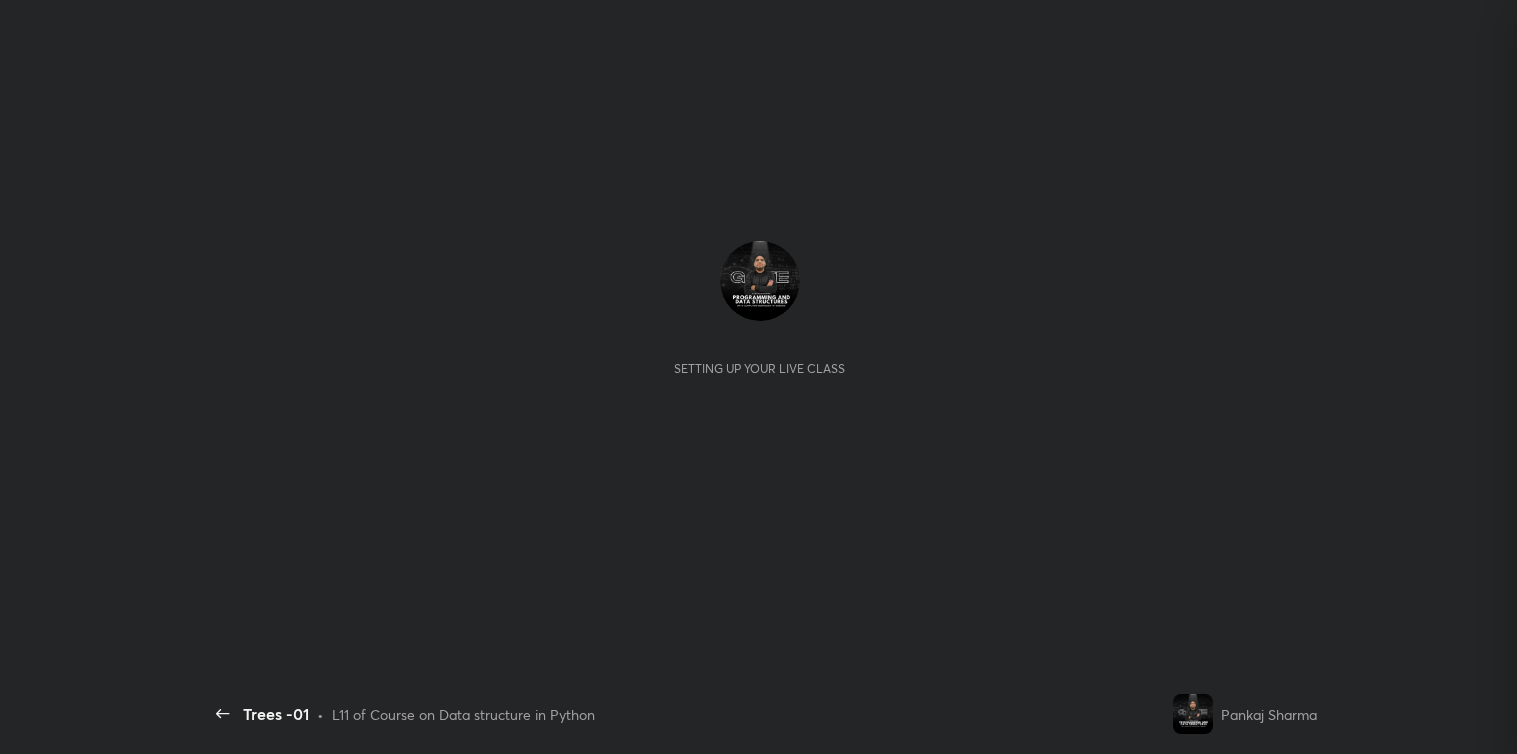 scroll, scrollTop: 0, scrollLeft: 0, axis: both 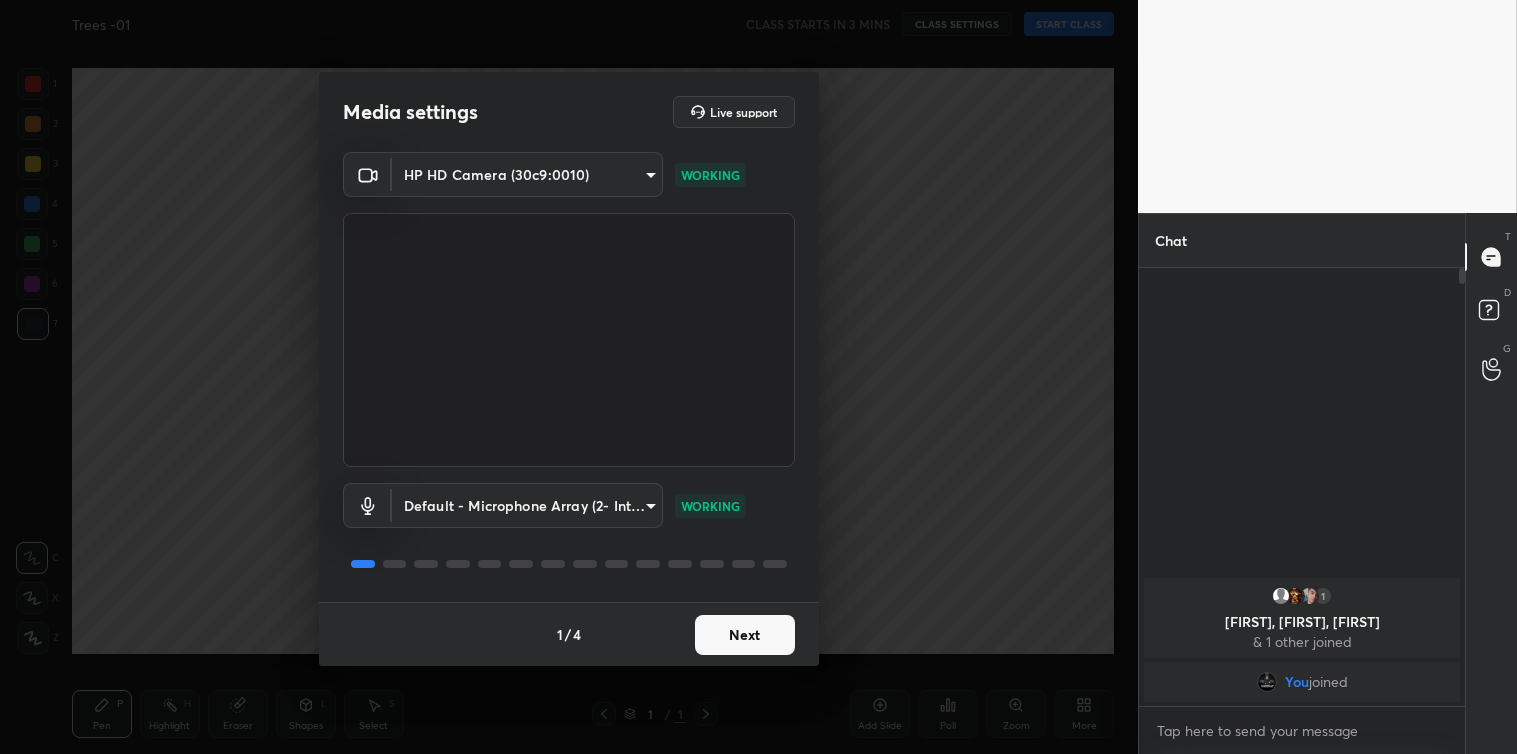 click on "Next" at bounding box center [745, 635] 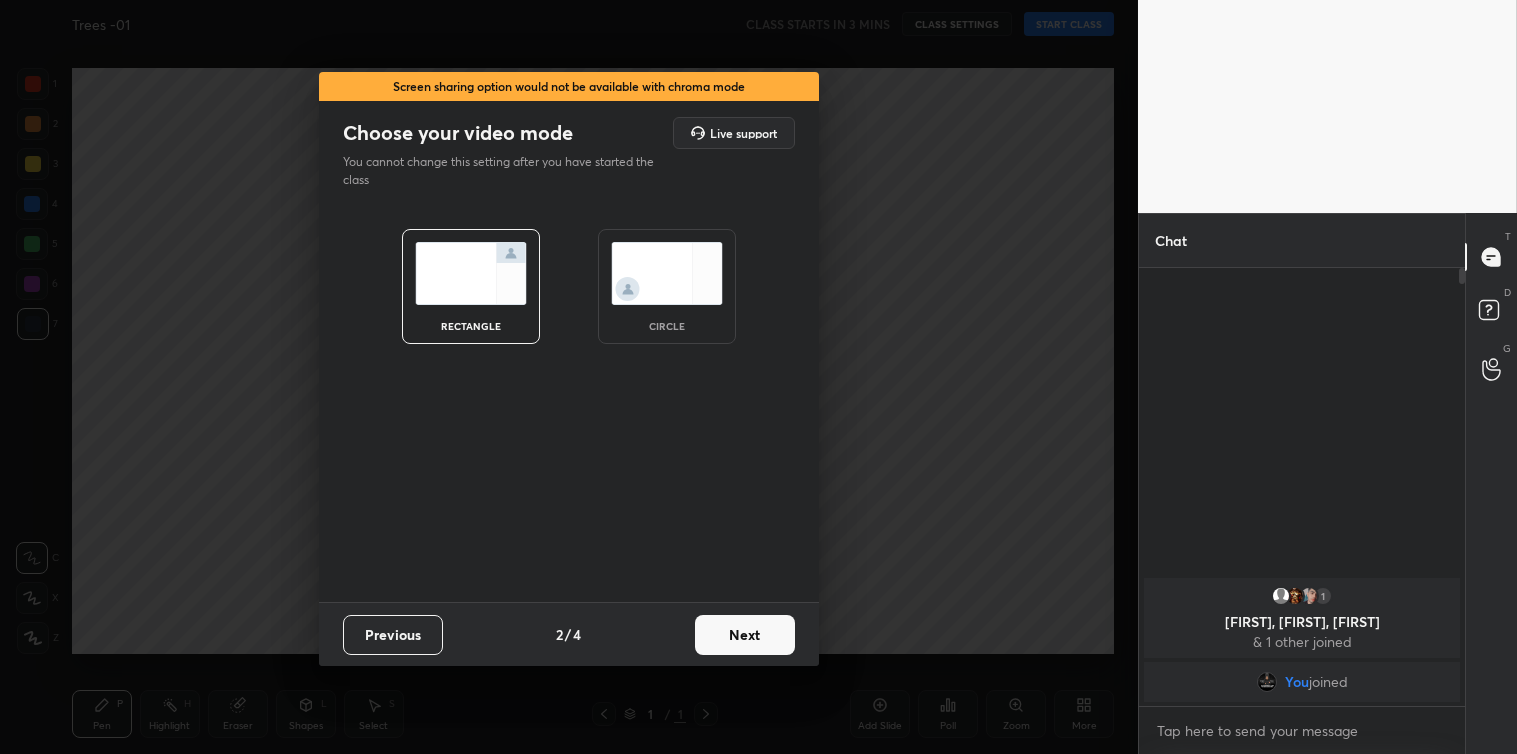 click on "Next" at bounding box center (745, 635) 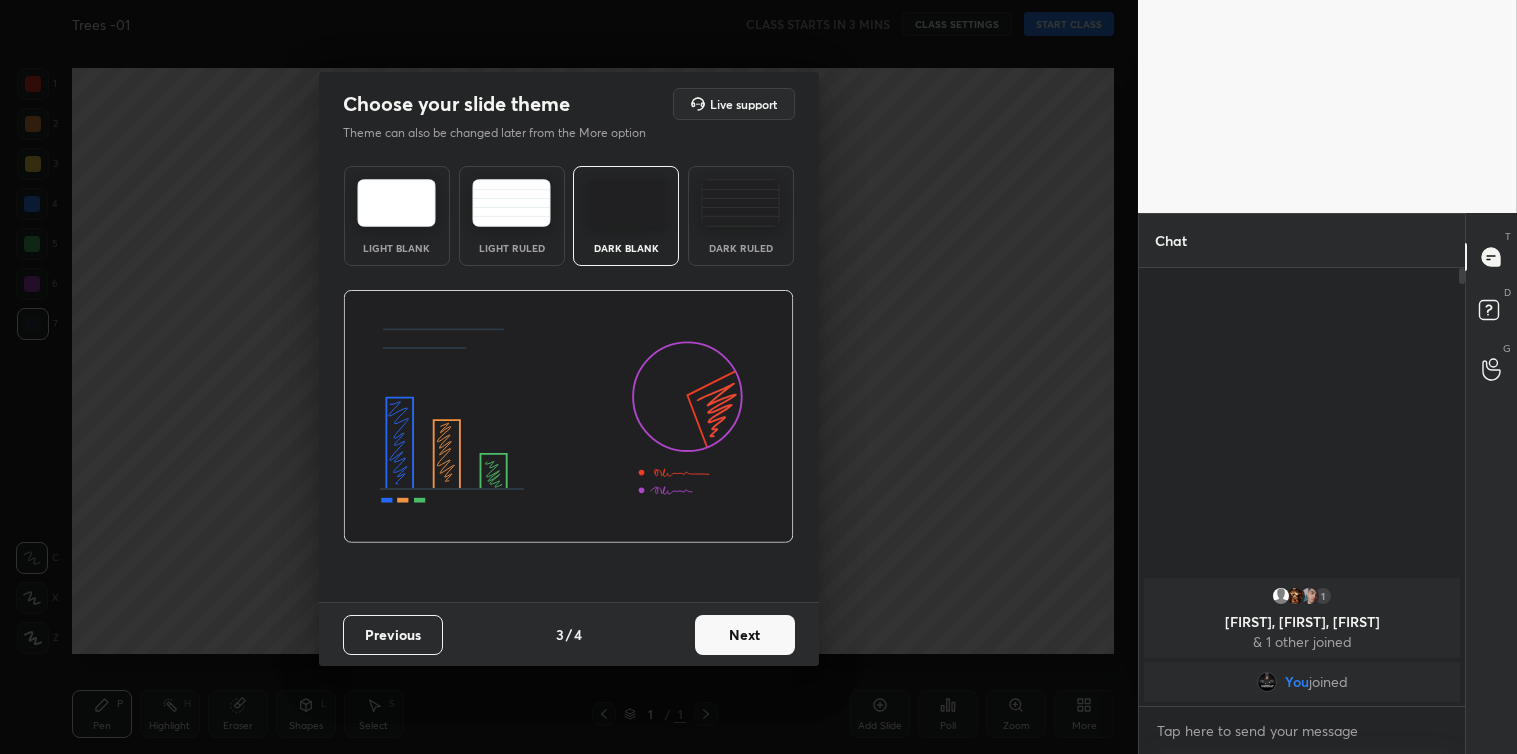 click on "Next" at bounding box center [745, 635] 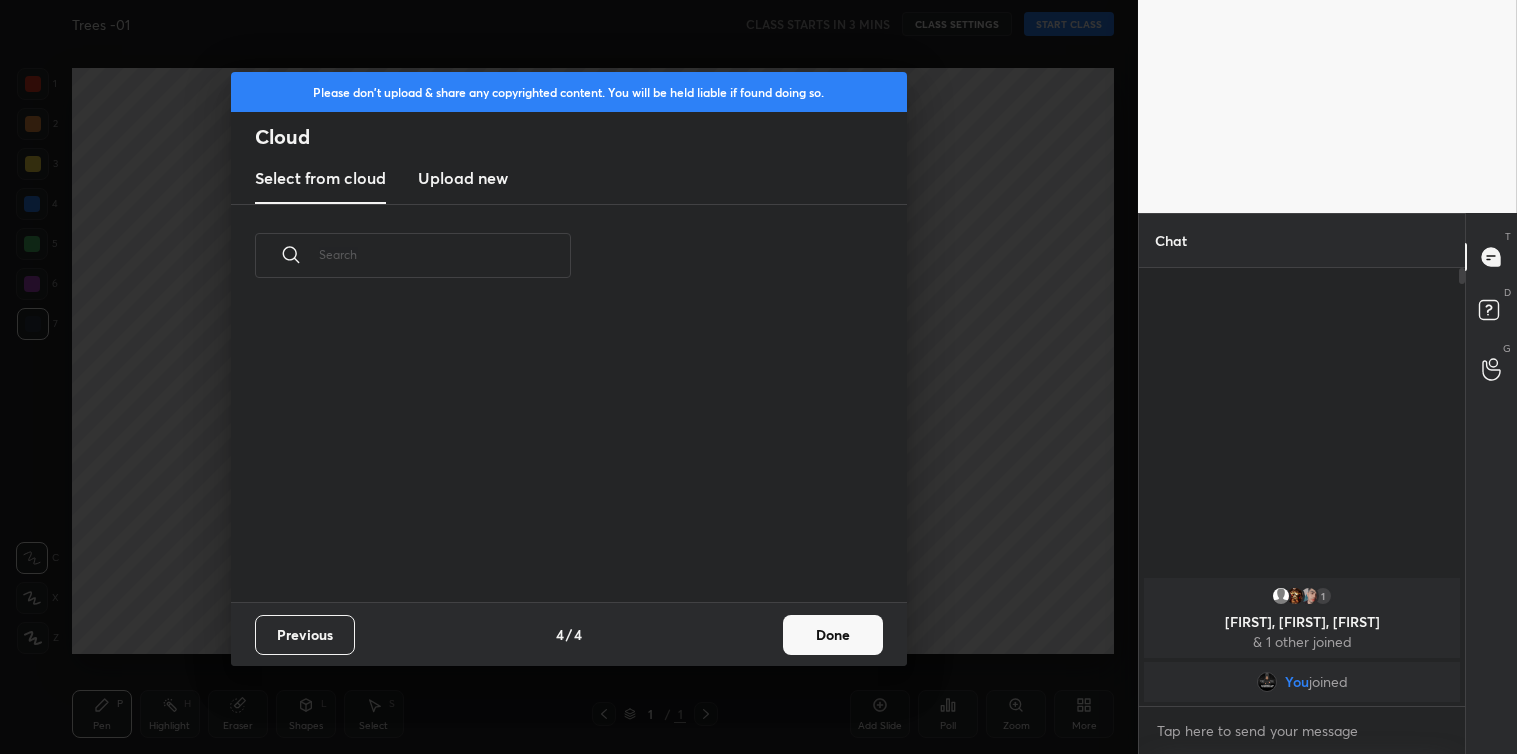 scroll, scrollTop: 6, scrollLeft: 11, axis: both 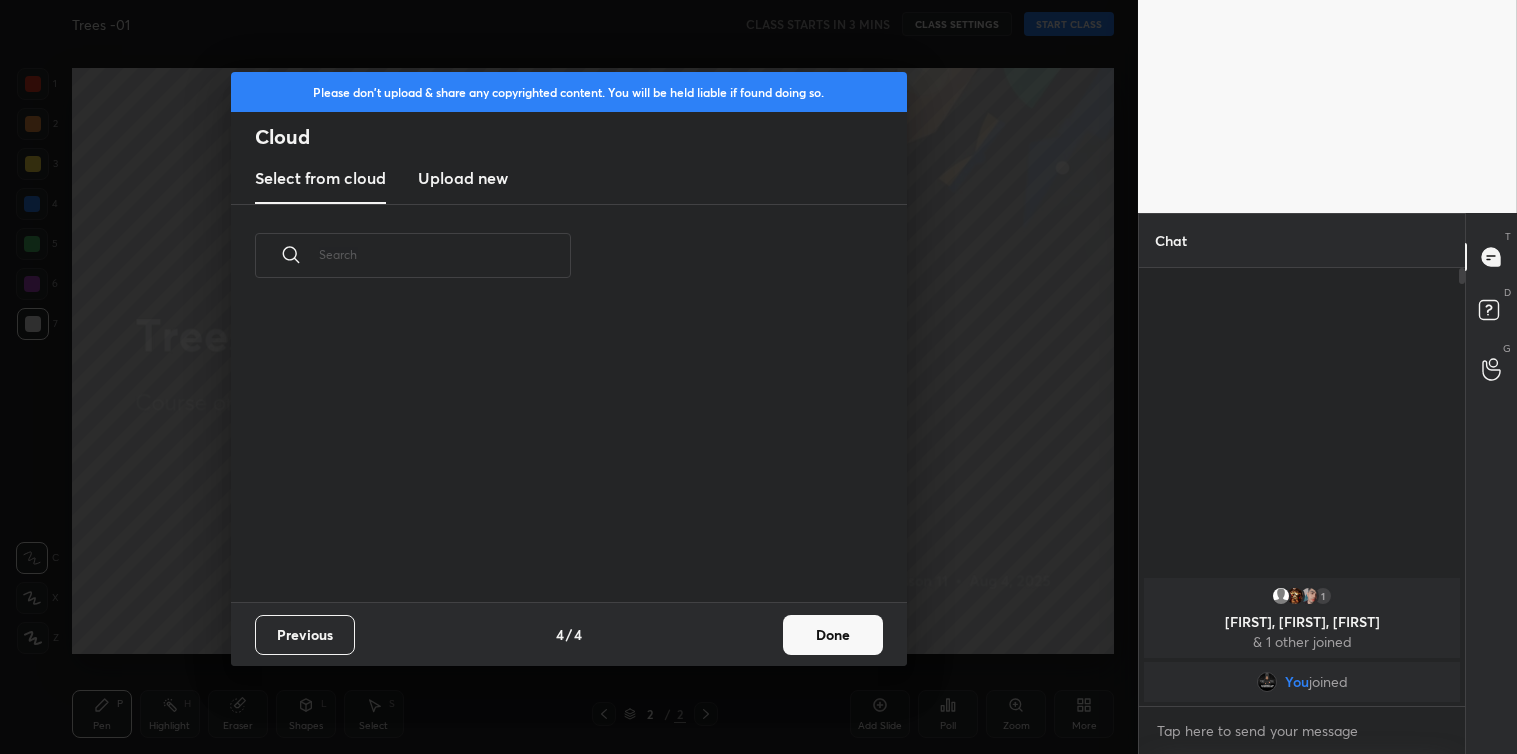 click on "Upload new" at bounding box center [463, 178] 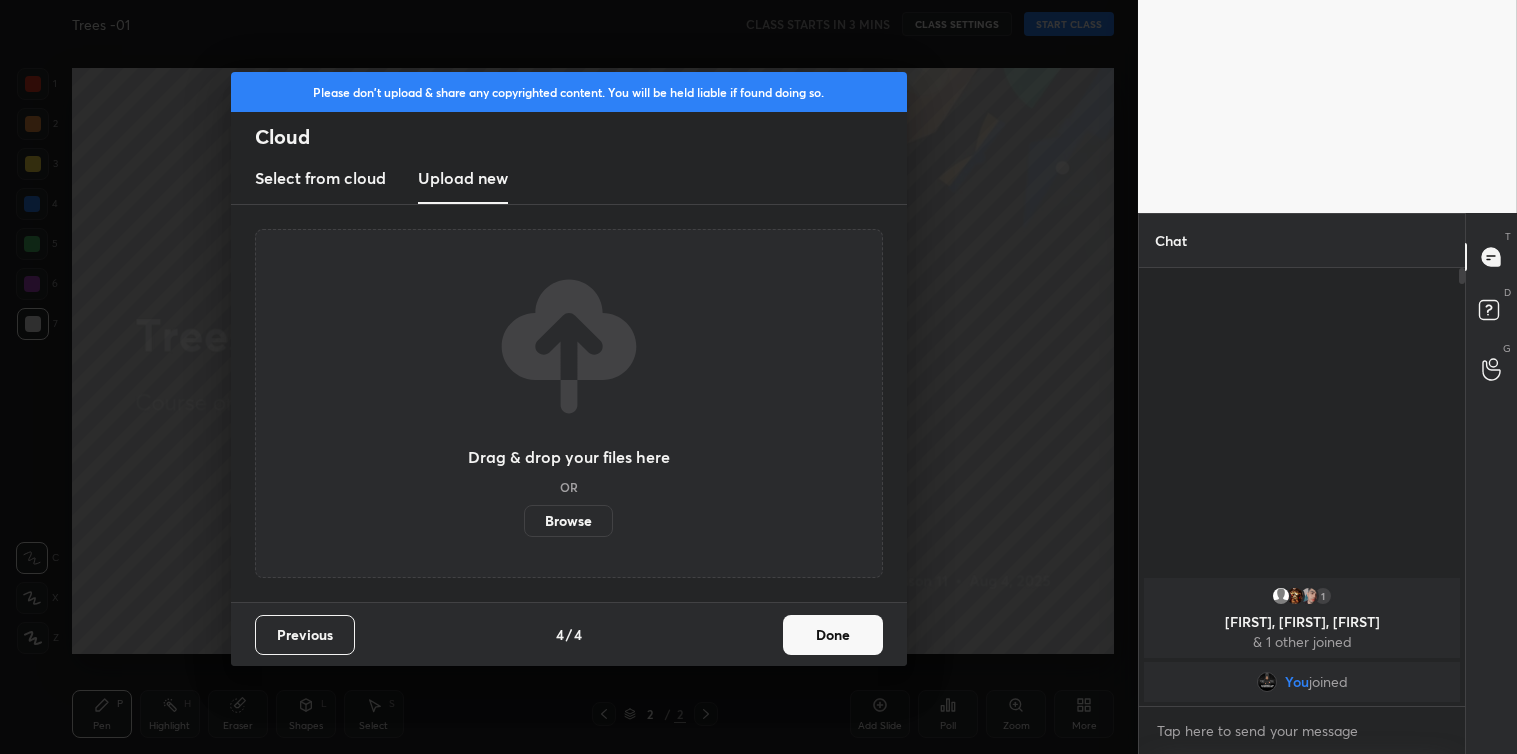 click on "Browse" at bounding box center (568, 521) 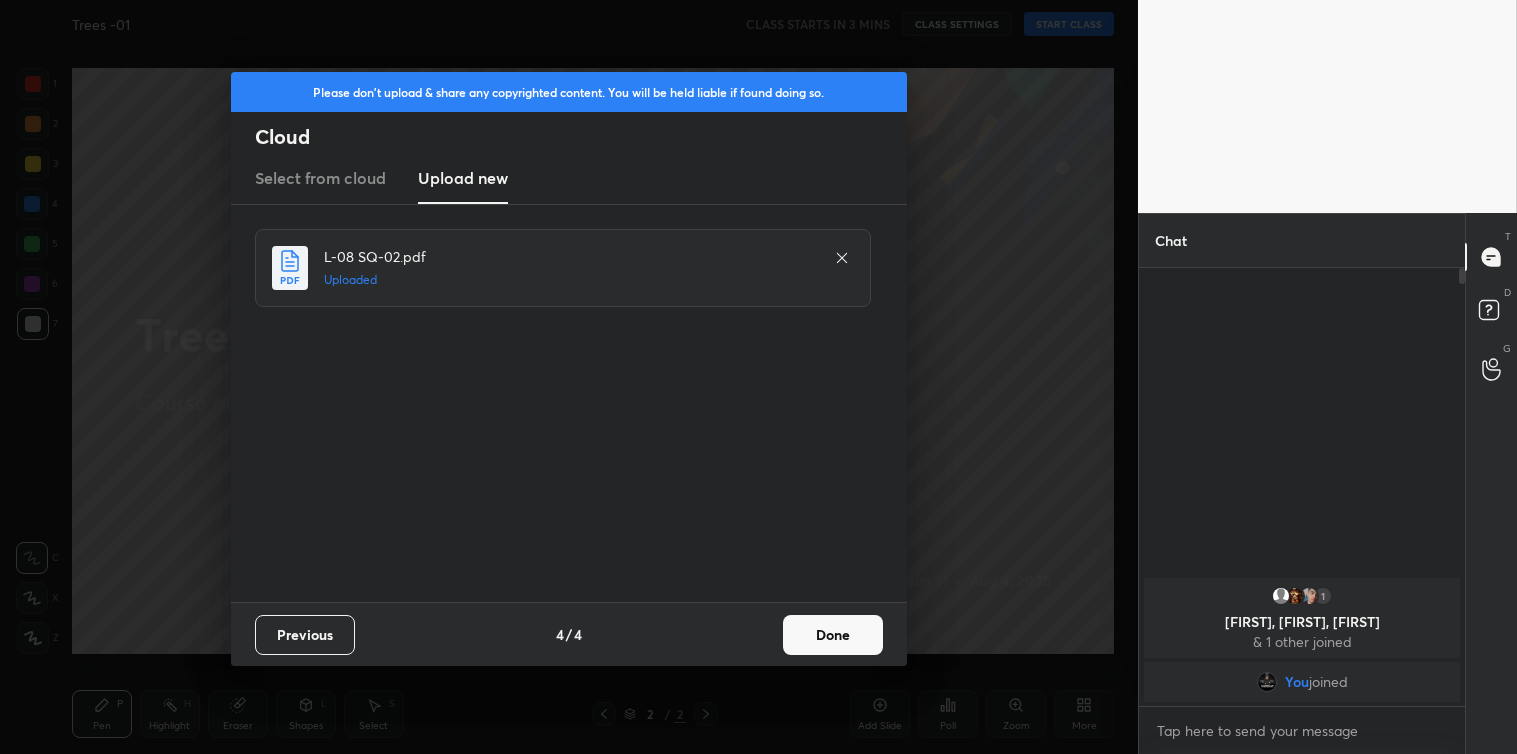 click on "Done" at bounding box center [833, 635] 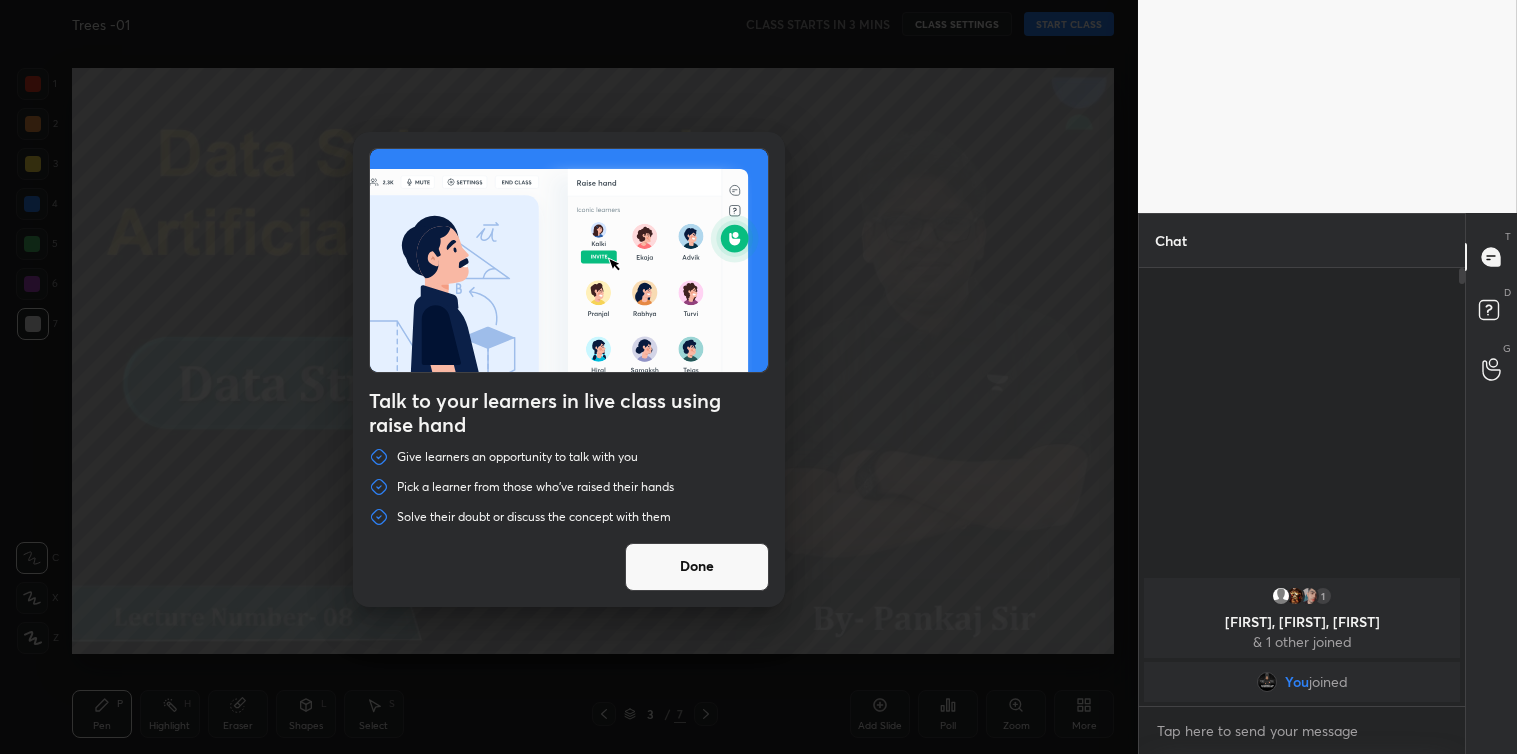 click on "Done" at bounding box center [697, 567] 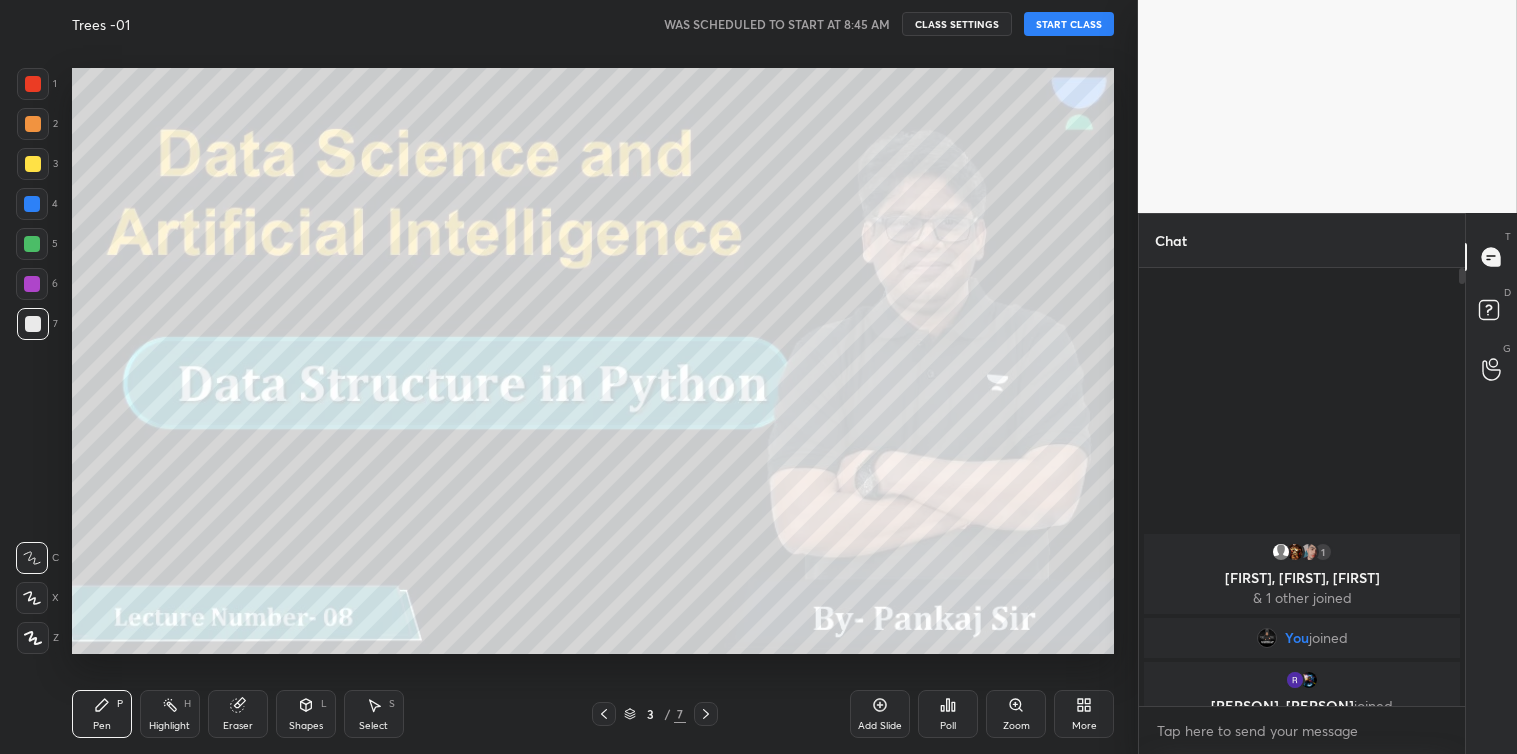 click on "START CLASS" at bounding box center [1069, 24] 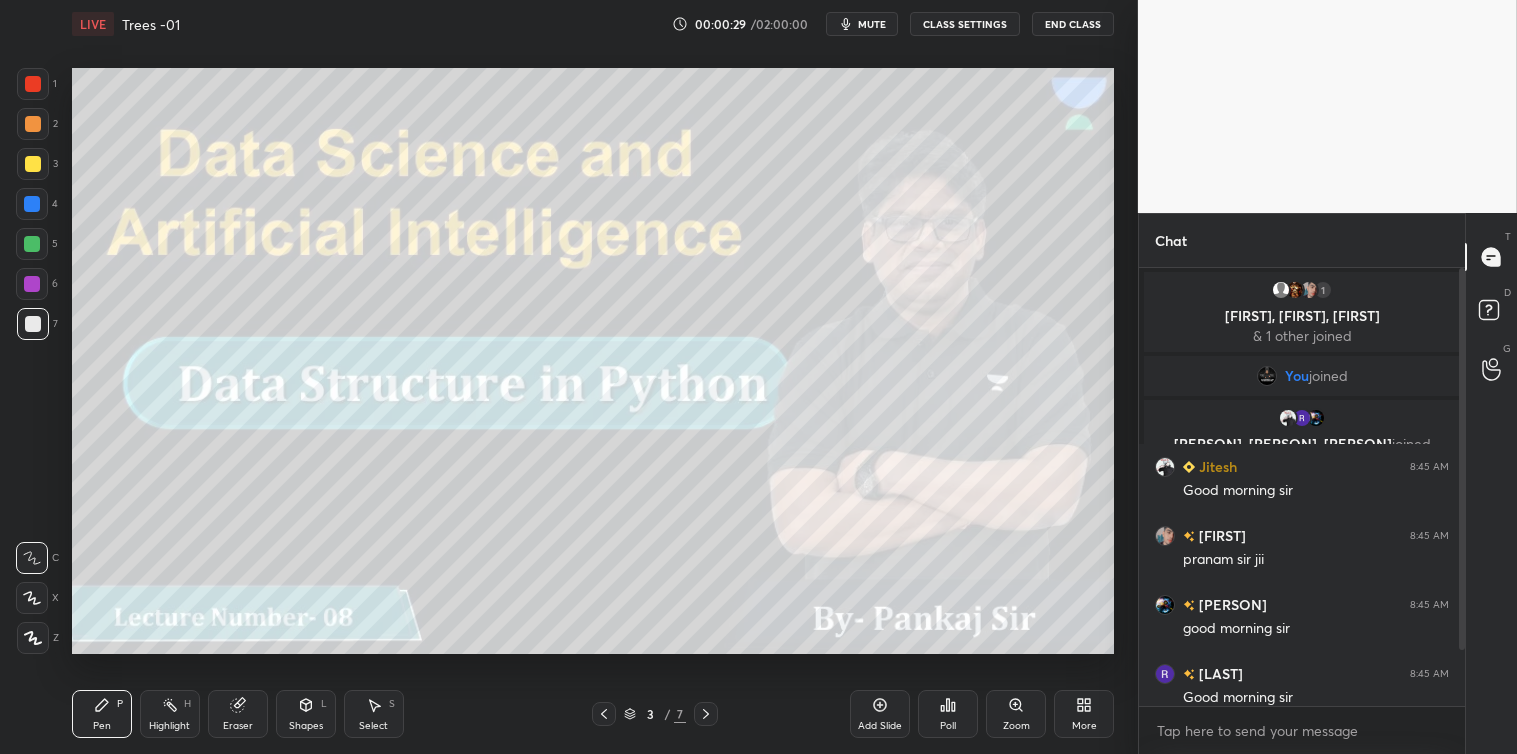 scroll, scrollTop: 83, scrollLeft: 0, axis: vertical 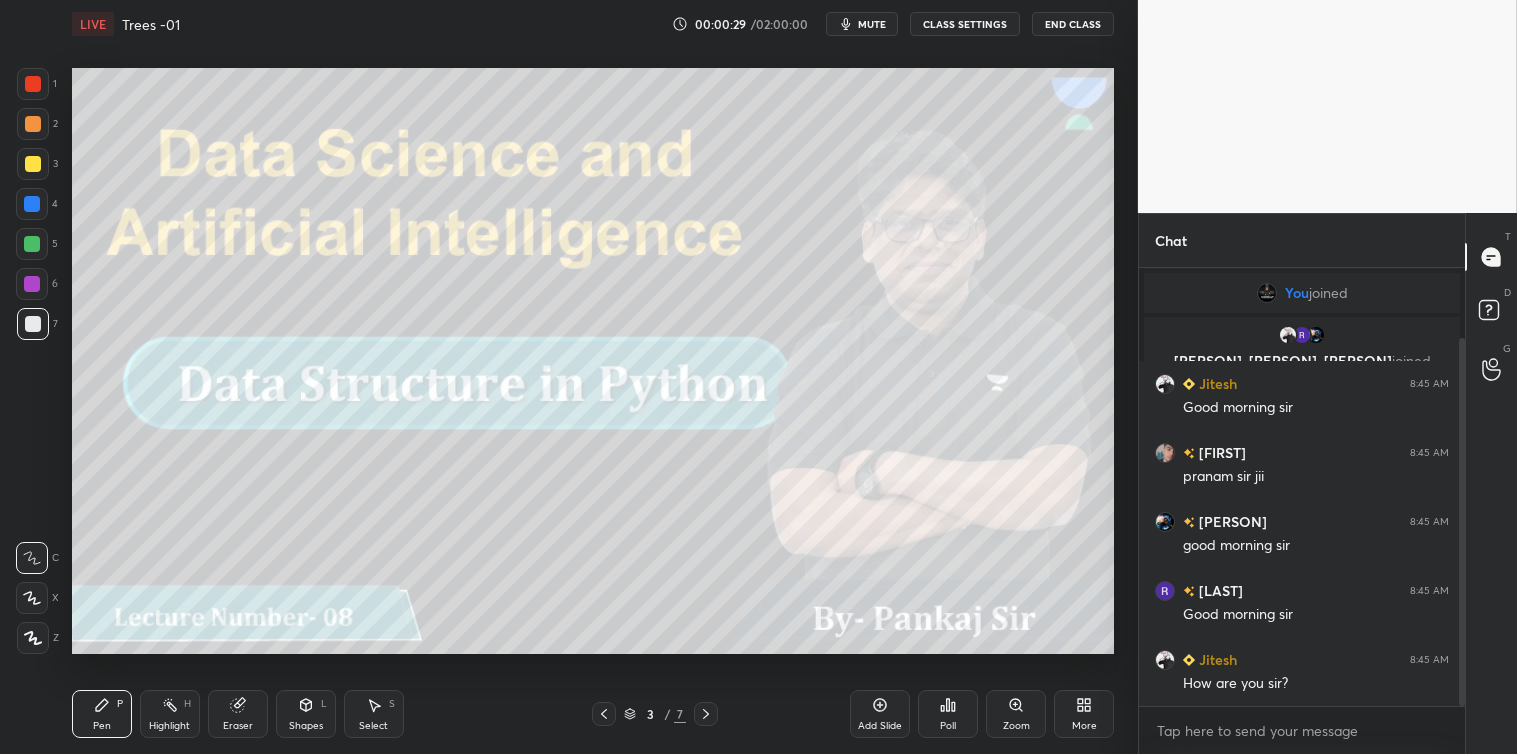drag, startPoint x: 1463, startPoint y: 462, endPoint x: 1476, endPoint y: 530, distance: 69.2315 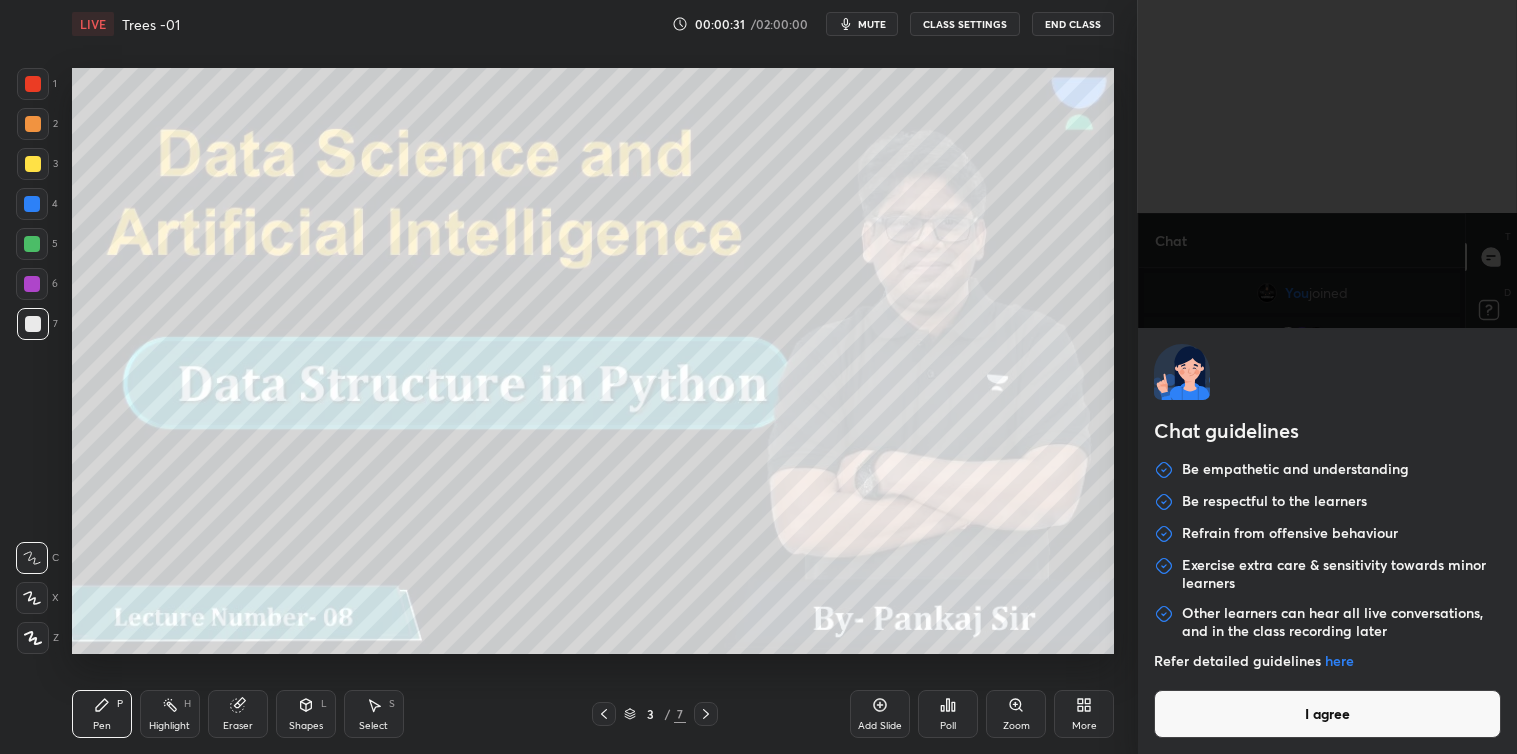 click on "1 2 3 4 5 6 7 C X Z C X Z E E Erase all   H H LIVE Trees -01 00:00:31 /  02:00:00 mute CLASS SETTINGS End Class Setting up your live class Poll for   secs No correct answer Start poll Back Trees -01 • L11 of Course on Data structure in Python [NAME] Pen P Highlight H Eraser Shapes L Select S 3 / 7 Add Slide Poll Zoom More Chat [NAME], [NAME], [NAME] &  1 other  joined You  joined [NAME], [NAME], [NAME]  joined [NAME] 8:45 AM Good morning sir [NAME] 8:45 AM pranam sir jii [NAME] 8:45 AM good morning sir [NAME] 8:45 AM Good morning sir [NAME] 8:45 AM How are you sir? JUMP TO LATEST Enable hand raising Enable raise hand to speak to learners. Once enabled, chat will be turned off temporarily. Enable x   Doubts asked by learners will show up here NEW DOUBTS ASKED No one has raised a hand yet Can't raise hand Looks like educator just invited you to speak. Please wait before you can raise your hand again. Got it T Messages (T) D Doubts (D) G Raise Hand (G) Report an issue Reason for reporting Buffering" at bounding box center [758, 377] 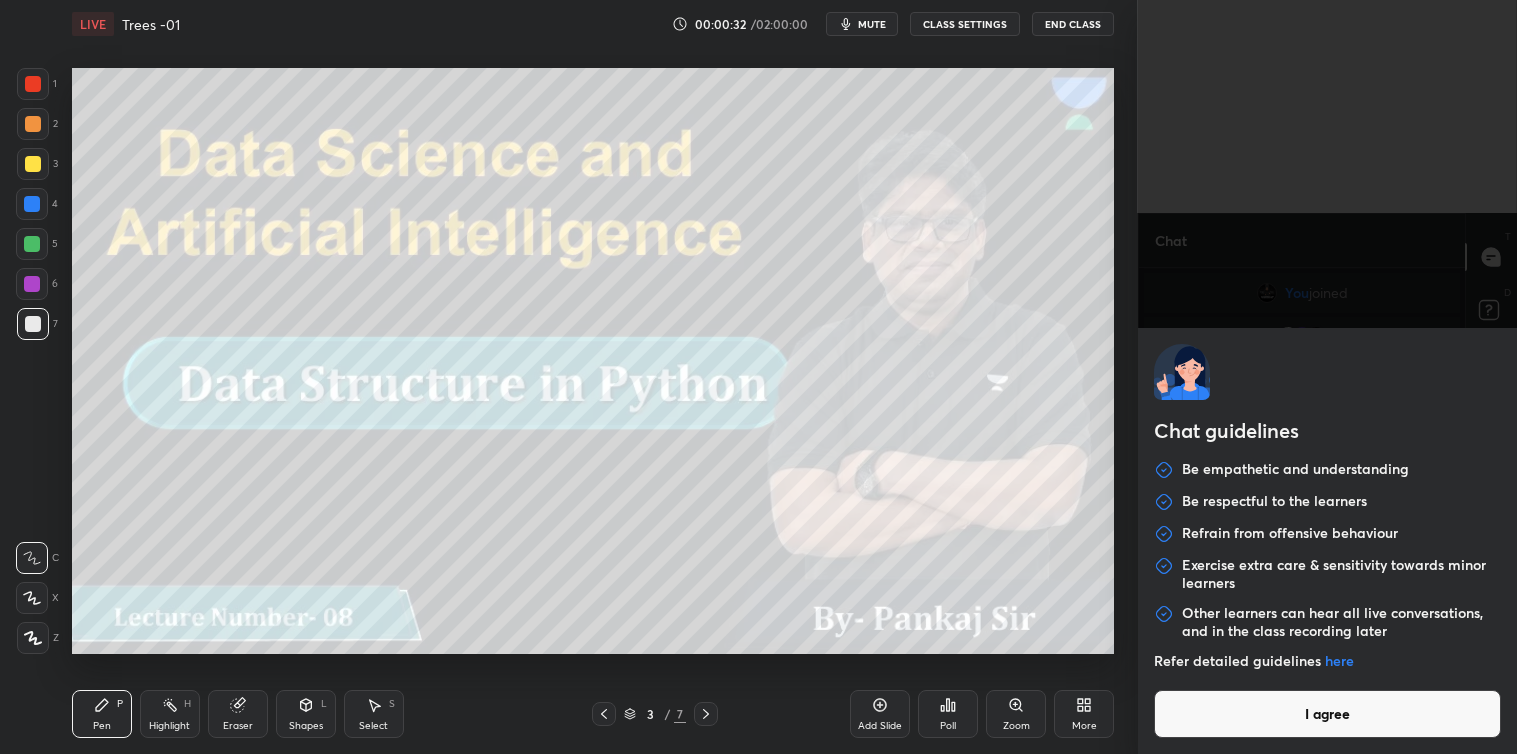 click on "I agree" at bounding box center (1327, 714) 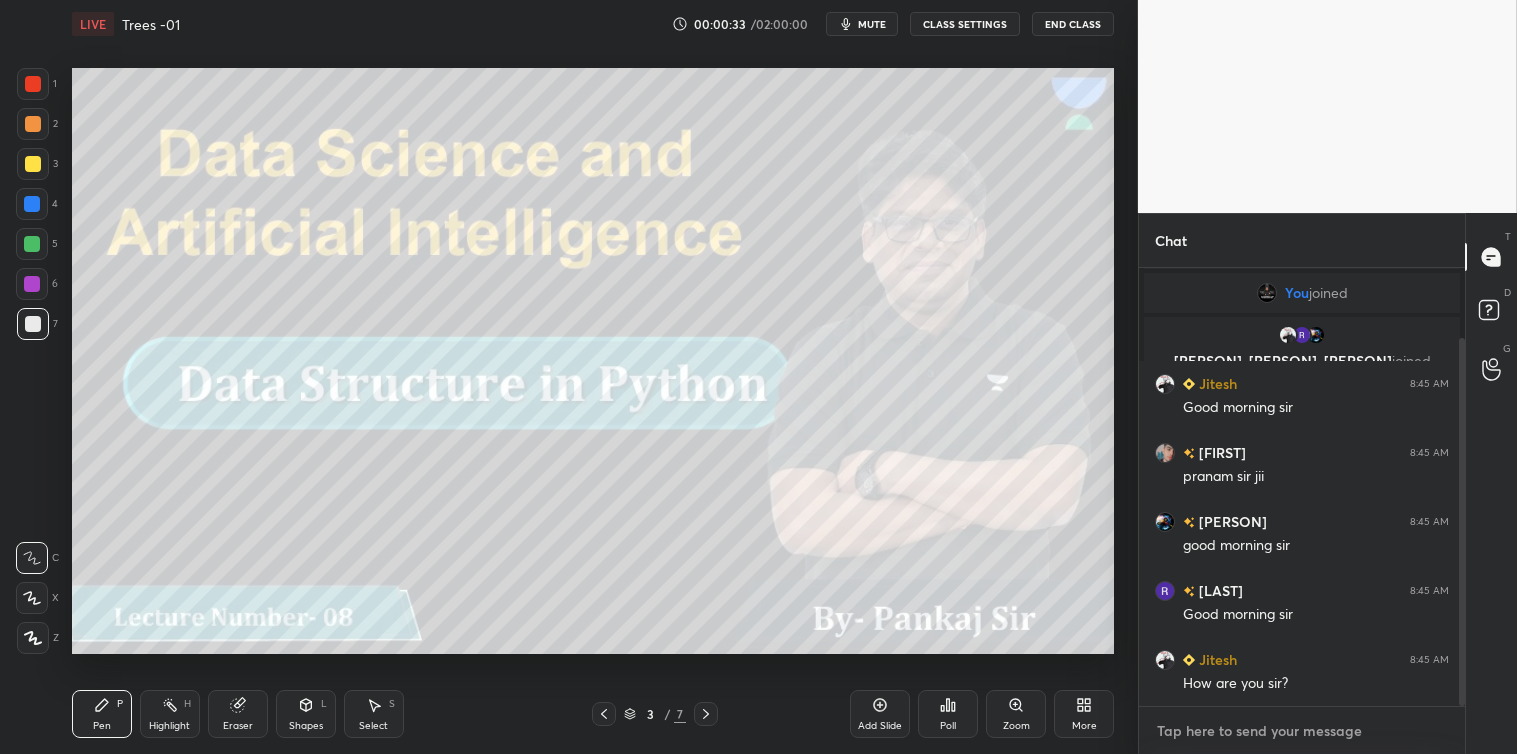 click at bounding box center (1302, 731) 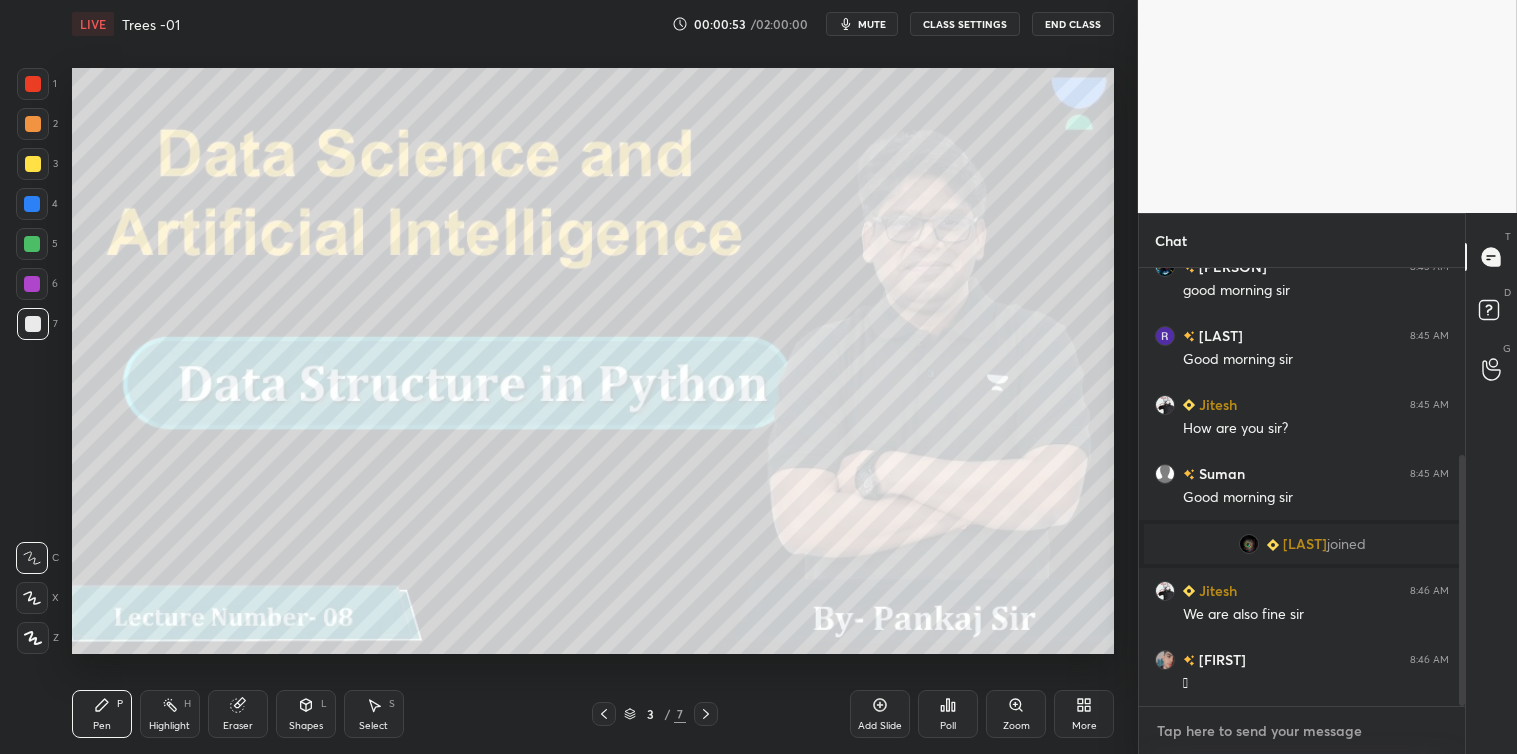 scroll, scrollTop: 393, scrollLeft: 0, axis: vertical 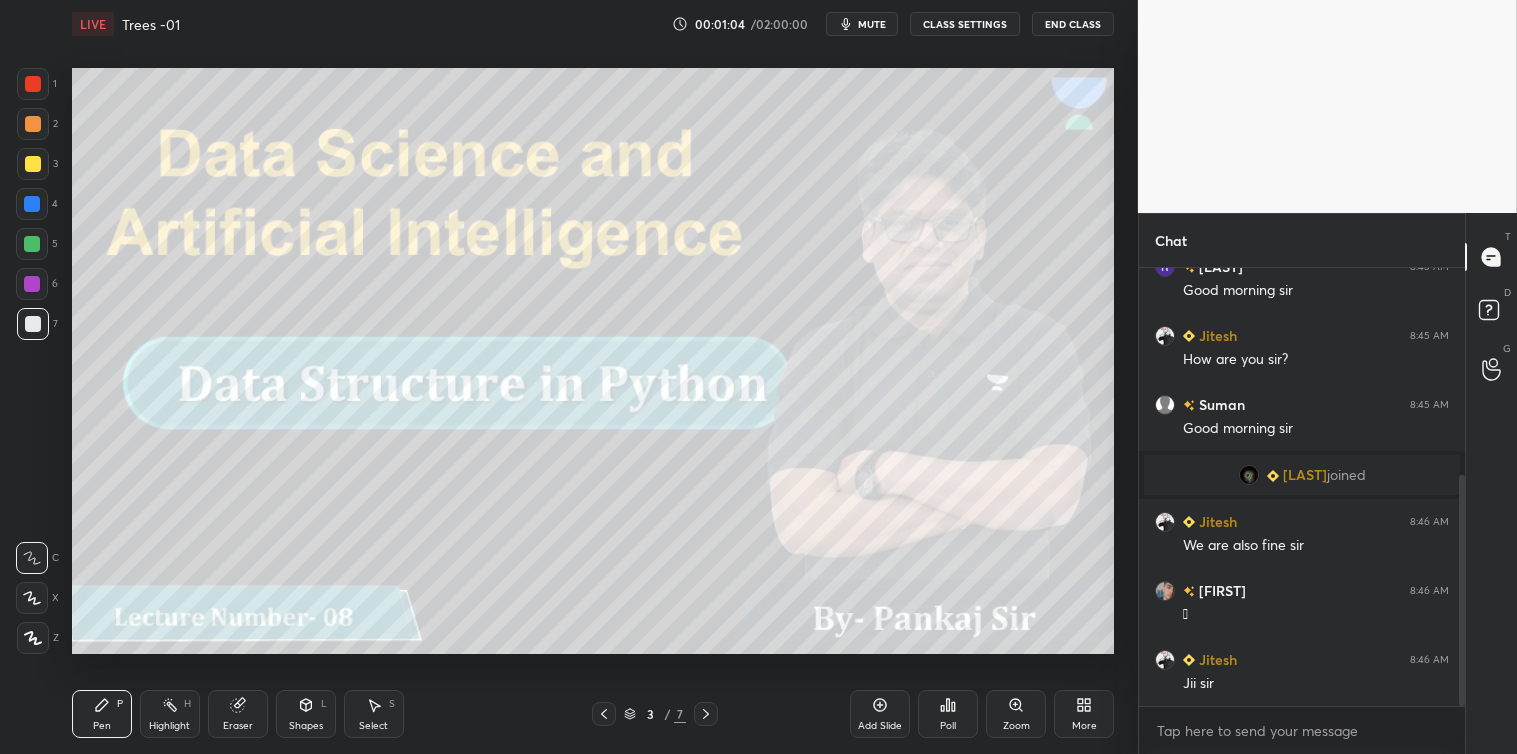 click 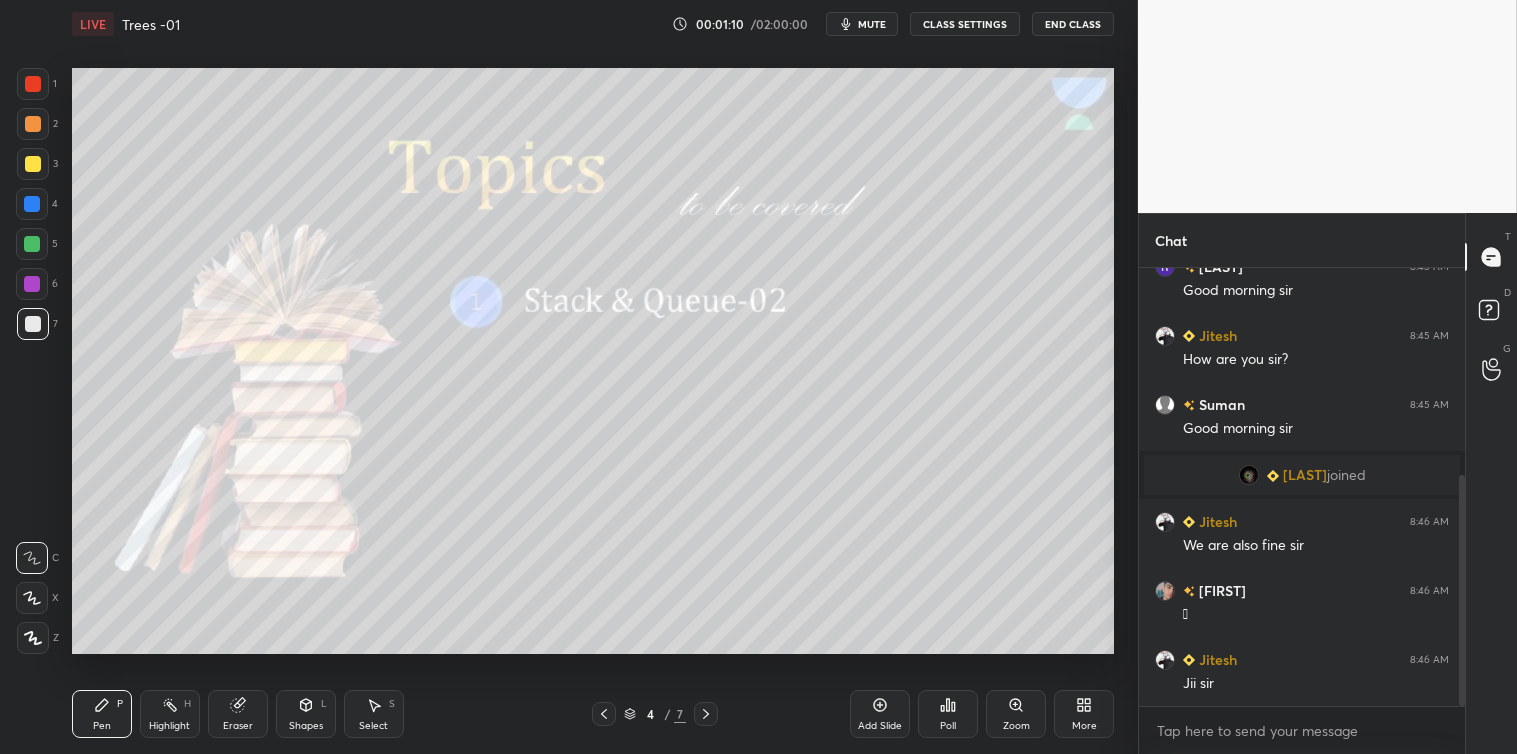 click on "Add Slide" at bounding box center [880, 714] 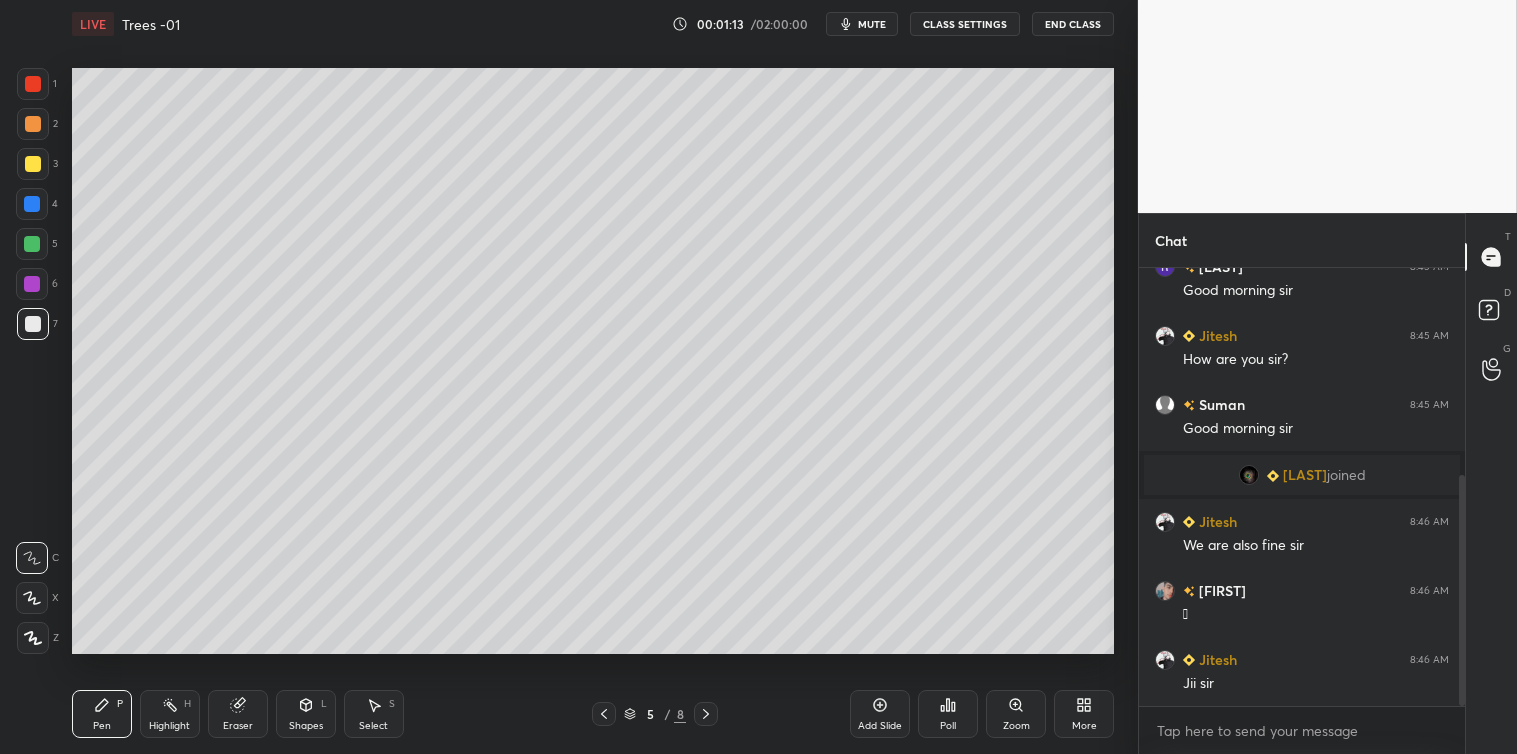click at bounding box center [32, 598] 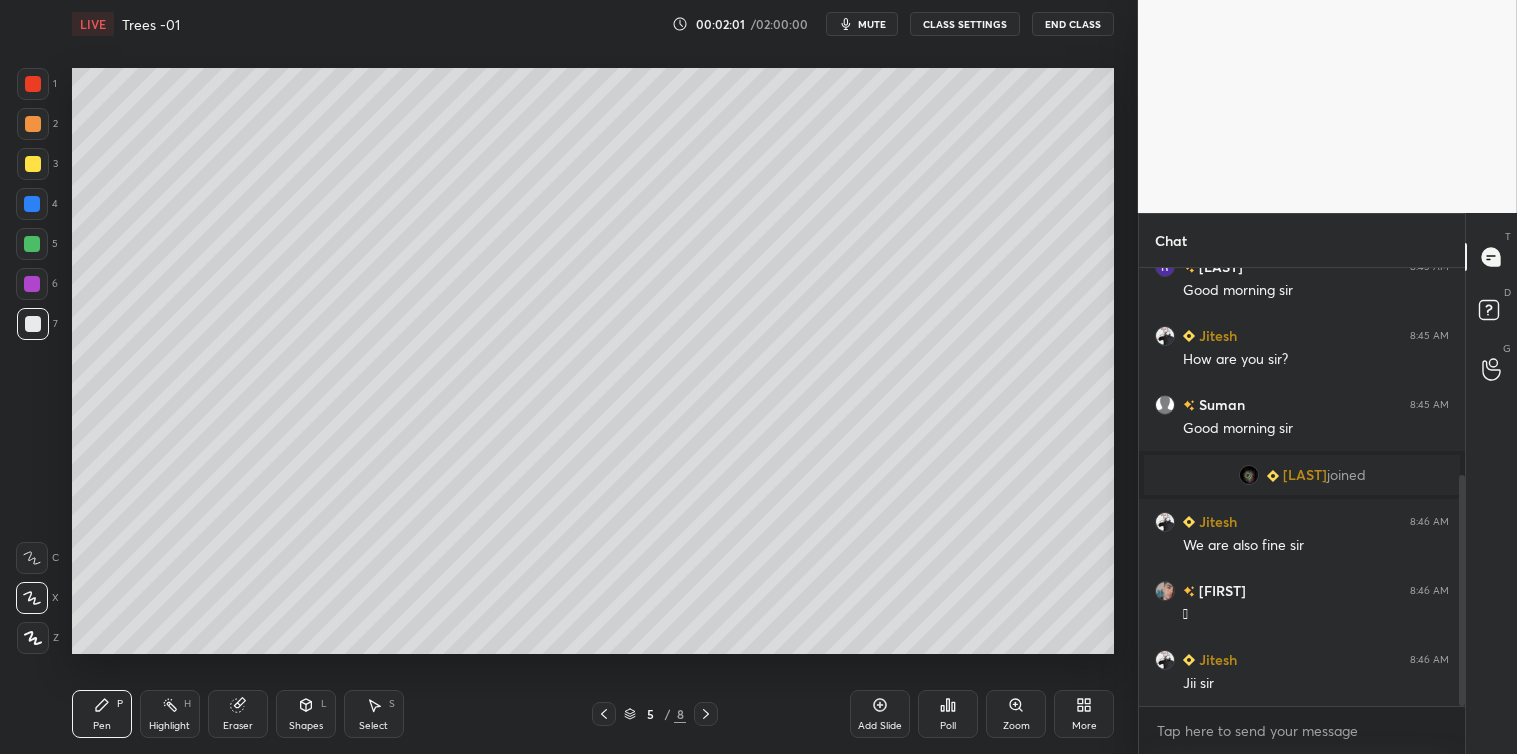 click on "Add Slide" at bounding box center [880, 714] 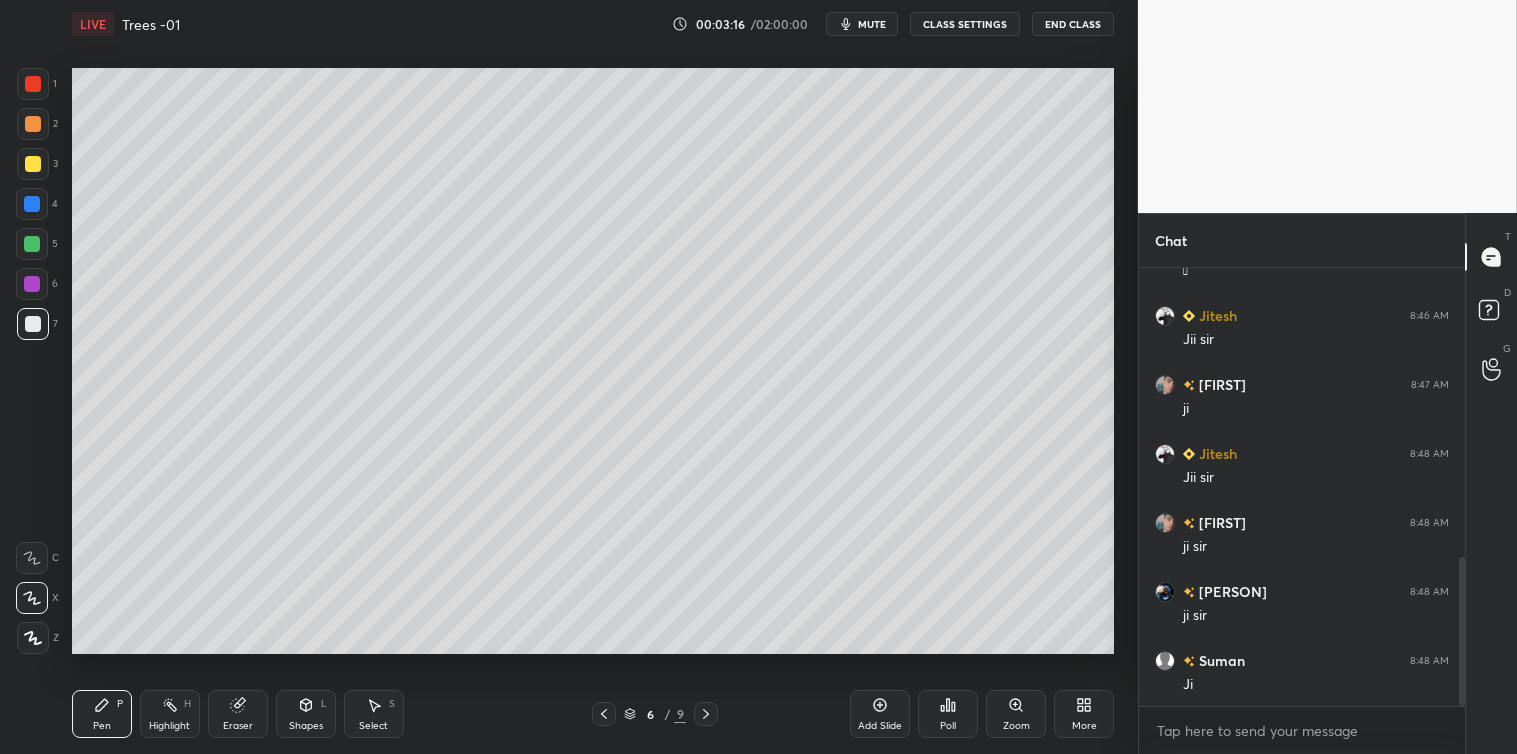 scroll, scrollTop: 845, scrollLeft: 0, axis: vertical 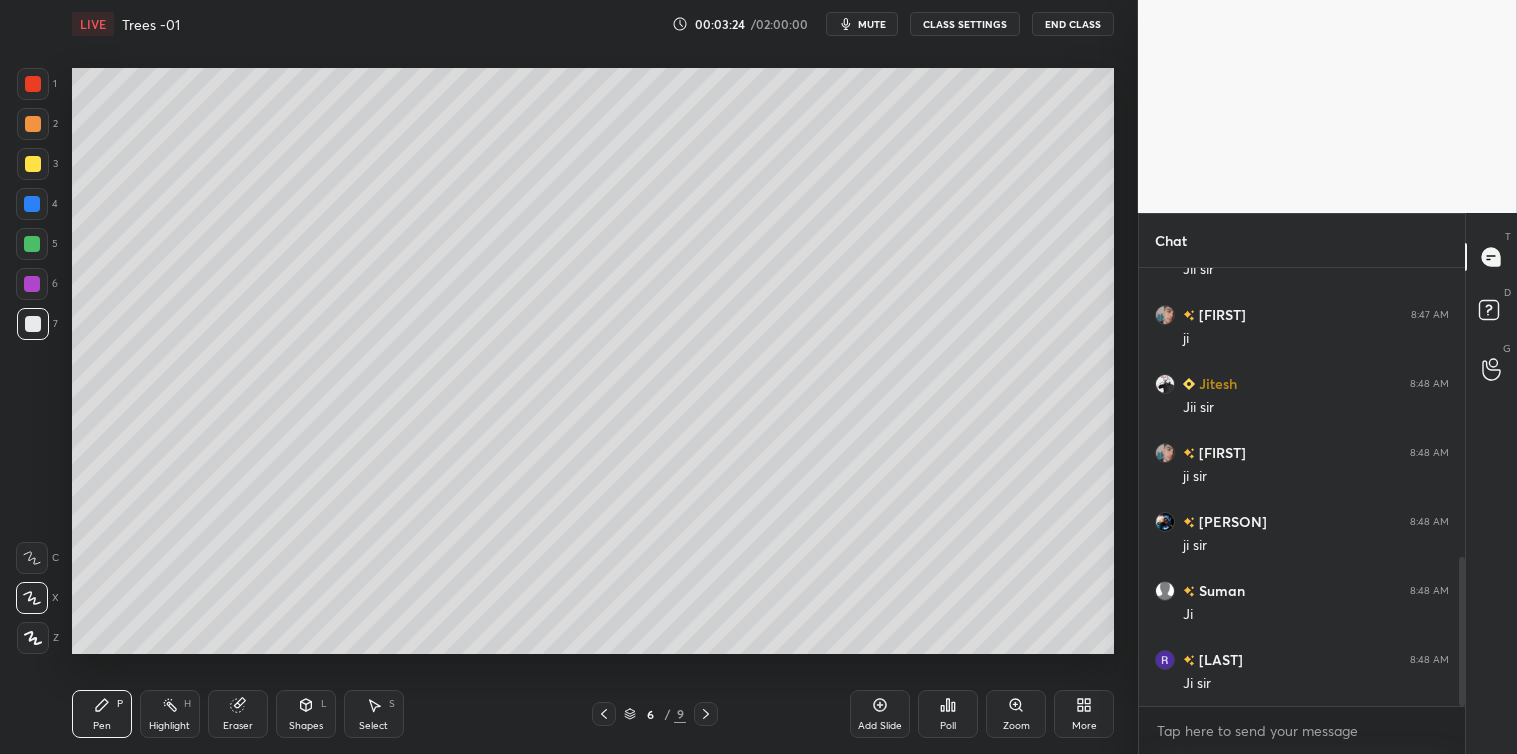 click 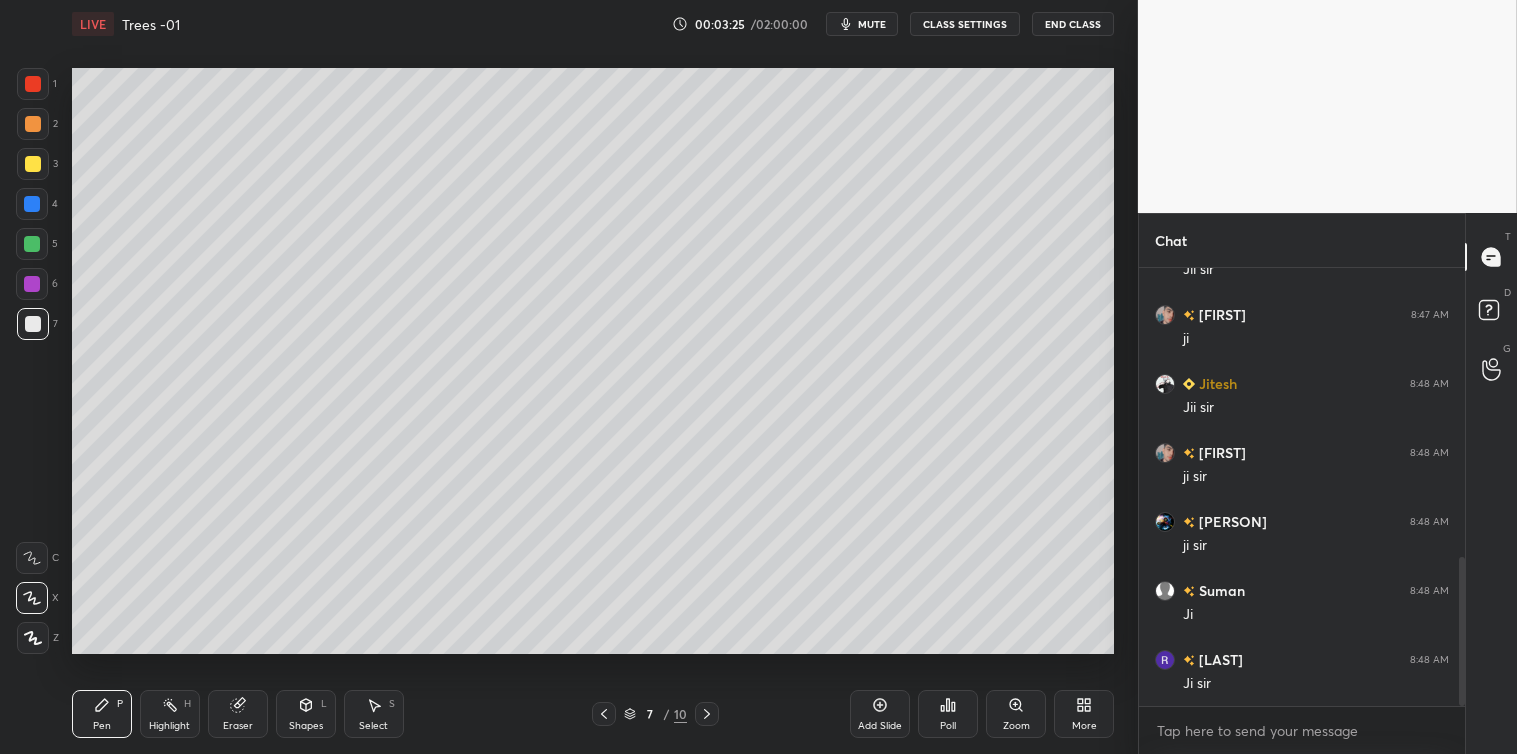 click at bounding box center [33, 164] 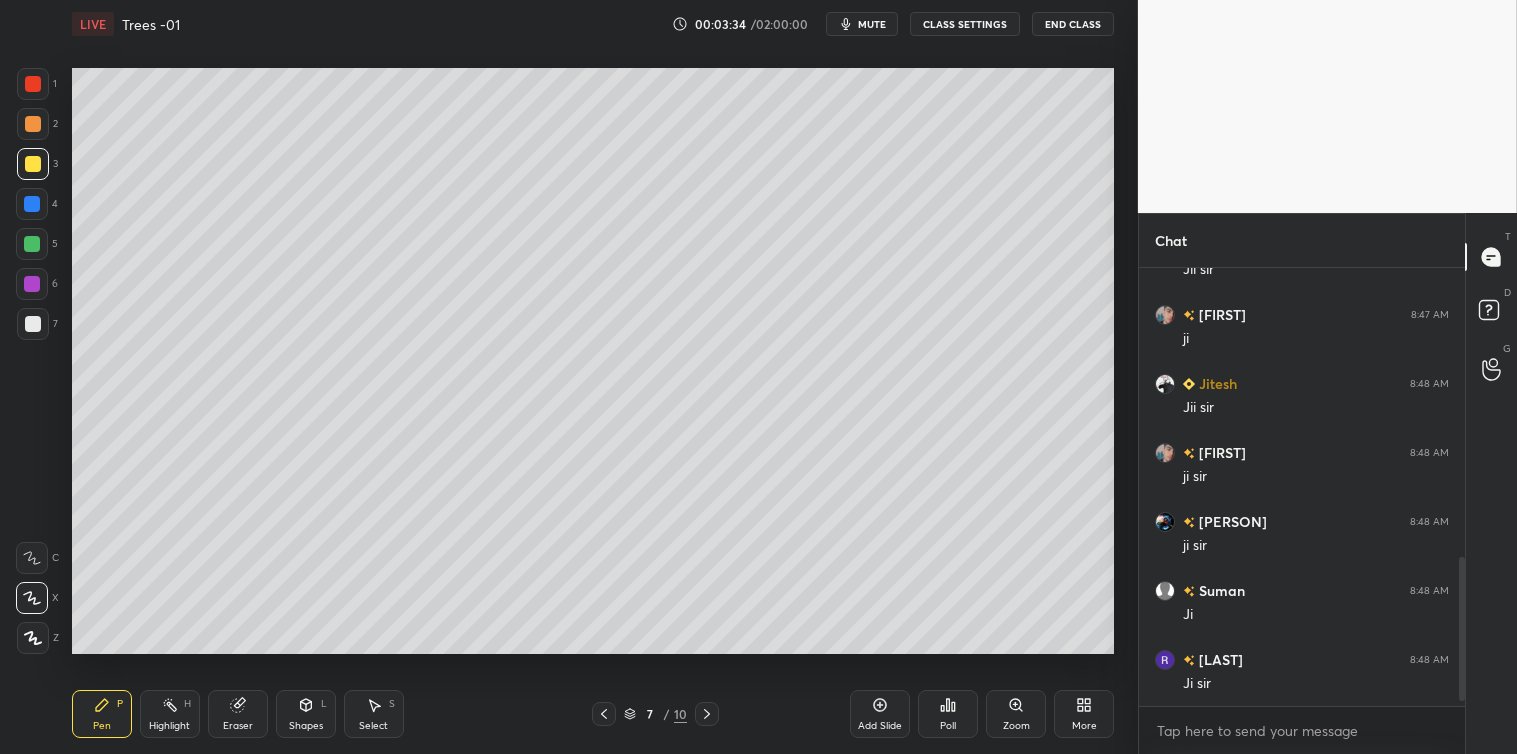 scroll, scrollTop: 893, scrollLeft: 0, axis: vertical 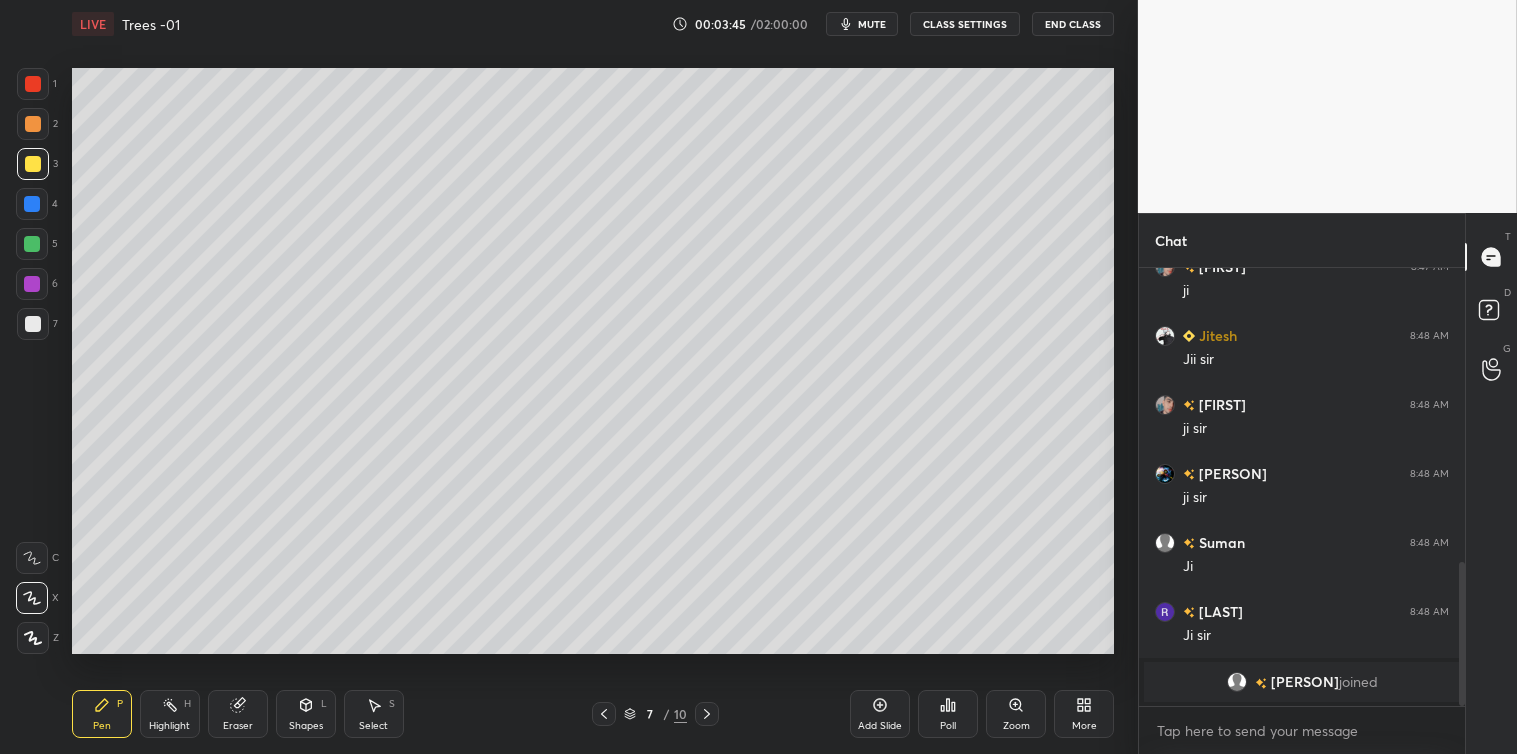 click 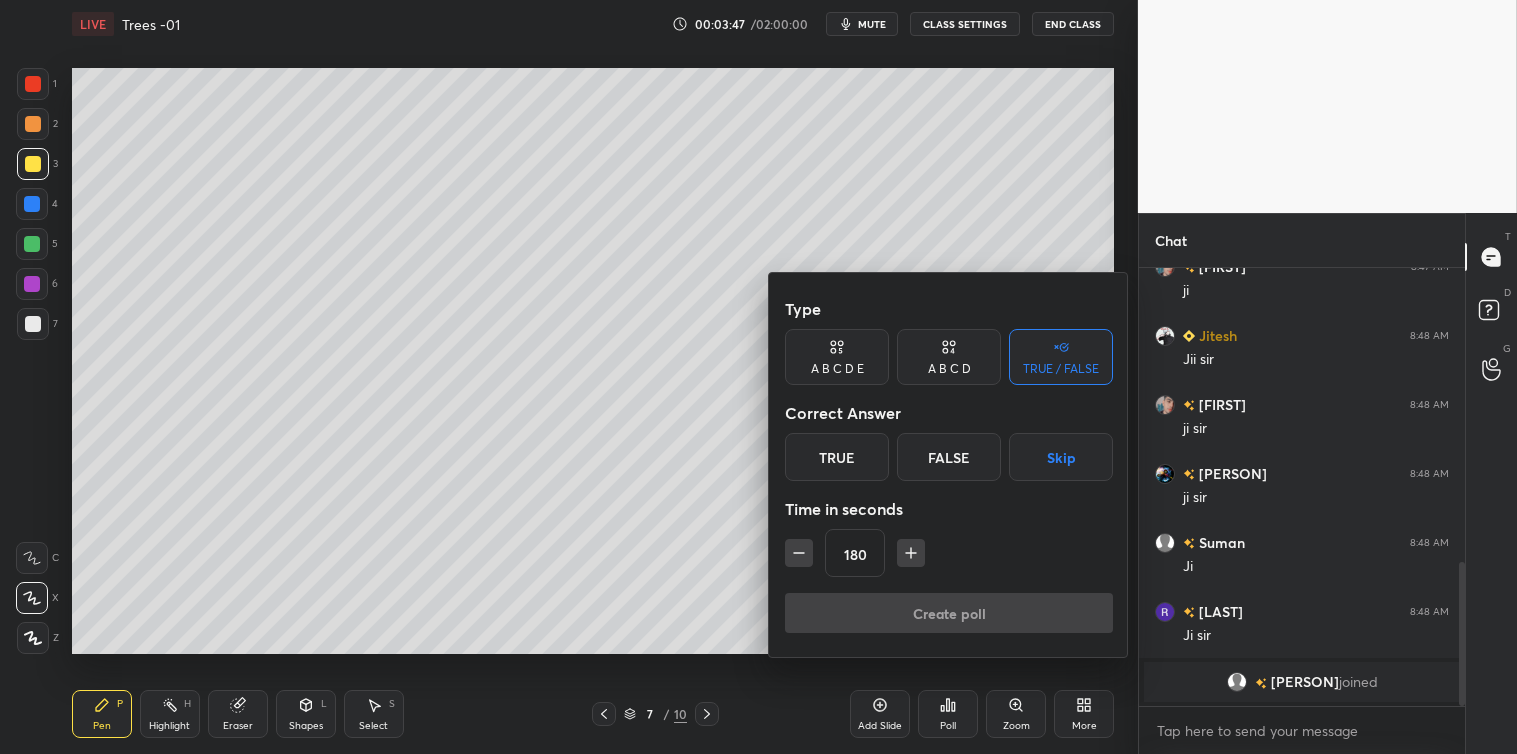 click on "Skip" at bounding box center [1061, 457] 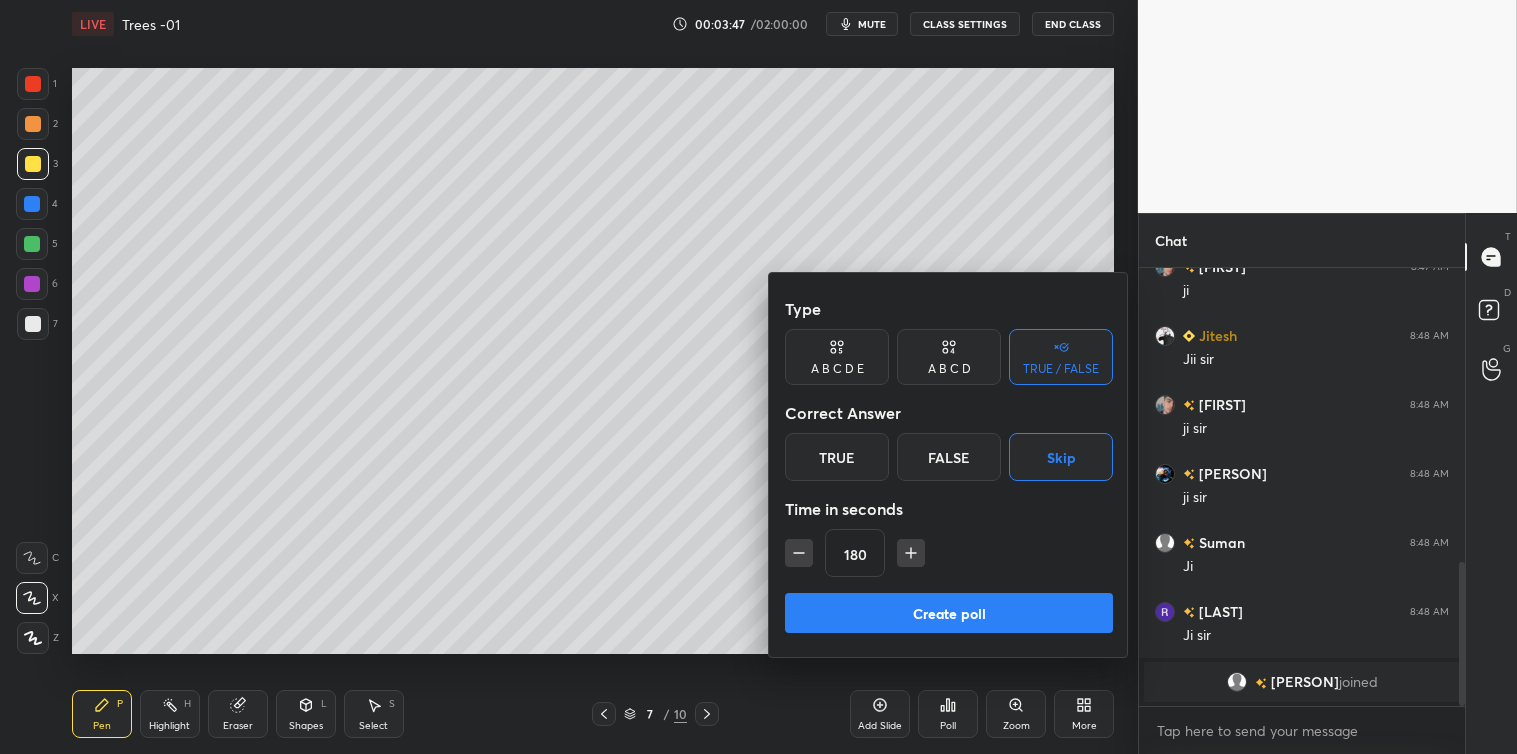 click 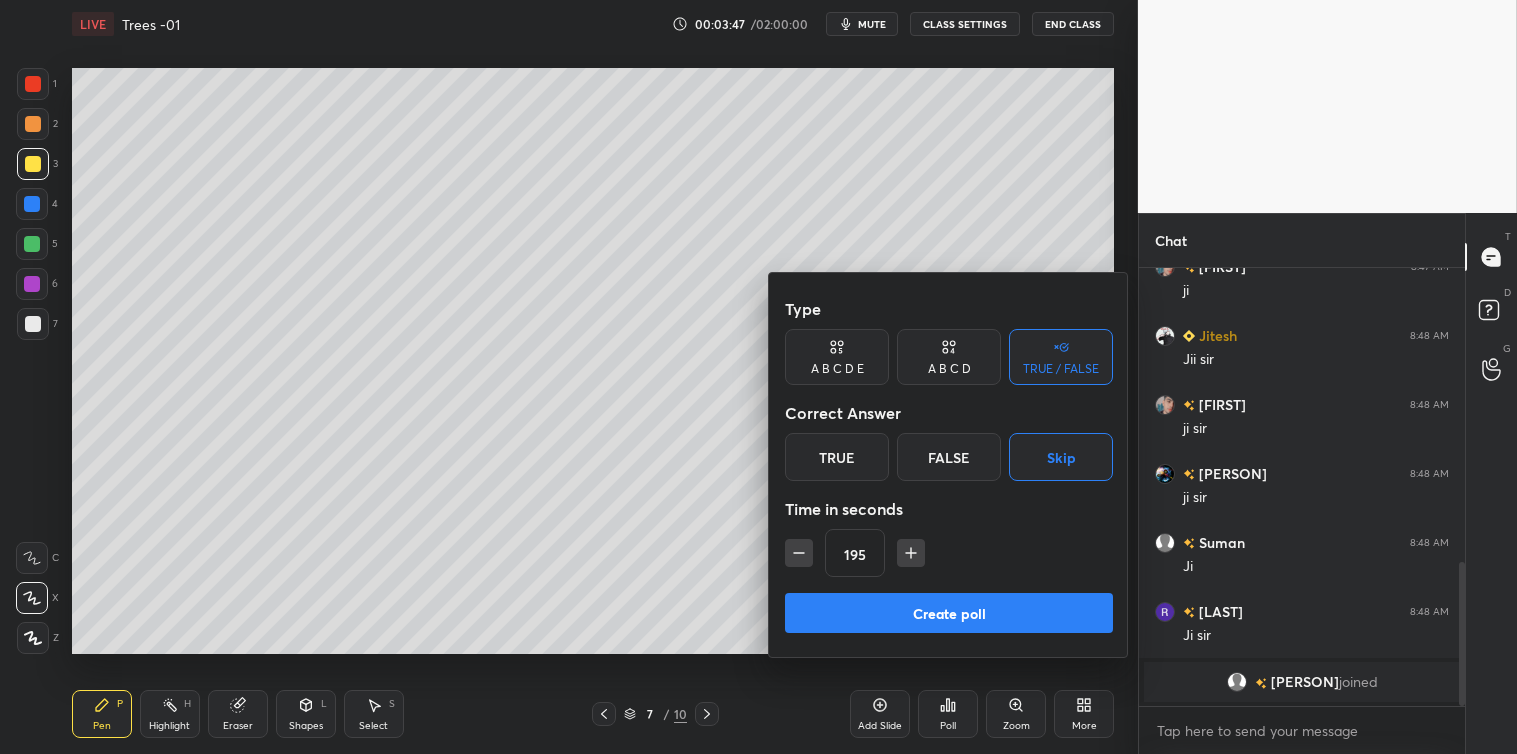 click 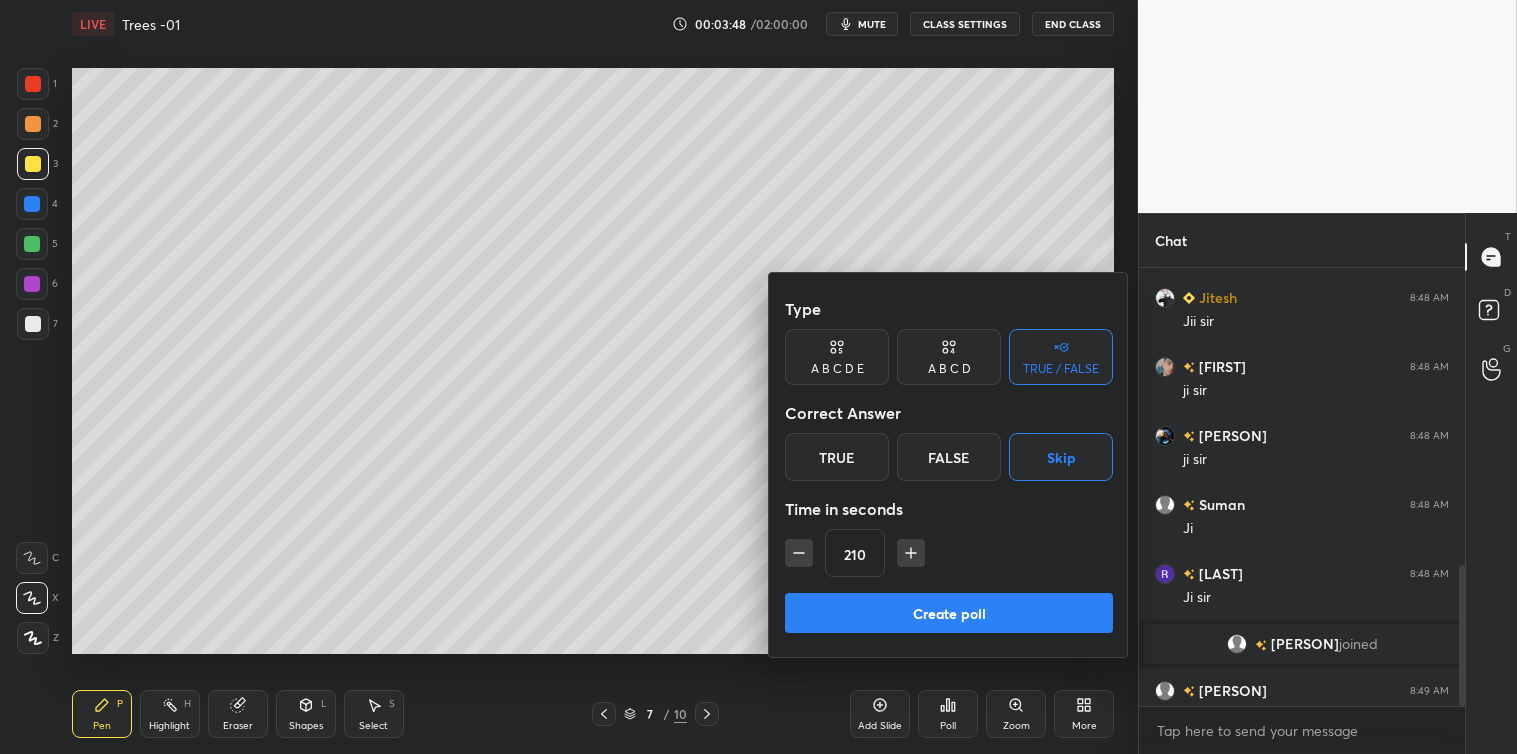 scroll, scrollTop: 924, scrollLeft: 0, axis: vertical 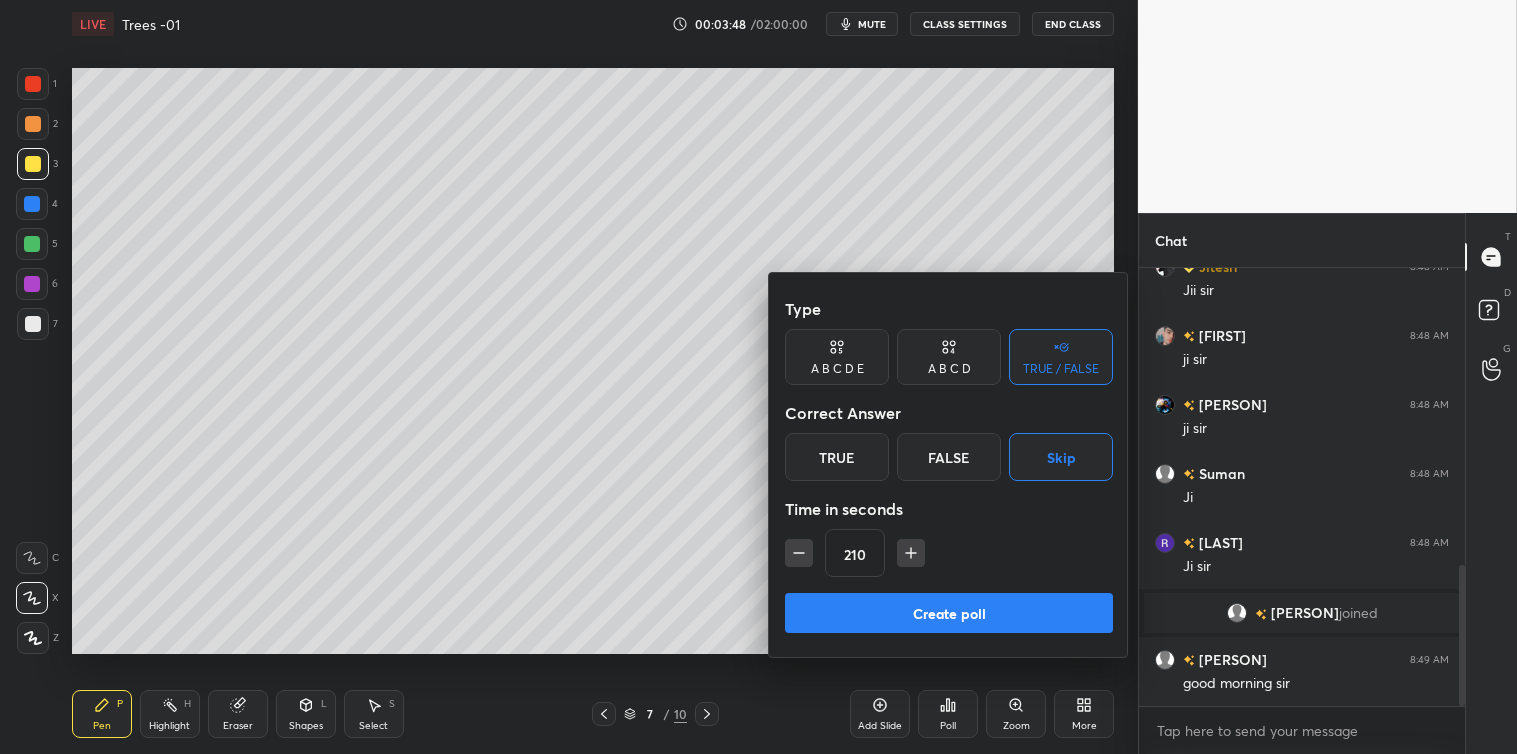 click 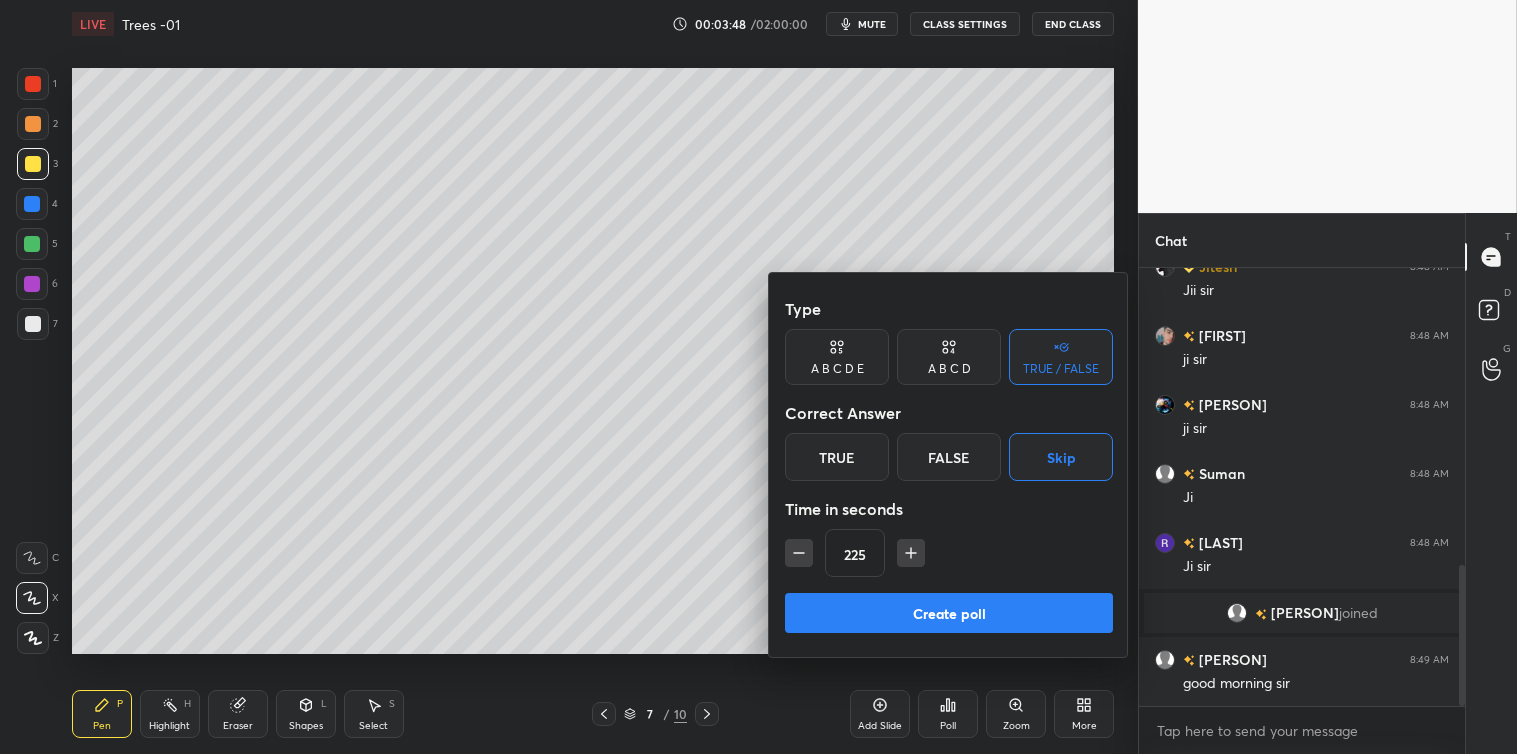 click 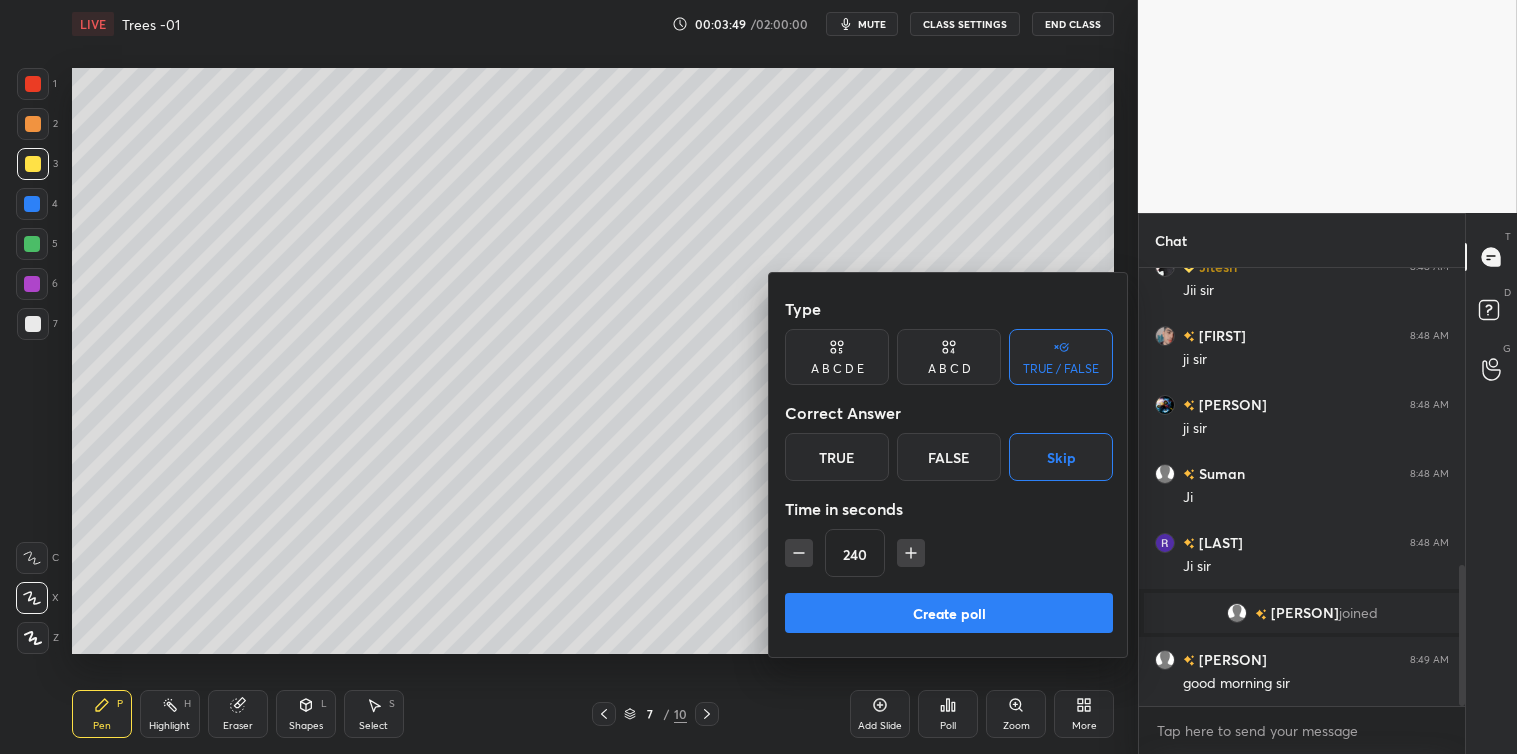 click on "Create poll" at bounding box center (949, 613) 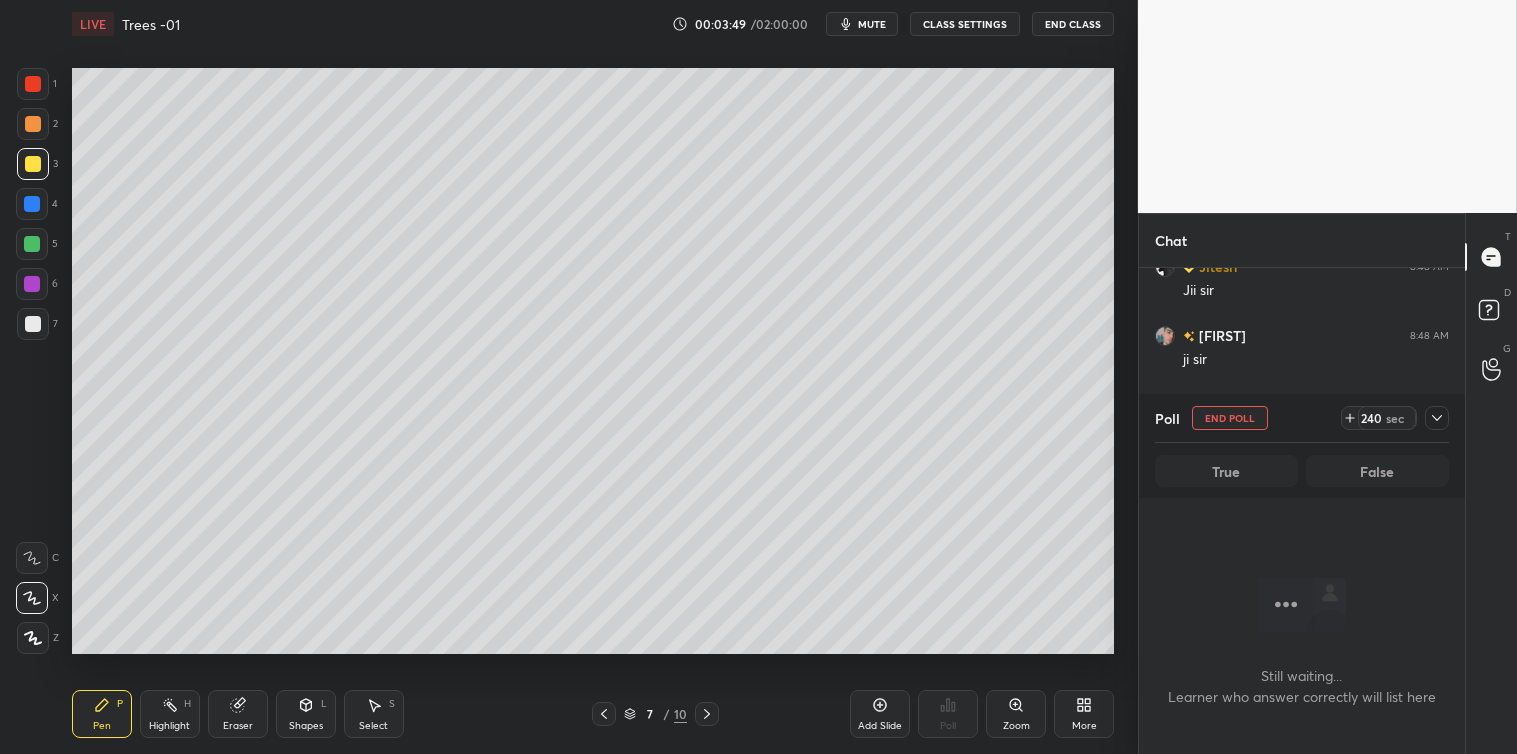 scroll, scrollTop: 390, scrollLeft: 320, axis: both 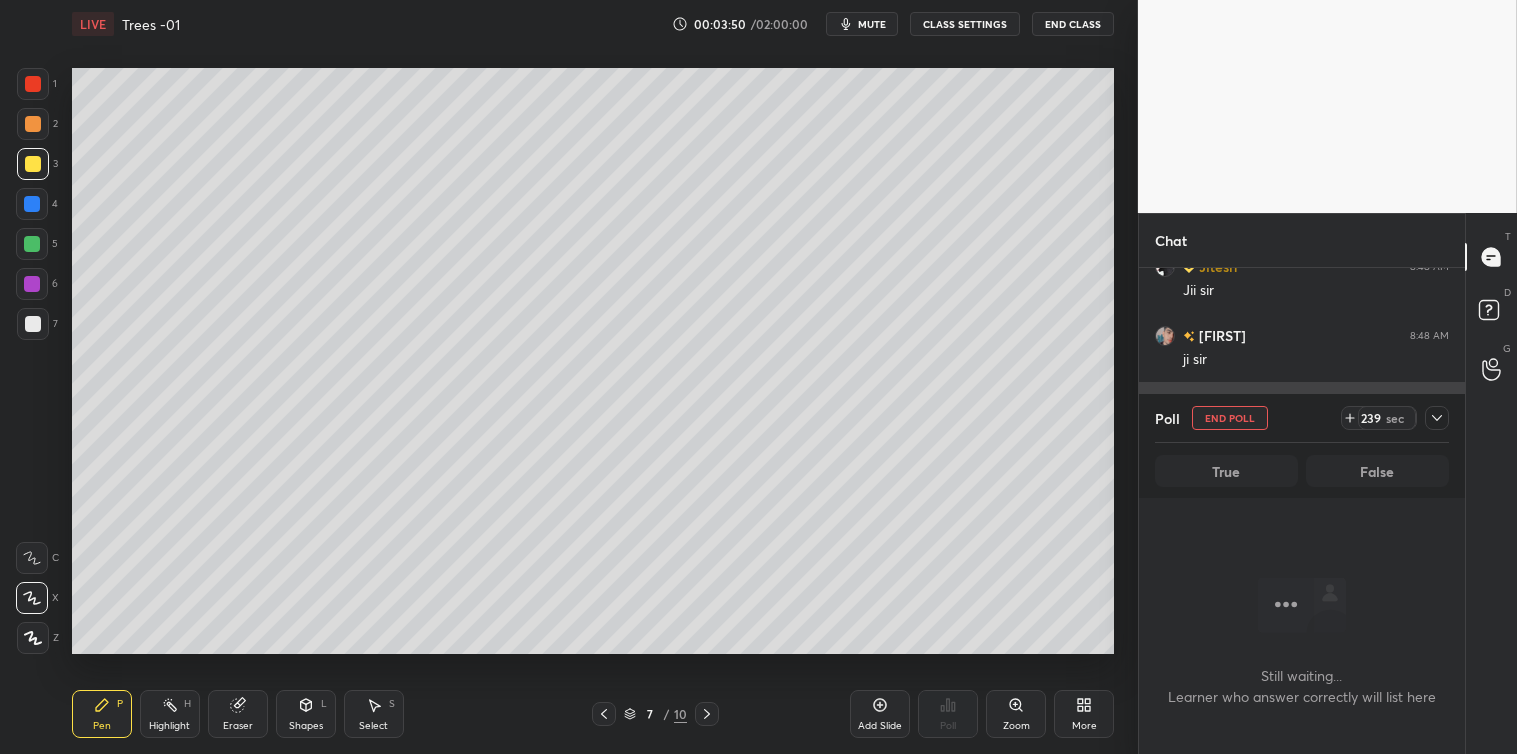 click 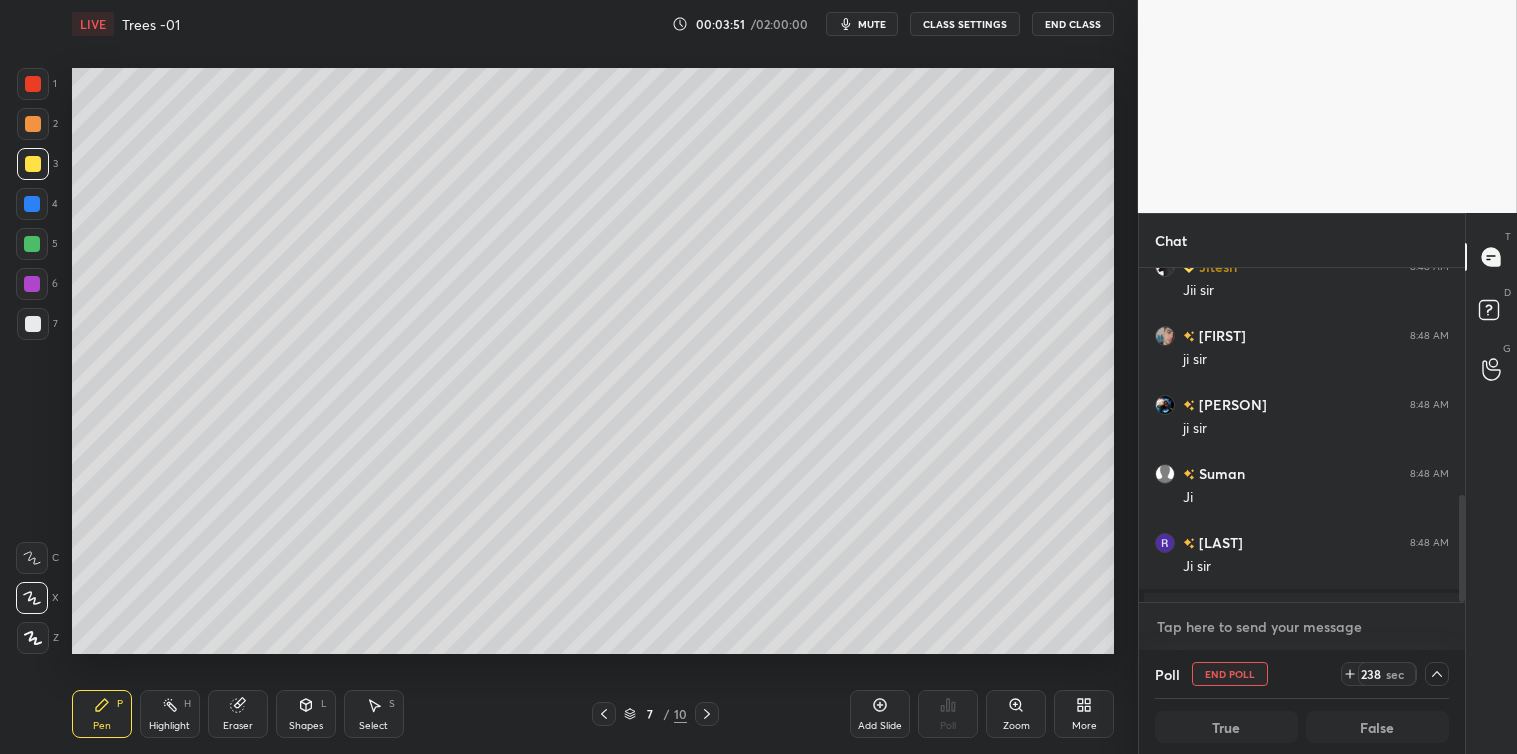 click at bounding box center [1302, 627] 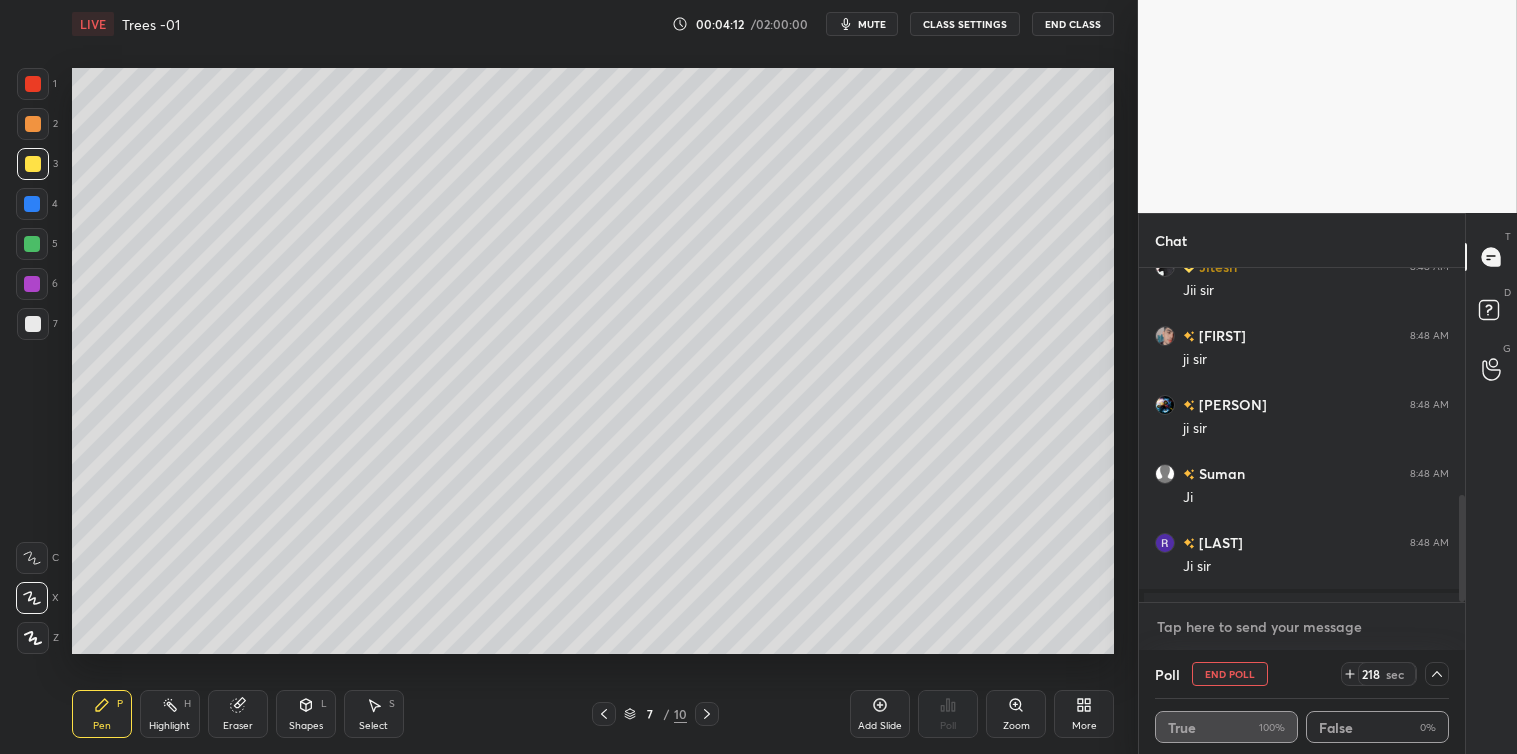 scroll, scrollTop: 286, scrollLeft: 320, axis: both 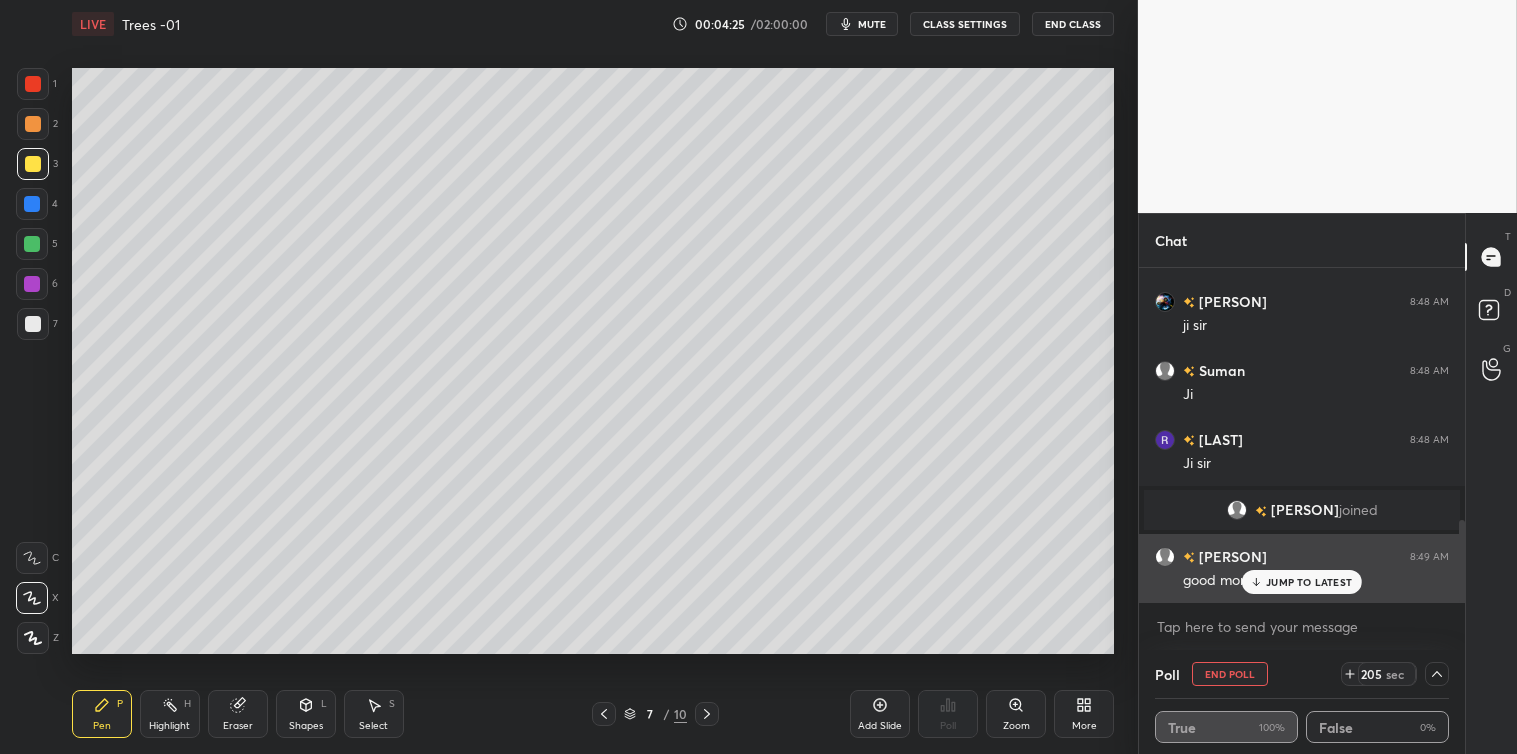 click on "JUMP TO LATEST" at bounding box center (1309, 582) 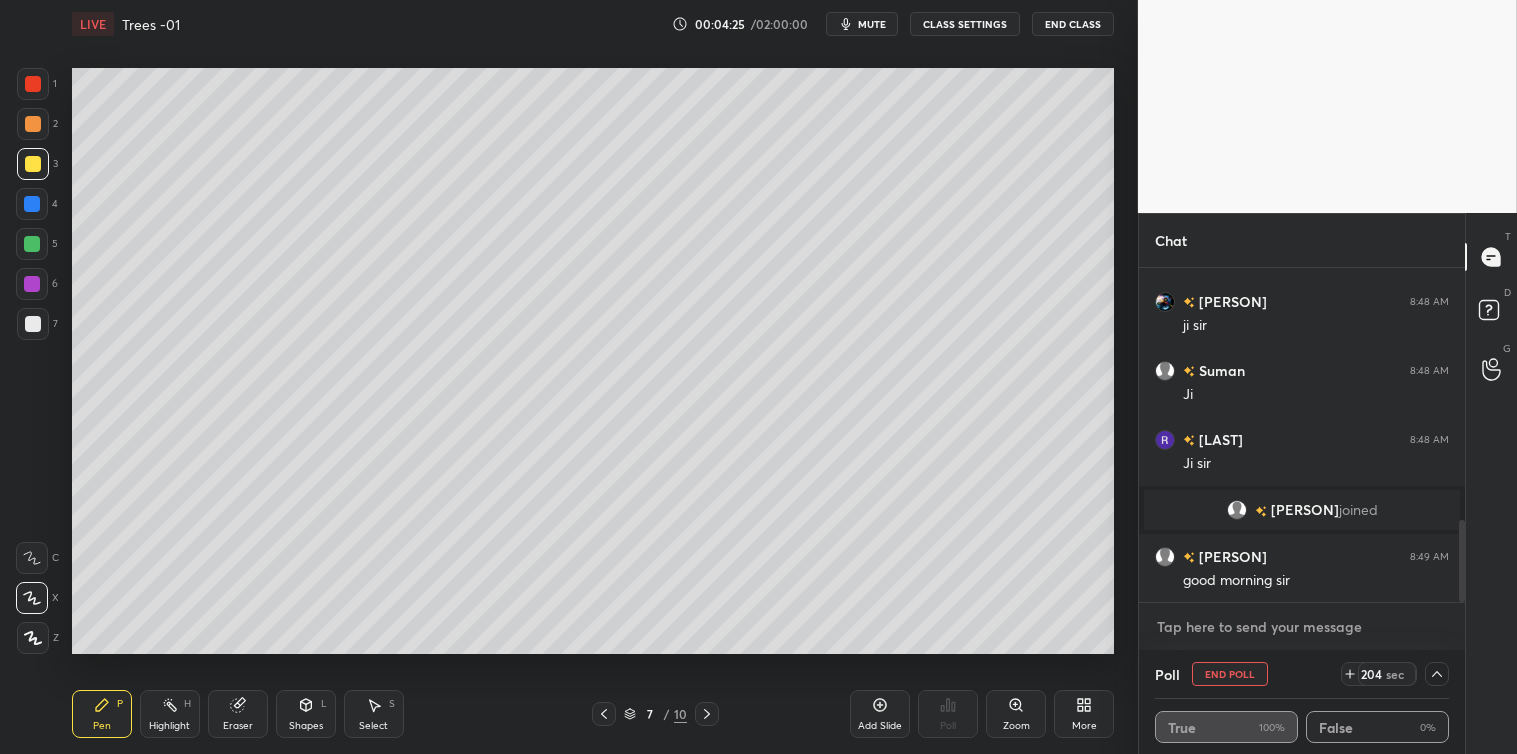 click at bounding box center (1302, 627) 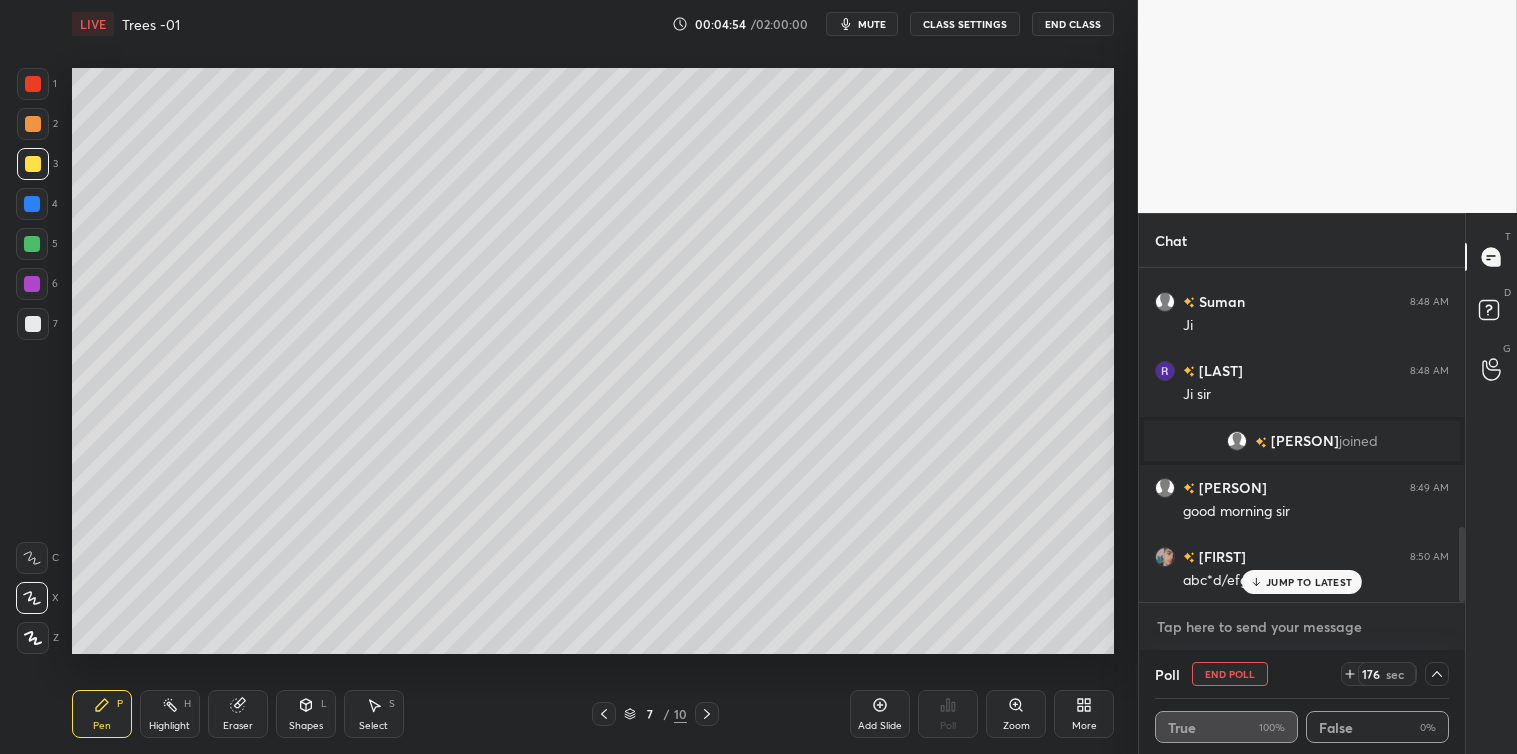 scroll, scrollTop: 1144, scrollLeft: 0, axis: vertical 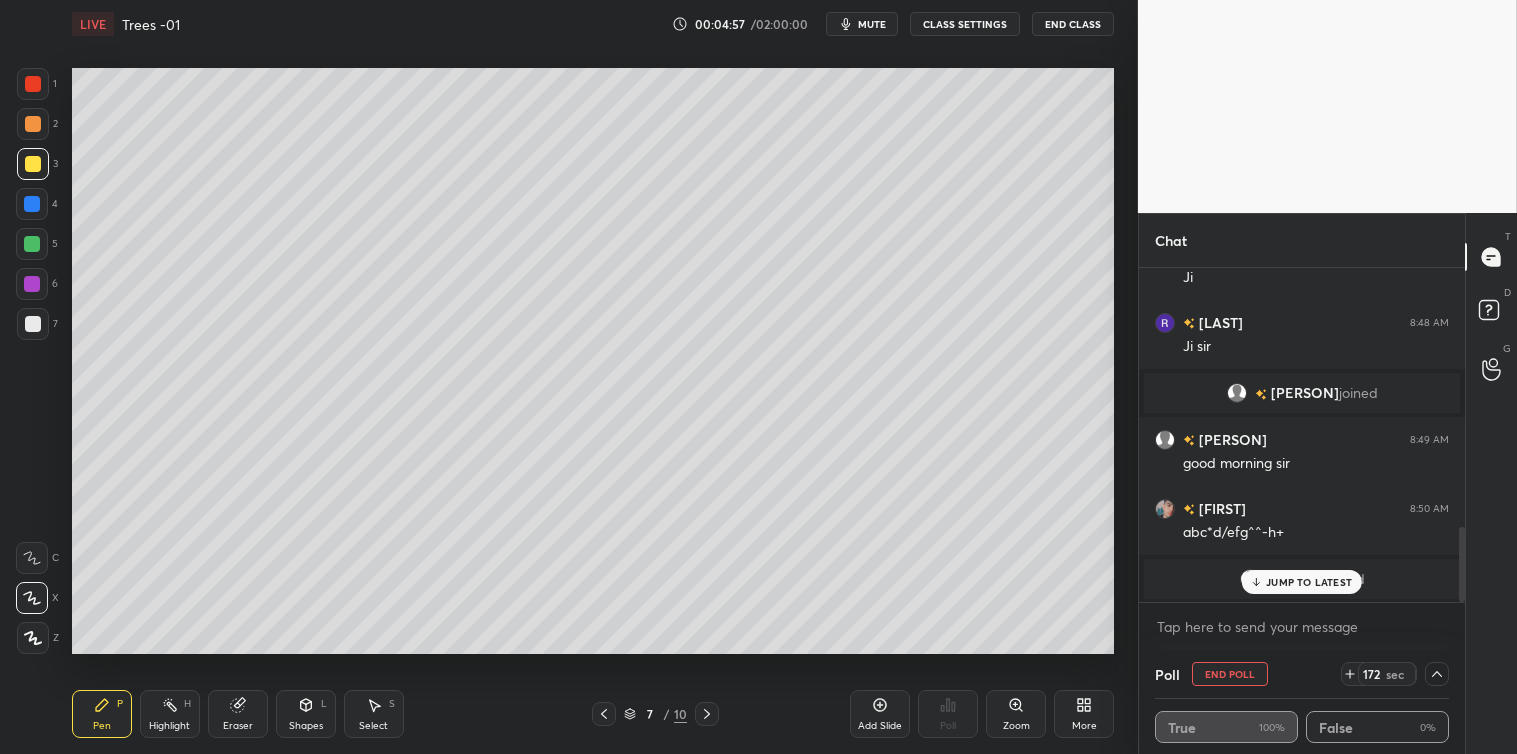 click on "JUMP TO LATEST" at bounding box center (1309, 582) 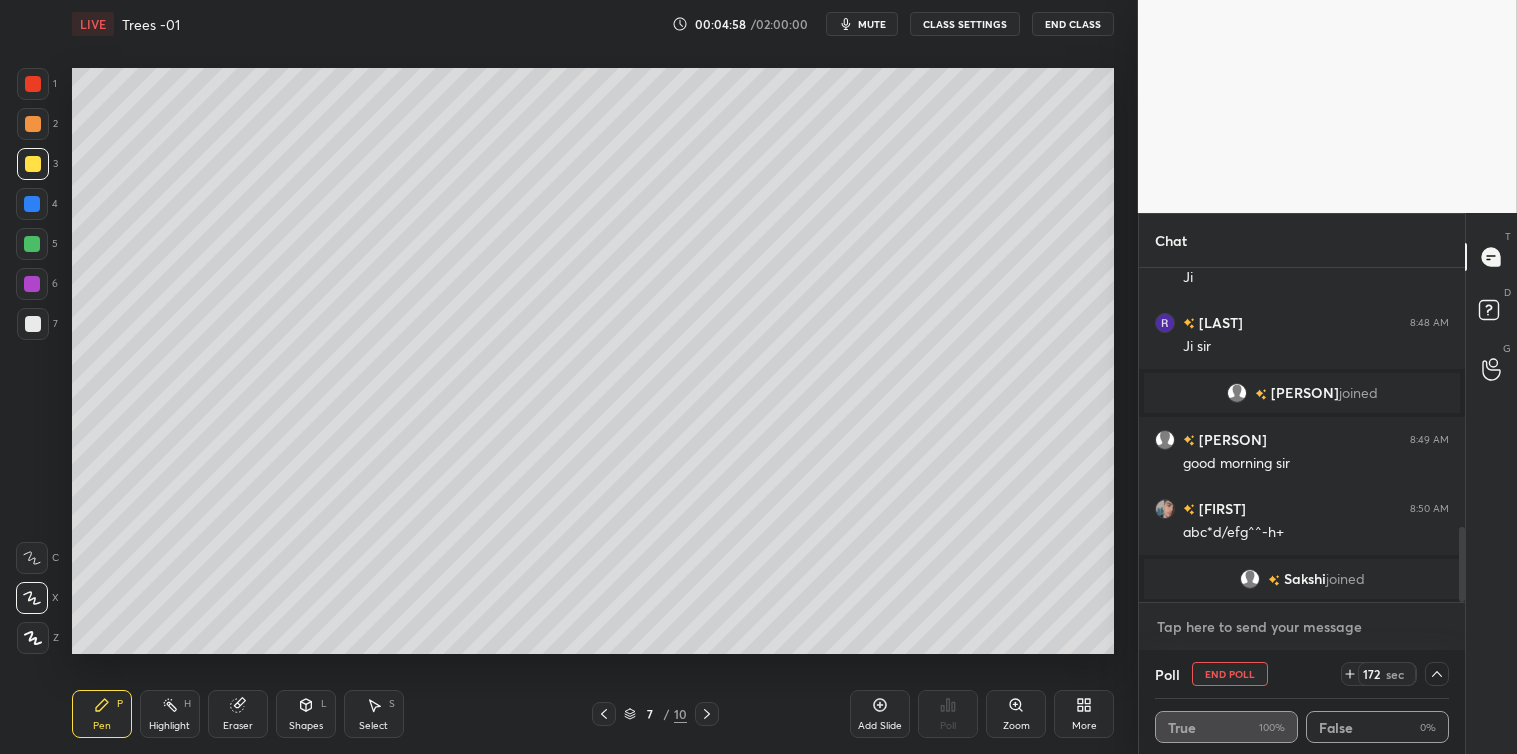click at bounding box center [1302, 627] 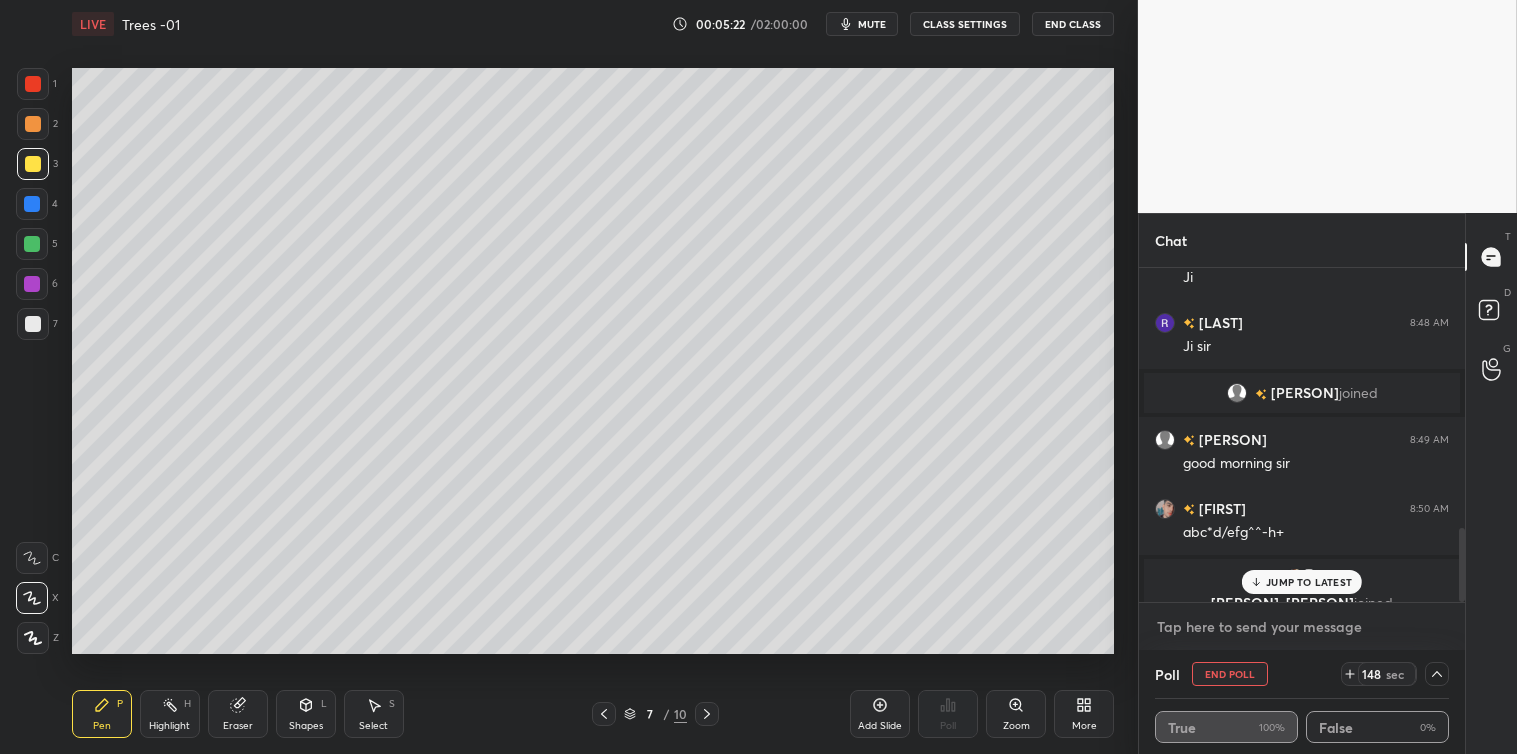 scroll, scrollTop: 1168, scrollLeft: 0, axis: vertical 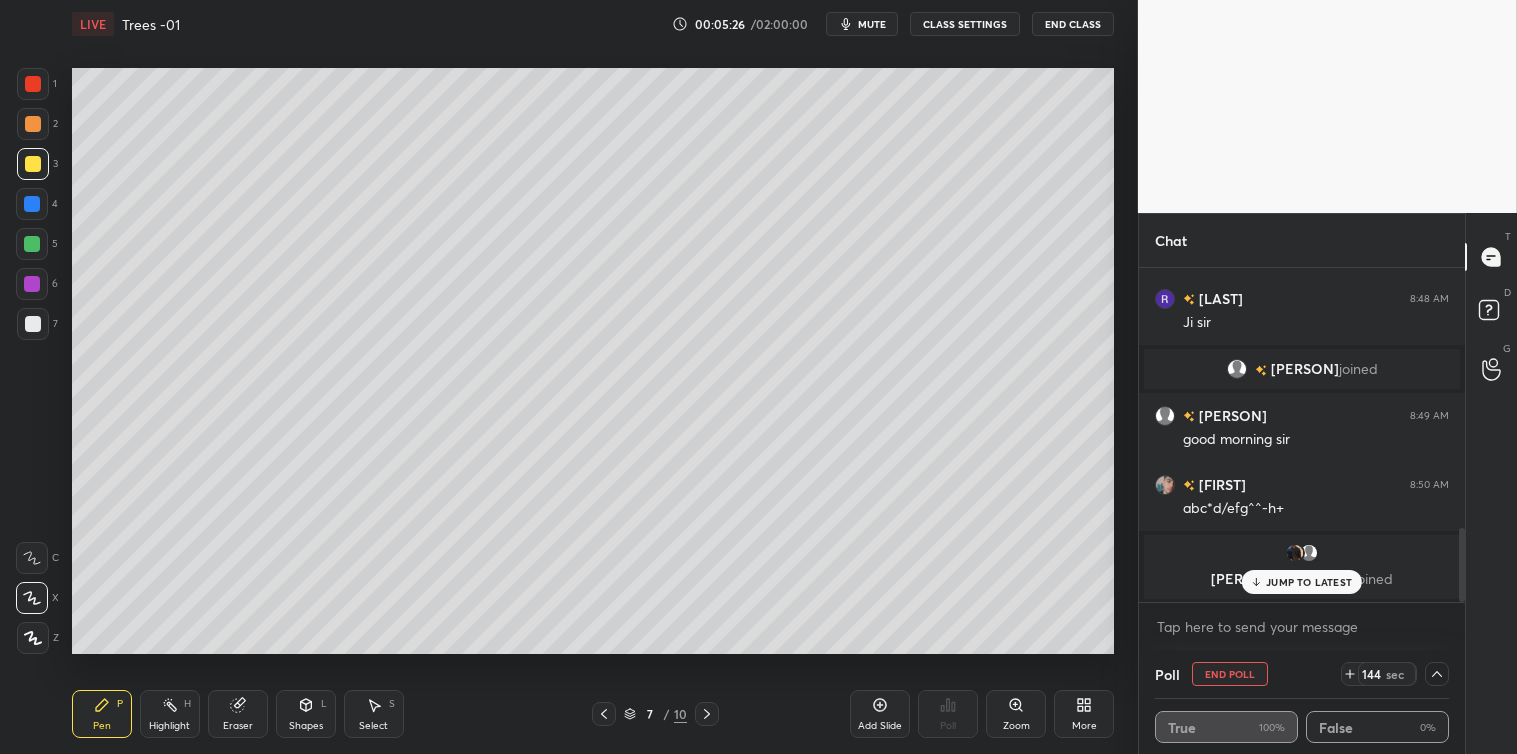 click 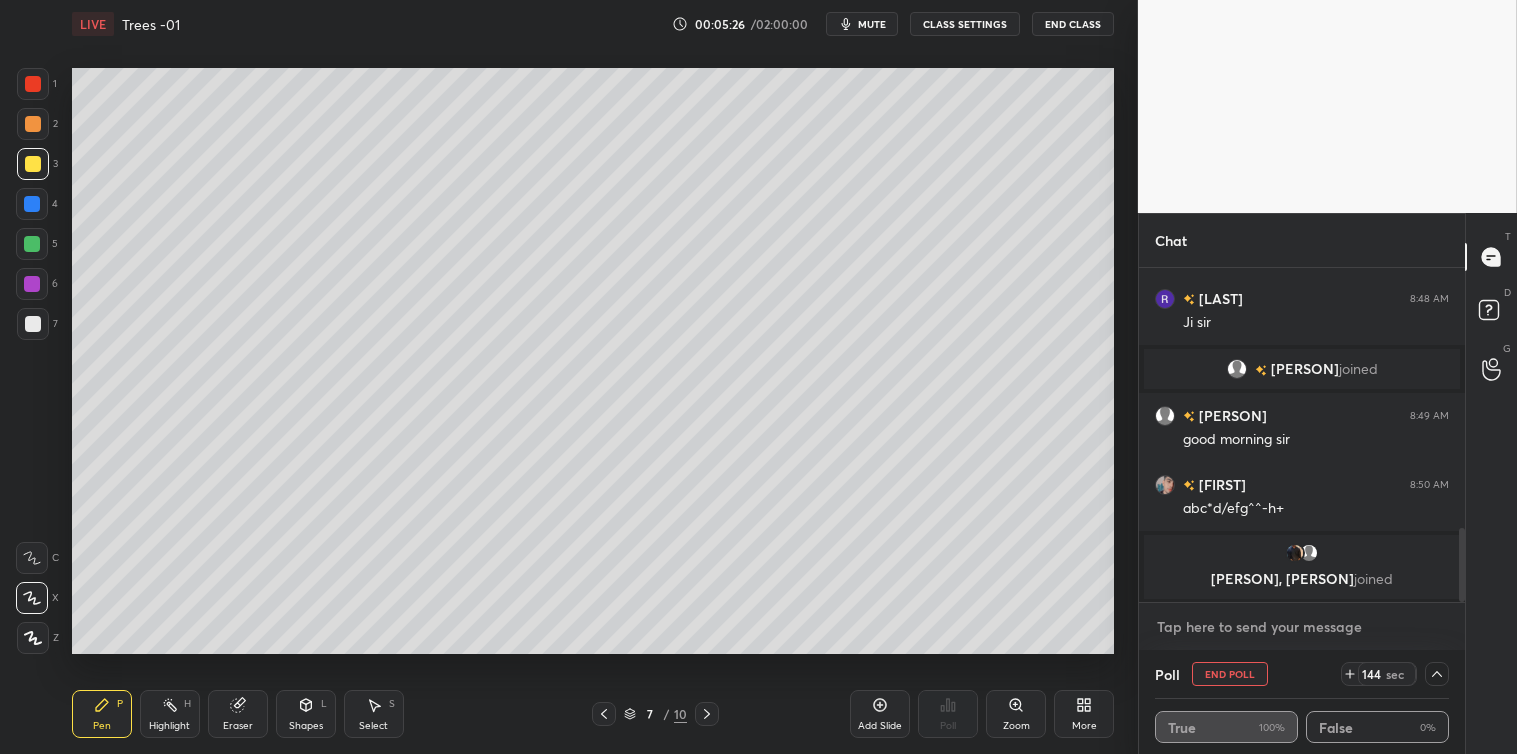 click at bounding box center [1302, 627] 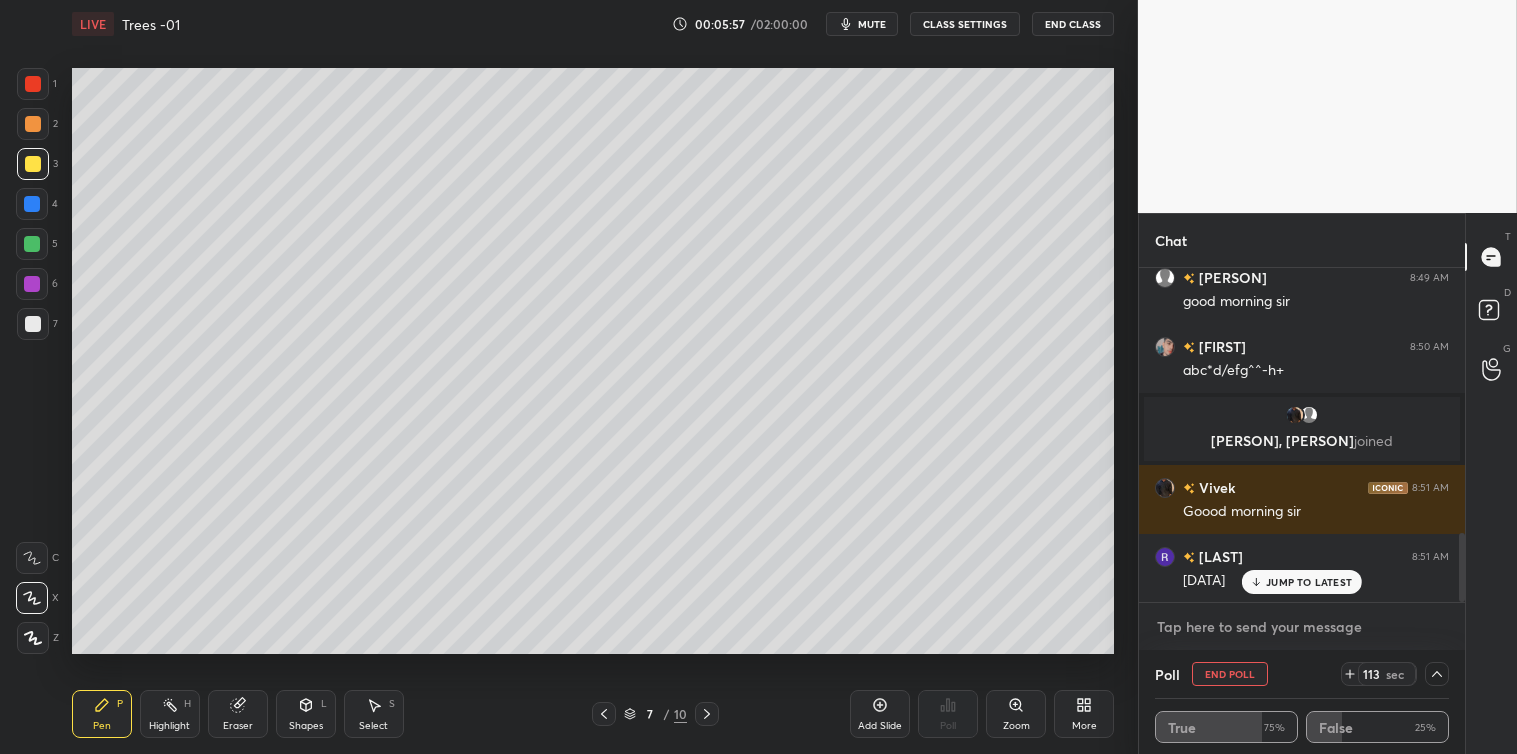 scroll, scrollTop: 1287, scrollLeft: 0, axis: vertical 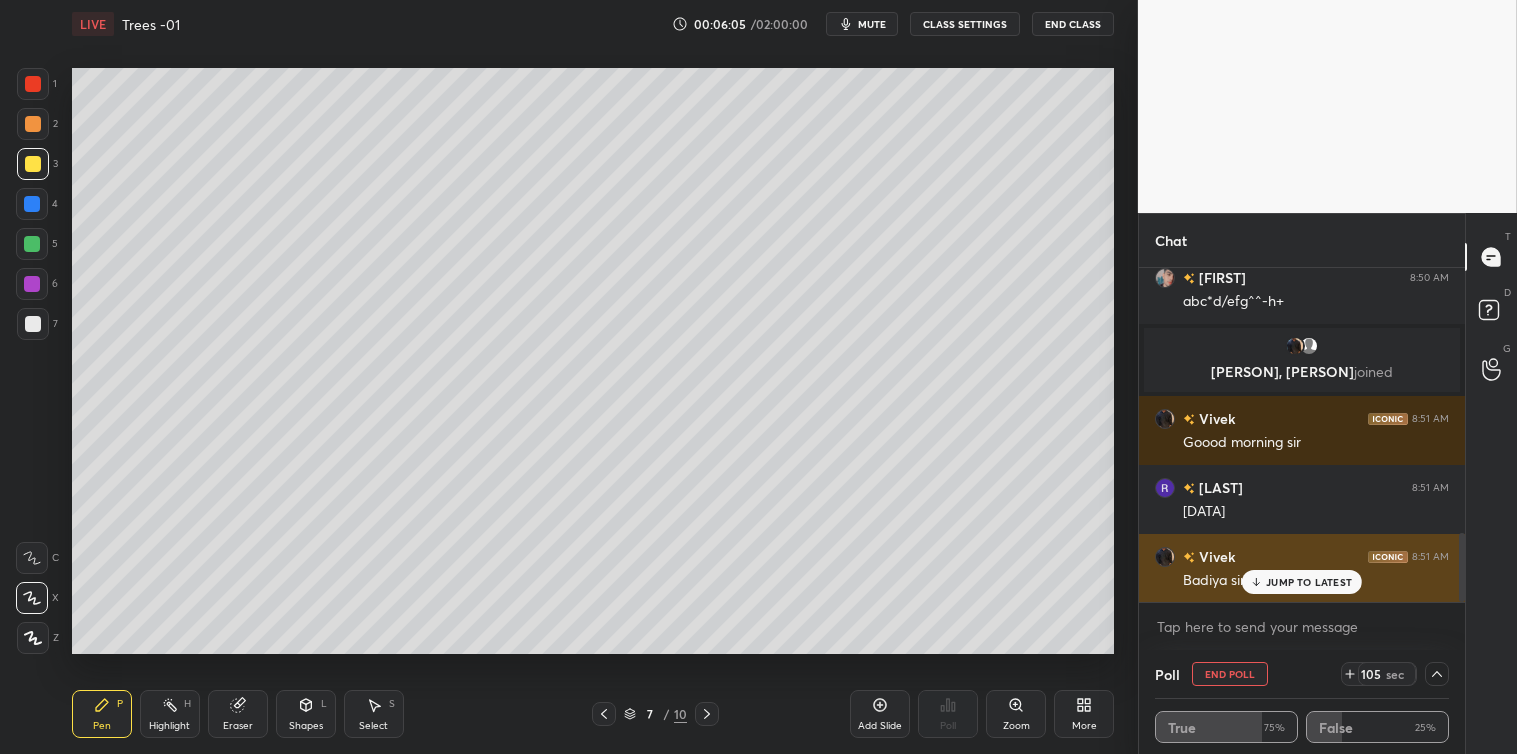 click on "[PERSON] 8:51 AM" at bounding box center (1302, 556) 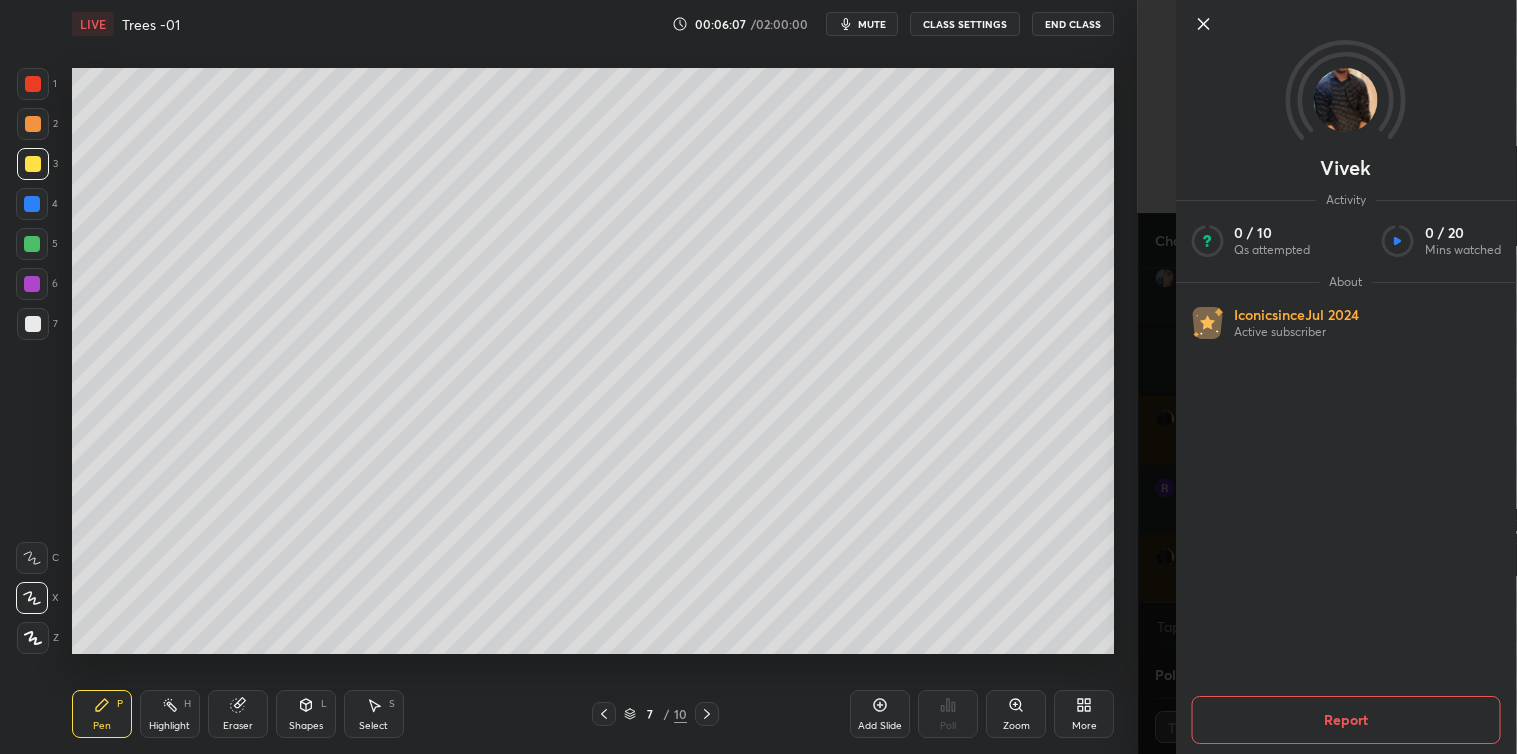 click 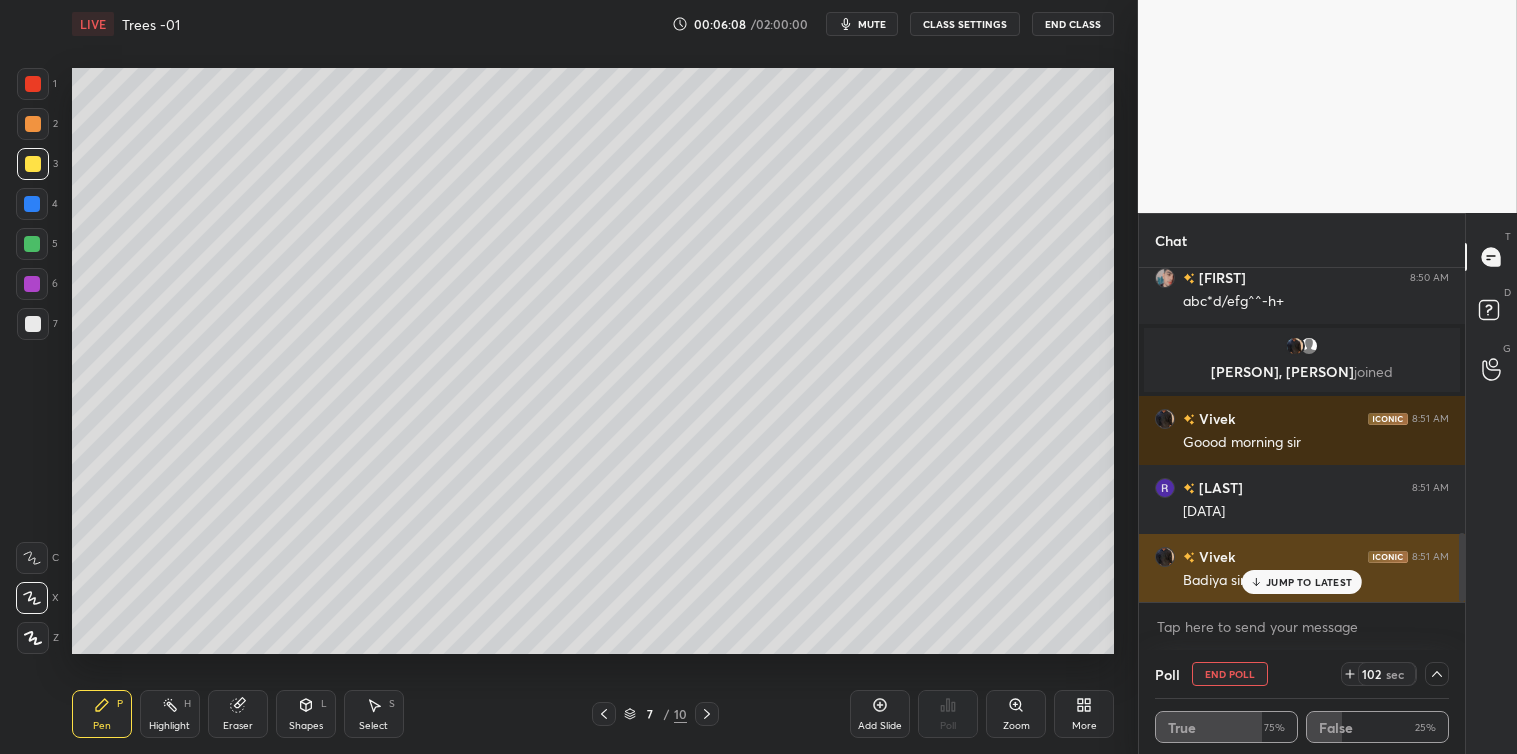 click on "JUMP TO LATEST" at bounding box center (1309, 582) 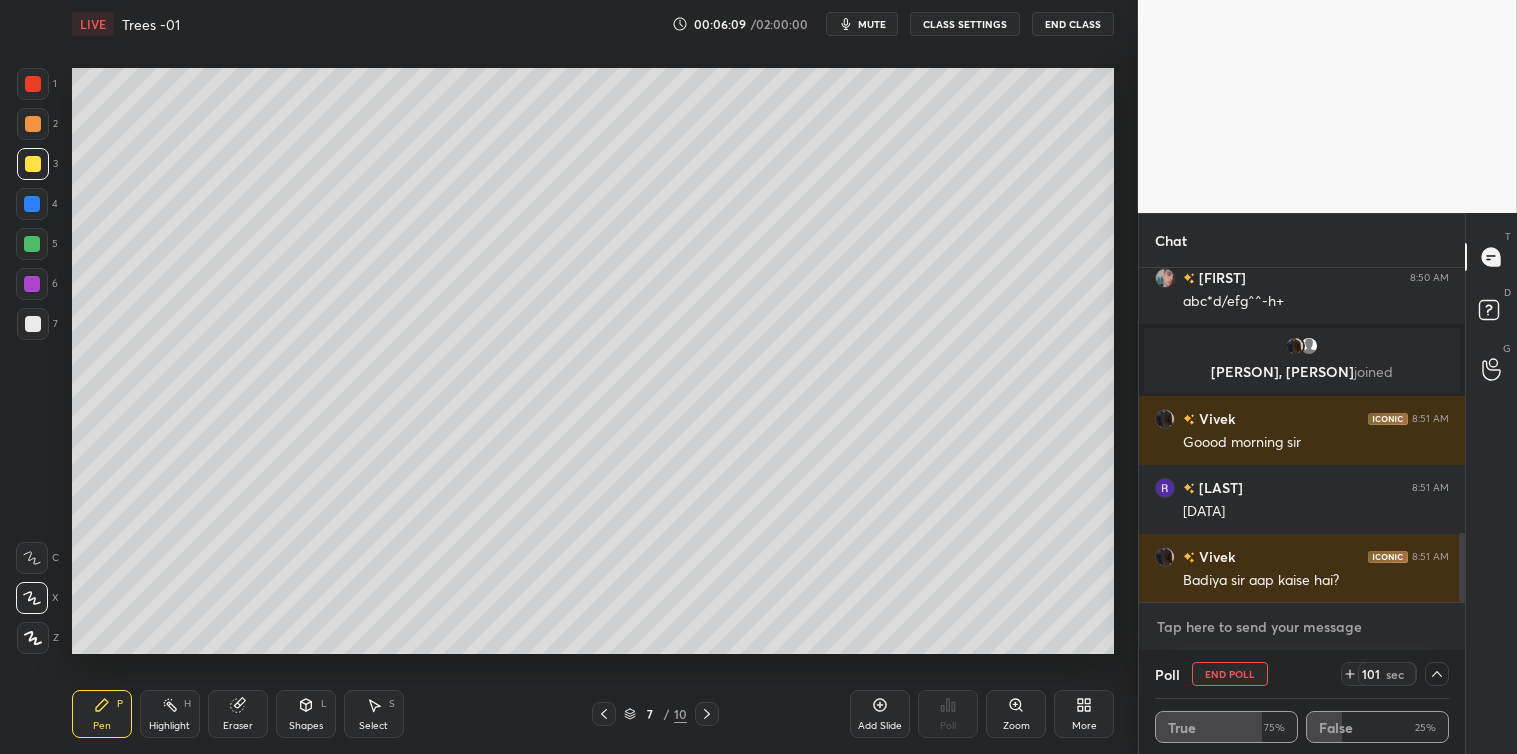 click at bounding box center (1302, 627) 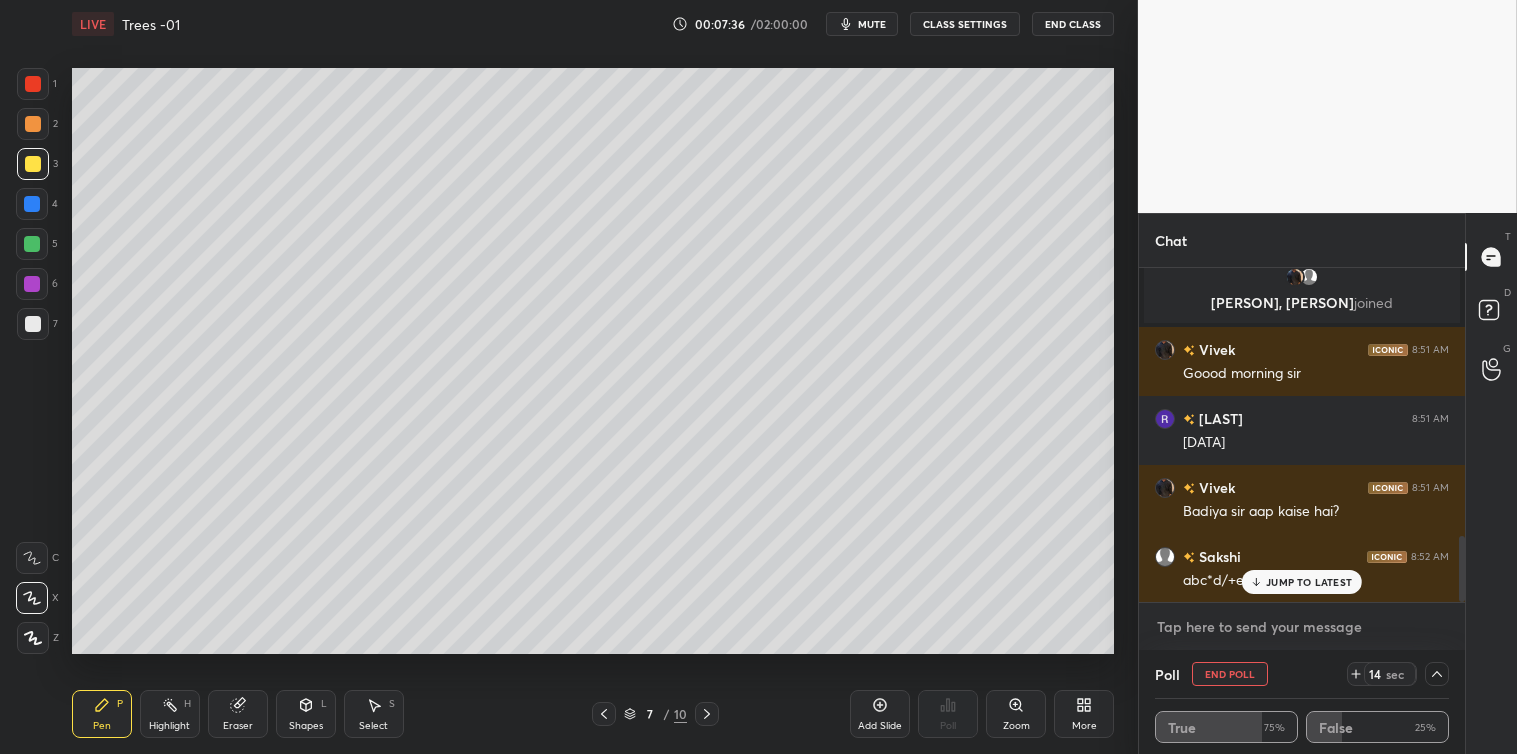 scroll, scrollTop: 1425, scrollLeft: 0, axis: vertical 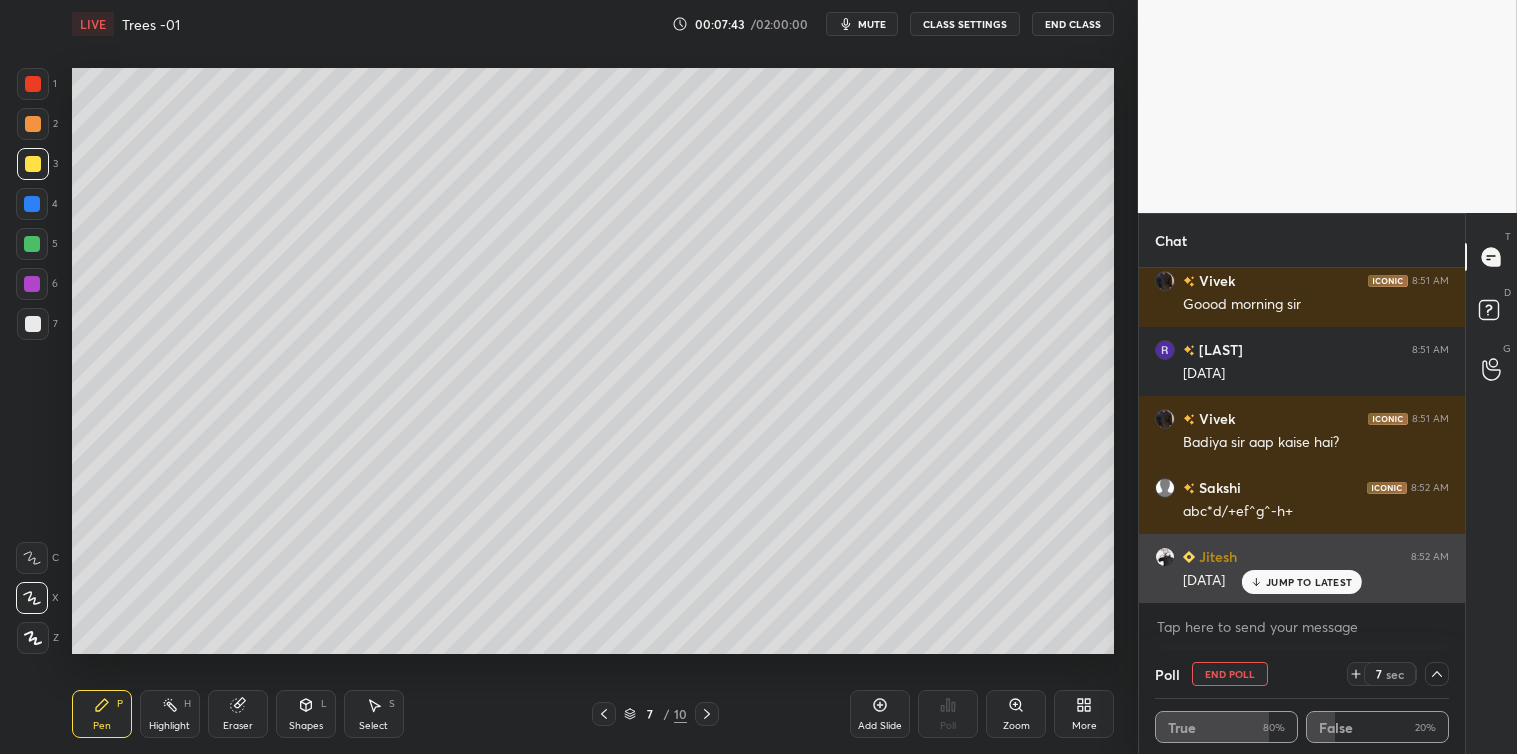 click on "JUMP TO LATEST" at bounding box center (1309, 582) 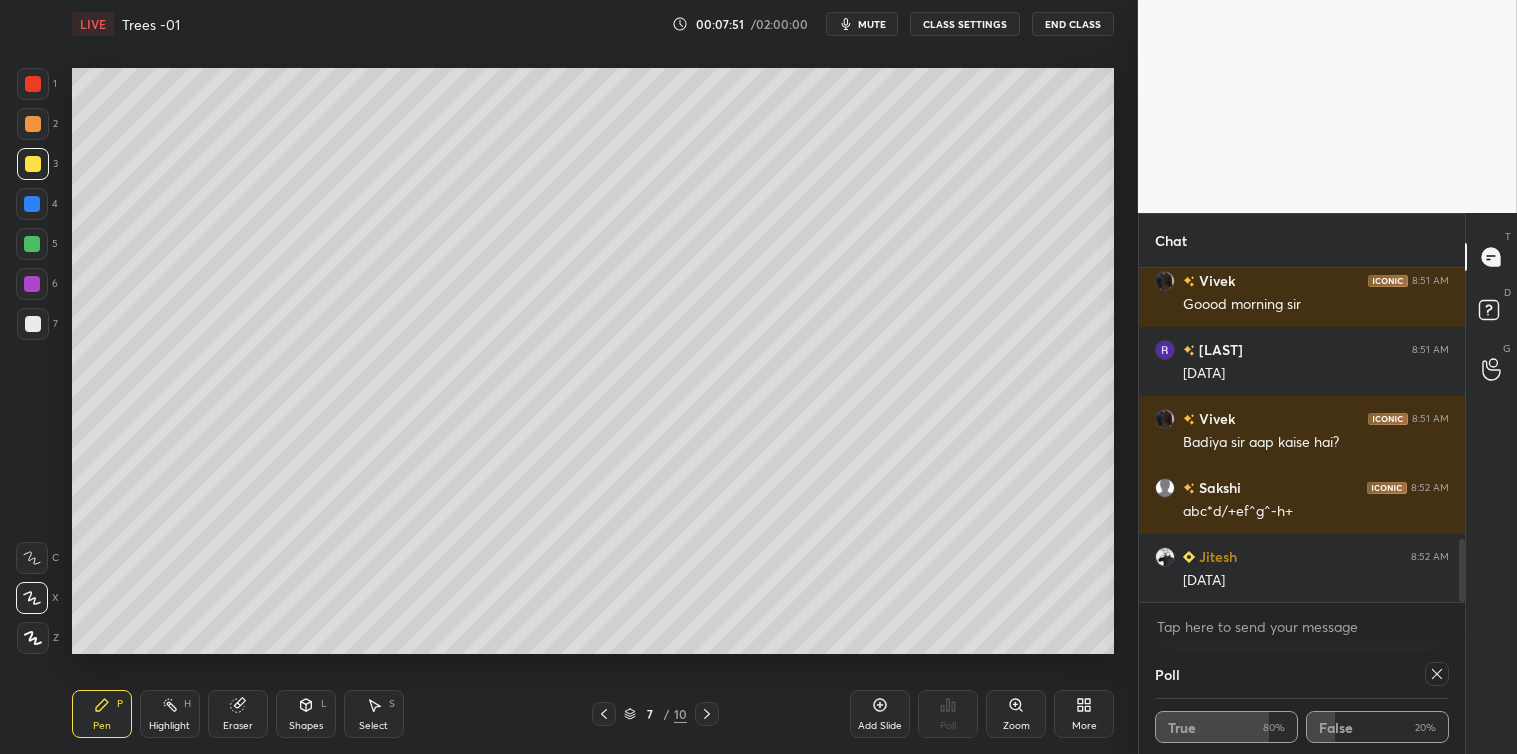 click 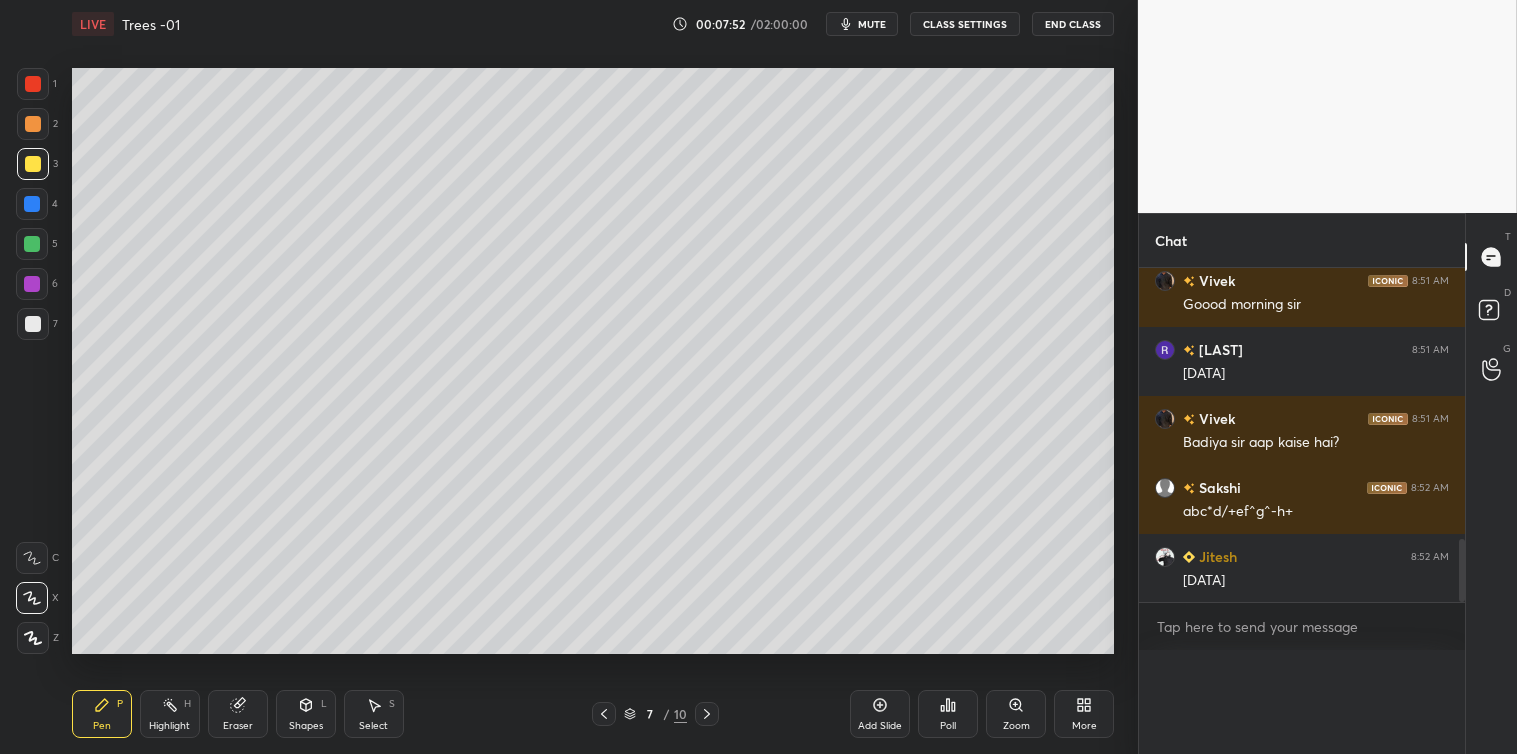 scroll, scrollTop: 371, scrollLeft: 320, axis: both 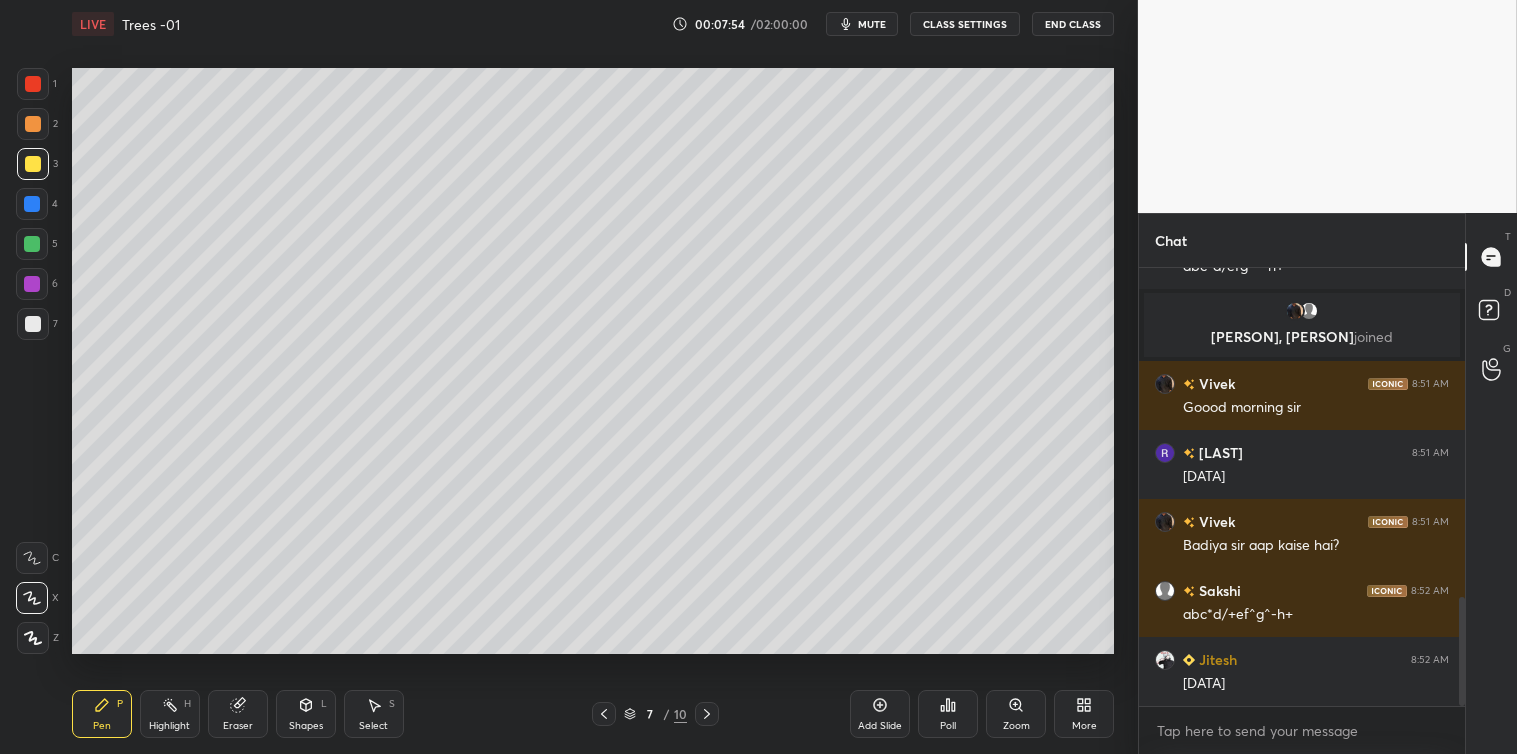 click on "Shapes L" at bounding box center [306, 714] 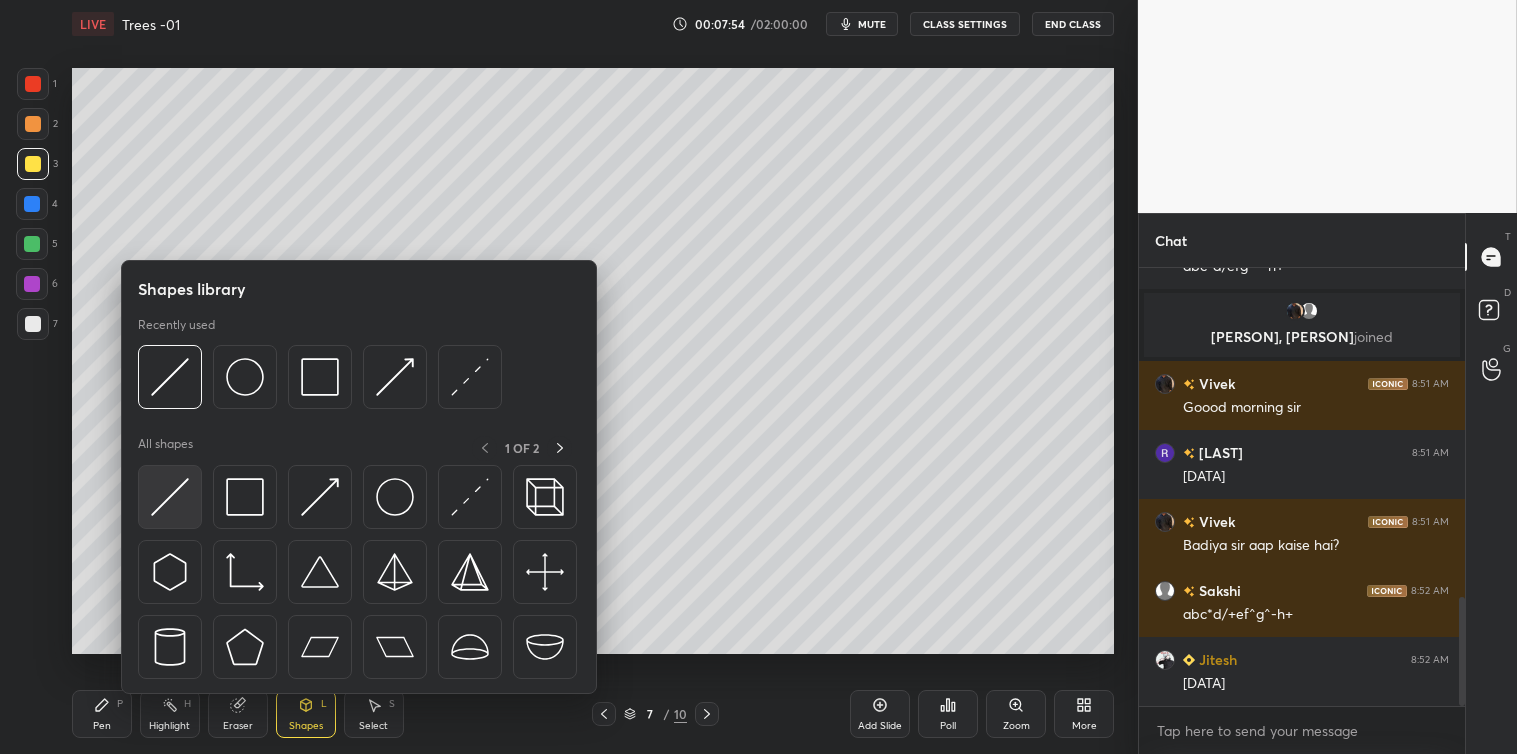 click at bounding box center [170, 497] 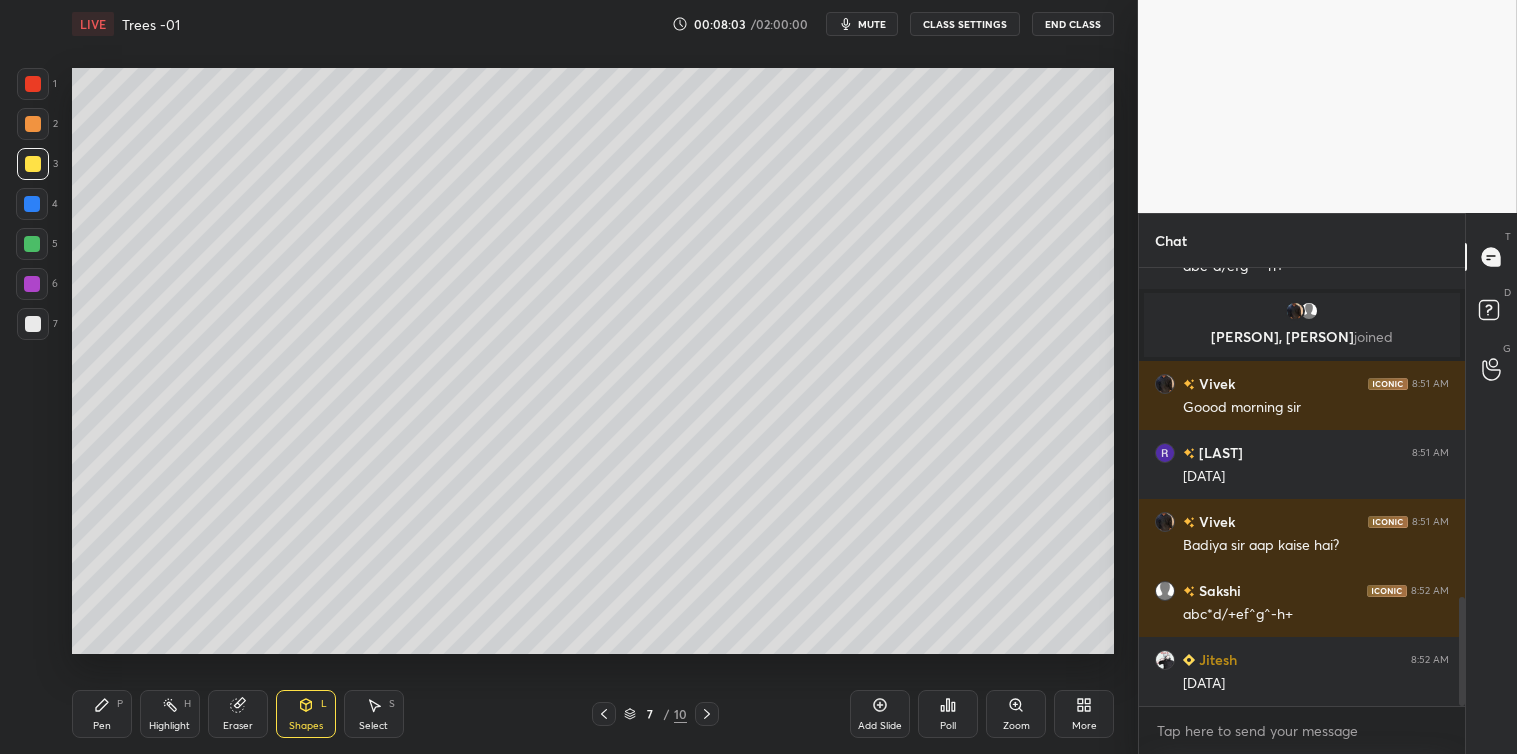 click 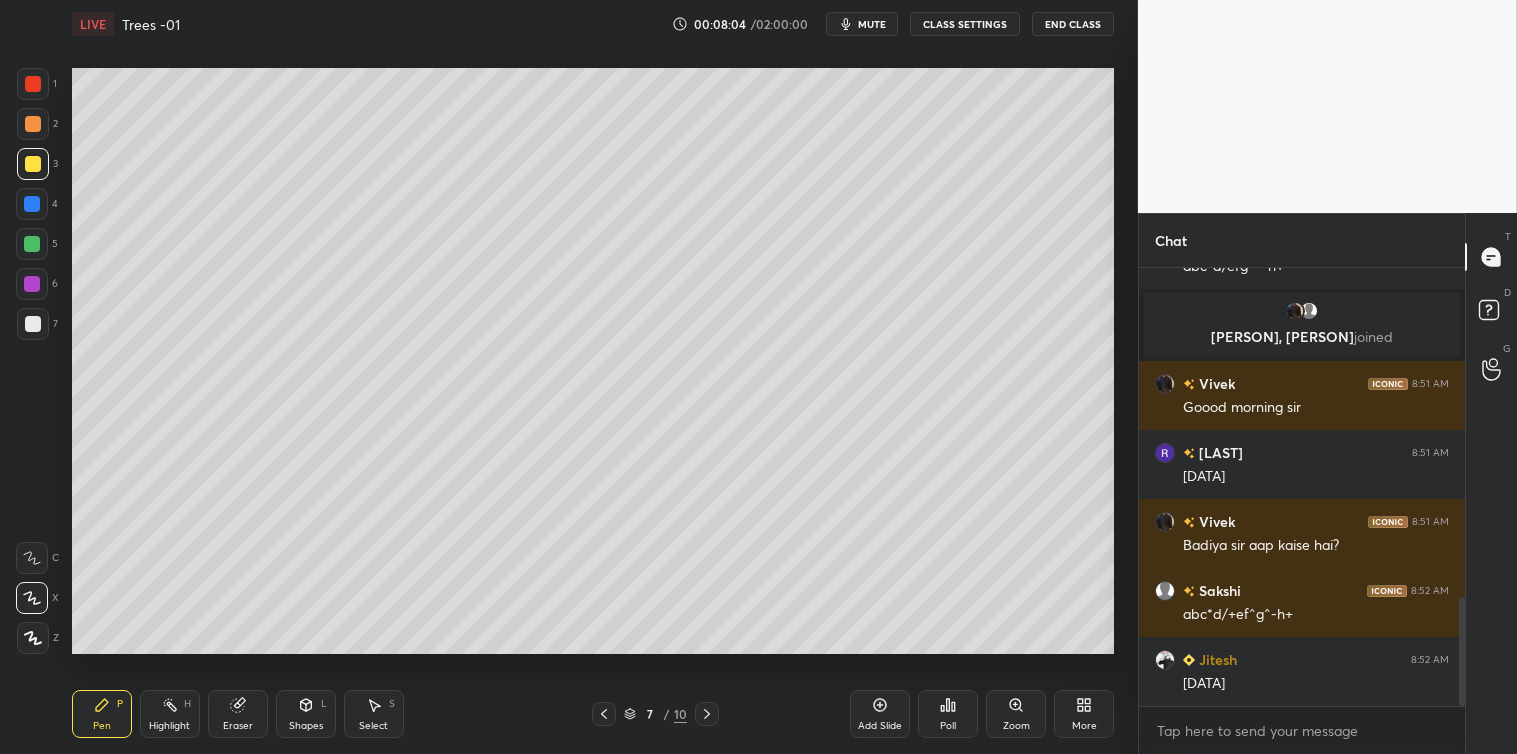 click at bounding box center (33, 324) 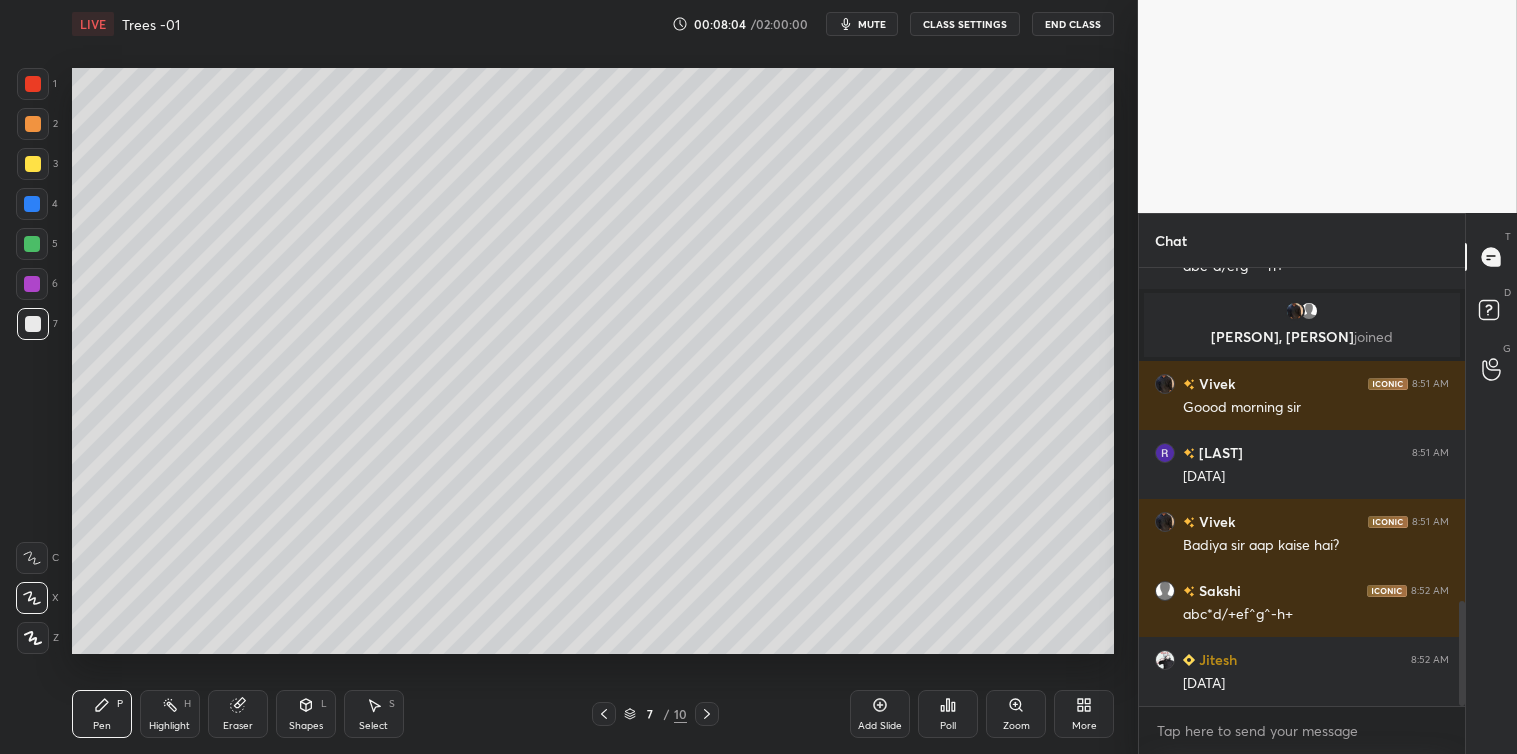scroll, scrollTop: 1391, scrollLeft: 0, axis: vertical 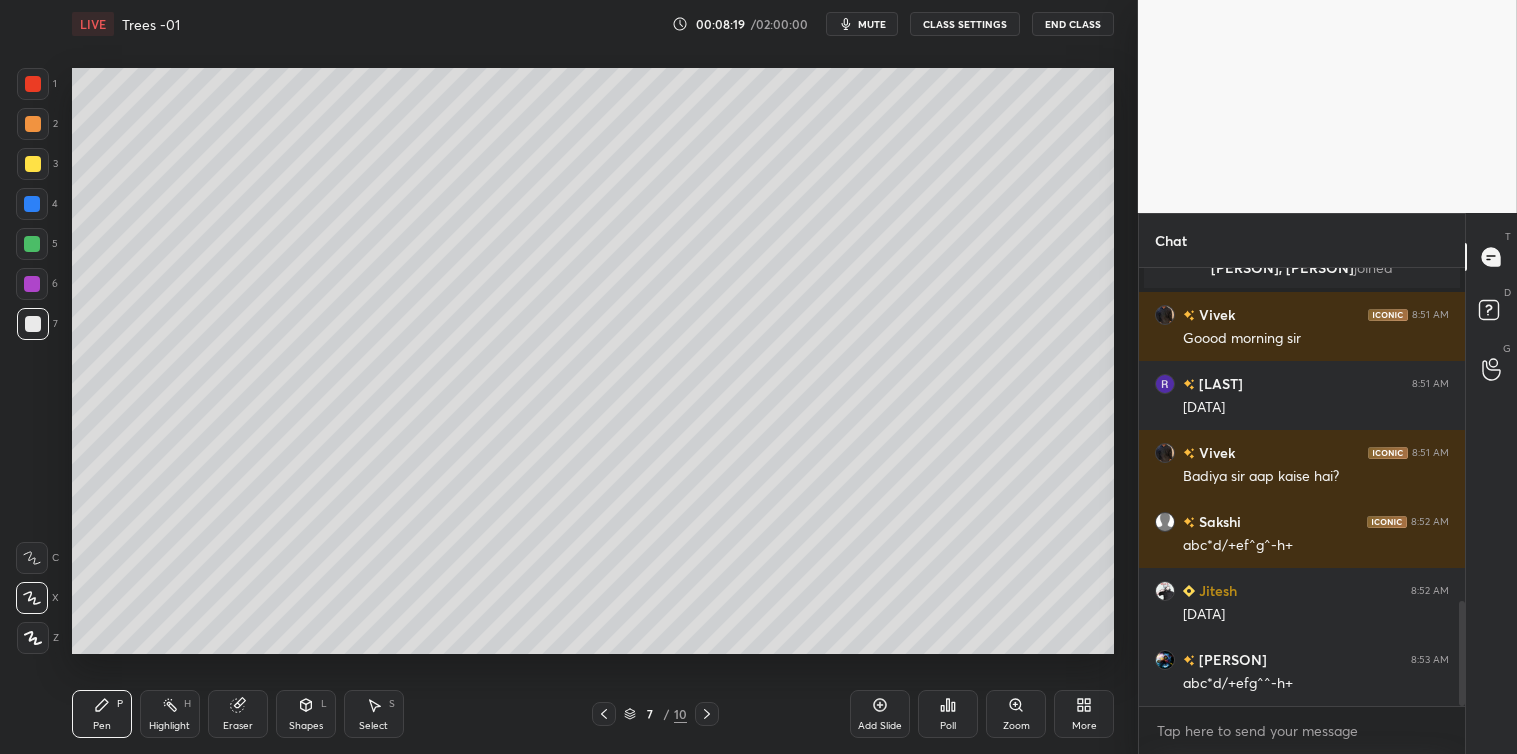 click 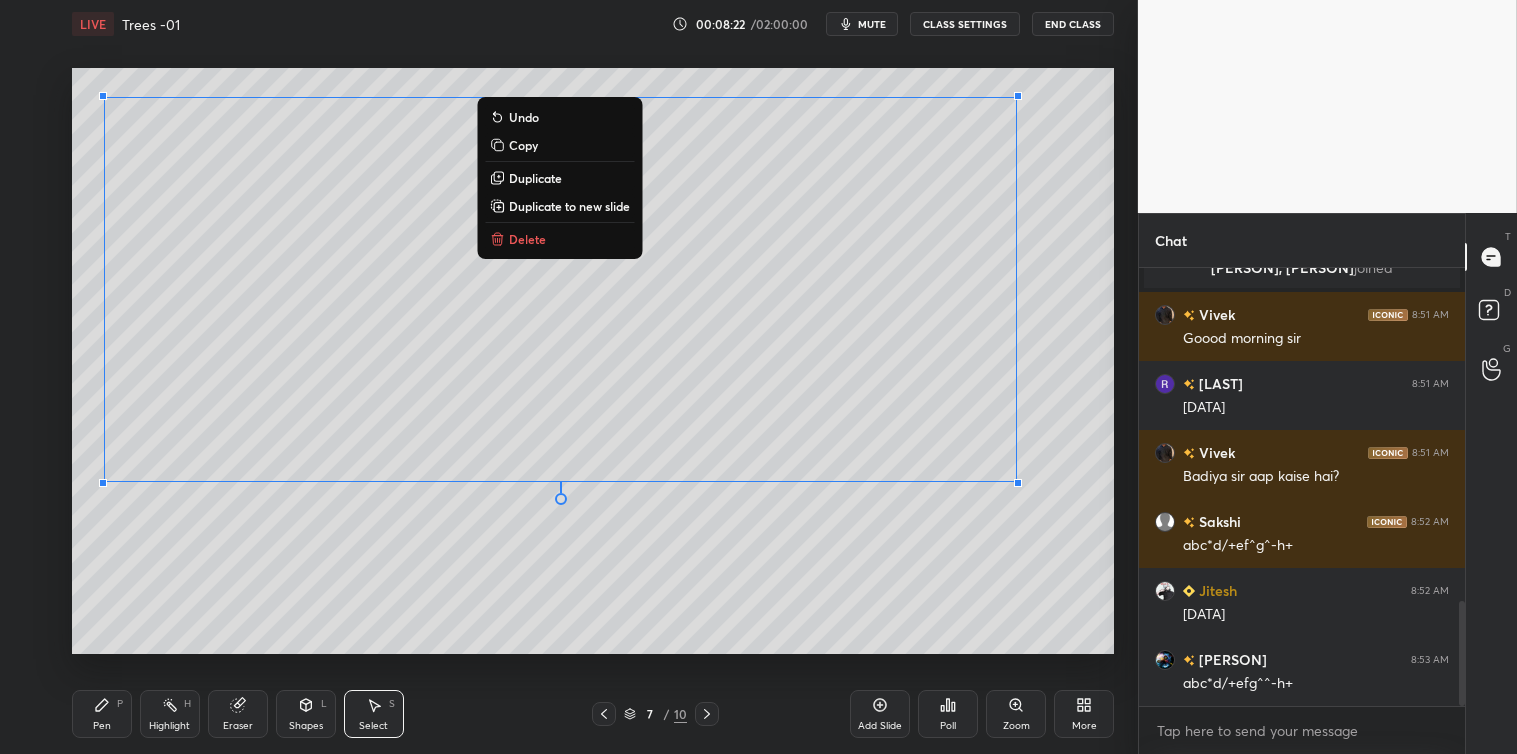 click on "Copy" at bounding box center (559, 145) 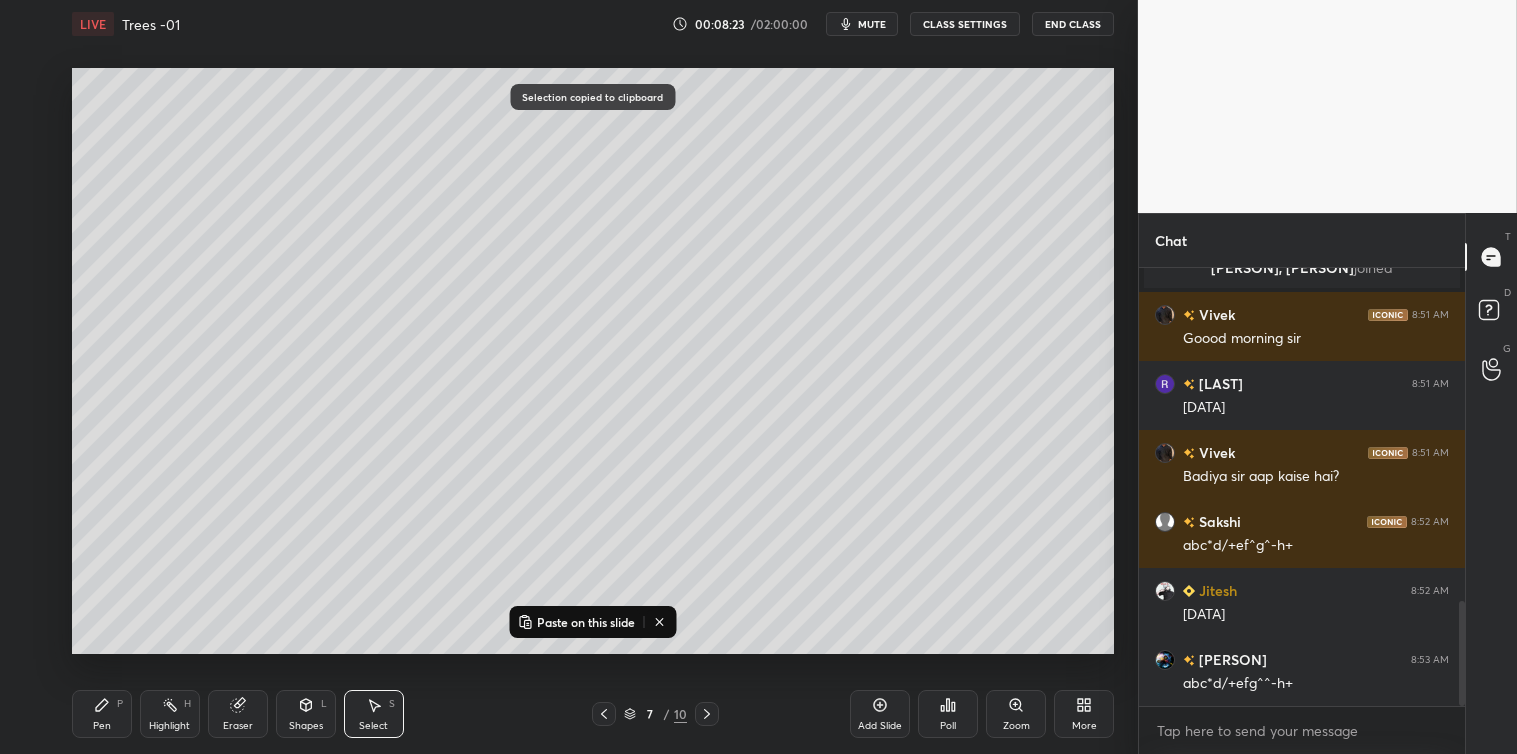 click 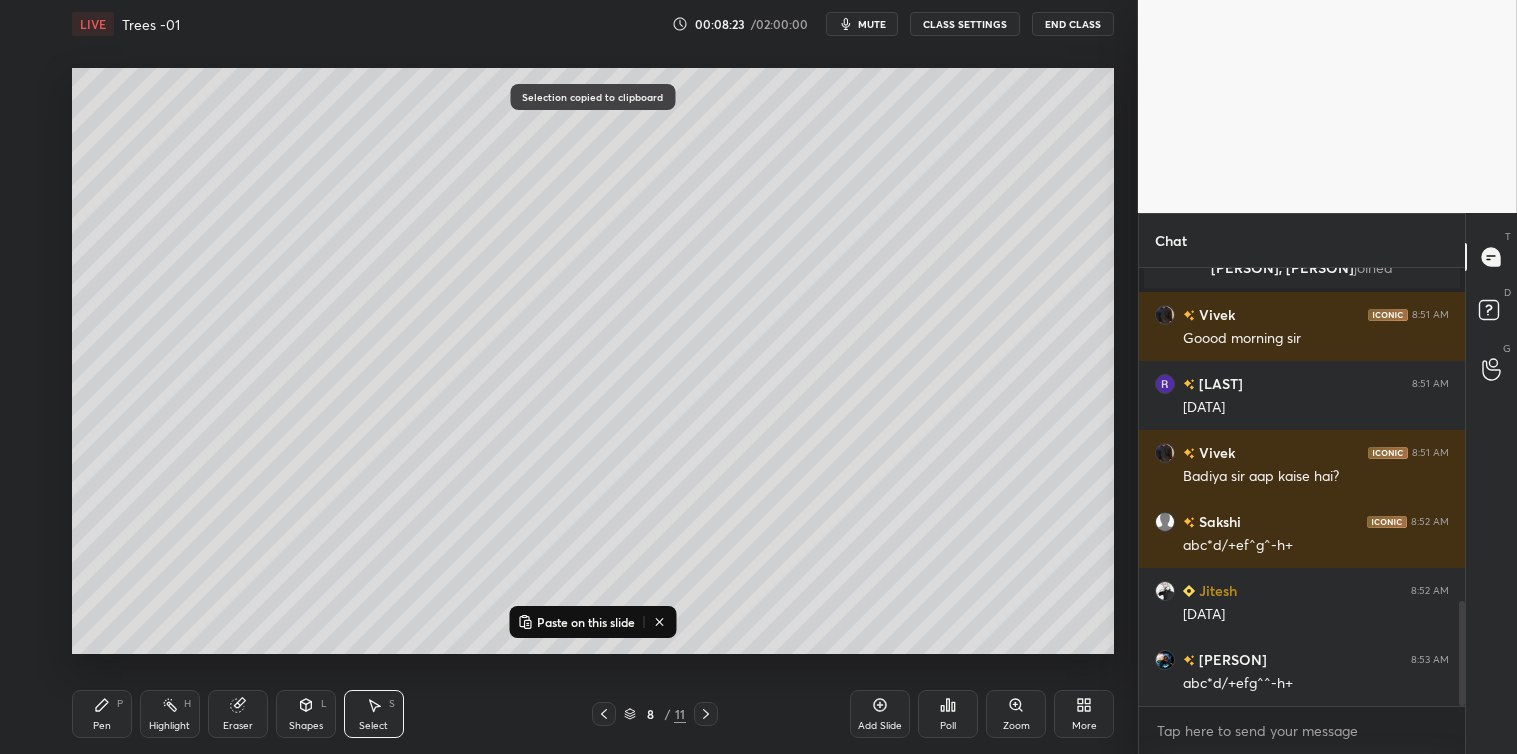 click on "Paste on this slide" at bounding box center [586, 622] 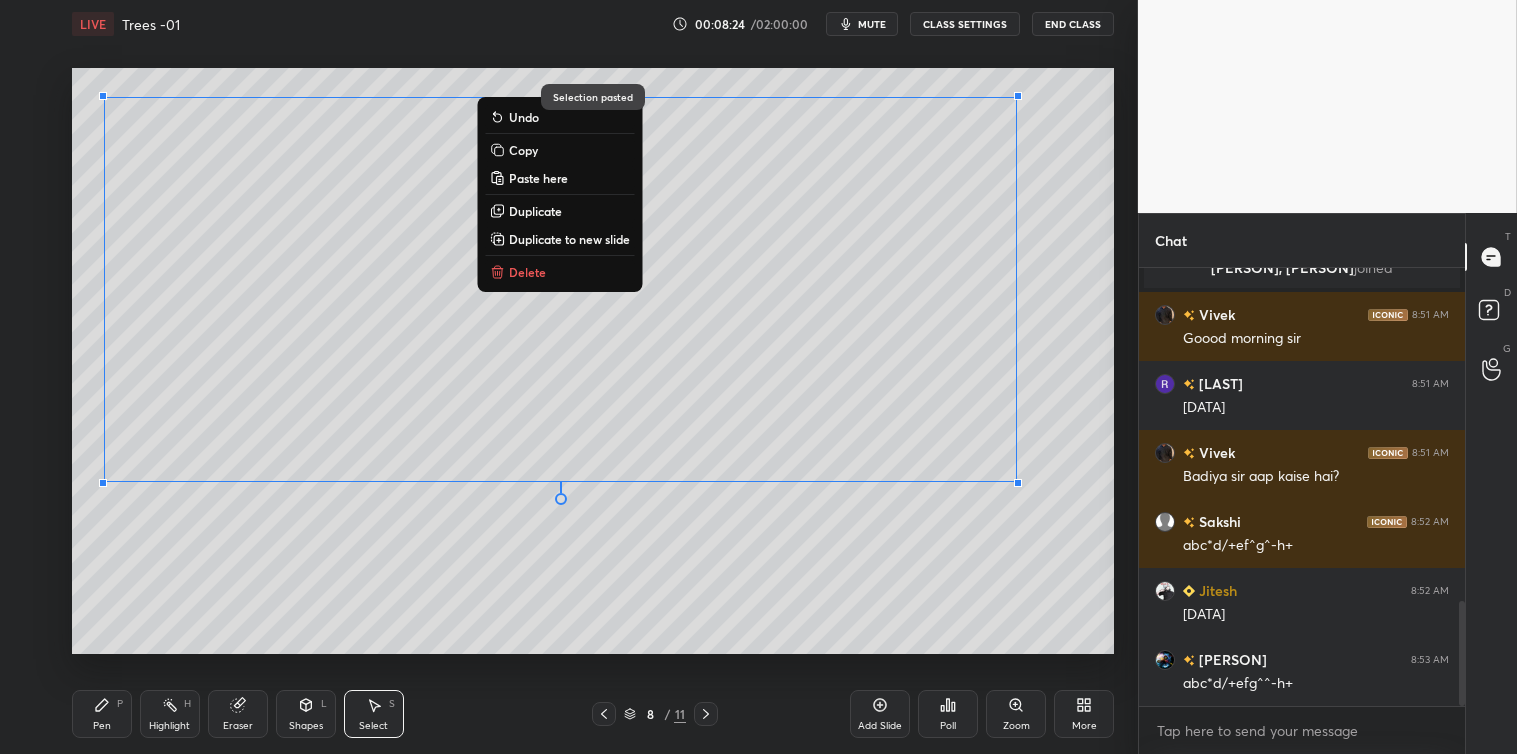 scroll, scrollTop: 1460, scrollLeft: 0, axis: vertical 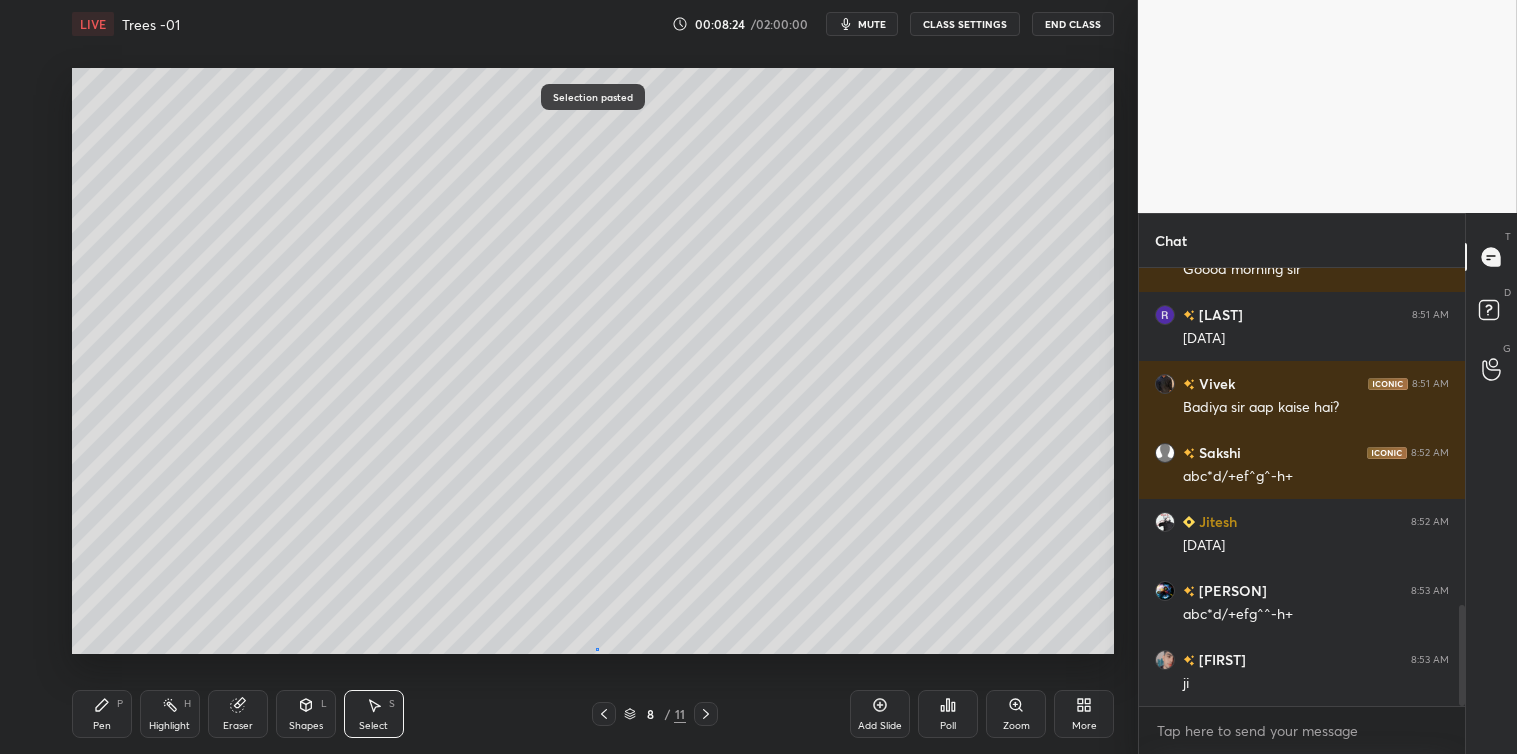 click on "0 ° Undo Copy Paste here Duplicate Duplicate to new slide Delete" at bounding box center (593, 361) 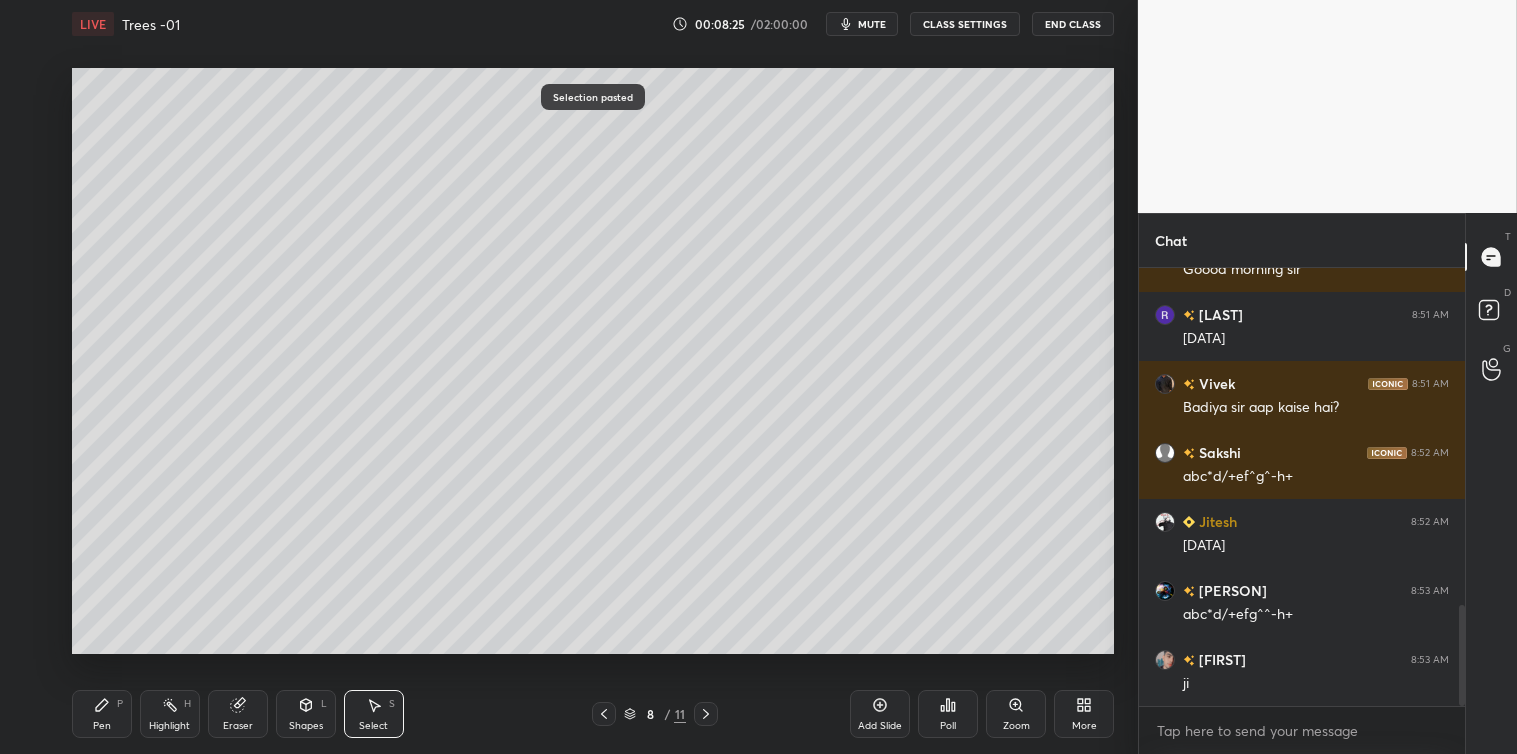 click on "Pen P" at bounding box center [102, 714] 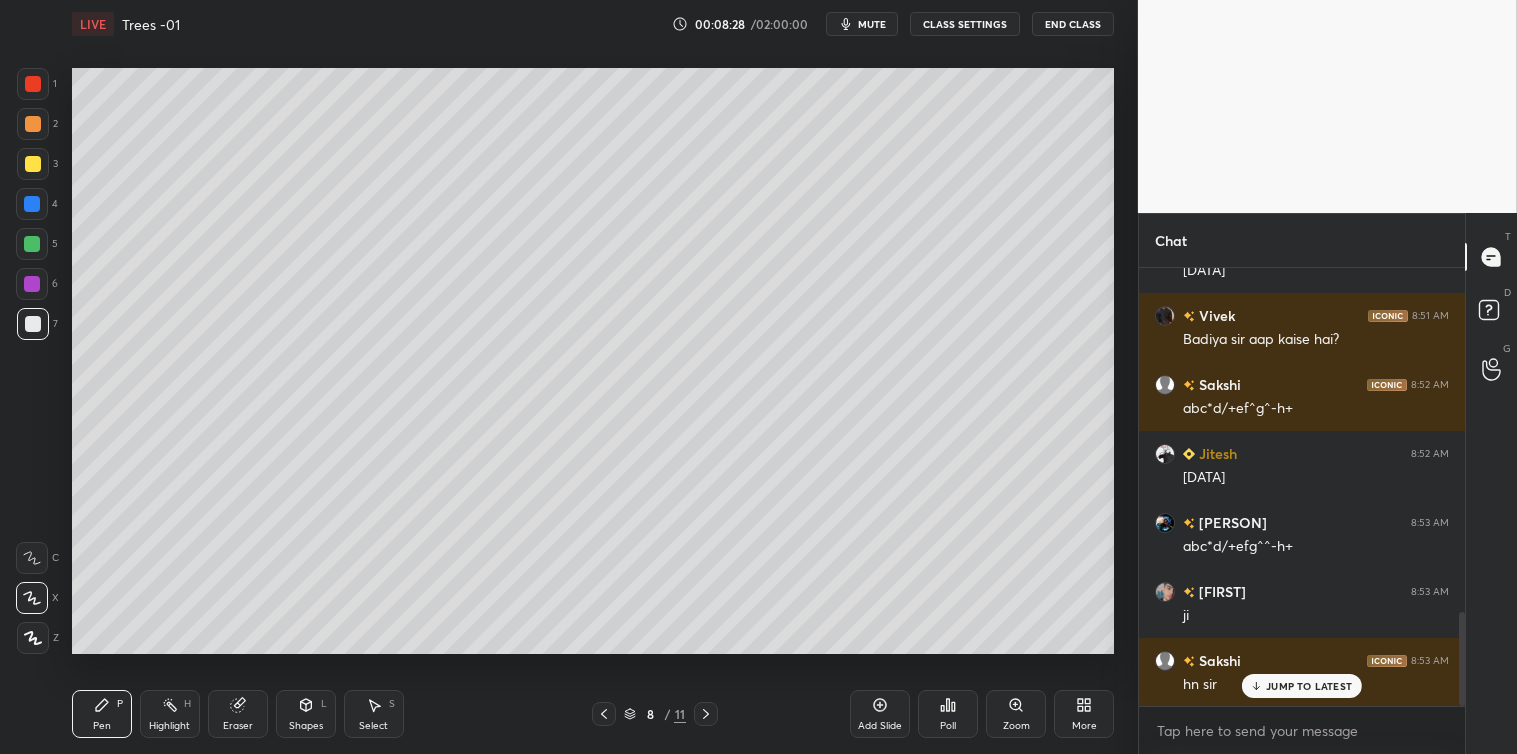 scroll, scrollTop: 1597, scrollLeft: 0, axis: vertical 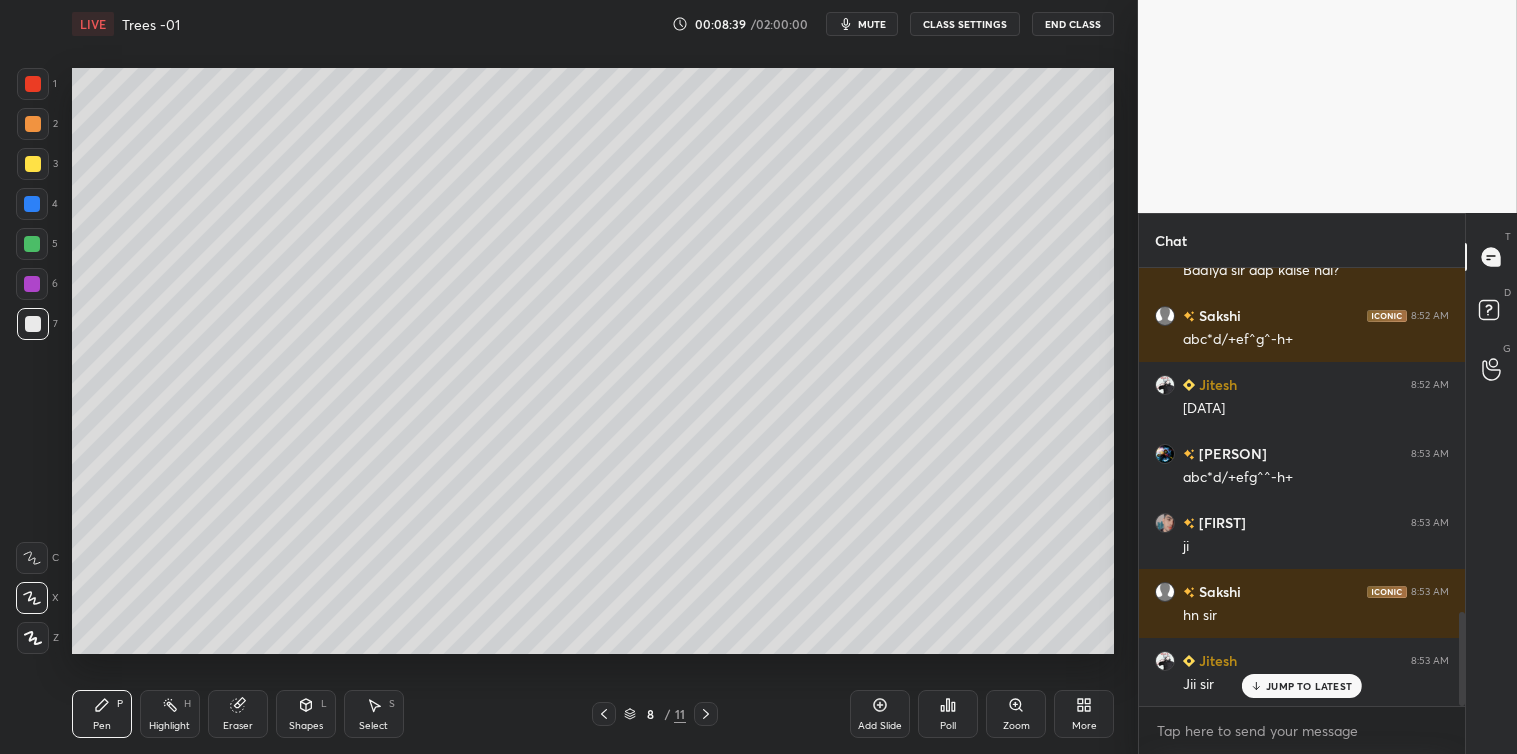 click 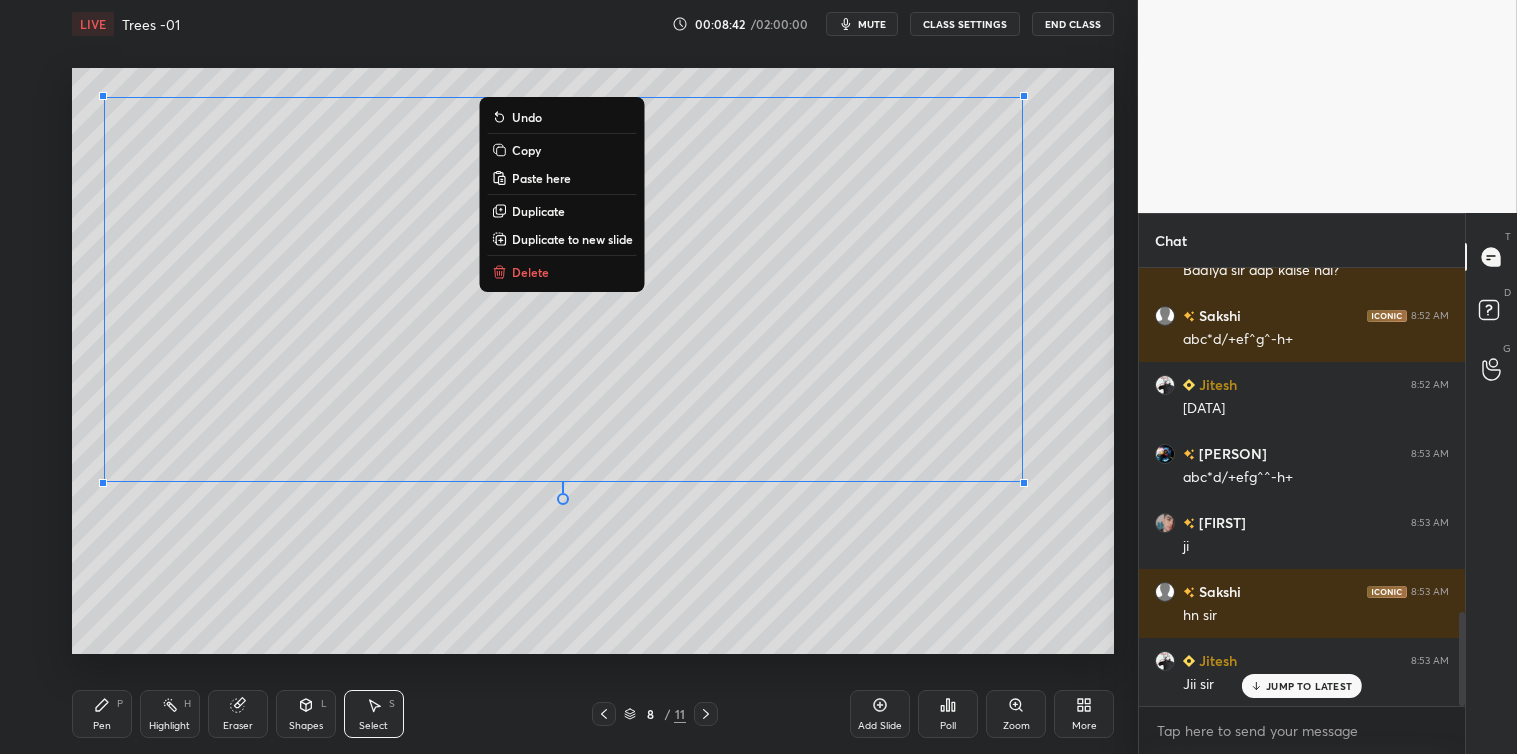 click on "Copy" at bounding box center (526, 150) 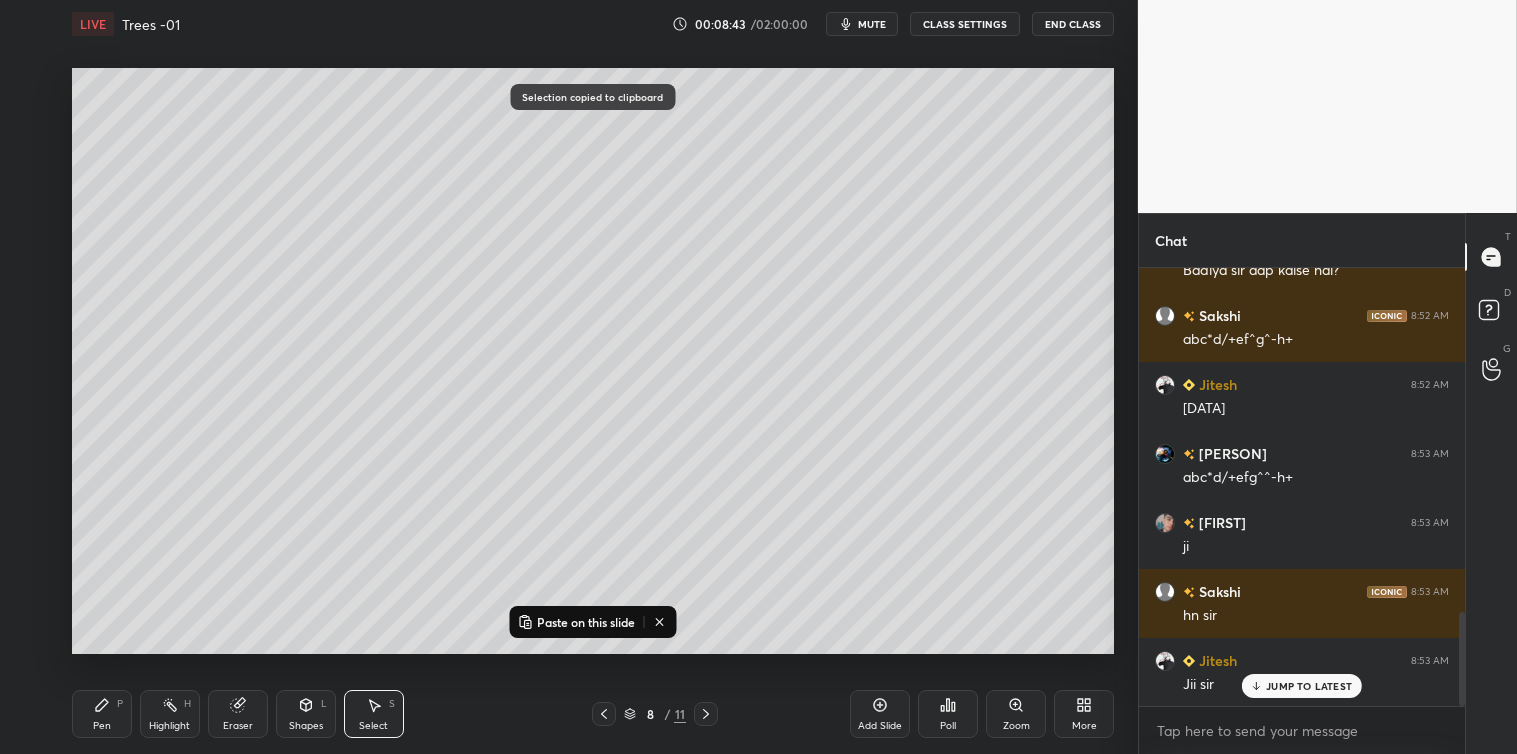 click on "Add Slide" at bounding box center (880, 714) 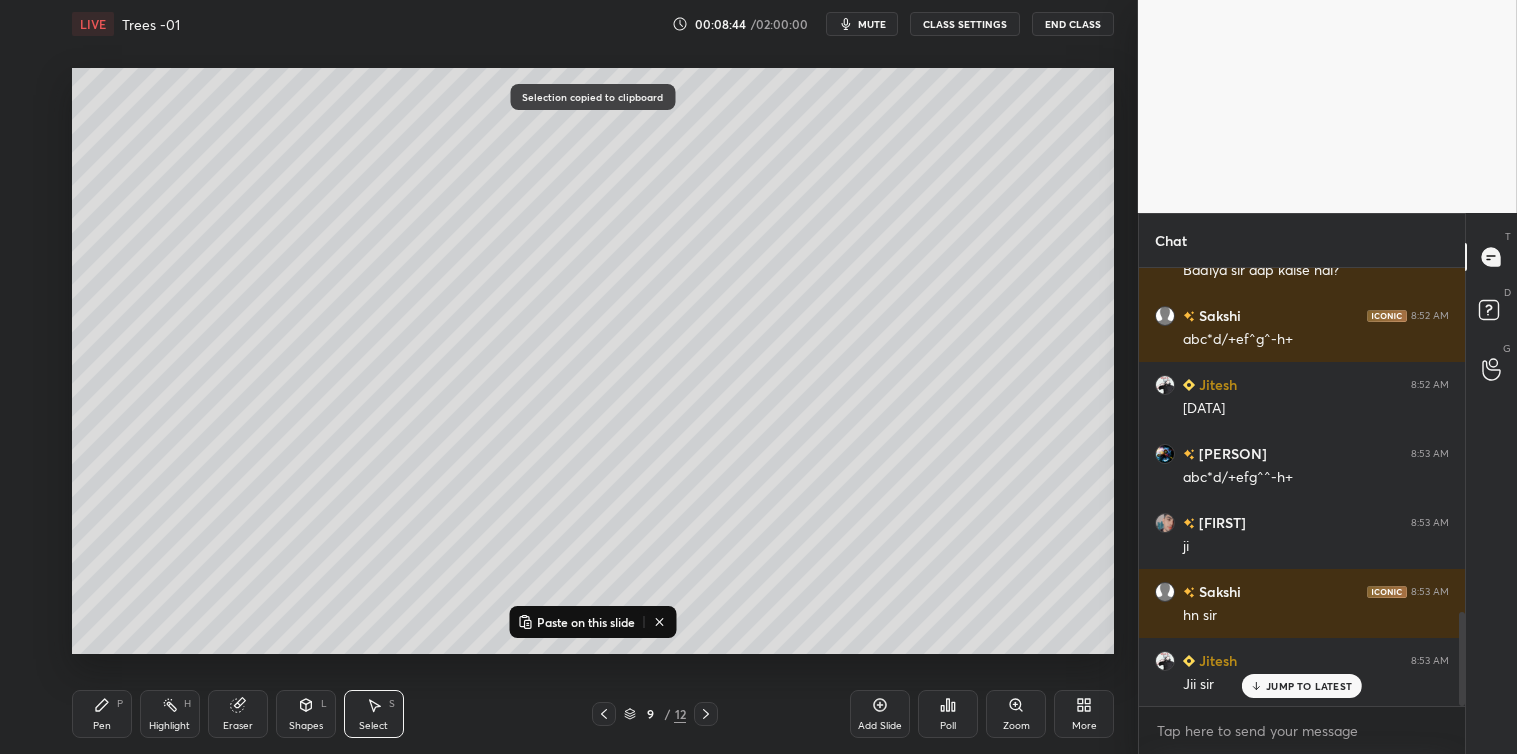 click on "Paste on this slide" at bounding box center [586, 622] 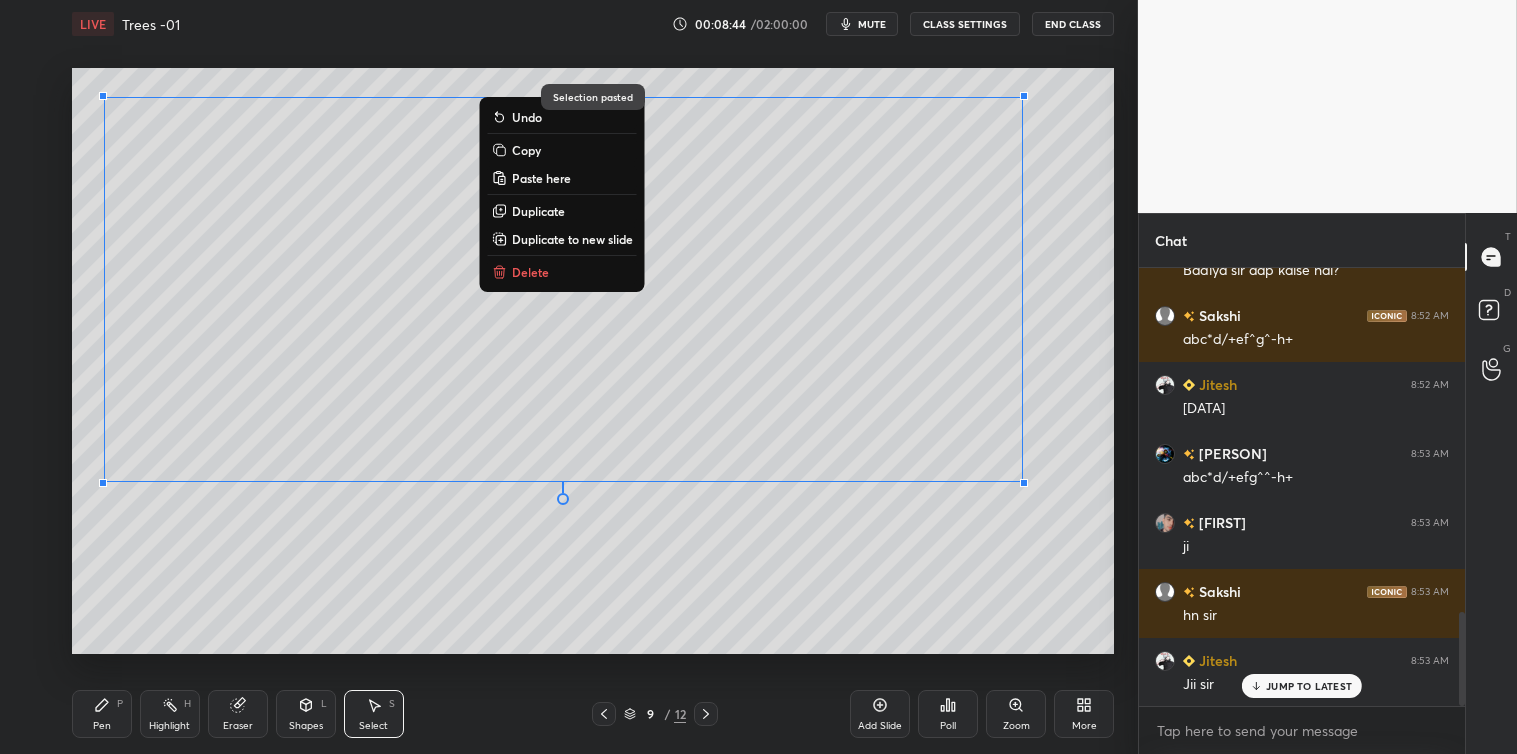 click on "0 ° Undo Copy Paste here Duplicate Duplicate to new slide Delete" at bounding box center [593, 361] 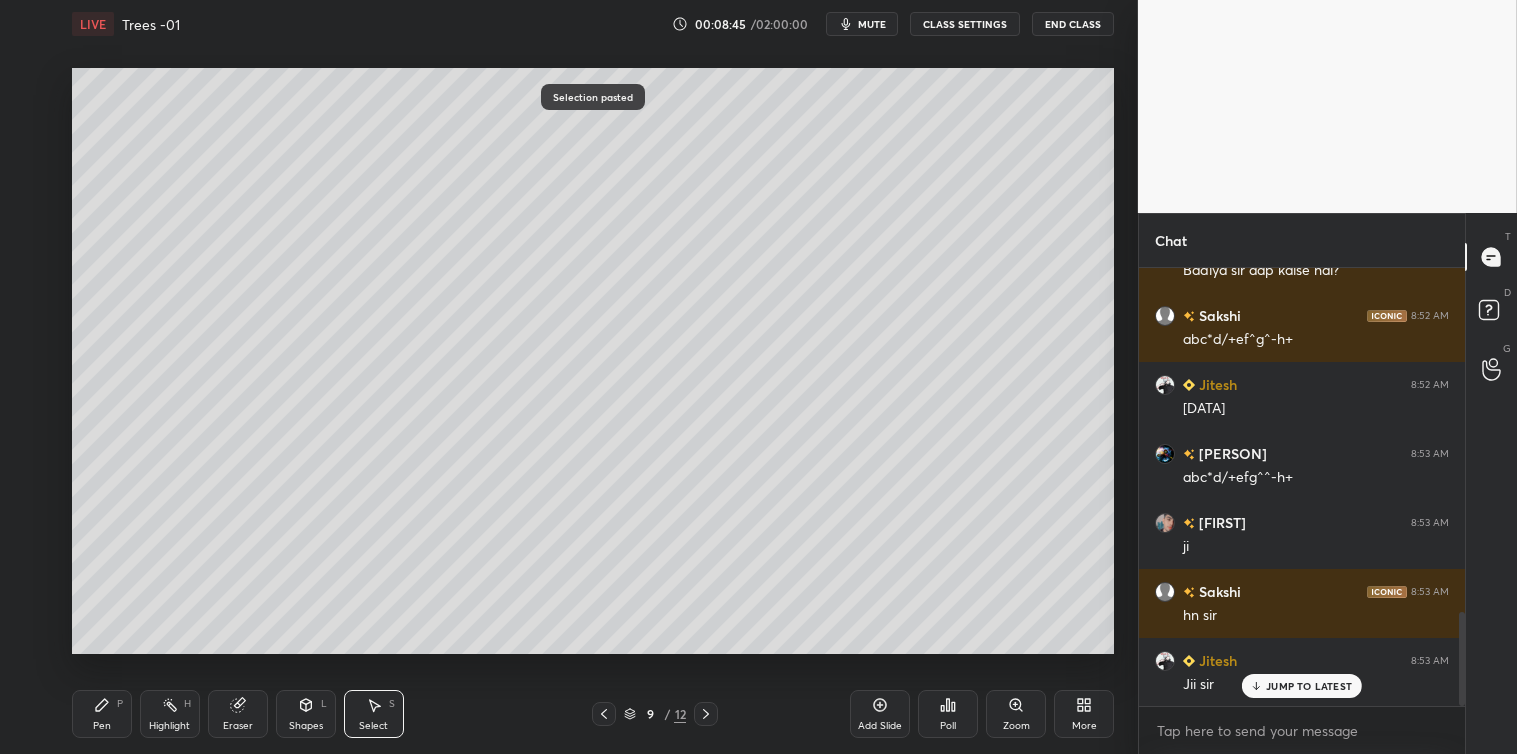 click on "Pen P" at bounding box center [102, 714] 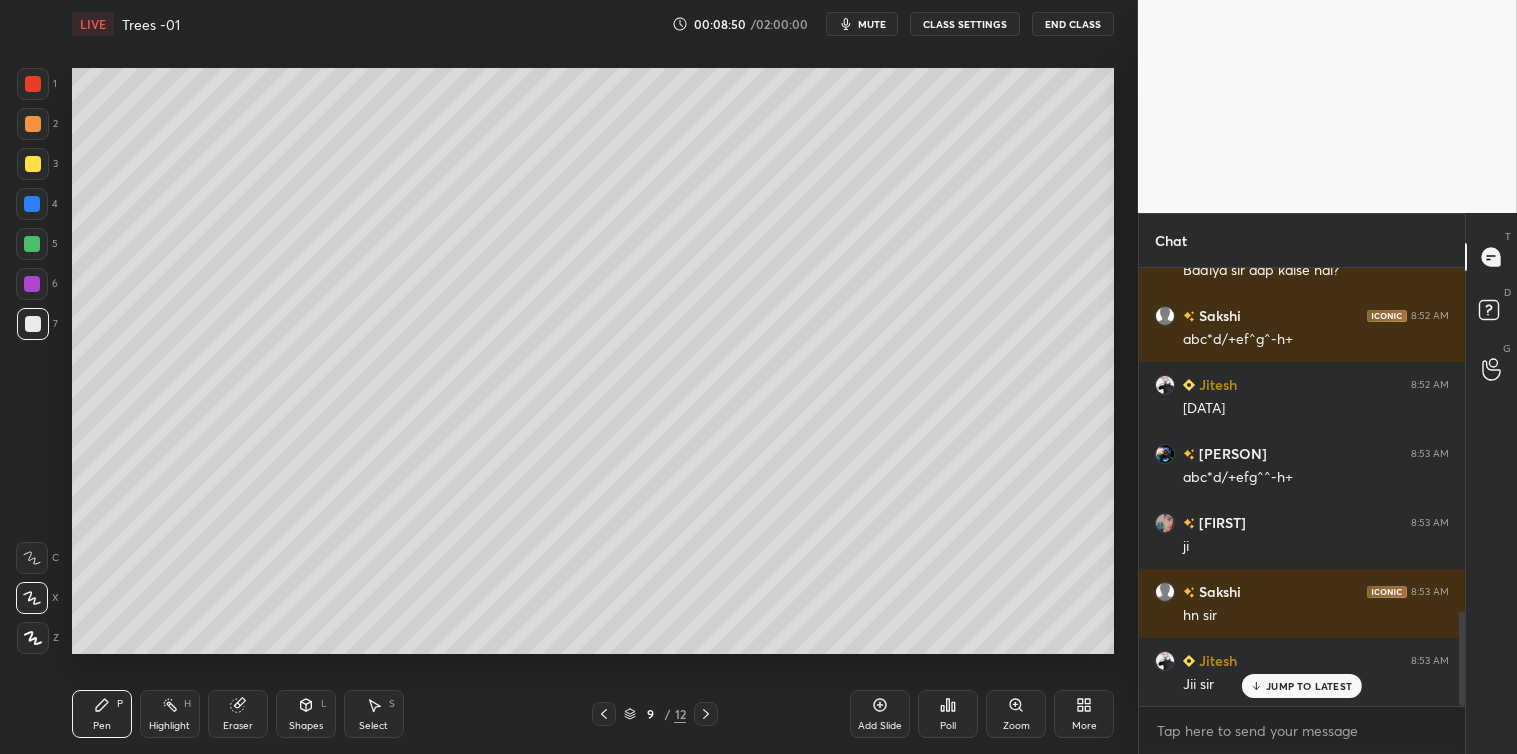 click 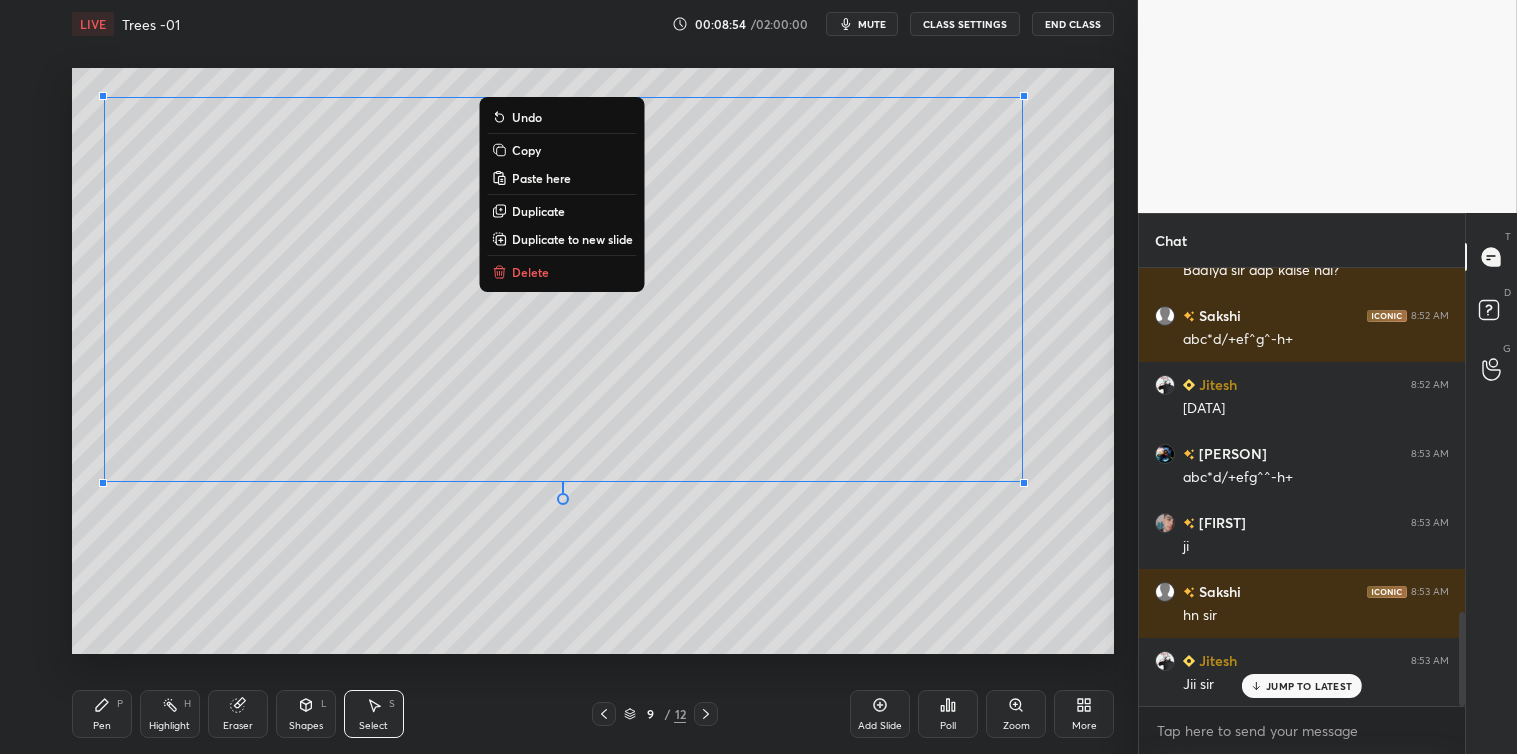 click on "Copy" at bounding box center (562, 150) 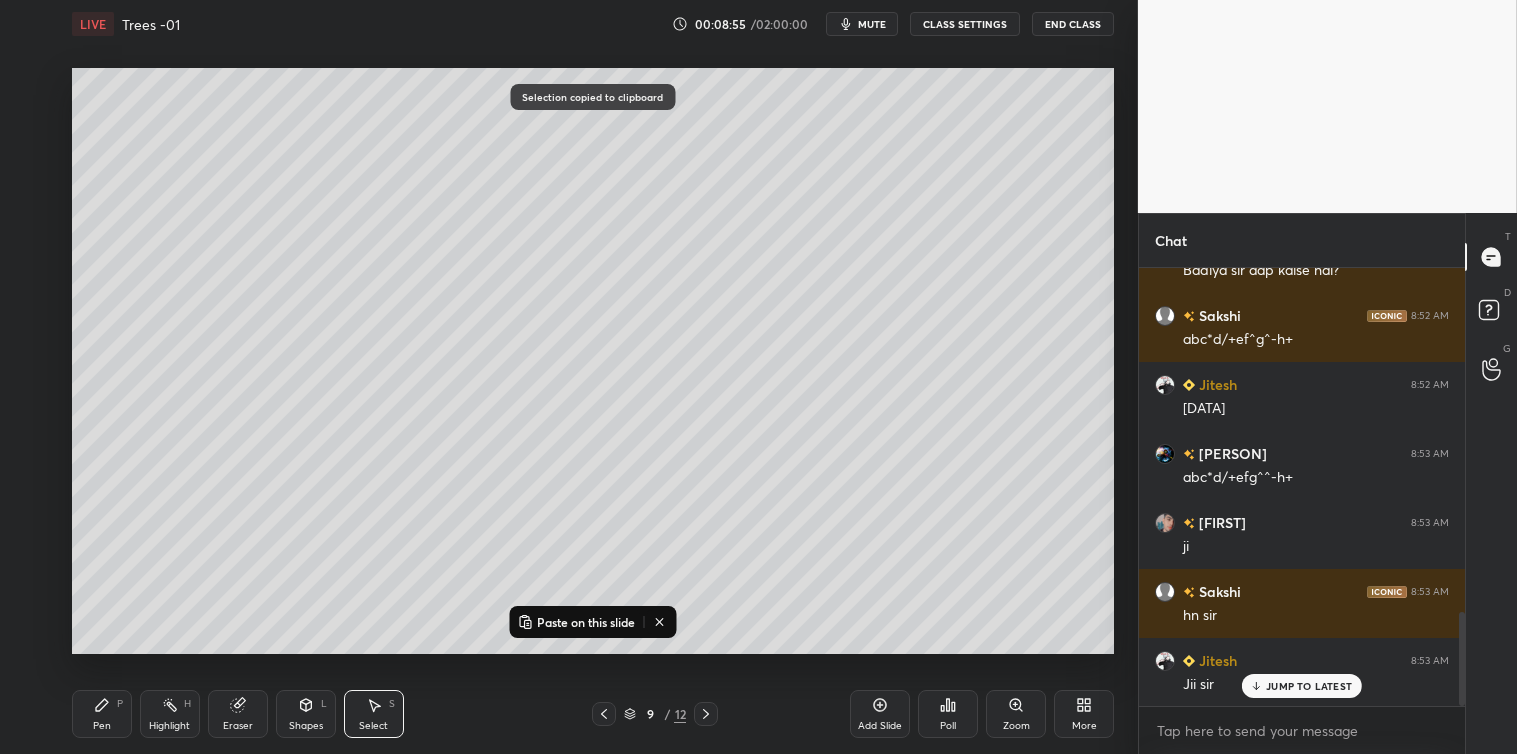 click on "Add Slide" at bounding box center [880, 714] 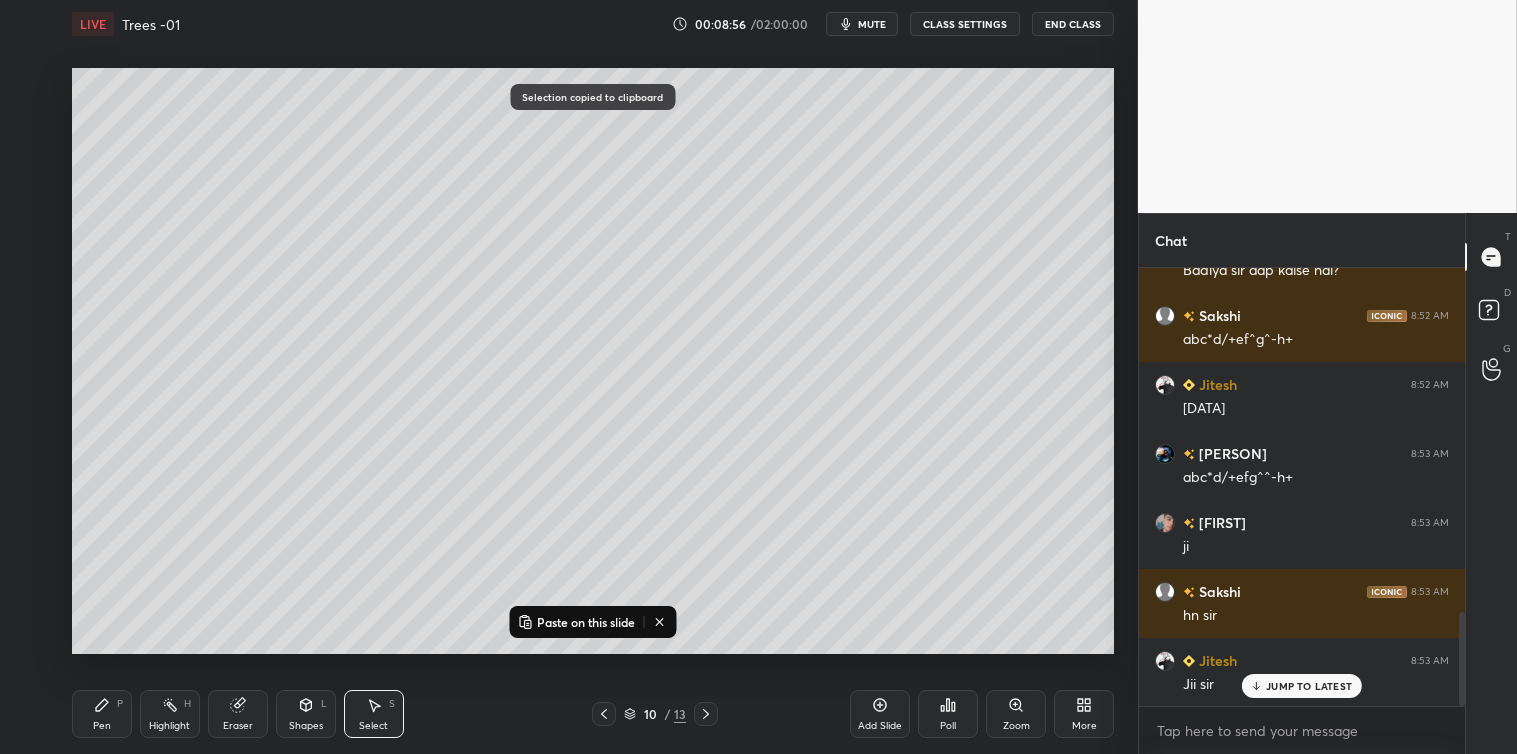 click on "Paste on this slide" at bounding box center (586, 622) 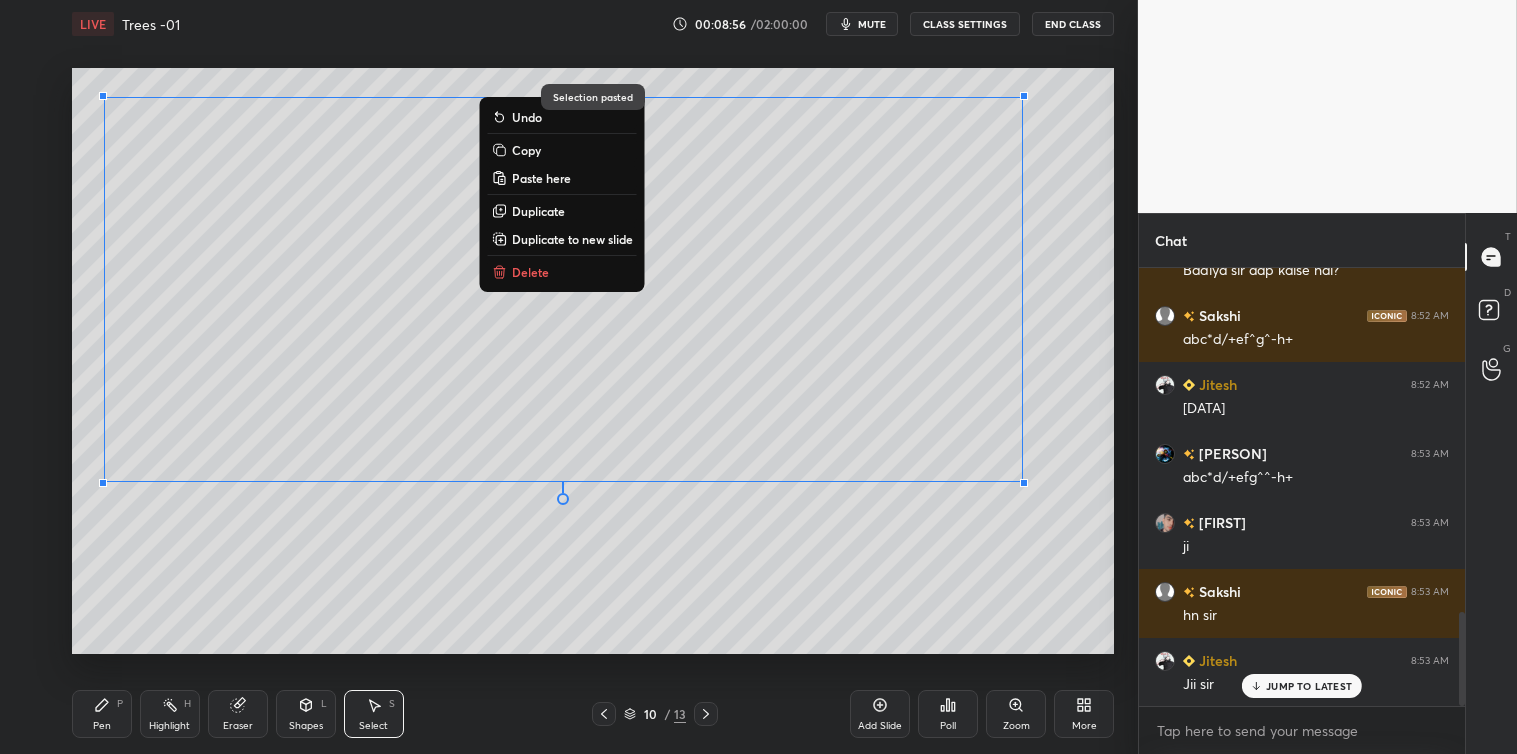 click on "0 ° Undo Copy Paste here Duplicate Duplicate to new slide Delete Selection pasted Setting up your live class Poll for   secs No correct answer Start poll" at bounding box center [593, 361] 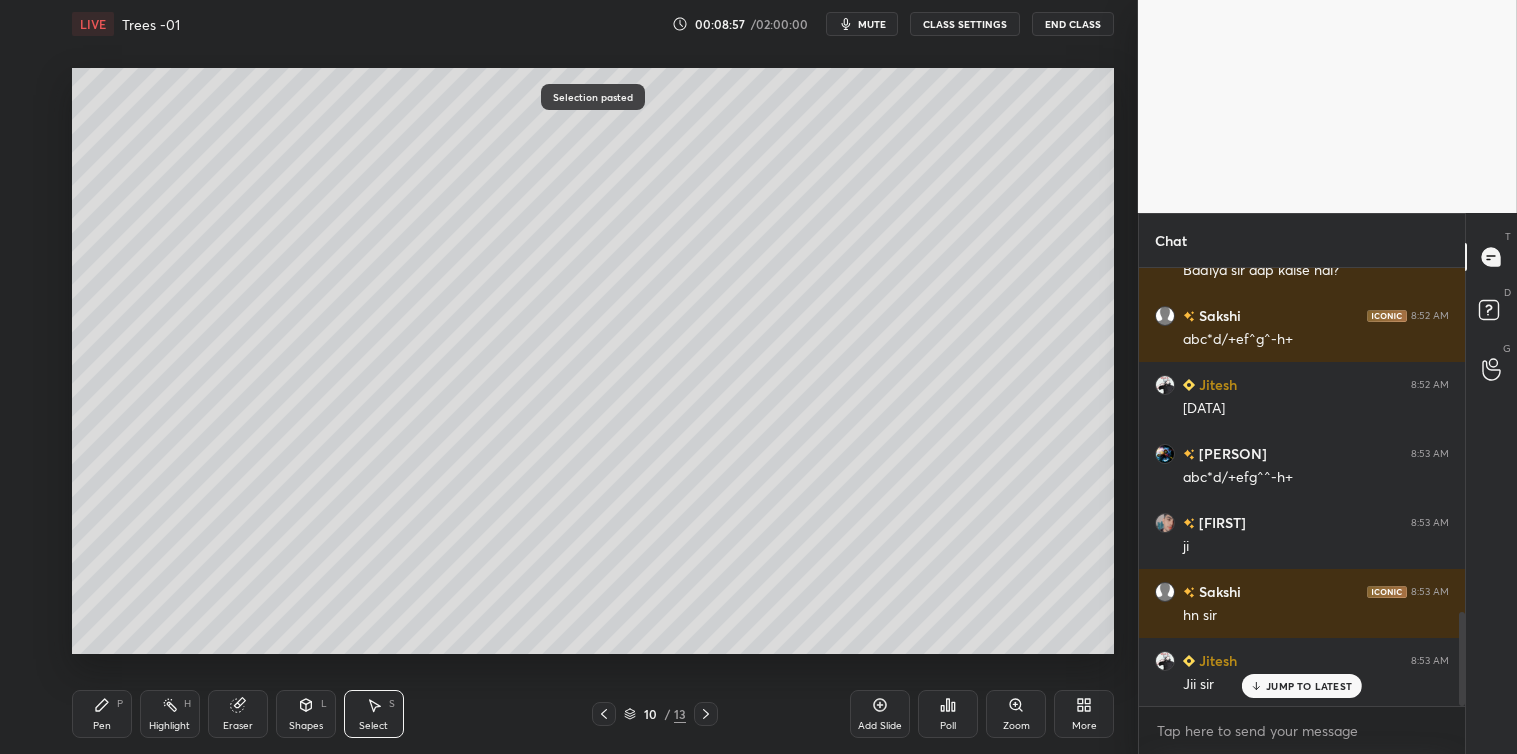 click on "Pen P" at bounding box center (102, 714) 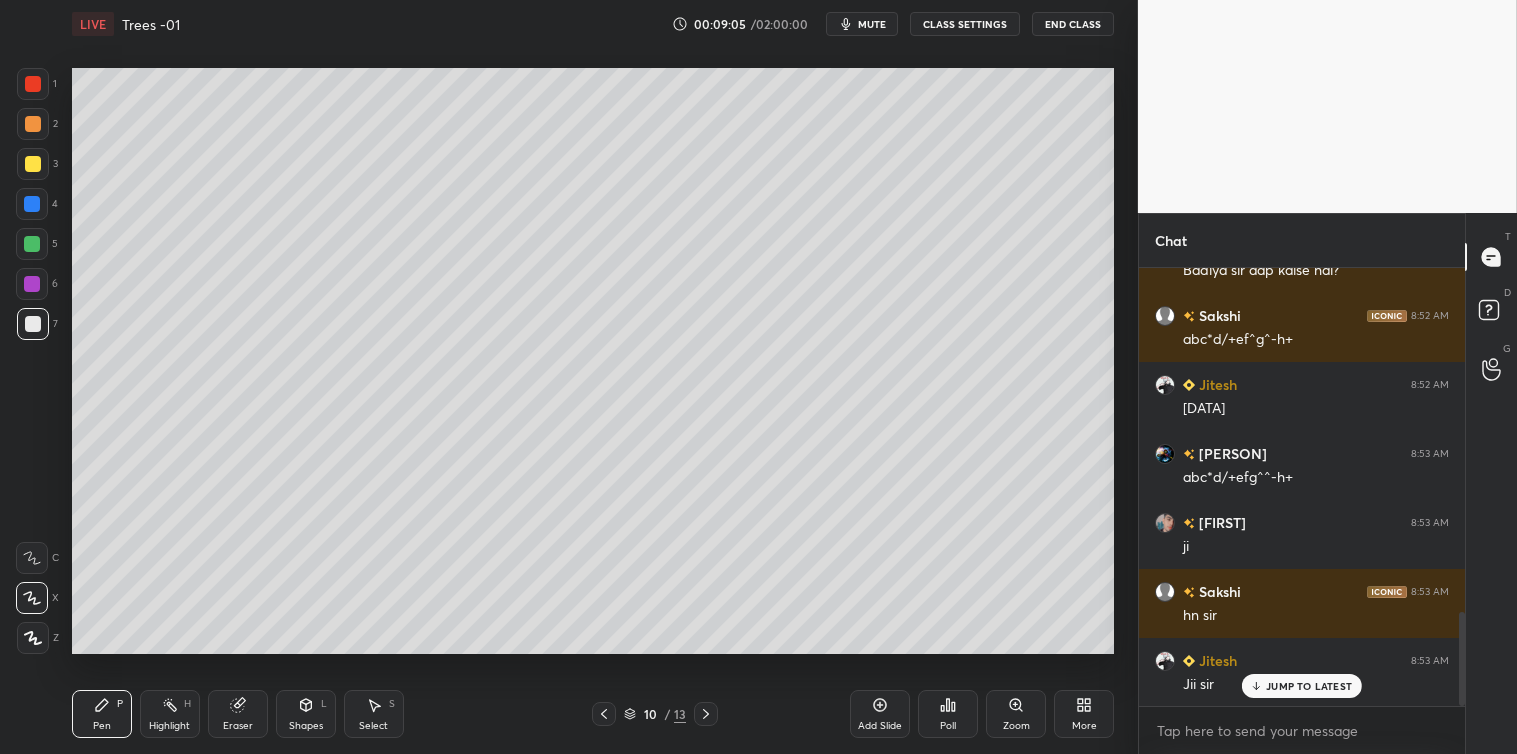 click at bounding box center (32, 204) 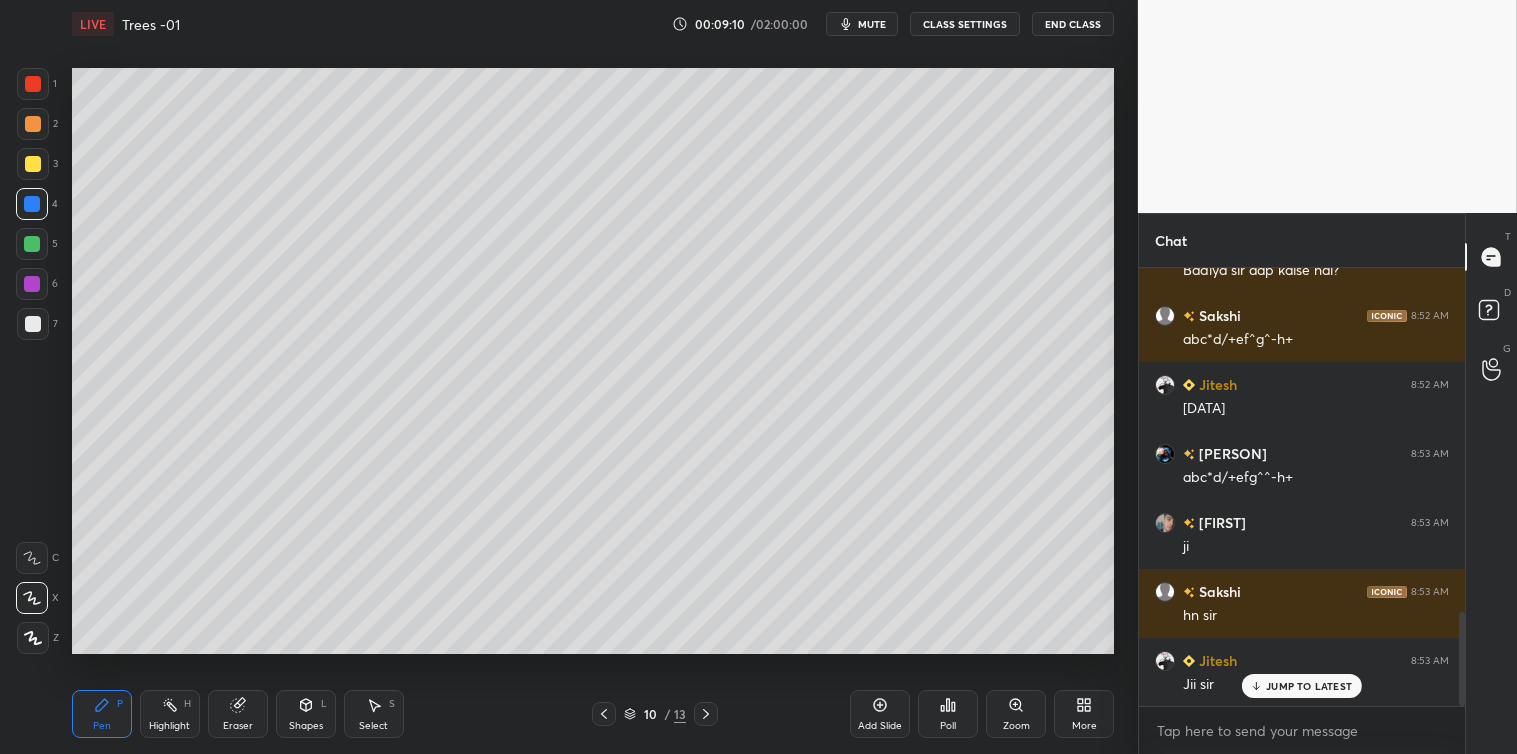 click 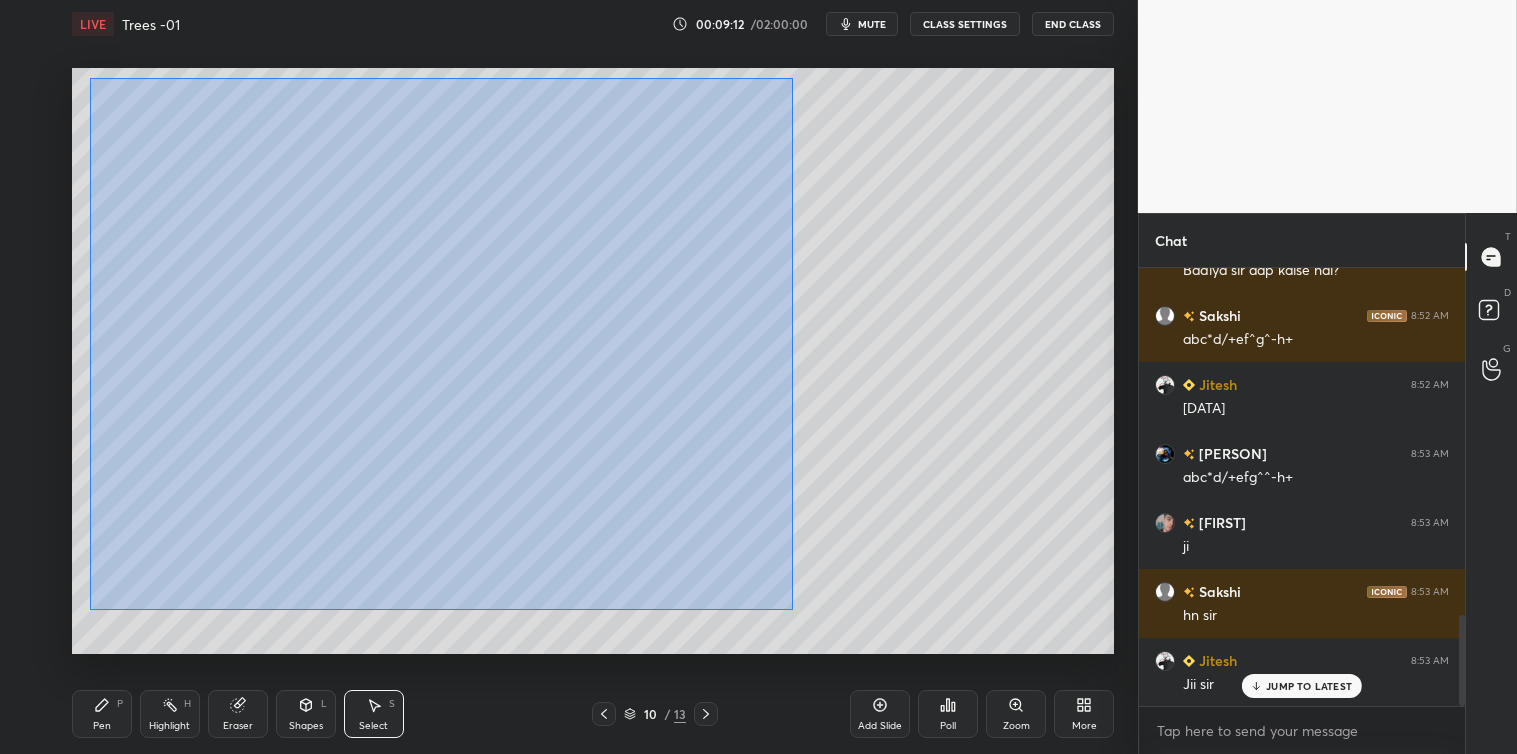 scroll, scrollTop: 1666, scrollLeft: 0, axis: vertical 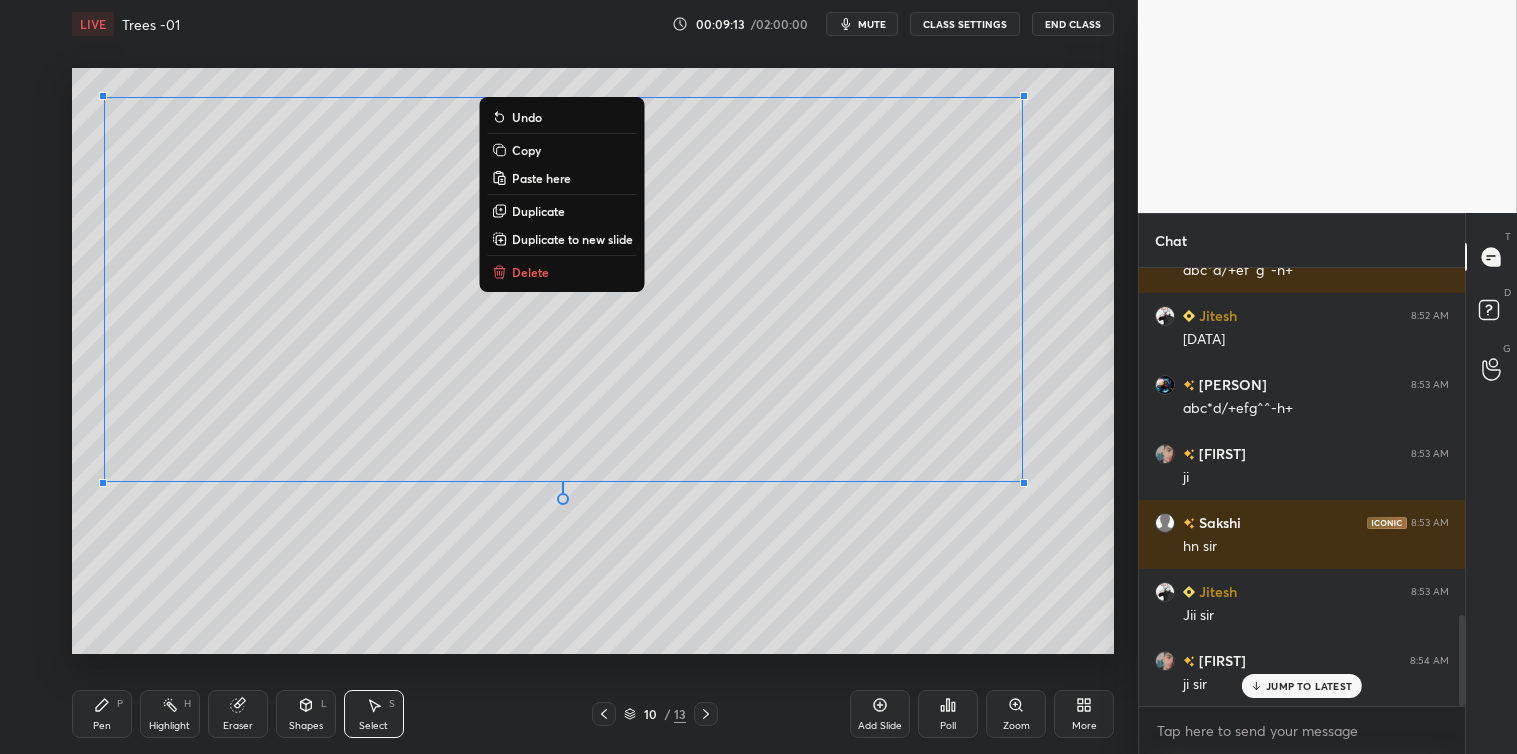 click on "Copy" at bounding box center [526, 150] 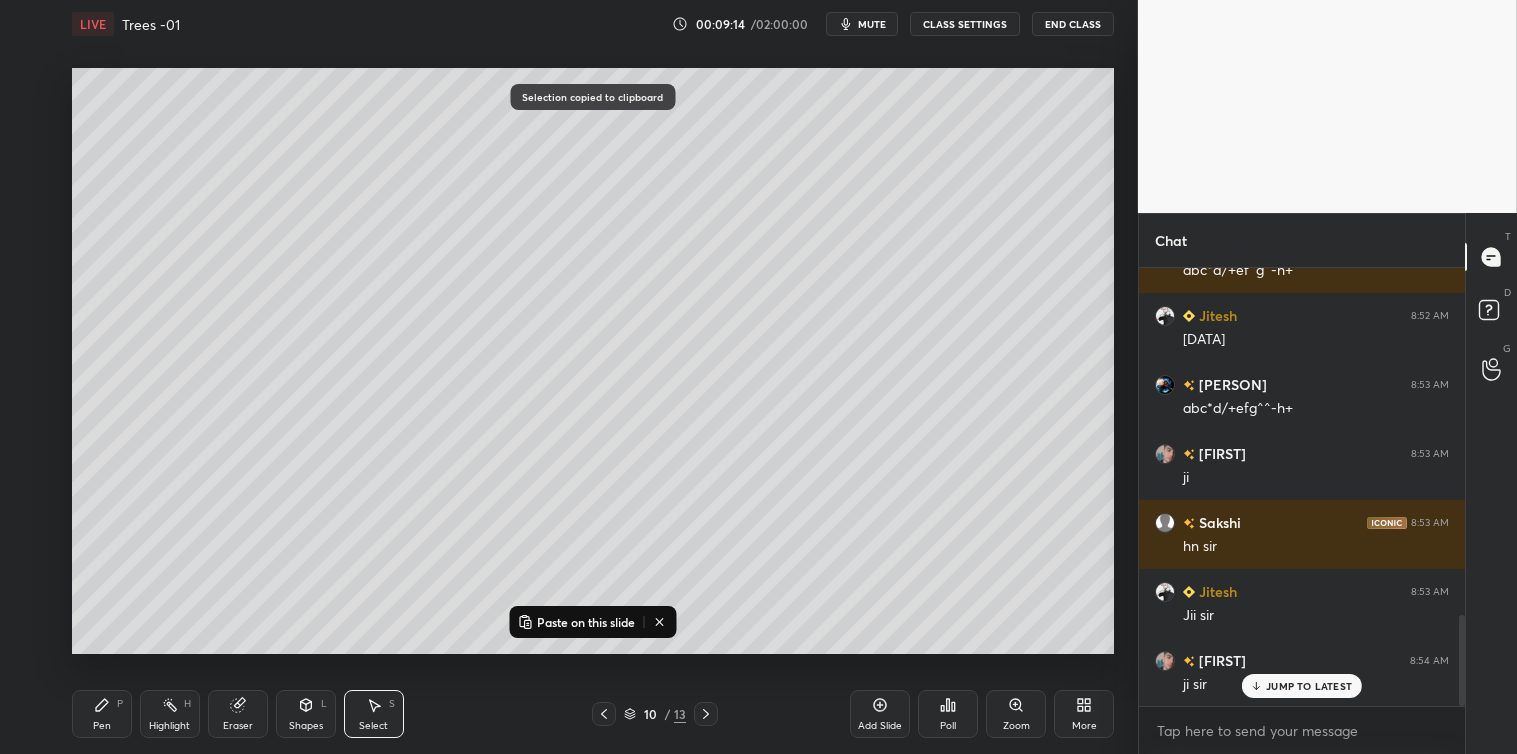click on "Add Slide" at bounding box center (880, 714) 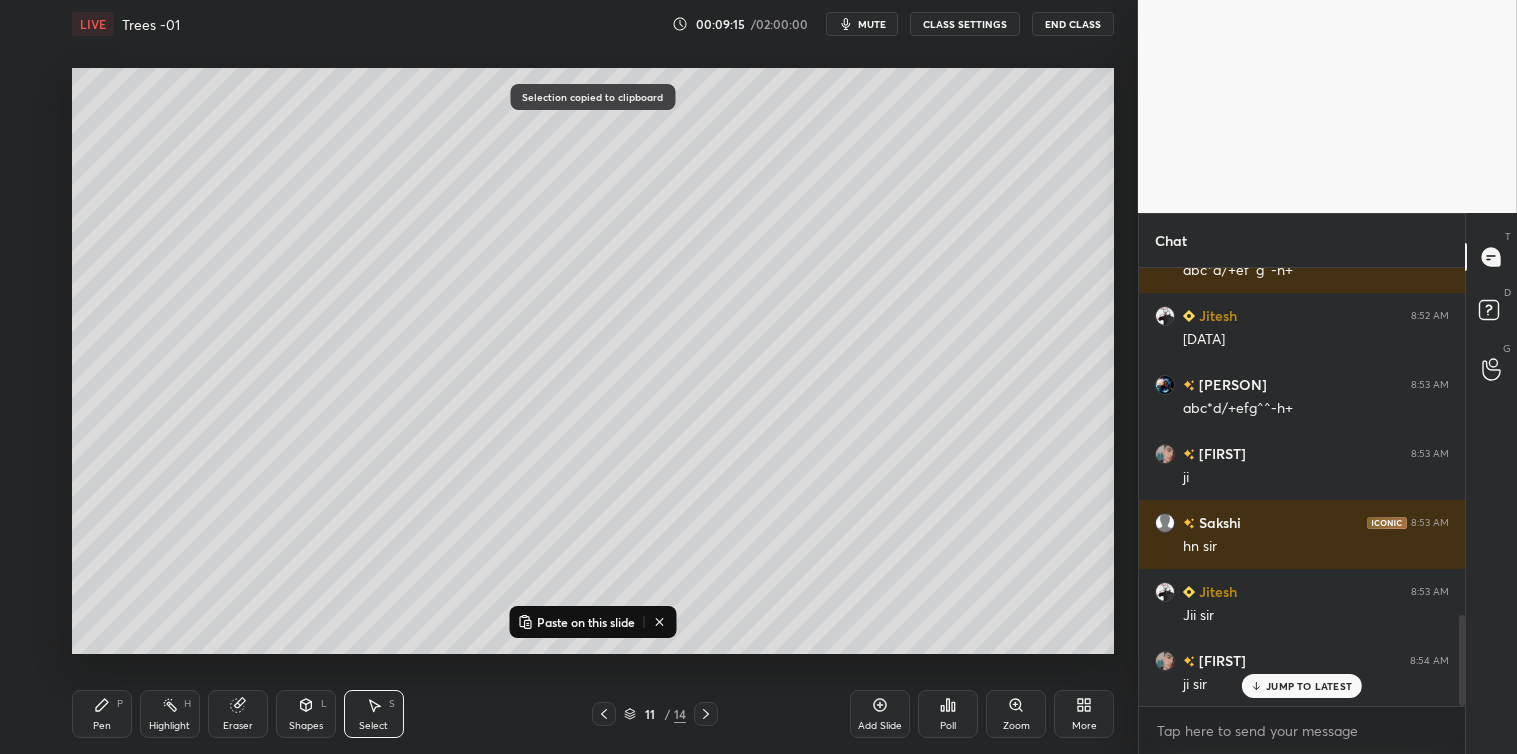 click on "Paste on this slide" at bounding box center [586, 622] 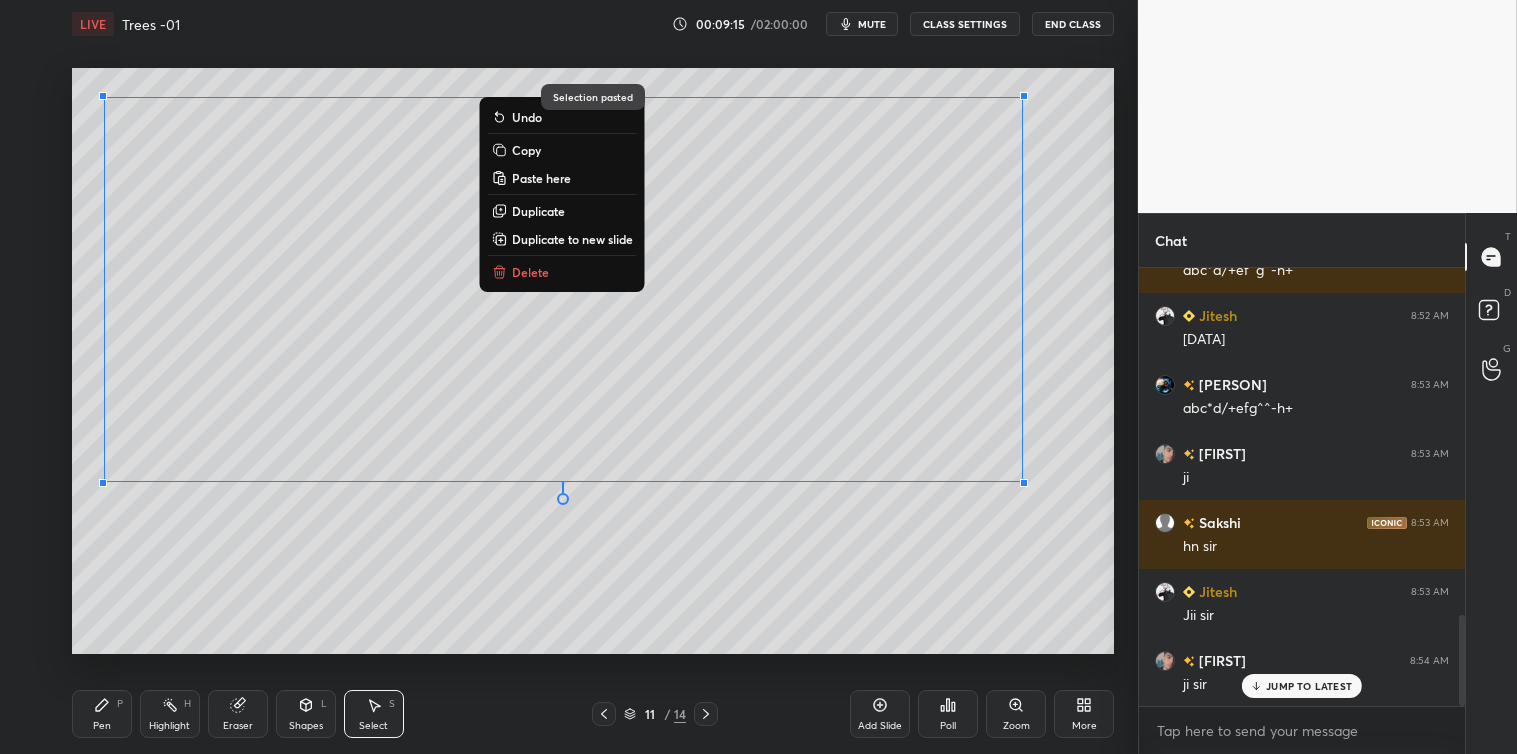 click on "0 ° Undo Copy Paste here Duplicate Duplicate to new slide Delete Selection pasted Setting up your live class Poll for   secs No correct answer Start poll" at bounding box center (593, 361) 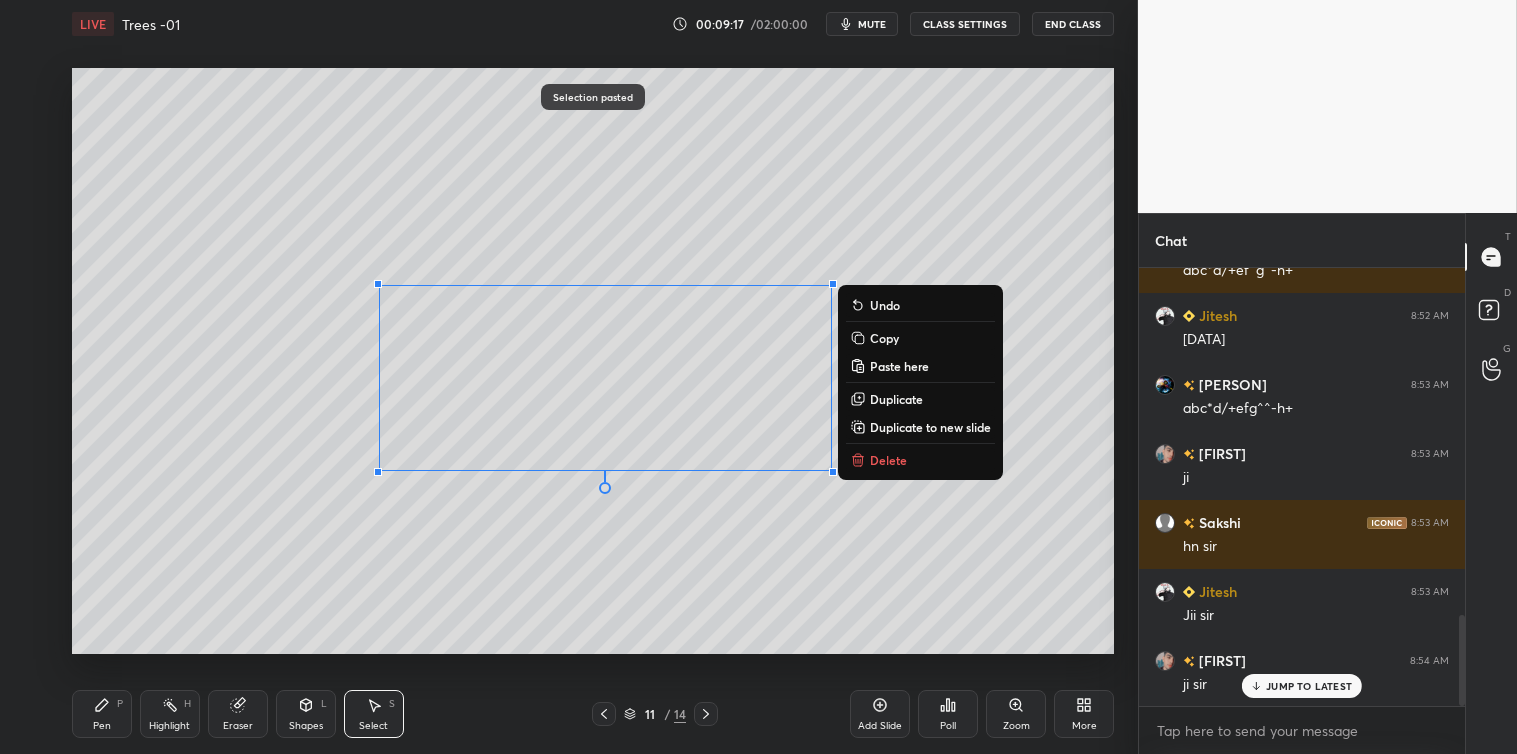 click on "Delete" at bounding box center (888, 460) 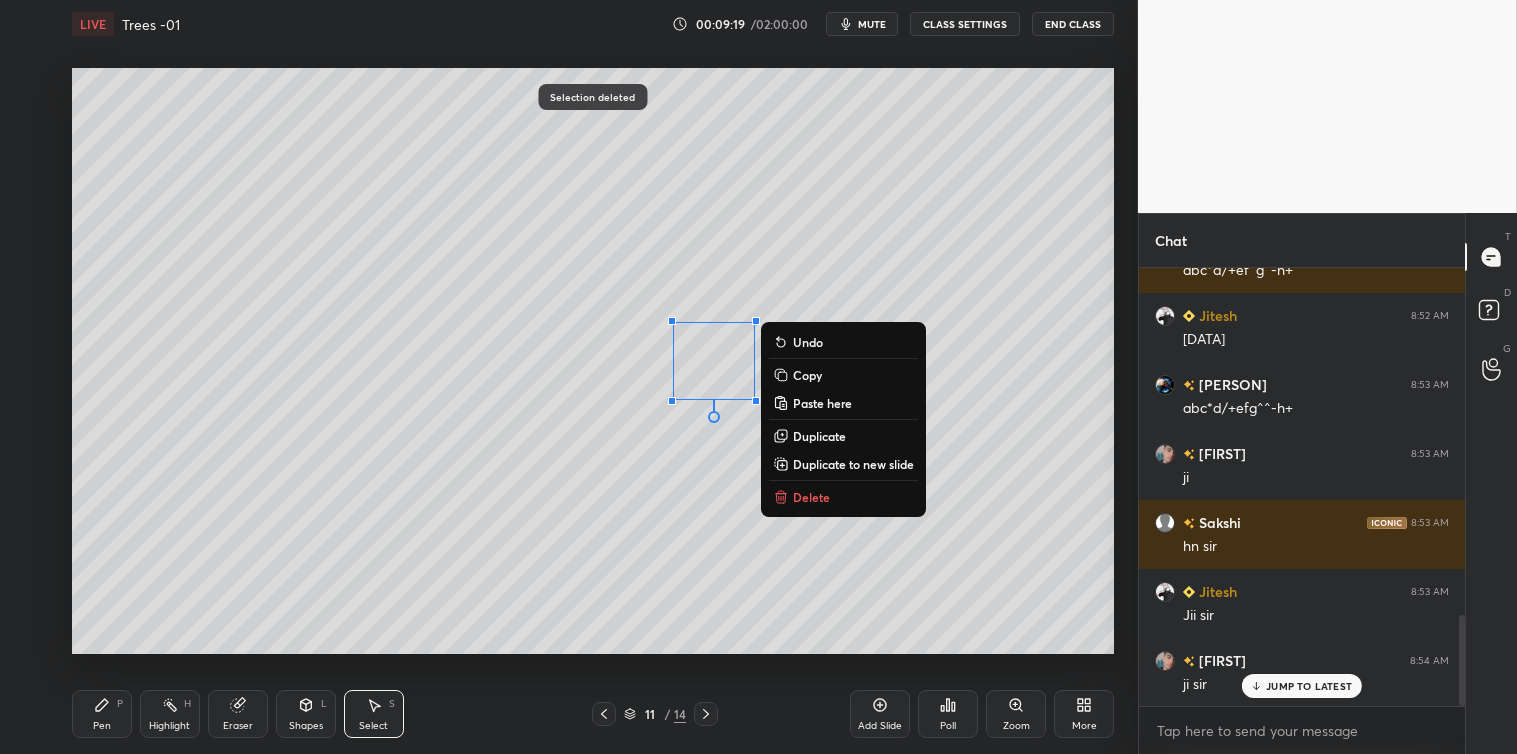 click 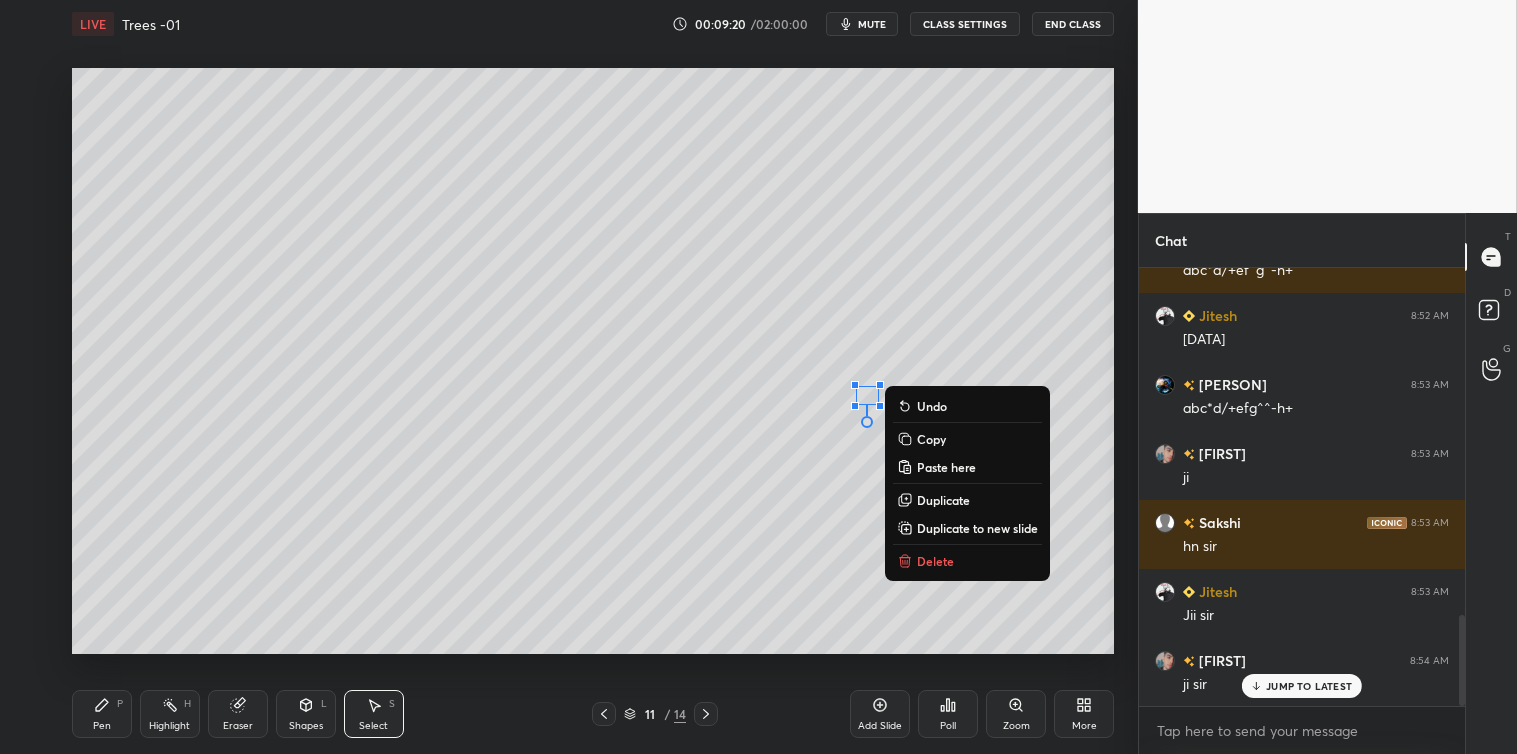 click on "Delete" at bounding box center [967, 561] 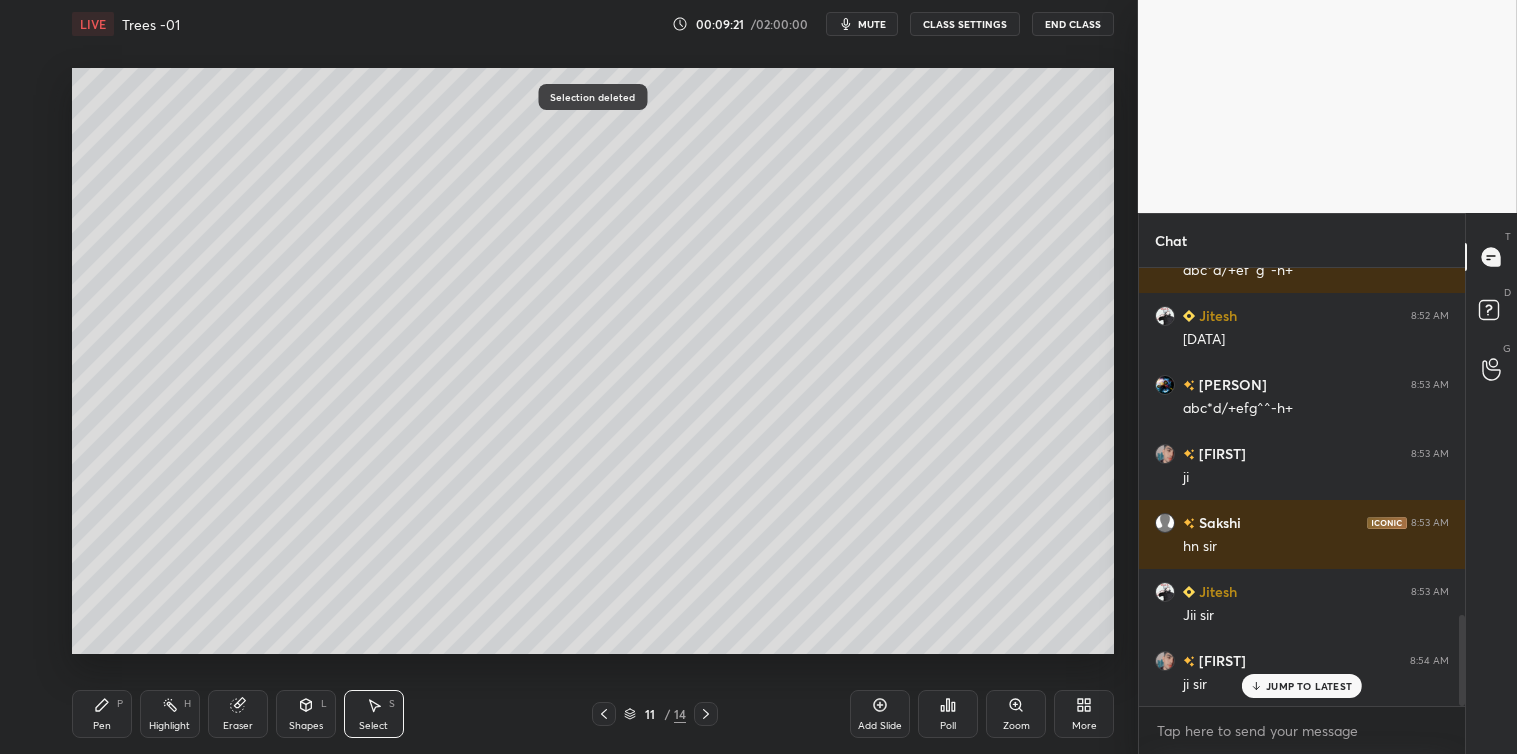 click on "Pen P" at bounding box center (102, 714) 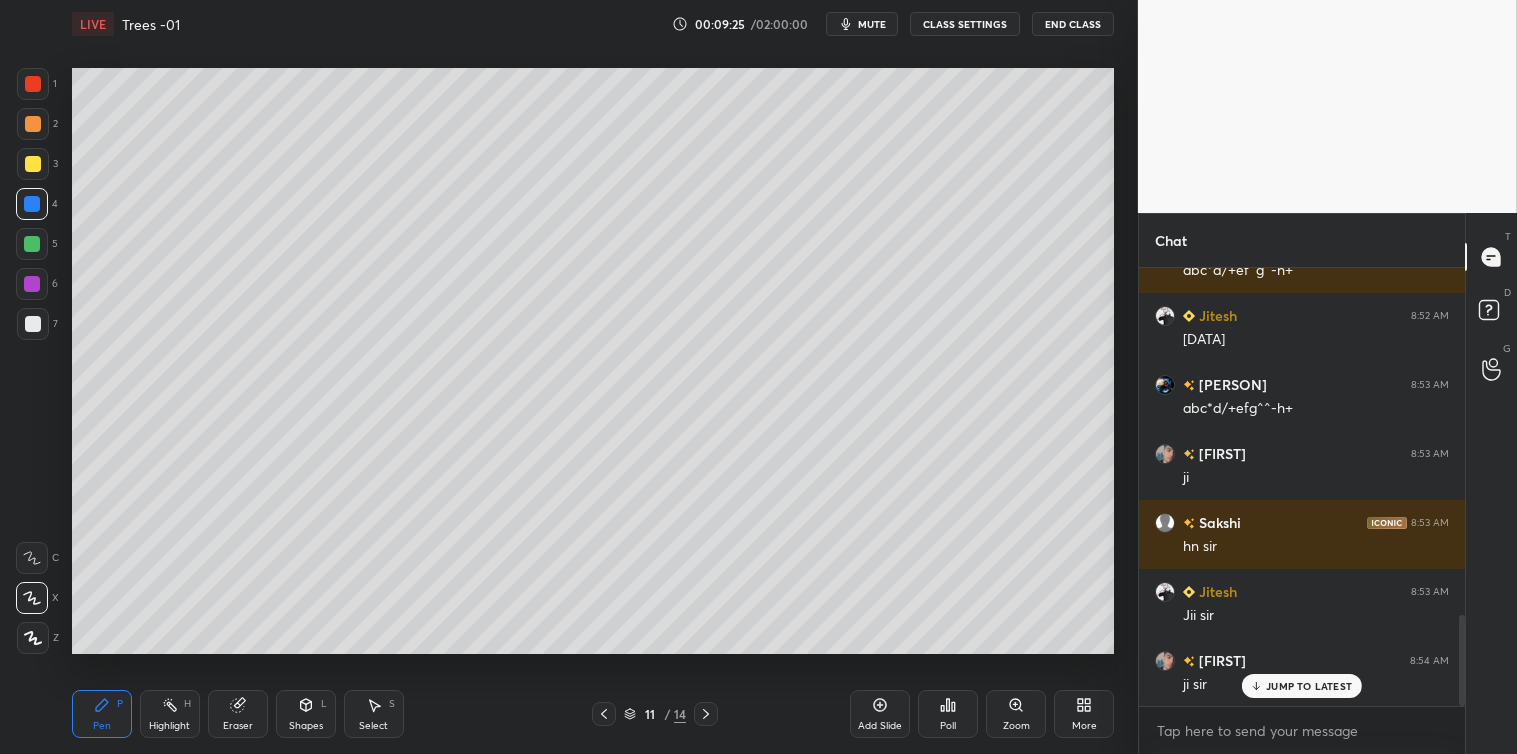 click at bounding box center (33, 324) 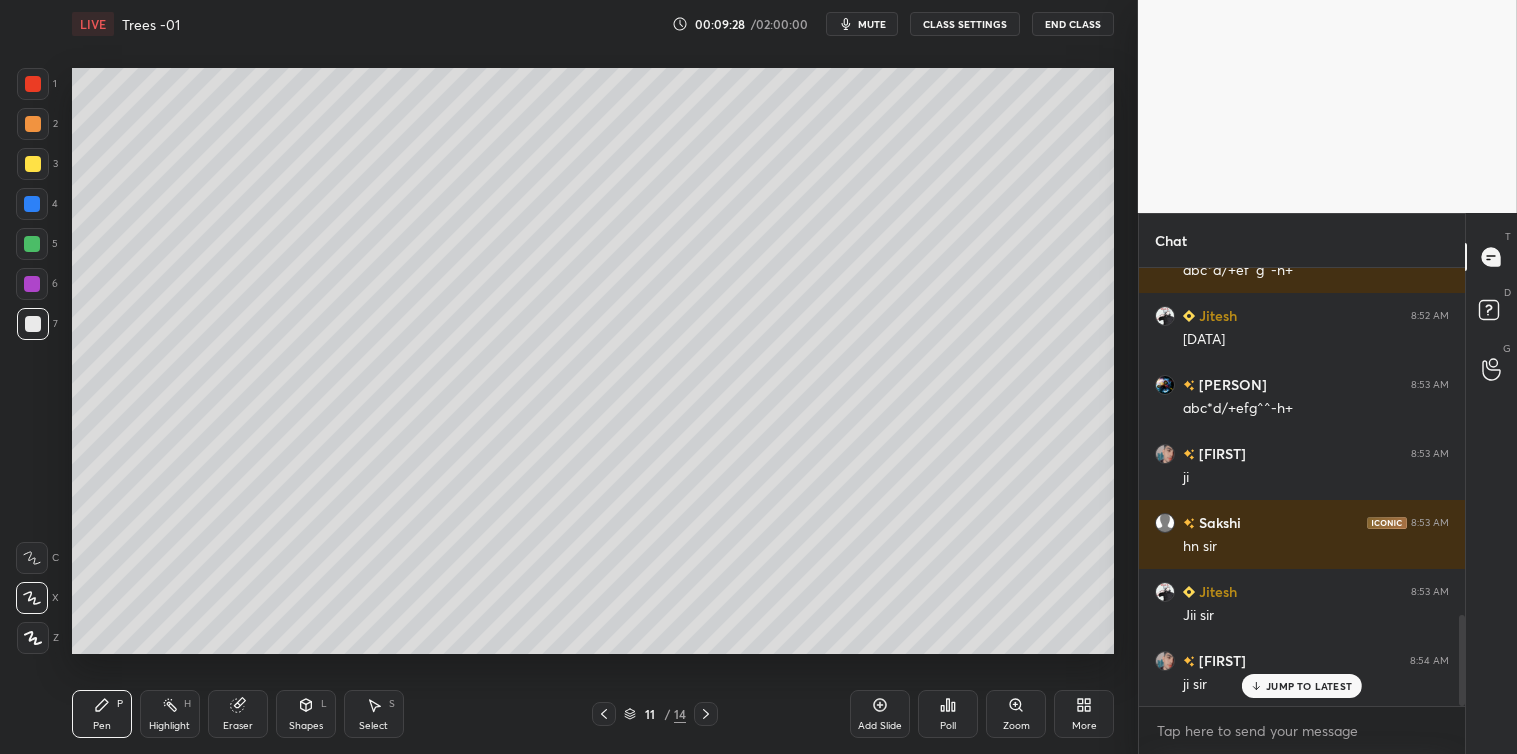 click 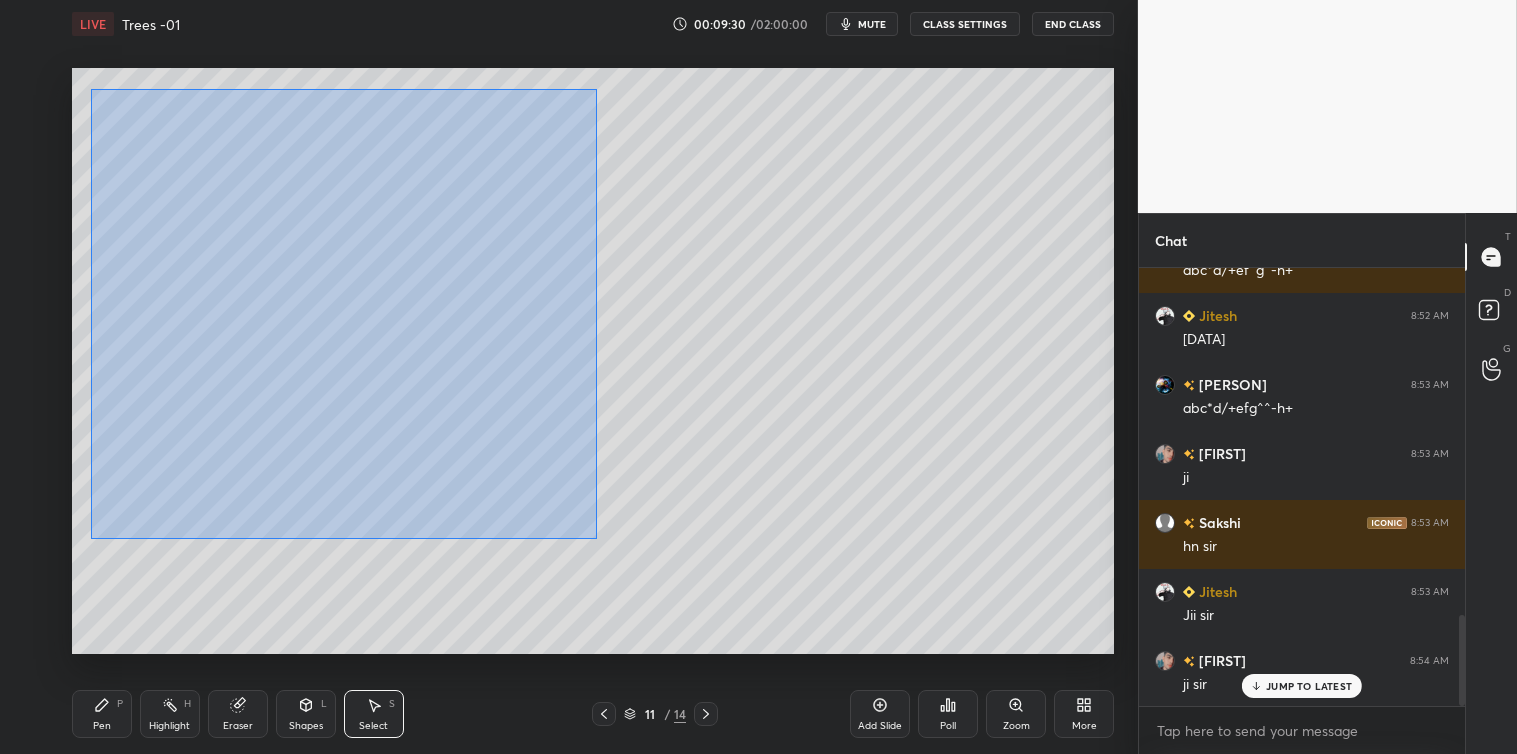 scroll, scrollTop: 1735, scrollLeft: 0, axis: vertical 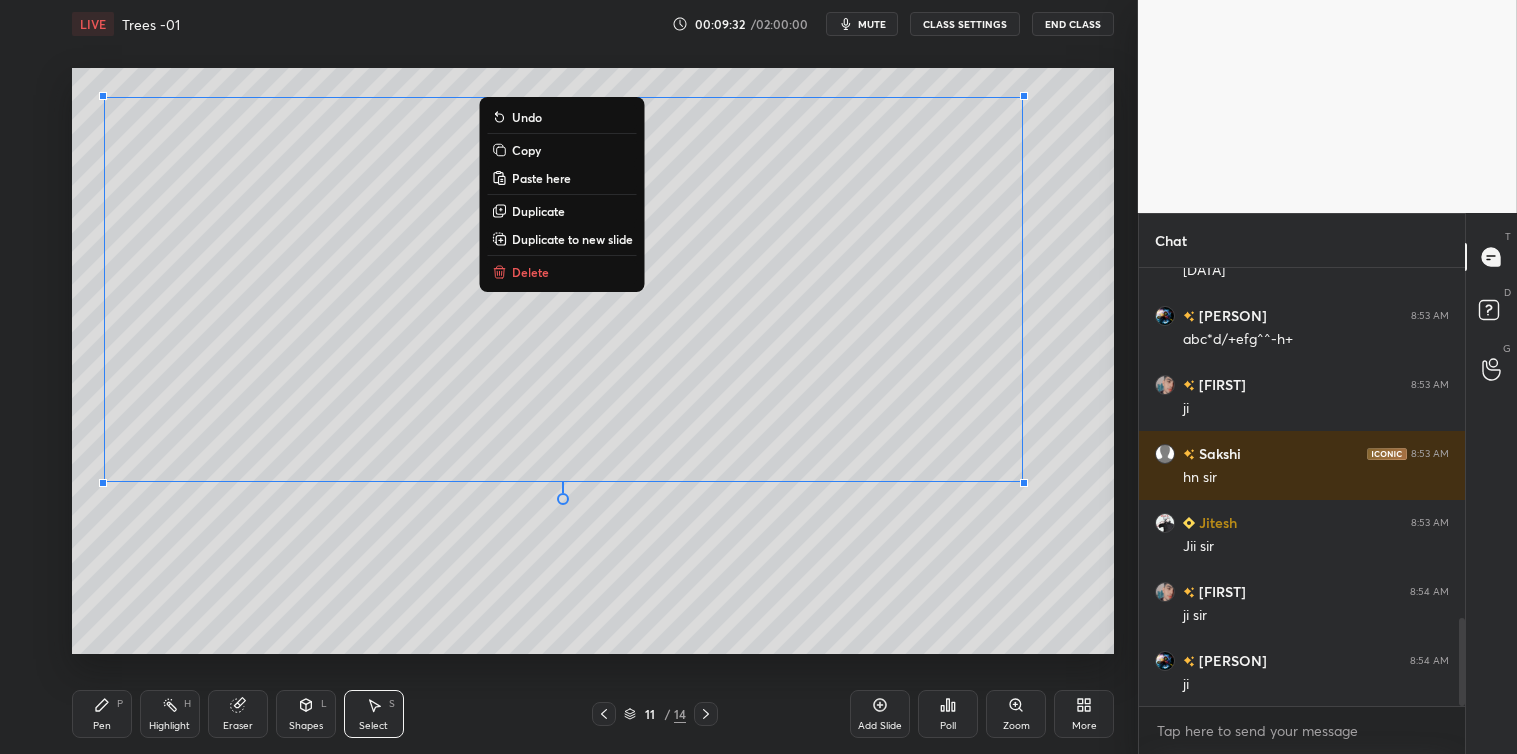click on "Copy" at bounding box center [526, 150] 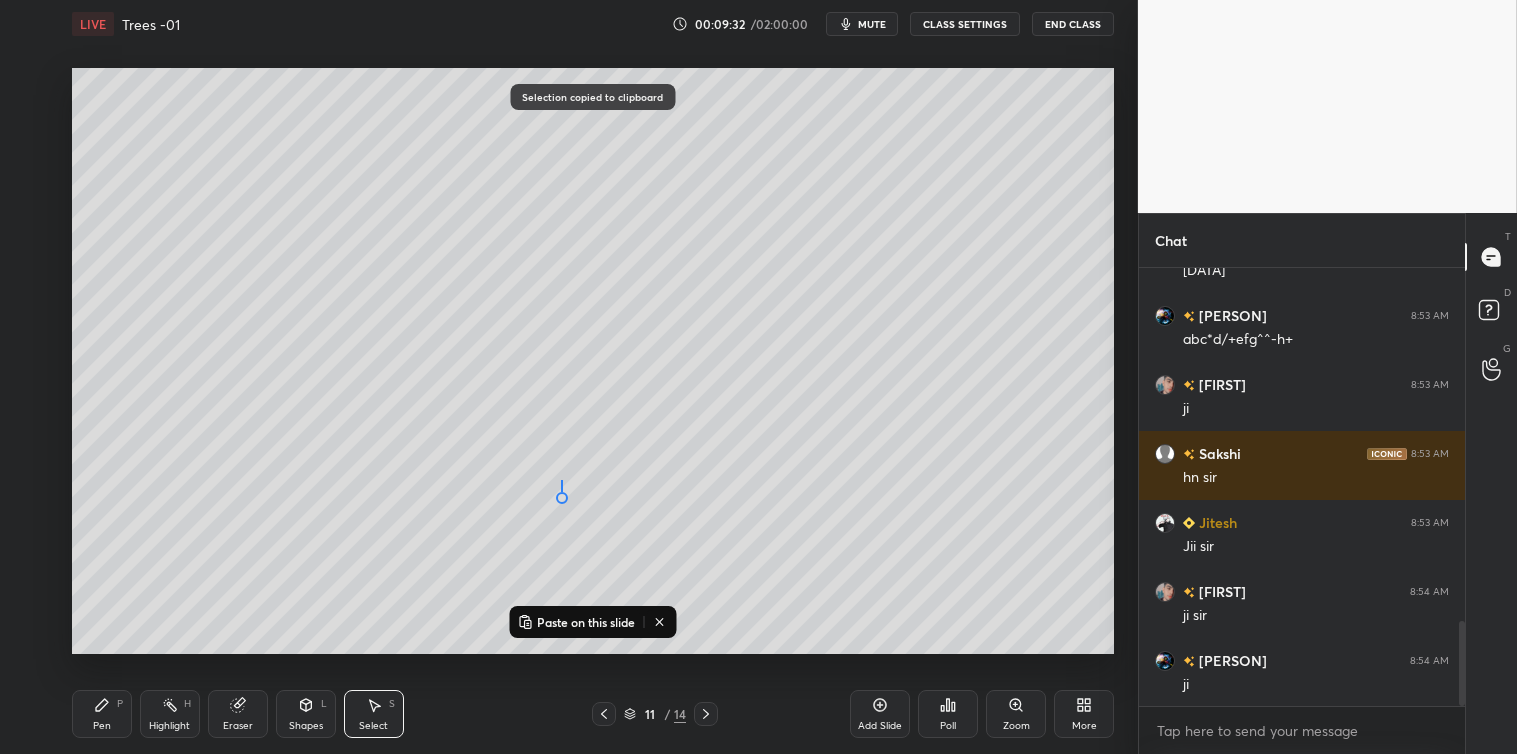 scroll, scrollTop: 1805, scrollLeft: 0, axis: vertical 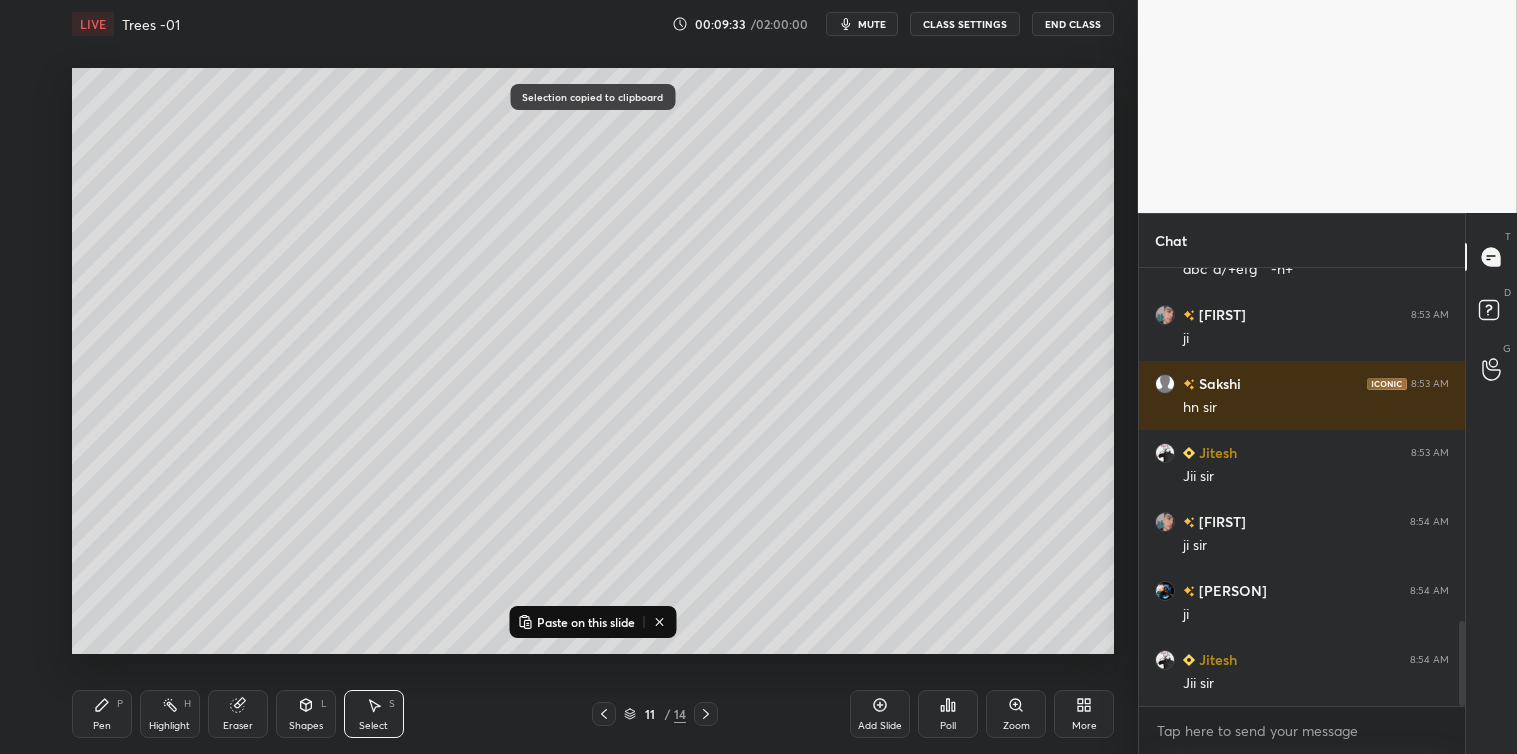 click 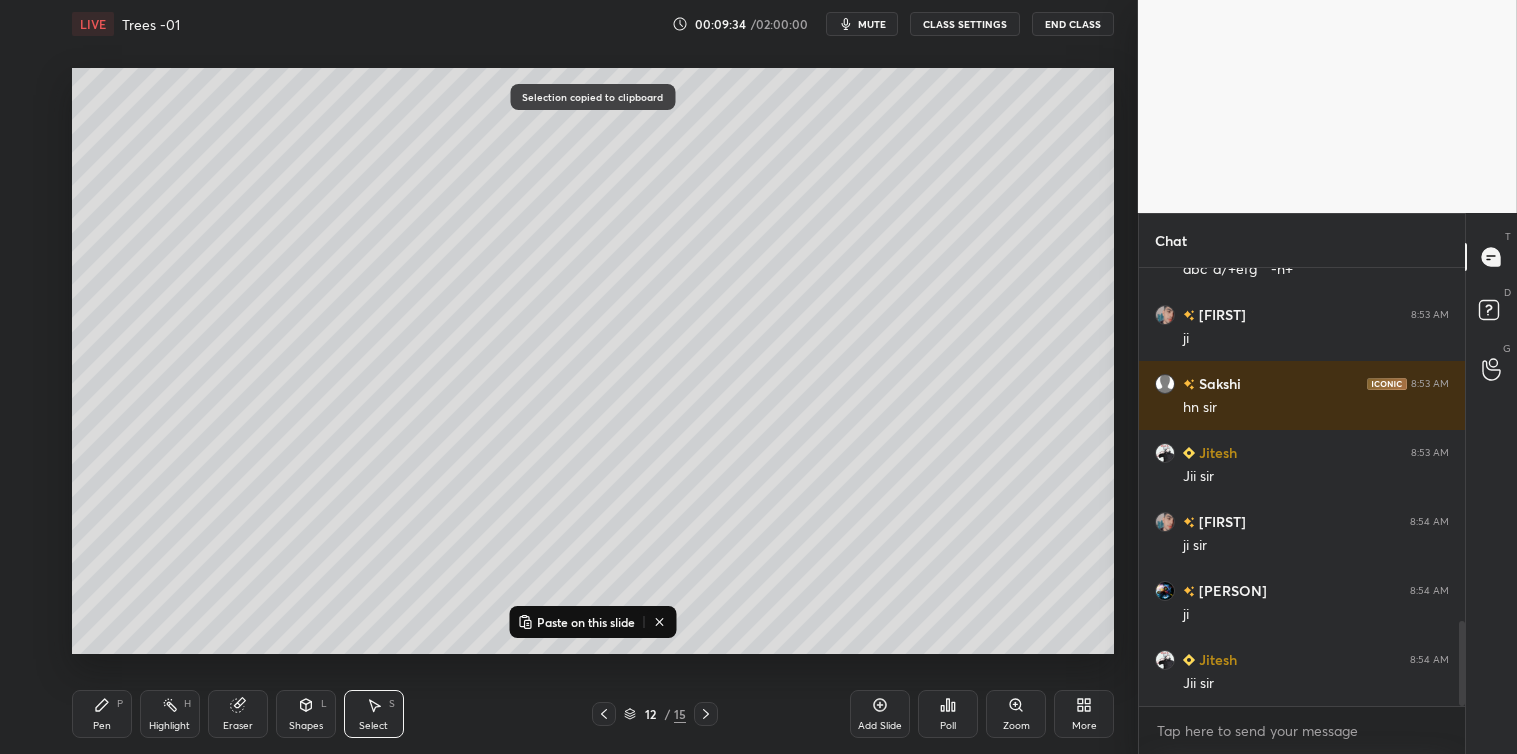 click on "Paste on this slide" at bounding box center [586, 622] 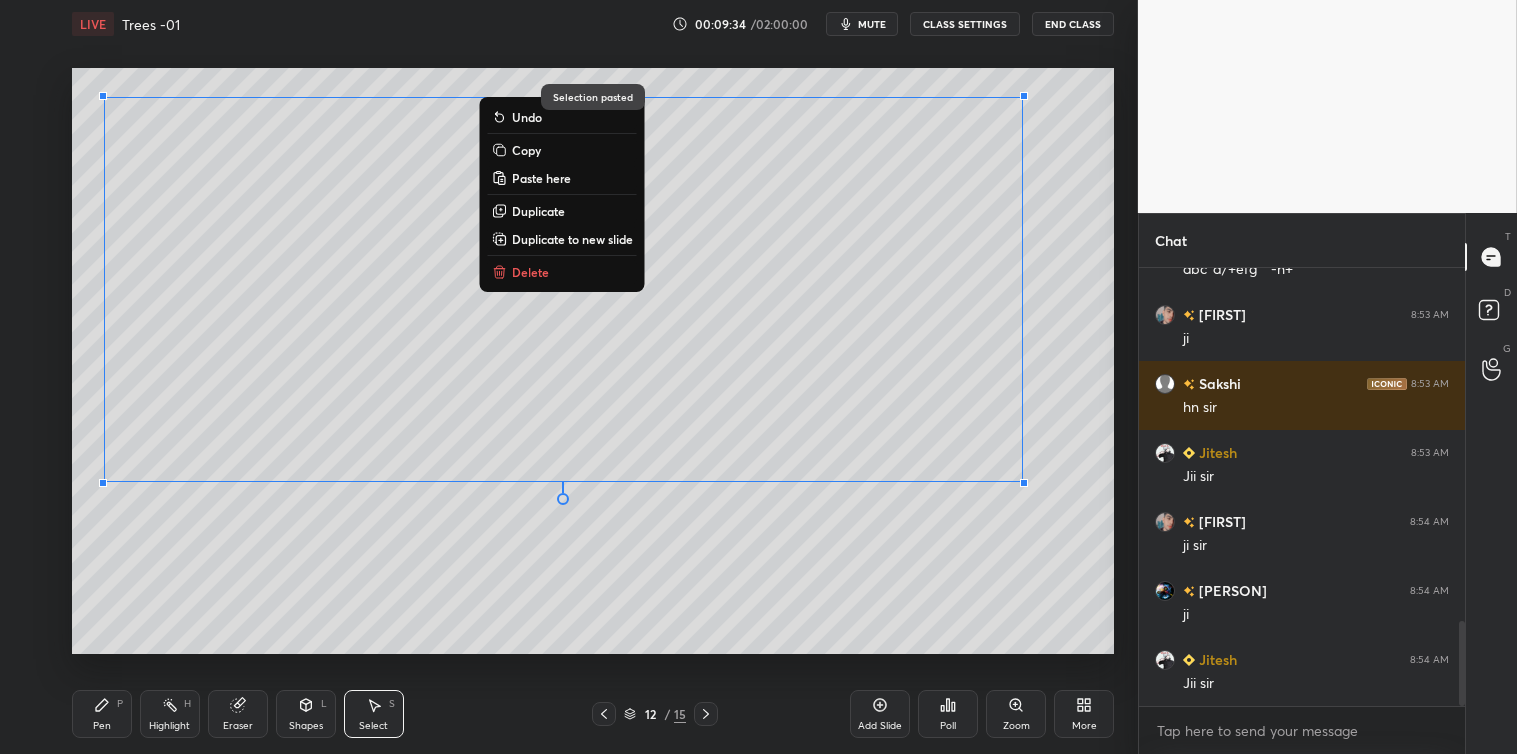 click on "0 ° Undo Copy Paste here Duplicate Duplicate to new slide Delete Selection pasted Setting up your live class Poll for   secs No correct answer Start poll" at bounding box center (593, 361) 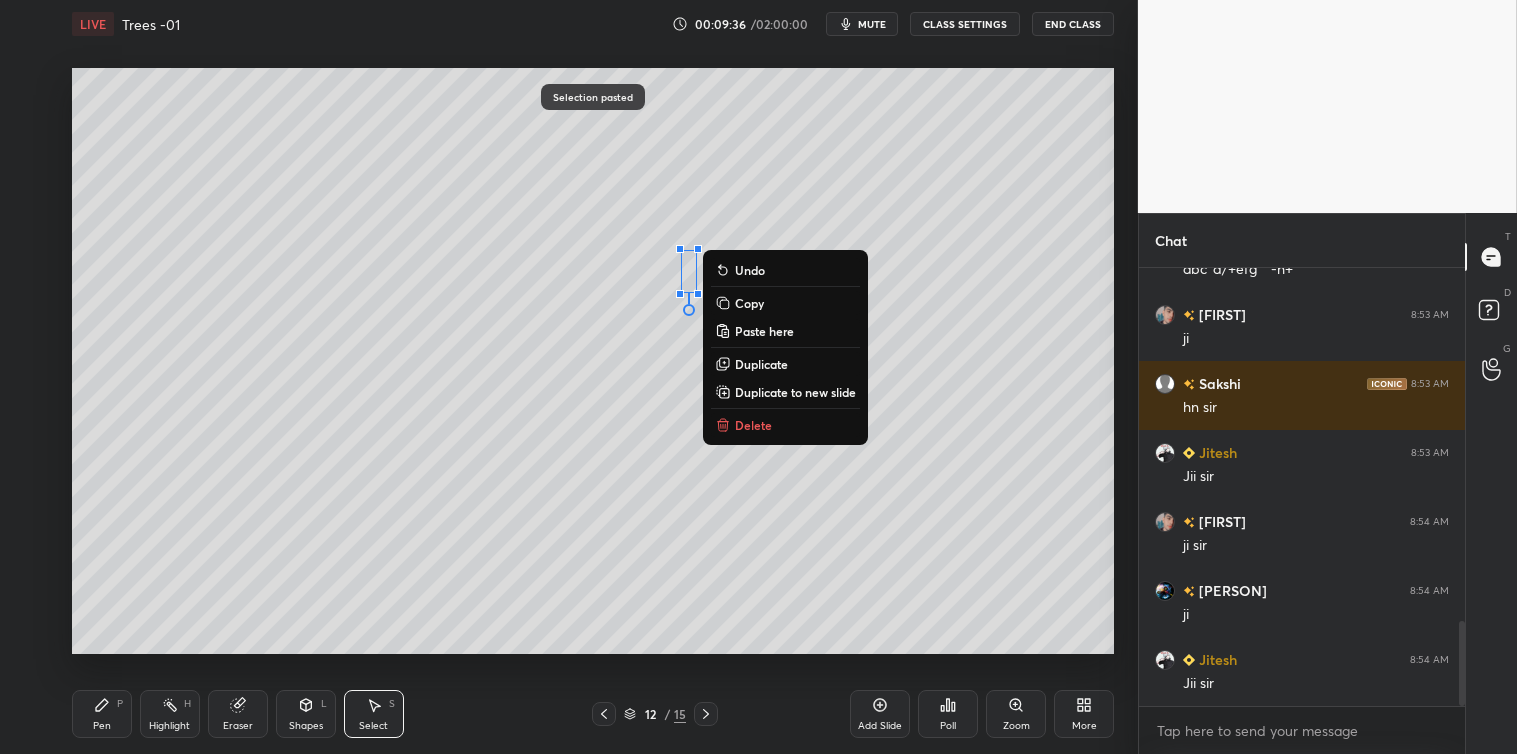 click on "Delete" at bounding box center [753, 425] 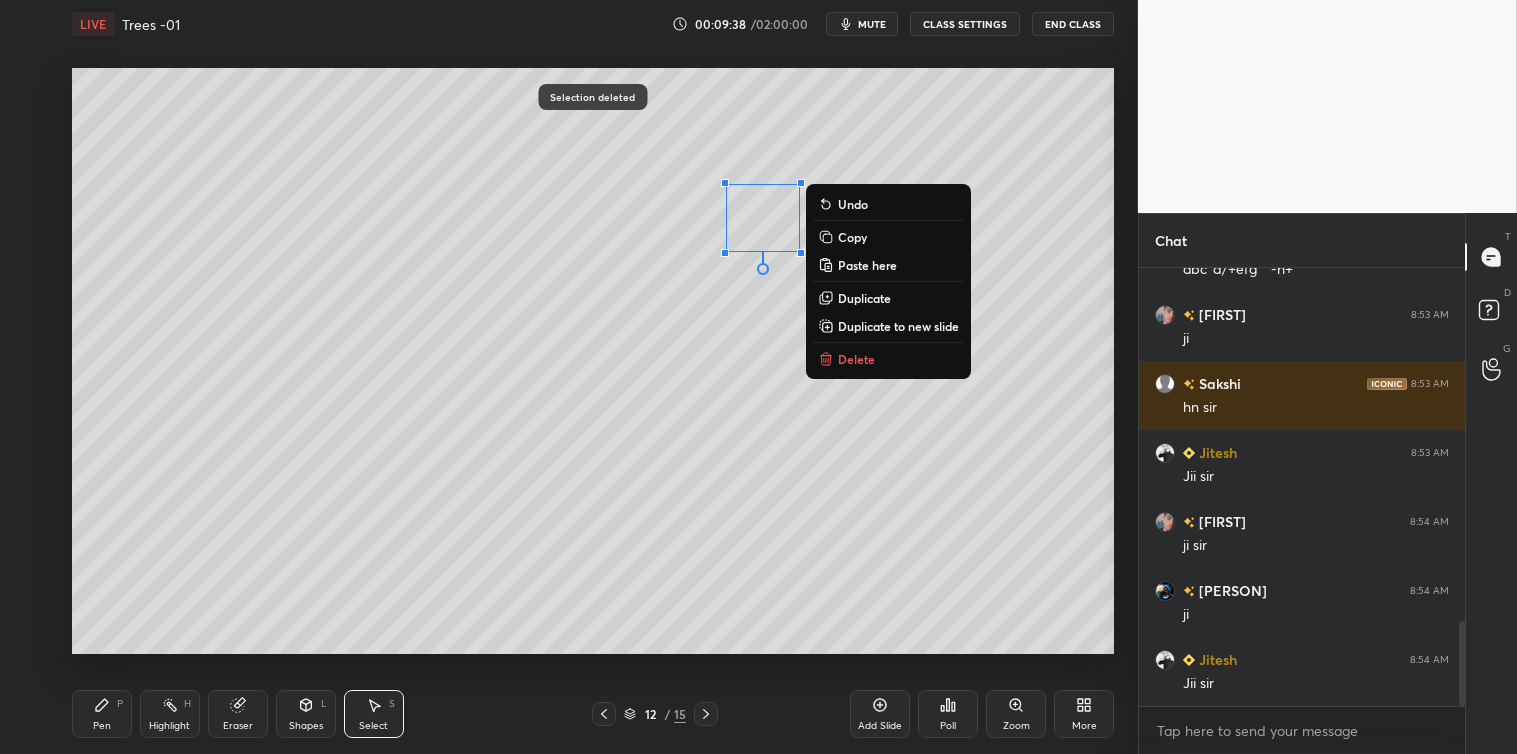 click on "0 ° Undo Copy Paste here Duplicate Duplicate to new slide Delete" at bounding box center [593, 361] 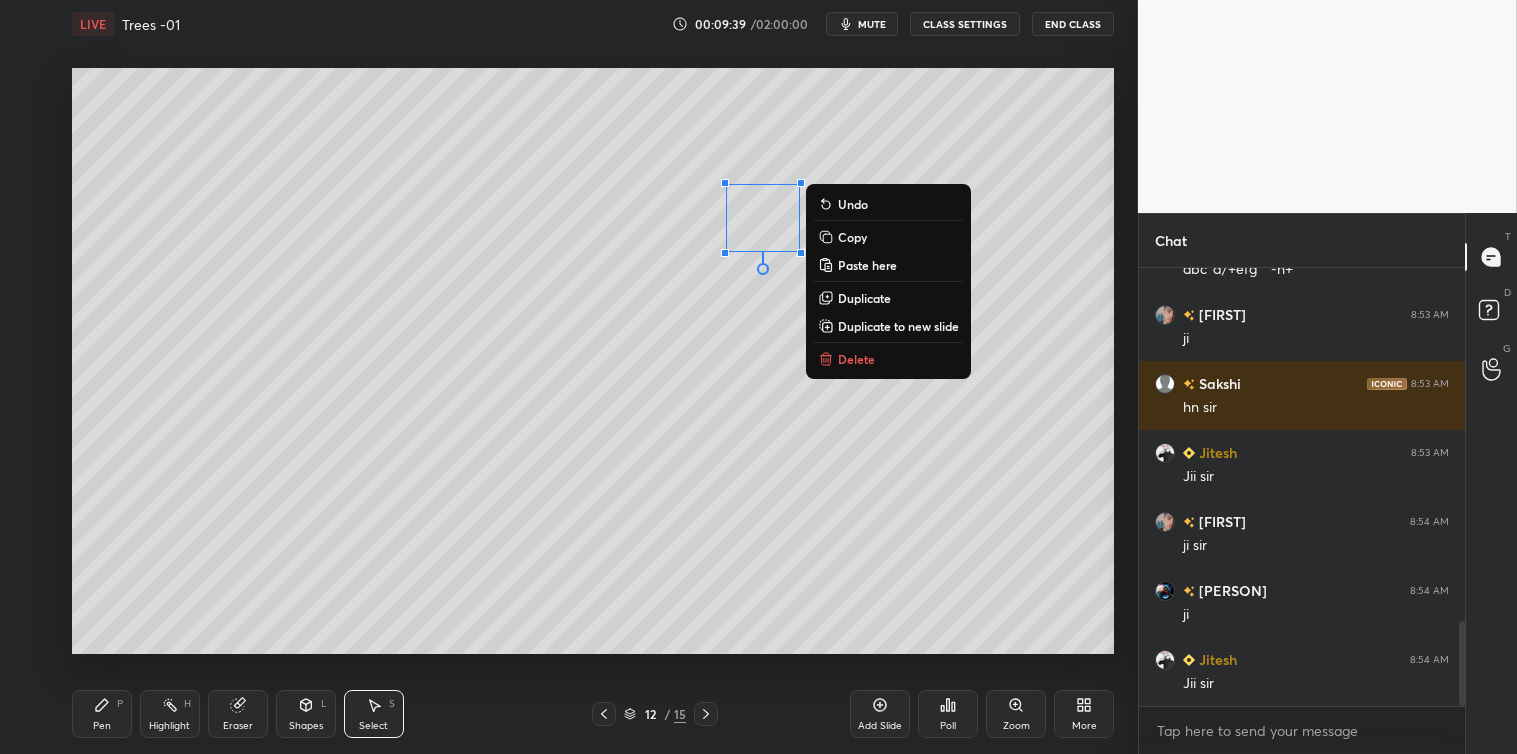 click 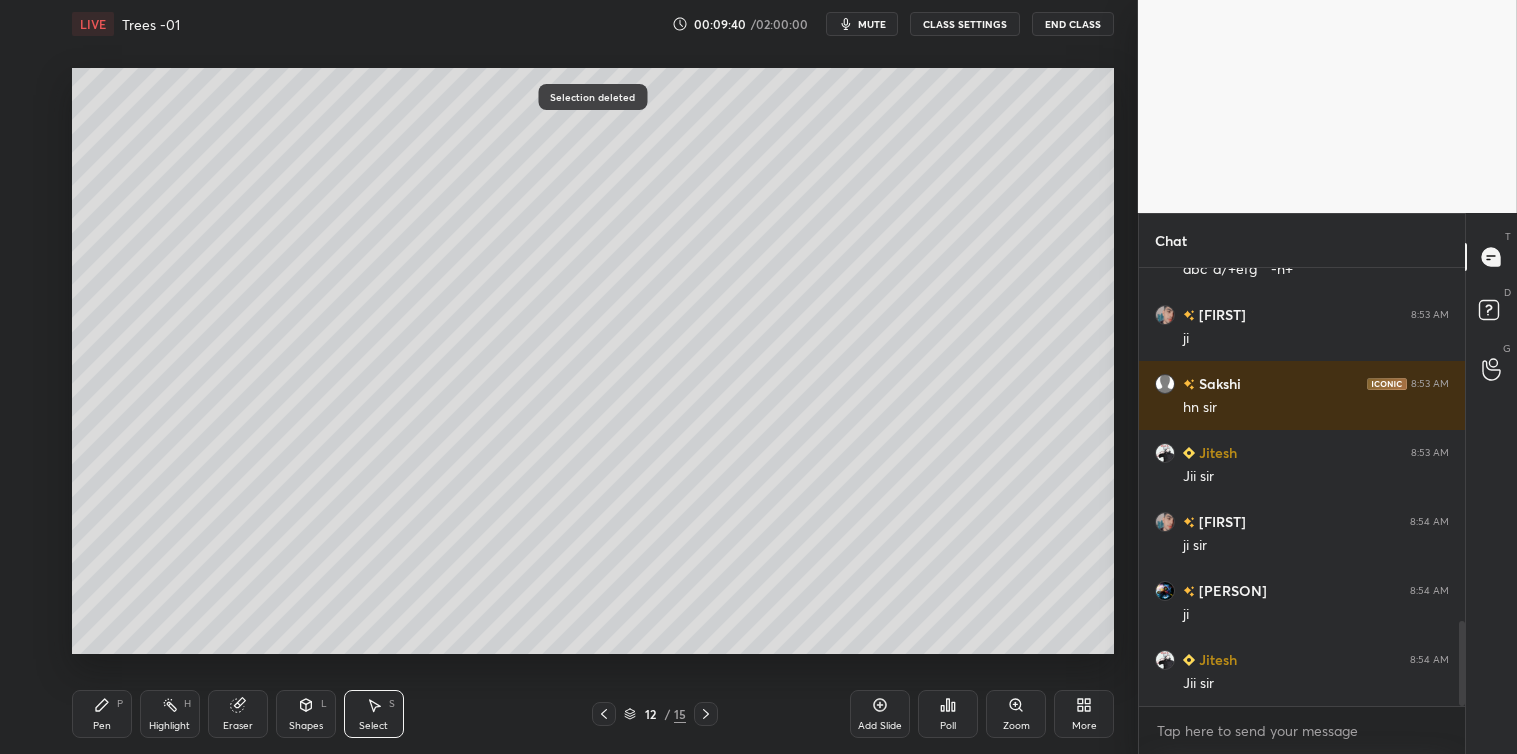 click on "Pen" at bounding box center (102, 726) 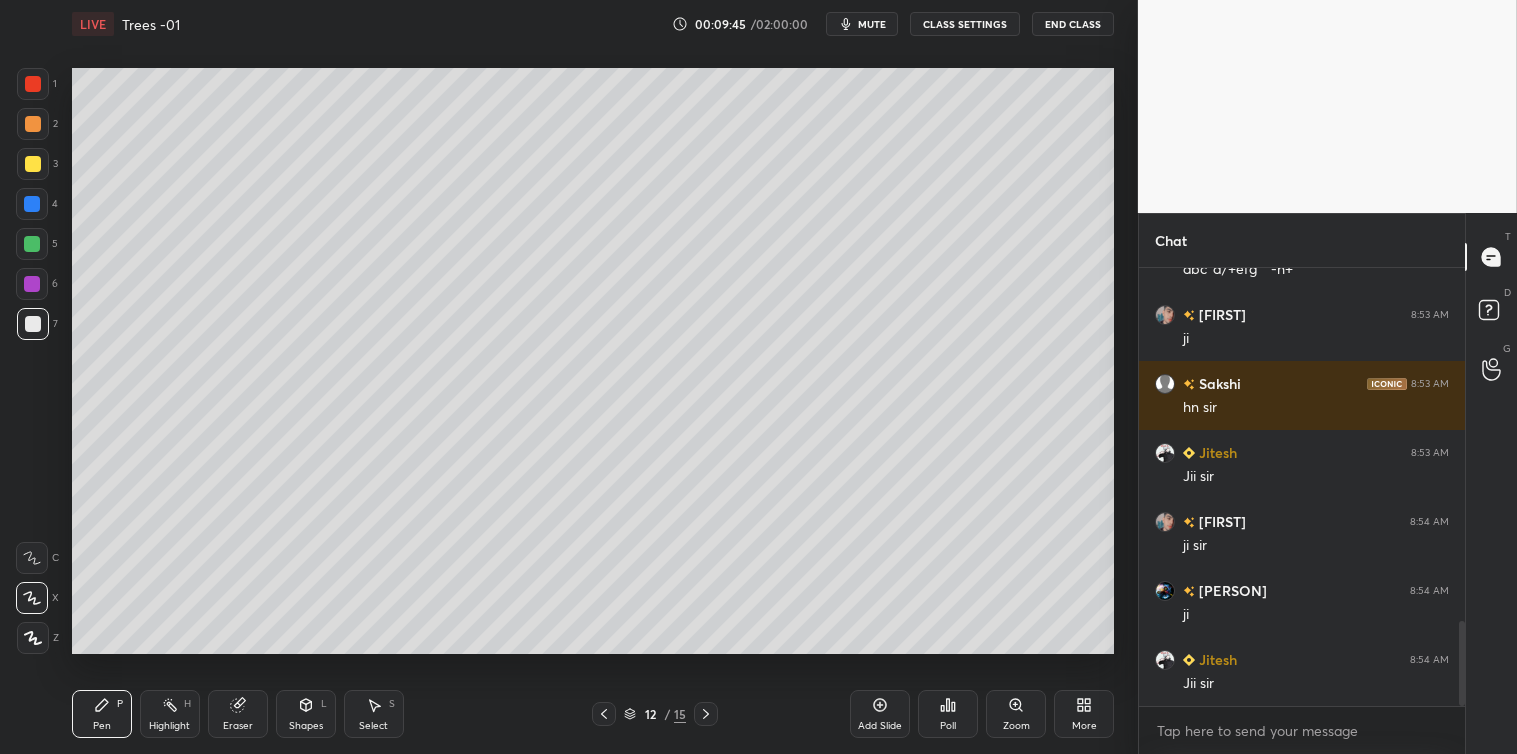 click on "Select S" at bounding box center (374, 714) 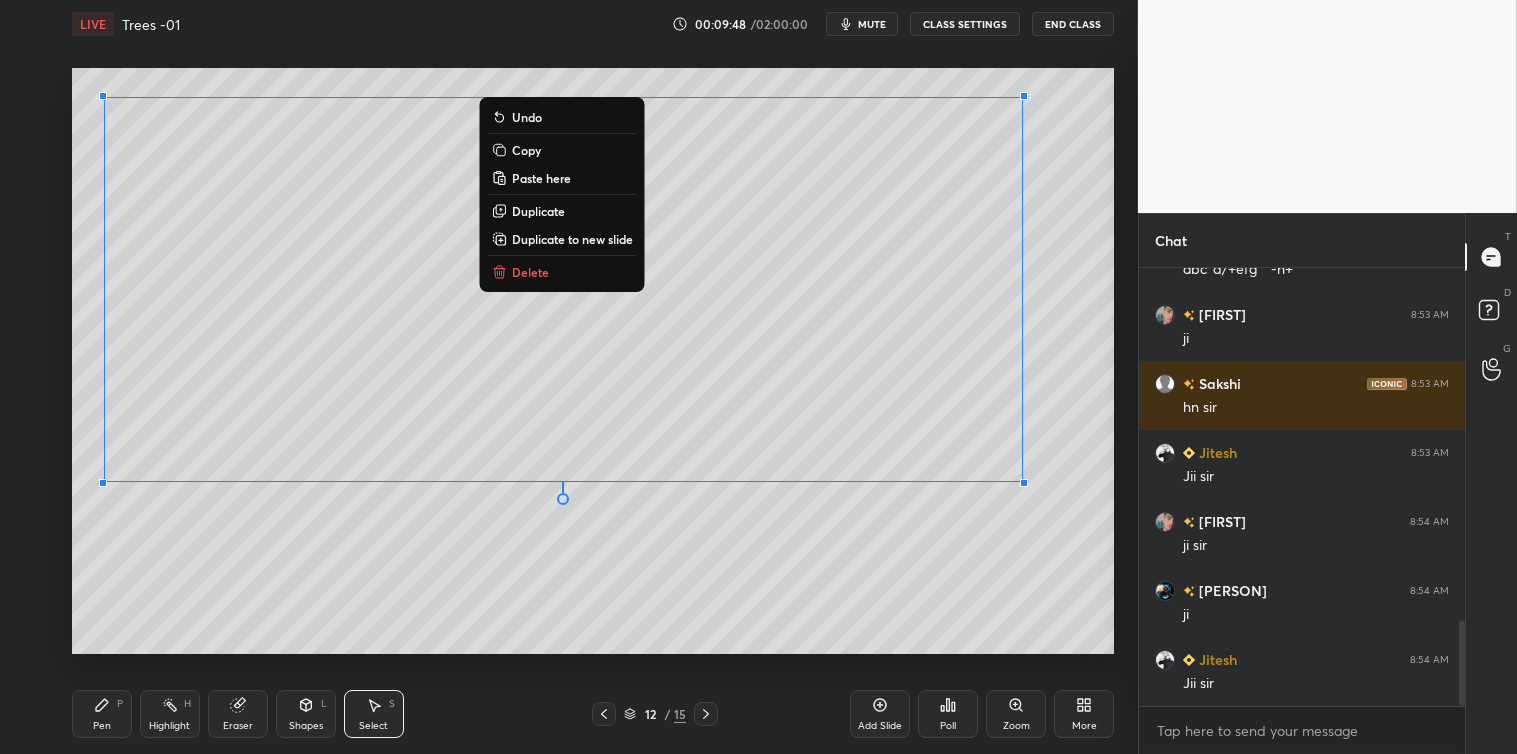 click on "Copy" at bounding box center (562, 150) 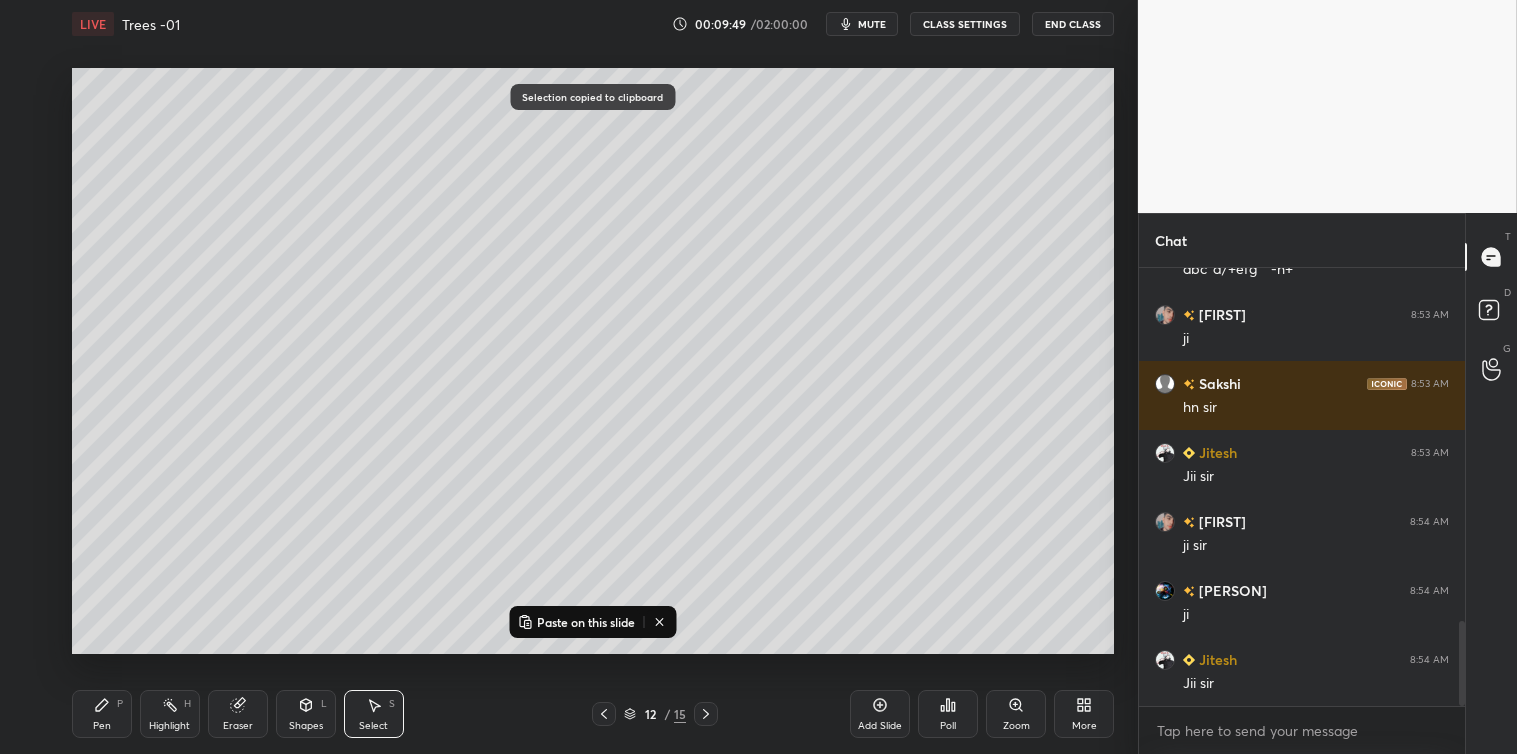 click 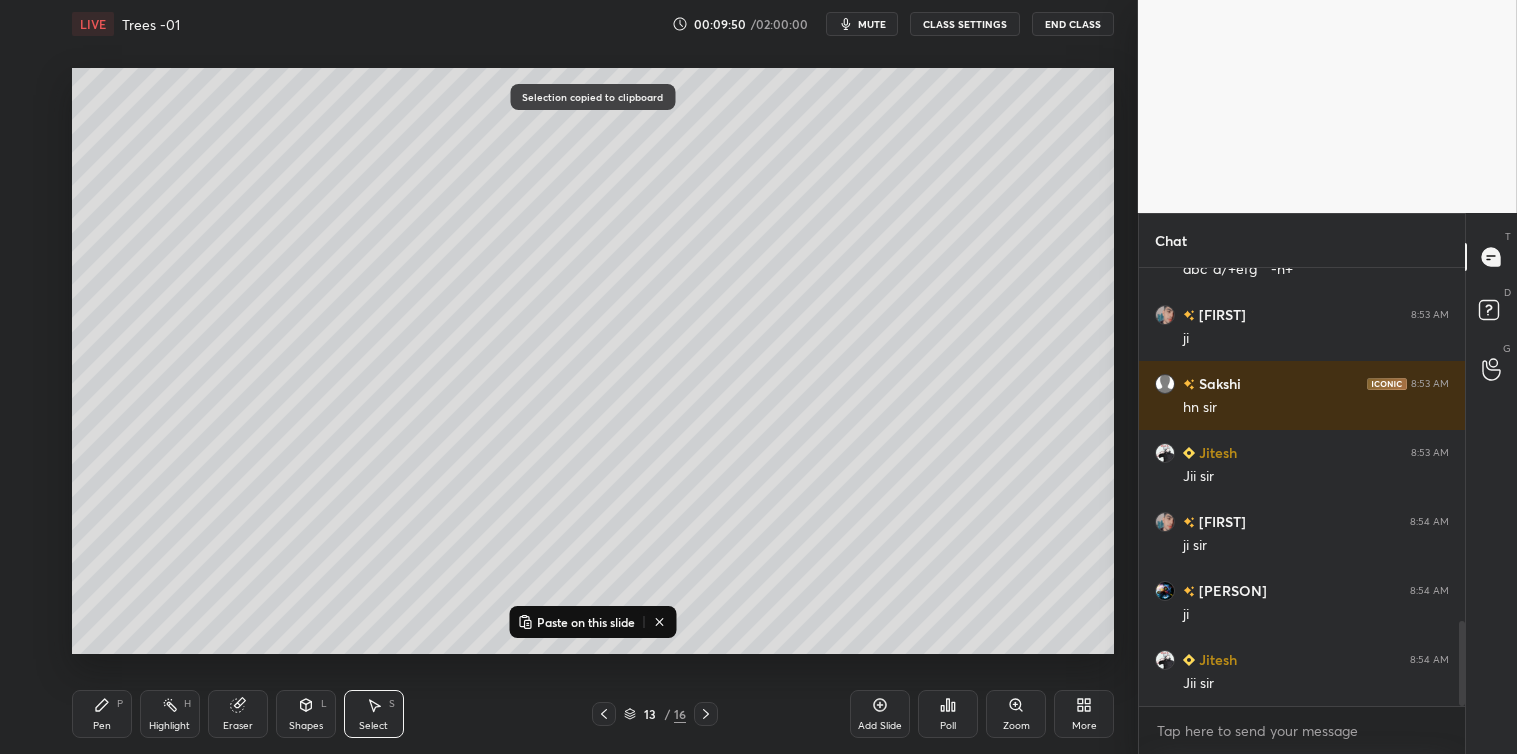 click on "Paste on this slide" at bounding box center (586, 622) 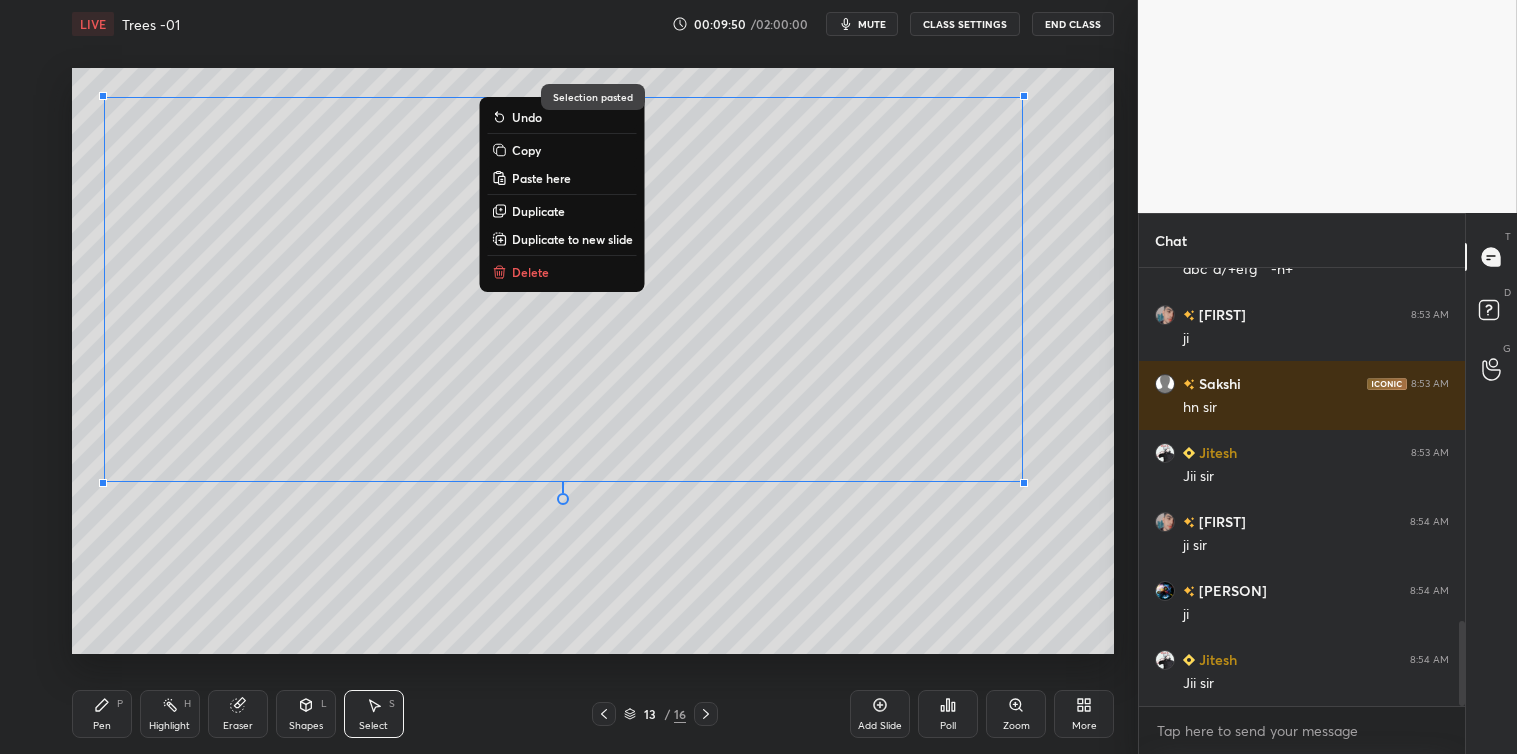 click on "0 ° Undo Copy Paste here Duplicate Duplicate to new slide Delete" at bounding box center [593, 361] 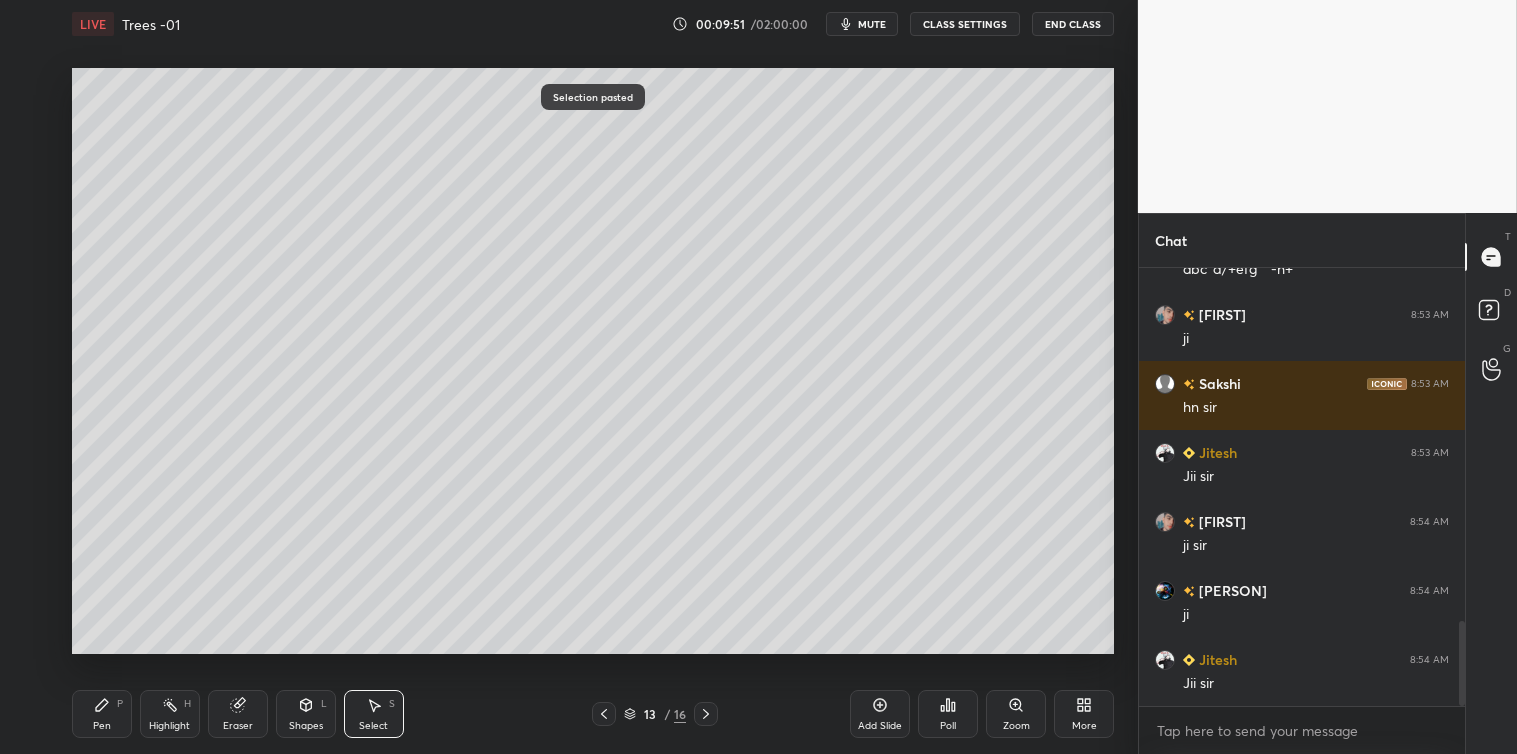 click 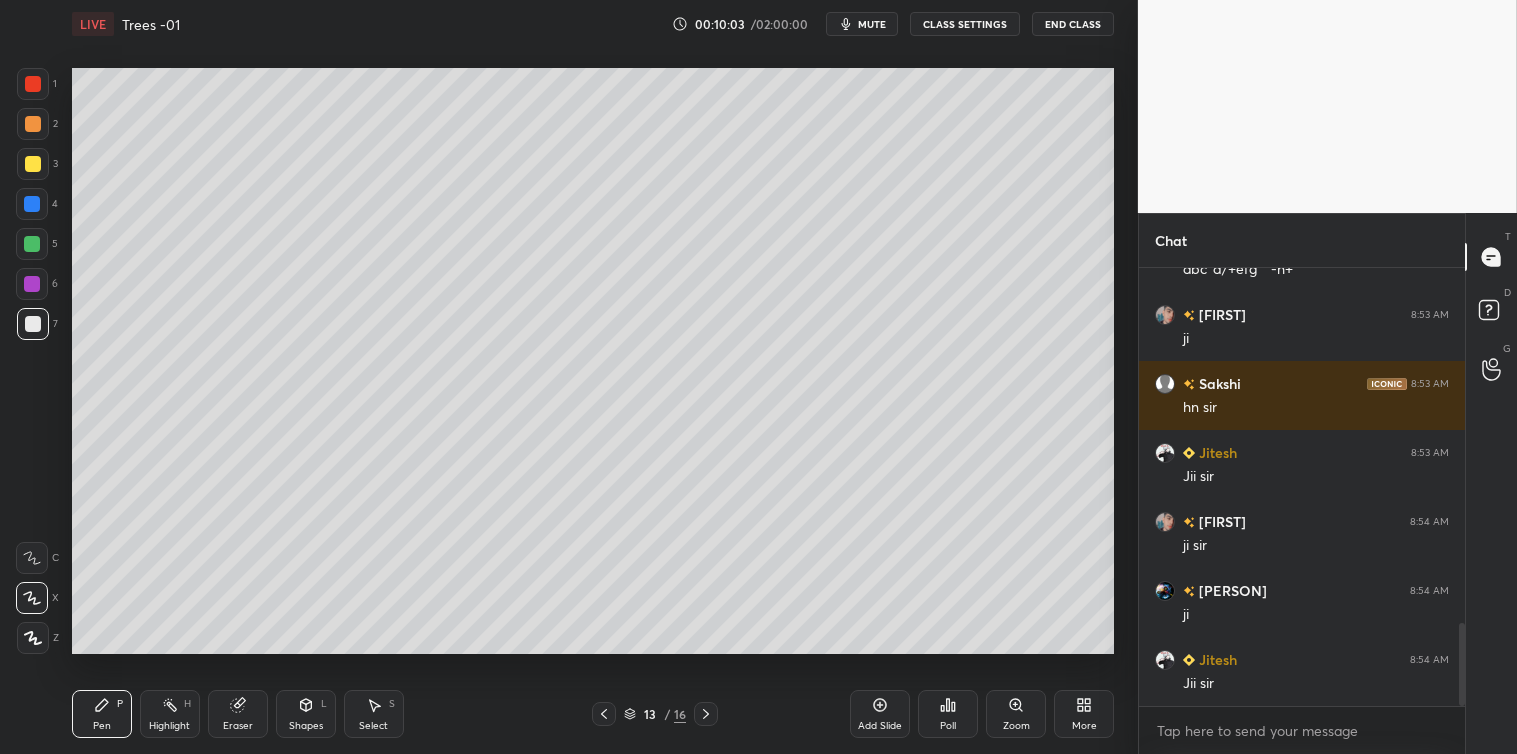 scroll, scrollTop: 1874, scrollLeft: 0, axis: vertical 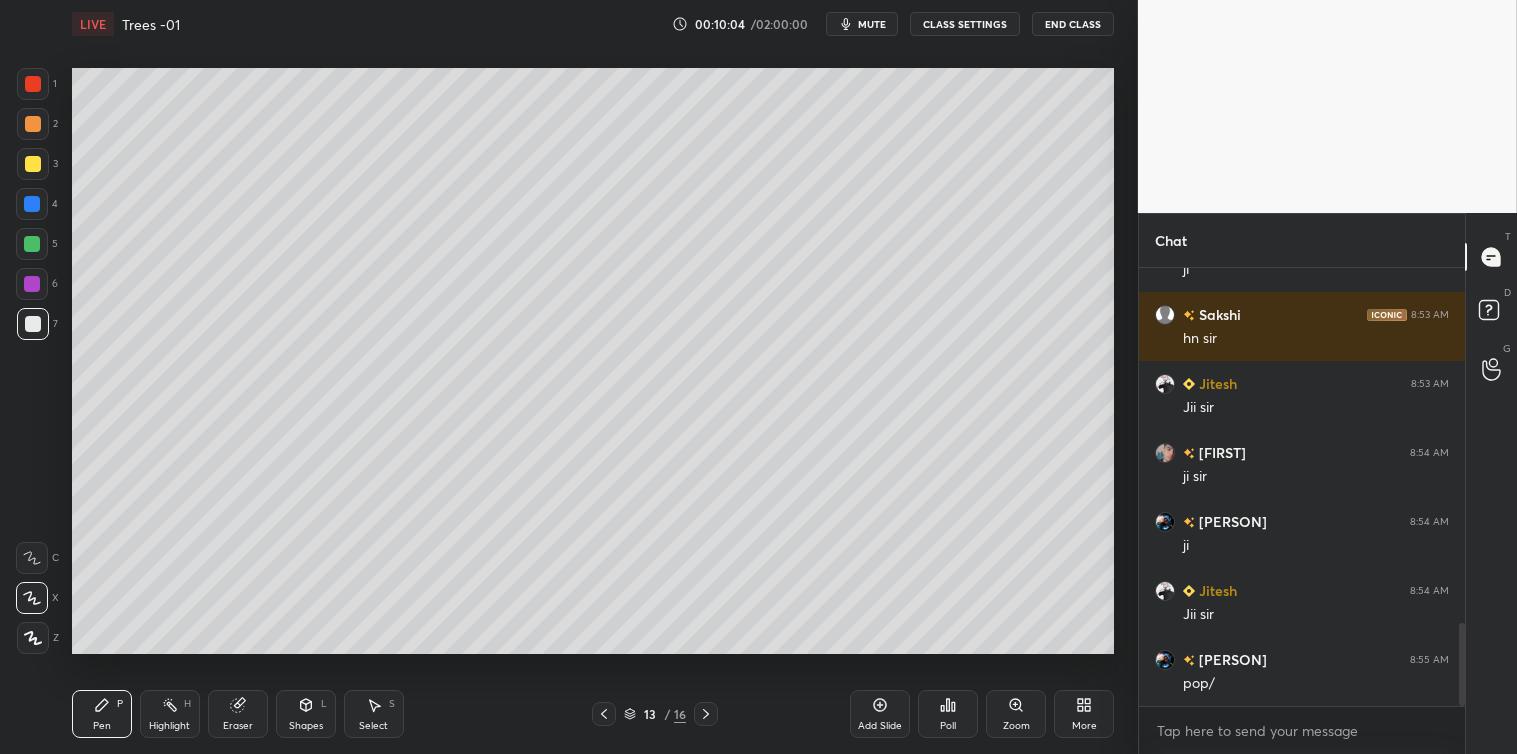 click at bounding box center (32, 204) 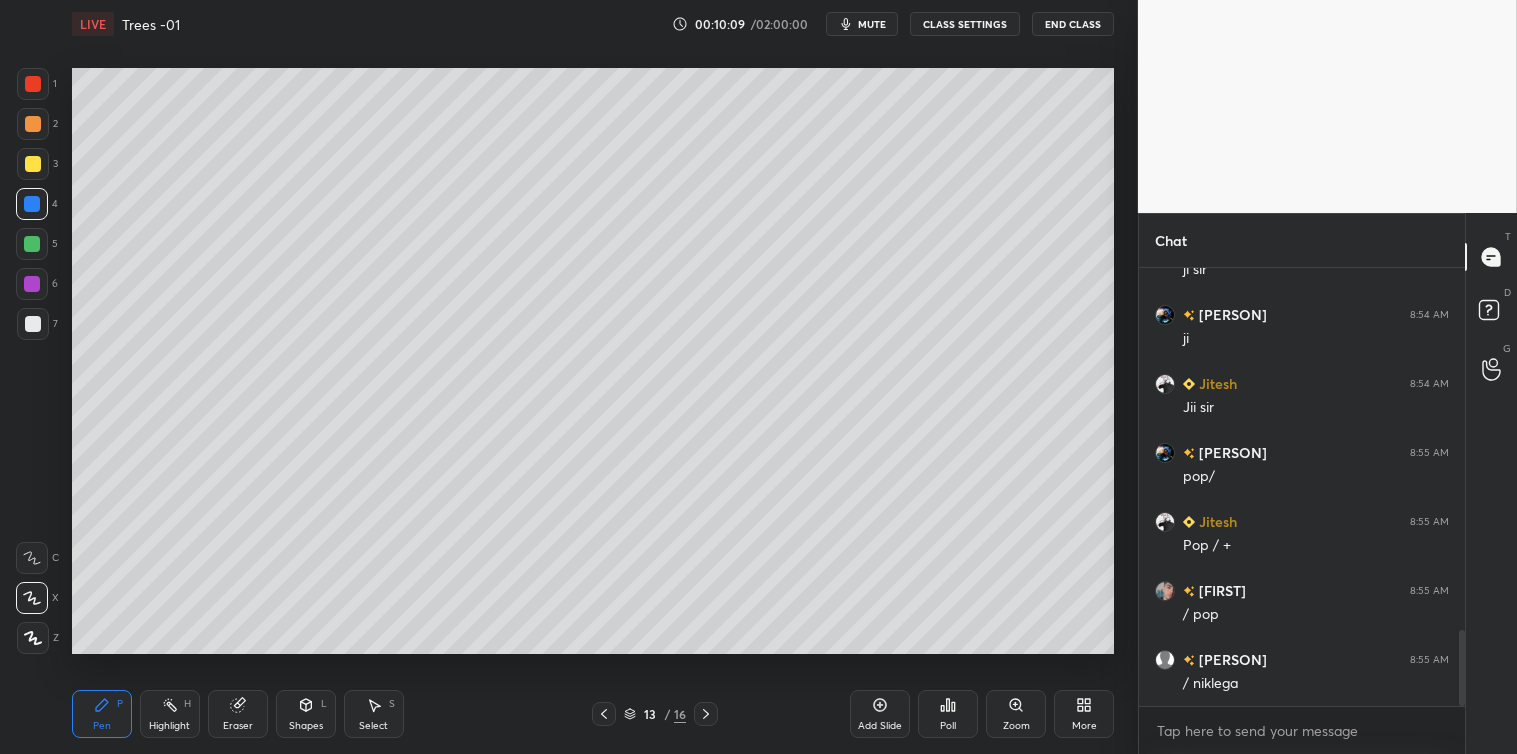 scroll, scrollTop: 2150, scrollLeft: 0, axis: vertical 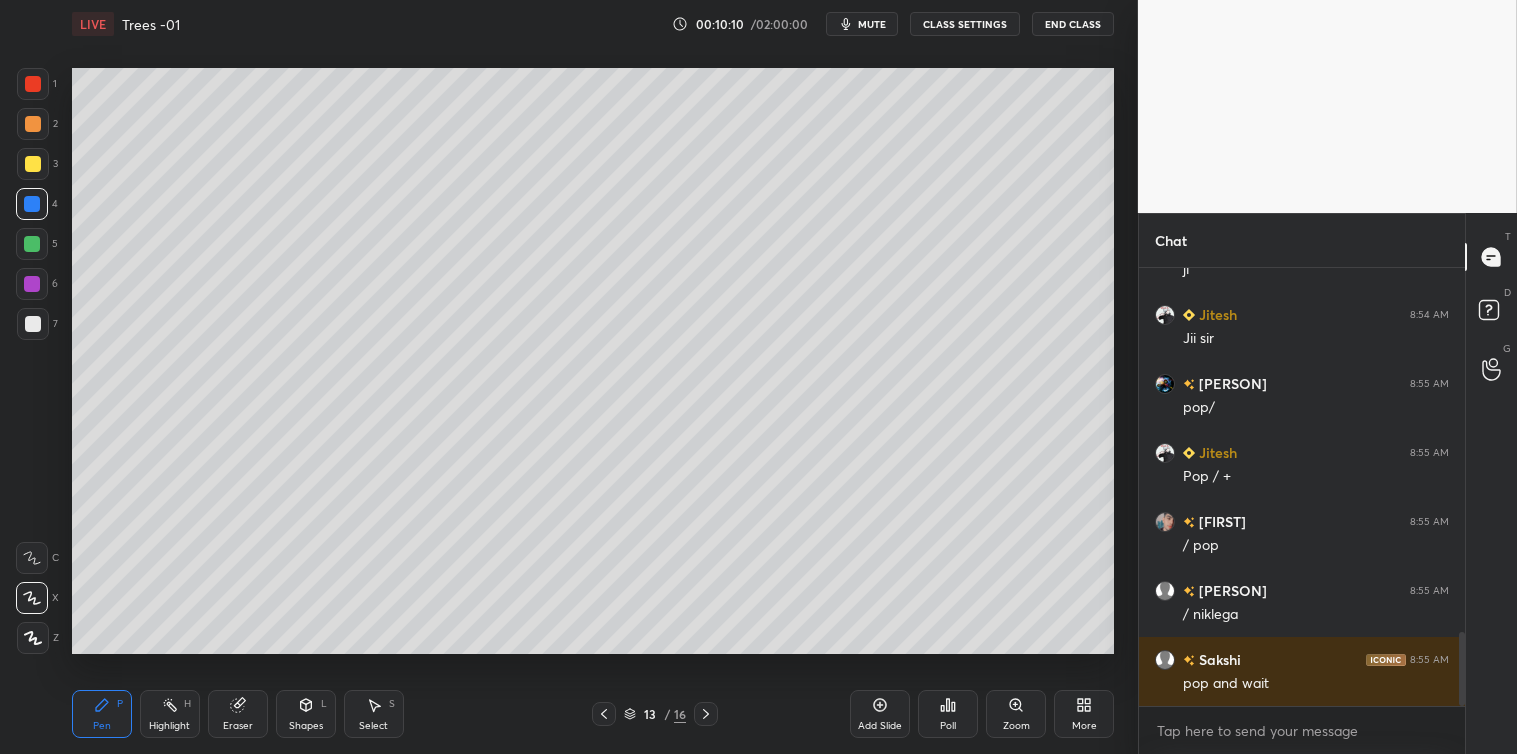 click on "Select S" at bounding box center [374, 714] 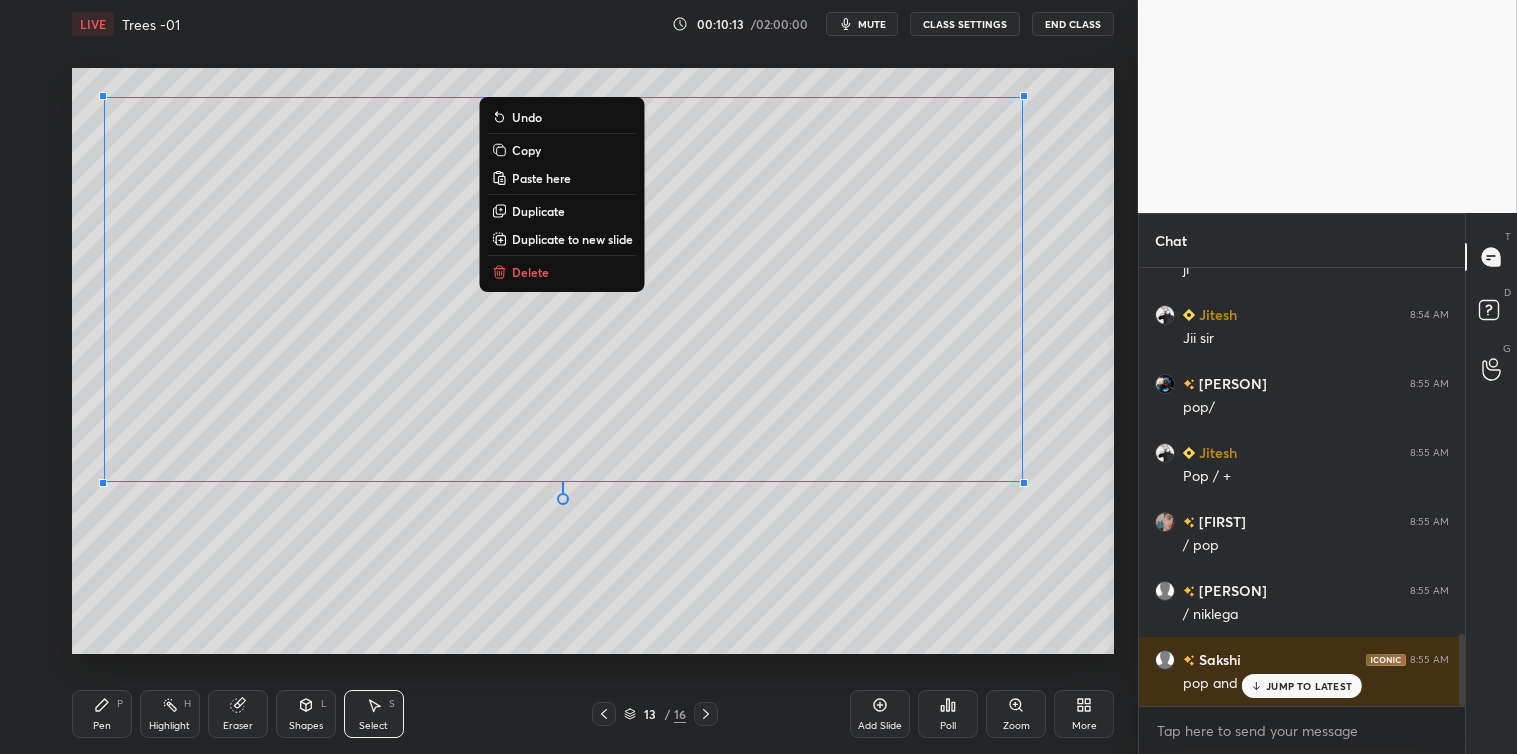 scroll, scrollTop: 2218, scrollLeft: 0, axis: vertical 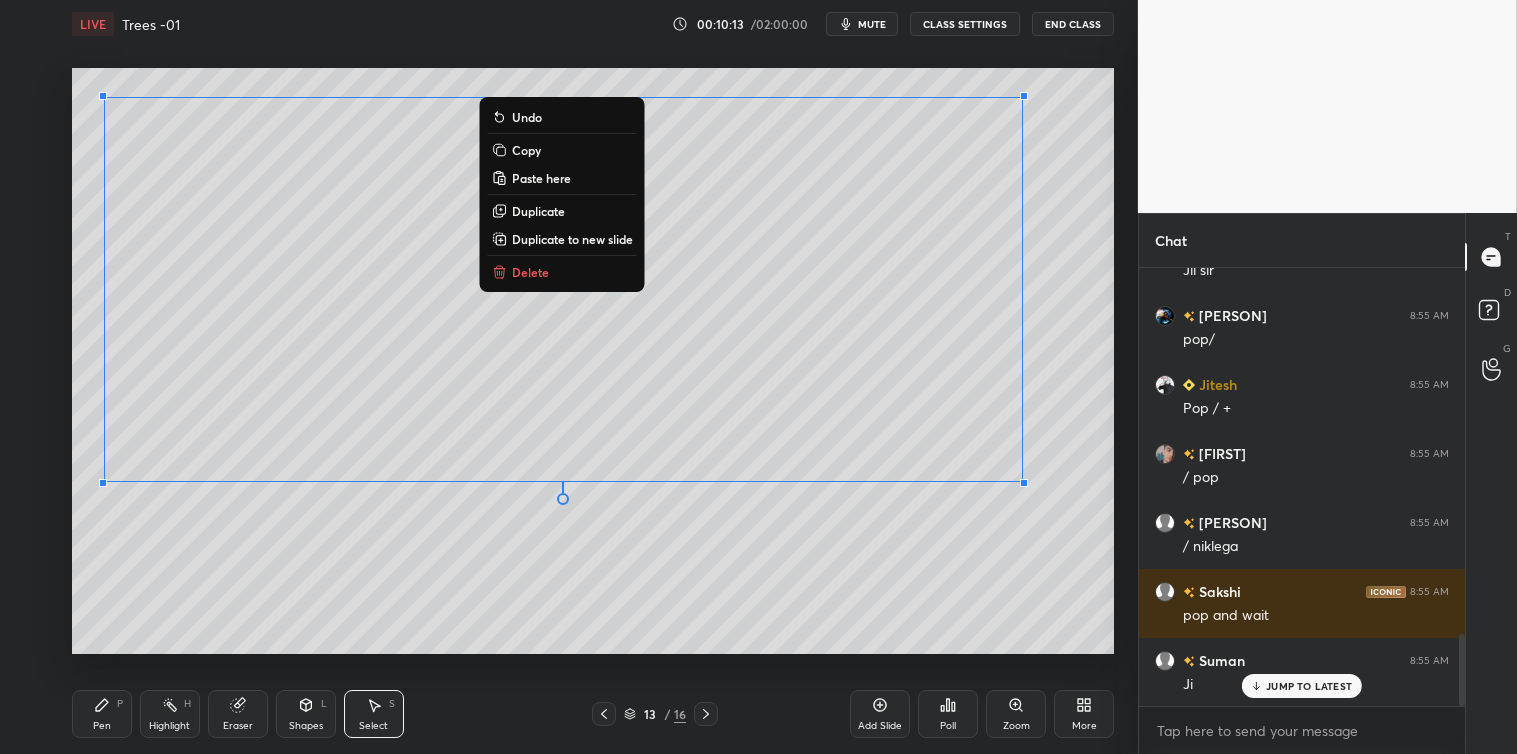 click on "Copy" at bounding box center (526, 150) 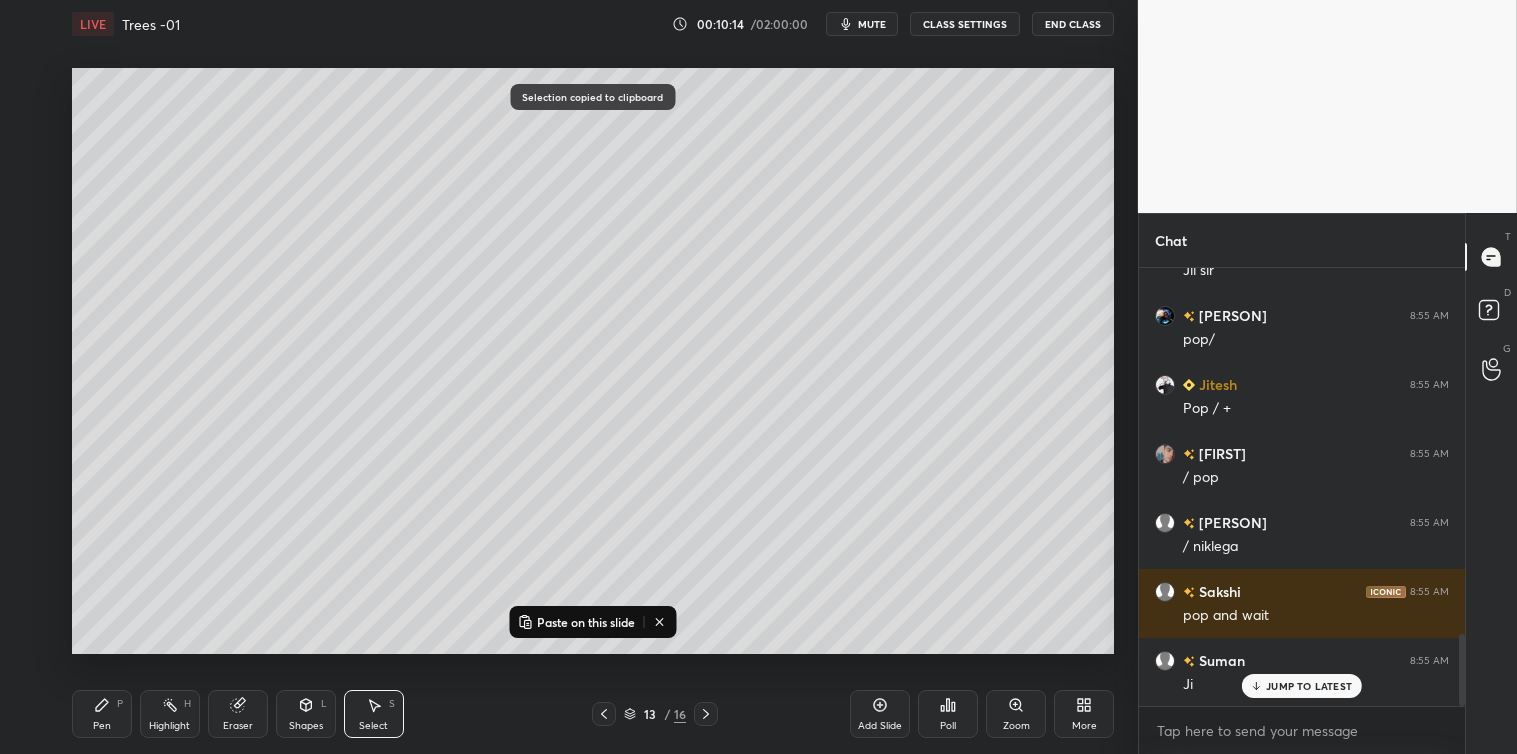 click on "Add Slide" at bounding box center [880, 714] 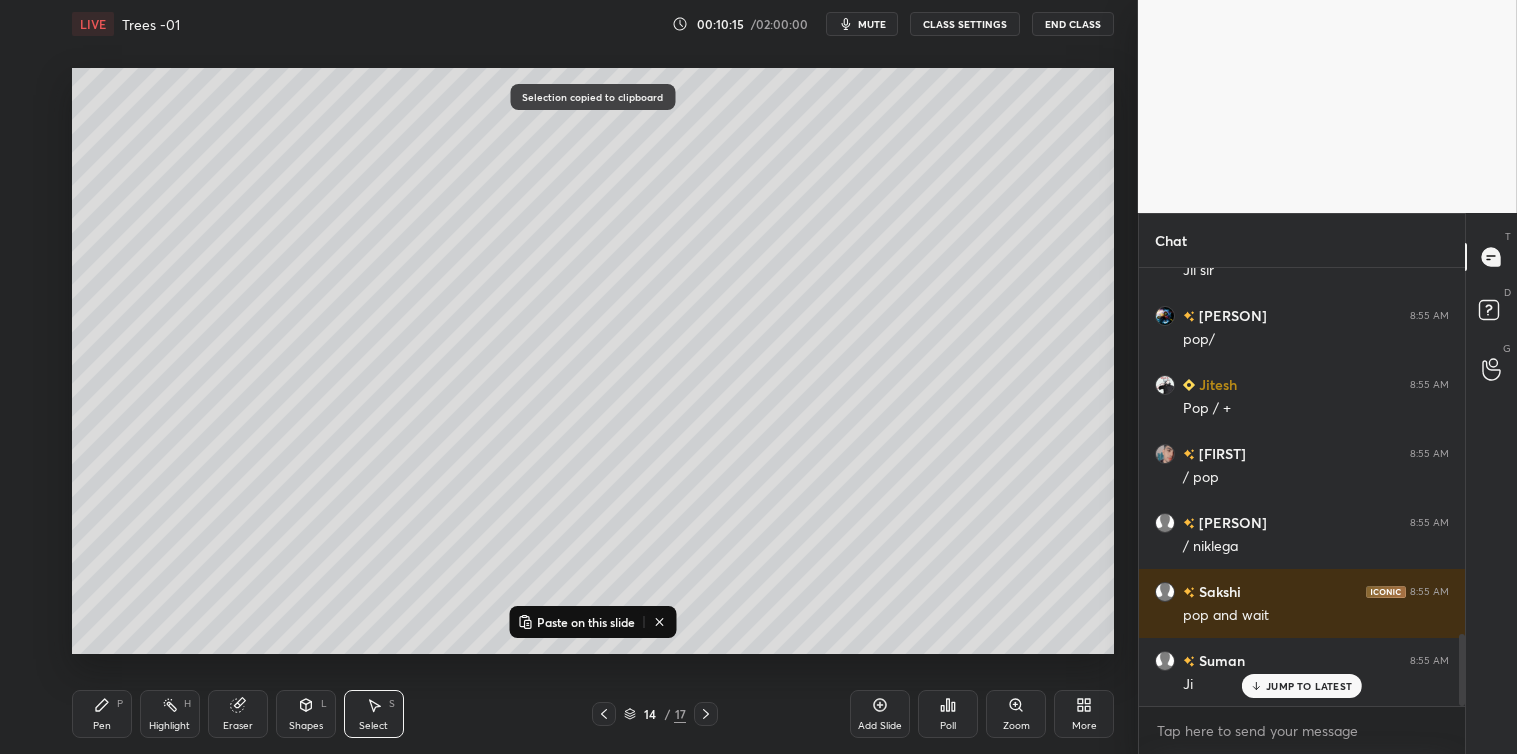 click on "Paste on this slide" at bounding box center [586, 622] 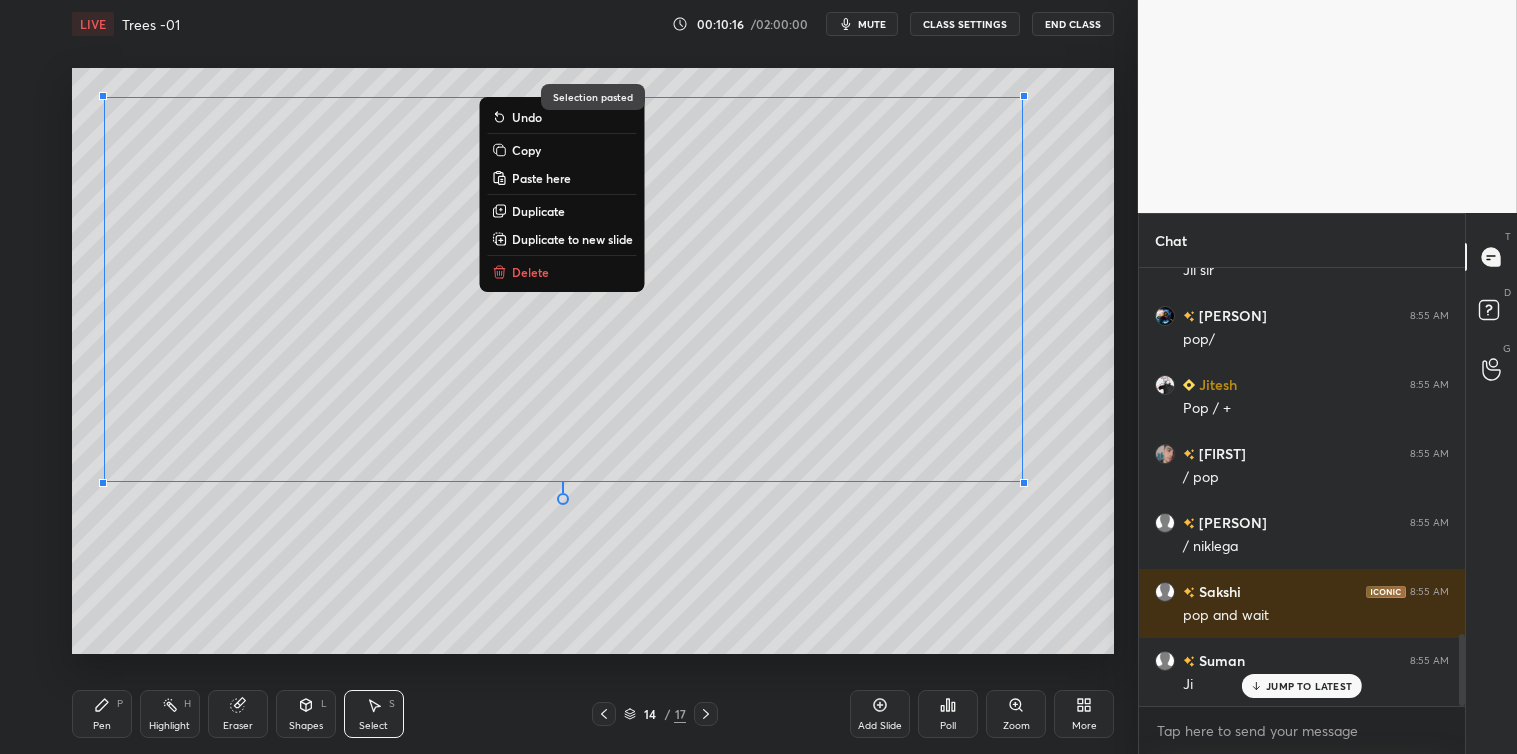 click on "0 ° Undo Copy Paste here Duplicate Duplicate to new slide Delete" at bounding box center (593, 361) 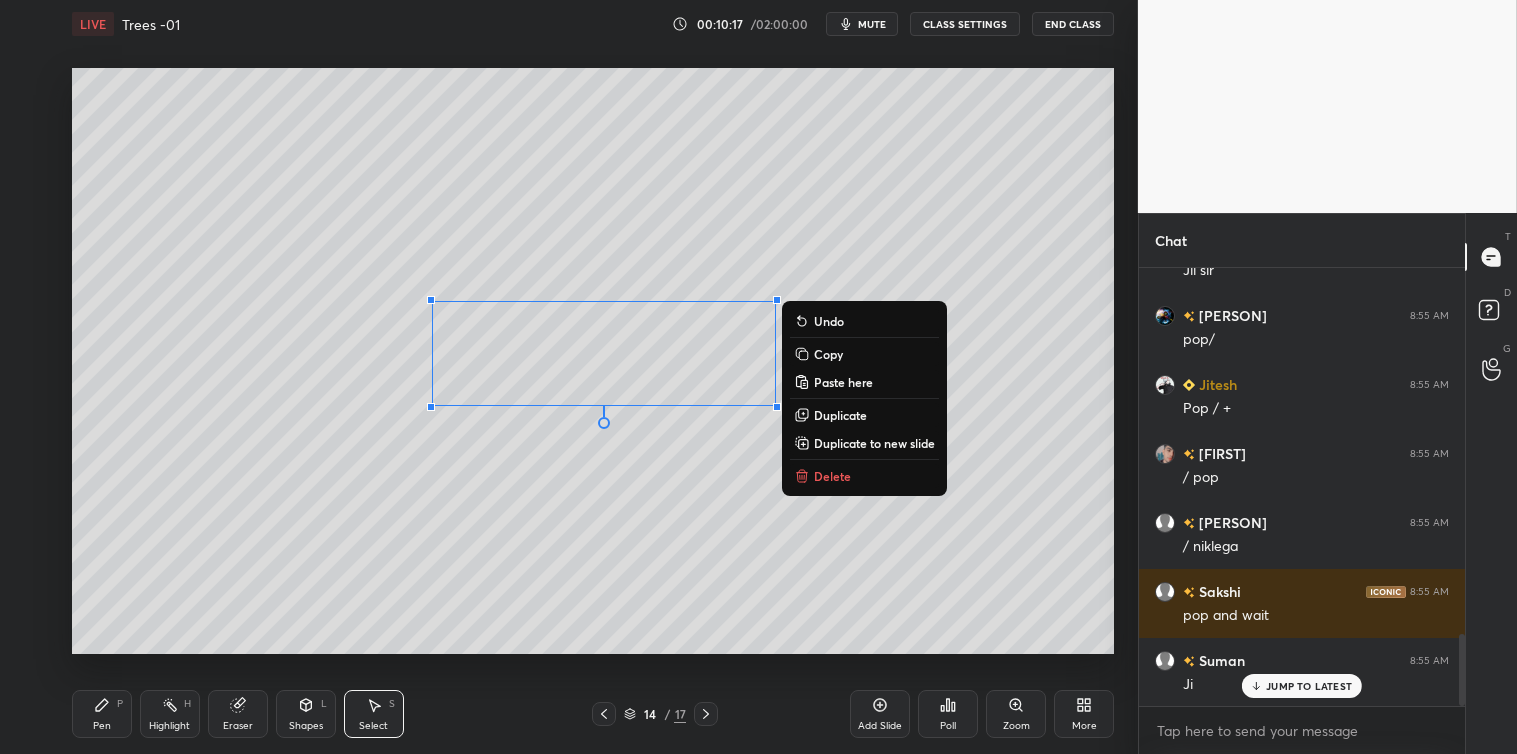 click on "Delete" at bounding box center [832, 476] 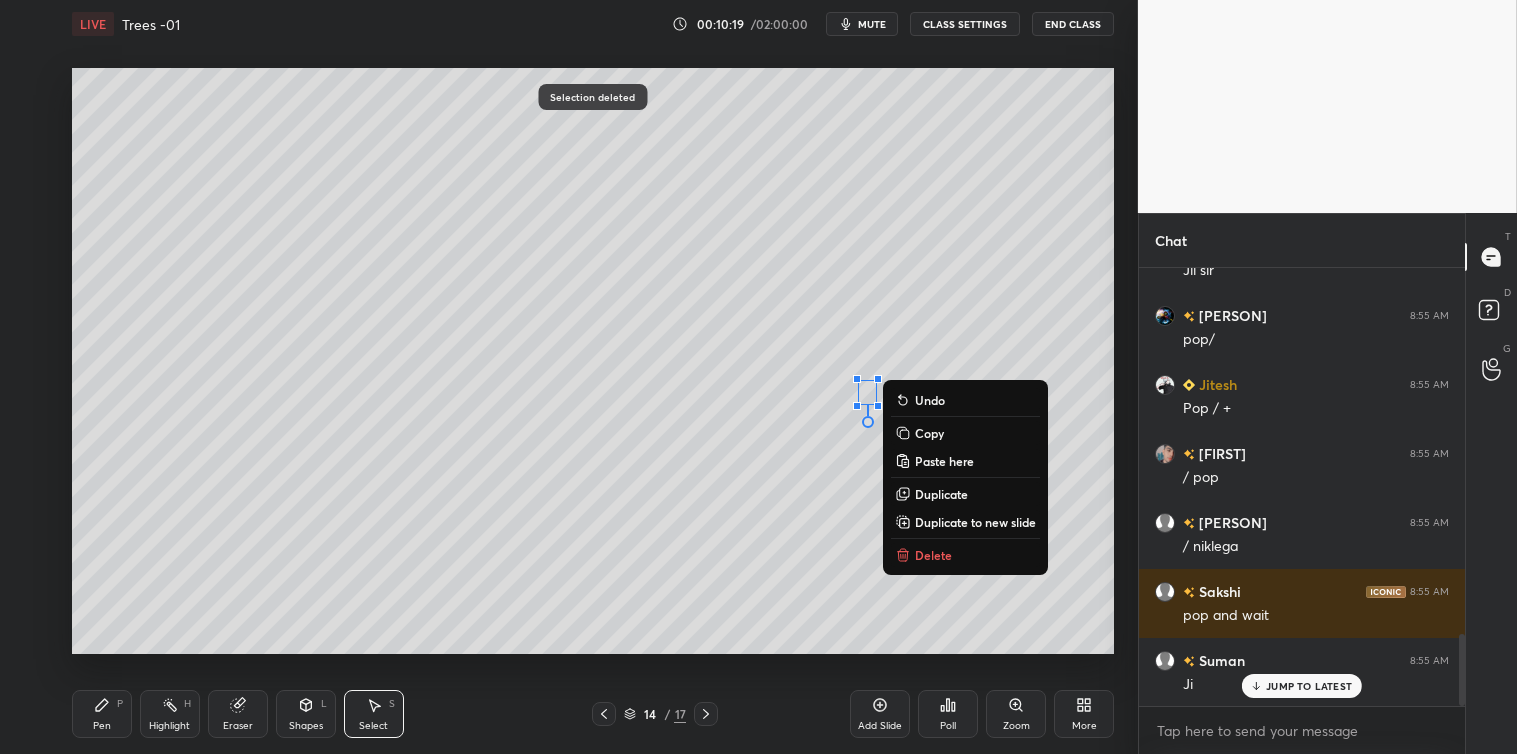 click on "Delete" at bounding box center [965, 555] 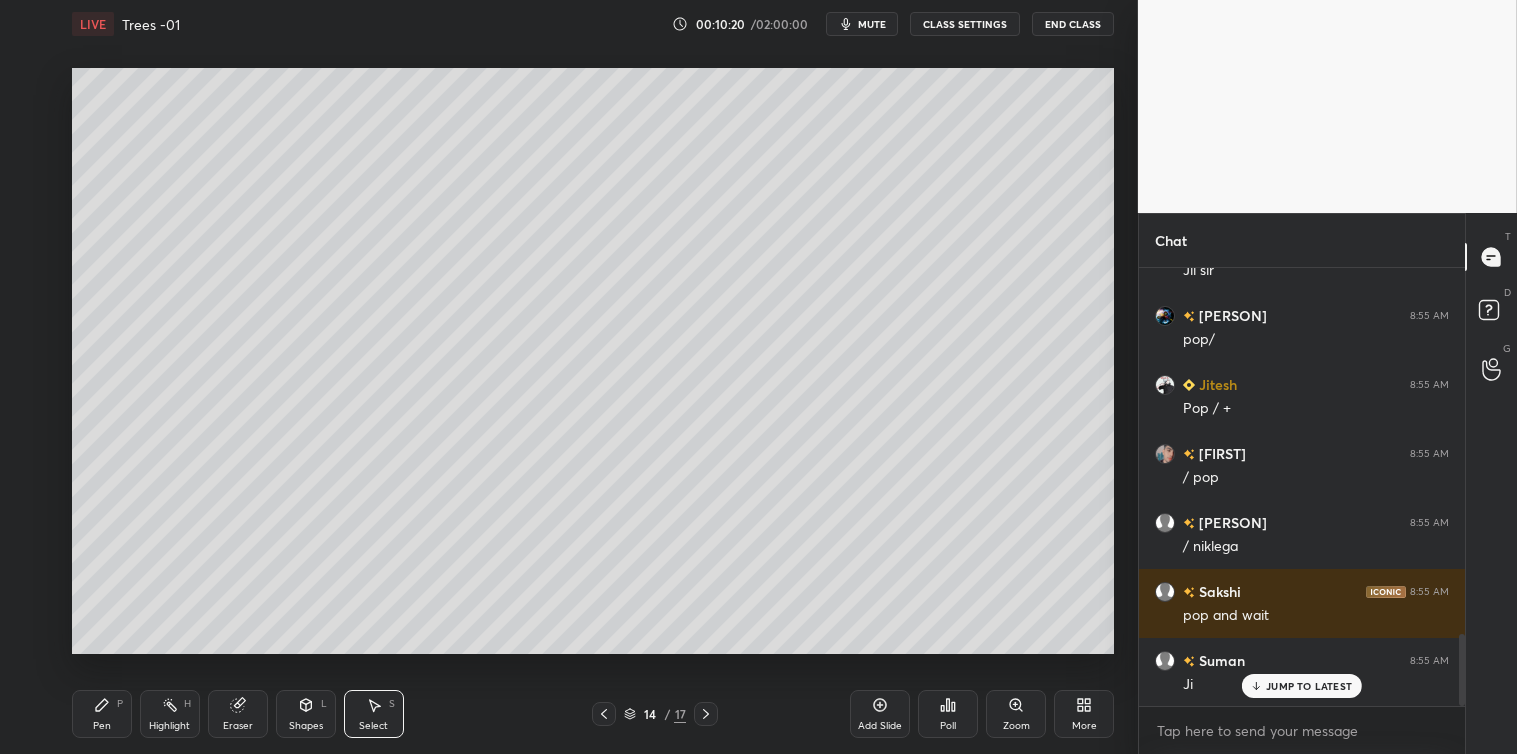 click 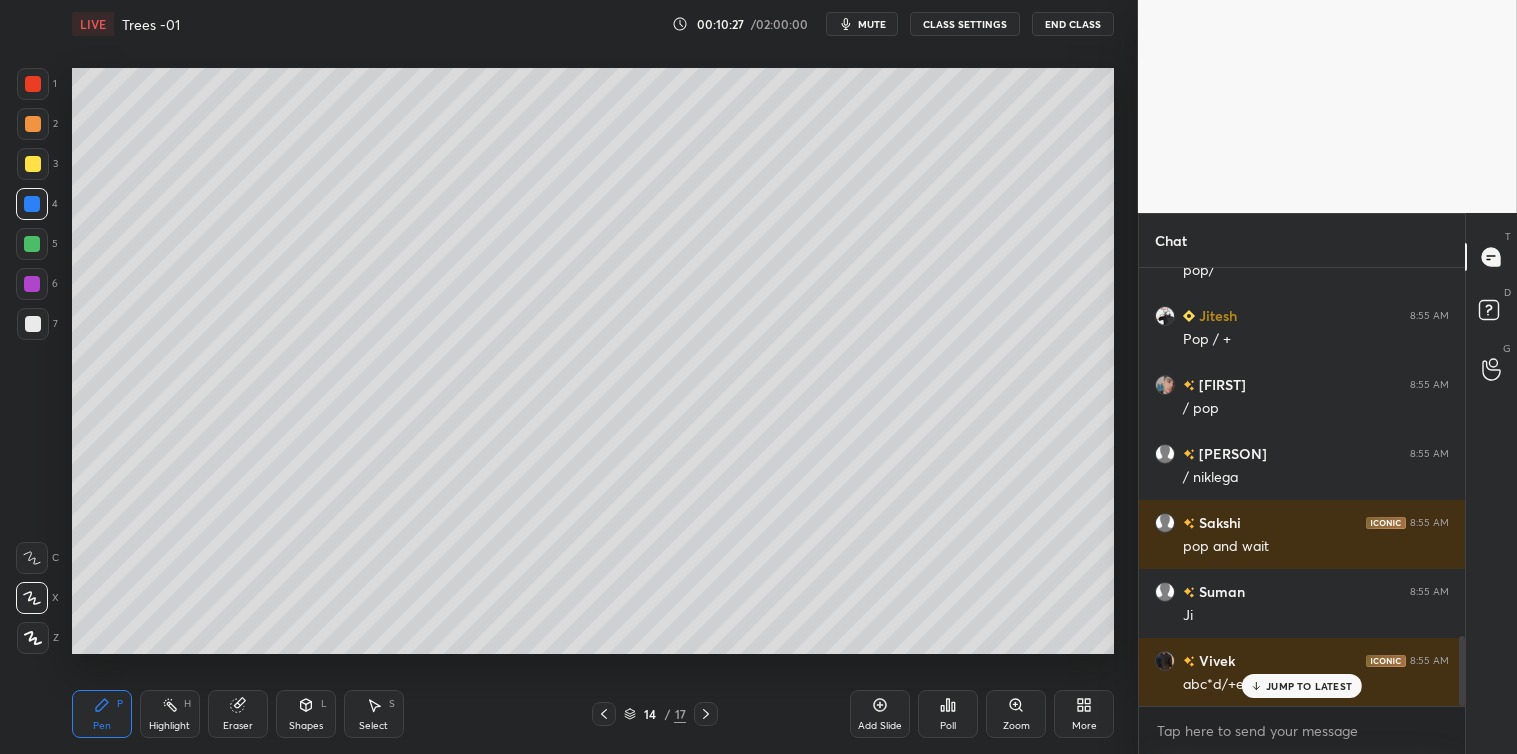 scroll, scrollTop: 2356, scrollLeft: 0, axis: vertical 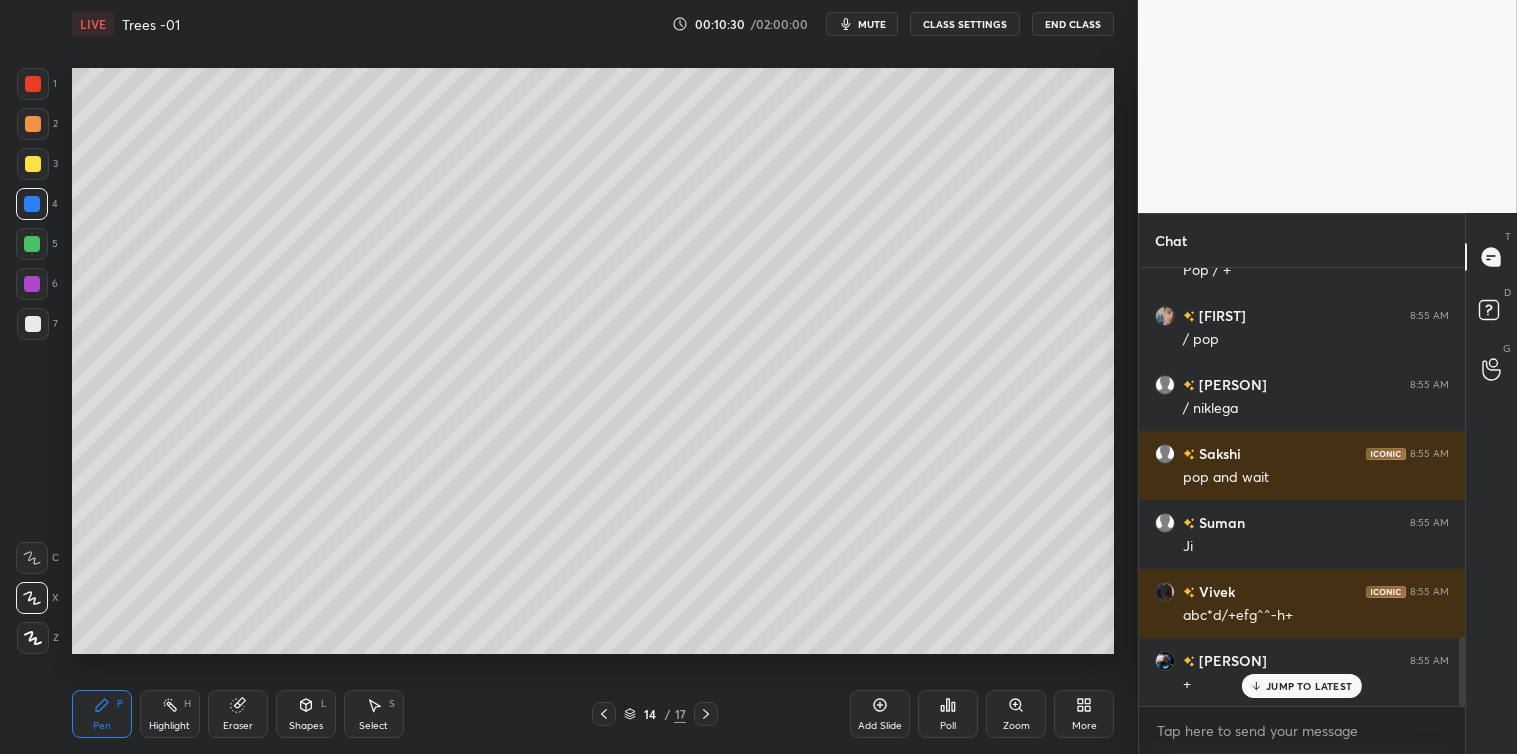 click on "Select S" at bounding box center (374, 714) 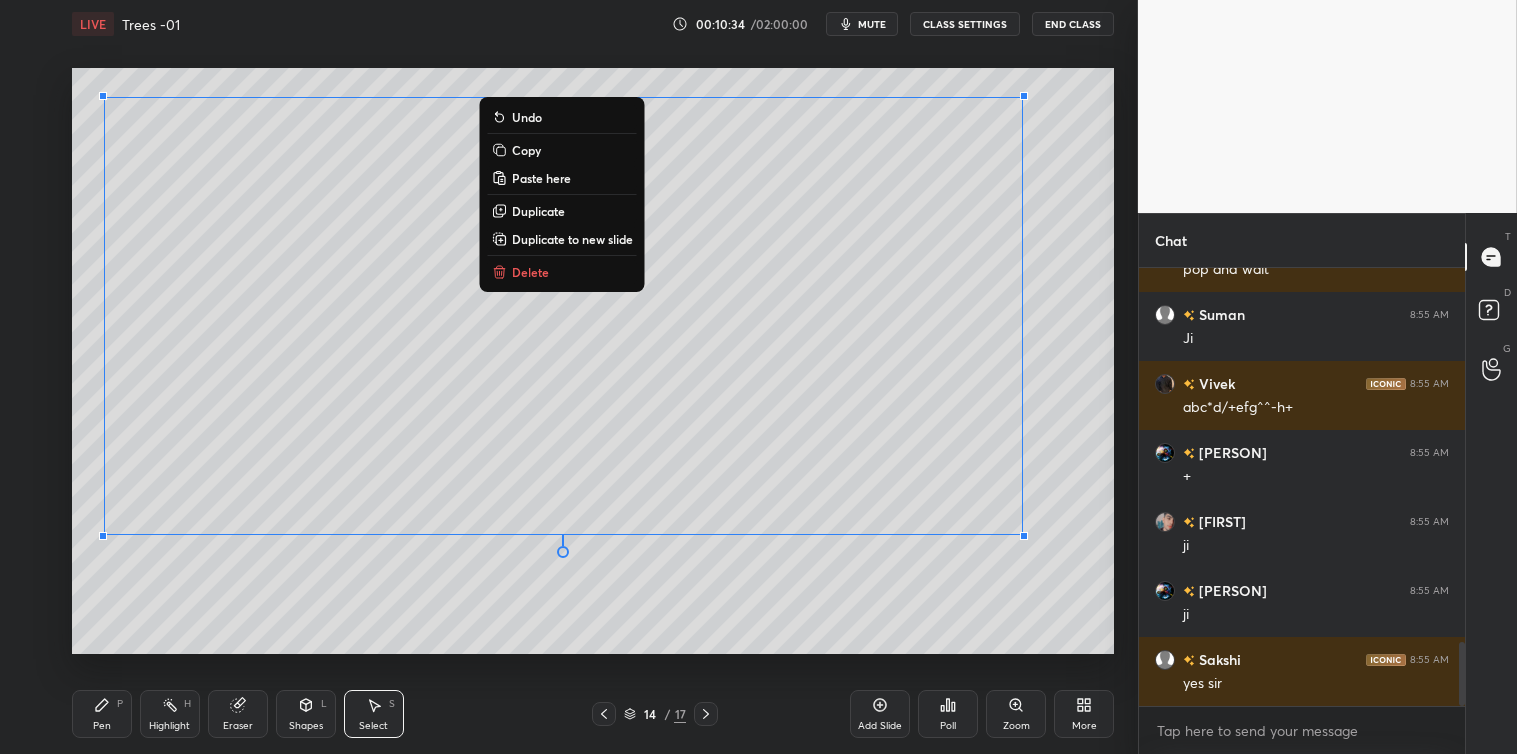 click on "Copy" at bounding box center (526, 150) 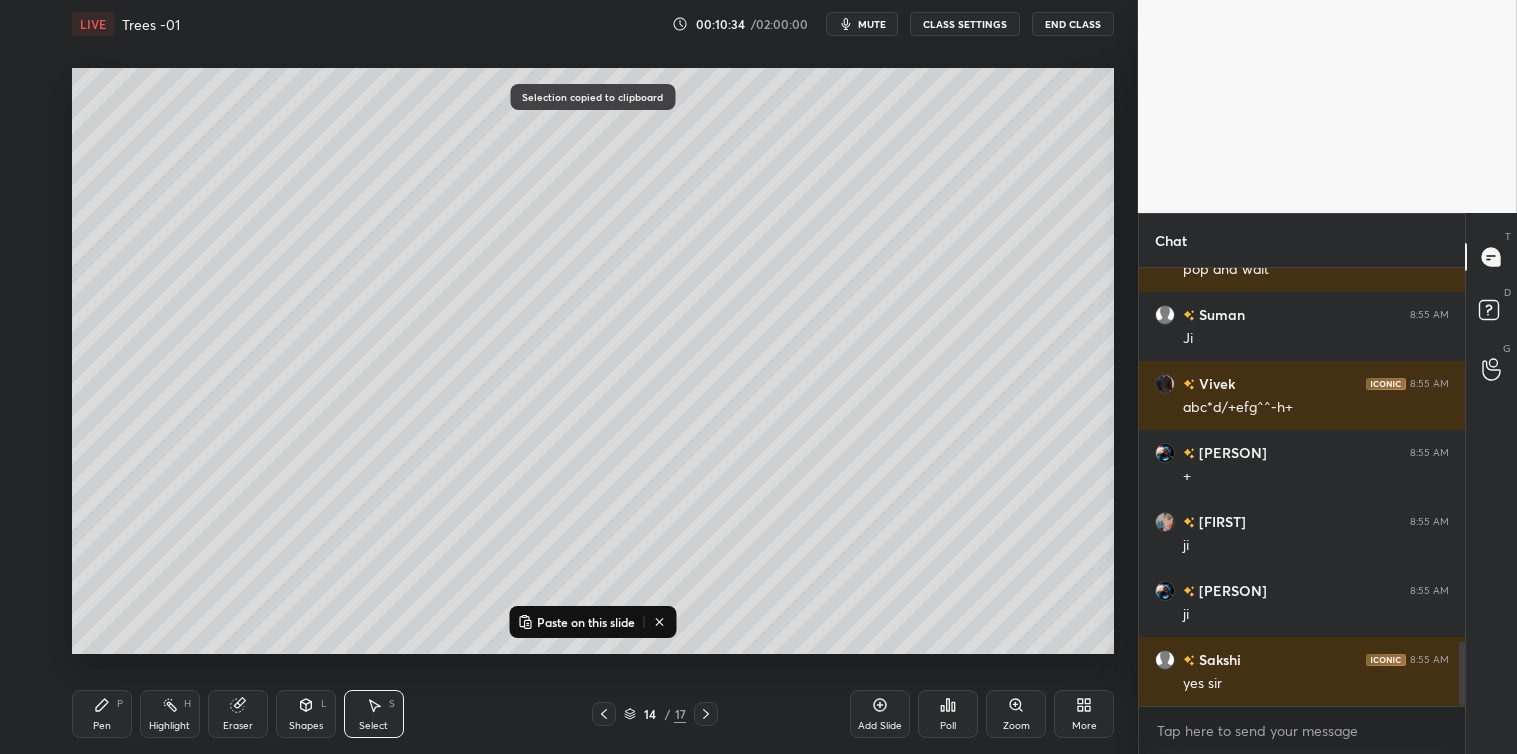 scroll, scrollTop: 2633, scrollLeft: 0, axis: vertical 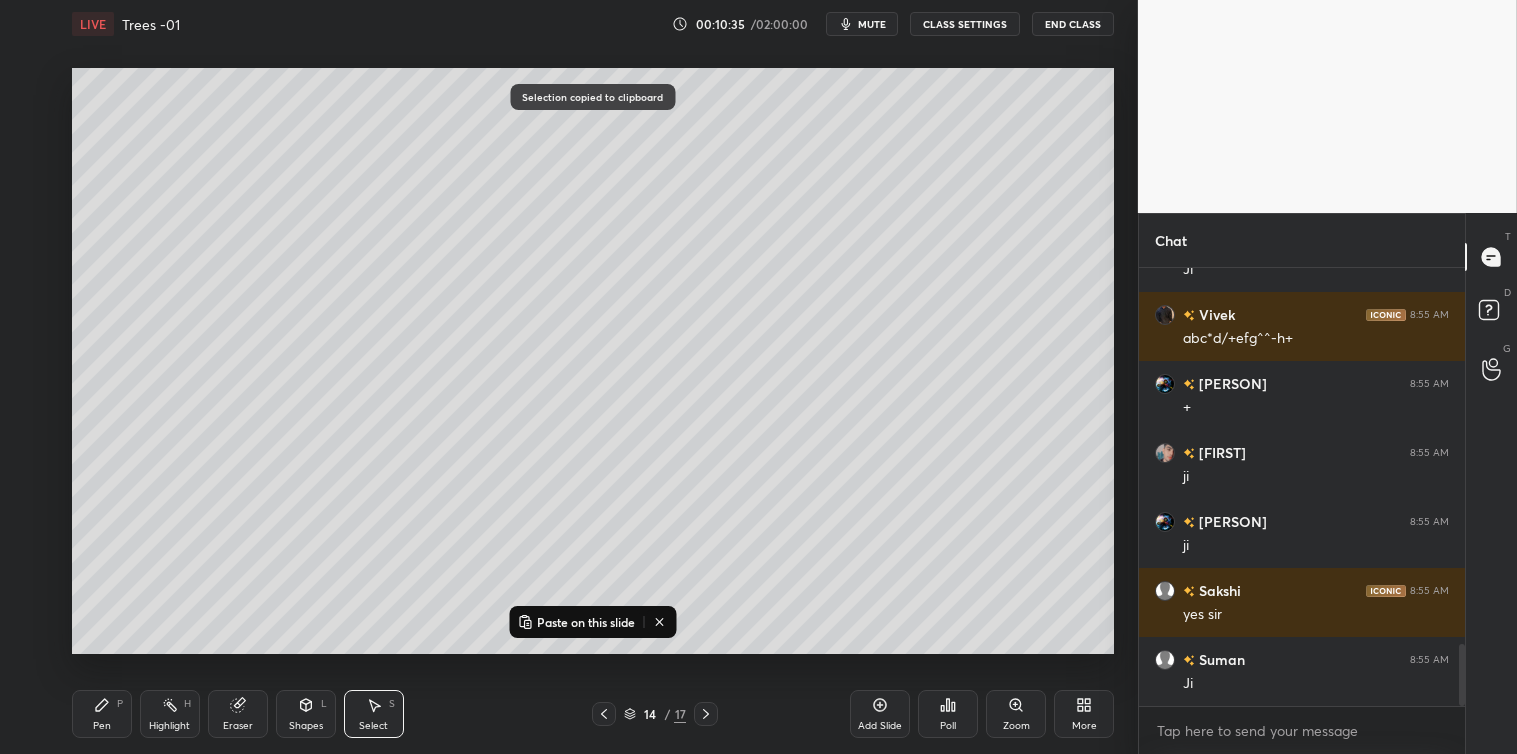 click 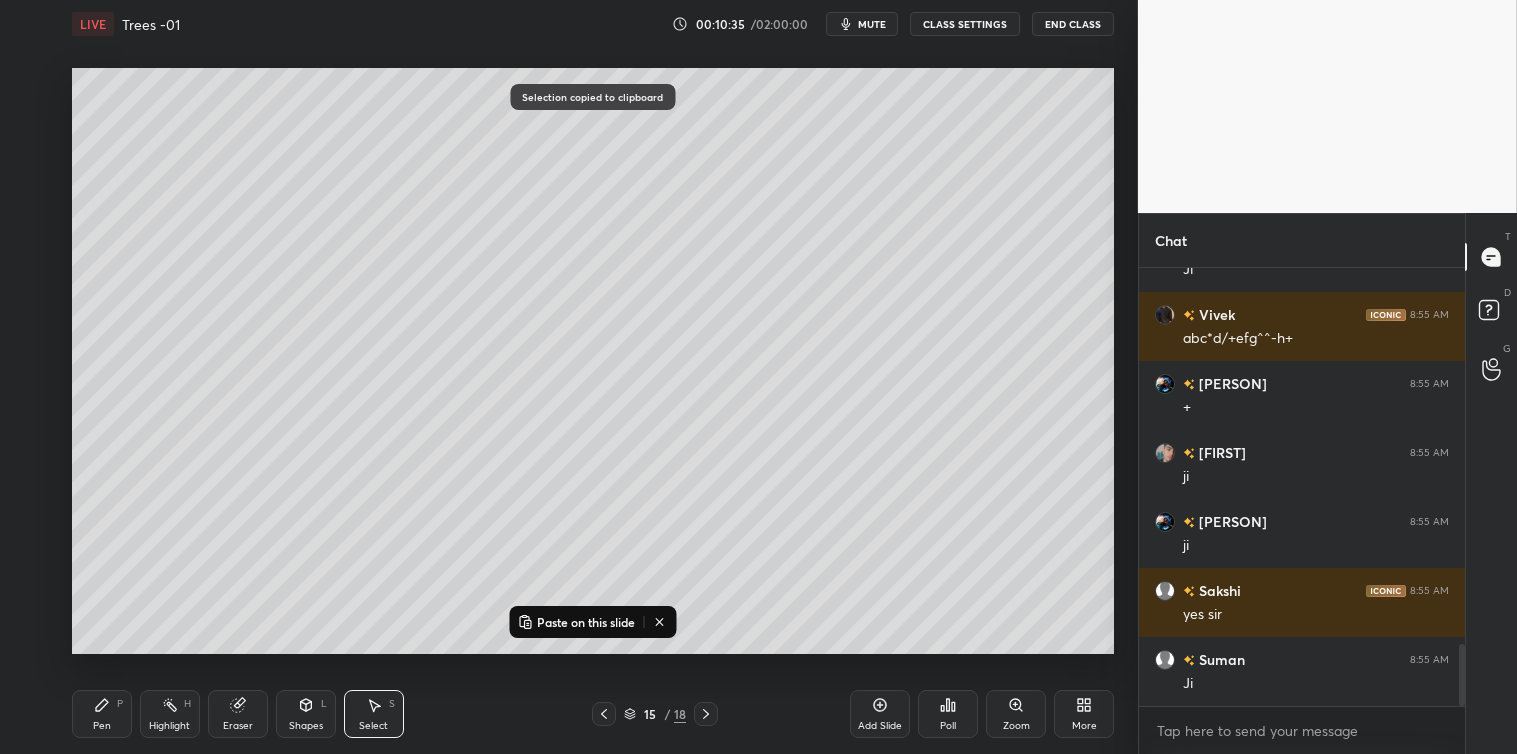 click on "Paste on this slide" at bounding box center [586, 622] 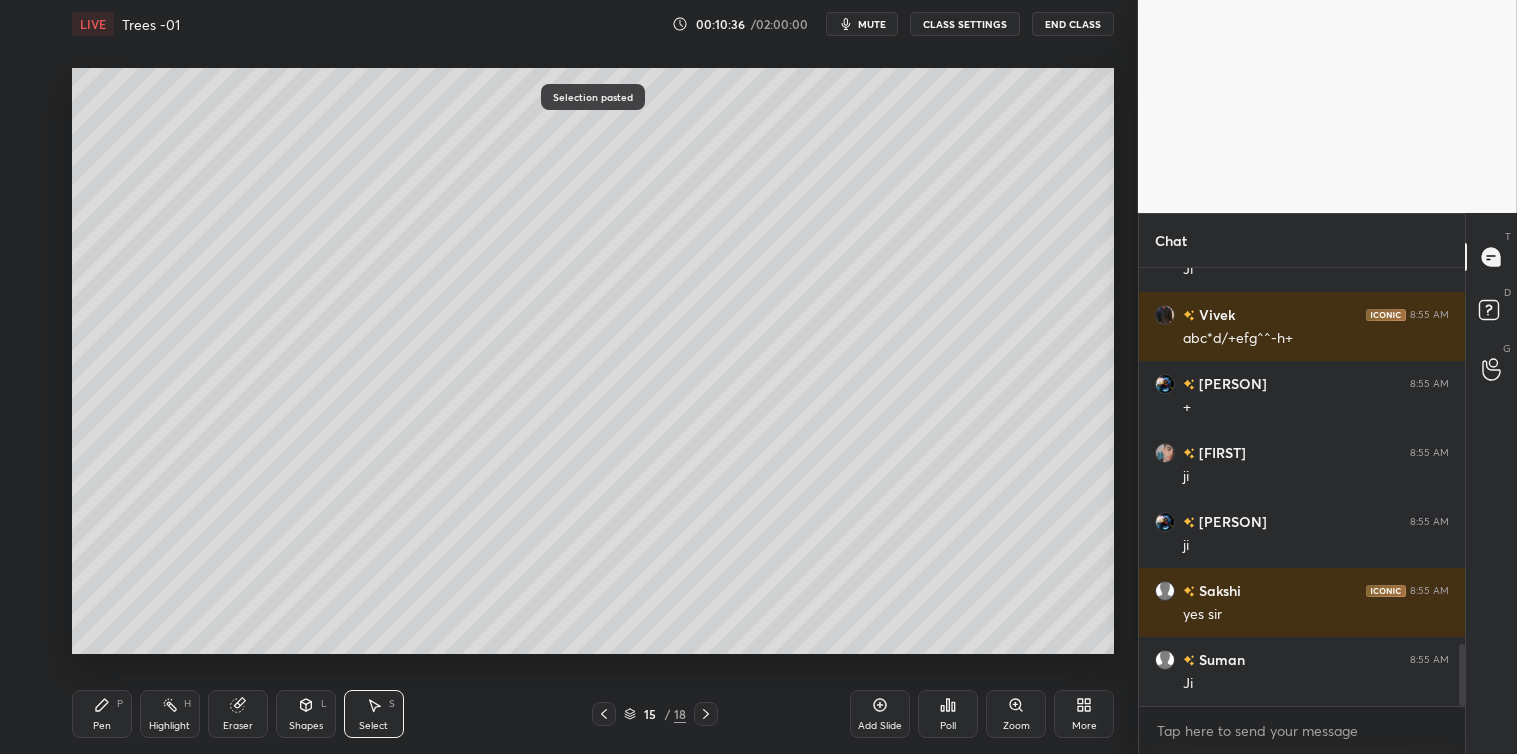 click on "0 ° Undo Copy Paste here Duplicate Duplicate to new slide Delete Selection pasted Setting up your live class Poll for   secs No correct answer Start poll" at bounding box center [593, 361] 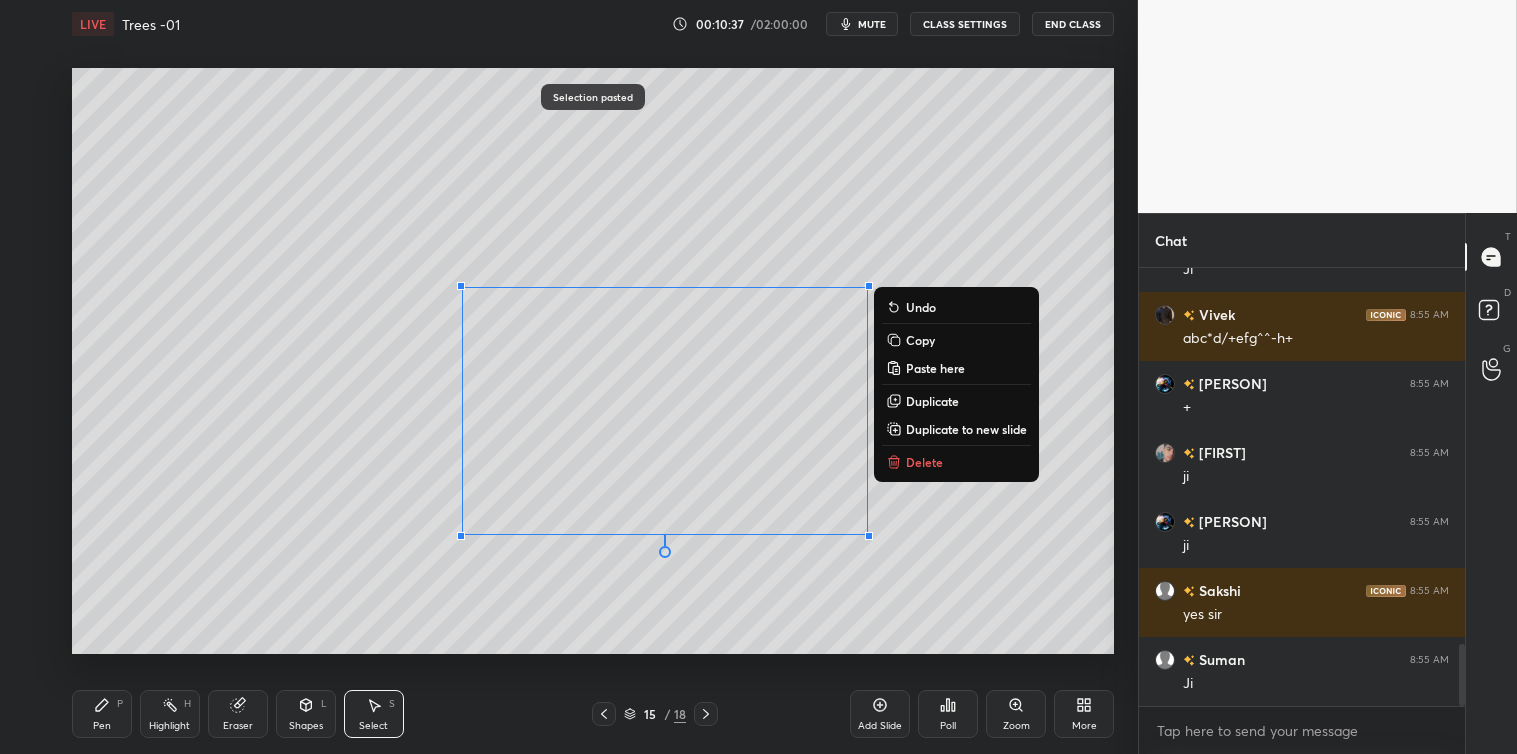click on "Delete" at bounding box center [924, 462] 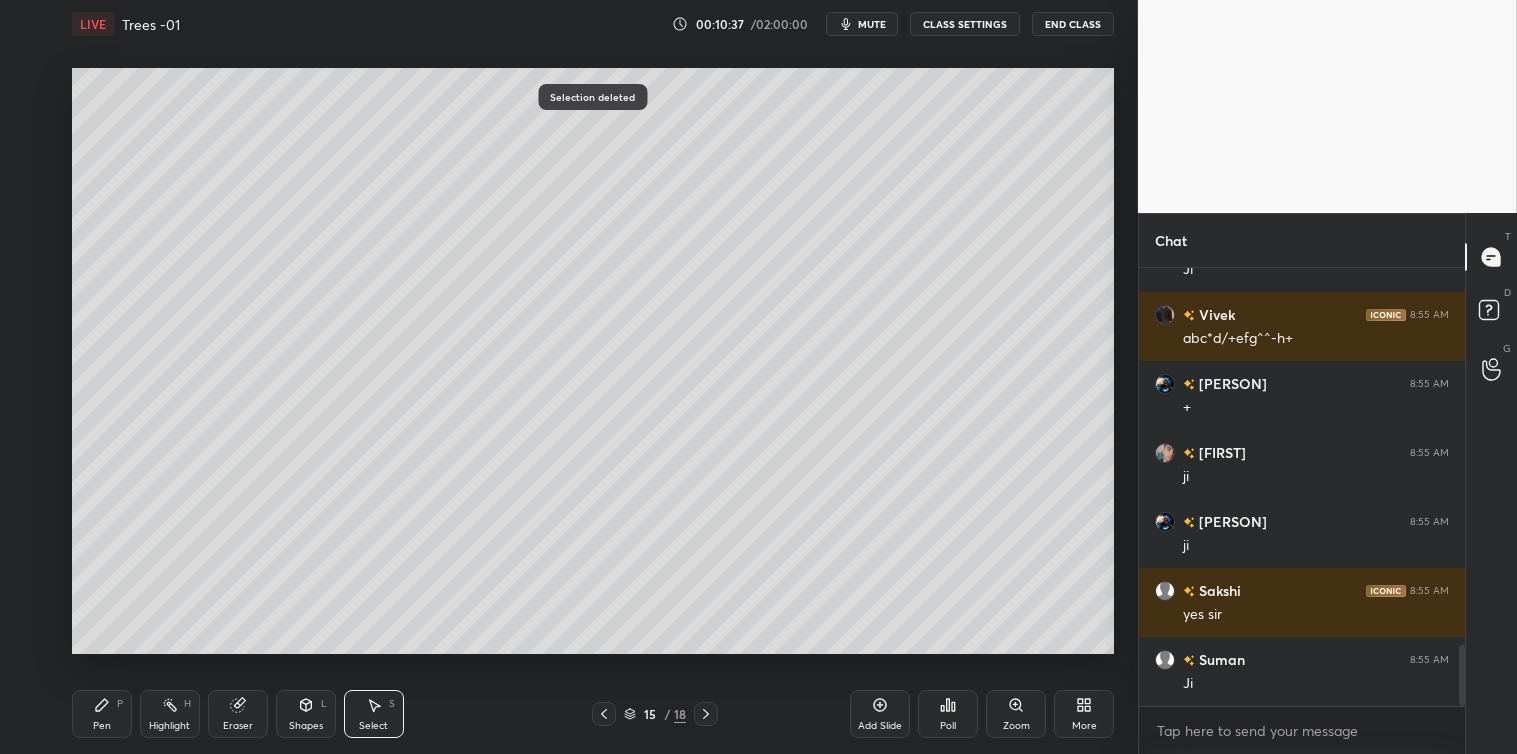 scroll, scrollTop: 2702, scrollLeft: 0, axis: vertical 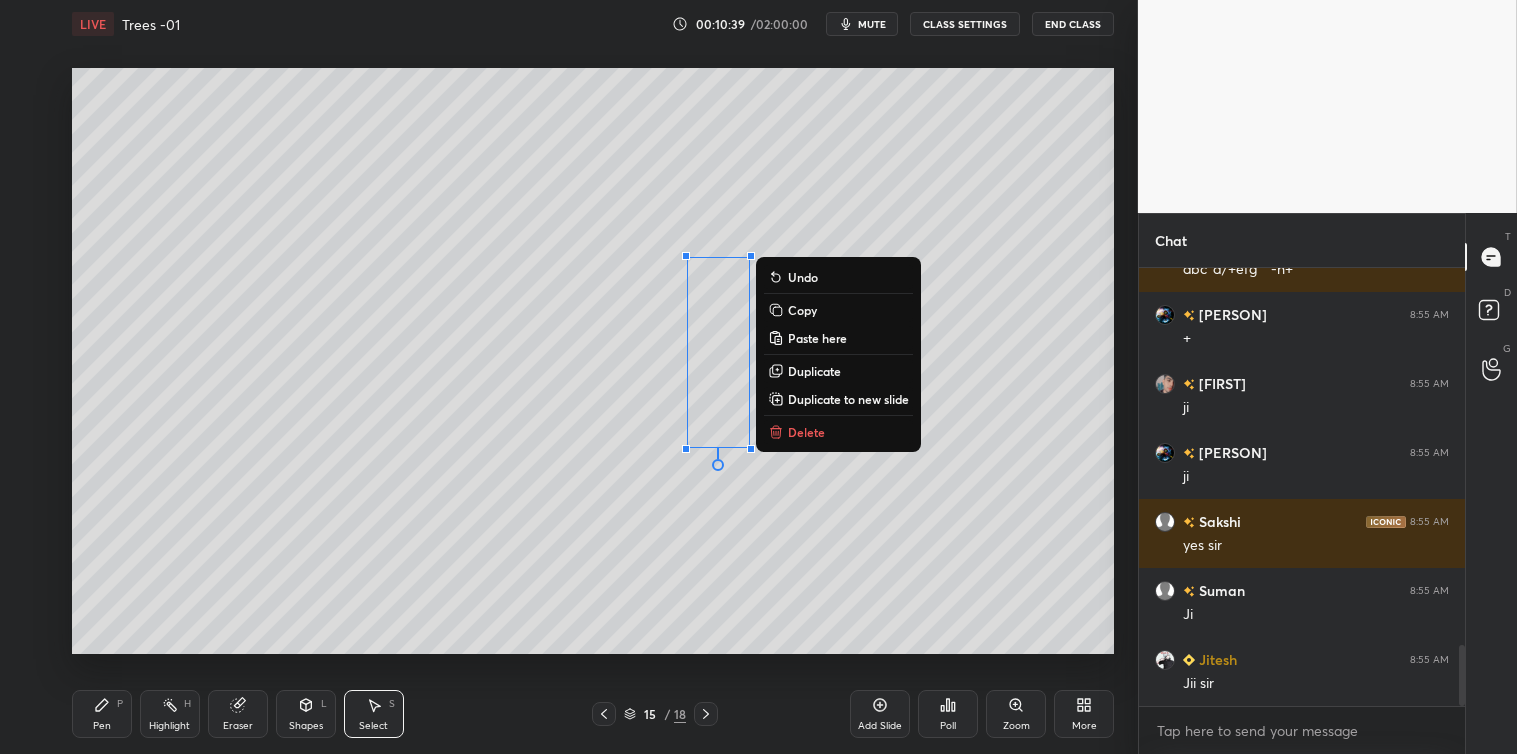 click on "0 ° Undo Copy Paste here Duplicate Duplicate to new slide Delete" at bounding box center [593, 361] 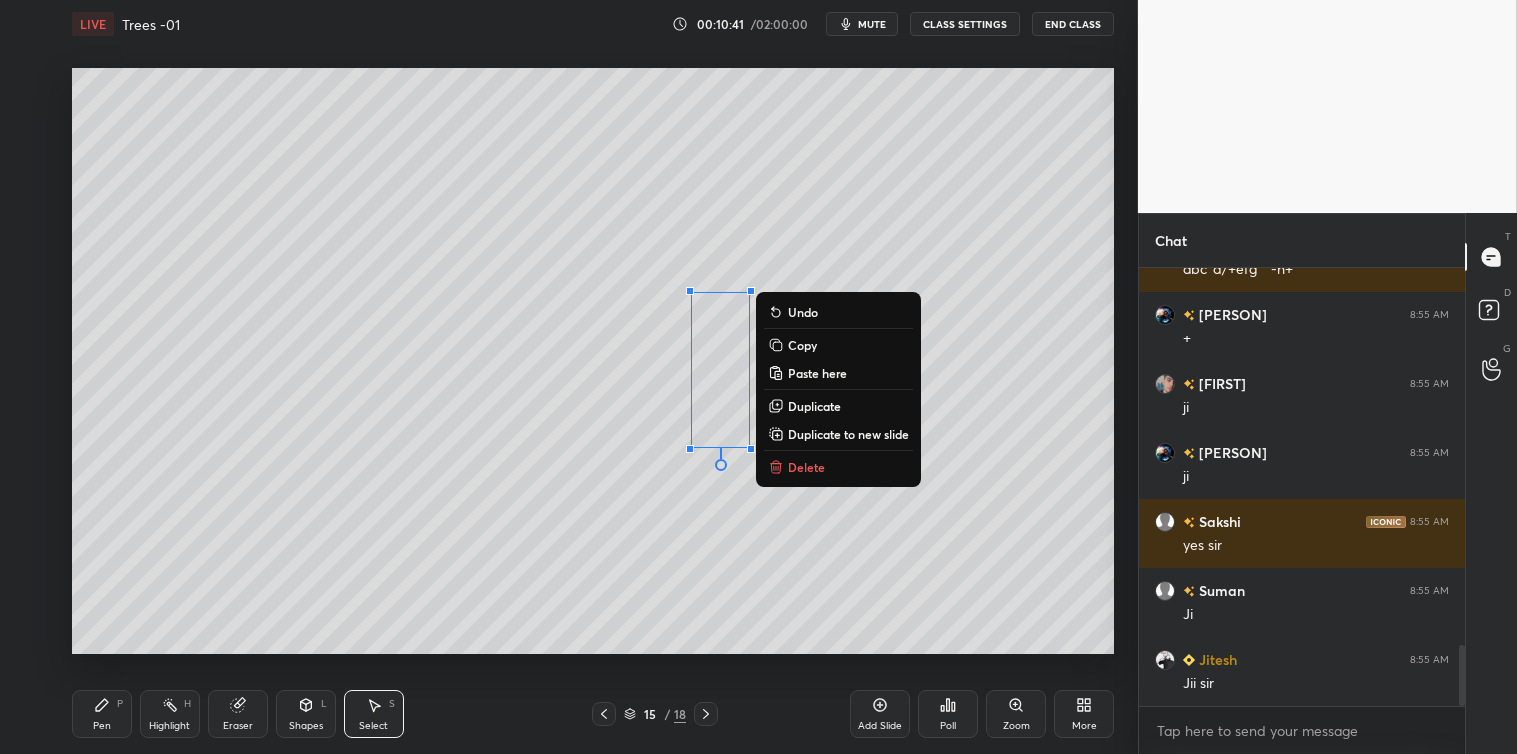 click on "Delete" at bounding box center [806, 467] 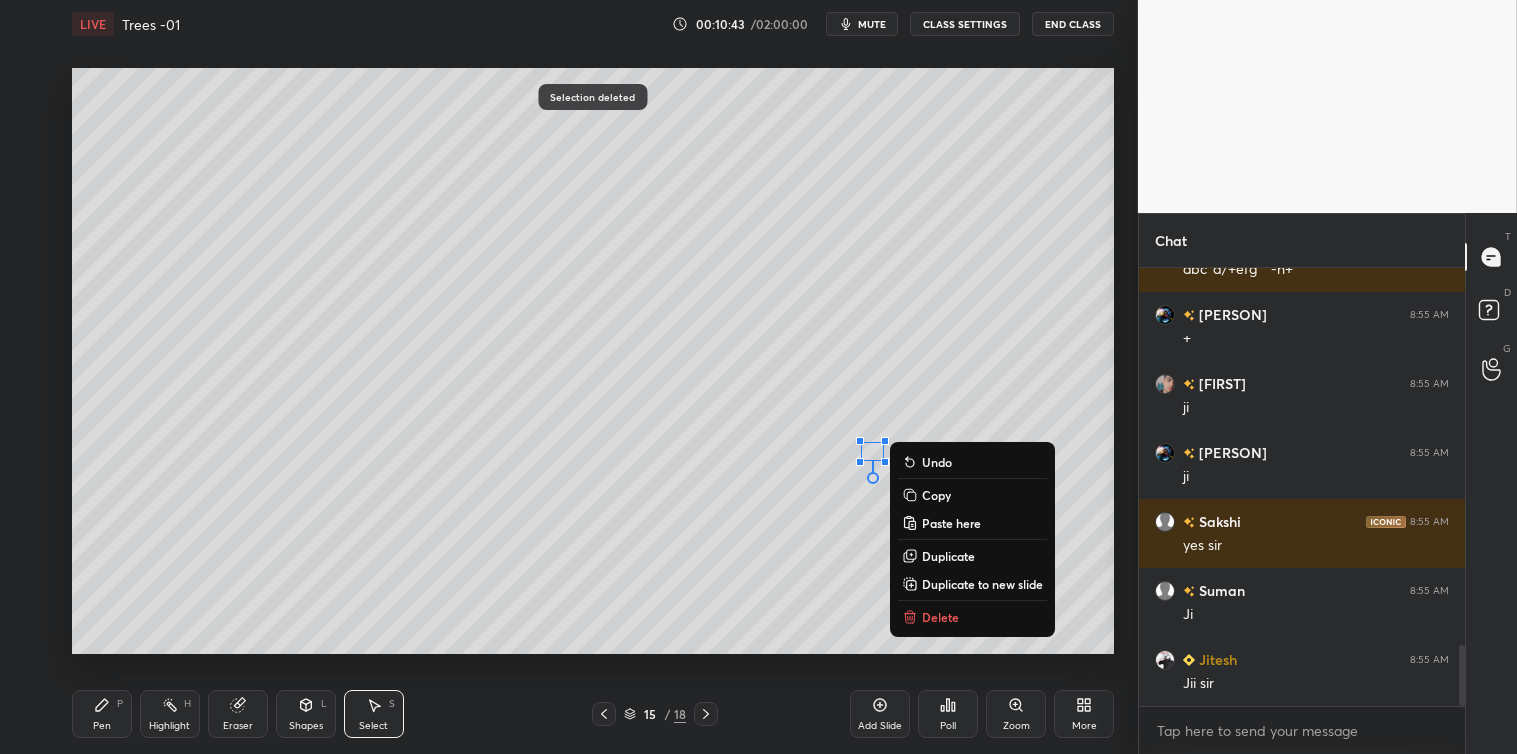 click on "Delete" at bounding box center (940, 617) 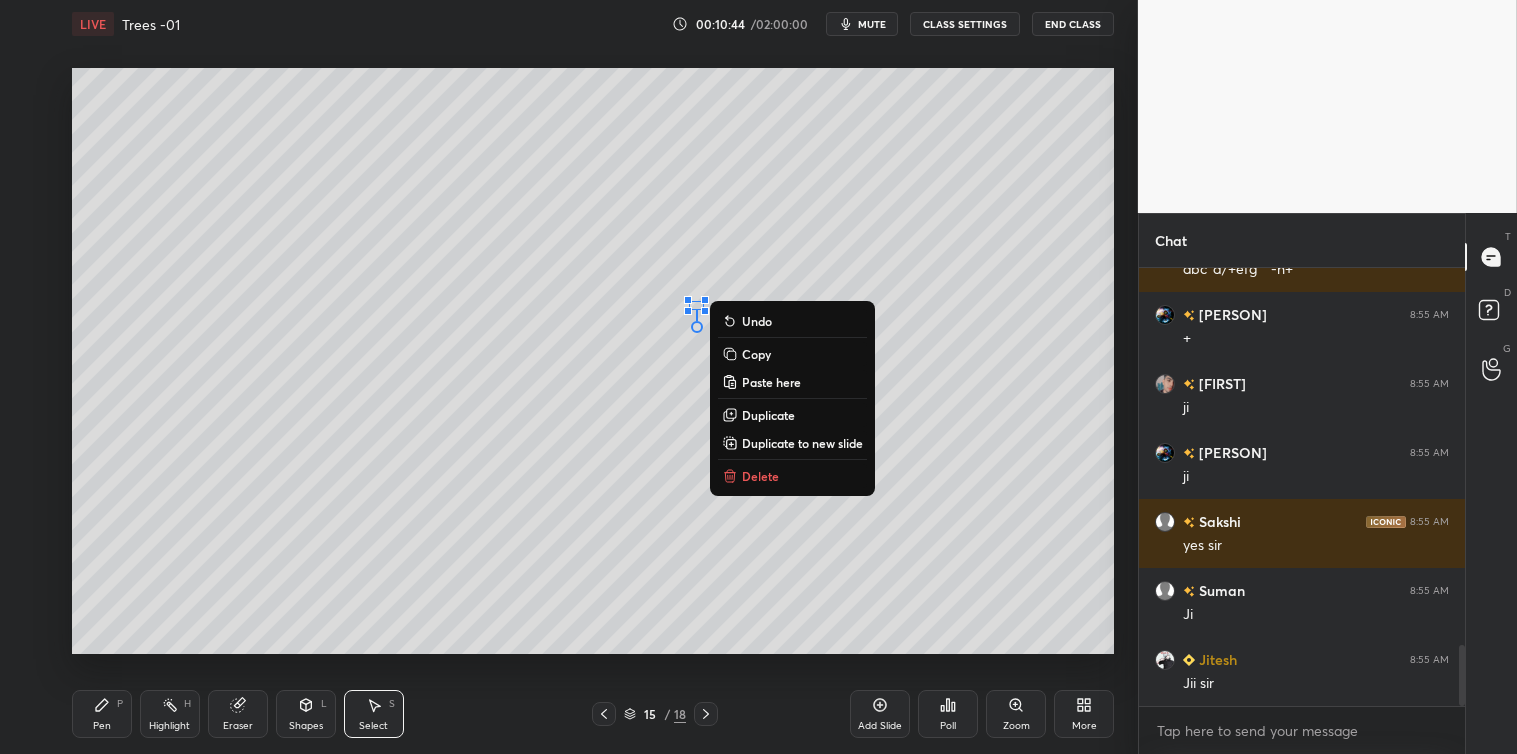 click on "Delete" at bounding box center (792, 476) 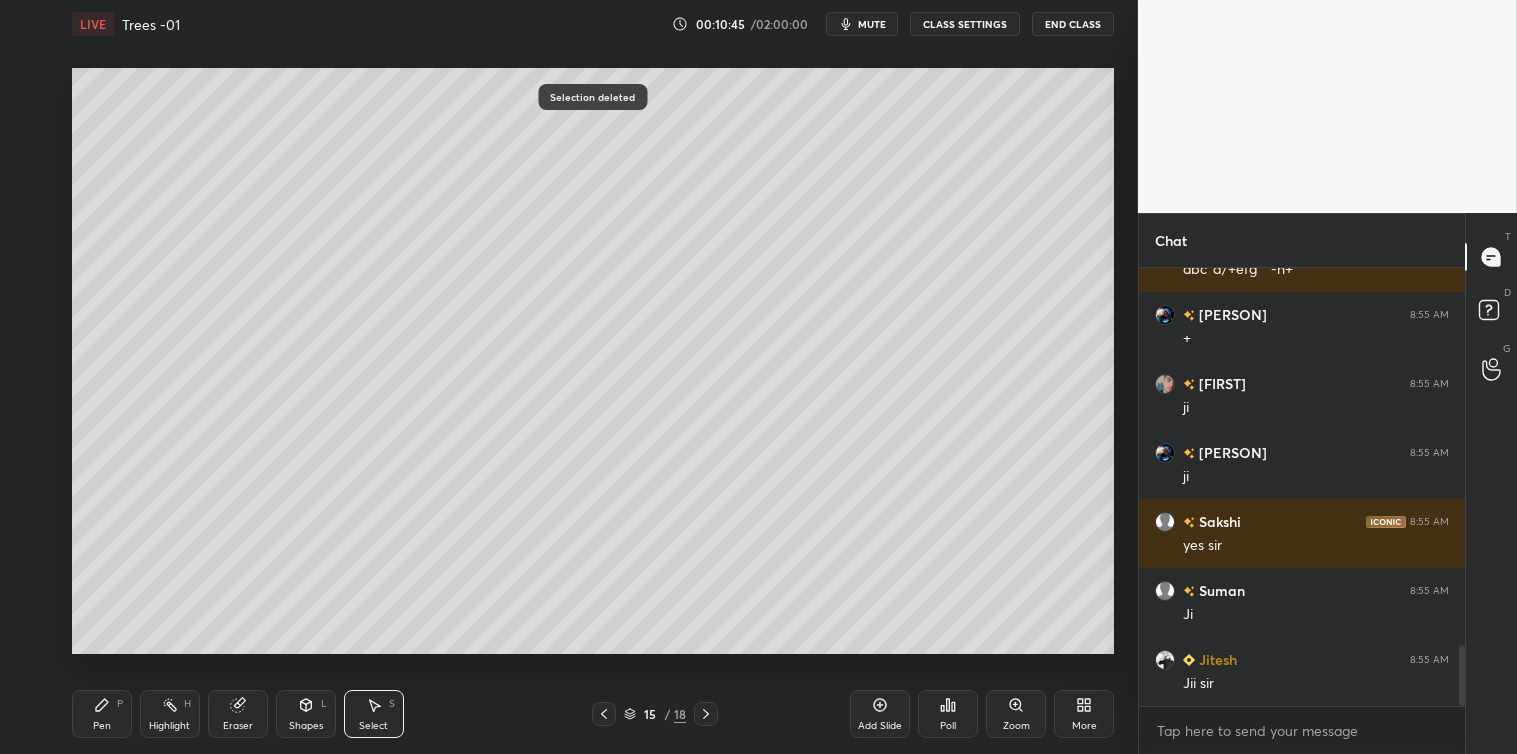 click 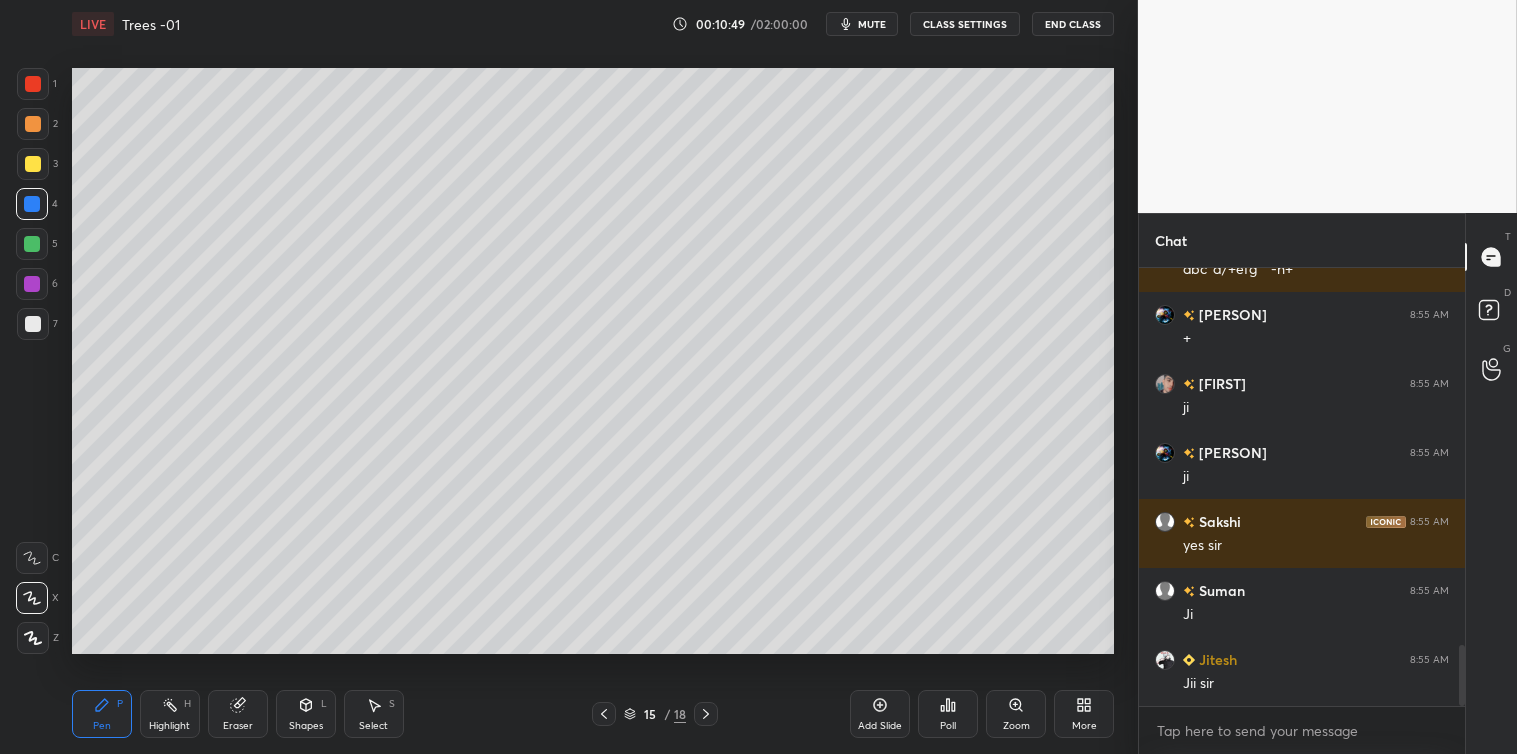 click at bounding box center [33, 324] 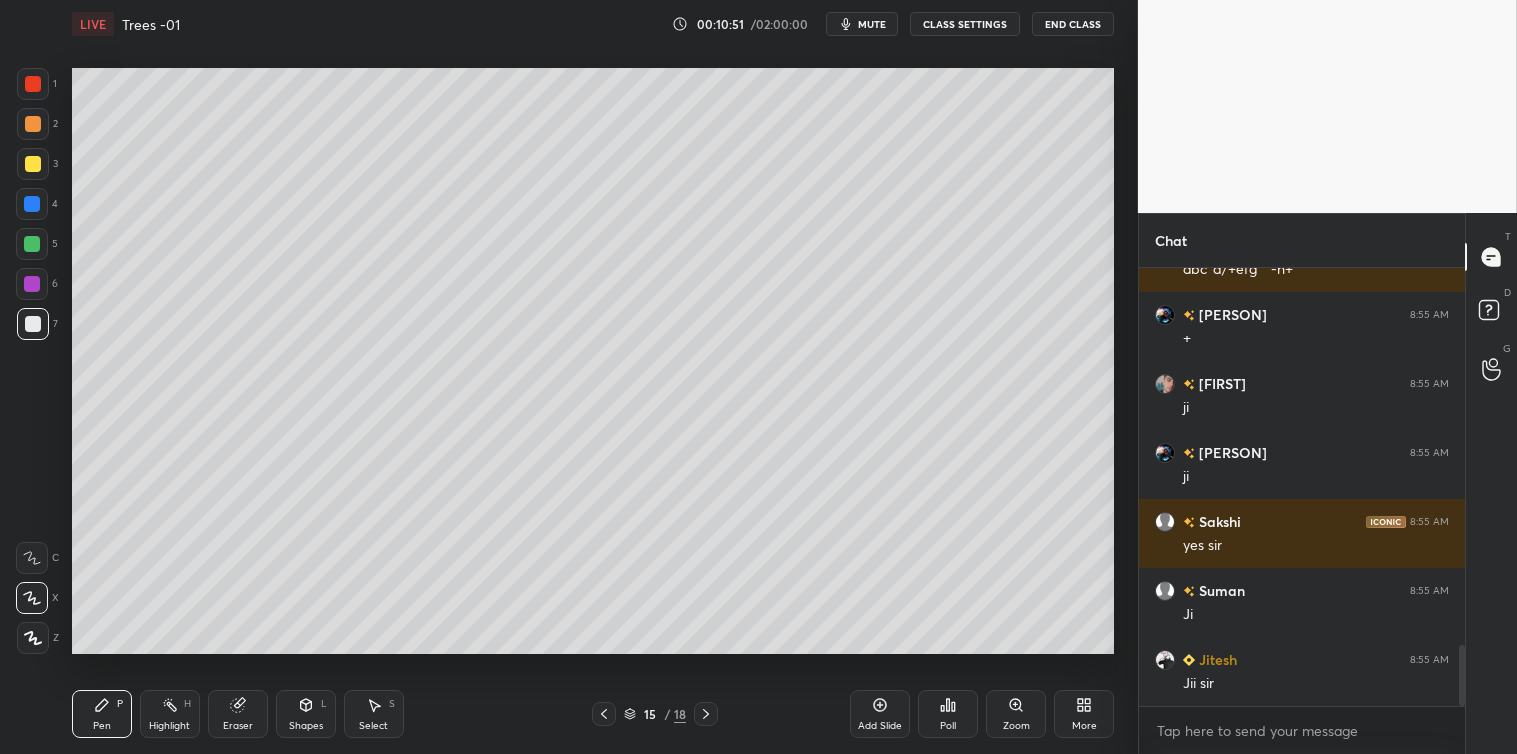 click 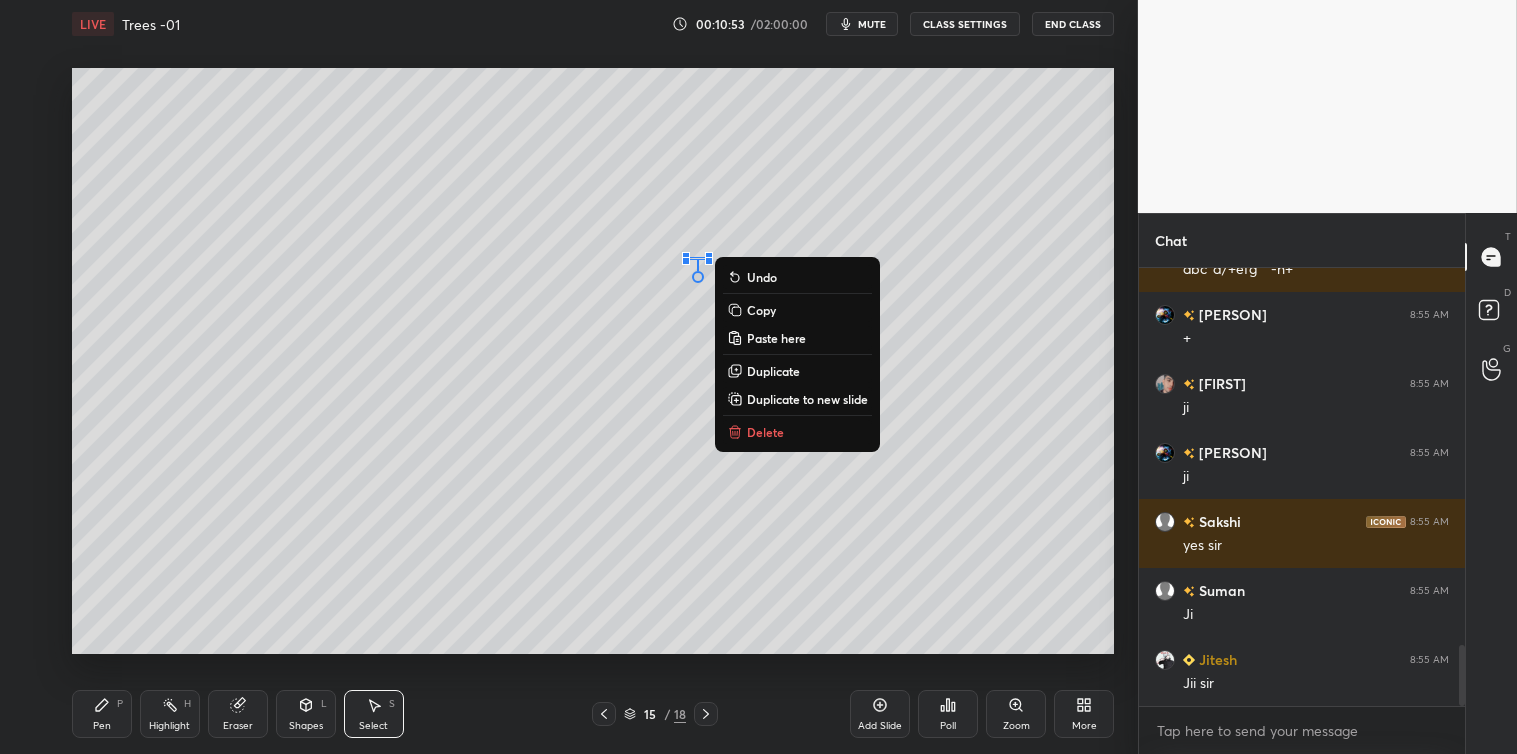 click on "Delete" at bounding box center [765, 432] 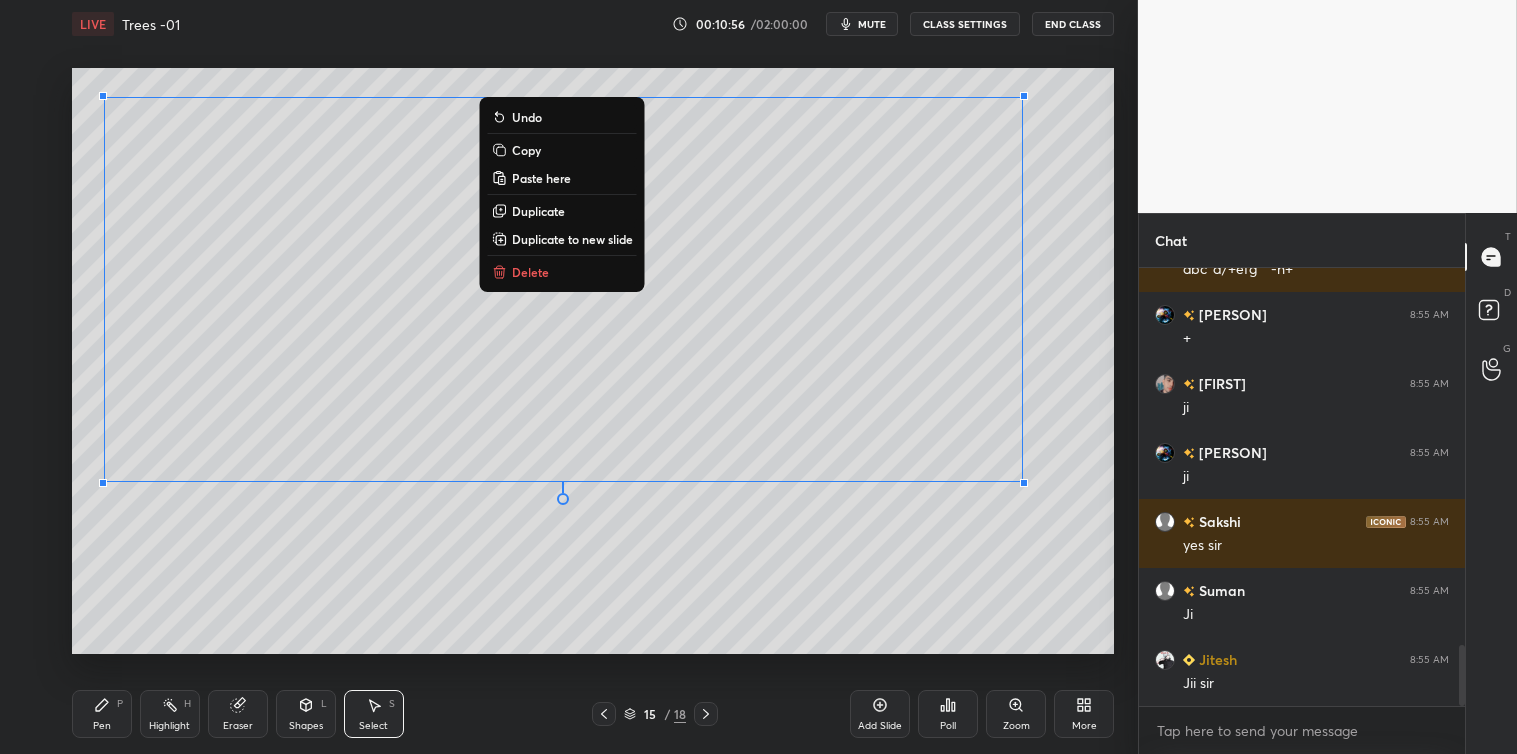 click on "Copy" at bounding box center (526, 150) 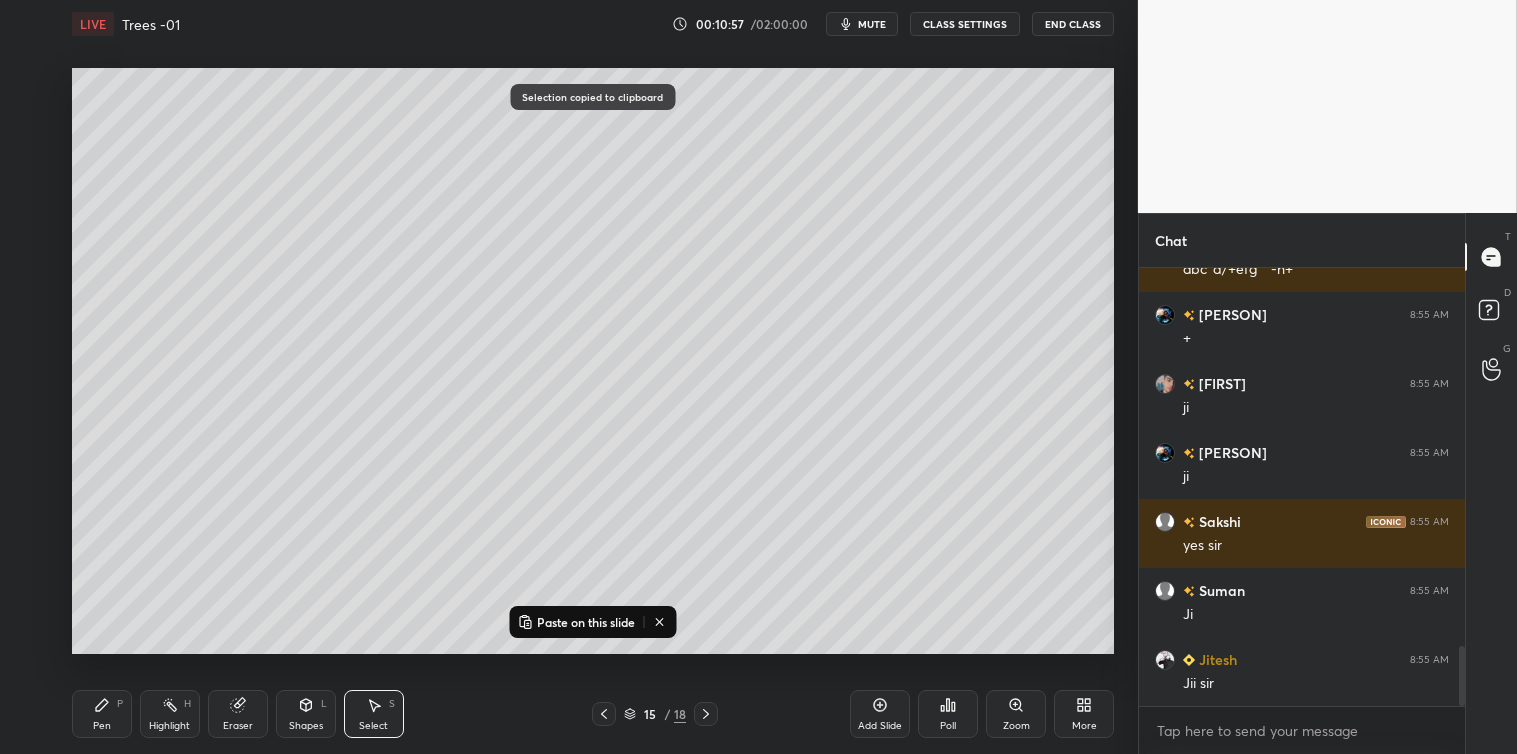 scroll, scrollTop: 2771, scrollLeft: 0, axis: vertical 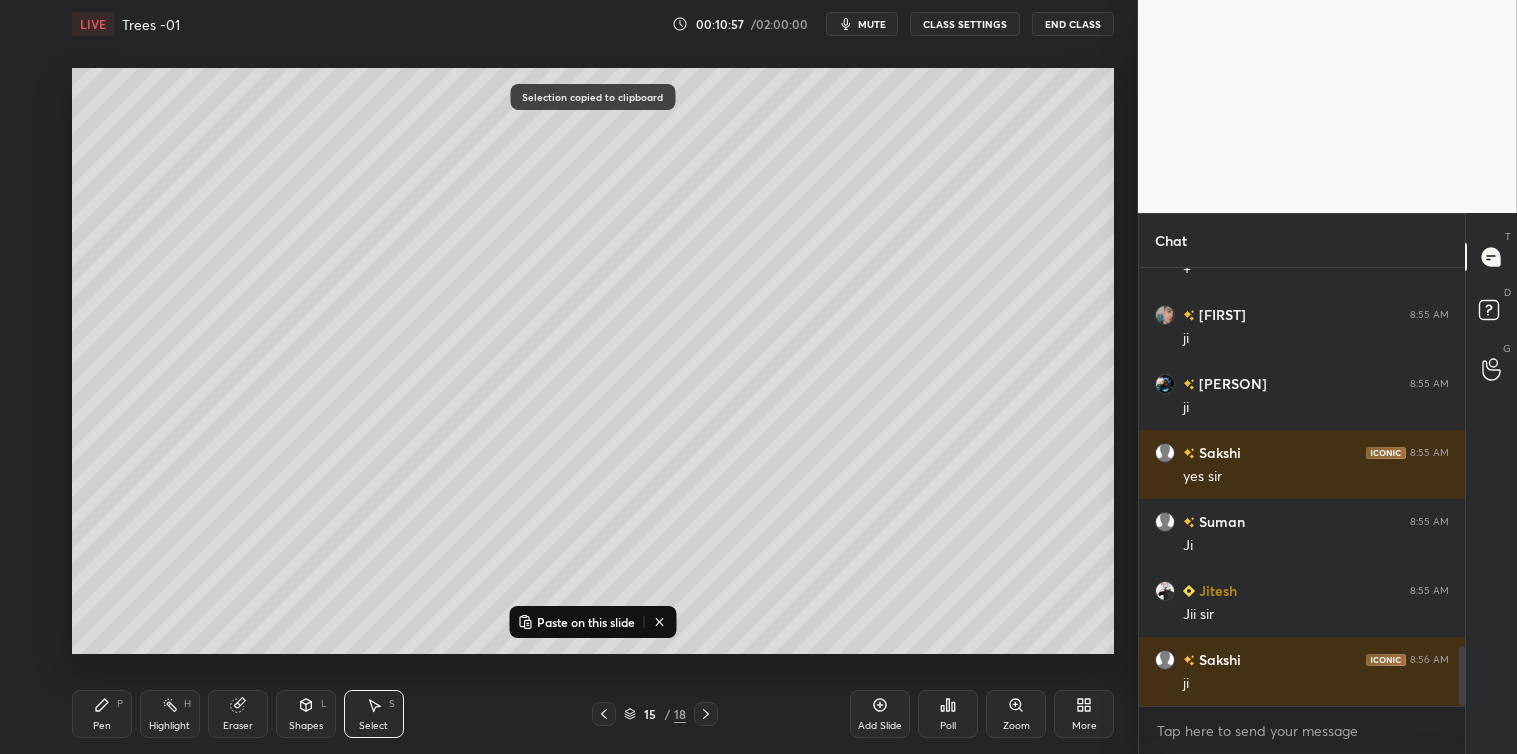 click on "Add Slide" at bounding box center (880, 714) 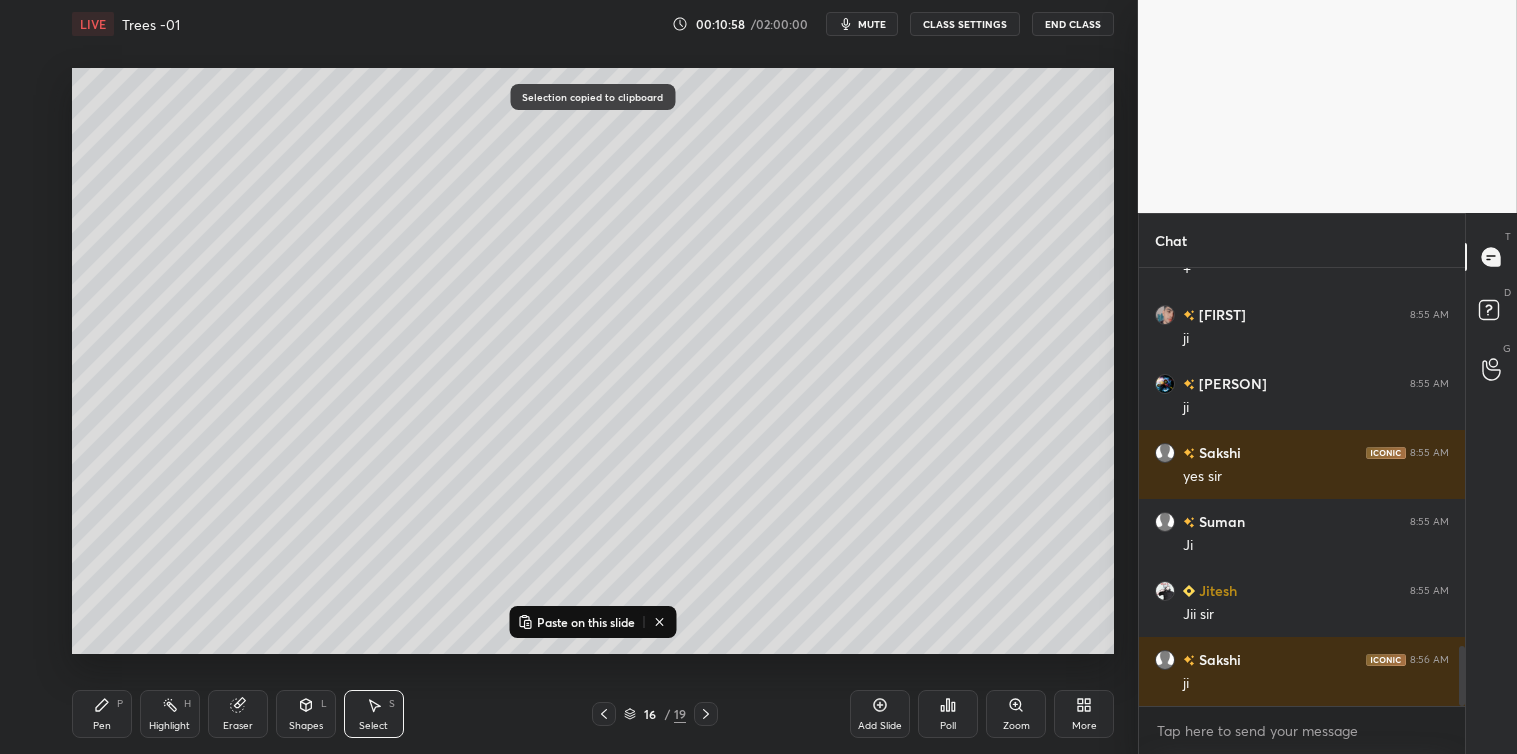 click on "Paste on this slide" at bounding box center (576, 622) 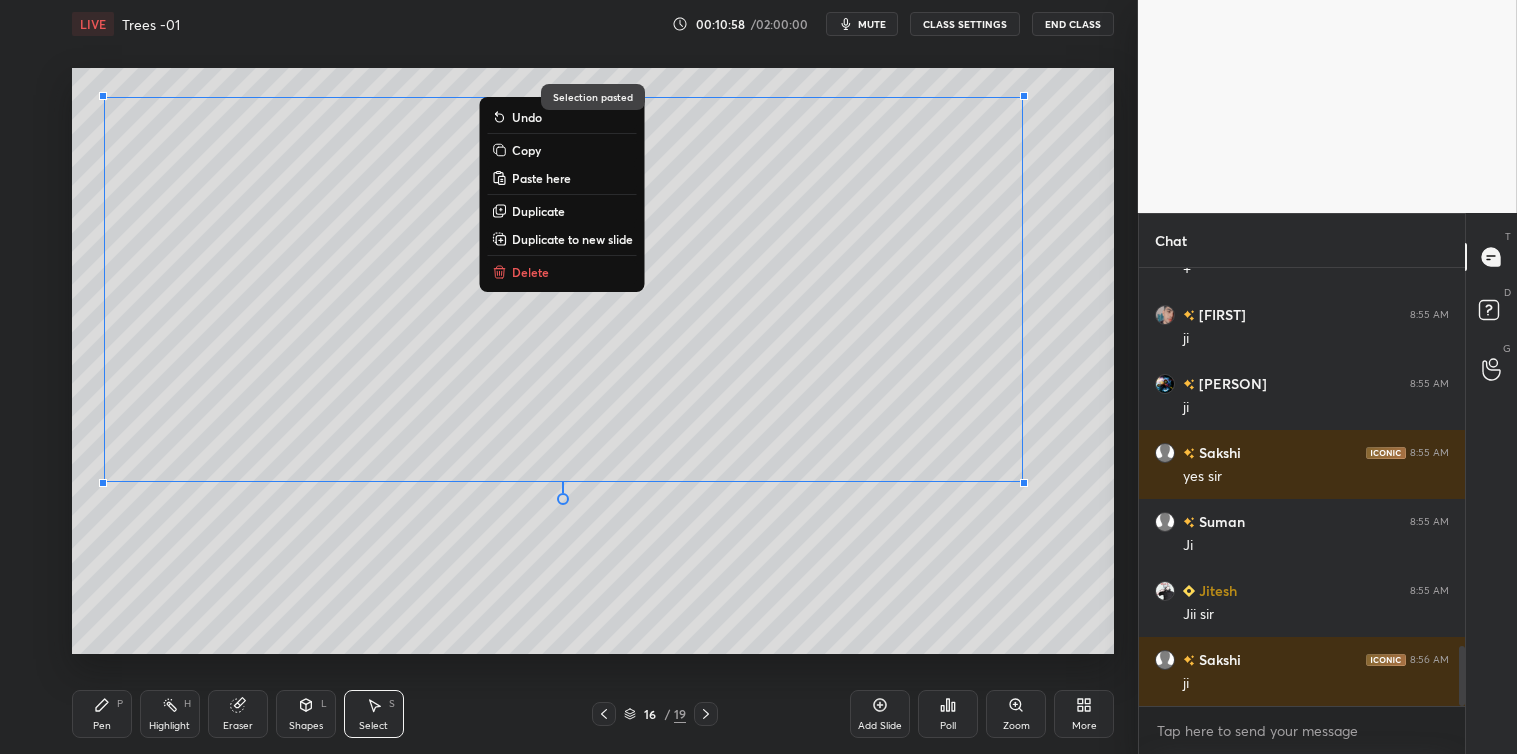 click on "0 ° Undo Copy Paste here Duplicate Duplicate to new slide Delete" at bounding box center (593, 361) 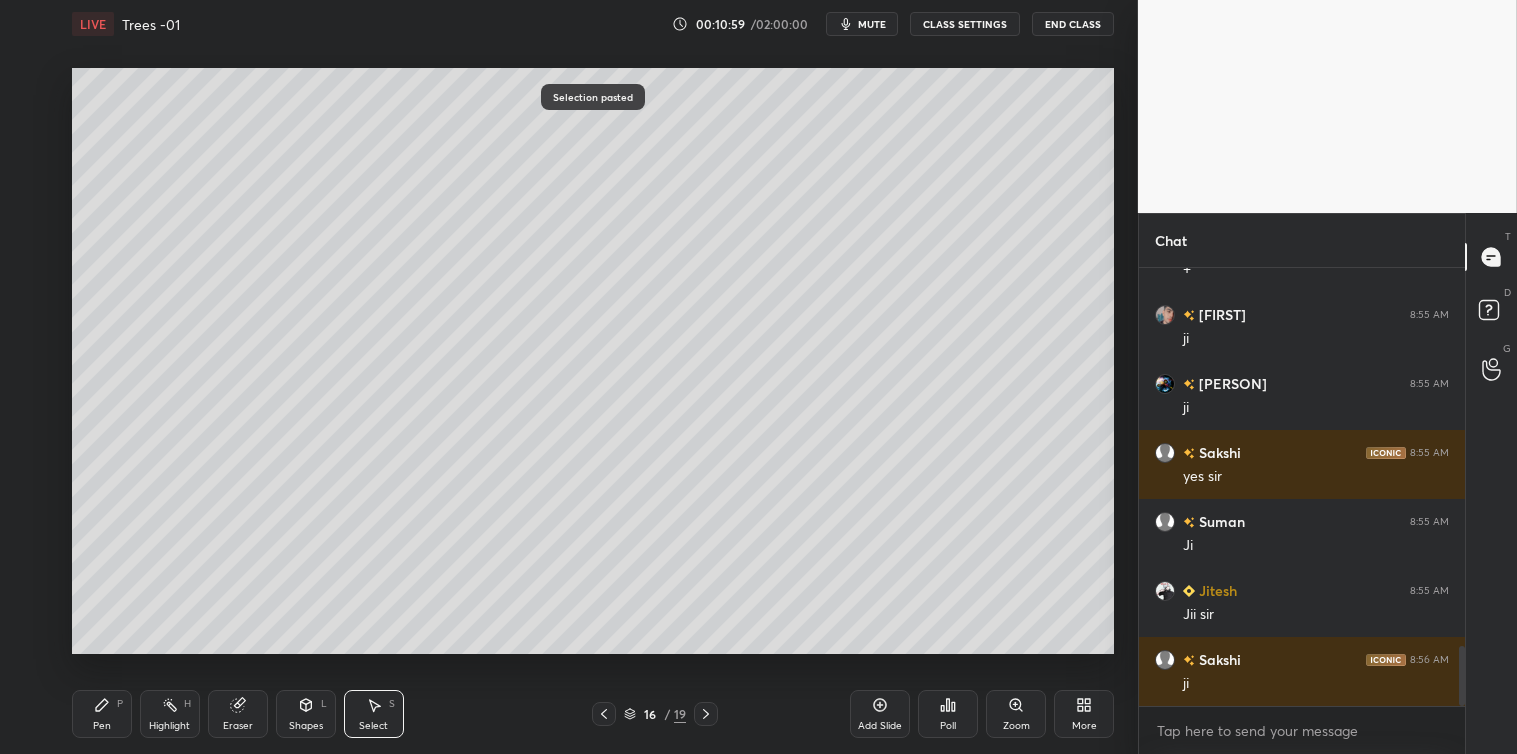 click on "Pen P" at bounding box center [102, 714] 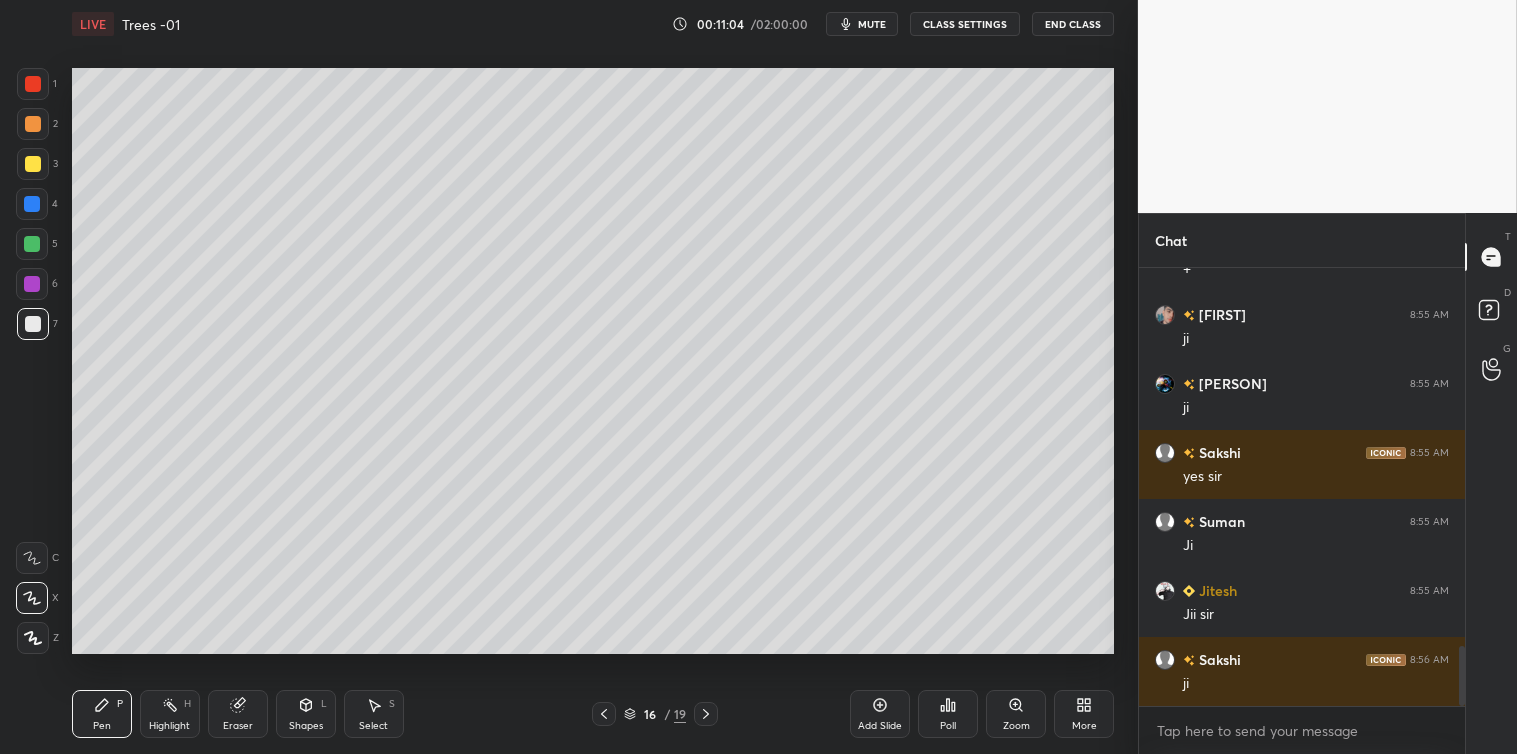click on "Select" at bounding box center (373, 726) 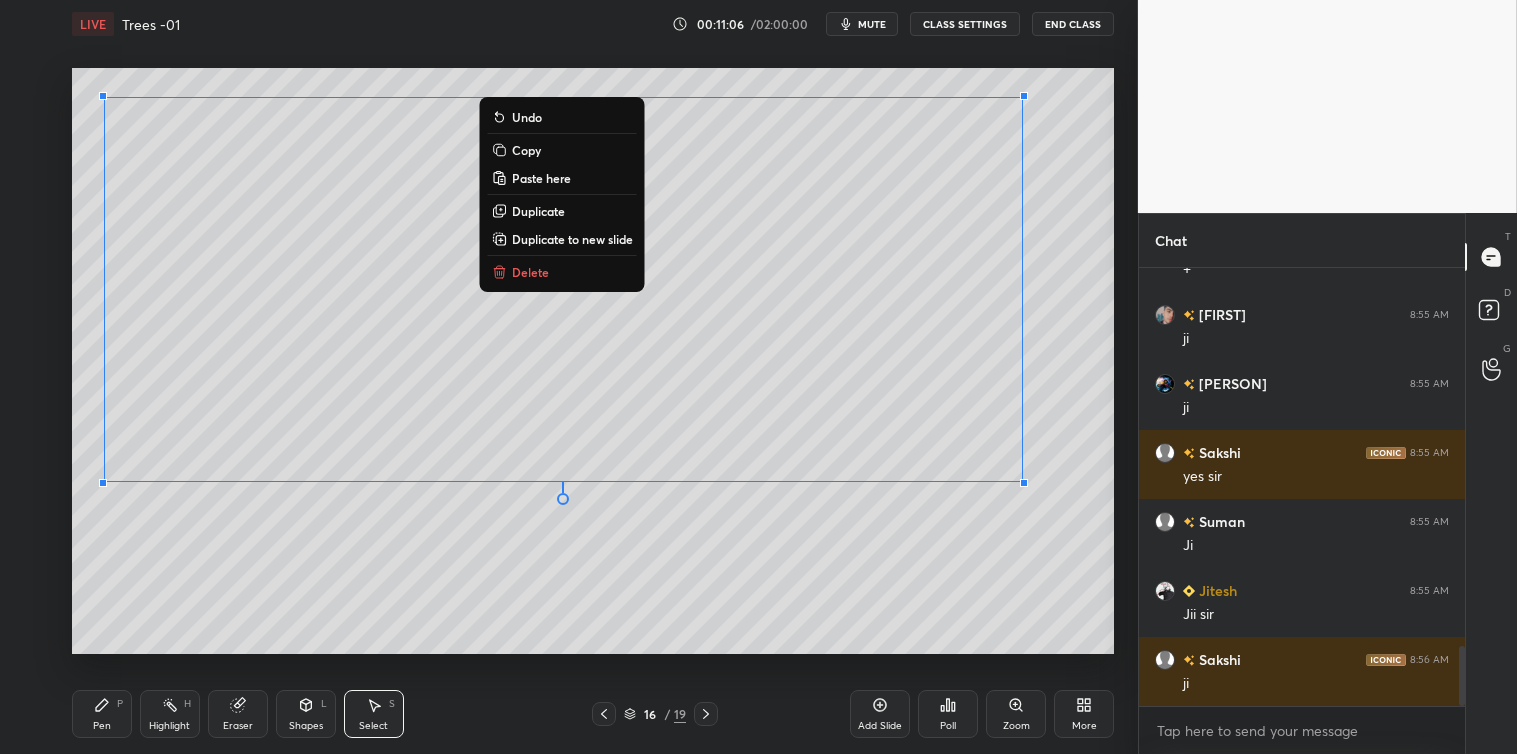 click on "Copy" at bounding box center [526, 150] 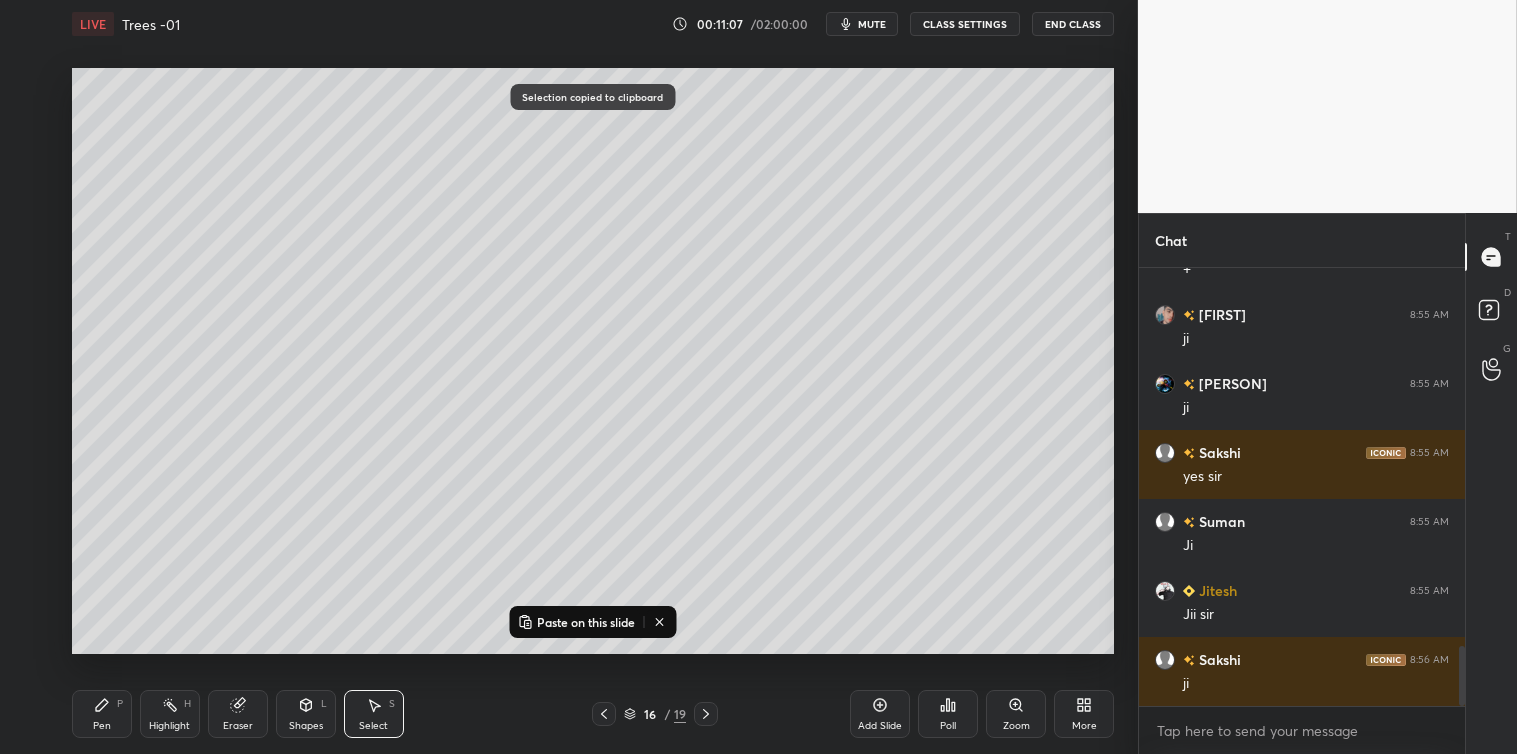 click 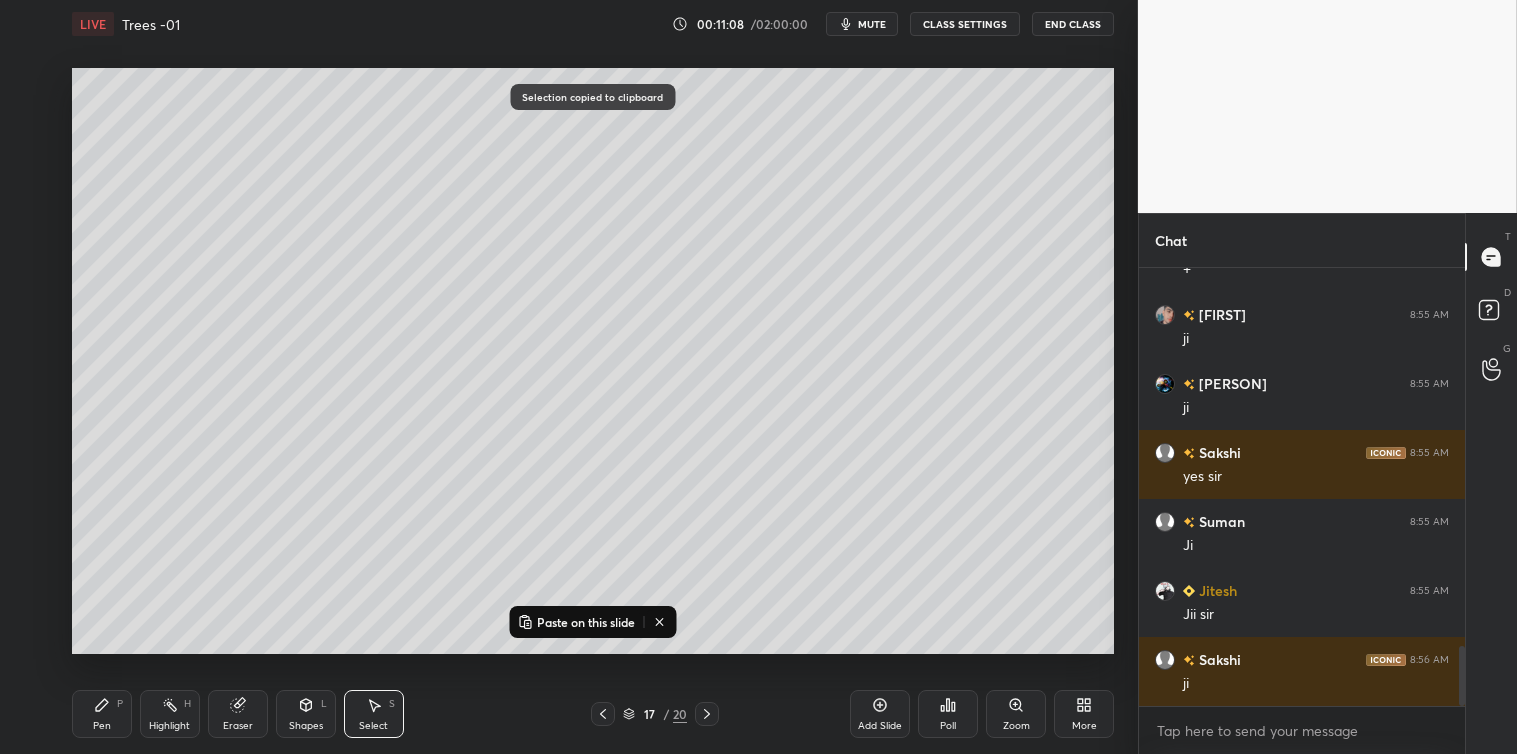 click on "Paste on this slide" at bounding box center (586, 622) 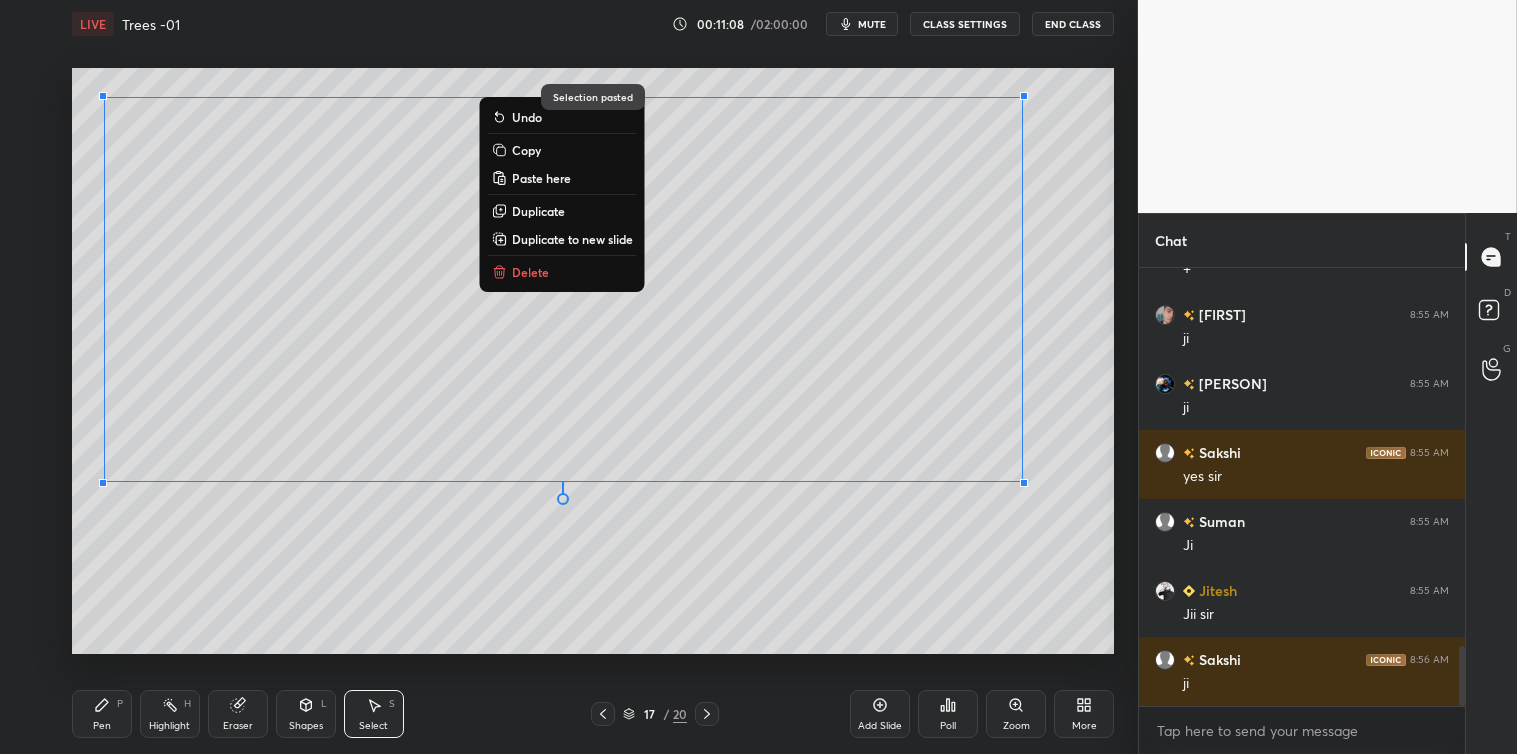 click on "0 ° Undo Copy Paste here Duplicate Duplicate to new slide Delete" at bounding box center (593, 361) 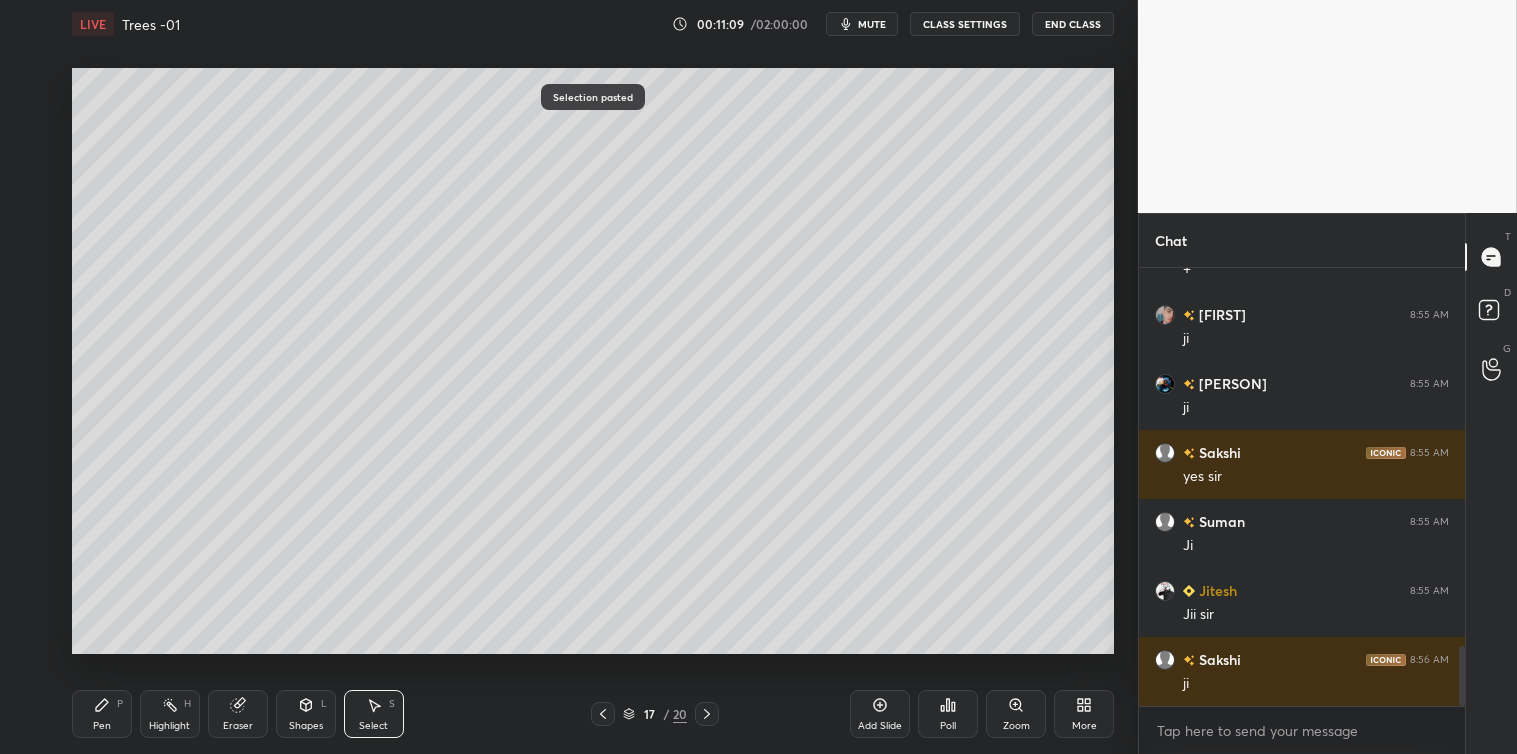 click 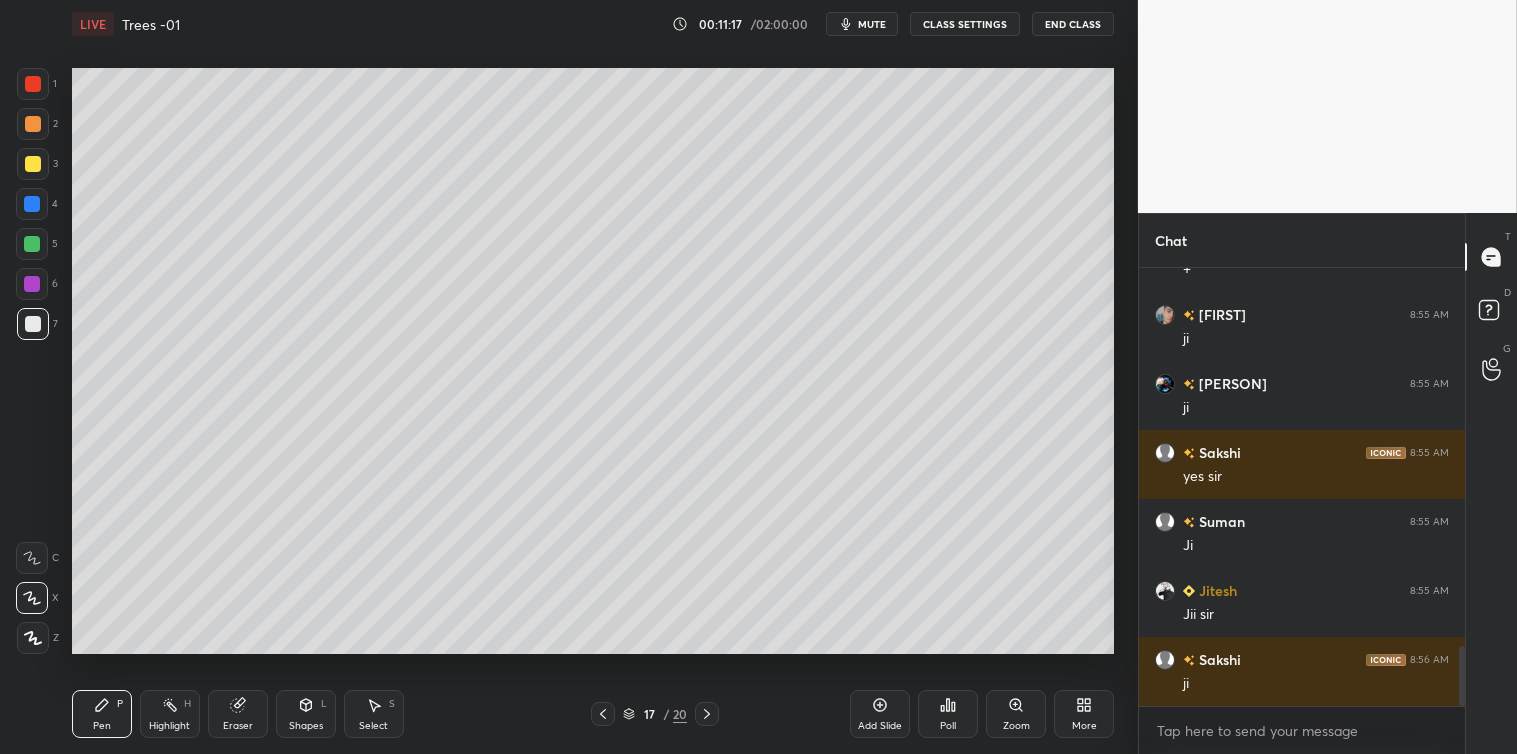 click 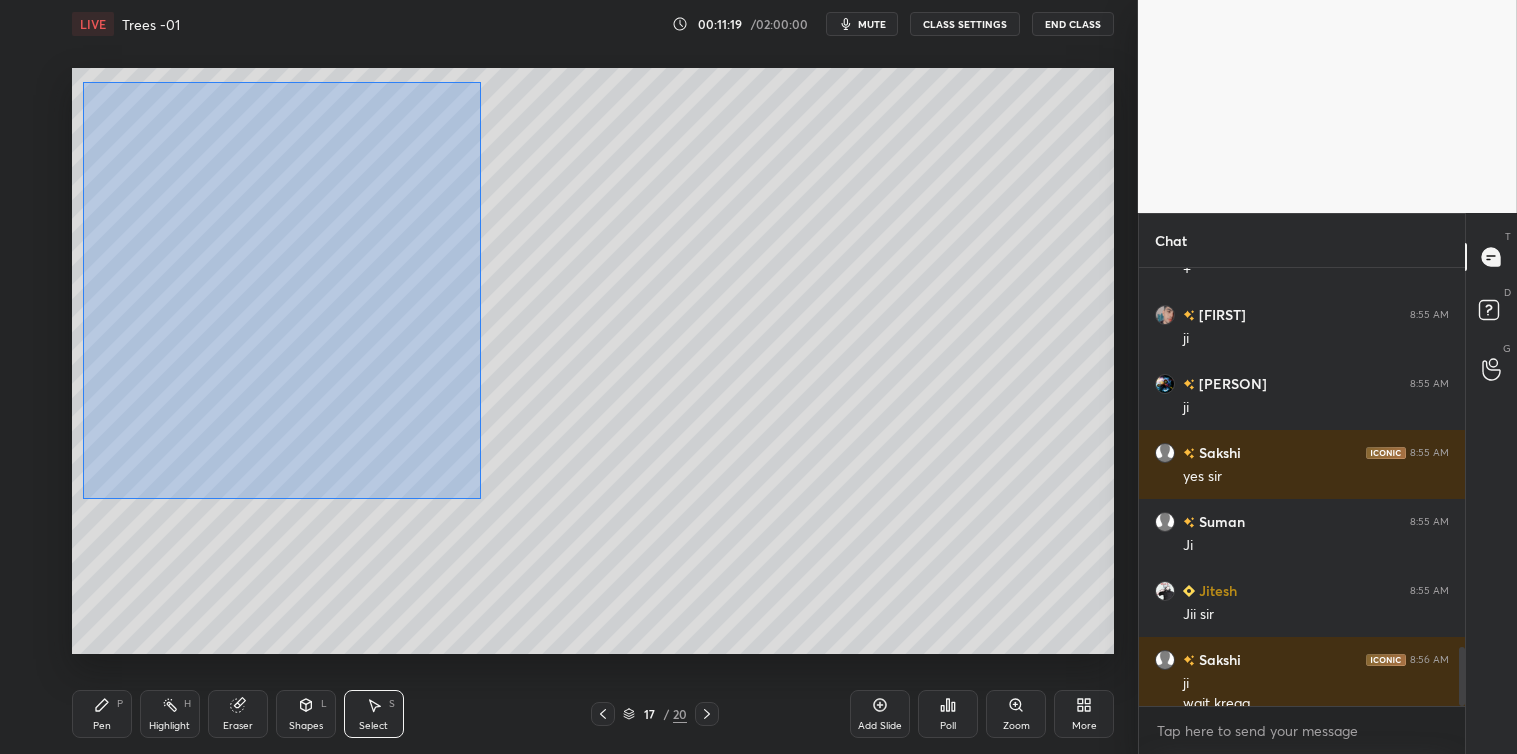 scroll, scrollTop: 2791, scrollLeft: 0, axis: vertical 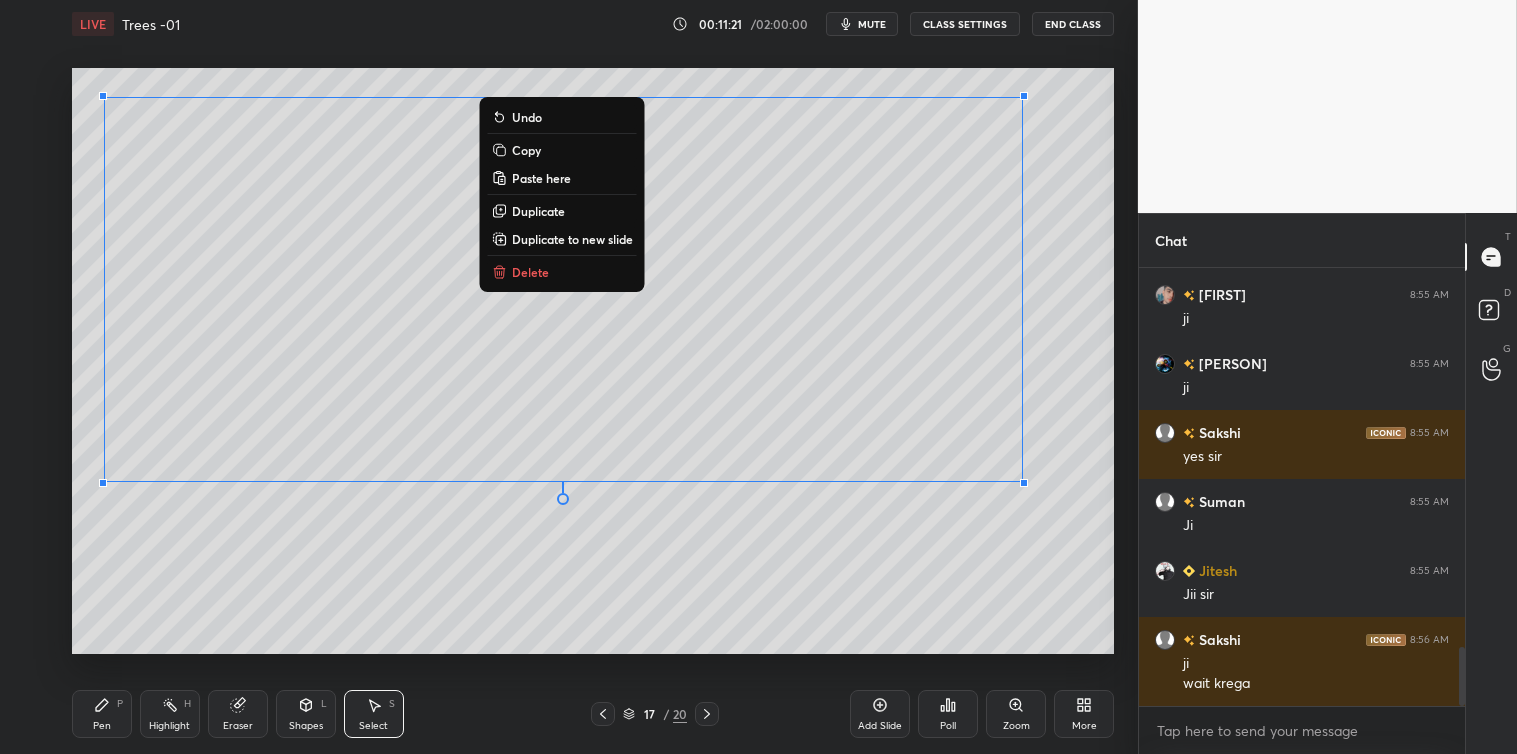 click on "Copy" at bounding box center [526, 150] 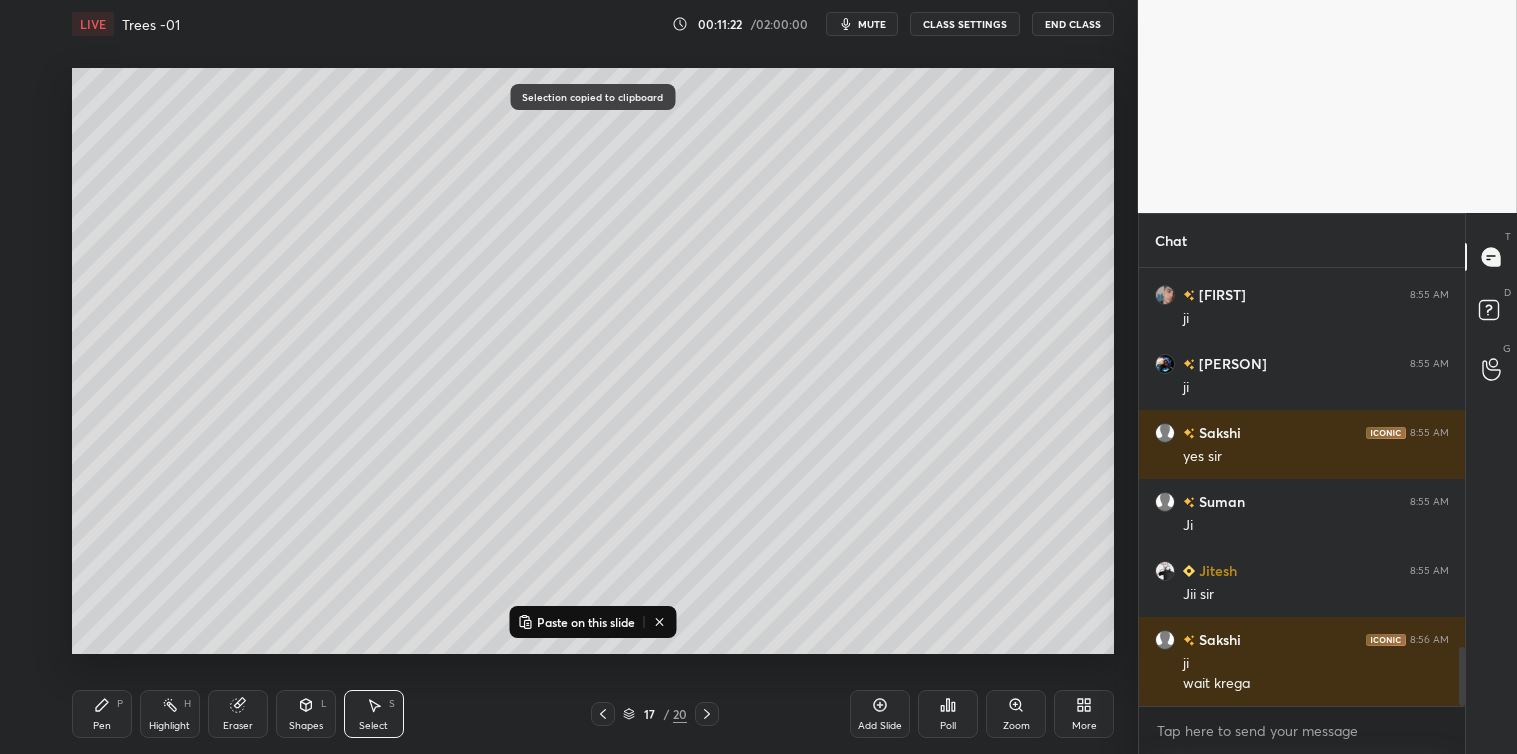 click 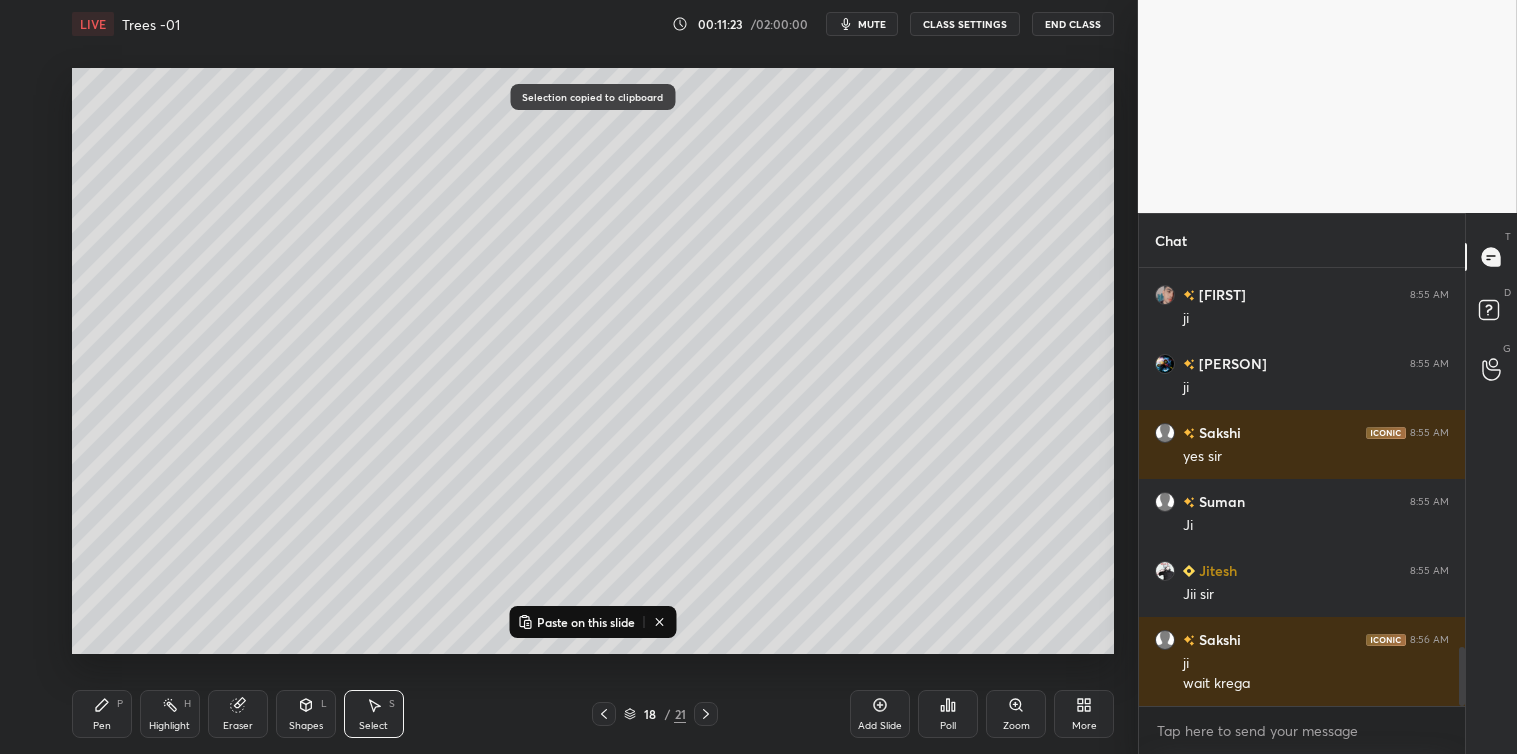 click on "Paste on this slide" at bounding box center (586, 622) 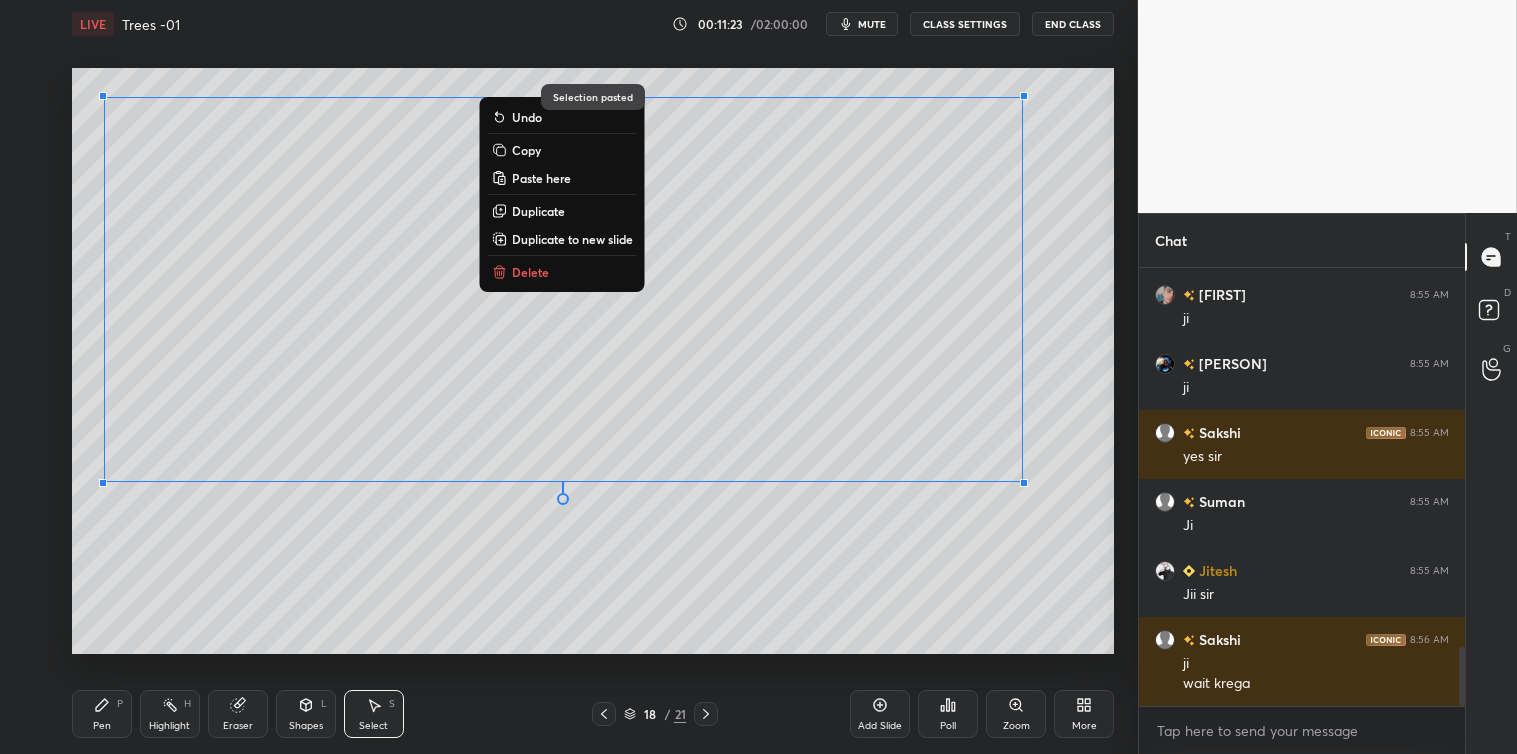 click on "0 ° Undo Copy Paste here Duplicate Duplicate to new slide Delete Selection pasted Setting up your live class Poll for   secs No correct answer Start poll" at bounding box center [593, 361] 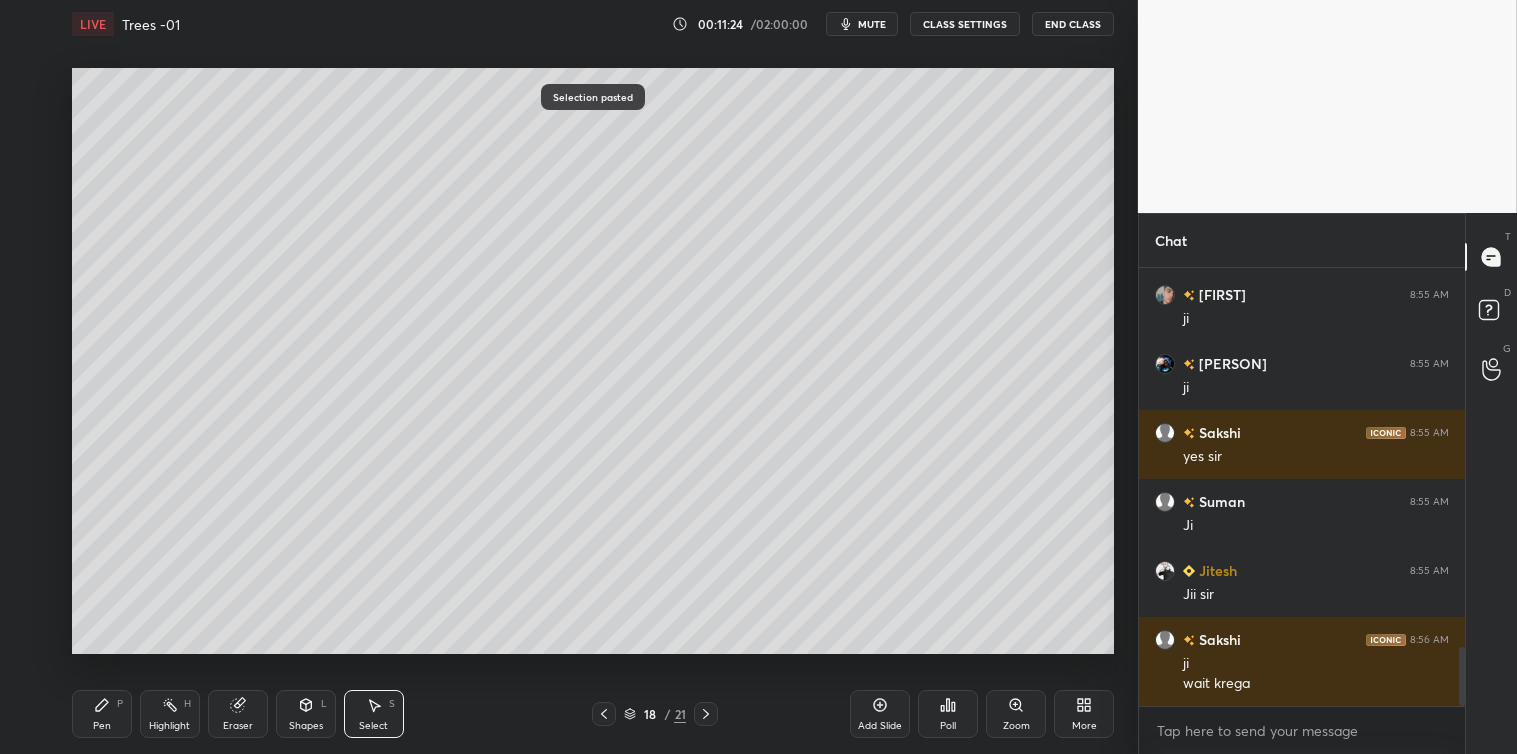 click on "Pen" at bounding box center [102, 726] 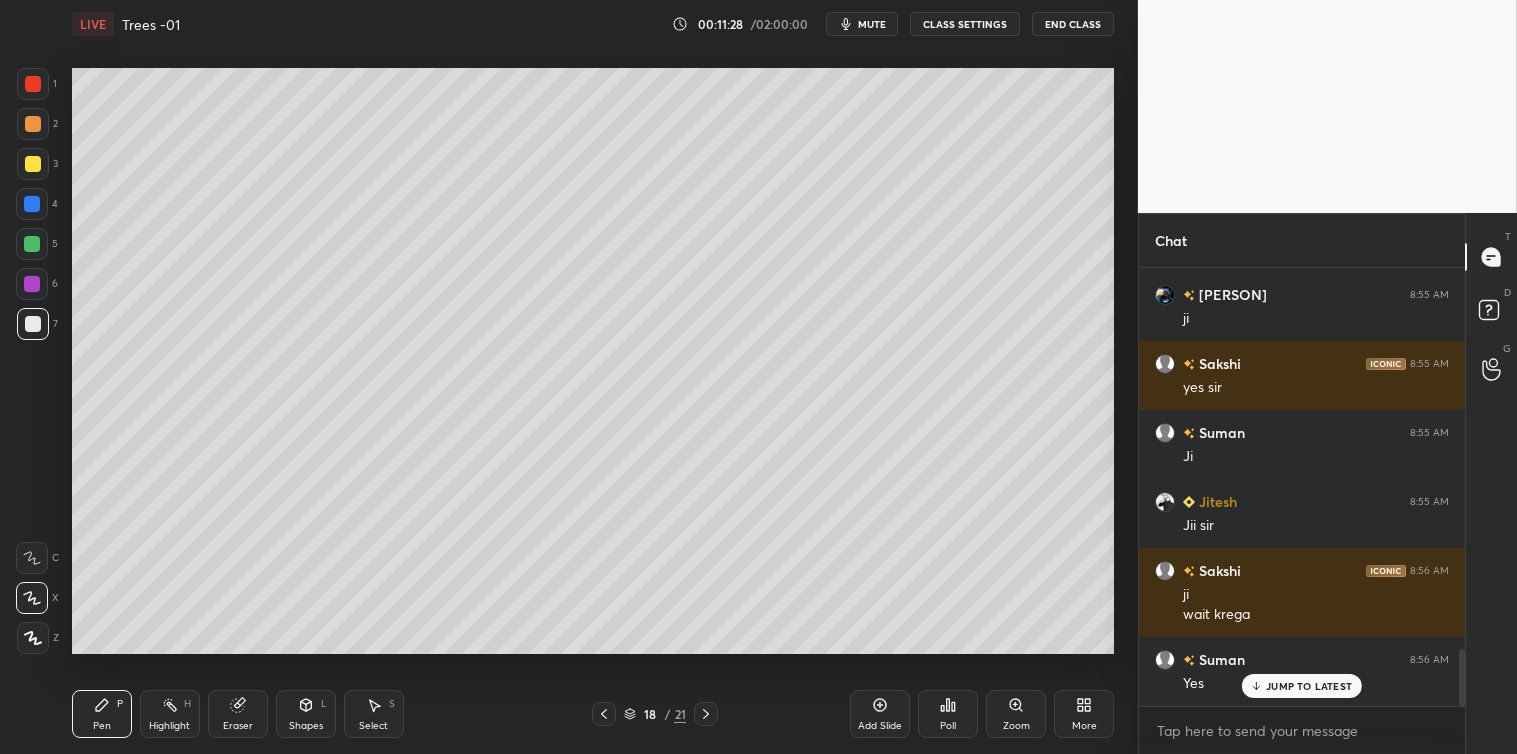 scroll, scrollTop: 2928, scrollLeft: 0, axis: vertical 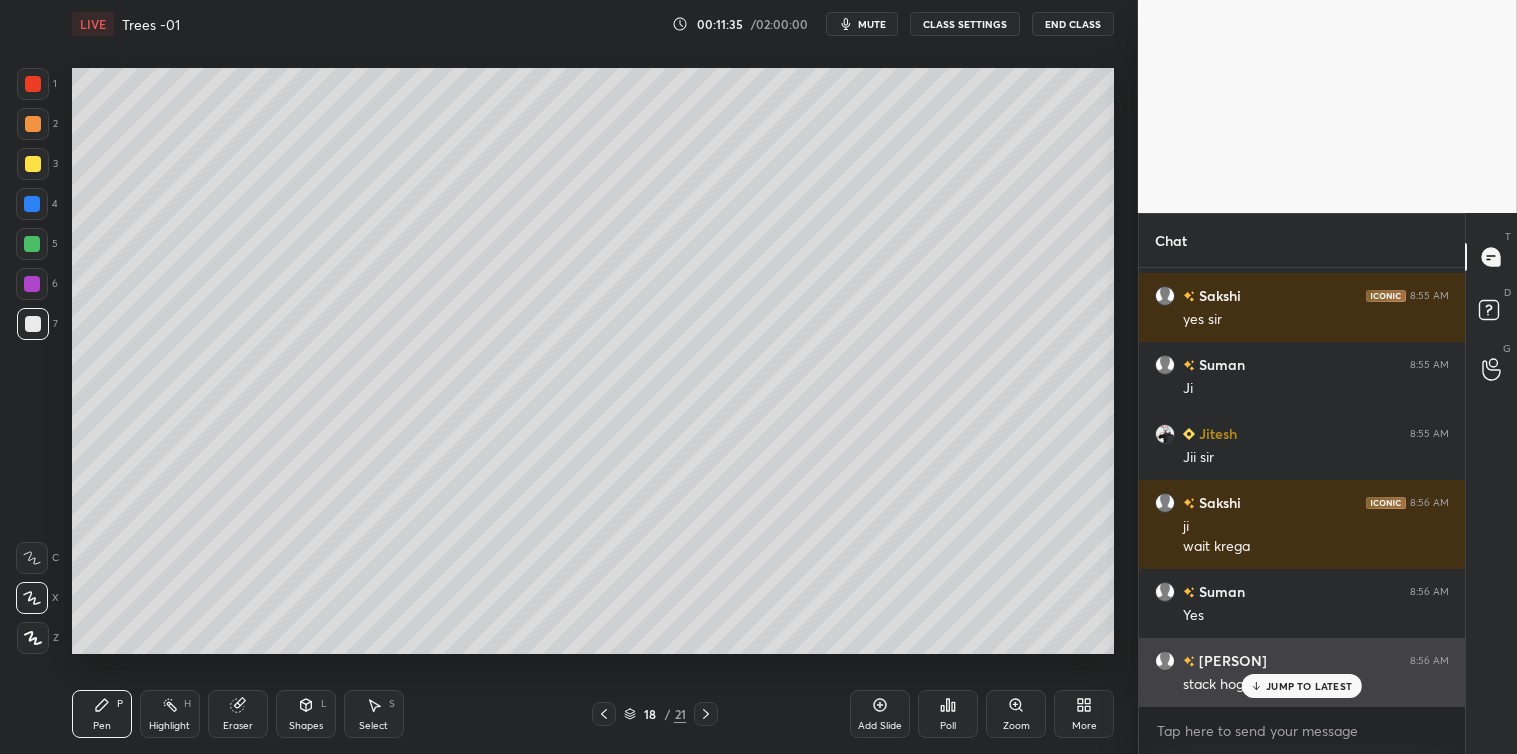 click on "JUMP TO LATEST" at bounding box center (1309, 686) 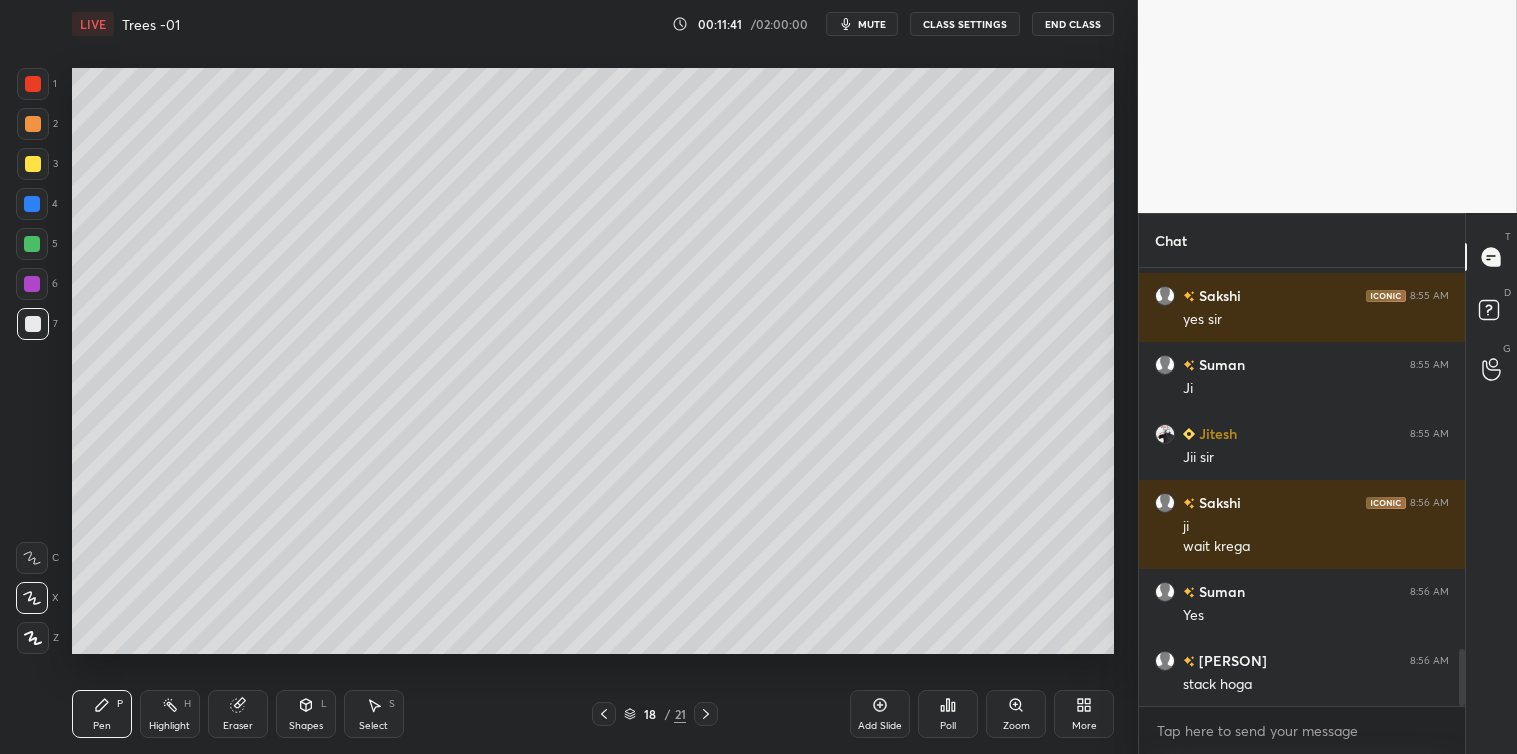 scroll, scrollTop: 2997, scrollLeft: 0, axis: vertical 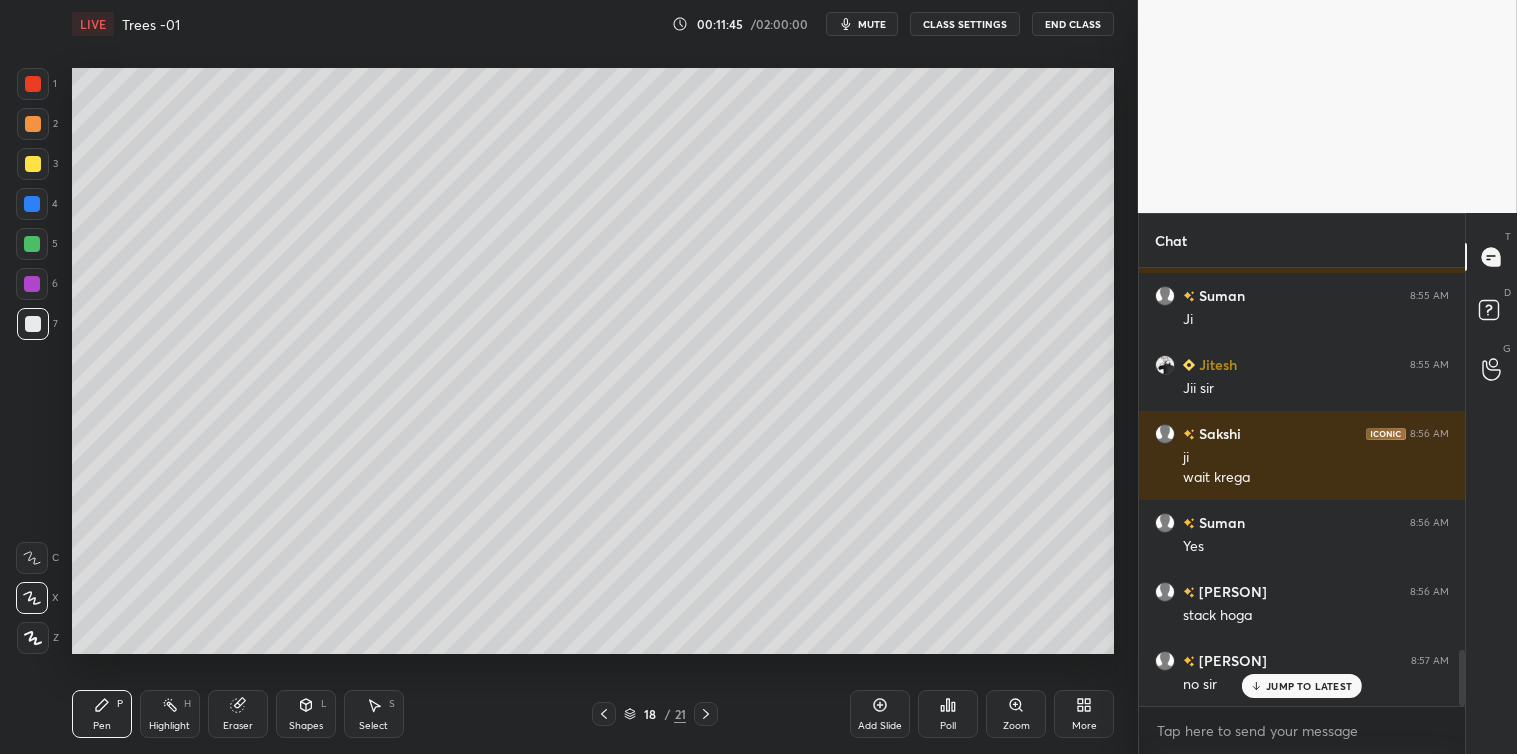 click 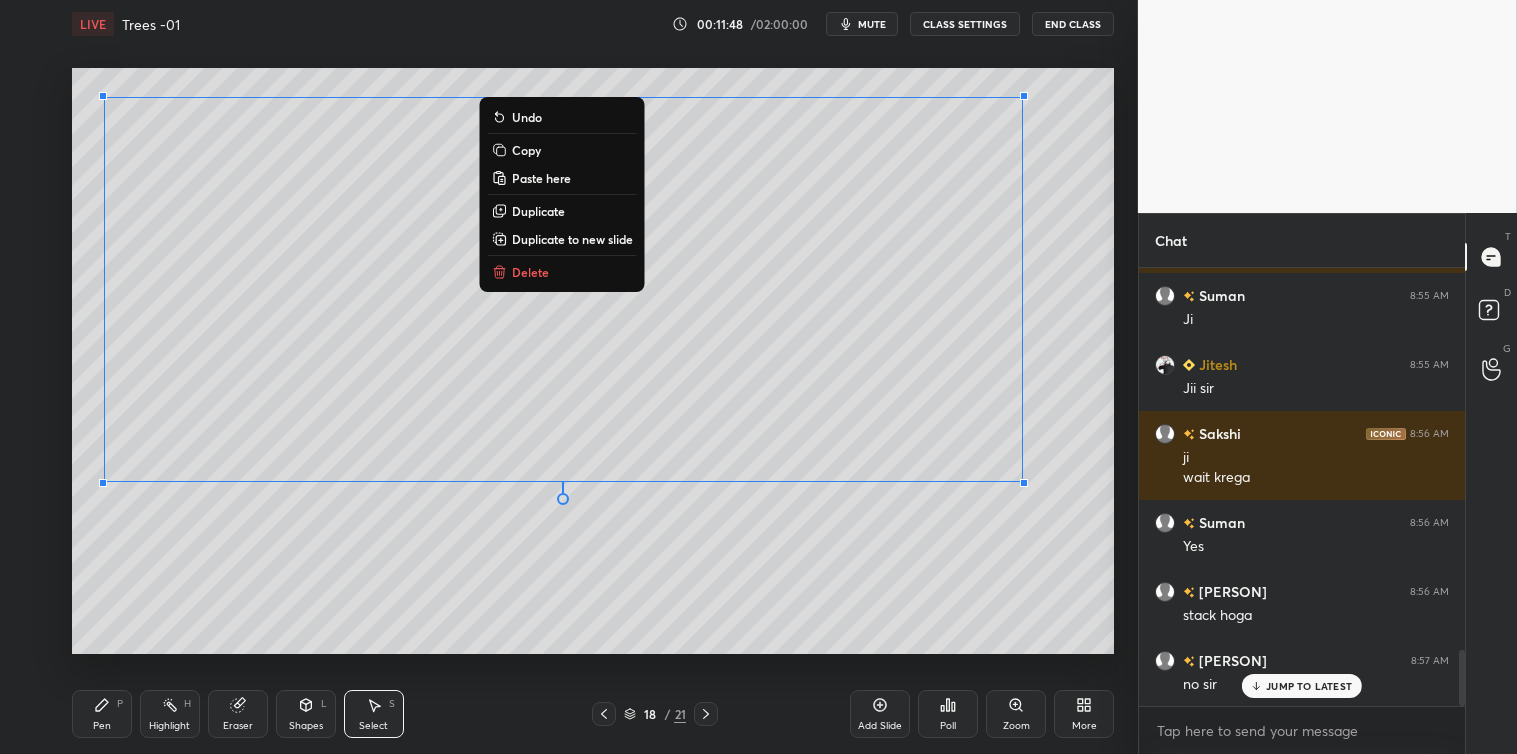 click on "Copy" at bounding box center [526, 150] 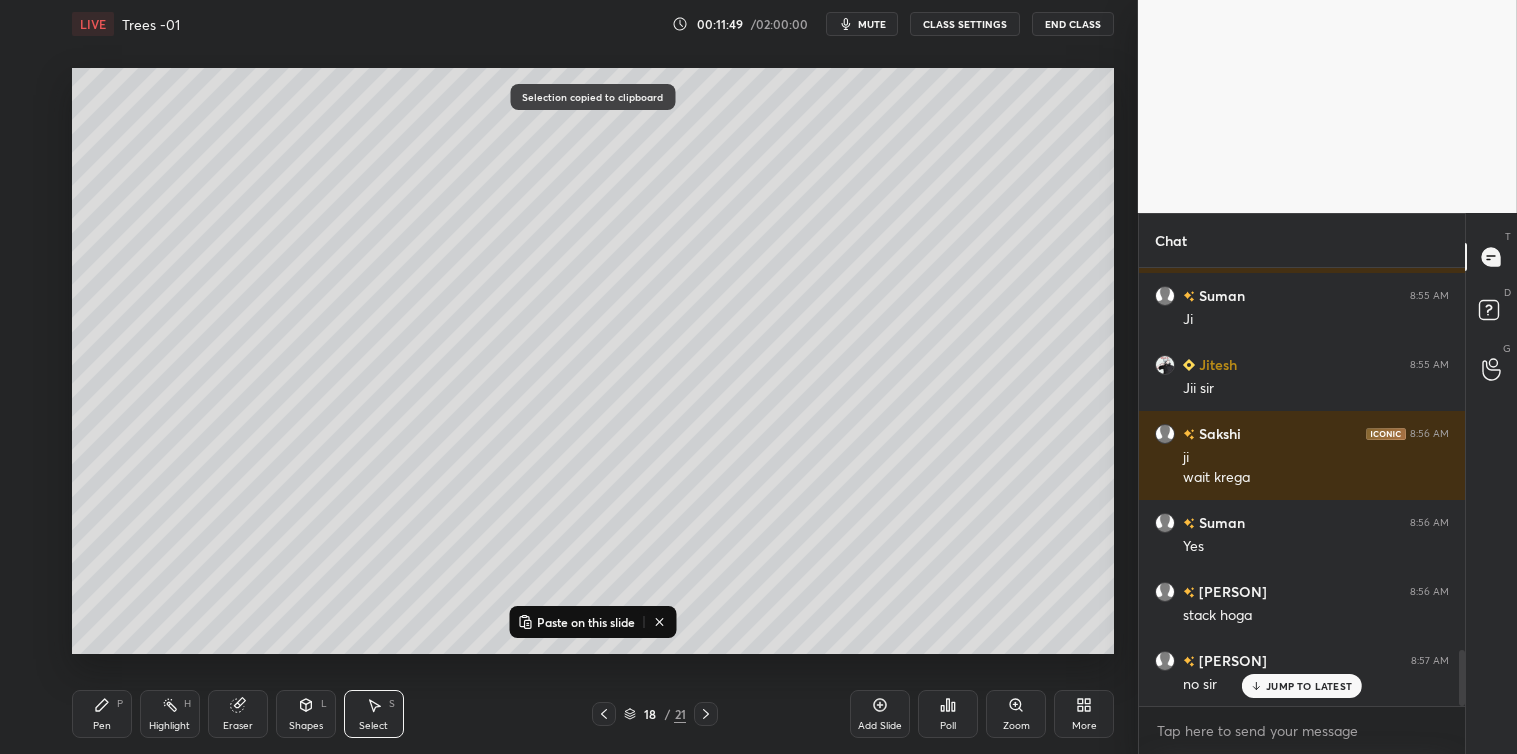 click on "Add Slide" at bounding box center [880, 714] 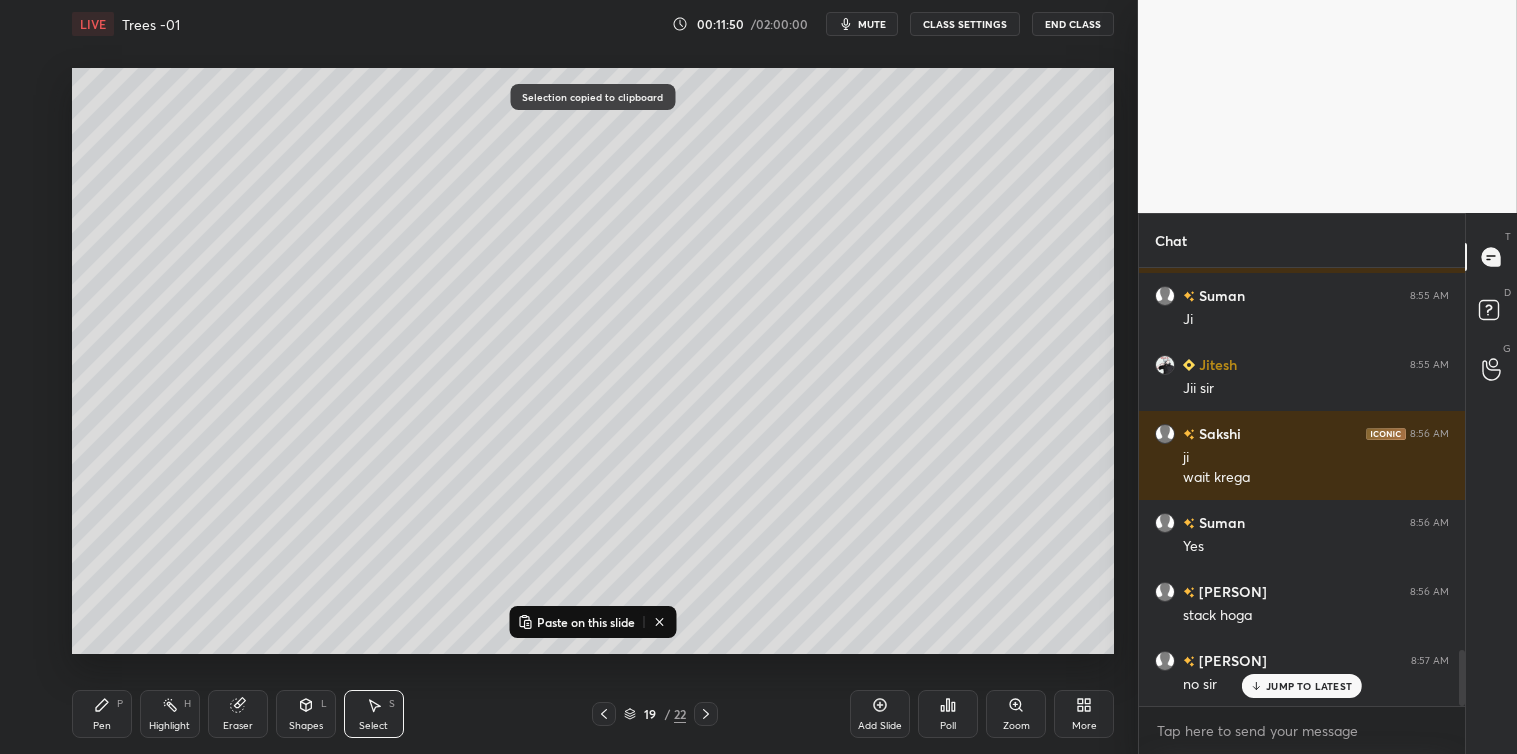 click on "Paste on this slide" at bounding box center [586, 622] 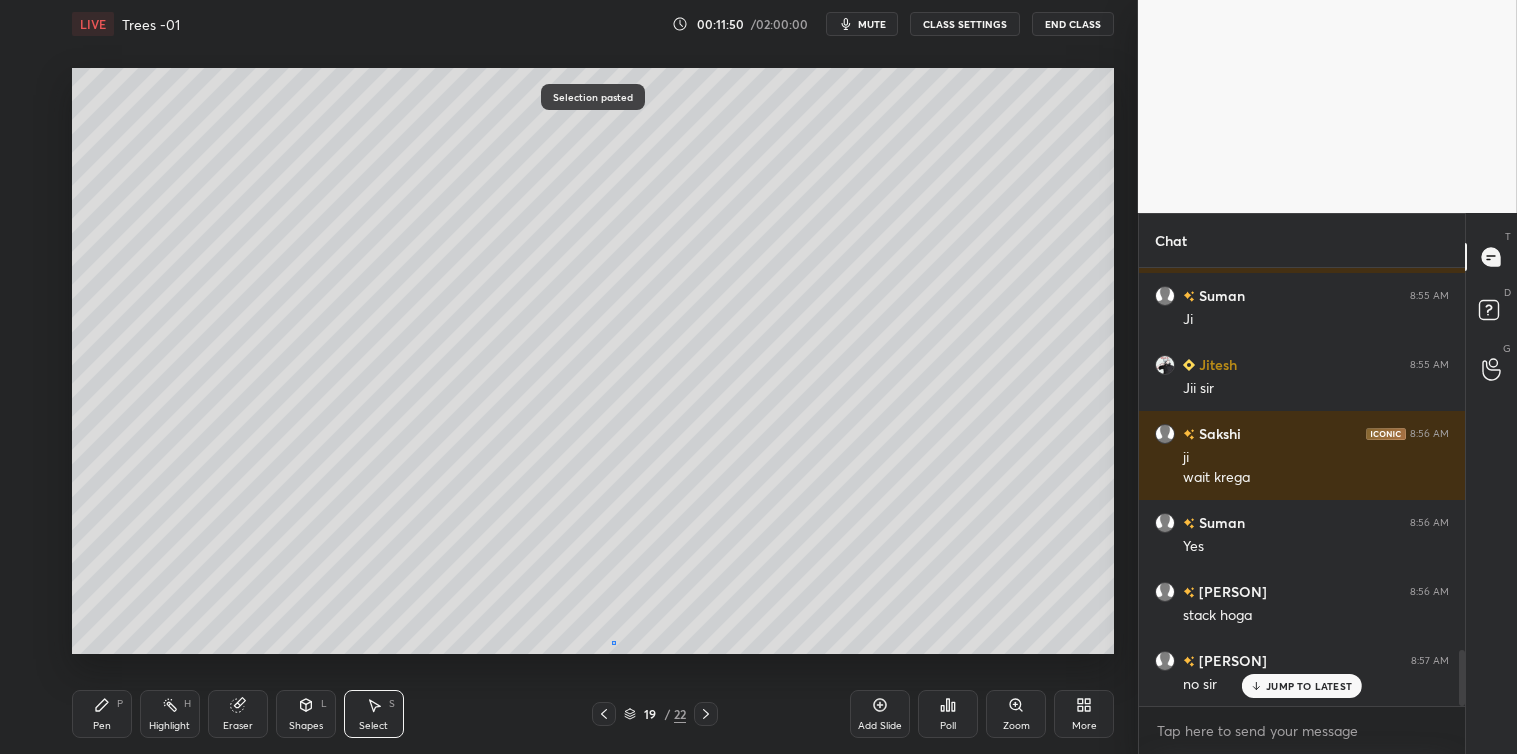 click on "0 ° Undo Copy Paste here Duplicate Duplicate to new slide Delete" at bounding box center (593, 361) 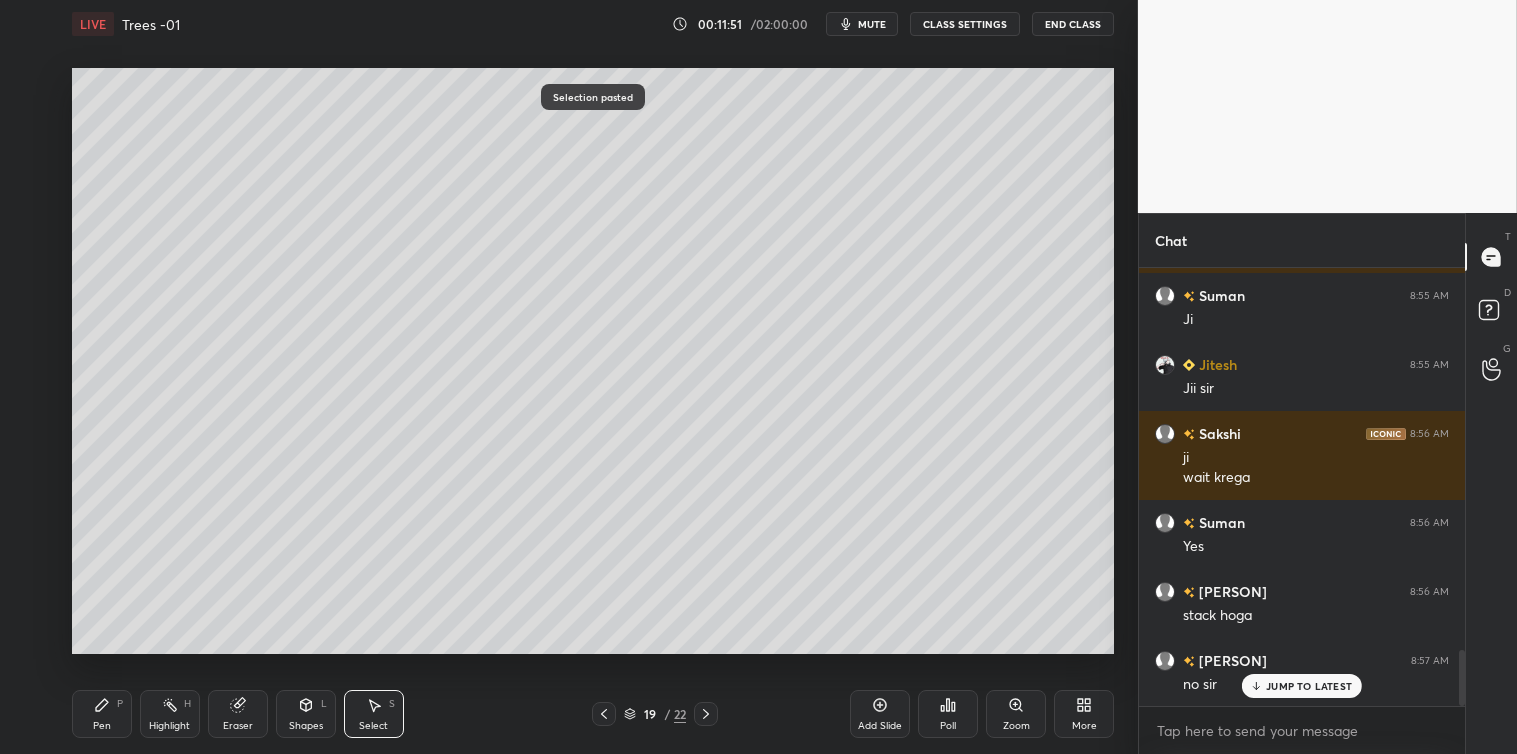 click on "Pen P" at bounding box center (102, 714) 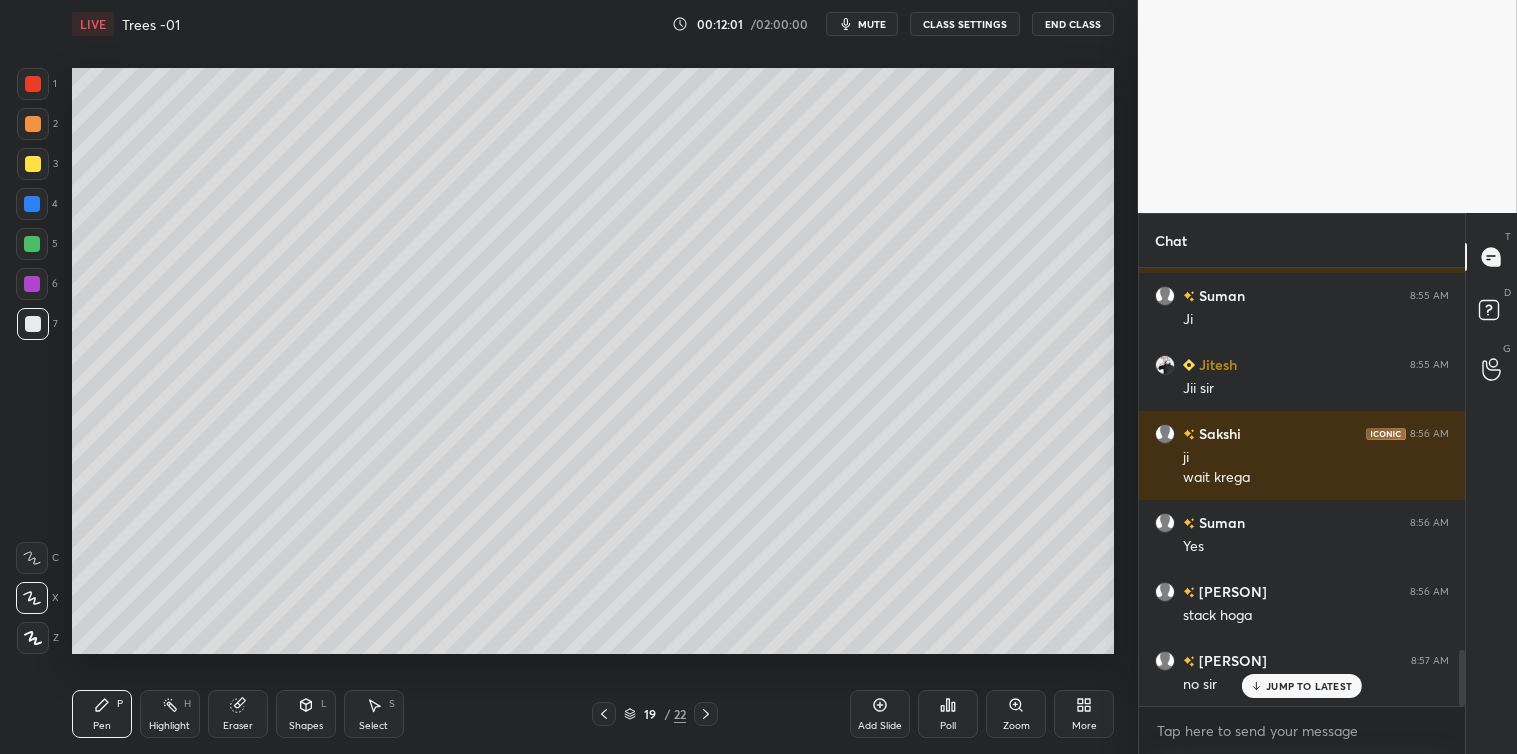 click 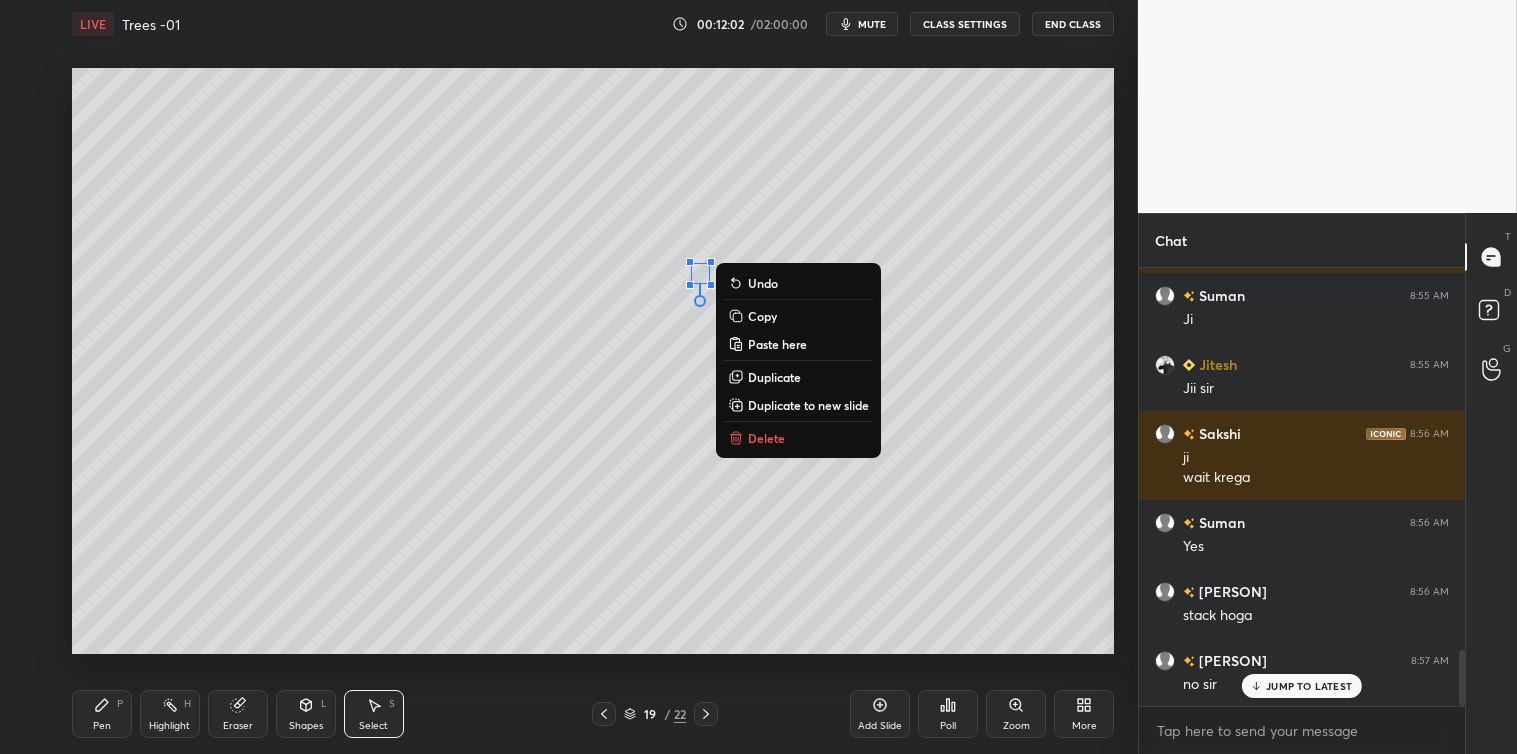 click 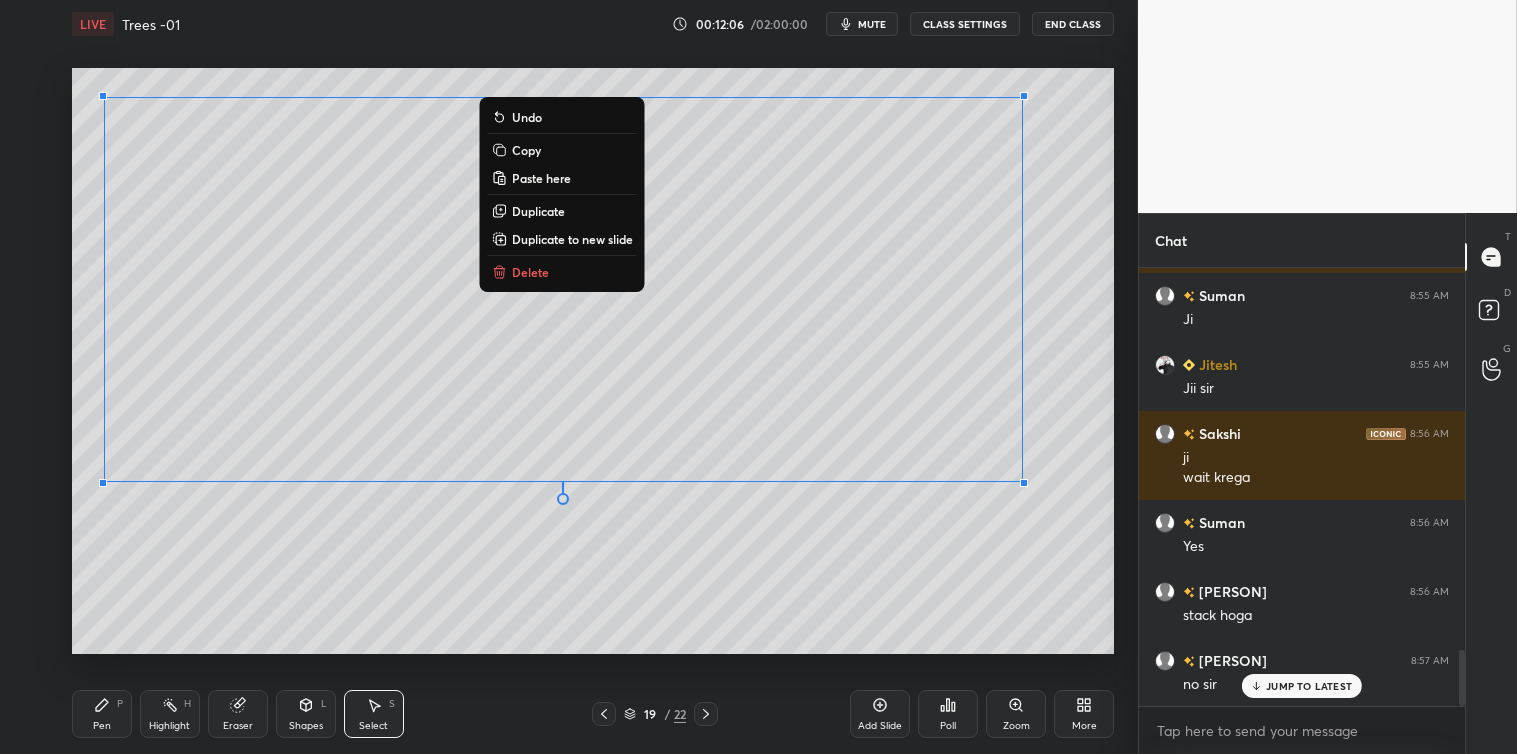 click on "Copy" at bounding box center (526, 150) 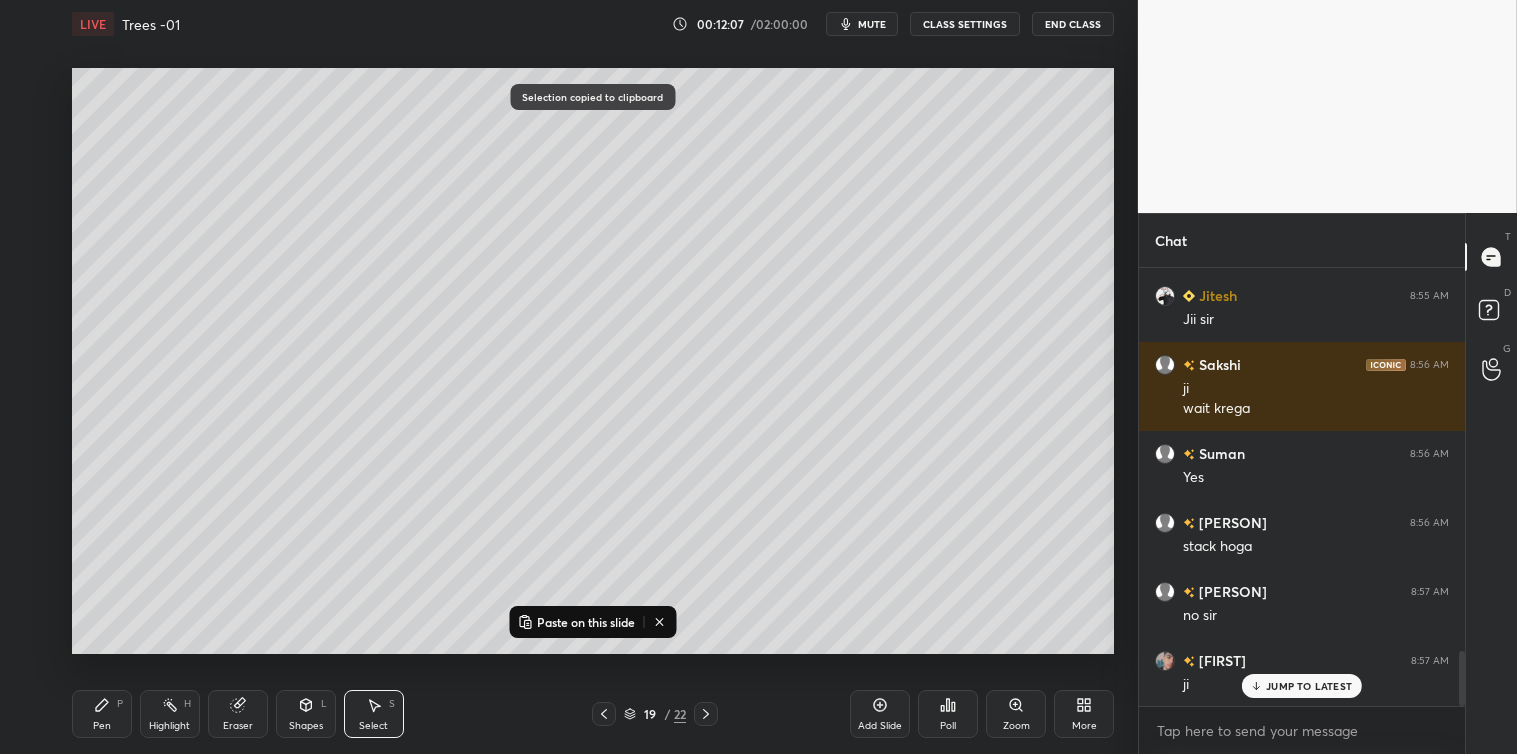 click 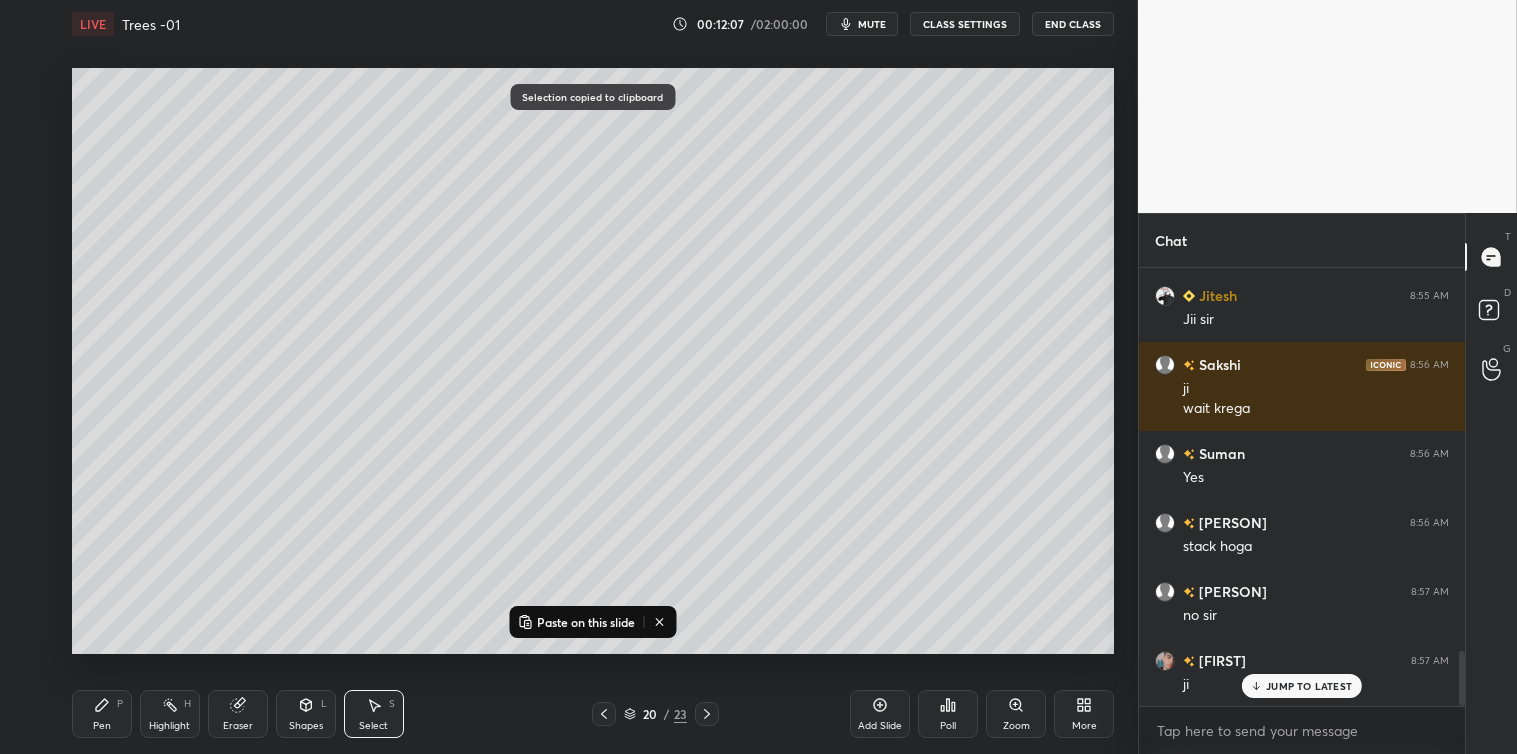 click on "Paste on this slide" at bounding box center (586, 622) 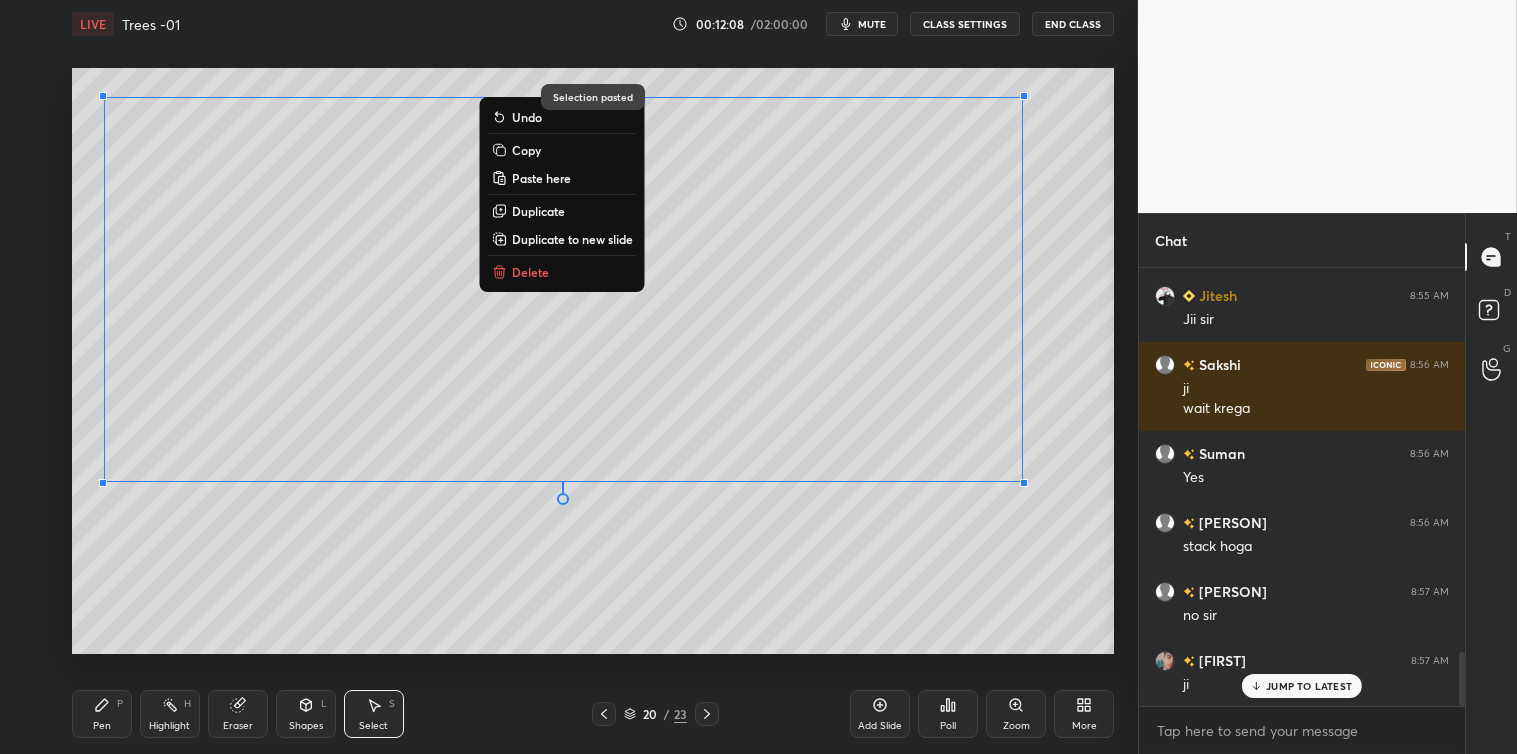scroll, scrollTop: 3135, scrollLeft: 0, axis: vertical 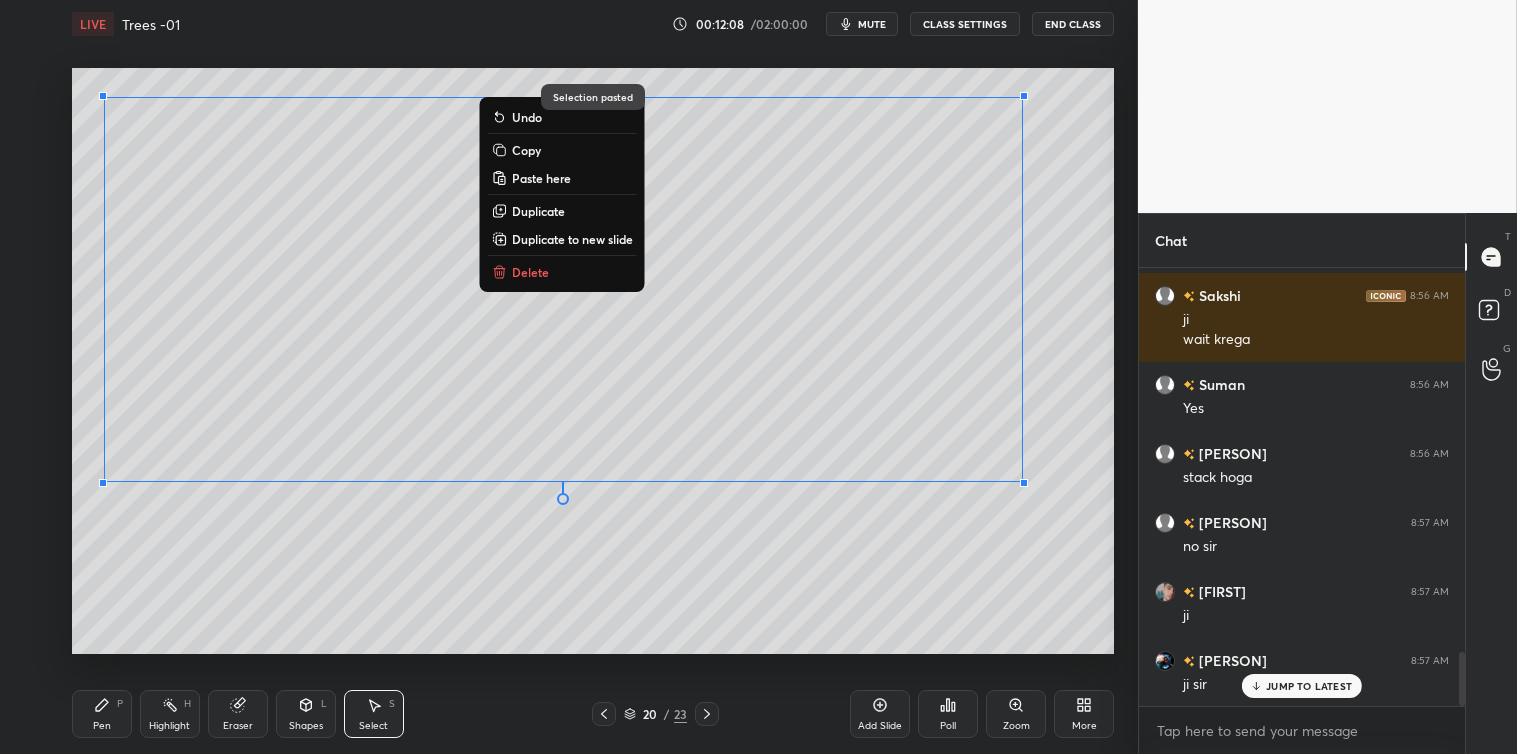click on "0 ° Undo Copy Paste here Duplicate Duplicate to new slide Delete" at bounding box center (593, 361) 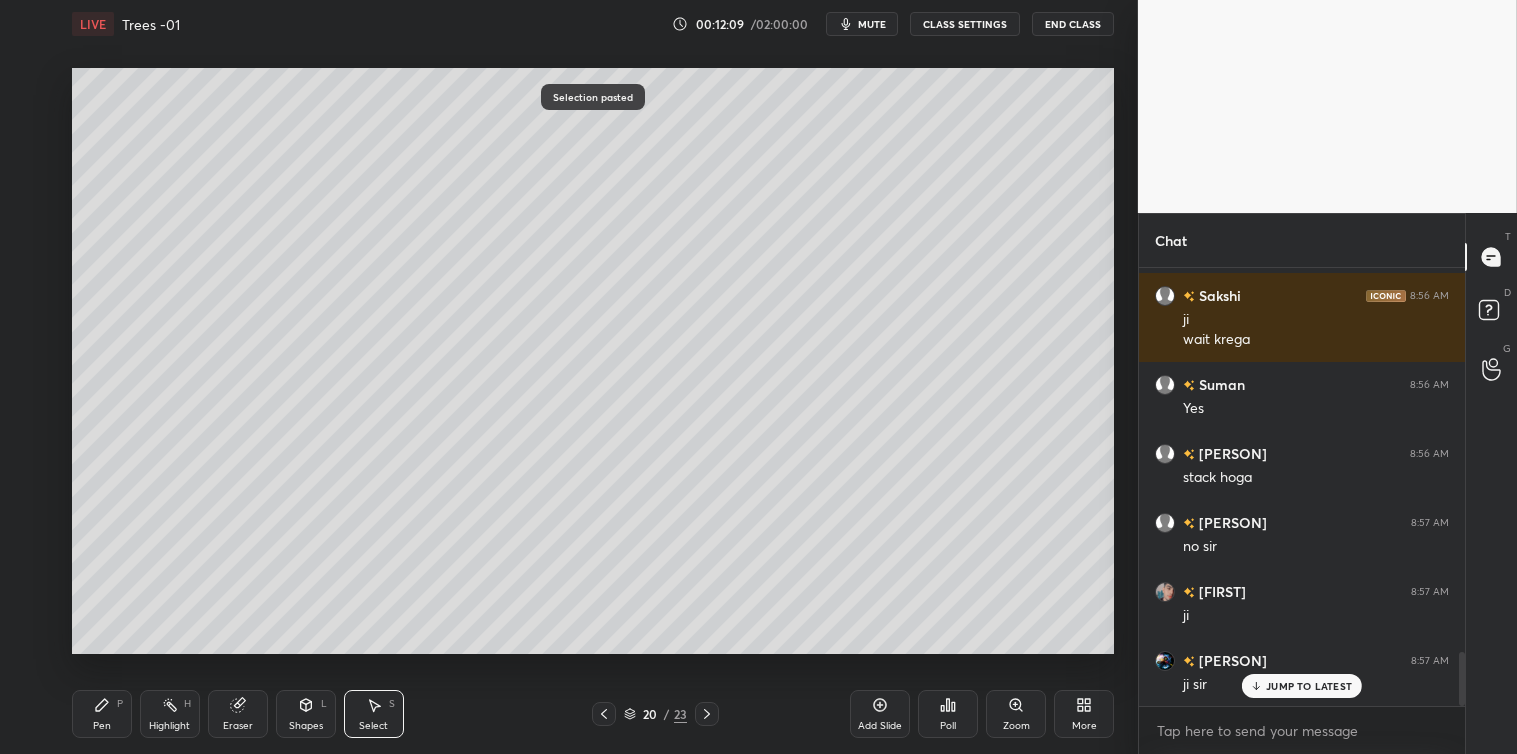 click on "Pen P" at bounding box center (102, 714) 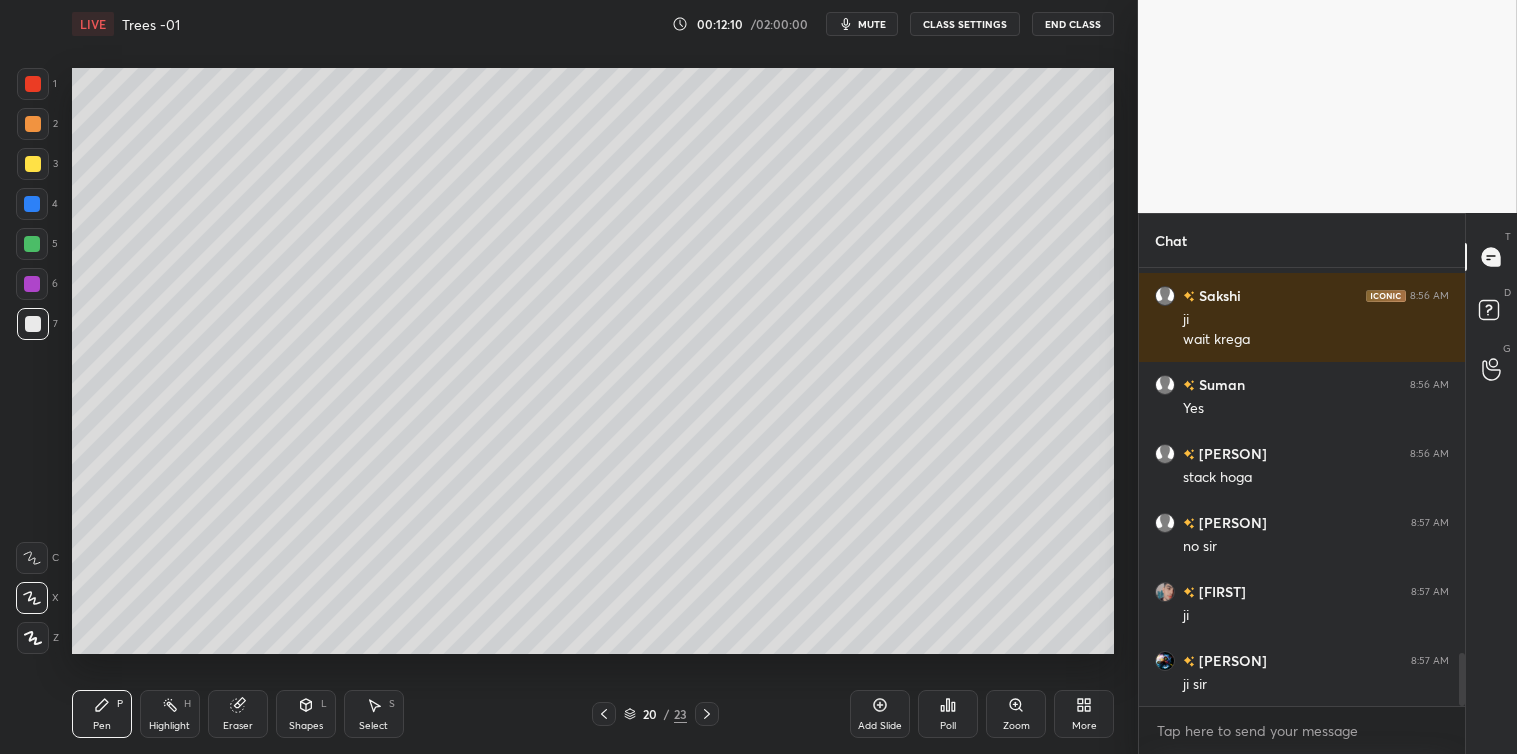scroll, scrollTop: 3205, scrollLeft: 0, axis: vertical 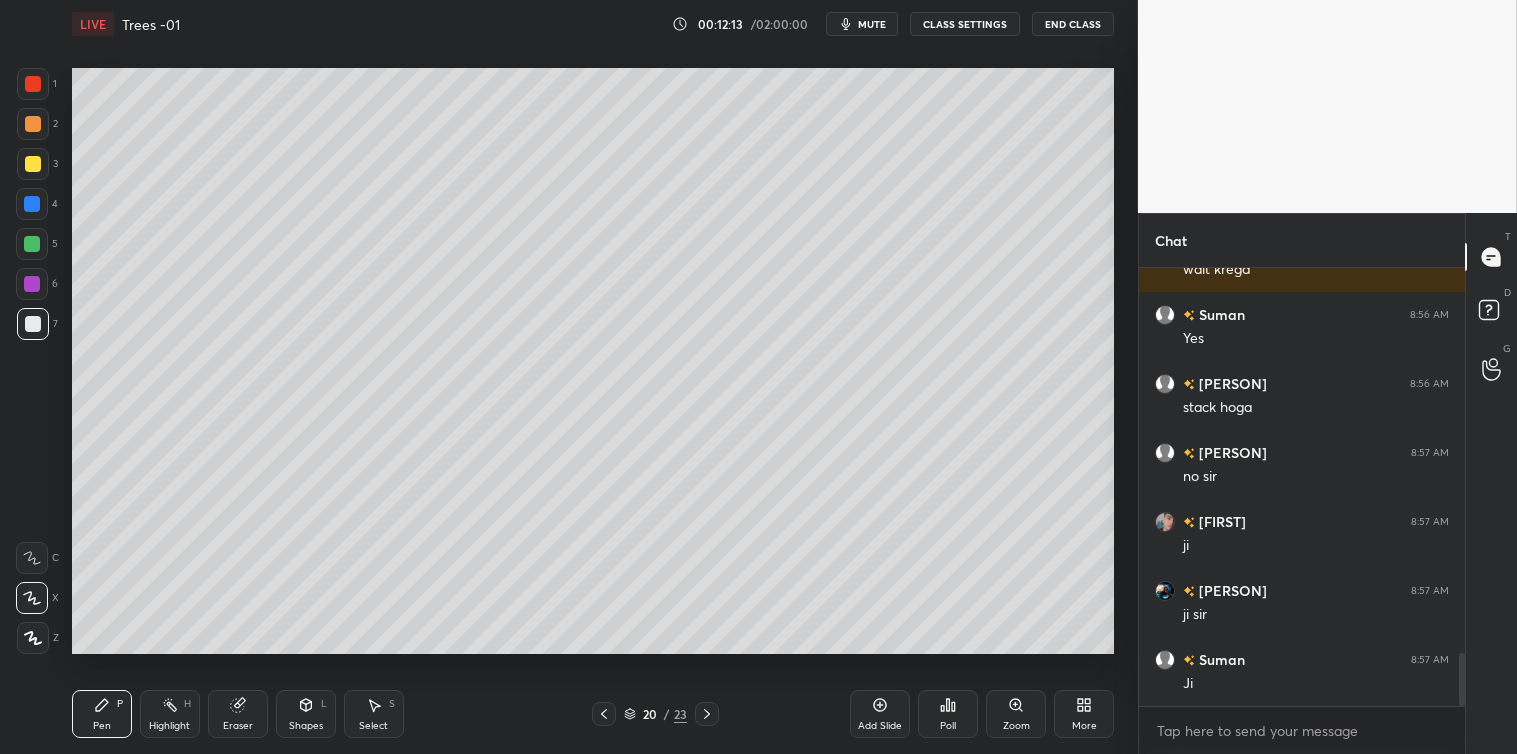click 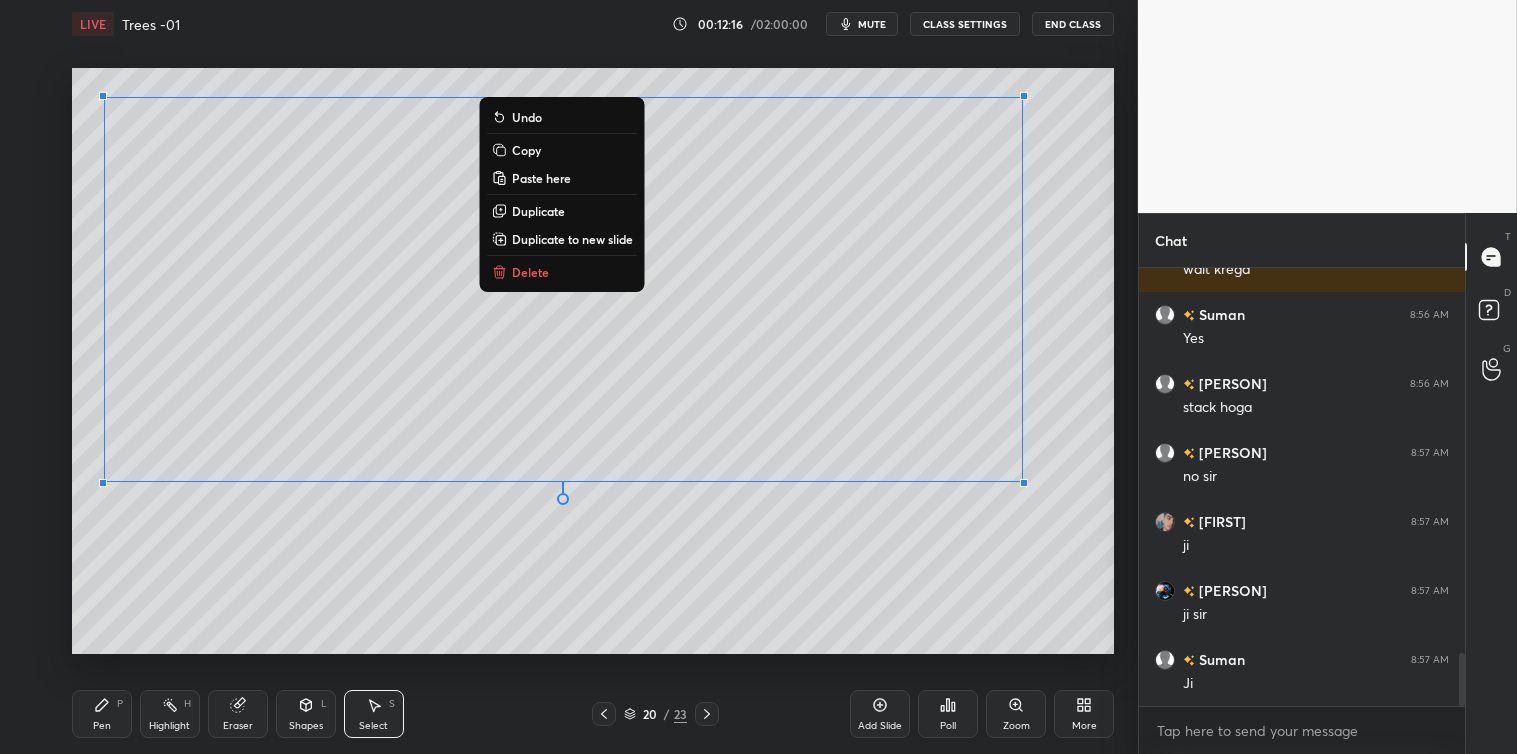 click on "Copy" at bounding box center (562, 150) 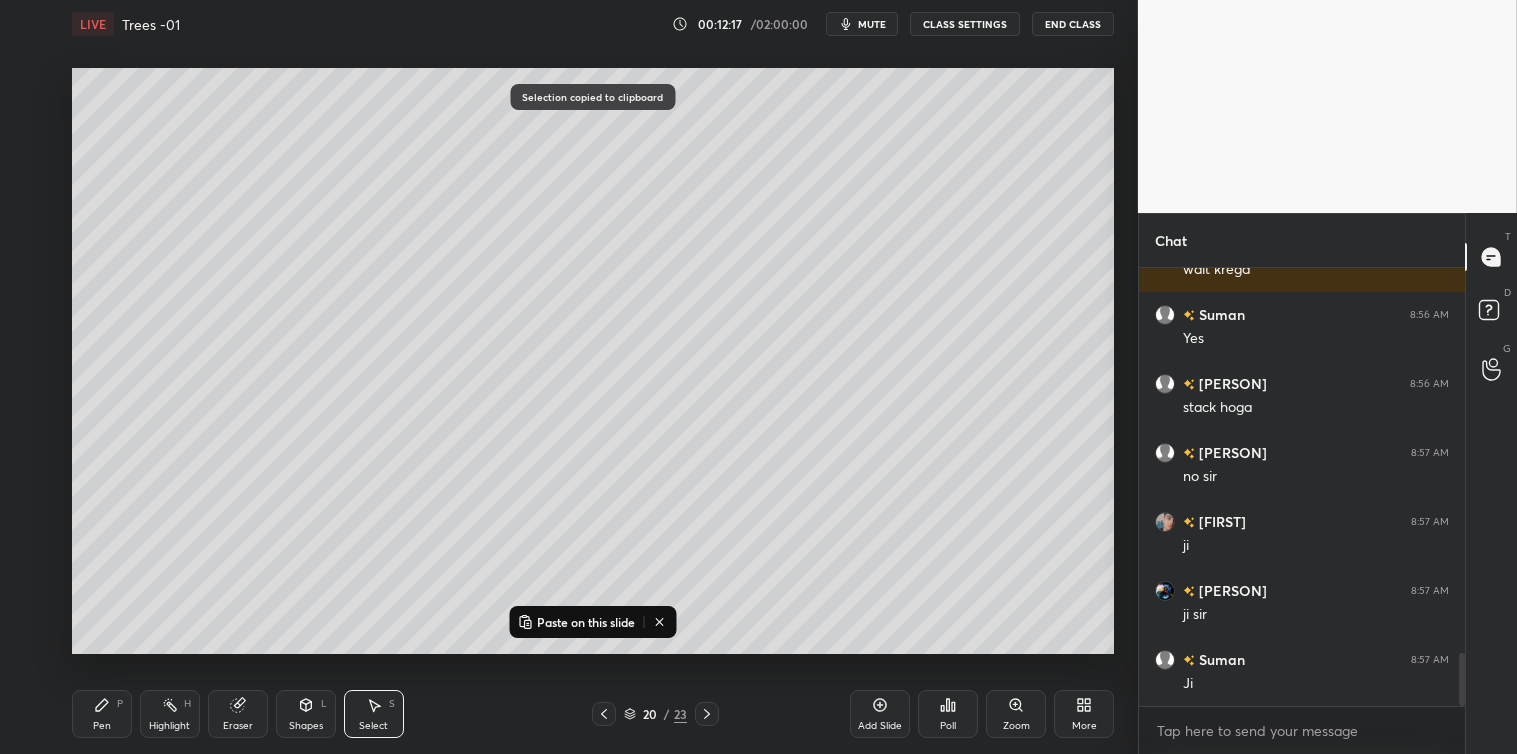 click on "Add Slide" at bounding box center [880, 714] 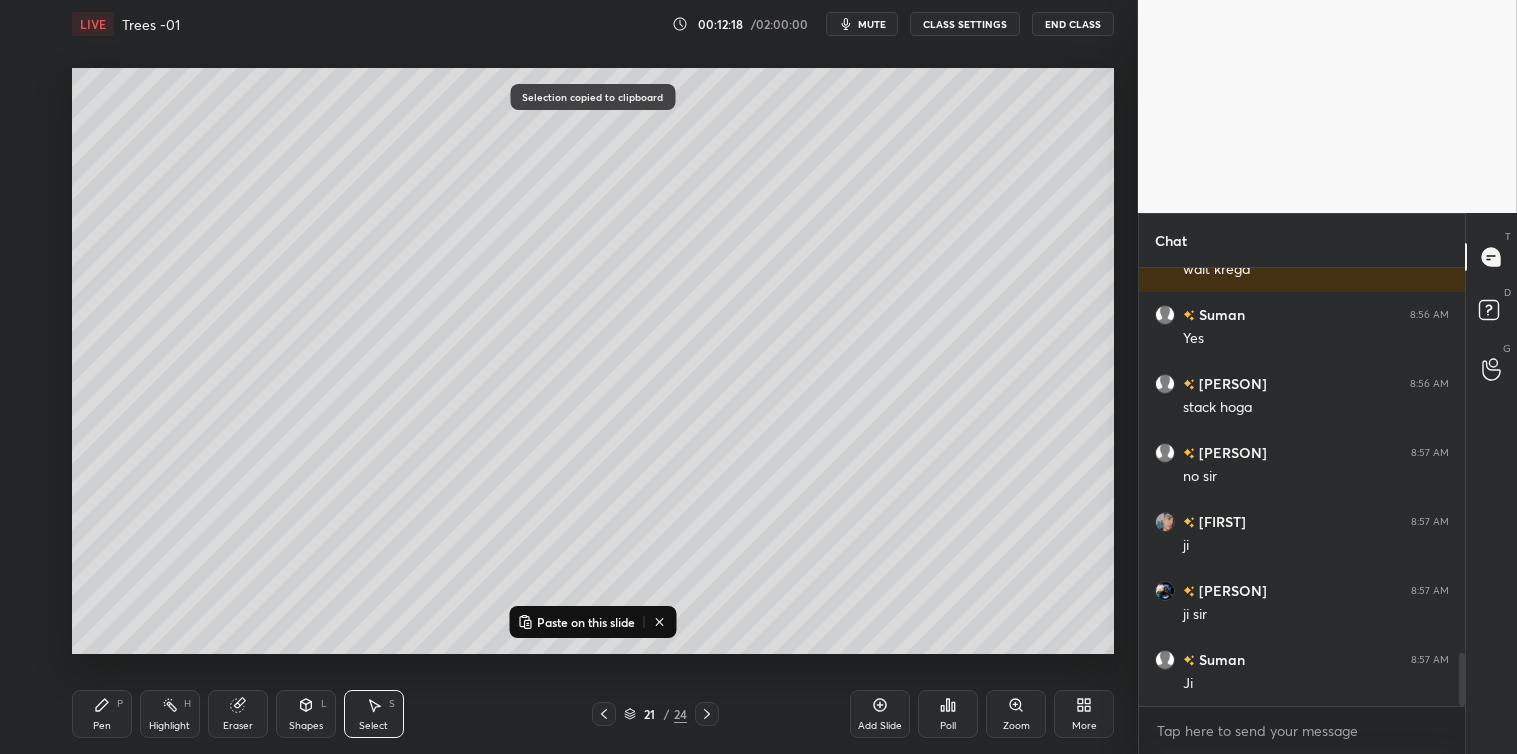 click on "Paste on this slide" at bounding box center (586, 622) 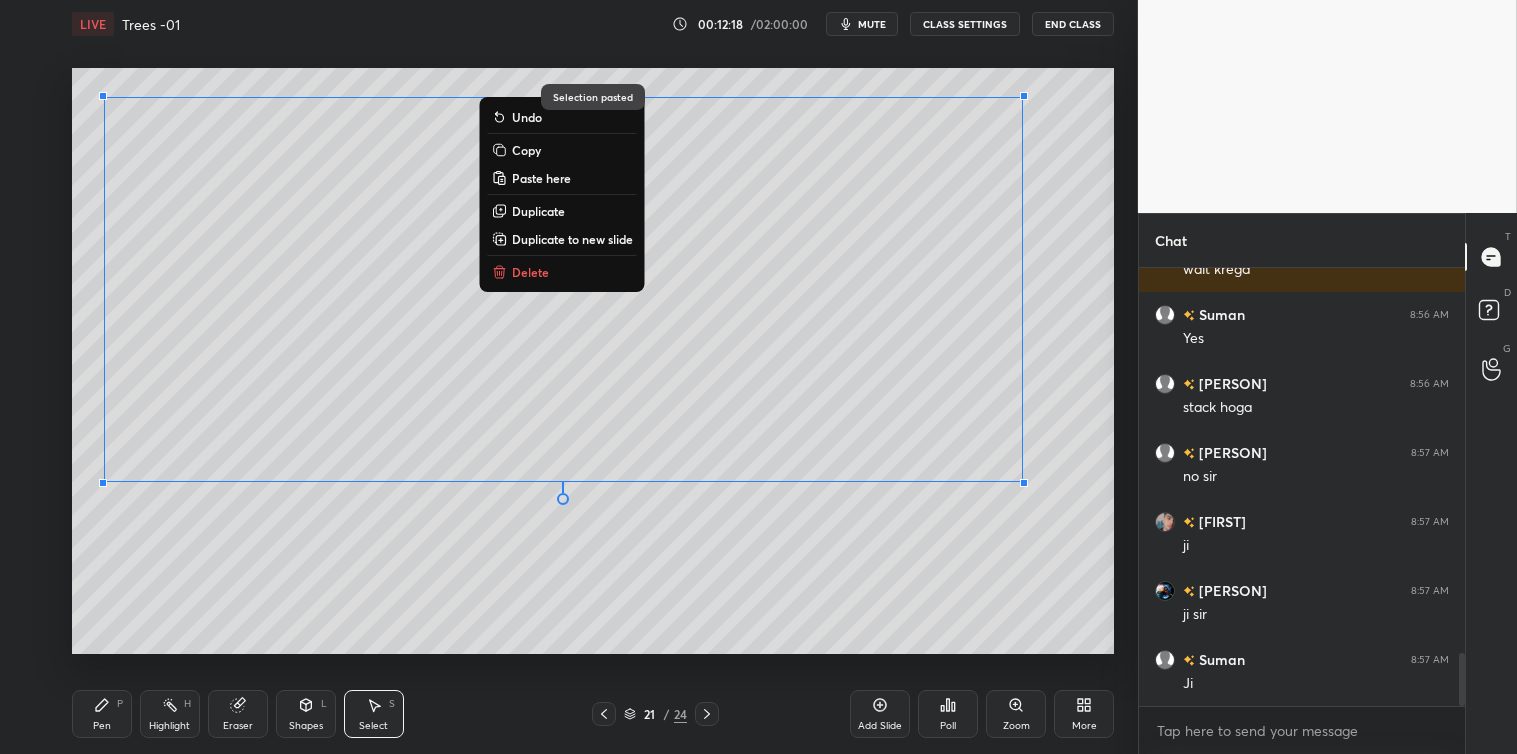 click on "0 ° Undo Copy Paste here Duplicate Duplicate to new slide Delete" at bounding box center [593, 361] 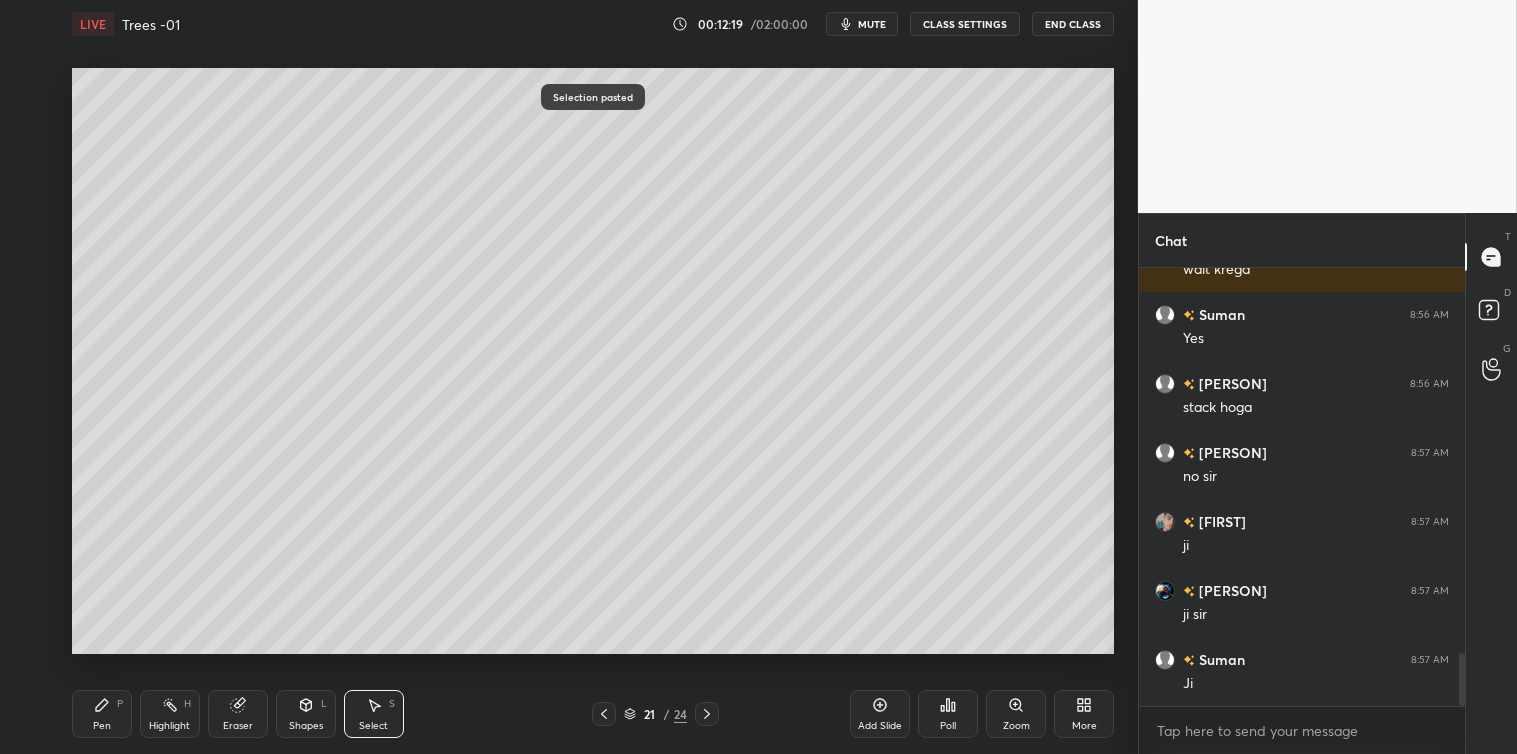 click on "Pen P" at bounding box center [102, 714] 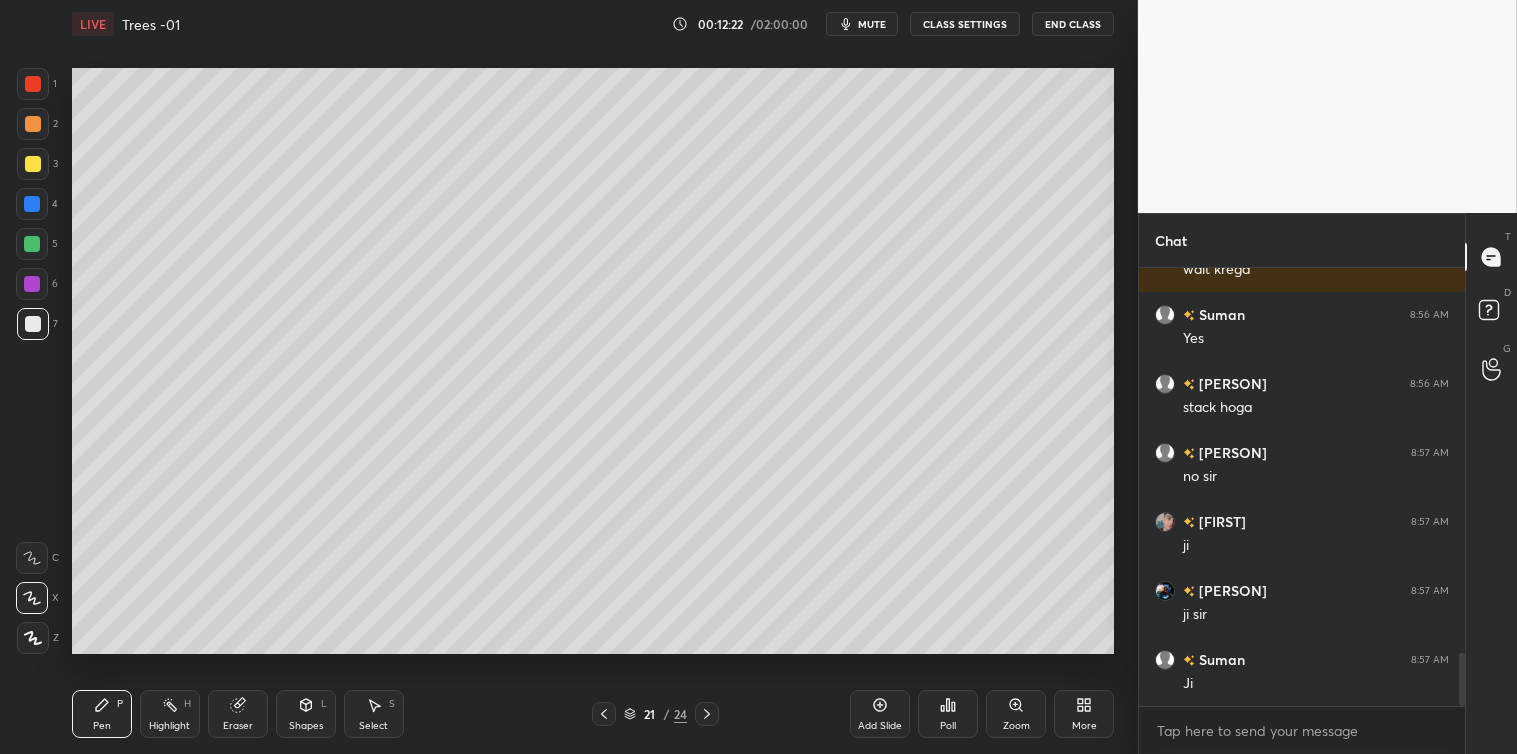 click at bounding box center (32, 204) 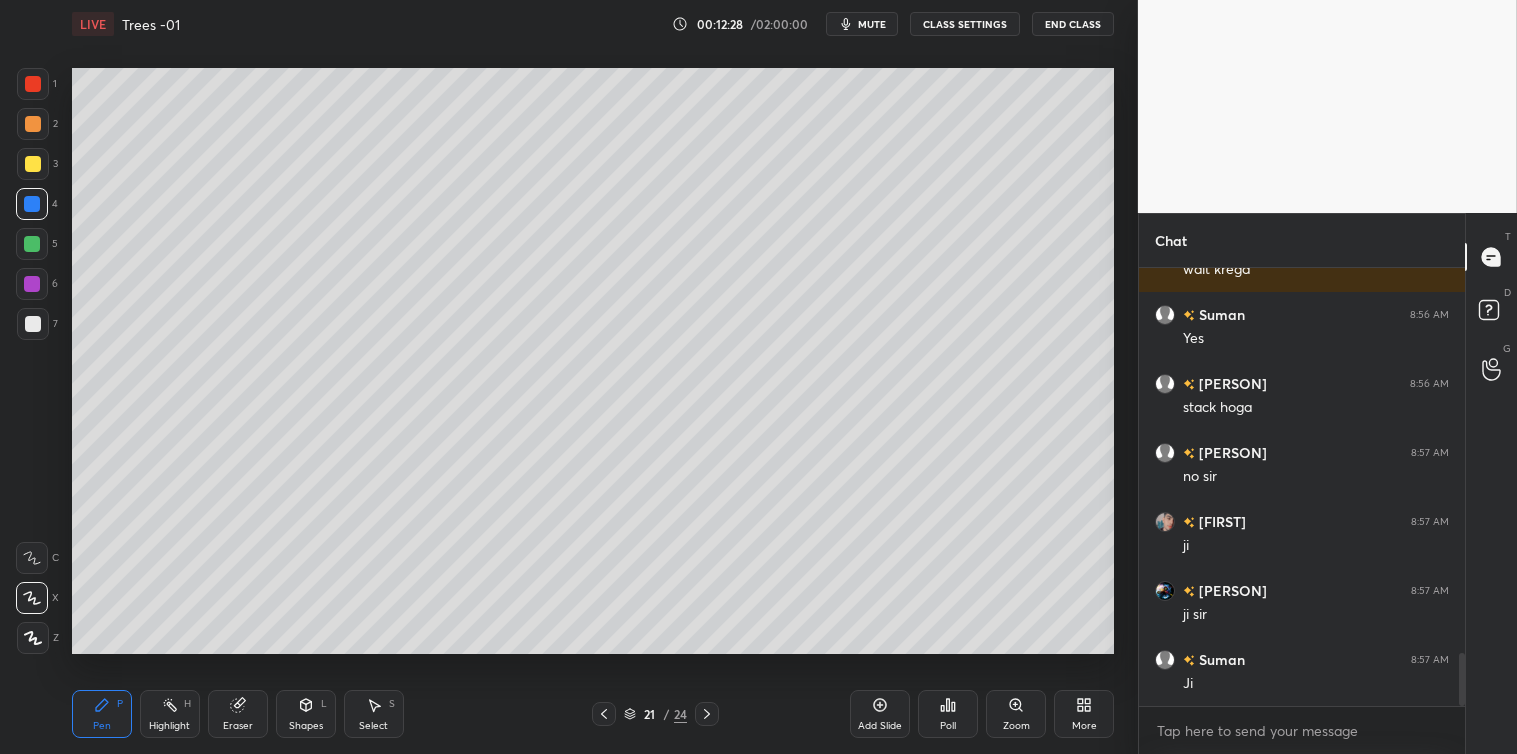 click on "Select S" at bounding box center [374, 714] 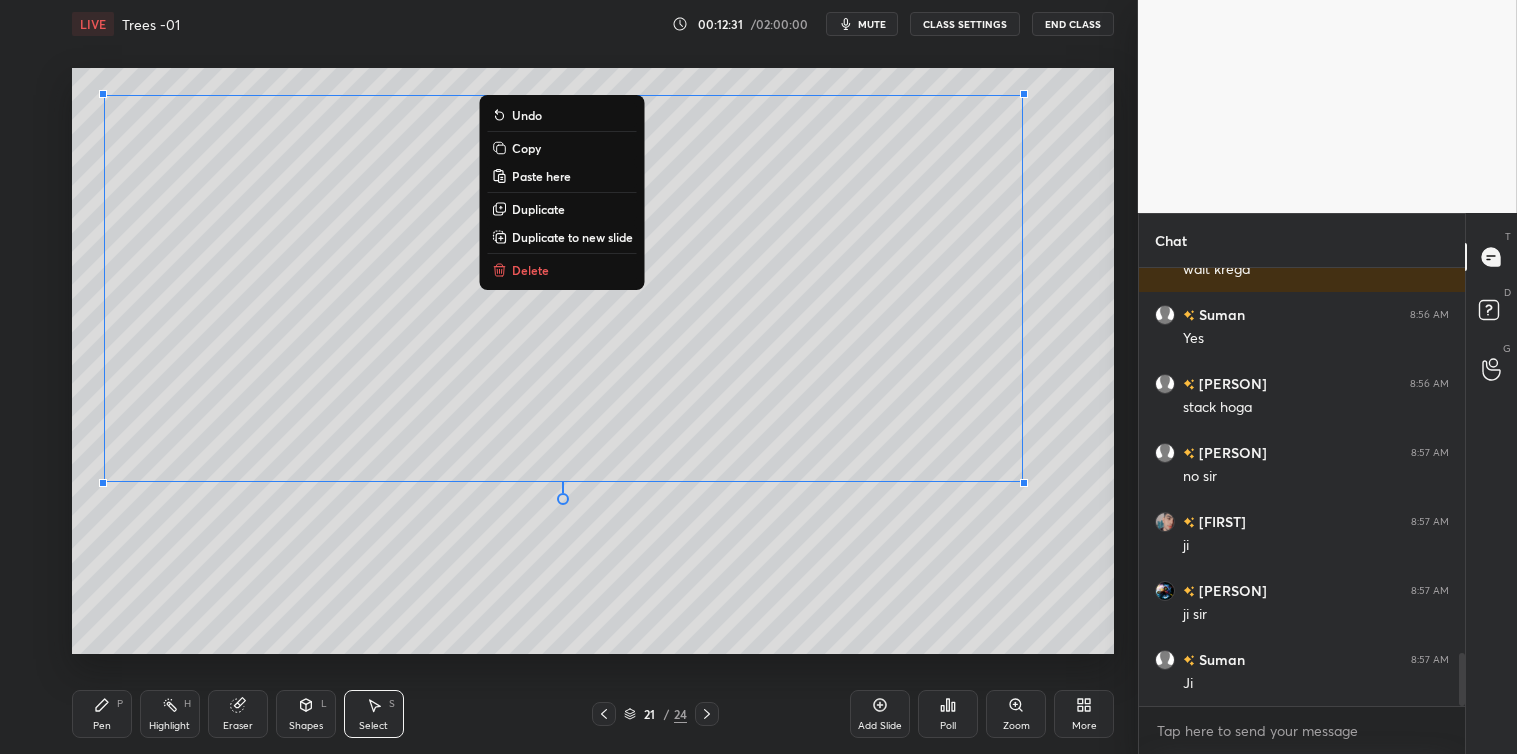 click on "Copy" at bounding box center (526, 148) 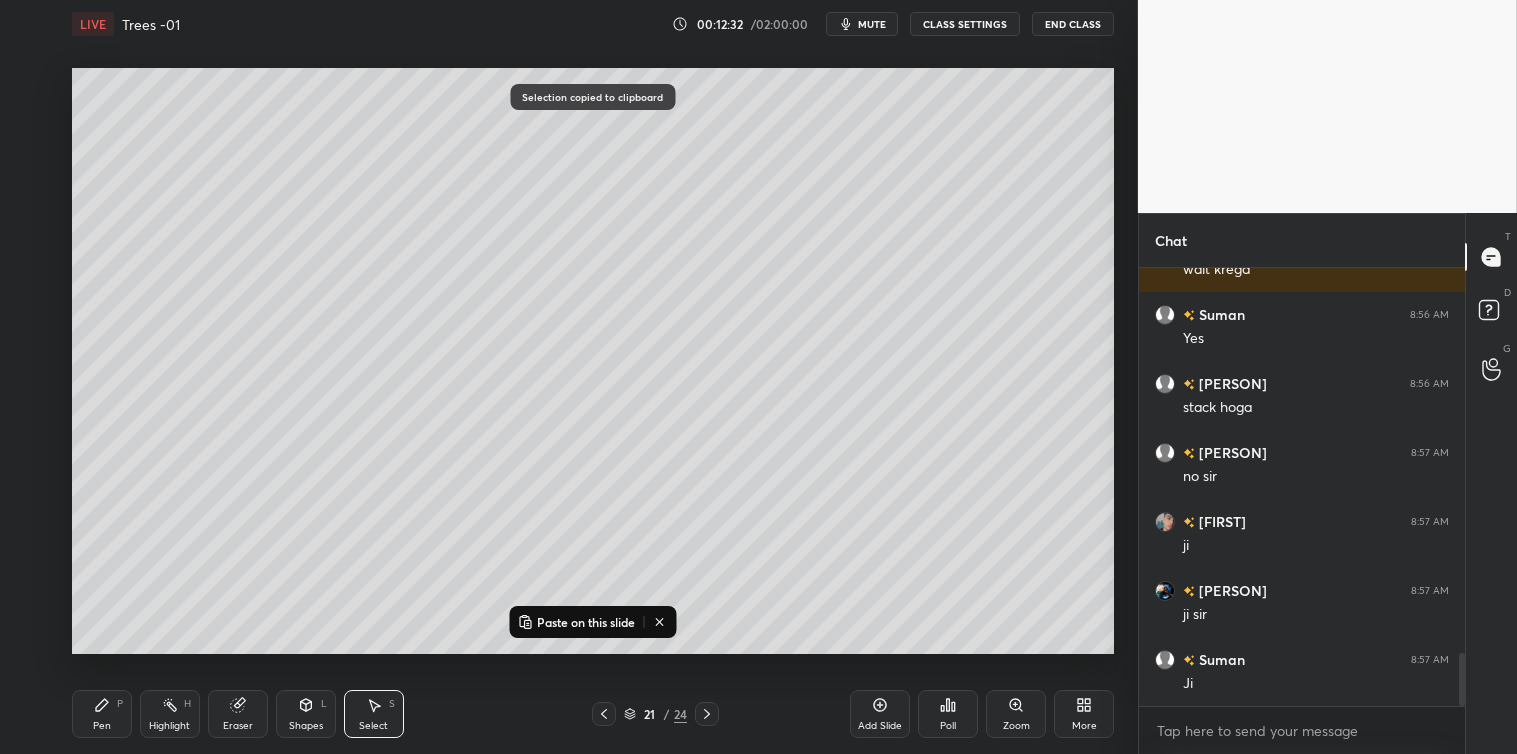 click 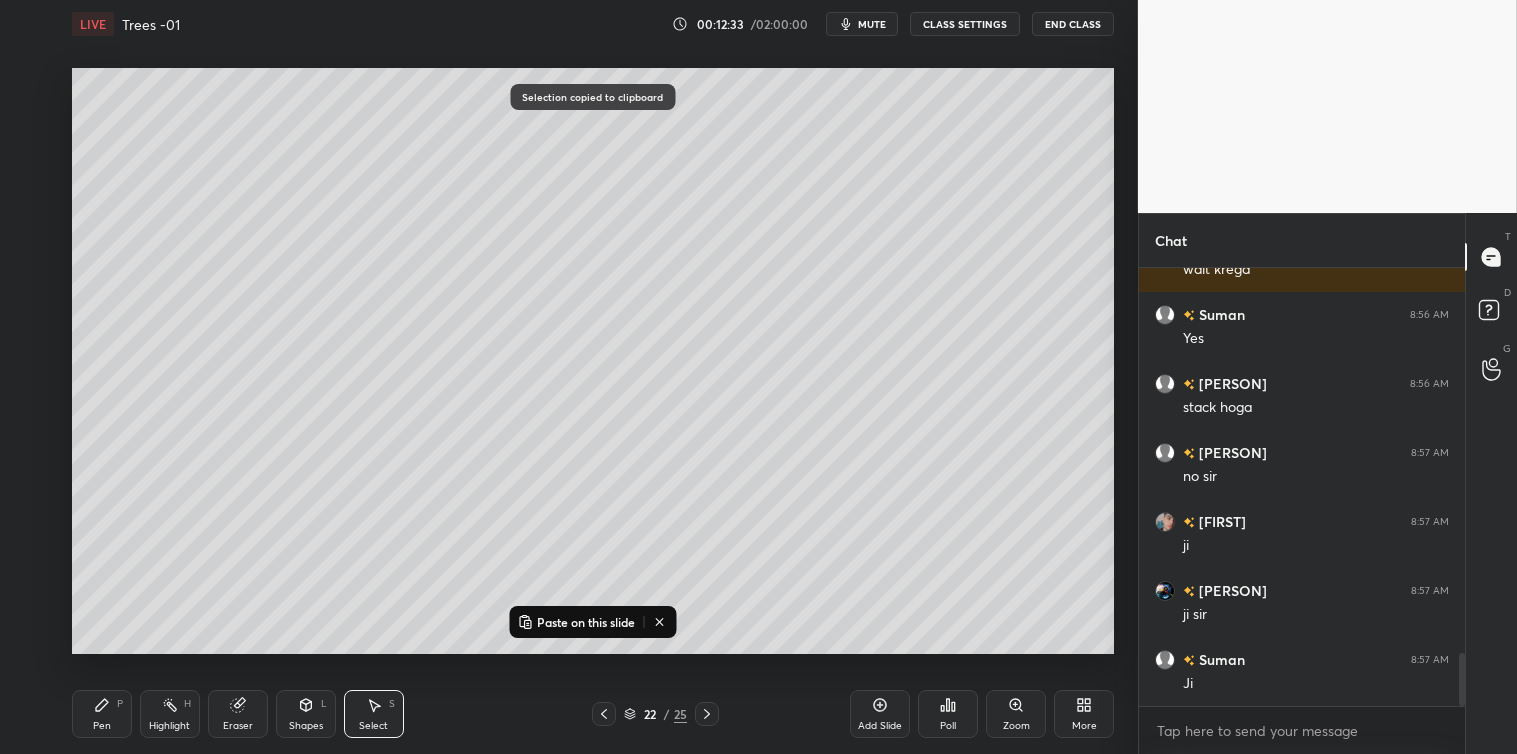 click on "Paste on this slide" at bounding box center (586, 622) 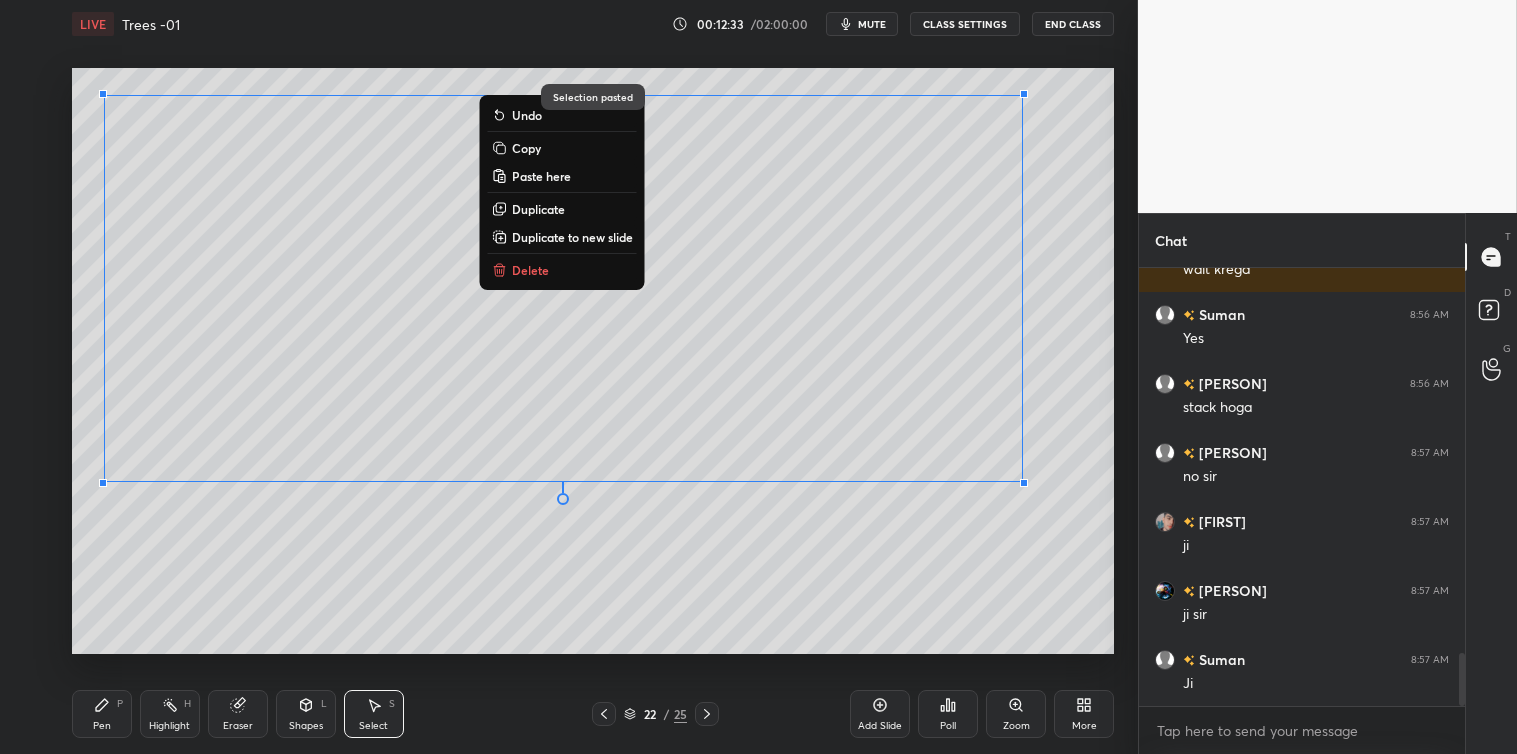 scroll, scrollTop: 3274, scrollLeft: 0, axis: vertical 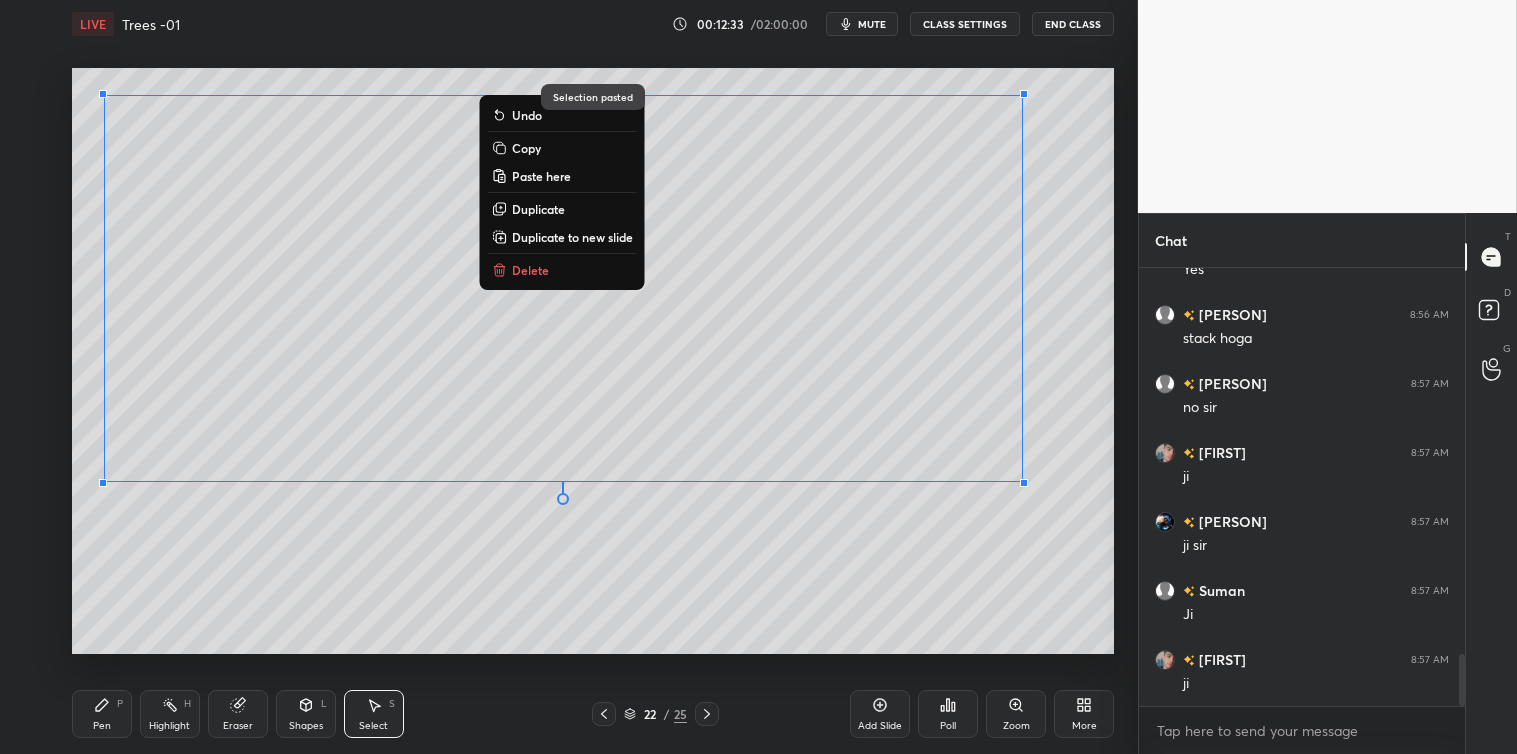 click on "0 ° Undo Copy Paste here Duplicate Duplicate to new slide Delete" at bounding box center (593, 361) 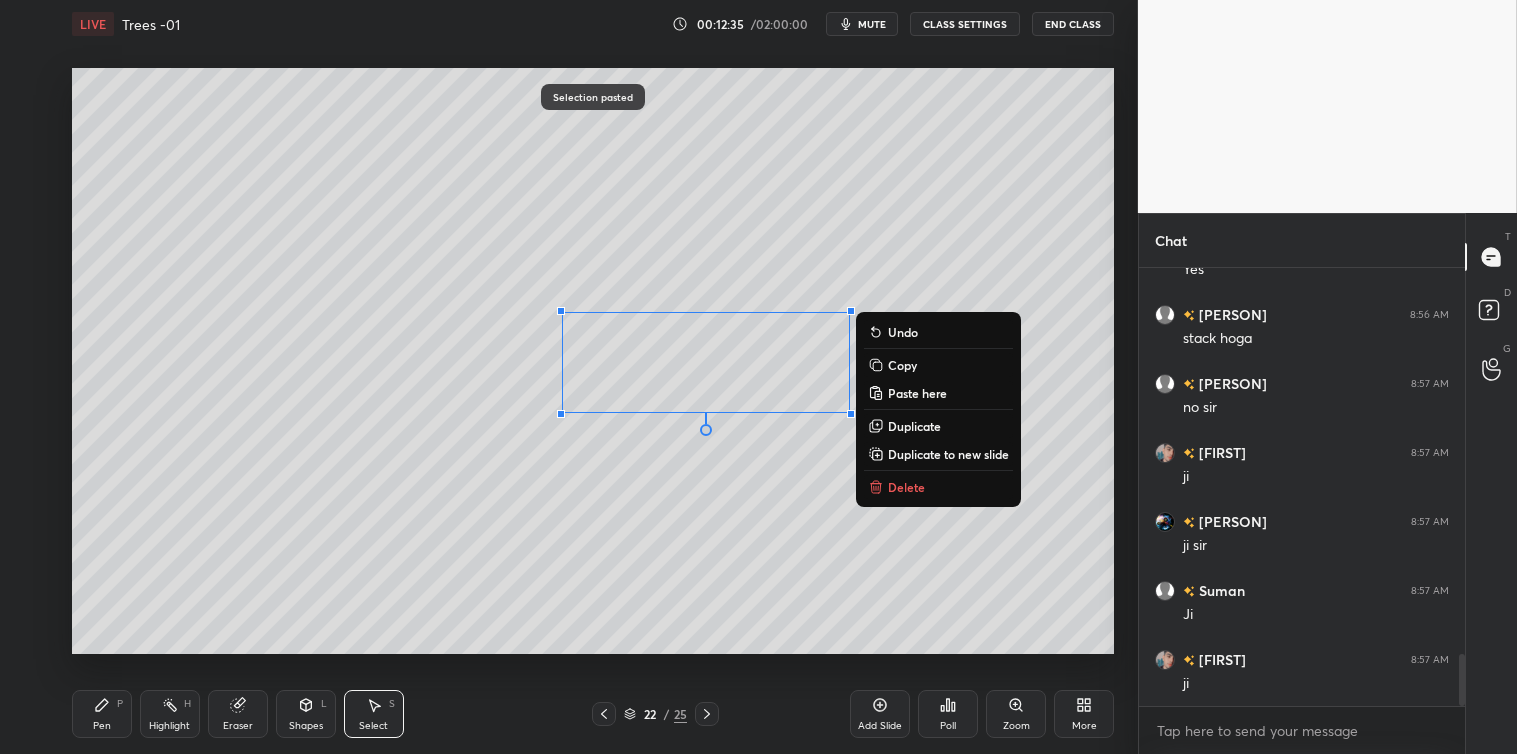 click on "Delete" at bounding box center [906, 487] 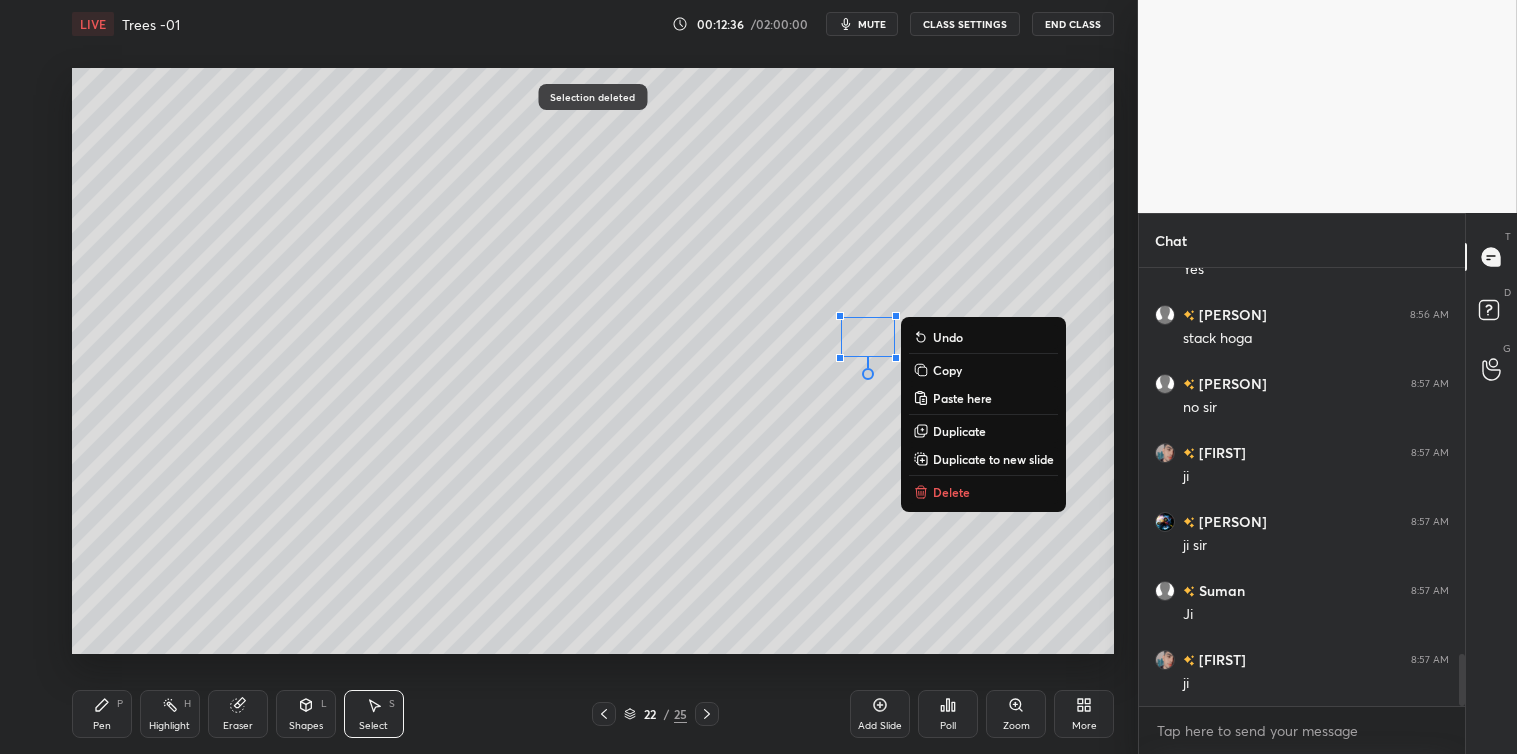 click on "Delete" at bounding box center [951, 492] 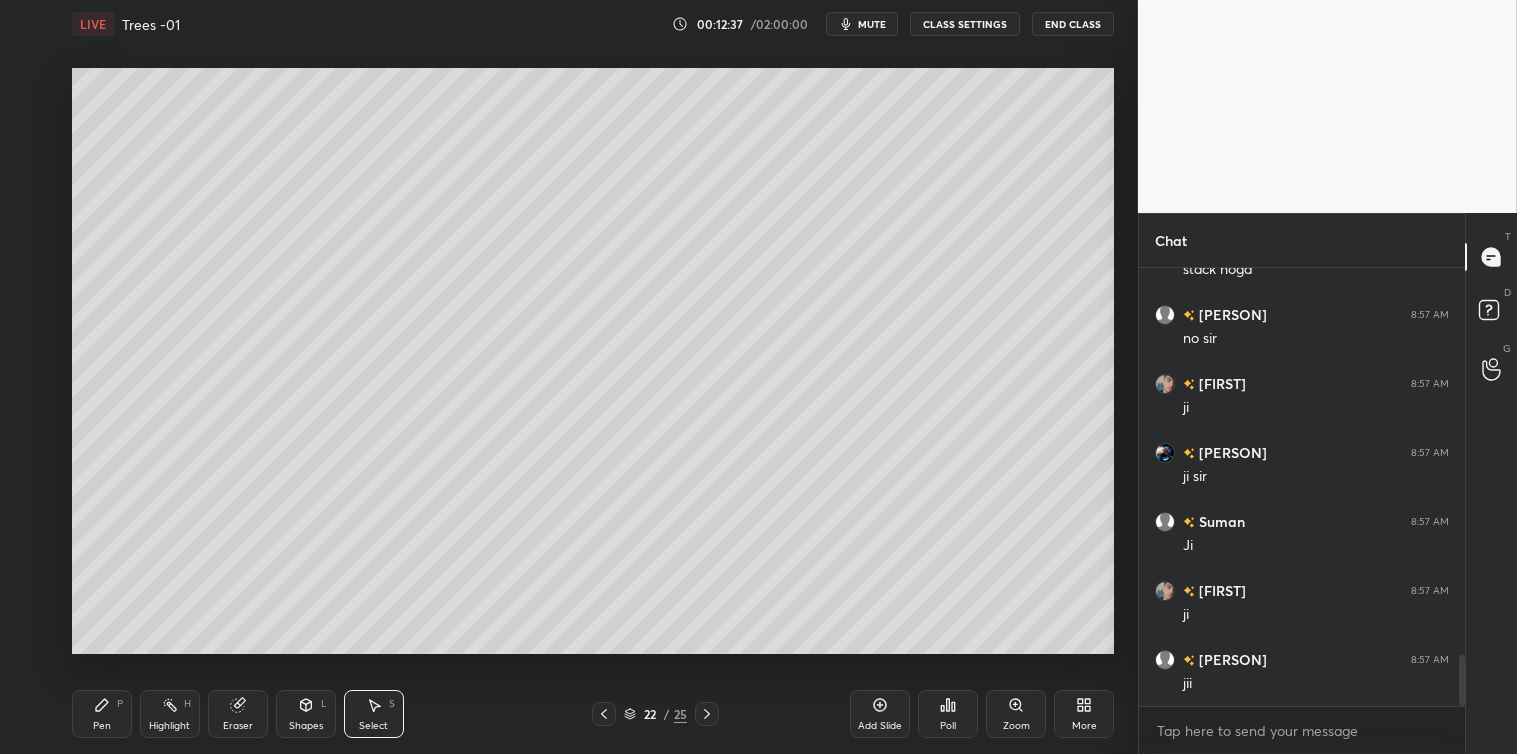 click on "Pen P" at bounding box center [102, 714] 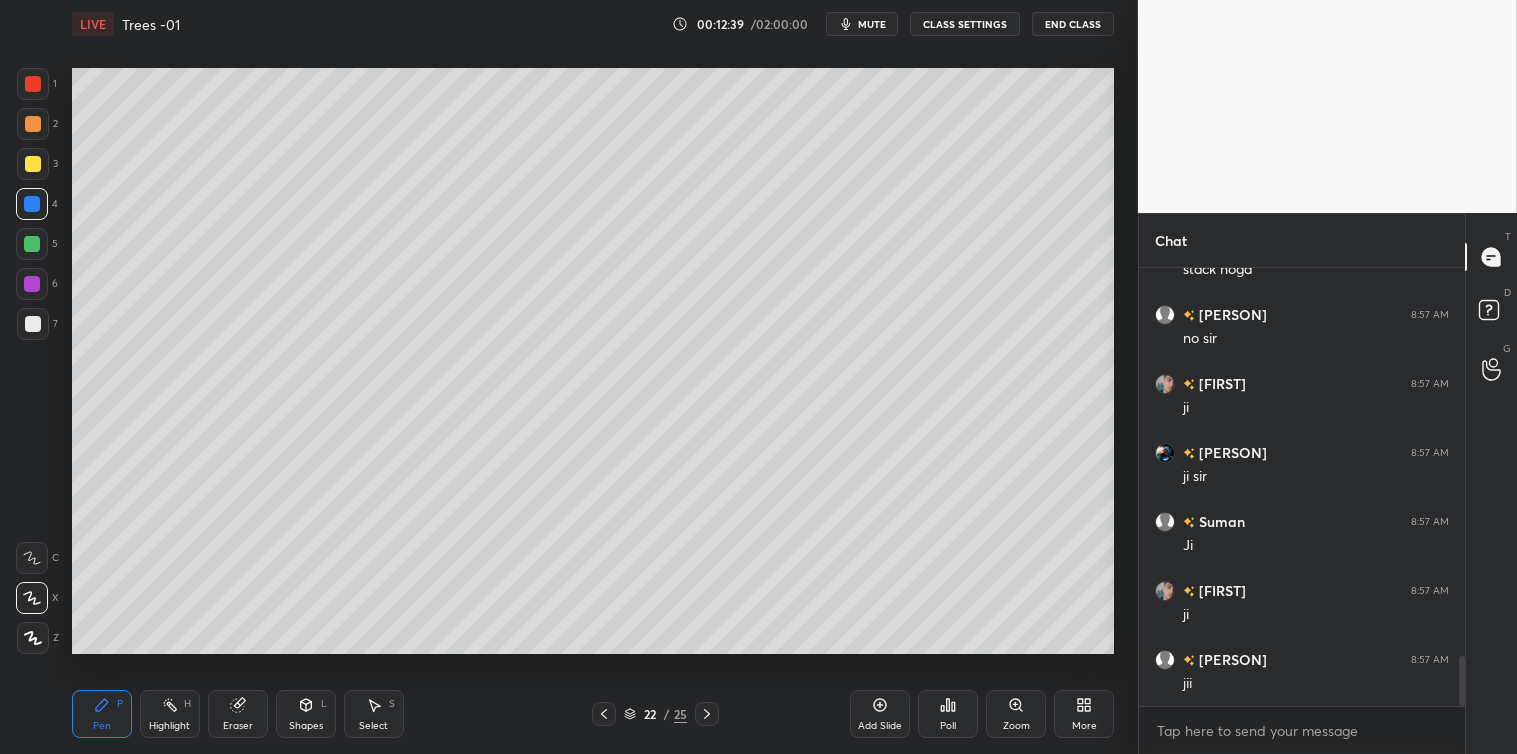 scroll, scrollTop: 3412, scrollLeft: 0, axis: vertical 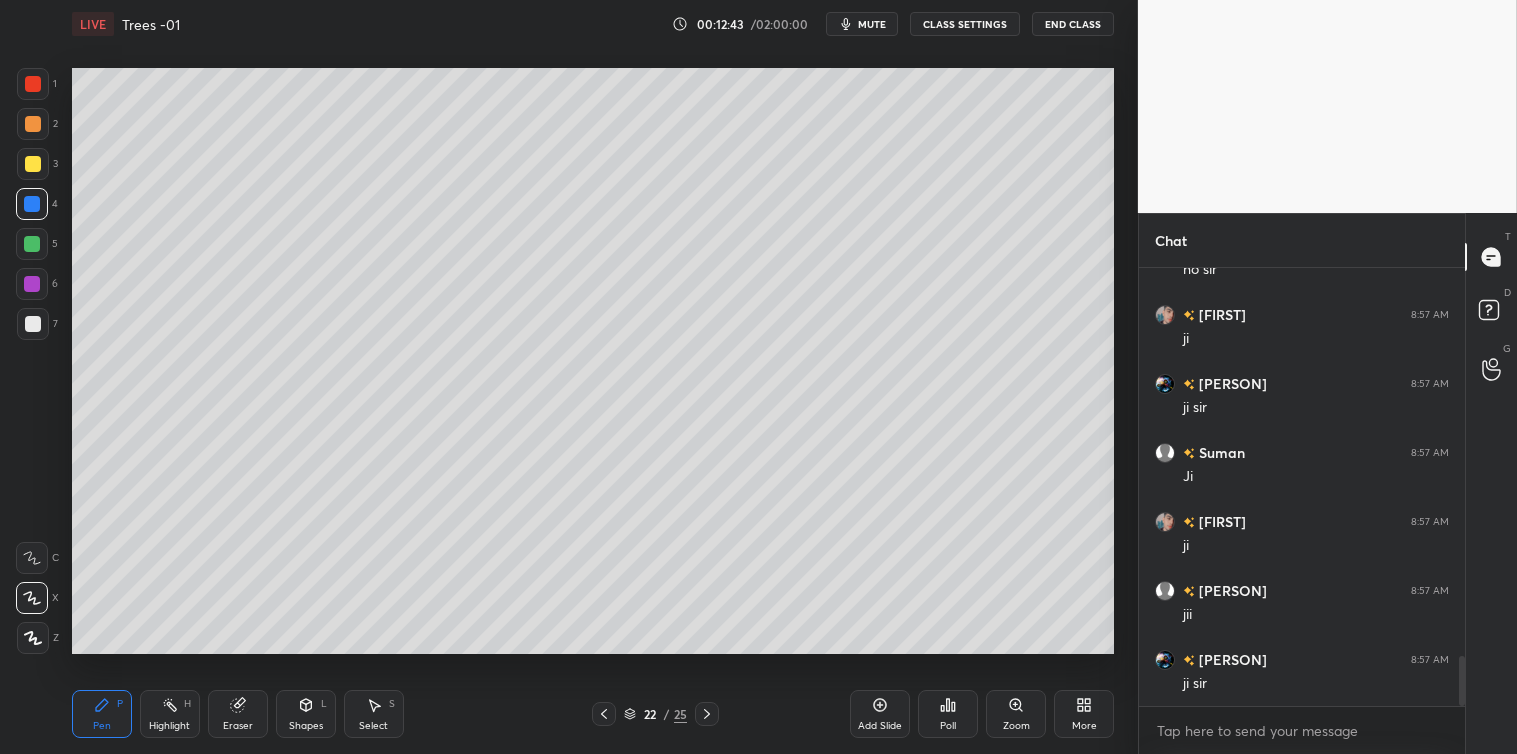 click 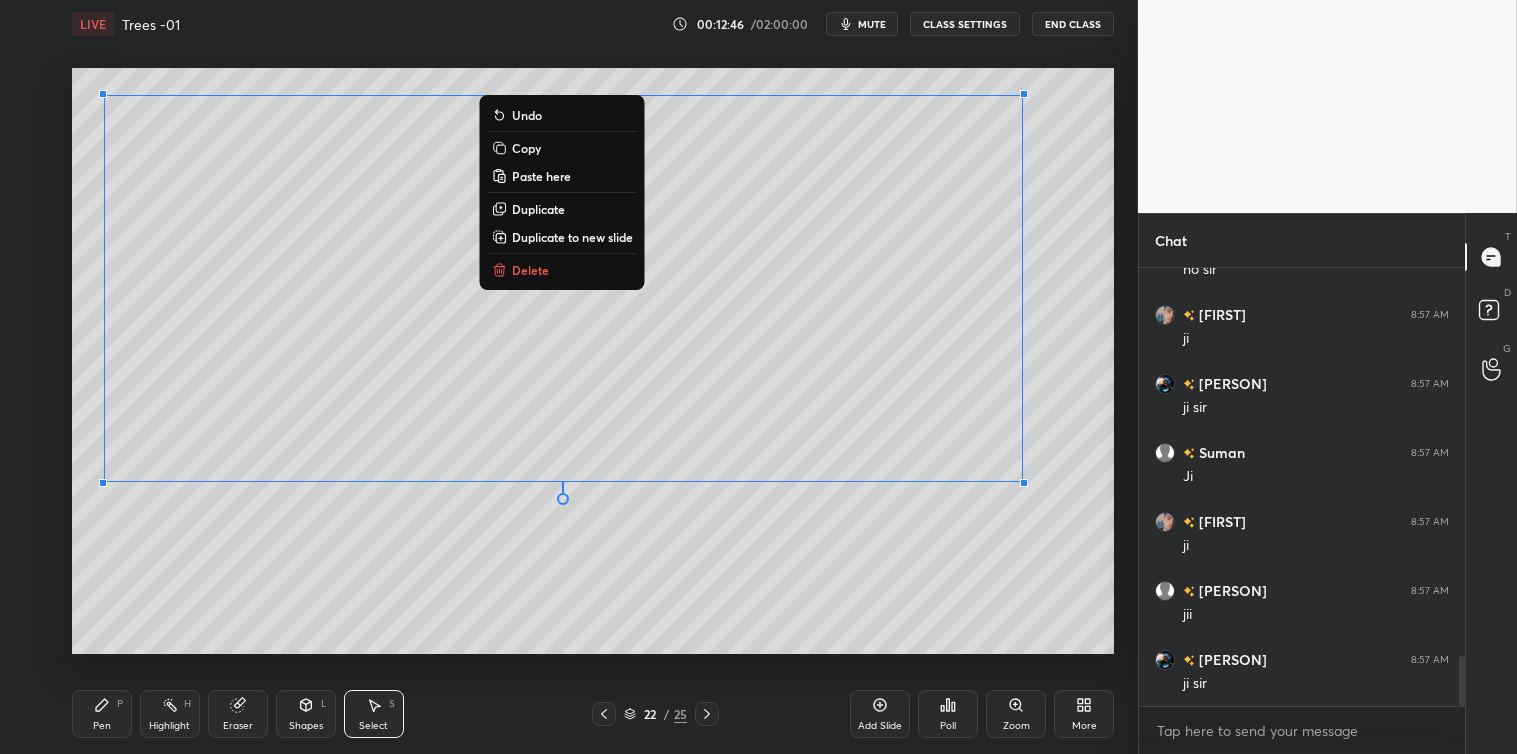 click on "Copy" at bounding box center [562, 148] 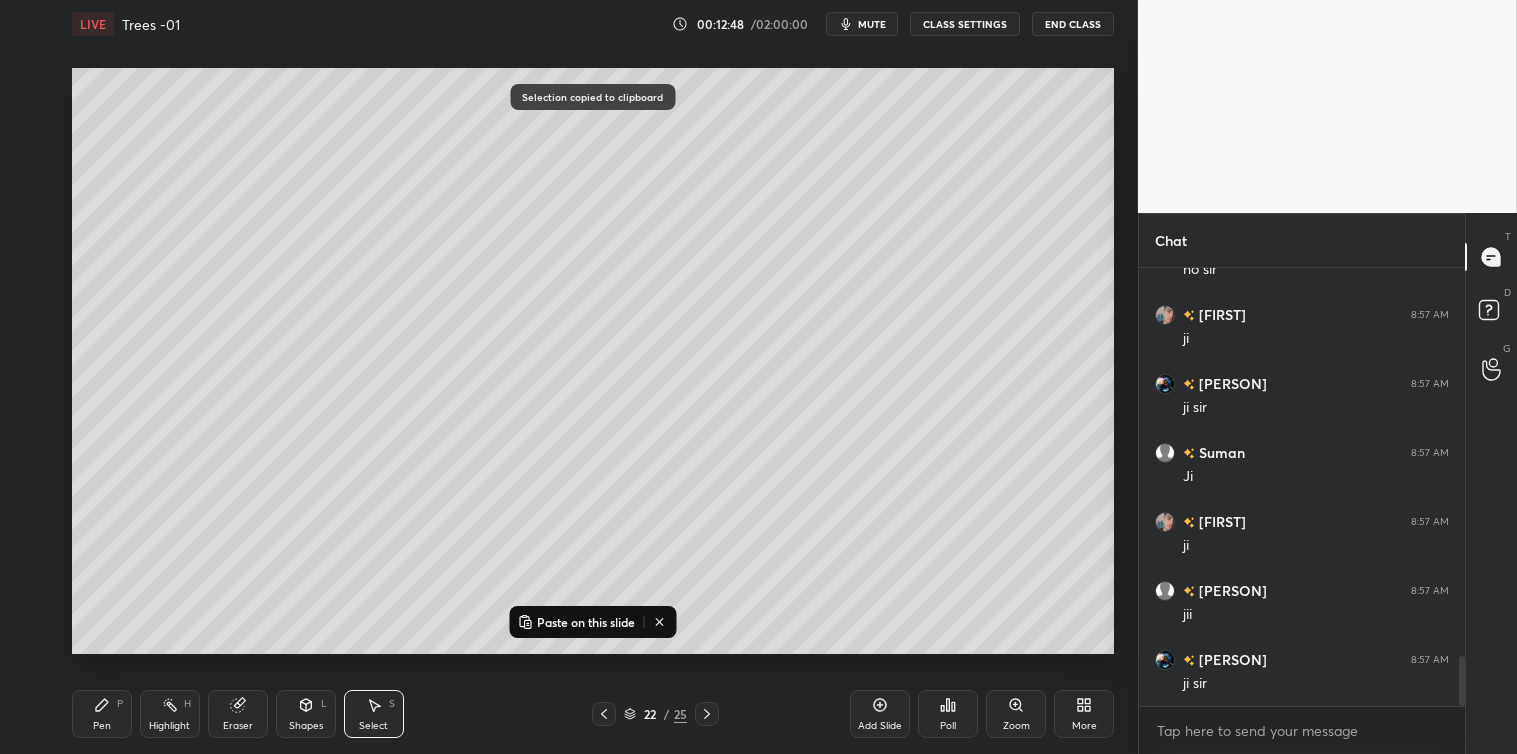 click on "Add Slide" at bounding box center (880, 714) 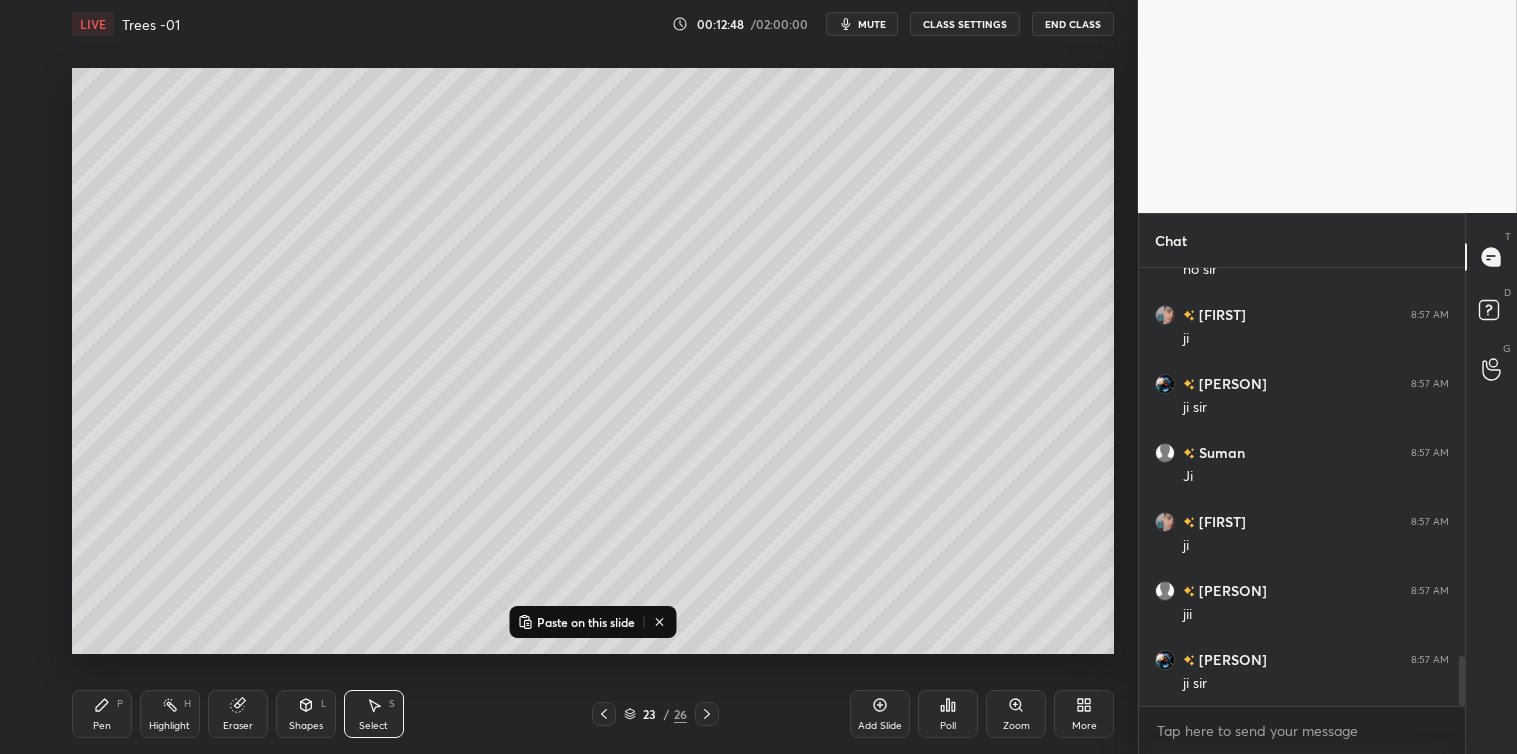 click on "Paste on this slide" at bounding box center [592, 622] 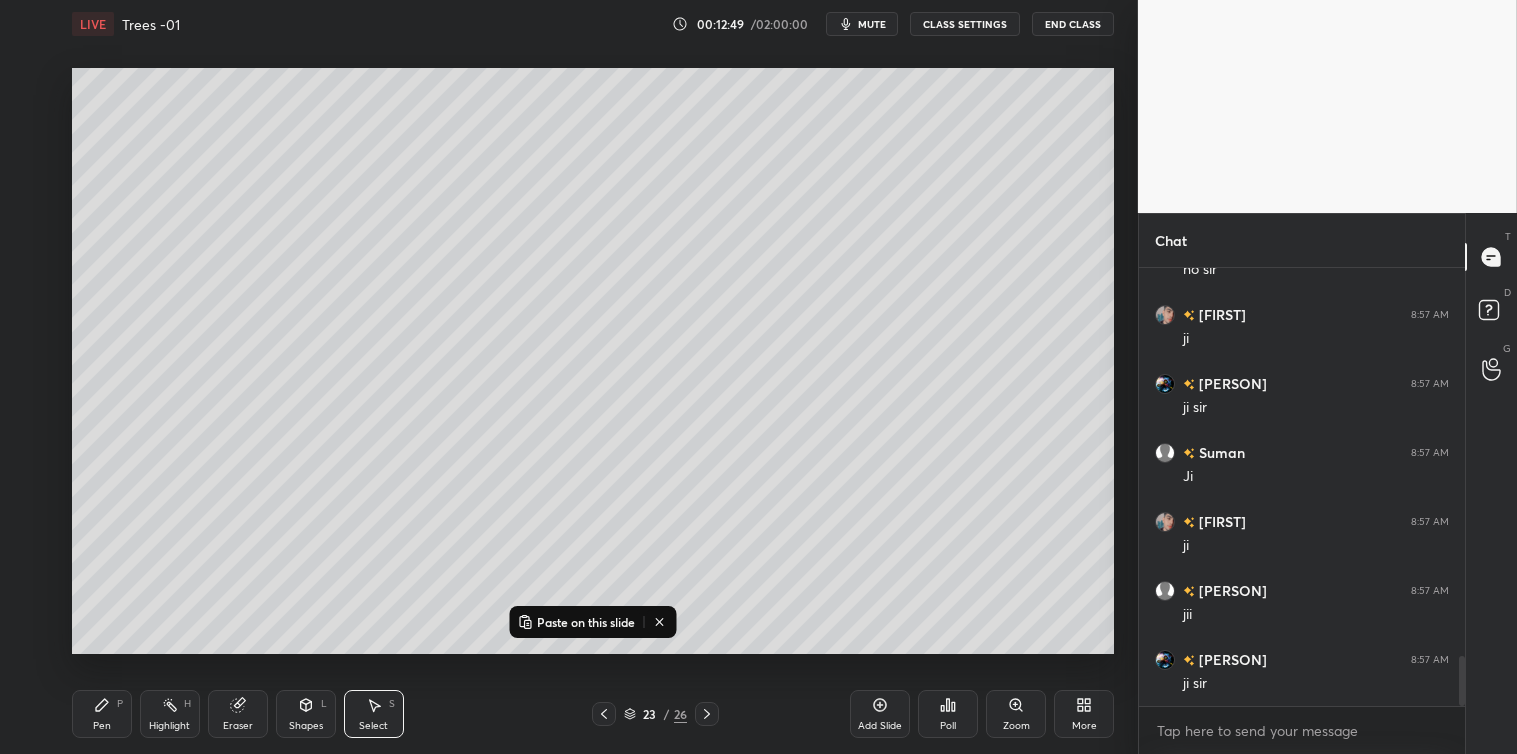 click on "Paste on this slide" at bounding box center (586, 622) 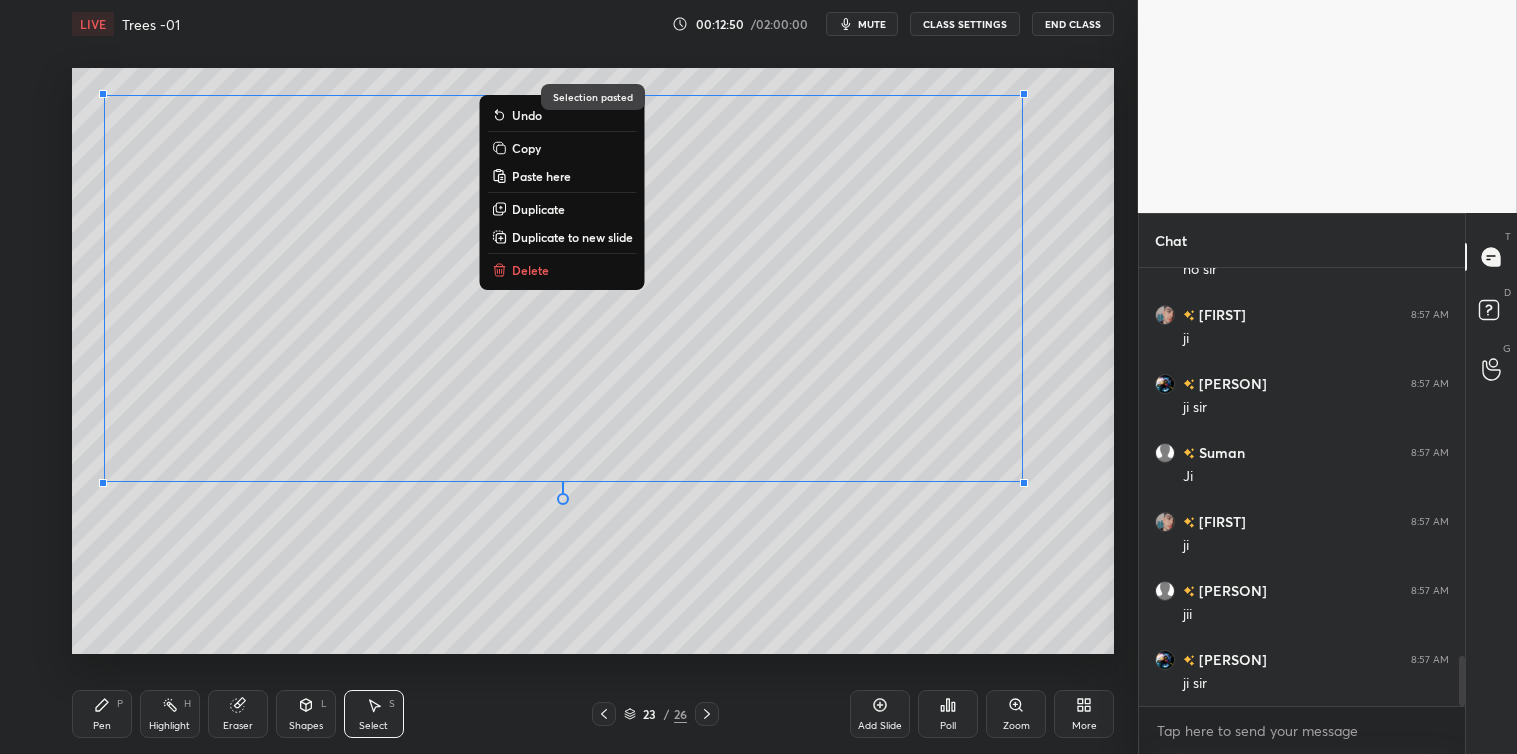 click on "0 ° Undo Copy Paste here Duplicate Duplicate to new slide Delete" at bounding box center [593, 361] 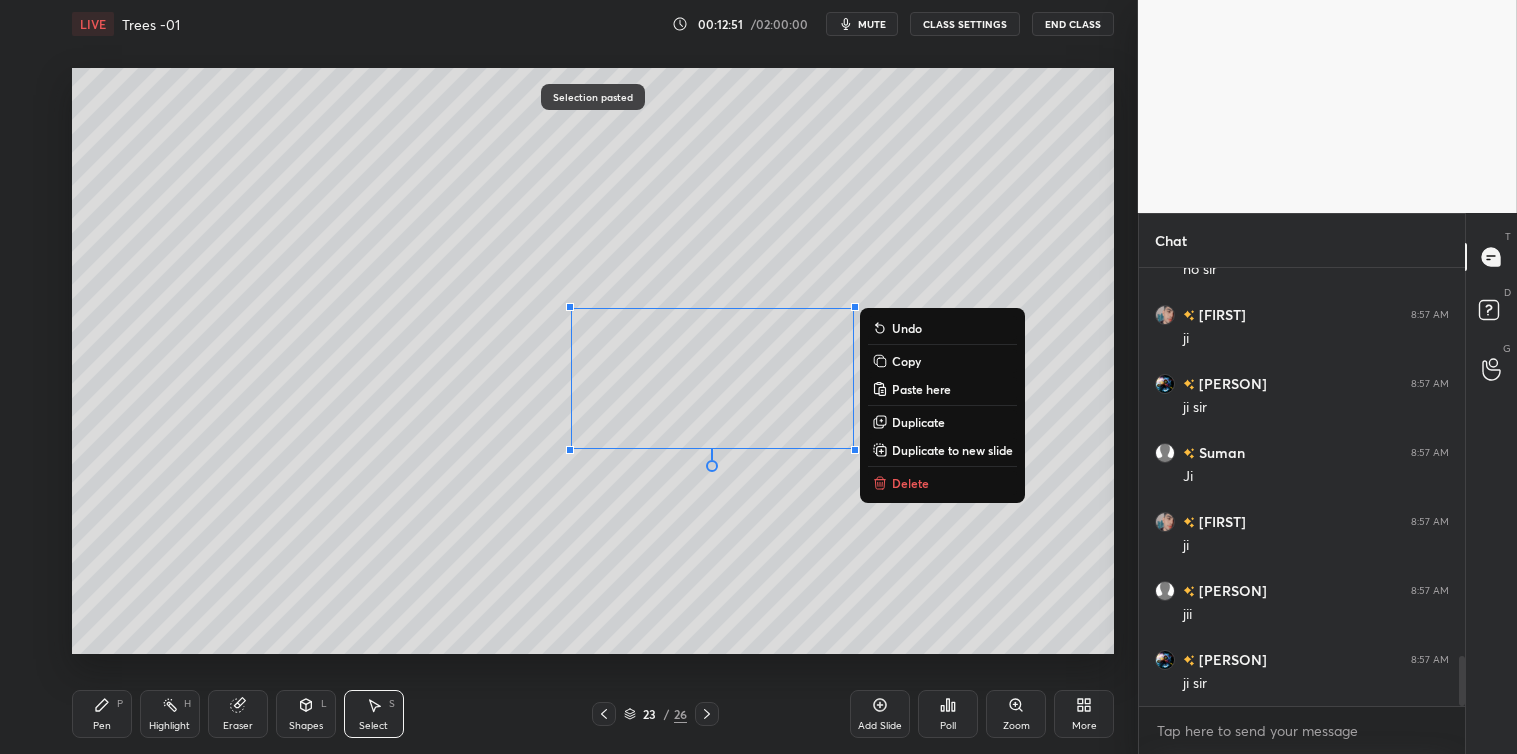 scroll, scrollTop: 3481, scrollLeft: 0, axis: vertical 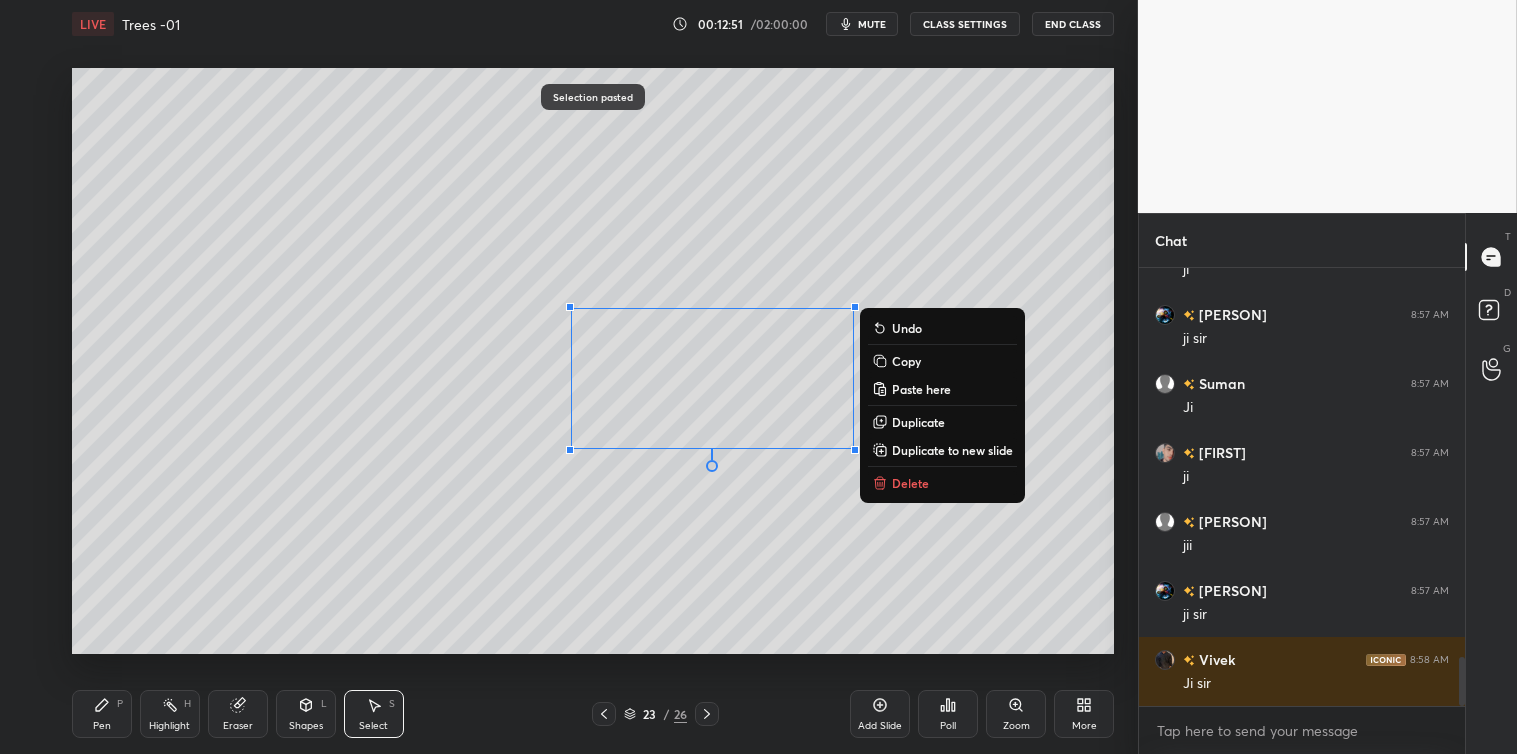 click on "Delete" at bounding box center (942, 483) 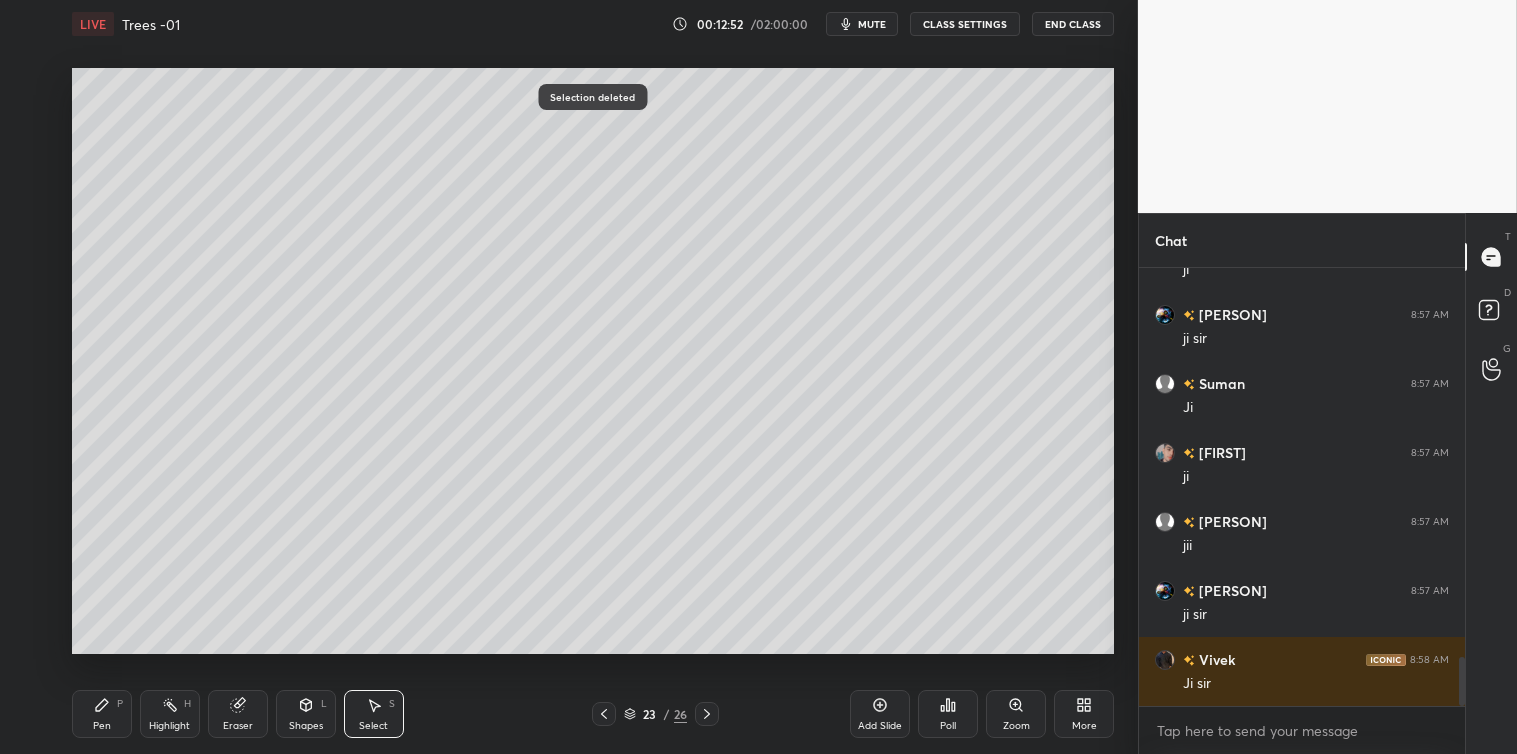 scroll, scrollTop: 3550, scrollLeft: 0, axis: vertical 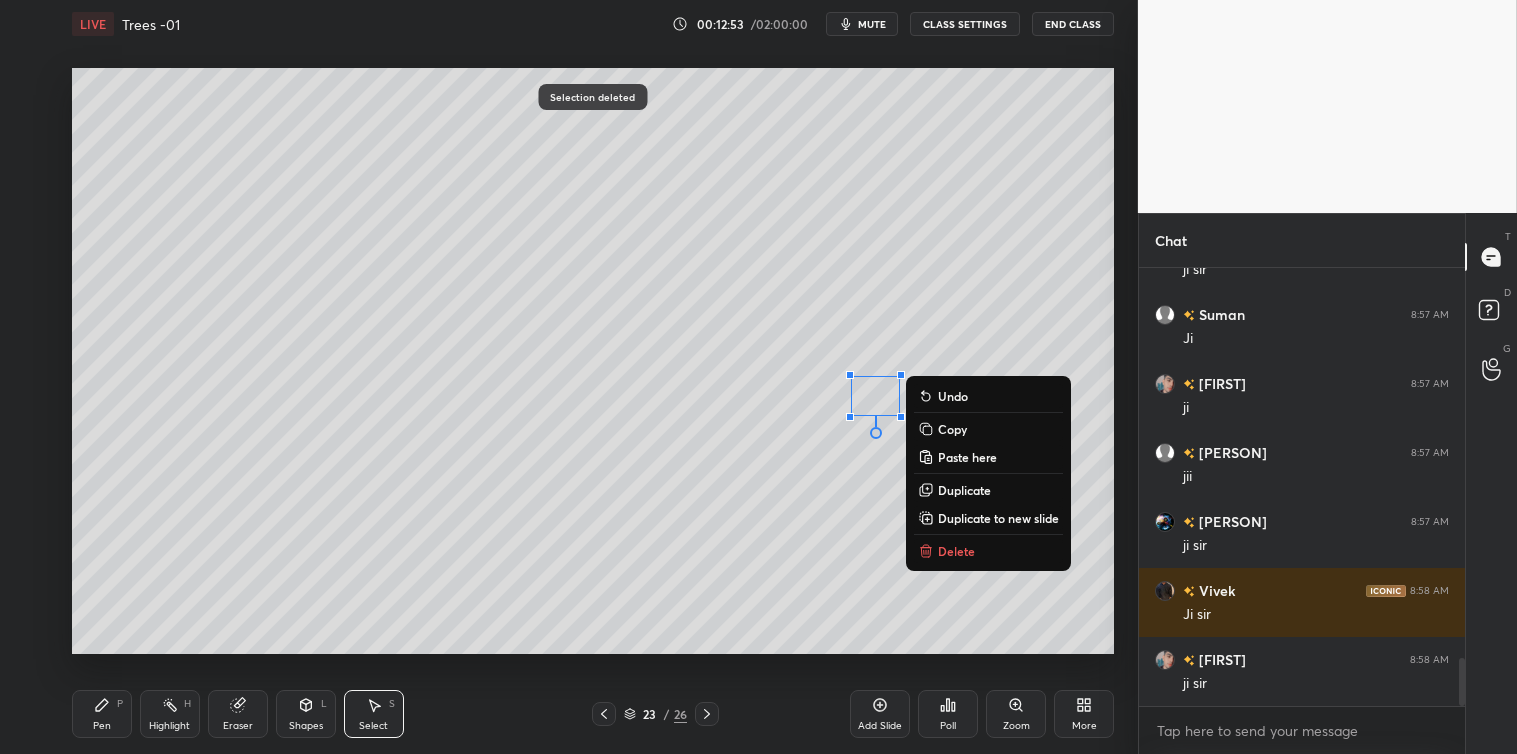click on "Delete" at bounding box center (956, 551) 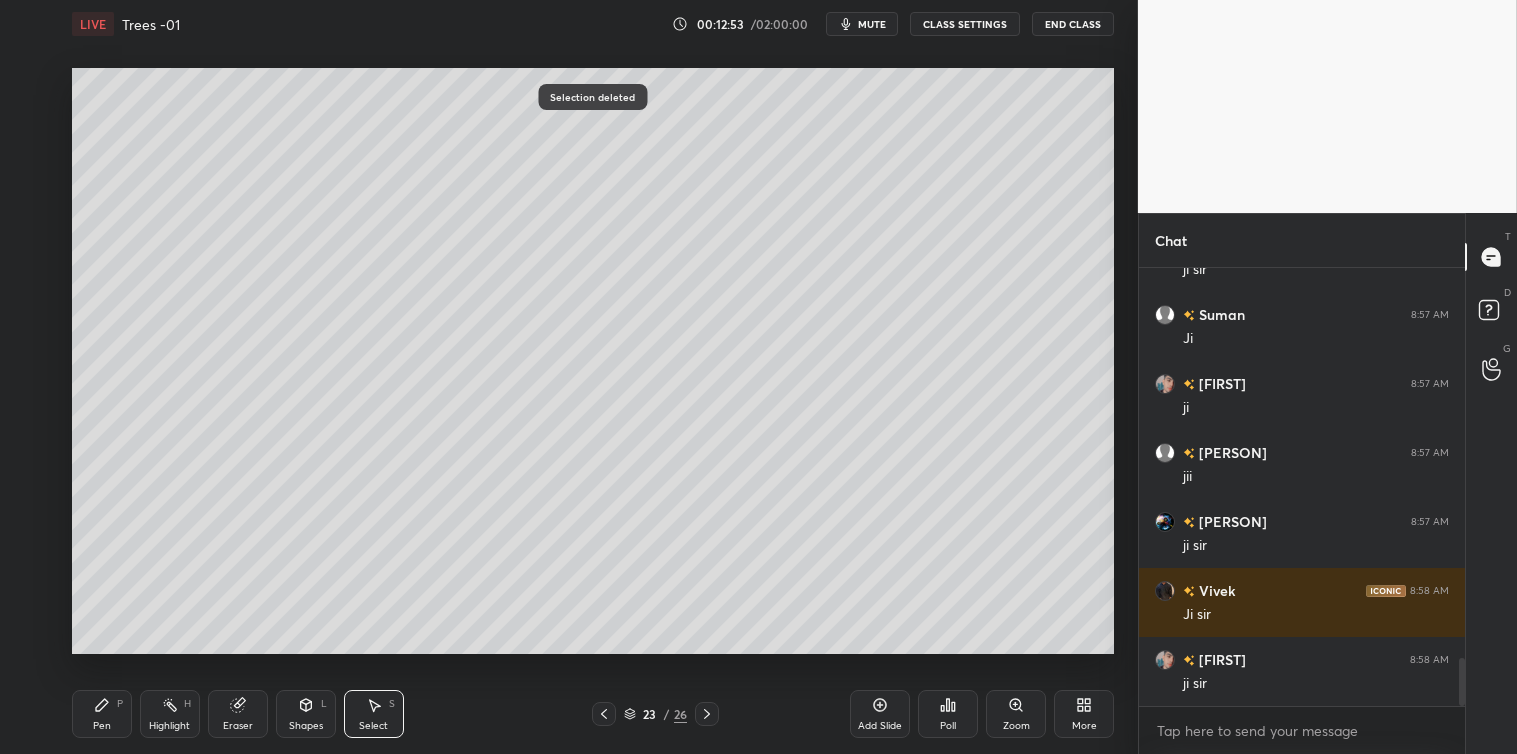 scroll, scrollTop: 3618, scrollLeft: 0, axis: vertical 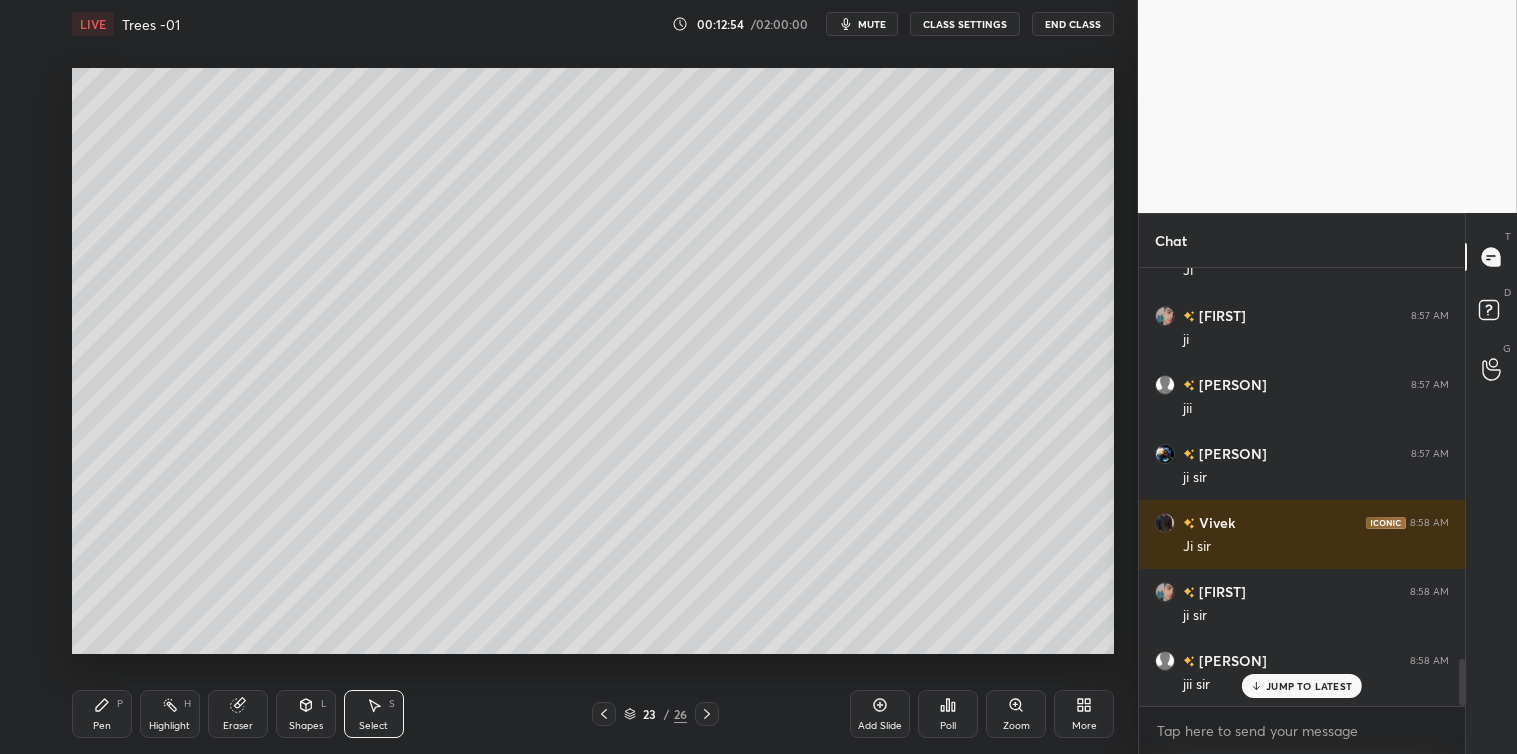 click 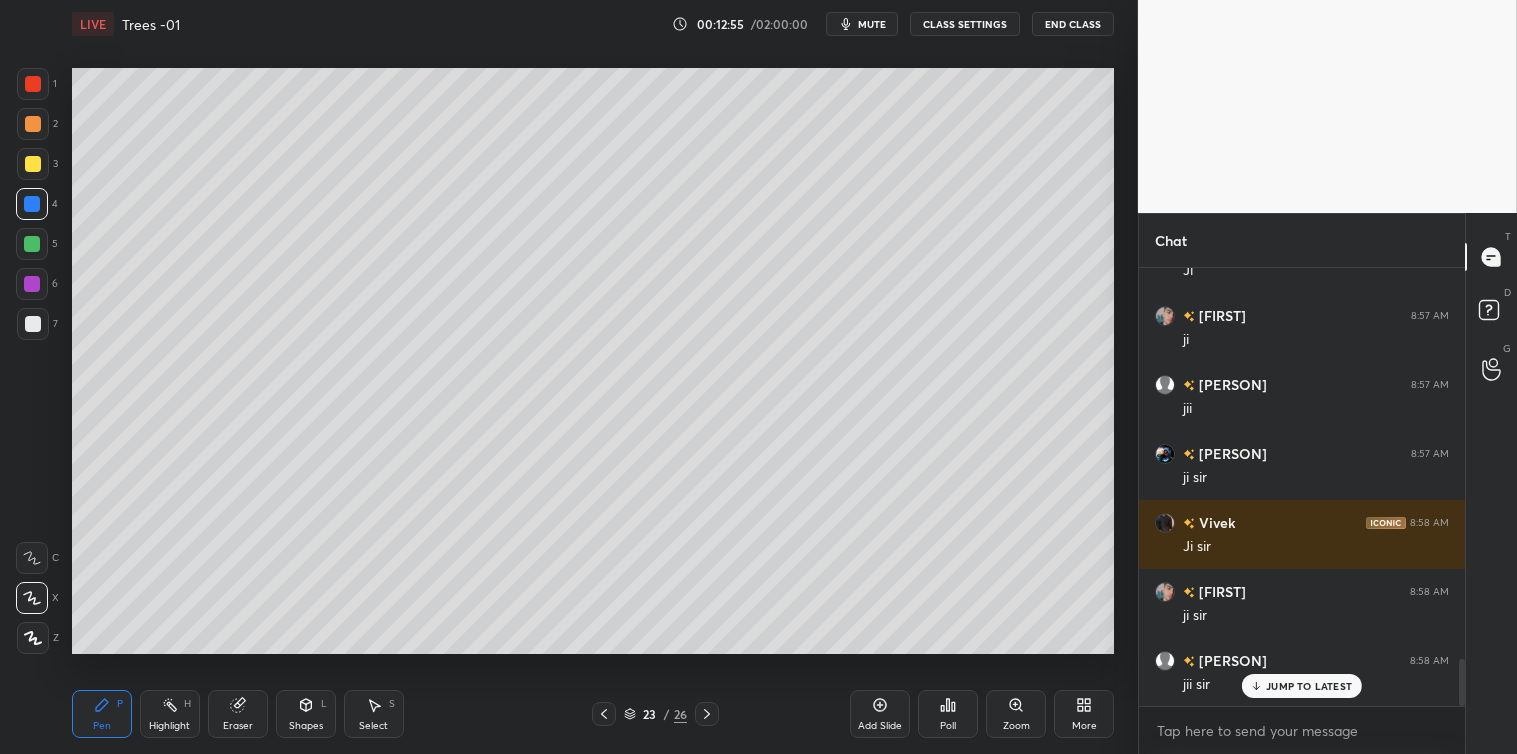 scroll, scrollTop: 3687, scrollLeft: 0, axis: vertical 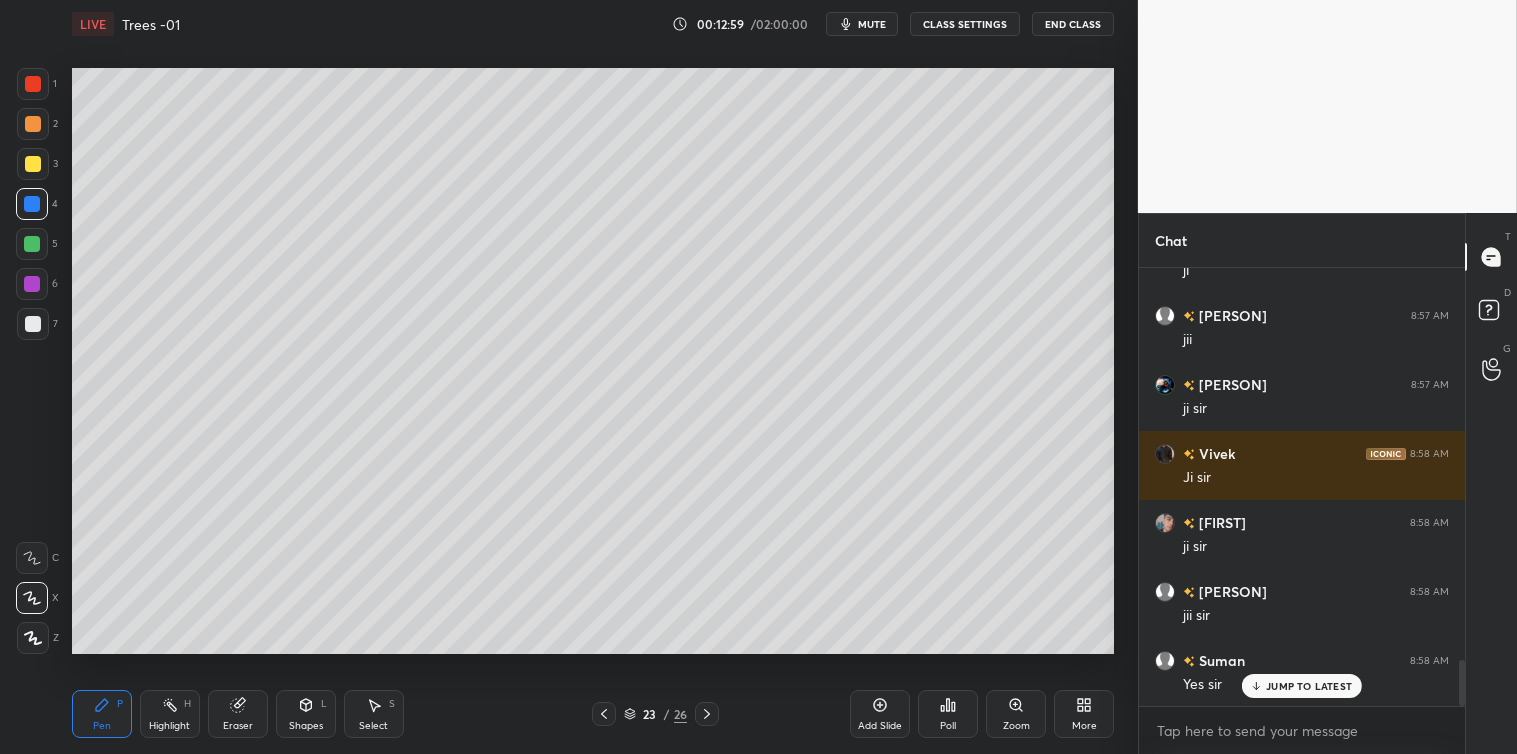 click on "Select S" at bounding box center (374, 714) 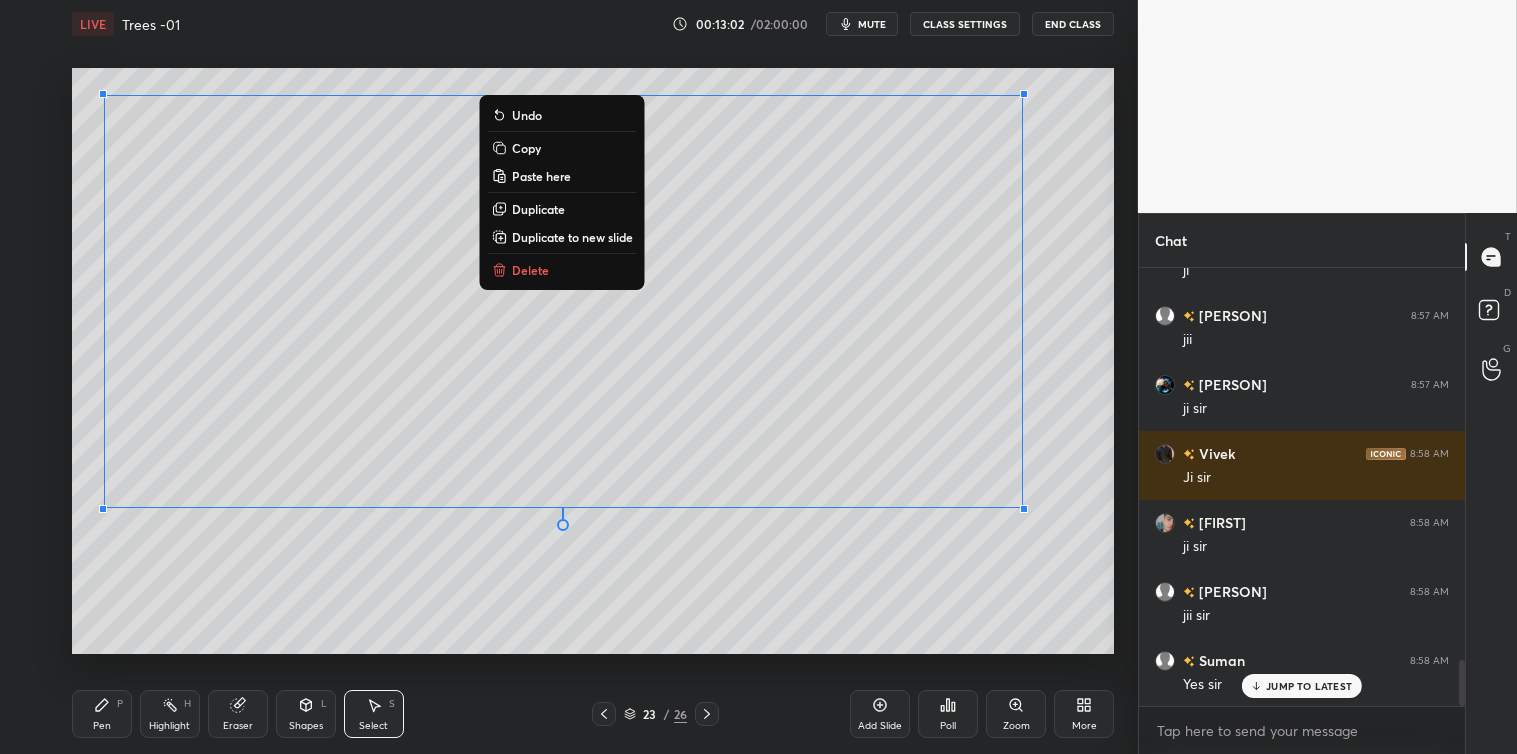 click on "Copy" at bounding box center (526, 148) 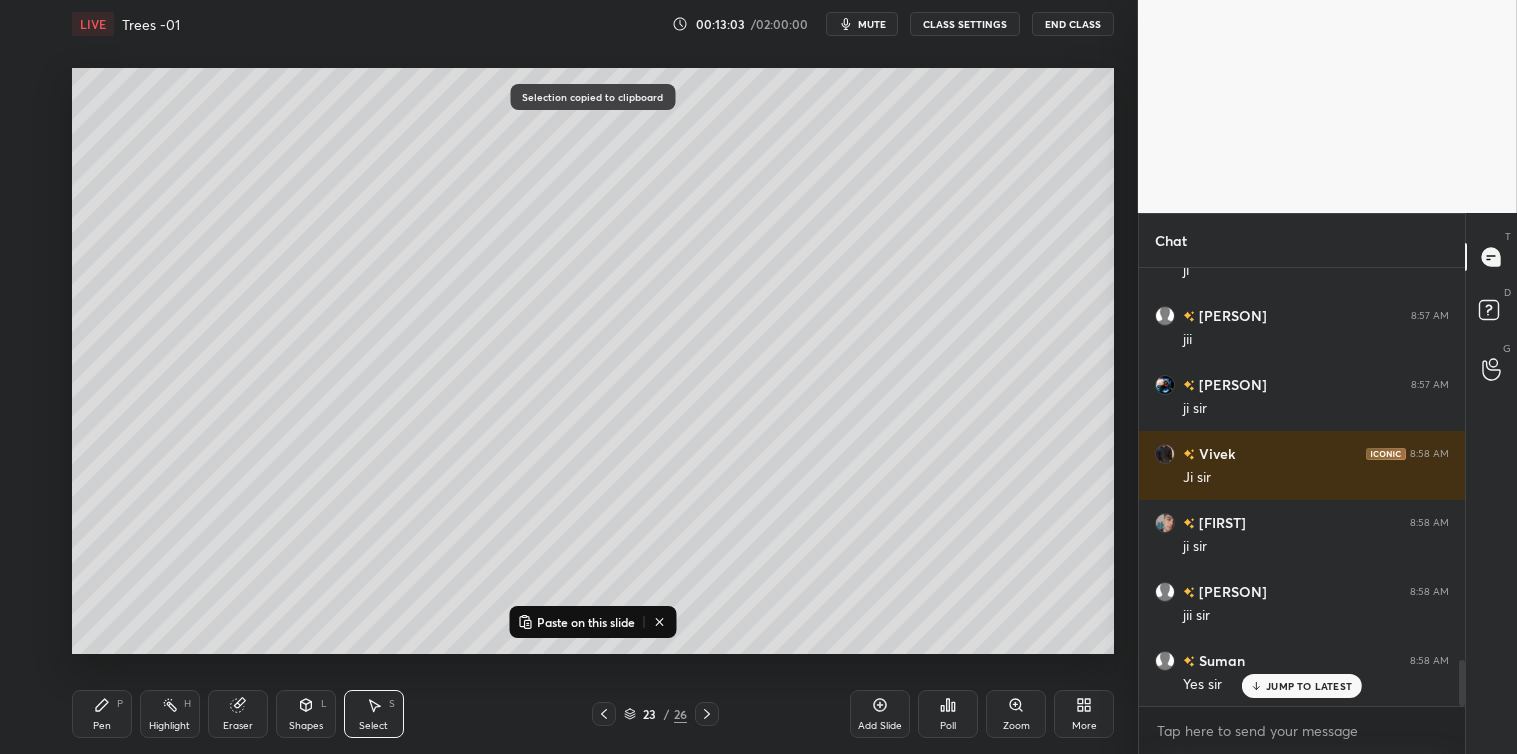 click 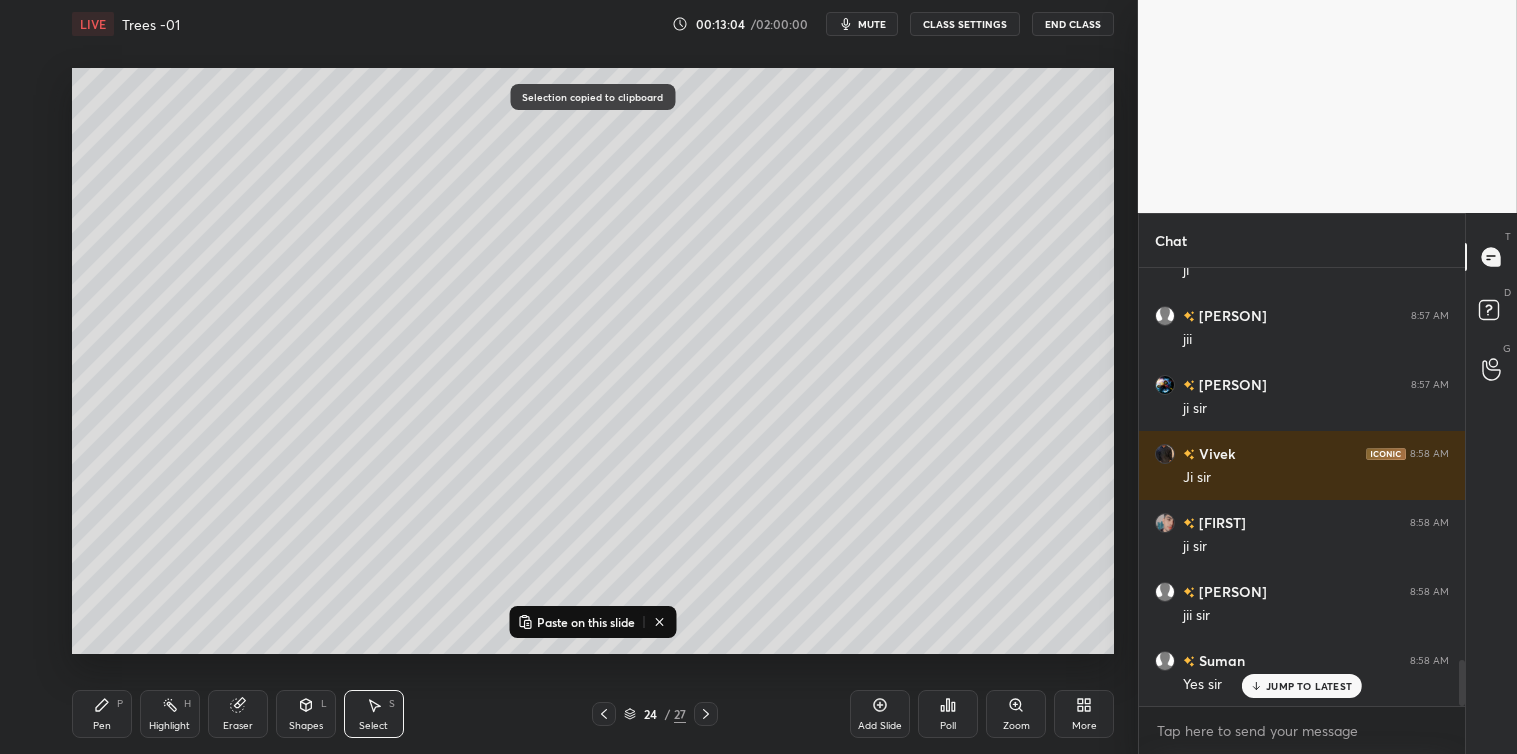 click on "Paste on this slide" at bounding box center [586, 622] 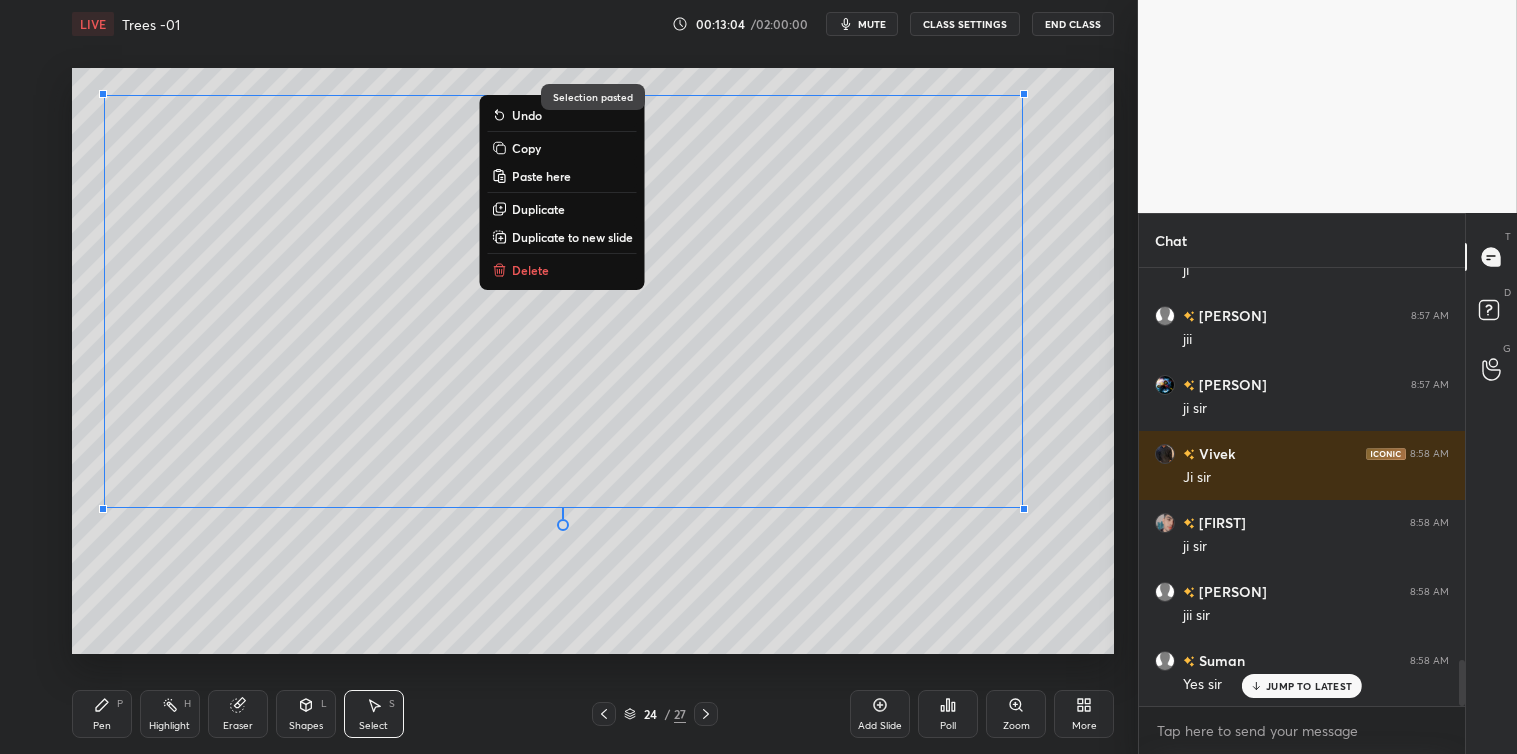 click on "0 ° Undo Copy Paste here Duplicate Duplicate to new slide Delete" at bounding box center (593, 361) 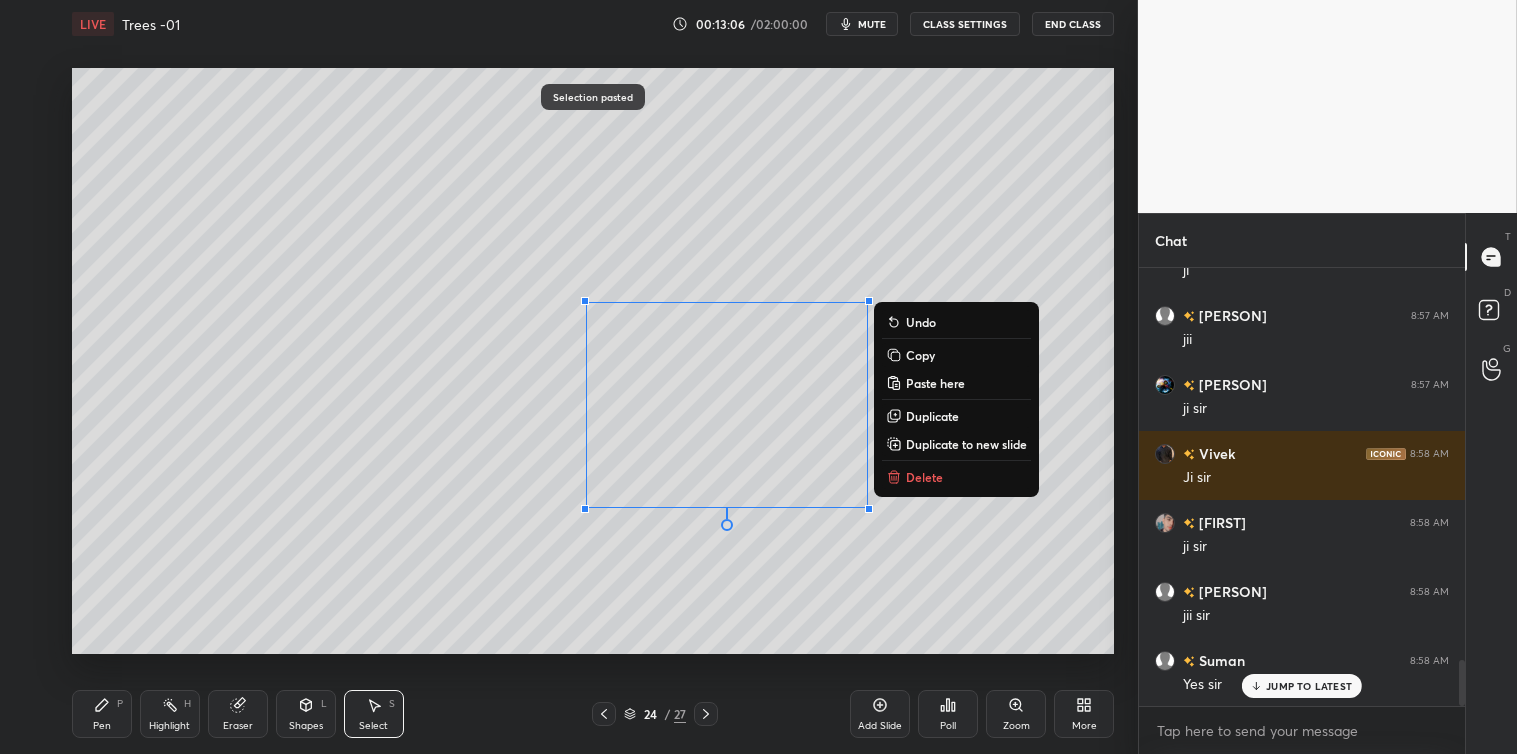 click on "Delete" at bounding box center (924, 477) 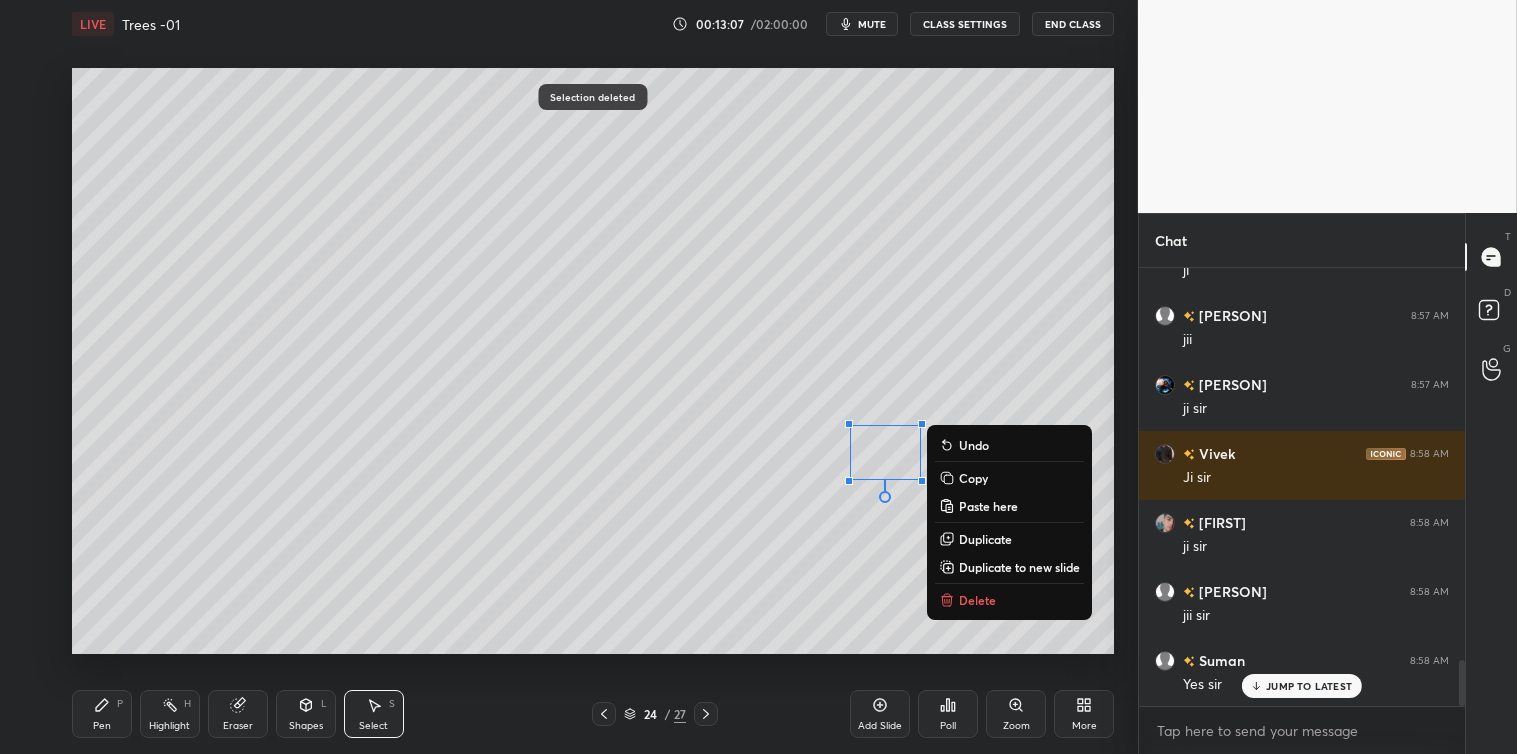 click 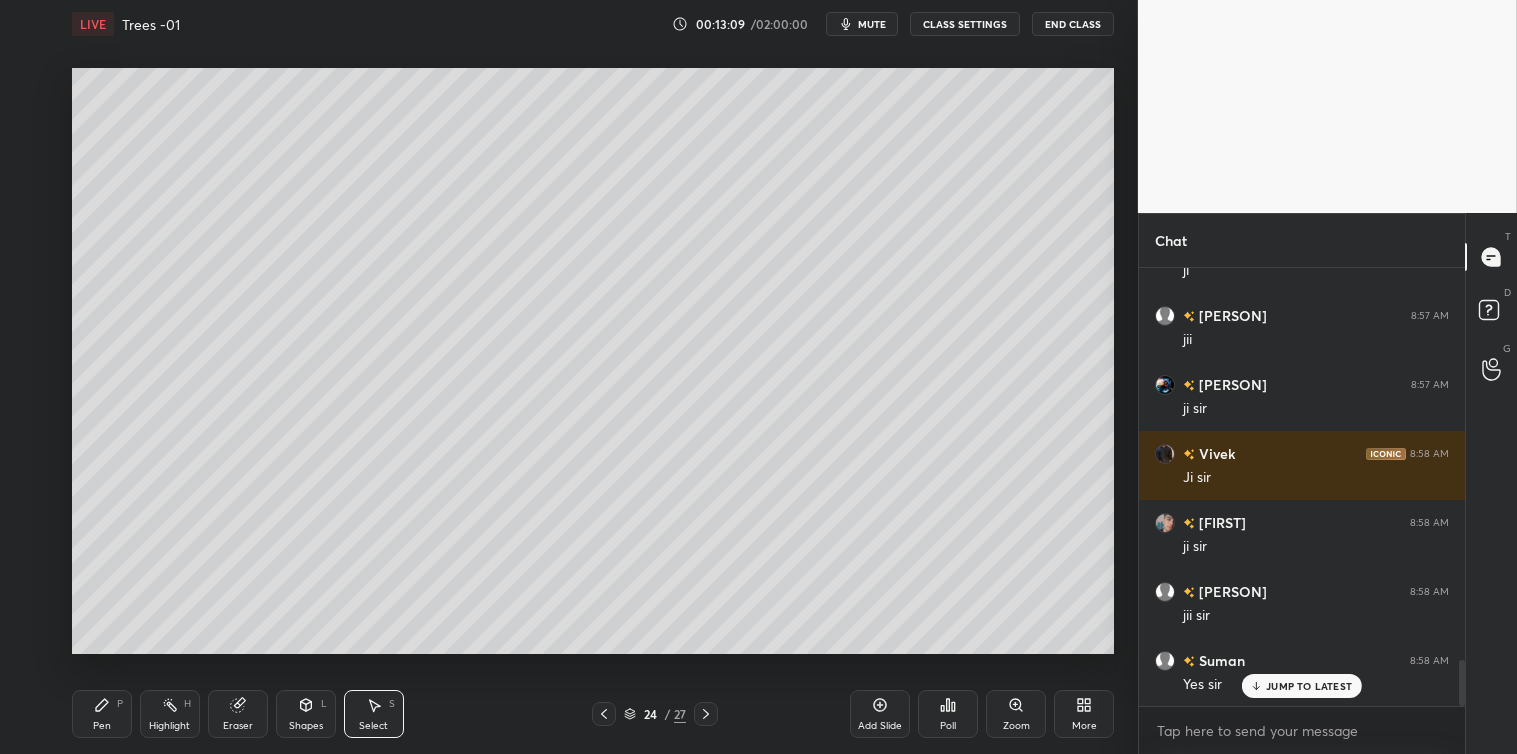 click on "Pen P" at bounding box center [102, 714] 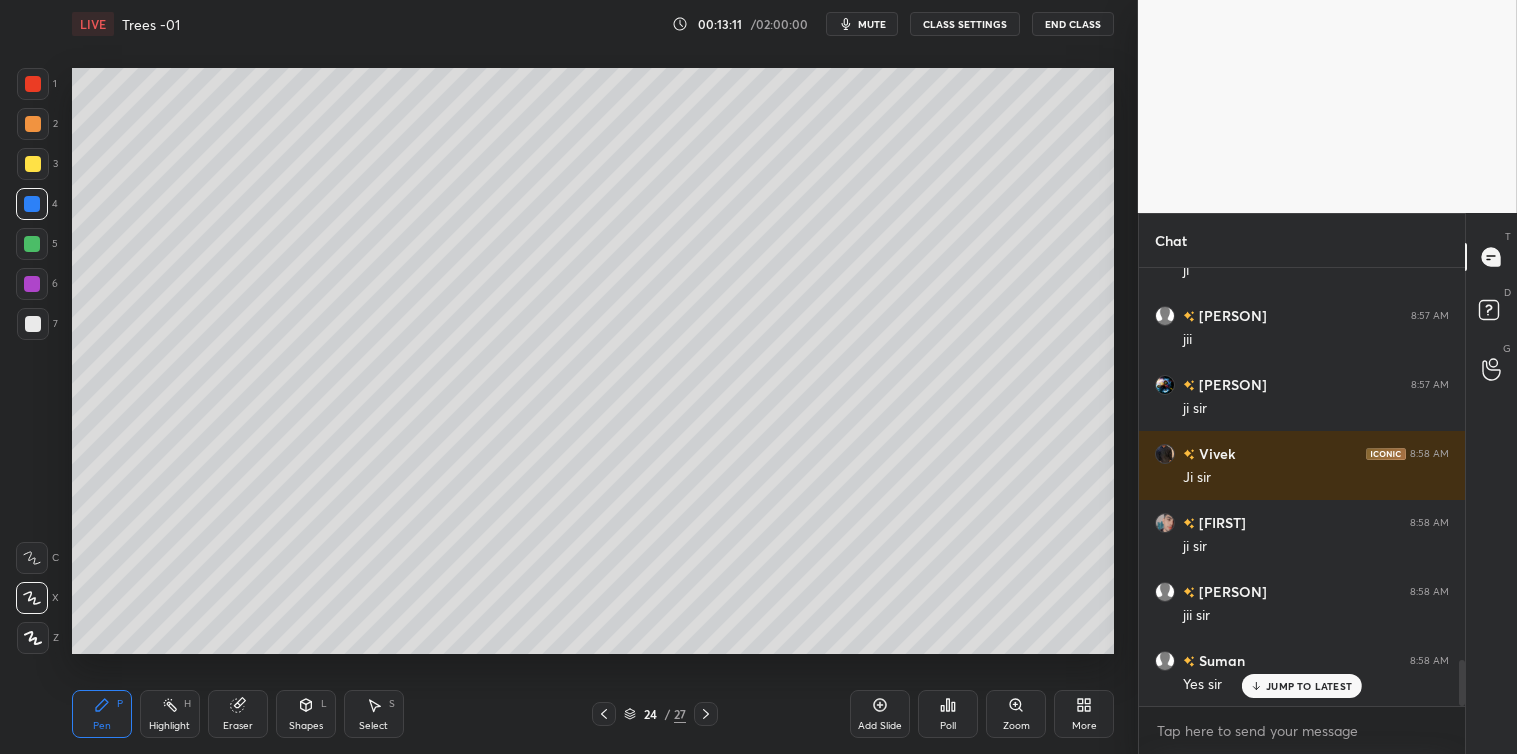 click 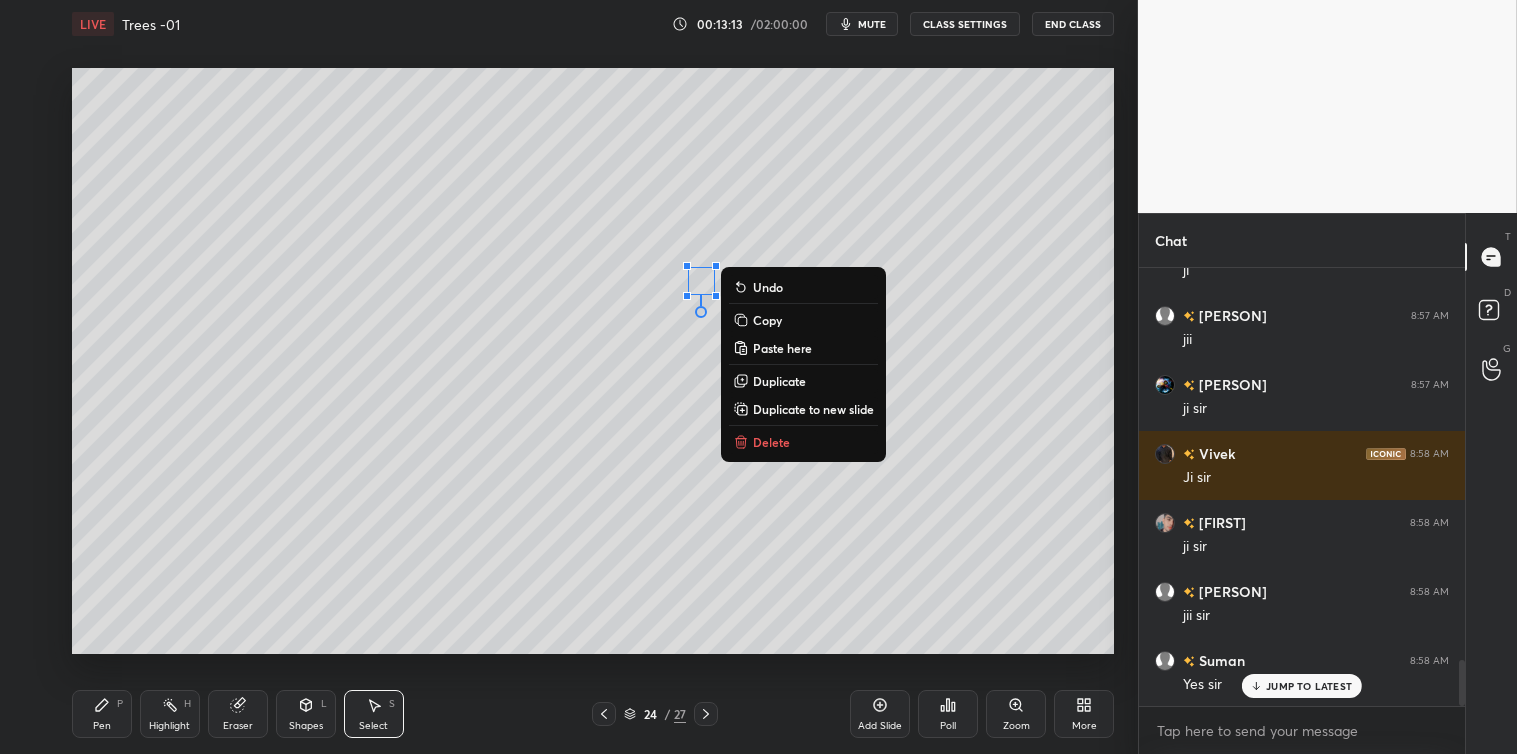 click on "Delete" at bounding box center [771, 442] 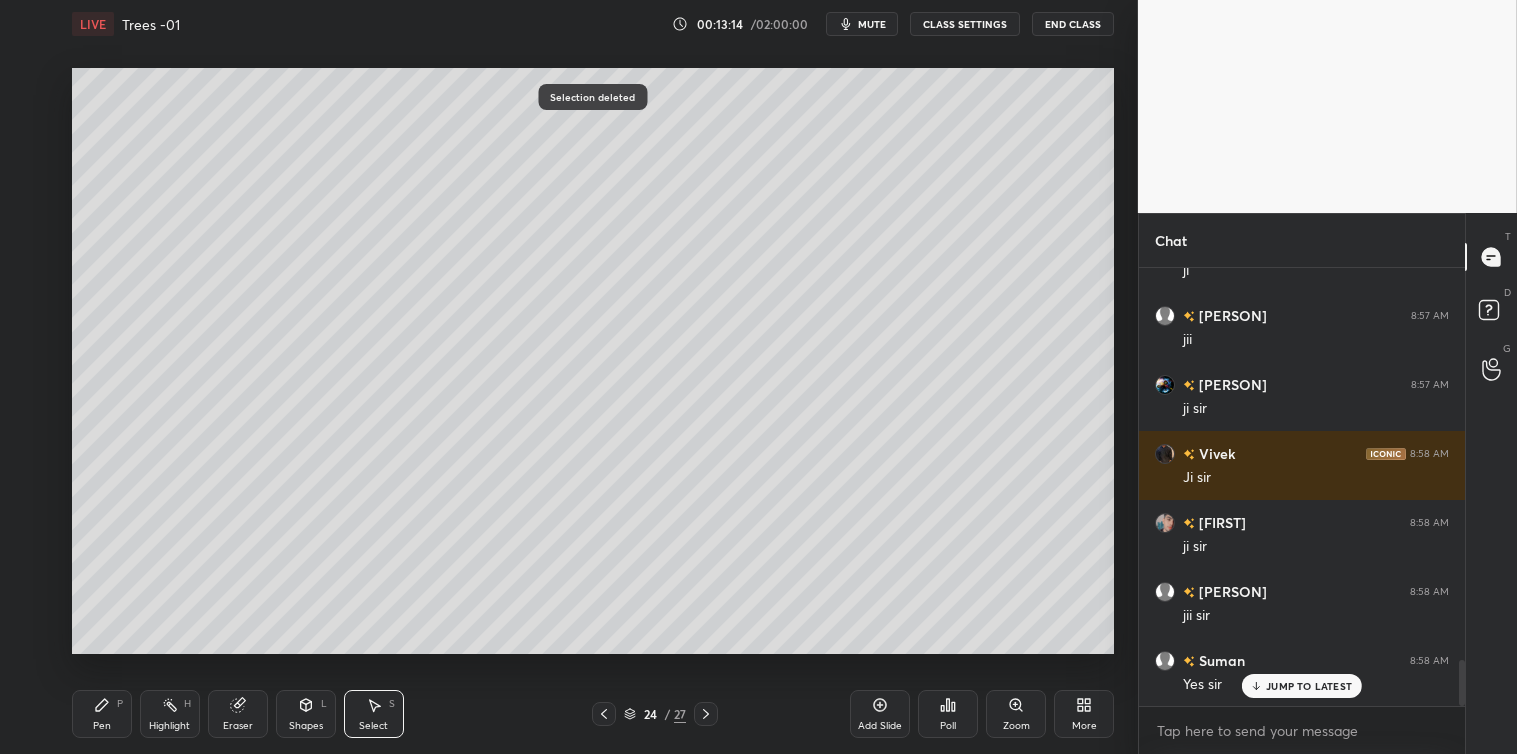 click 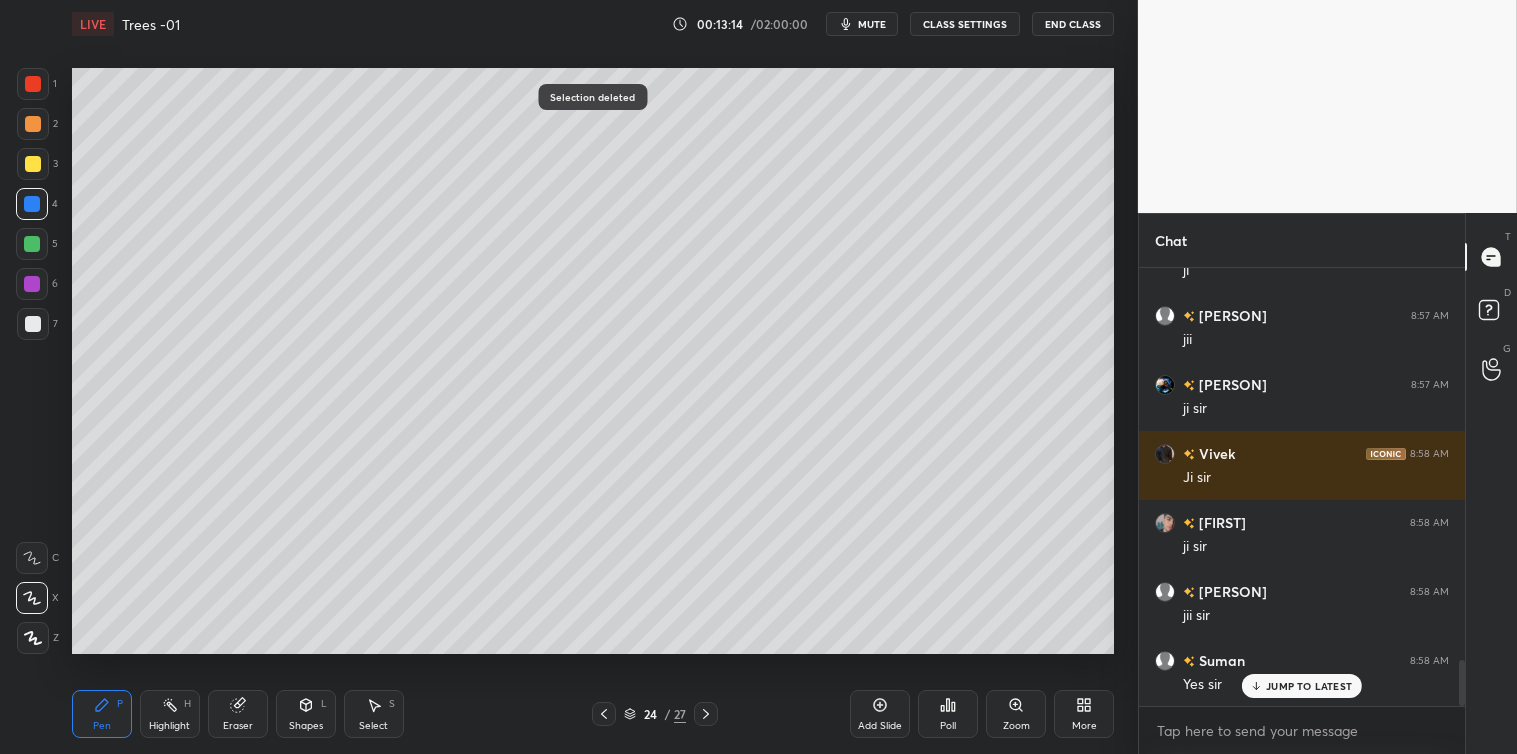 click 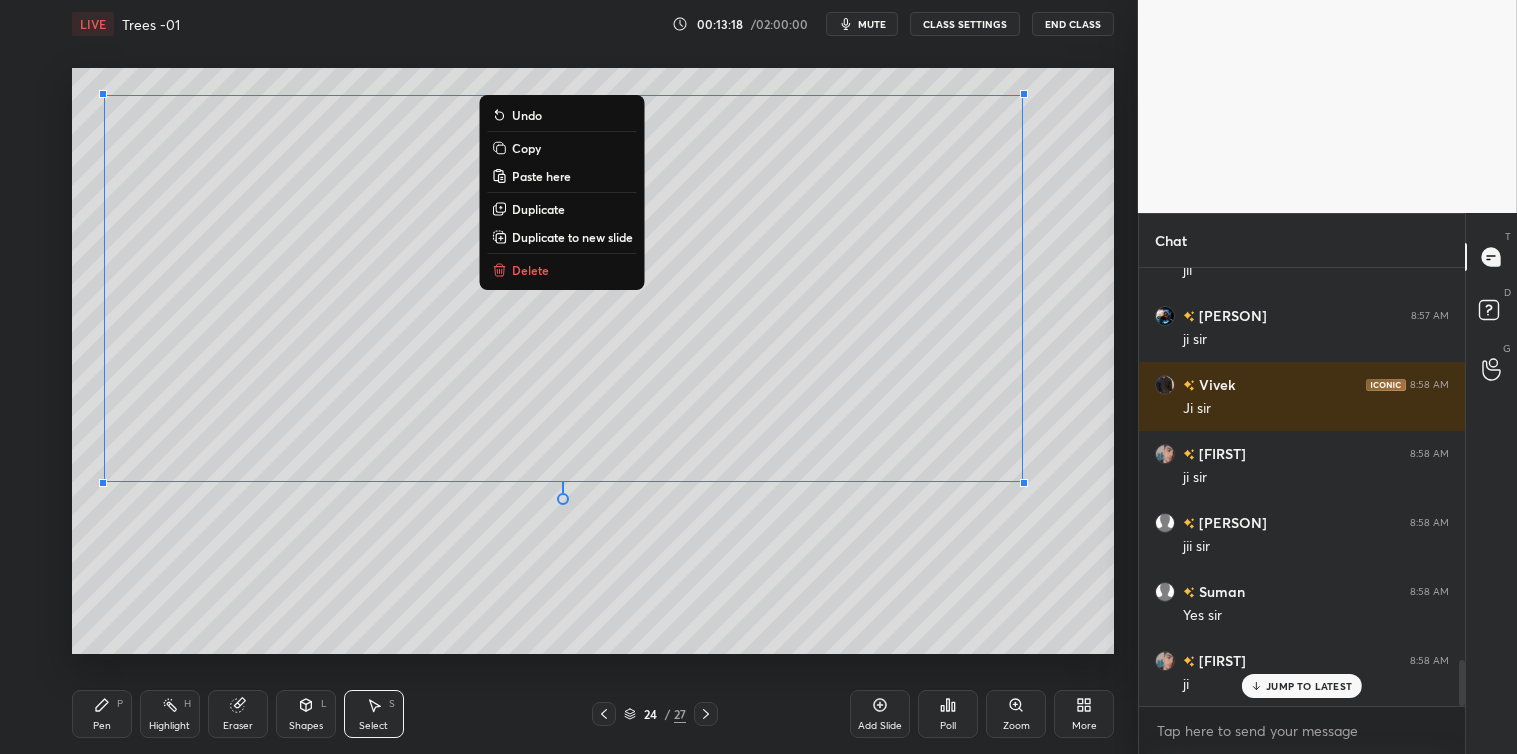 click on "Copy" at bounding box center [562, 148] 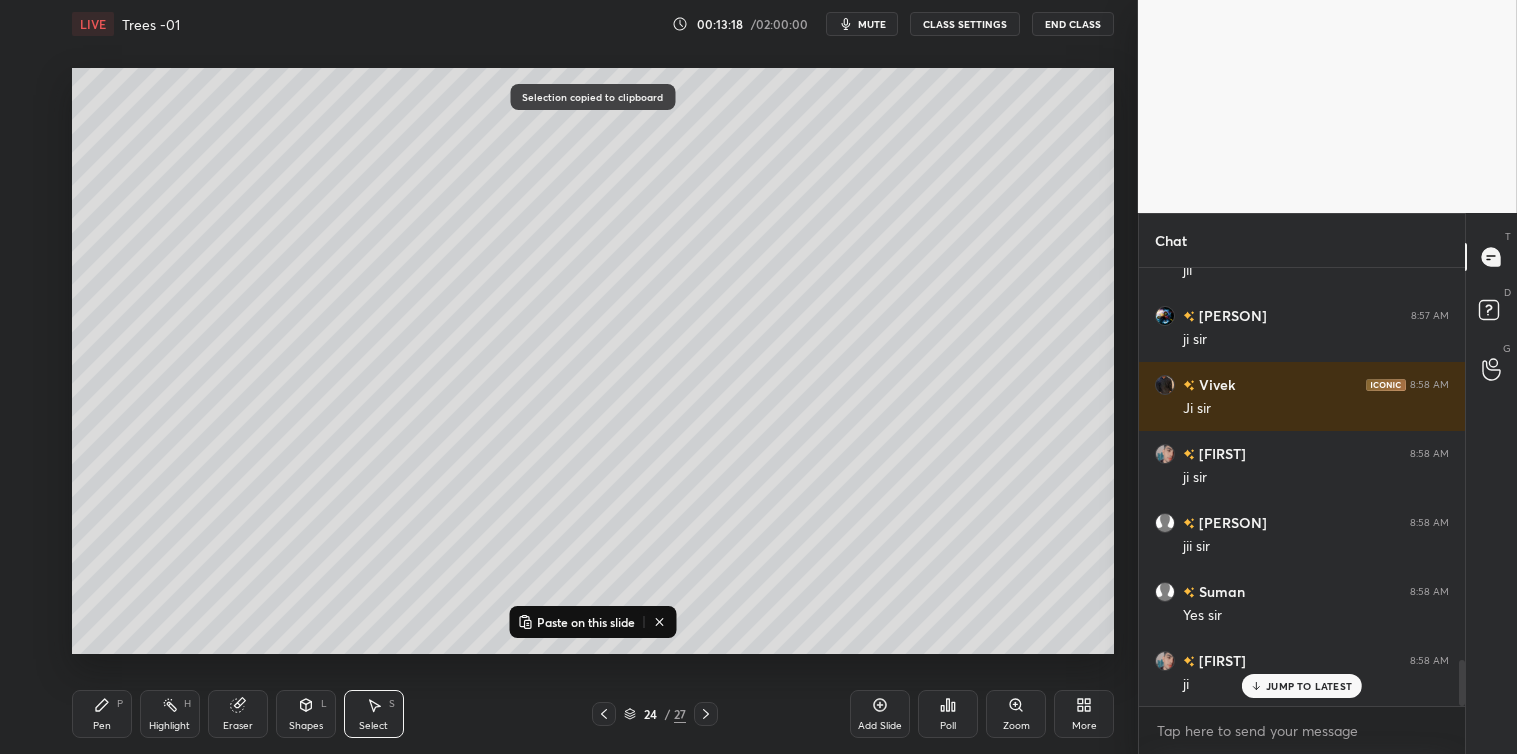 scroll, scrollTop: 3825, scrollLeft: 0, axis: vertical 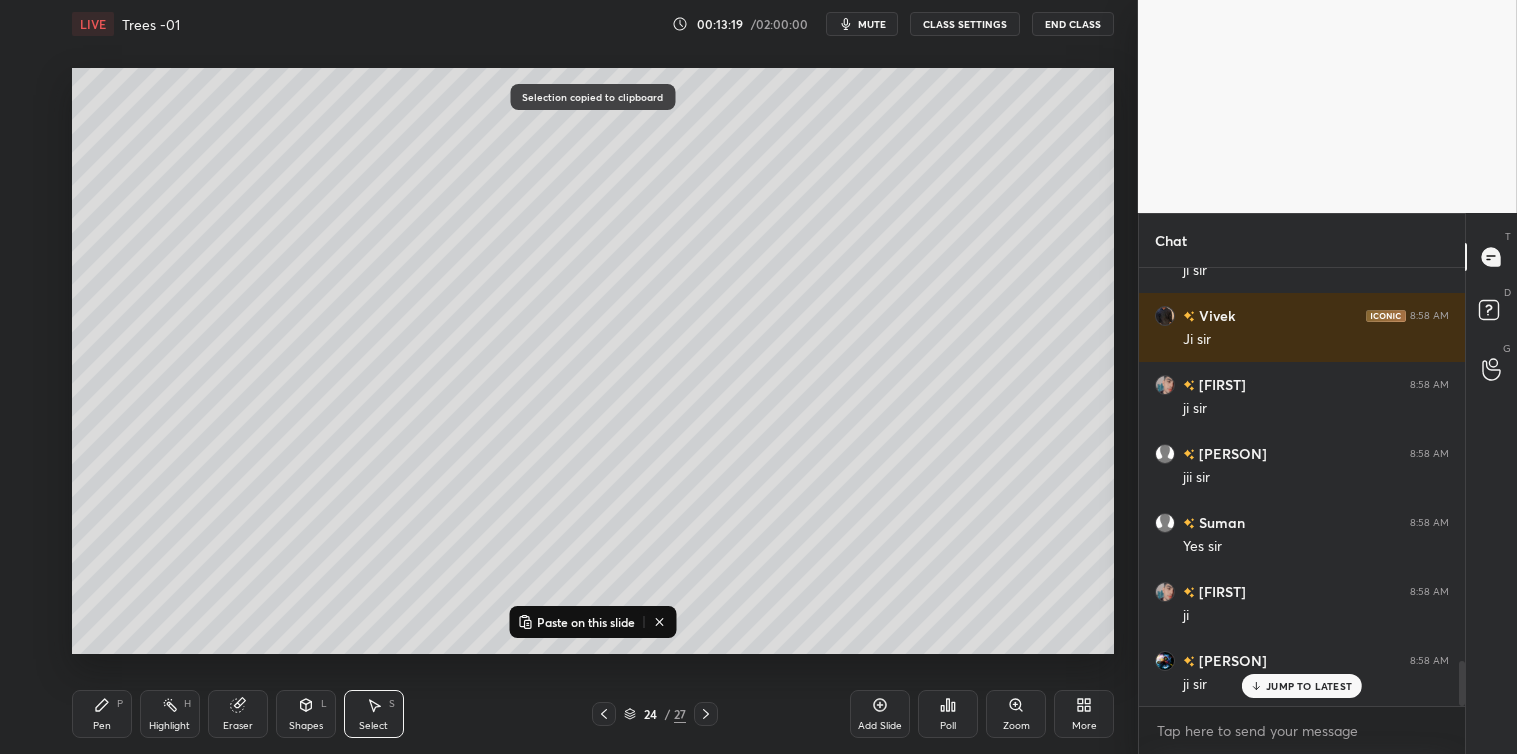 click on "Add Slide" at bounding box center (880, 714) 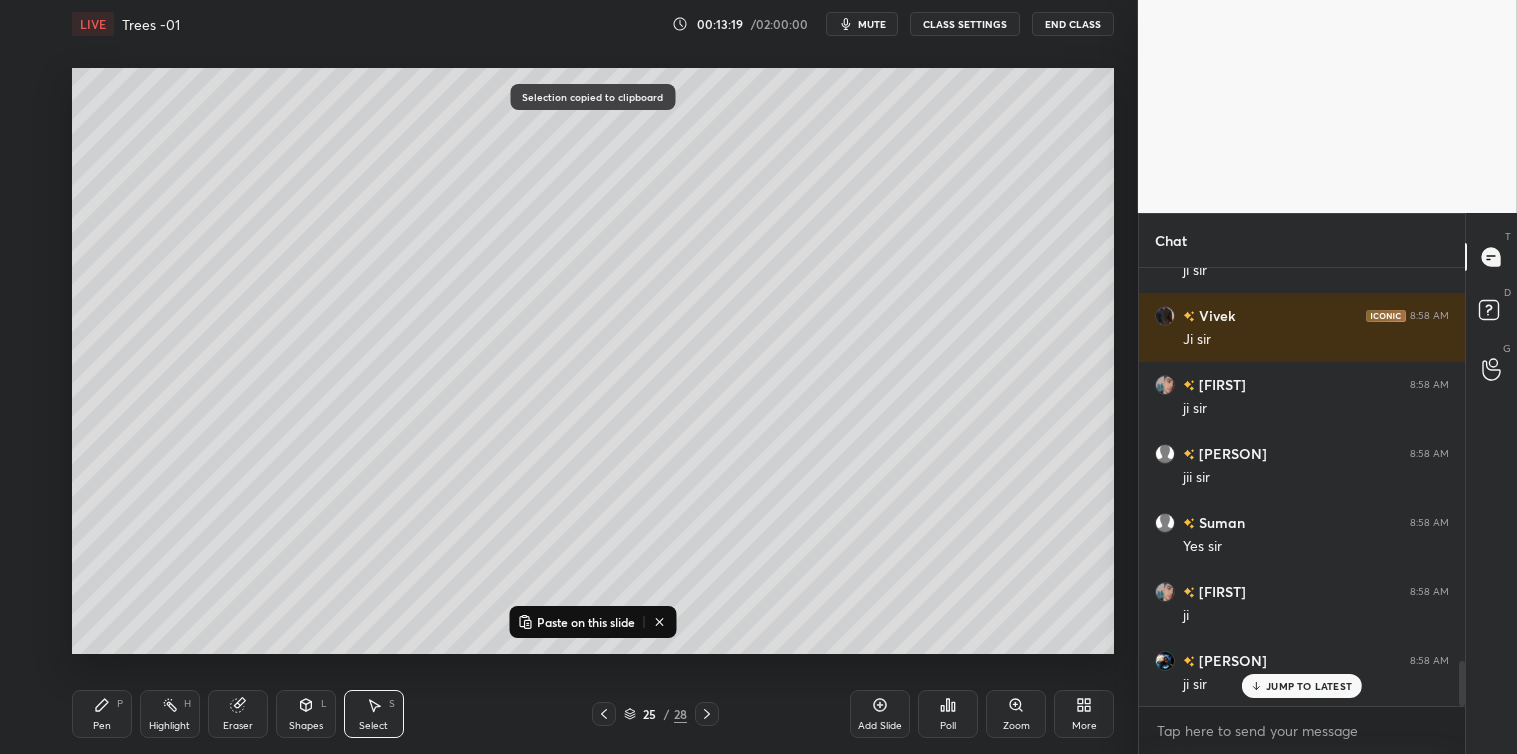 click on "Paste on this slide" at bounding box center [586, 622] 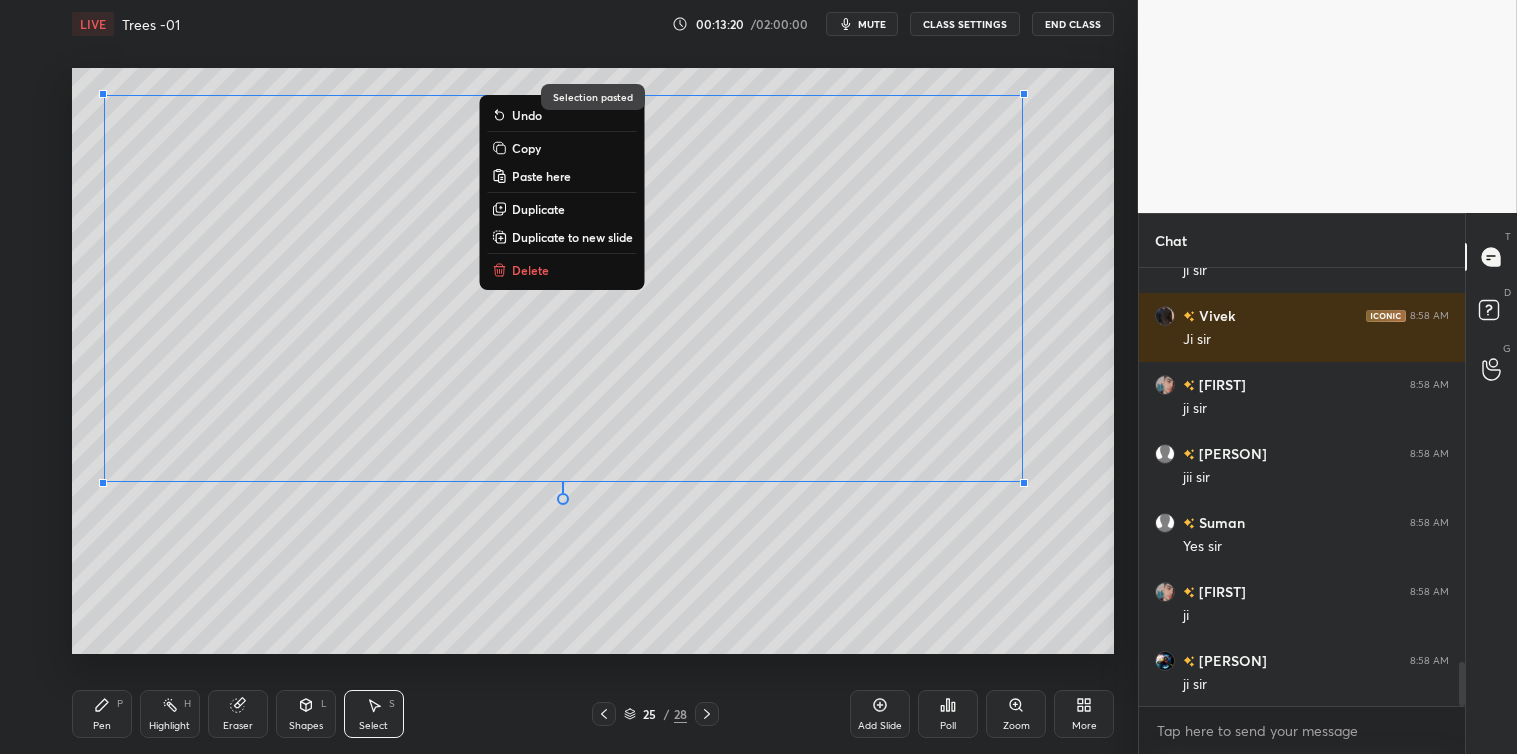 scroll, scrollTop: 3895, scrollLeft: 0, axis: vertical 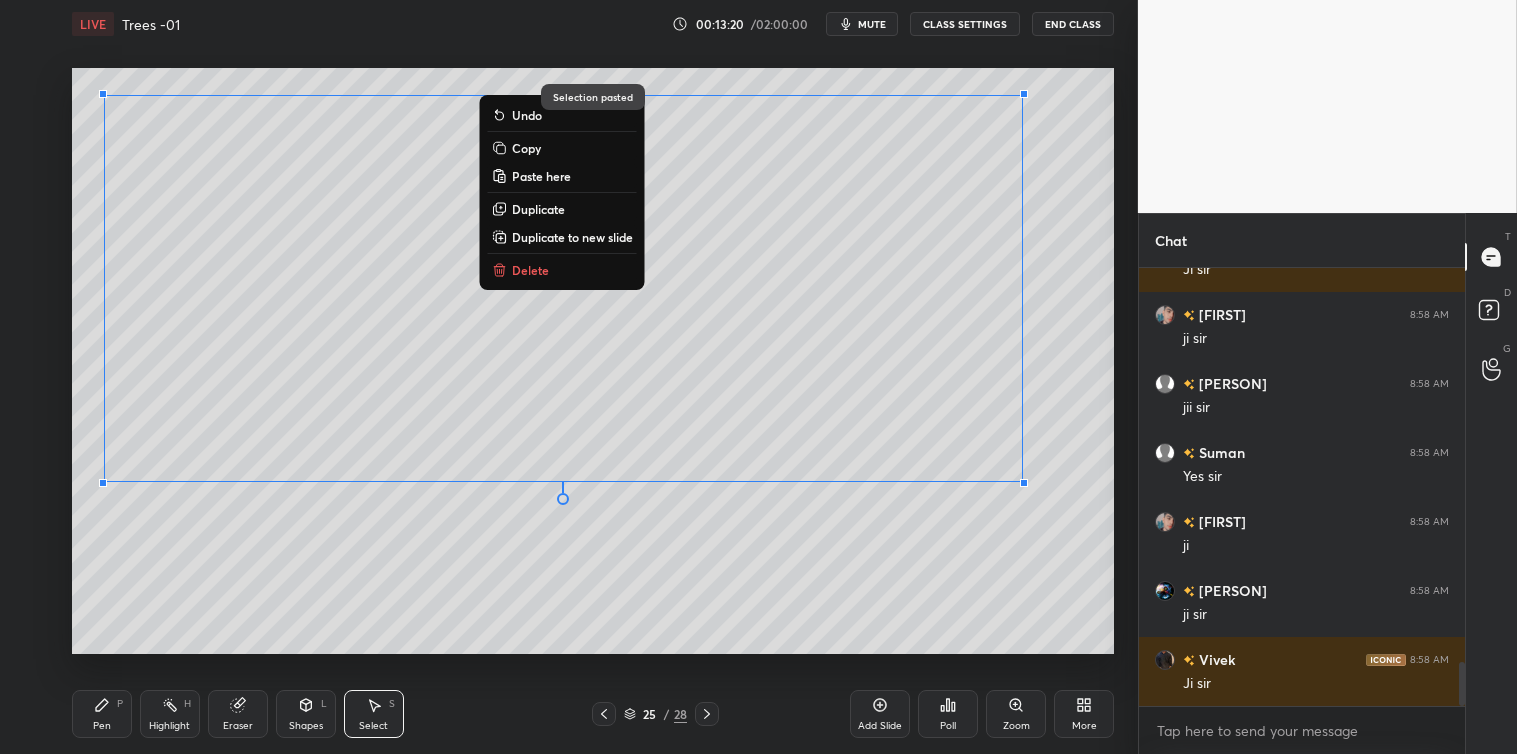 click on "0 ° Undo Copy Paste here Duplicate Duplicate to new slide Delete Selection pasted Setting up your live class Poll for   secs No correct answer Start poll" at bounding box center [593, 361] 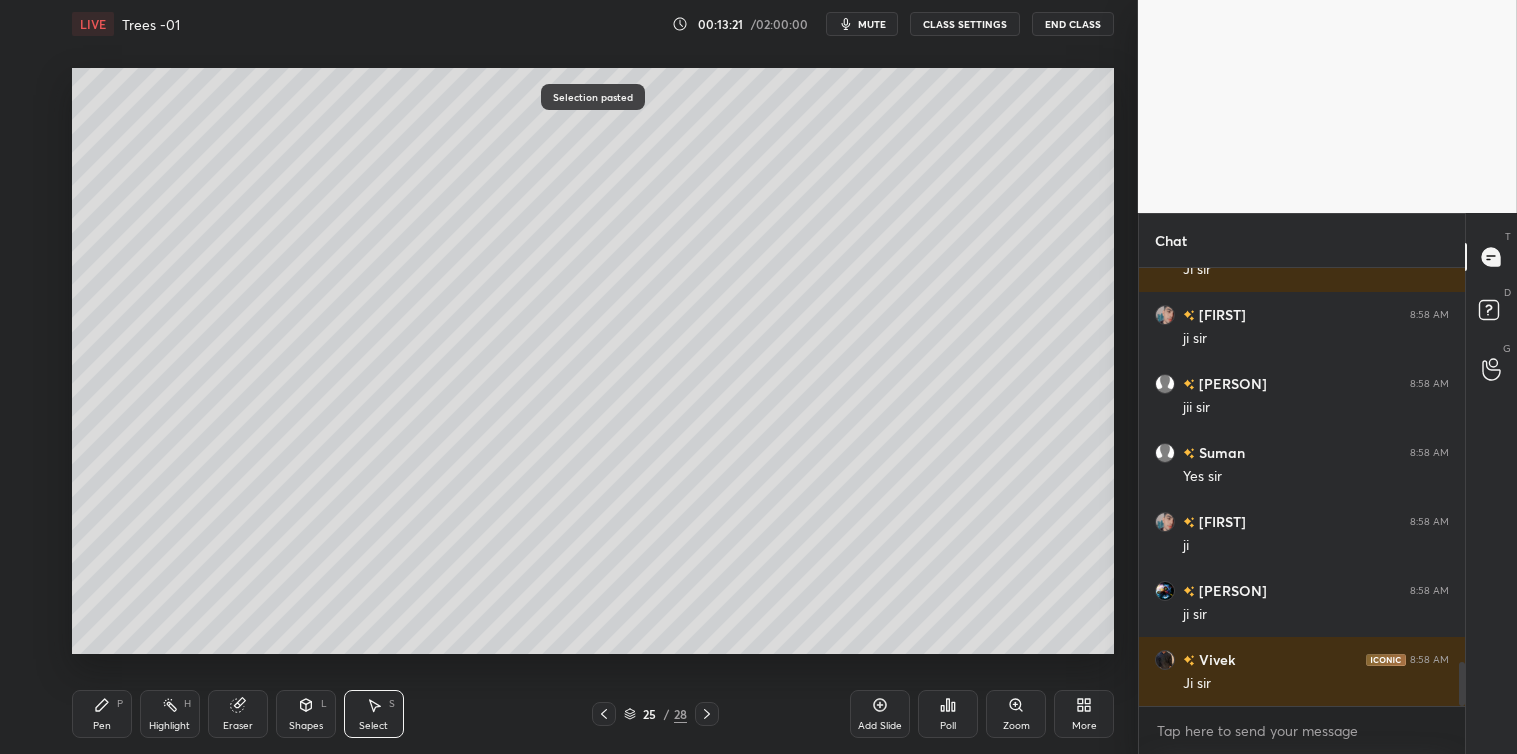 click on "Pen P" at bounding box center [102, 714] 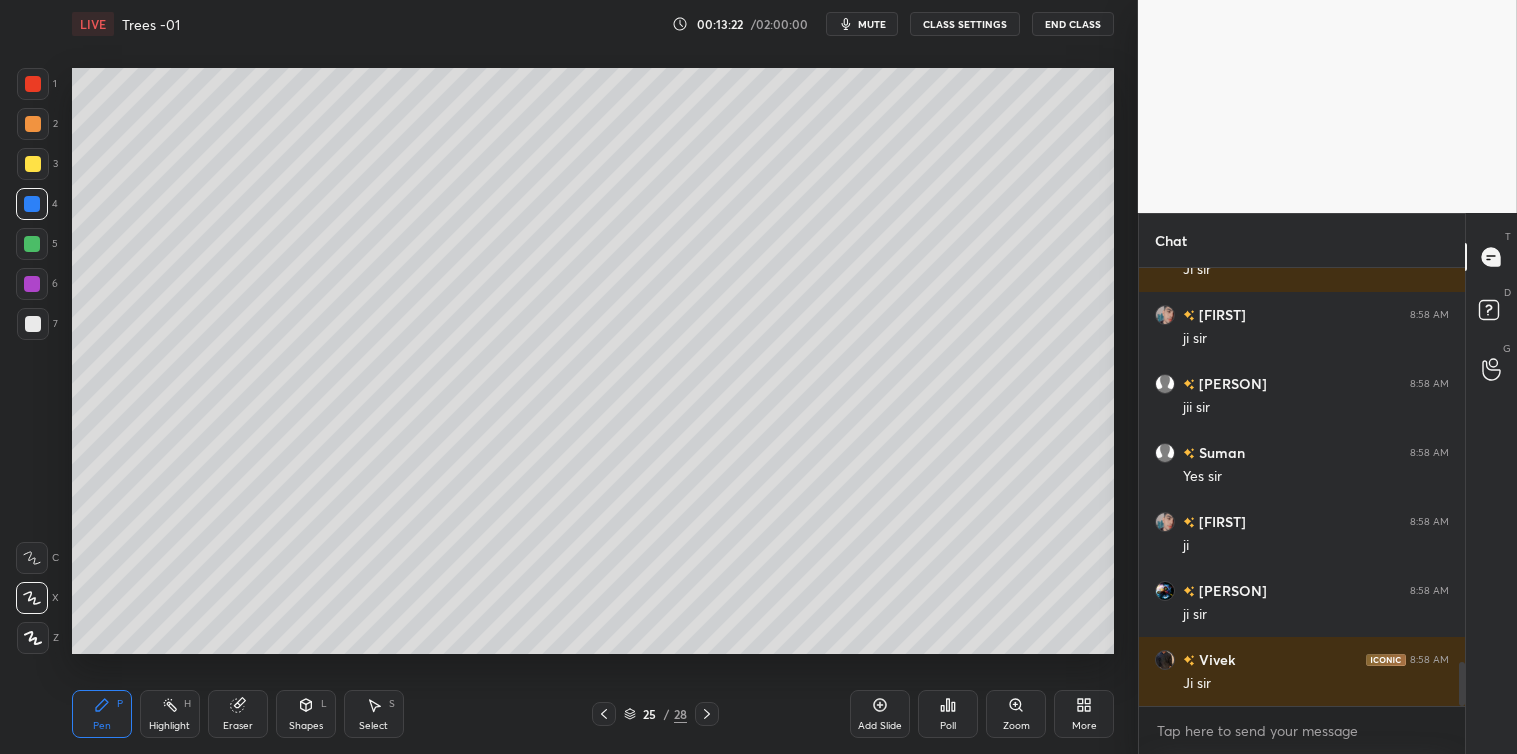 scroll, scrollTop: 3964, scrollLeft: 0, axis: vertical 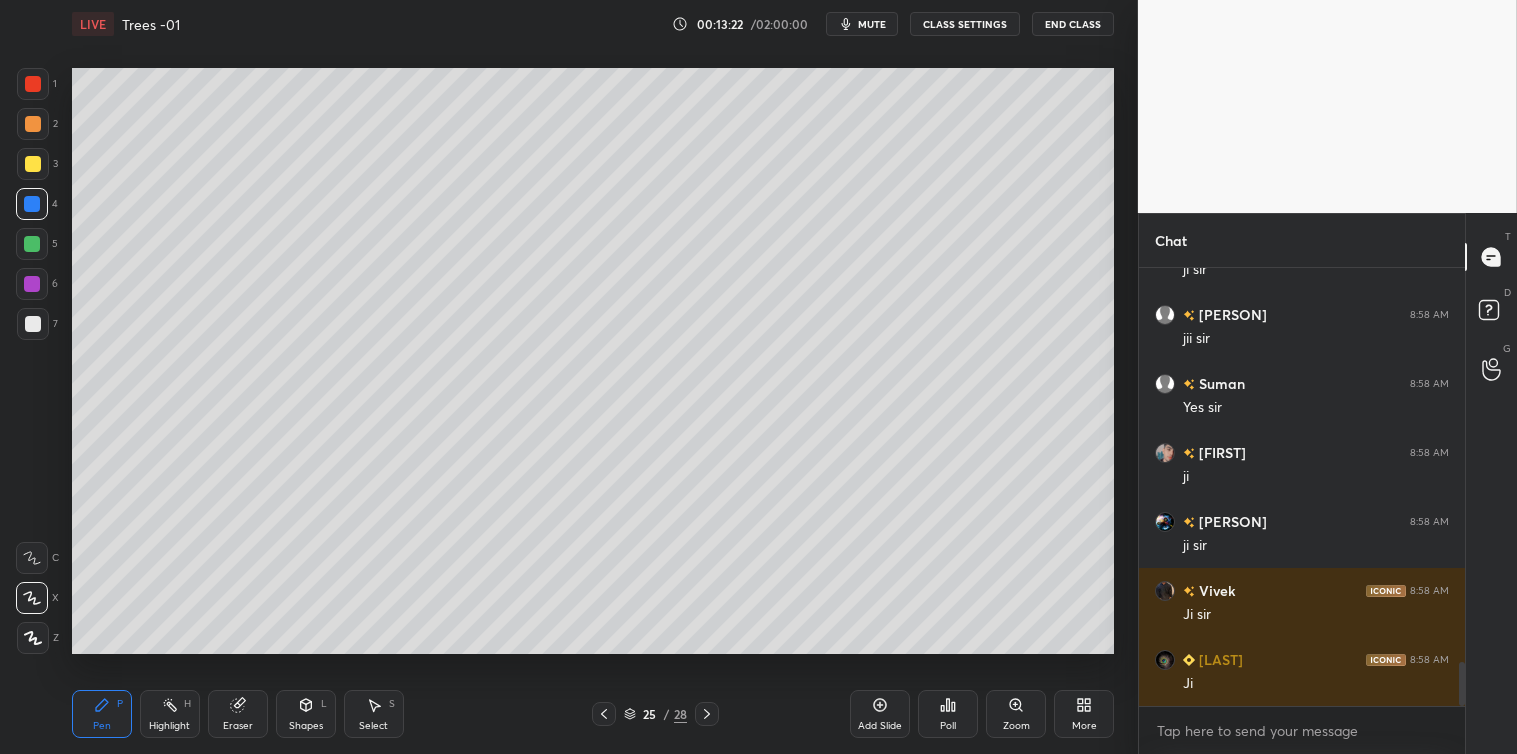 click at bounding box center (33, 324) 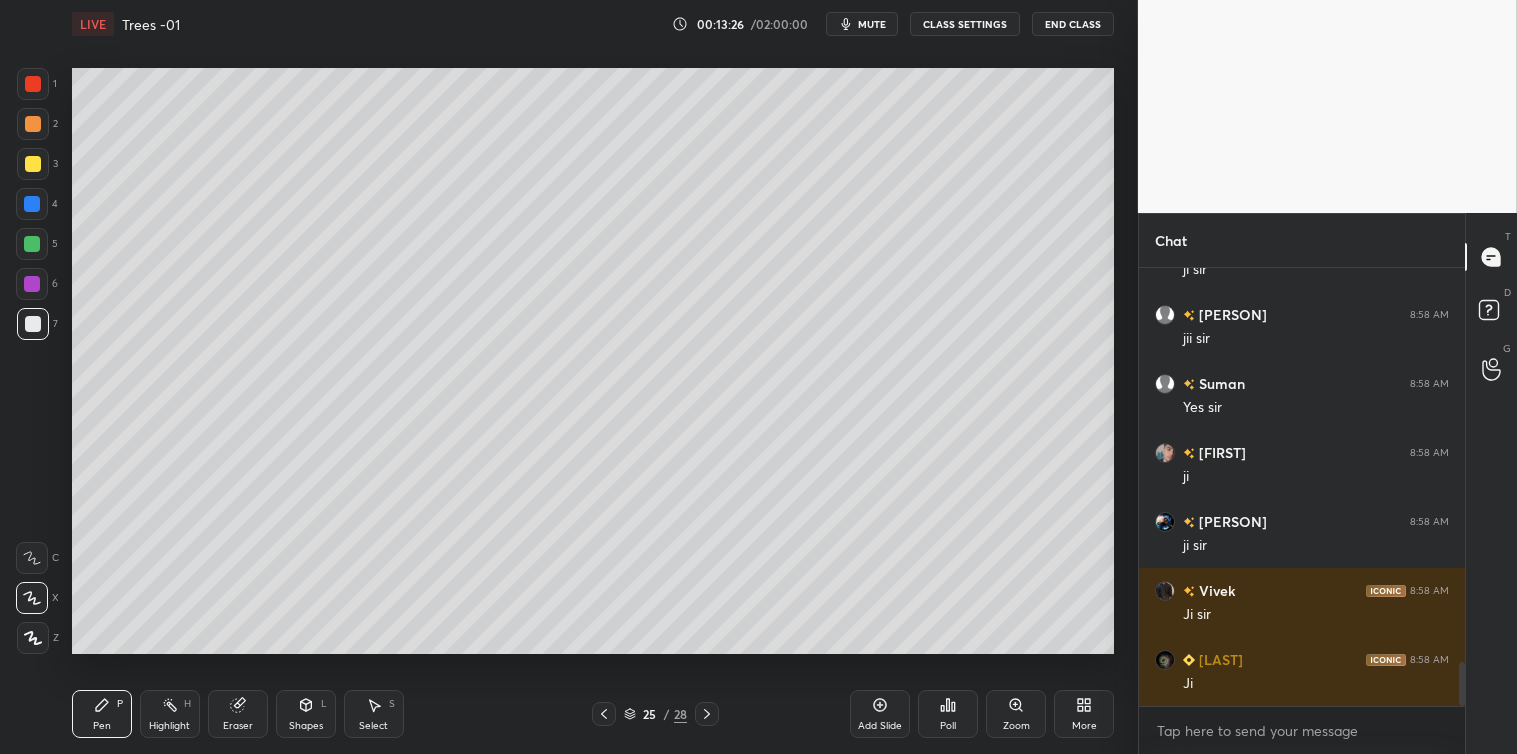 click 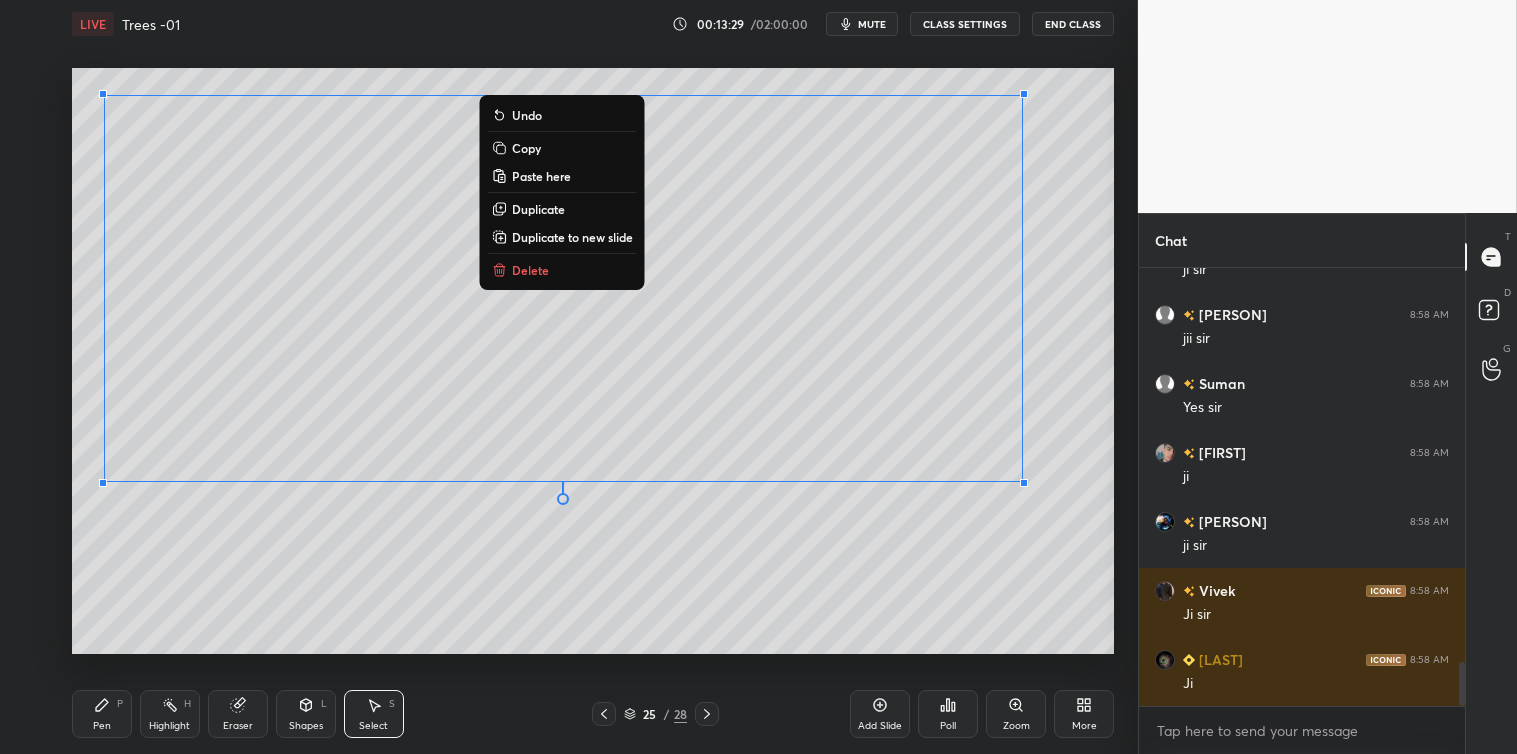 click on "Copy" at bounding box center [526, 148] 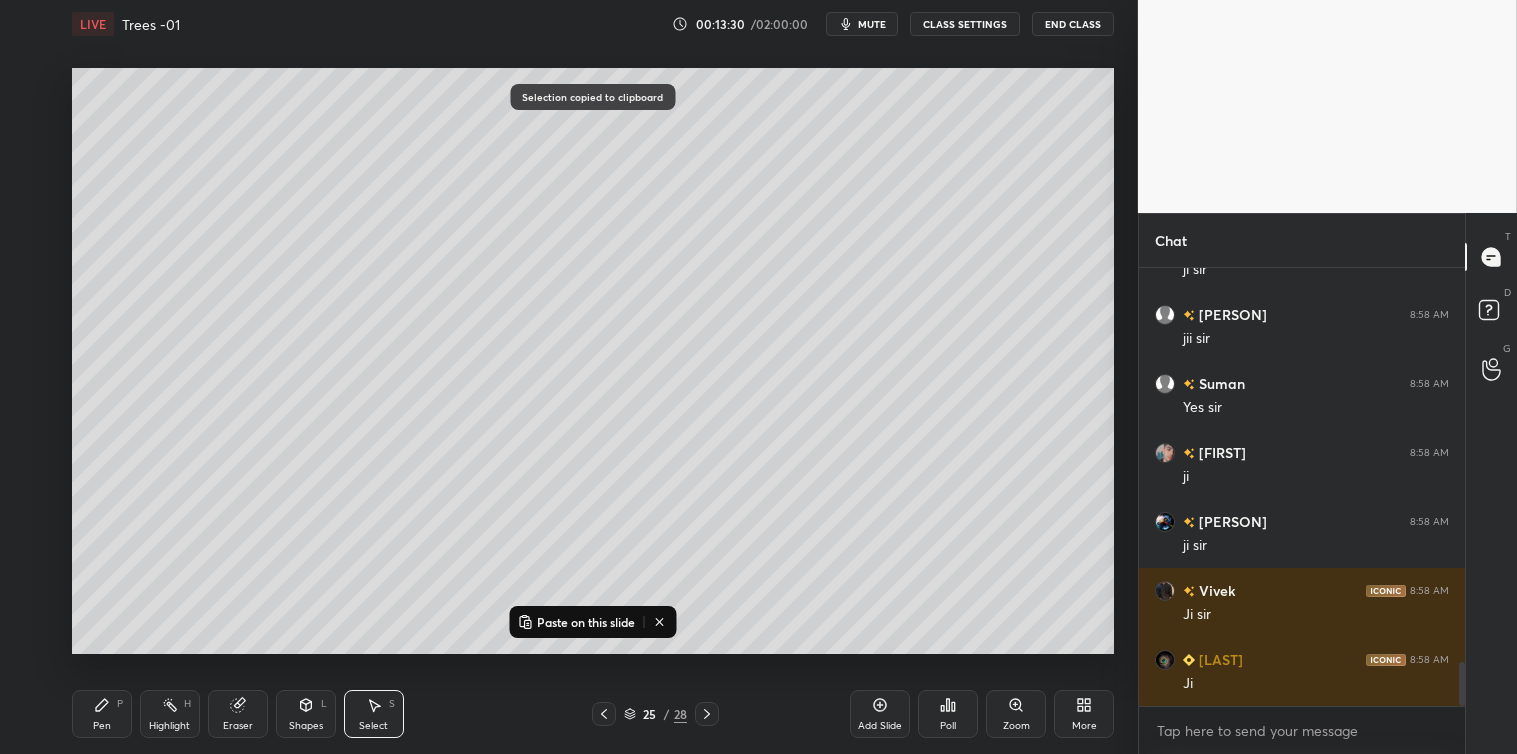 click 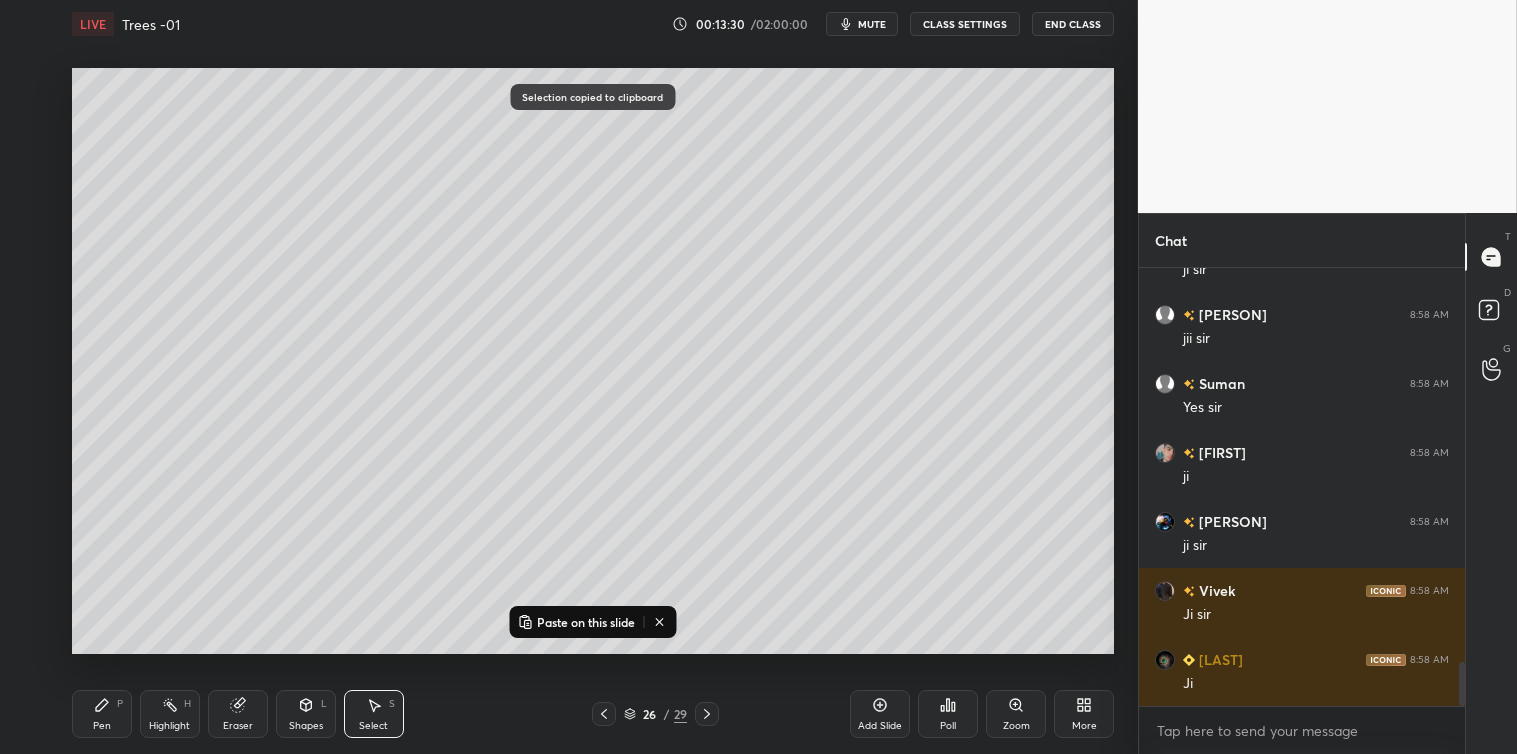 click on "Paste on this slide" at bounding box center [586, 622] 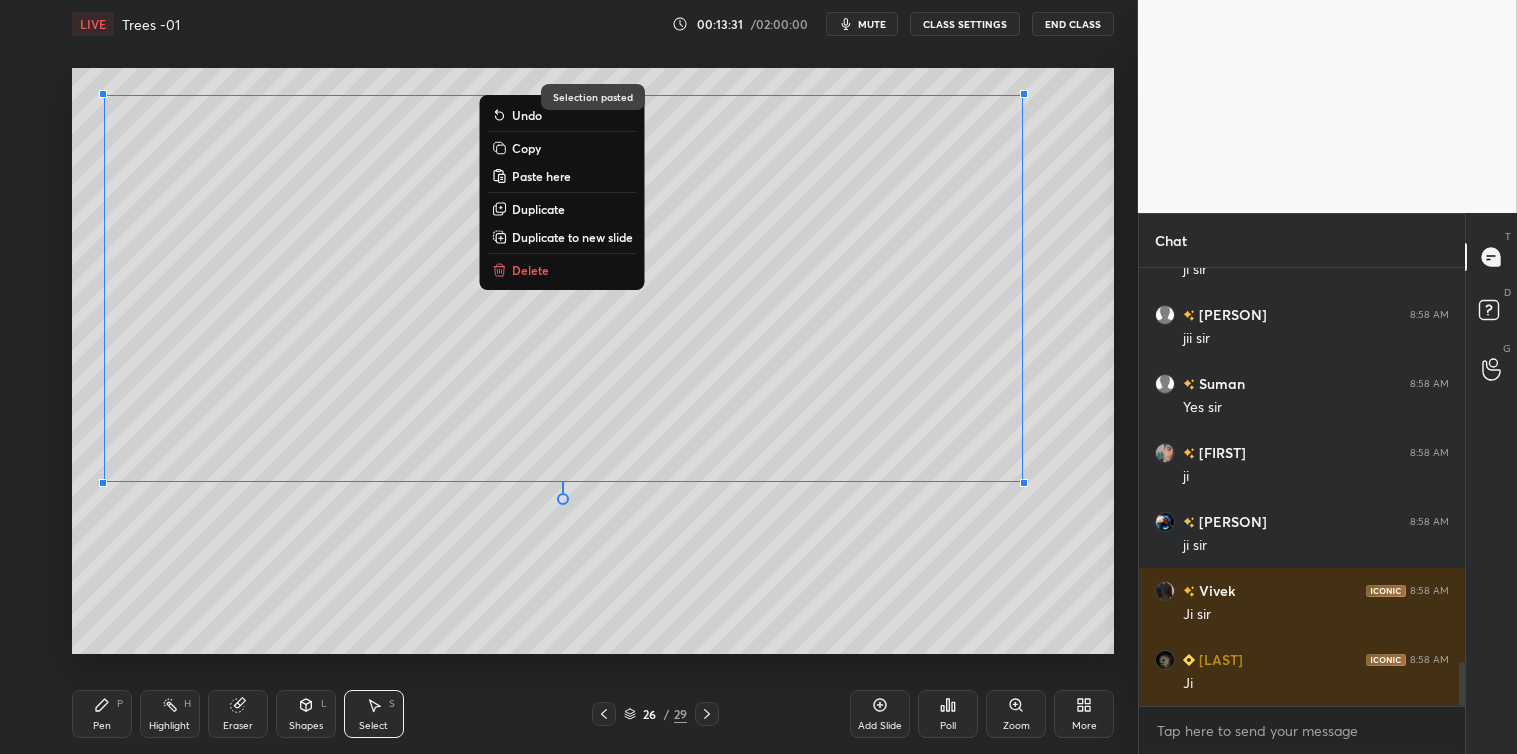 click on "0 ° Undo Copy Paste here Duplicate Duplicate to new slide Delete" at bounding box center [593, 361] 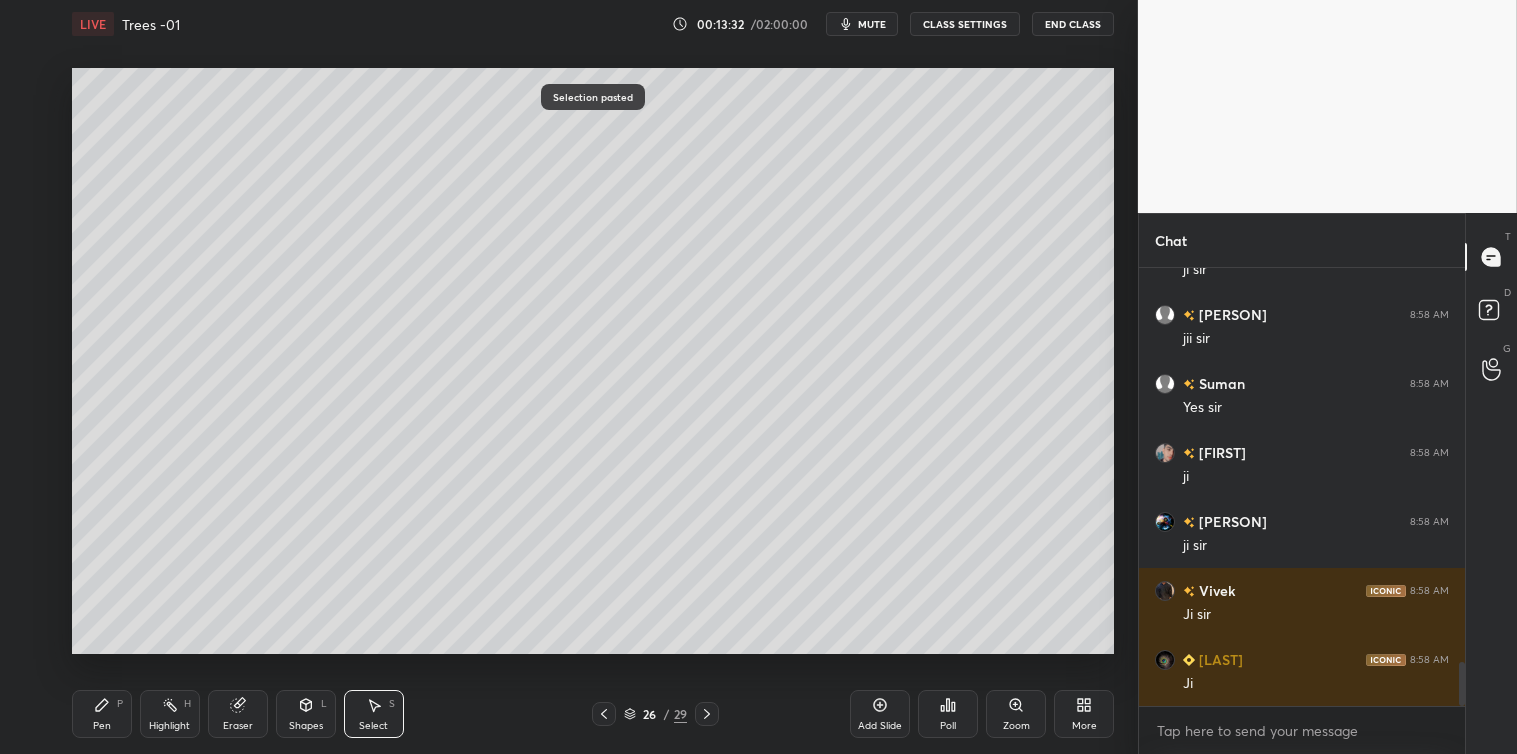 click 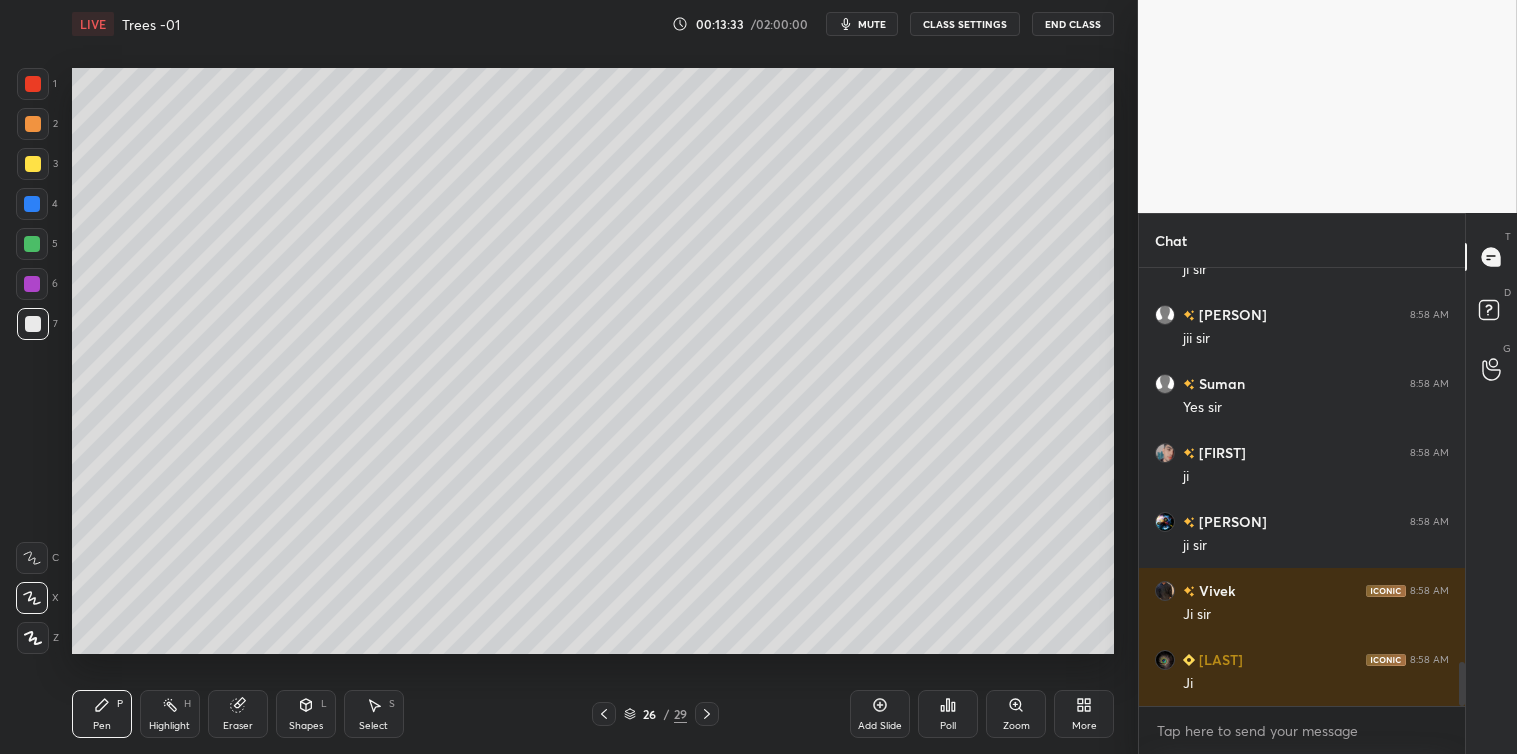 click at bounding box center [32, 204] 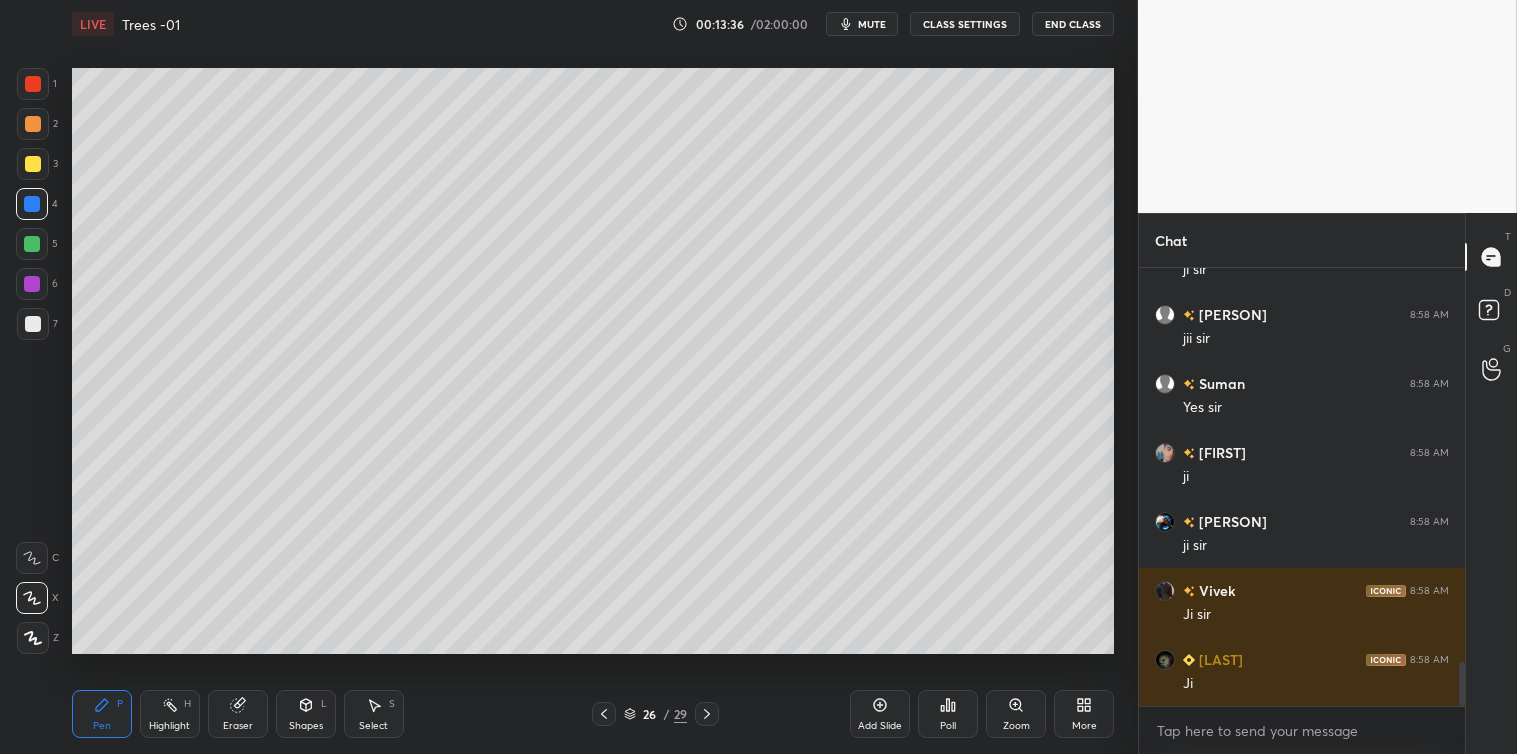 click at bounding box center (33, 84) 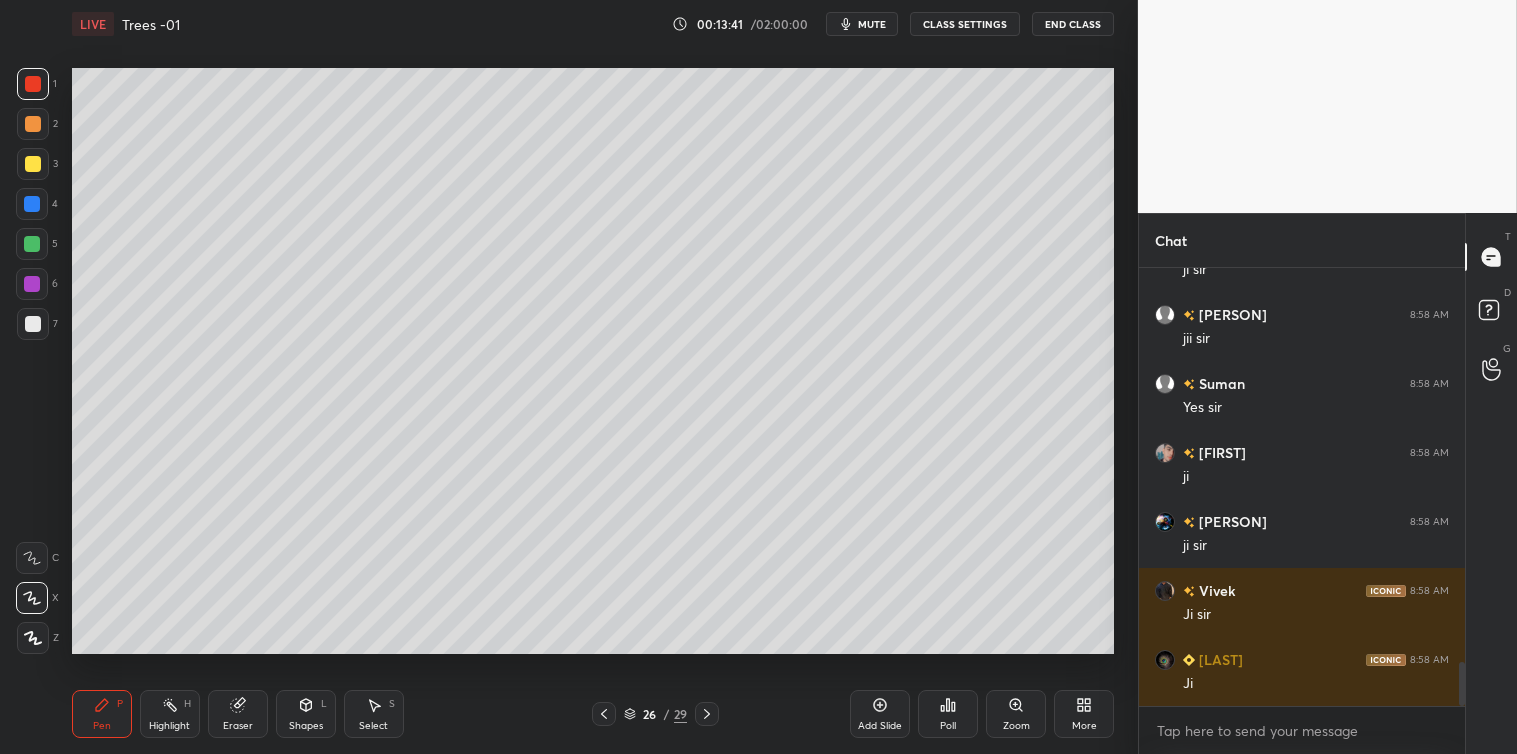 click 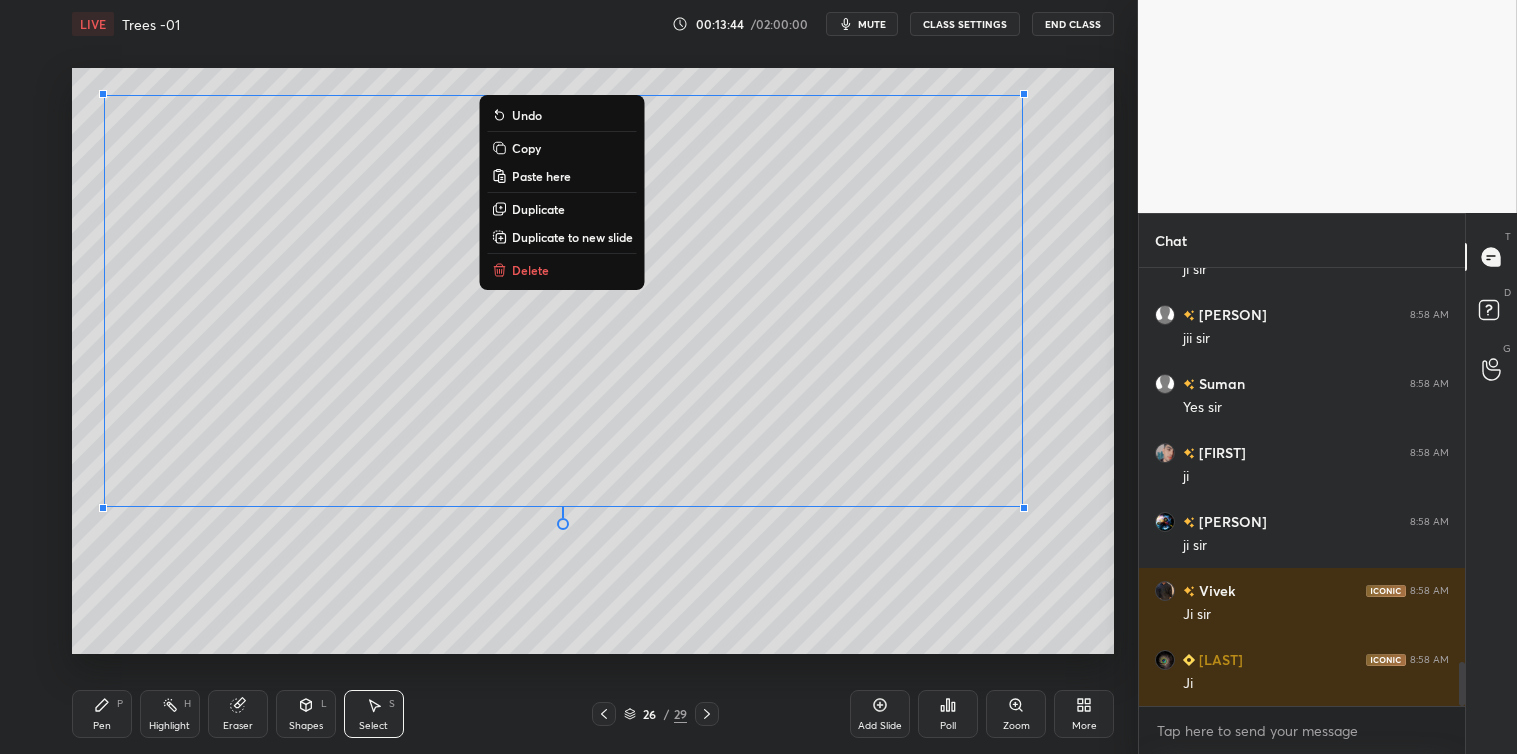click on "Copy" at bounding box center [526, 148] 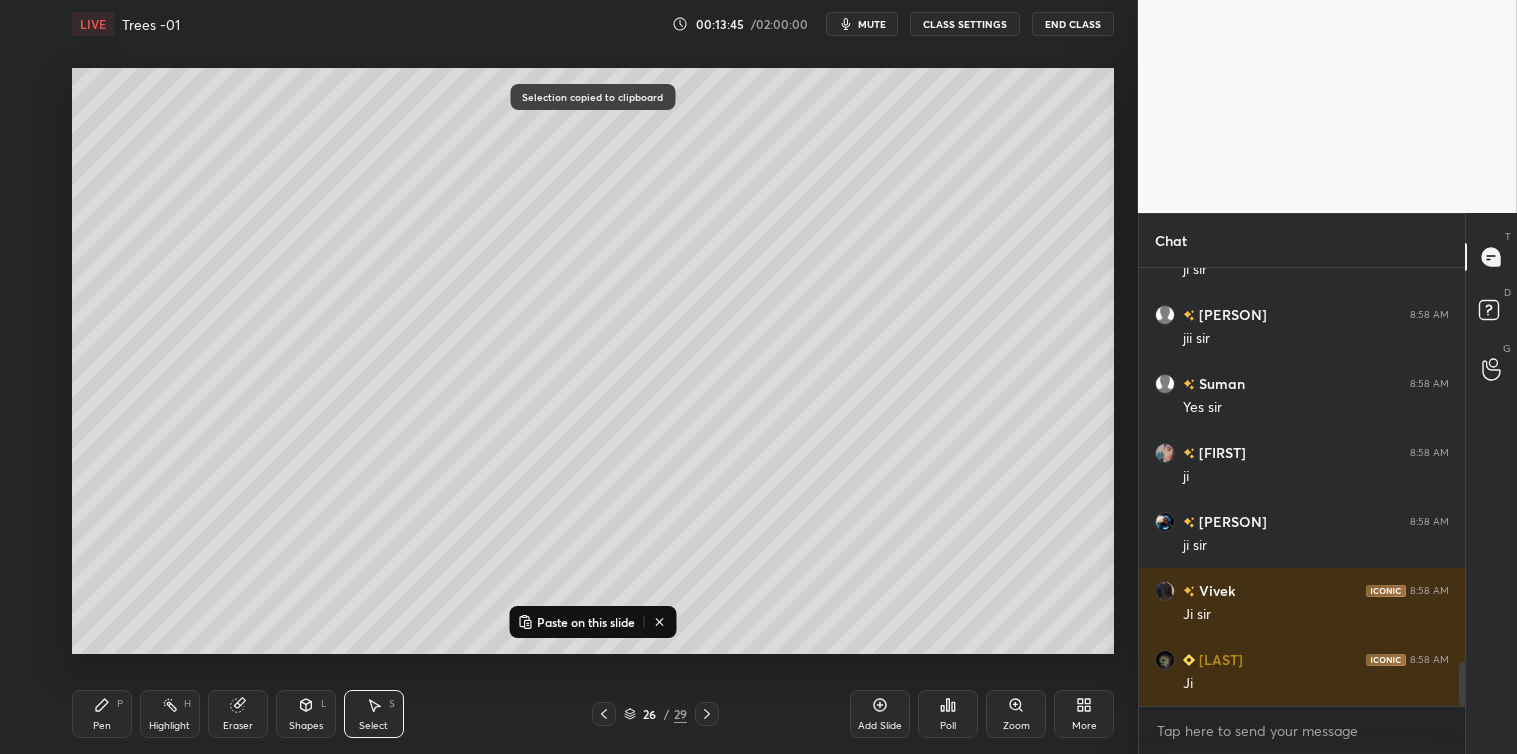 click 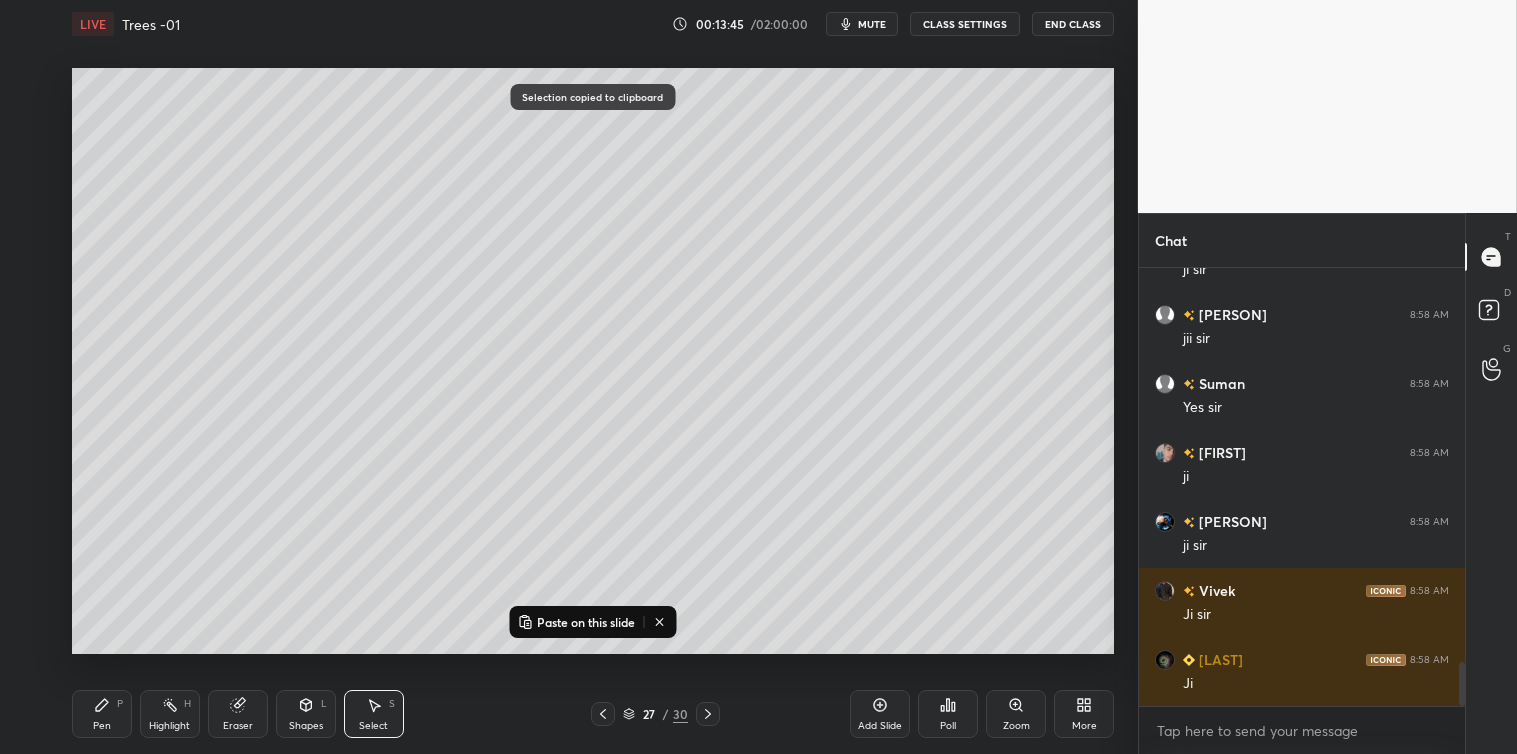 click on "Paste on this slide" at bounding box center (586, 622) 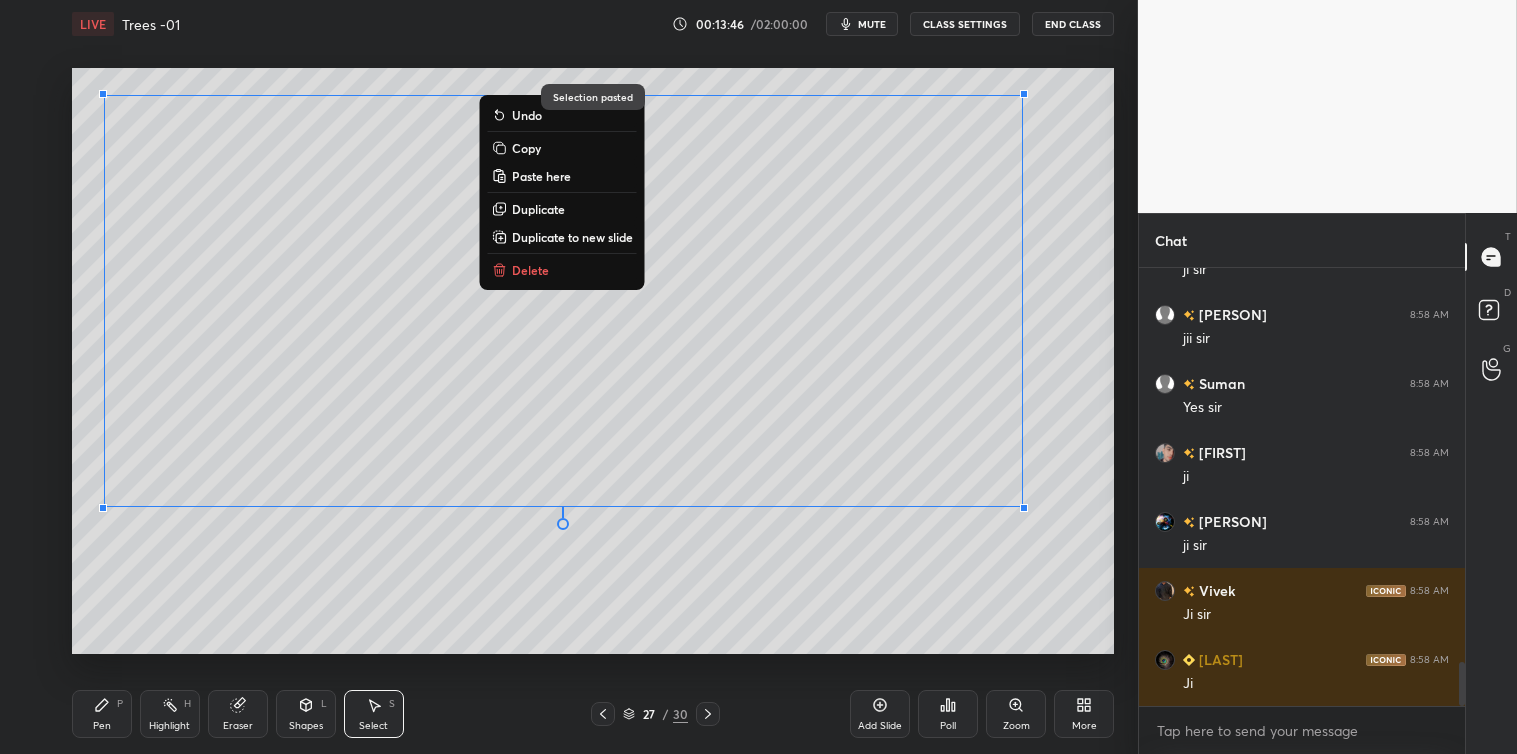 click on "0 ° Undo Copy Paste here Duplicate Duplicate to new slide Delete Selection pasted Setting up your live class Poll for   secs No correct answer Start poll" at bounding box center (593, 361) 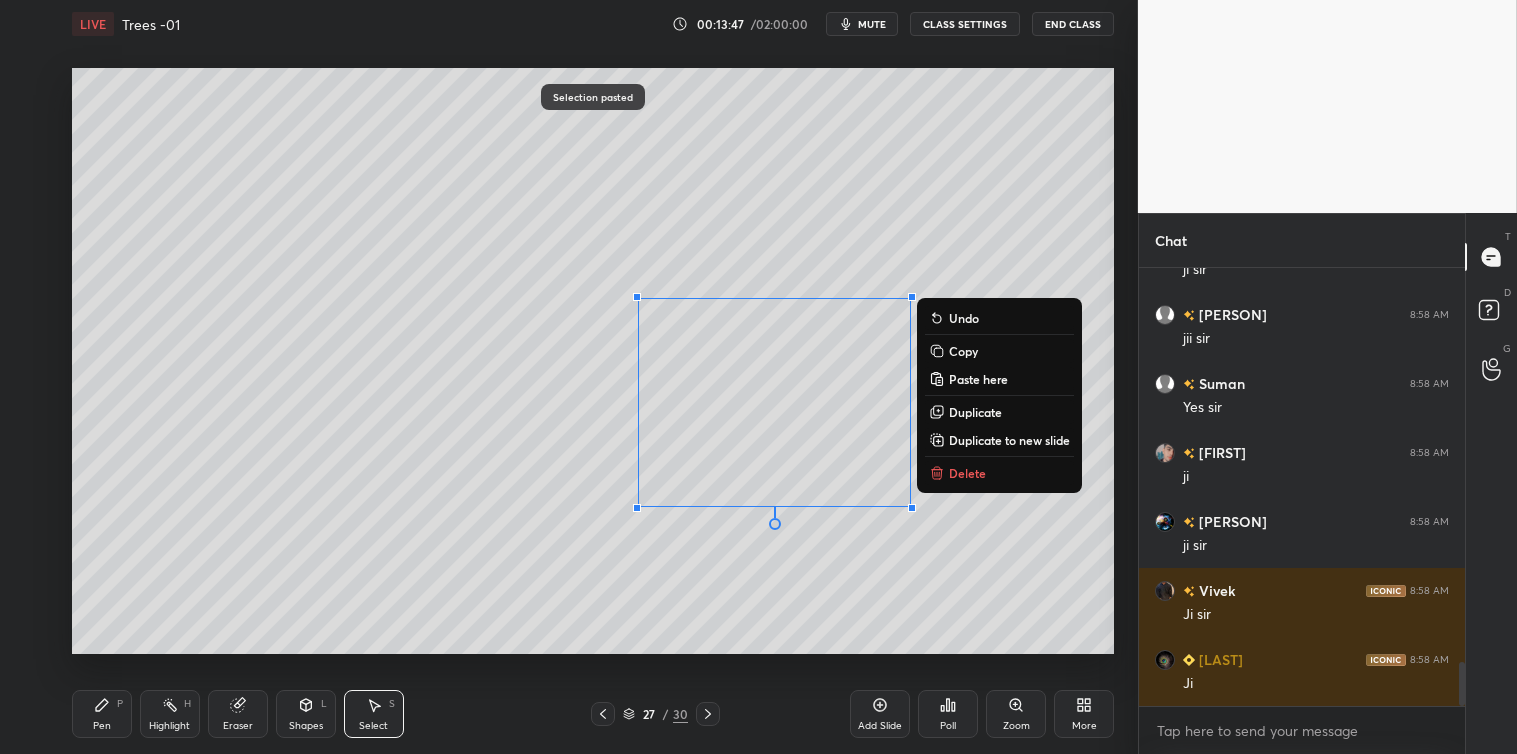 scroll, scrollTop: 4033, scrollLeft: 0, axis: vertical 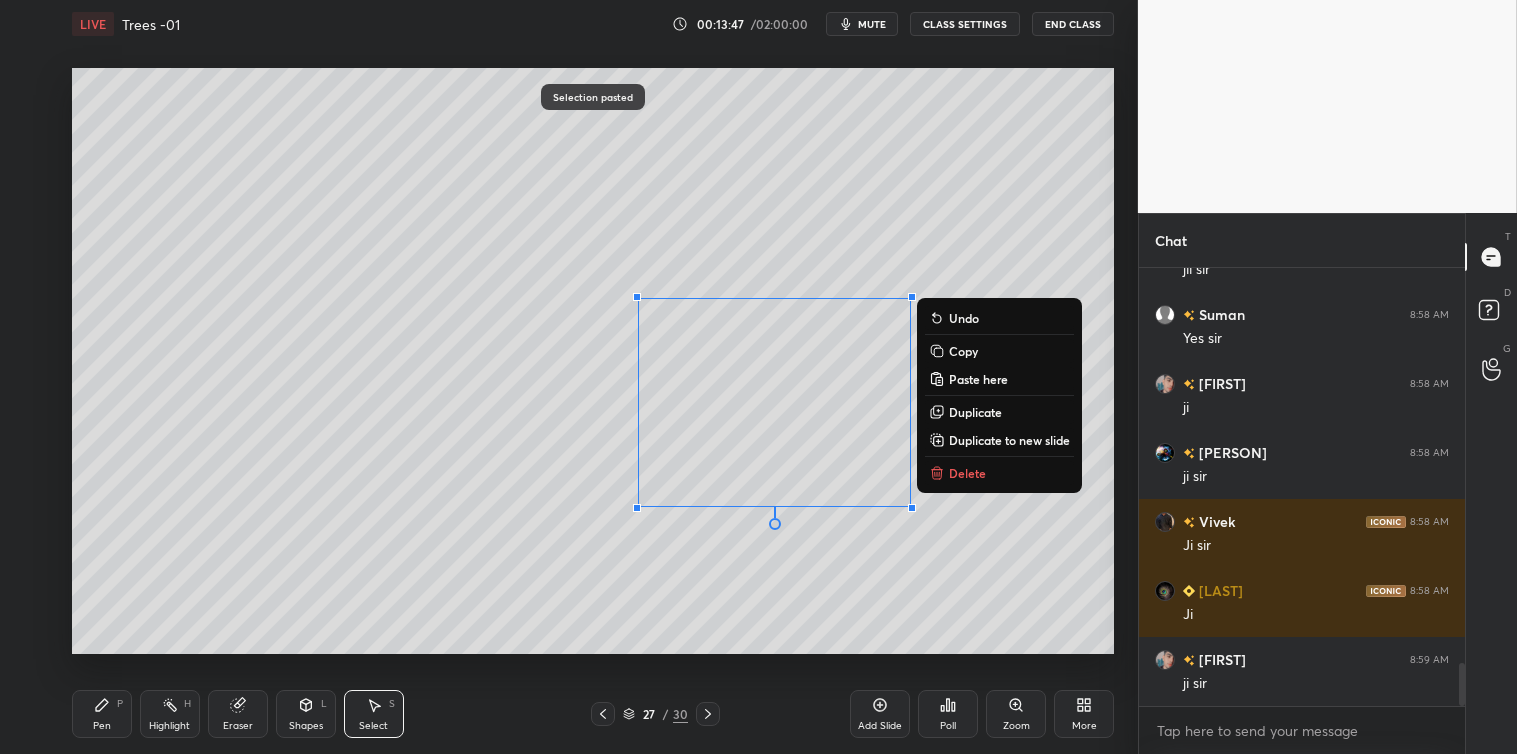 click on "Delete" at bounding box center (999, 473) 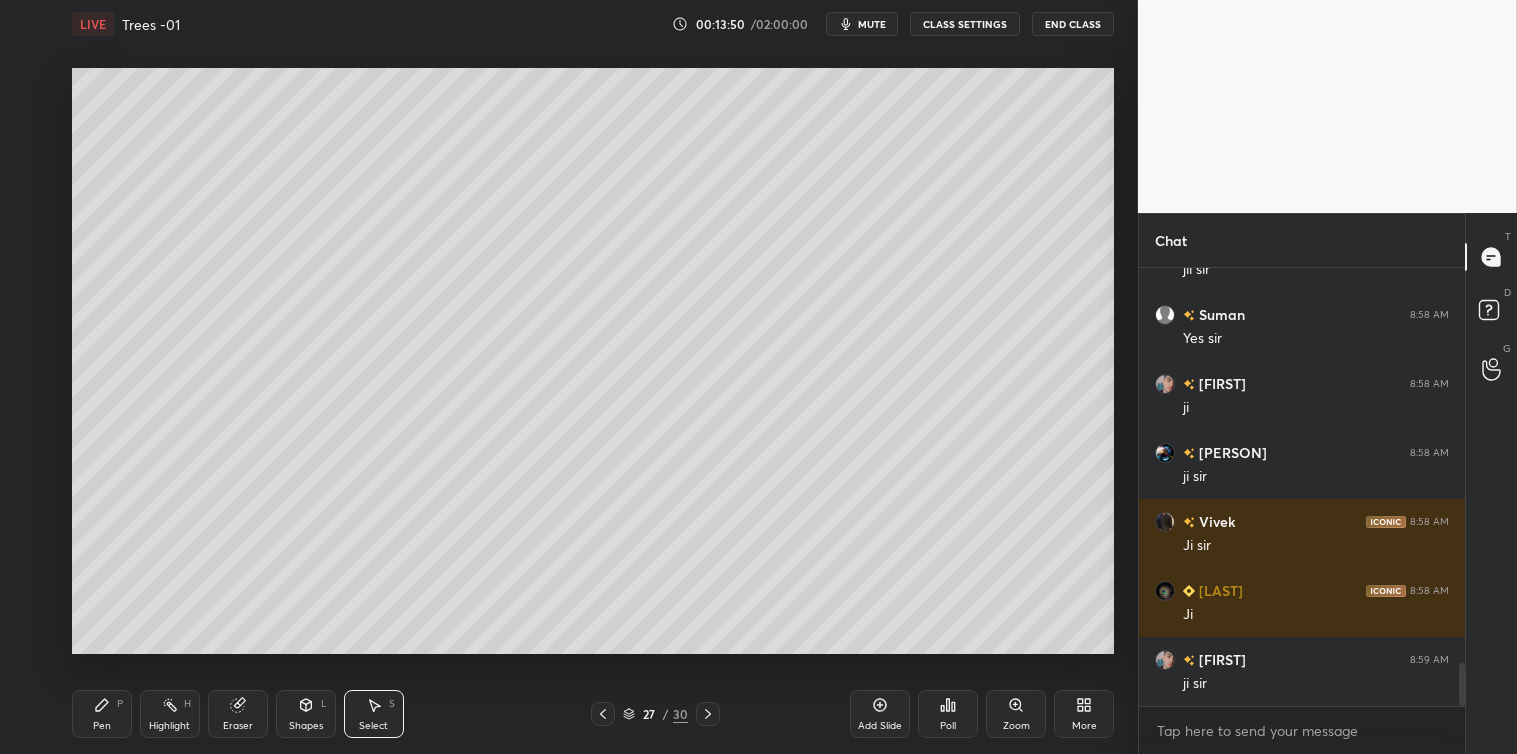 click 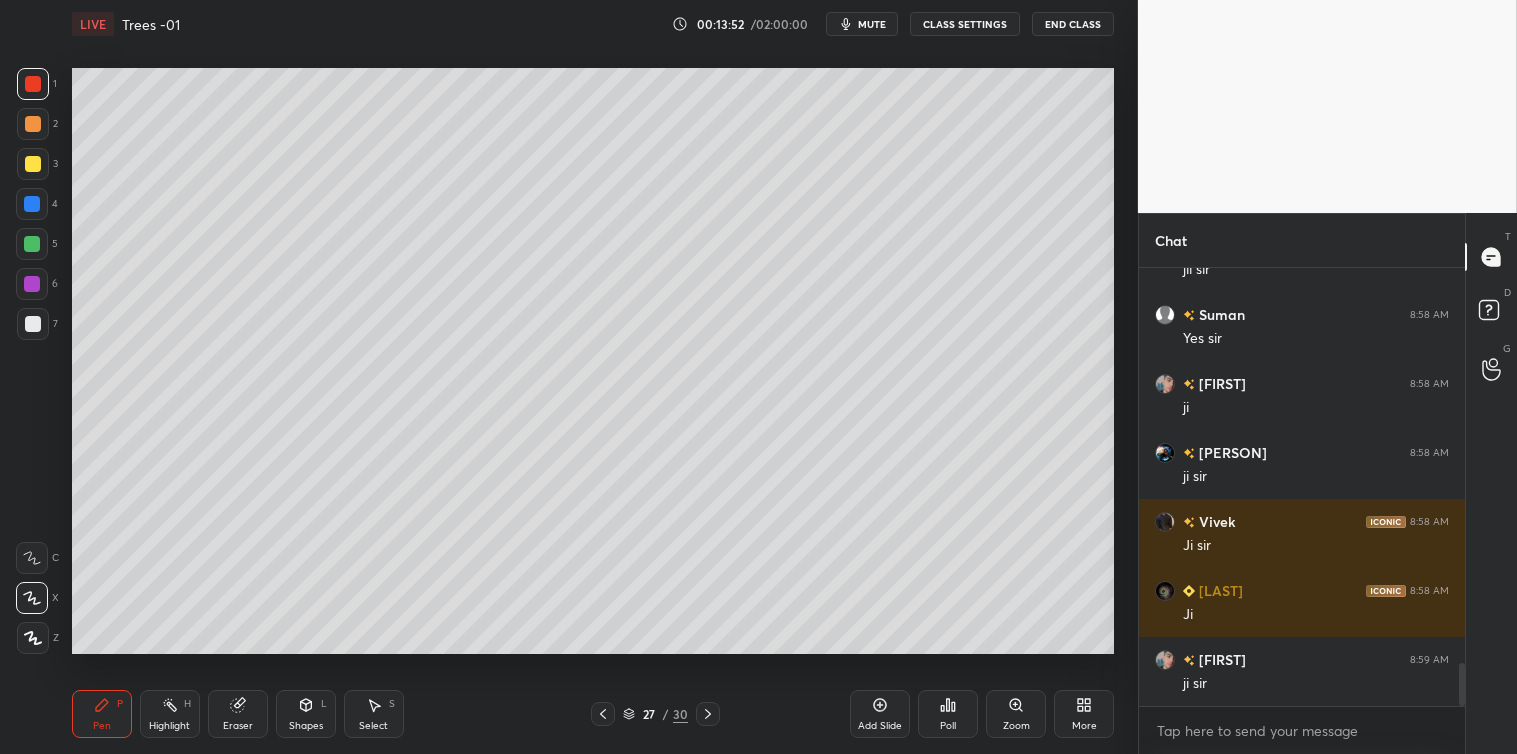 click at bounding box center [33, 324] 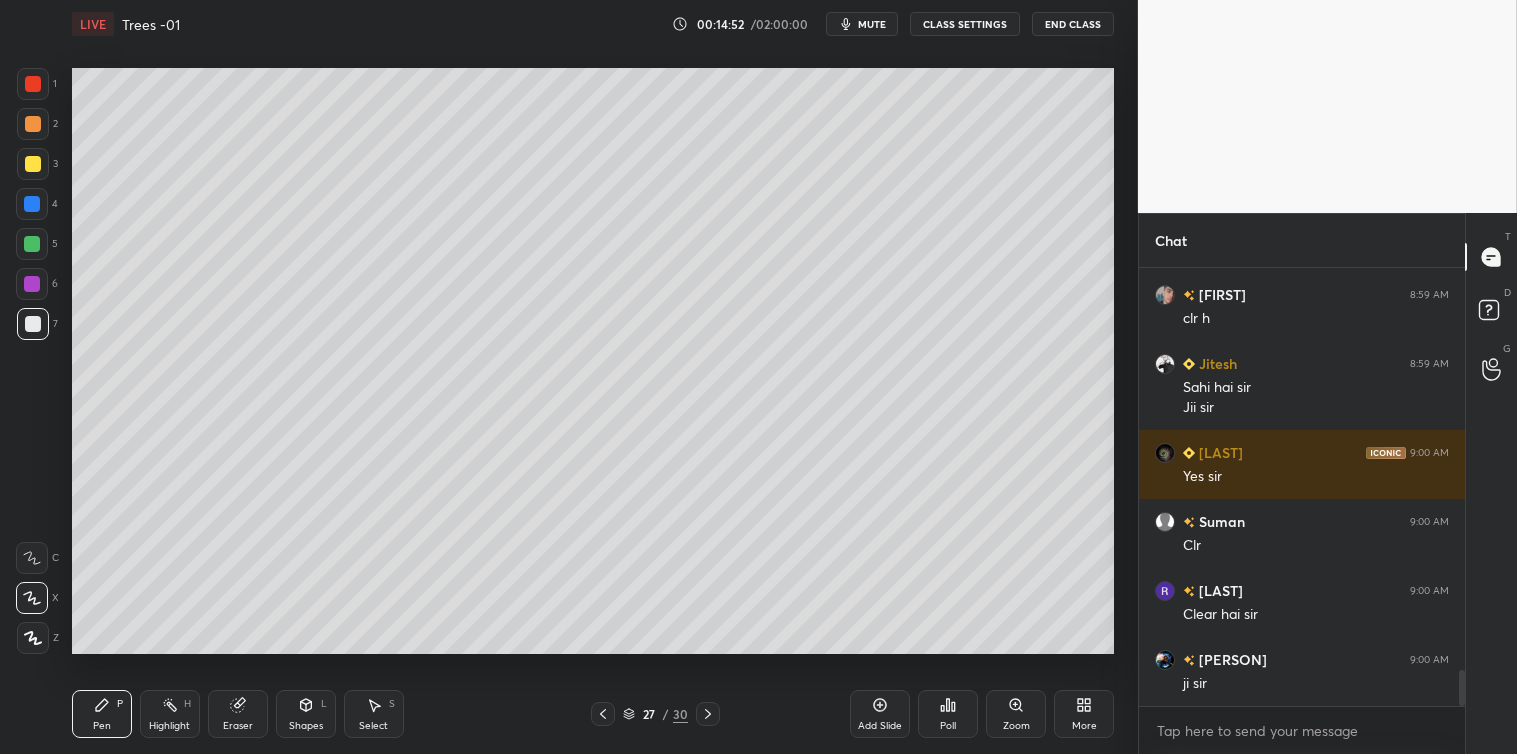 scroll, scrollTop: 4812, scrollLeft: 0, axis: vertical 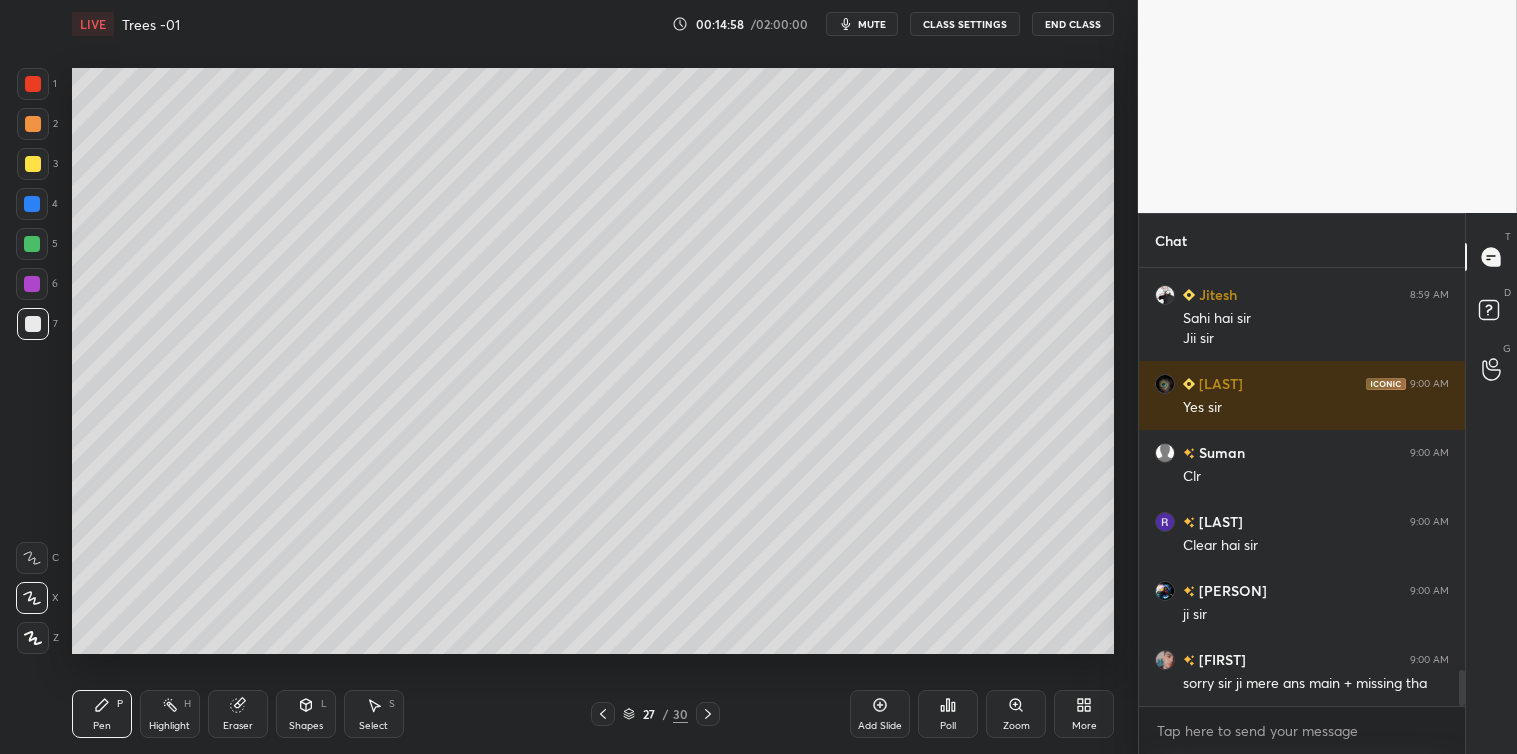 click 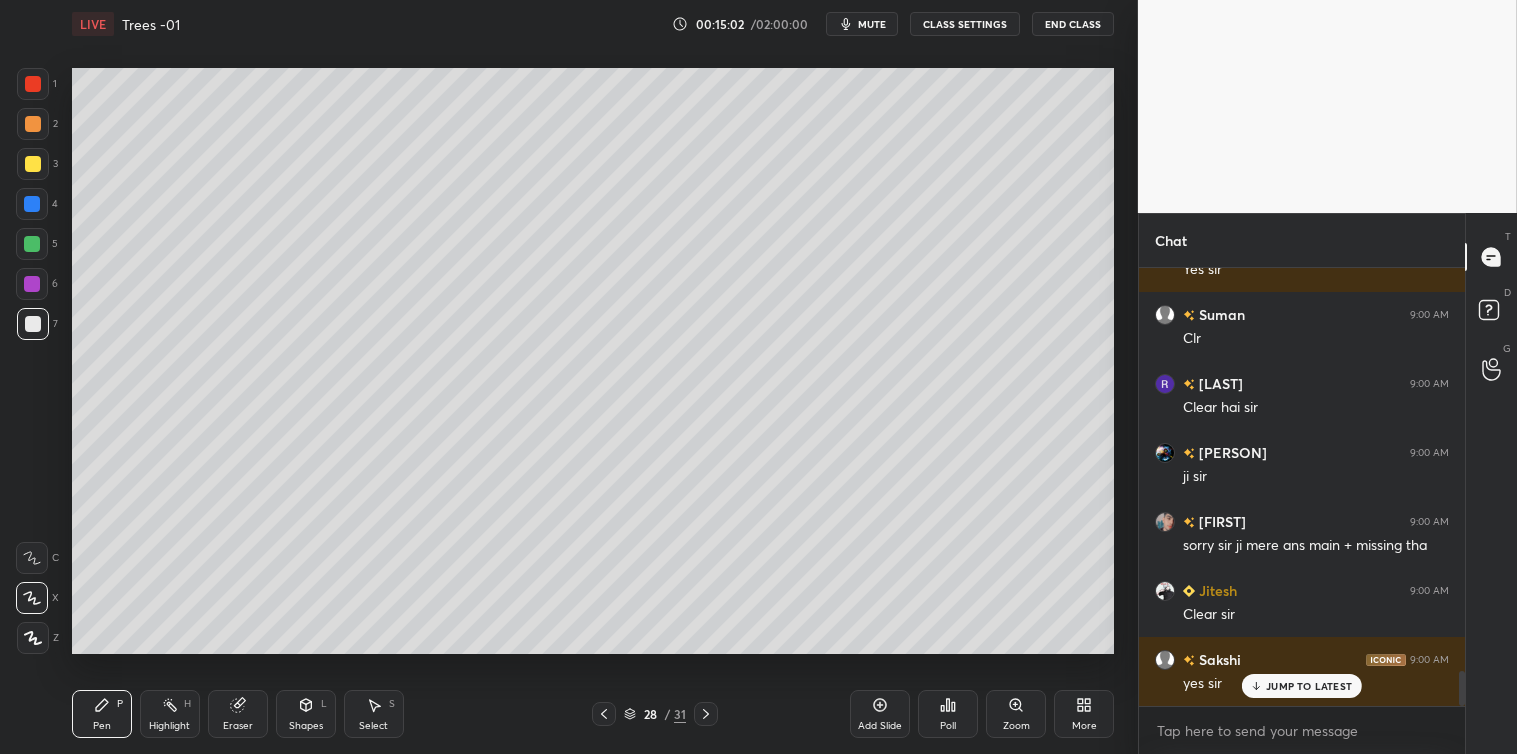 scroll, scrollTop: 5018, scrollLeft: 0, axis: vertical 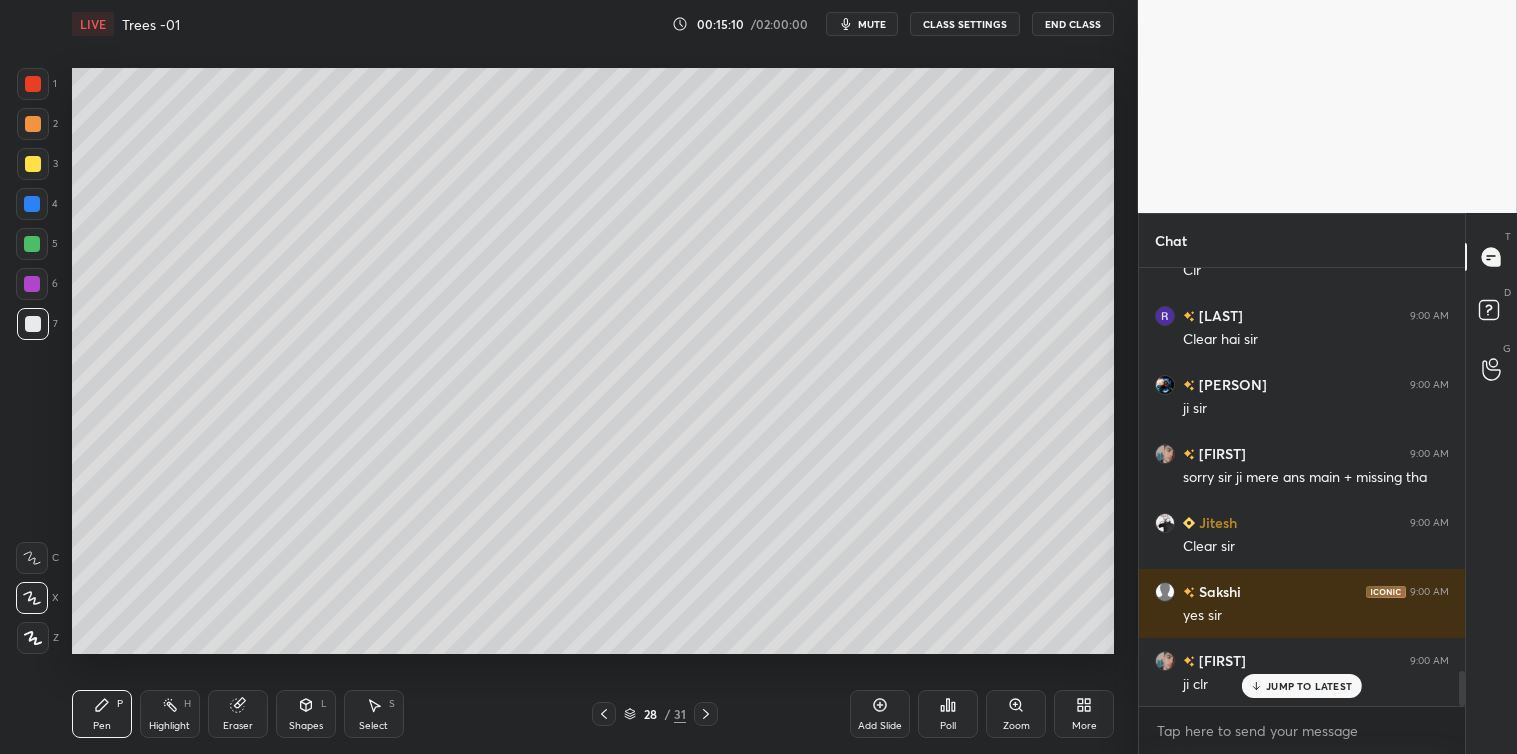 click on "Shapes" at bounding box center [306, 726] 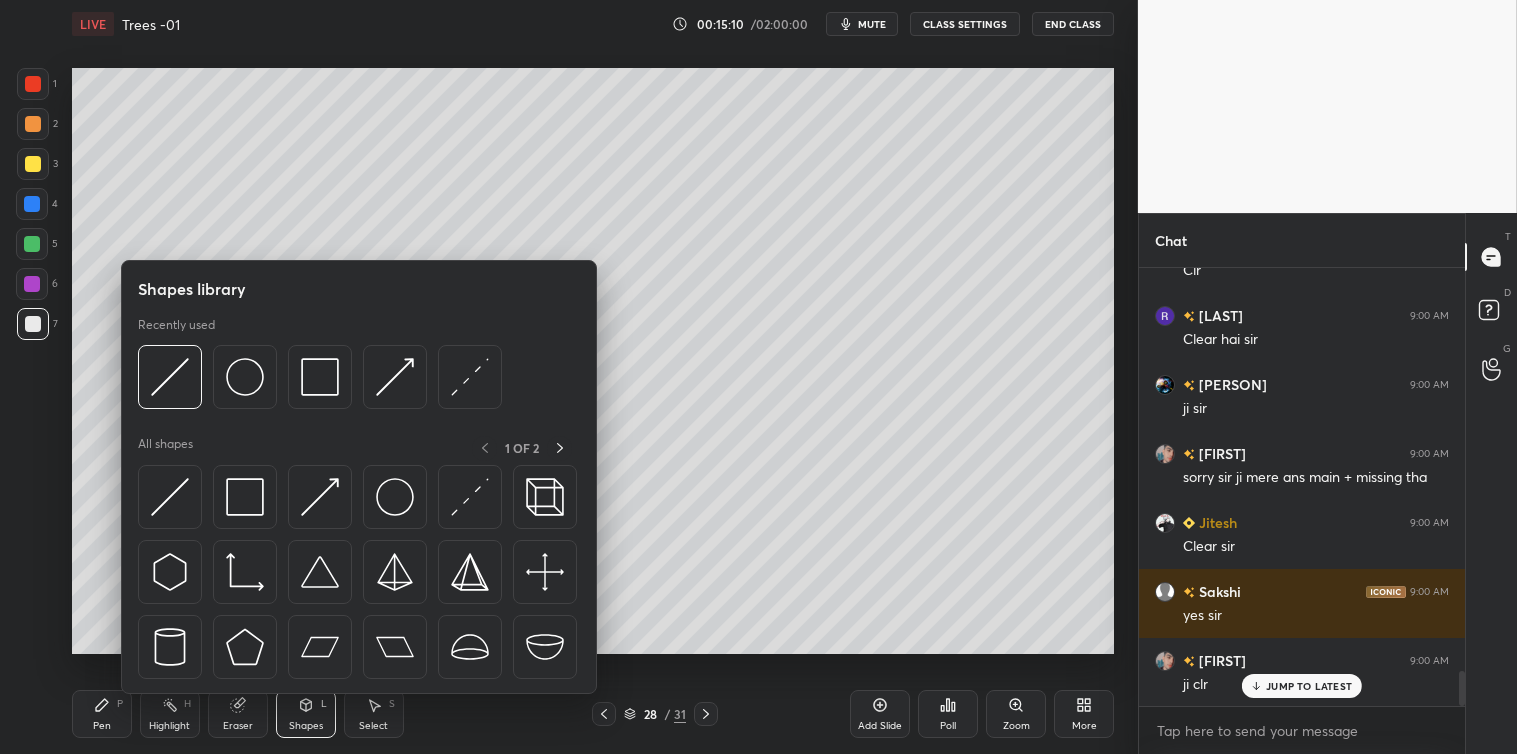 click at bounding box center [170, 497] 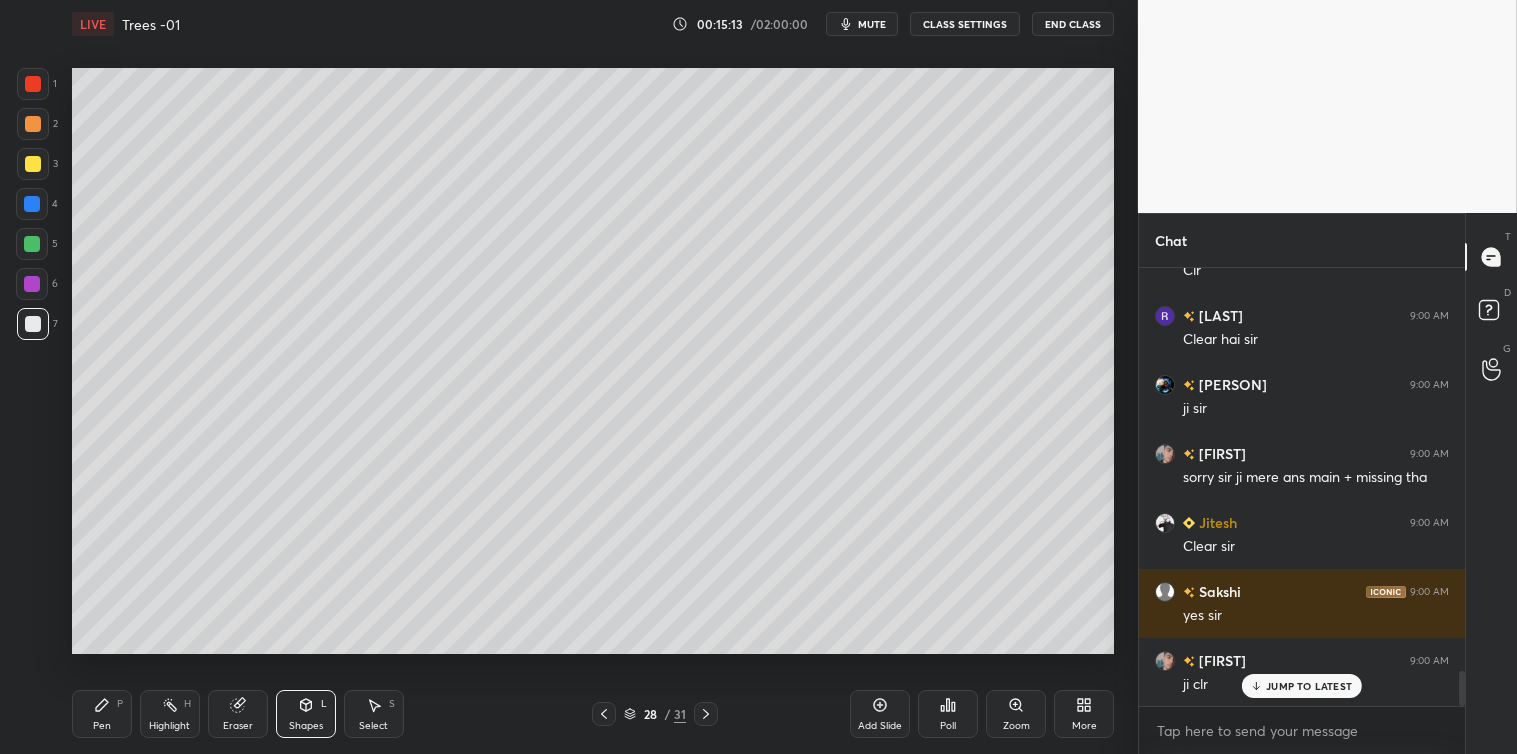 click 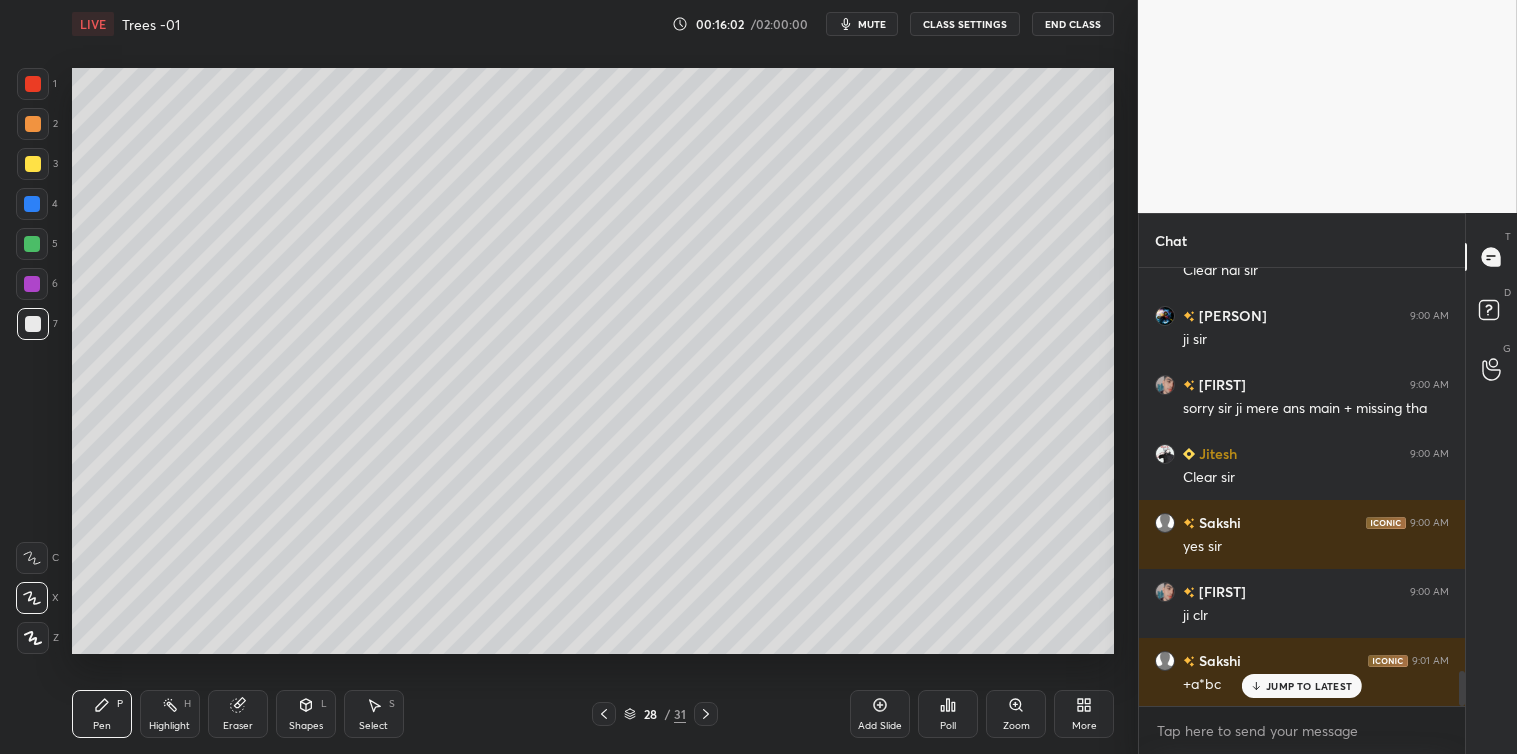 scroll, scrollTop: 5156, scrollLeft: 0, axis: vertical 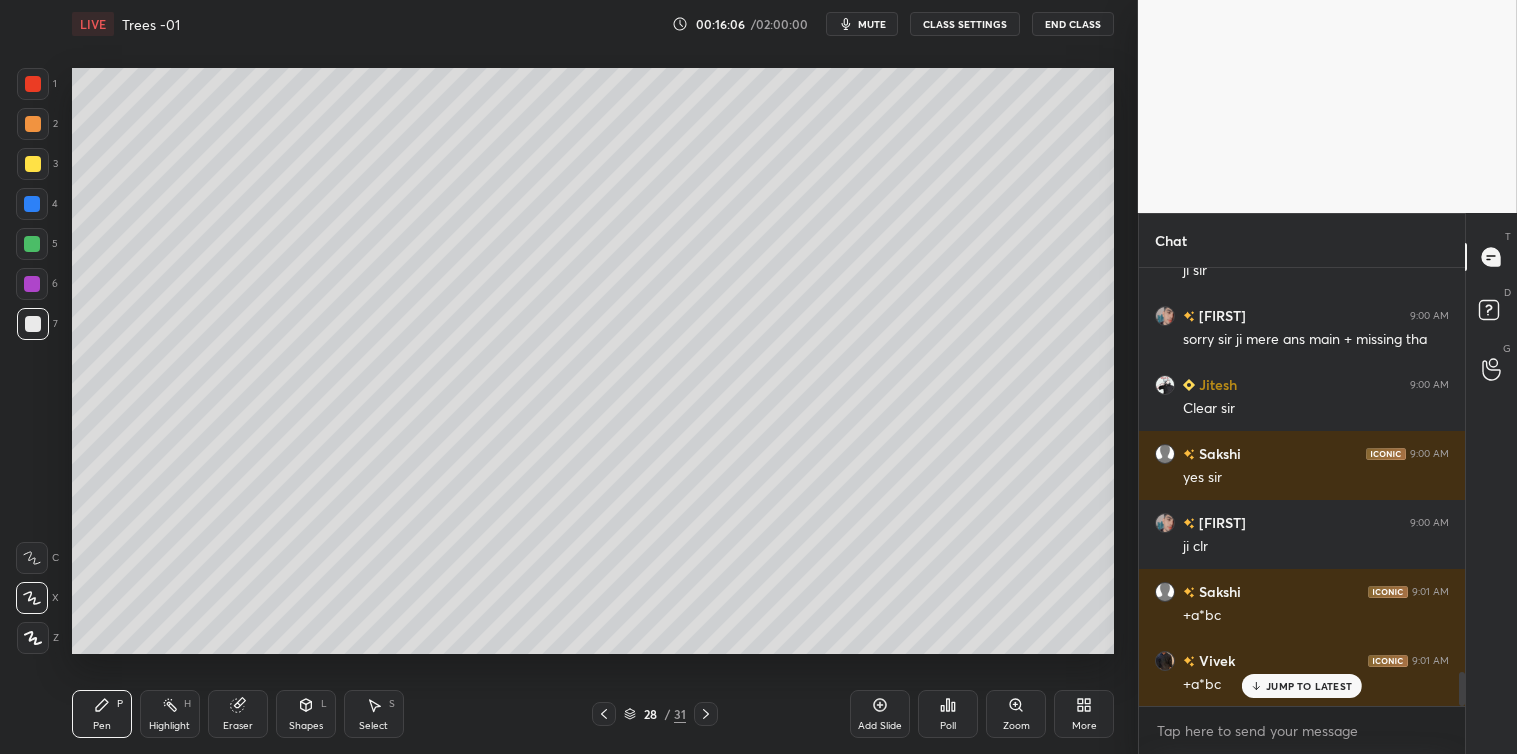 click at bounding box center [33, 164] 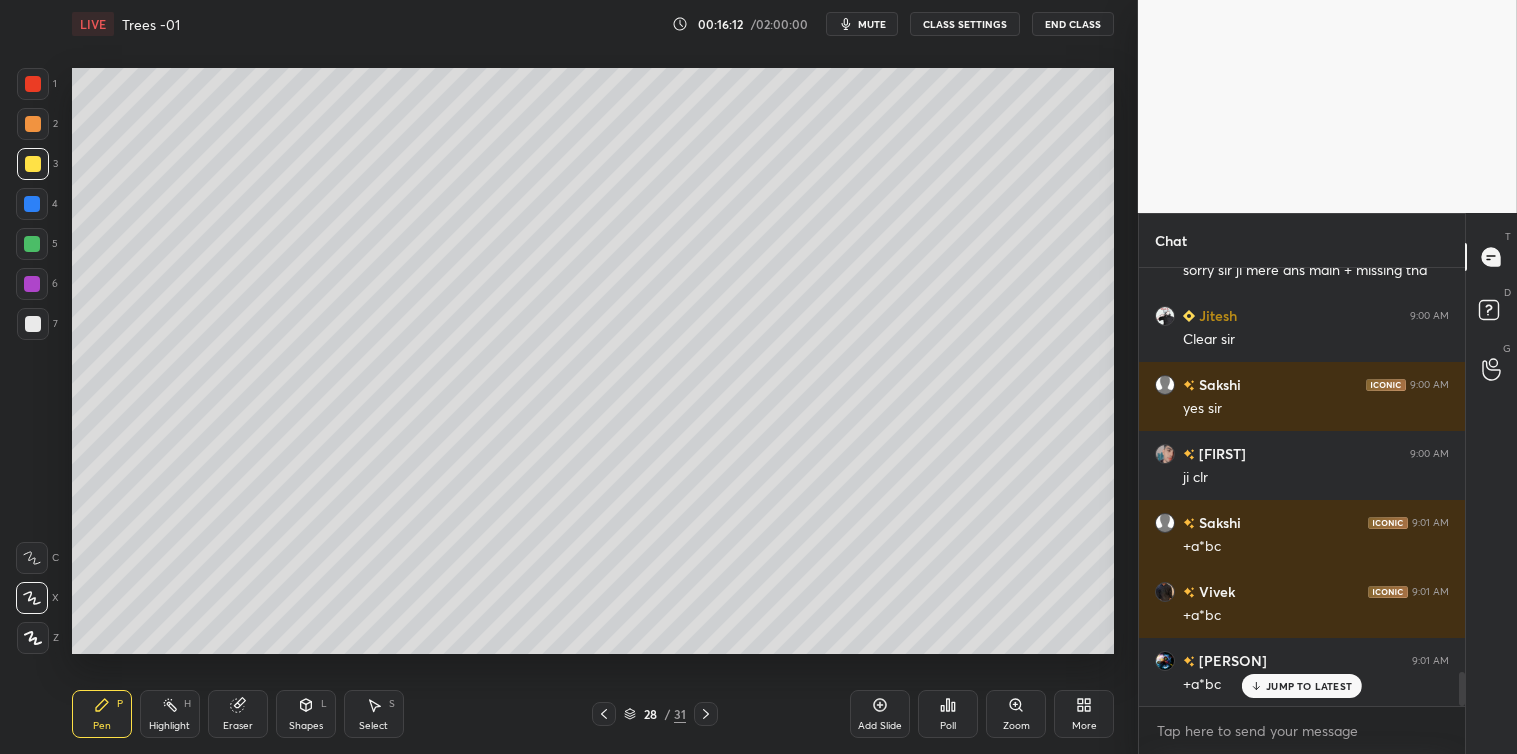 scroll, scrollTop: 5295, scrollLeft: 0, axis: vertical 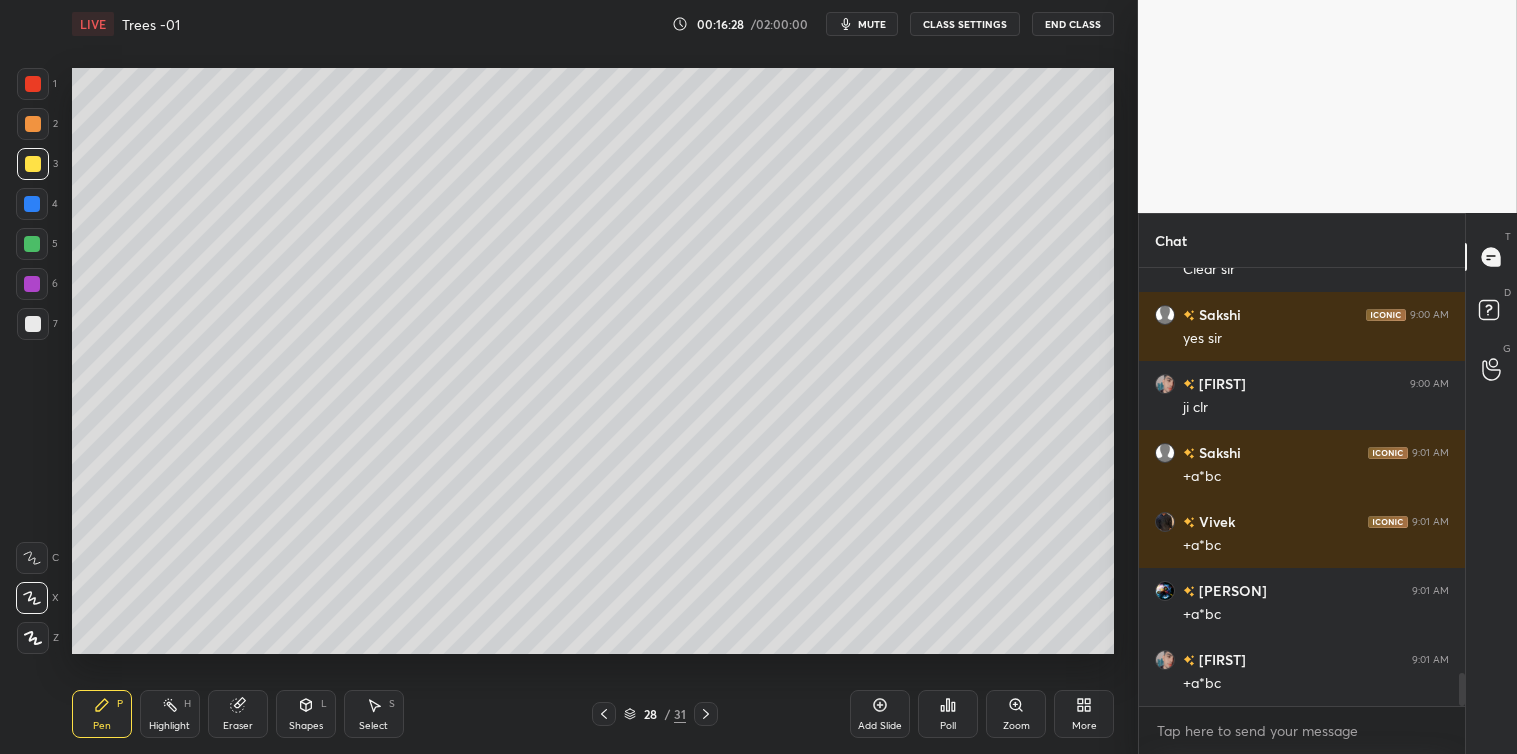 click on "Add Slide" at bounding box center [880, 714] 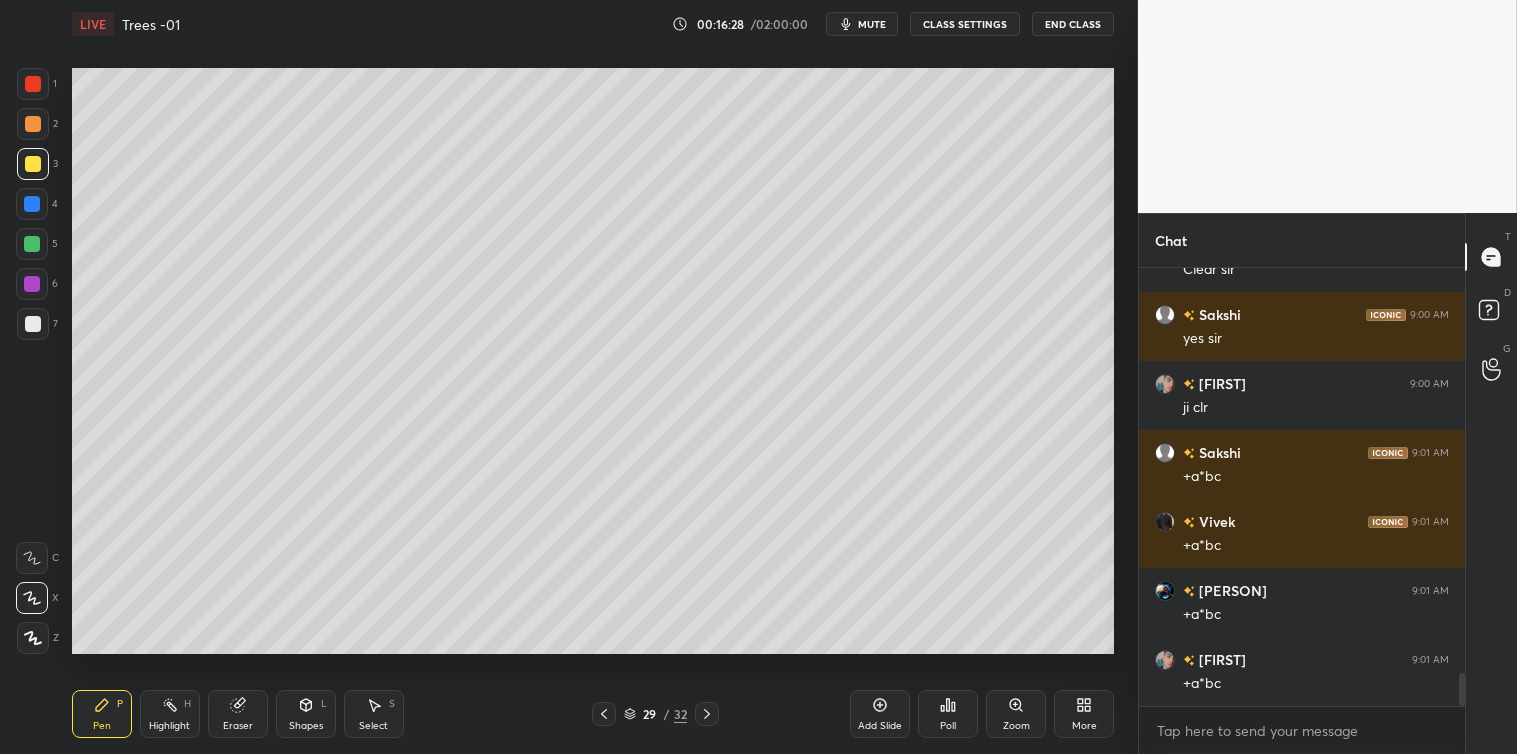 scroll, scrollTop: 5364, scrollLeft: 0, axis: vertical 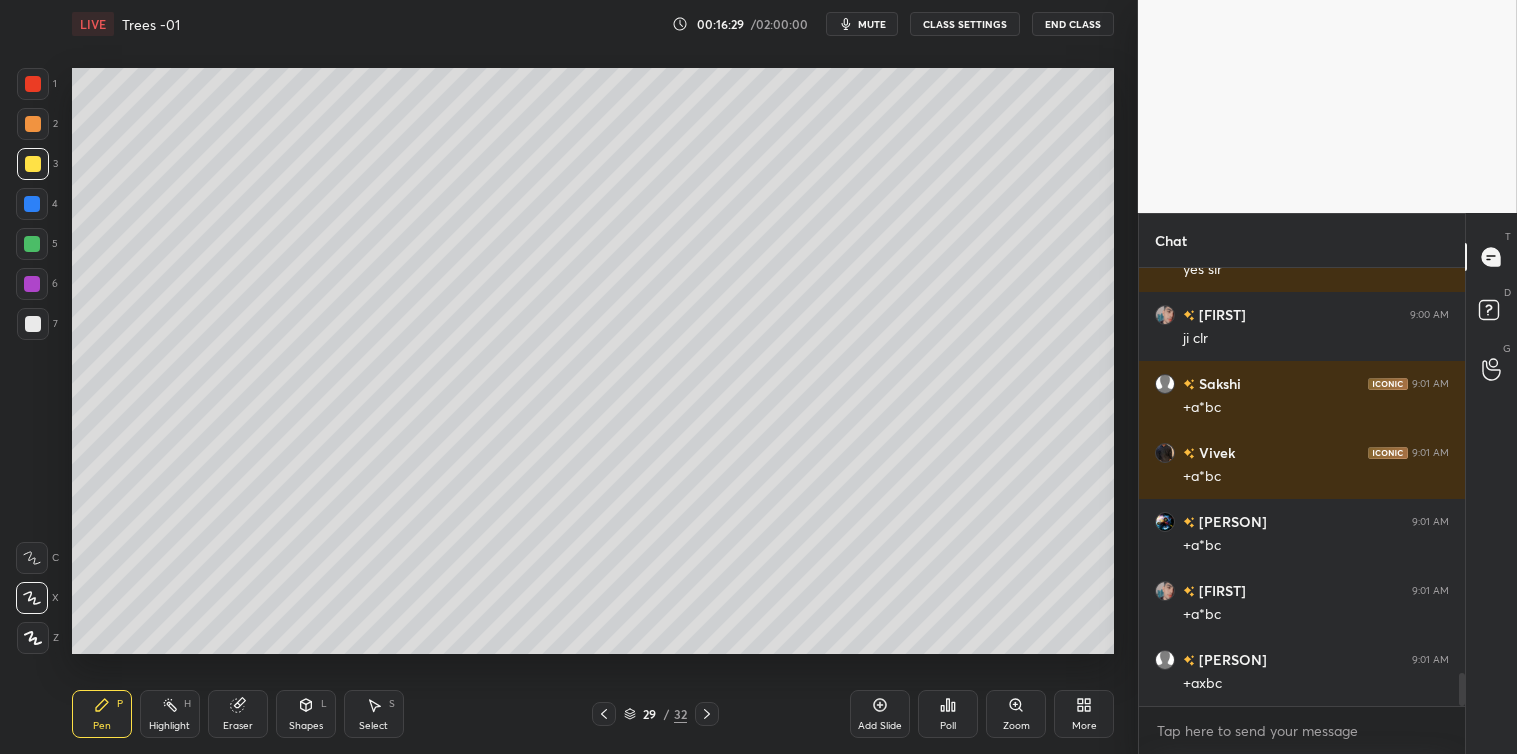 click at bounding box center (33, 324) 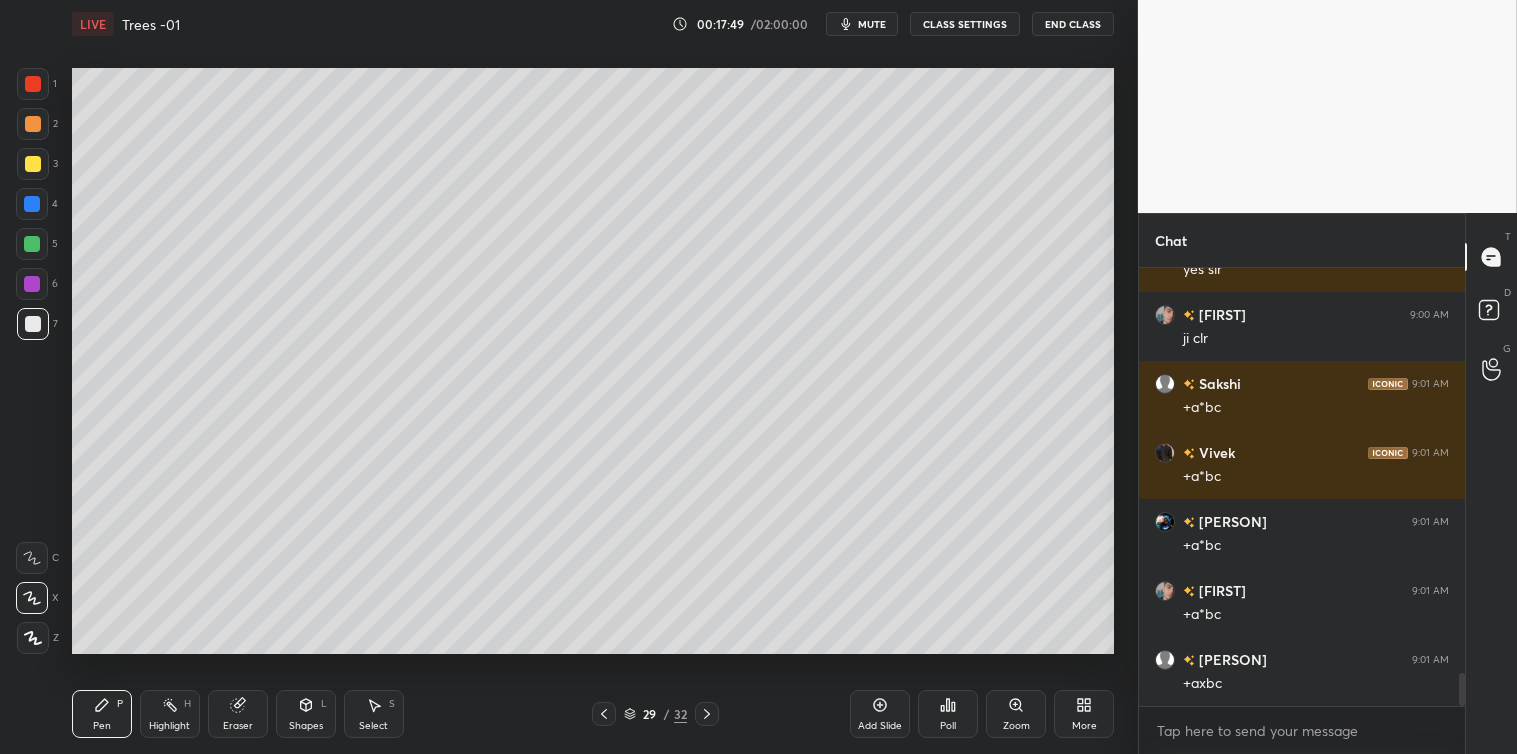 click 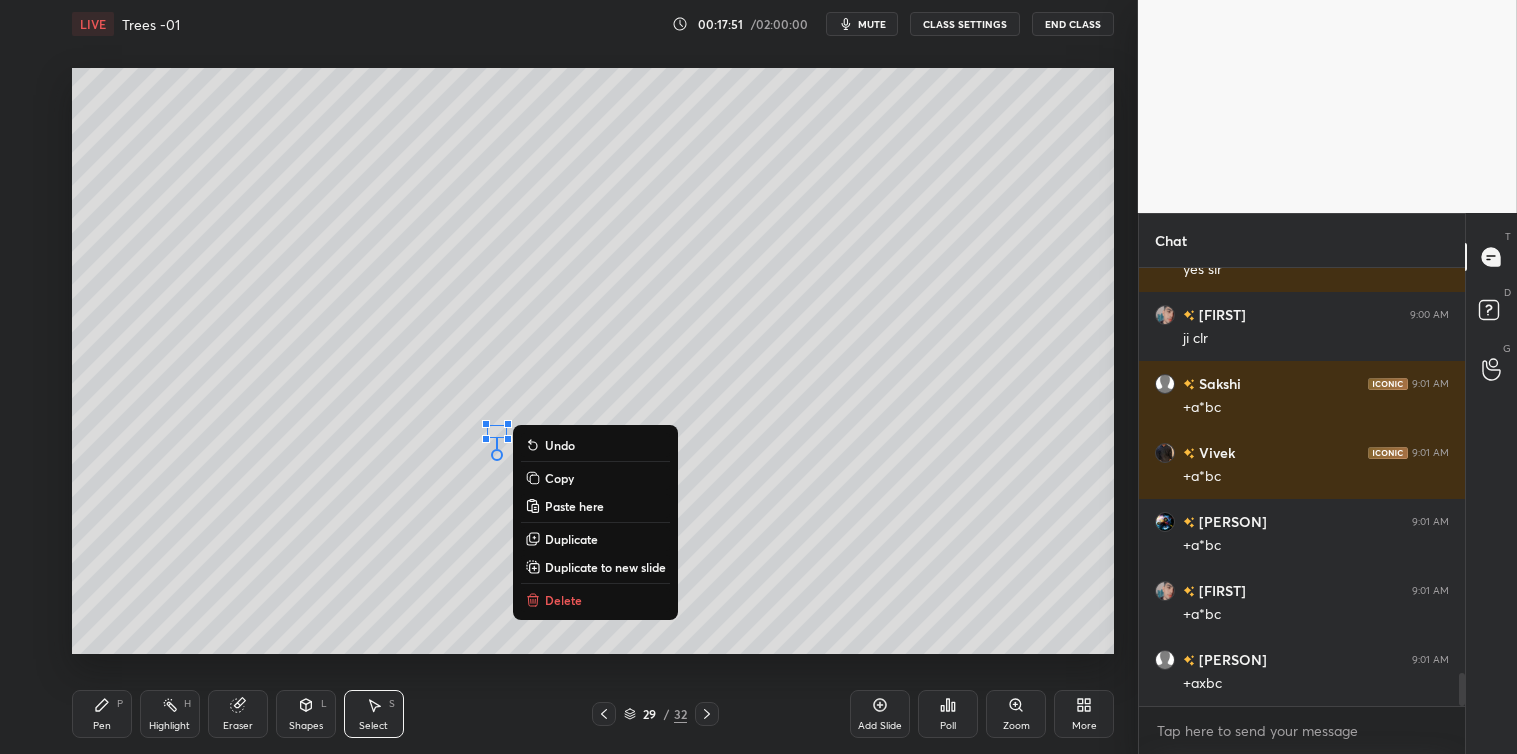 click on "Delete" at bounding box center [563, 600] 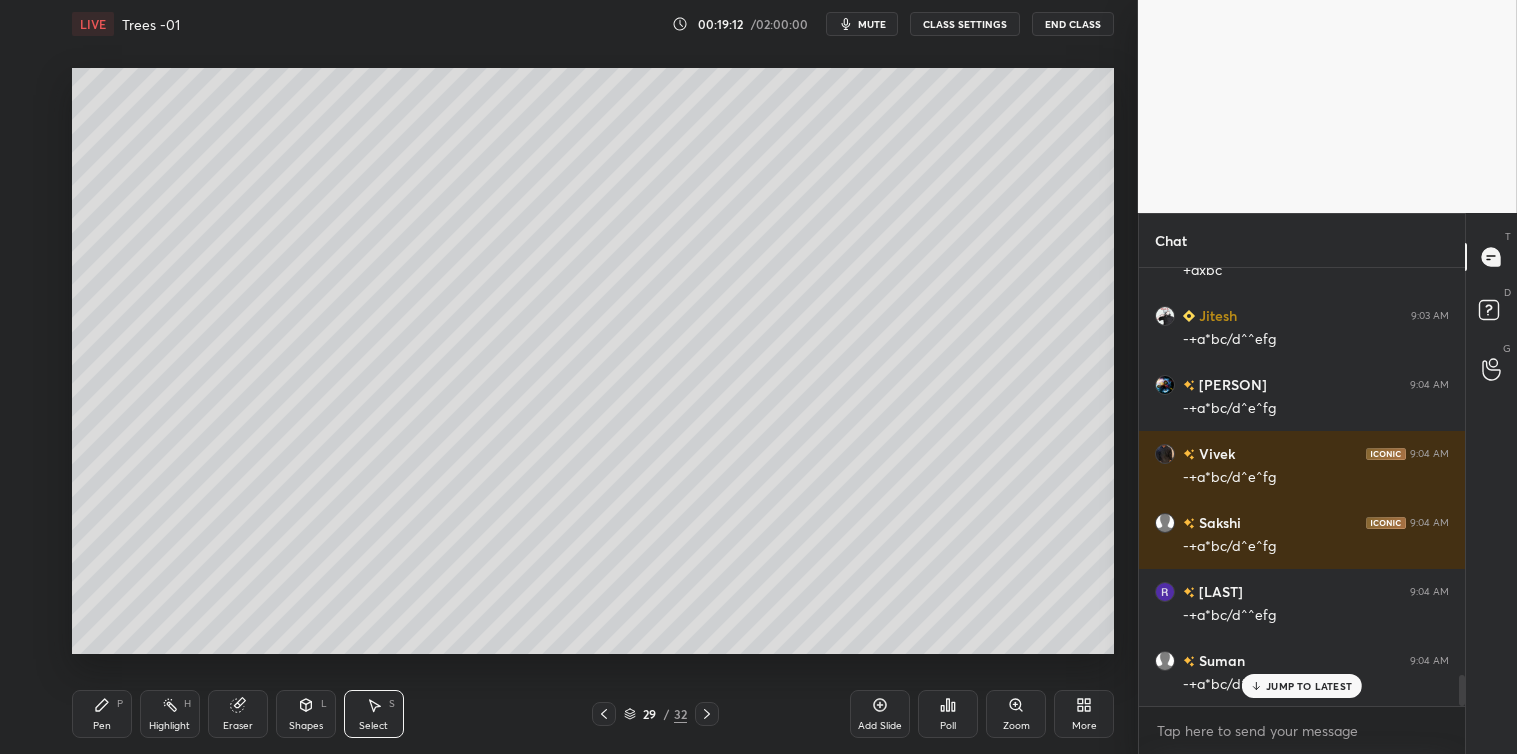 scroll, scrollTop: 5846, scrollLeft: 0, axis: vertical 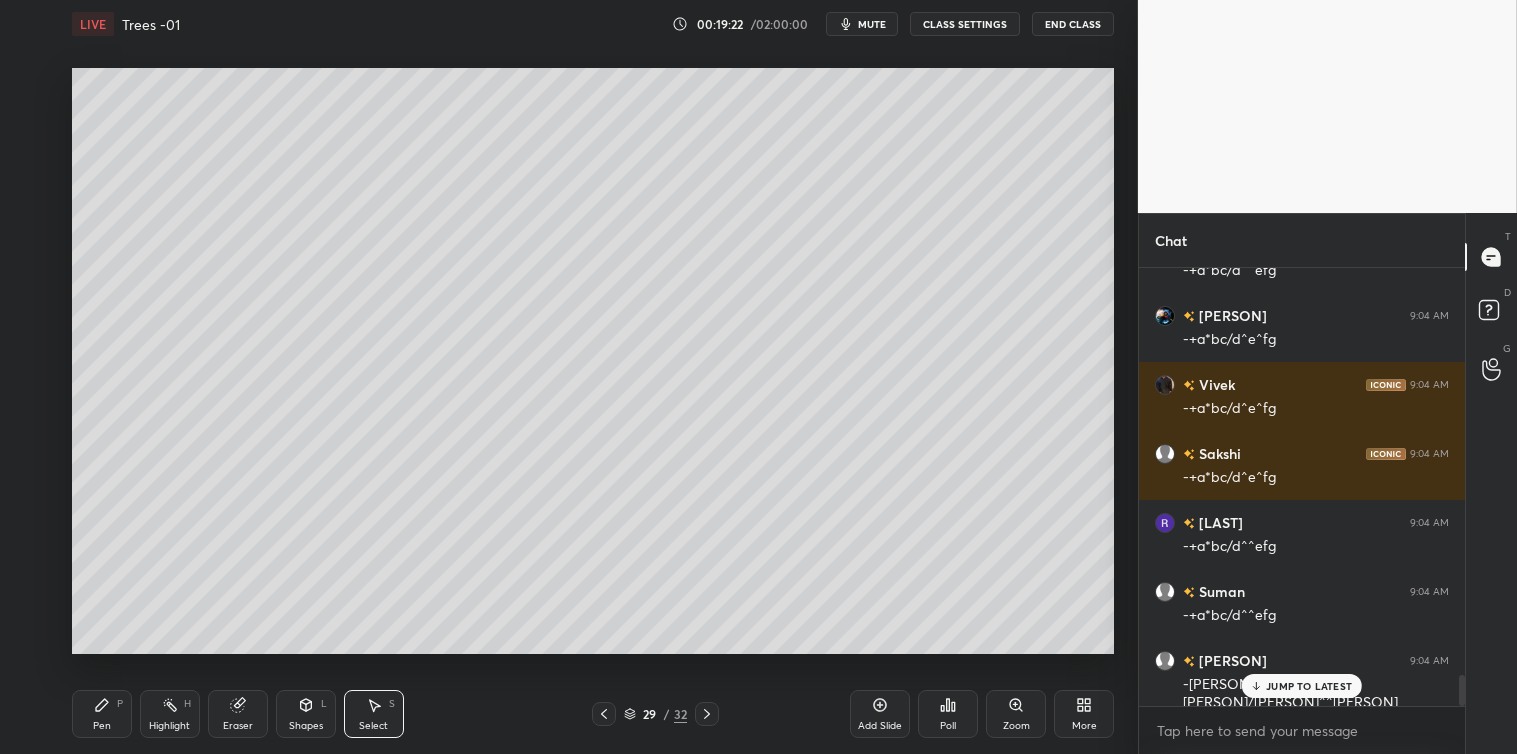 click 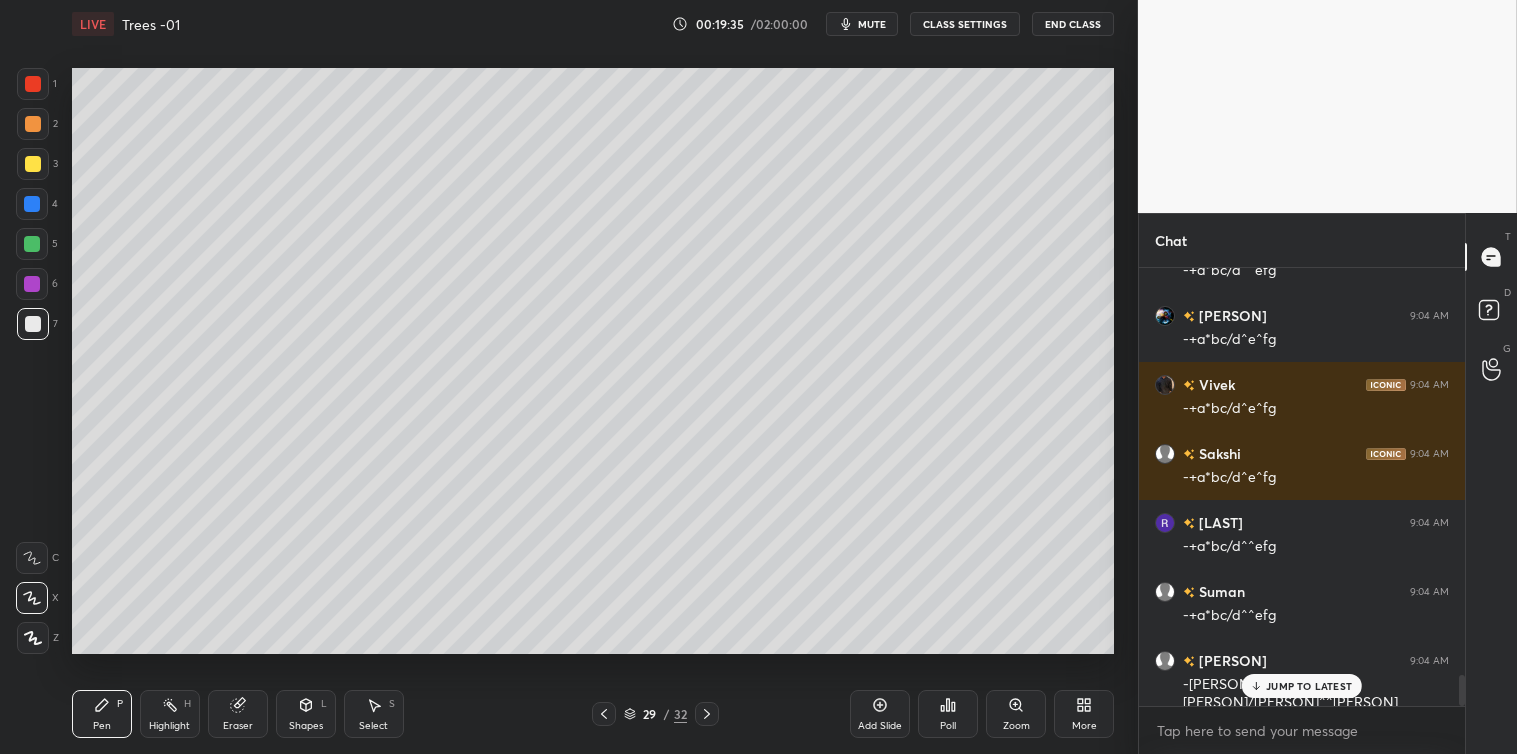 click at bounding box center [33, 164] 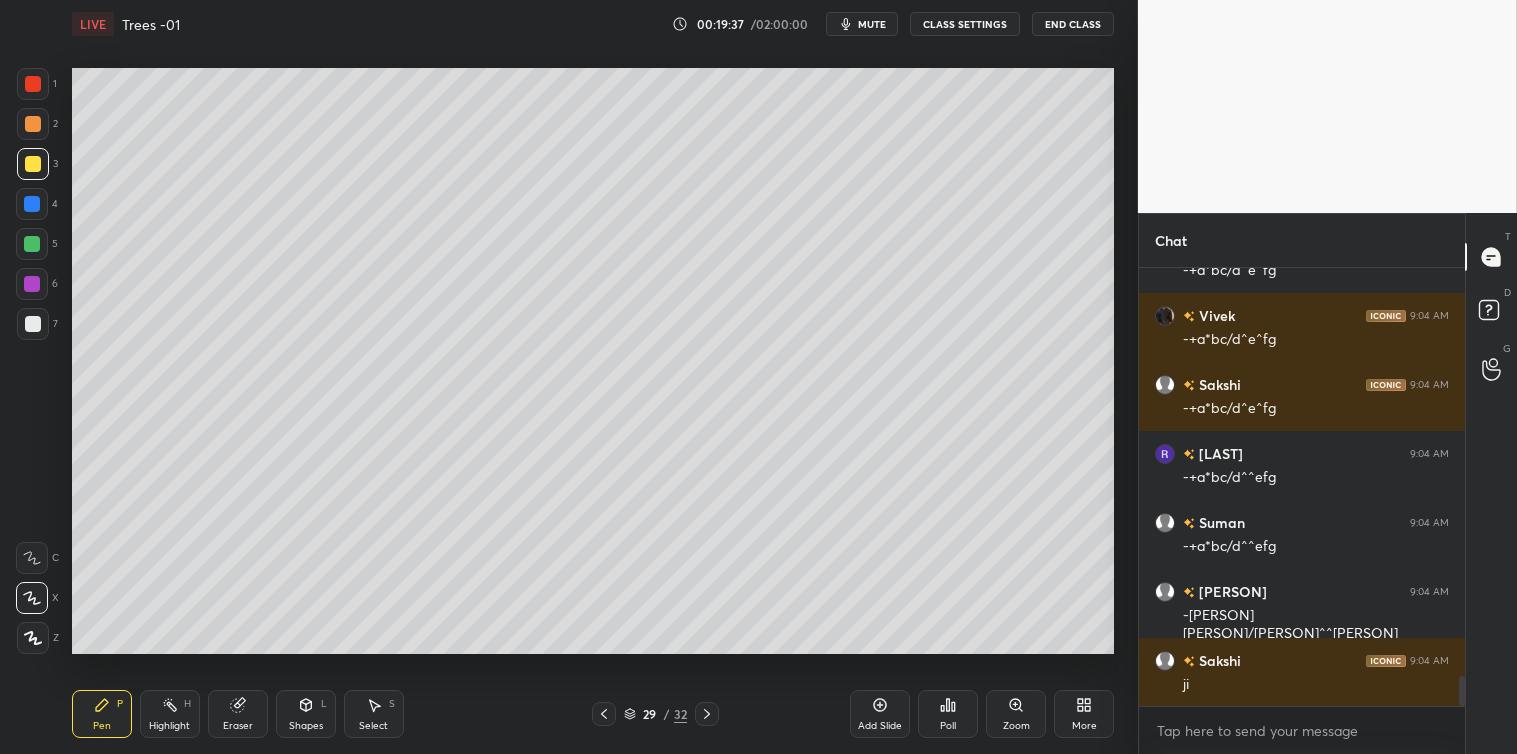 scroll, scrollTop: 5985, scrollLeft: 0, axis: vertical 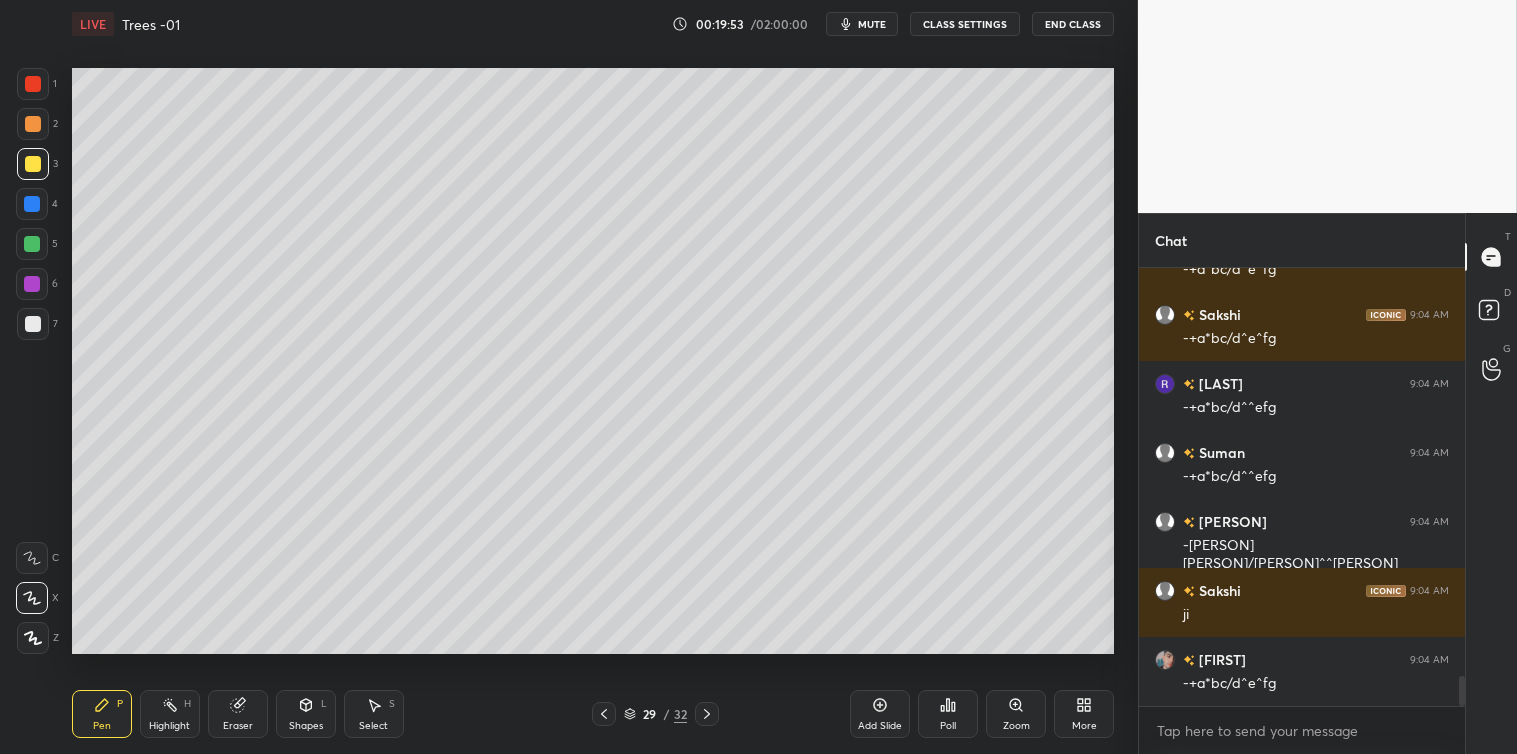 click at bounding box center (33, 324) 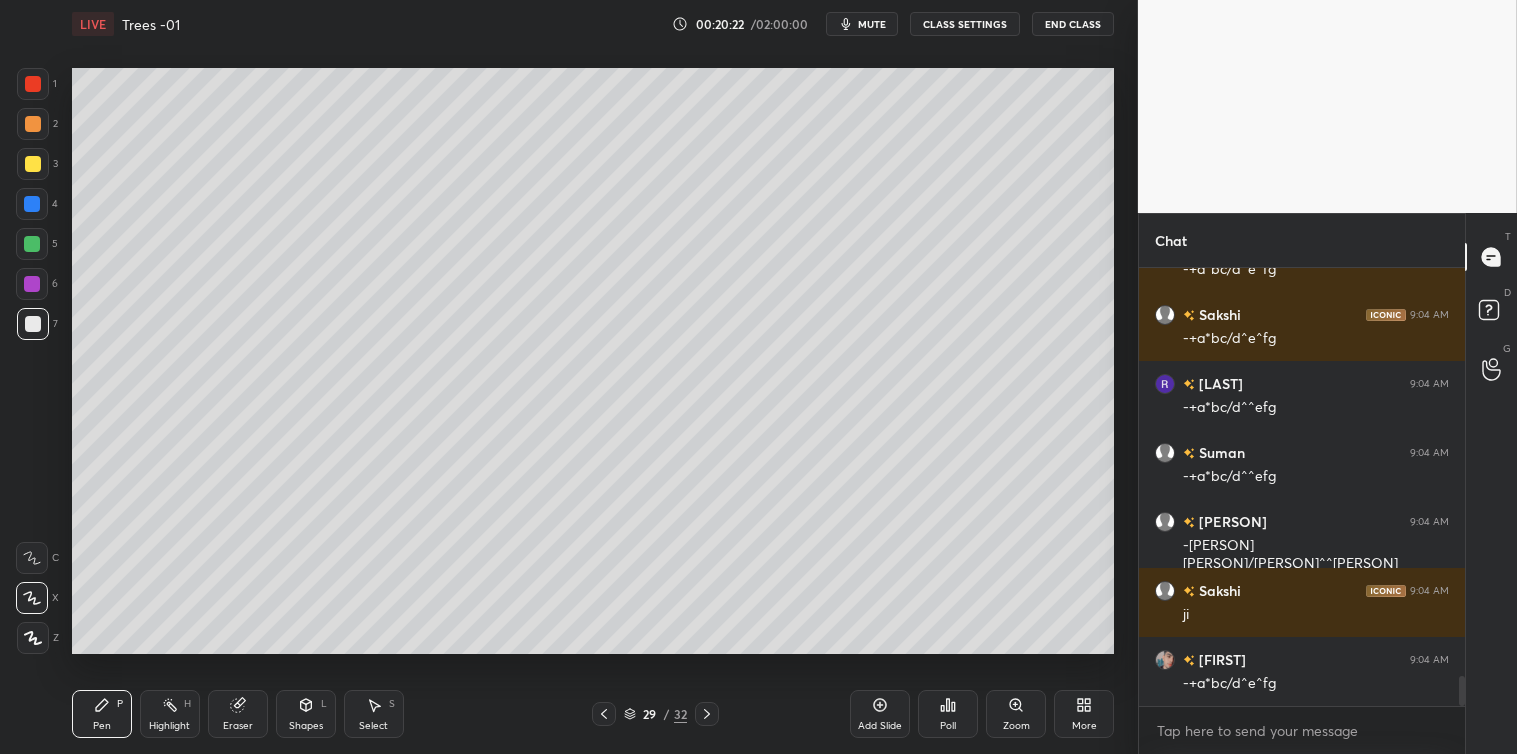 scroll, scrollTop: 6054, scrollLeft: 0, axis: vertical 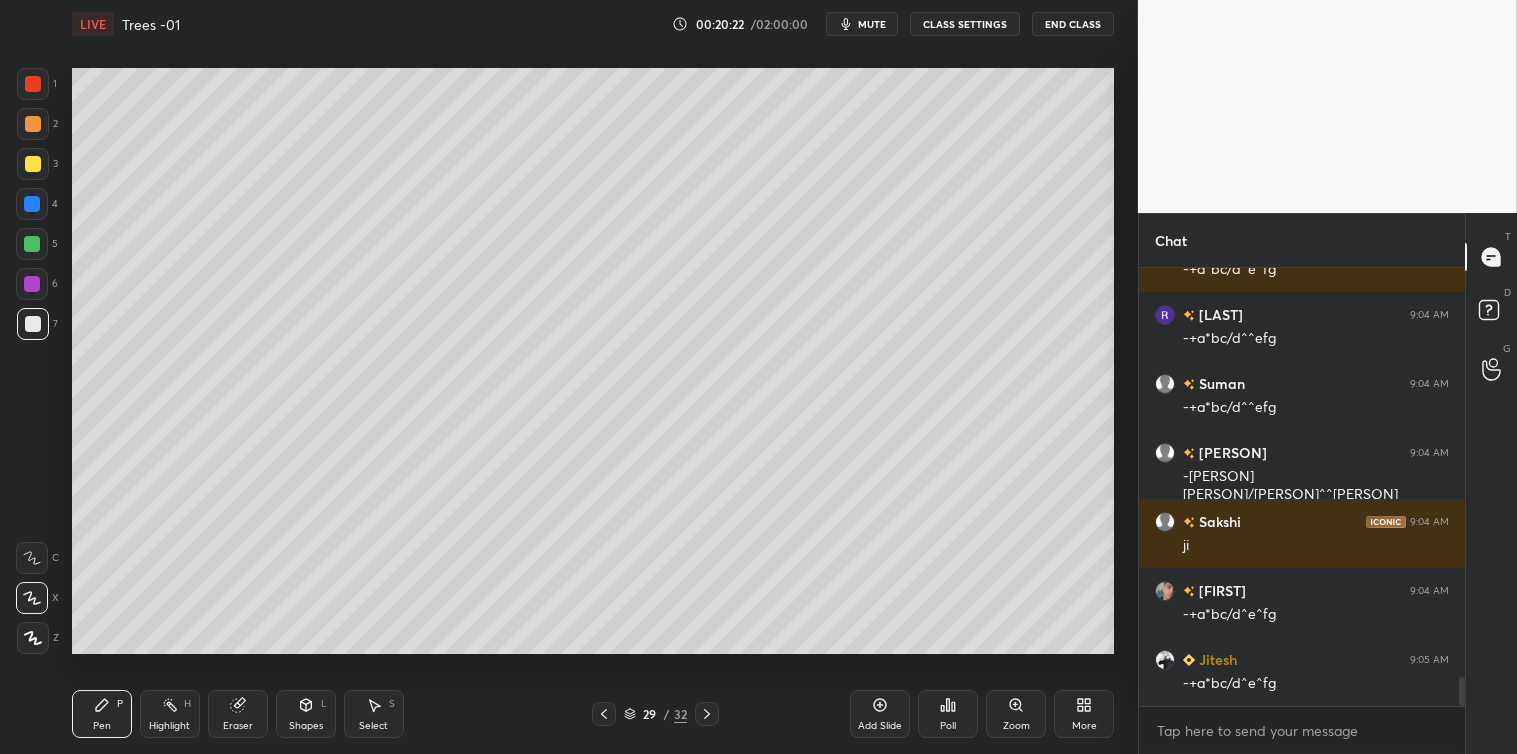 click at bounding box center [33, 164] 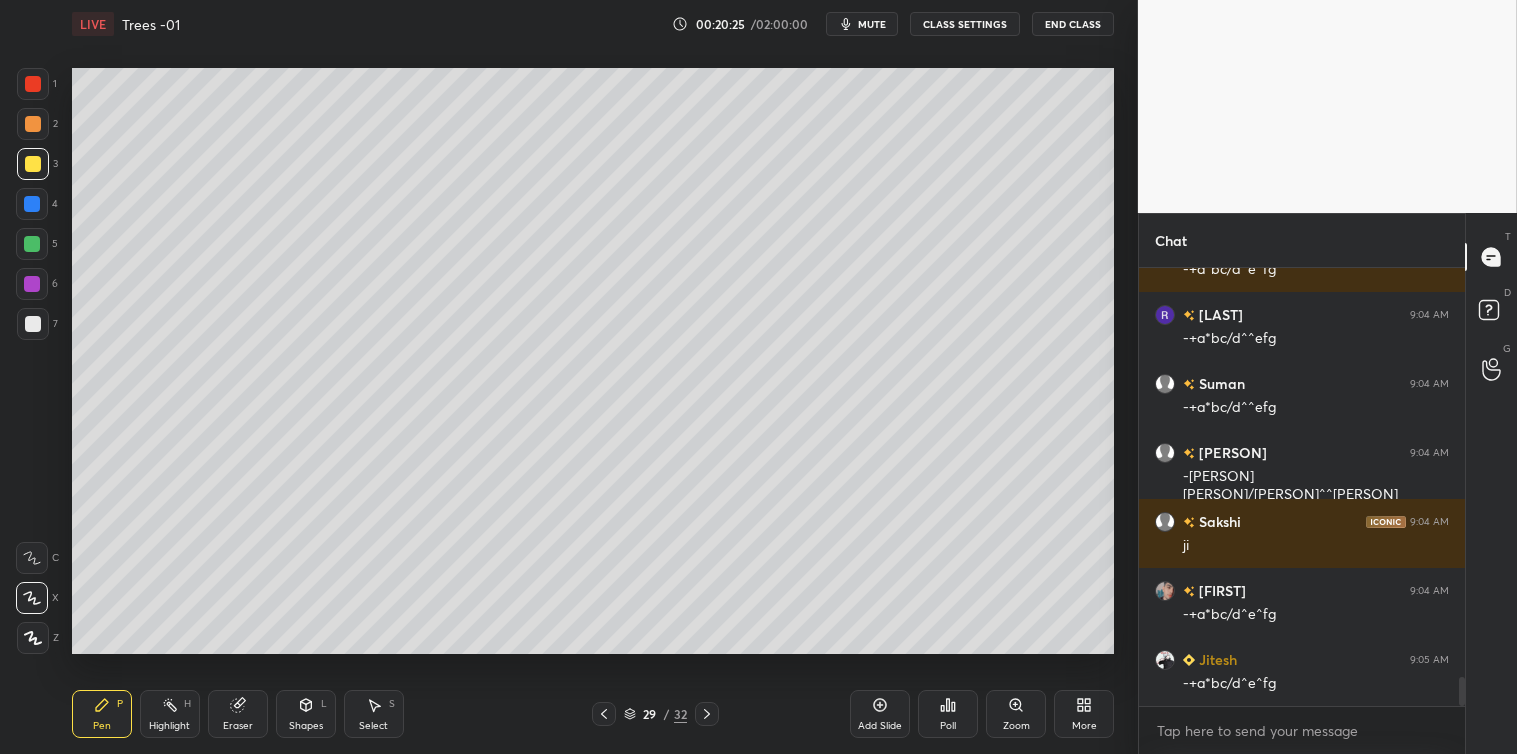 click at bounding box center (33, 324) 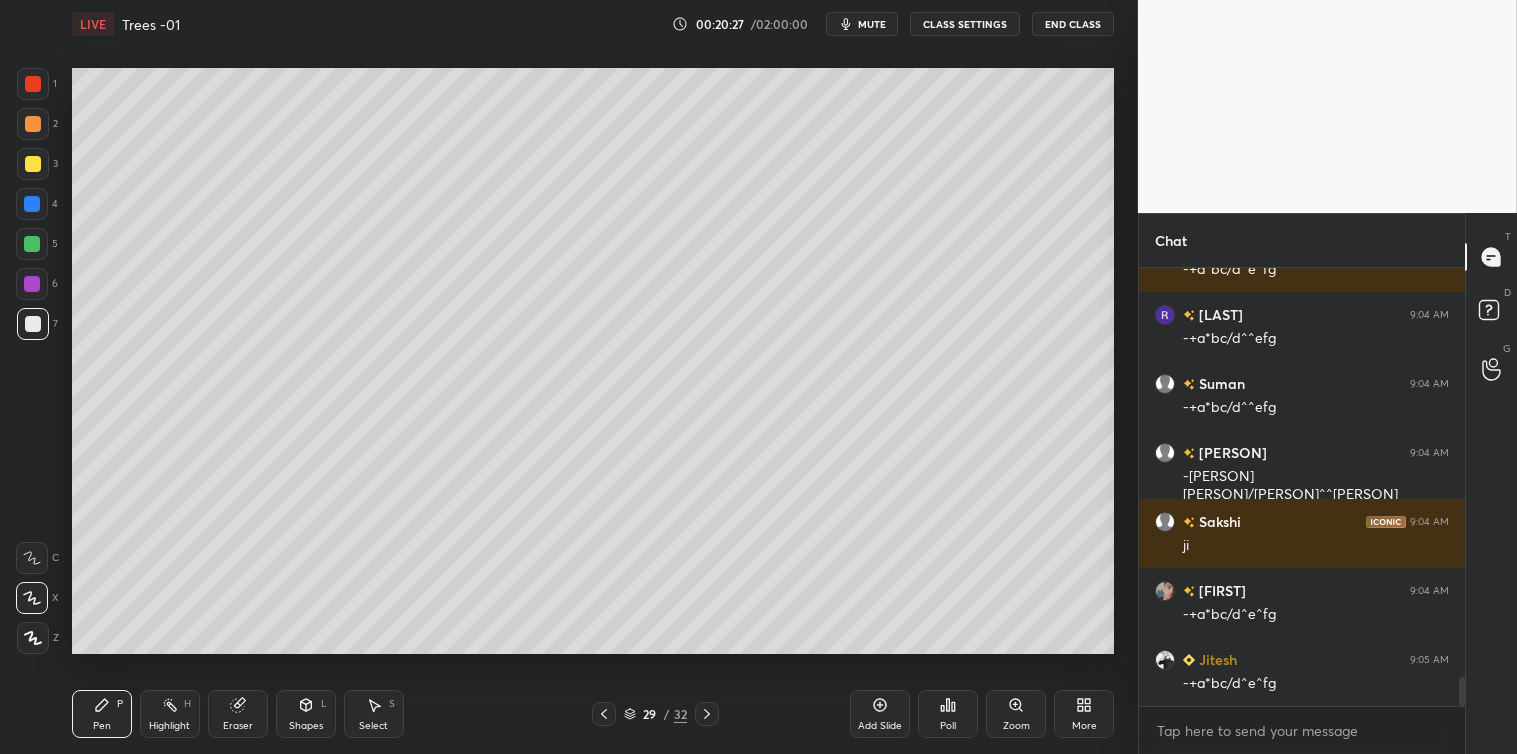 click at bounding box center (33, 164) 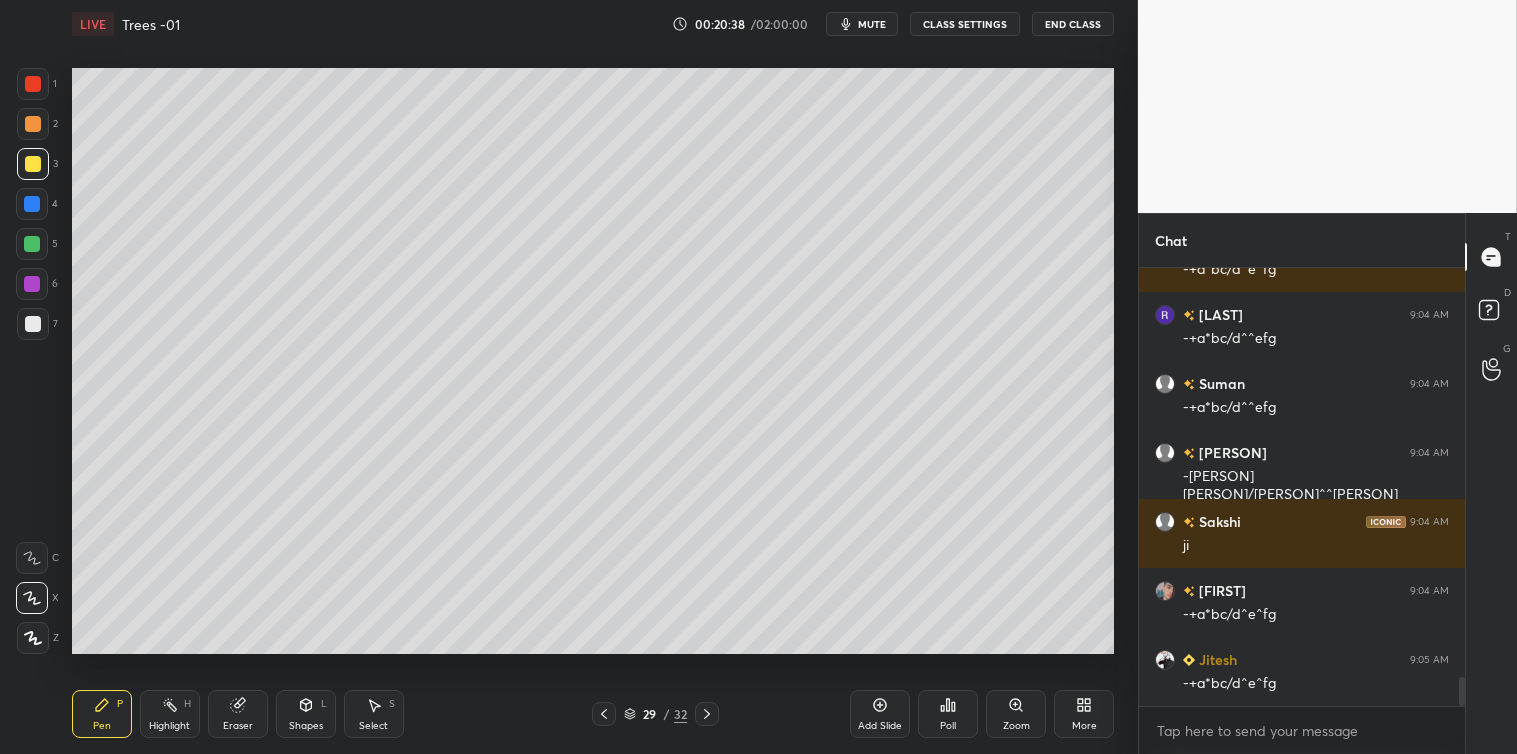 scroll, scrollTop: 6123, scrollLeft: 0, axis: vertical 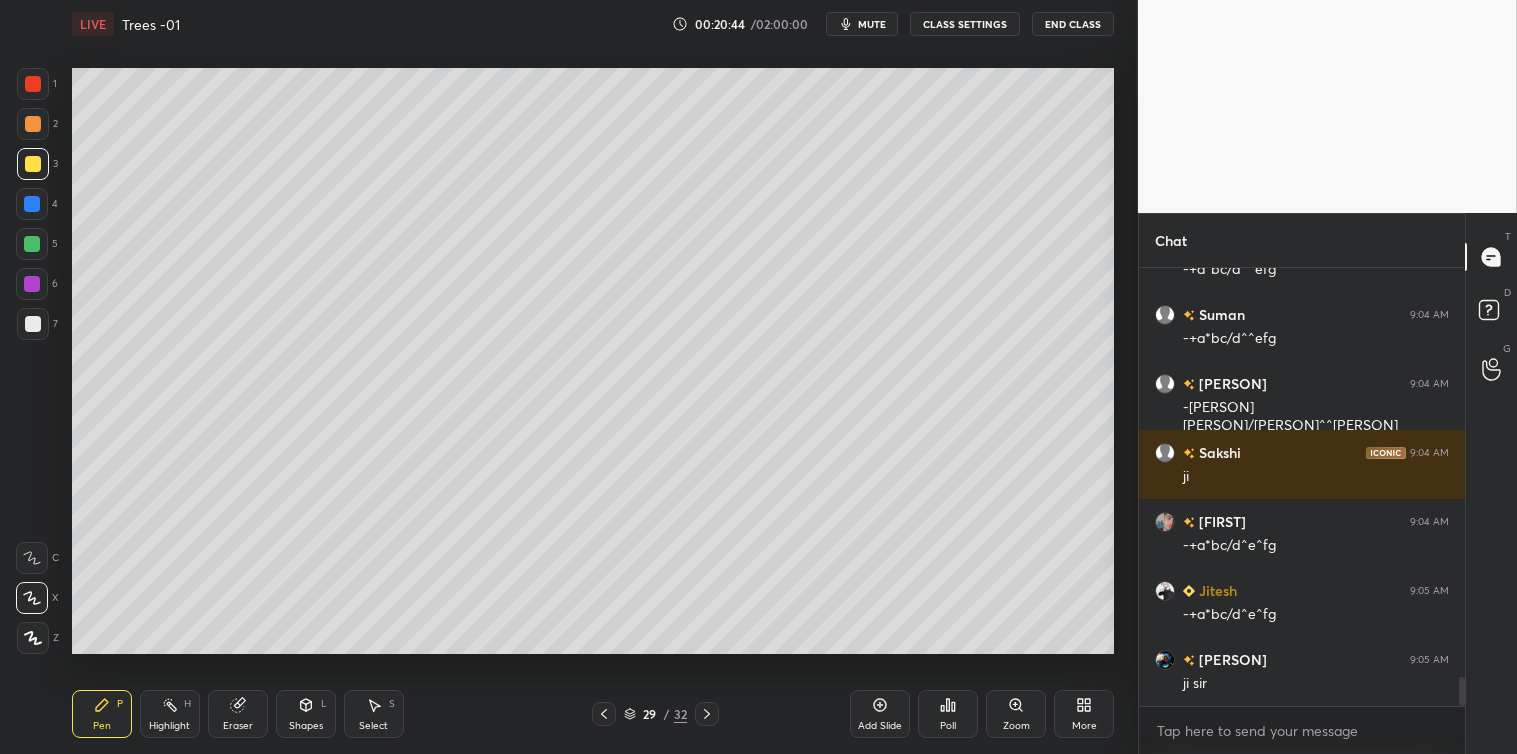 click 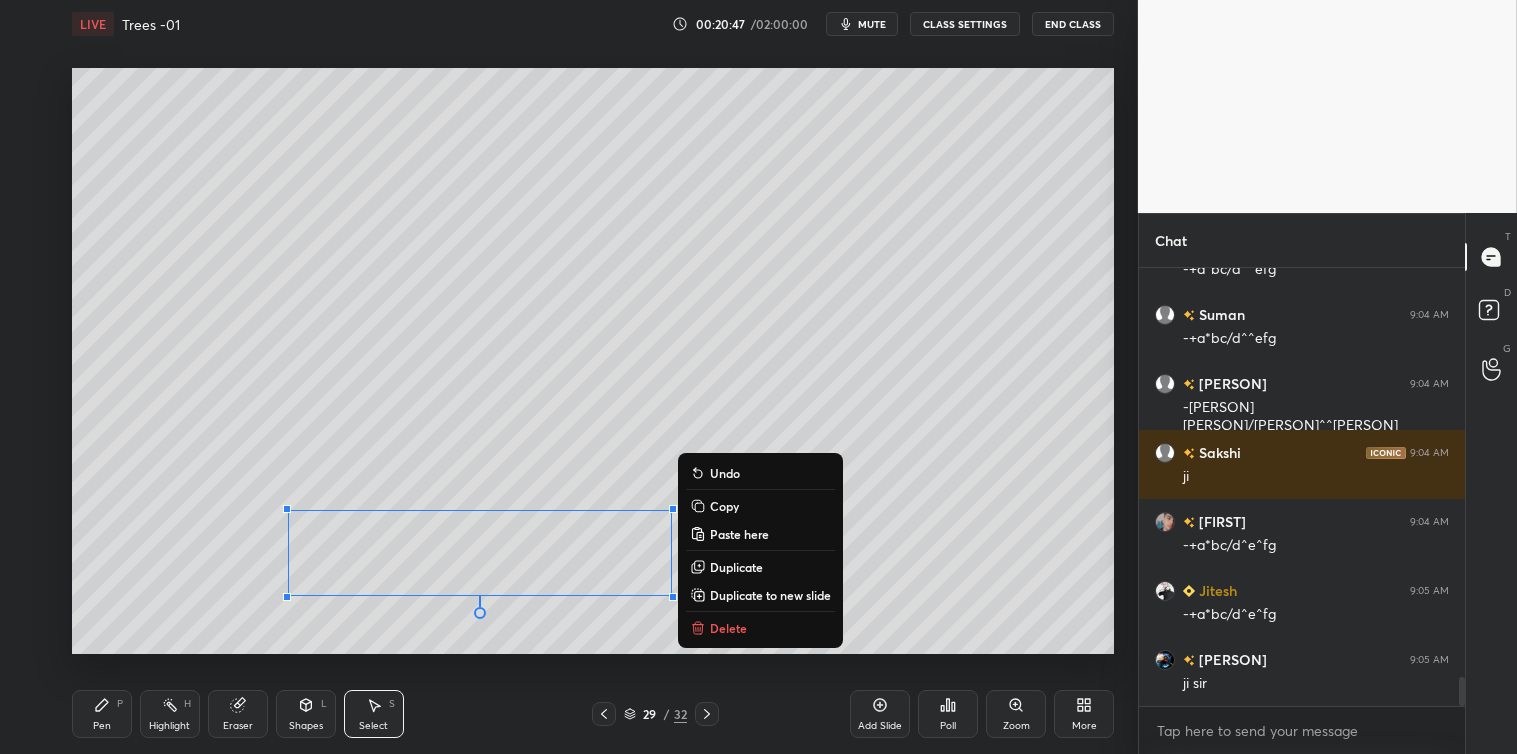click on "Copy" at bounding box center (724, 506) 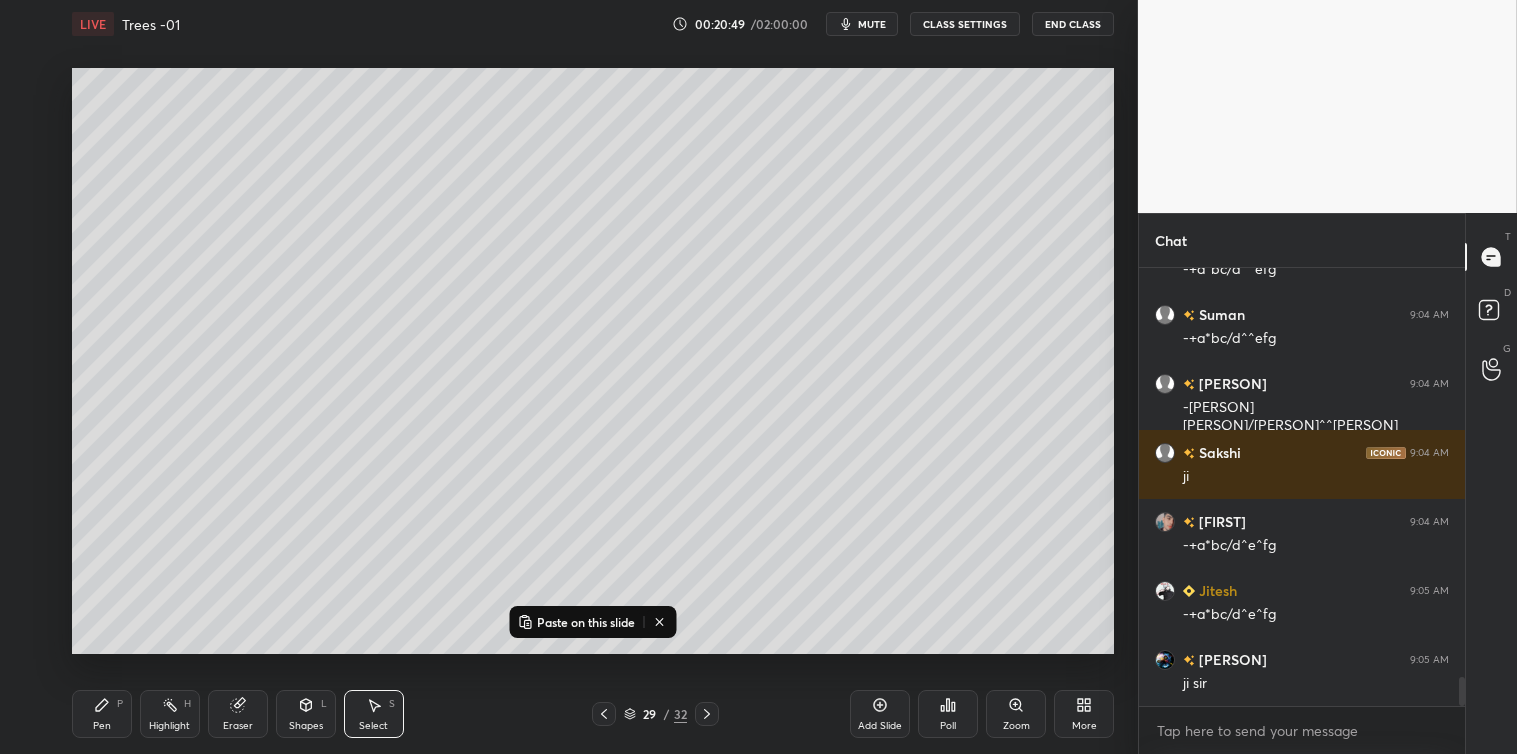 click on "Paste on this slide" at bounding box center (586, 622) 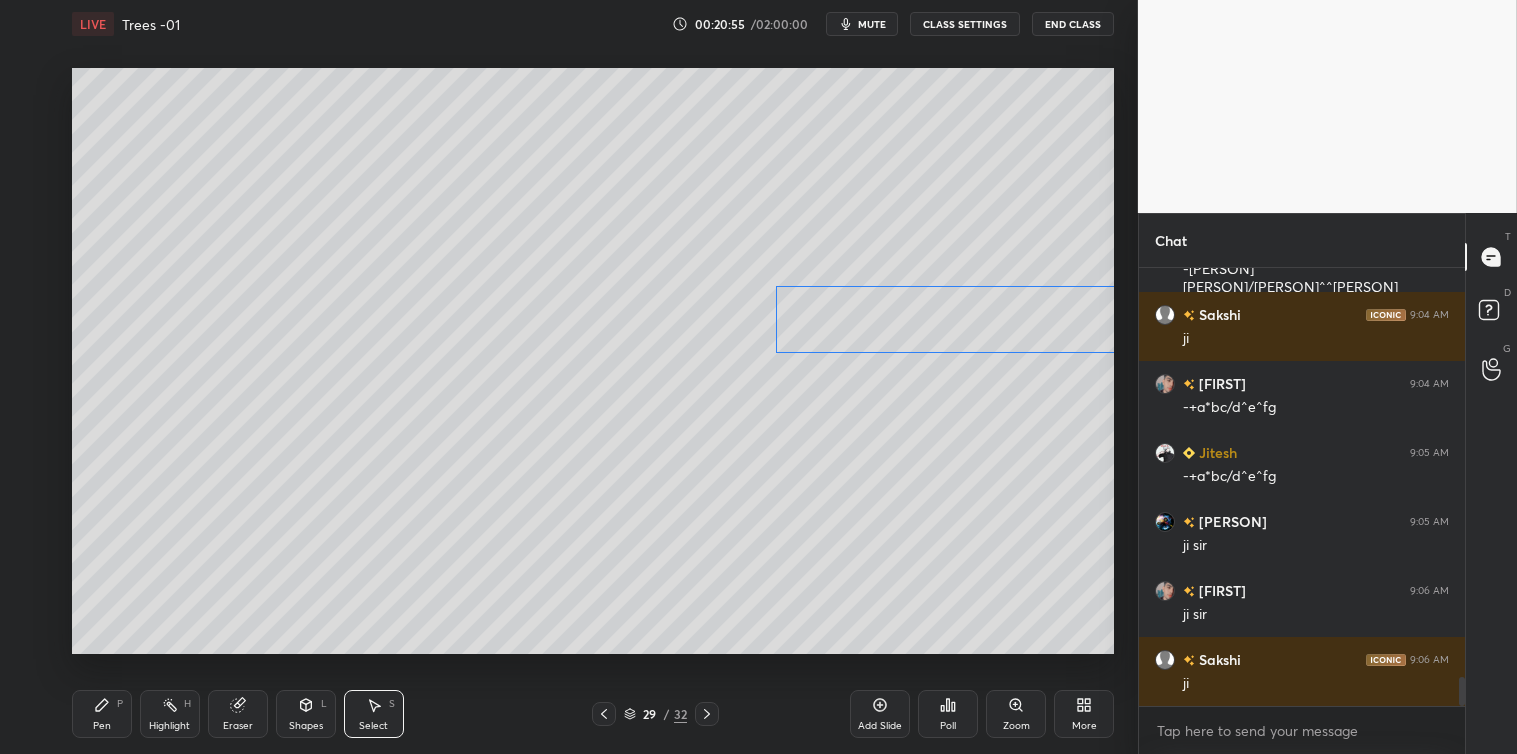 scroll, scrollTop: 6330, scrollLeft: 0, axis: vertical 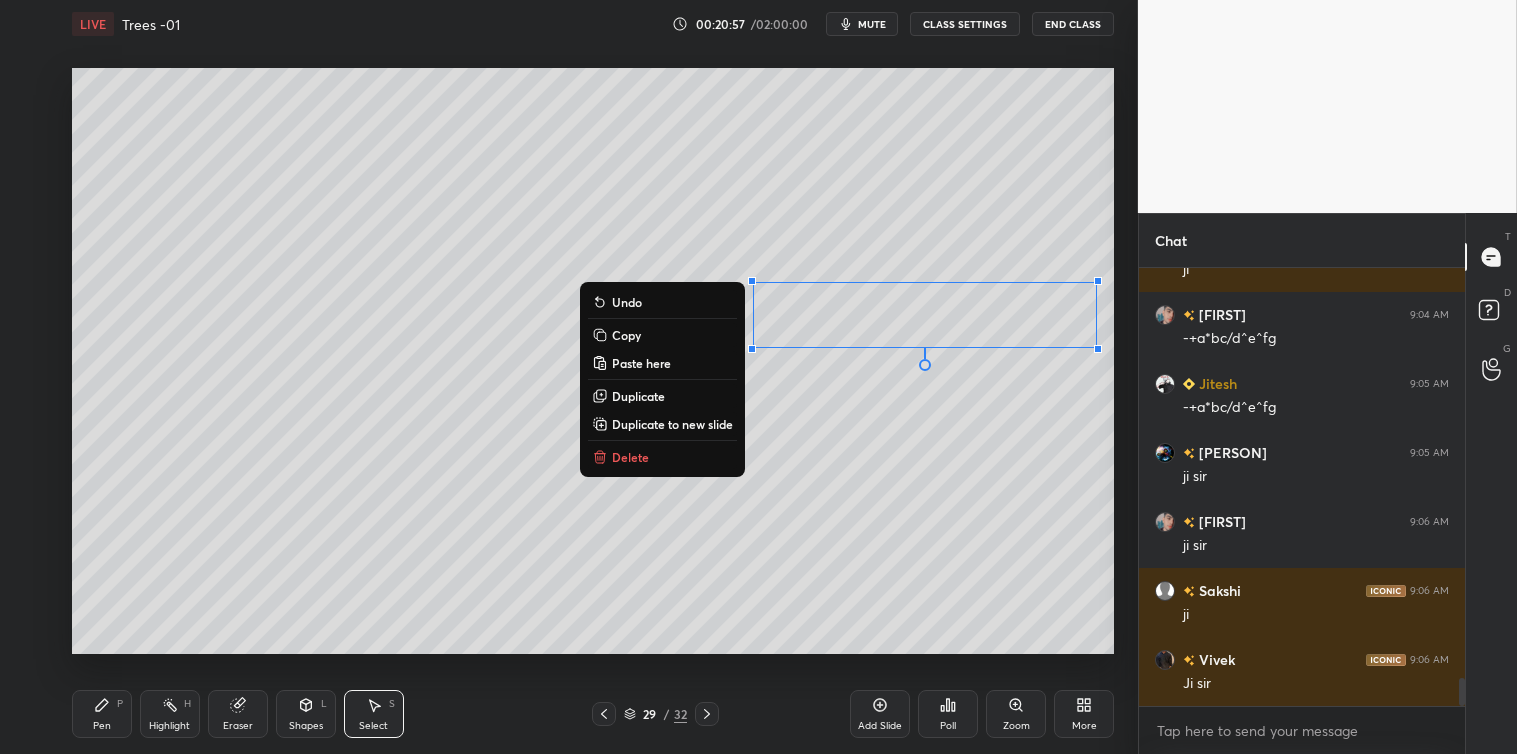 click on "Pen P" at bounding box center [102, 714] 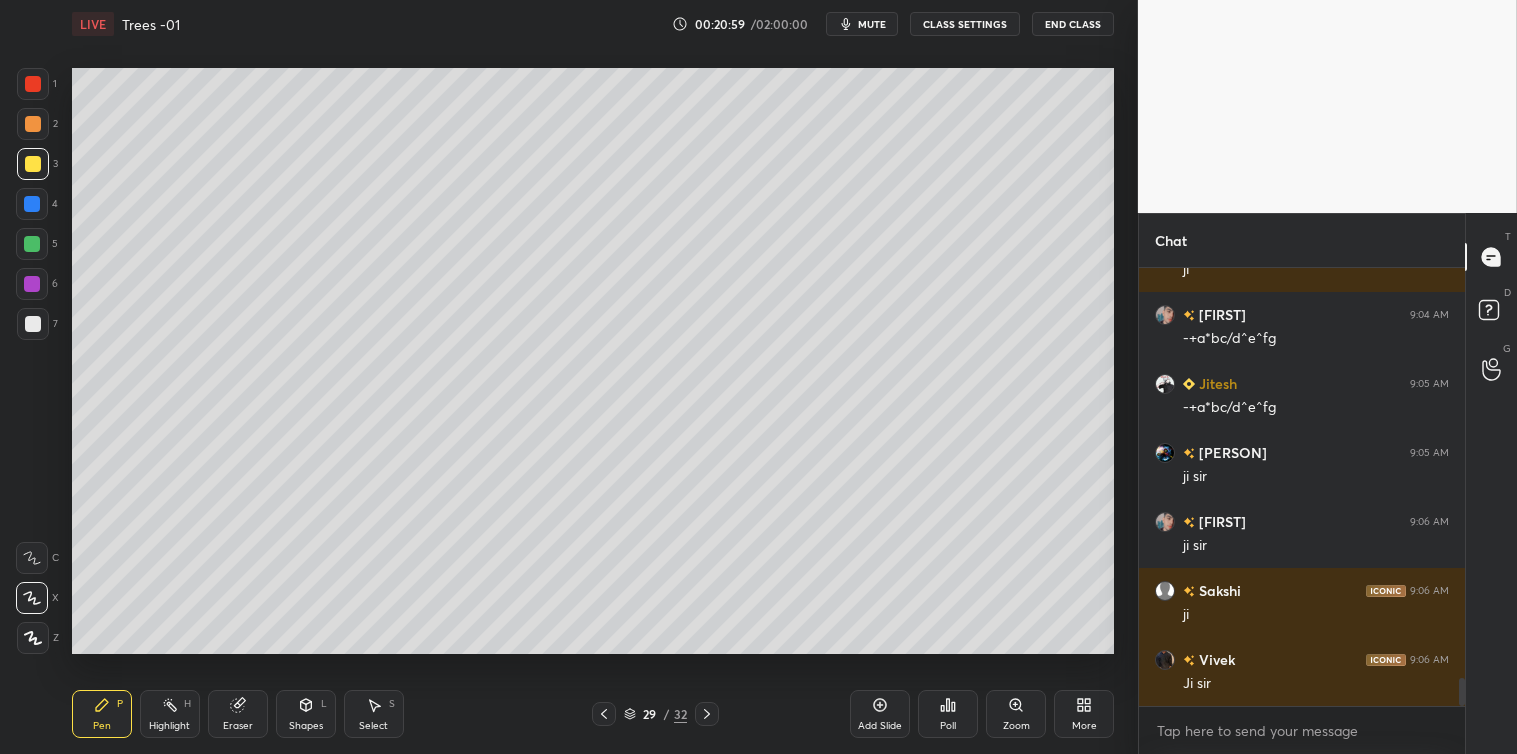 scroll, scrollTop: 6398, scrollLeft: 0, axis: vertical 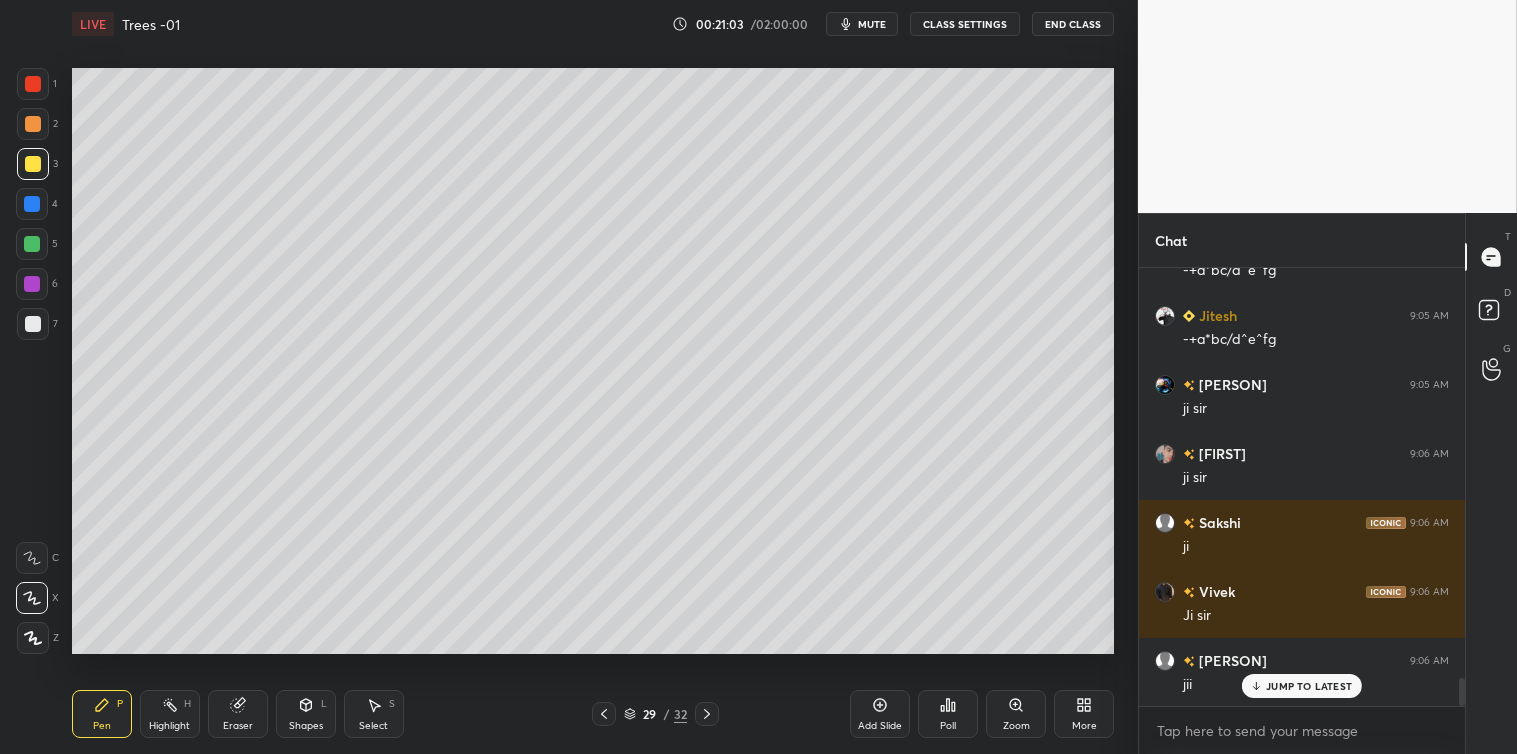 click at bounding box center (33, 324) 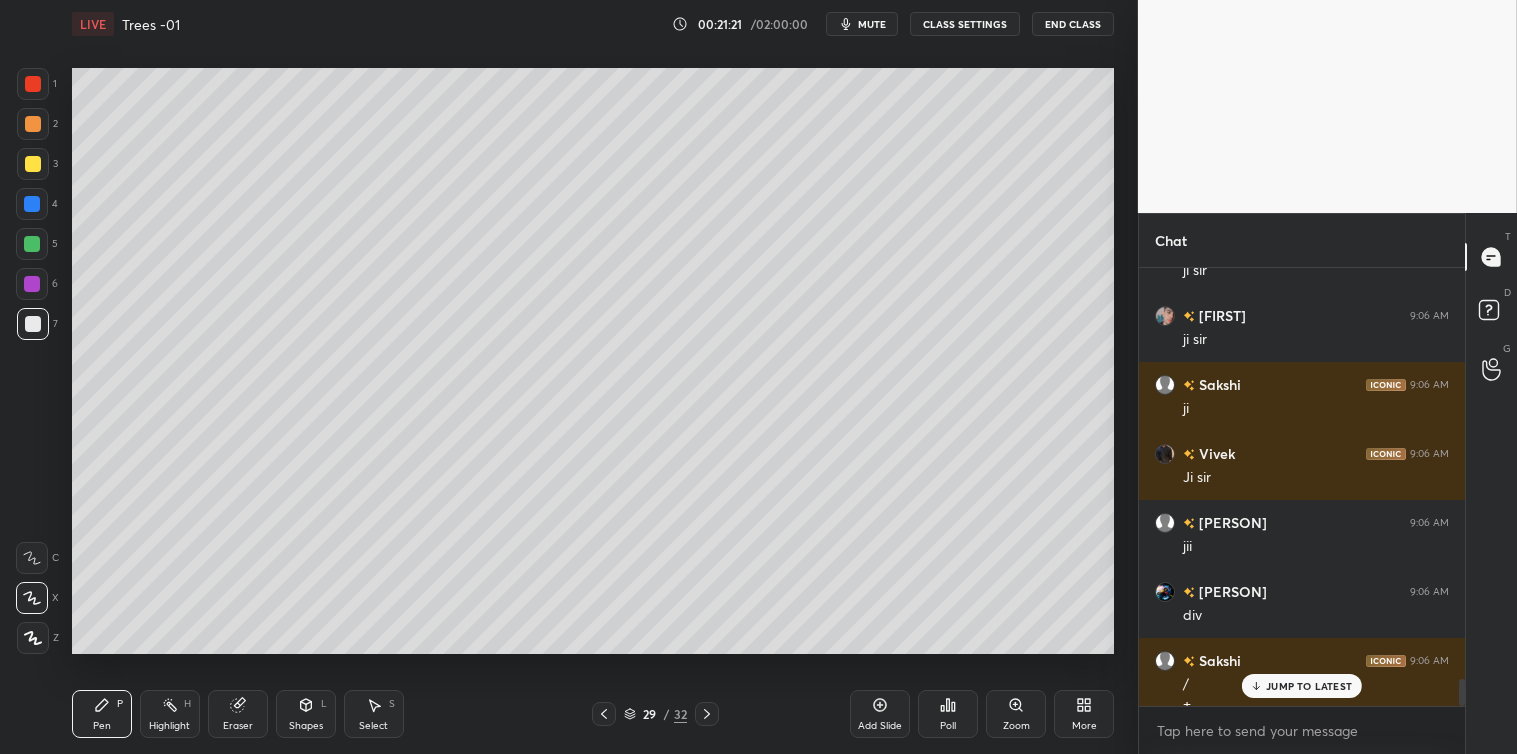scroll, scrollTop: 6556, scrollLeft: 0, axis: vertical 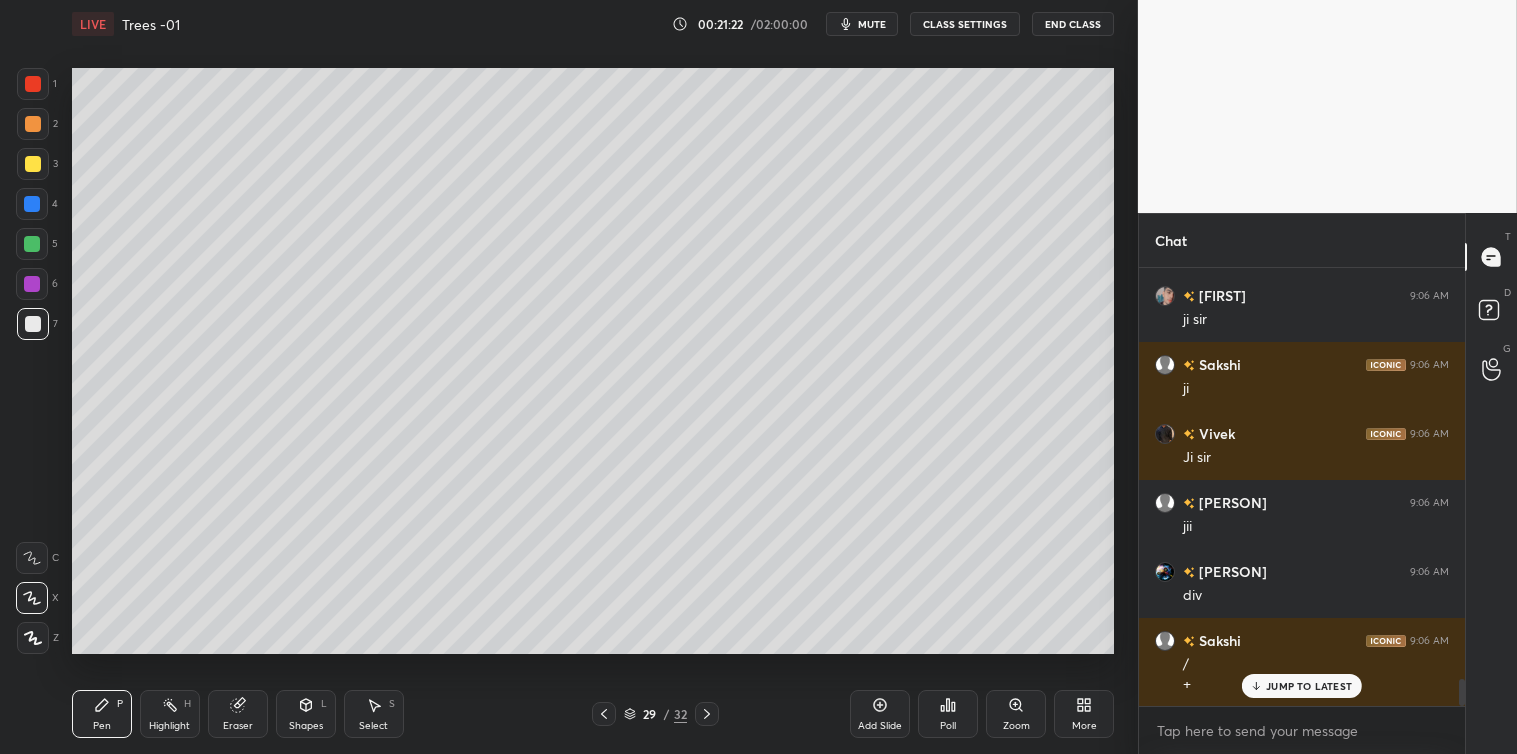 click on "1 2 3 4 5 6 7 C X Z C X Z E E Erase all   H H" at bounding box center [32, 361] 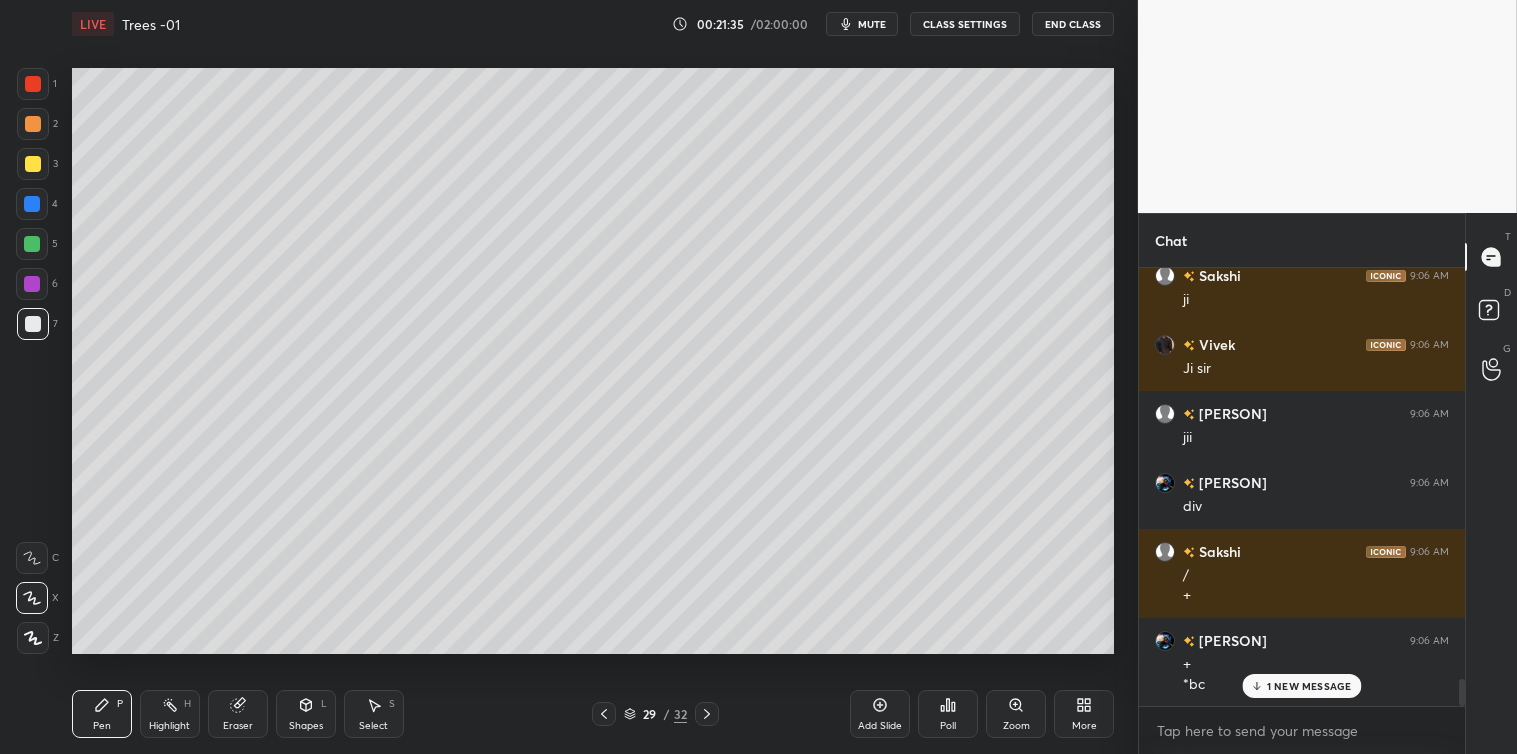 scroll, scrollTop: 6715, scrollLeft: 0, axis: vertical 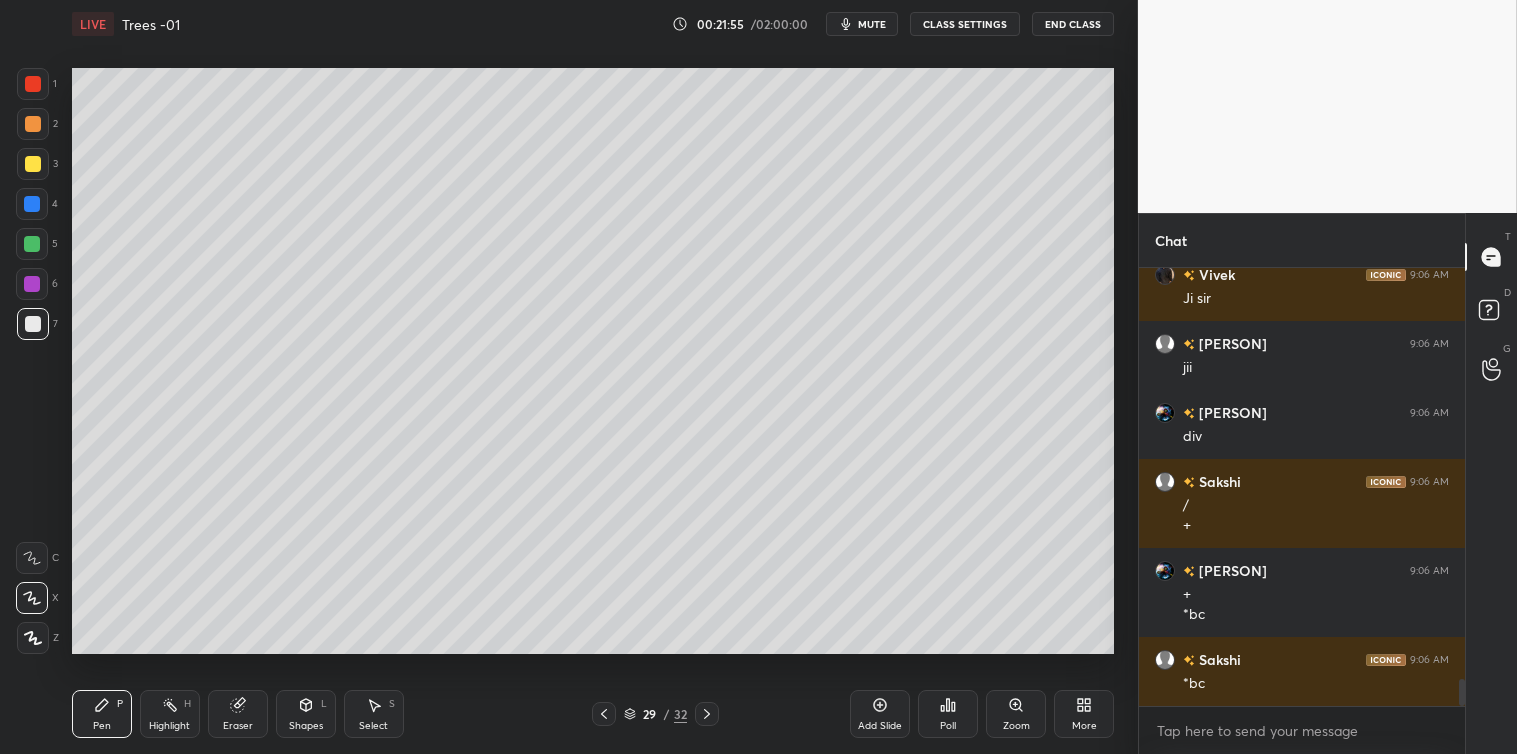 click on "Shapes" at bounding box center (306, 726) 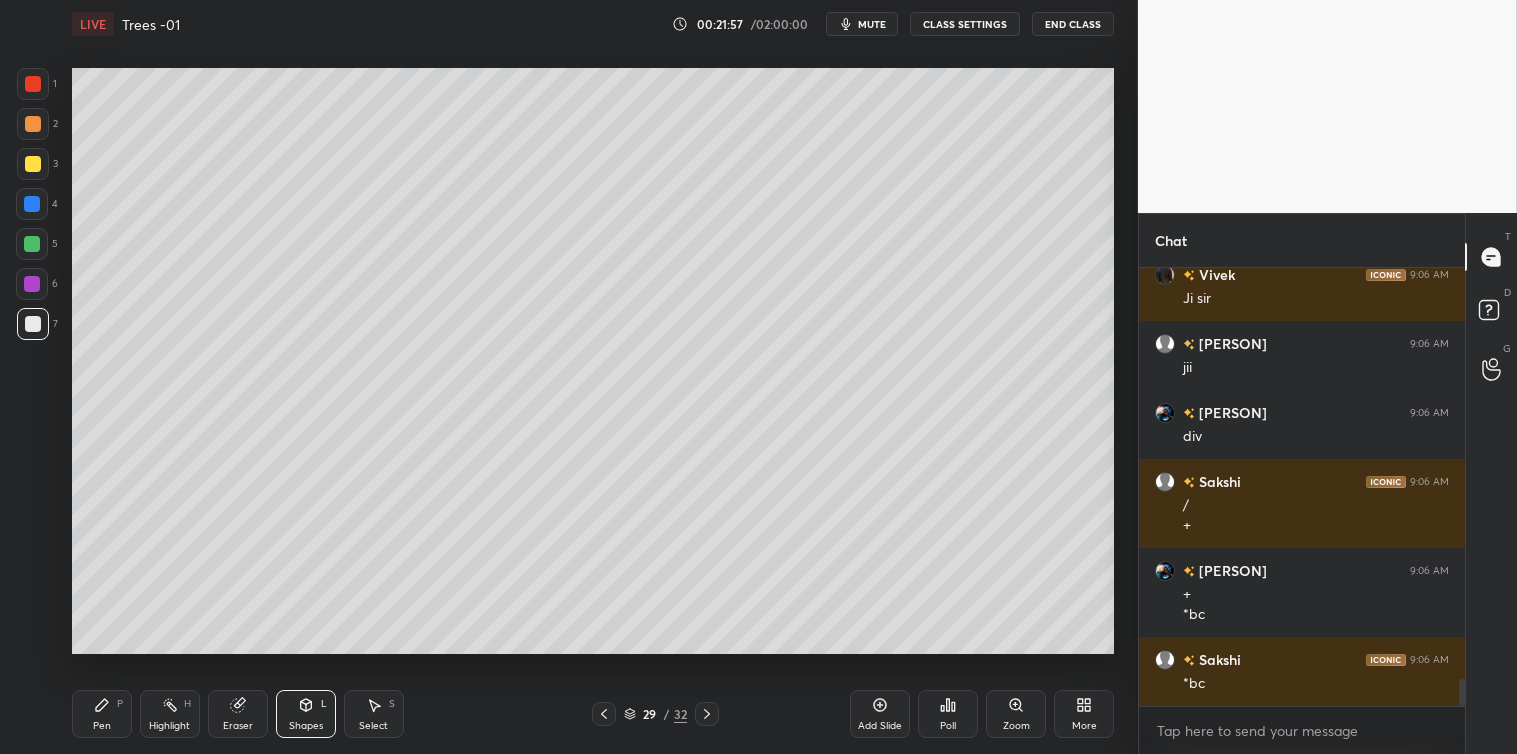 click at bounding box center [32, 244] 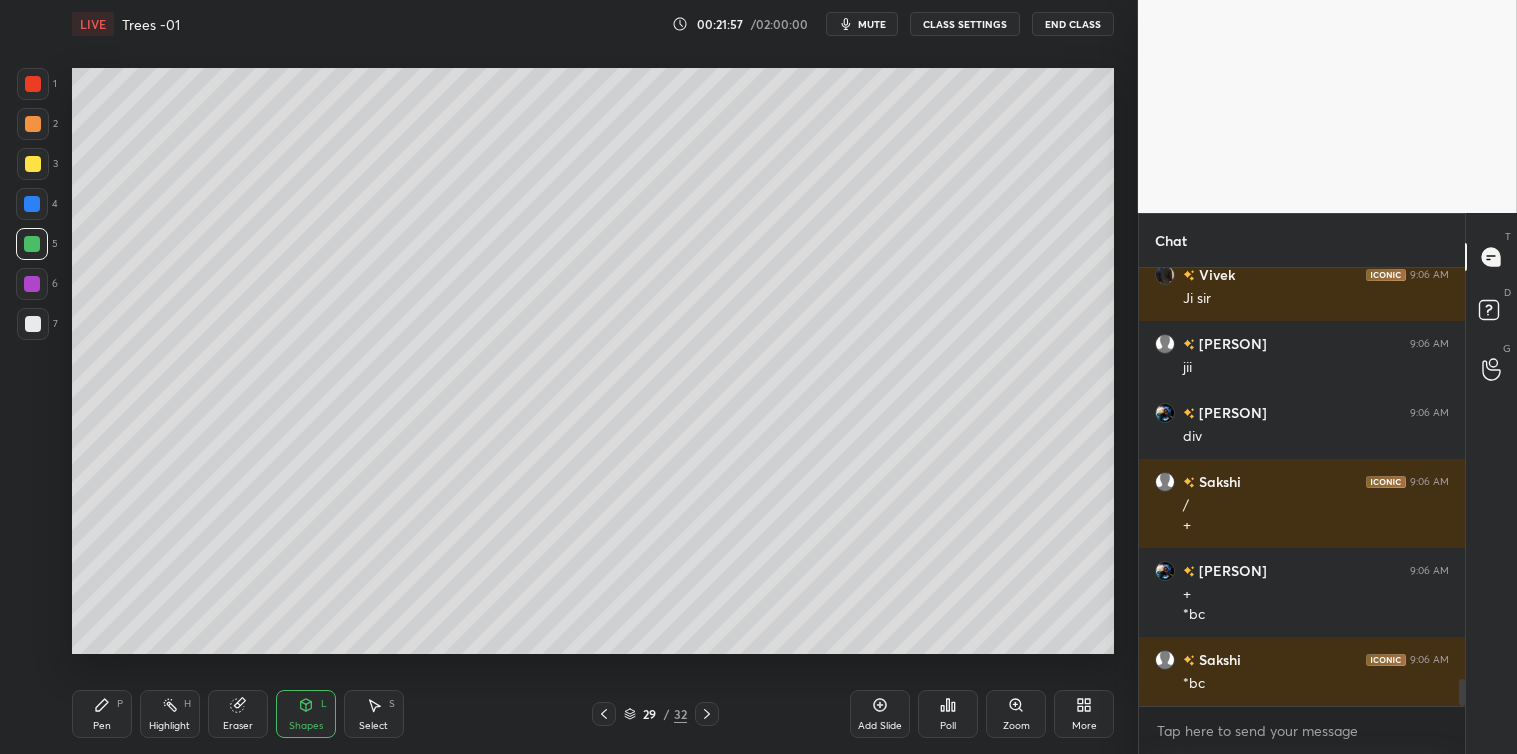 click on "Shapes L" at bounding box center [306, 714] 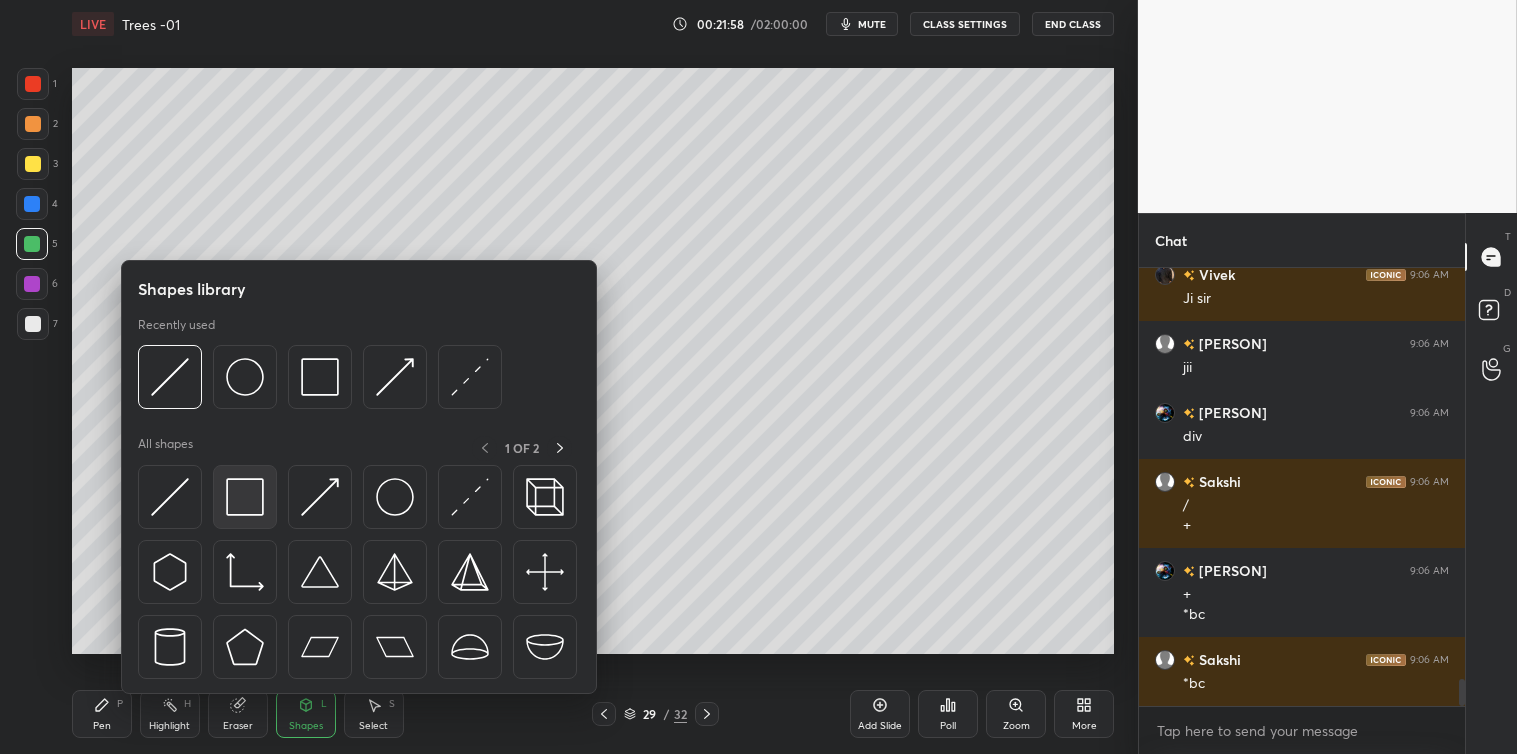click at bounding box center (245, 497) 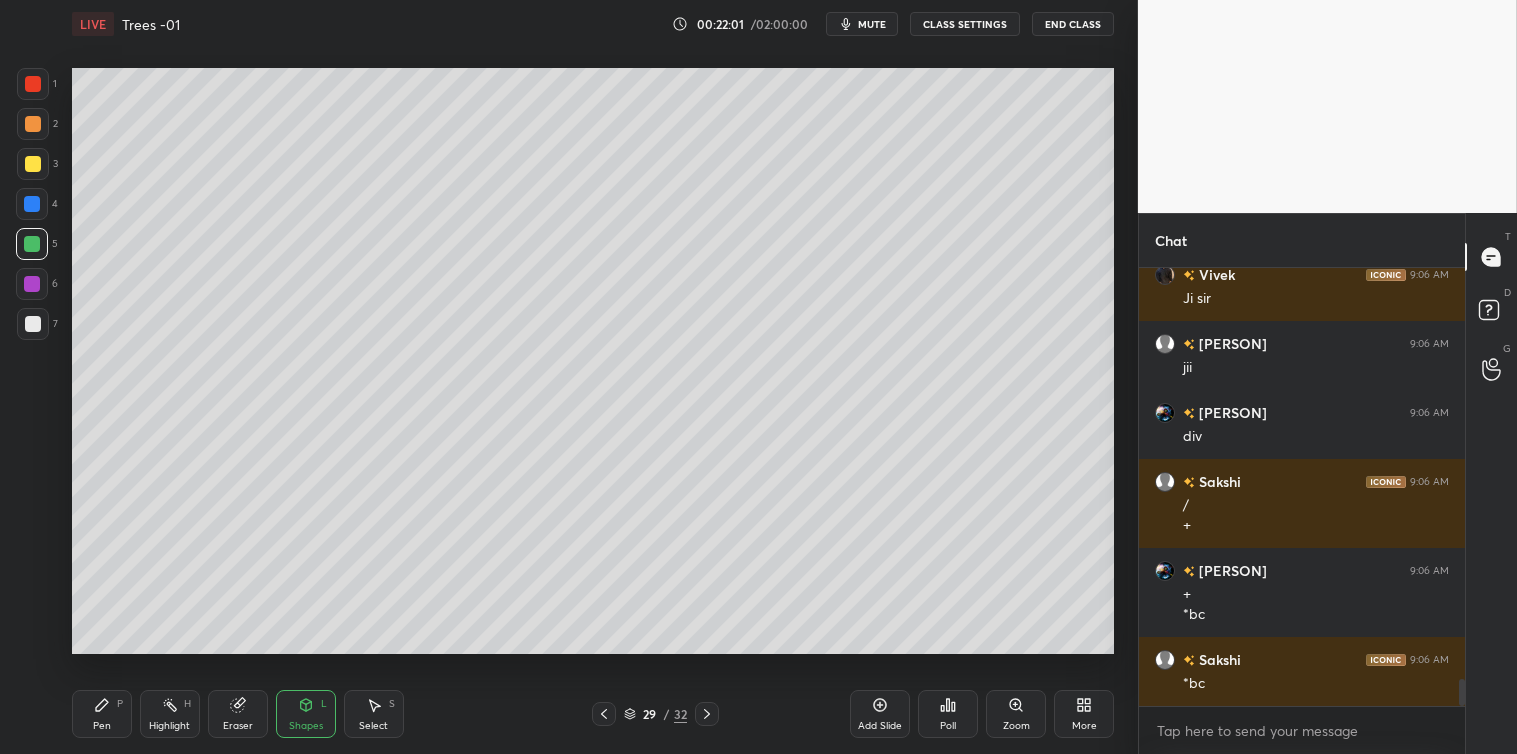 click on "Pen P" at bounding box center [102, 714] 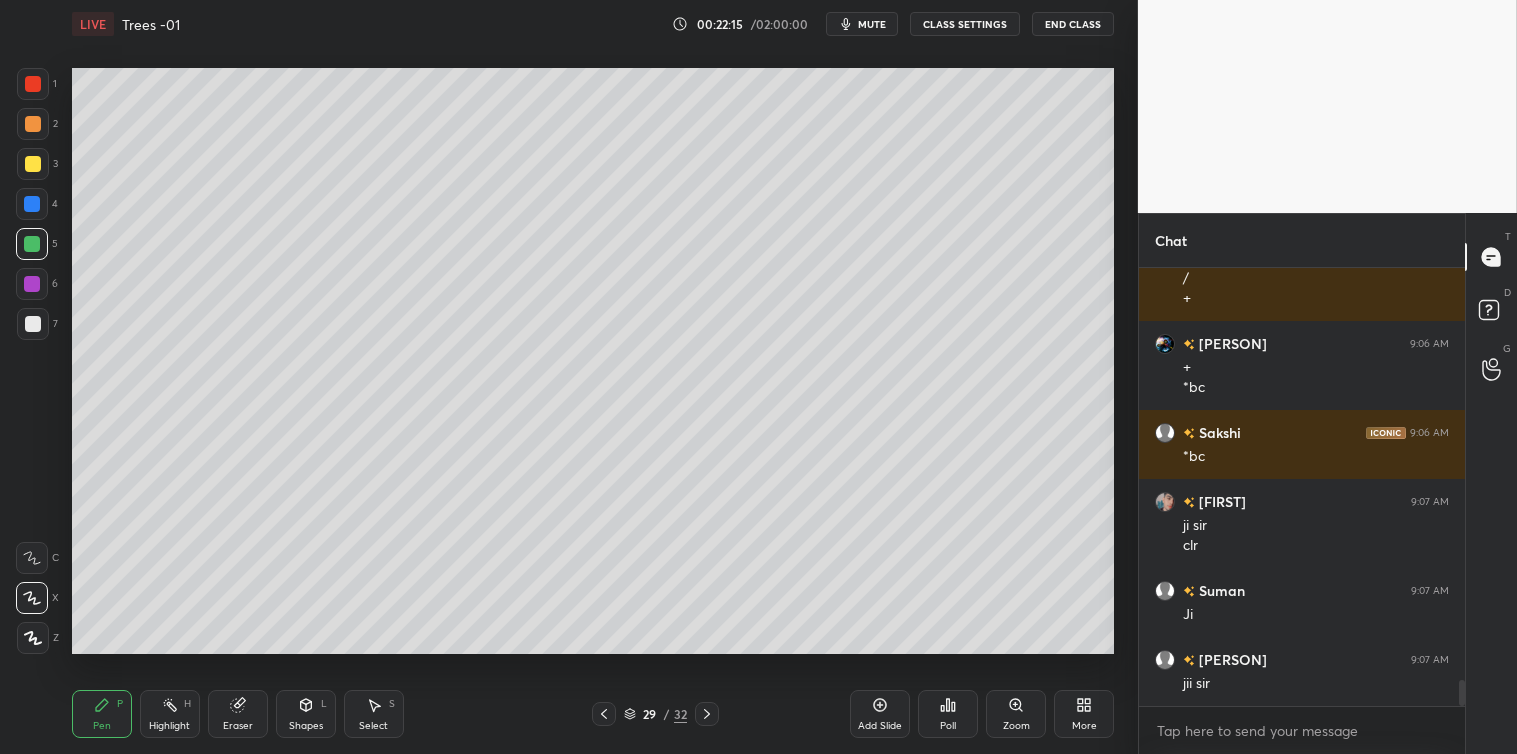scroll, scrollTop: 7011, scrollLeft: 0, axis: vertical 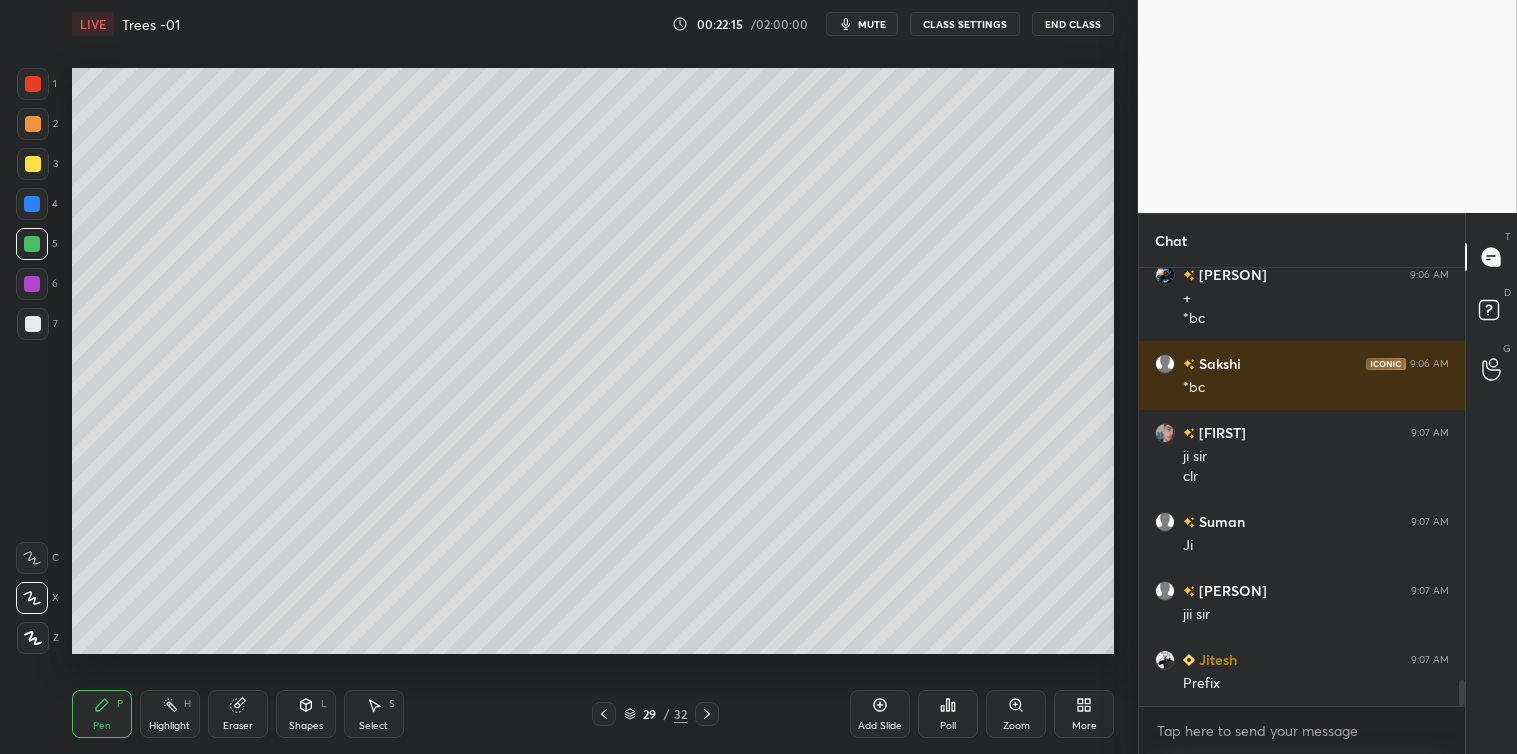click 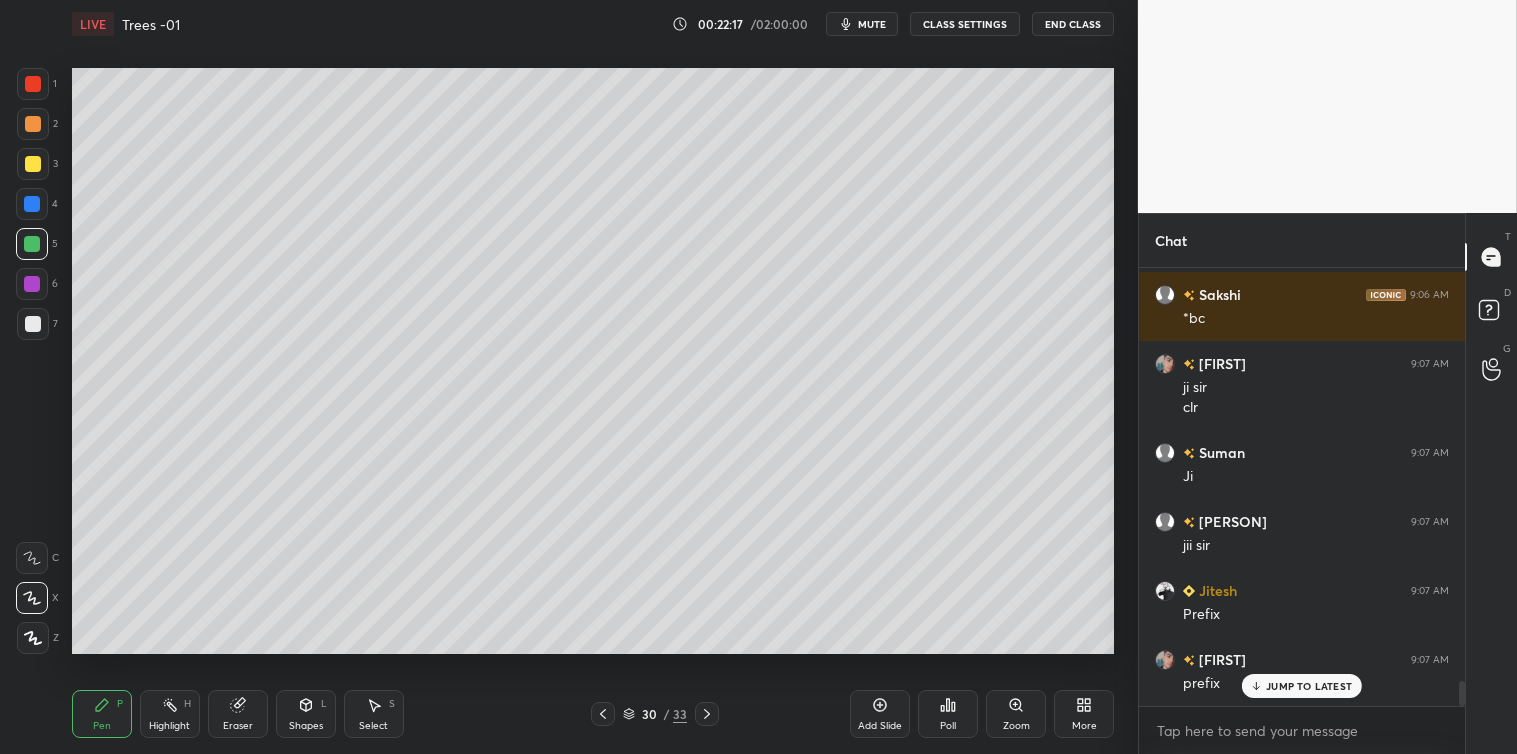 scroll, scrollTop: 7148, scrollLeft: 0, axis: vertical 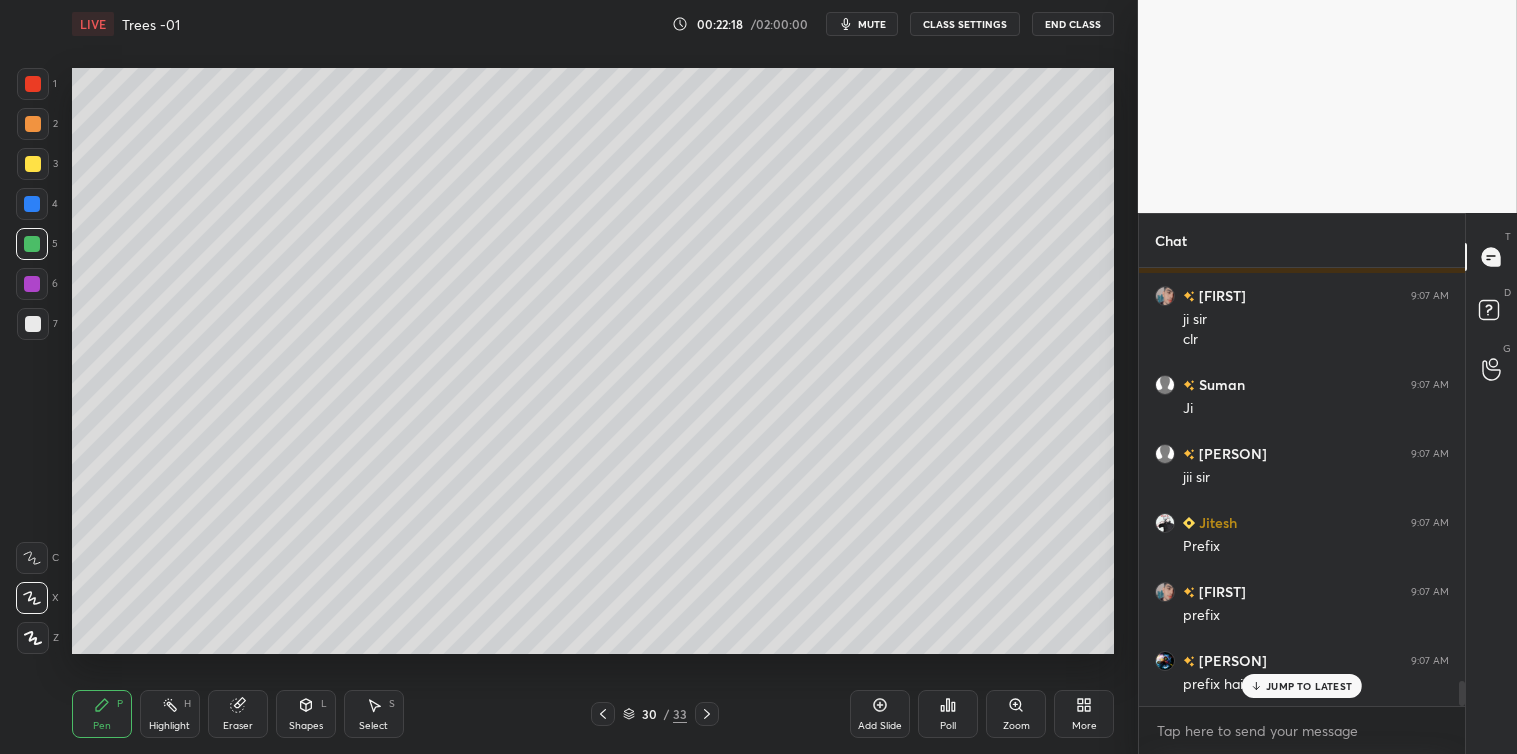 click at bounding box center [603, 714] 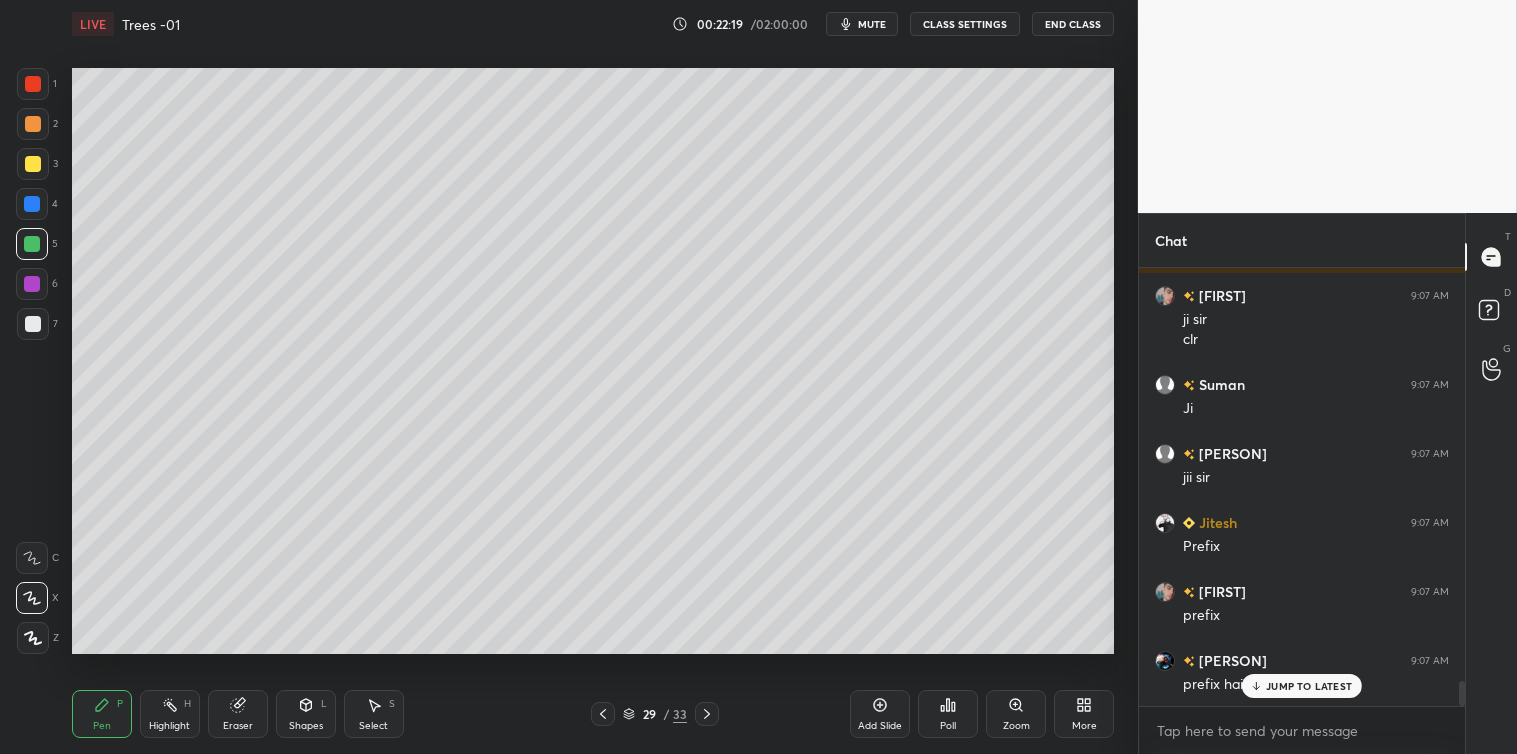 click on "Select S" at bounding box center (374, 714) 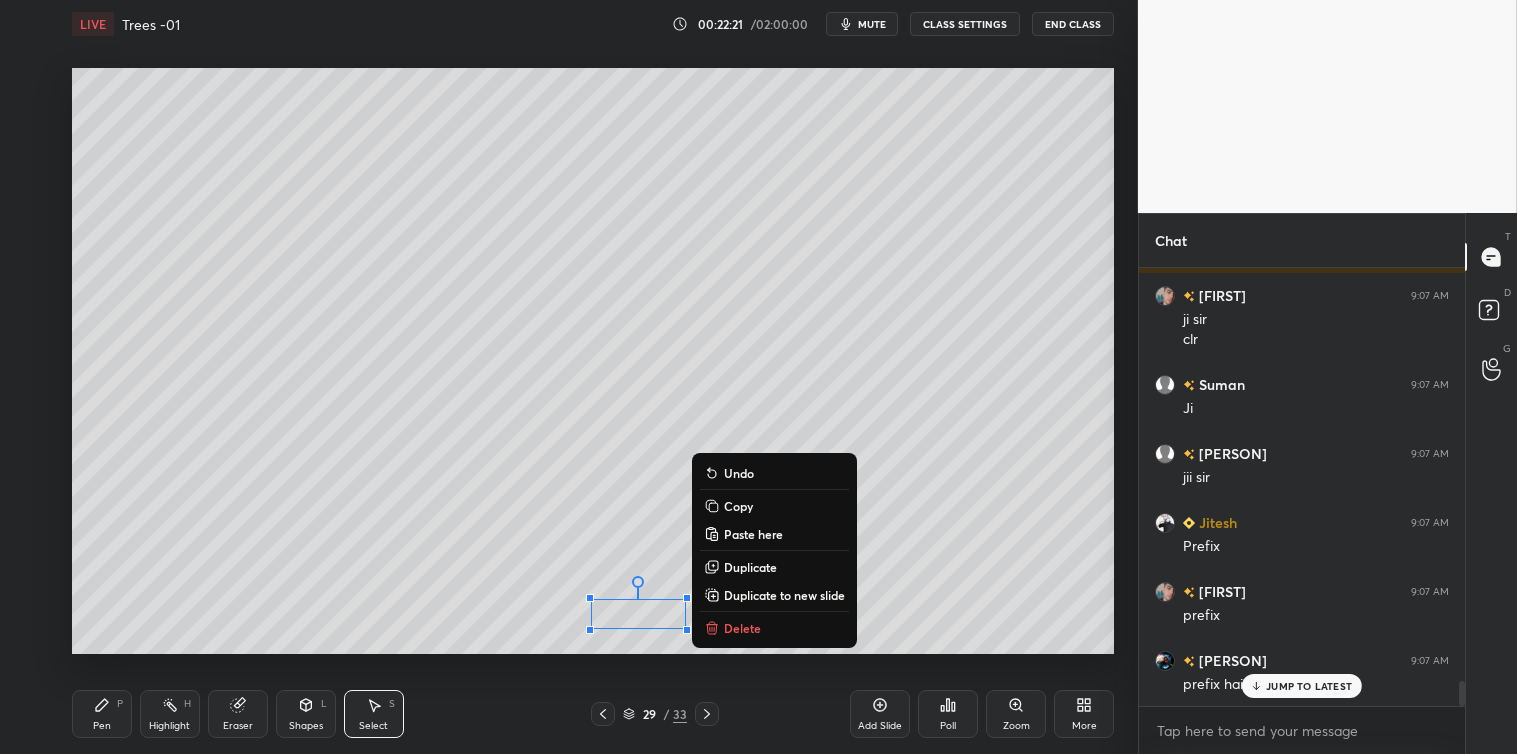 click 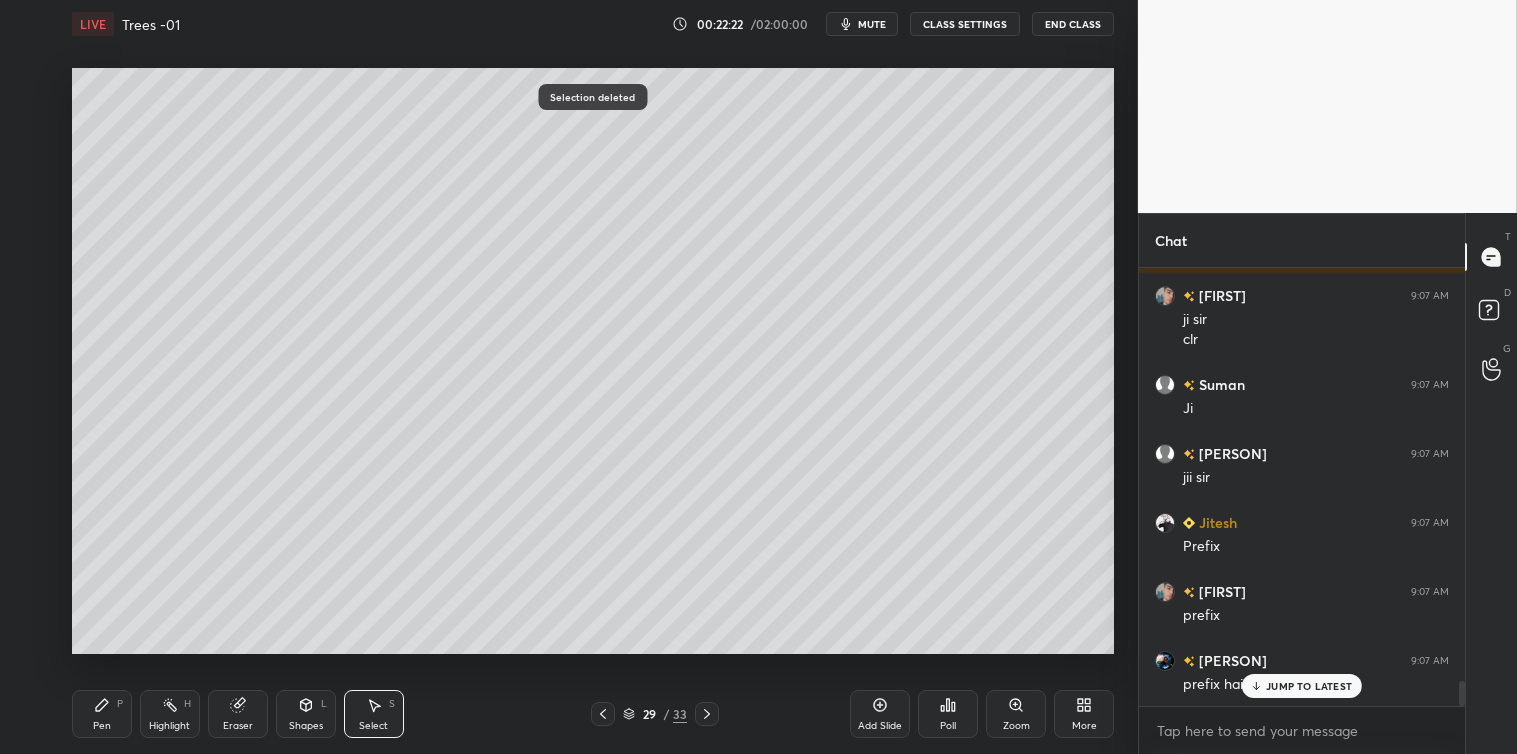 click on "Pen P" at bounding box center (102, 714) 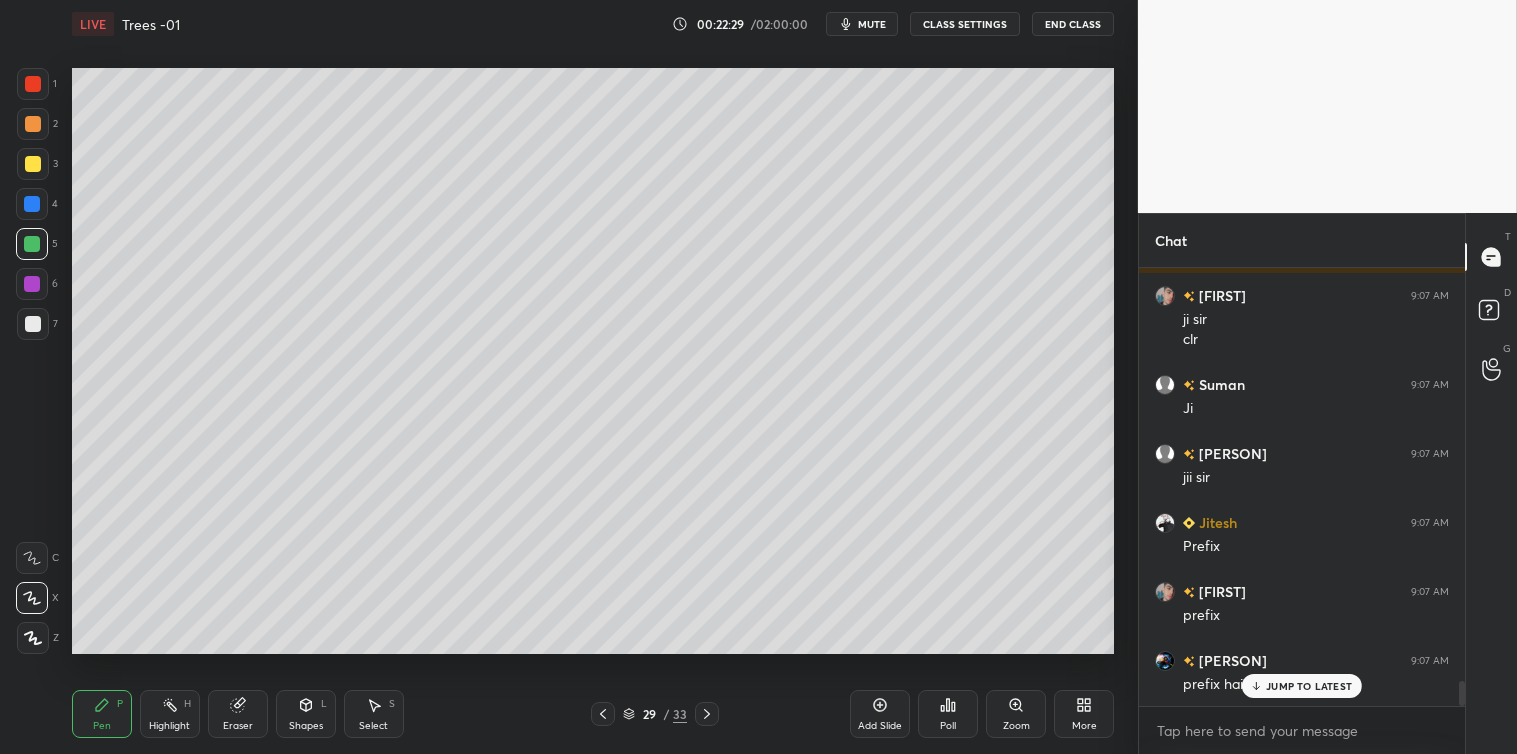 click 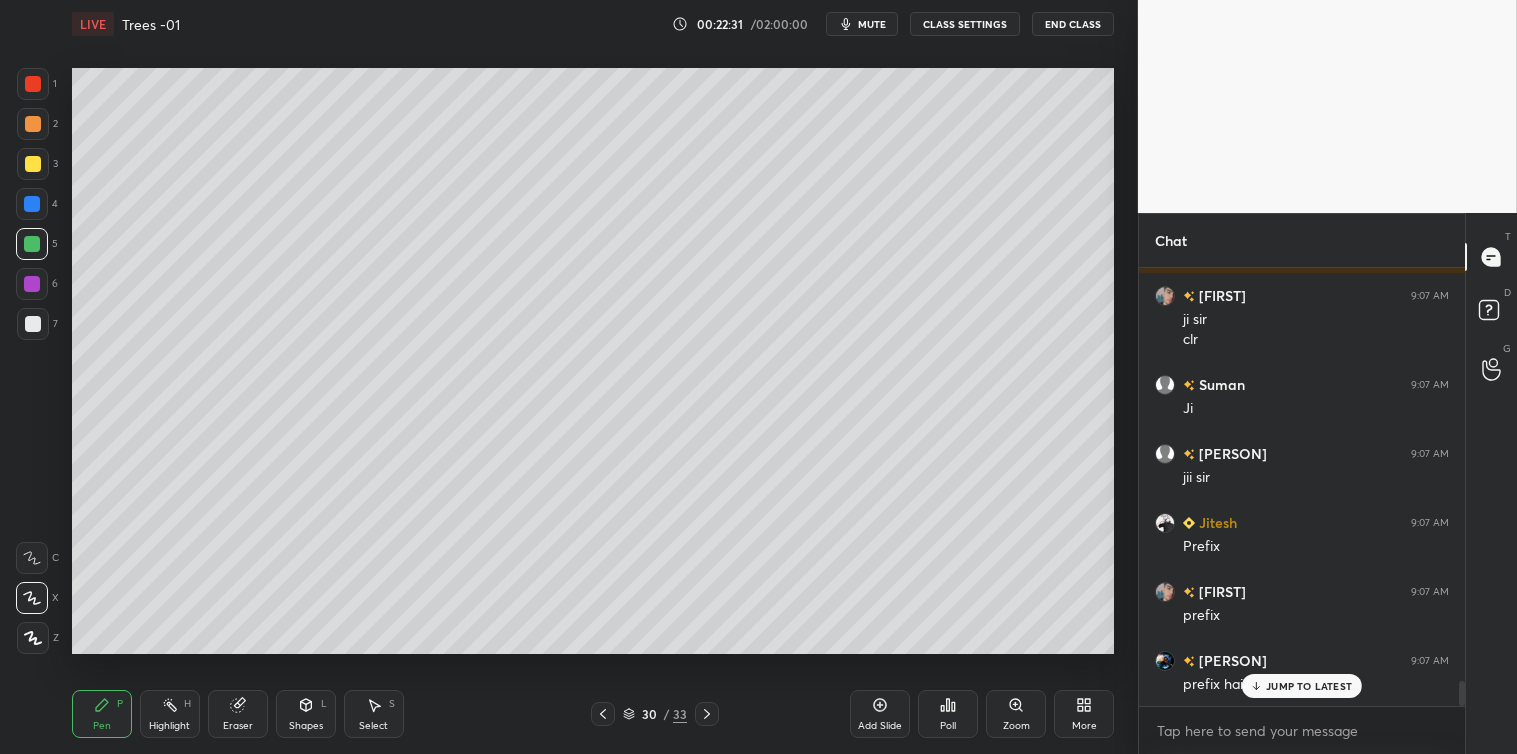 click at bounding box center (33, 324) 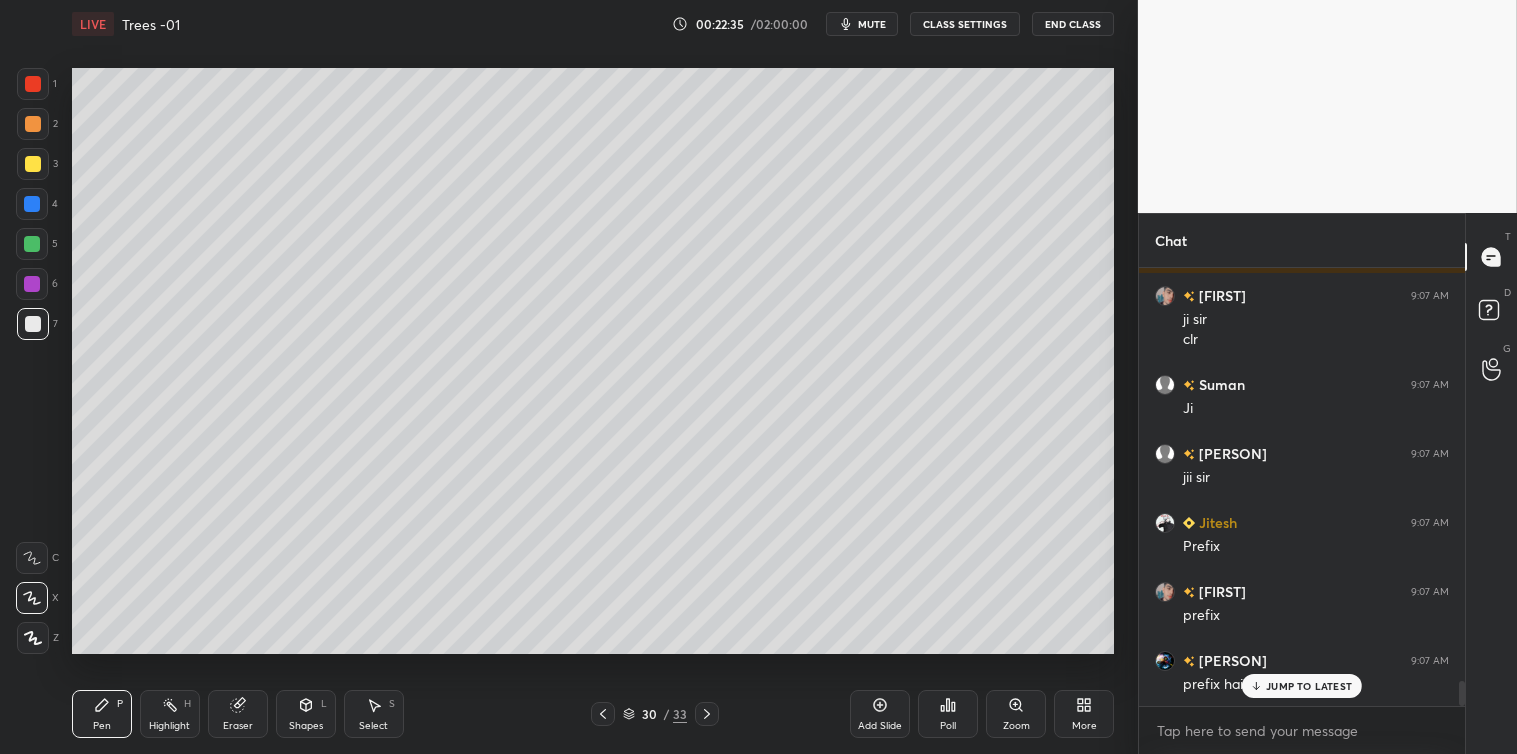 scroll, scrollTop: 7217, scrollLeft: 0, axis: vertical 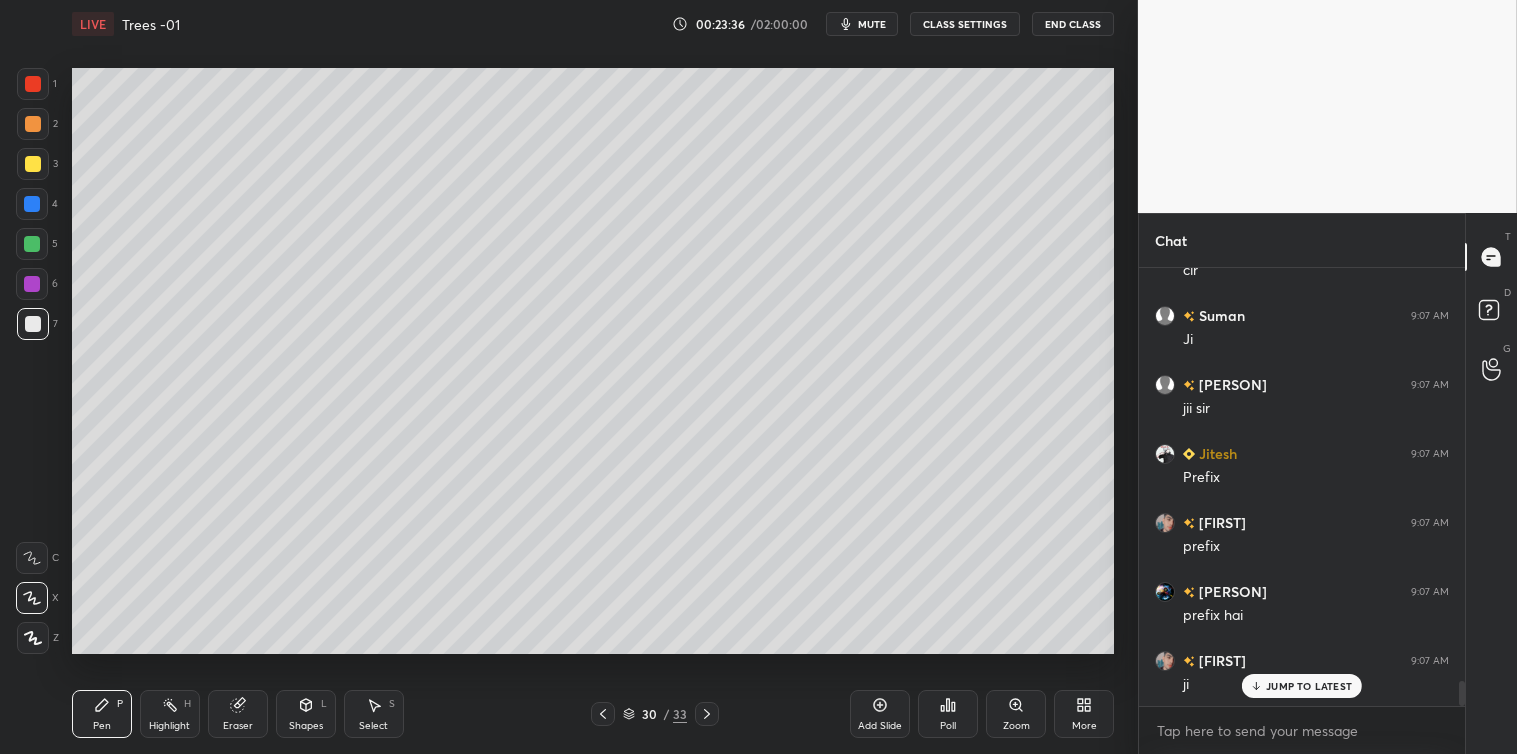 click on "mute" at bounding box center [862, 24] 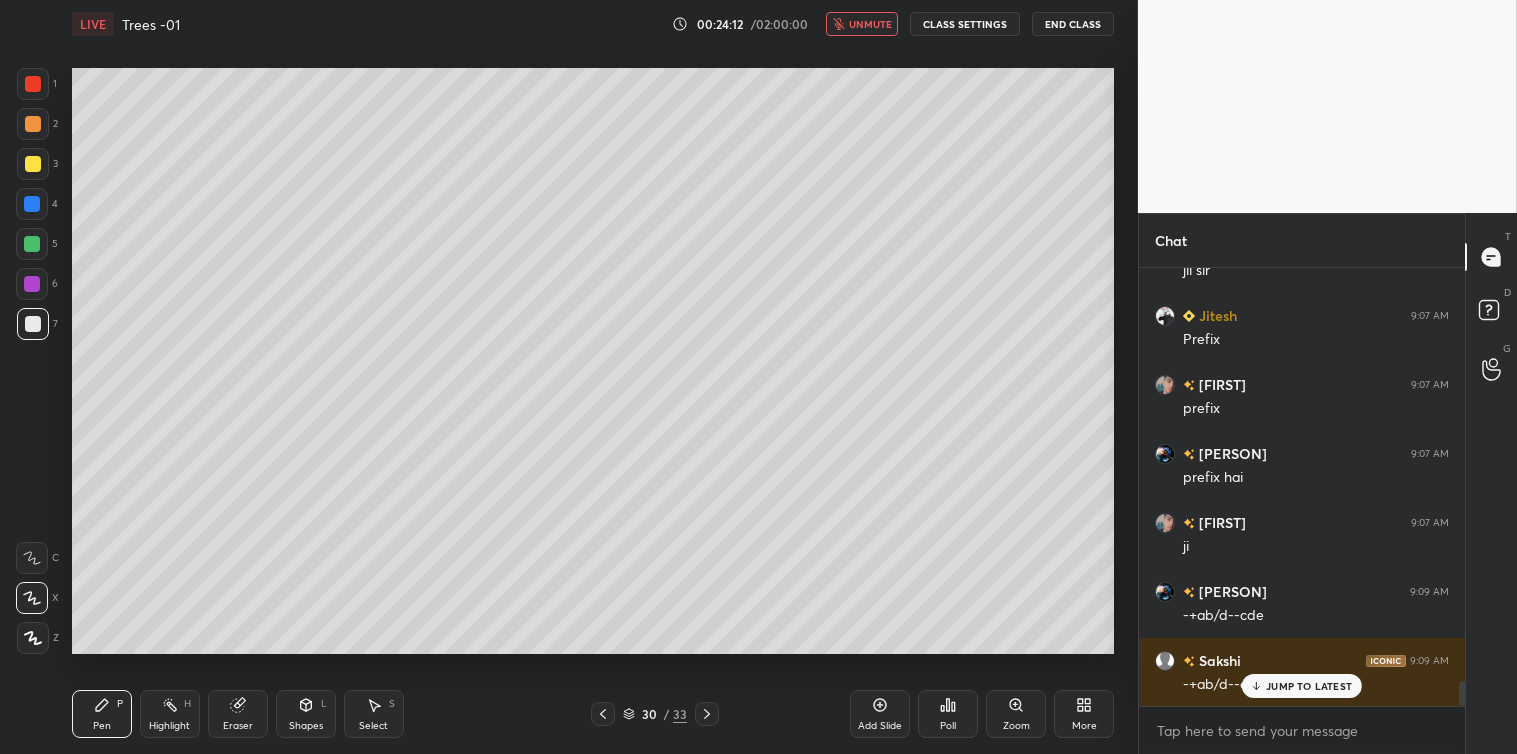 scroll, scrollTop: 7425, scrollLeft: 0, axis: vertical 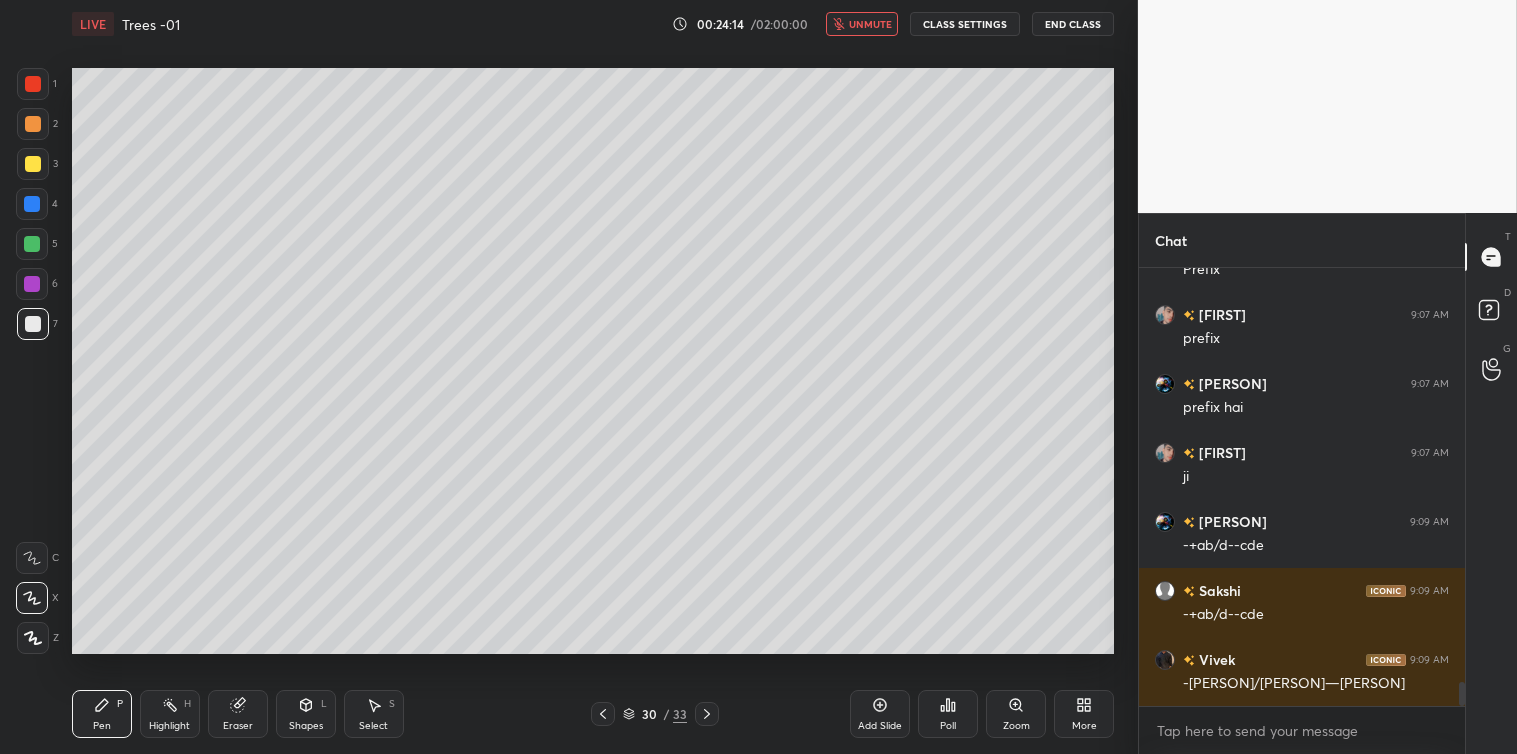 click on "unmute" at bounding box center (862, 24) 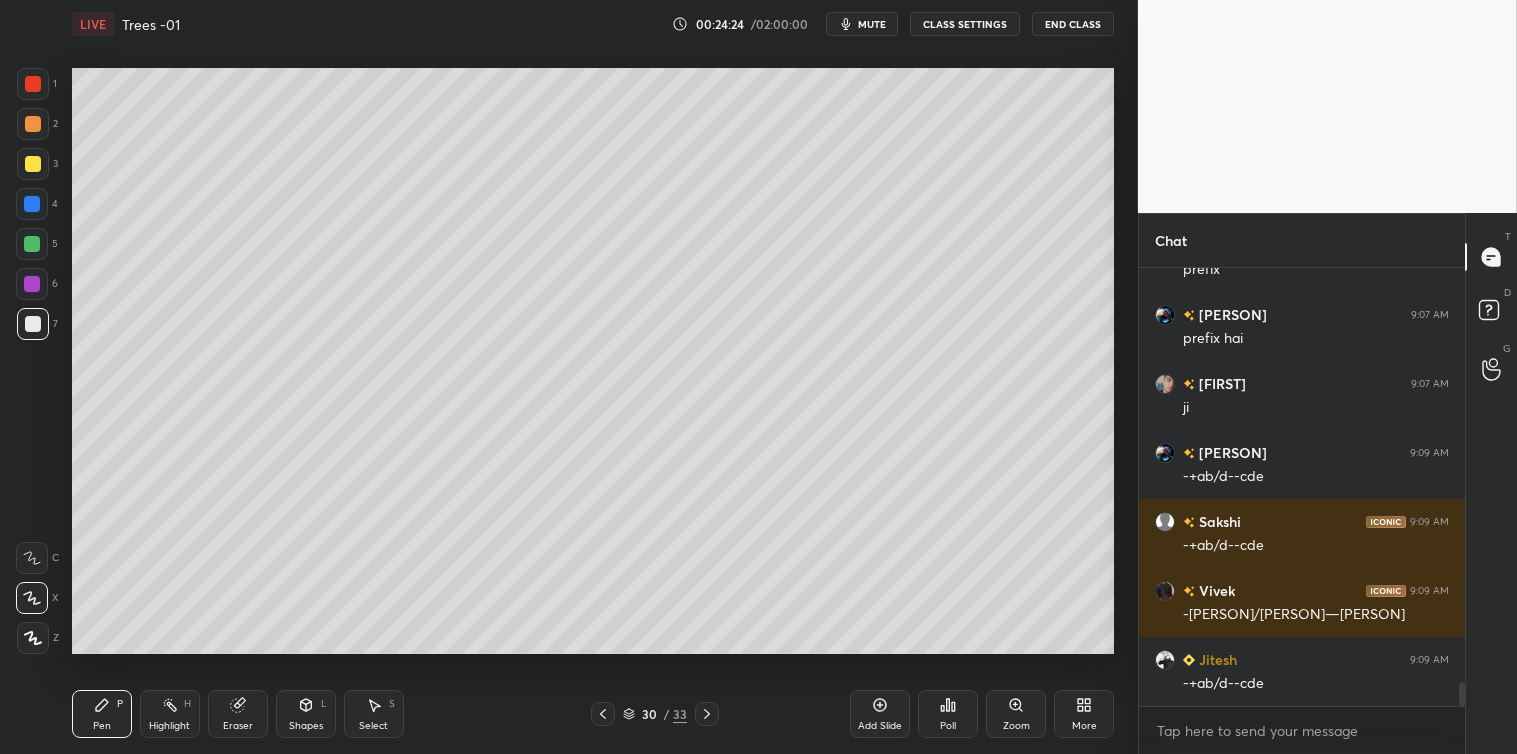 scroll, scrollTop: 7563, scrollLeft: 0, axis: vertical 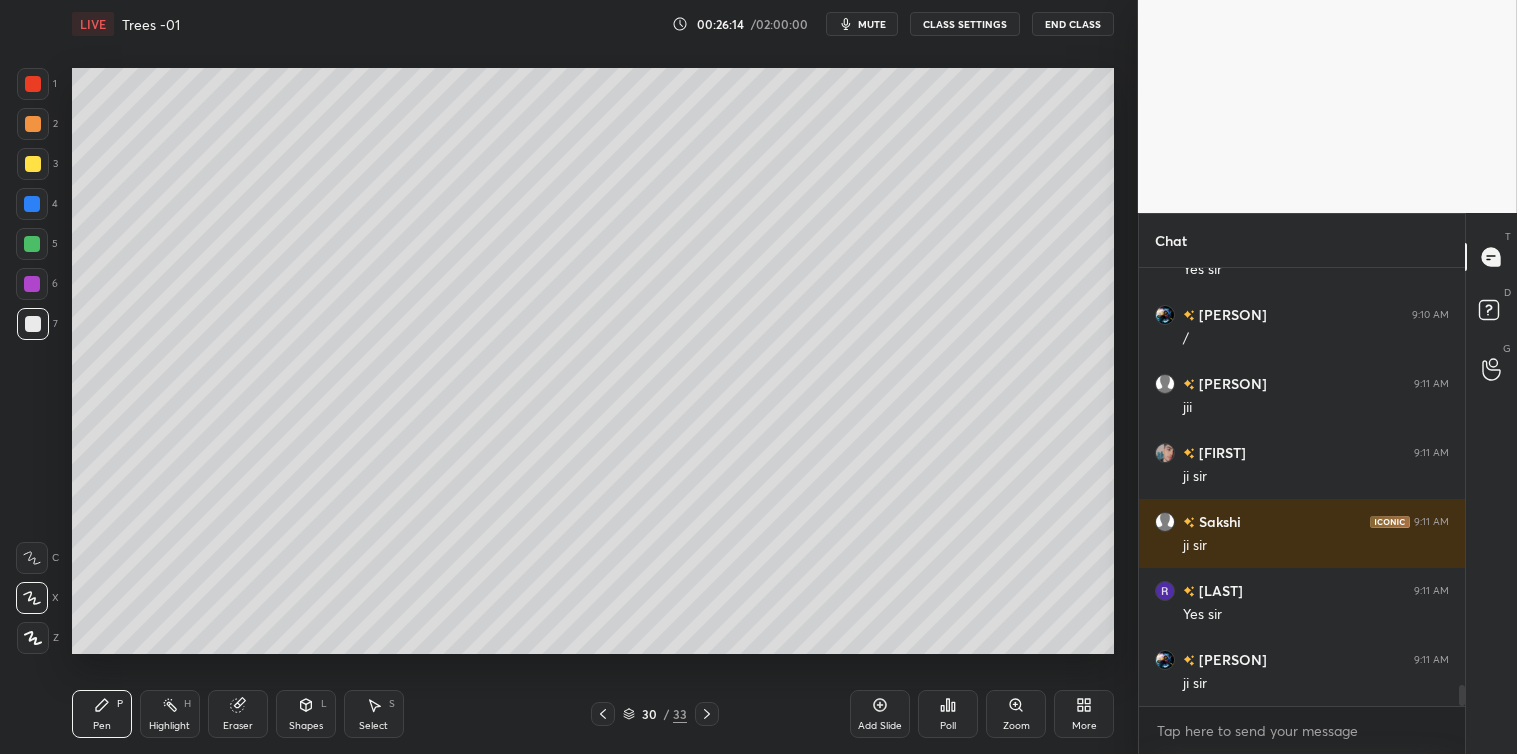 click 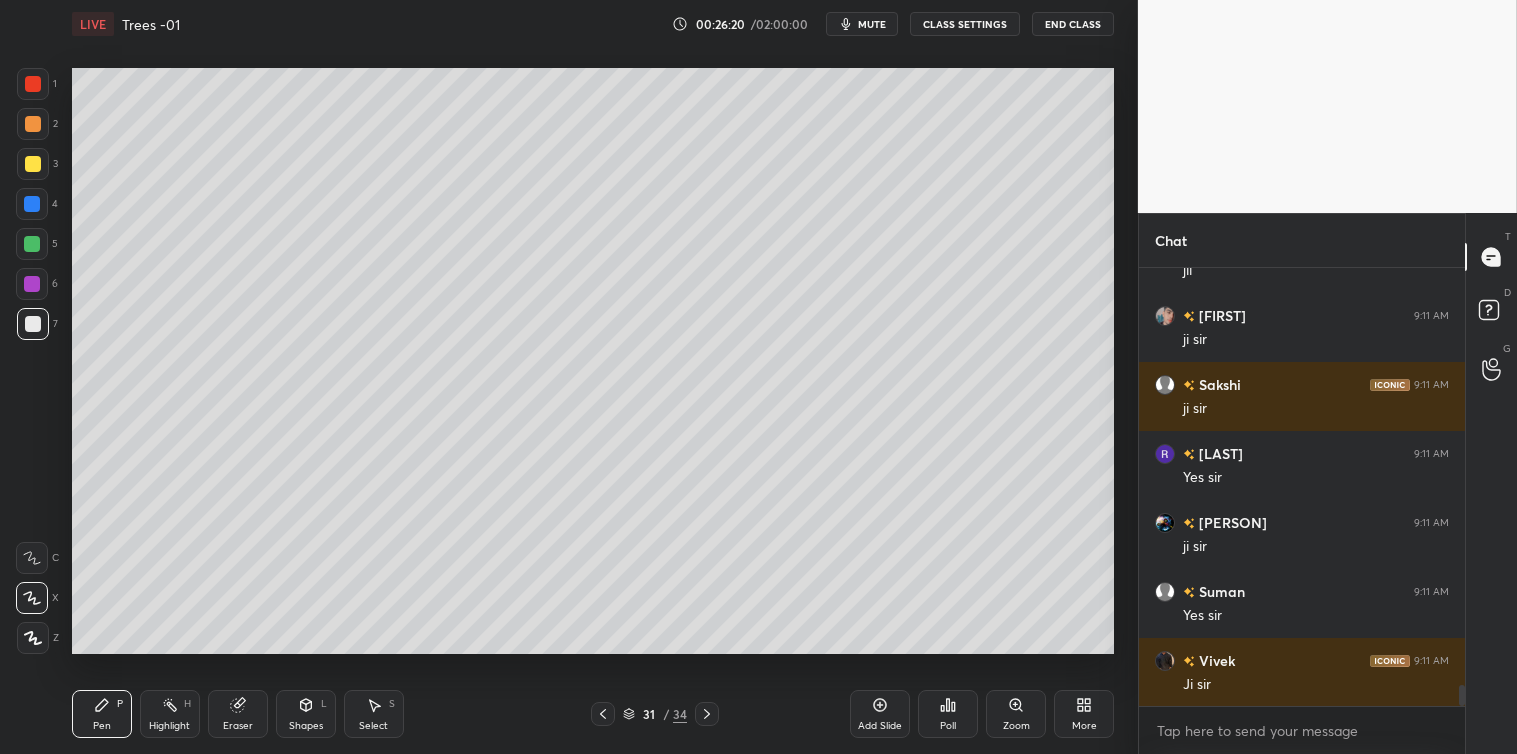scroll, scrollTop: 8706, scrollLeft: 0, axis: vertical 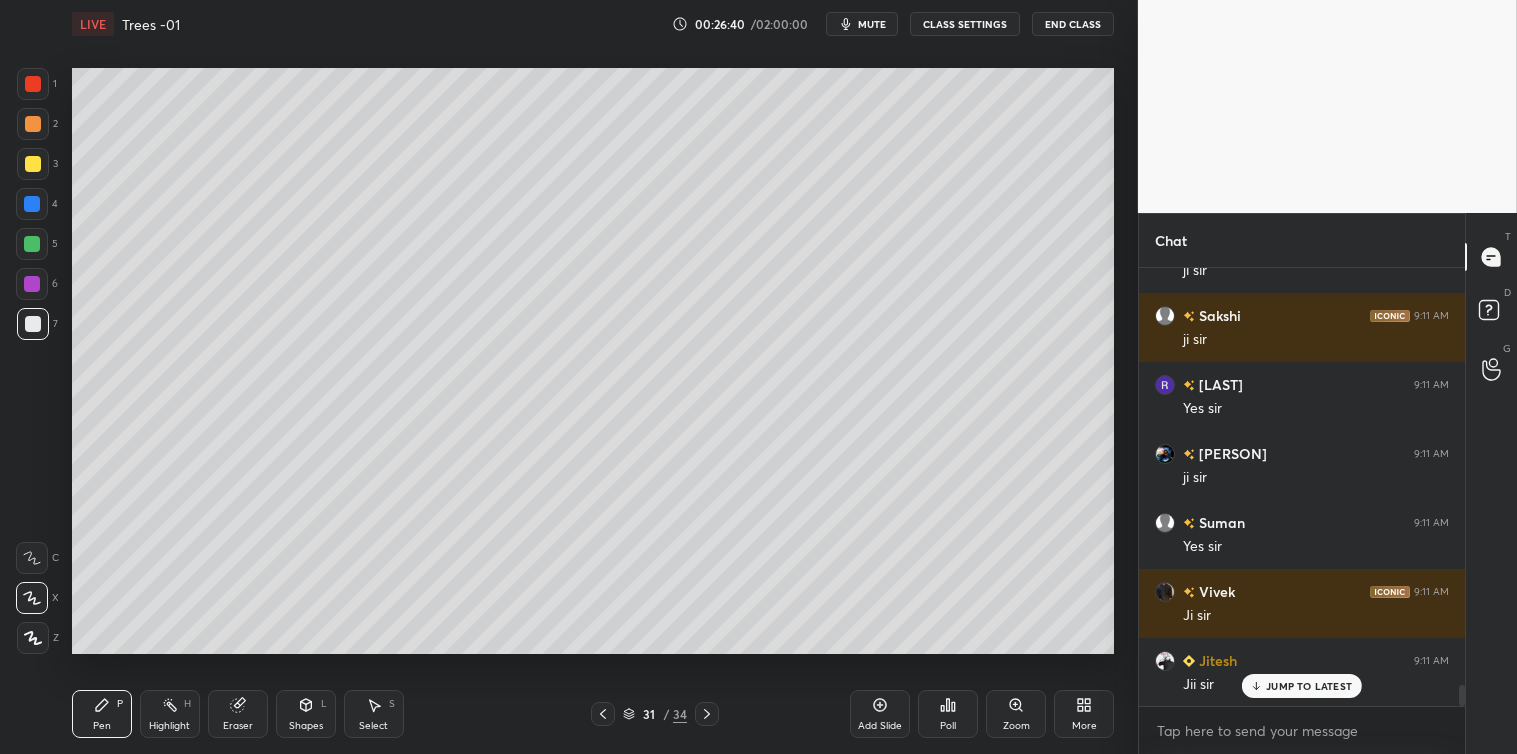 click 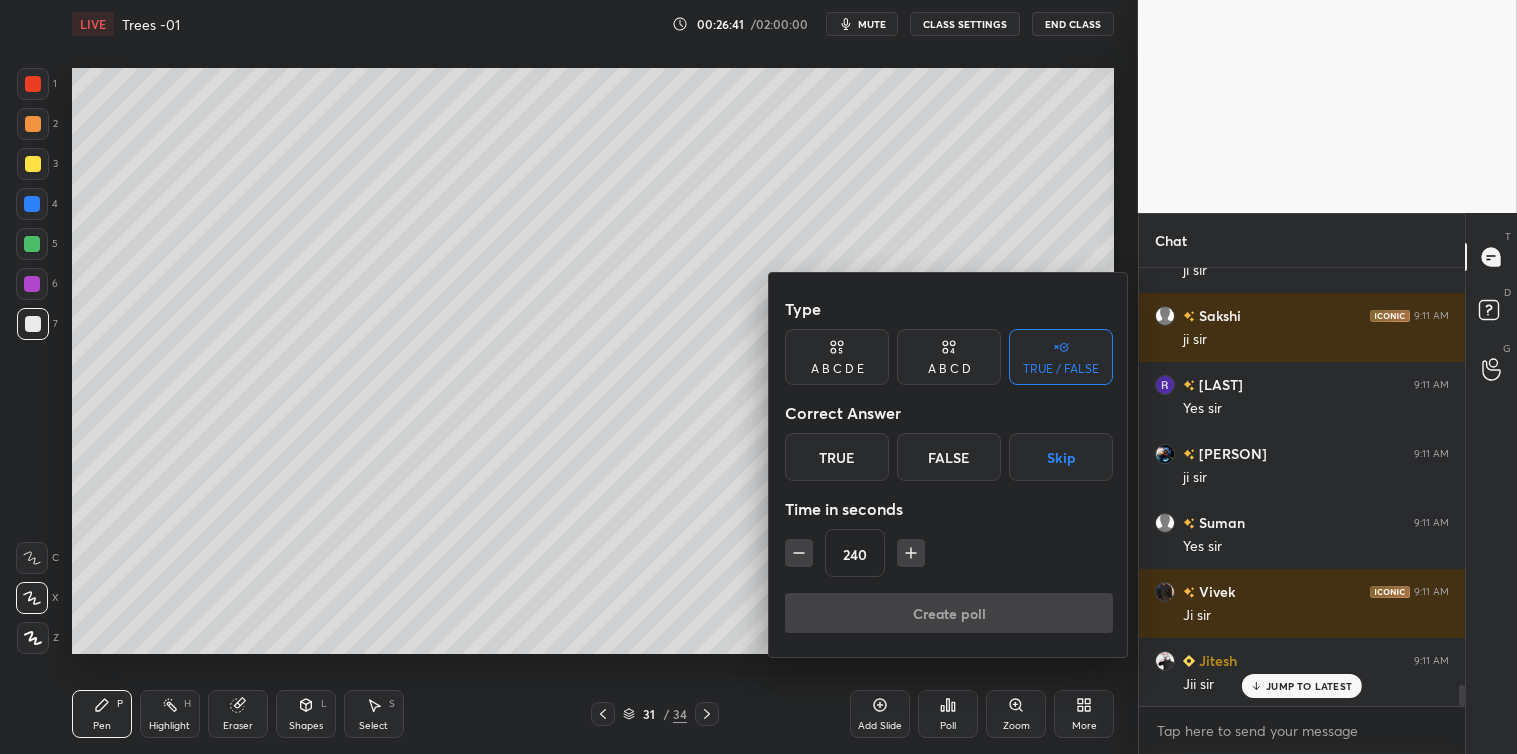 click at bounding box center [799, 553] 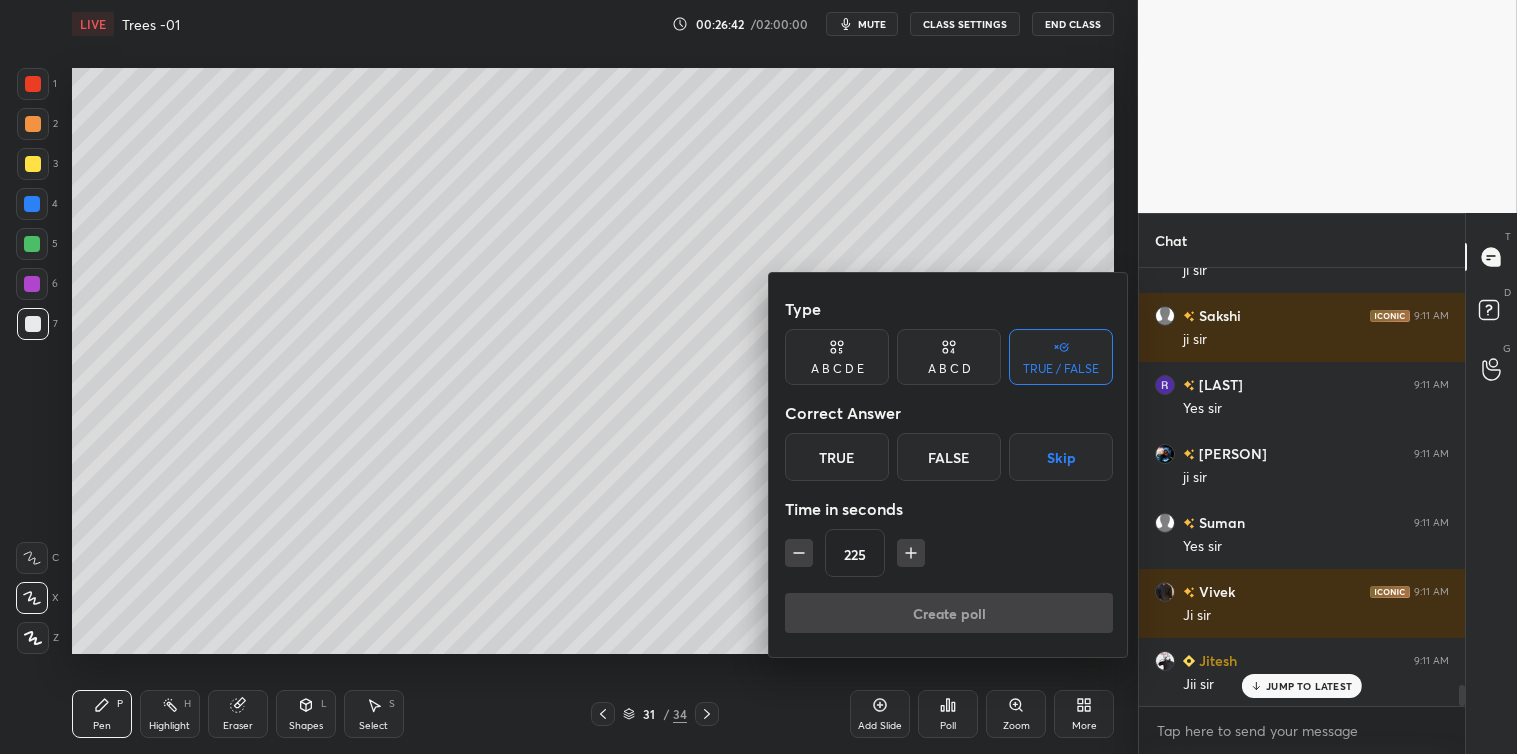 click 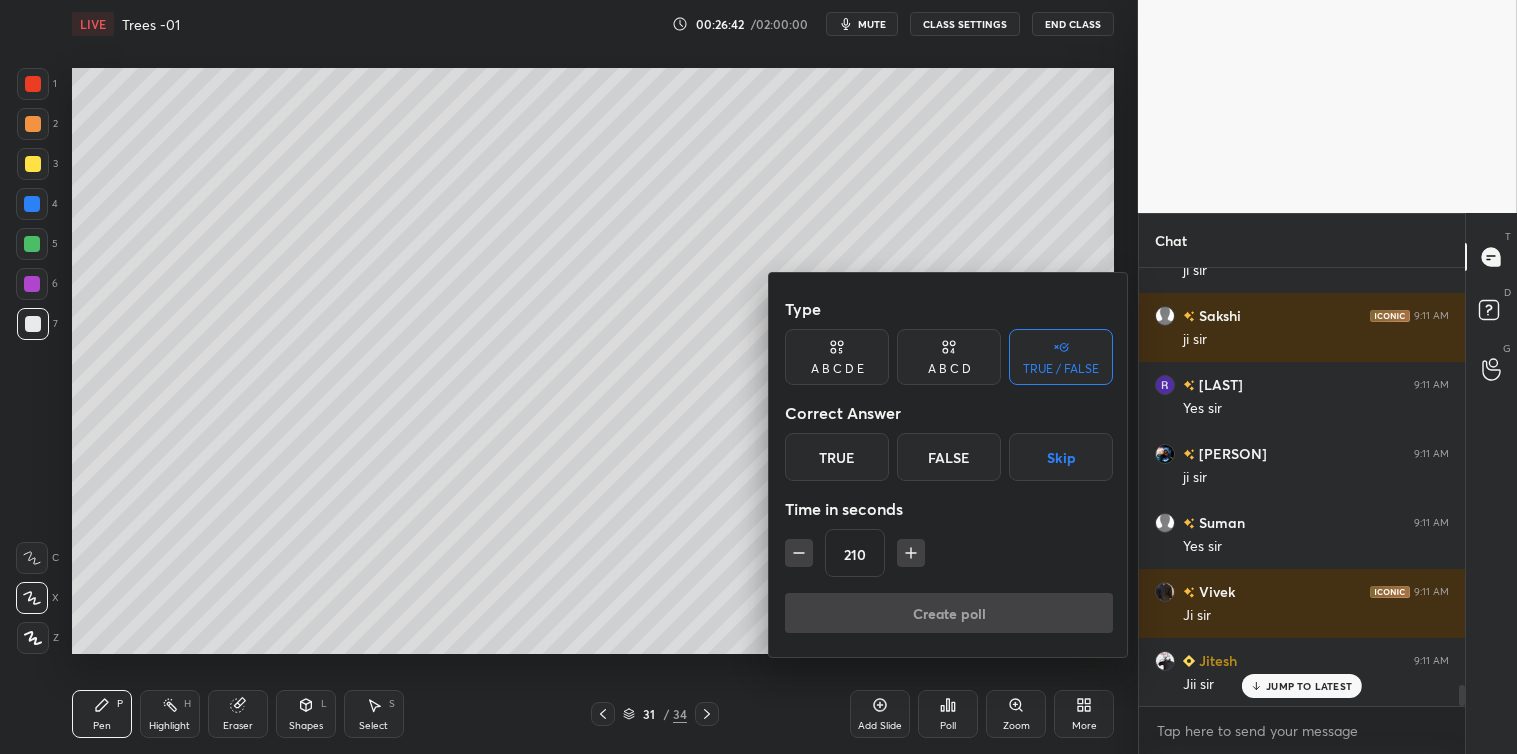 click 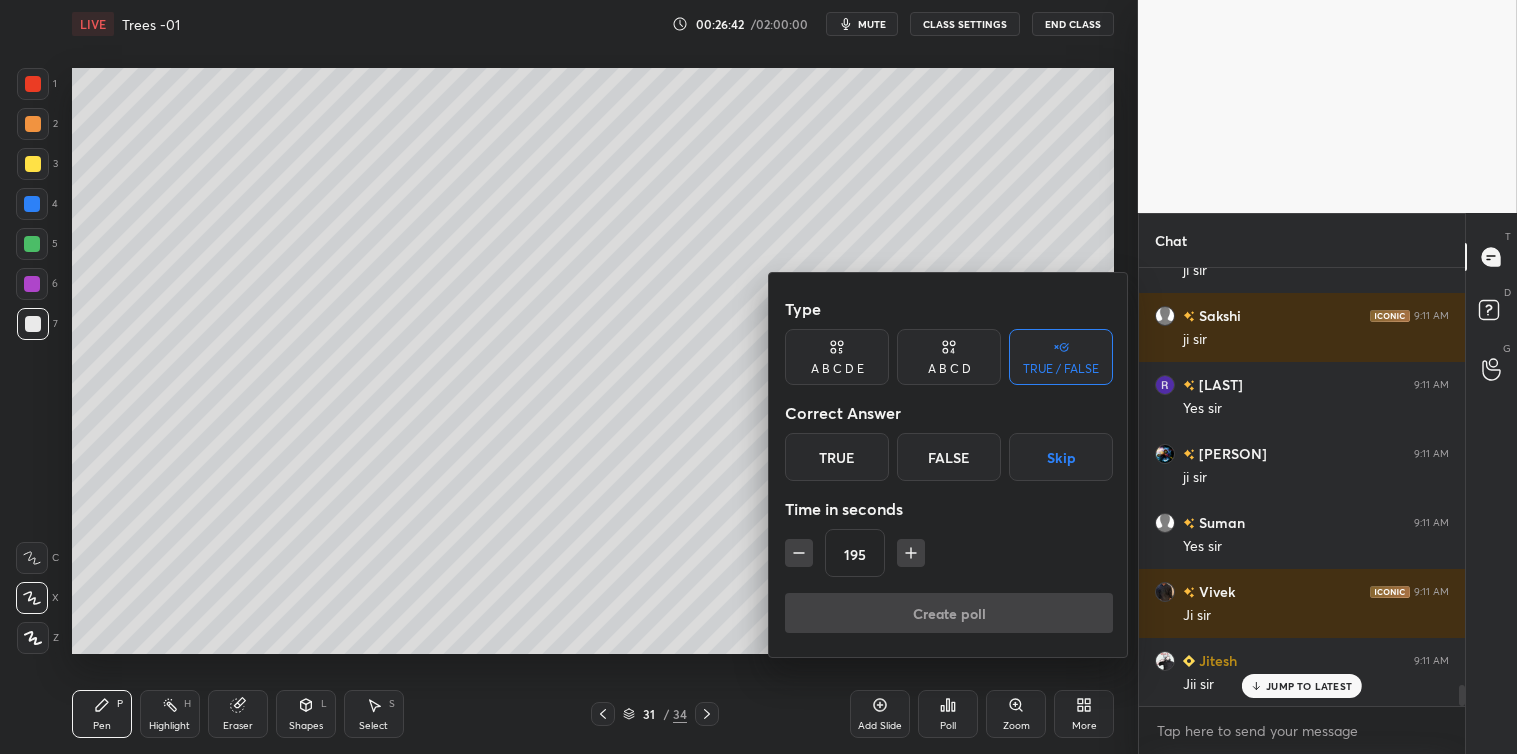 click 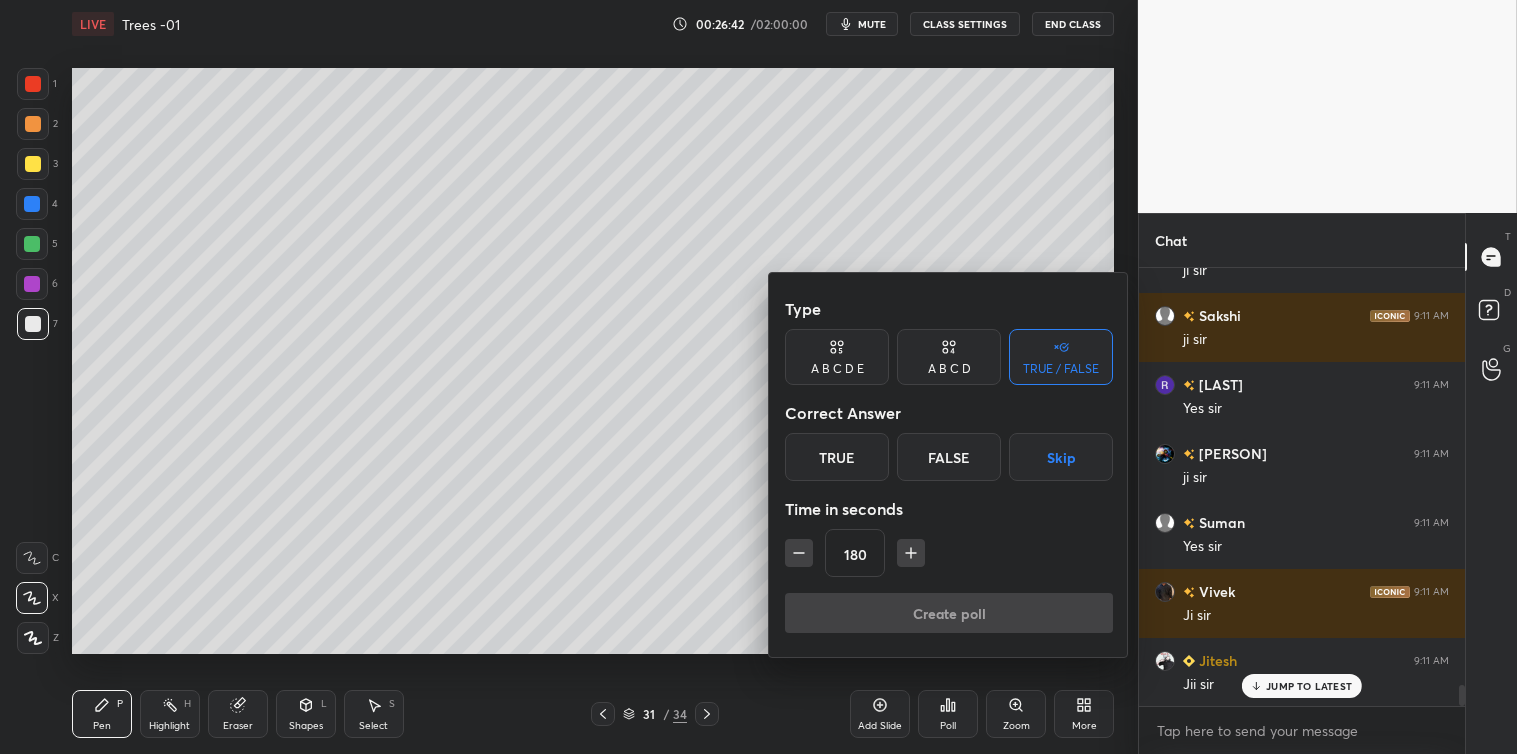 click 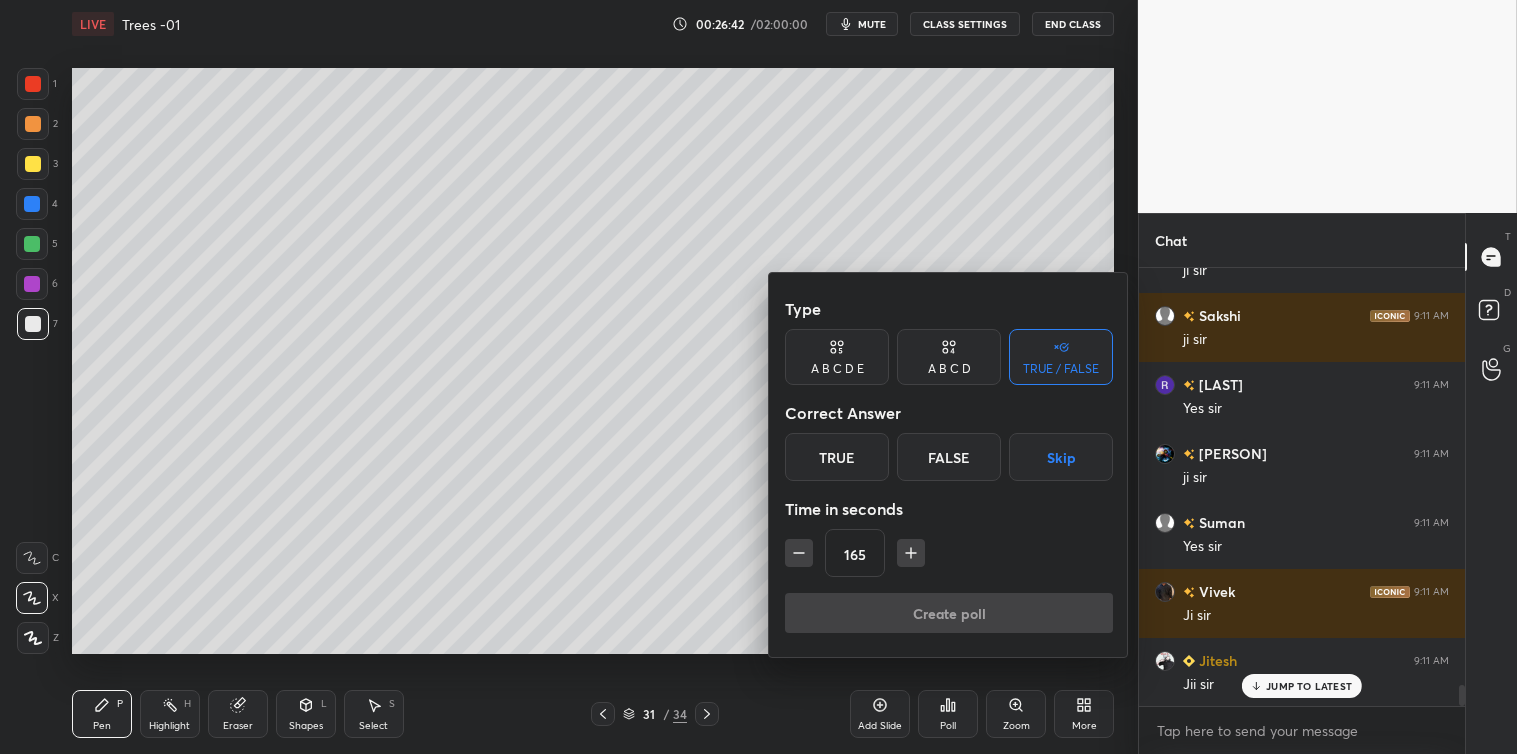 click 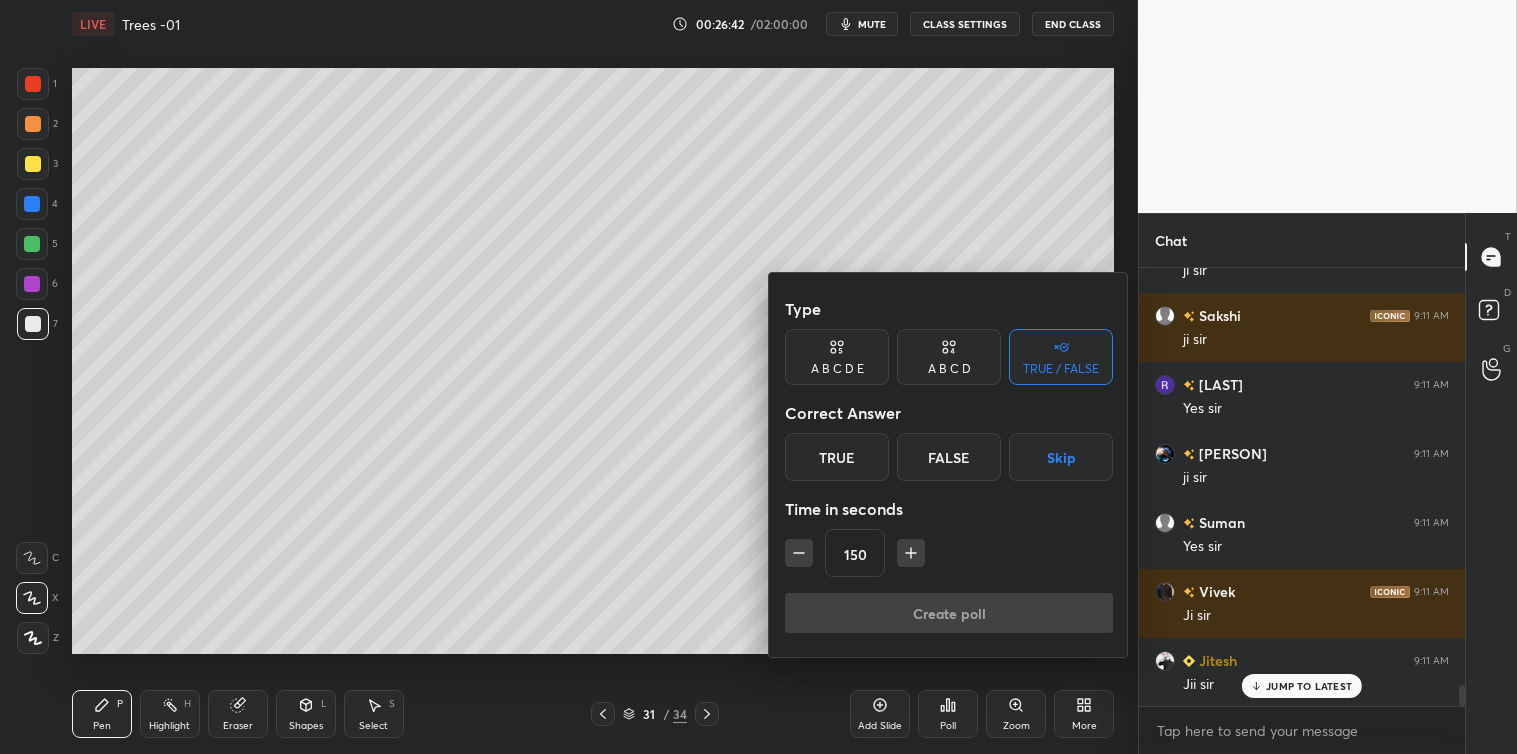 click 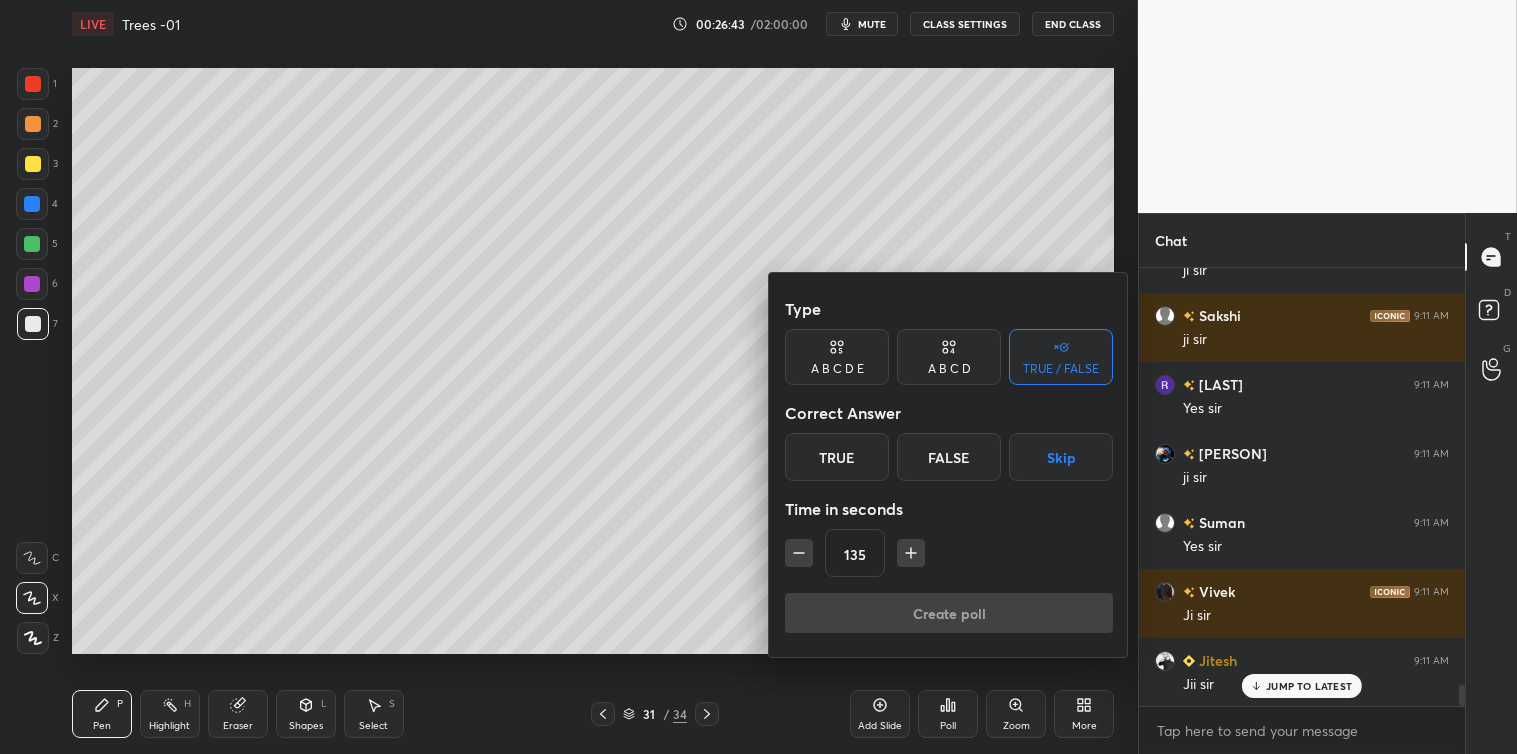click 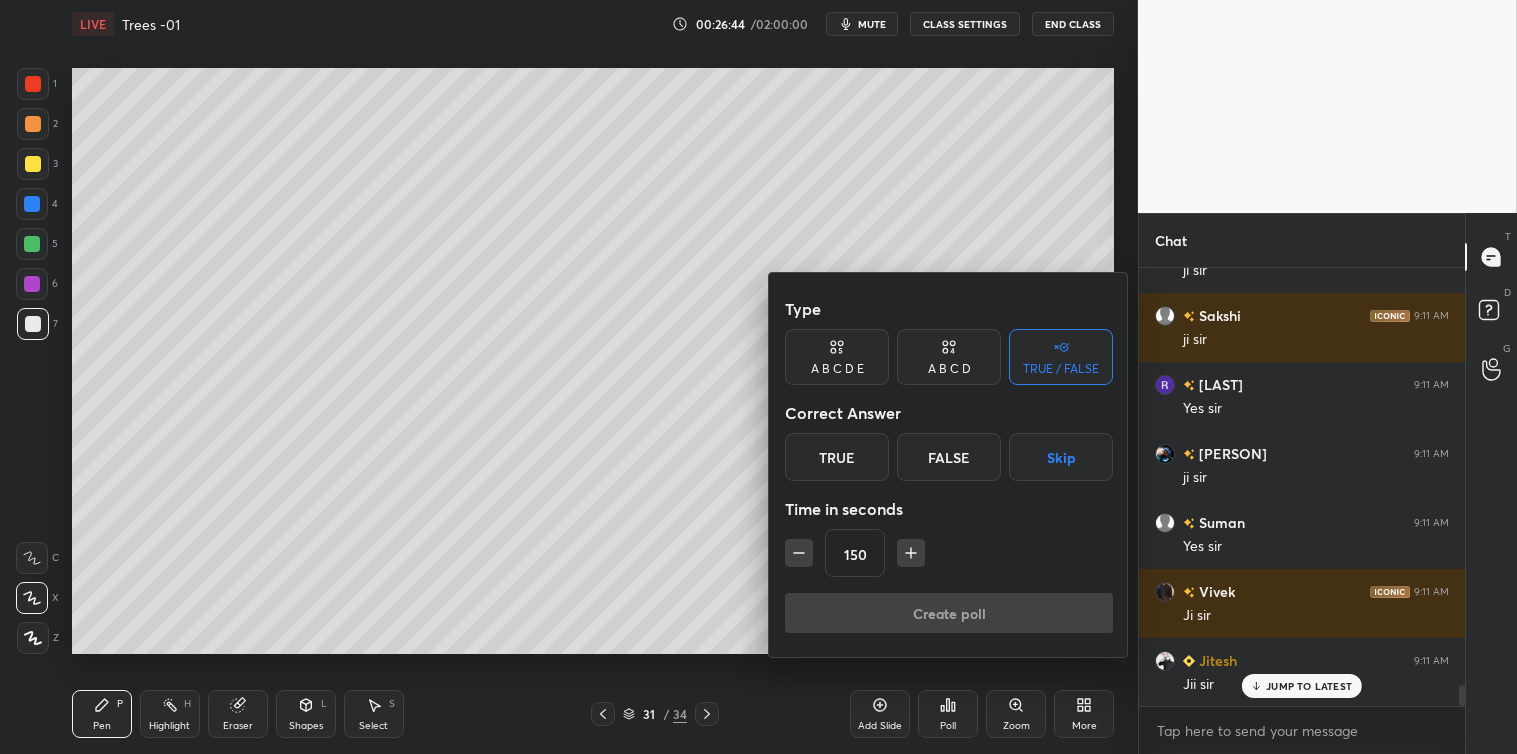 click on "Skip" at bounding box center [1061, 457] 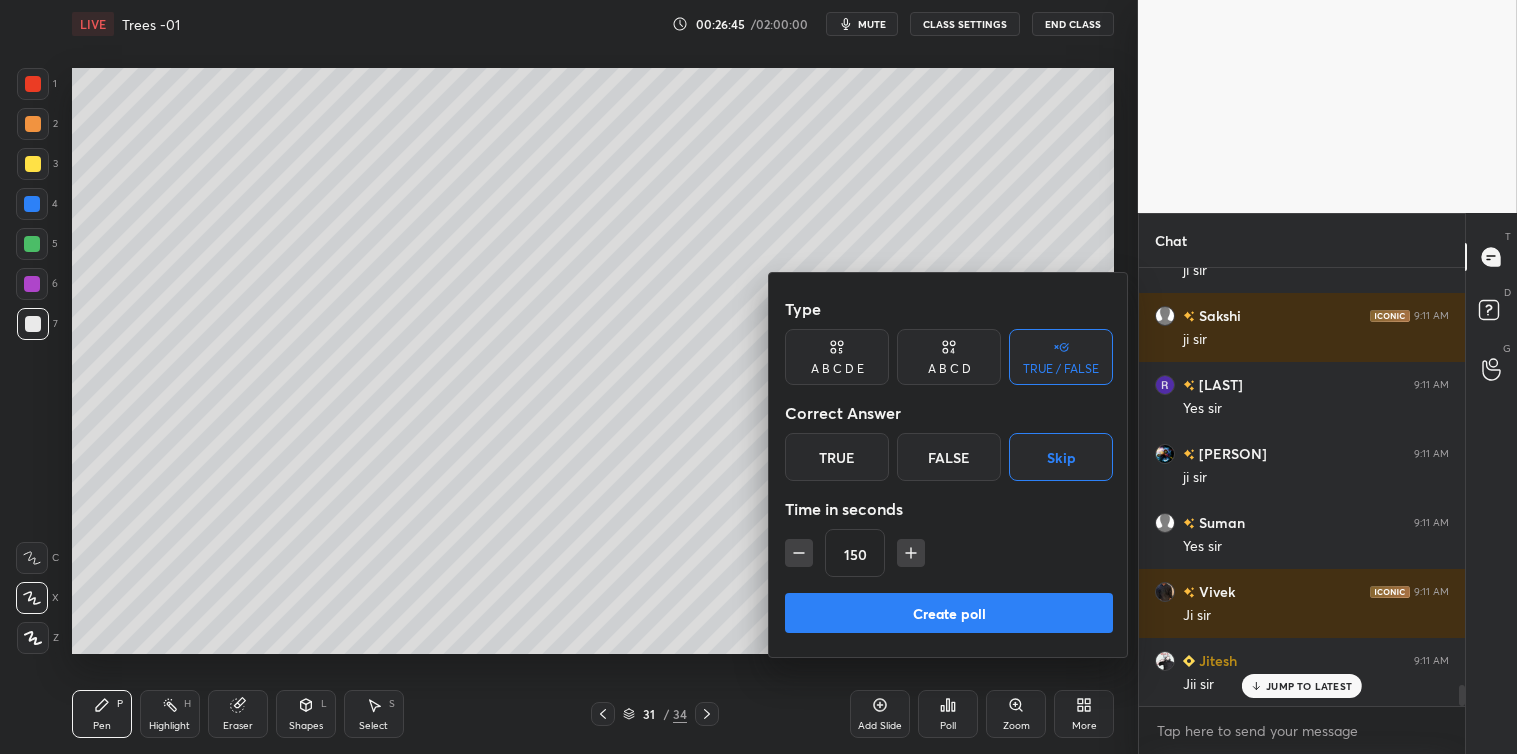 click on "Create poll" at bounding box center [949, 613] 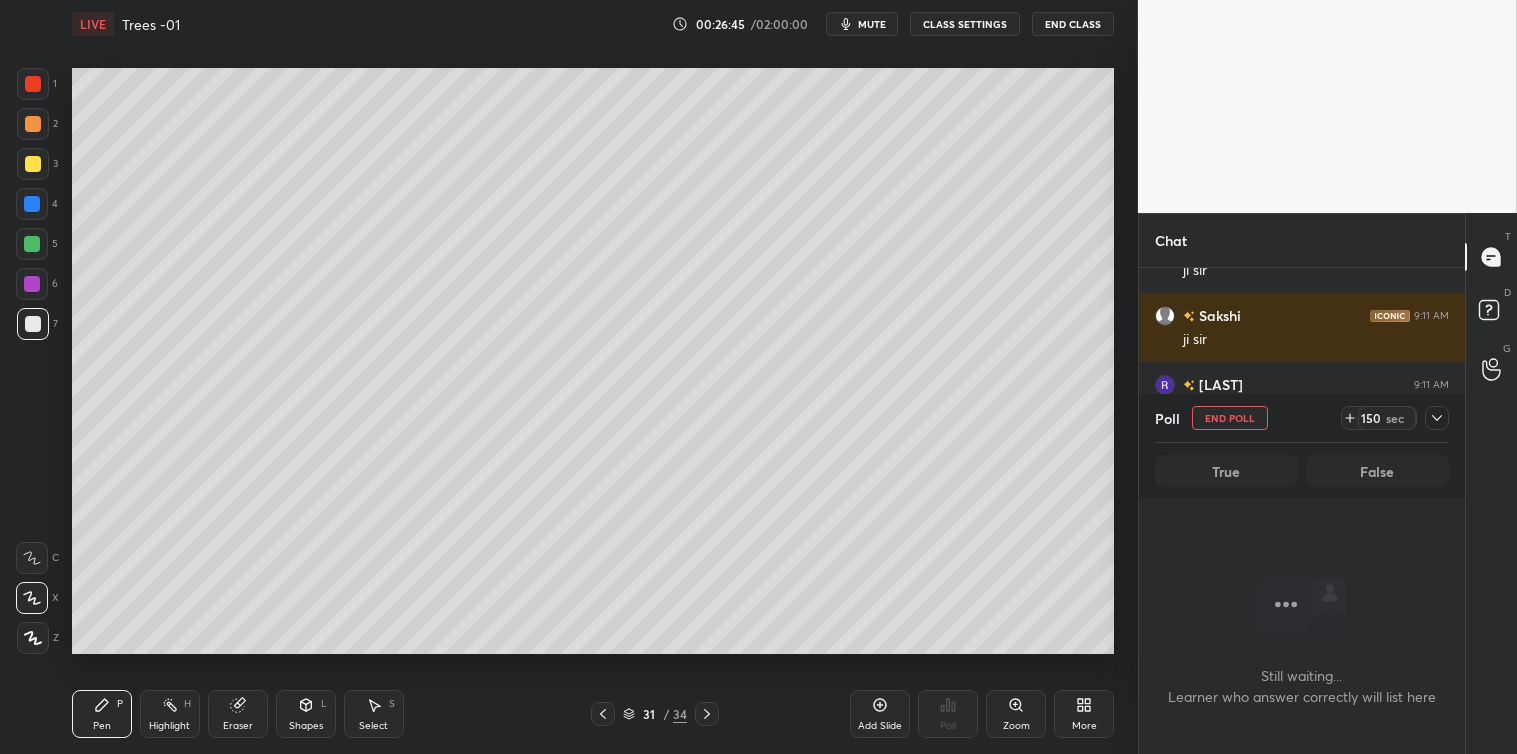 scroll, scrollTop: 400, scrollLeft: 320, axis: both 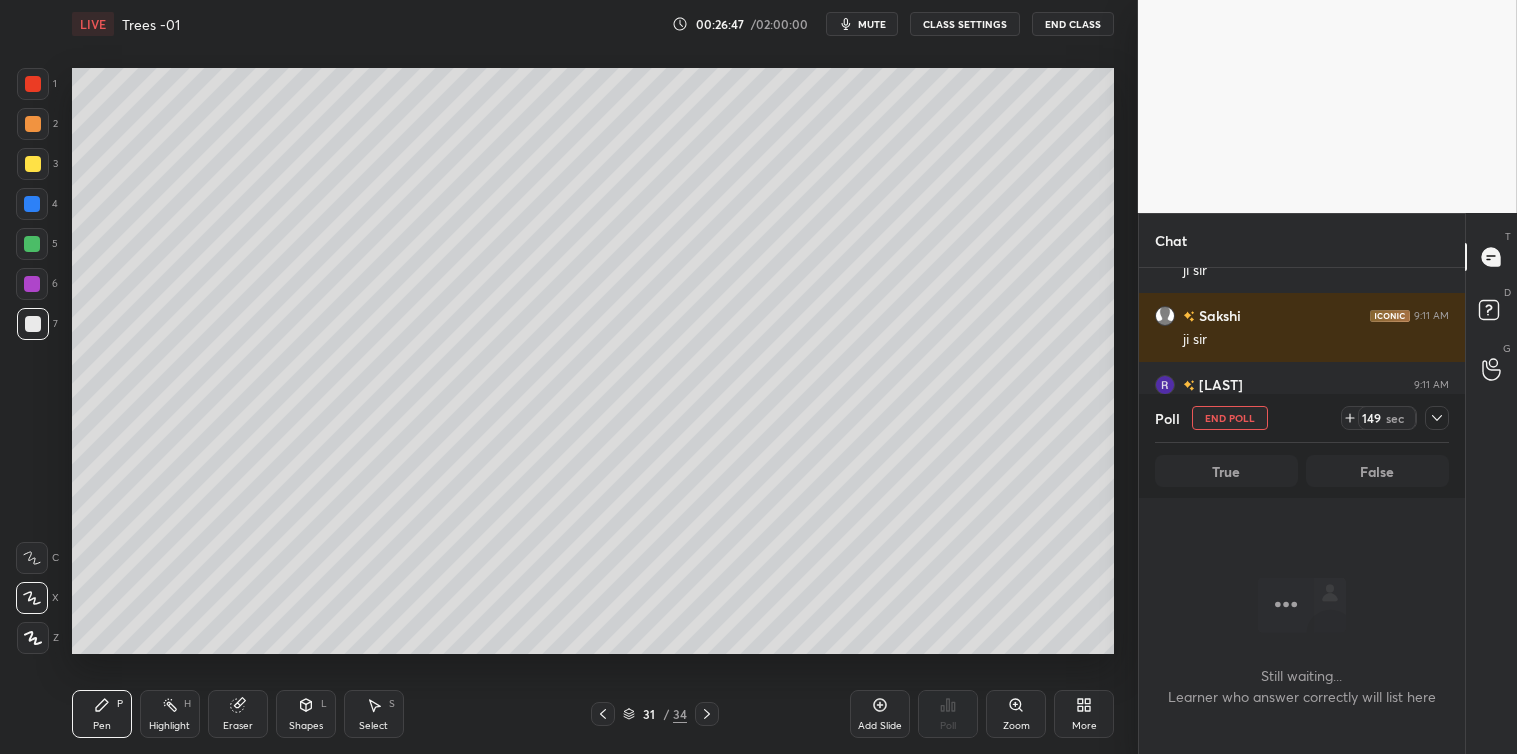 click on "mute" at bounding box center (872, 24) 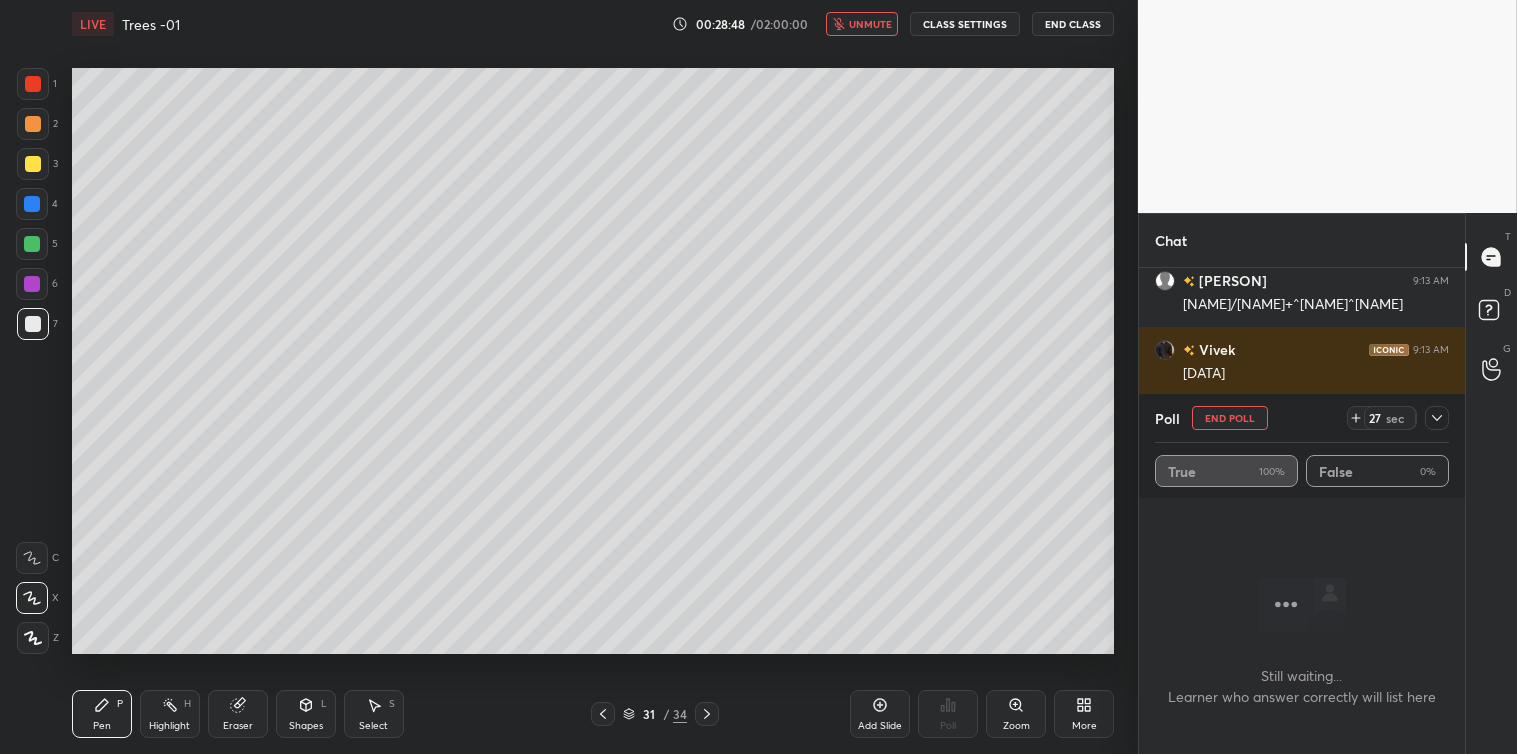 scroll, scrollTop: 9224, scrollLeft: 0, axis: vertical 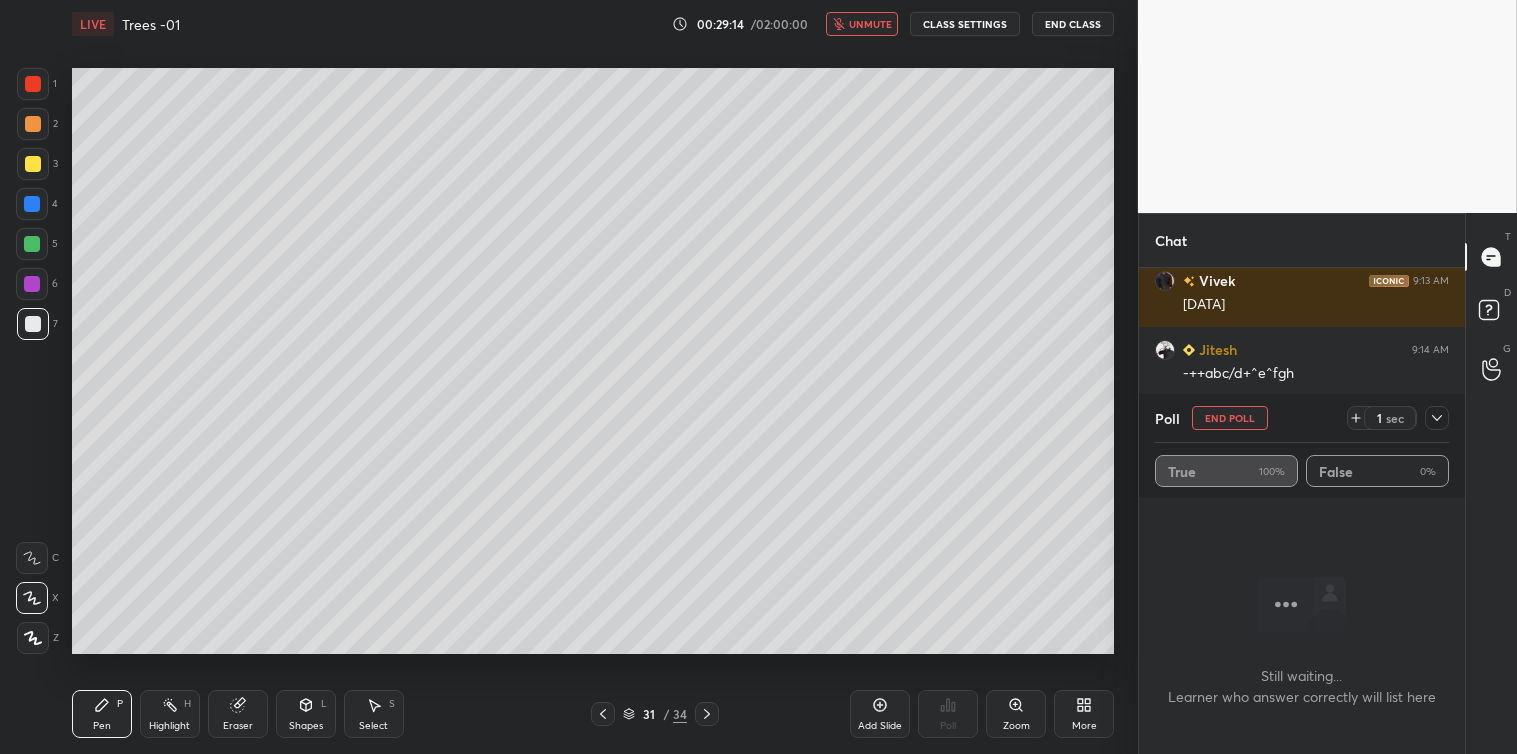 click on "unmute" at bounding box center [870, 24] 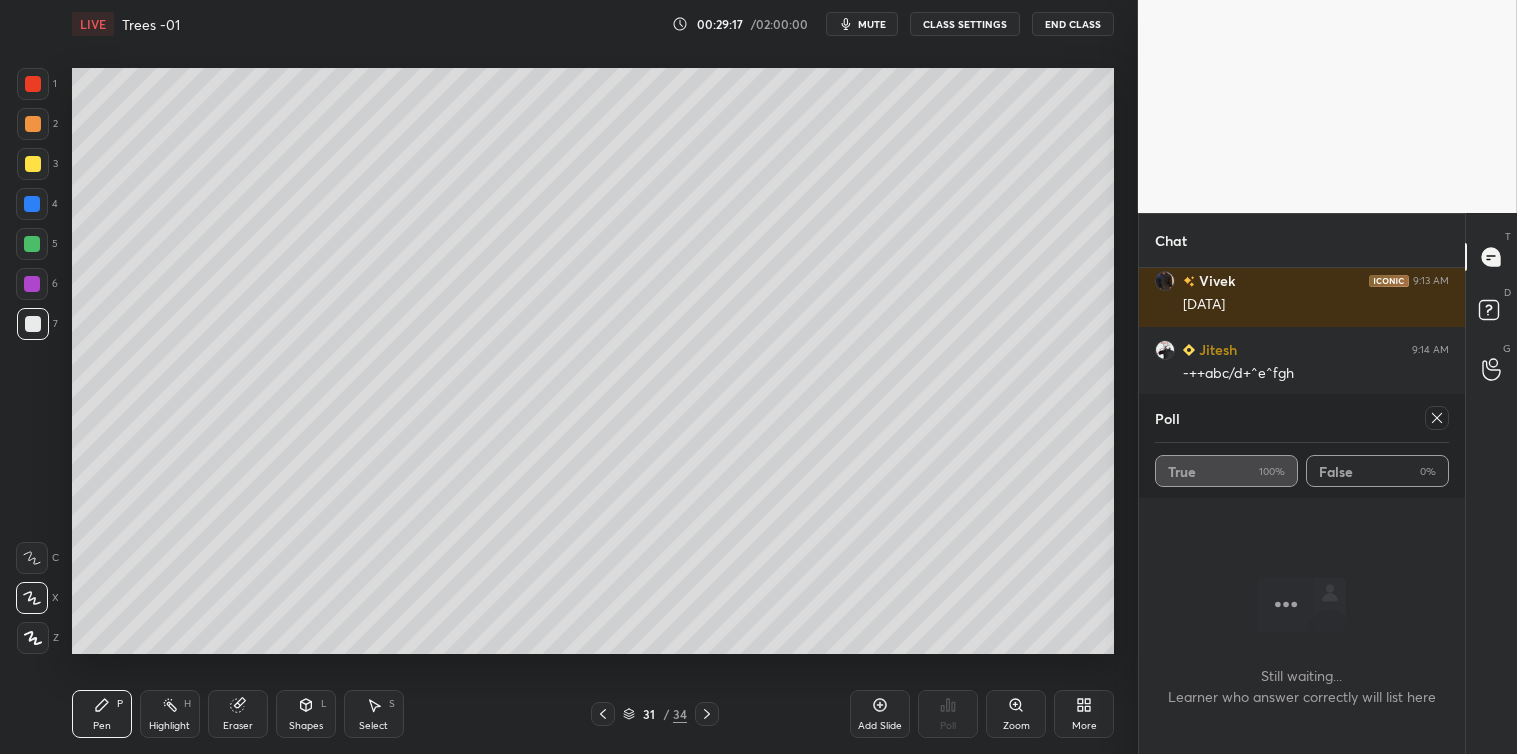 click 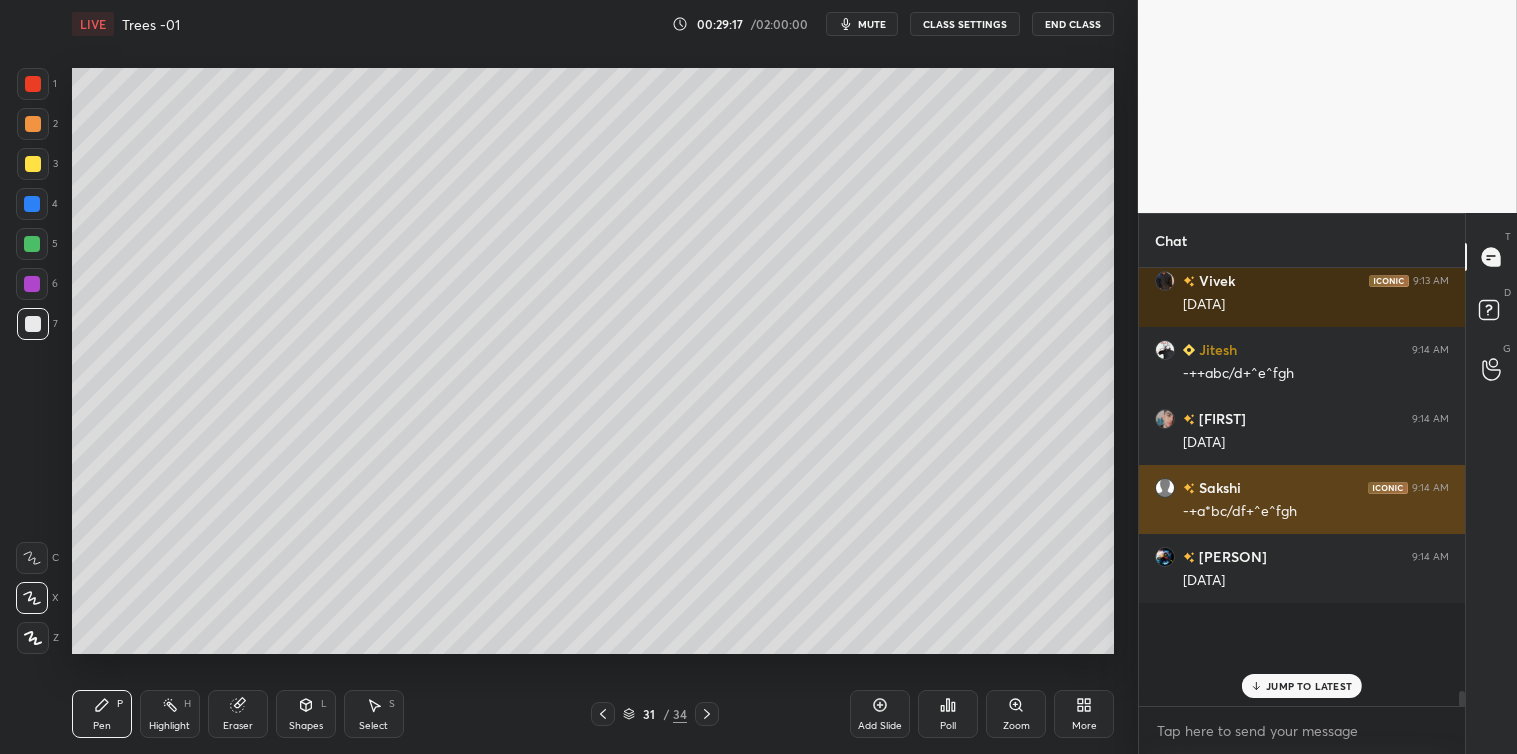 scroll, scrollTop: 408, scrollLeft: 320, axis: both 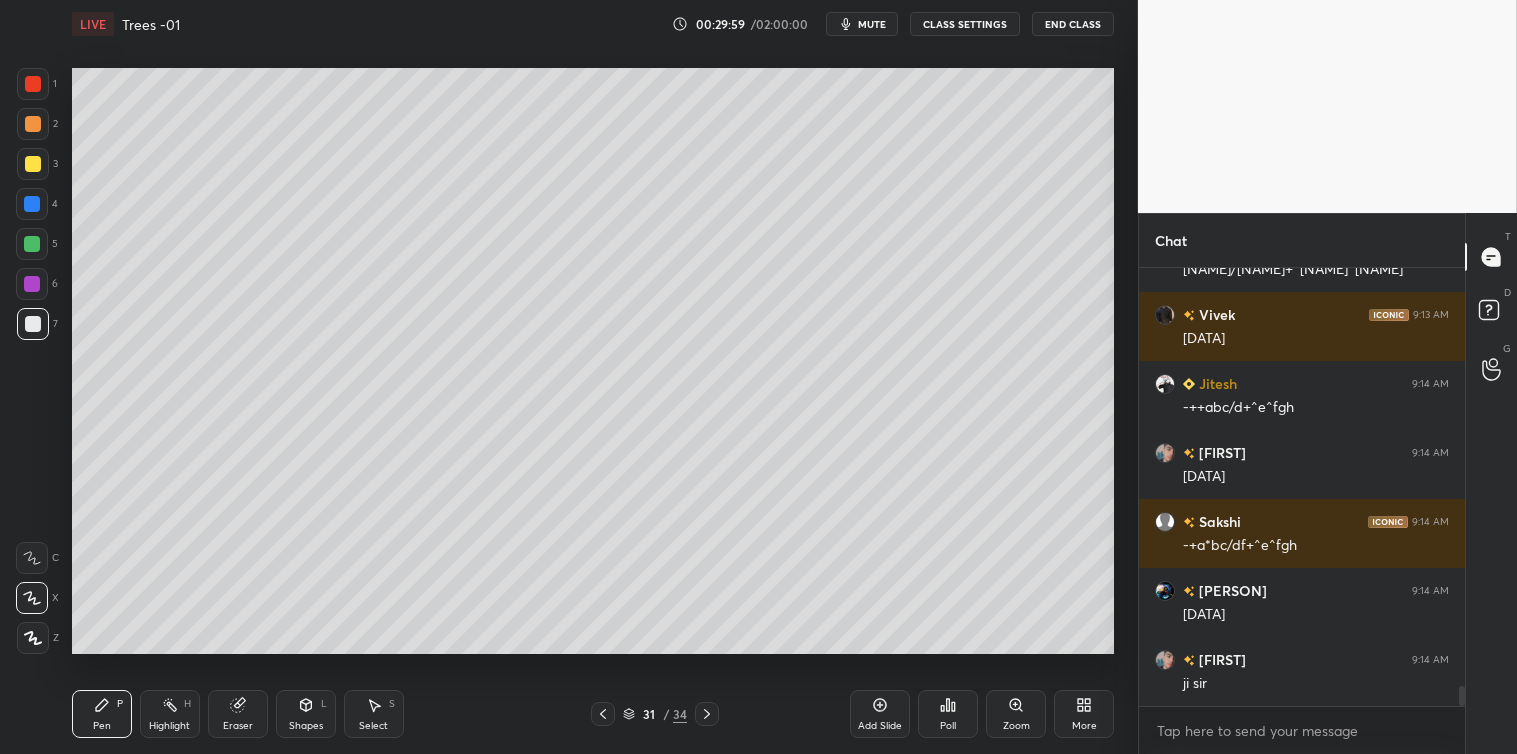 click at bounding box center [32, 244] 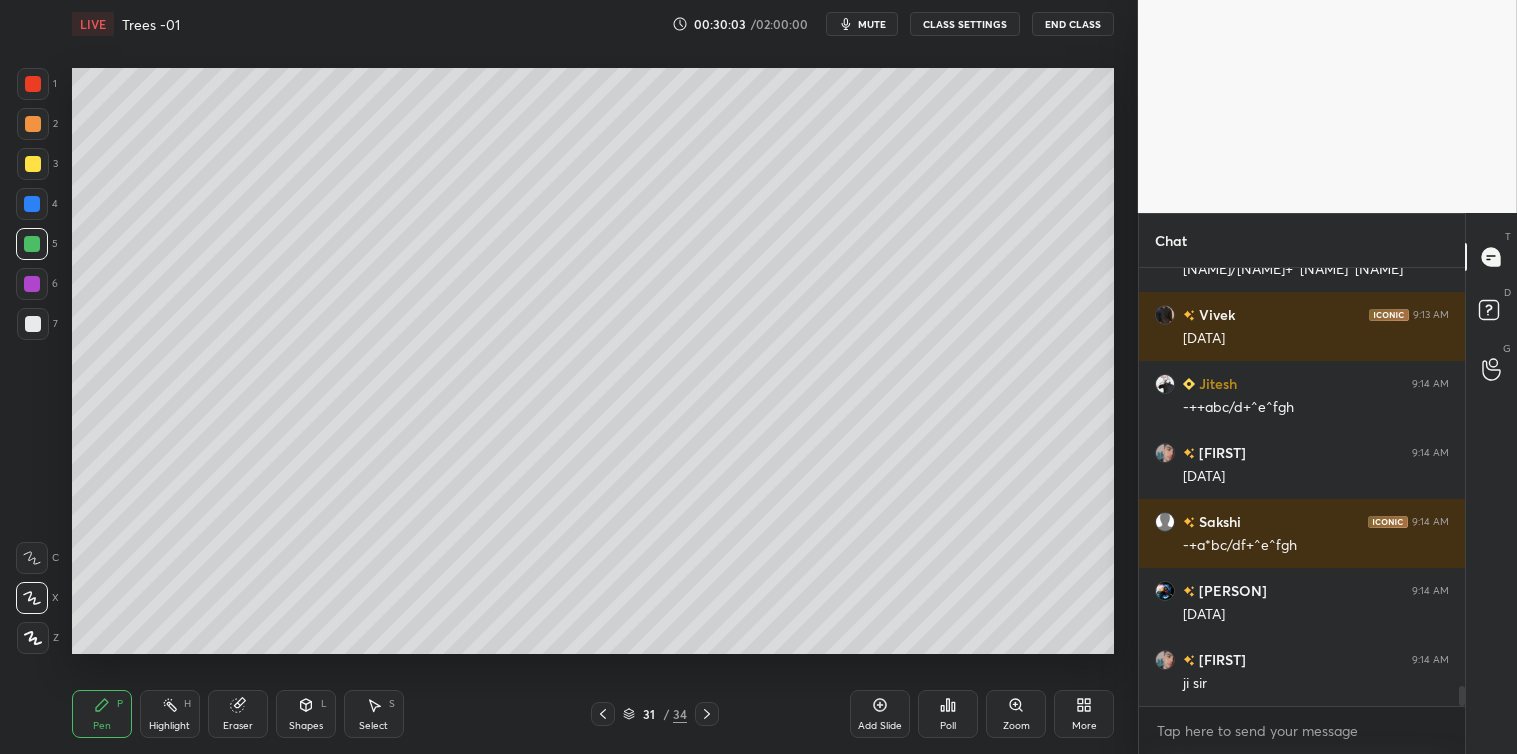 click at bounding box center (33, 324) 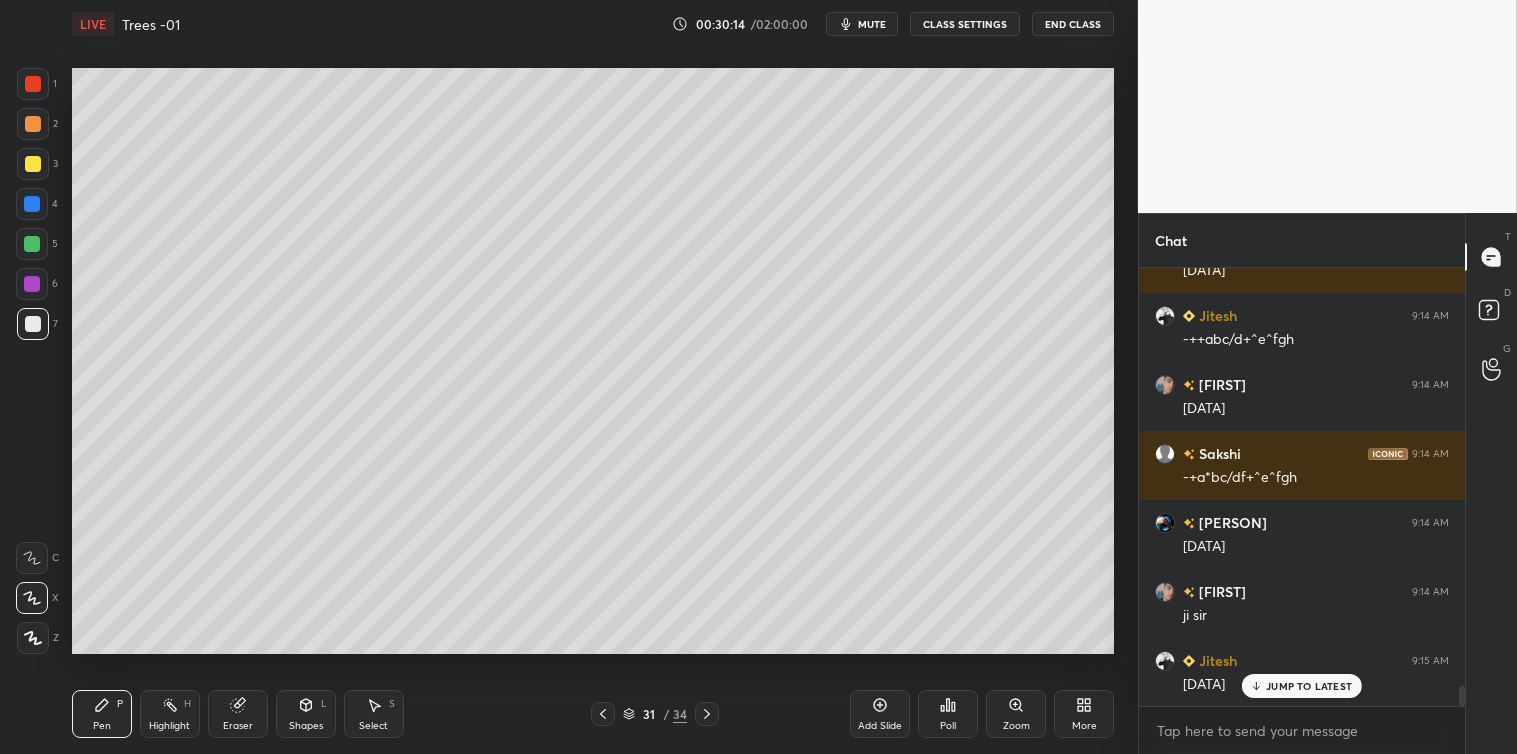 scroll, scrollTop: 9327, scrollLeft: 0, axis: vertical 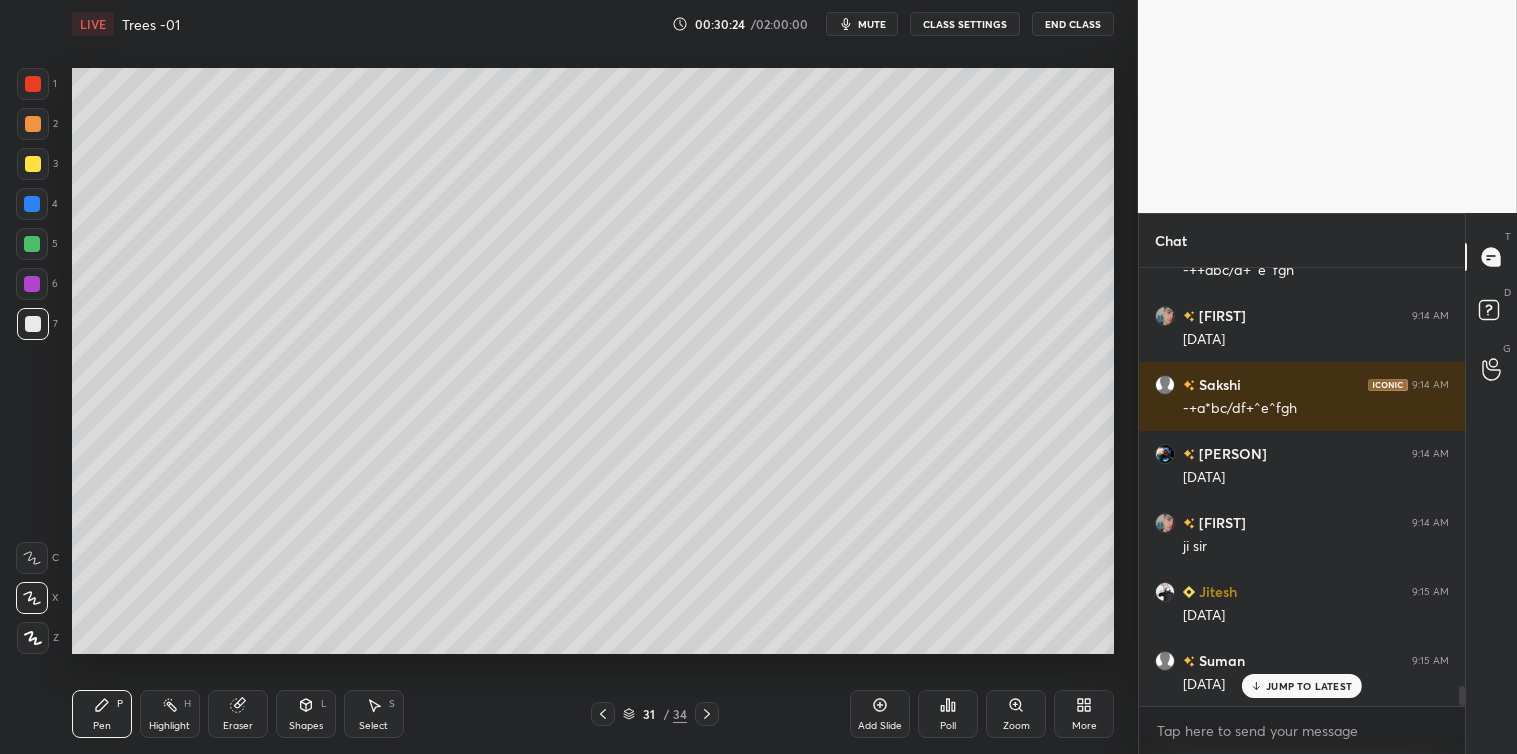 click at bounding box center (32, 244) 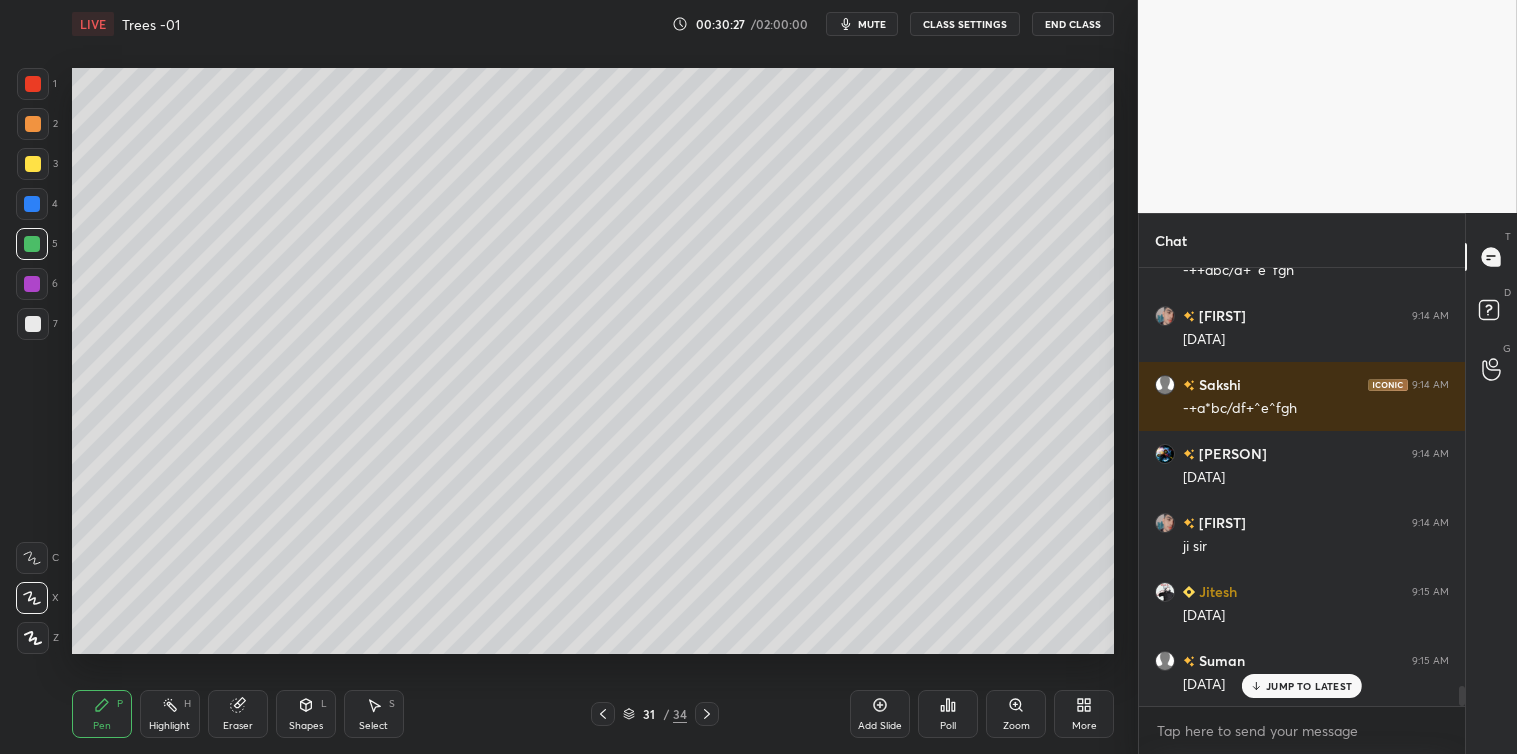 click at bounding box center [33, 324] 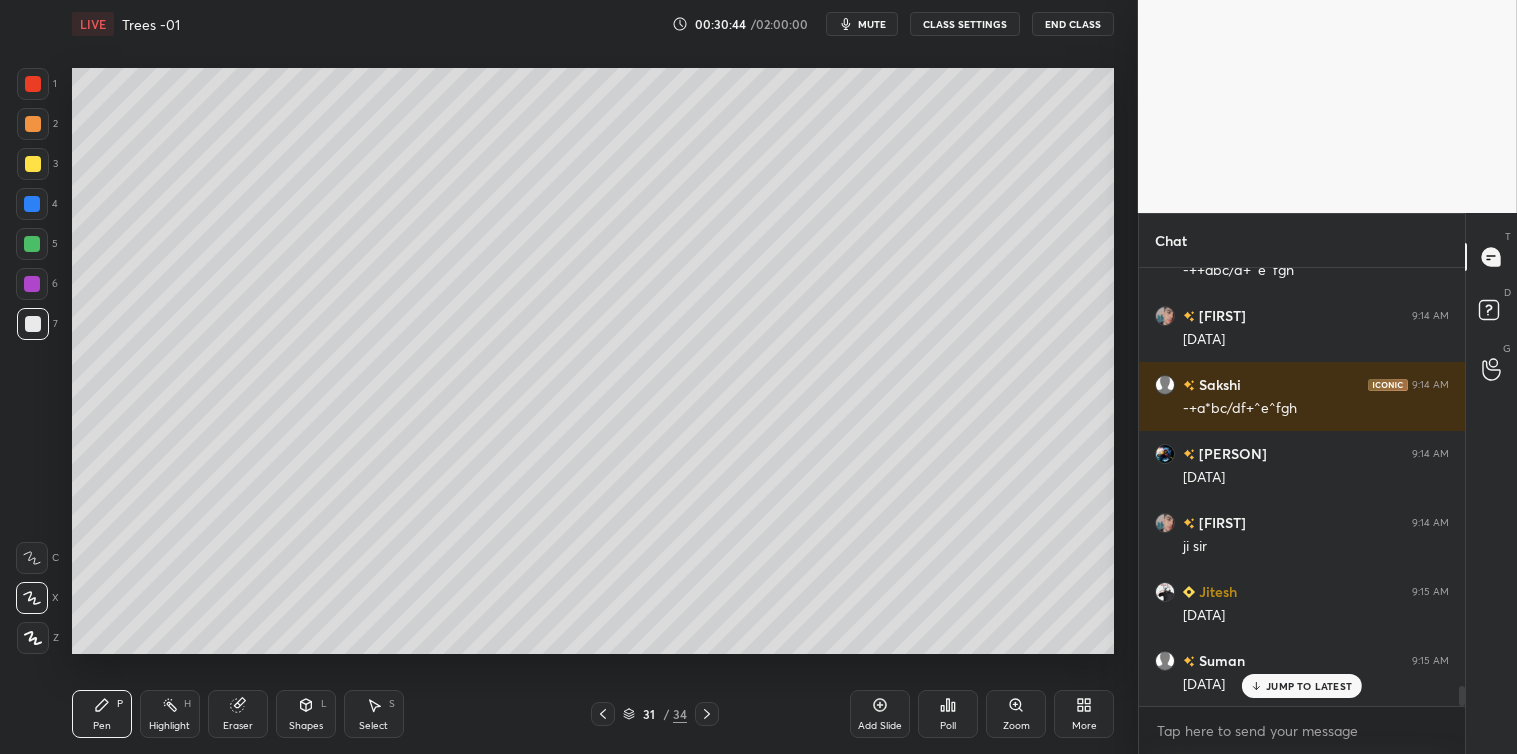 click at bounding box center (32, 244) 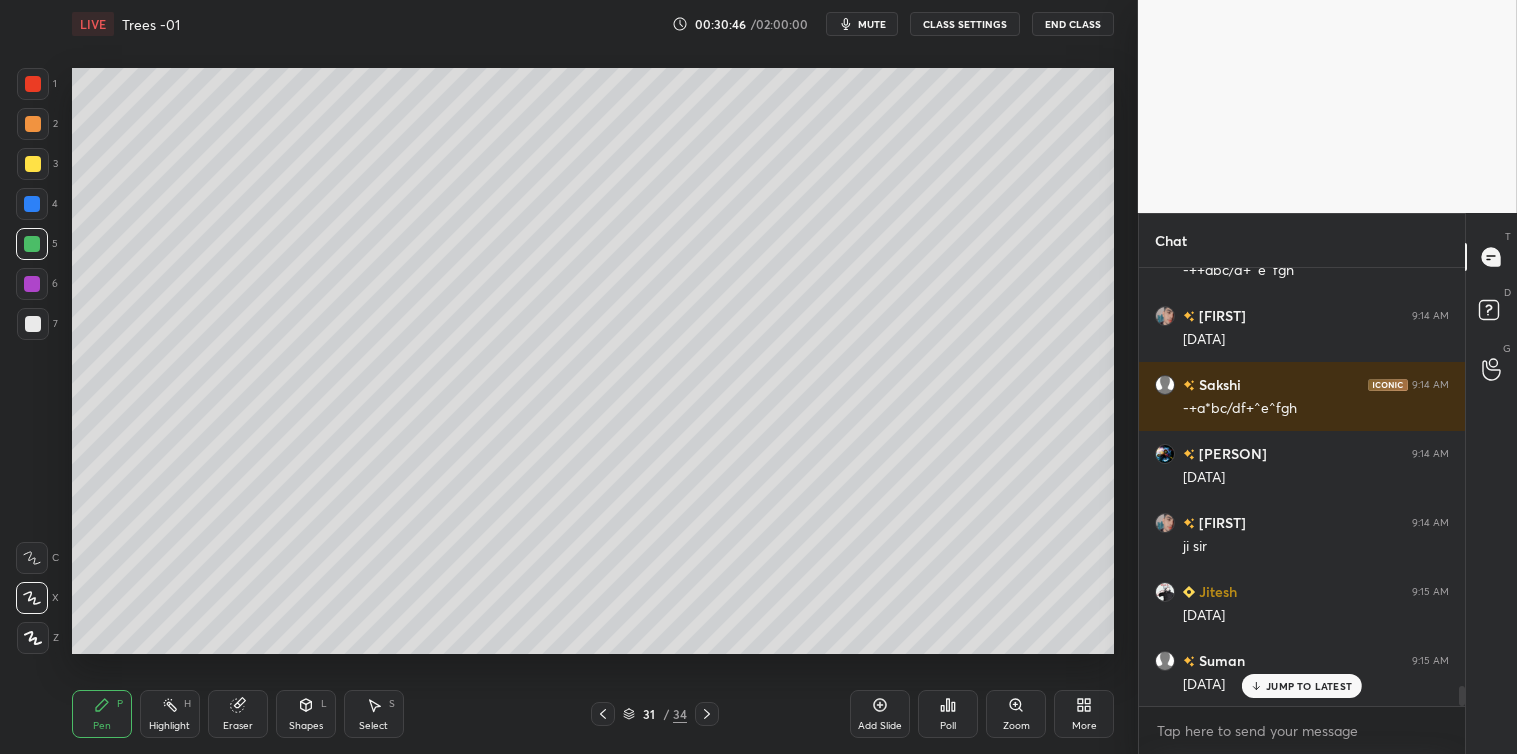click 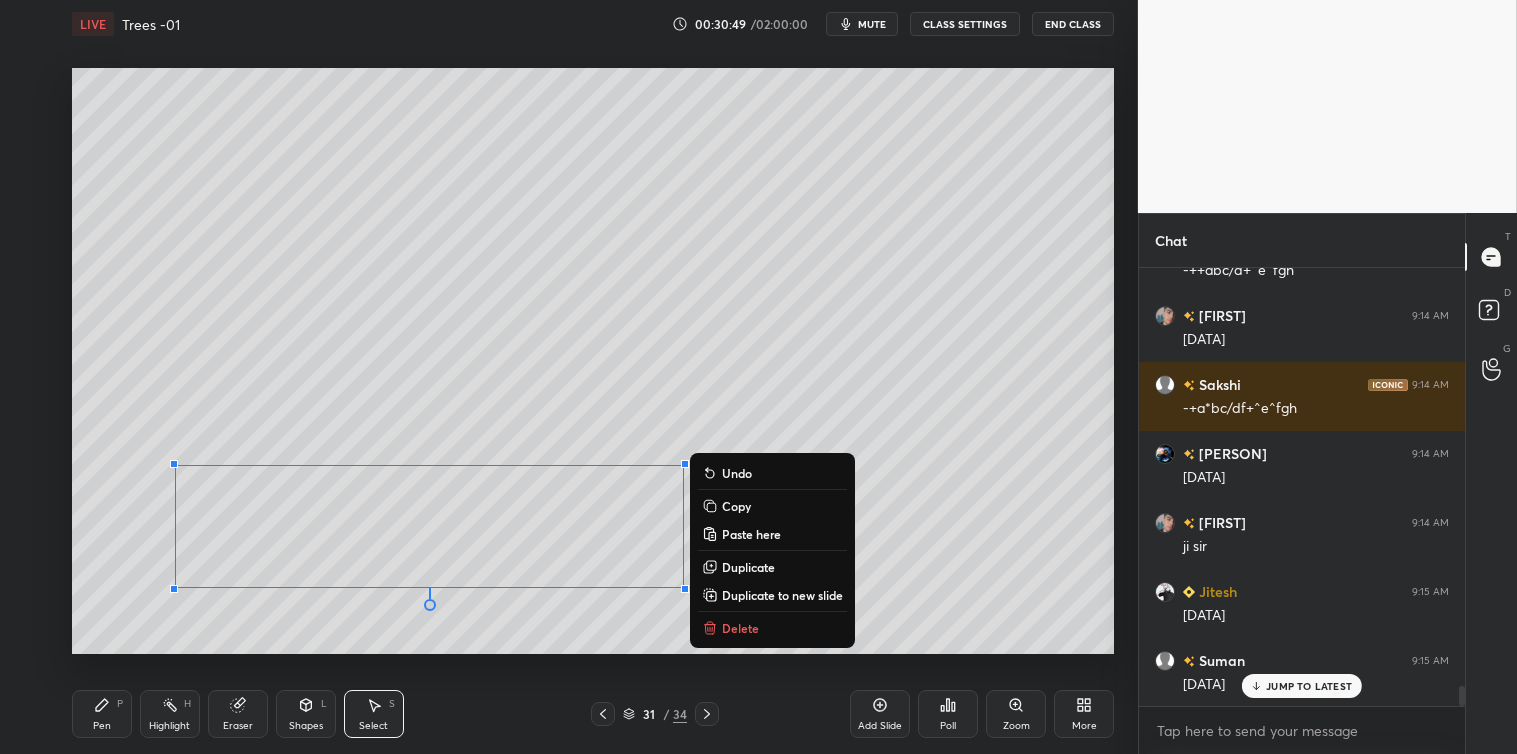 click 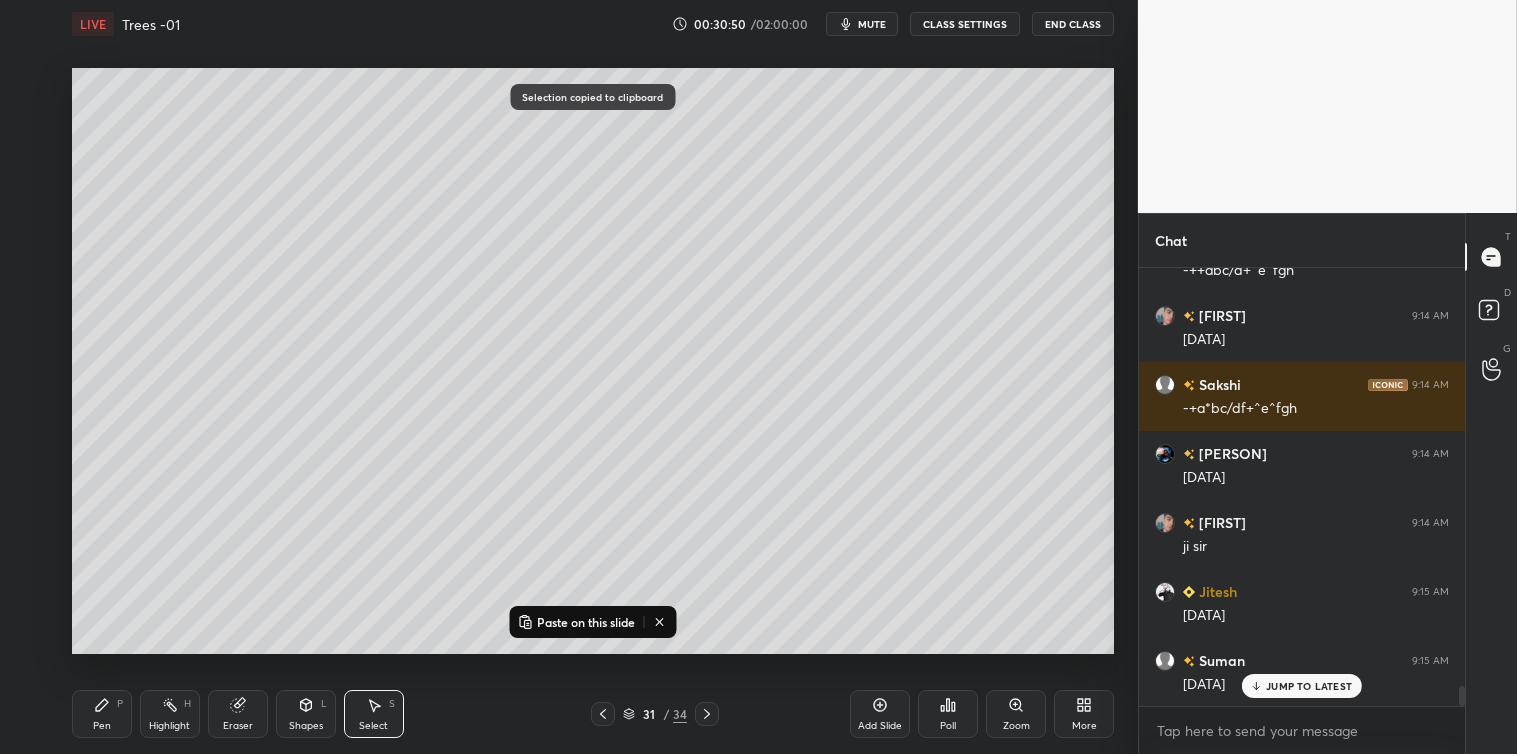 click on "Add Slide" at bounding box center [880, 714] 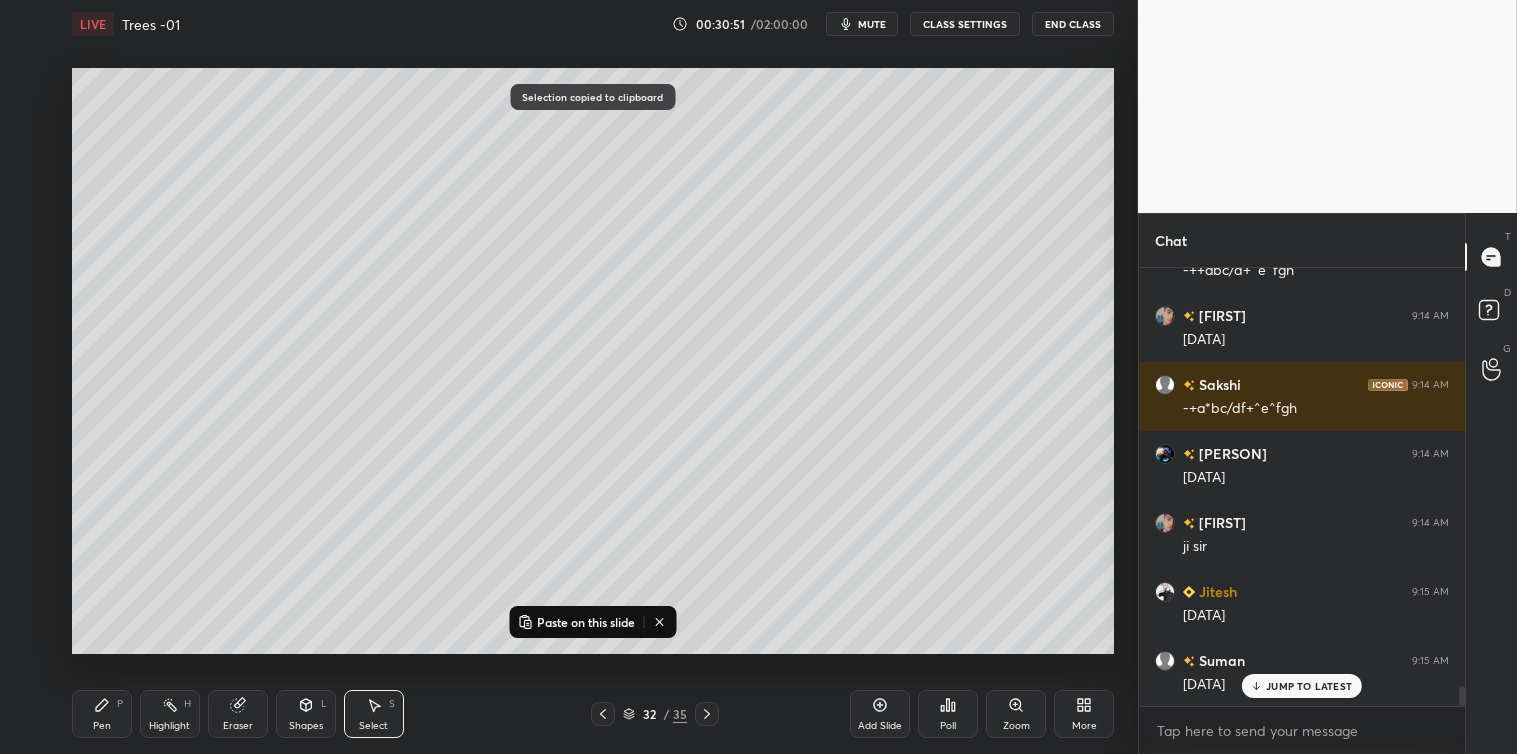 click on "Paste on this slide" at bounding box center (586, 622) 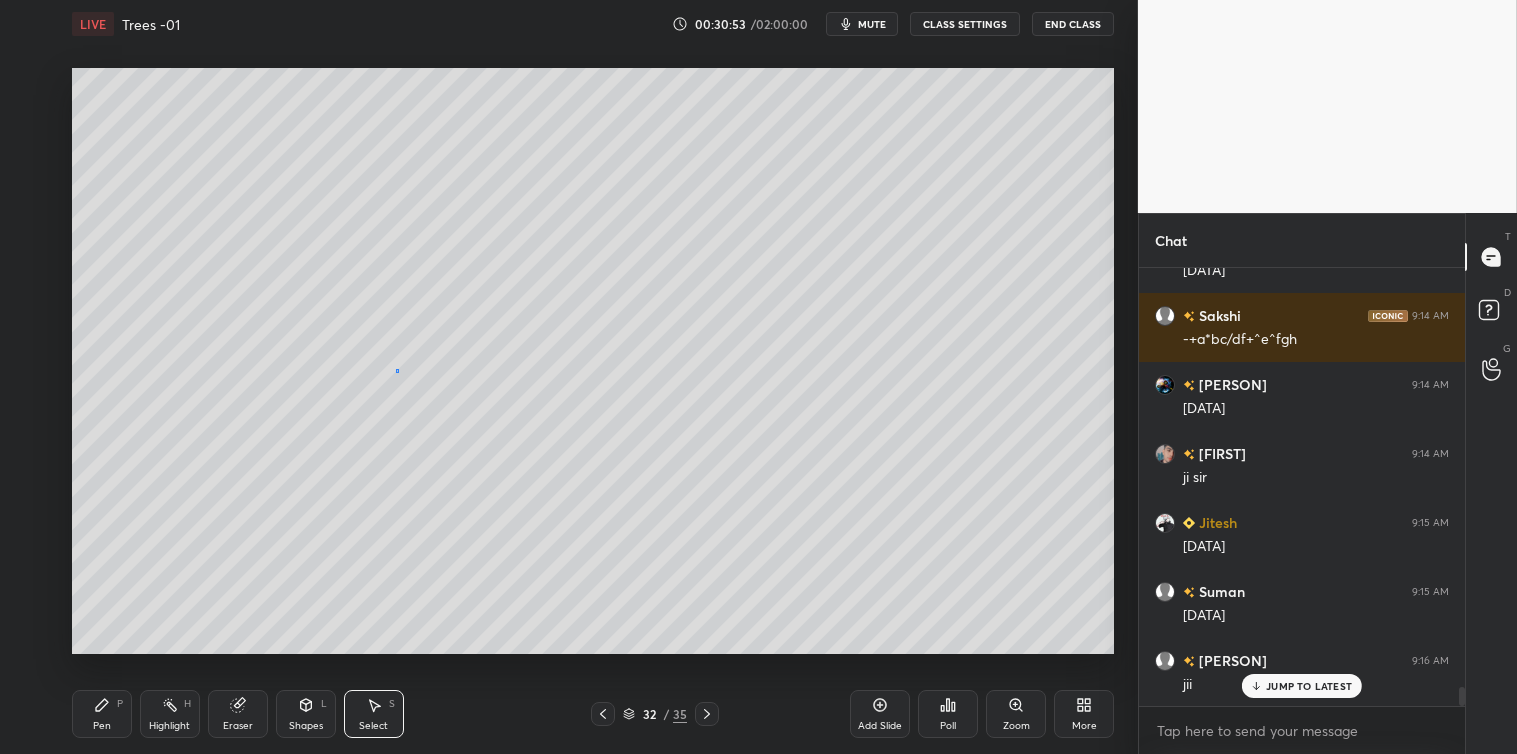 scroll, scrollTop: 9465, scrollLeft: 0, axis: vertical 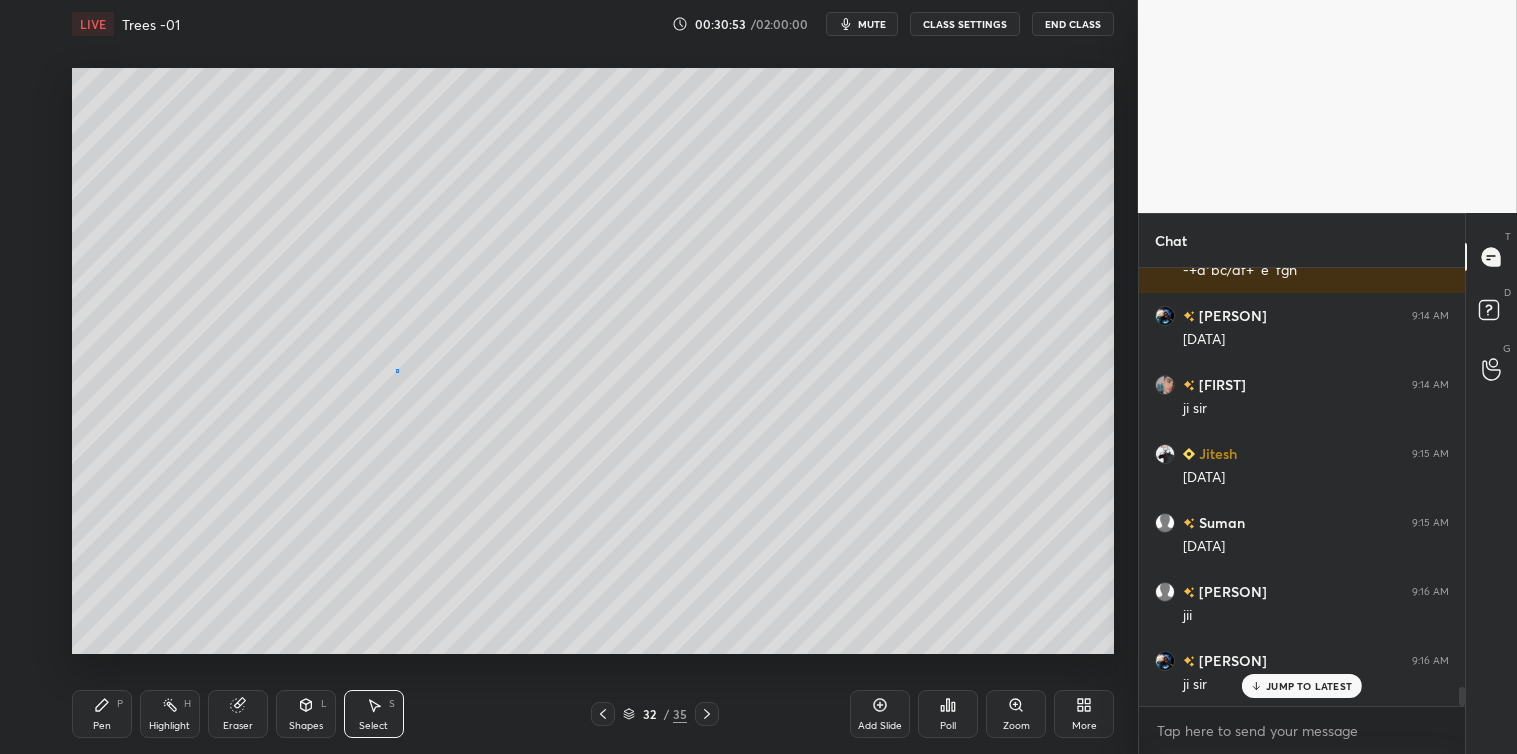 click on "0 ° Undo Copy Paste here Duplicate Duplicate to new slide Delete" at bounding box center (593, 361) 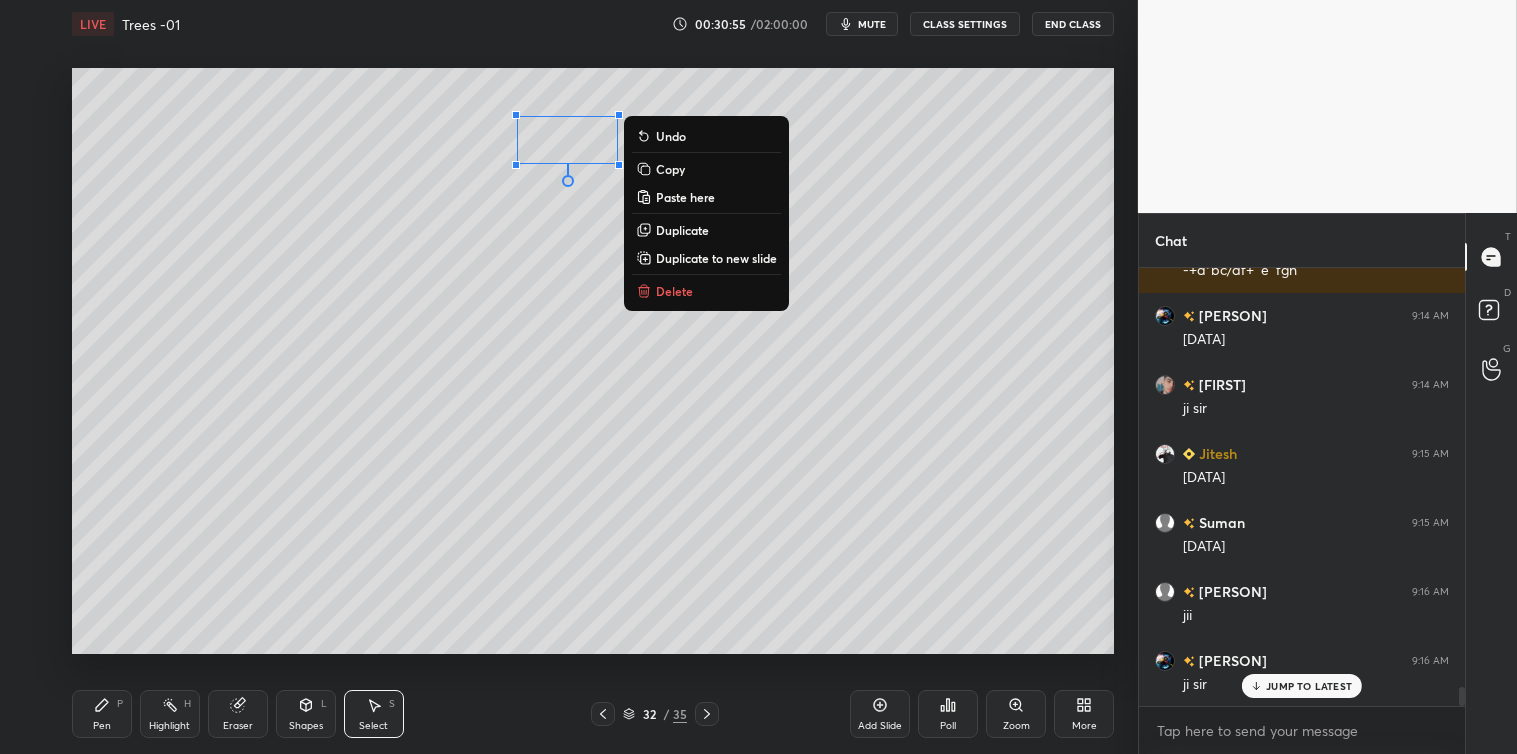 click on "Delete" at bounding box center [674, 291] 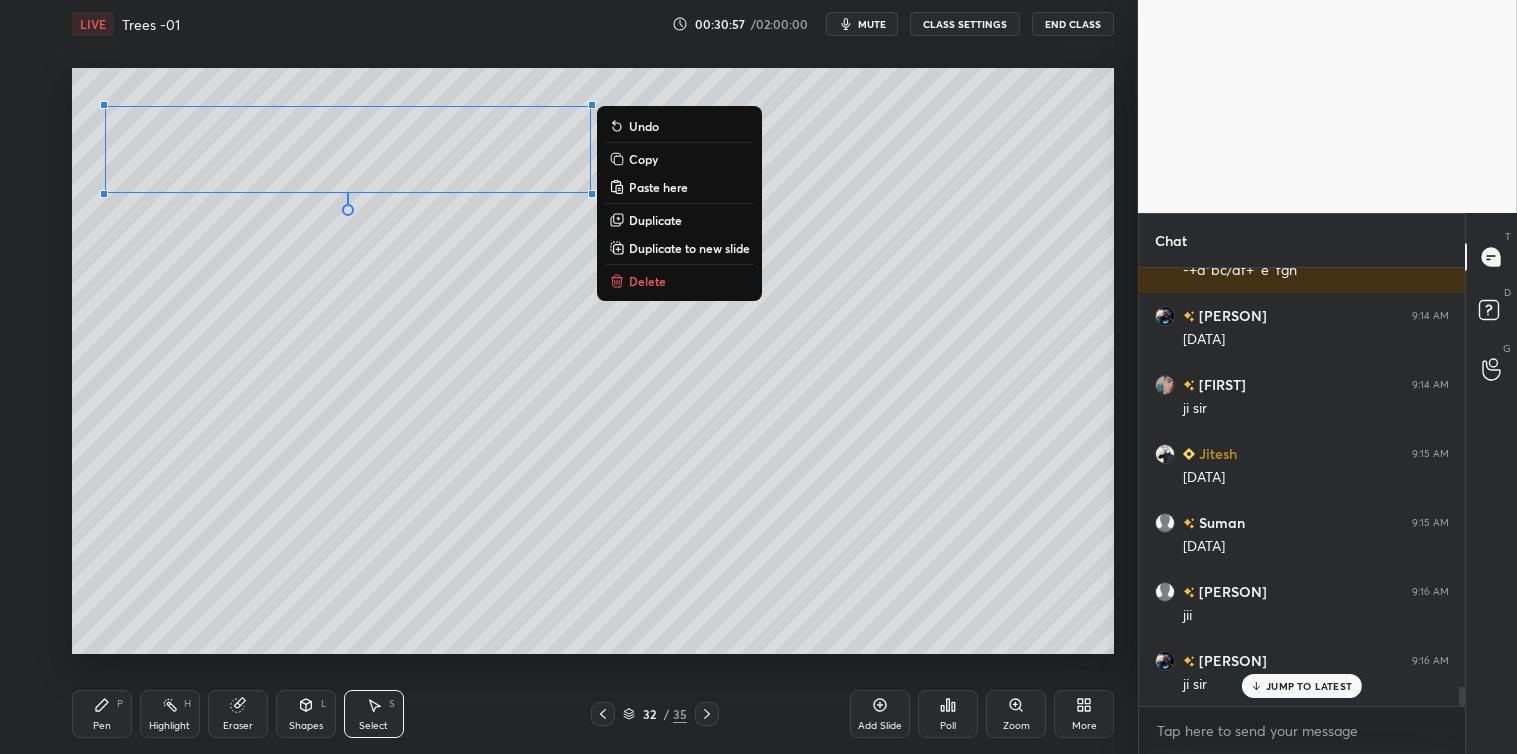 click on "0 ° Undo Copy Paste here Duplicate Duplicate to new slide Delete" at bounding box center (593, 361) 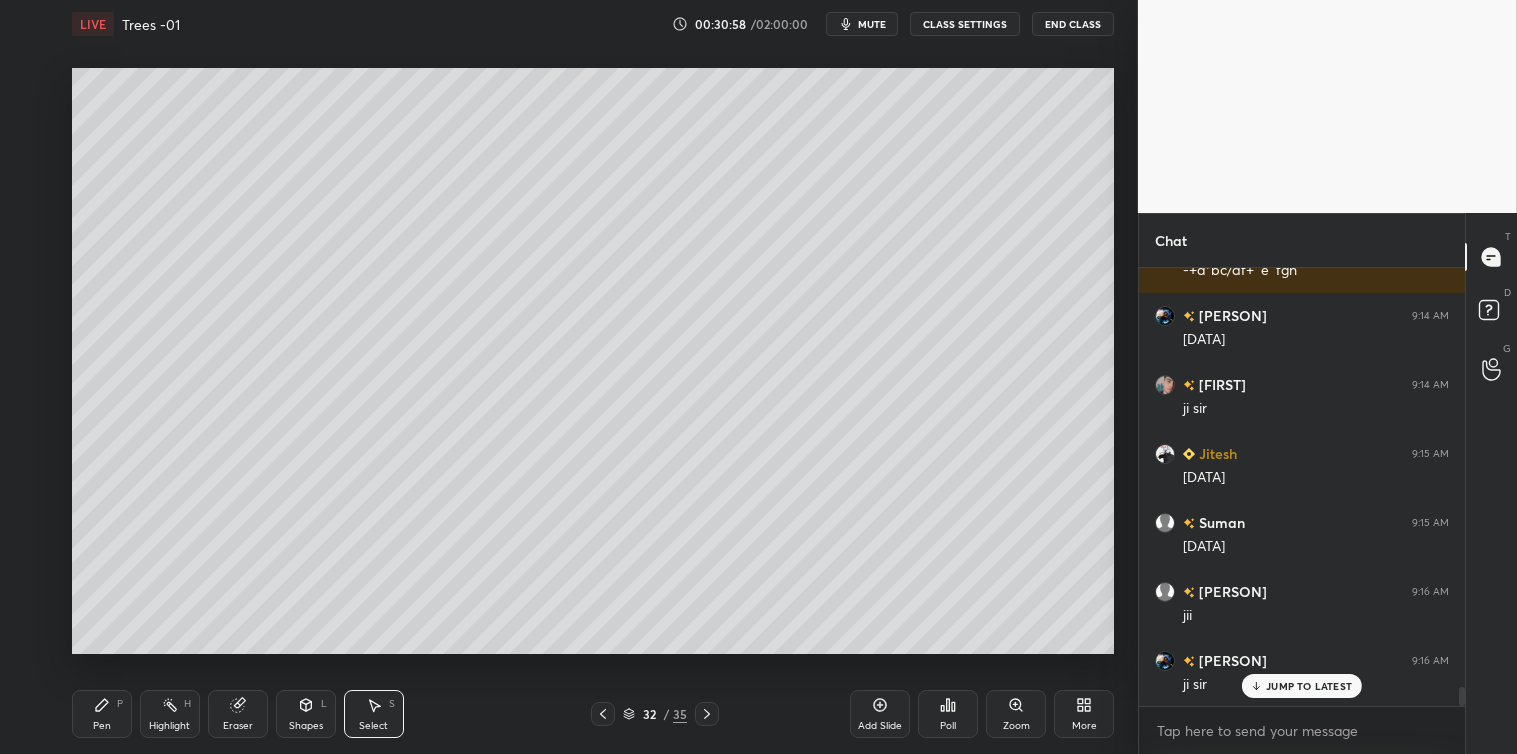 click 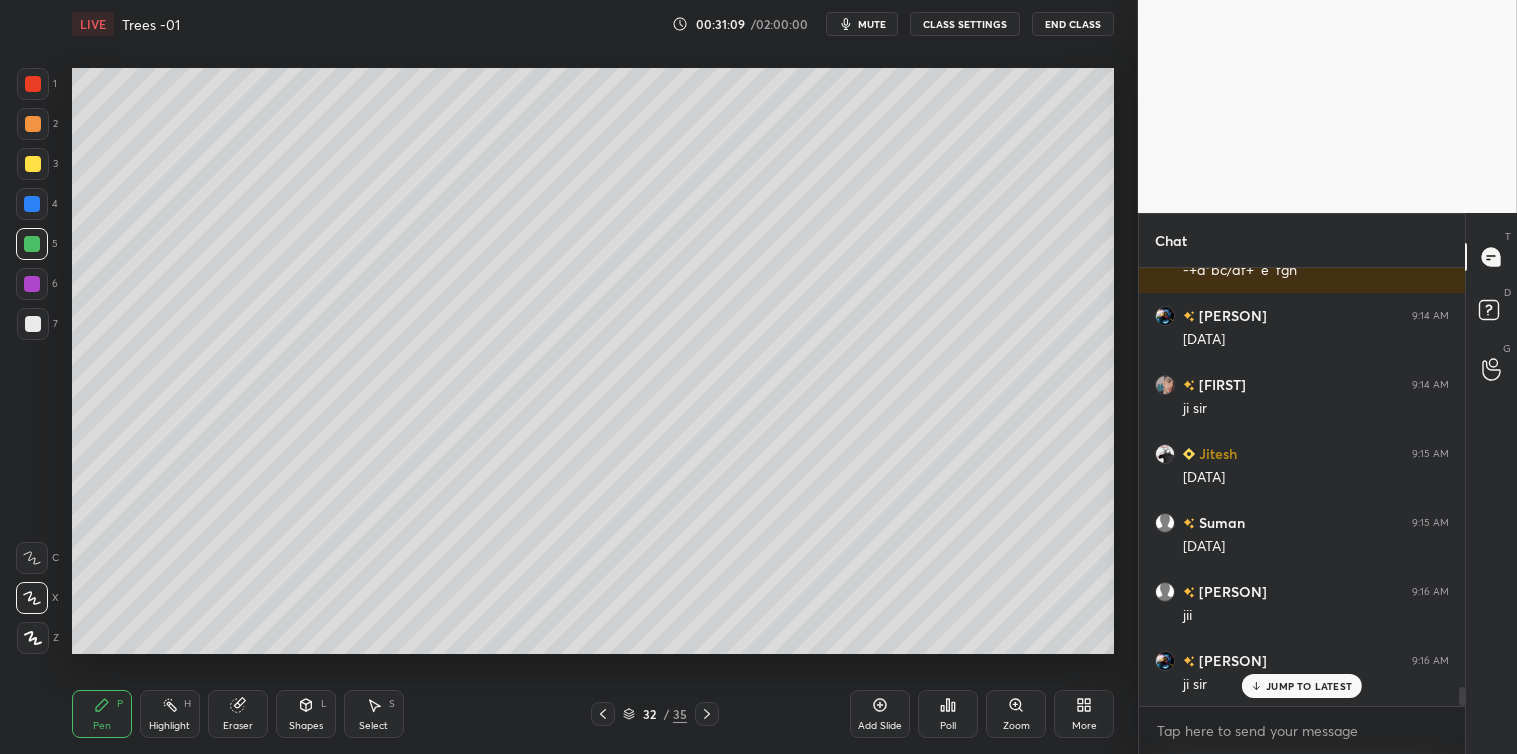 click 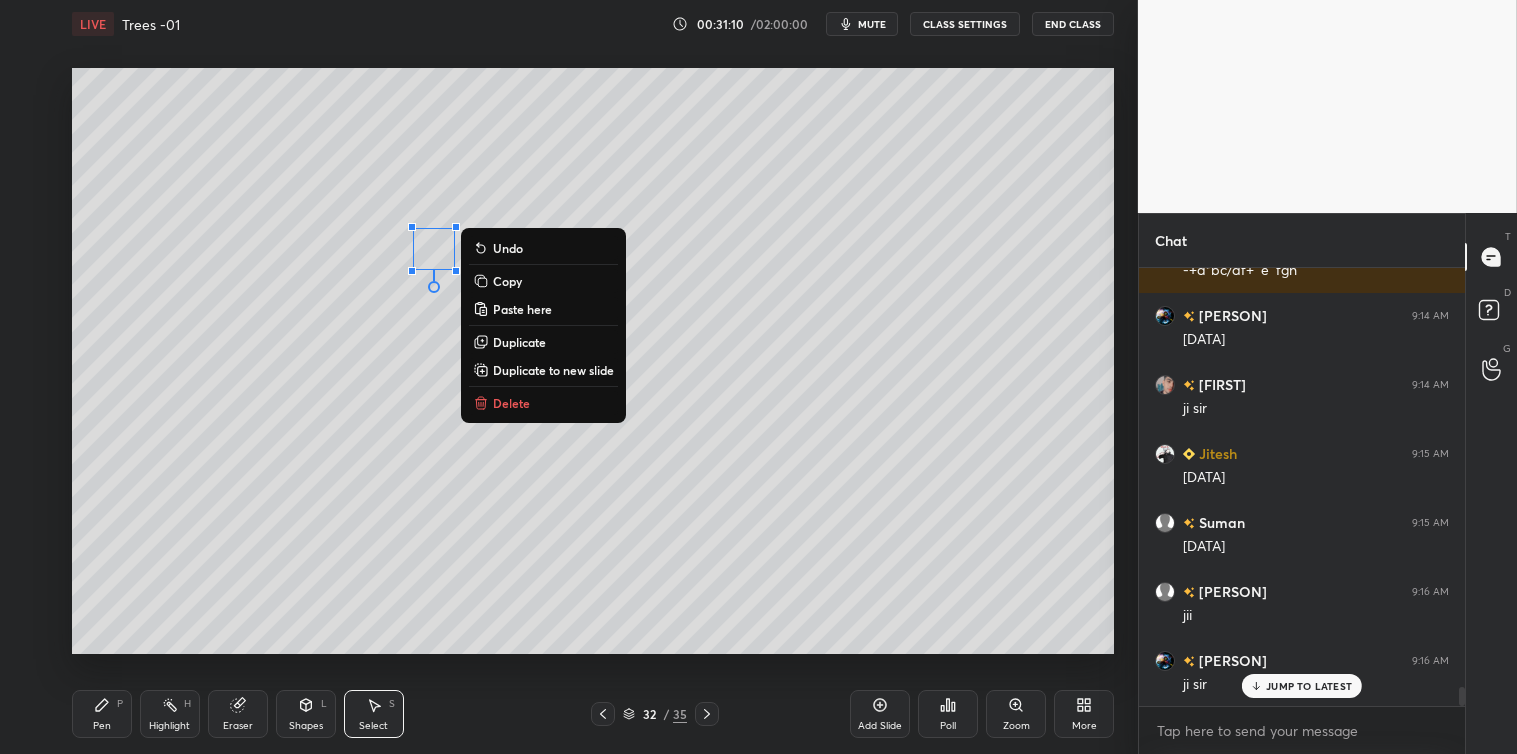 click on "Delete" at bounding box center [511, 403] 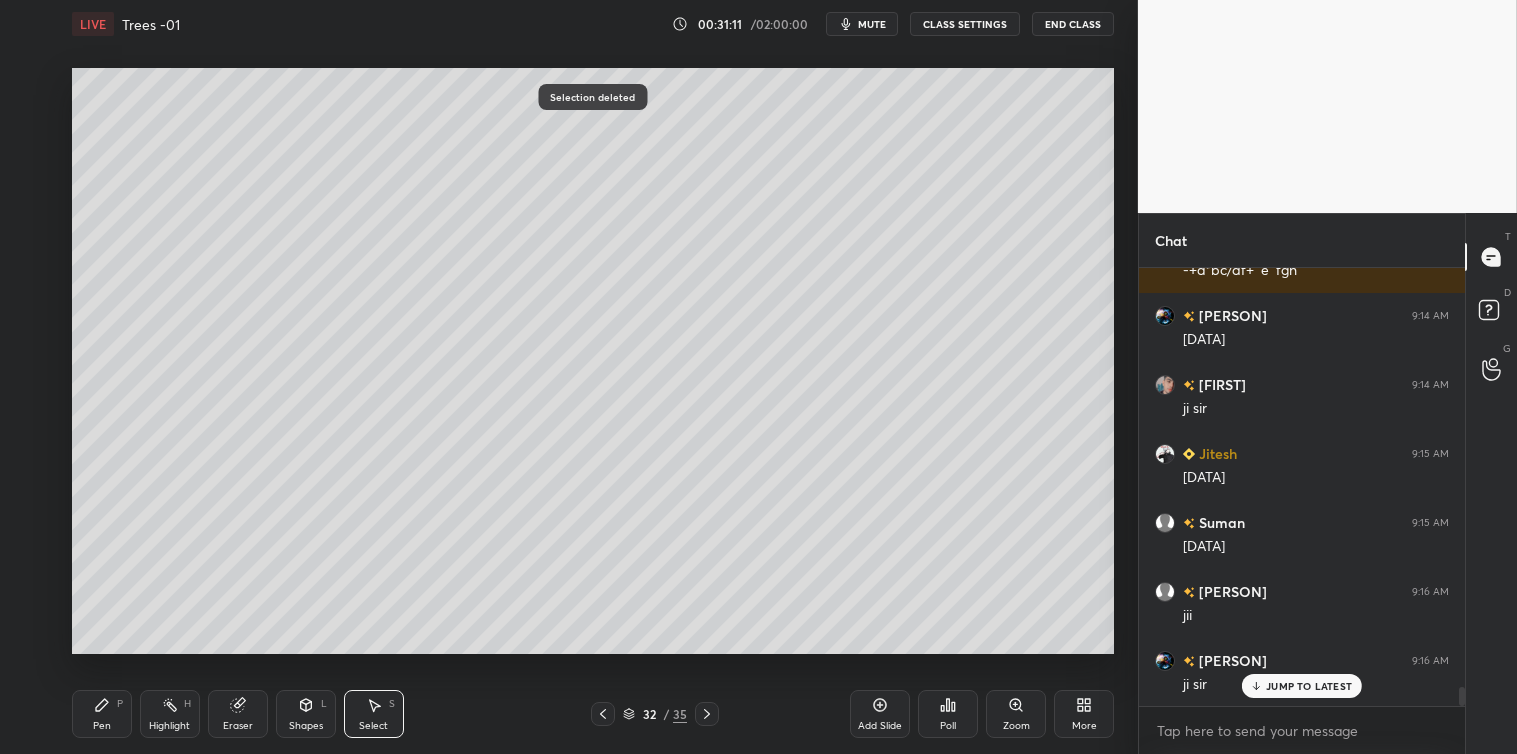 click on "Pen P" at bounding box center (102, 714) 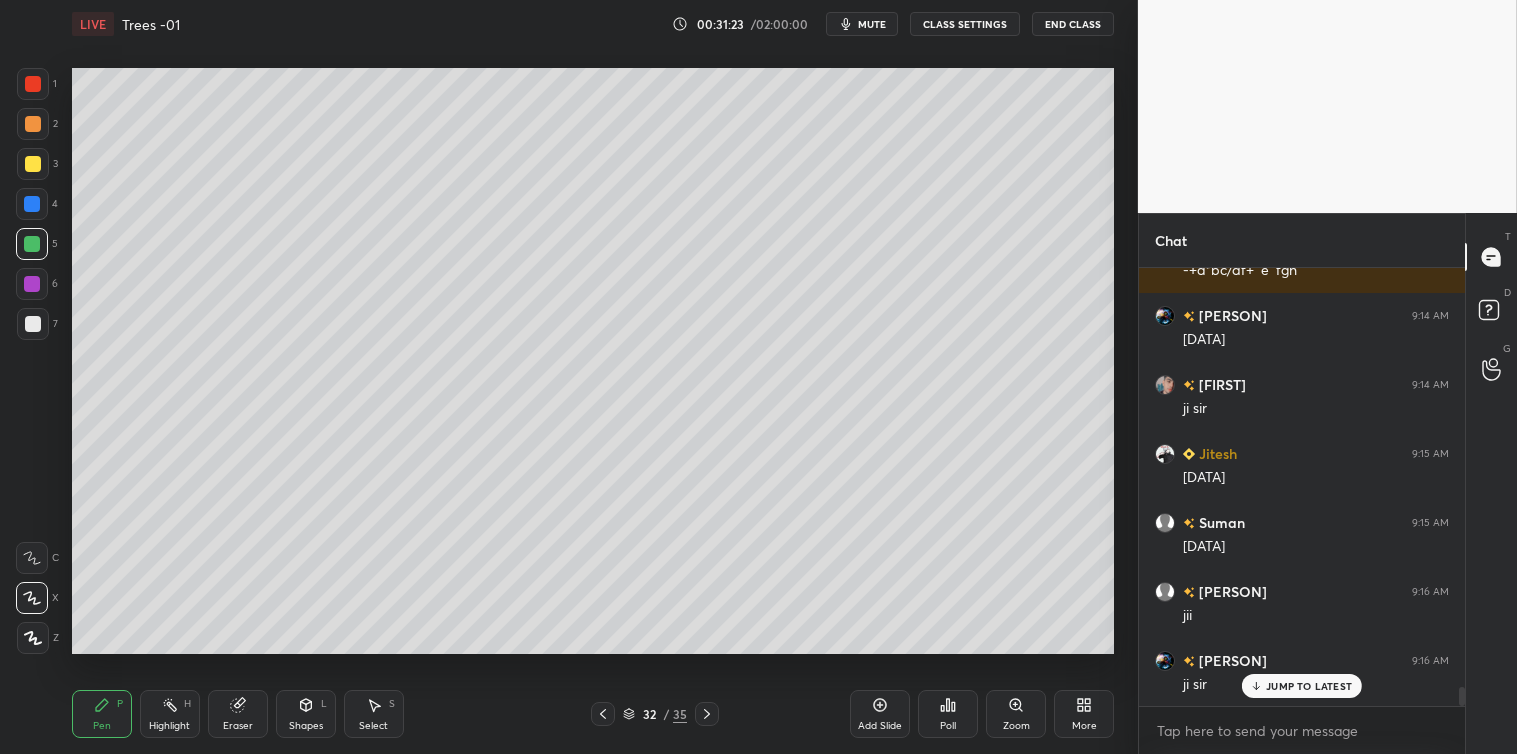 click at bounding box center (33, 324) 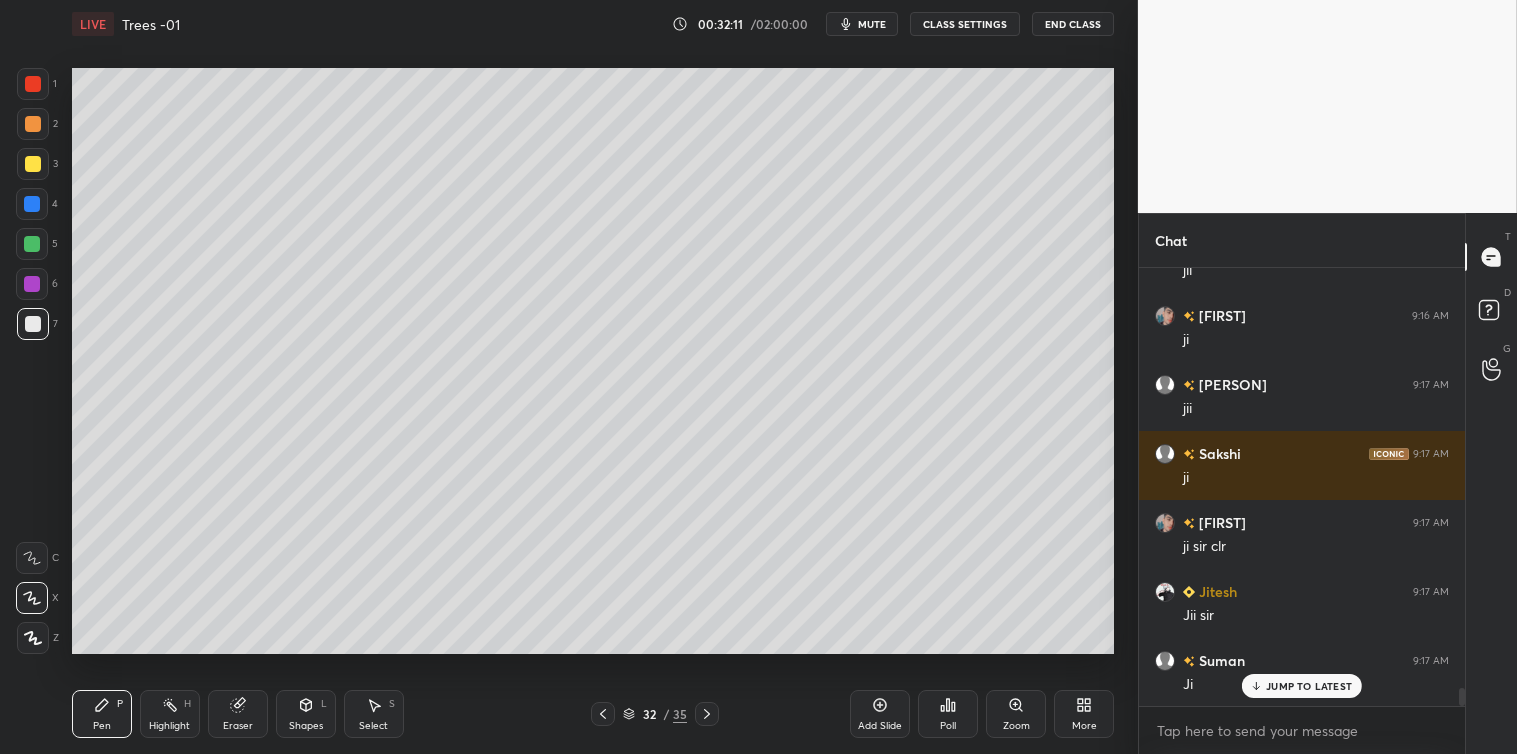 scroll, scrollTop: 10017, scrollLeft: 0, axis: vertical 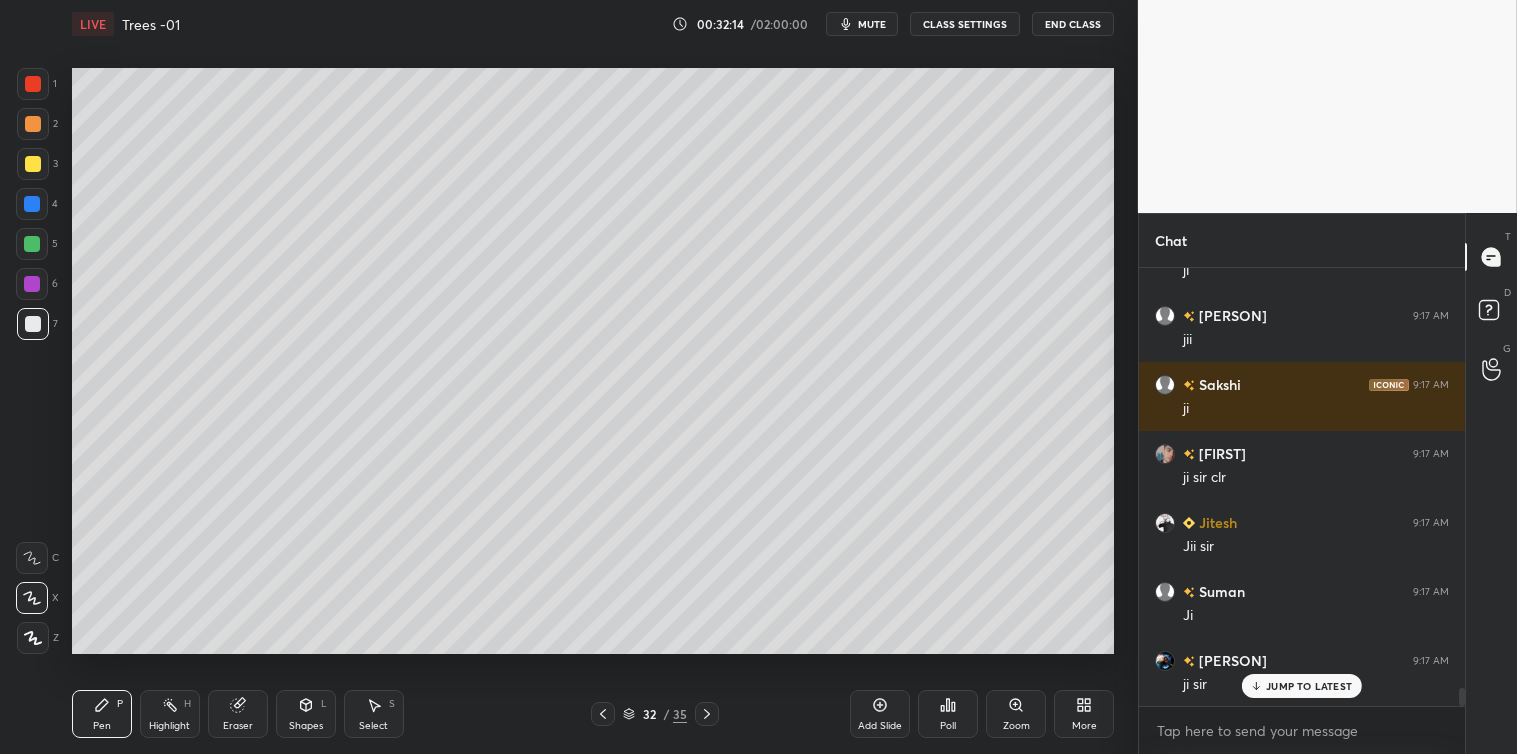 click on "Add Slide" at bounding box center [880, 714] 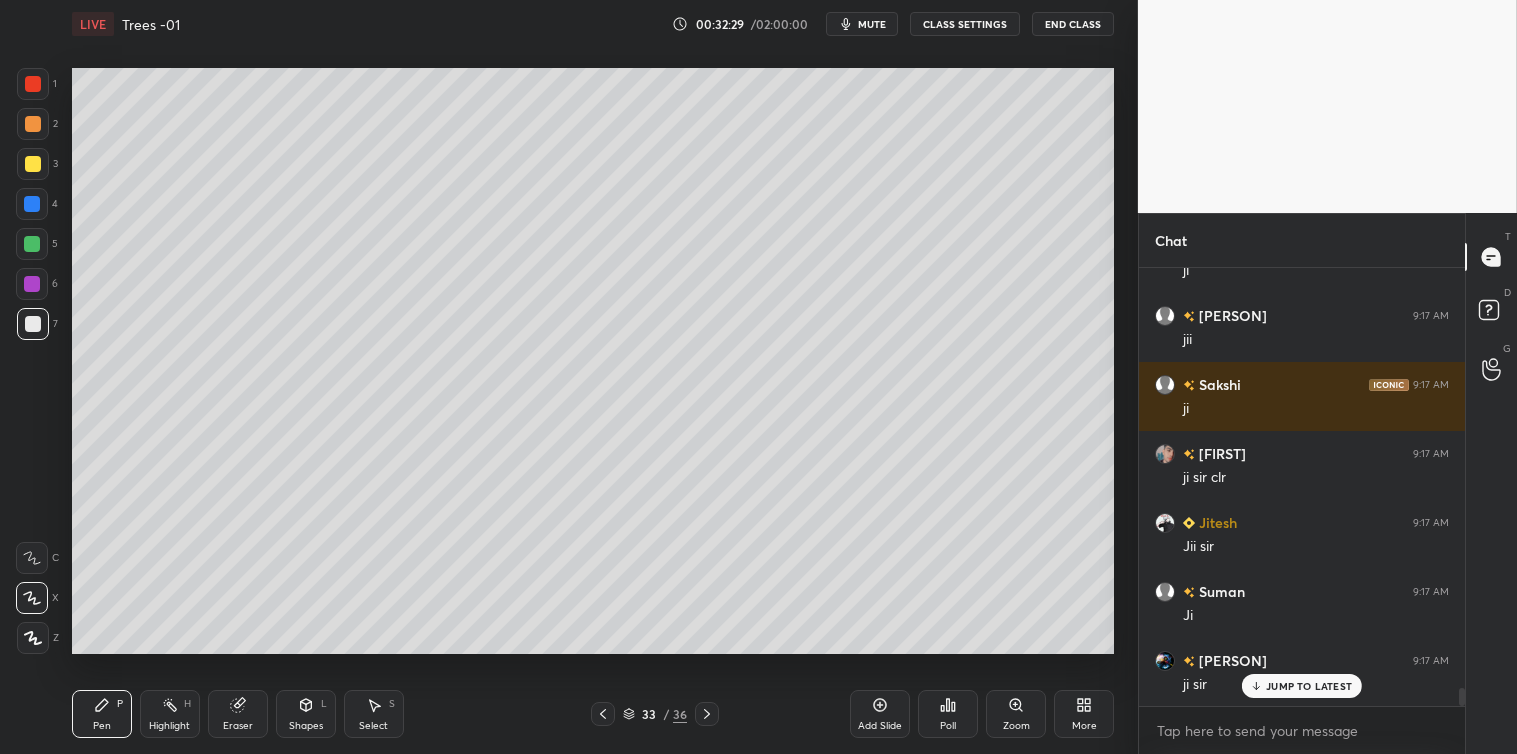 click on "Shapes L" at bounding box center (306, 714) 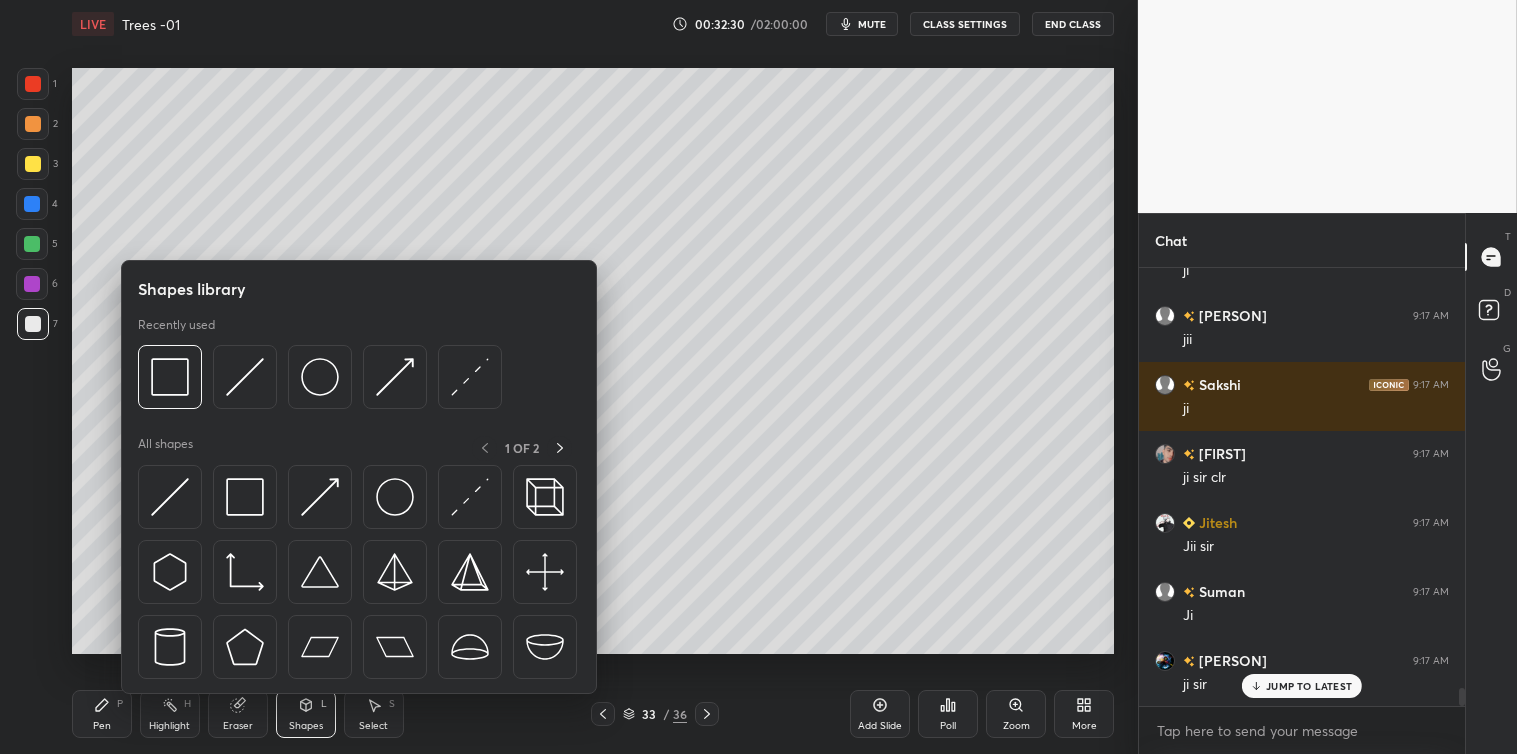 click at bounding box center [170, 497] 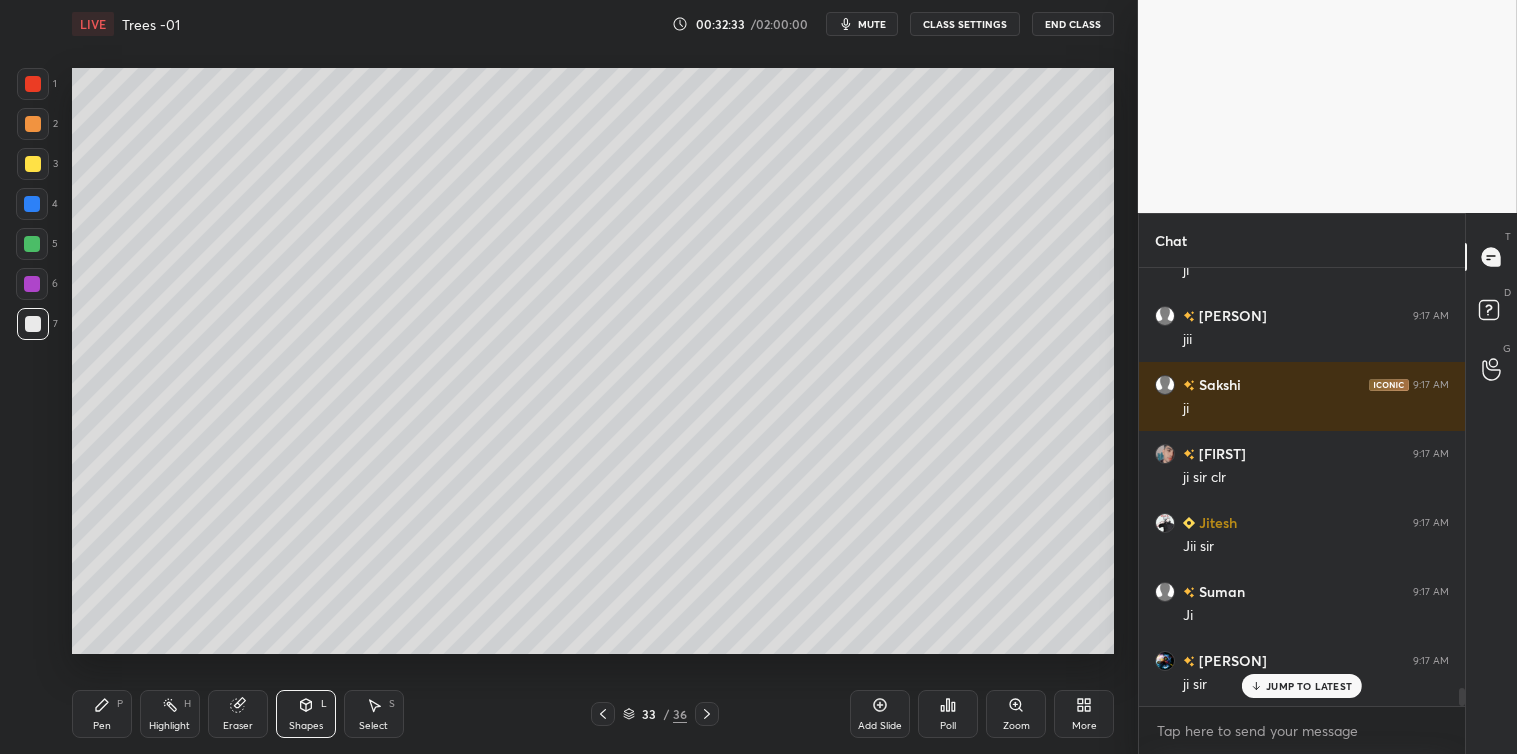 click on "Pen P" at bounding box center (102, 714) 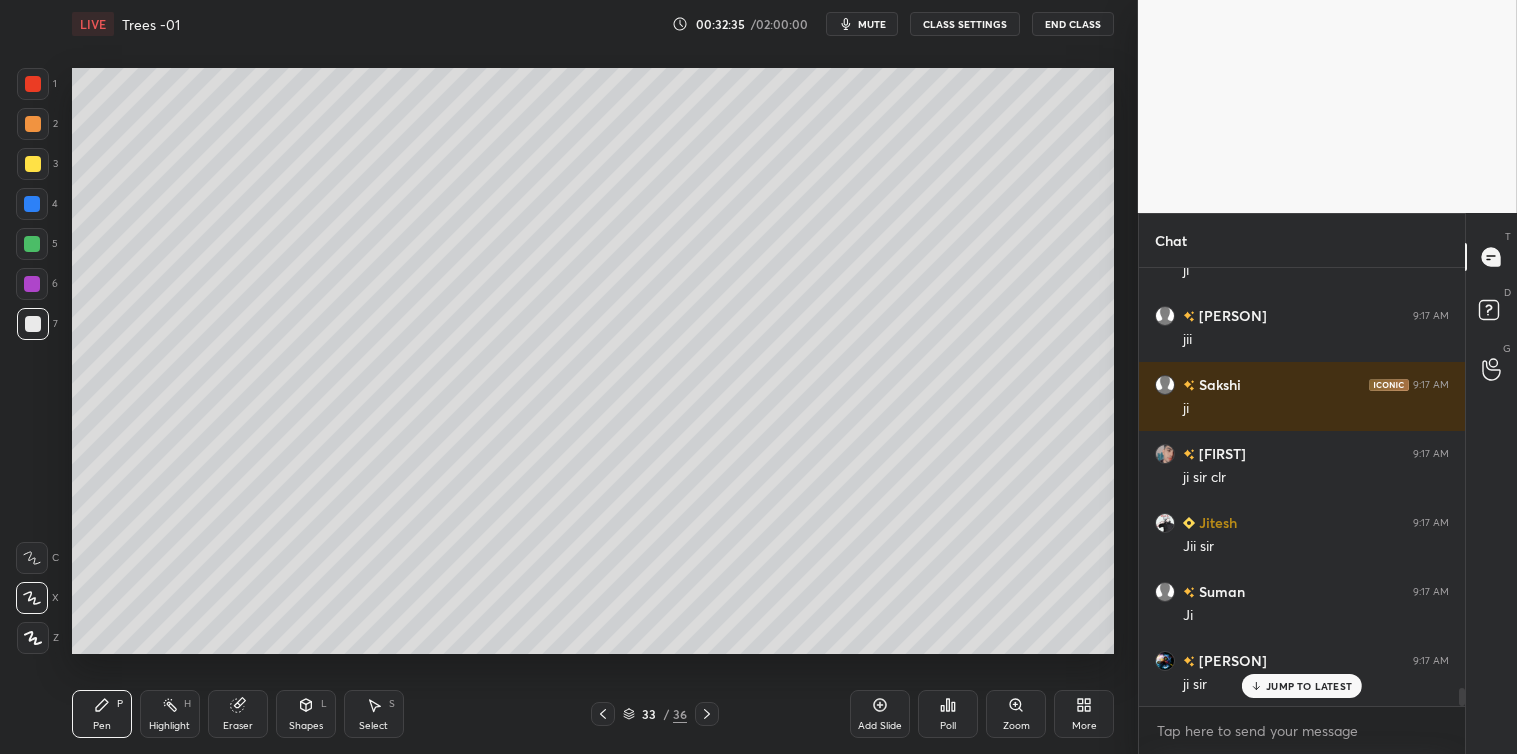 scroll, scrollTop: 10086, scrollLeft: 0, axis: vertical 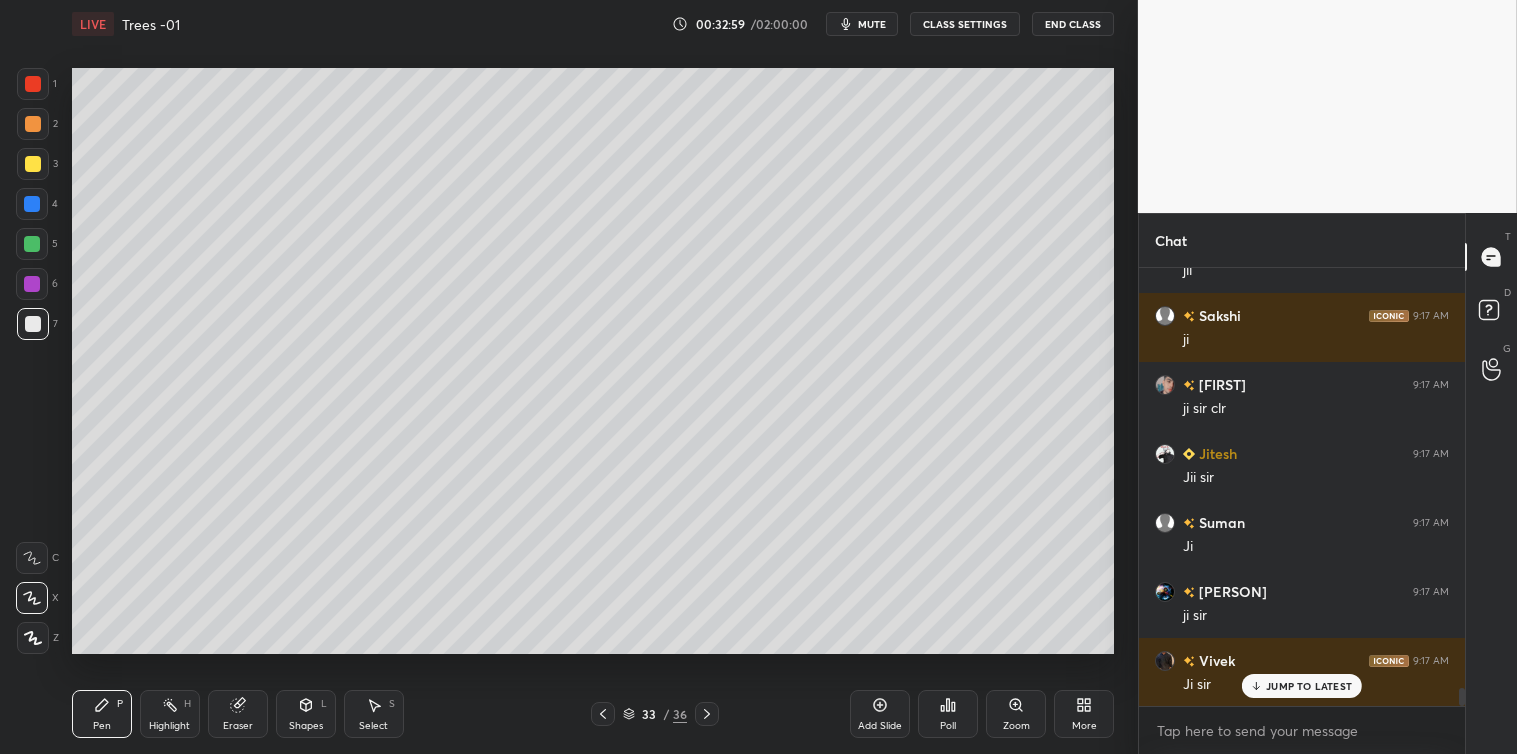 click on "Select" at bounding box center [373, 726] 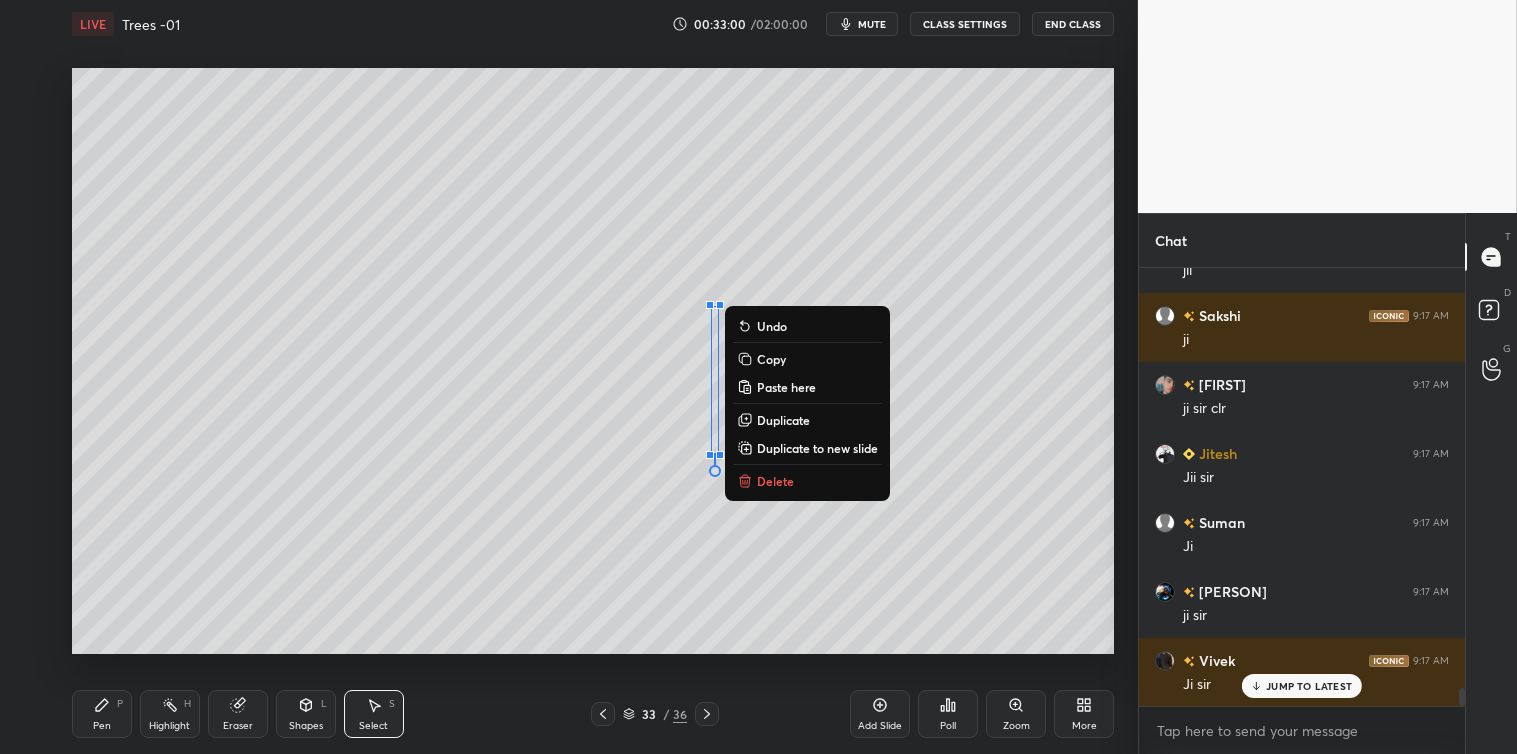 click on "Delete" at bounding box center (807, 481) 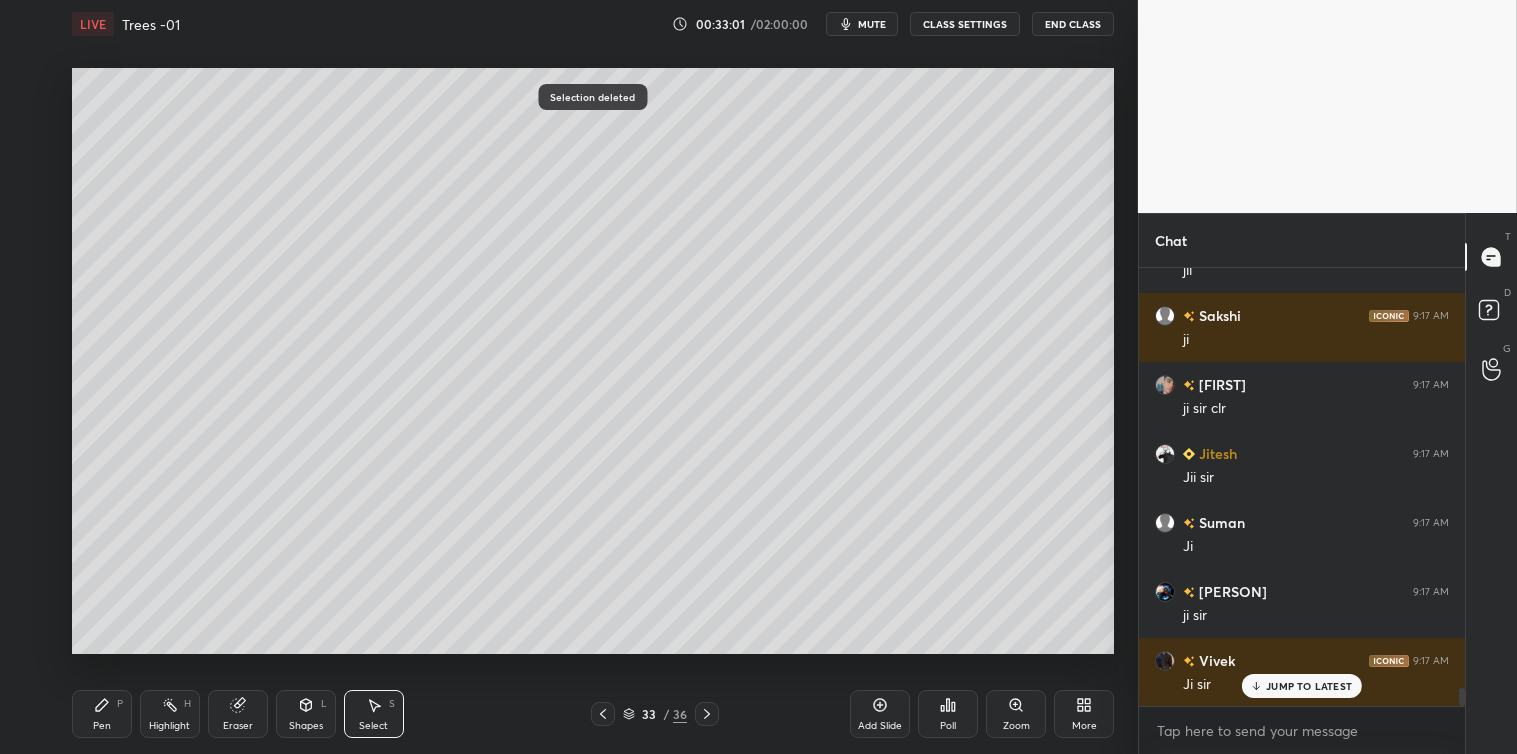 click 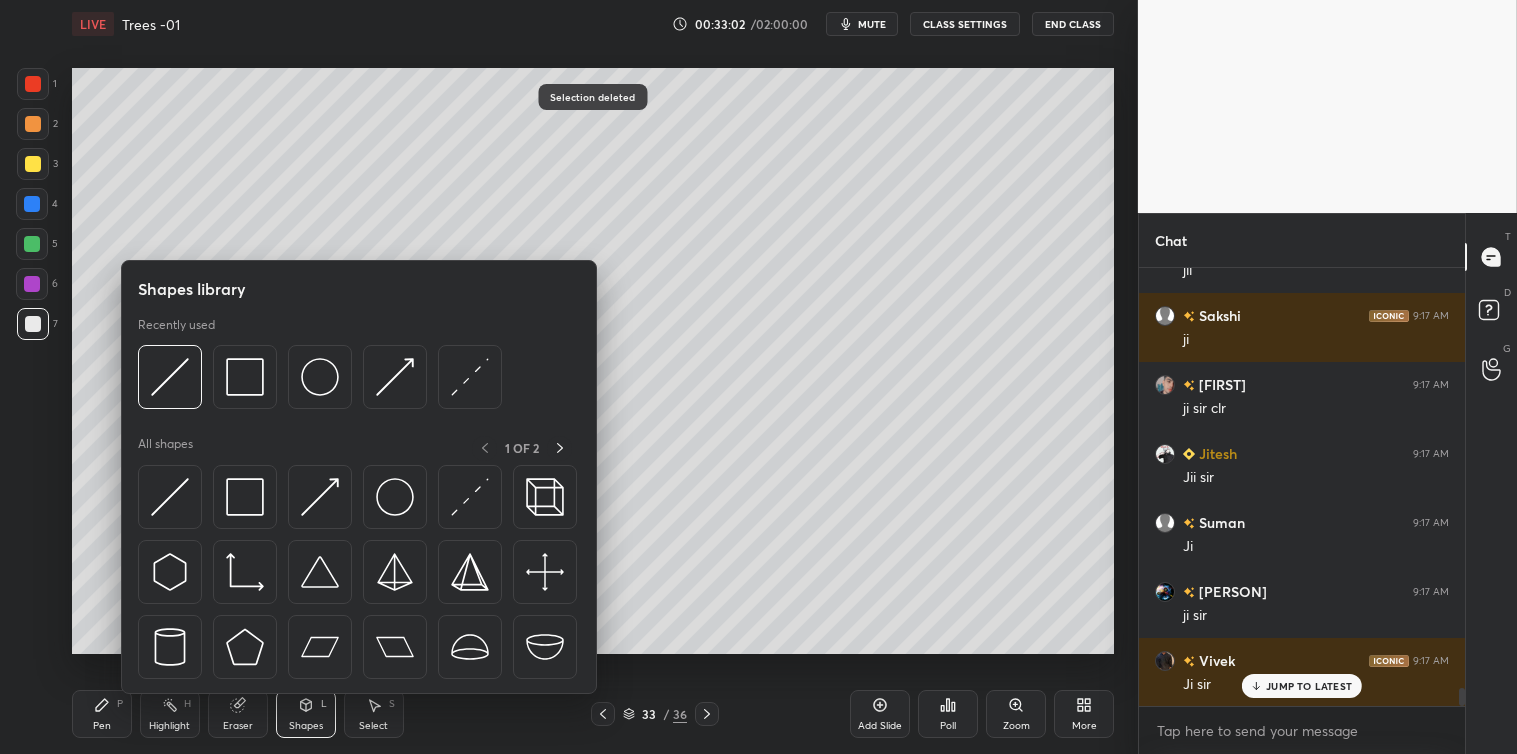 click at bounding box center (170, 497) 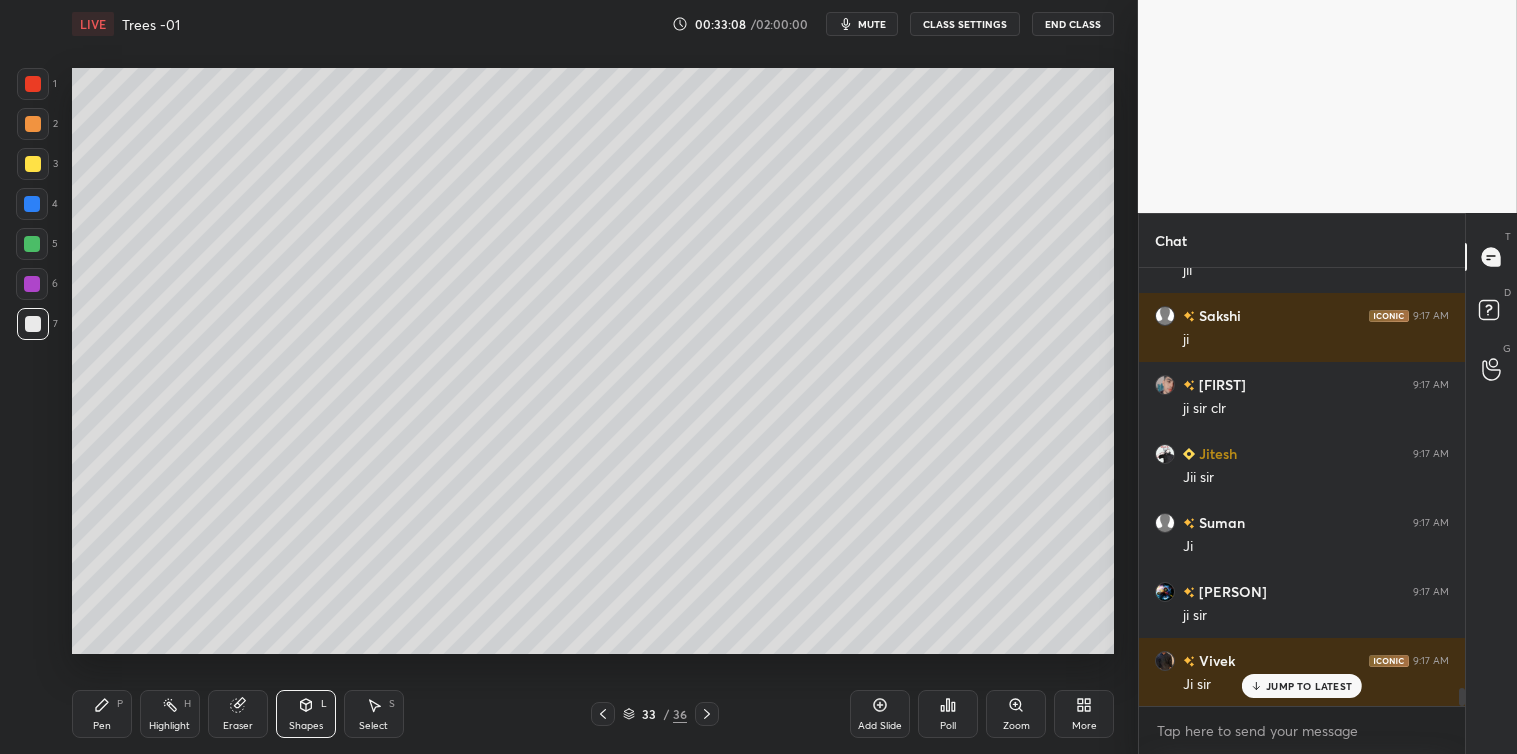 click on "Pen P" at bounding box center [102, 714] 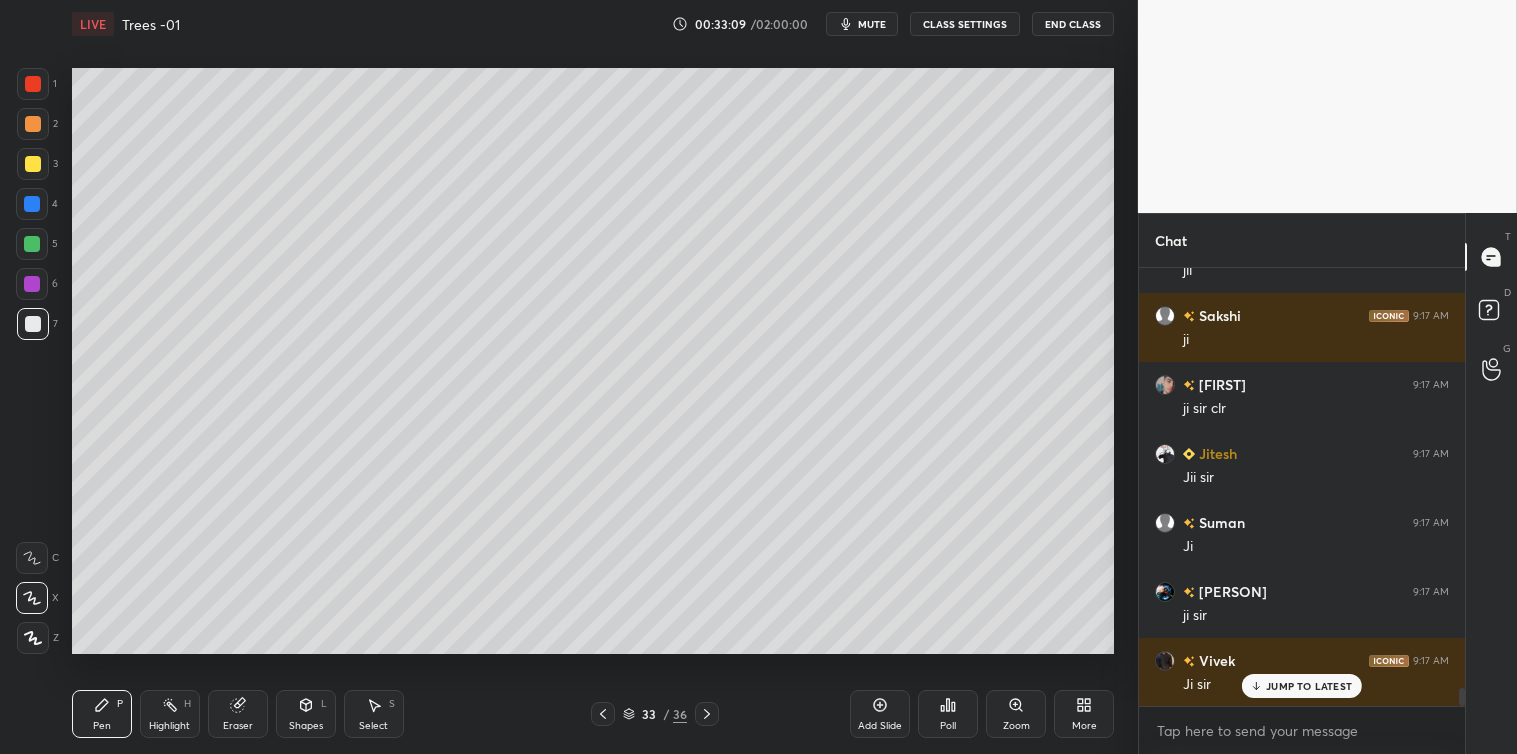 click at bounding box center [33, 164] 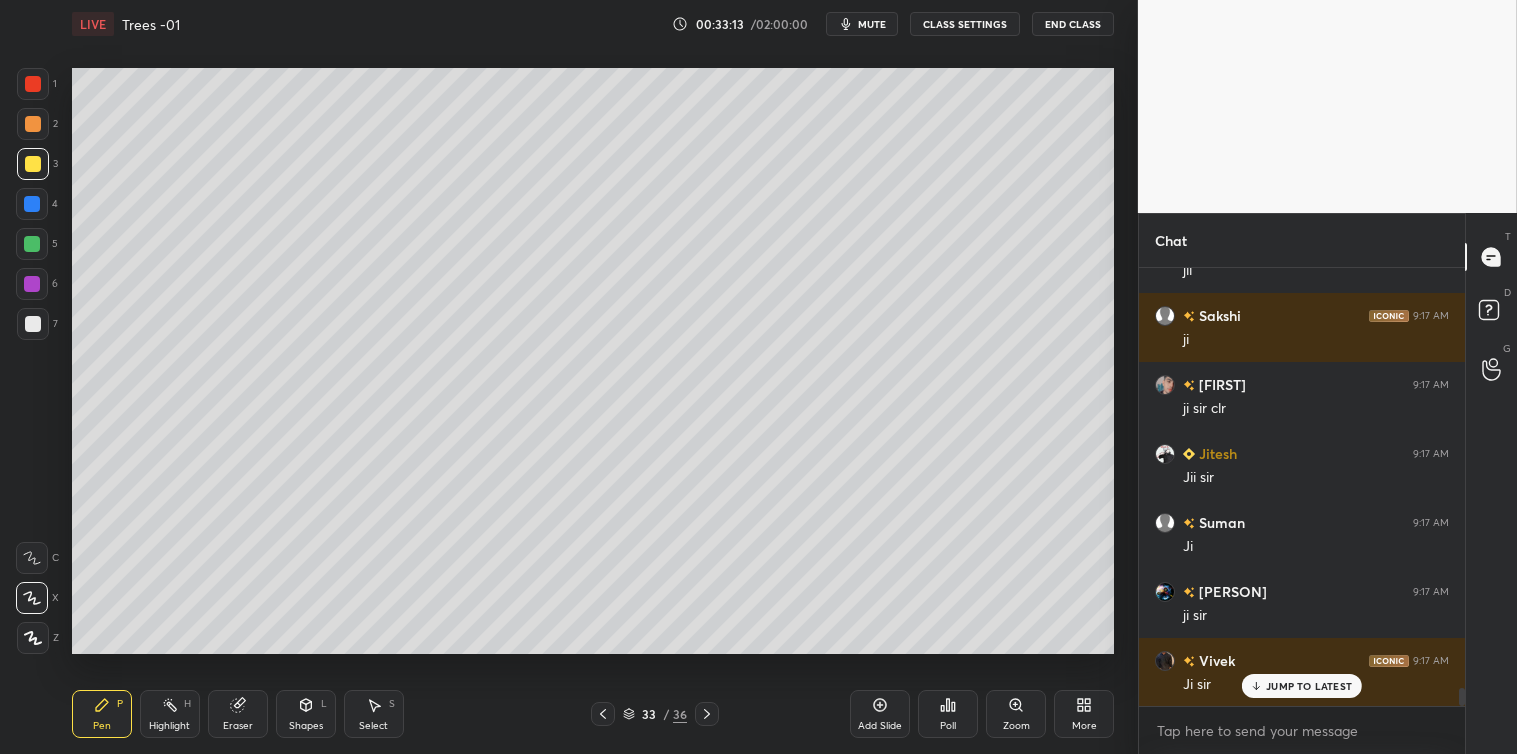 click 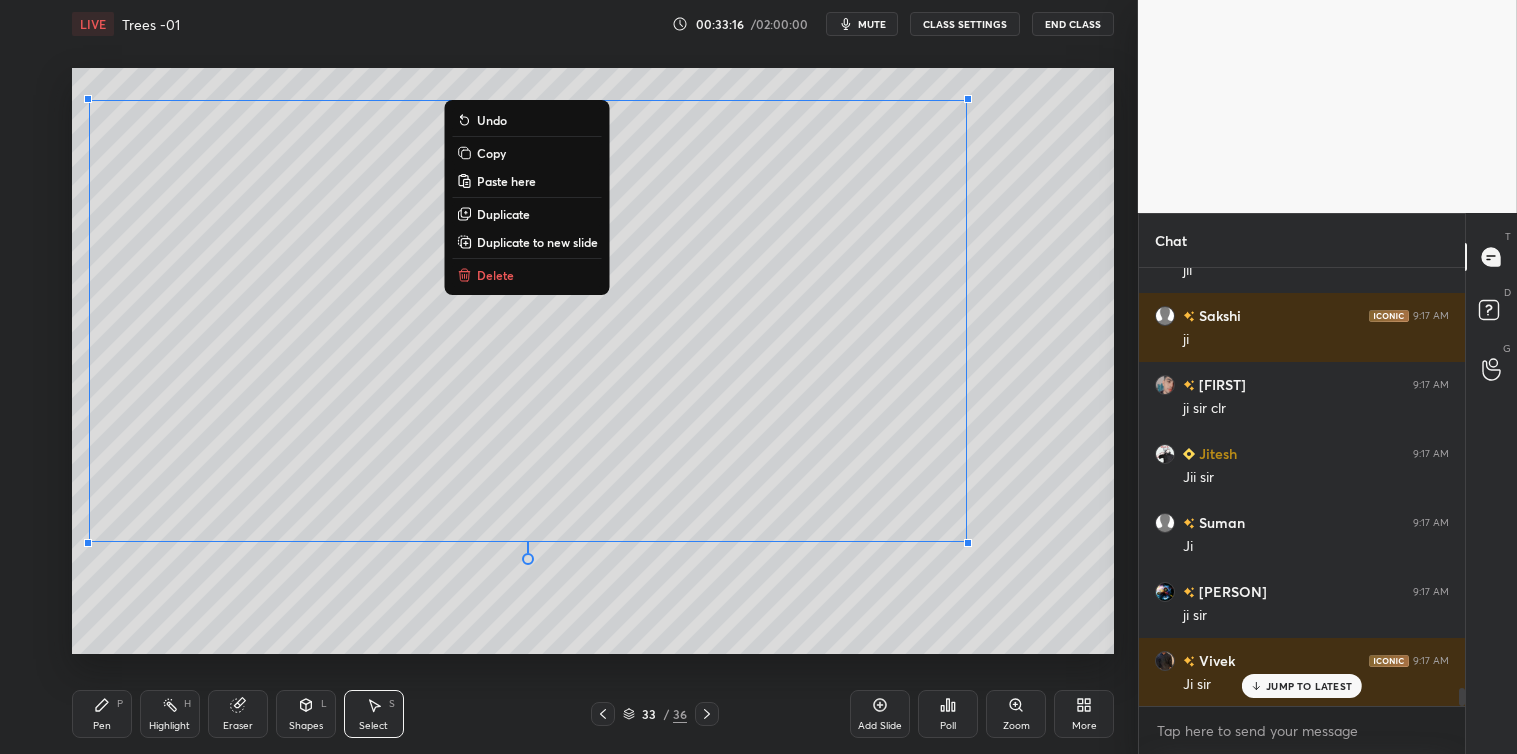 click on "Copy" at bounding box center (491, 153) 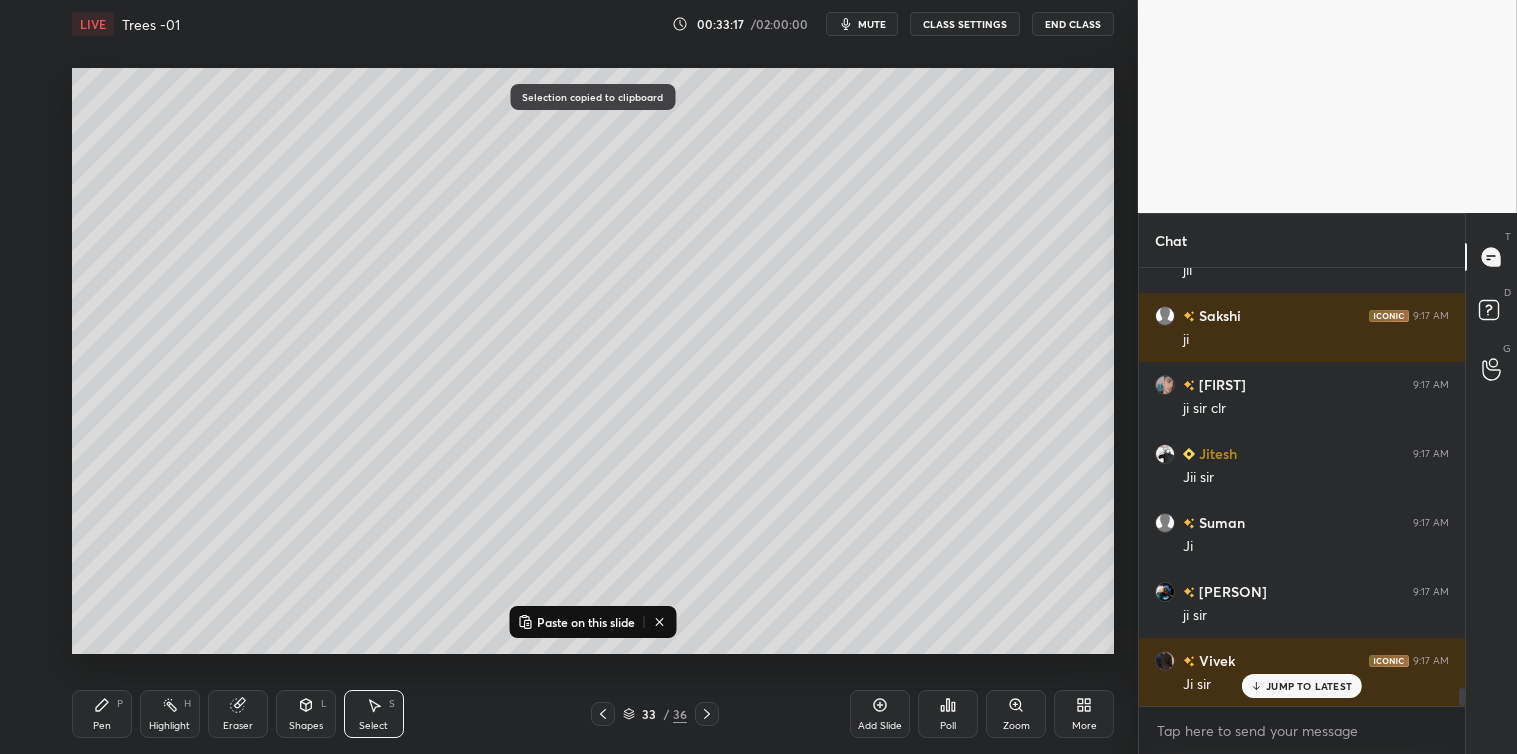 click 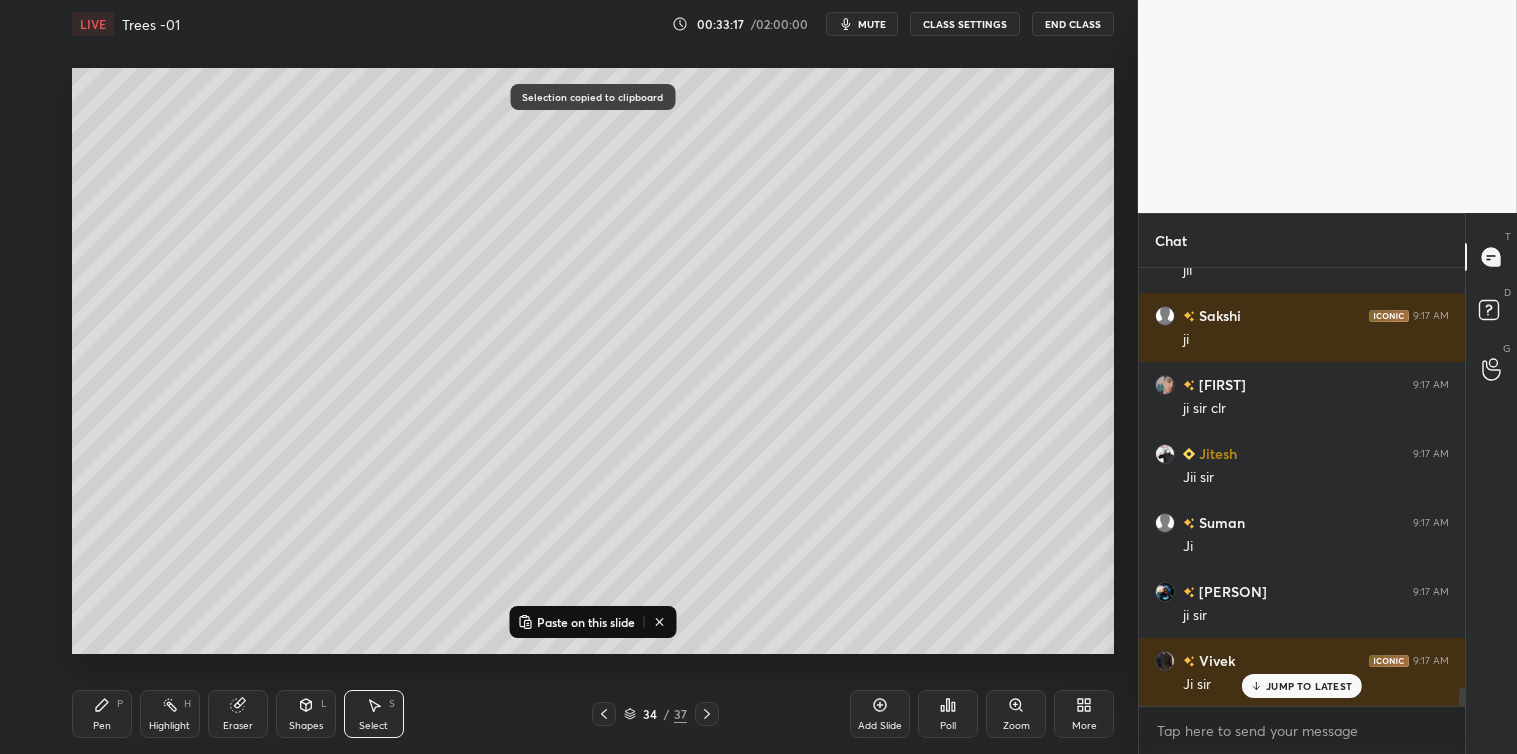 click on "Paste on this slide" at bounding box center [586, 622] 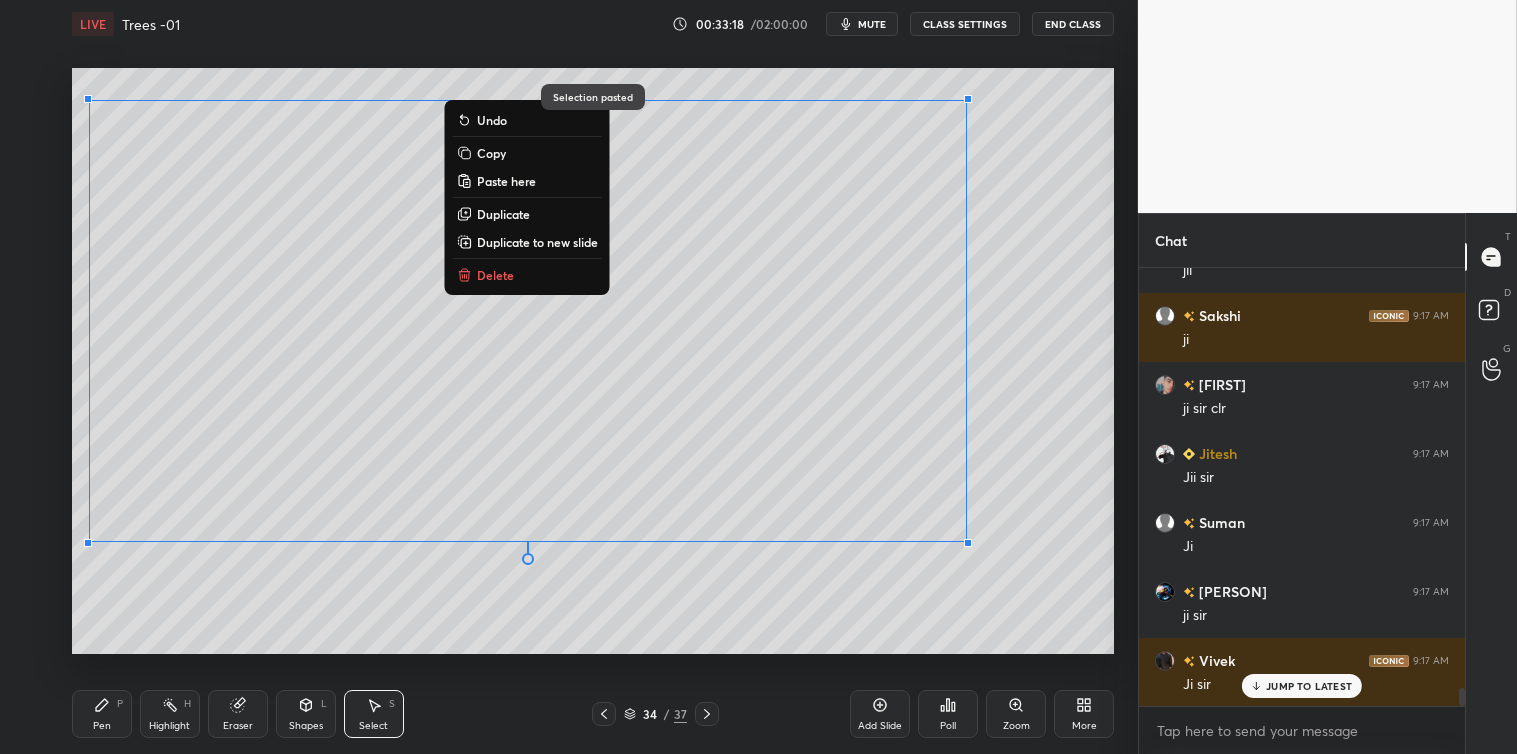 click on "0 ° Undo Copy Paste here Duplicate Duplicate to new slide Delete Selection pasted Setting up your live class Poll for   secs No correct answer Start poll" at bounding box center [593, 361] 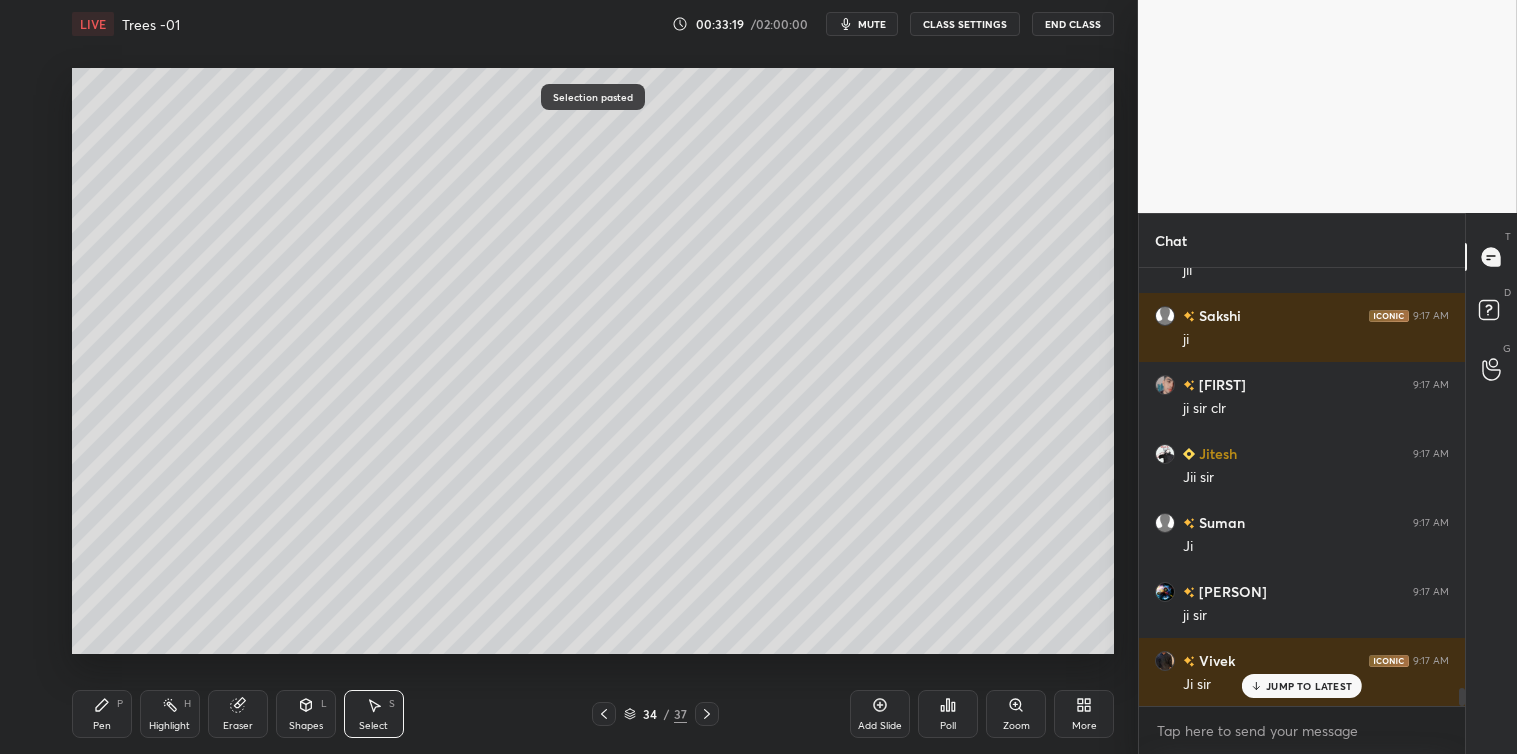 click 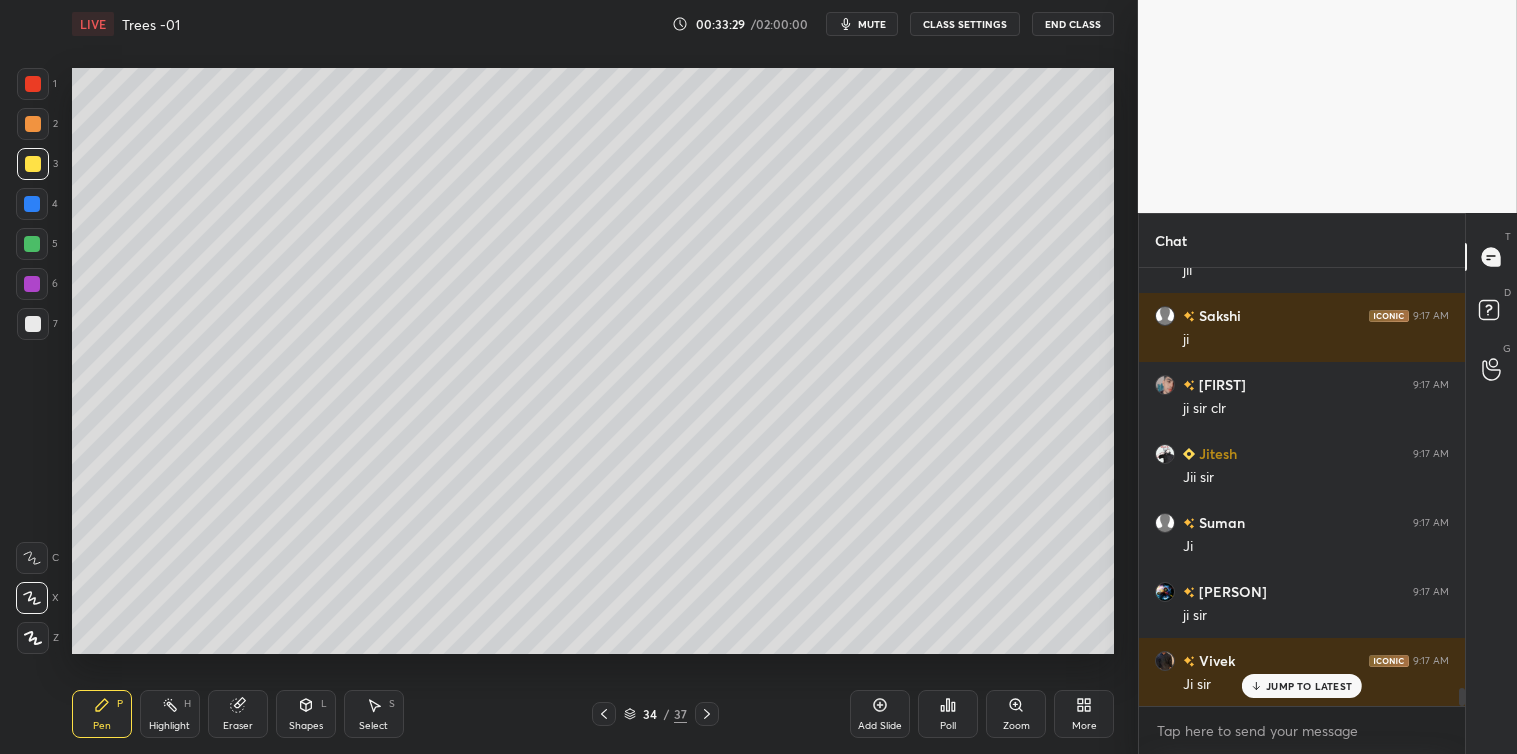 click 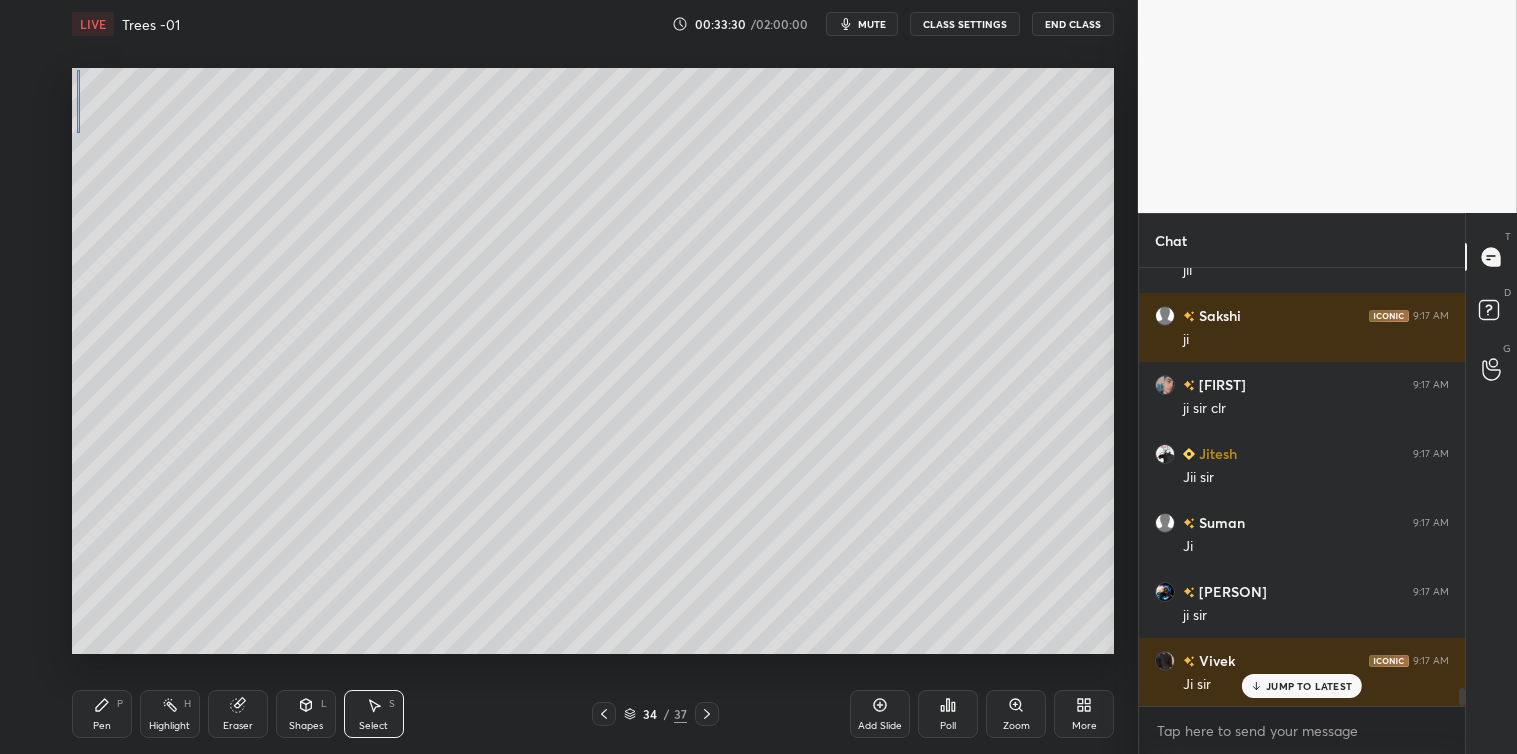 scroll, scrollTop: 10155, scrollLeft: 0, axis: vertical 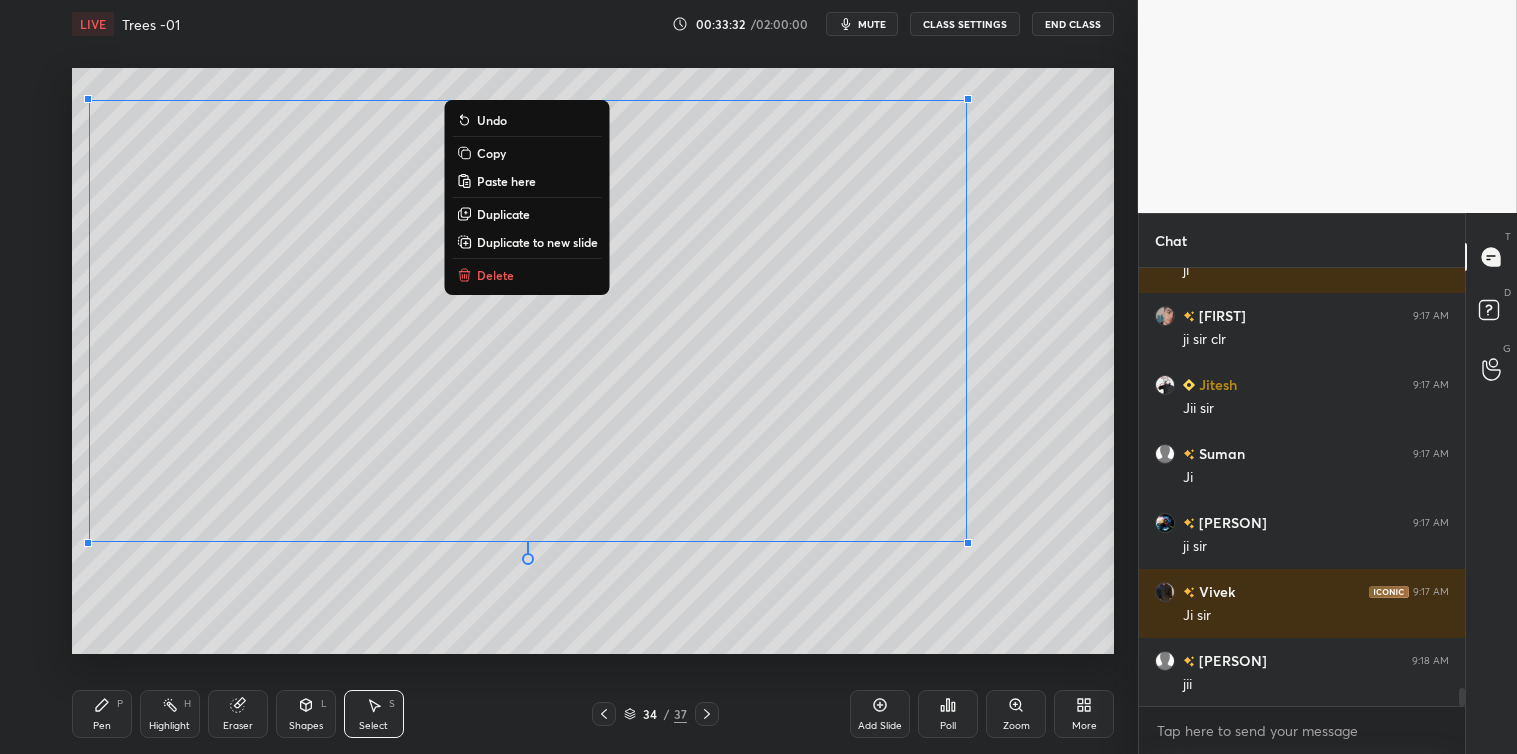 click on "Copy" at bounding box center [527, 153] 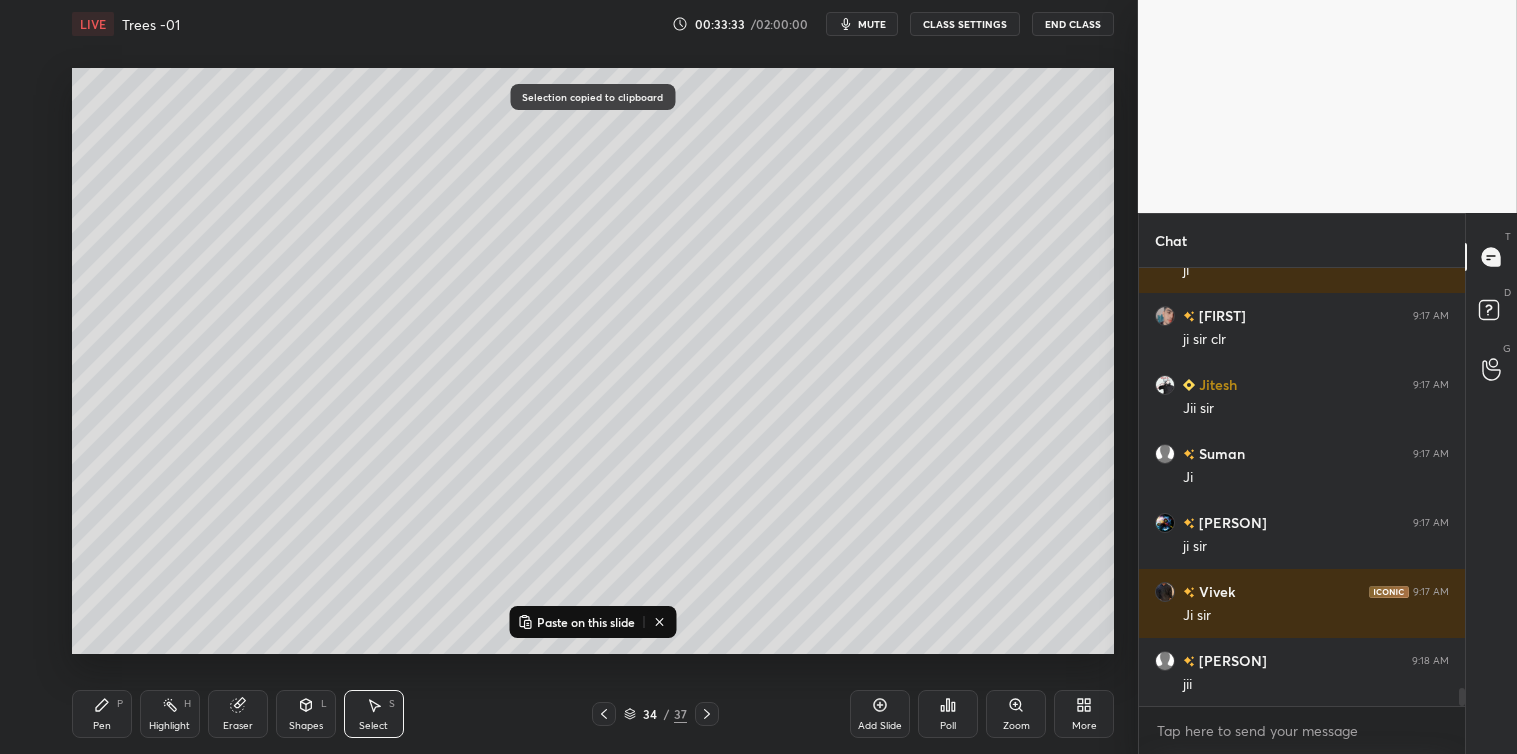 click 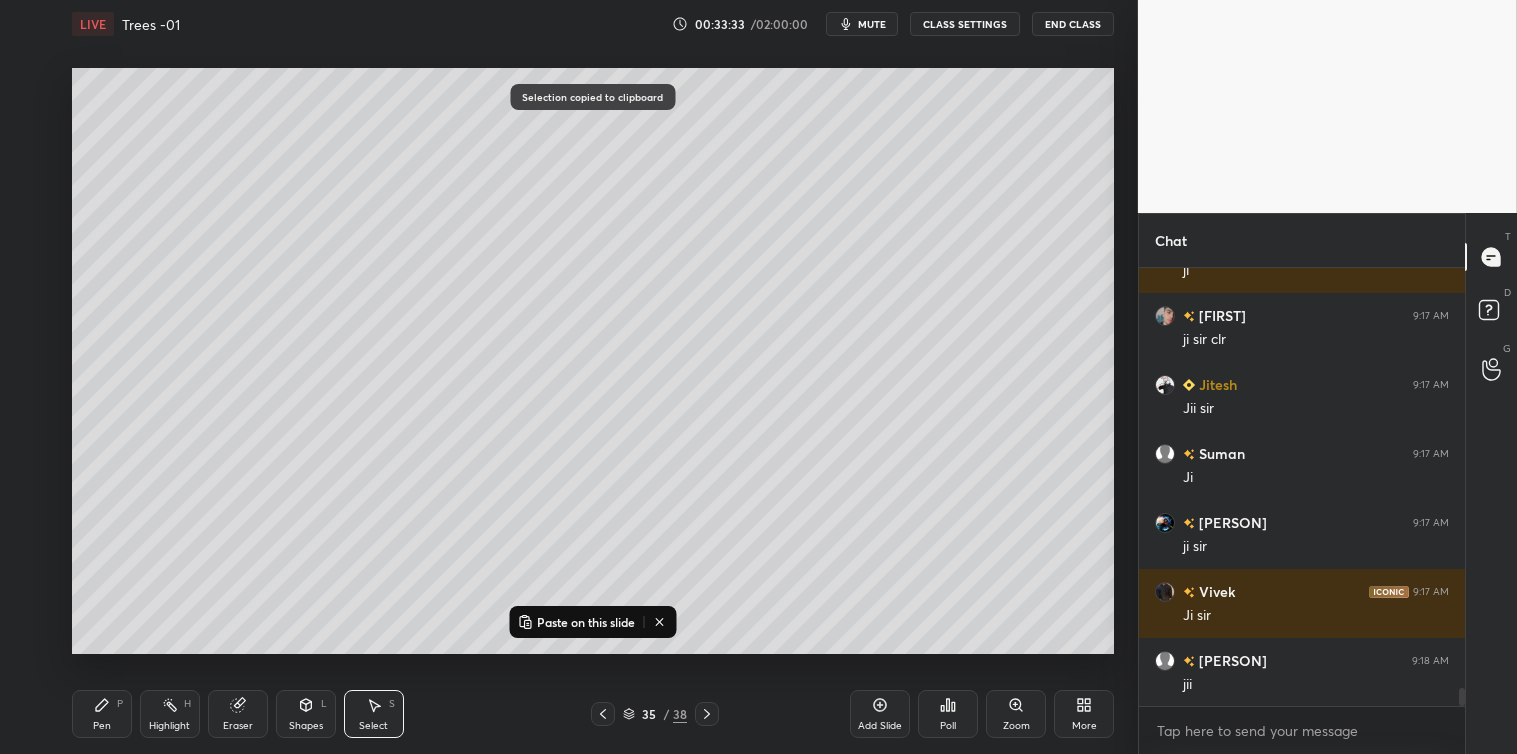 click on "Paste on this slide" at bounding box center [586, 622] 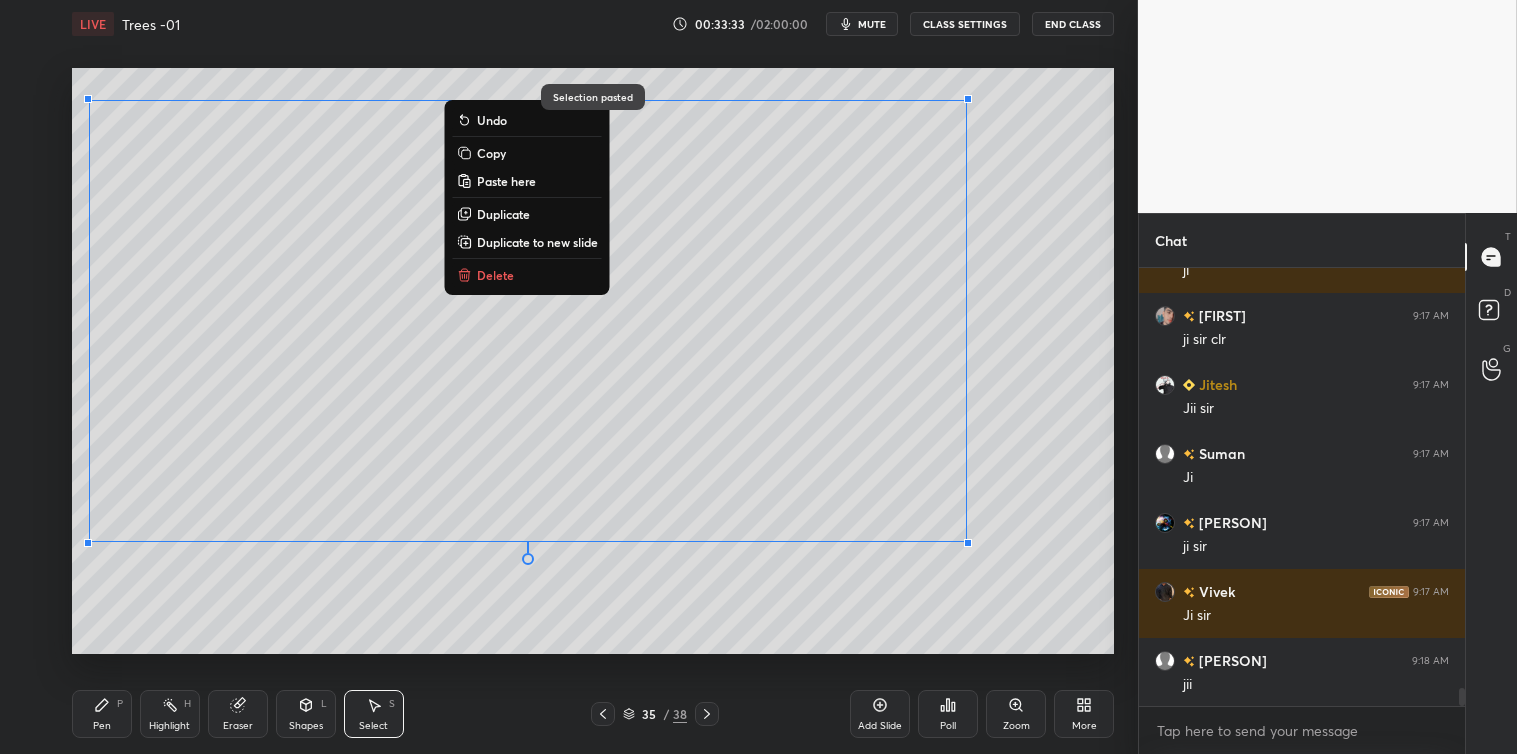 click on "0 ° Undo Copy Paste here Duplicate Duplicate to new slide Delete Selection pasted Setting up your live class Poll for   secs No correct answer Start poll" at bounding box center (593, 361) 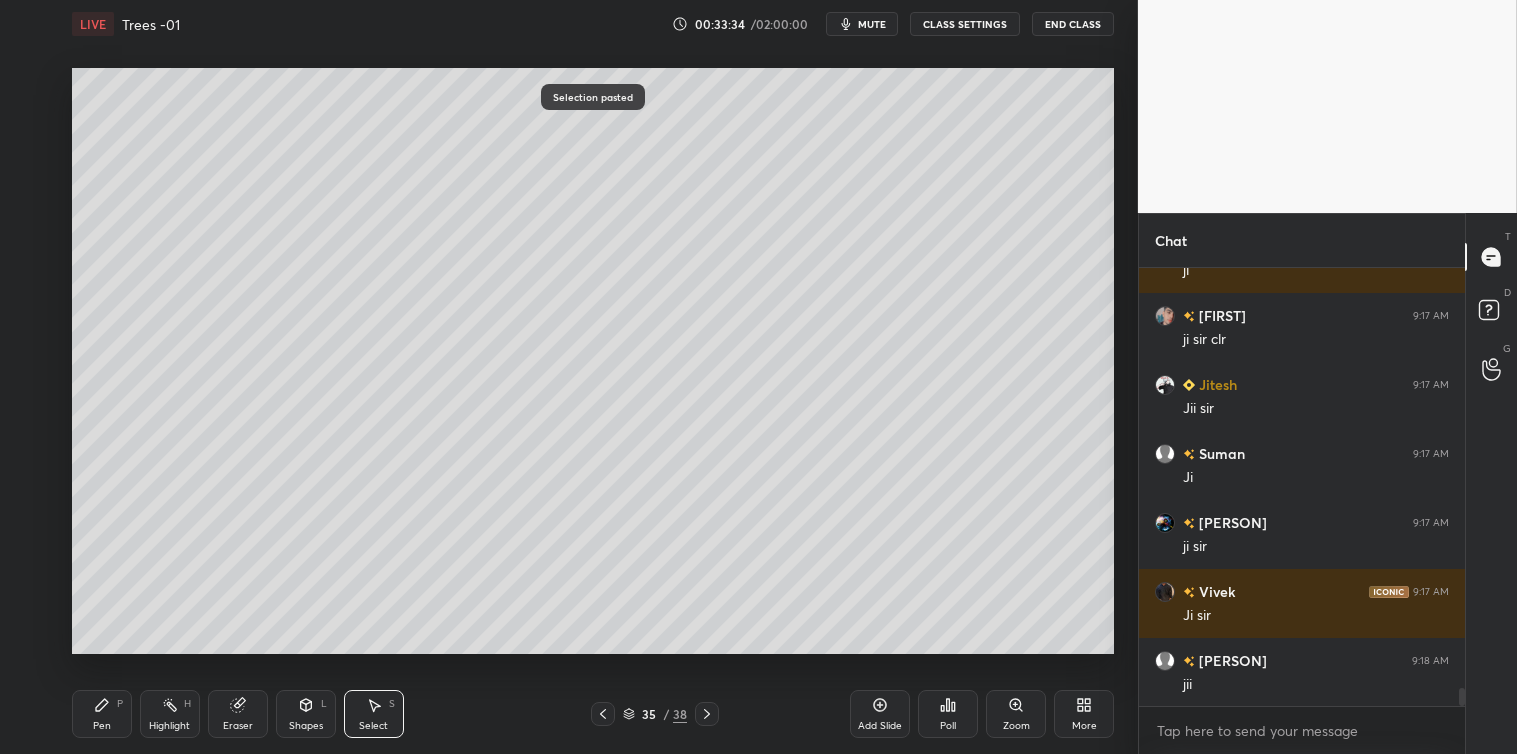 click 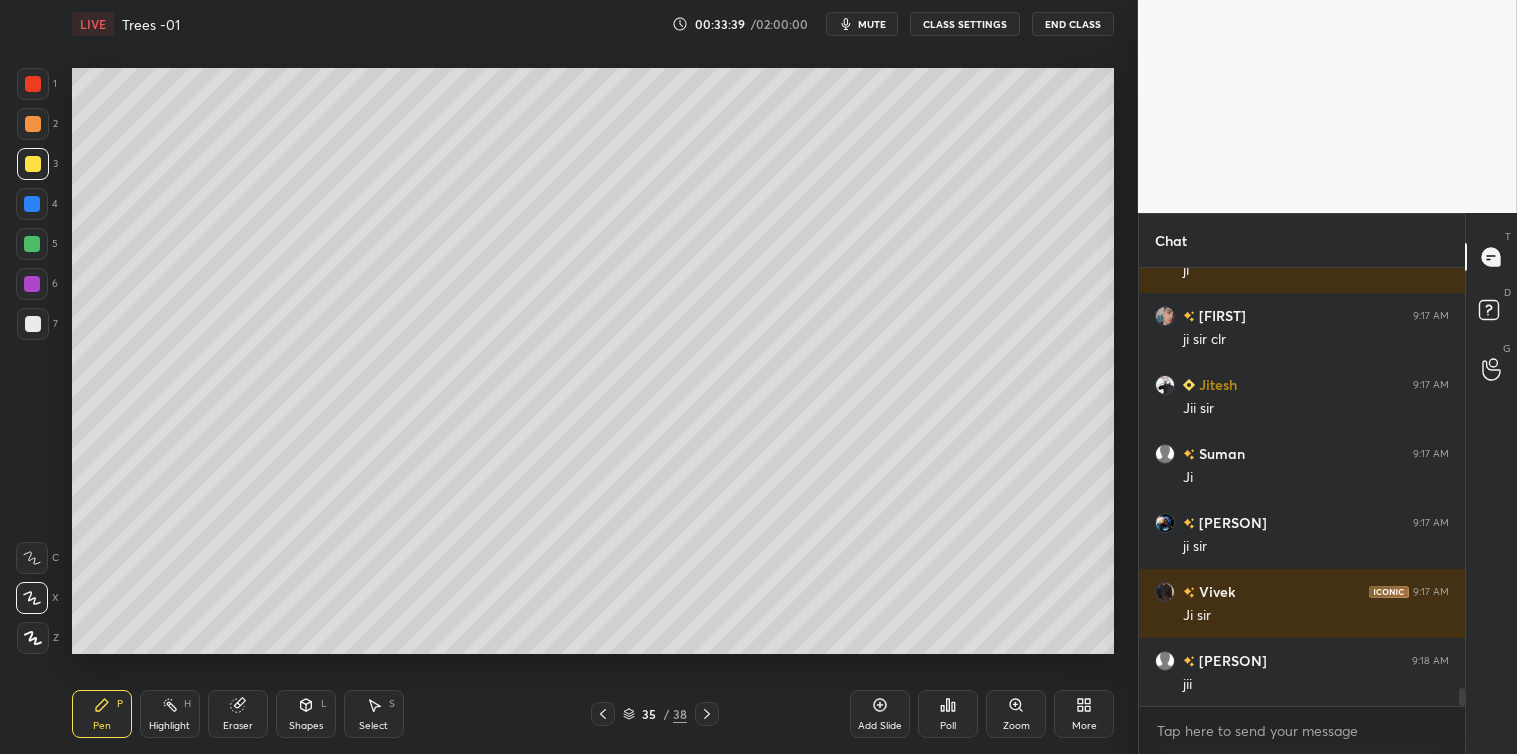 click on "Select S" at bounding box center (374, 714) 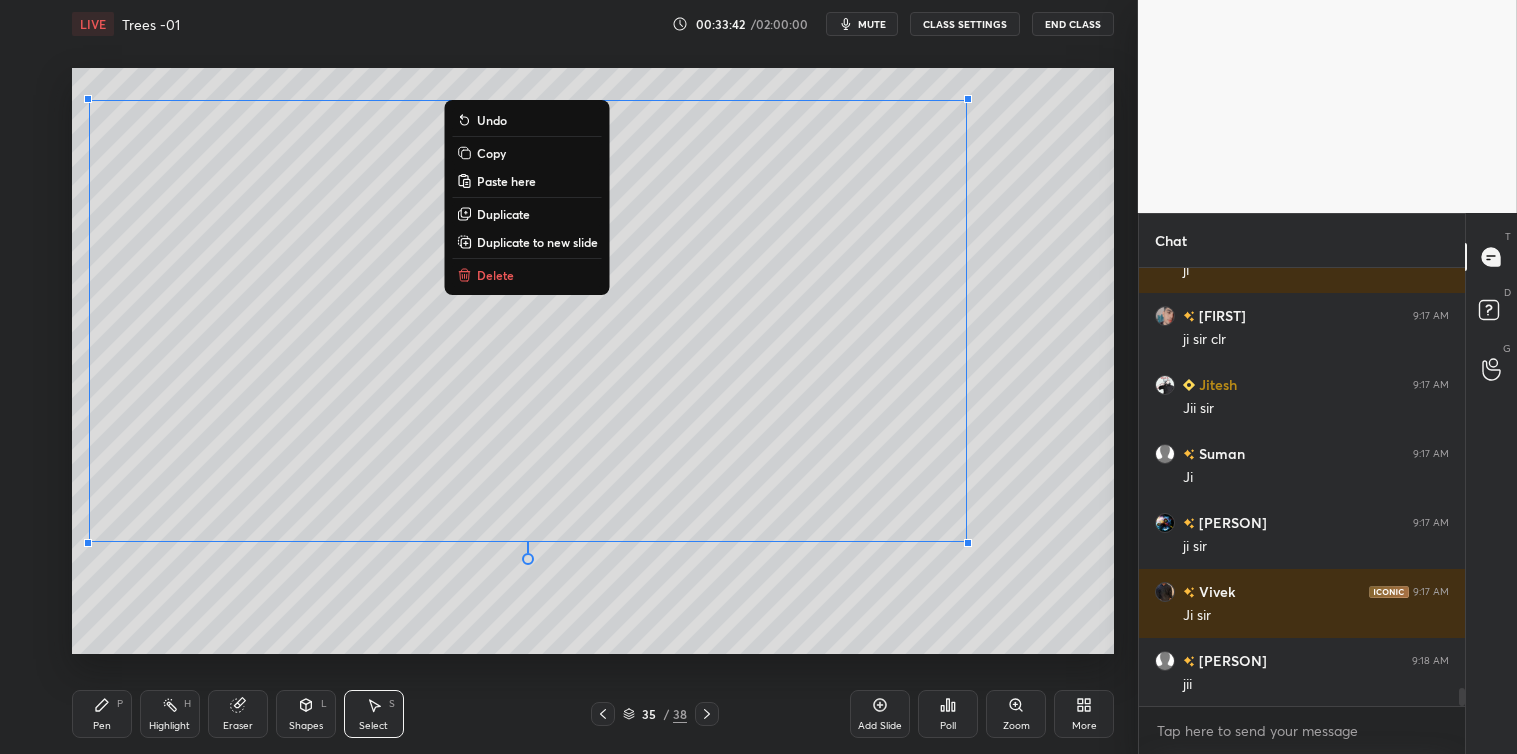 click on "Copy" at bounding box center (491, 153) 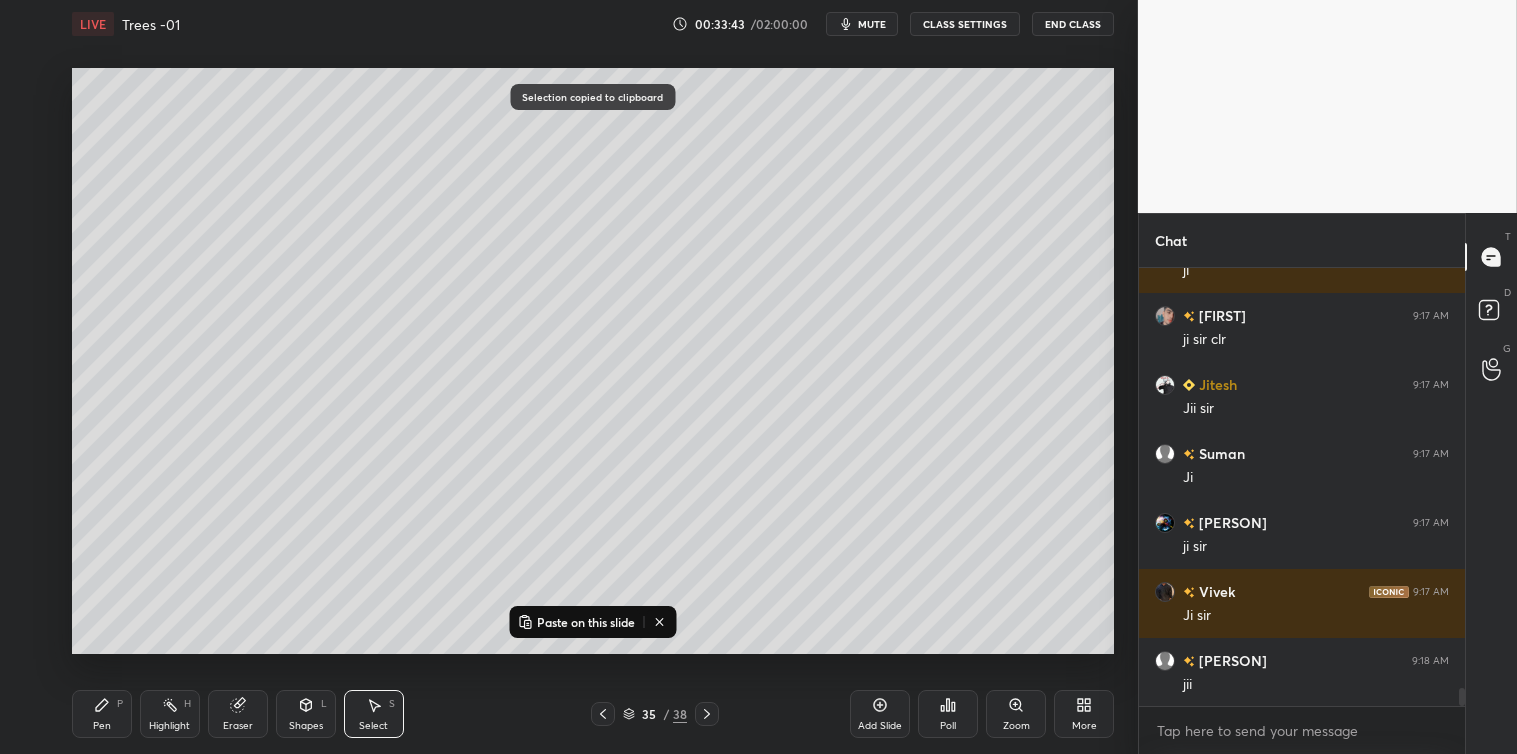 click on "Add Slide" at bounding box center (880, 714) 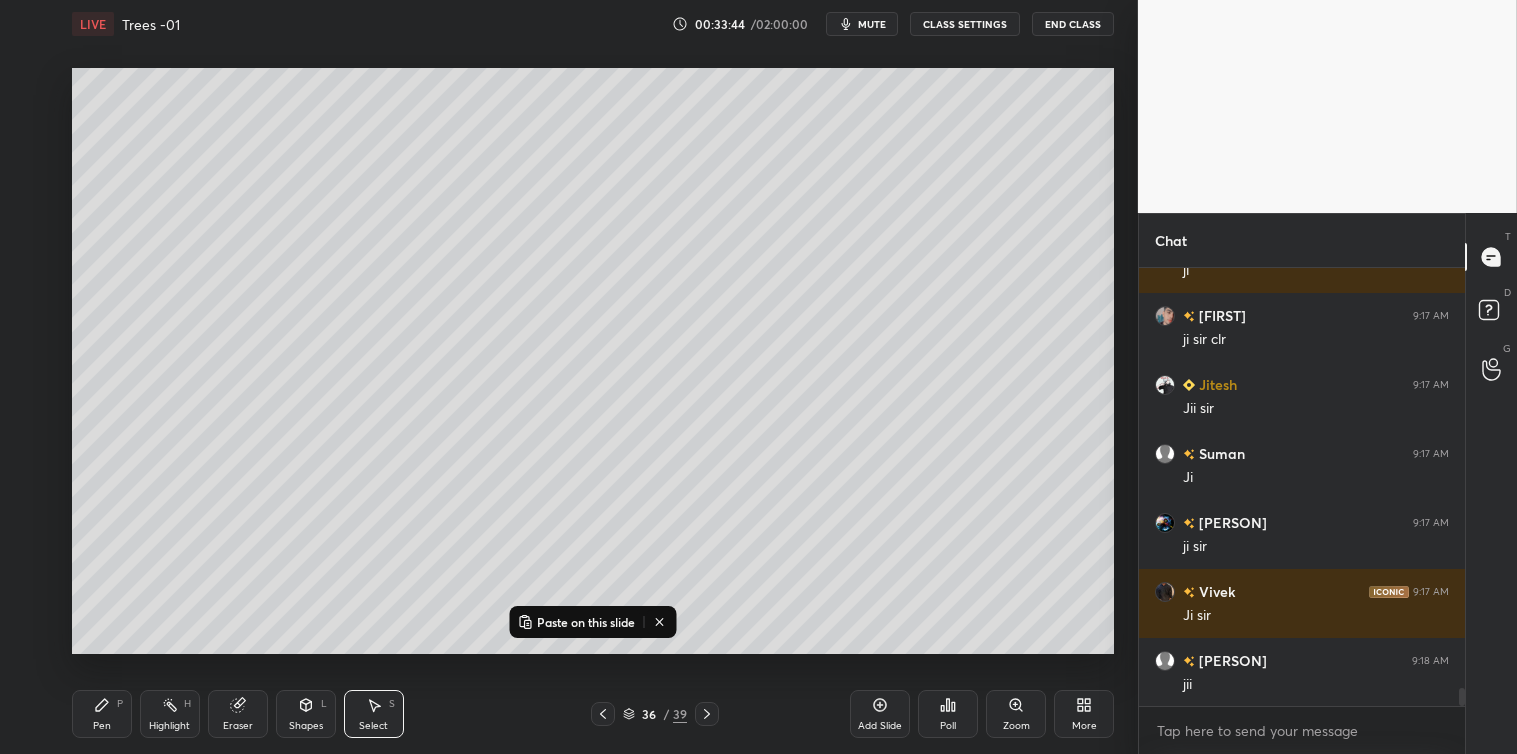 click on "Paste on this slide" at bounding box center (586, 622) 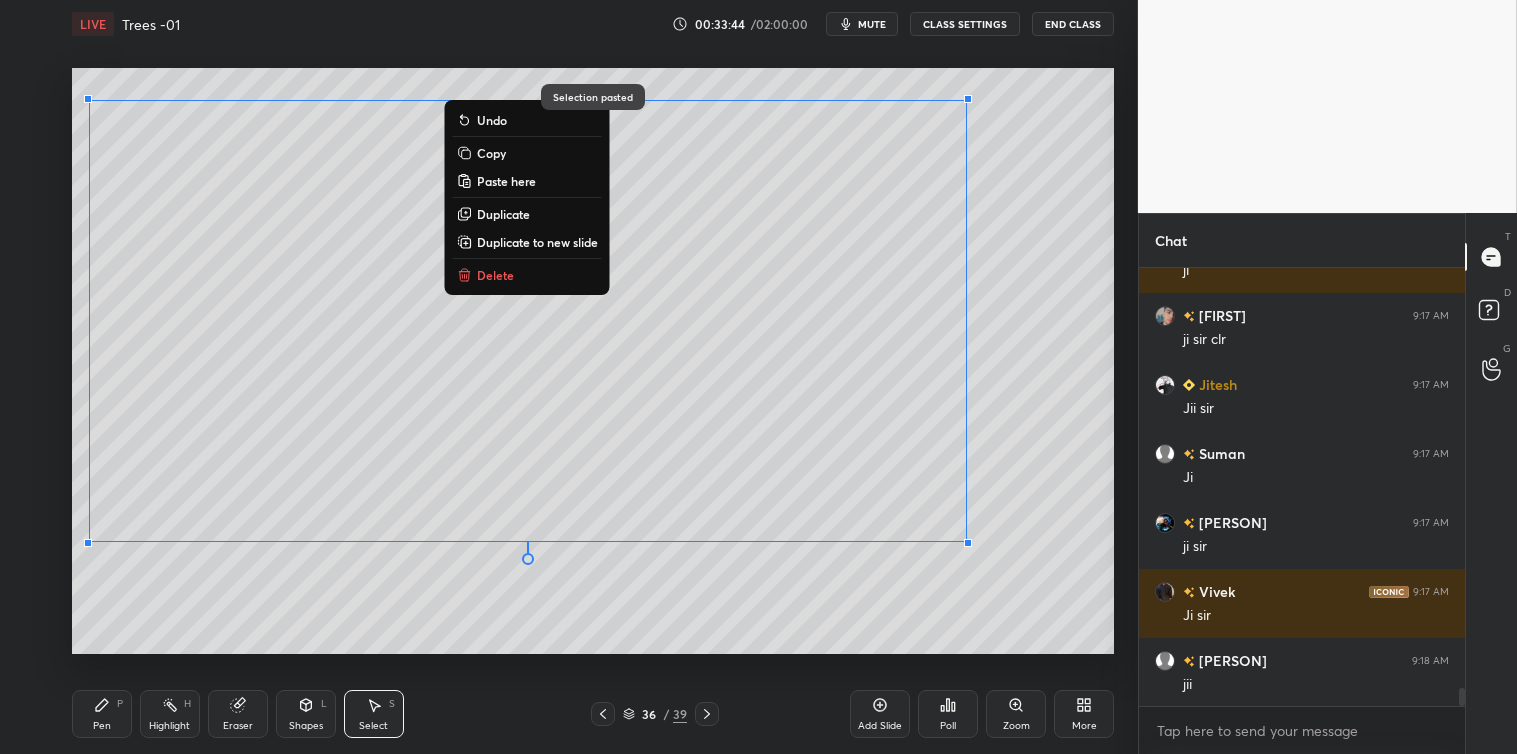 scroll, scrollTop: 10225, scrollLeft: 0, axis: vertical 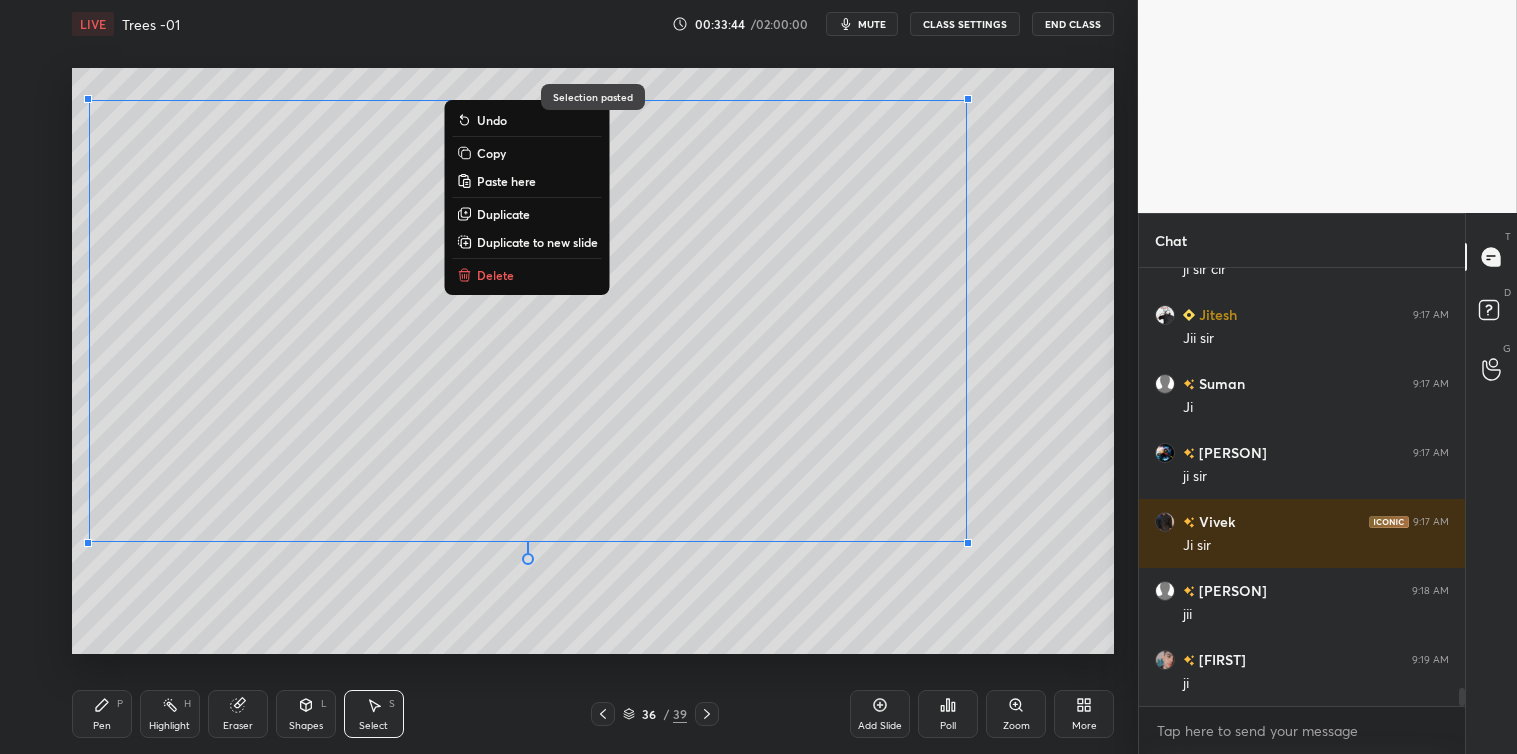 click on "0 ° Undo Copy Paste here Duplicate Duplicate to new slide Delete" at bounding box center (593, 361) 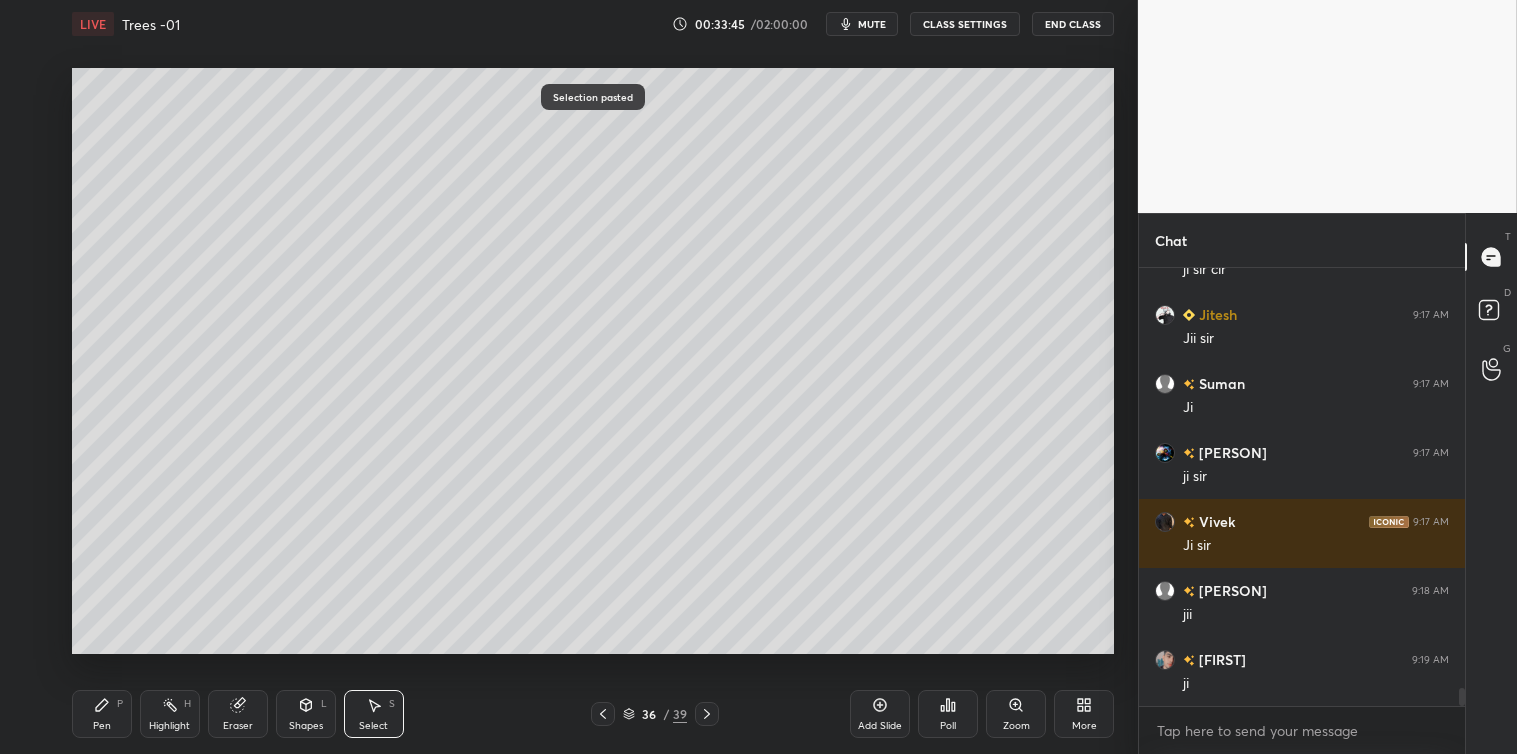 click on "Pen P" at bounding box center [102, 714] 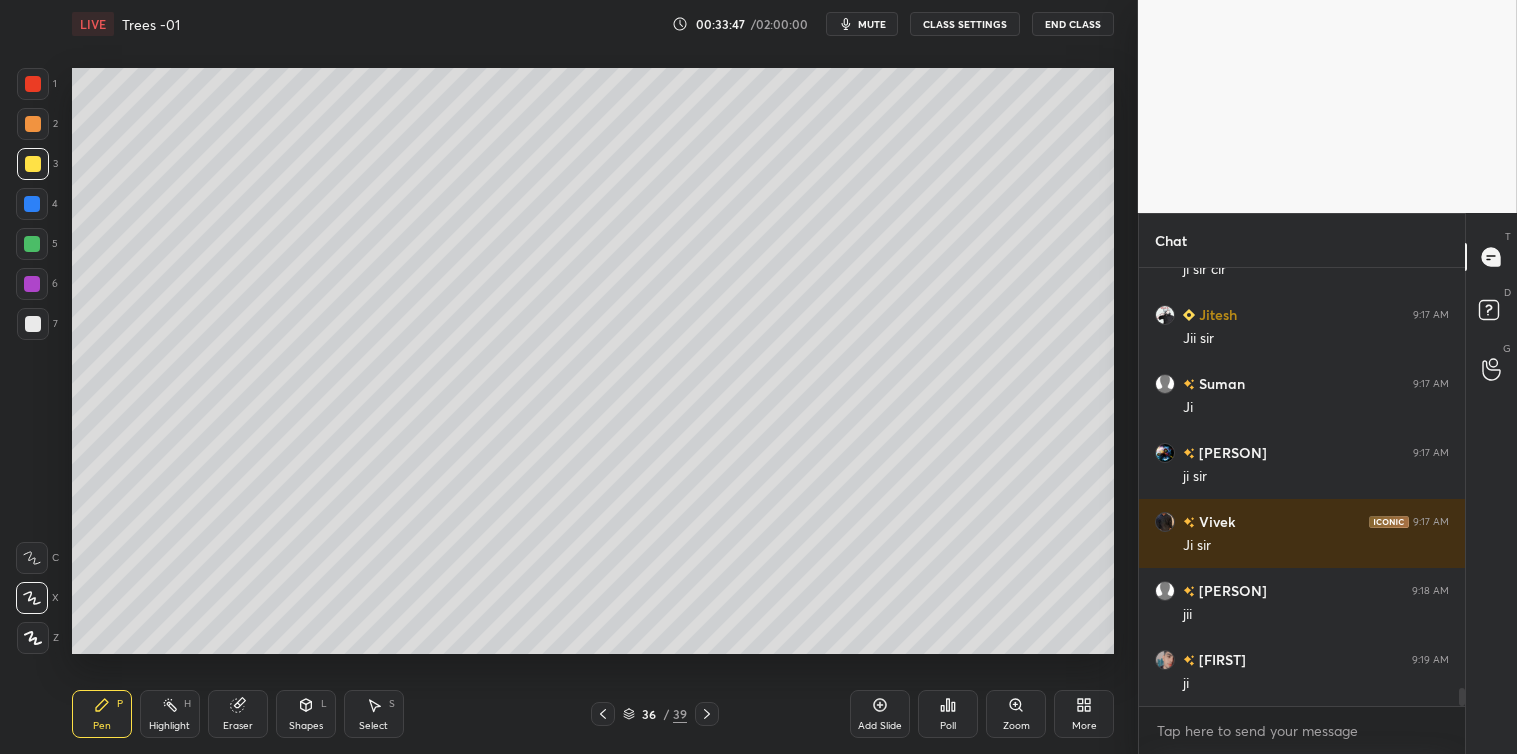 click at bounding box center (32, 204) 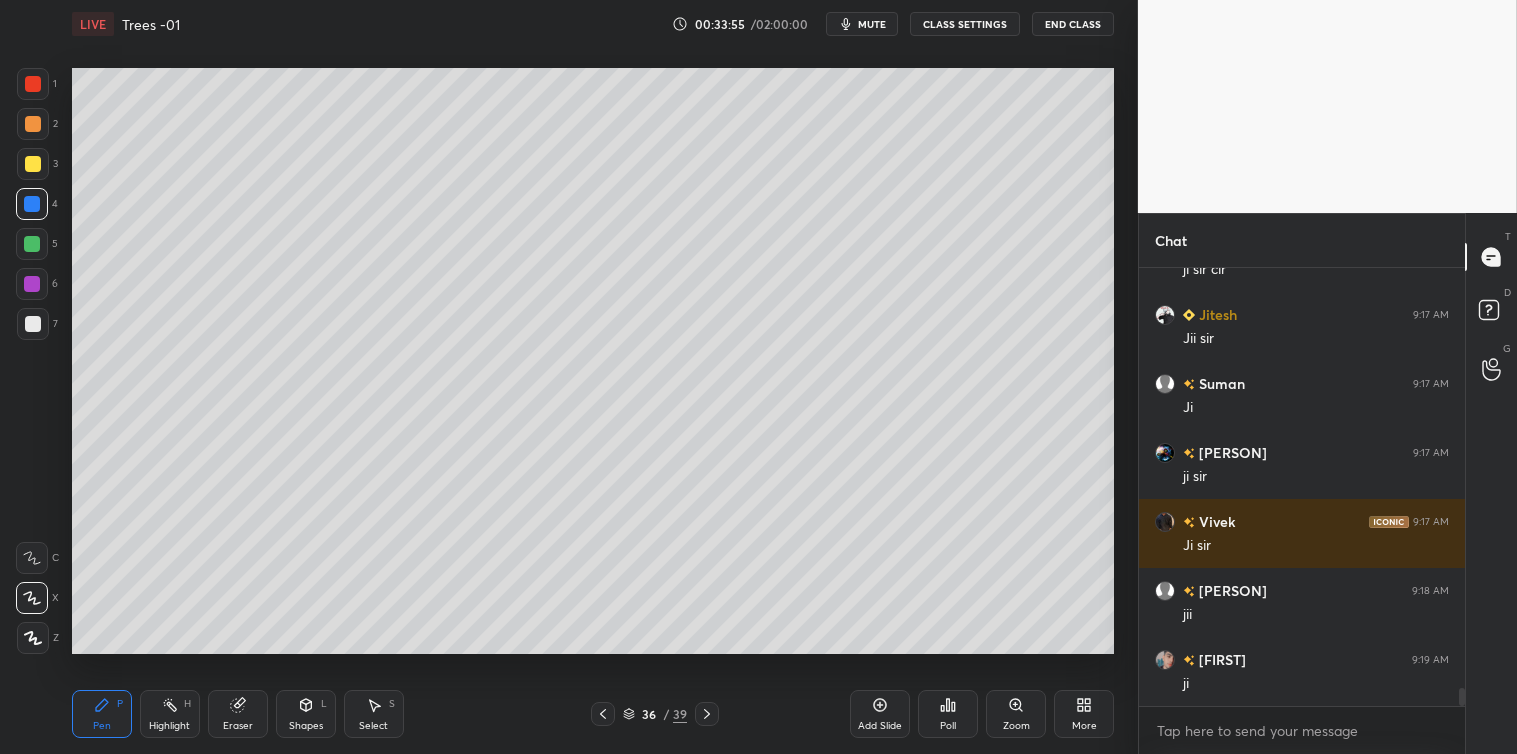 click 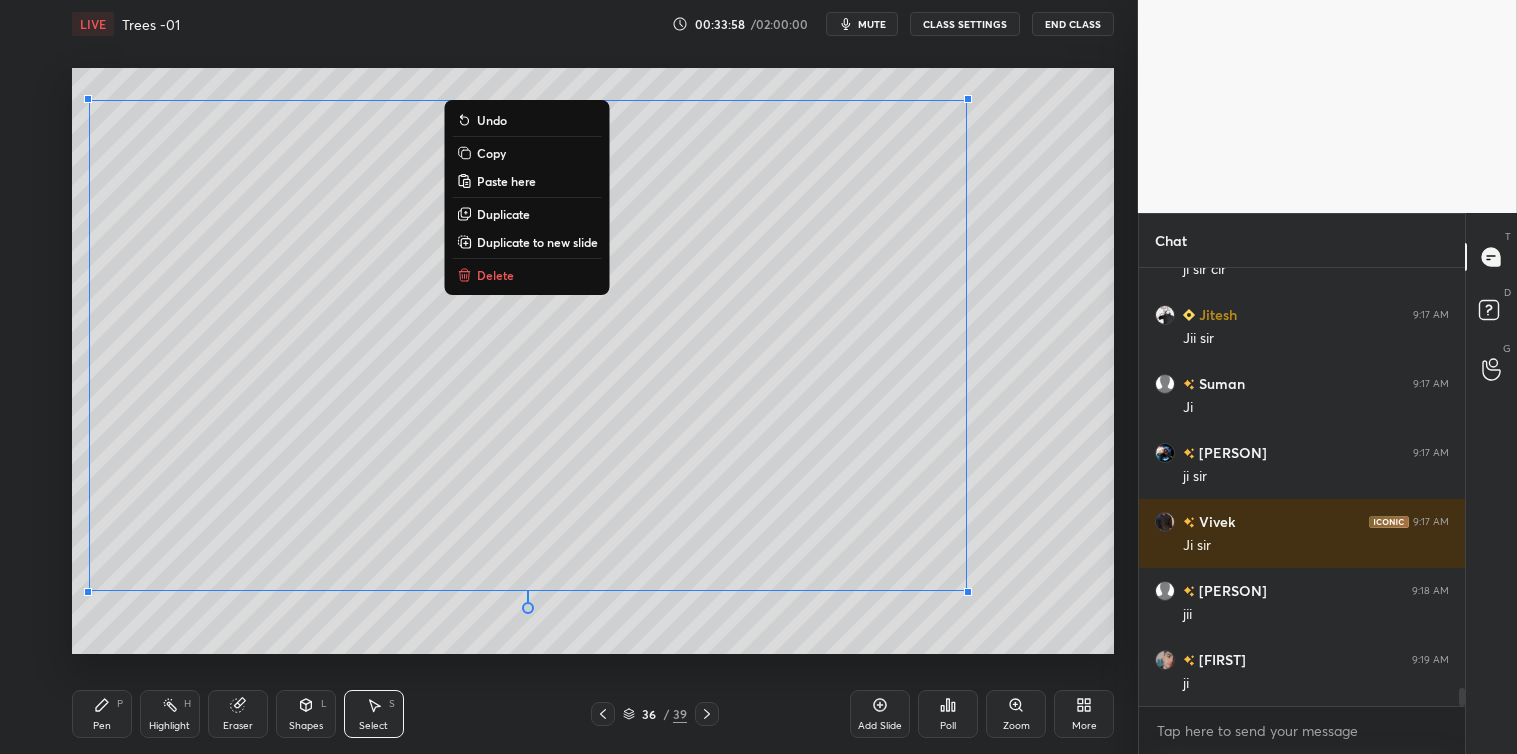 click on "Copy" at bounding box center [491, 153] 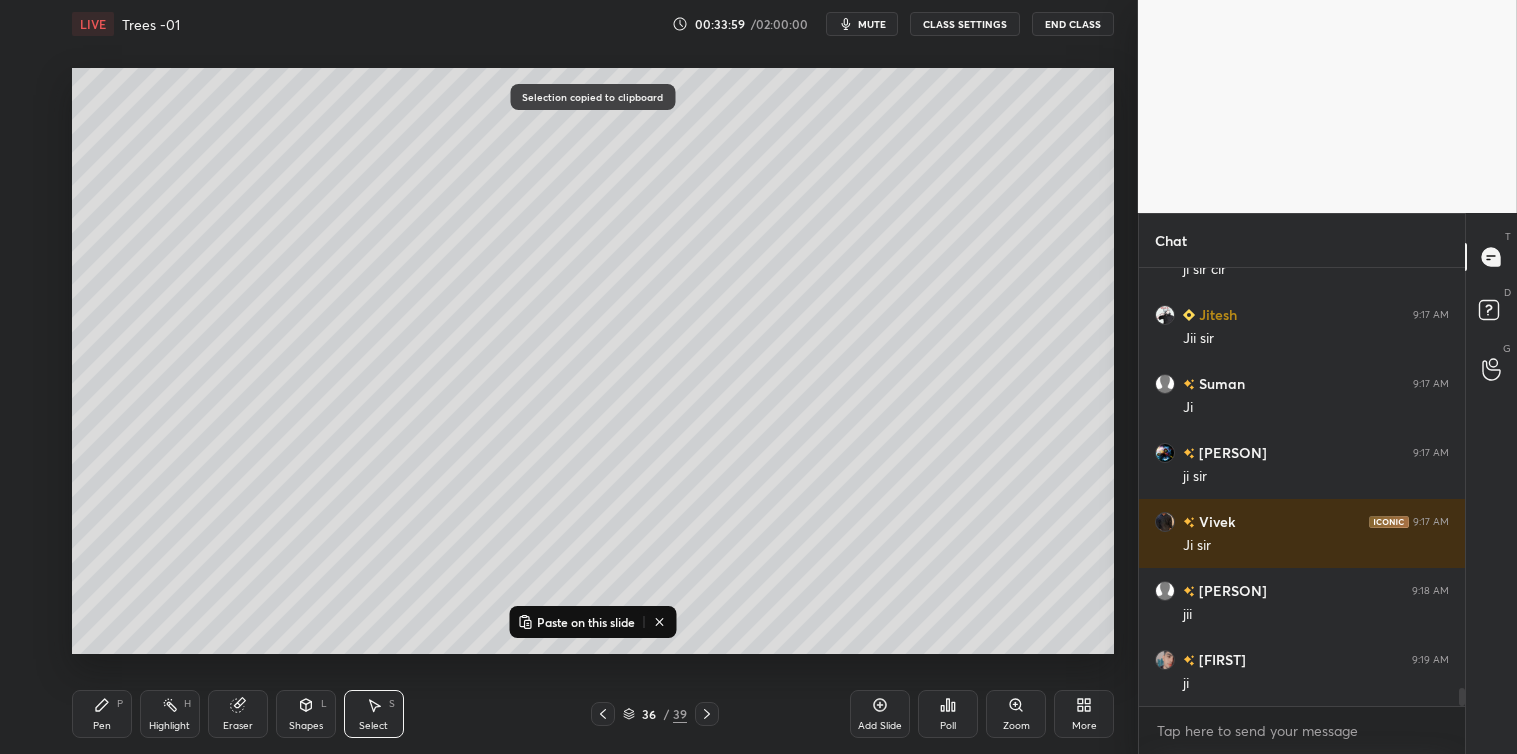click on "Add Slide" at bounding box center (880, 714) 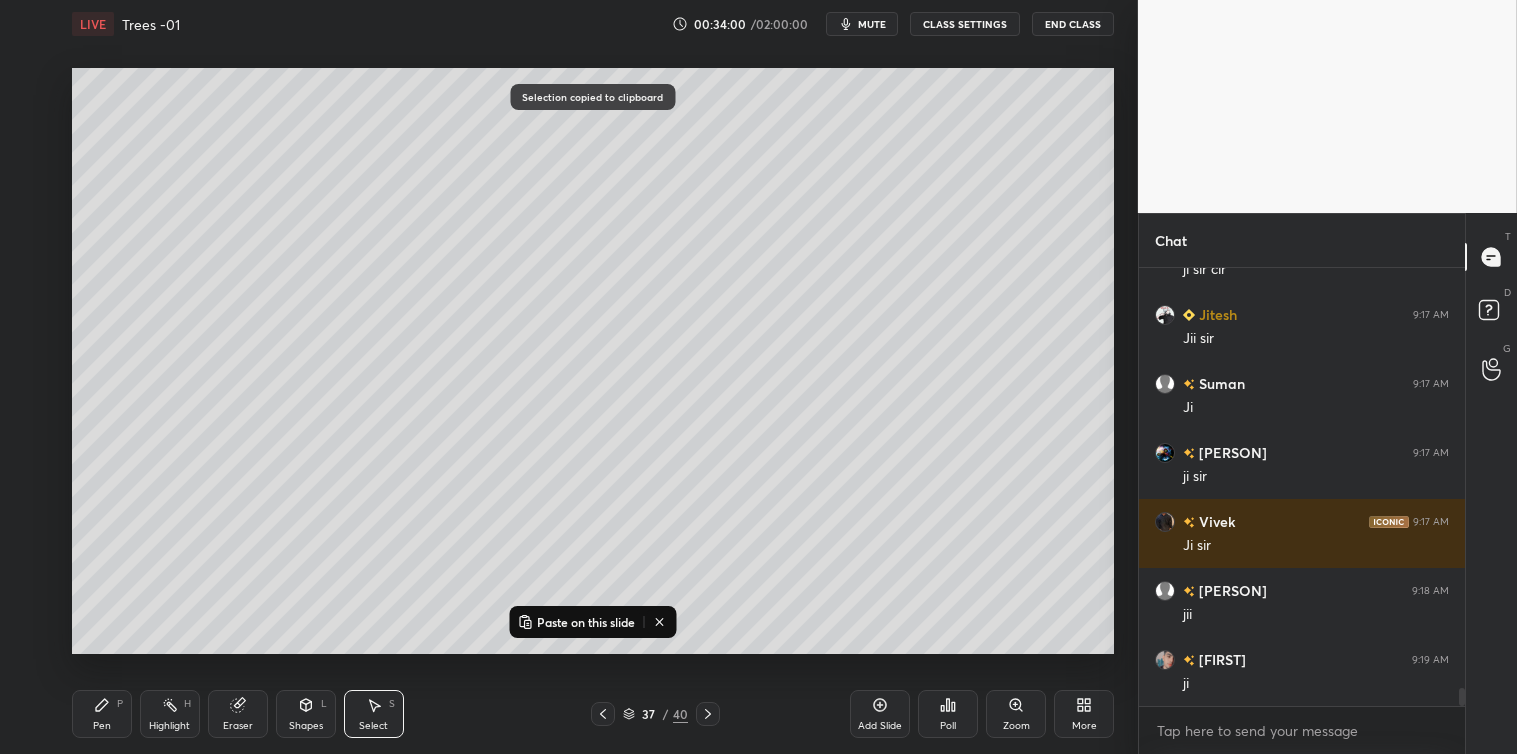 click on "Paste on this slide" at bounding box center (586, 622) 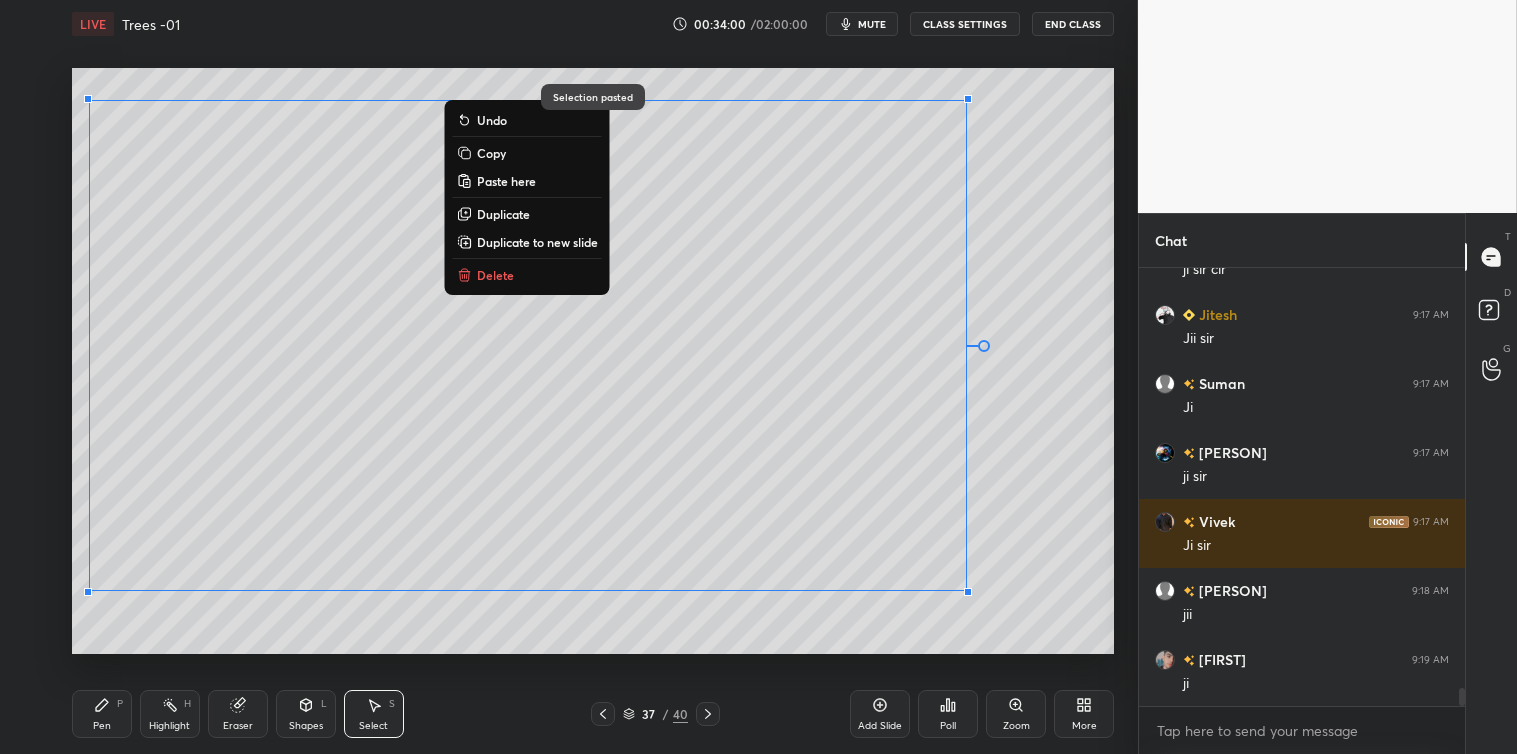 click on "0 ° Undo Copy Paste here Duplicate Duplicate to new slide Delete Selection pasted Setting up your live class Poll for   secs No correct answer Start poll" at bounding box center (593, 361) 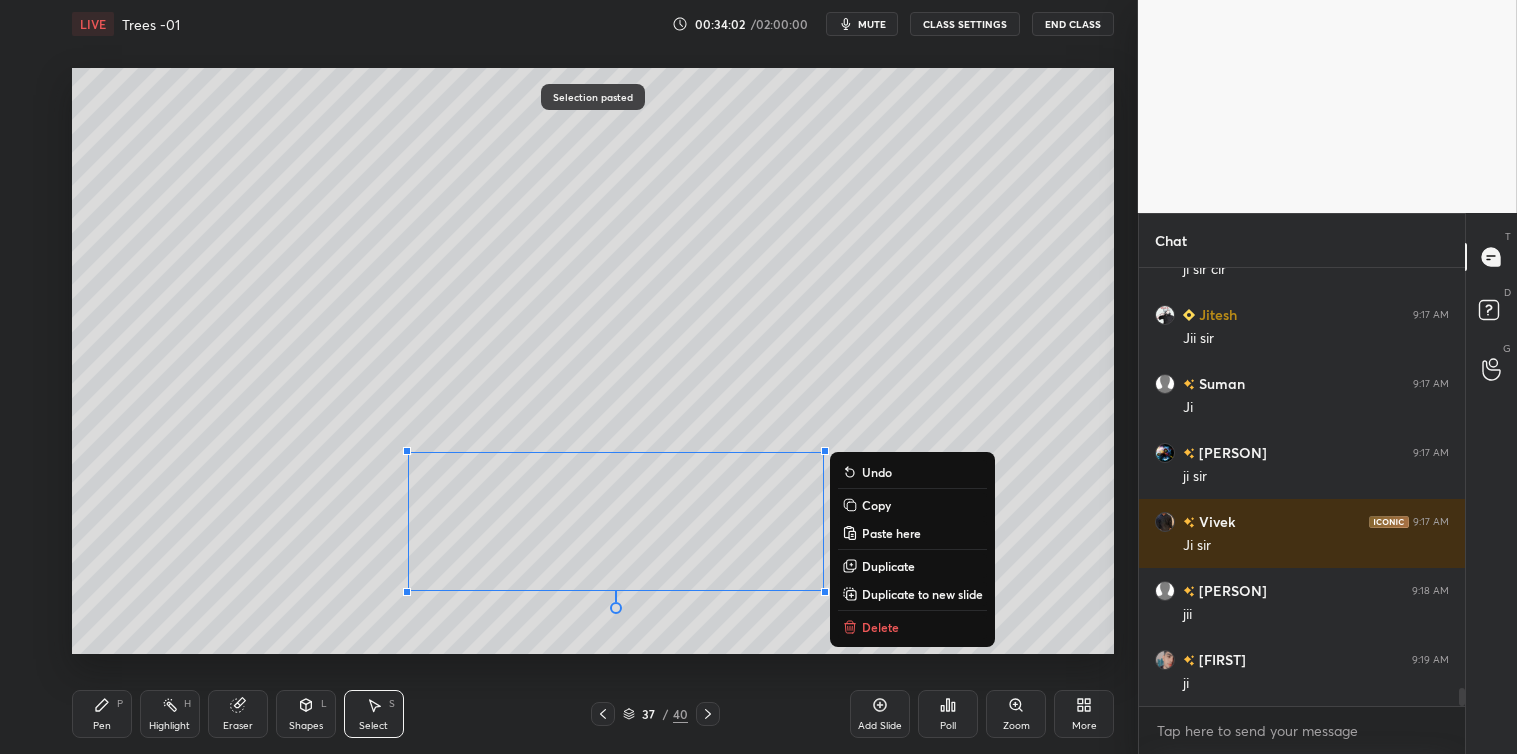 click 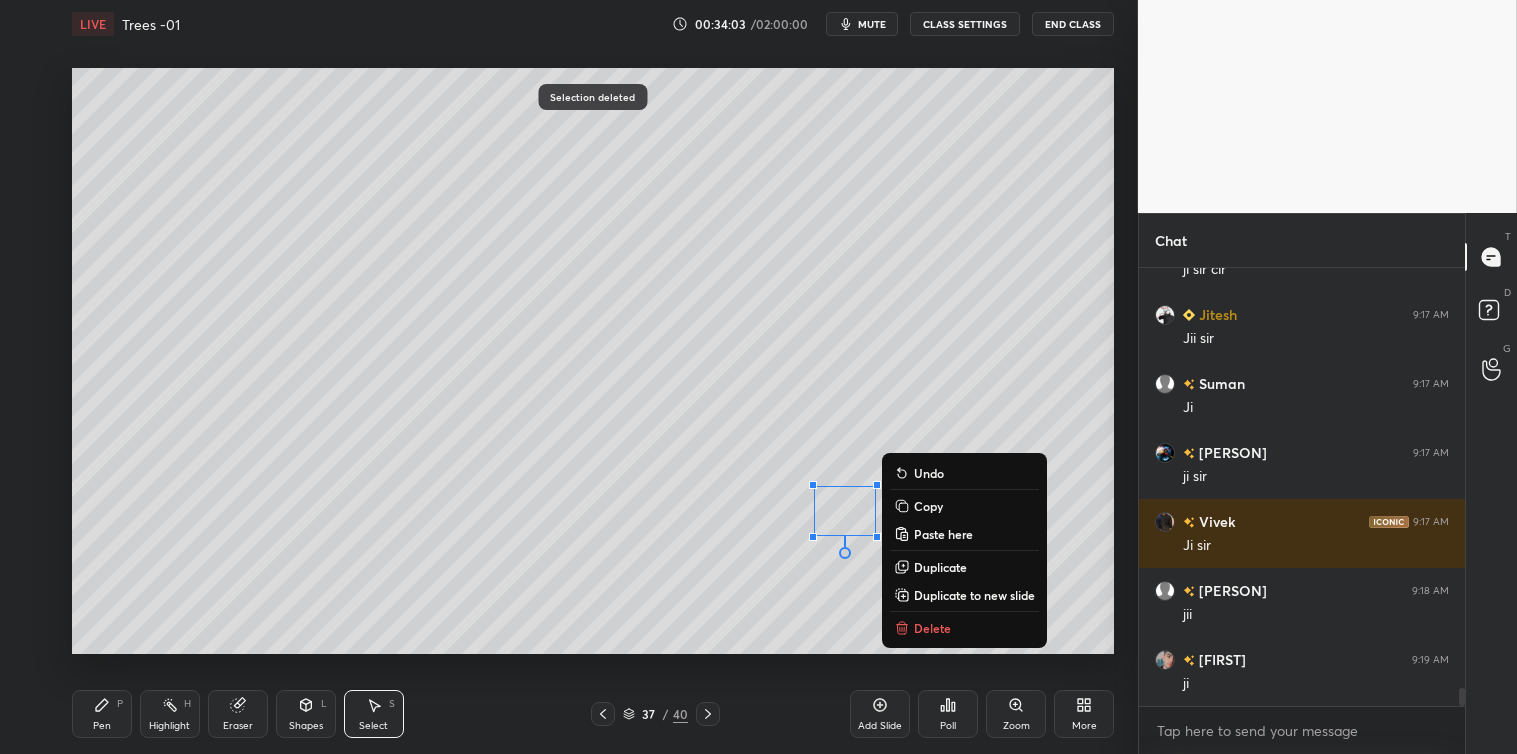 click on "Delete" at bounding box center [932, 628] 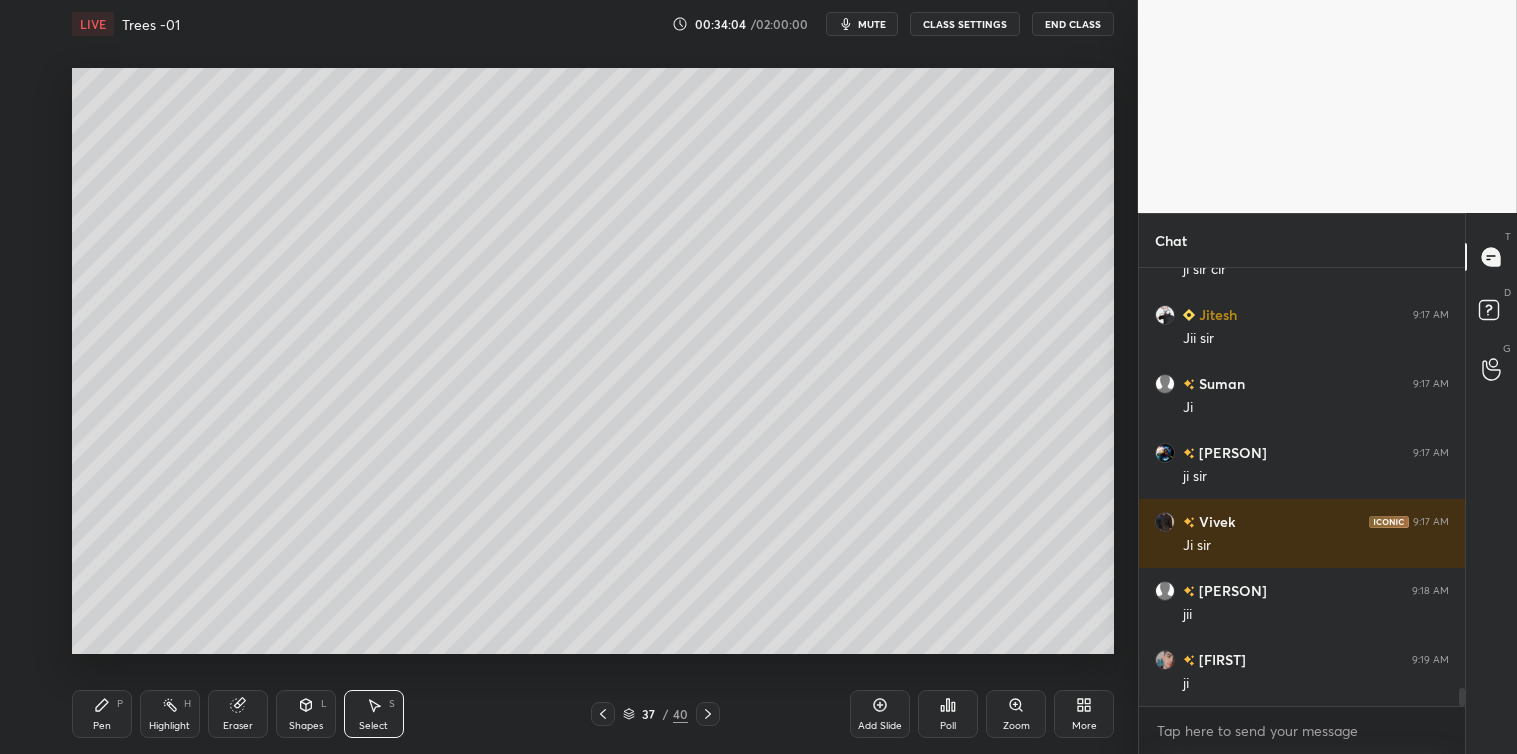 click on "Pen P" at bounding box center [102, 714] 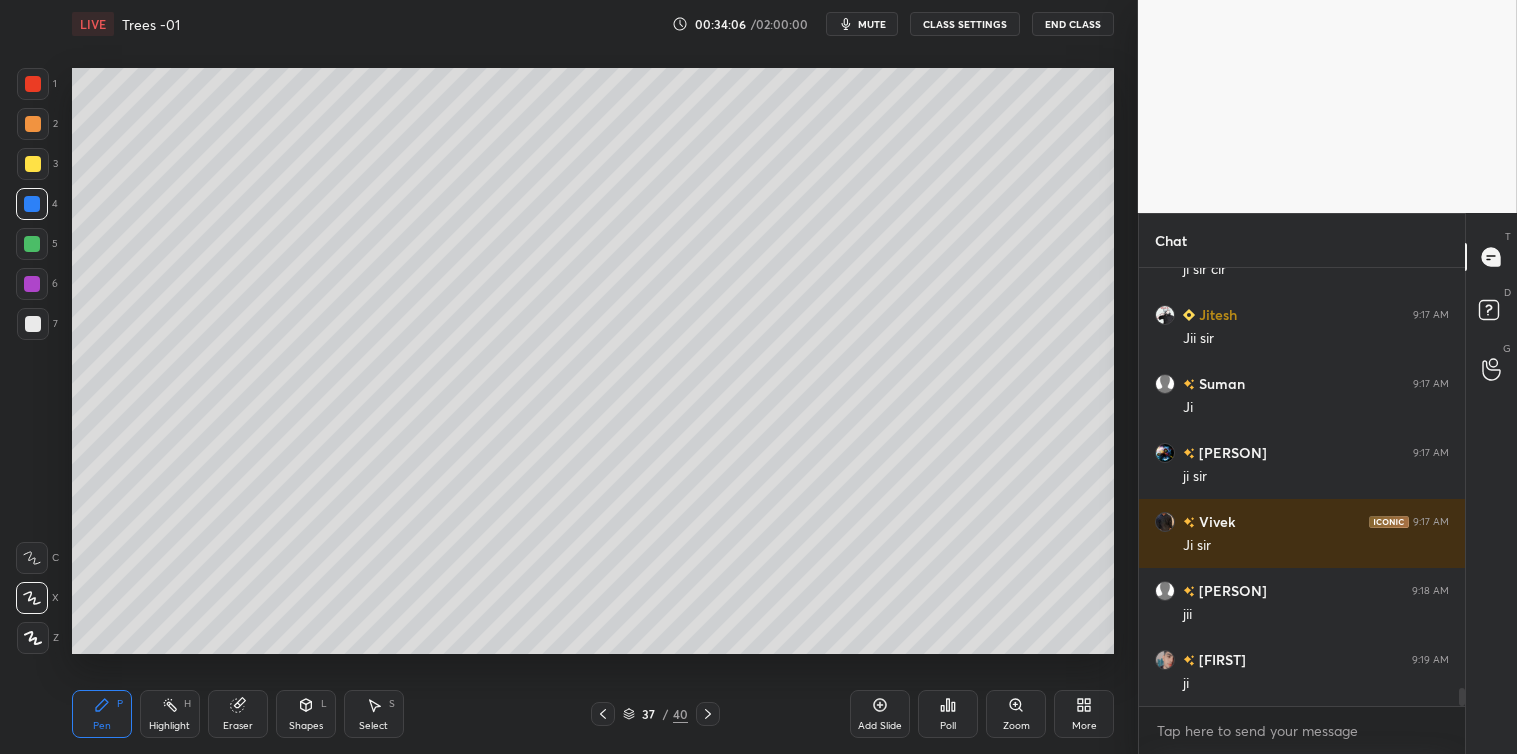 click at bounding box center [33, 324] 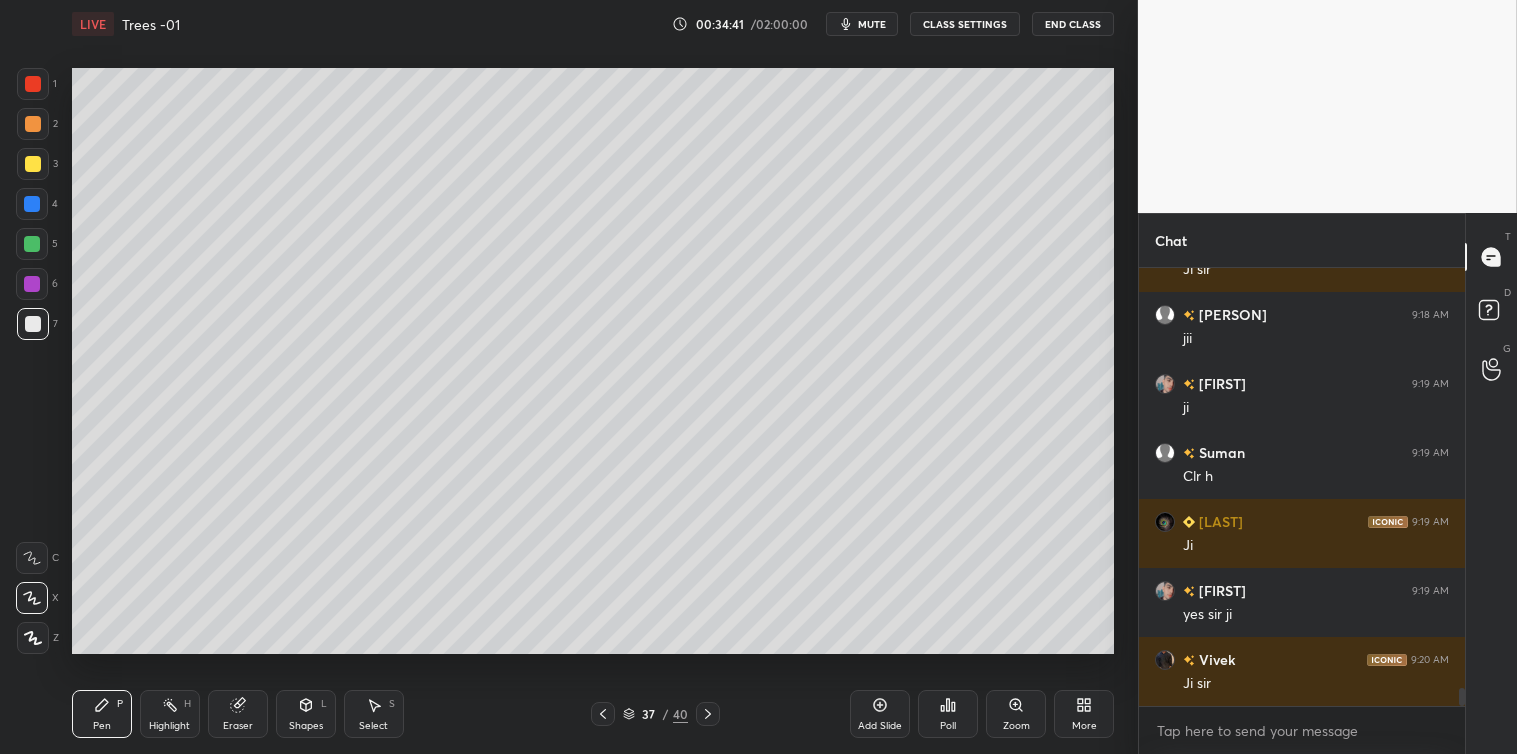 scroll, scrollTop: 10570, scrollLeft: 0, axis: vertical 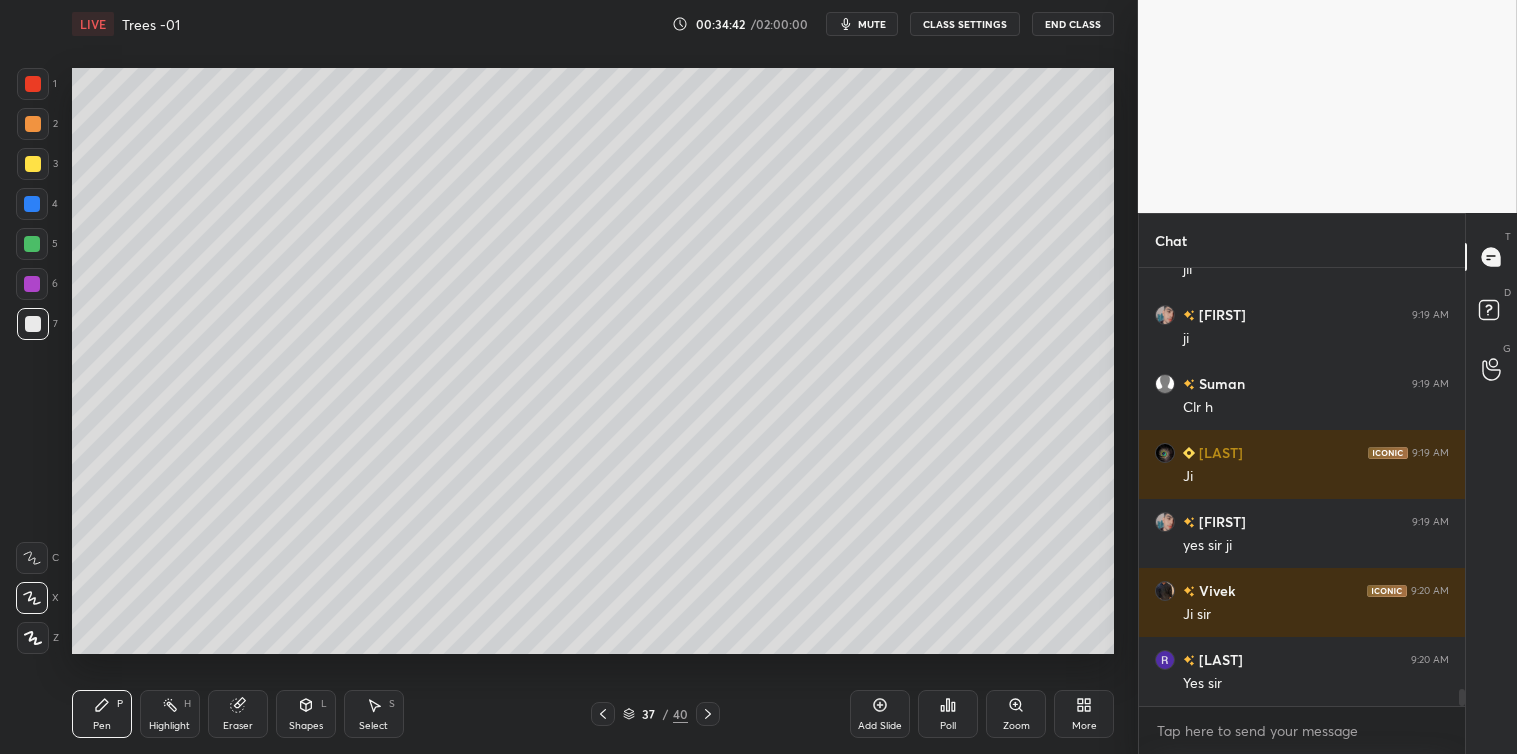 click 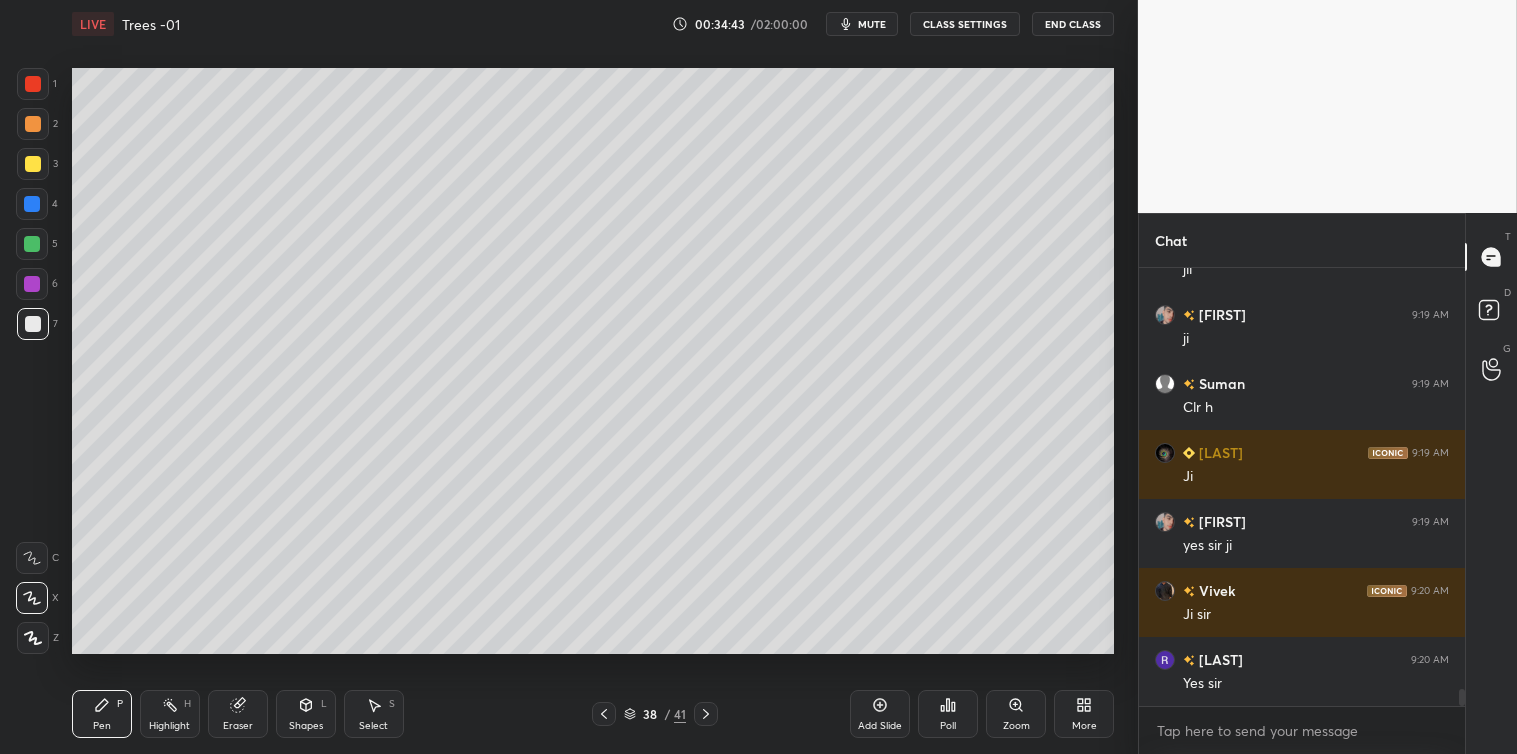 scroll, scrollTop: 10638, scrollLeft: 0, axis: vertical 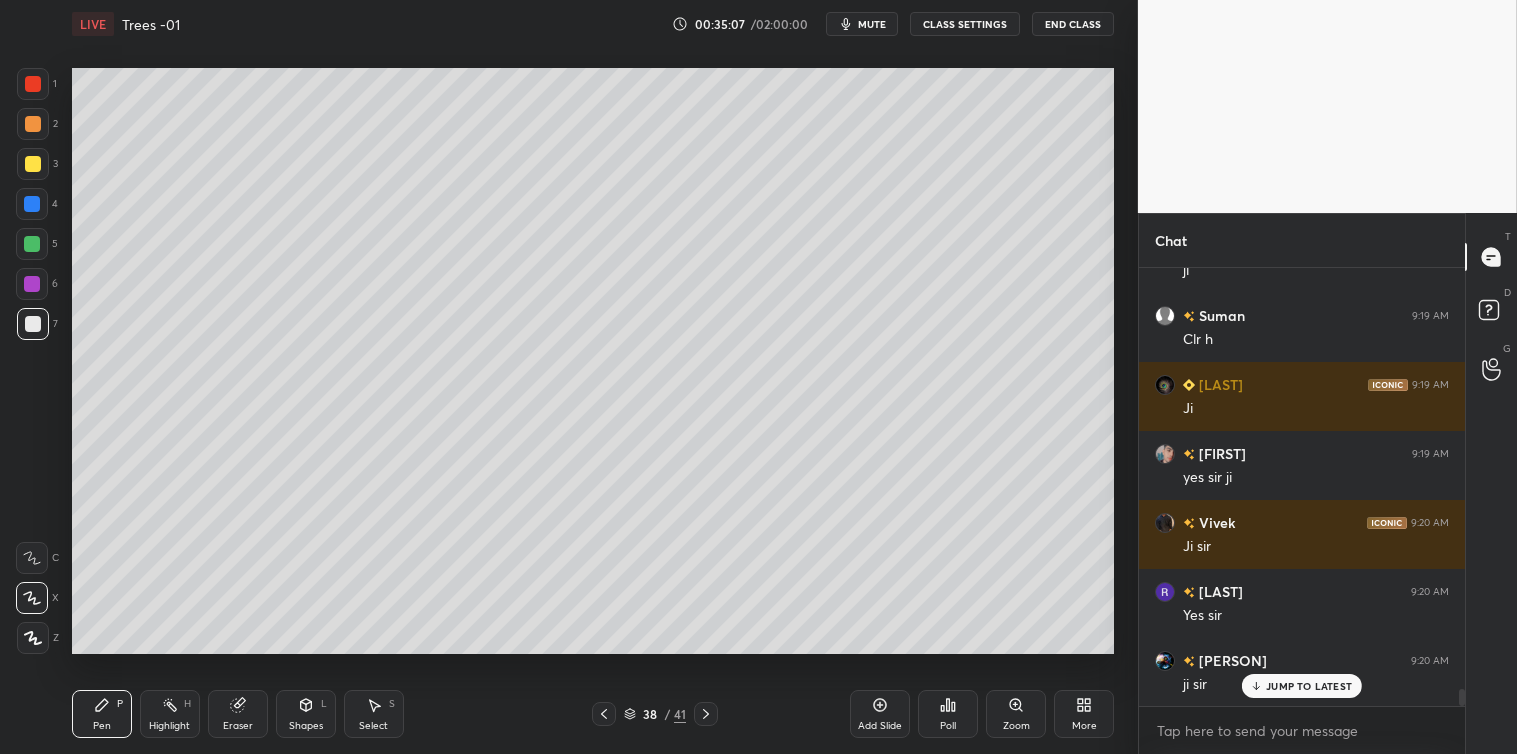 click on "Shapes L" at bounding box center (306, 714) 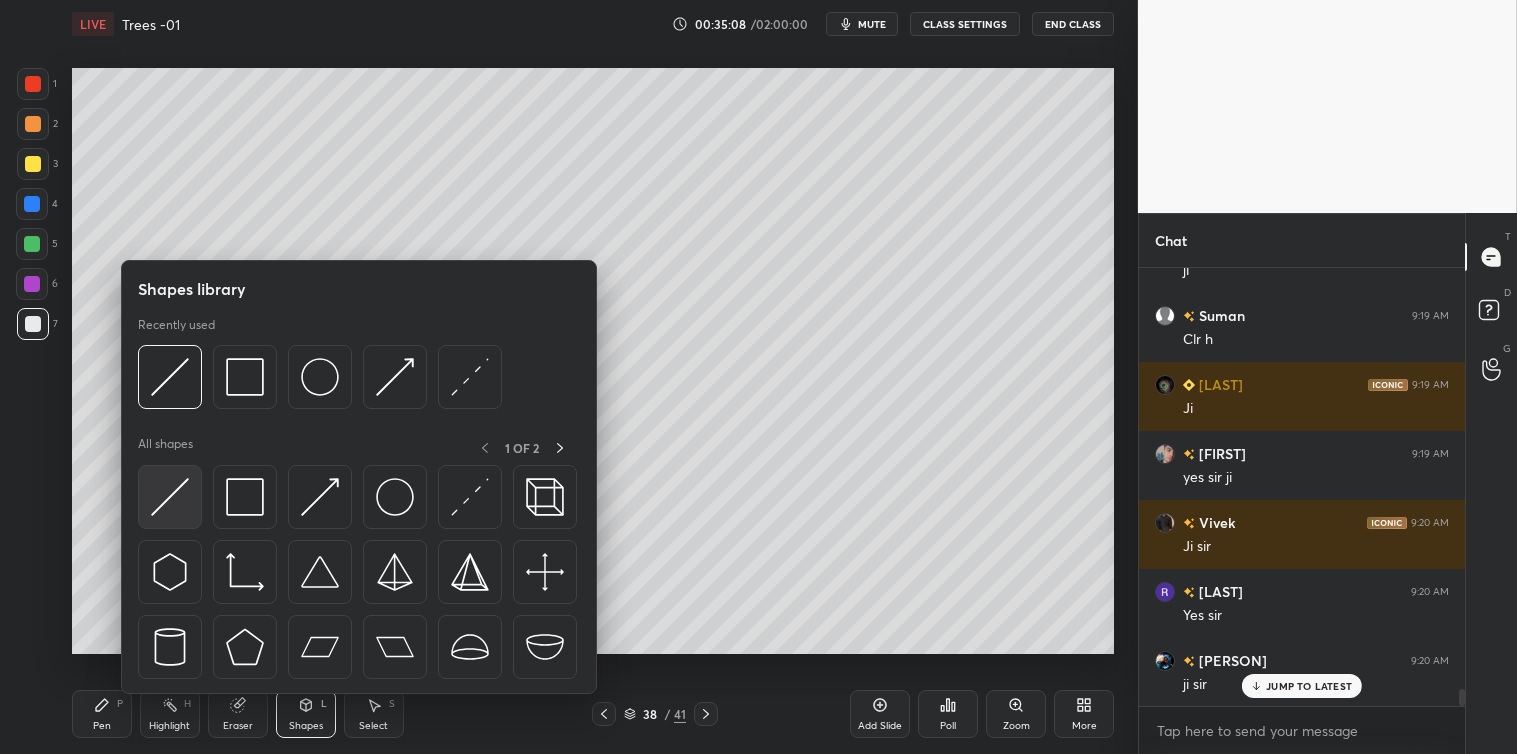 click at bounding box center (170, 497) 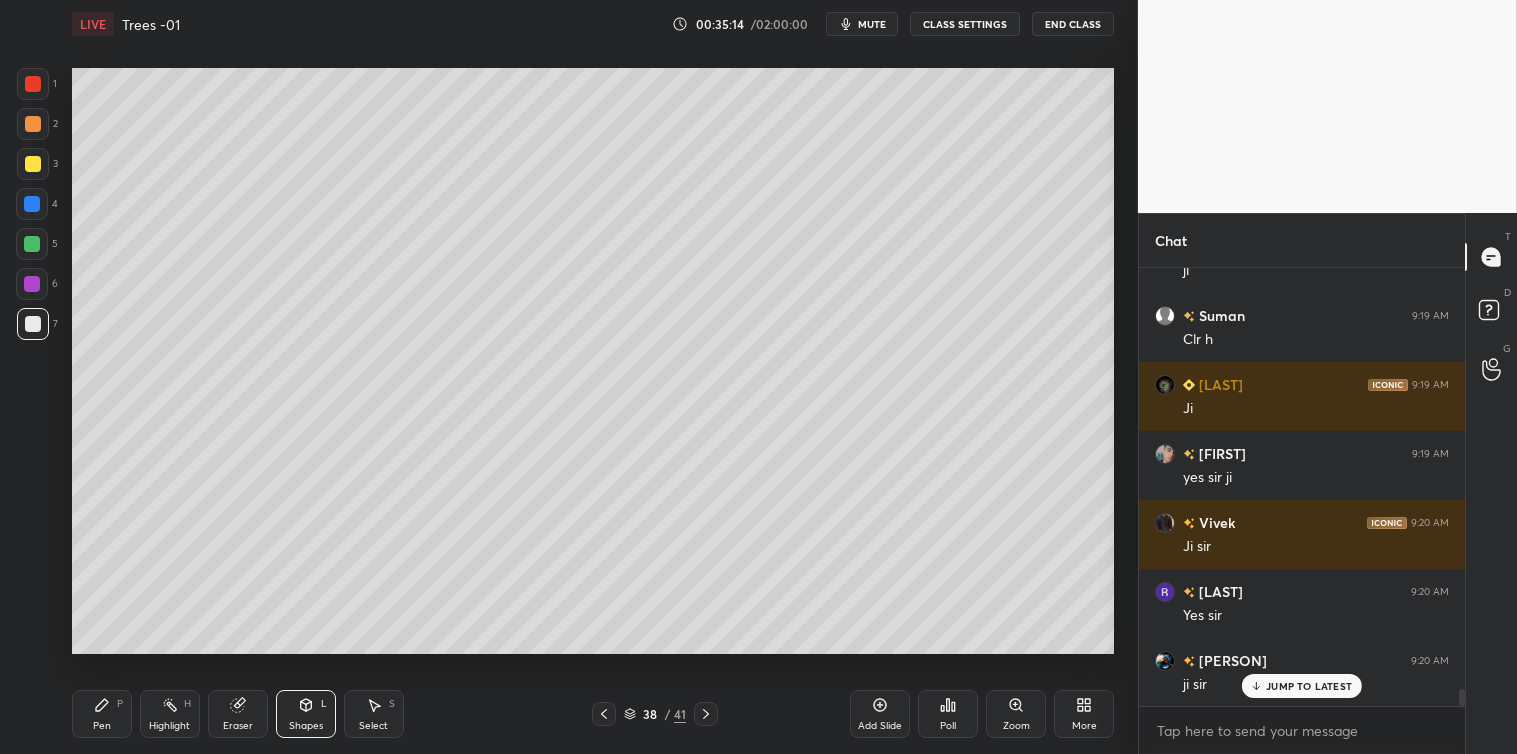 click 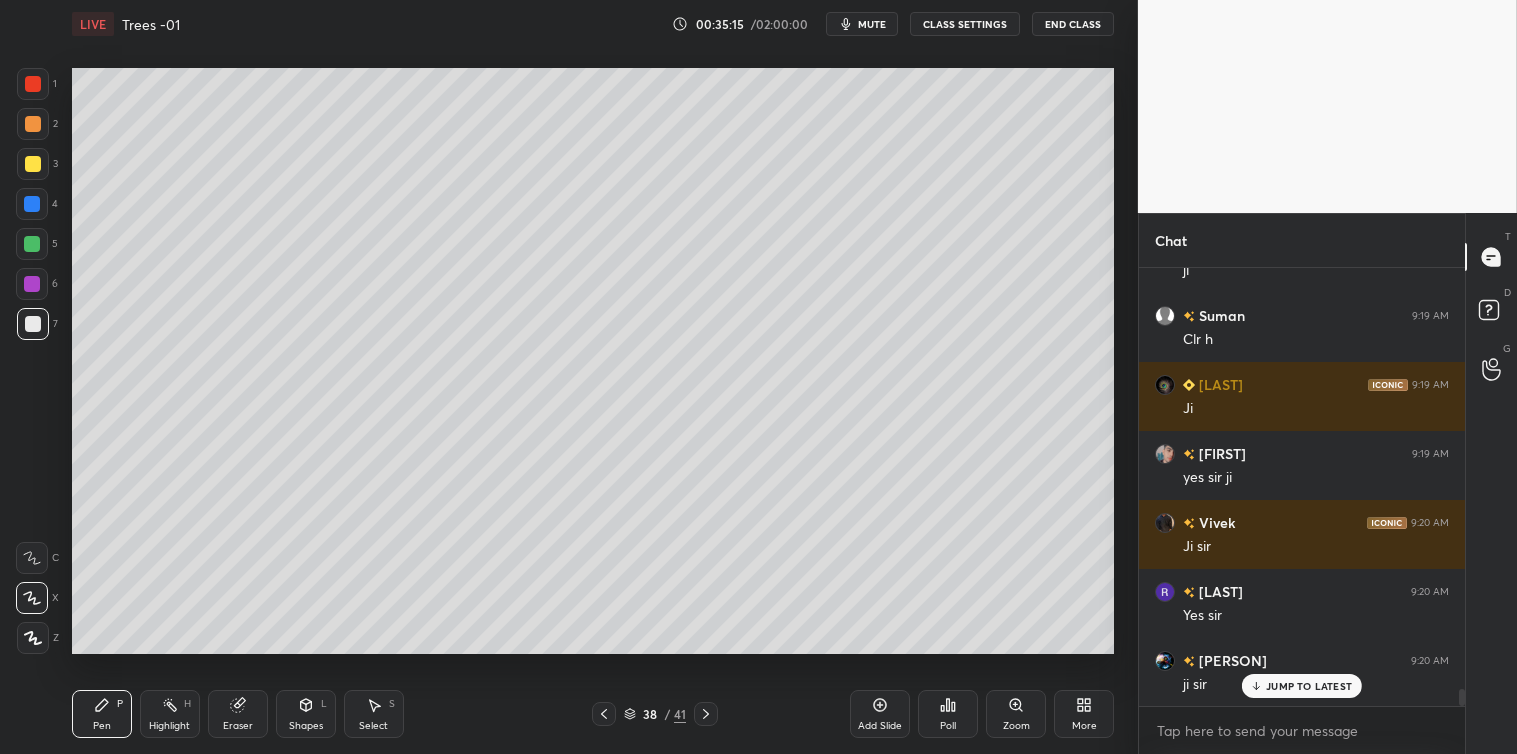 click on "3" at bounding box center (37, 168) 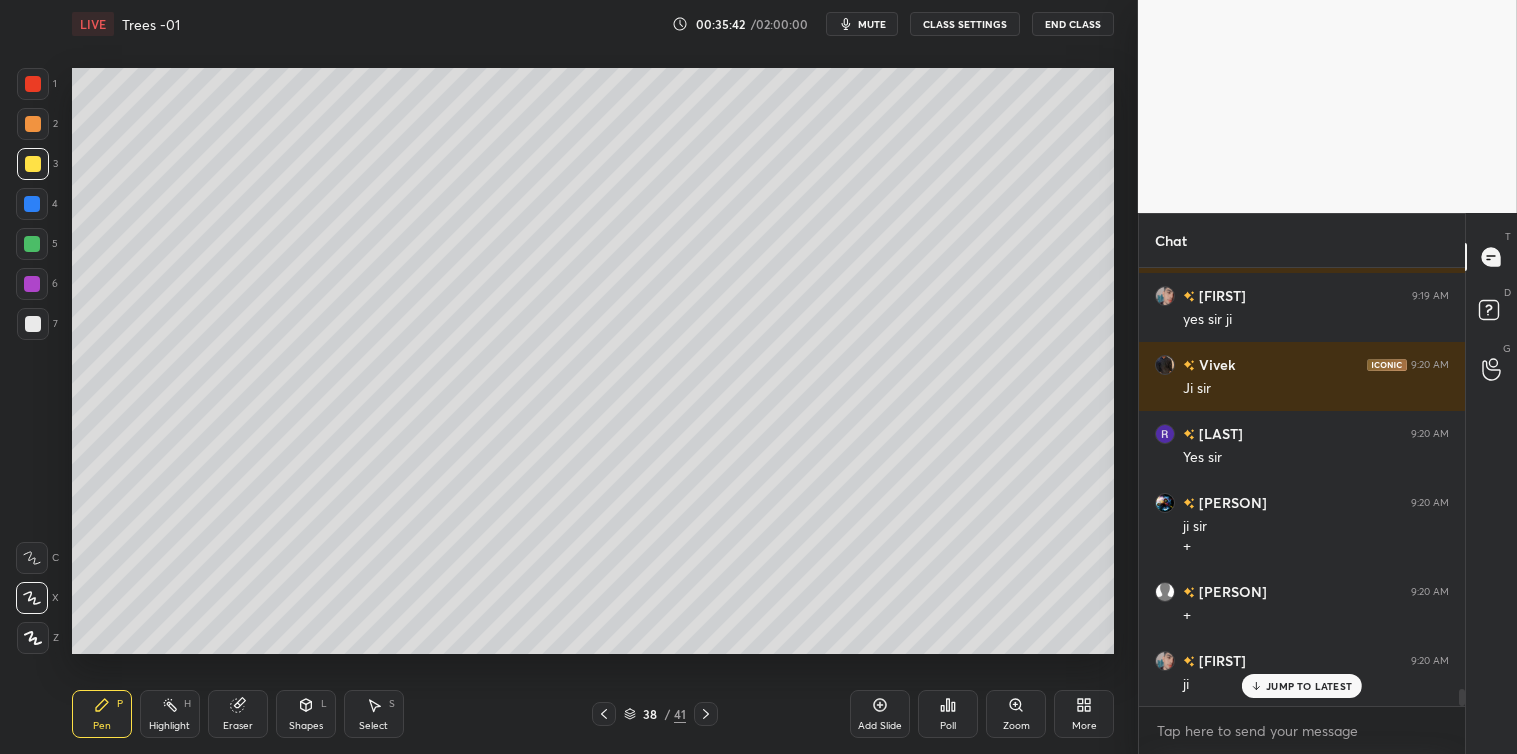 scroll, scrollTop: 10865, scrollLeft: 0, axis: vertical 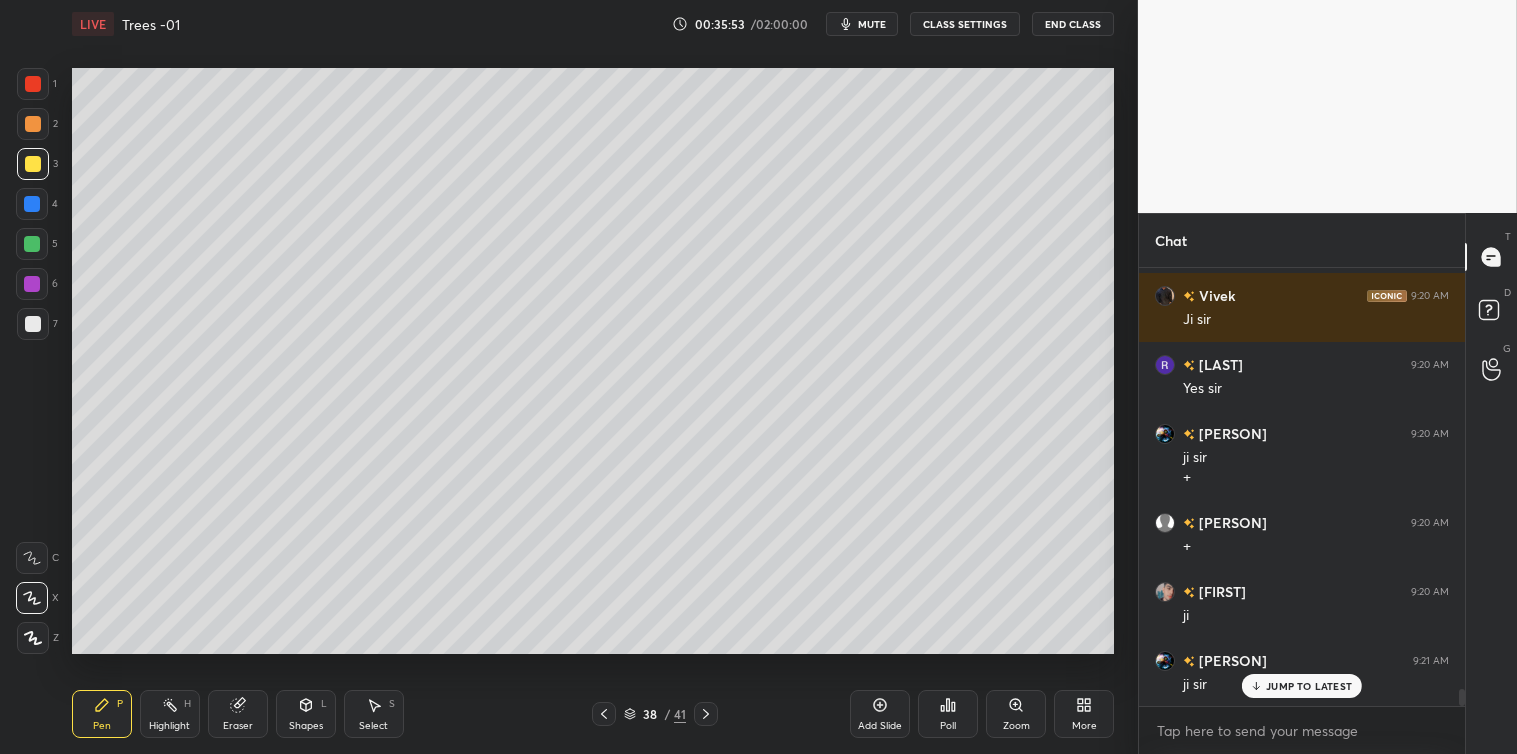 click 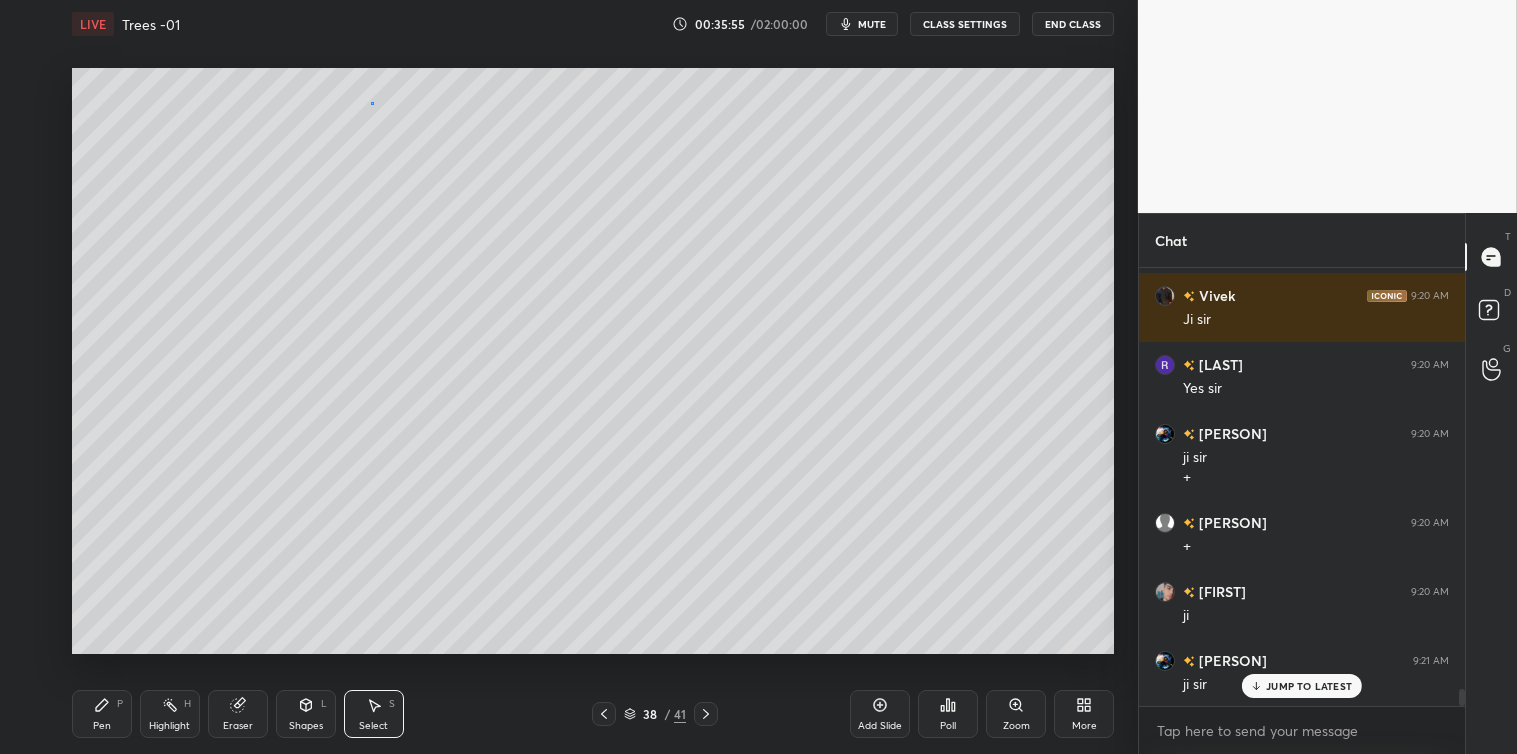 scroll, scrollTop: 10935, scrollLeft: 0, axis: vertical 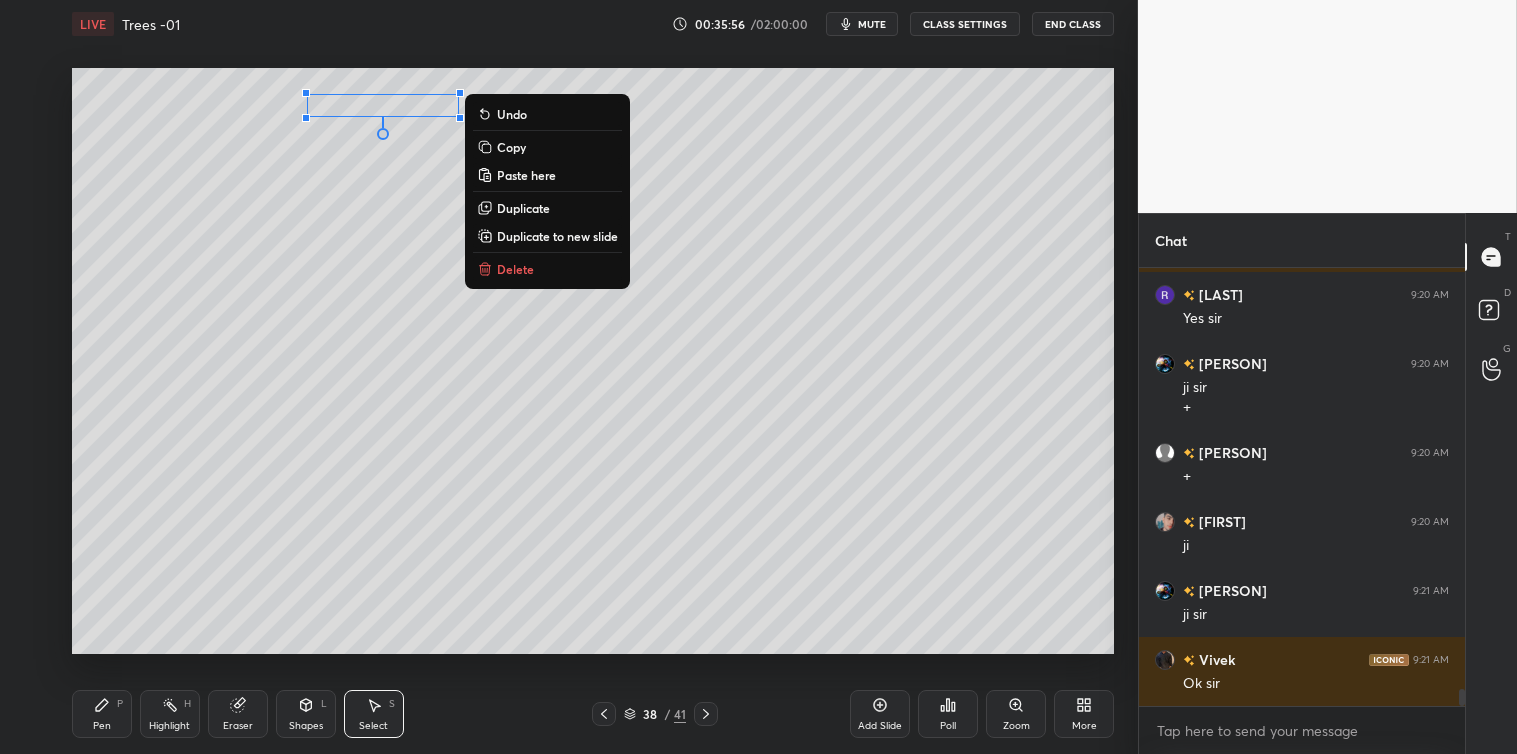 click on "Delete" at bounding box center (547, 269) 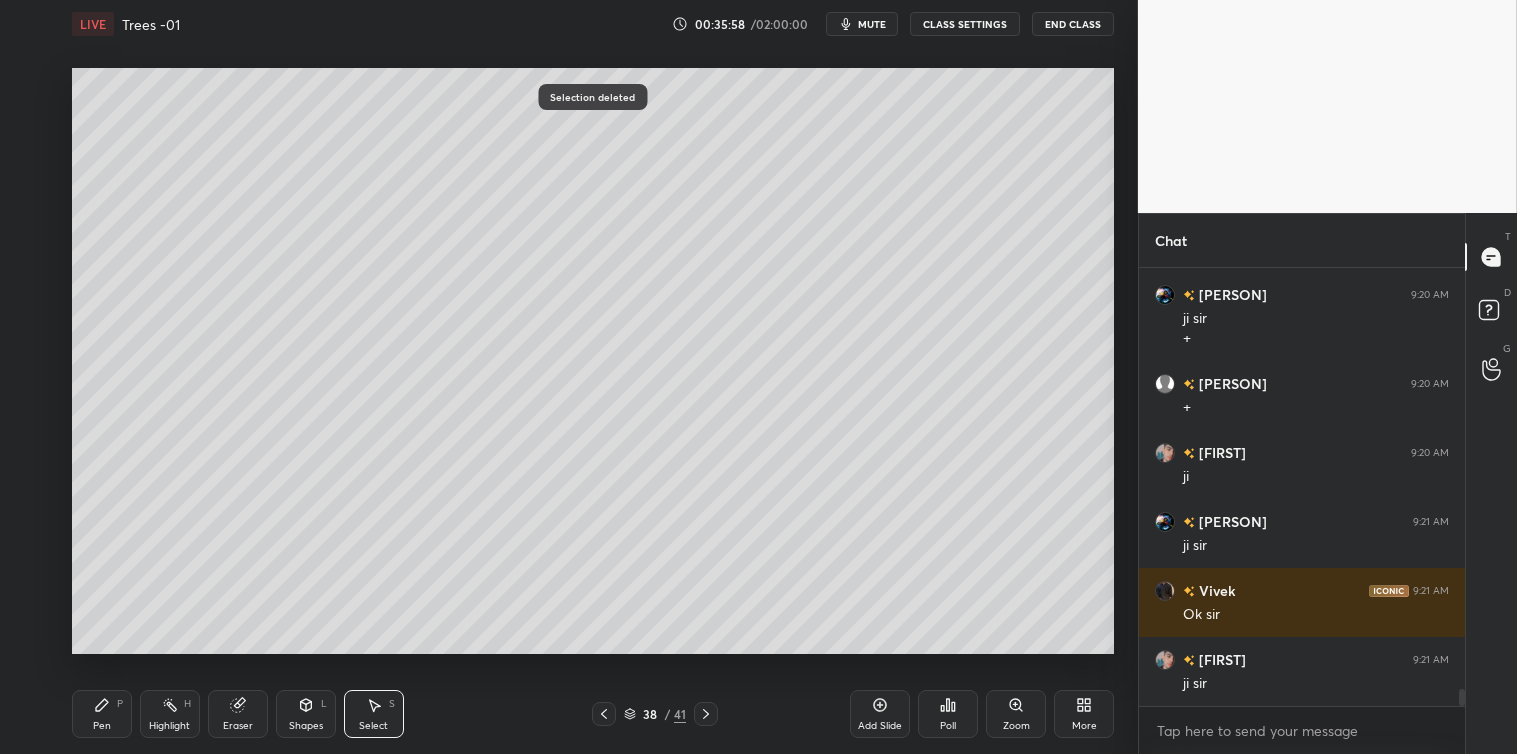 click 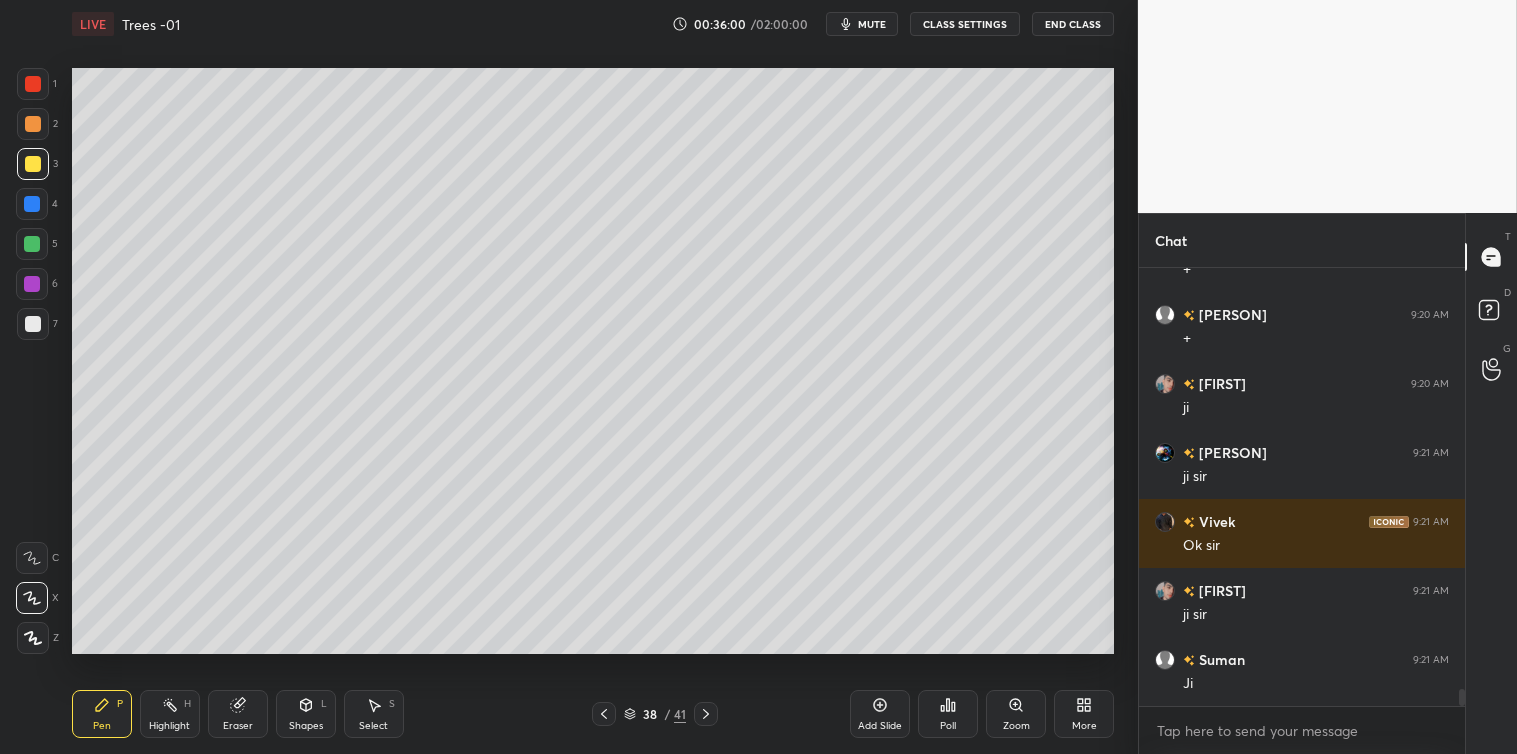 scroll, scrollTop: 11142, scrollLeft: 0, axis: vertical 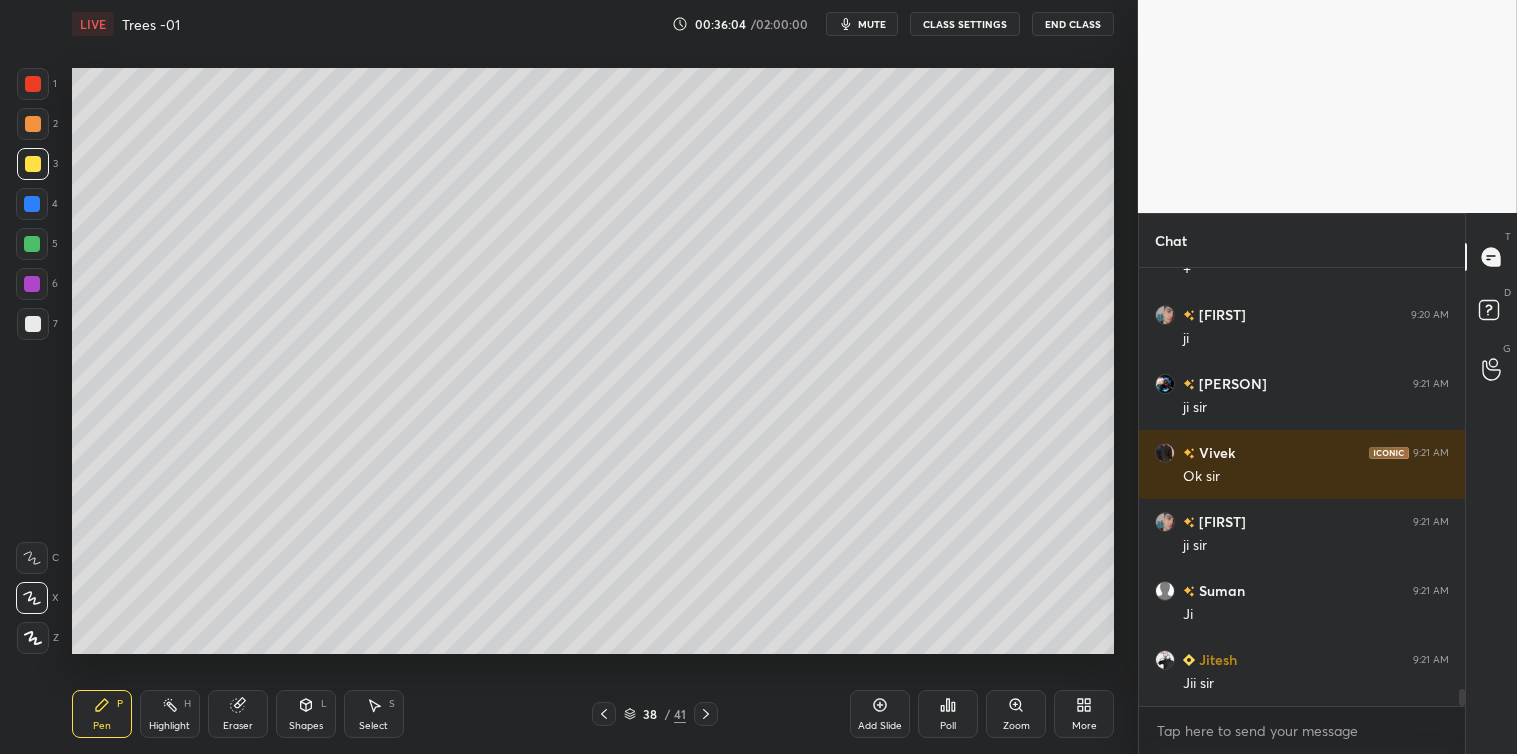 click 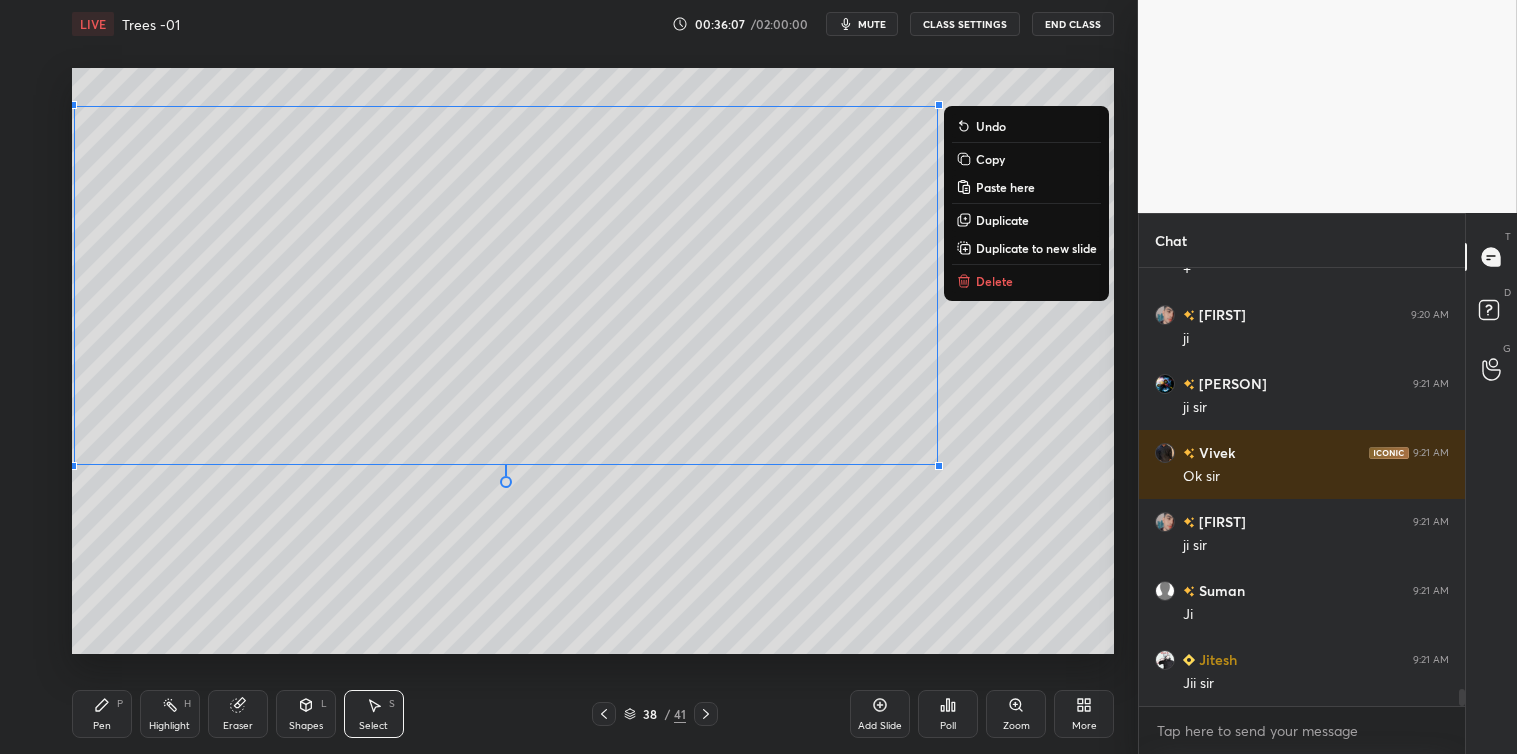 click on "Copy" at bounding box center (990, 159) 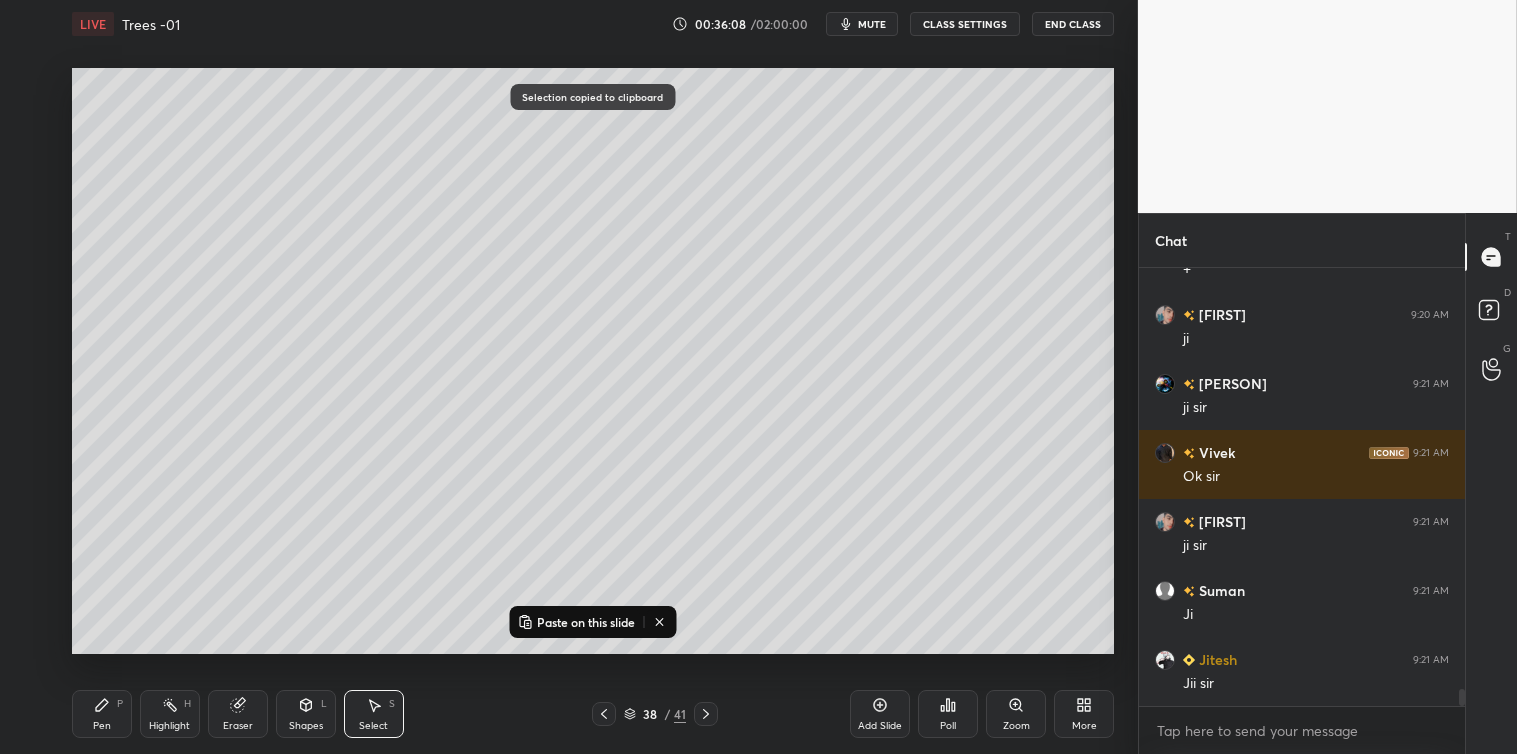 click on "Add Slide" at bounding box center [880, 714] 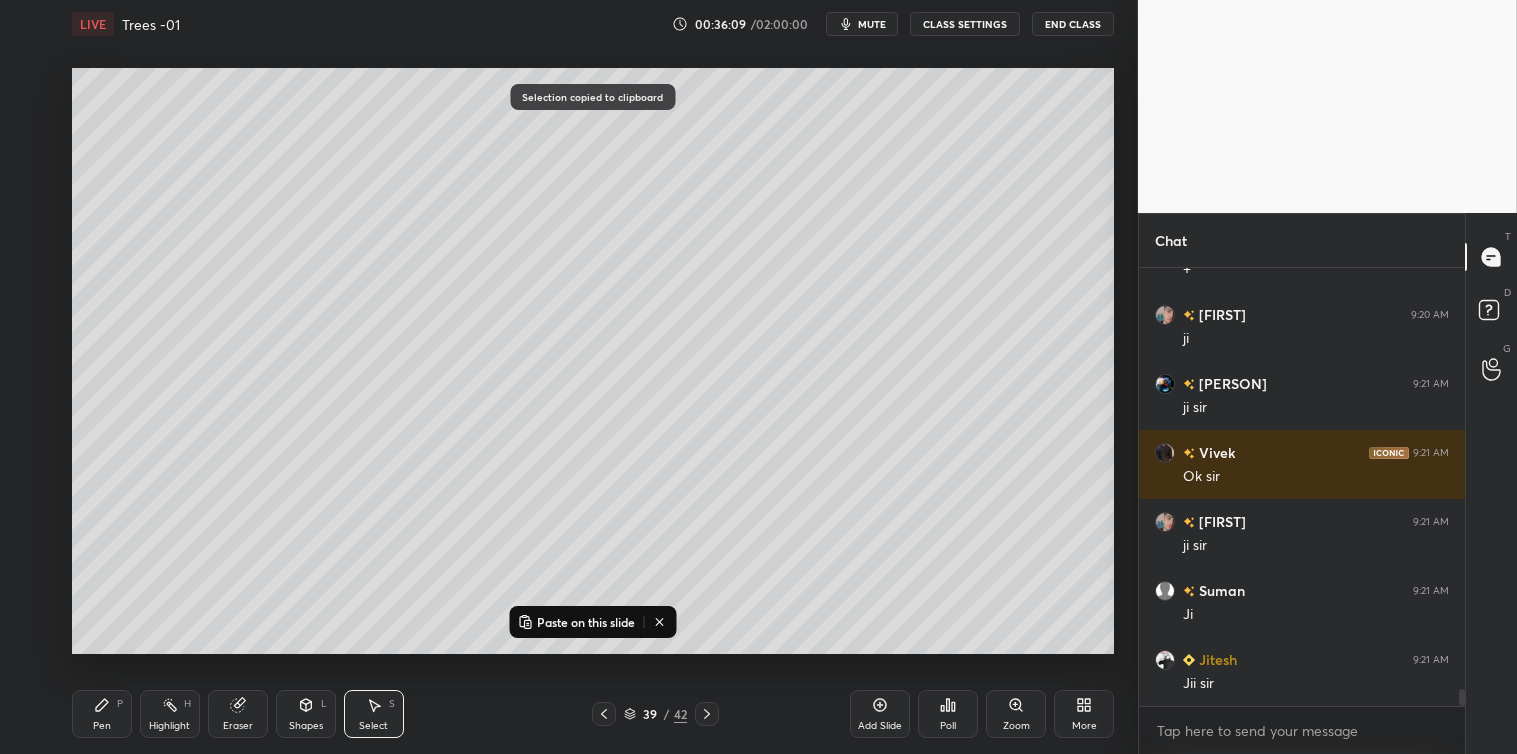 click on "Paste on this slide" at bounding box center (586, 622) 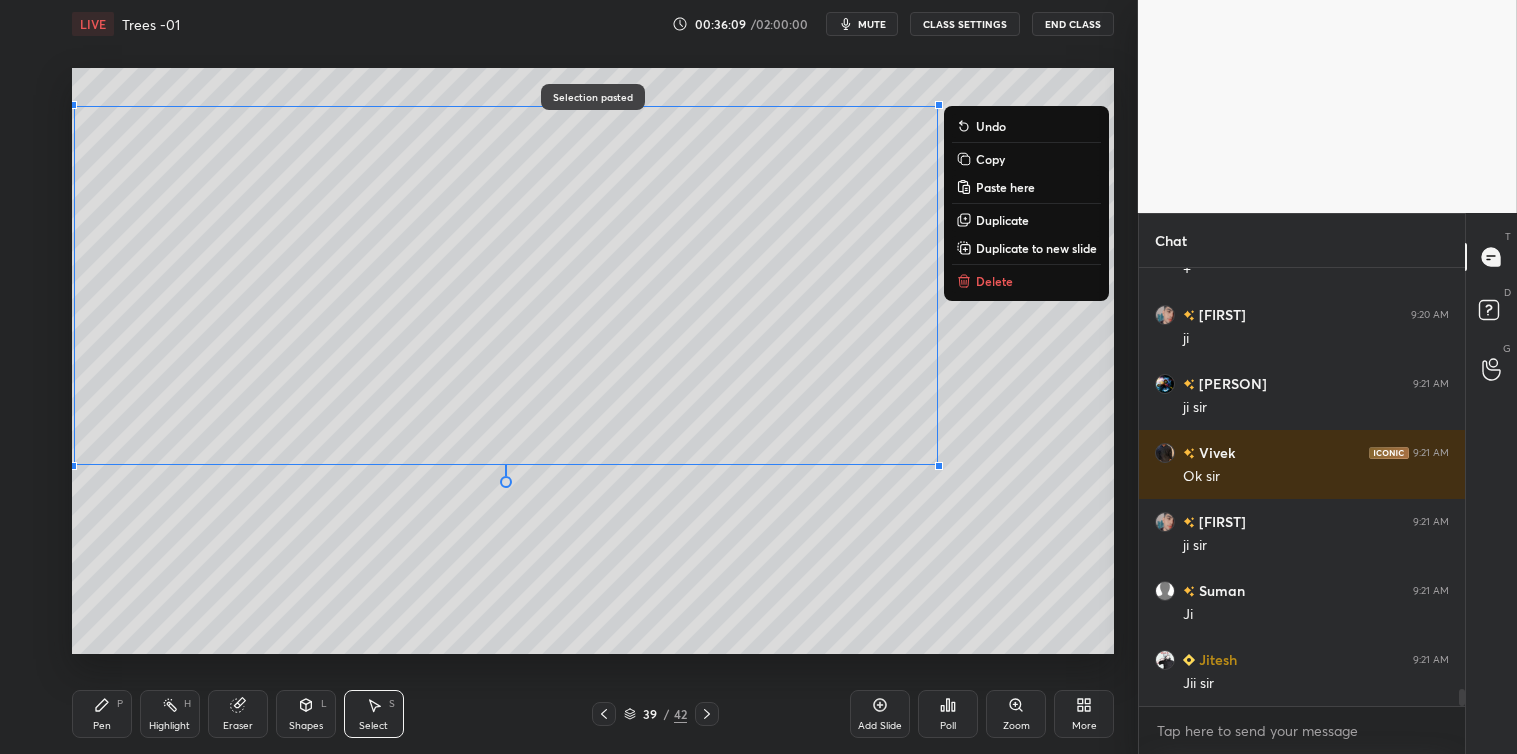click on "0 ° Undo Copy Paste here Duplicate Duplicate to new slide Delete" at bounding box center [593, 361] 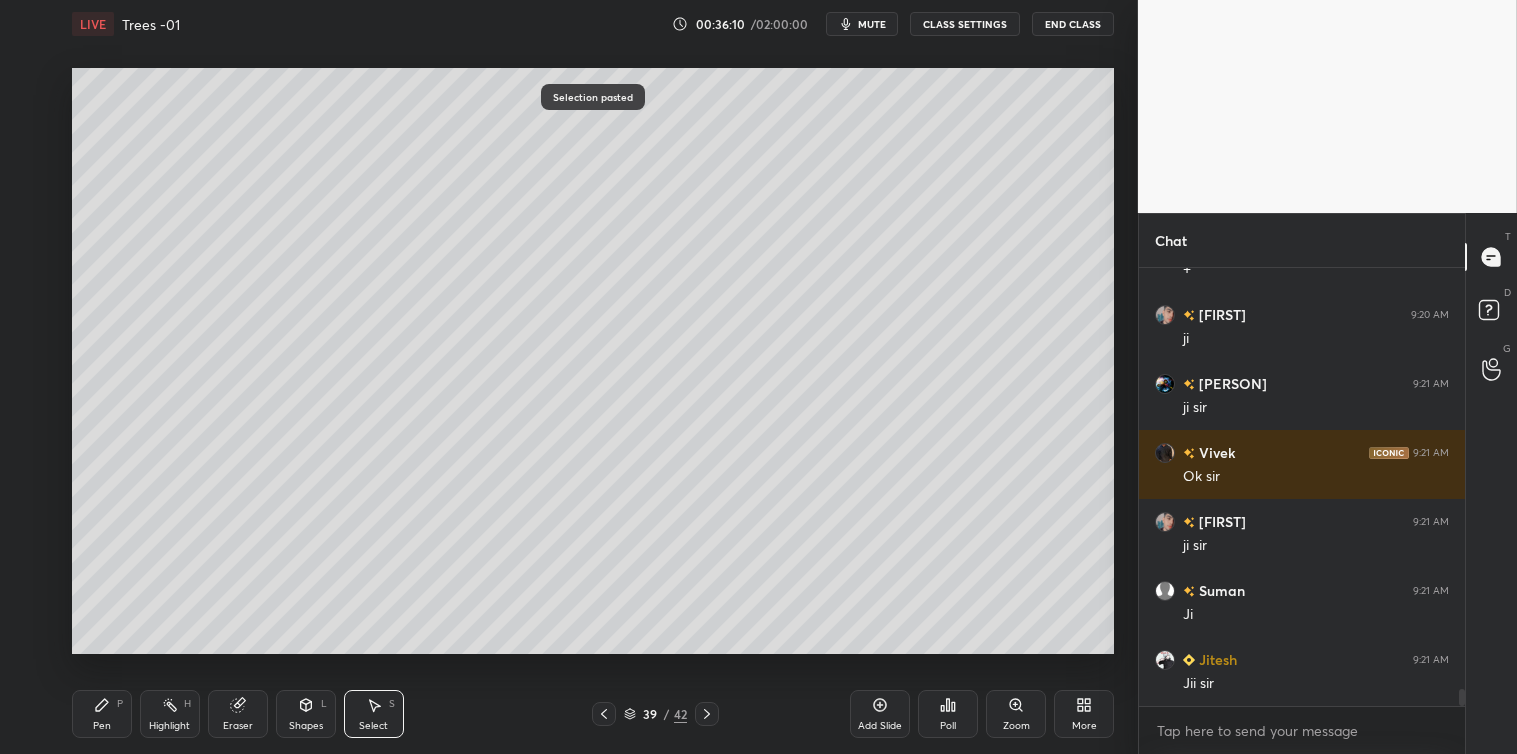 click 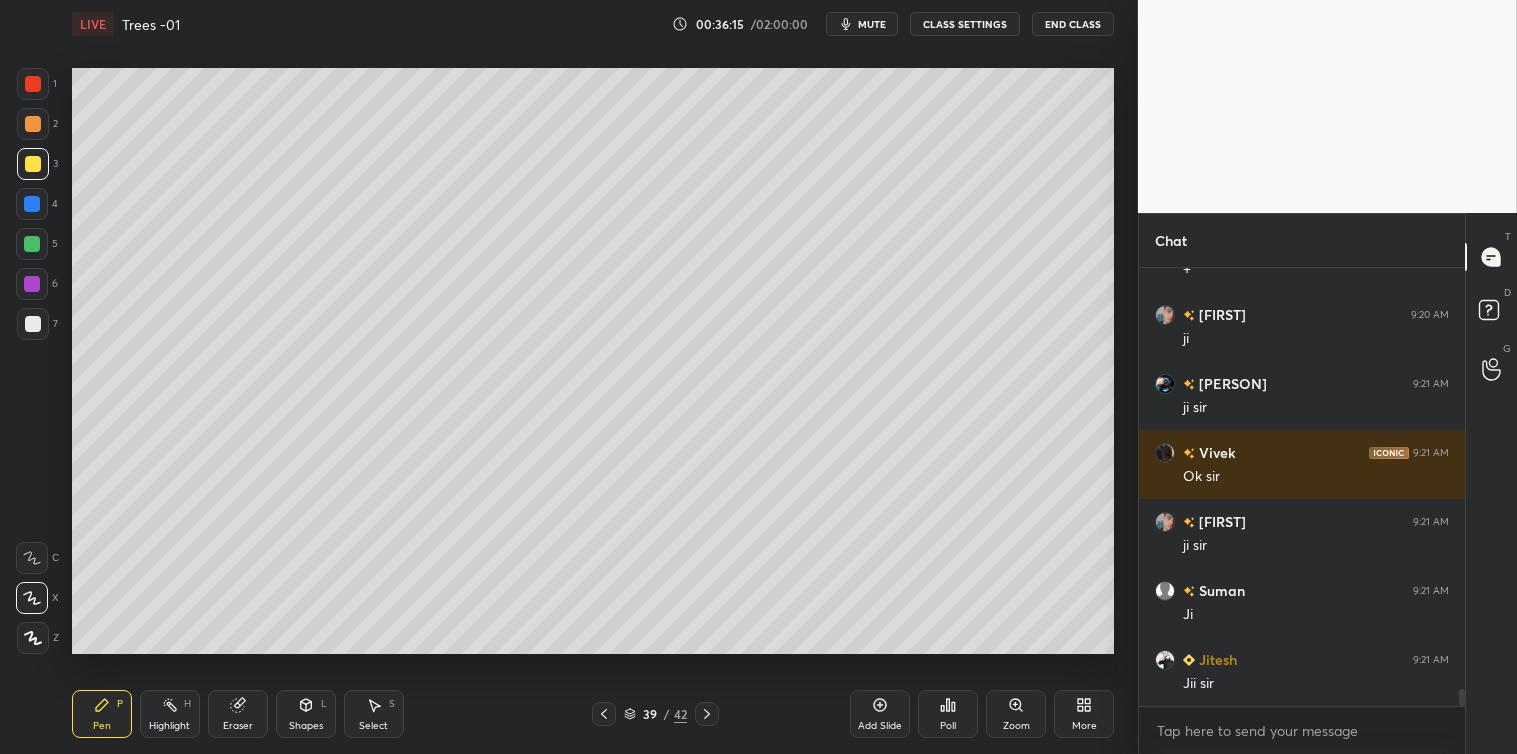 click 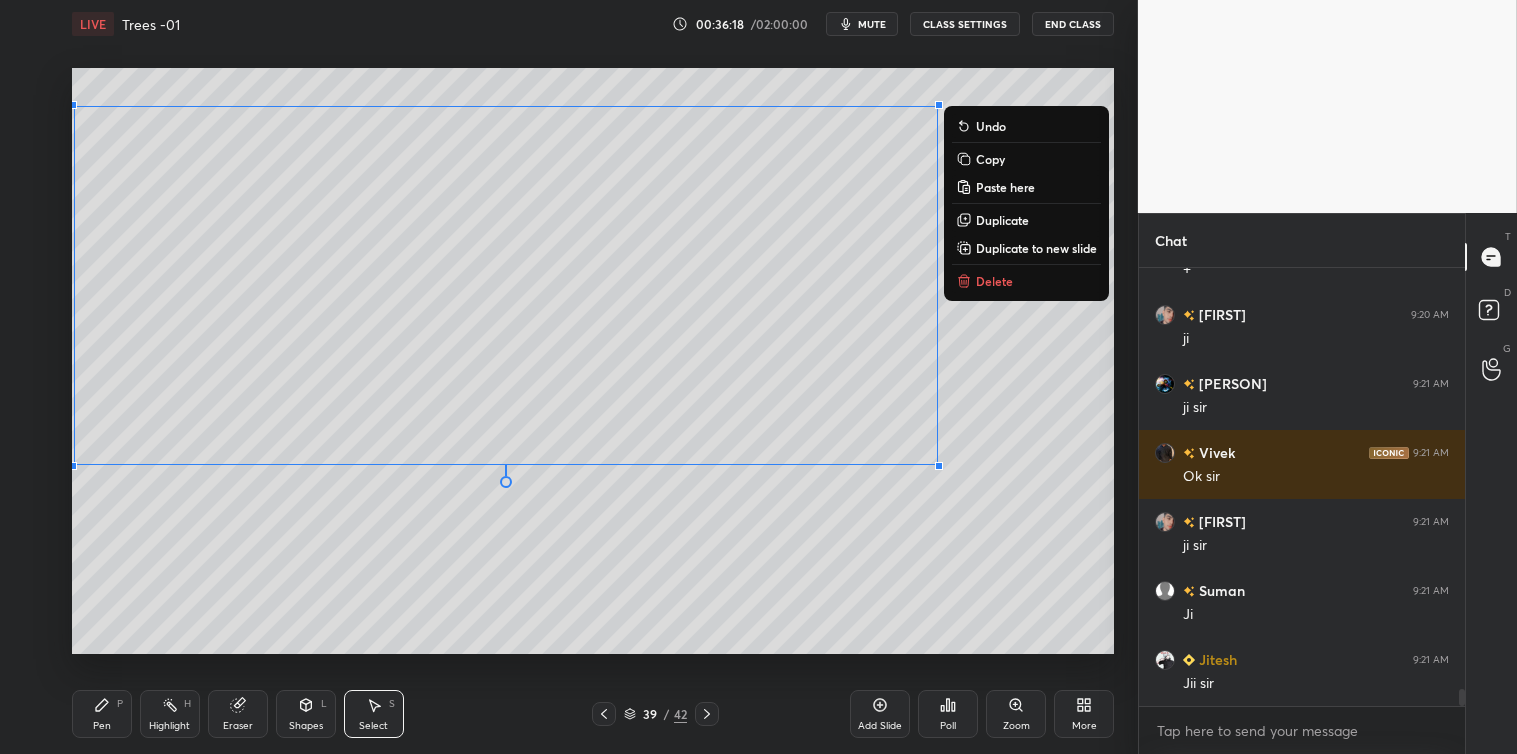 click 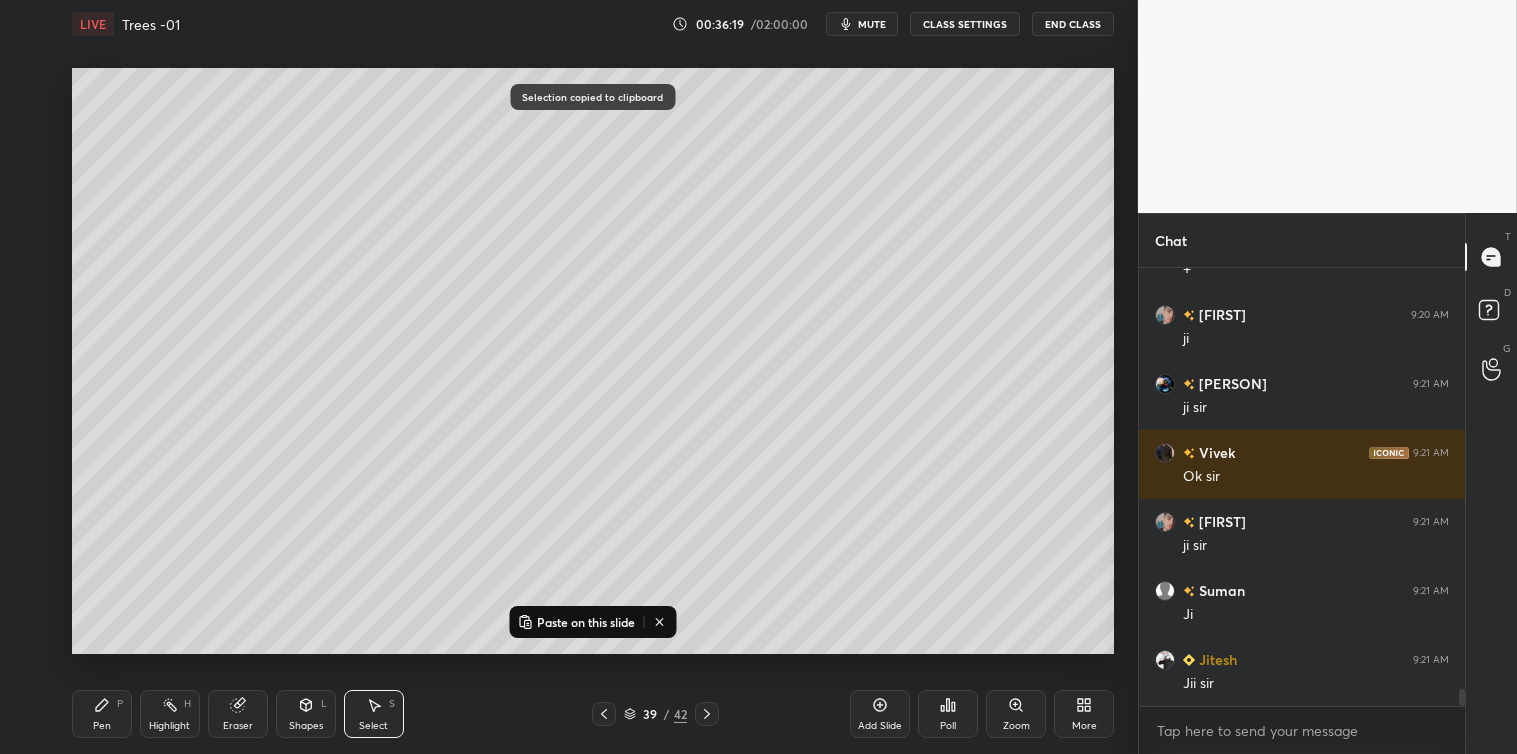 click on "Add Slide" at bounding box center [880, 714] 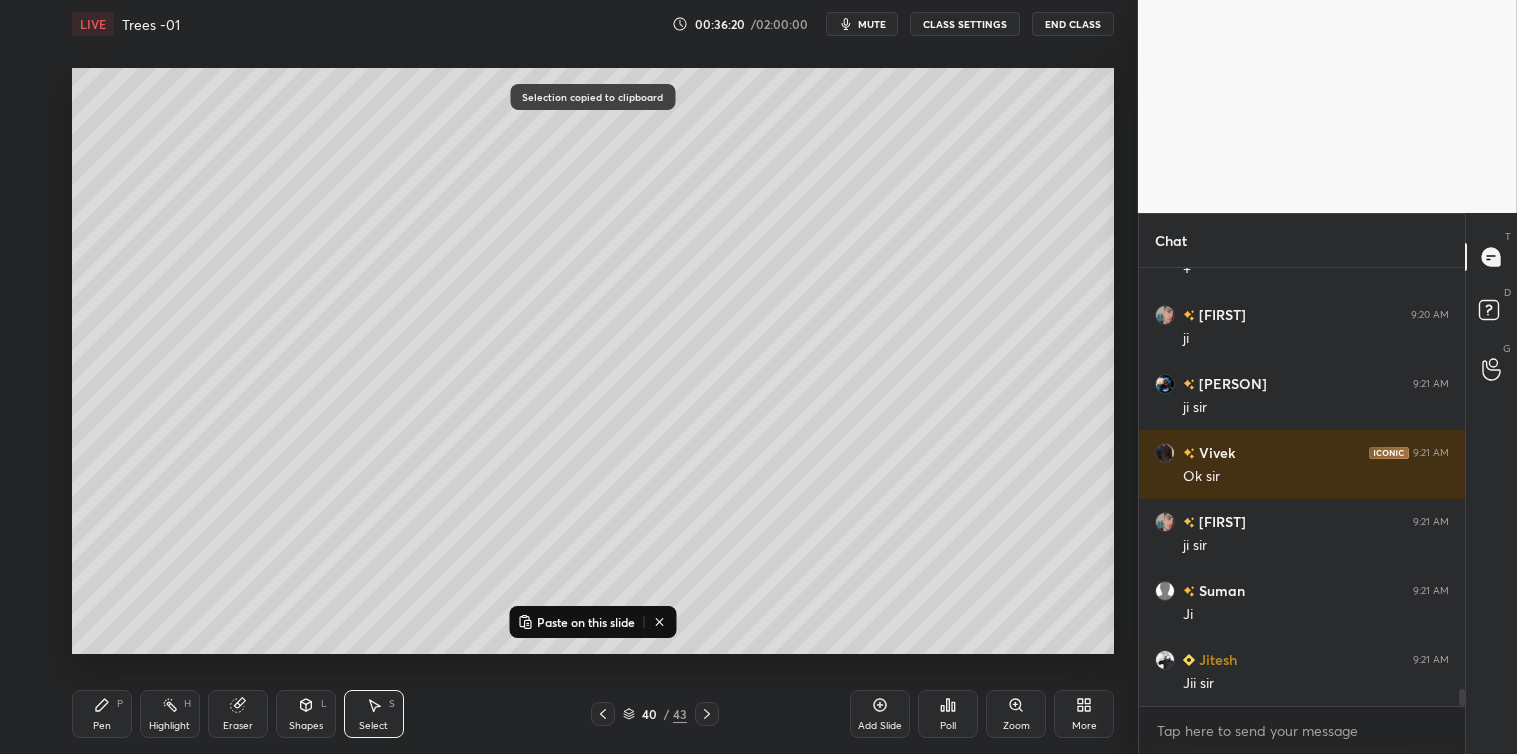 click on "Paste on this slide" at bounding box center [586, 622] 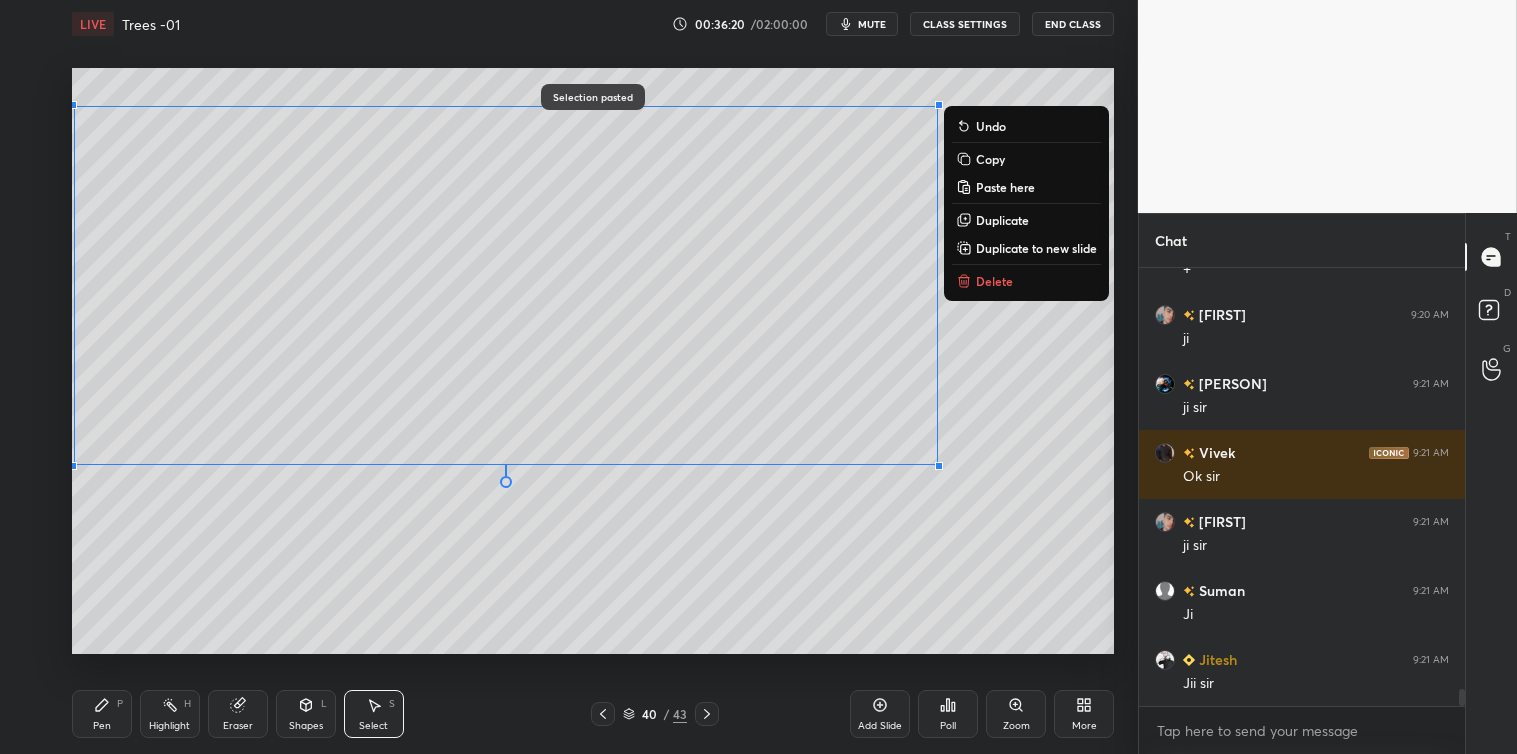 click on "0 ° Undo Copy Paste here Duplicate Duplicate to new slide Delete Selection pasted Setting up your live class Poll for   secs No correct answer Start poll" at bounding box center [593, 361] 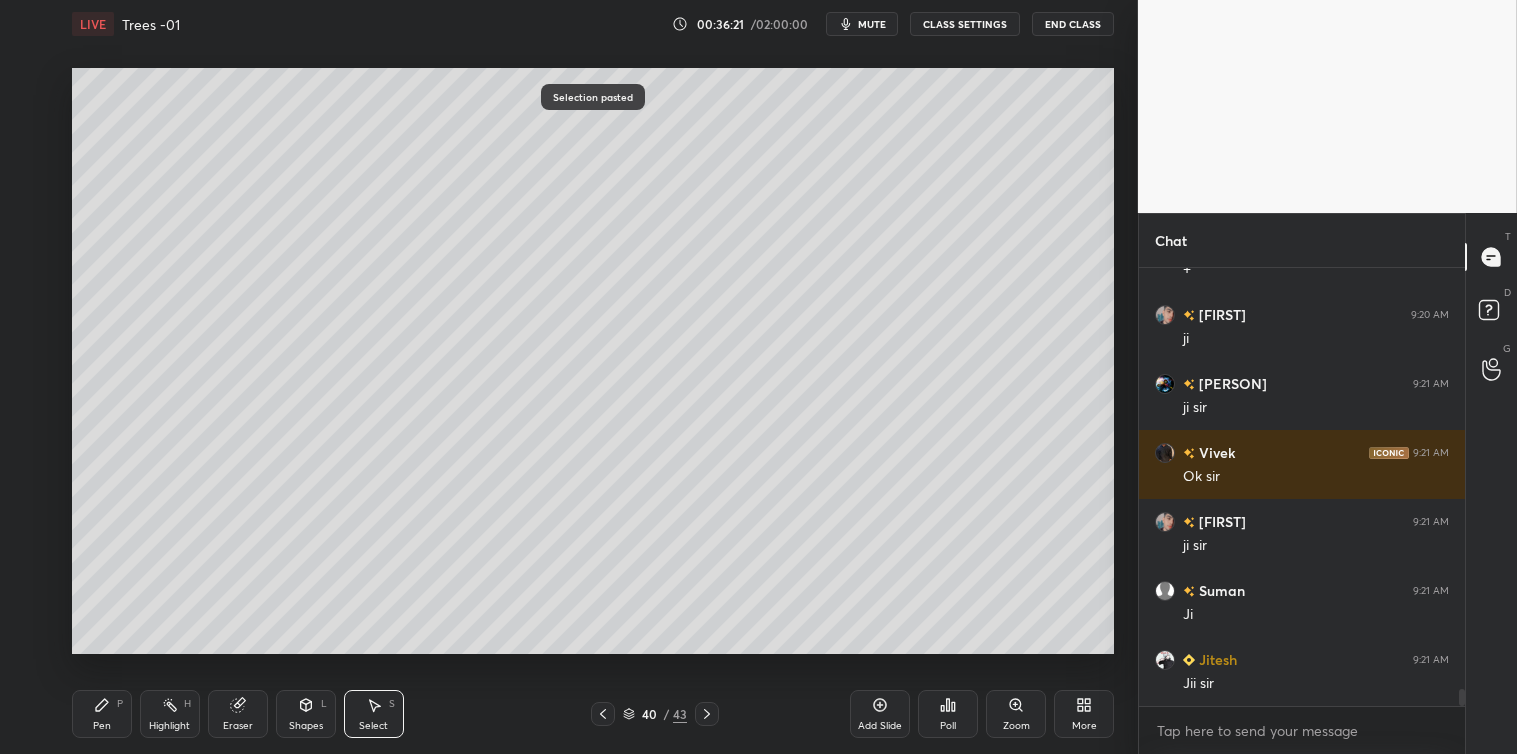 click 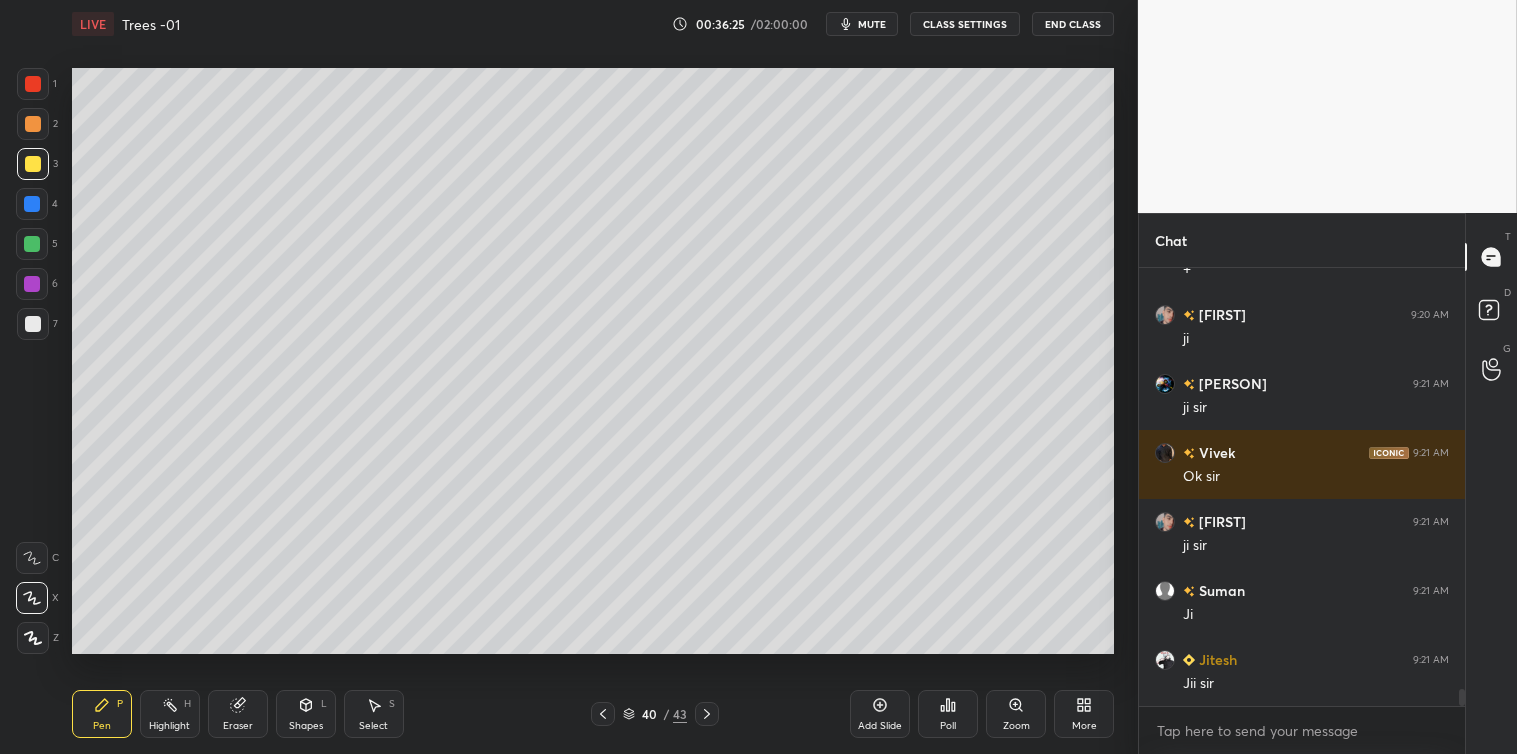 click on "Select S" at bounding box center (374, 714) 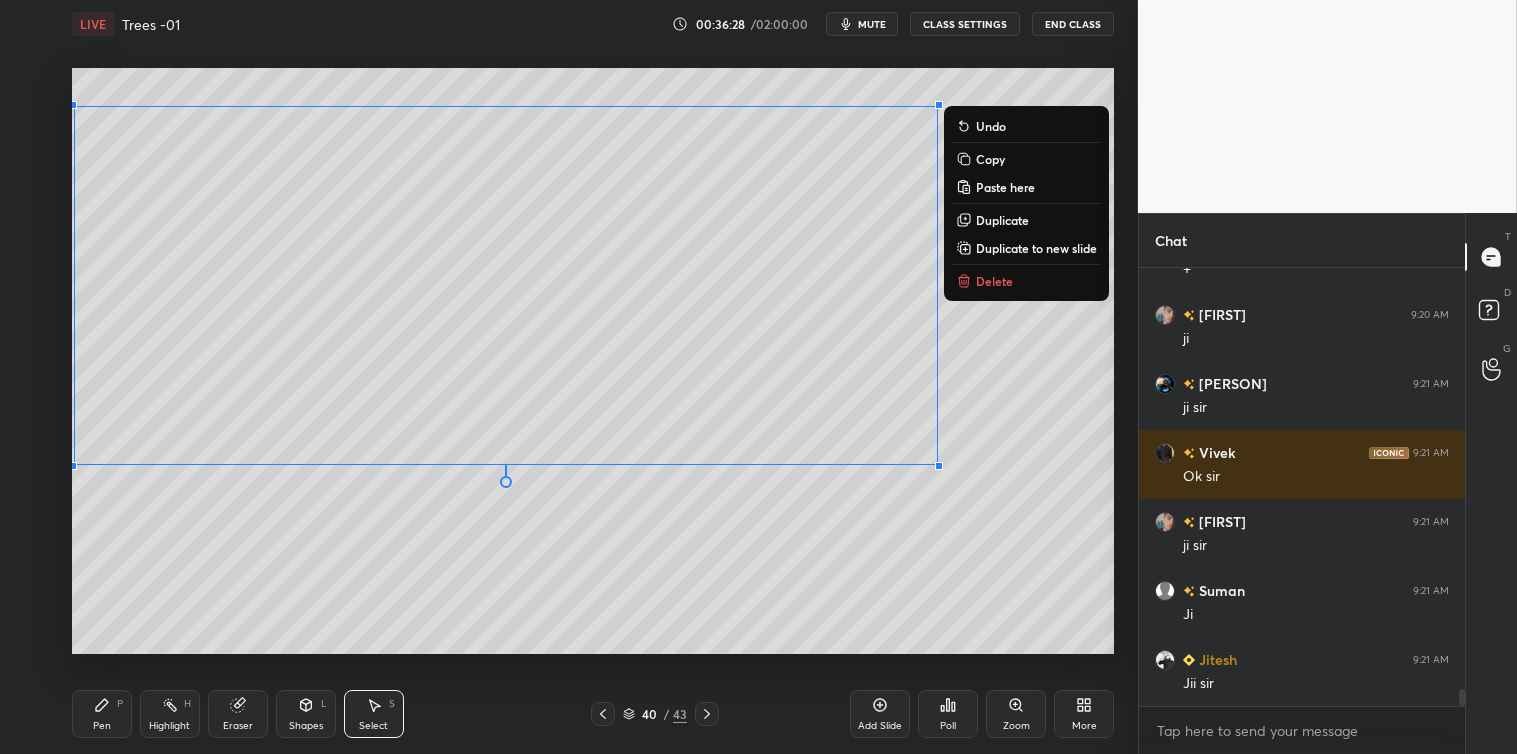 click on "Copy" at bounding box center [1026, 159] 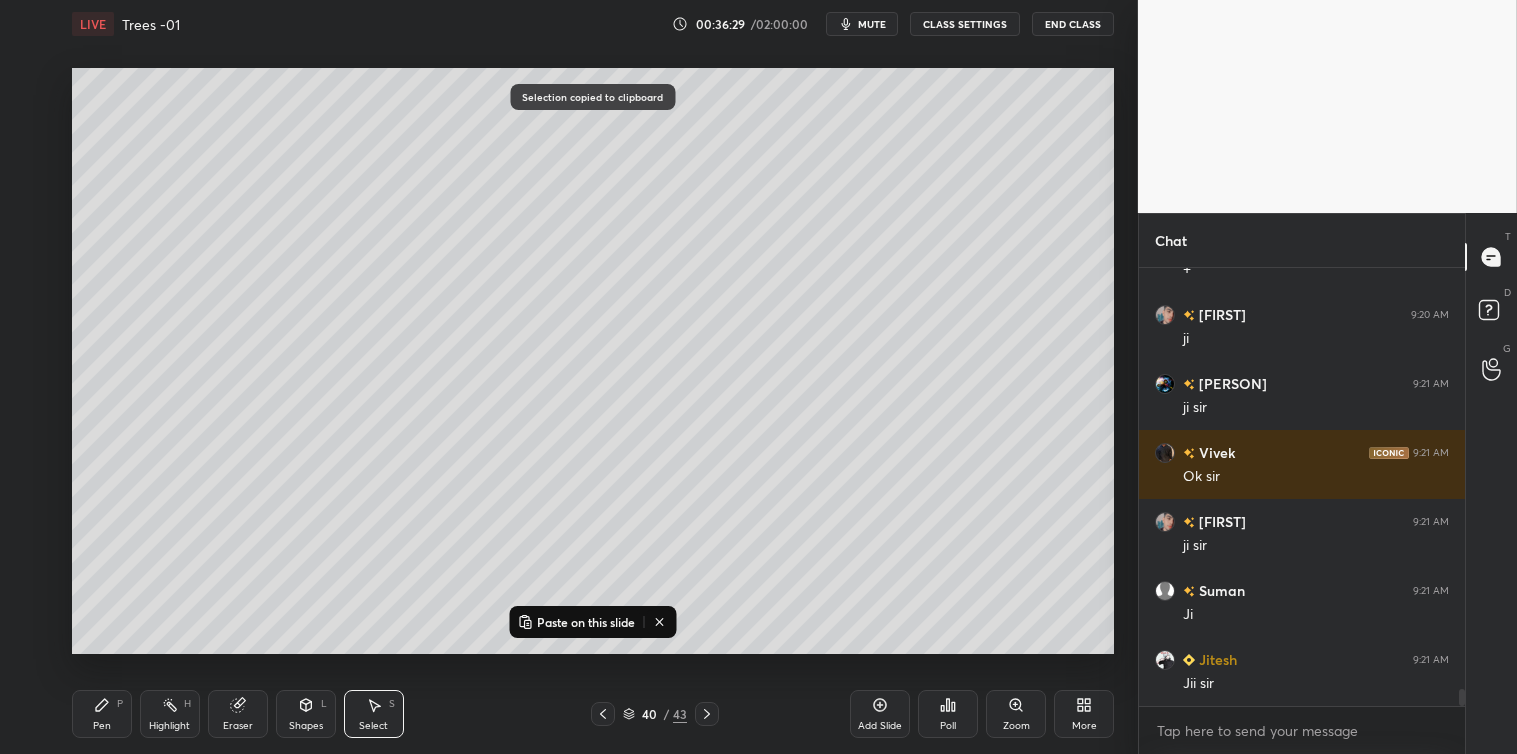 click 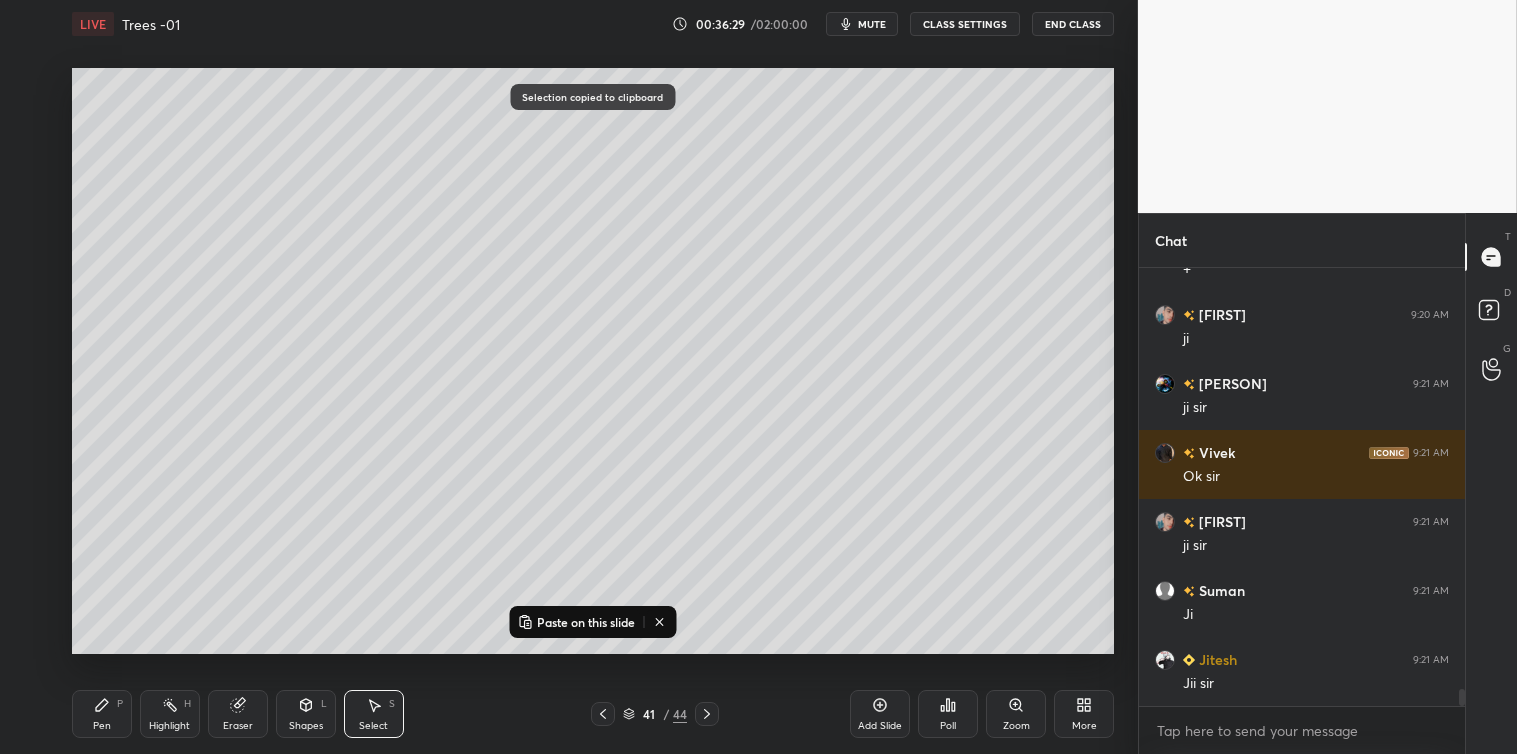 click on "Paste on this slide" at bounding box center [586, 622] 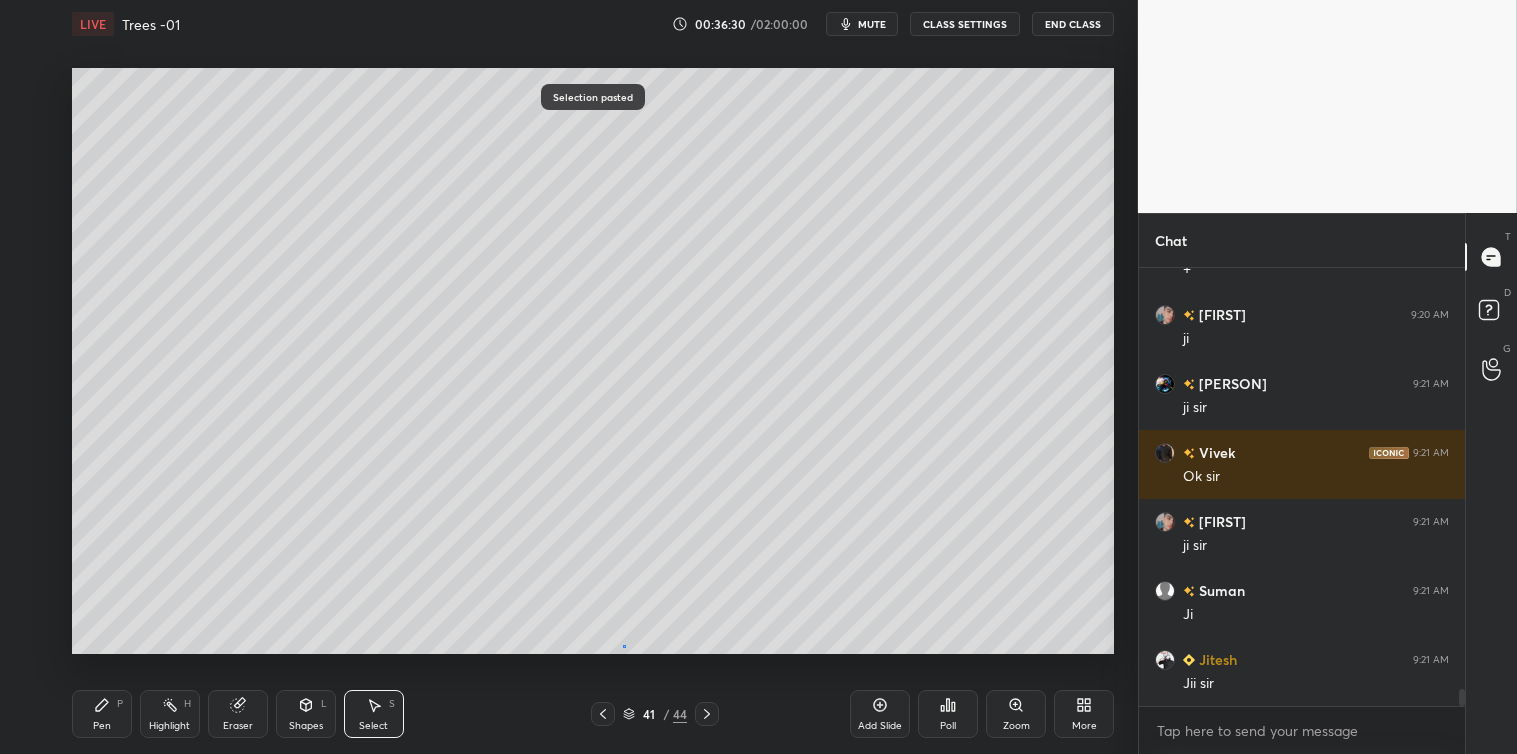 click on "0 ° Undo Copy Paste here Duplicate Duplicate to new slide Delete" at bounding box center (593, 361) 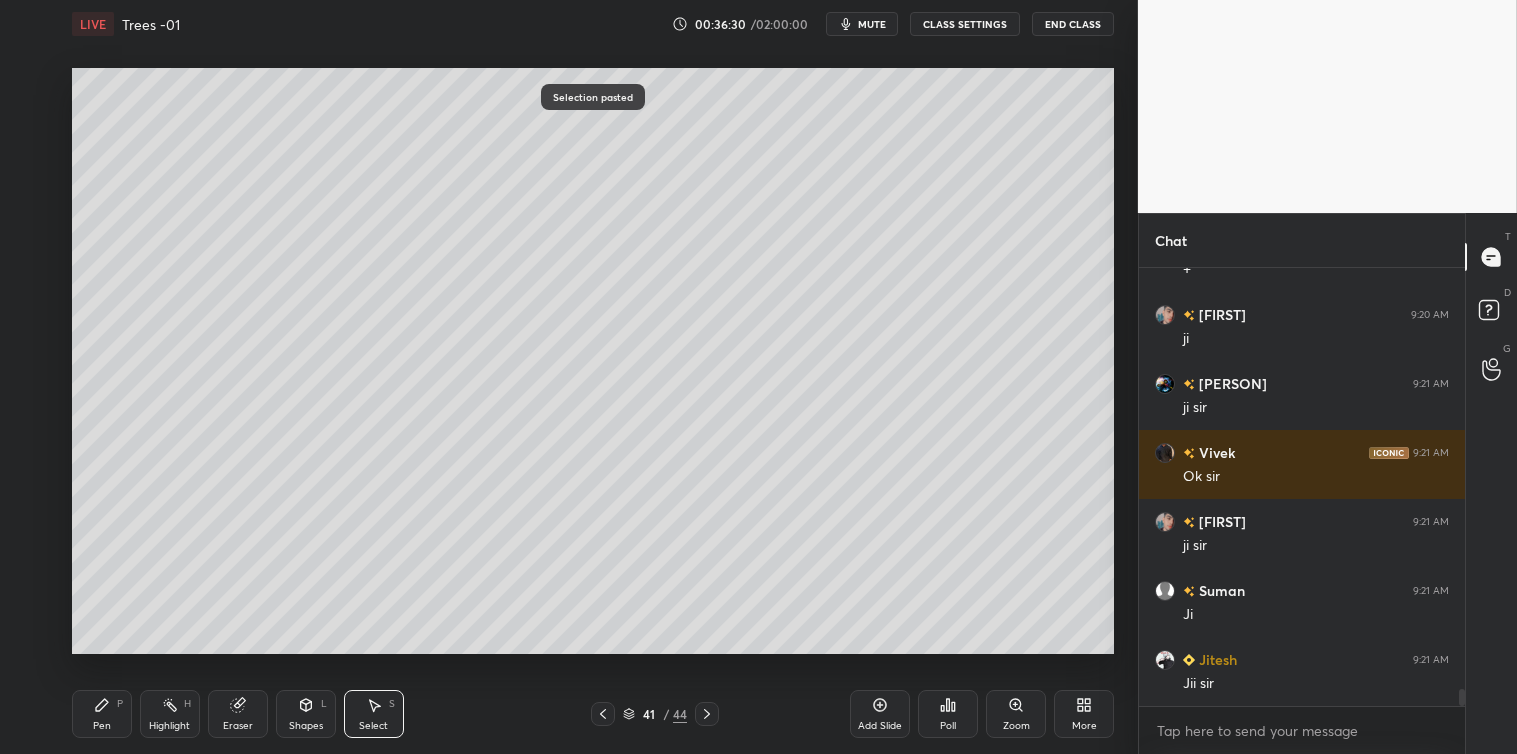 click on "Pen" at bounding box center (102, 726) 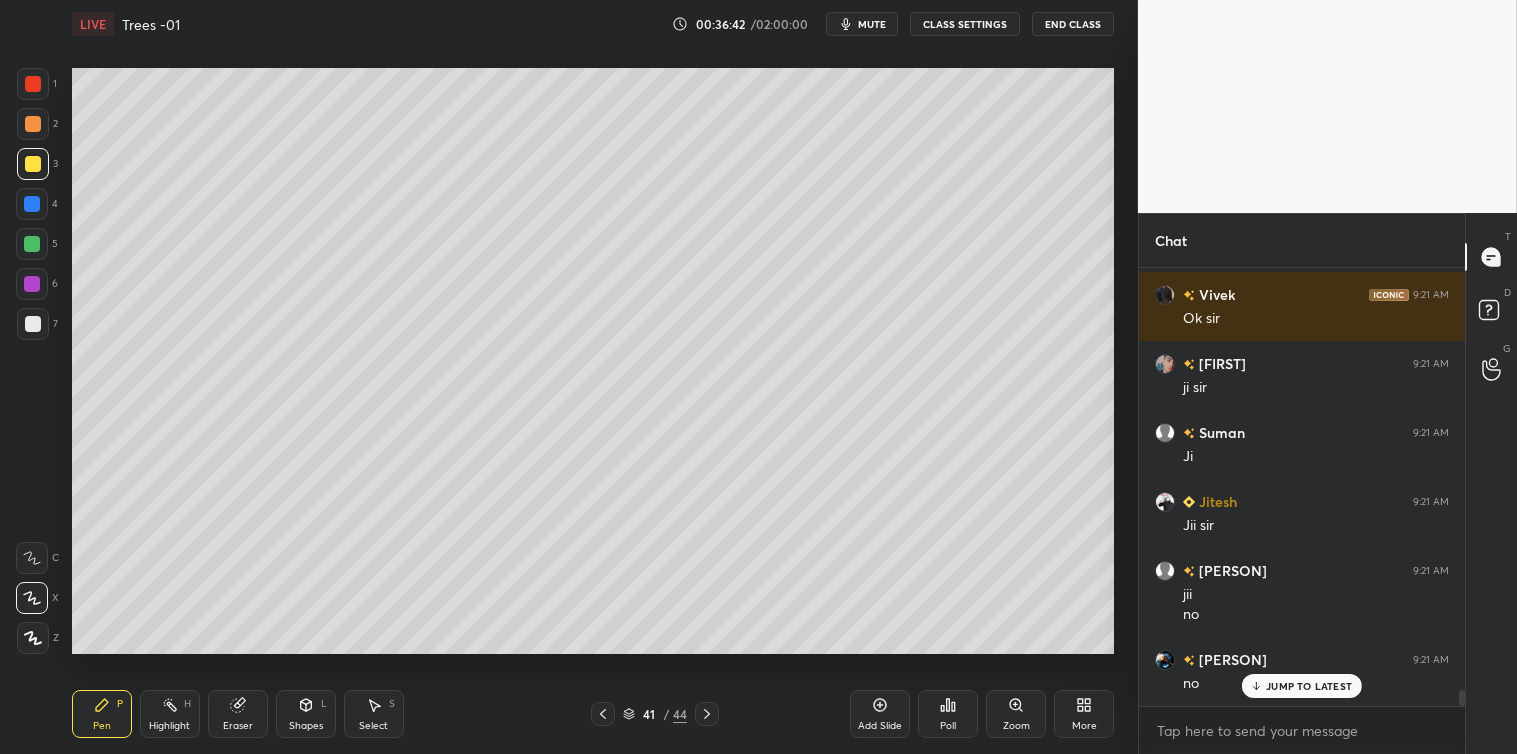 scroll, scrollTop: 11368, scrollLeft: 0, axis: vertical 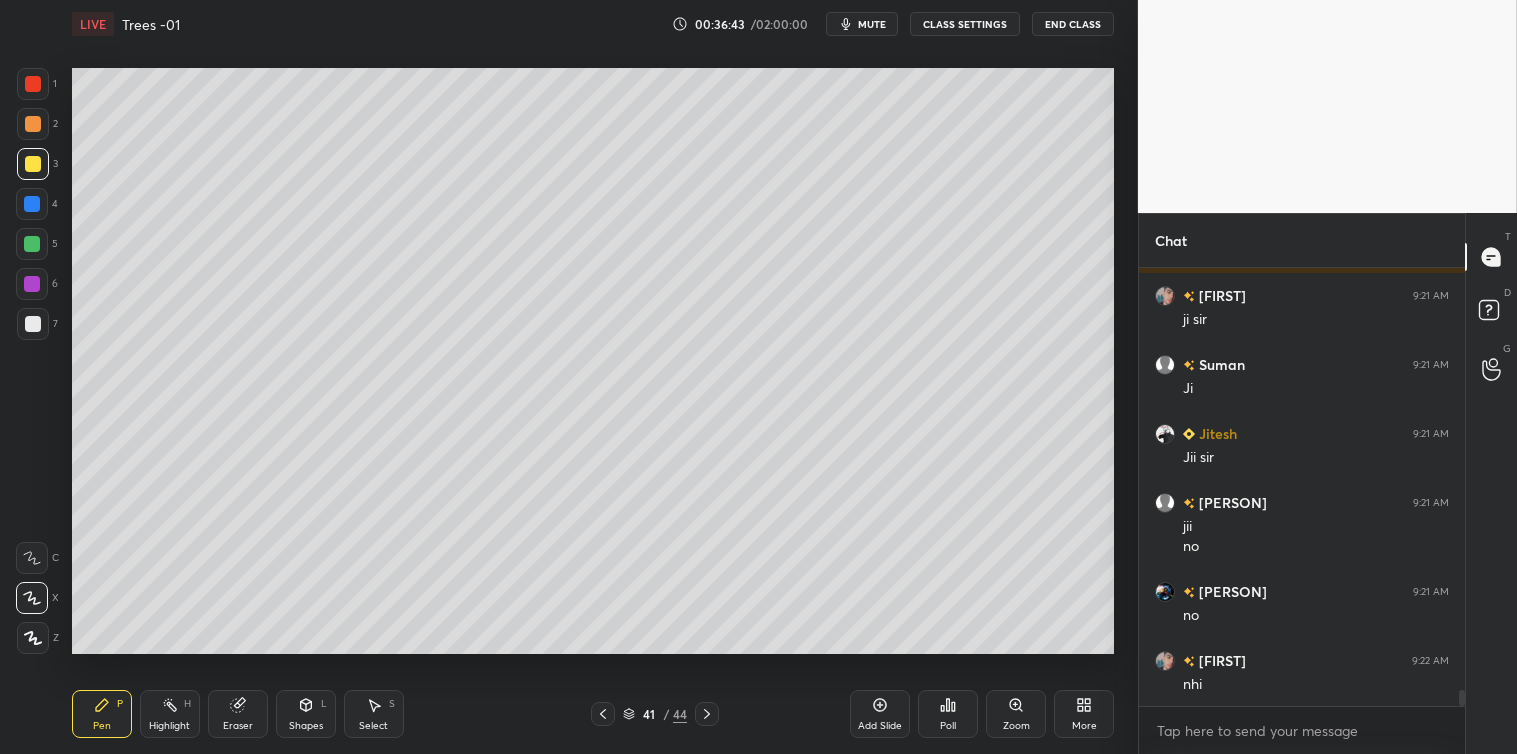 click 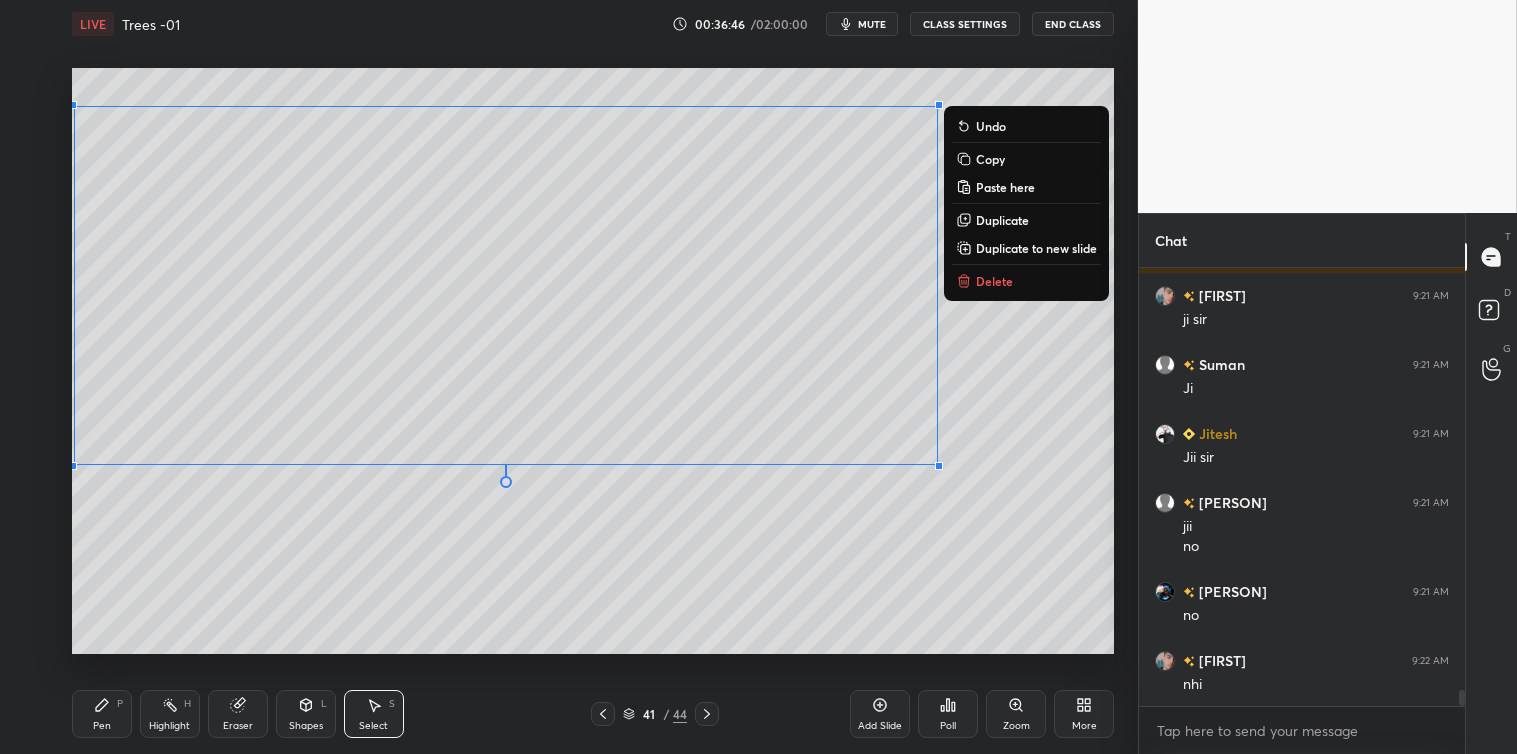 click on "Copy" at bounding box center [1026, 159] 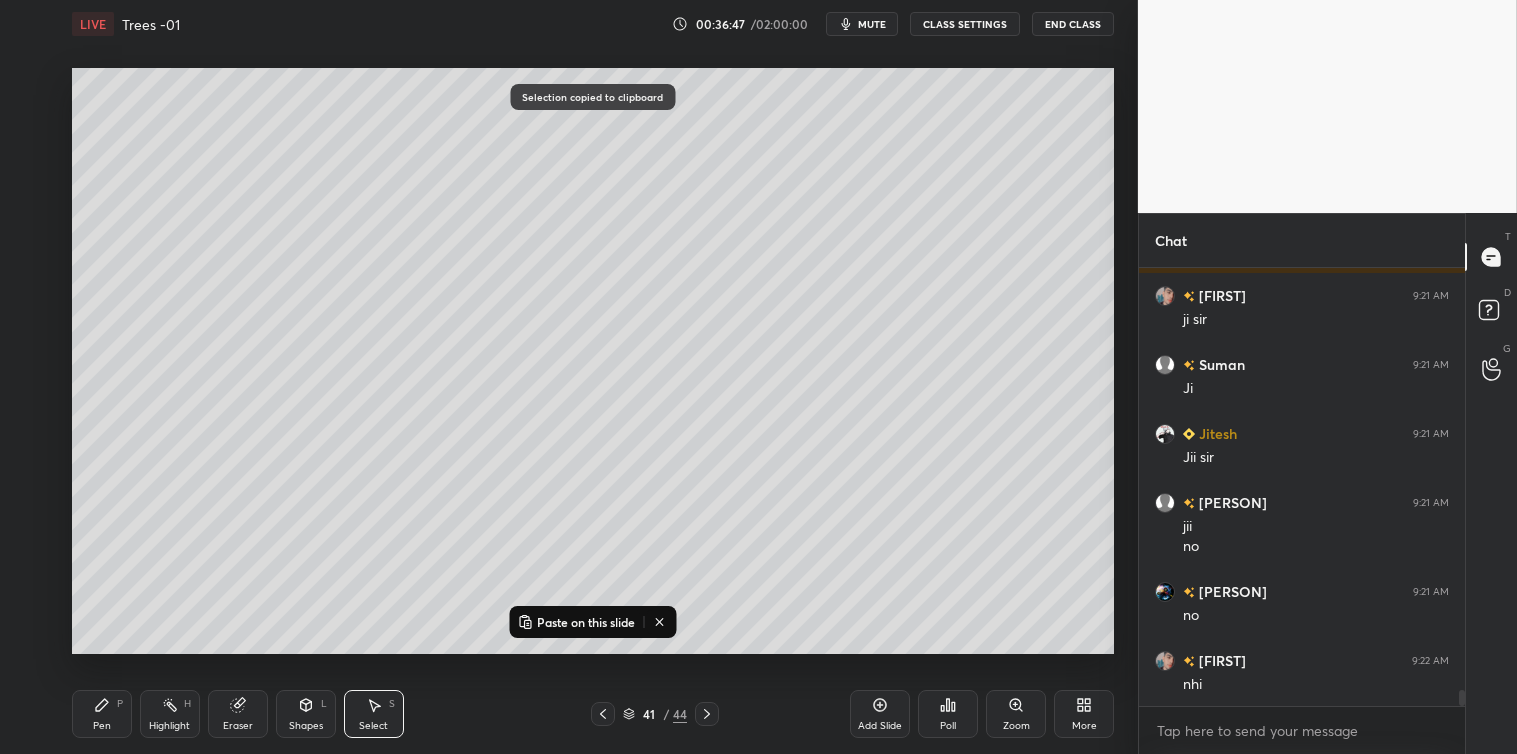 click 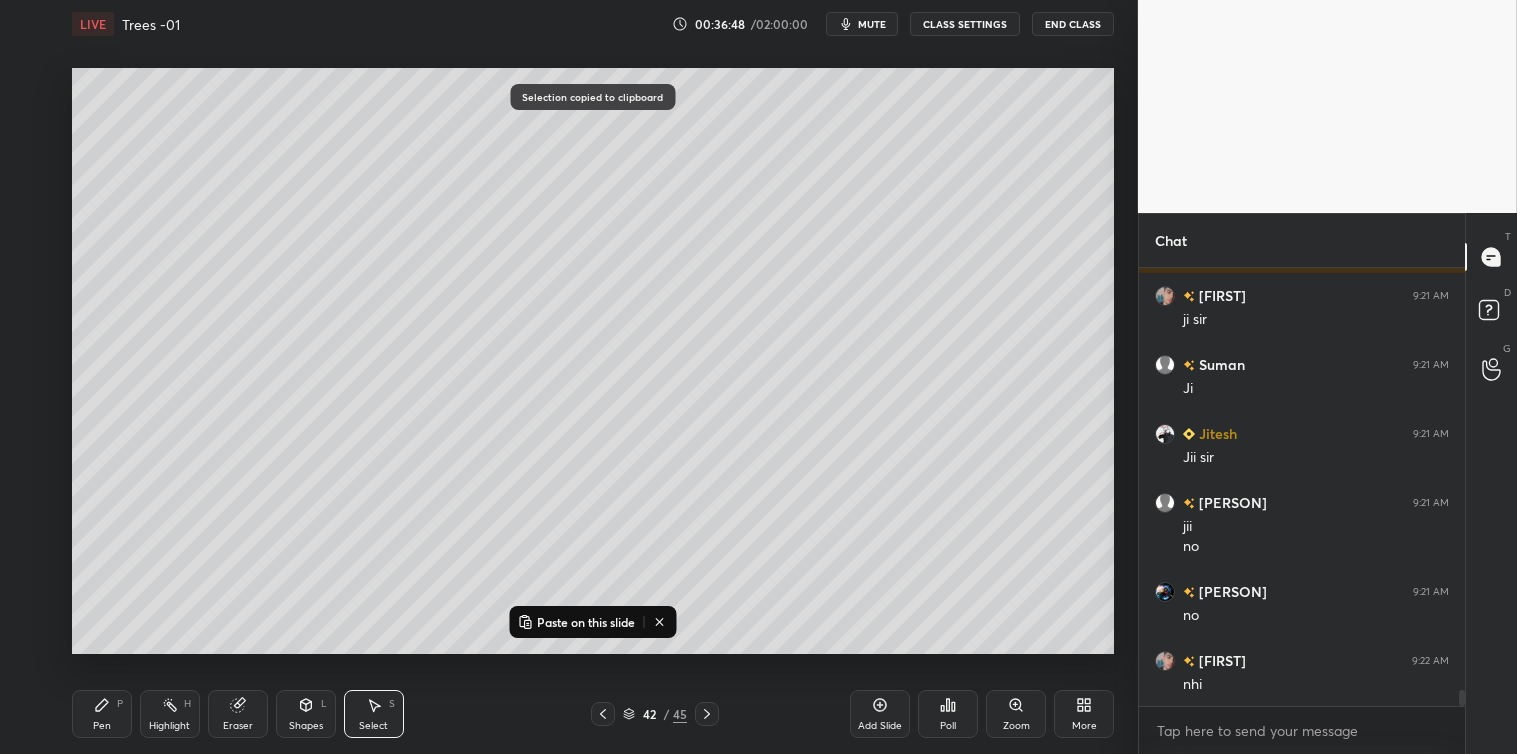 click on "Paste on this slide" at bounding box center (586, 622) 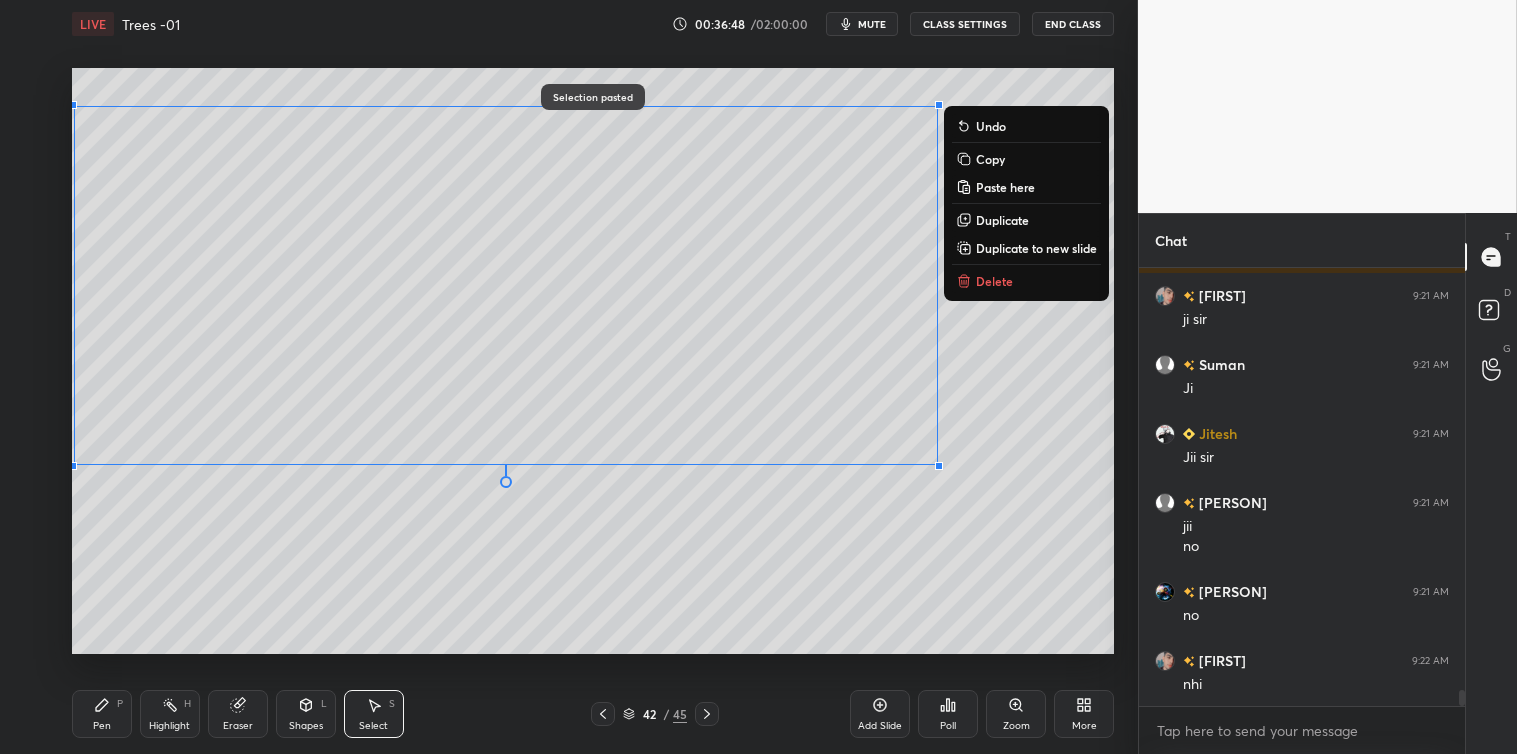 click on "0 ° Undo Copy Paste here Duplicate Duplicate to new slide Delete Selection pasted Setting up your live class Poll for   secs No correct answer Start poll" at bounding box center (593, 361) 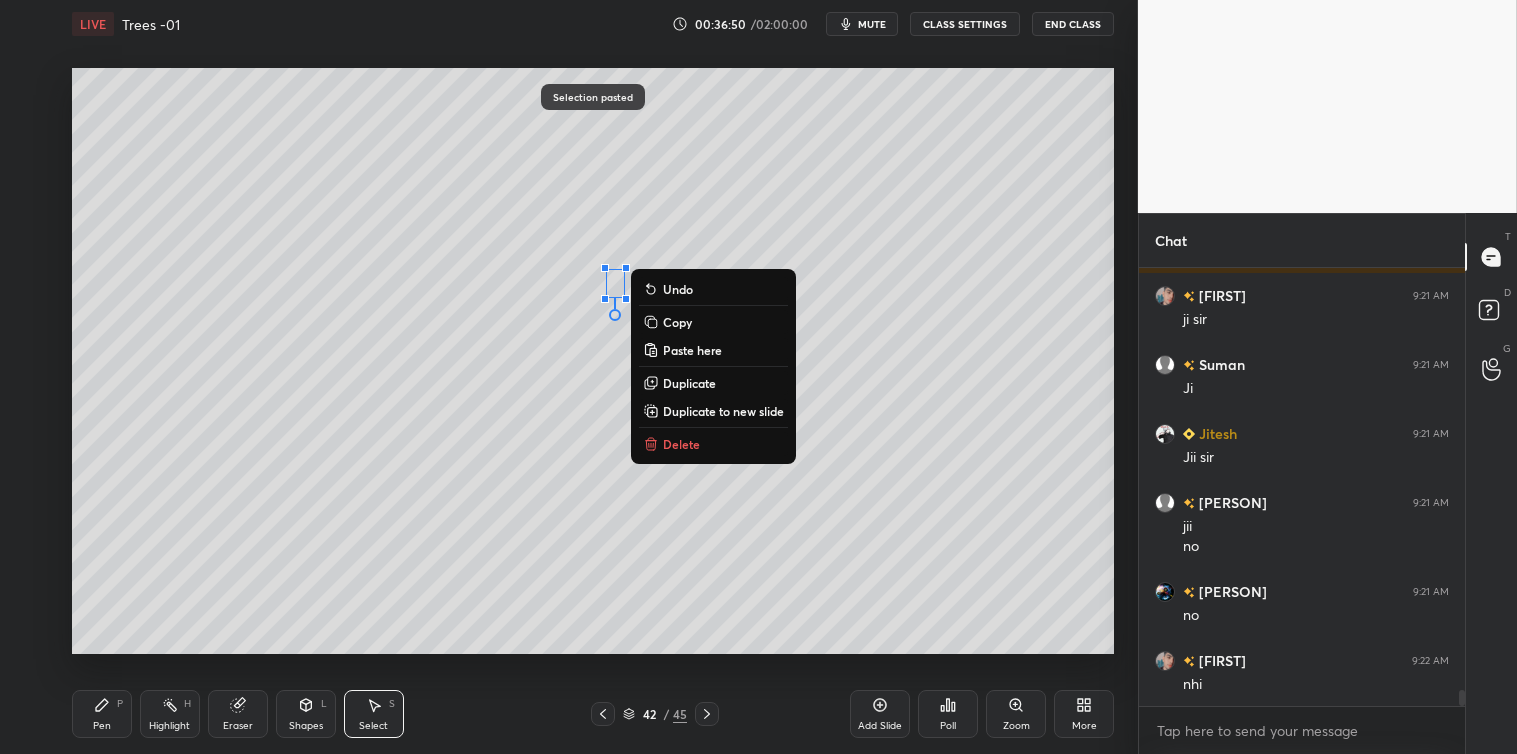 click on "Delete" at bounding box center [681, 444] 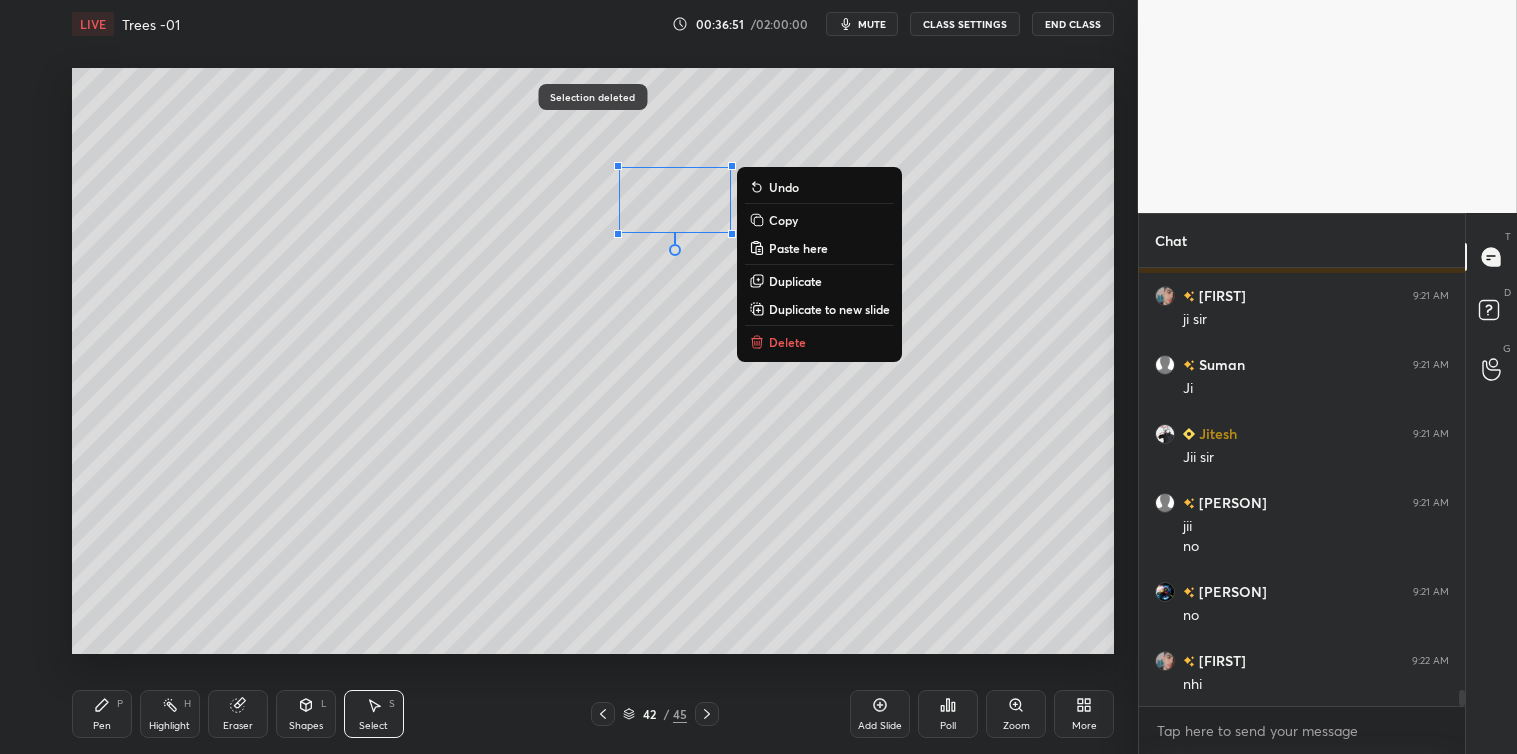 click on "0 ° Undo Copy Paste here Duplicate Duplicate to new slide Delete" at bounding box center [593, 361] 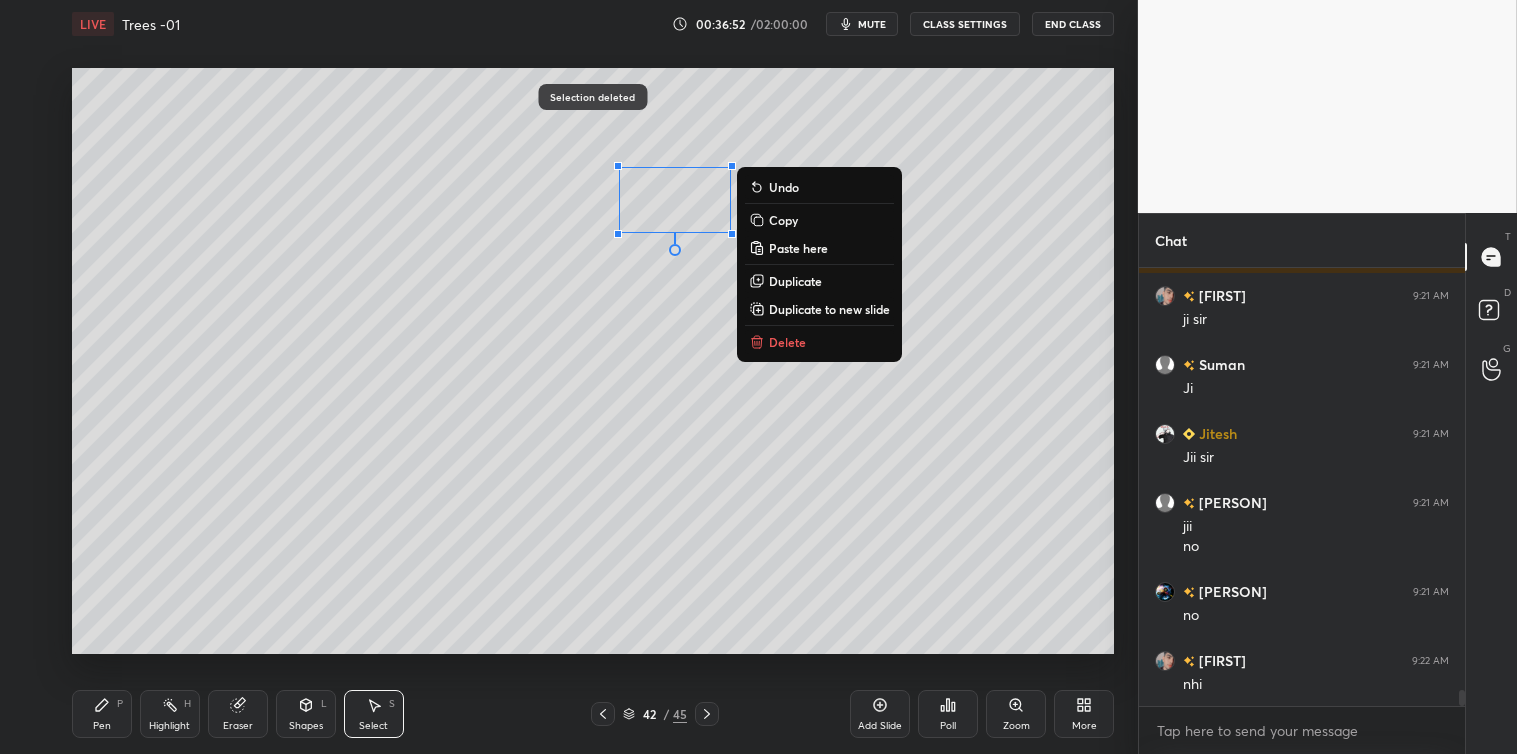 click on "Delete" at bounding box center (819, 342) 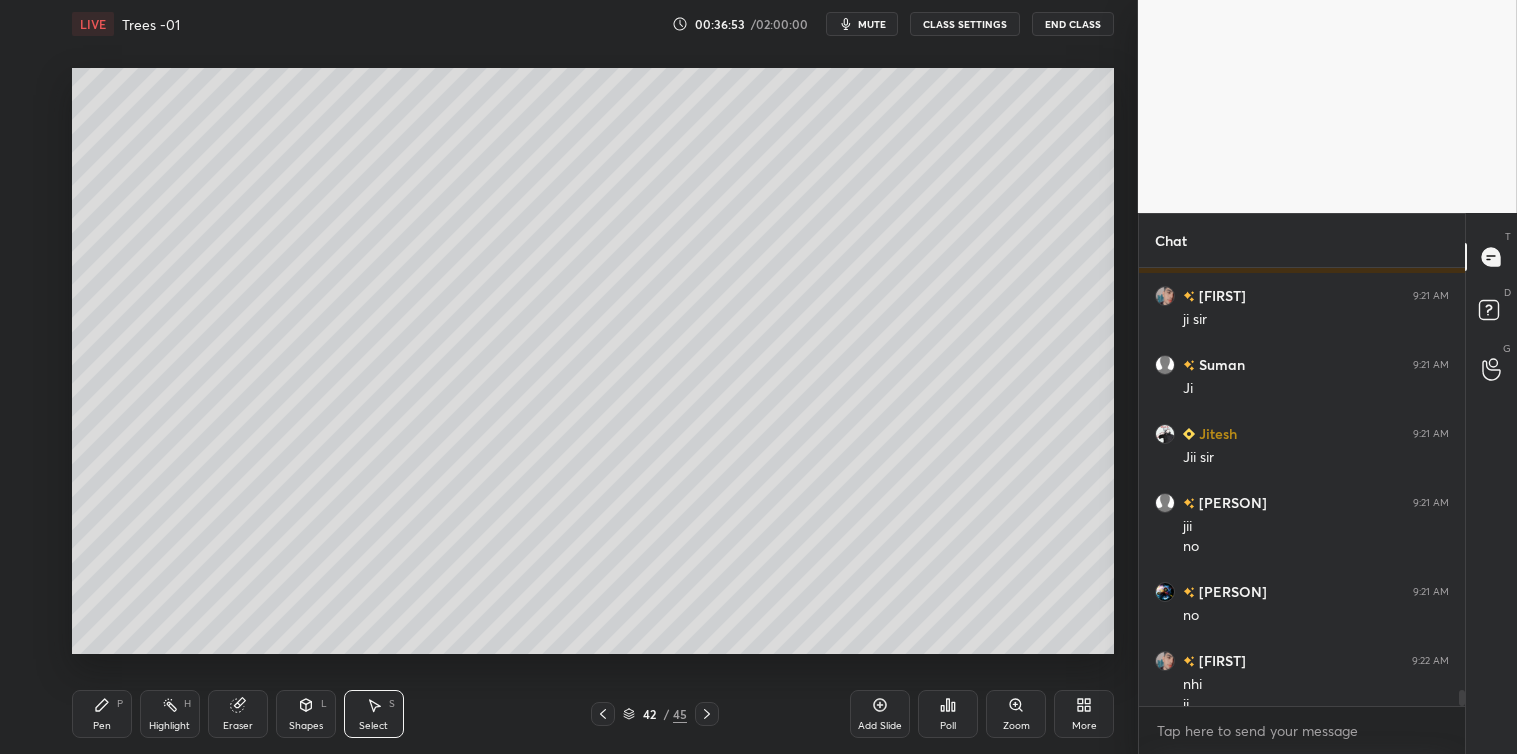 scroll, scrollTop: 11388, scrollLeft: 0, axis: vertical 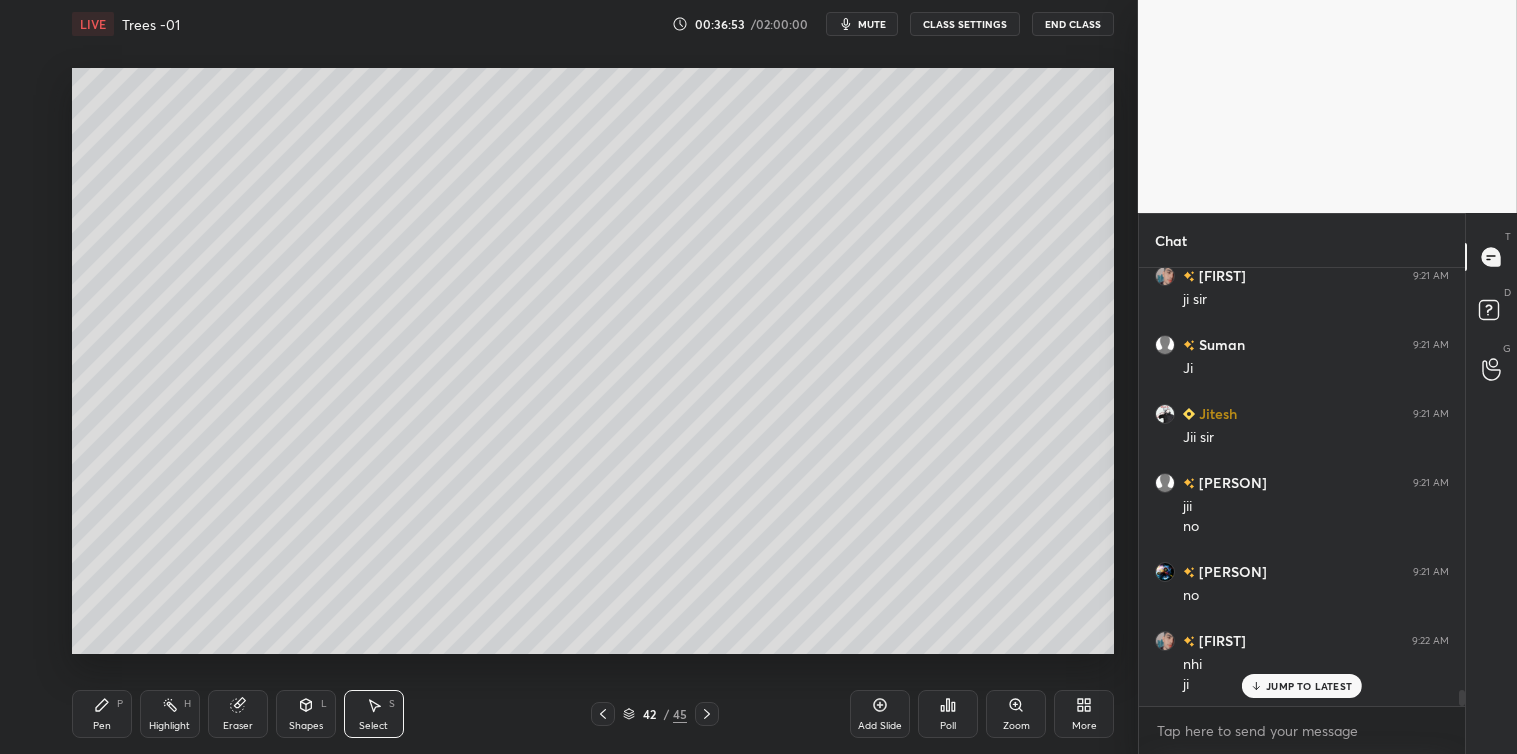 click on "Pen P" at bounding box center (102, 714) 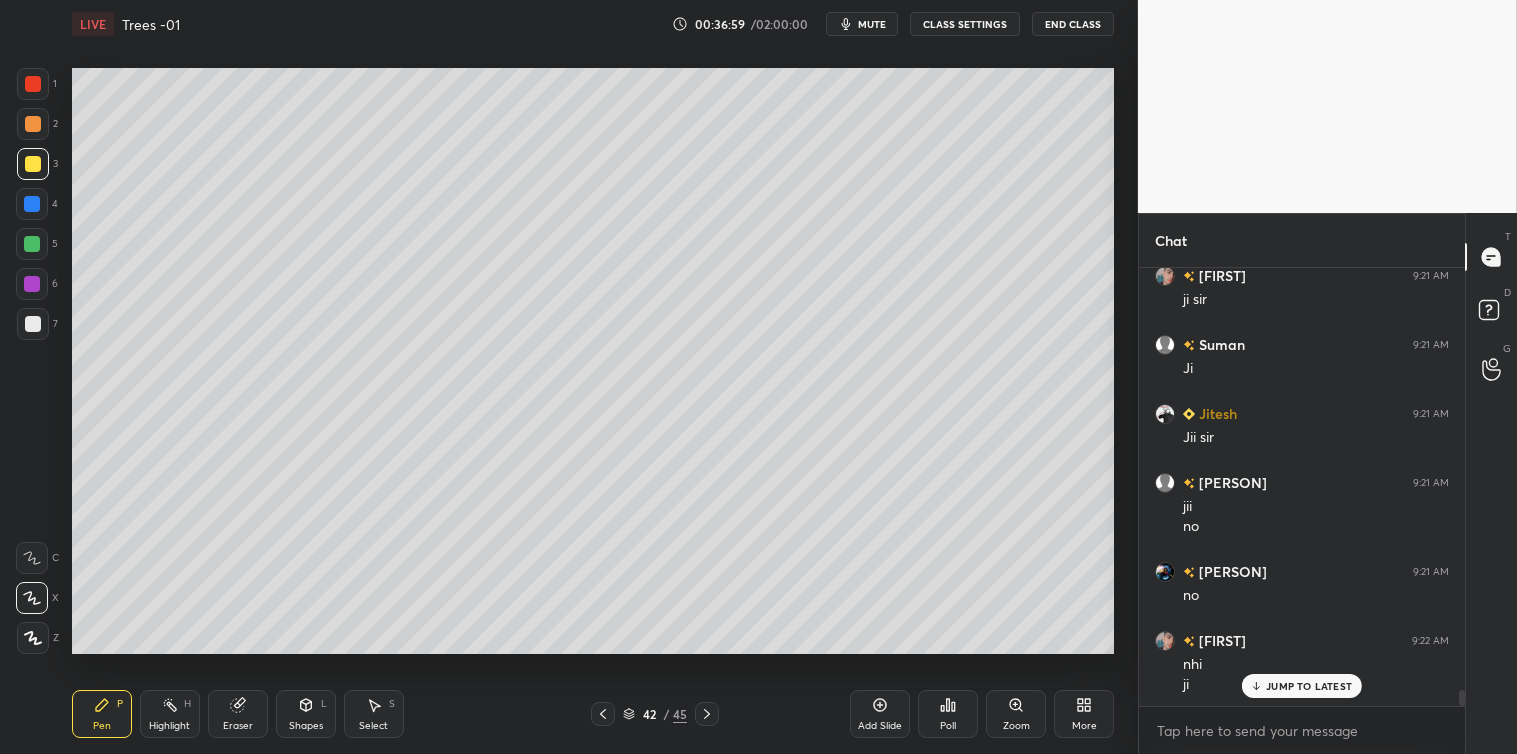 click 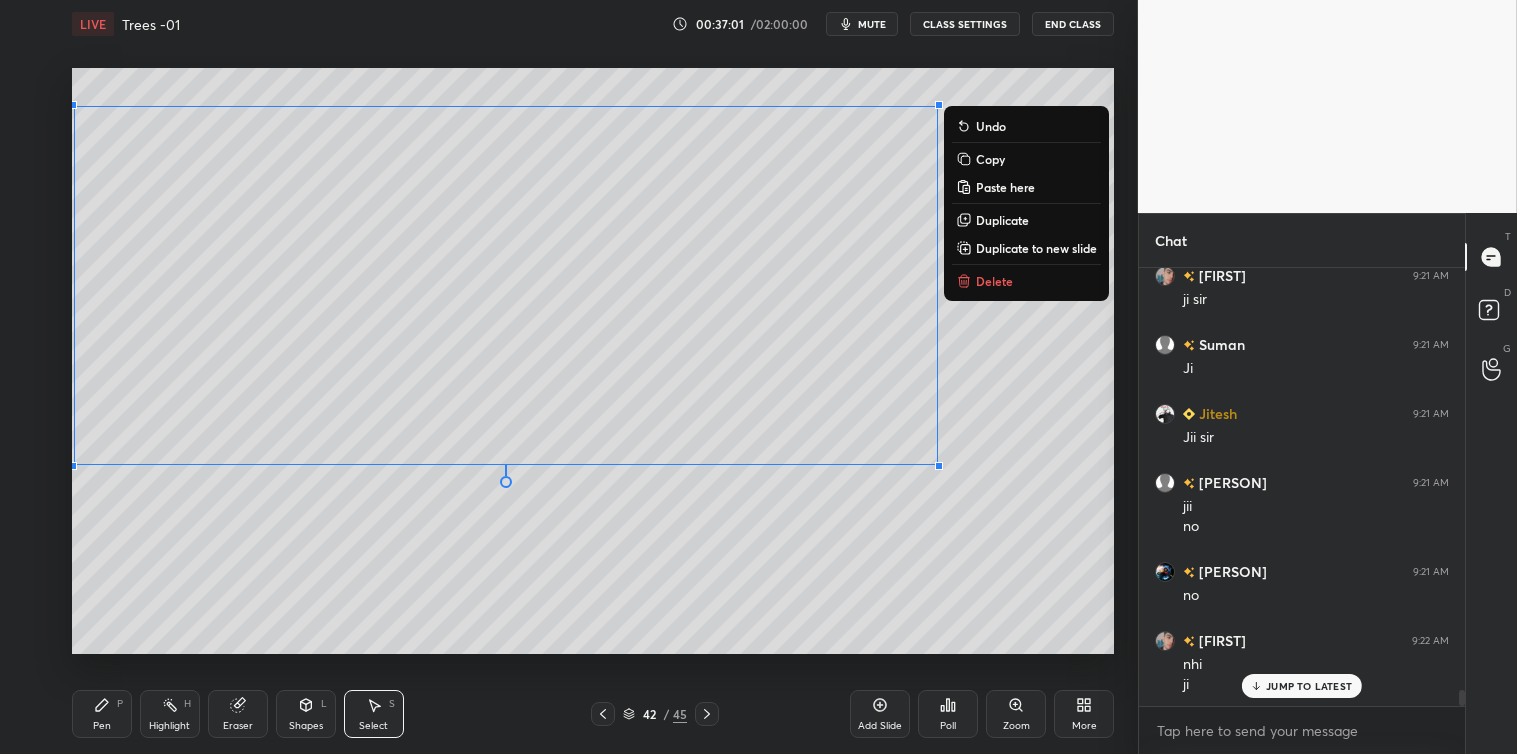 click on "Copy" at bounding box center [990, 159] 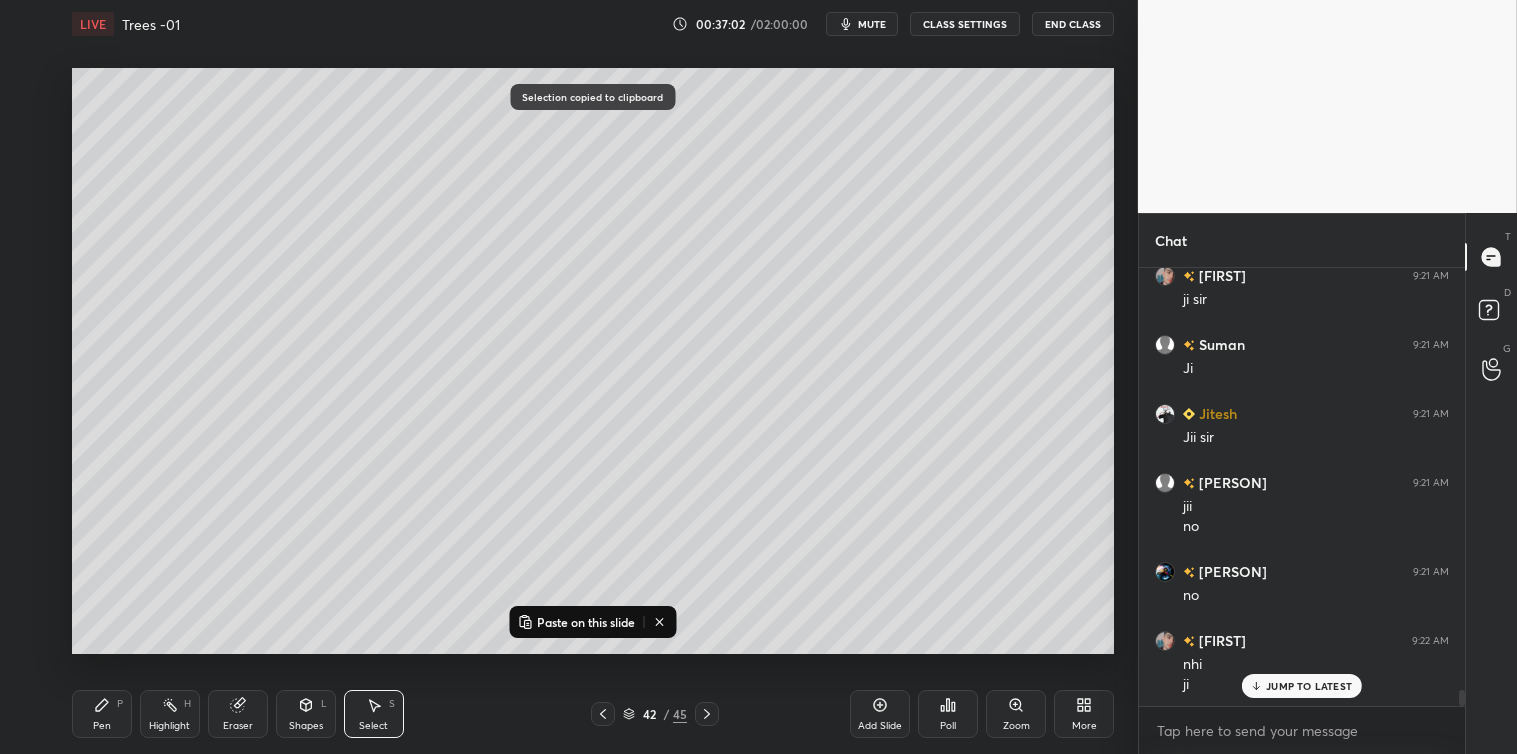 click on "Add Slide" at bounding box center (880, 714) 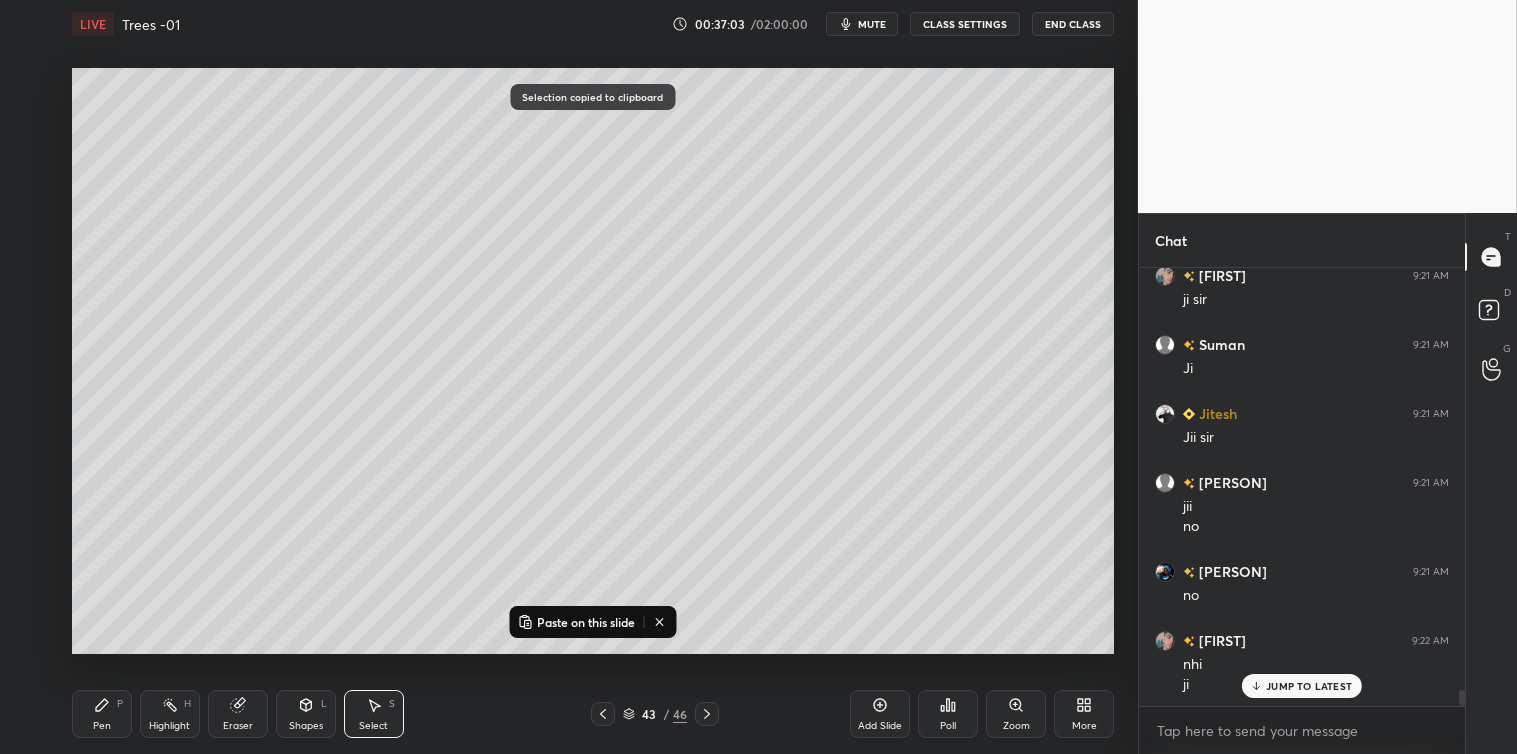 click on "Paste on this slide" at bounding box center (586, 622) 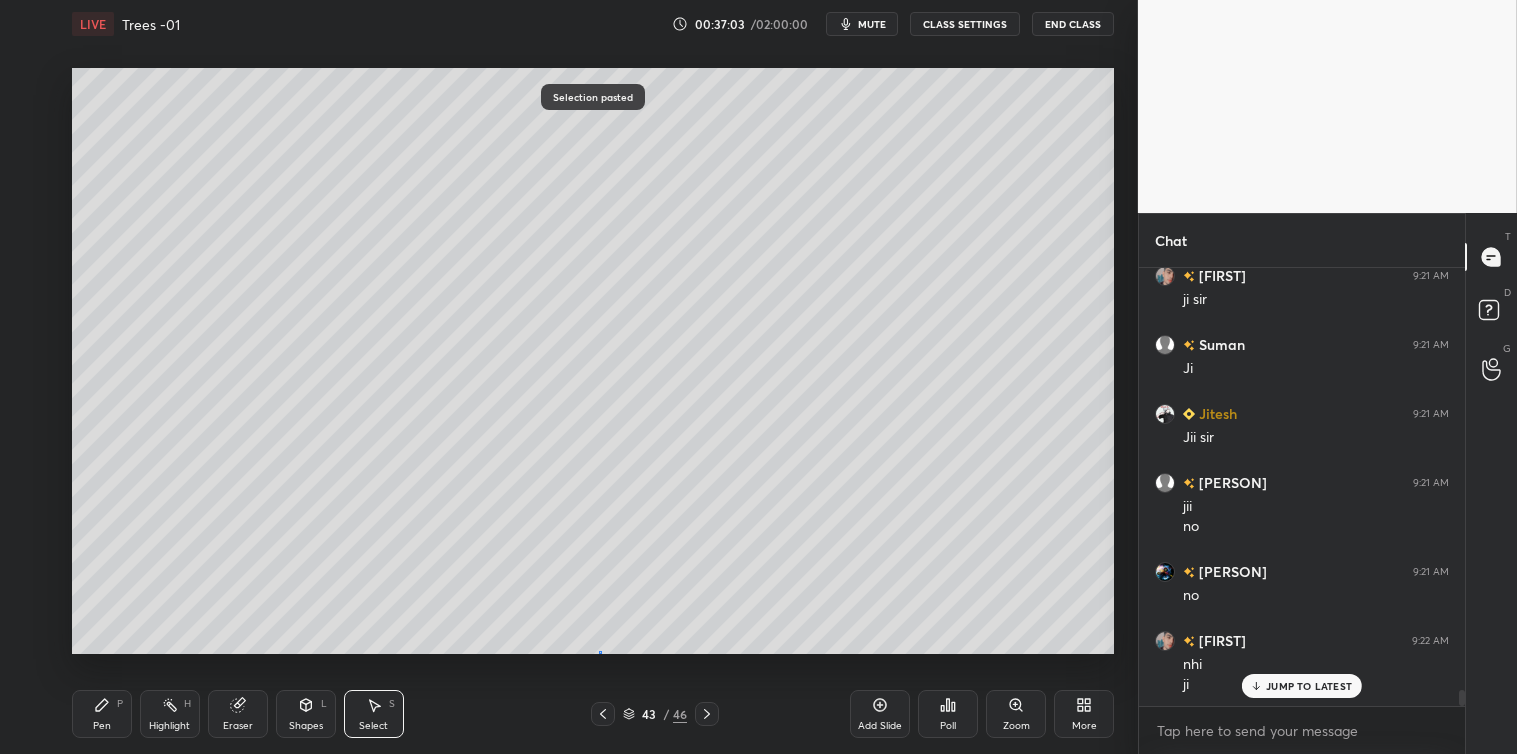 click on "0 ° Undo Copy Paste here Duplicate Duplicate to new slide Delete Selection pasted Setting up your live class Poll for   secs No correct answer Start poll" at bounding box center [593, 361] 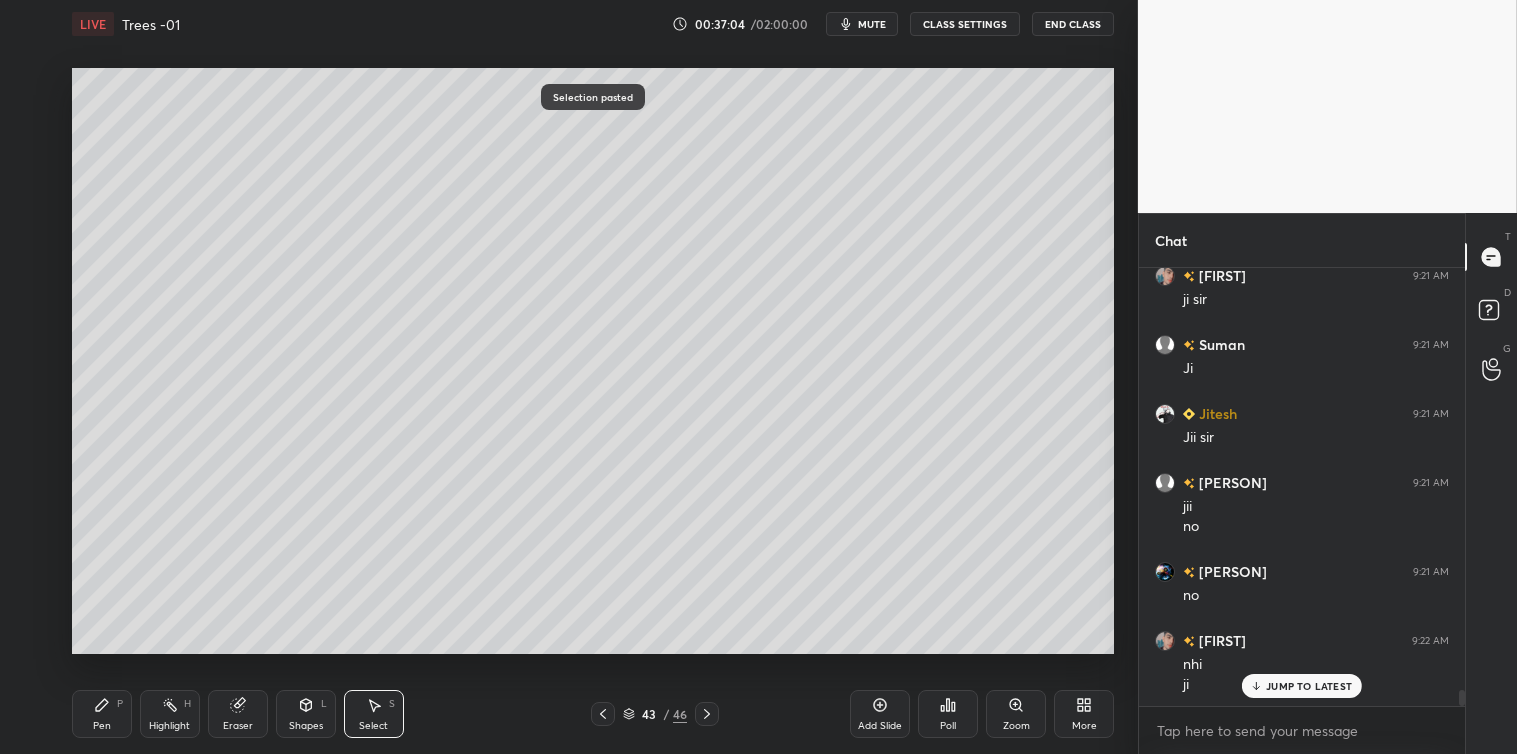 click on "Pen P" at bounding box center [102, 714] 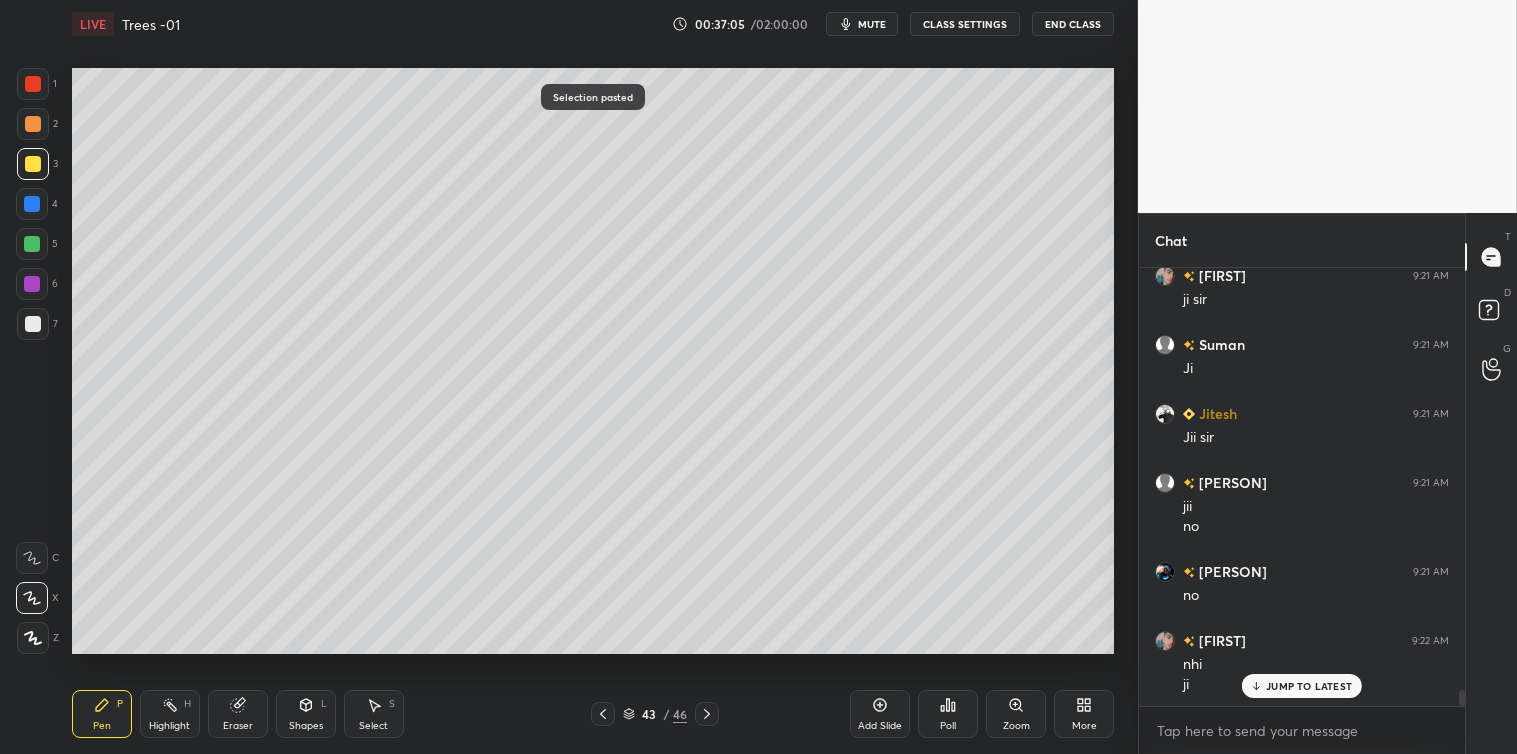 click at bounding box center (32, 204) 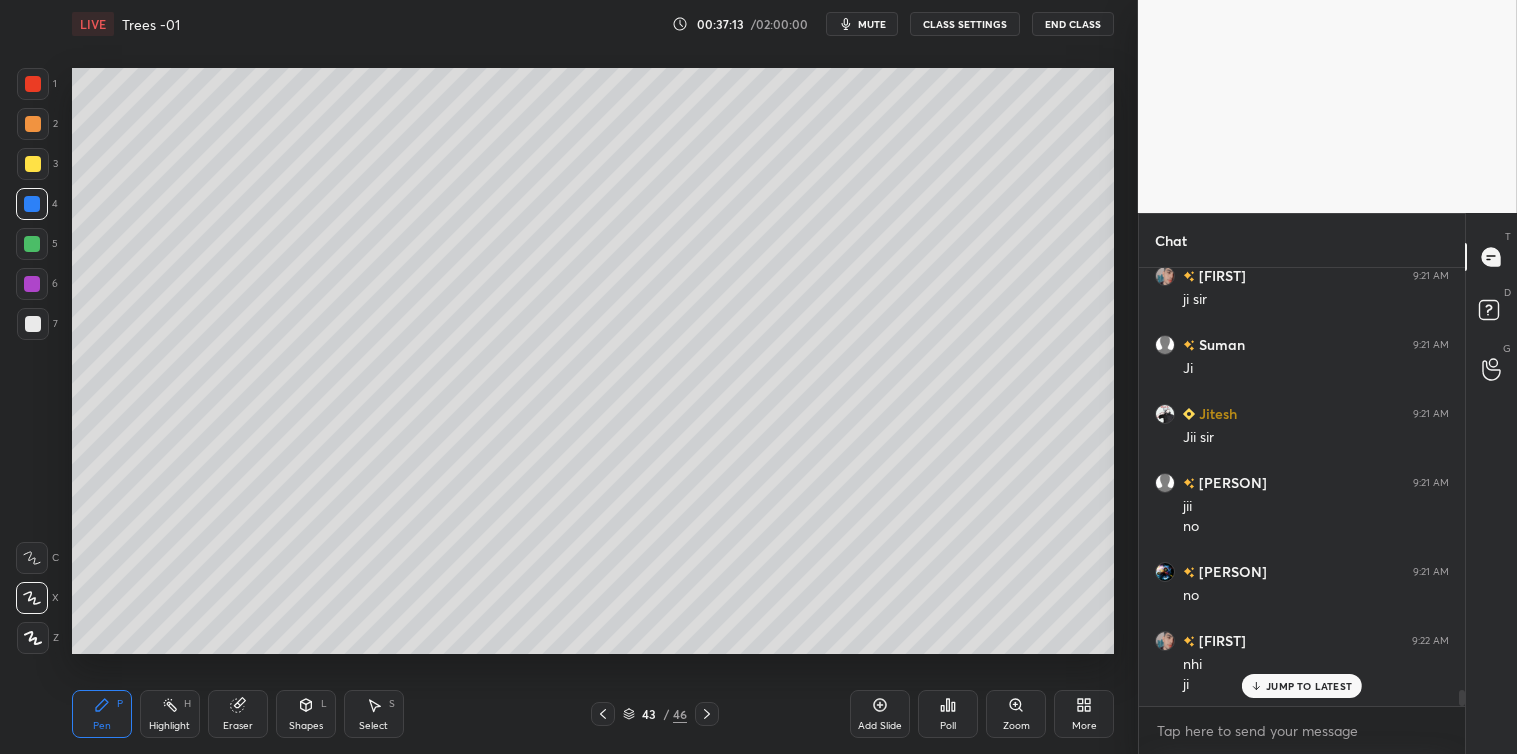 click 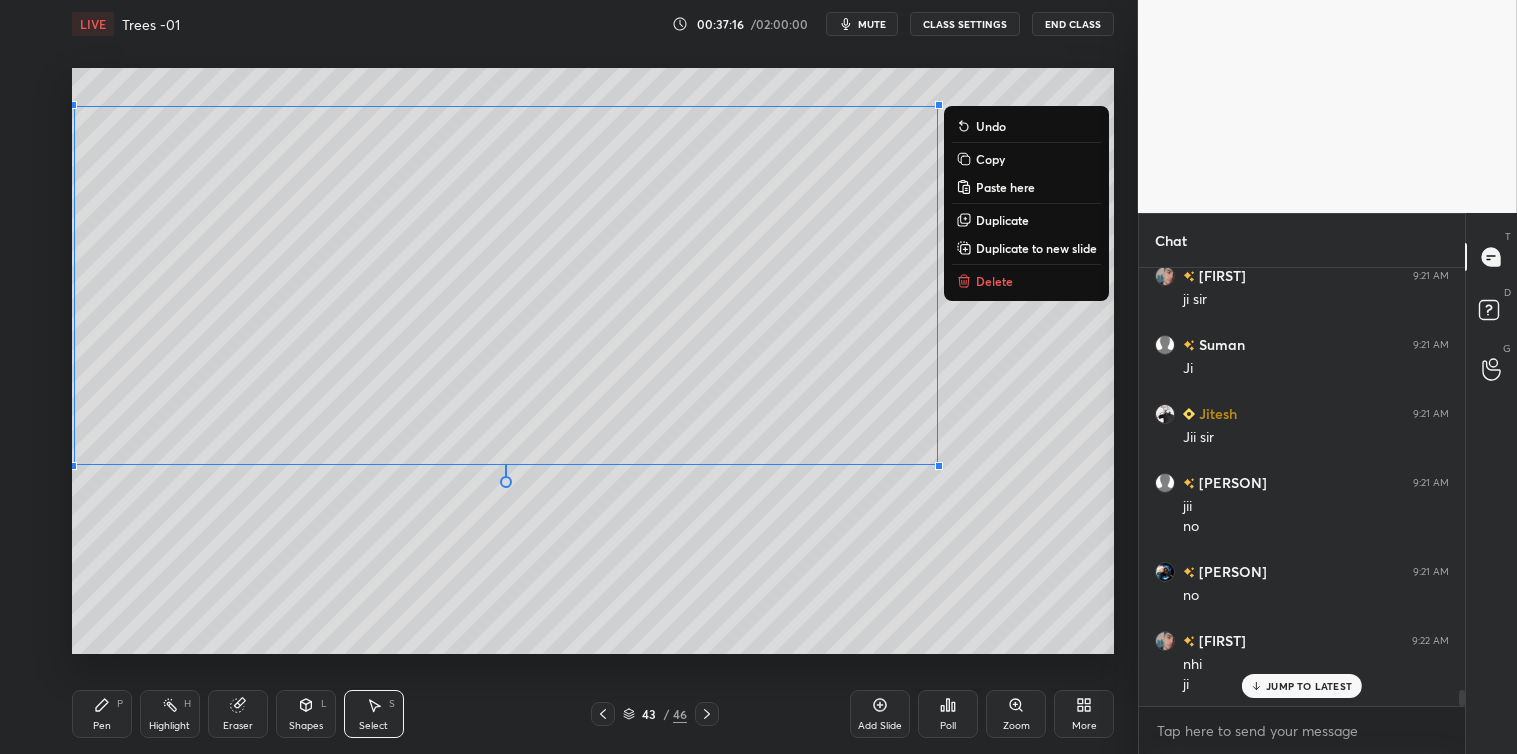 click on "Copy" at bounding box center (990, 159) 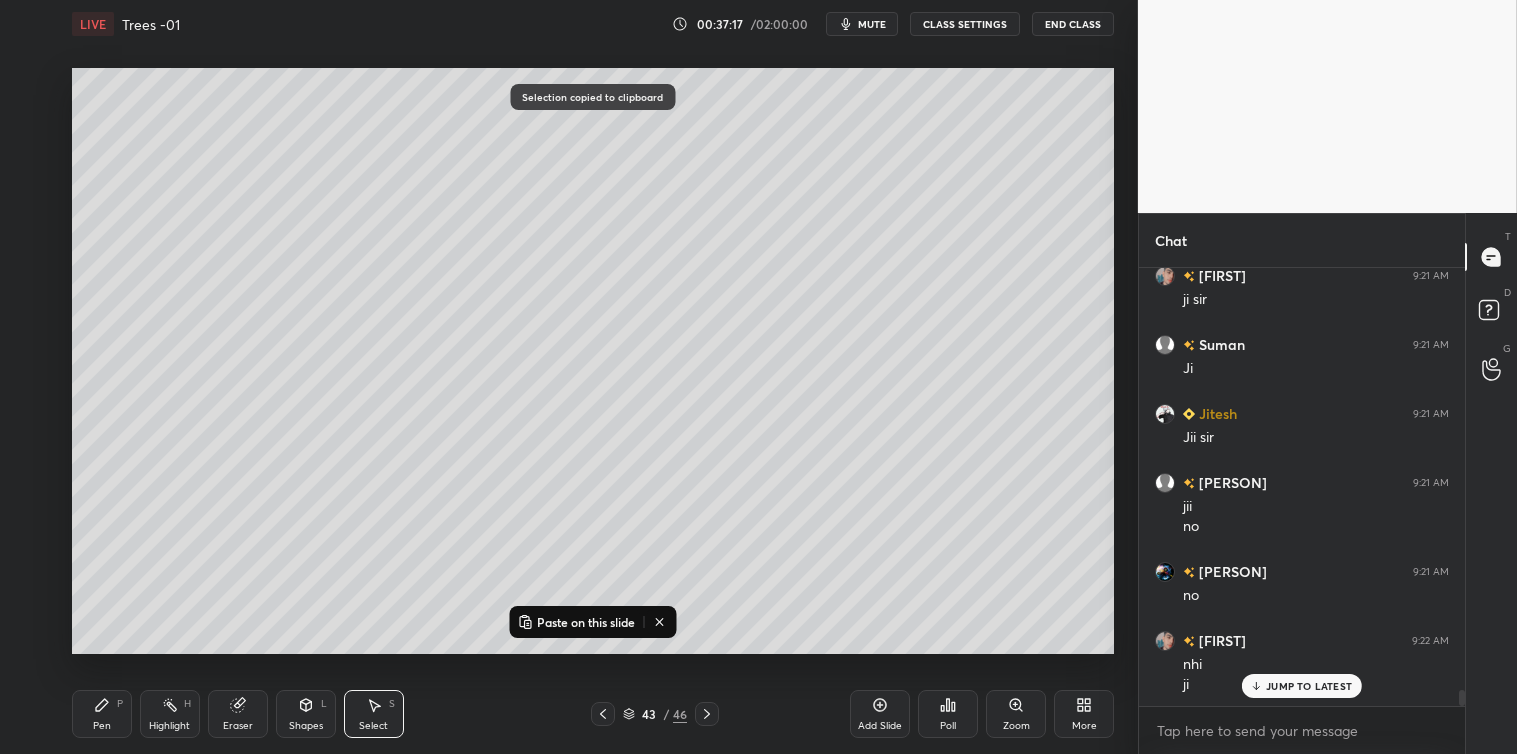 click on "Add Slide" at bounding box center (880, 714) 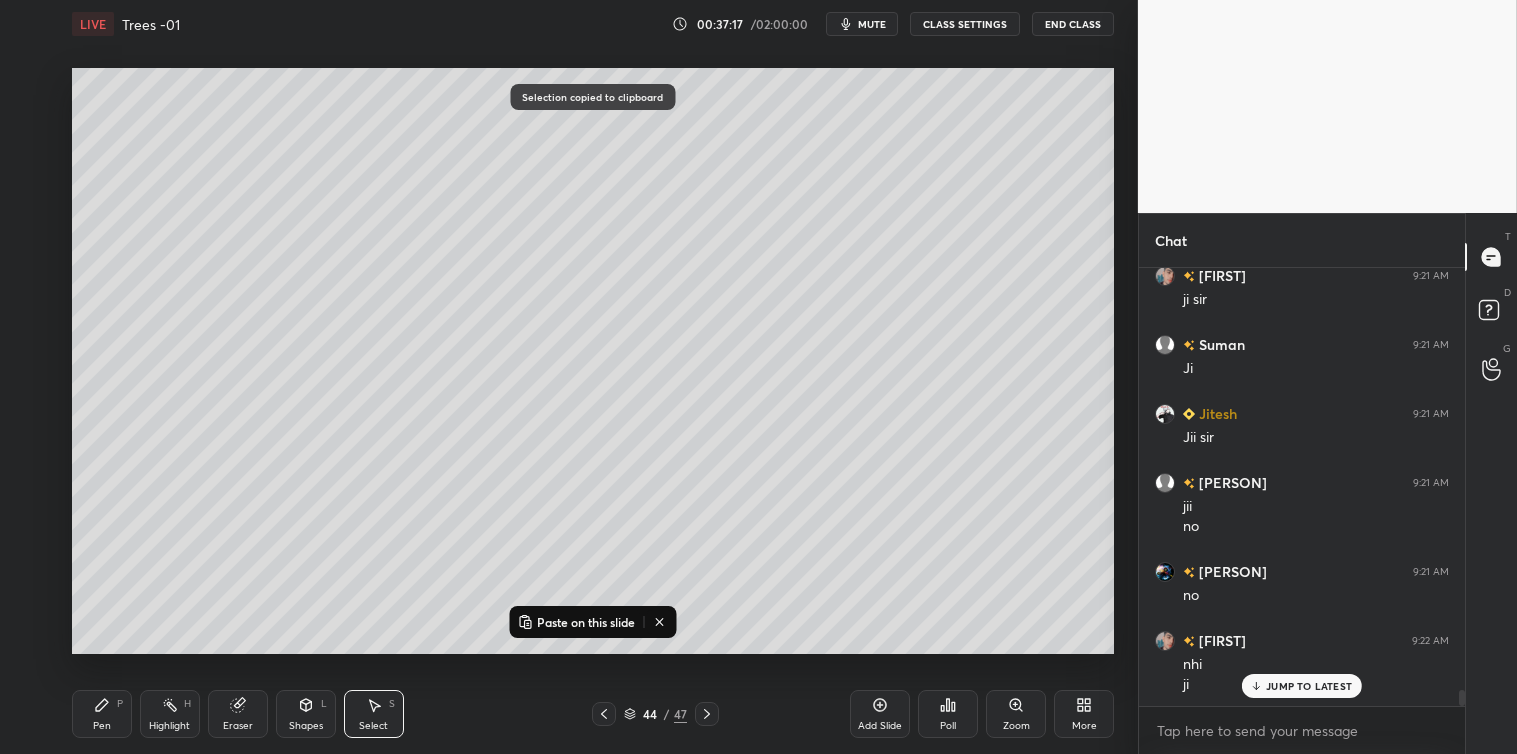 click on "Paste on this slide" at bounding box center (586, 622) 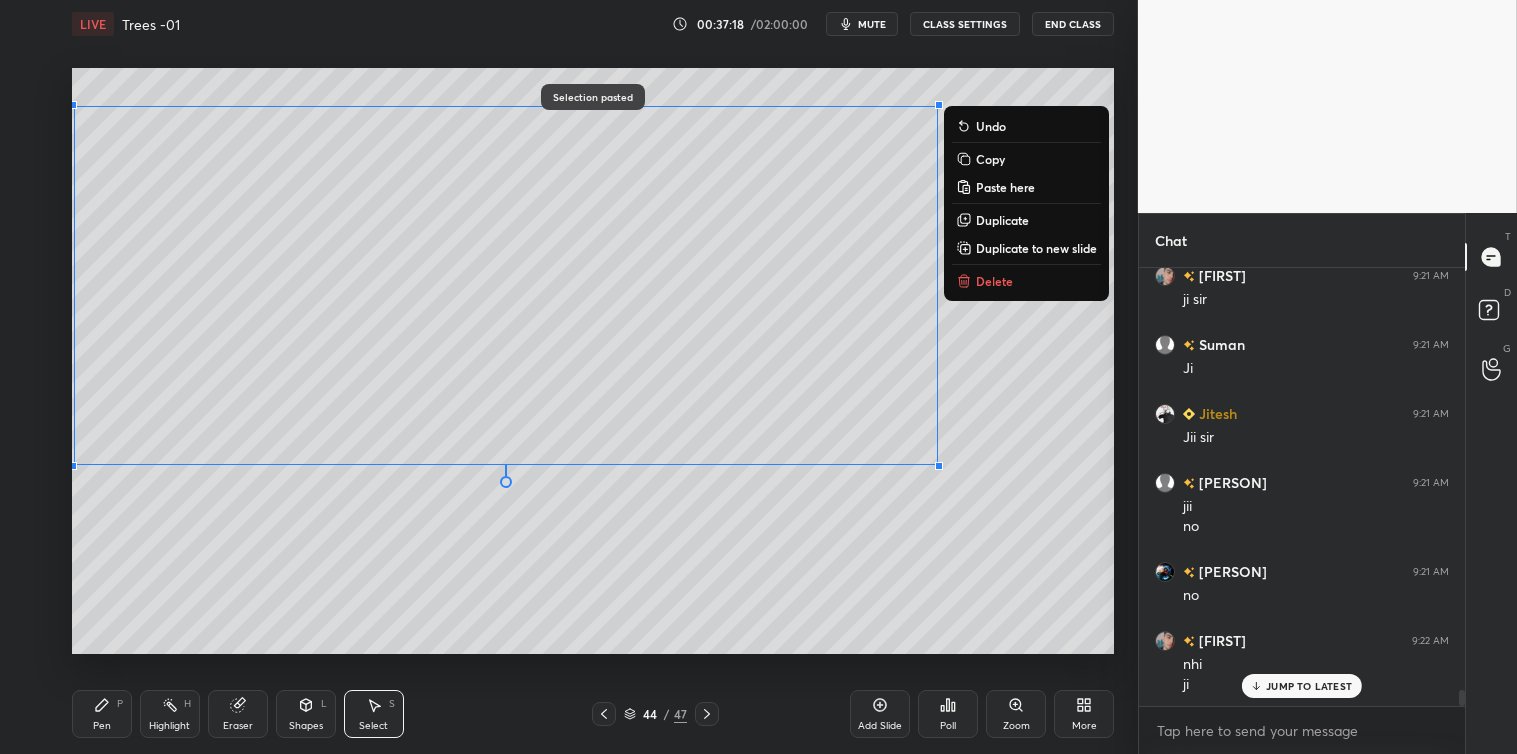click on "0 ° Undo Copy Paste here Duplicate Duplicate to new slide Delete" at bounding box center [593, 361] 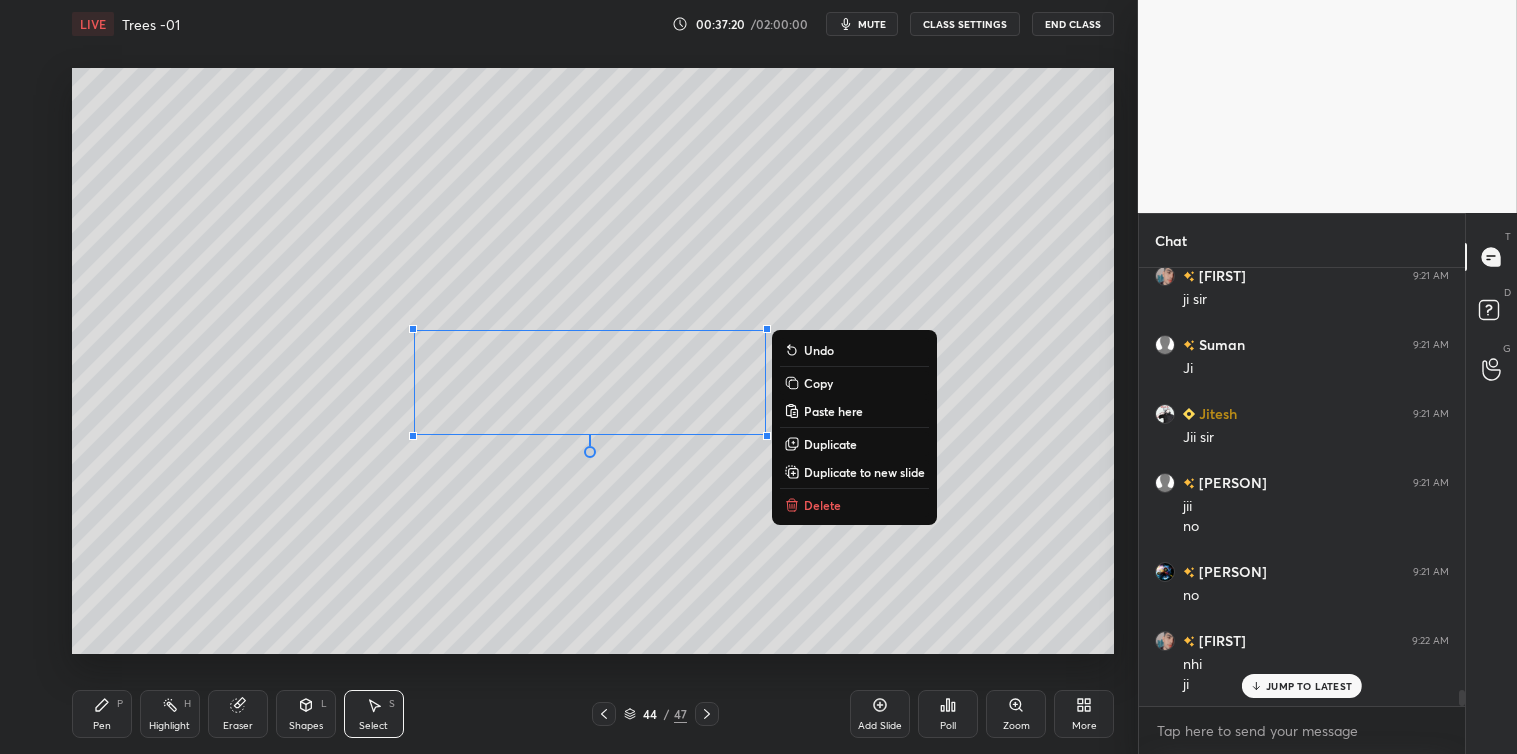 click 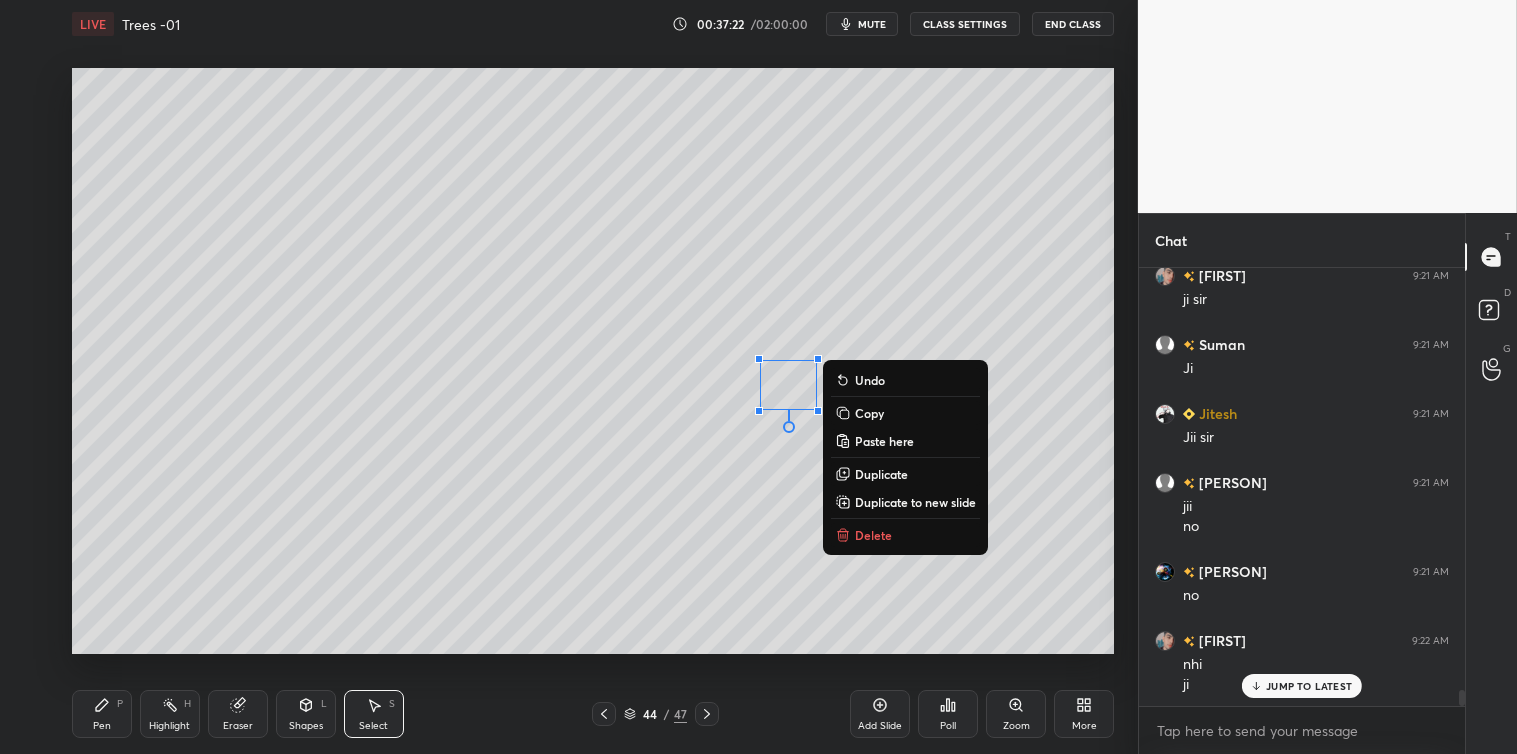 click 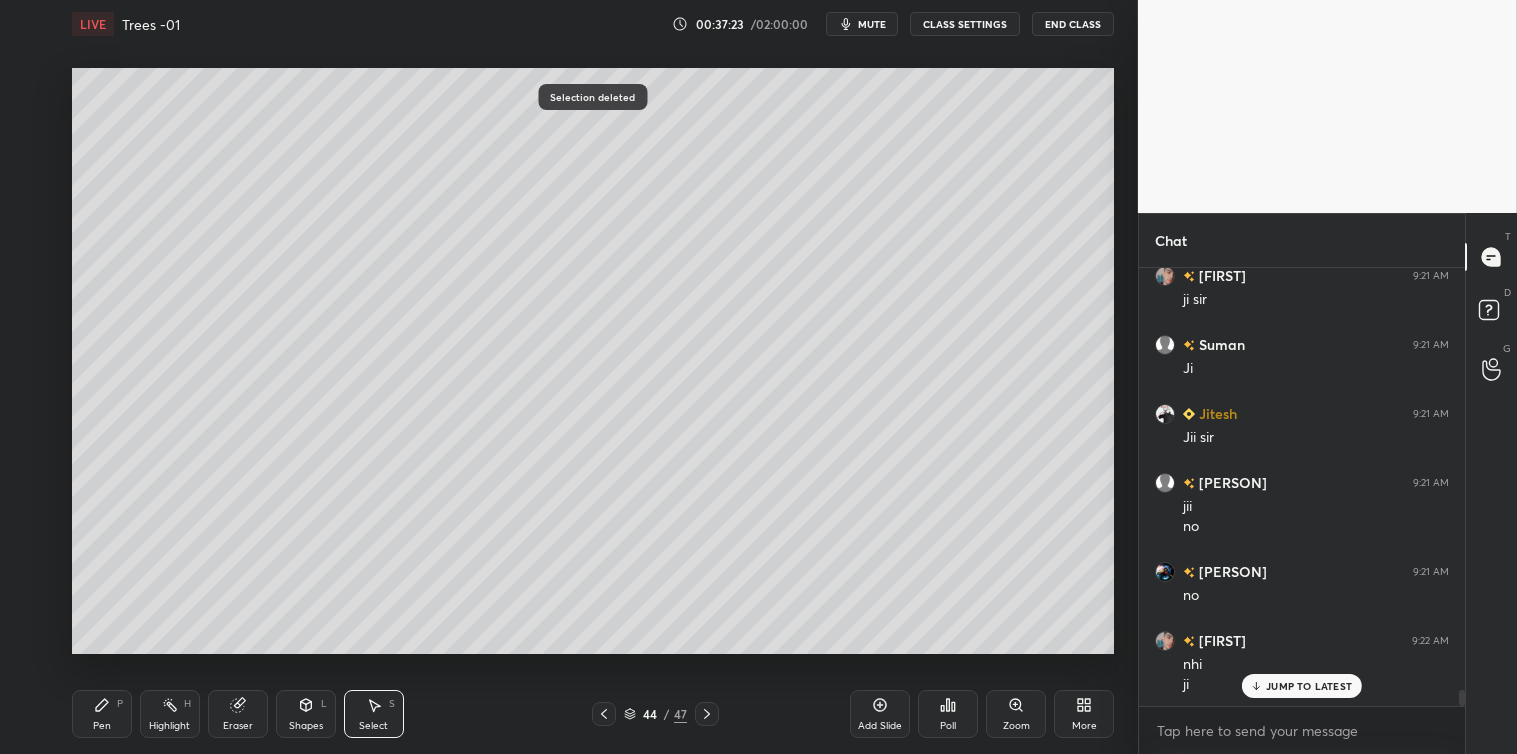 click 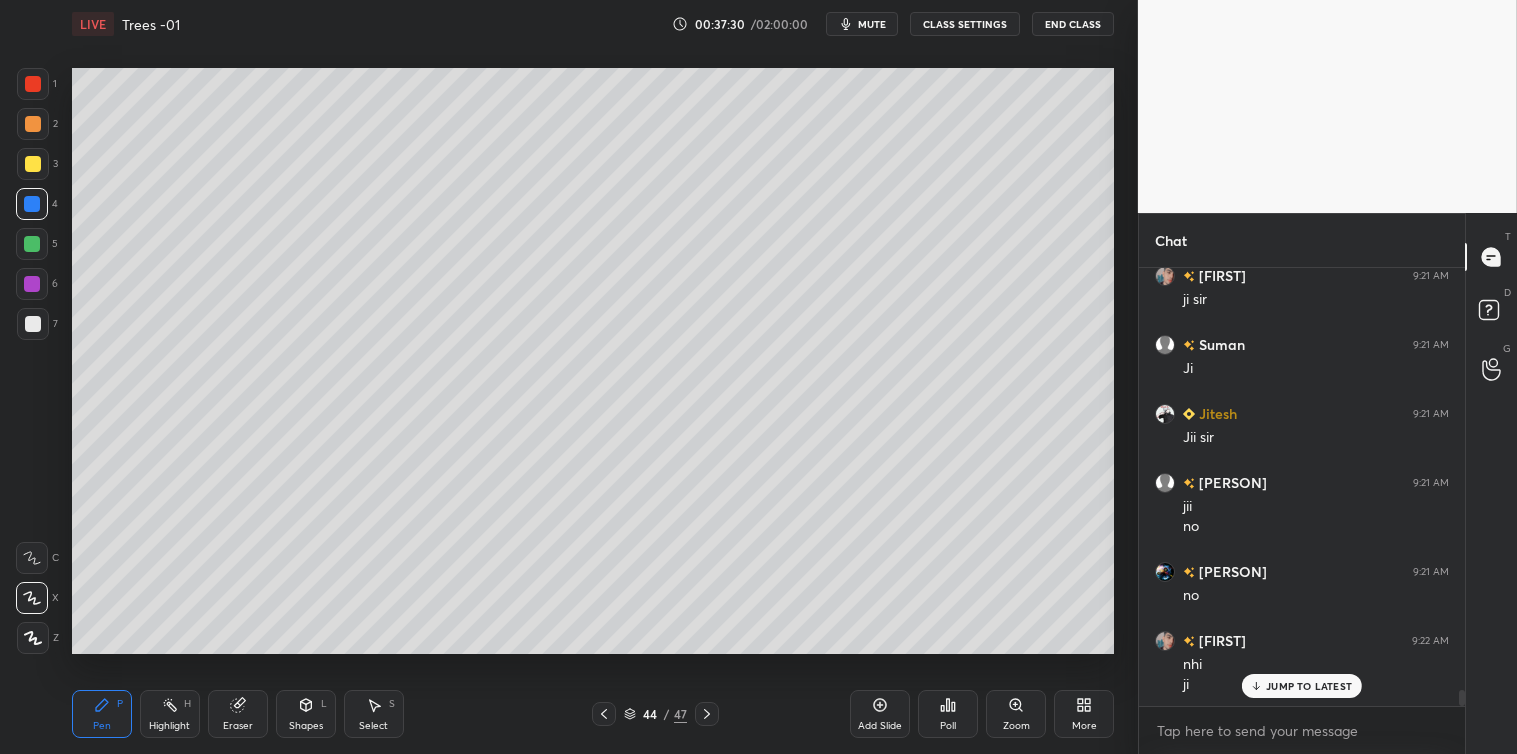 click 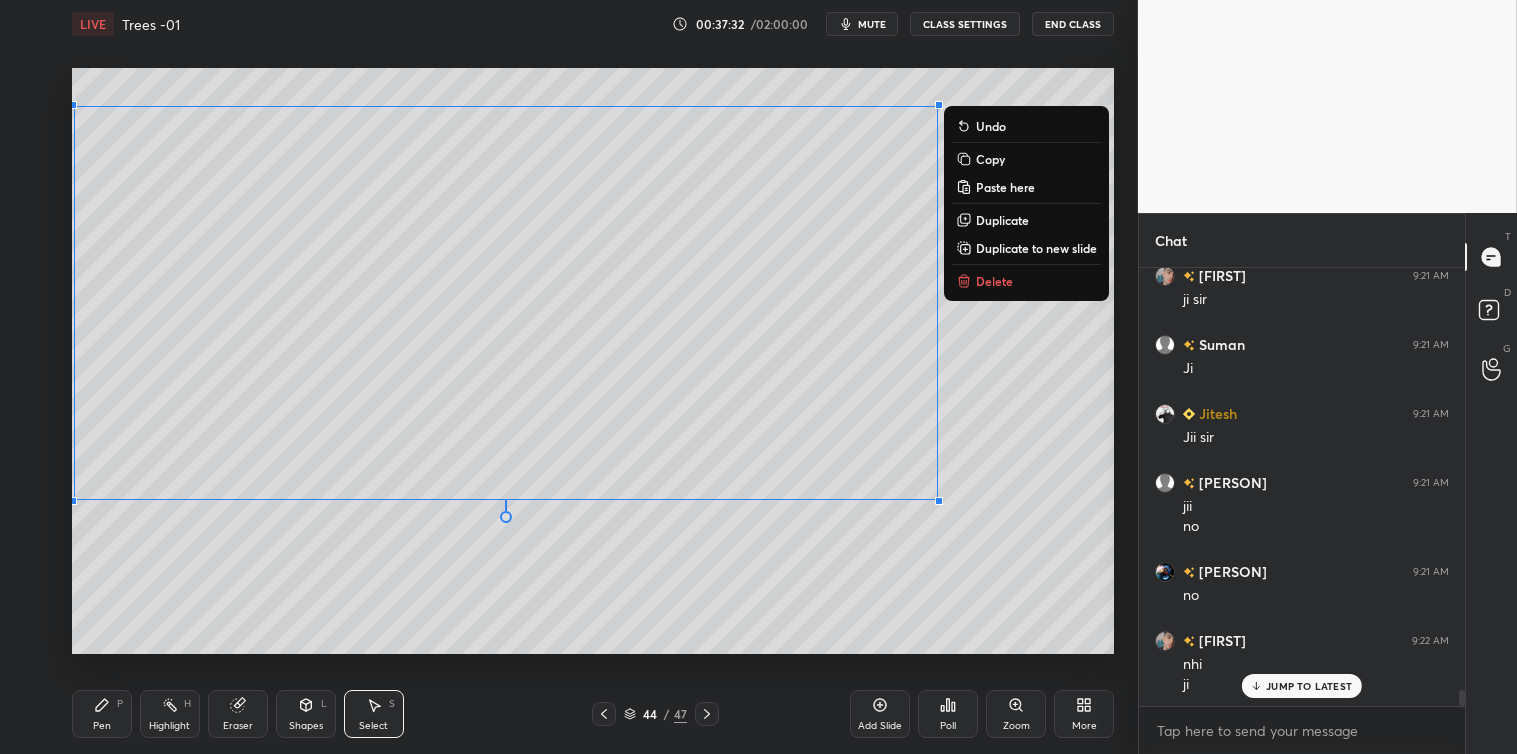 click on "Copy" at bounding box center [990, 159] 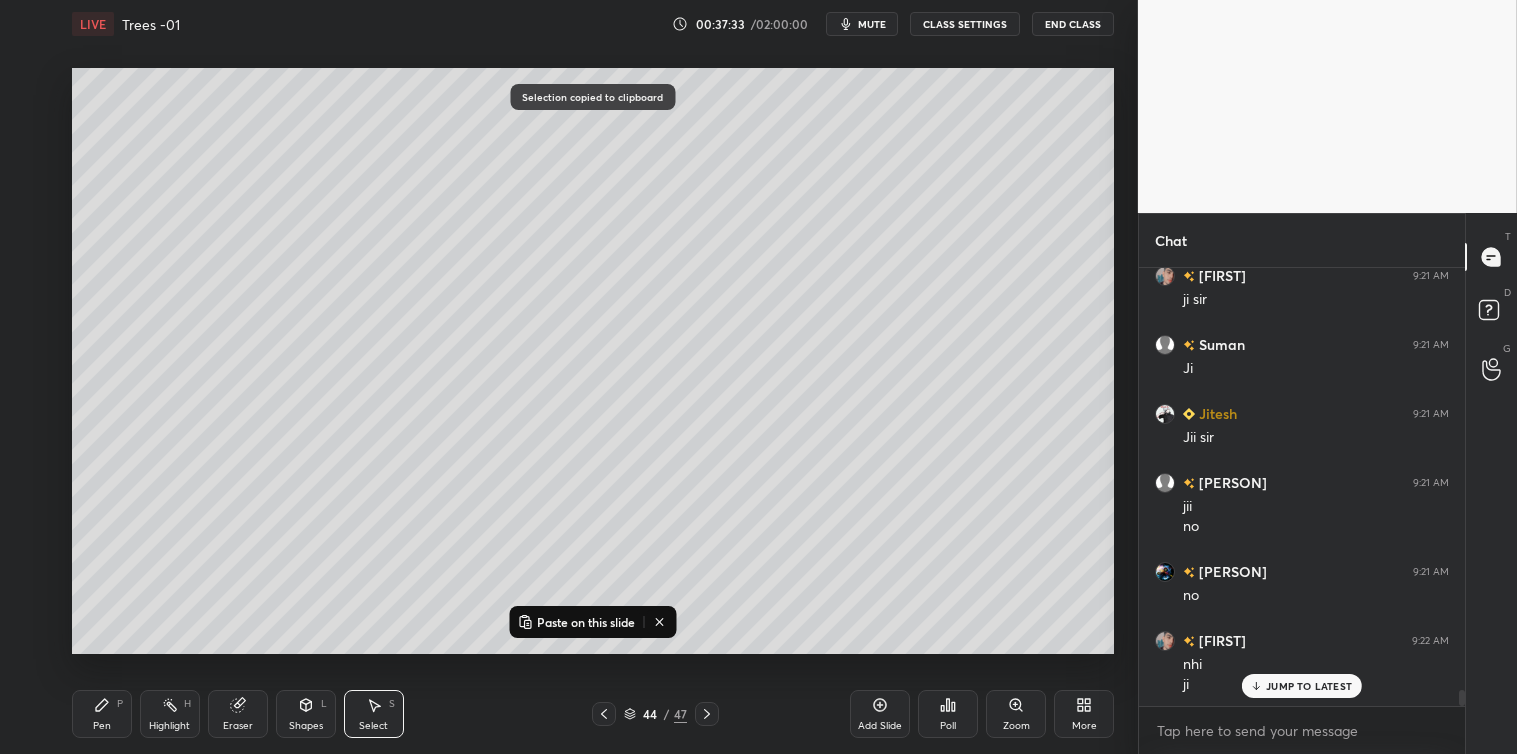 click 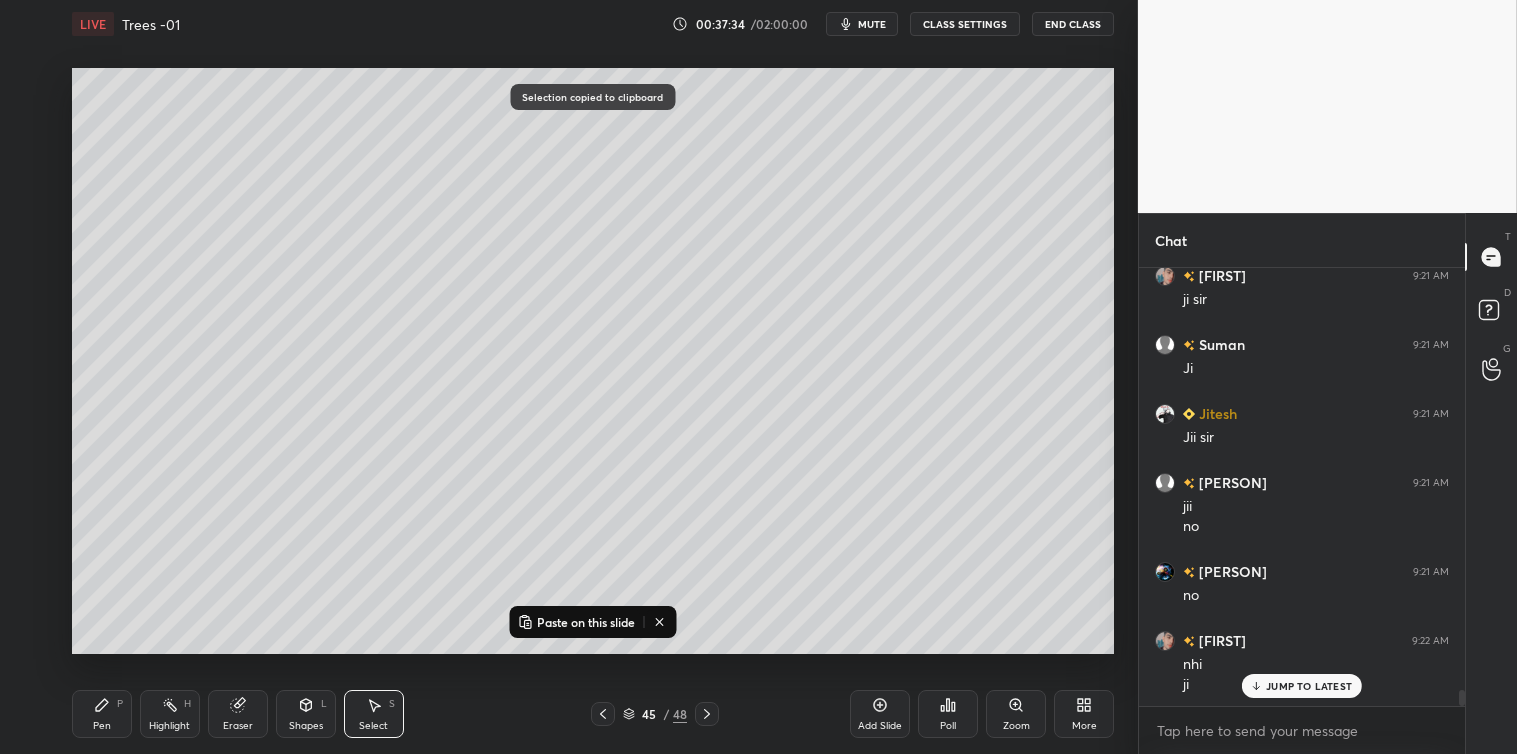 click on "Paste on this slide" at bounding box center (576, 622) 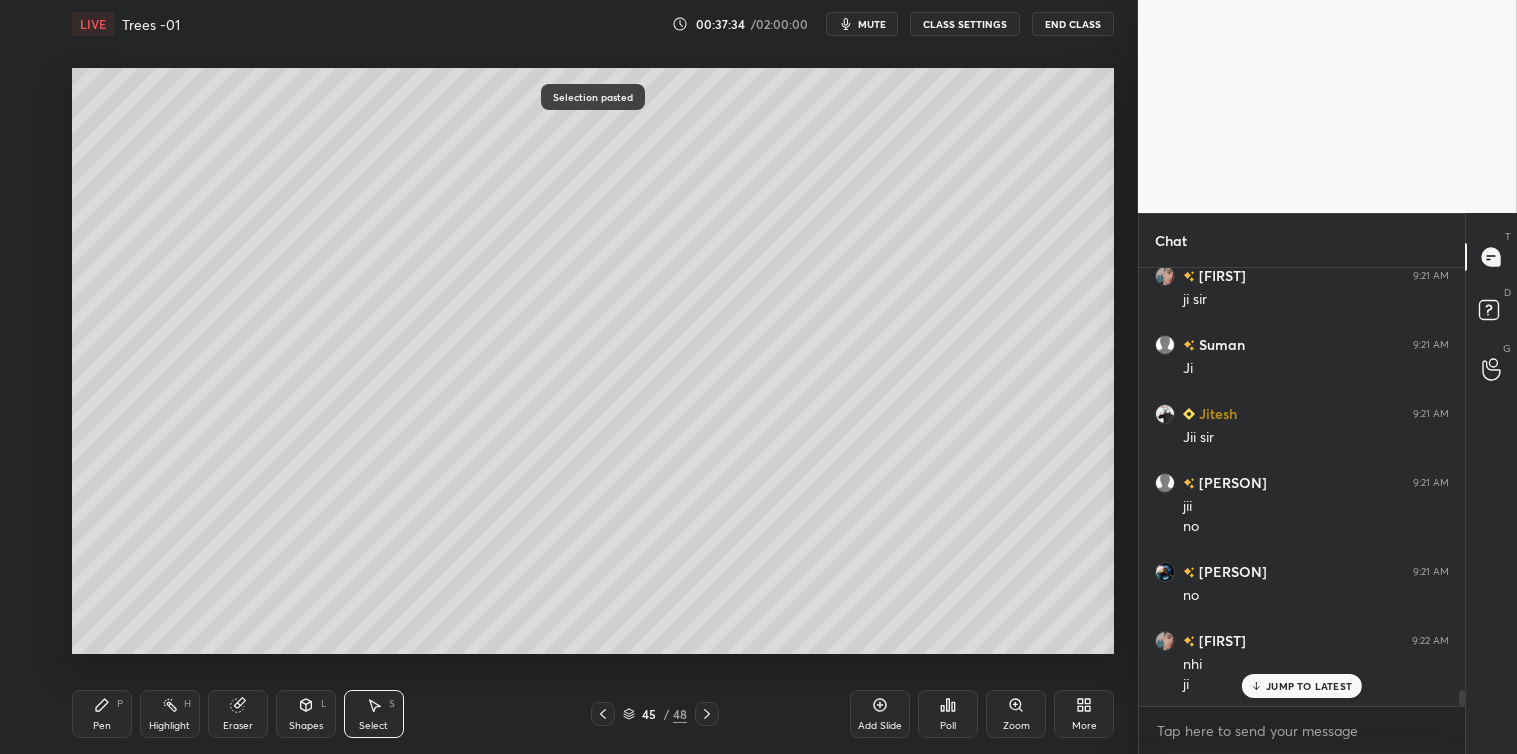 click on "0 ° Undo Copy Paste here Duplicate Duplicate to new slide Delete Selection pasted Setting up your live class Poll for   secs No correct answer Start poll" at bounding box center [593, 361] 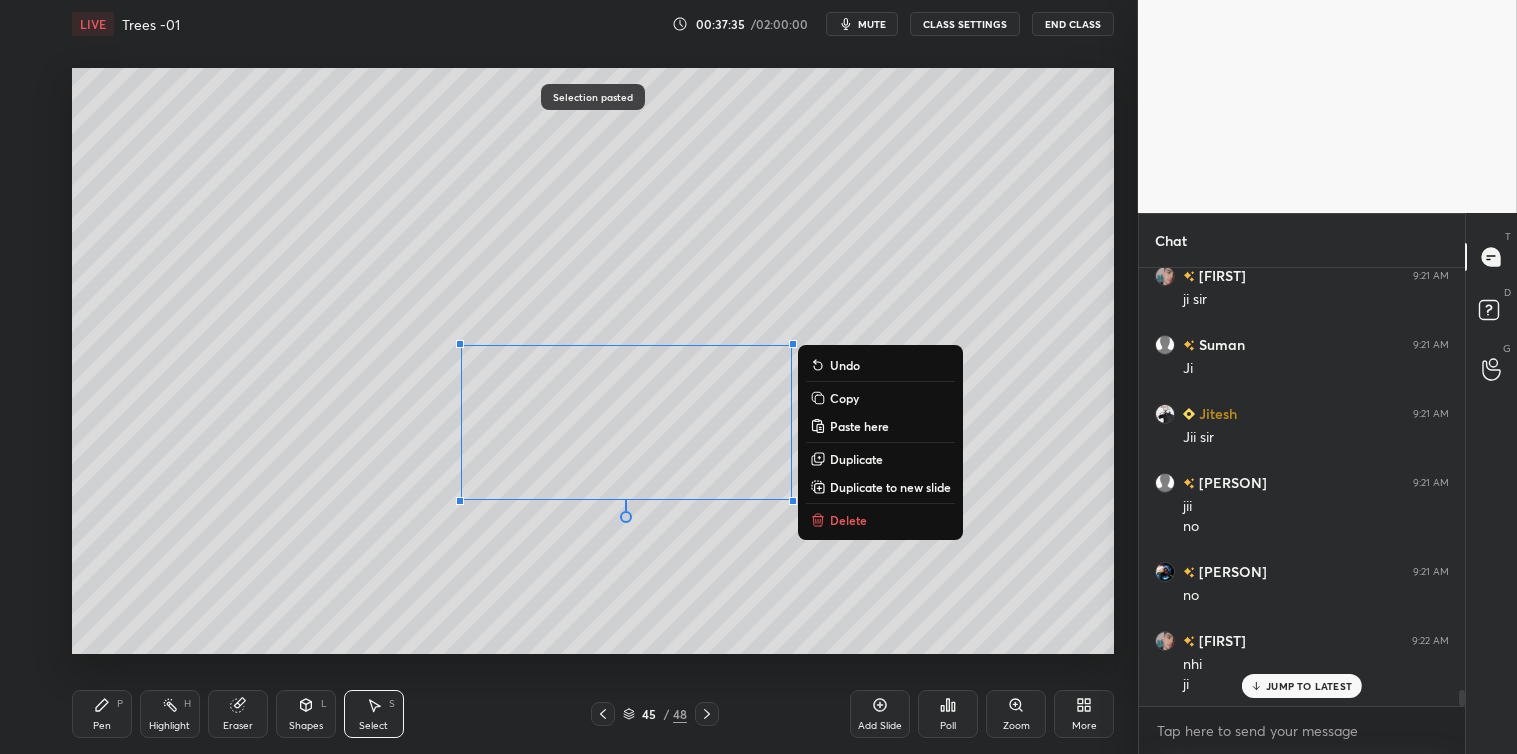 click on "Delete" at bounding box center [848, 520] 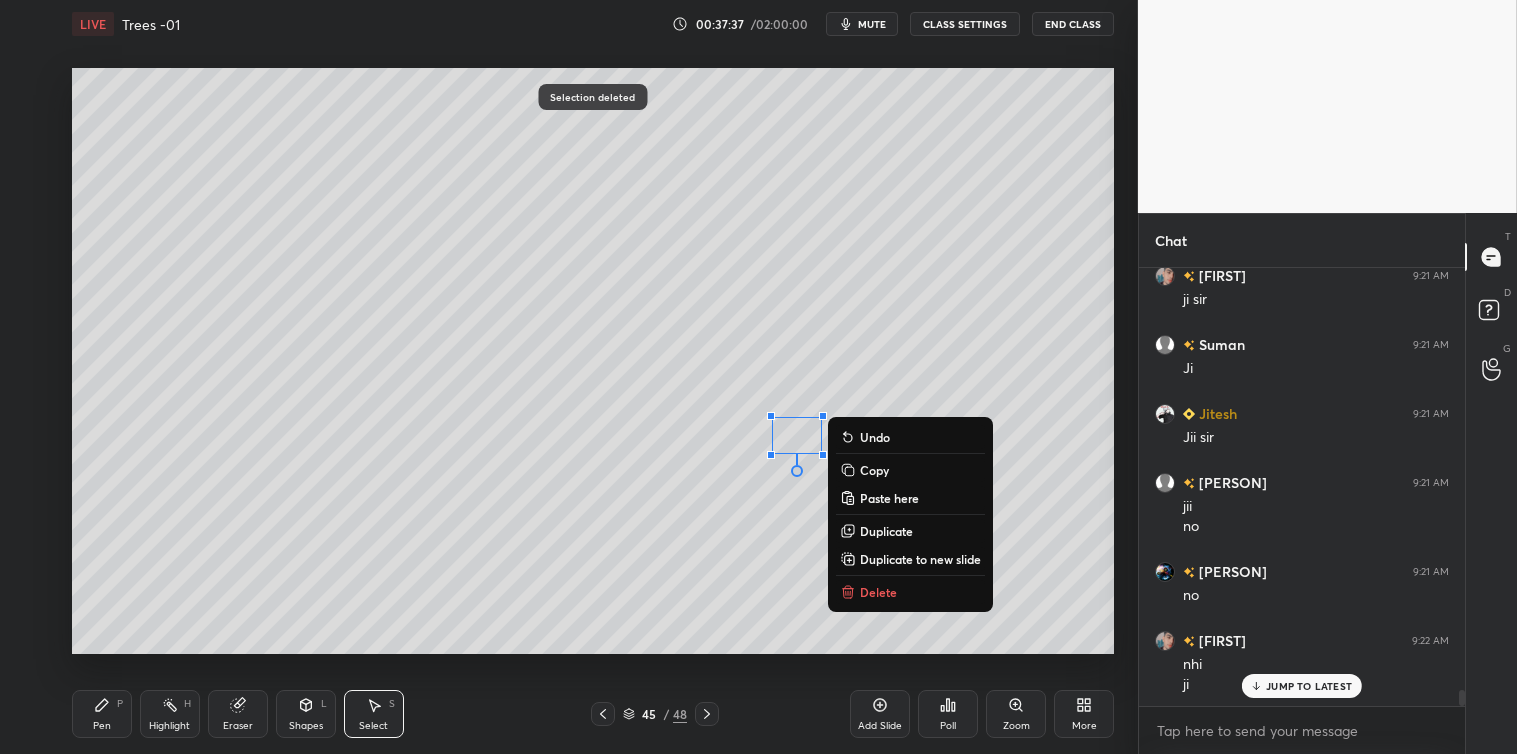 click on "Delete" at bounding box center [878, 592] 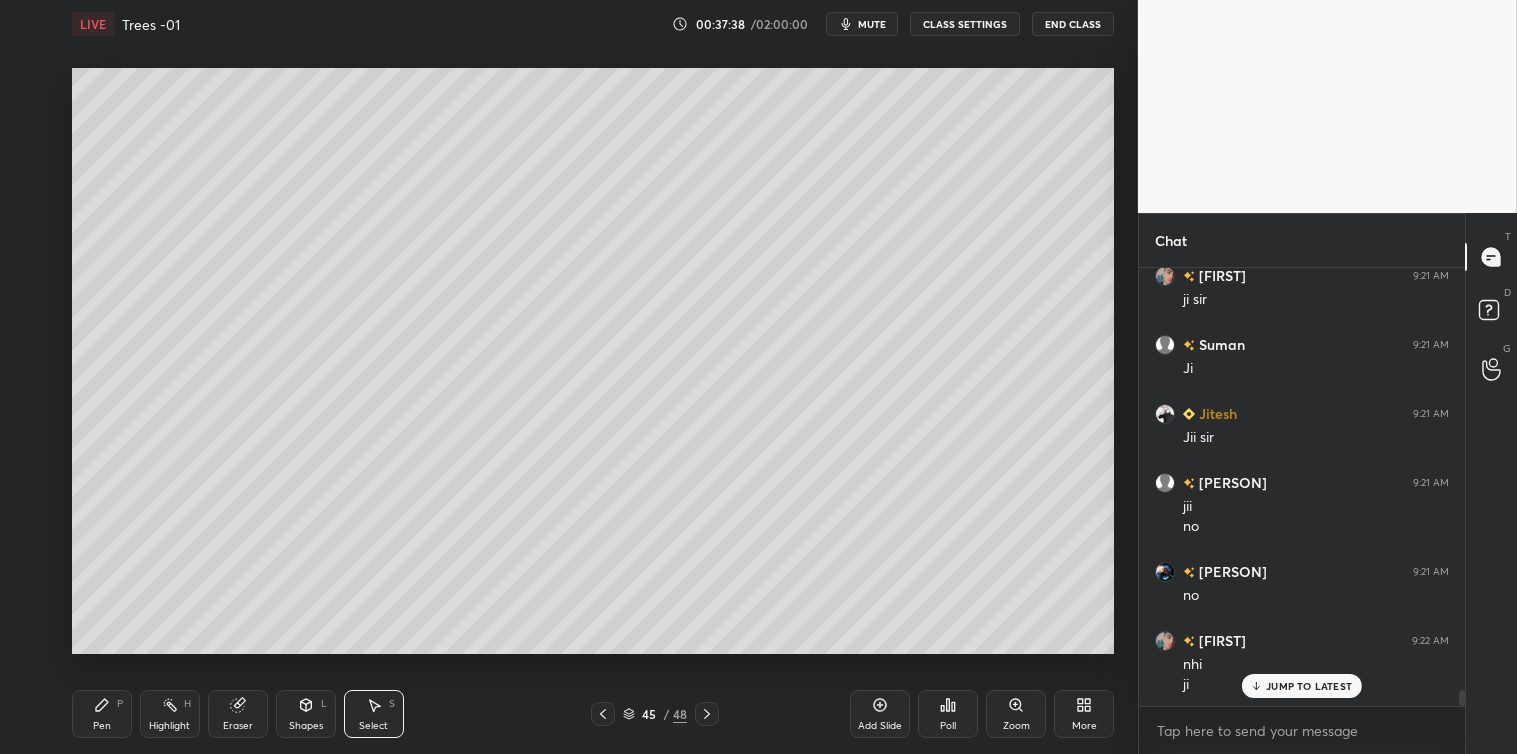 click on "Pen P" at bounding box center (102, 714) 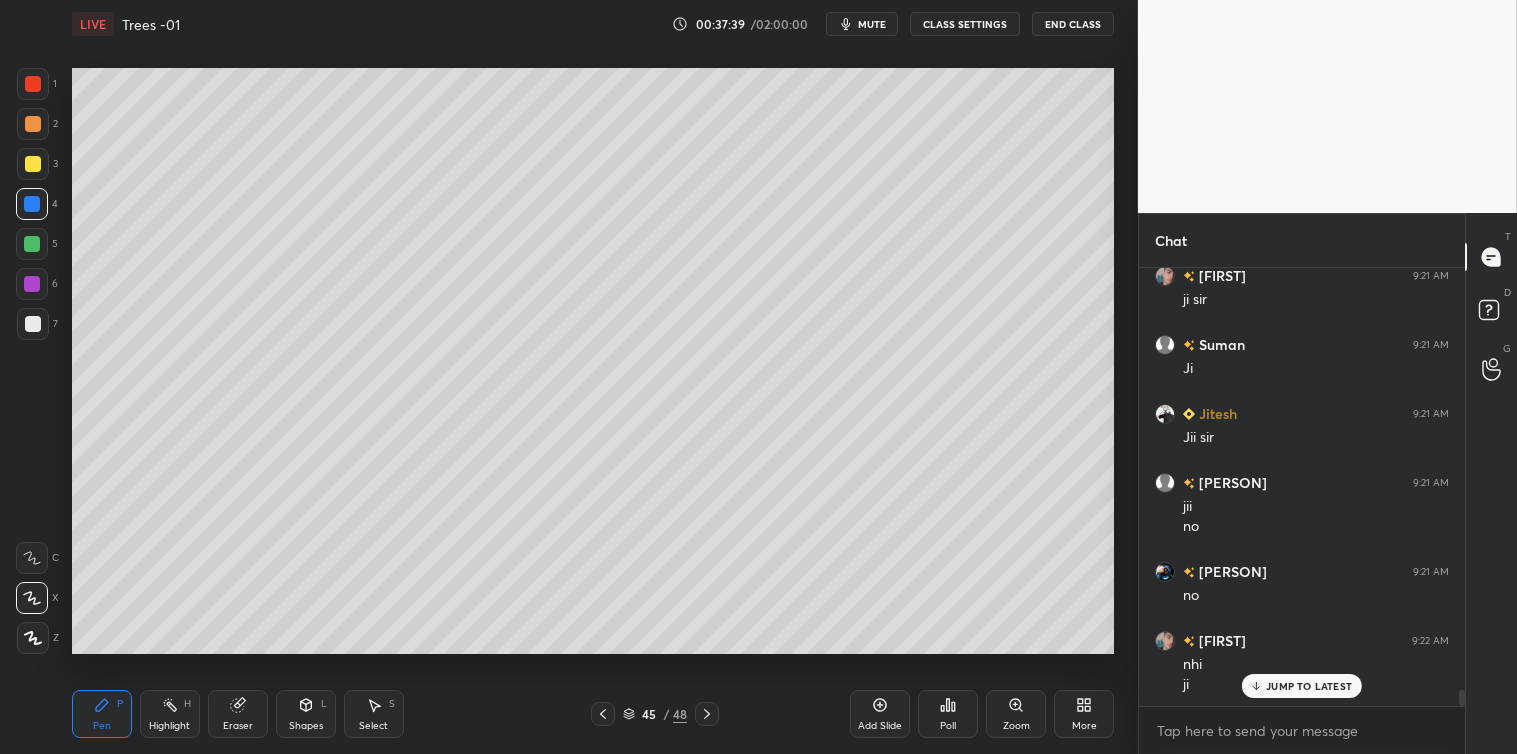 click at bounding box center (33, 164) 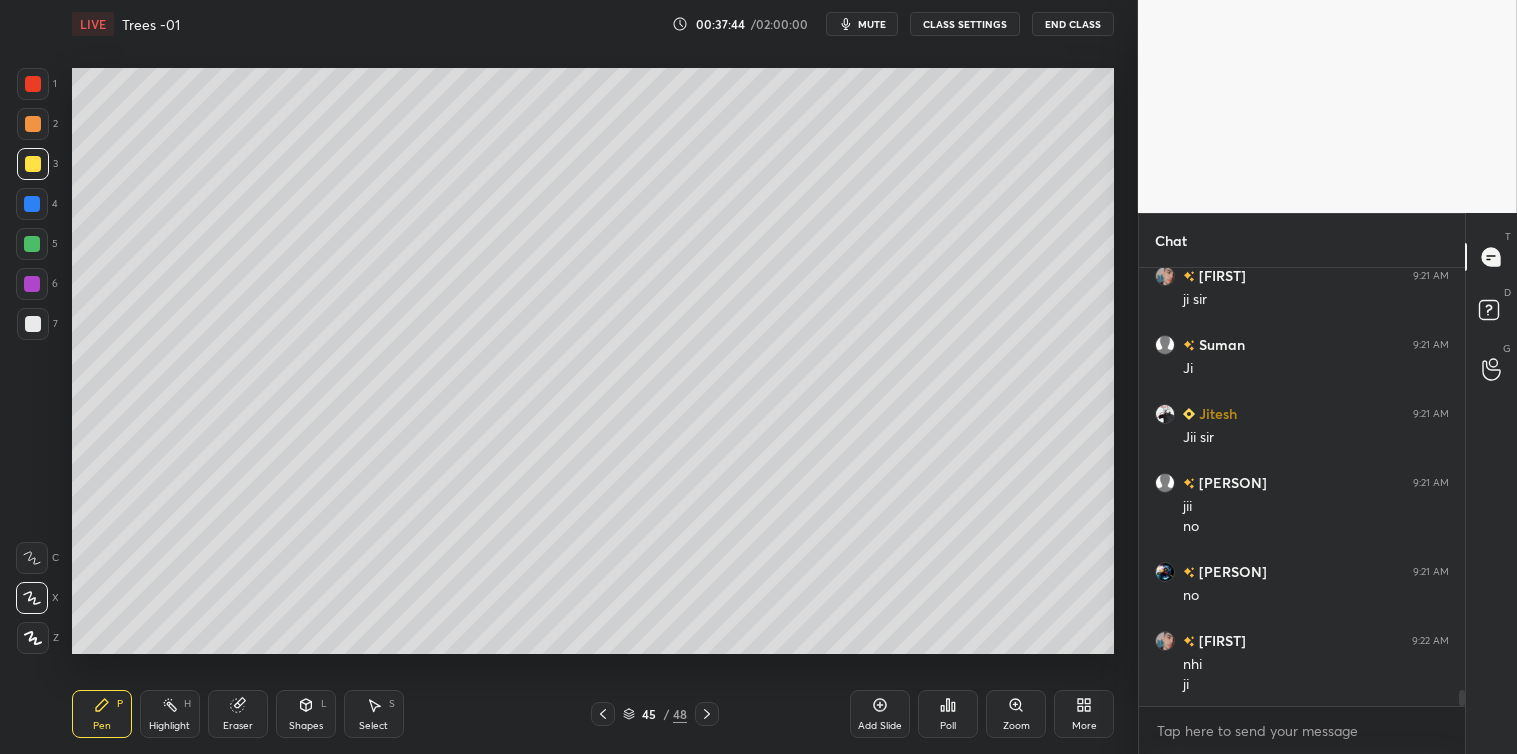 scroll, scrollTop: 11457, scrollLeft: 0, axis: vertical 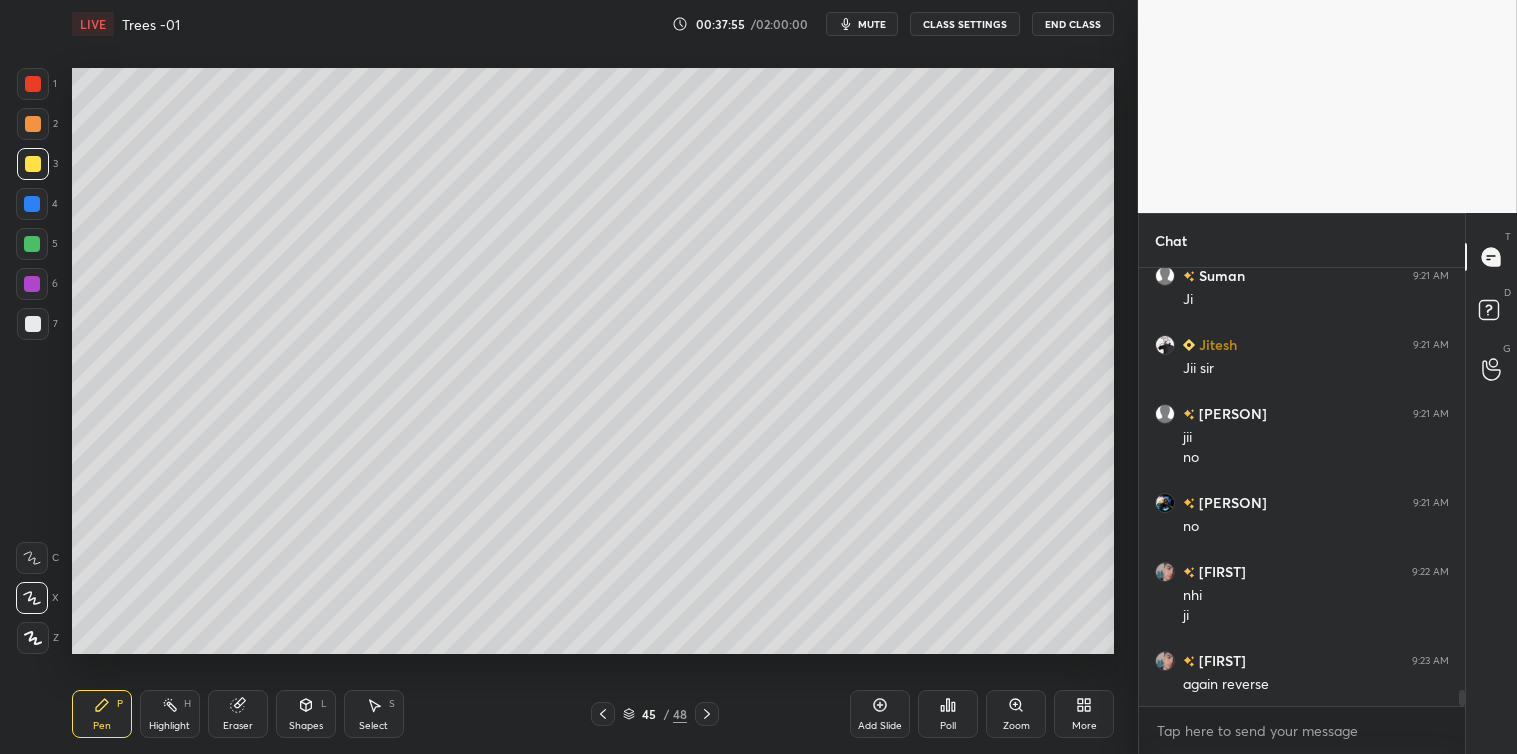 click 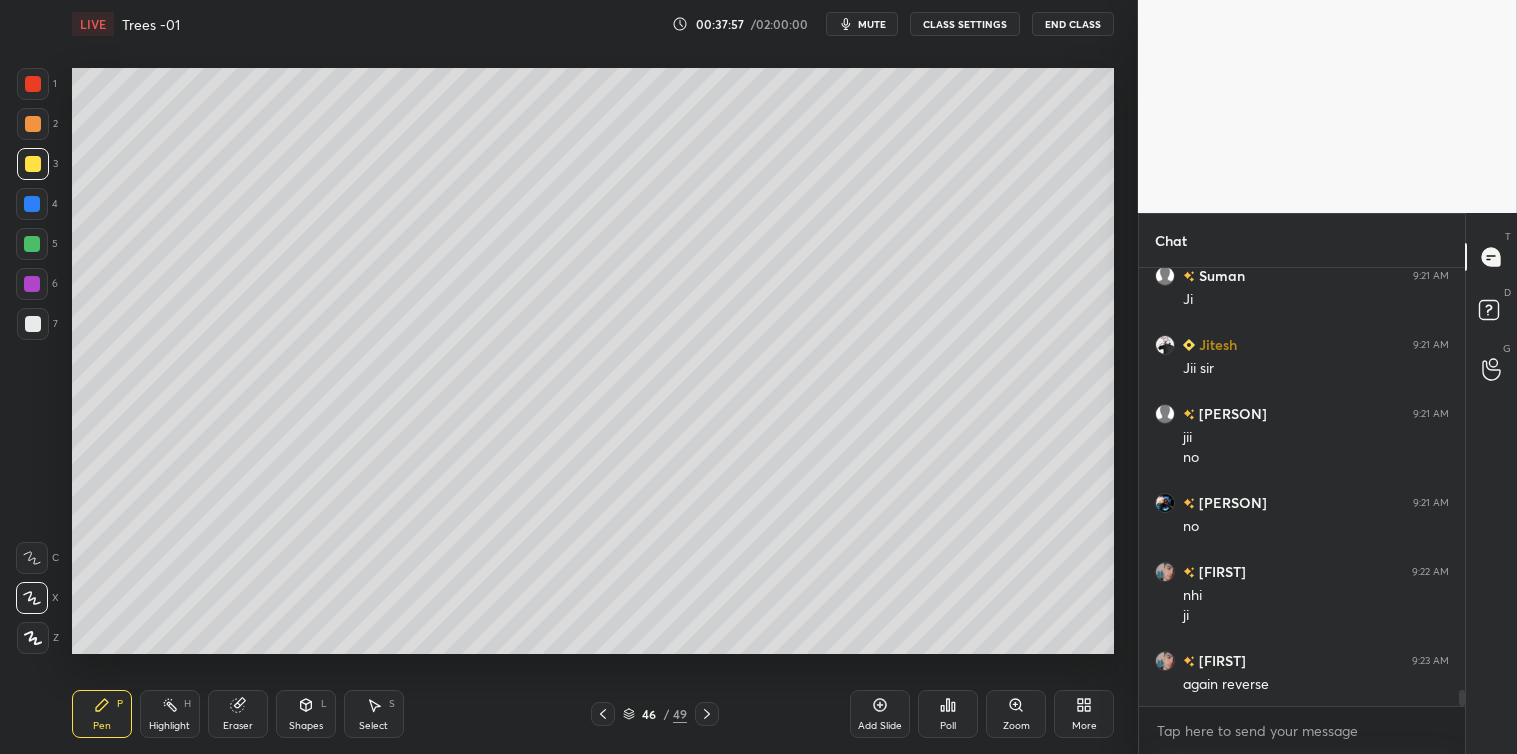 click at bounding box center (33, 324) 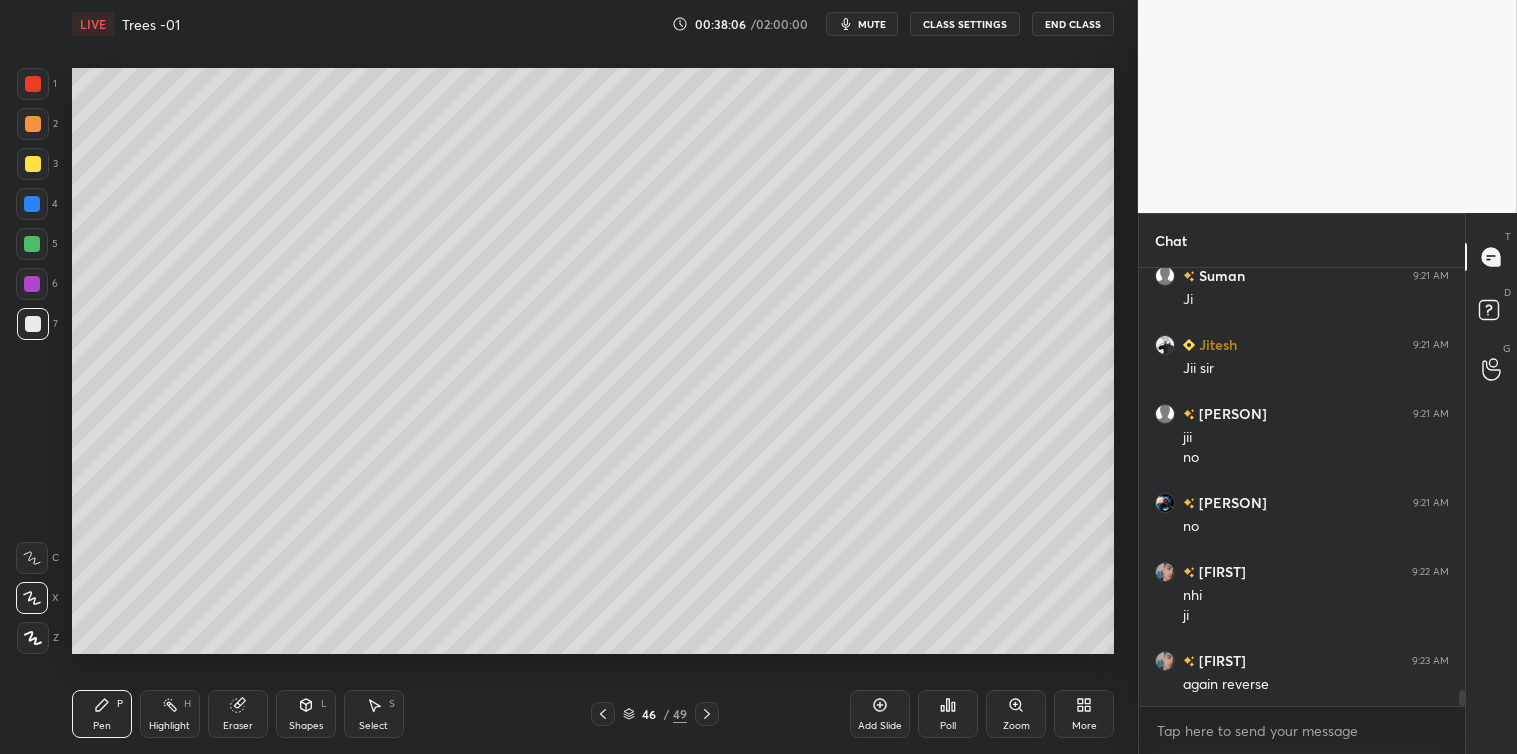click 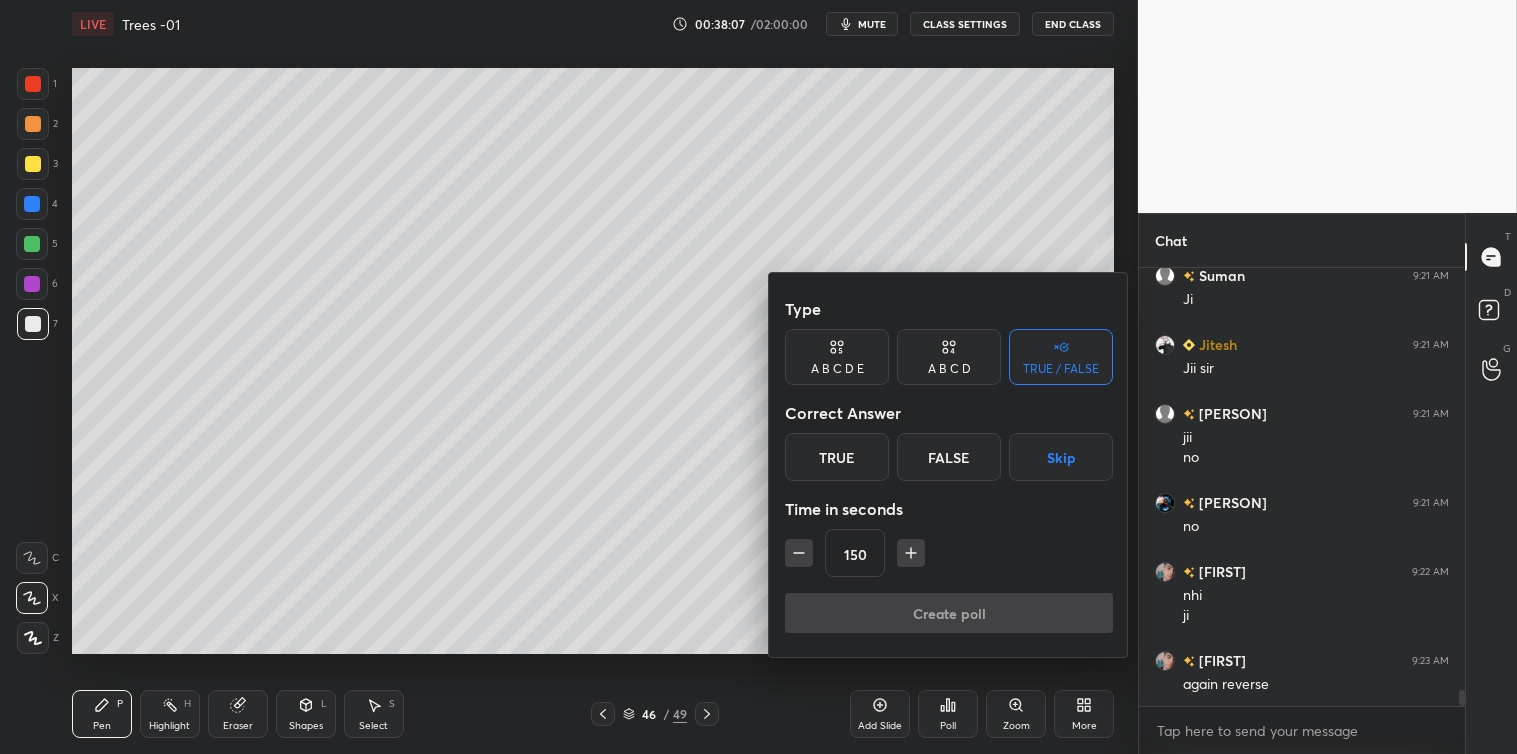 click 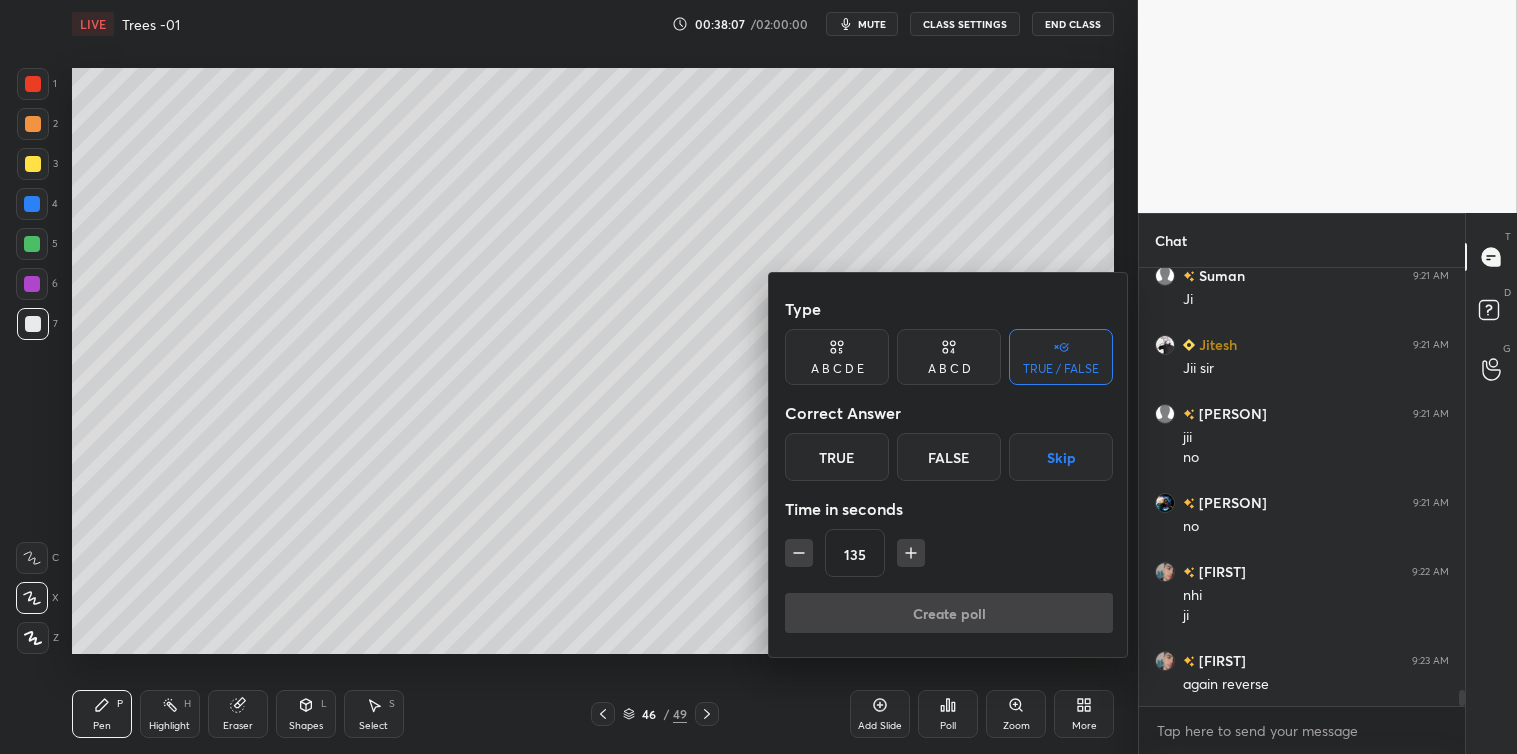 click 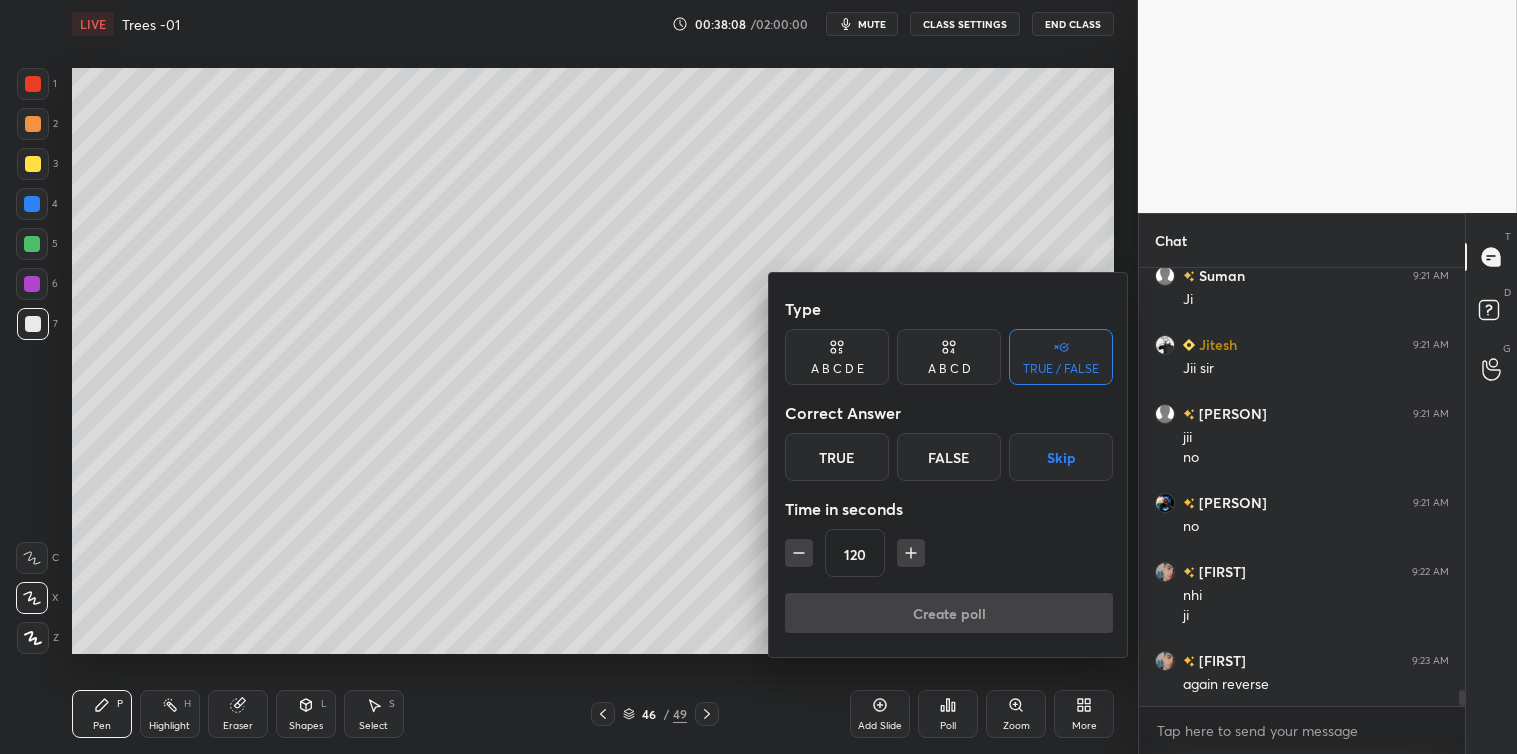 click on "Skip" at bounding box center (1061, 457) 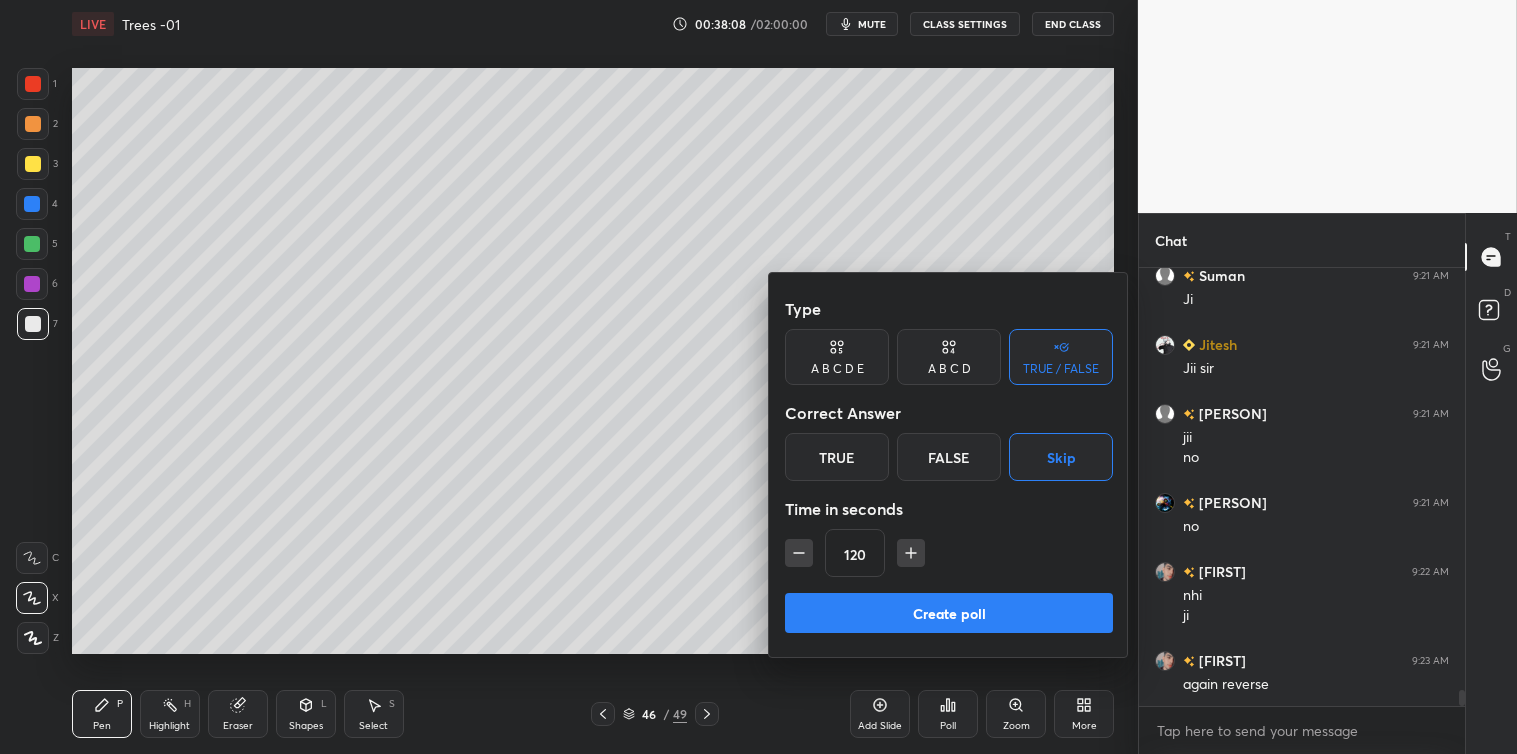 click on "Create poll" at bounding box center (949, 613) 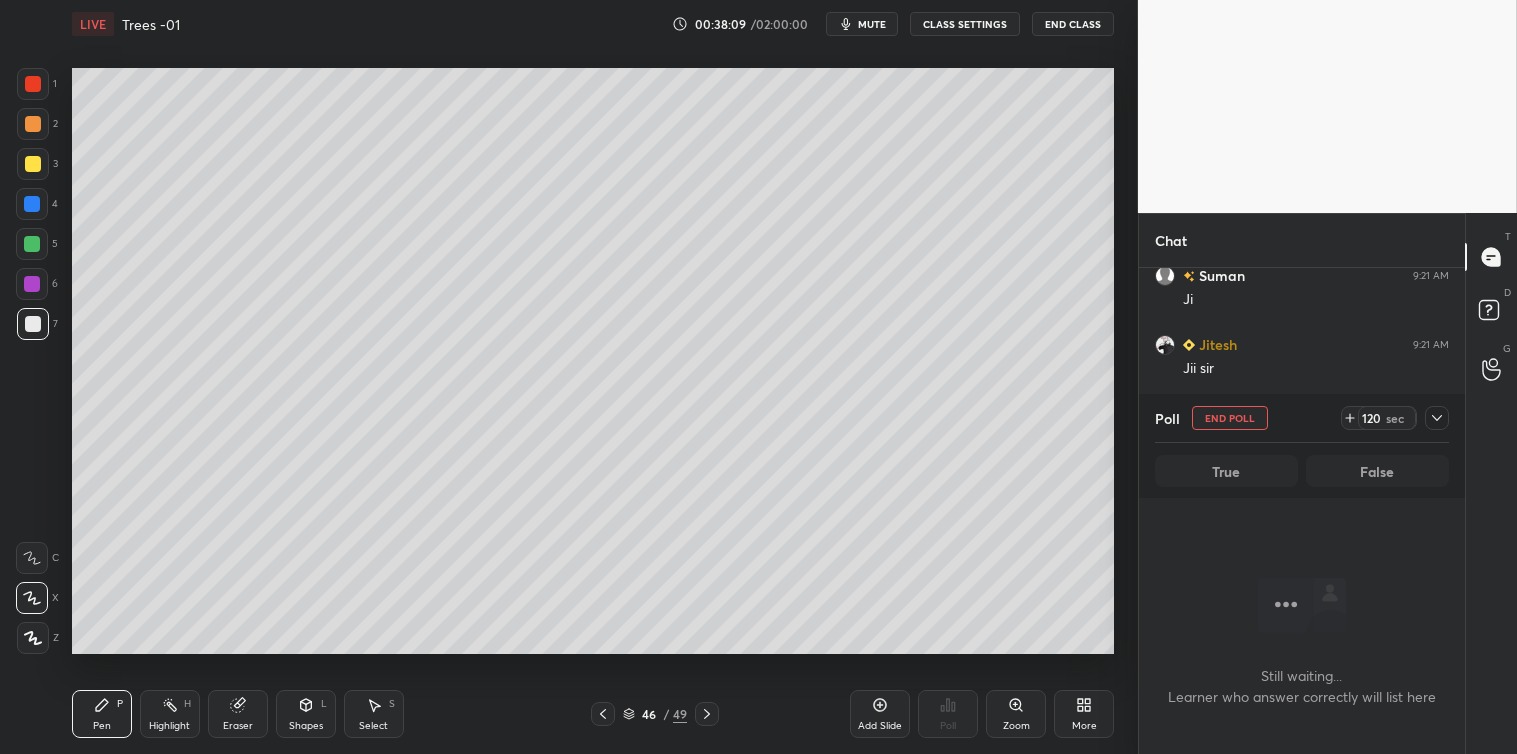 scroll, scrollTop: 398, scrollLeft: 320, axis: both 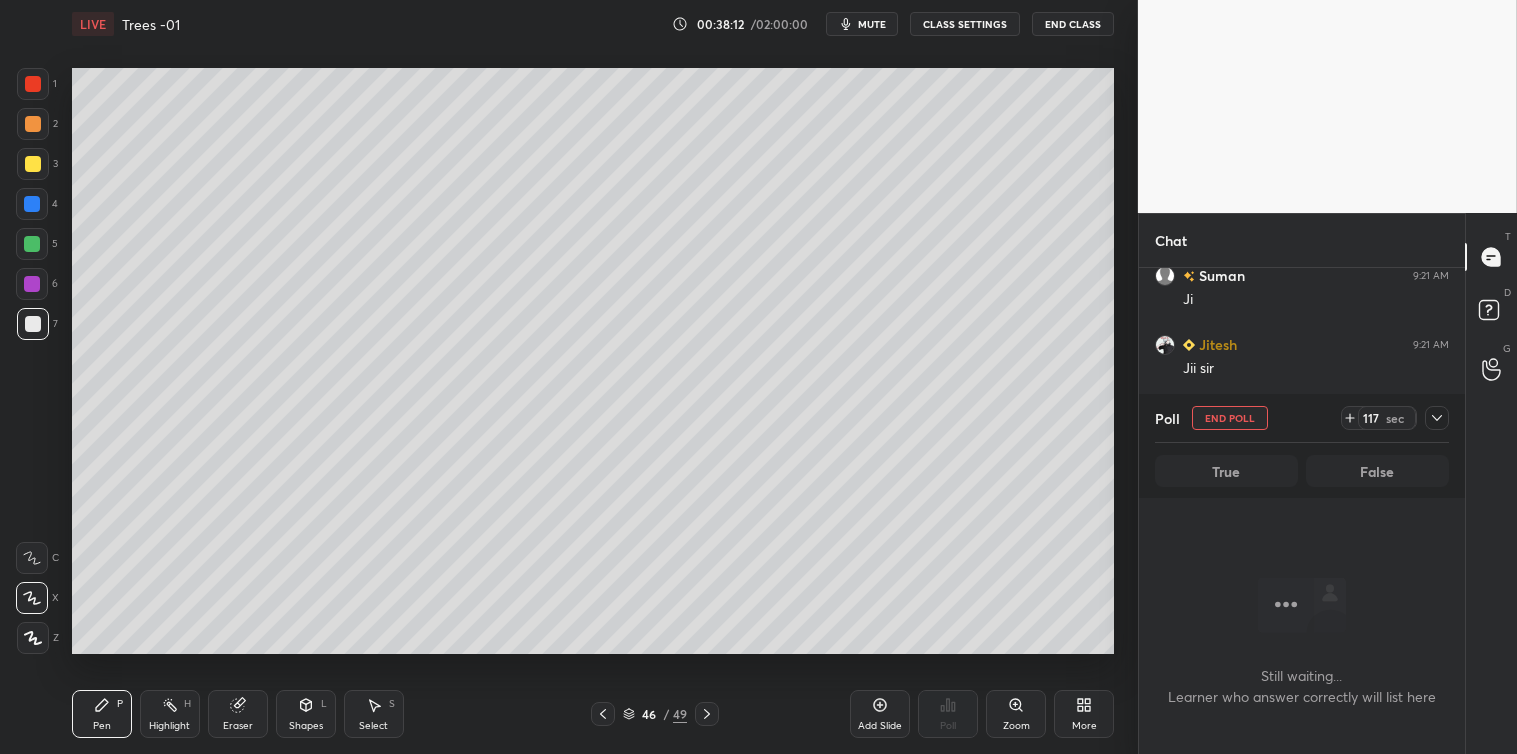 click on "mute" at bounding box center (872, 24) 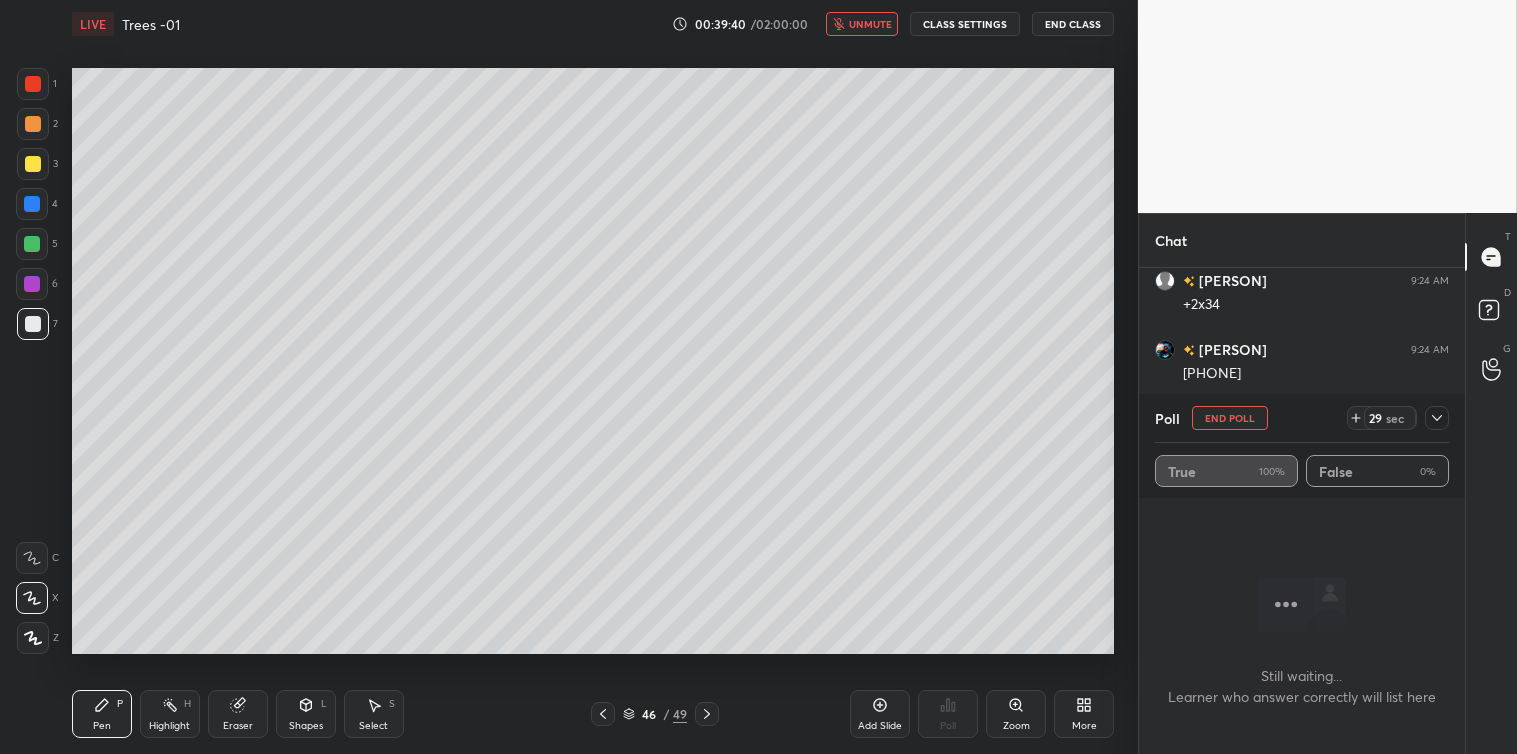 scroll, scrollTop: 12182, scrollLeft: 0, axis: vertical 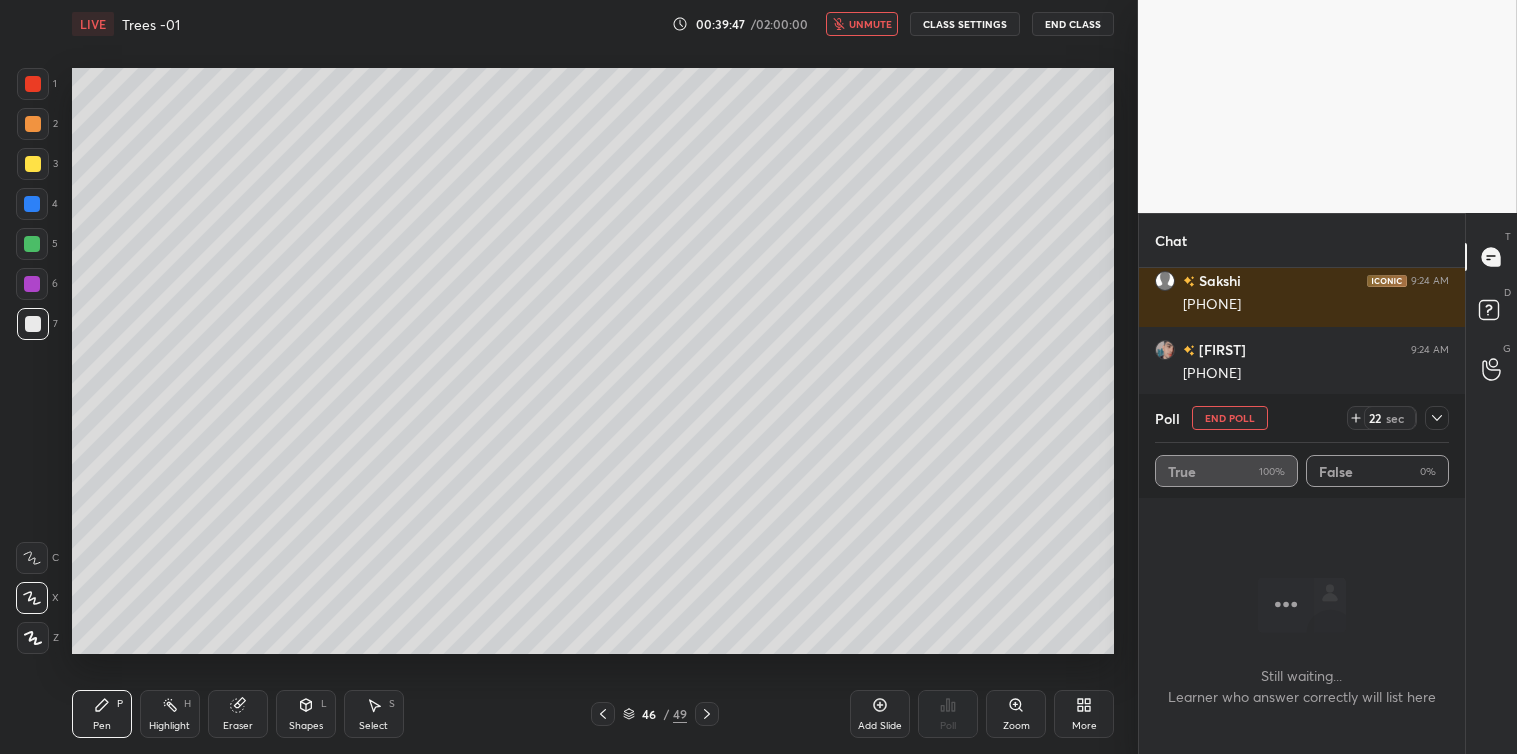 click 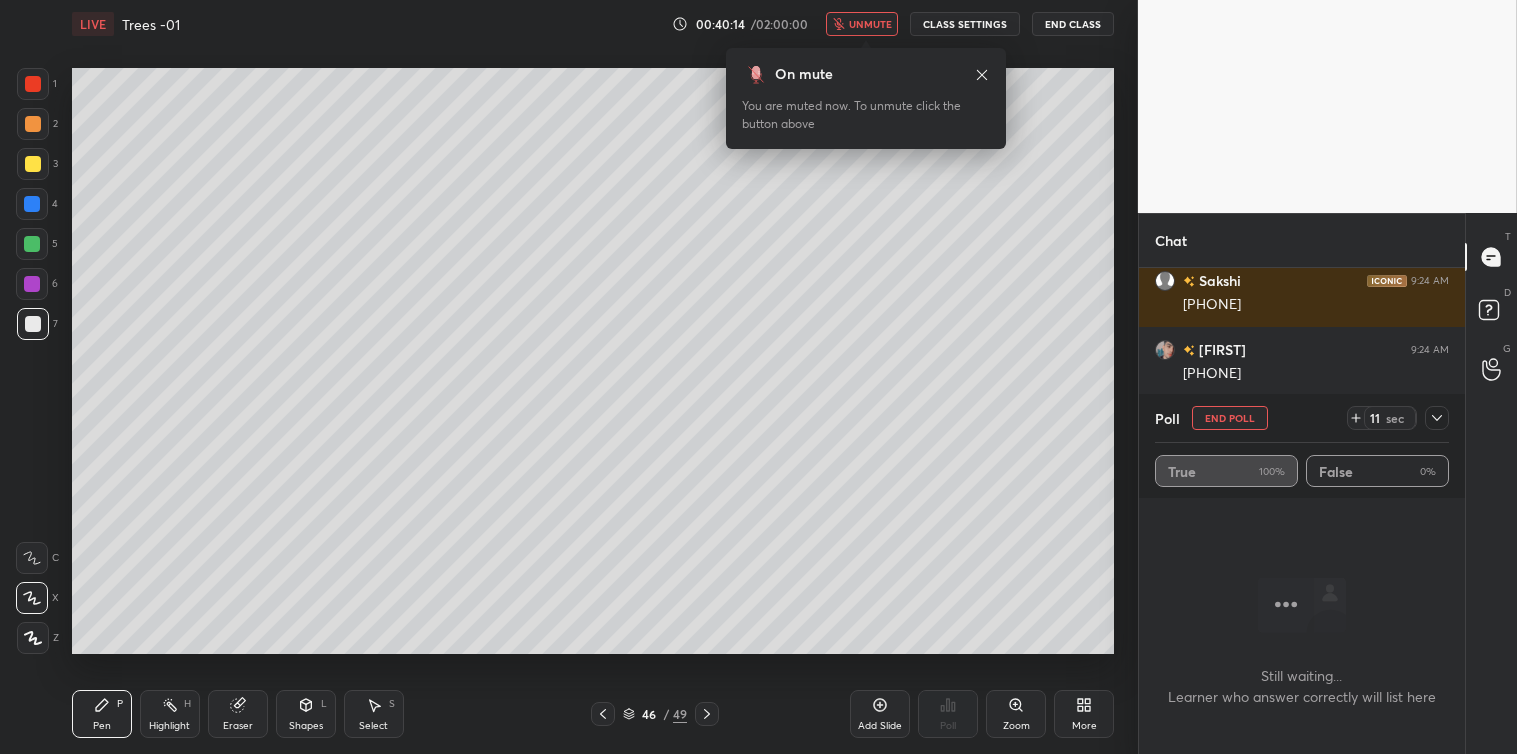 click on "unmute" at bounding box center [870, 24] 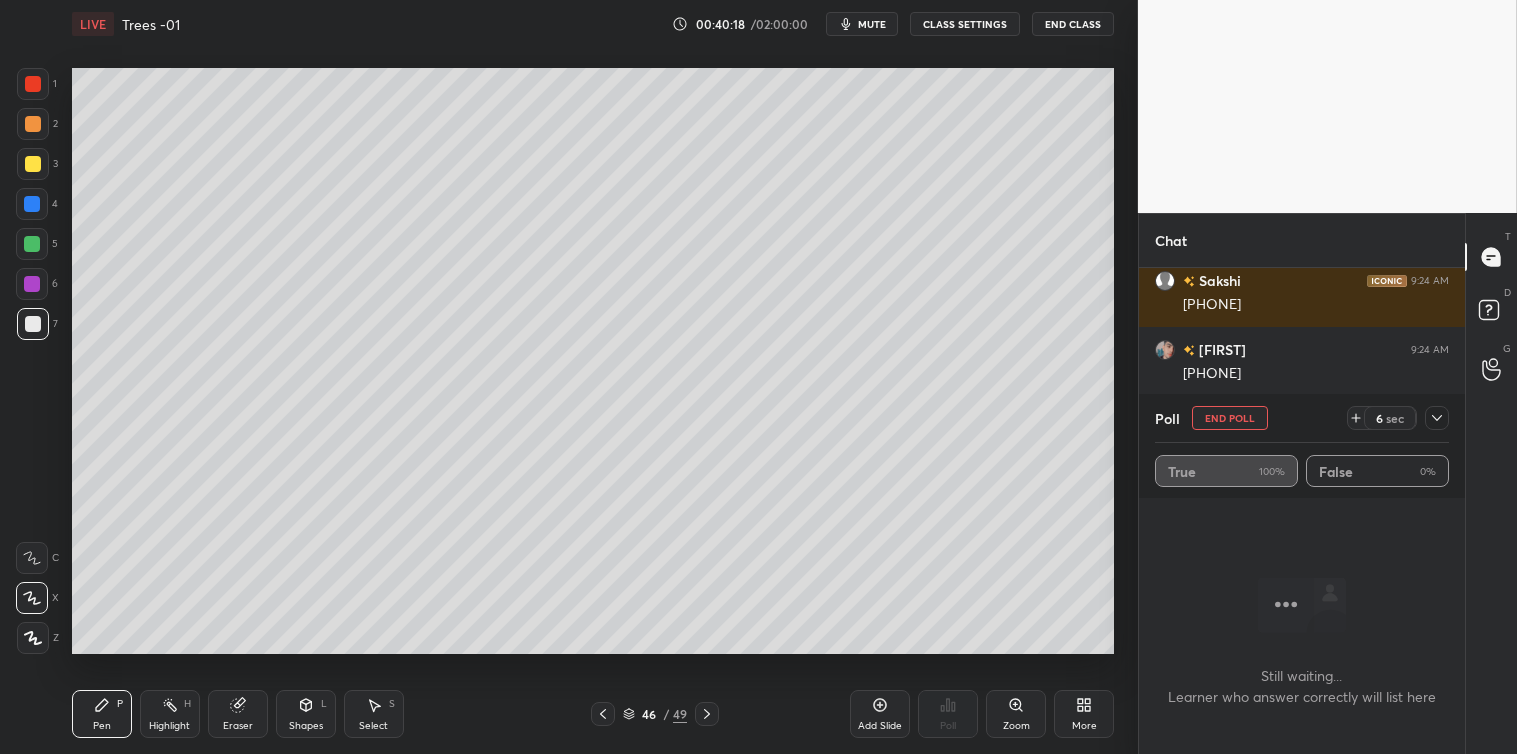 click 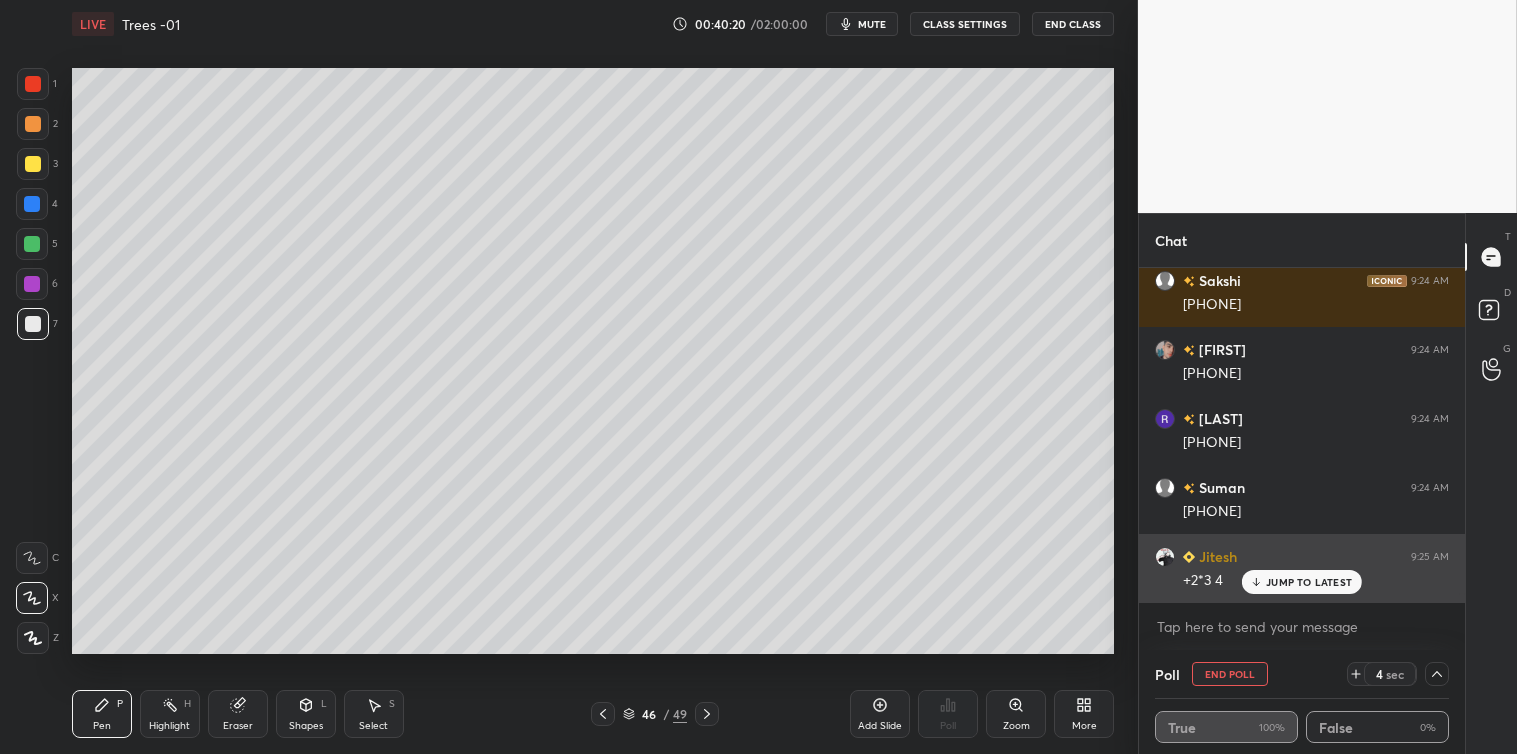 click on "JUMP TO LATEST" at bounding box center (1309, 582) 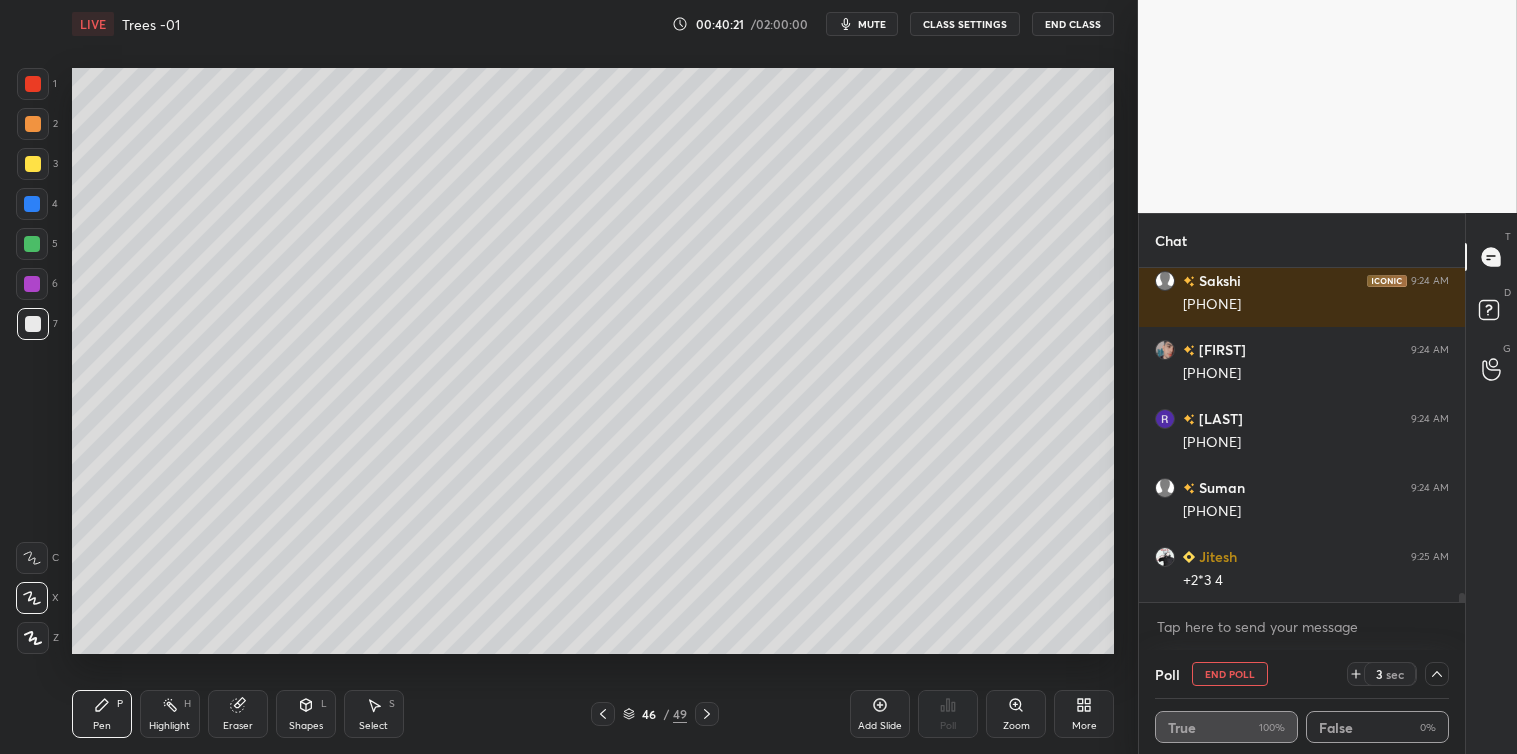 click on "Shapes L" at bounding box center (306, 714) 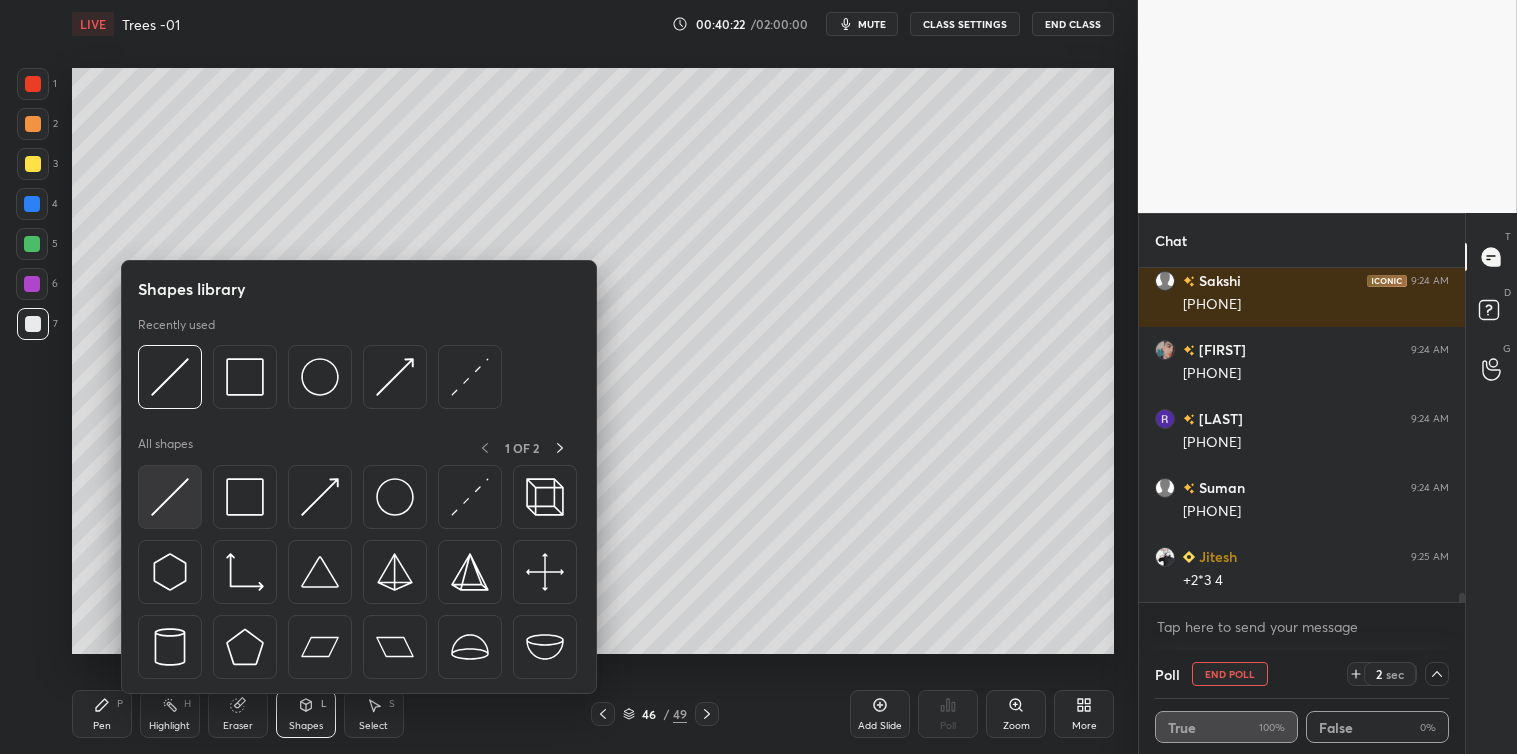 click at bounding box center [170, 497] 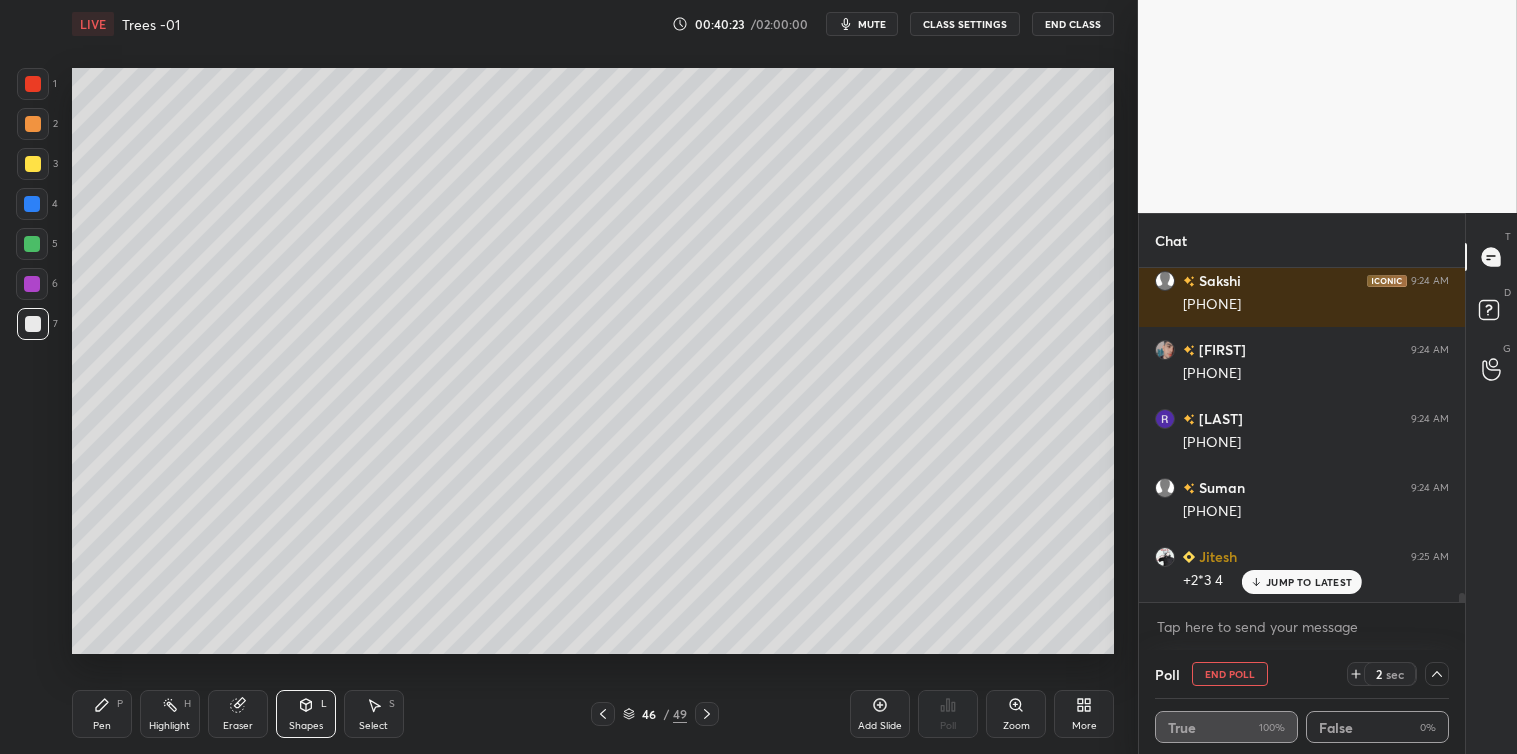 scroll, scrollTop: 12251, scrollLeft: 0, axis: vertical 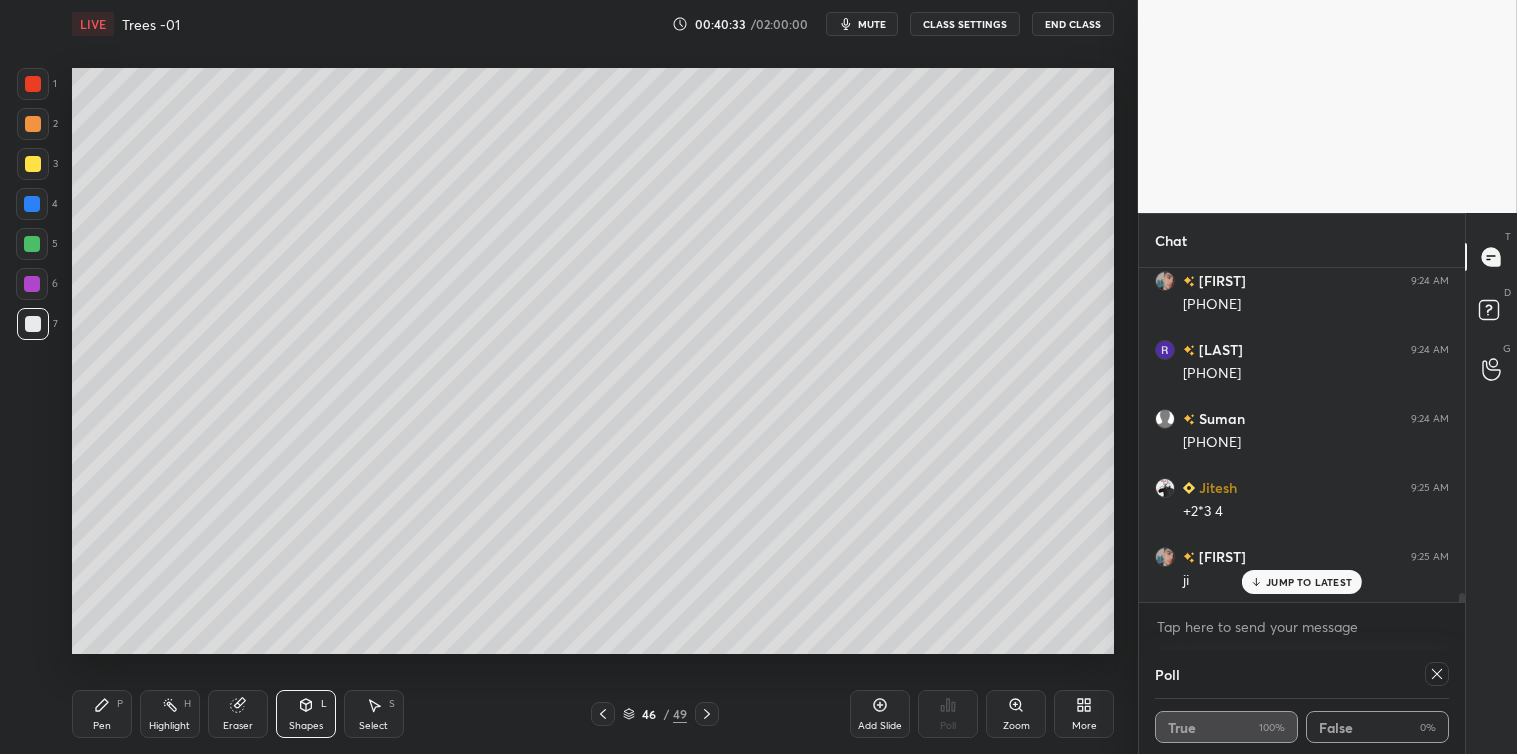 click on "Pen P" at bounding box center (102, 714) 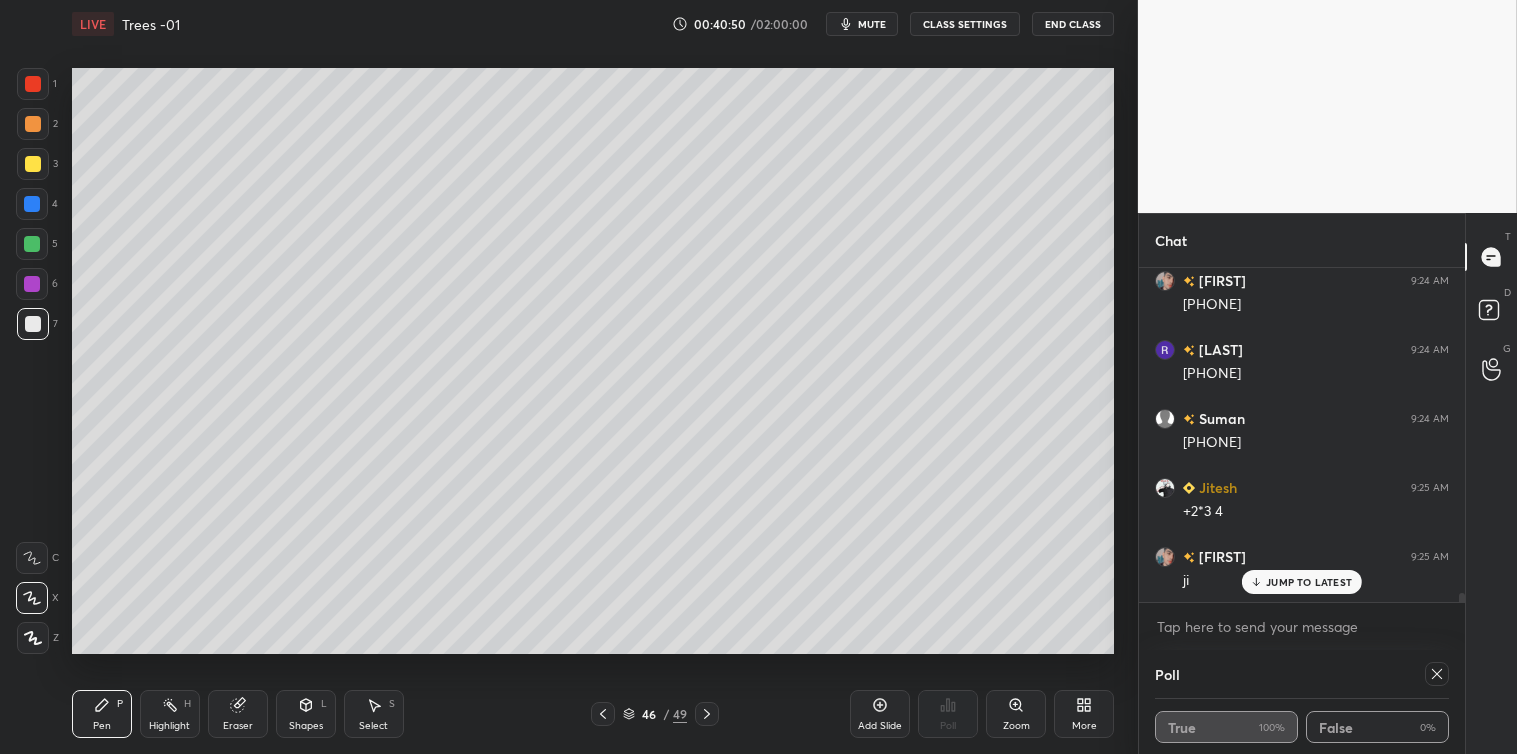 click at bounding box center (33, 164) 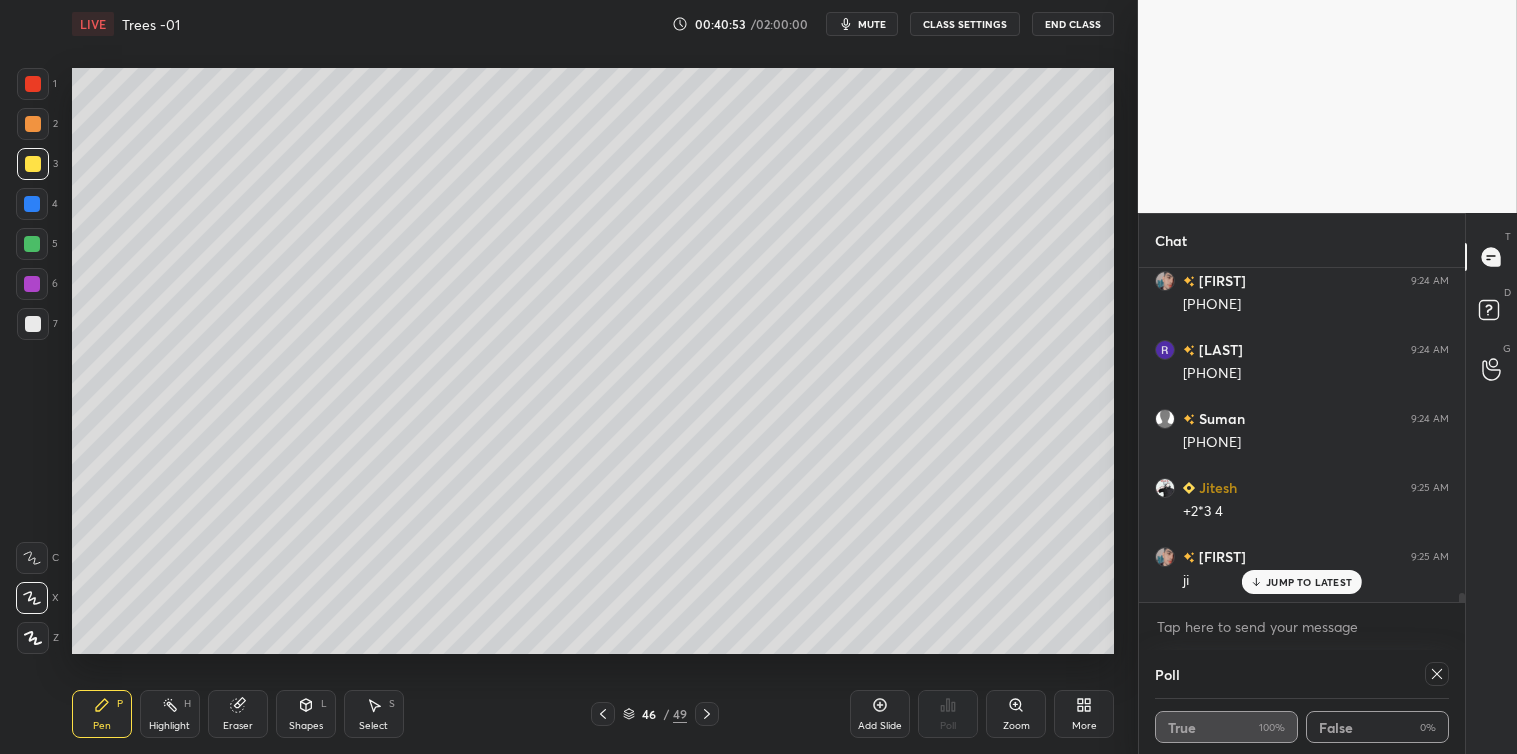 click 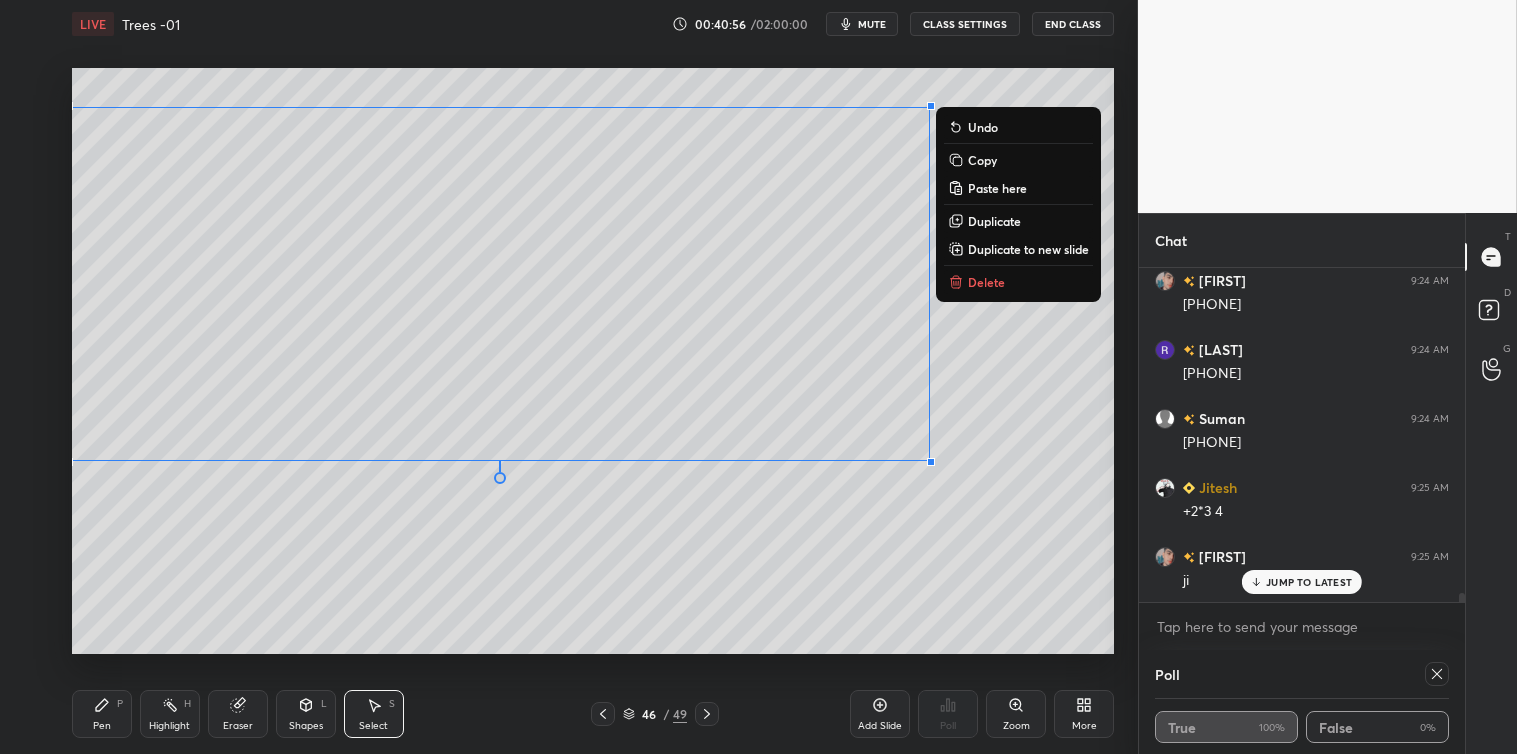 click on "Copy" at bounding box center (982, 160) 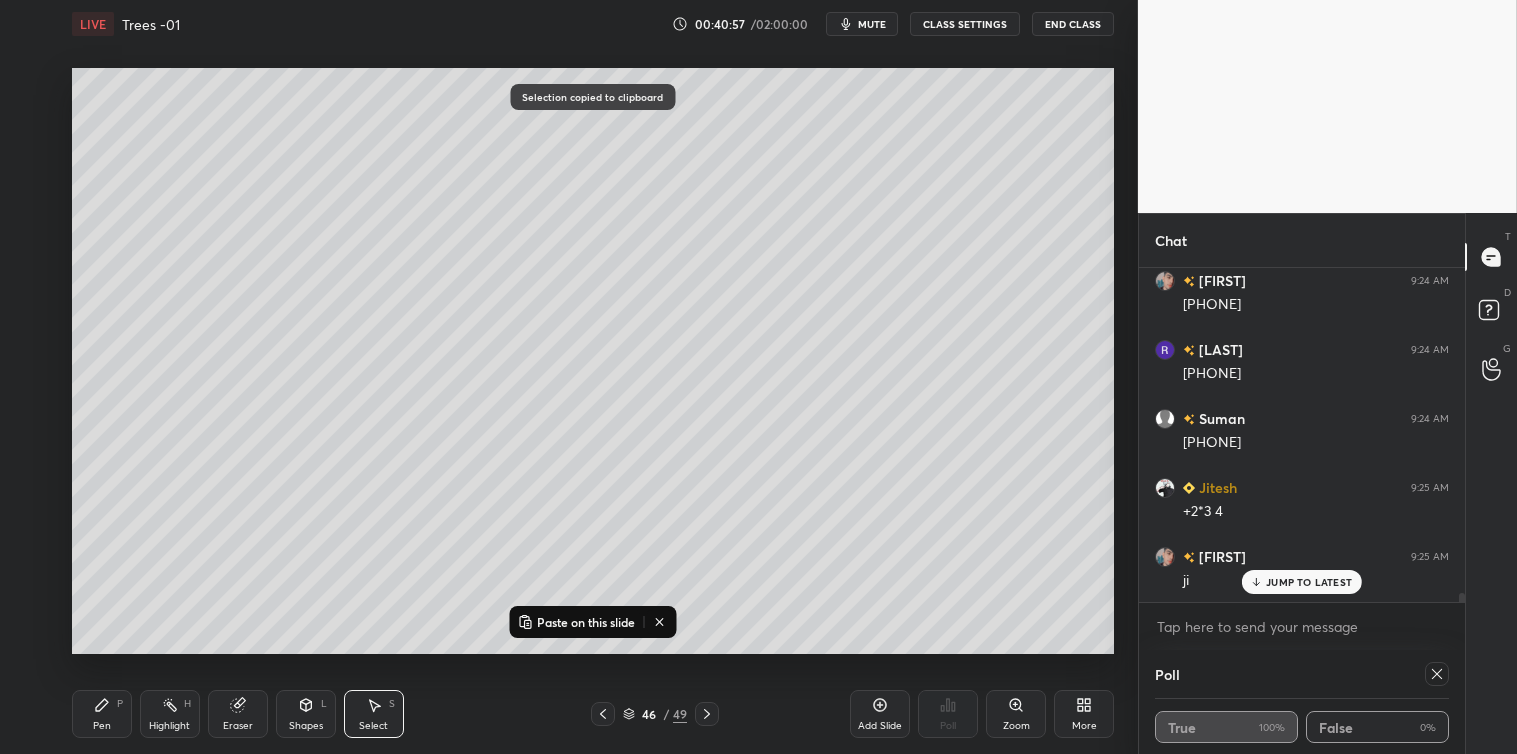 click on "Add Slide" at bounding box center (880, 714) 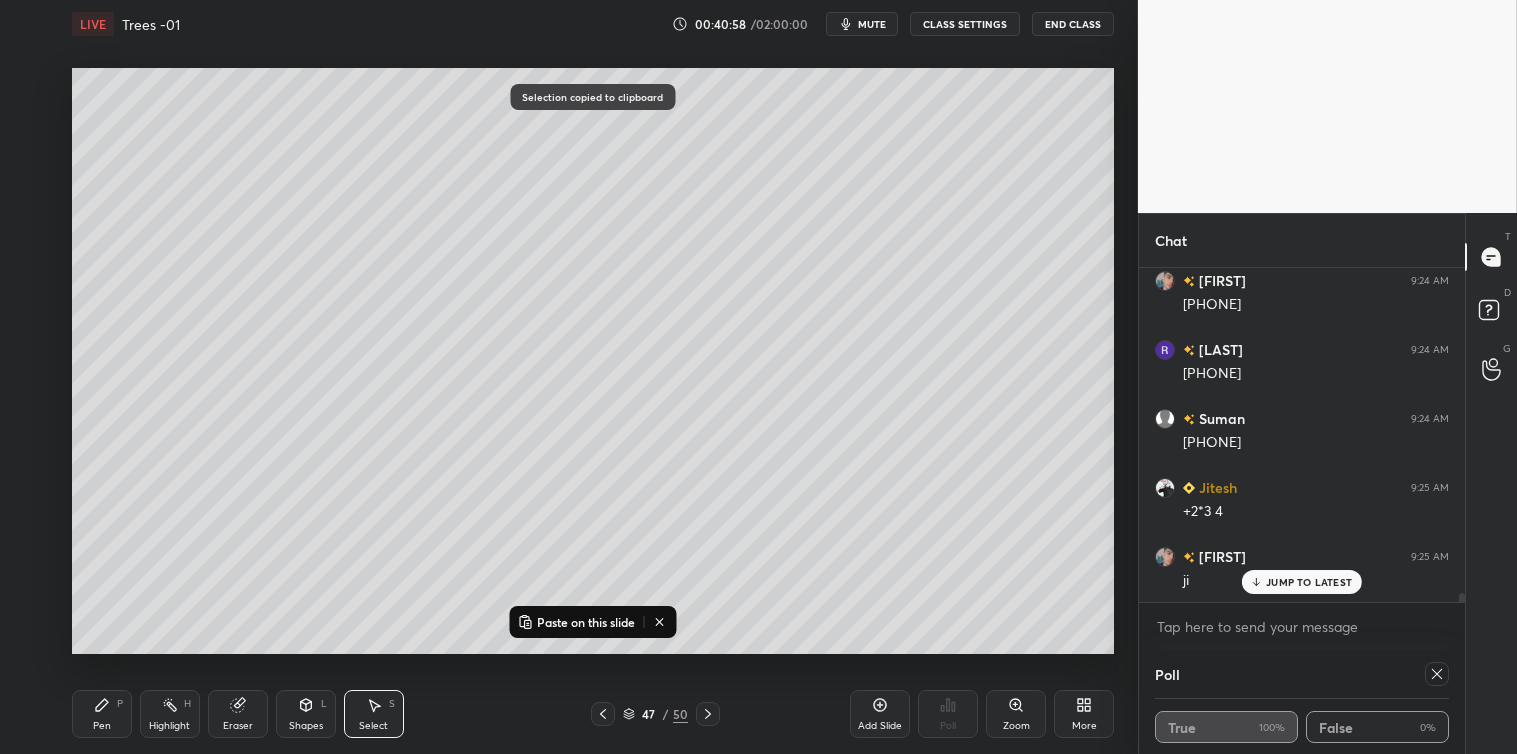click on "Paste on this slide" at bounding box center (586, 622) 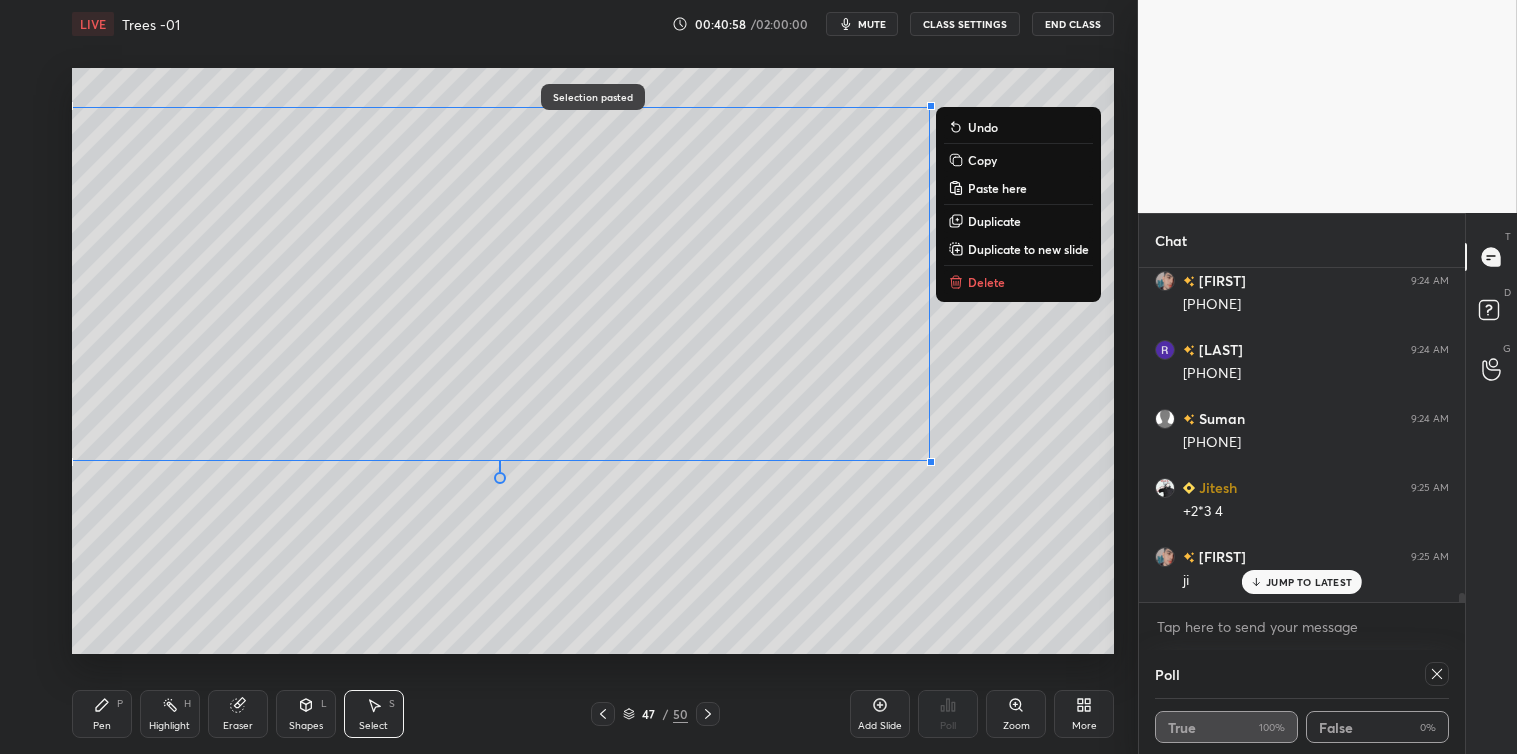 click on "0 ° Undo Copy Paste here Duplicate Duplicate to new slide Delete" at bounding box center (593, 361) 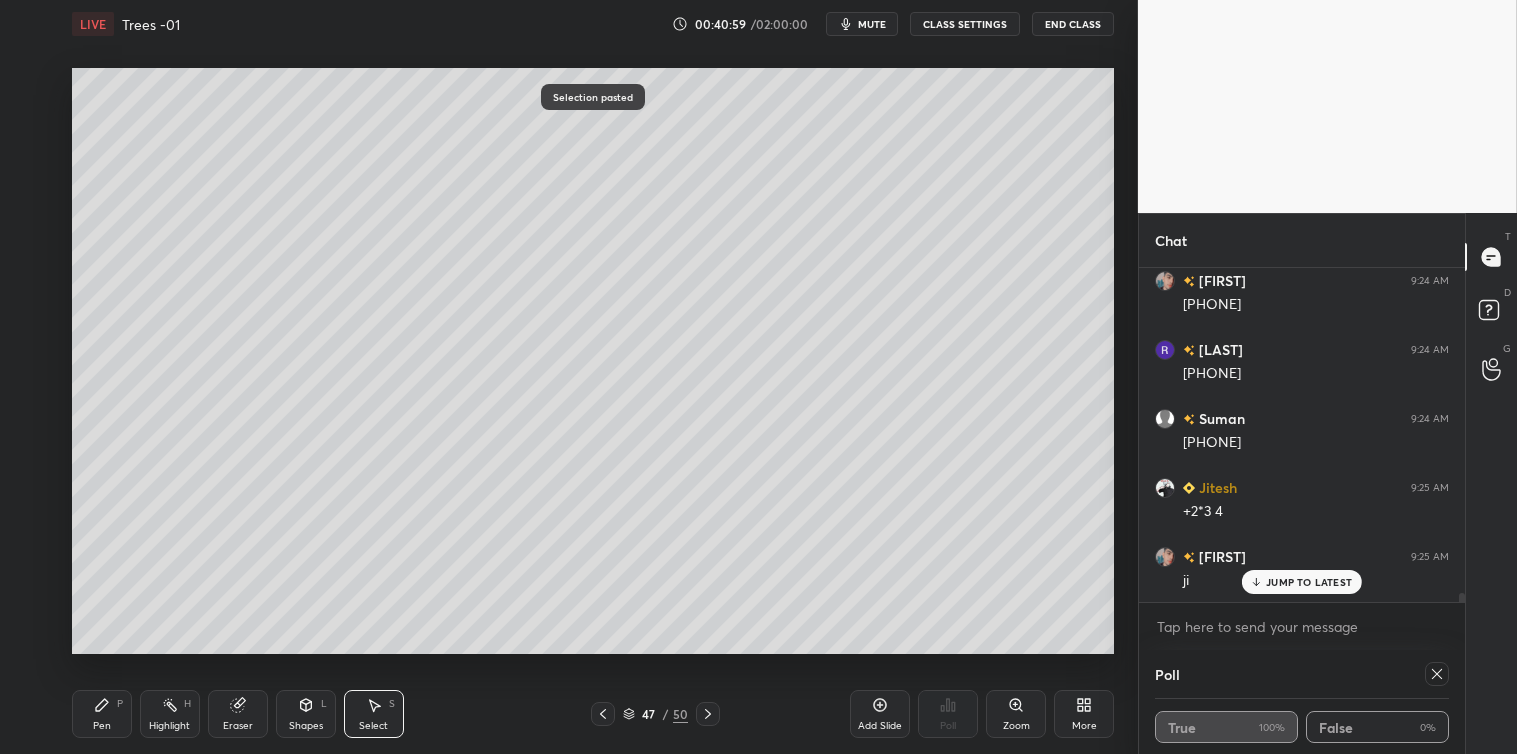 click 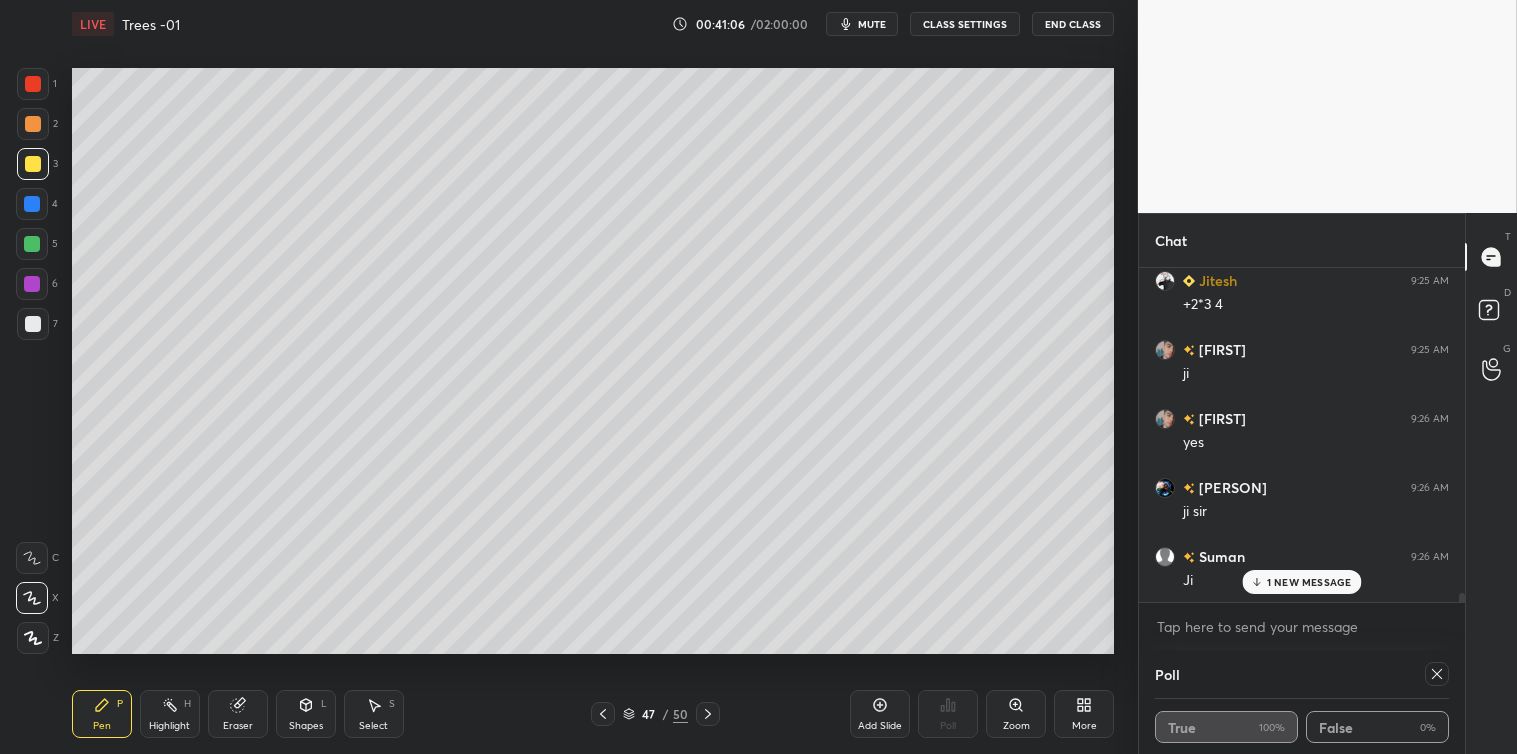 scroll, scrollTop: 12527, scrollLeft: 0, axis: vertical 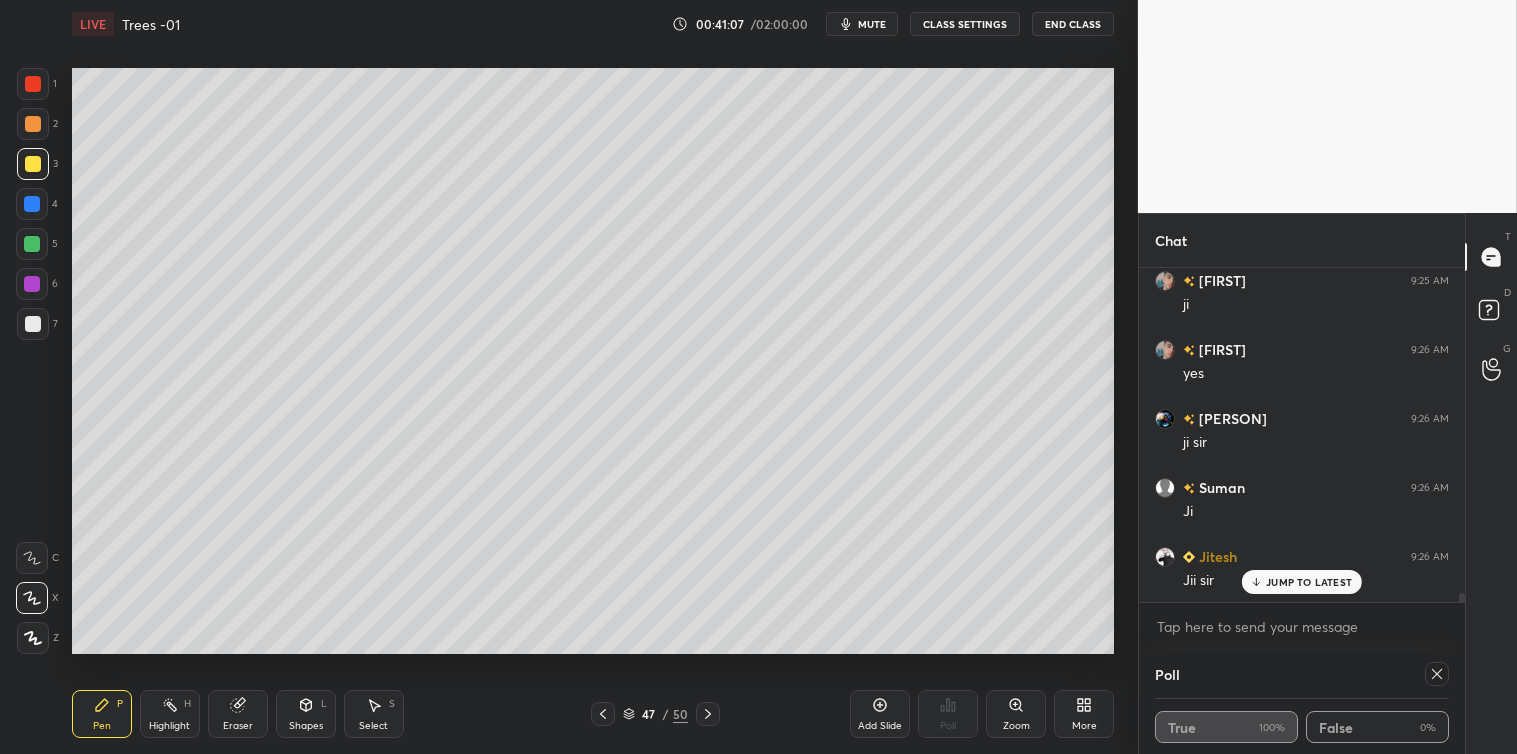click 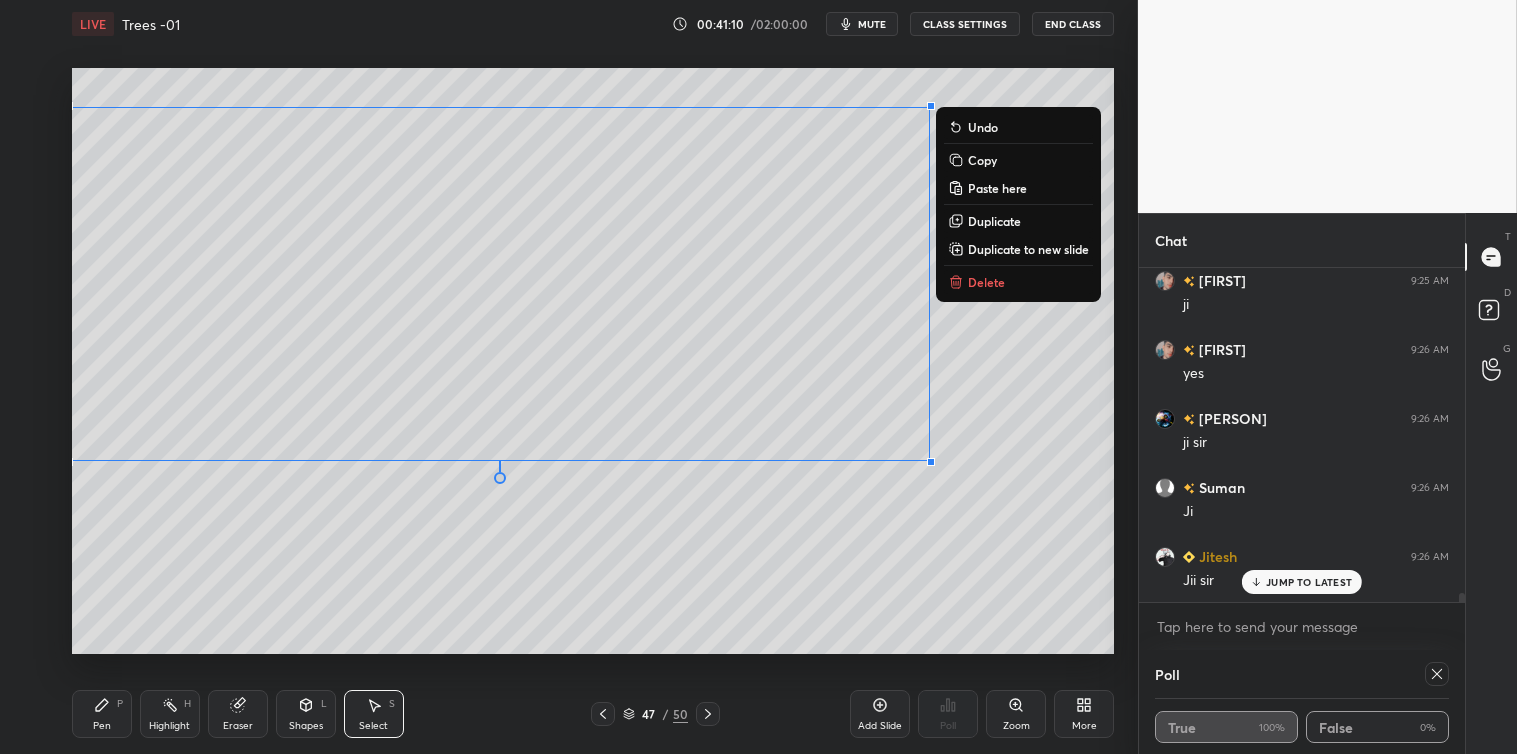 click on "Copy" at bounding box center (982, 160) 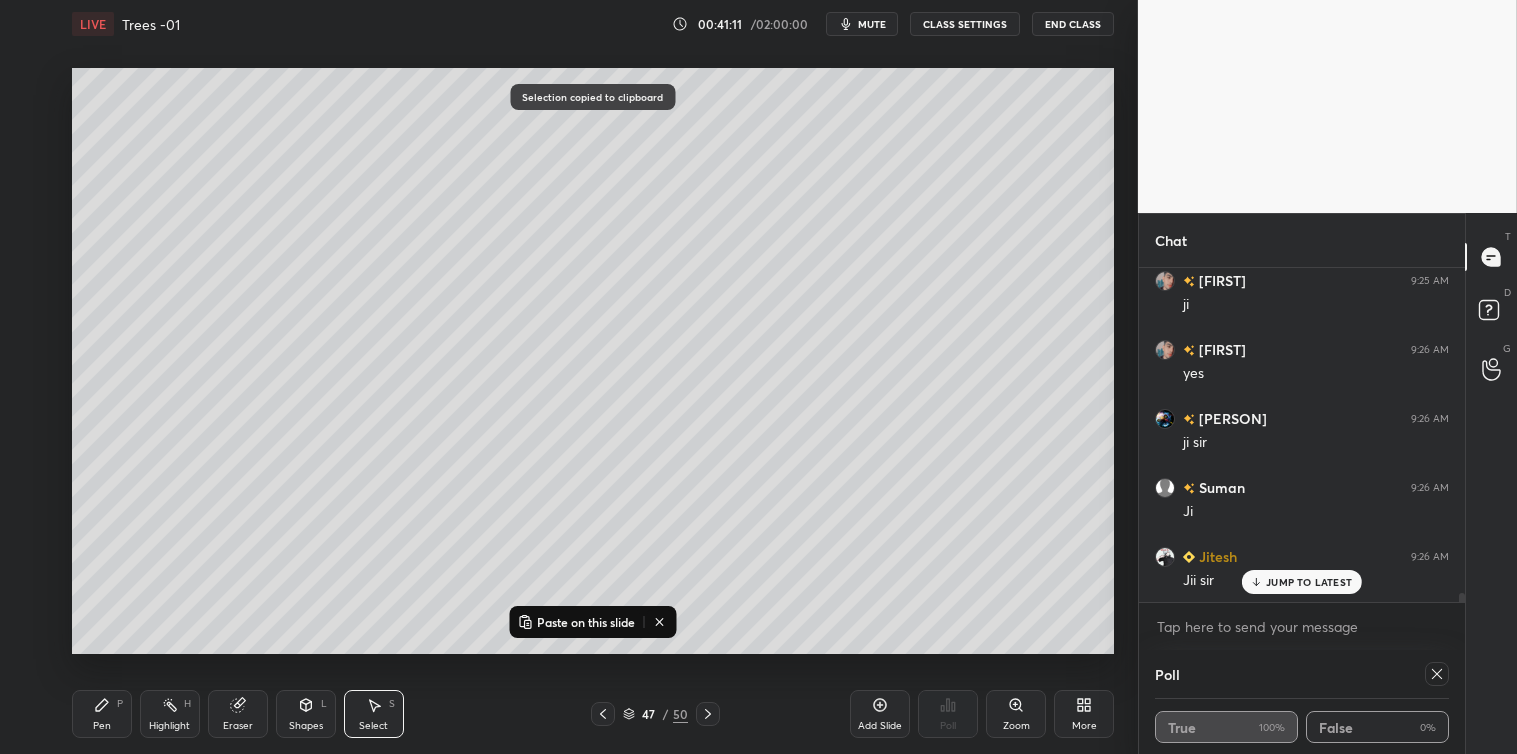click 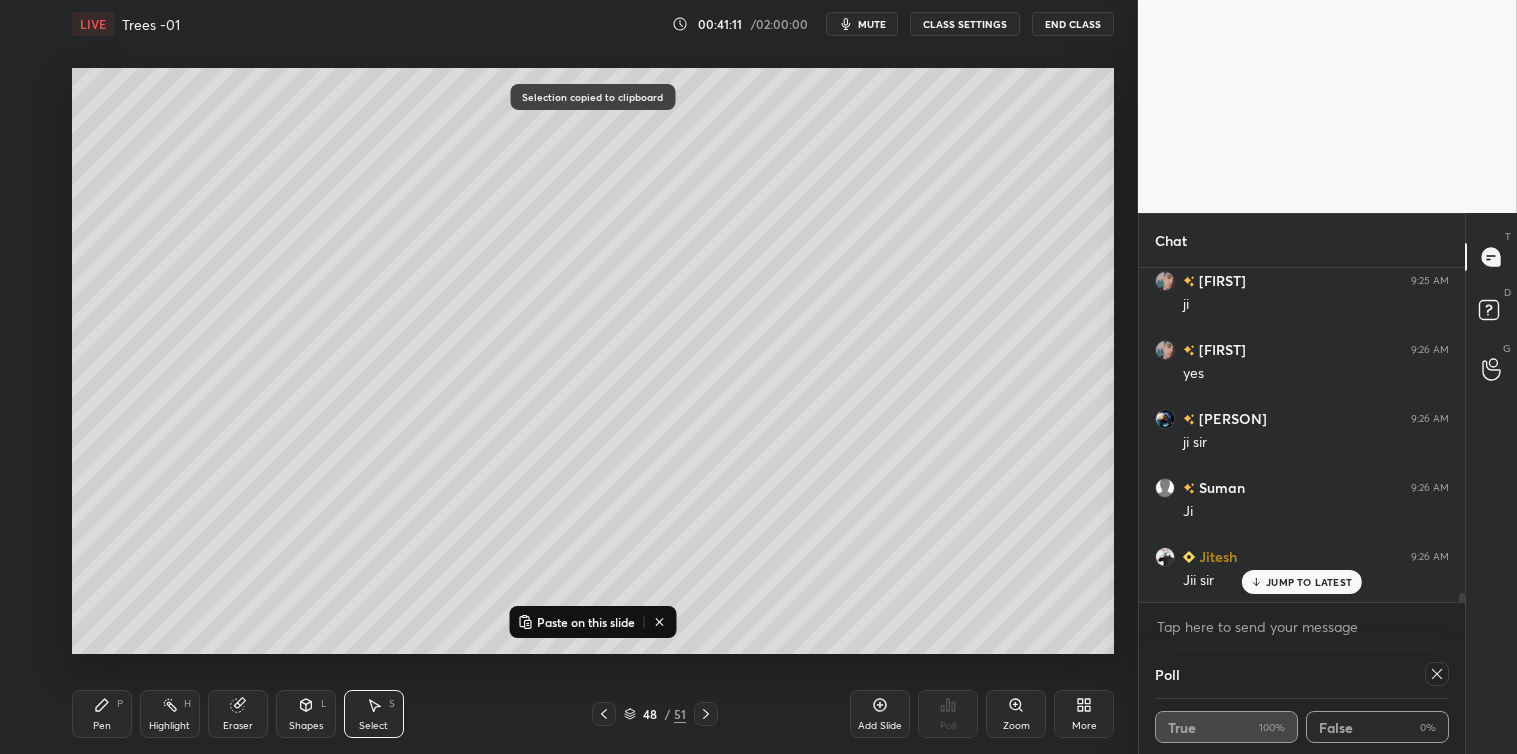 click on "Paste on this slide" at bounding box center (586, 622) 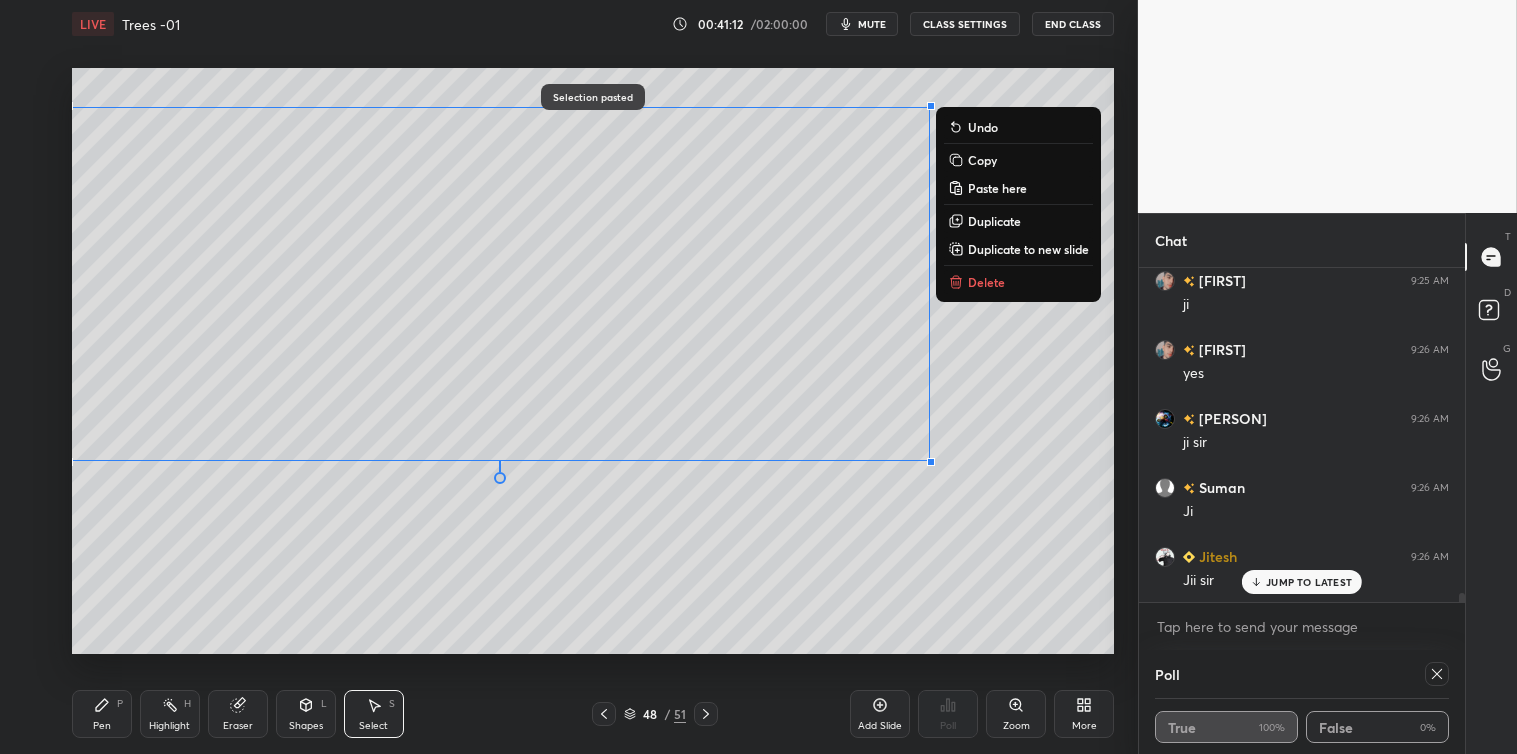 click on "0 ° Undo Copy Paste here Duplicate Duplicate to new slide Delete" at bounding box center (593, 361) 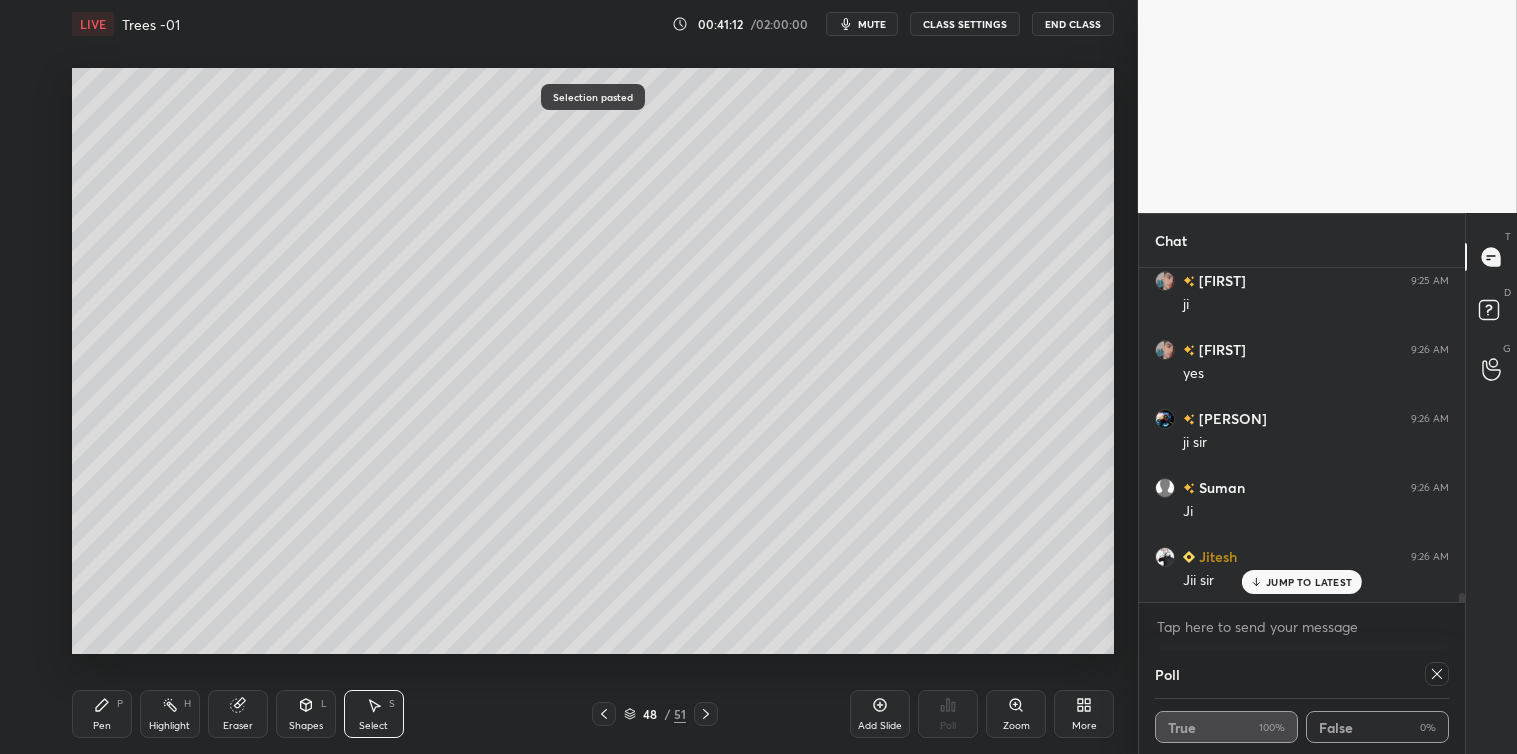 scroll, scrollTop: 12596, scrollLeft: 0, axis: vertical 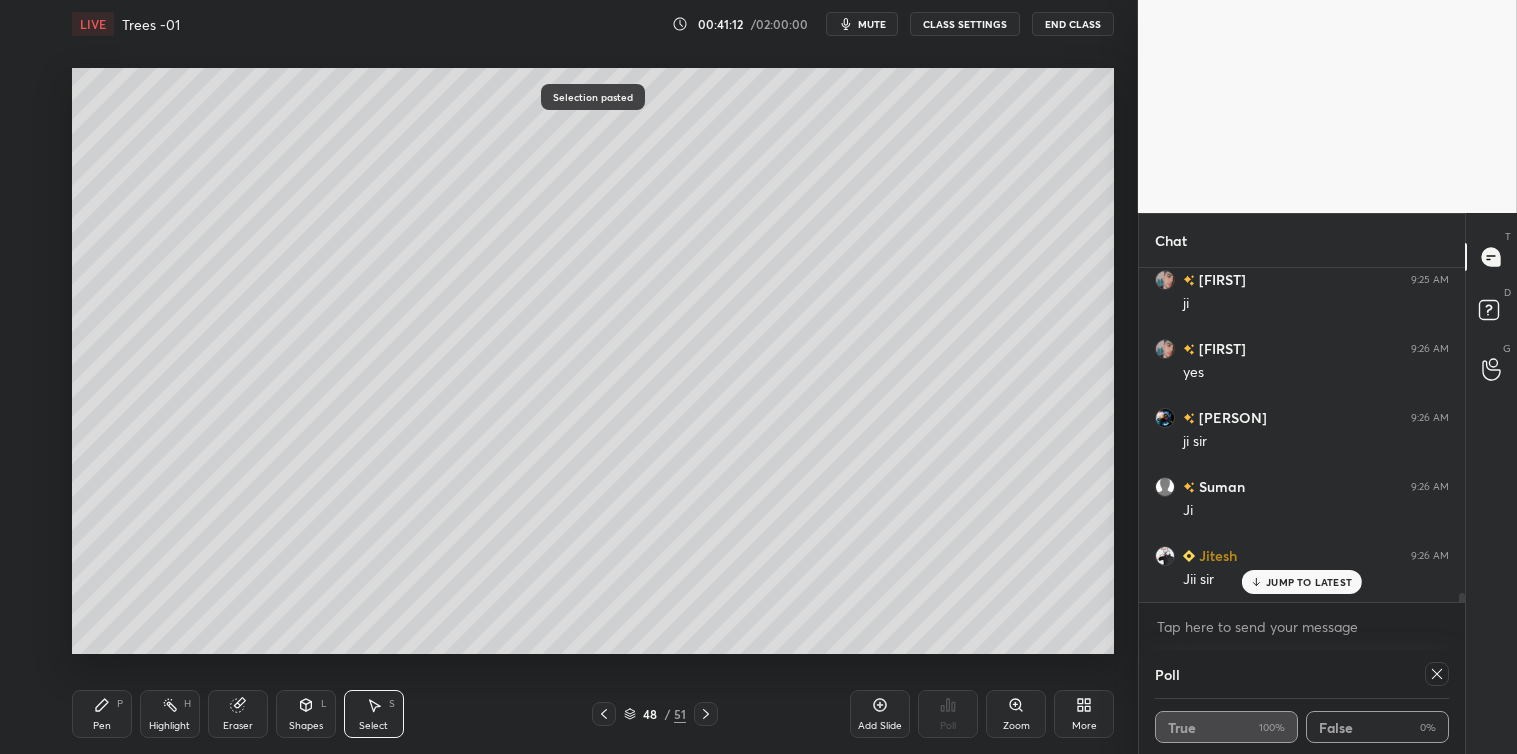 click on "Pen P" at bounding box center (102, 714) 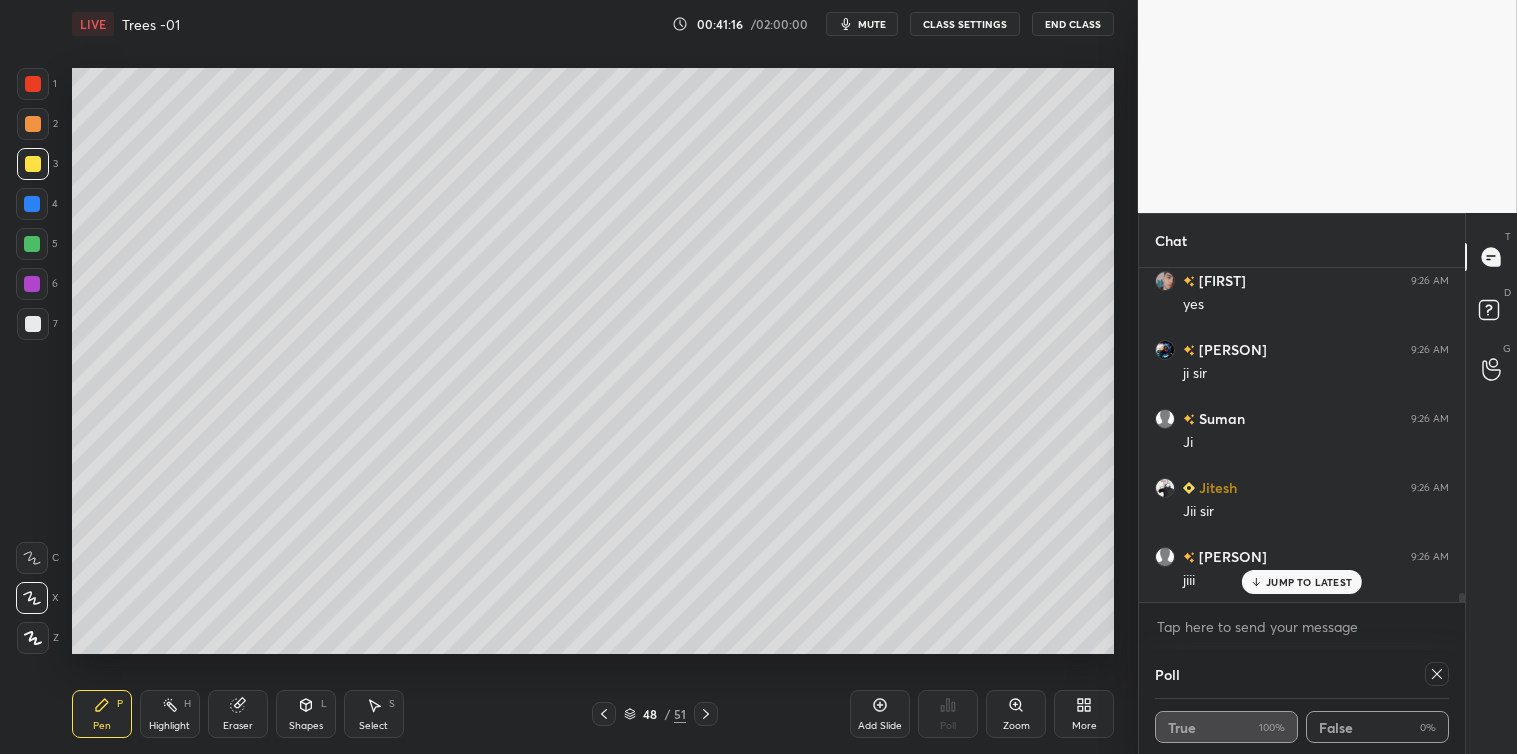click on "Select S" at bounding box center [374, 714] 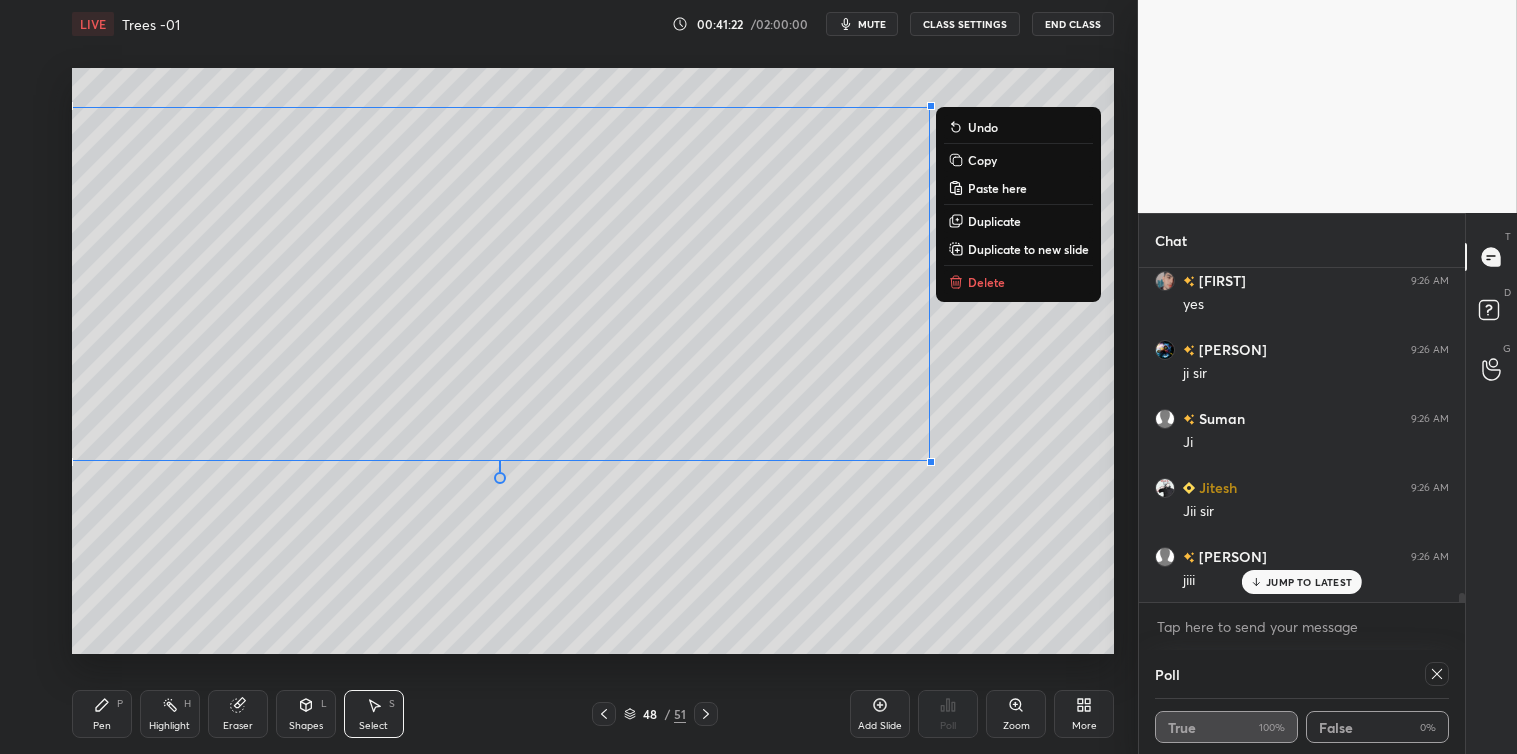 click on "Copy" at bounding box center (982, 160) 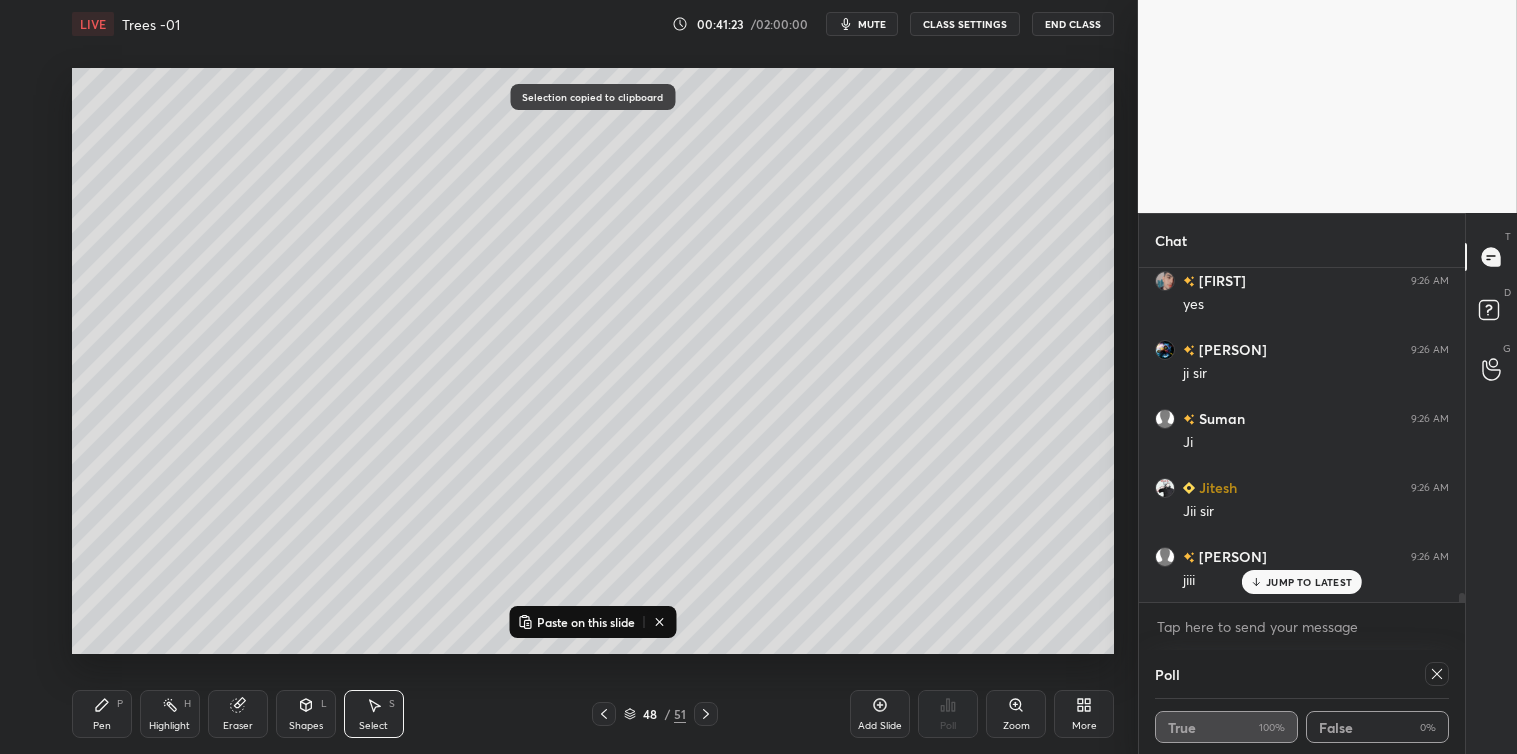 click on "Add Slide" at bounding box center (880, 714) 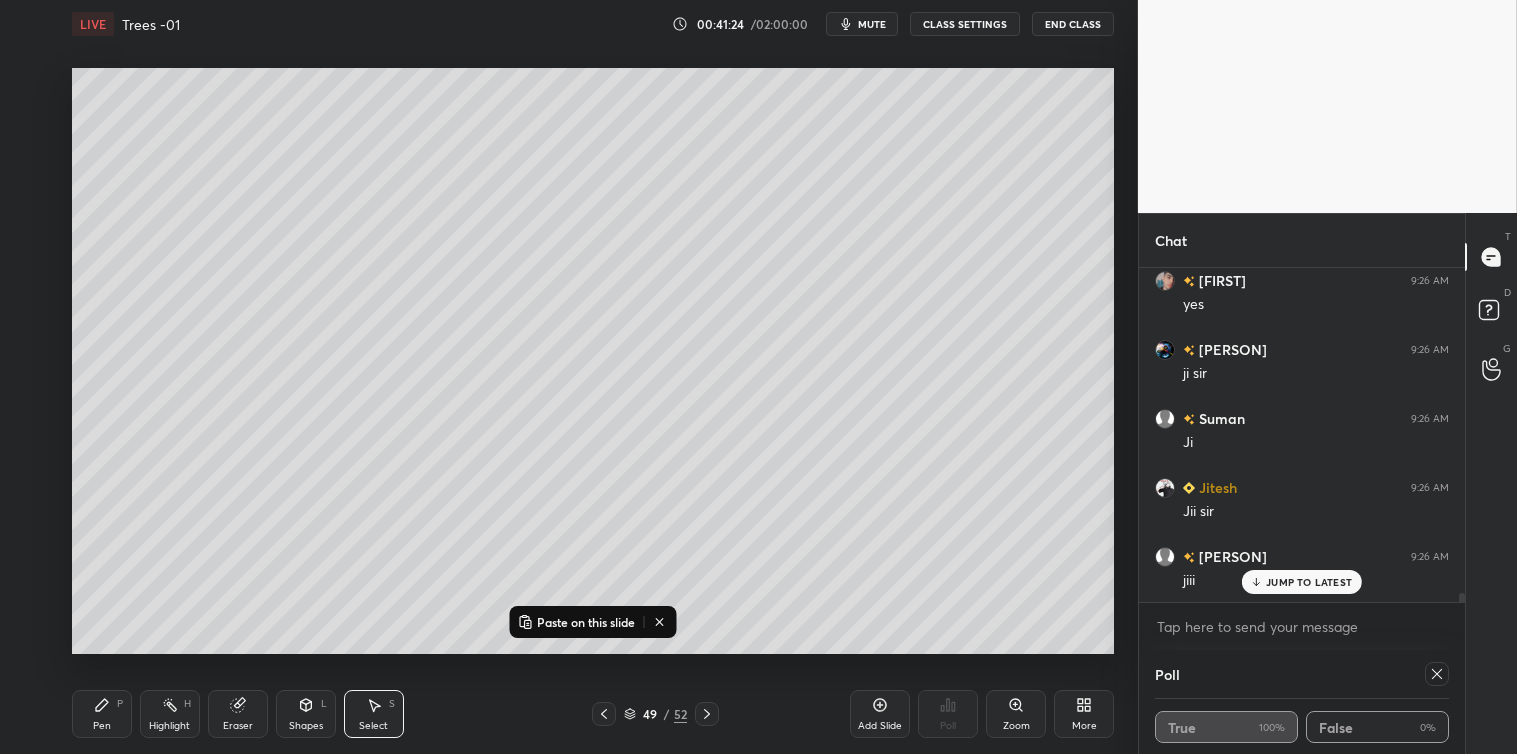 click on "Paste on this slide" at bounding box center (586, 622) 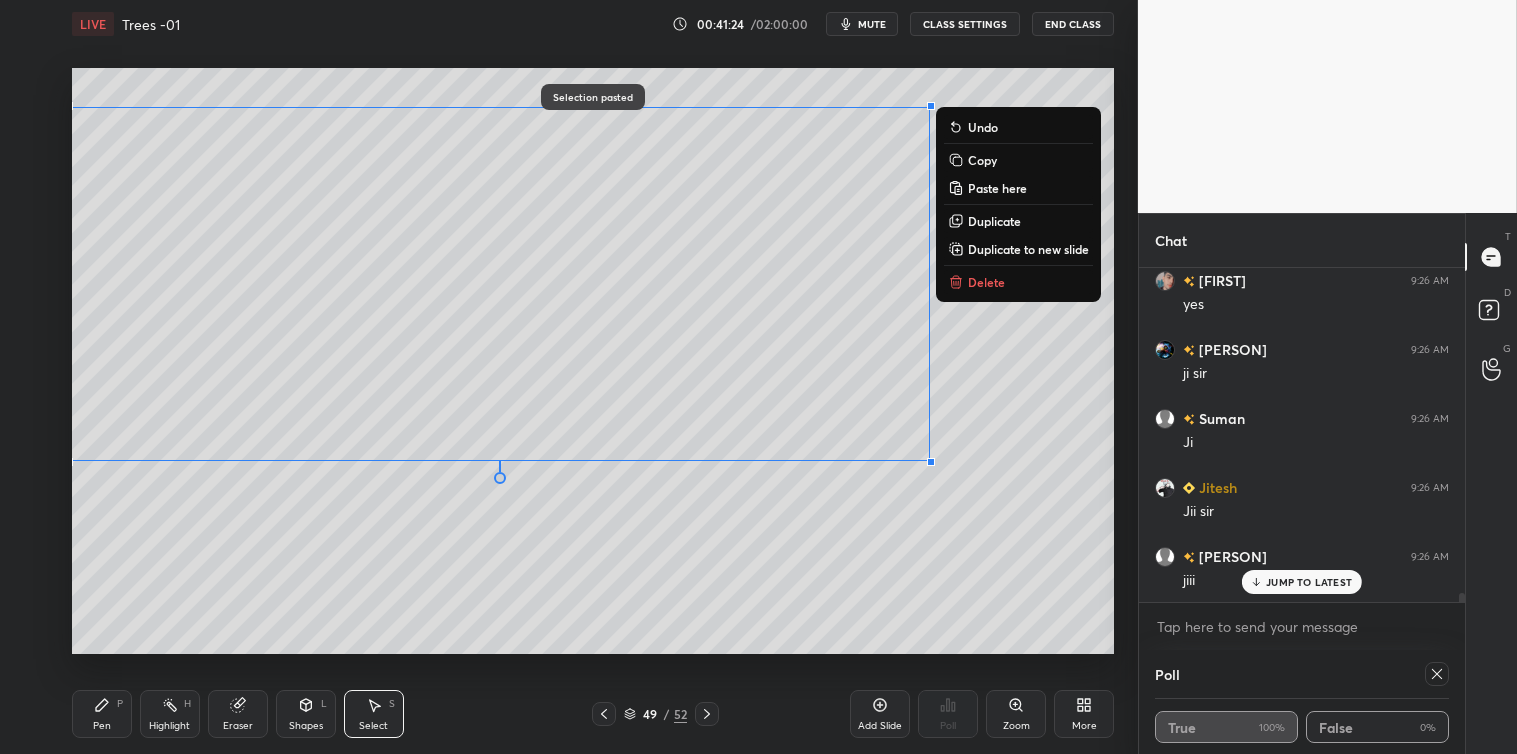 click on "0 ° Undo Copy Paste here Duplicate Duplicate to new slide Delete" at bounding box center (593, 361) 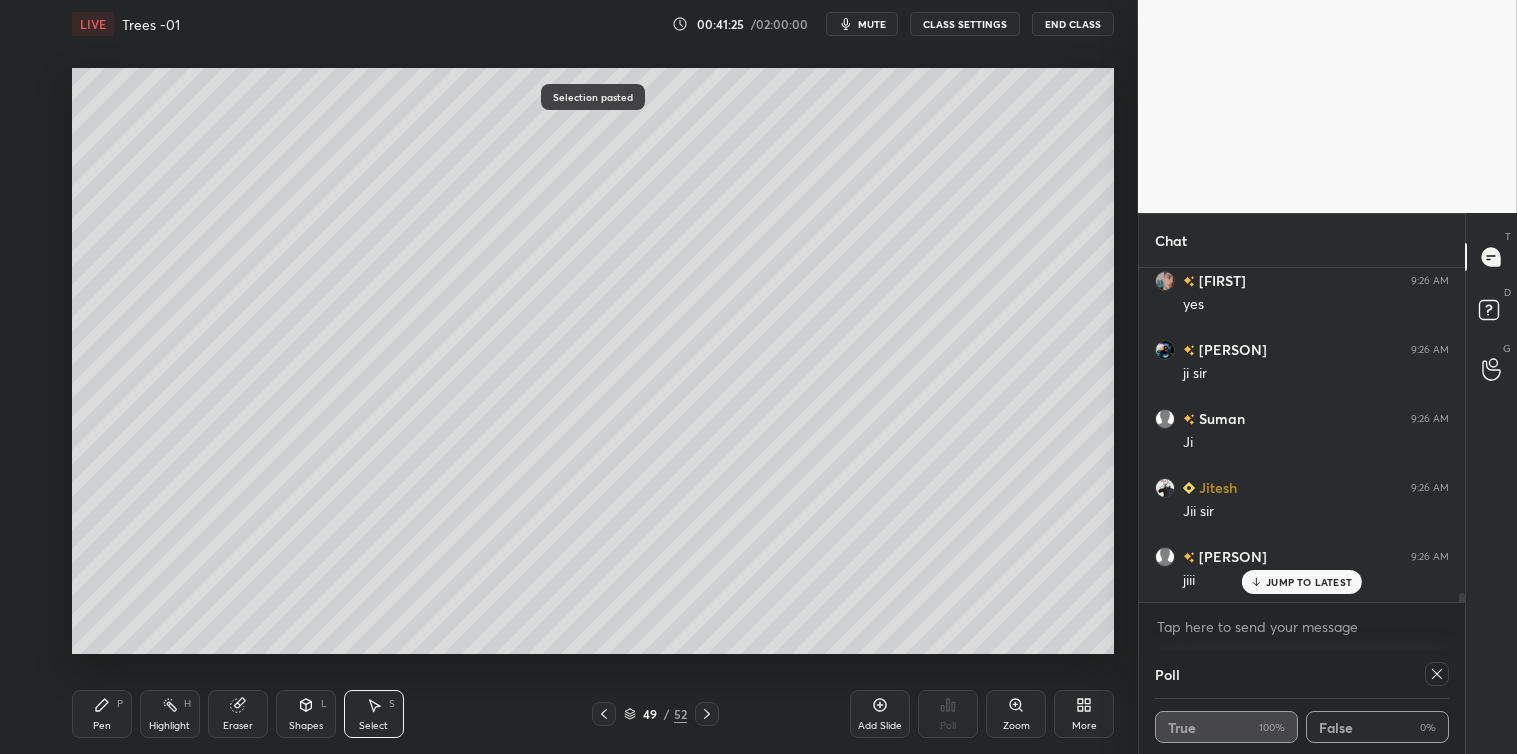 click on "Pen" at bounding box center (102, 726) 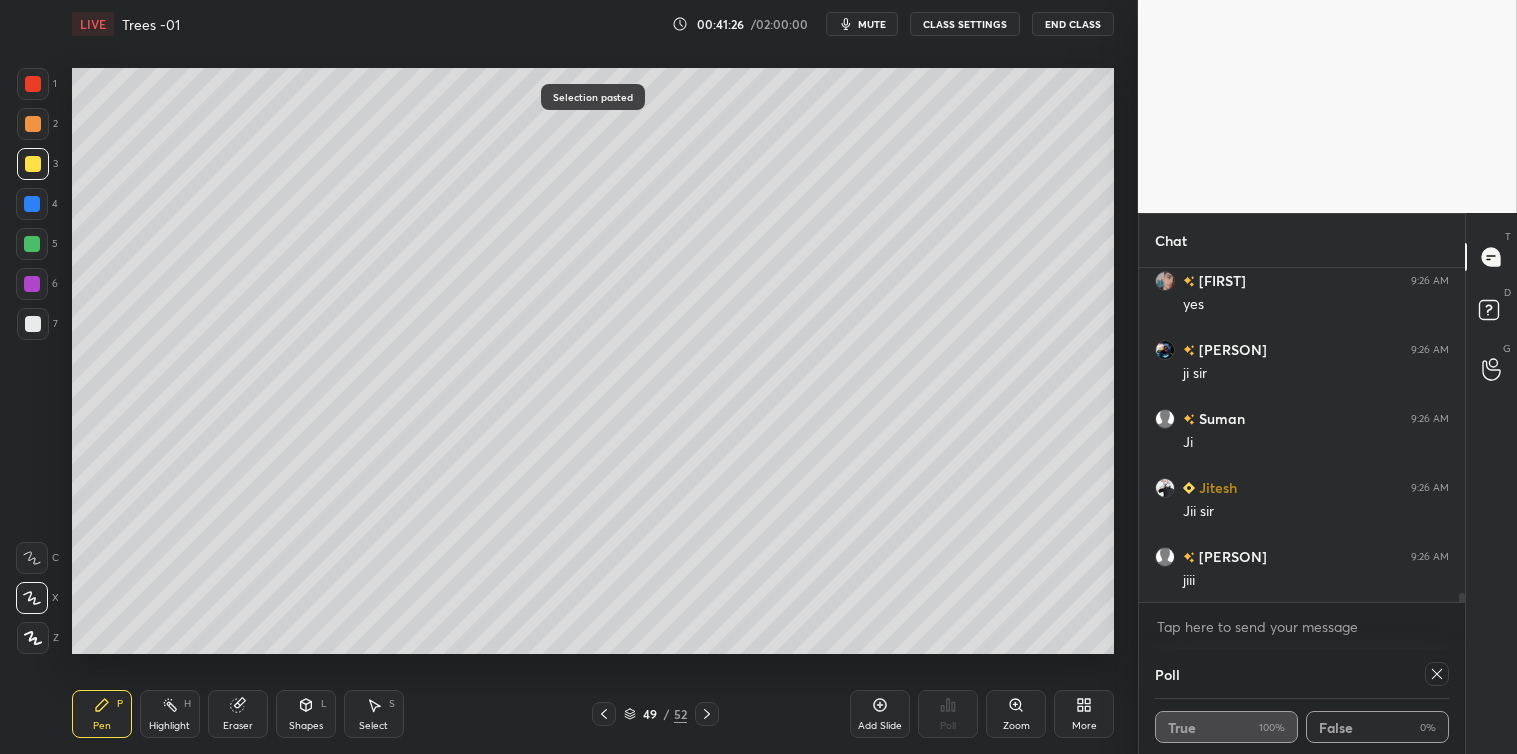 scroll, scrollTop: 12665, scrollLeft: 0, axis: vertical 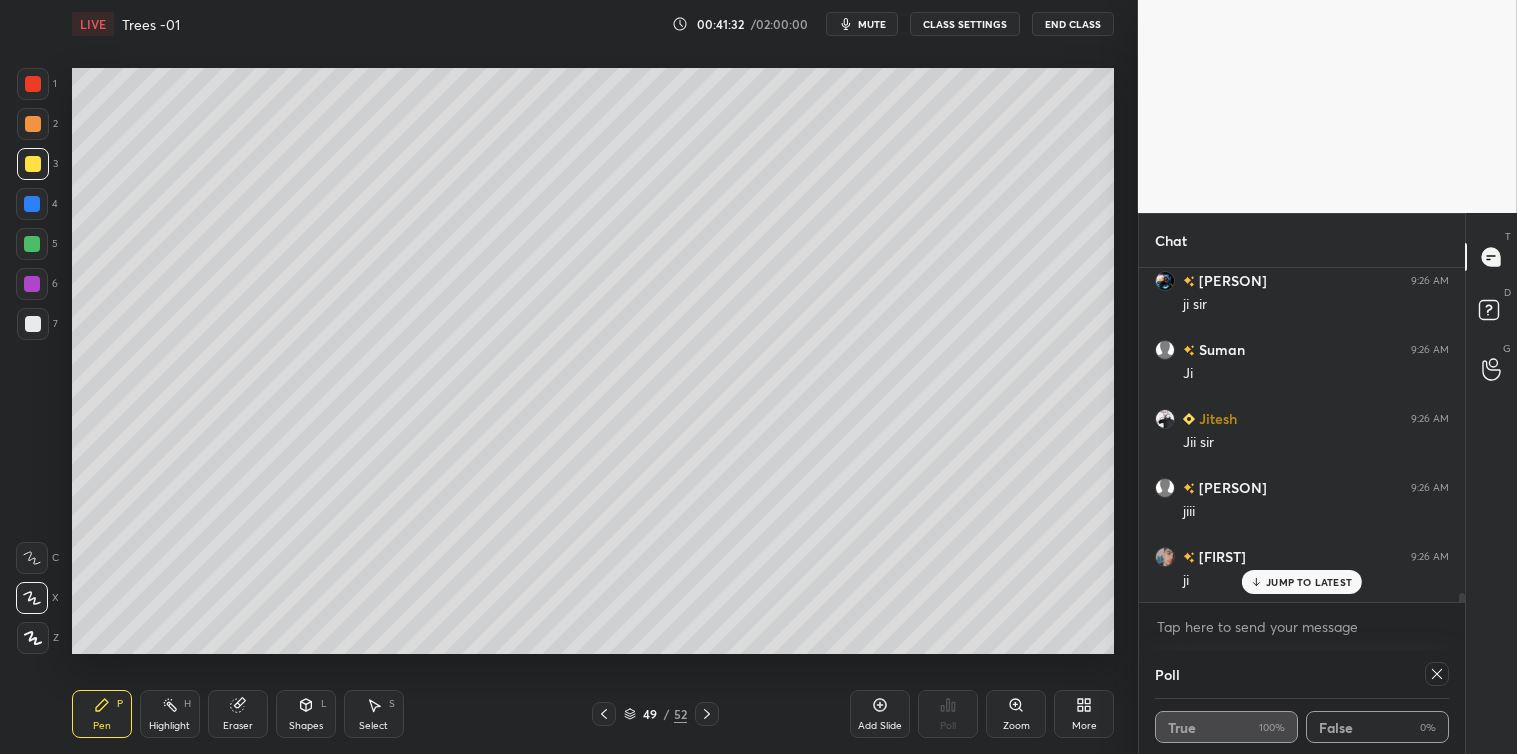 click at bounding box center (32, 204) 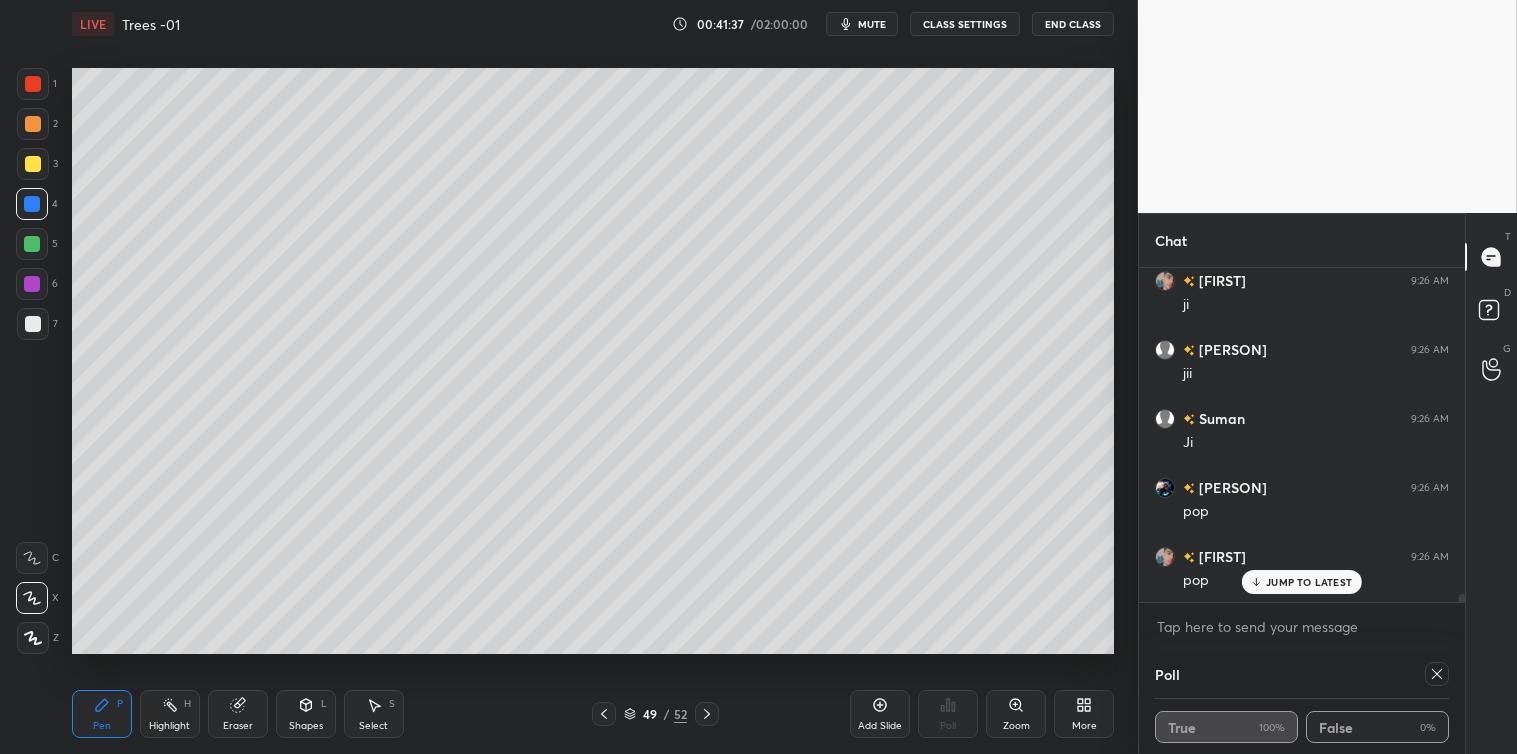 scroll, scrollTop: 13011, scrollLeft: 0, axis: vertical 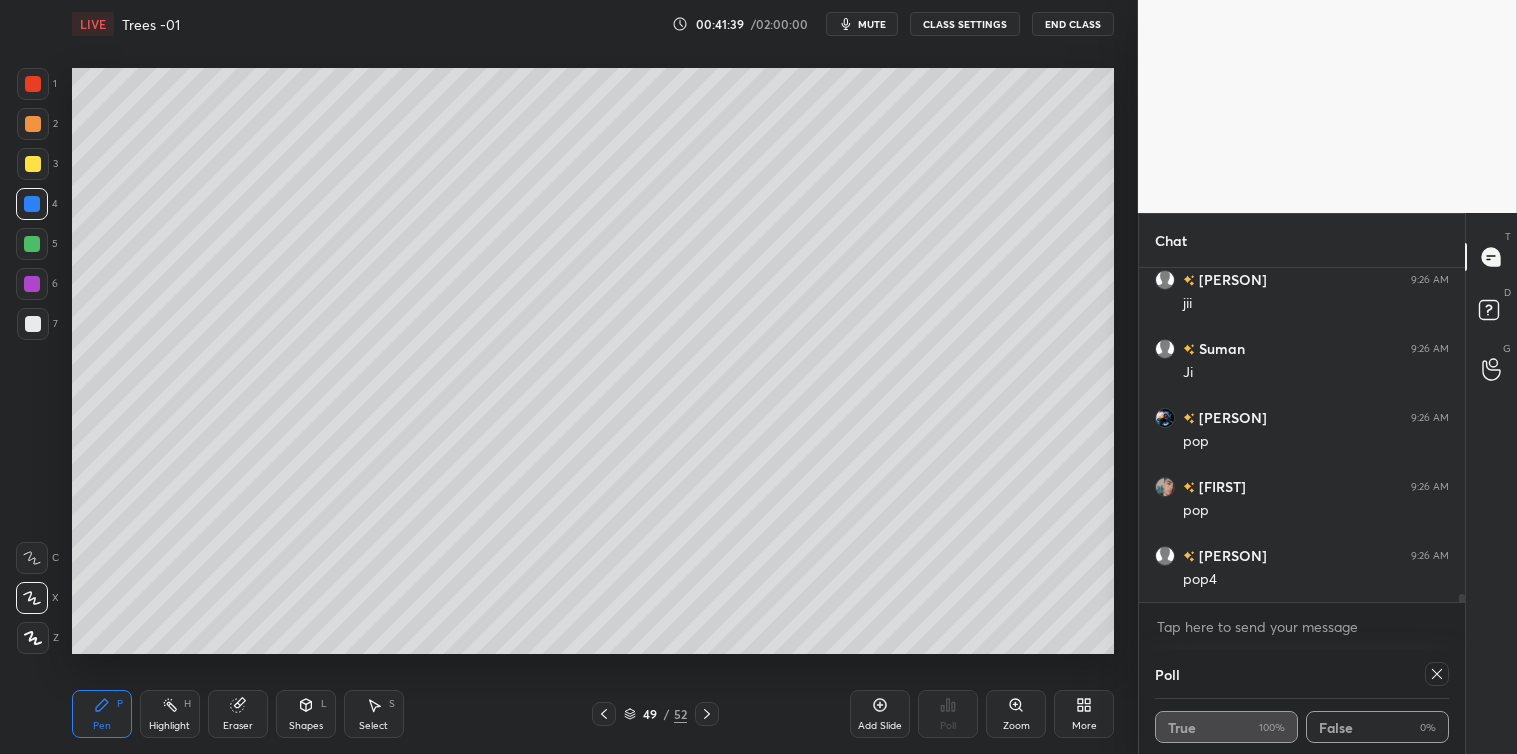 click on "Select" at bounding box center [373, 726] 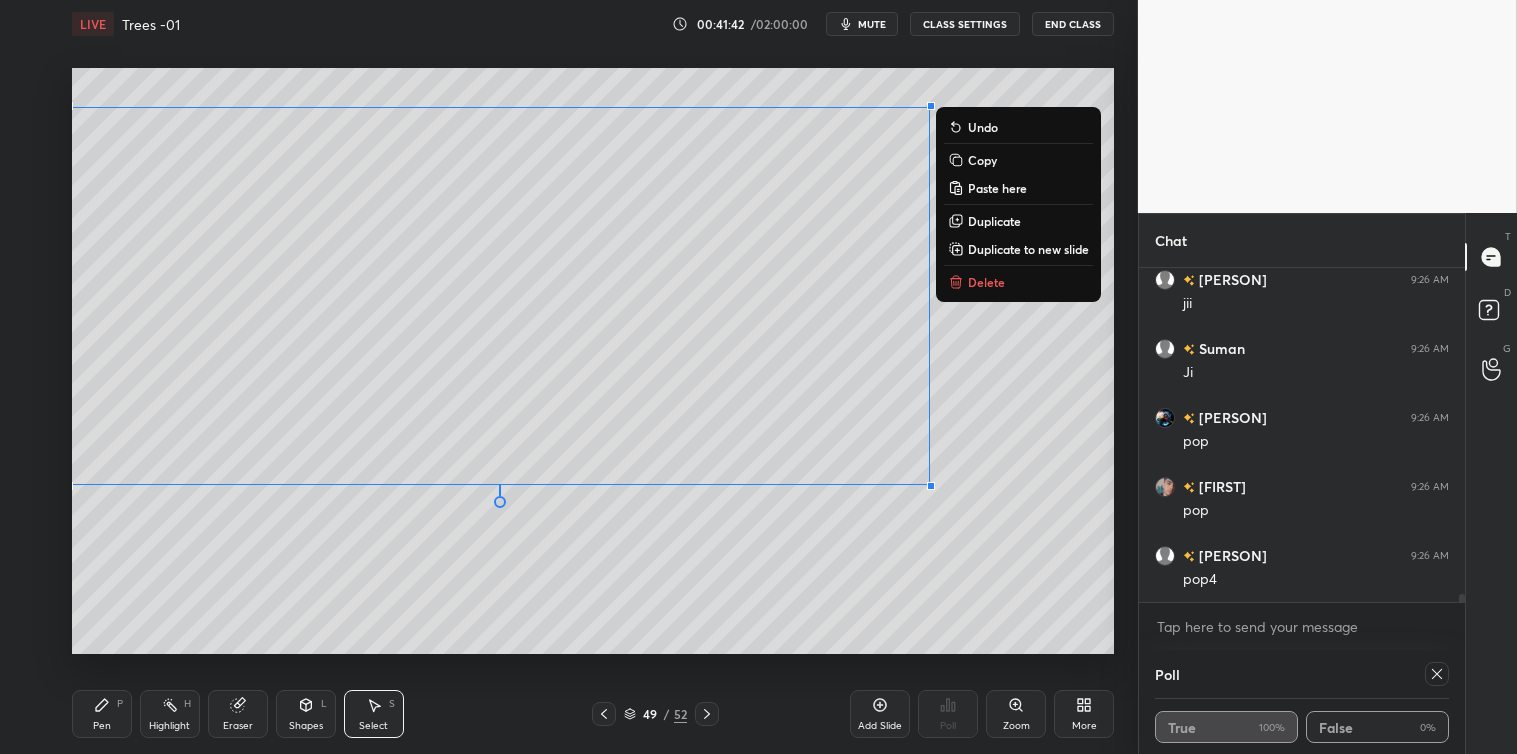 click on "Copy" at bounding box center (982, 160) 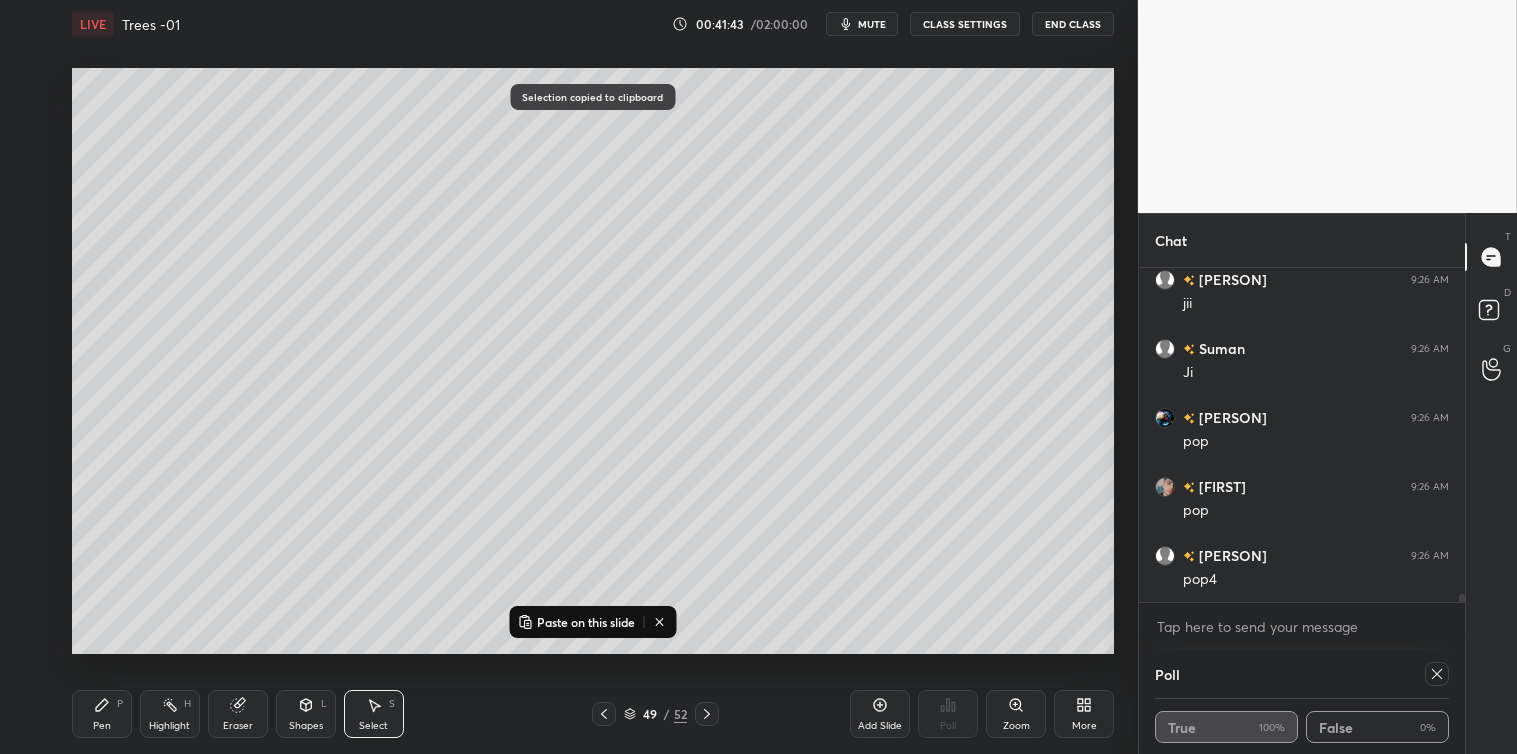 scroll, scrollTop: 13080, scrollLeft: 0, axis: vertical 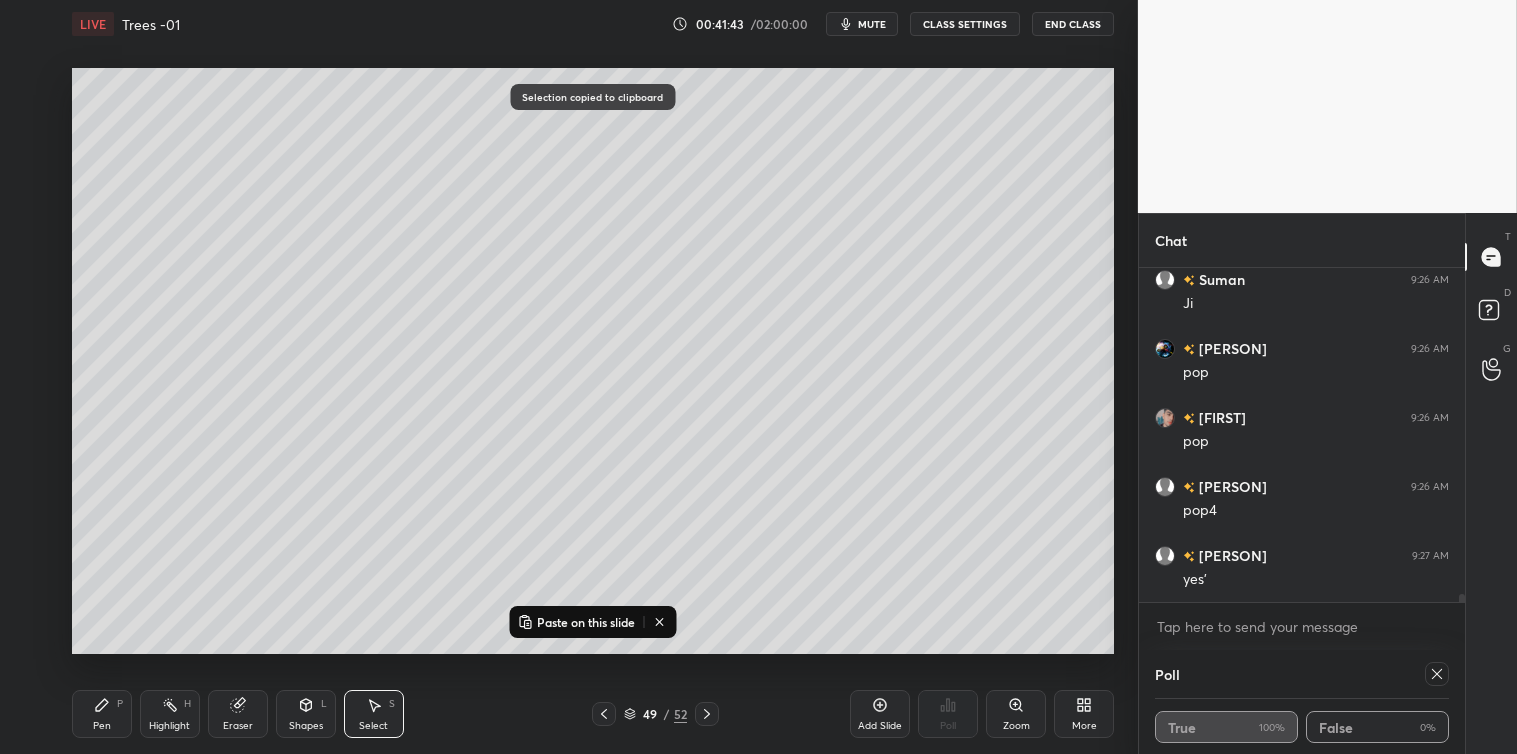click on "Add Slide" at bounding box center [880, 714] 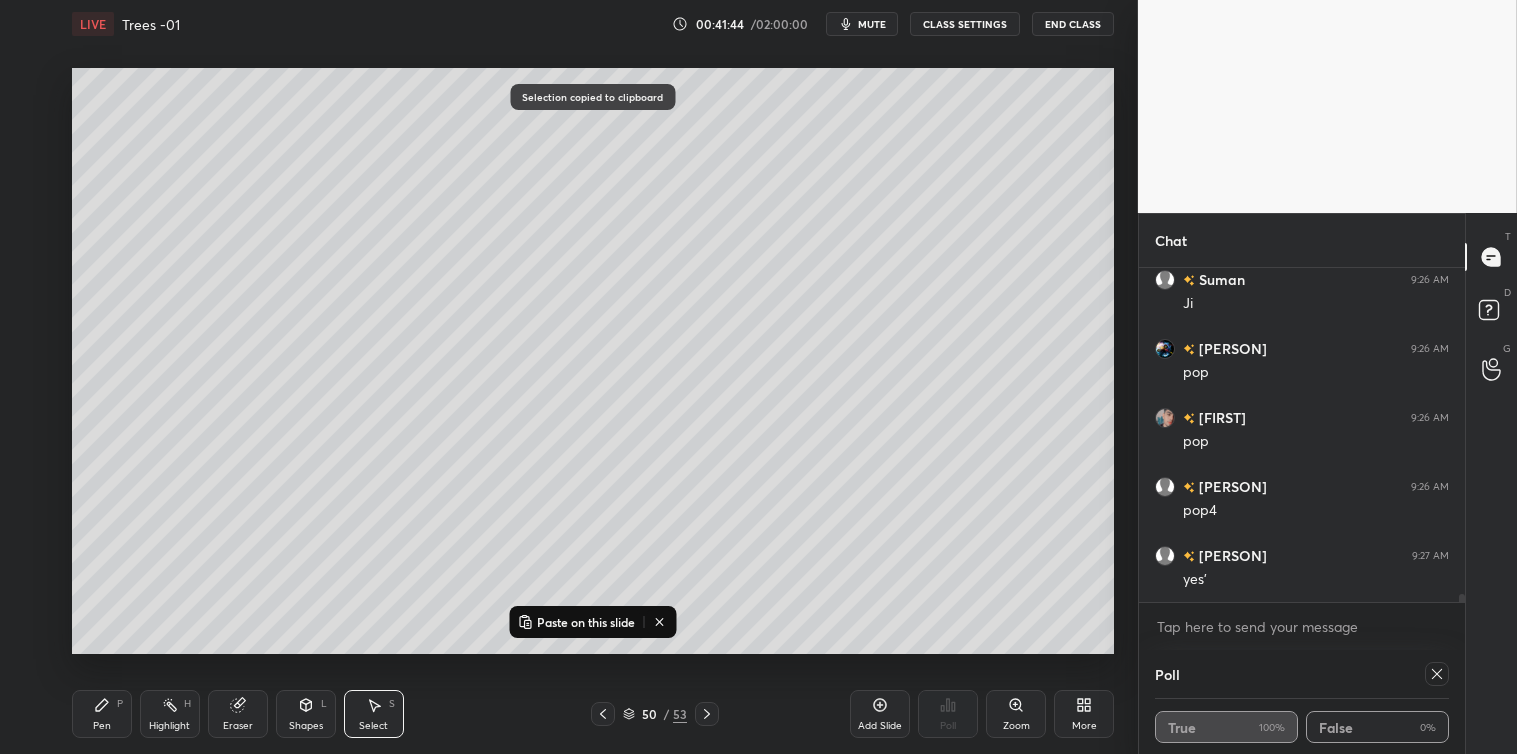 click on "Paste on this slide" at bounding box center (586, 622) 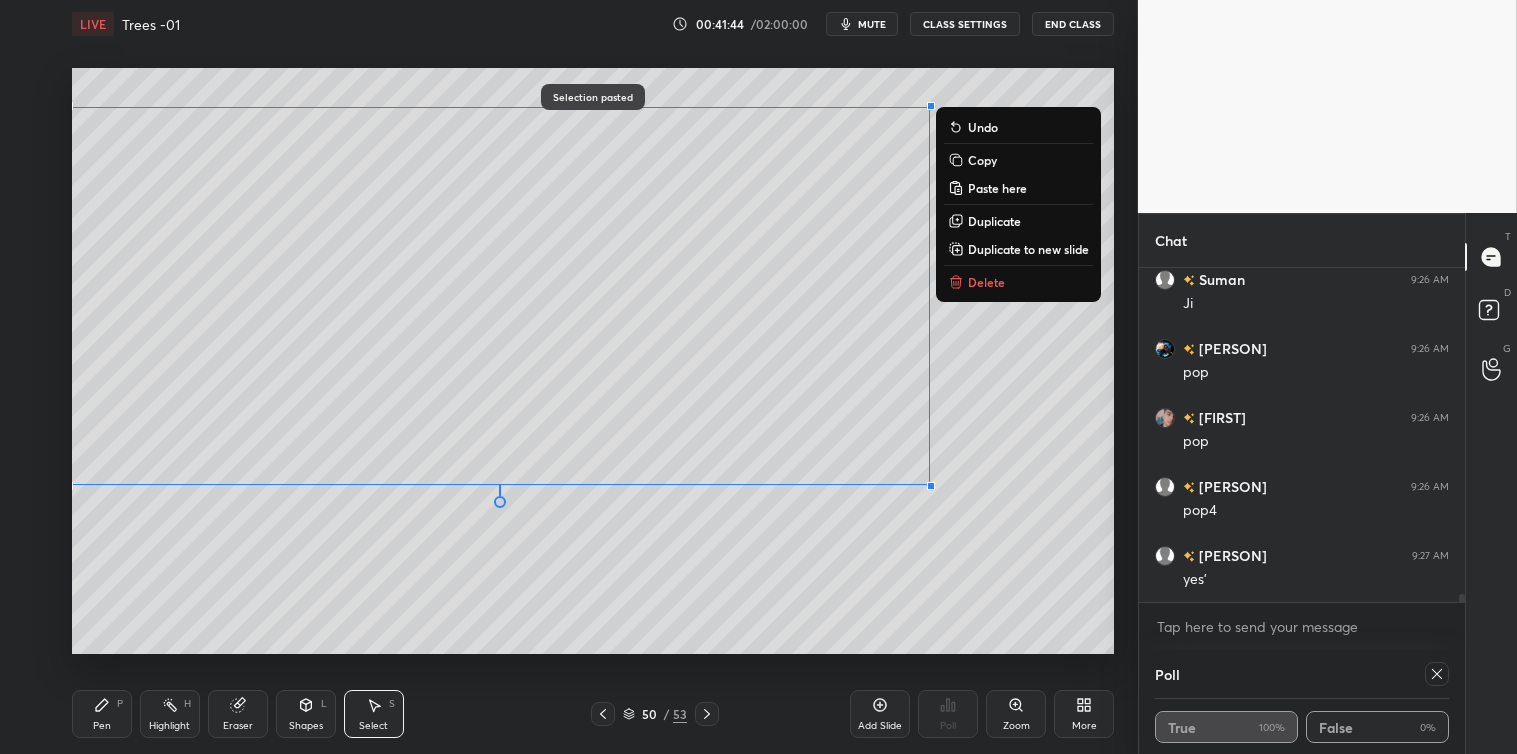 click on "0 ° Undo Copy Paste here Duplicate Duplicate to new slide Delete" at bounding box center [593, 361] 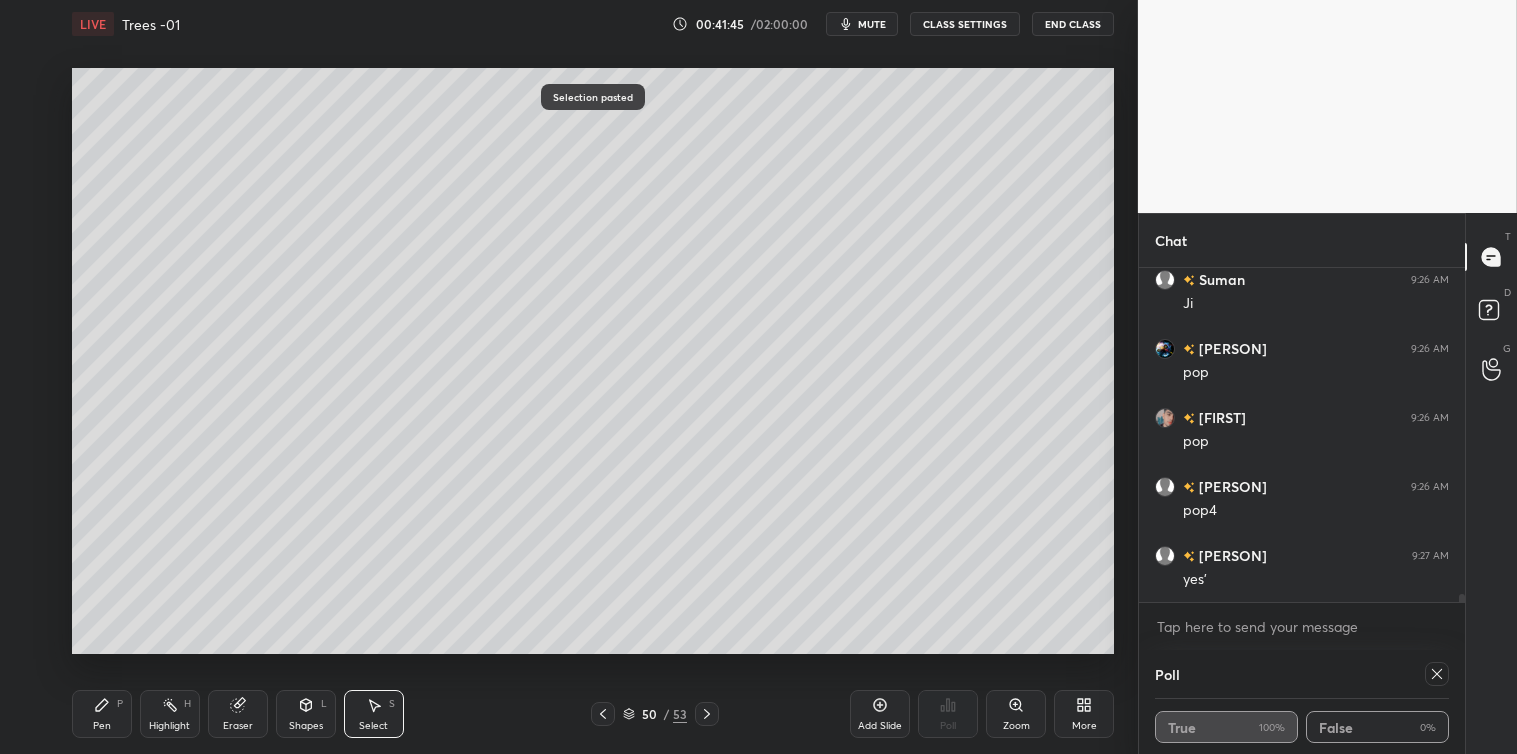 click 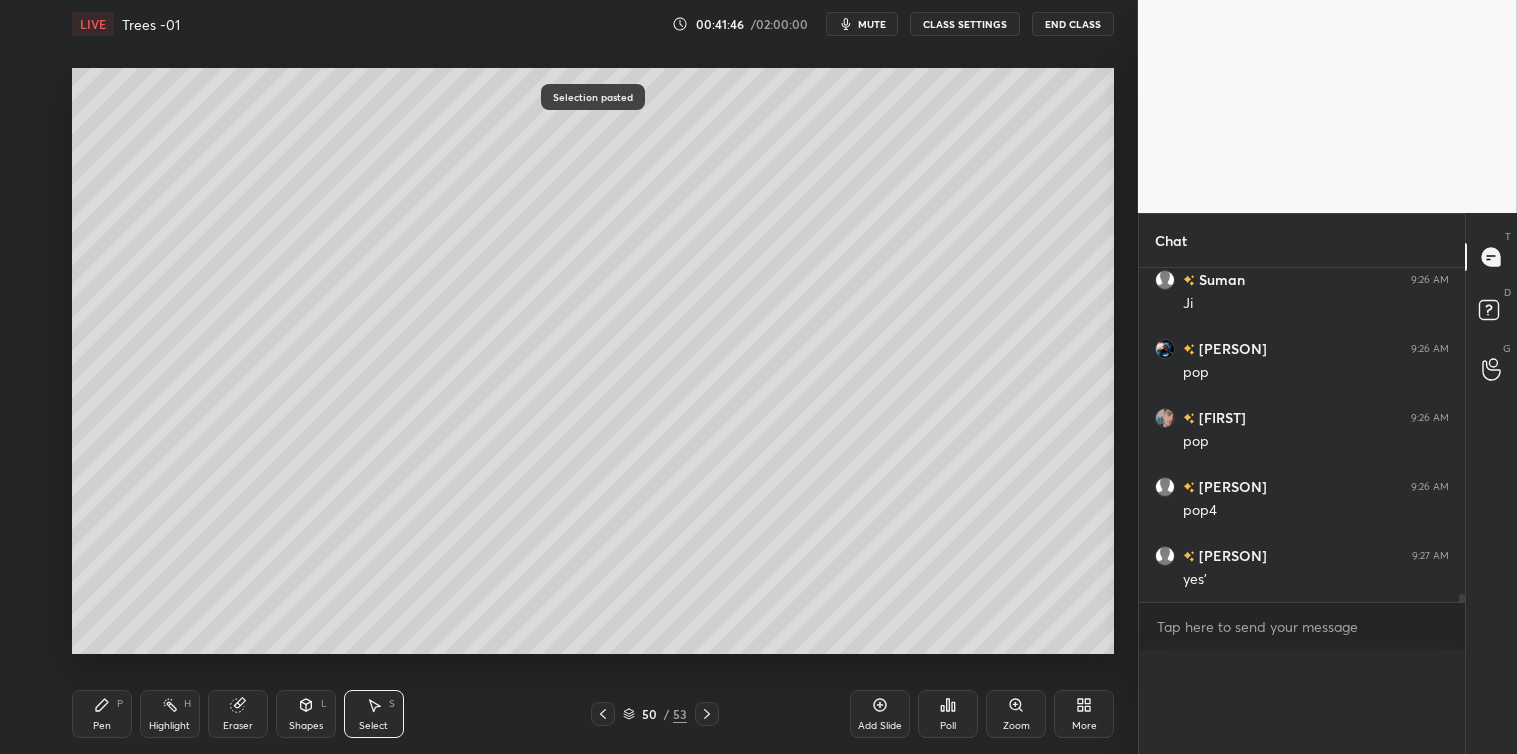 scroll, scrollTop: 371, scrollLeft: 320, axis: both 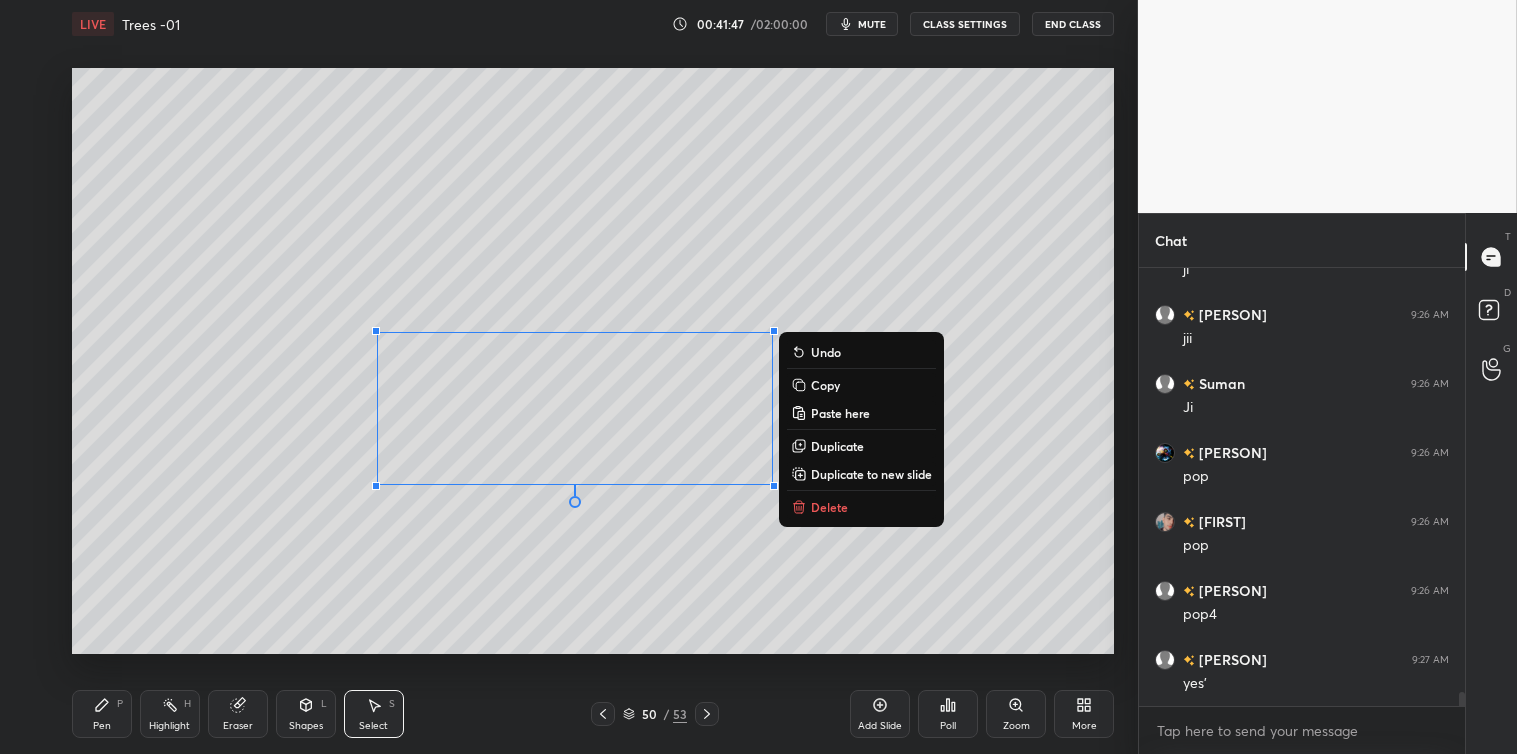 click on "Delete" at bounding box center (829, 507) 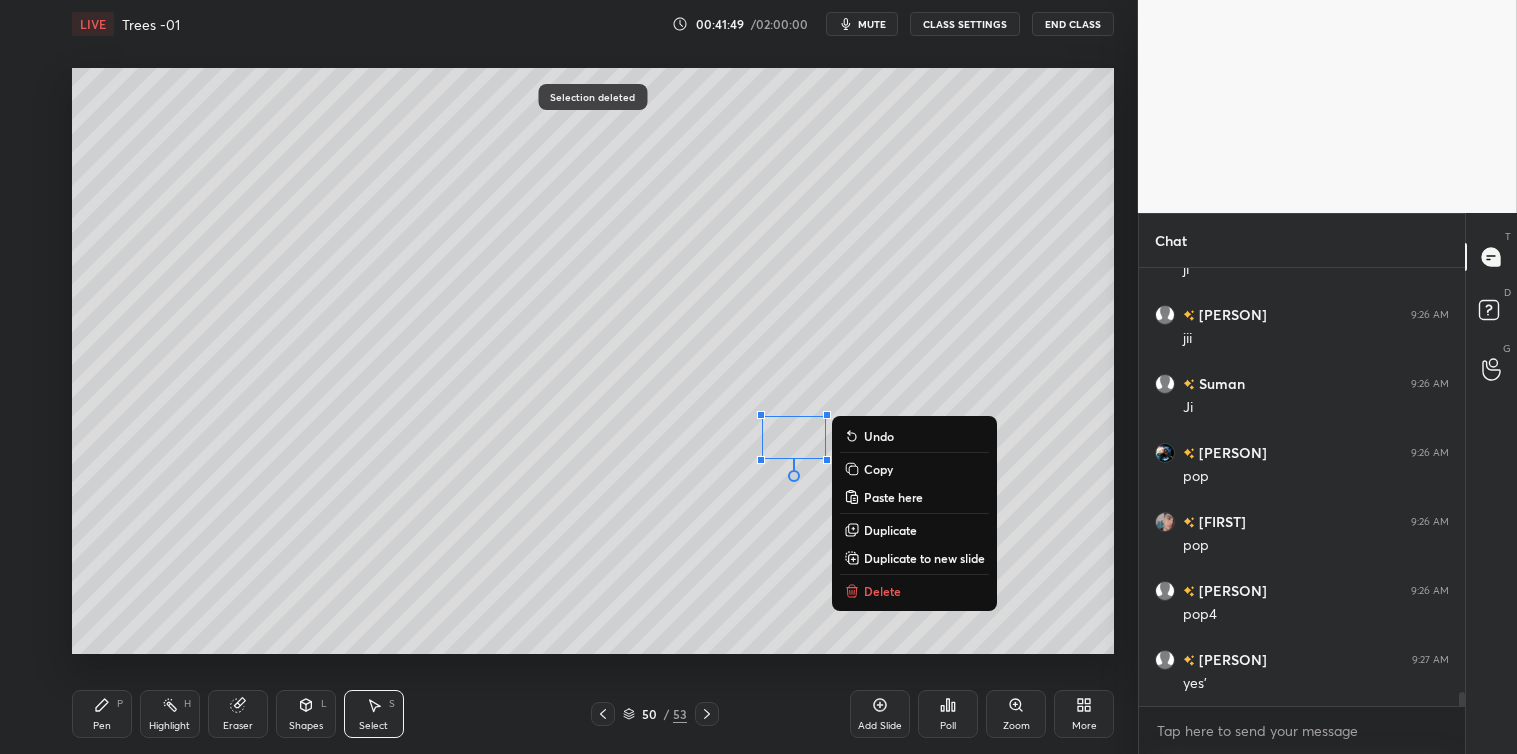 click on "Delete" at bounding box center [914, 591] 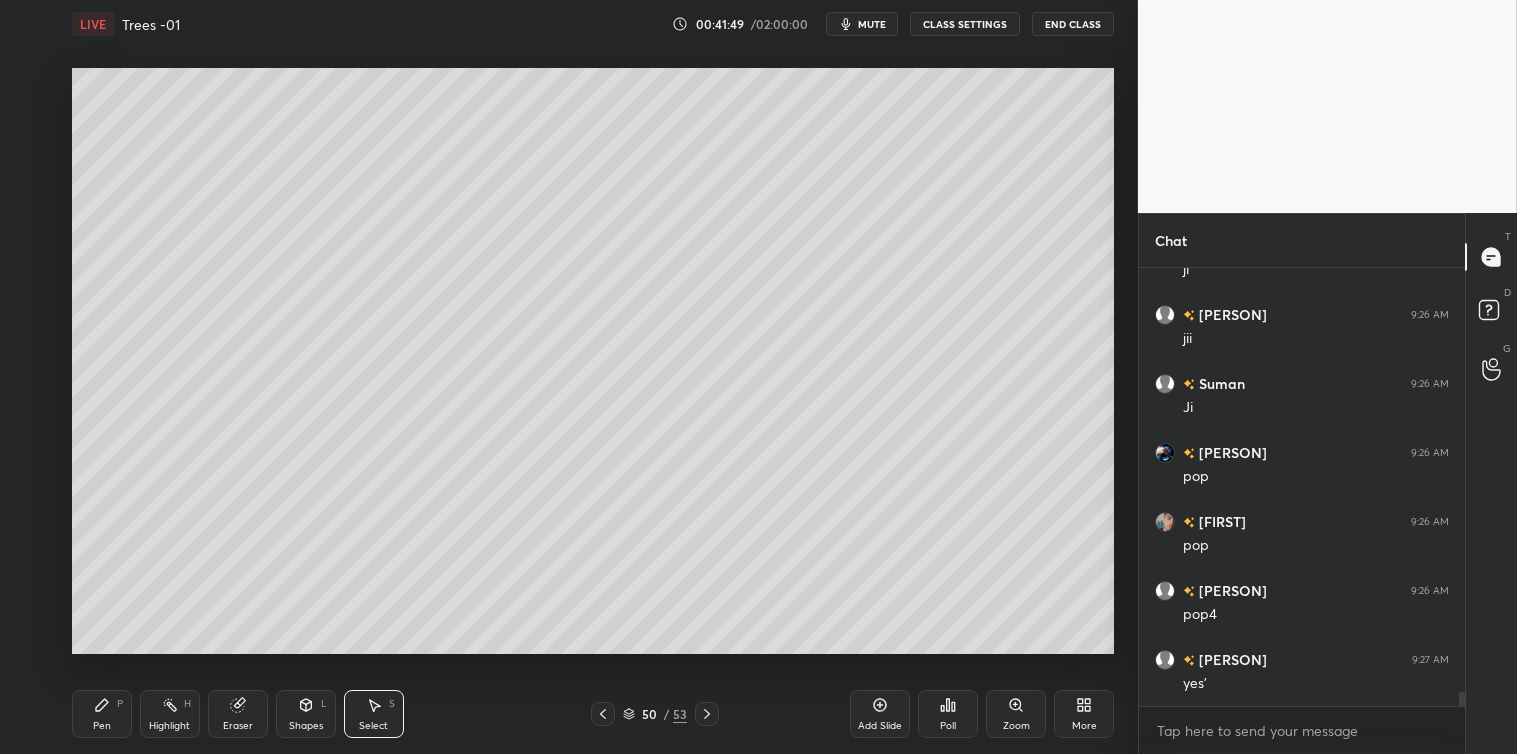 click on "Pen P" at bounding box center [102, 714] 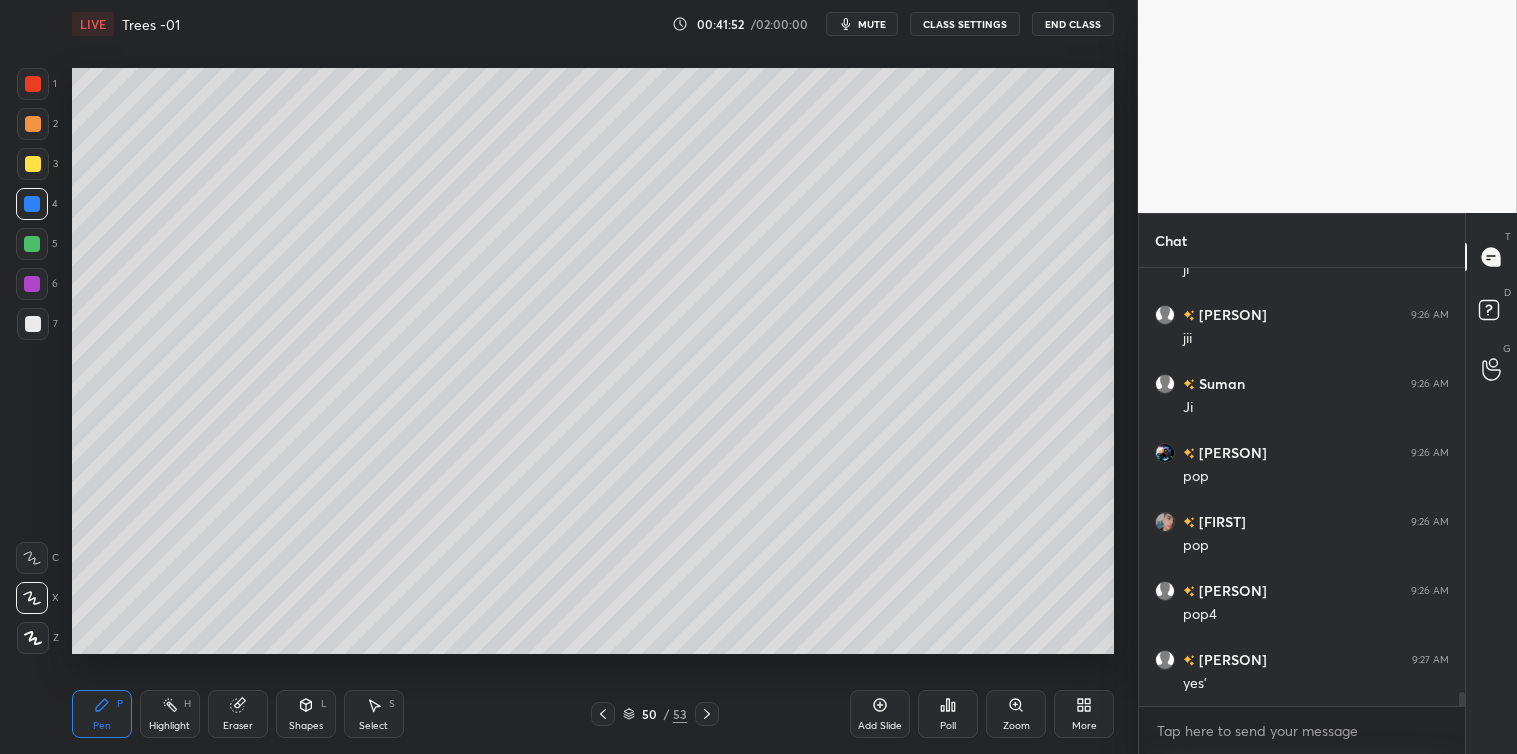 click at bounding box center [33, 164] 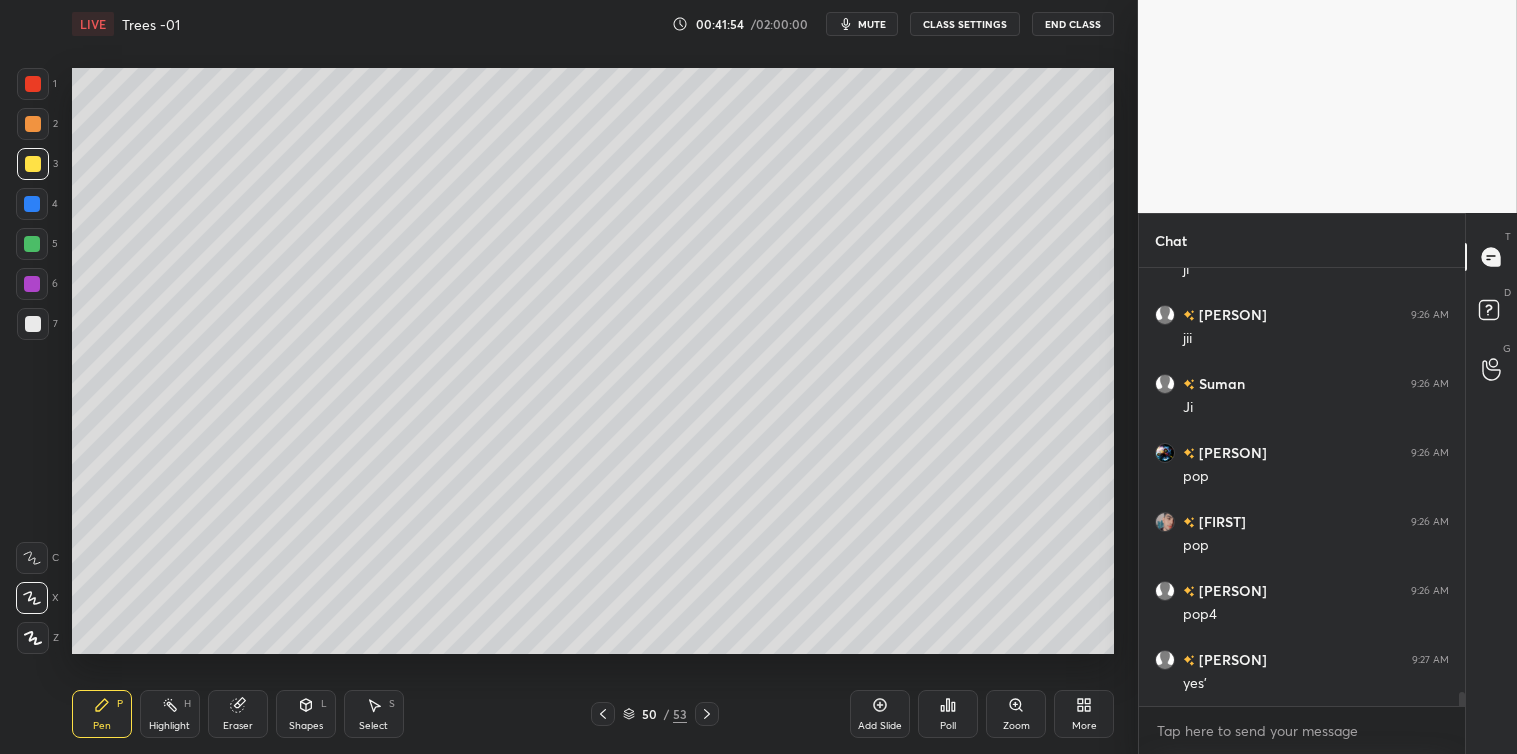 click 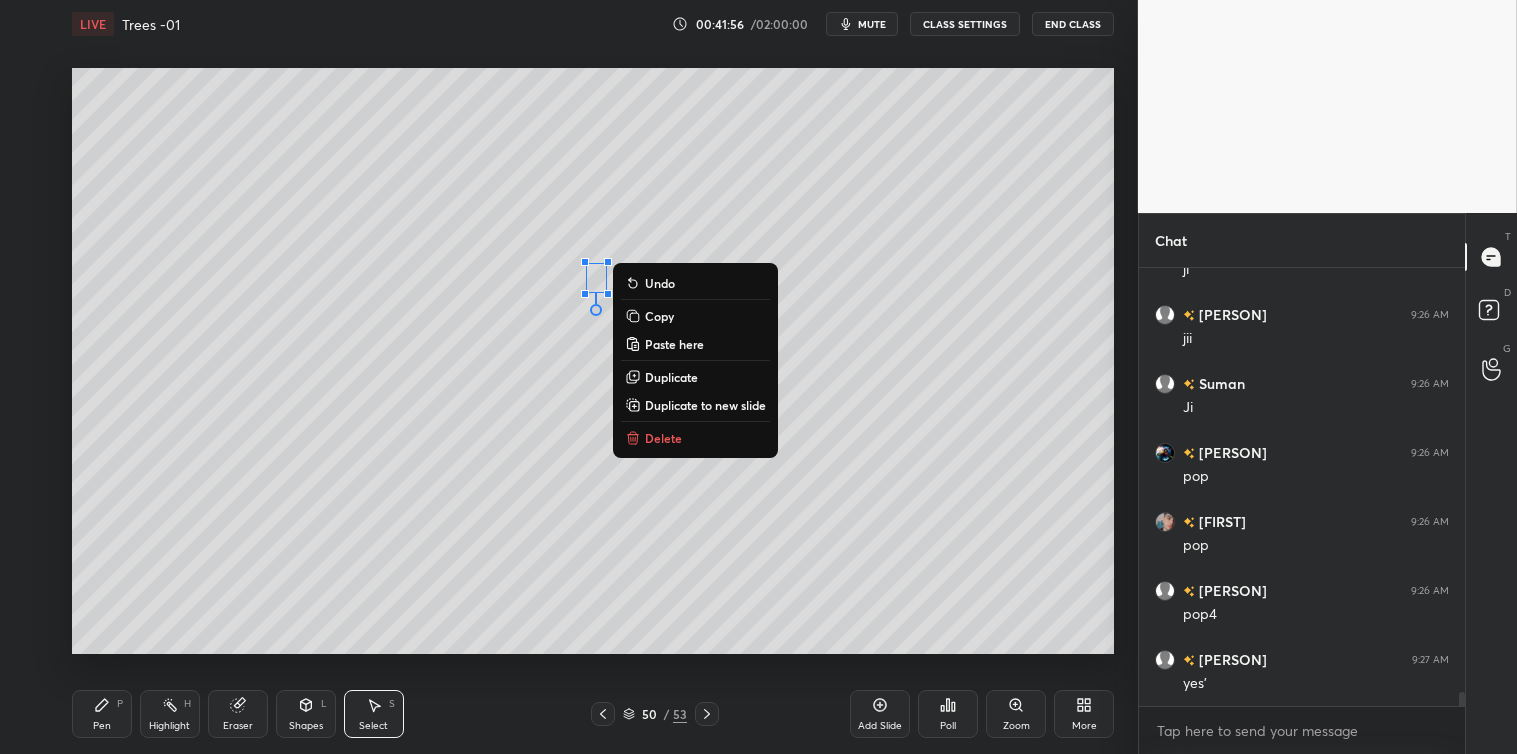 click on "Delete" at bounding box center (663, 438) 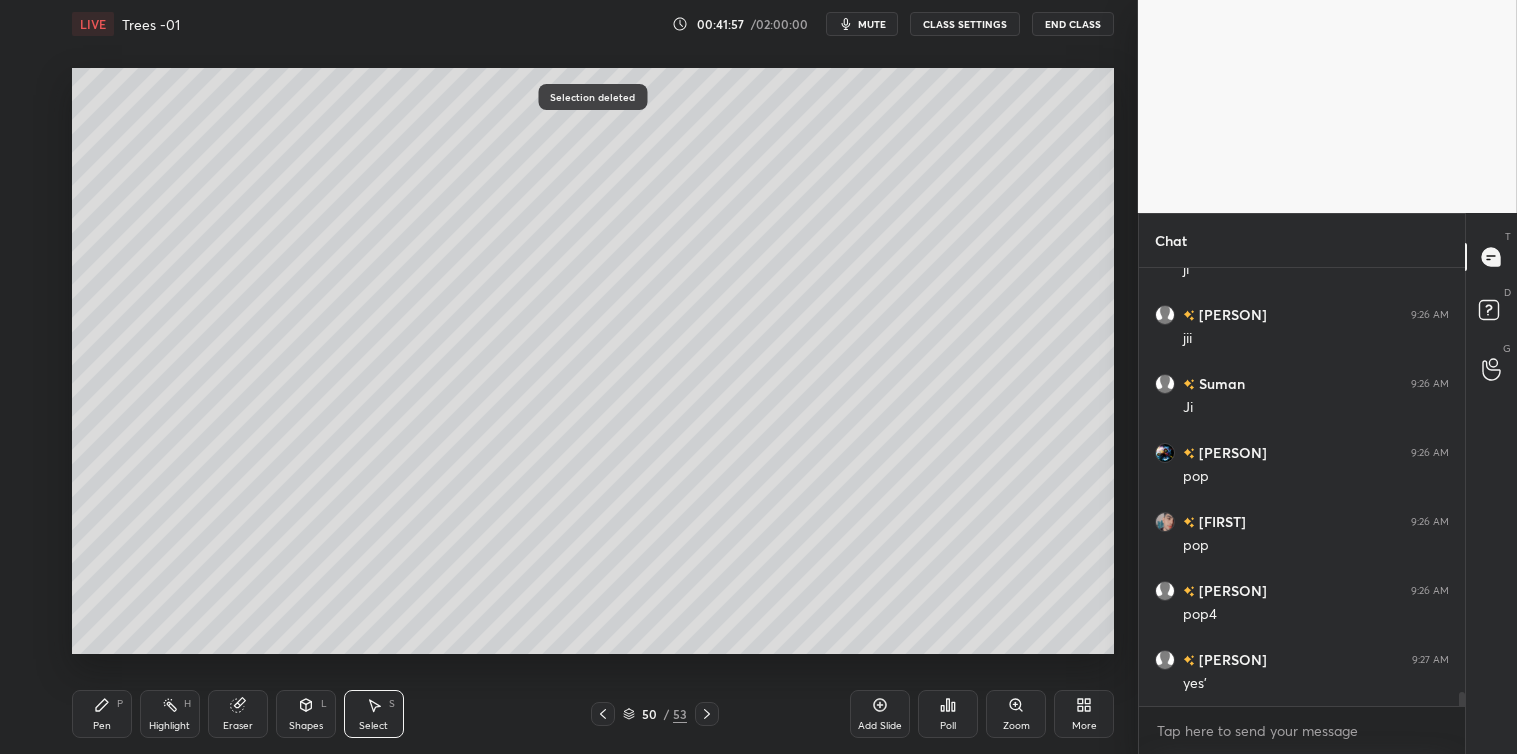 click on "Pen P" at bounding box center [102, 714] 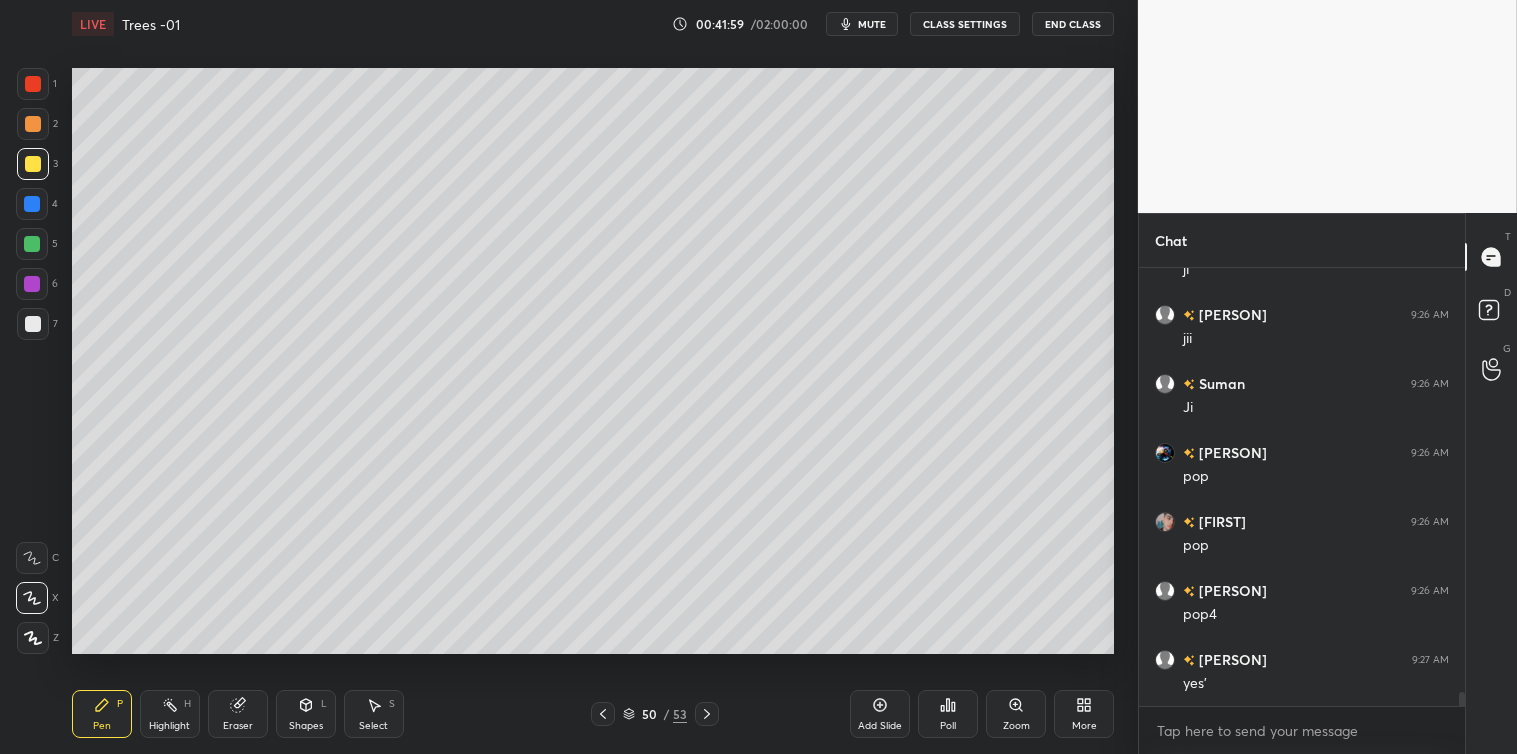 scroll, scrollTop: 13045, scrollLeft: 0, axis: vertical 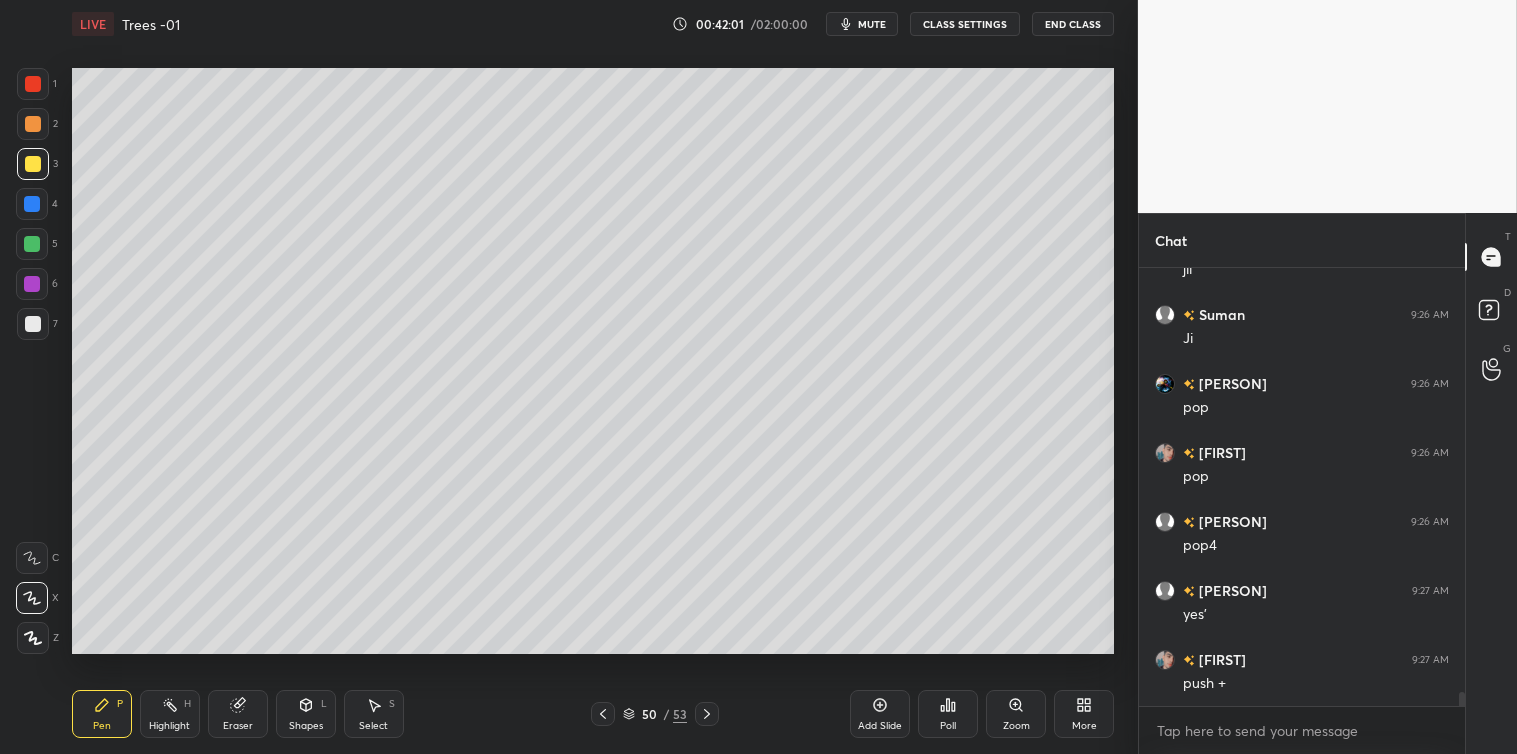 click on "Select S" at bounding box center [374, 714] 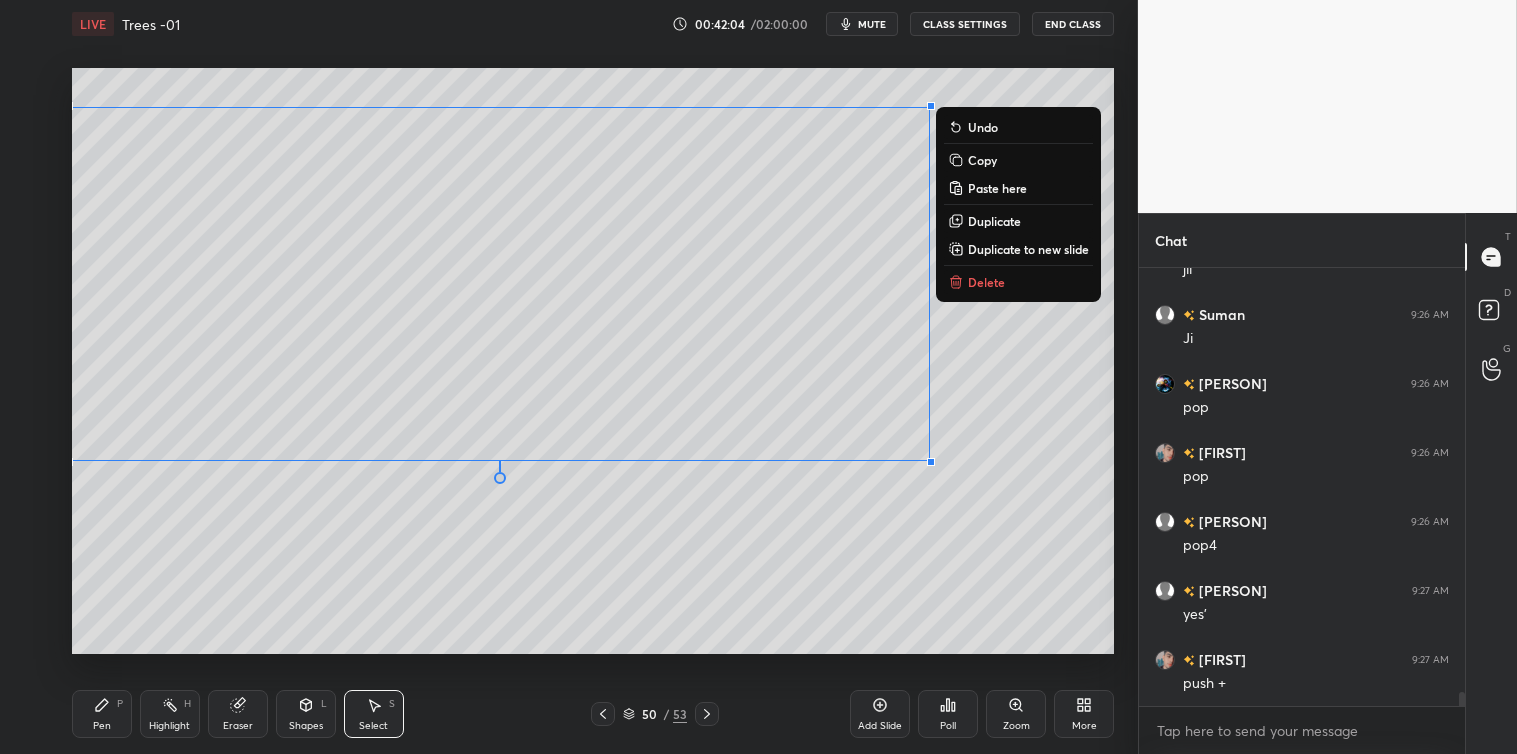 click on "Copy" at bounding box center (982, 160) 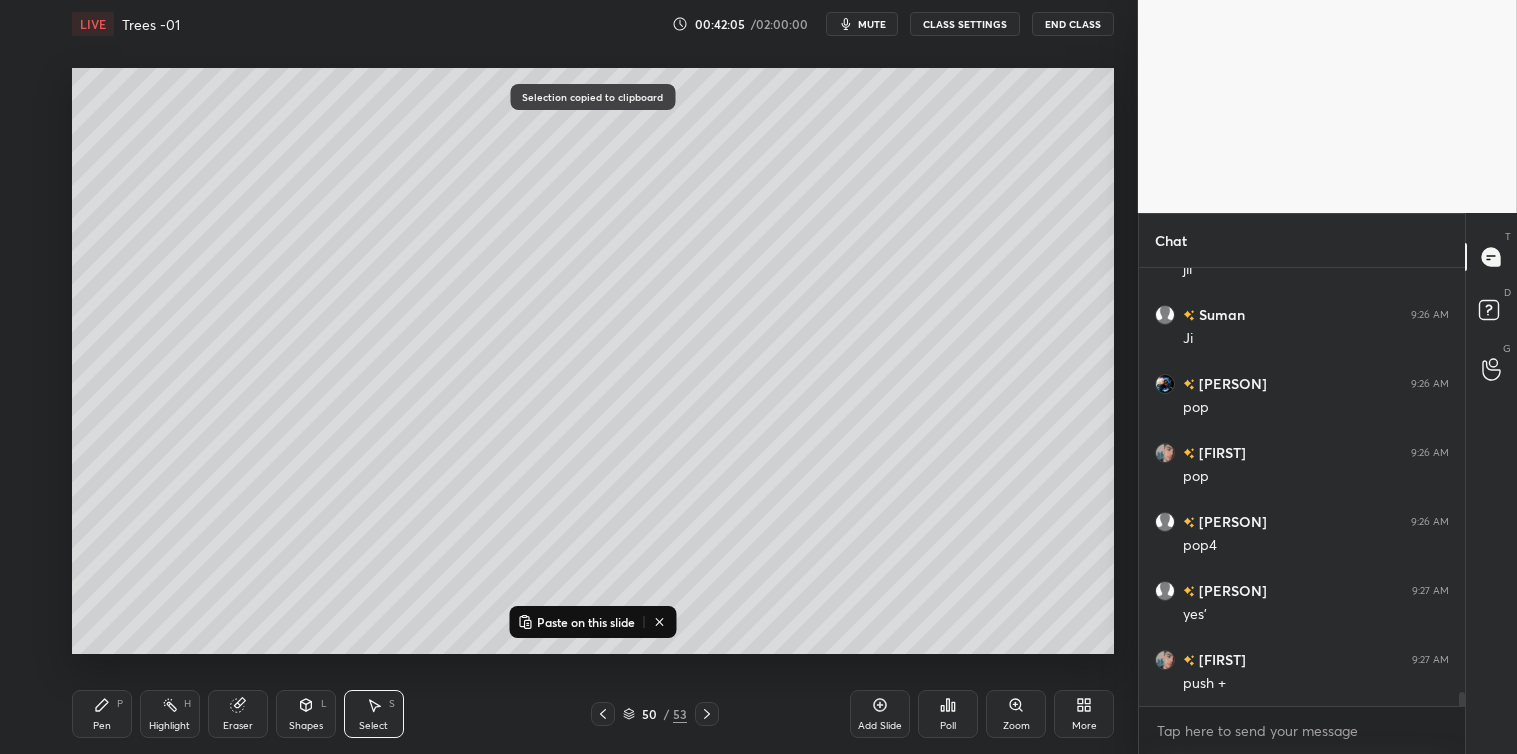 click on "Add Slide" at bounding box center [880, 714] 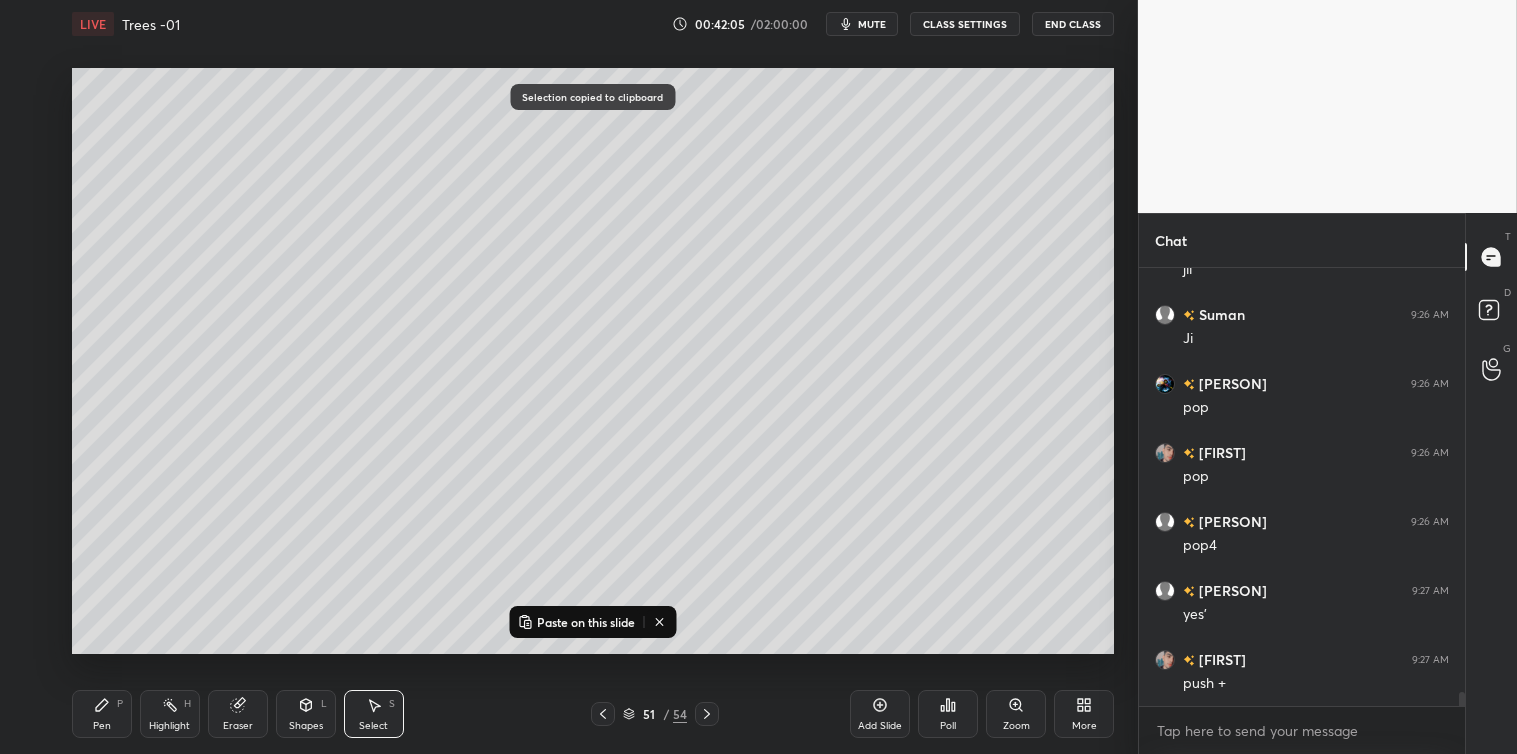 scroll, scrollTop: 13114, scrollLeft: 0, axis: vertical 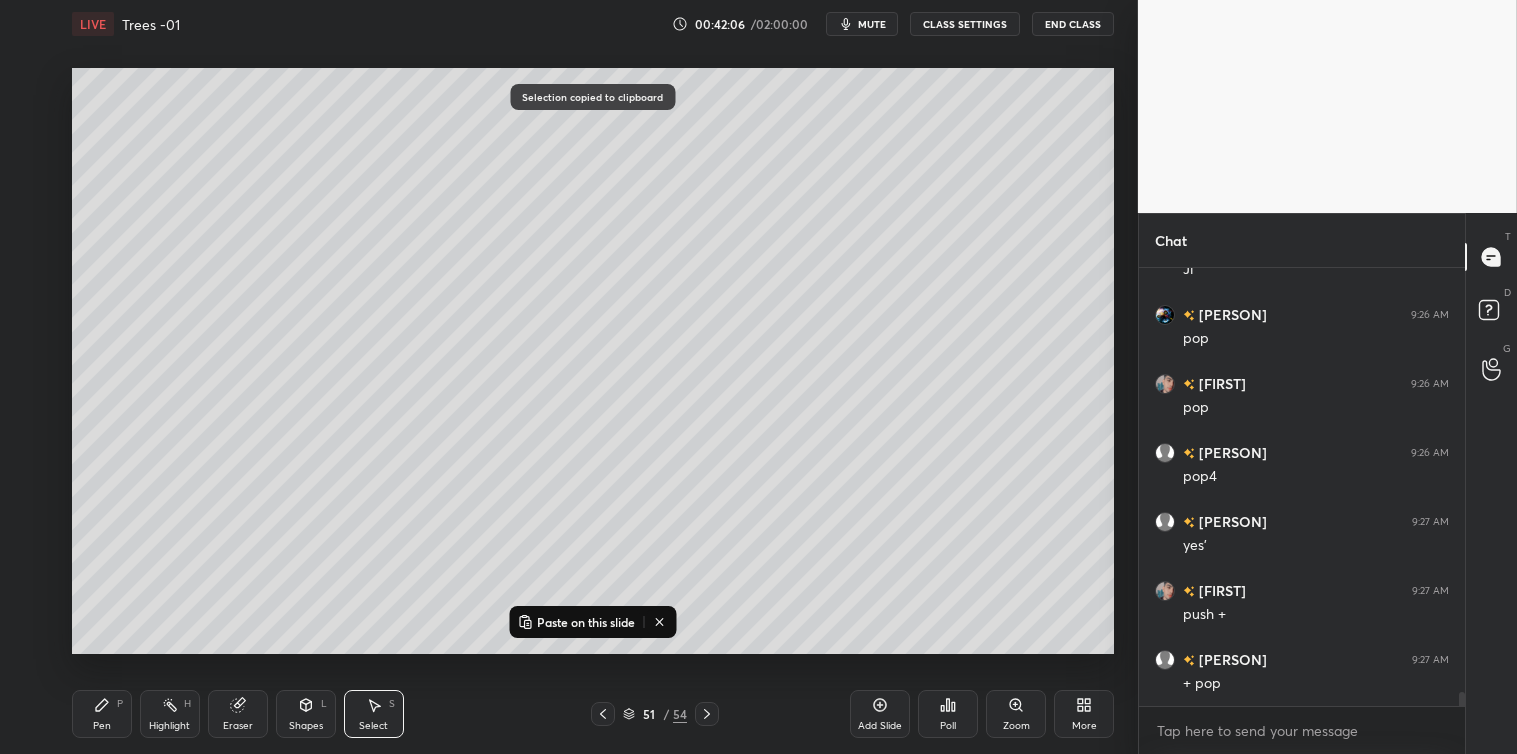 click on "Paste on this slide" at bounding box center (586, 622) 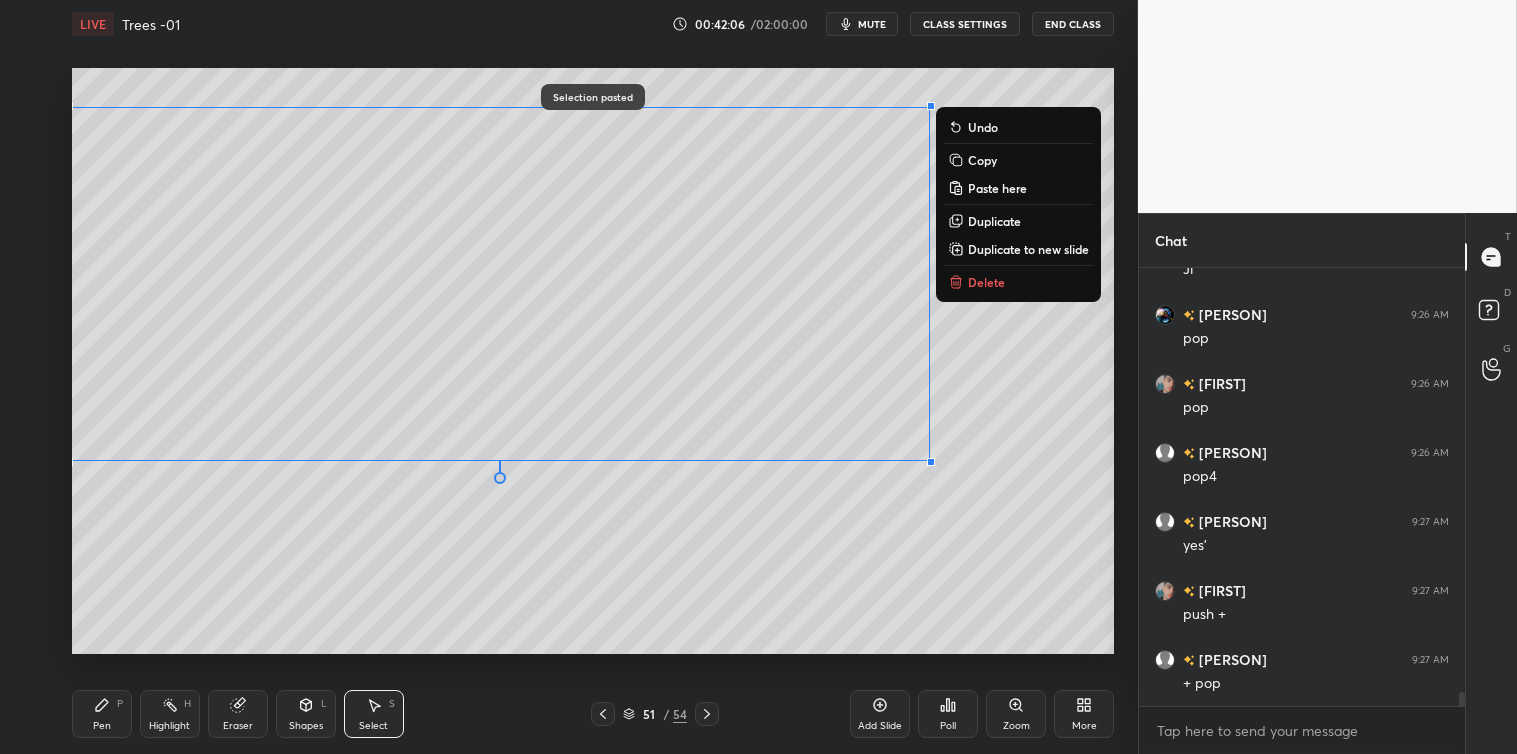 click on "0 ° Undo Copy Paste here Duplicate Duplicate to new slide Delete" at bounding box center [593, 361] 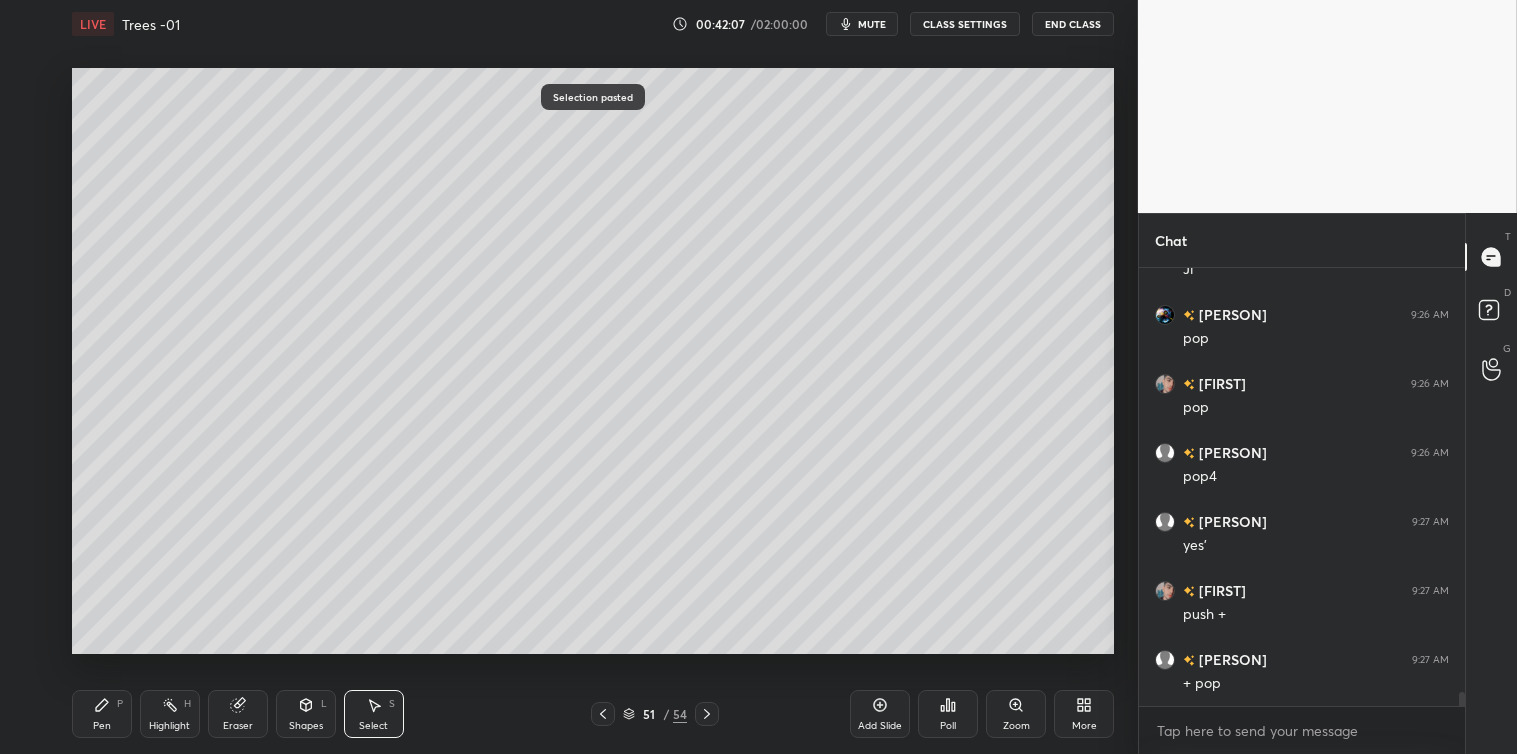 click on "Pen P" at bounding box center (102, 714) 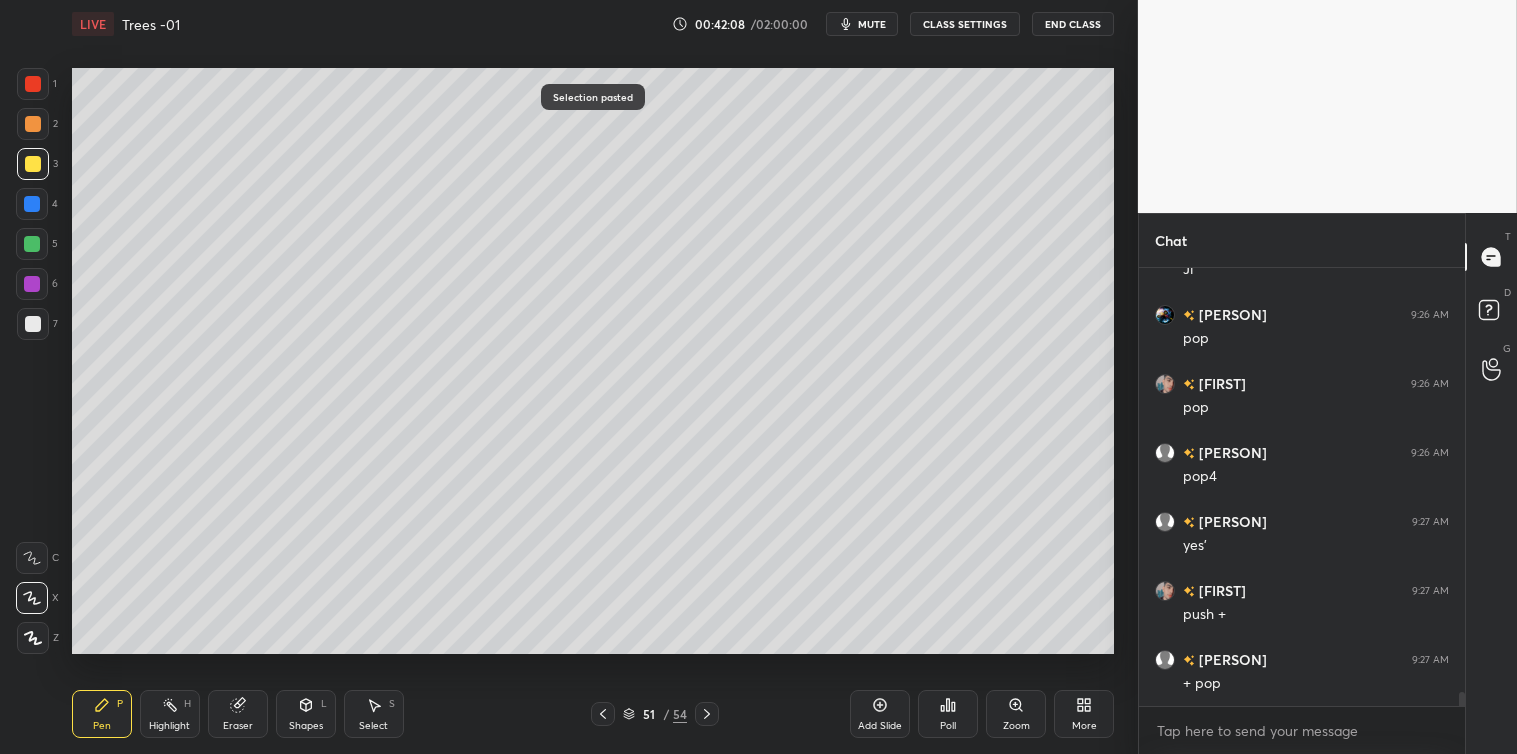 click at bounding box center [32, 204] 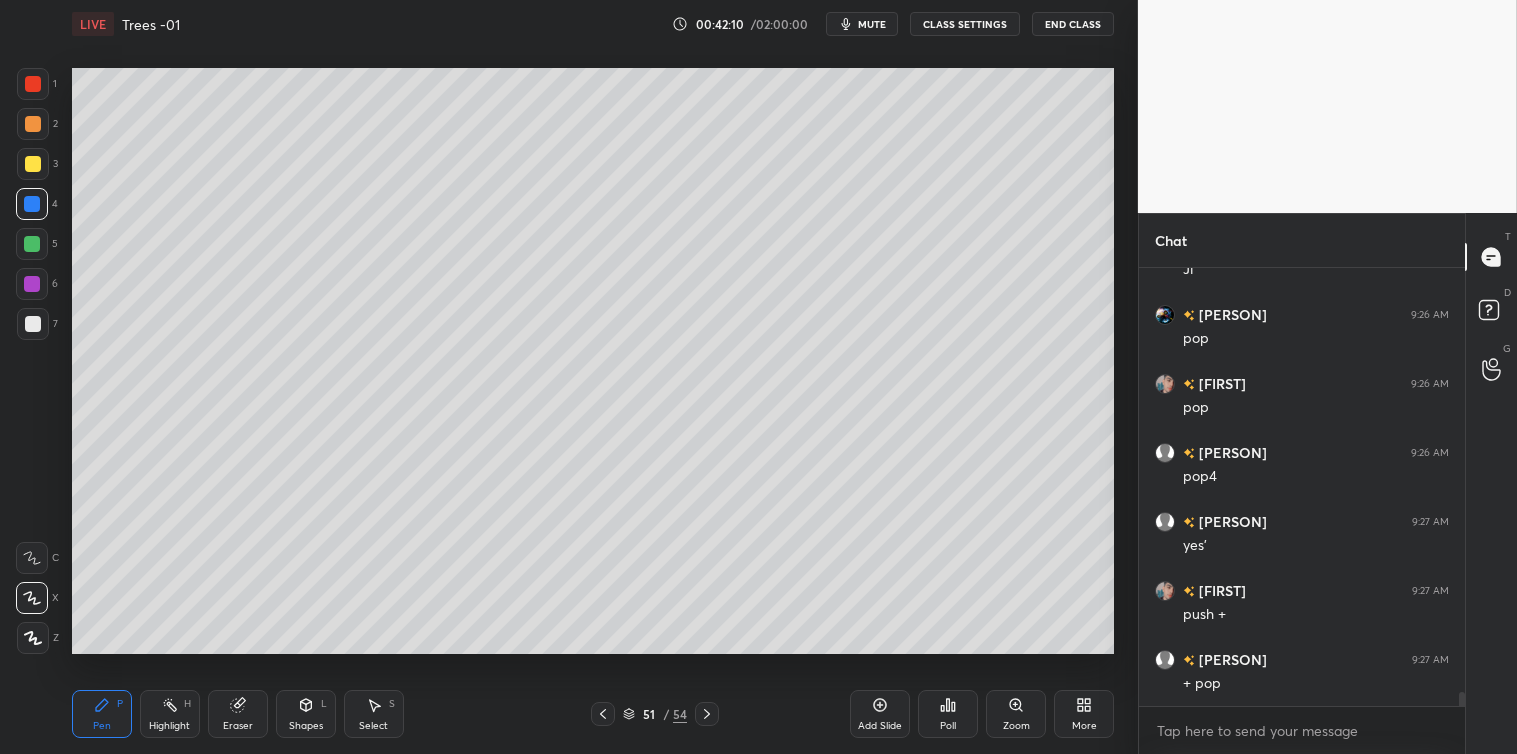 scroll, scrollTop: 13183, scrollLeft: 0, axis: vertical 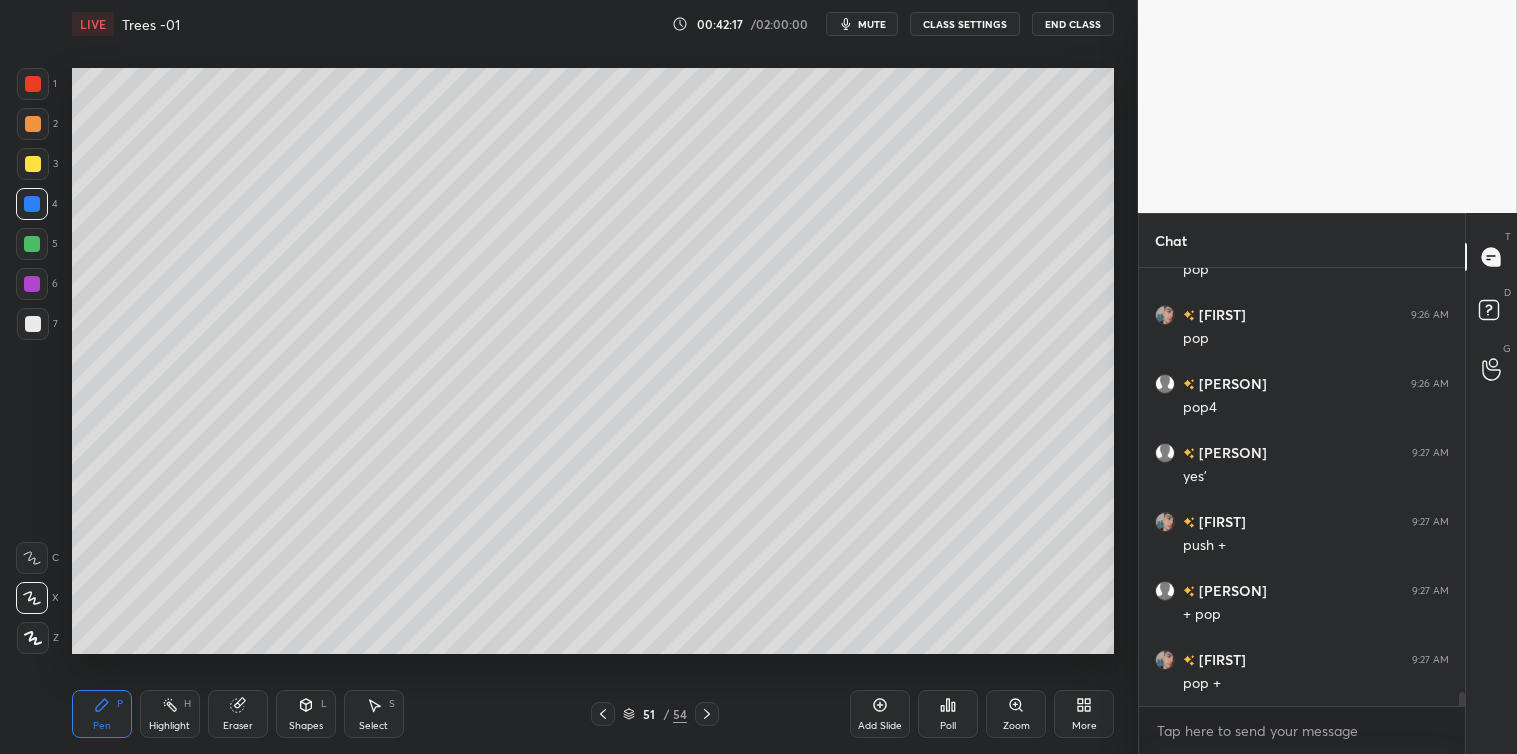 click on "Select S" at bounding box center (374, 714) 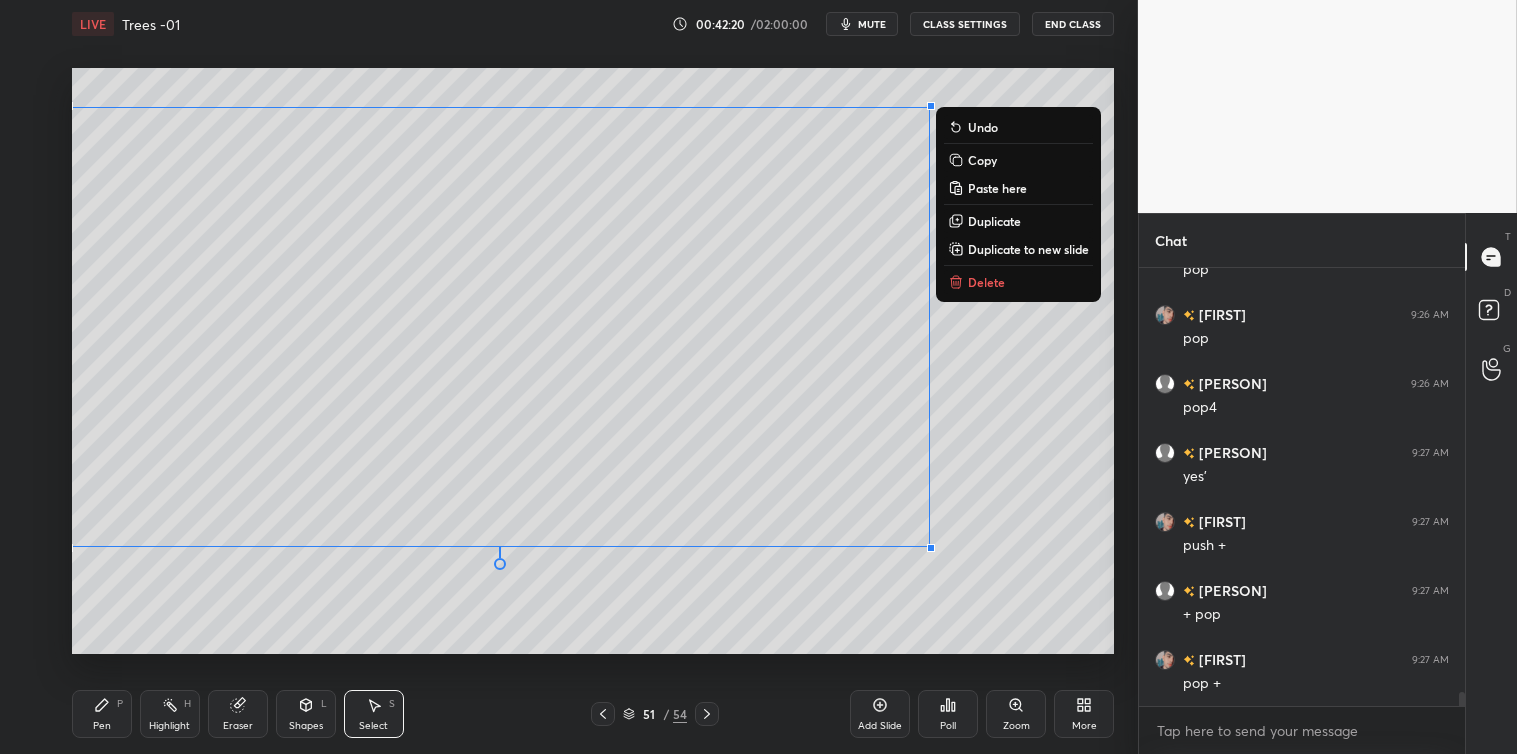 click on "Copy" at bounding box center (982, 160) 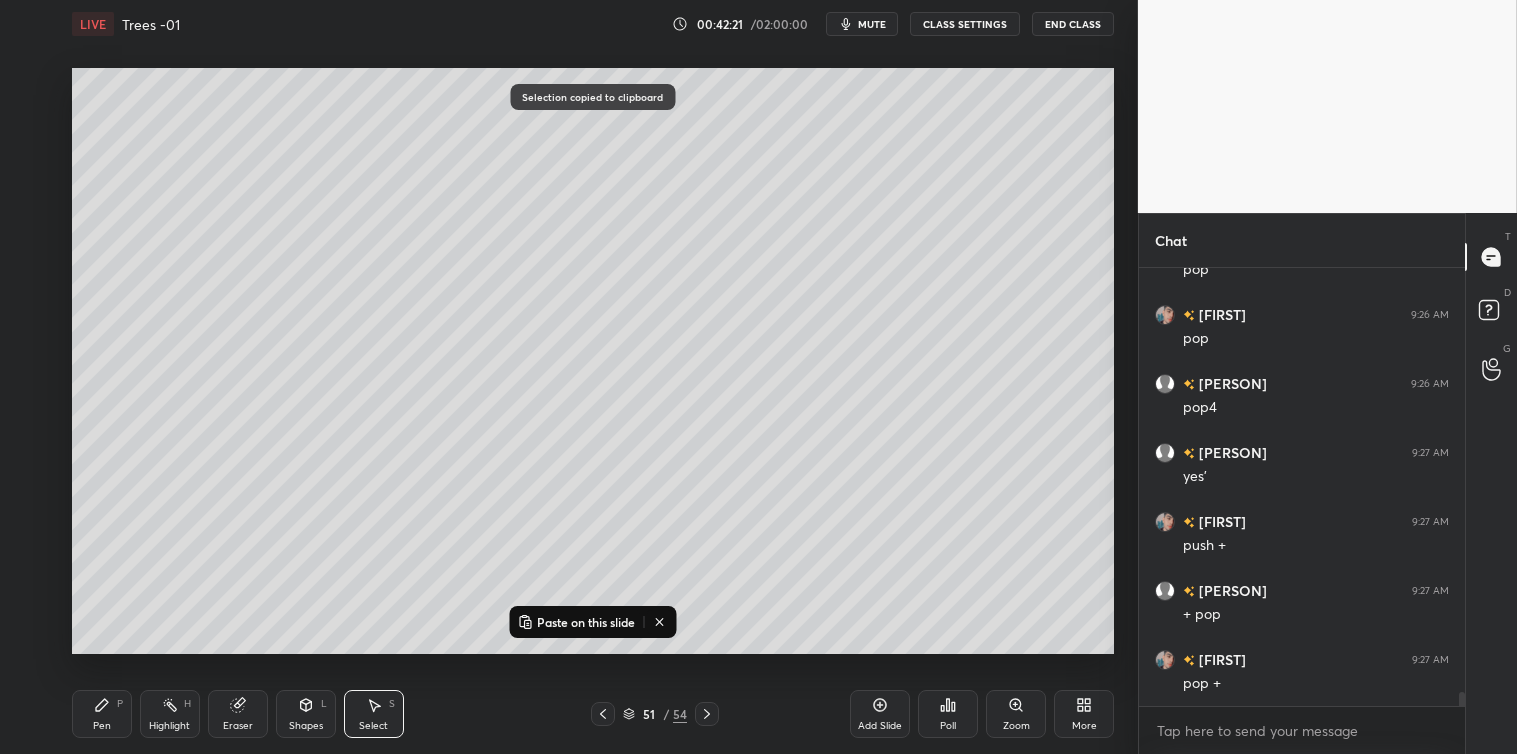 click 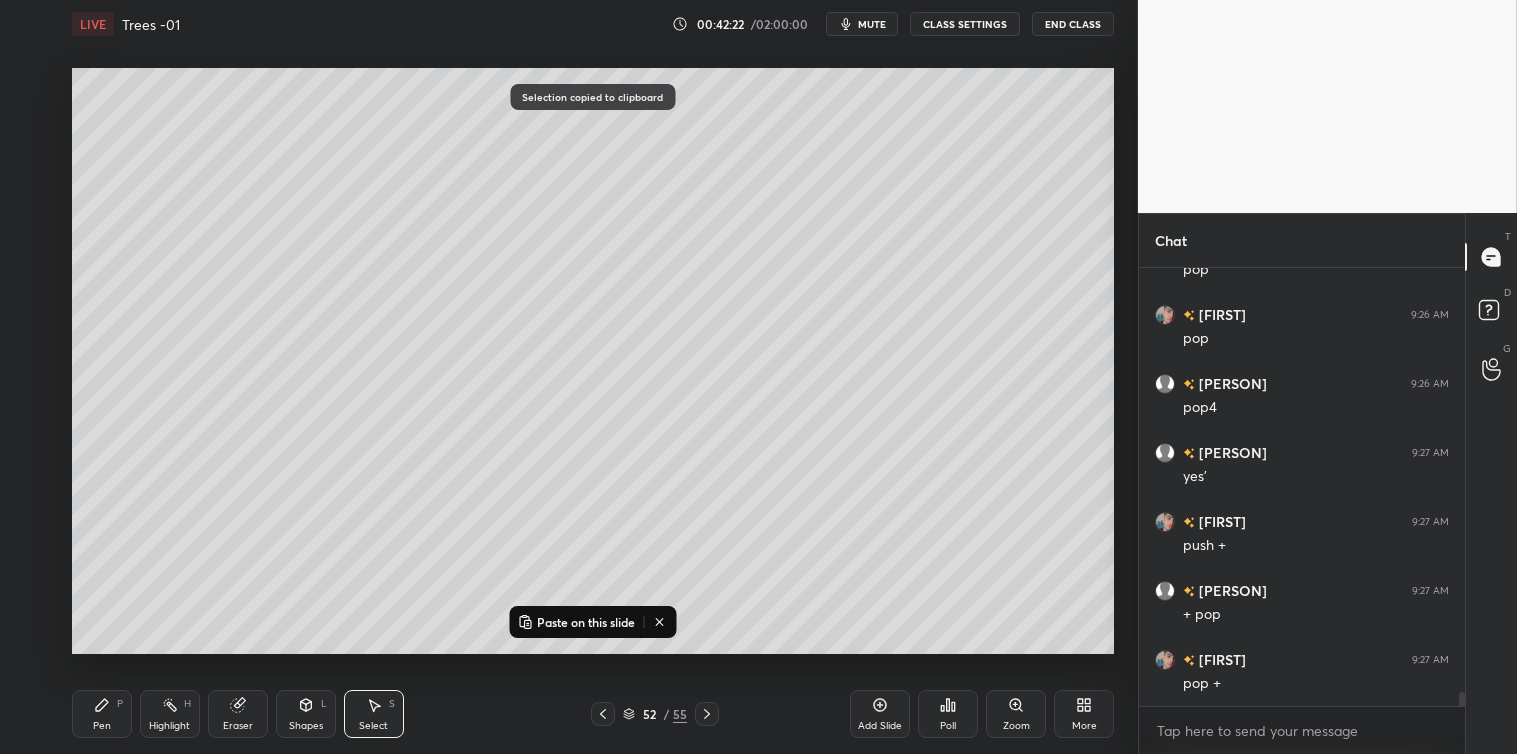 click on "Paste on this slide" at bounding box center [586, 622] 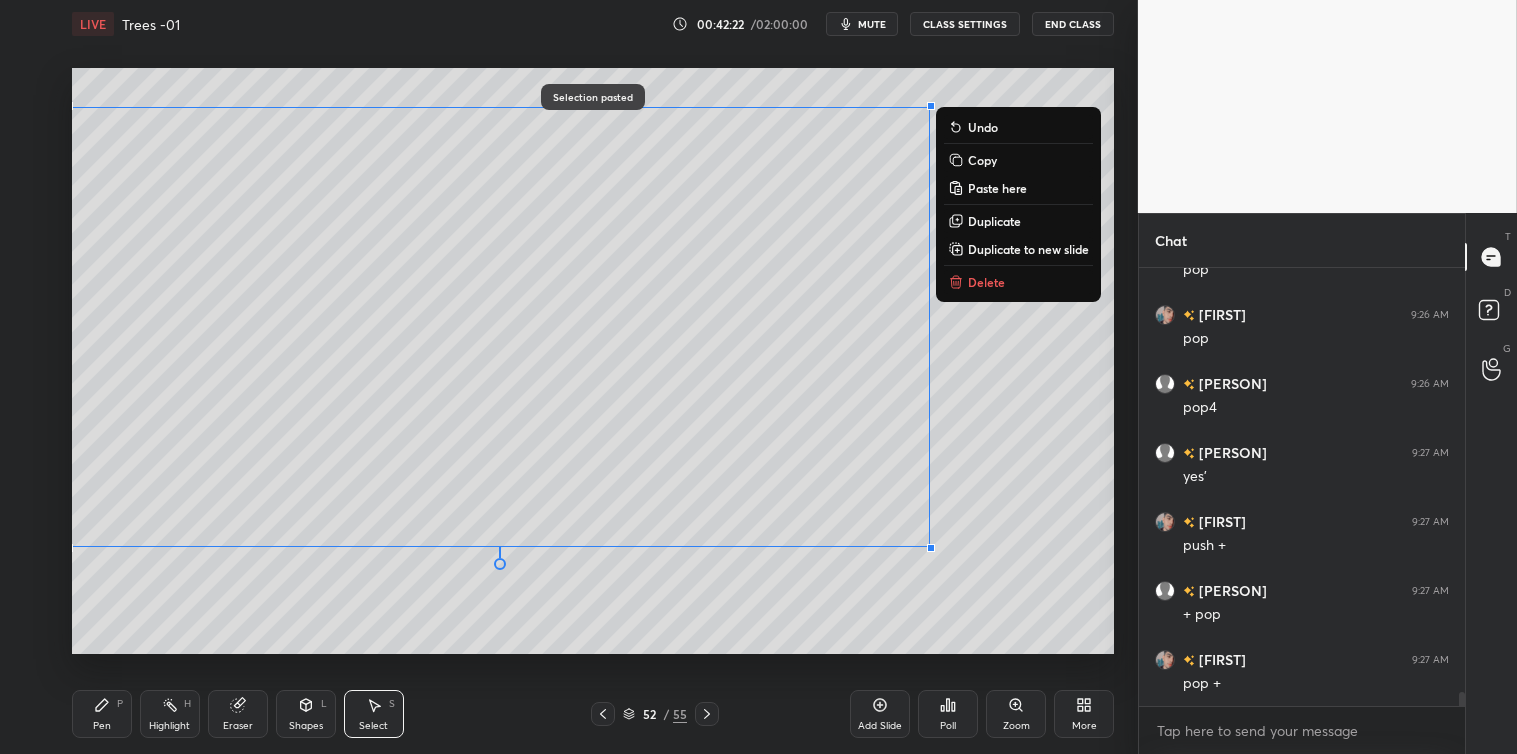 click on "0 ° Undo Copy Paste here Duplicate Duplicate to new slide Delete" at bounding box center (593, 361) 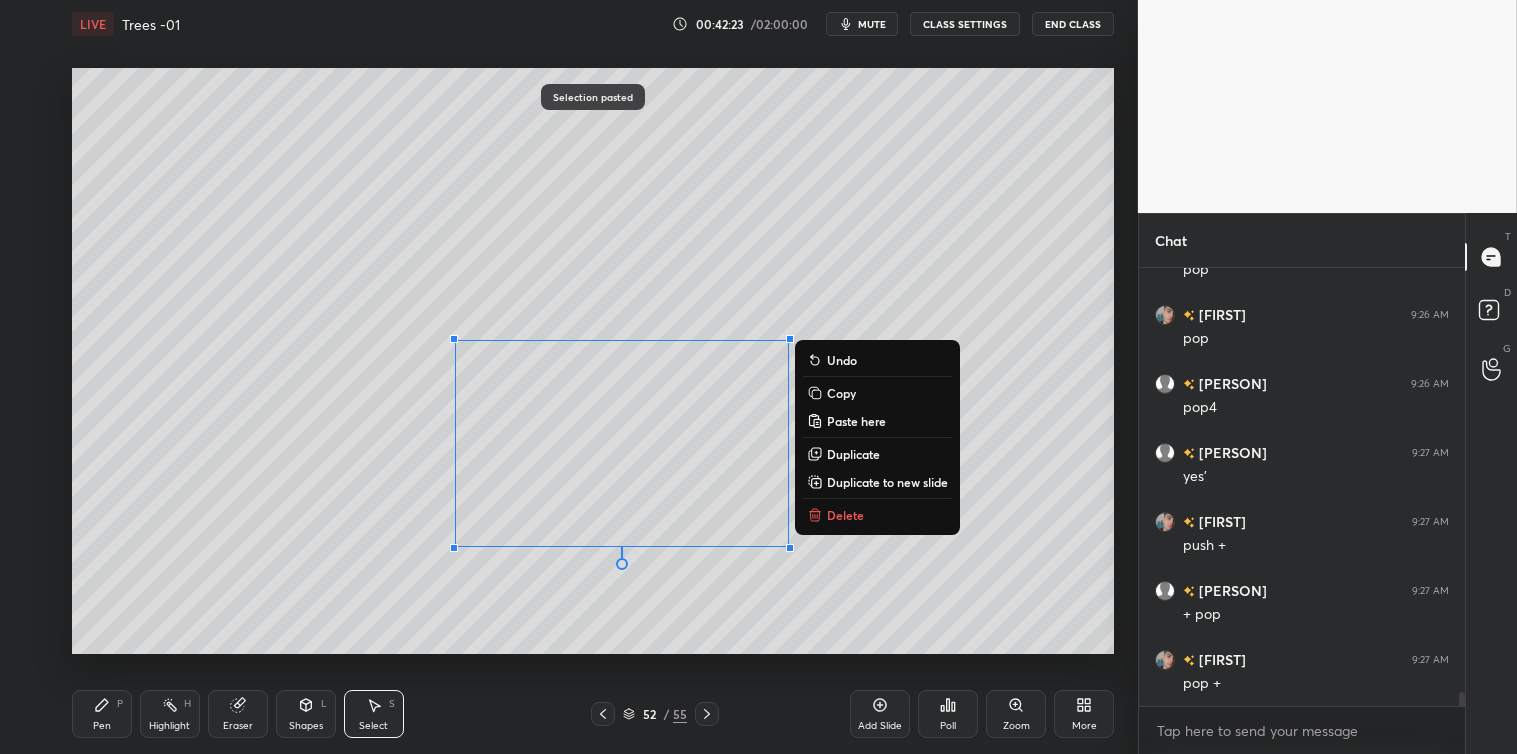 click on "Delete" at bounding box center (845, 515) 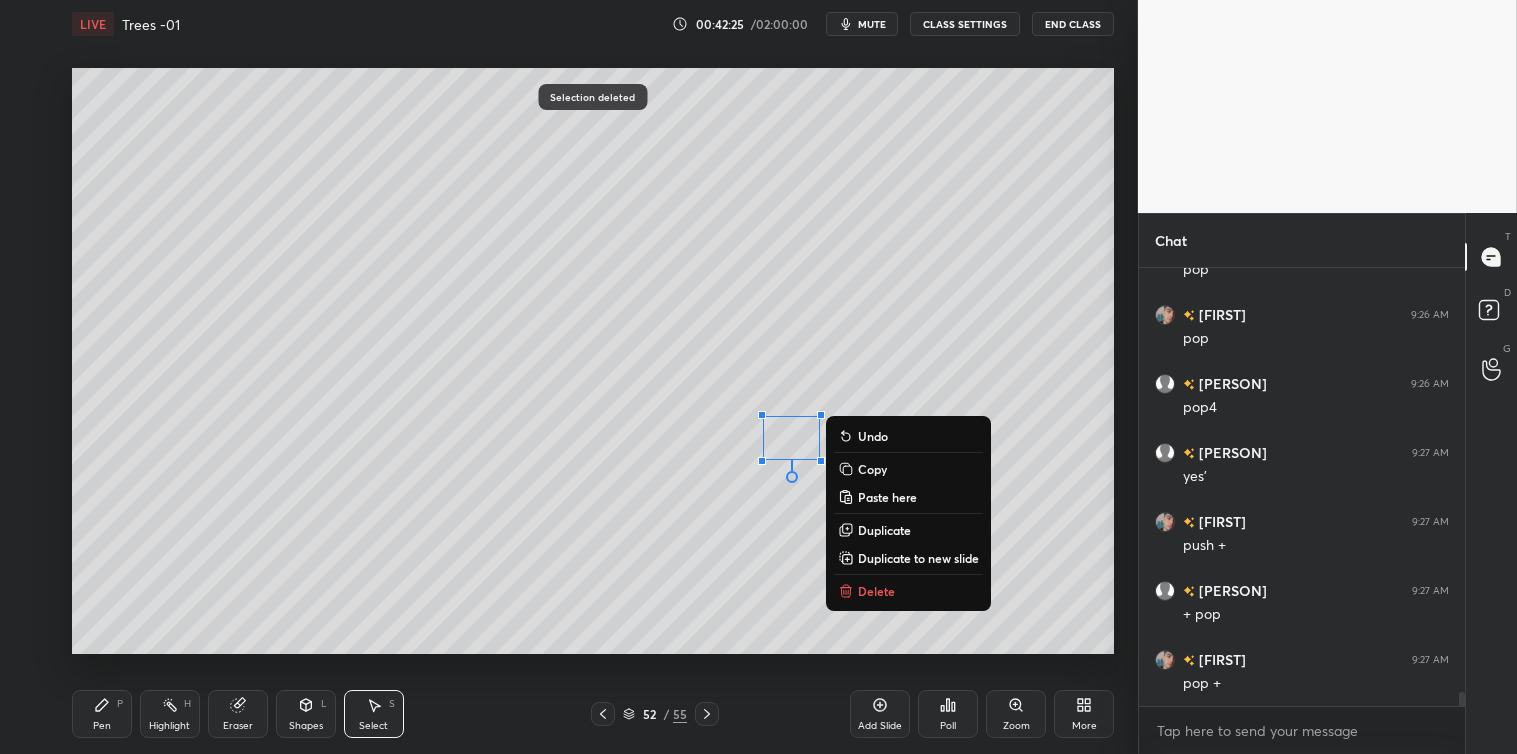 click on "0 ° Undo Copy Paste here Duplicate Duplicate to new slide Delete" at bounding box center (593, 361) 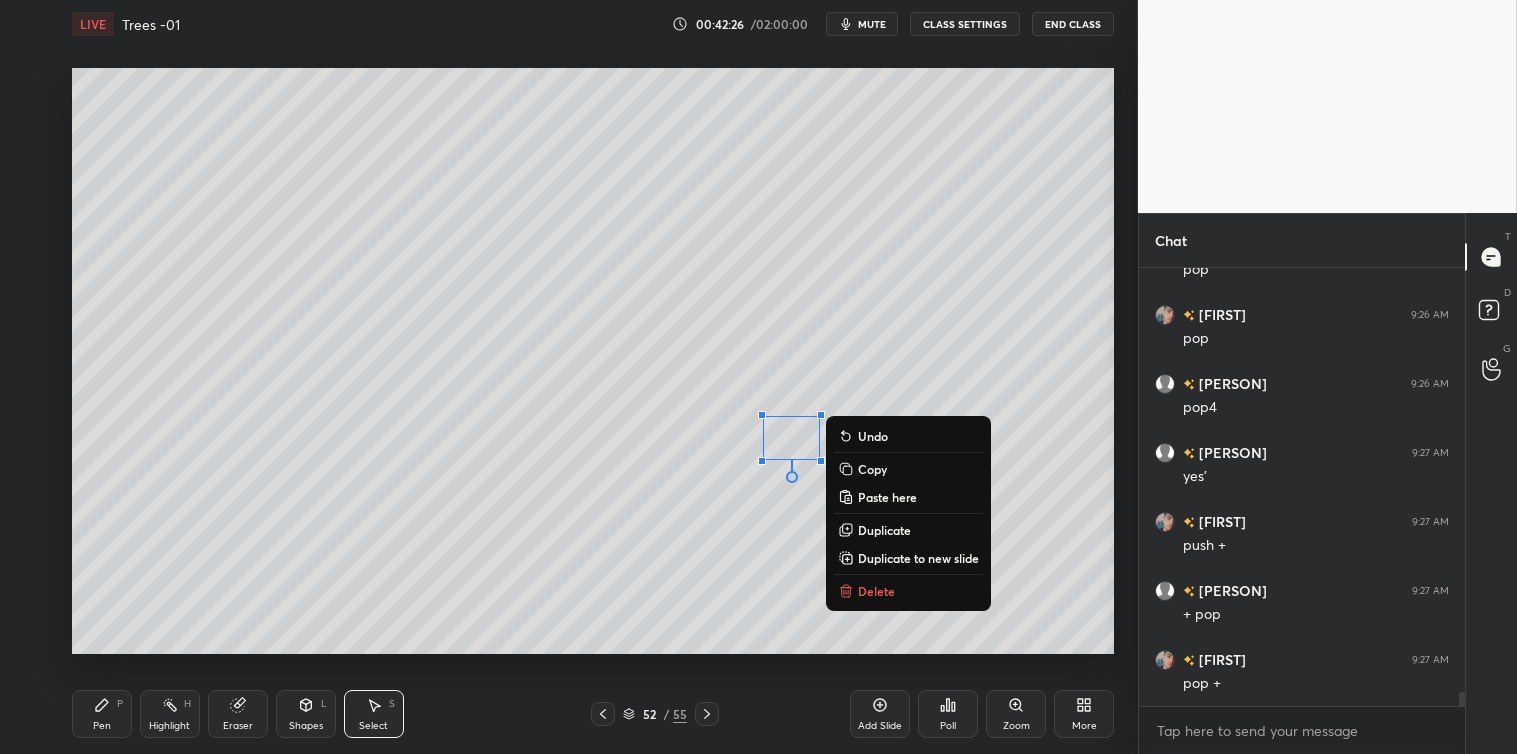 click on "Delete" at bounding box center [876, 591] 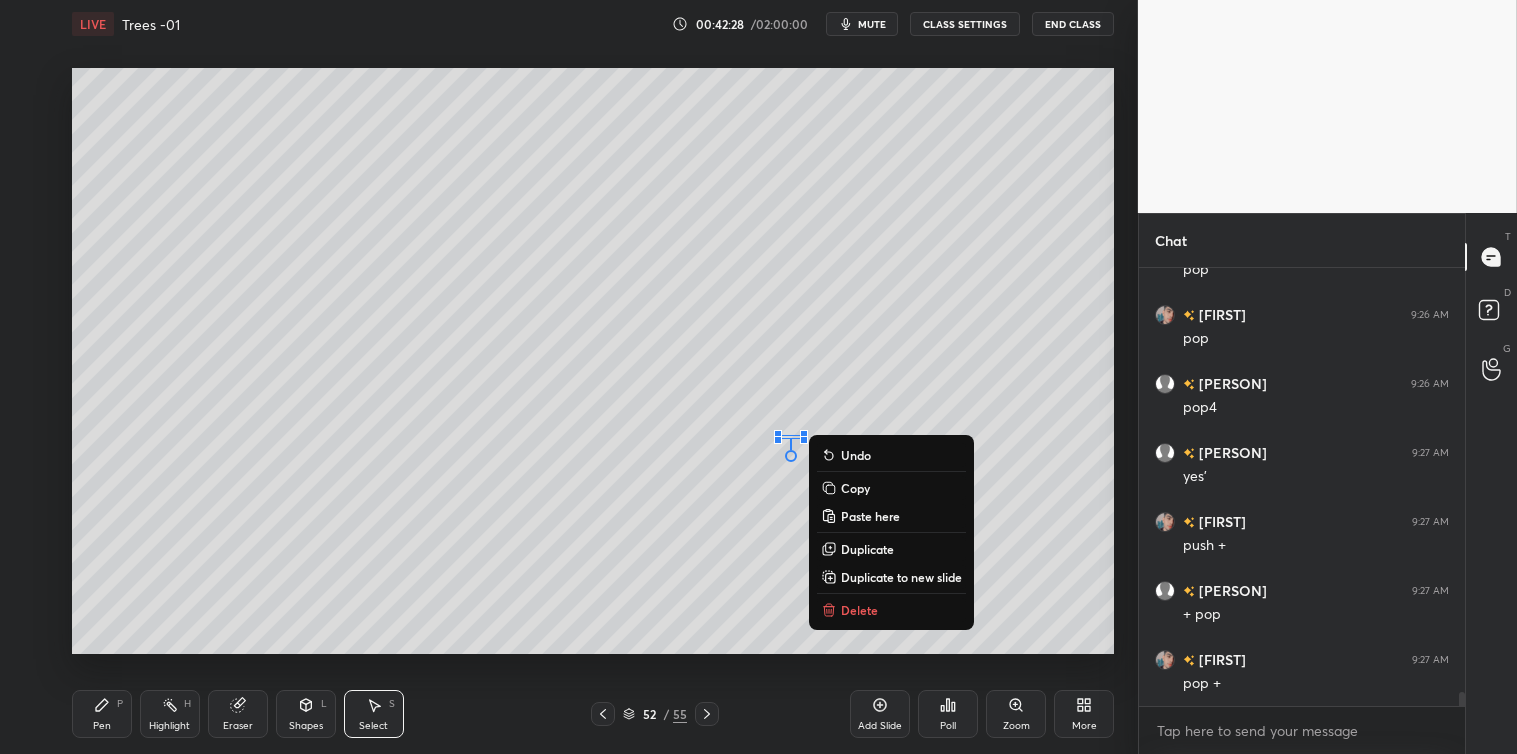 click on "Delete" at bounding box center [891, 610] 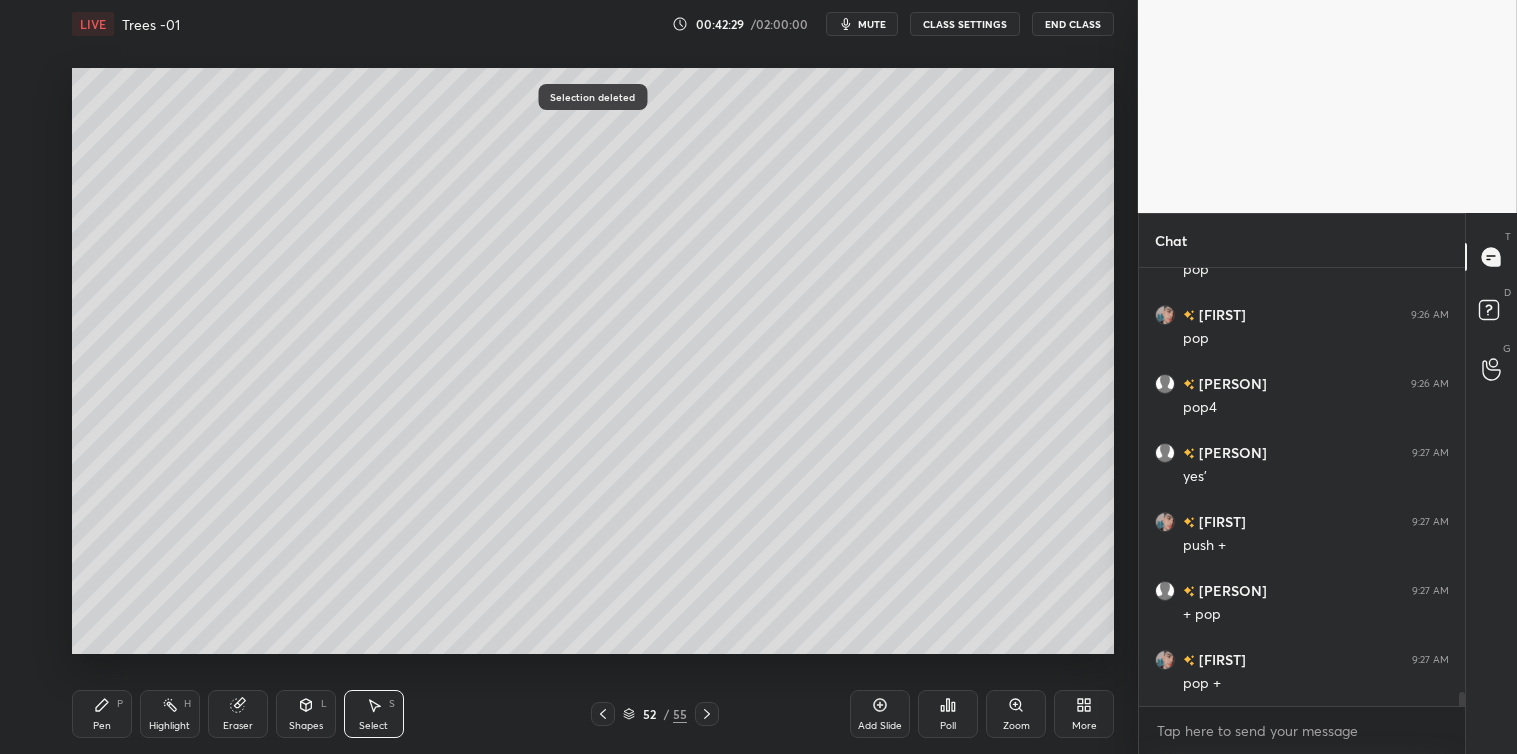 click on "Pen P" at bounding box center [102, 714] 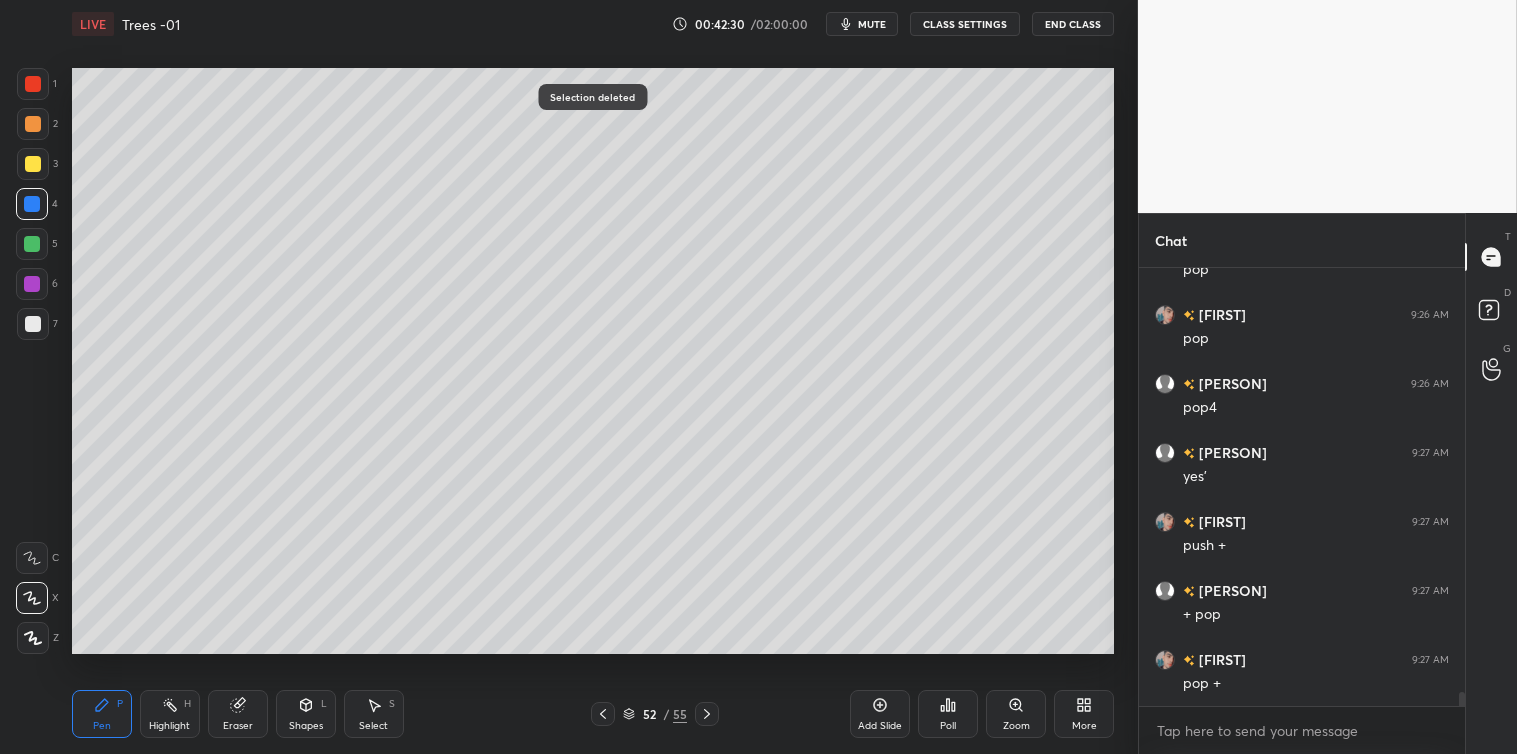 click at bounding box center (33, 324) 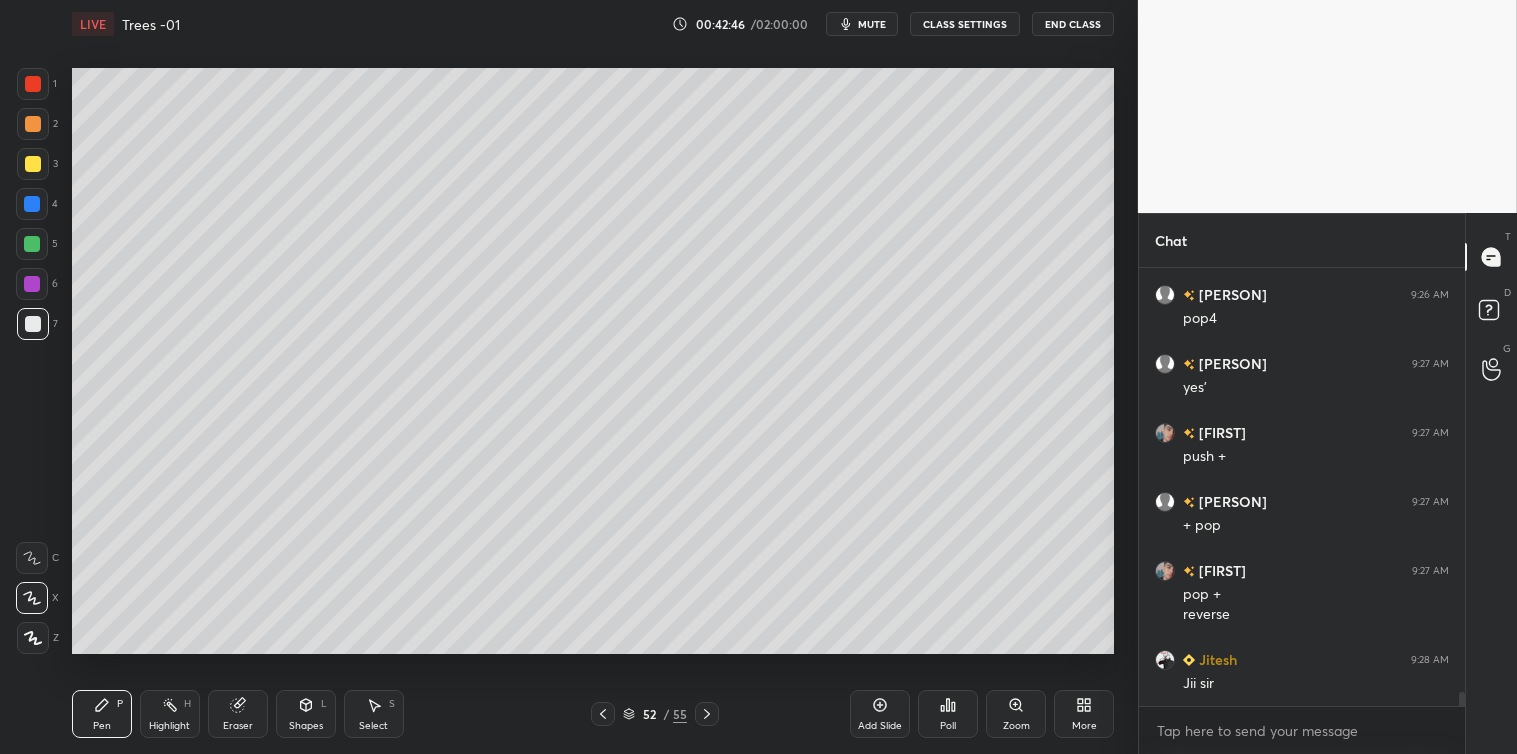 scroll, scrollTop: 13341, scrollLeft: 0, axis: vertical 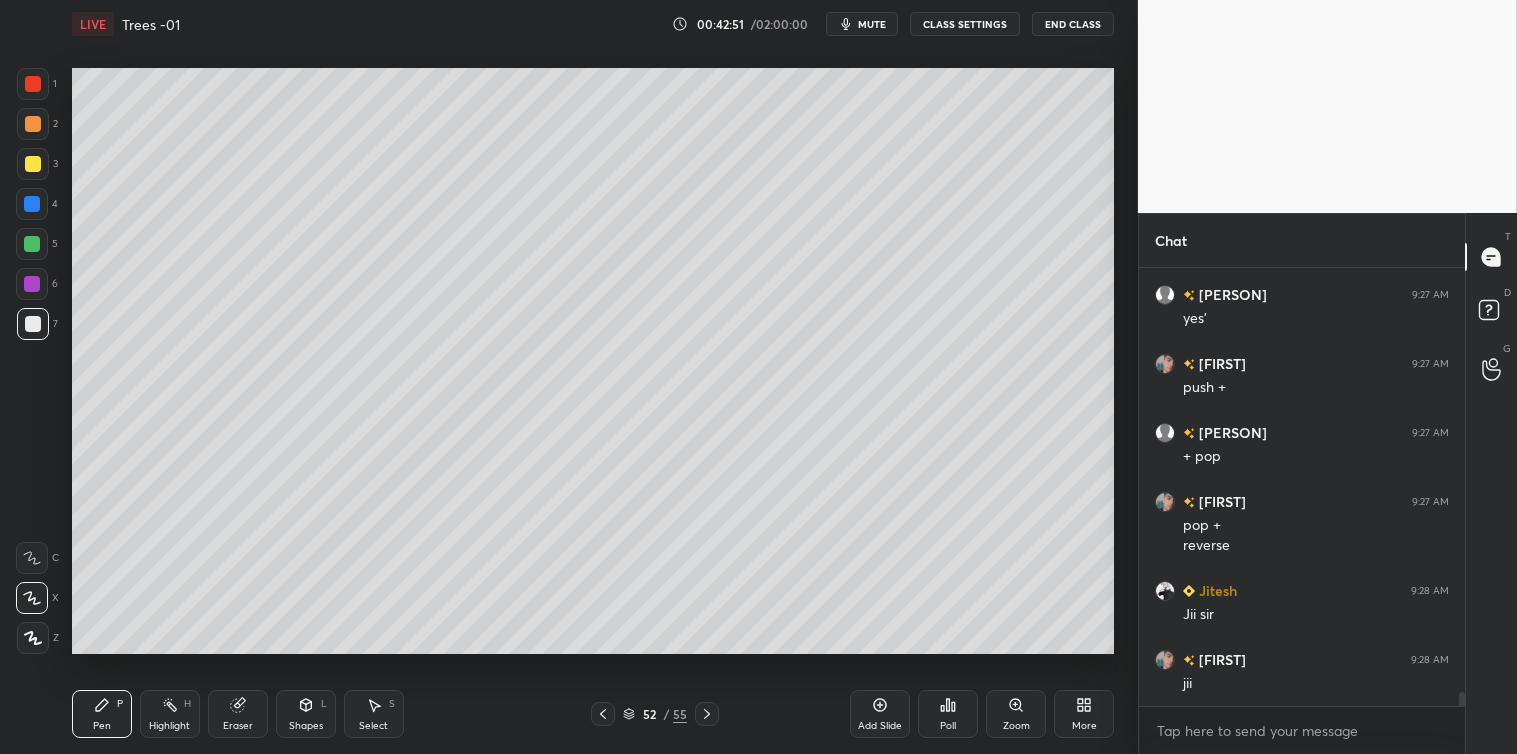 click on "Add Slide" at bounding box center [880, 714] 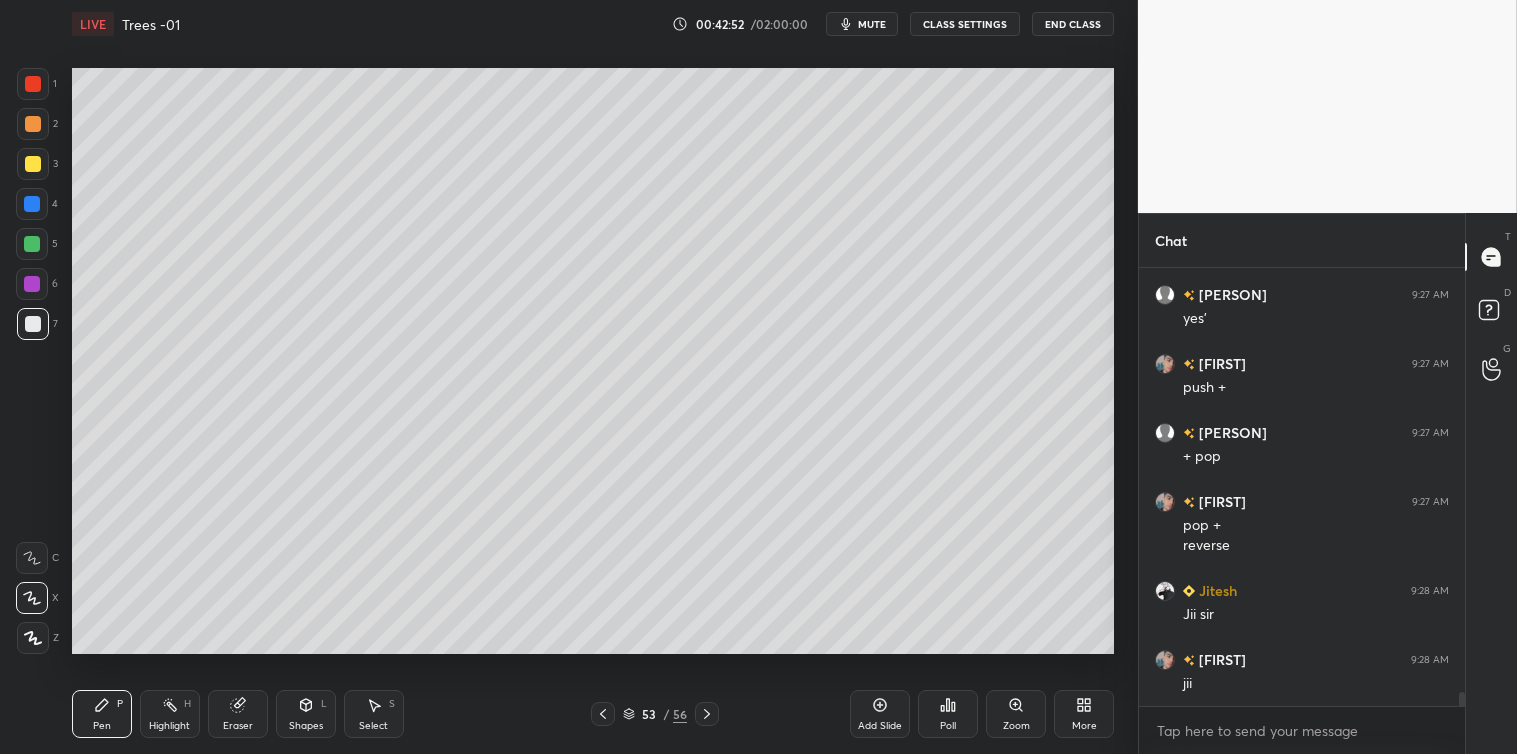 scroll, scrollTop: 13410, scrollLeft: 0, axis: vertical 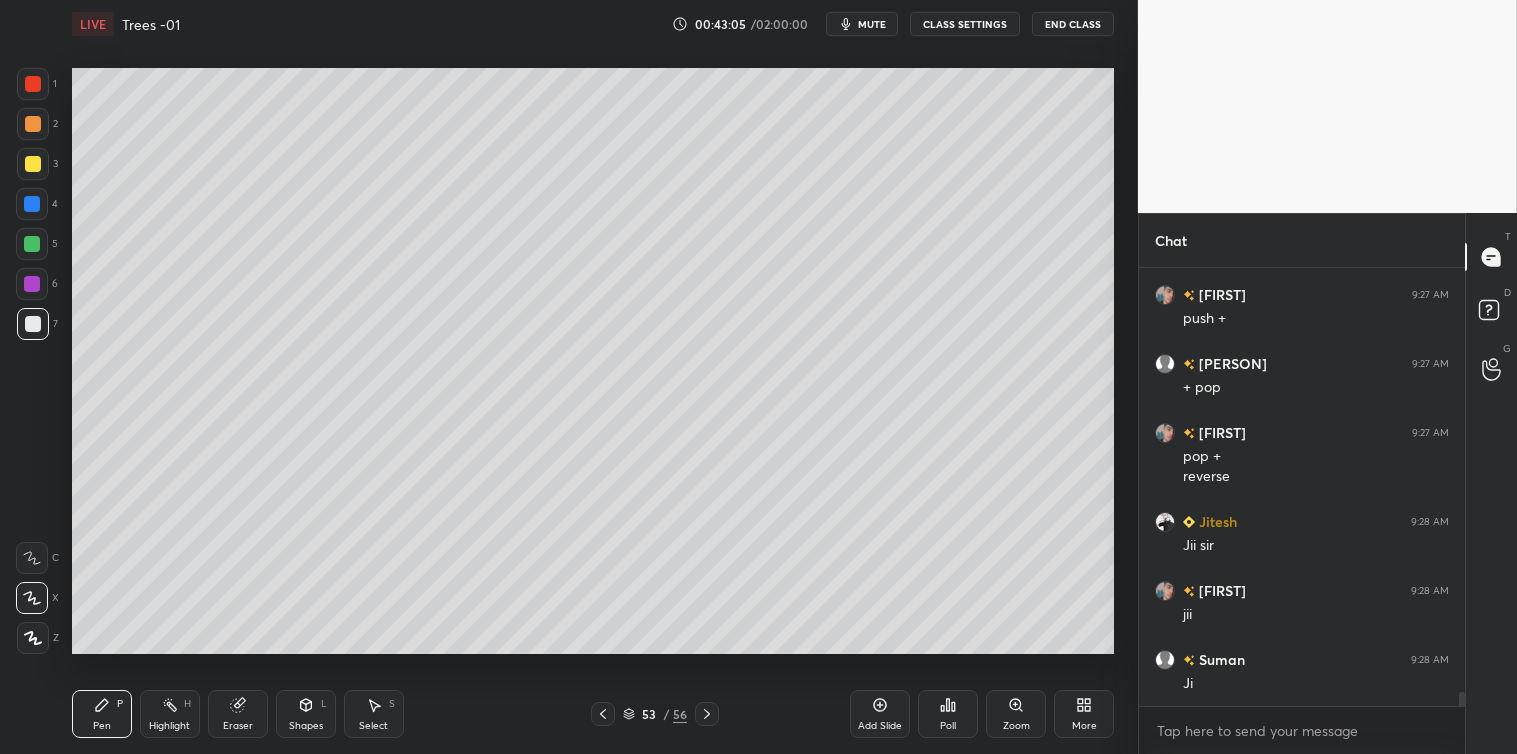 click on "Poll" at bounding box center [948, 714] 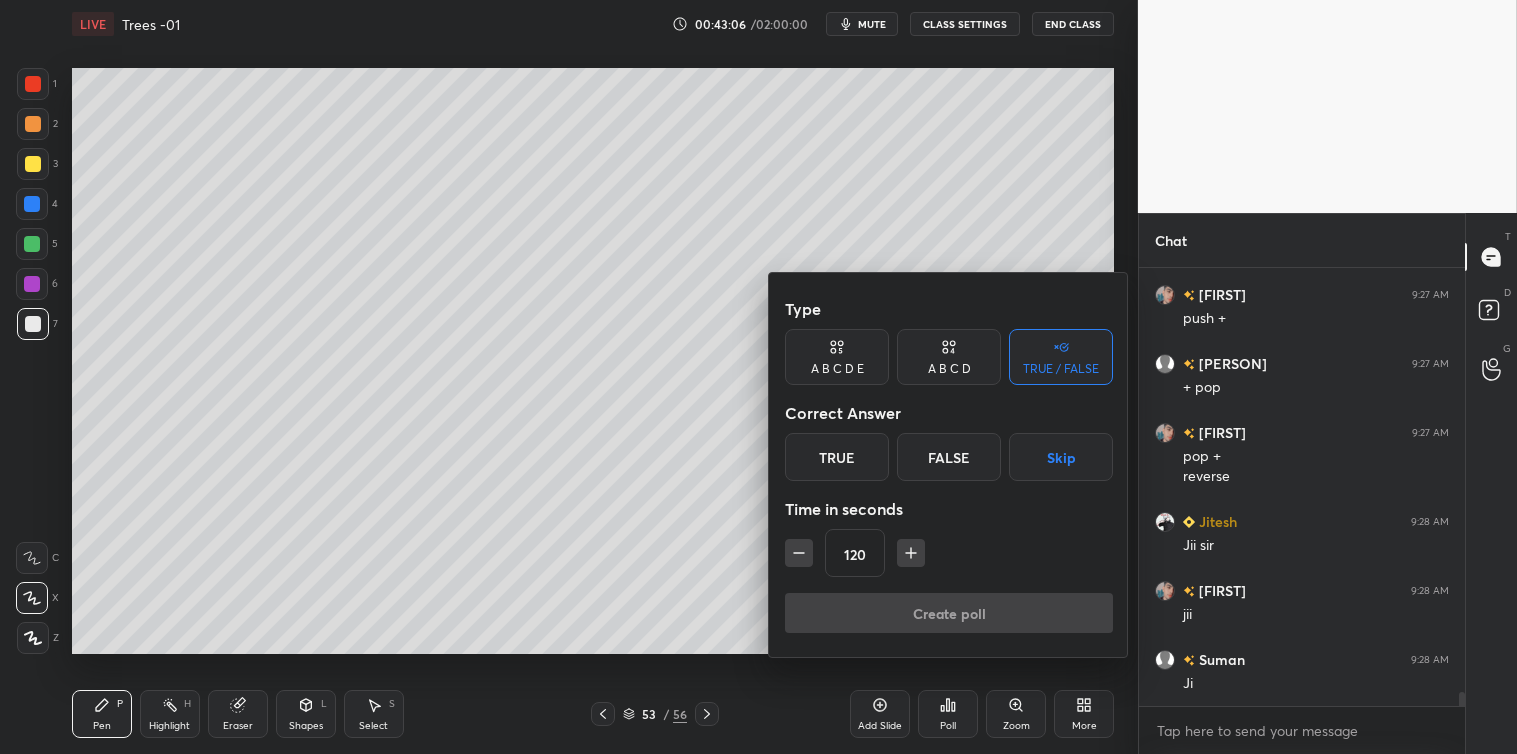 click 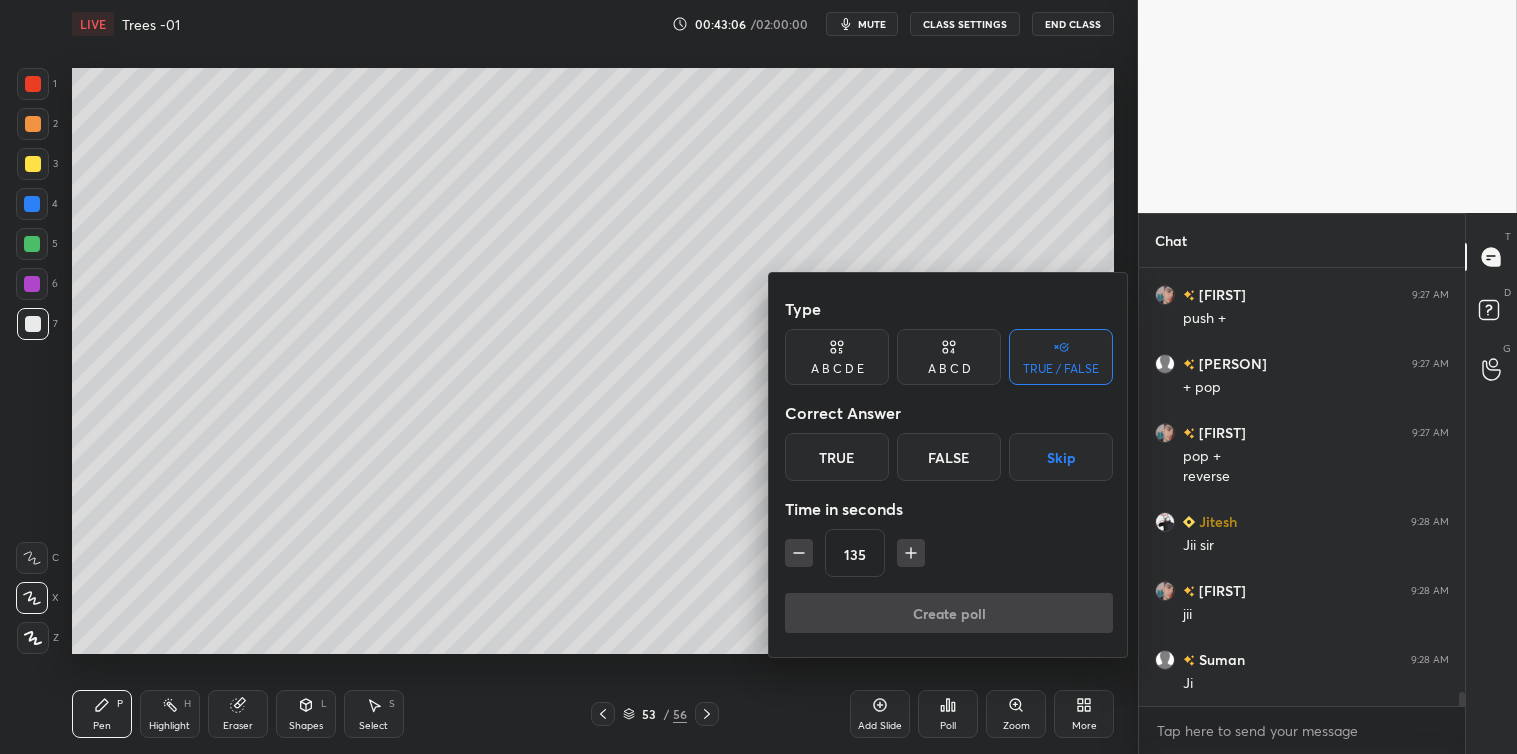 click 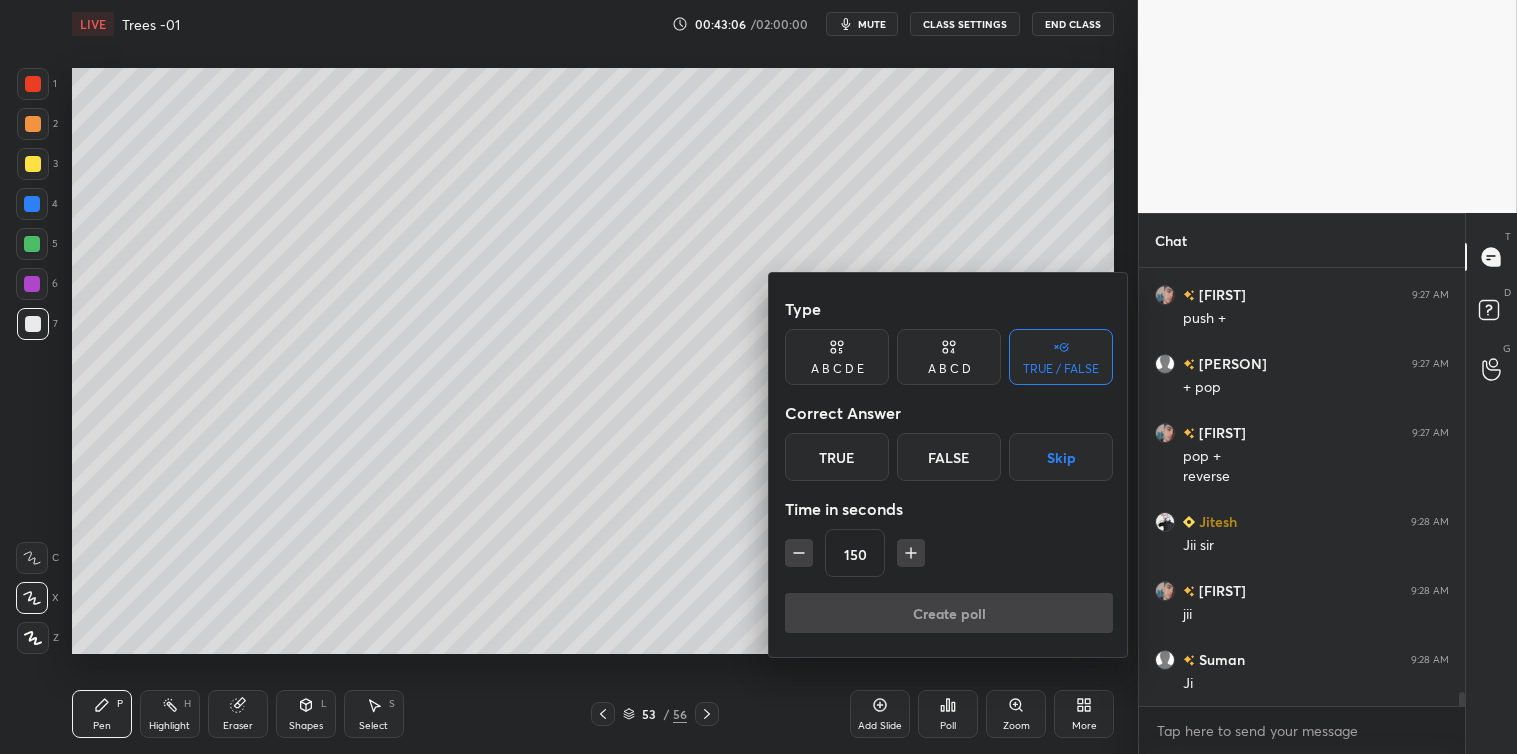click on "Skip" at bounding box center [1061, 457] 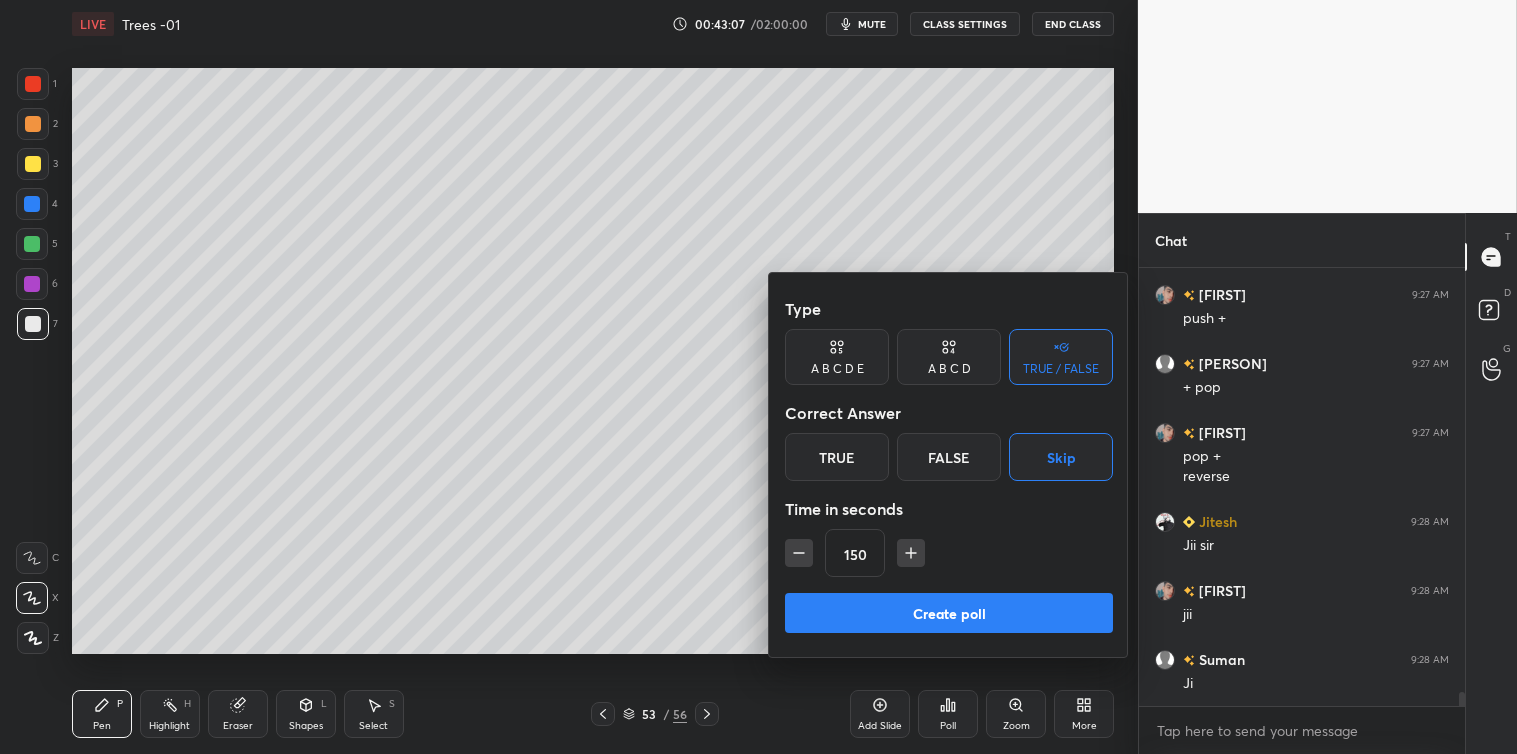 click on "Create poll" at bounding box center [949, 613] 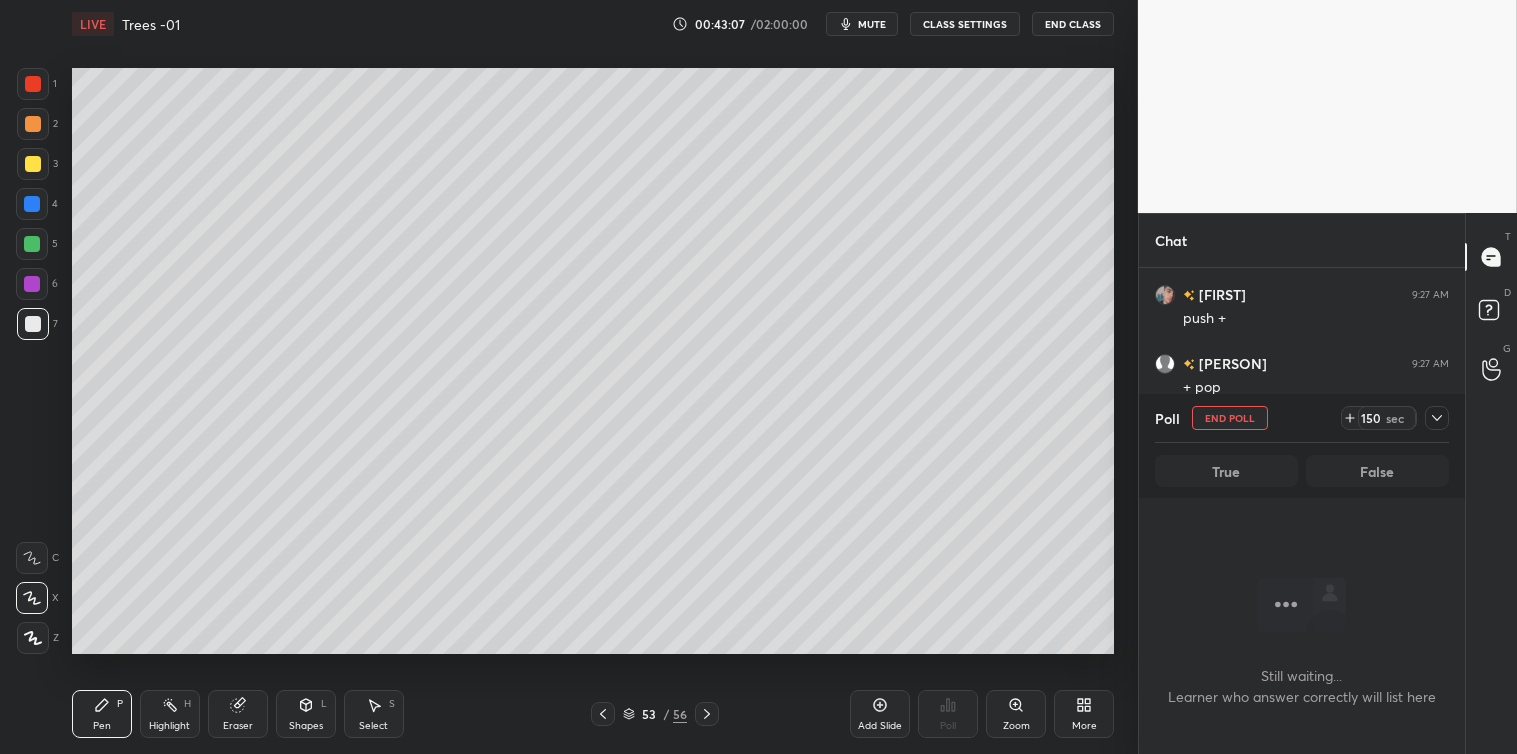 scroll, scrollTop: 334, scrollLeft: 320, axis: both 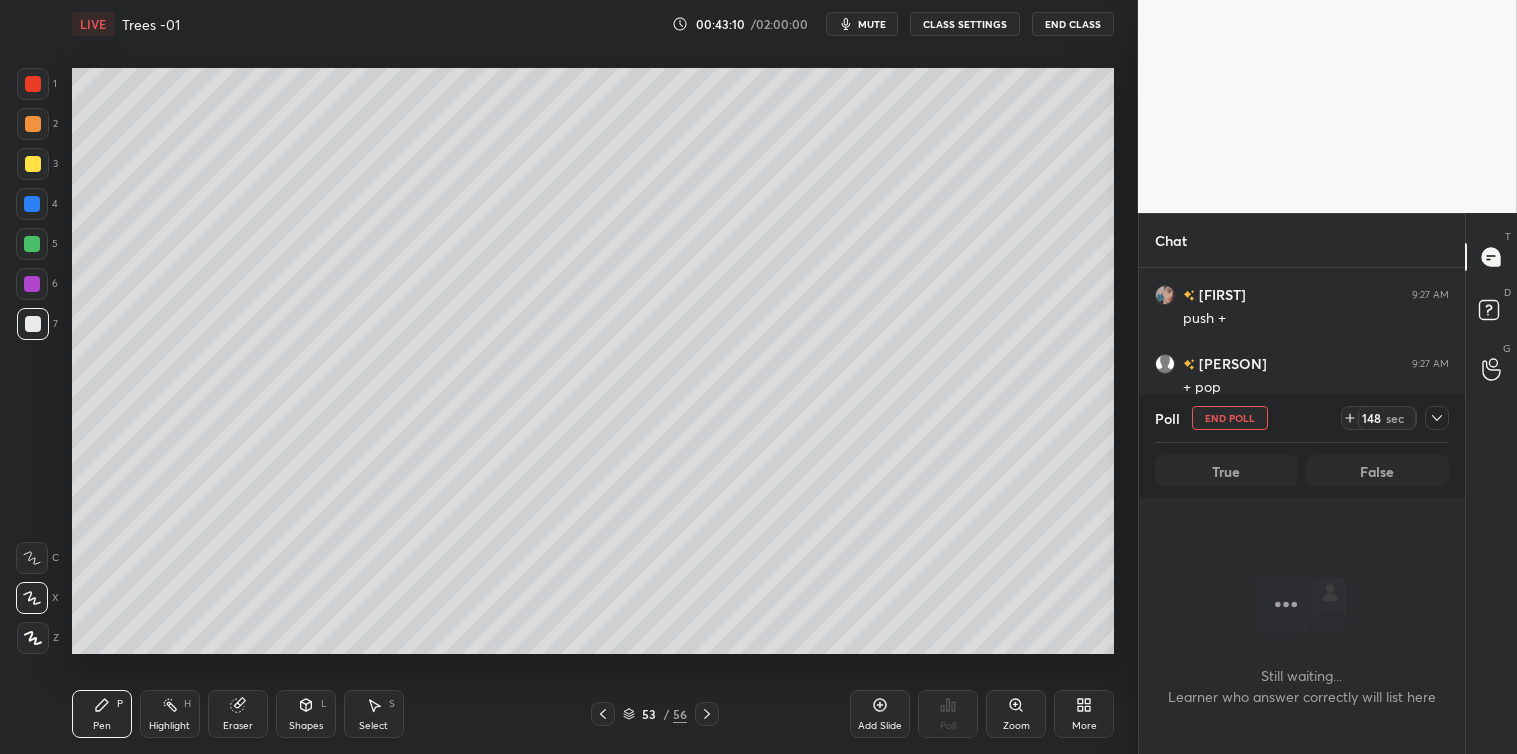 click on "mute" at bounding box center (872, 24) 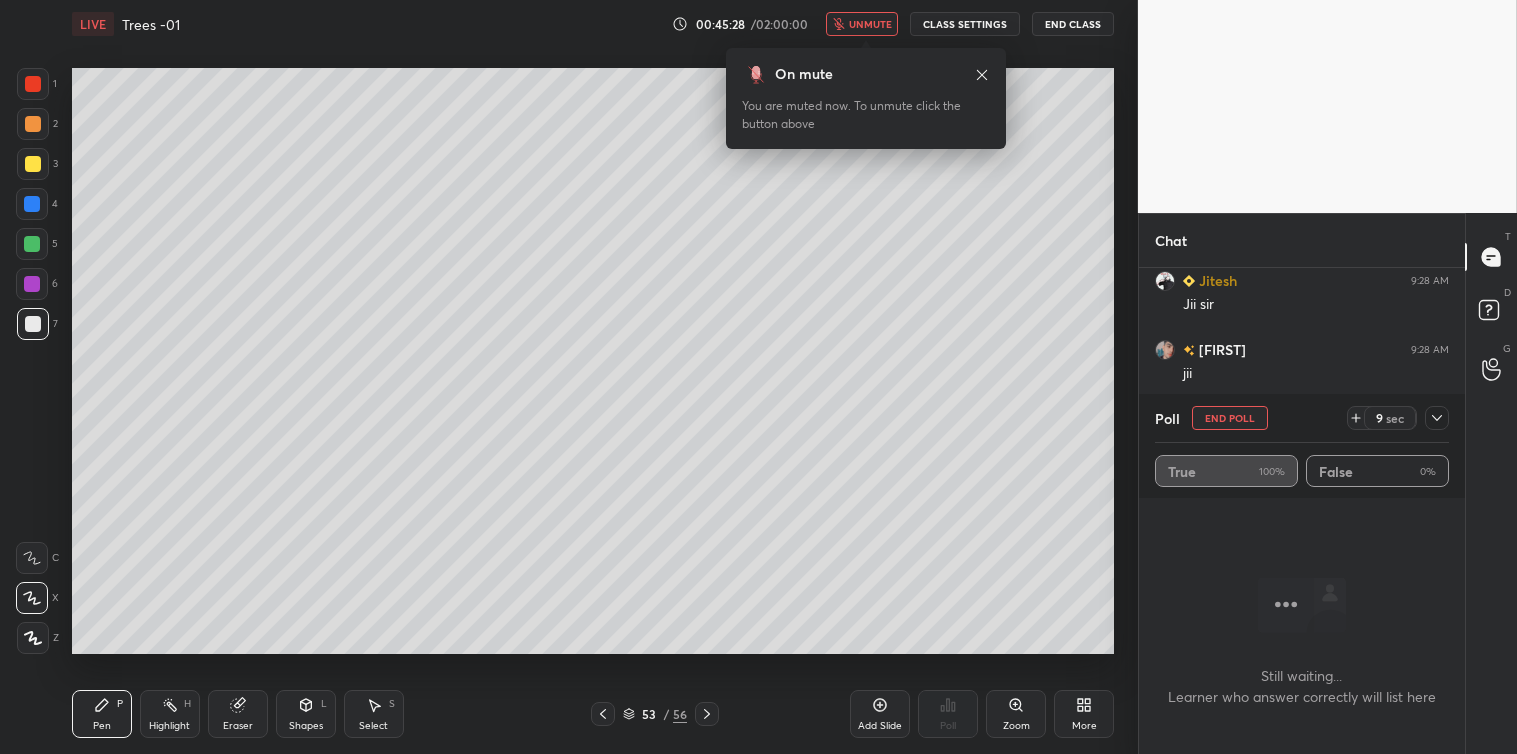 scroll, scrollTop: 13721, scrollLeft: 0, axis: vertical 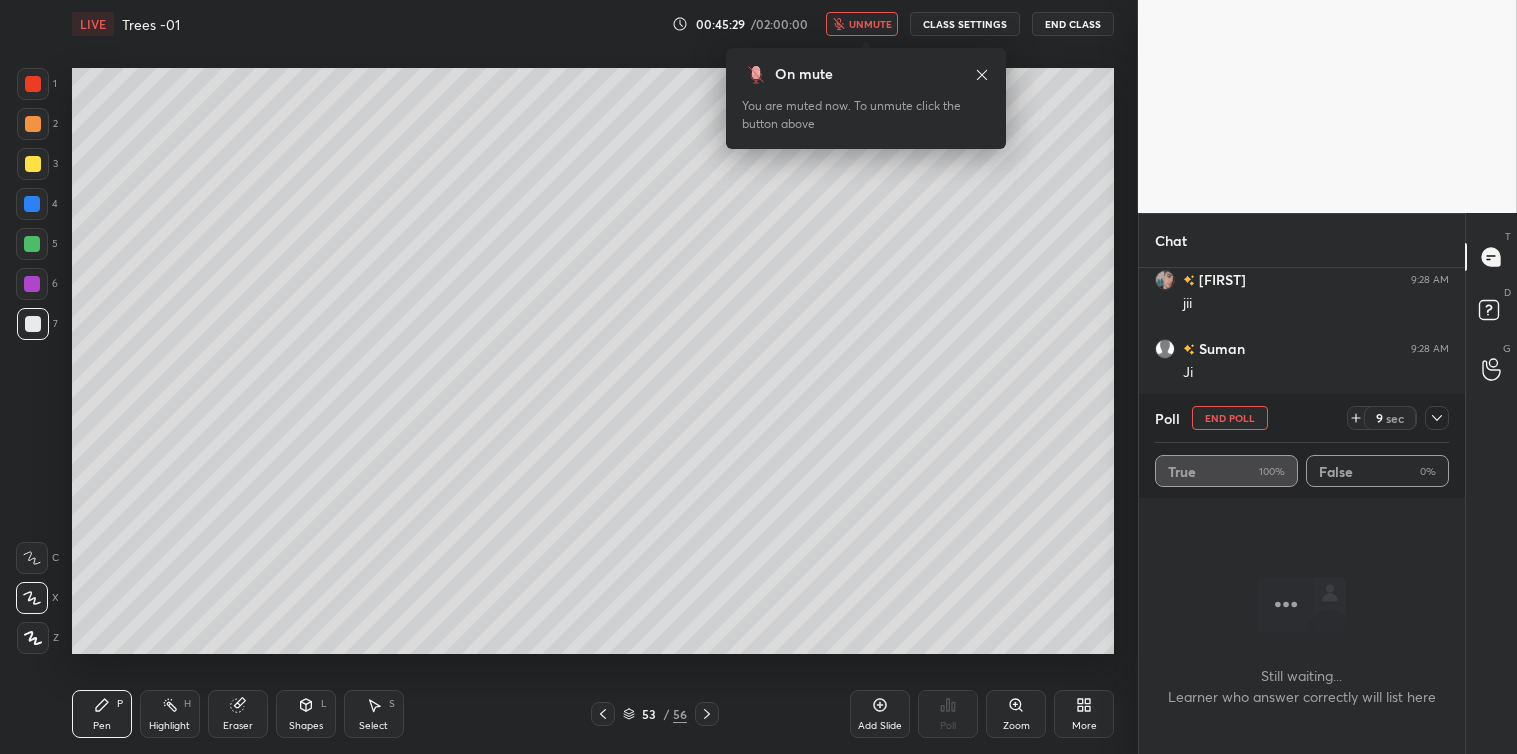 click on "unmute" at bounding box center [870, 24] 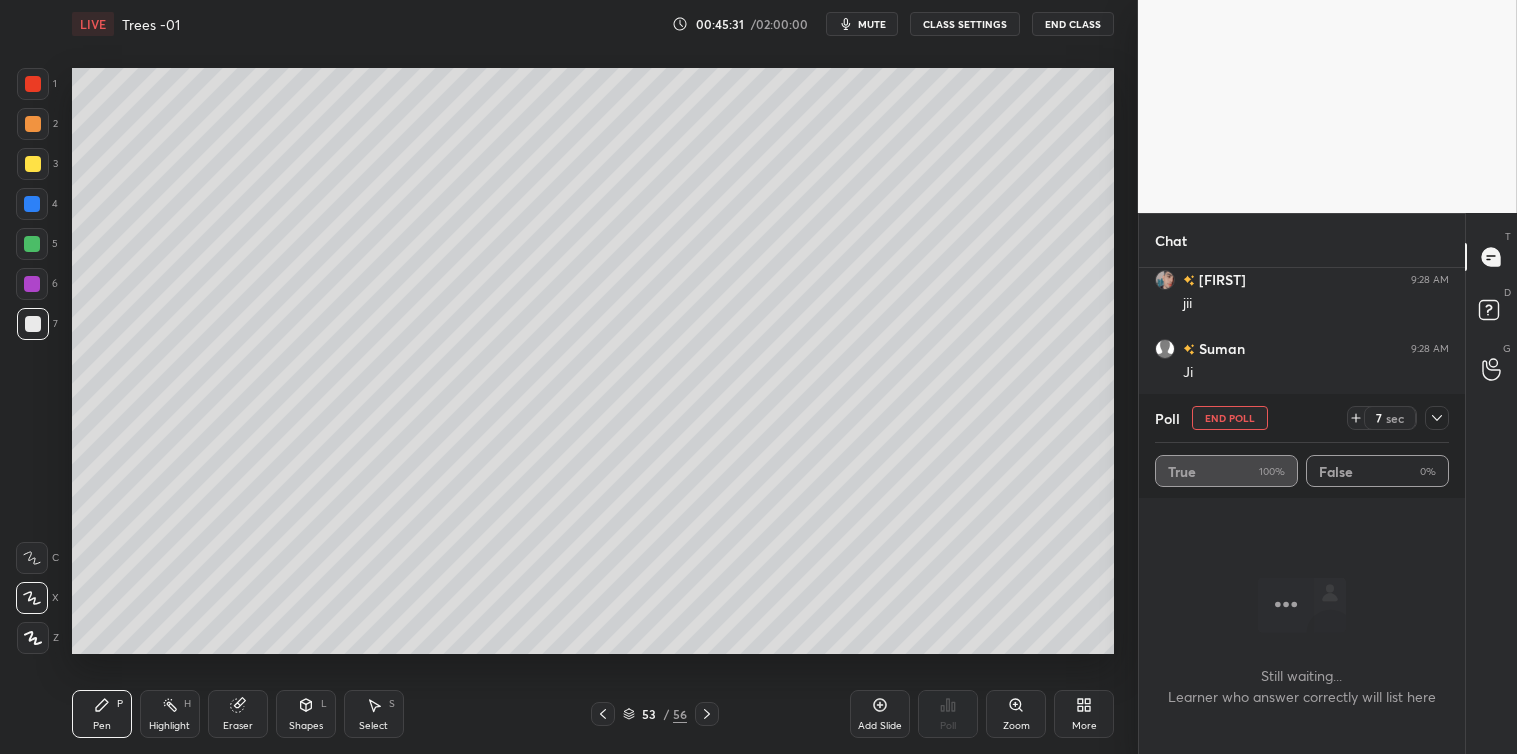 click 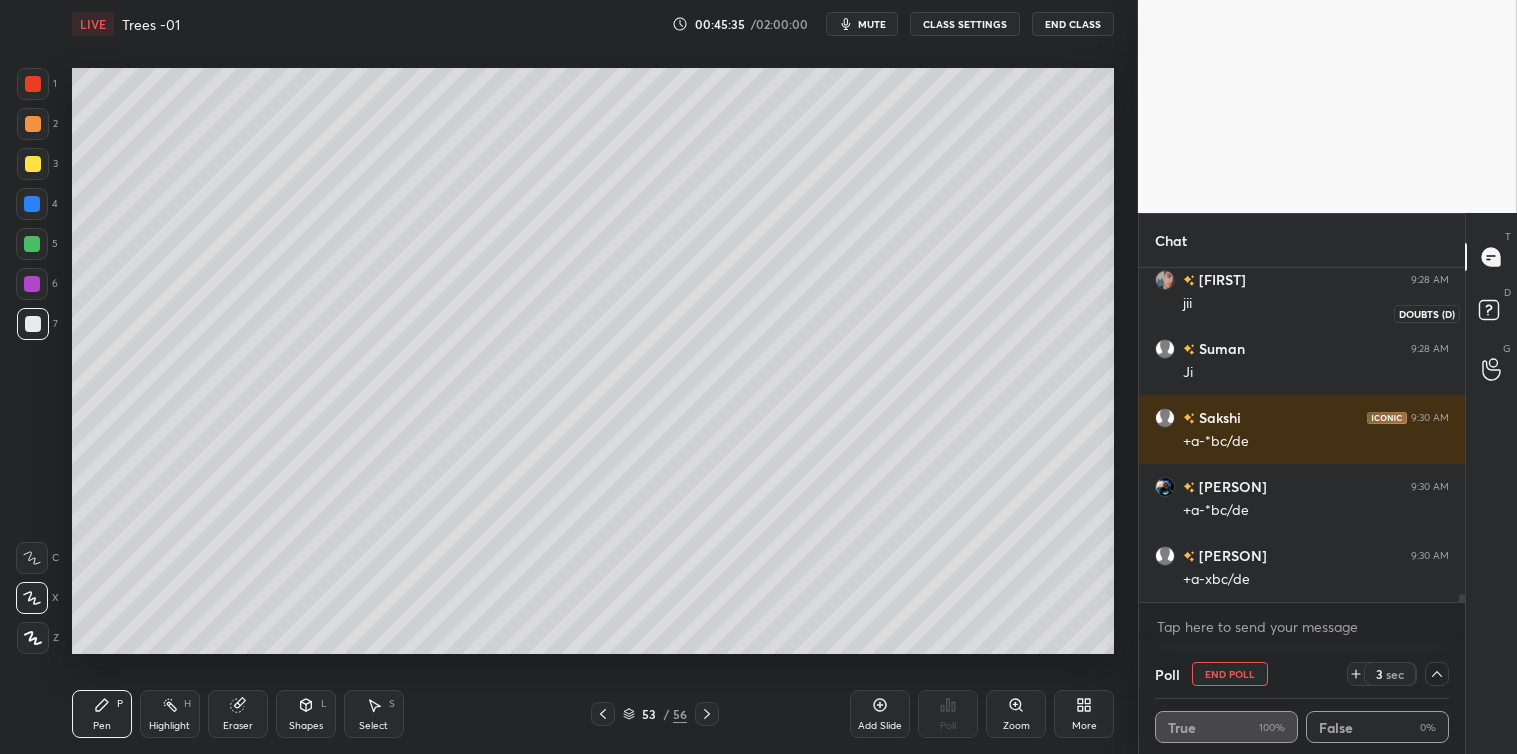 scroll, scrollTop: 13790, scrollLeft: 0, axis: vertical 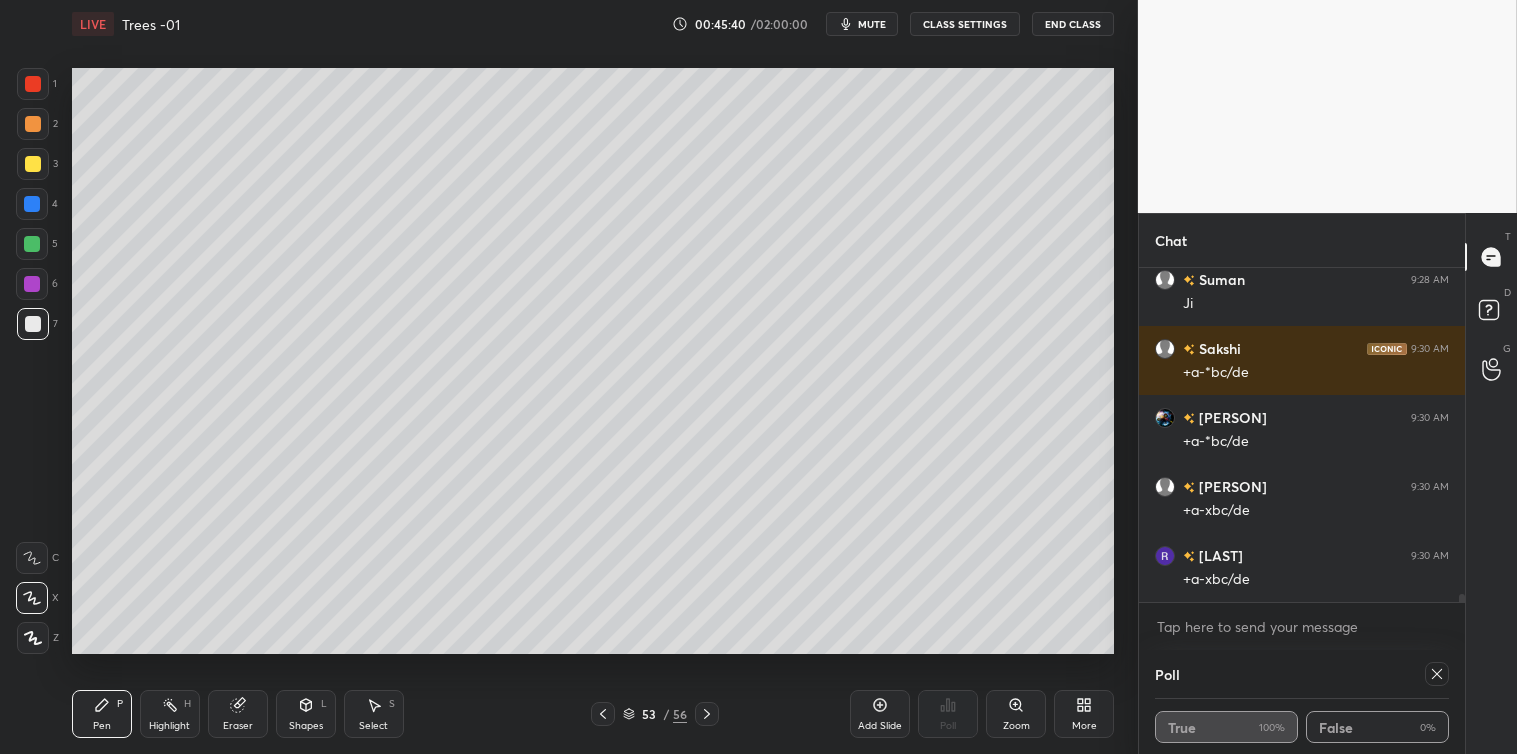 click 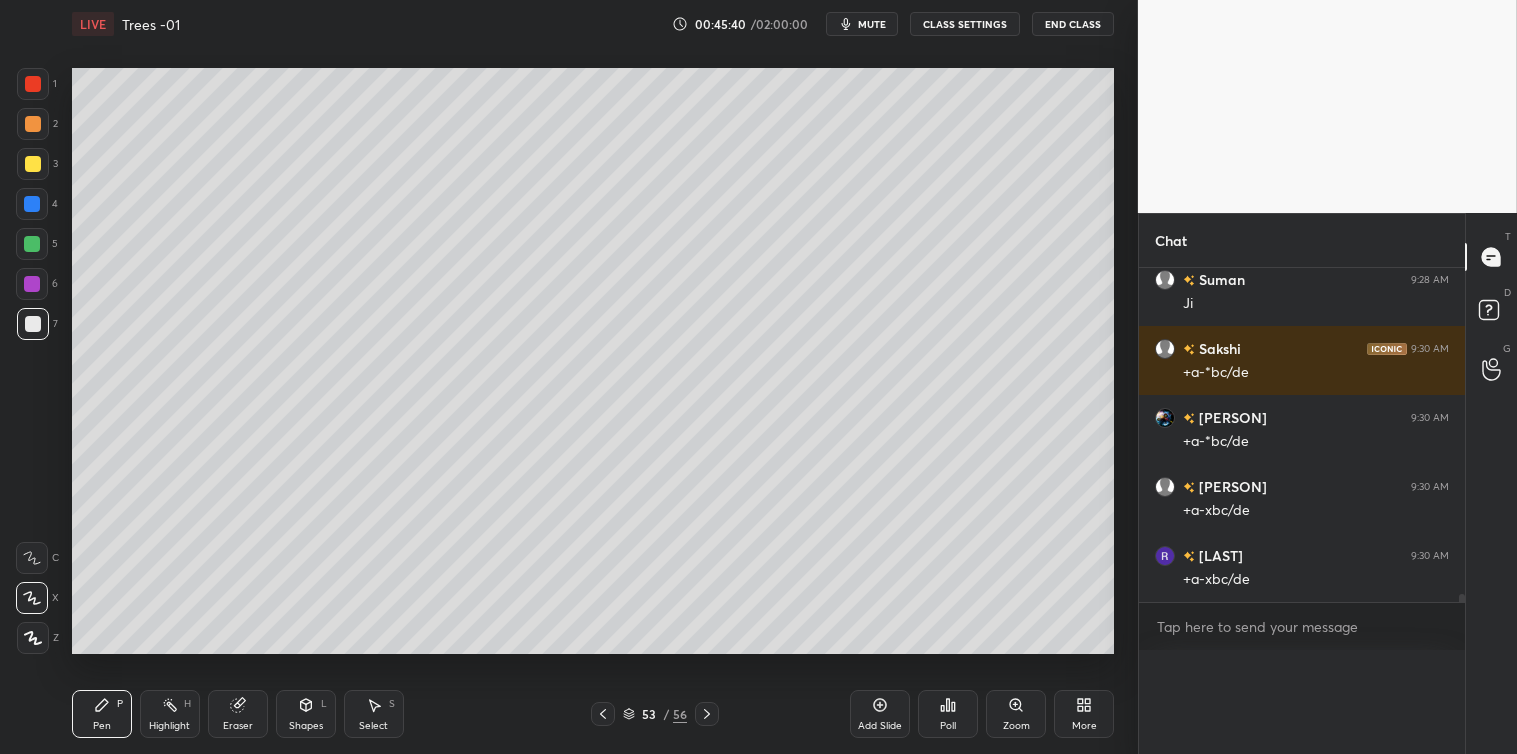 scroll, scrollTop: 361, scrollLeft: 320, axis: both 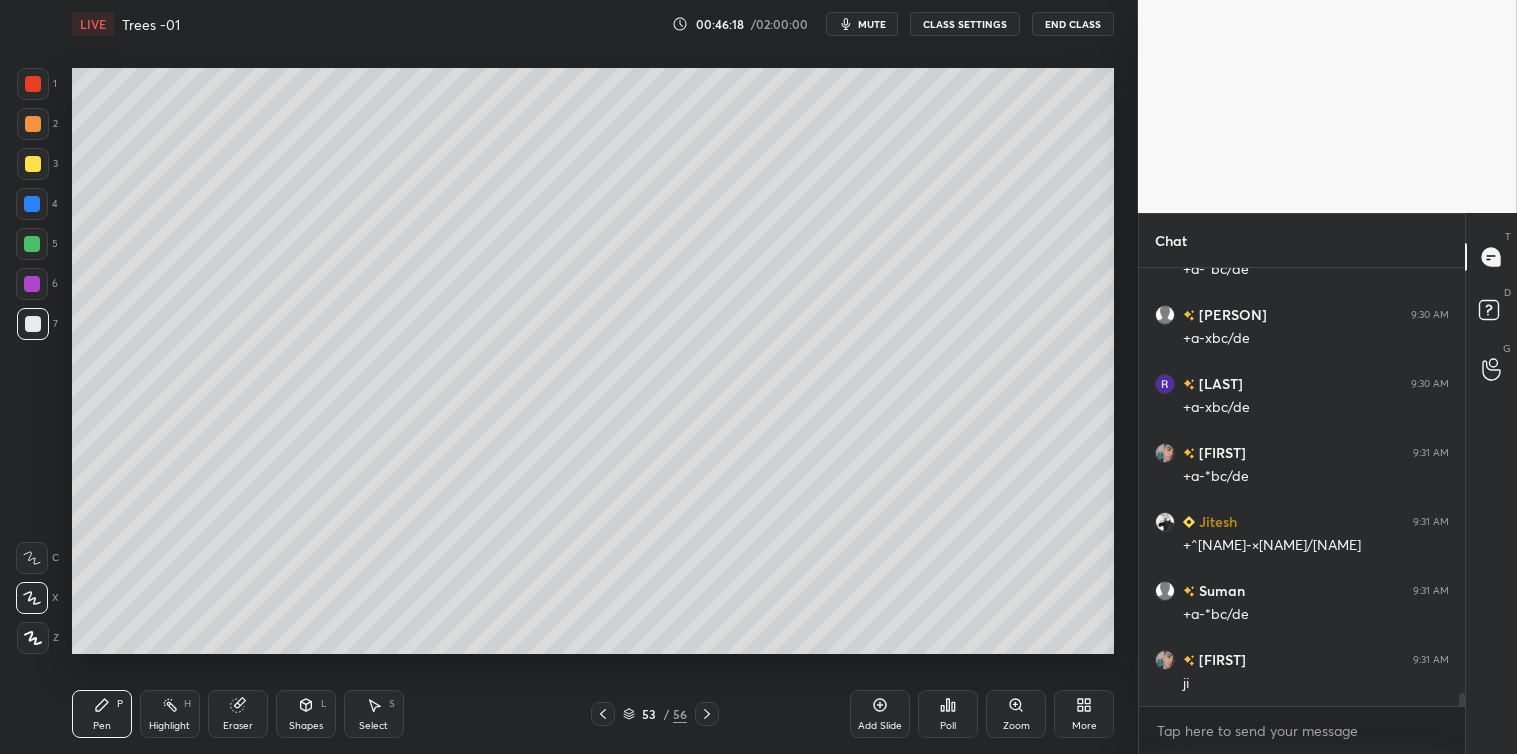 click on "Shapes" at bounding box center [306, 726] 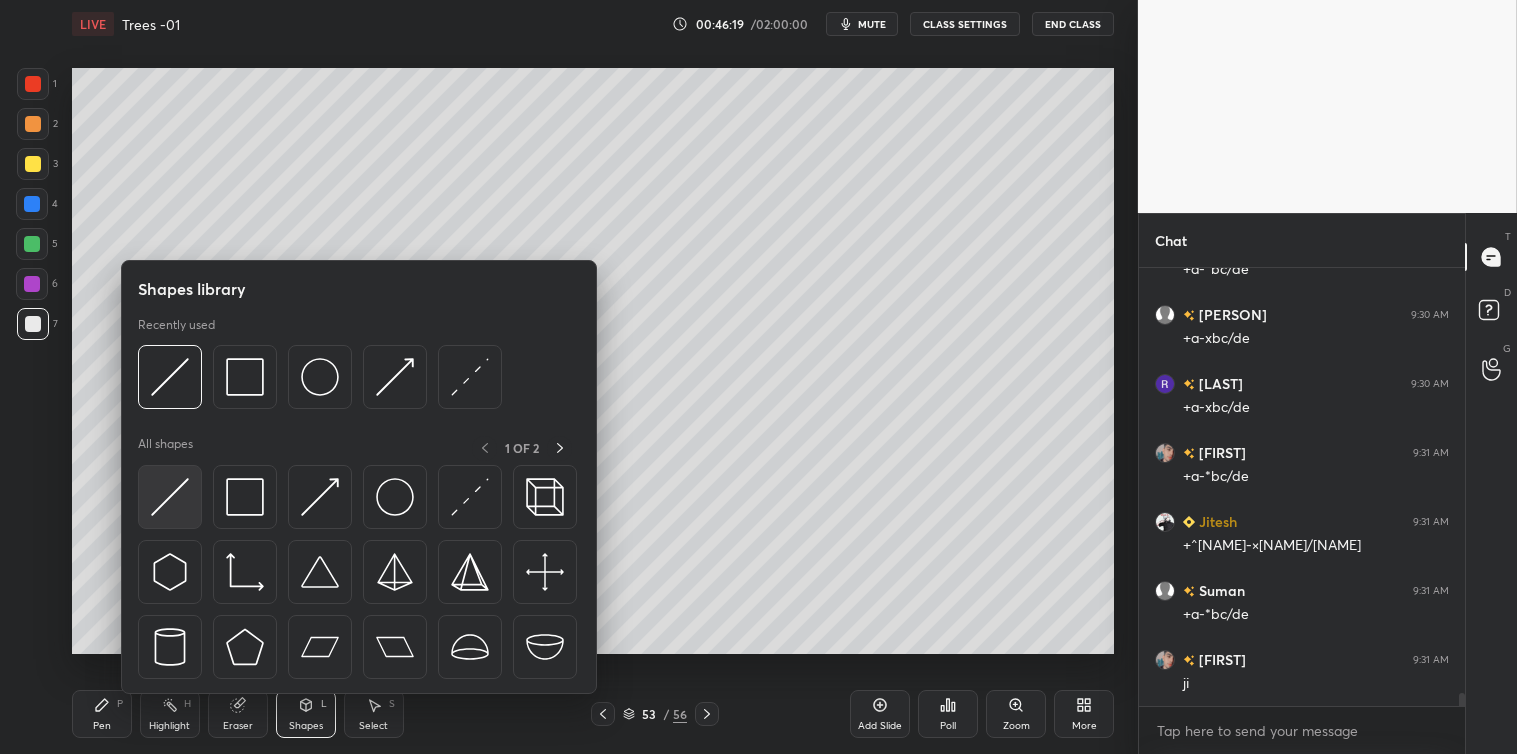 click at bounding box center (170, 497) 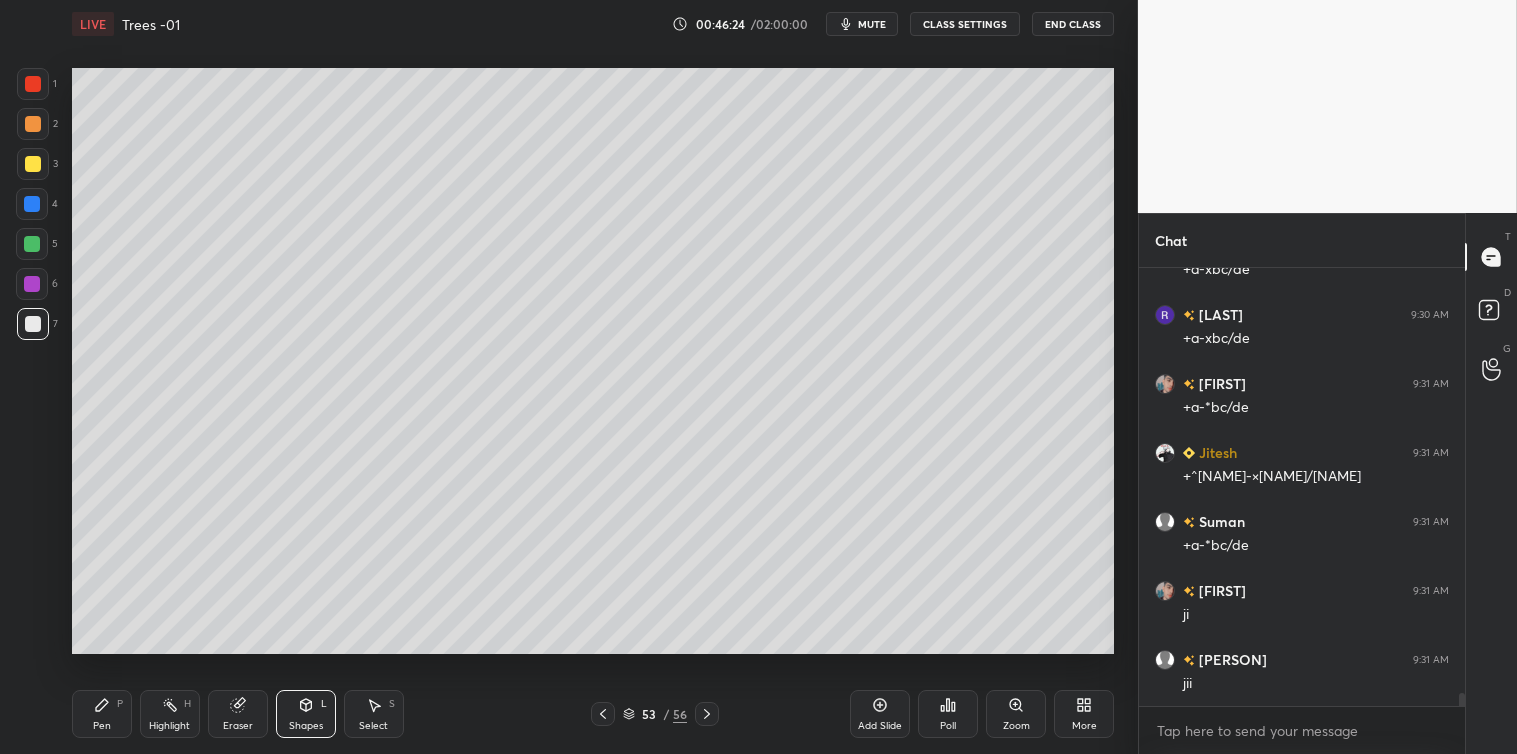 scroll, scrollTop: 14100, scrollLeft: 0, axis: vertical 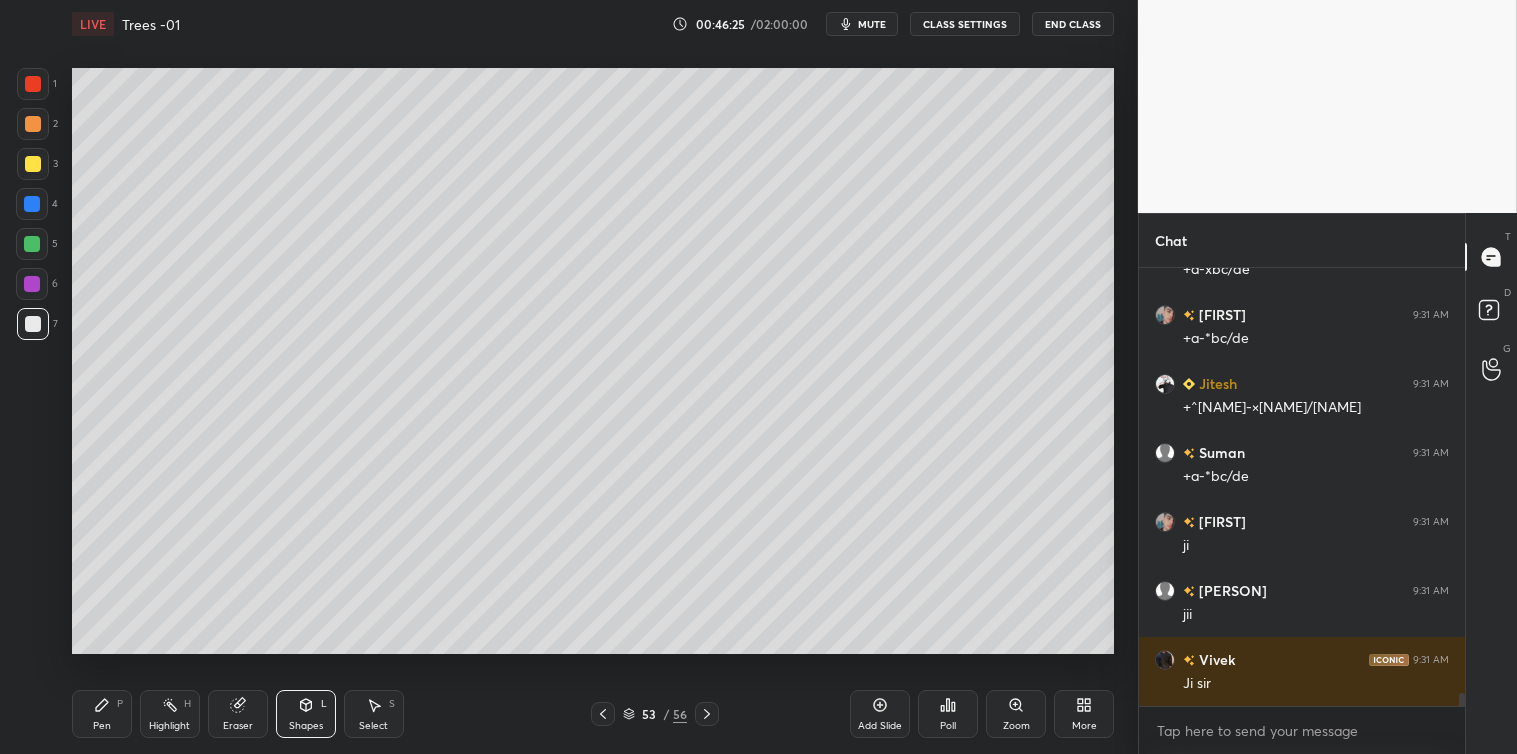 click on "Pen P" at bounding box center [102, 714] 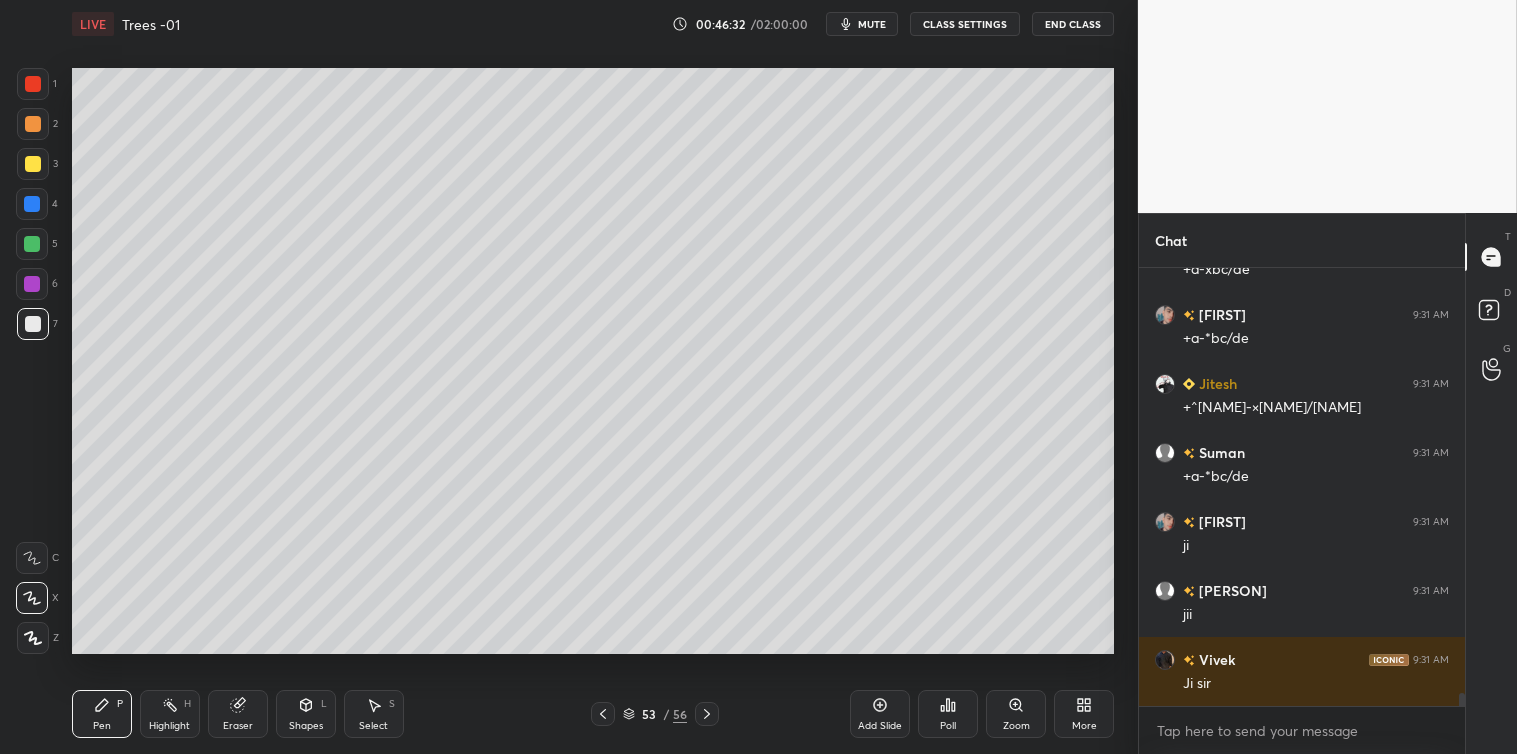 click at bounding box center [33, 164] 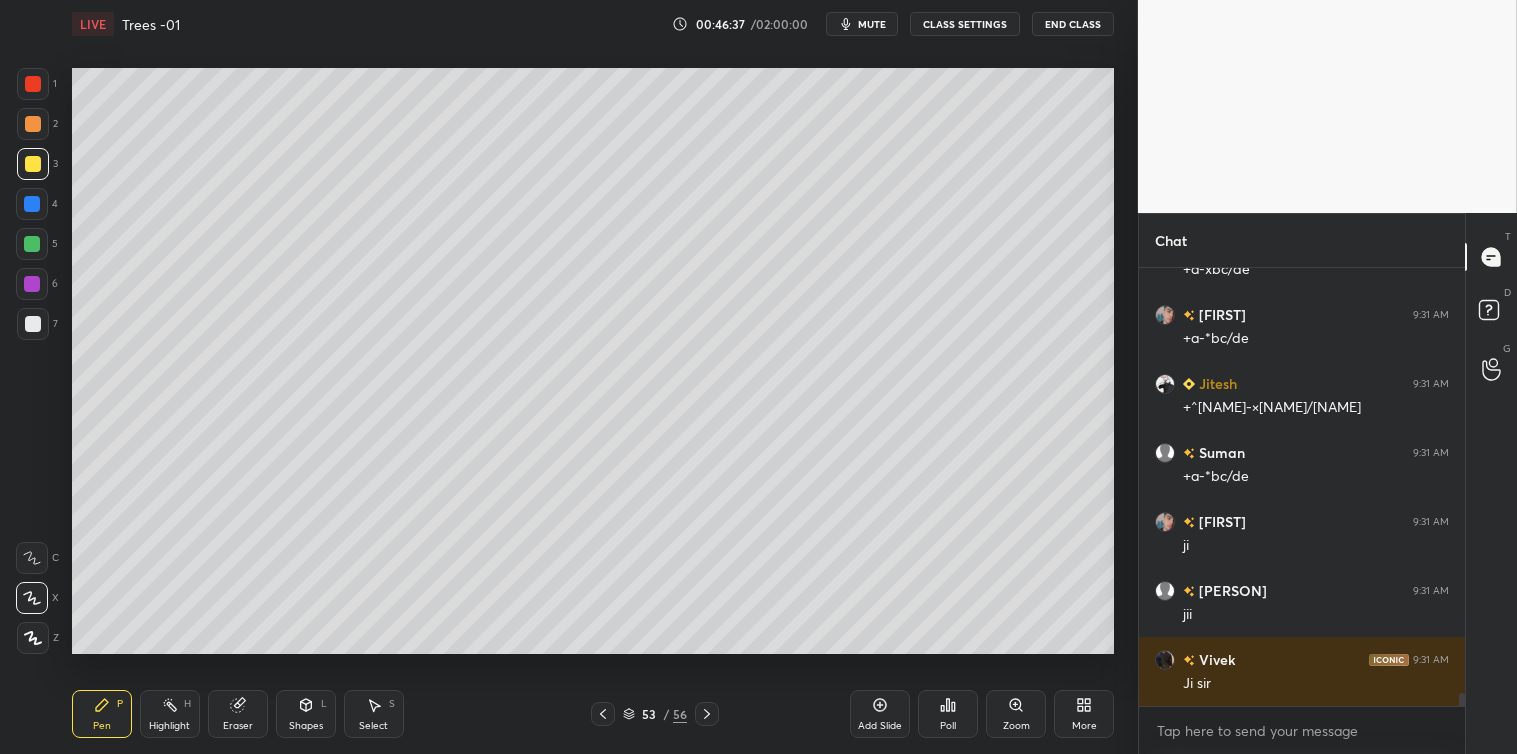 click 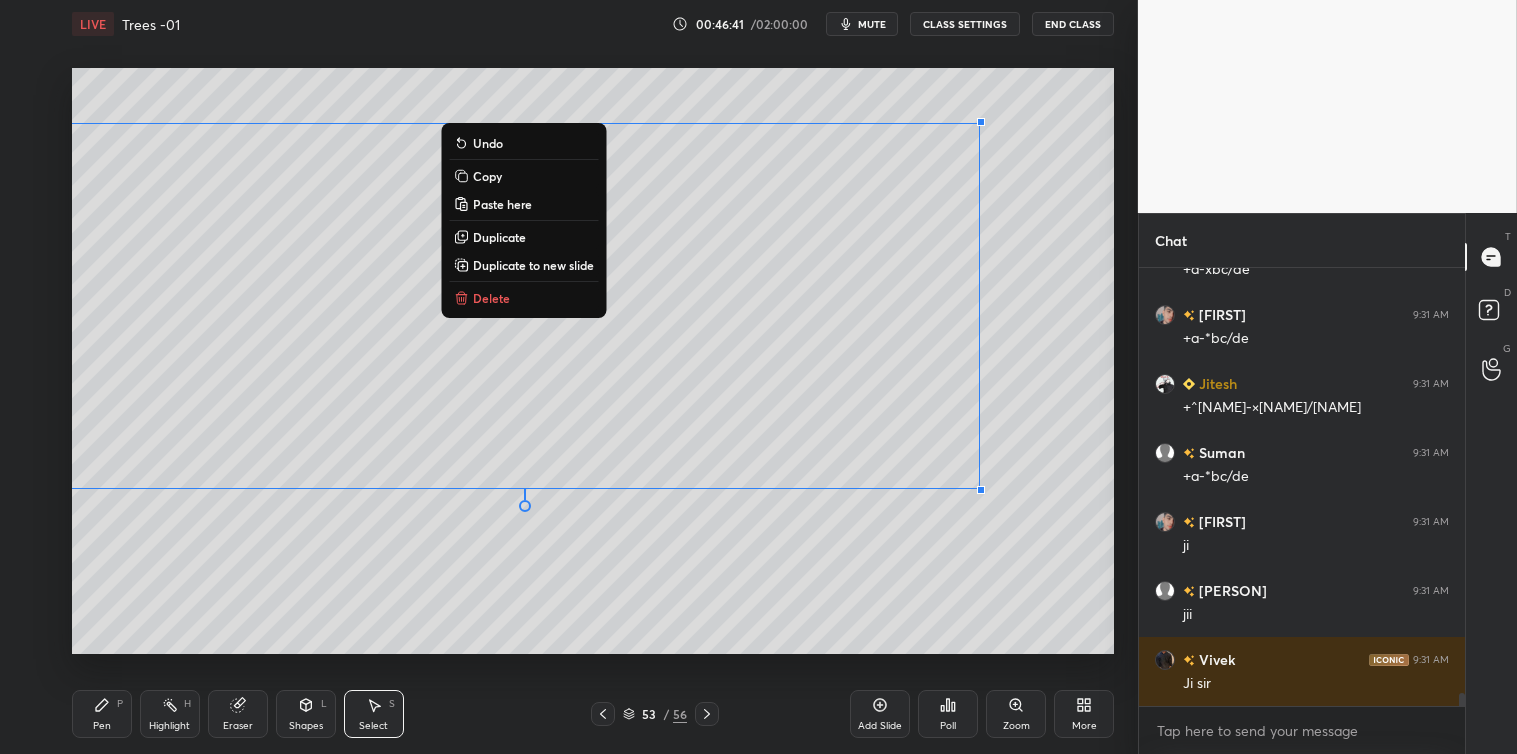 click on "Copy" at bounding box center [523, 176] 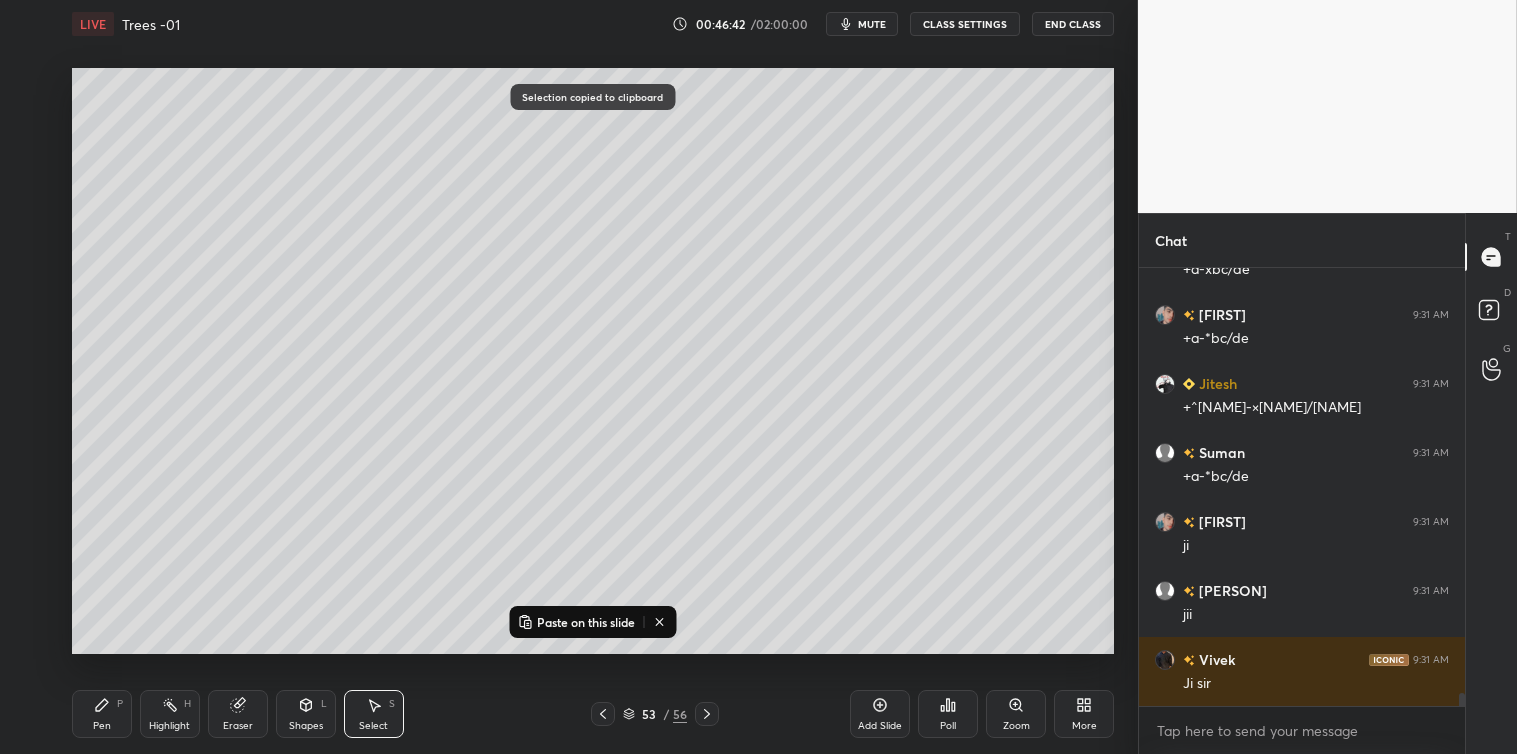 click on "Add Slide" at bounding box center [880, 714] 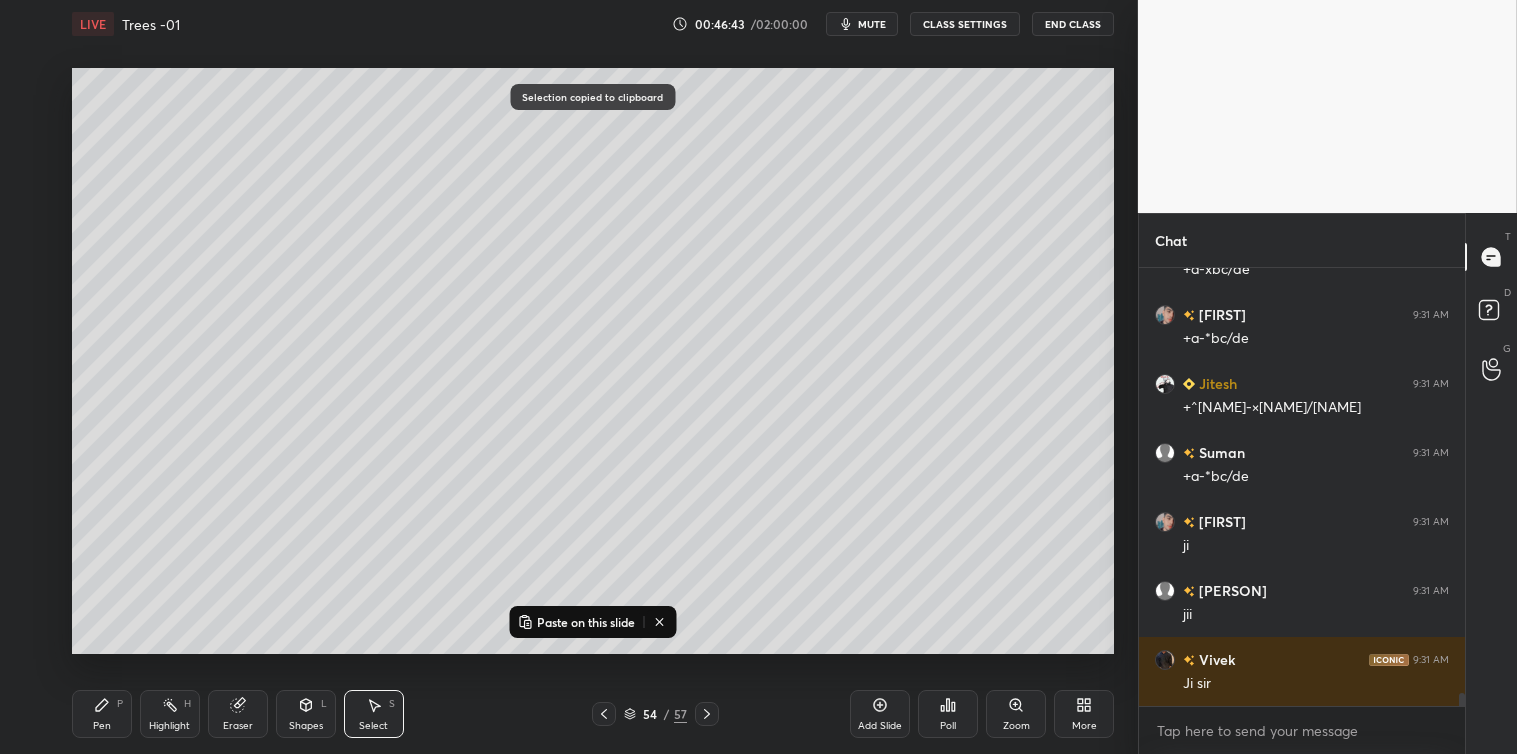 click on "Paste on this slide" at bounding box center [586, 622] 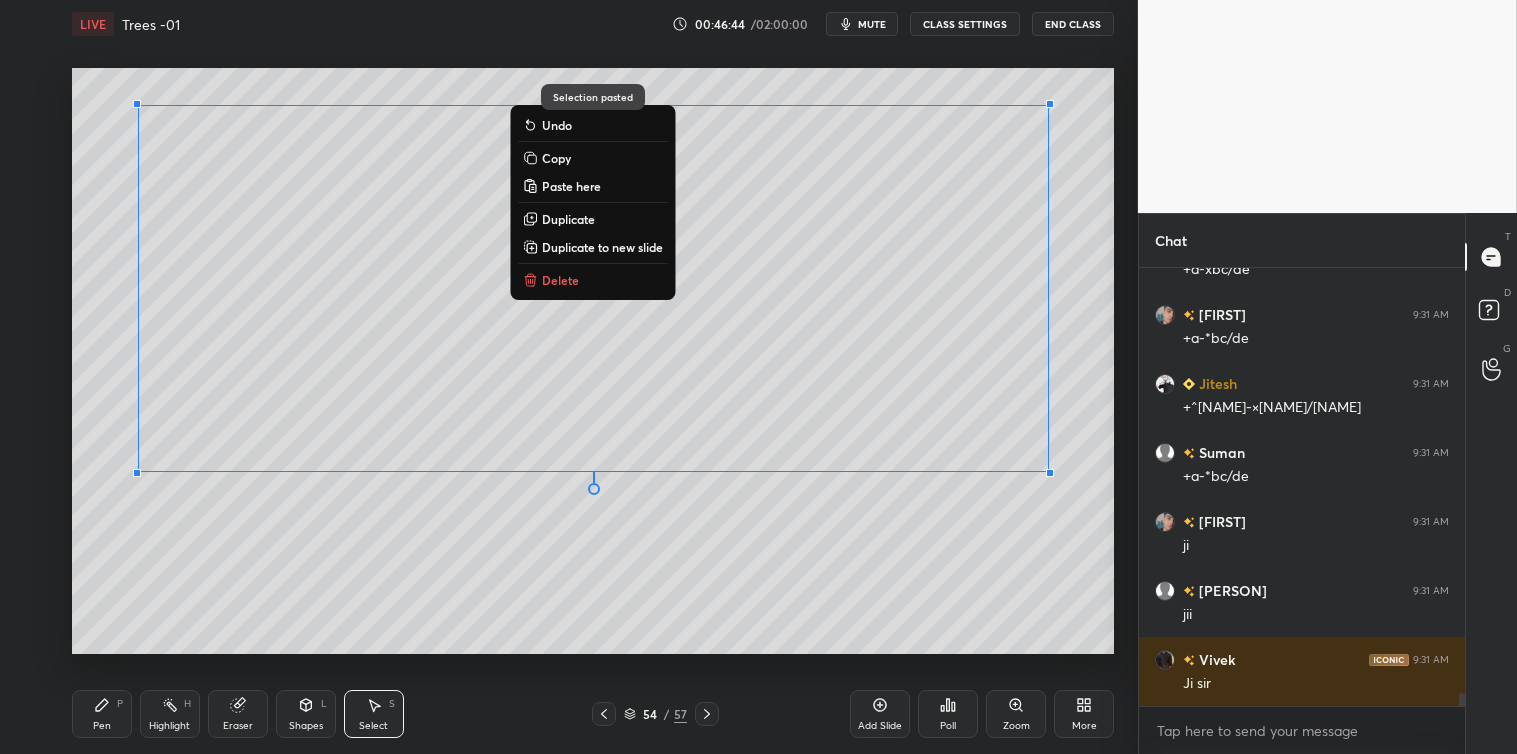 click on "0 ° Undo Copy Paste here Duplicate Duplicate to new slide Delete" at bounding box center (593, 361) 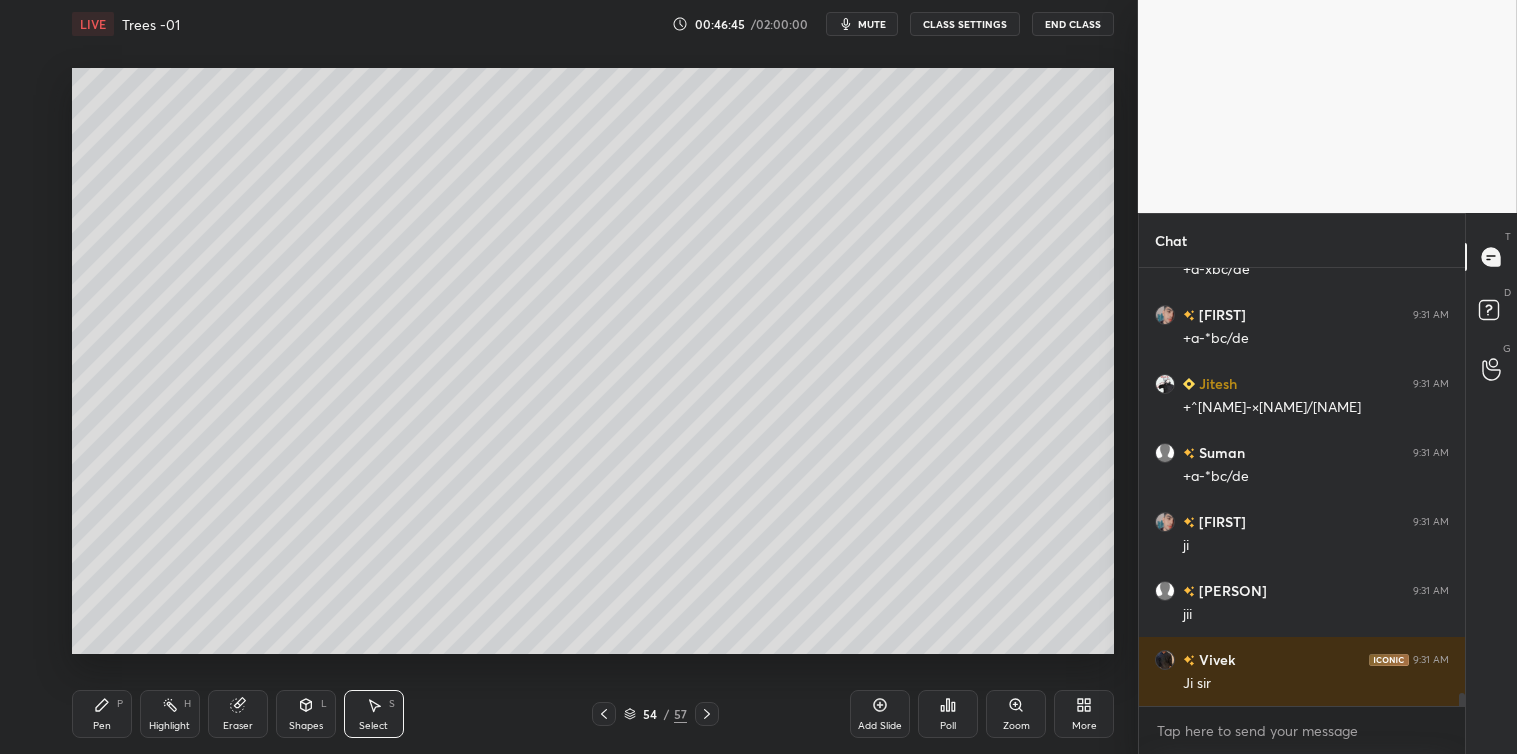 click on "Pen P" at bounding box center (102, 714) 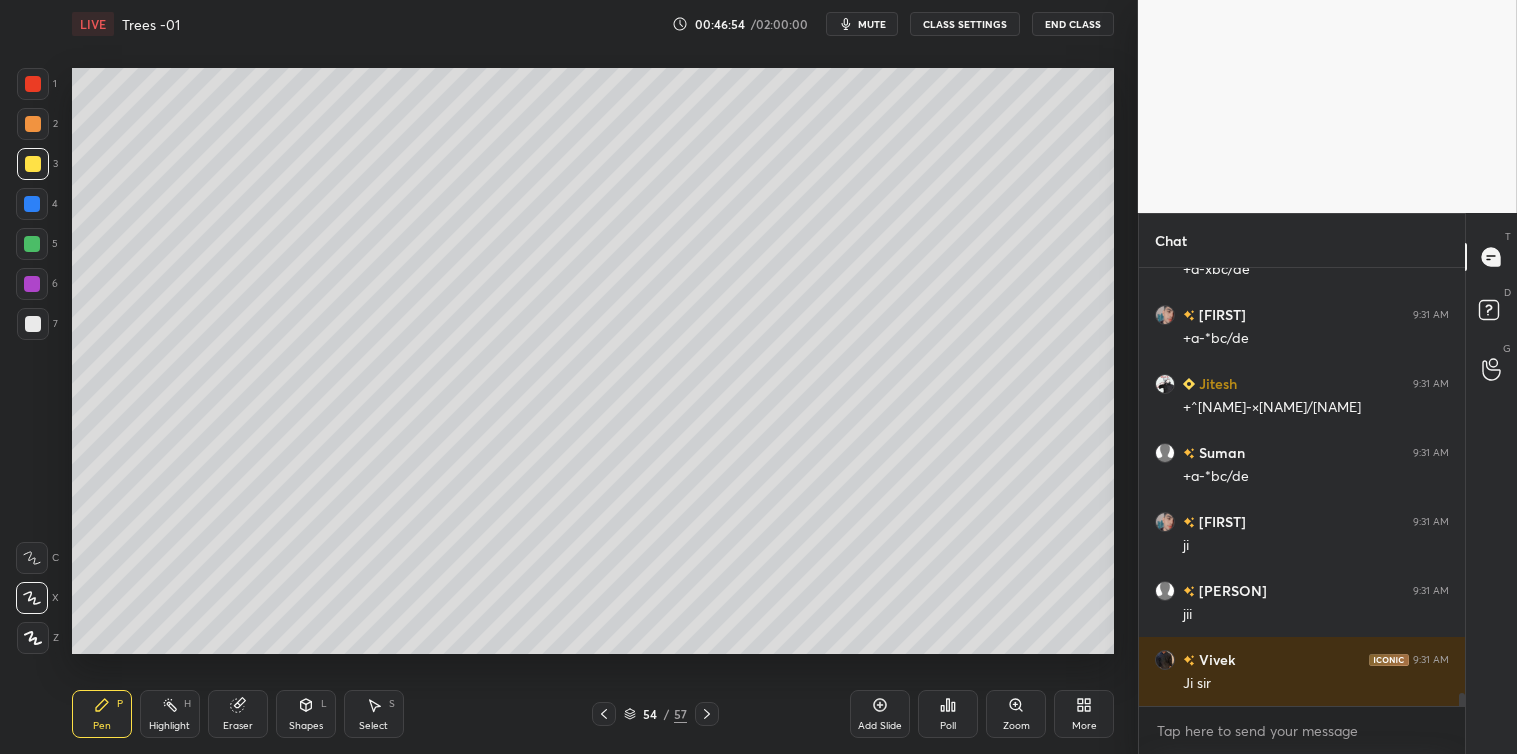 click on "Select S" at bounding box center (374, 714) 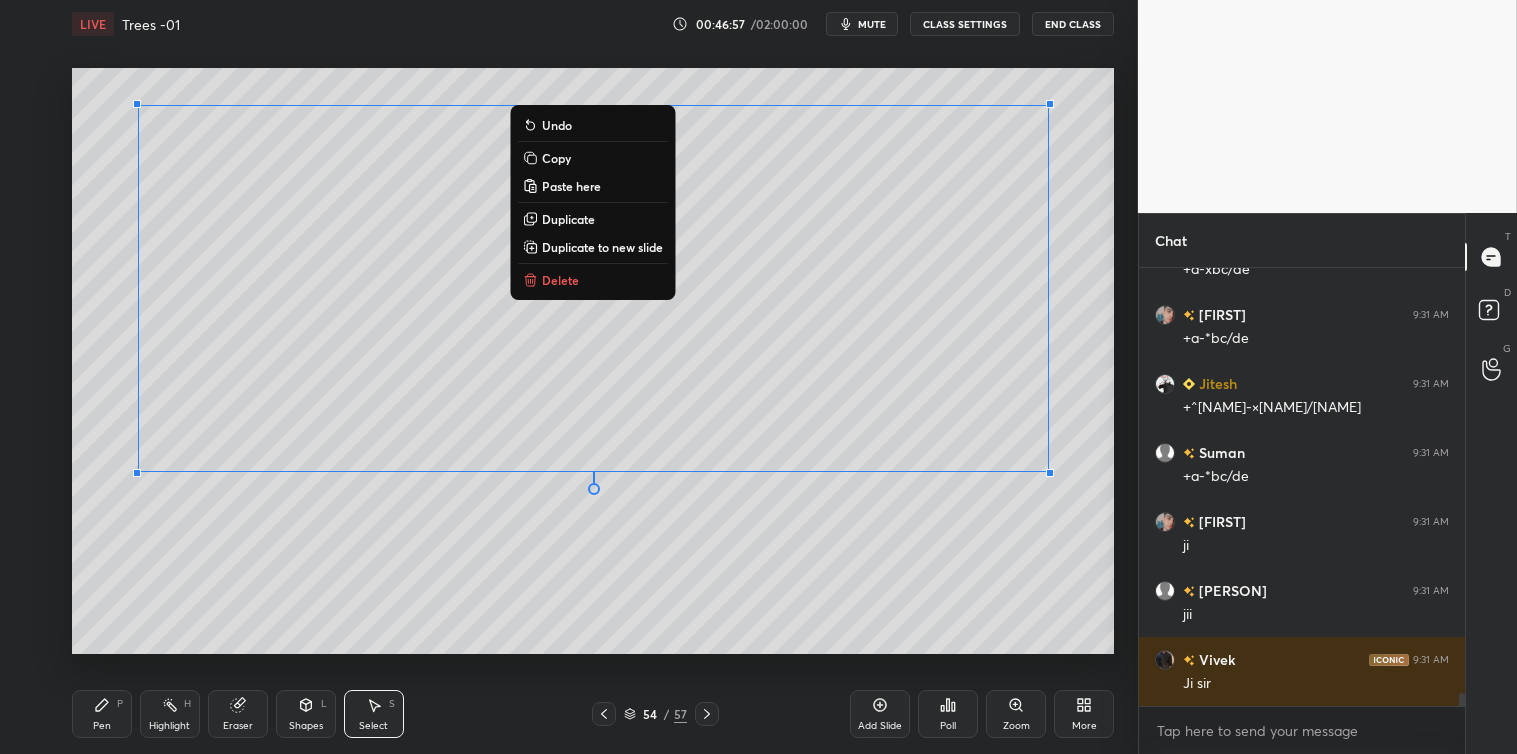 click on "Copy" at bounding box center [592, 158] 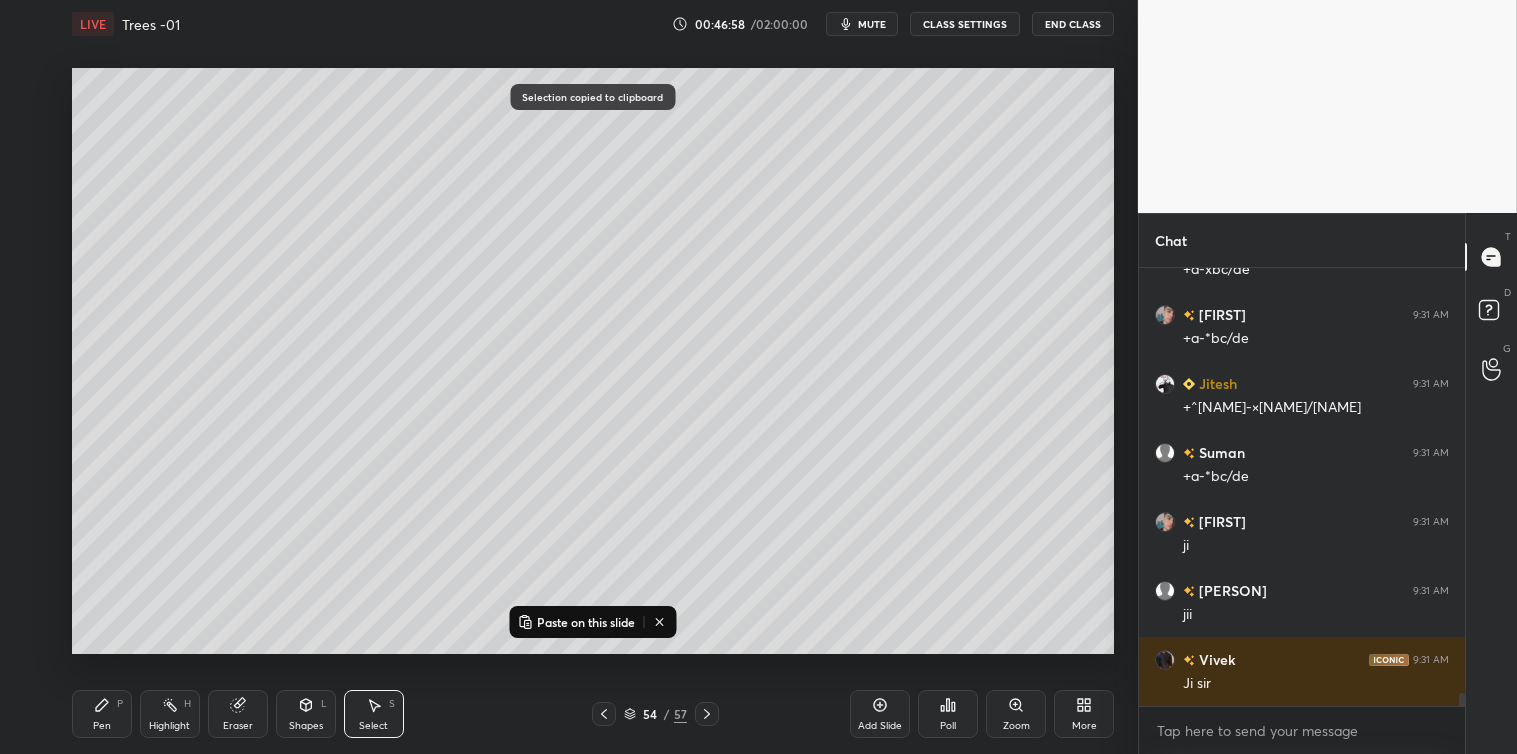 click 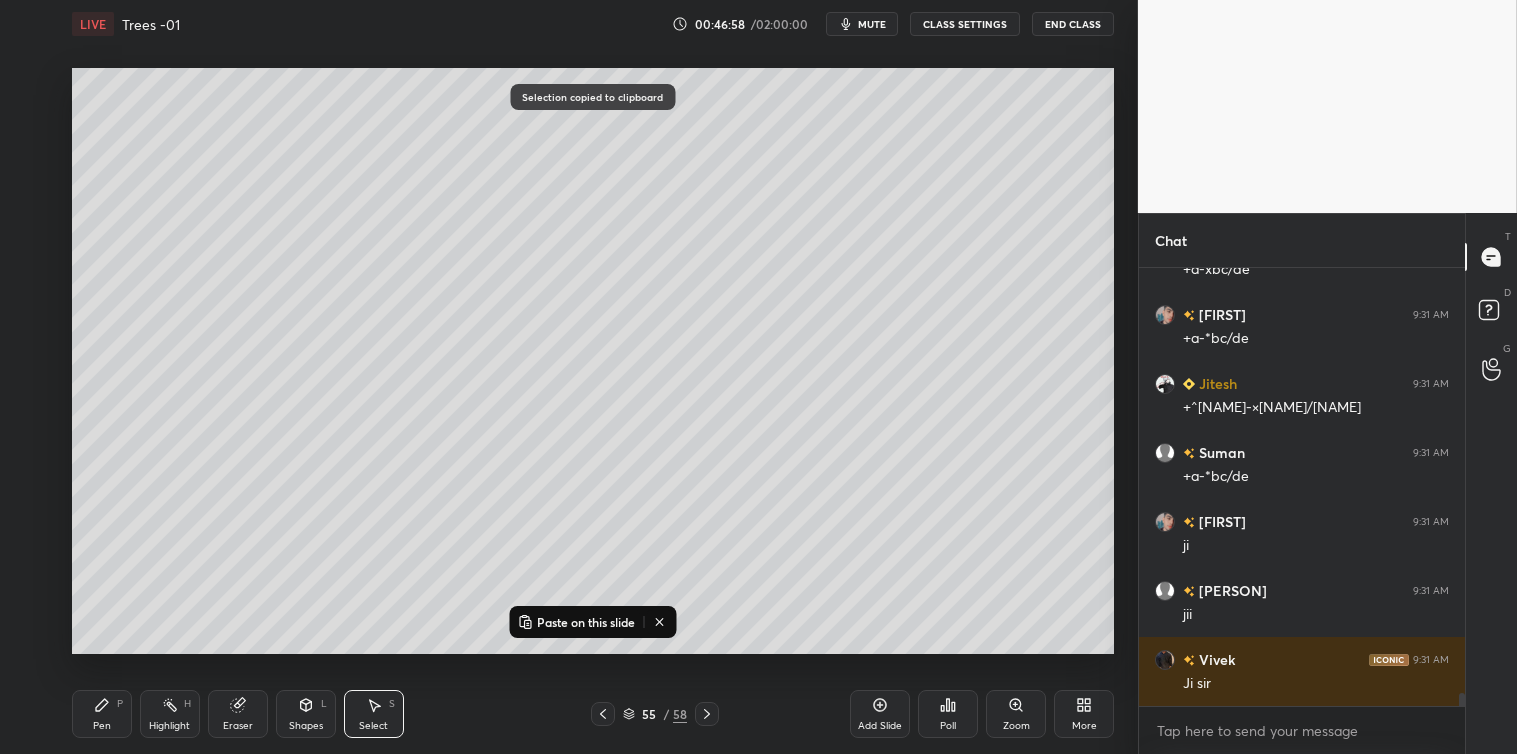 click on "Paste on this slide" at bounding box center [586, 622] 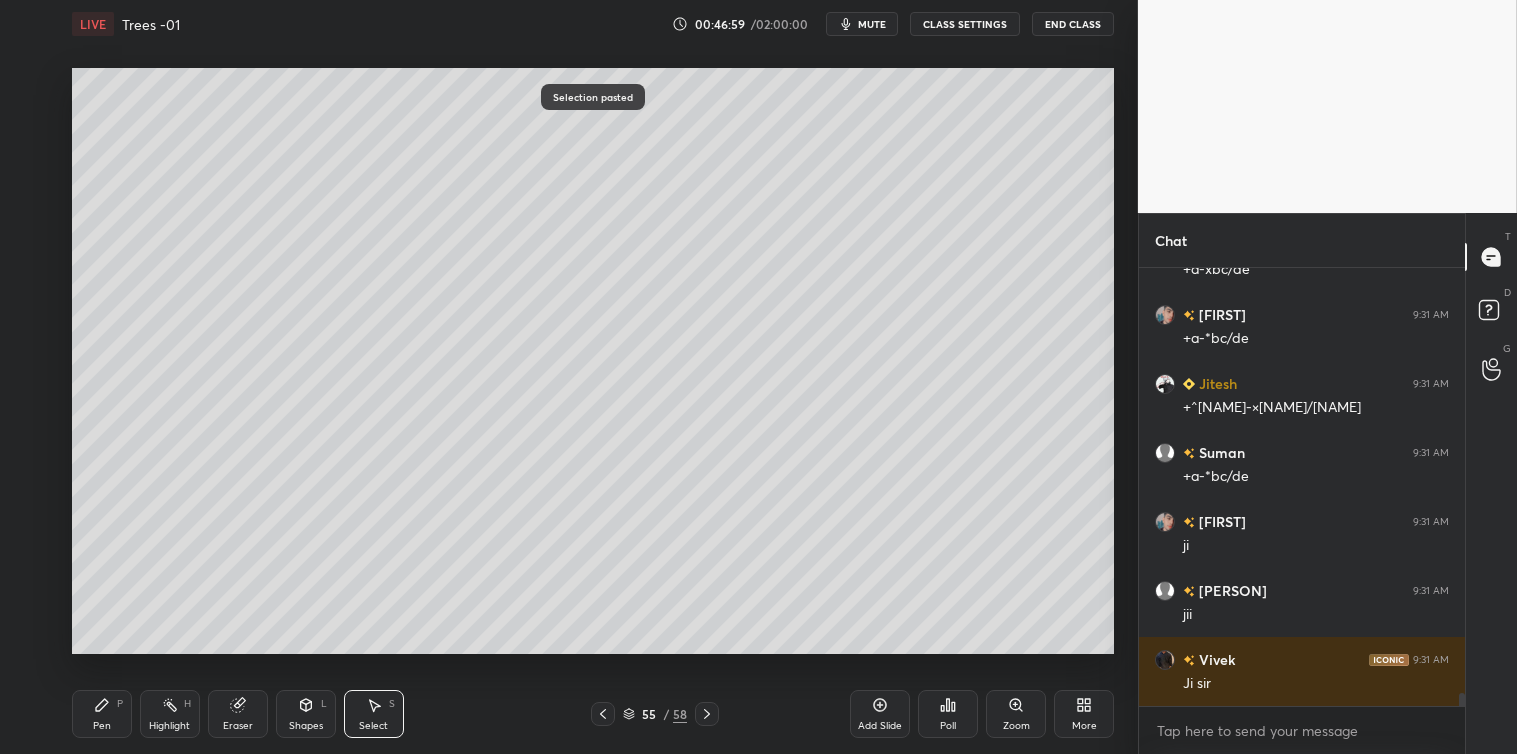 click on "0 ° Undo Copy Paste here Duplicate Duplicate to new slide Delete Selection pasted Setting up your live class Poll for   secs No correct answer Start poll" at bounding box center (593, 361) 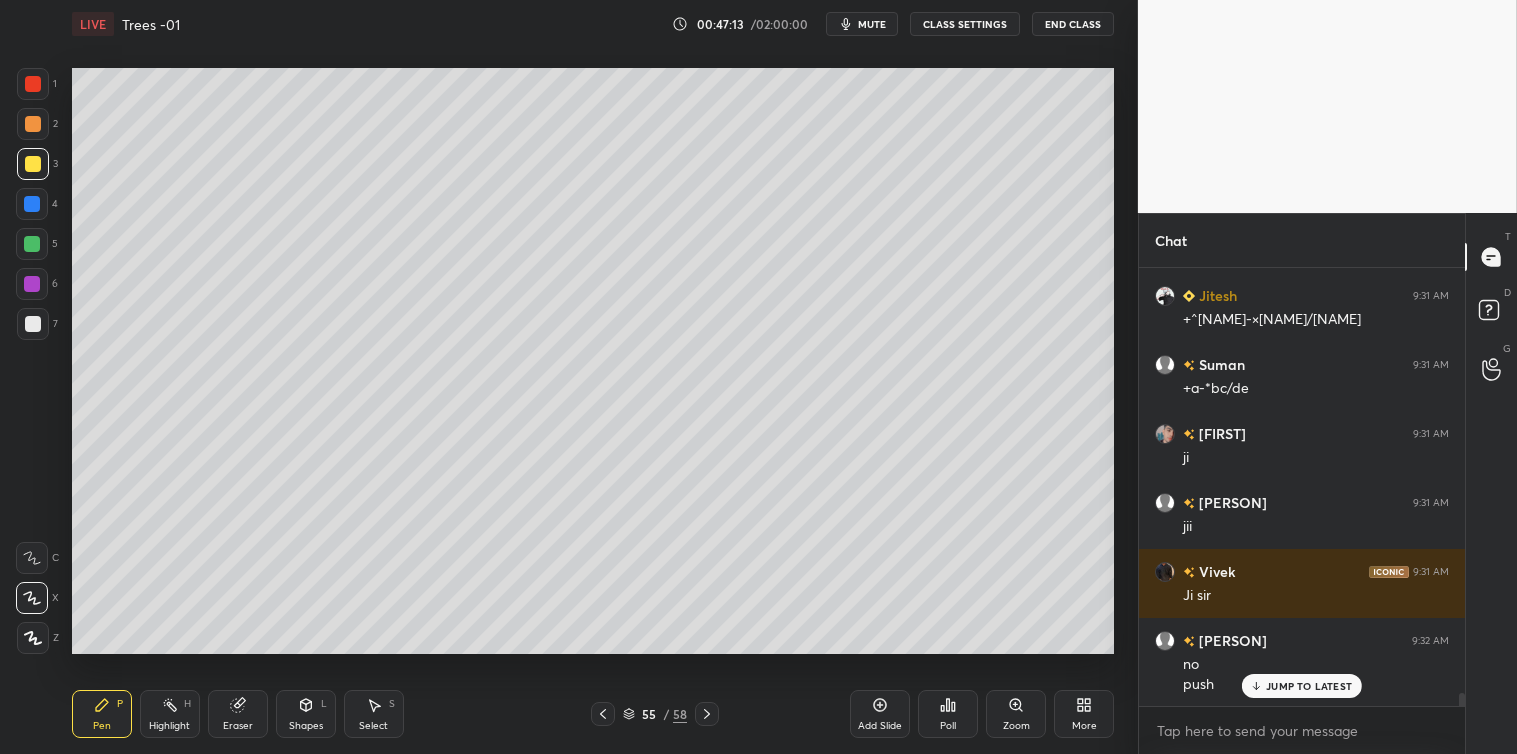 scroll, scrollTop: 14257, scrollLeft: 0, axis: vertical 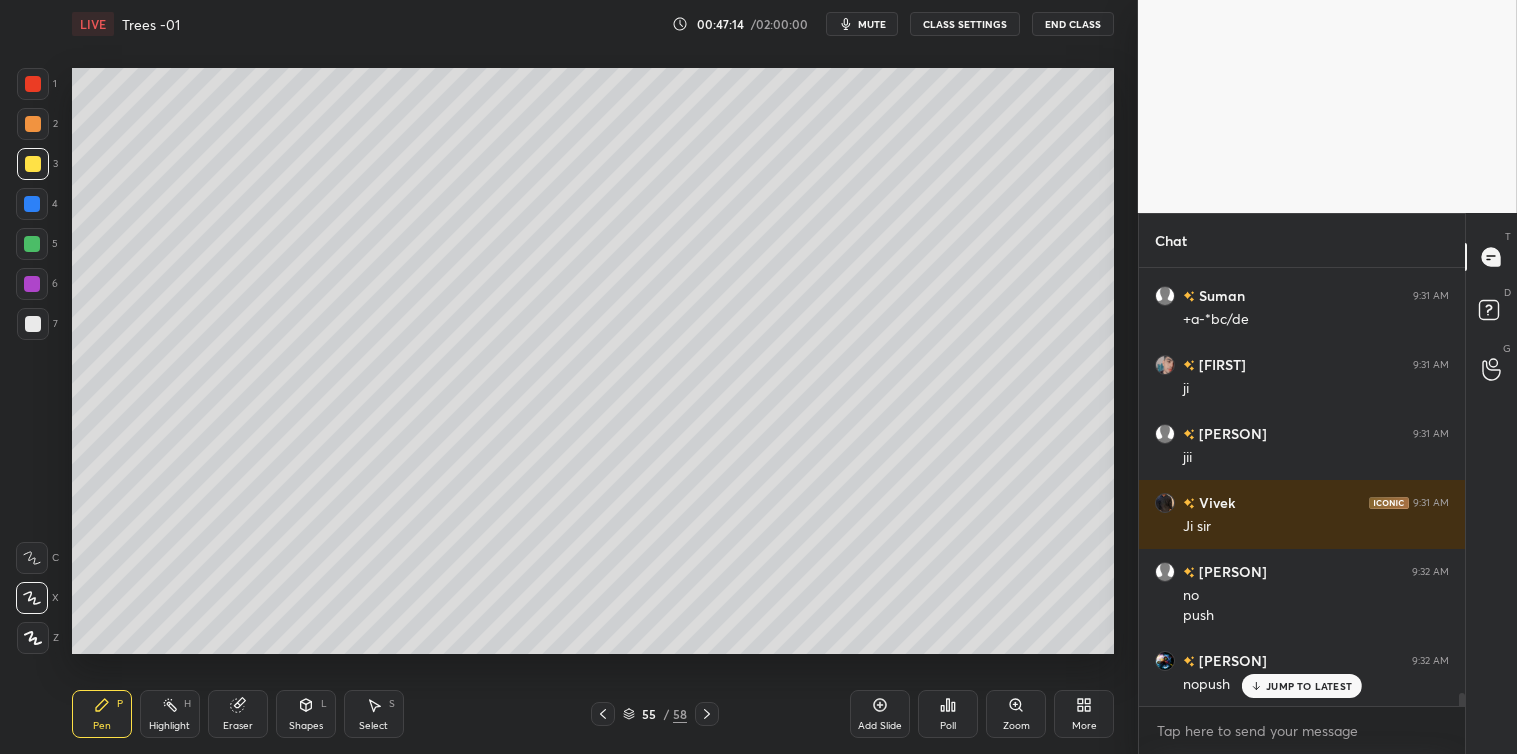 click on "Select" at bounding box center [373, 726] 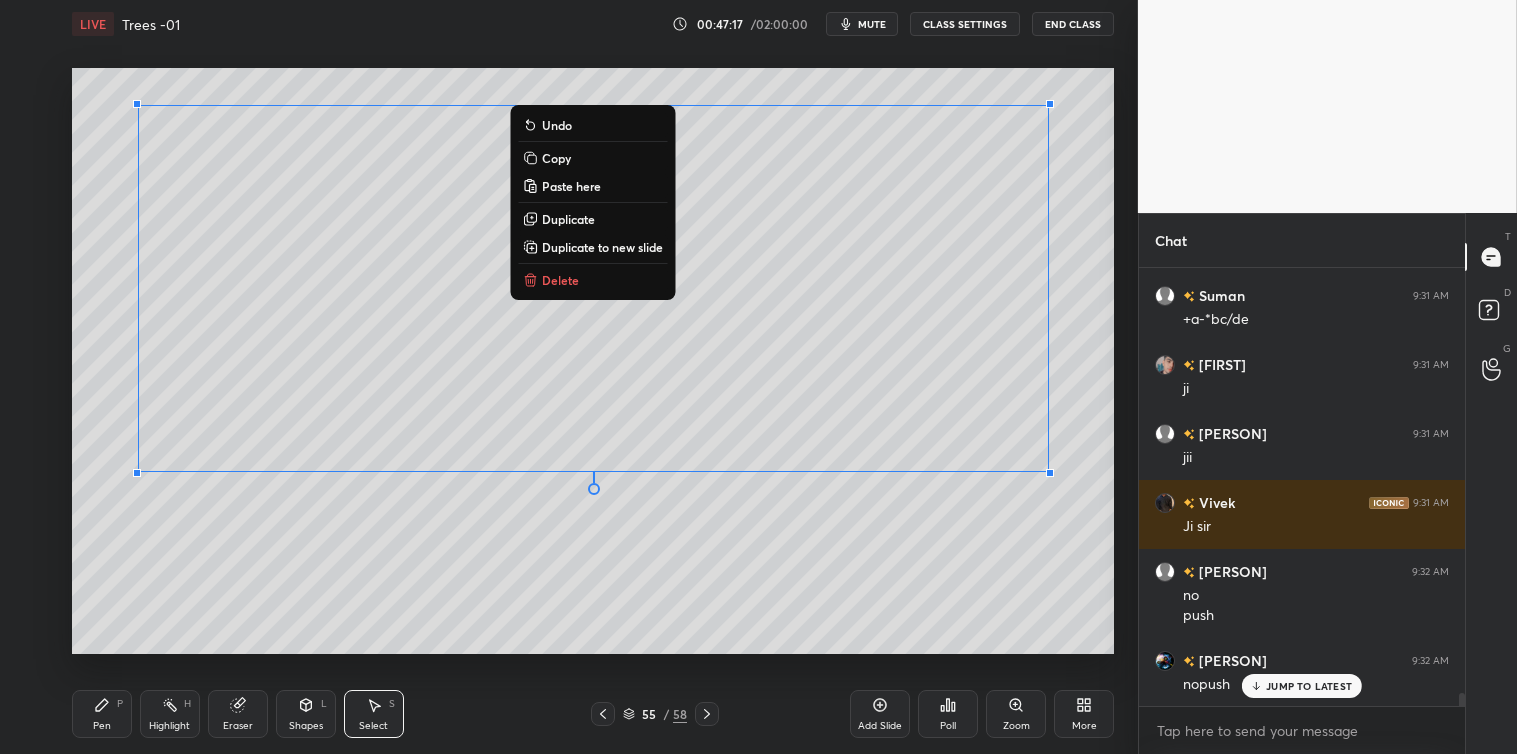 scroll, scrollTop: 14326, scrollLeft: 0, axis: vertical 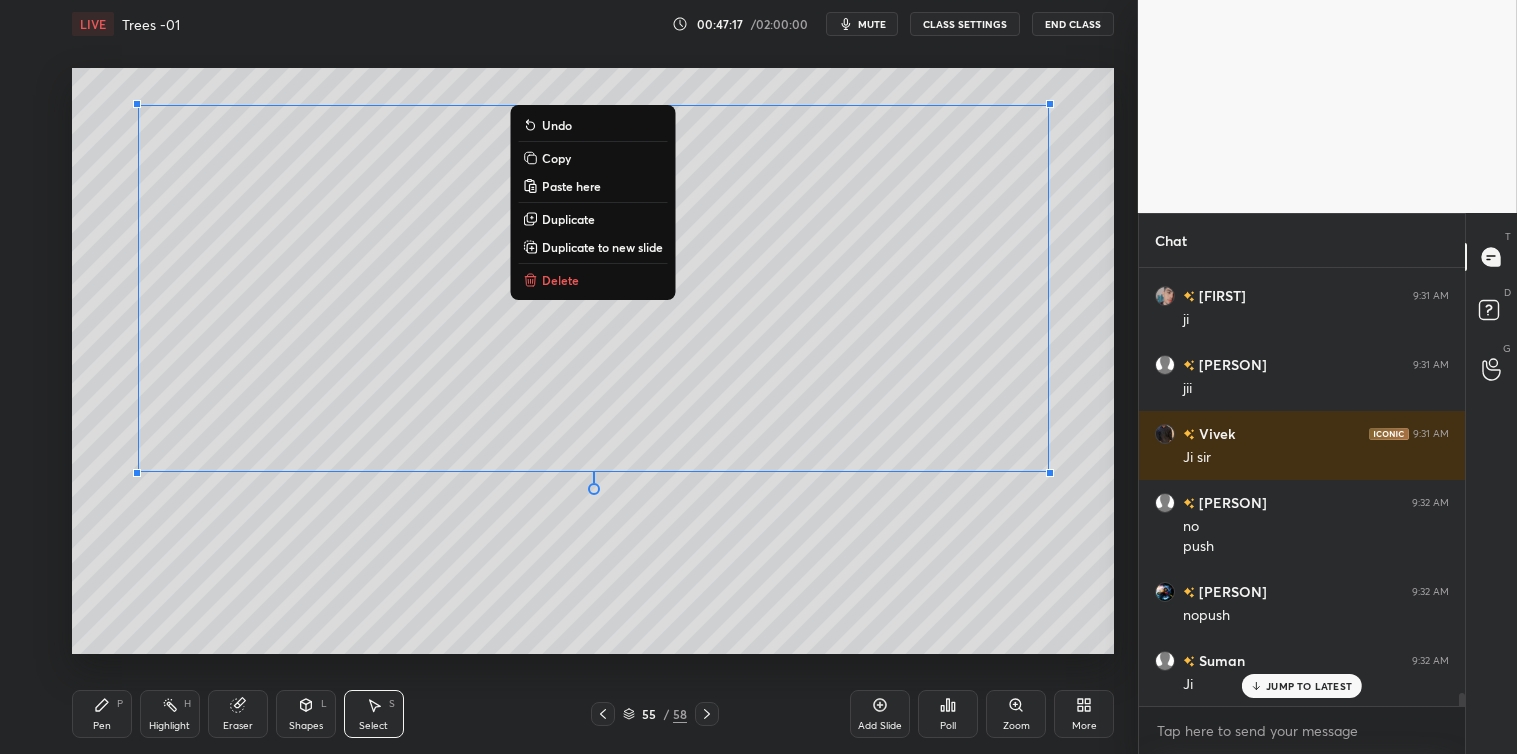 click on "Copy" at bounding box center (592, 158) 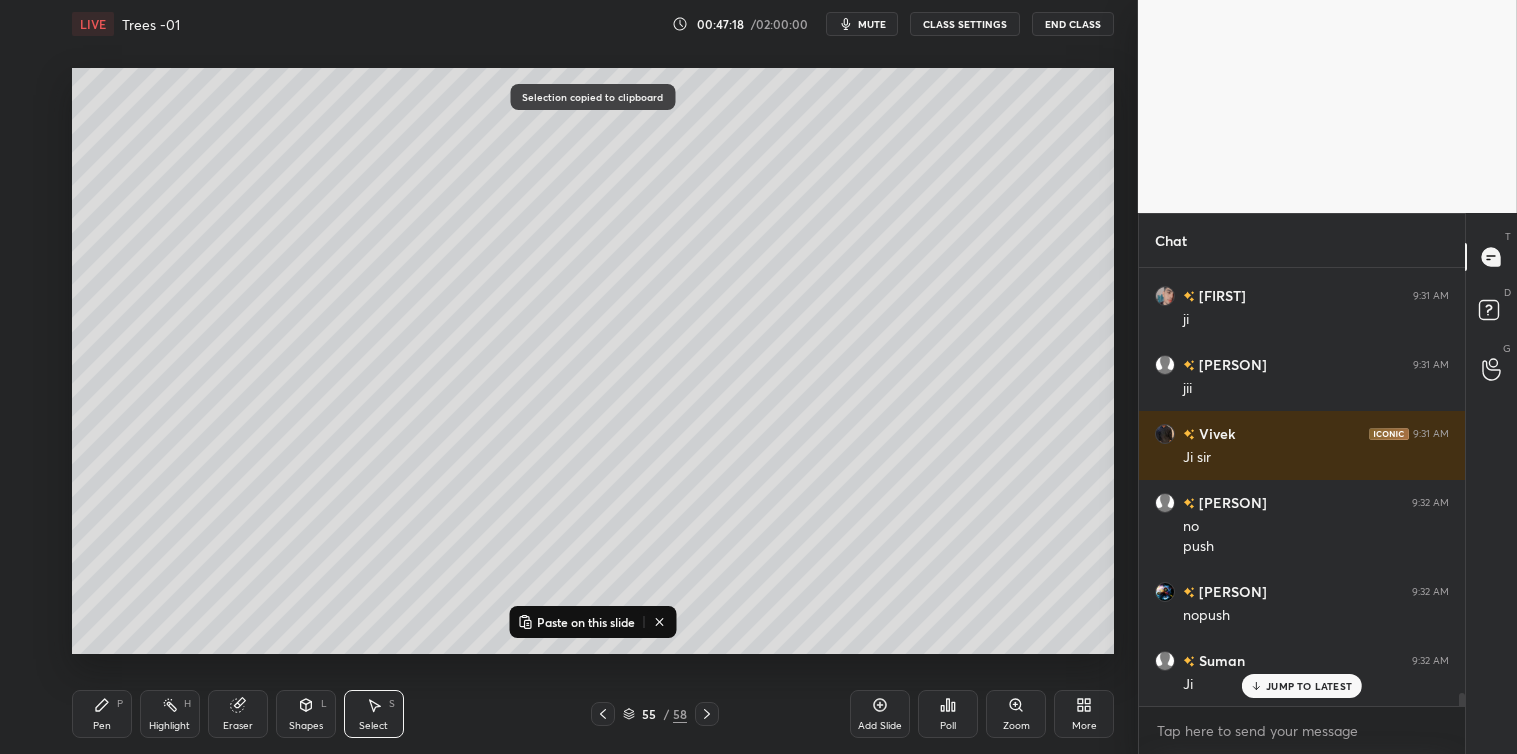 scroll, scrollTop: 14395, scrollLeft: 0, axis: vertical 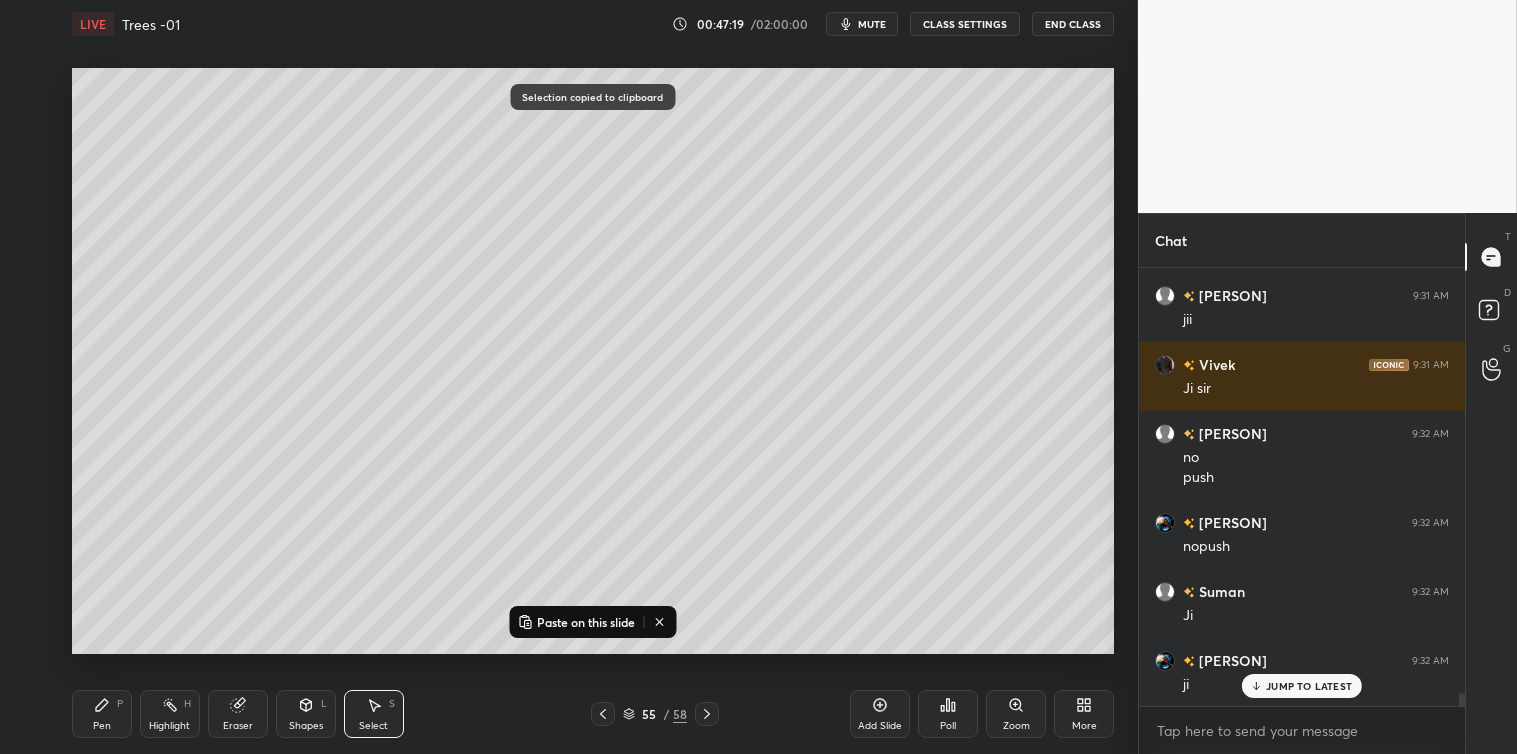 click 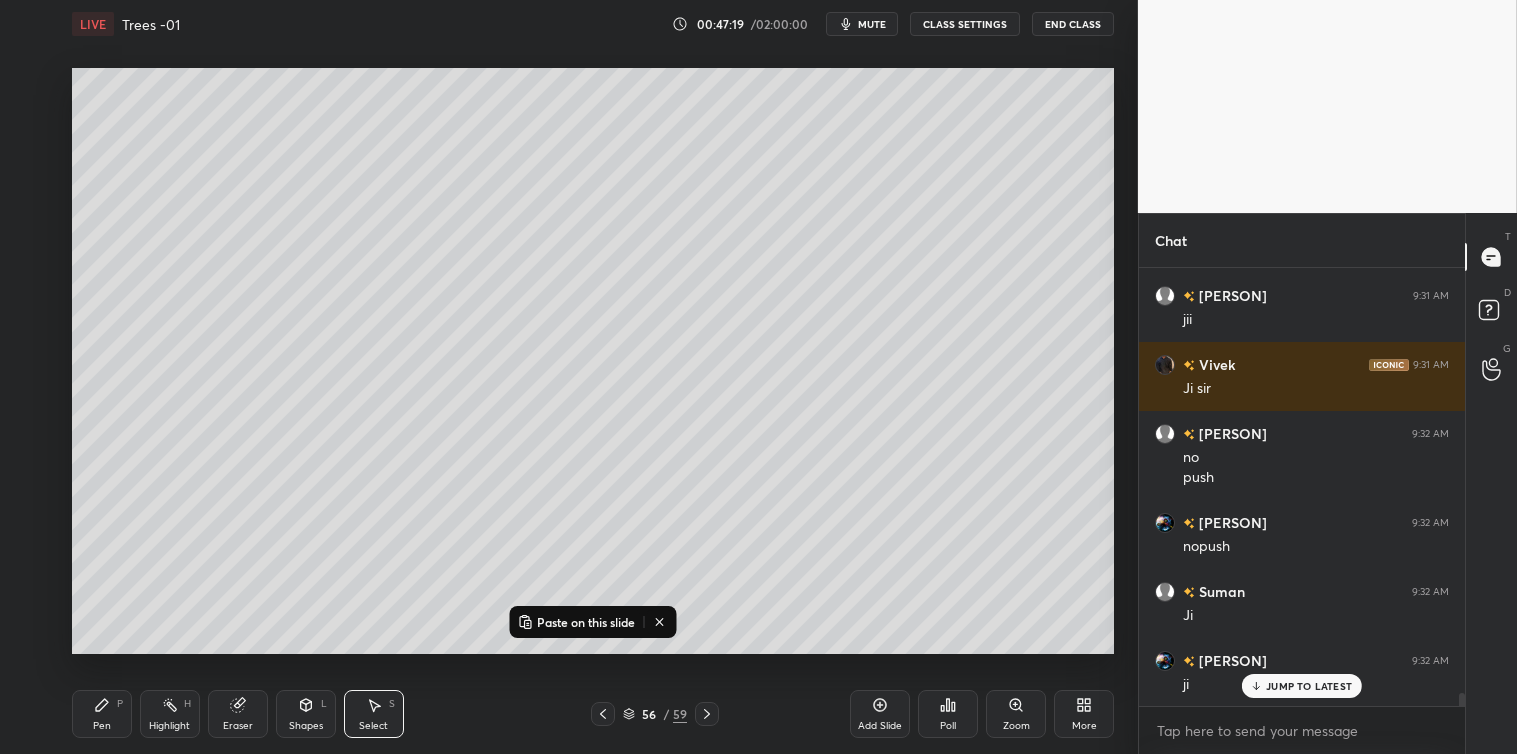 click on "Paste on this slide" at bounding box center [586, 622] 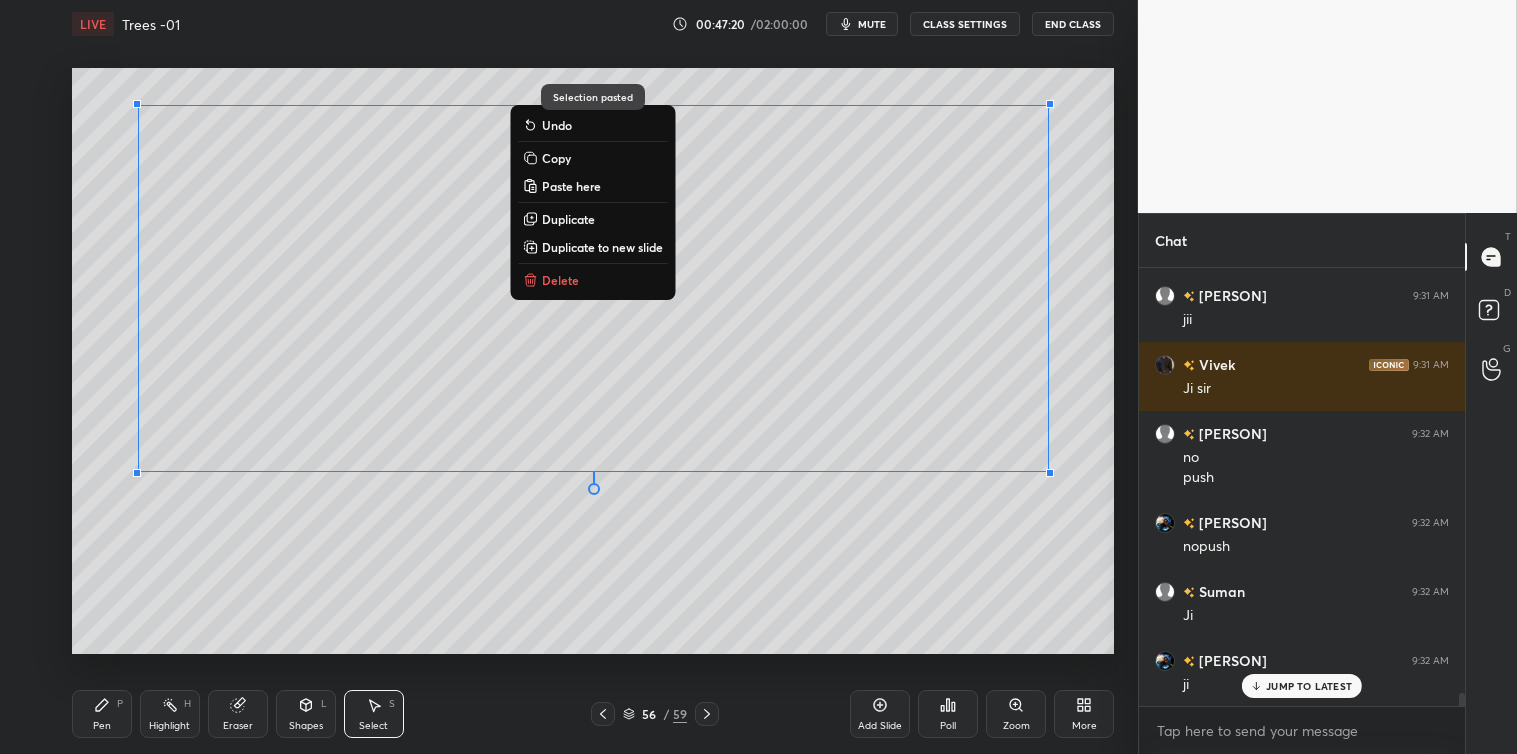 click on "0 ° Undo Copy Paste here Duplicate Duplicate to new slide Delete" at bounding box center (593, 361) 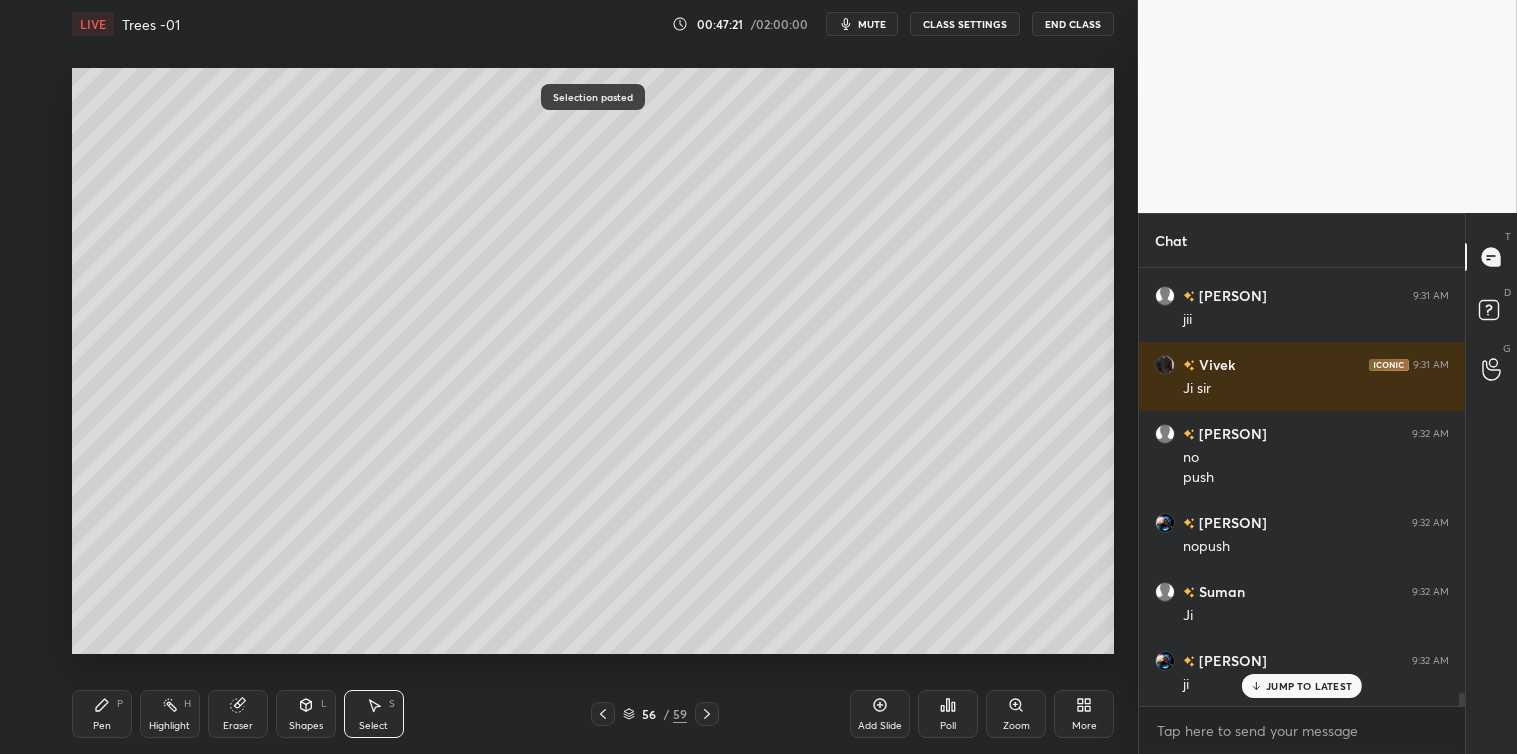 click on "Pen P" at bounding box center (102, 714) 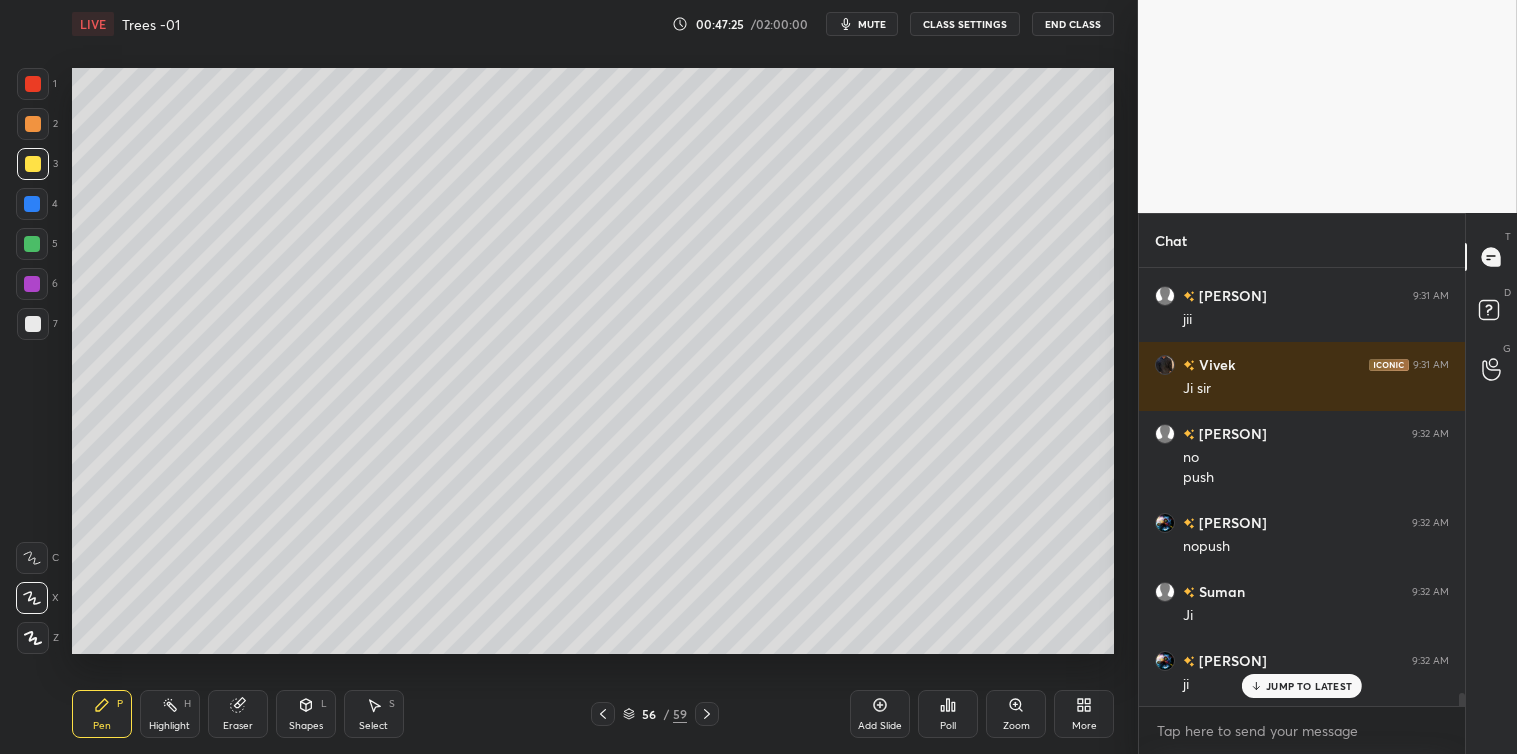 click 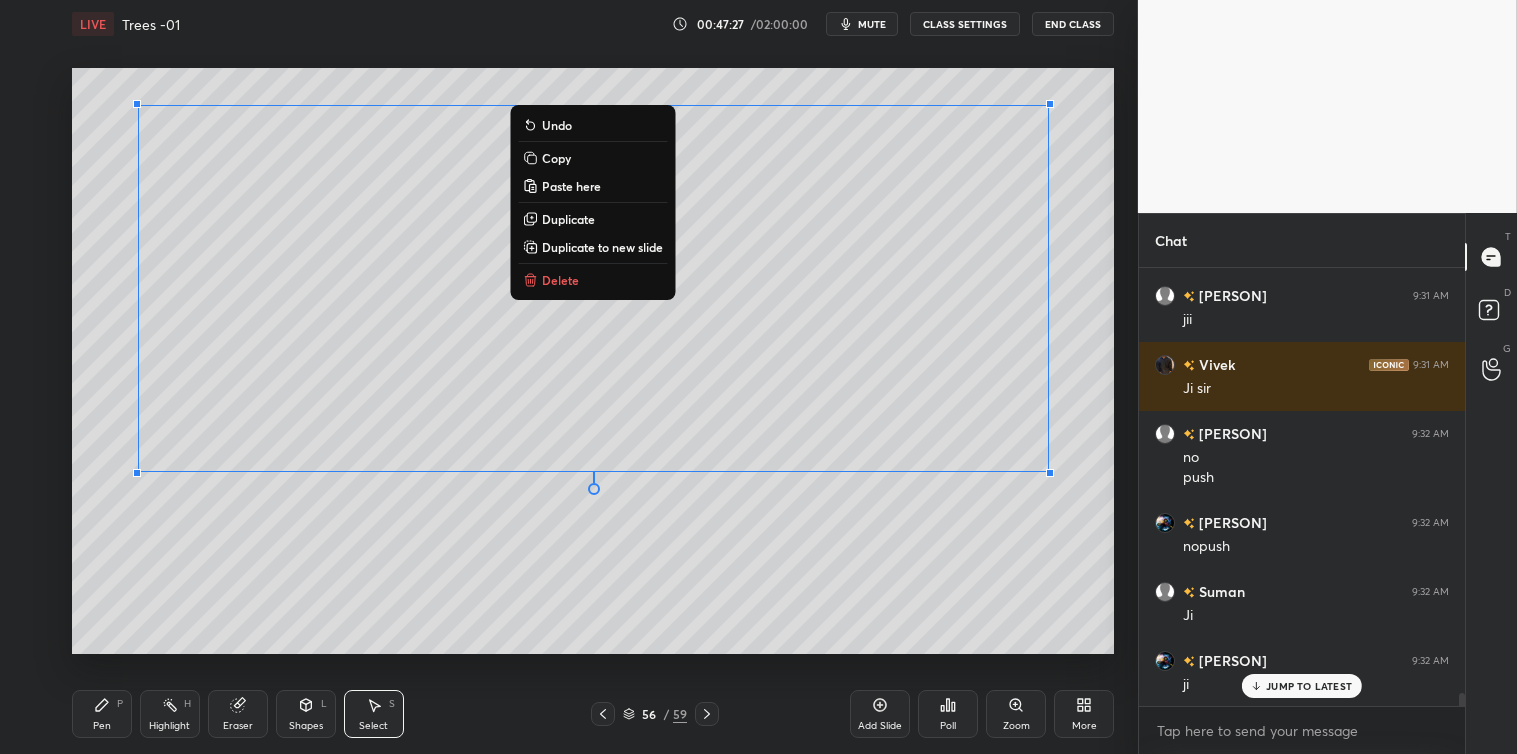 click on "Copy" at bounding box center (556, 158) 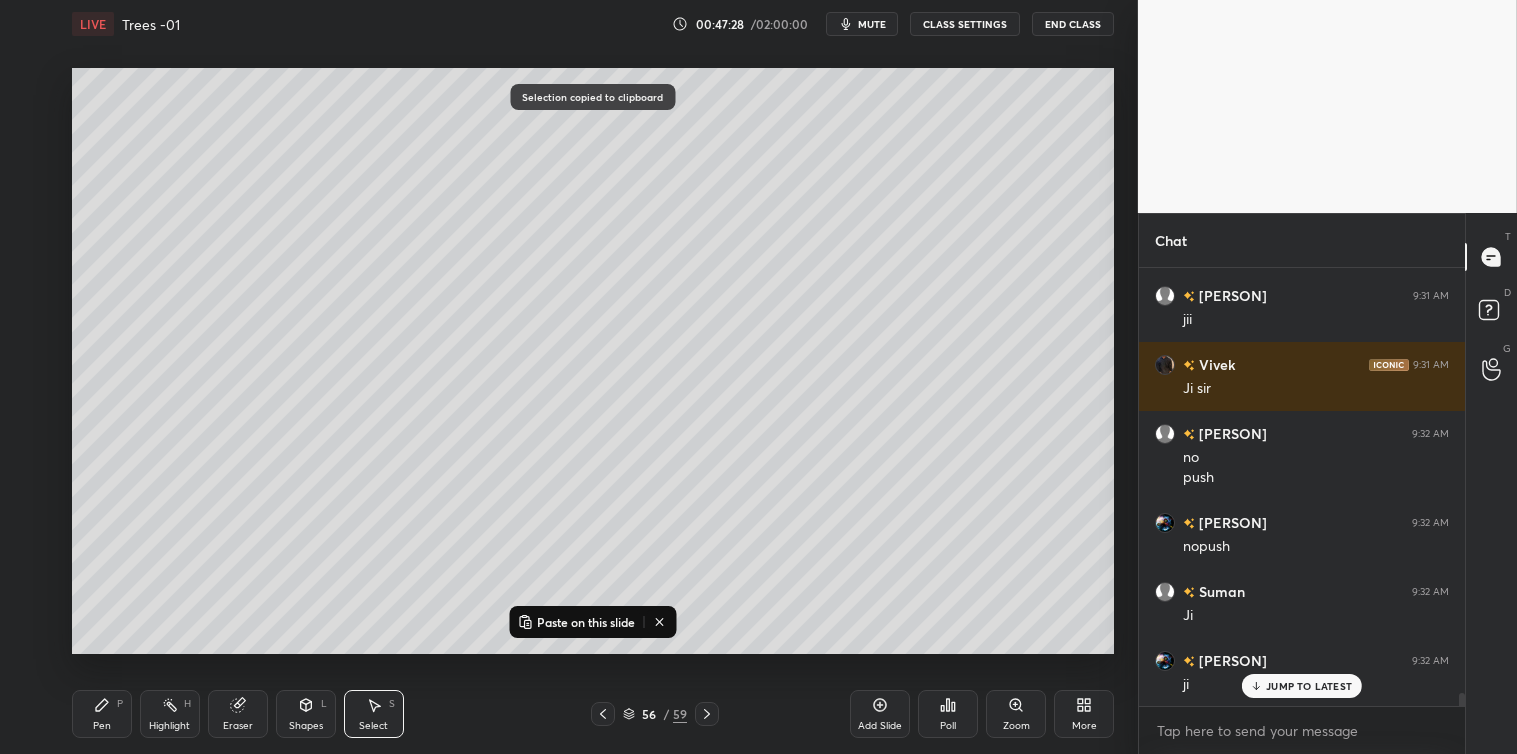 click 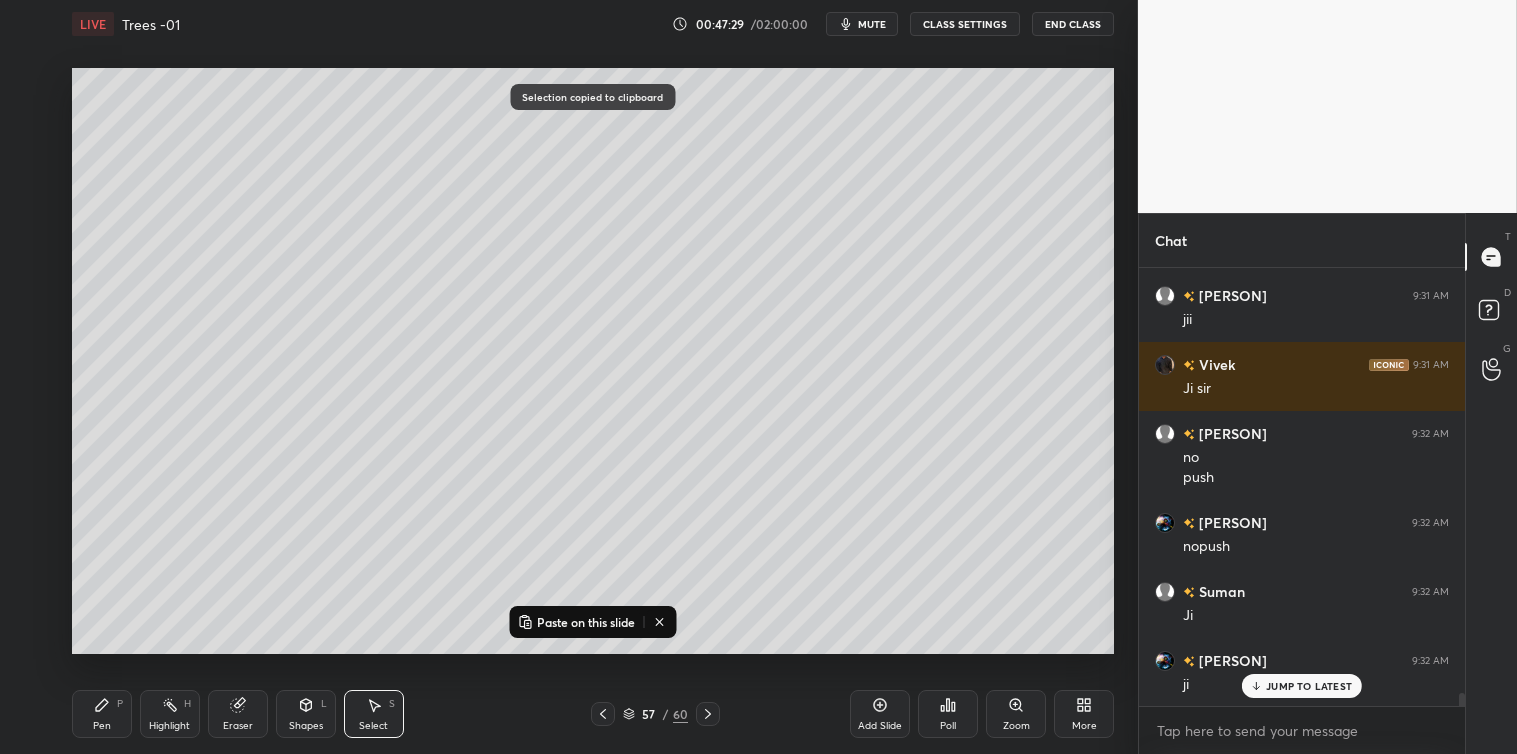 click on "Paste on this slide" at bounding box center [586, 622] 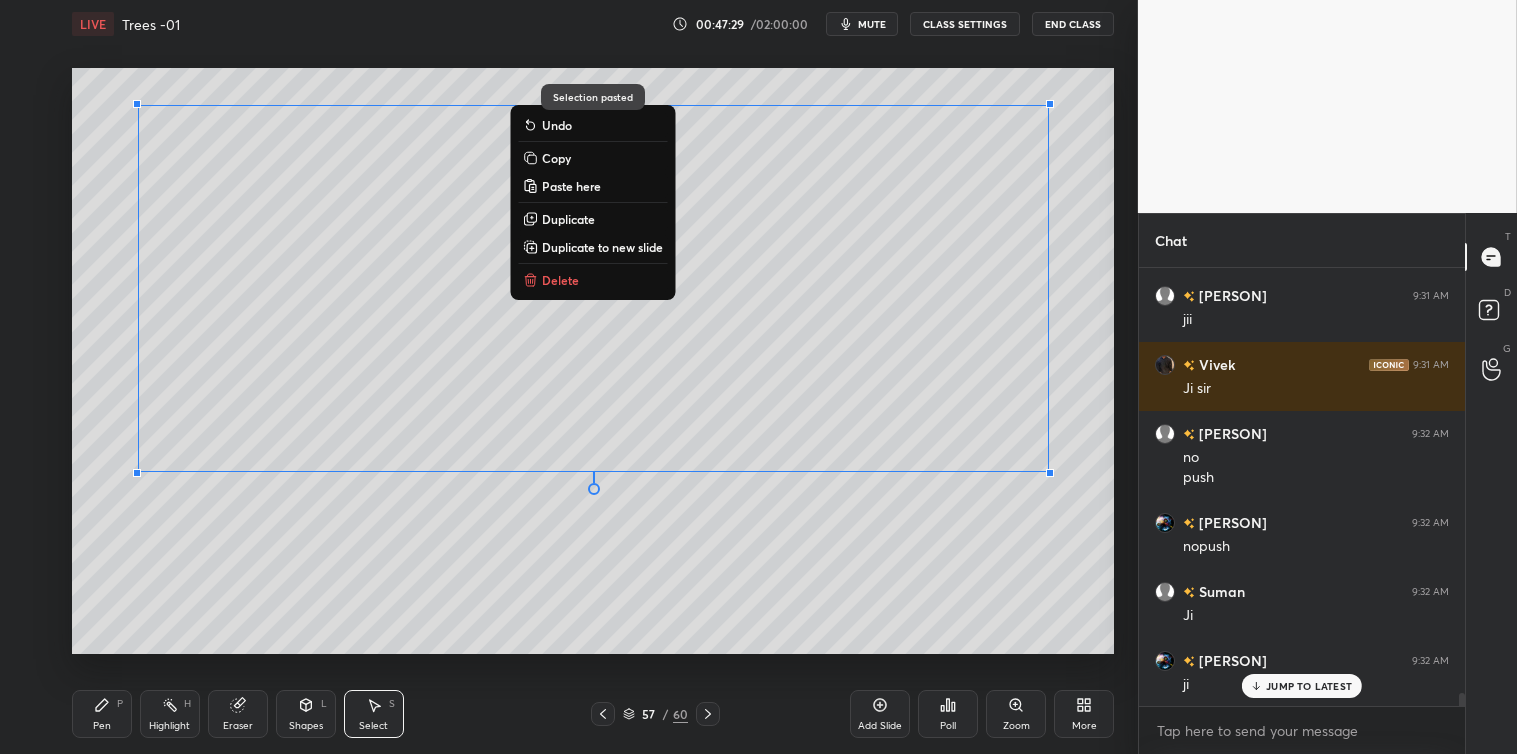 click on "0 ° Undo Copy Paste here Duplicate Duplicate to new slide Delete" at bounding box center [593, 361] 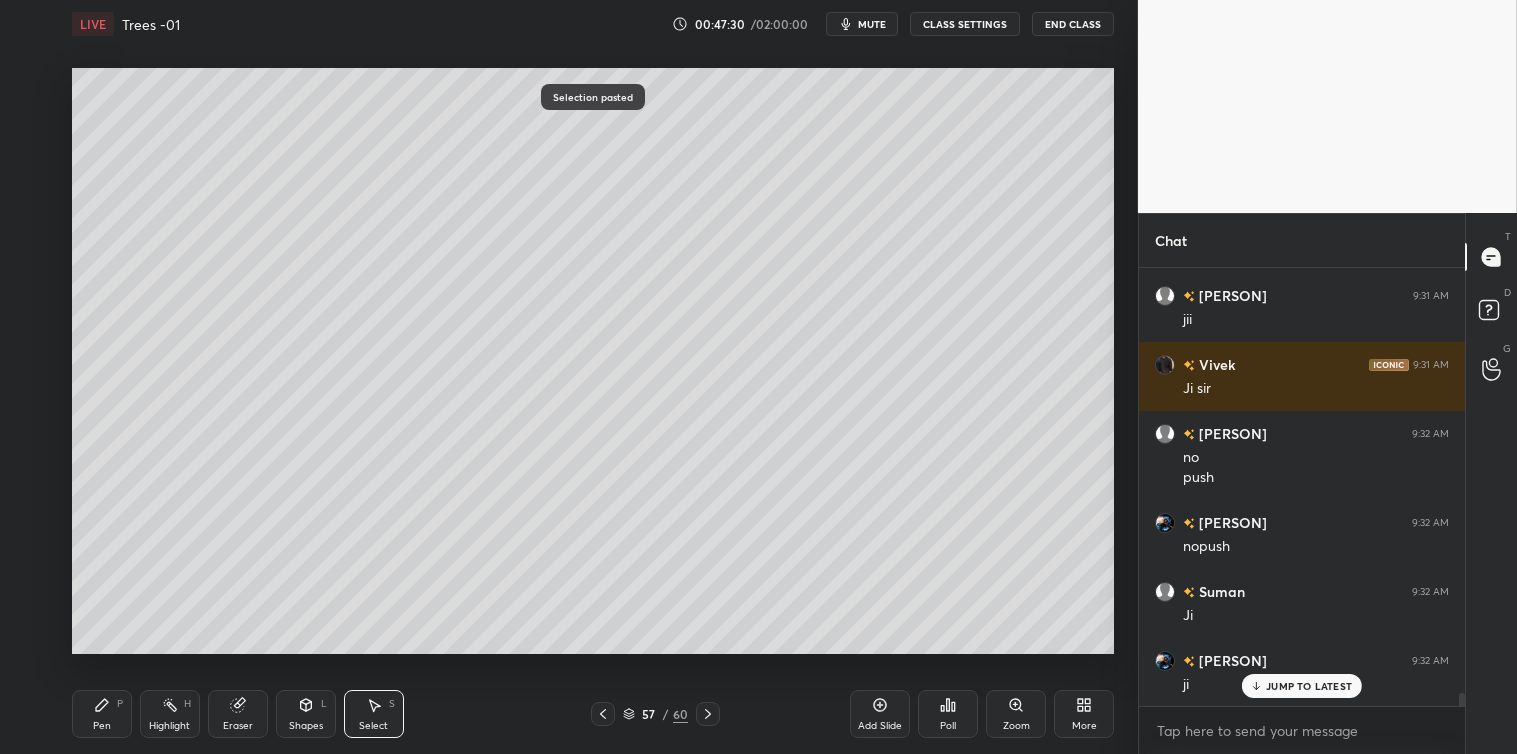 click on "Pen P" at bounding box center [102, 714] 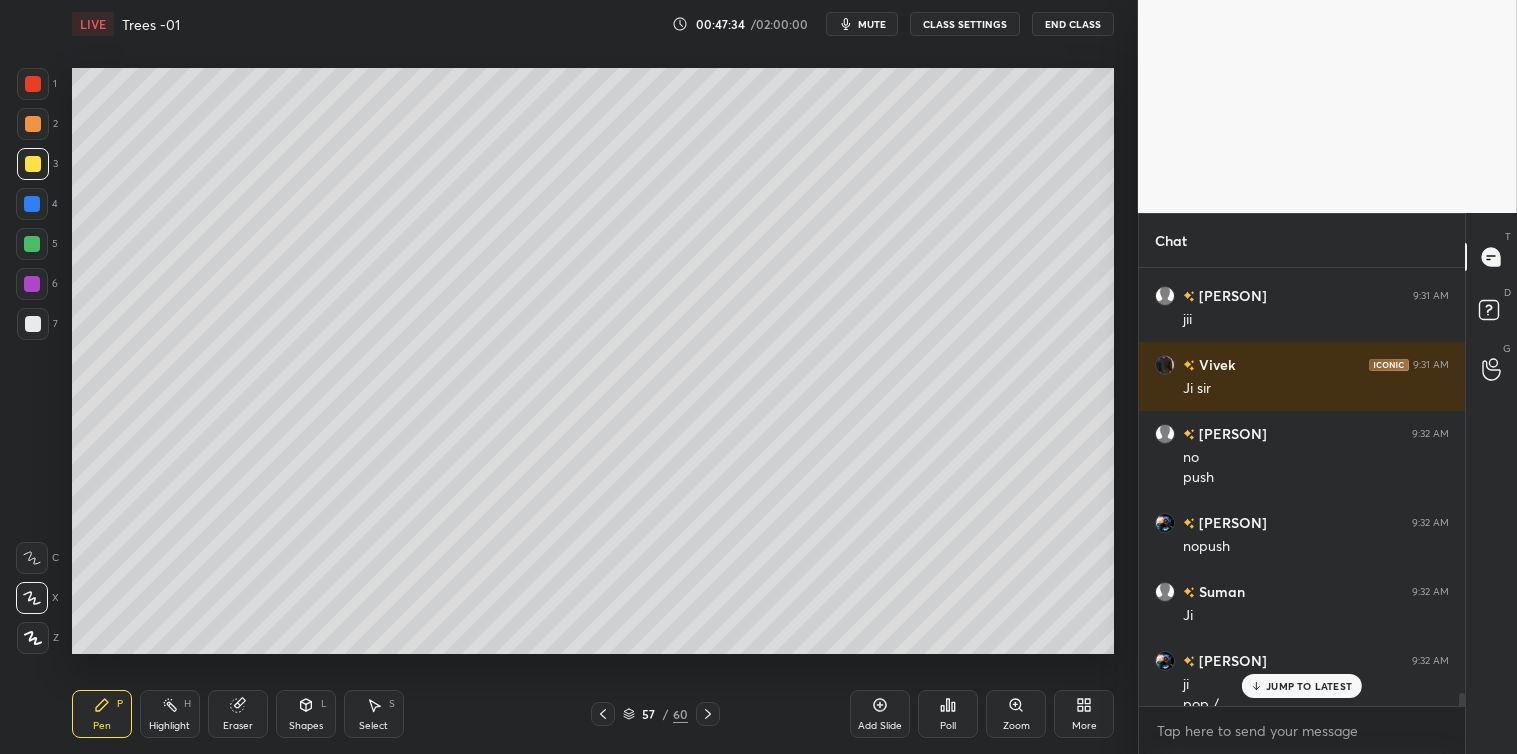 scroll, scrollTop: 14415, scrollLeft: 0, axis: vertical 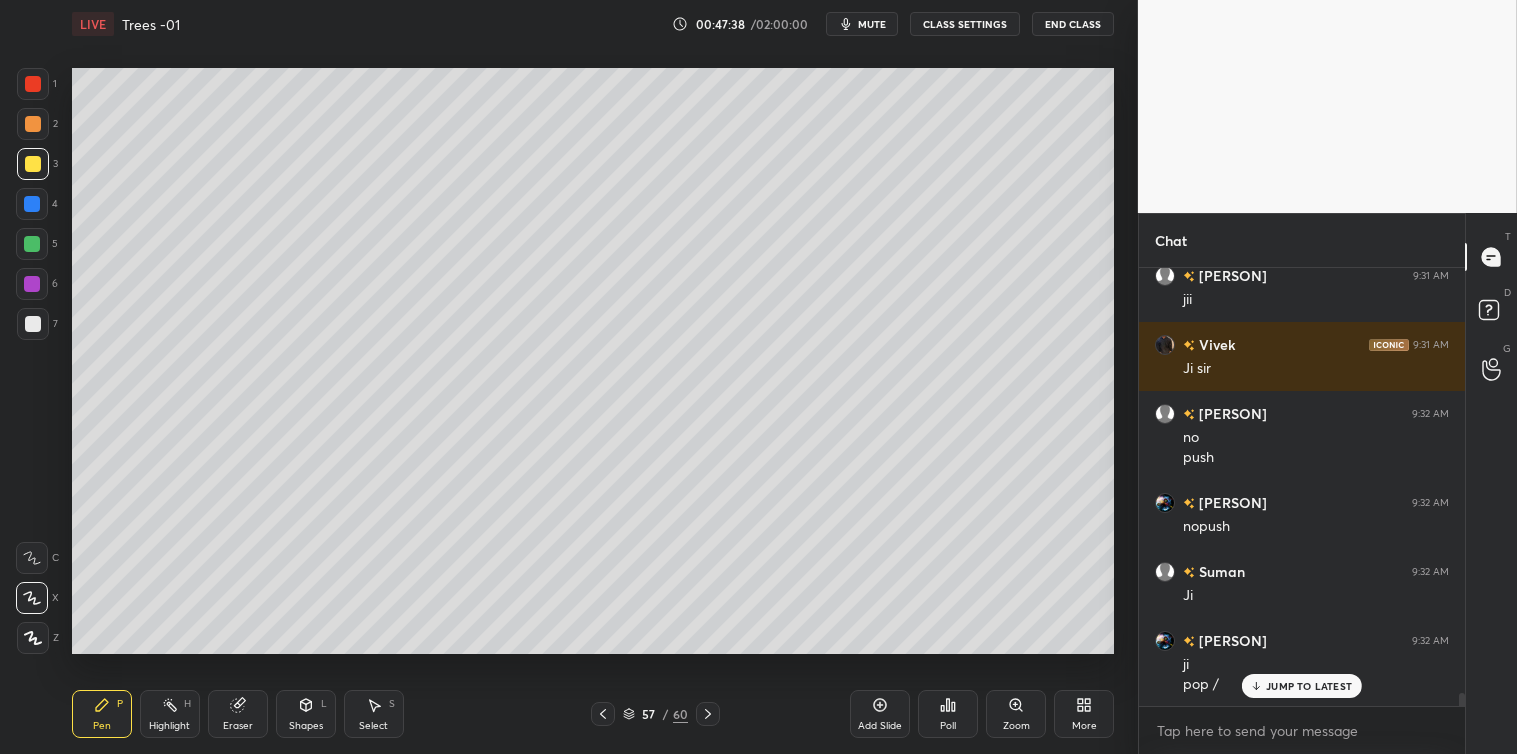 click at bounding box center [32, 204] 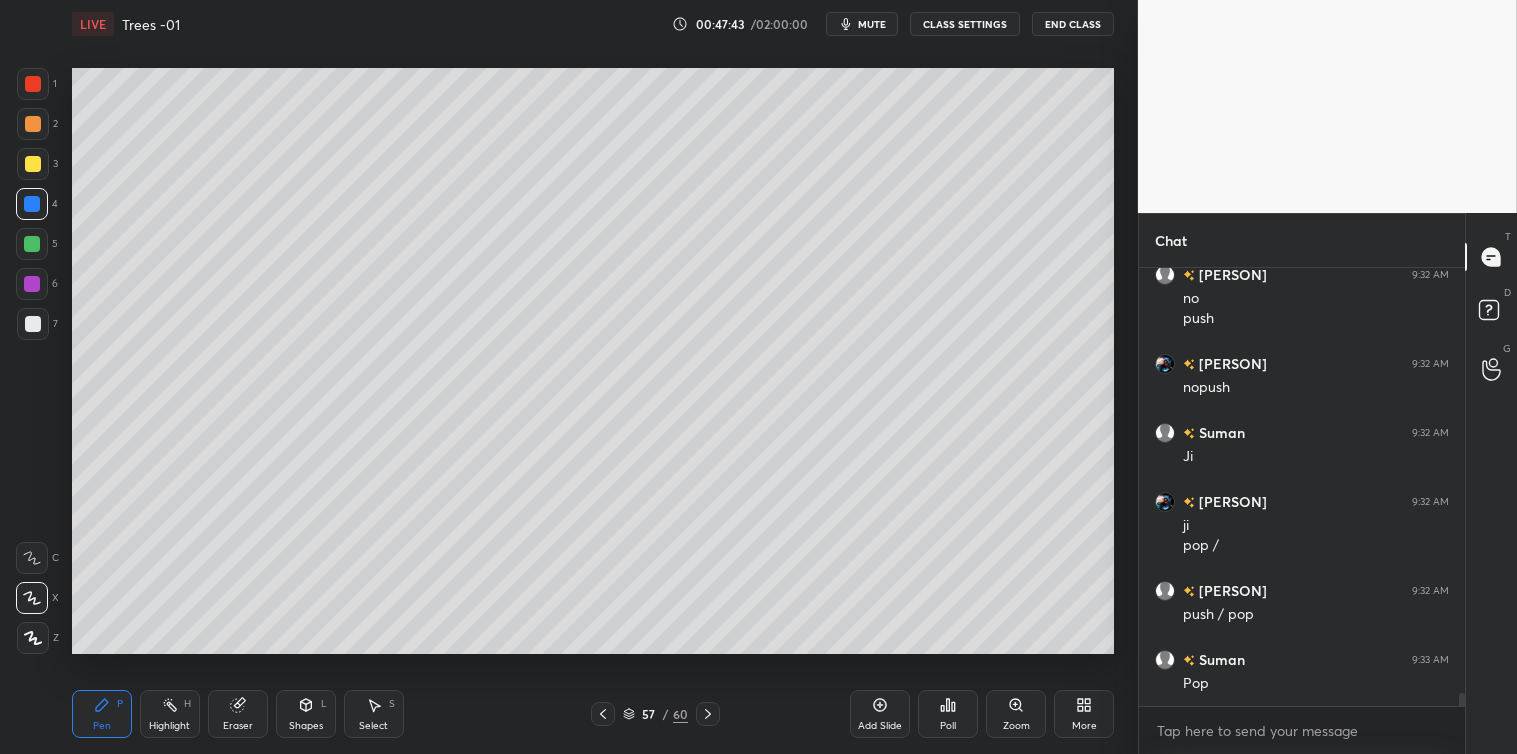 scroll, scrollTop: 14623, scrollLeft: 0, axis: vertical 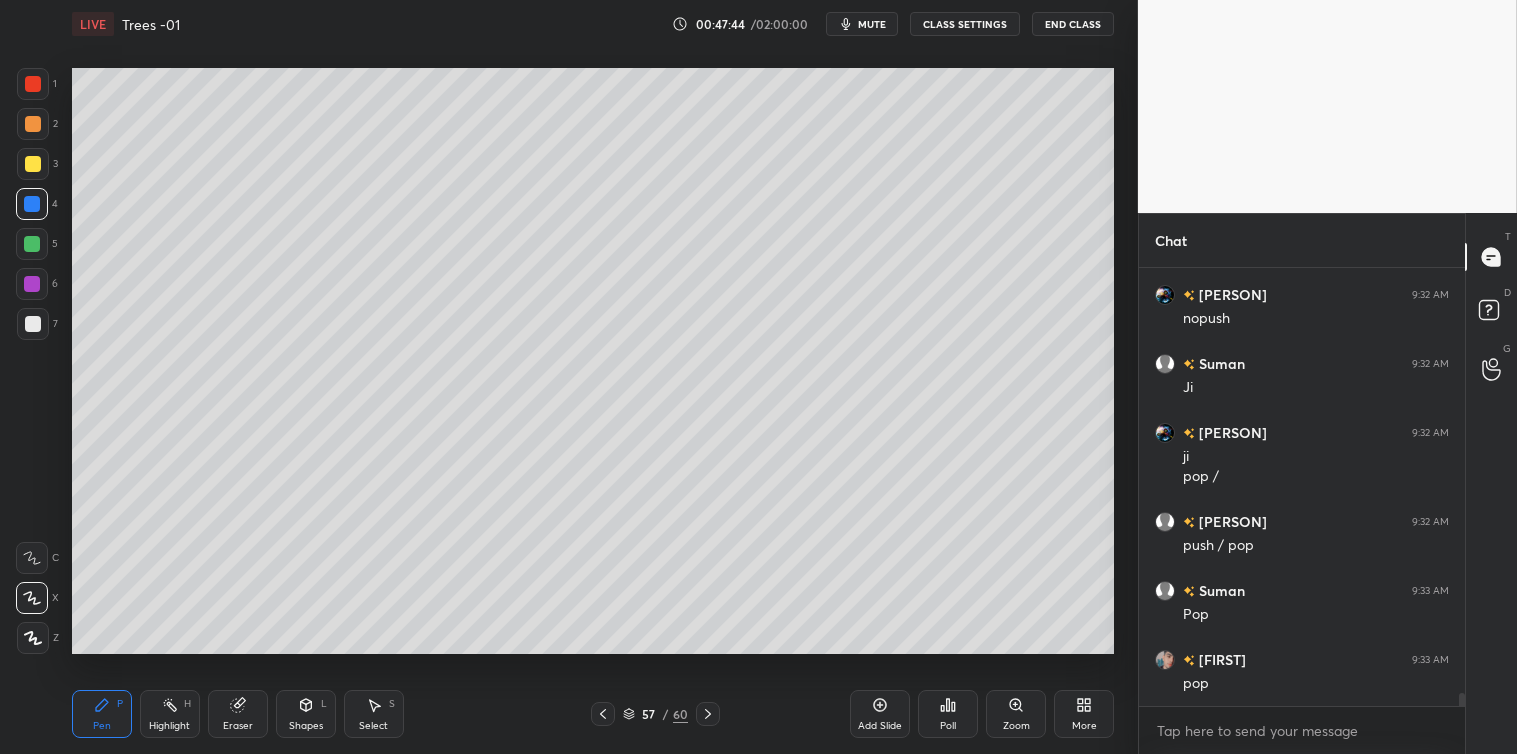 click 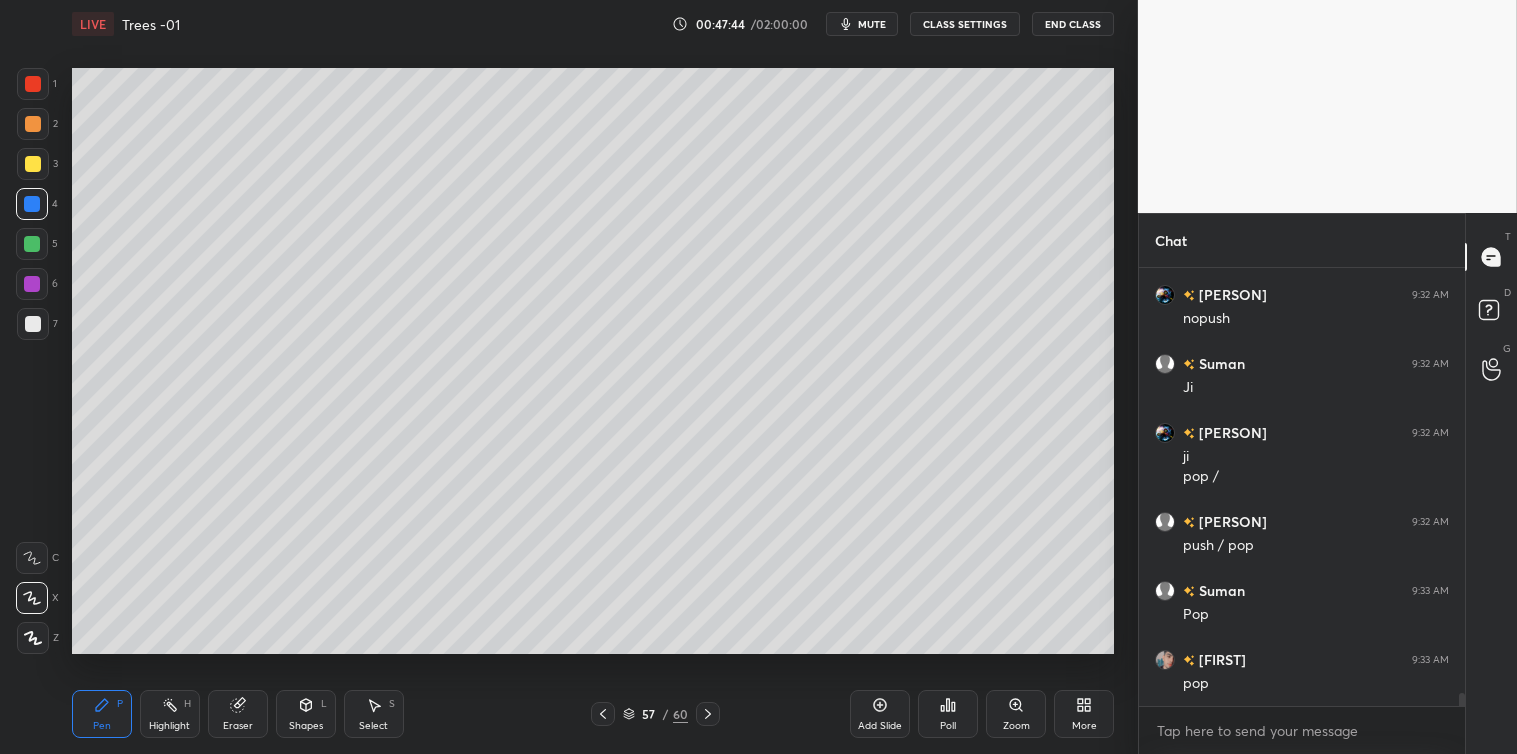 scroll, scrollTop: 14692, scrollLeft: 0, axis: vertical 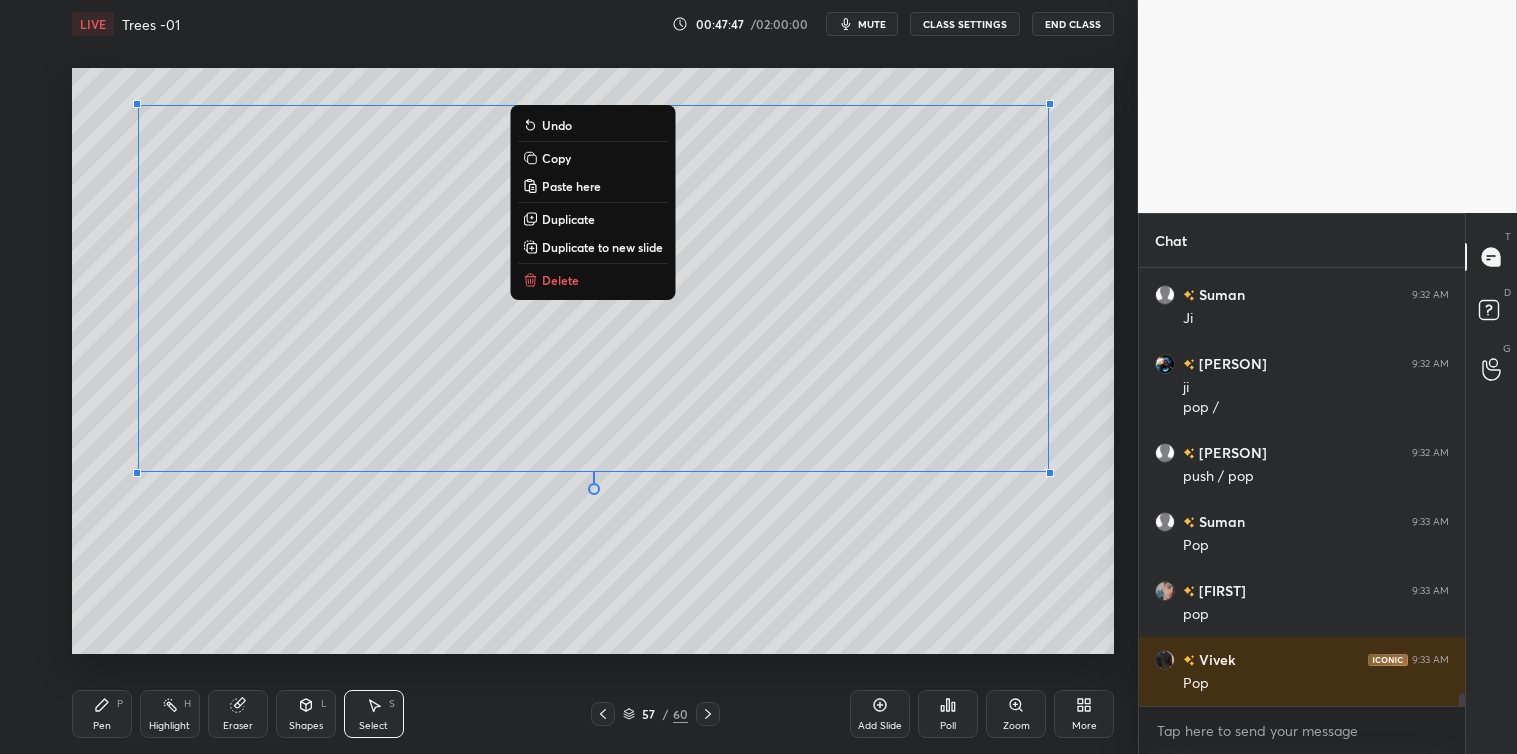 click on "Copy" at bounding box center (556, 158) 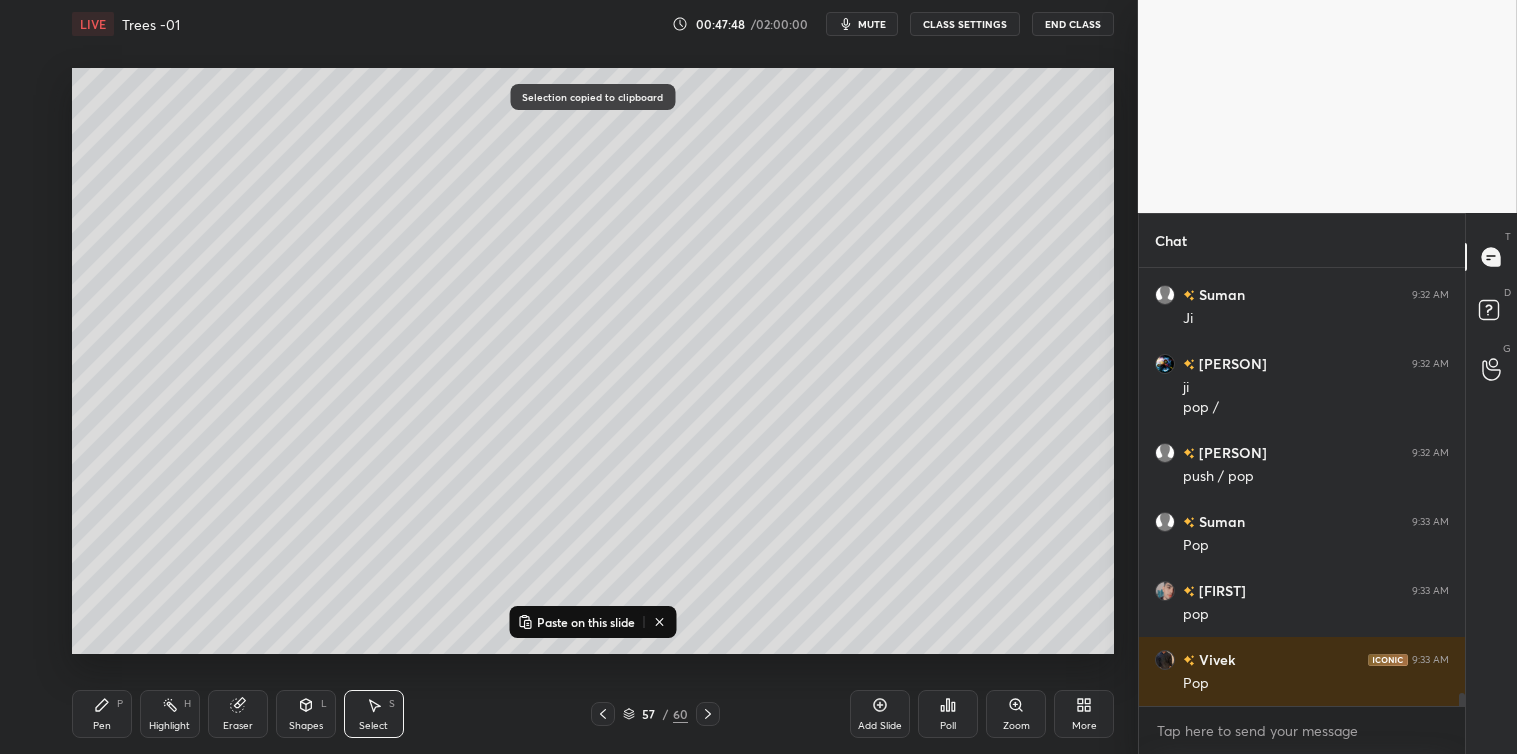 click 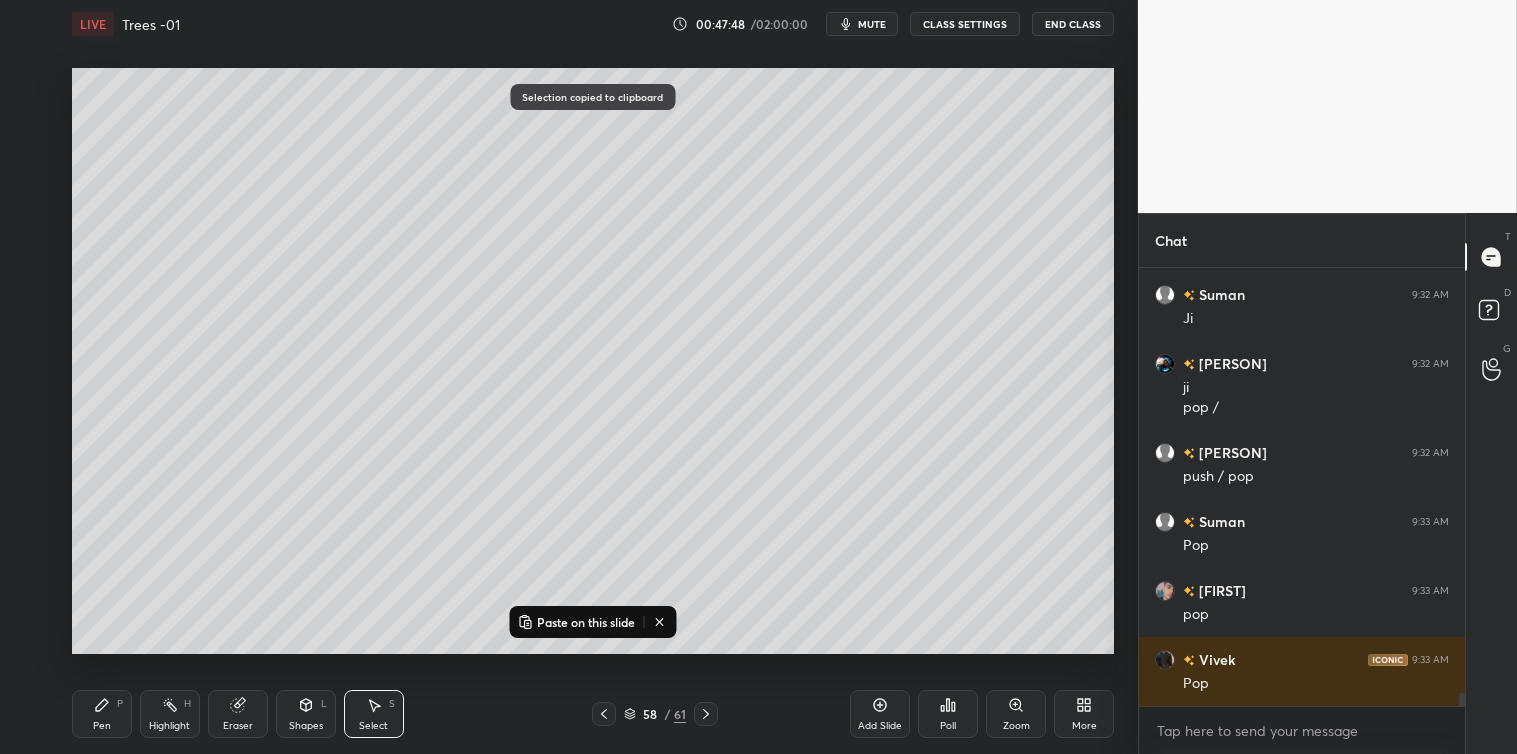 click on "Paste on this slide" at bounding box center (576, 622) 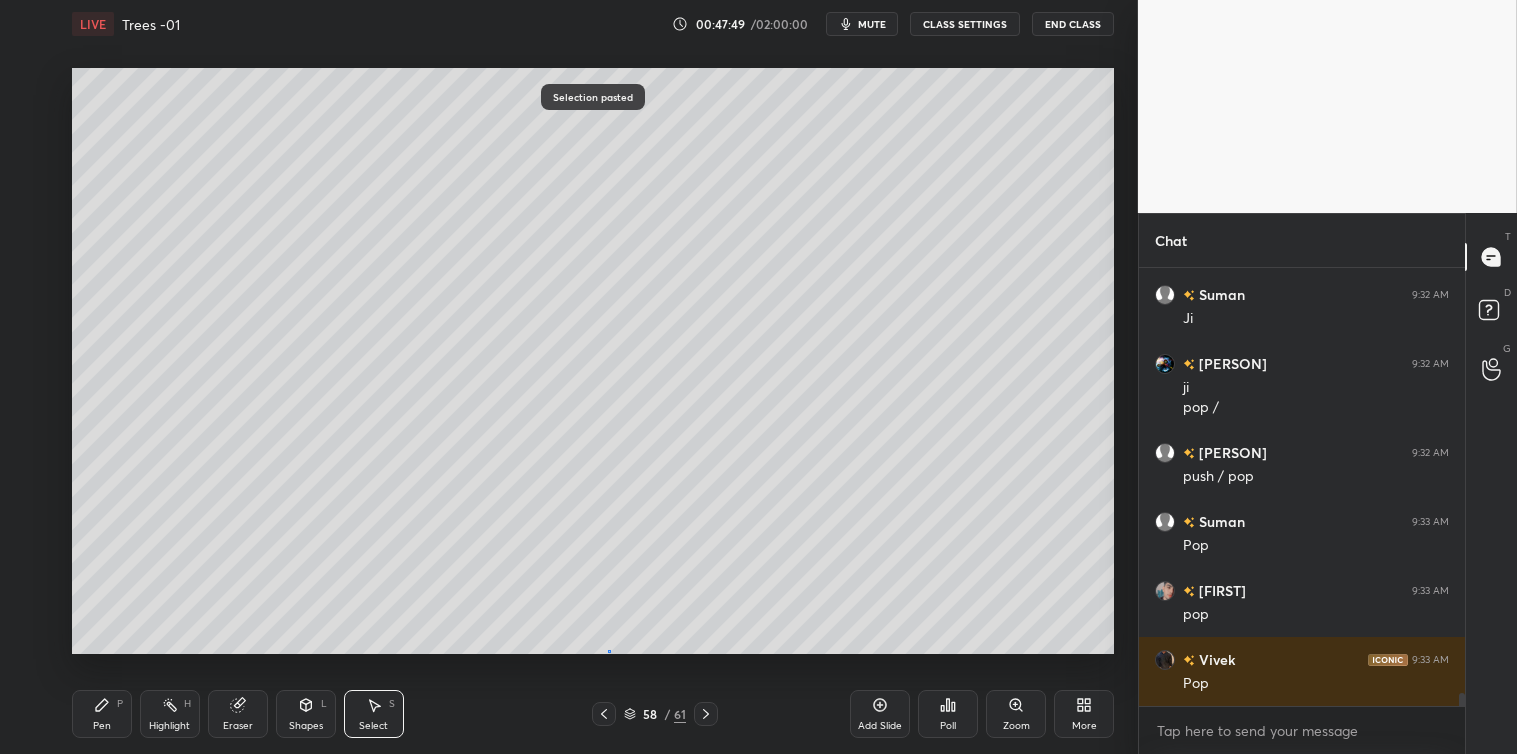 click on "0 ° Undo Copy Paste here Duplicate Duplicate to new slide Delete" at bounding box center [593, 361] 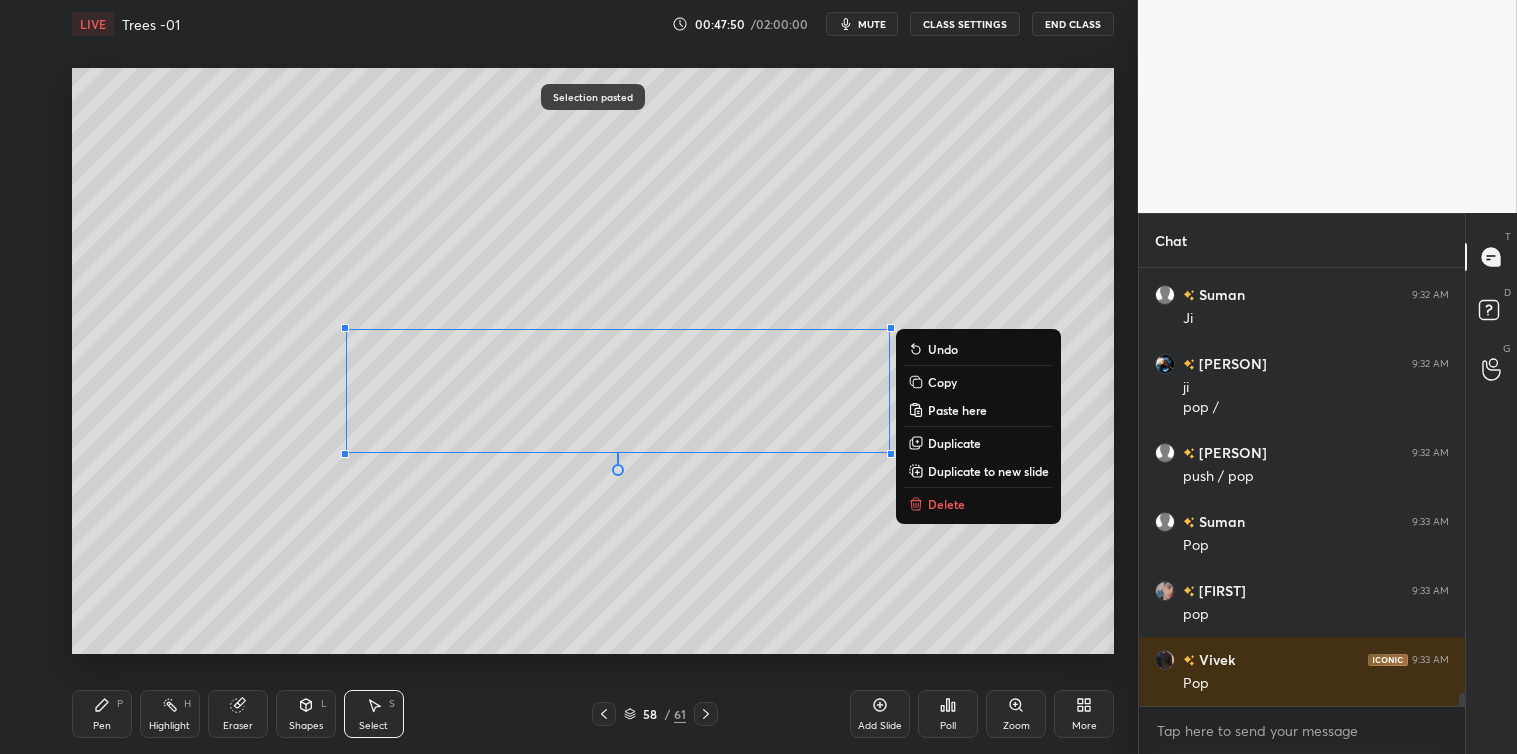 click 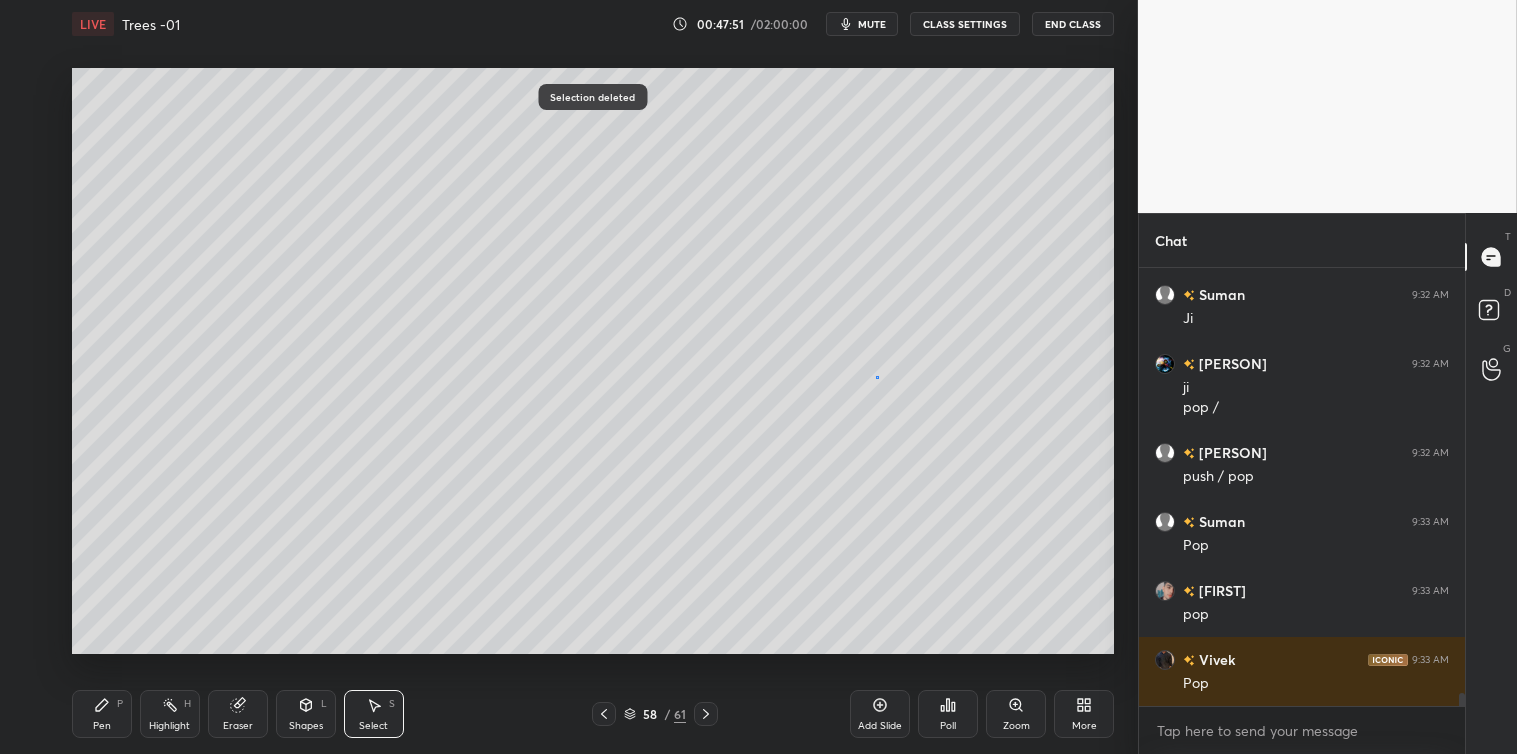 scroll, scrollTop: 14761, scrollLeft: 0, axis: vertical 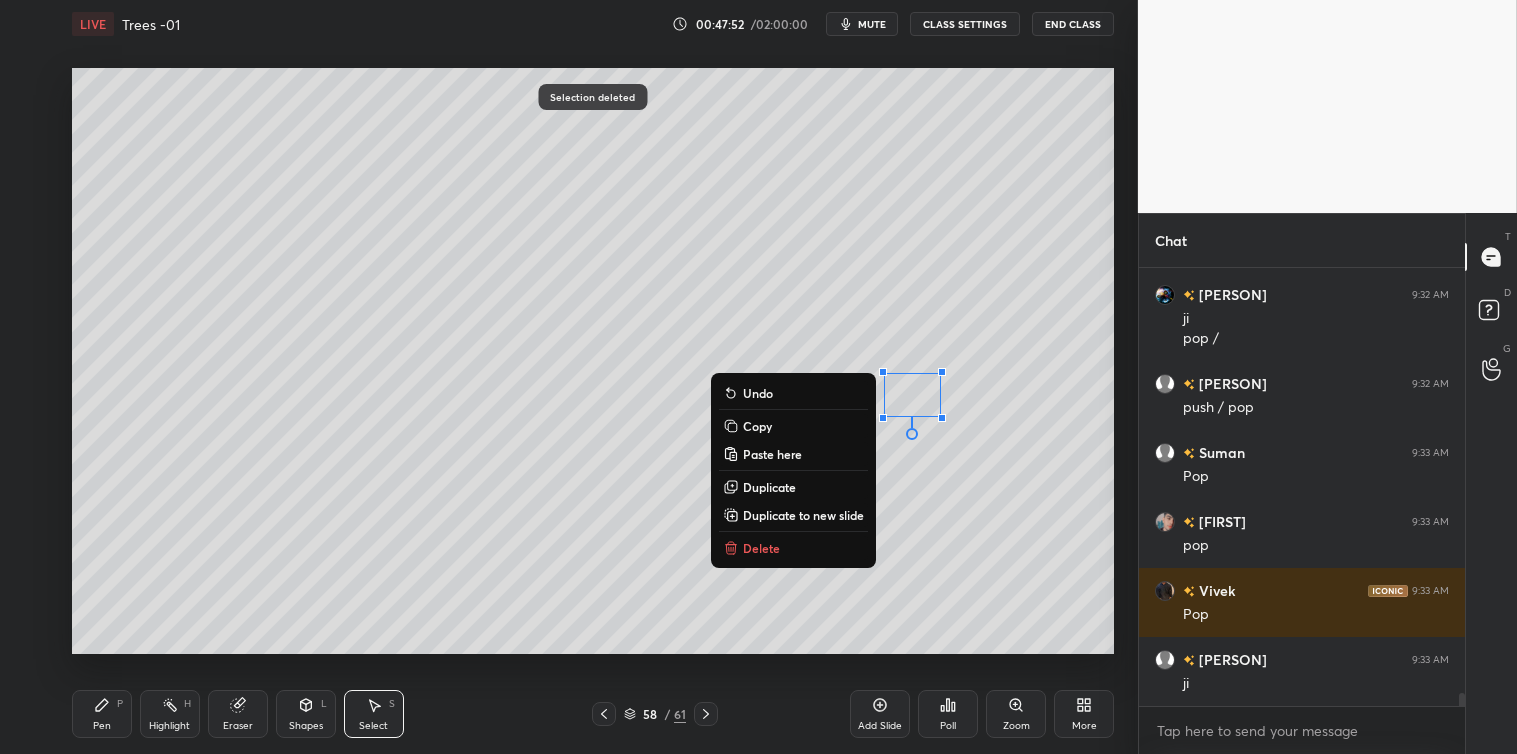 click on "Delete" at bounding box center (793, 548) 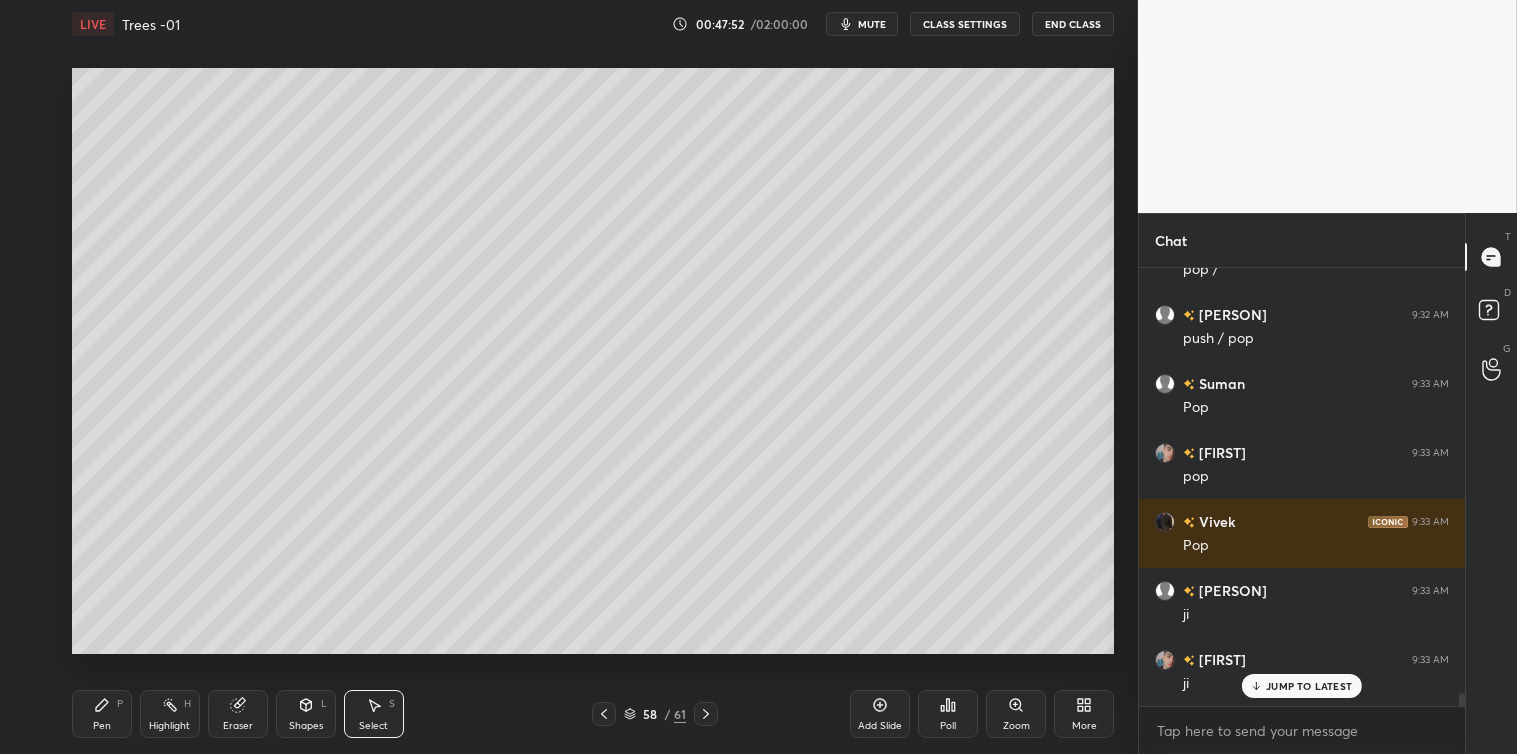 scroll, scrollTop: 14898, scrollLeft: 0, axis: vertical 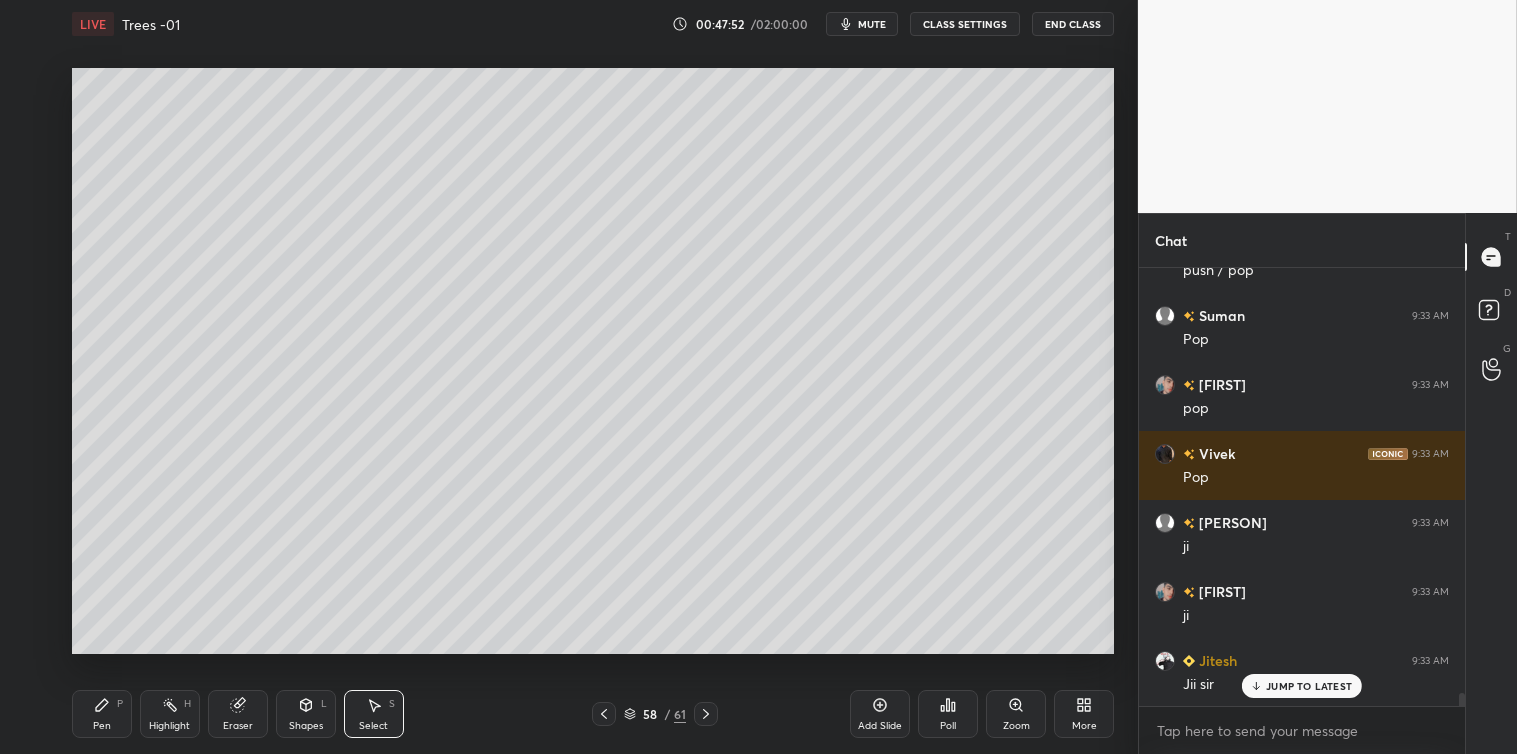 click on "Pen P" at bounding box center [102, 714] 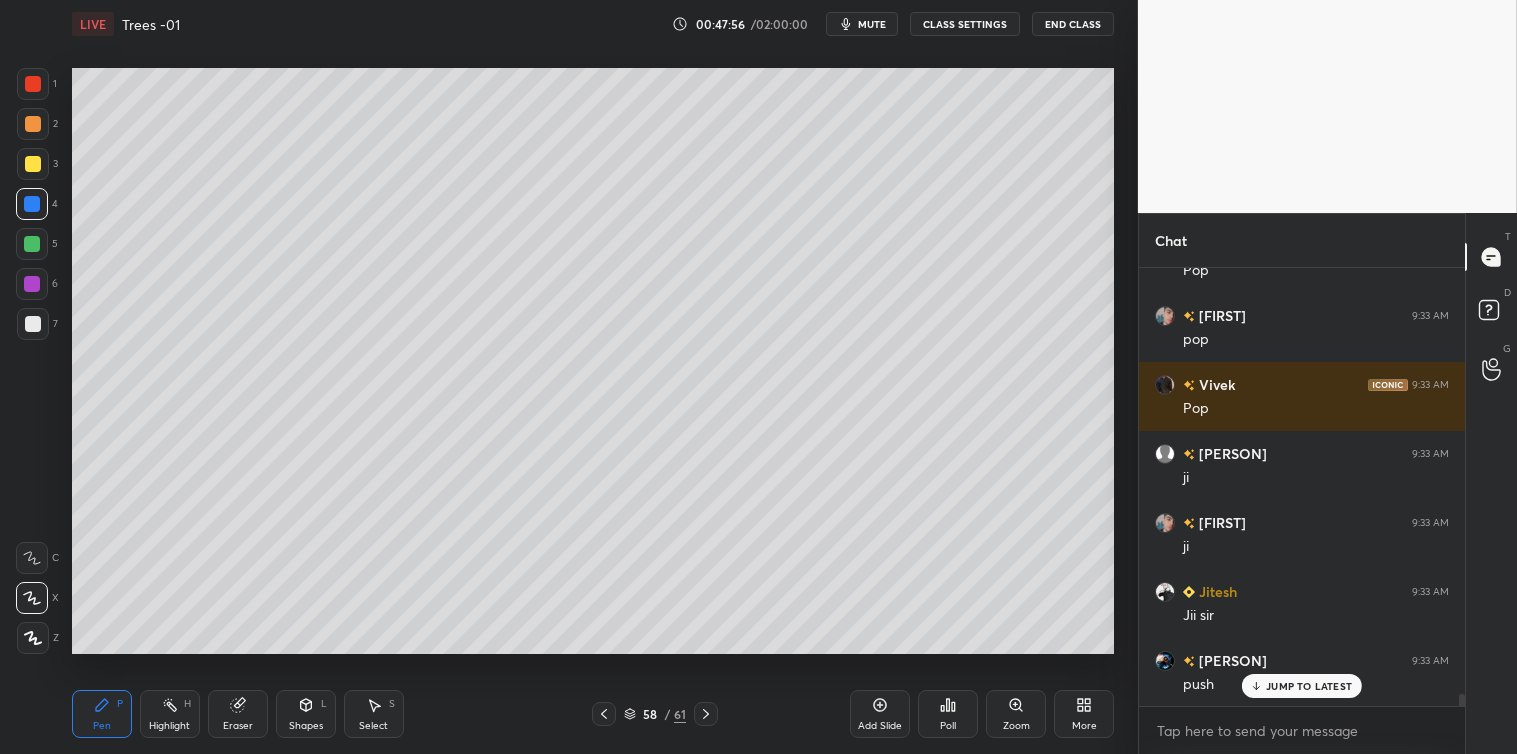 scroll, scrollTop: 15036, scrollLeft: 0, axis: vertical 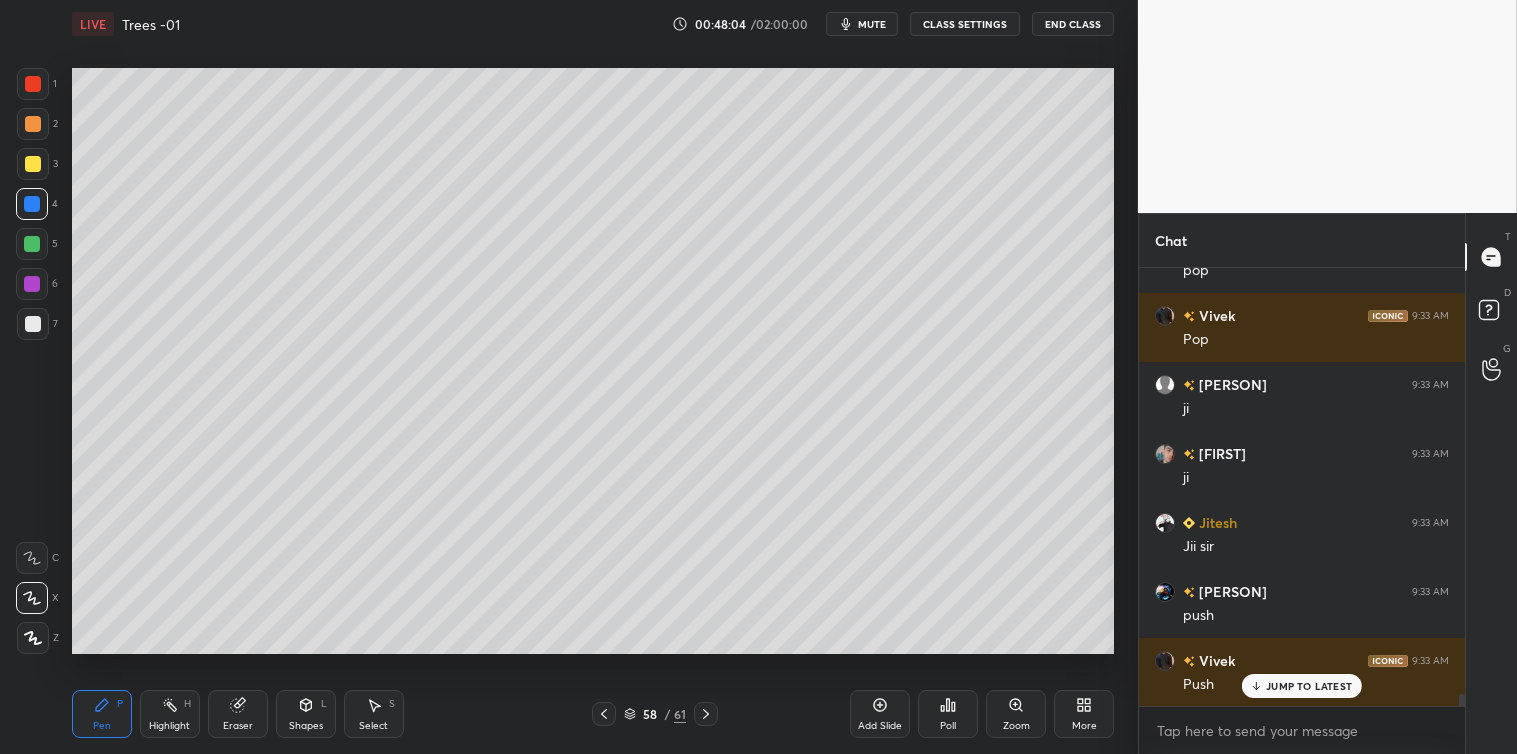 click at bounding box center (33, 164) 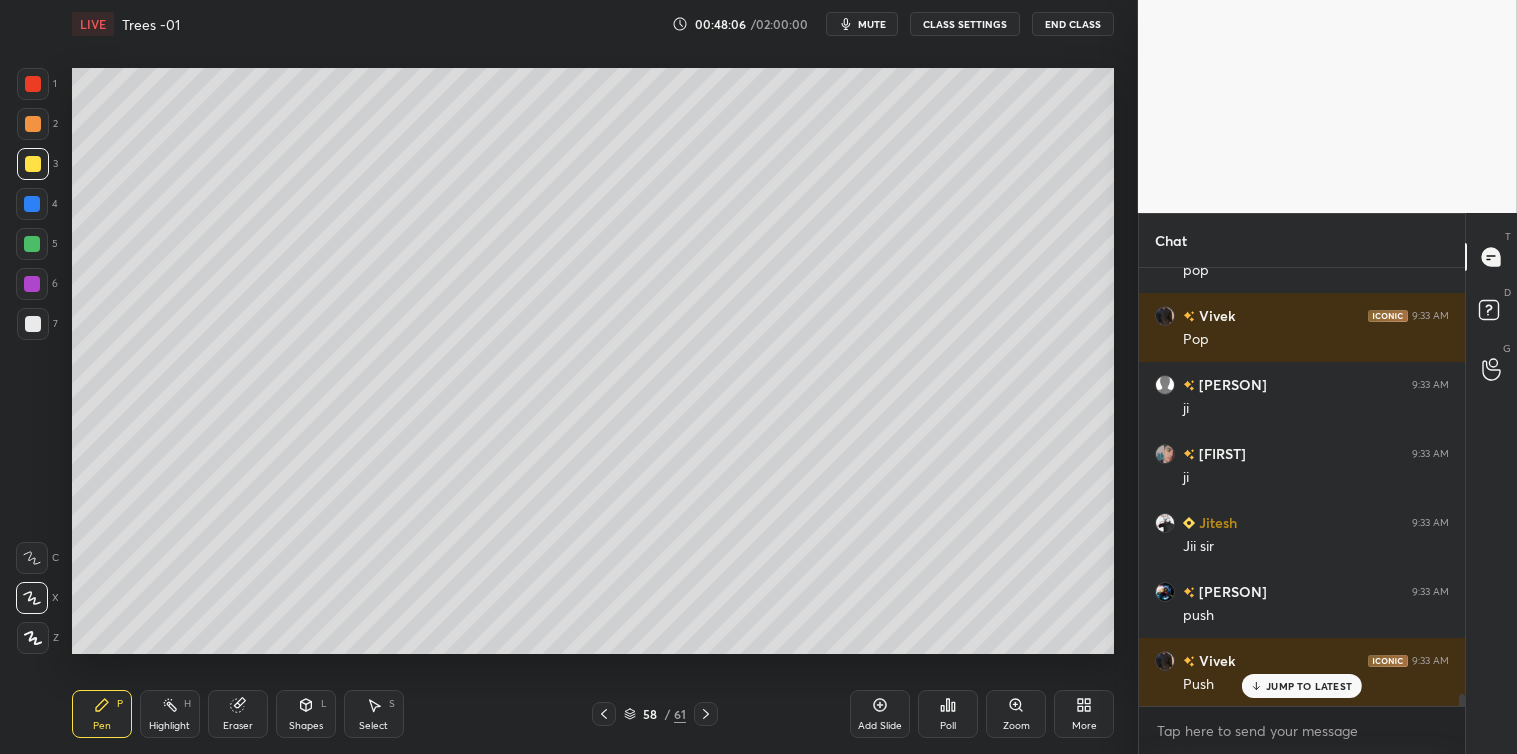 click 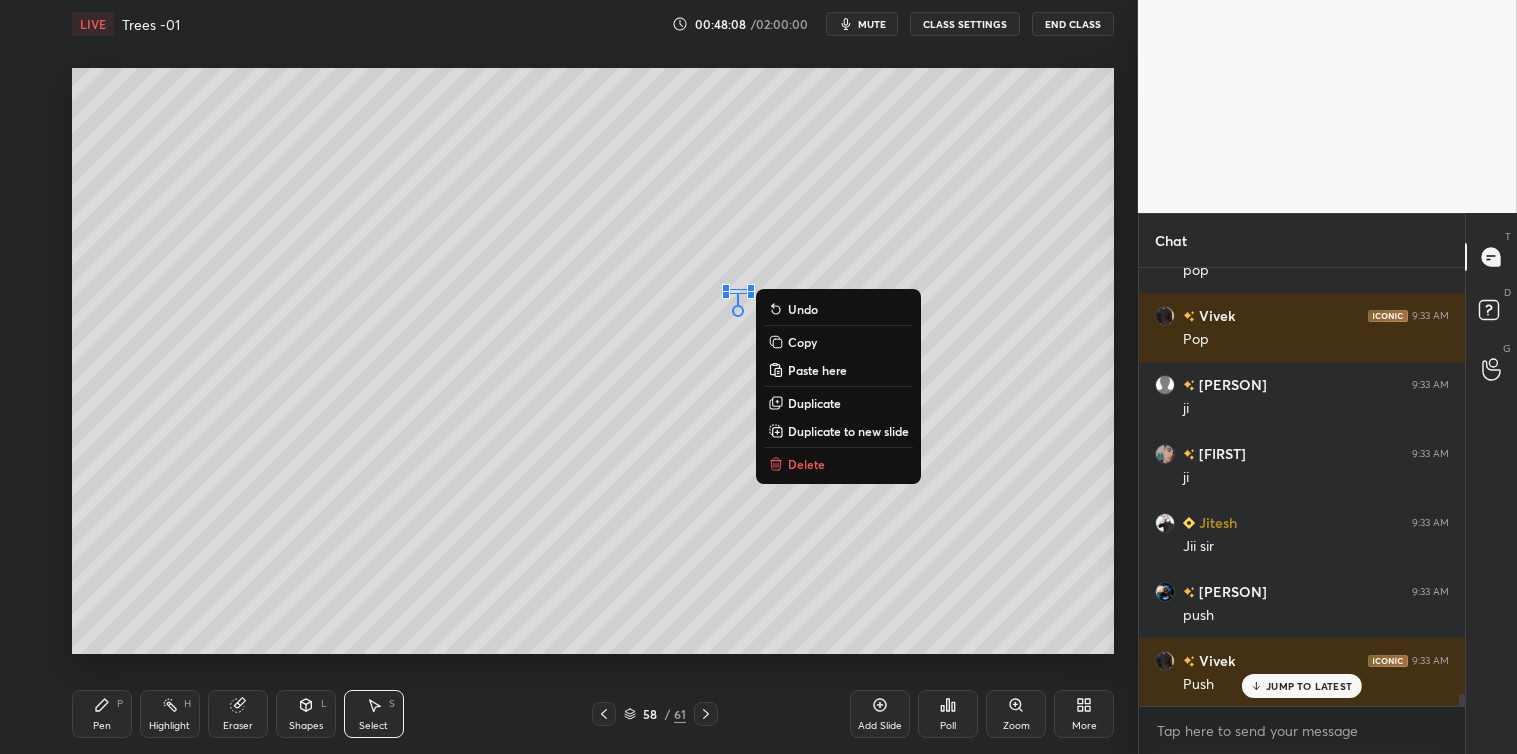 click on "Delete" at bounding box center [806, 464] 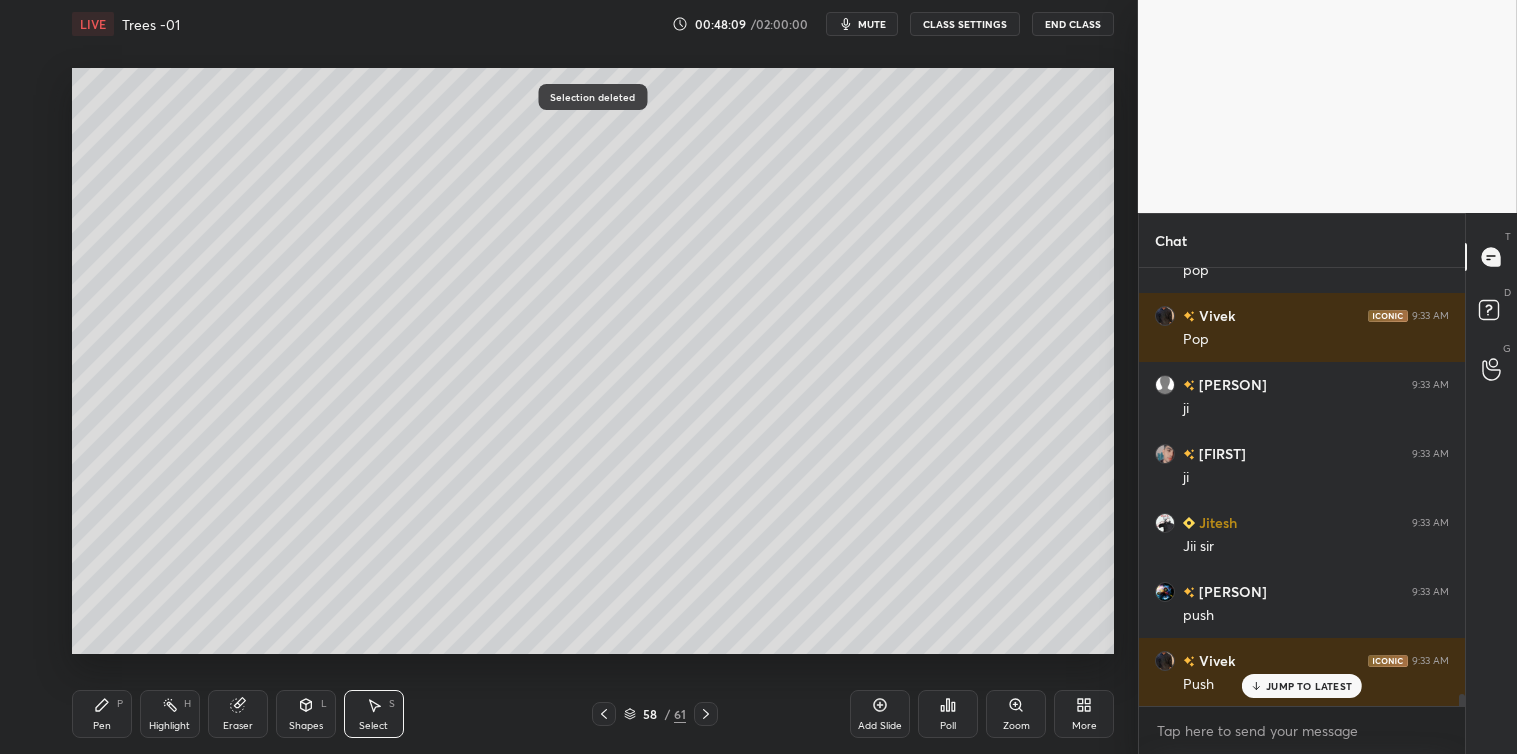 click 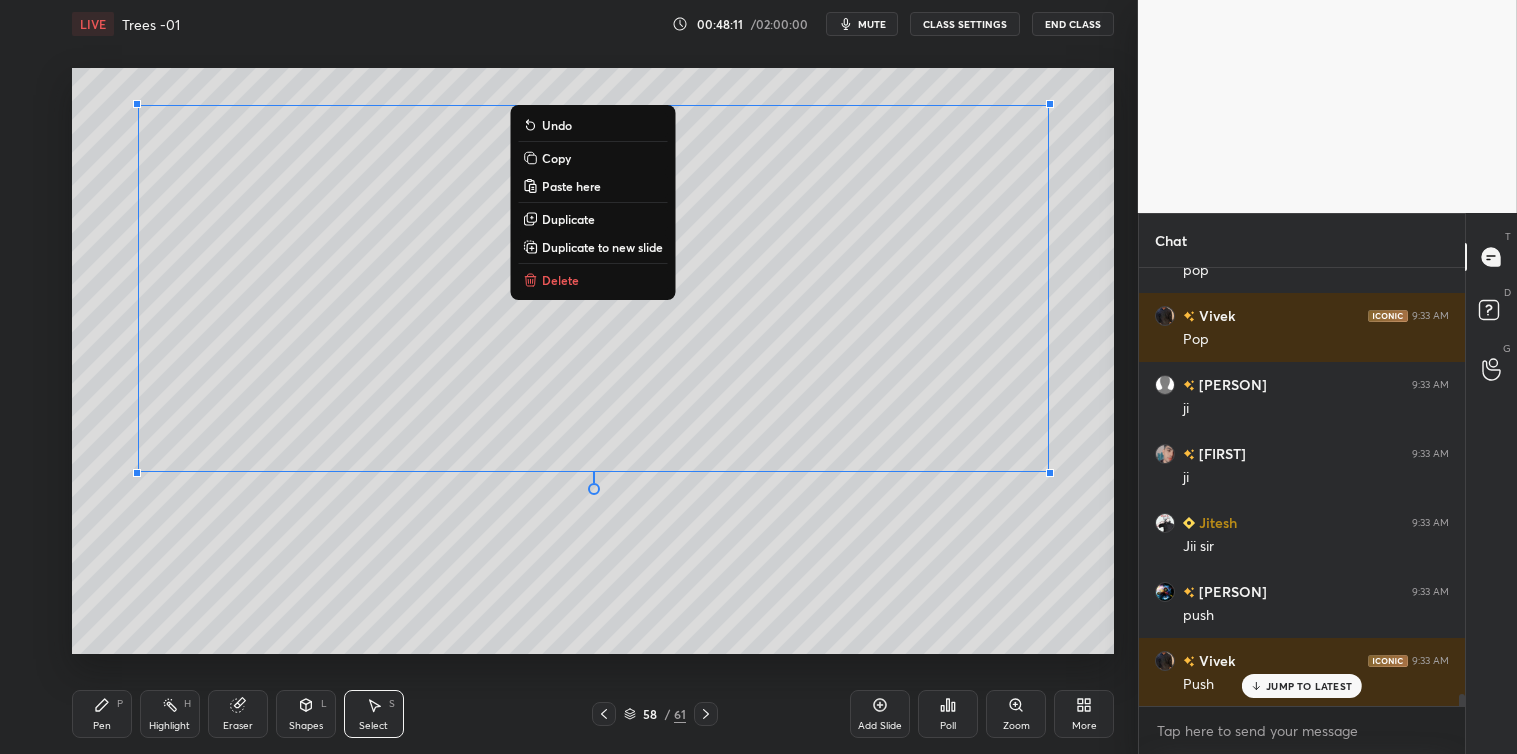 click on "Copy" at bounding box center (556, 158) 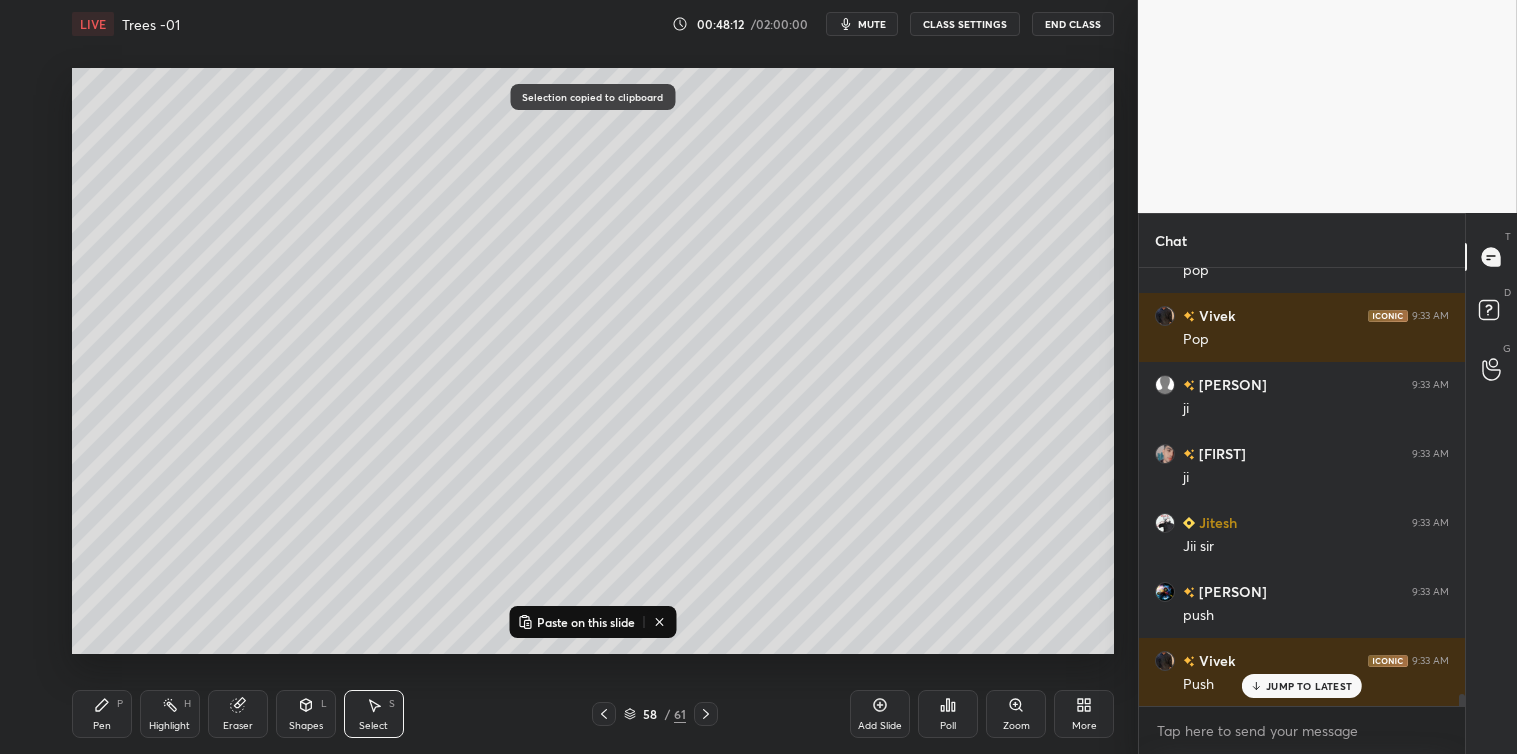 scroll, scrollTop: 15105, scrollLeft: 0, axis: vertical 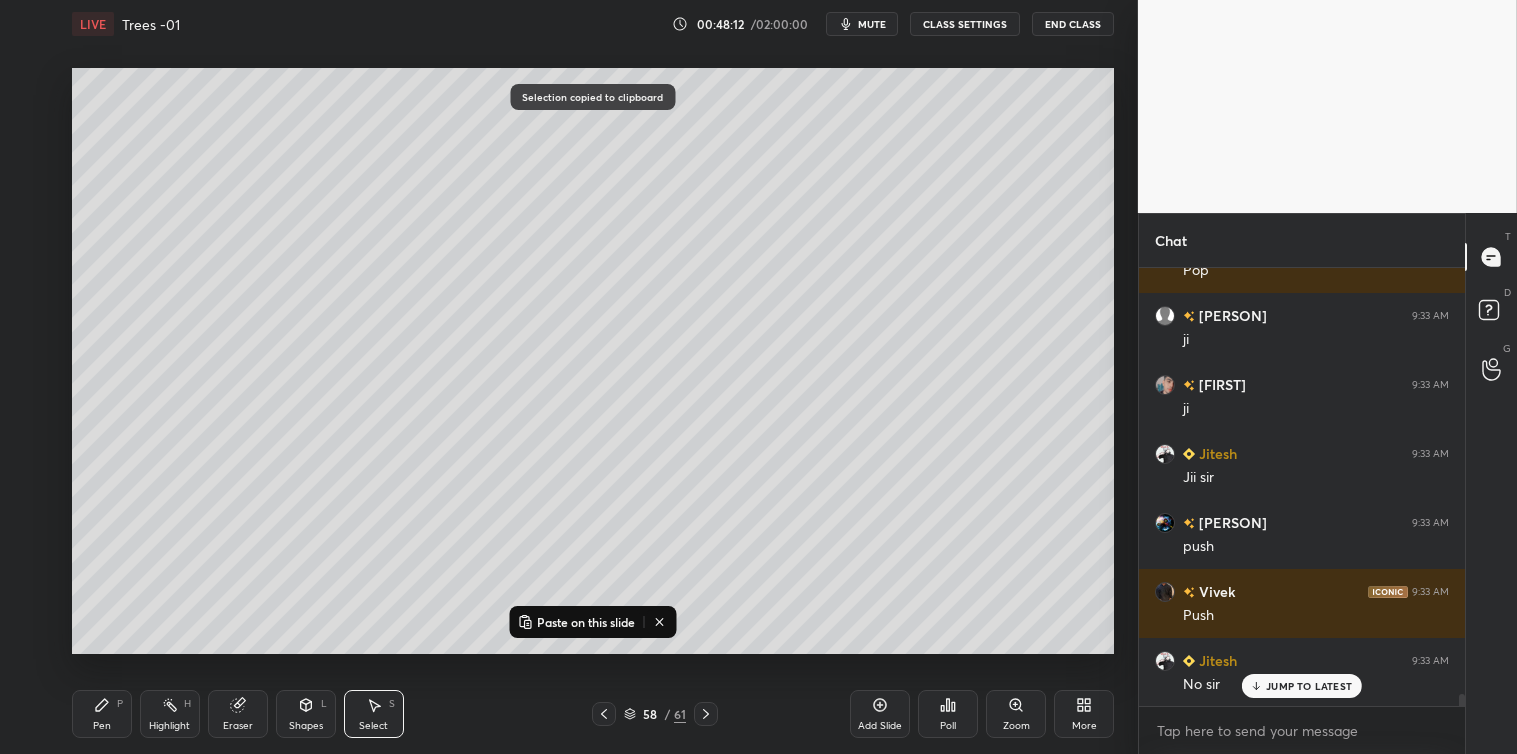 click on "Add Slide" at bounding box center [880, 714] 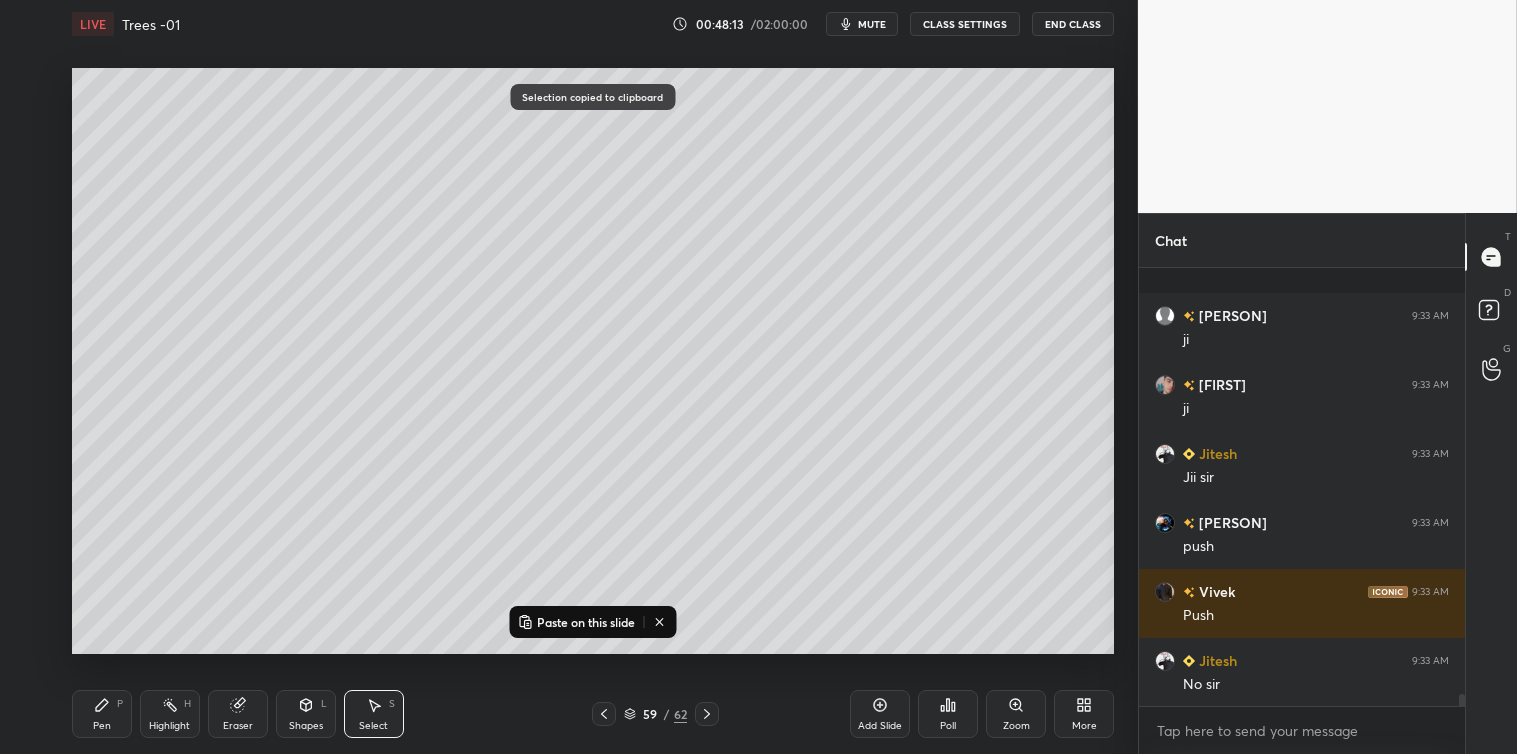 scroll, scrollTop: 15244, scrollLeft: 0, axis: vertical 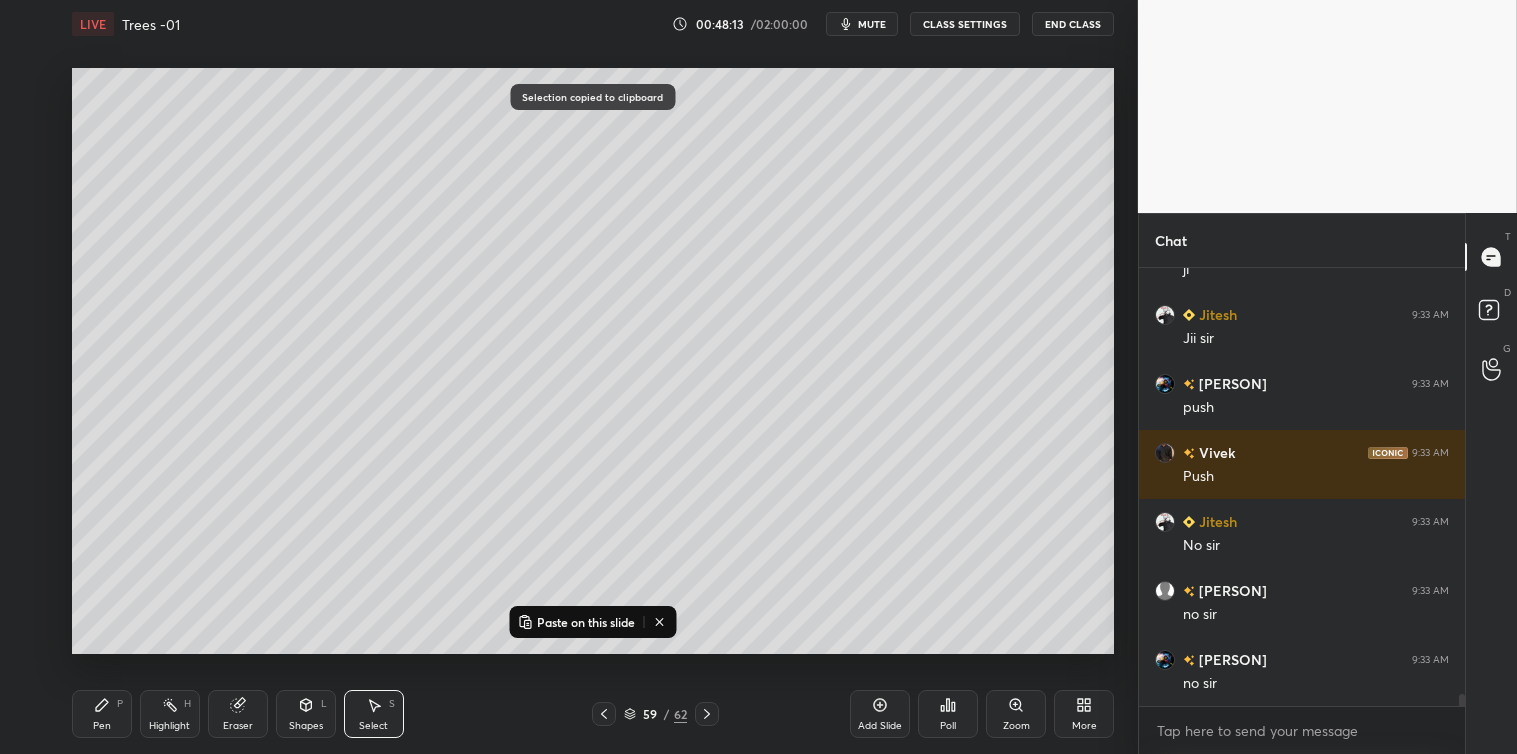 click on "Paste on this slide" at bounding box center [586, 622] 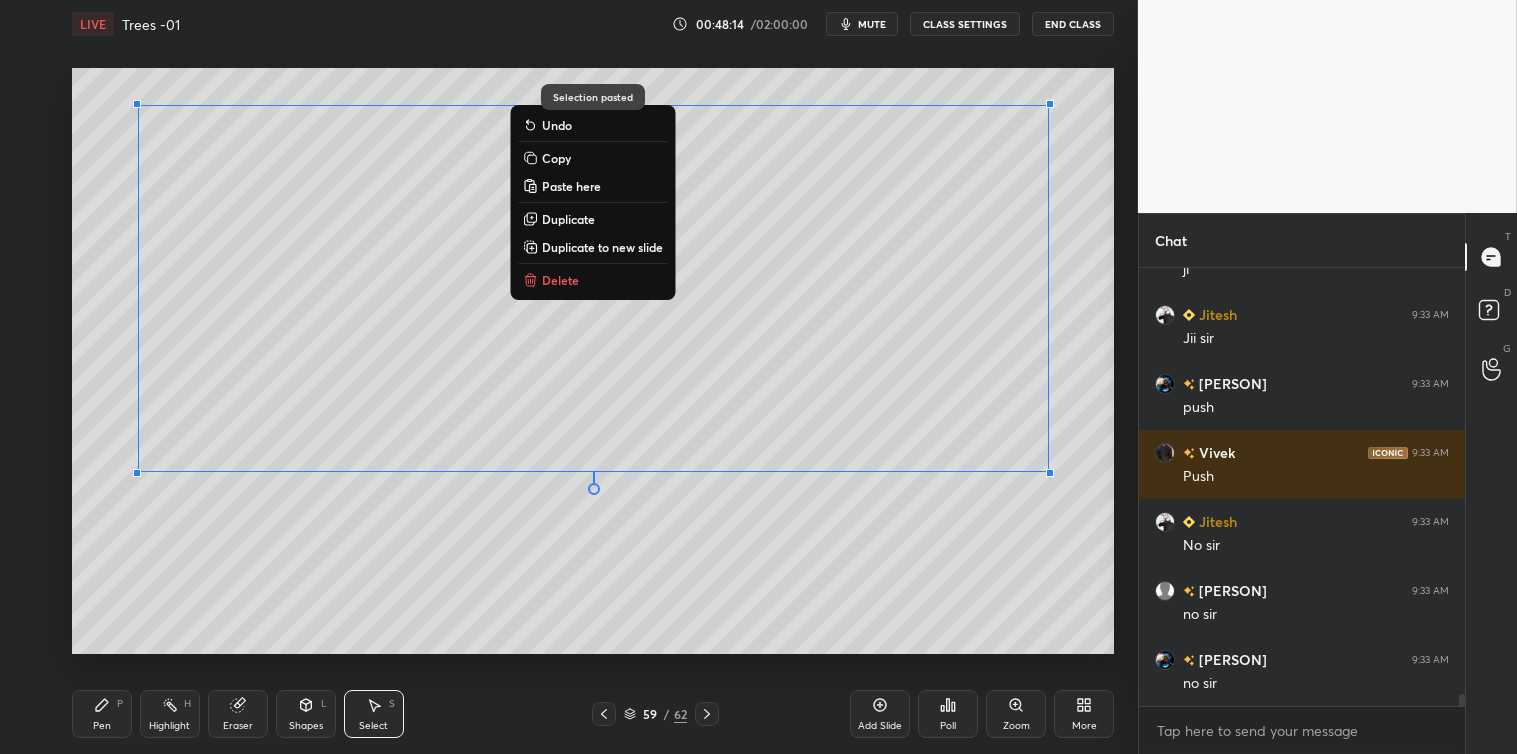click on "0 ° Undo Copy Paste here Duplicate Duplicate to new slide Delete" at bounding box center [593, 361] 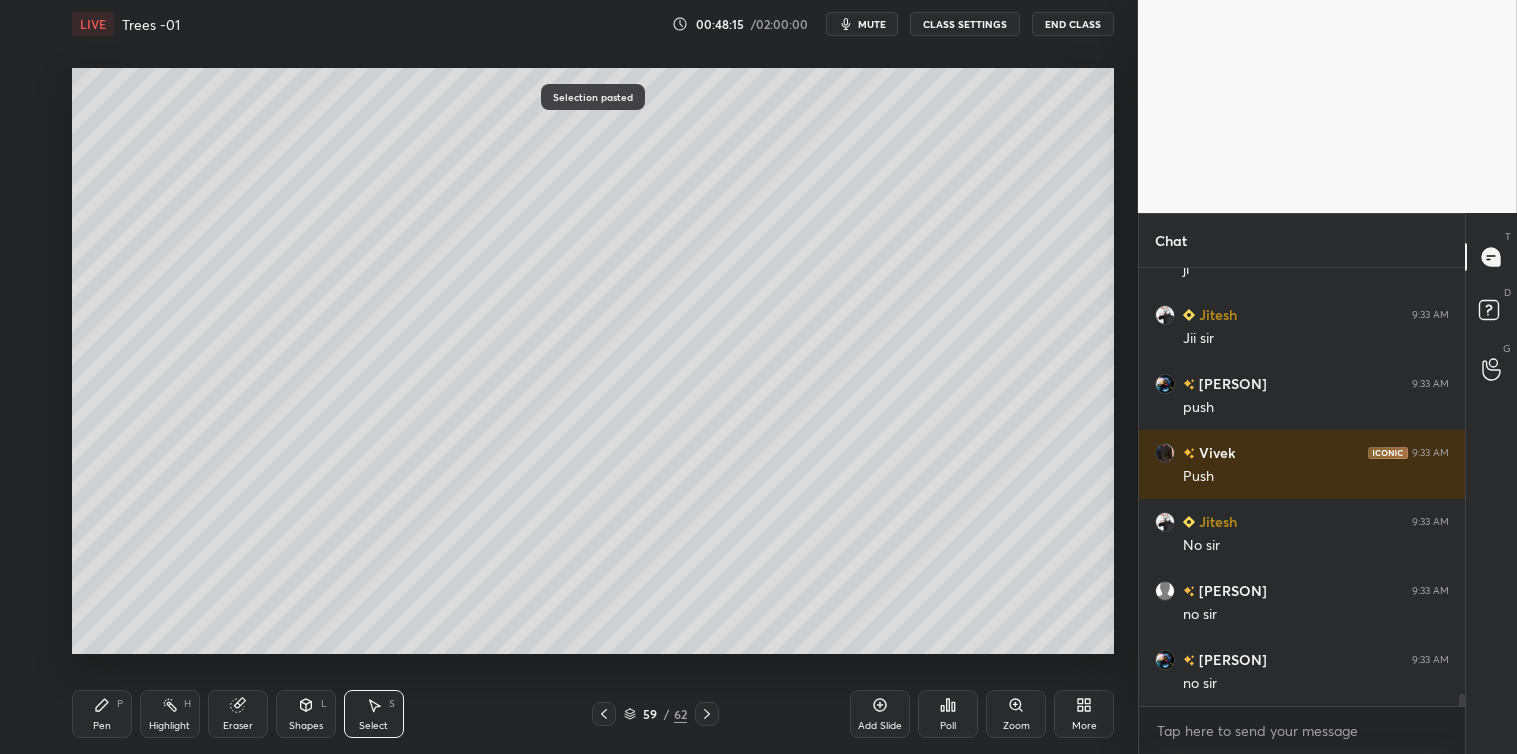 click 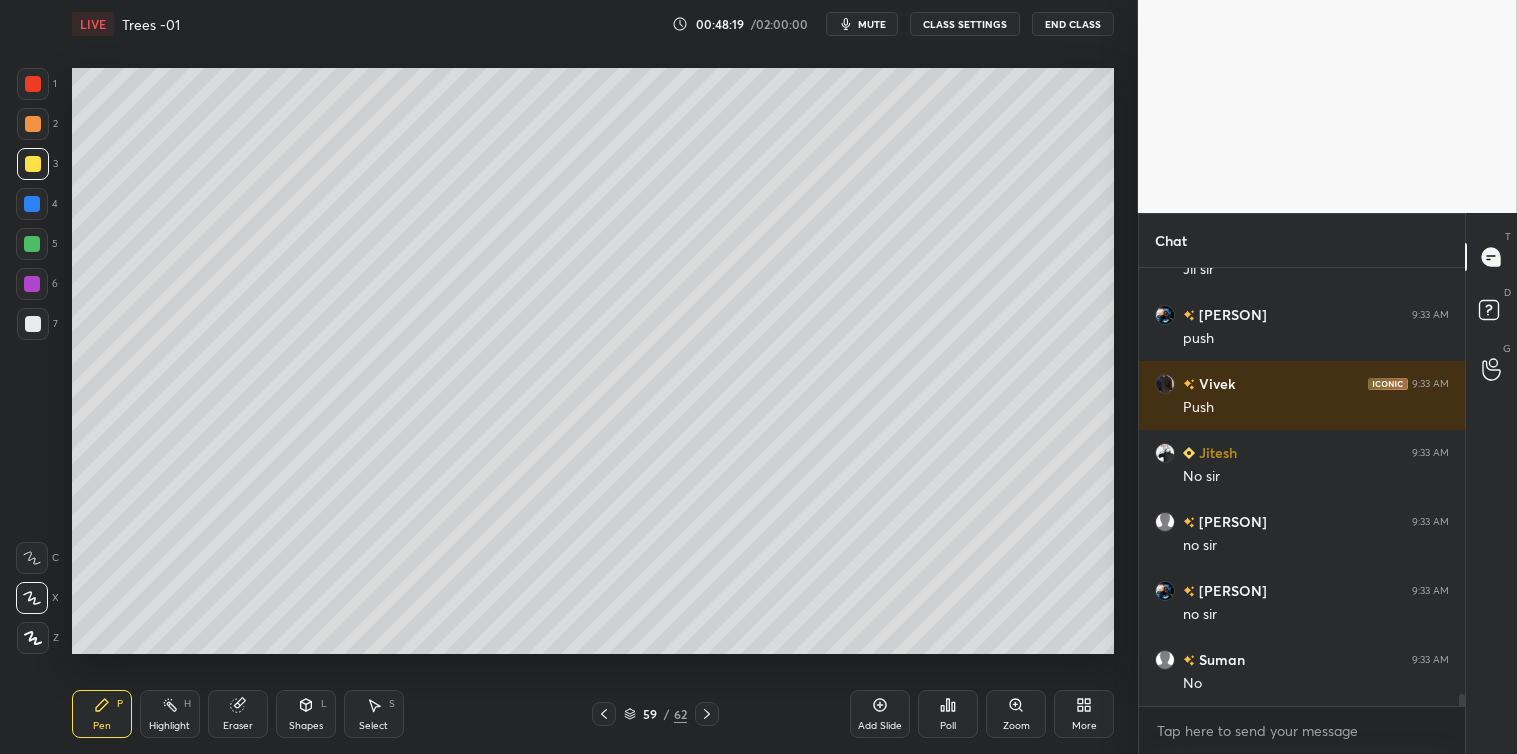 scroll, scrollTop: 15382, scrollLeft: 0, axis: vertical 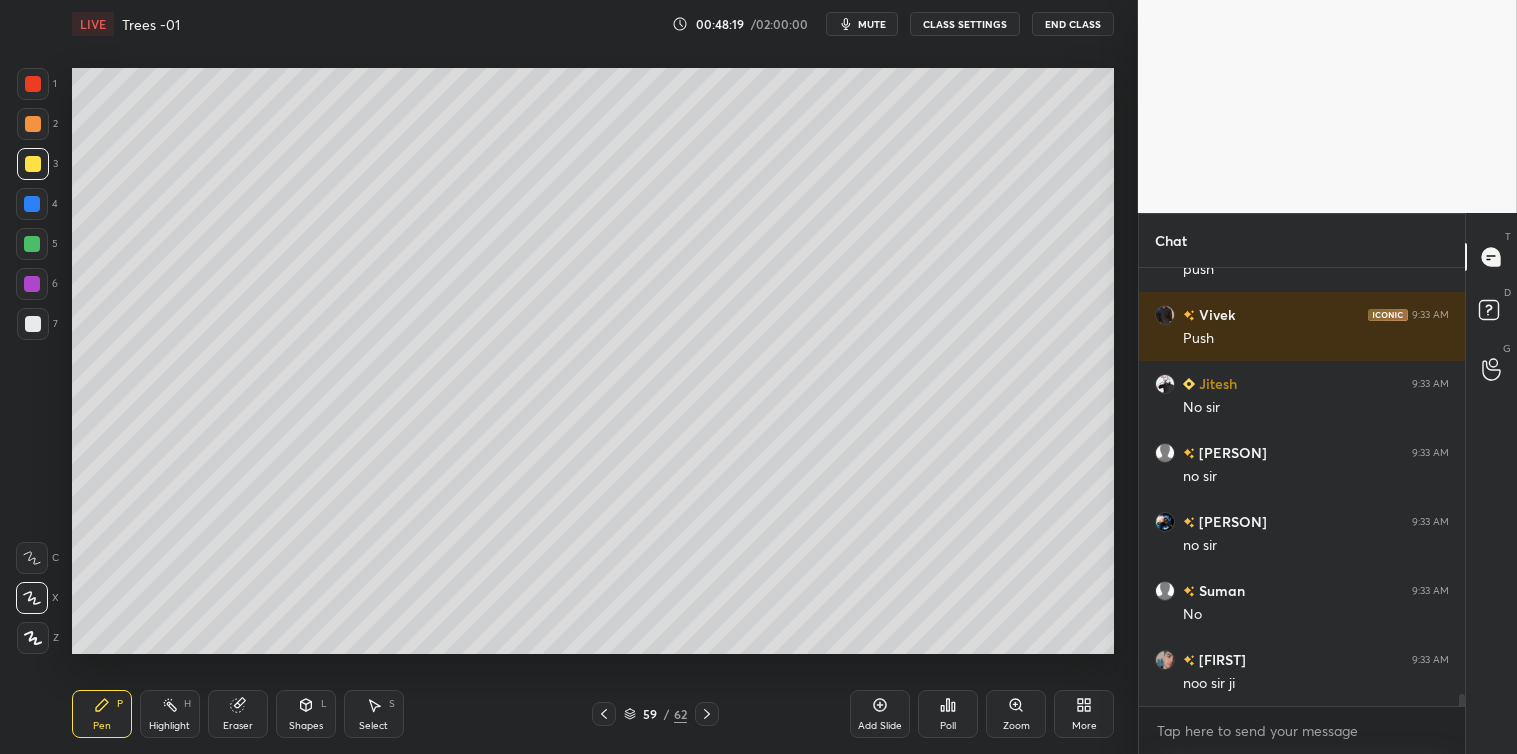 click 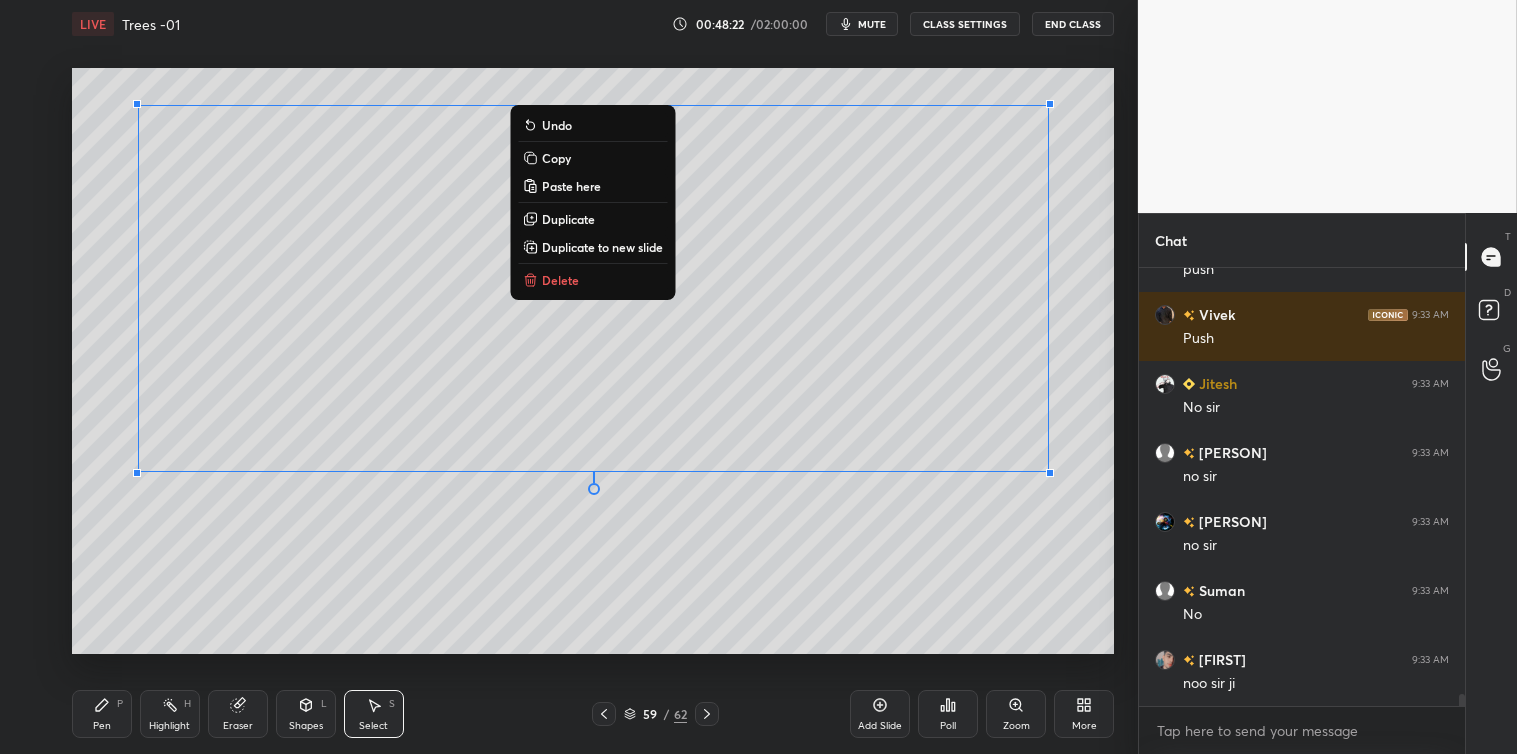 click on "Copy" at bounding box center (556, 158) 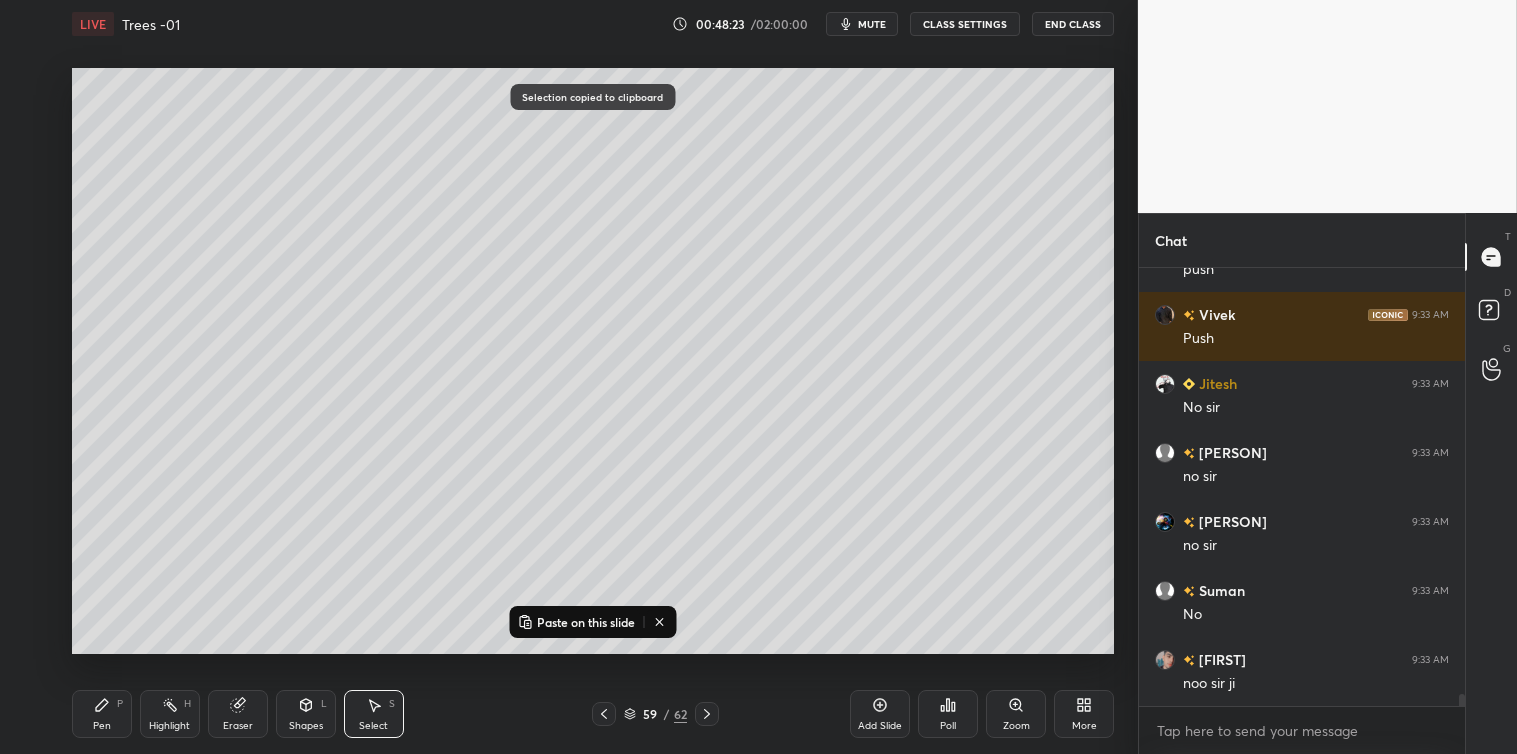 click 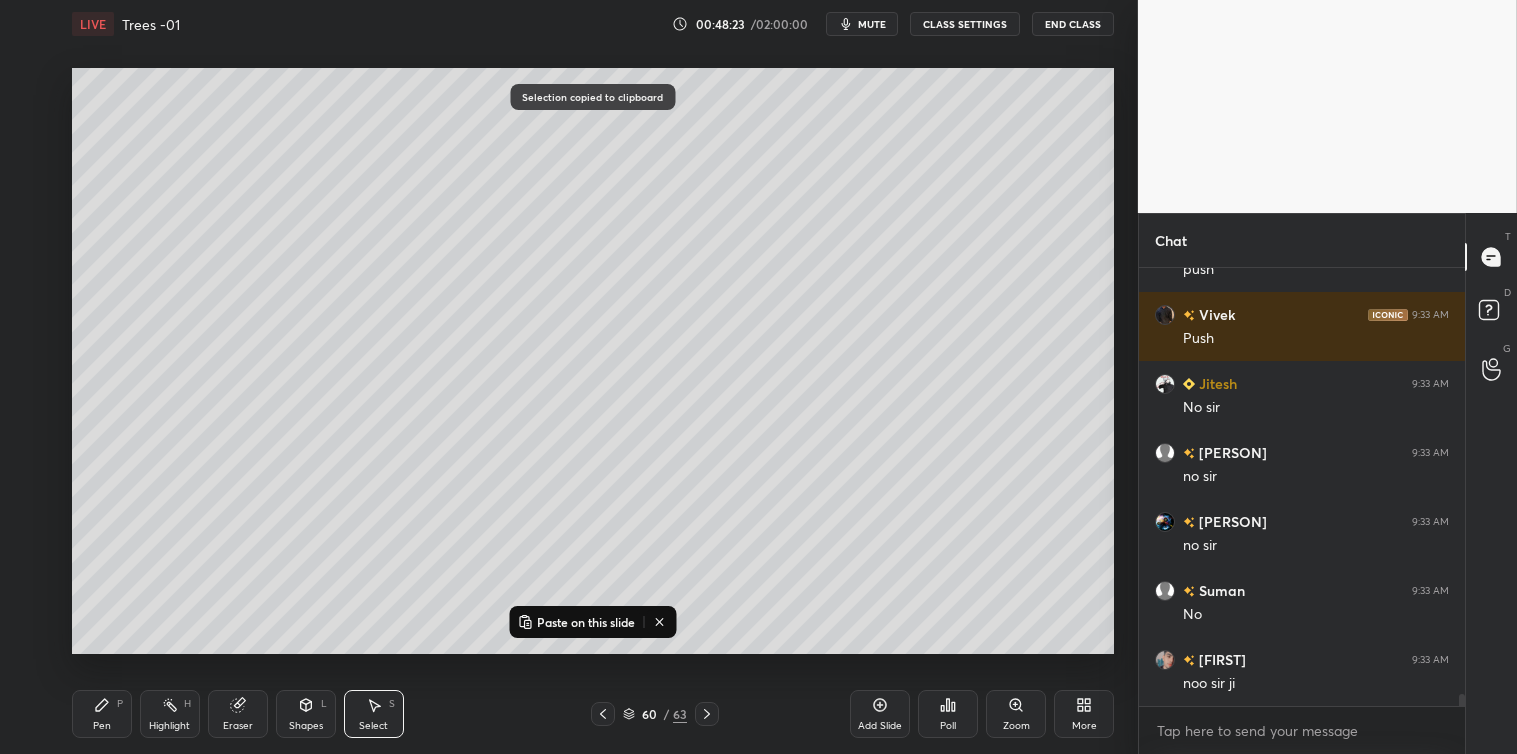 click on "Paste on this slide" at bounding box center [576, 622] 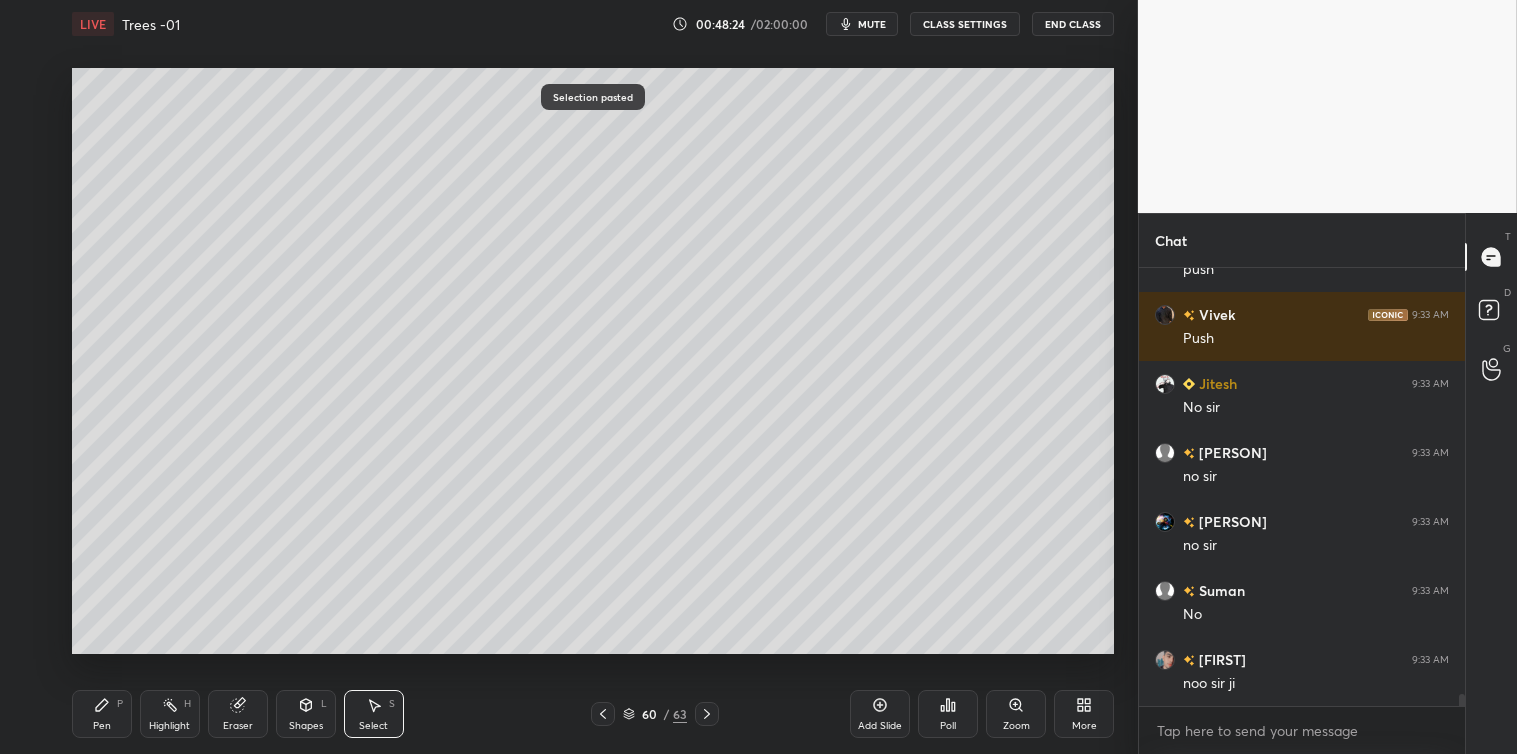 click on "0 ° Undo Copy Paste here Duplicate Duplicate to new slide Delete Selection pasted Setting up your live class Poll for   secs No correct answer Start poll" at bounding box center (593, 361) 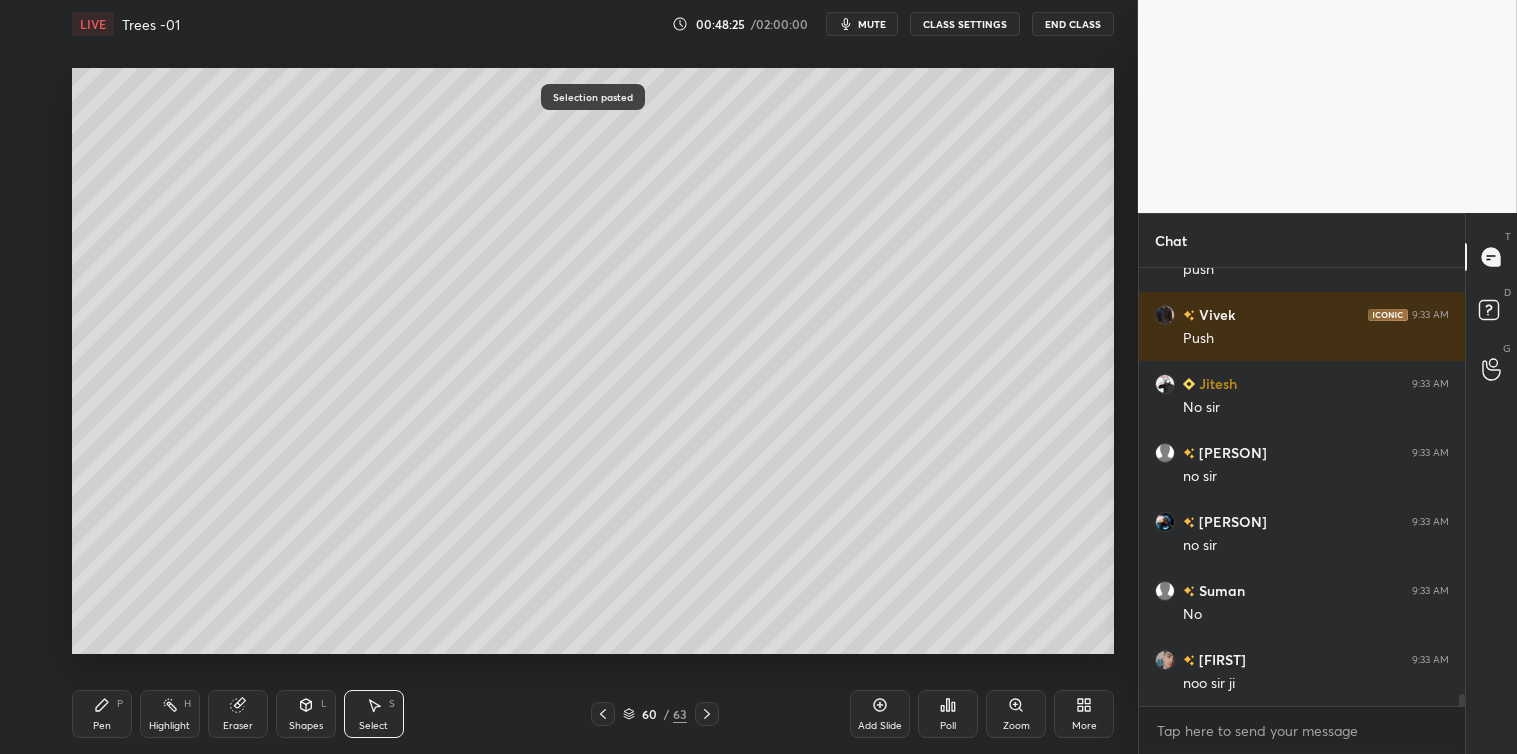click on "Pen P" at bounding box center [102, 714] 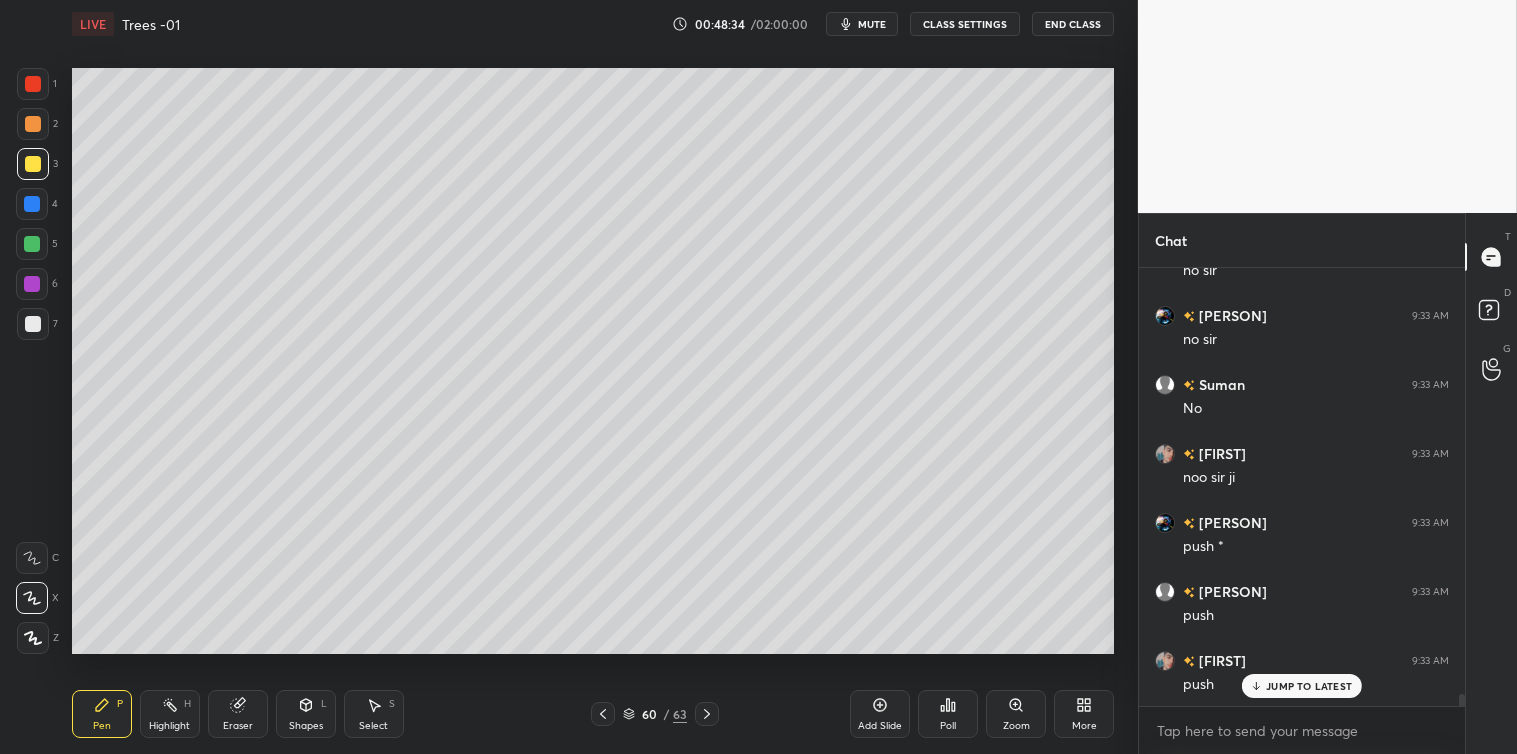 scroll, scrollTop: 15657, scrollLeft: 0, axis: vertical 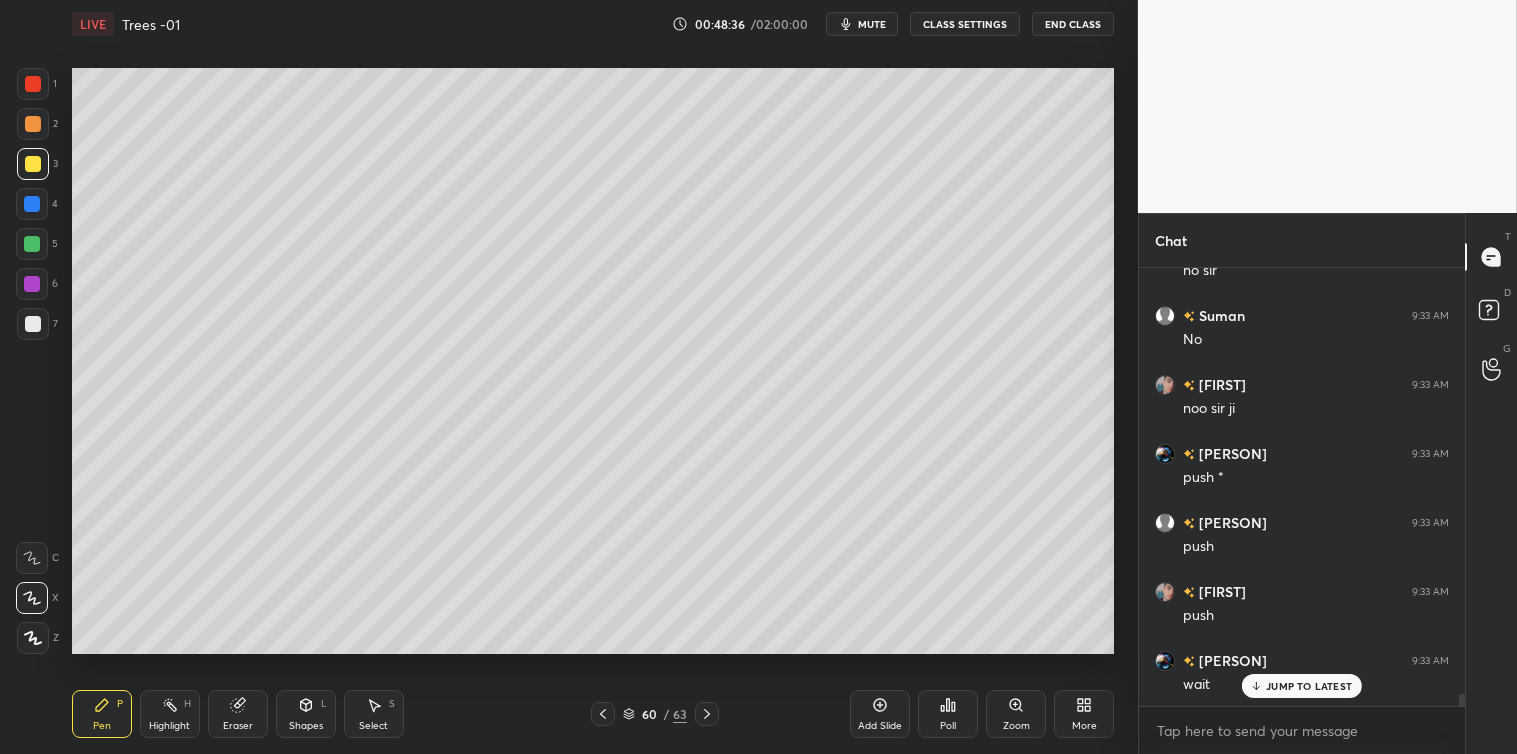 click on "Select S" at bounding box center [374, 714] 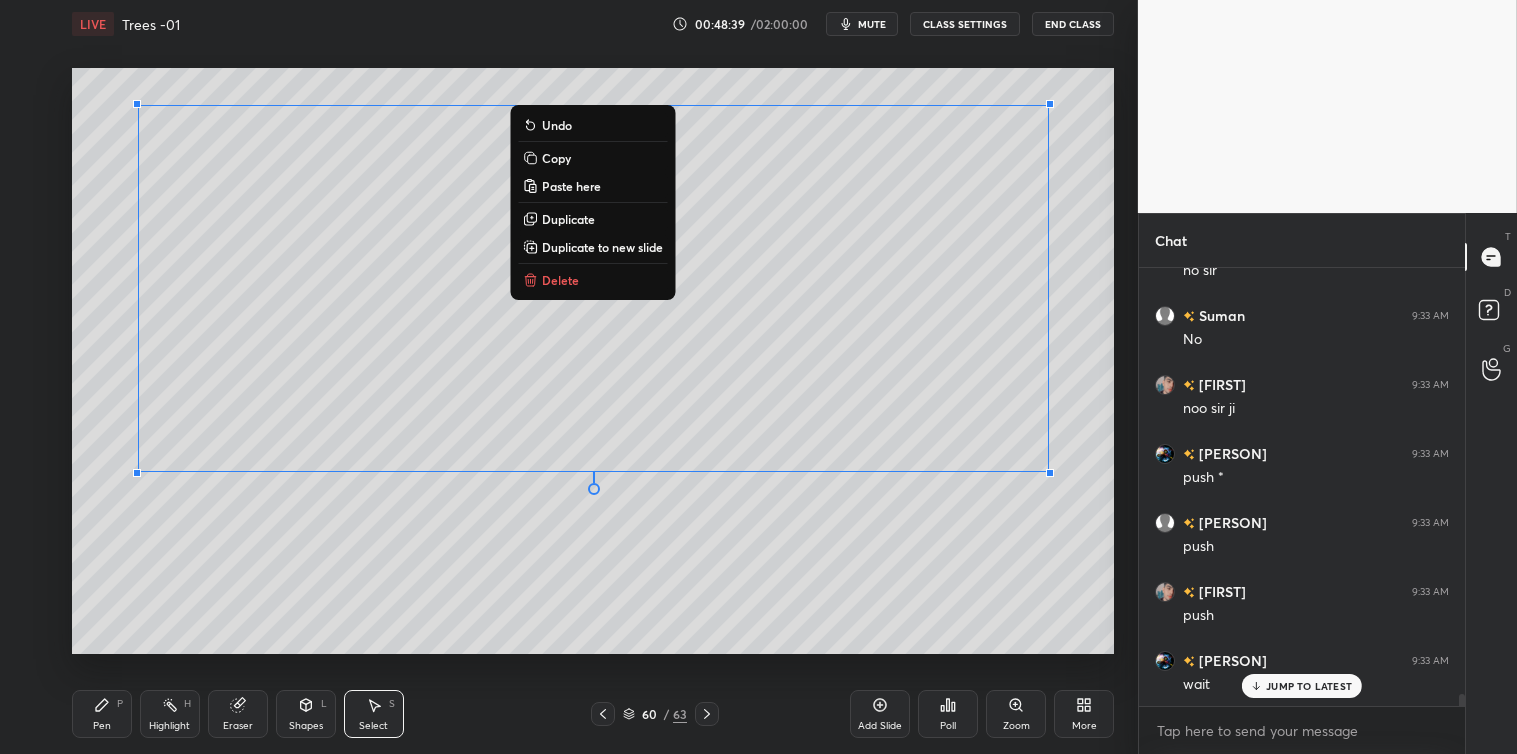 click on "Copy" at bounding box center (592, 158) 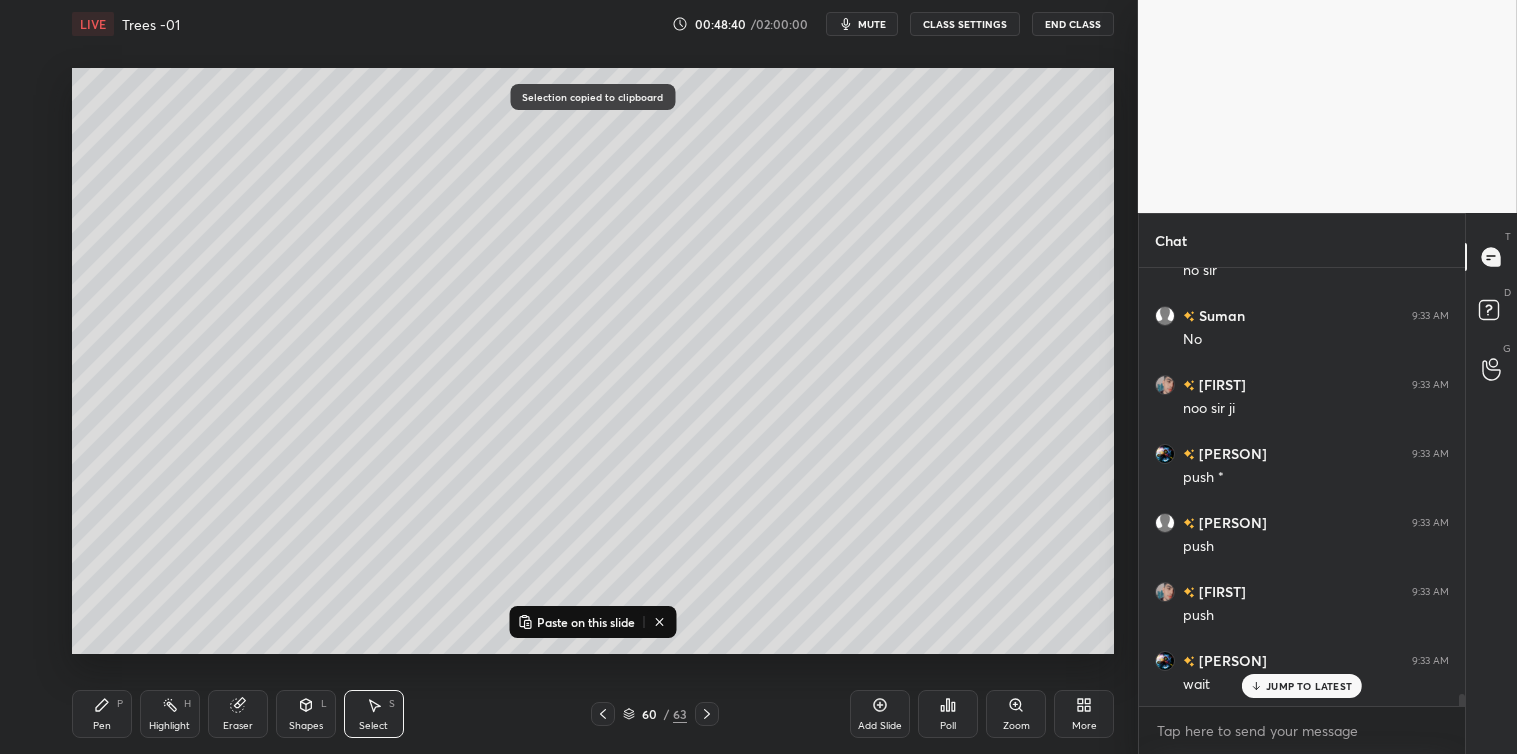 click 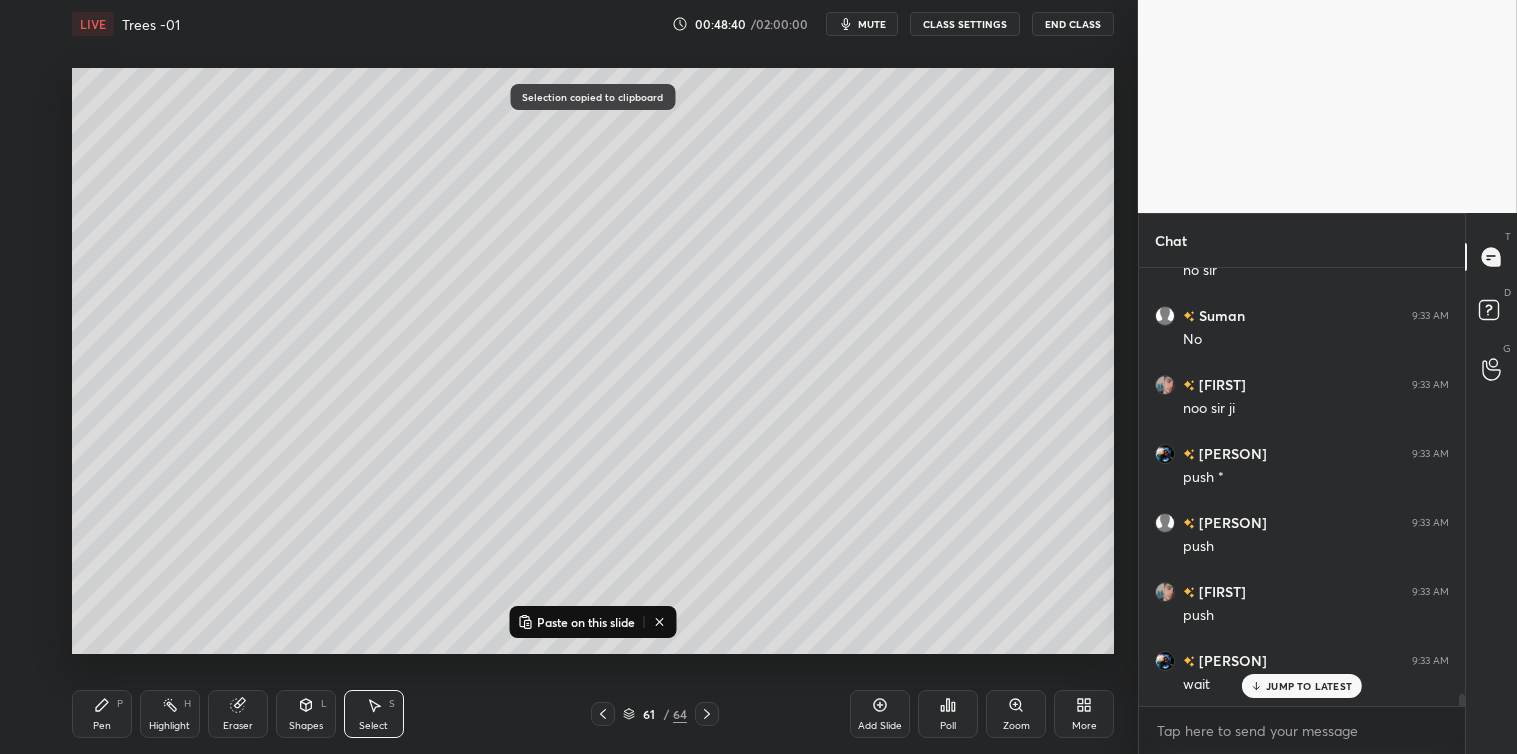 click on "Paste on this slide" at bounding box center [586, 622] 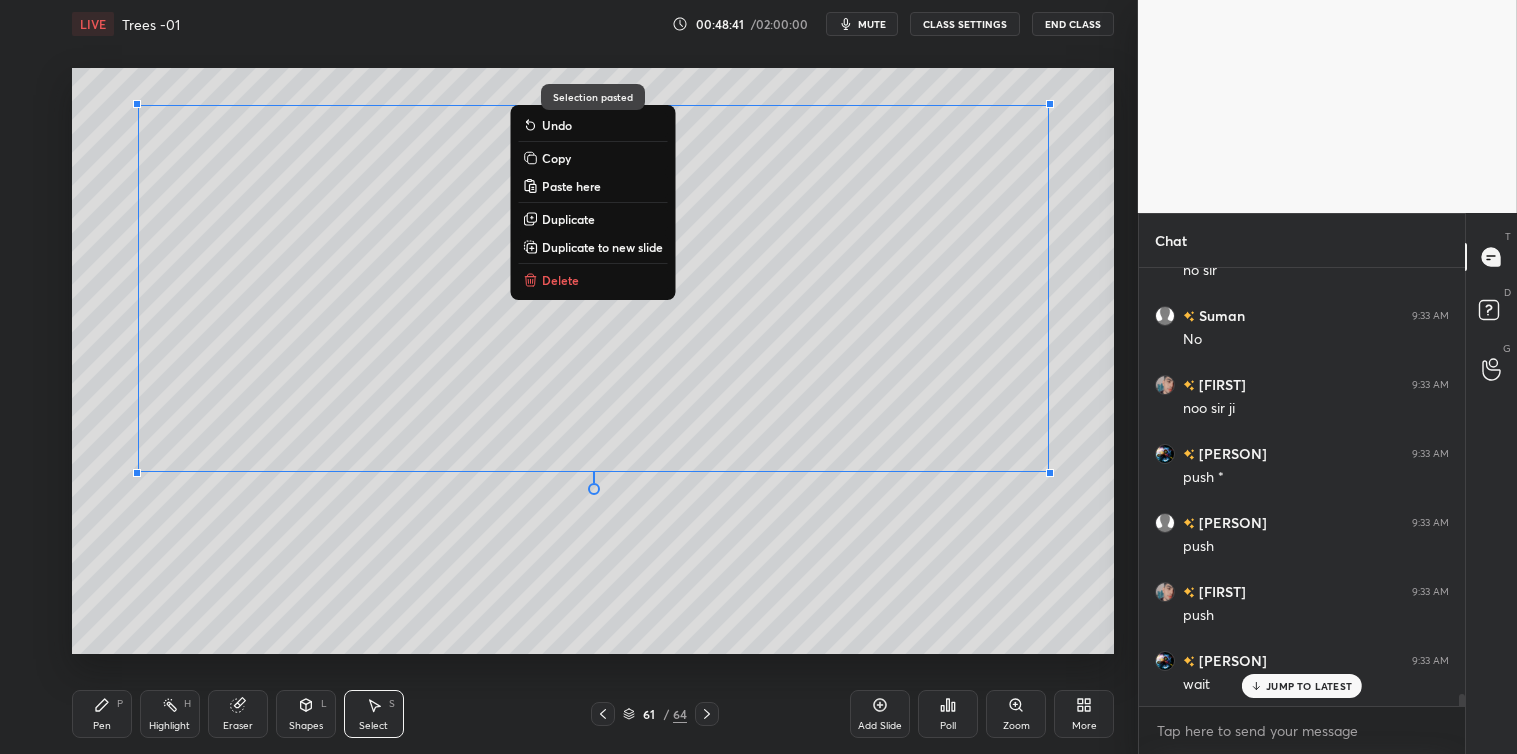 click on "0 ° Undo Copy Paste here Duplicate Duplicate to new slide Delete" at bounding box center (593, 361) 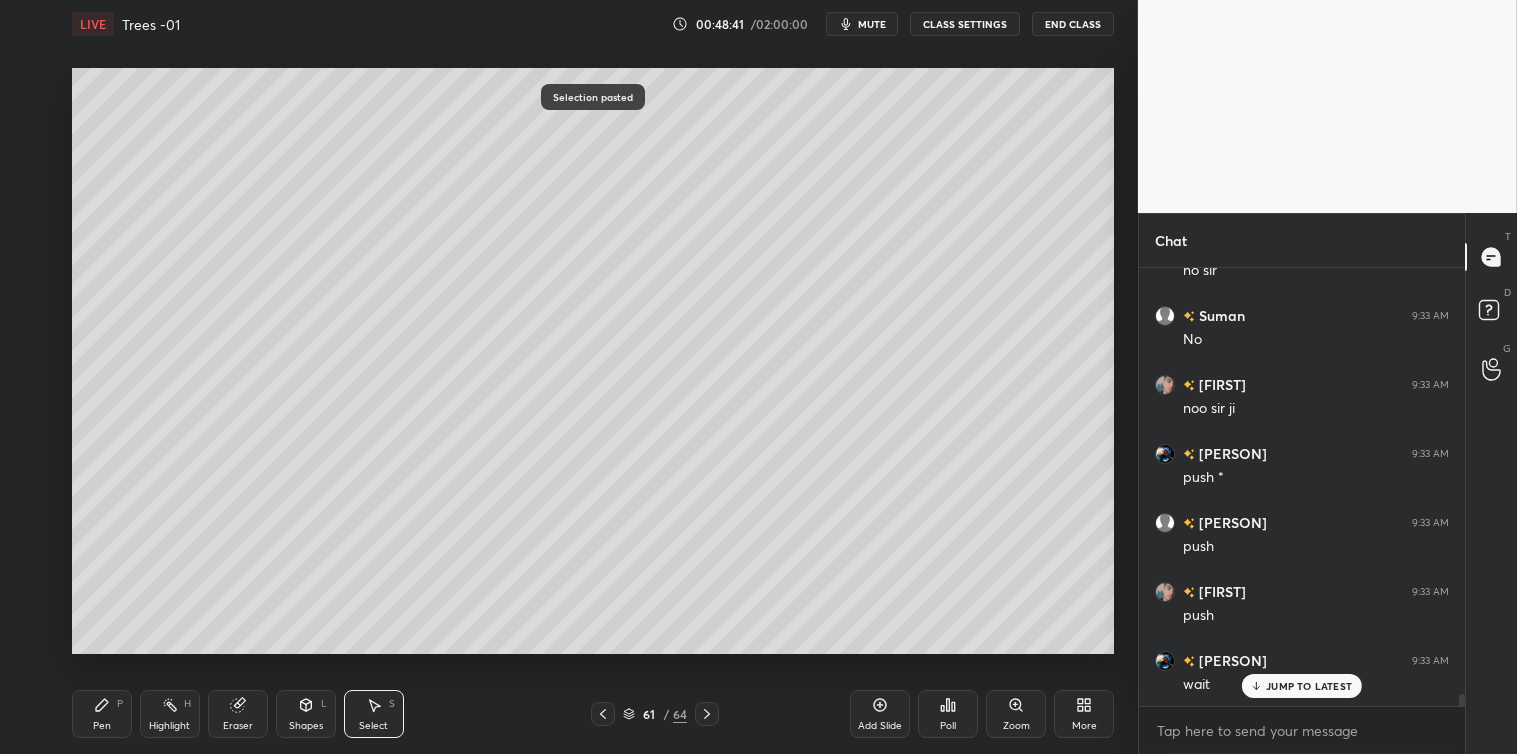 click 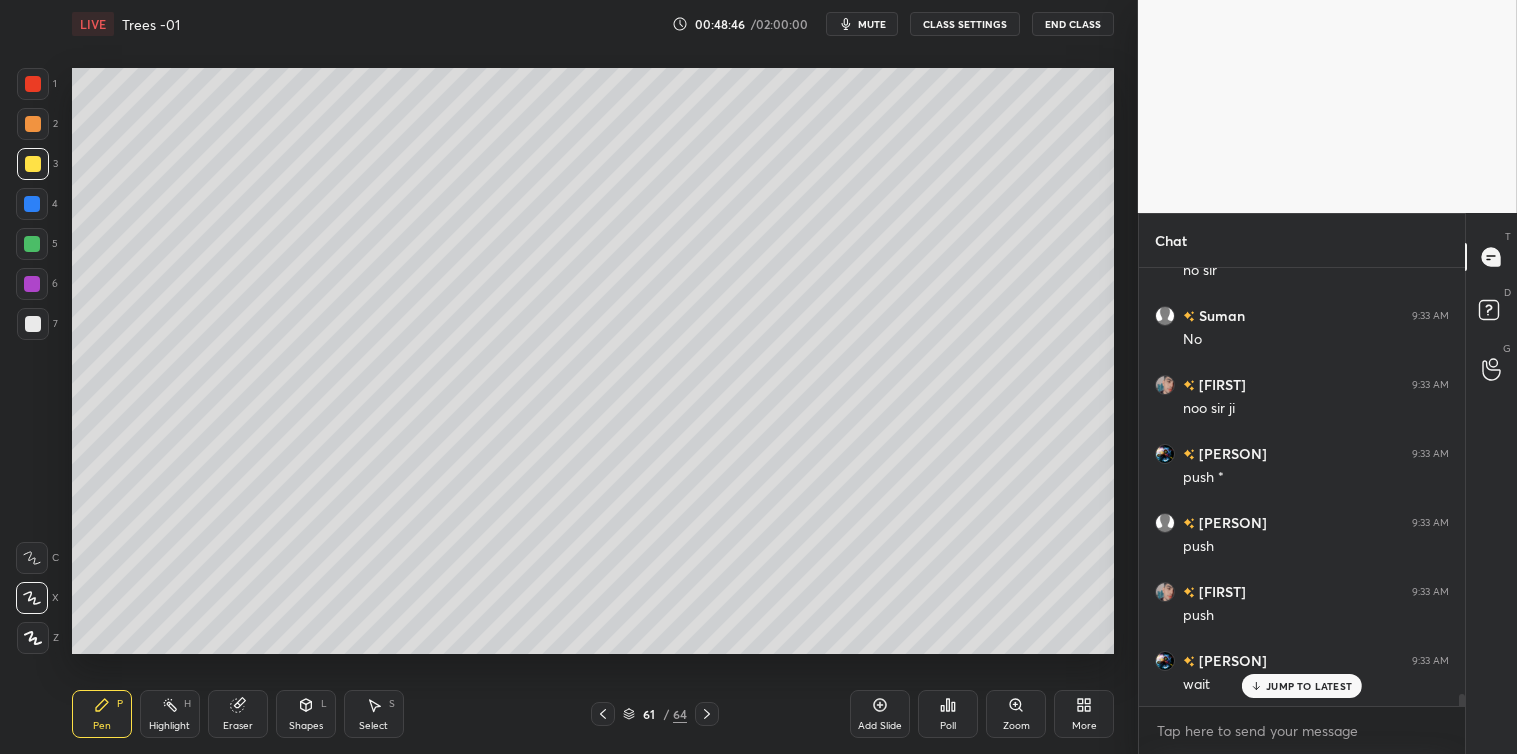 click on "Select S" at bounding box center (374, 714) 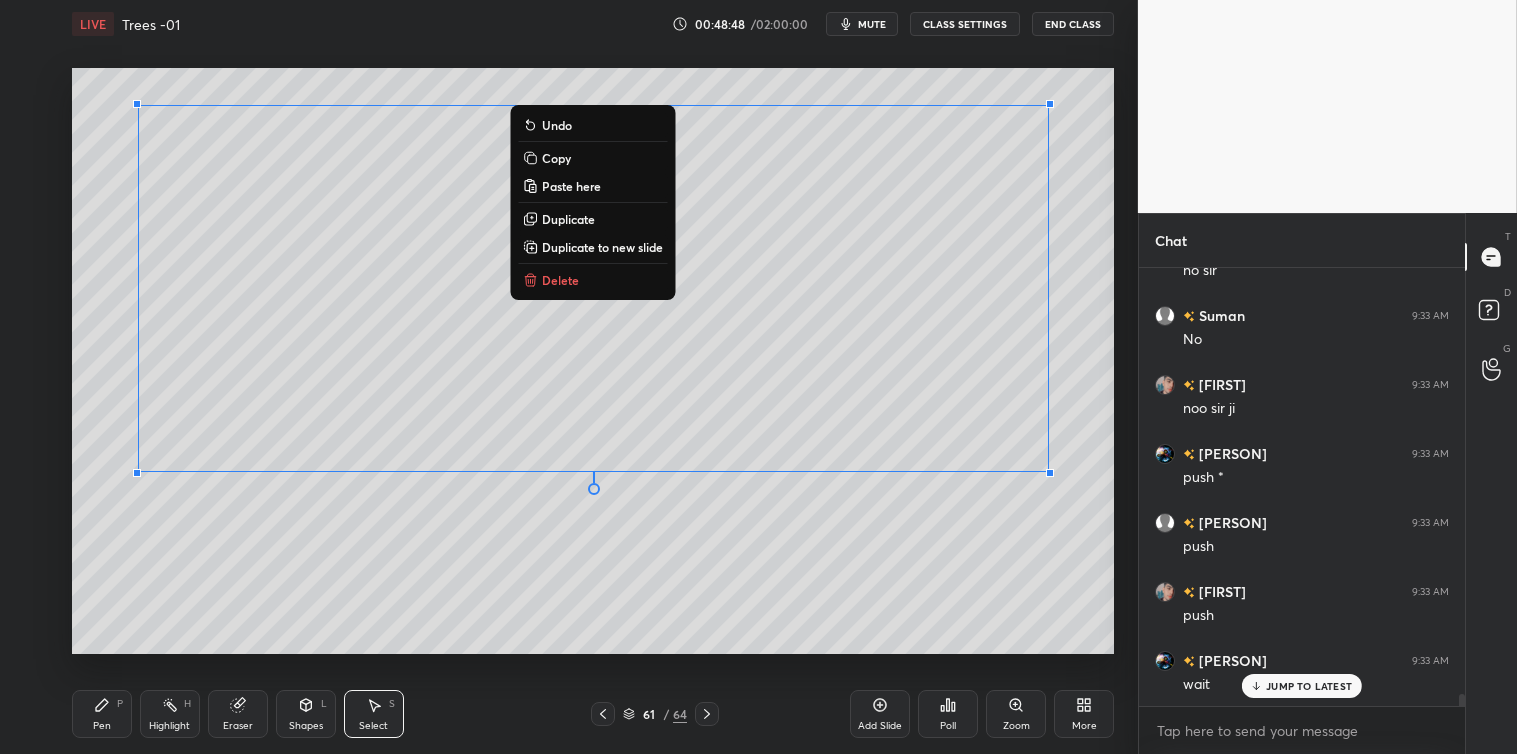 click on "Copy" at bounding box center (556, 158) 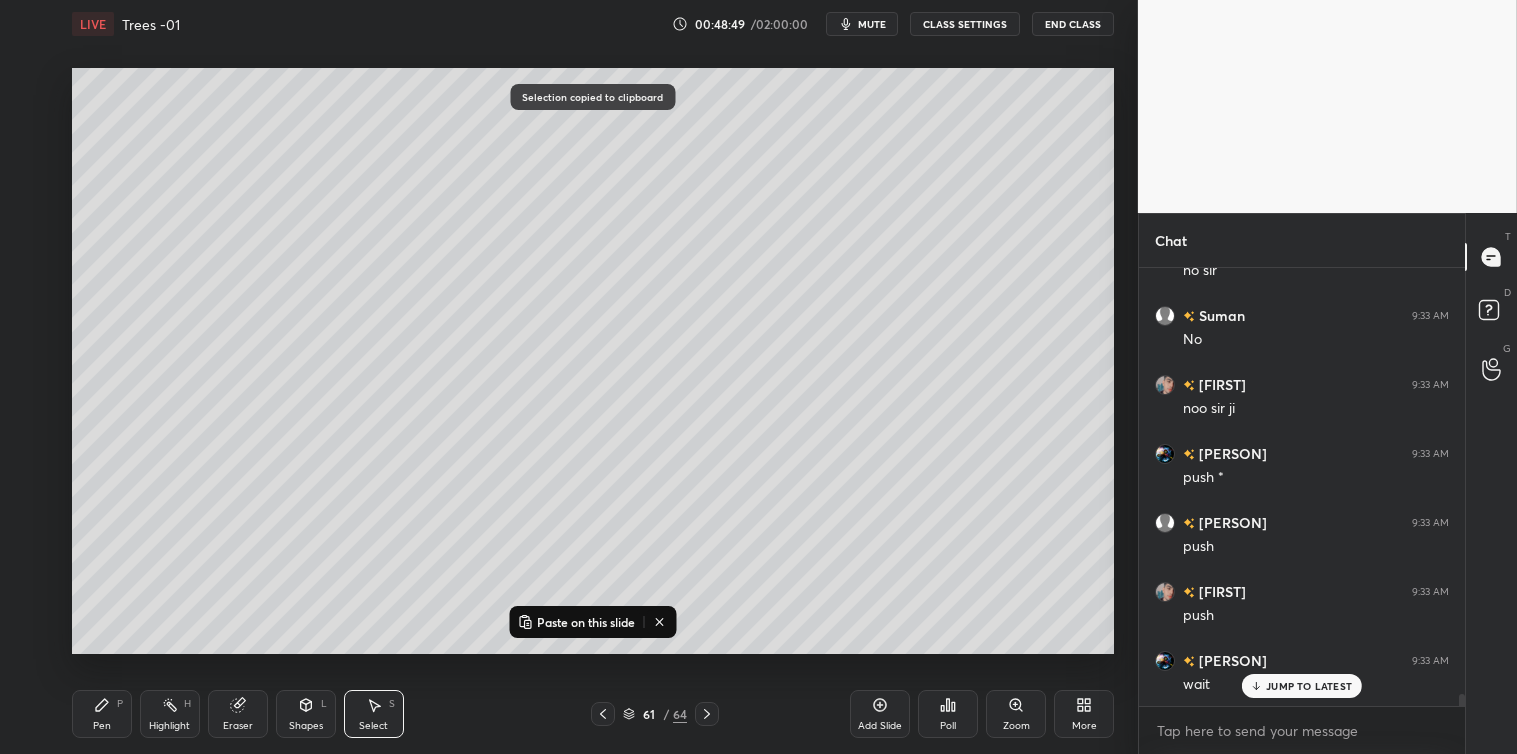 click 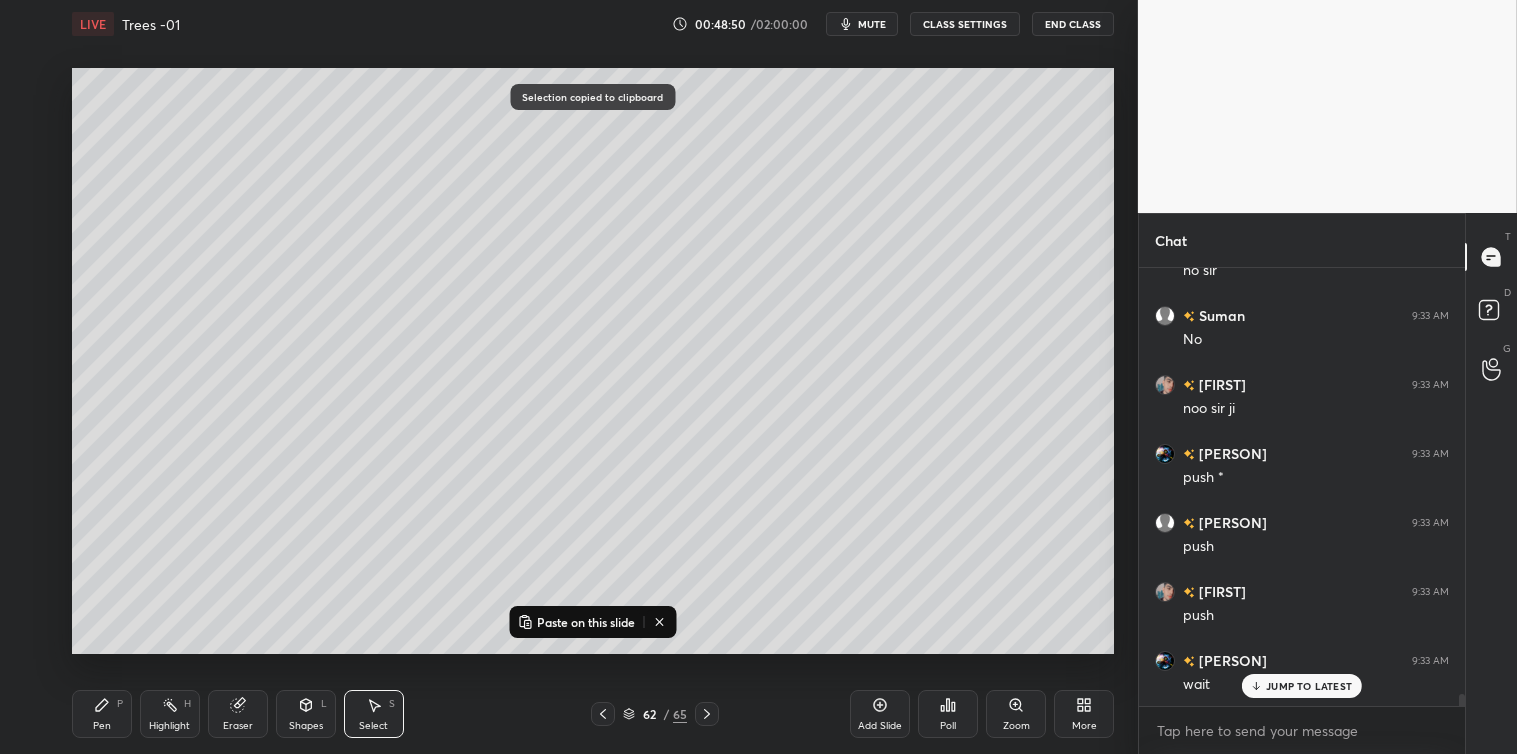 click on "Paste on this slide" at bounding box center (586, 622) 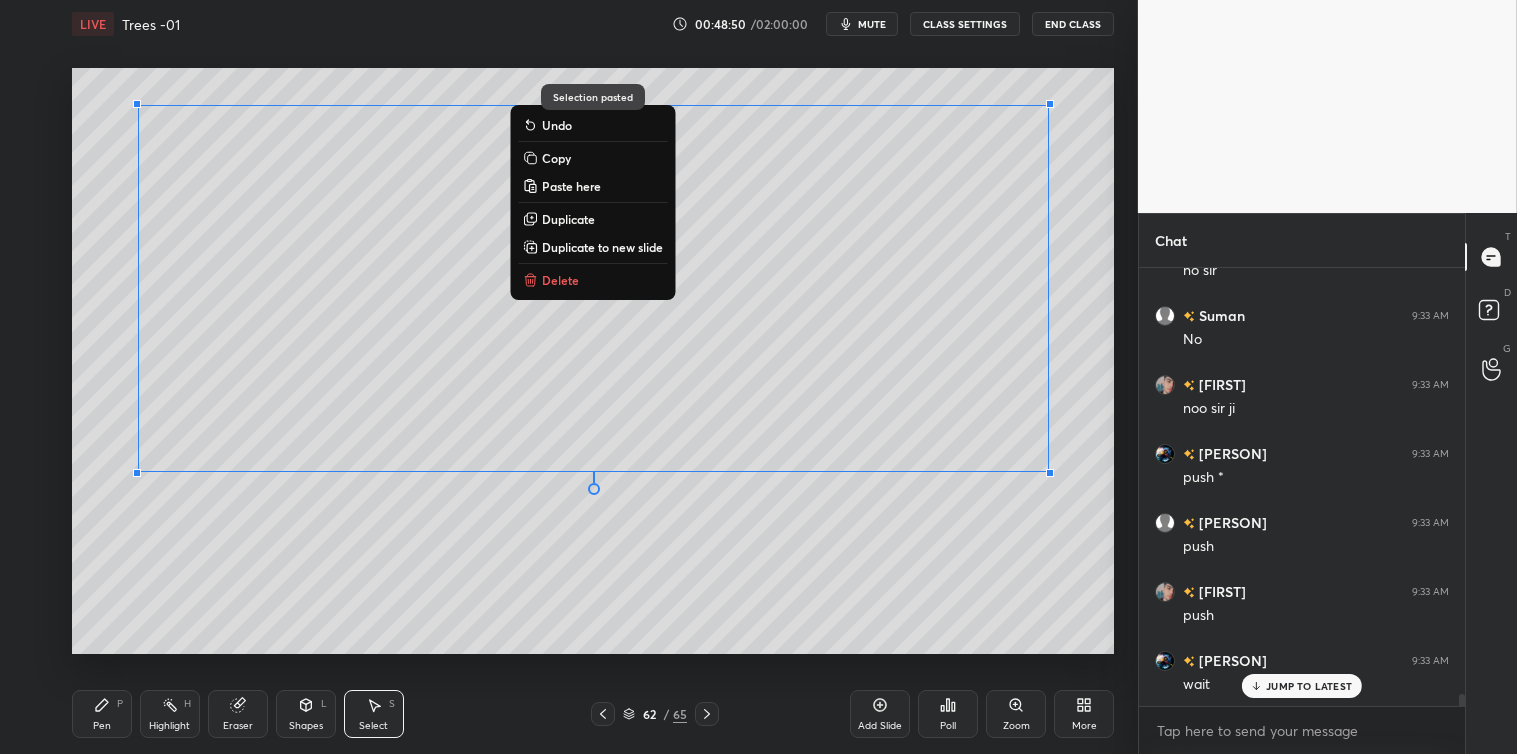 click on "0 ° Undo Copy Paste here Duplicate Duplicate to new slide Delete" at bounding box center (593, 361) 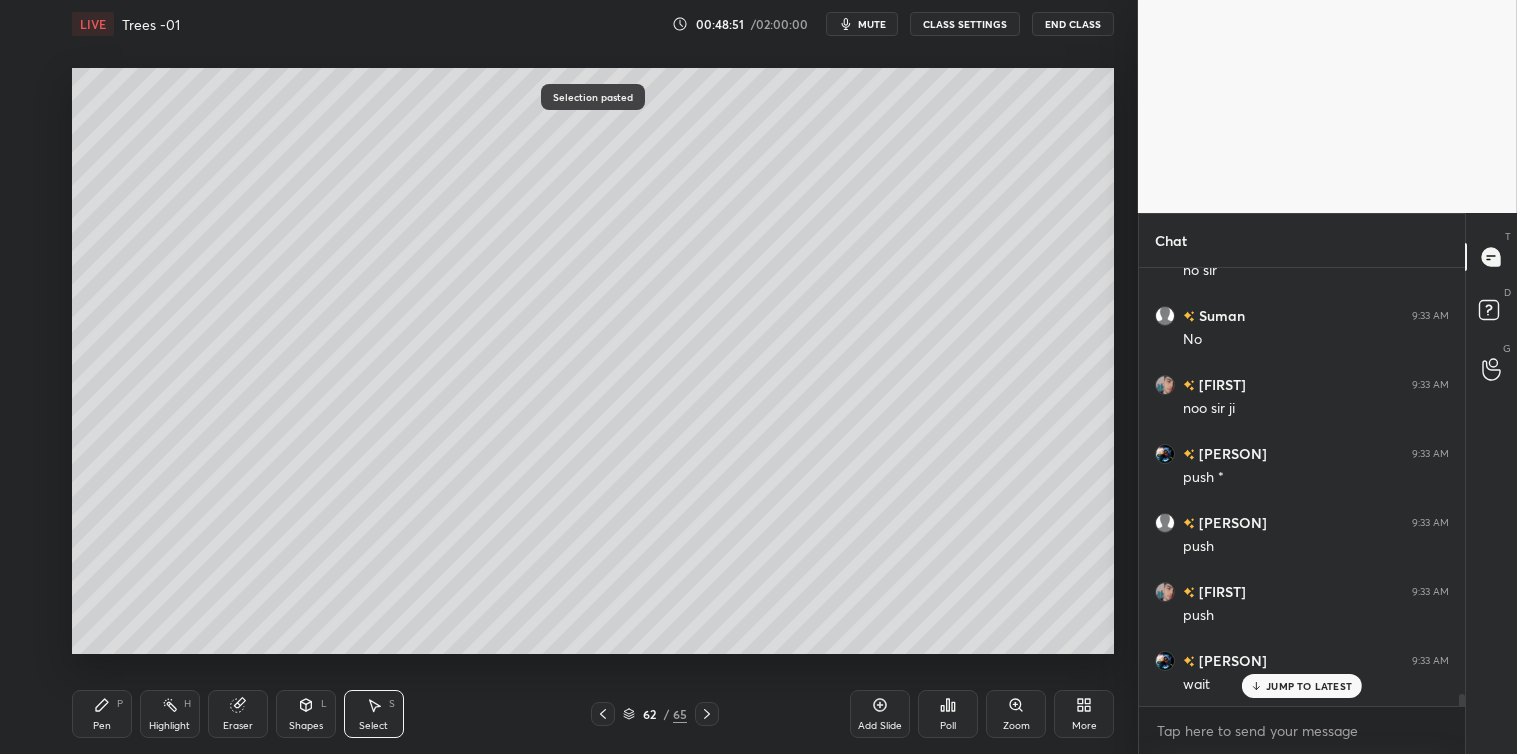 click on "Pen" at bounding box center (102, 726) 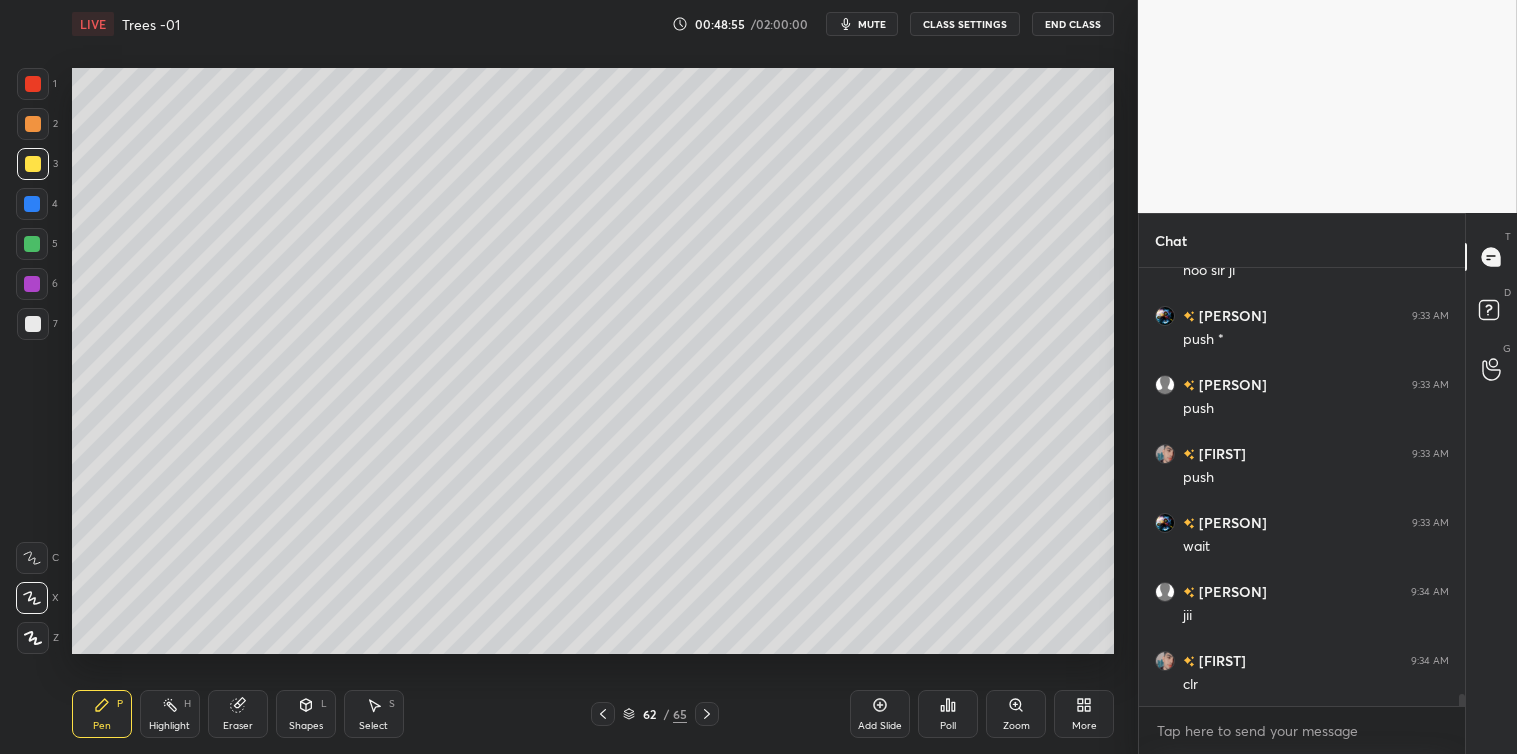 scroll, scrollTop: 15865, scrollLeft: 0, axis: vertical 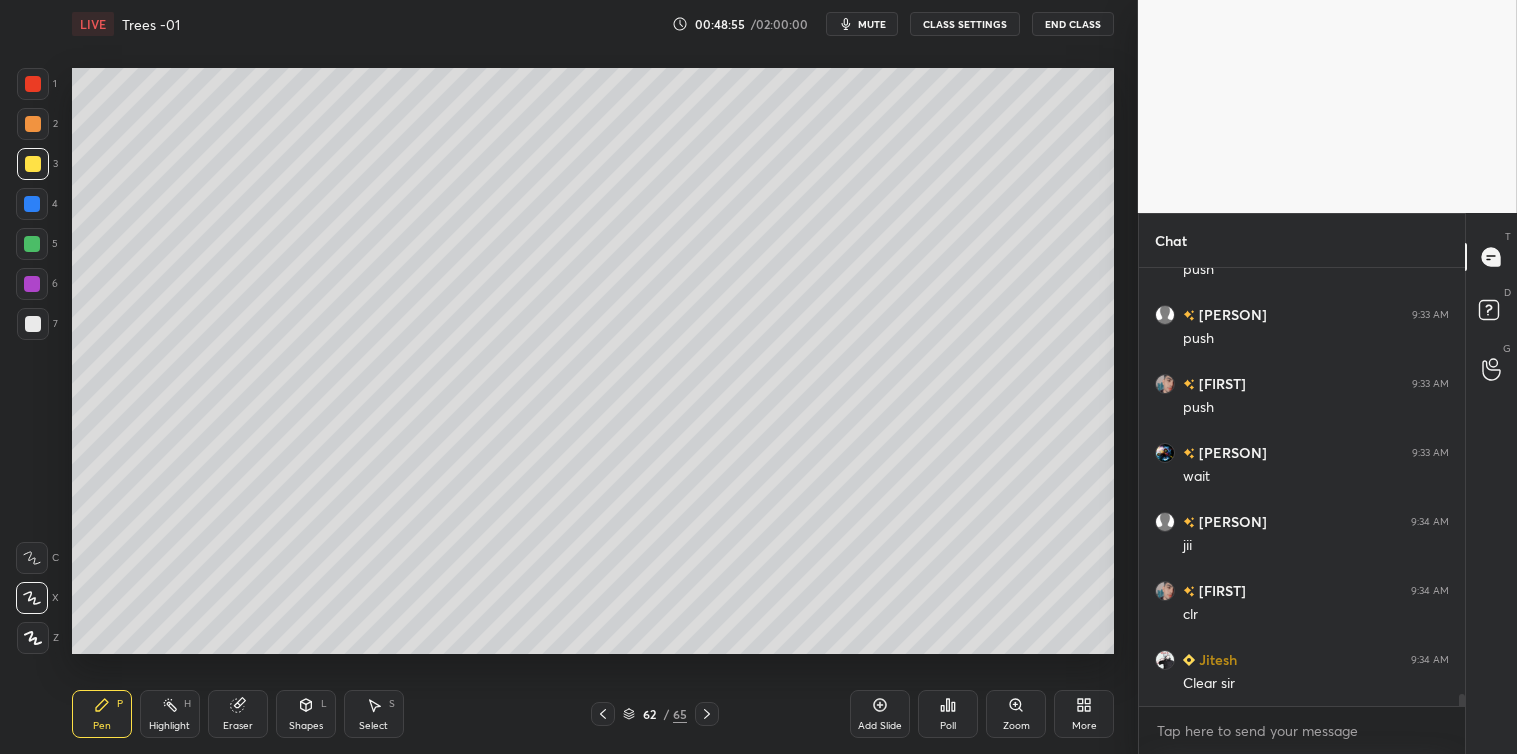 click at bounding box center (32, 204) 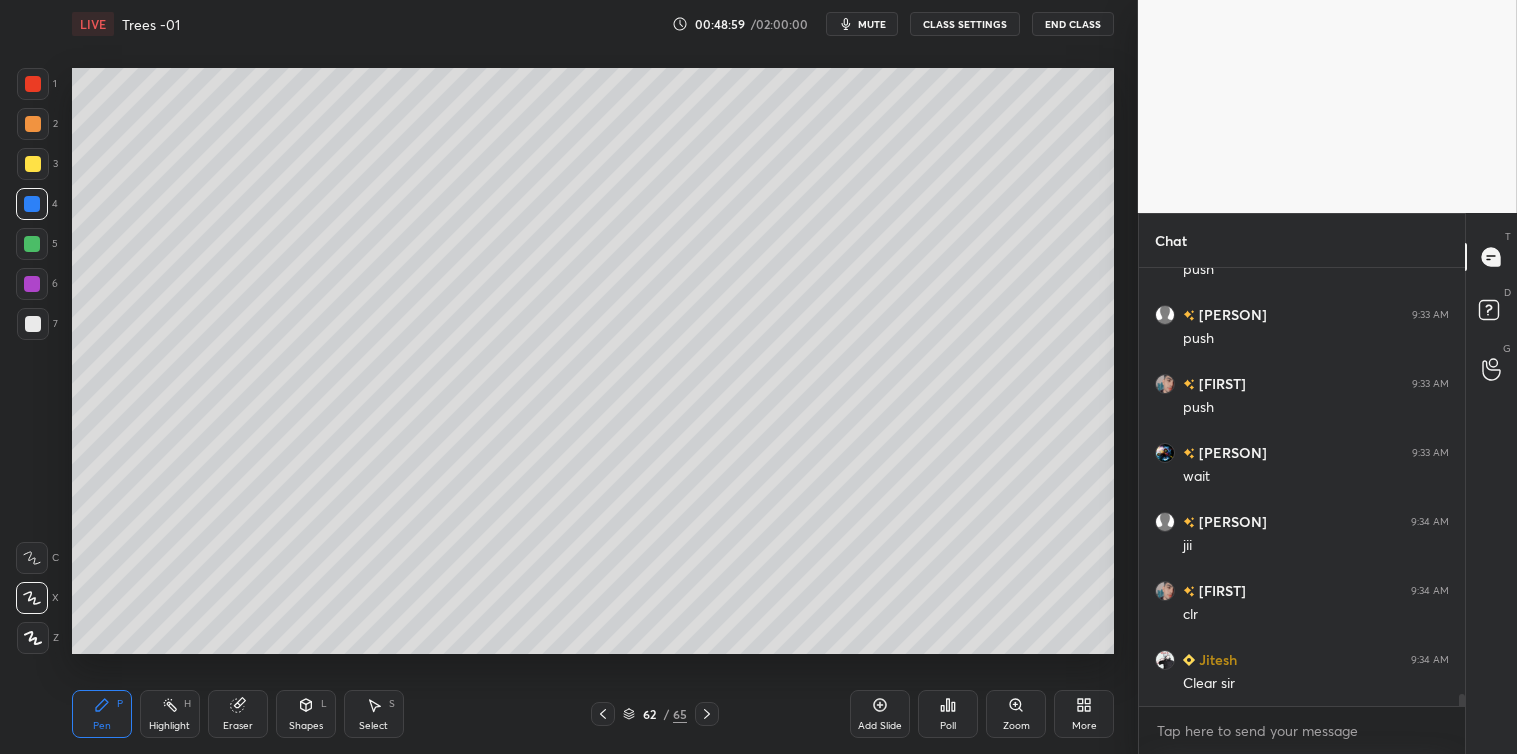 scroll, scrollTop: 15934, scrollLeft: 0, axis: vertical 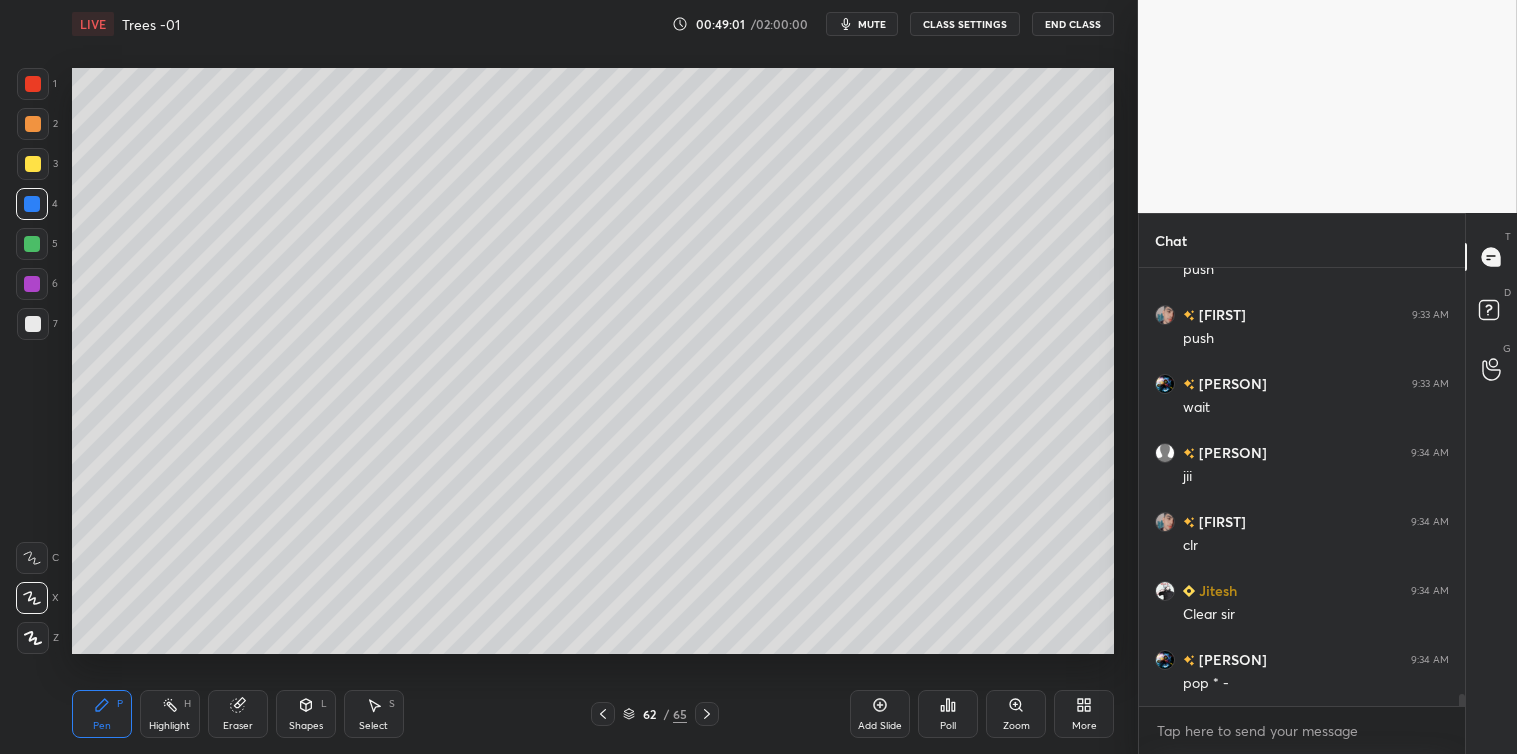 click on "Select S" at bounding box center (374, 714) 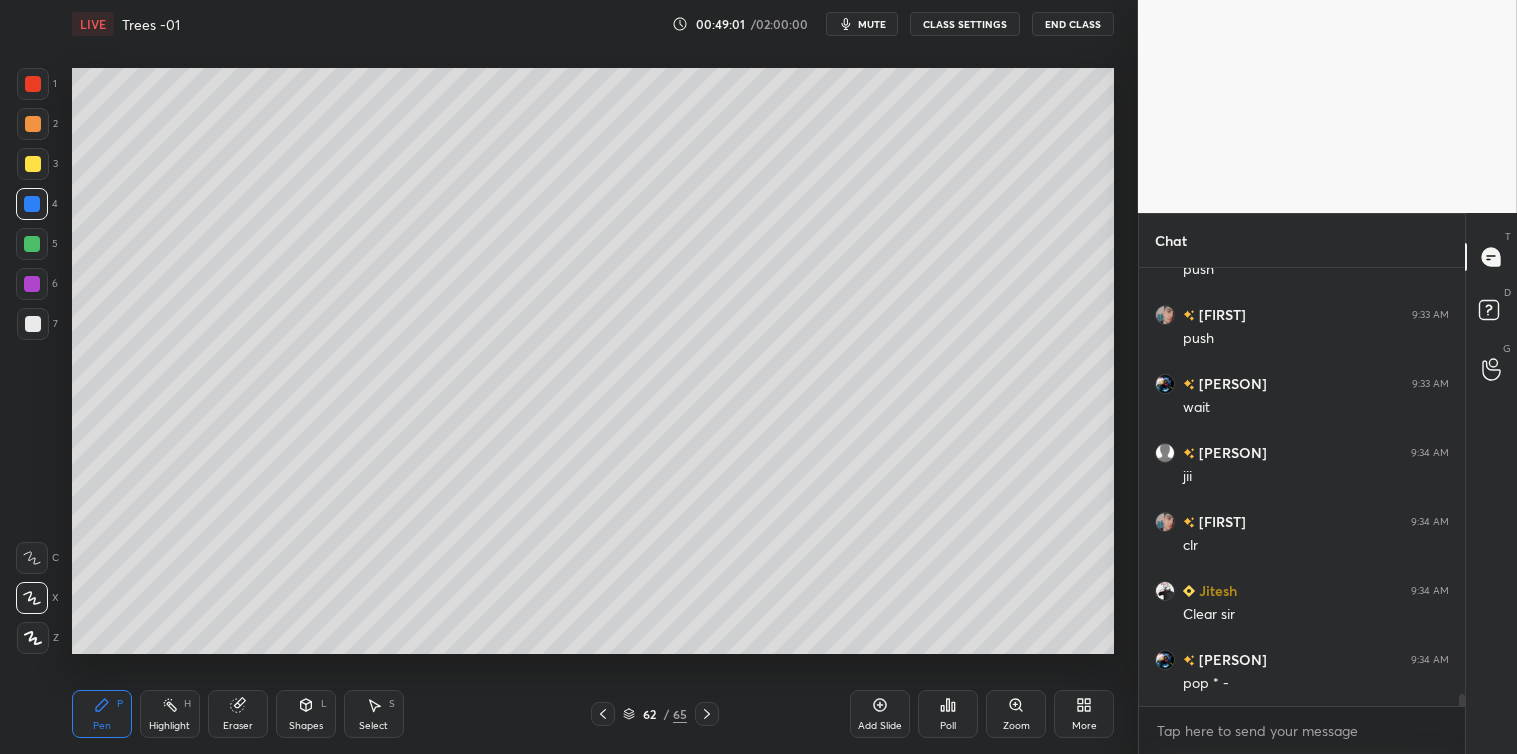 scroll, scrollTop: 16003, scrollLeft: 0, axis: vertical 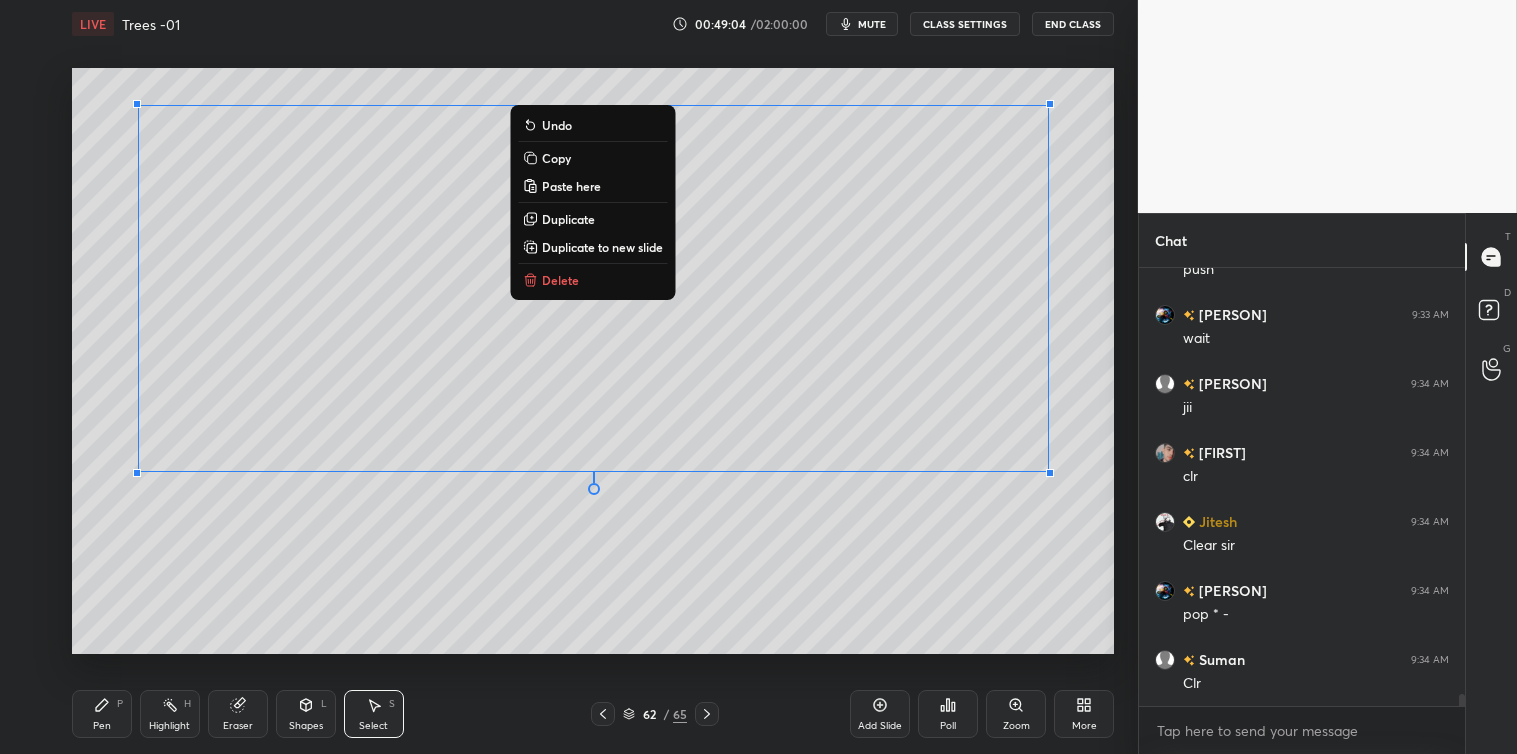 click on "Copy" at bounding box center [556, 158] 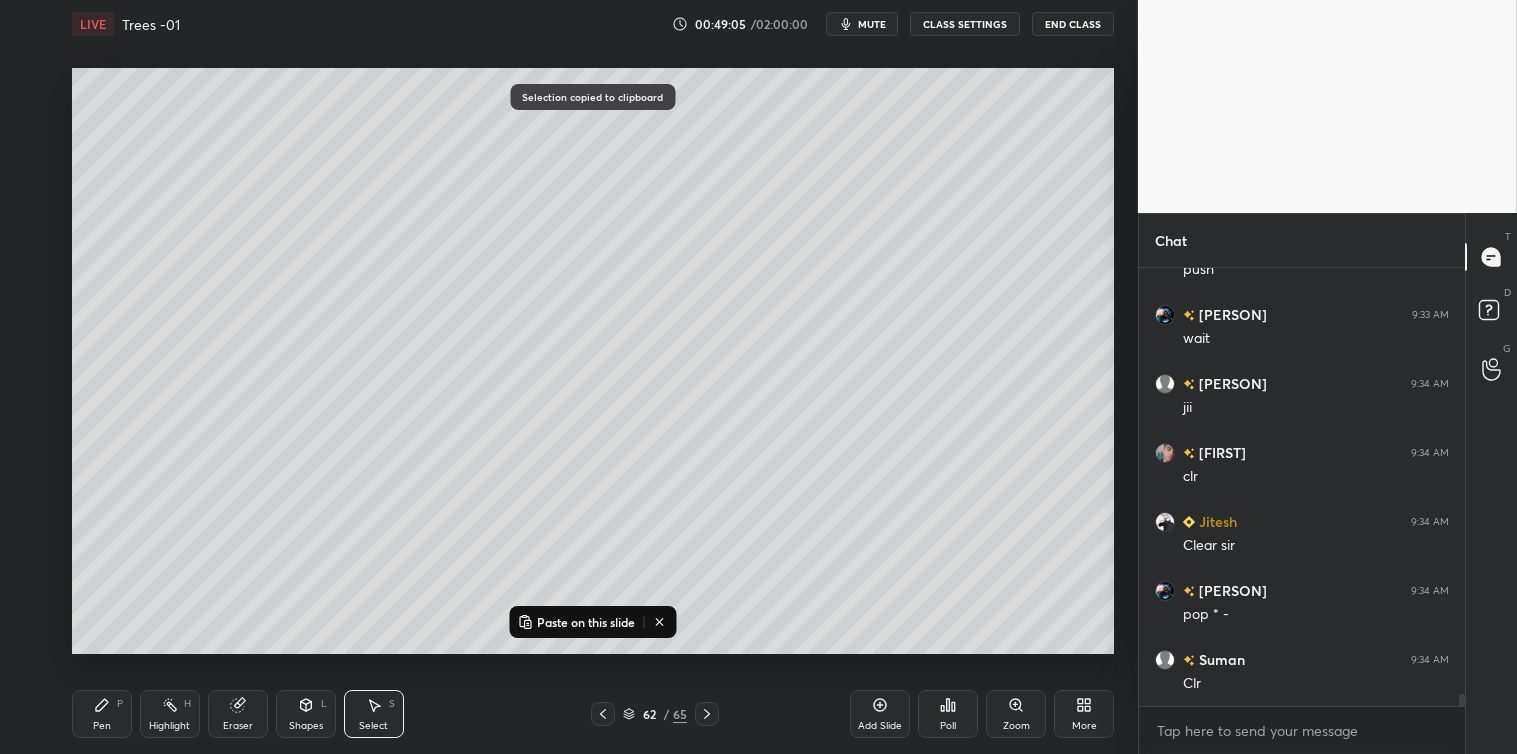 click on "Add Slide" at bounding box center (880, 714) 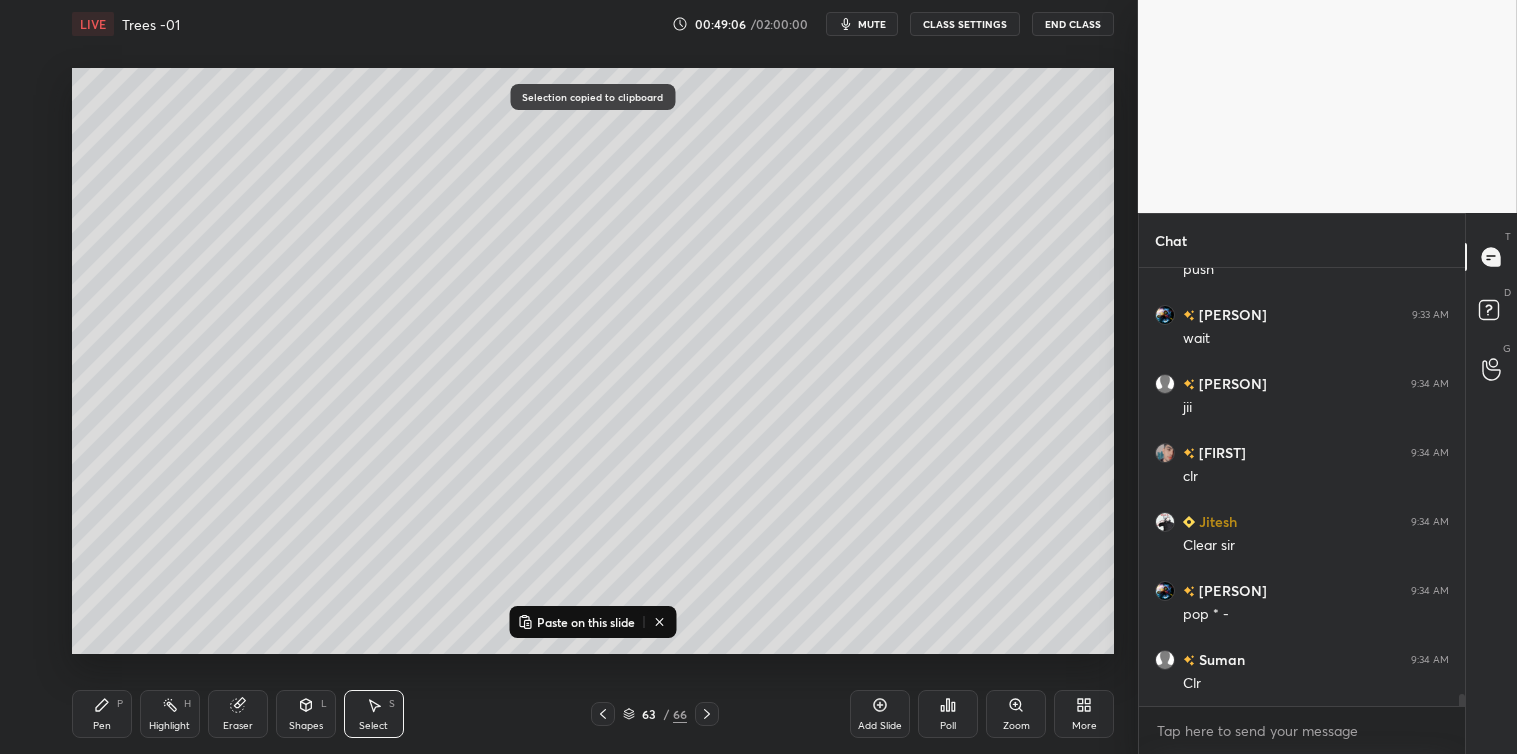 click on "Paste on this slide" at bounding box center [586, 622] 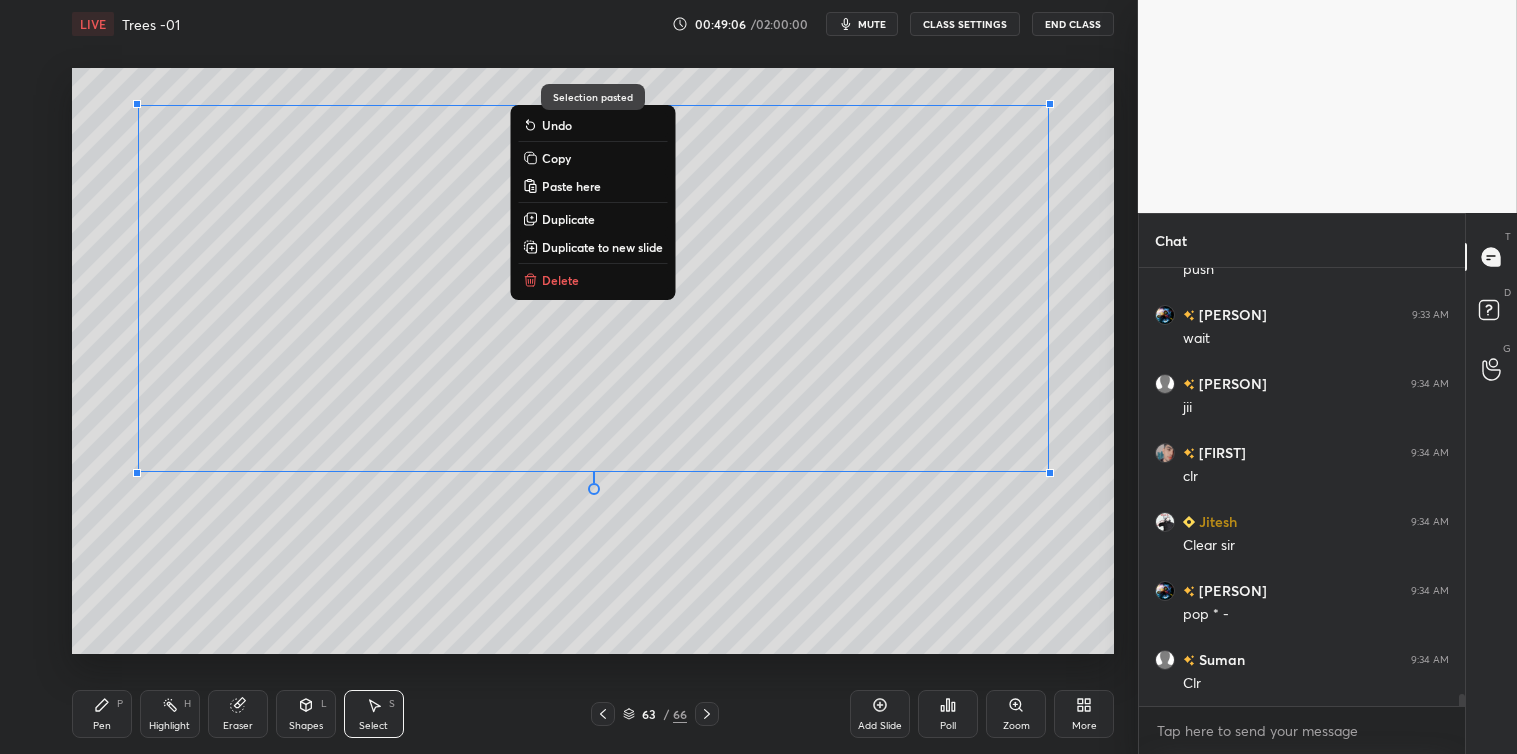 click on "0 ° Undo Copy Paste here Duplicate Duplicate to new slide Delete" at bounding box center [593, 361] 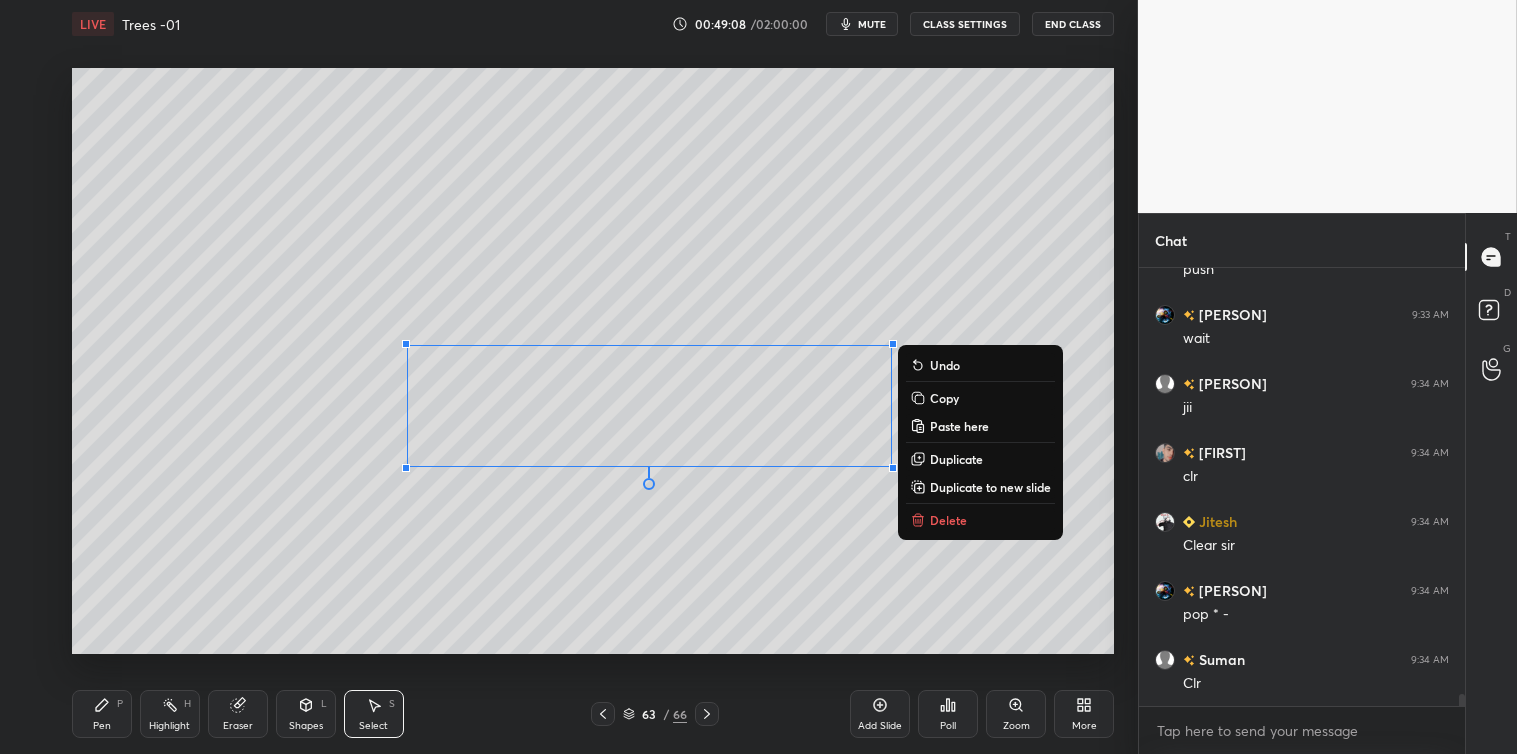 click 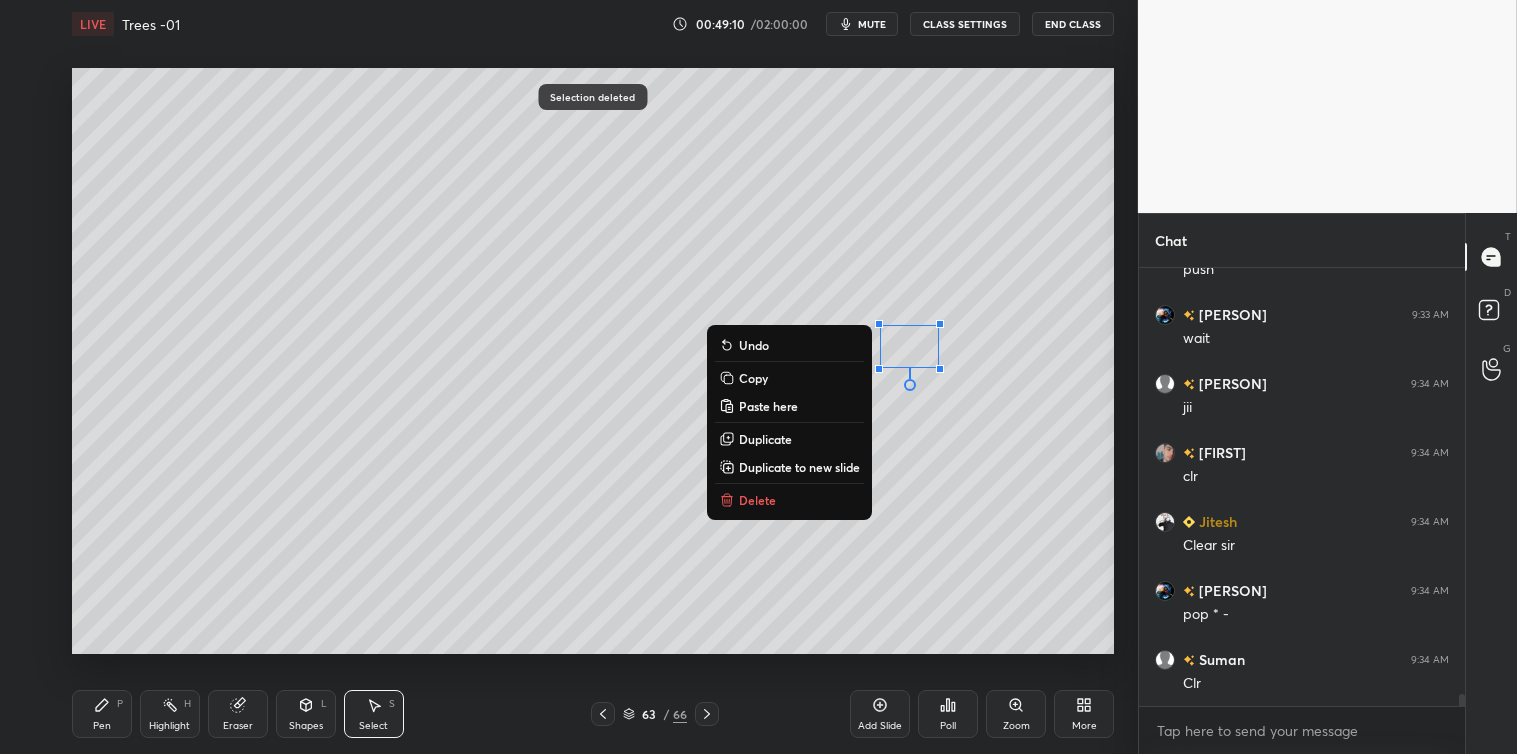 click on "Delete" at bounding box center (789, 500) 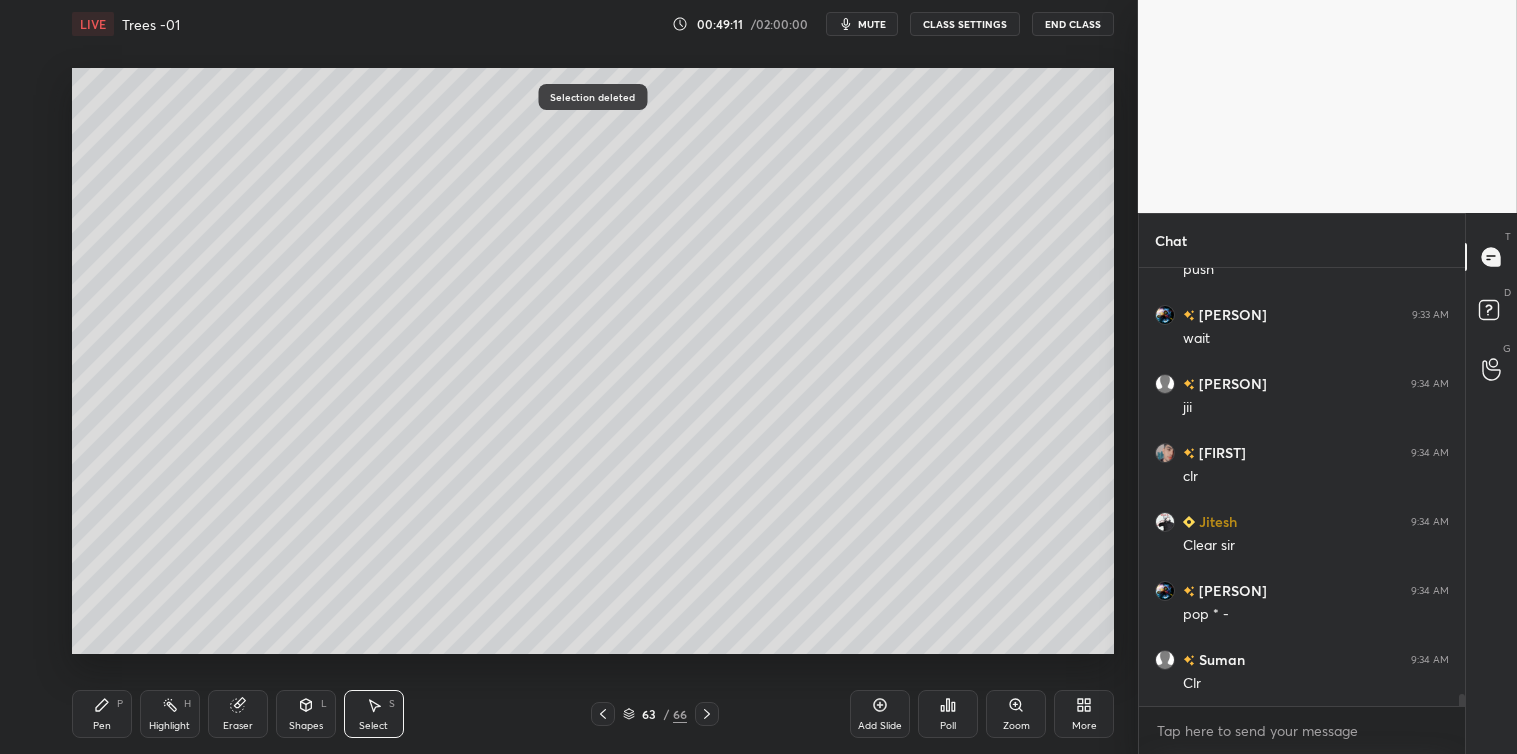 click 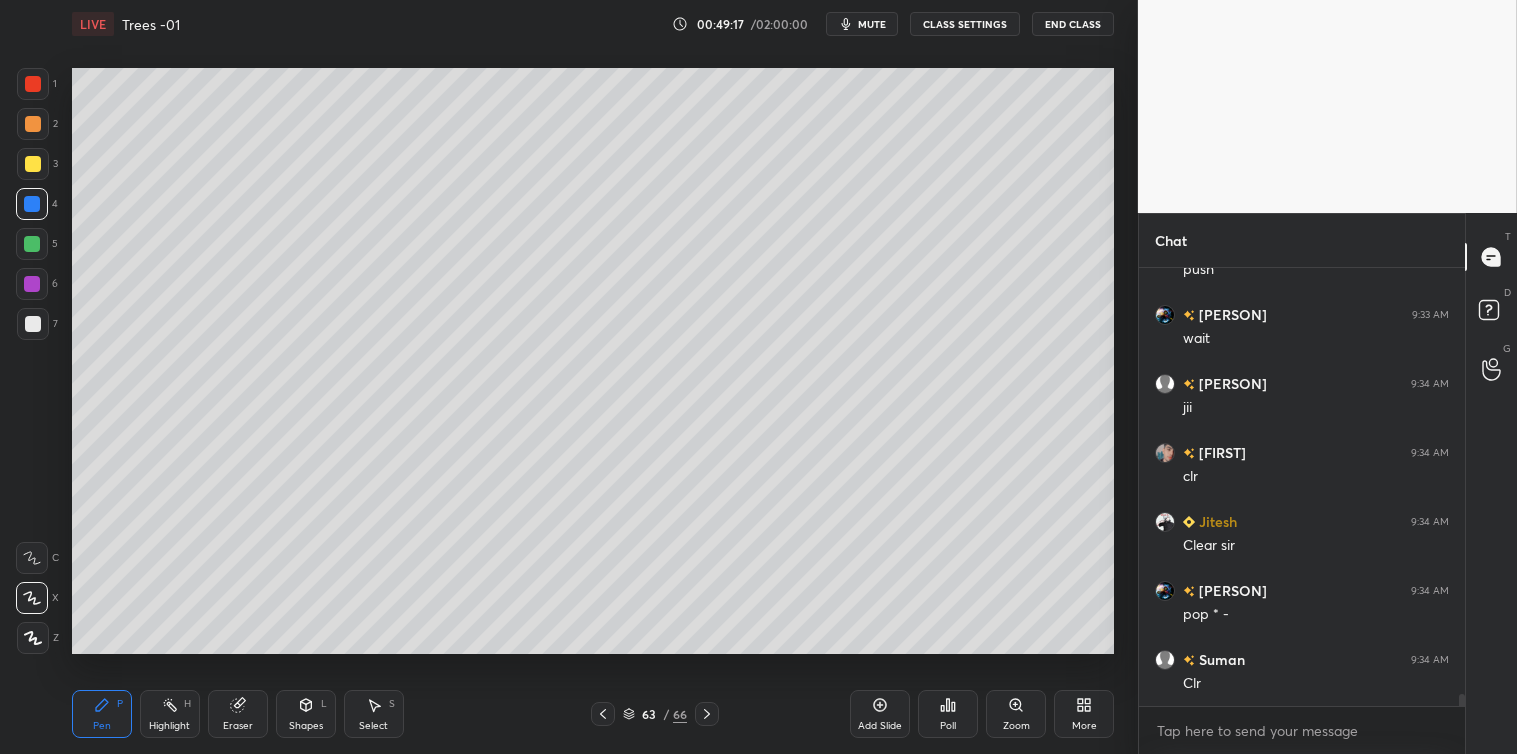 click 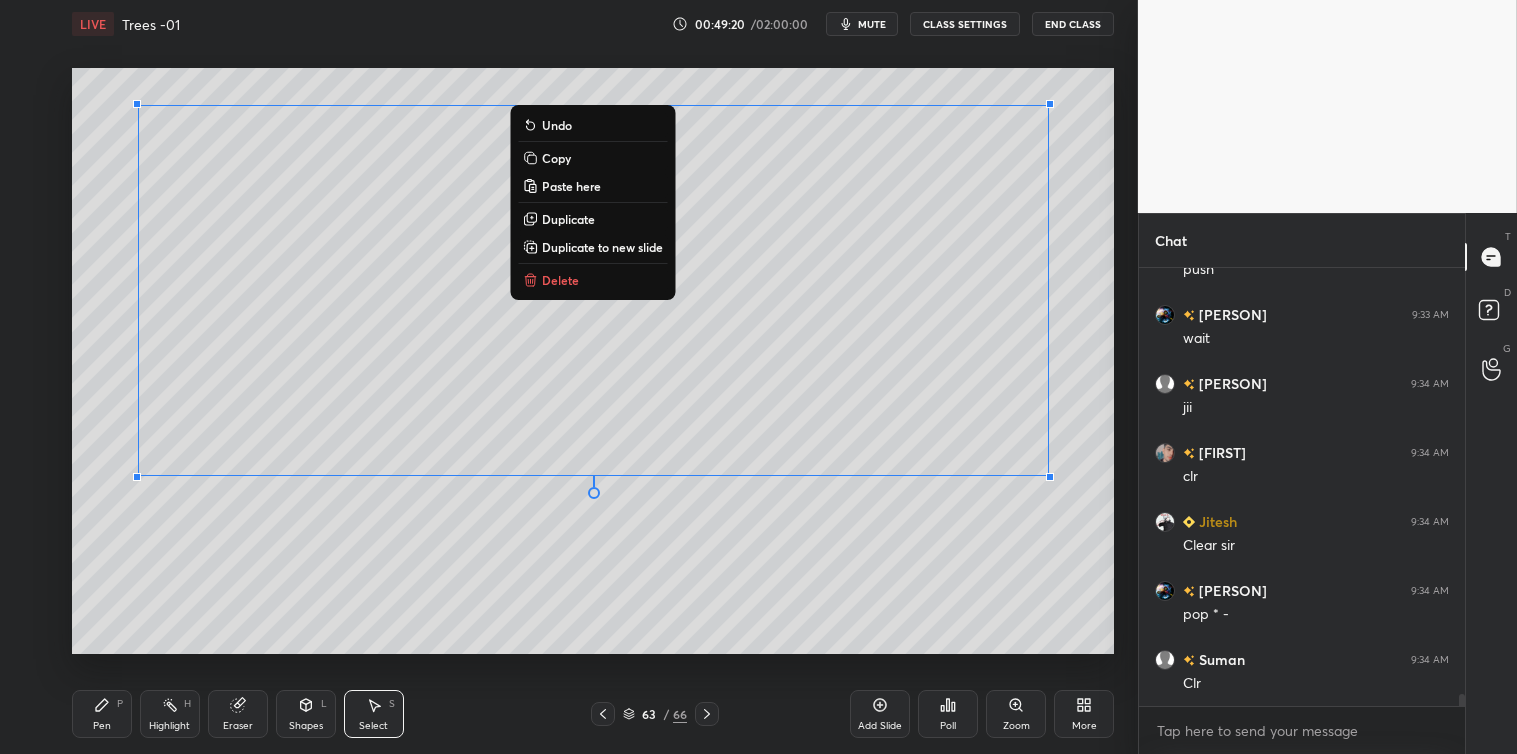 click on "Copy" at bounding box center [556, 158] 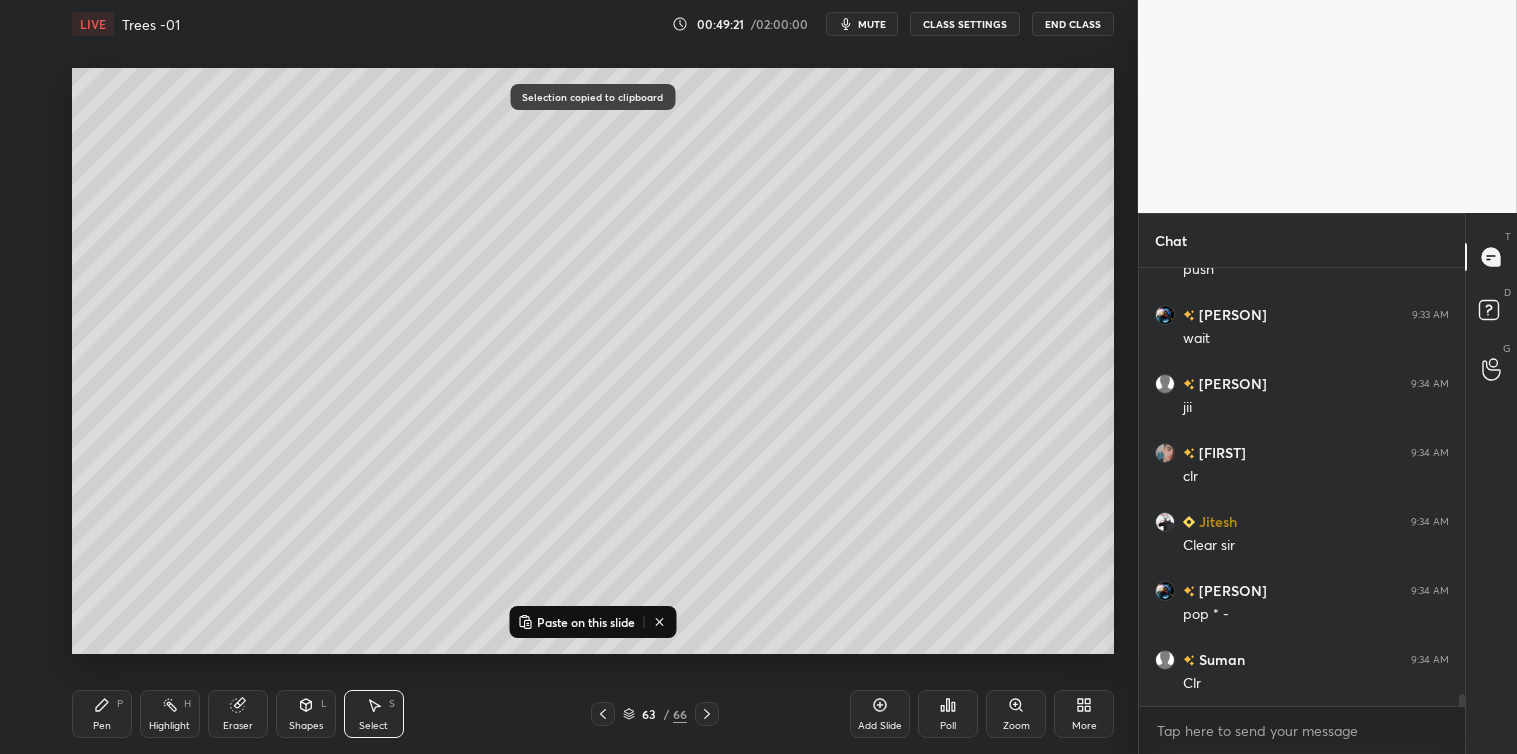 click 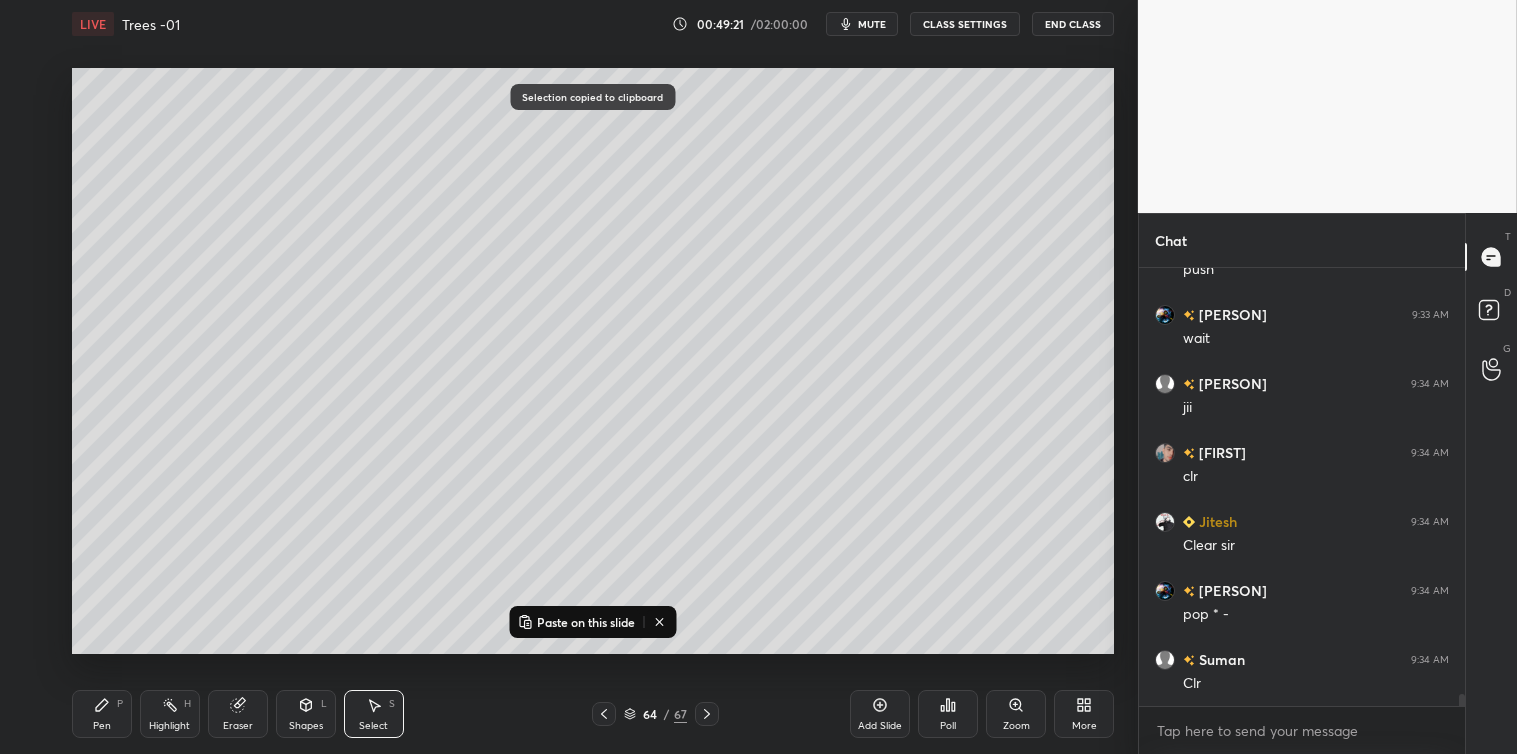 click on "Paste on this slide" at bounding box center [586, 622] 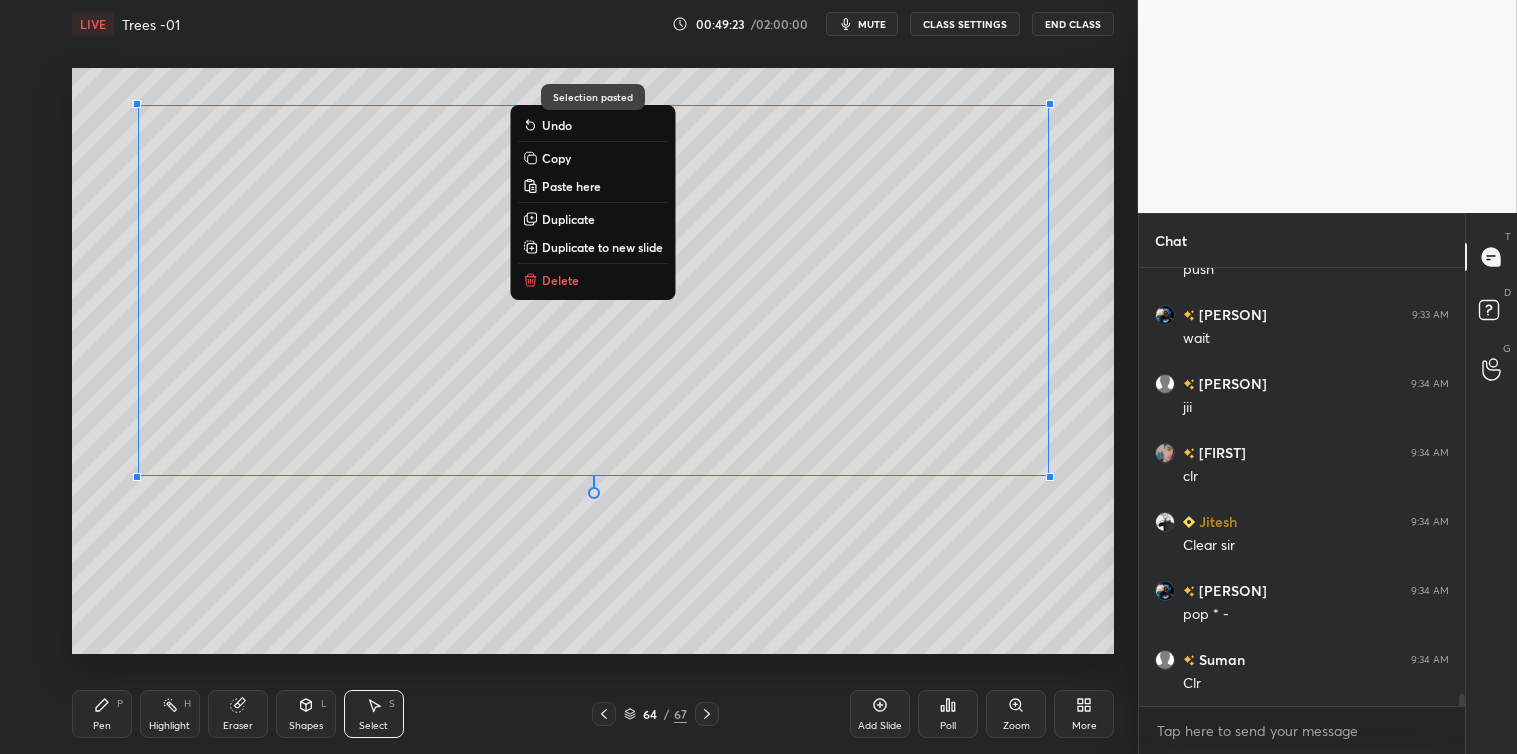 click on "0 ° Undo Copy Paste here Duplicate Duplicate to new slide Delete" at bounding box center [593, 361] 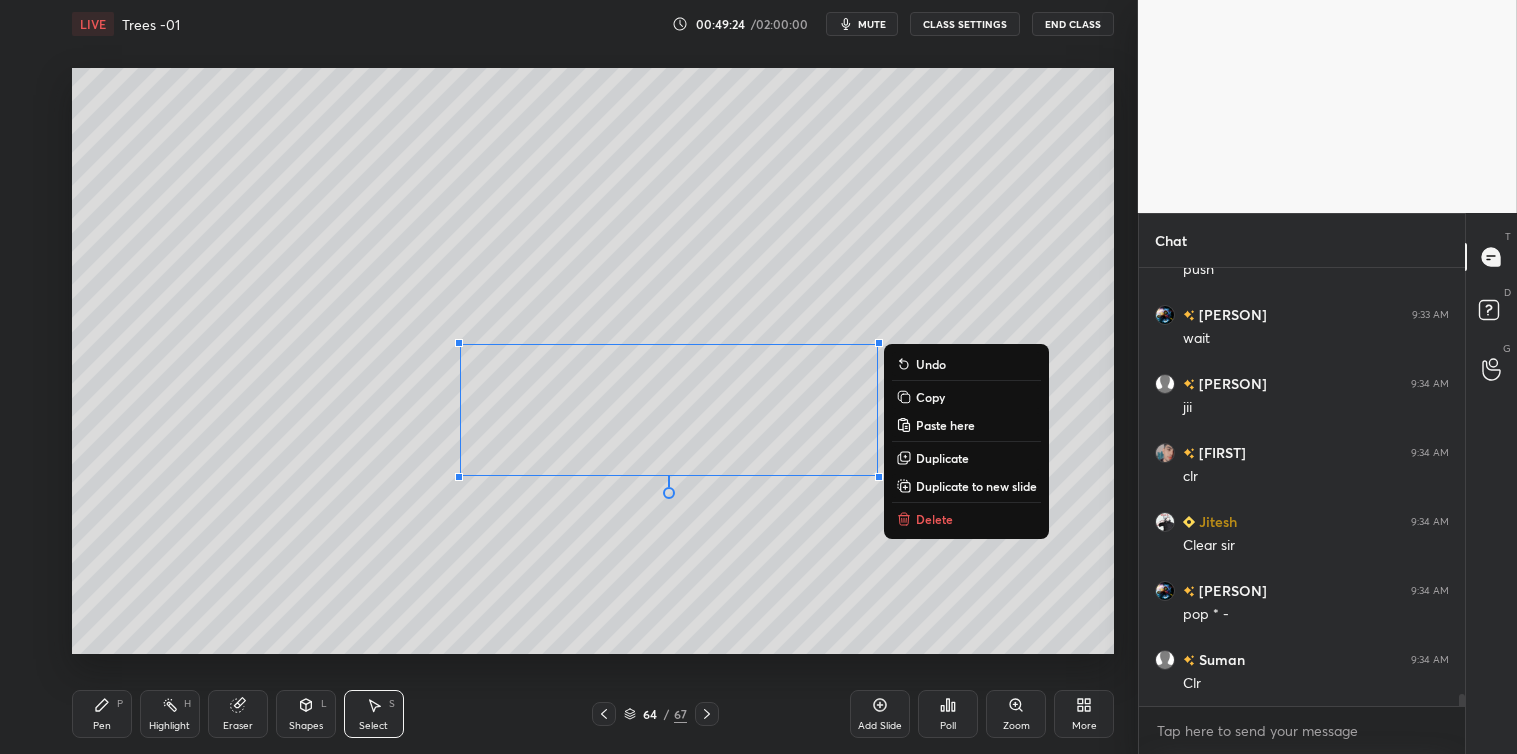 click 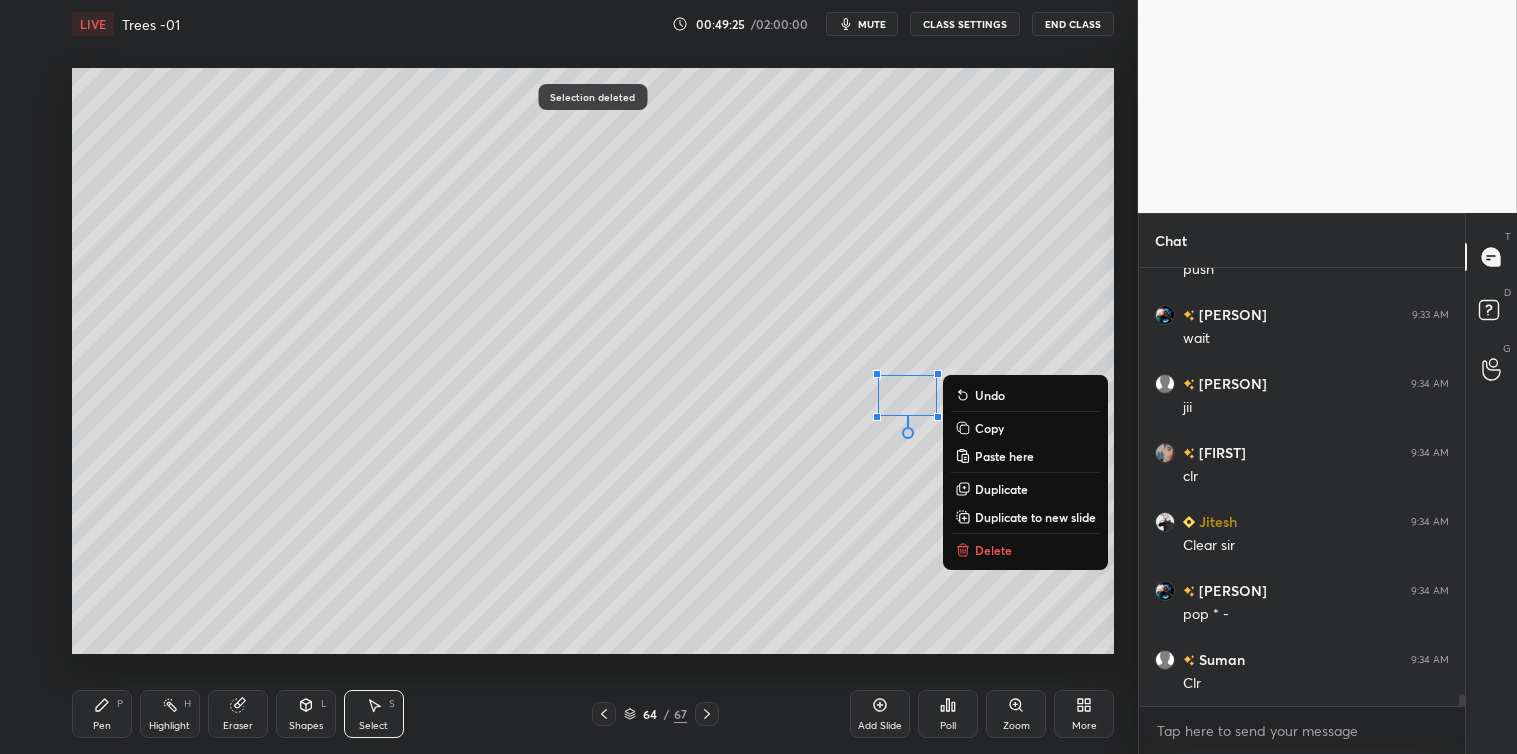 click on "Delete" at bounding box center (993, 550) 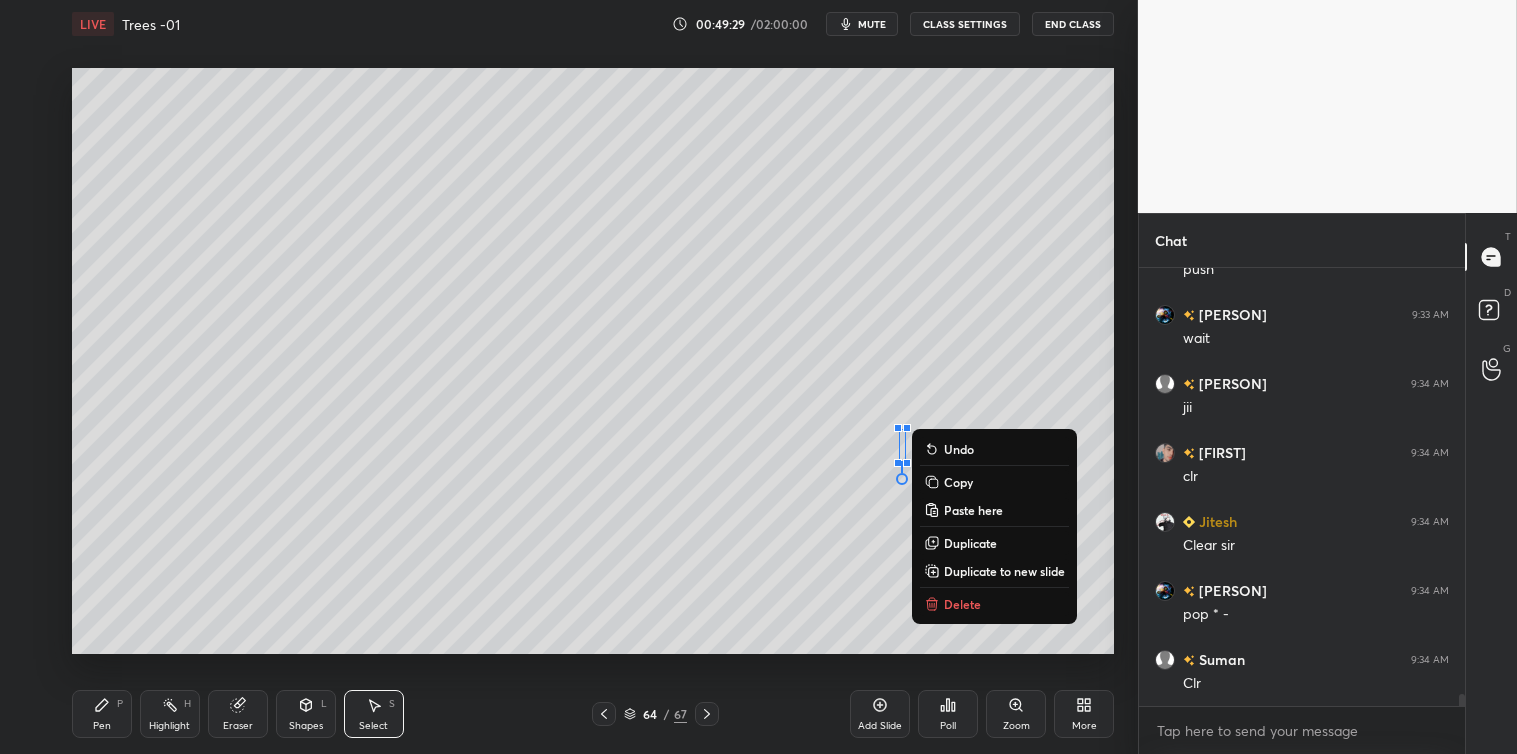 click on "Delete" at bounding box center [962, 604] 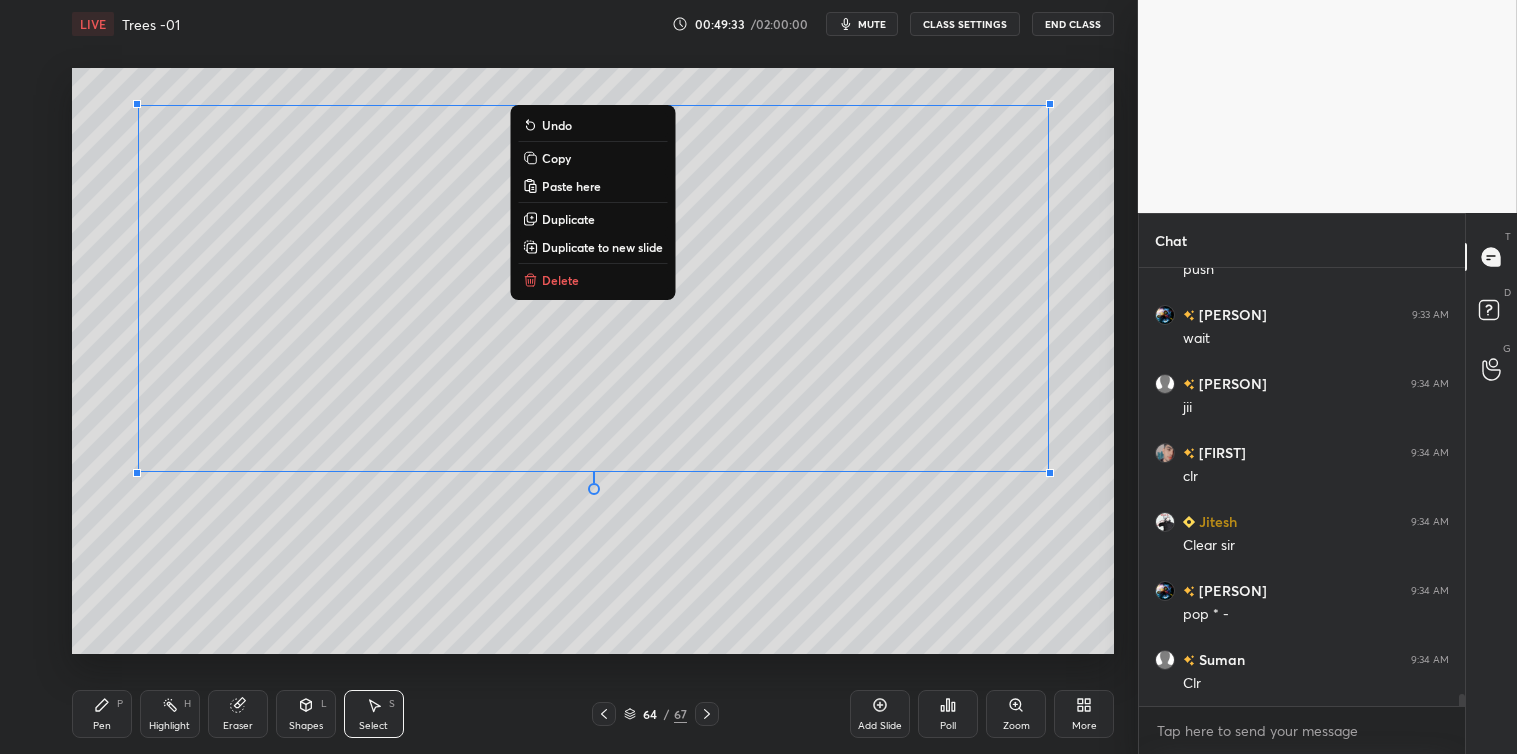 scroll, scrollTop: 16072, scrollLeft: 0, axis: vertical 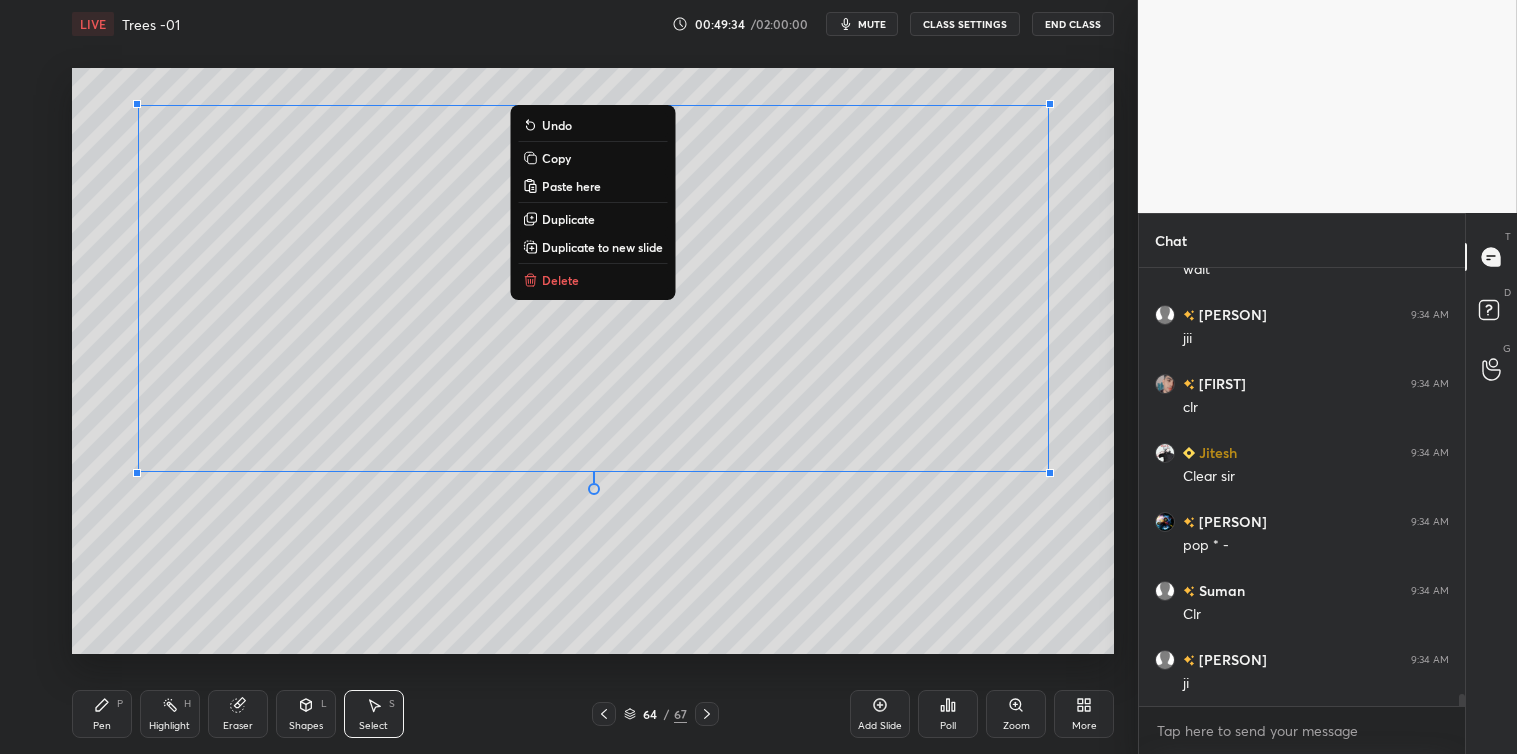 click on "Copy" at bounding box center [592, 158] 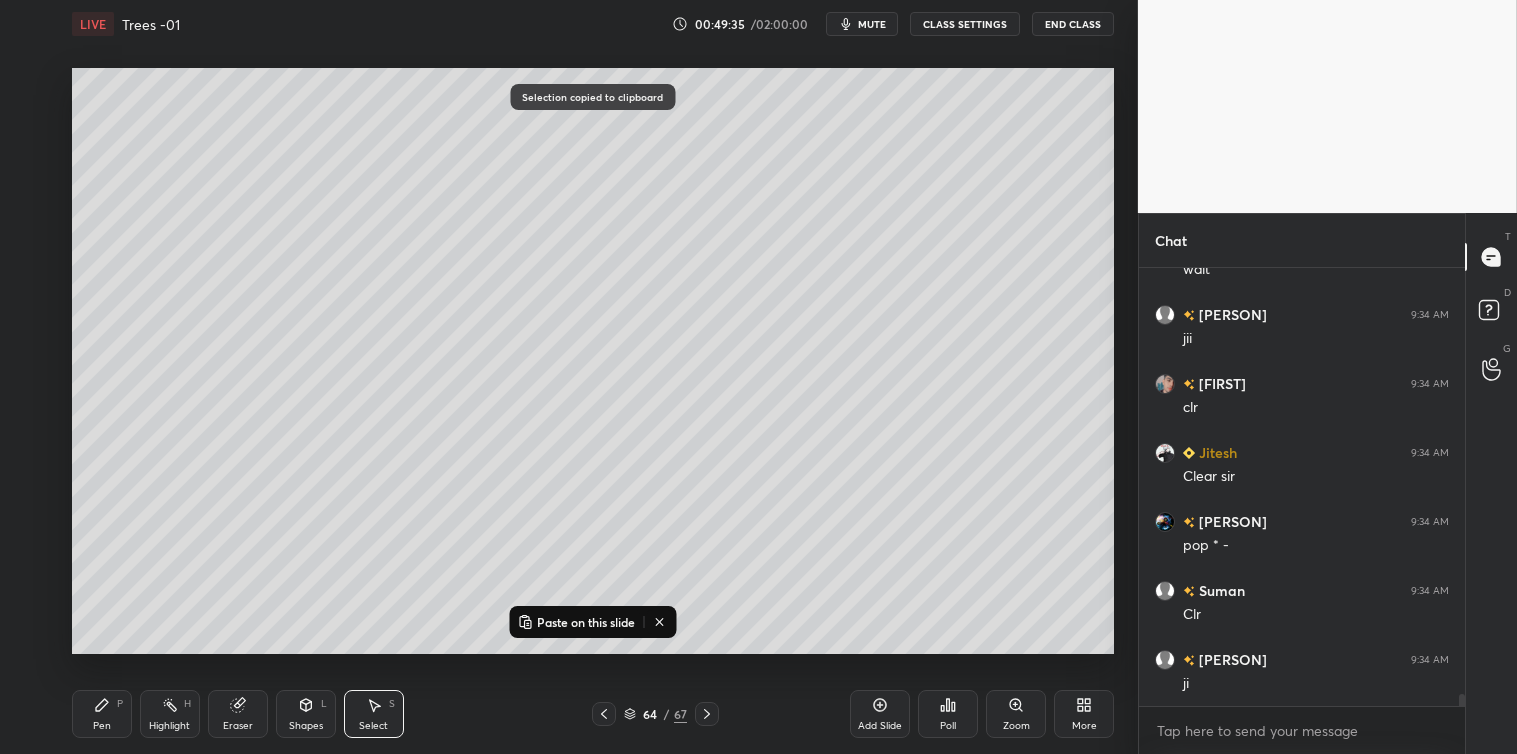click 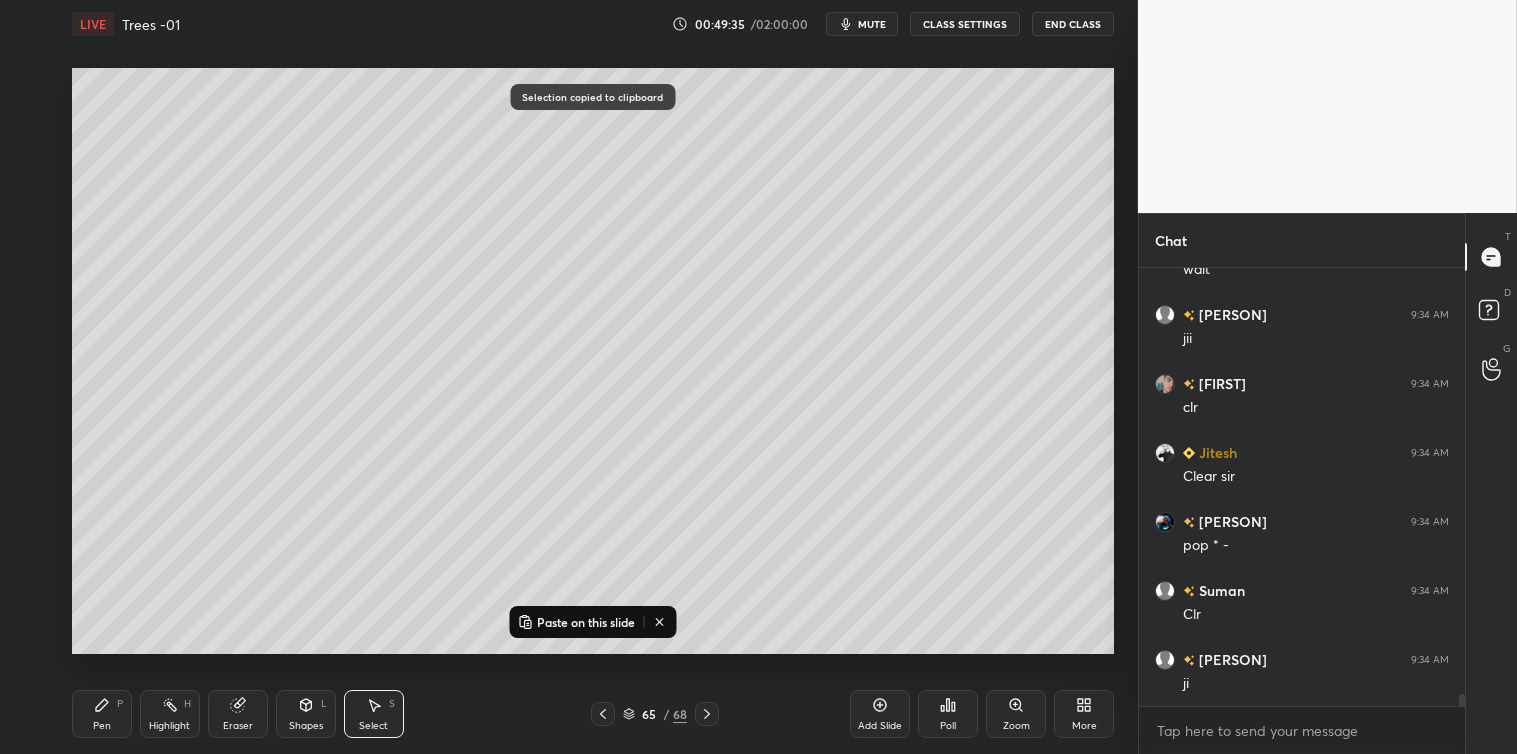 click on "Paste on this slide" at bounding box center (586, 622) 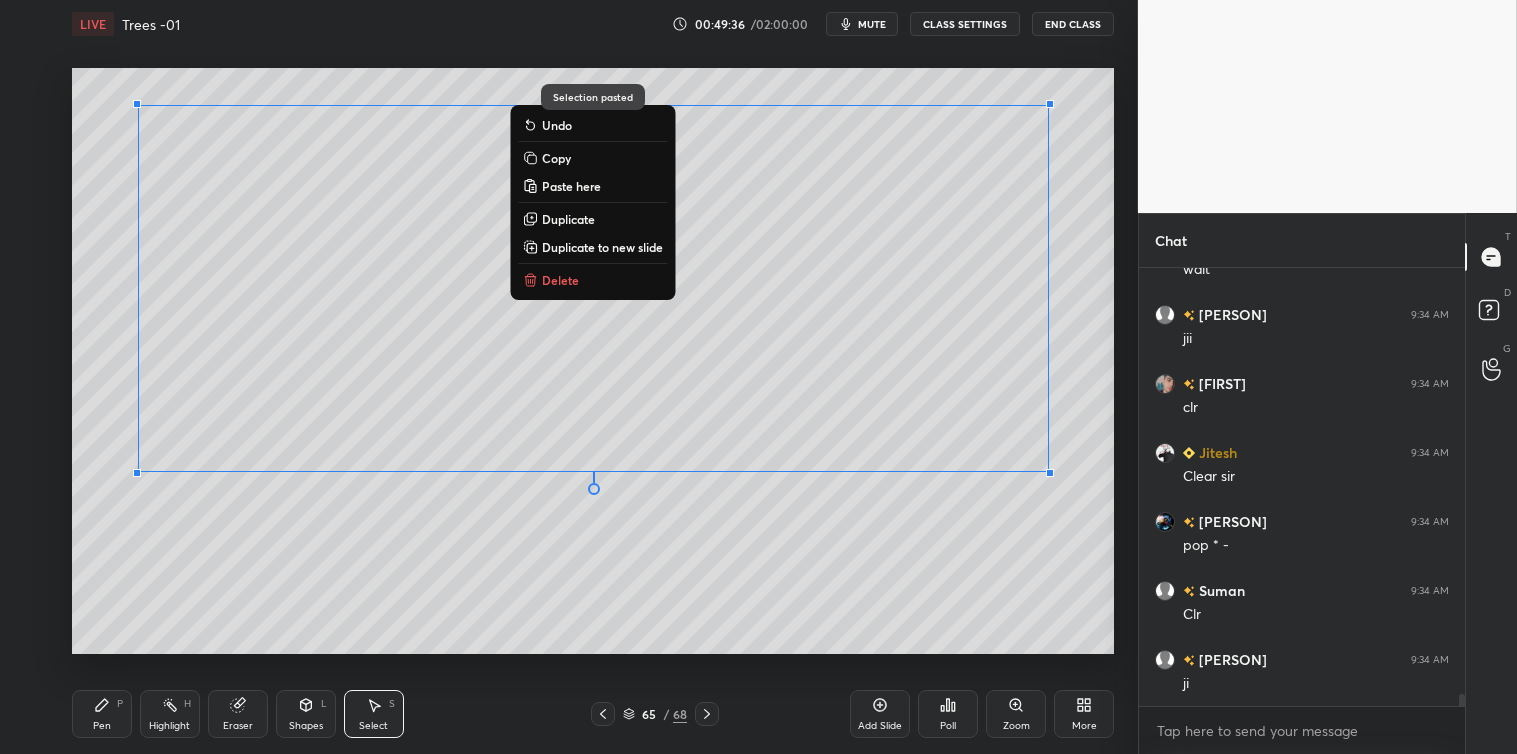 scroll, scrollTop: 16141, scrollLeft: 0, axis: vertical 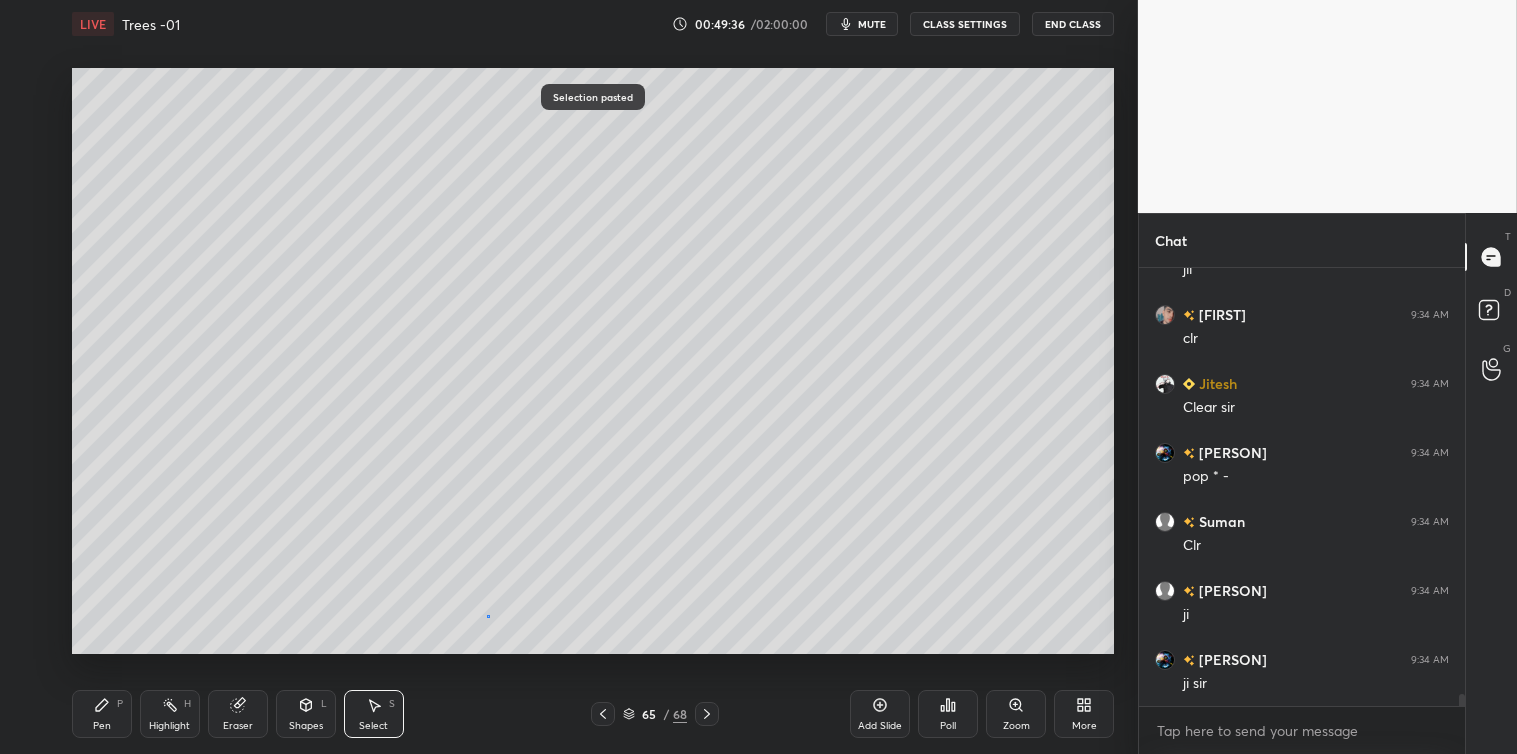 click on "0 ° Undo Copy Paste here Duplicate Duplicate to new slide Delete" at bounding box center [593, 361] 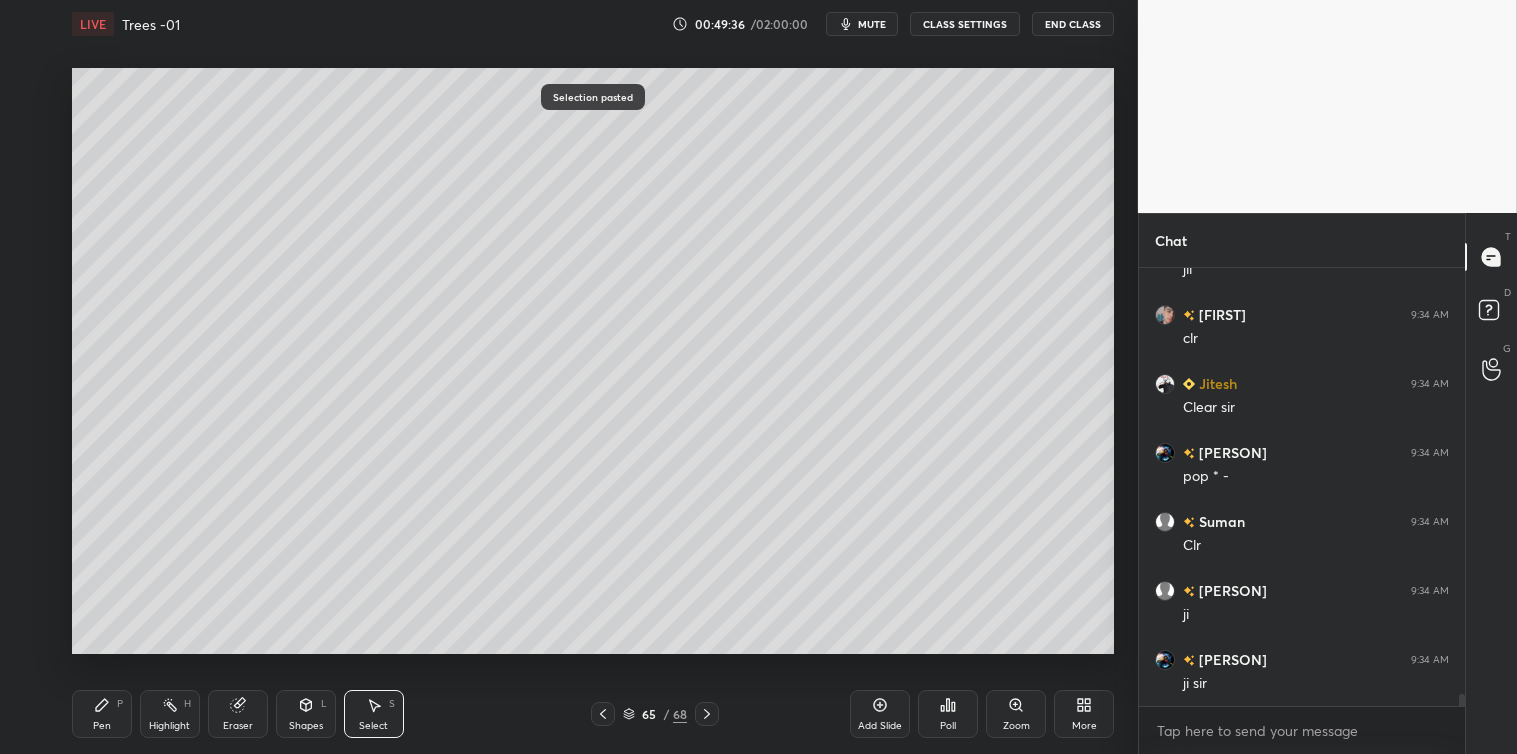 click on "Pen P" at bounding box center (102, 714) 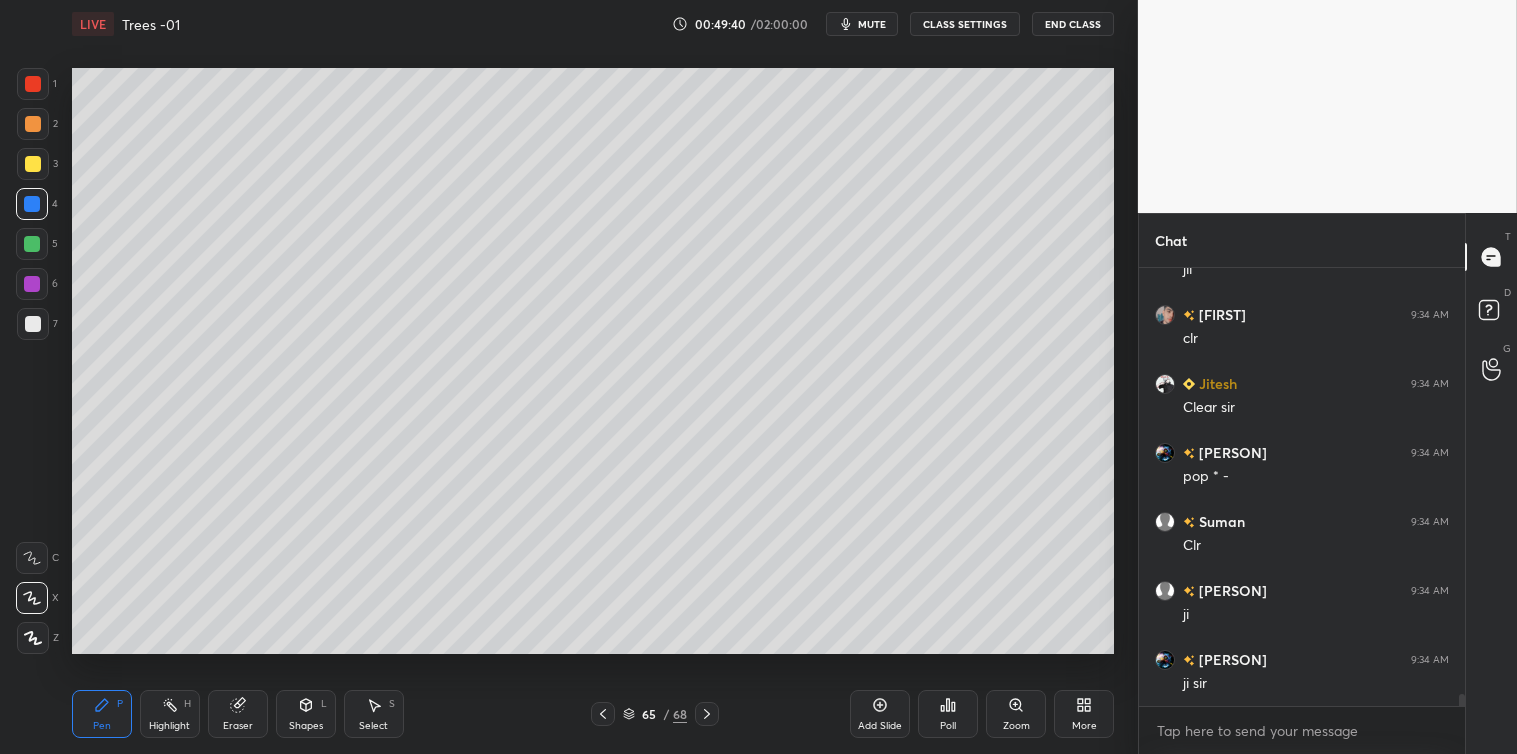 scroll, scrollTop: 16210, scrollLeft: 0, axis: vertical 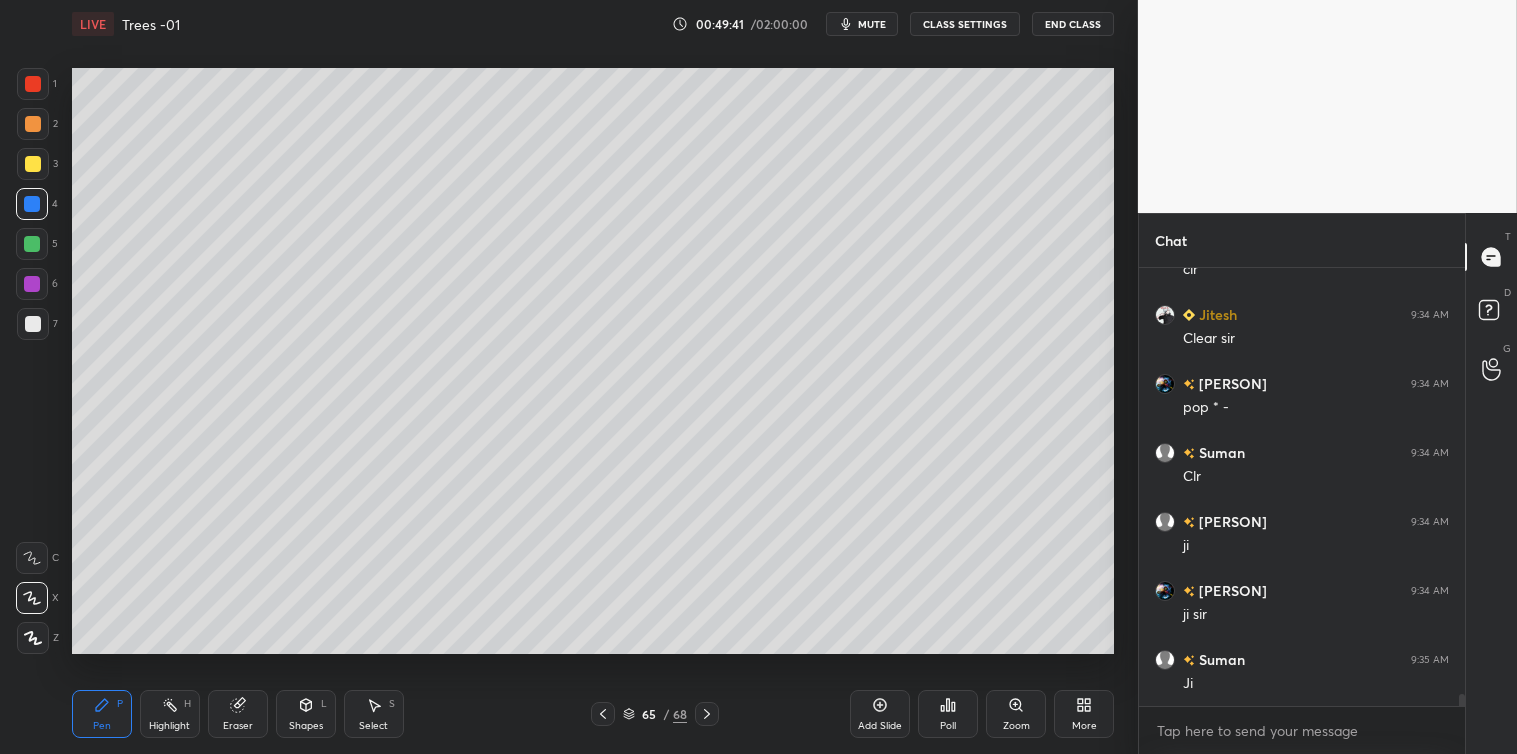 click on "Select S" at bounding box center (374, 714) 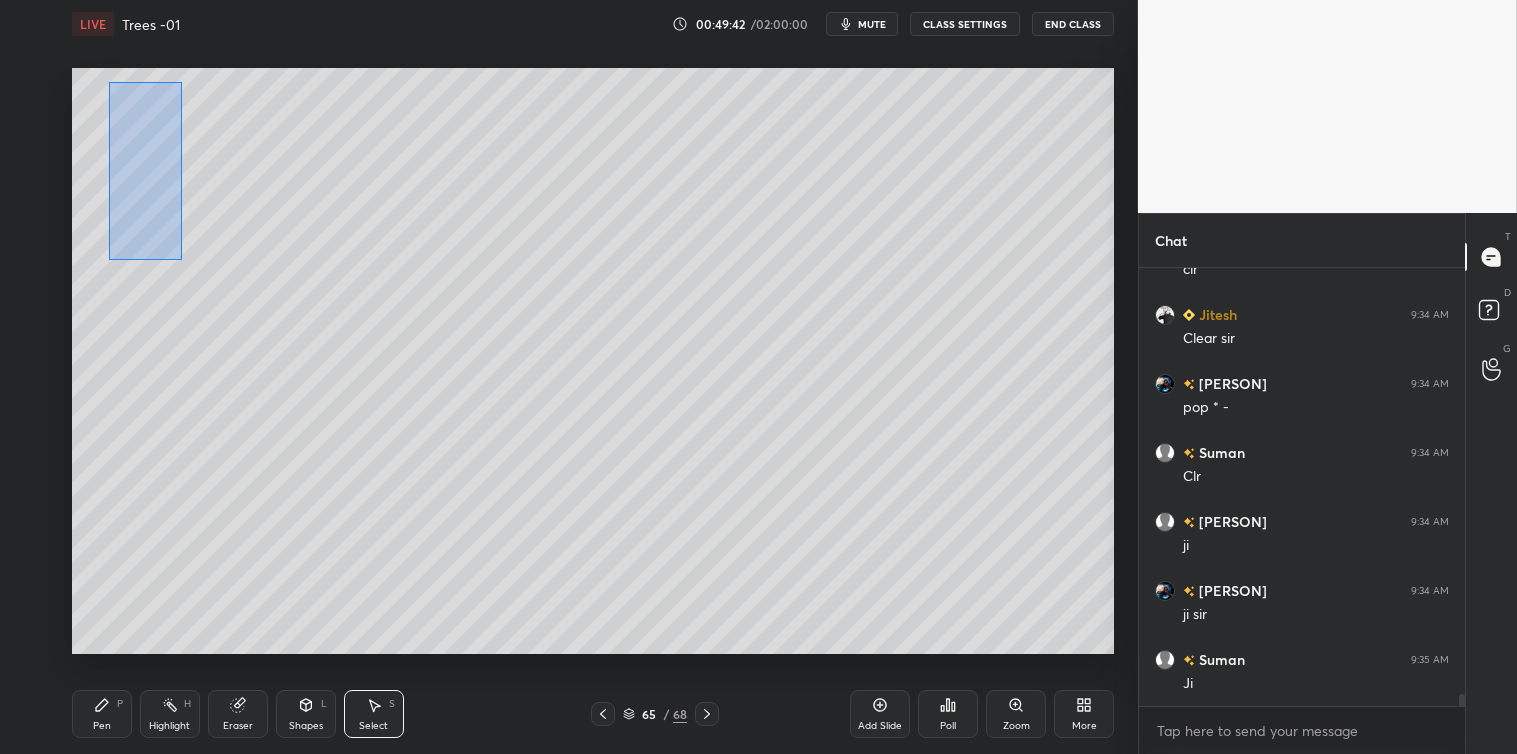 scroll, scrollTop: 16278, scrollLeft: 0, axis: vertical 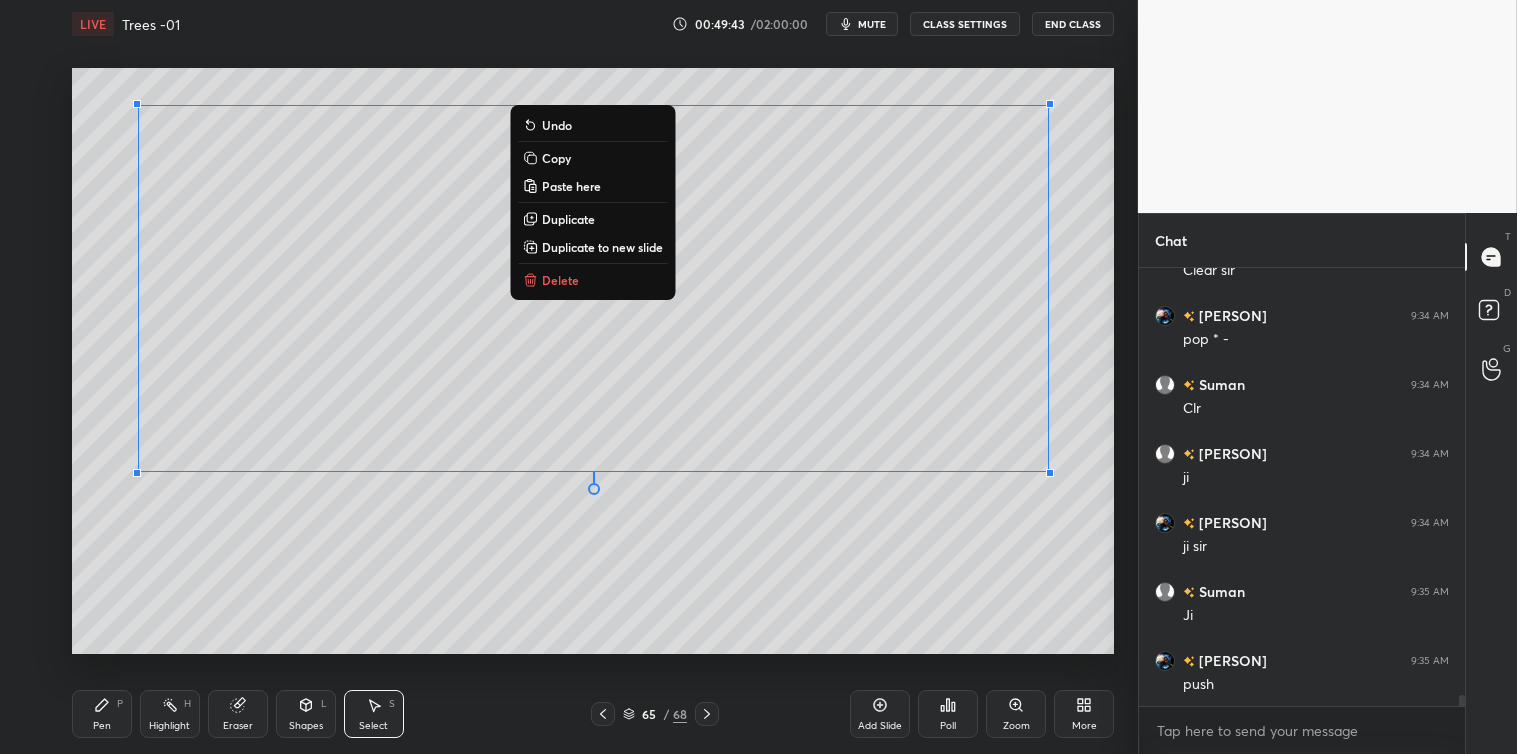 click on "Copy" at bounding box center (556, 158) 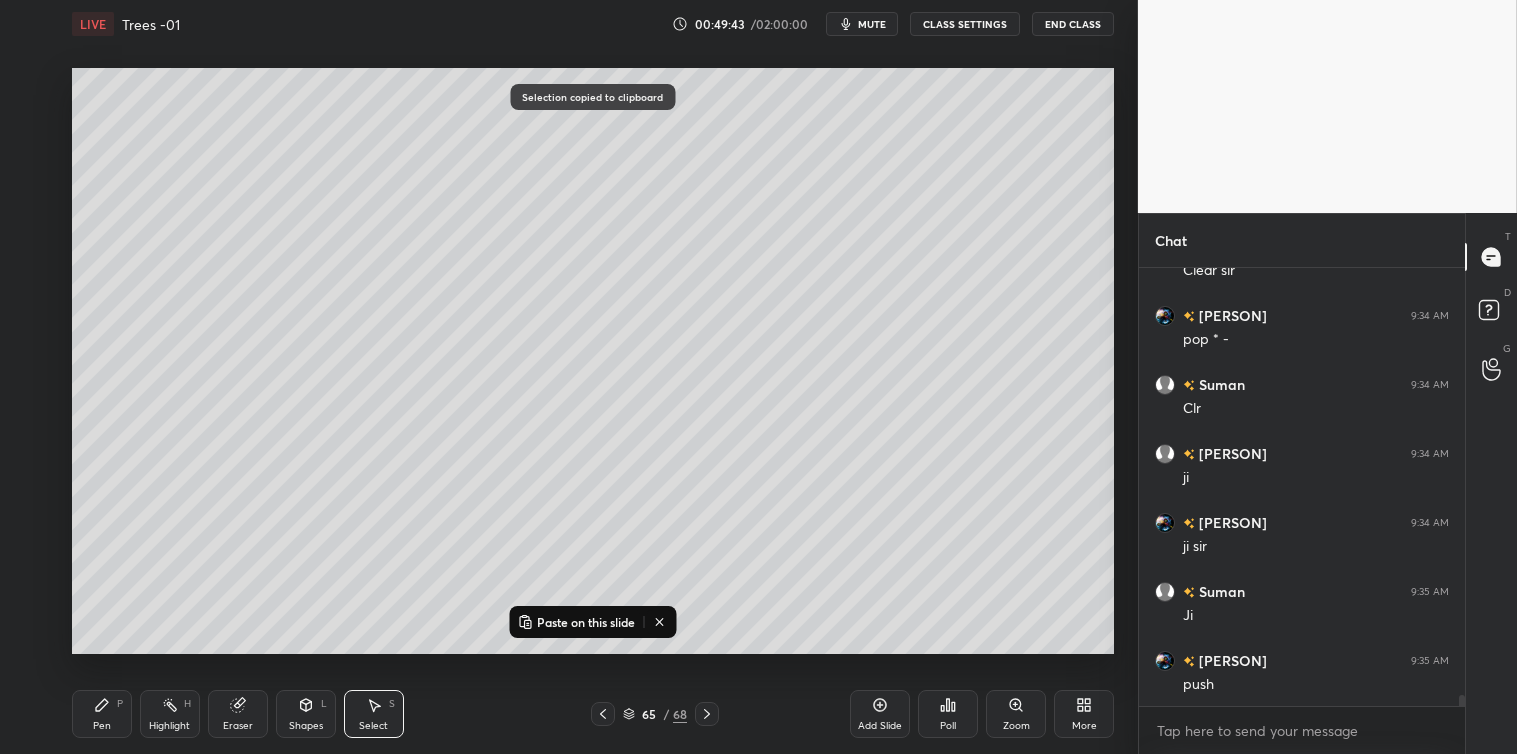 scroll, scrollTop: 16347, scrollLeft: 0, axis: vertical 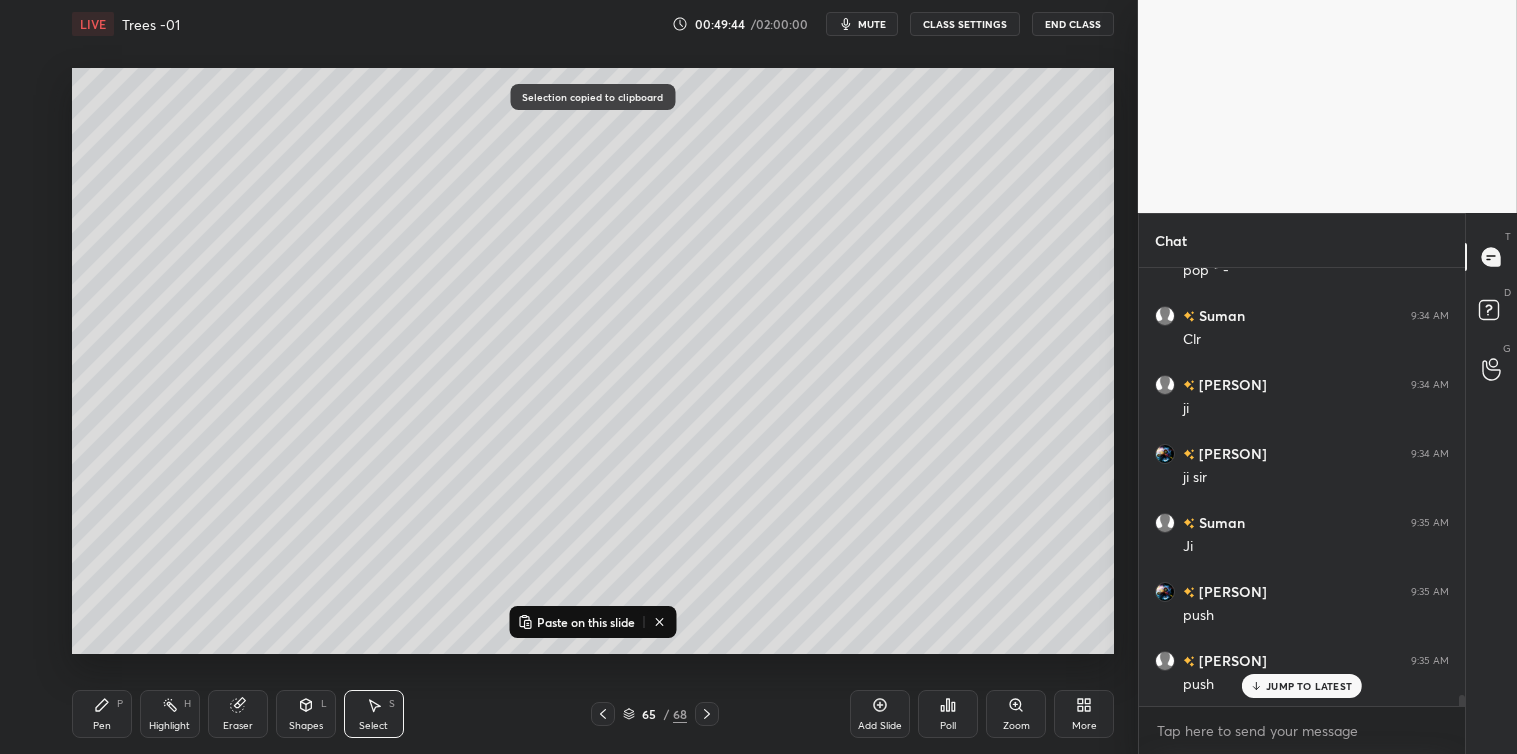 click 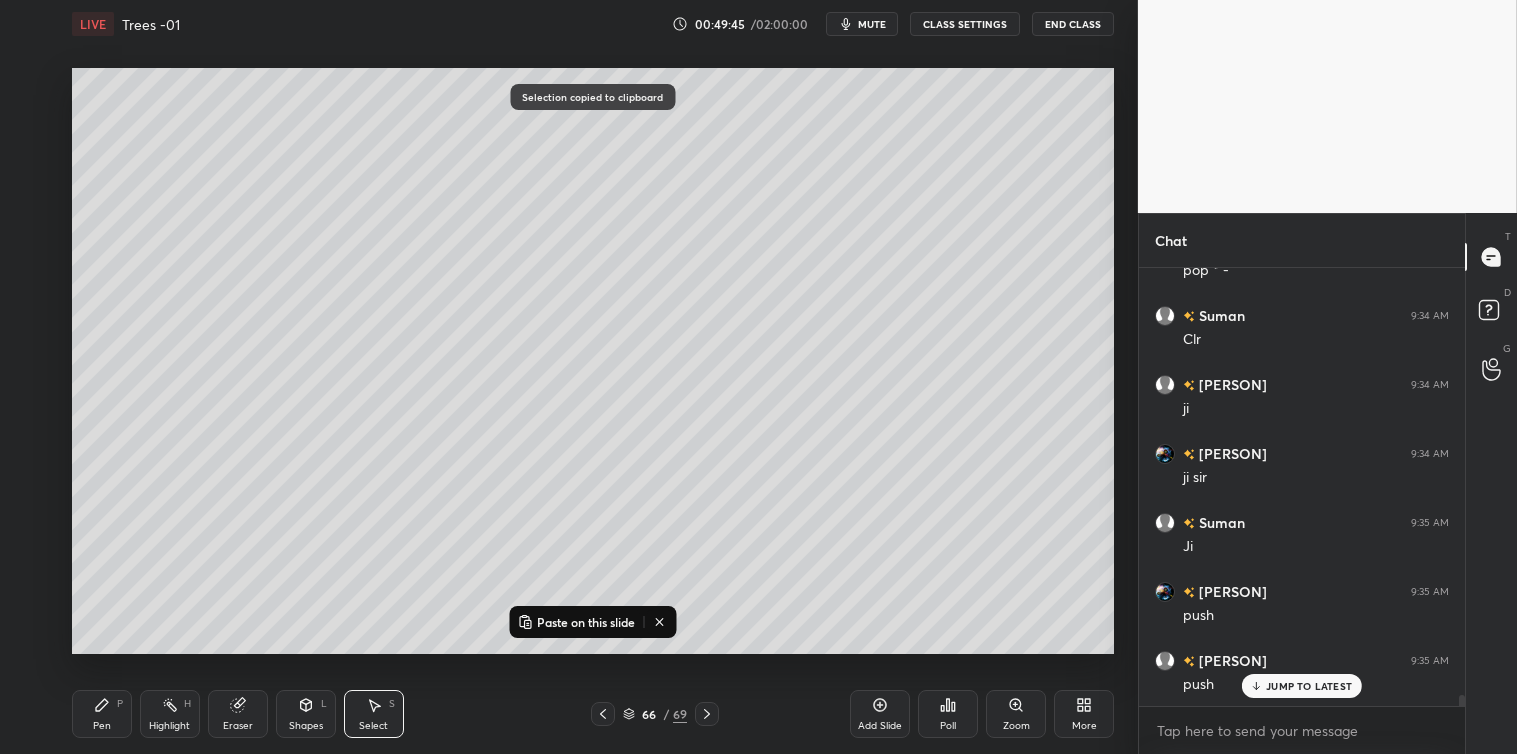 click on "Paste on this slide" at bounding box center (586, 622) 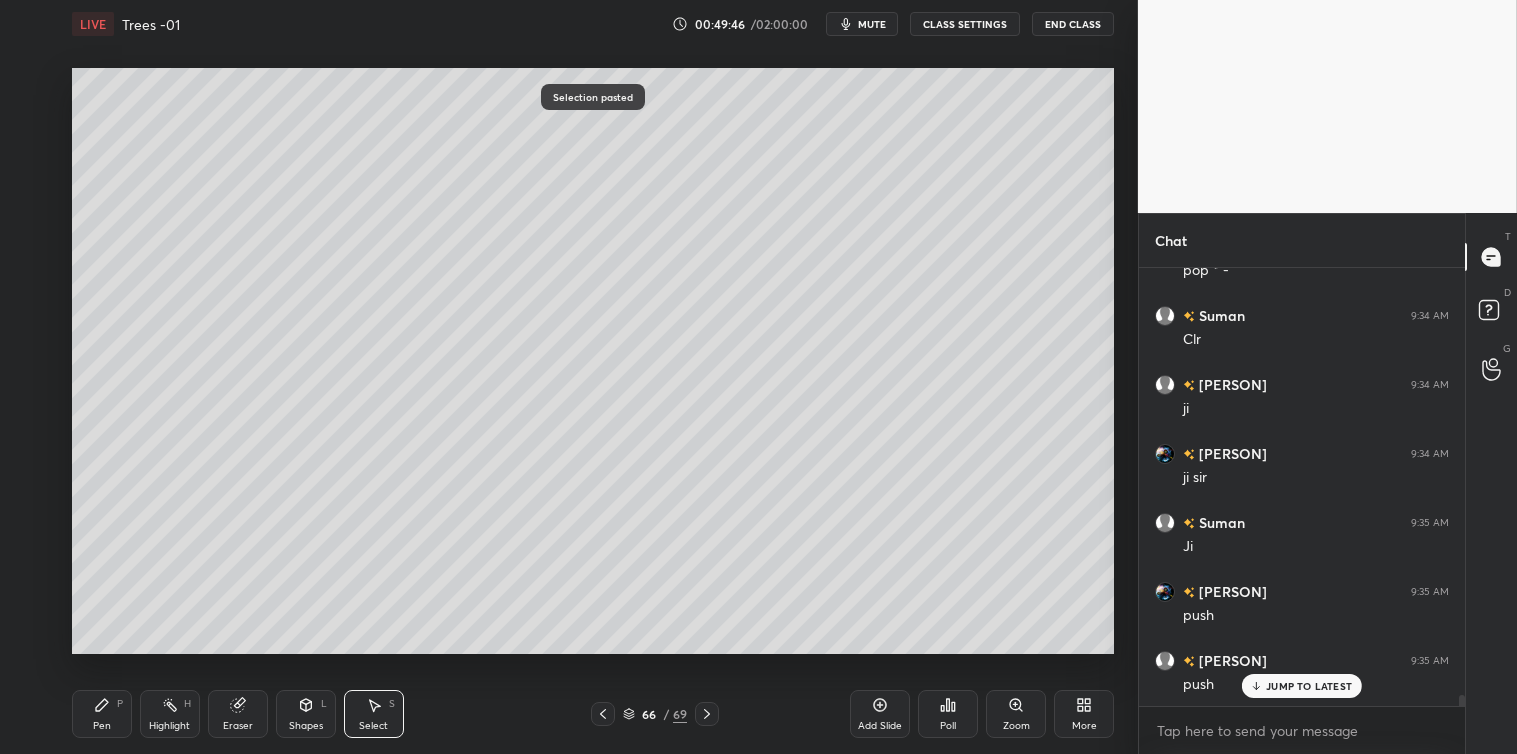 click on "Pen P" at bounding box center [102, 714] 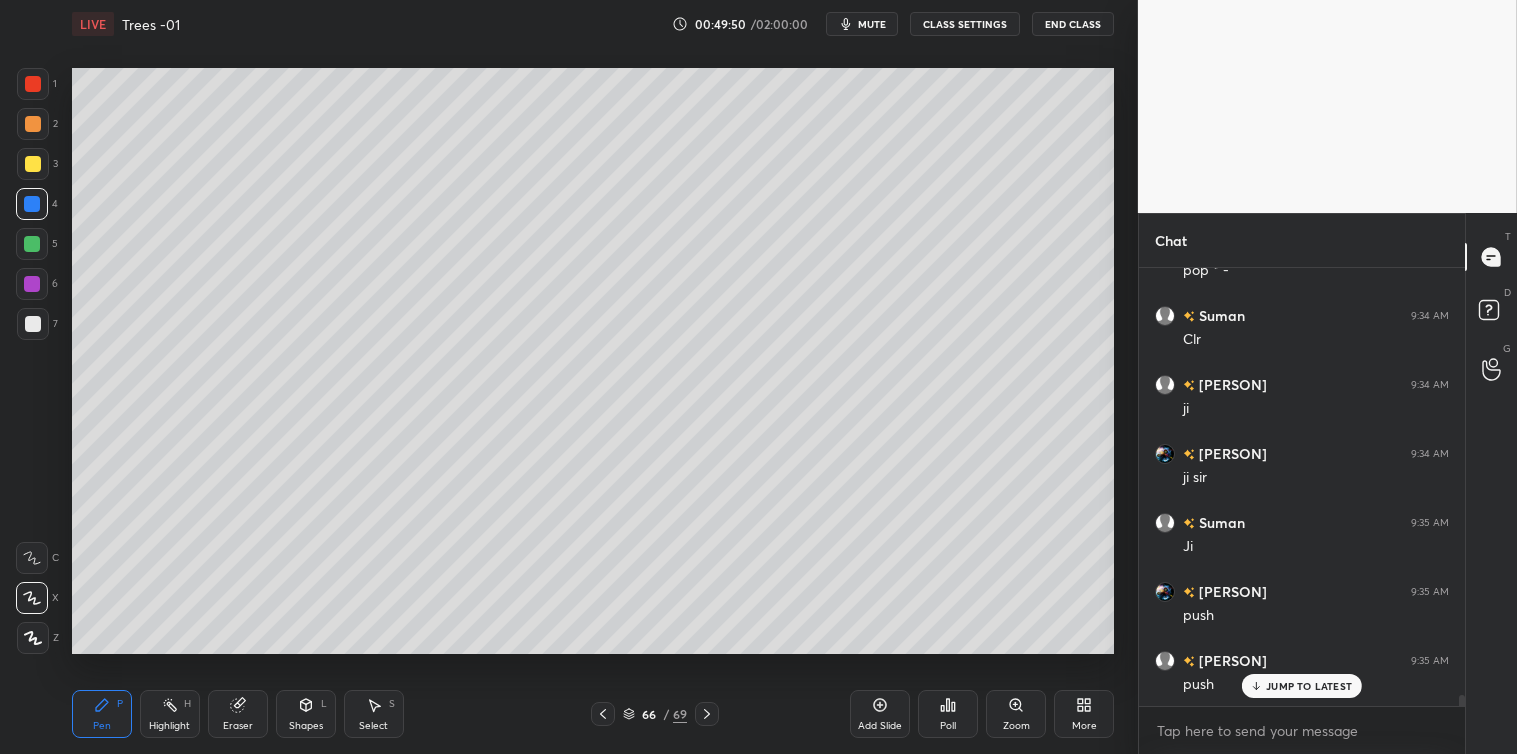 click on "Select" at bounding box center (373, 726) 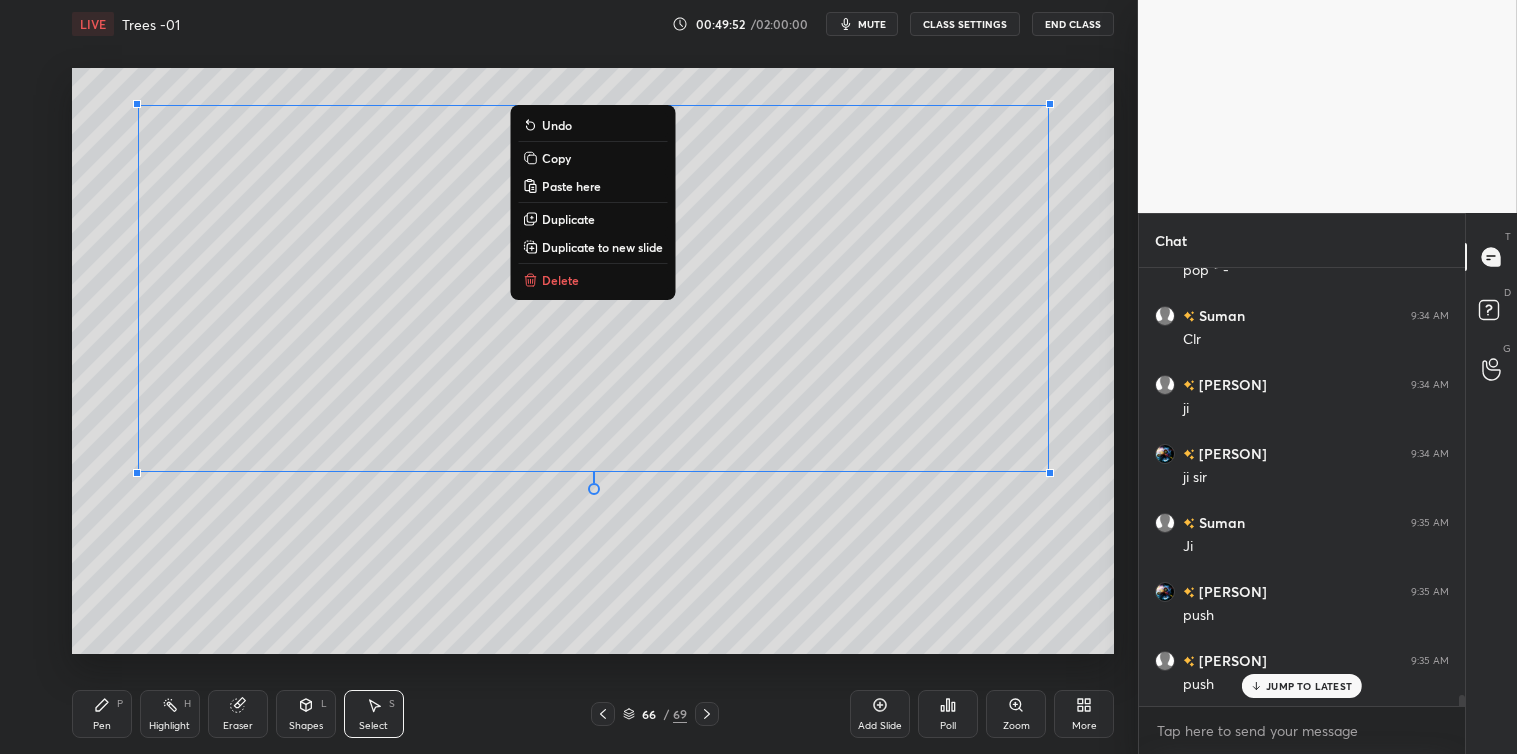 click on "Copy" at bounding box center (556, 158) 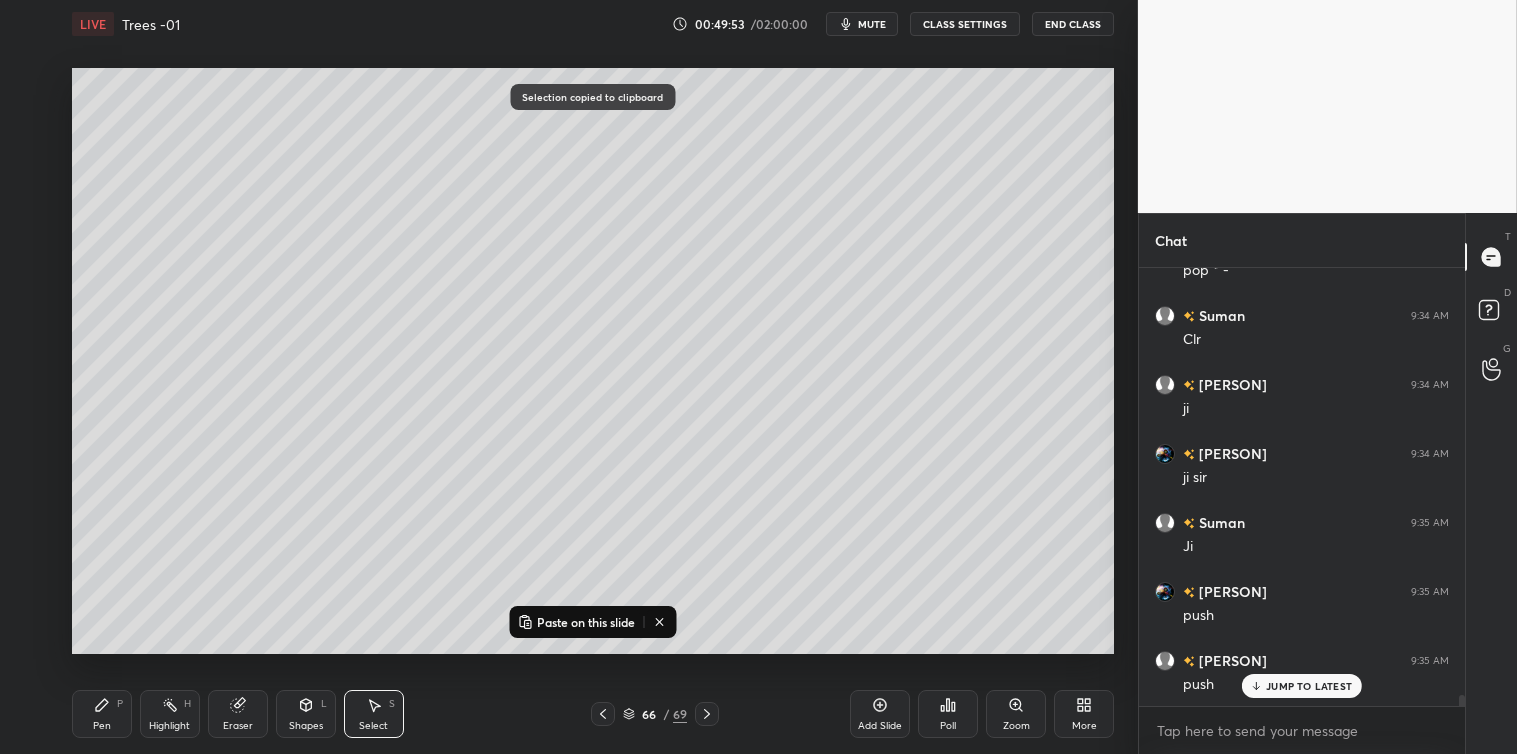 click on "Add Slide" at bounding box center [880, 714] 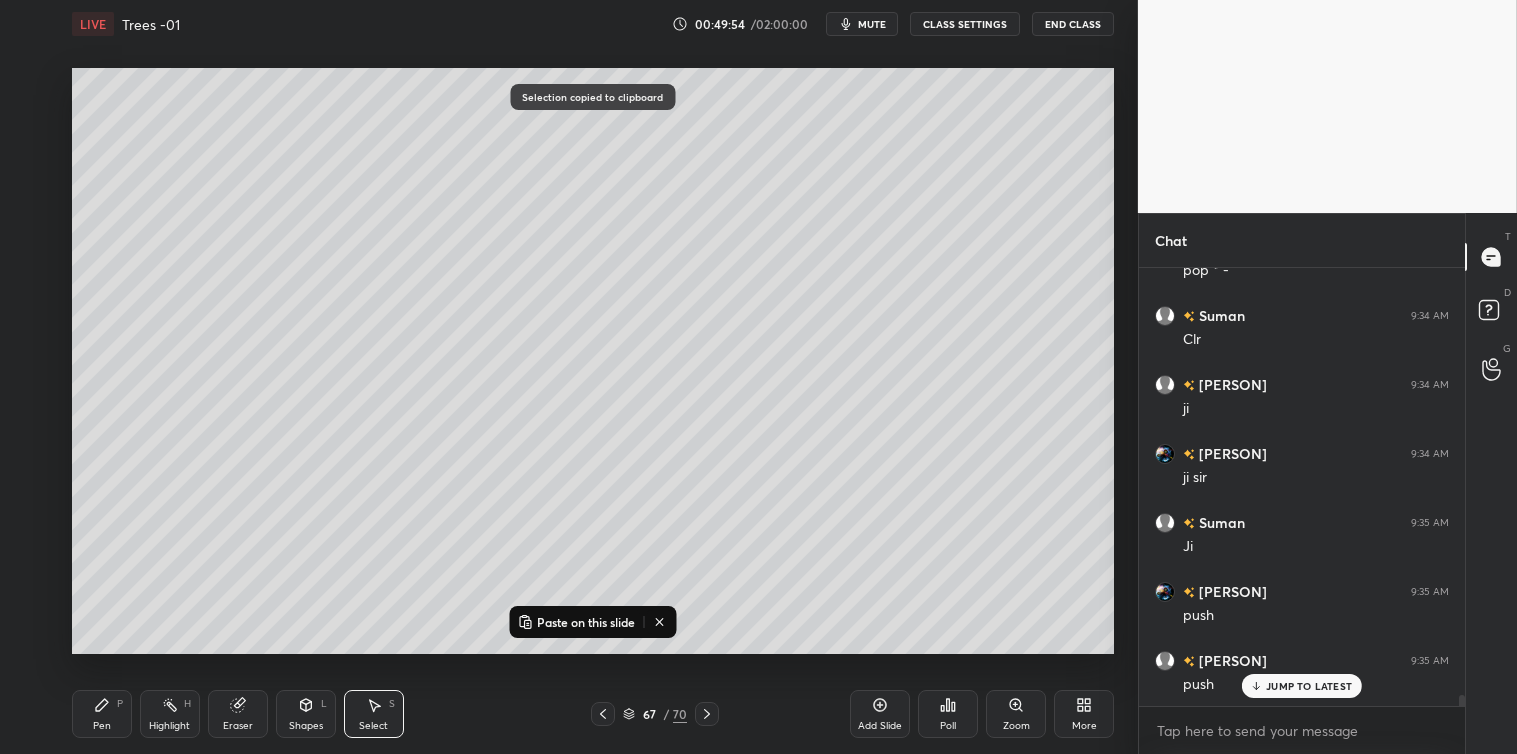 click on "Paste on this slide" at bounding box center [586, 622] 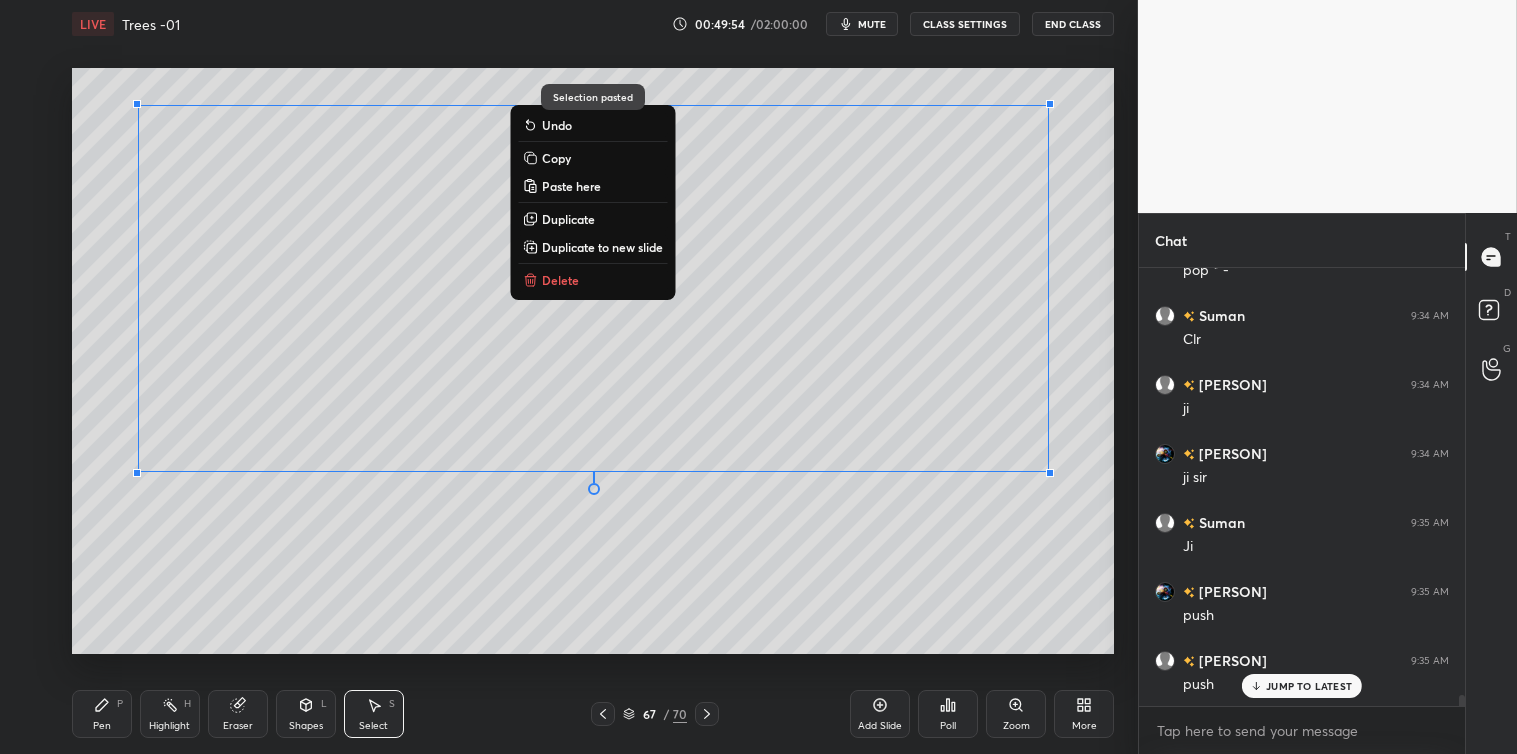 click on "0 ° Undo Copy Paste here Duplicate Duplicate to new slide Delete" at bounding box center [593, 361] 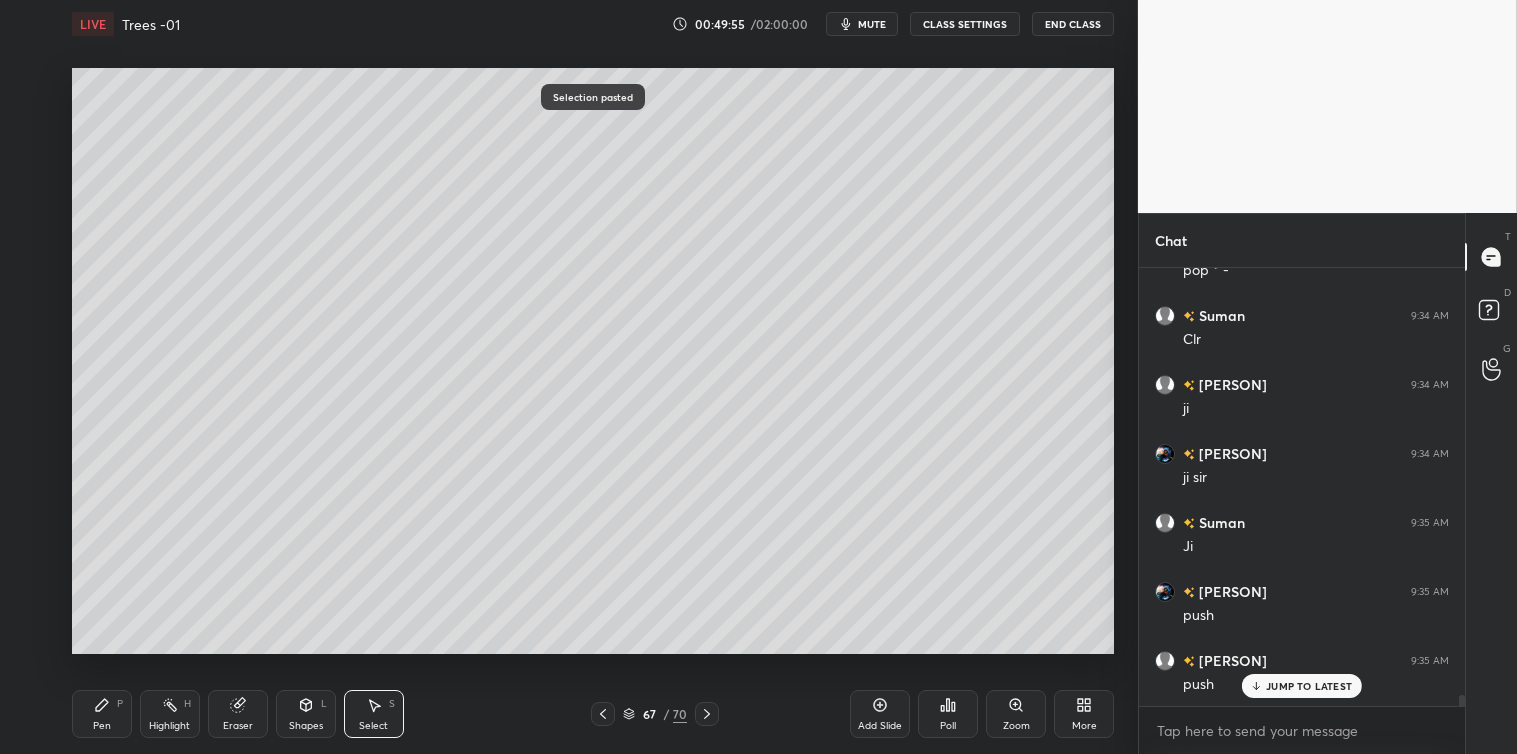 click on "Pen P" at bounding box center [102, 714] 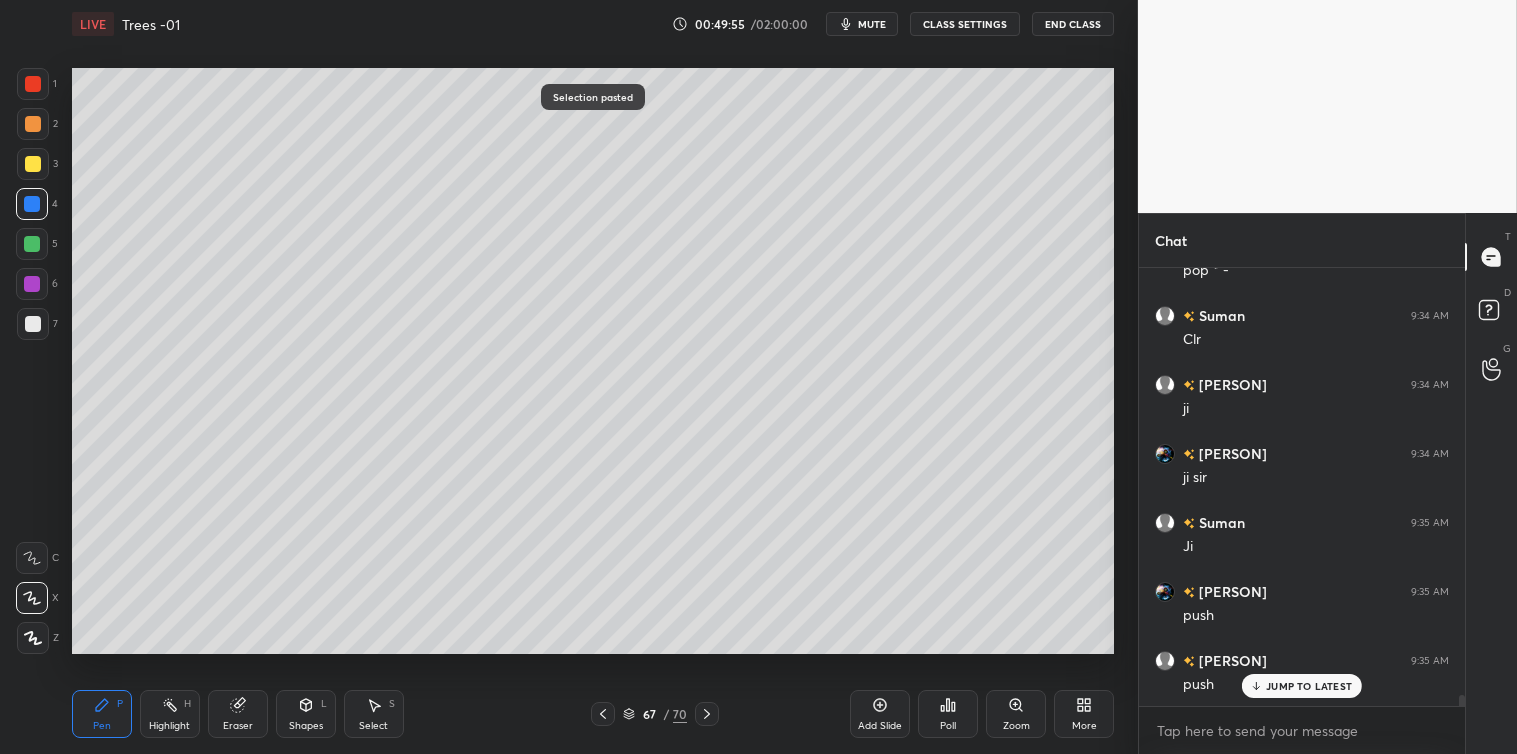 click at bounding box center [33, 84] 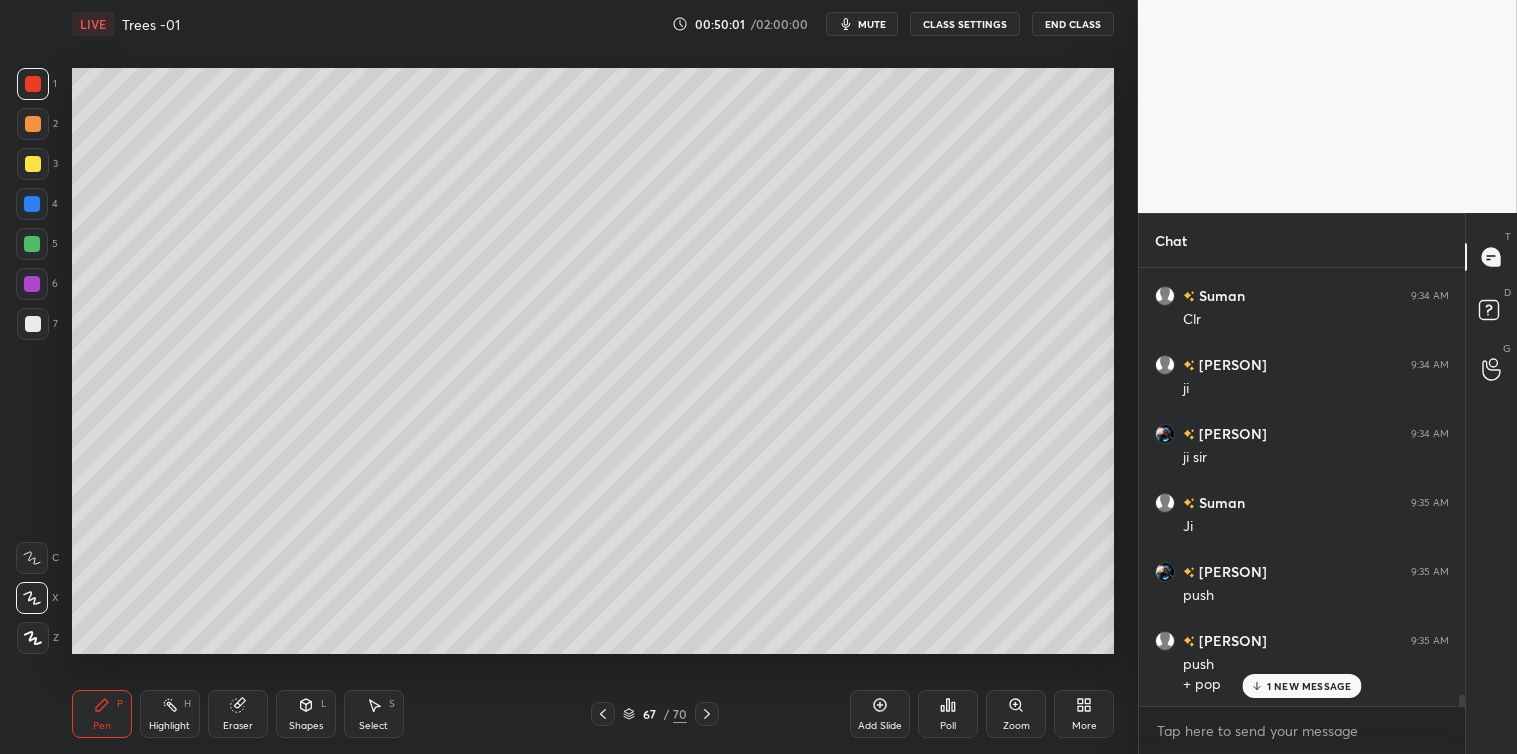 scroll, scrollTop: 16436, scrollLeft: 0, axis: vertical 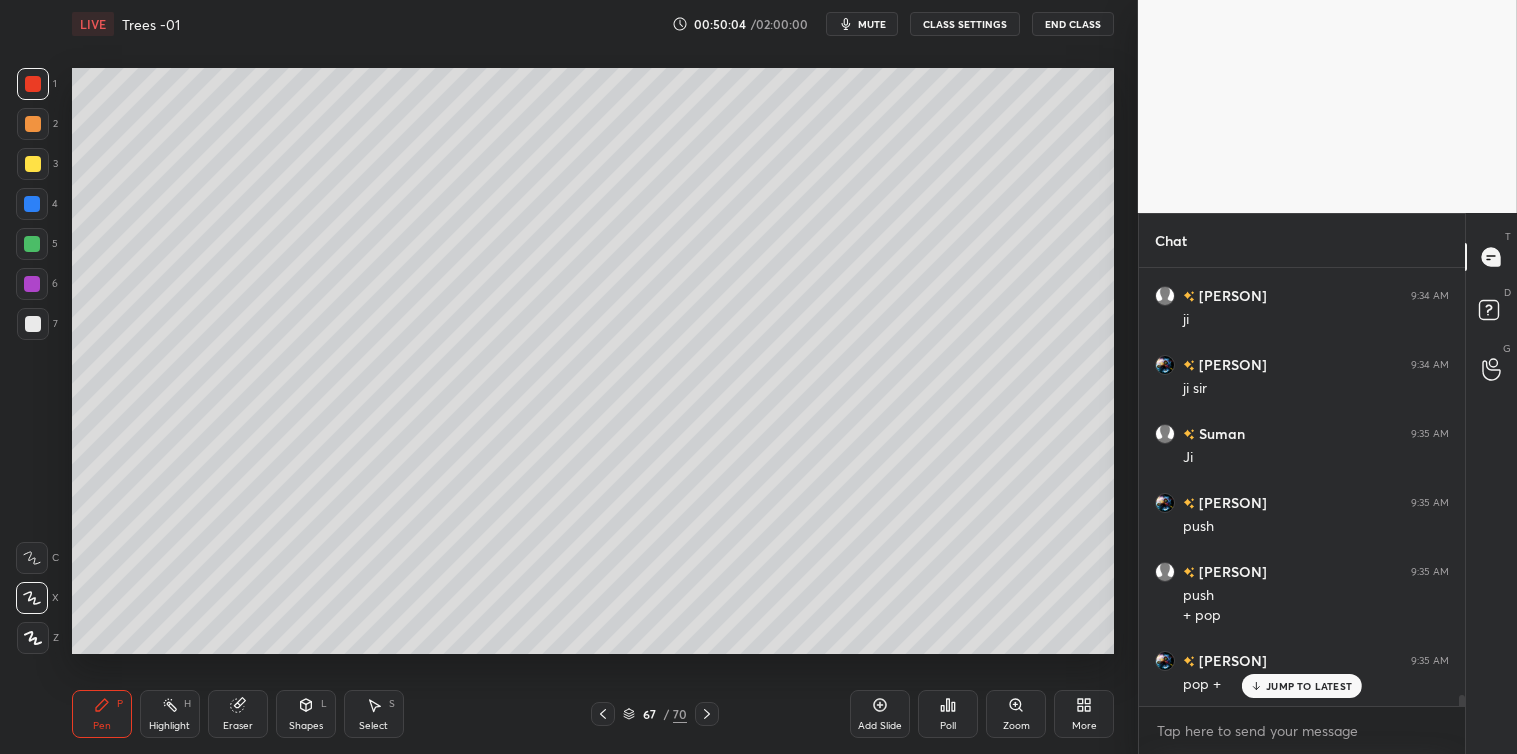 click 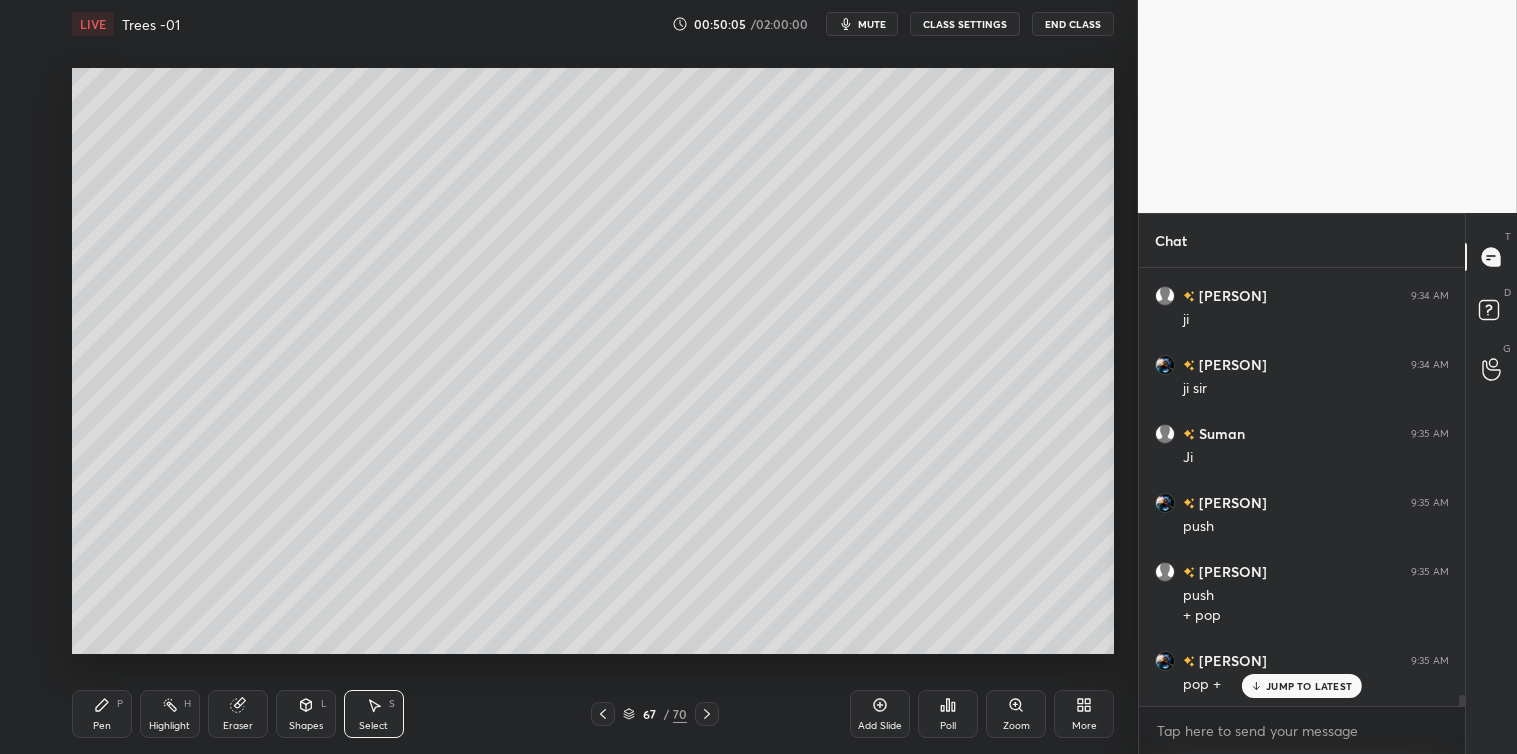 scroll, scrollTop: 16505, scrollLeft: 0, axis: vertical 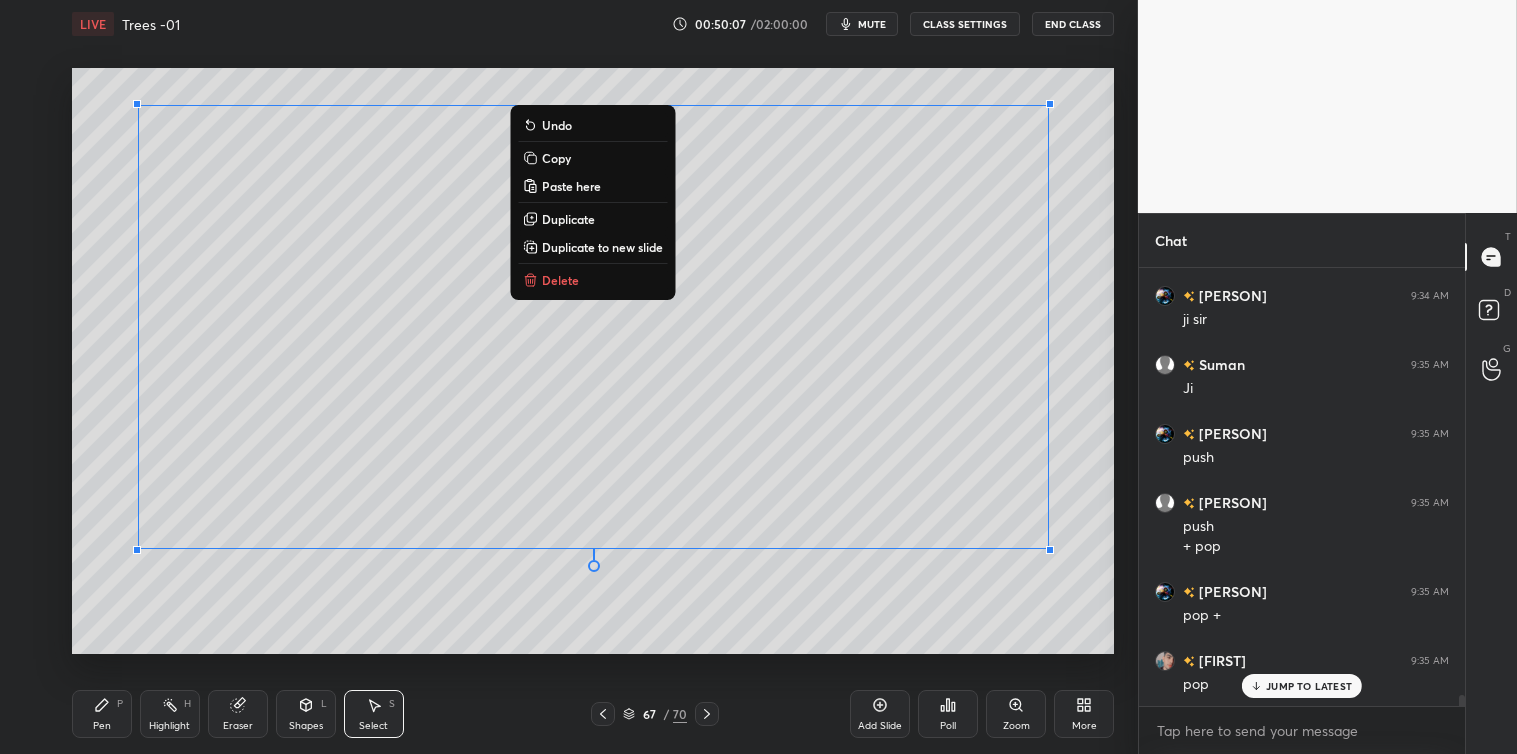 click on "Copy" at bounding box center [592, 158] 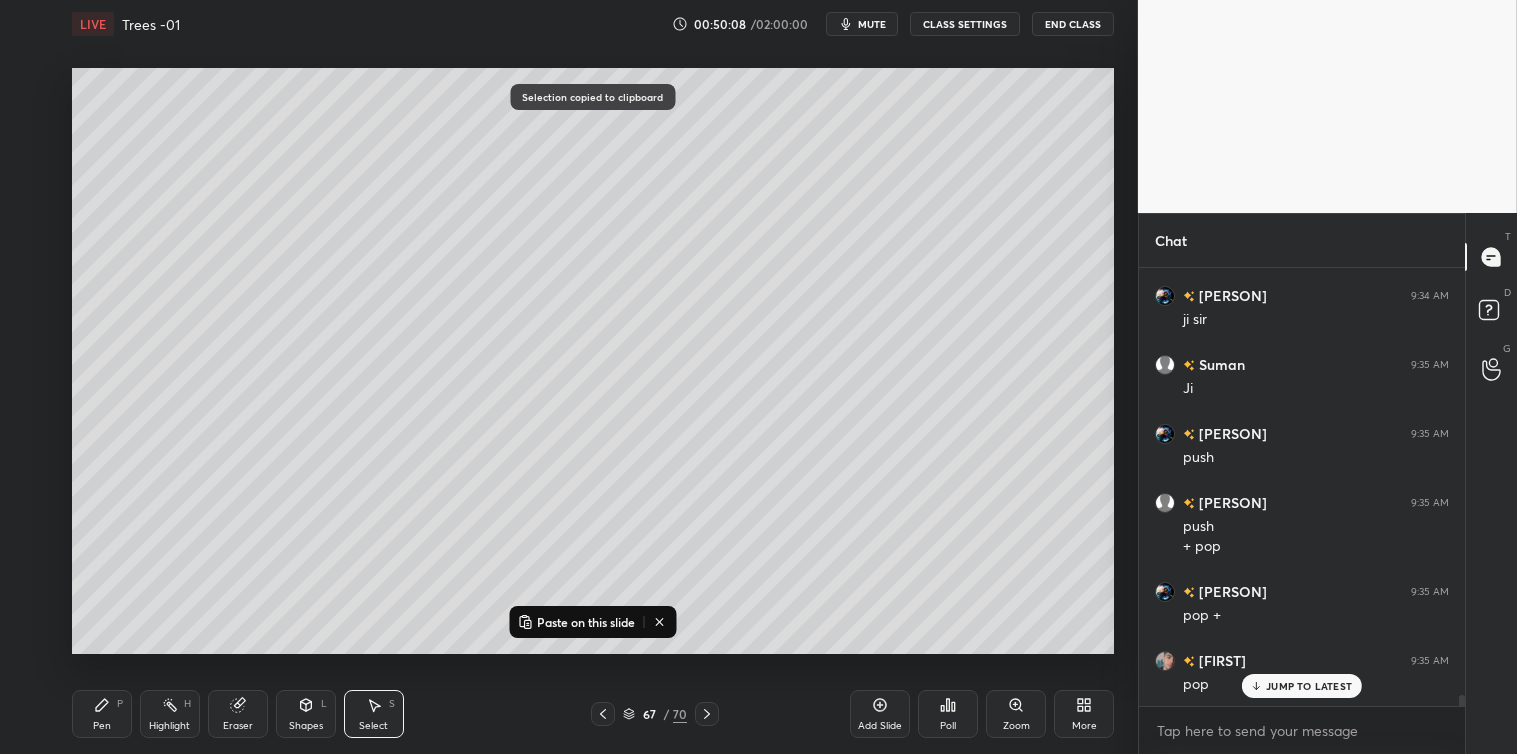 click 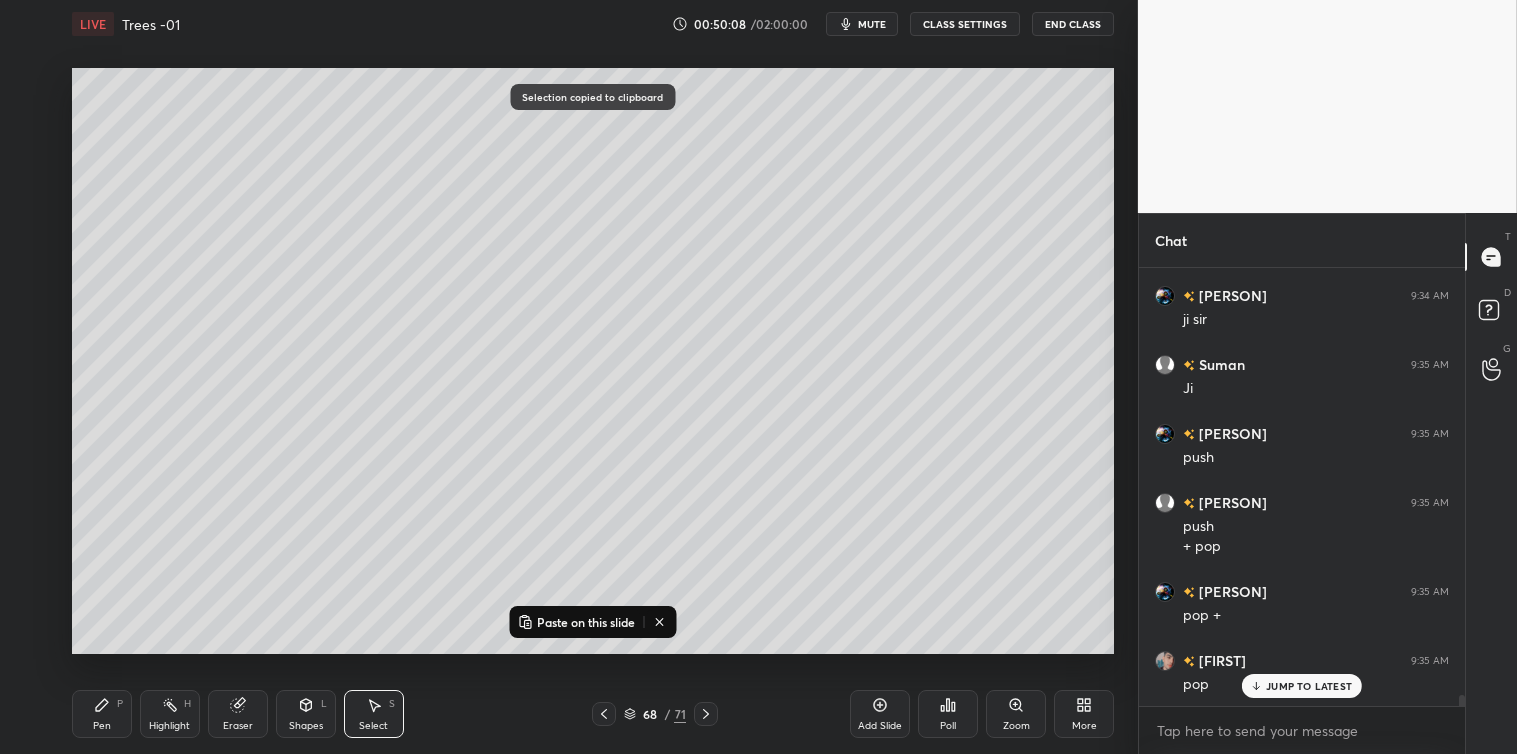 click on "Paste on this slide" at bounding box center [586, 622] 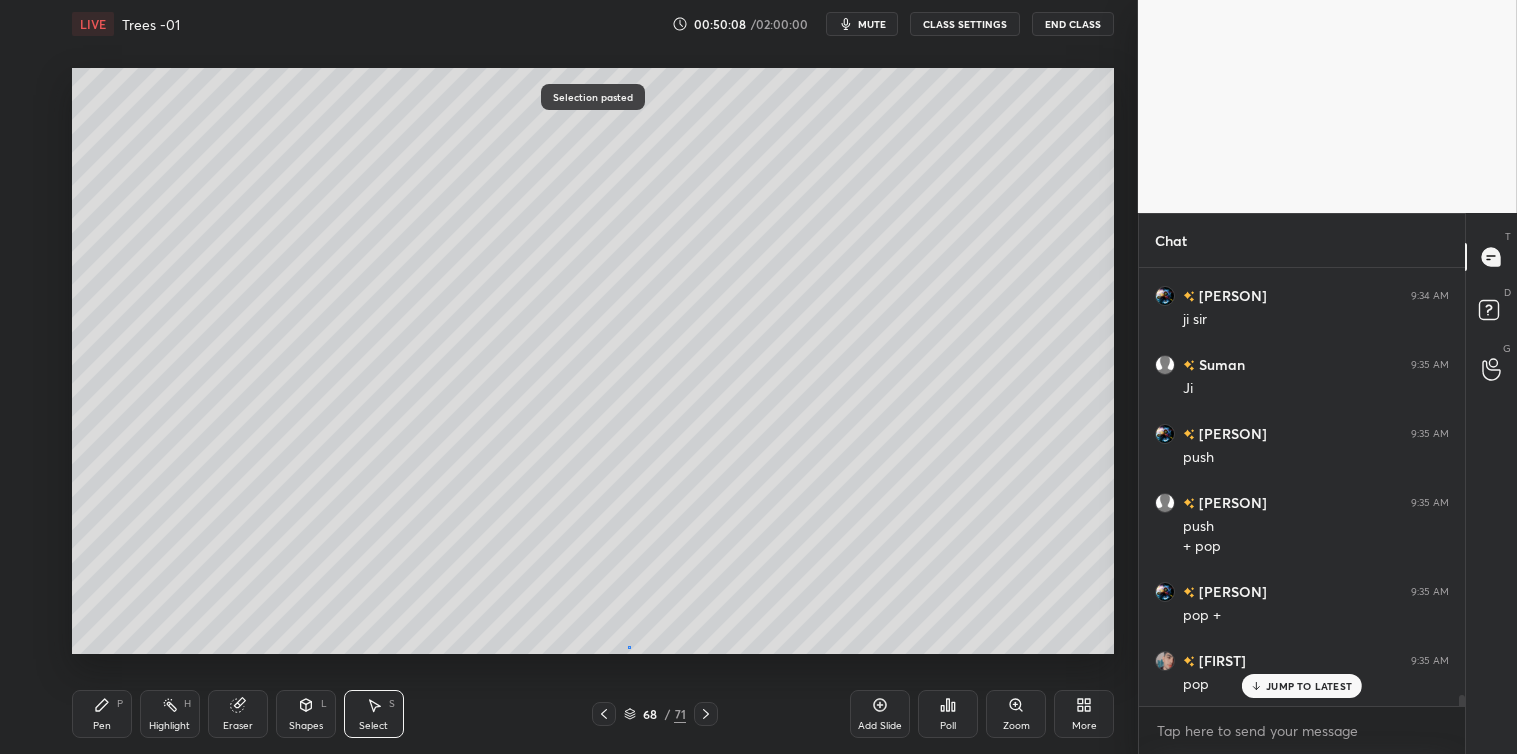 click on "0 ° Undo Copy Paste here Duplicate Duplicate to new slide Delete" at bounding box center (593, 361) 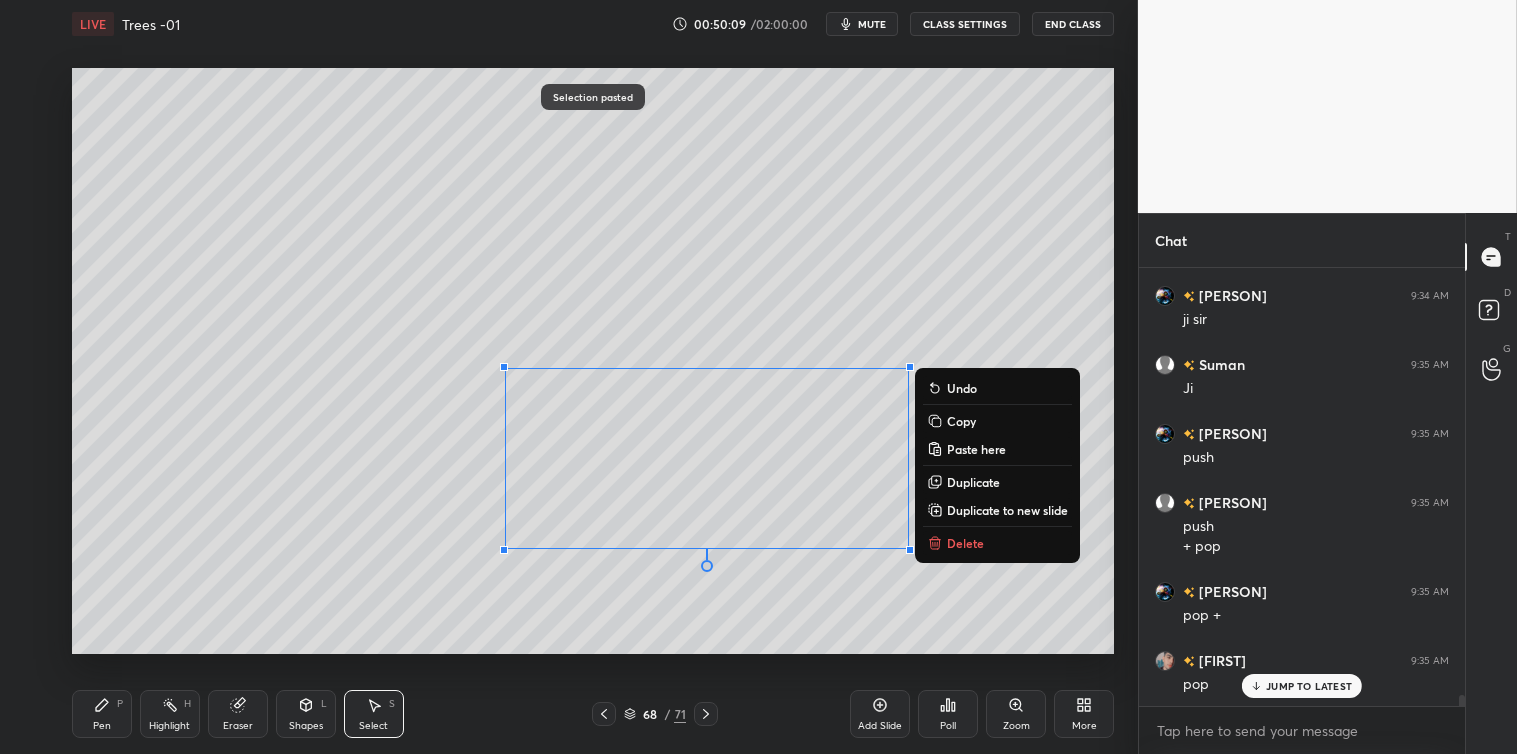 click 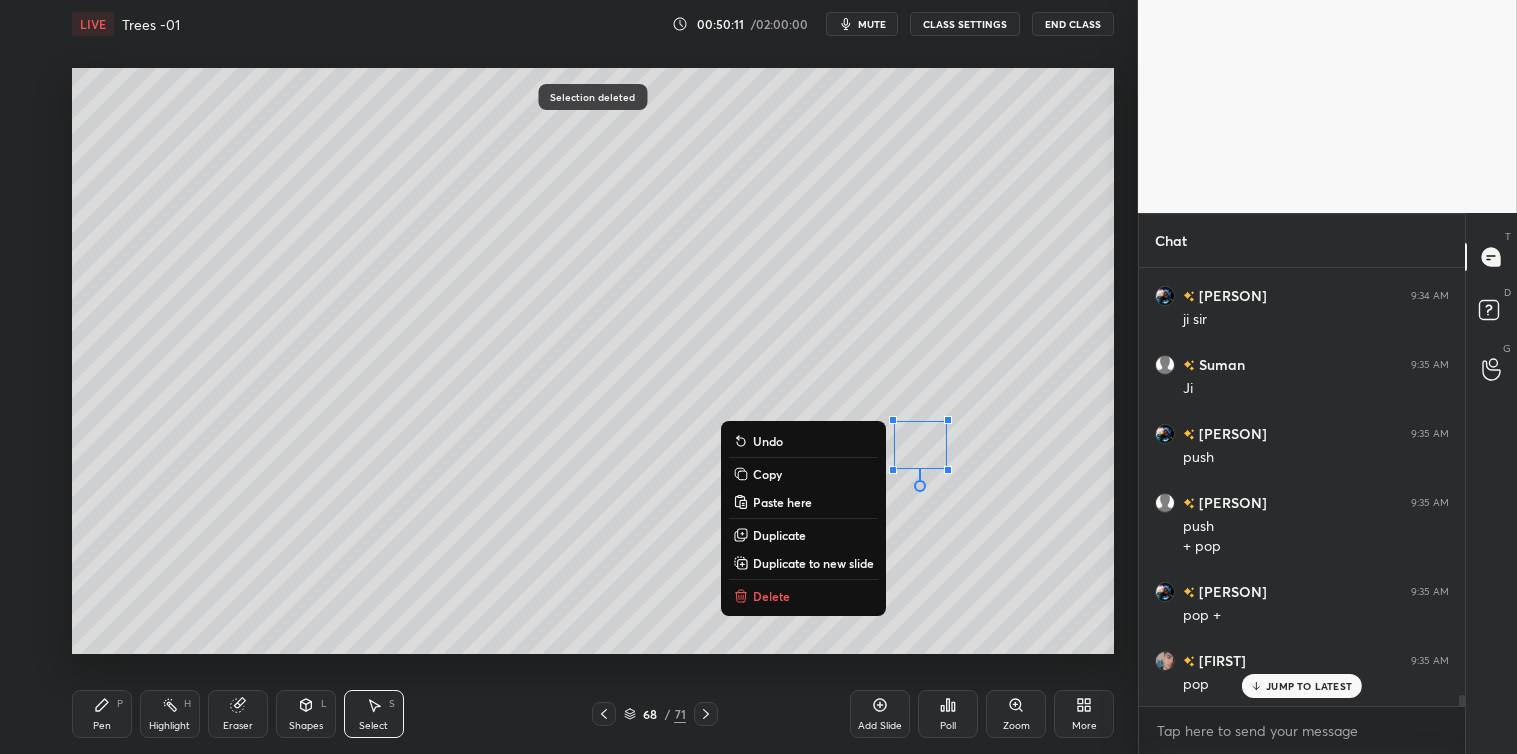 click on "Delete" at bounding box center (803, 596) 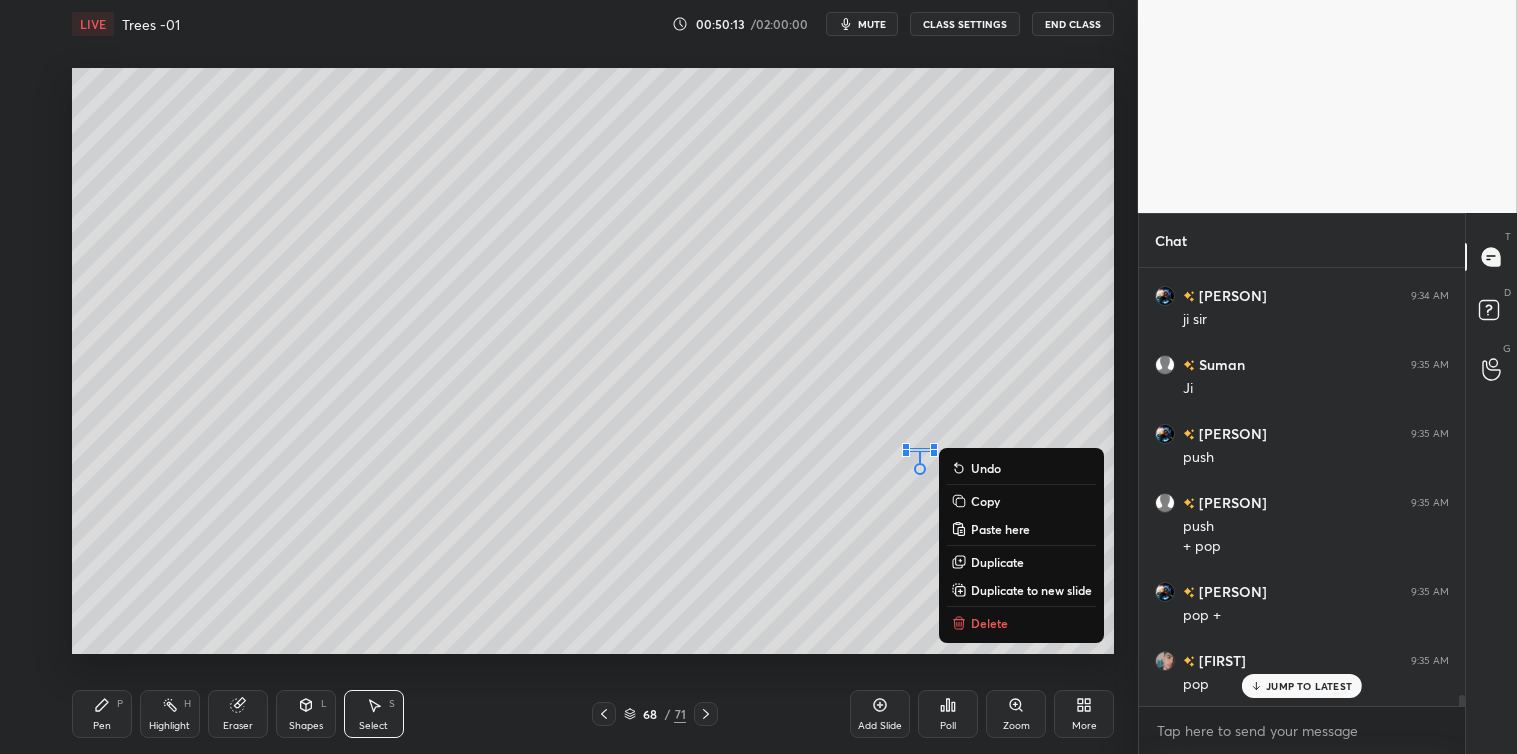 click on "Delete" at bounding box center (989, 623) 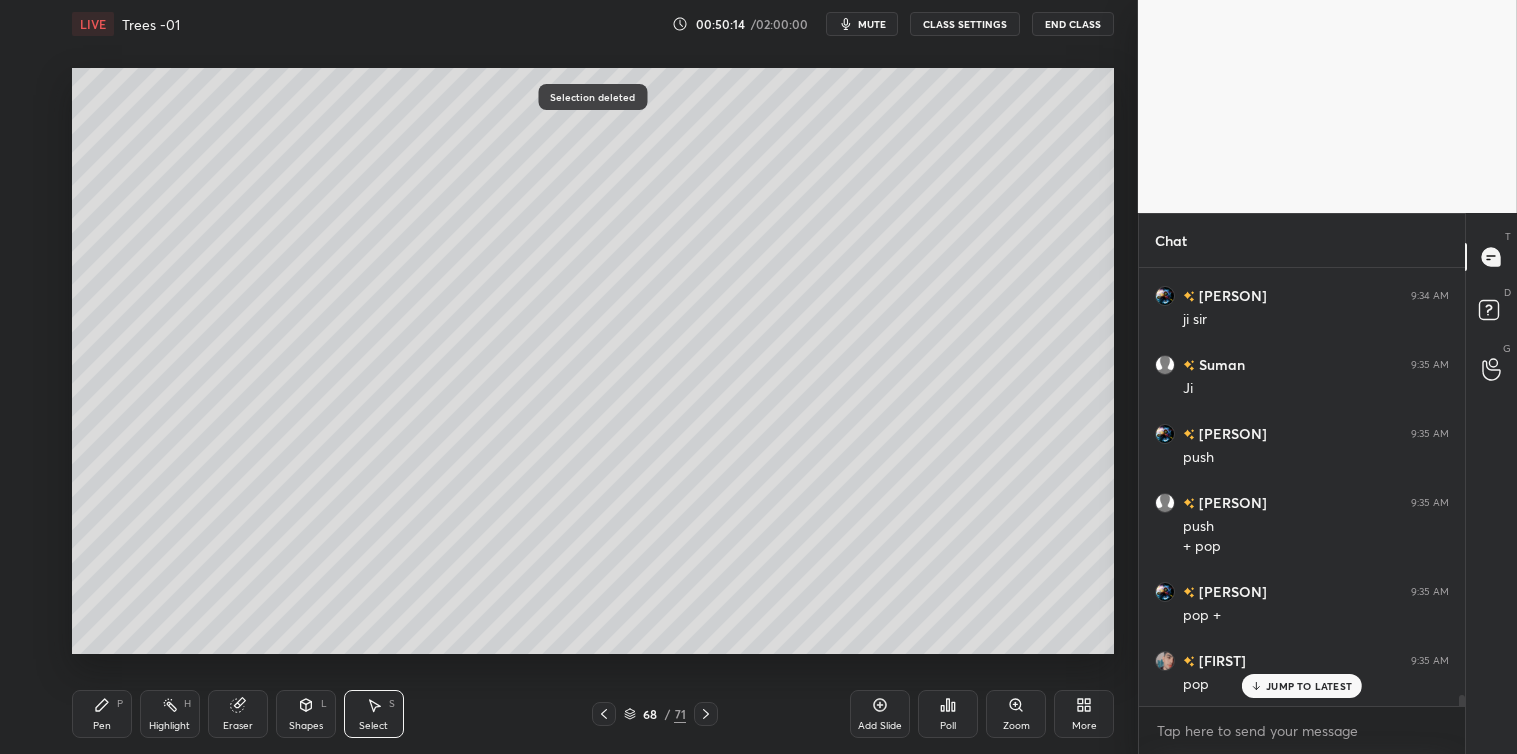 click on "Pen P" at bounding box center (102, 714) 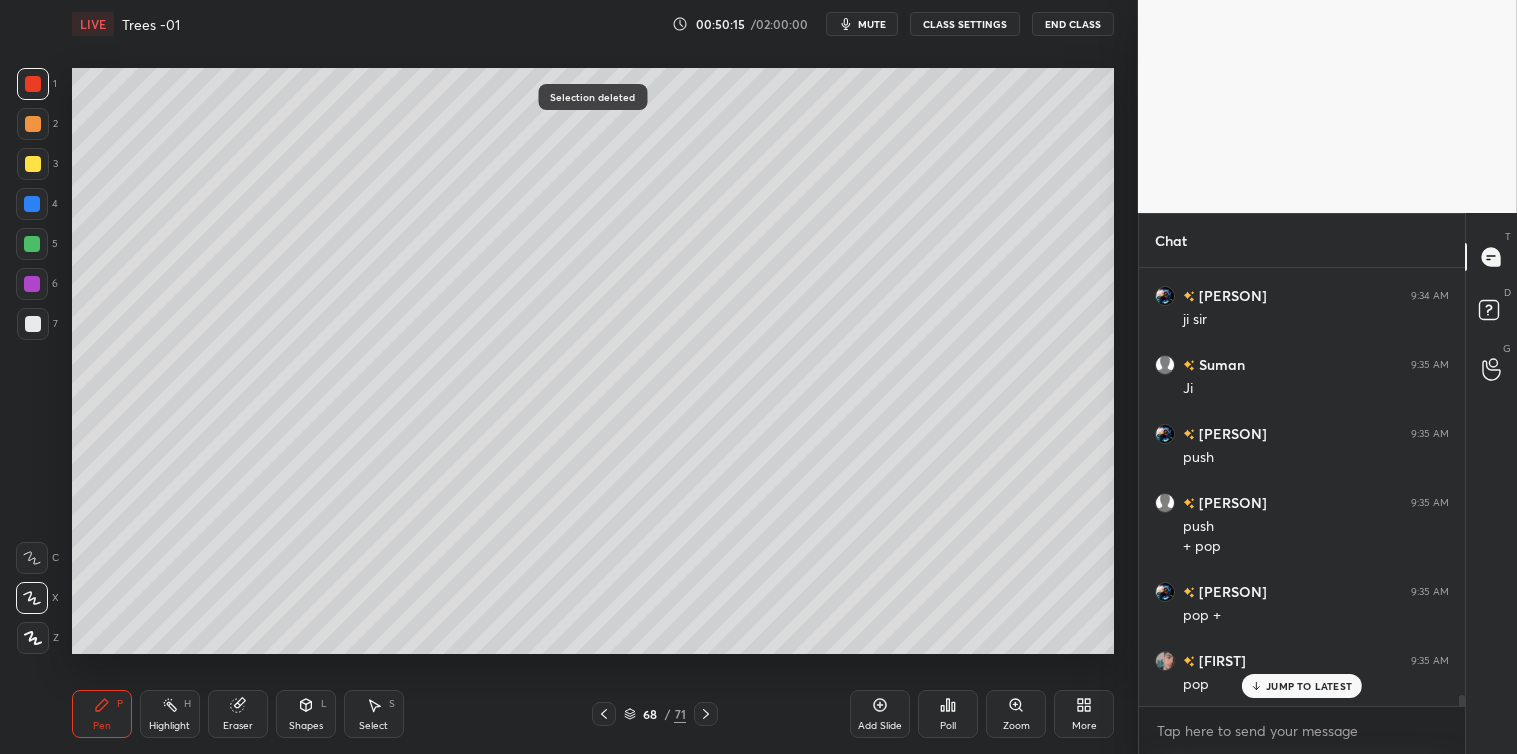 click at bounding box center (33, 164) 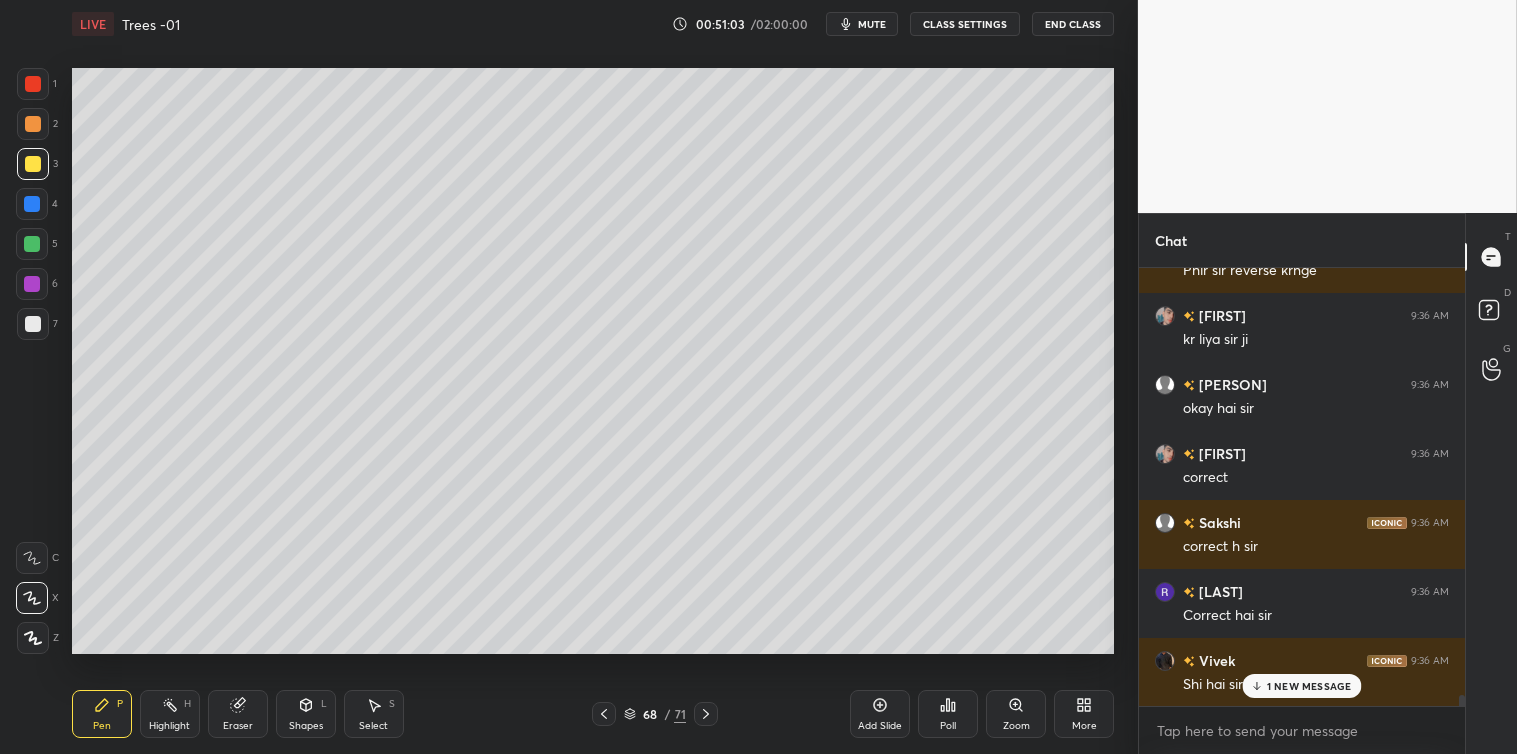 scroll, scrollTop: 17077, scrollLeft: 0, axis: vertical 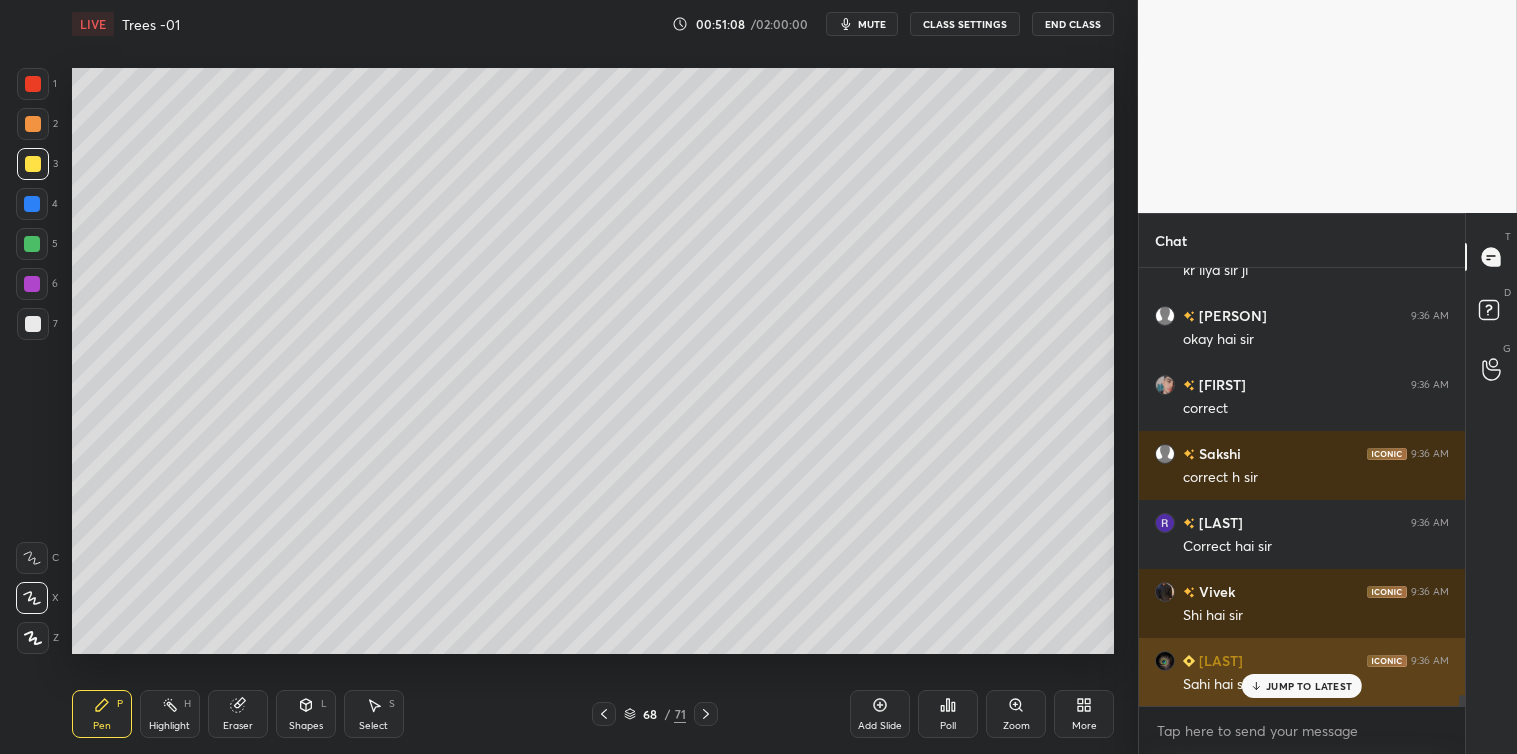 click on "JUMP TO LATEST" at bounding box center [1309, 686] 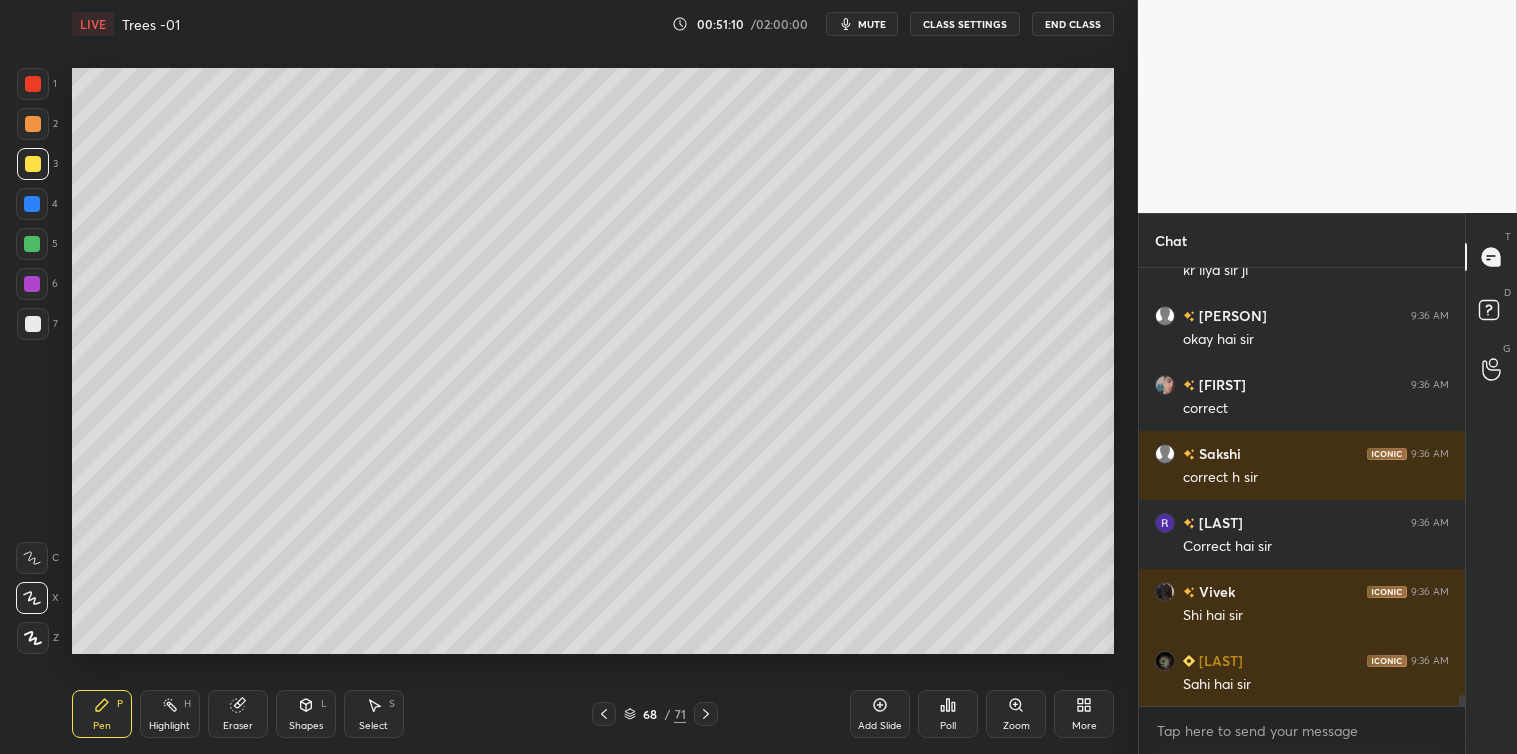 click on "Add Slide" at bounding box center [880, 714] 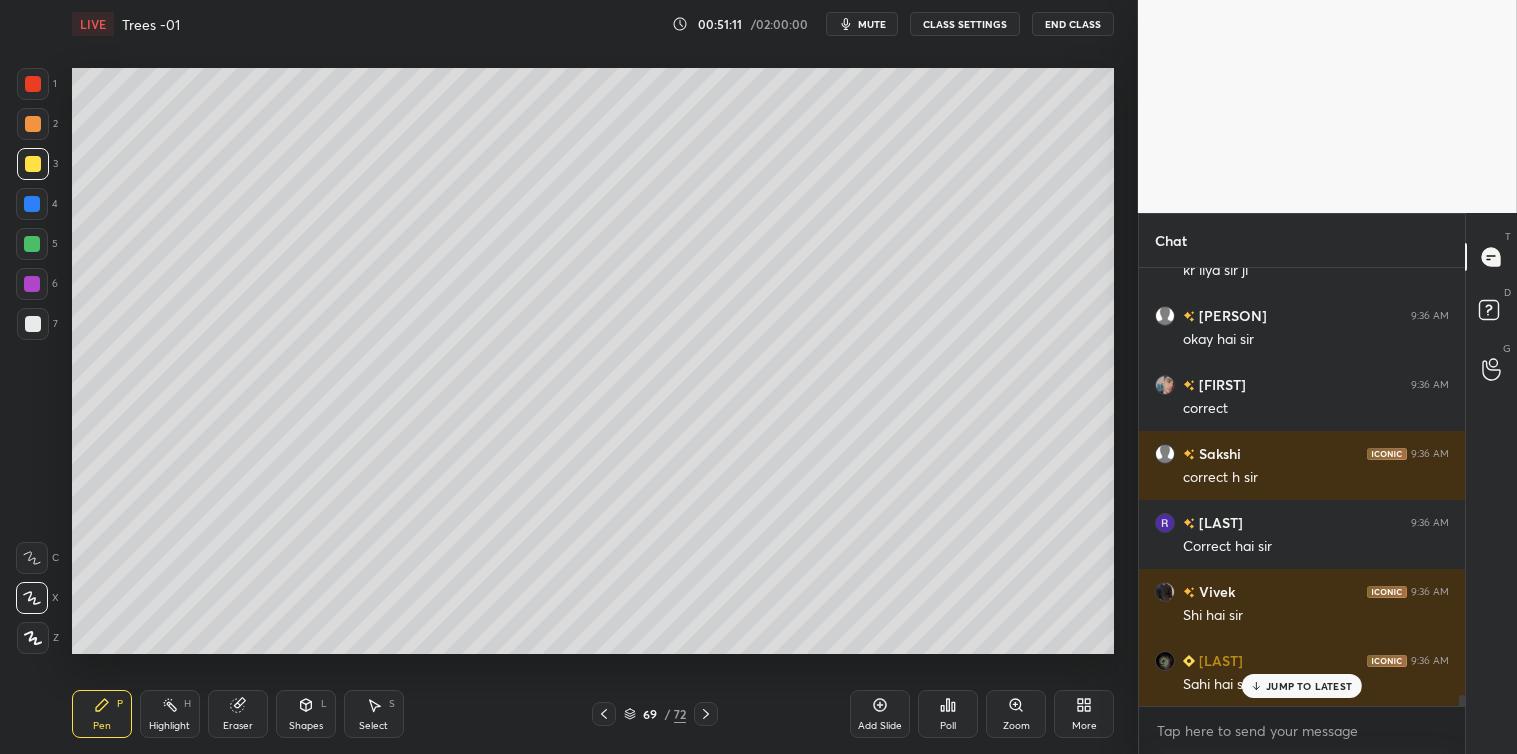scroll, scrollTop: 17146, scrollLeft: 0, axis: vertical 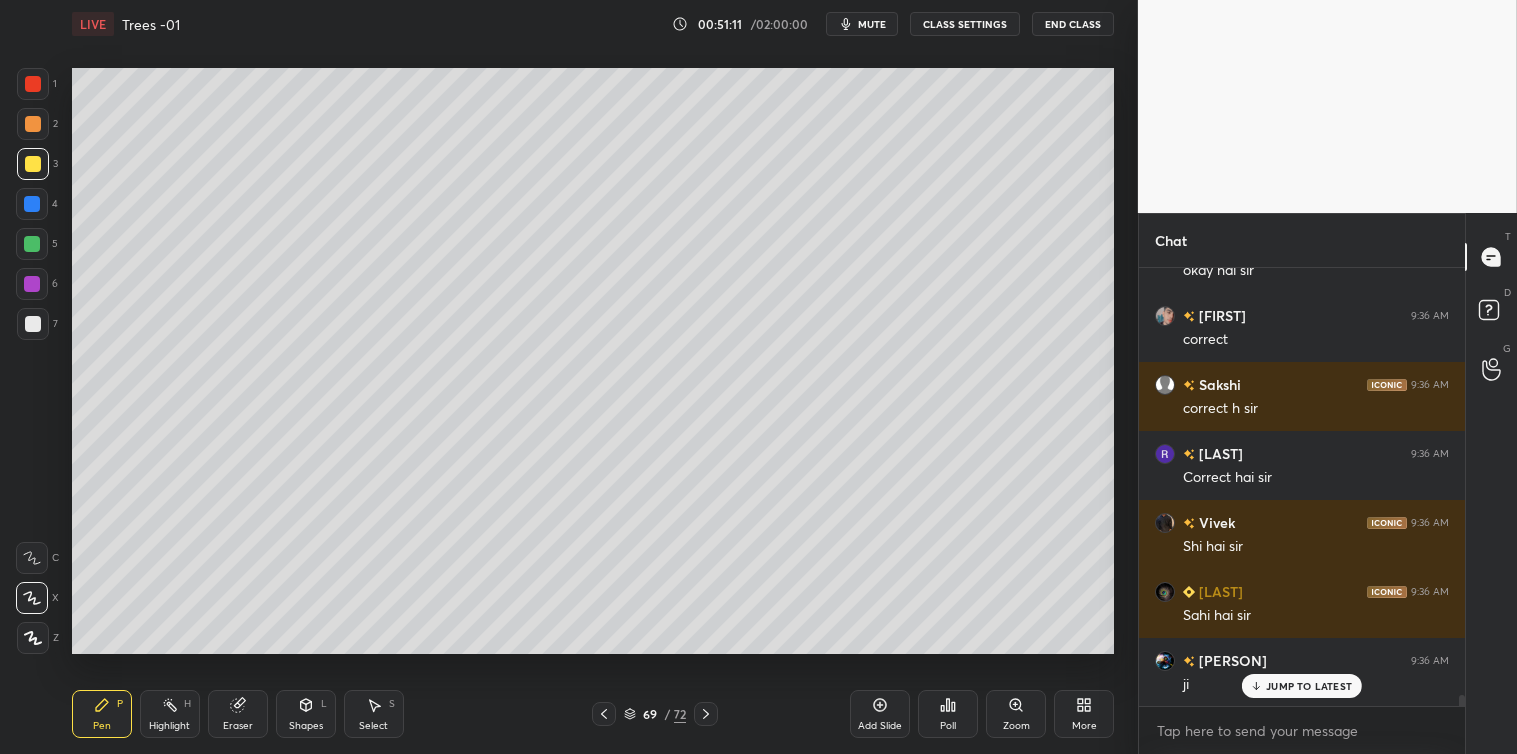 click at bounding box center [33, 324] 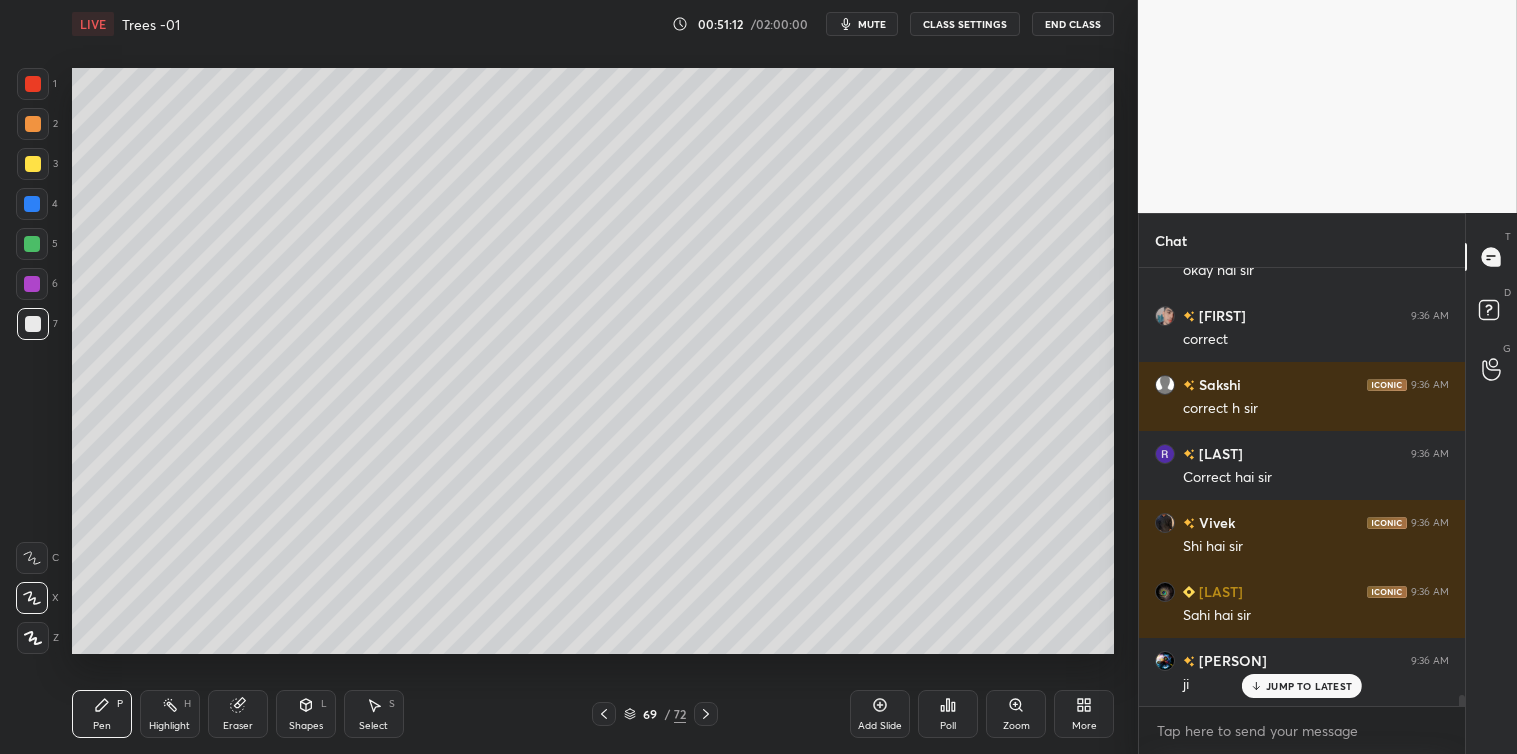 scroll, scrollTop: 17215, scrollLeft: 0, axis: vertical 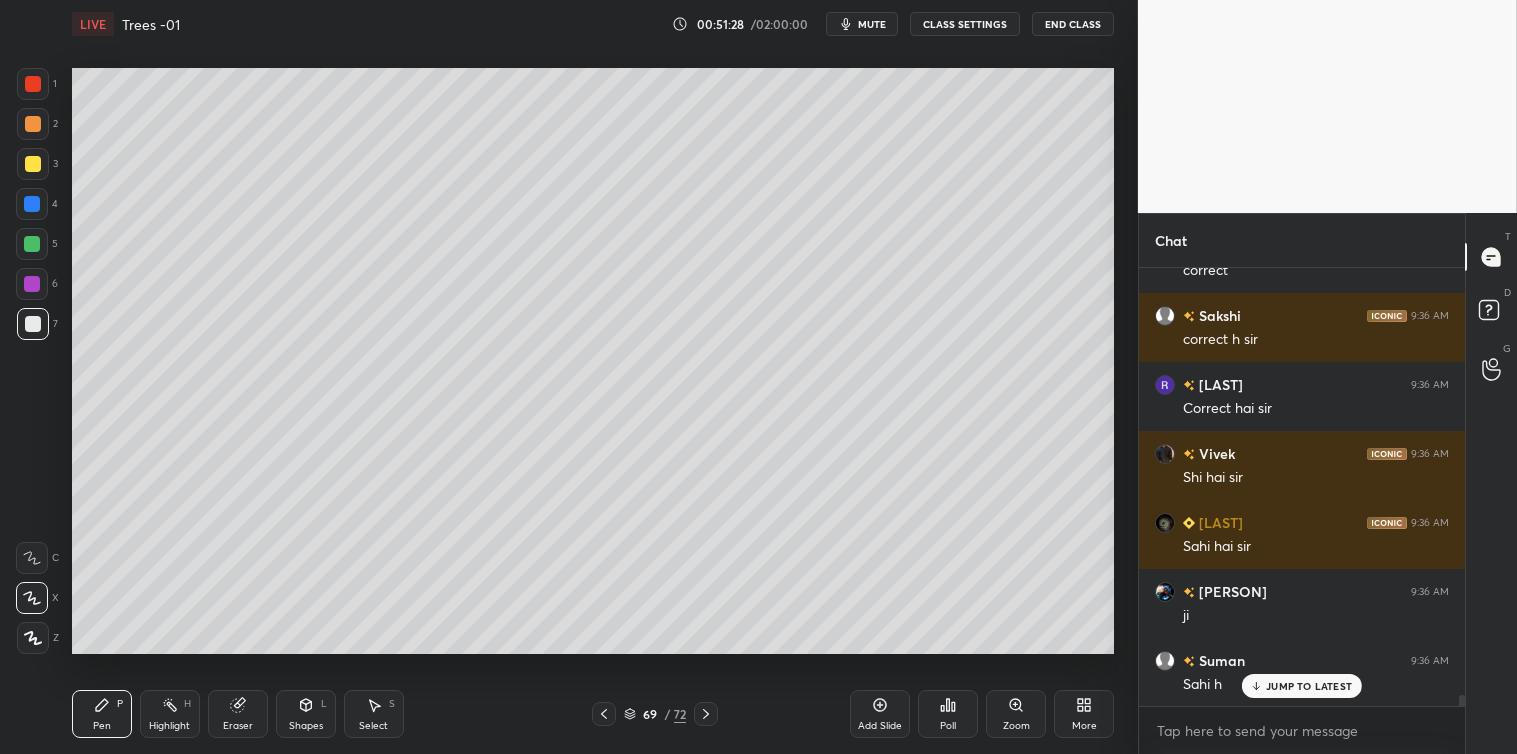 click on "Poll" at bounding box center [948, 714] 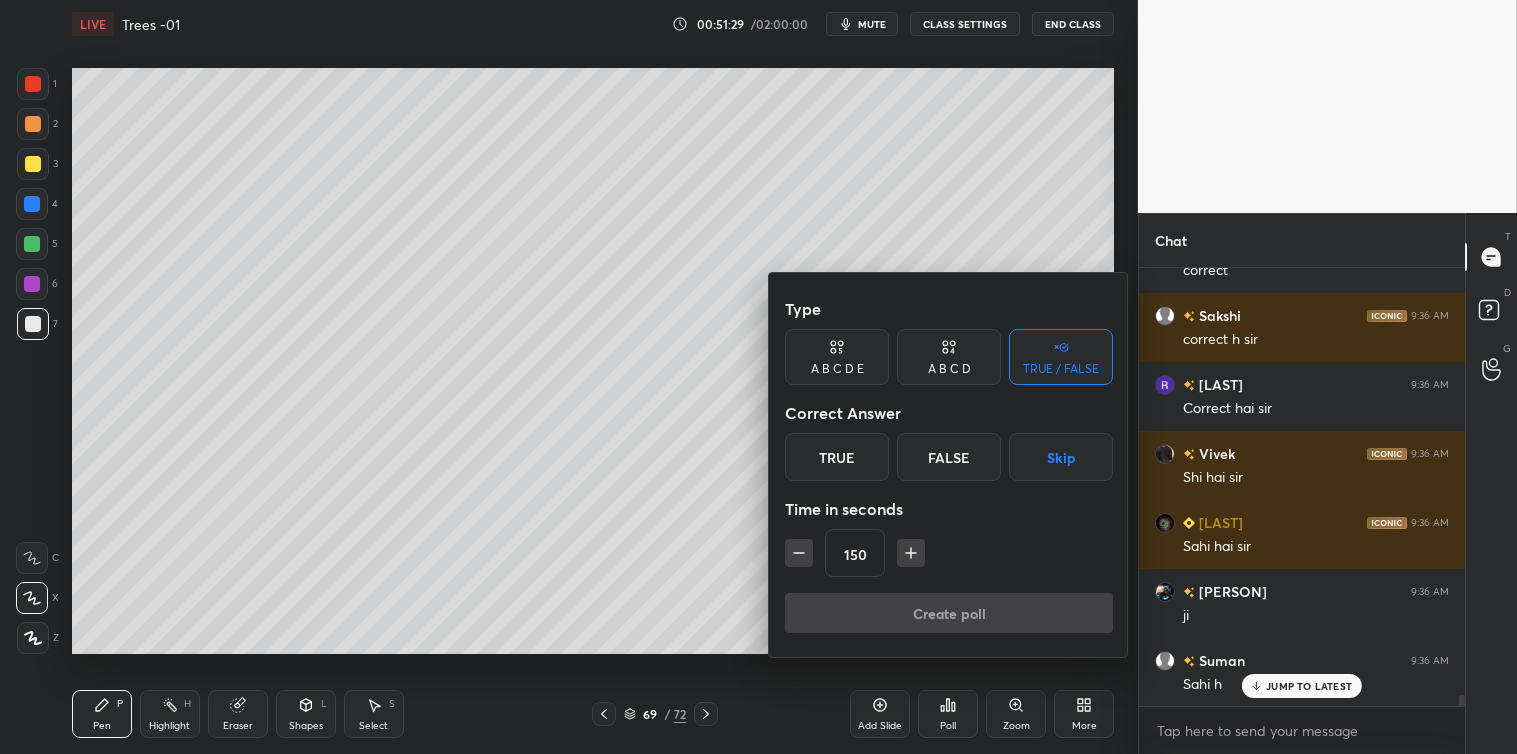 click 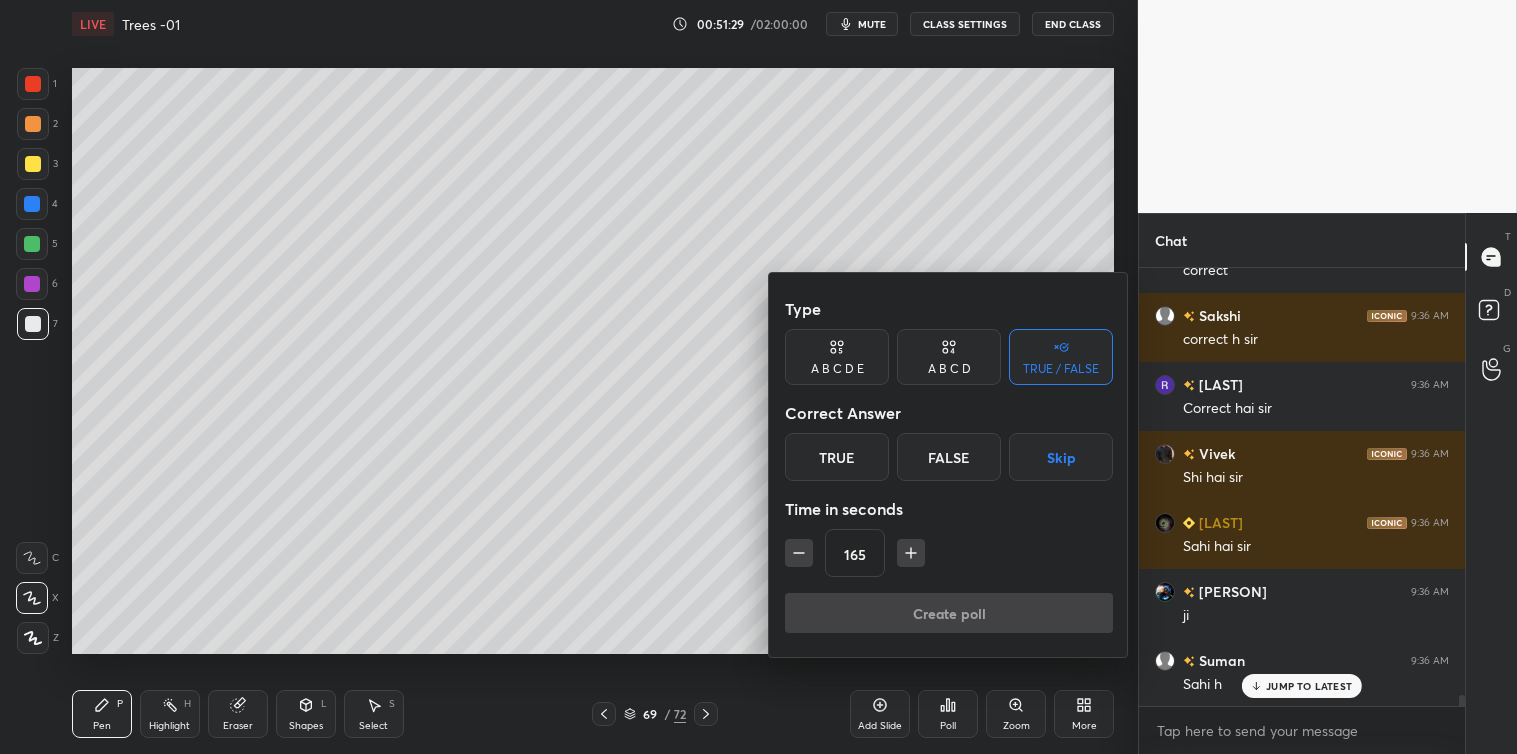 click 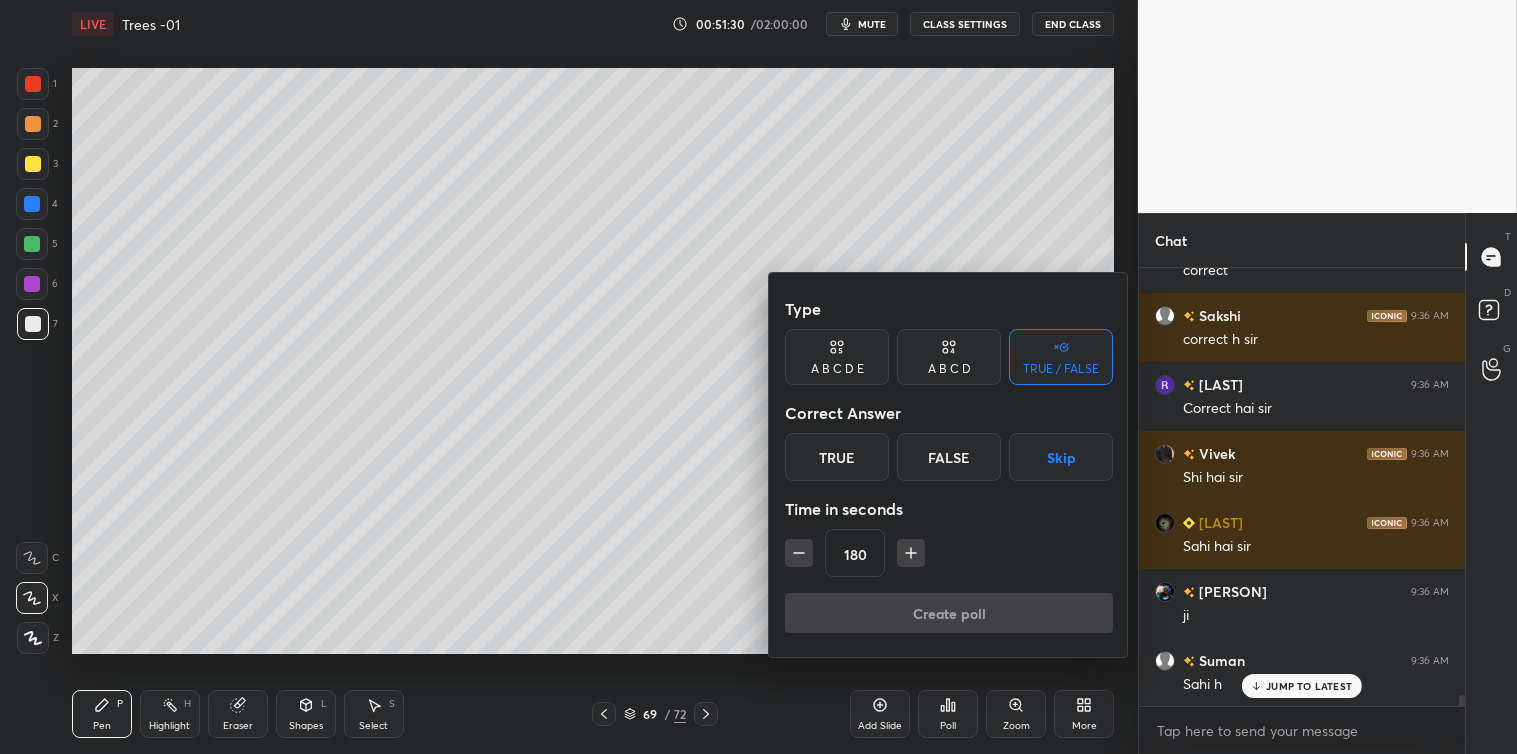 click on "Skip" at bounding box center [1061, 457] 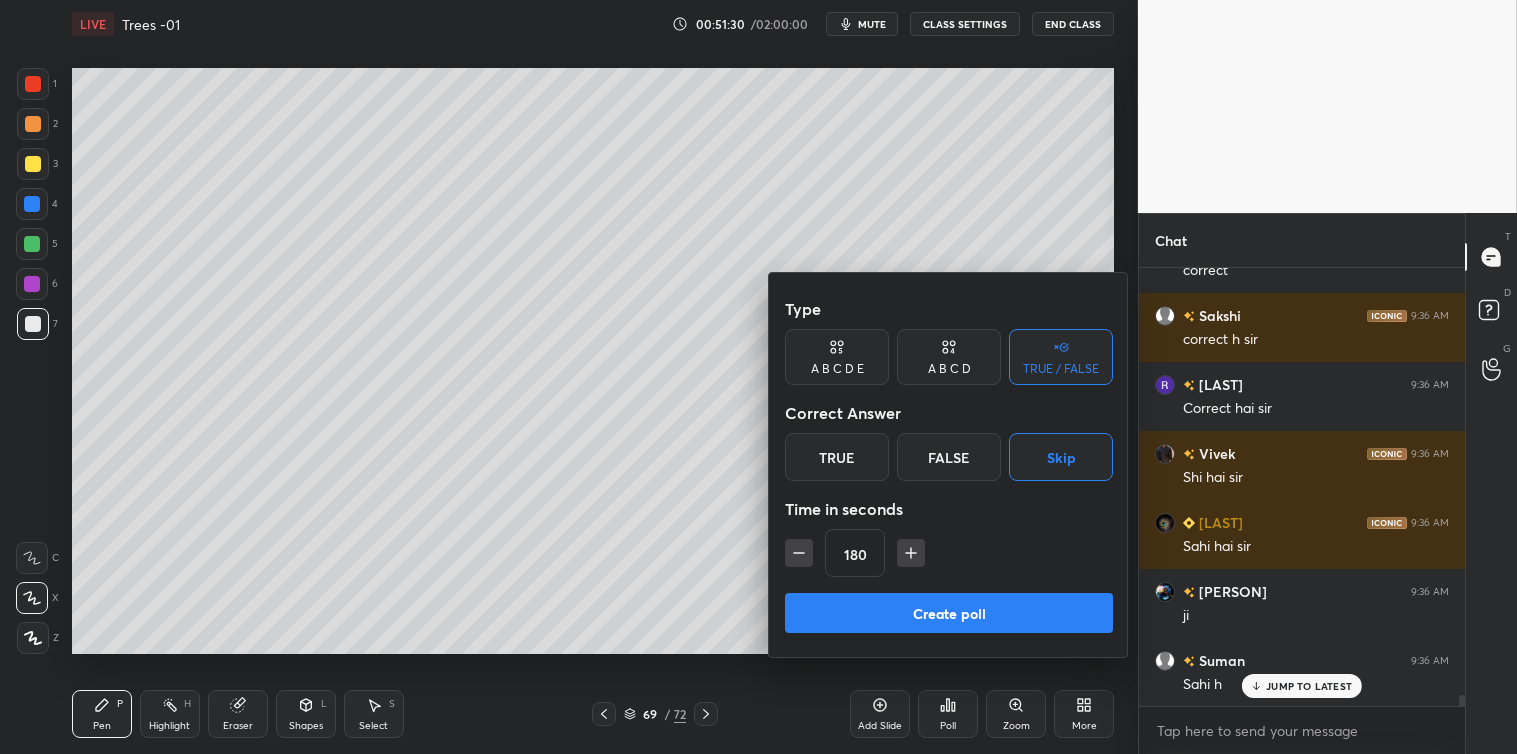 click on "Create poll" at bounding box center [949, 613] 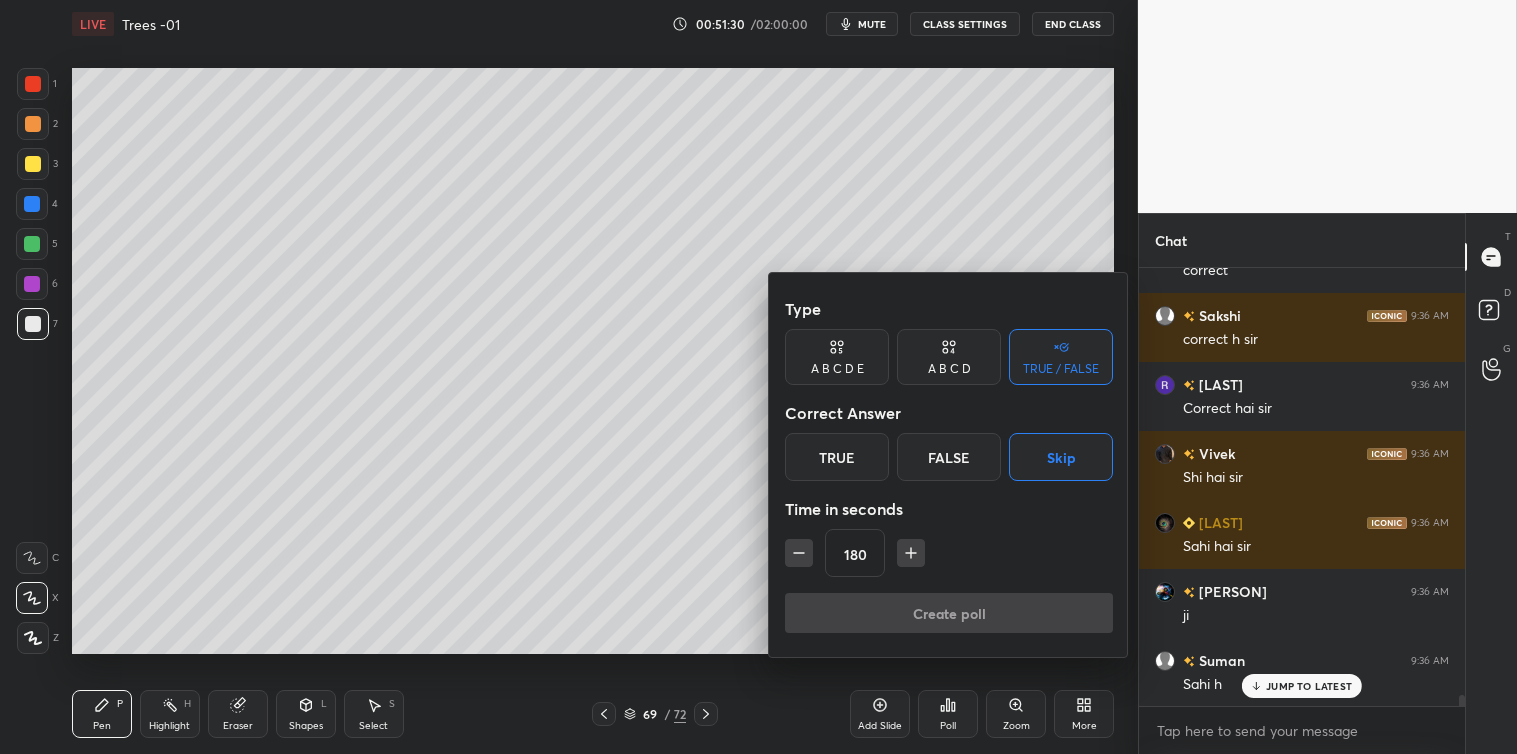 scroll, scrollTop: 398, scrollLeft: 320, axis: both 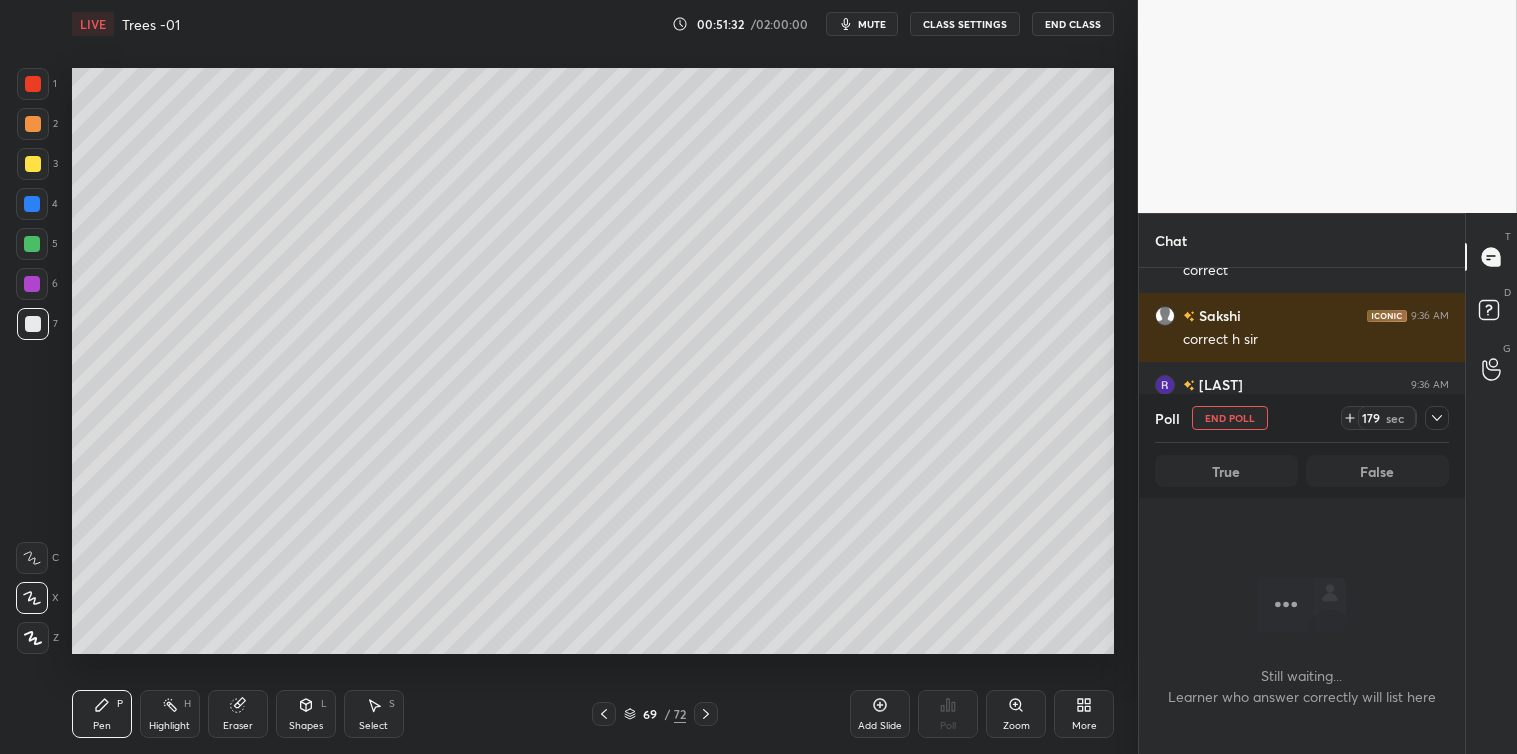 click on "mute" at bounding box center (872, 24) 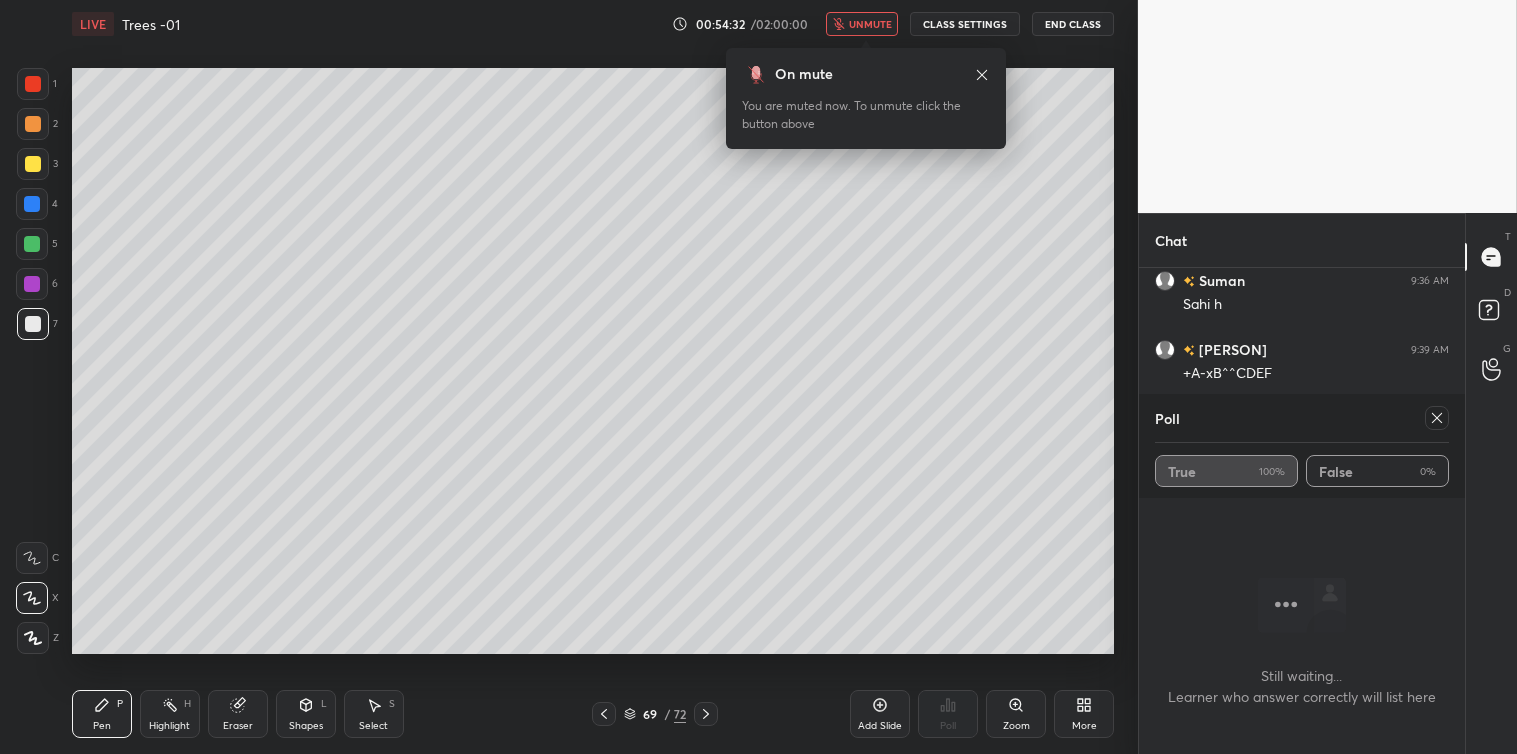 scroll, scrollTop: 17664, scrollLeft: 0, axis: vertical 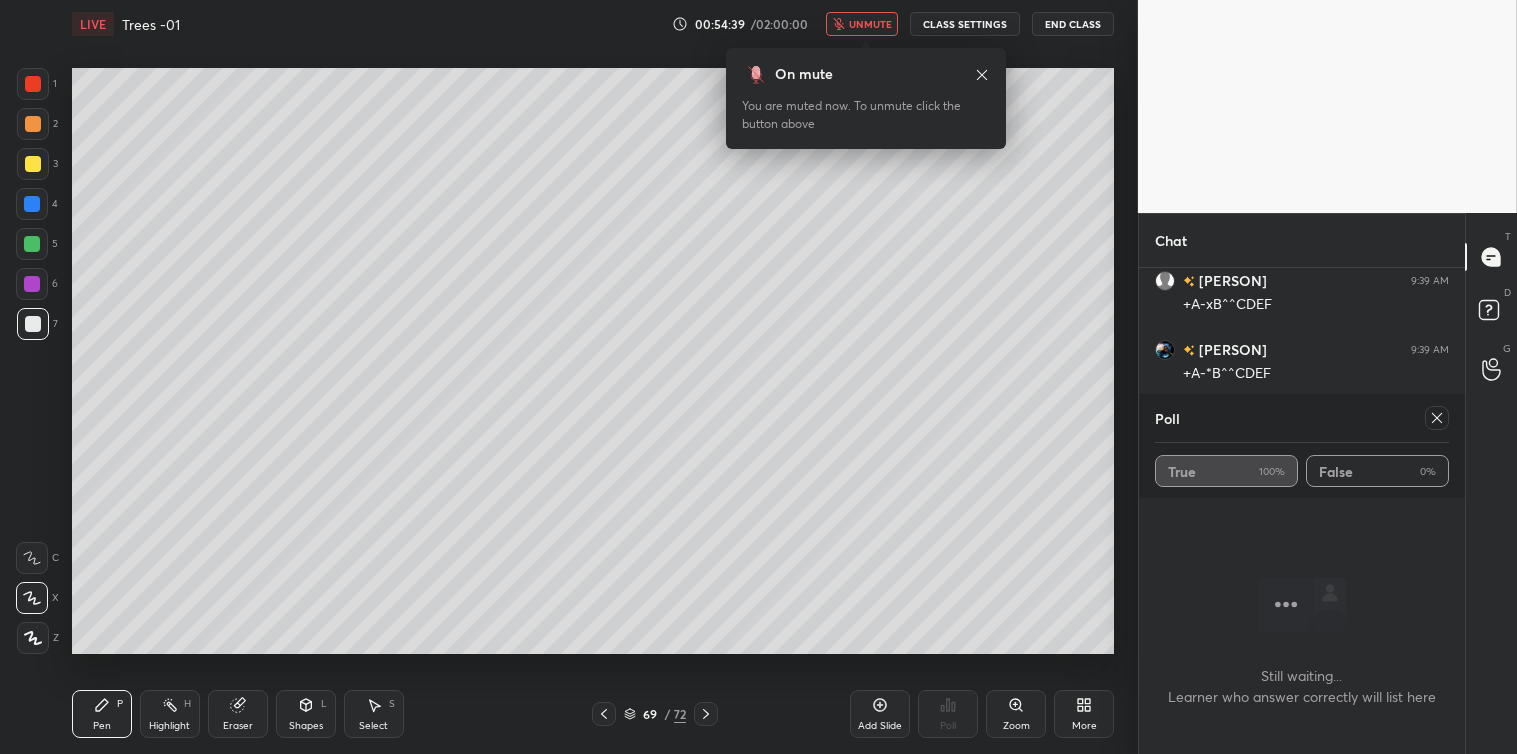 click 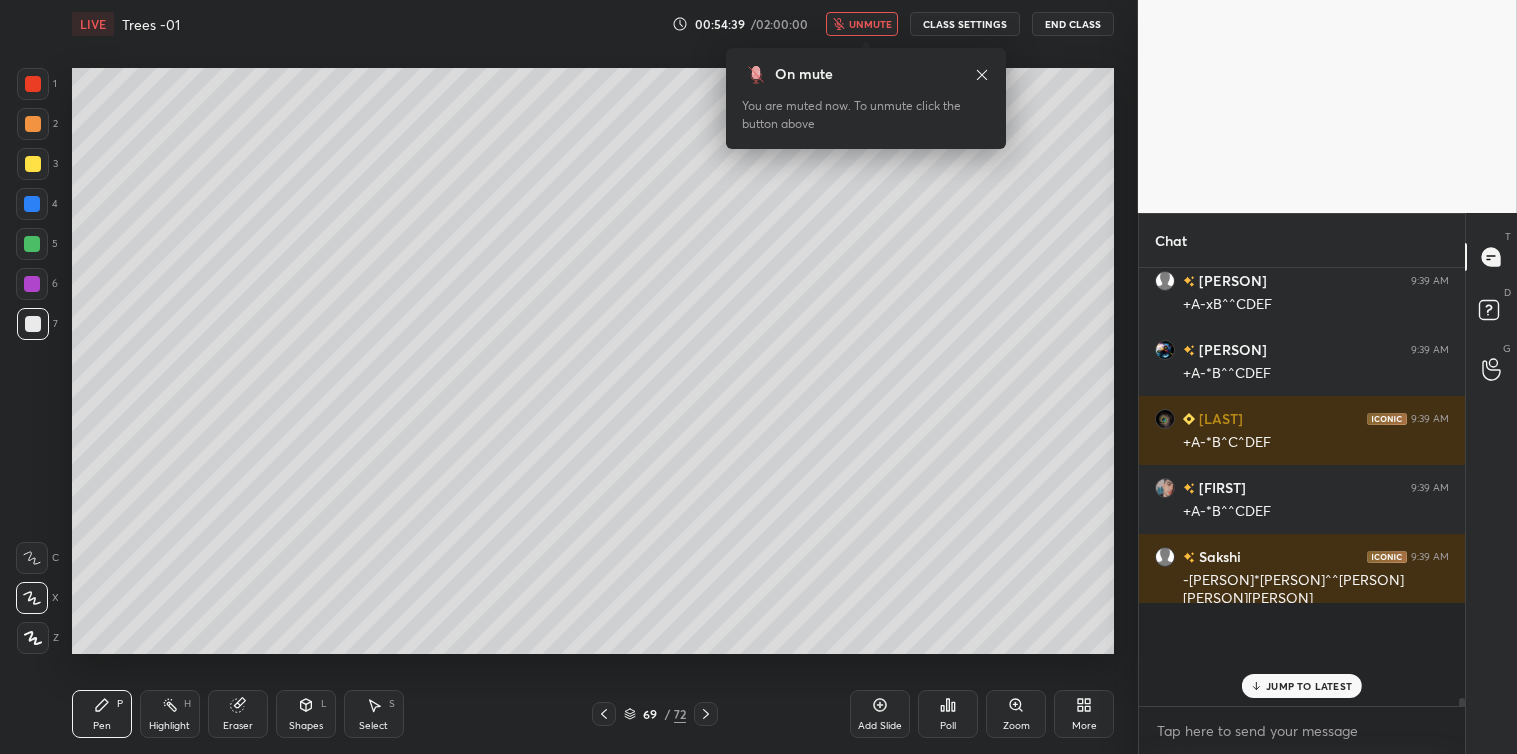 scroll, scrollTop: 421, scrollLeft: 320, axis: both 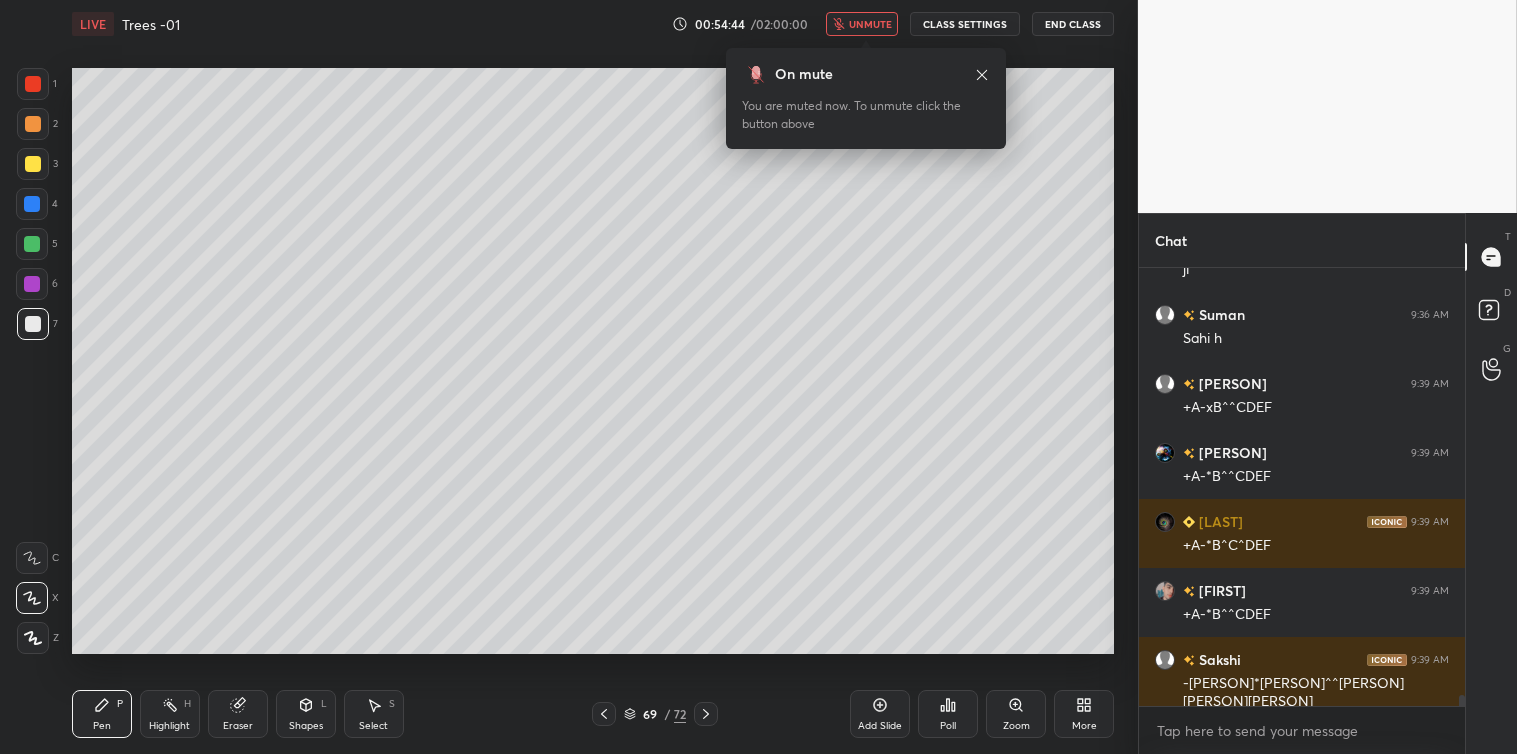 click on "unmute" at bounding box center (870, 24) 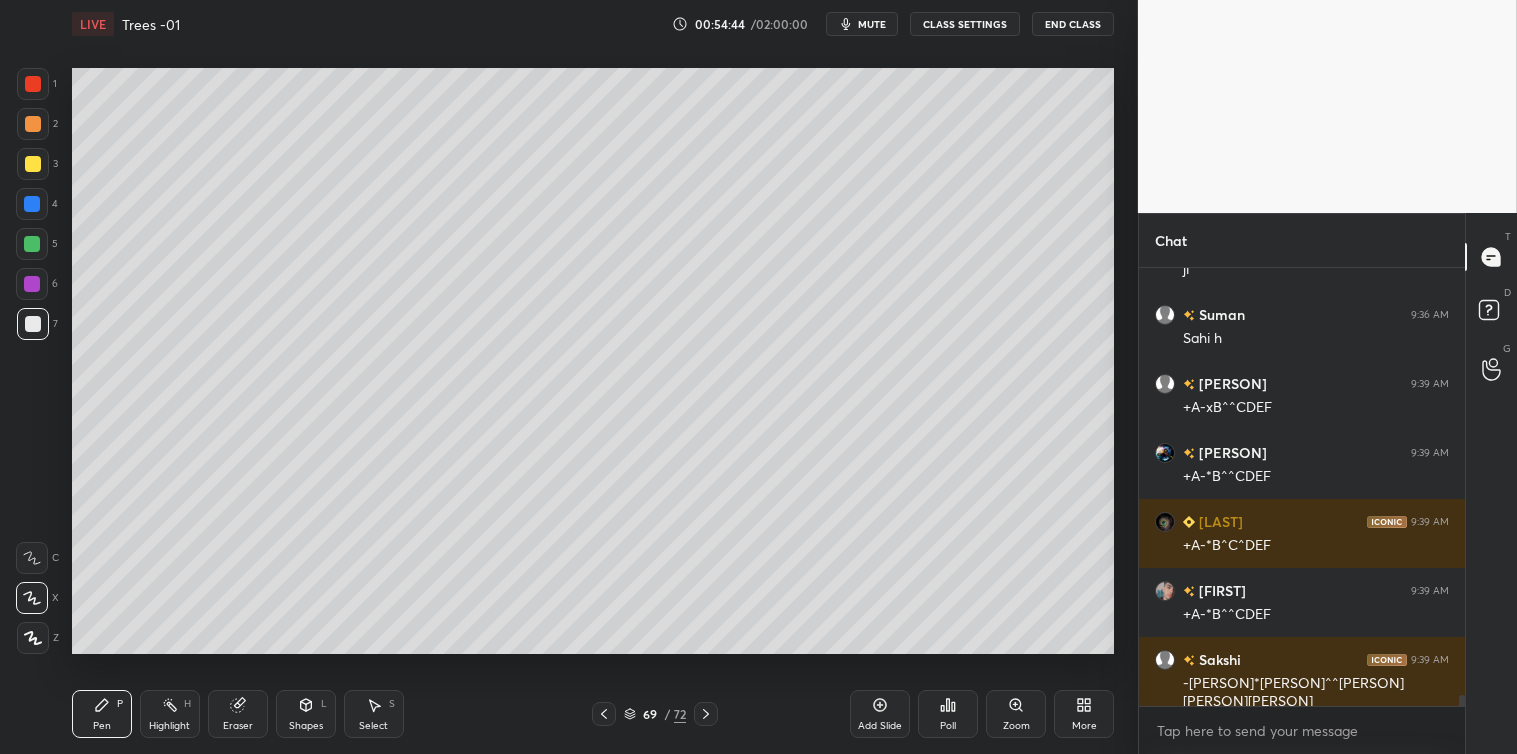 scroll, scrollTop: 17630, scrollLeft: 0, axis: vertical 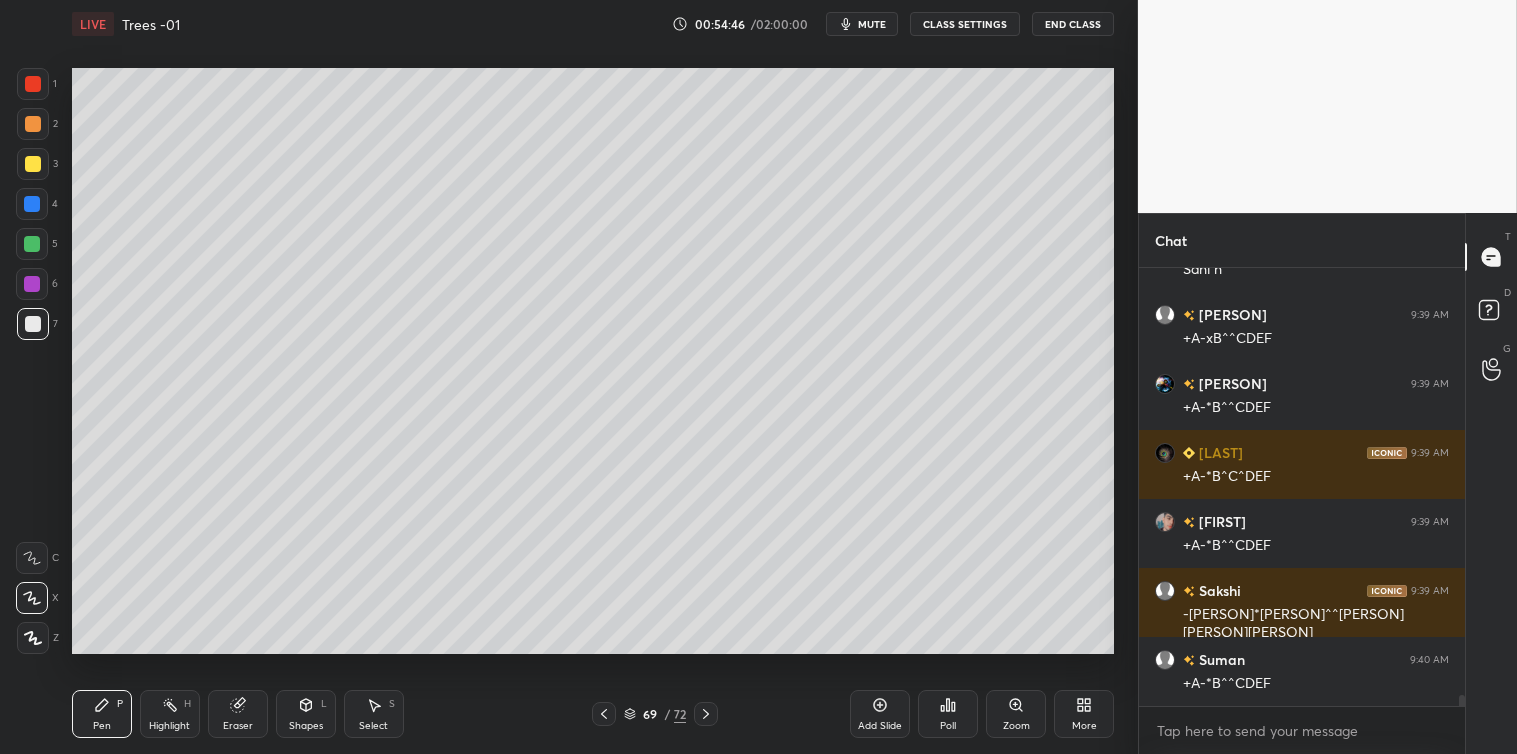 click at bounding box center (33, 164) 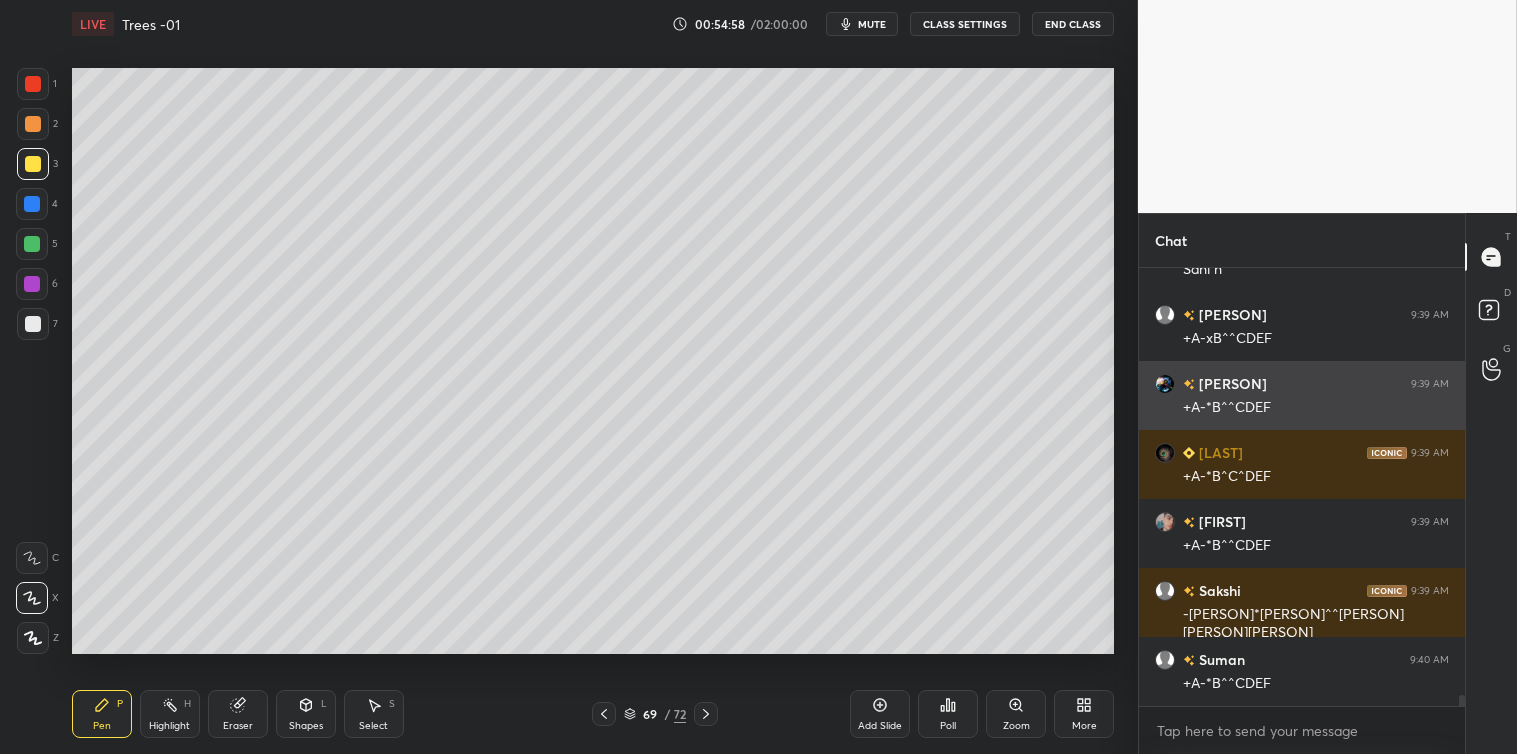 scroll, scrollTop: 17698, scrollLeft: 0, axis: vertical 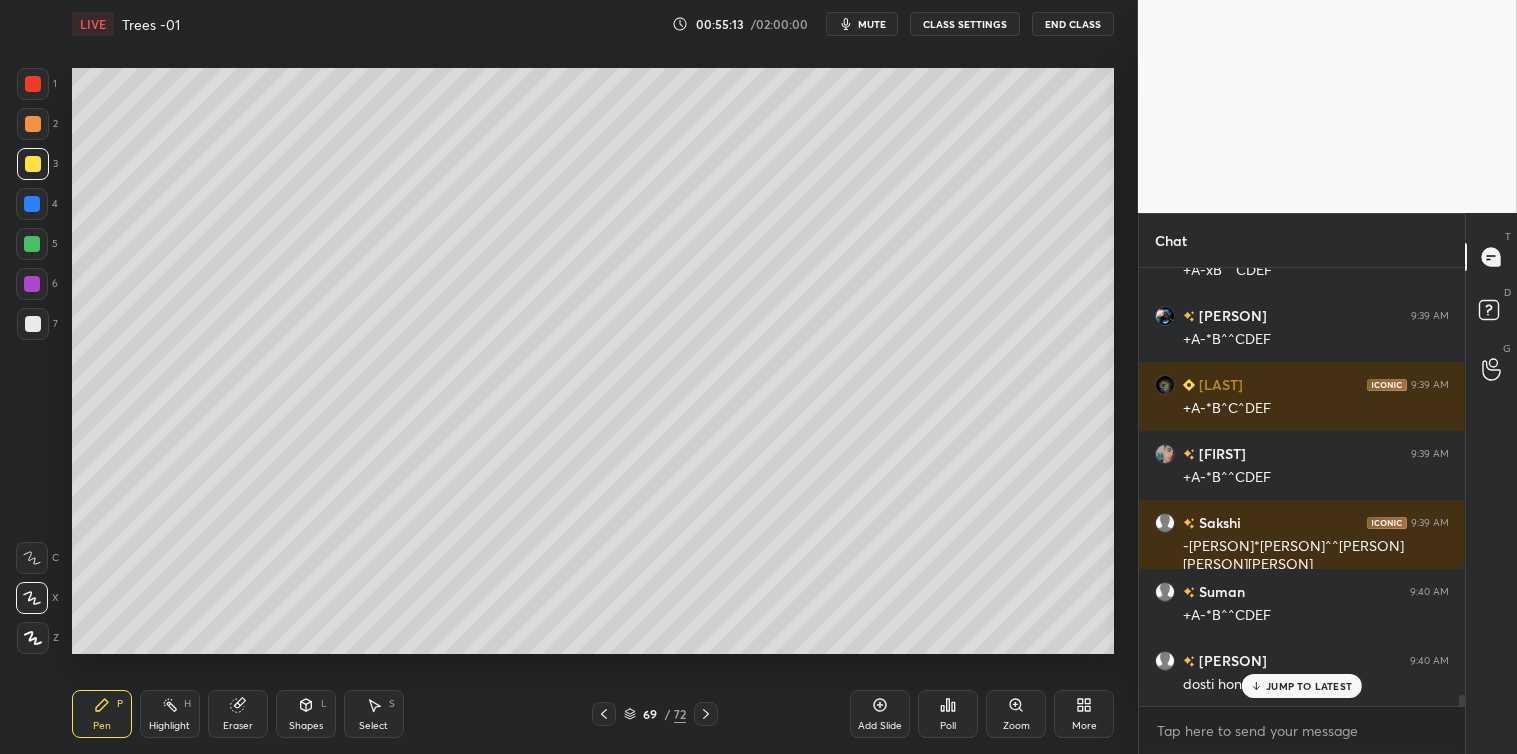 click on "Select S" at bounding box center (374, 714) 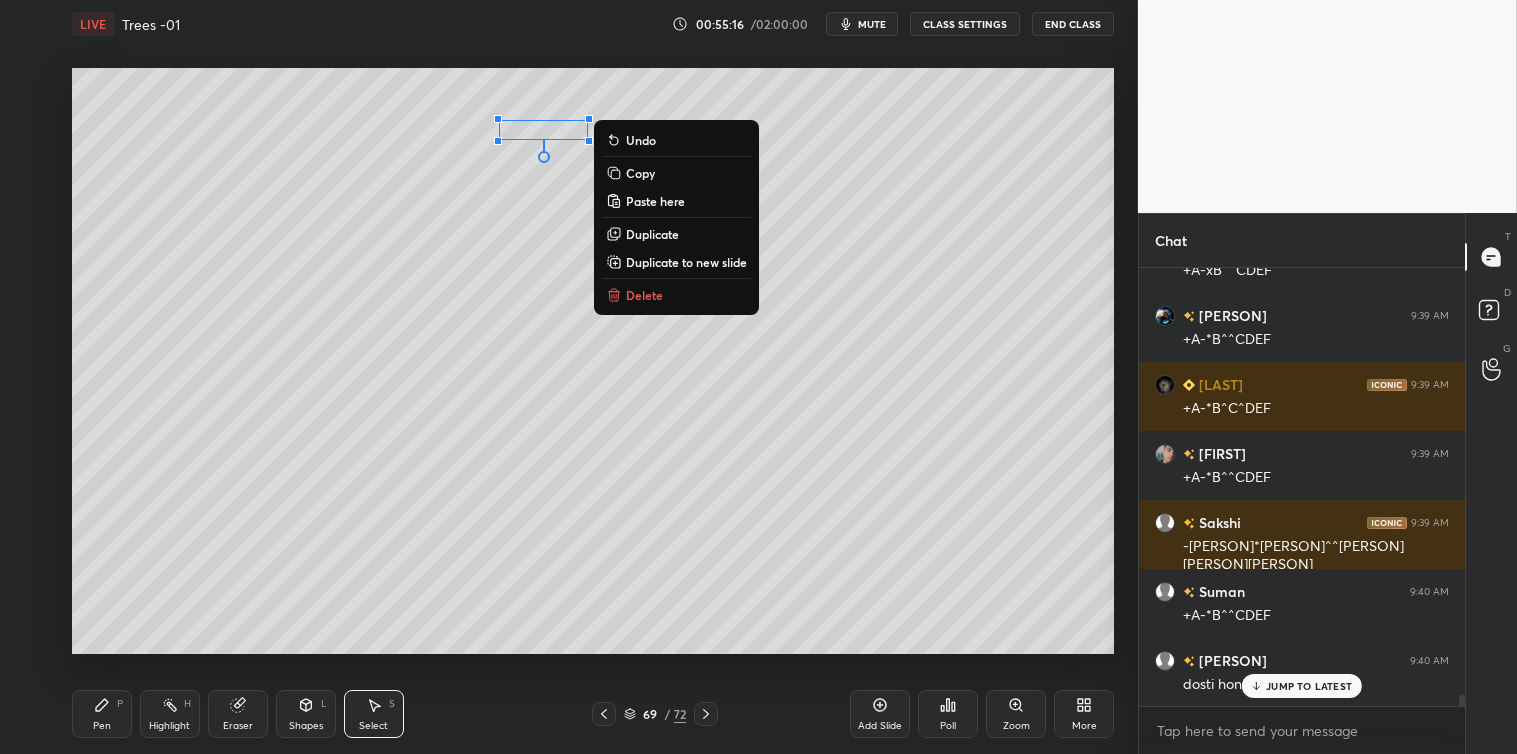 click on "Delete" at bounding box center (644, 295) 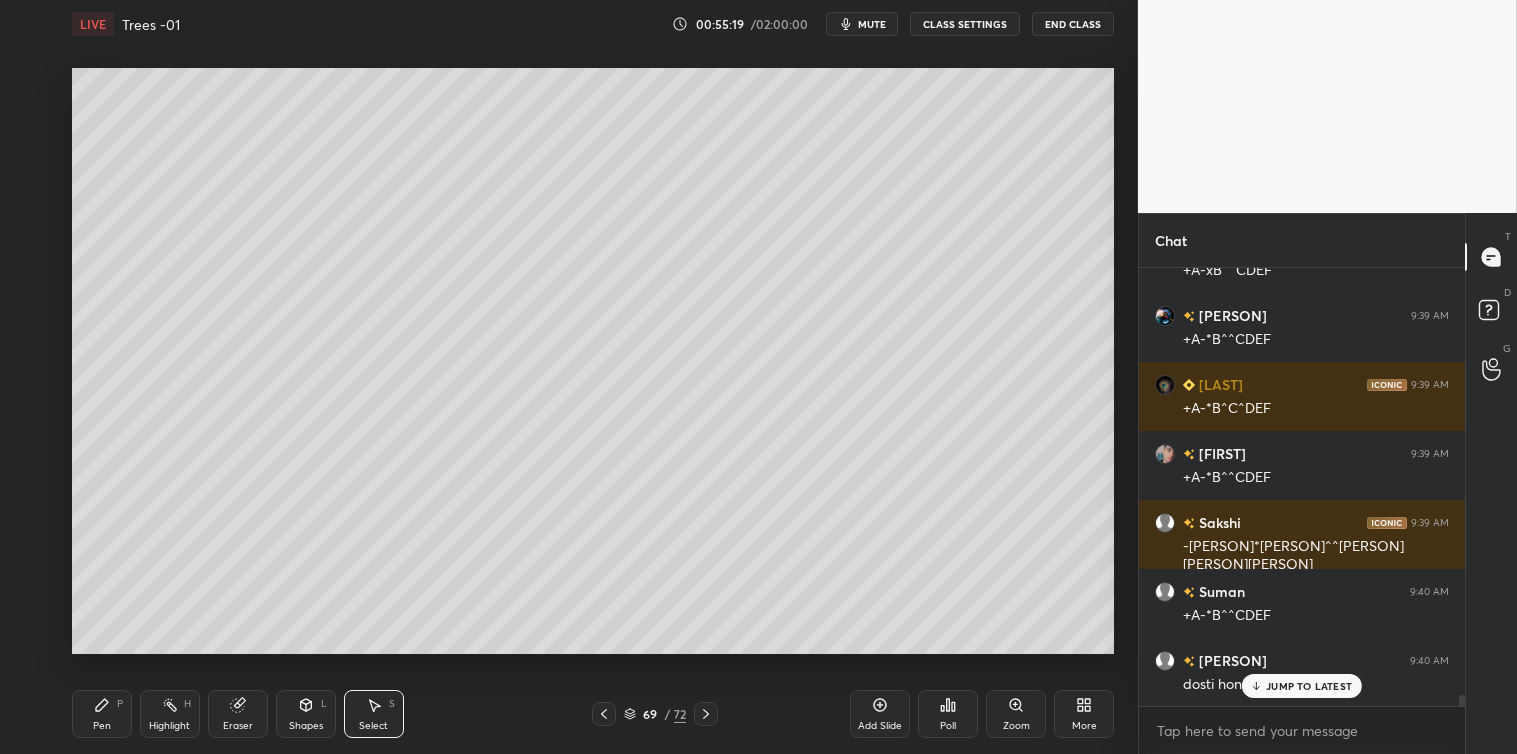 click 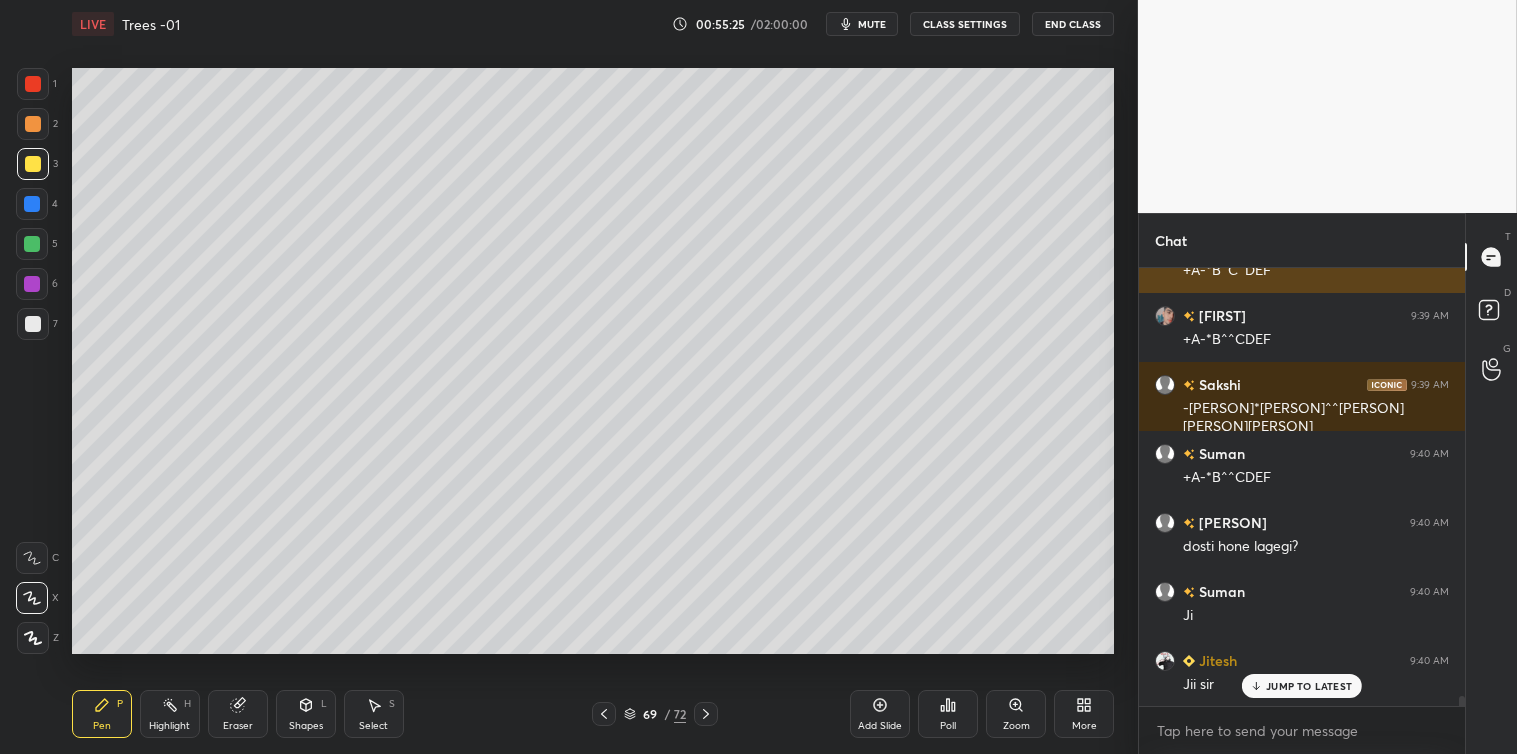 scroll, scrollTop: 17905, scrollLeft: 0, axis: vertical 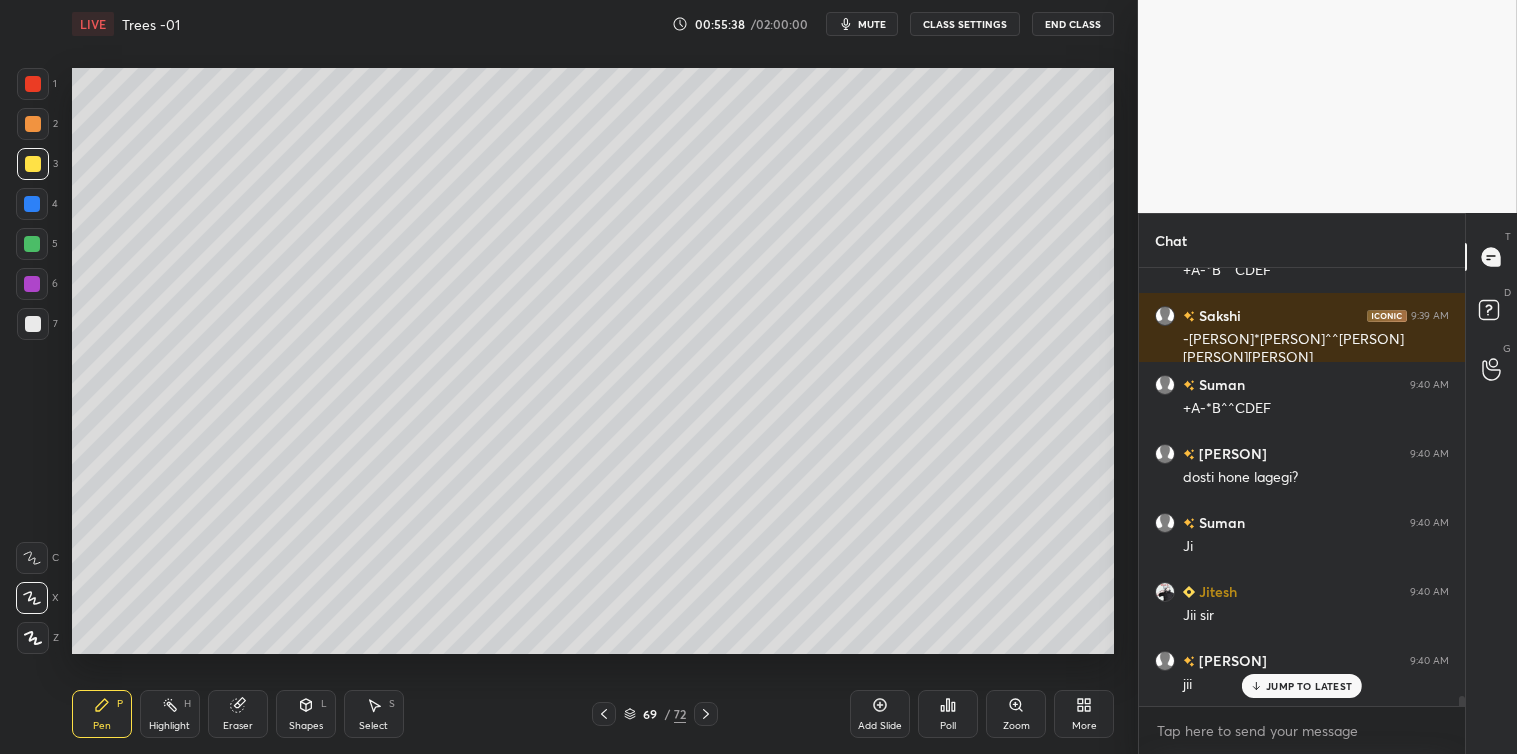 click 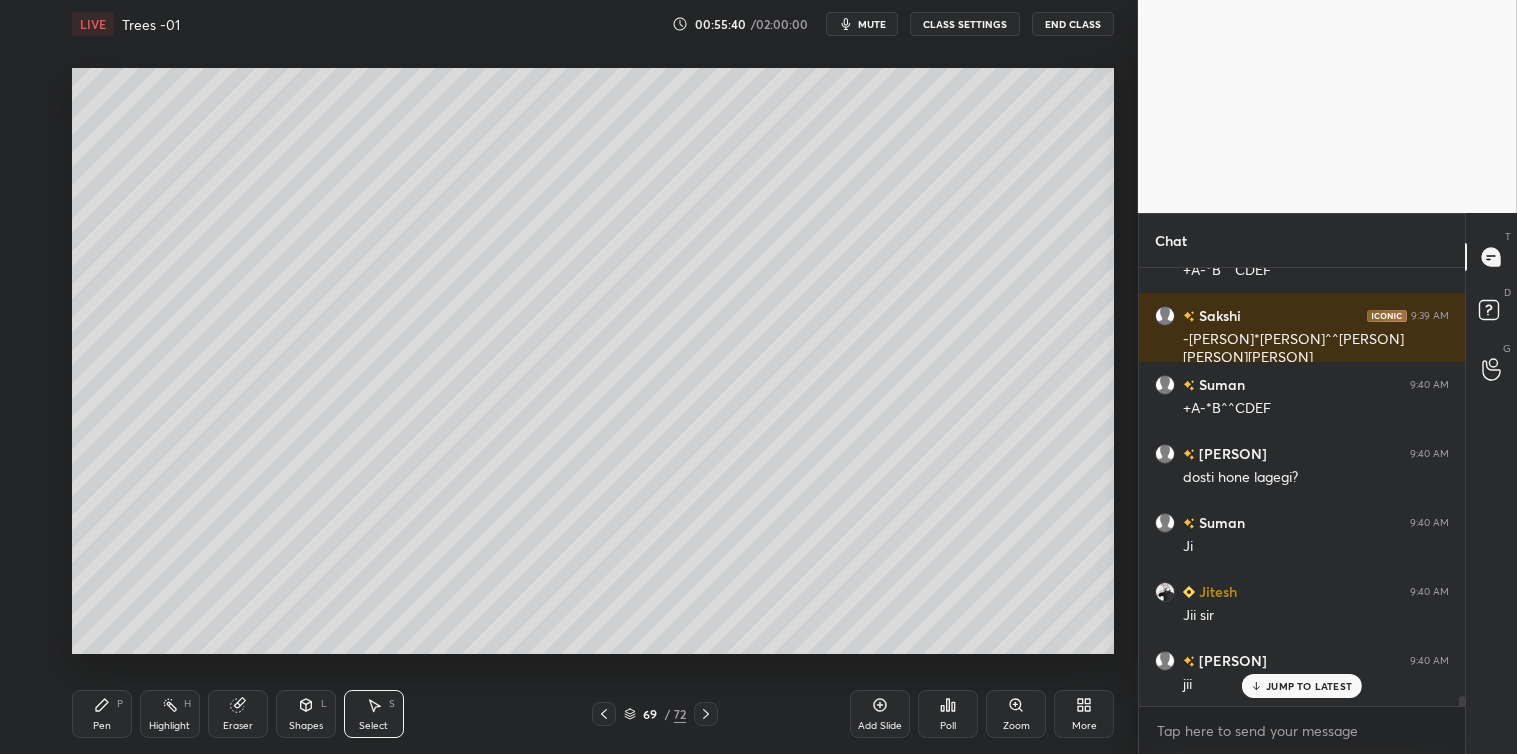 click on "Pen P" at bounding box center (102, 714) 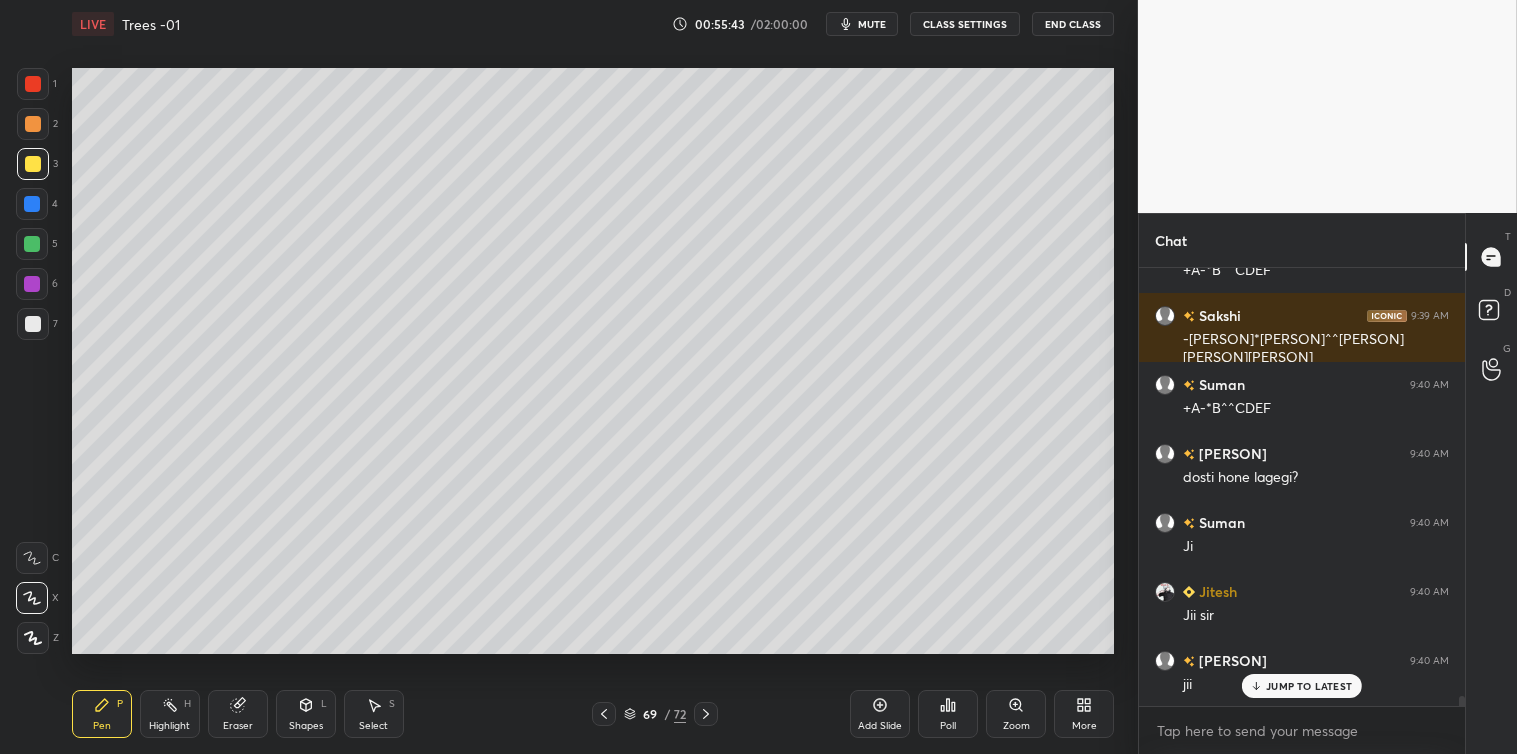 click on "Select S" at bounding box center (374, 714) 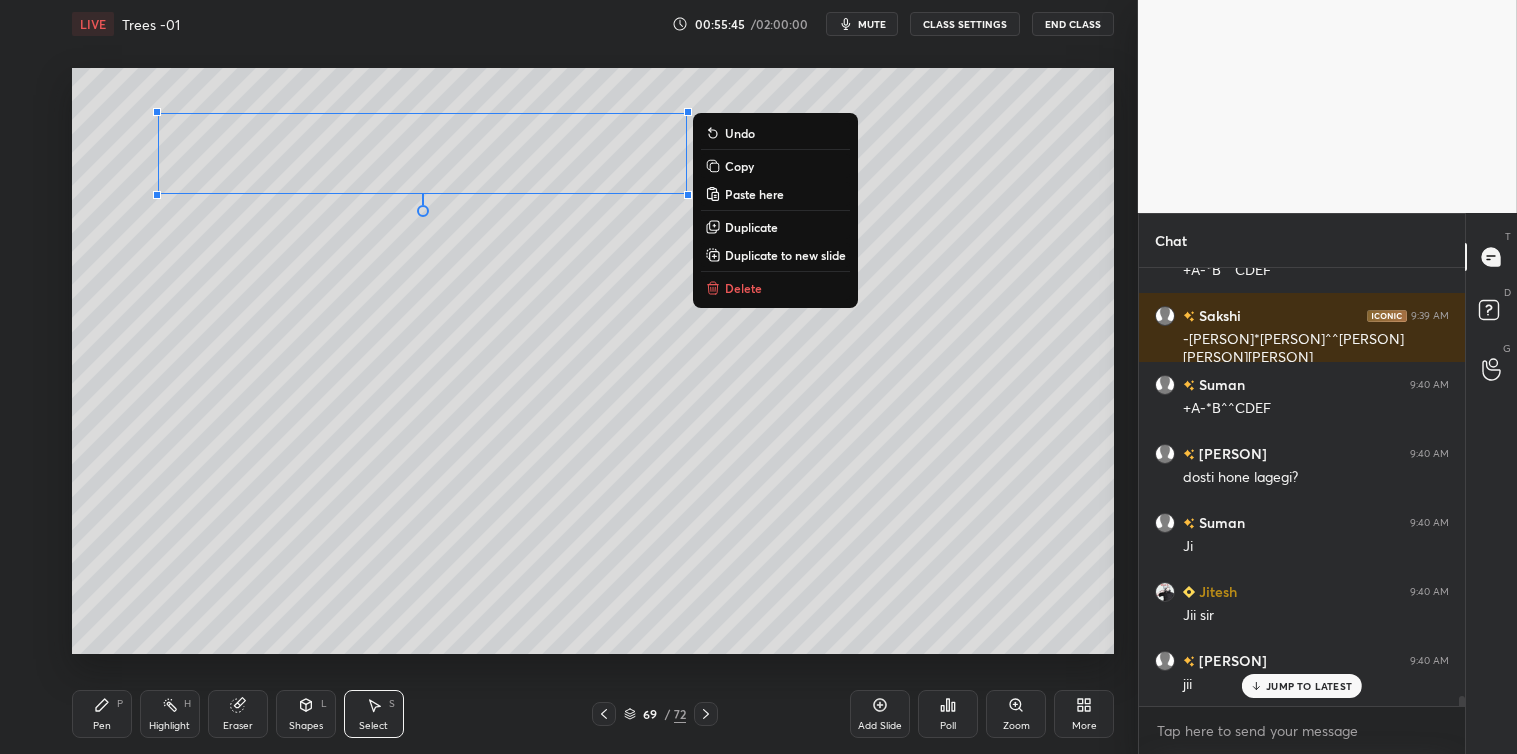 click on "Copy" at bounding box center (775, 166) 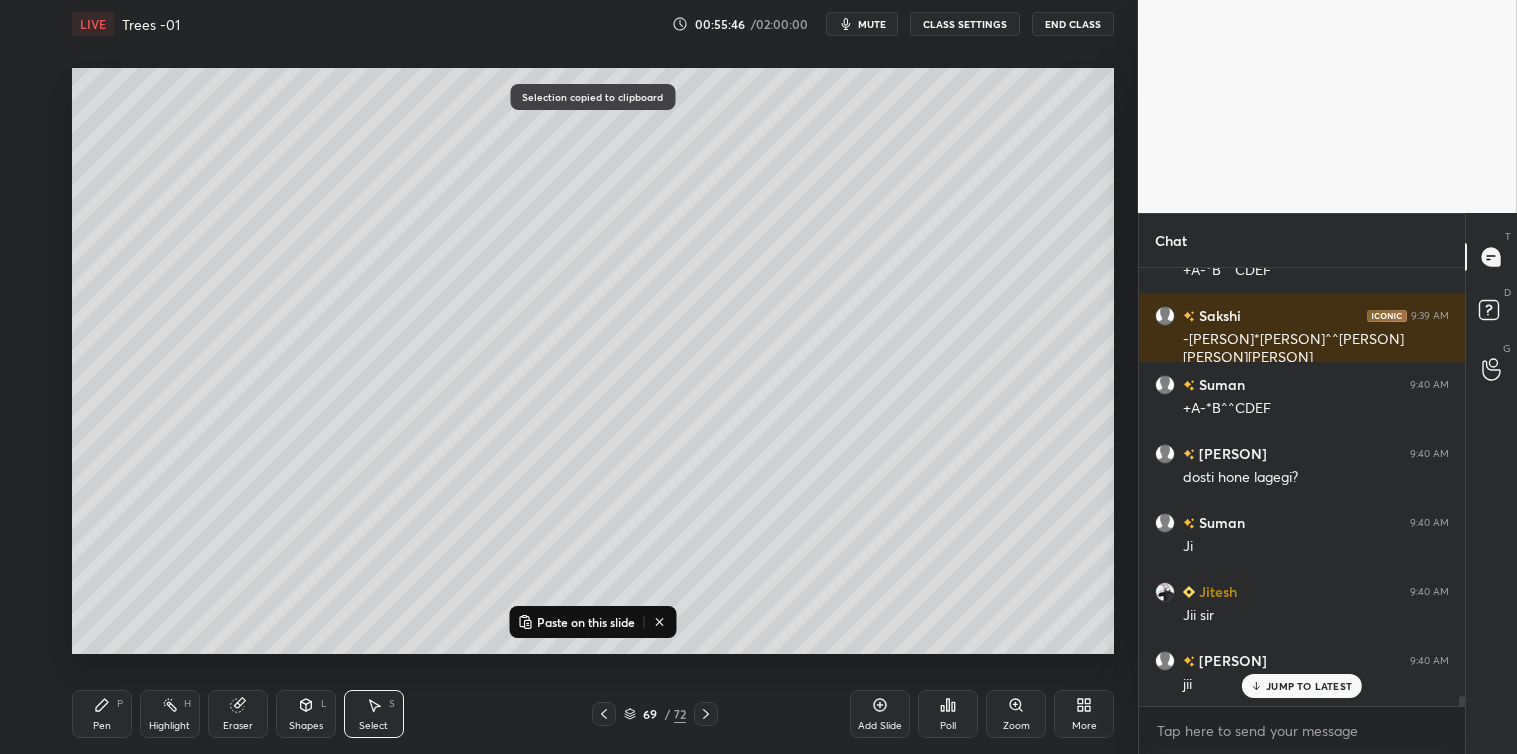 click on "Add Slide" at bounding box center (880, 726) 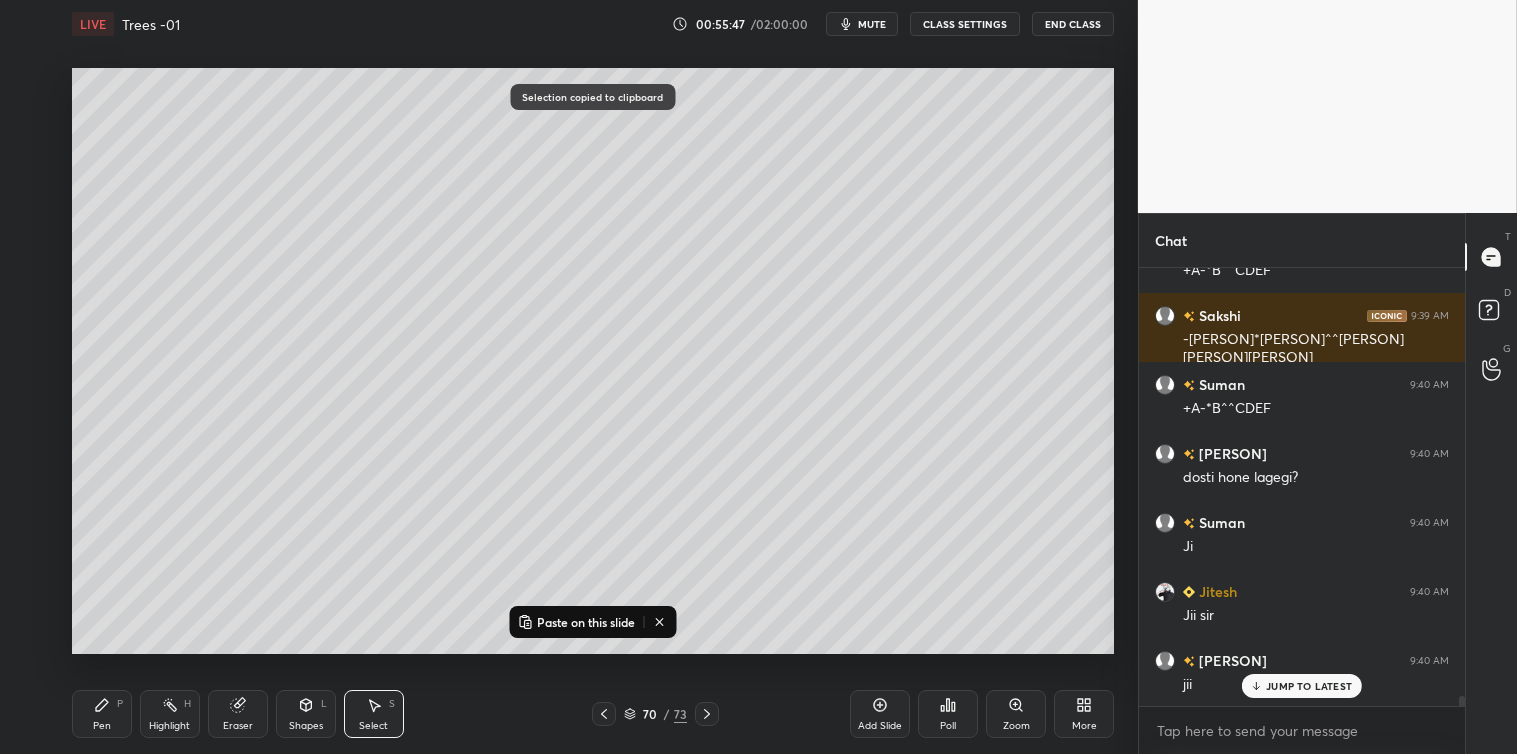 click on "Paste on this slide" at bounding box center [586, 622] 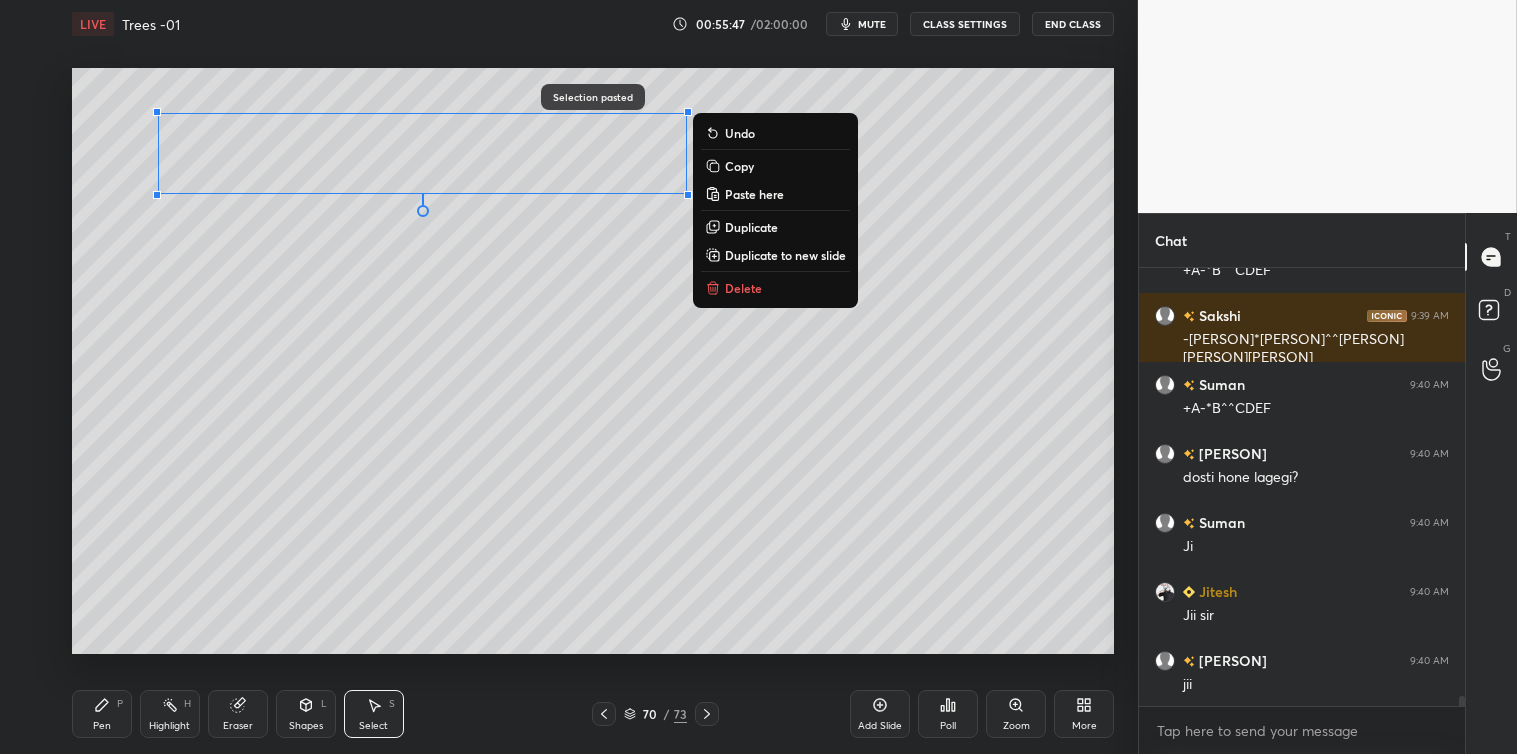 scroll, scrollTop: 17975, scrollLeft: 0, axis: vertical 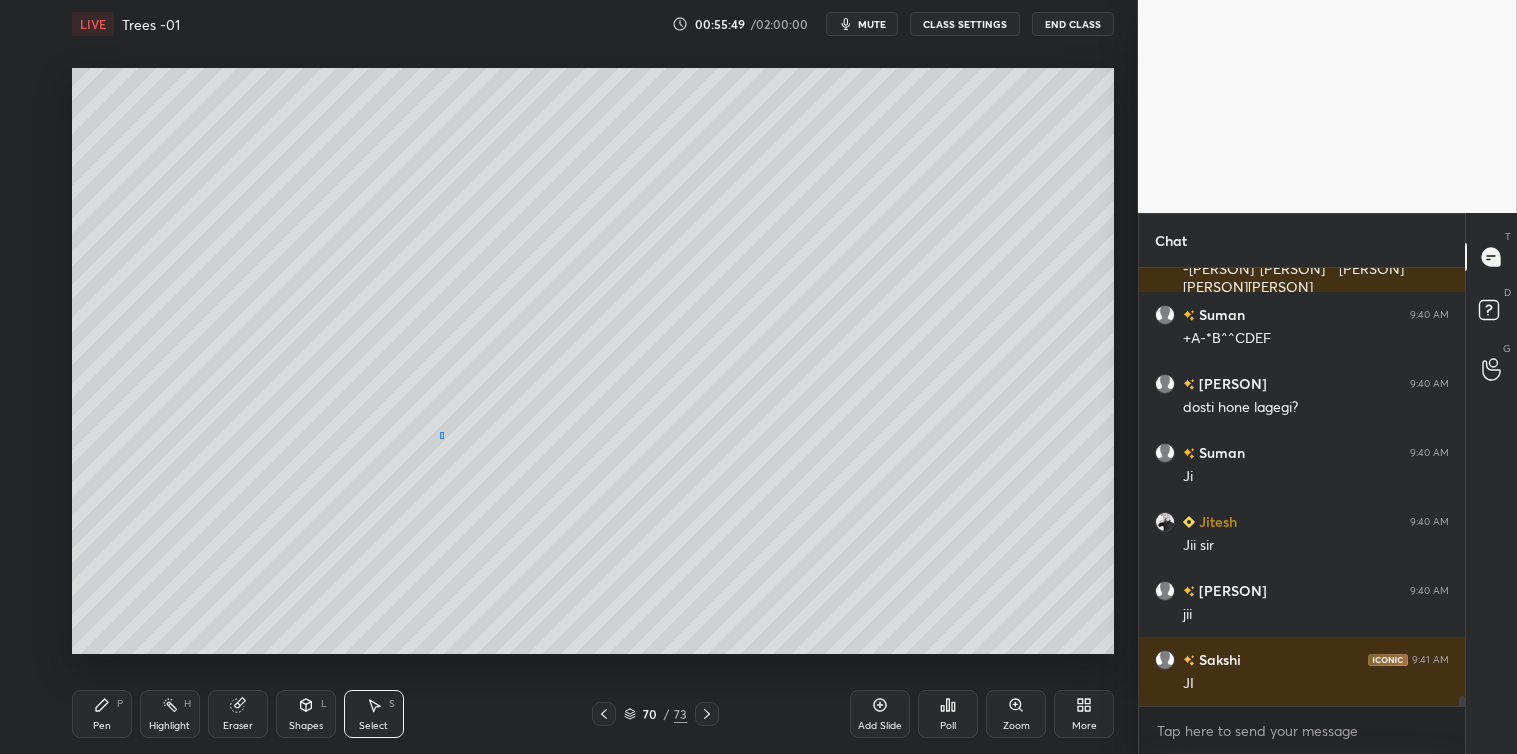 click on "0 ° Undo Copy Paste here Duplicate Duplicate to new slide Delete" at bounding box center (593, 361) 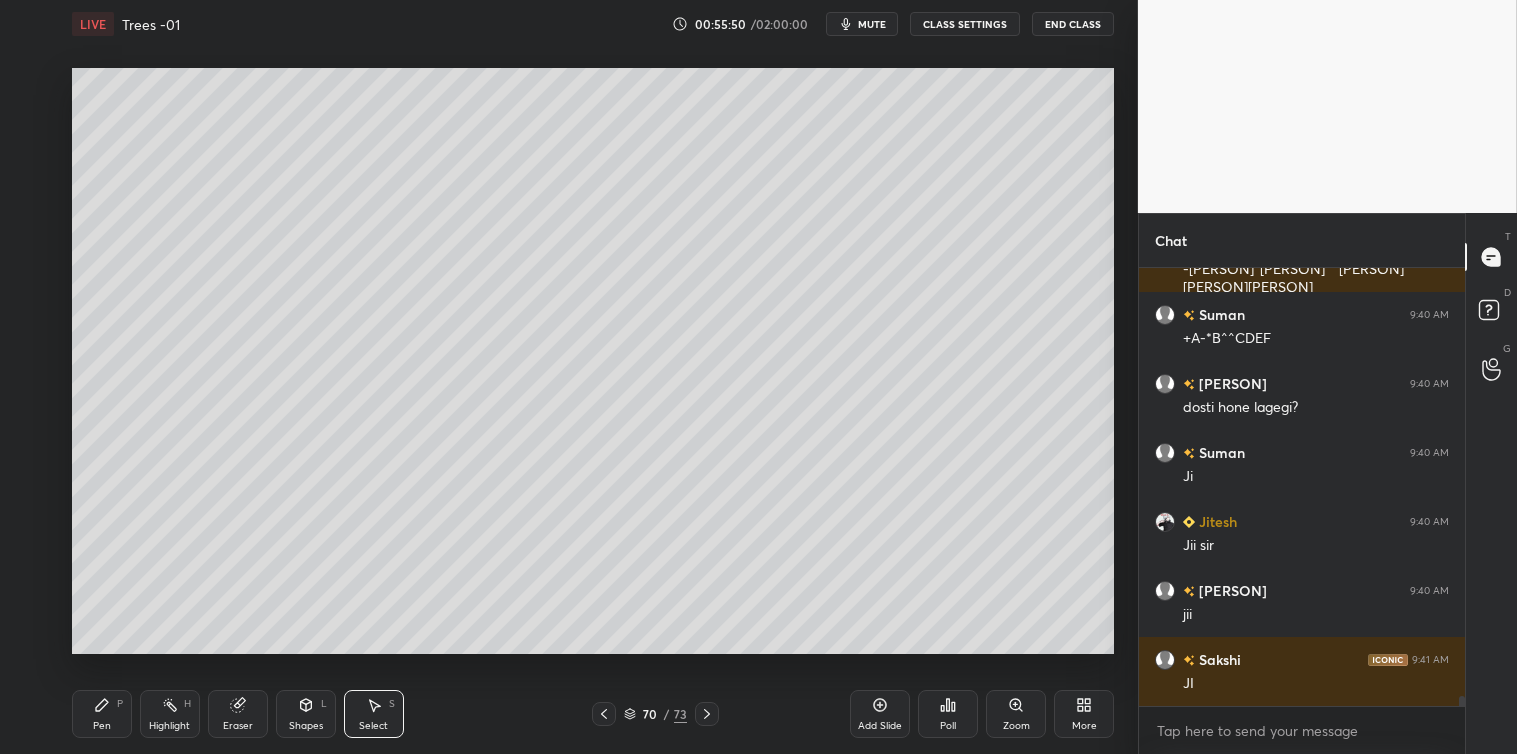 click 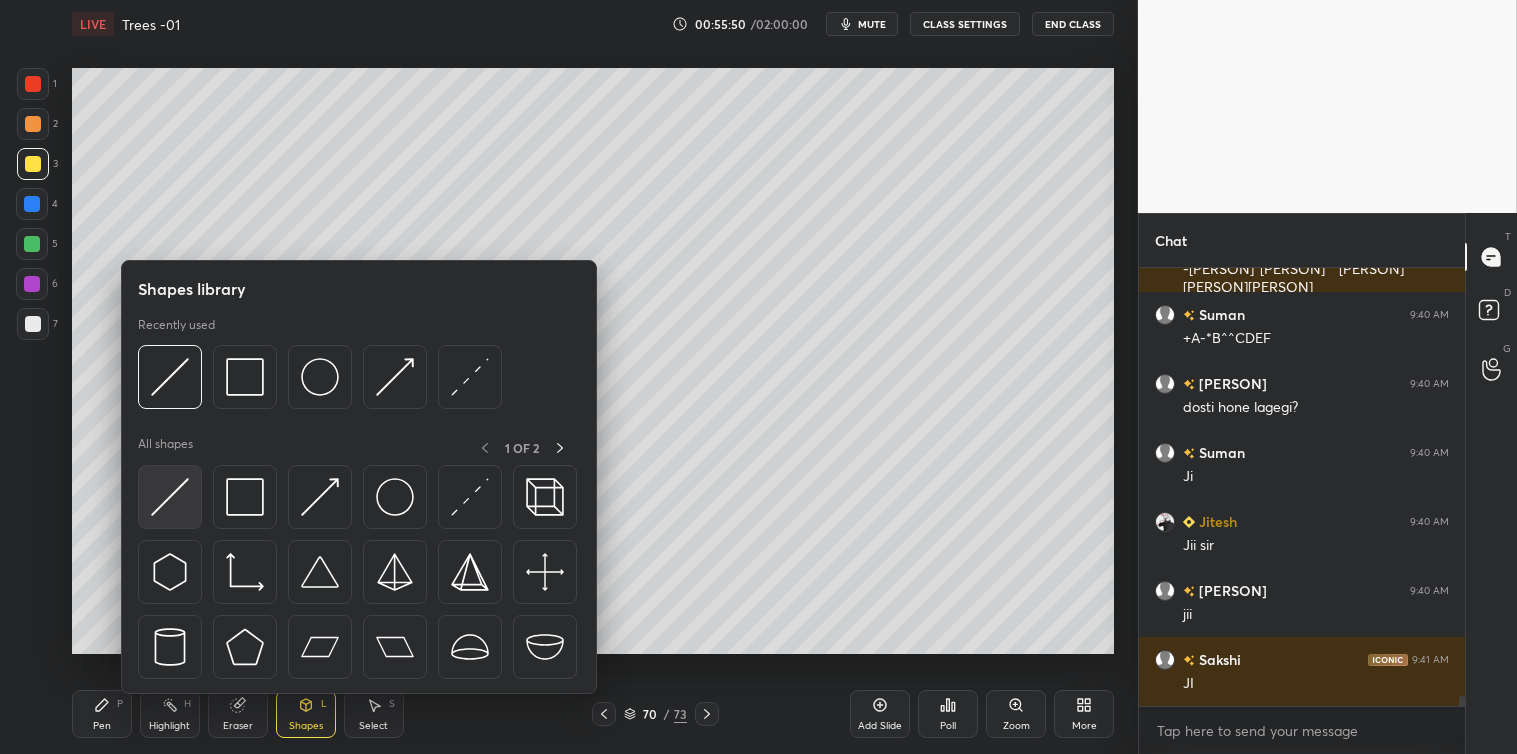 click at bounding box center (170, 497) 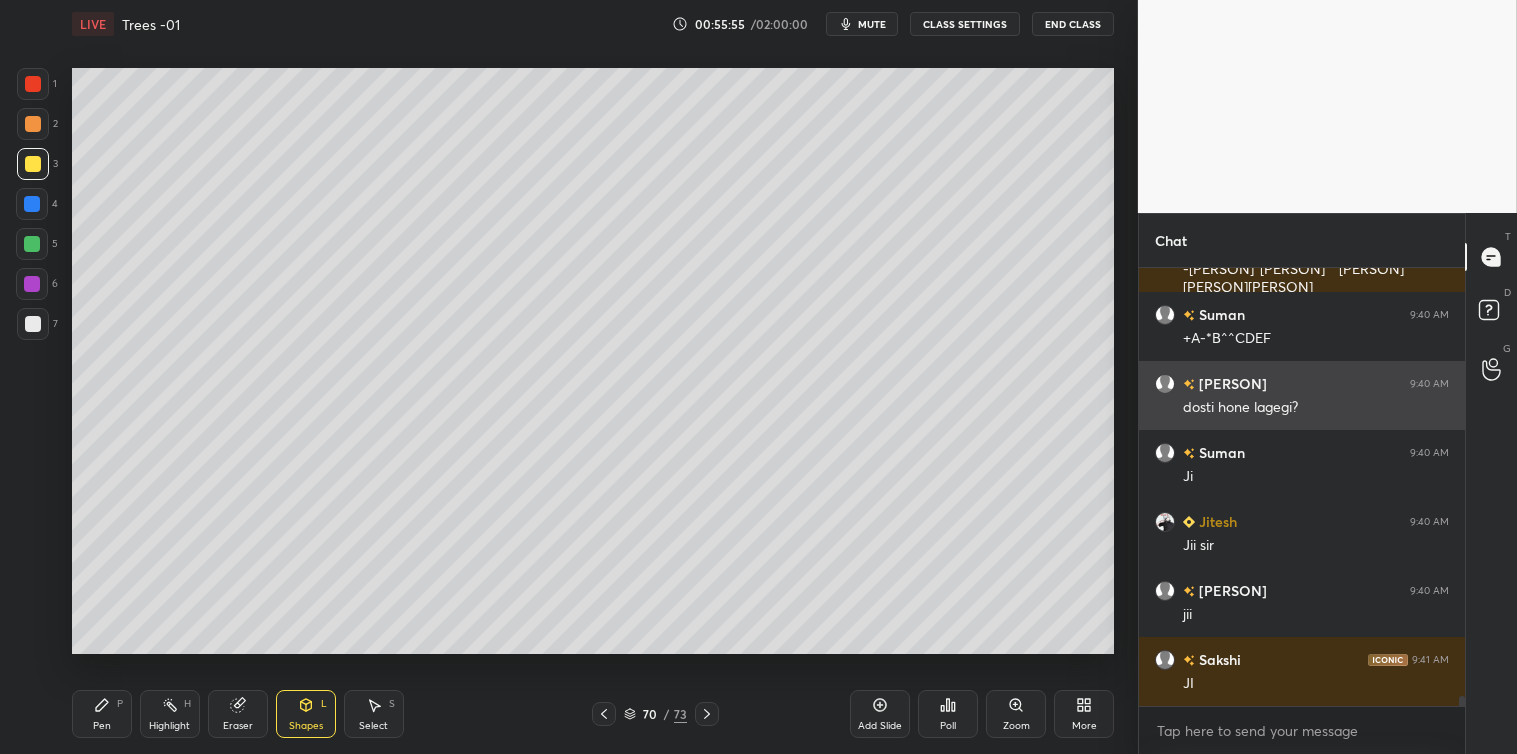 scroll, scrollTop: 18044, scrollLeft: 0, axis: vertical 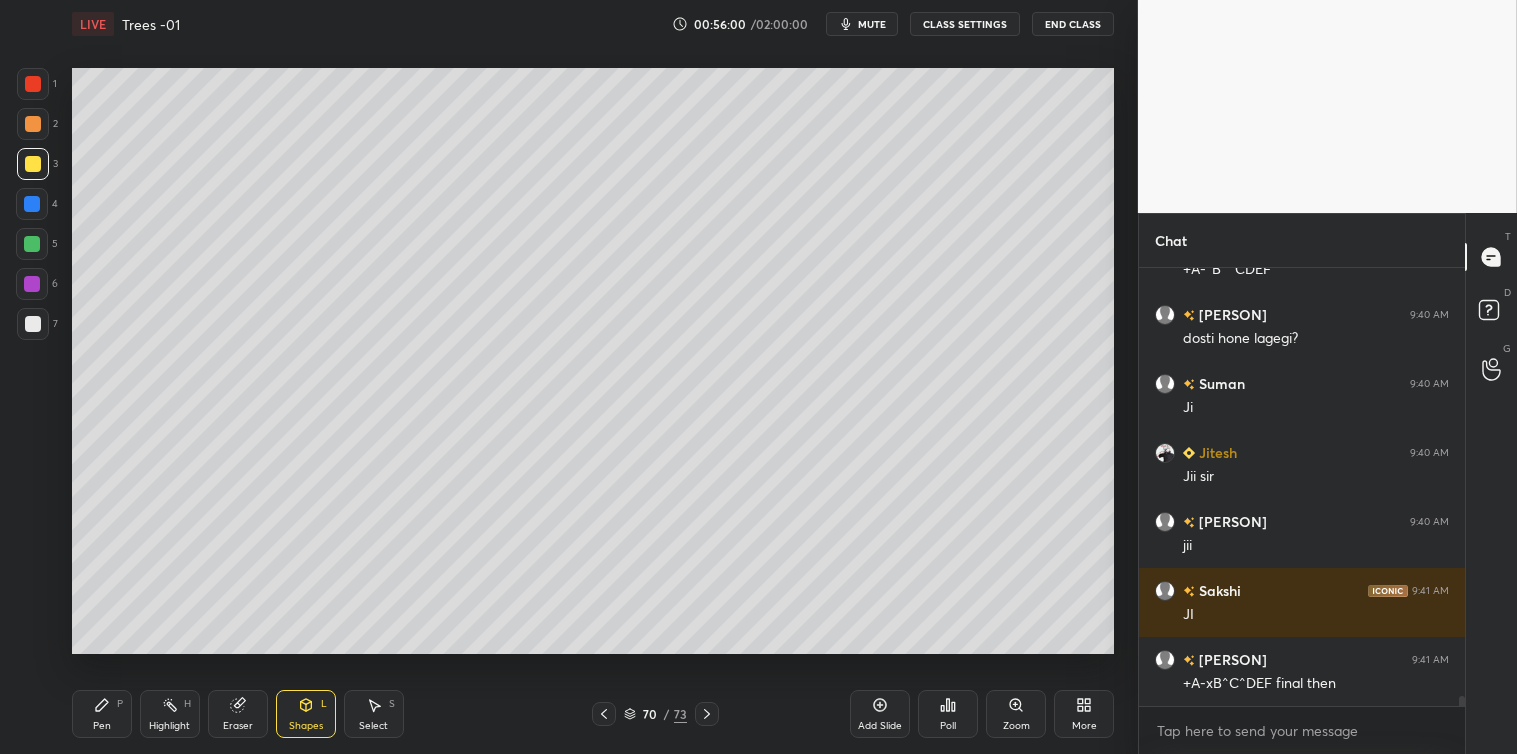click on "Pen P" at bounding box center [102, 714] 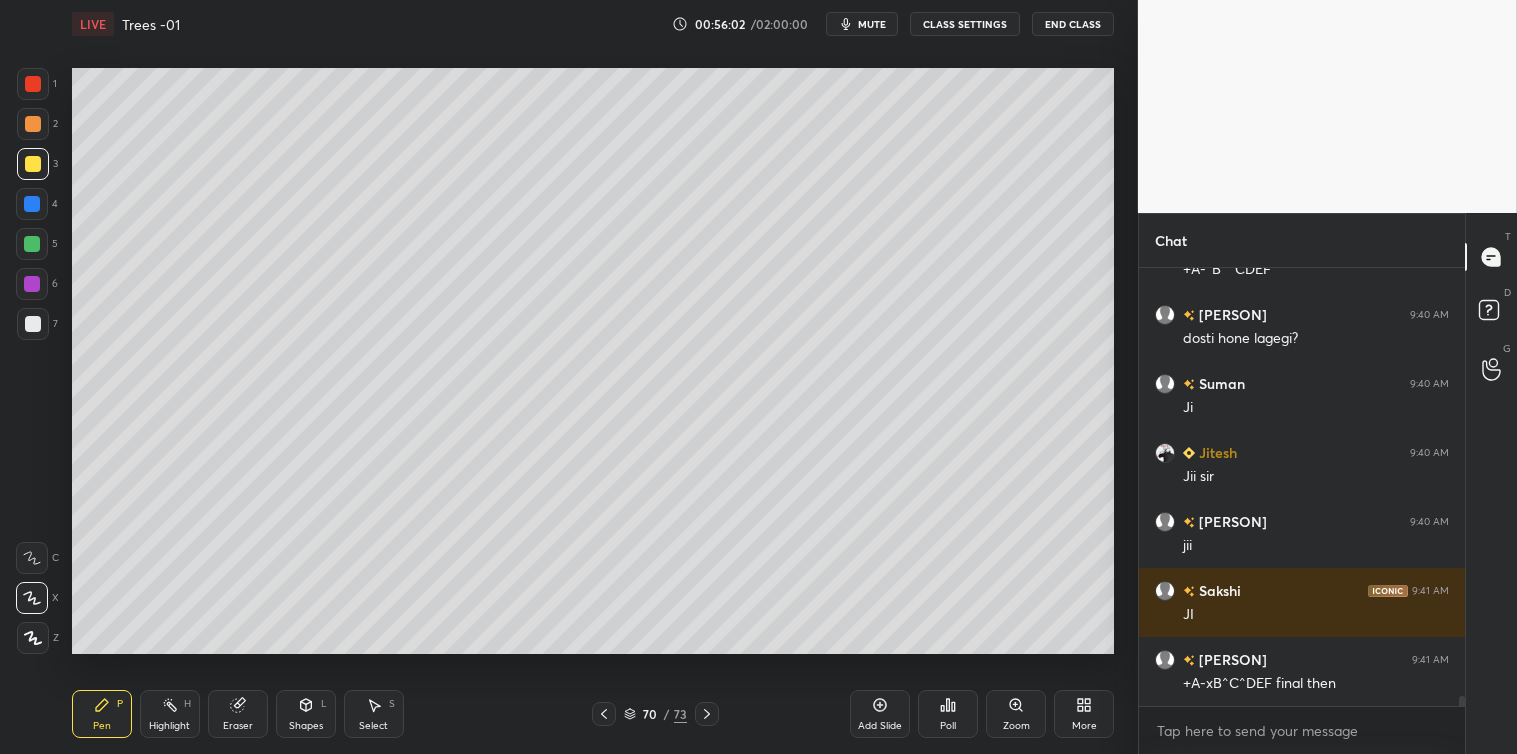 click at bounding box center [33, 324] 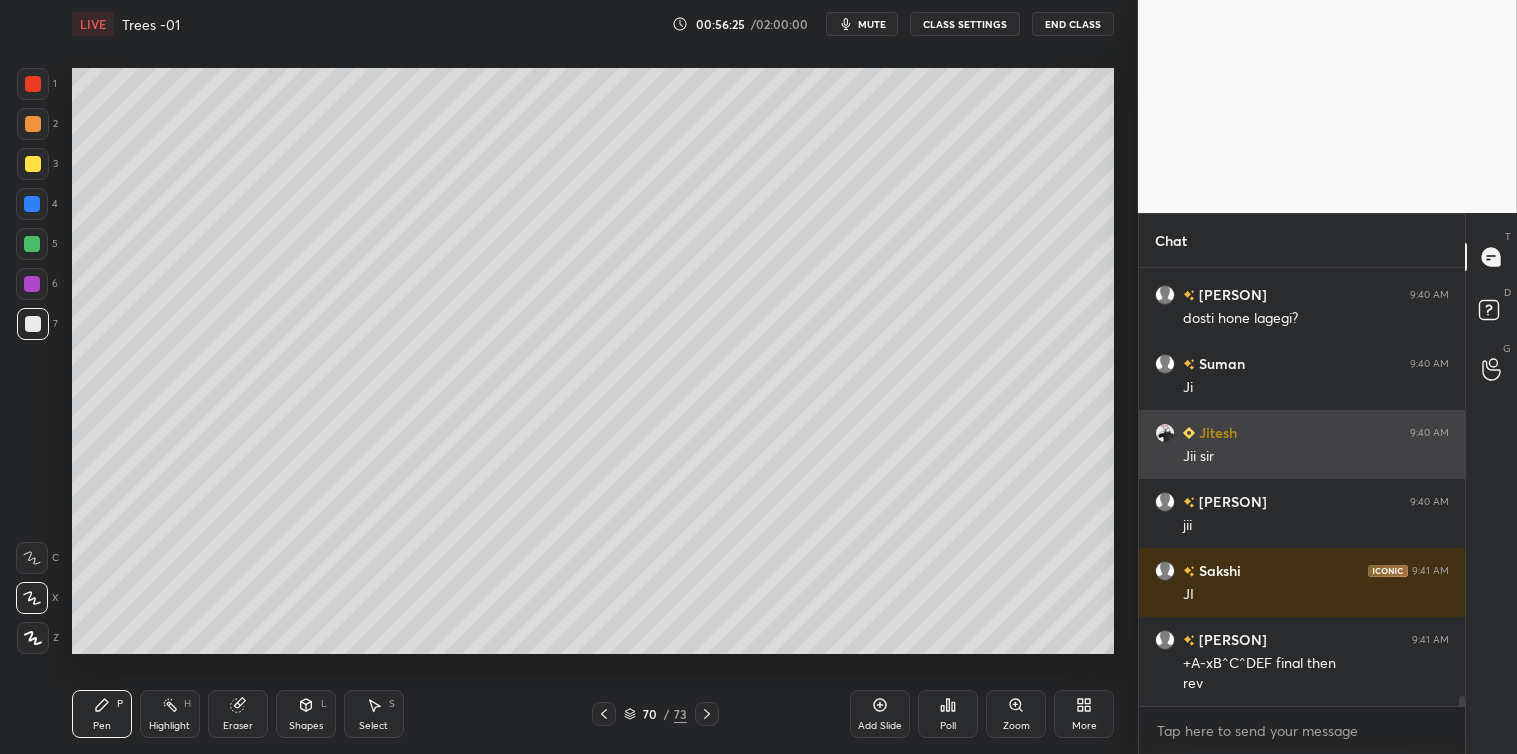 scroll, scrollTop: 18133, scrollLeft: 0, axis: vertical 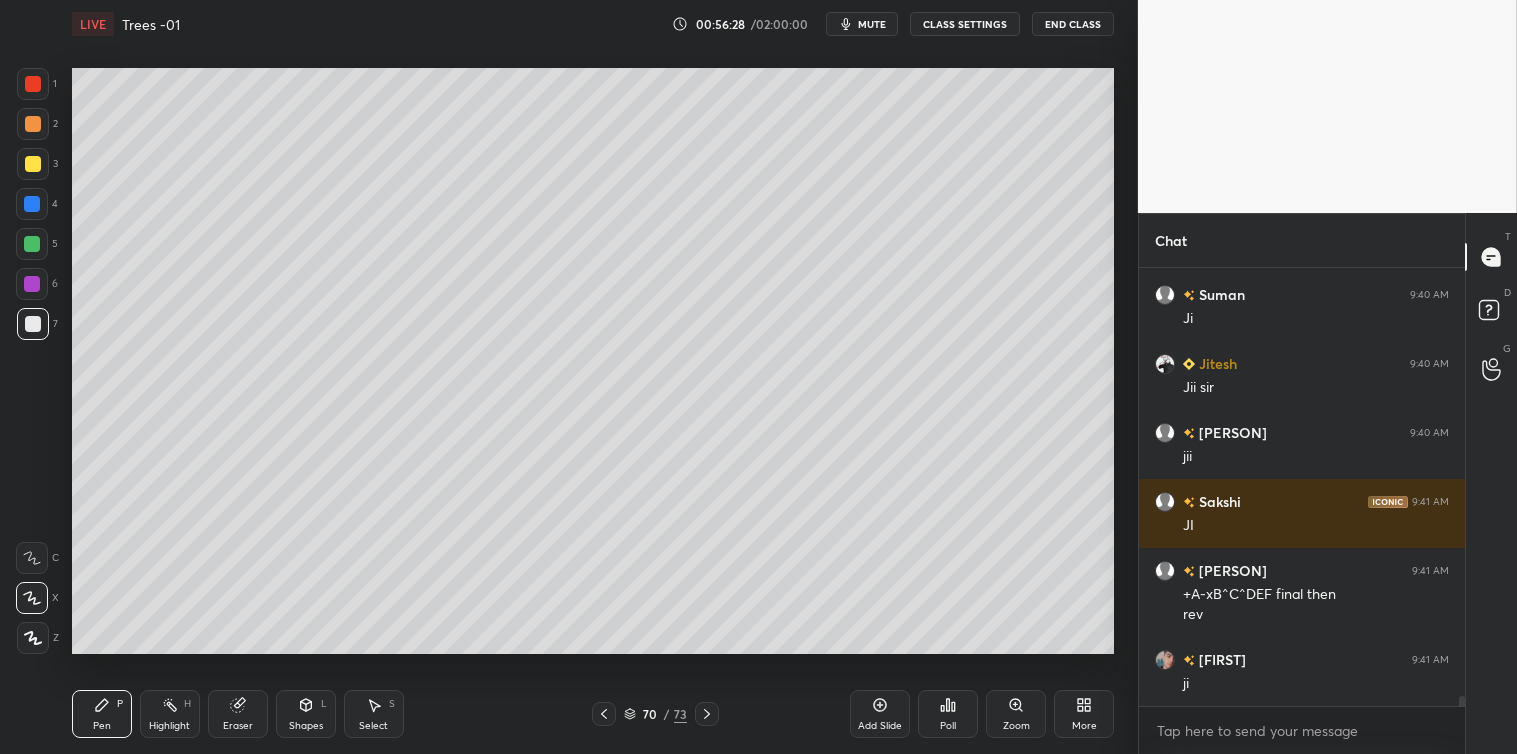 click at bounding box center [33, 164] 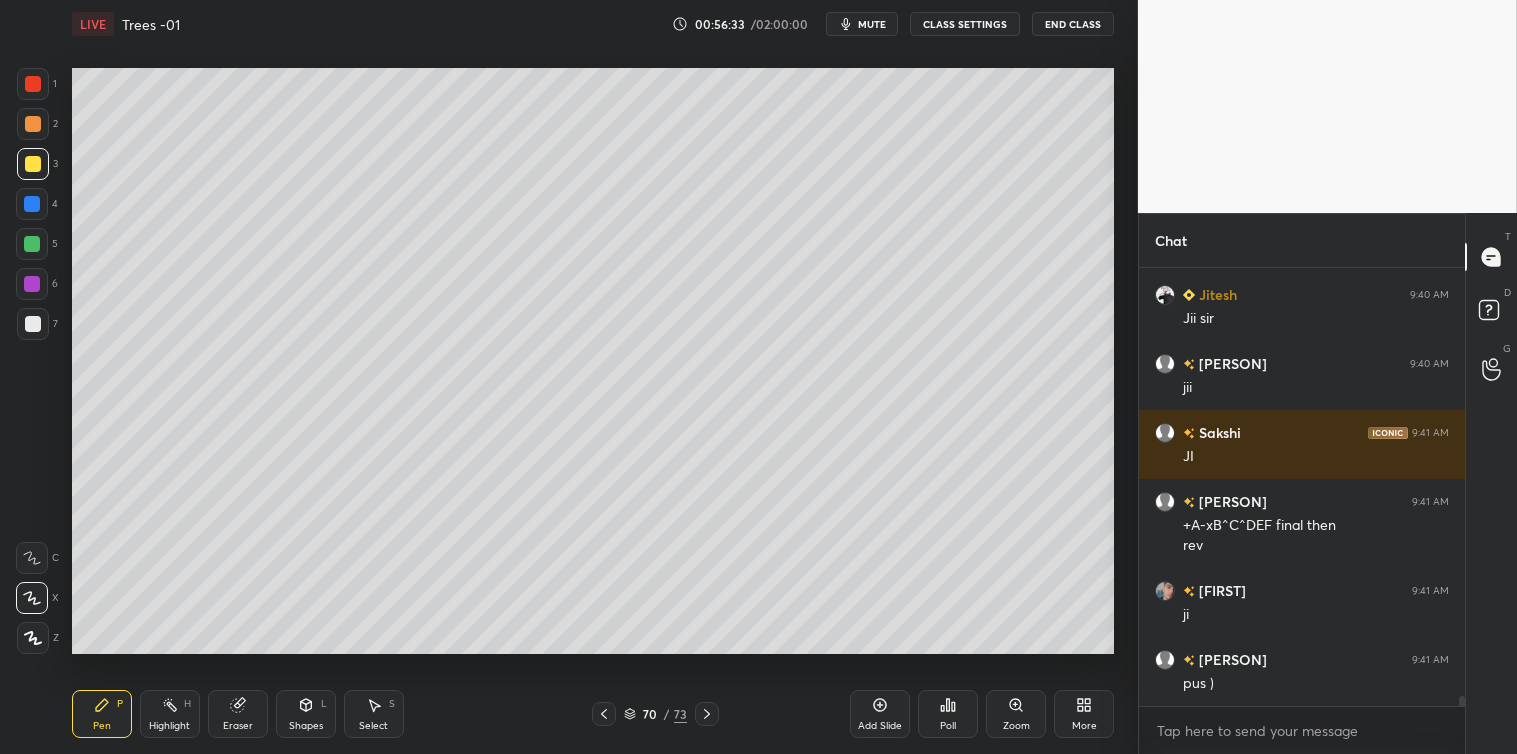 click 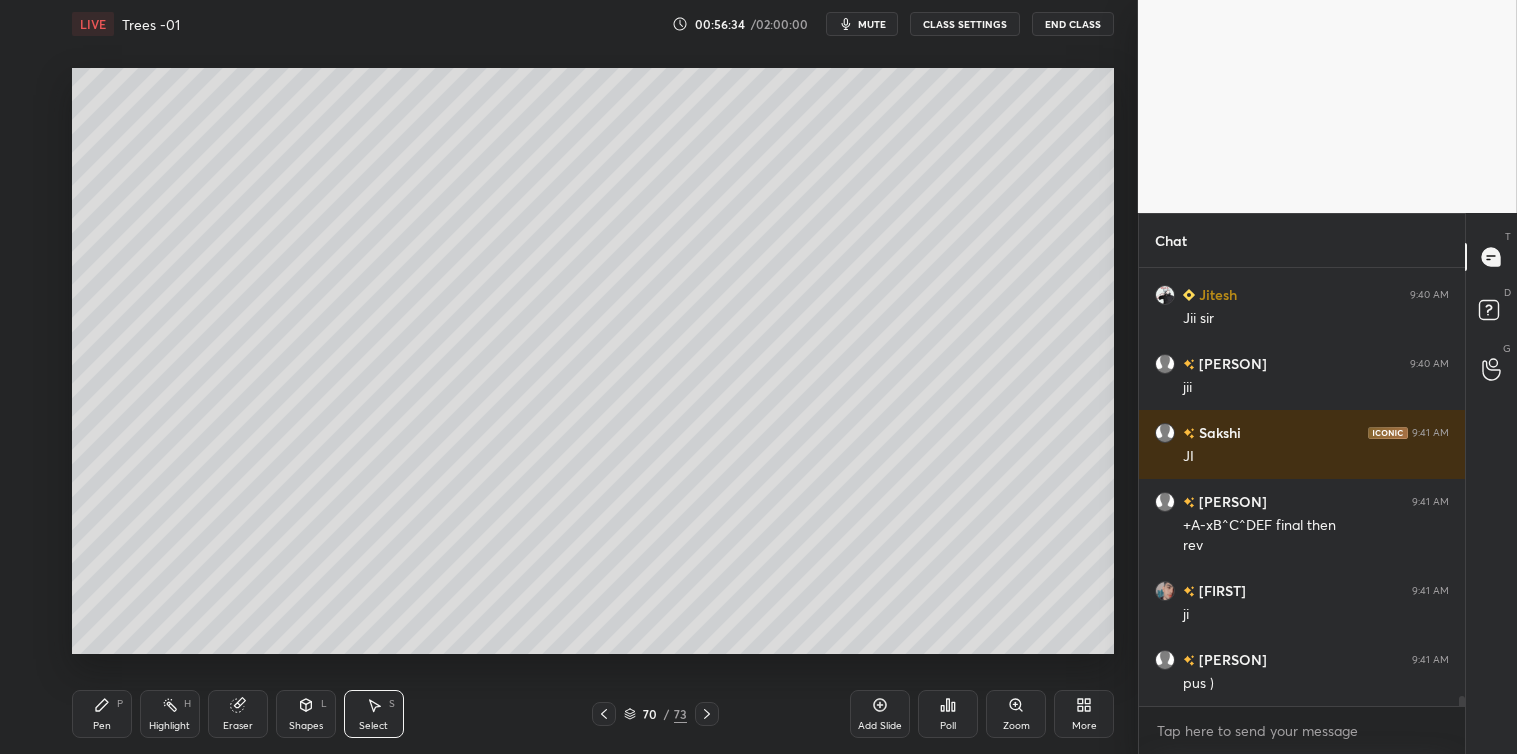 scroll, scrollTop: 18271, scrollLeft: 0, axis: vertical 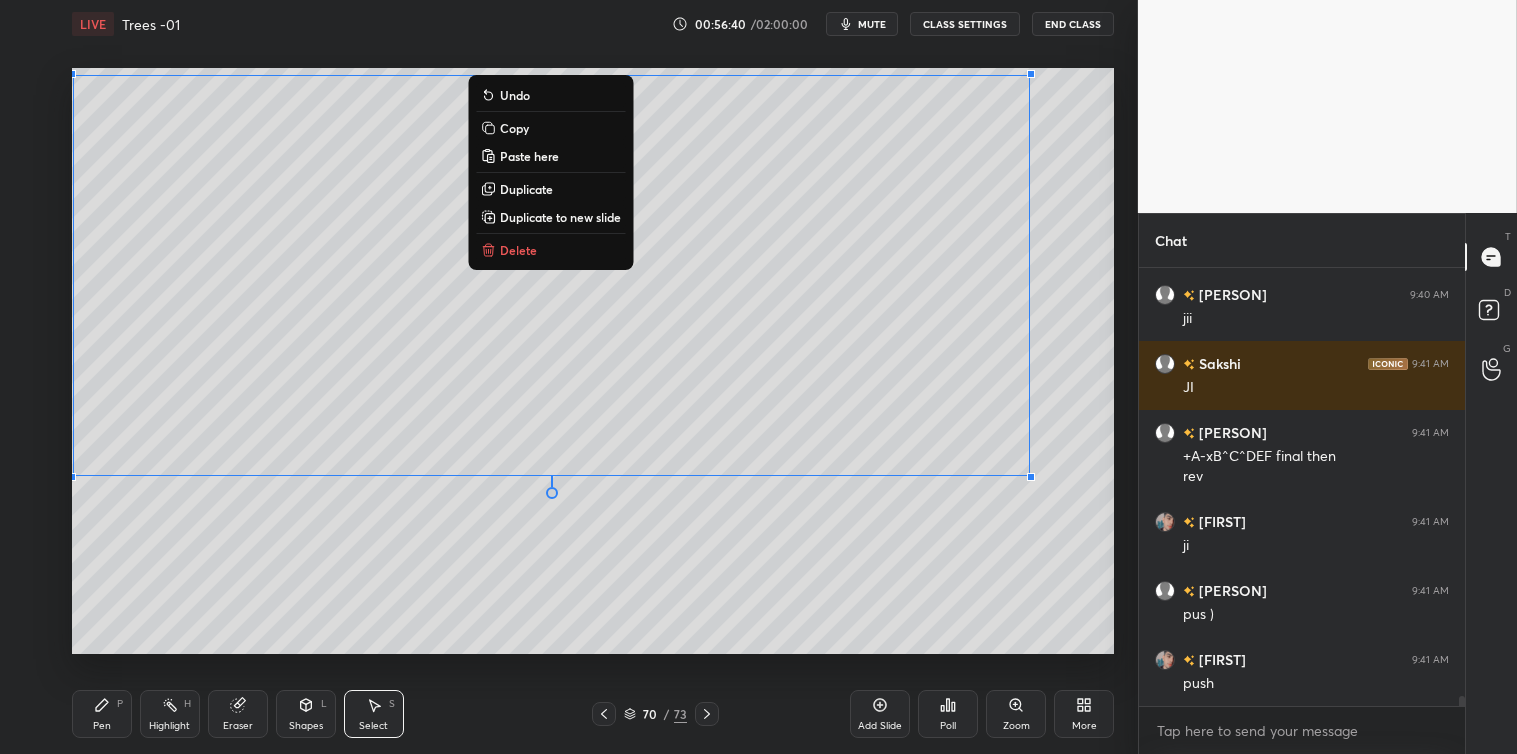 click on "Copy" at bounding box center [550, 128] 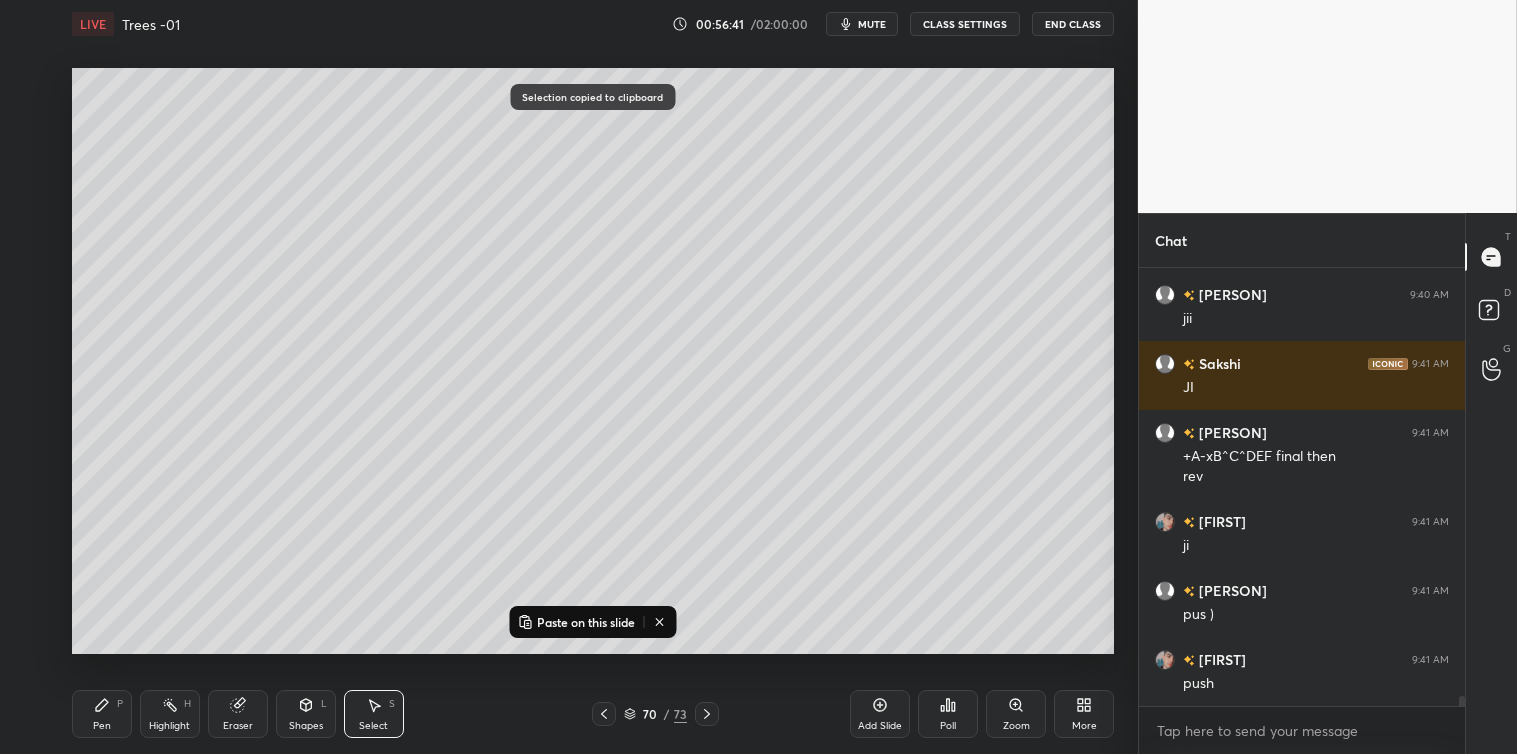 click on "Add Slide" at bounding box center [880, 714] 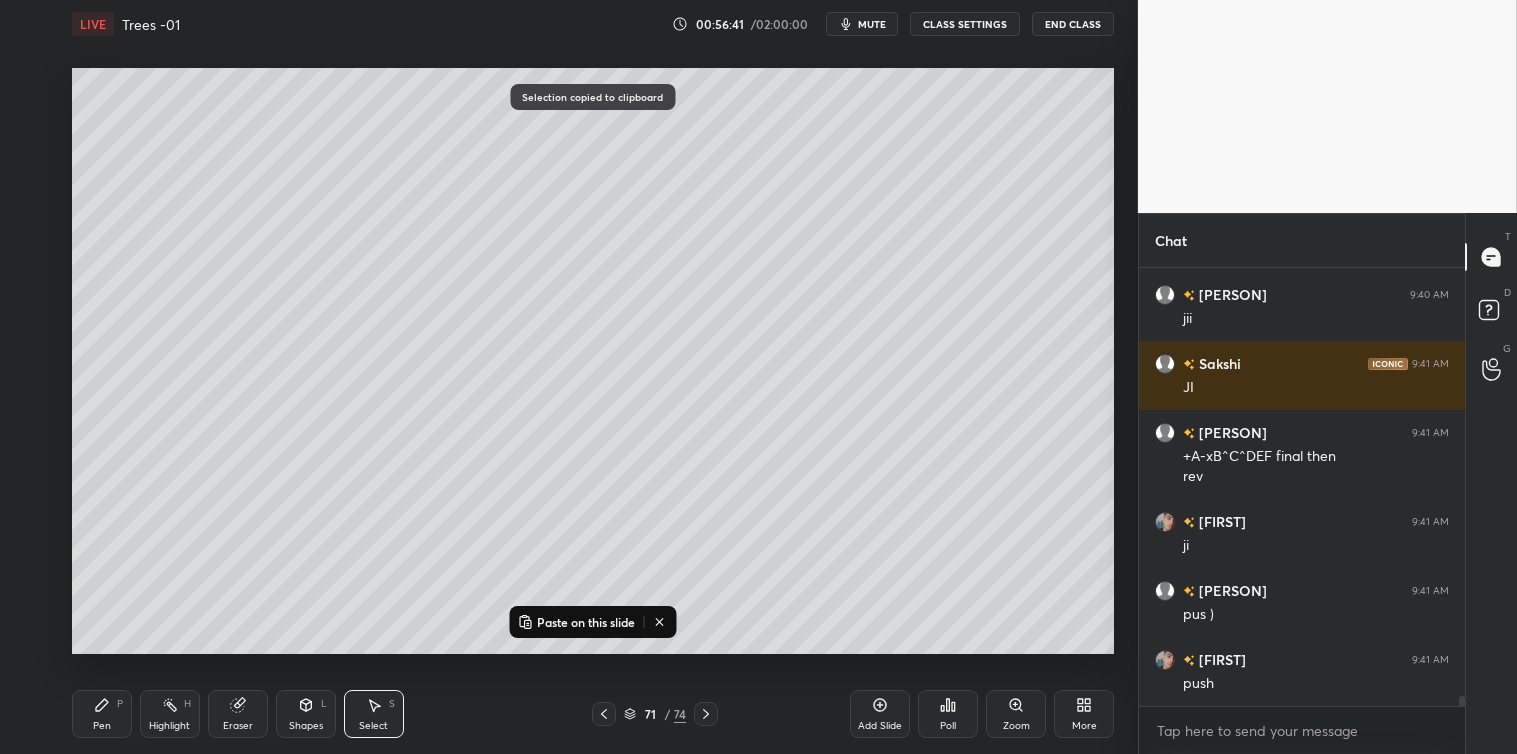 click on "Paste on this slide" at bounding box center (586, 622) 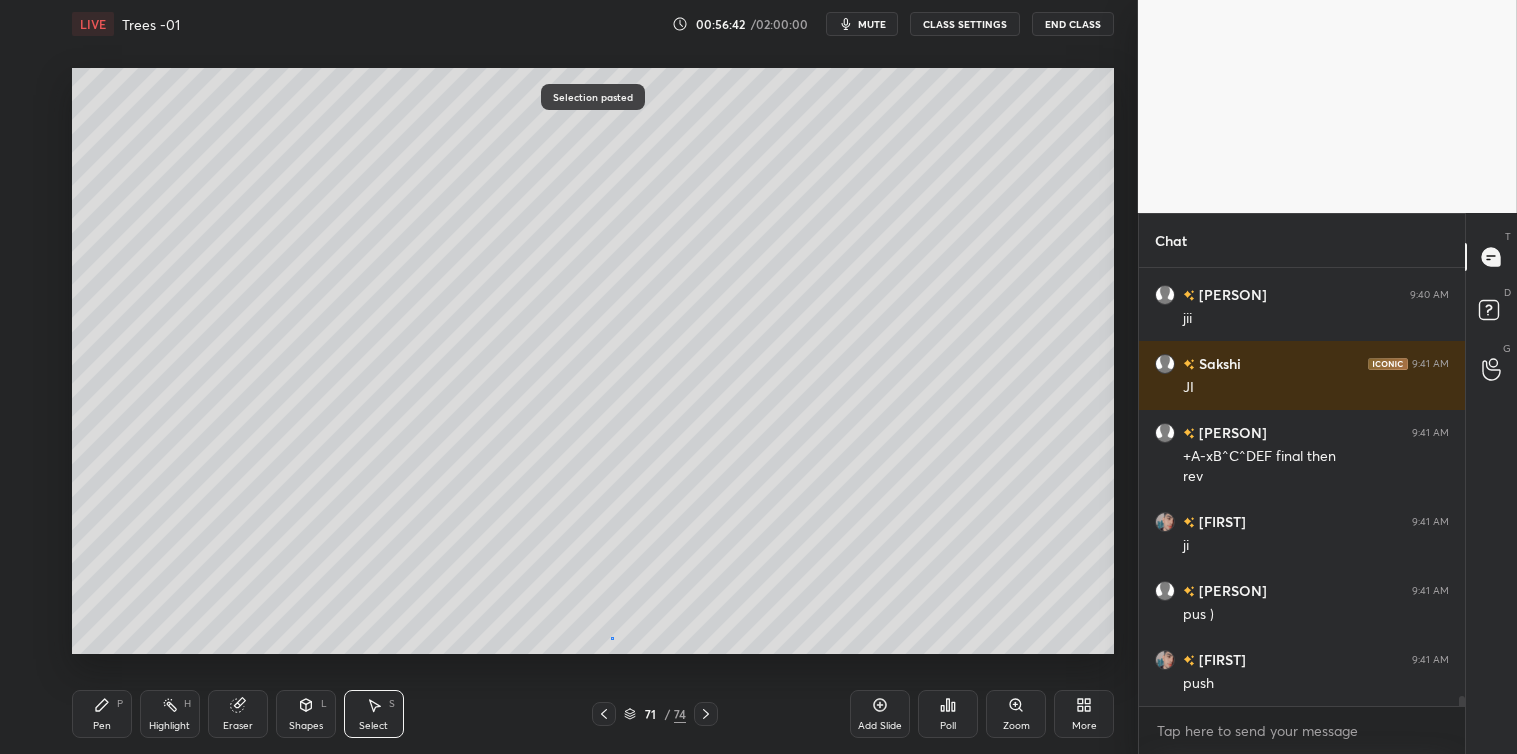click on "0 ° Undo Copy Paste here Duplicate Duplicate to new slide Delete" at bounding box center (593, 361) 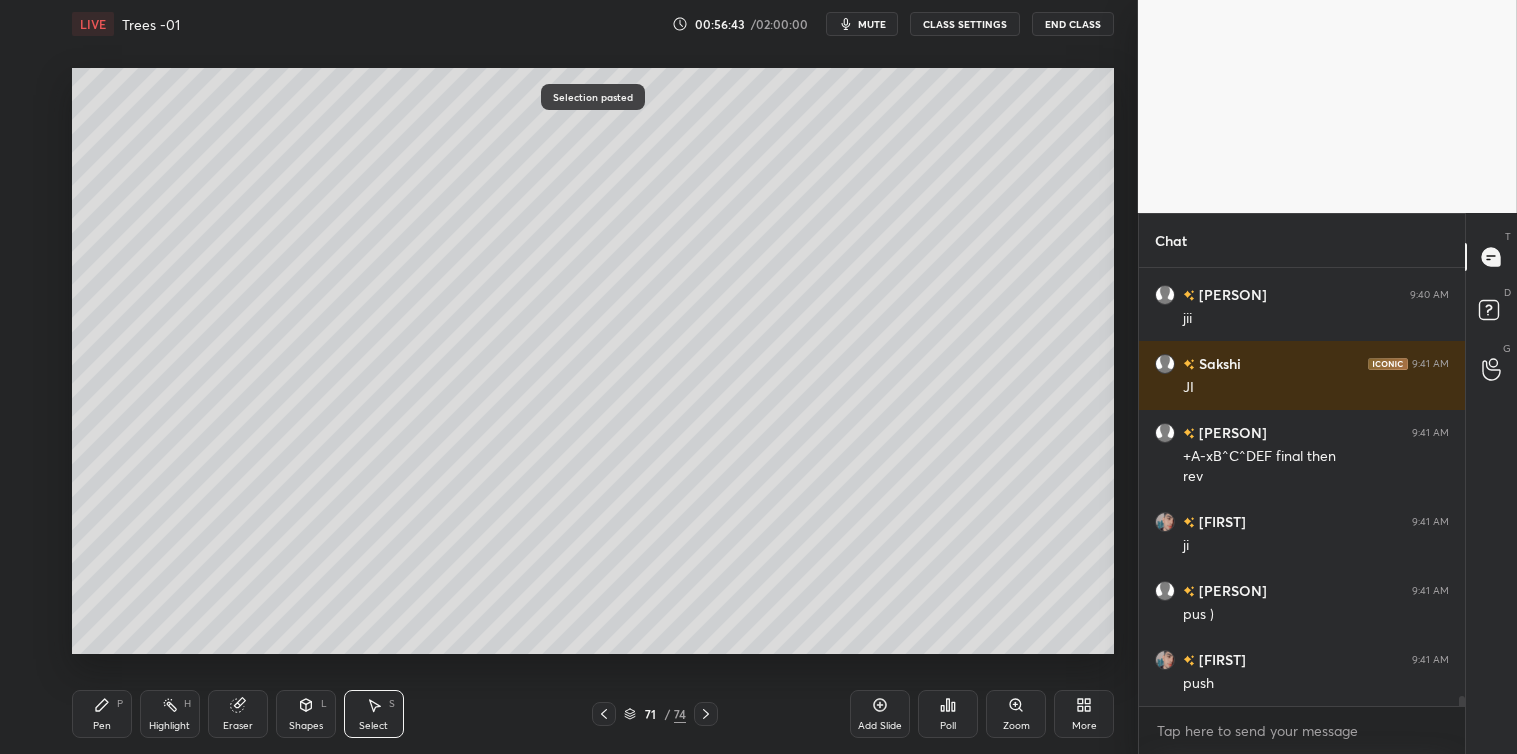 click 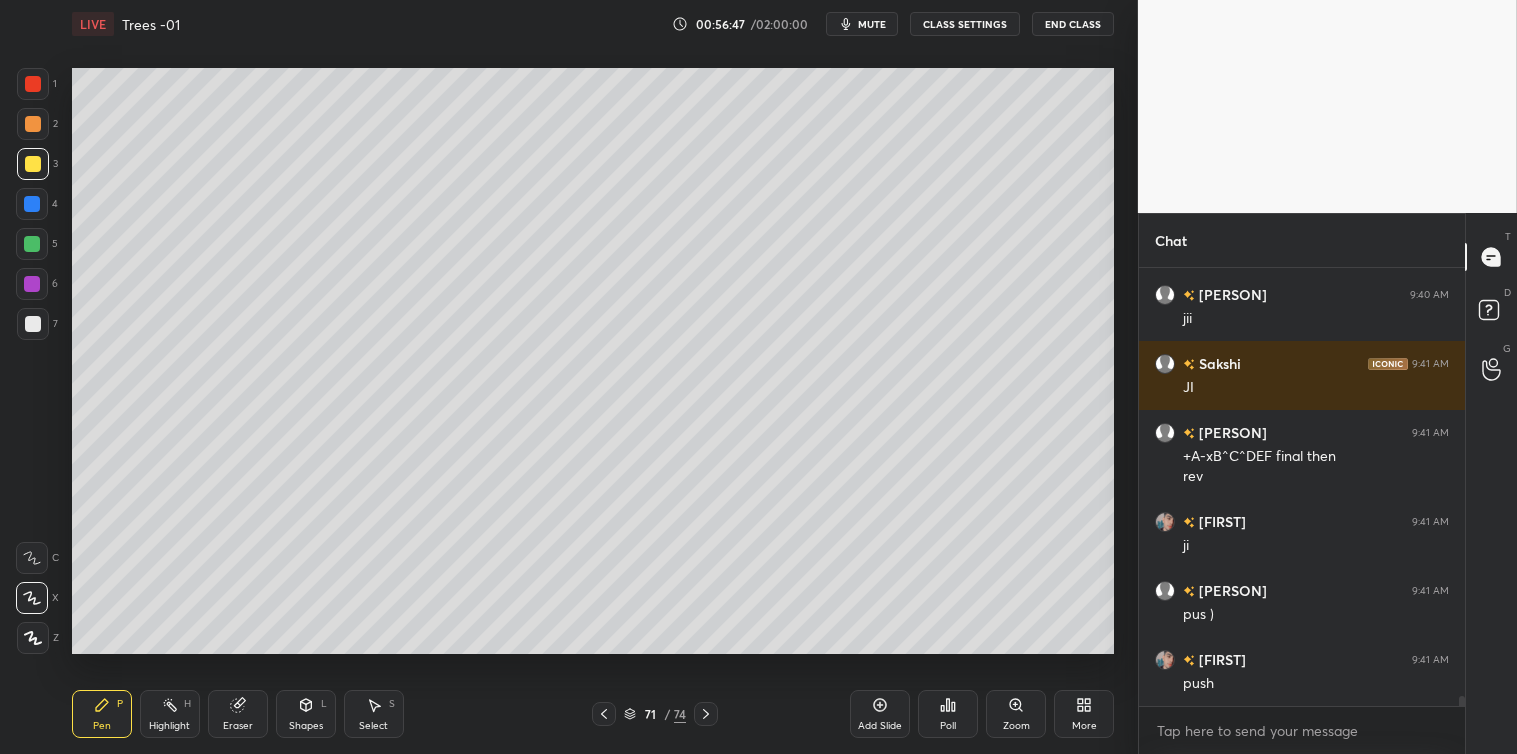 click 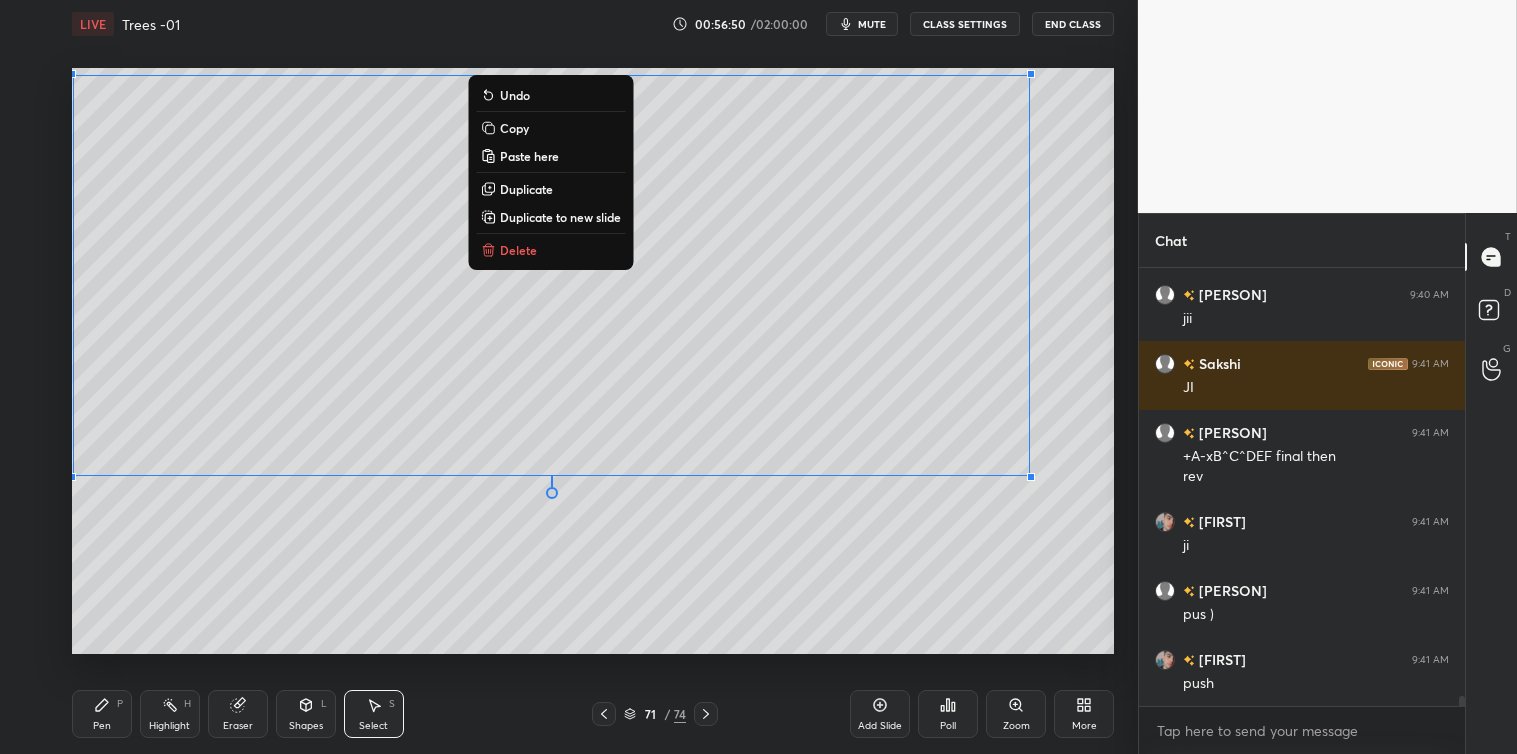 click on "Copy" at bounding box center [514, 128] 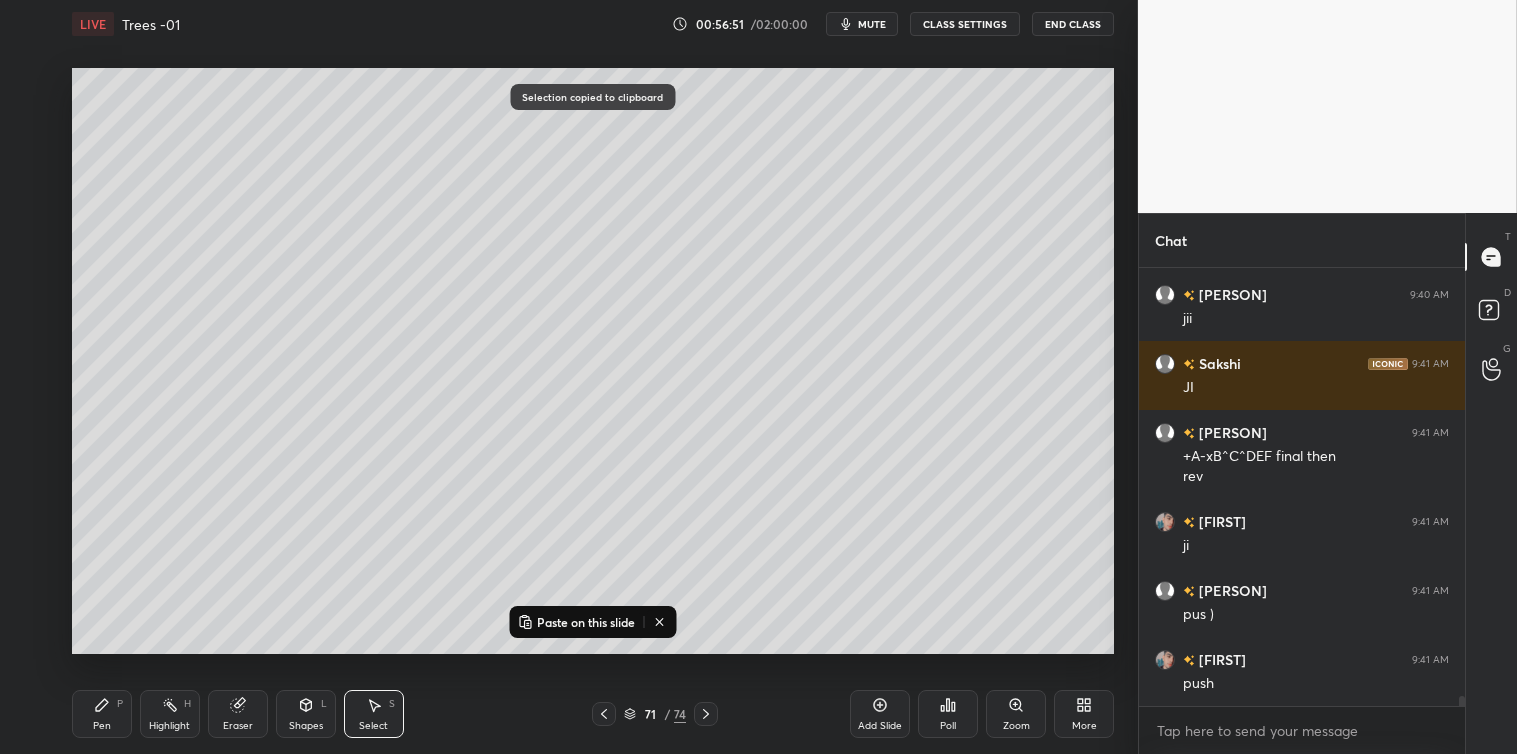 click on "Add Slide" at bounding box center [880, 714] 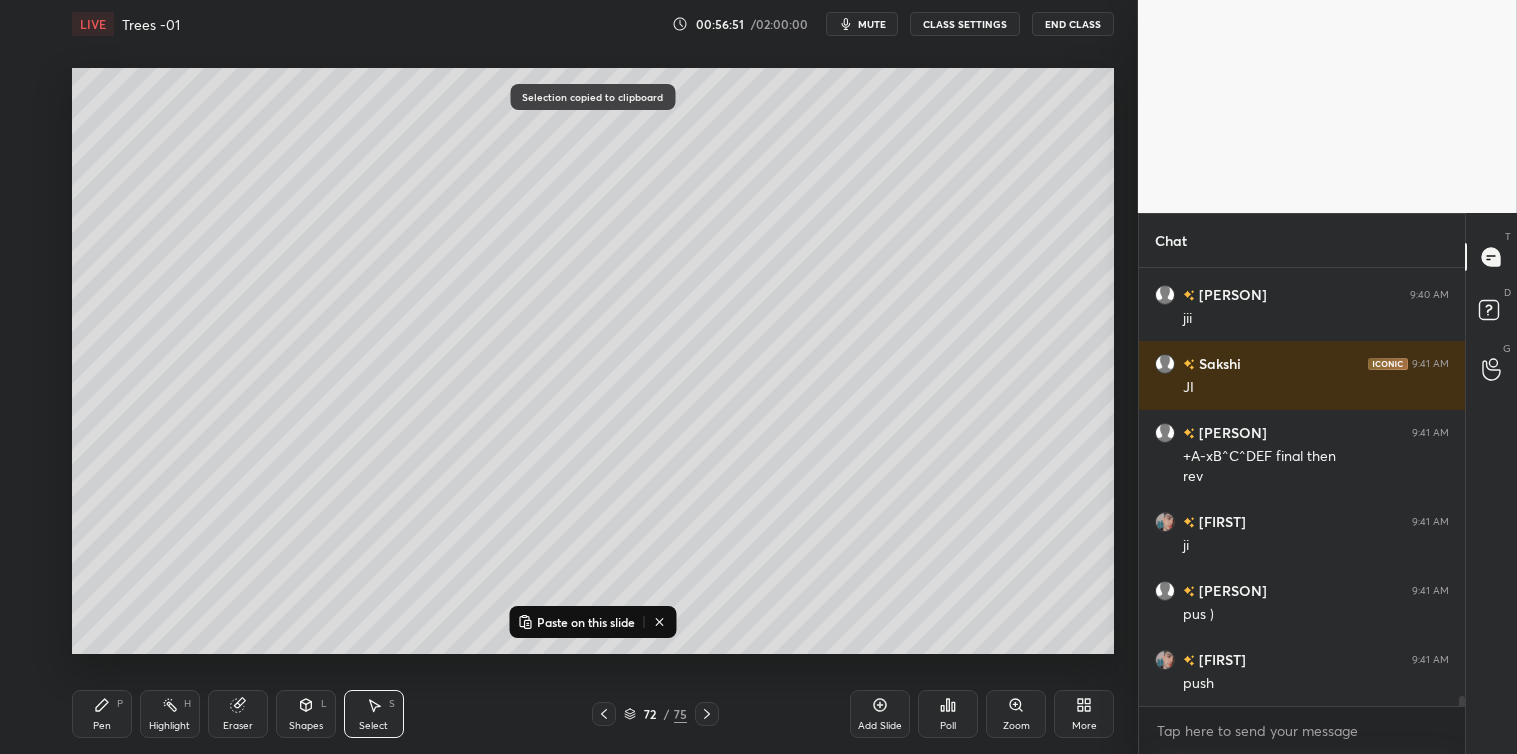 click on "Paste on this slide" at bounding box center (586, 622) 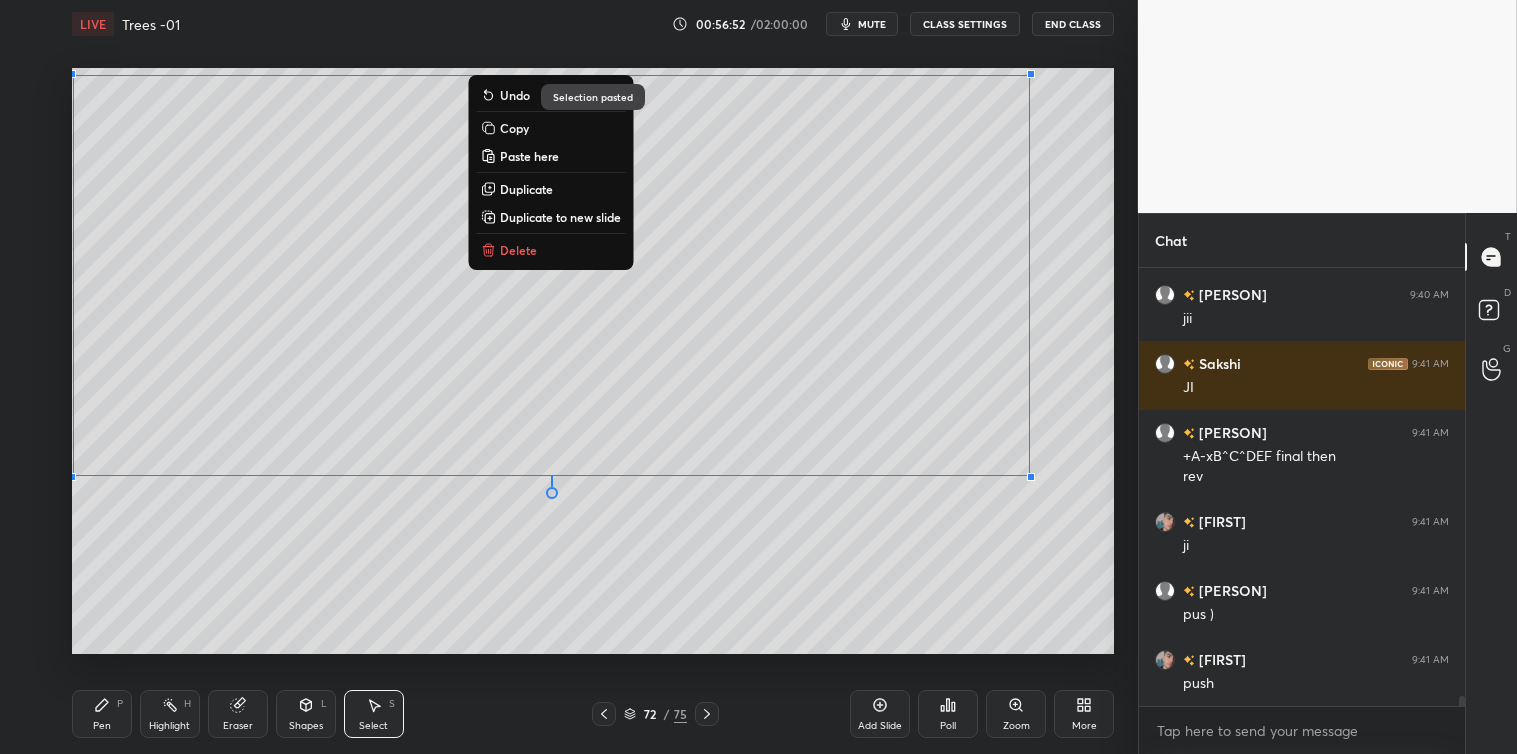 click on "0 ° Undo Copy Paste here Duplicate Duplicate to new slide Delete" at bounding box center [593, 361] 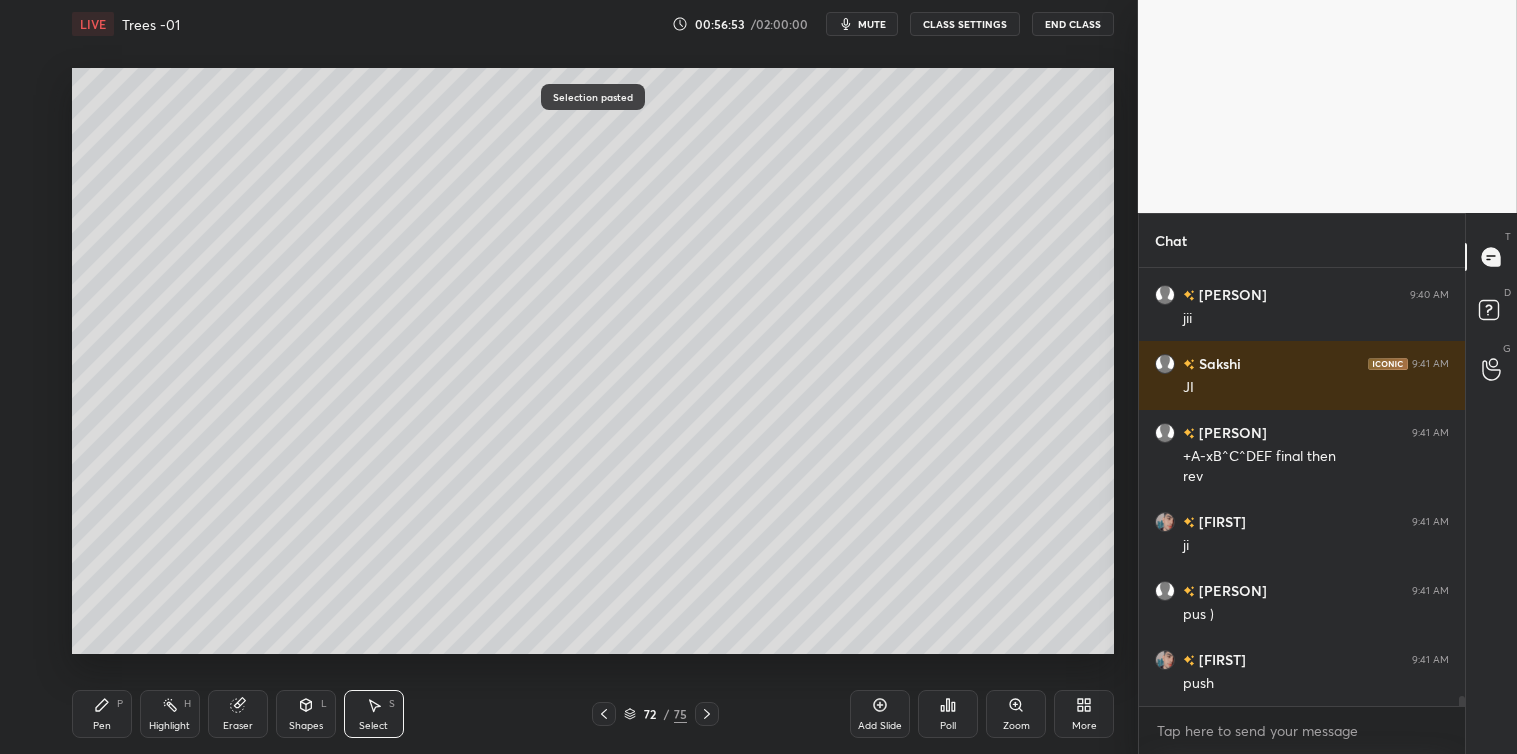 click 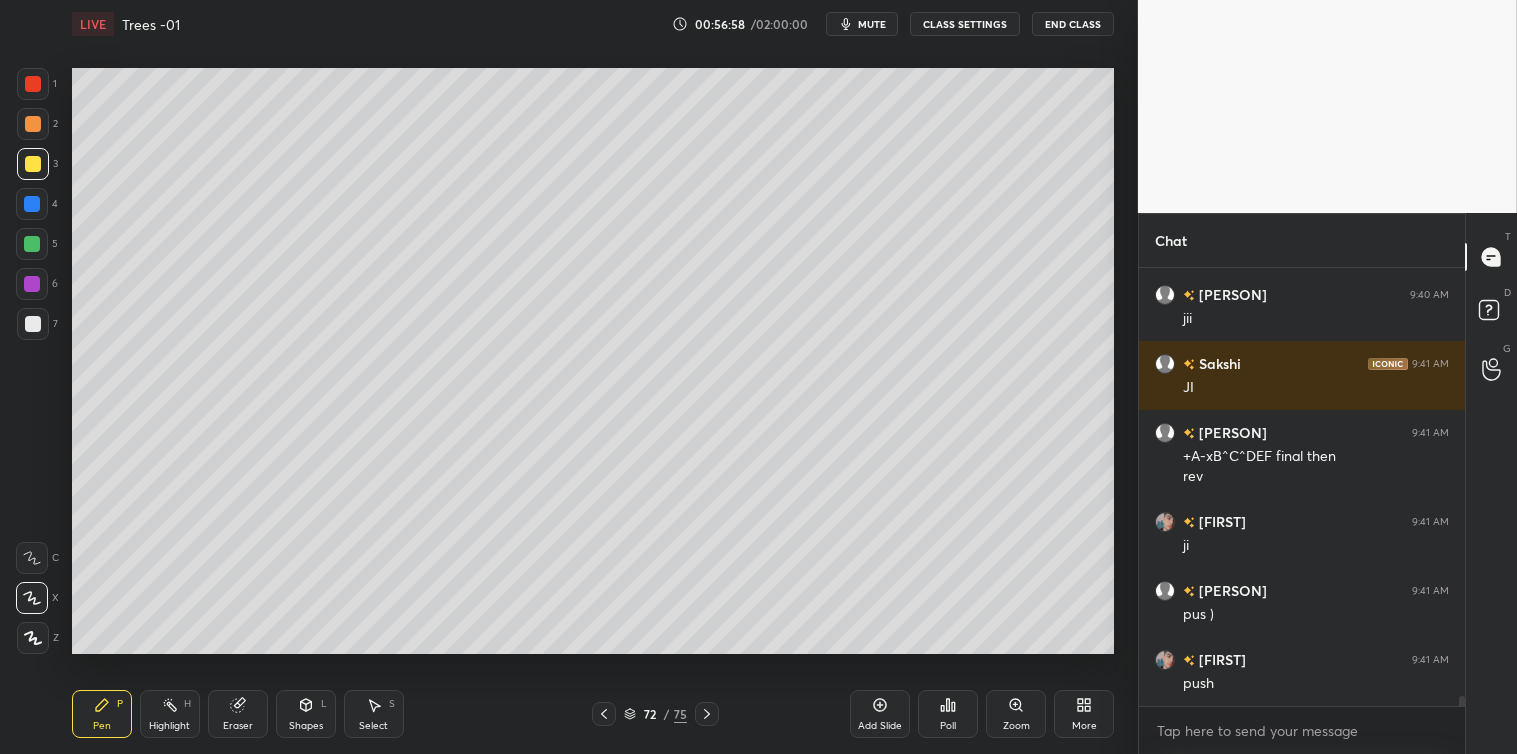click 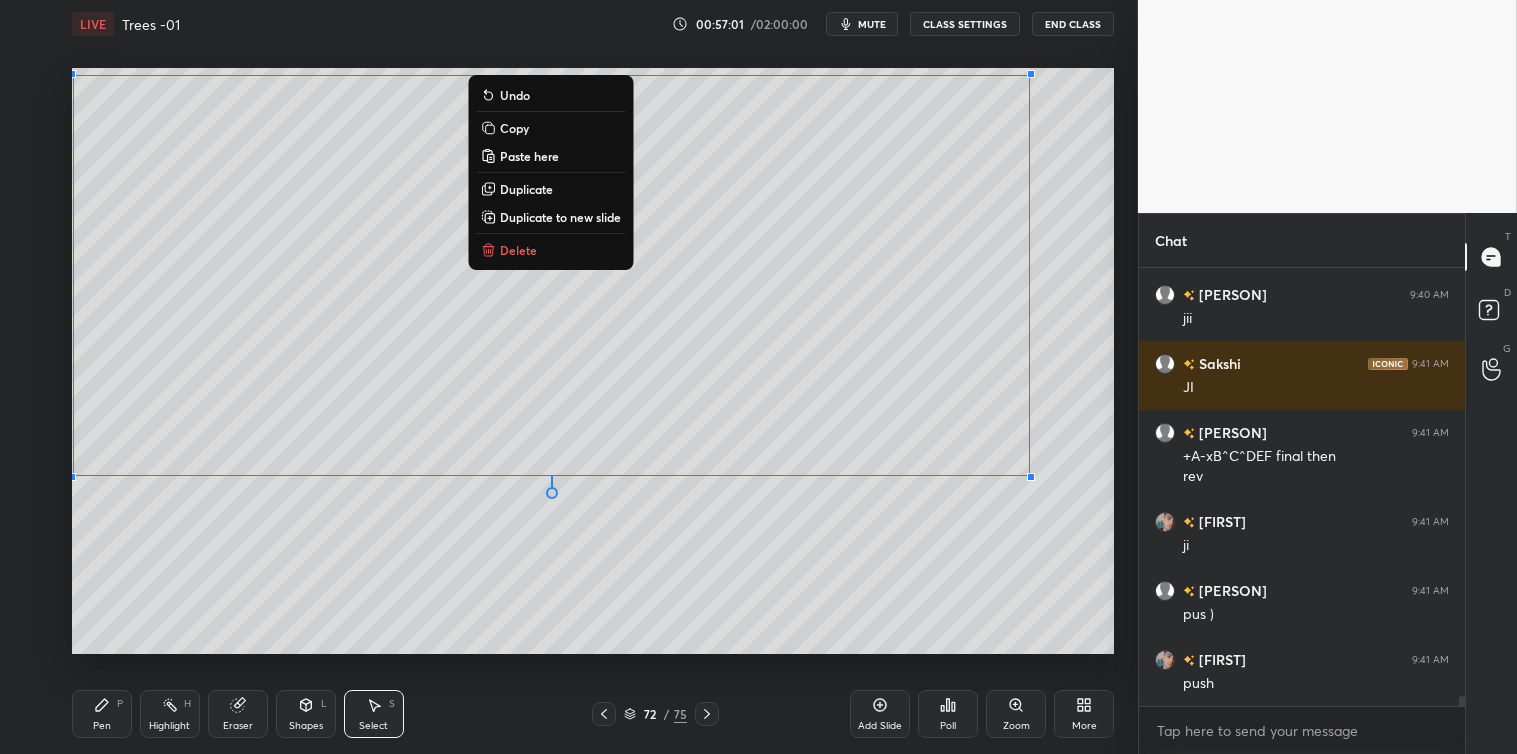 scroll, scrollTop: 18340, scrollLeft: 0, axis: vertical 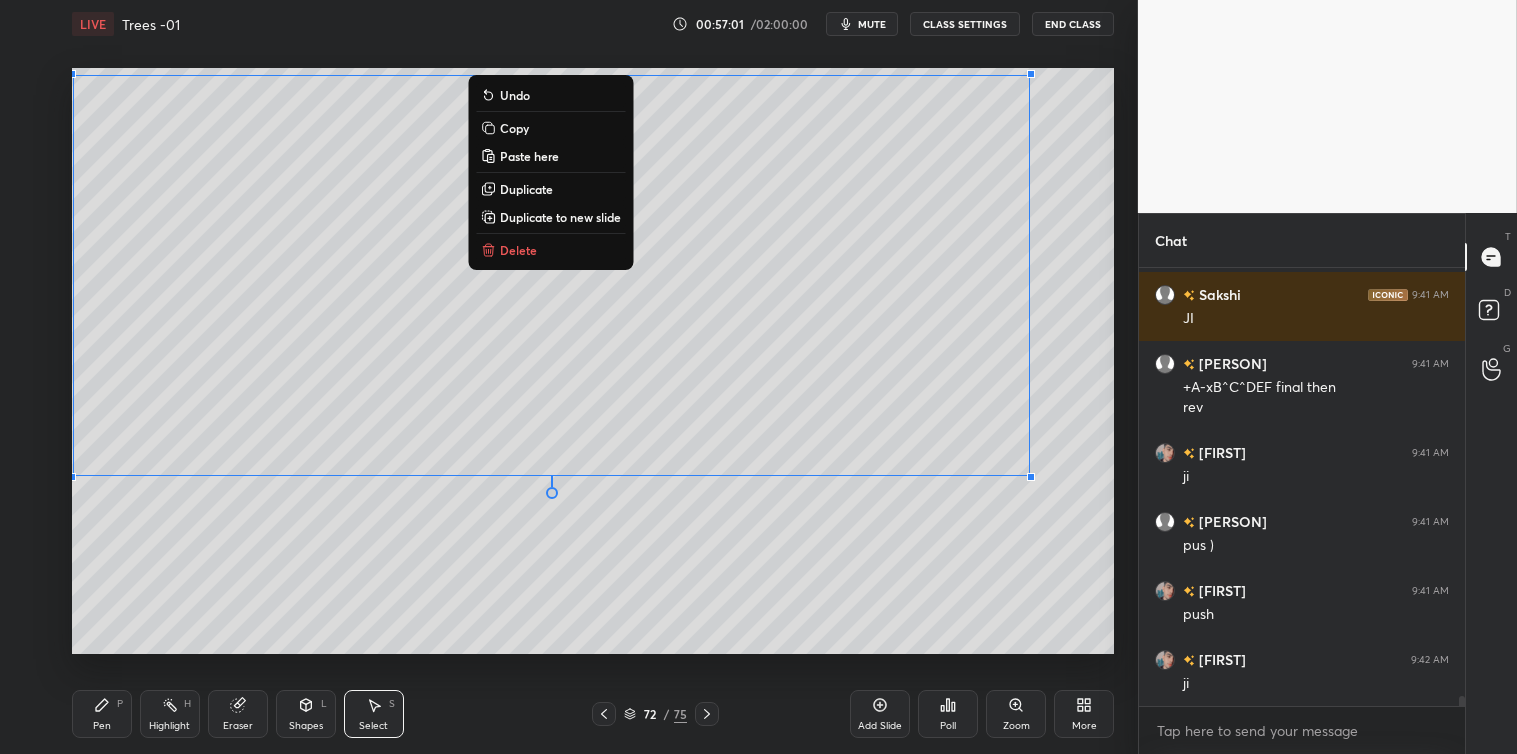click on "Copy" at bounding box center [514, 128] 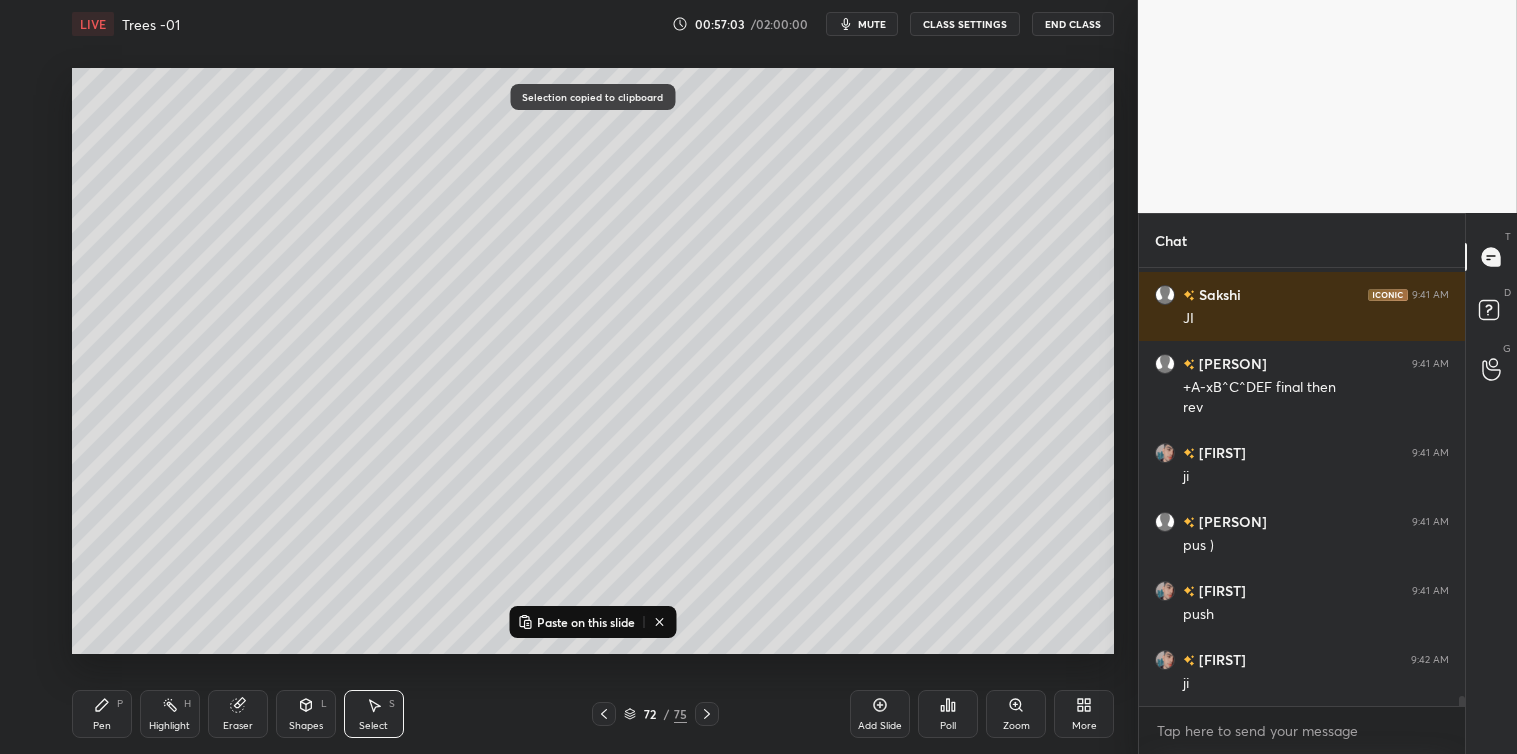 click on "Add Slide" at bounding box center [880, 714] 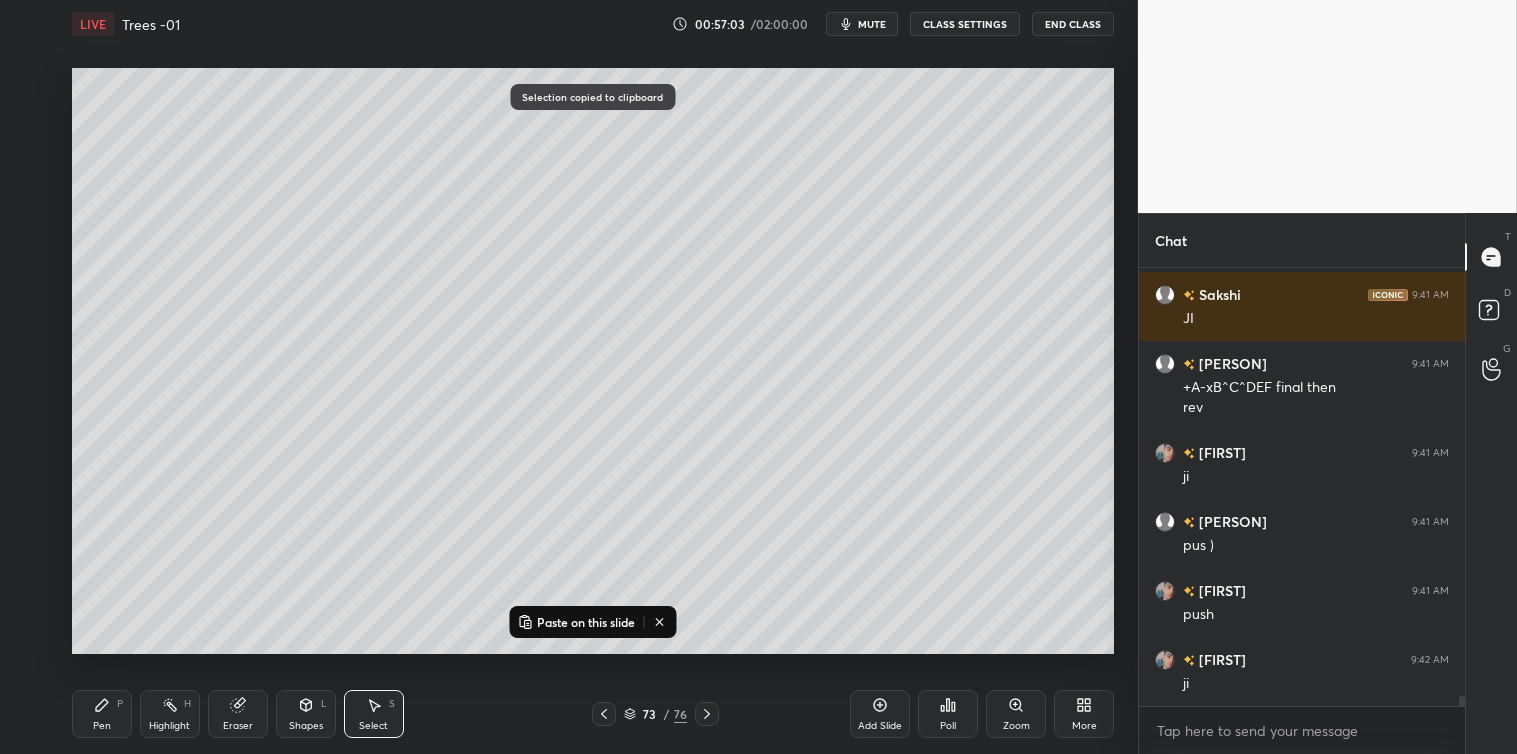 click on "Paste on this slide" at bounding box center (586, 622) 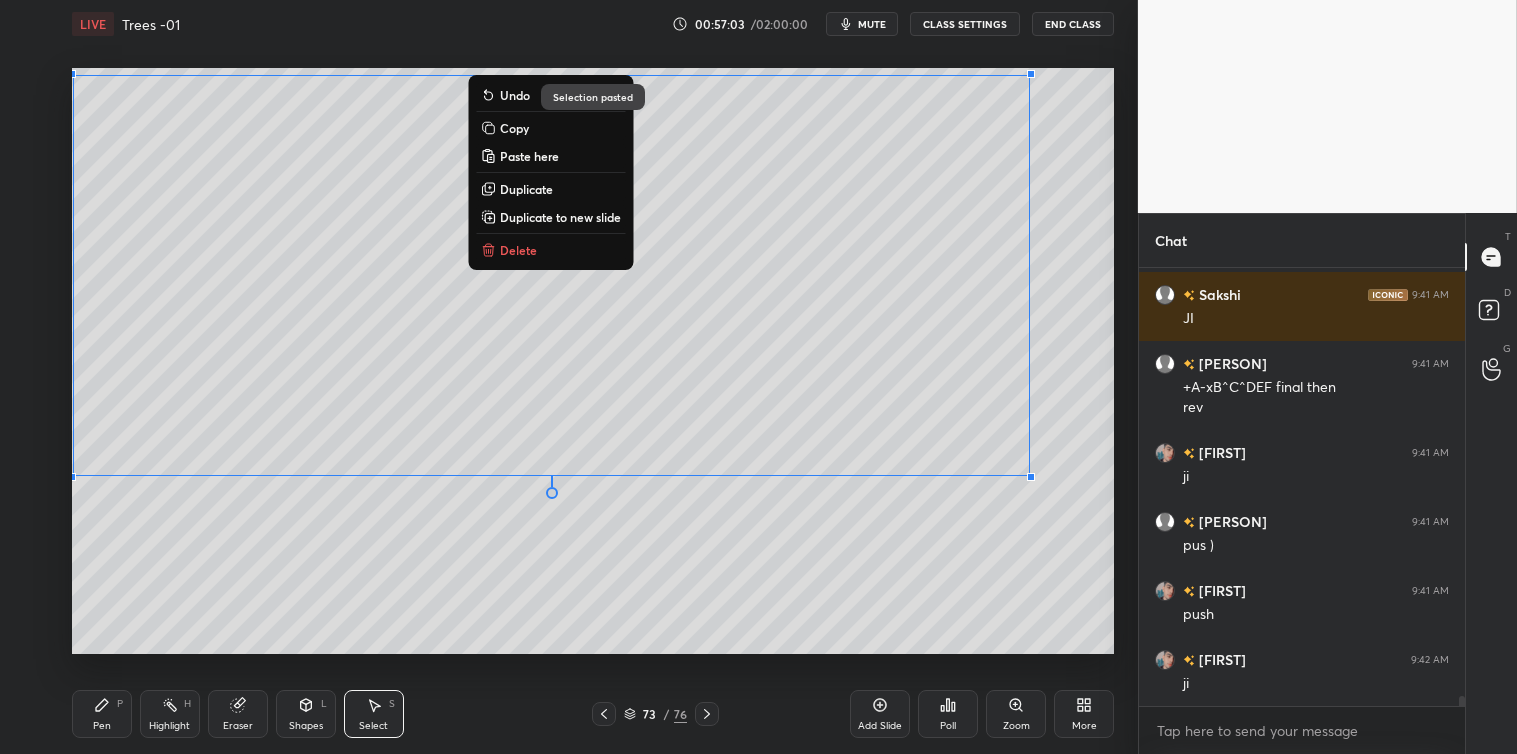click on "0 ° Undo Copy Paste here Duplicate Duplicate to new slide Delete" at bounding box center (593, 361) 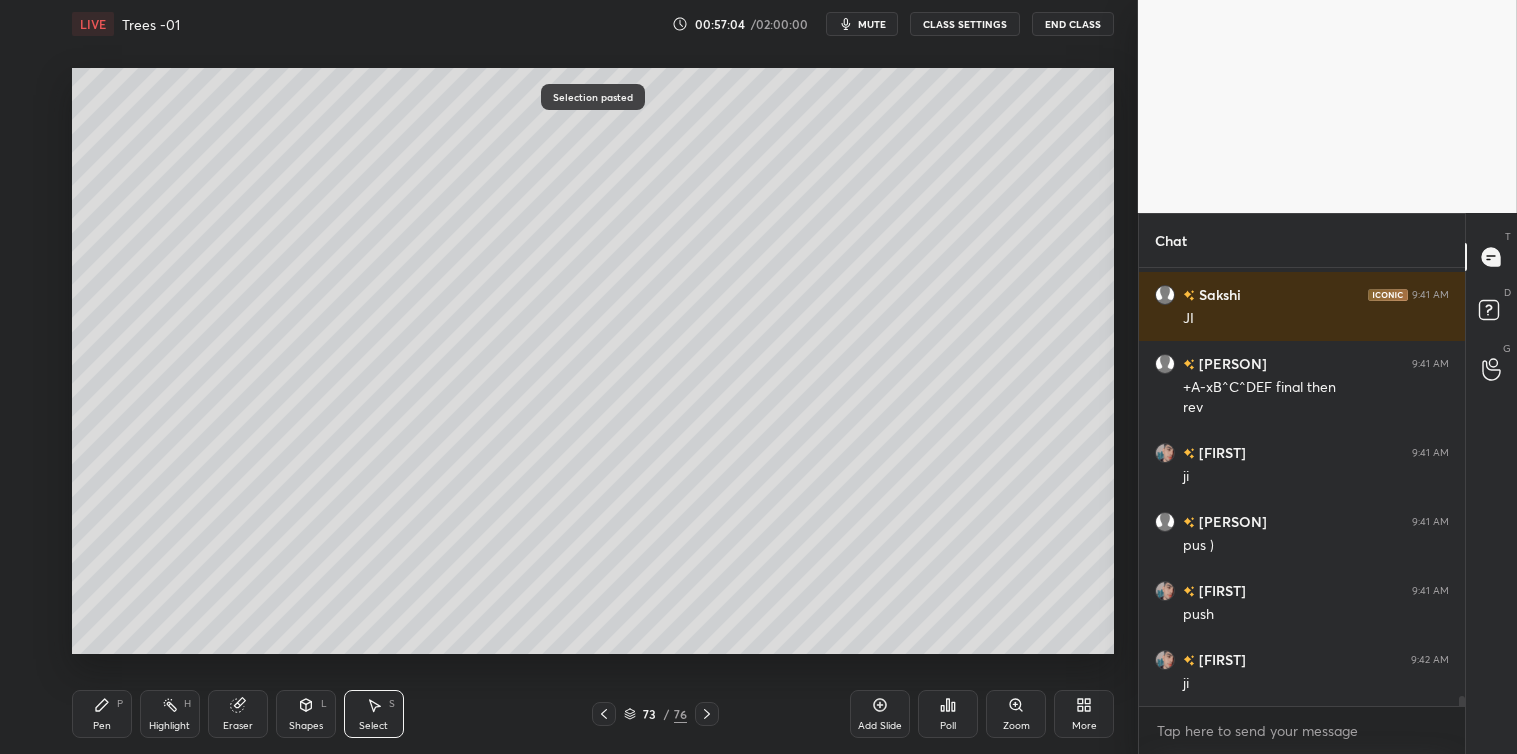 click 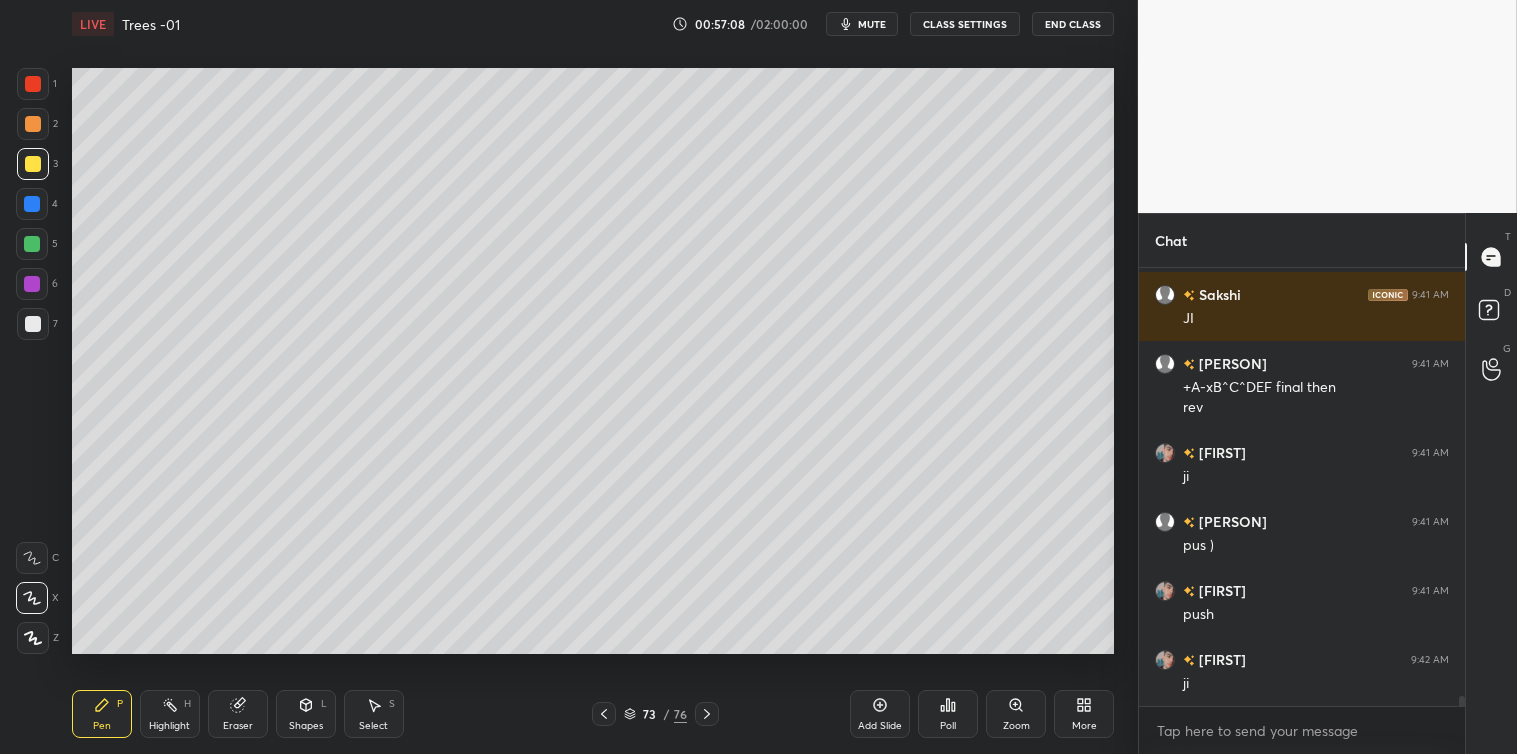 click 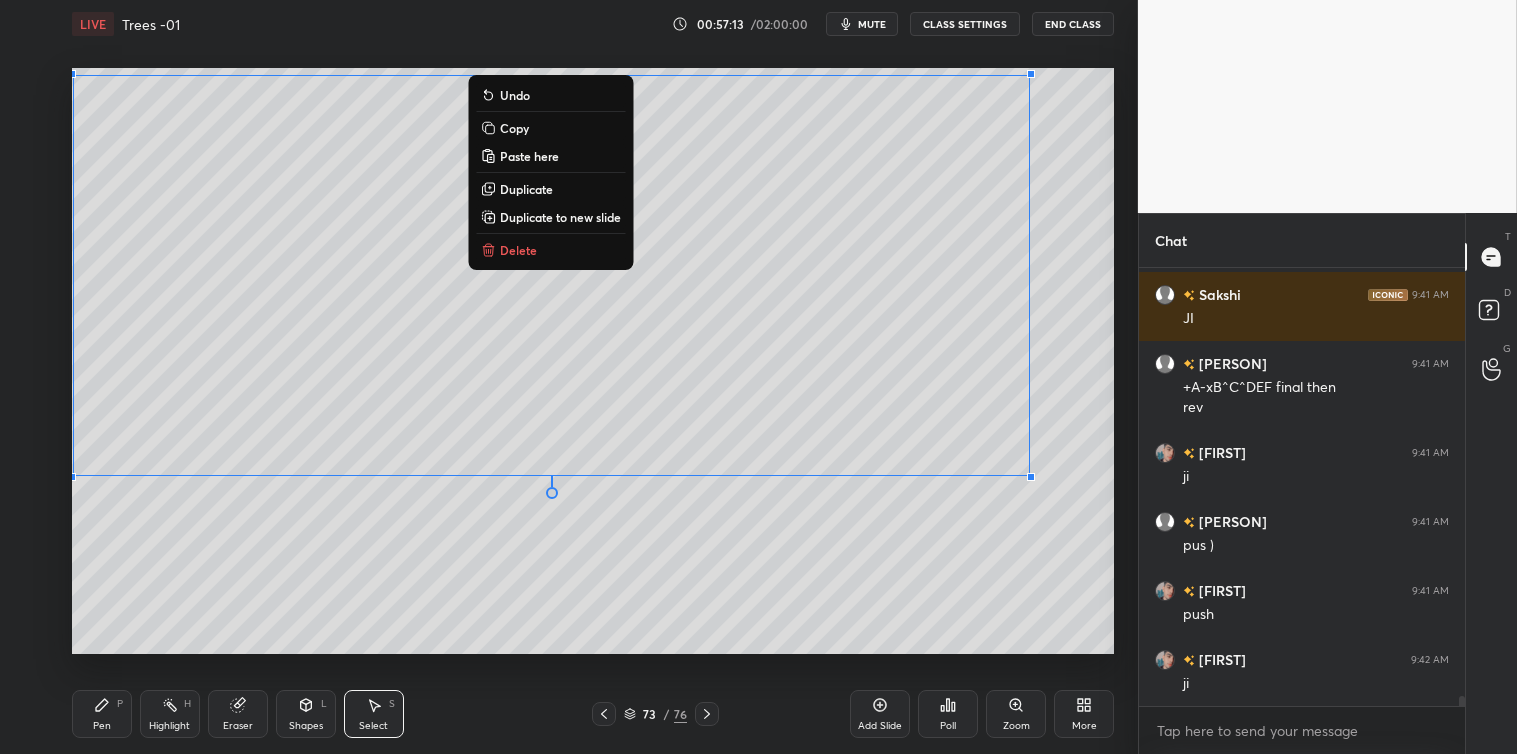 click on "Copy" at bounding box center [514, 128] 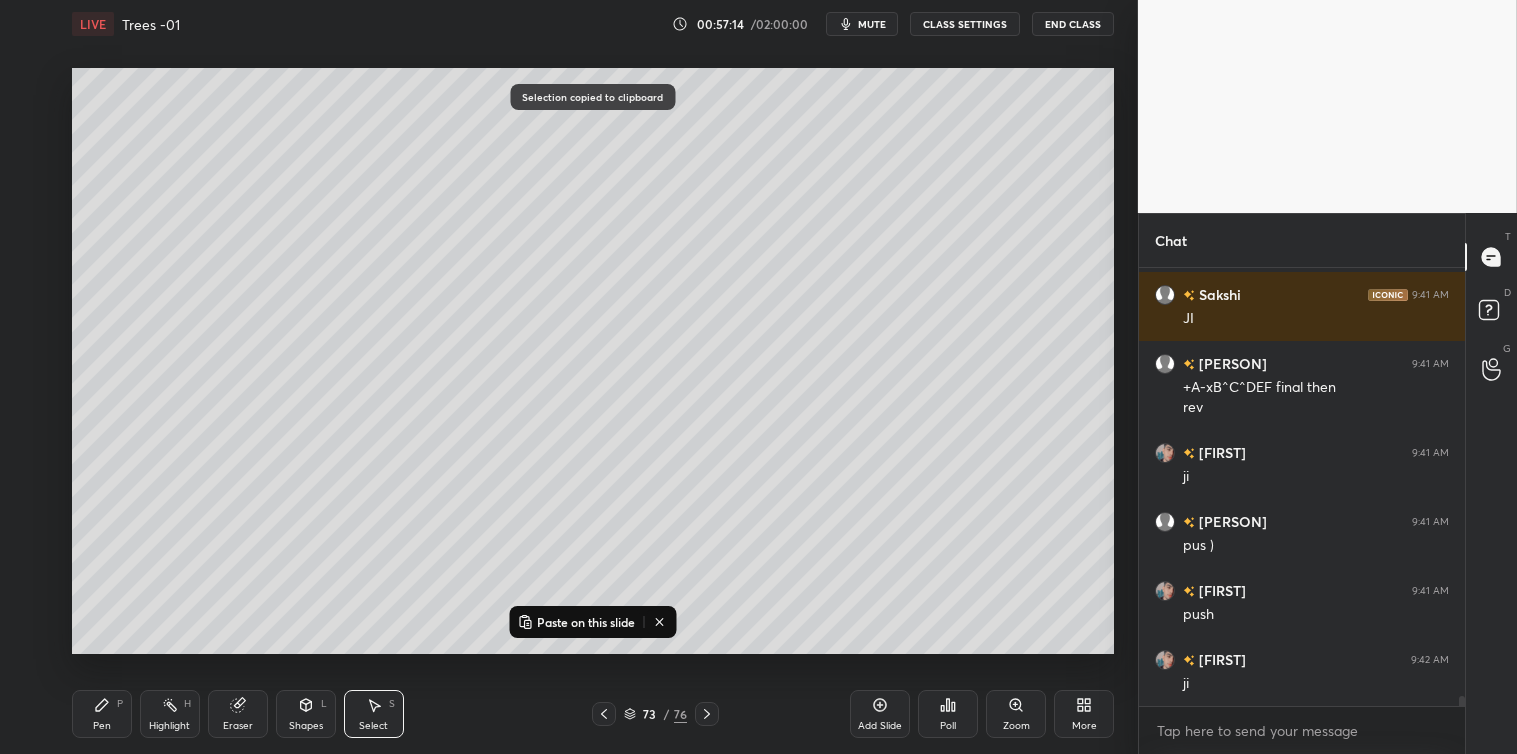 click 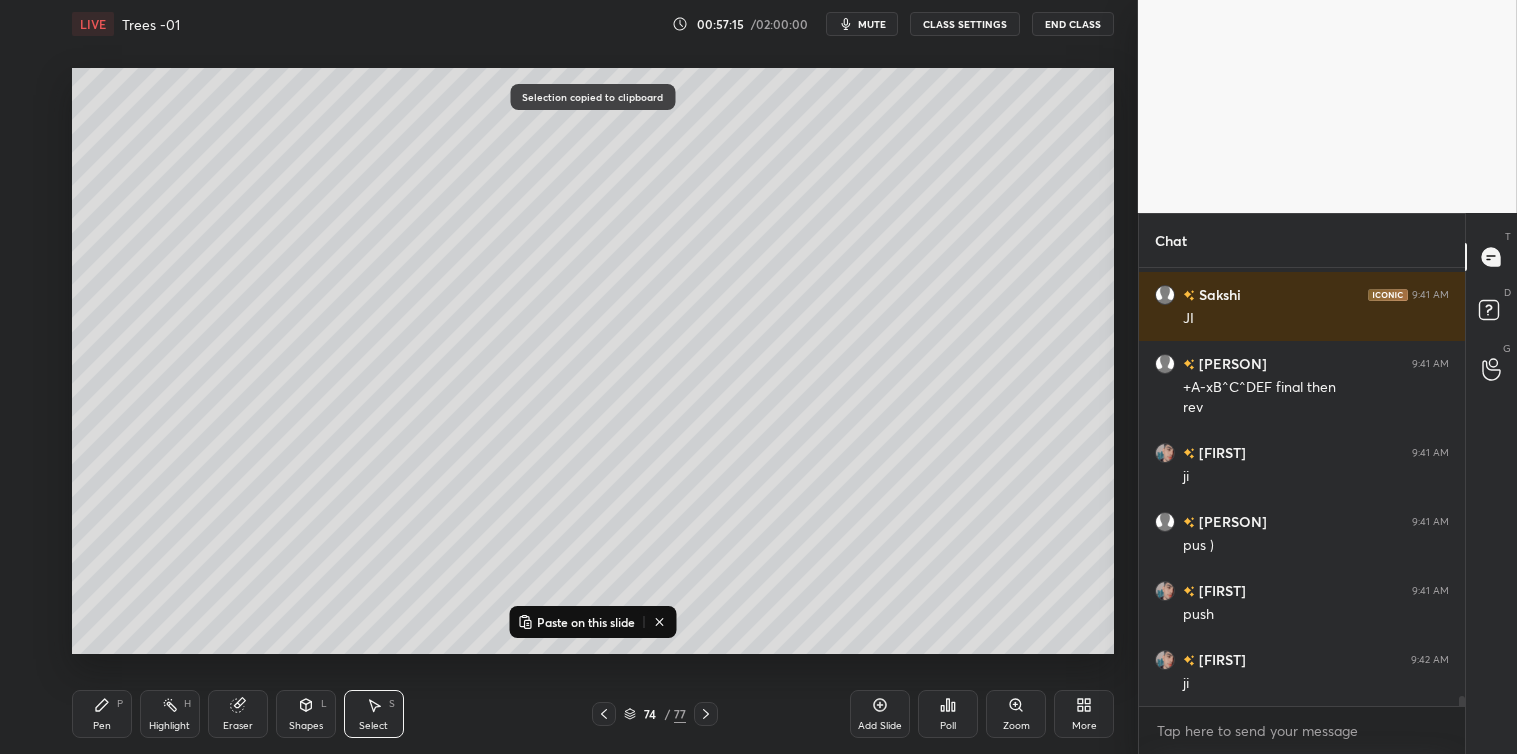 click on "Paste on this slide" at bounding box center (586, 622) 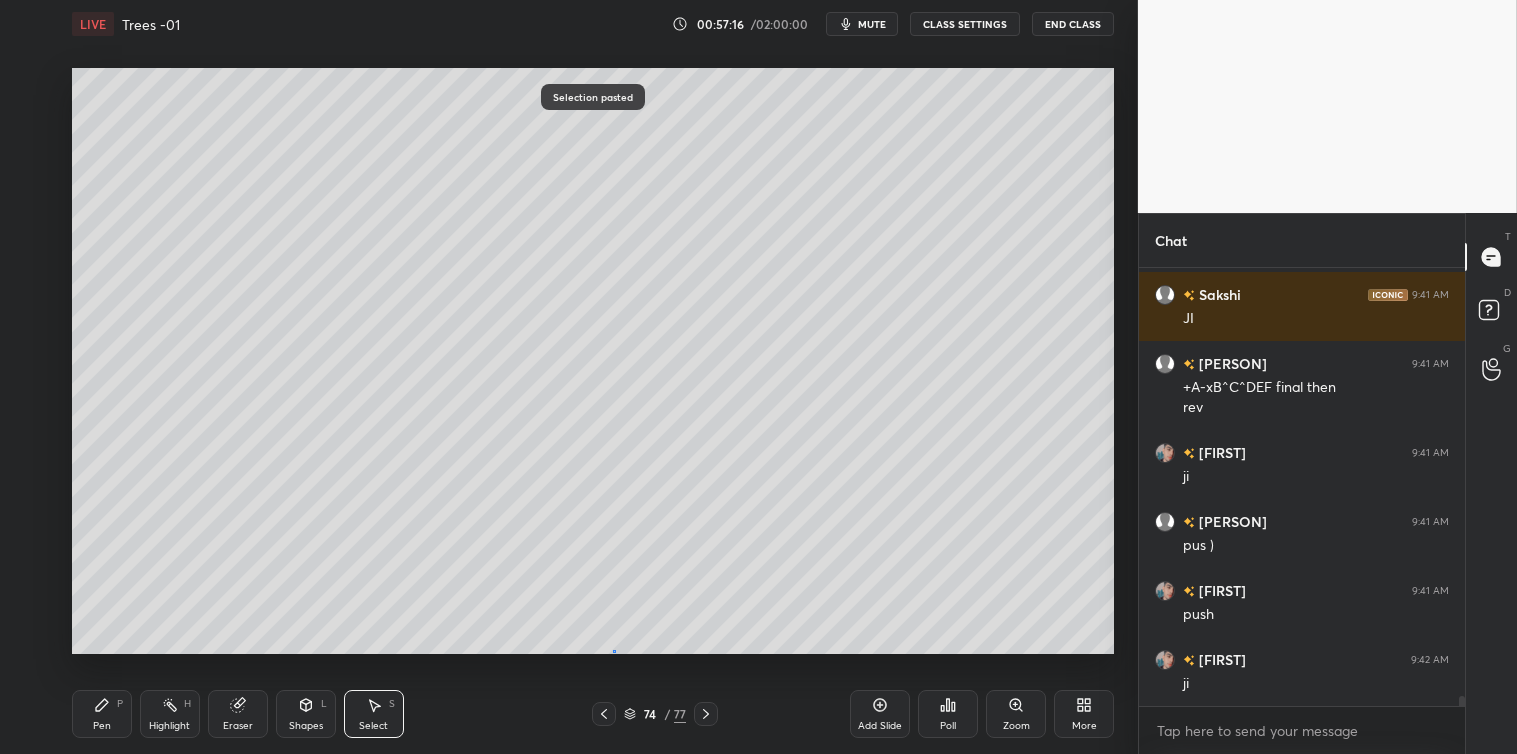 click on "0 ° Undo Copy Paste here Duplicate Duplicate to new slide Delete" at bounding box center [593, 361] 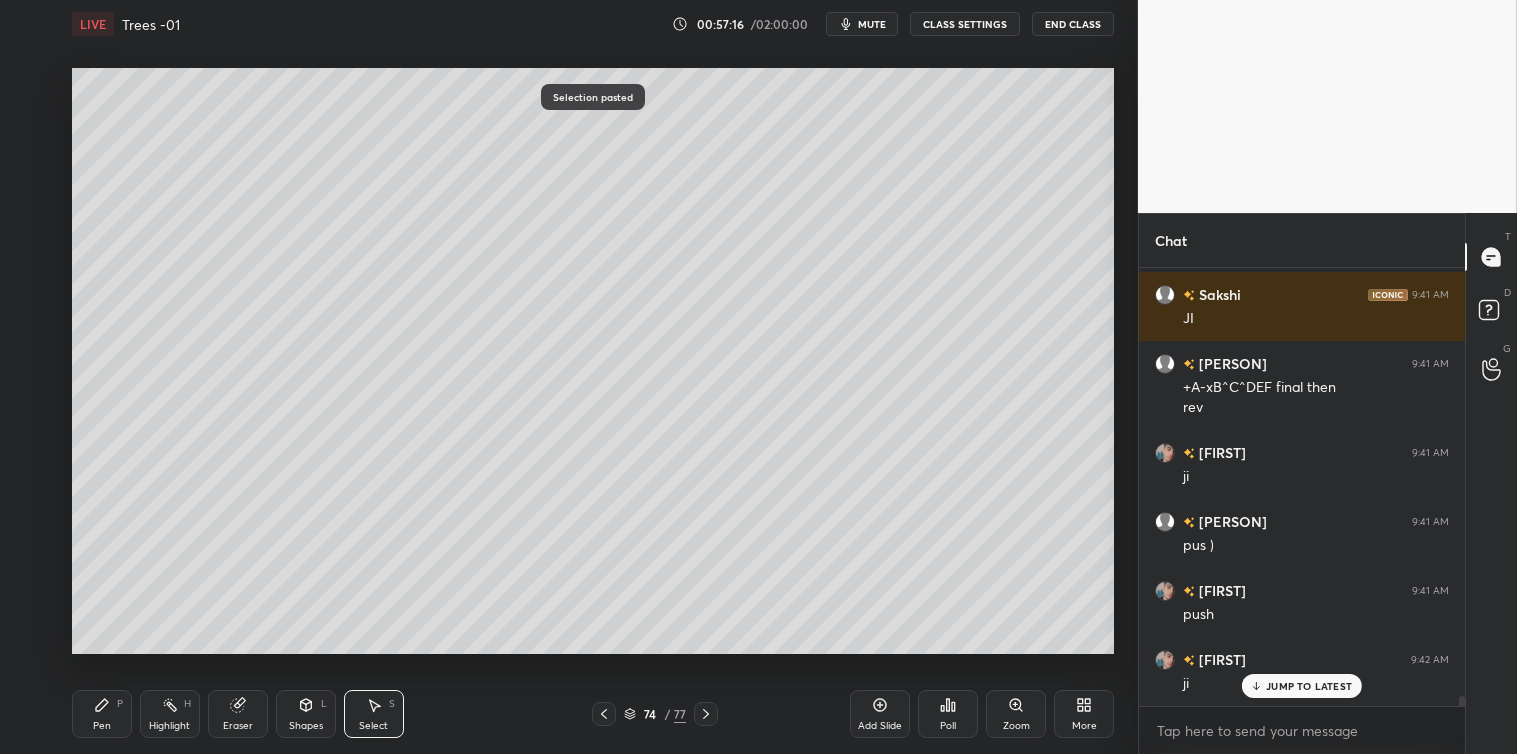 scroll, scrollTop: 18408, scrollLeft: 0, axis: vertical 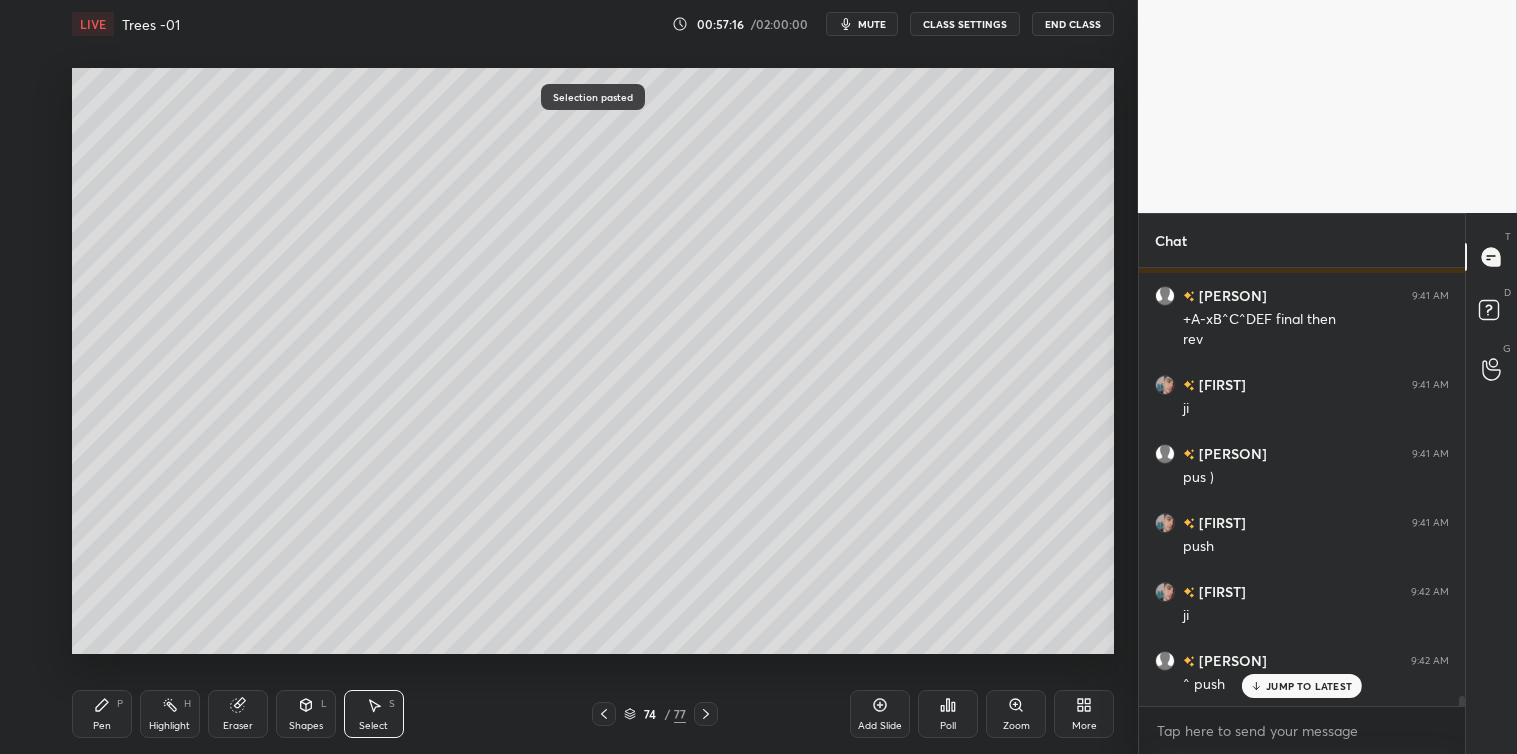 click 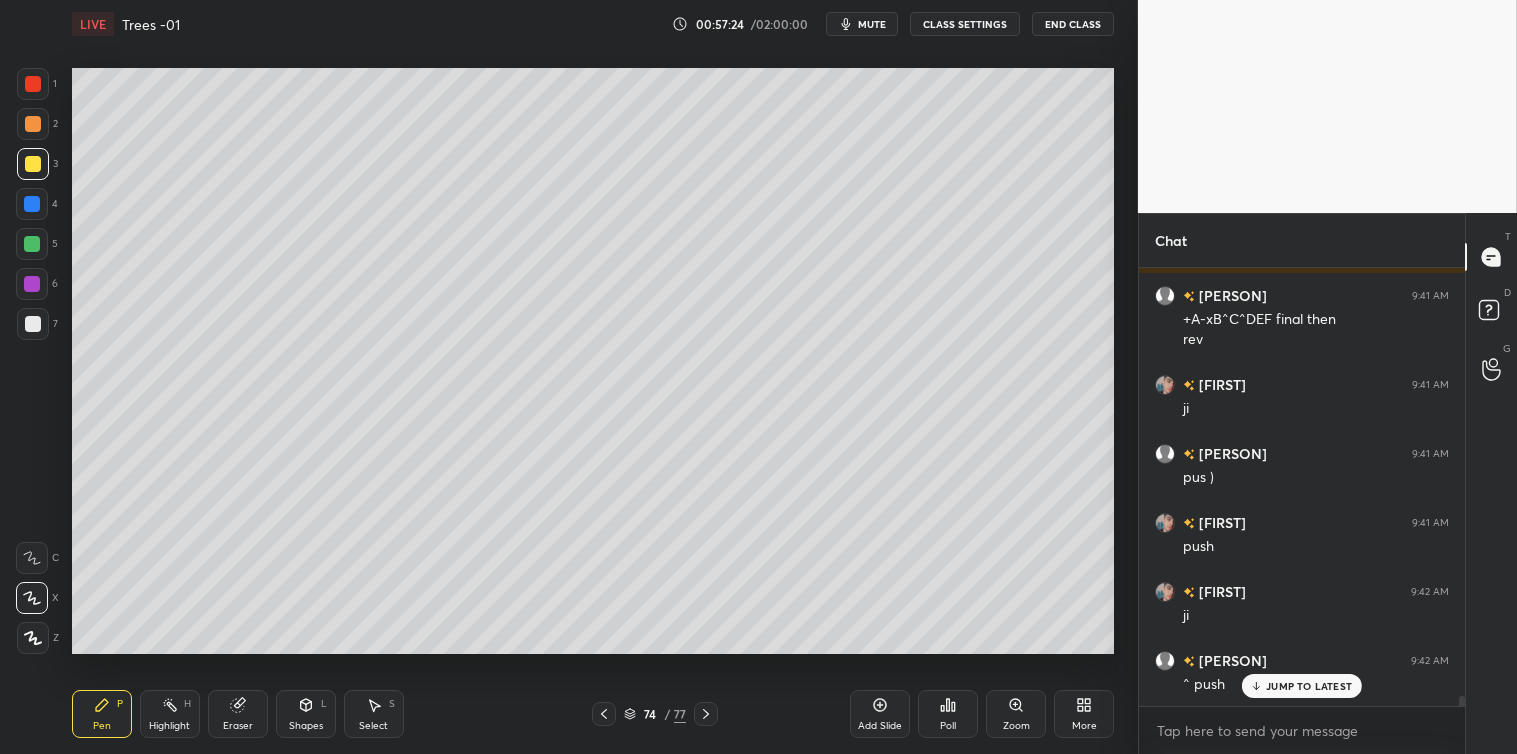 click 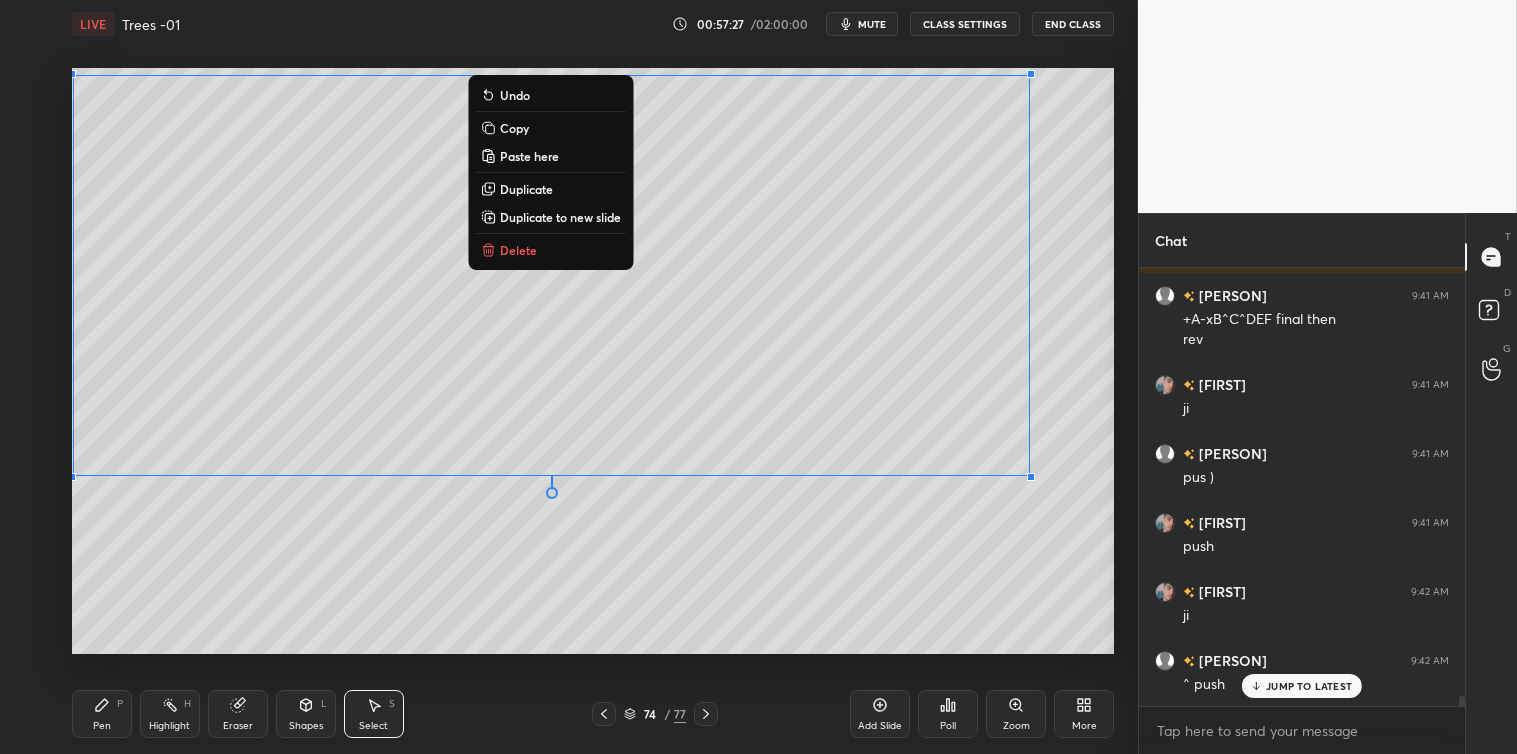 click on "Copy" at bounding box center (514, 128) 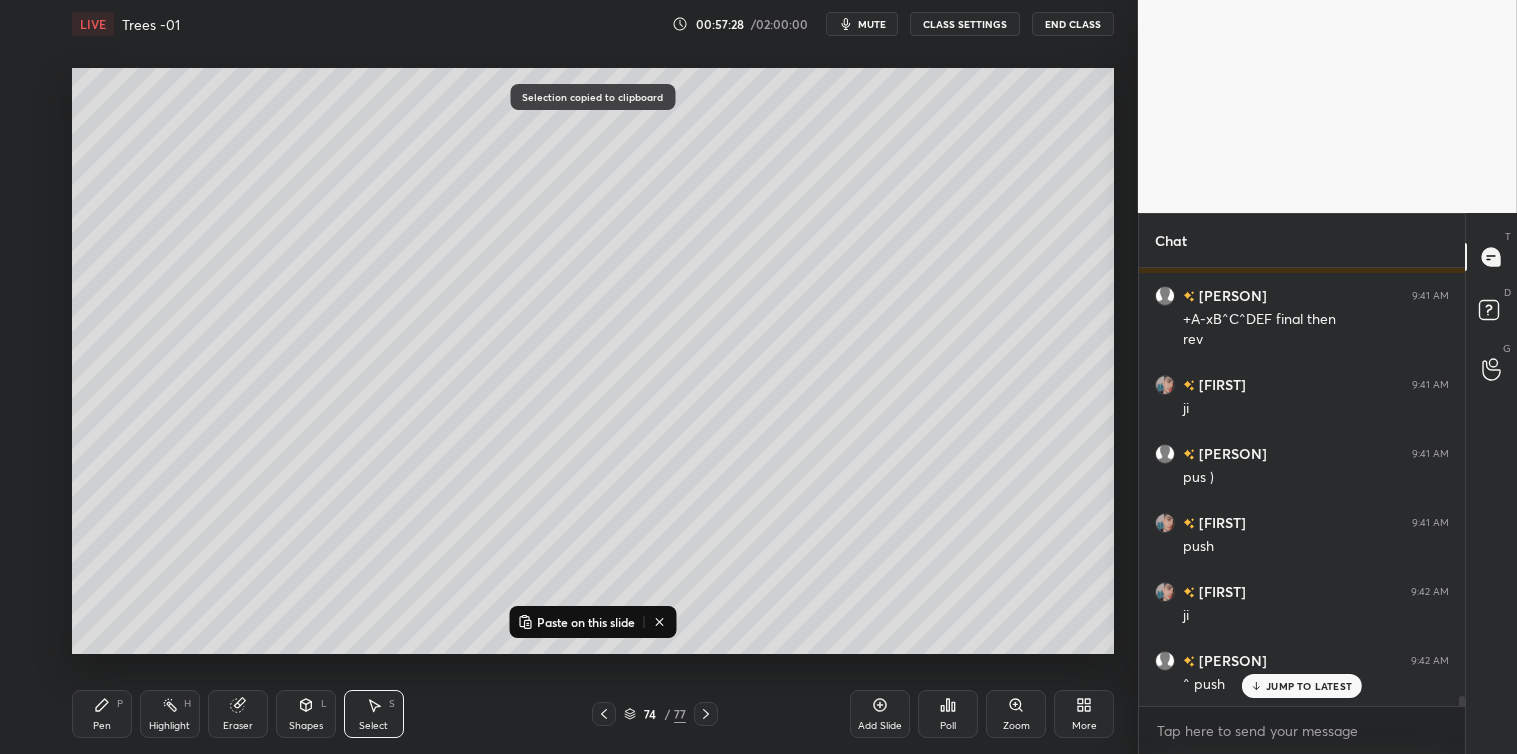 click 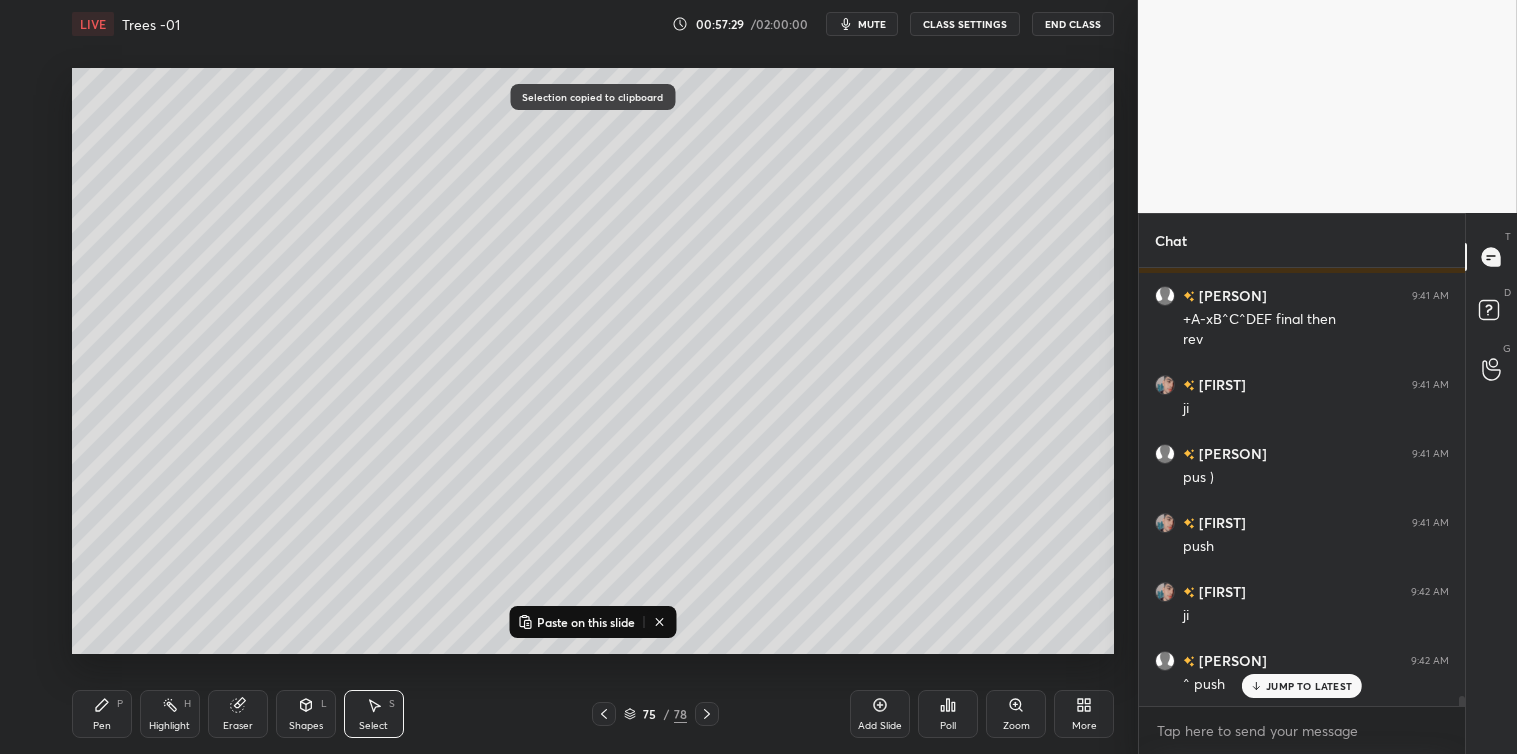 click on "Paste on this slide" at bounding box center [586, 622] 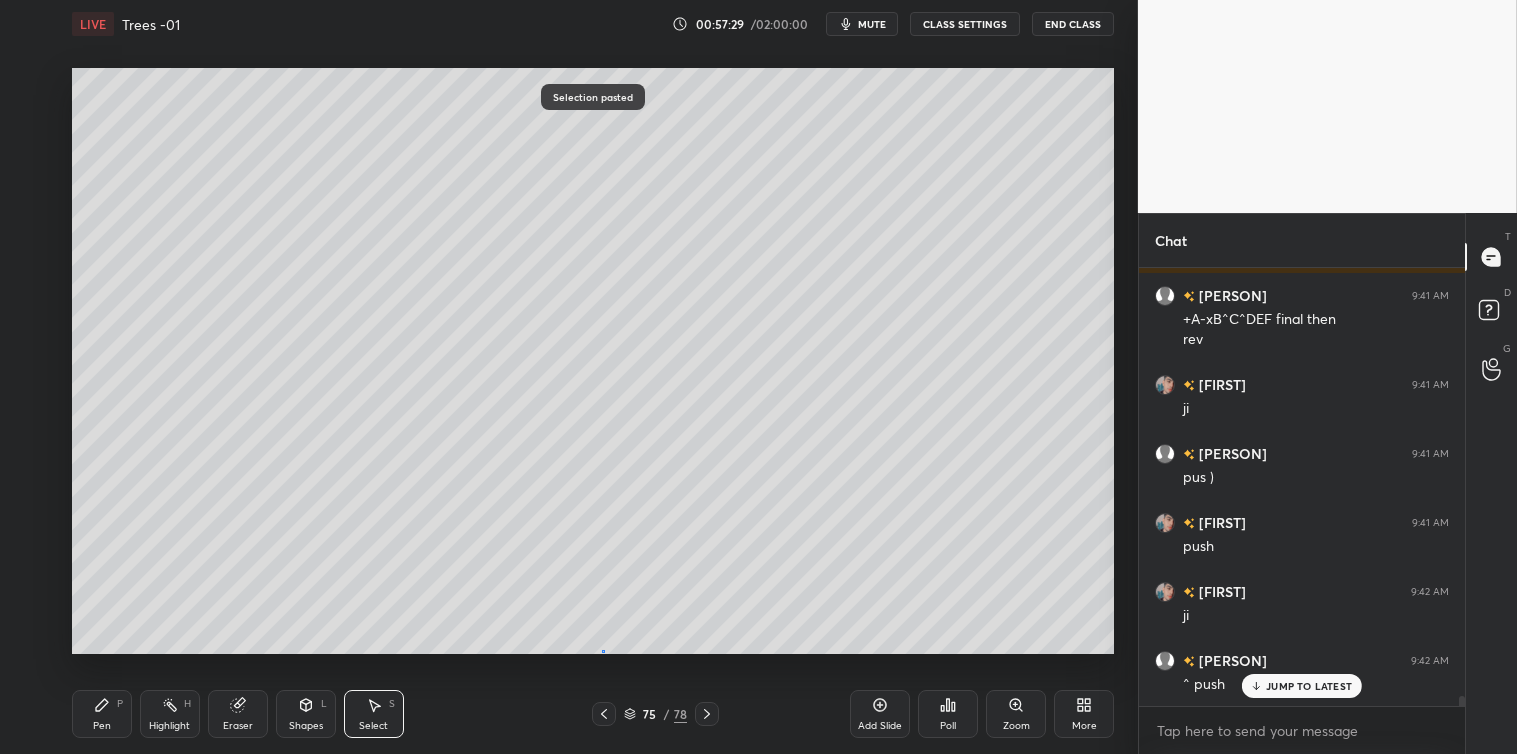 click on "0 ° Undo Copy Paste here Duplicate Duplicate to new slide Delete" at bounding box center (593, 361) 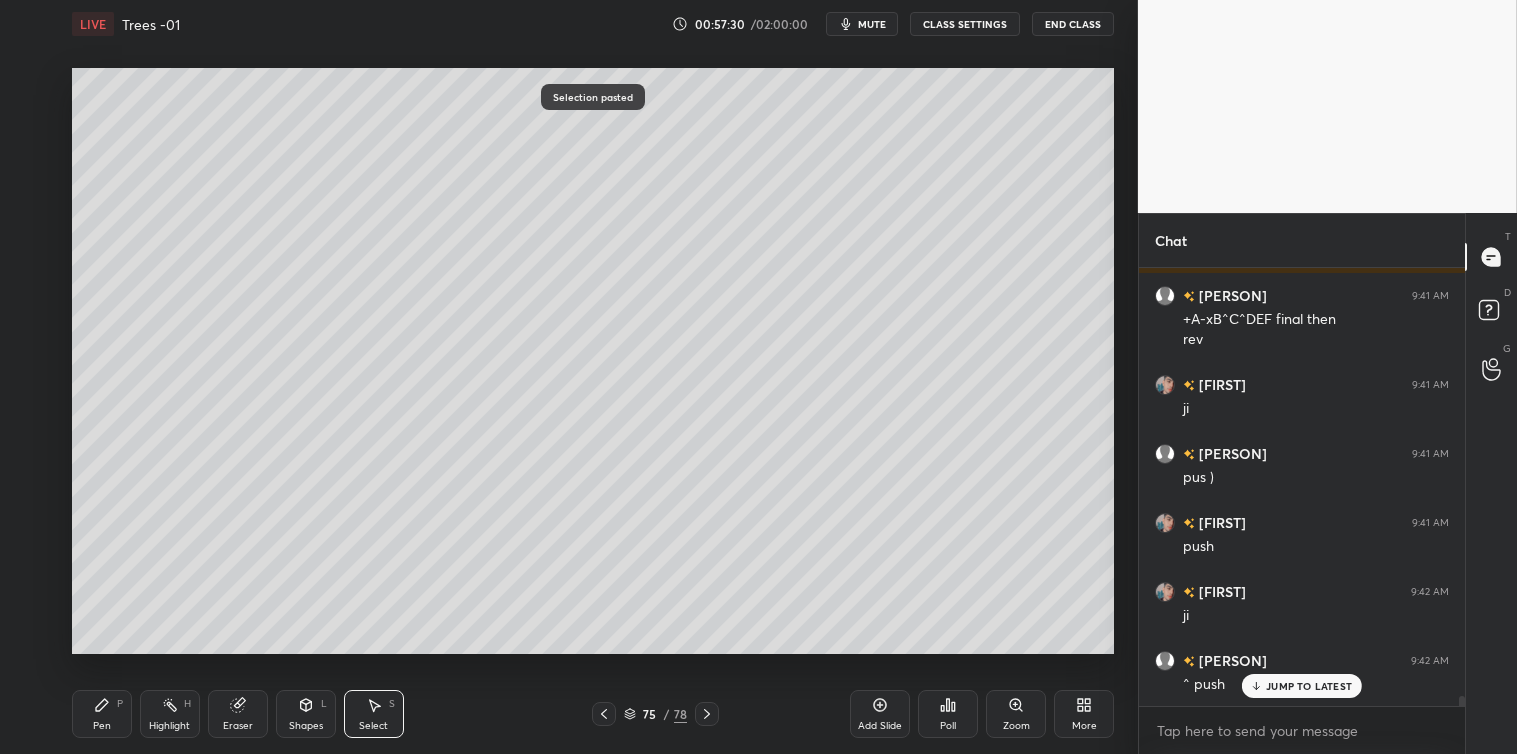 click on "Pen P" at bounding box center [102, 714] 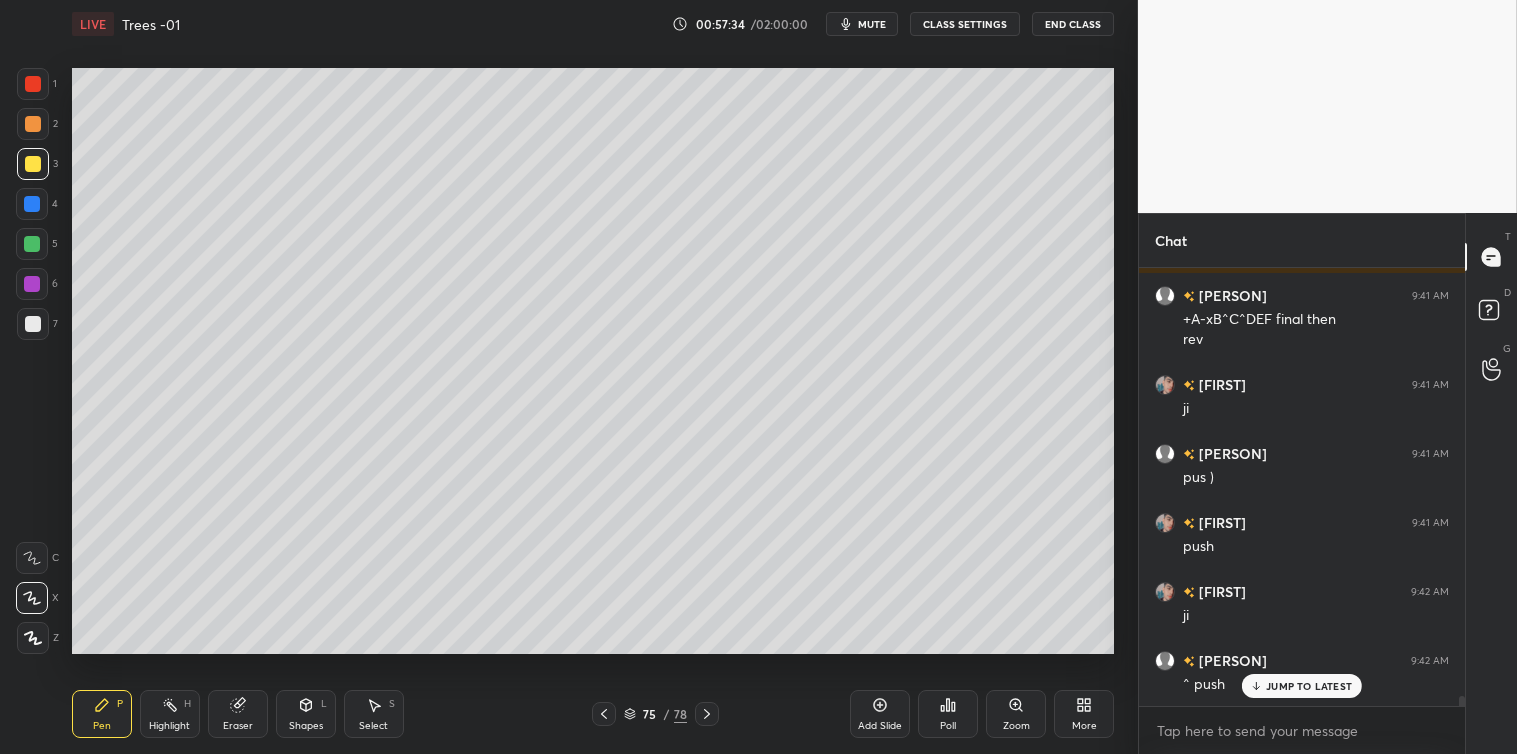 click 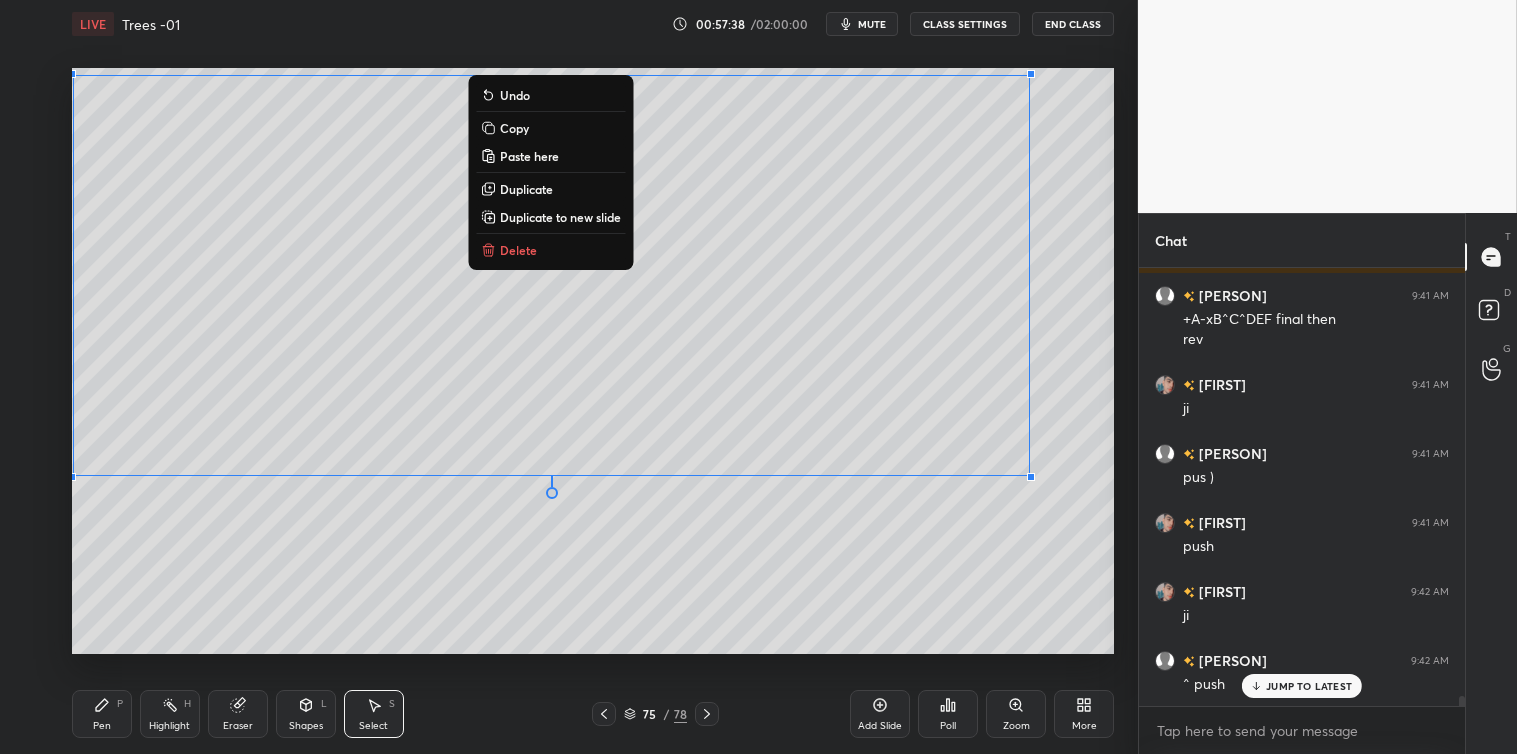 click on "Copy" at bounding box center [514, 128] 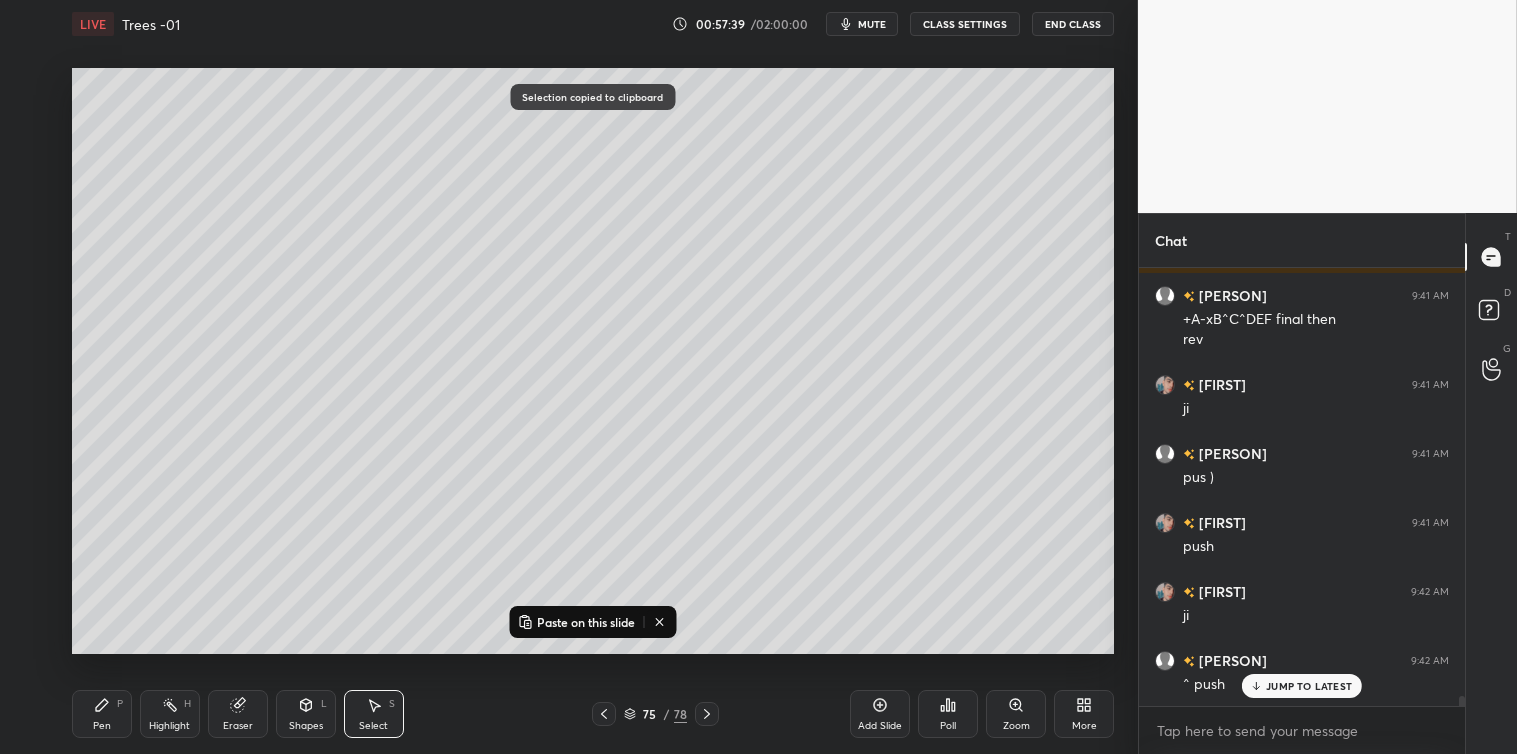 click 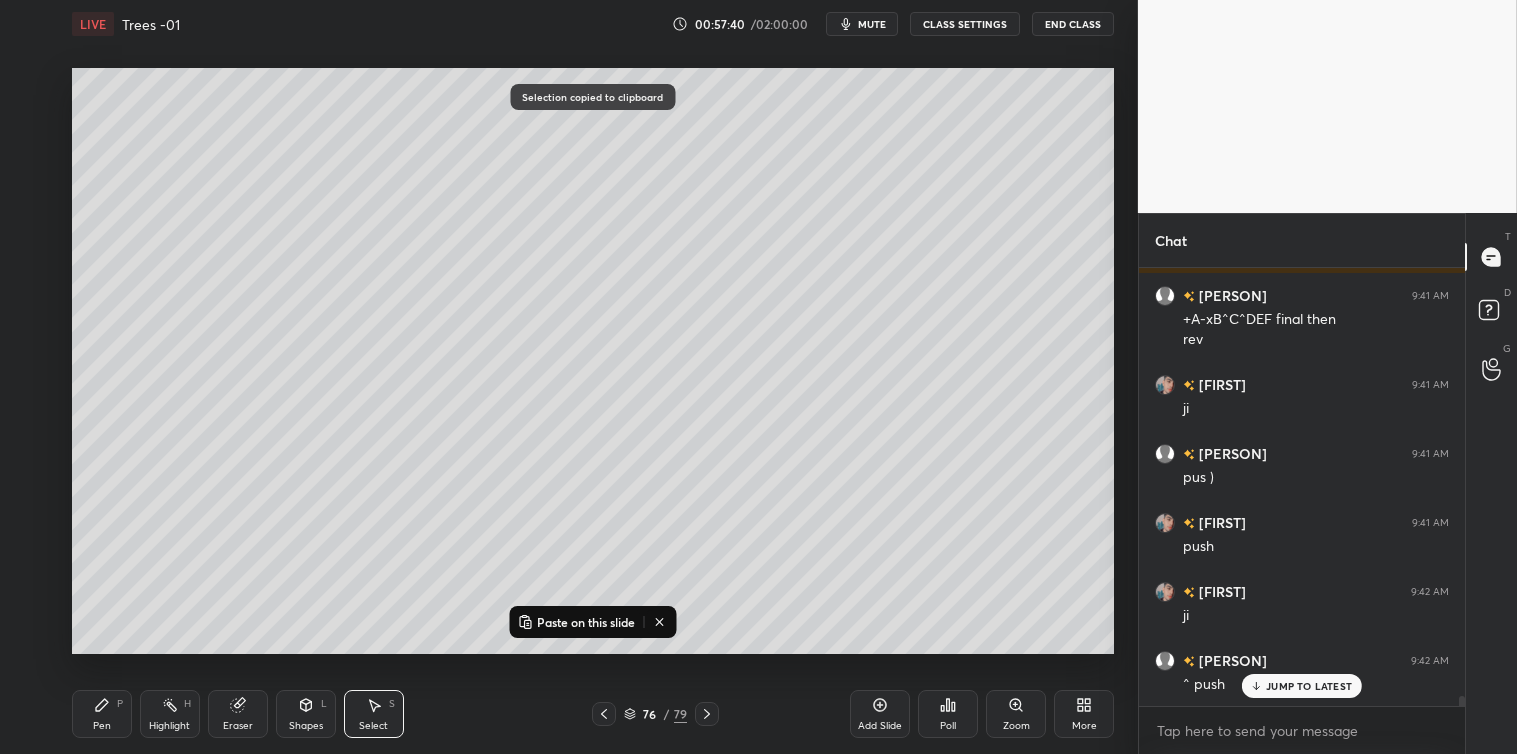 click on "Paste on this slide" at bounding box center [586, 622] 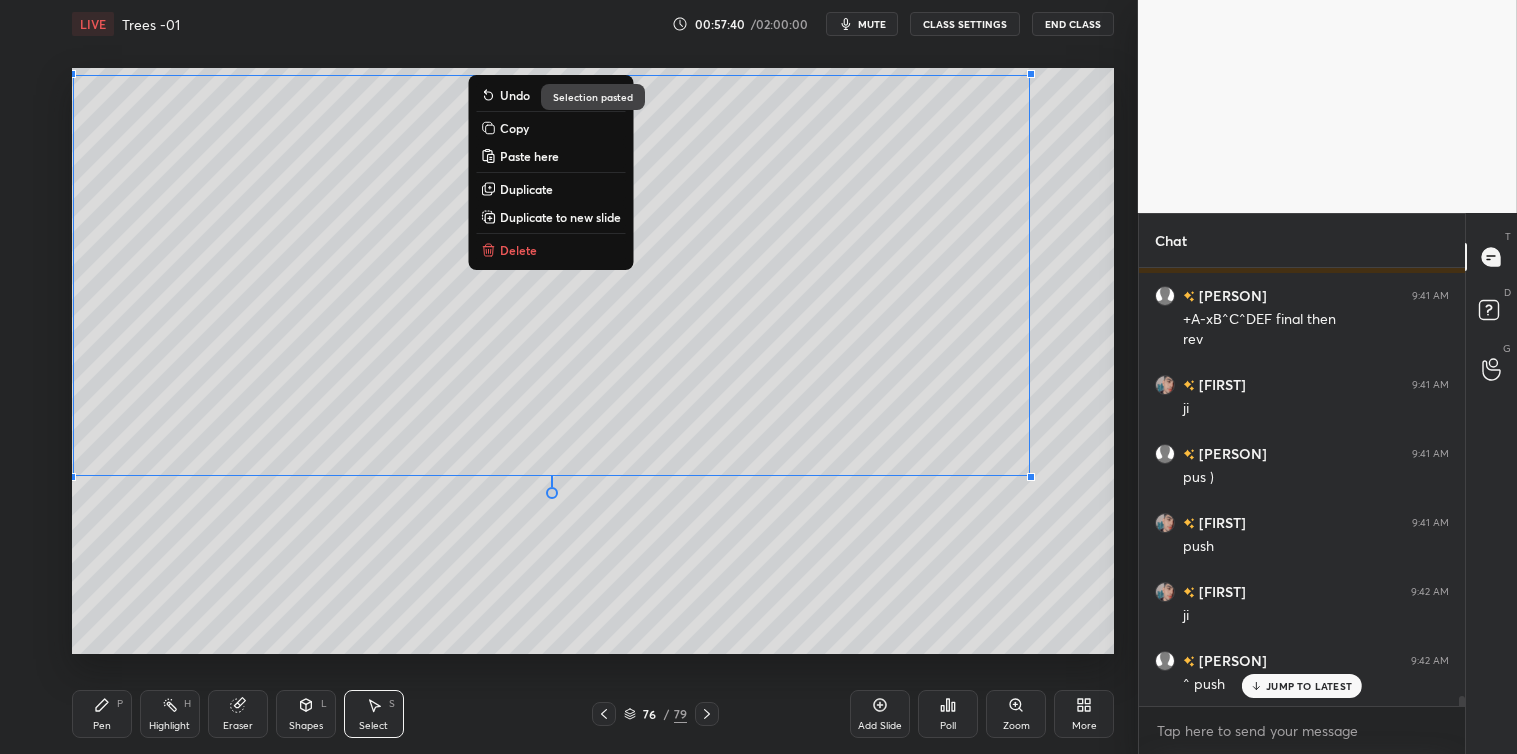 click on "0 ° Undo Copy Paste here Duplicate Duplicate to new slide Delete" at bounding box center [593, 361] 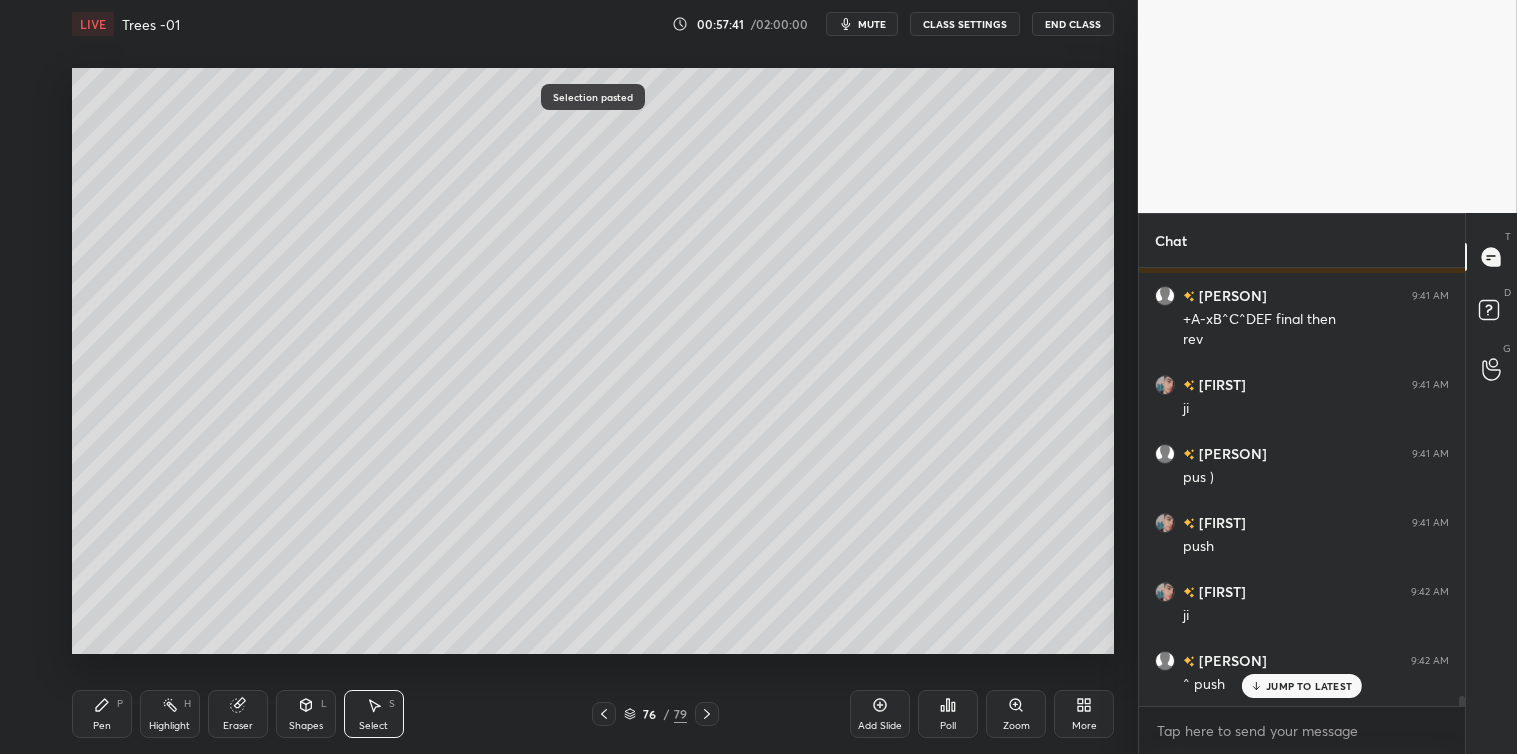 click 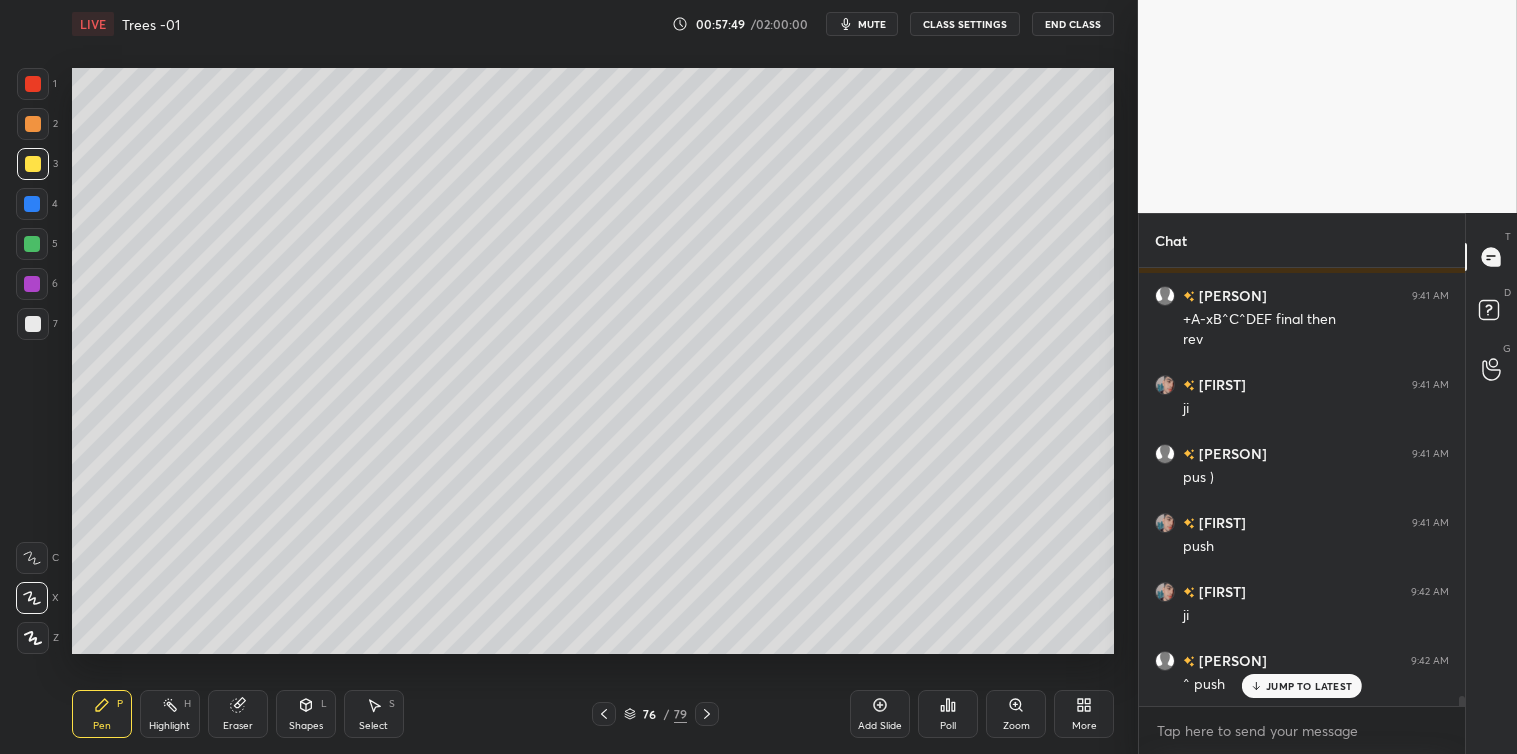 click at bounding box center [32, 204] 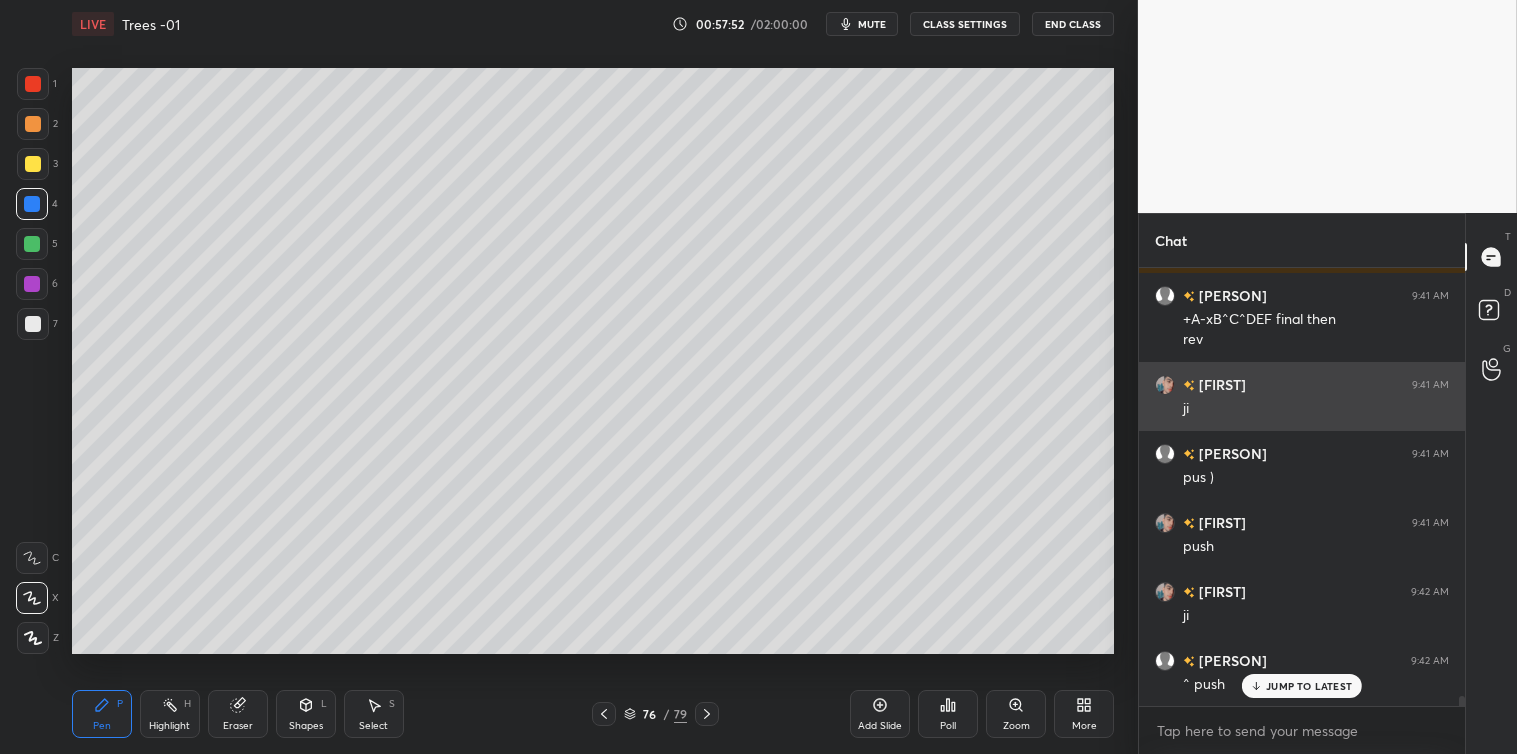 scroll, scrollTop: 18477, scrollLeft: 0, axis: vertical 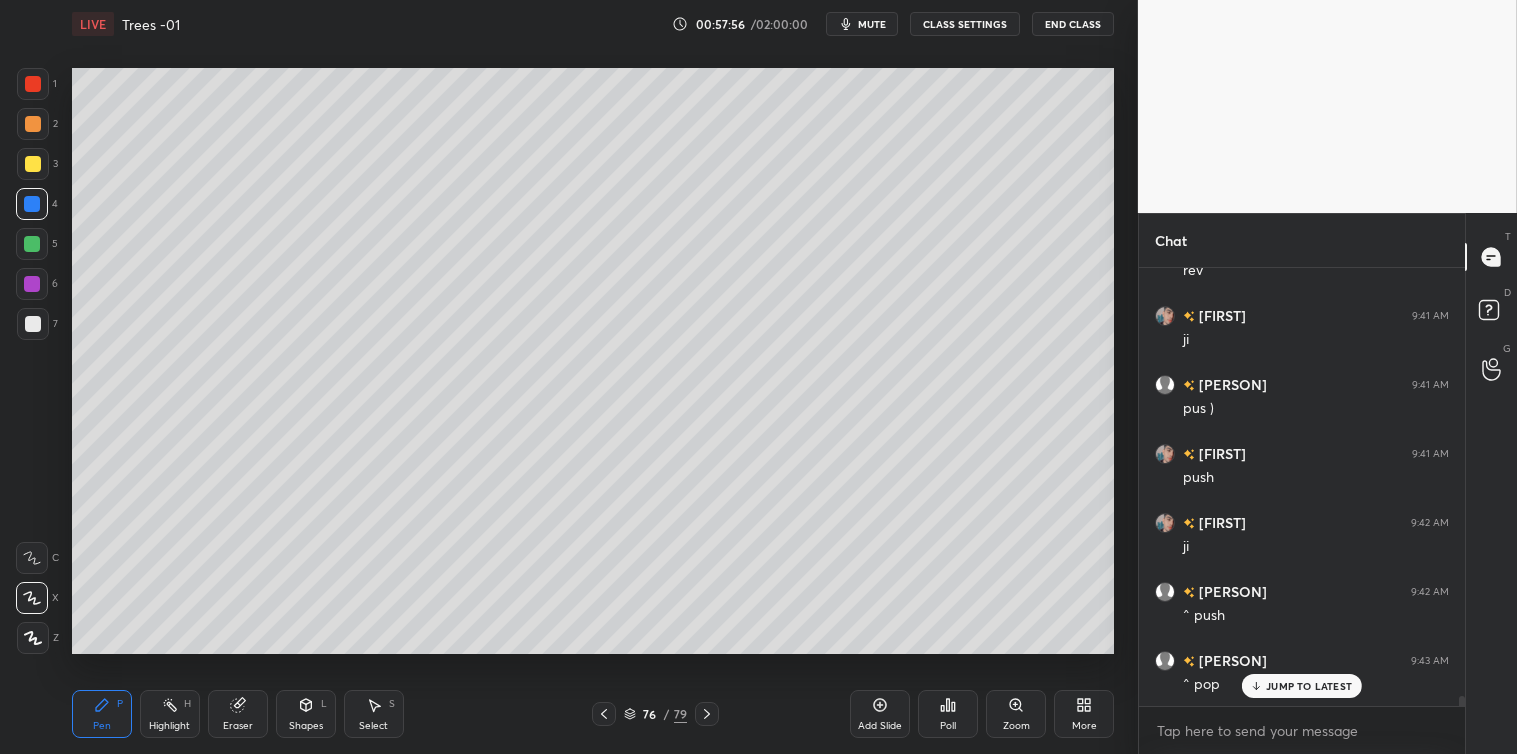 click on "Select S" at bounding box center (374, 714) 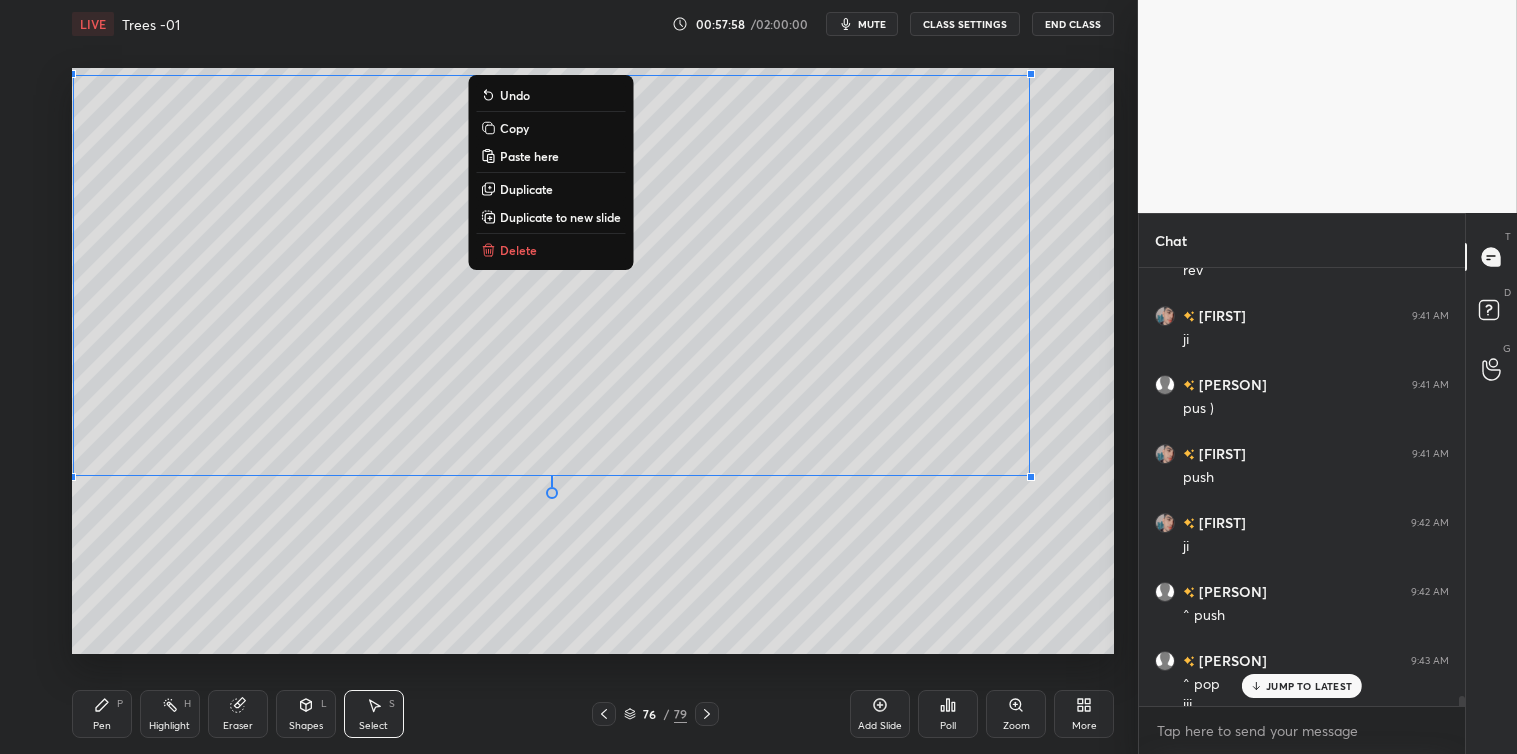 scroll, scrollTop: 18497, scrollLeft: 0, axis: vertical 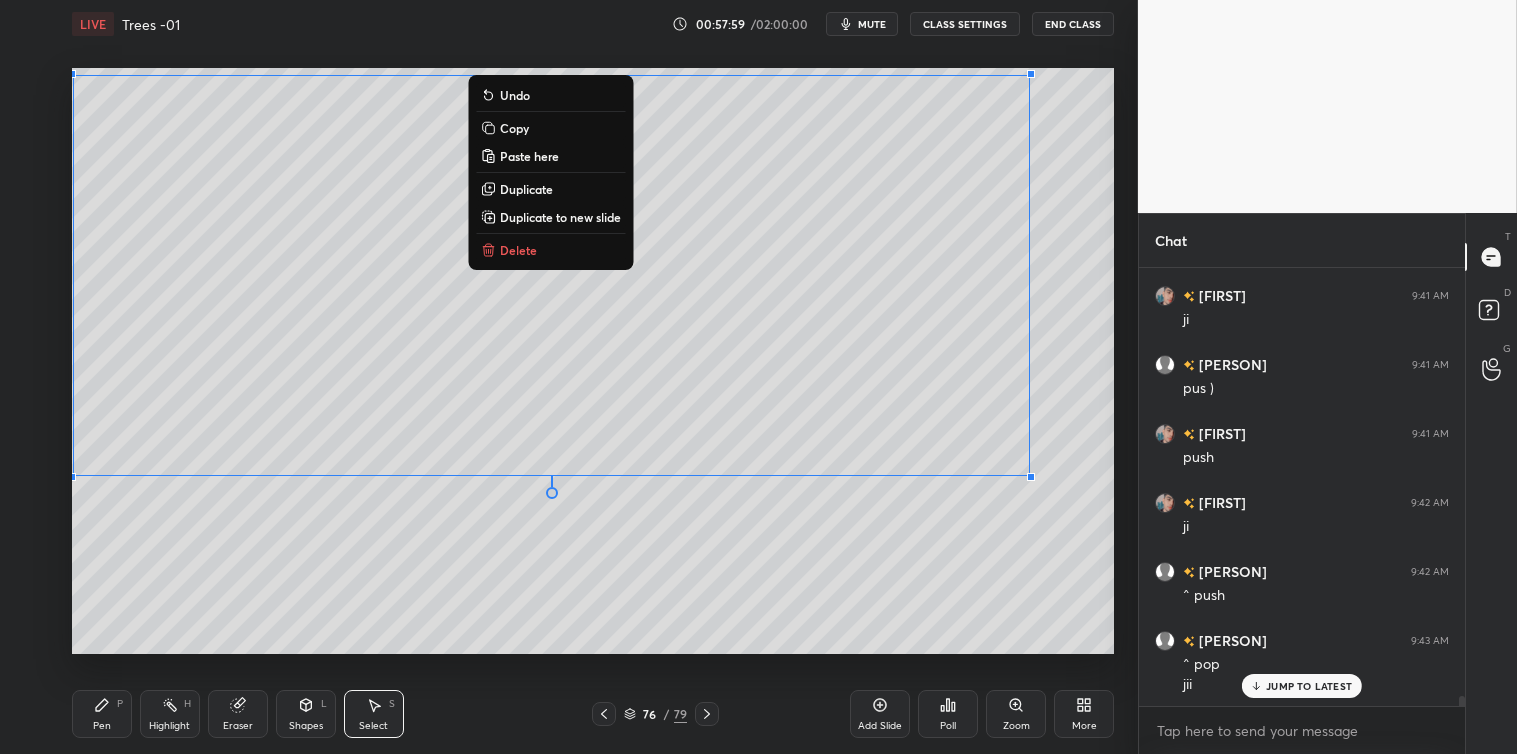click on "Copy" at bounding box center (514, 128) 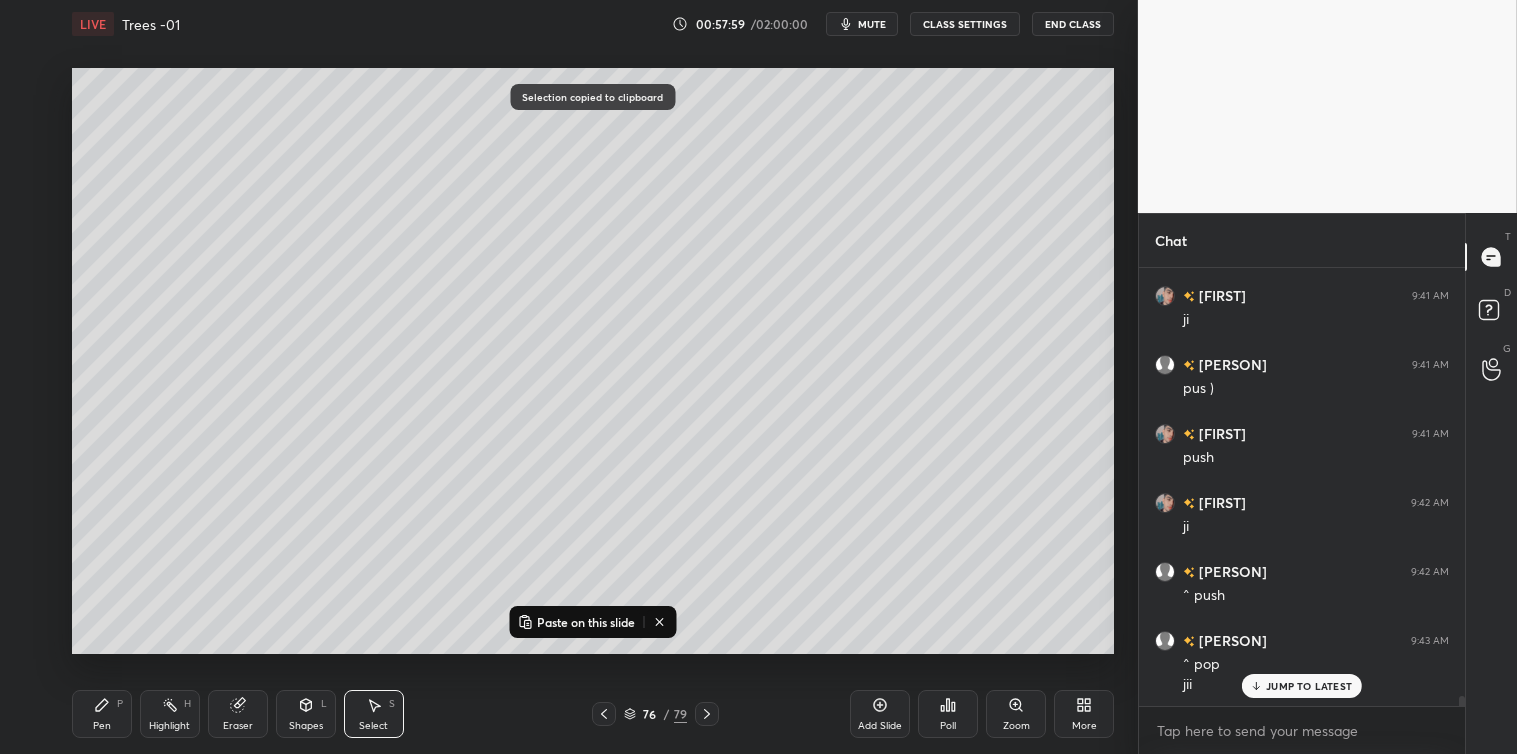 scroll, scrollTop: 18566, scrollLeft: 0, axis: vertical 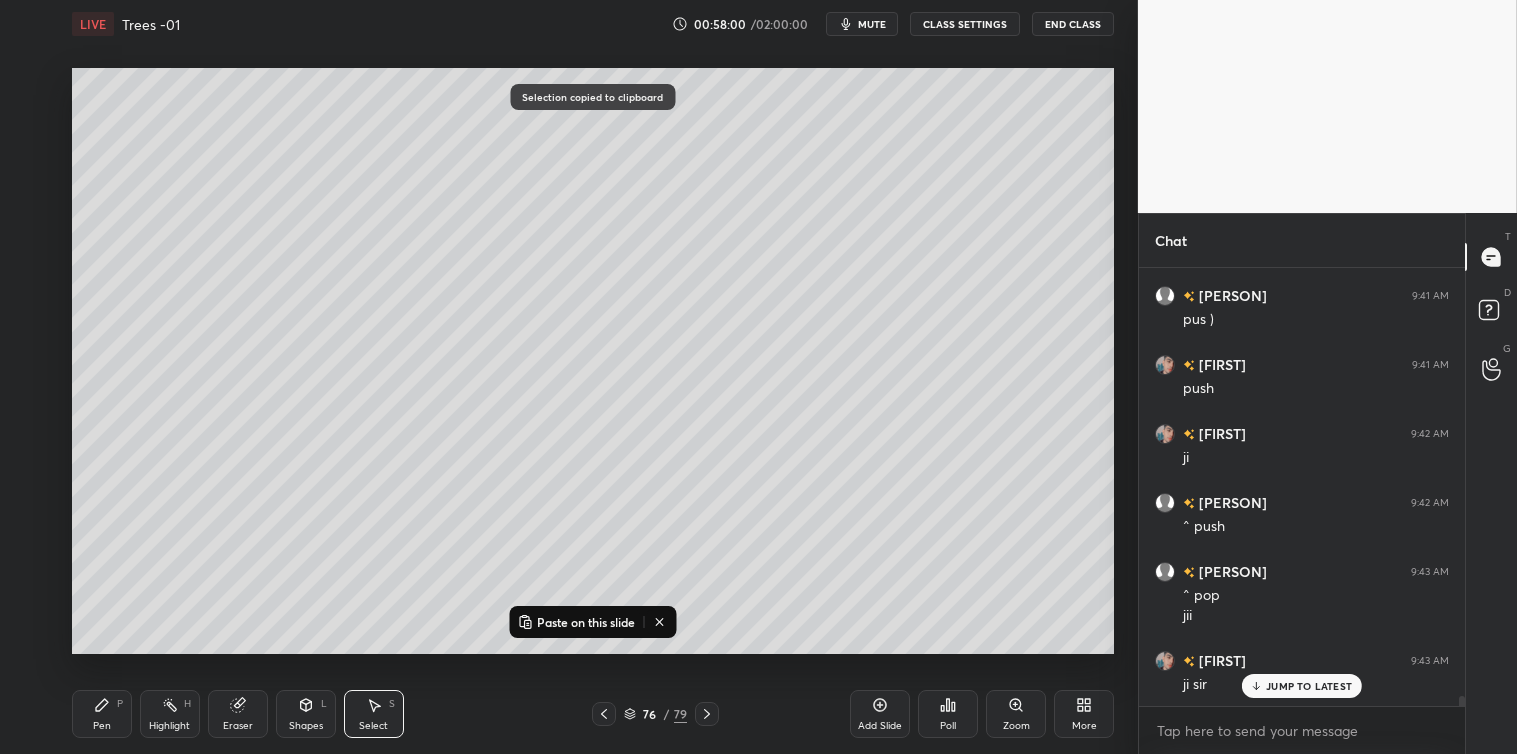 click on "Add Slide" at bounding box center (880, 714) 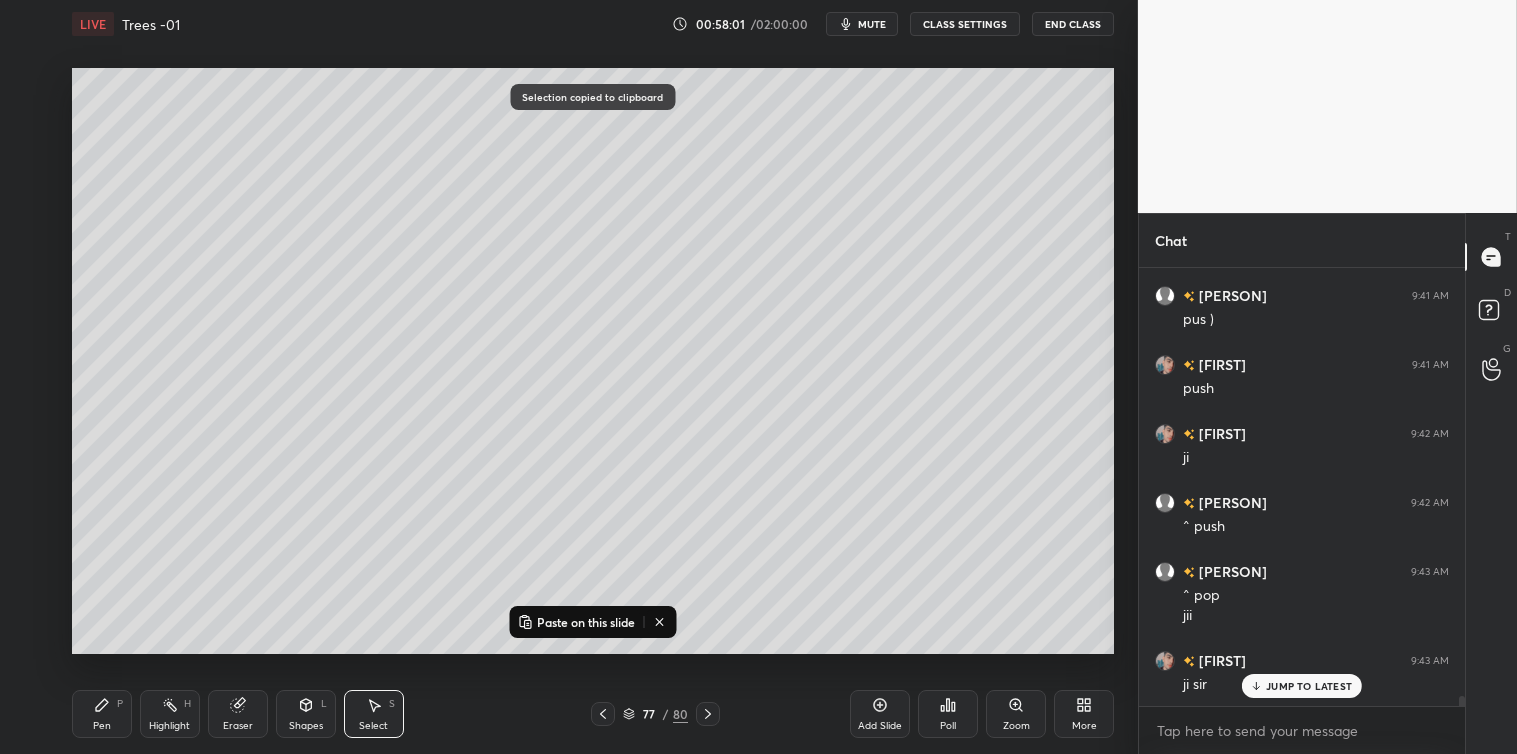click on "Paste on this slide" at bounding box center [592, 622] 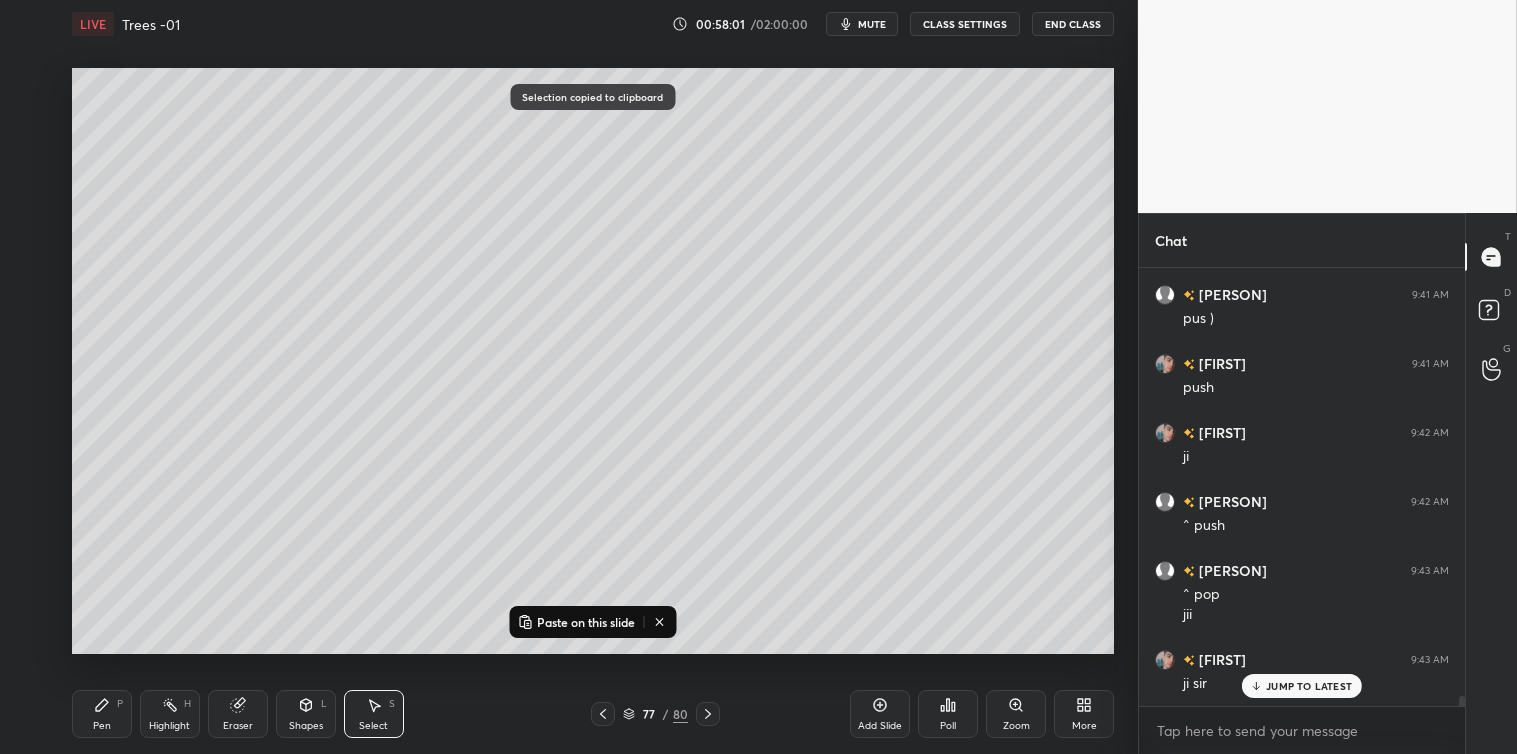 click on "0 ° Undo Copy Paste here Duplicate Duplicate to new slide Delete Paste on this slide Selection copied to clipboard Setting up your live class Poll for   secs No correct answer Start poll" at bounding box center [593, 361] 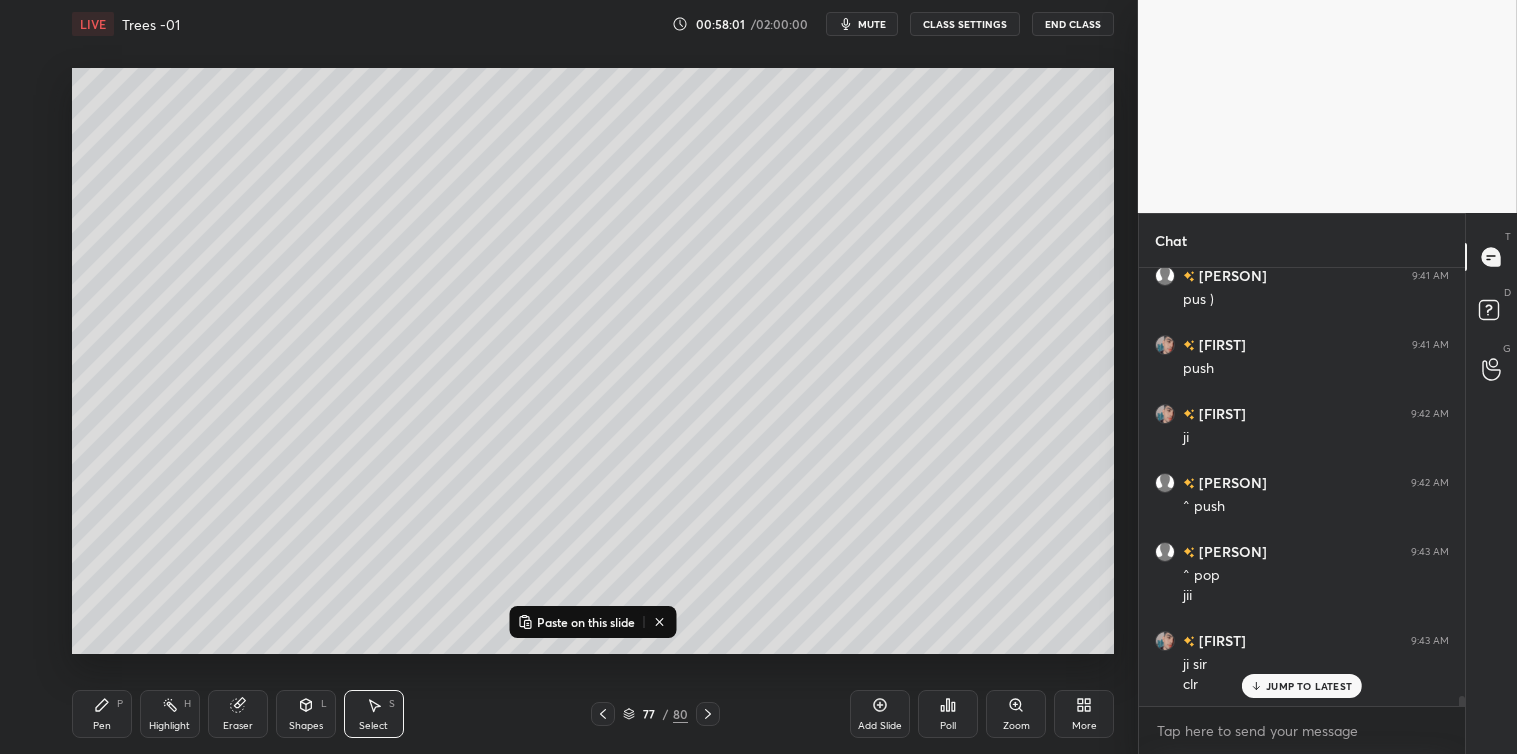 click on "Paste on this slide" at bounding box center [586, 622] 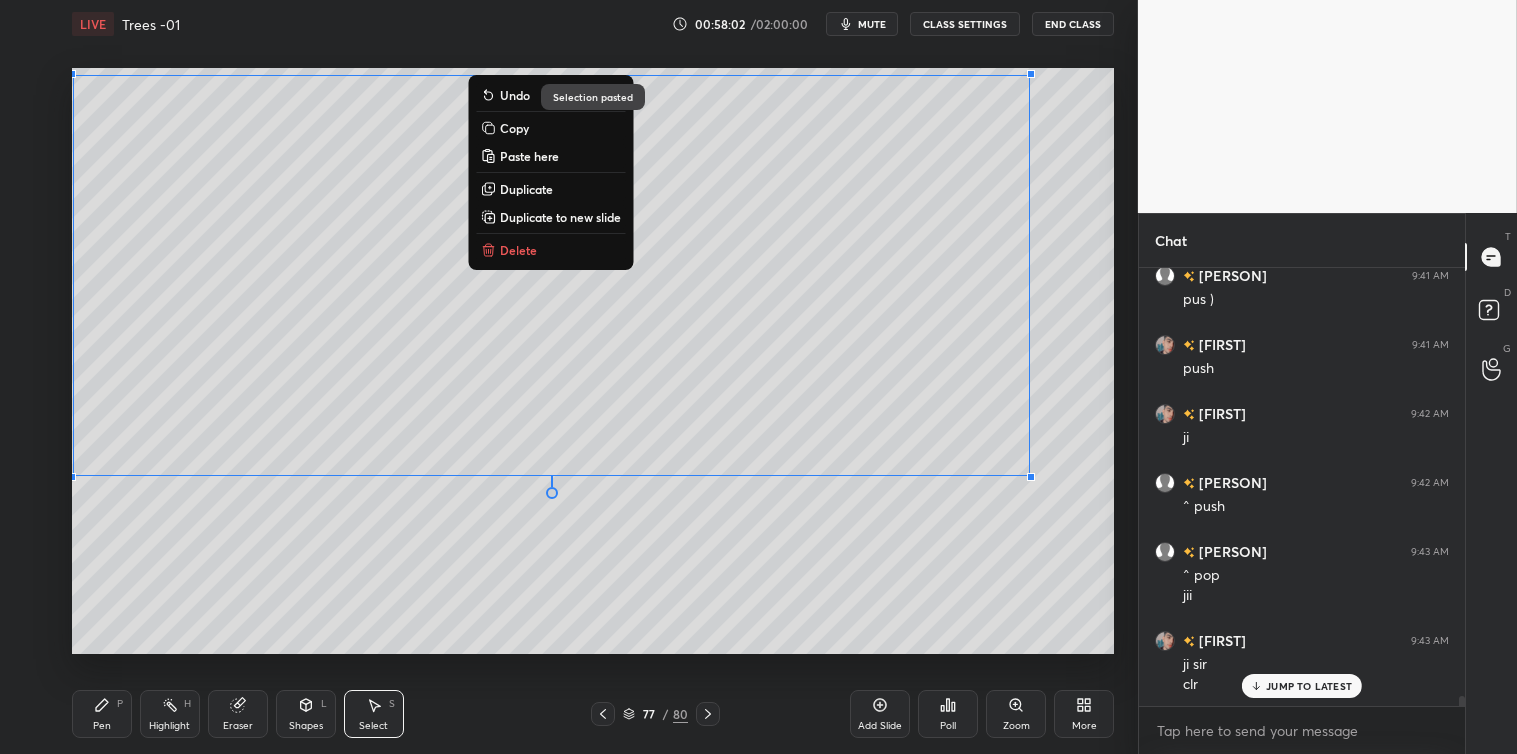 click on "0 ° Undo Copy Paste here Duplicate Duplicate to new slide Delete" at bounding box center [593, 361] 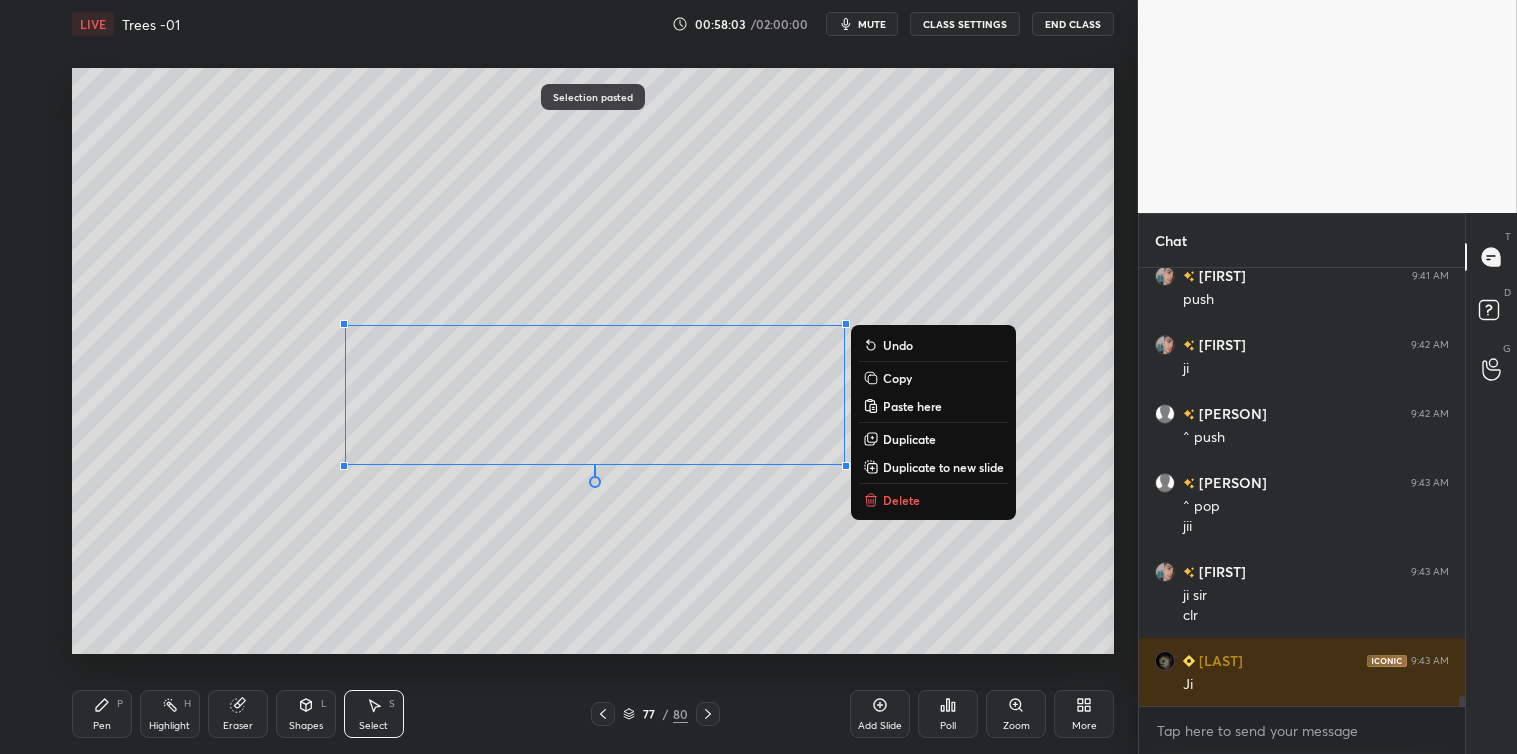 scroll, scrollTop: 18725, scrollLeft: 0, axis: vertical 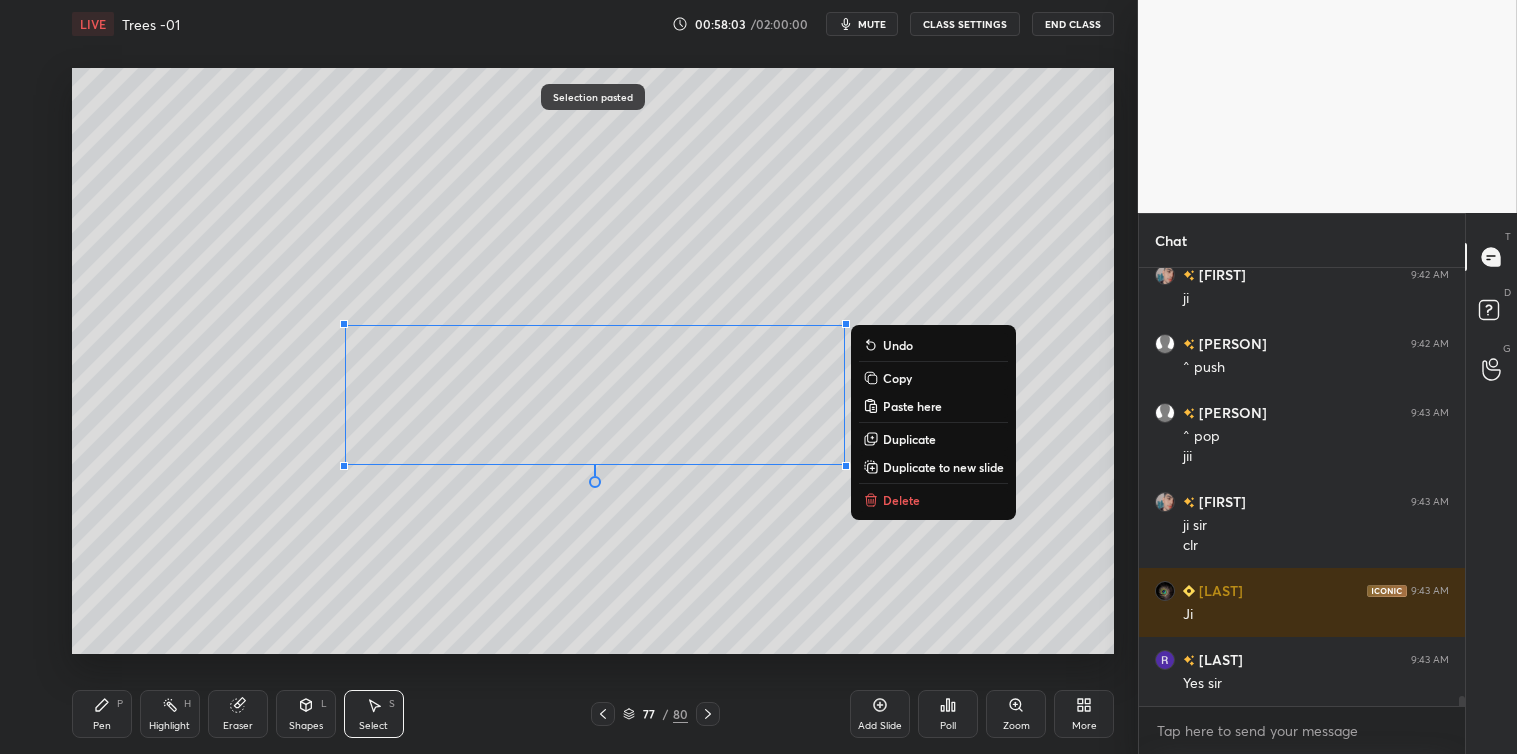 click 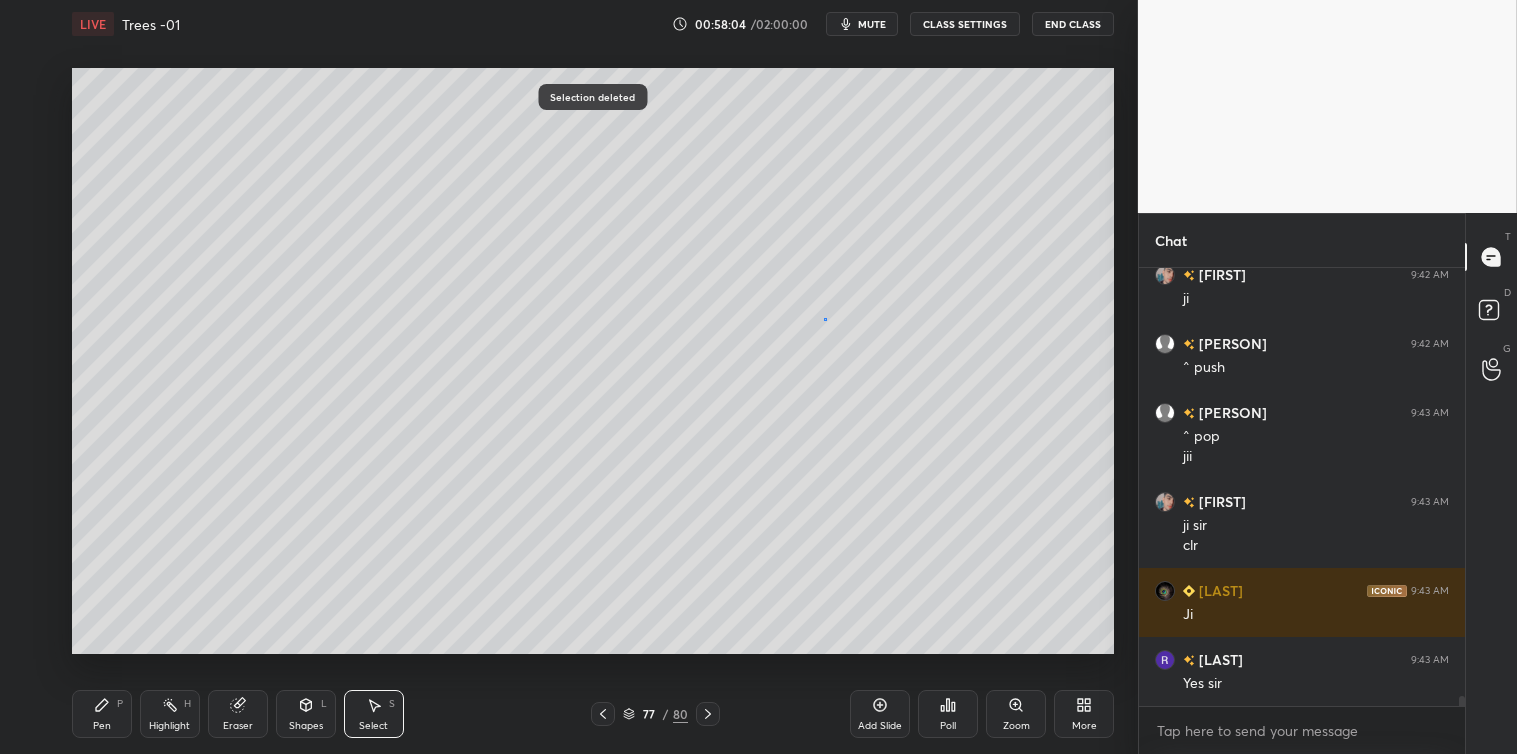 scroll, scrollTop: 18794, scrollLeft: 0, axis: vertical 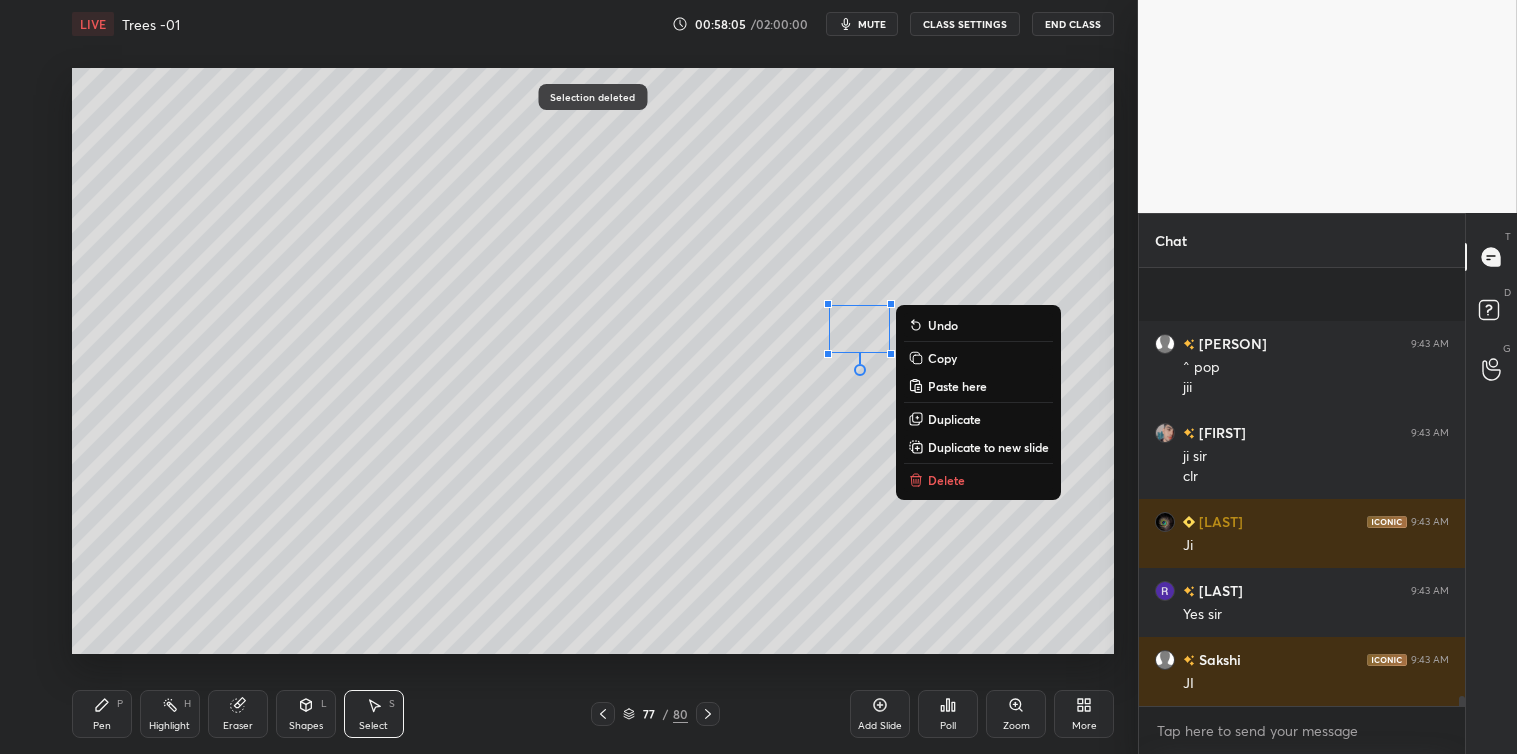 click on "Delete" at bounding box center [946, 480] 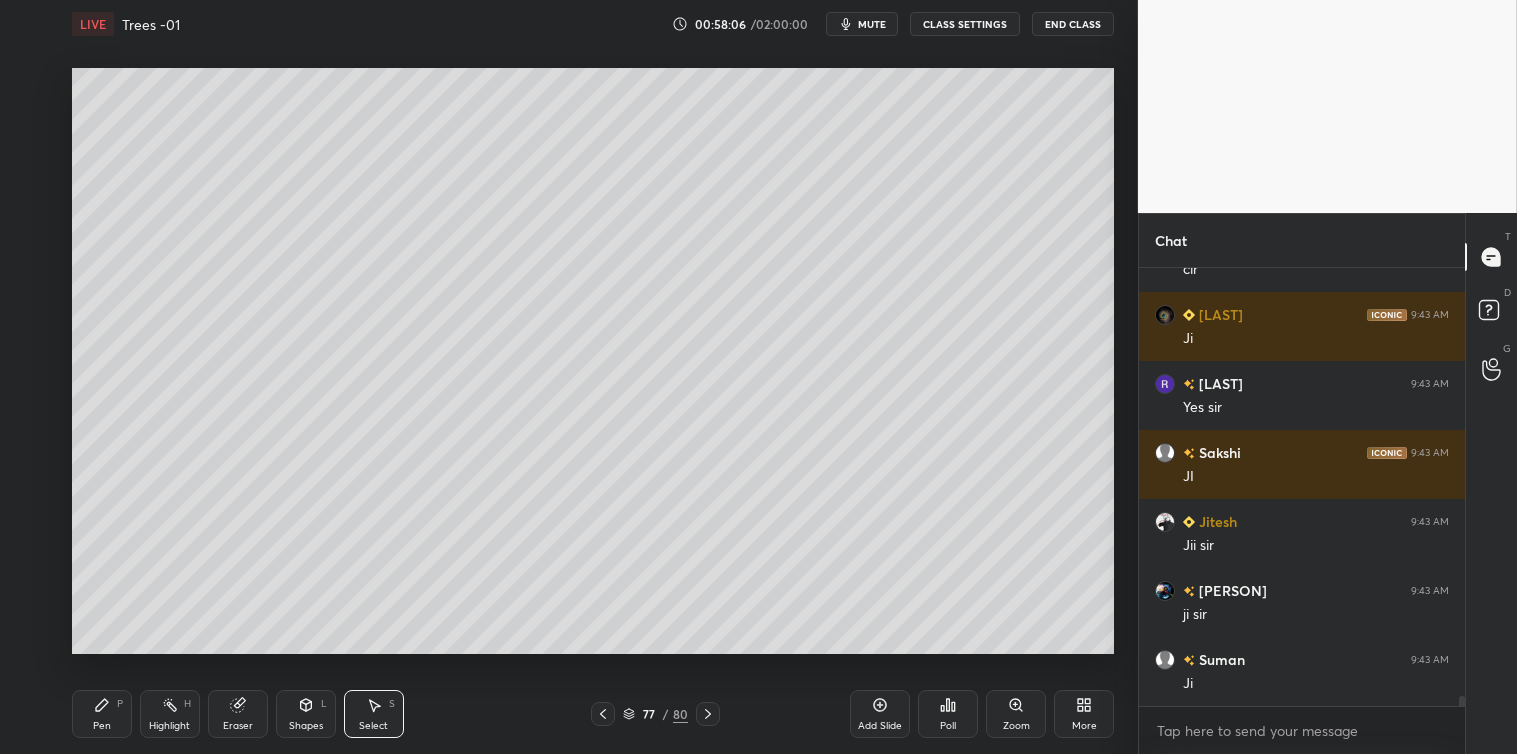 click on "Pen P" at bounding box center [102, 714] 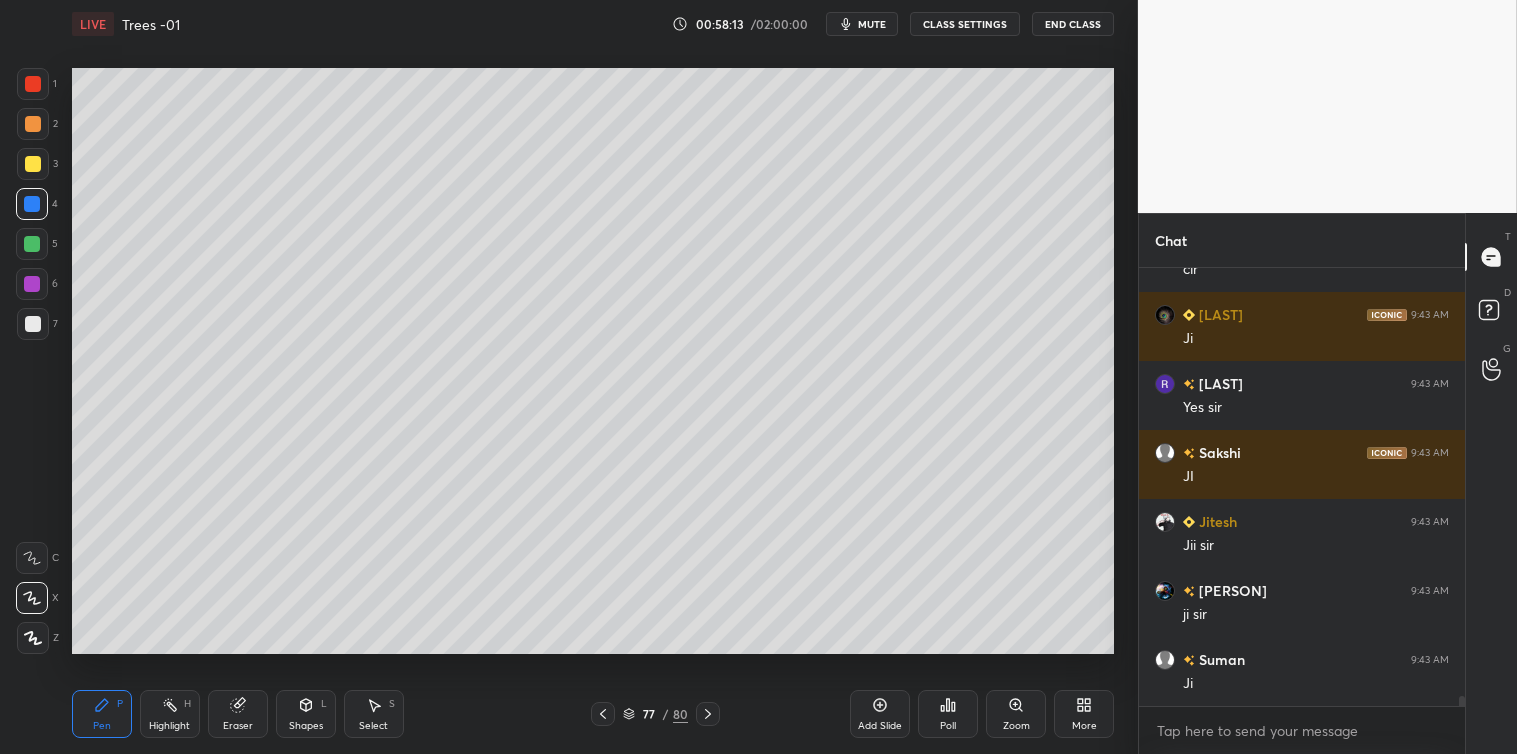 click 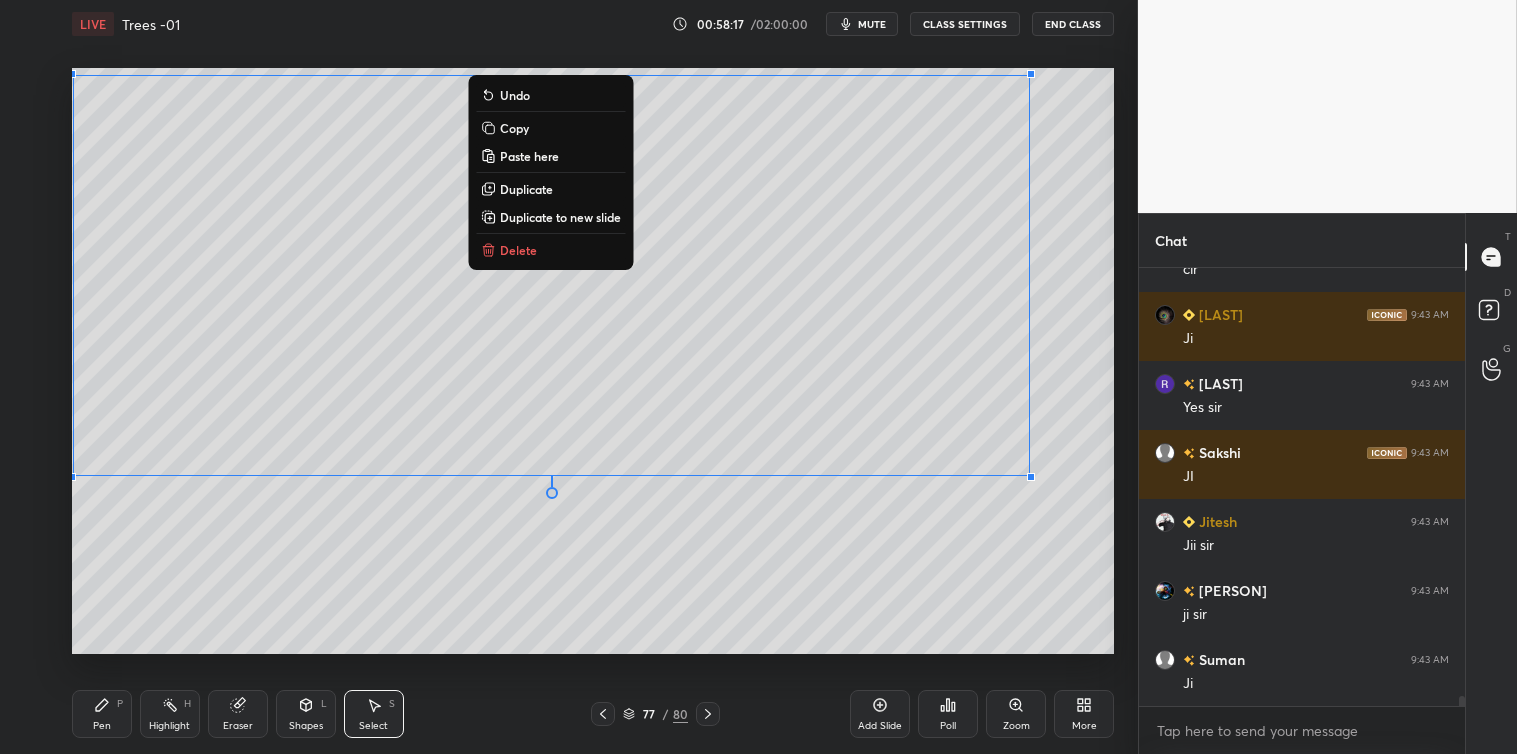 click on "Copy" at bounding box center (514, 128) 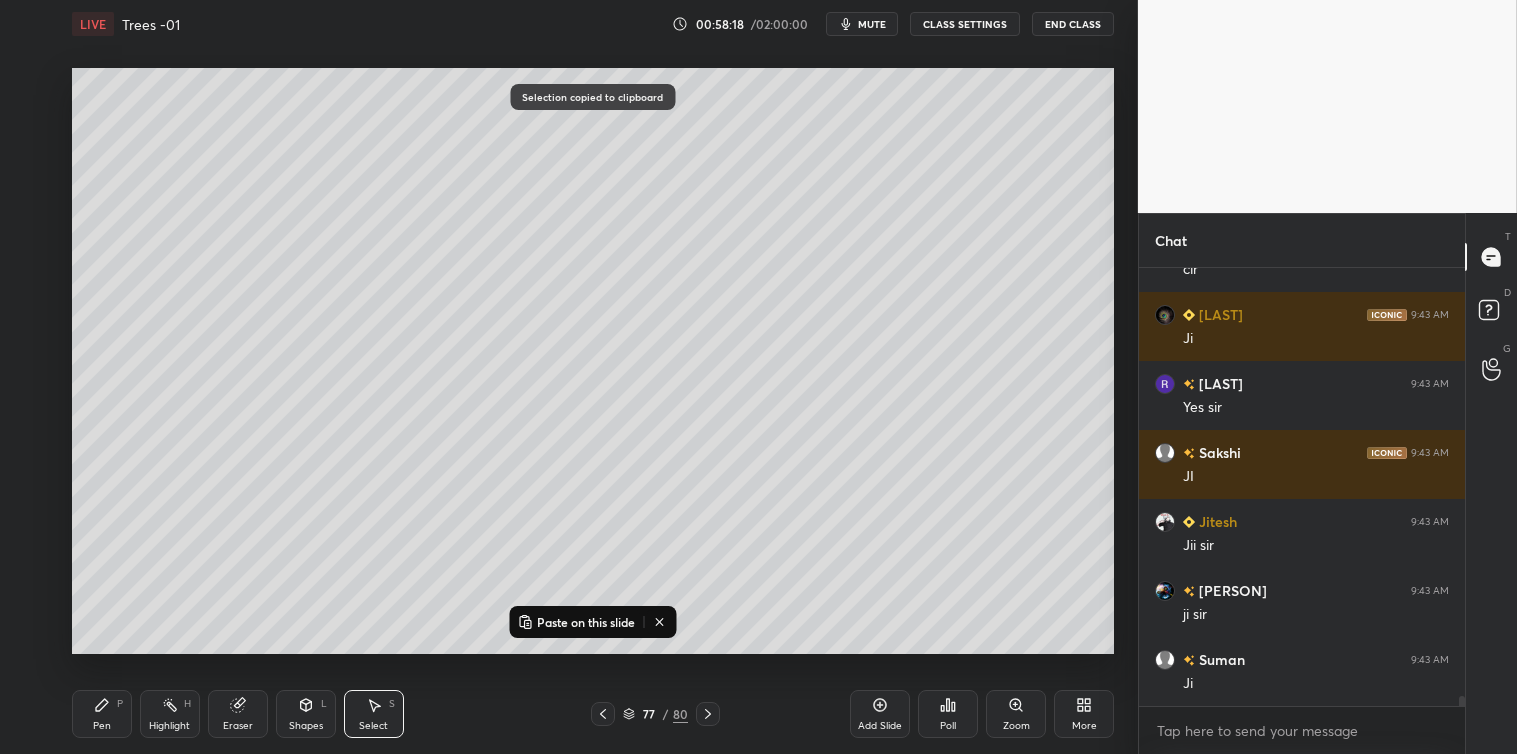 click 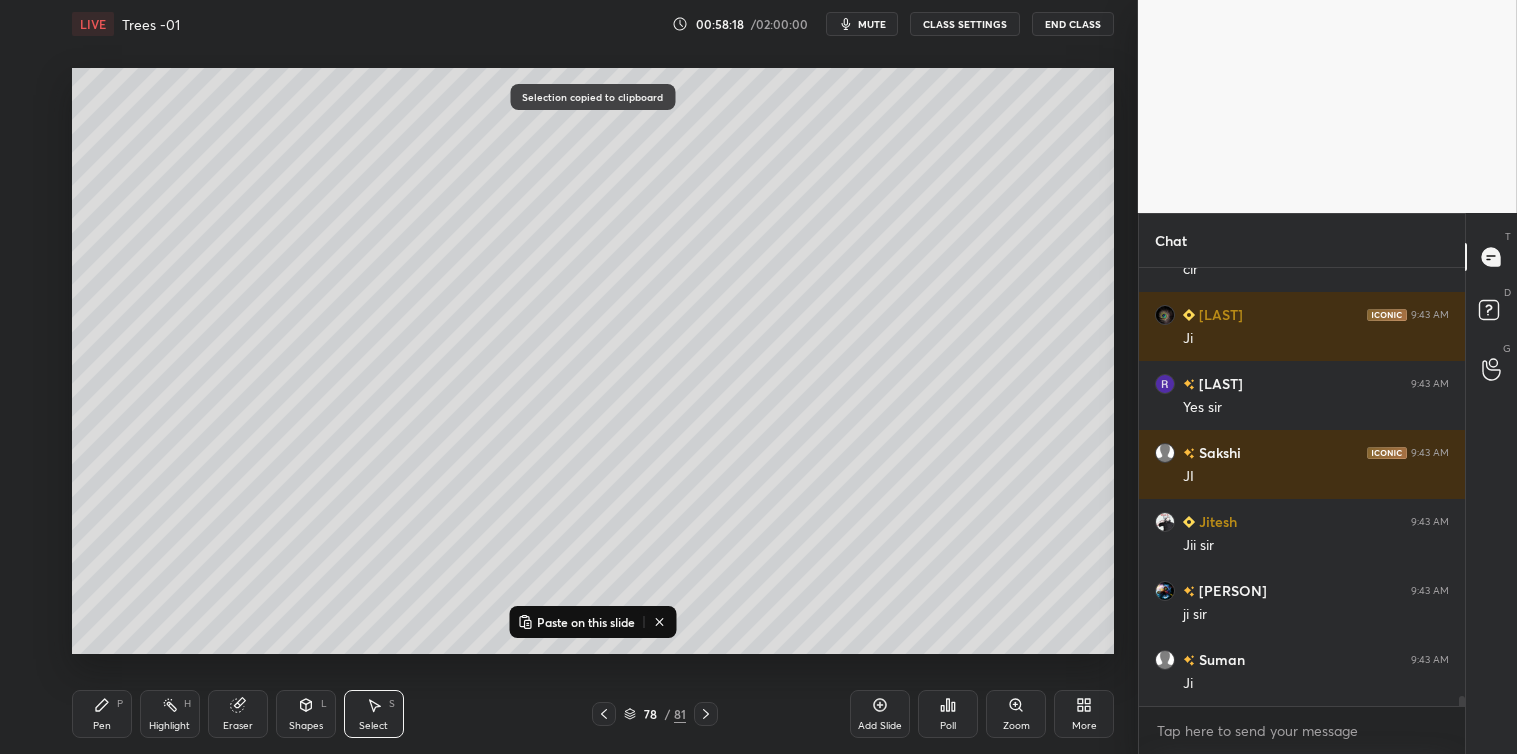 click on "Paste on this slide" at bounding box center (592, 622) 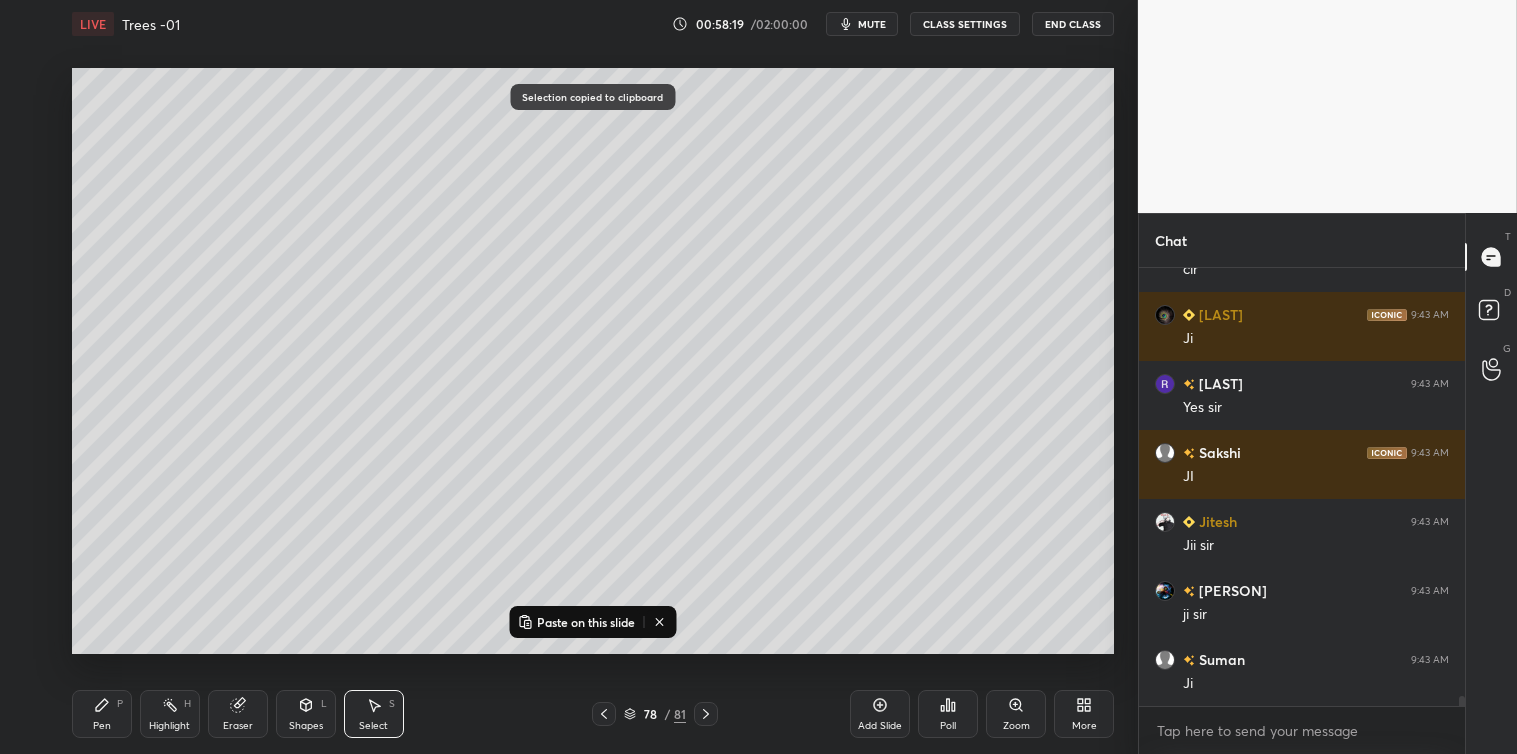 click on "Paste on this slide" at bounding box center [586, 622] 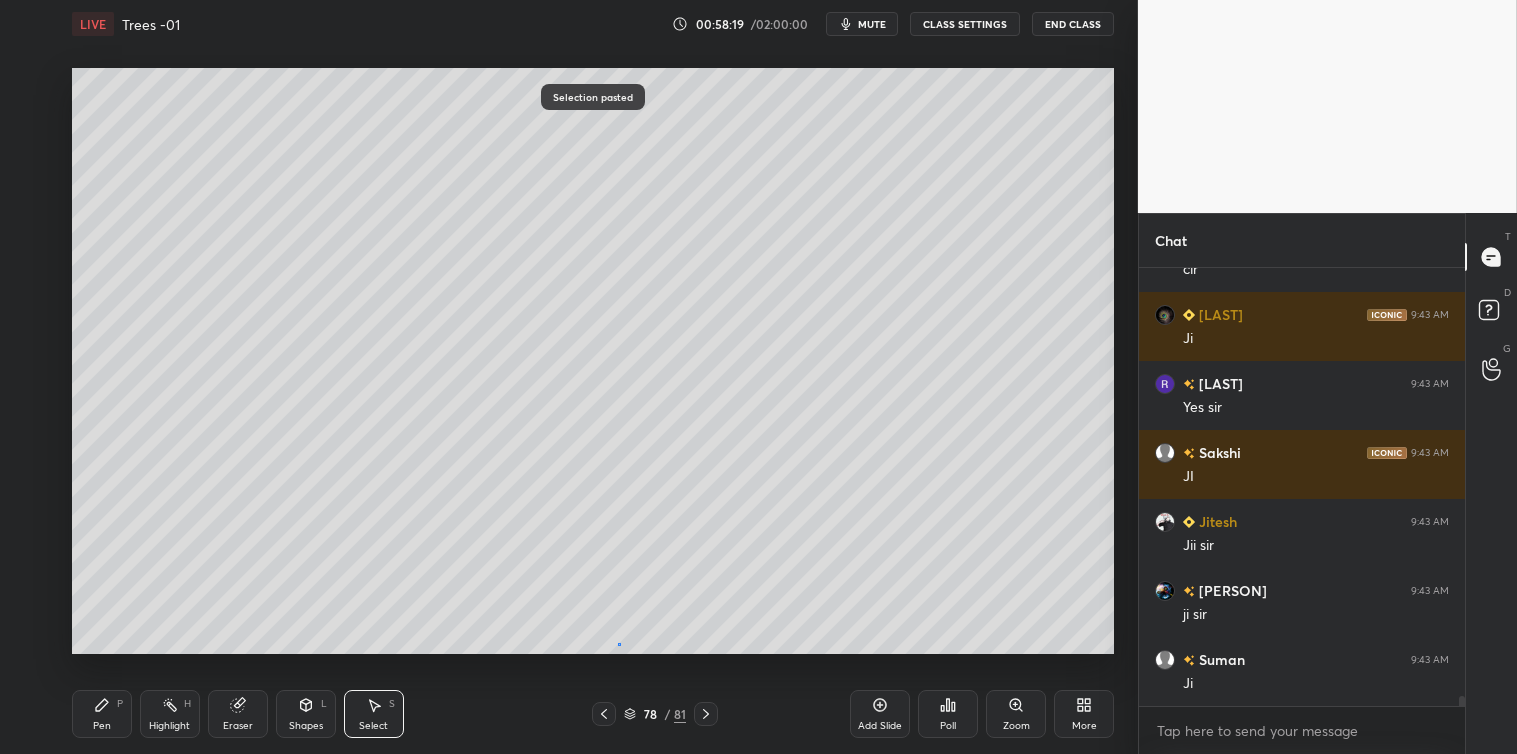 click on "0 ° Undo Copy Paste here Duplicate Duplicate to new slide Delete" at bounding box center (593, 361) 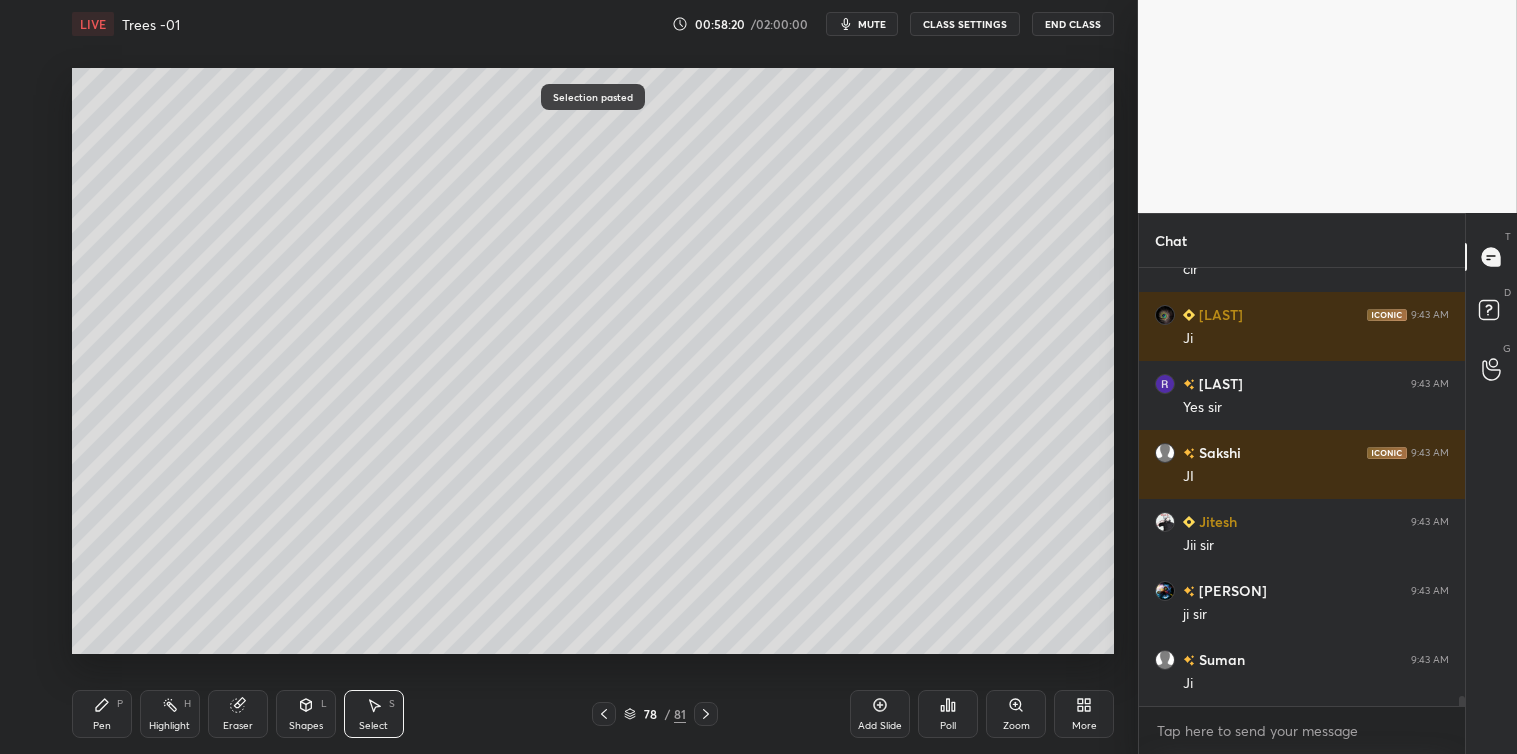 click on "Pen" at bounding box center (102, 726) 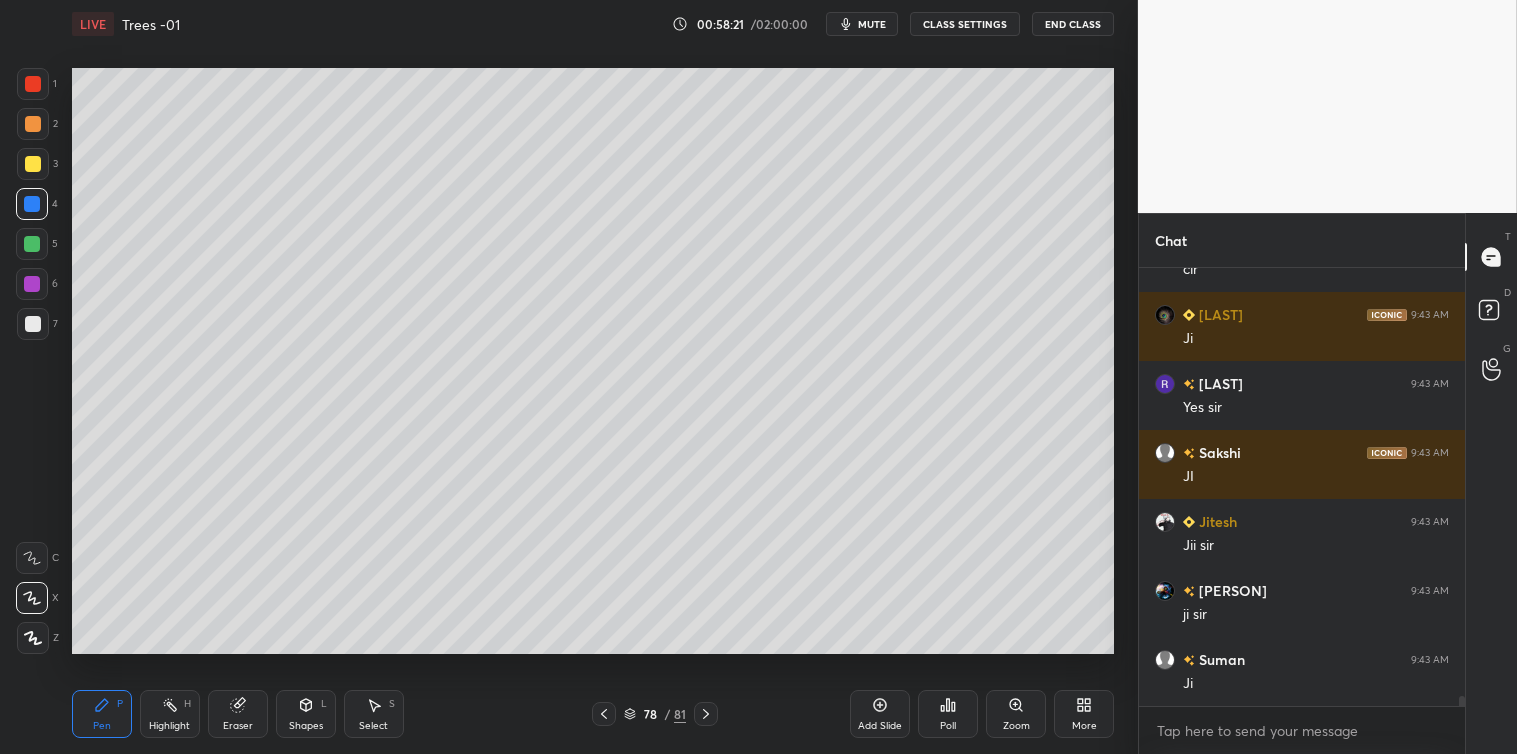 click at bounding box center [33, 324] 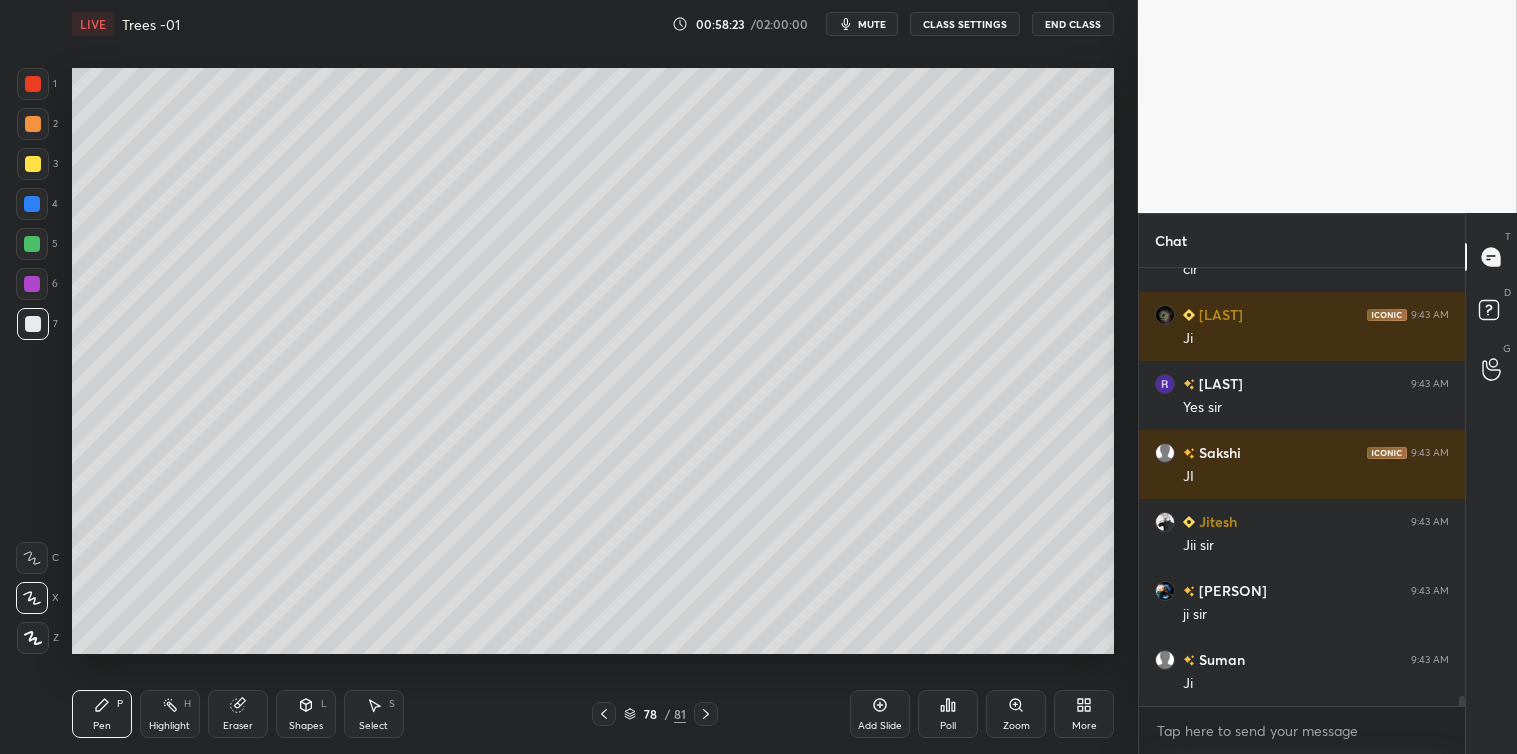 click at bounding box center [33, 164] 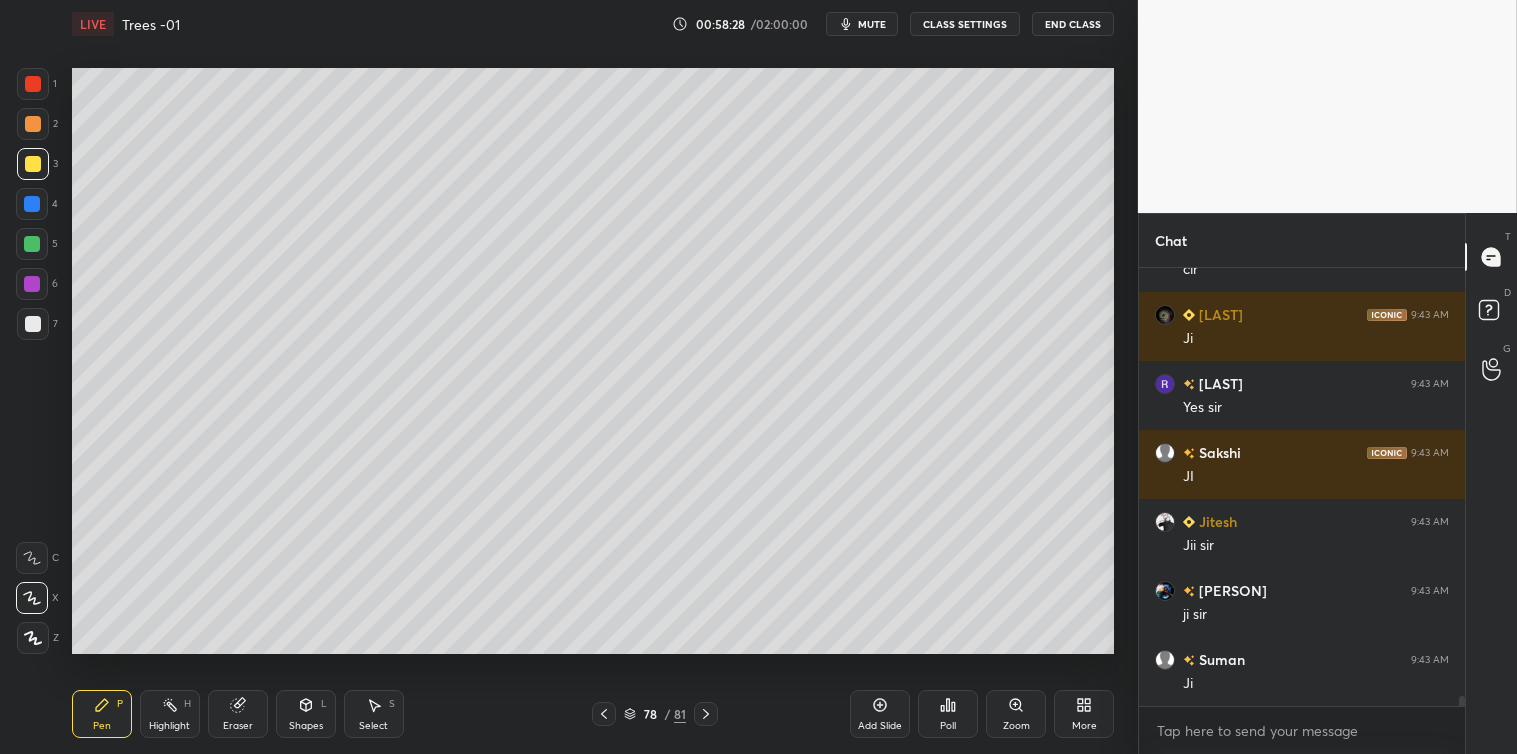 click 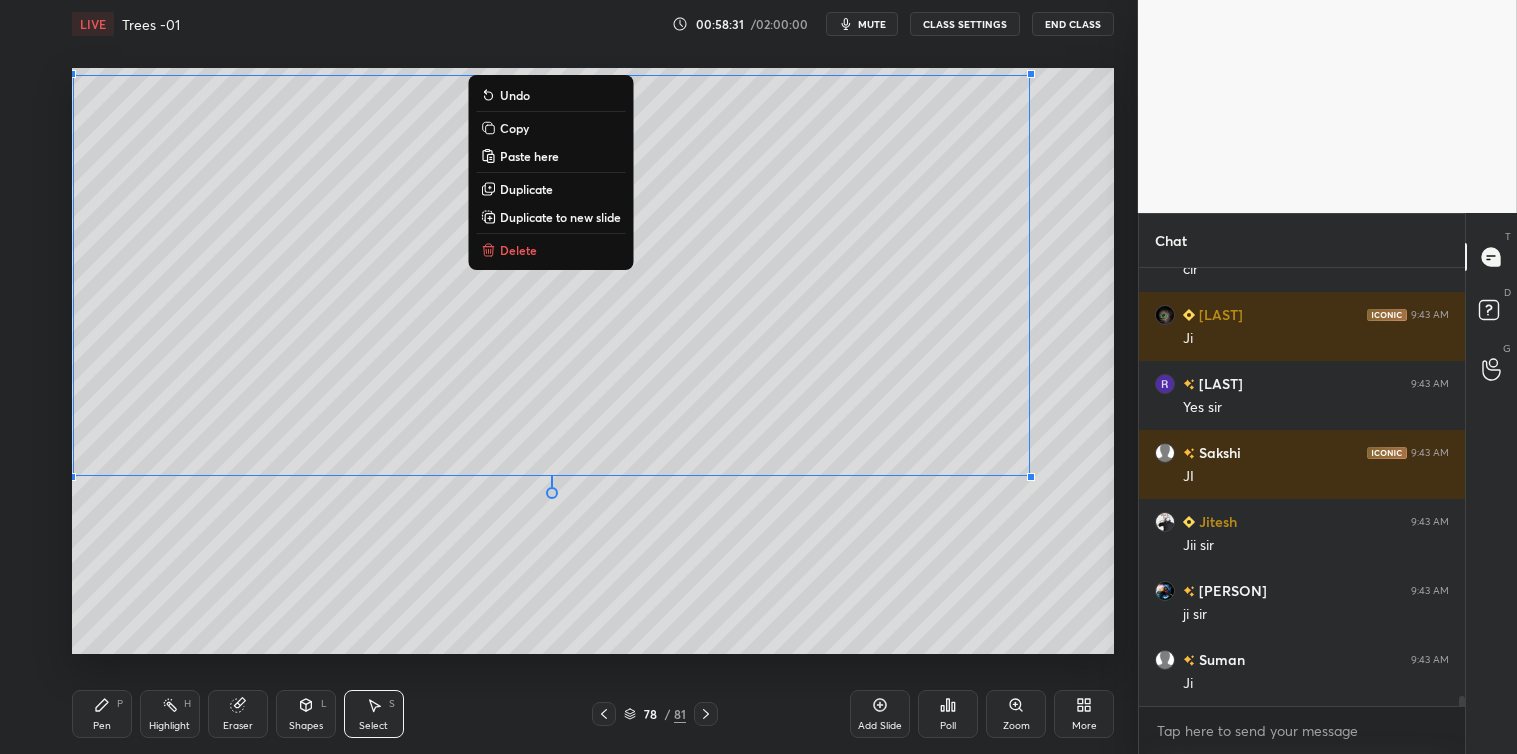 click on "Copy" at bounding box center [514, 128] 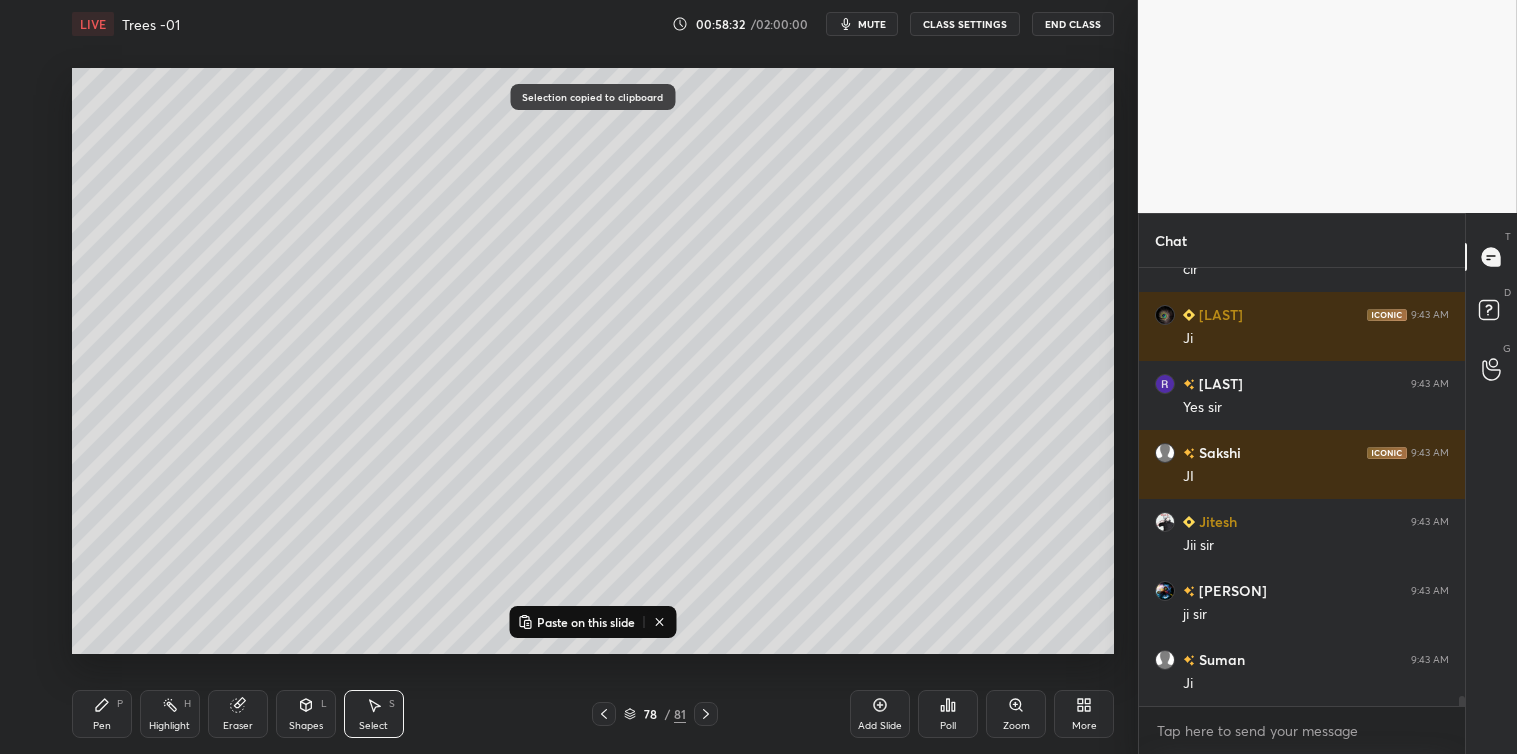 click 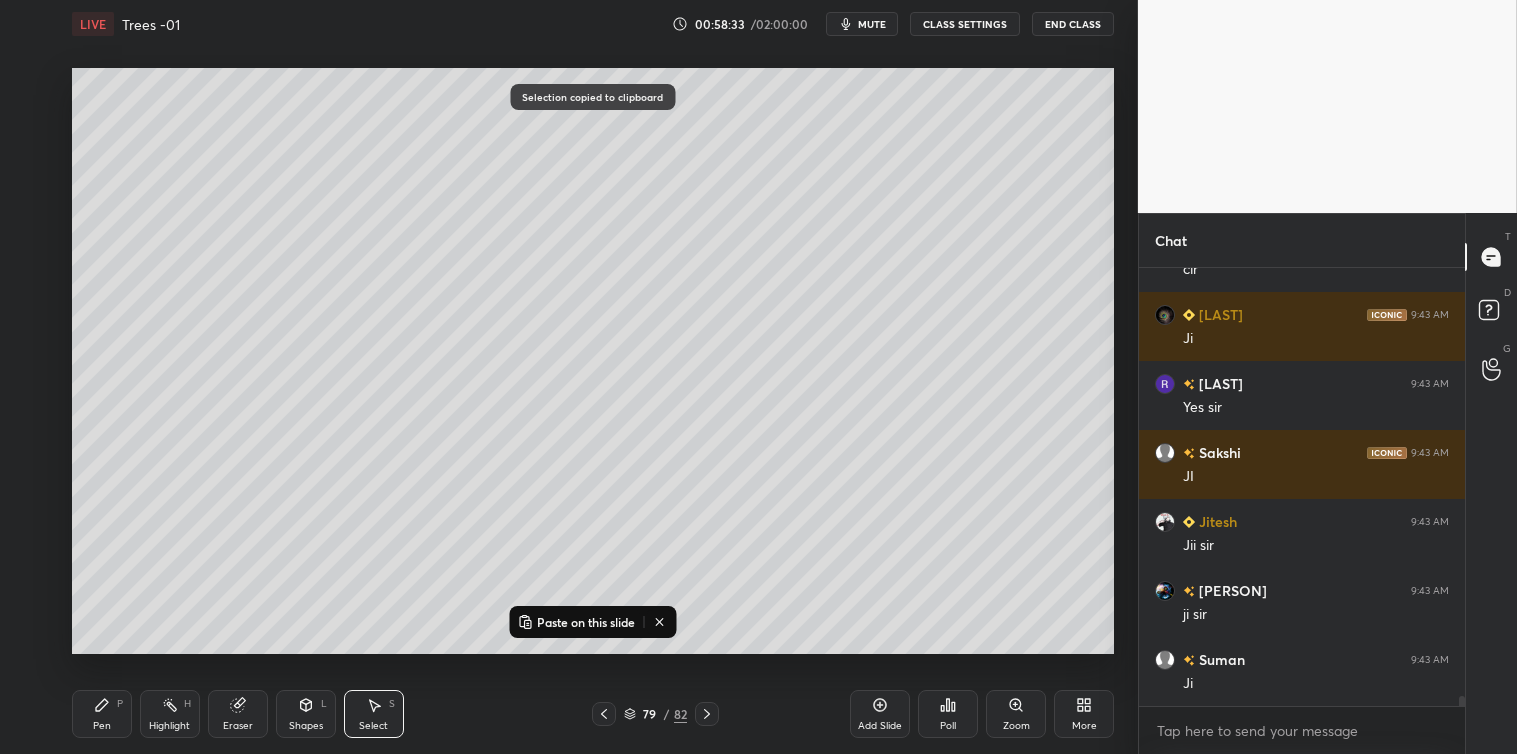 click on "Paste on this slide" at bounding box center [586, 622] 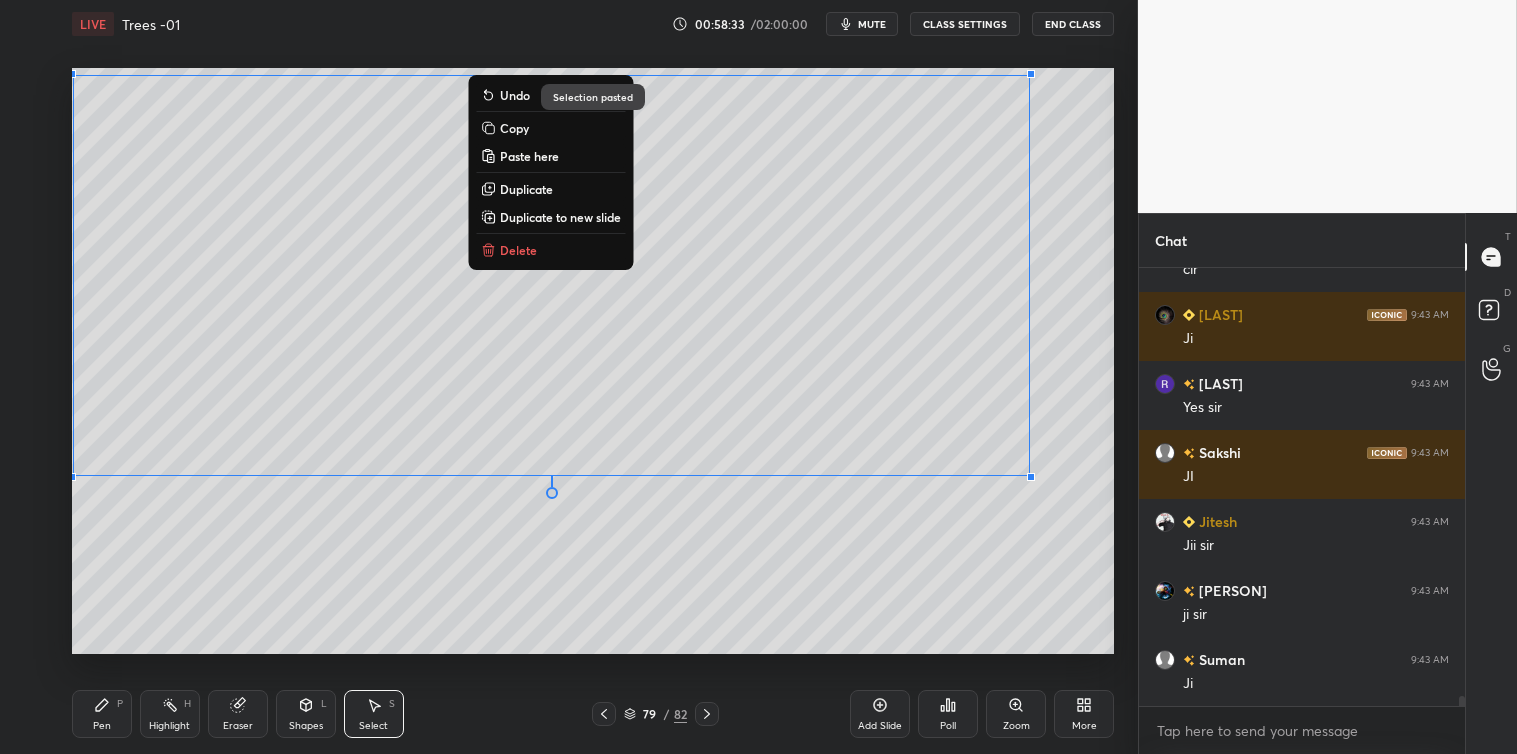 click on "0 ° Undo Copy Paste here Duplicate Duplicate to new slide Delete Selection pasted Setting up your live class Poll for   secs No correct answer Start poll" at bounding box center [593, 361] 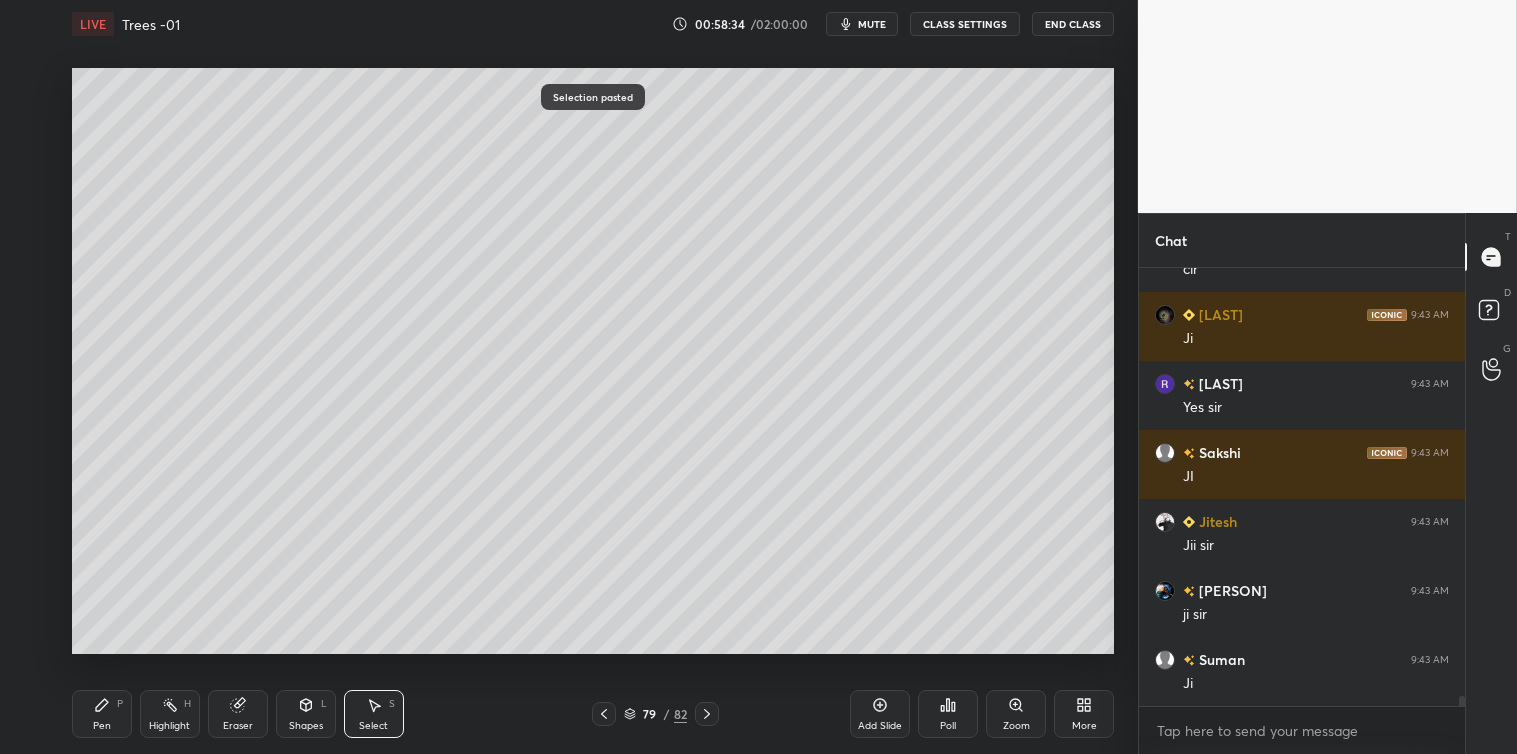 click 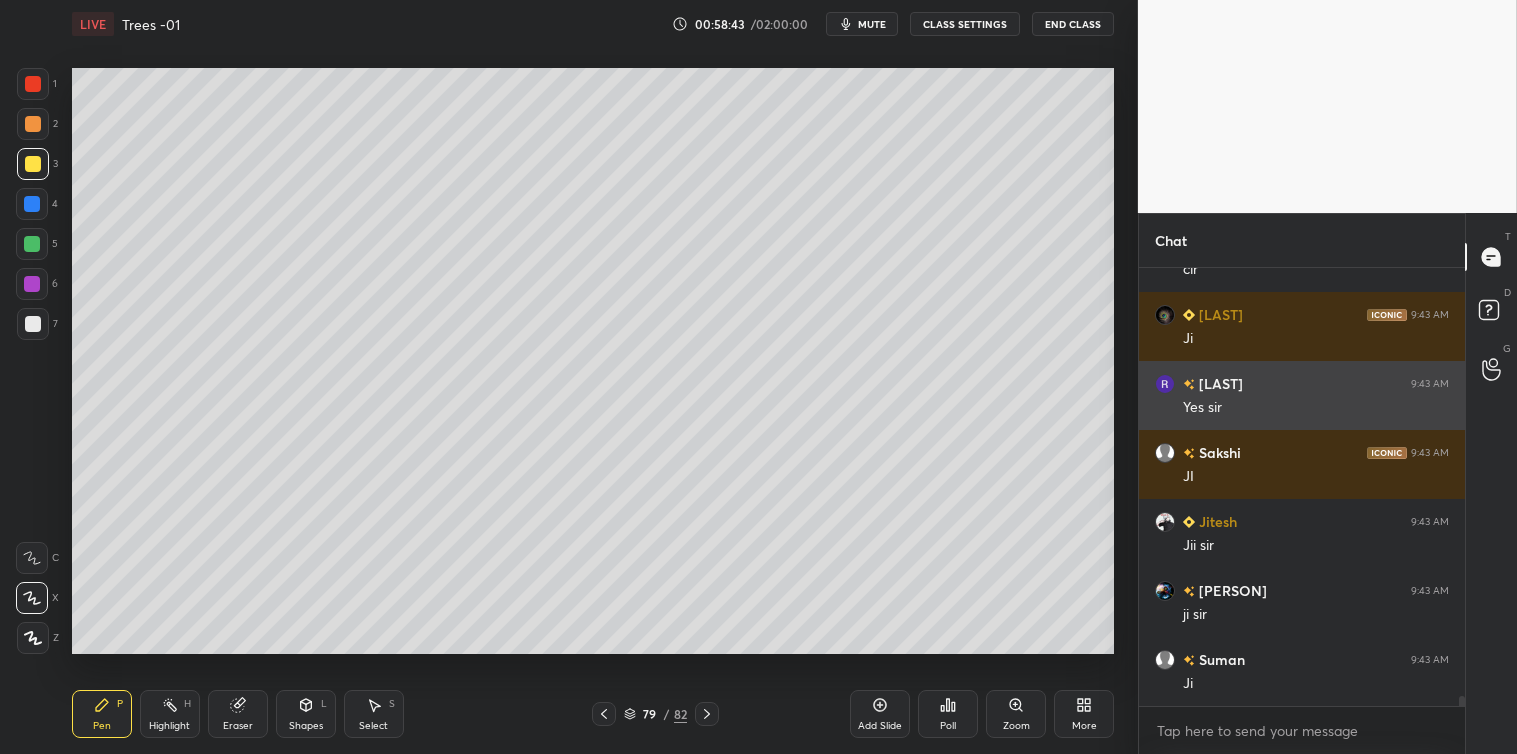 scroll, scrollTop: 19070, scrollLeft: 0, axis: vertical 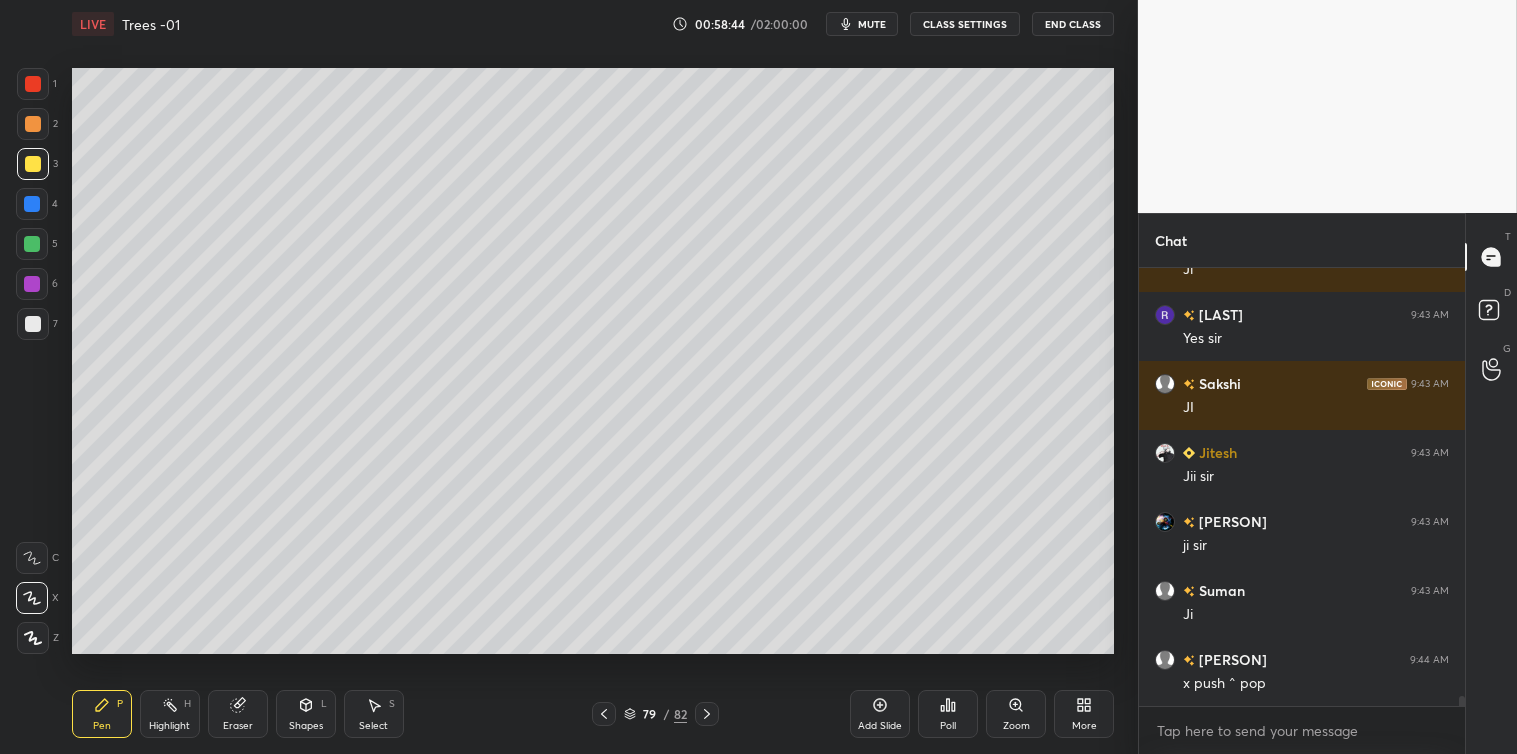 click 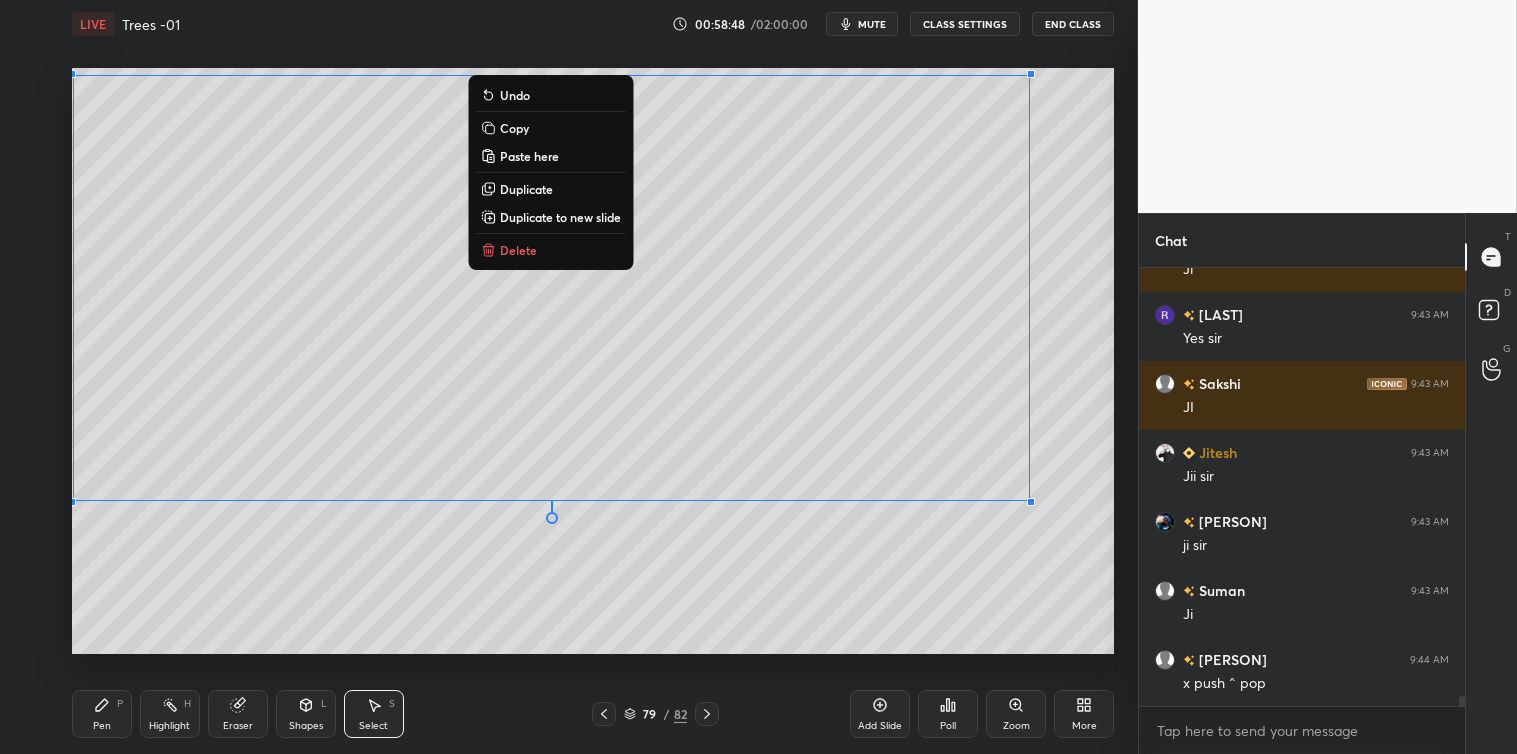 click on "Copy" at bounding box center [514, 128] 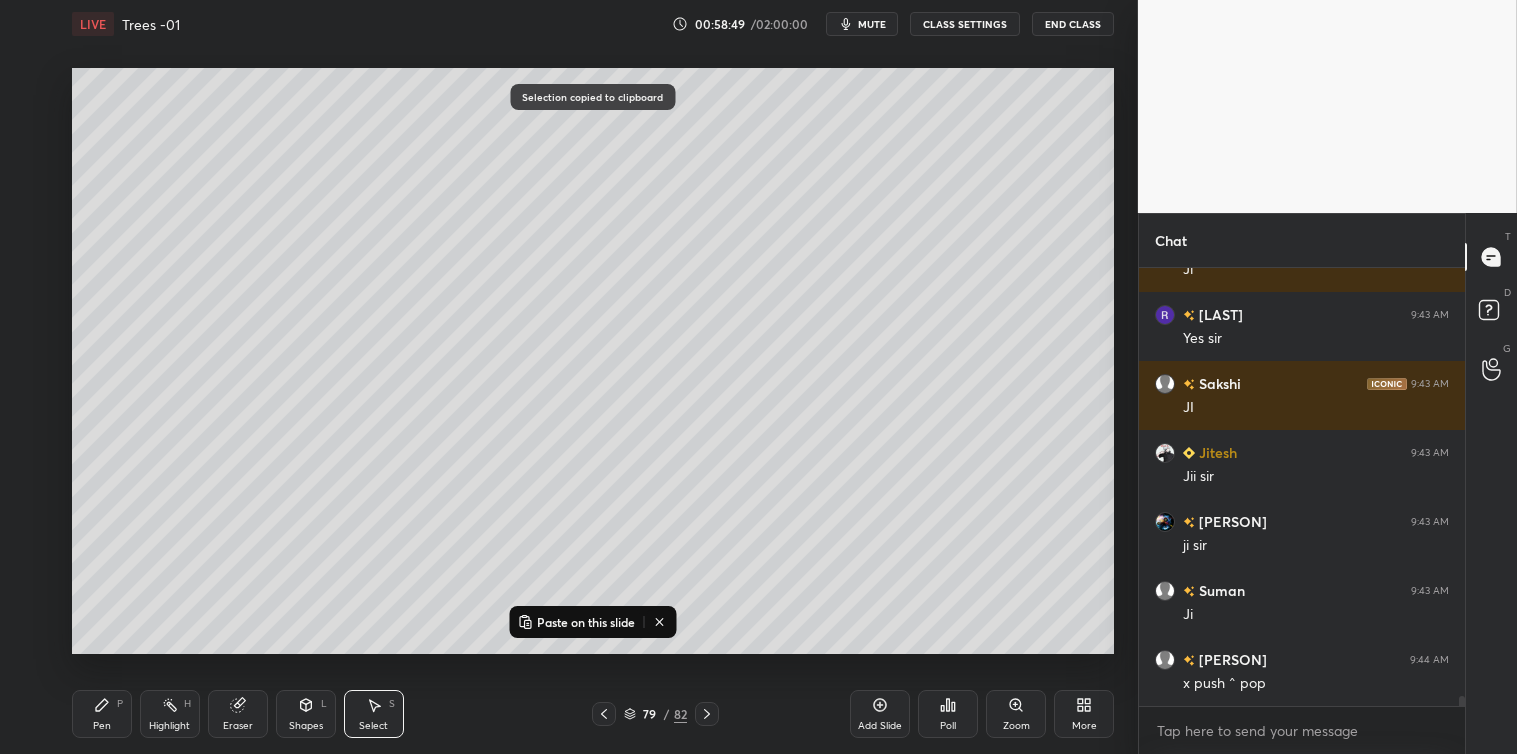 click on "Add Slide" at bounding box center [880, 714] 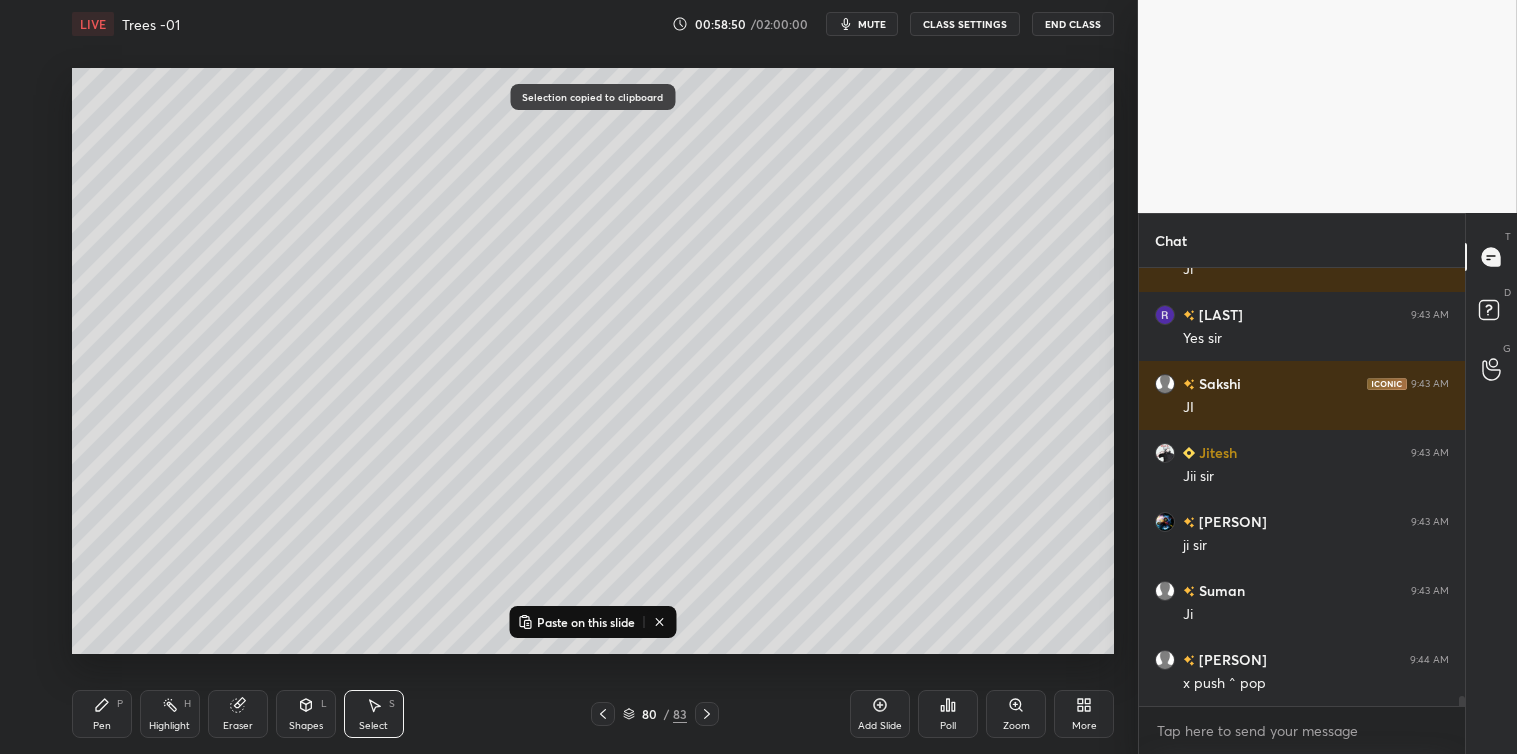 click on "Paste on this slide" at bounding box center (586, 622) 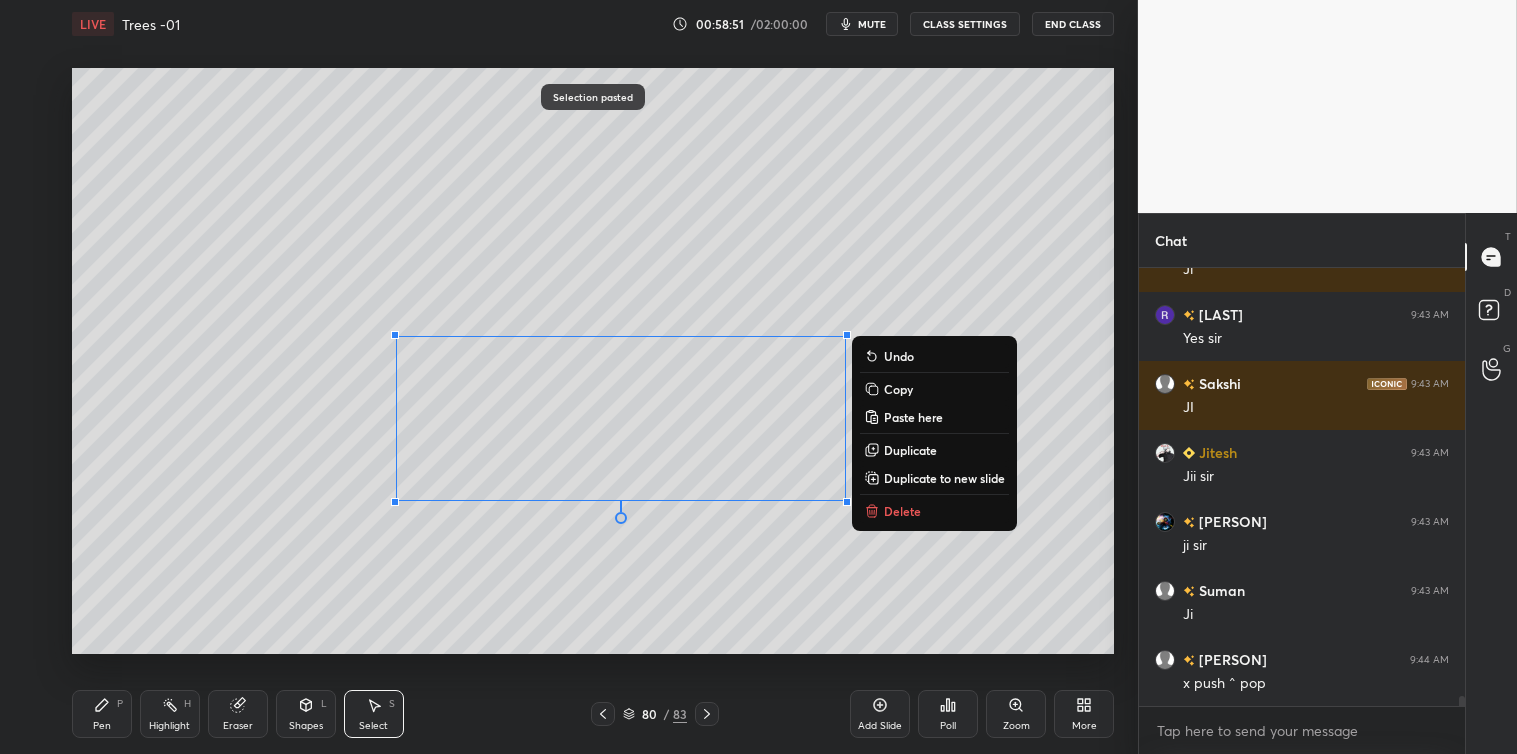 click on "Delete" at bounding box center (902, 511) 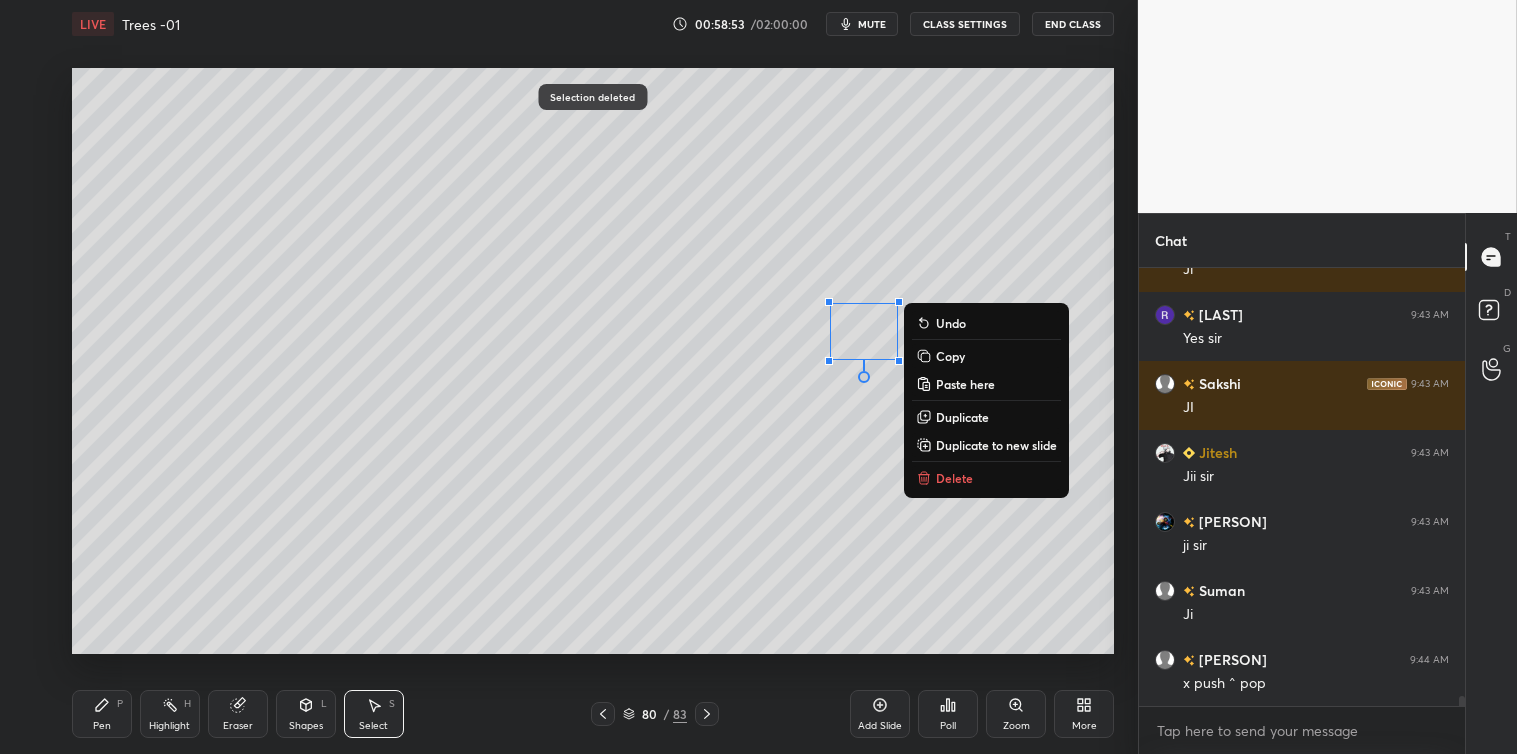 click on "Delete" at bounding box center (986, 478) 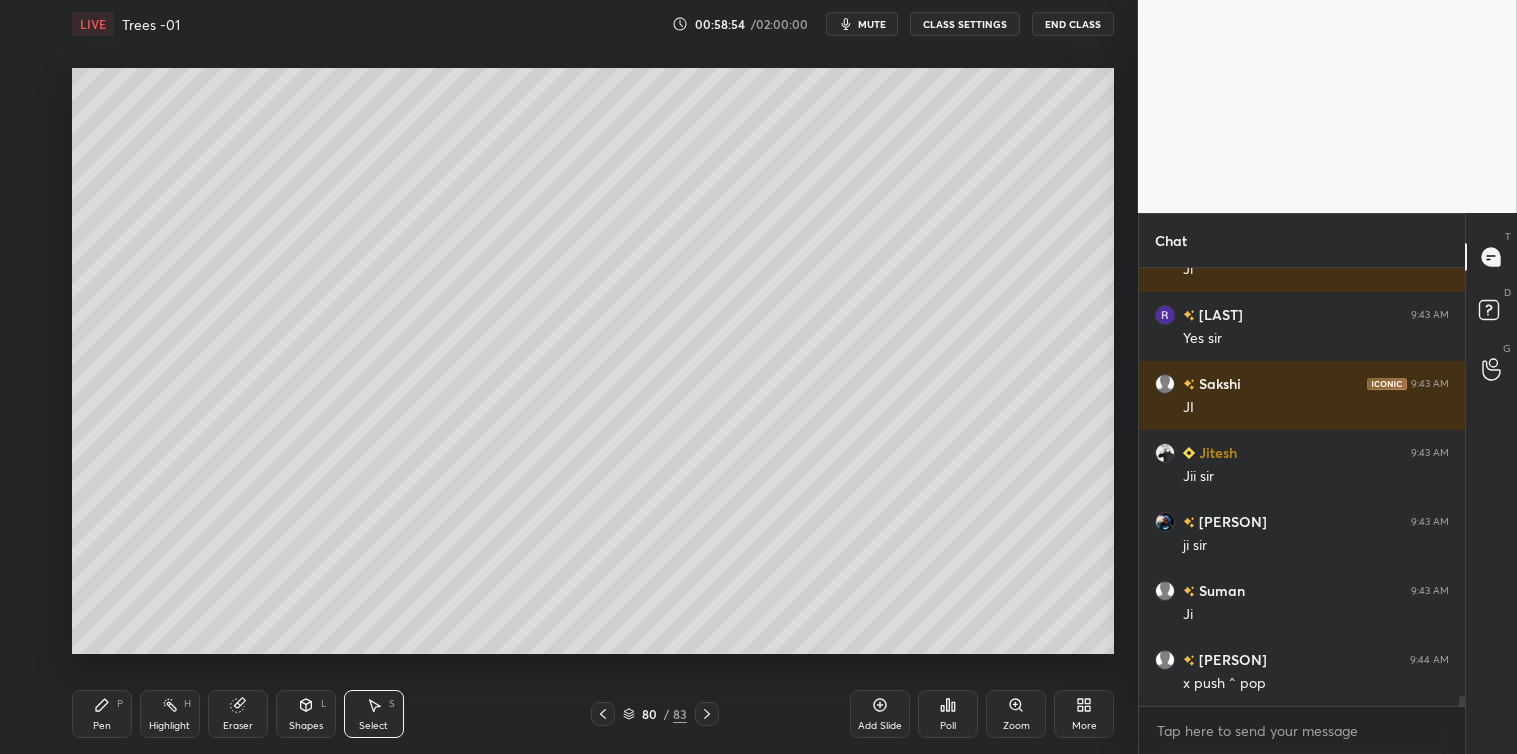 click on "Pen P" at bounding box center (102, 714) 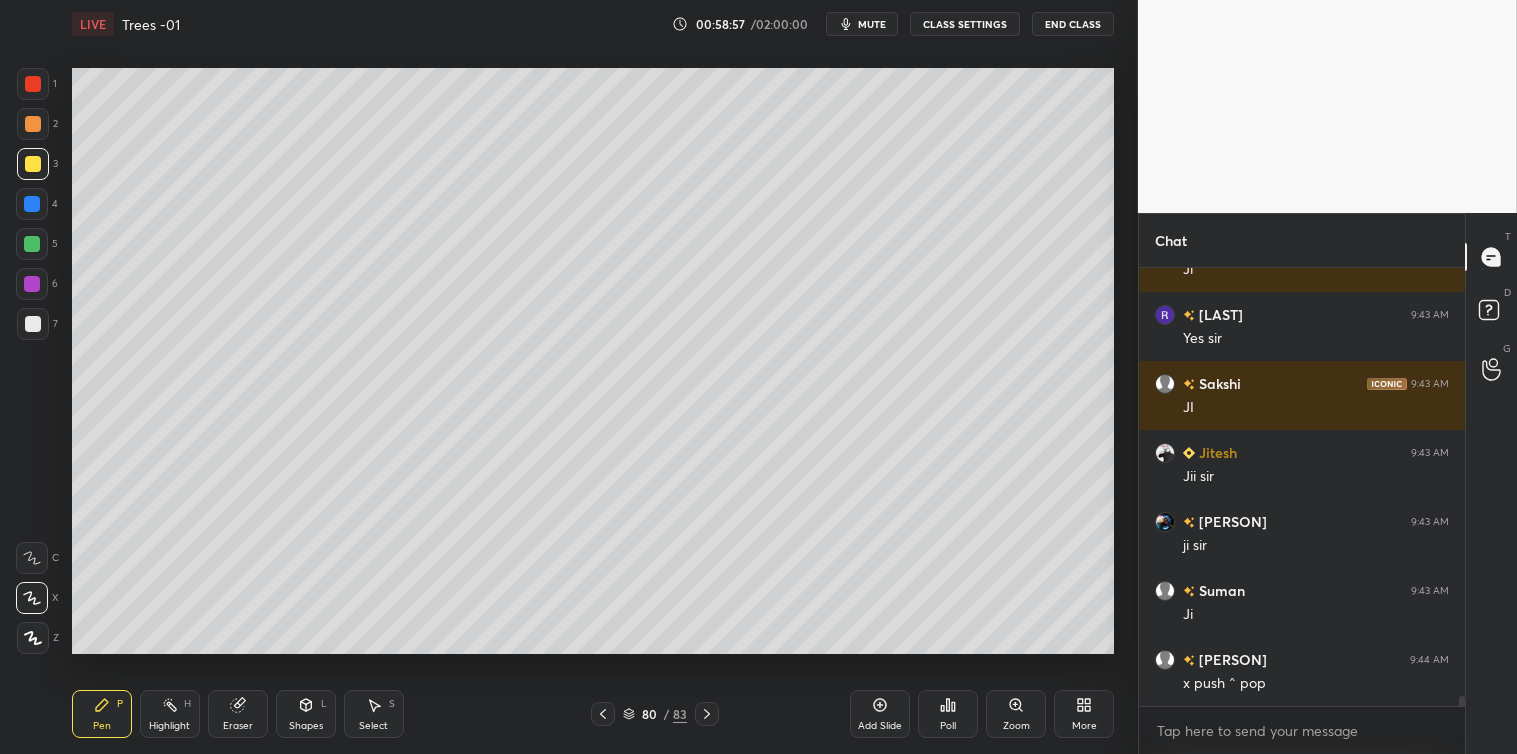click 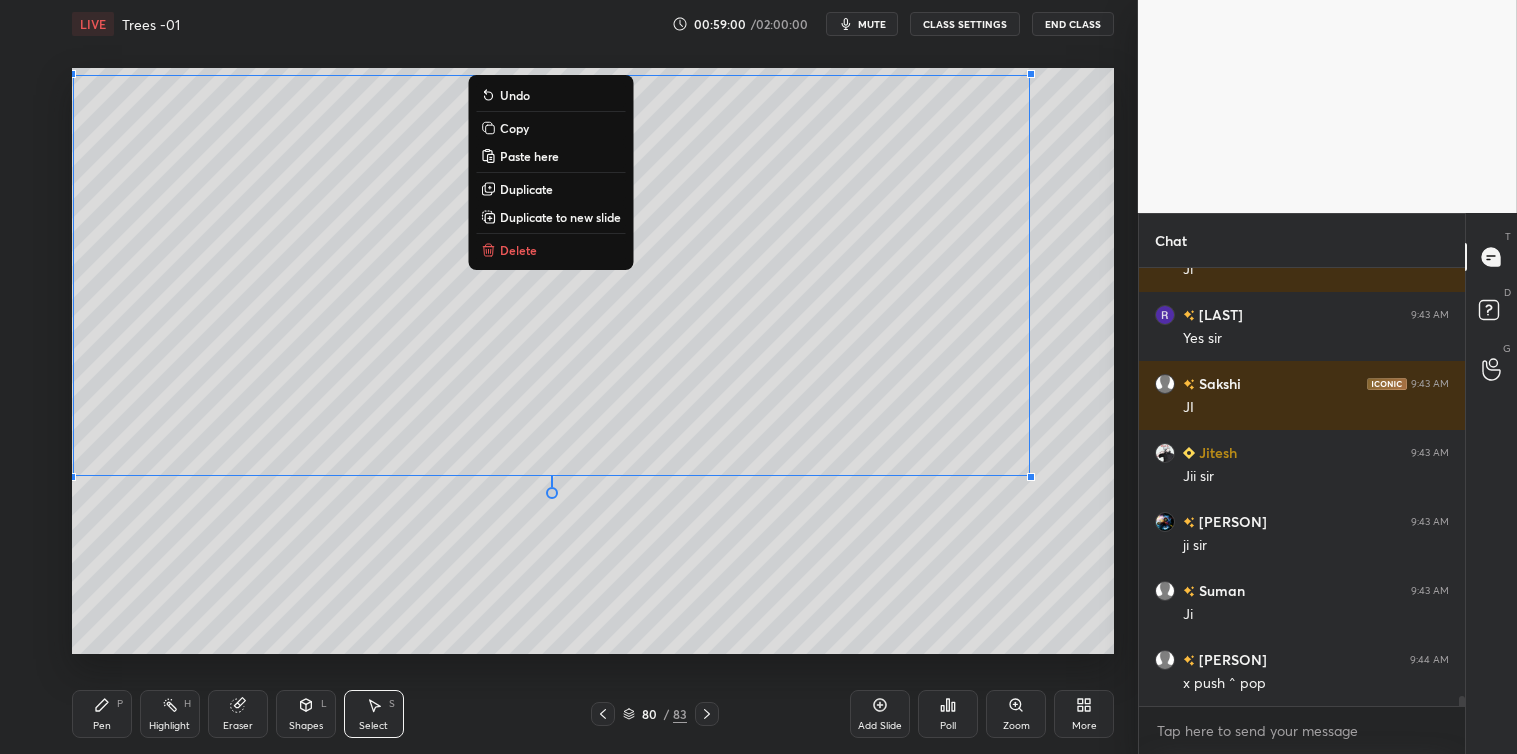 click on "Copy" at bounding box center [514, 128] 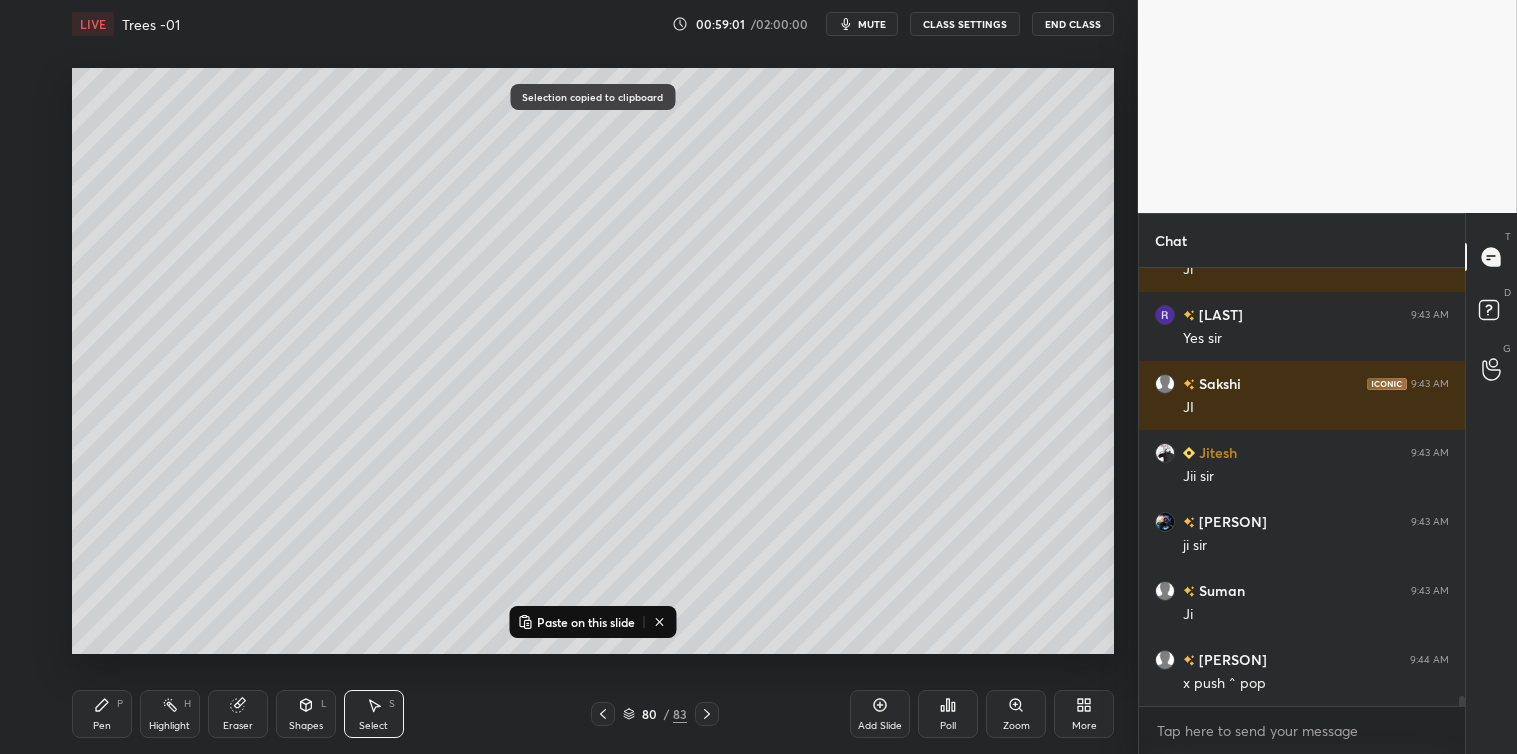 click 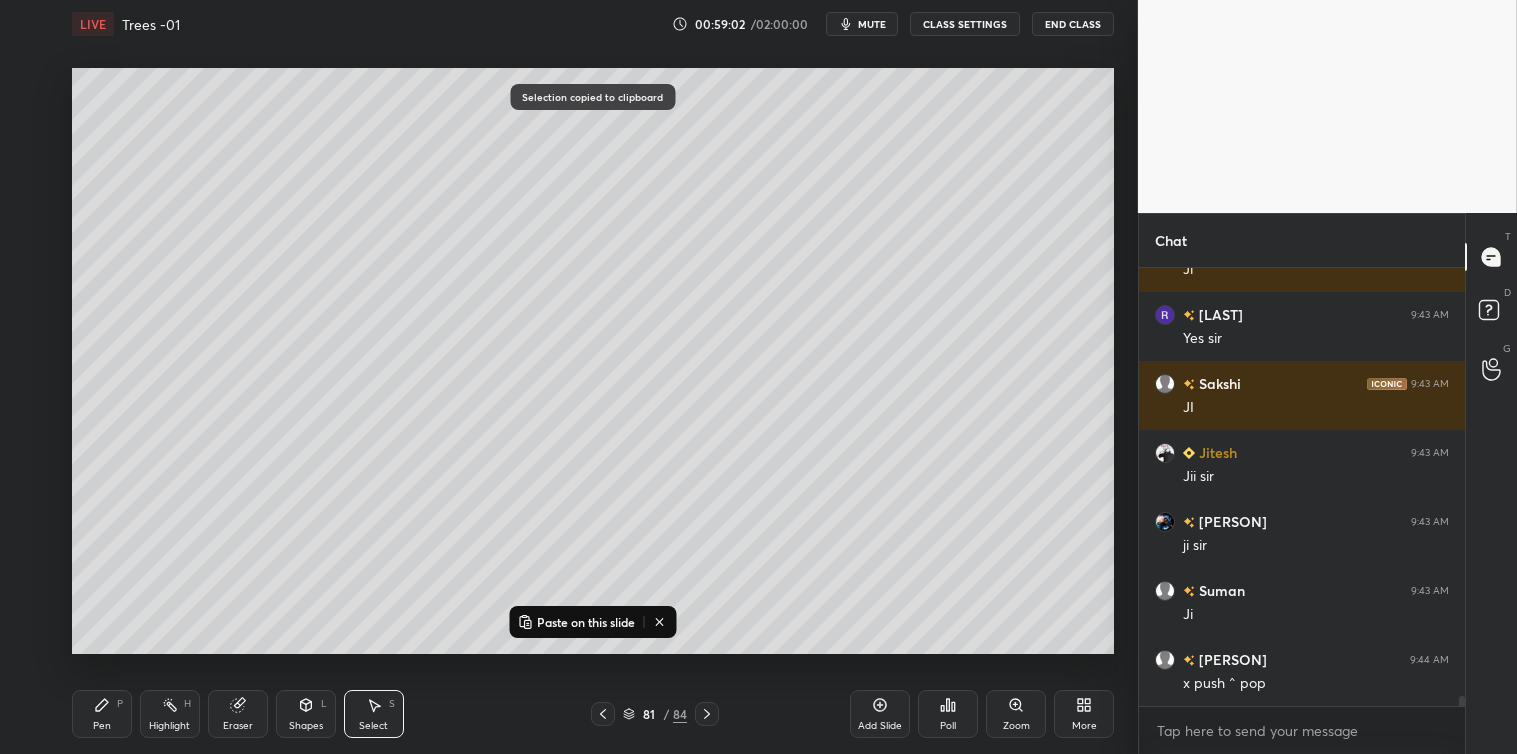 click on "Paste on this slide" at bounding box center [586, 622] 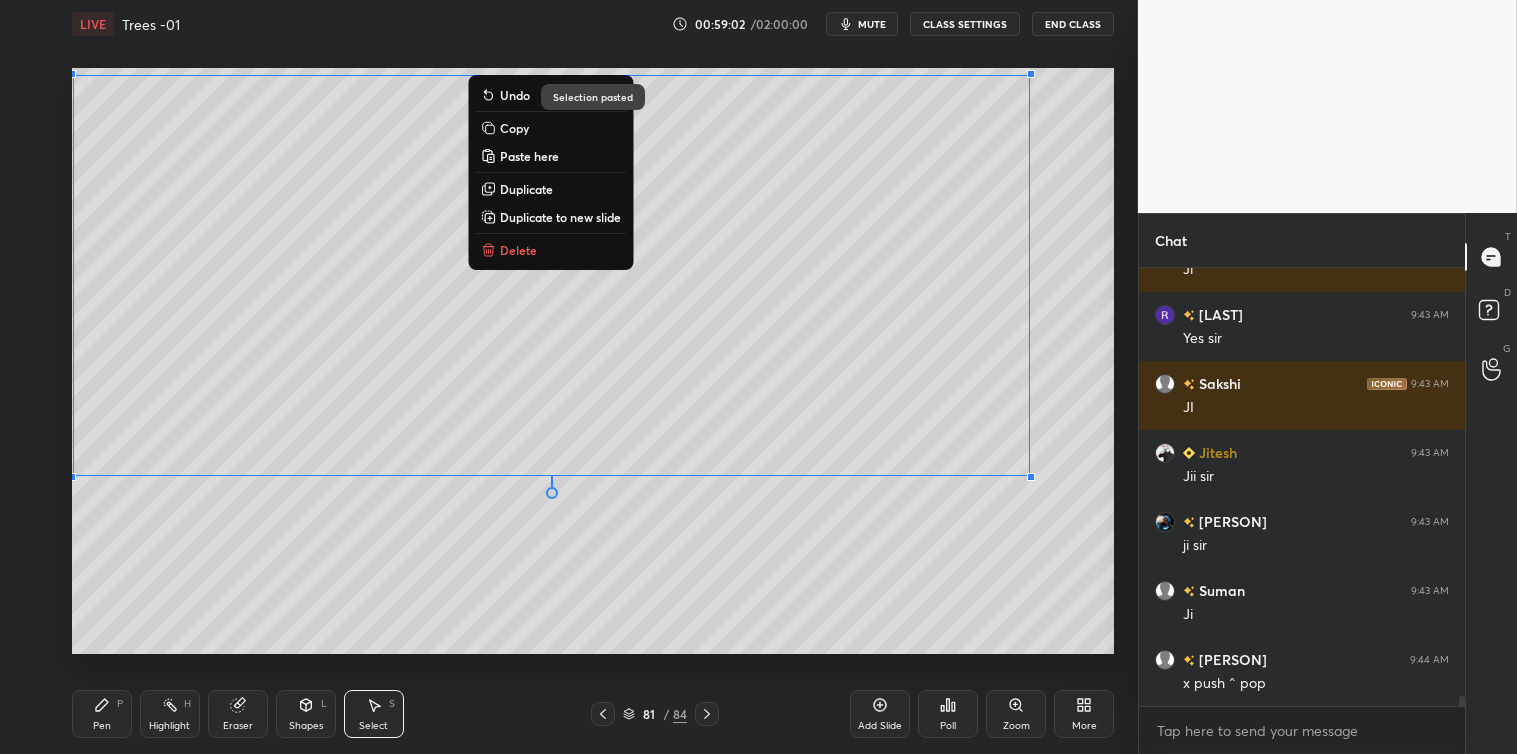 click on "0 ° Undo Copy Paste here Duplicate Duplicate to new slide Delete" at bounding box center (593, 361) 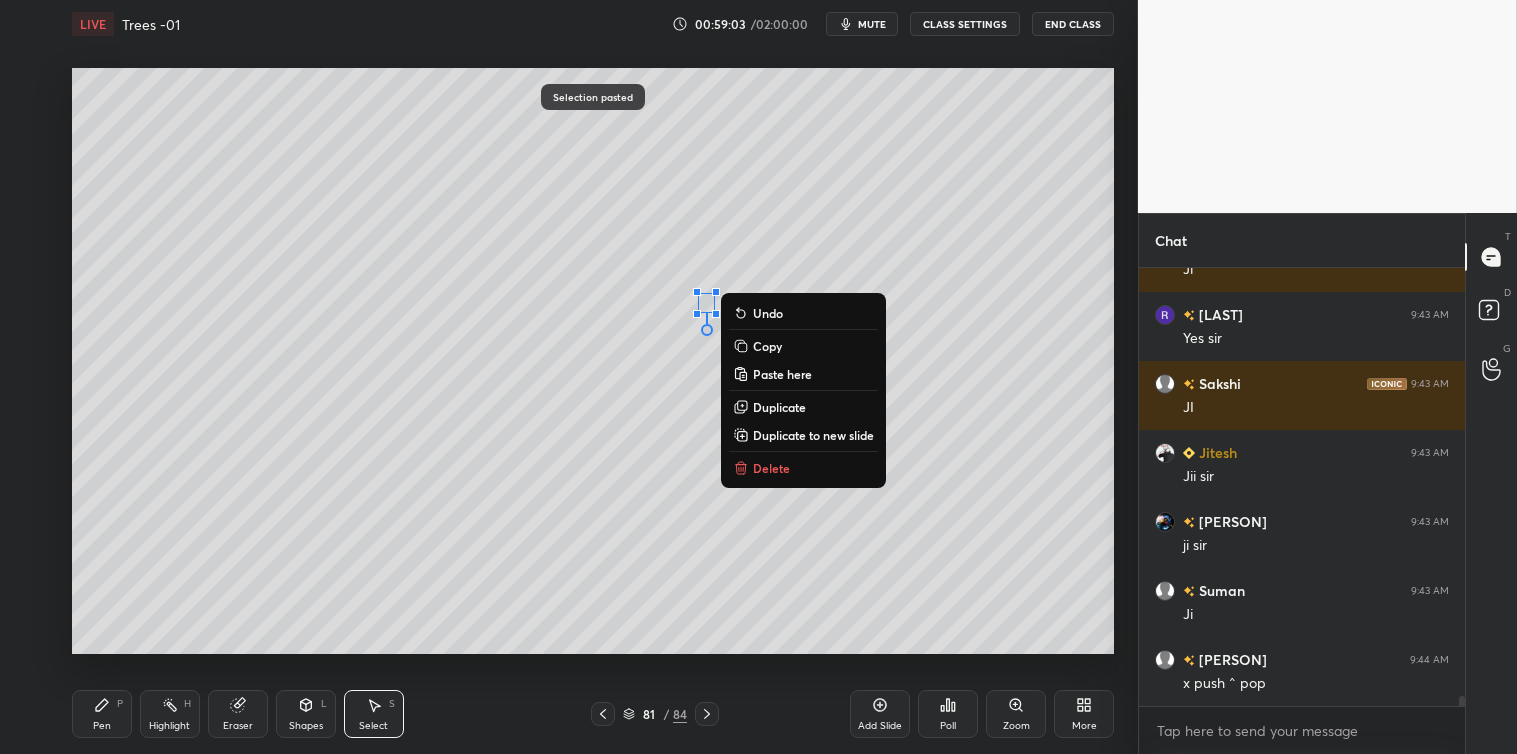 click on "Delete" at bounding box center [771, 468] 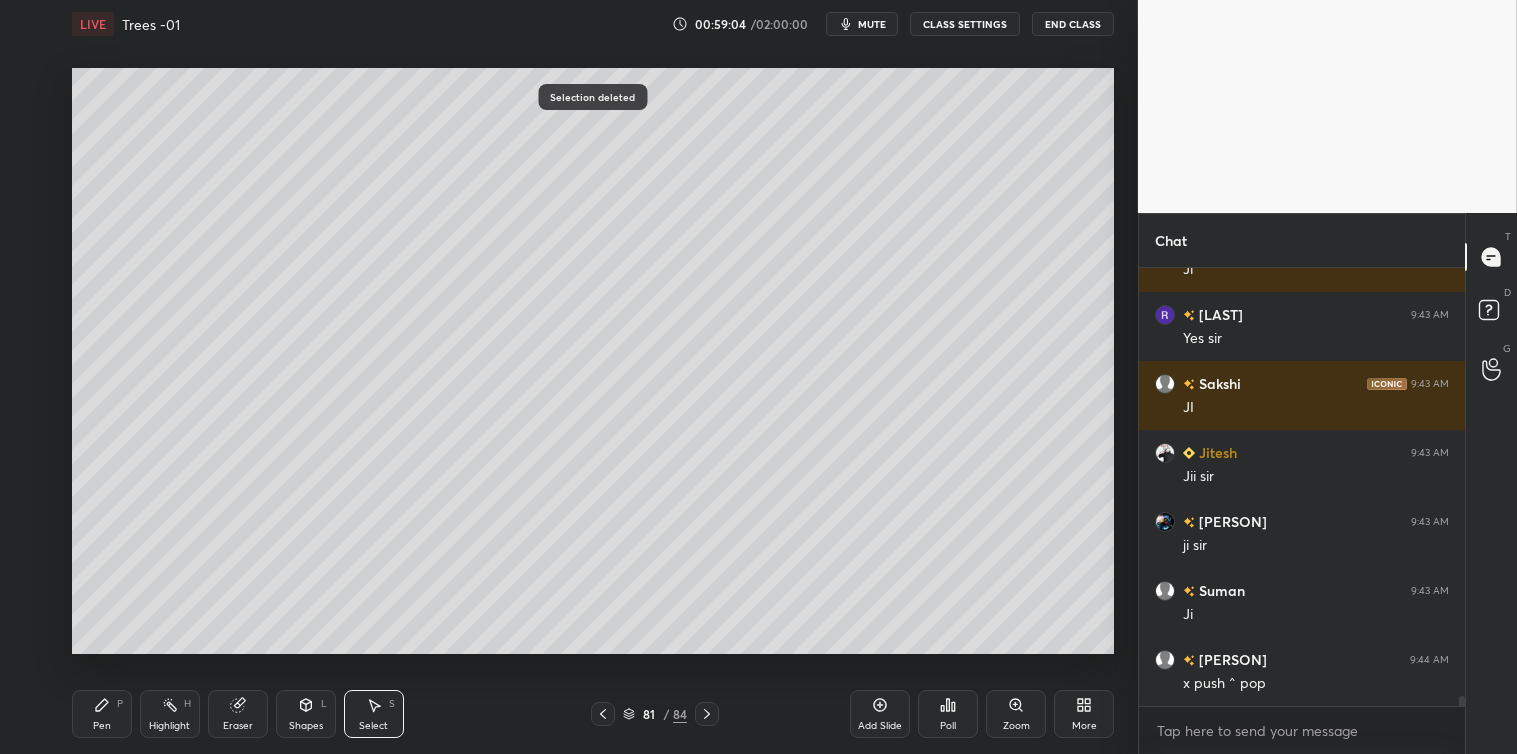 click 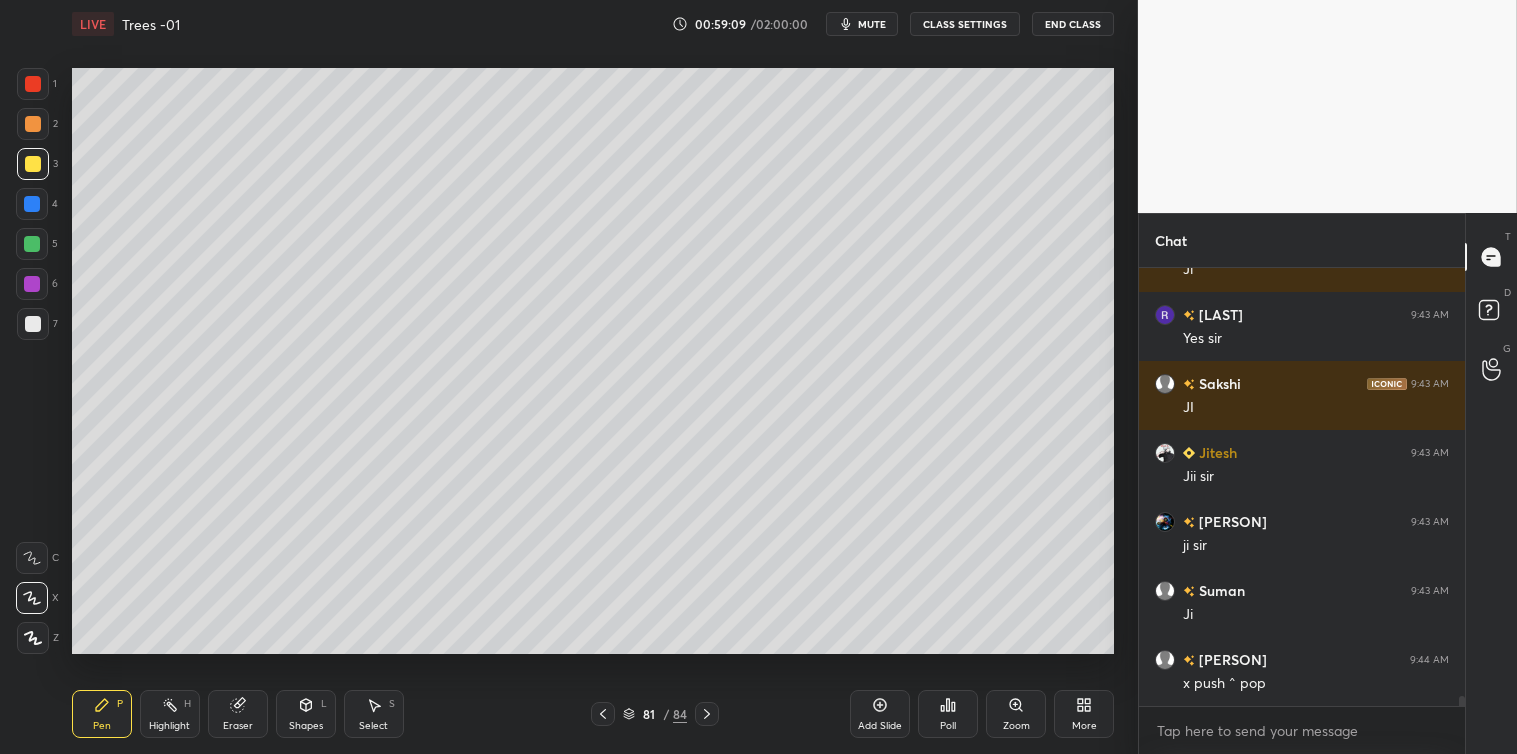 click 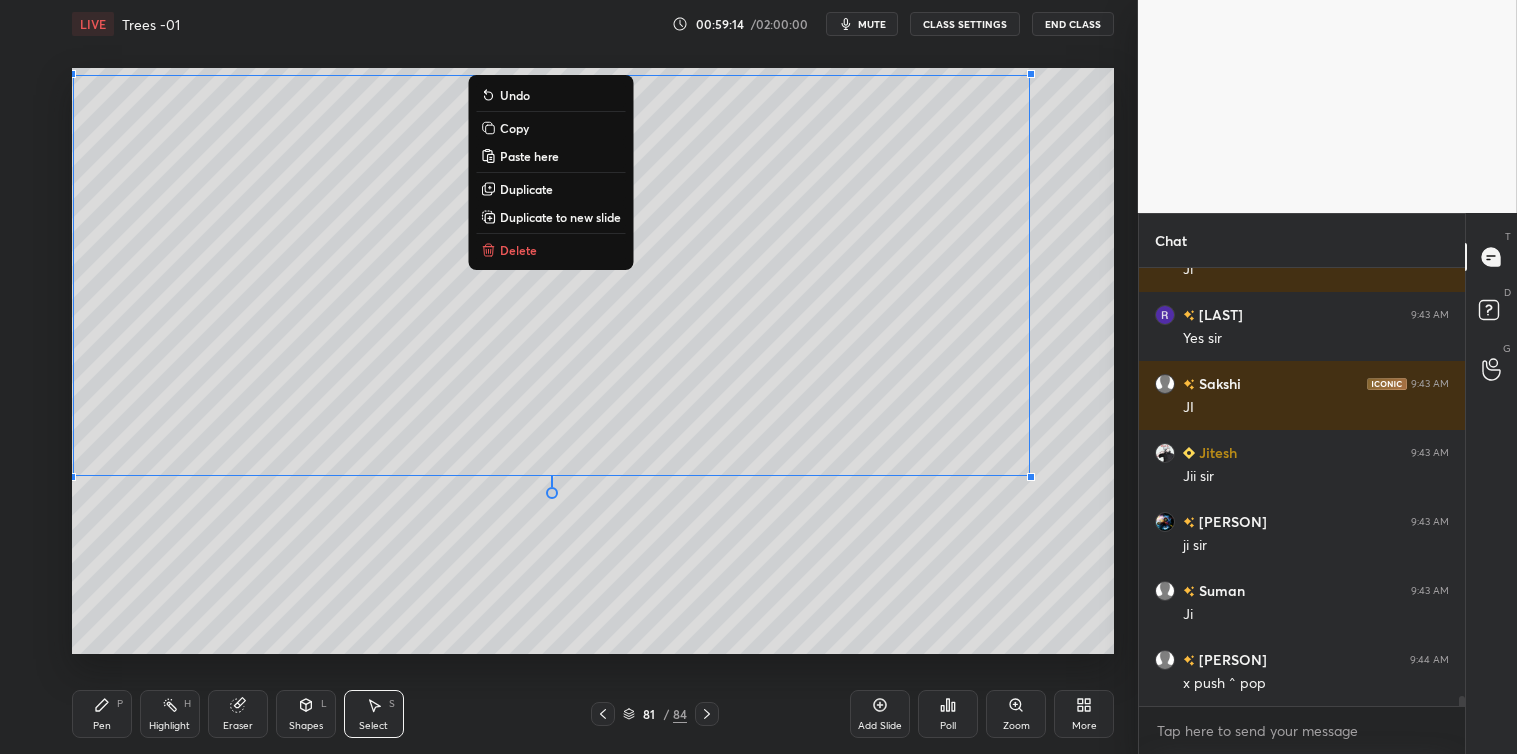 click on "Copy" at bounding box center (514, 128) 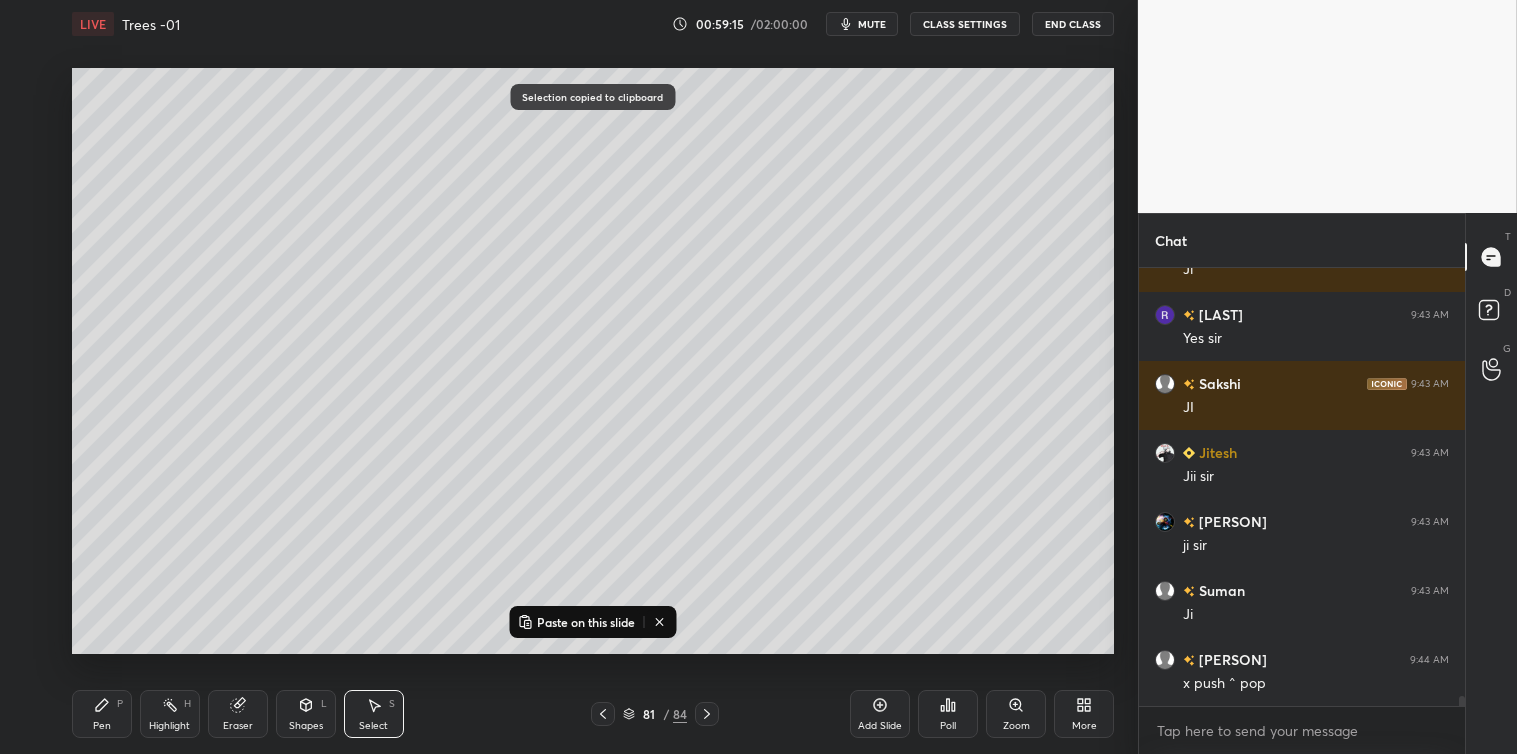 click 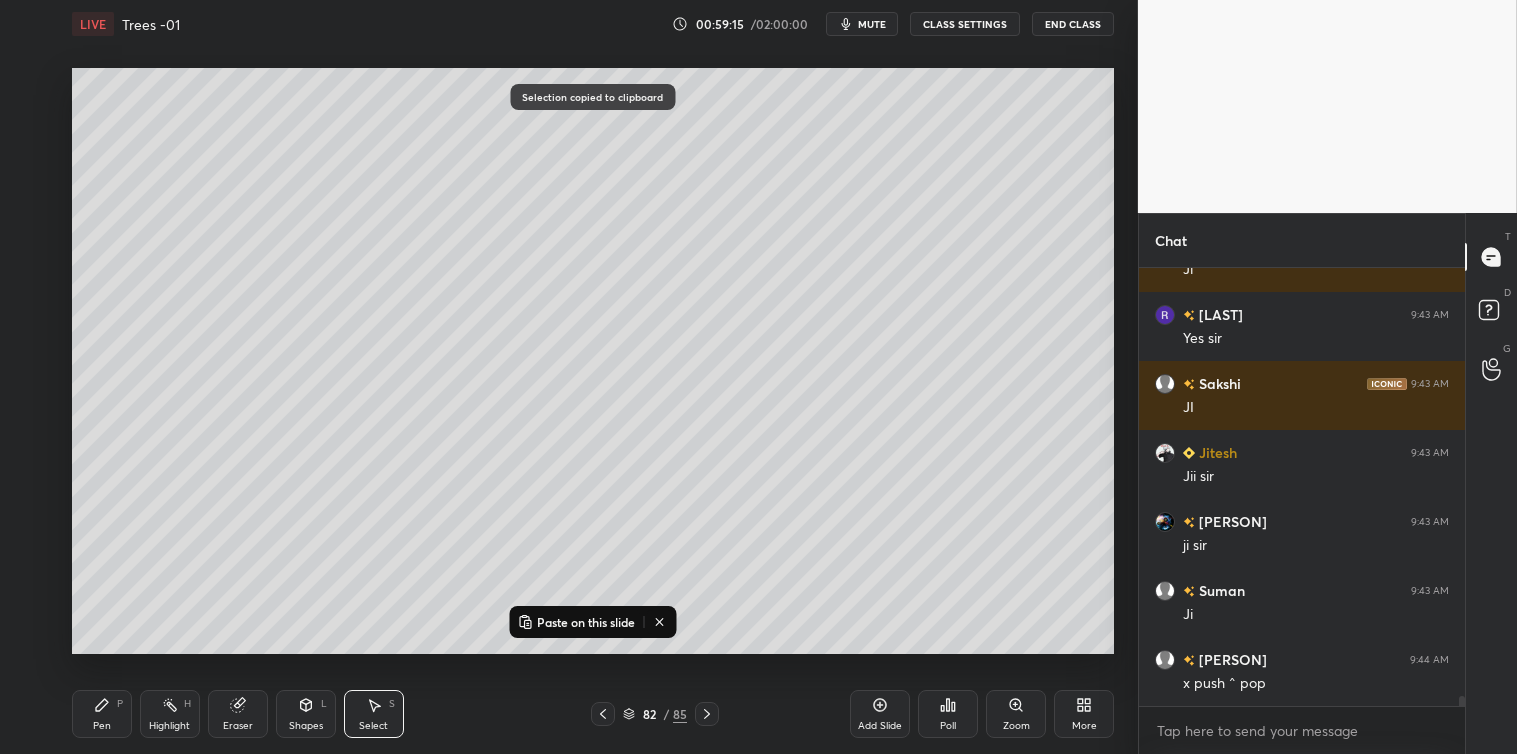 click on "Paste on this slide" at bounding box center [586, 622] 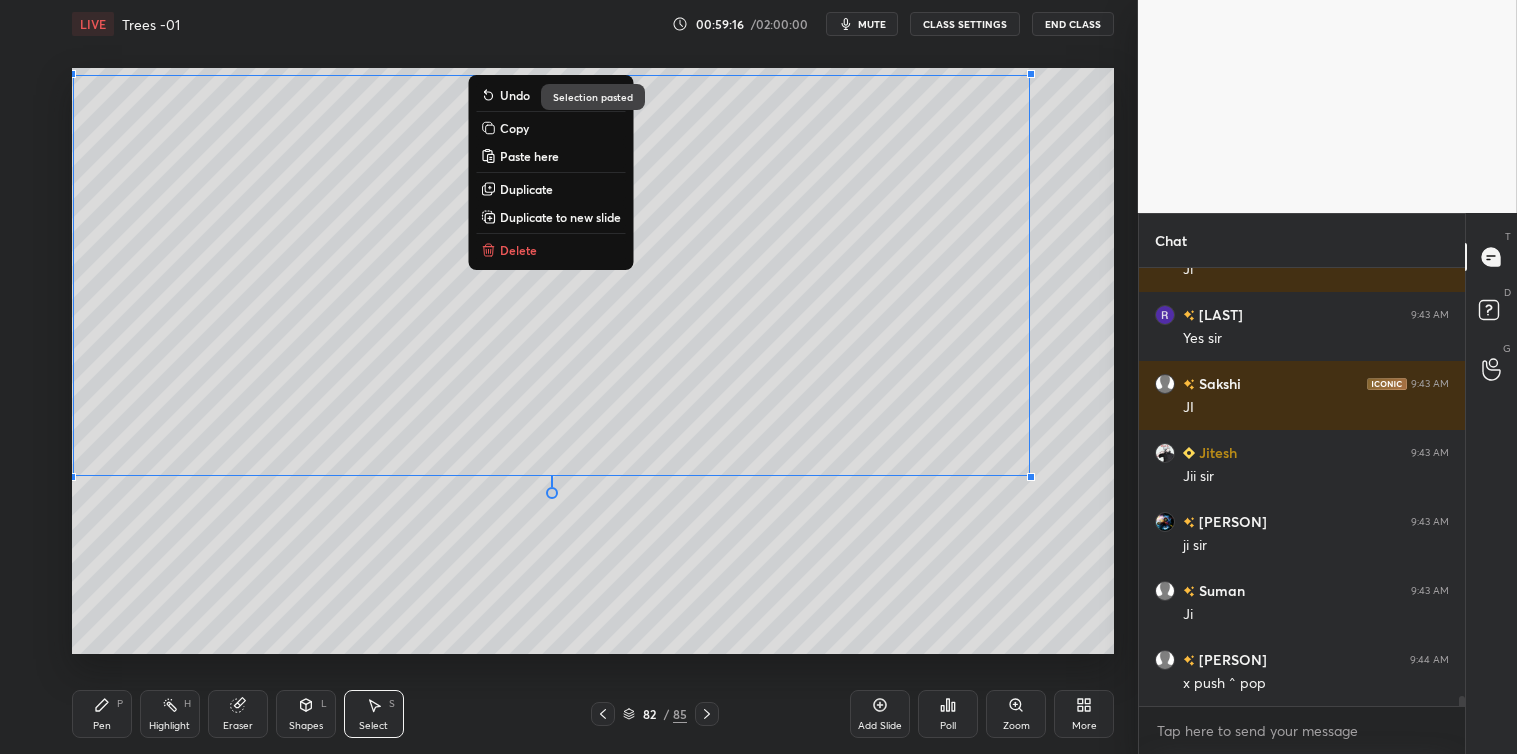 click on "0 ° Undo Copy Paste here Duplicate Duplicate to new slide Delete" at bounding box center (593, 361) 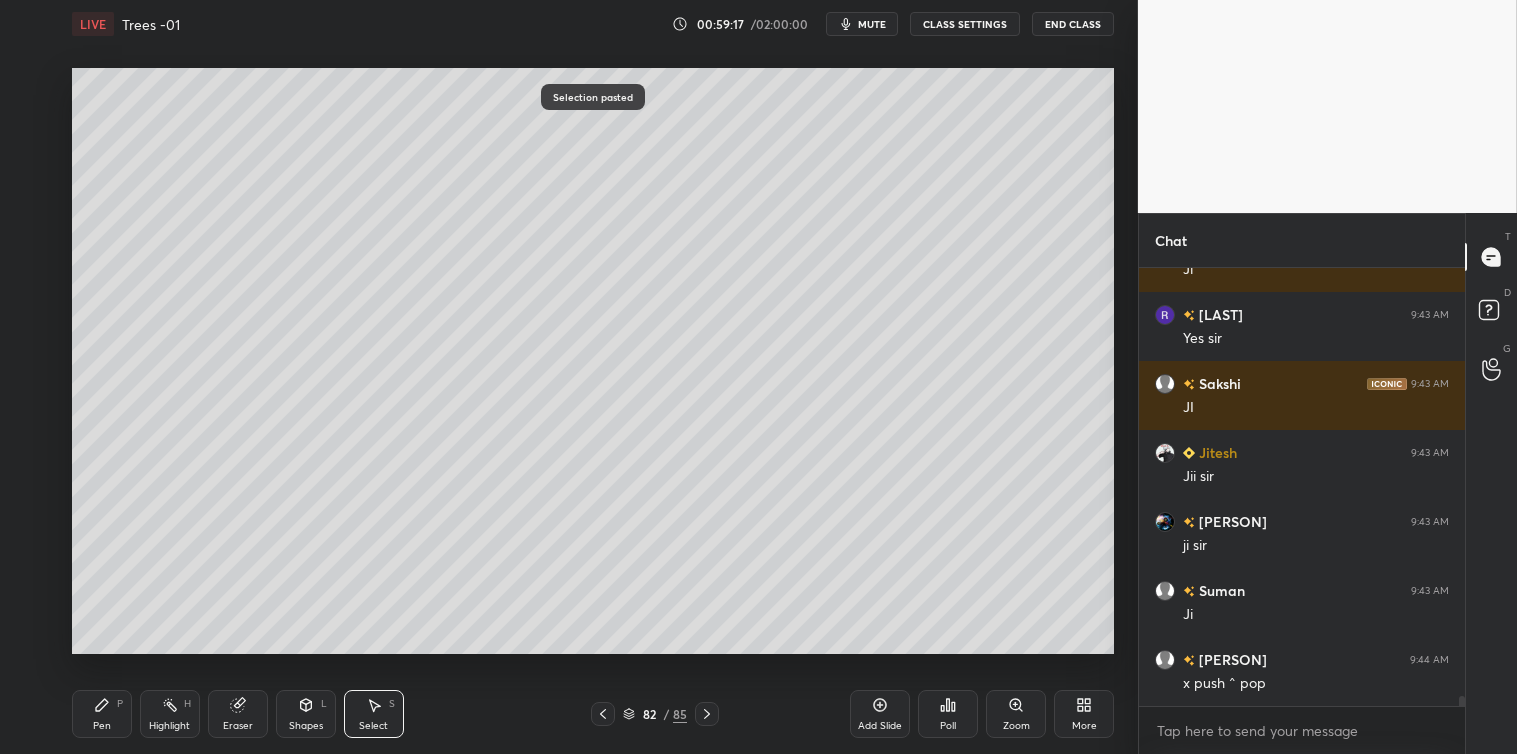 click 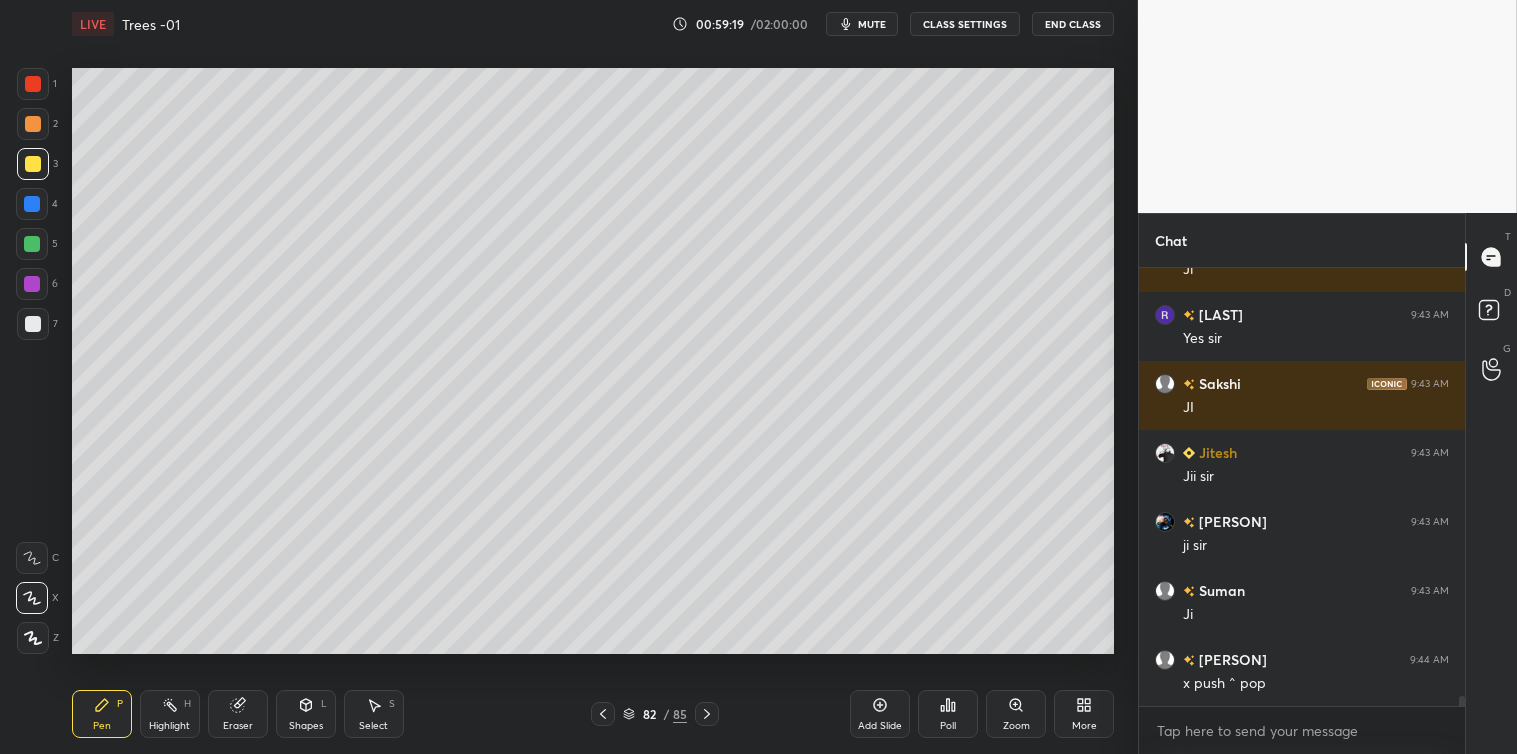 click at bounding box center (32, 204) 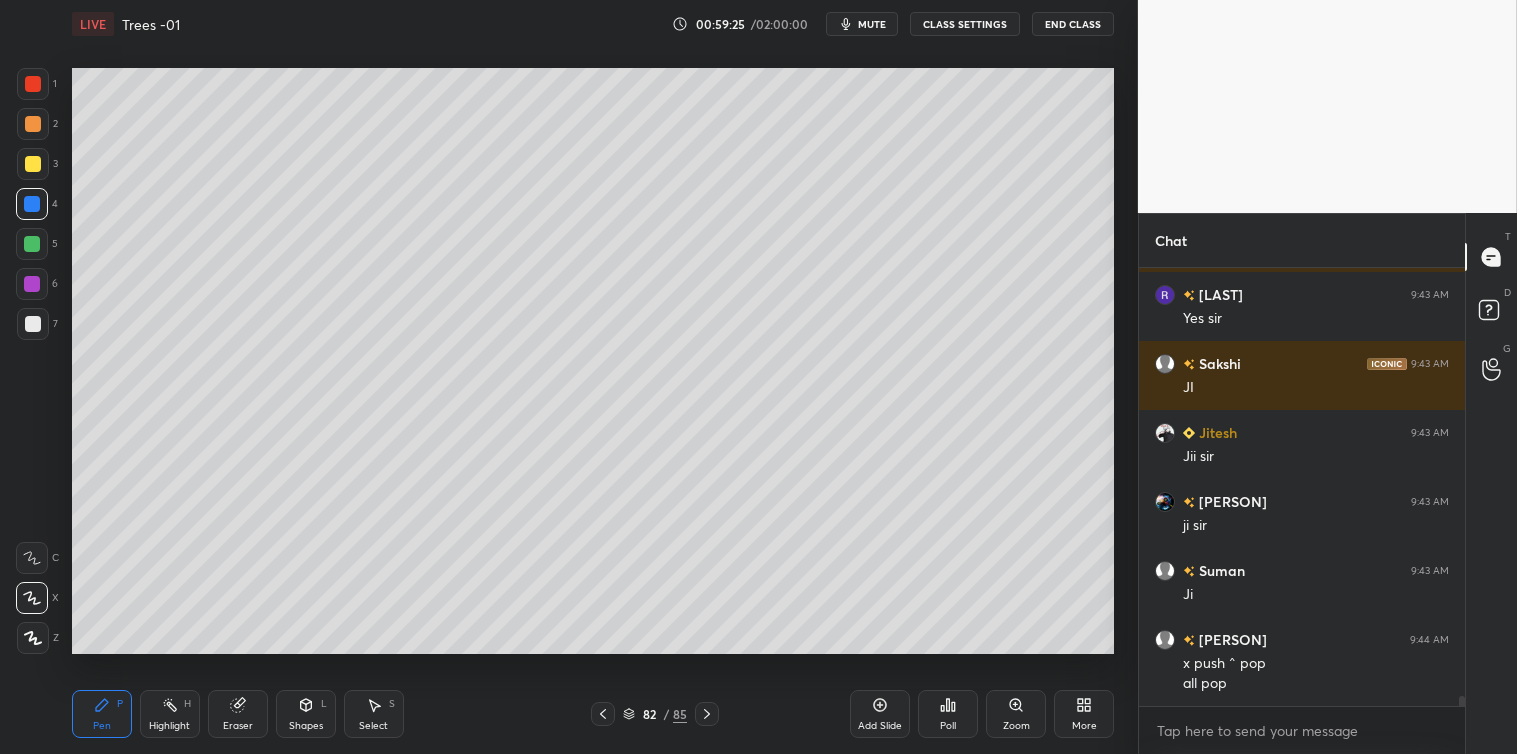 click 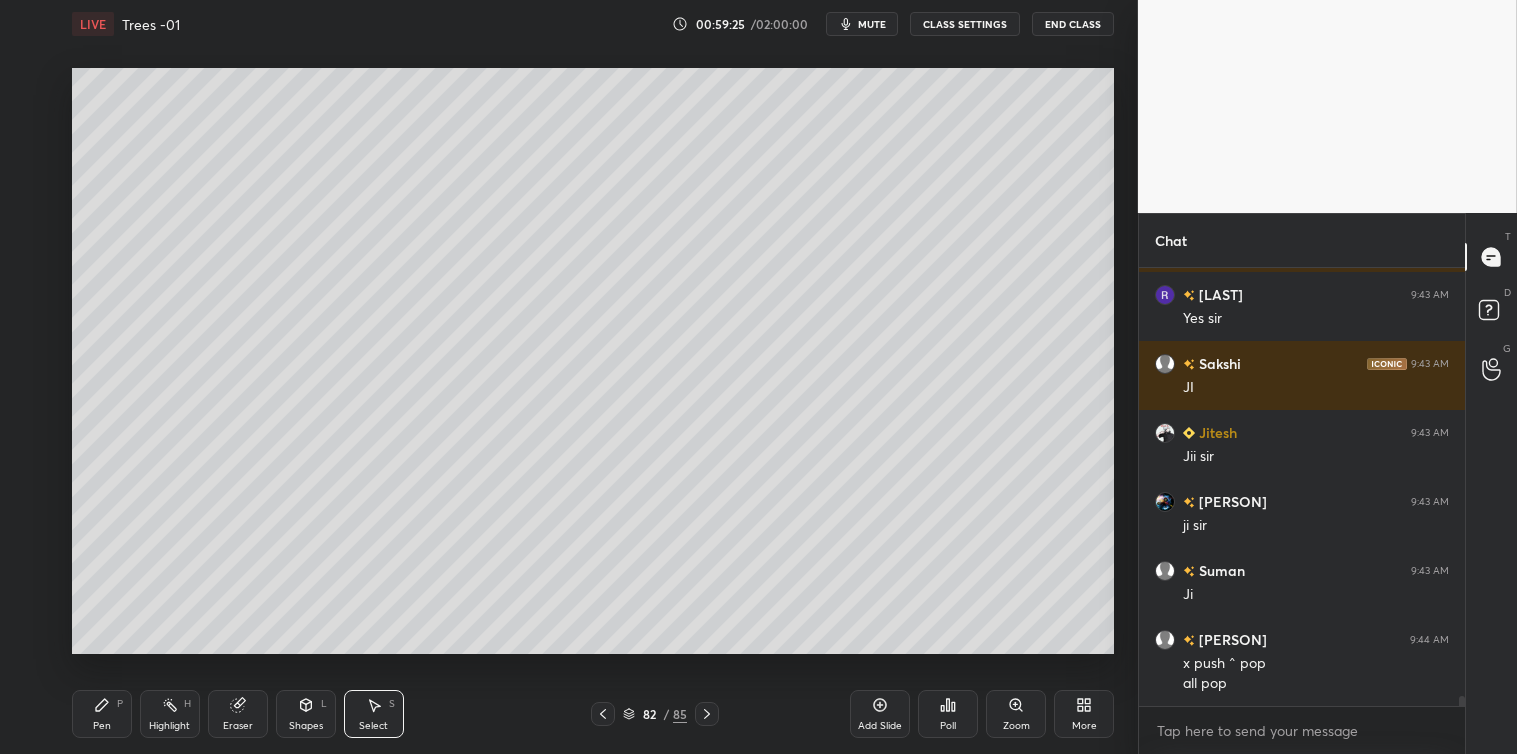 scroll, scrollTop: 19158, scrollLeft: 0, axis: vertical 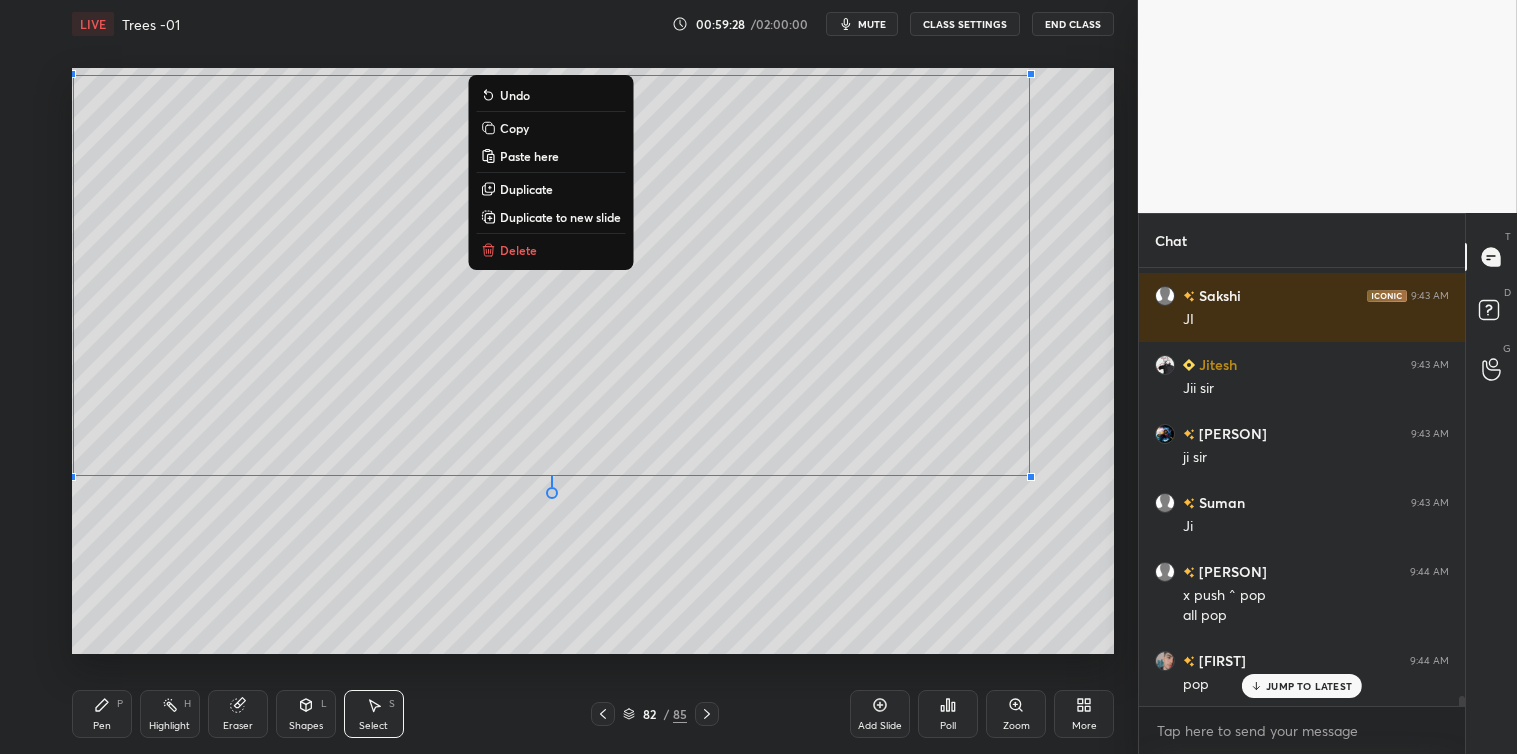 click on "Copy" at bounding box center (514, 128) 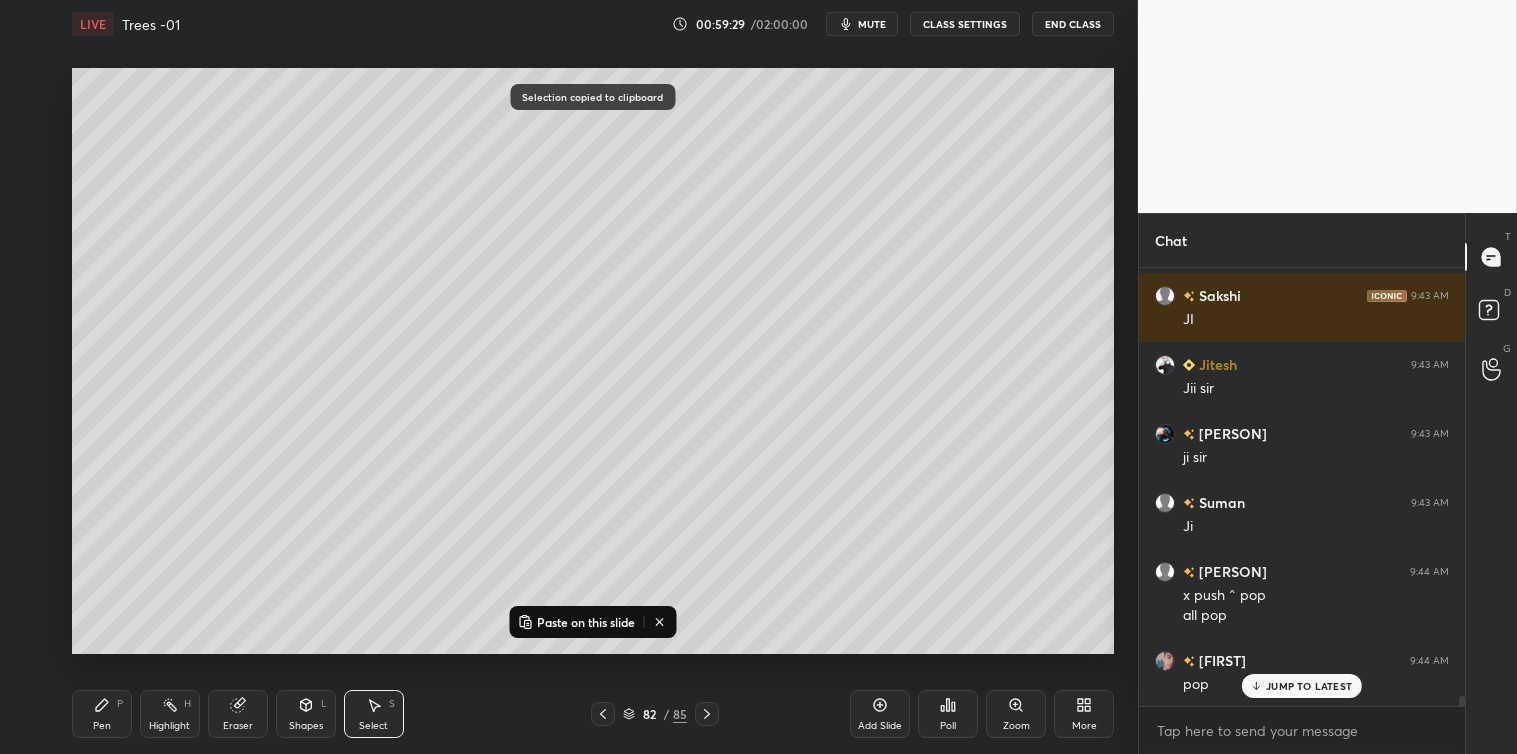 click 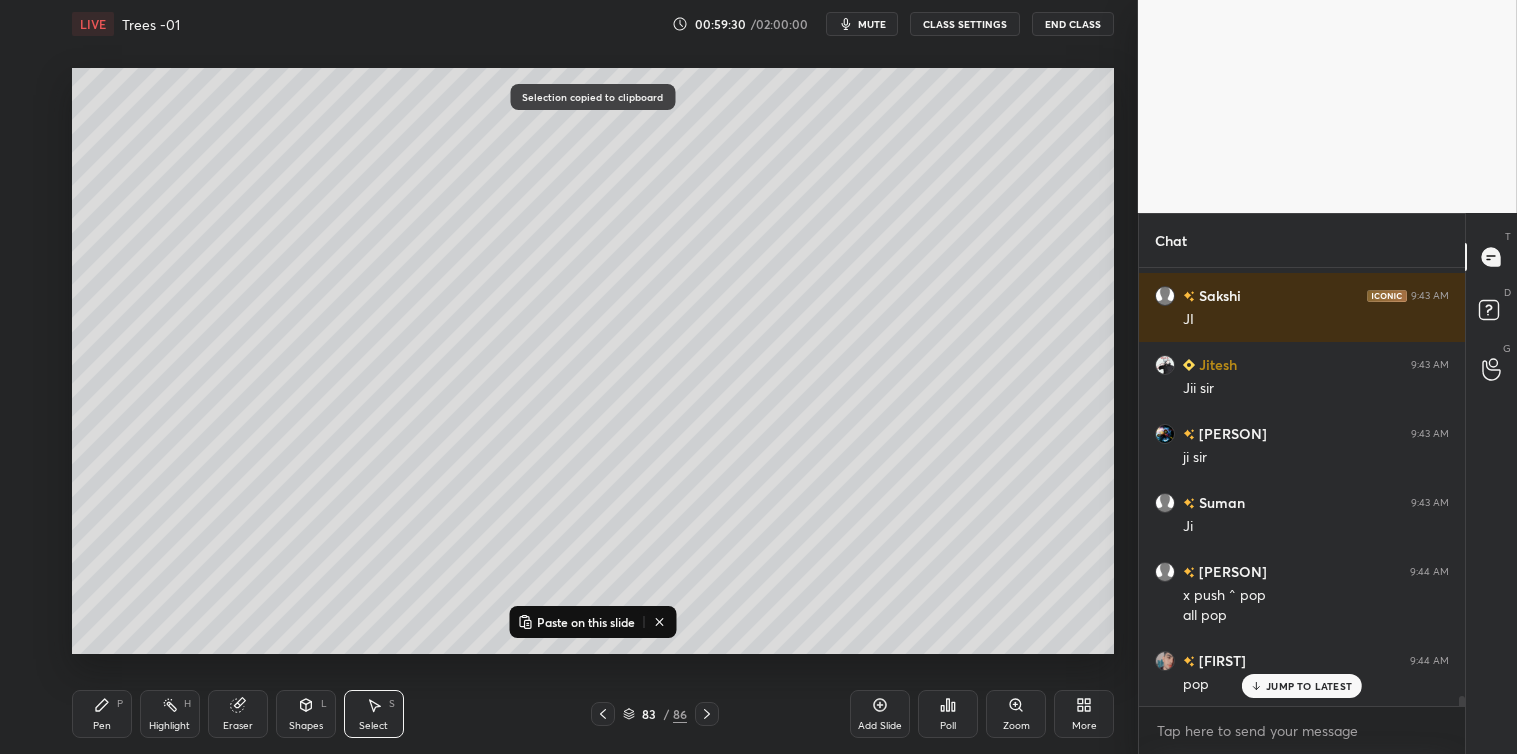 click on "Paste on this slide" at bounding box center (586, 622) 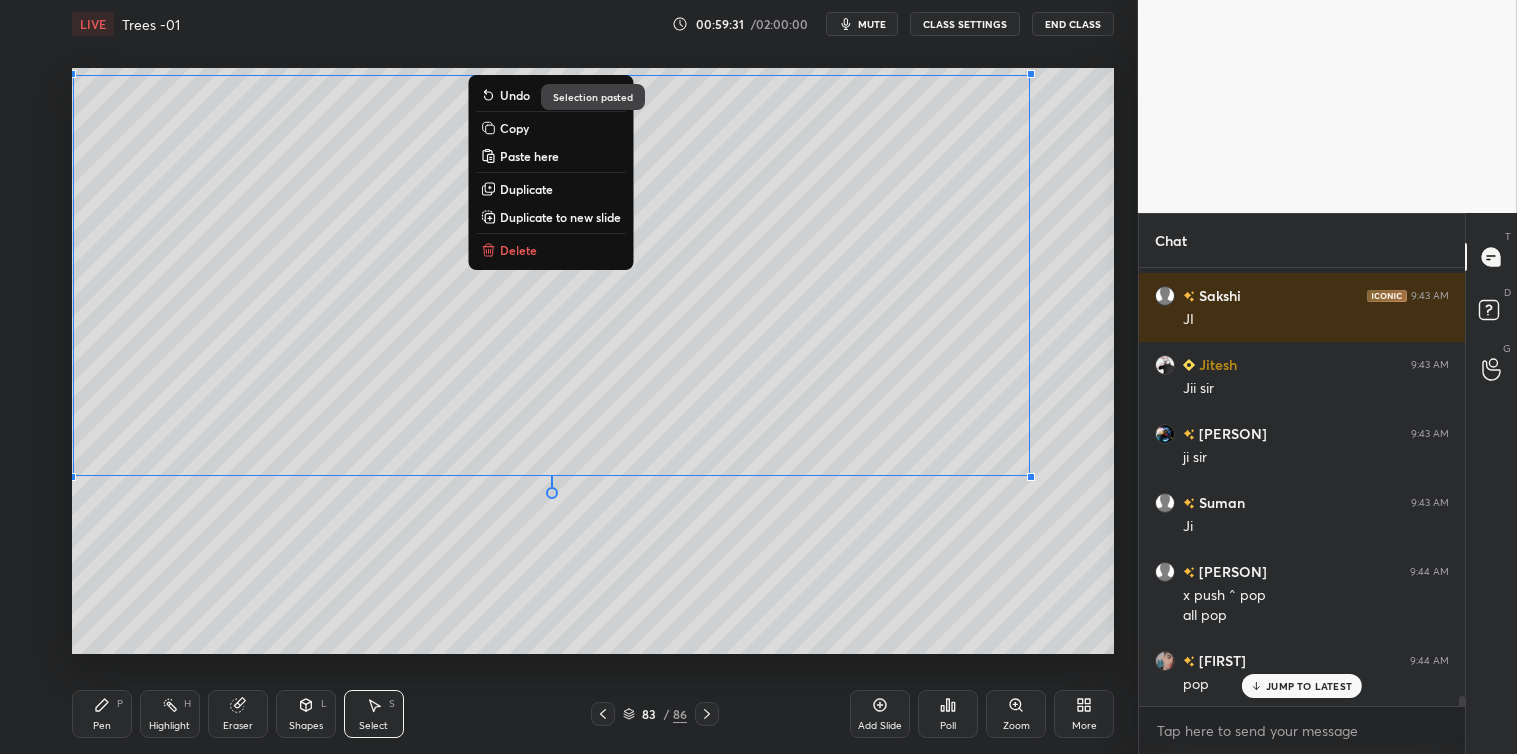 click on "0 ° Undo Copy Paste here Duplicate Duplicate to new slide Delete Selection pasted Setting up your live class Poll for   secs No correct answer Start poll" at bounding box center [593, 361] 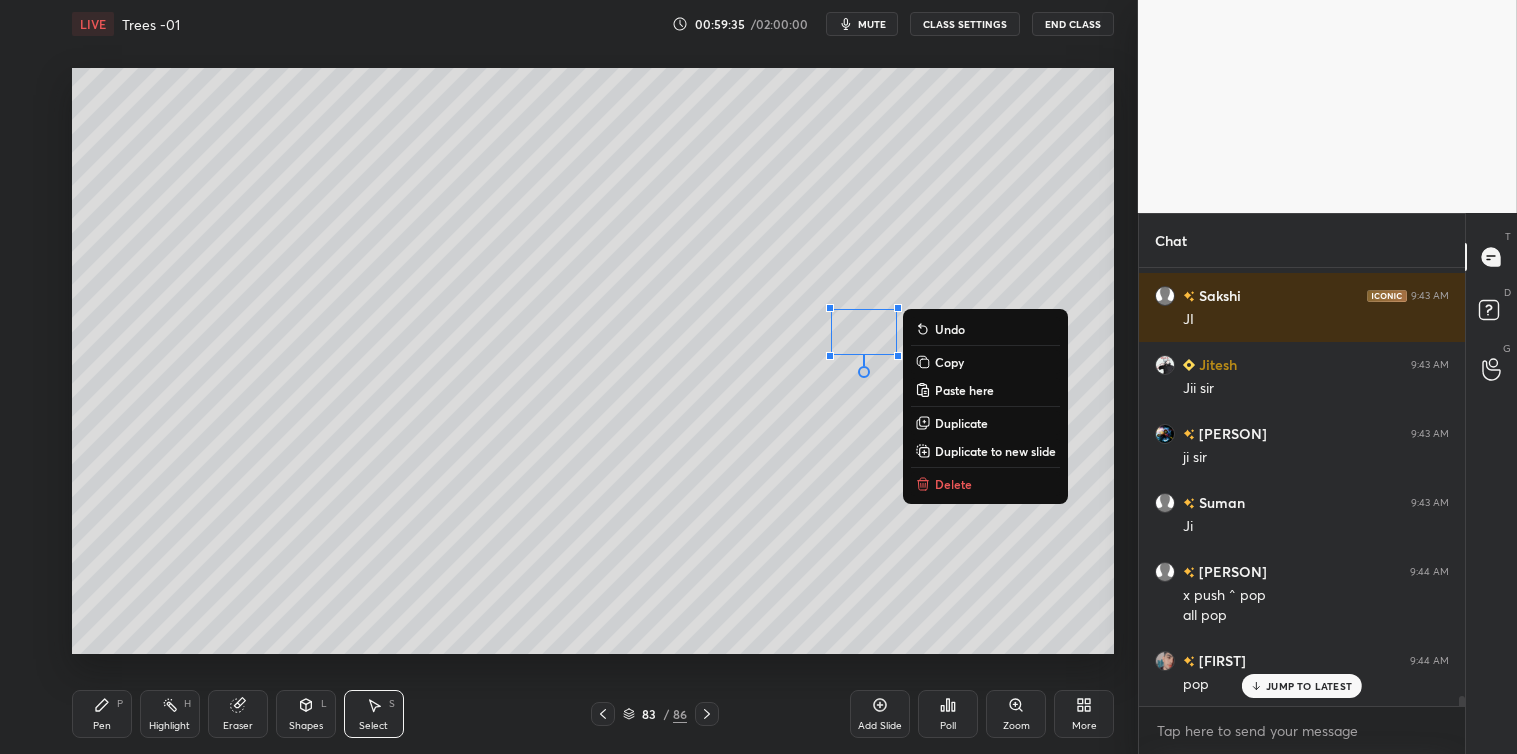 click on "Delete" at bounding box center (953, 484) 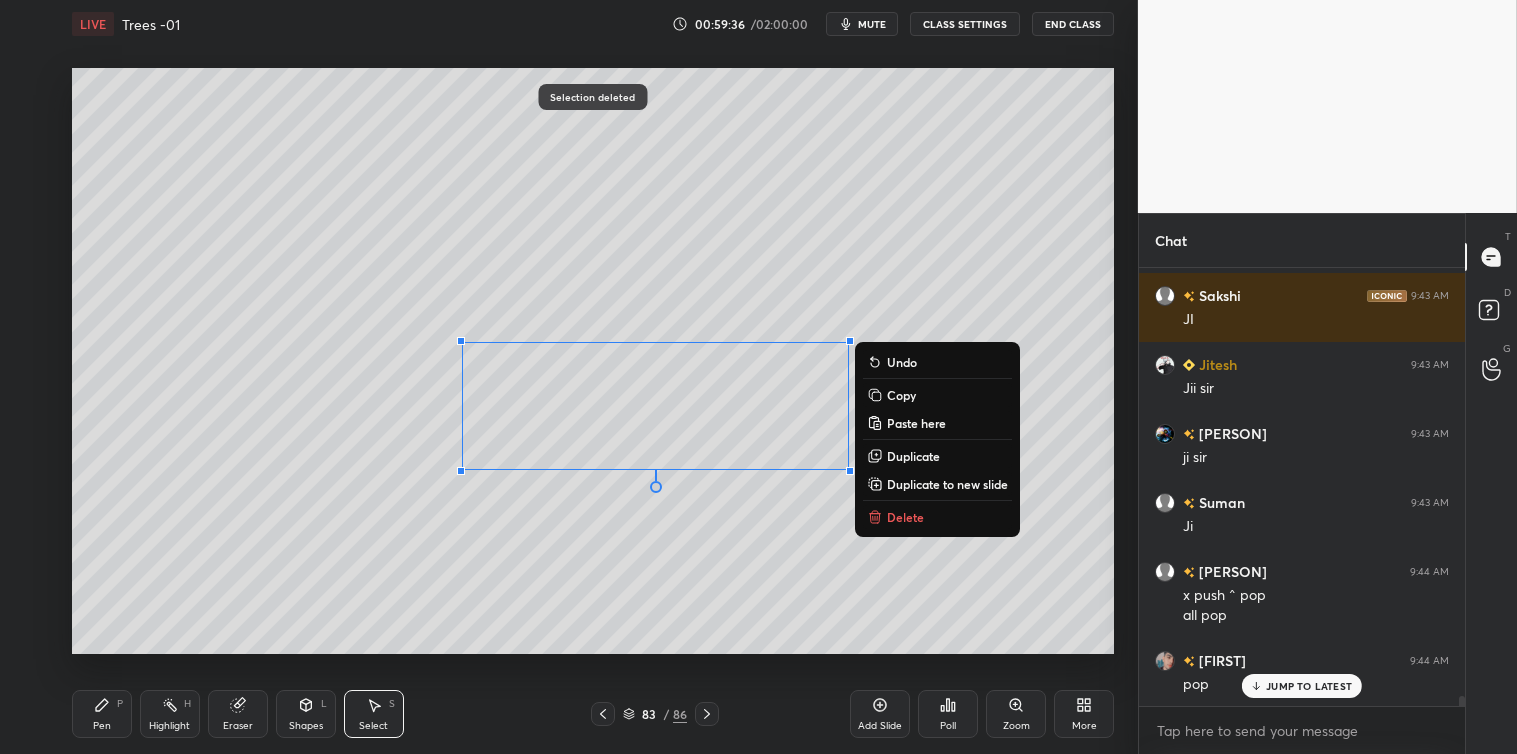 click on "Delete" at bounding box center (905, 517) 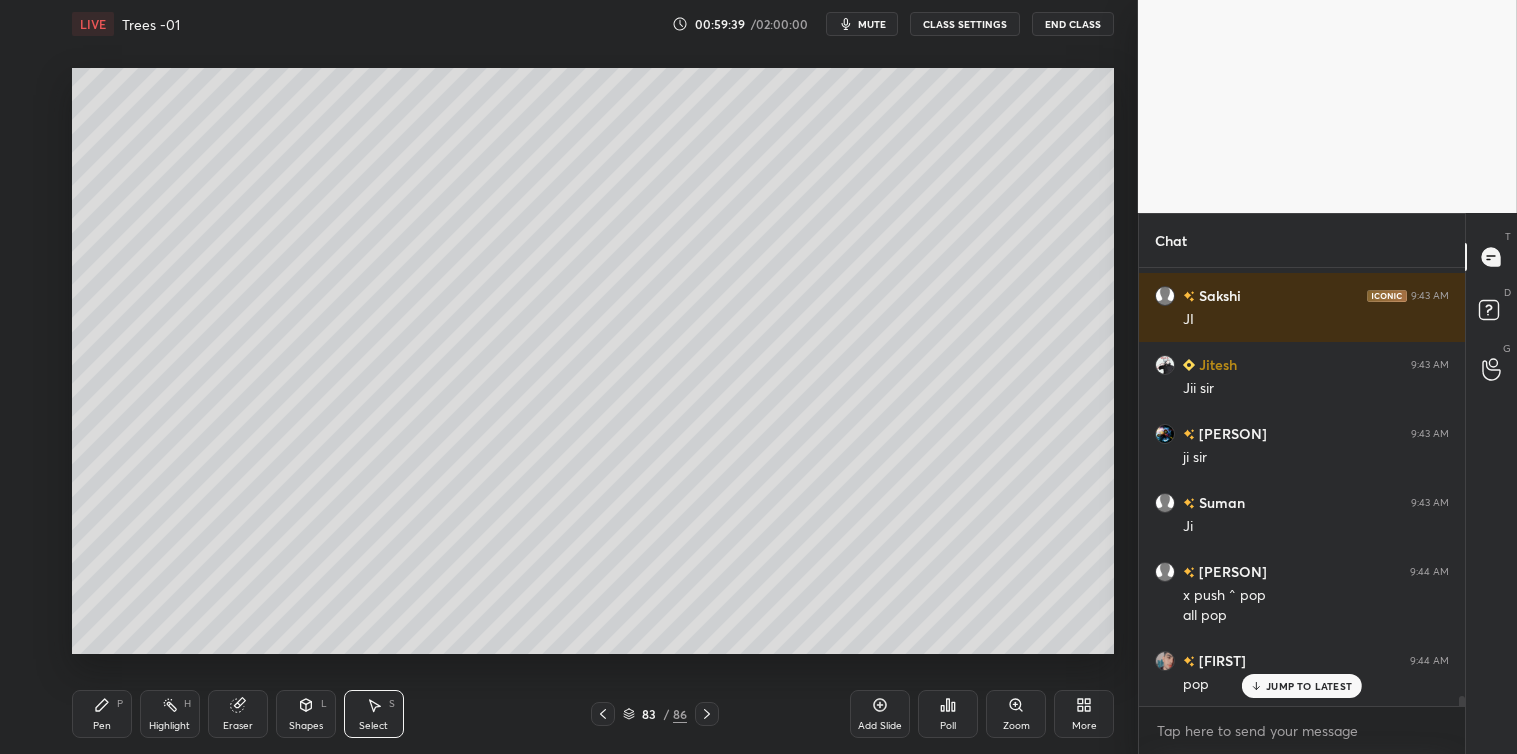 click on "Pen P" at bounding box center (102, 714) 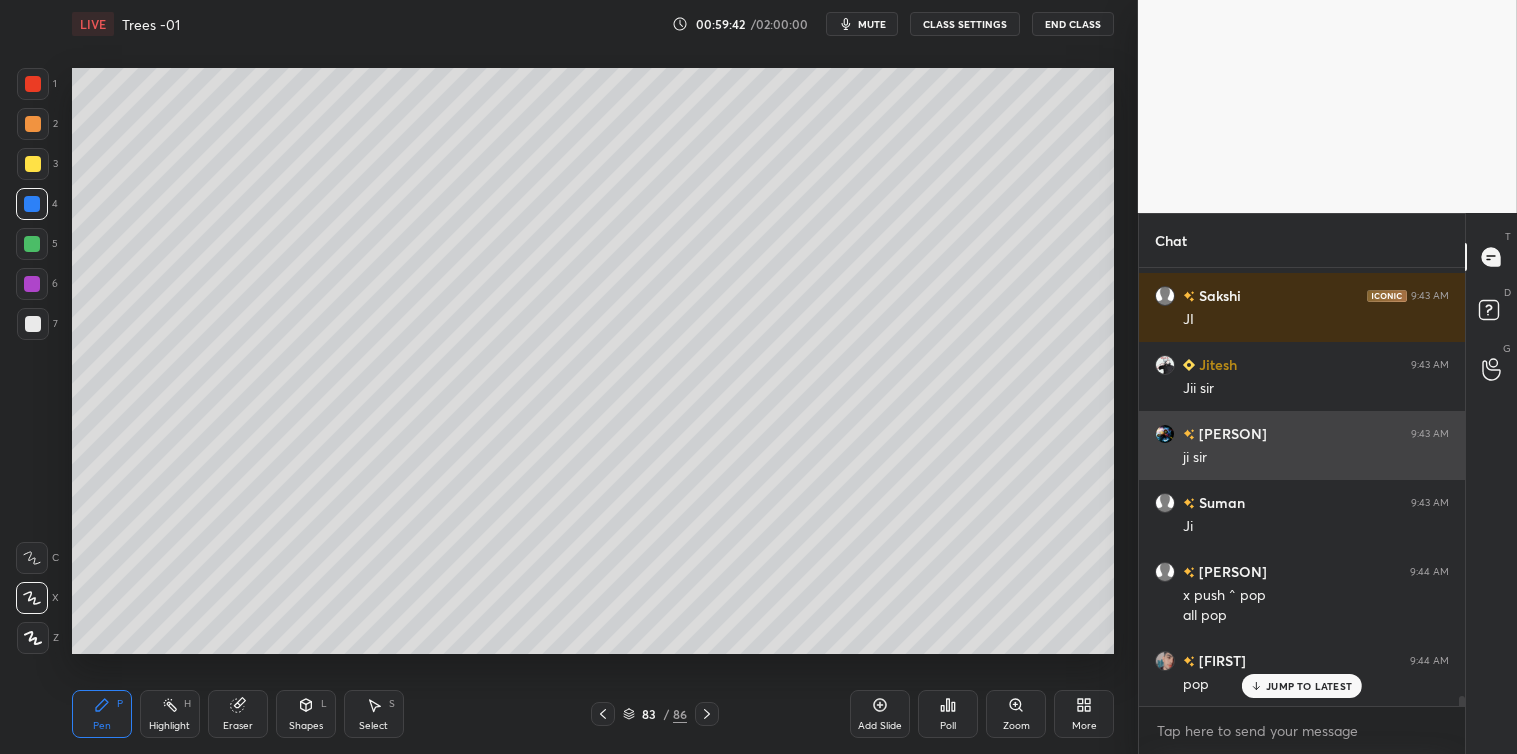 scroll, scrollTop: 19227, scrollLeft: 0, axis: vertical 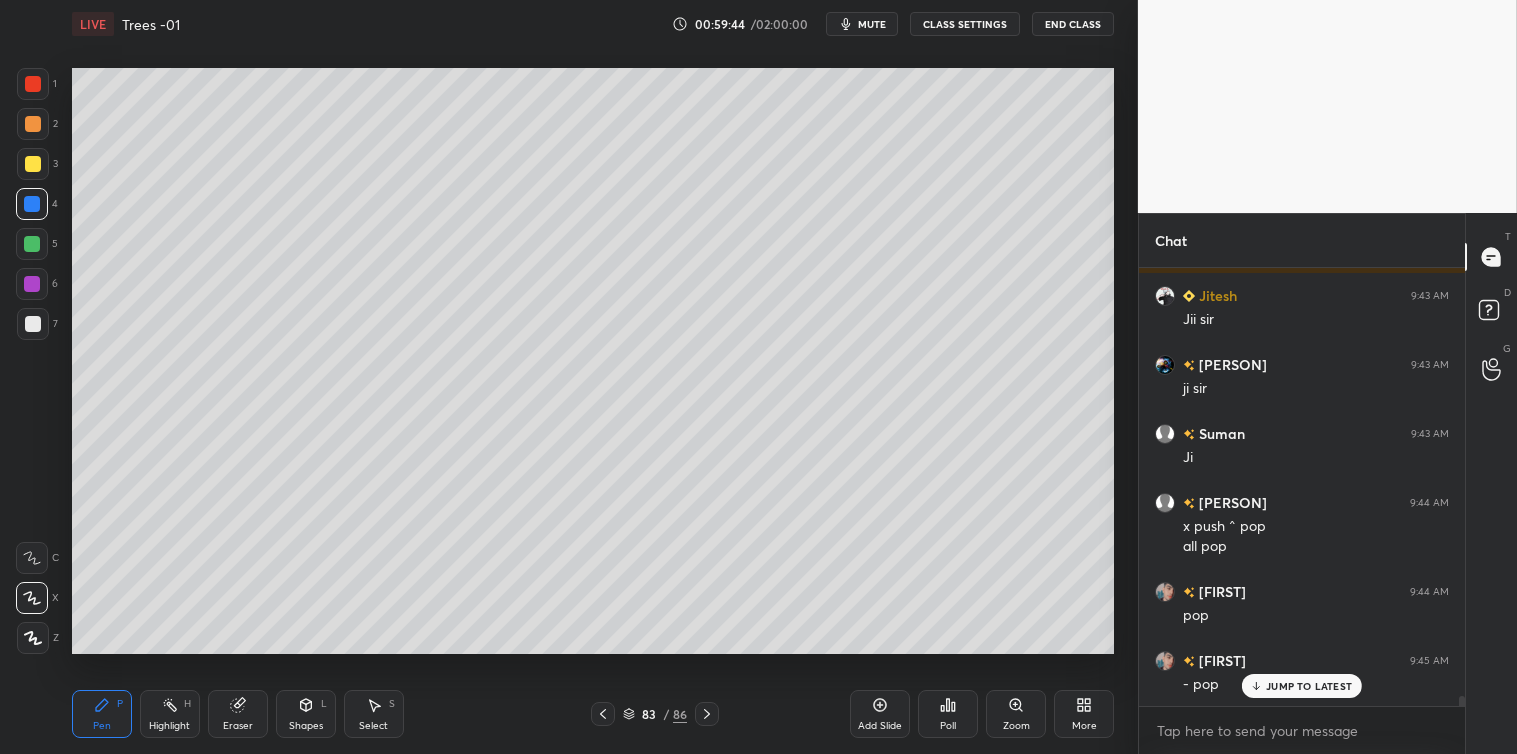 click 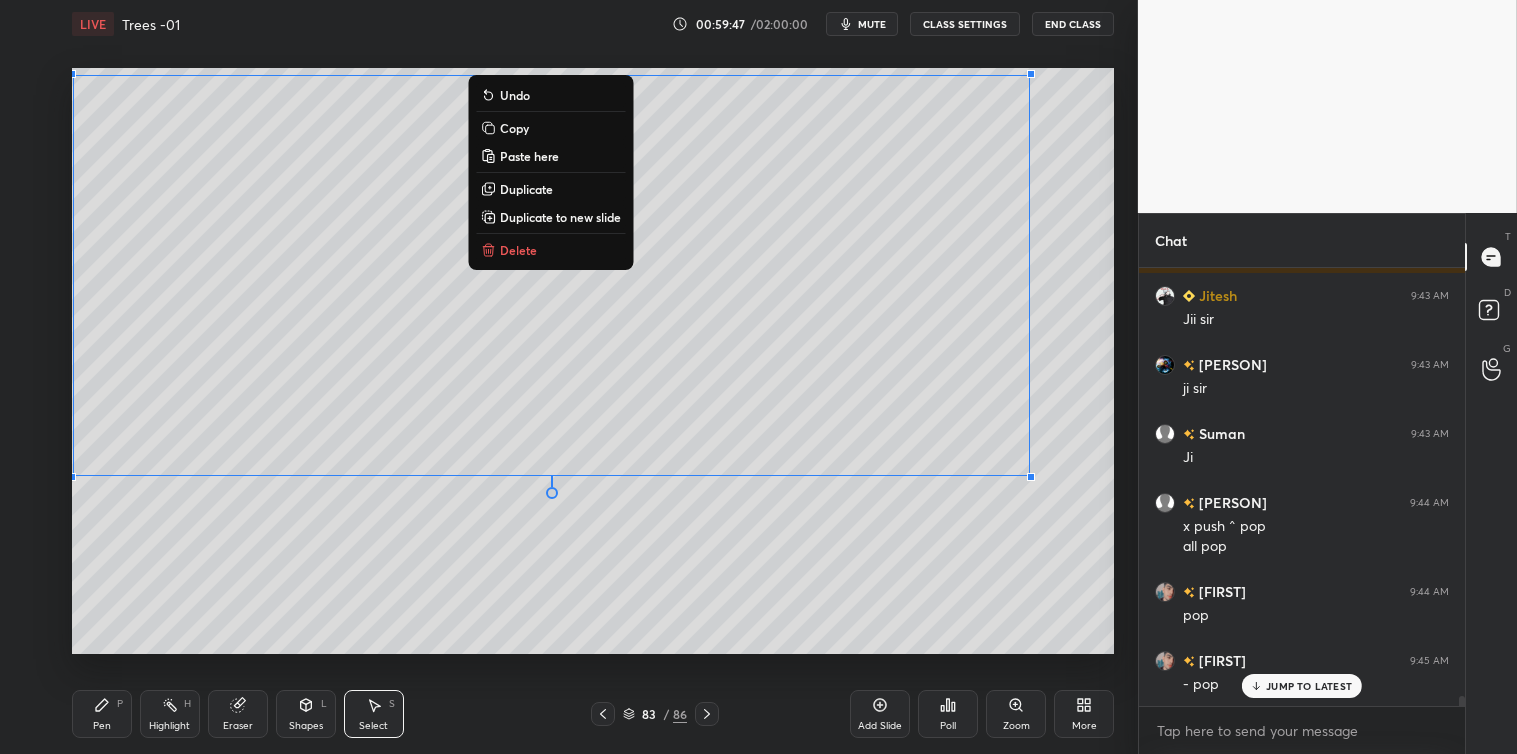 click on "Copy" at bounding box center [514, 128] 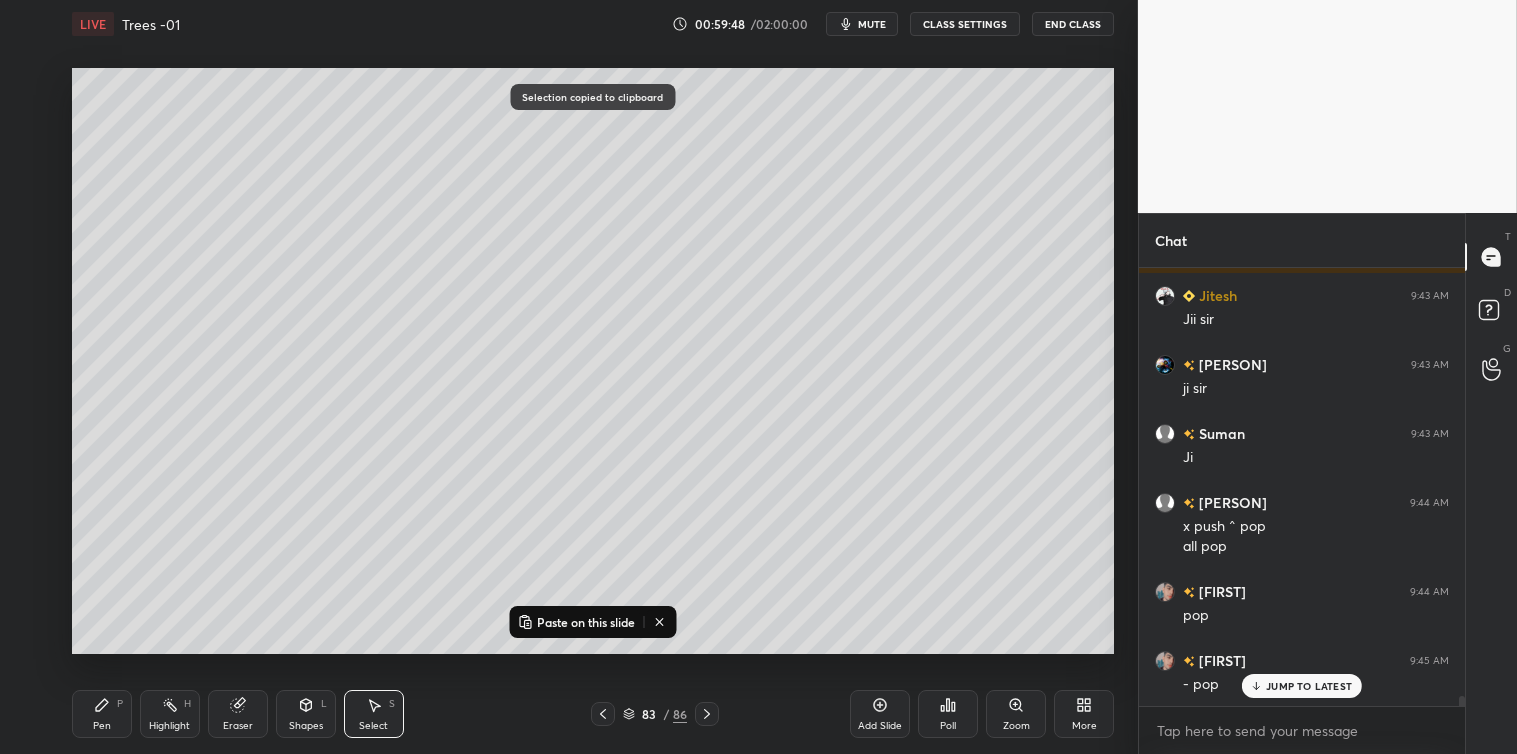 click 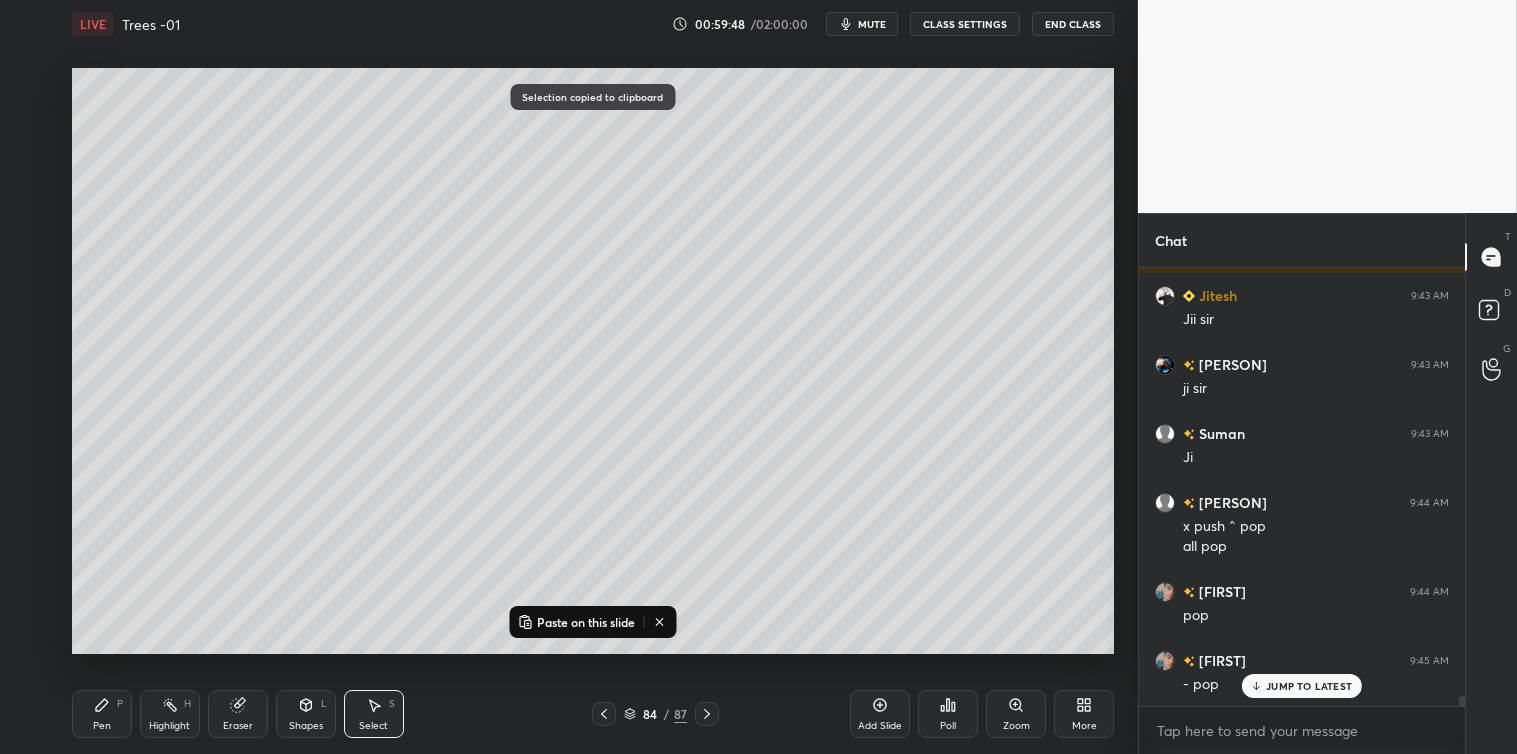 click on "Paste on this slide" at bounding box center [586, 622] 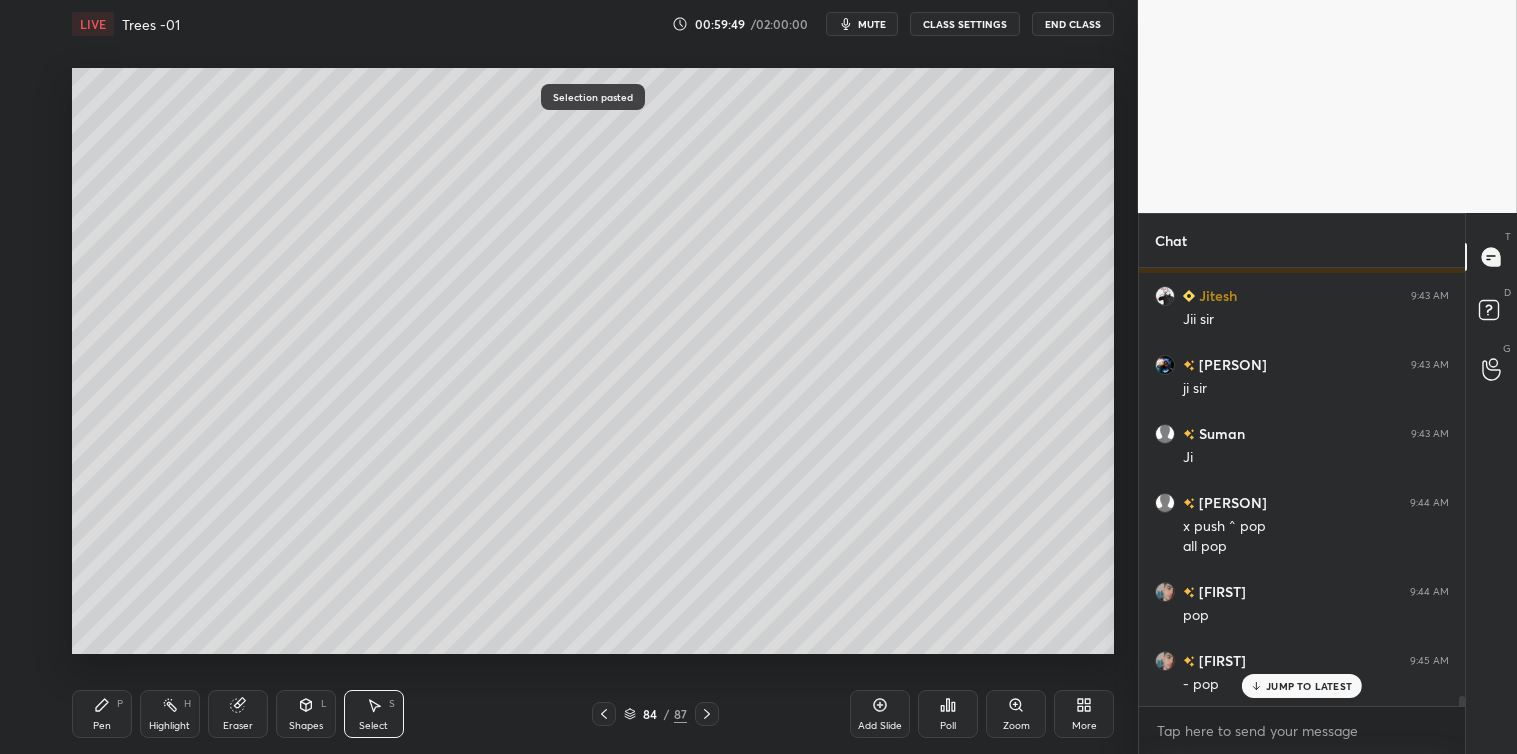 click on "0 ° Undo Copy Paste here Duplicate Duplicate to new slide Delete Selection pasted Setting up your live class Poll for   secs No correct answer Start poll" at bounding box center [593, 361] 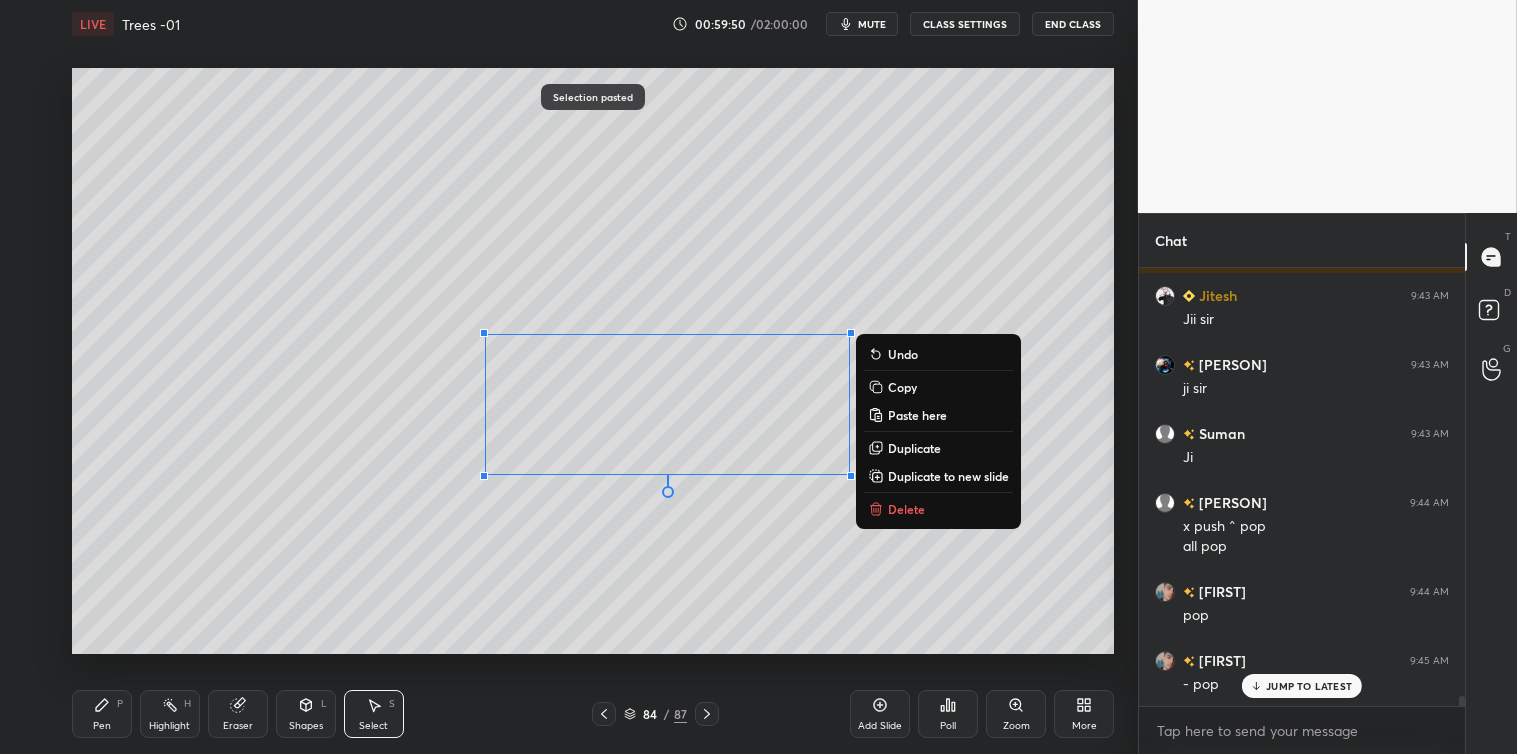 click on "Delete" at bounding box center [906, 509] 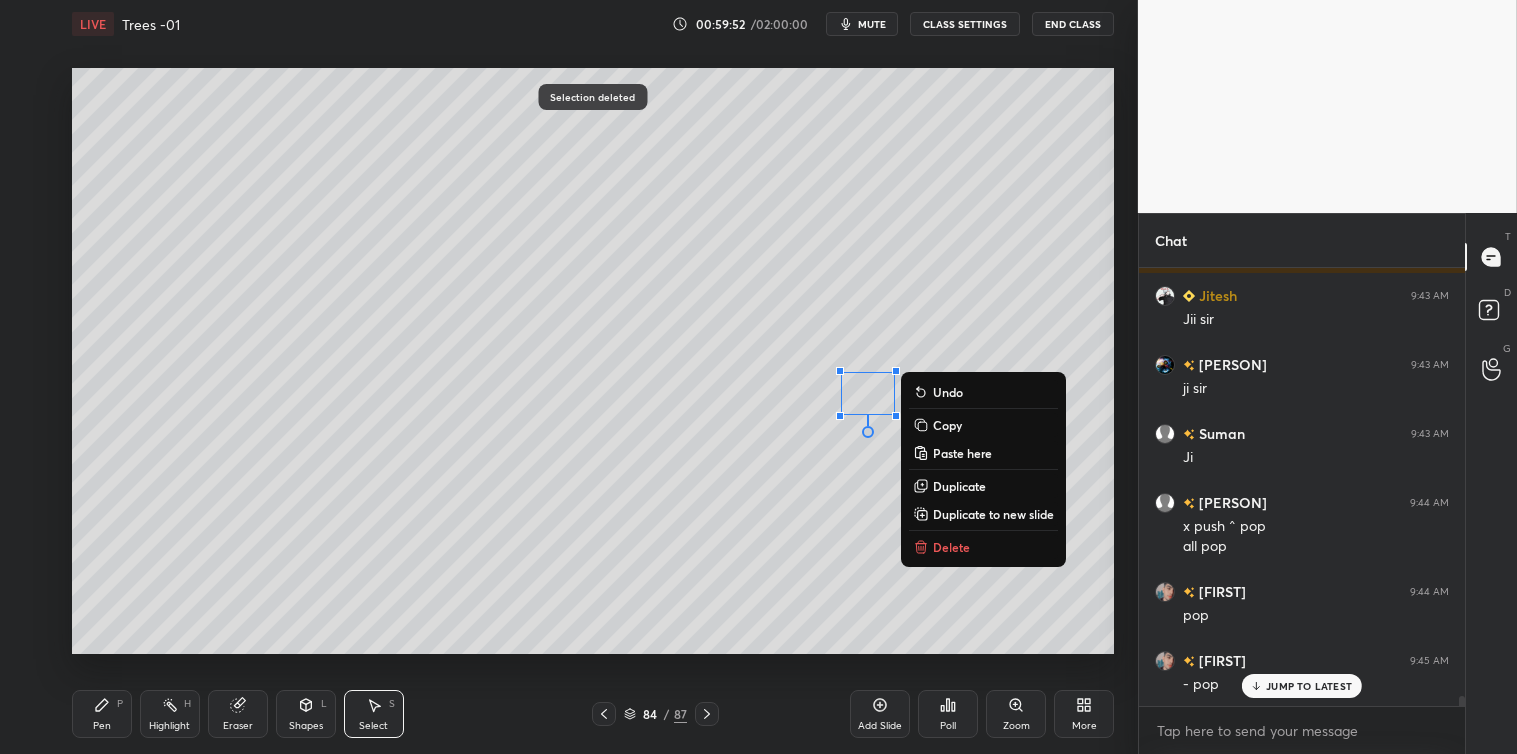 click on "Delete" at bounding box center [983, 547] 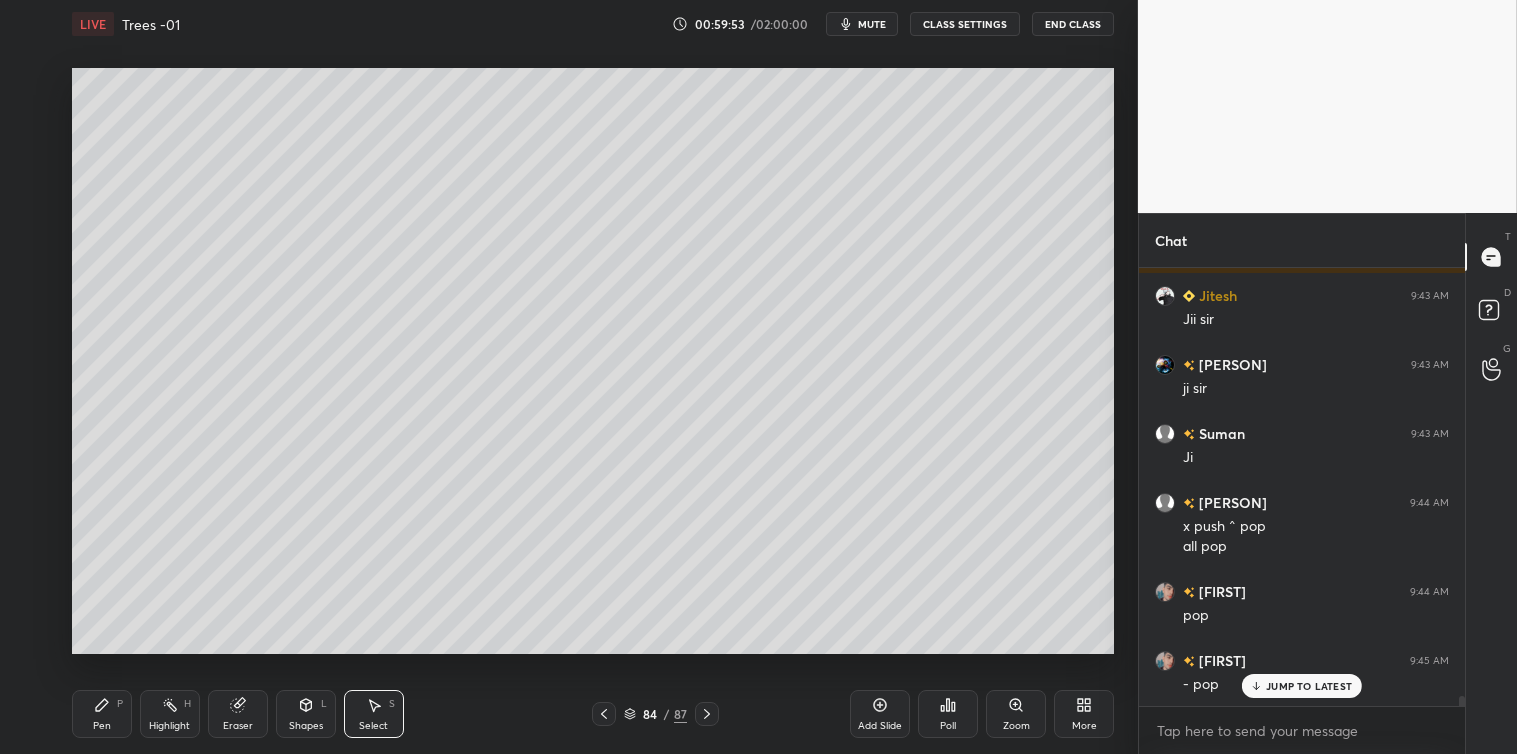 click on "Pen P" at bounding box center [102, 714] 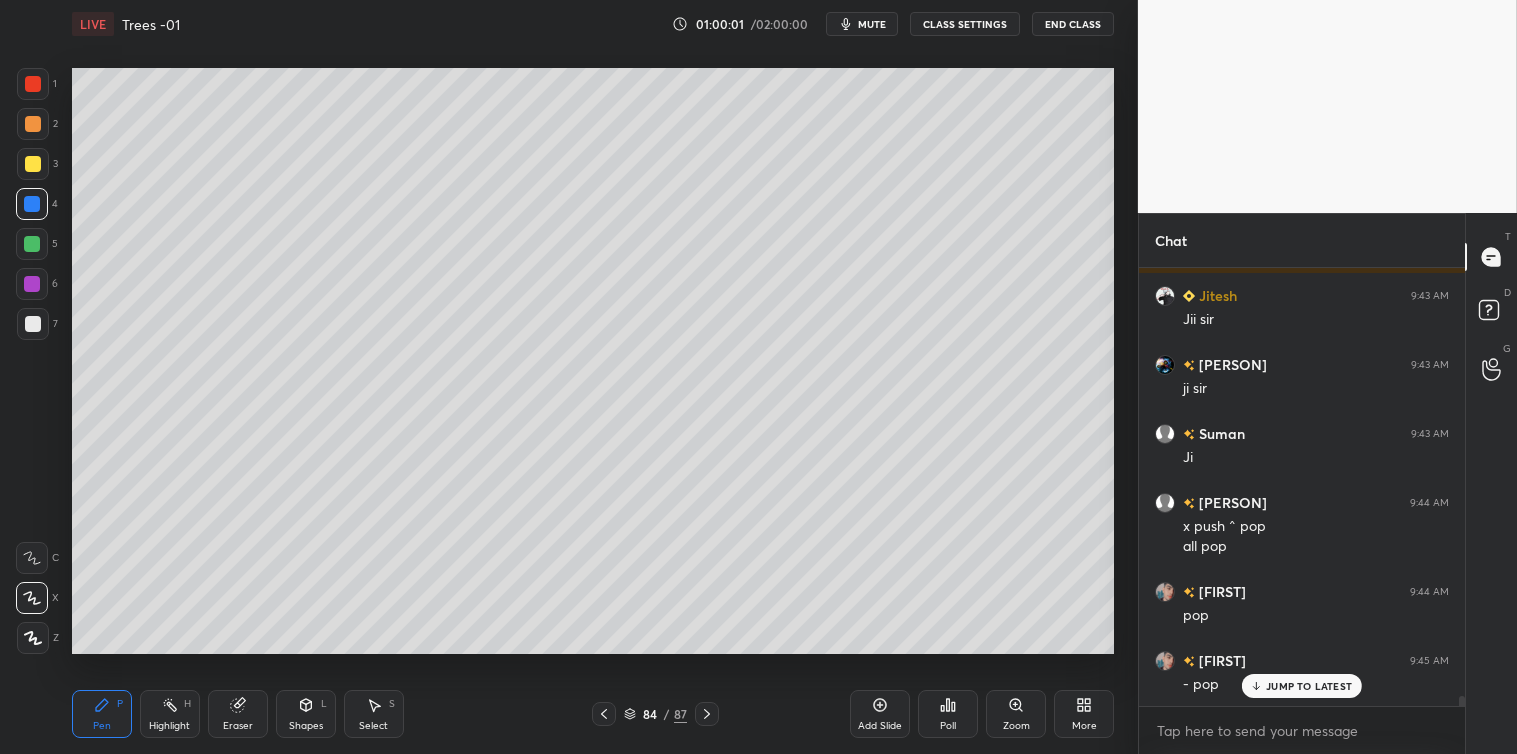 click on "Select S" at bounding box center [374, 714] 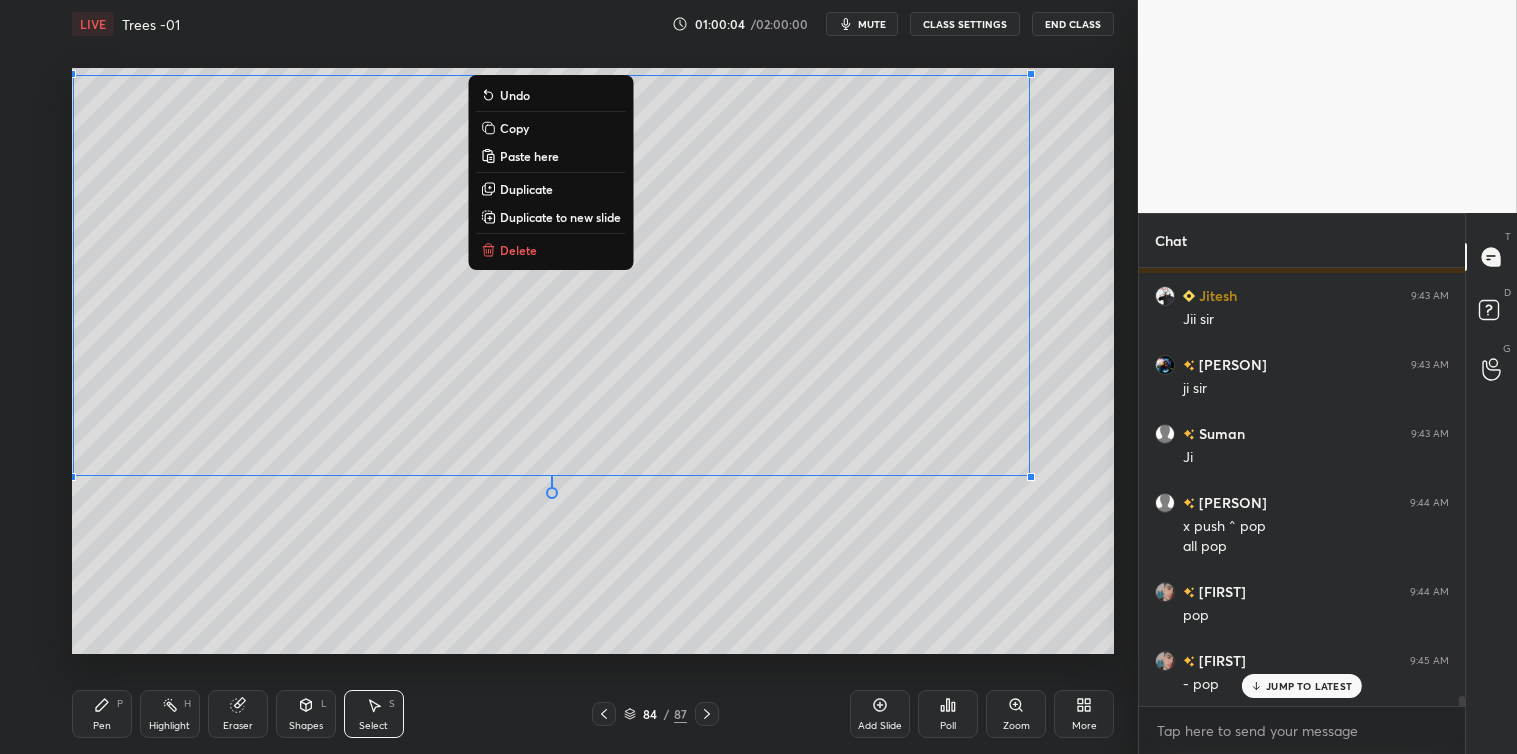 click on "Copy" at bounding box center (514, 128) 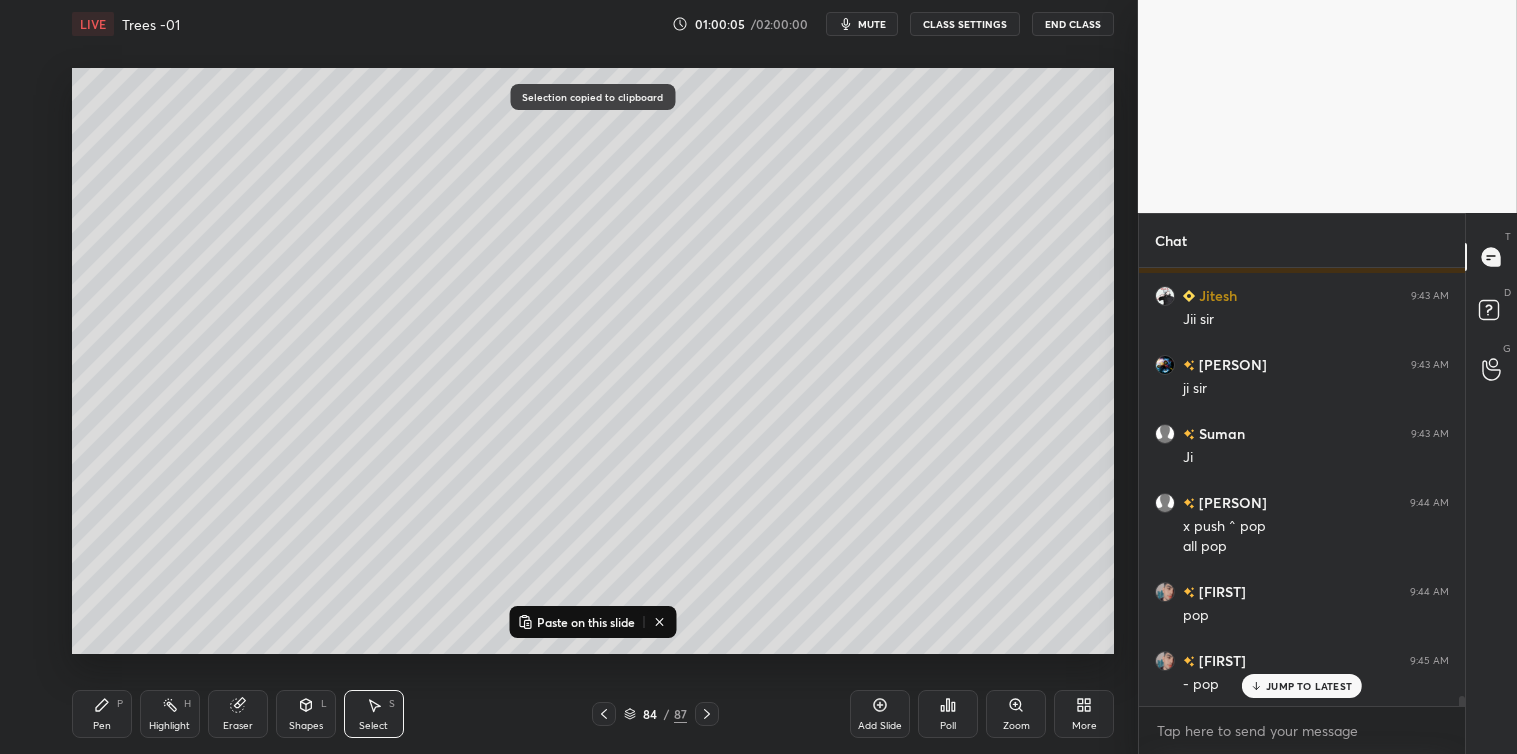 click on "Add Slide" at bounding box center [880, 714] 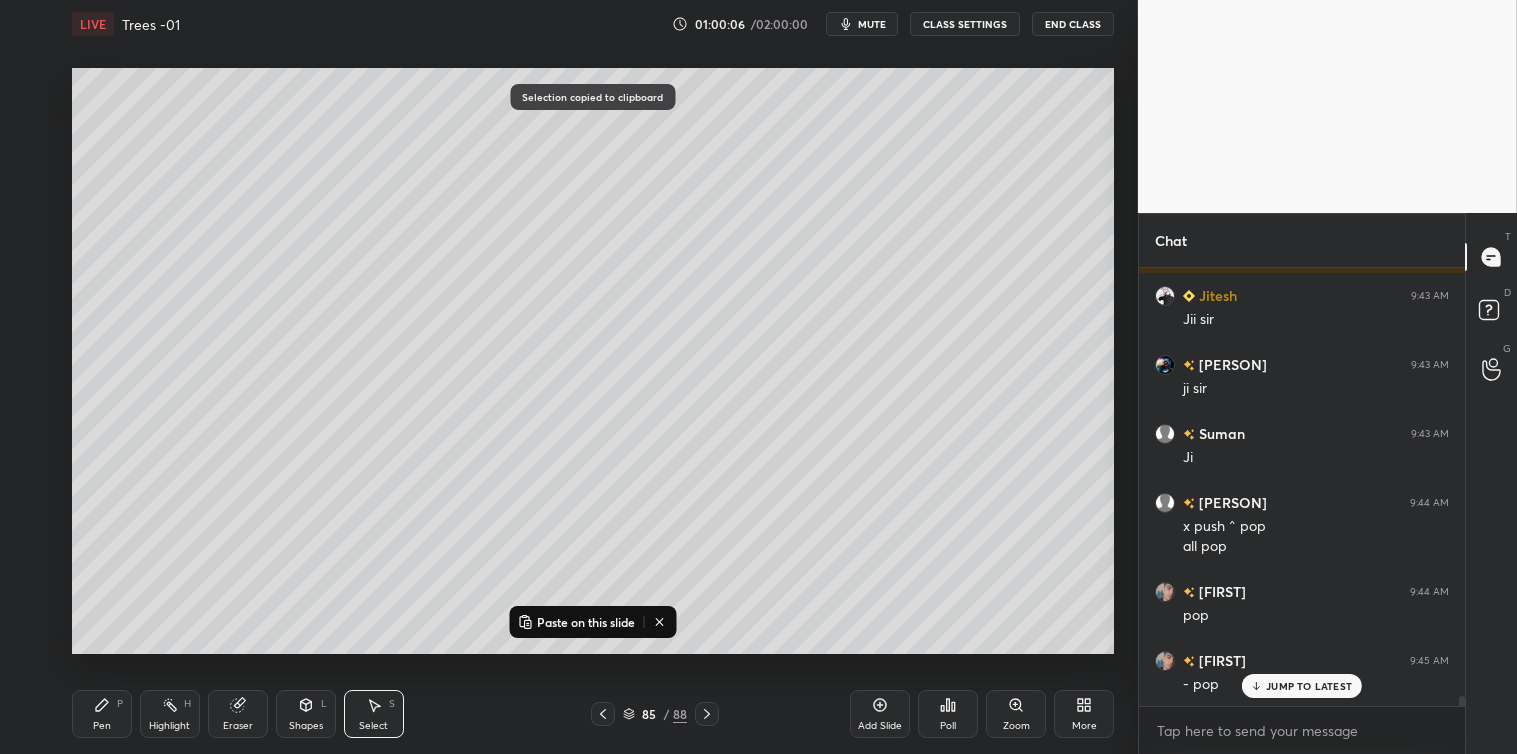 click on "Paste on this slide" at bounding box center [586, 622] 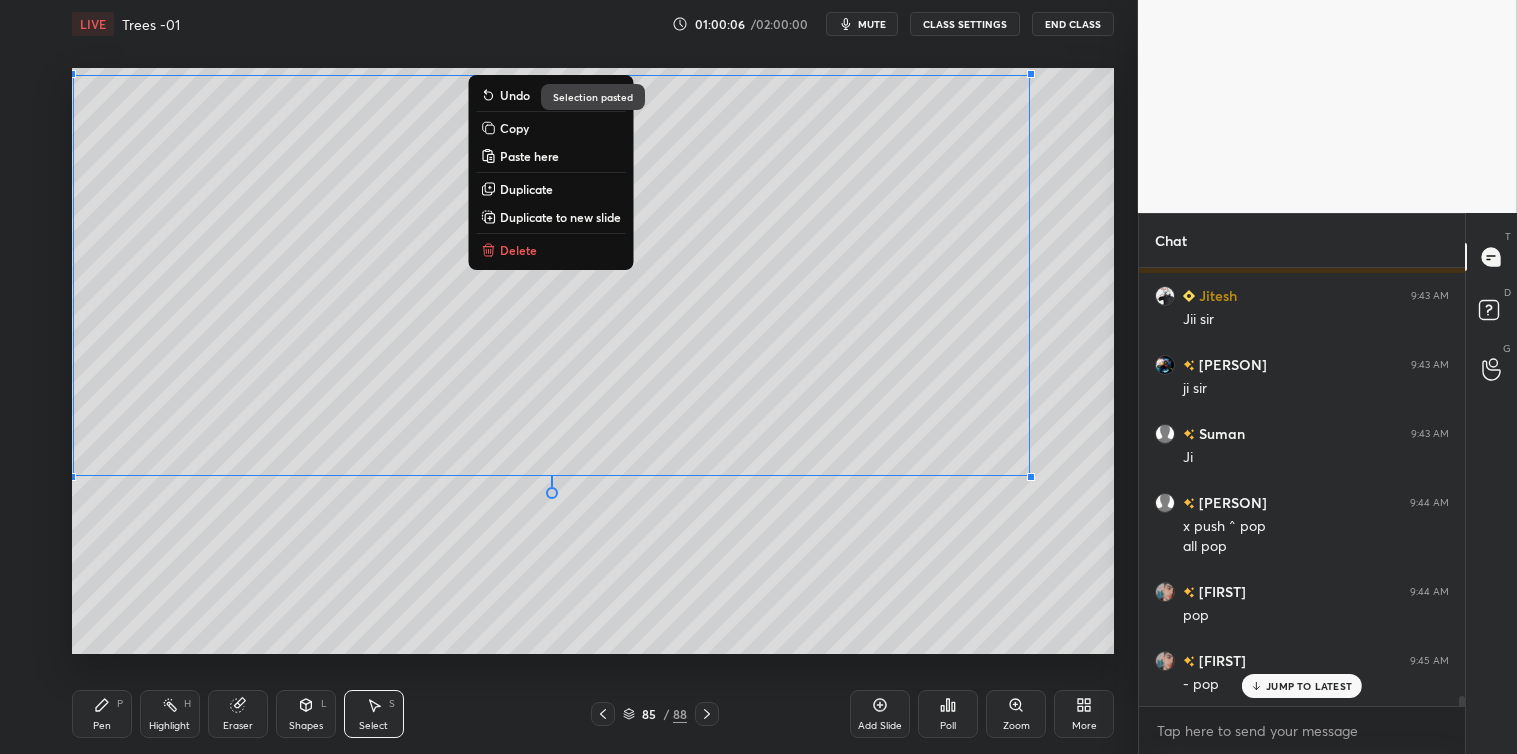 click on "0 ° Undo Copy Paste here Duplicate Duplicate to new slide Delete" at bounding box center (593, 361) 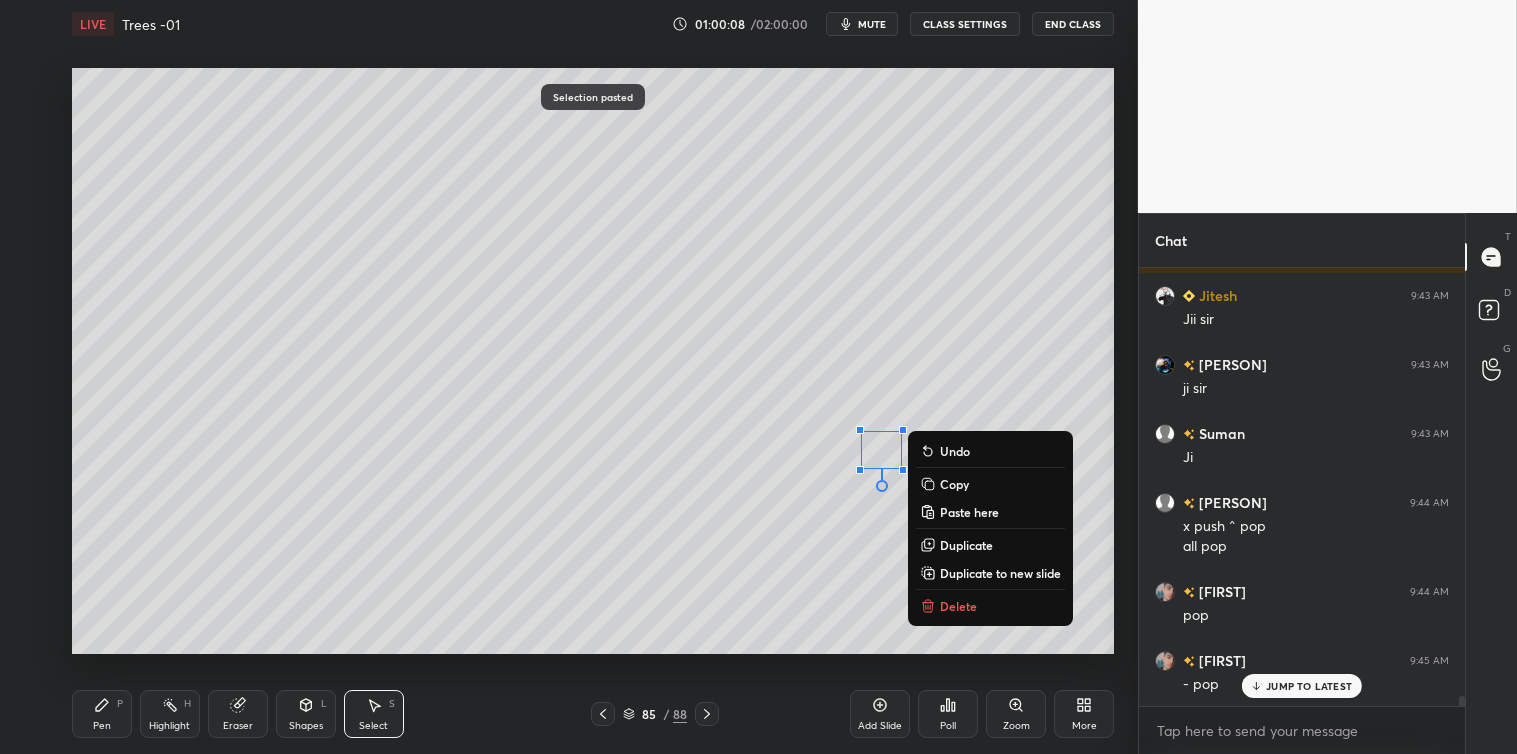 click 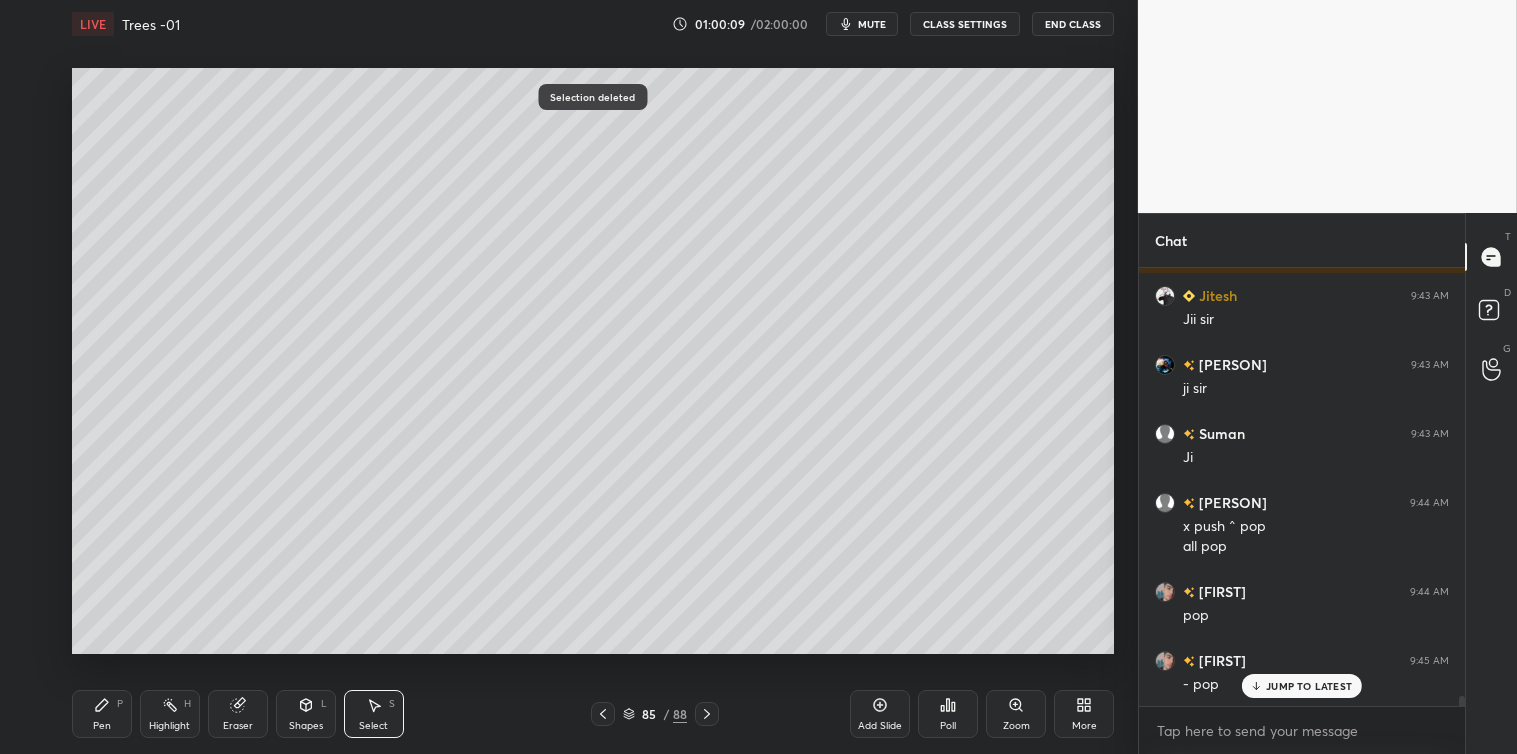 click 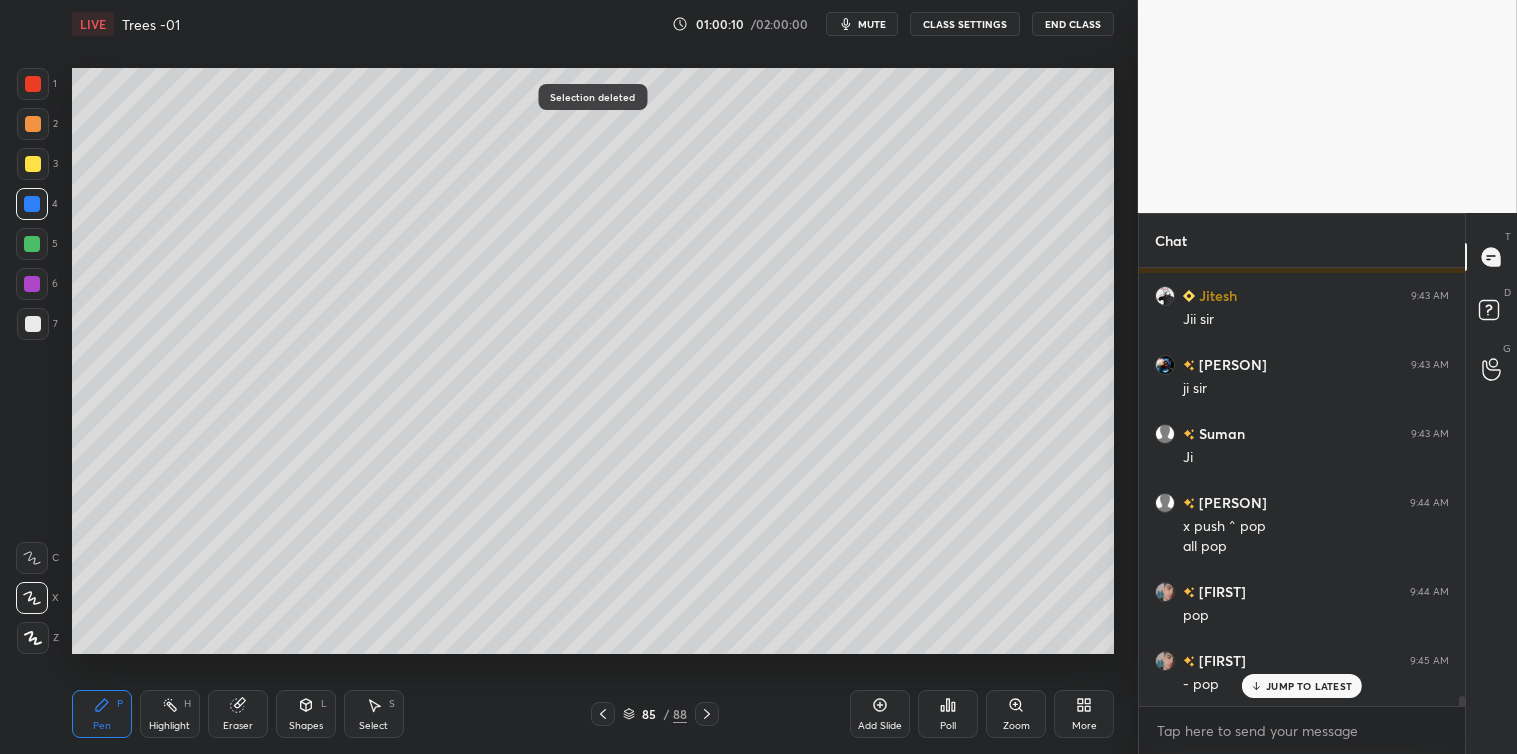 click at bounding box center (33, 164) 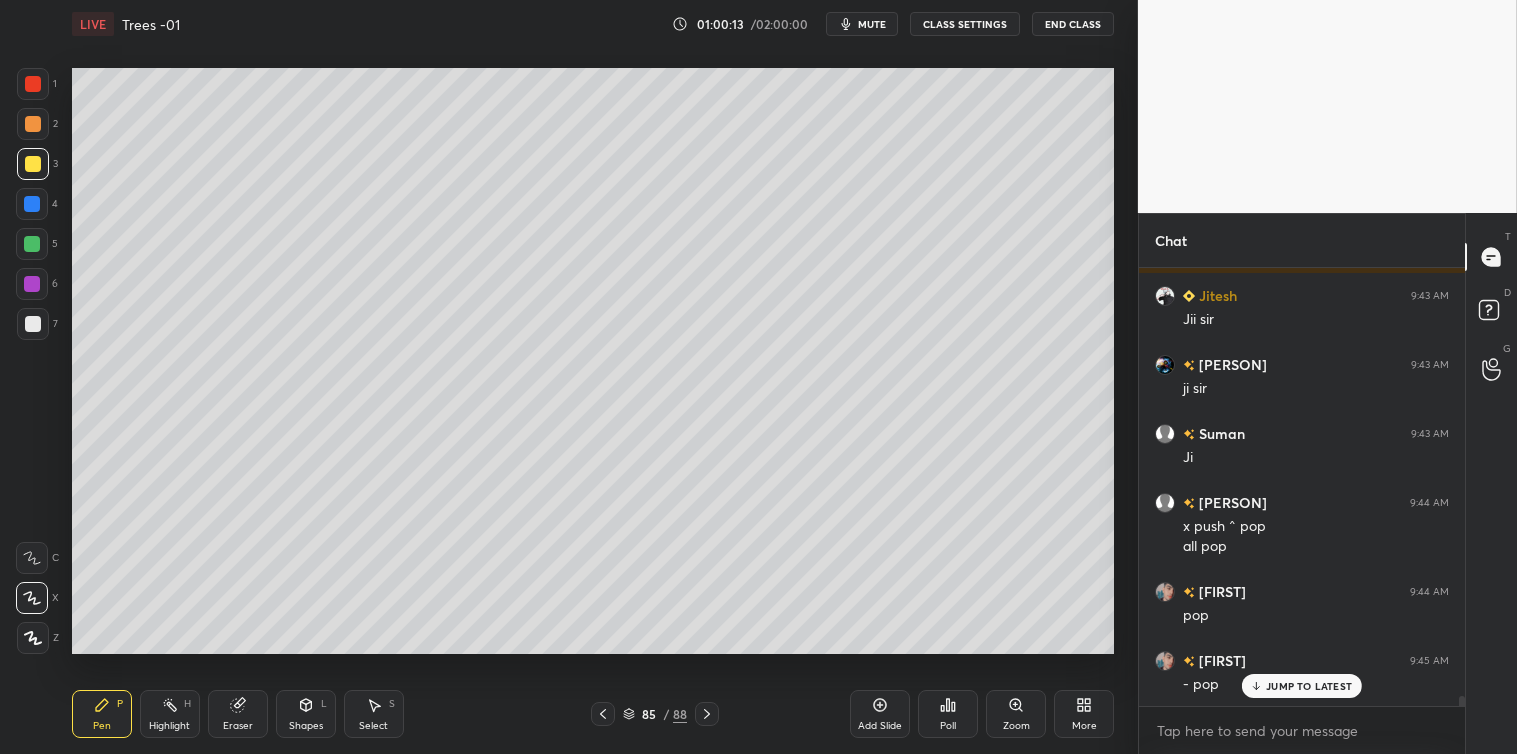 click 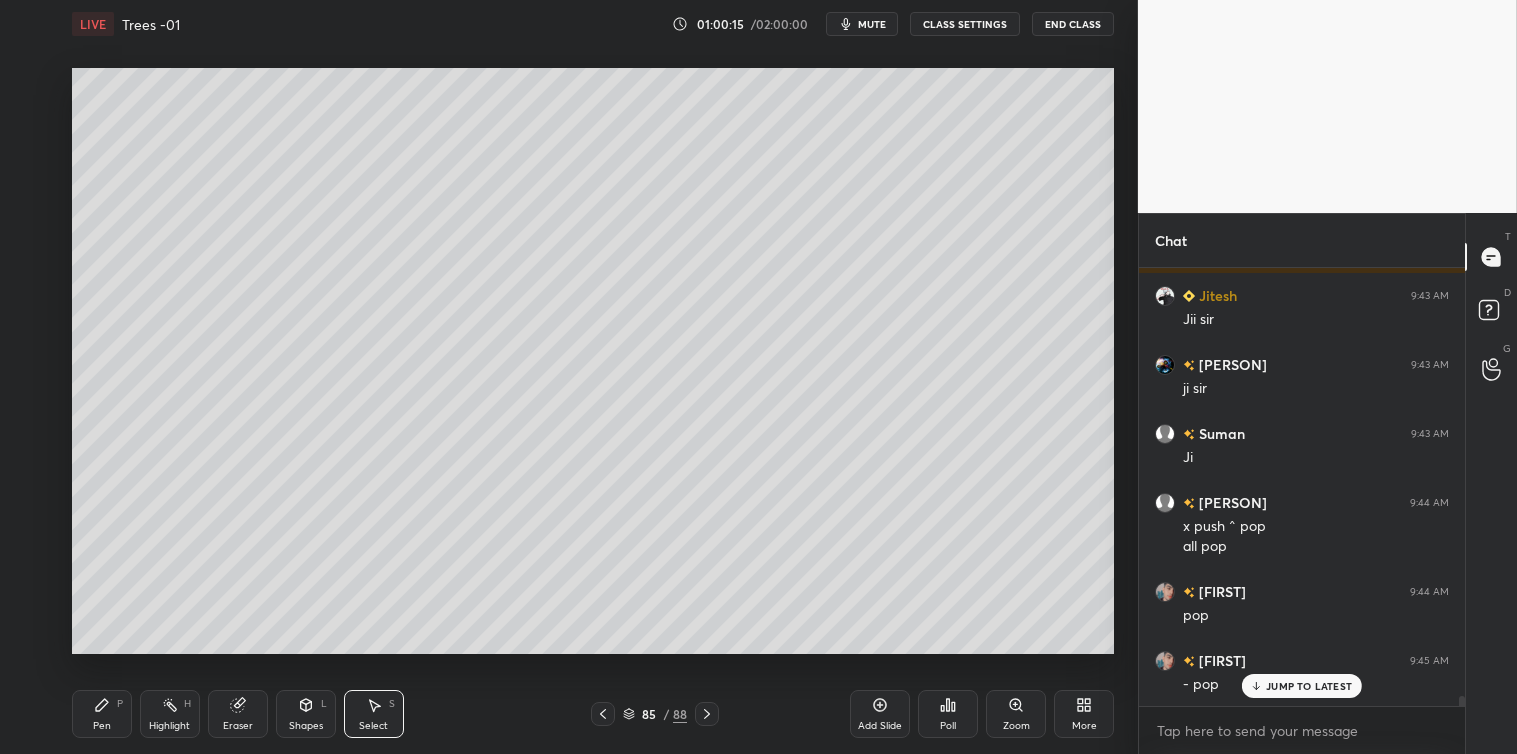 click on "0 ° Undo Copy Paste here Duplicate Duplicate to new slide Delete" at bounding box center (593, 361) 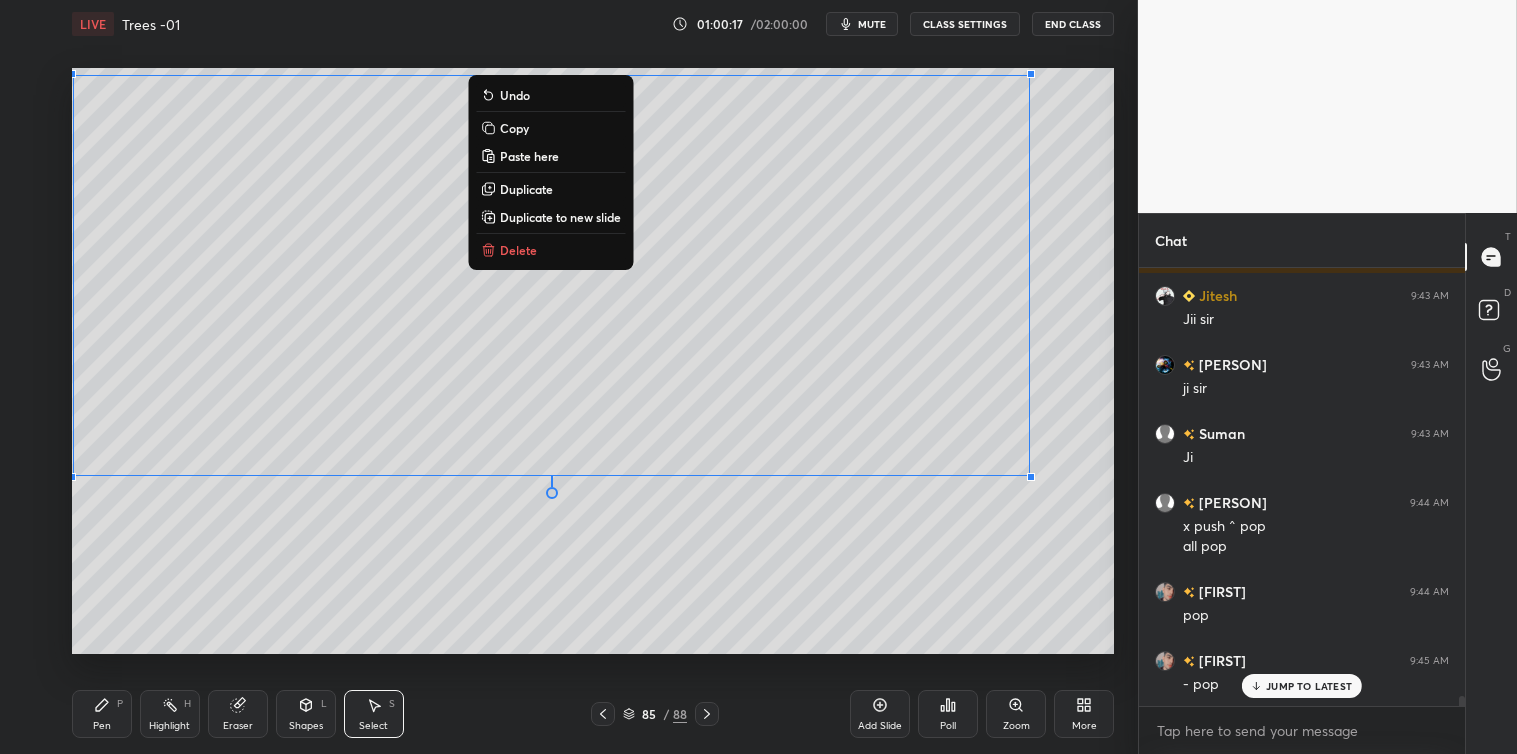 click on "Copy" at bounding box center (514, 128) 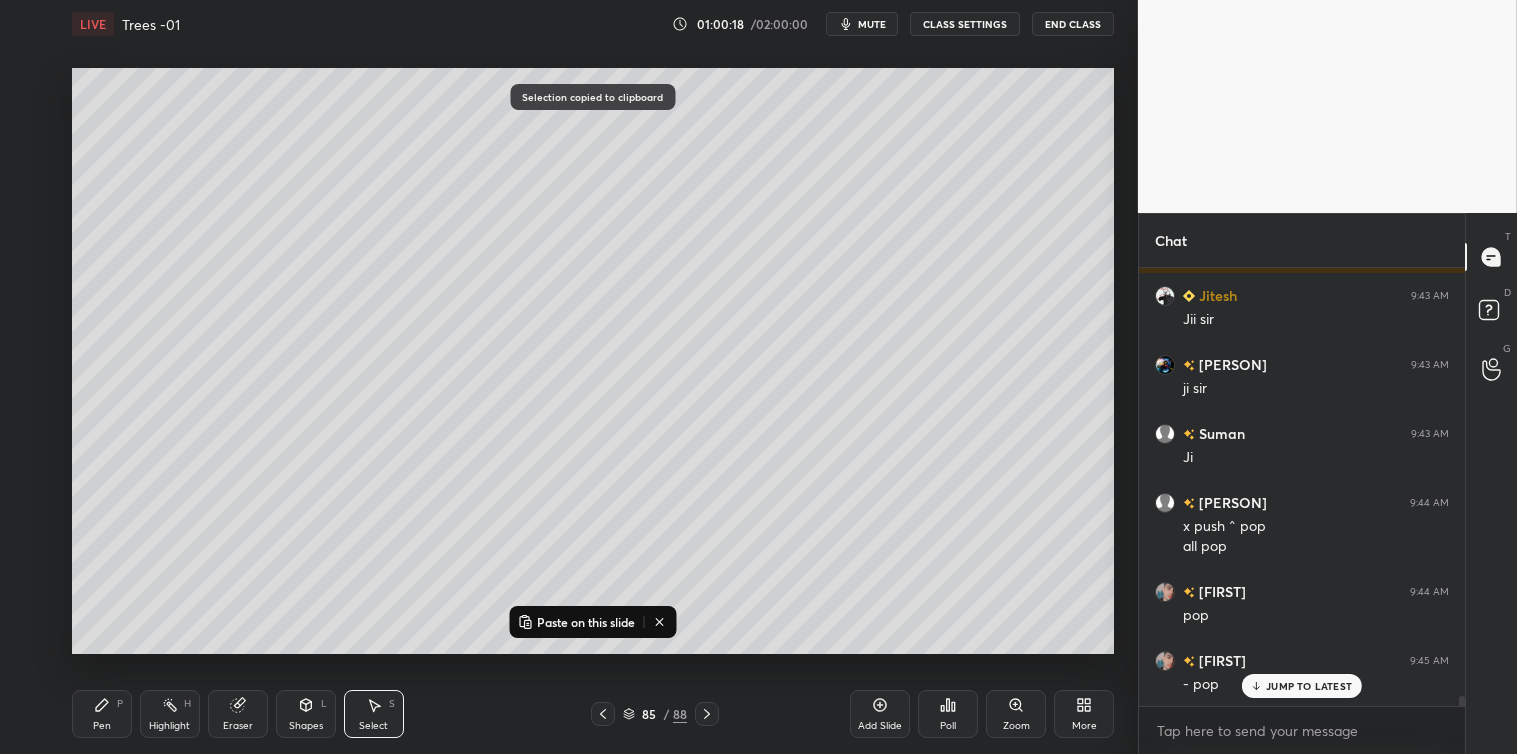 click 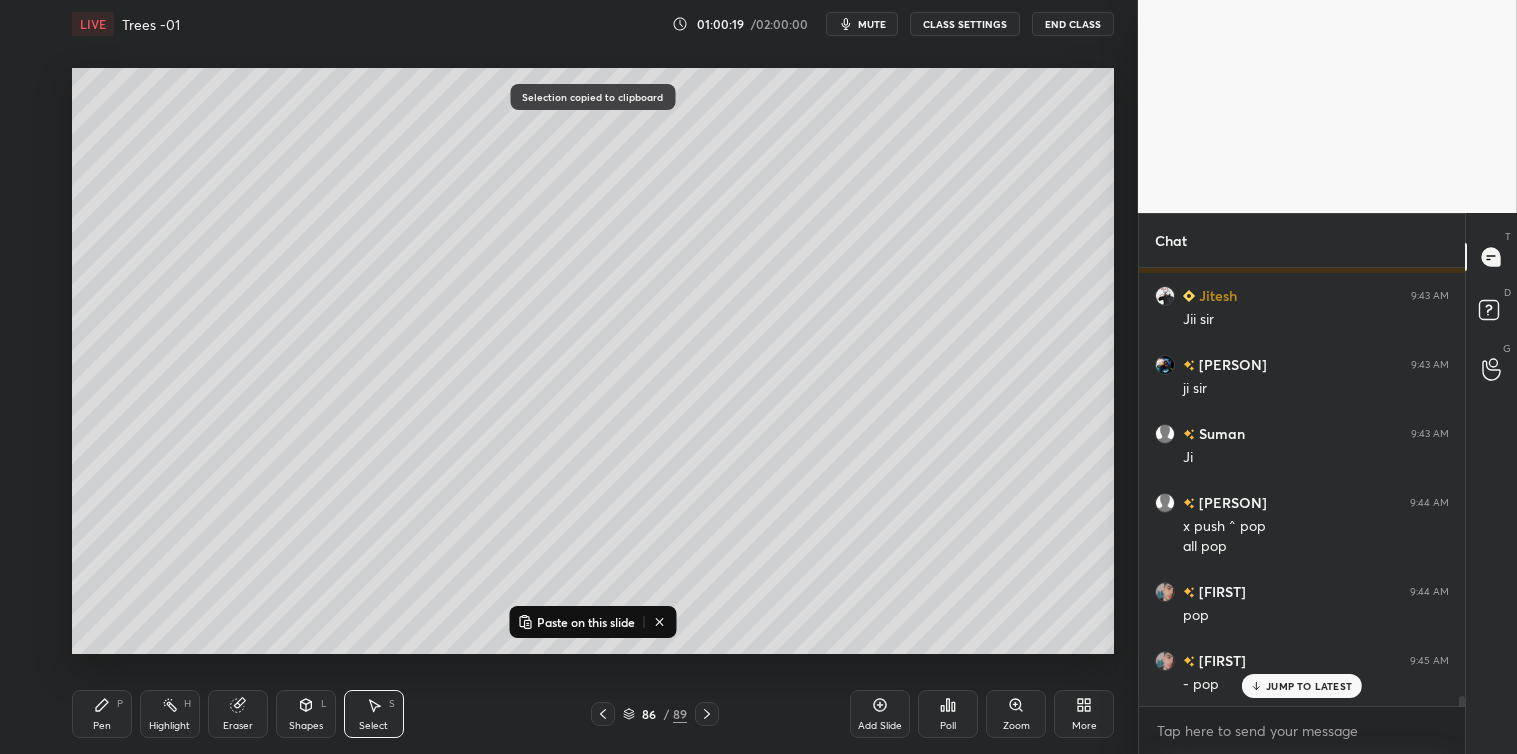 click on "Paste on this slide" at bounding box center [576, 622] 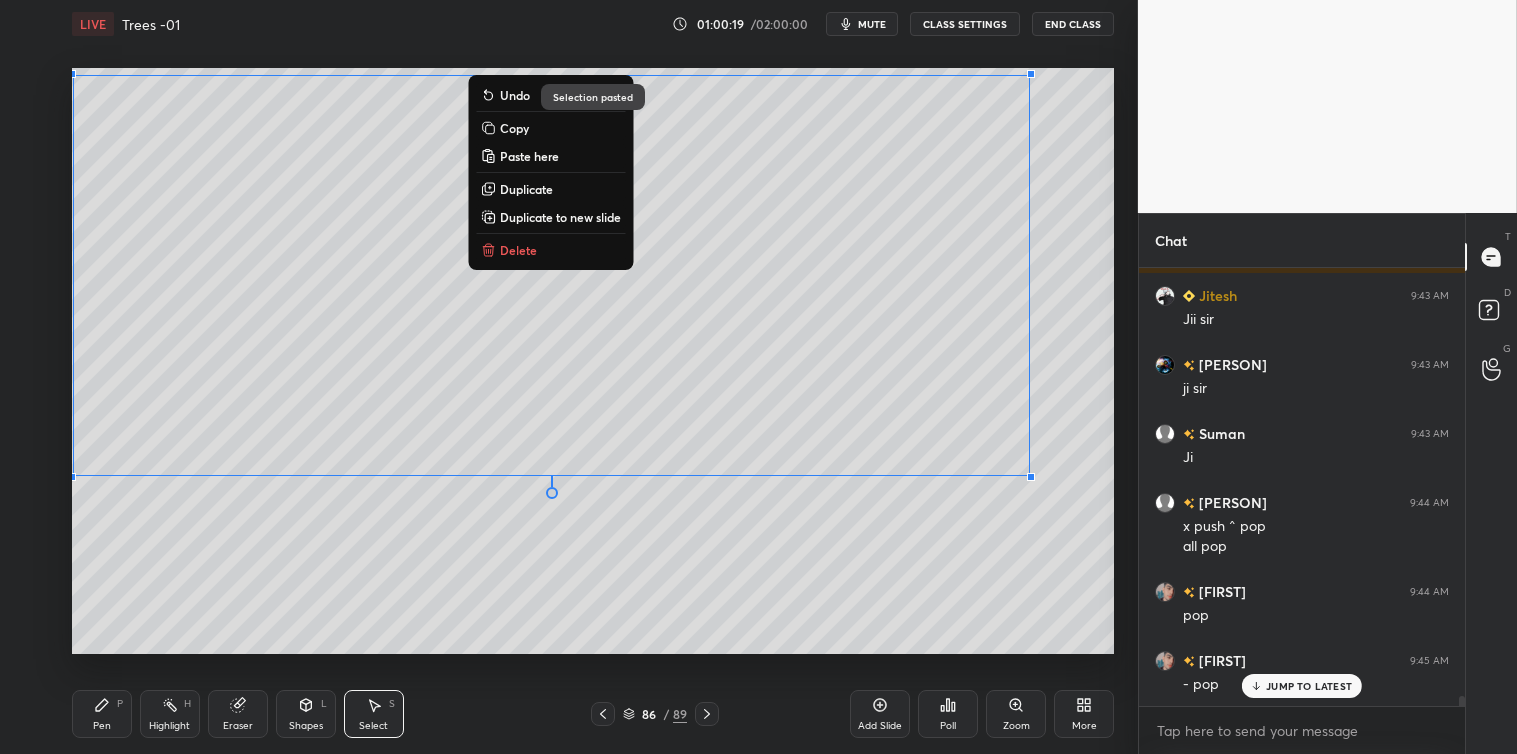 click on "0 ° Undo Copy Paste here Duplicate Duplicate to new slide Delete Selection pasted Setting up your live class Poll for   secs No correct answer Start poll" at bounding box center [593, 361] 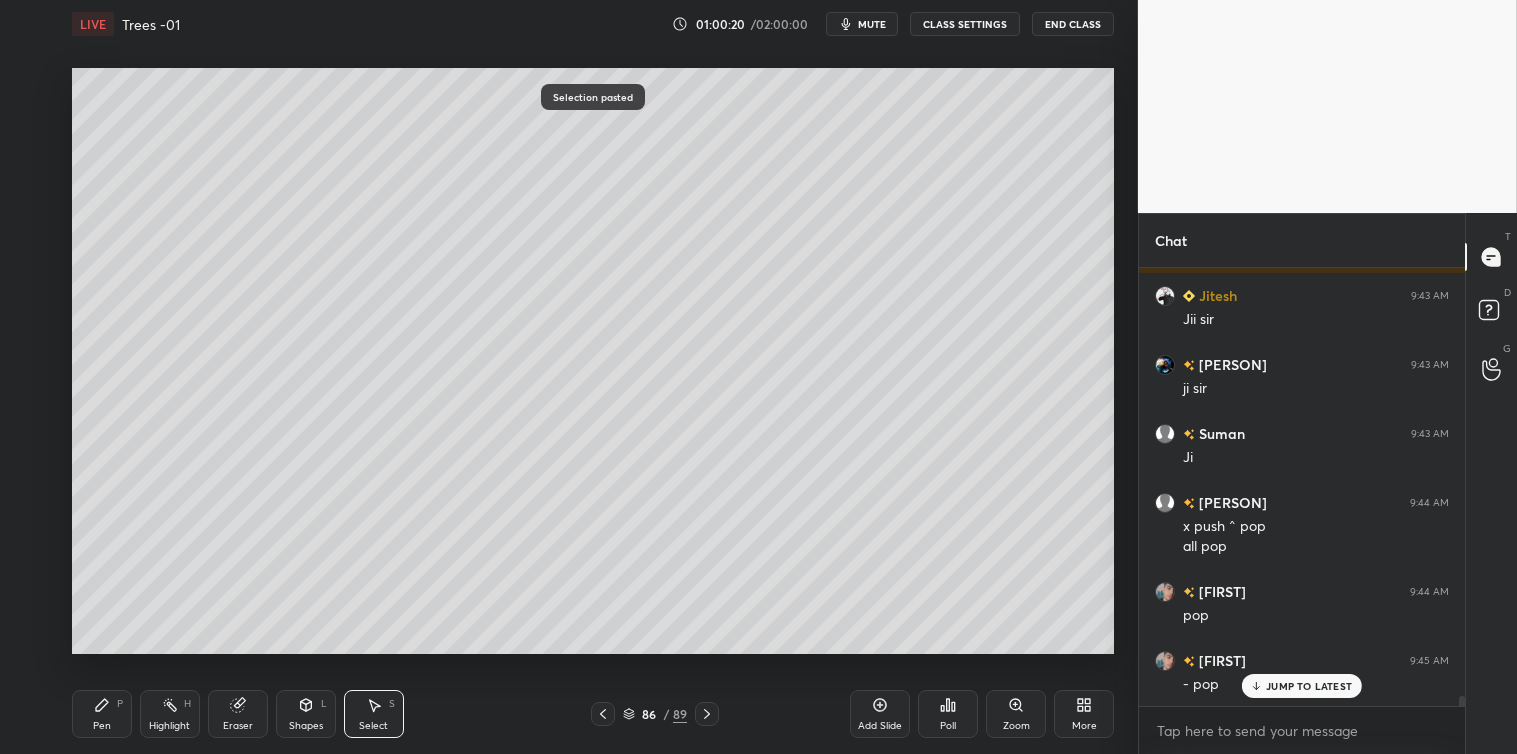 click on "Pen P" at bounding box center (102, 714) 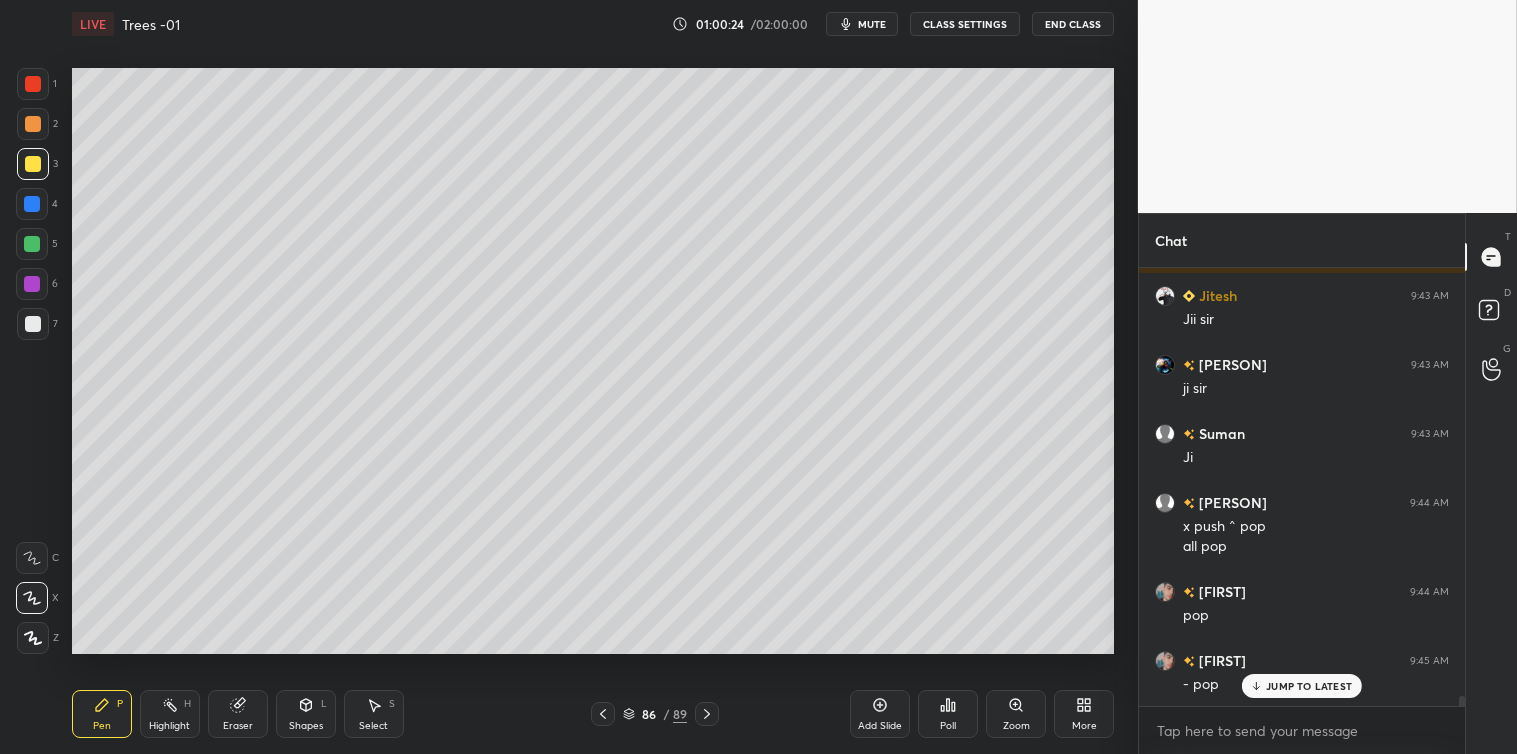 click on "Select S" at bounding box center [374, 714] 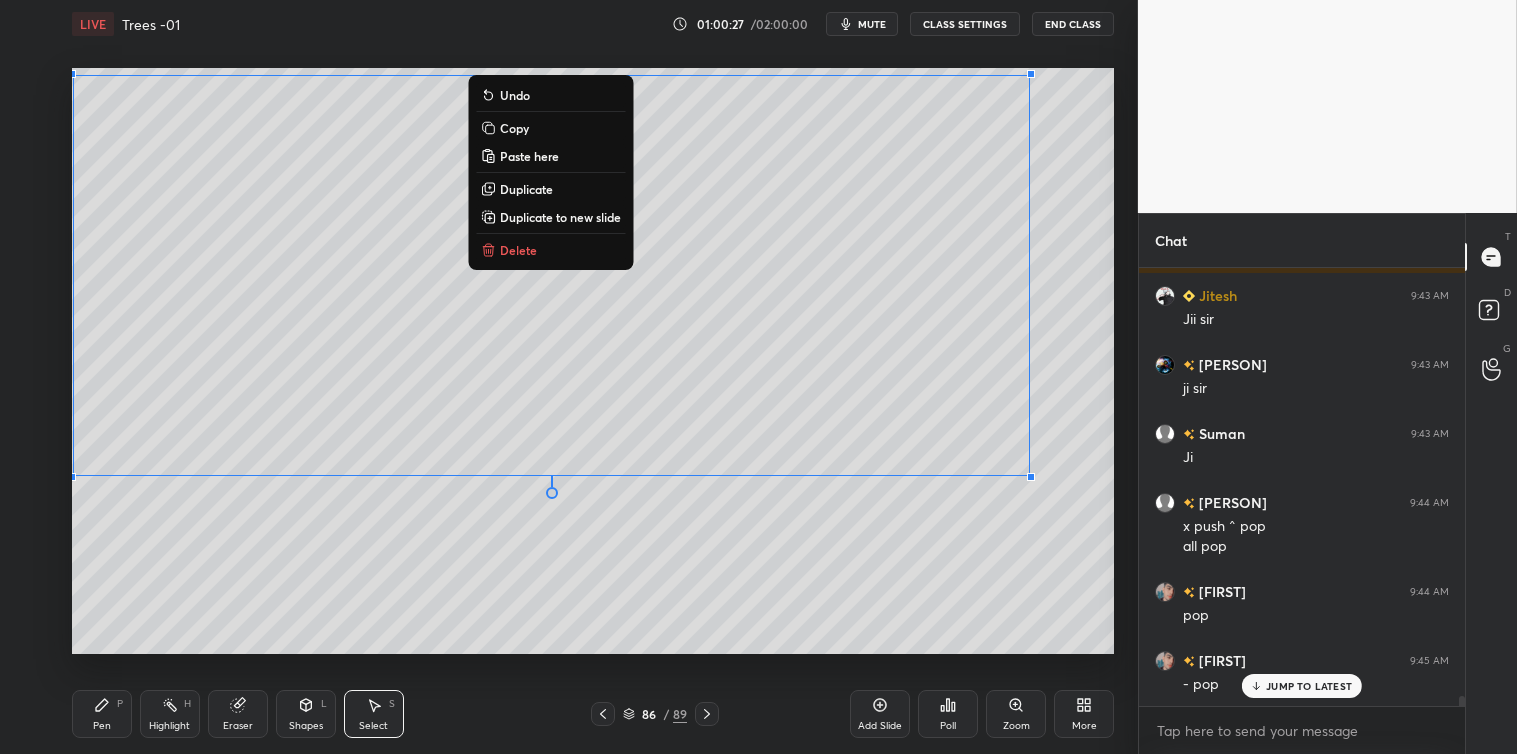 click on "Copy" at bounding box center (514, 128) 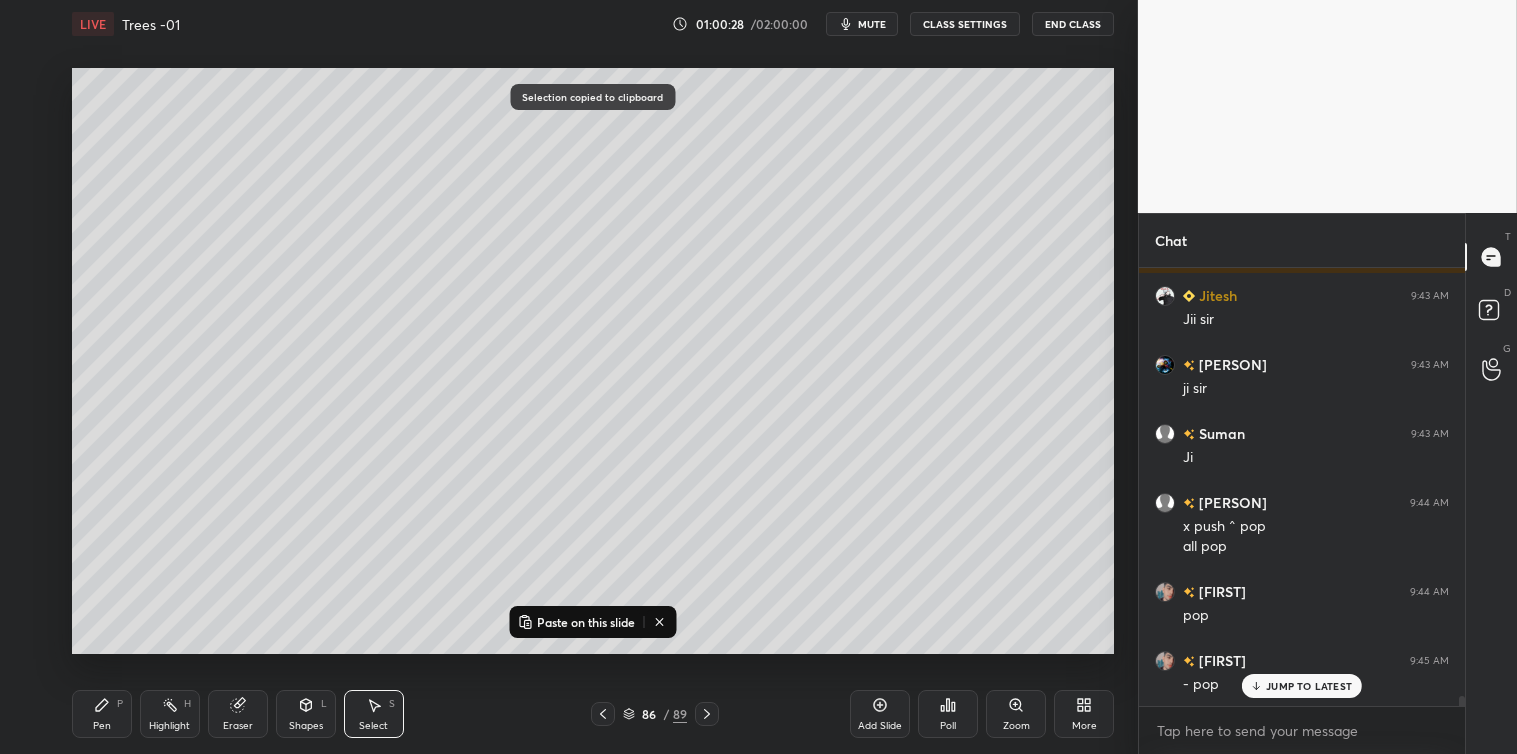 click 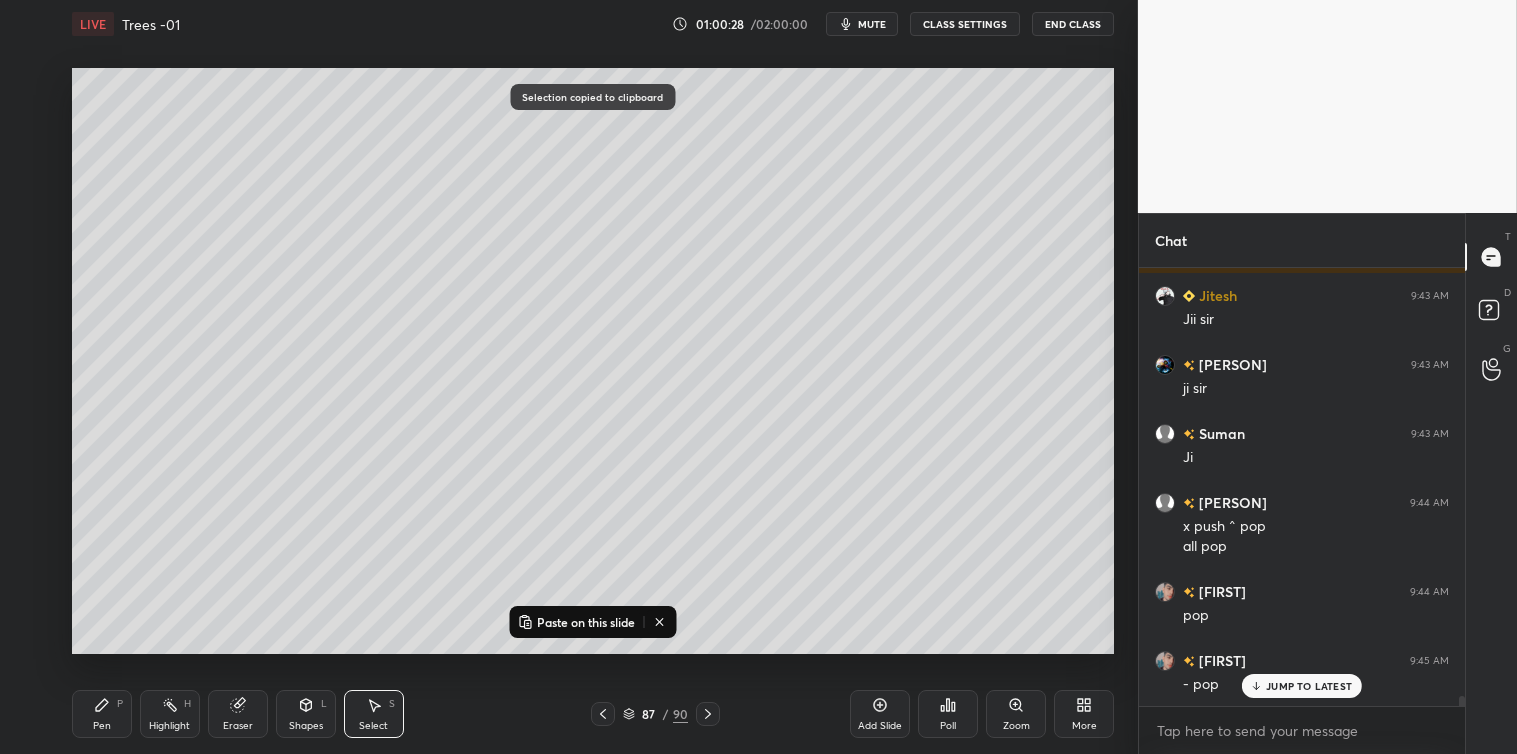 click on "0 ° Undo Copy Paste here Duplicate Duplicate to new slide Delete" at bounding box center (593, 361) 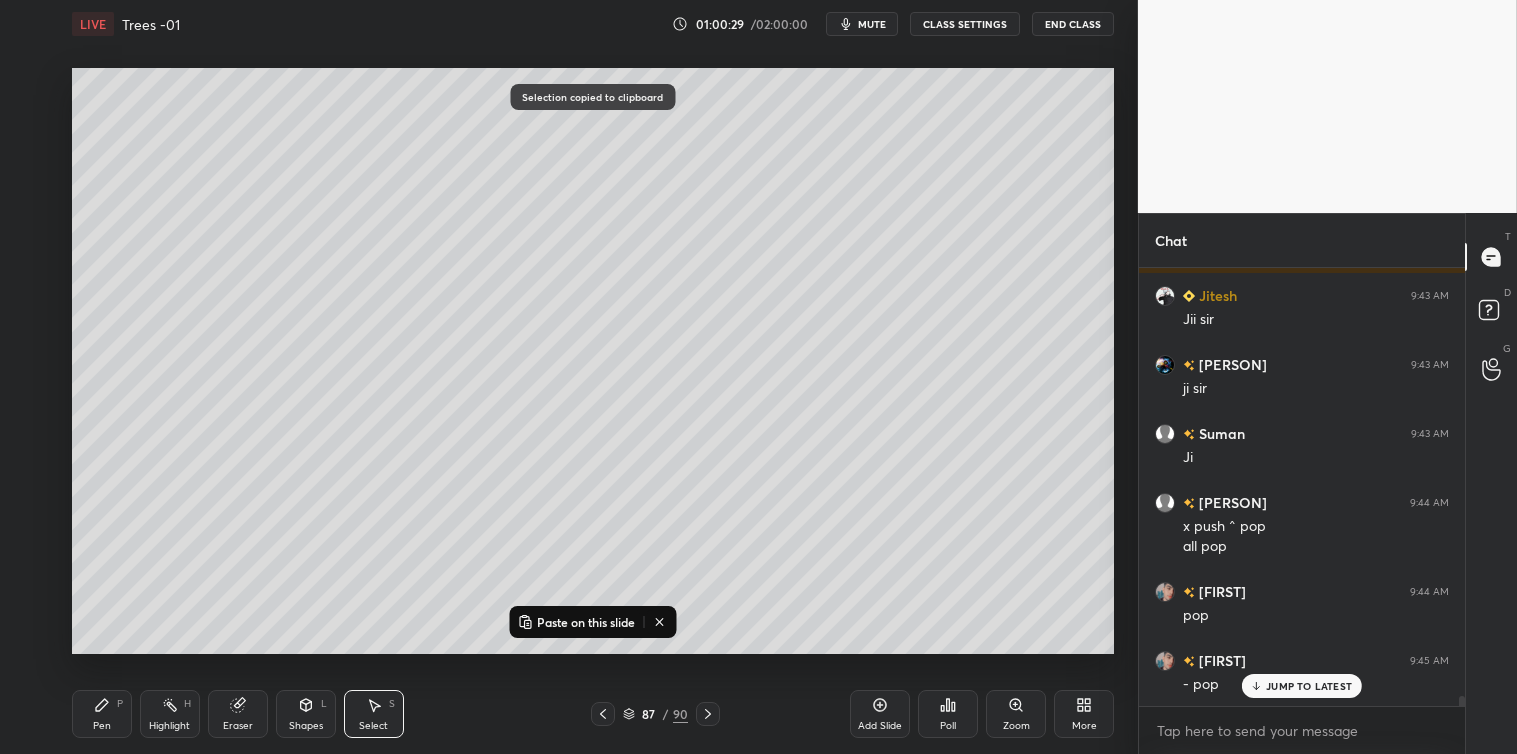 click on "Pen P Highlight H Eraser Shapes L Select S 87 / 90 Add Slide Poll Zoom More" at bounding box center [593, 714] 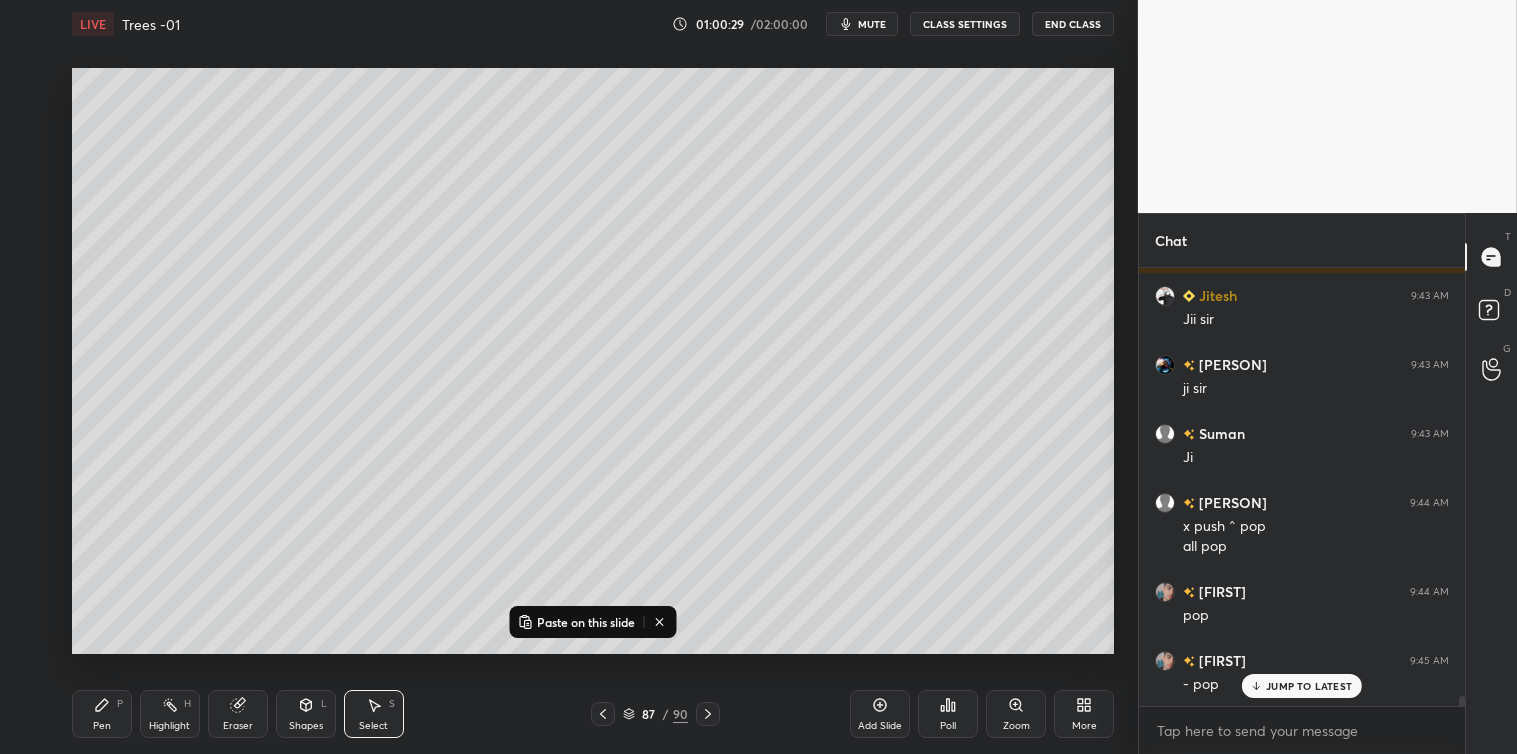 click on "Paste on this slide" at bounding box center [586, 622] 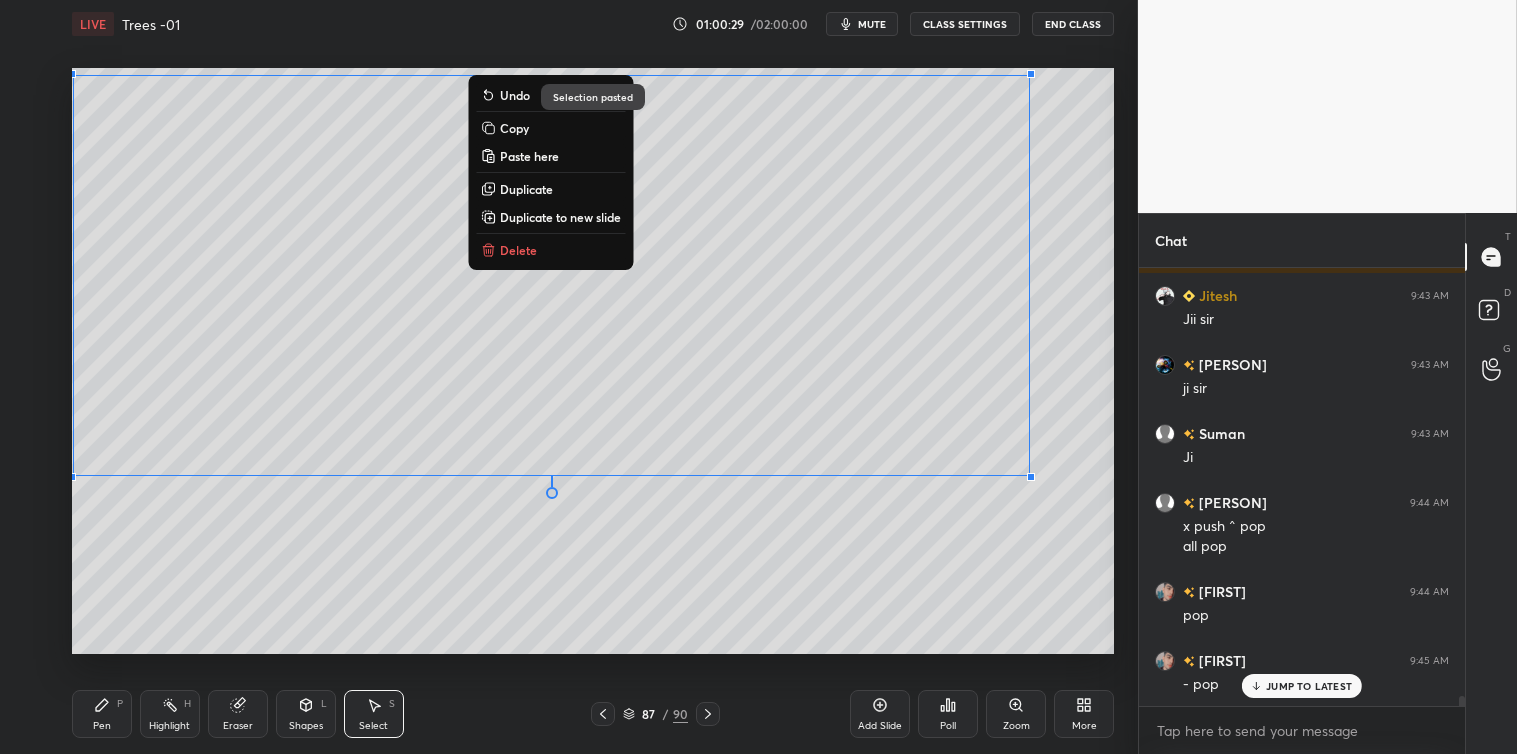 click on "0 ° Undo Copy Paste here Duplicate Duplicate to new slide Delete" at bounding box center [593, 361] 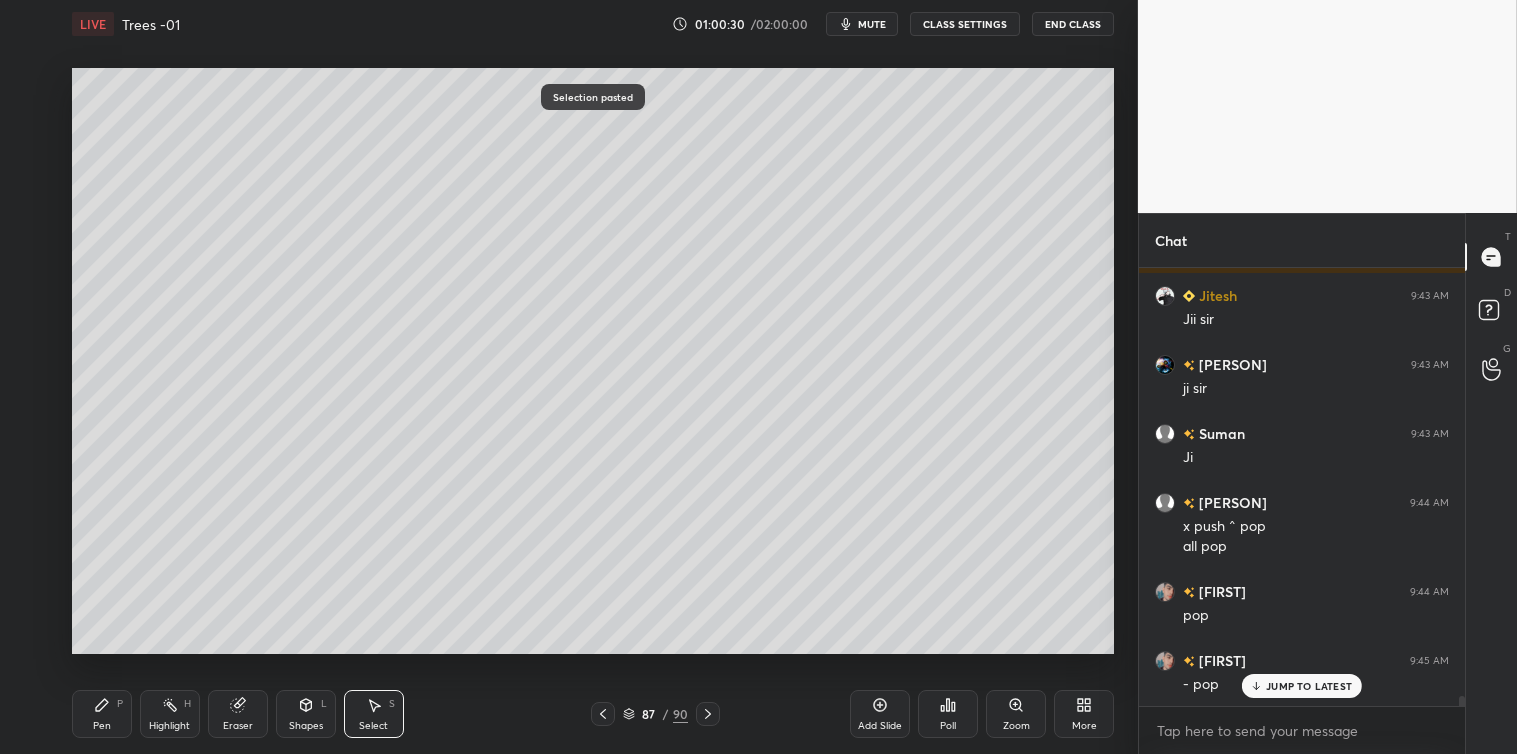 click on "Pen P" at bounding box center (102, 714) 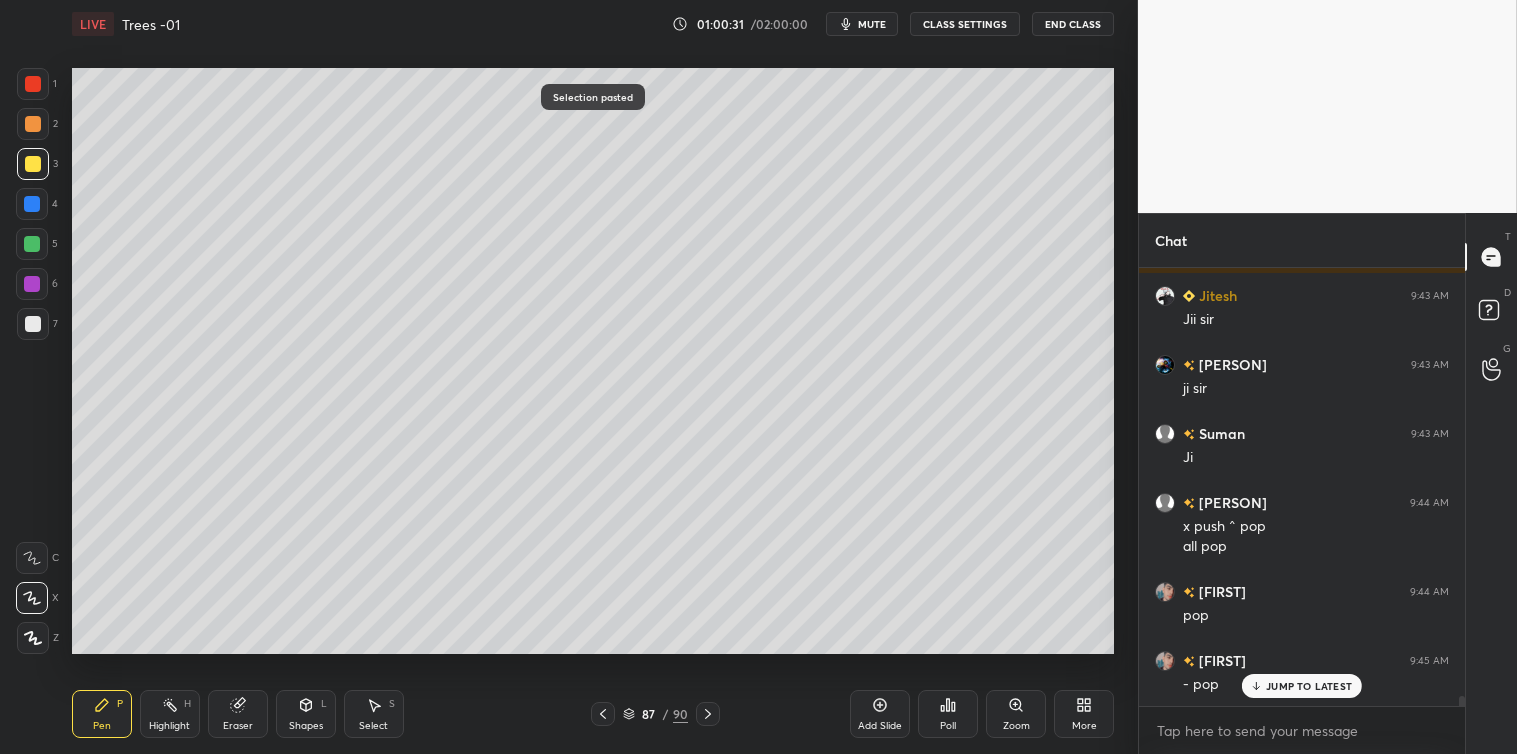 click at bounding box center (32, 204) 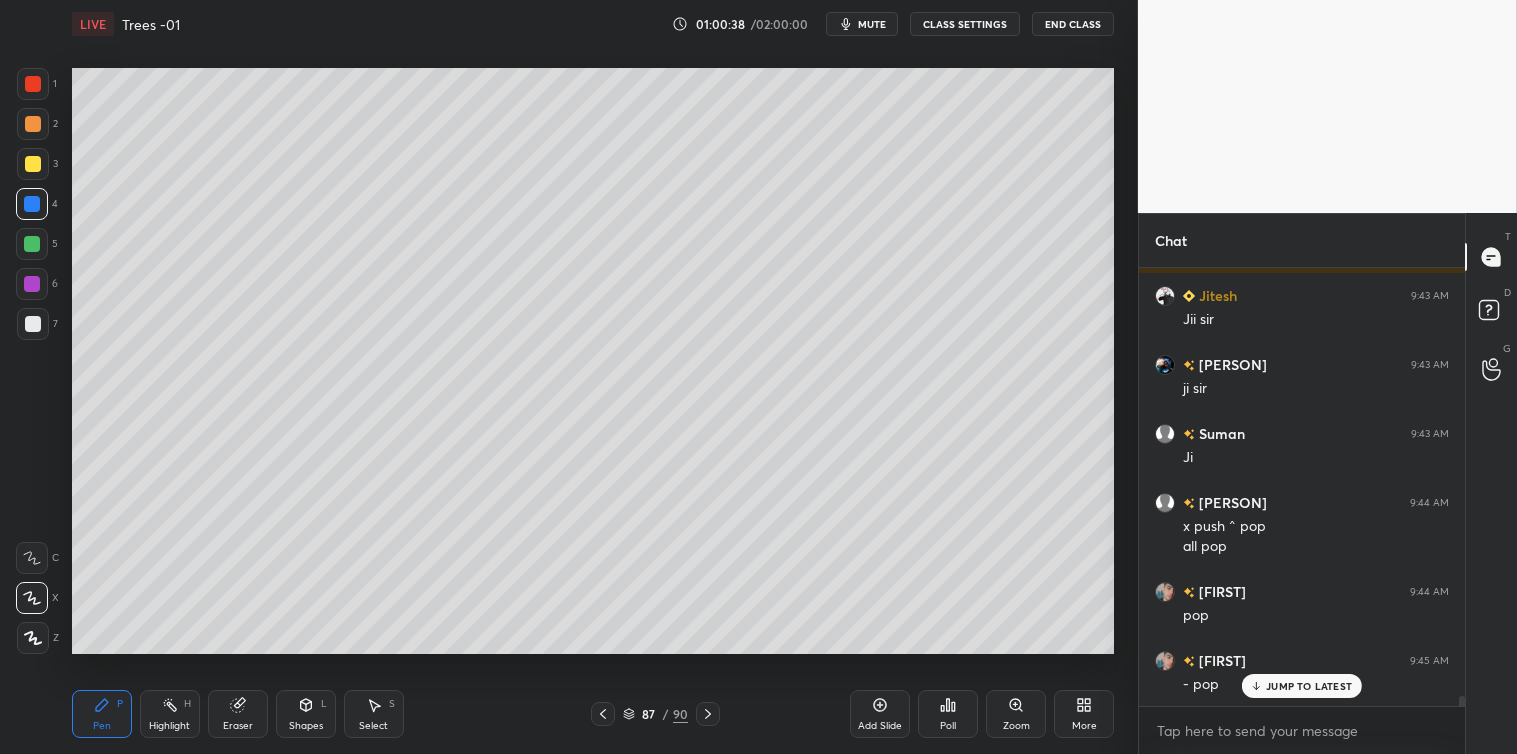 click 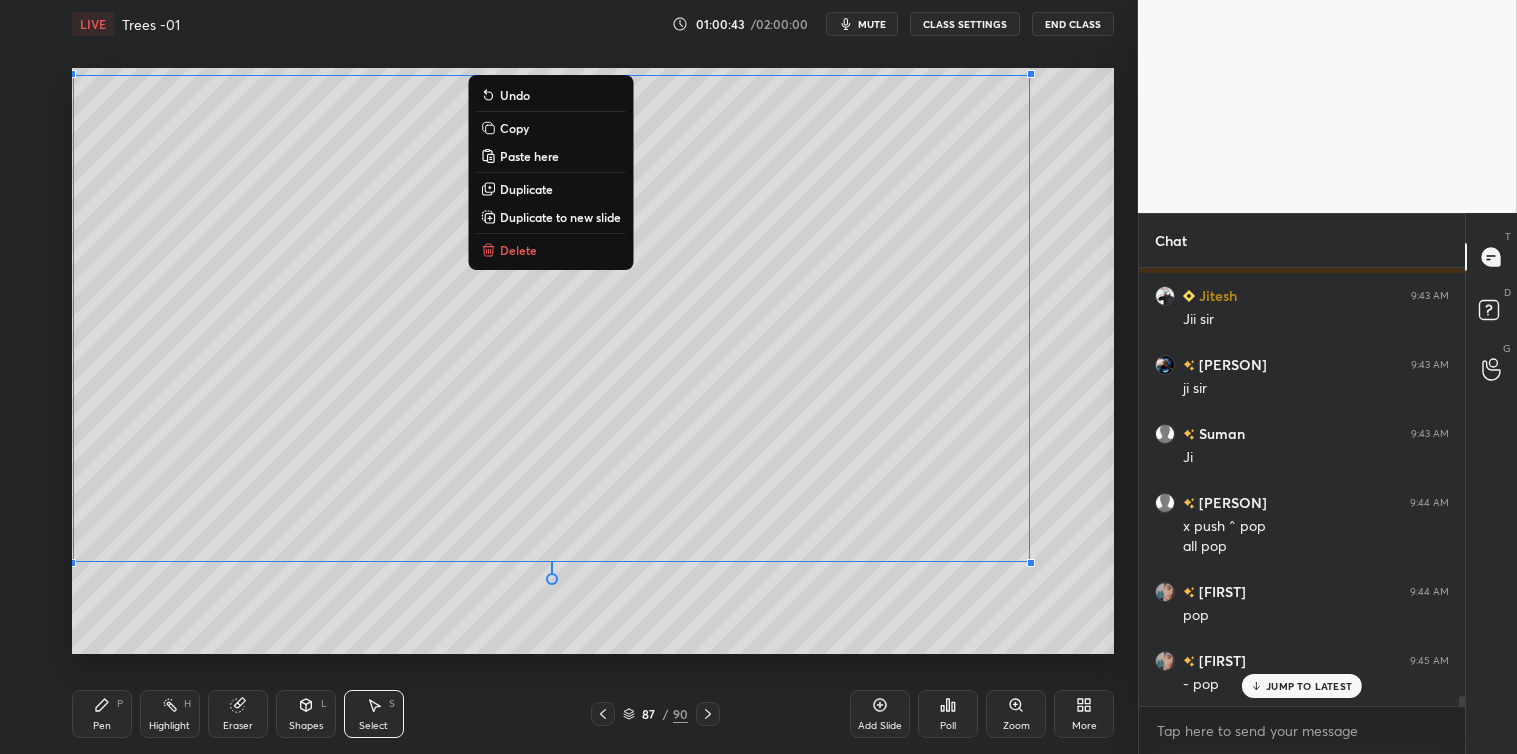 click on "Copy" at bounding box center [514, 128] 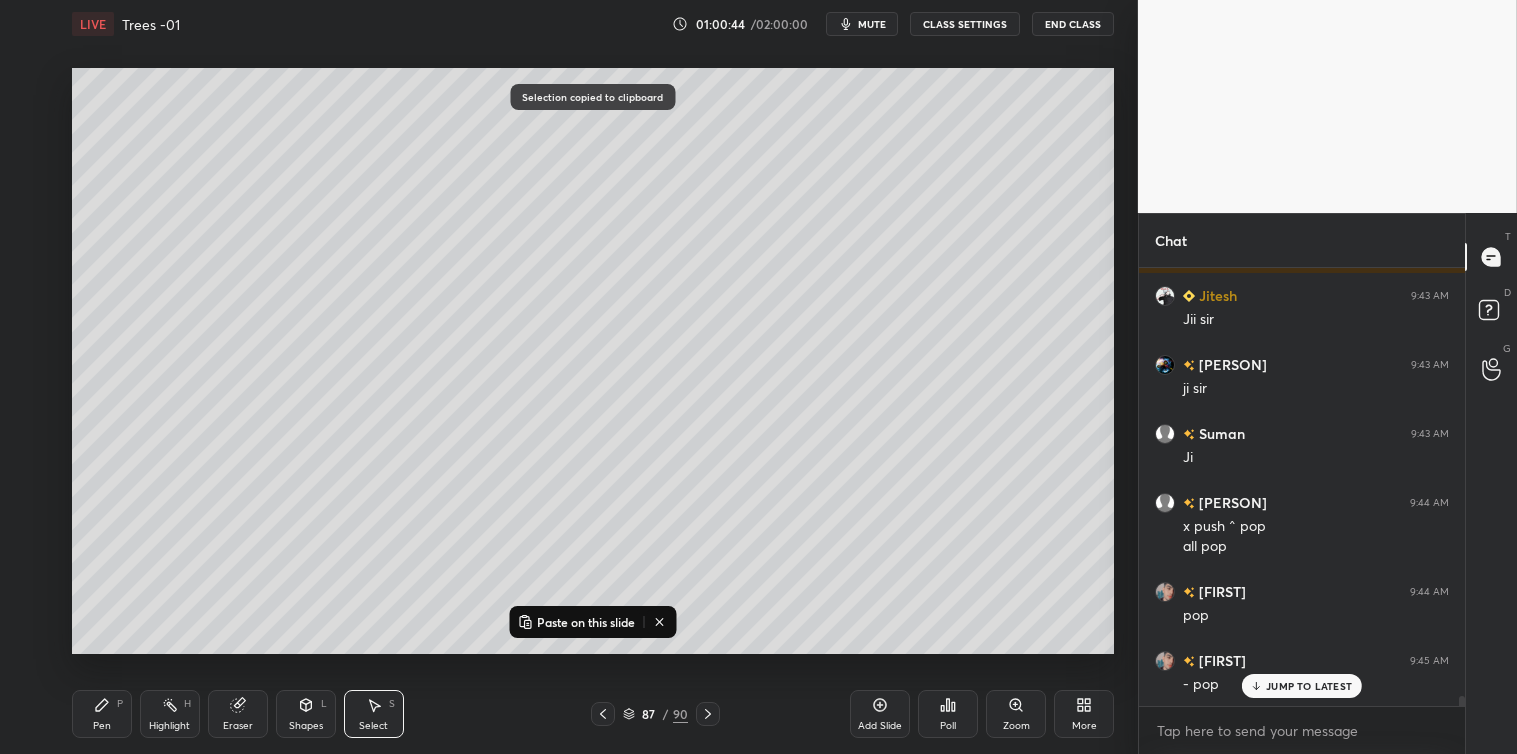click 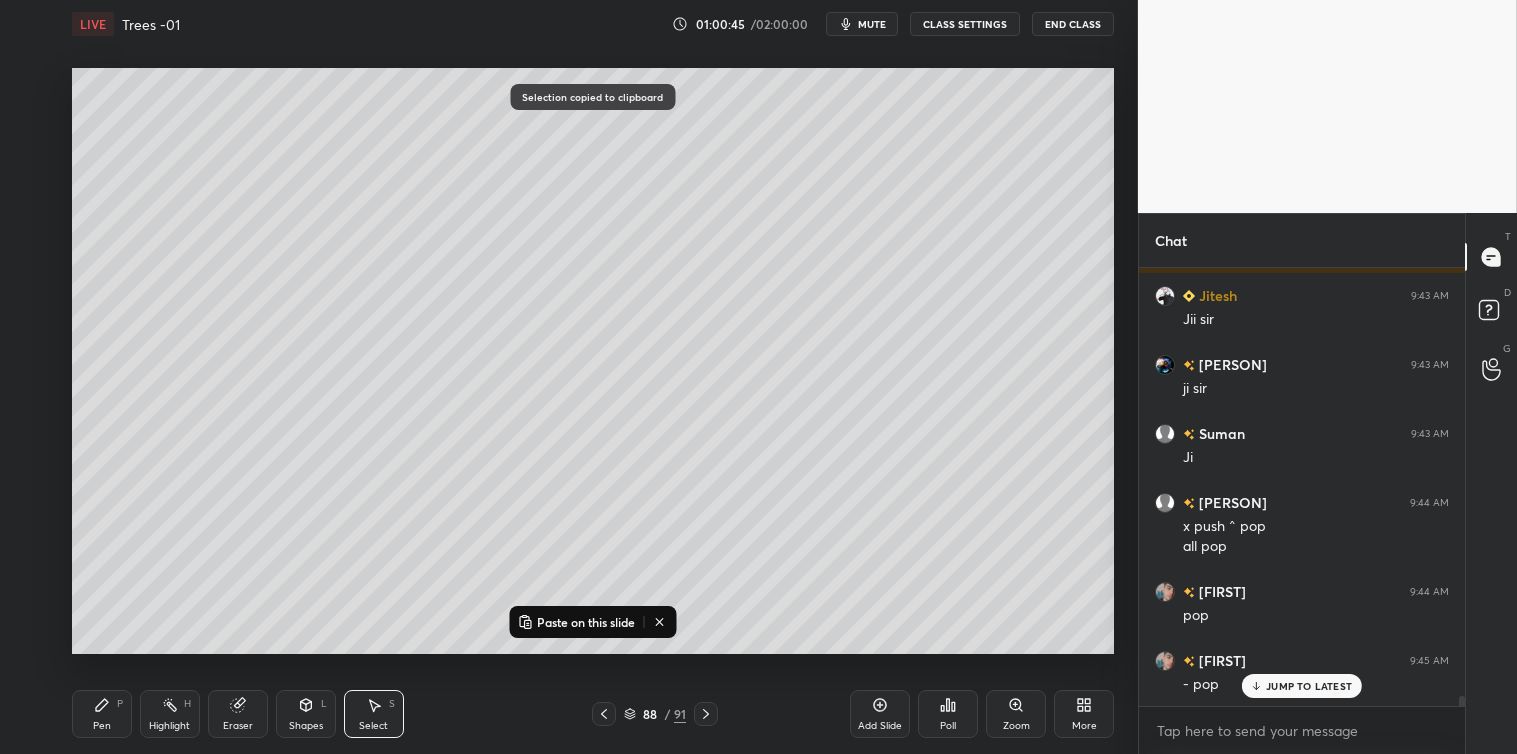 click on "Paste on this slide" at bounding box center (586, 622) 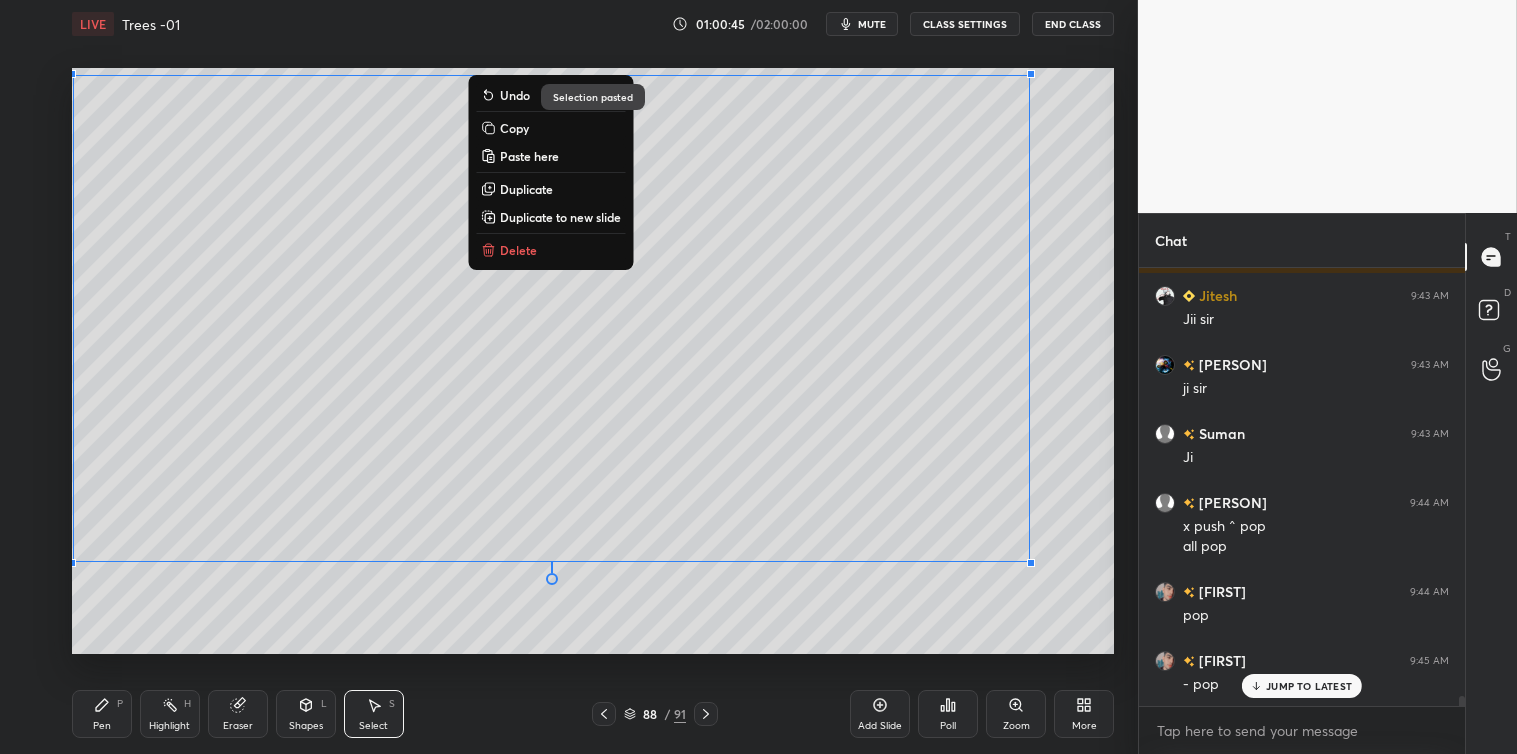 click on "0 ° Undo Copy Paste here Duplicate Duplicate to new slide Delete" at bounding box center (593, 361) 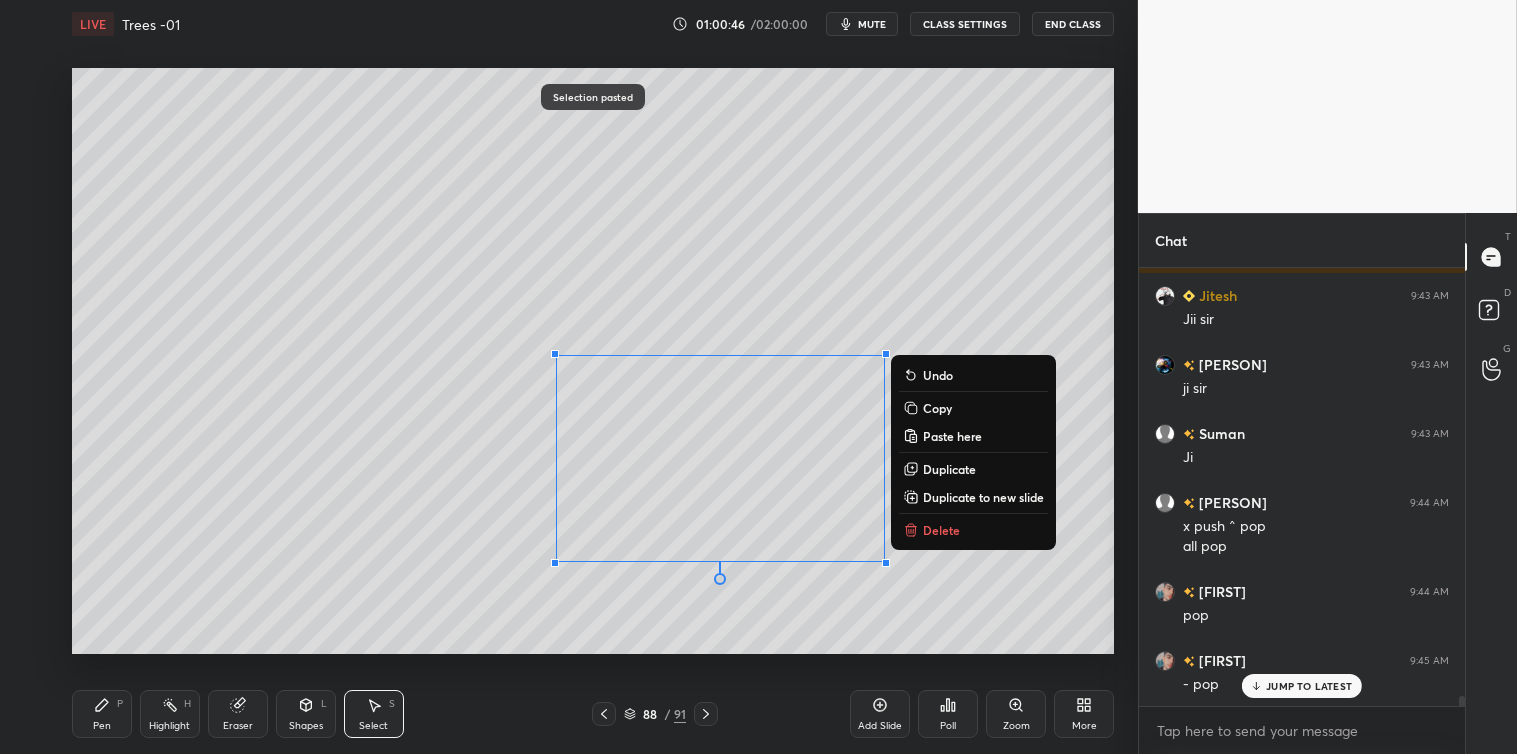 click 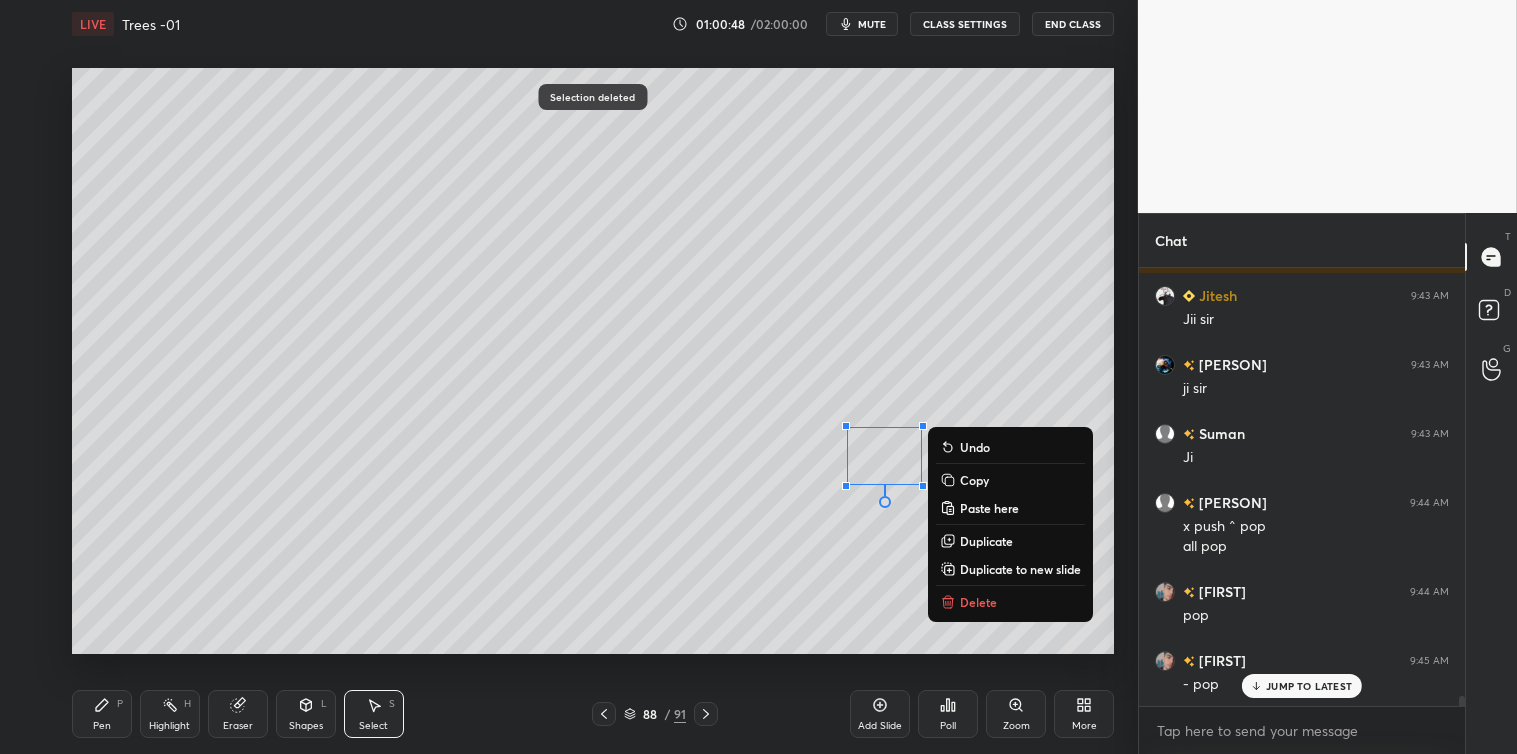 click 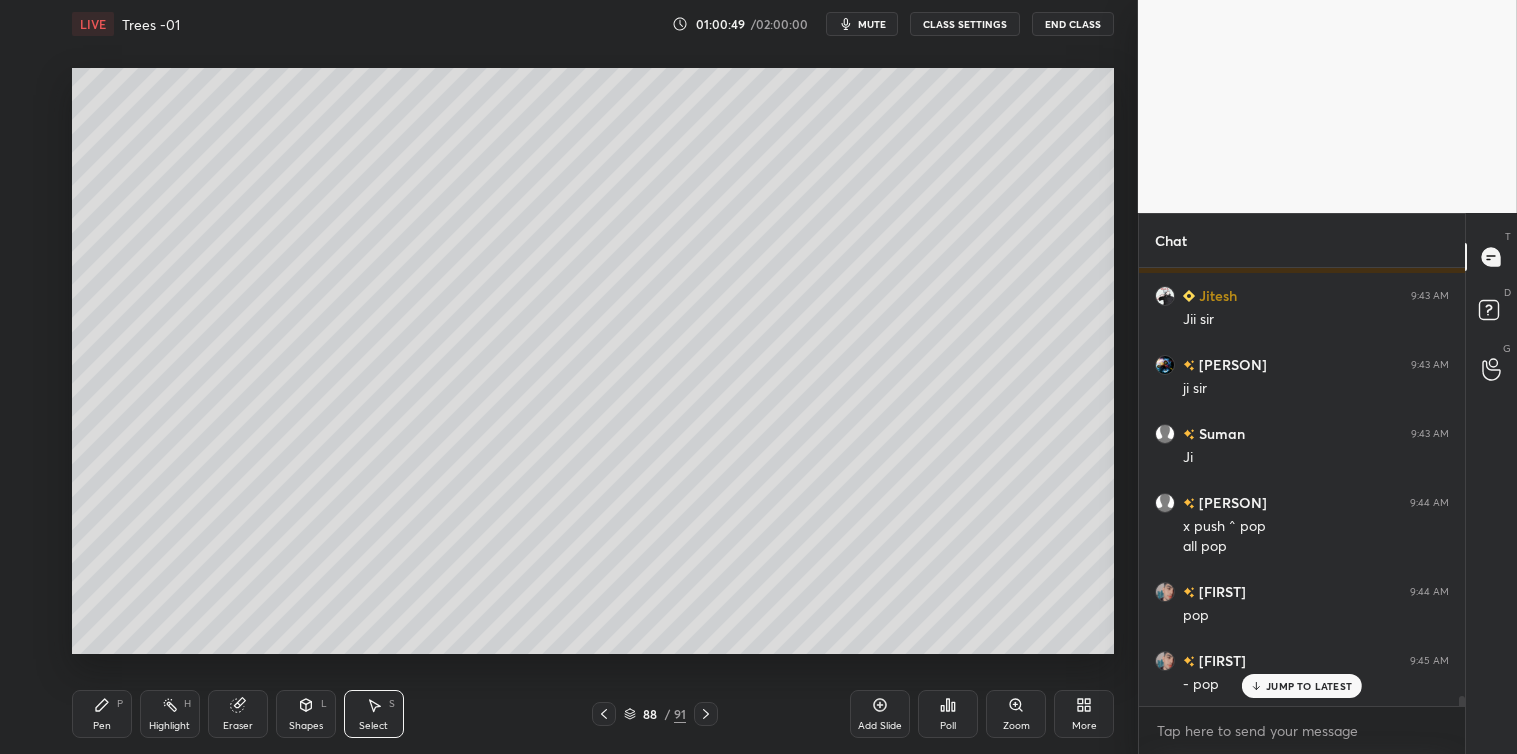 click 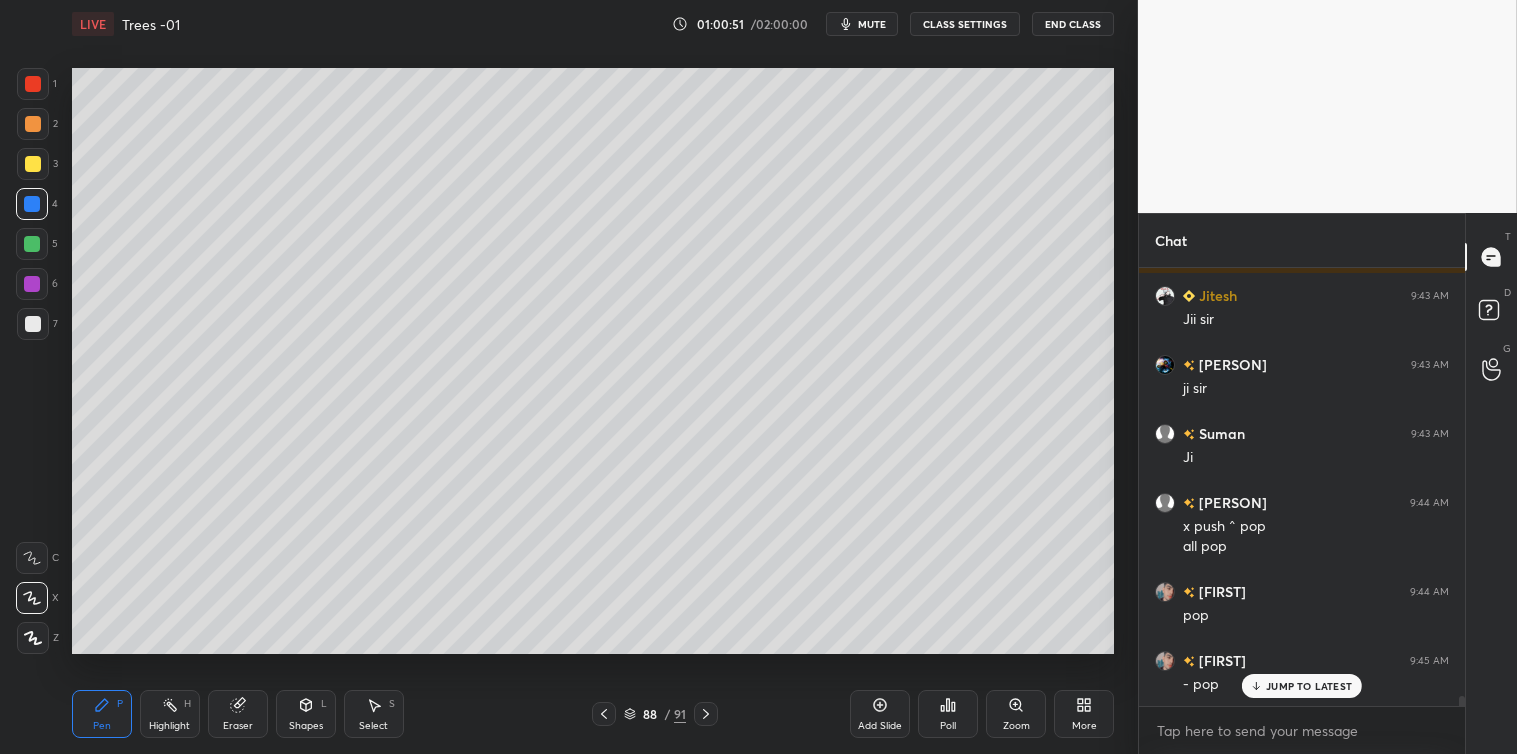 click at bounding box center (33, 324) 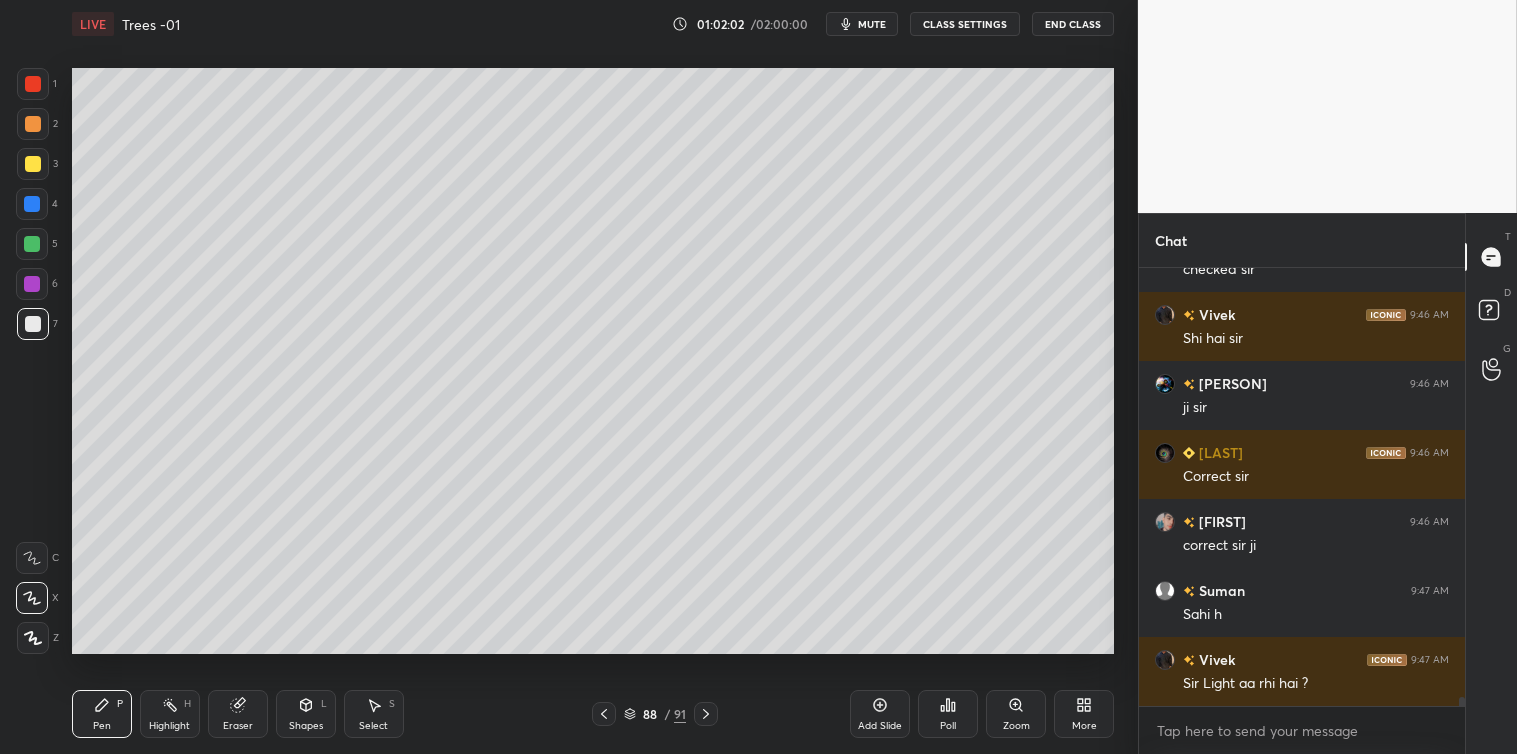 scroll, scrollTop: 19848, scrollLeft: 0, axis: vertical 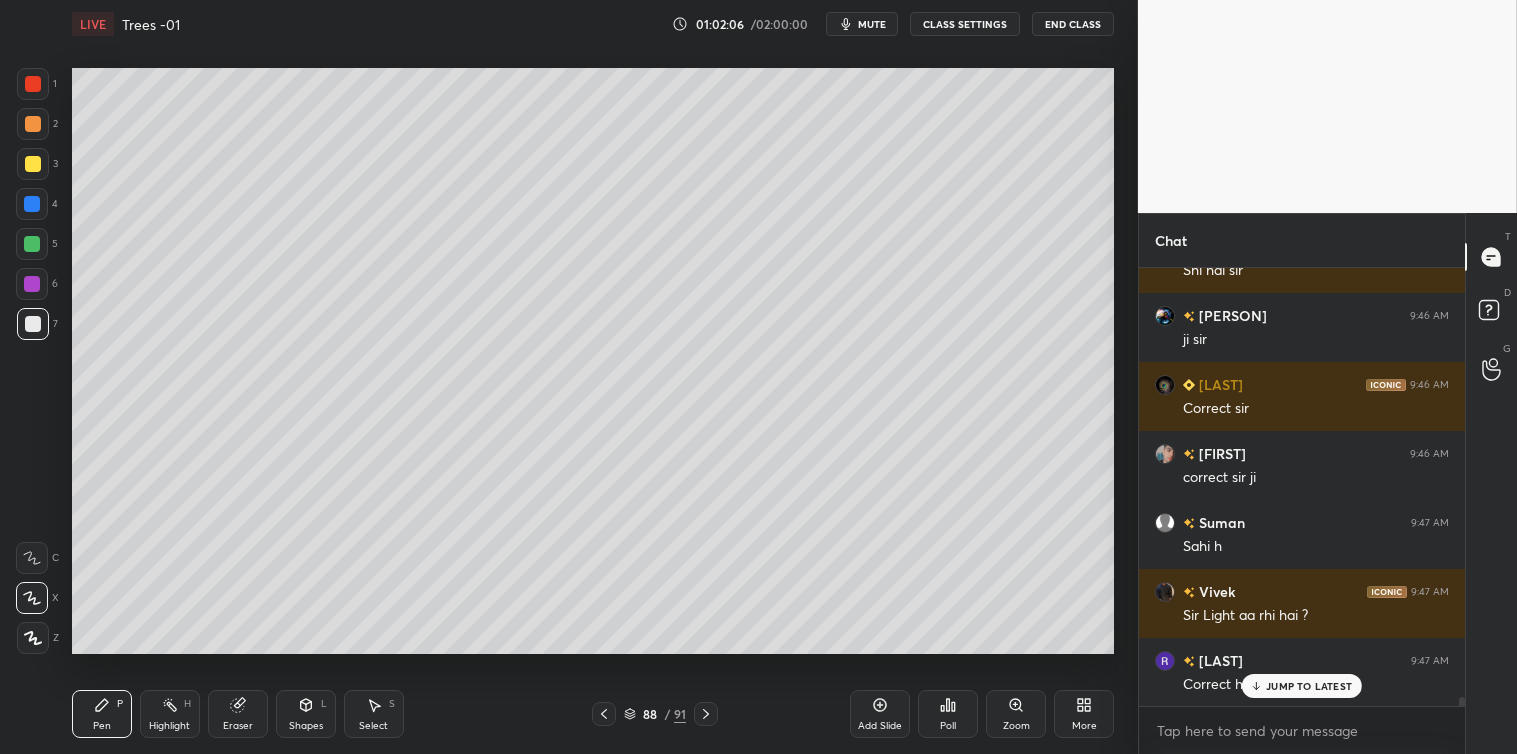 click 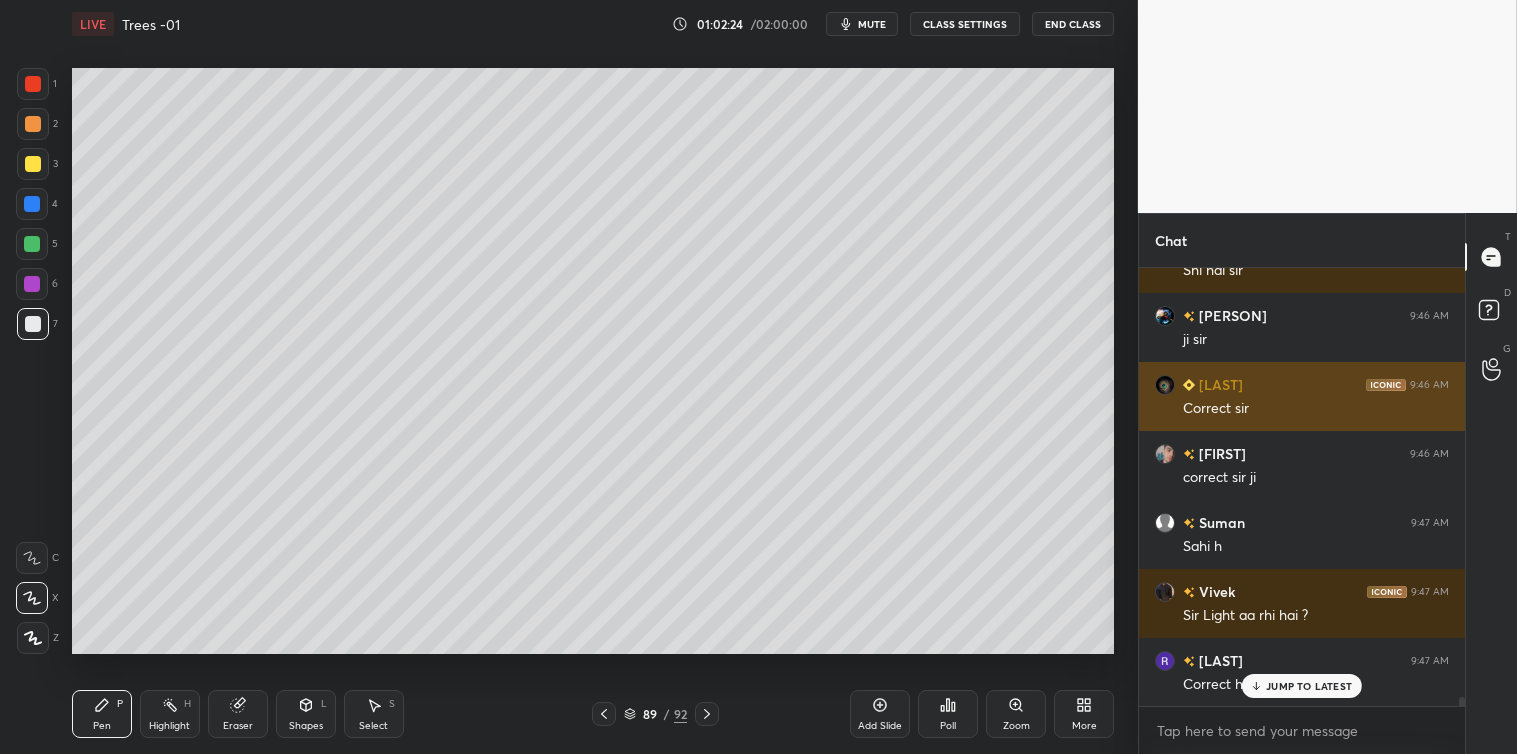 scroll, scrollTop: 19917, scrollLeft: 0, axis: vertical 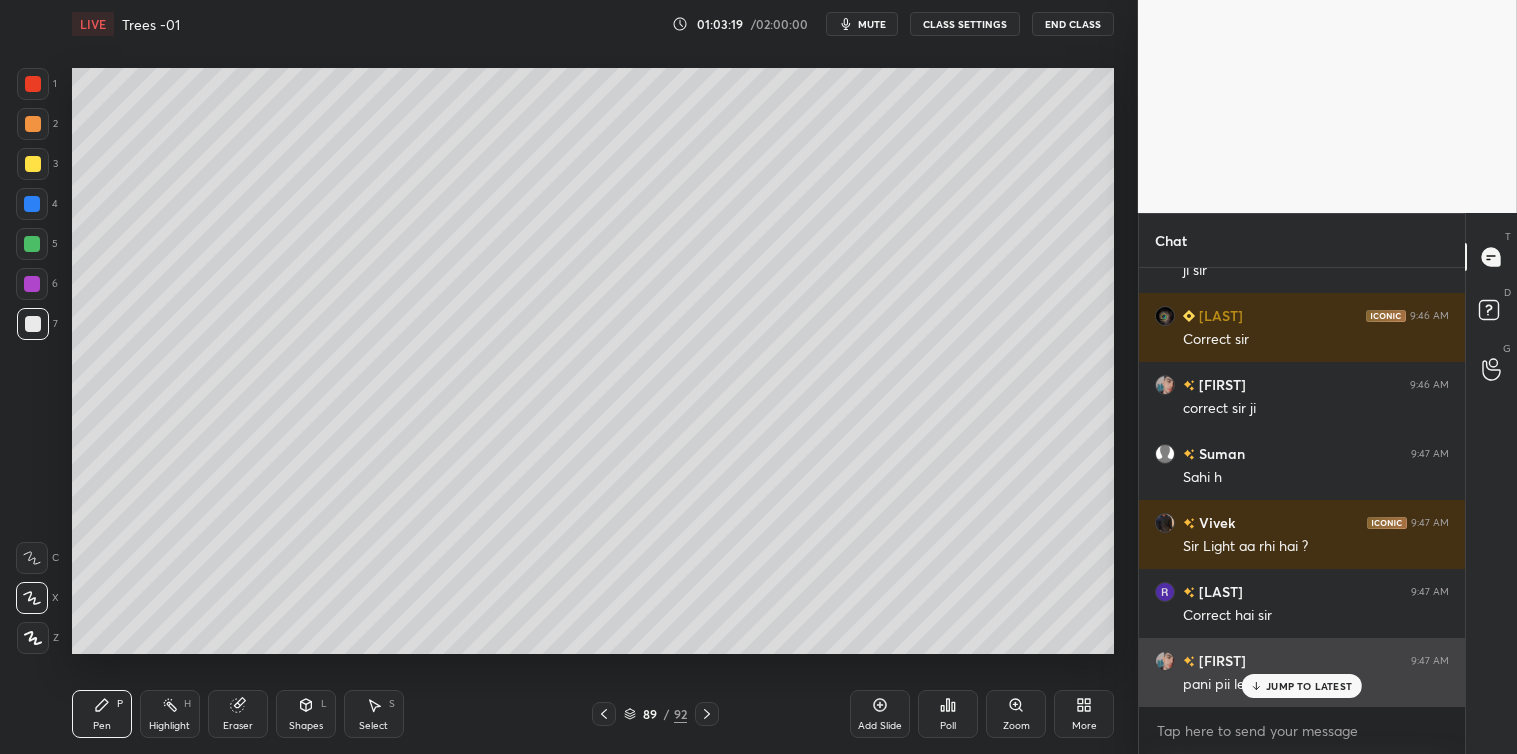 click on "JUMP TO LATEST" at bounding box center (1309, 686) 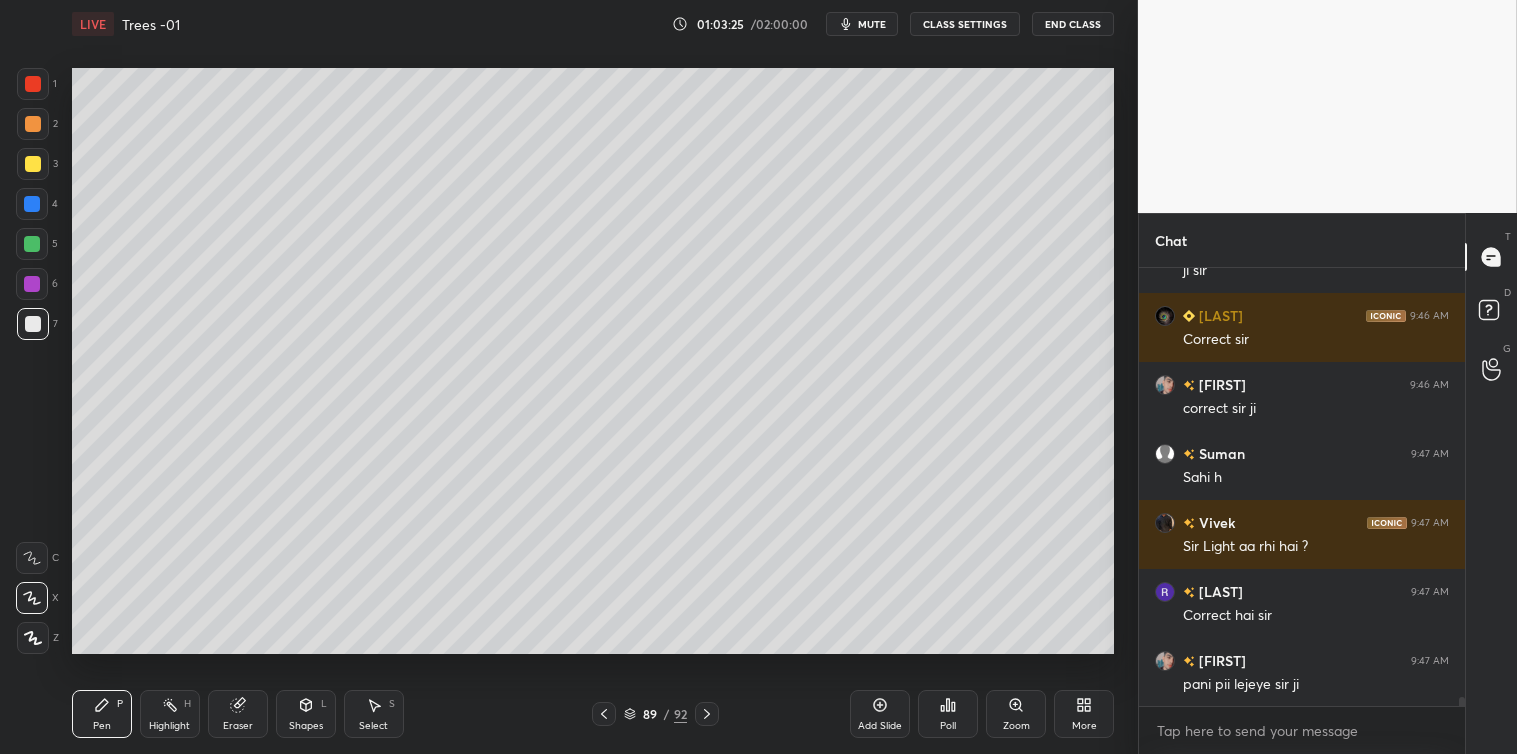 click 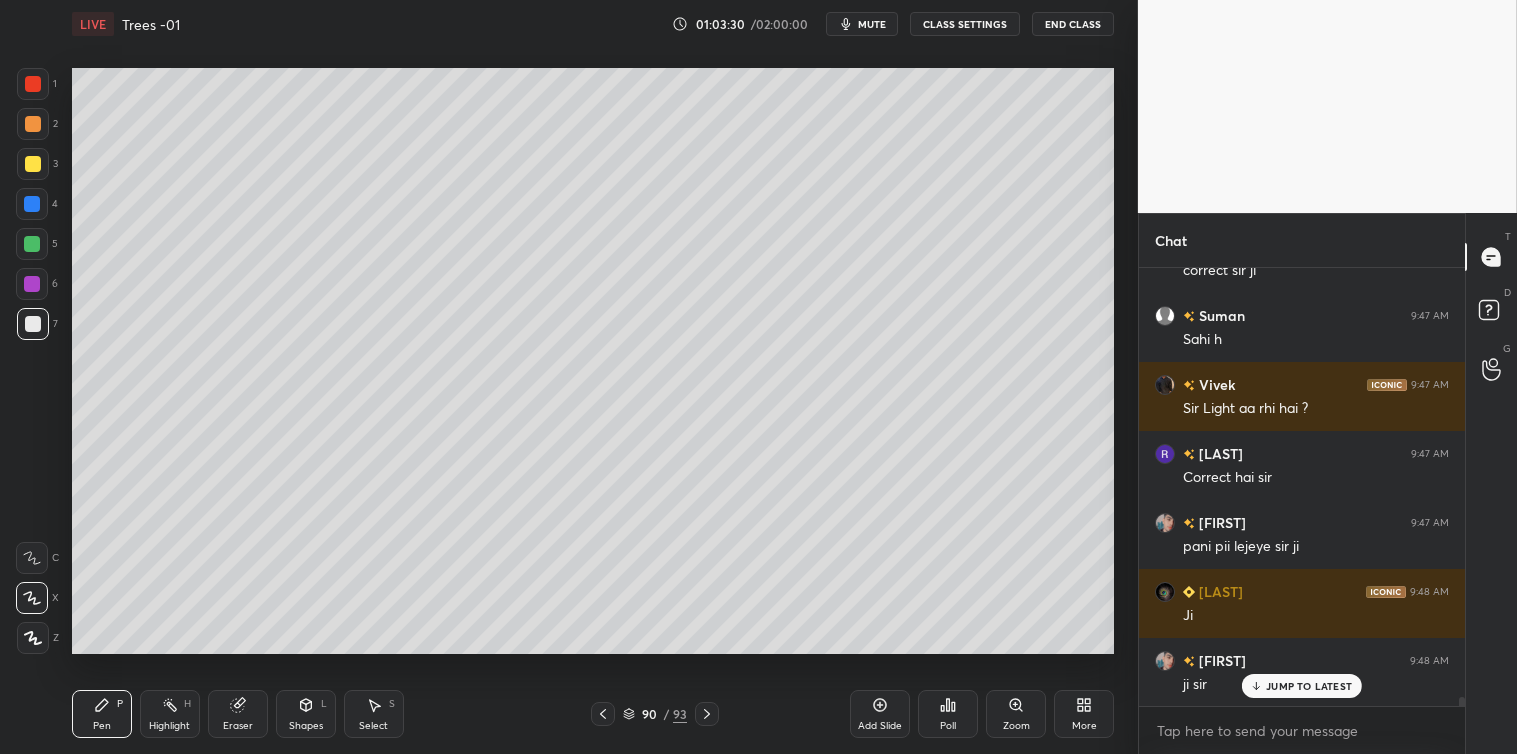 scroll, scrollTop: 20125, scrollLeft: 0, axis: vertical 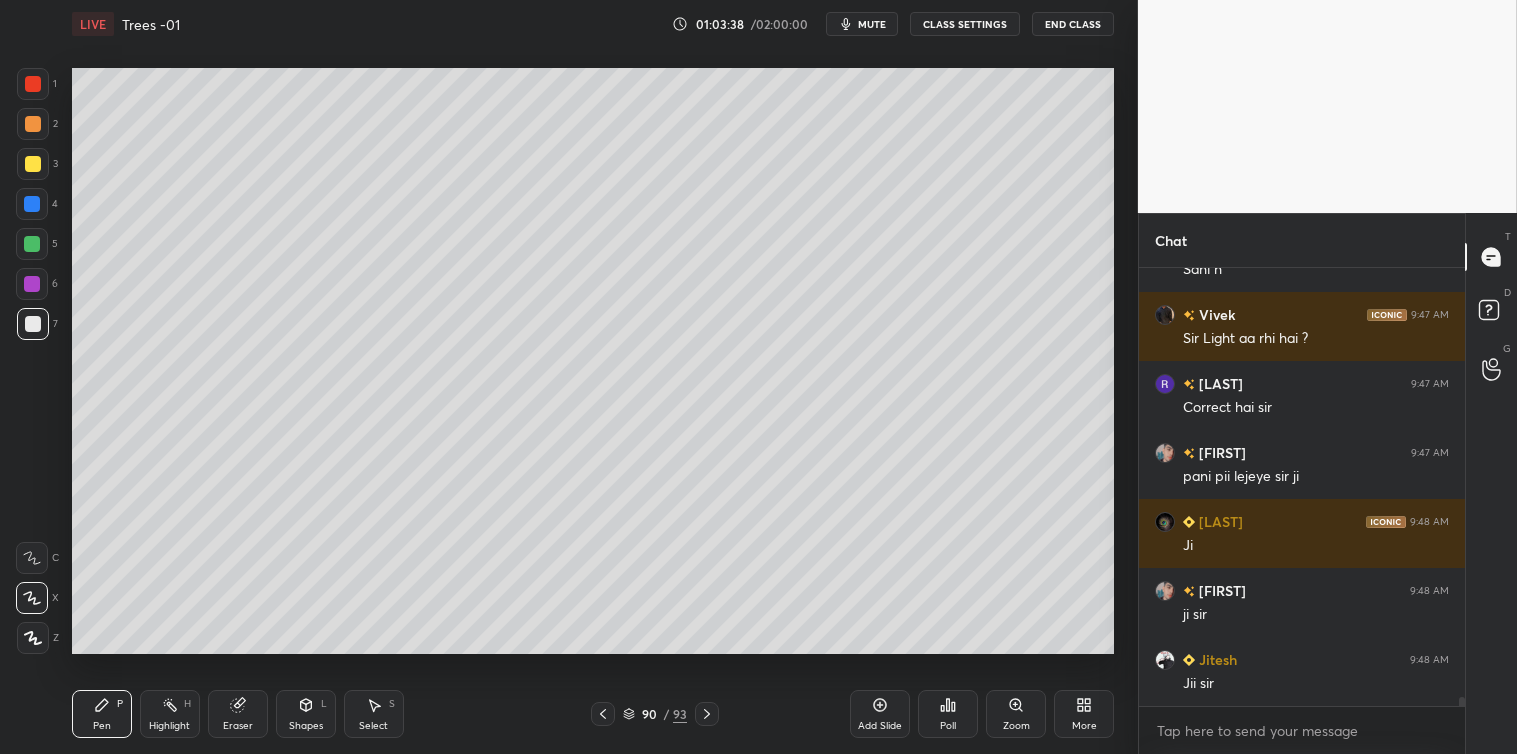 click on "Shapes L" at bounding box center [306, 714] 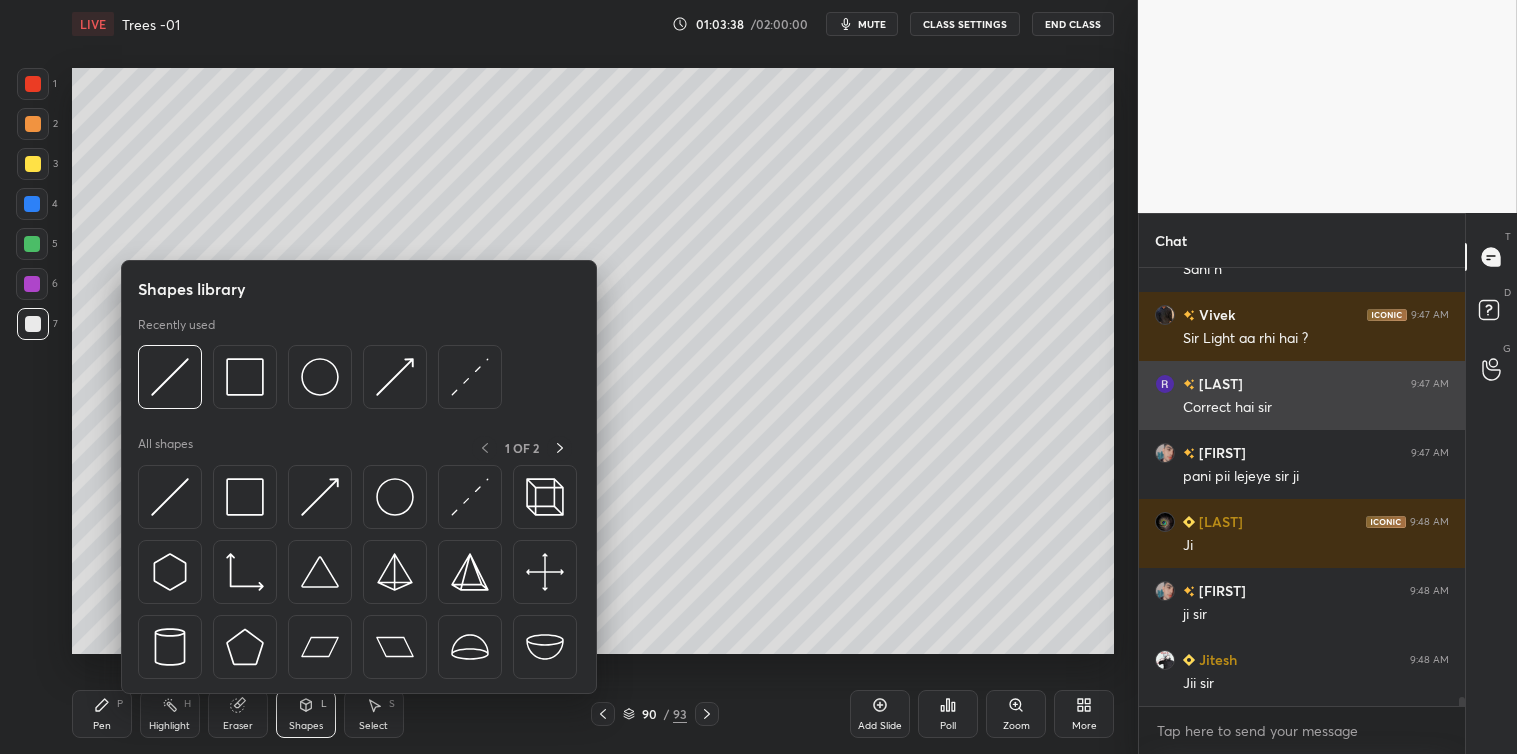 click at bounding box center [170, 497] 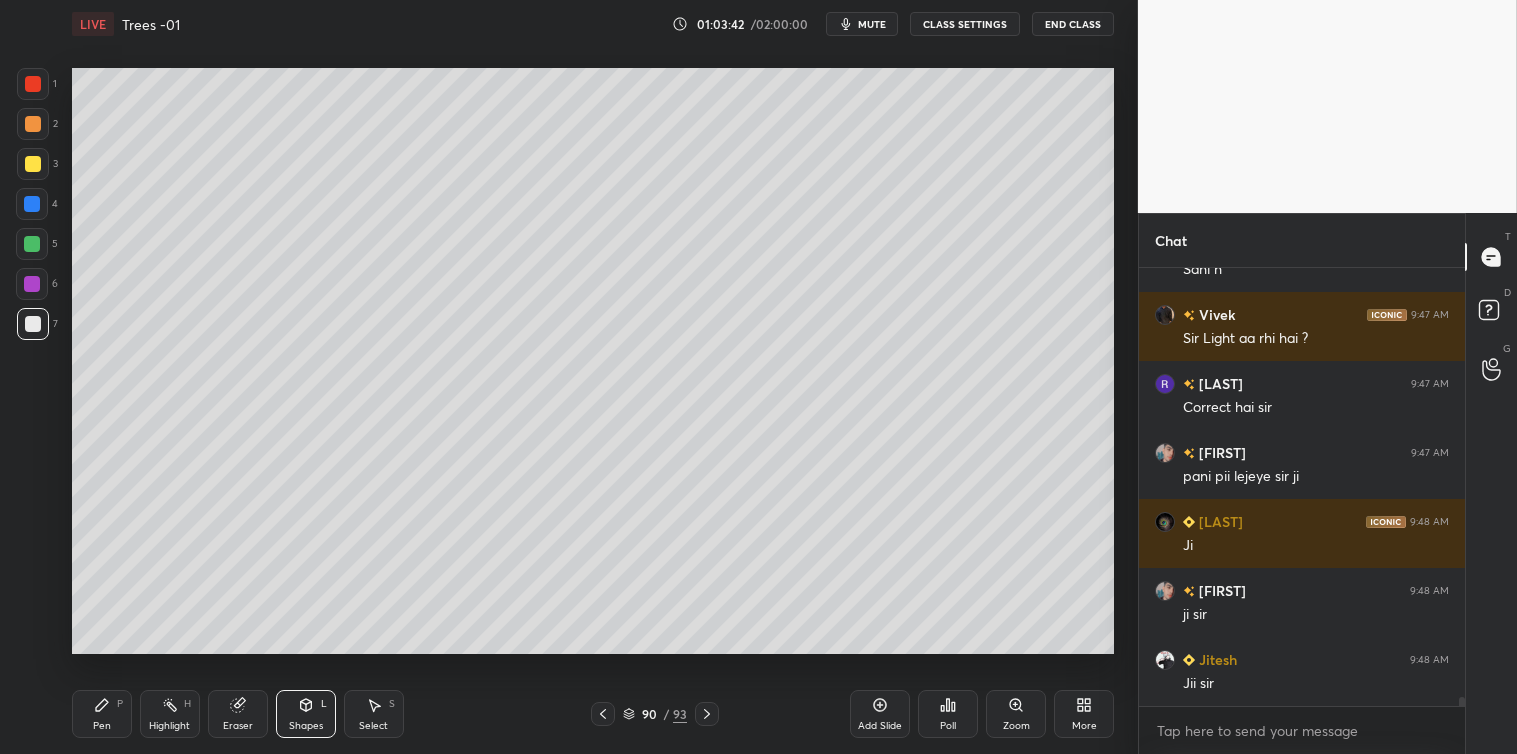 click on "Pen P" at bounding box center (102, 714) 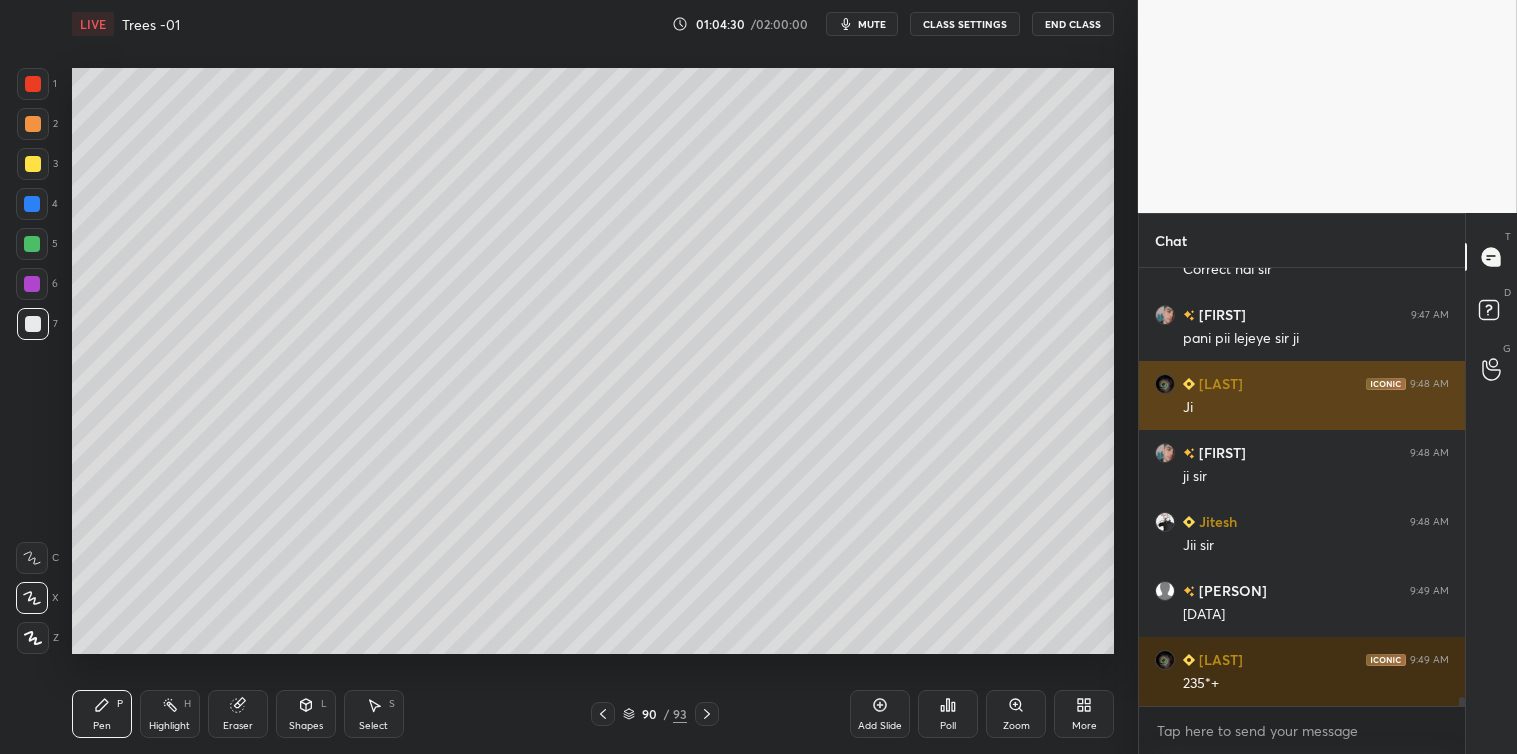 scroll, scrollTop: 20332, scrollLeft: 0, axis: vertical 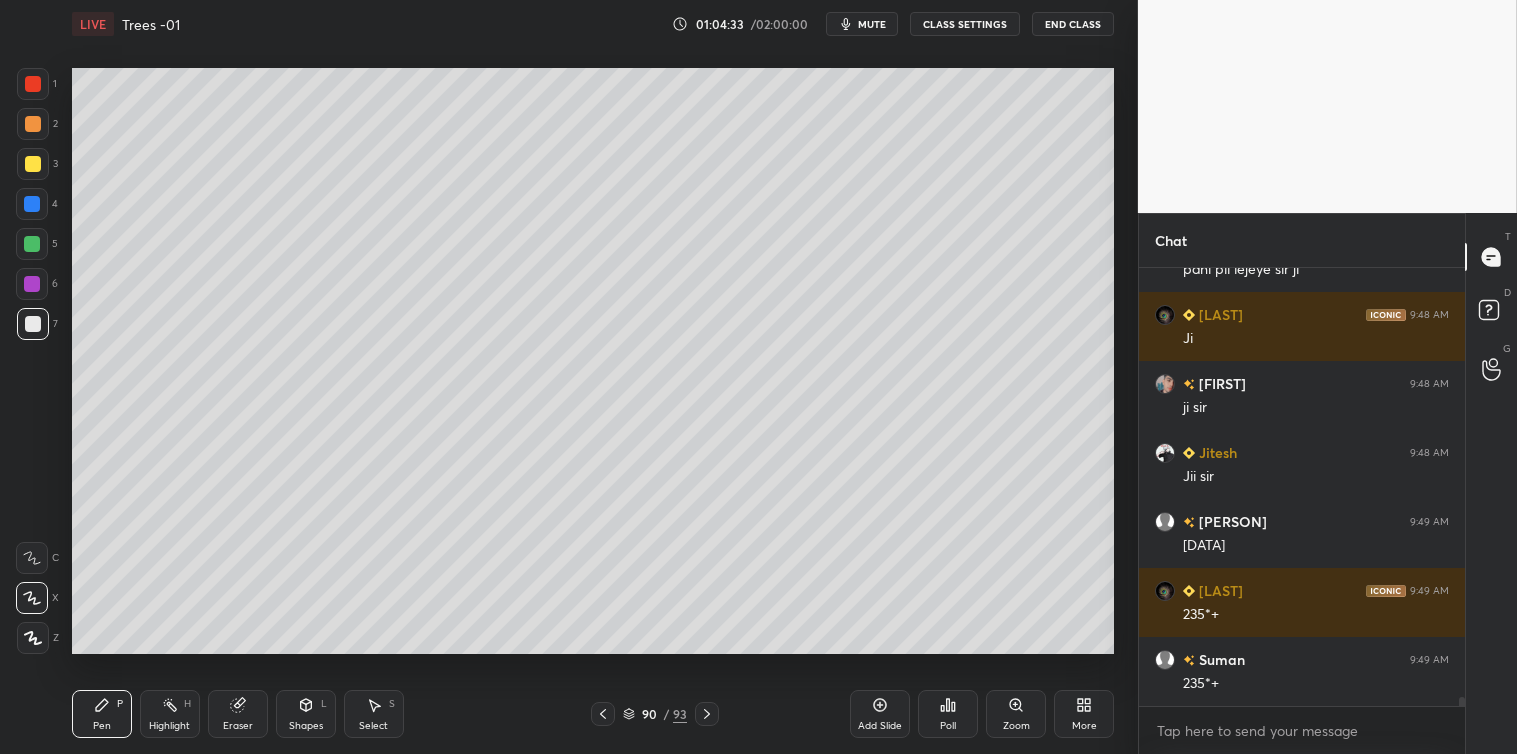 click on "Select" at bounding box center [373, 726] 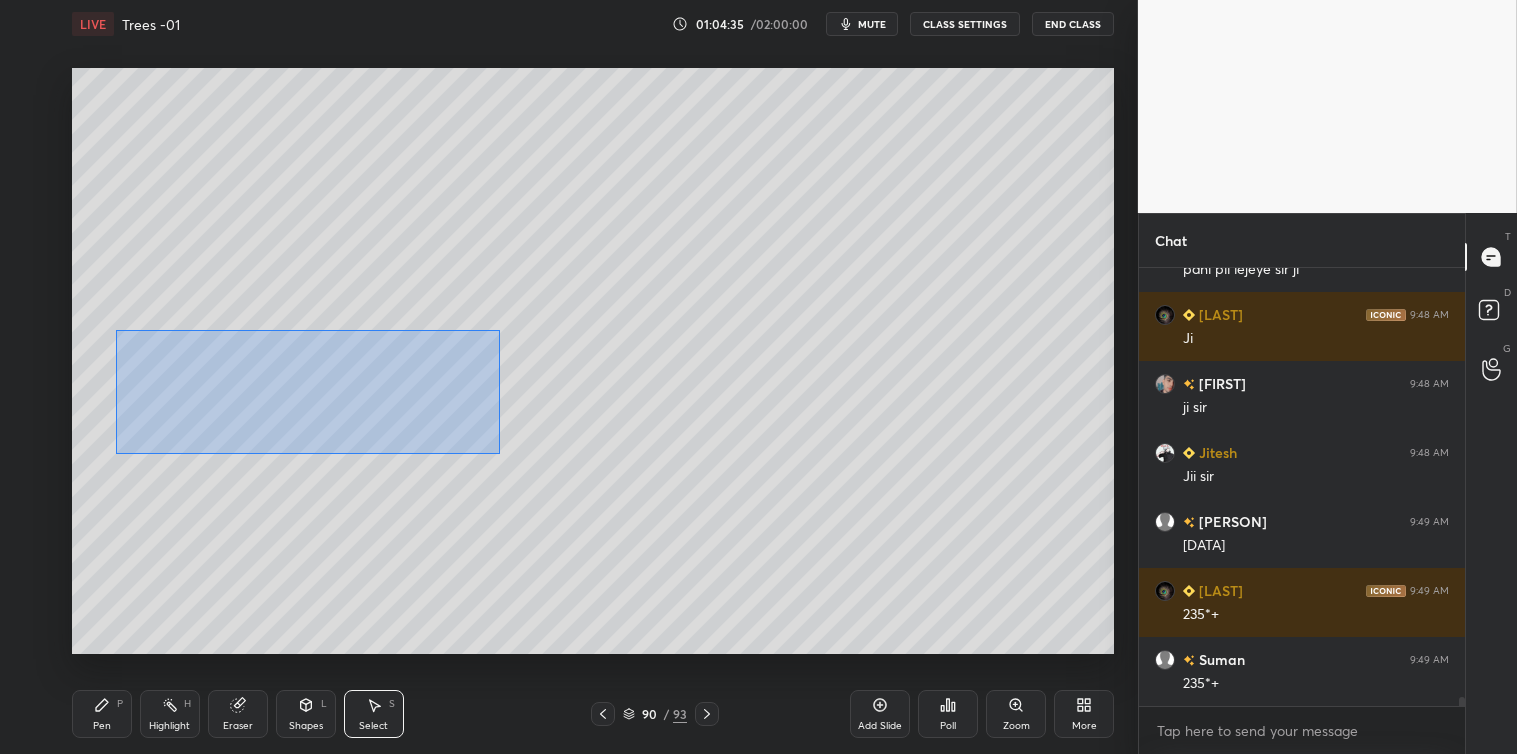 scroll, scrollTop: 20401, scrollLeft: 0, axis: vertical 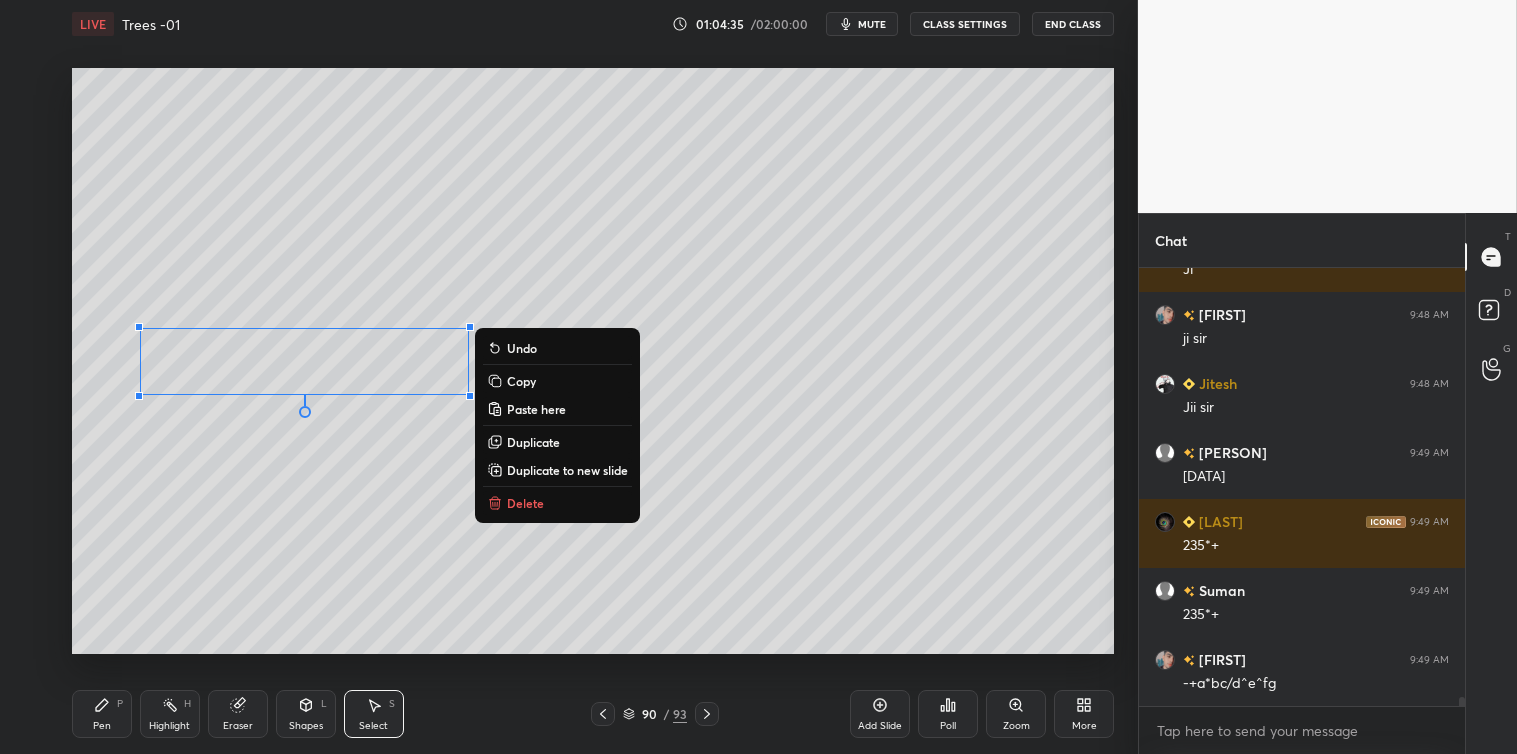 click on "Copy" at bounding box center (521, 381) 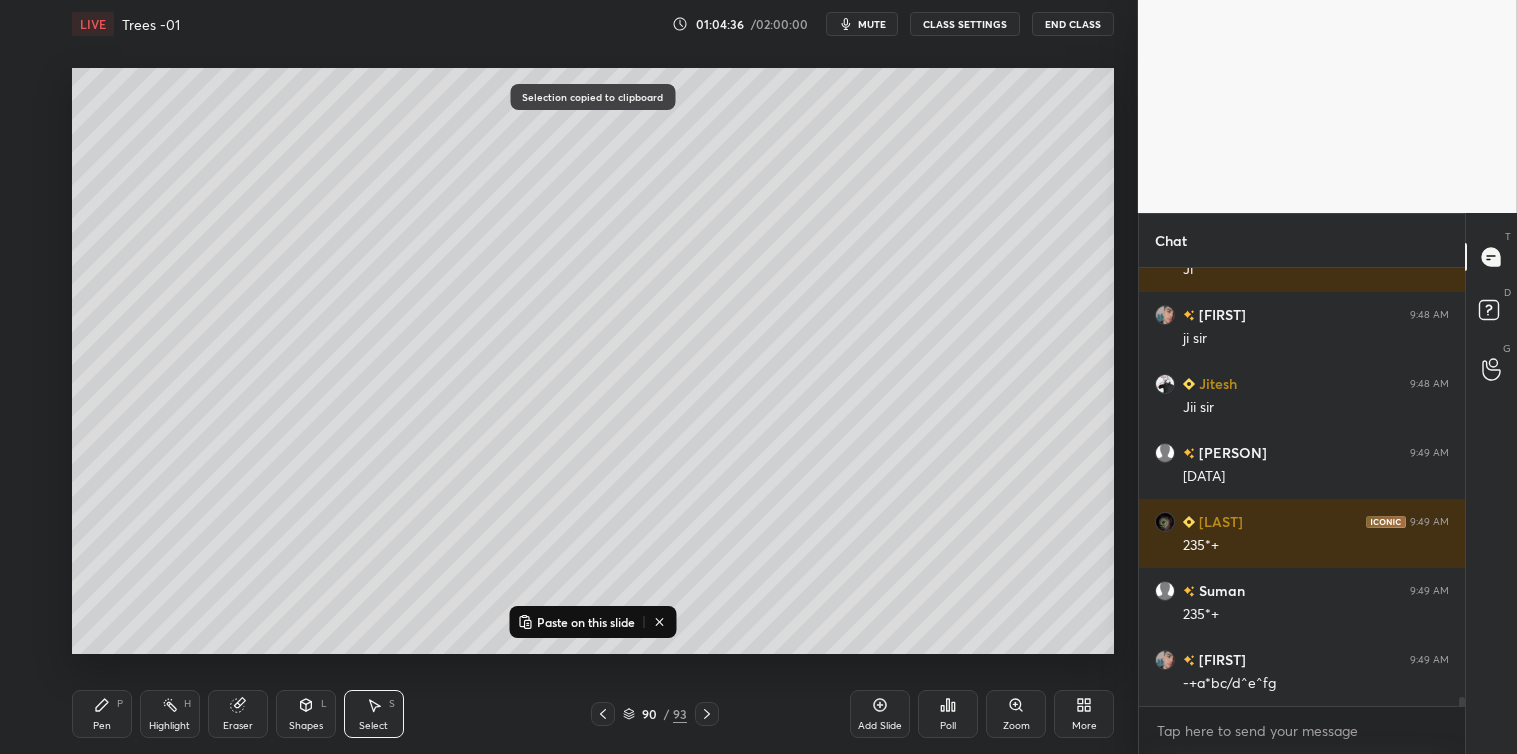 click 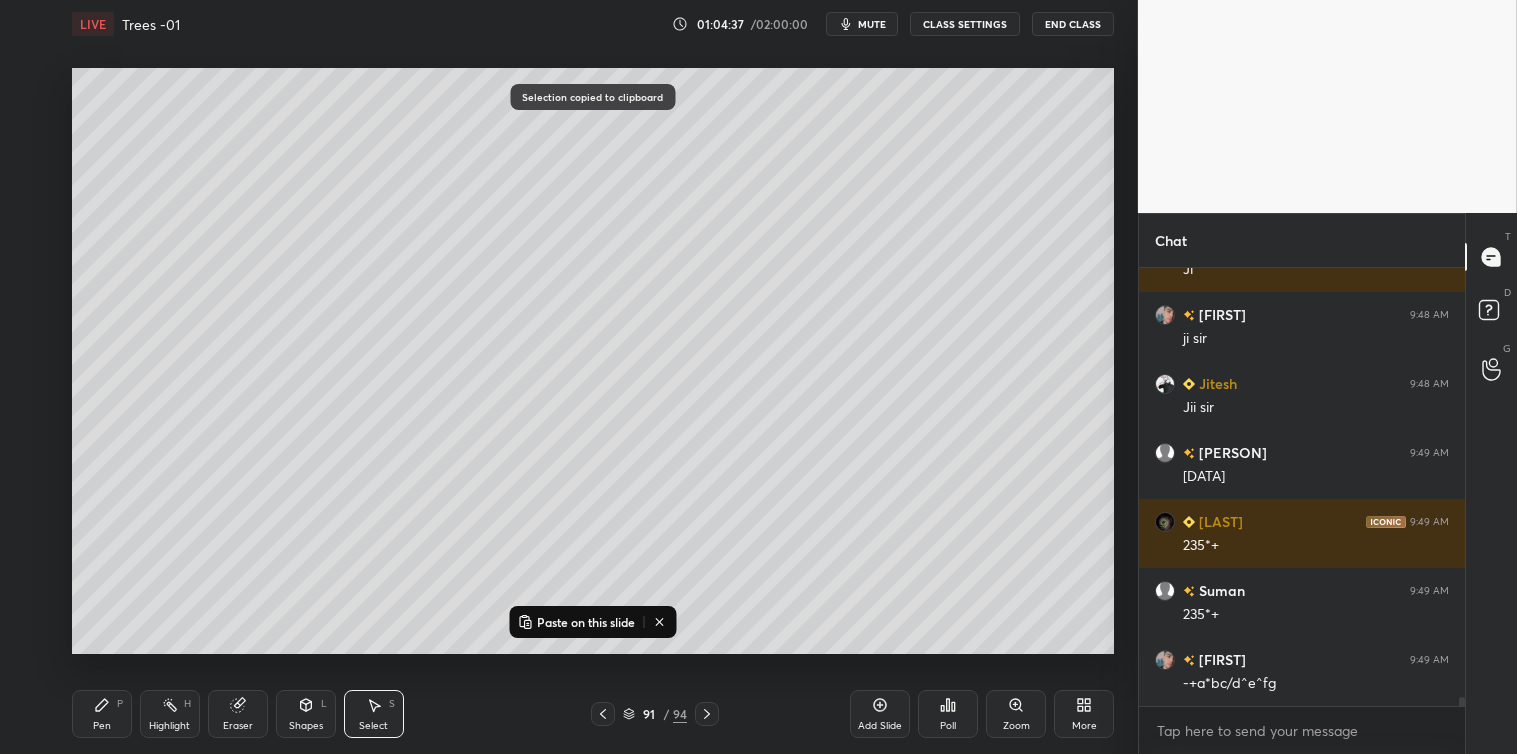 click on "Paste on this slide" at bounding box center [586, 622] 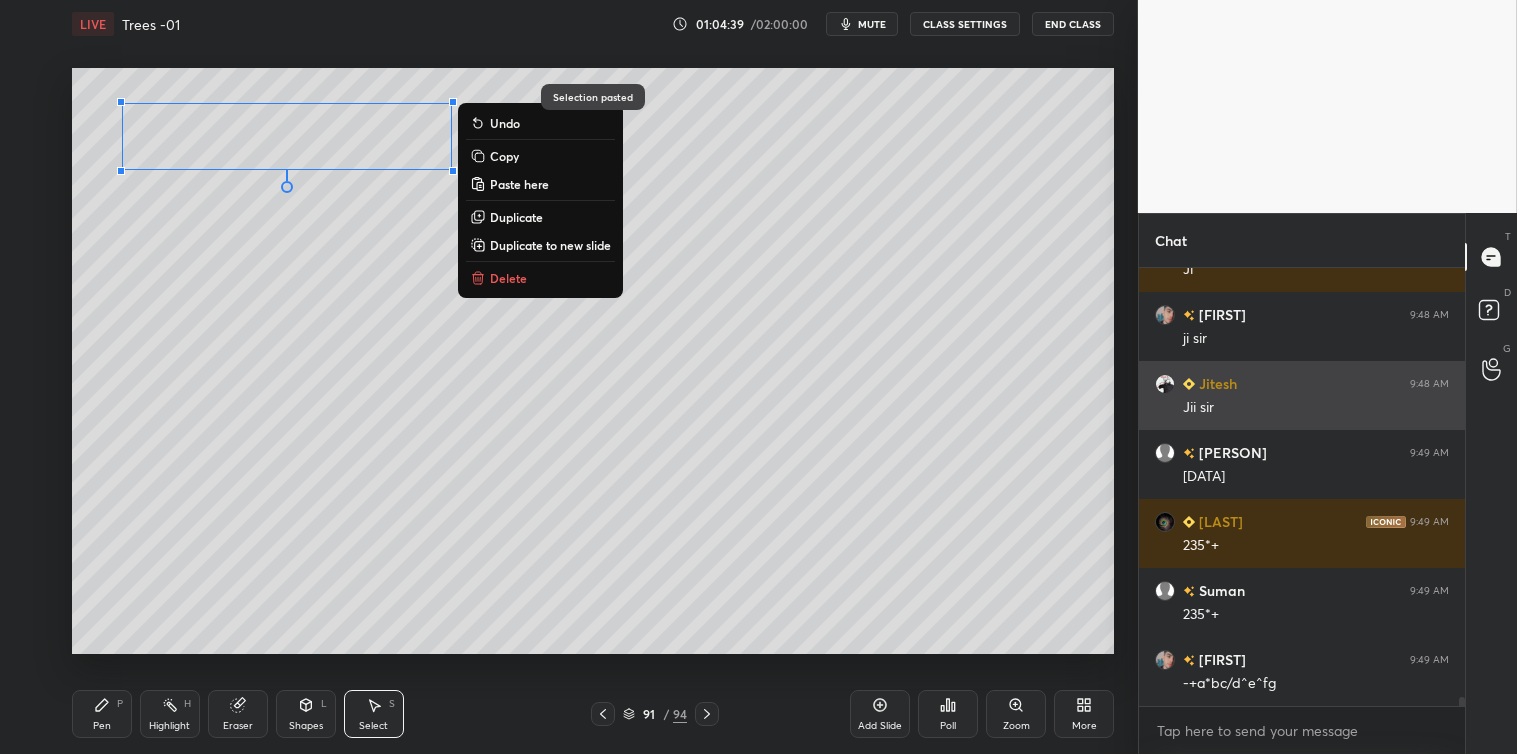 click on "0 ° Undo Copy Paste here Duplicate Duplicate to new slide Delete" at bounding box center [593, 361] 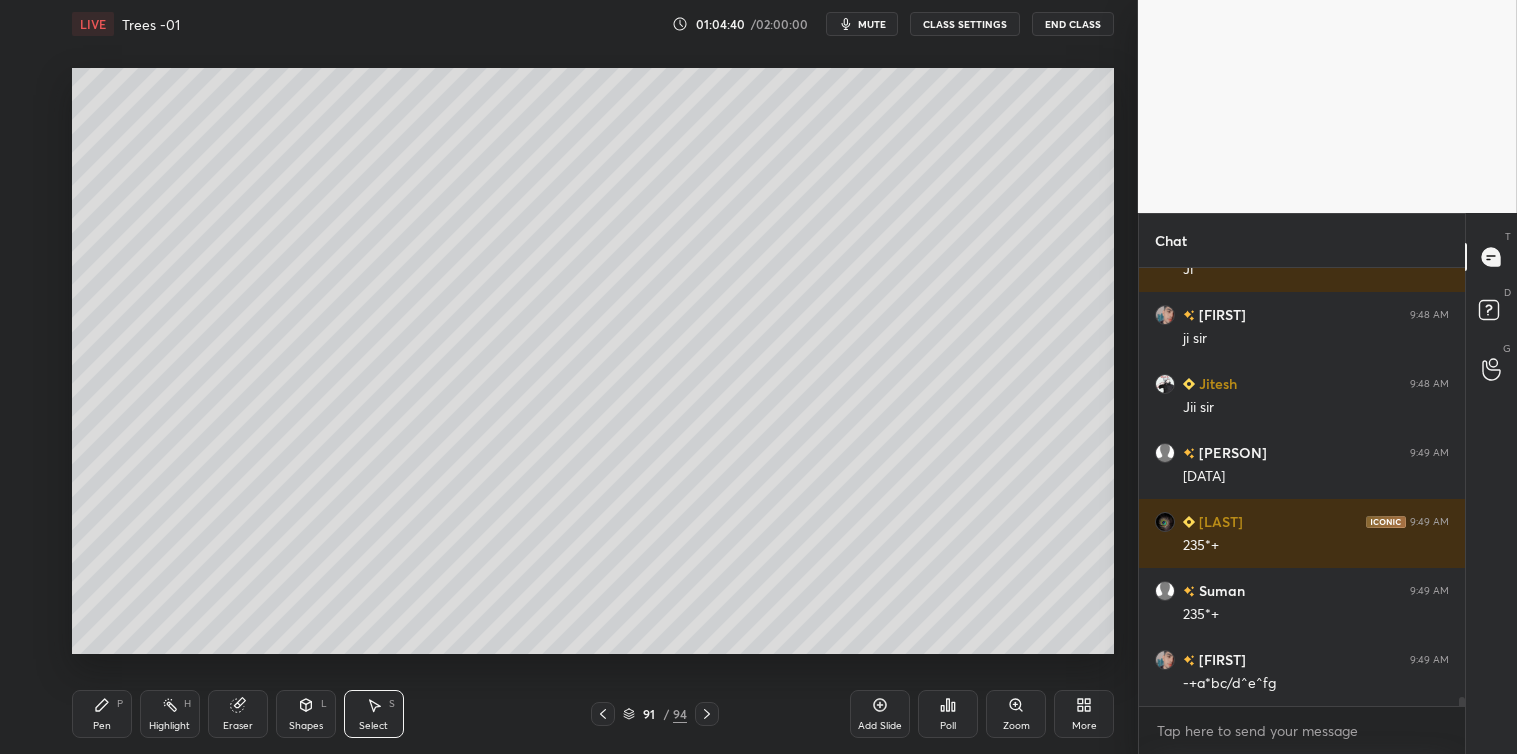 click on "Pen P" at bounding box center [102, 714] 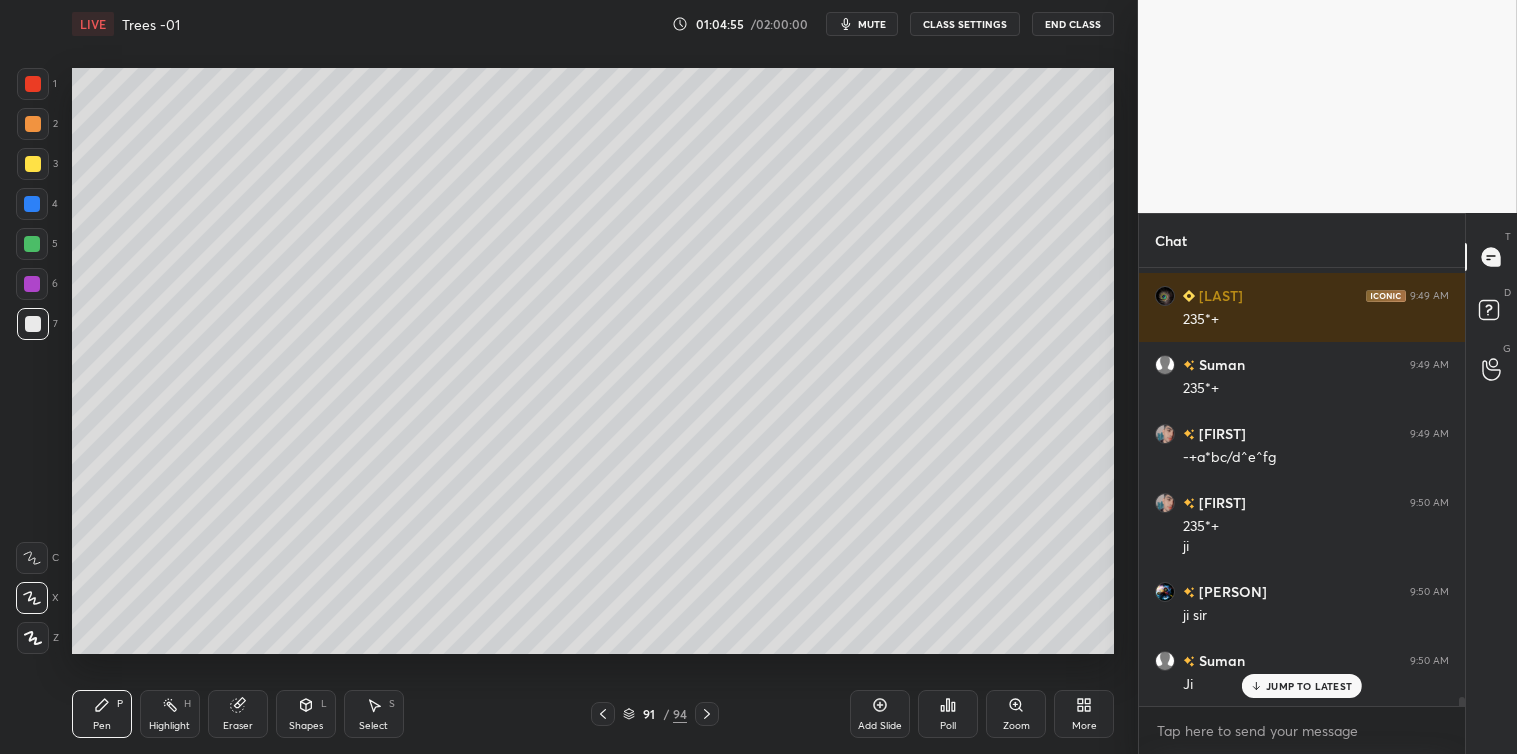 scroll, scrollTop: 20696, scrollLeft: 0, axis: vertical 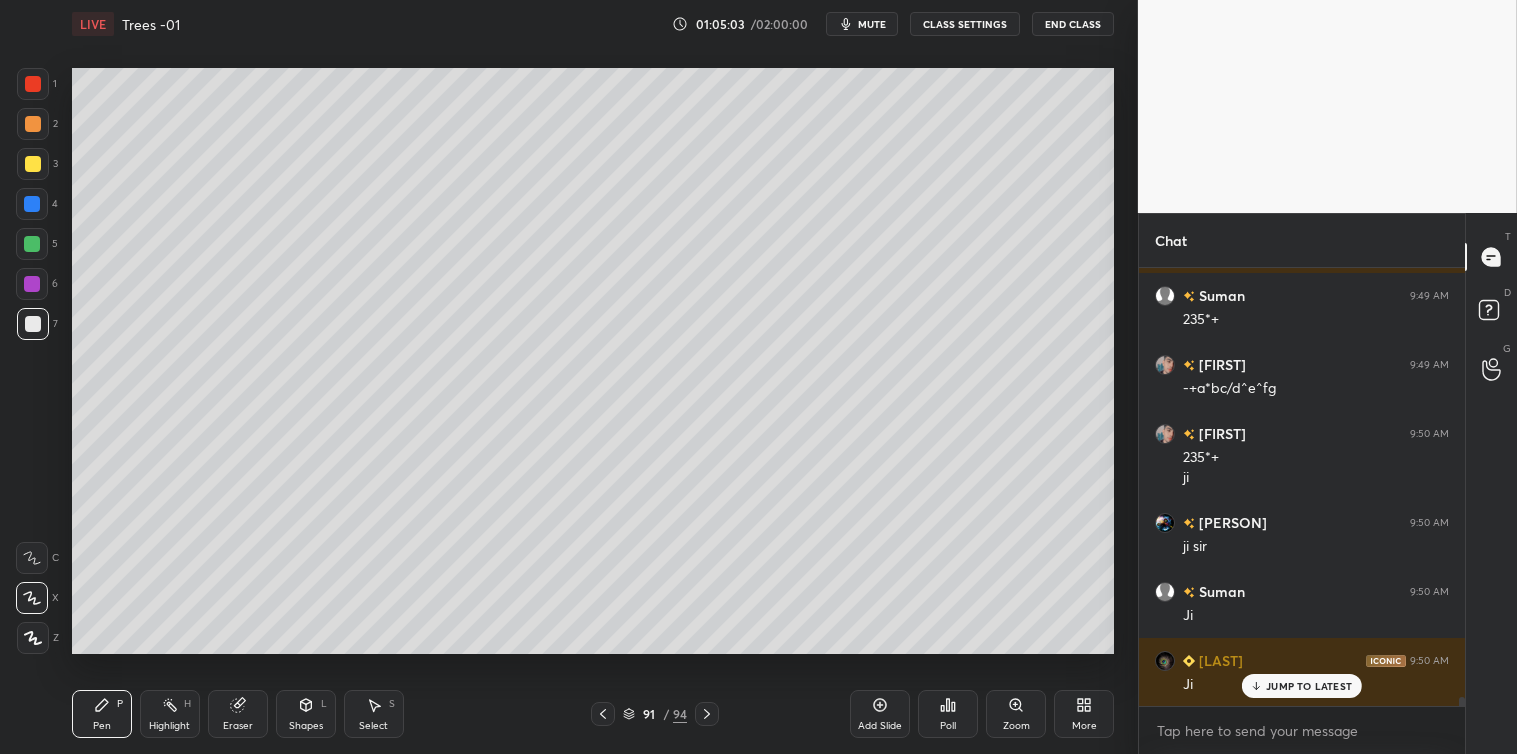 click on "Shapes L" at bounding box center [306, 714] 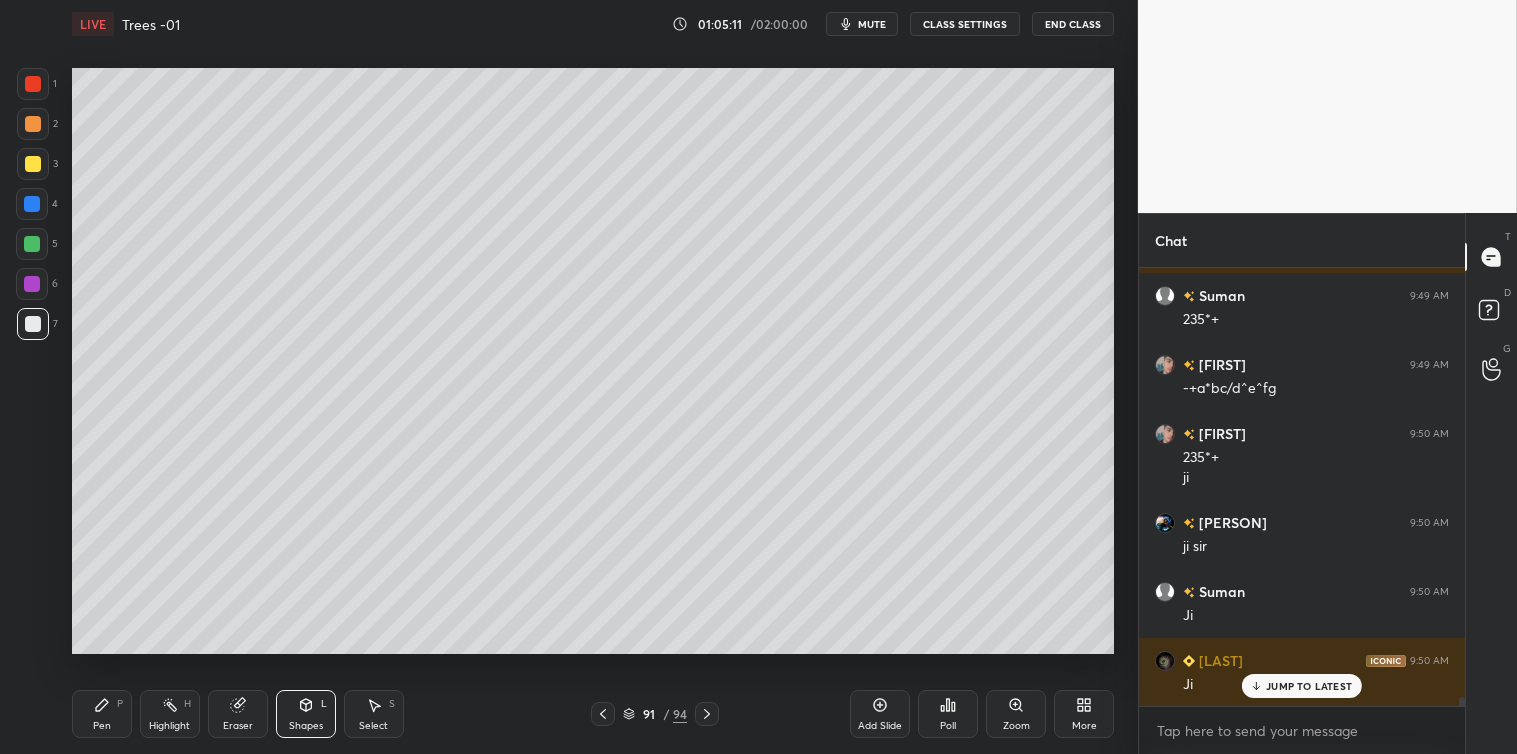 click on "LIVE Trees -01 01:05:11 /  02:00:00 mute CLASS SETTINGS End Class Setting up your live class Poll for   secs No correct answer Start poll Back Trees -01 • L11 of Course on Data structure in Python [FIRST] [LAST] Pen P Highlight H Eraser Shapes L Select S 91 / 94 Add Slide Poll Zoom More" at bounding box center [593, 377] 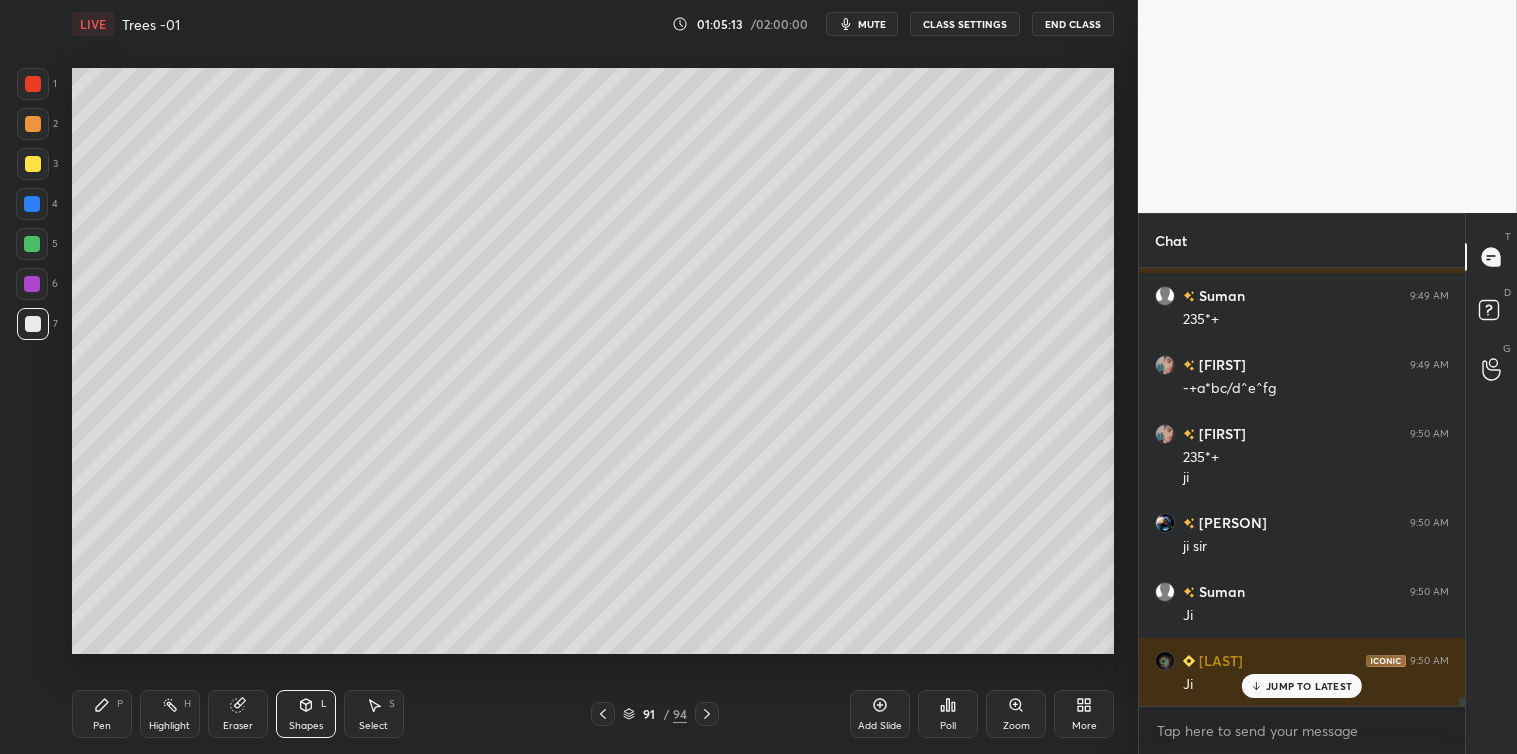 click at bounding box center (33, 164) 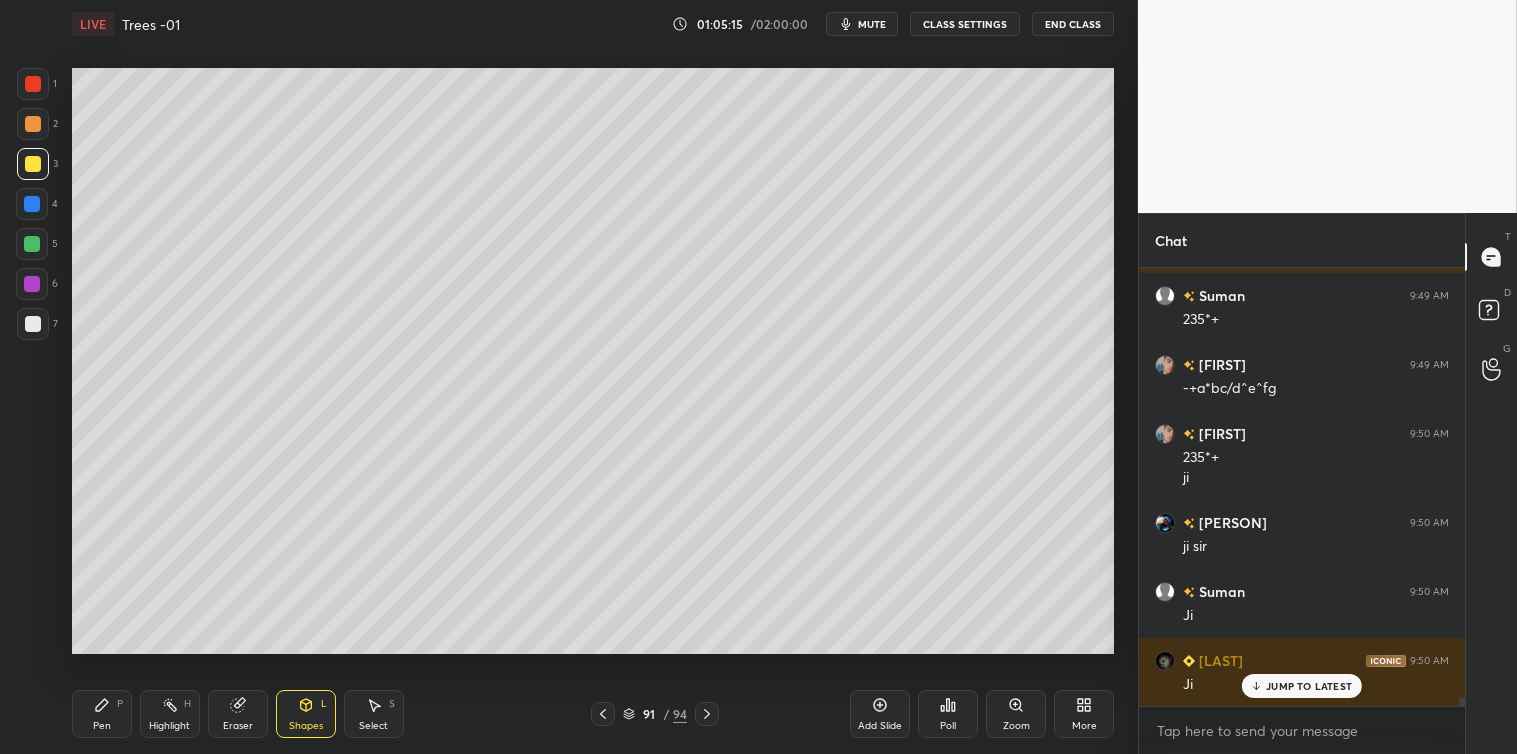 click on "Pen" at bounding box center (102, 726) 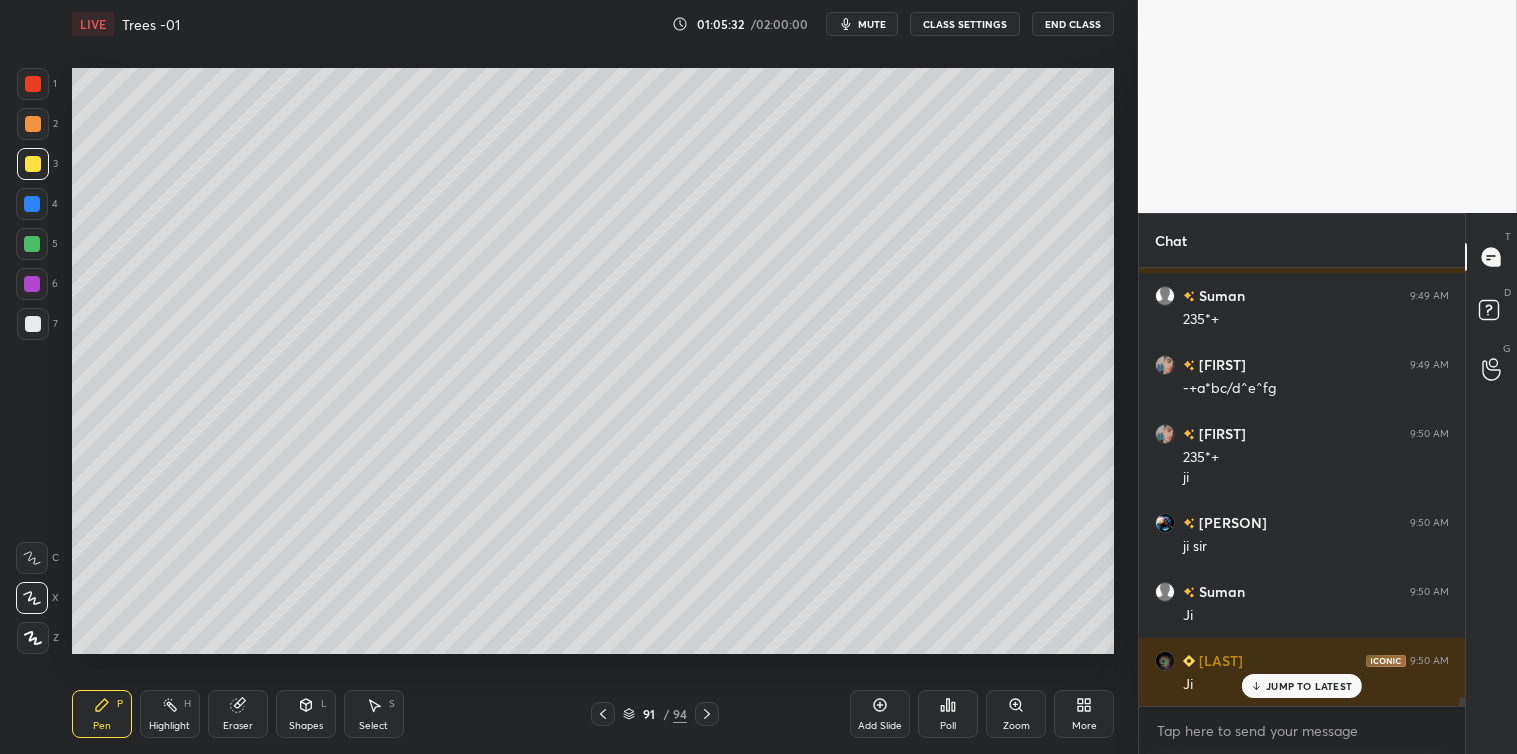 click 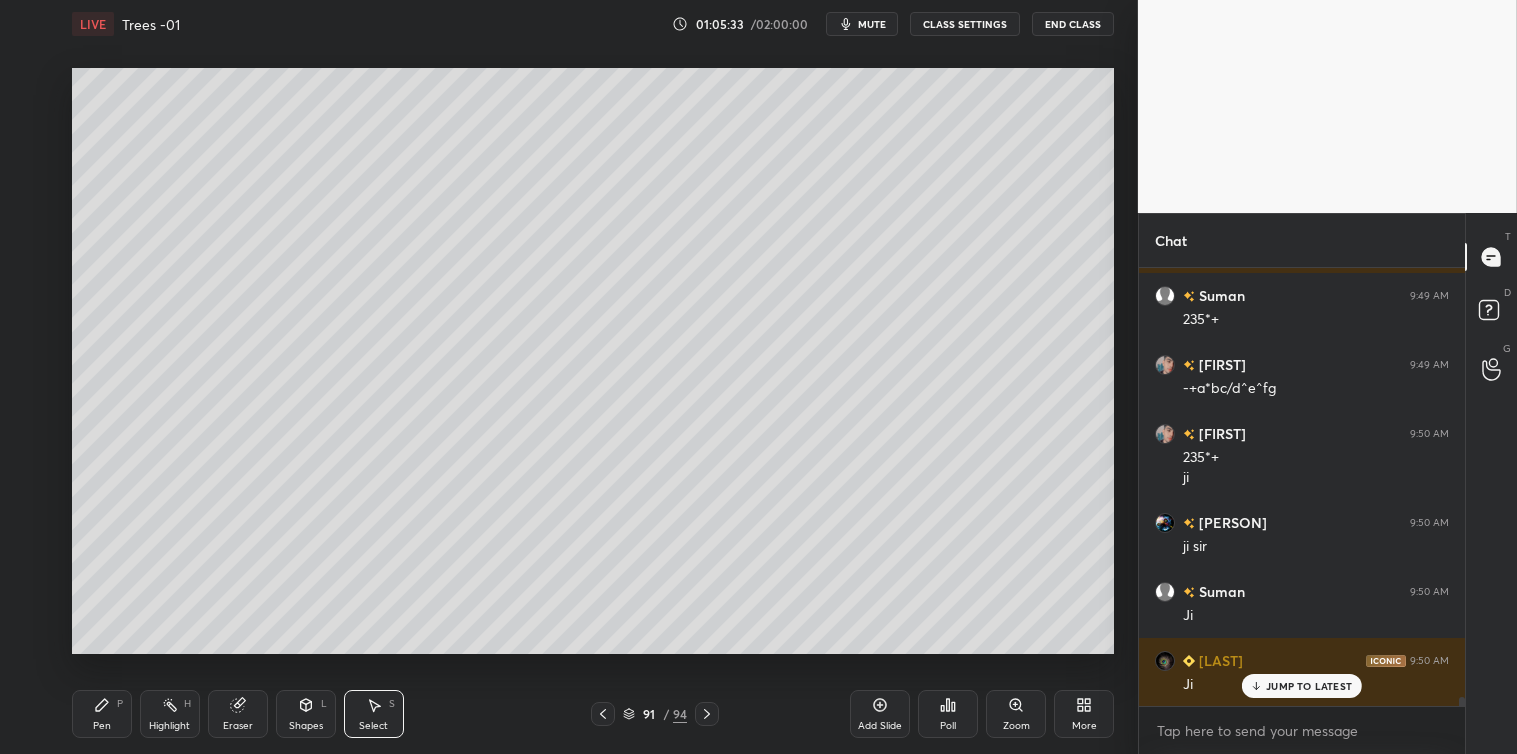 scroll, scrollTop: 20765, scrollLeft: 0, axis: vertical 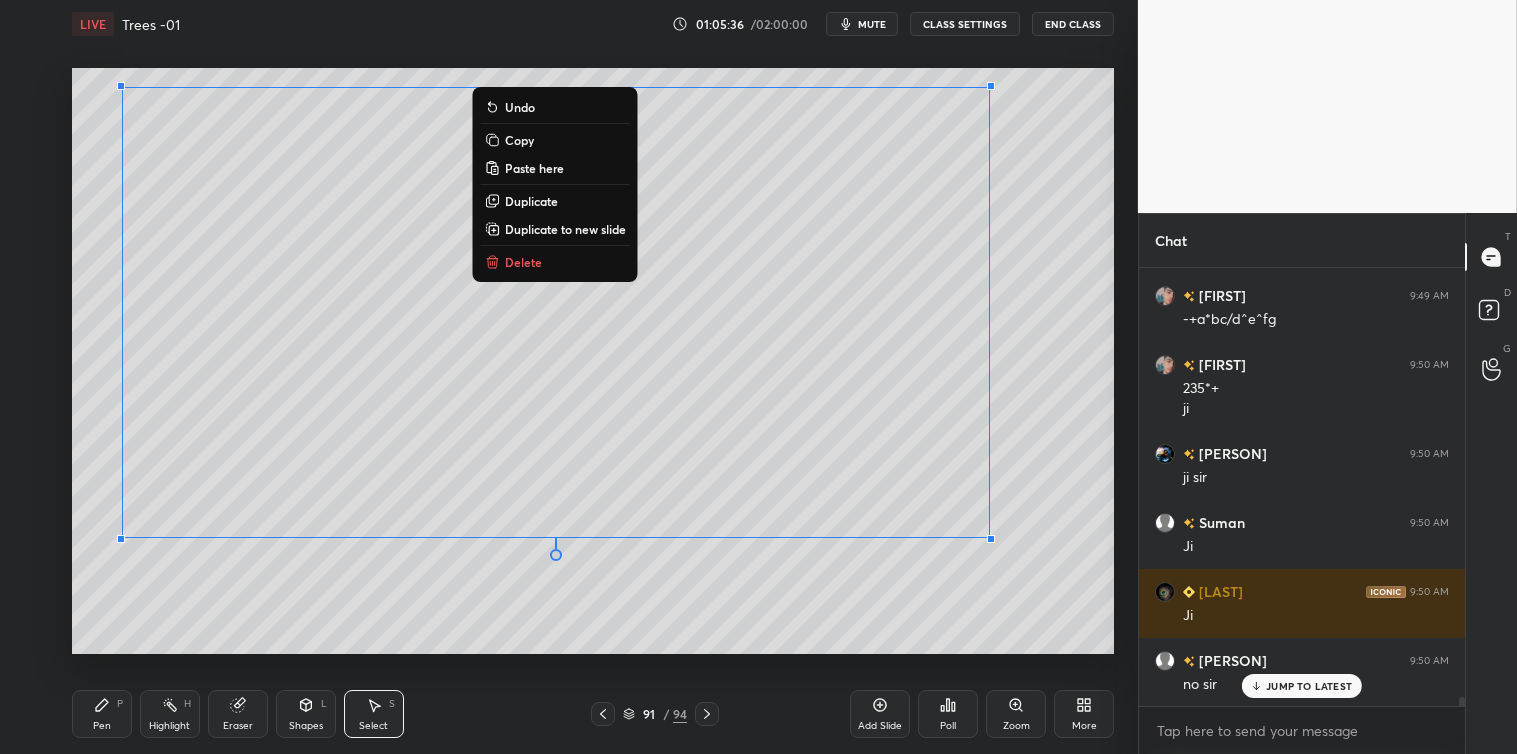 click on "Copy" at bounding box center (519, 140) 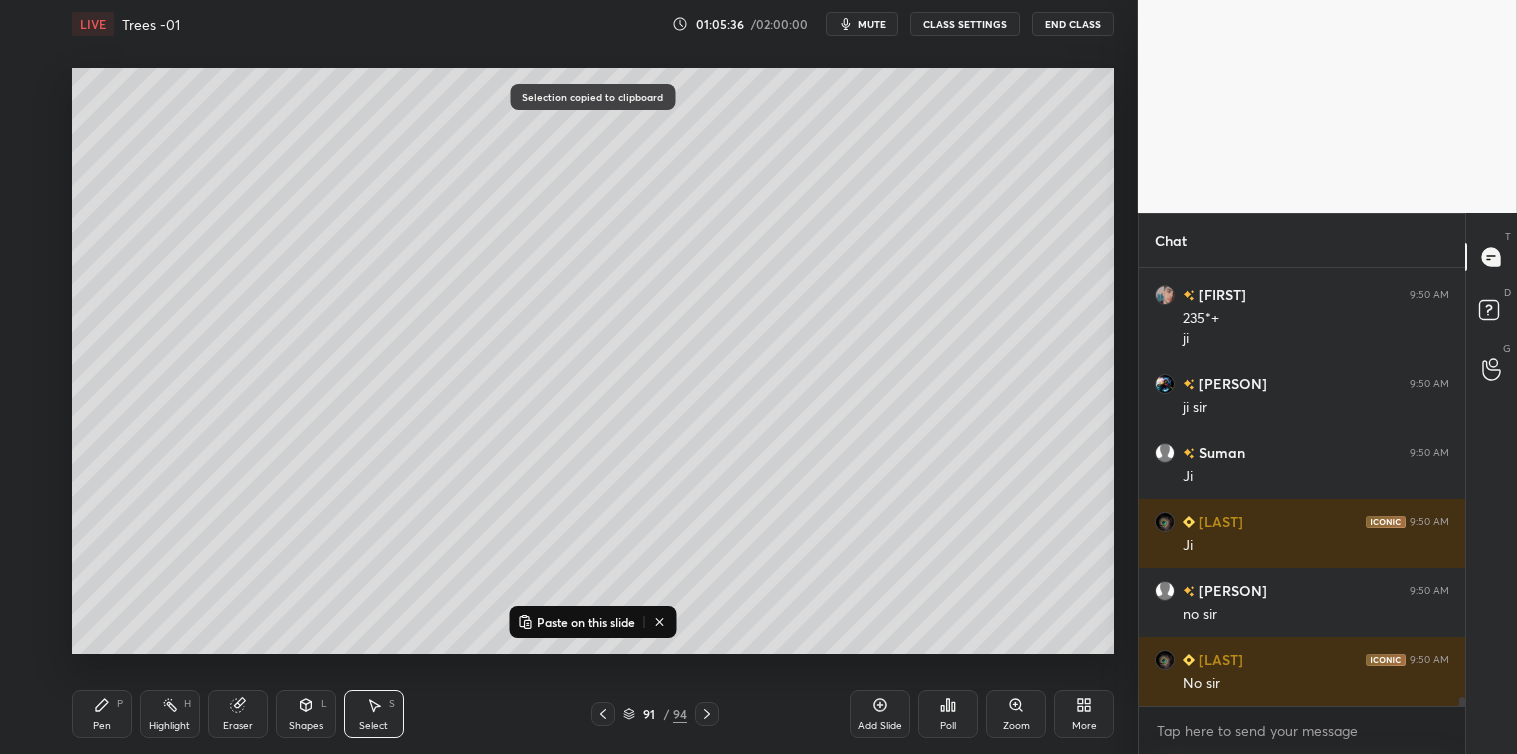 click 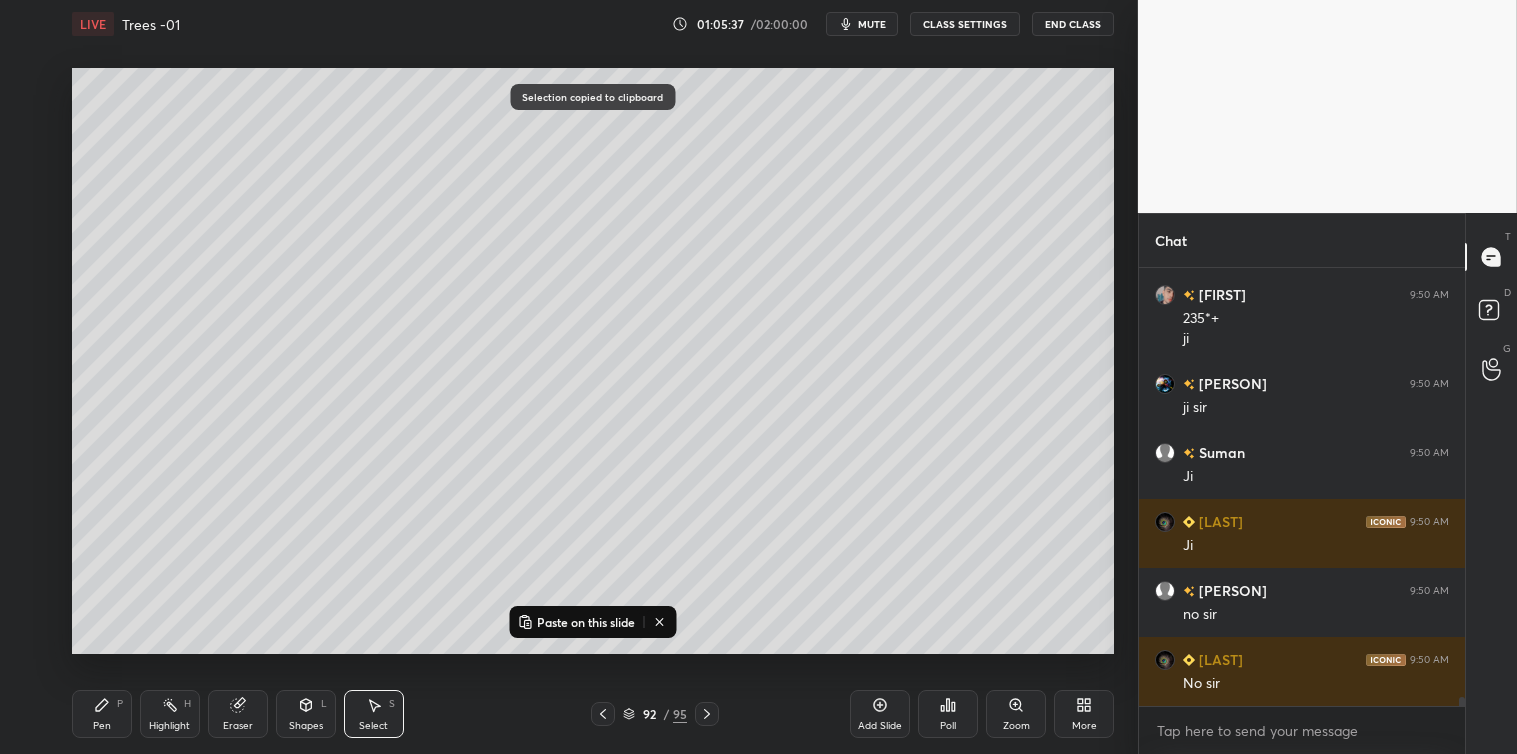 scroll, scrollTop: 20904, scrollLeft: 0, axis: vertical 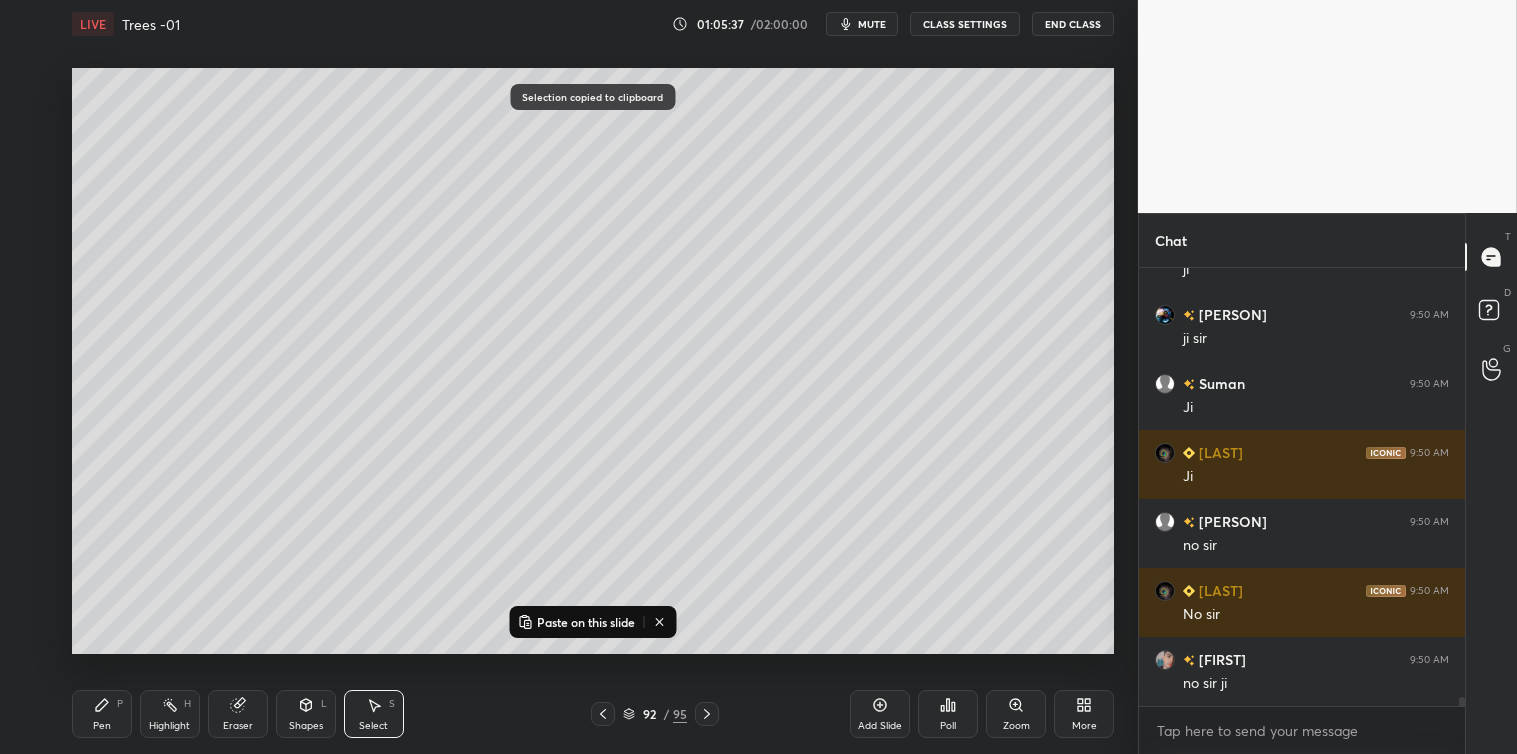 click on "Paste on this slide" at bounding box center [586, 622] 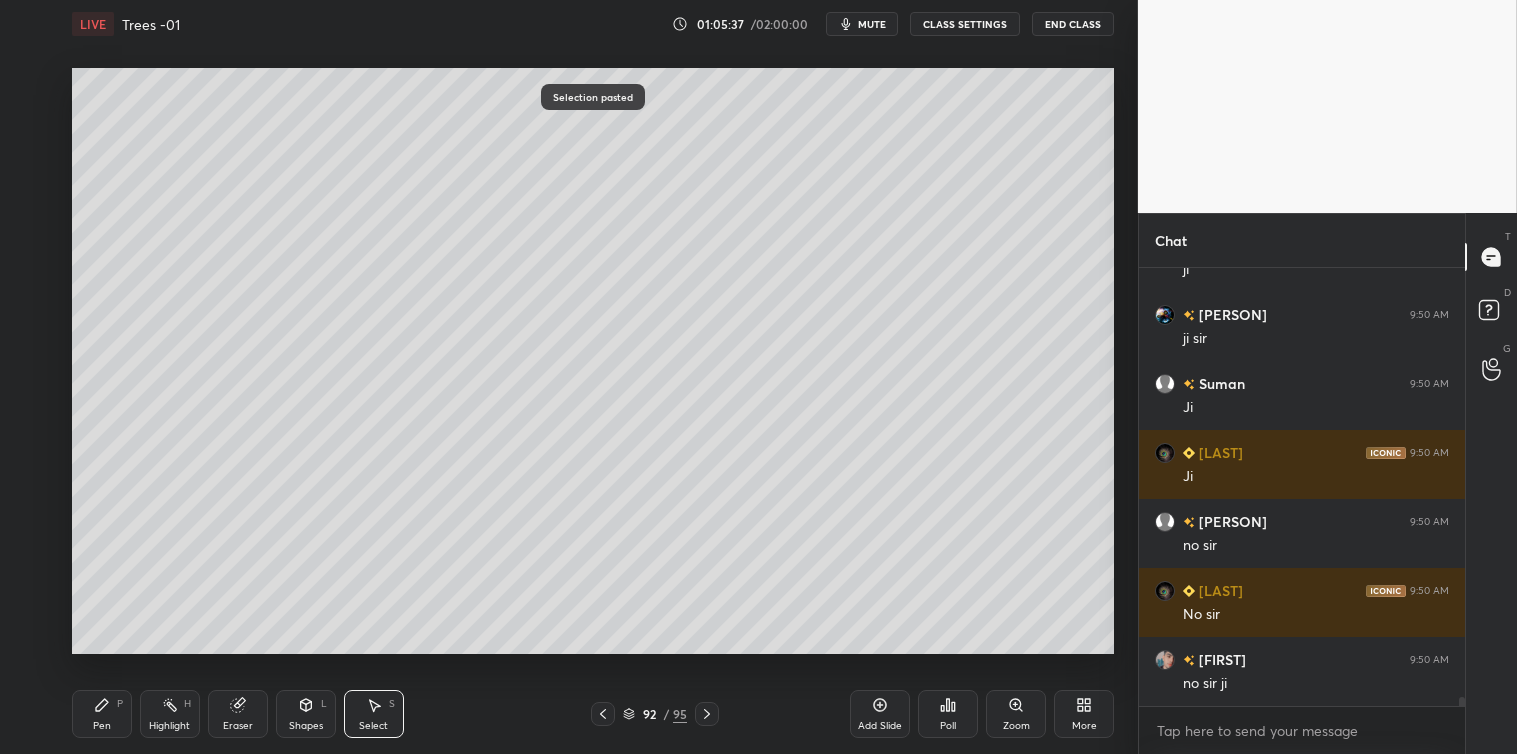 click on "0 ° Undo Copy Paste here Duplicate Duplicate to new slide Delete Selection pasted Setting up your live class Poll for   secs No correct answer Start poll" at bounding box center [593, 361] 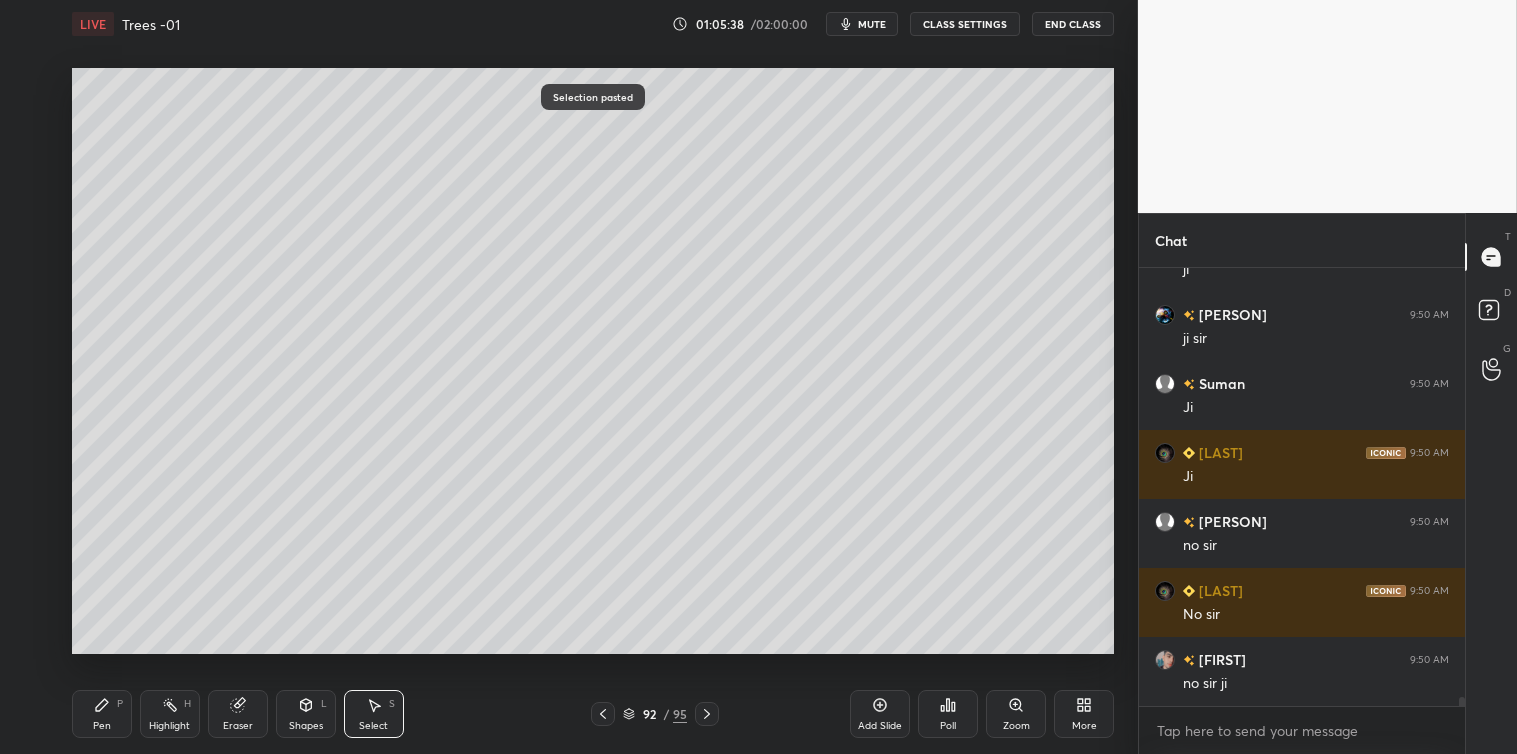 scroll, scrollTop: 20973, scrollLeft: 0, axis: vertical 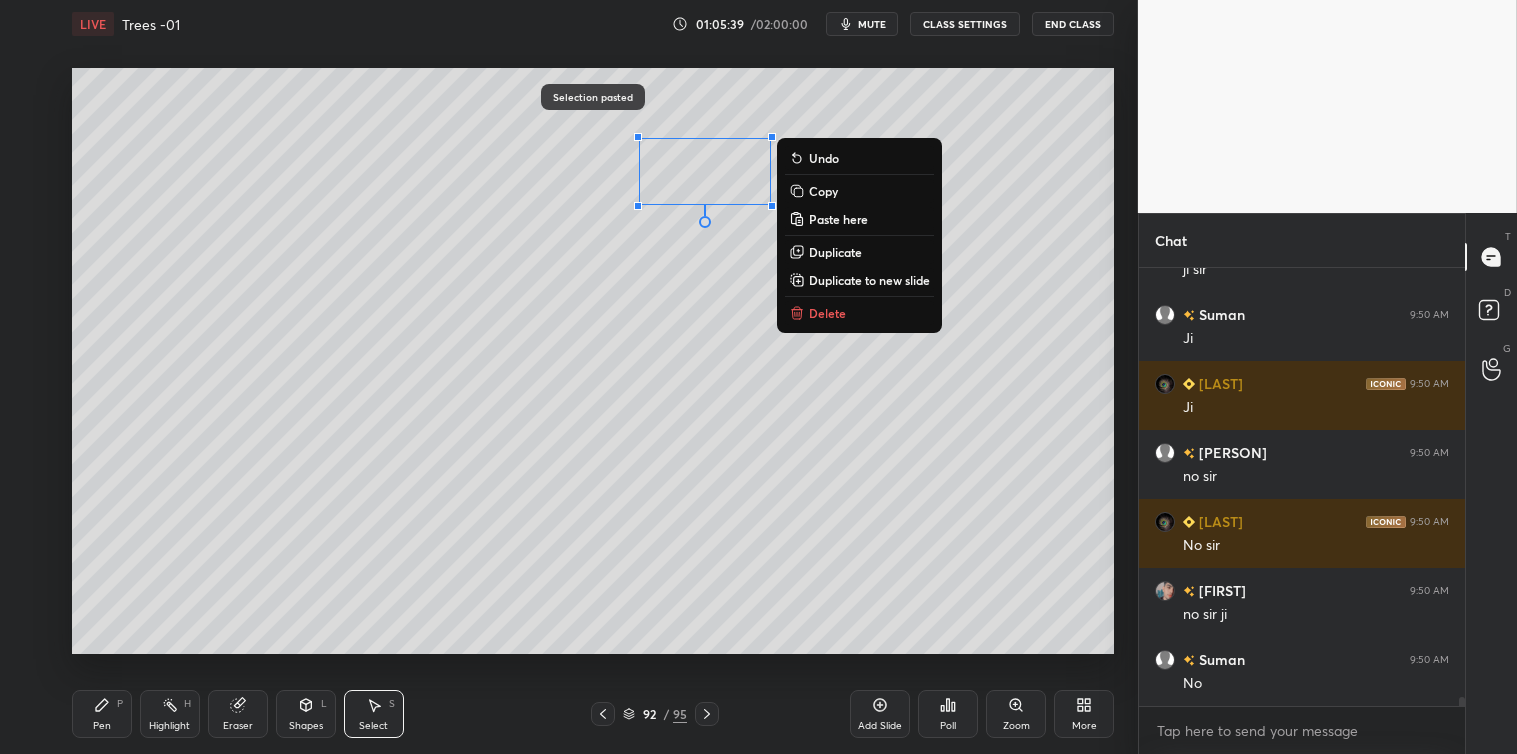 click on "Delete" at bounding box center (827, 313) 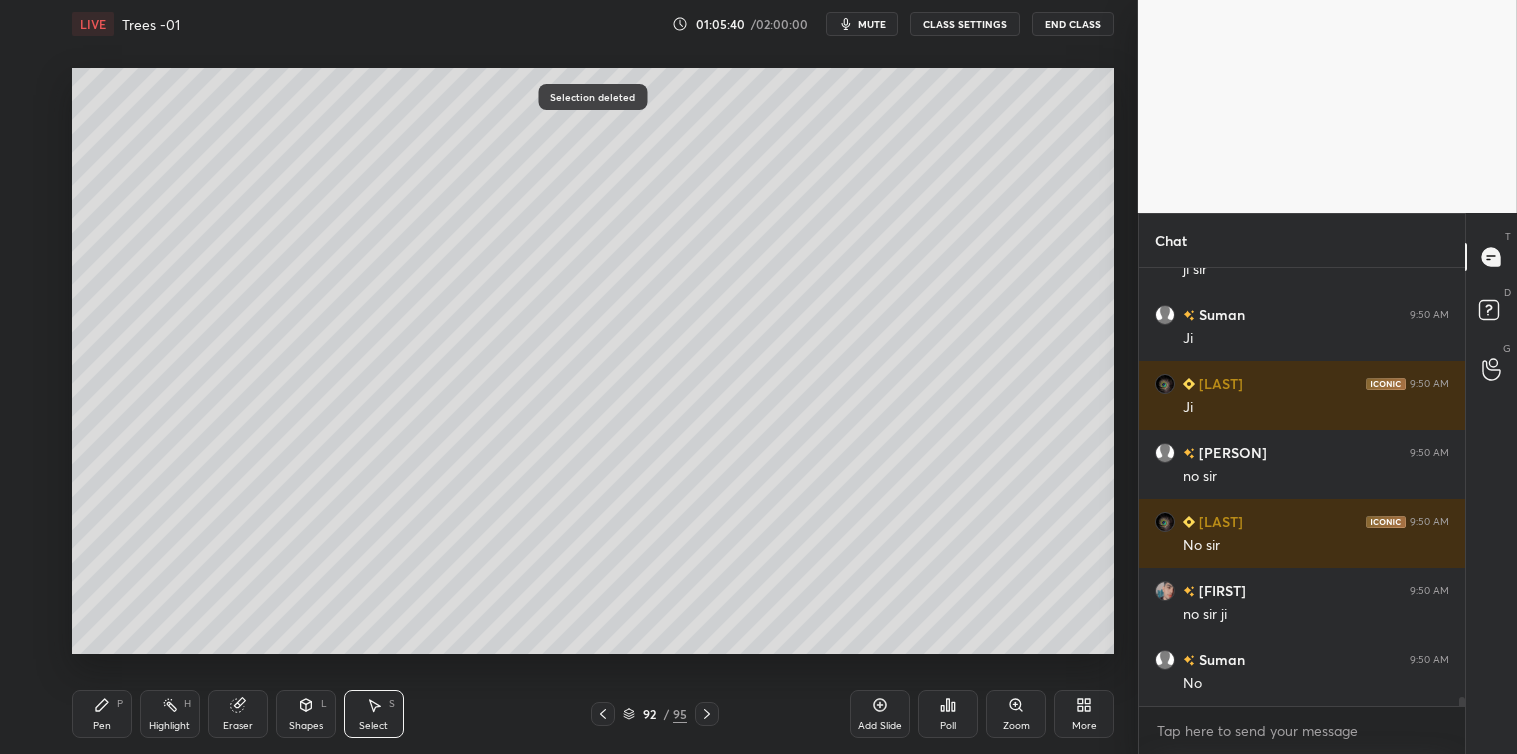 click on "Pen P" at bounding box center (102, 714) 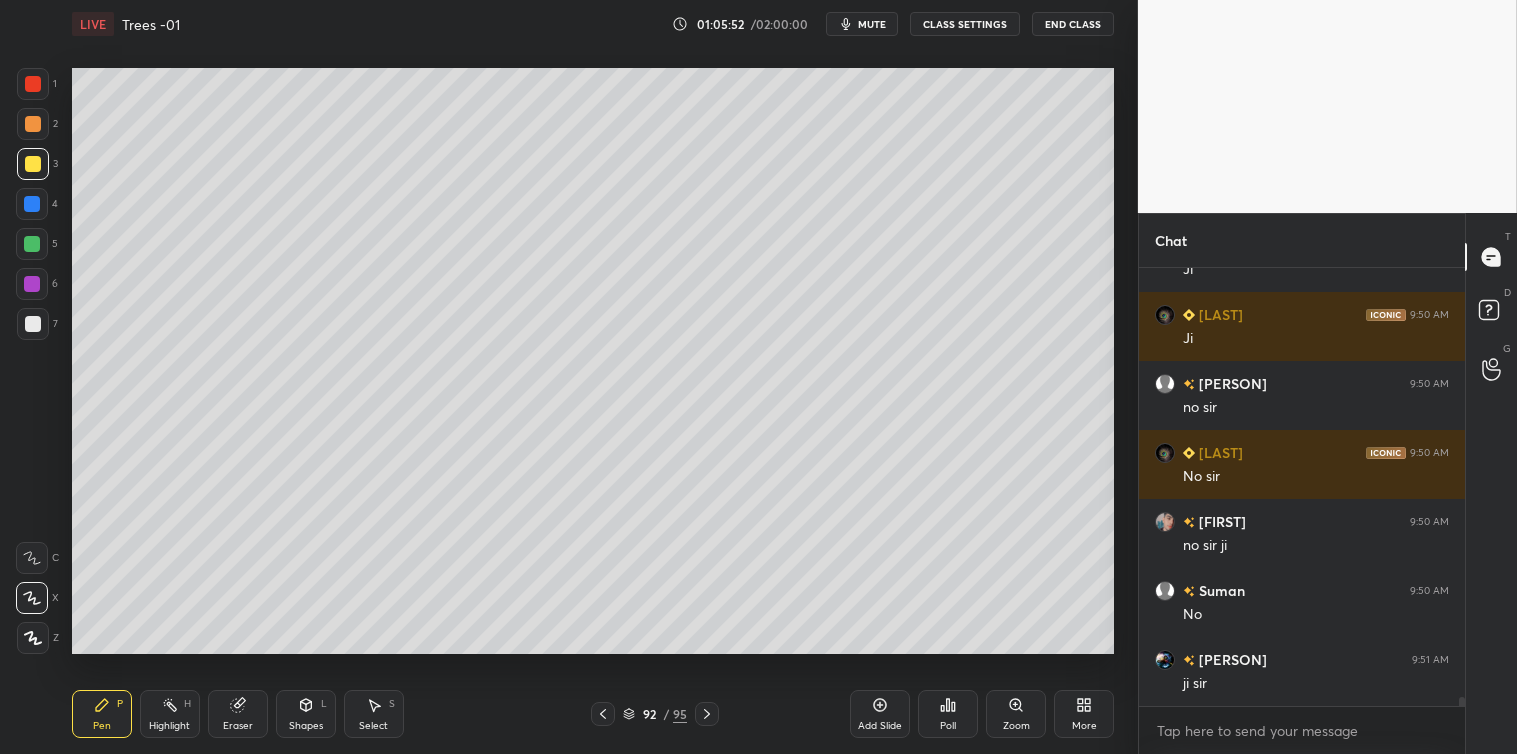 click at bounding box center (32, 244) 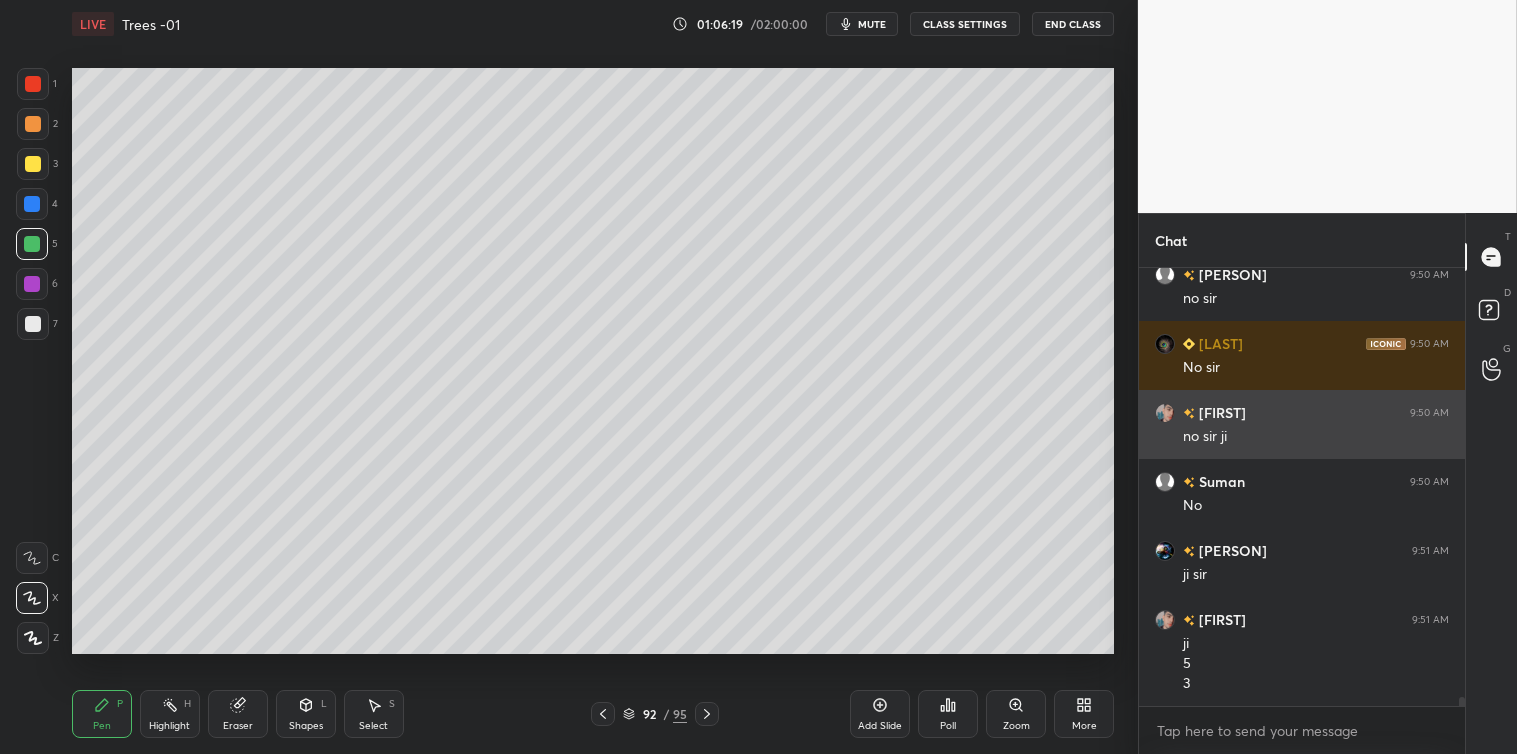 scroll, scrollTop: 21220, scrollLeft: 0, axis: vertical 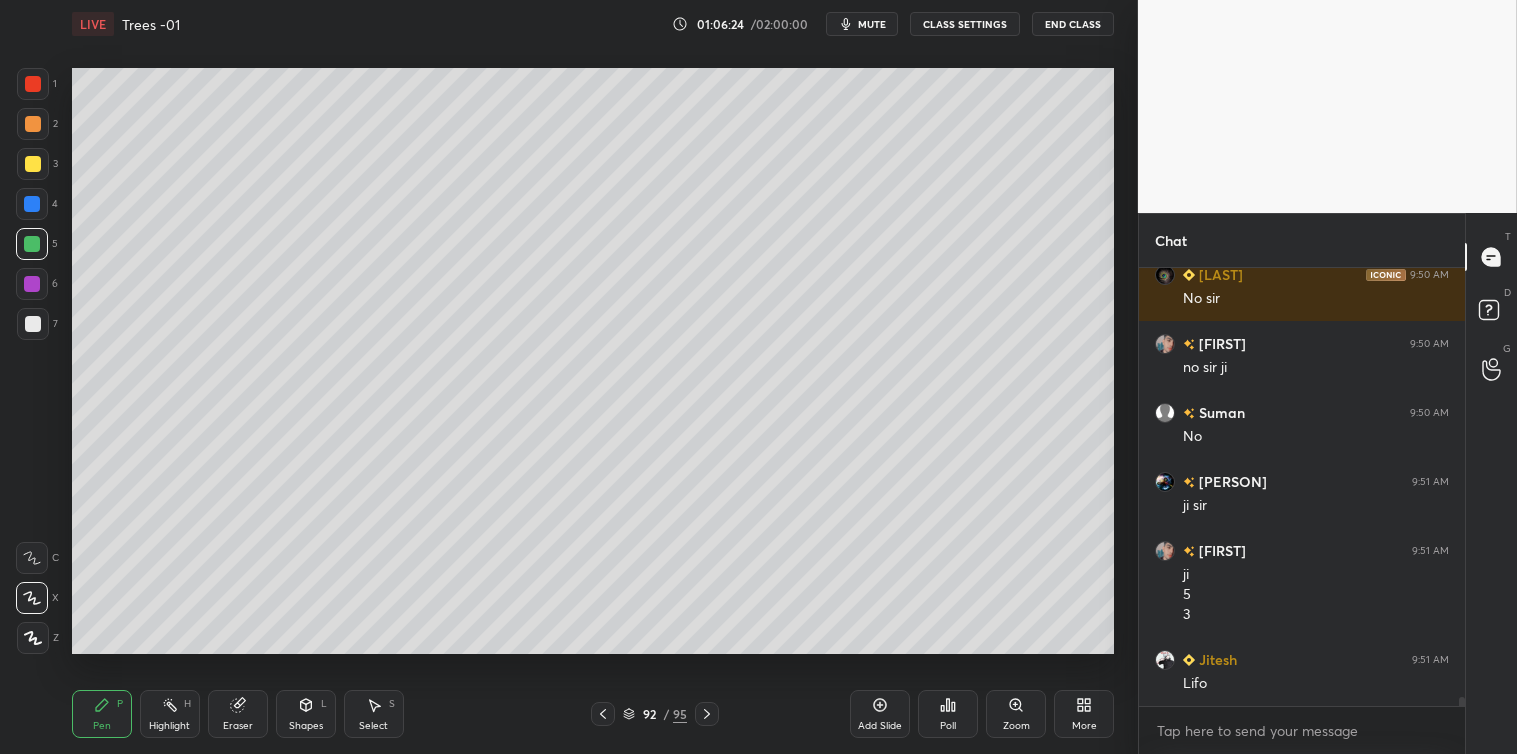 click at bounding box center (33, 164) 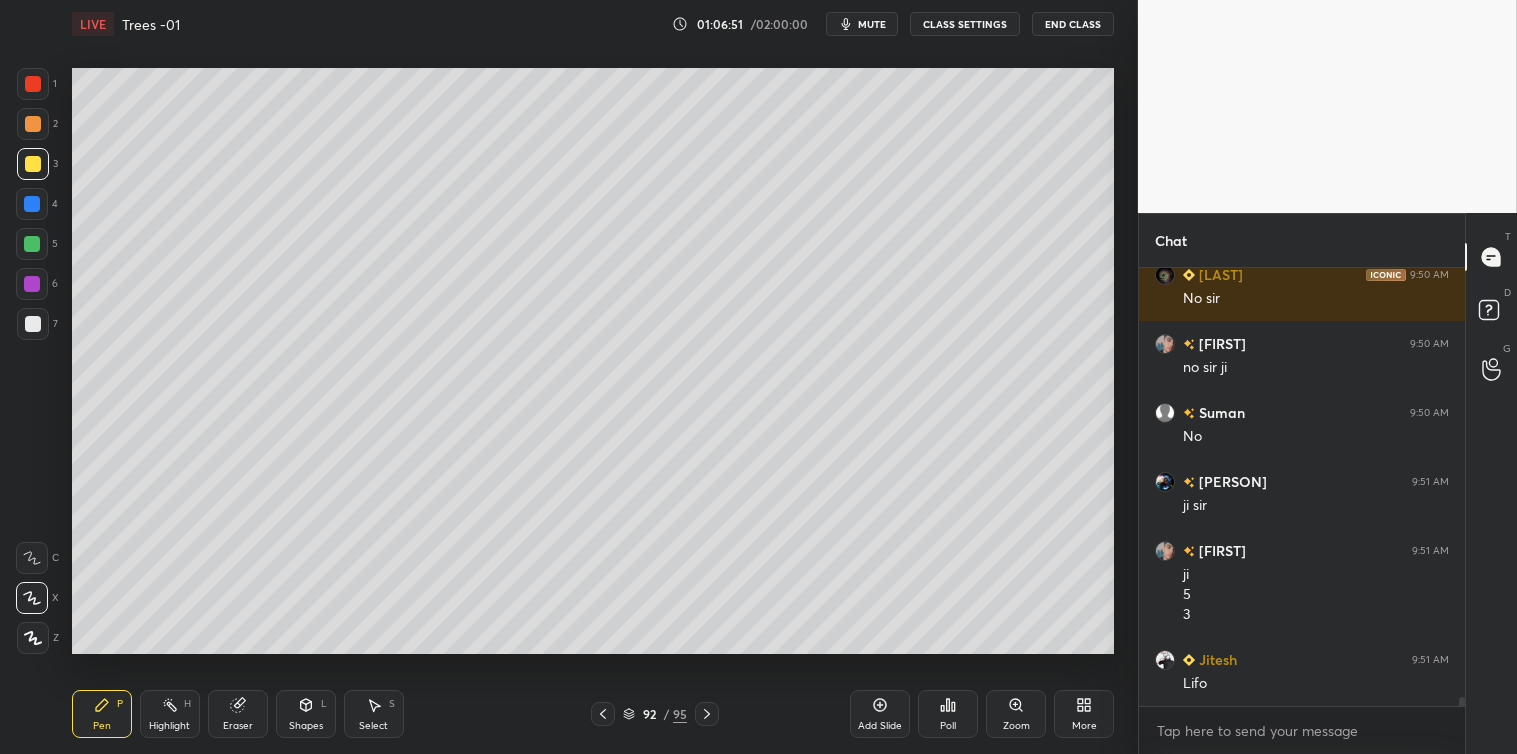 click 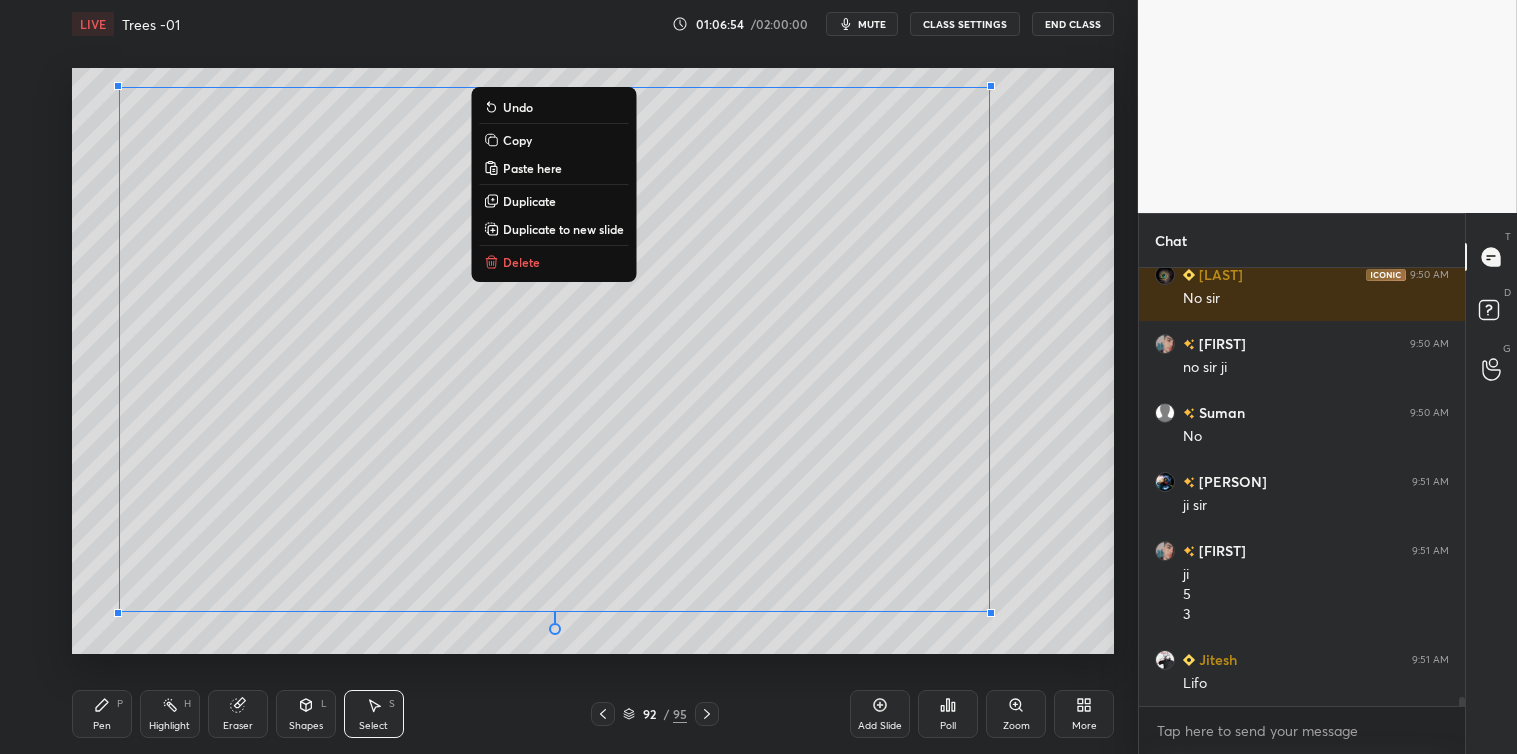 click on "Copy" at bounding box center [517, 140] 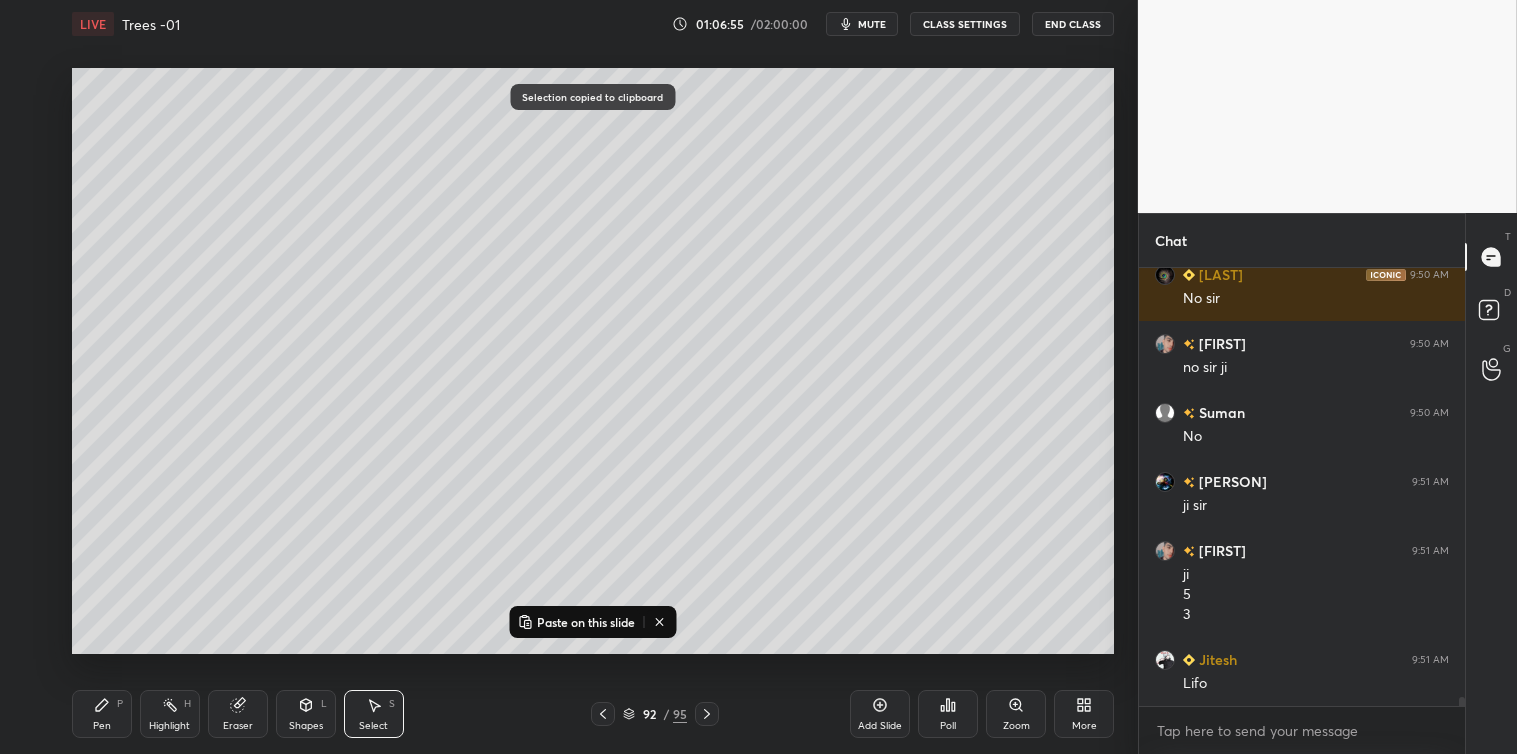 click 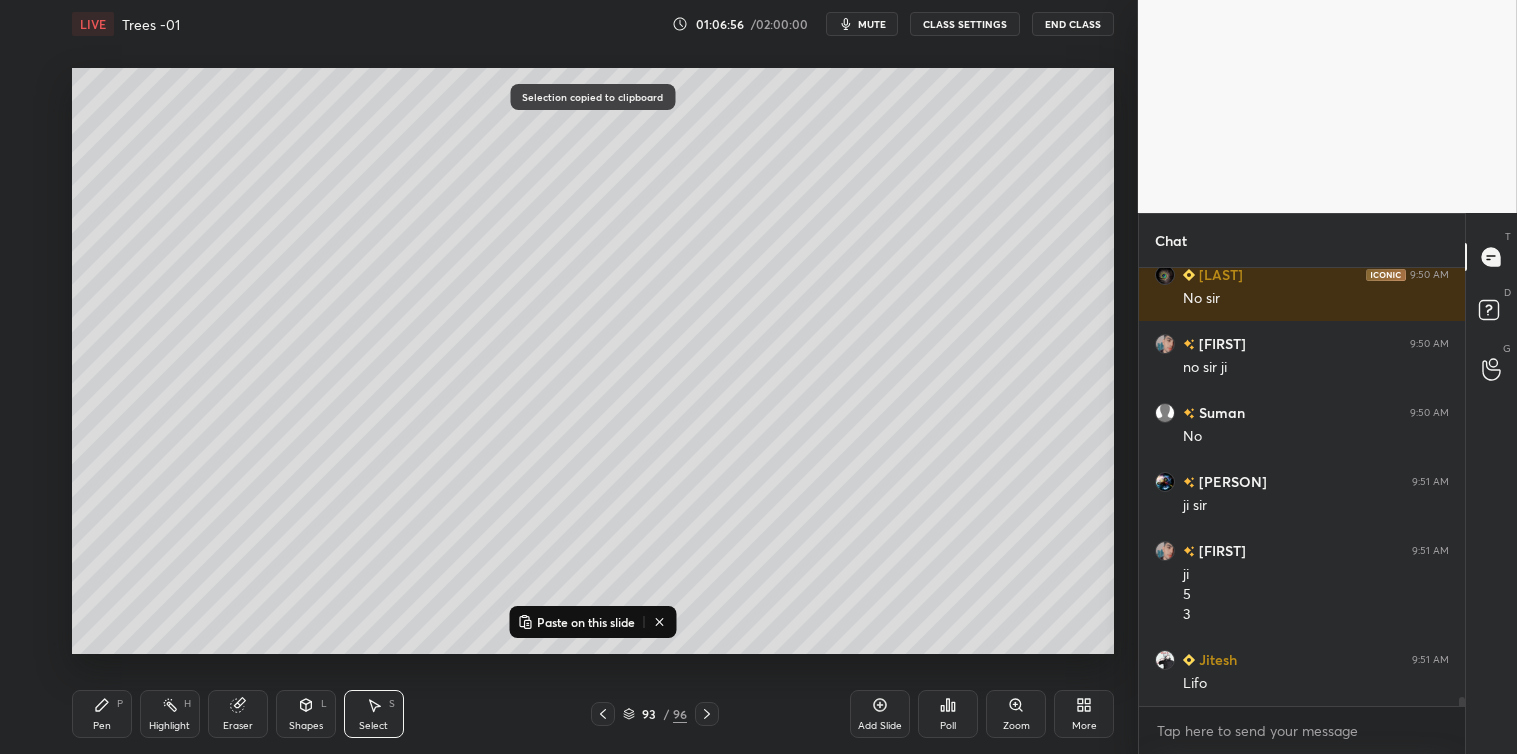 click on "Paste on this slide" at bounding box center (586, 622) 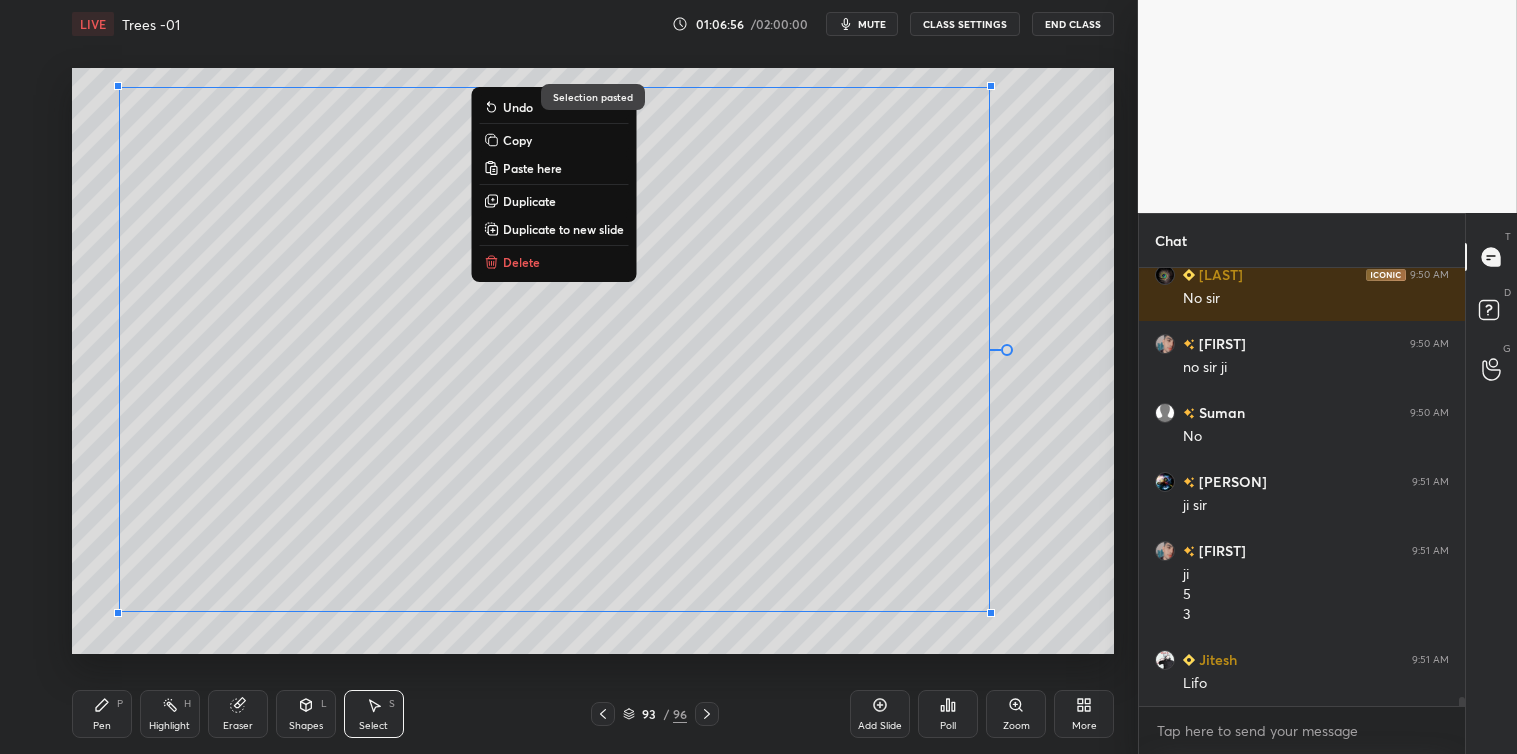 click on "0 ° Undo Copy Paste here Duplicate Duplicate to new slide Delete Selection pasted Setting up your live class Poll for   secs No correct answer Start poll" at bounding box center (593, 361) 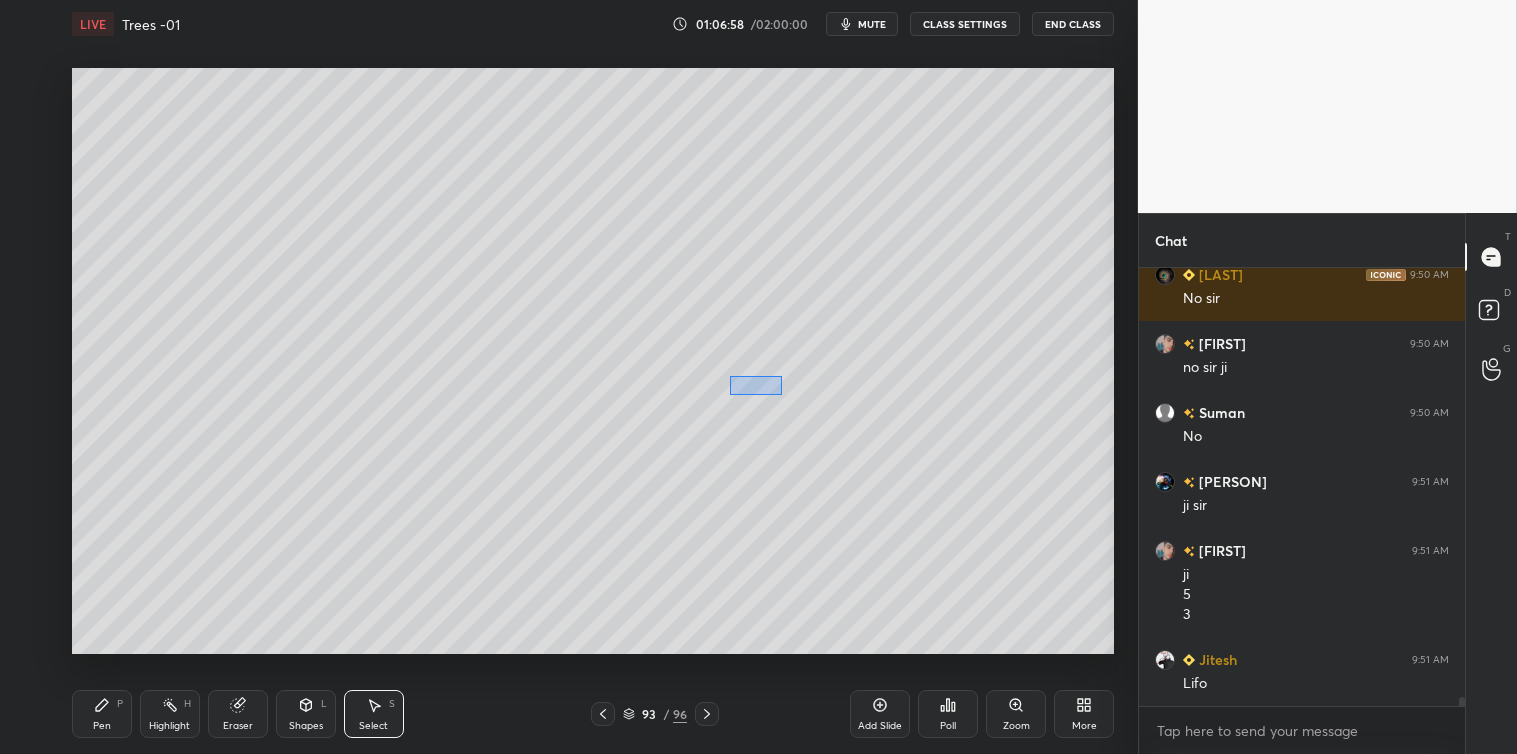 scroll, scrollTop: 21288, scrollLeft: 0, axis: vertical 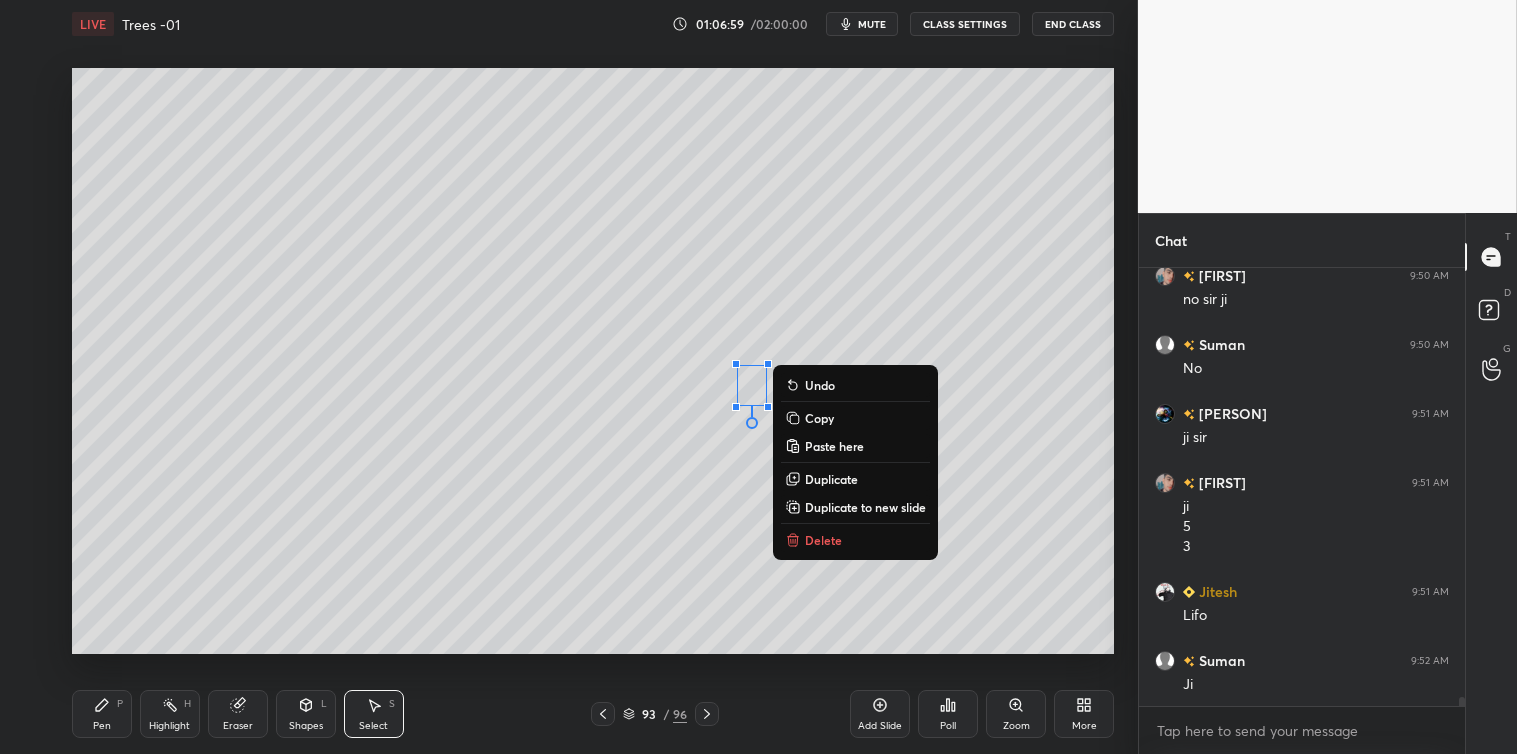 click on "Delete" at bounding box center [823, 540] 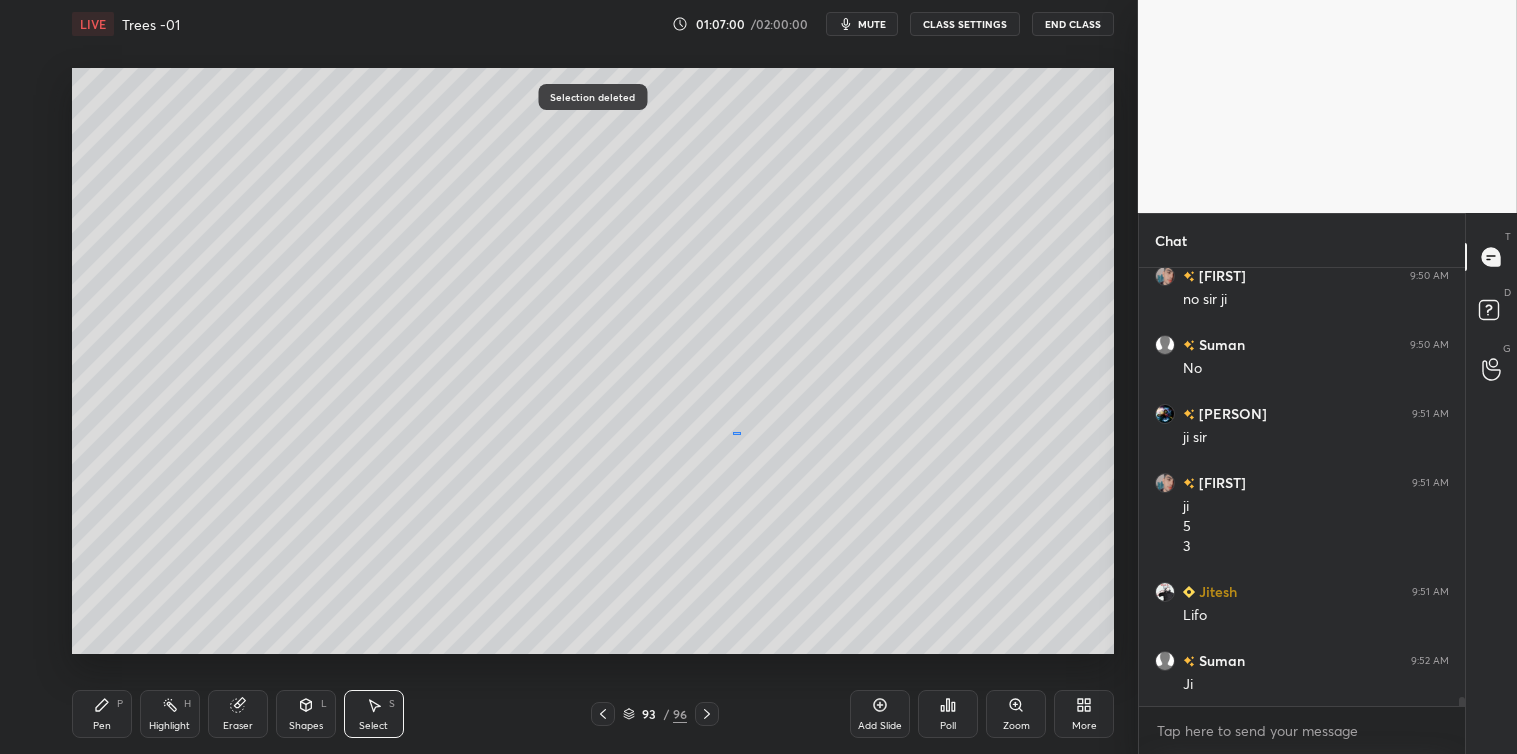 scroll, scrollTop: 21357, scrollLeft: 0, axis: vertical 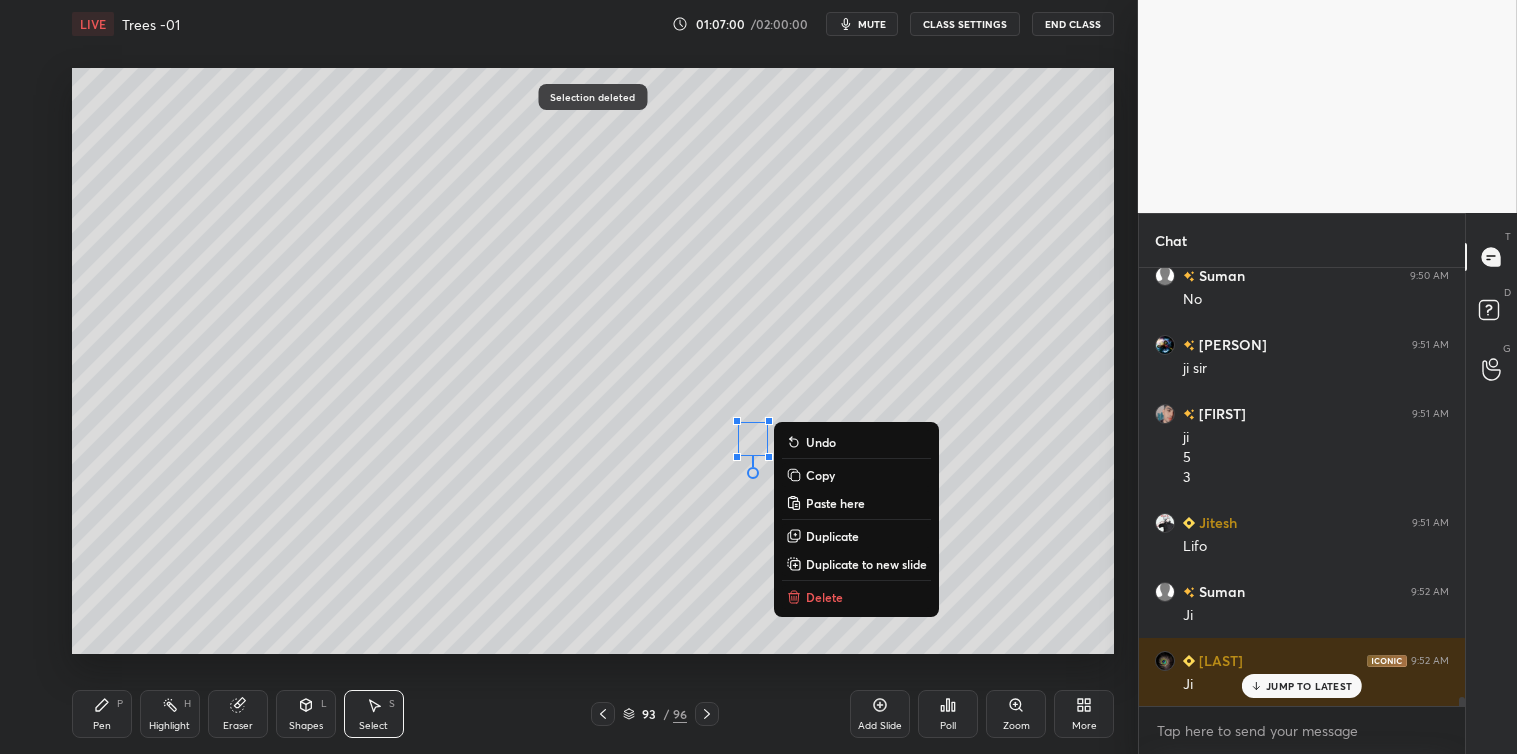 click on "Delete" at bounding box center (824, 597) 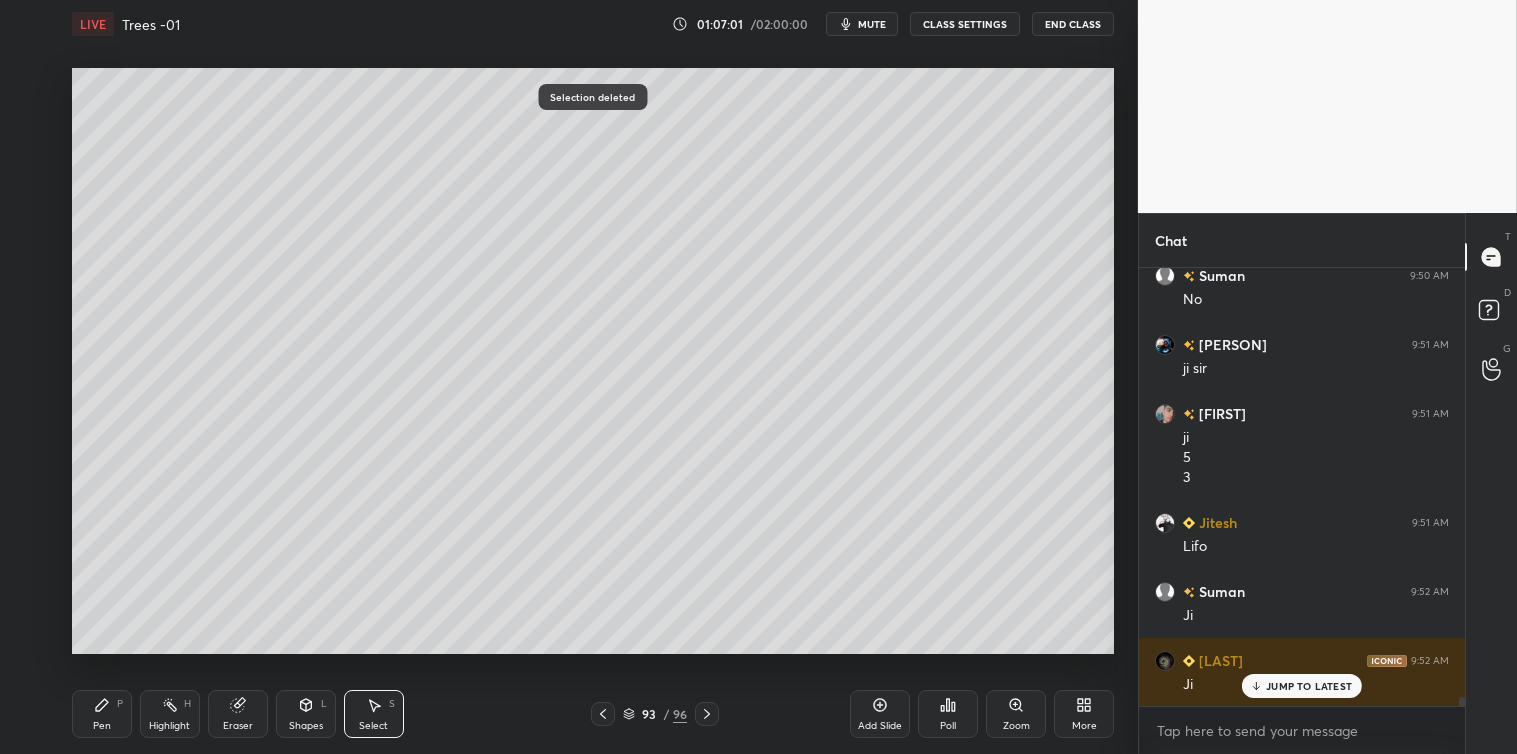 scroll, scrollTop: 21426, scrollLeft: 0, axis: vertical 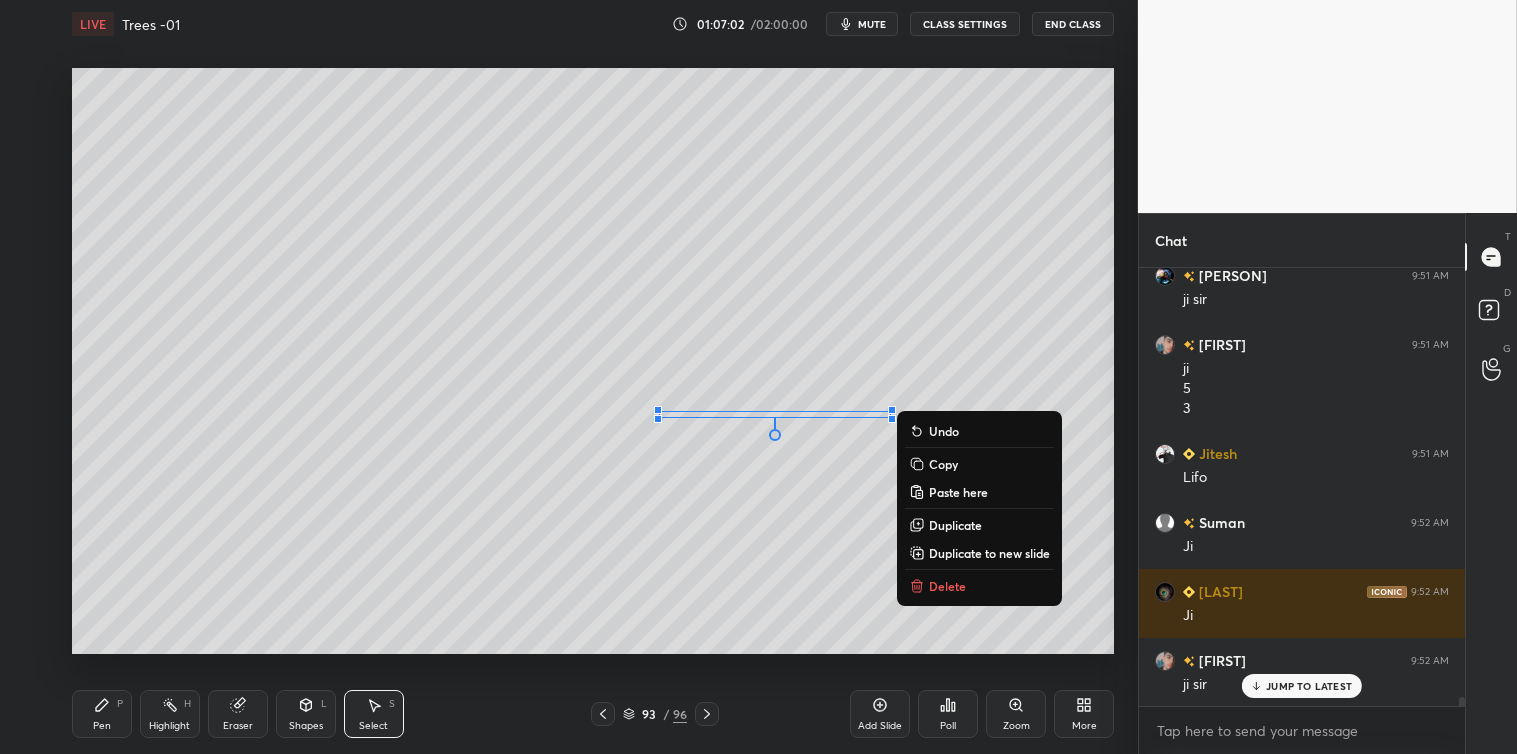 click on "0 ° Undo Copy Paste here Duplicate Duplicate to new slide Delete" at bounding box center (593, 361) 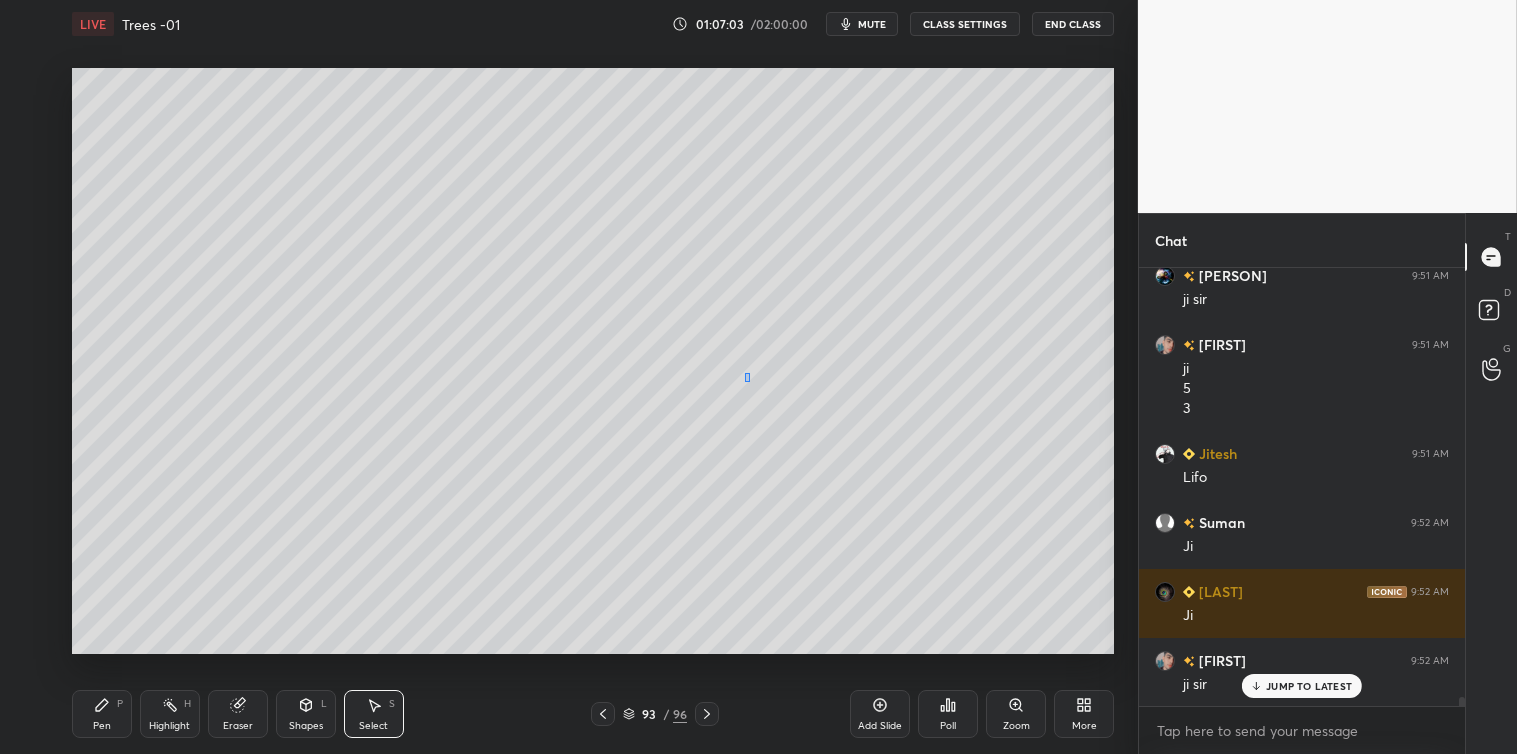 click on "Undo" at bounding box center [0, 0] 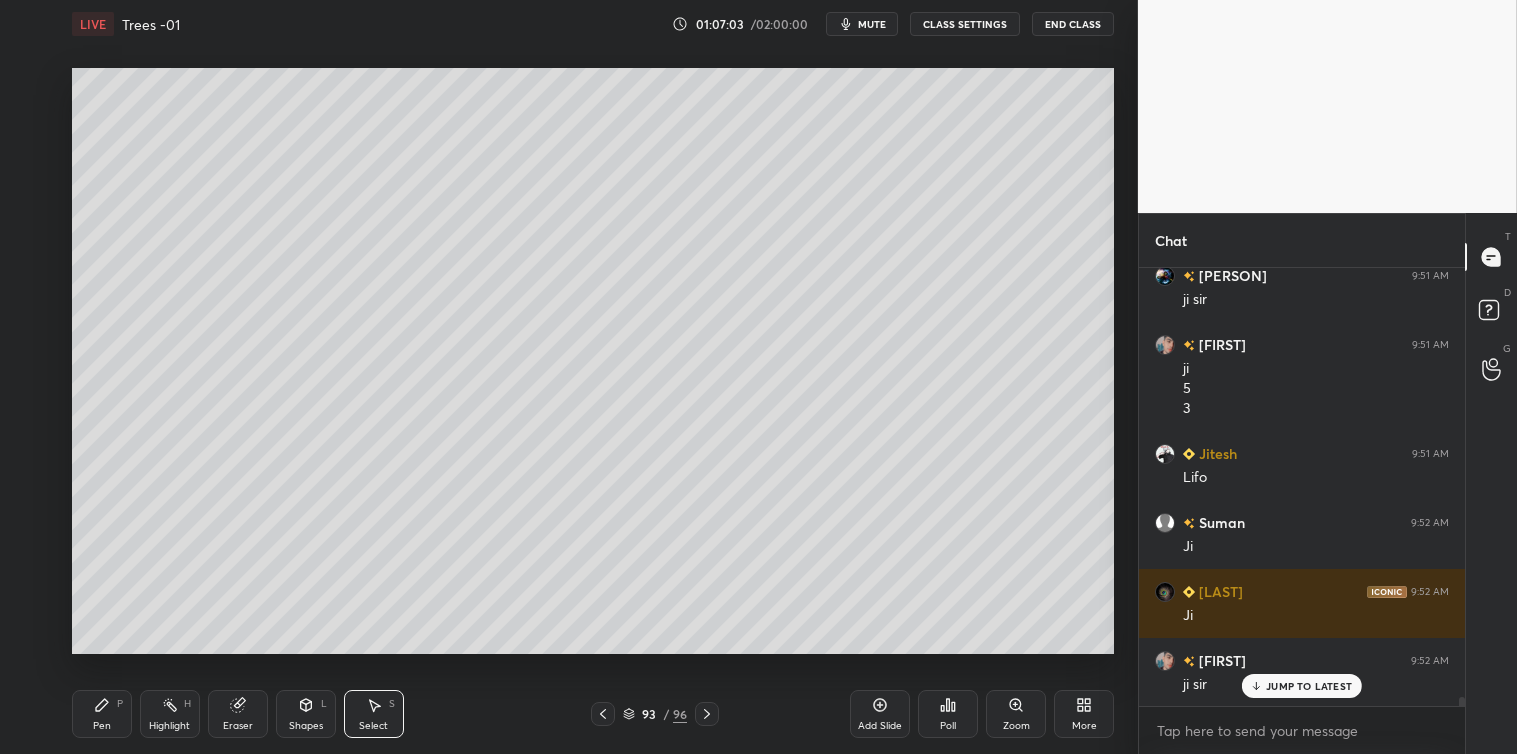 scroll, scrollTop: 21495, scrollLeft: 0, axis: vertical 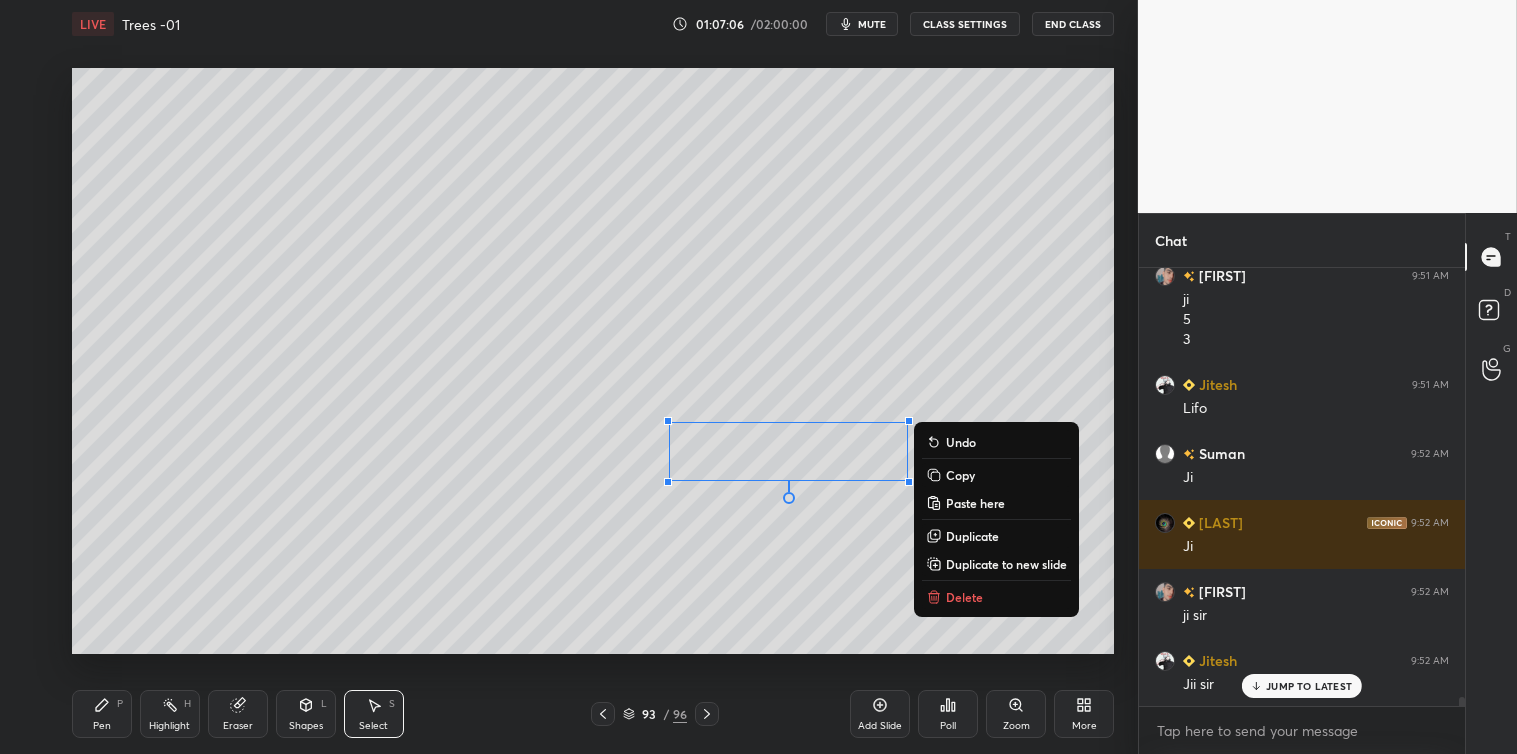 click on "Delete" at bounding box center [996, 597] 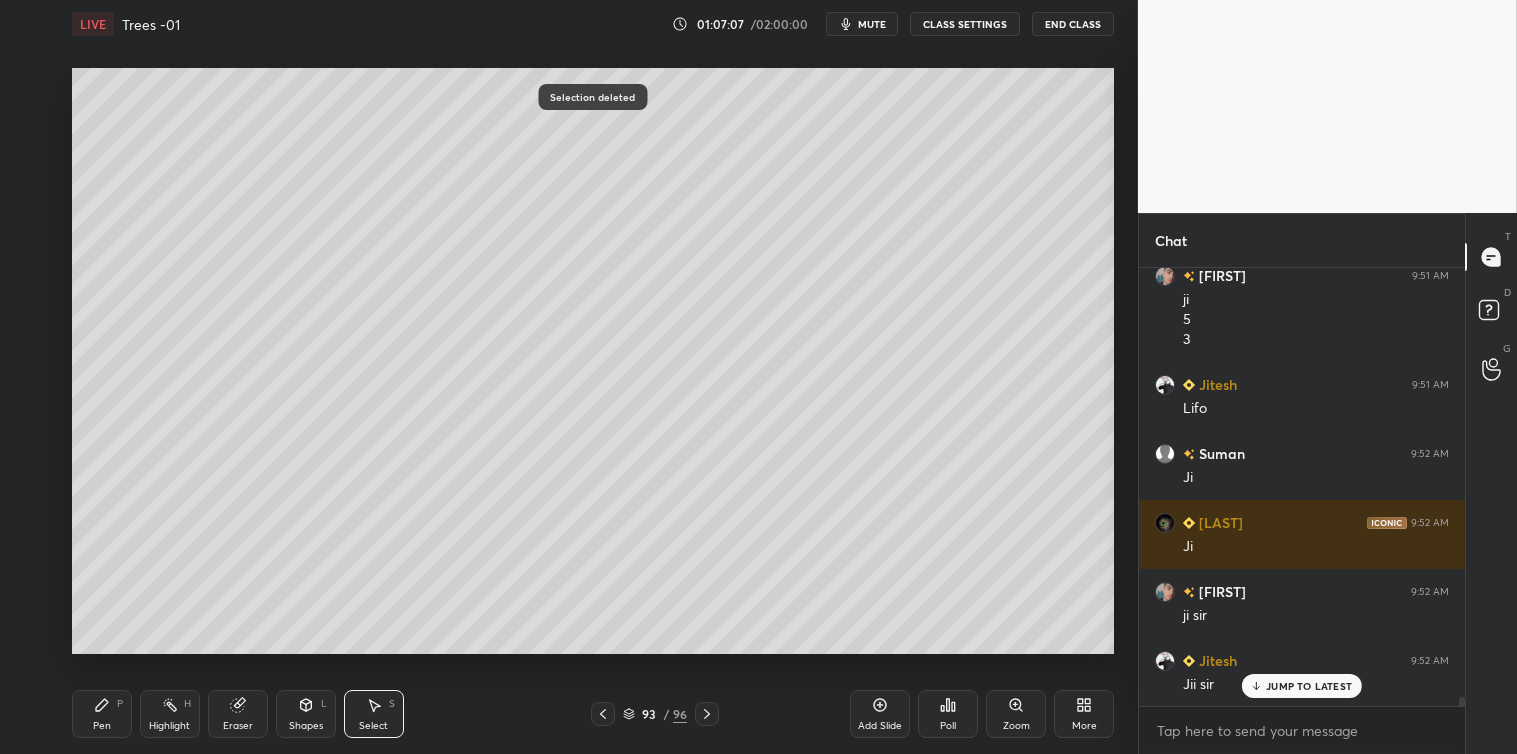 click on "Pen P" at bounding box center (102, 714) 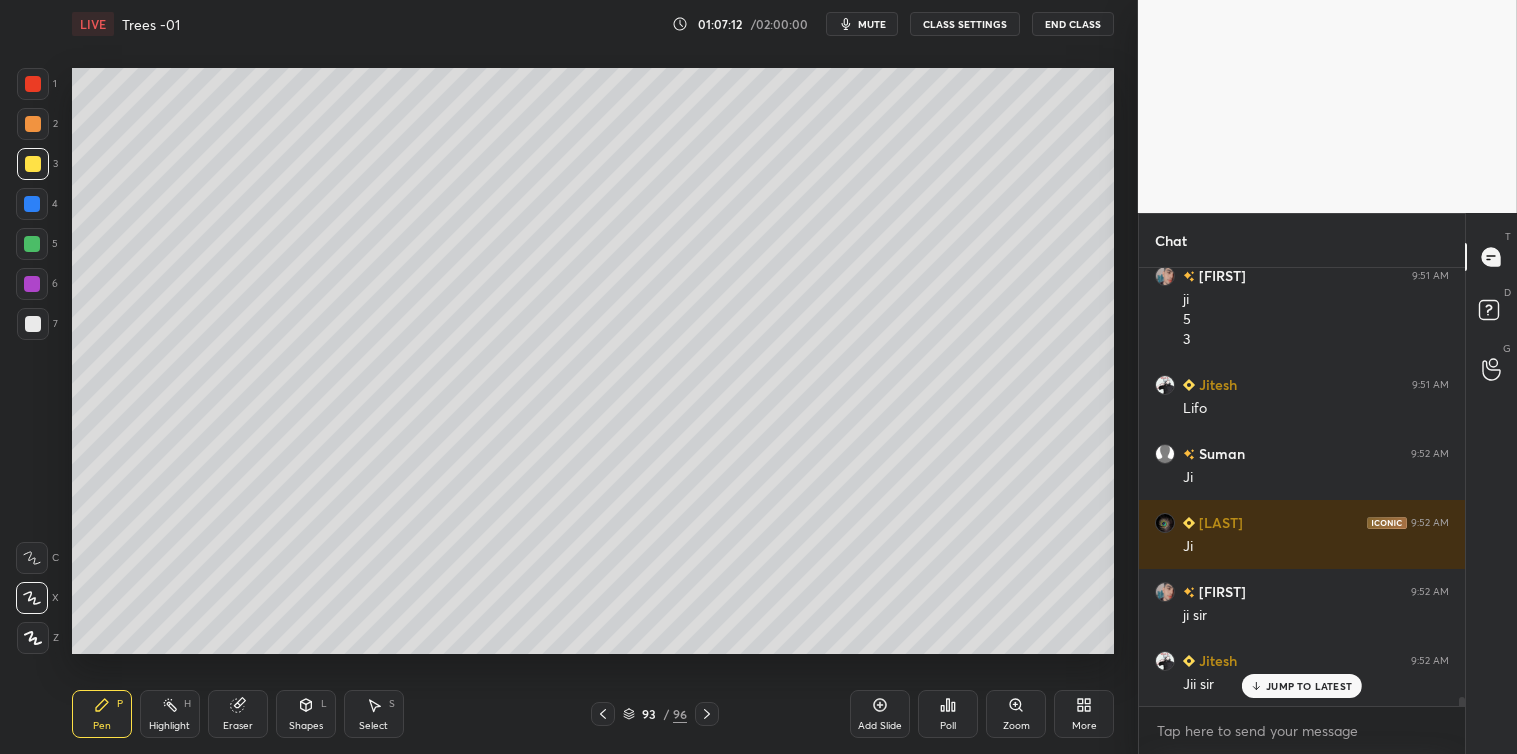 click 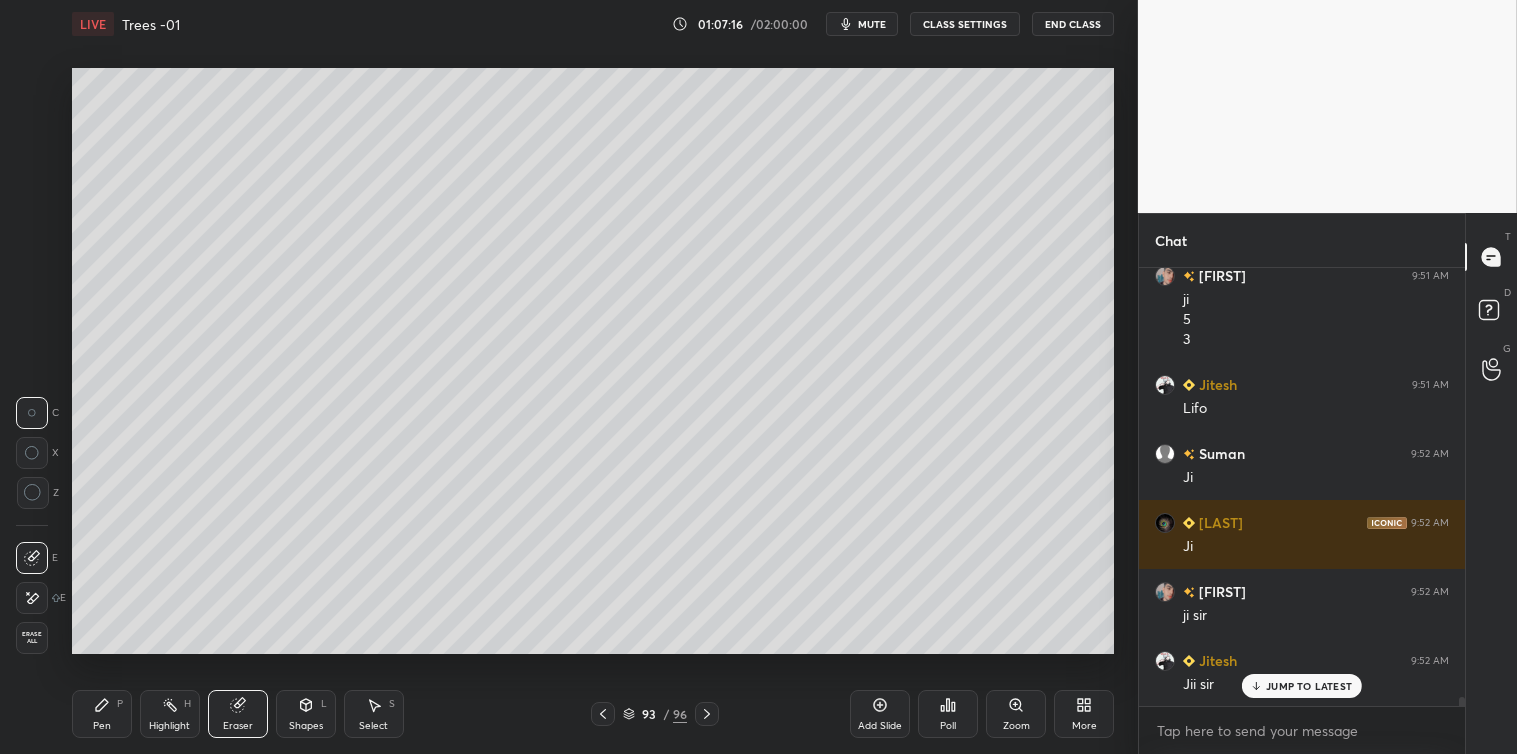 click 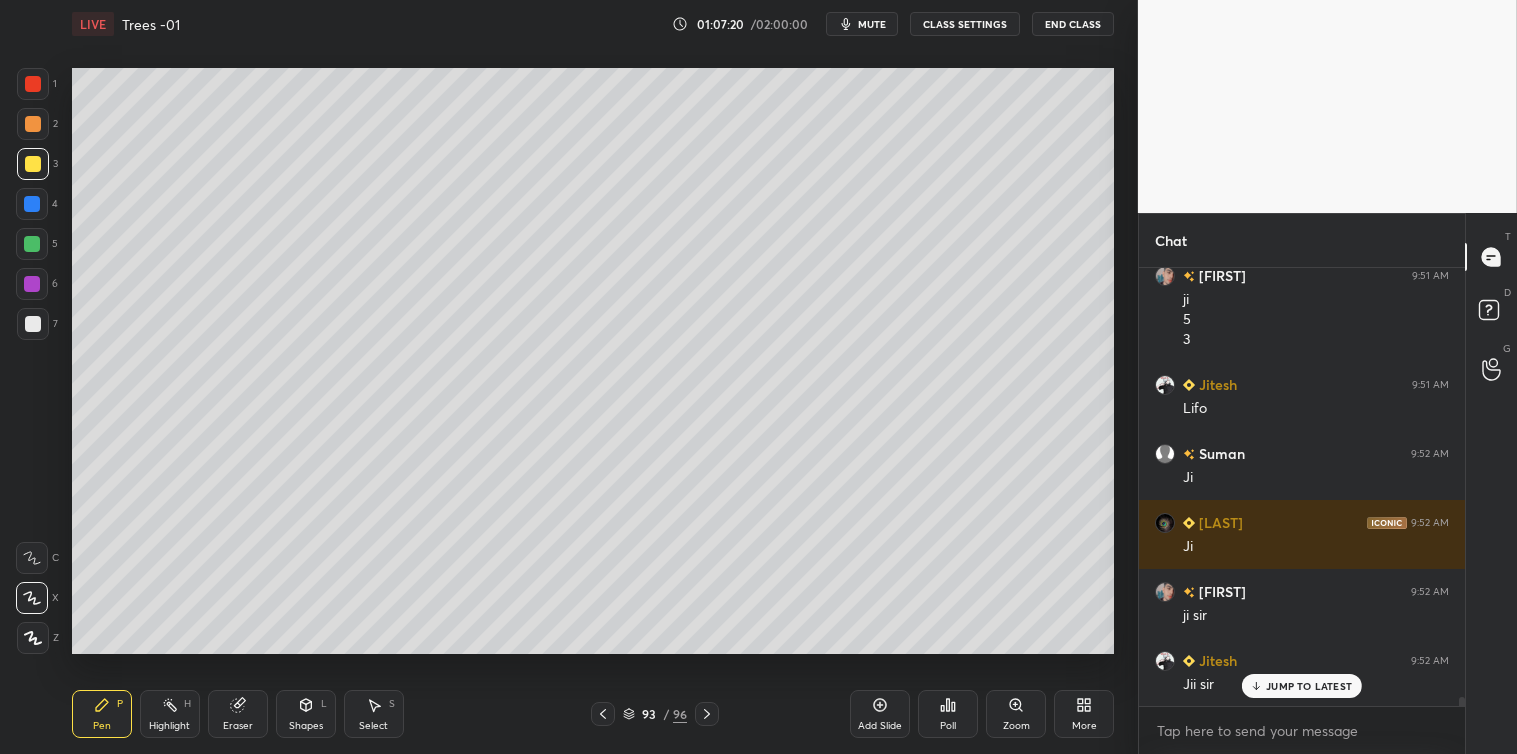 click on "Select S" at bounding box center (374, 714) 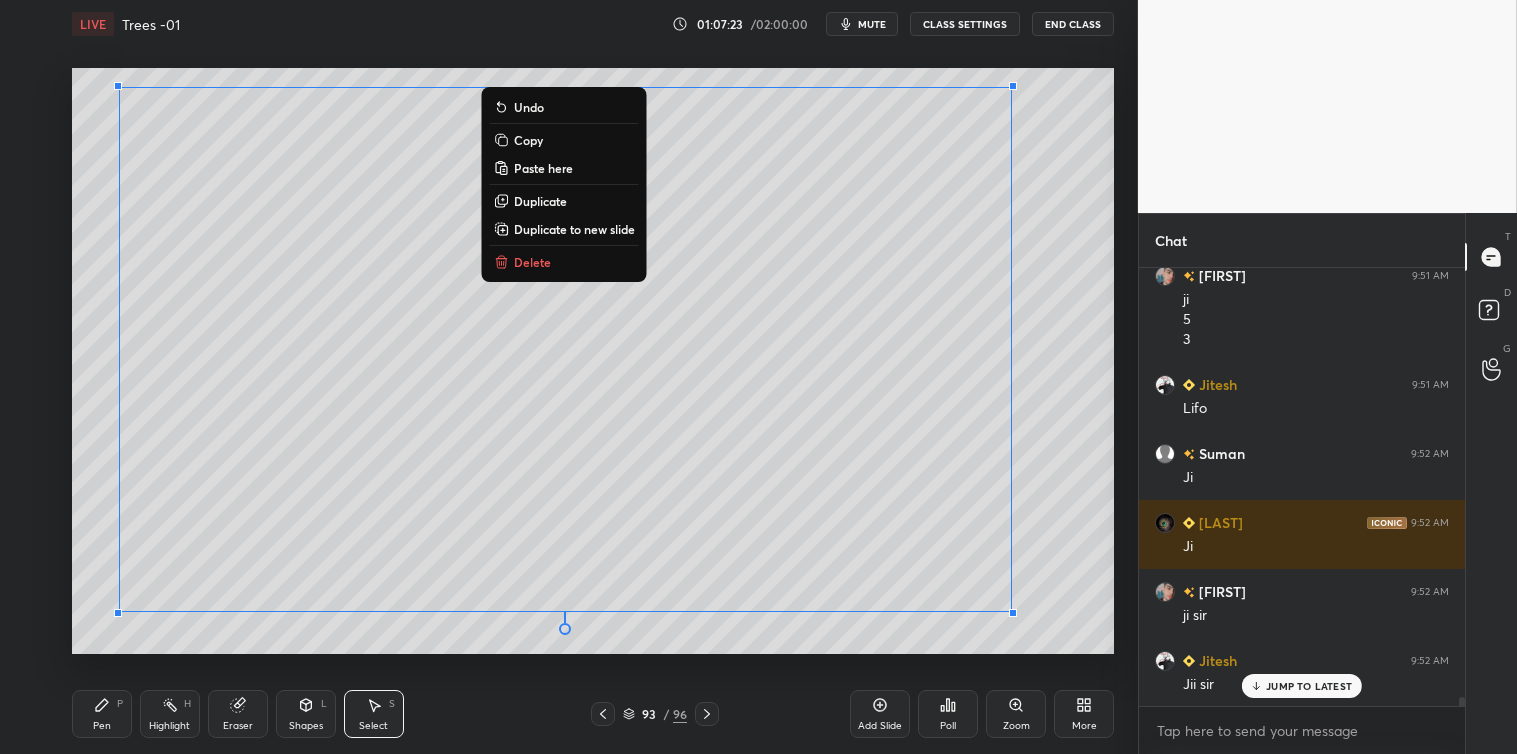 click on "Copy" at bounding box center (528, 140) 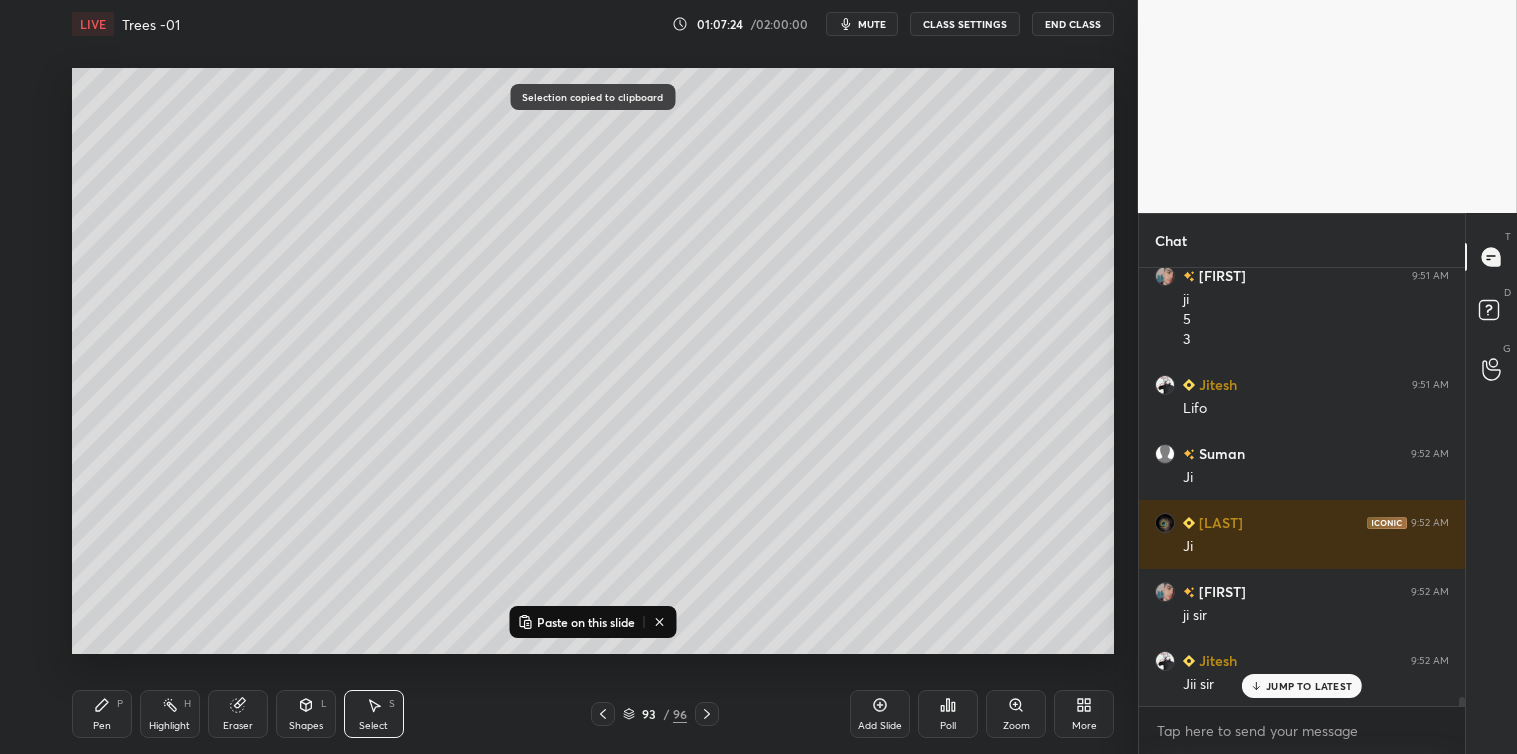 click 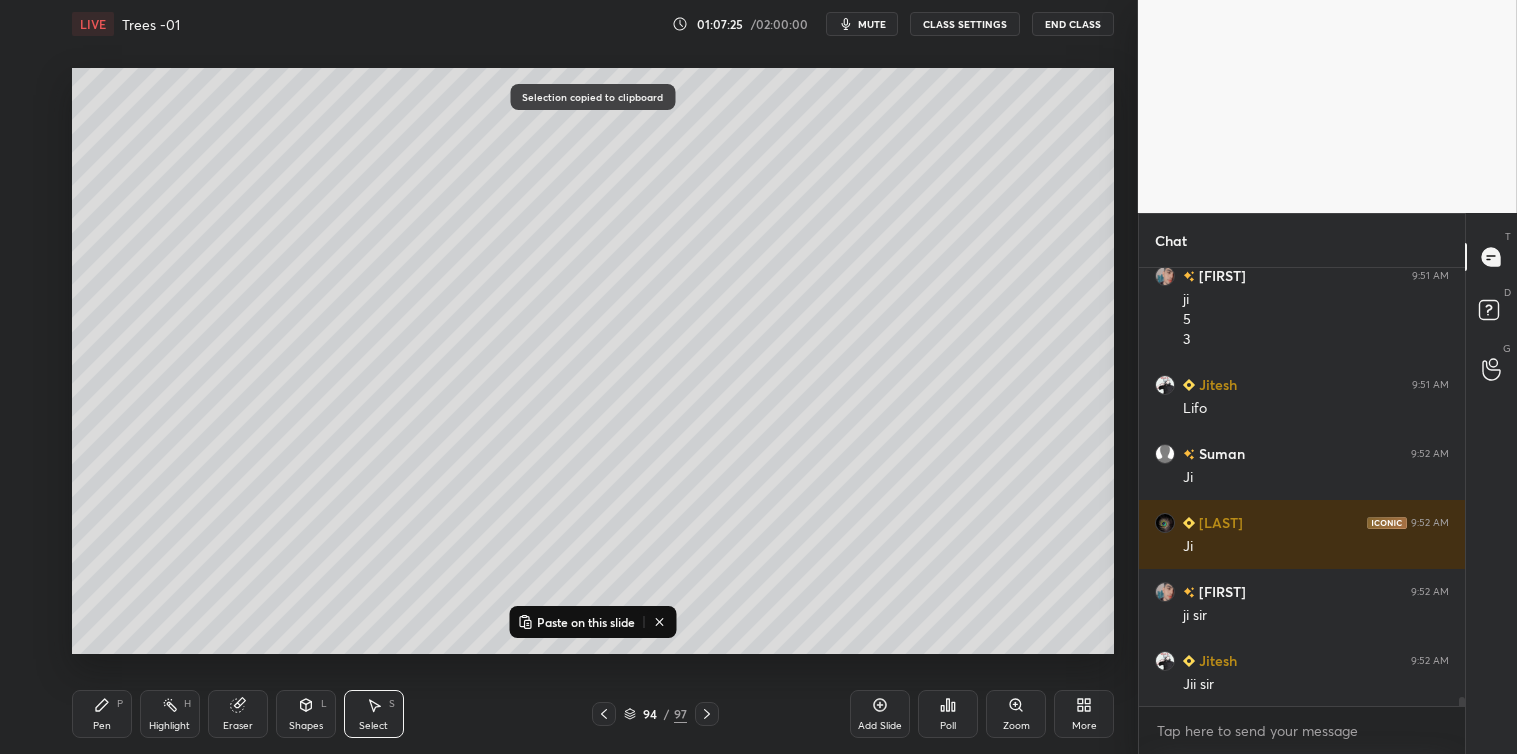 click on "Paste on this slide" at bounding box center (586, 622) 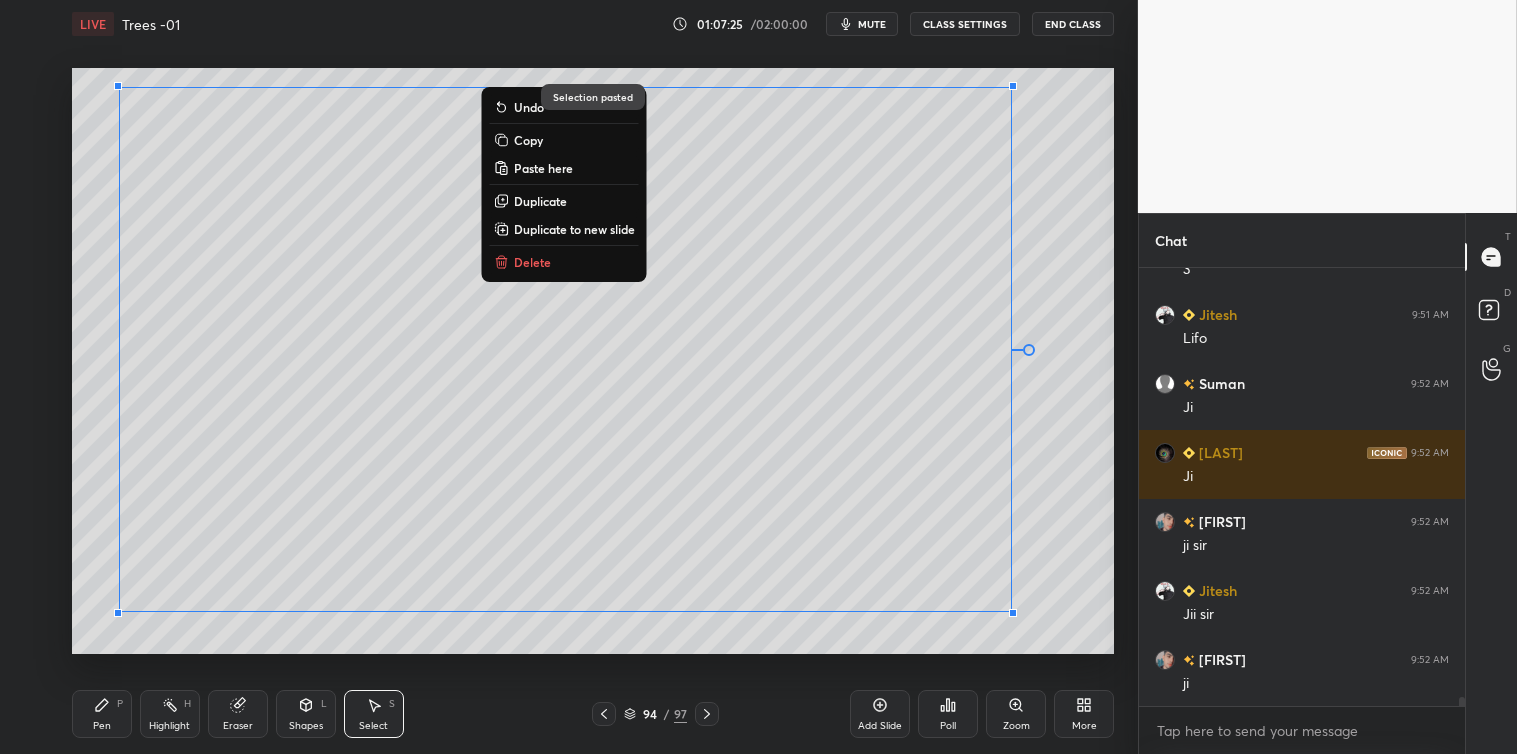 click on "0 ° Undo Copy Paste here Duplicate Duplicate to new slide Delete Selection pasted Setting up your live class Poll for   secs No correct answer Start poll" at bounding box center (593, 361) 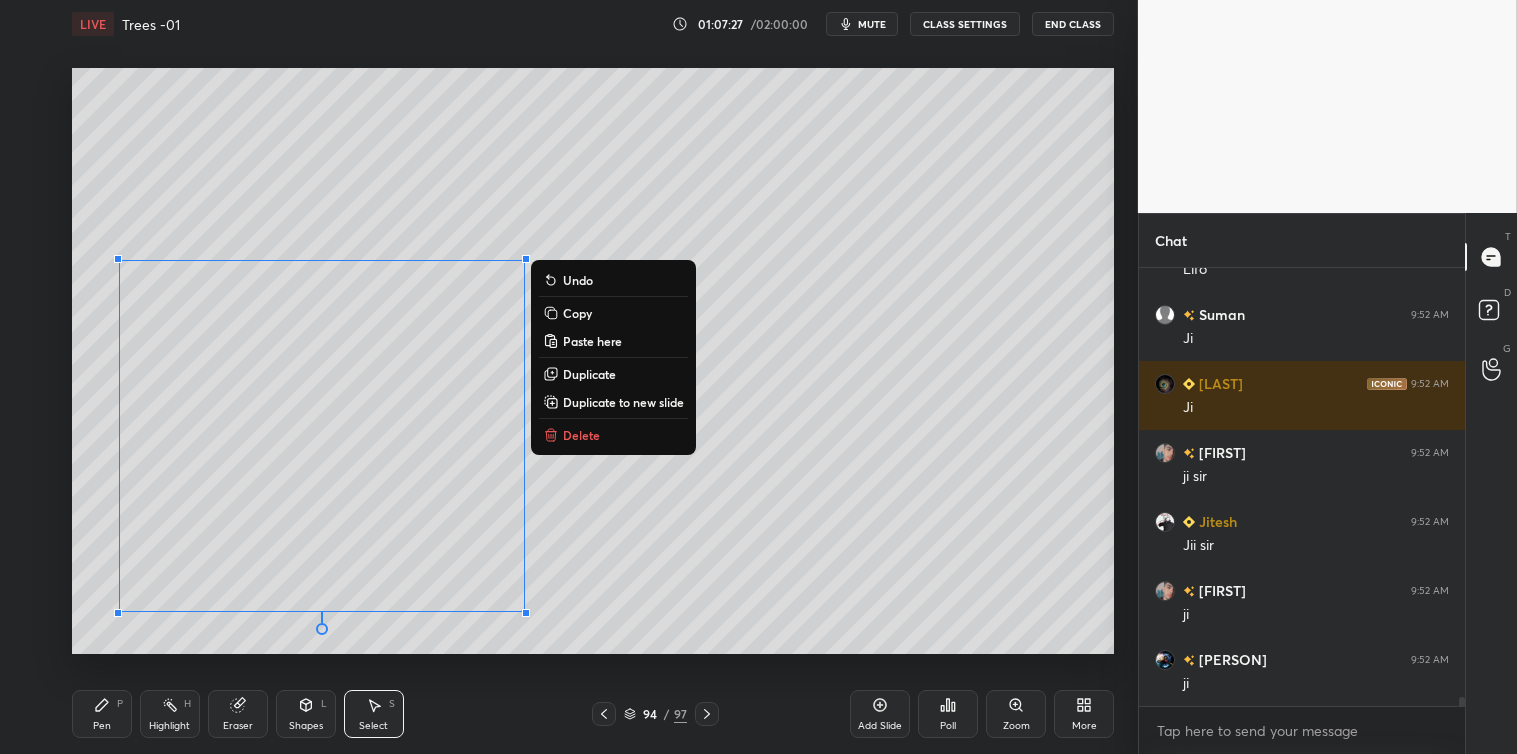 scroll, scrollTop: 21703, scrollLeft: 0, axis: vertical 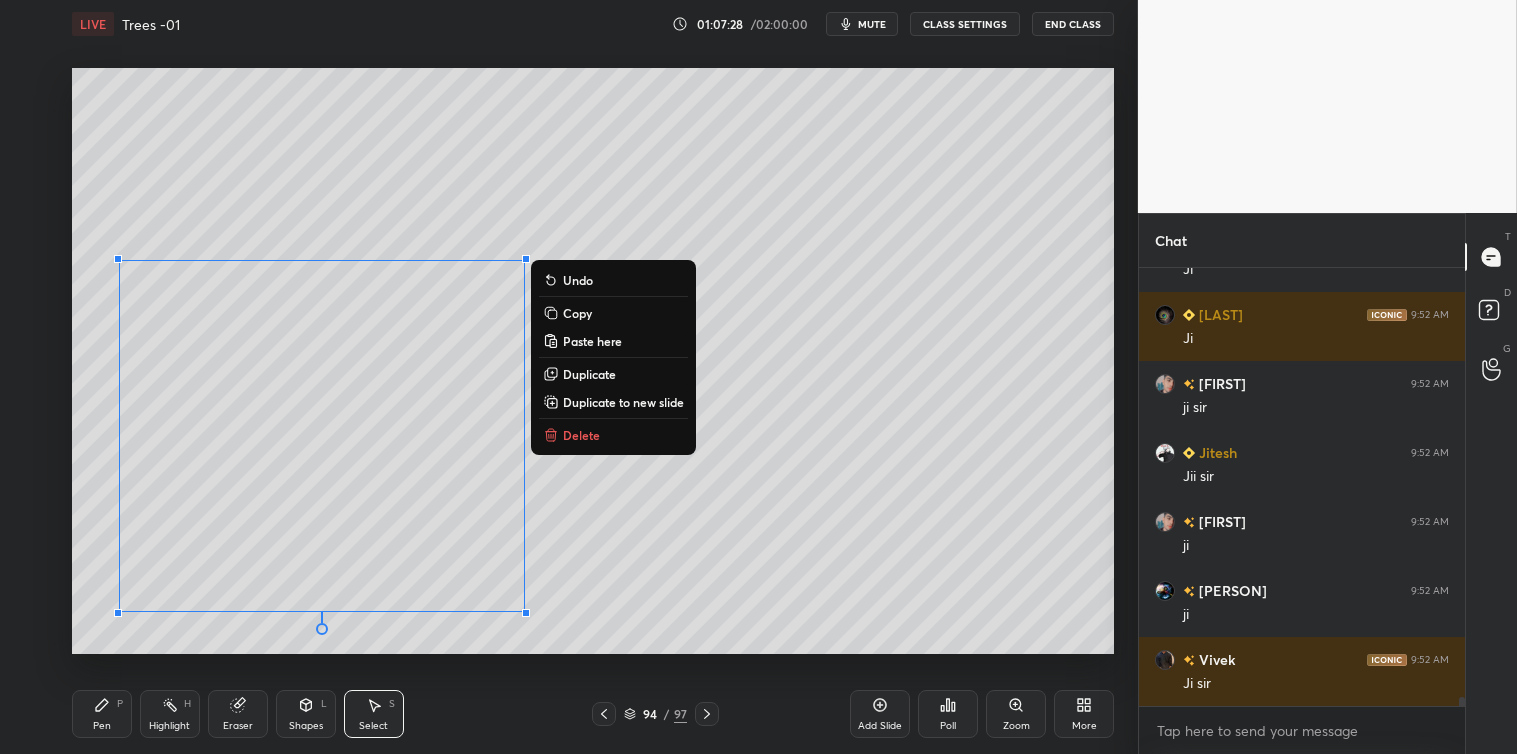 click on "Delete" at bounding box center [613, 435] 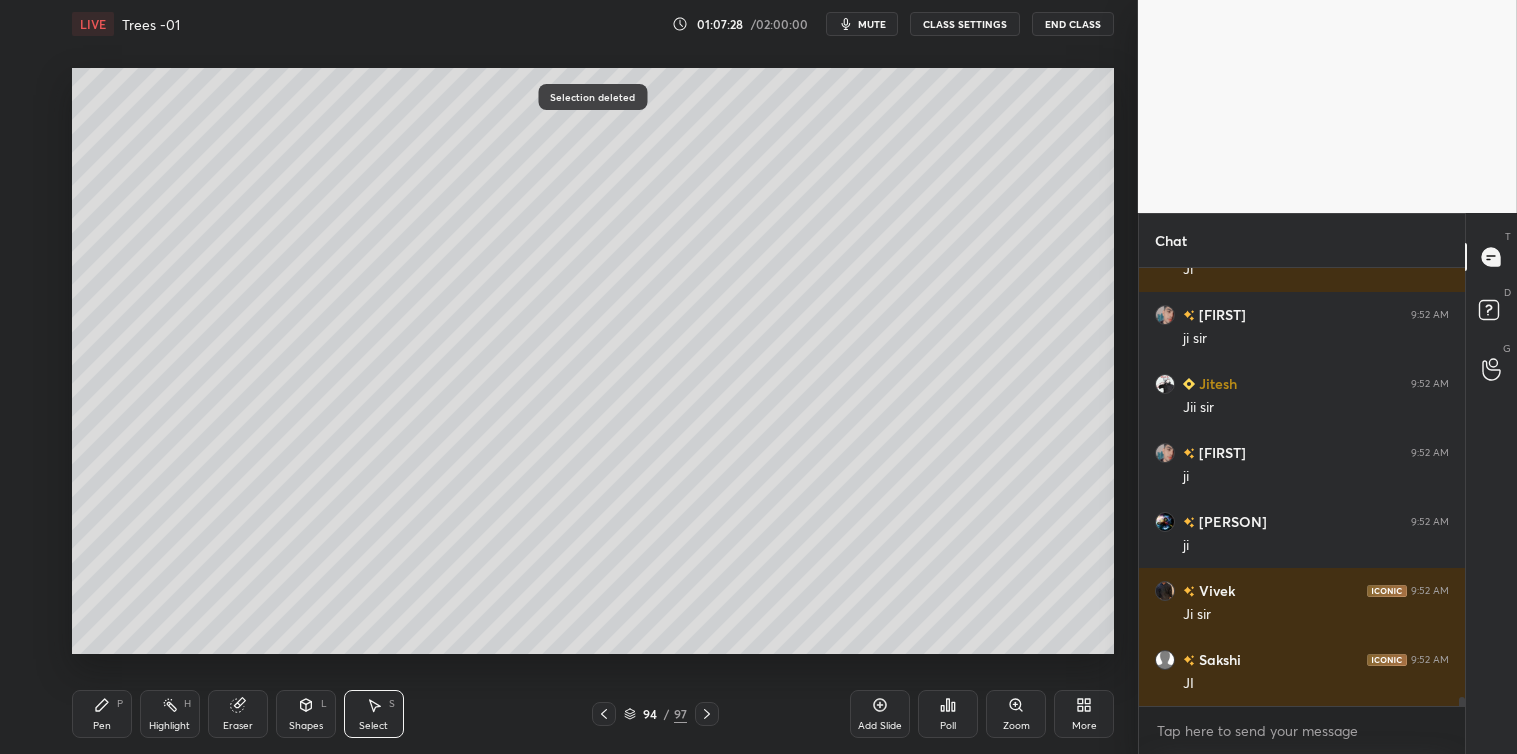 scroll, scrollTop: 21841, scrollLeft: 0, axis: vertical 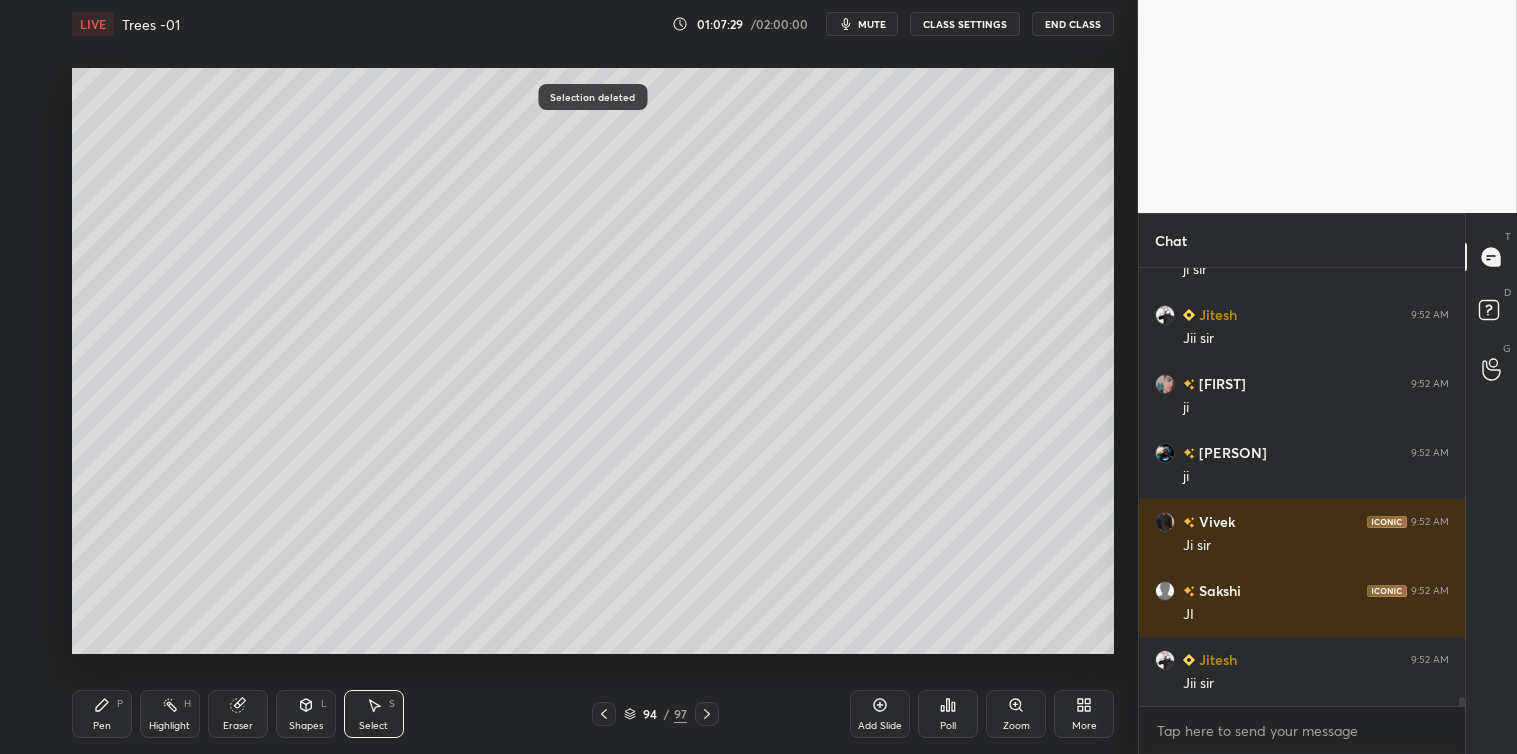 click on "Pen P" at bounding box center (102, 714) 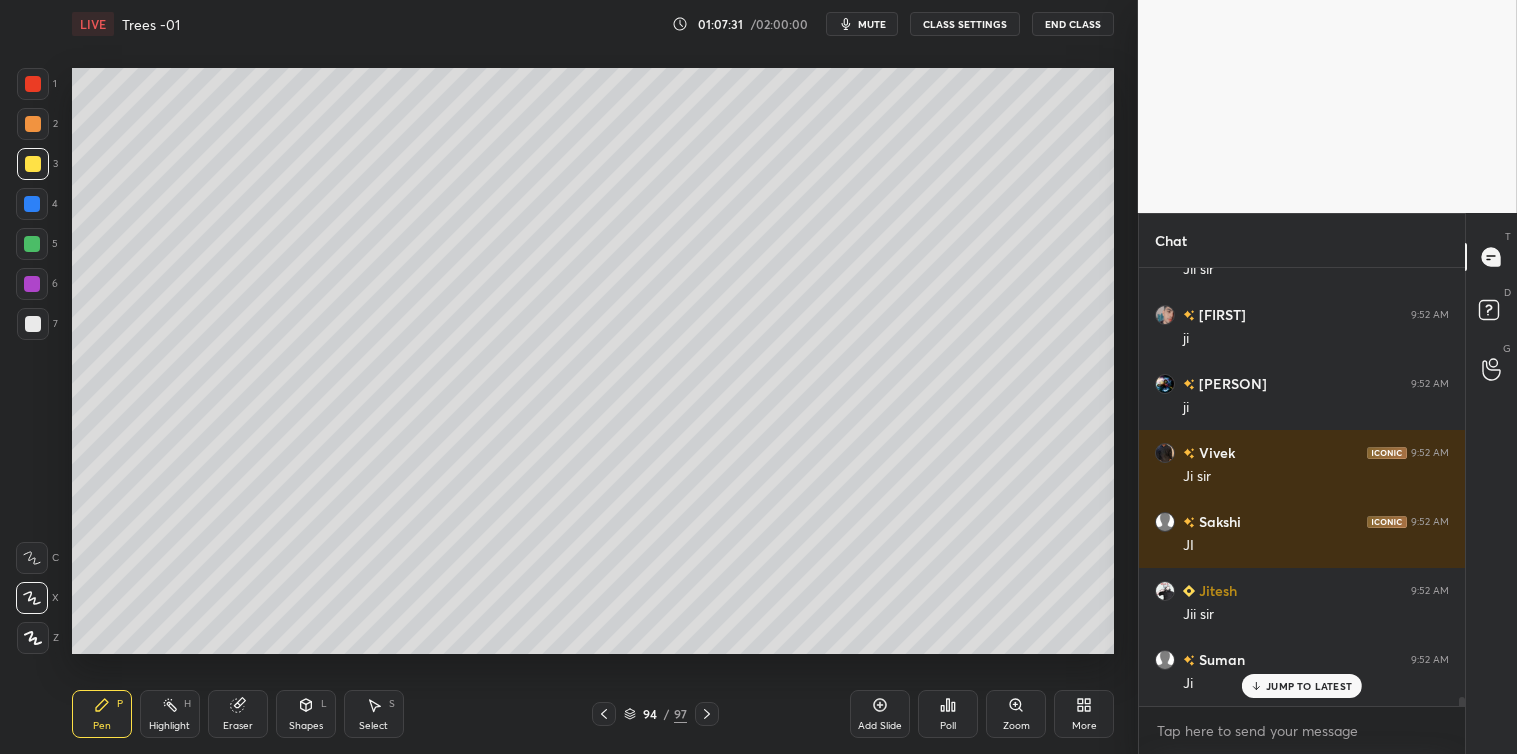 scroll, scrollTop: 21978, scrollLeft: 0, axis: vertical 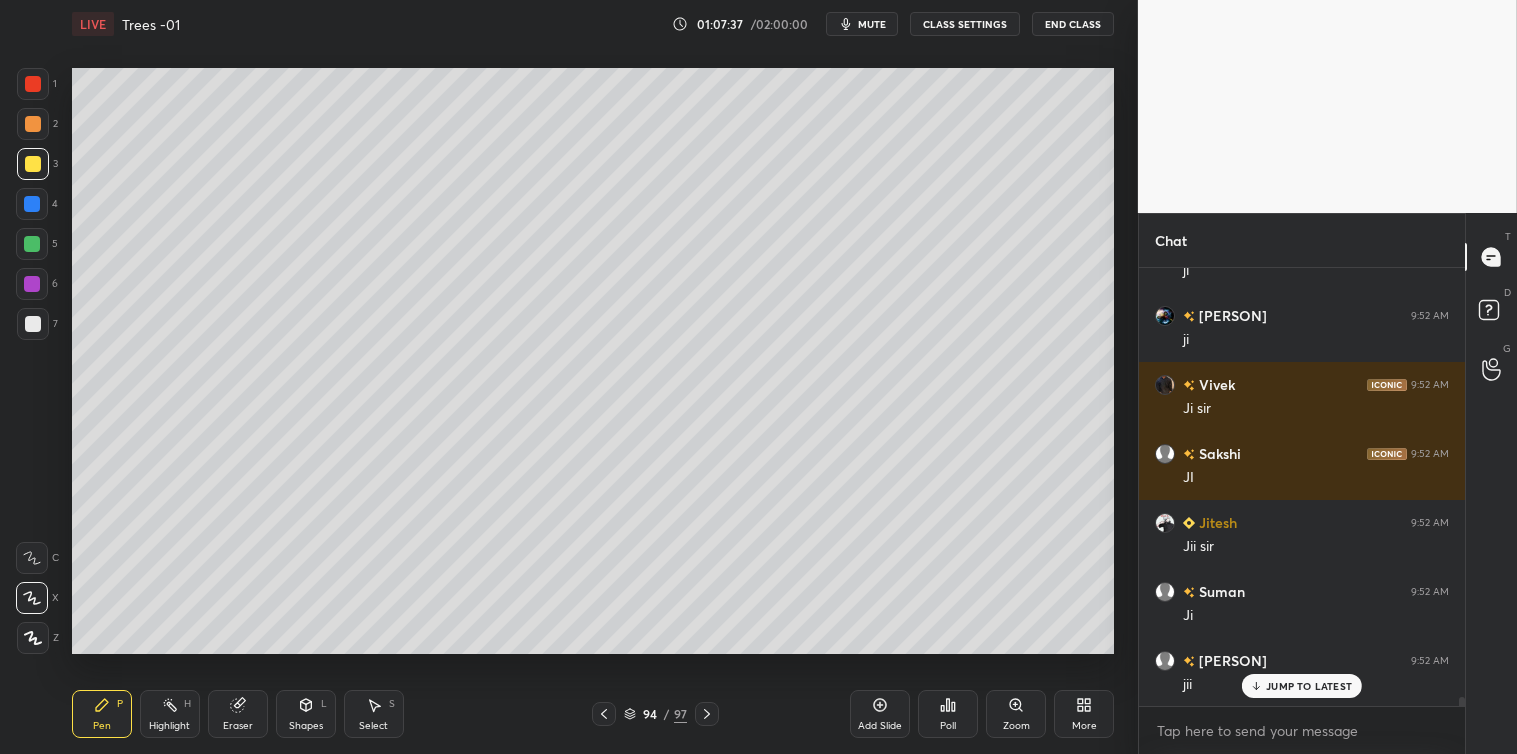 click at bounding box center (32, 244) 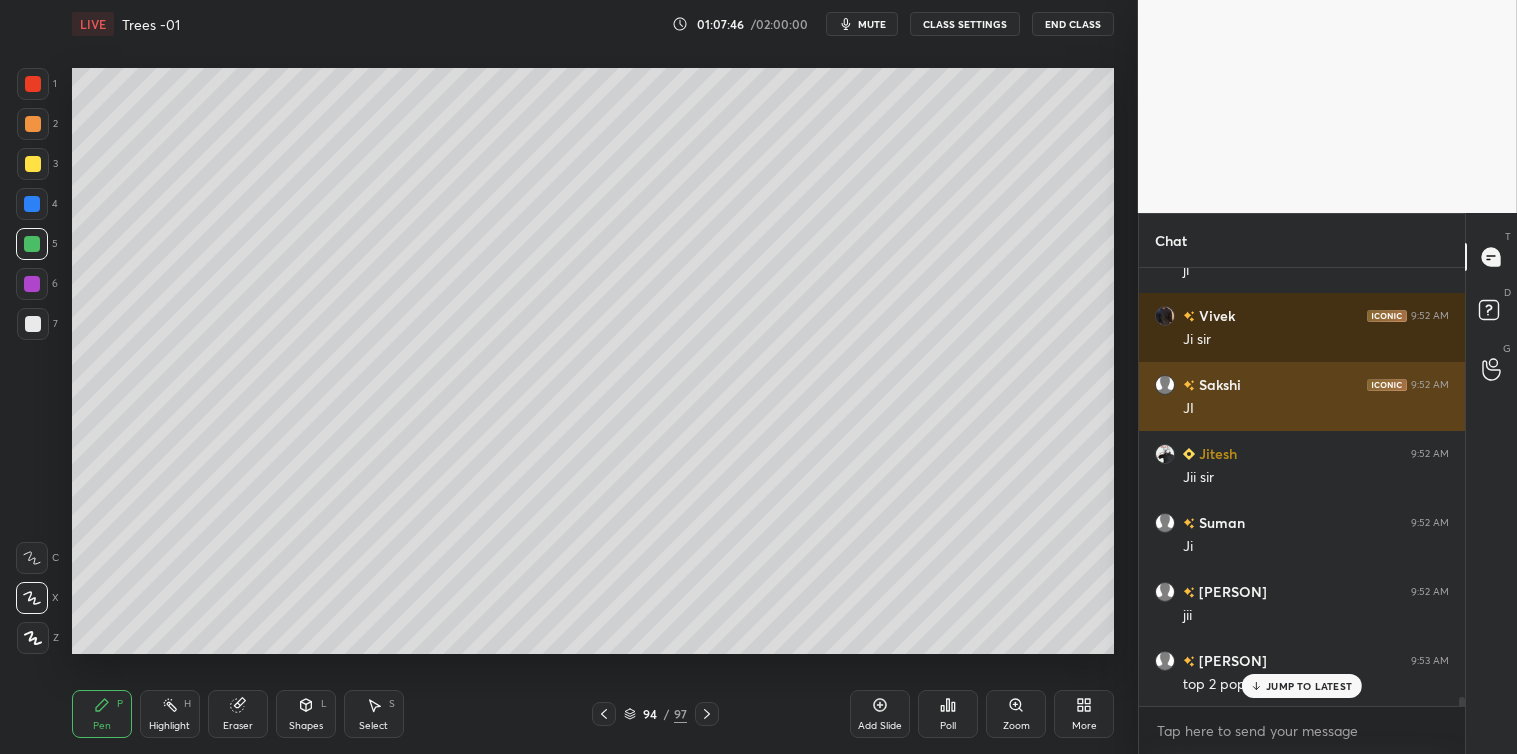 scroll, scrollTop: 22116, scrollLeft: 0, axis: vertical 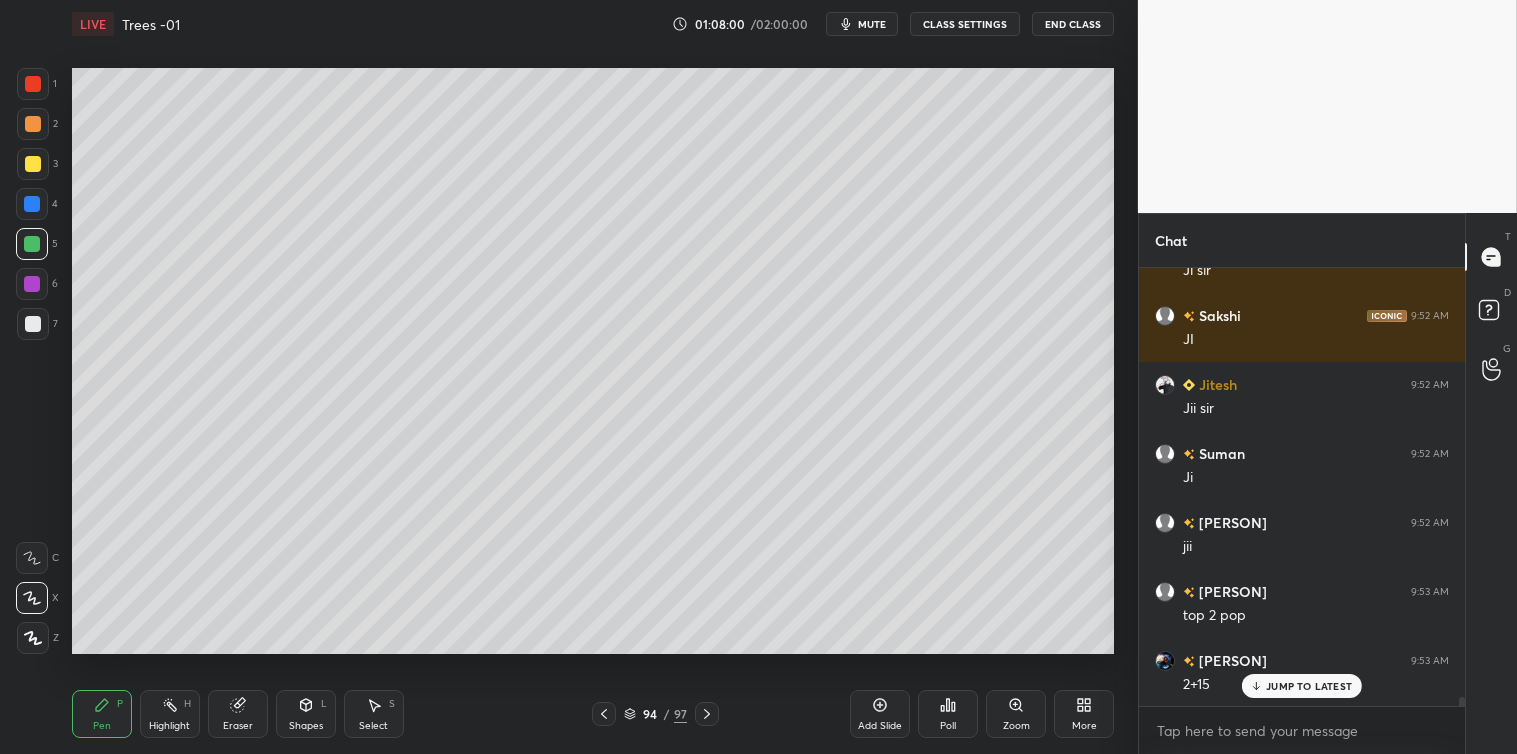click on "Select S" at bounding box center [374, 714] 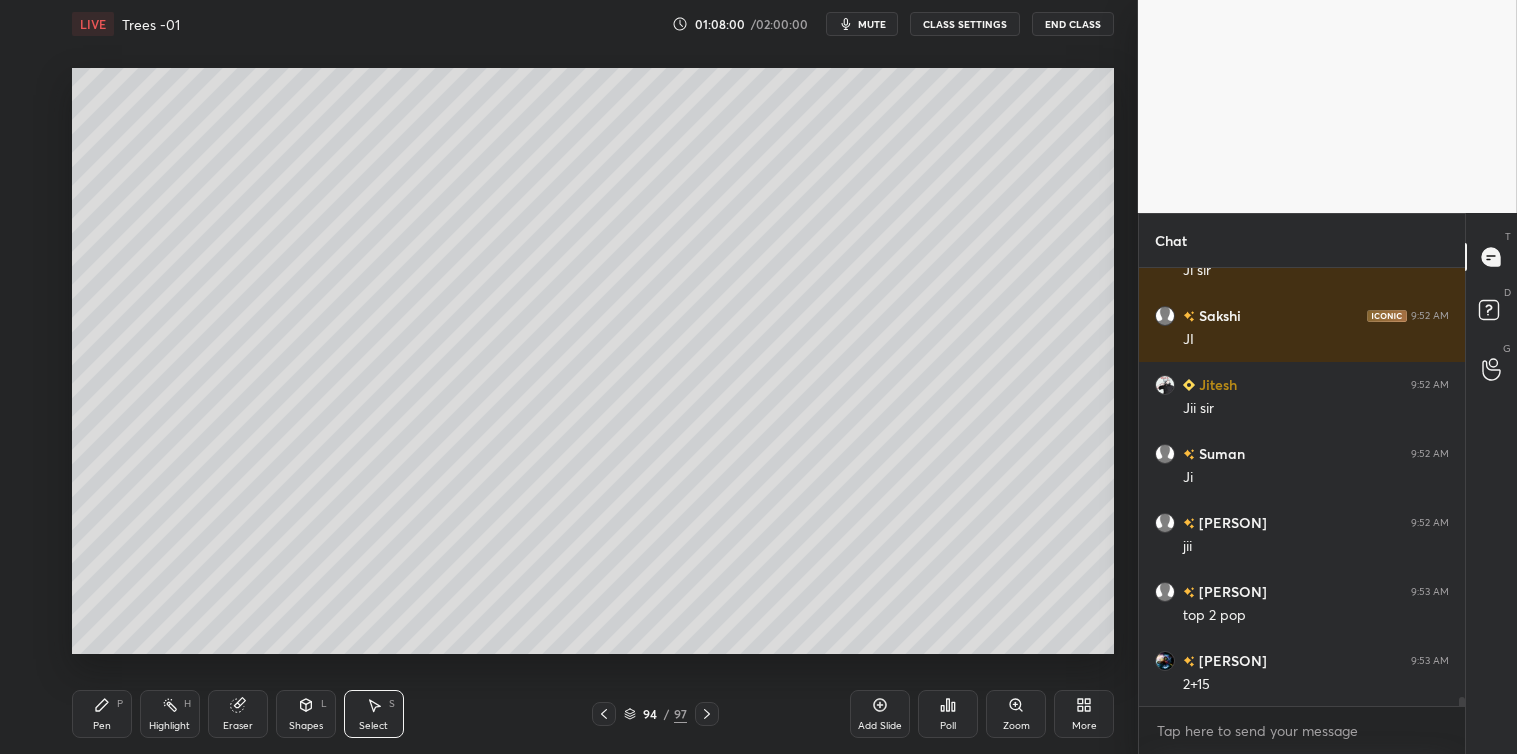 scroll, scrollTop: 22185, scrollLeft: 0, axis: vertical 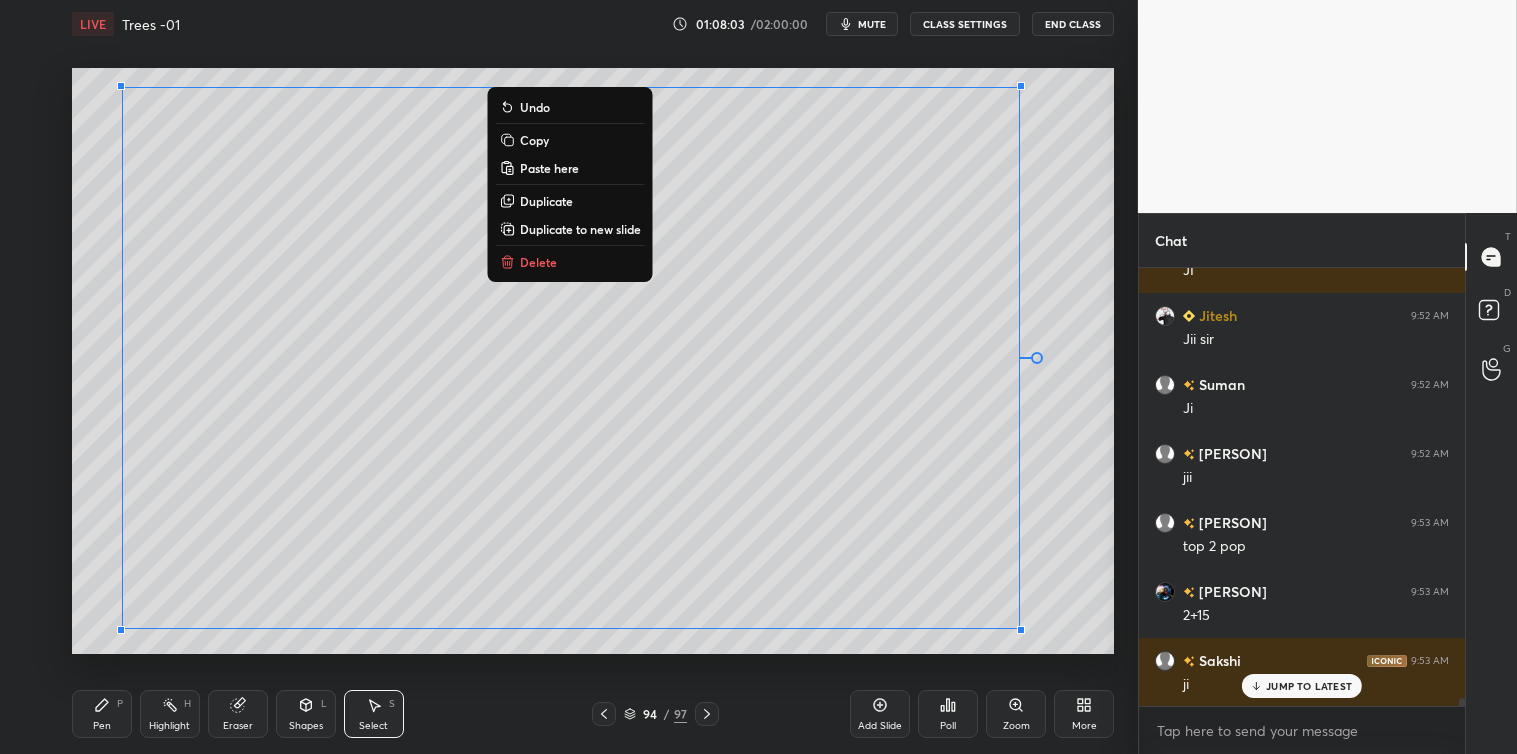 click on "Copy" at bounding box center [534, 140] 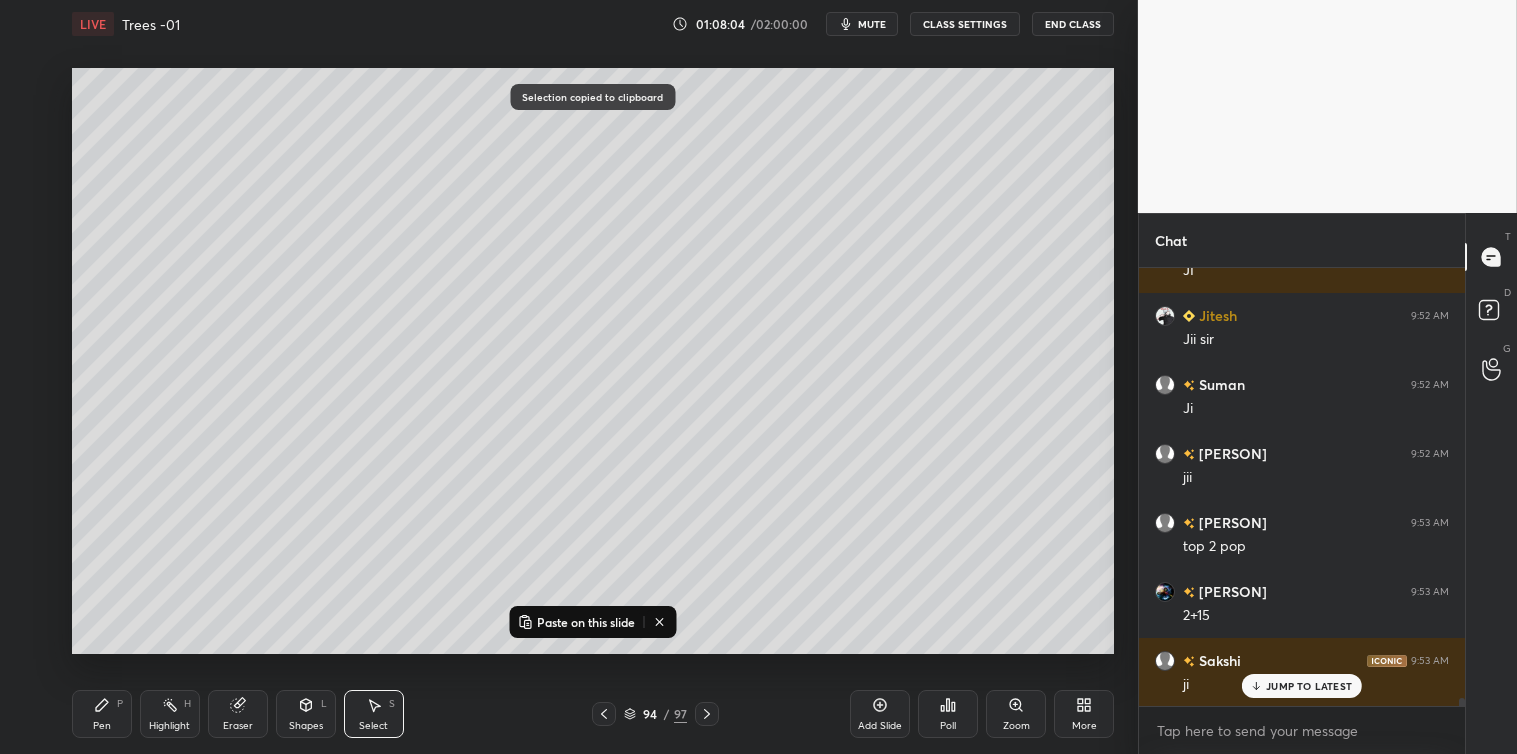 click 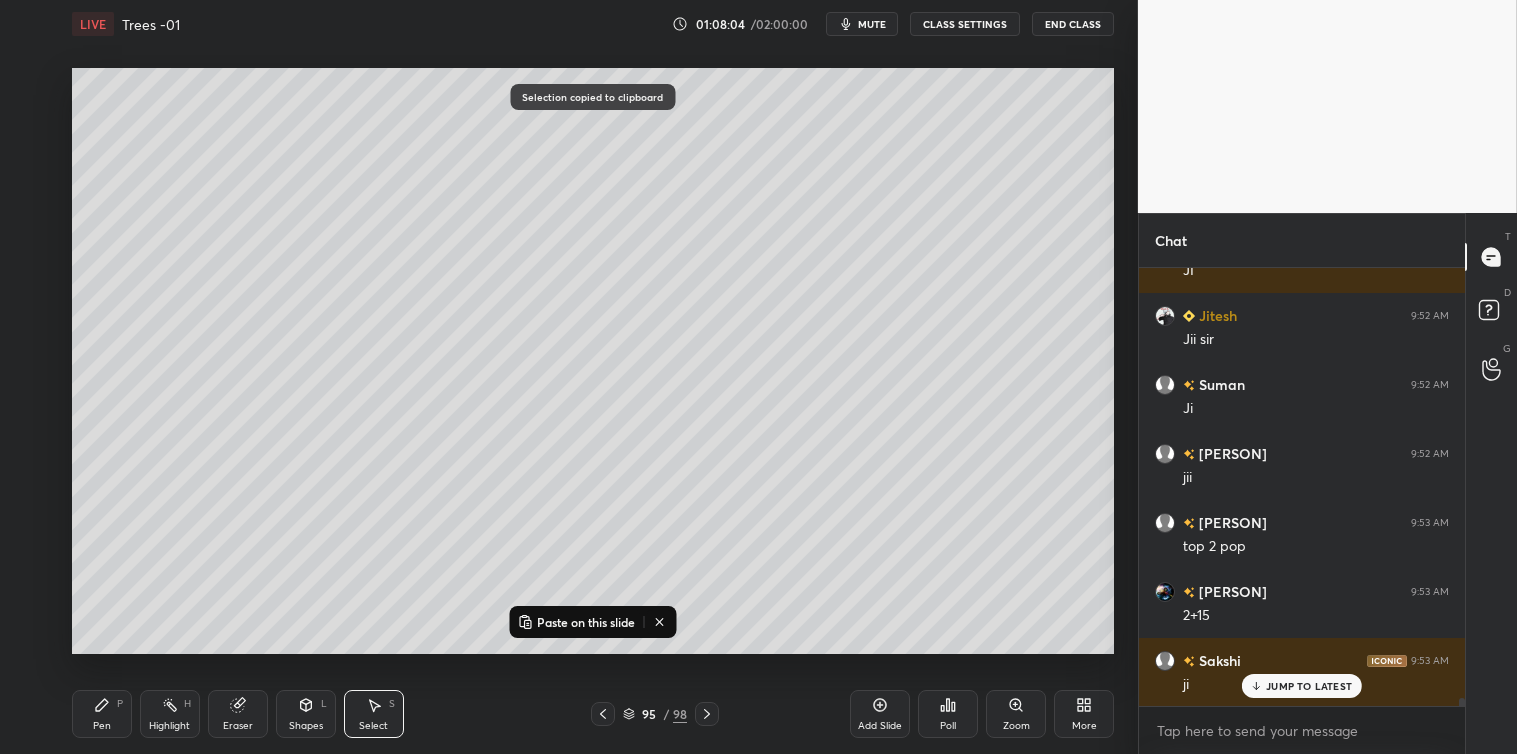 click on "Paste on this slide" at bounding box center [576, 622] 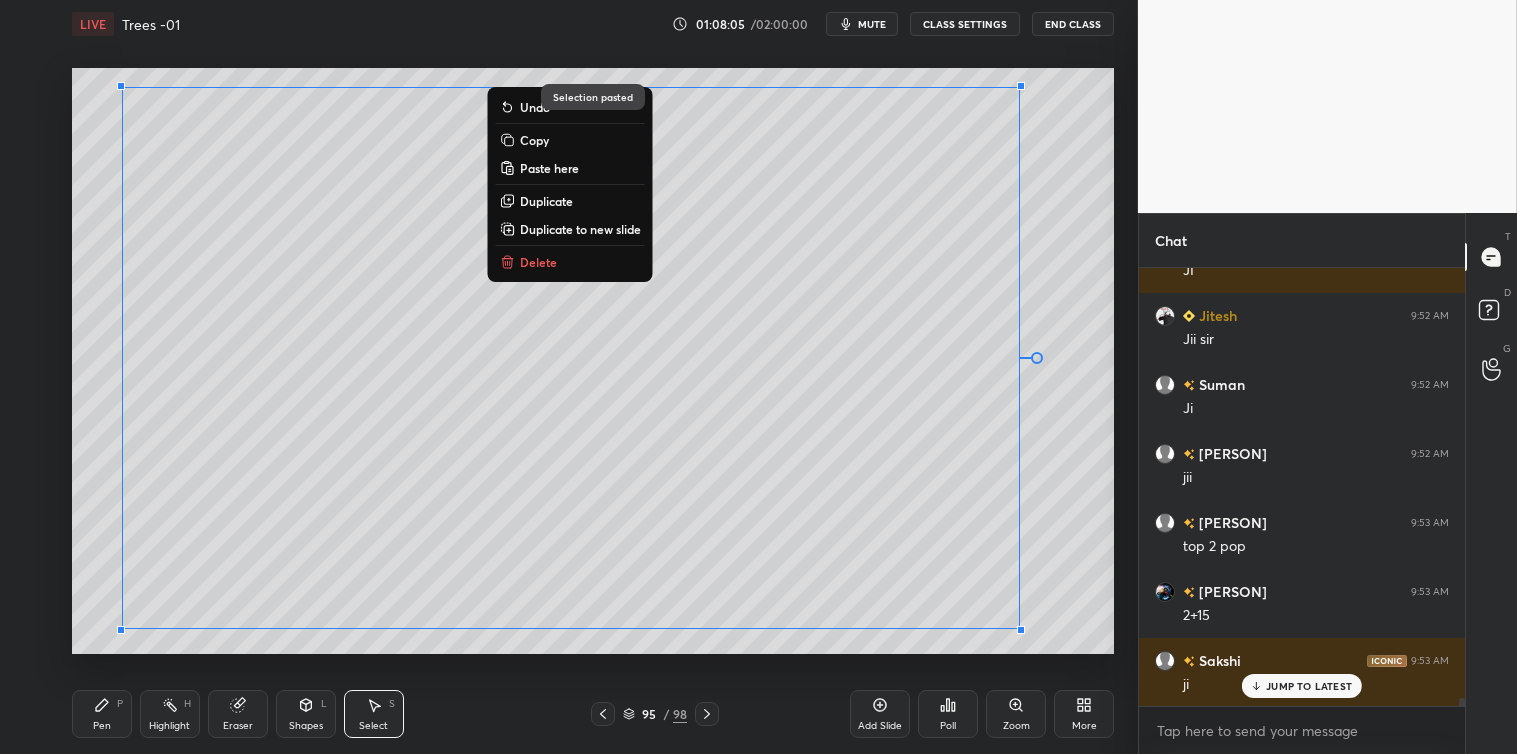 scroll, scrollTop: 22255, scrollLeft: 0, axis: vertical 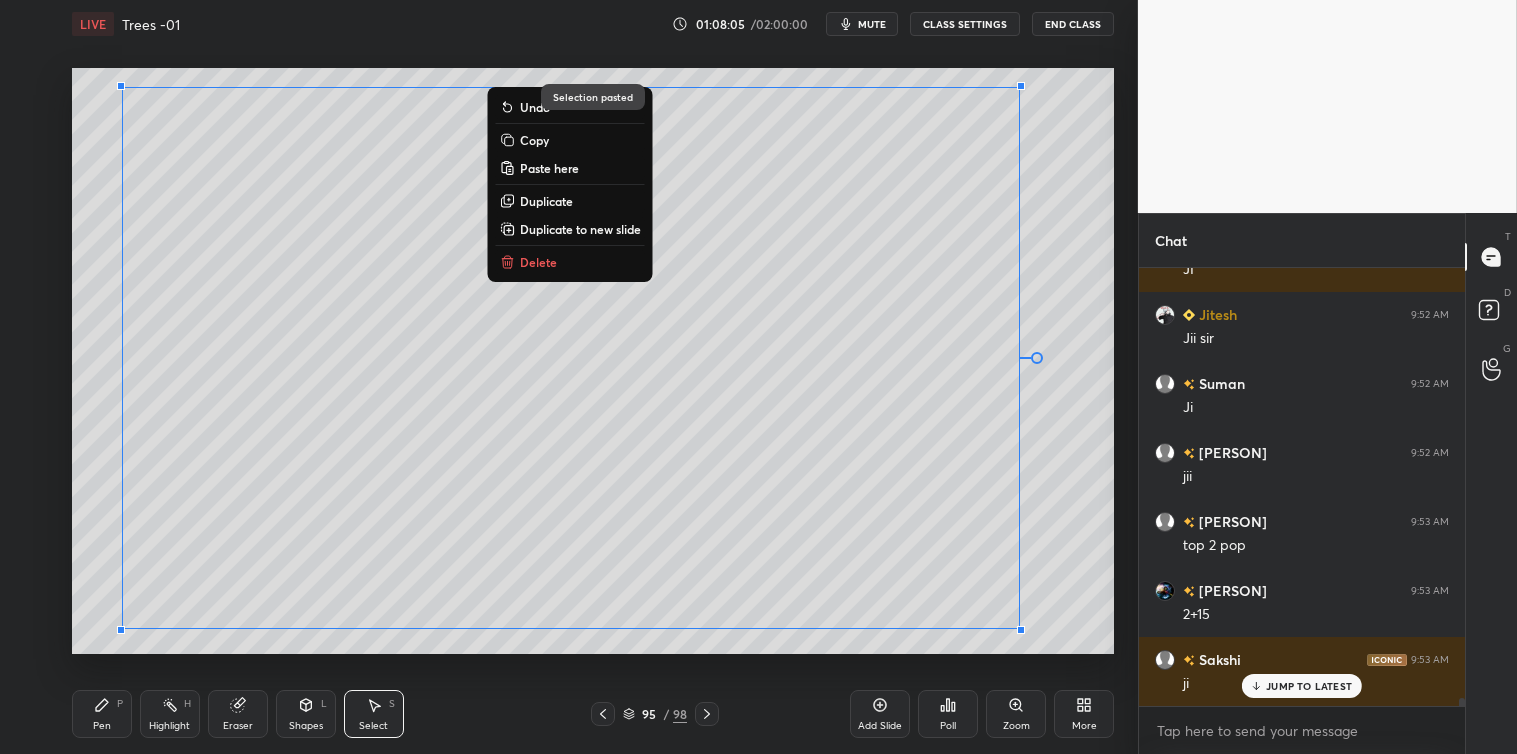 click on "Pen P Highlight H Eraser Shapes L Select S 95 / 98 Add Slide Poll Zoom More" at bounding box center [593, 714] 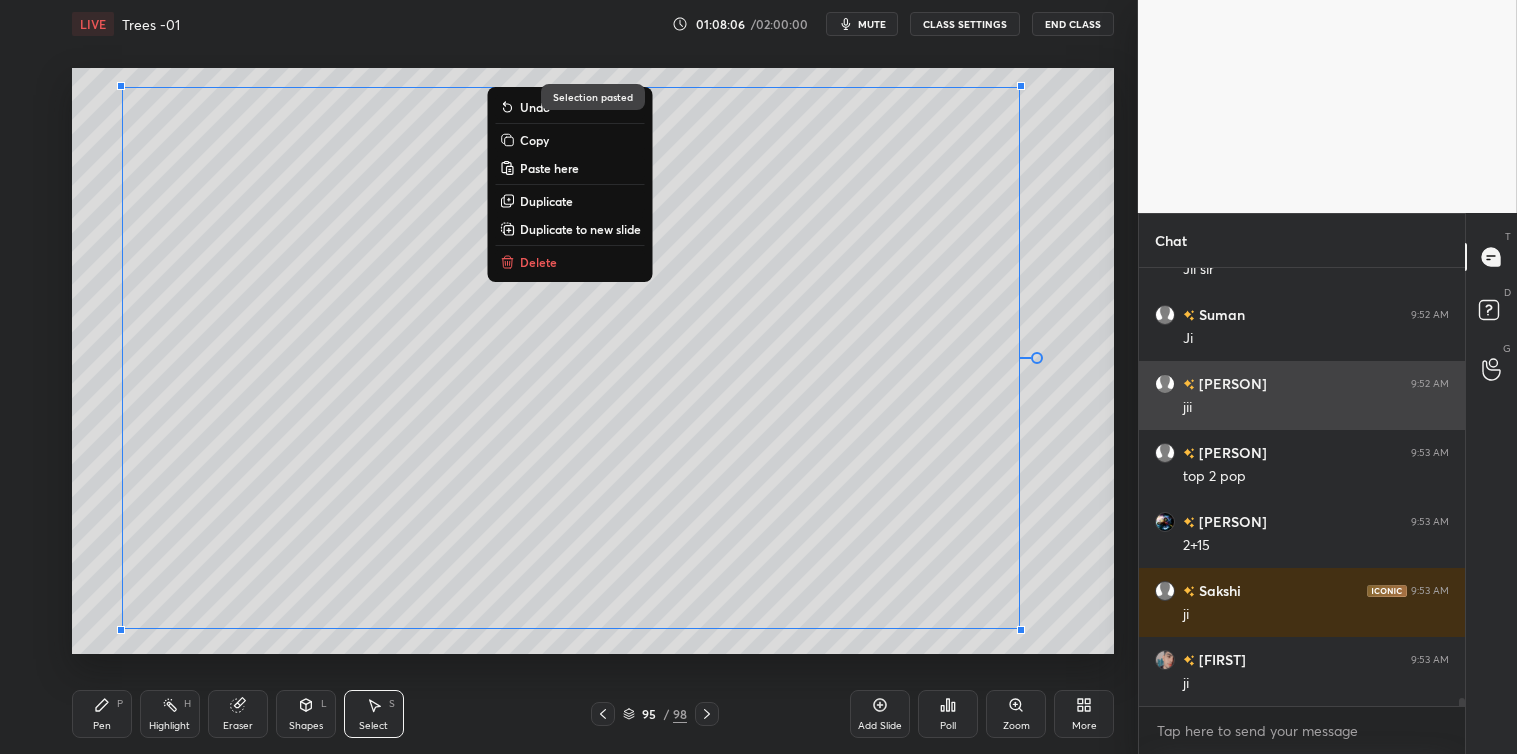 click on "0 ° Undo Copy Paste here Duplicate Duplicate to new slide Delete" at bounding box center [593, 361] 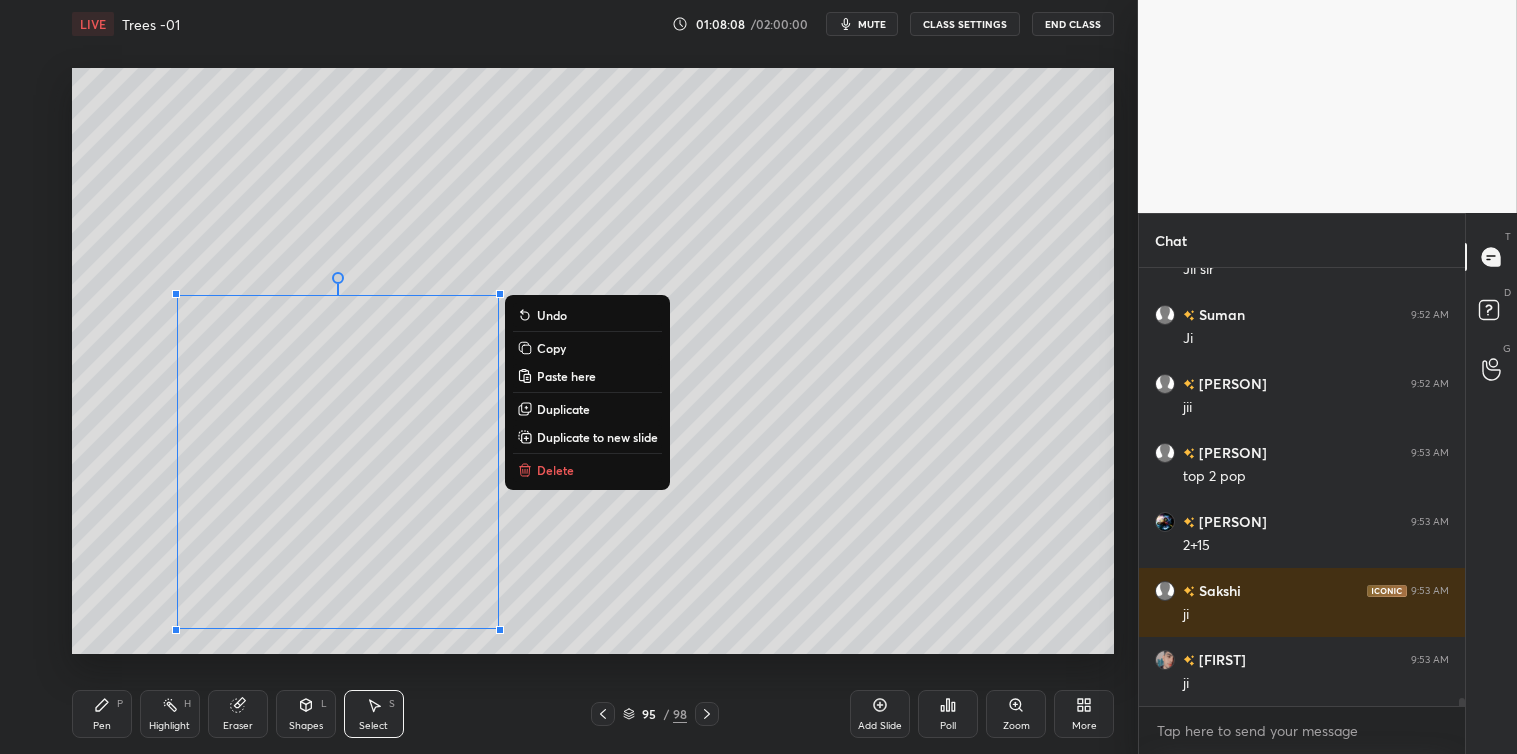 scroll, scrollTop: 22324, scrollLeft: 0, axis: vertical 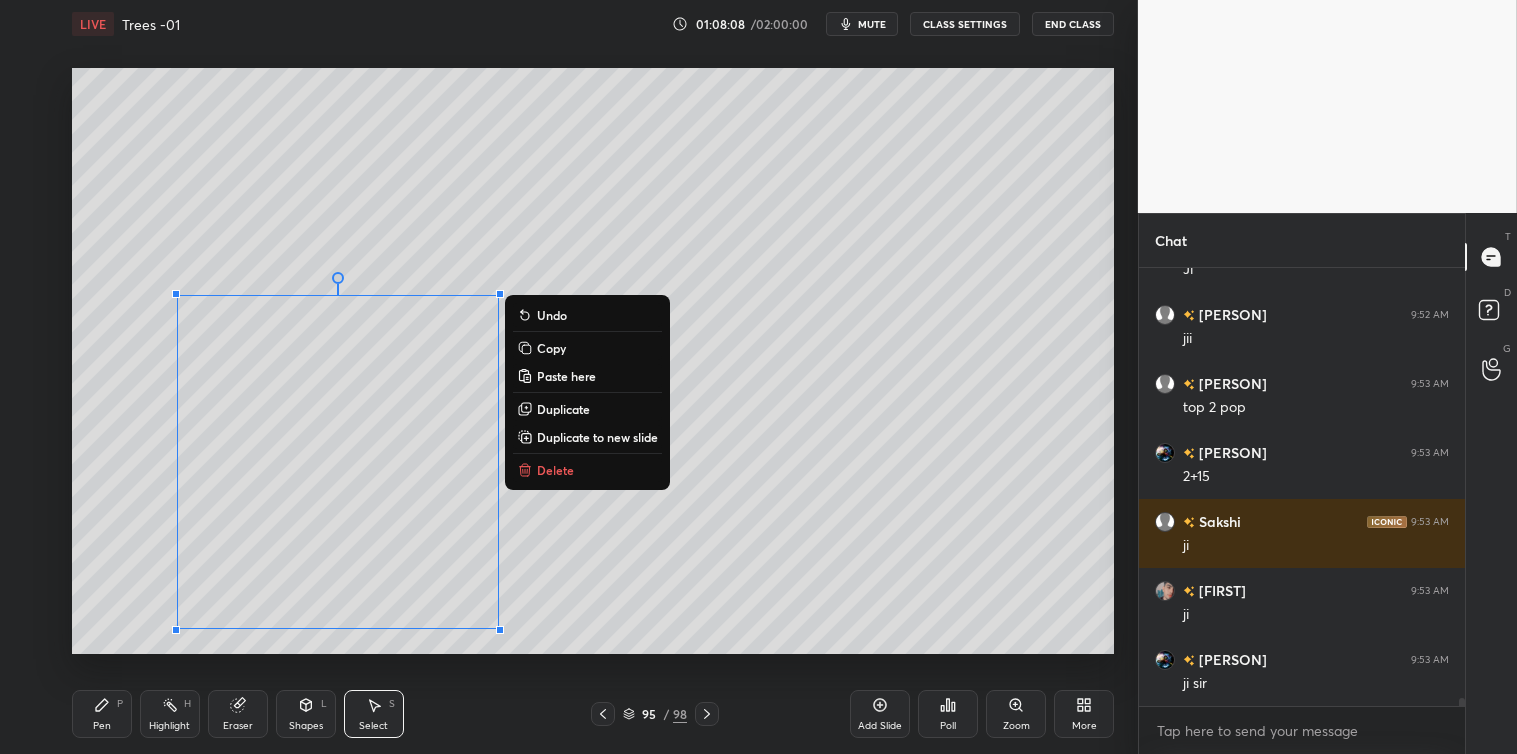 click on "Delete" at bounding box center [587, 470] 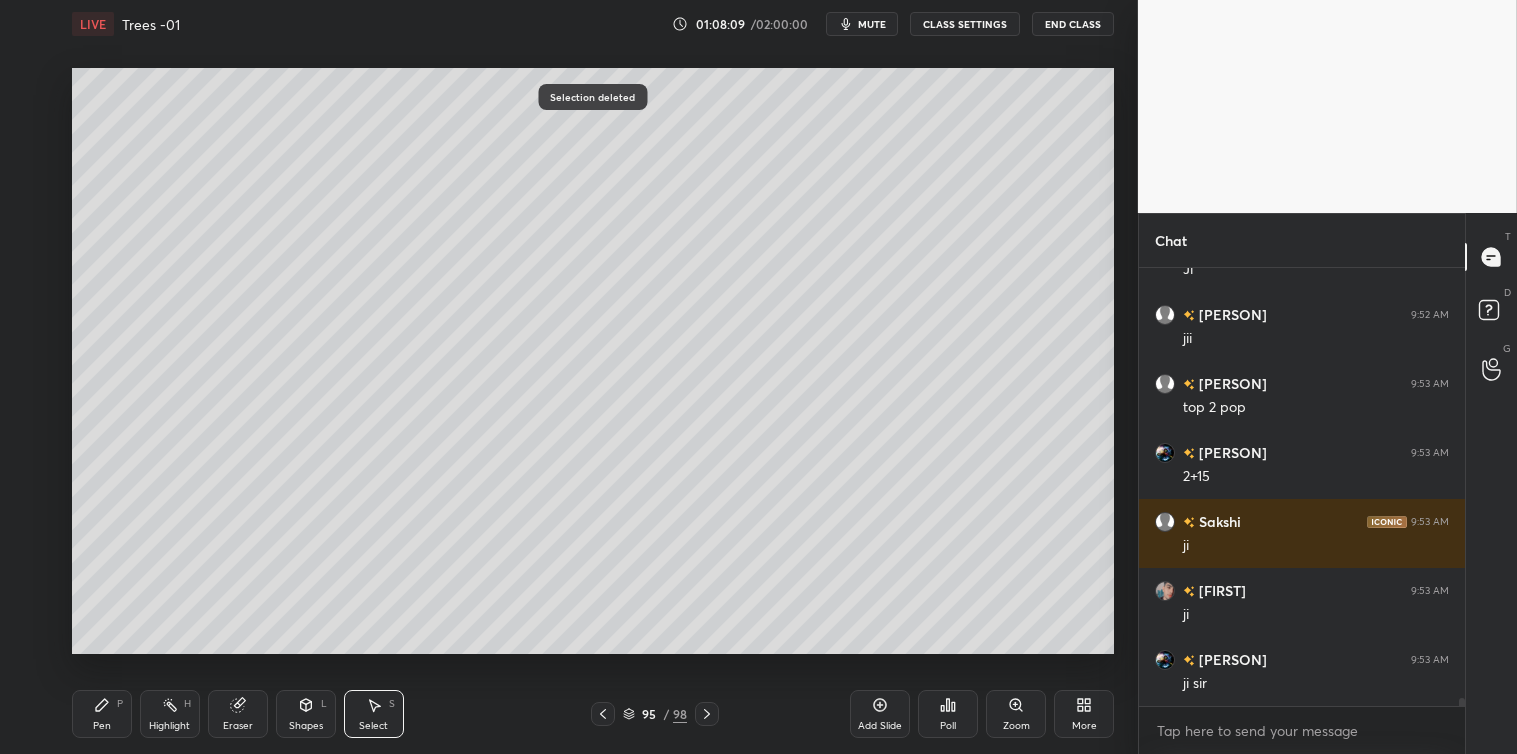 scroll, scrollTop: 22393, scrollLeft: 0, axis: vertical 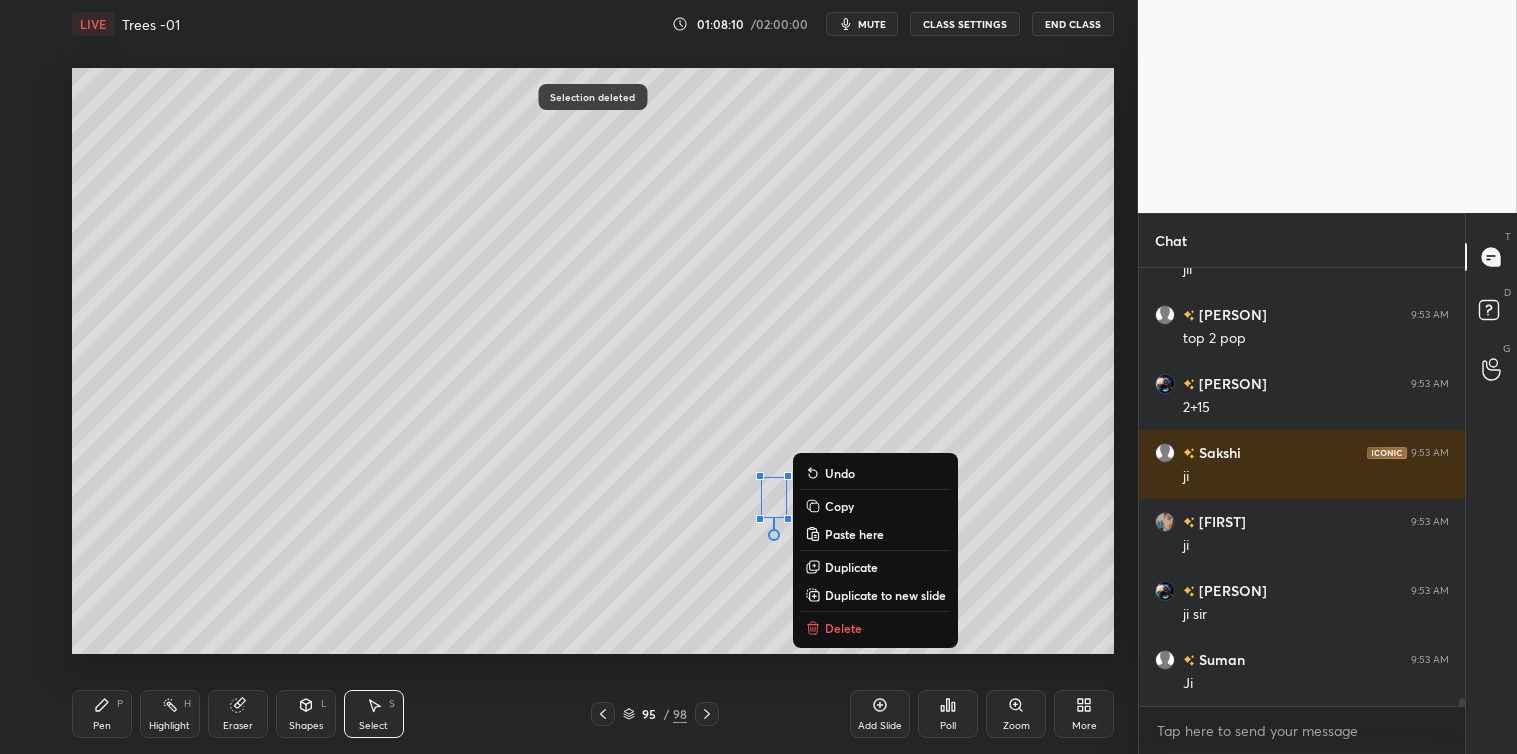 click on "Delete" at bounding box center [843, 628] 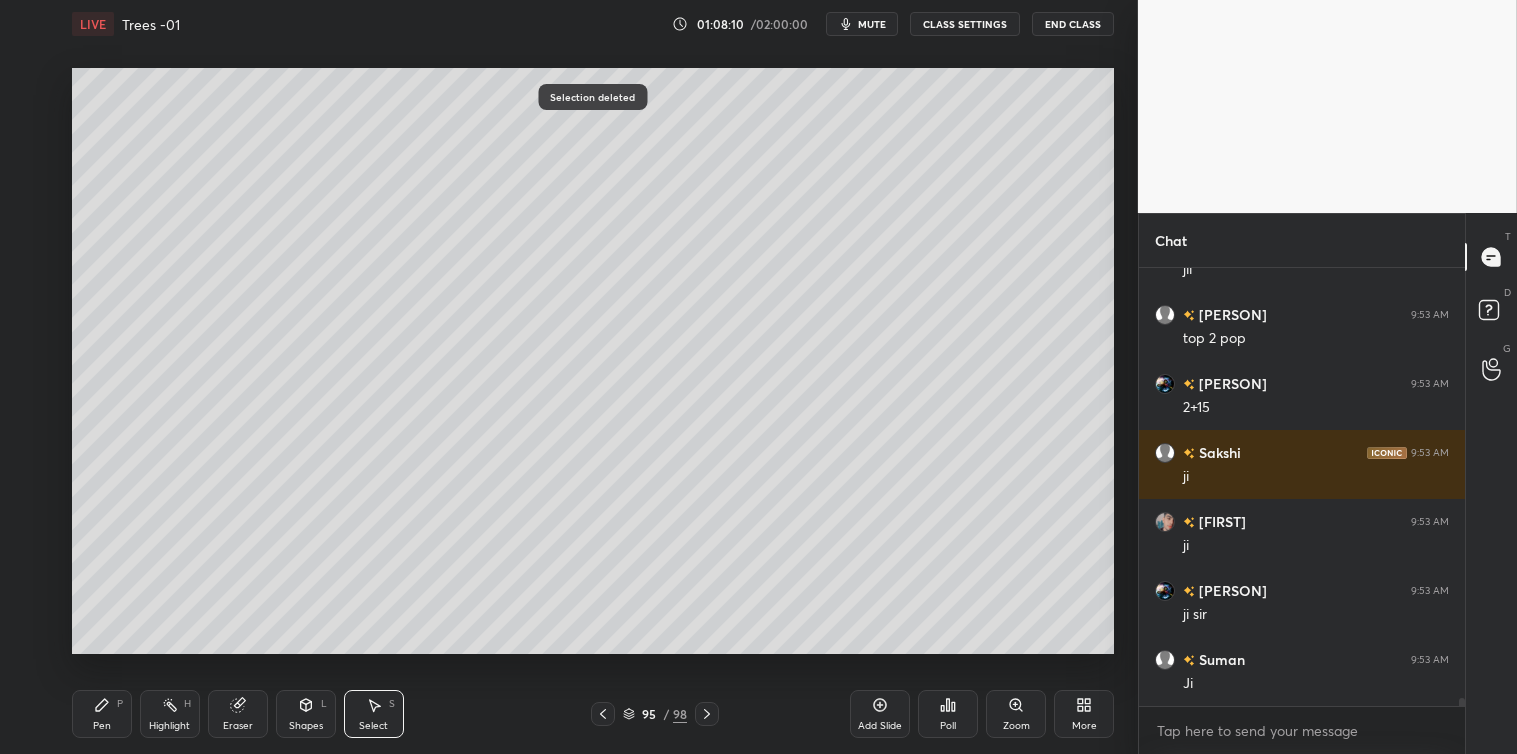 scroll, scrollTop: 22462, scrollLeft: 0, axis: vertical 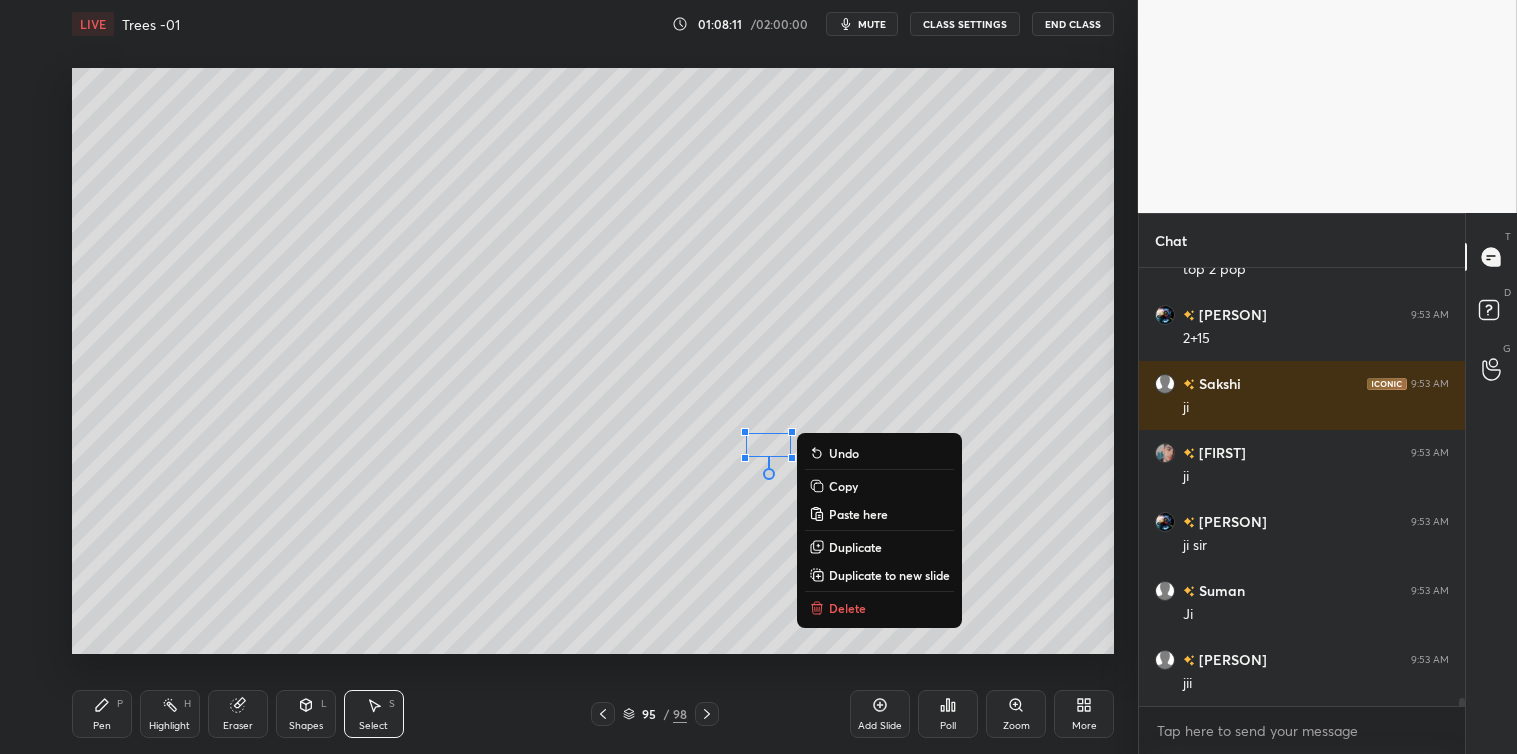 click on "Delete" at bounding box center [847, 608] 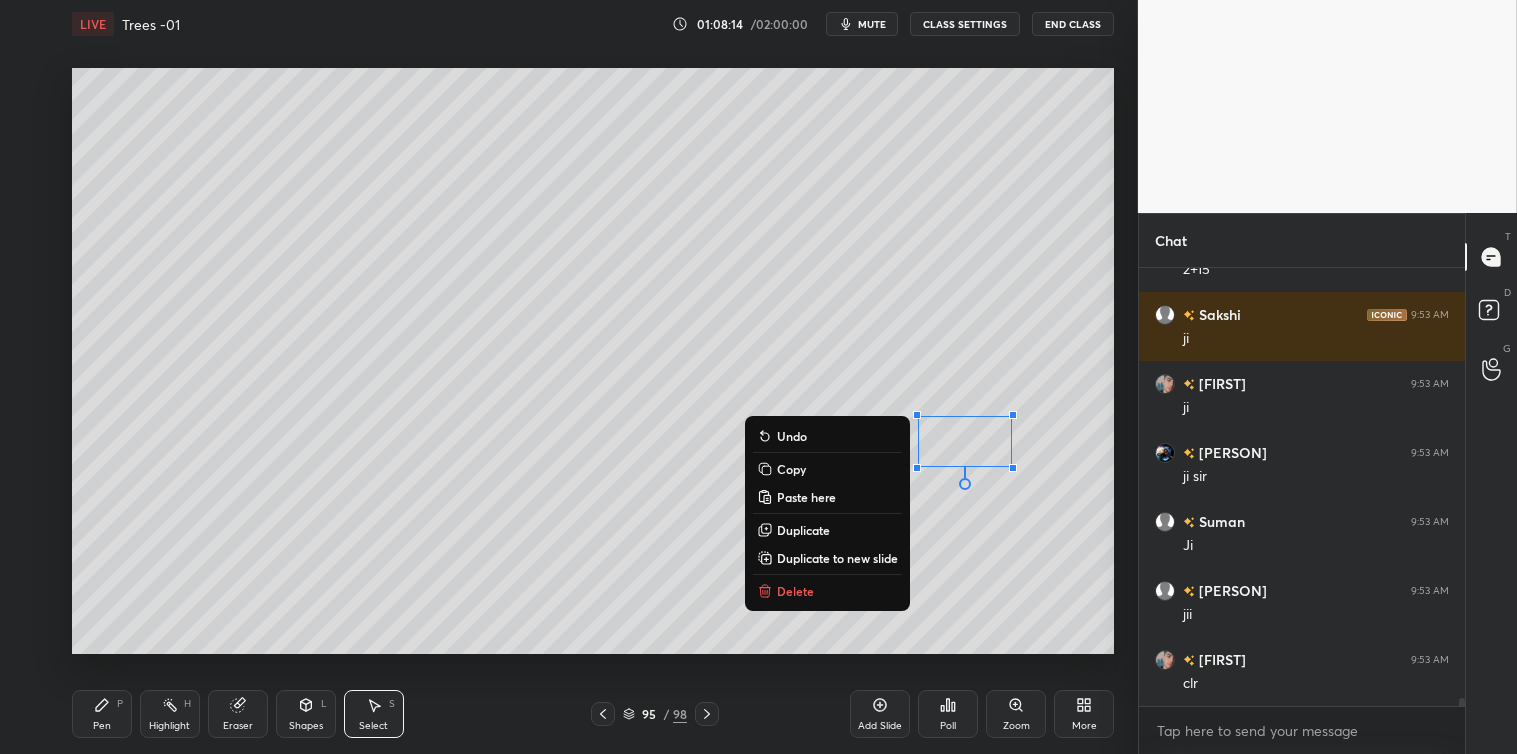 click on "Delete" at bounding box center [827, 591] 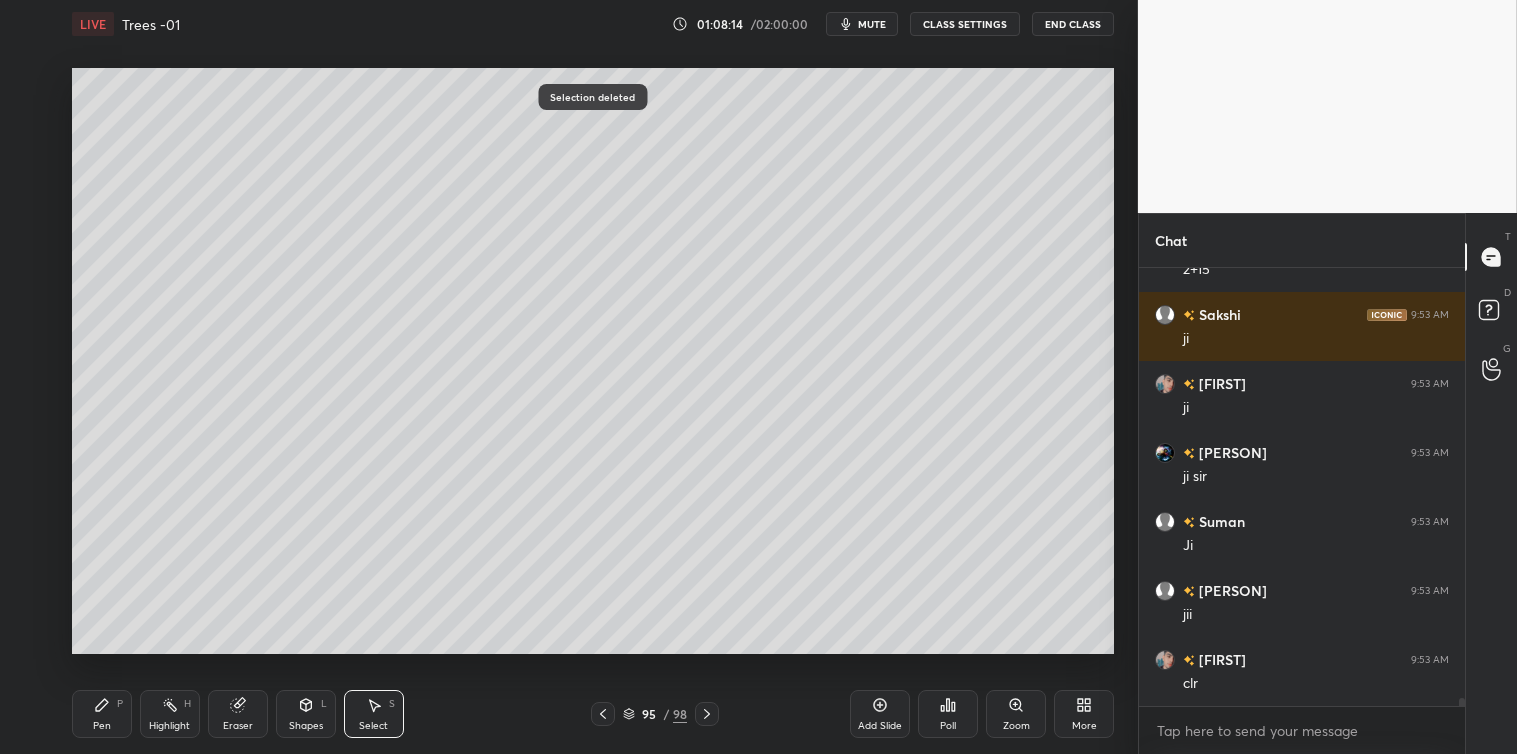 scroll, scrollTop: 22600, scrollLeft: 0, axis: vertical 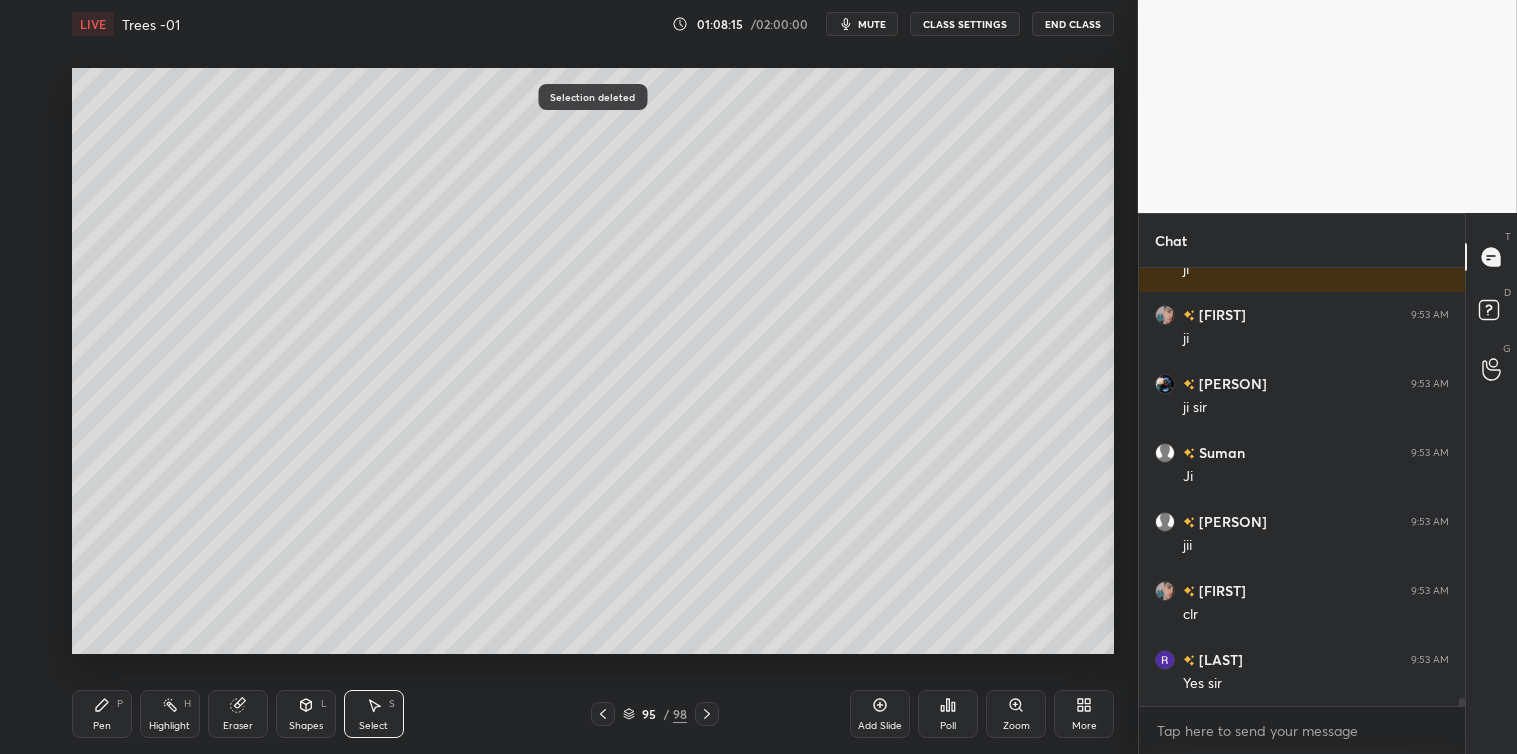 click on "Pen P" at bounding box center (102, 714) 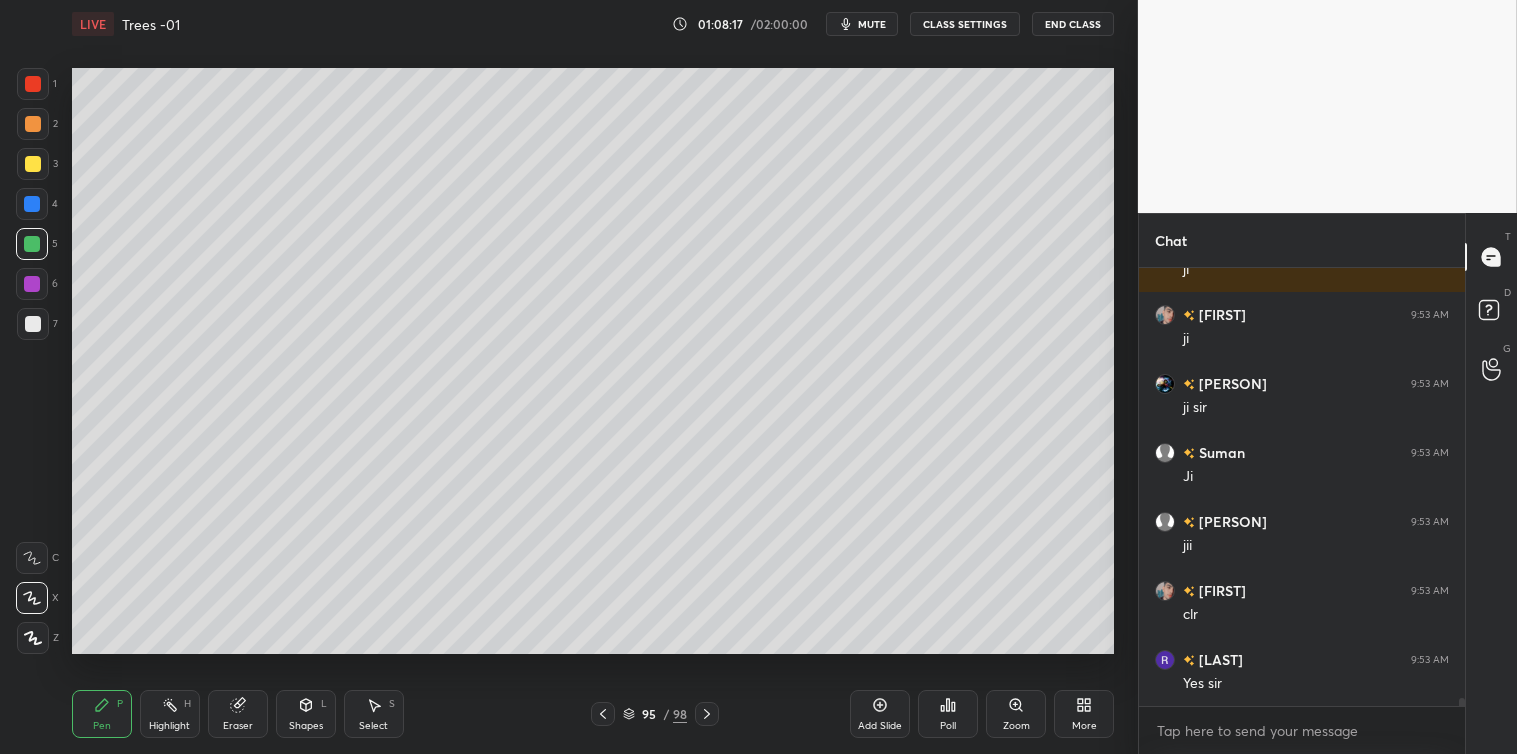 scroll, scrollTop: 22668, scrollLeft: 0, axis: vertical 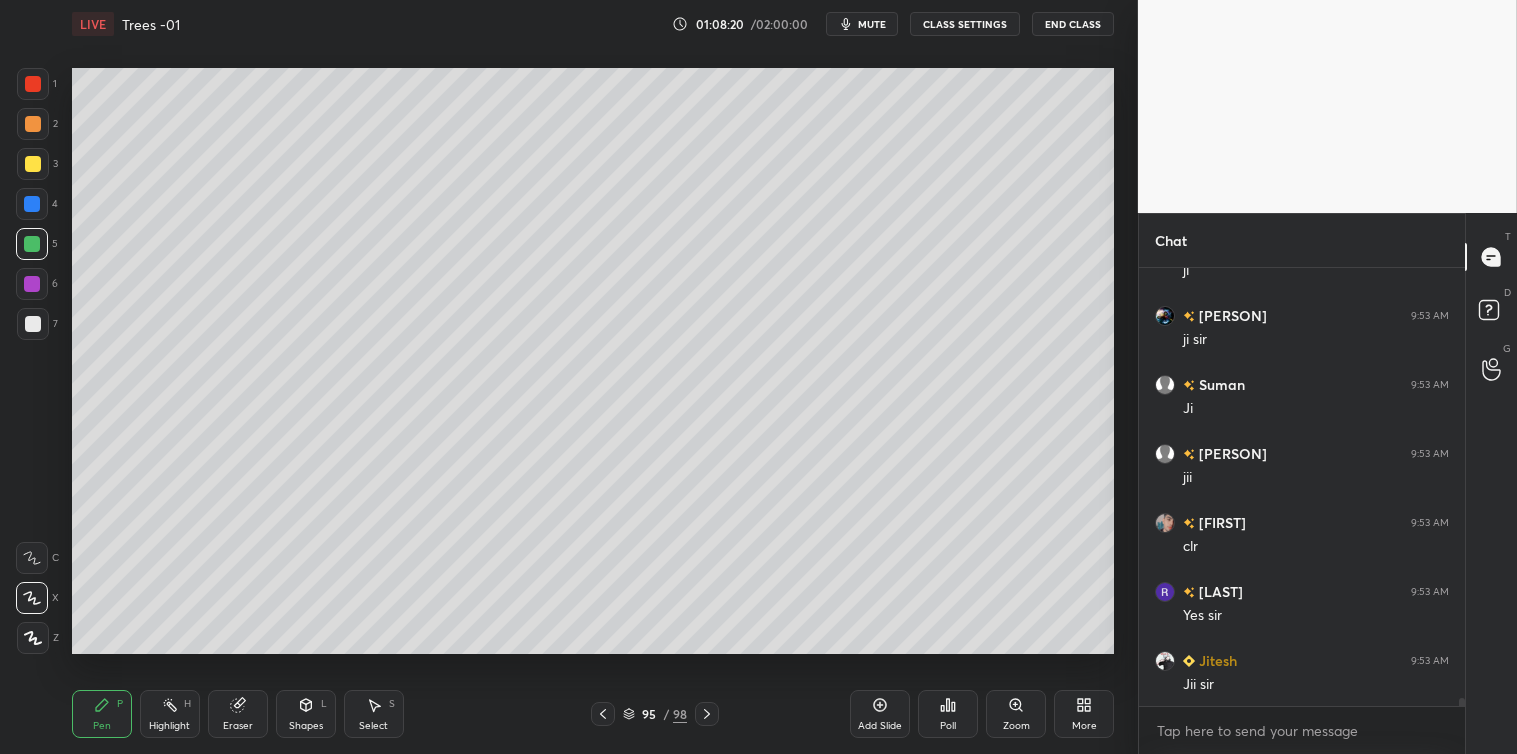 click at bounding box center (32, 204) 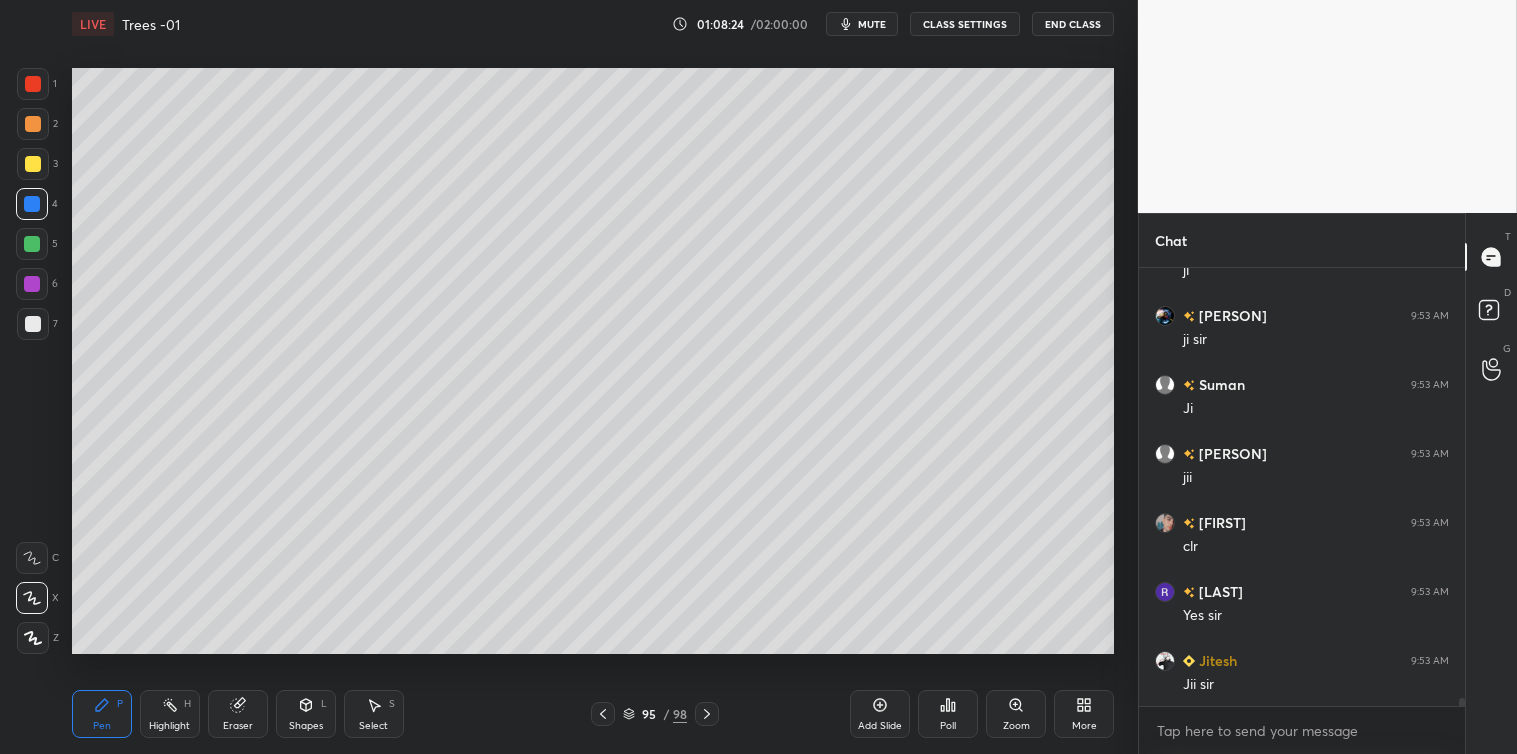 click 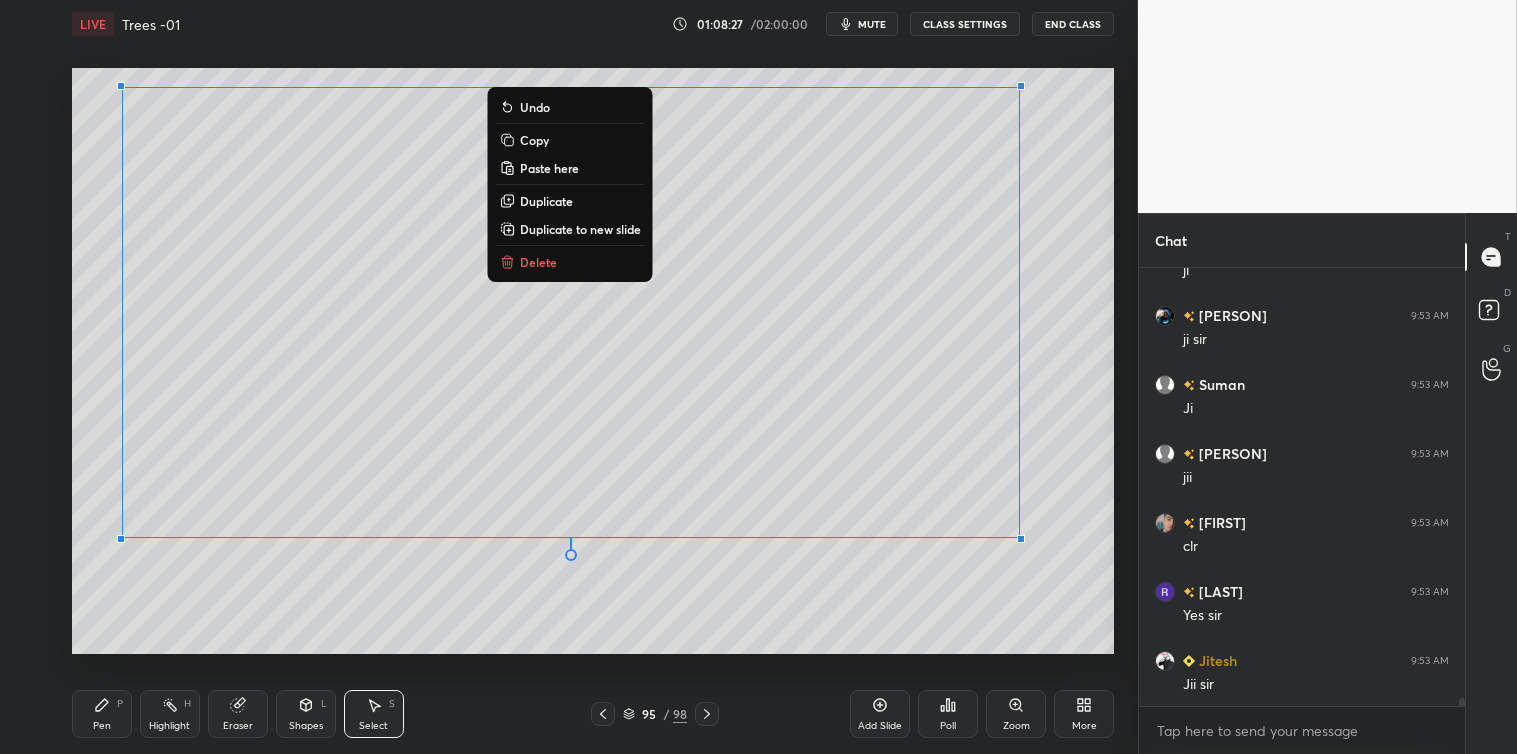 click on "Copy" at bounding box center (534, 140) 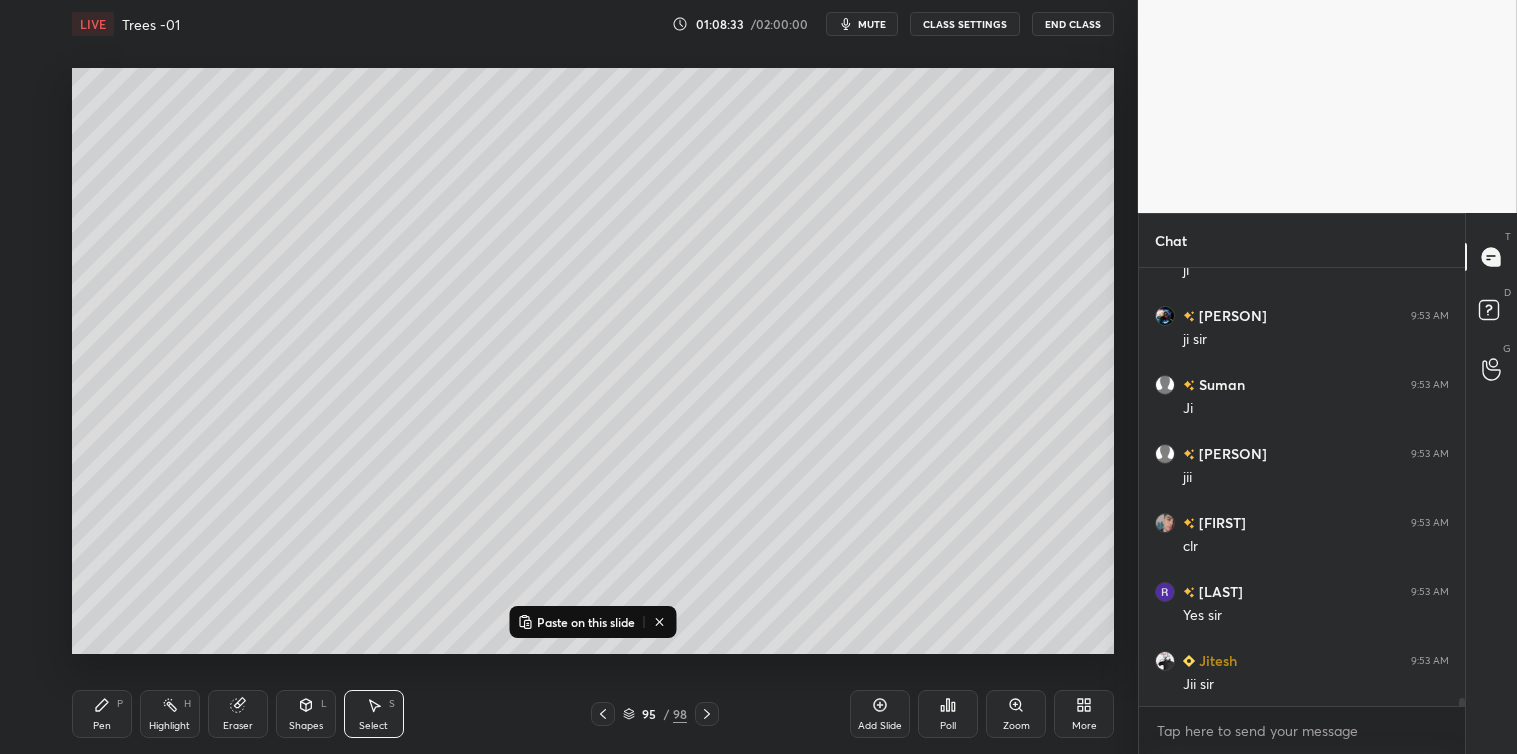 click on "Add Slide" at bounding box center (880, 714) 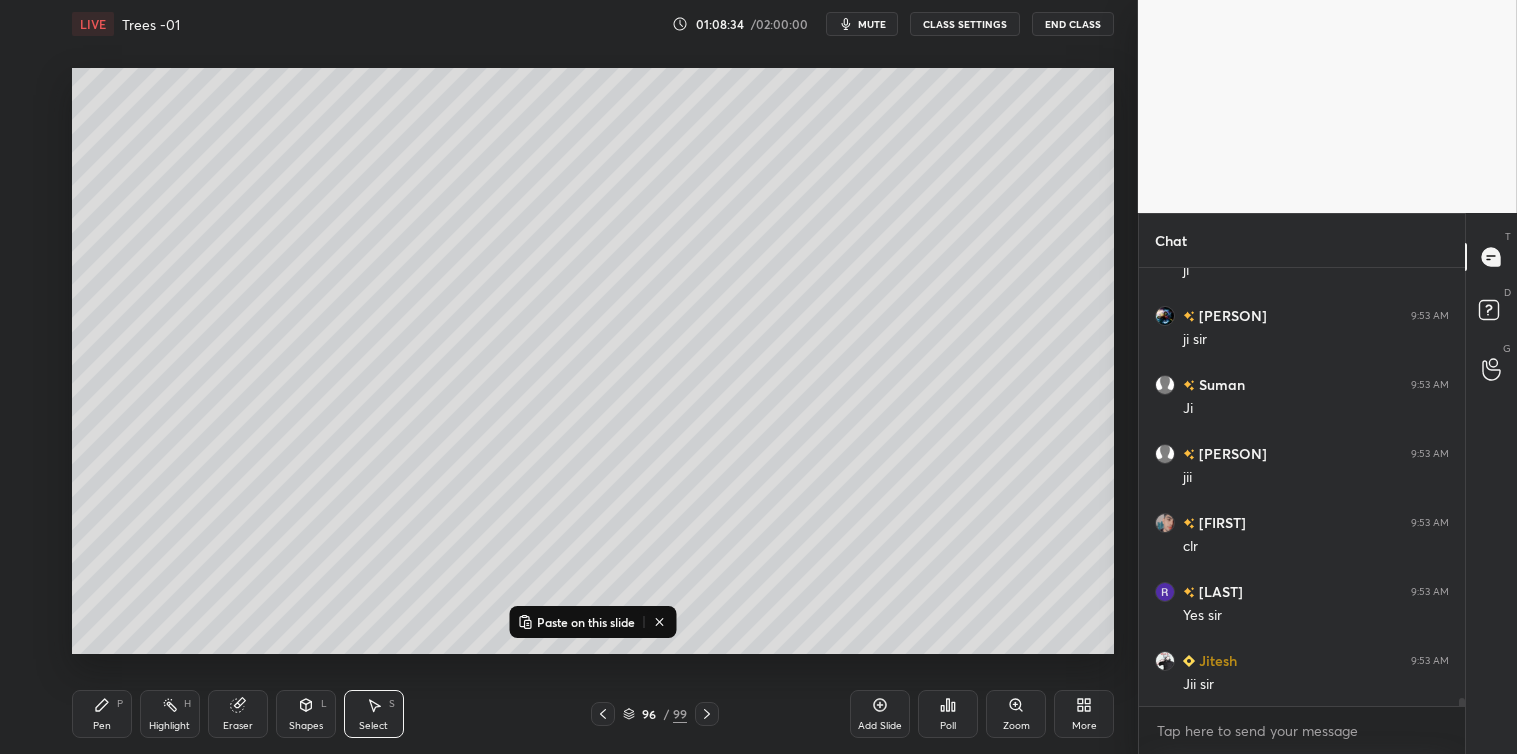 click on "Paste on this slide" at bounding box center [586, 622] 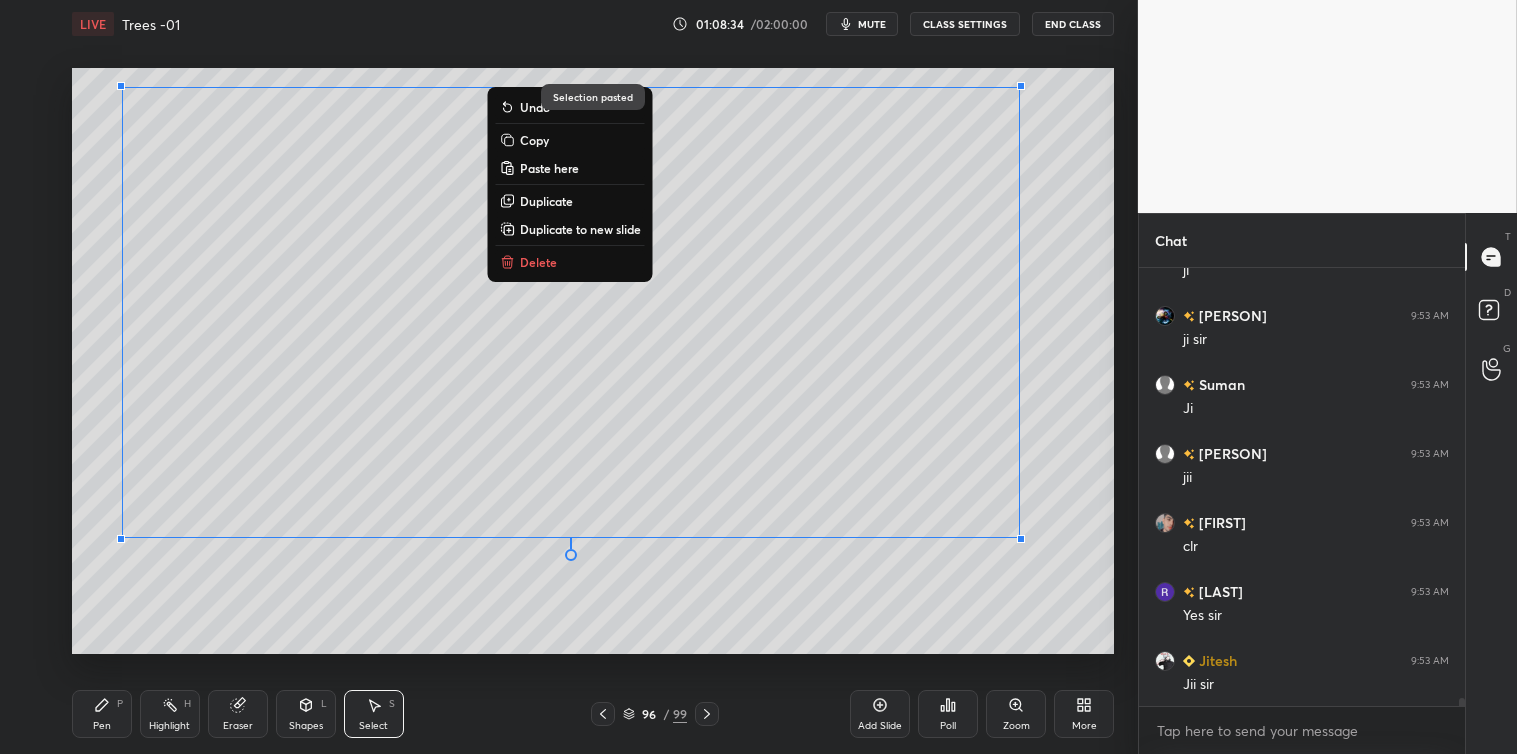 click on "0 ° Undo Copy Paste here Duplicate Duplicate to new slide Delete Selection pasted Setting up your live class Poll for   secs No correct answer Start poll" at bounding box center (593, 361) 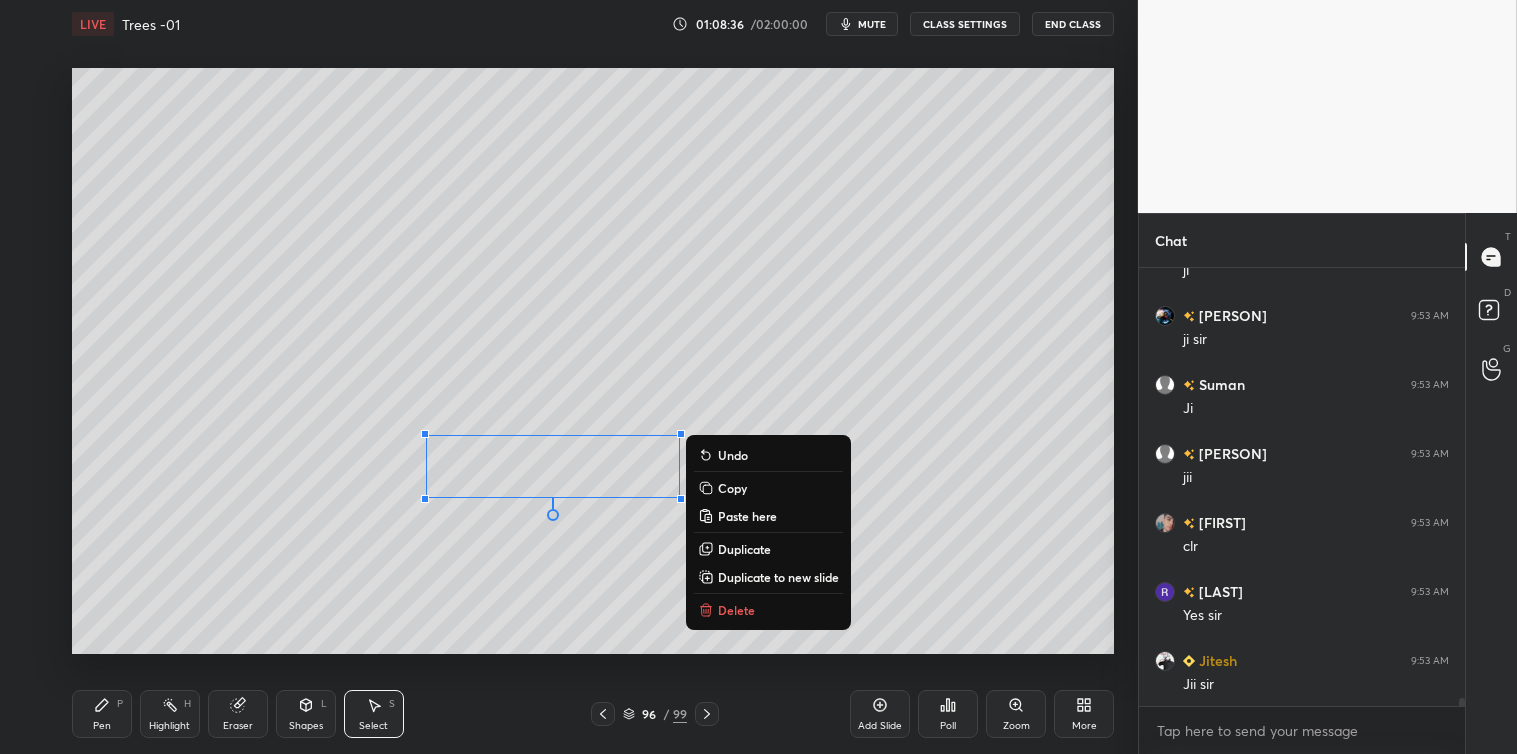 click on "Delete" at bounding box center [736, 610] 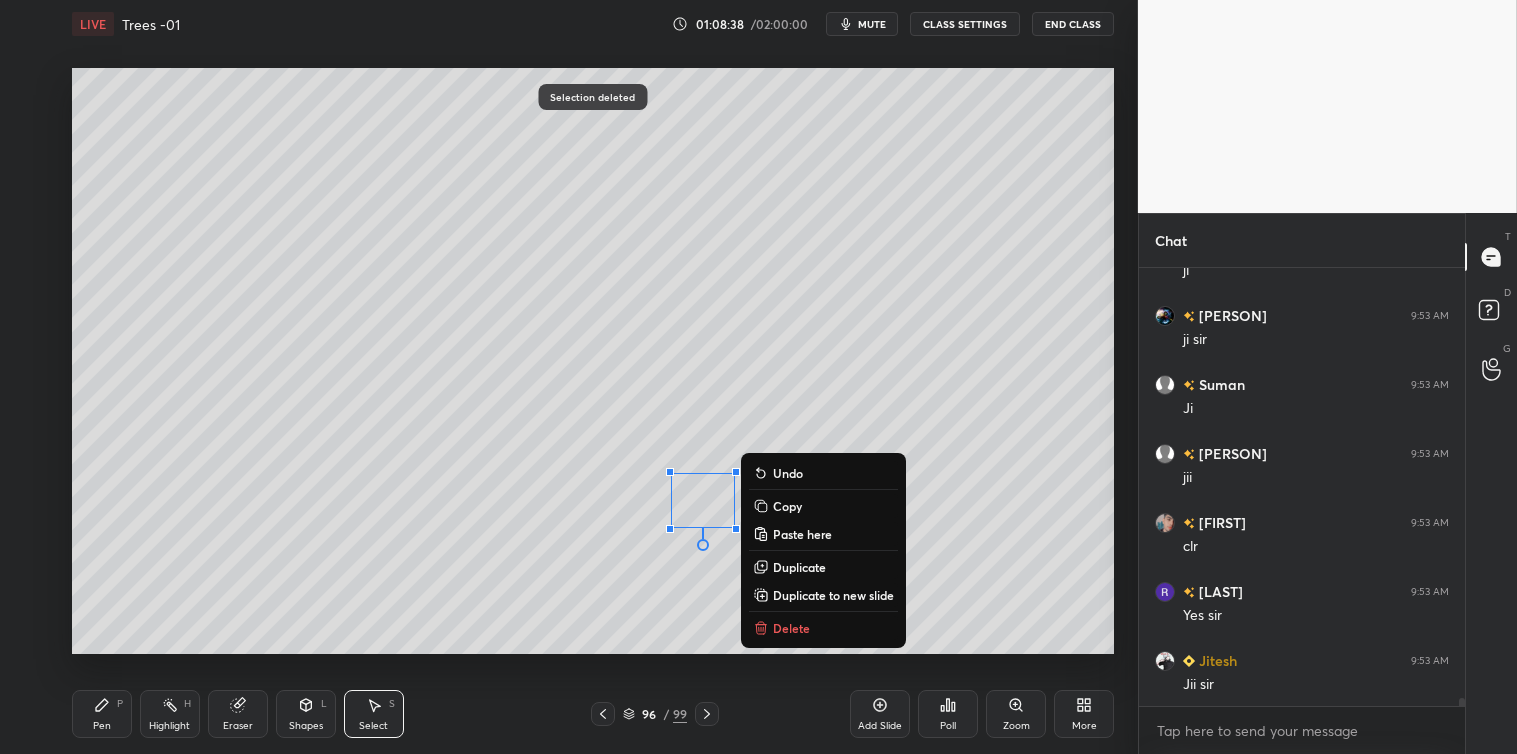click on "Delete" at bounding box center (791, 628) 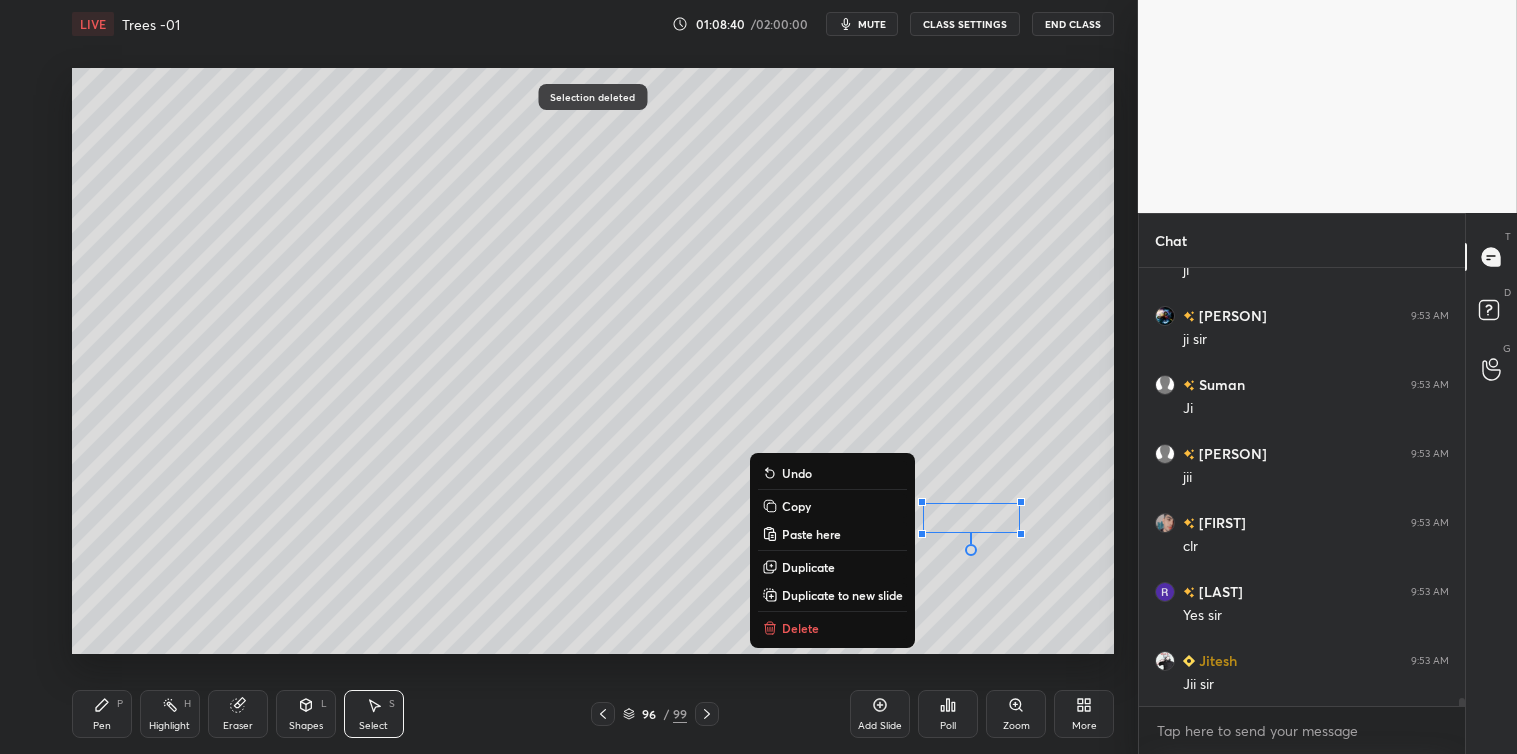 click 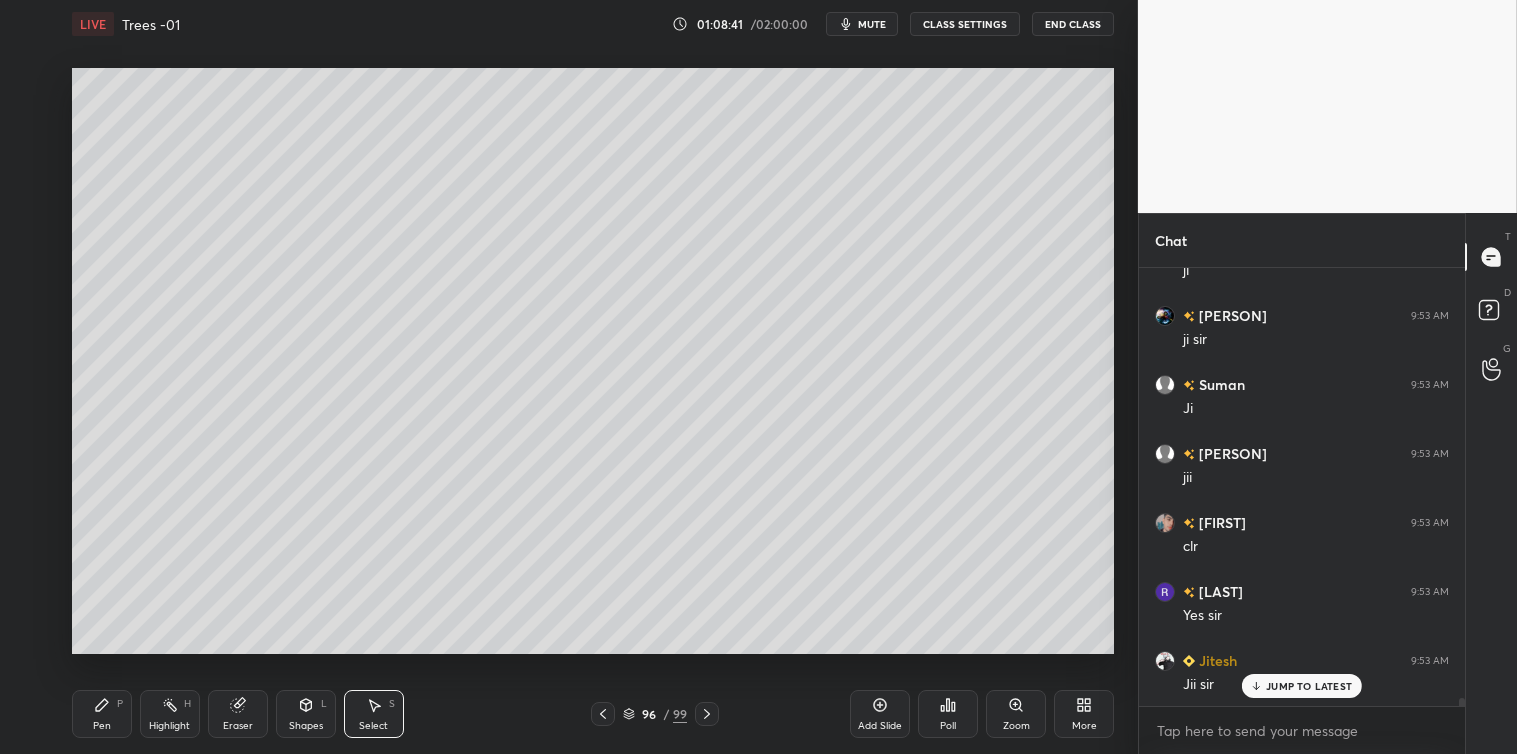 click 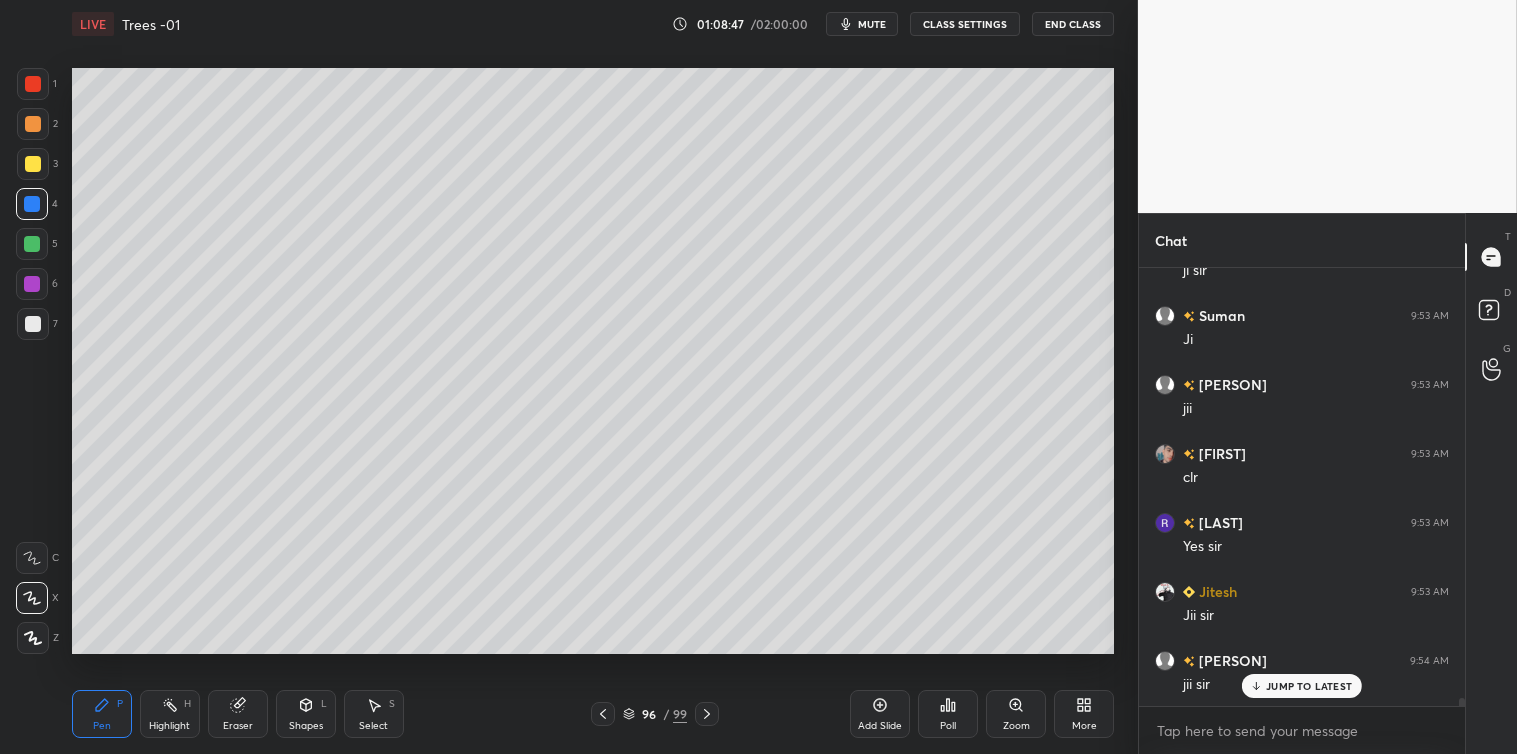 click 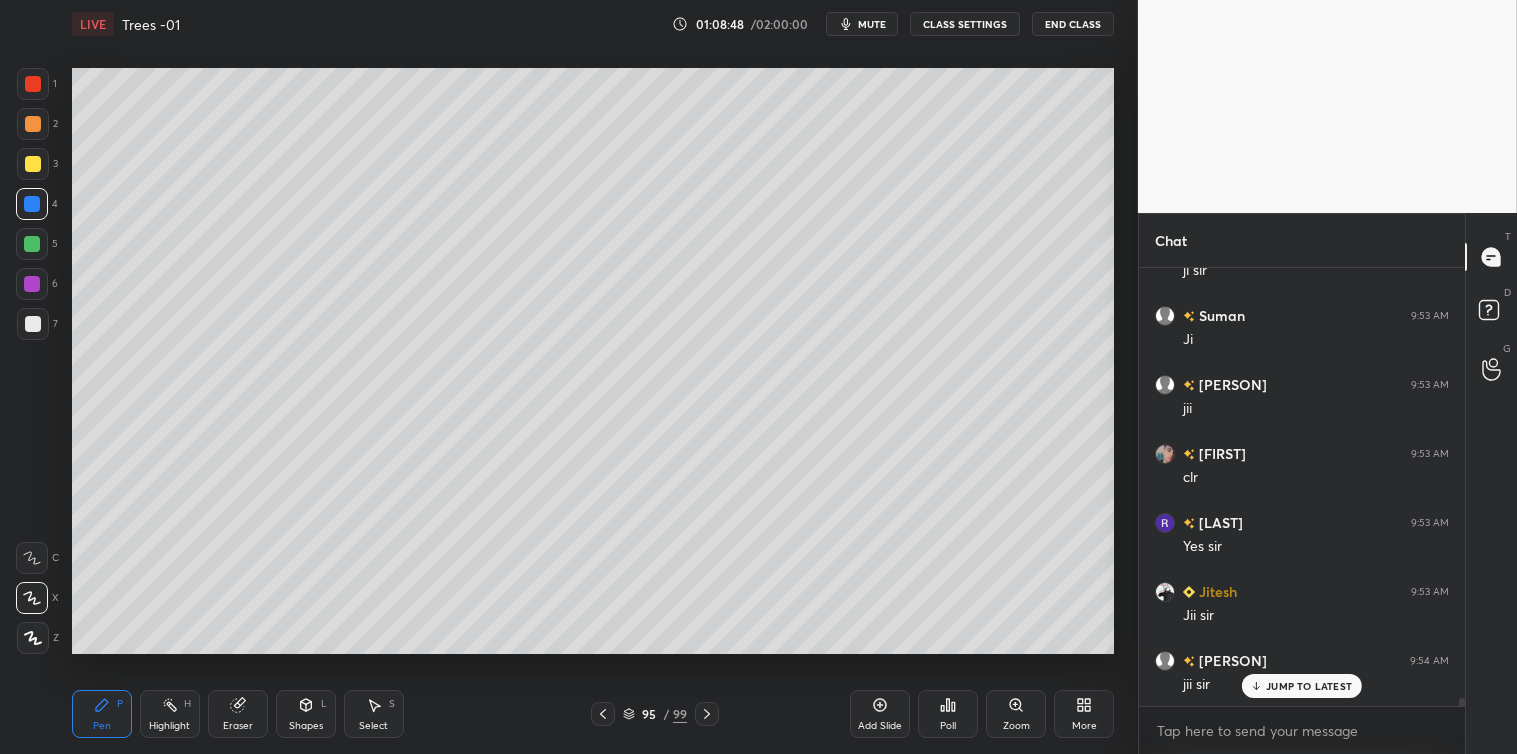 click 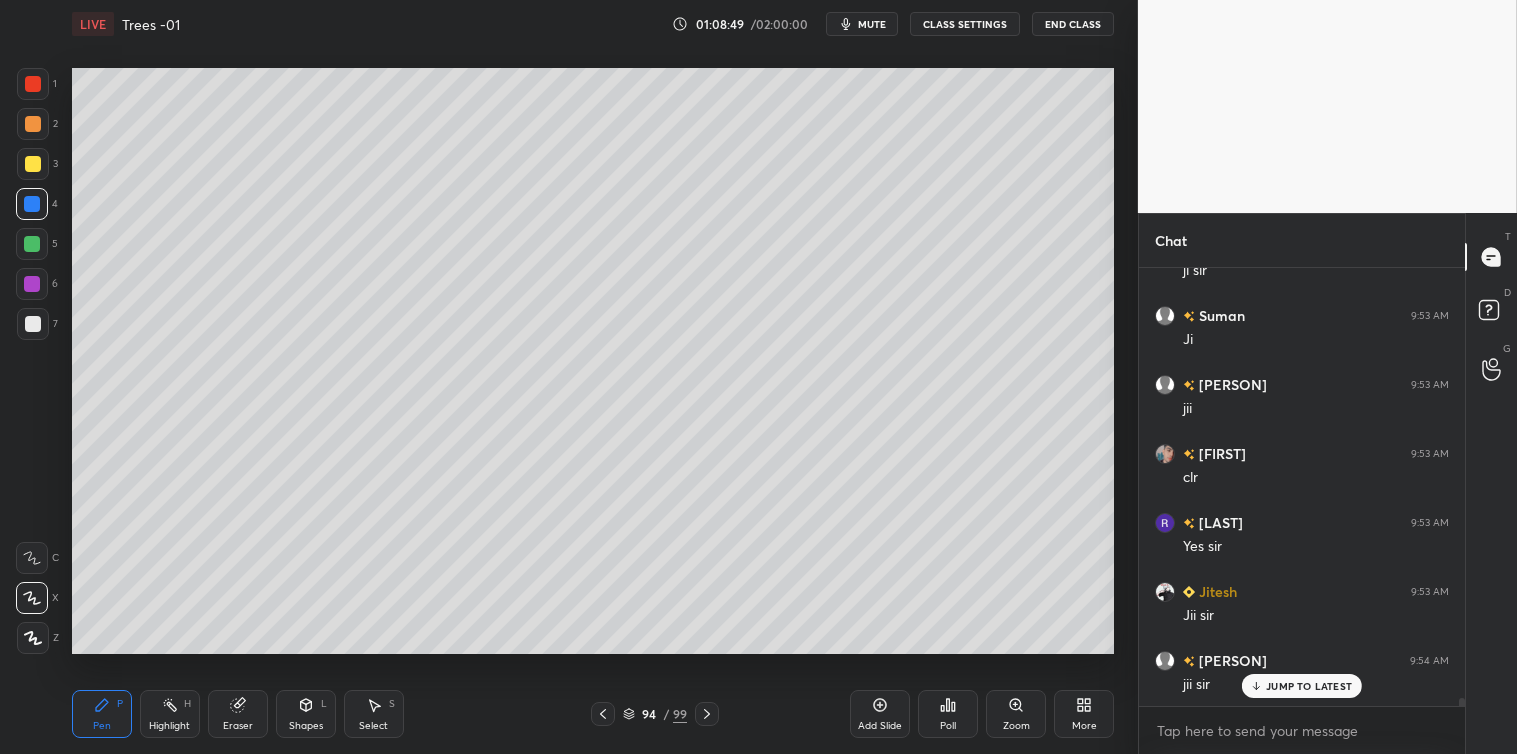click 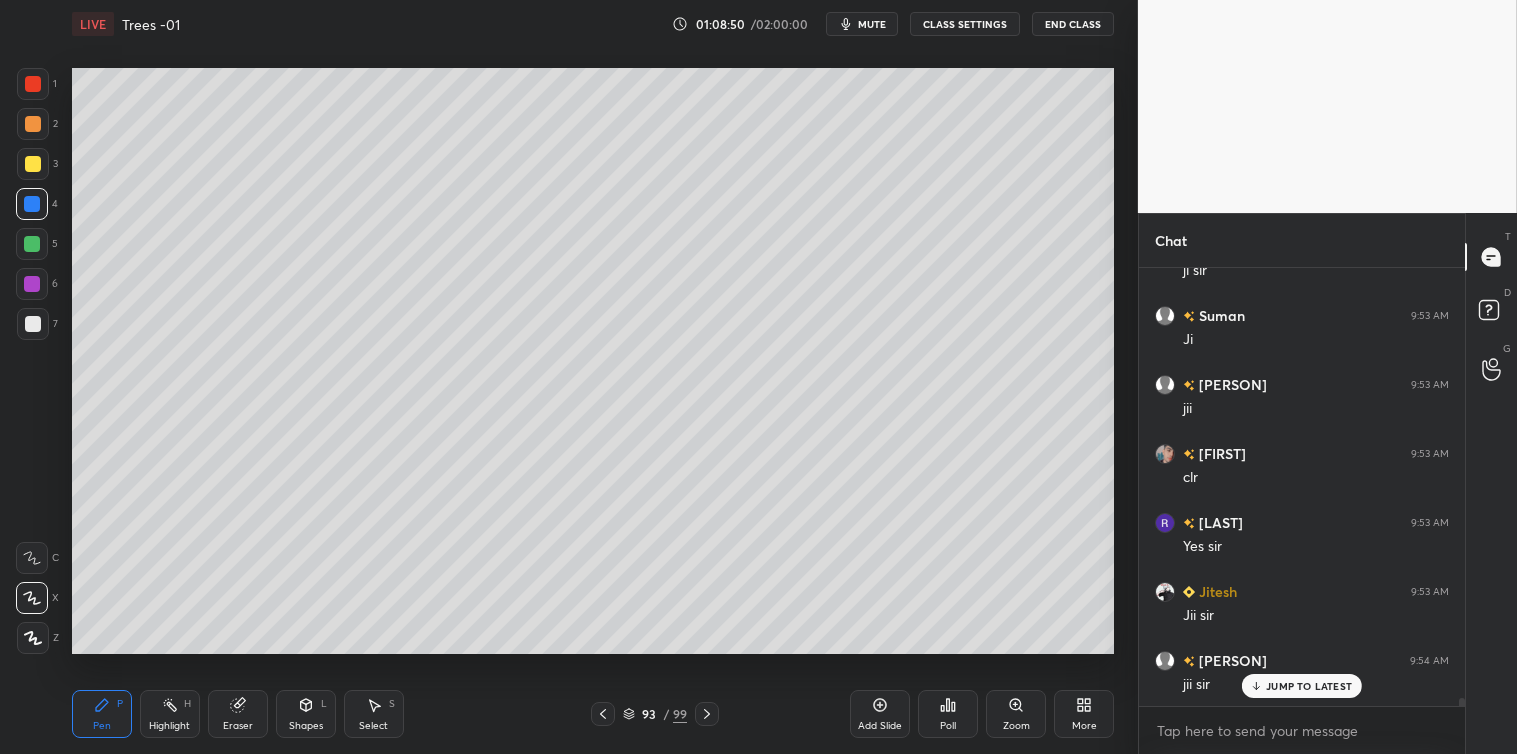 click 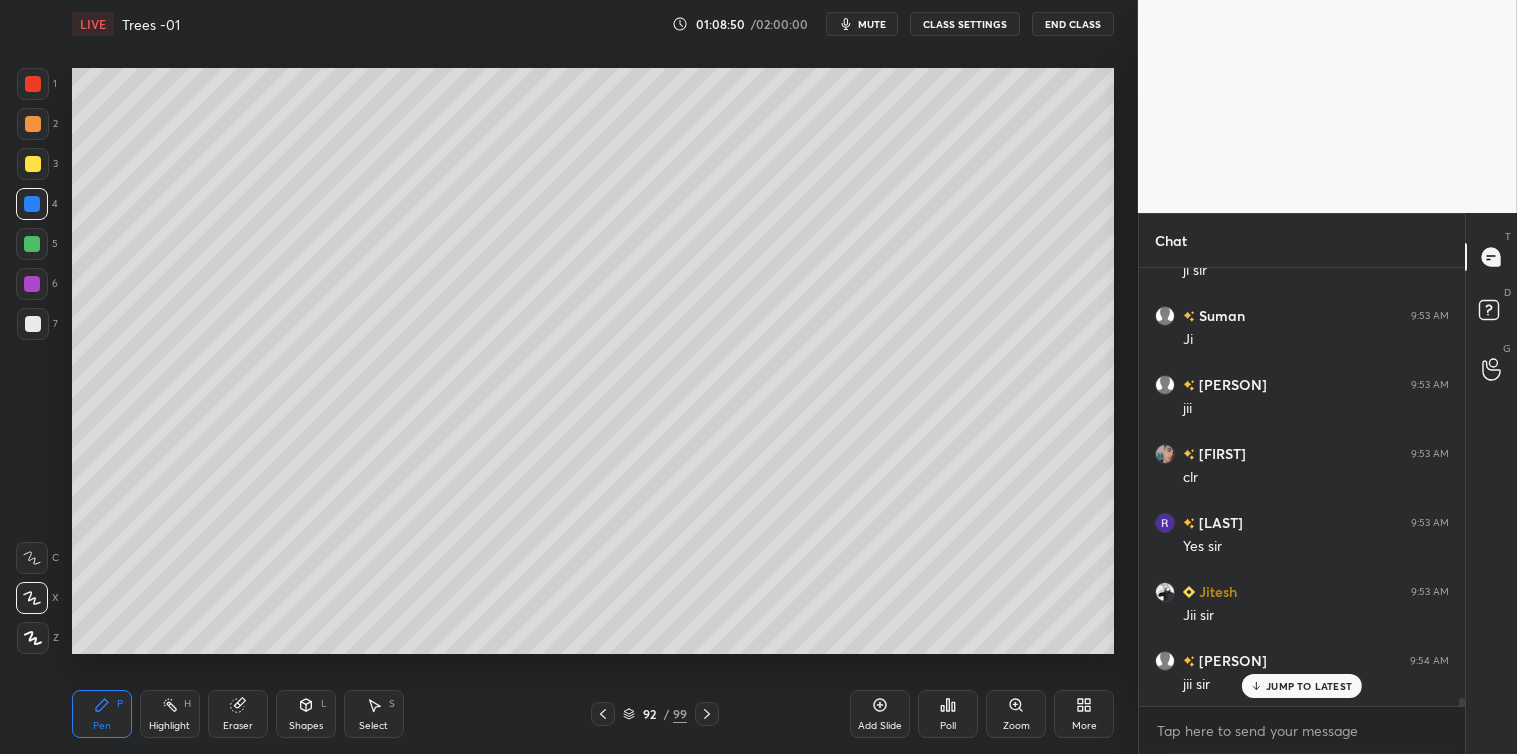 click 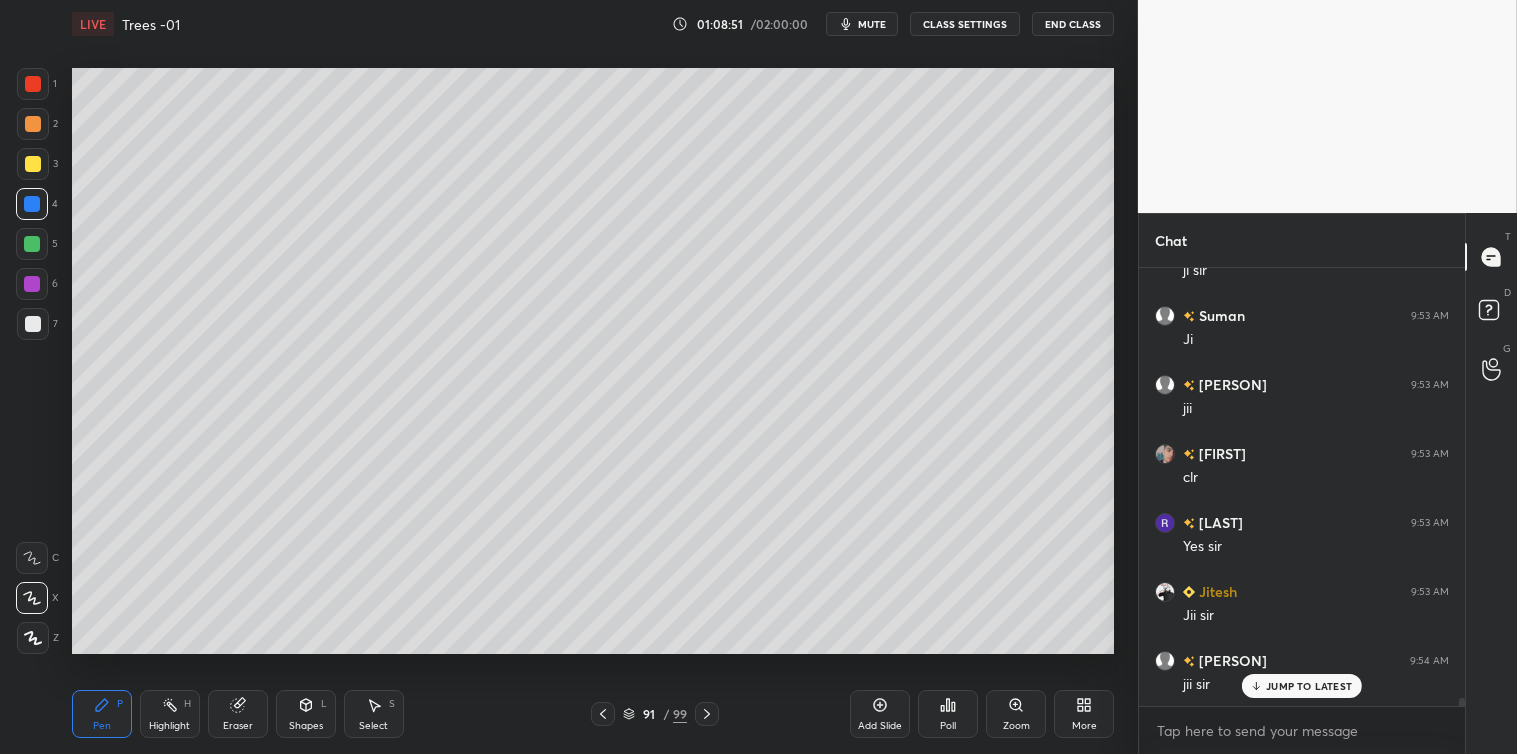 click 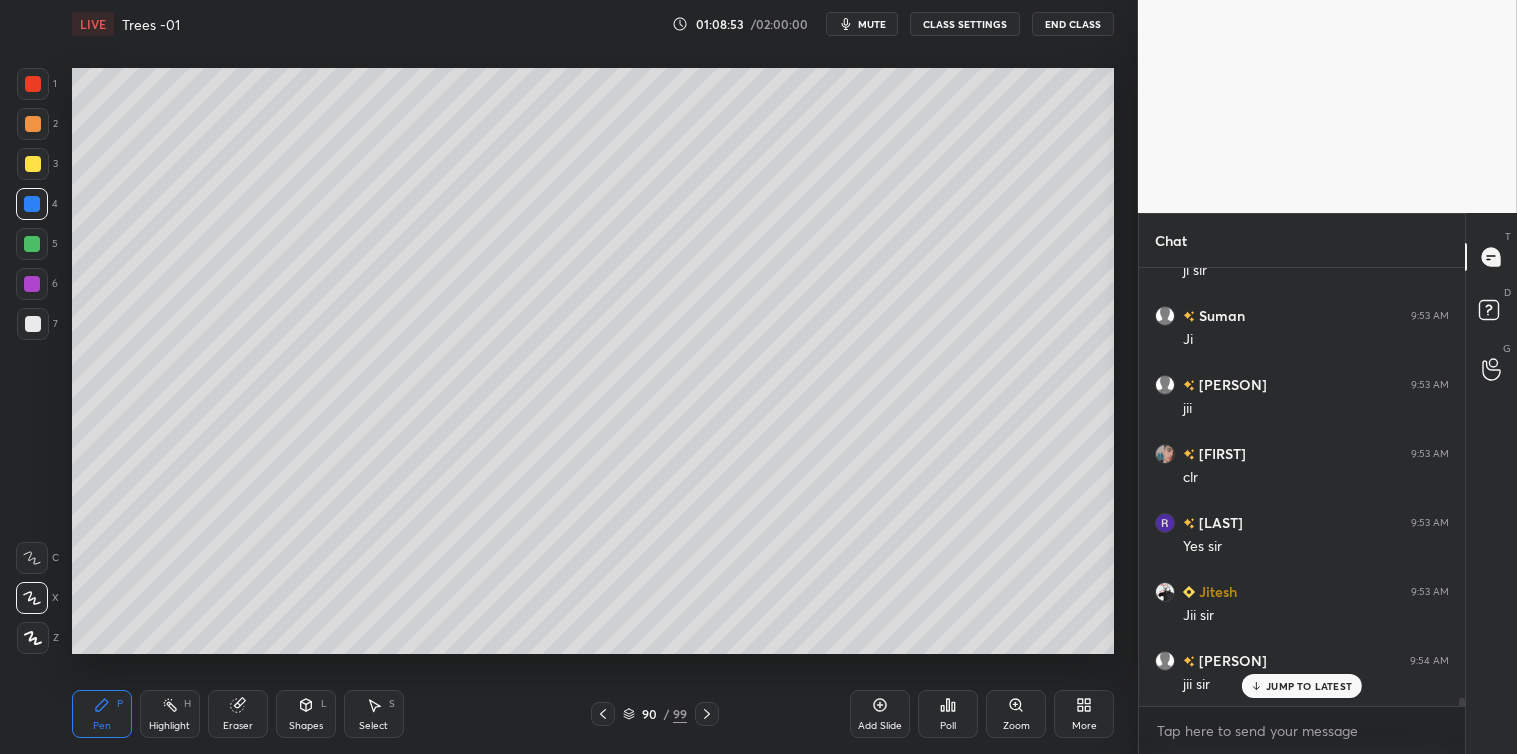 click 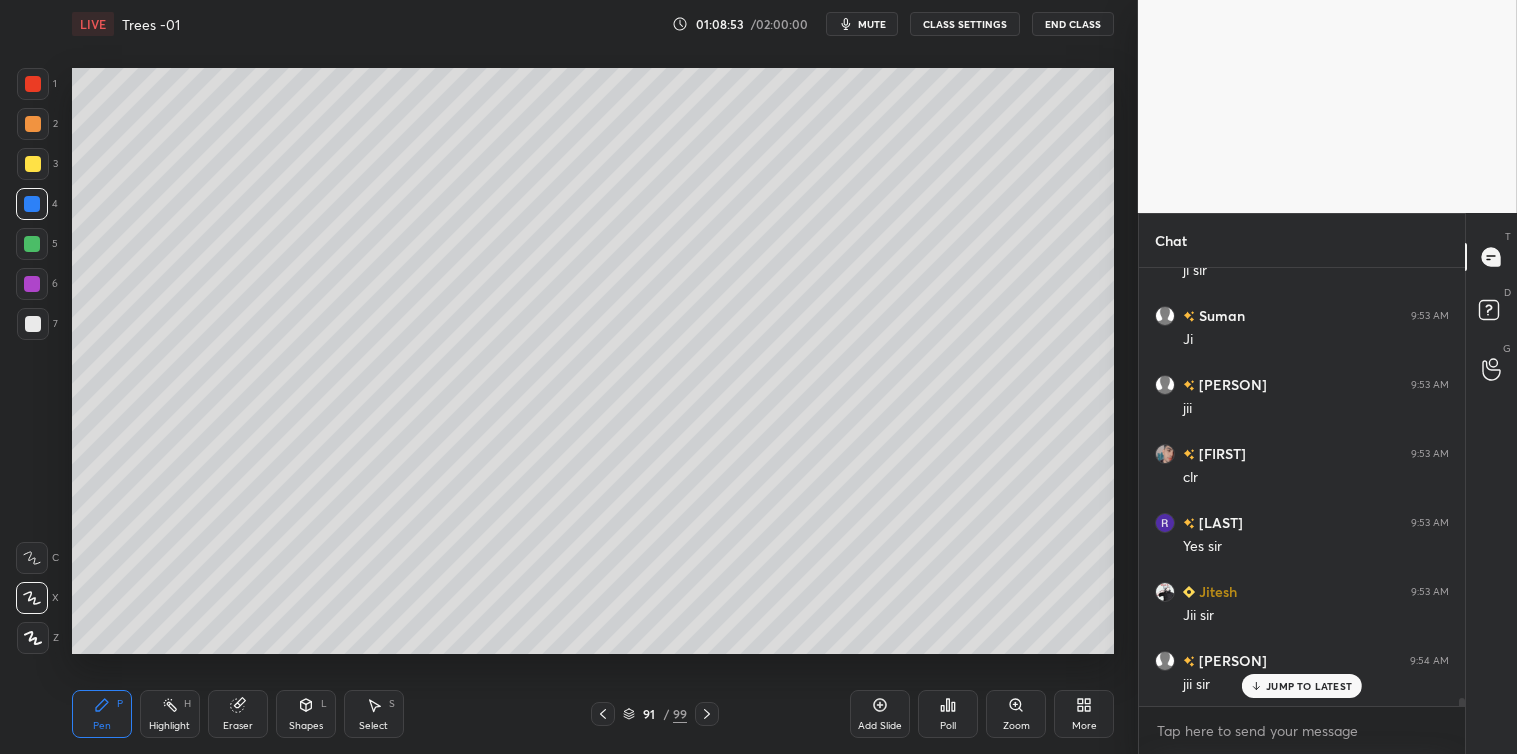 click 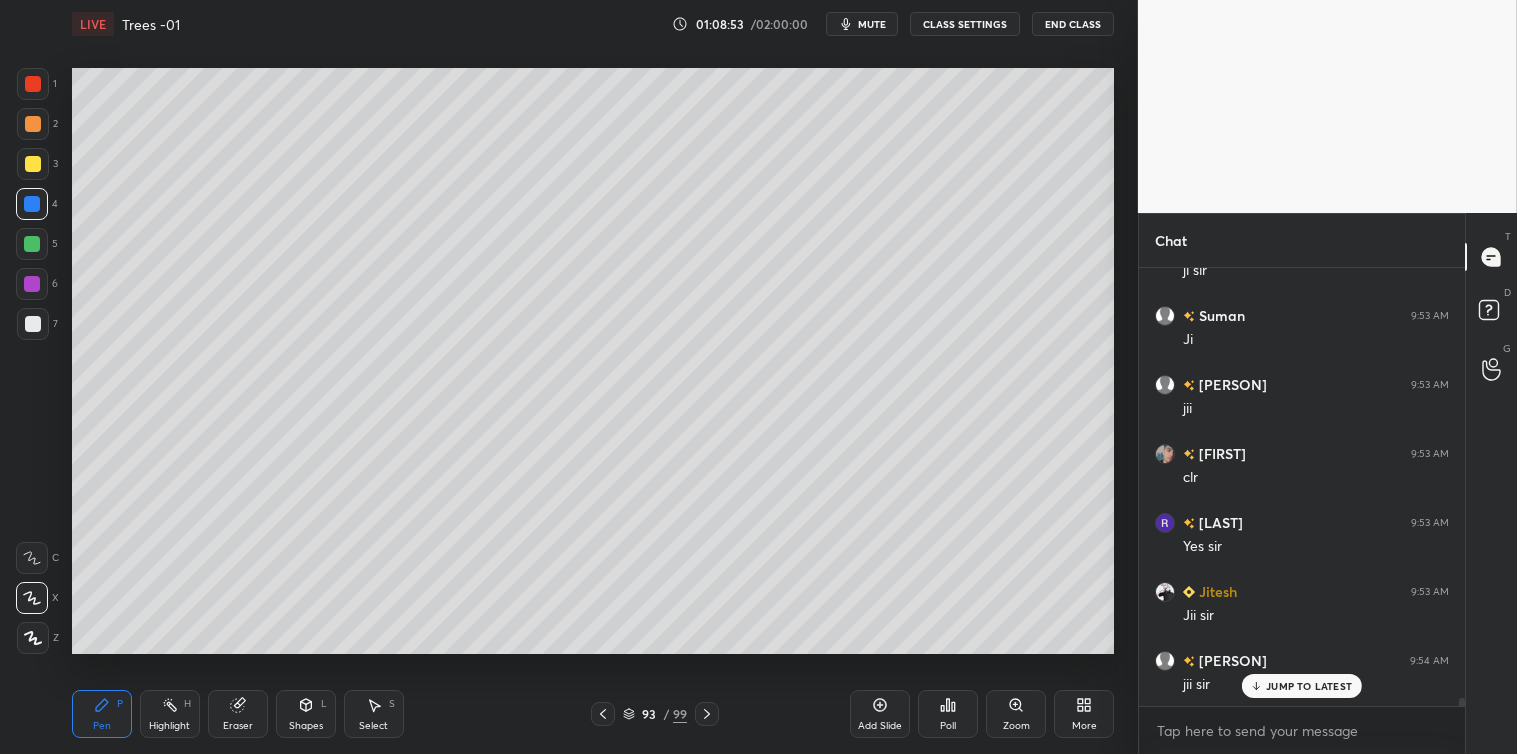 click 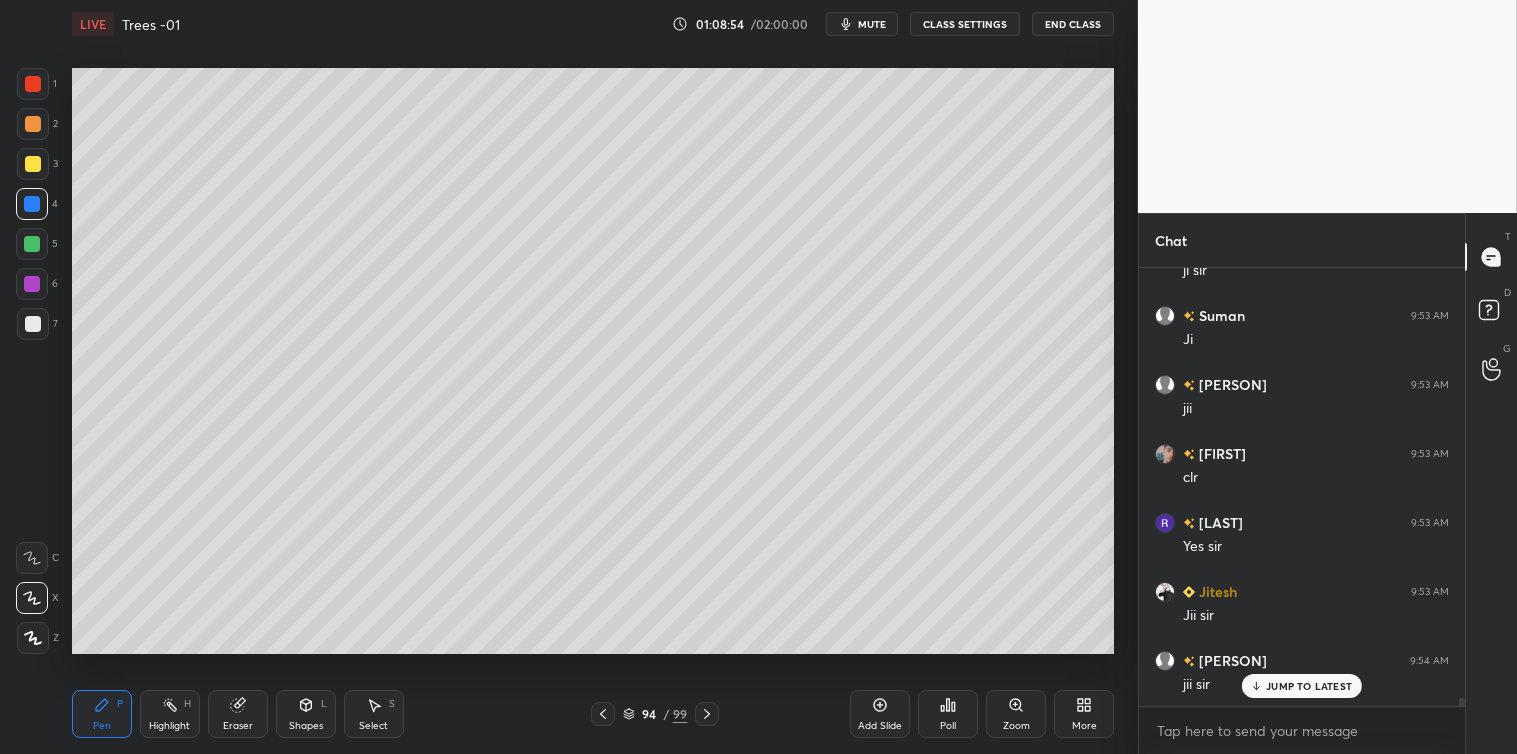 click 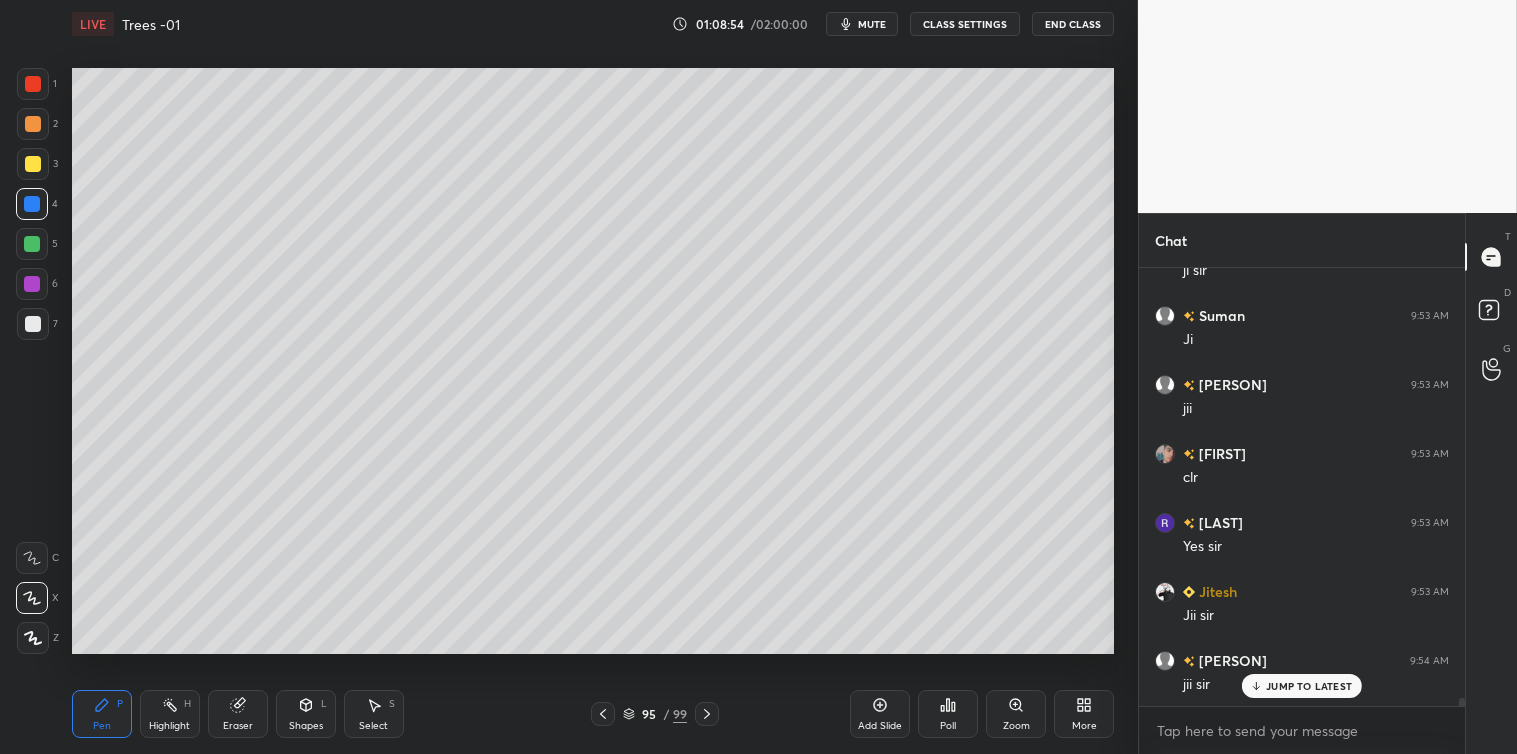 click 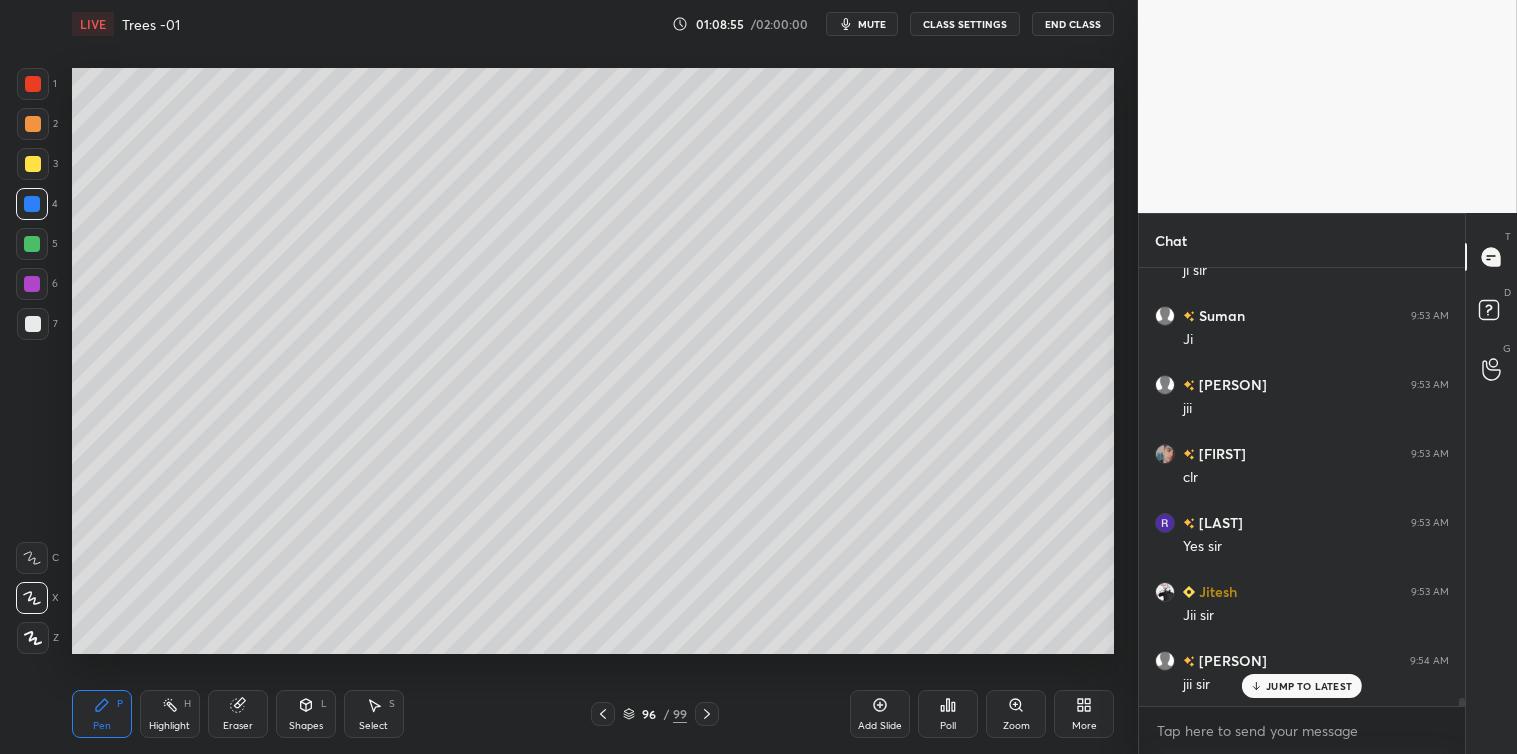 click on "Pen P Highlight H Eraser Shapes L Select S 96 / 99 Add Slide Poll Zoom More" at bounding box center [593, 714] 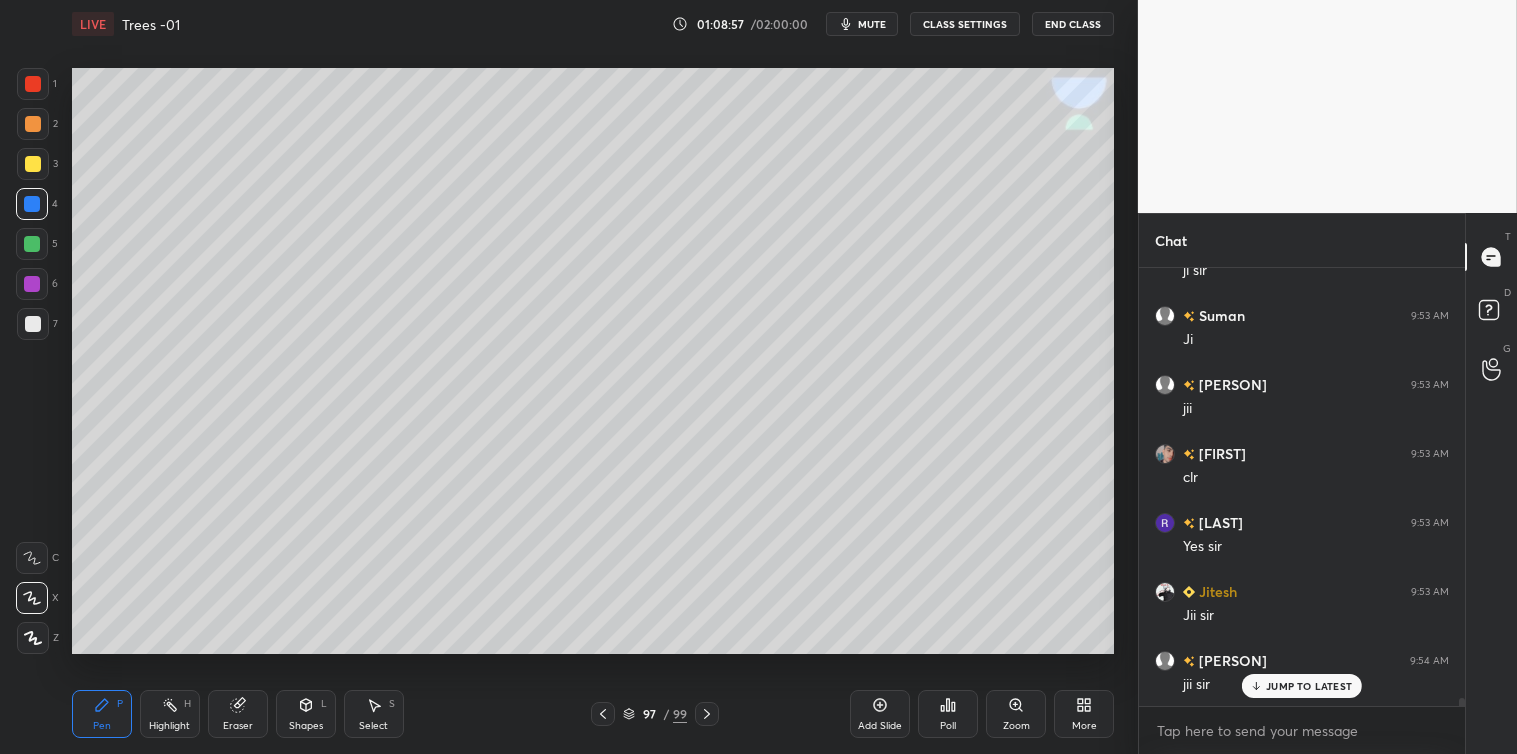 click 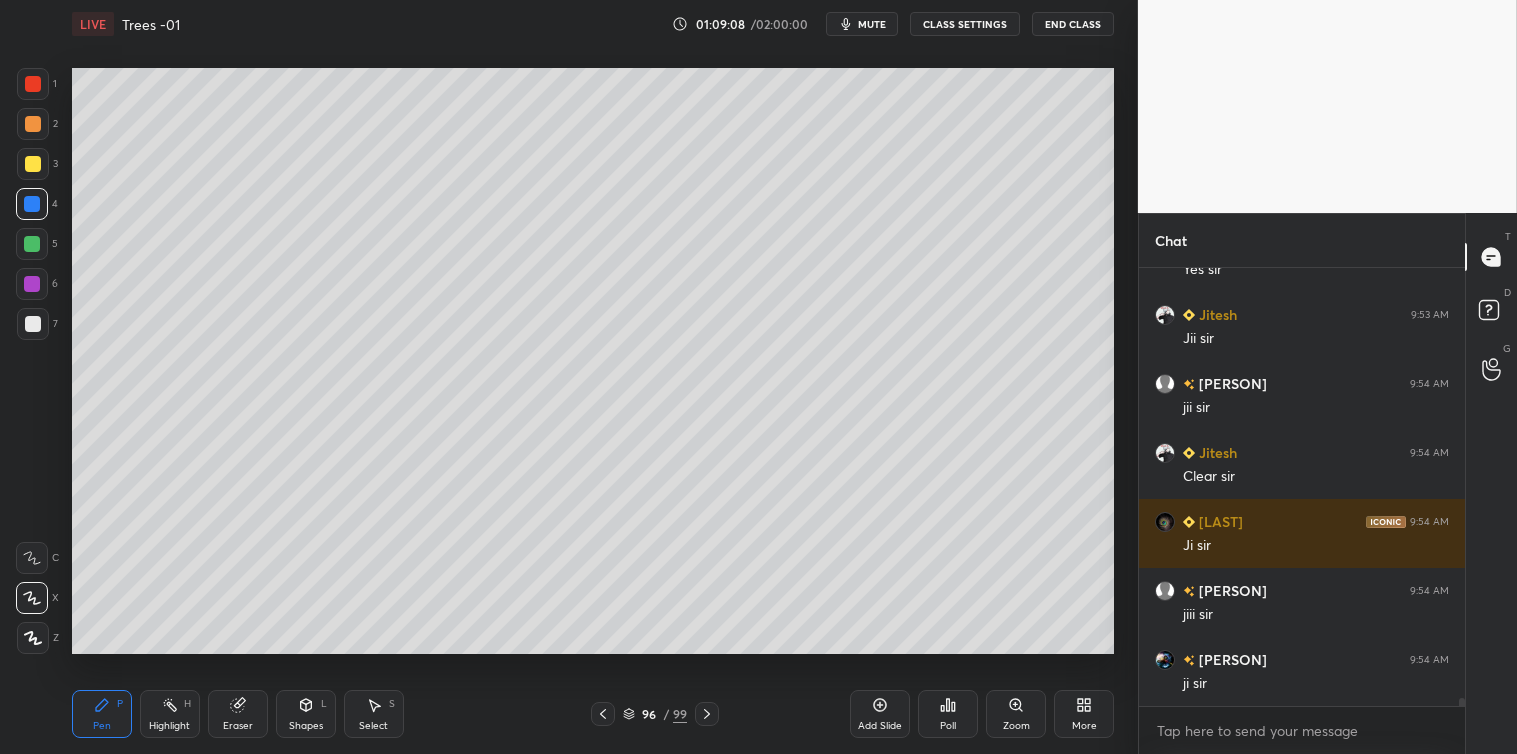 scroll, scrollTop: 23152, scrollLeft: 0, axis: vertical 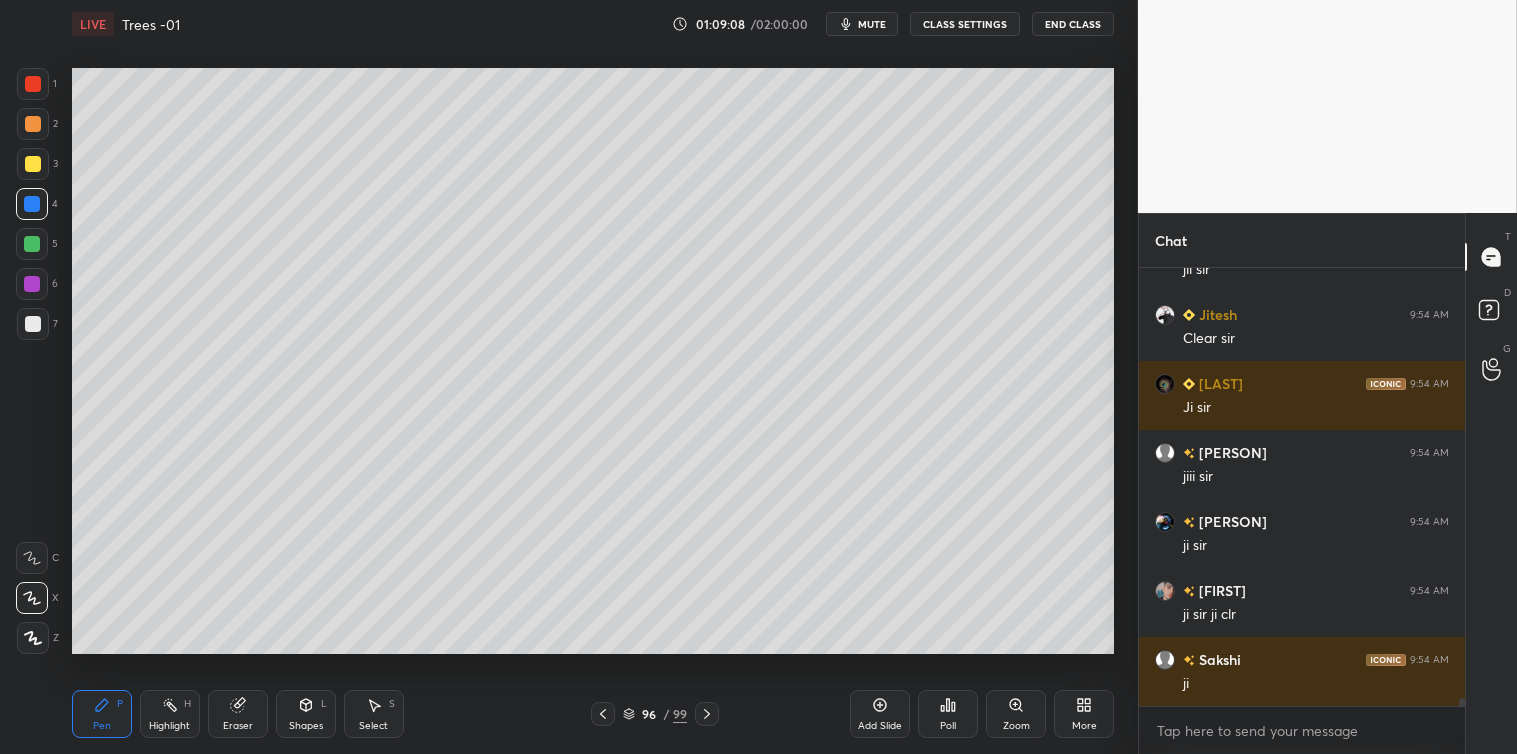 click 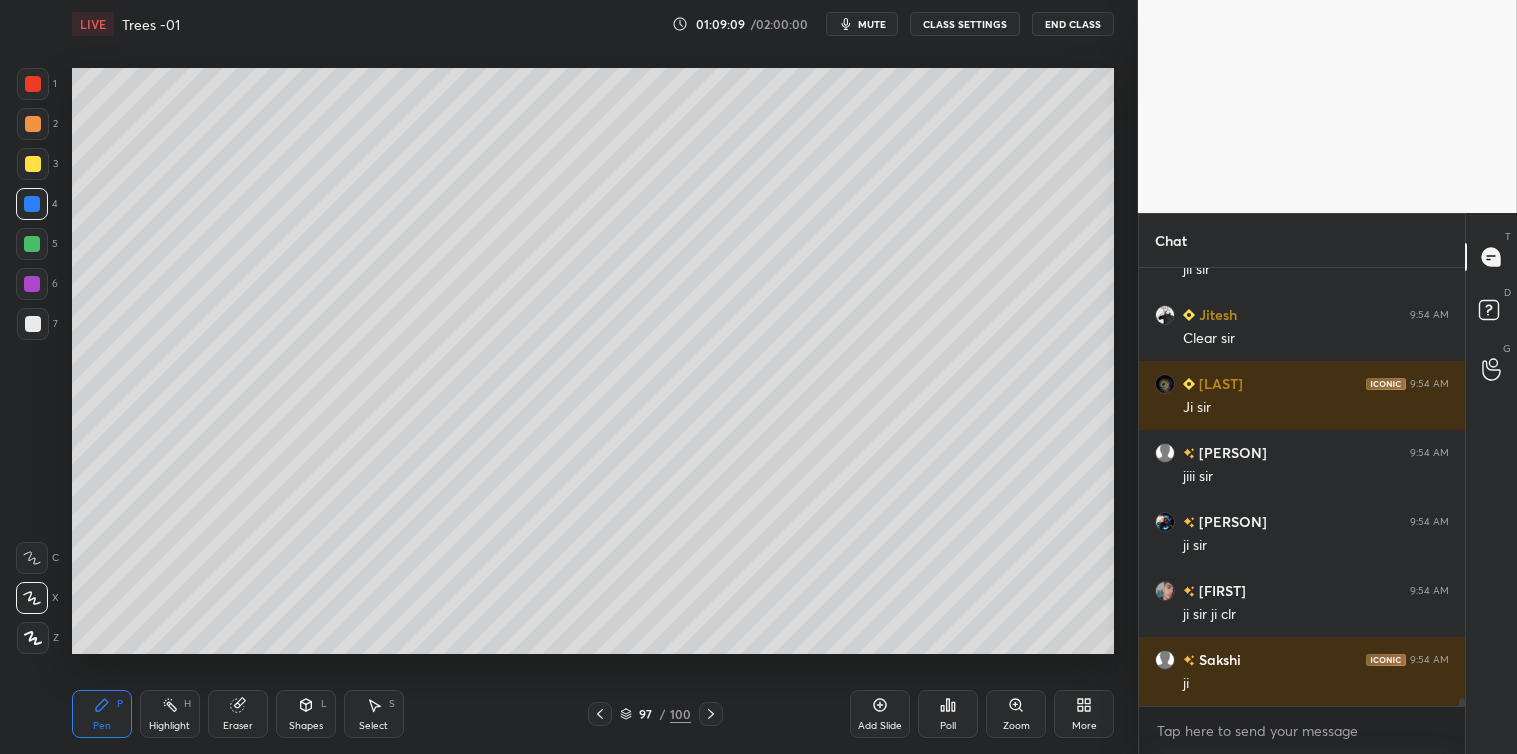 click at bounding box center (33, 324) 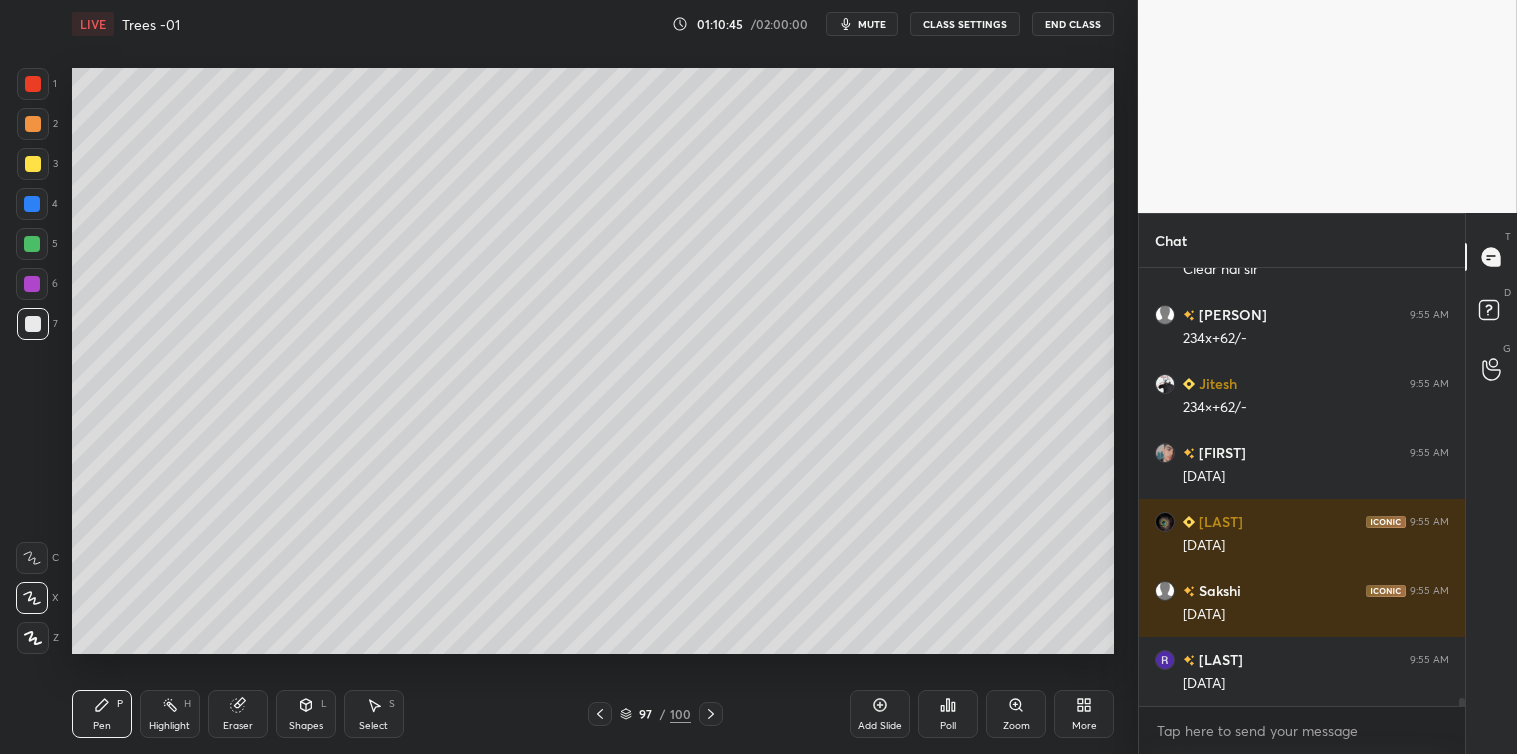 scroll, scrollTop: 23773, scrollLeft: 0, axis: vertical 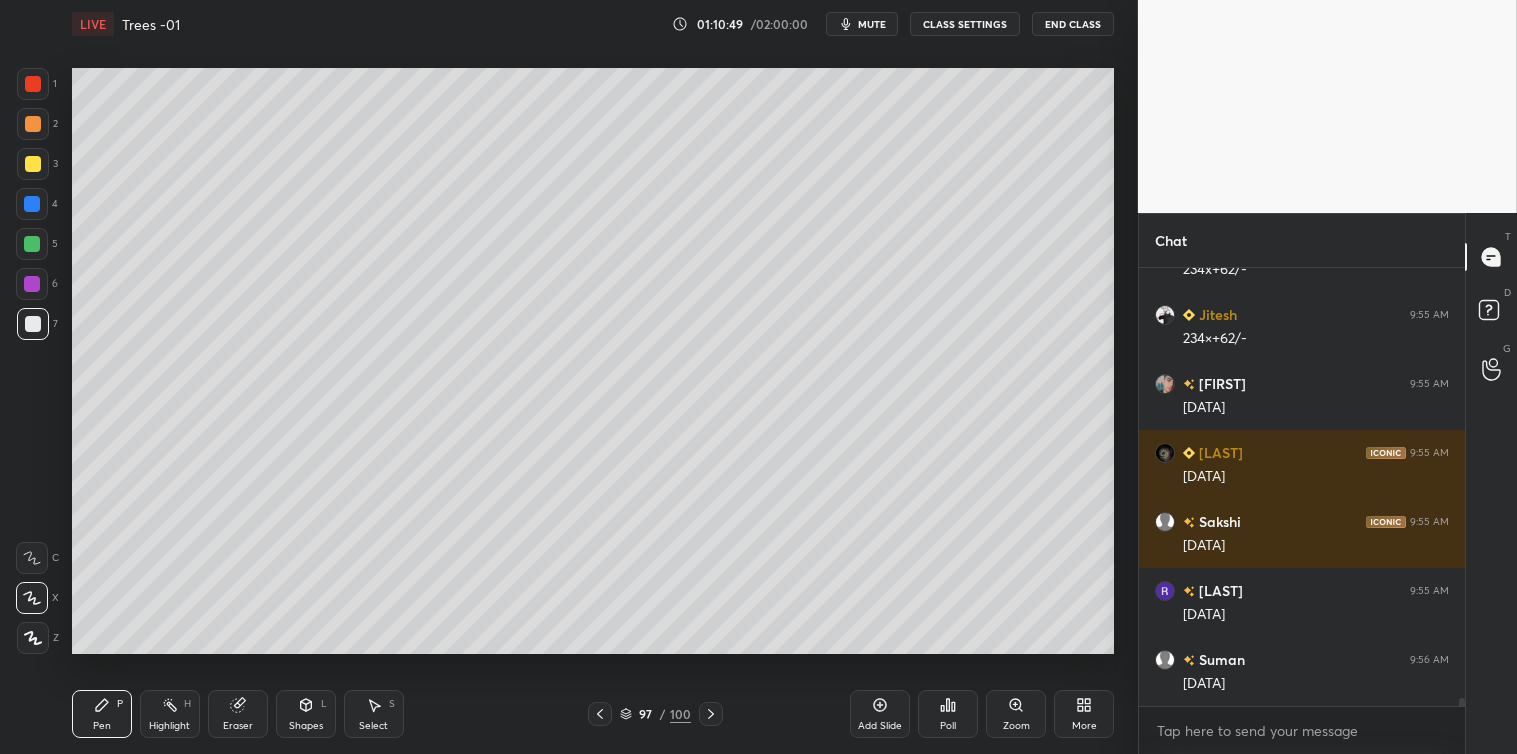 click on "Select S" at bounding box center [374, 714] 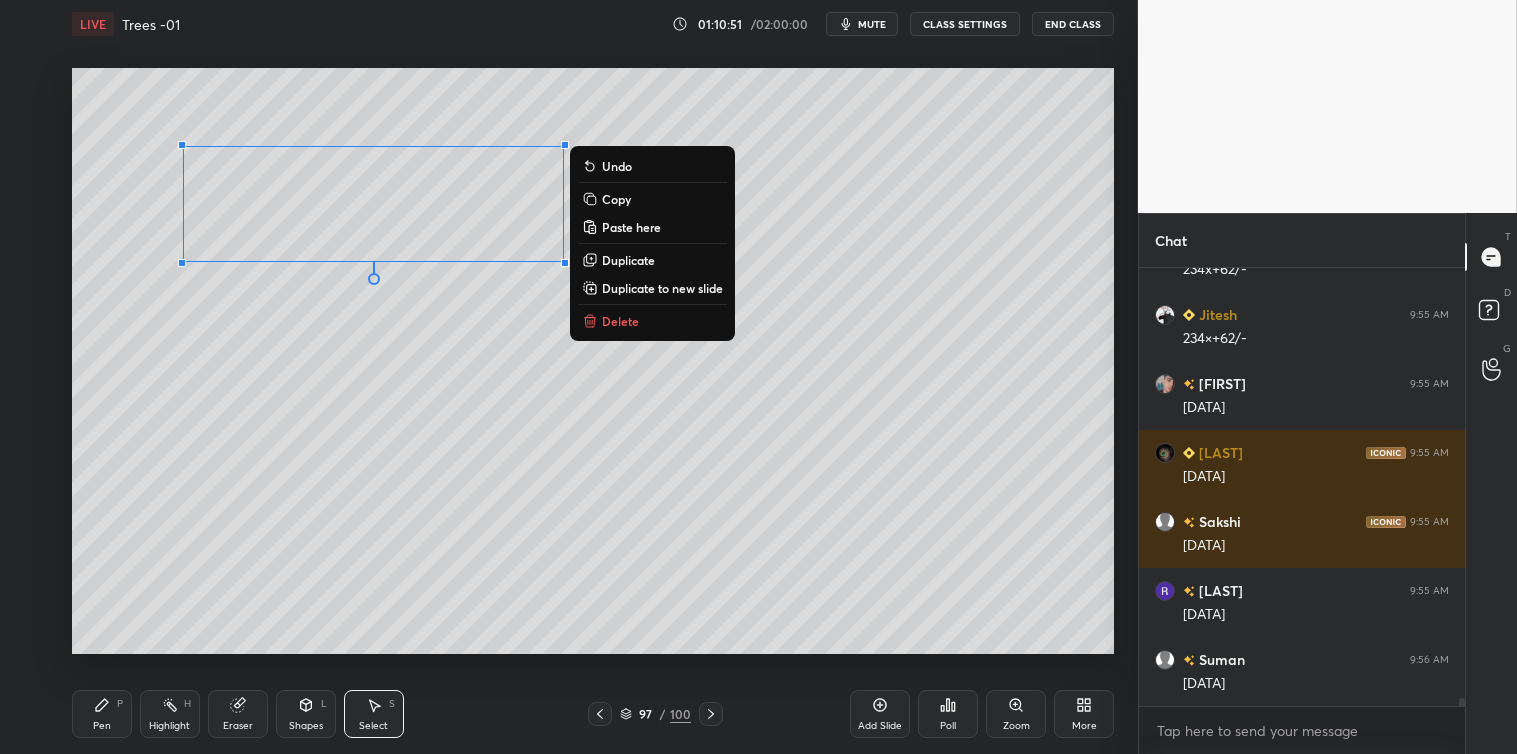 click on "Copy" at bounding box center [616, 199] 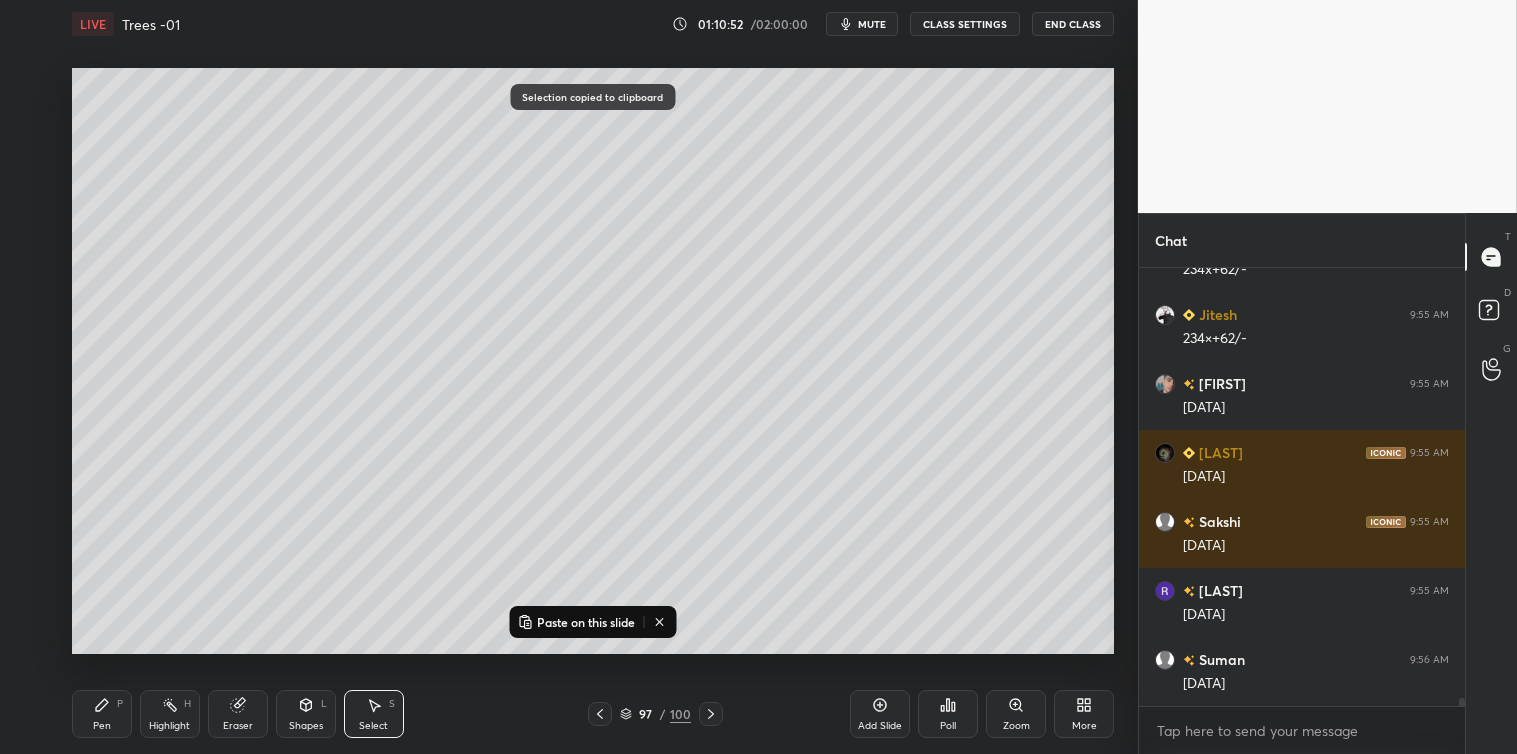 click 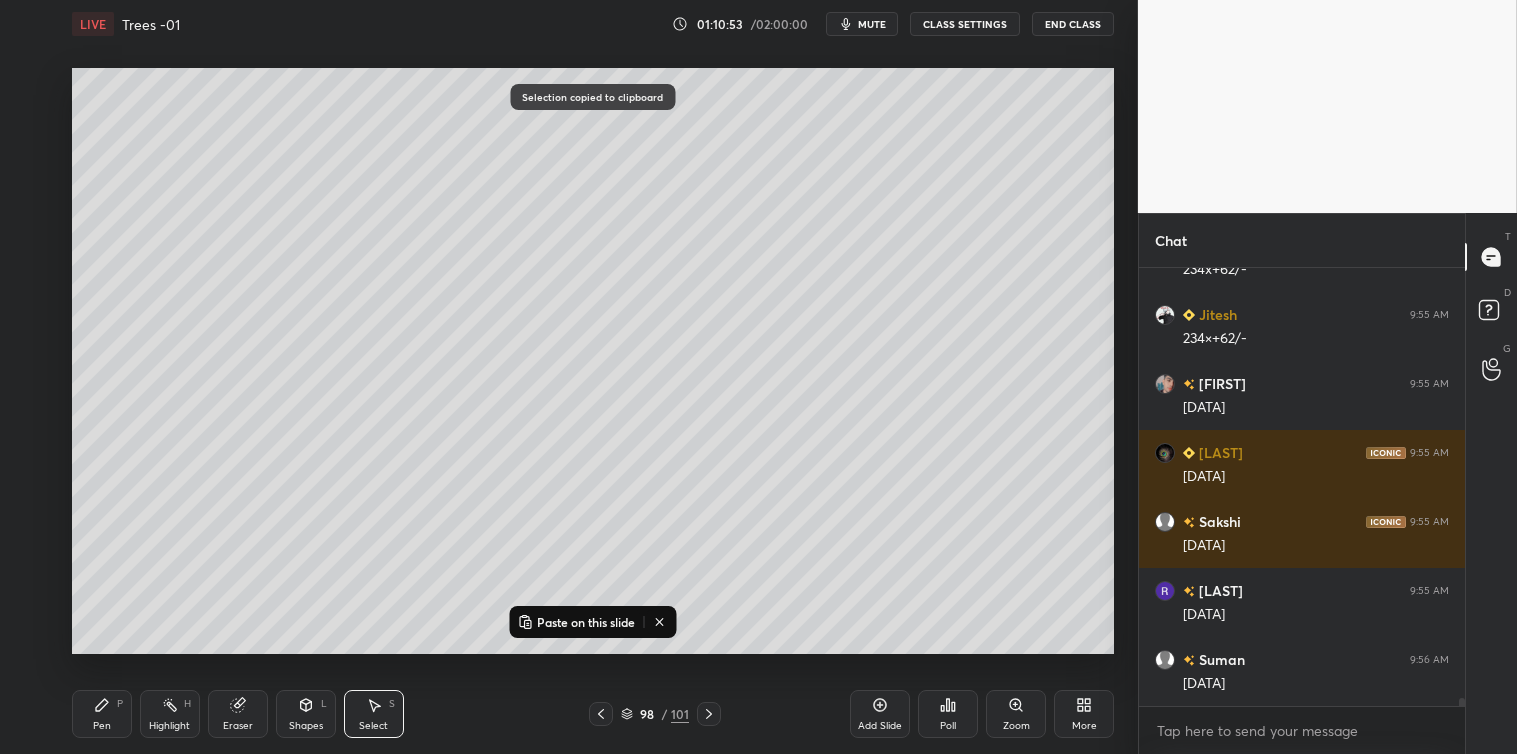 scroll, scrollTop: 23842, scrollLeft: 0, axis: vertical 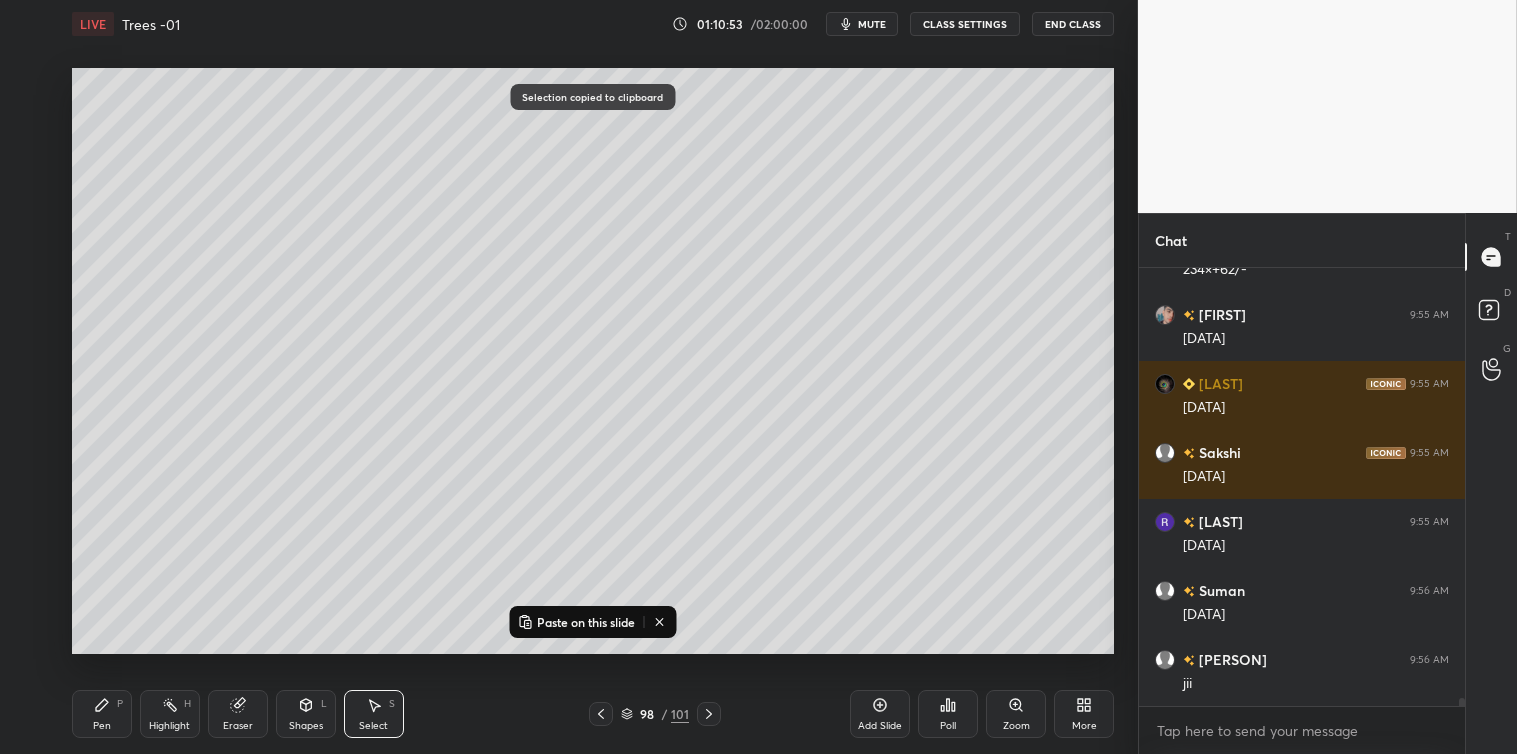 click on "Paste on this slide" at bounding box center [586, 622] 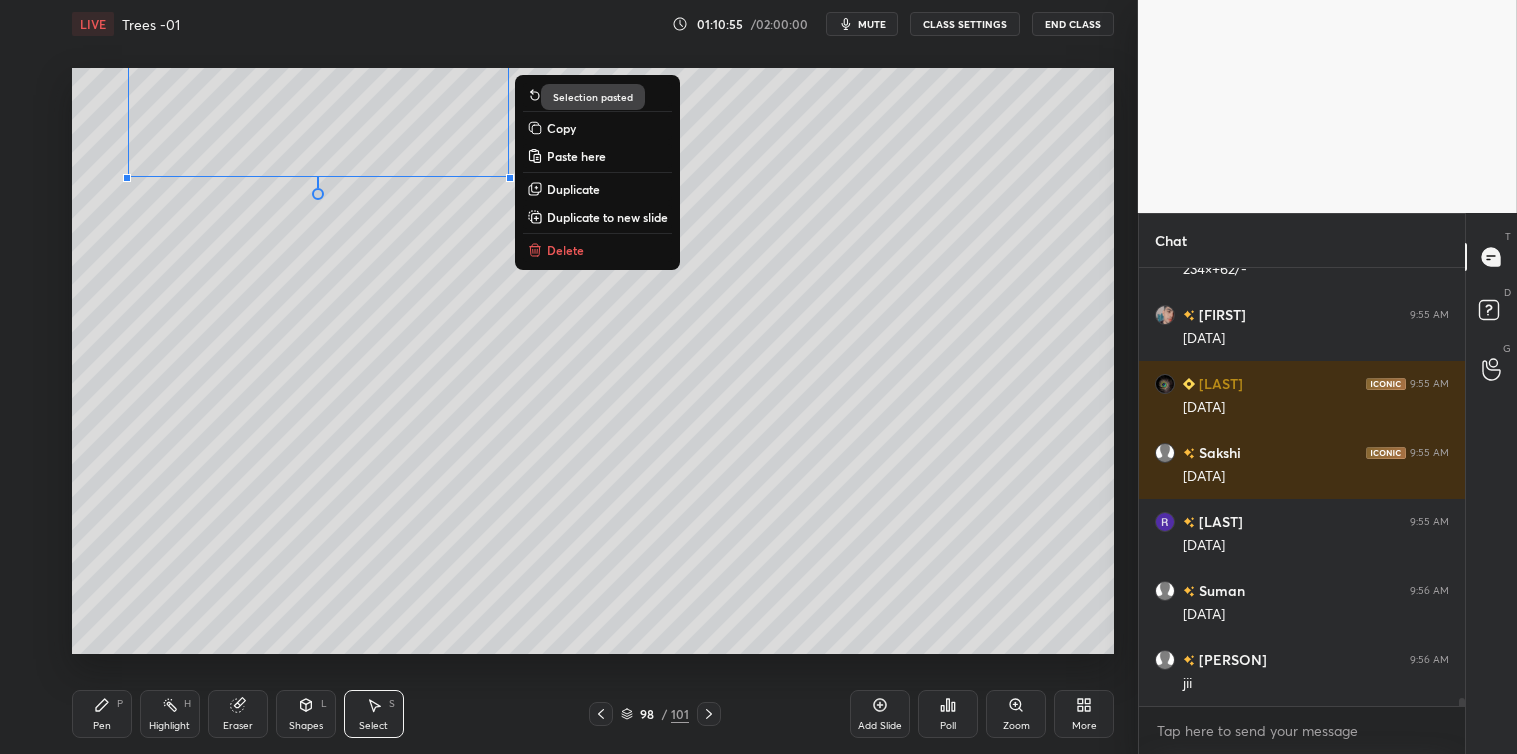 scroll, scrollTop: 23911, scrollLeft: 0, axis: vertical 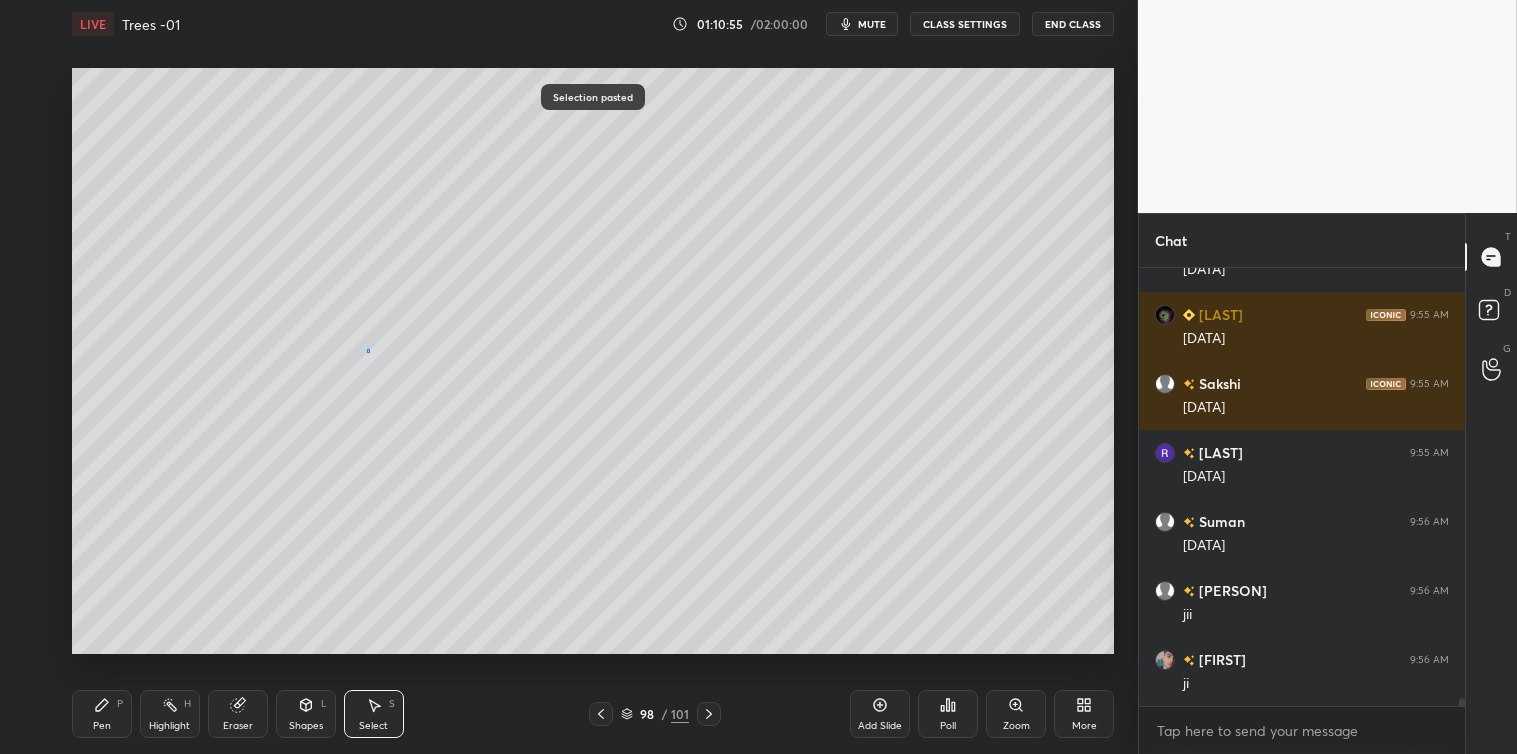click on "0 ° Undo Copy Paste here Duplicate Duplicate to new slide Delete" at bounding box center [593, 361] 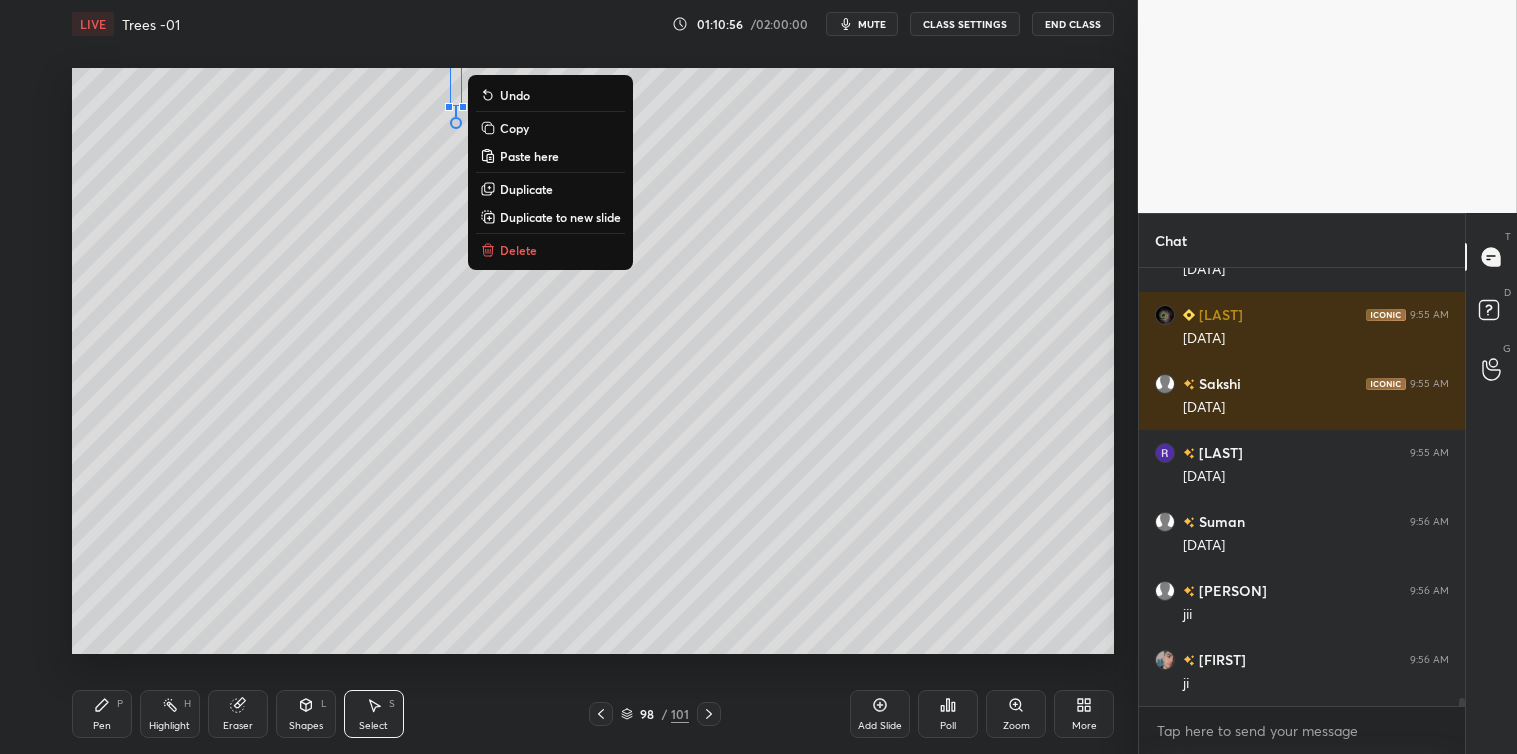 click on "Delete" at bounding box center [550, 250] 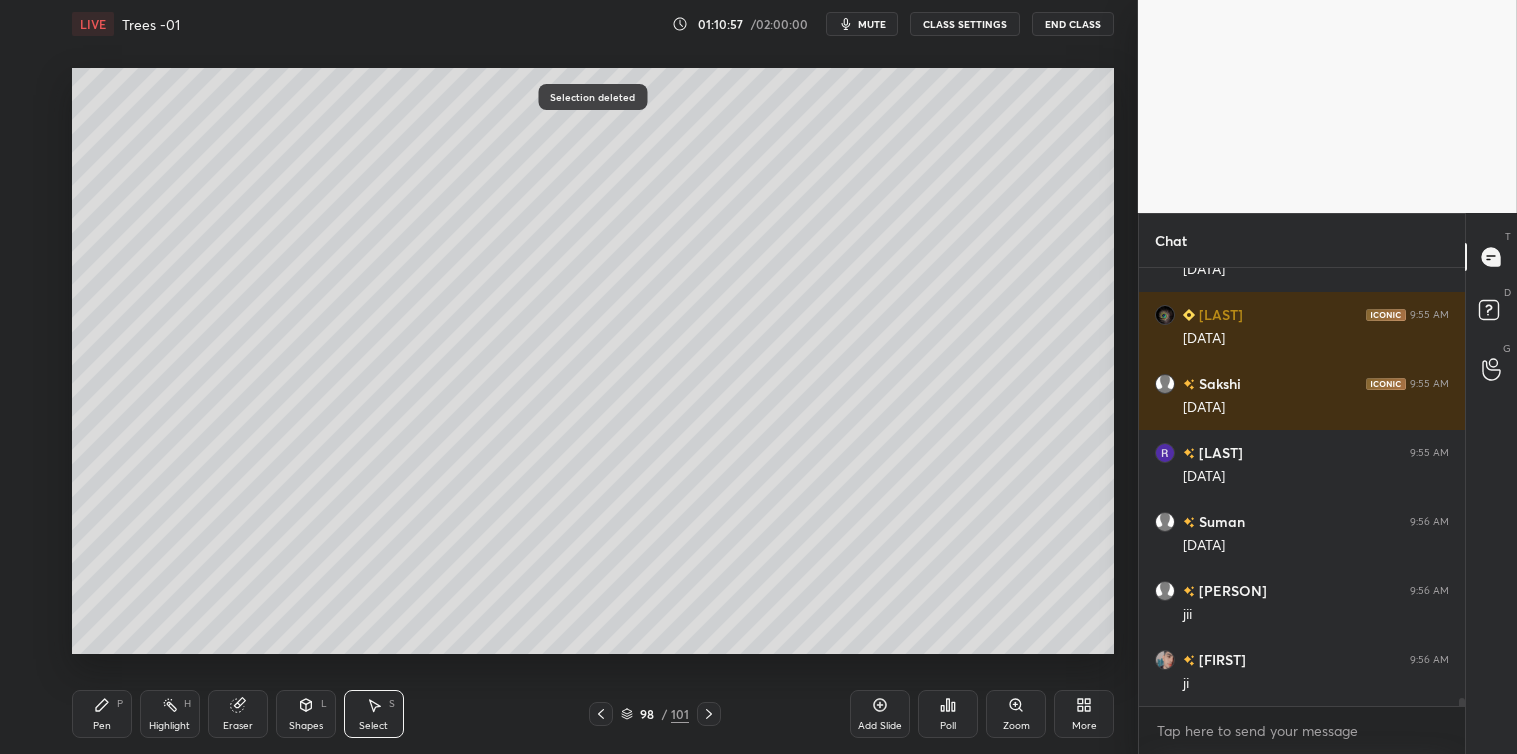 click on "Pen" at bounding box center (102, 726) 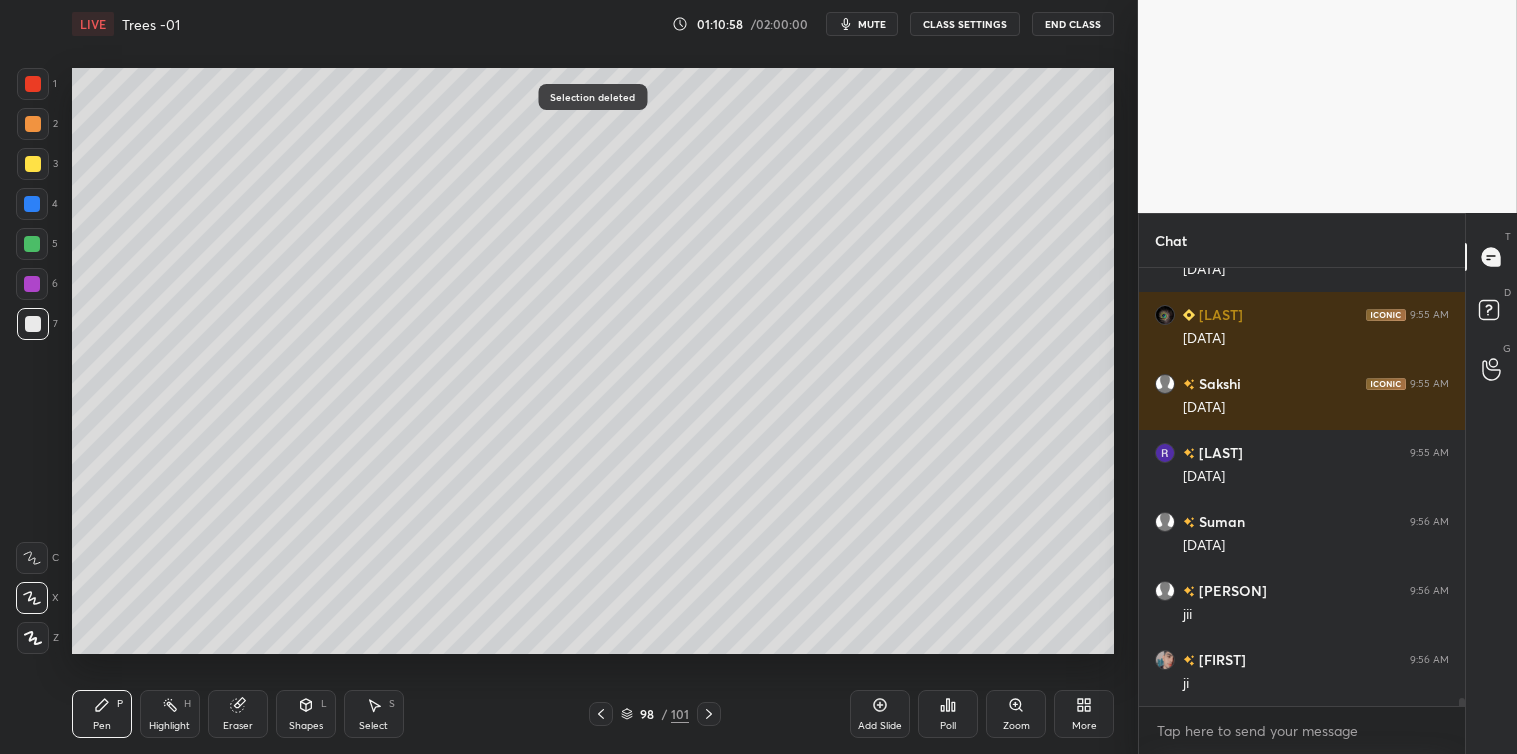 click on "Shapes L" at bounding box center (306, 714) 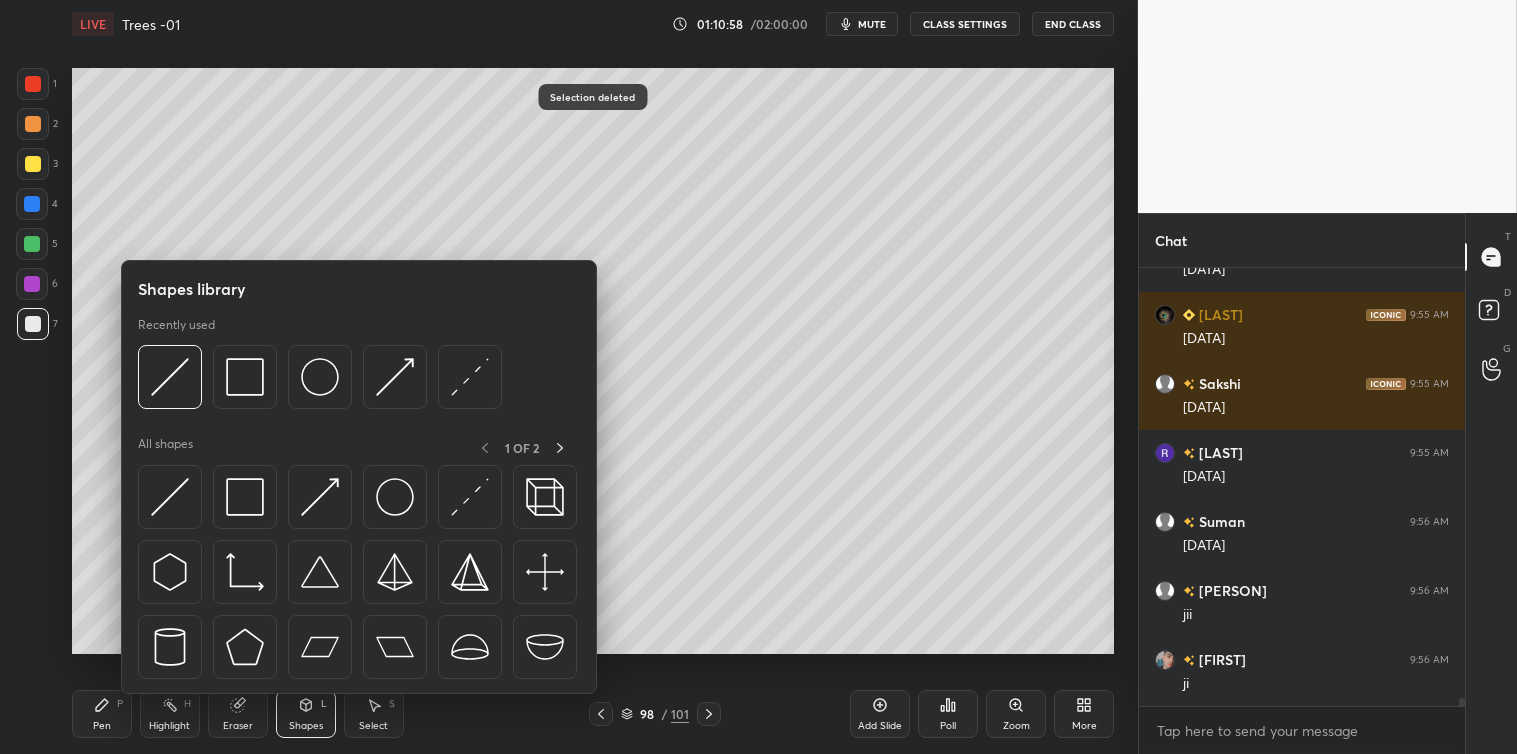 scroll, scrollTop: 23980, scrollLeft: 0, axis: vertical 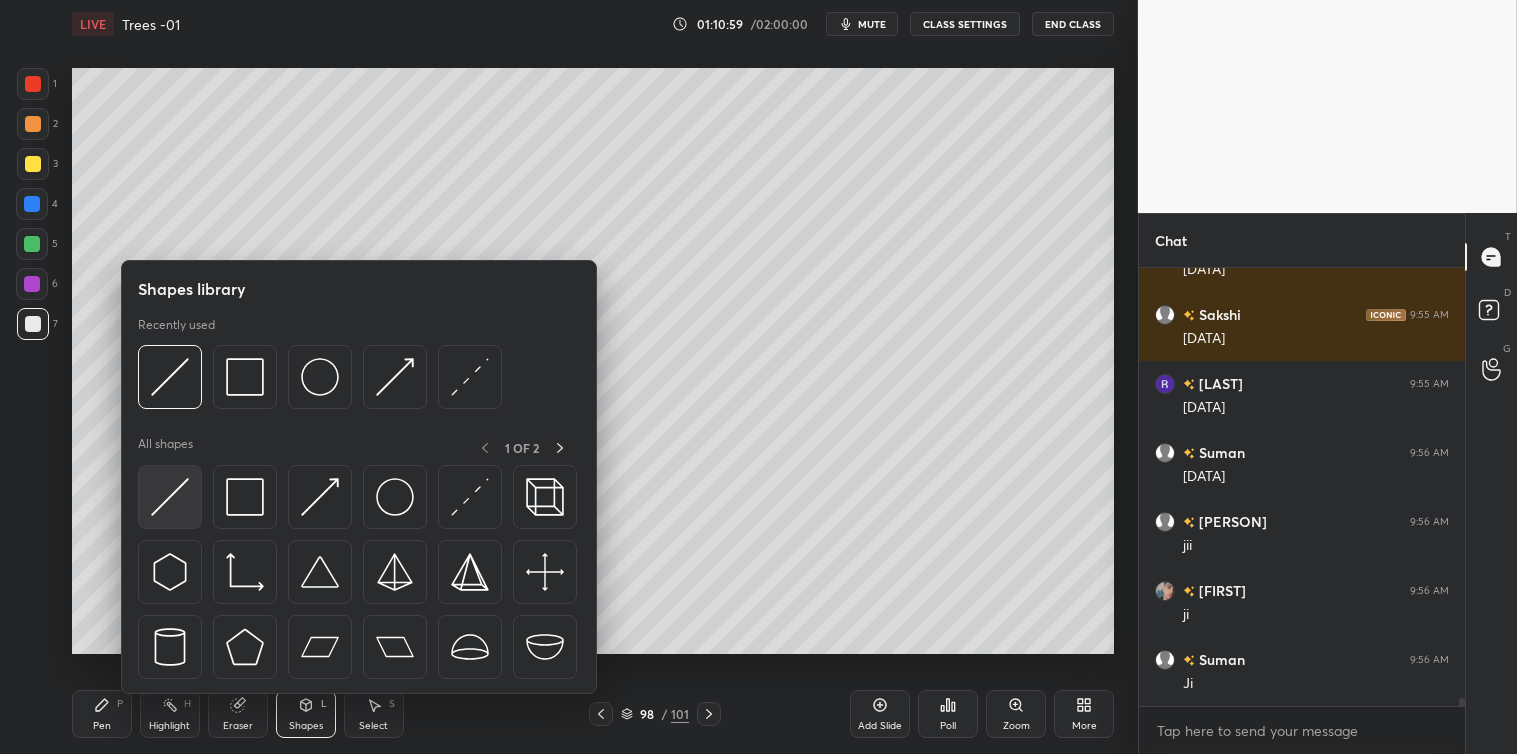 click at bounding box center (170, 497) 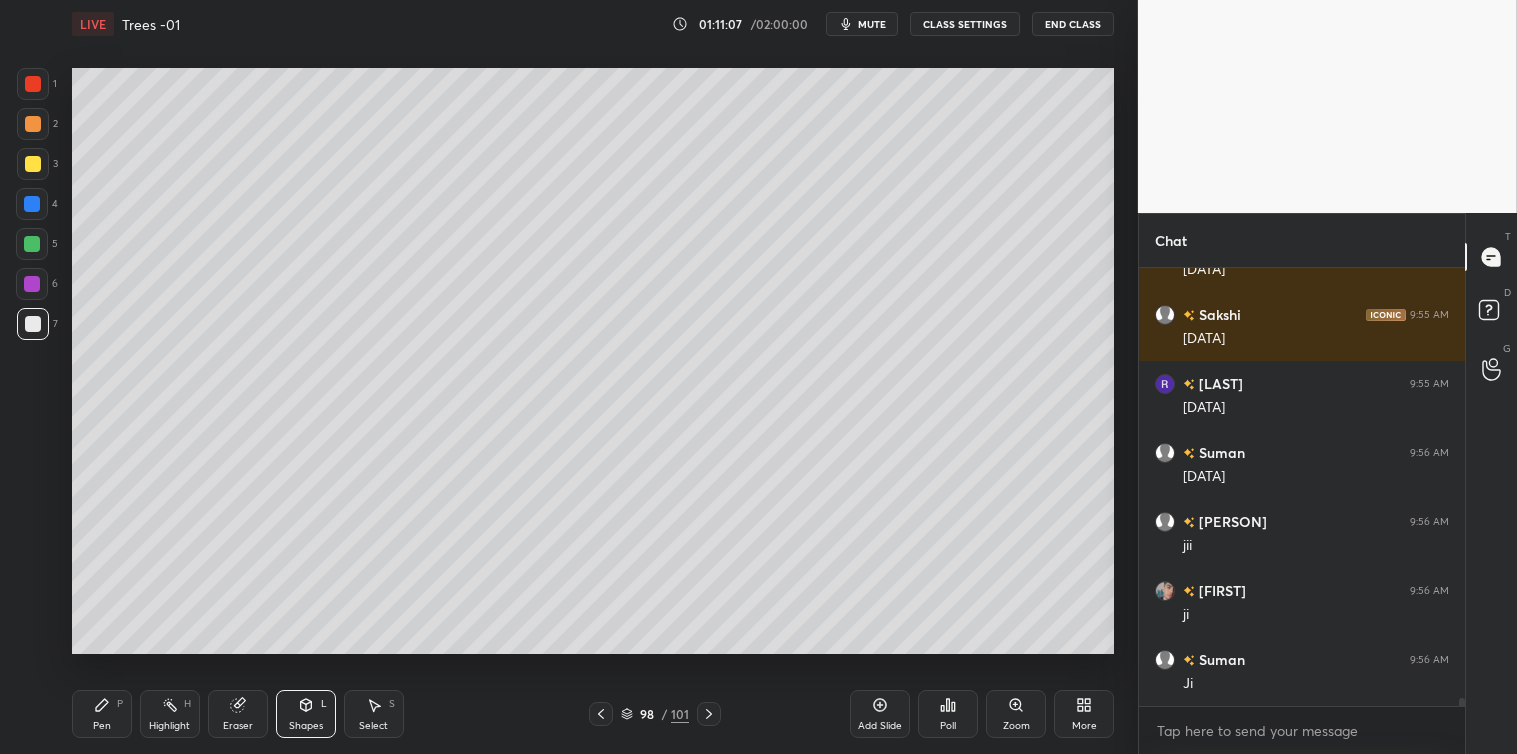 click on "Pen P" at bounding box center [102, 714] 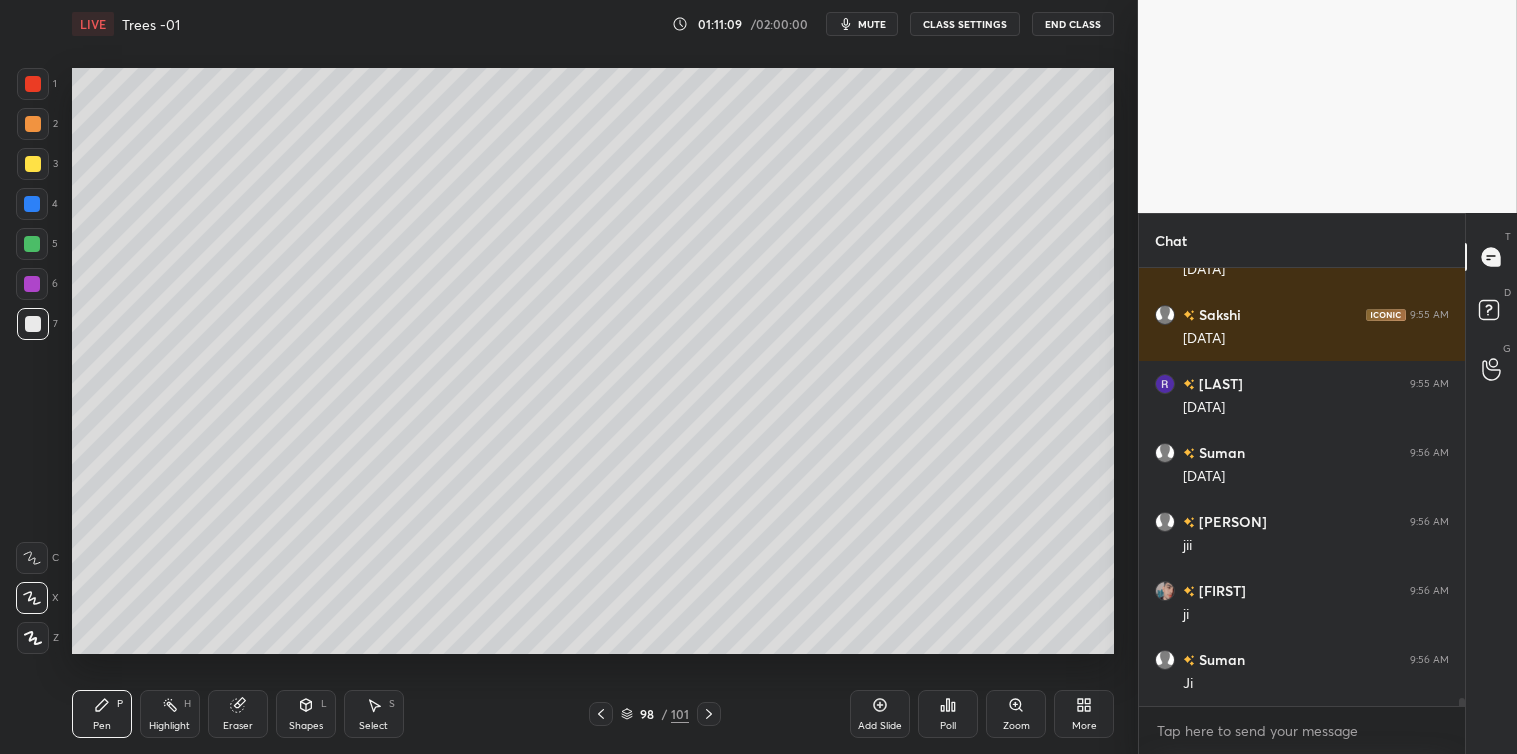 click on "Select" at bounding box center (373, 726) 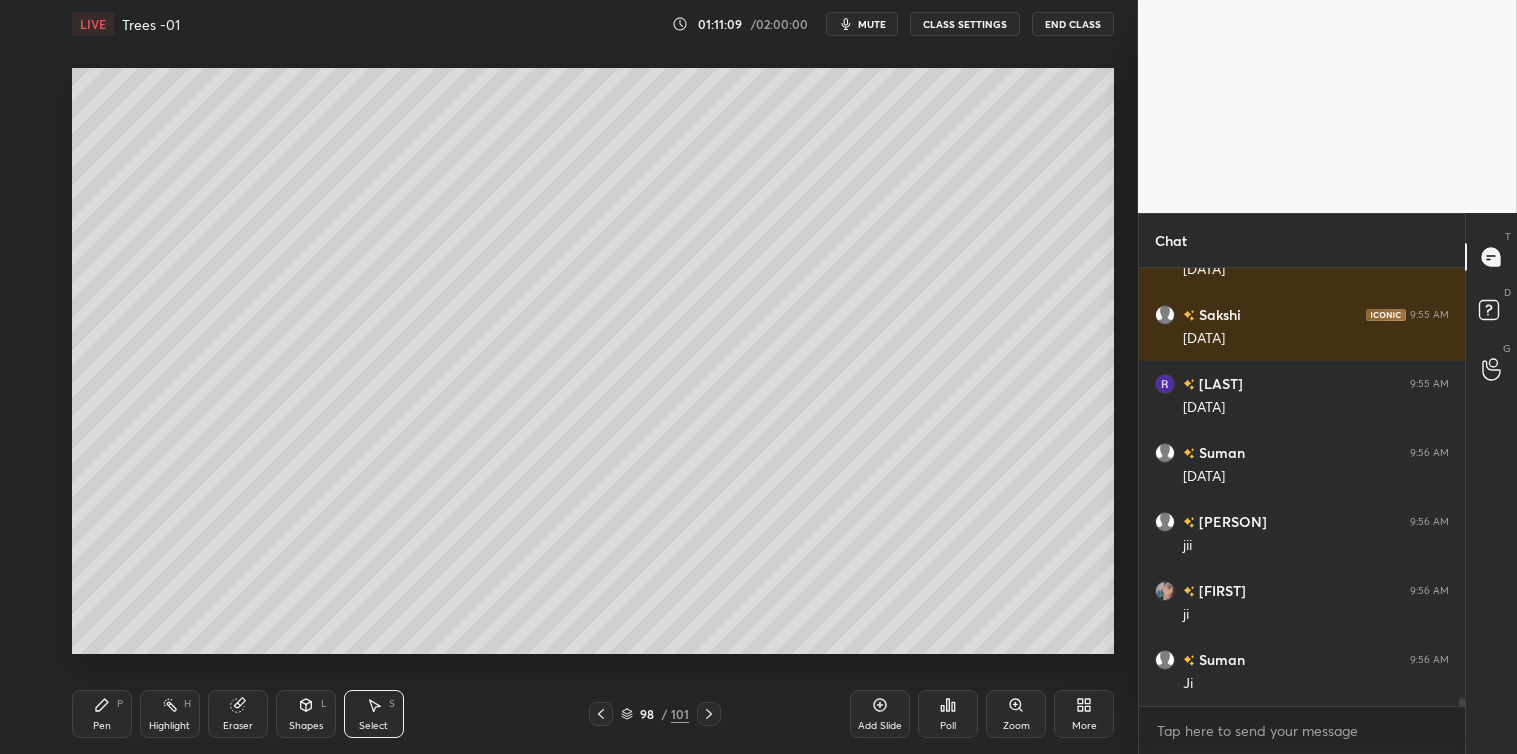 click 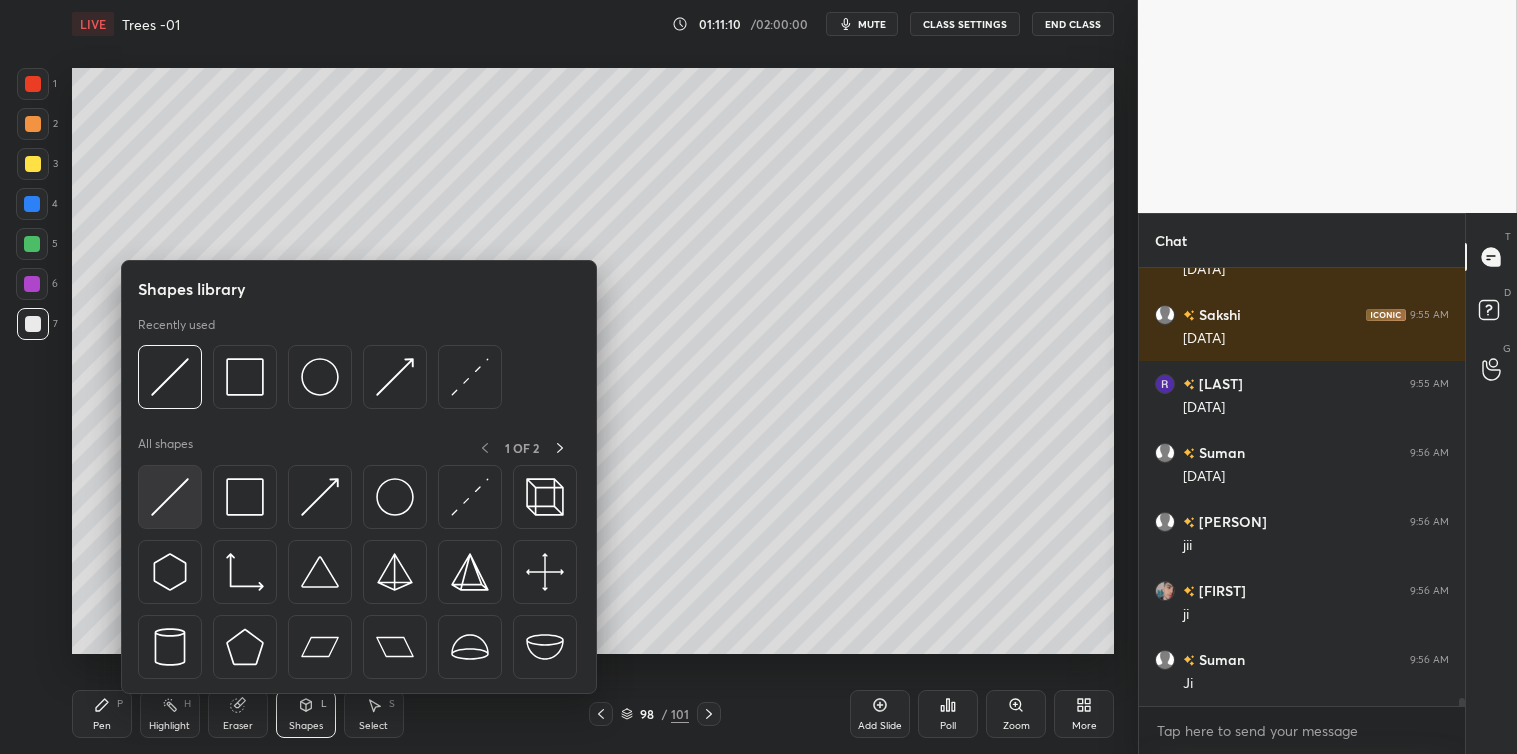 click at bounding box center (170, 497) 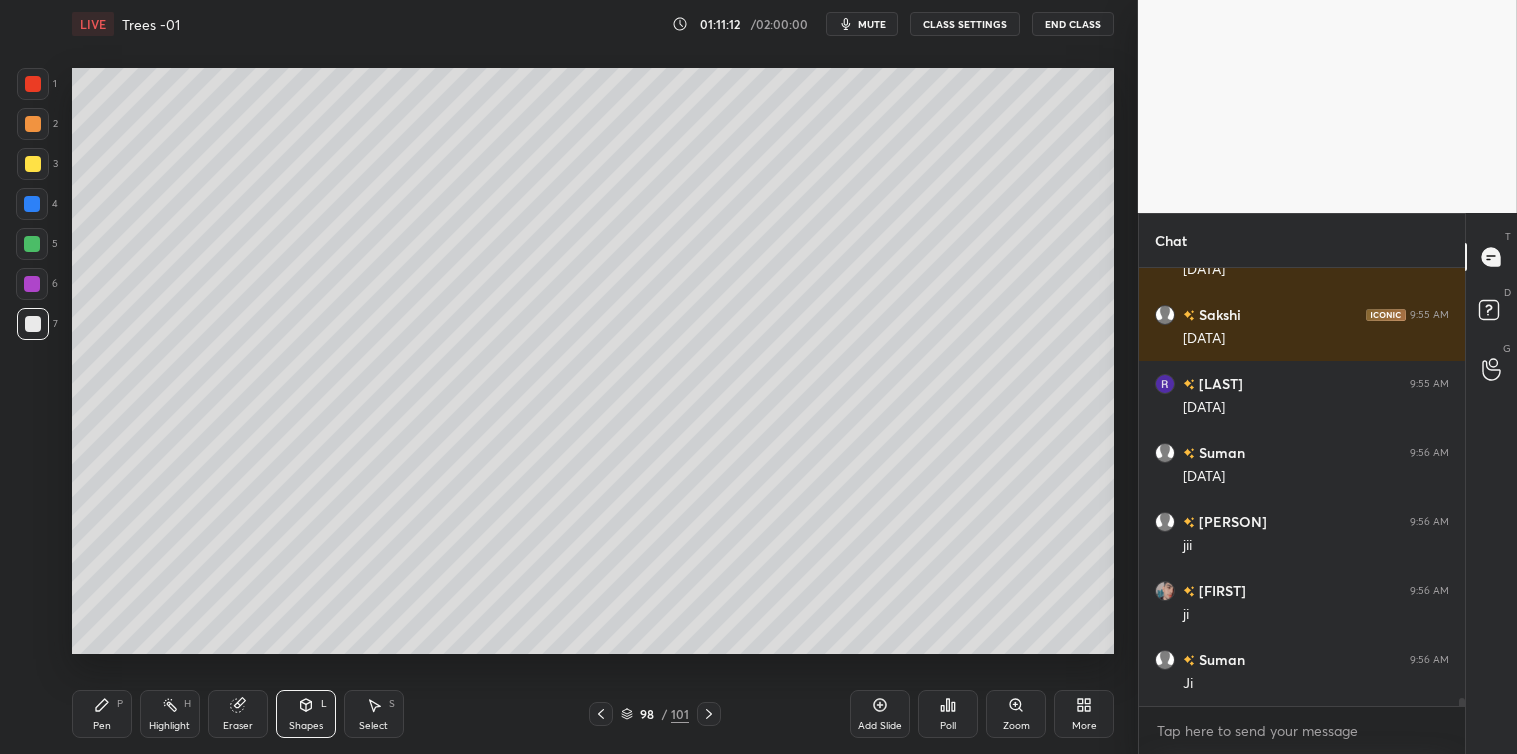 scroll, scrollTop: 24000, scrollLeft: 0, axis: vertical 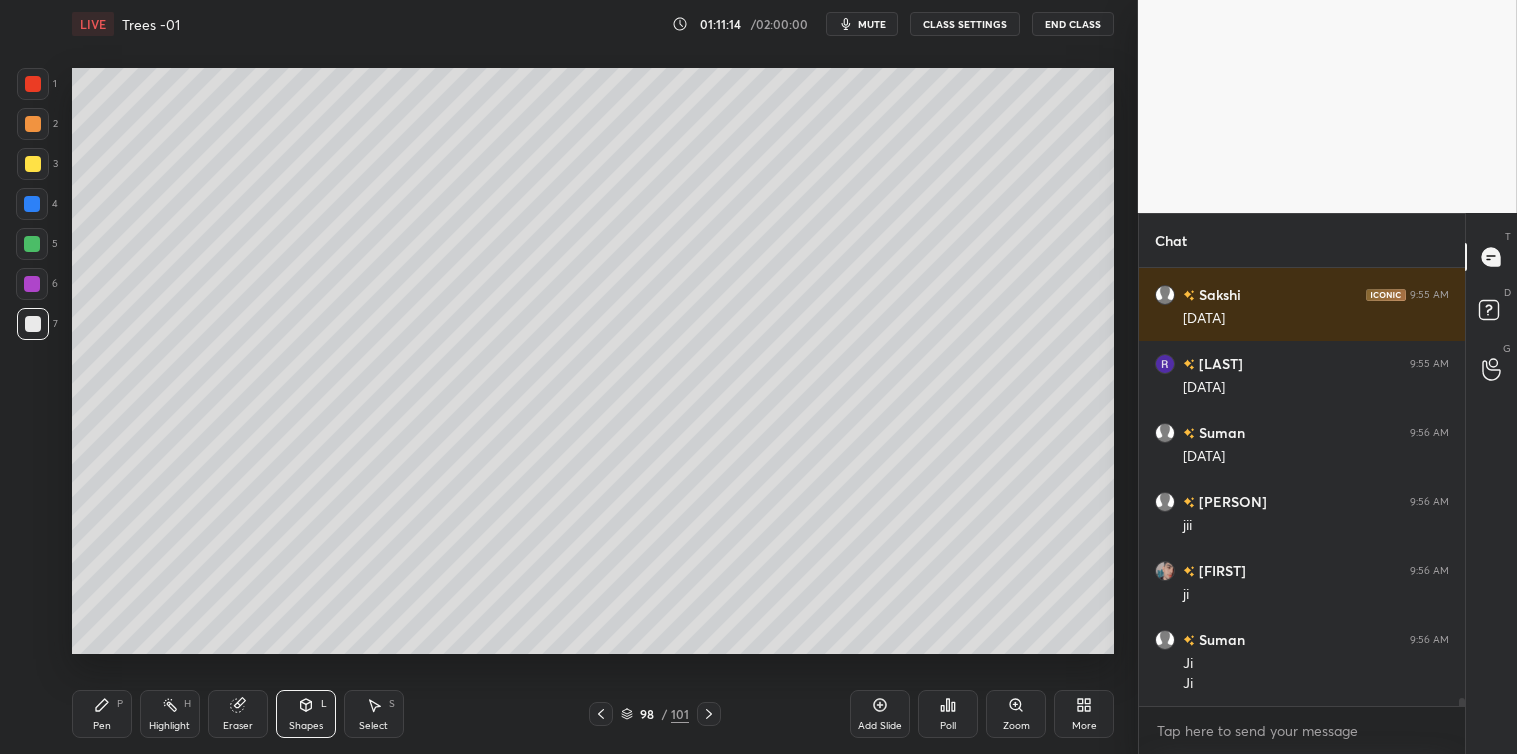 click on "Pen" at bounding box center (102, 726) 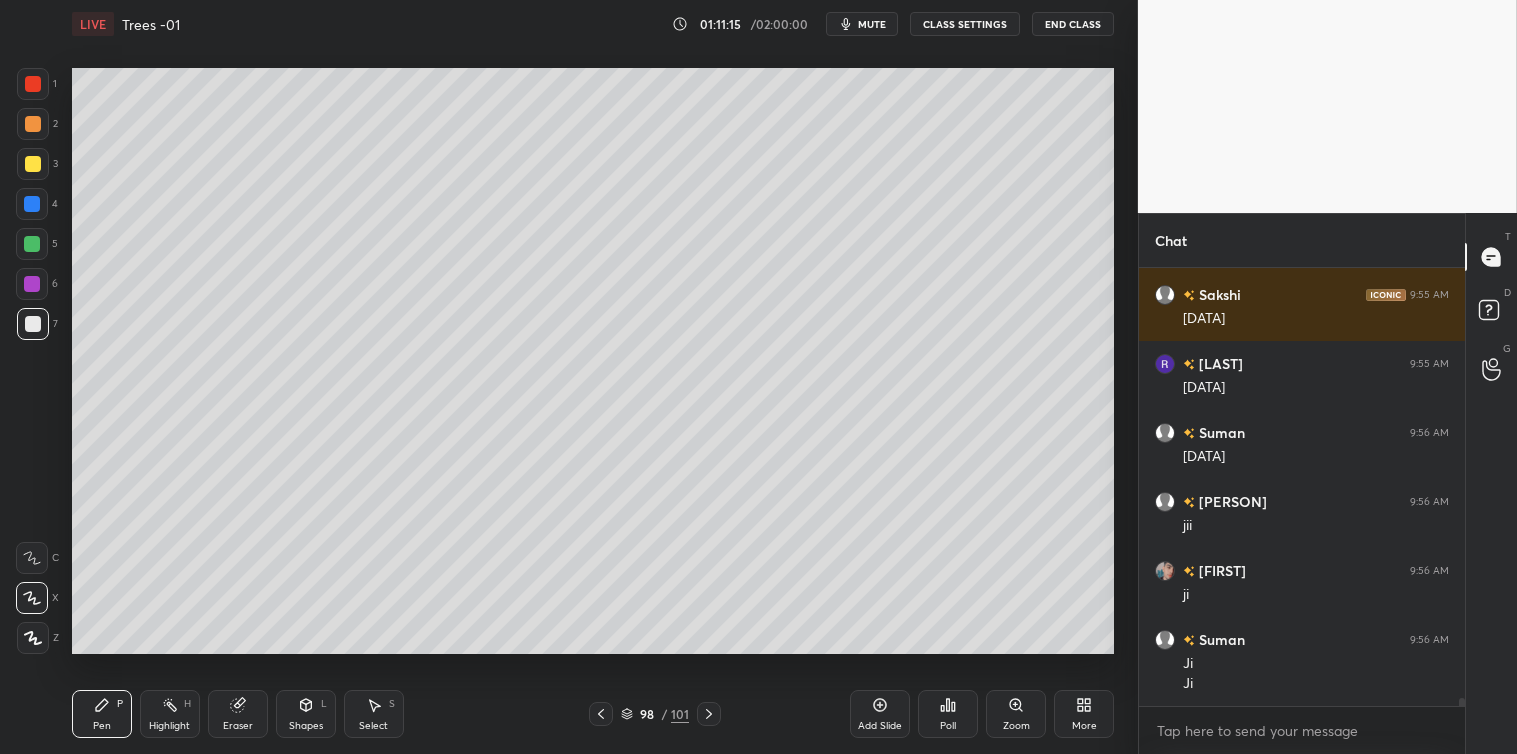 scroll, scrollTop: 24068, scrollLeft: 0, axis: vertical 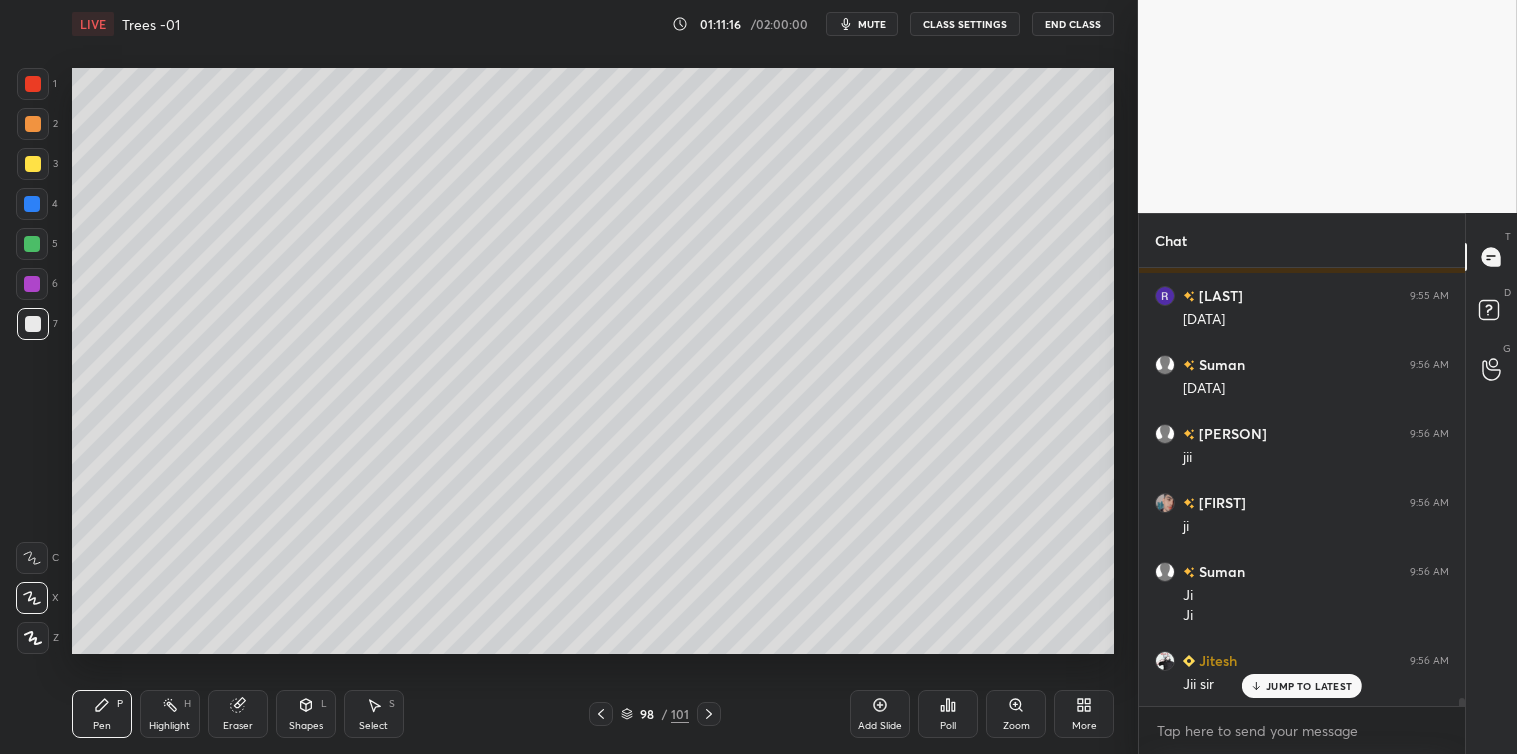click at bounding box center (33, 164) 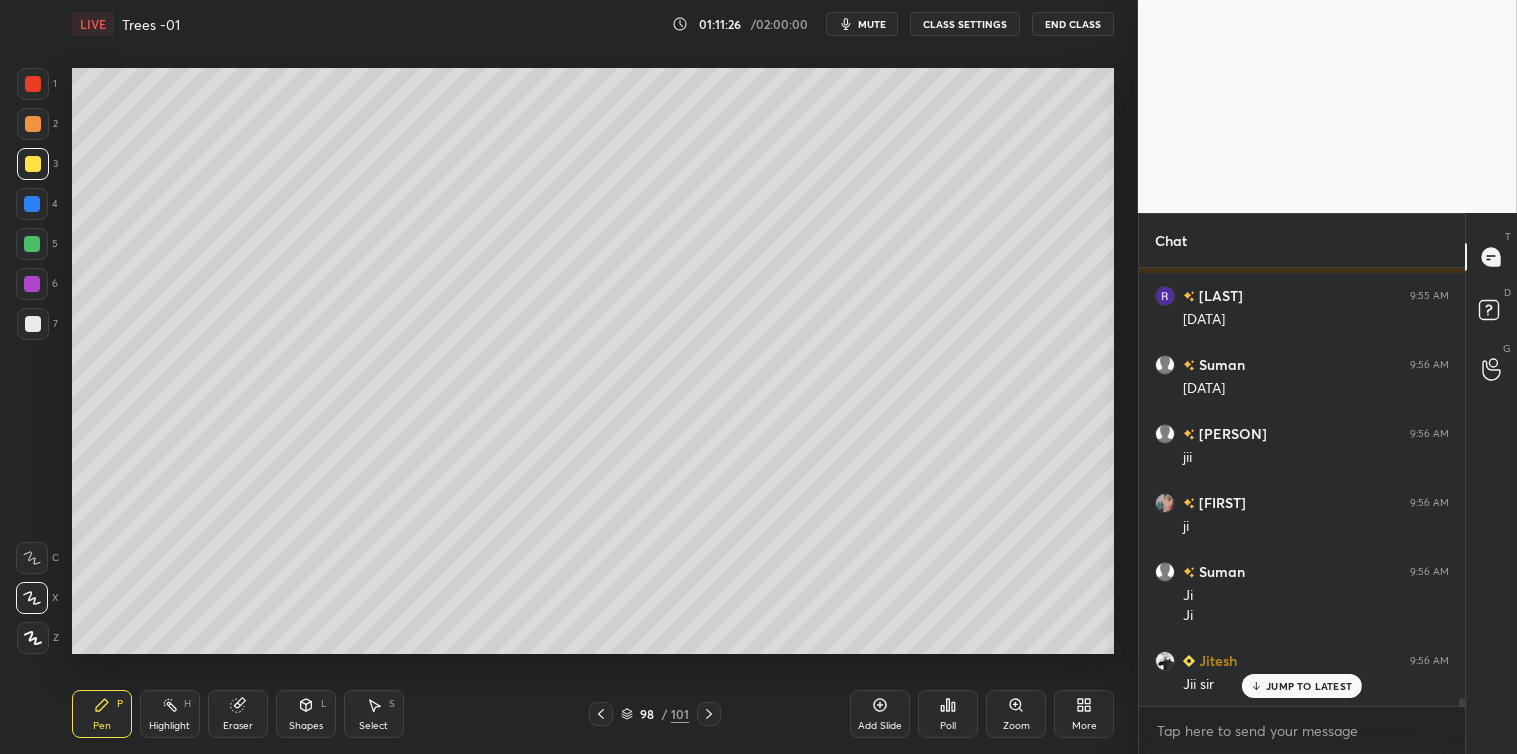 scroll, scrollTop: 24137, scrollLeft: 0, axis: vertical 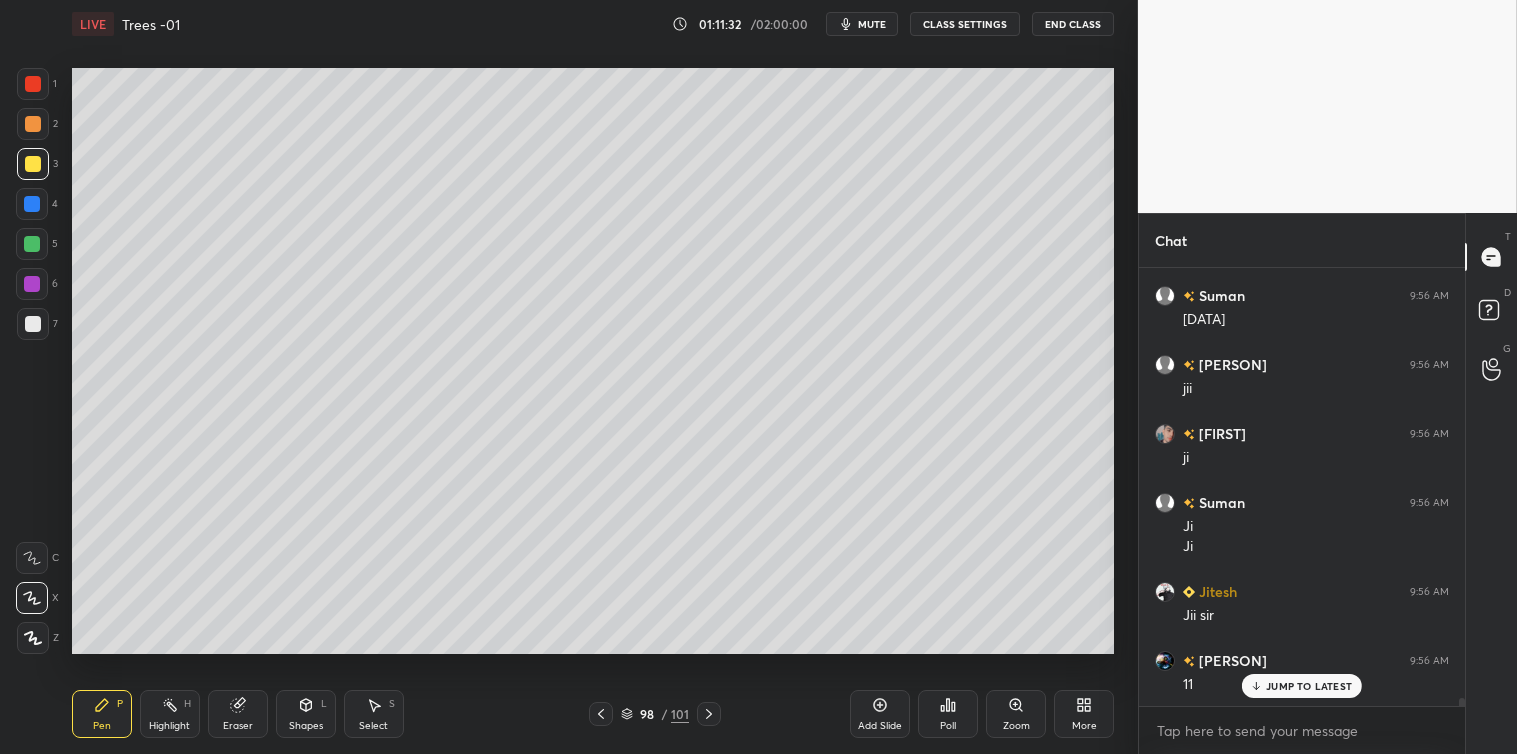 click at bounding box center (32, 204) 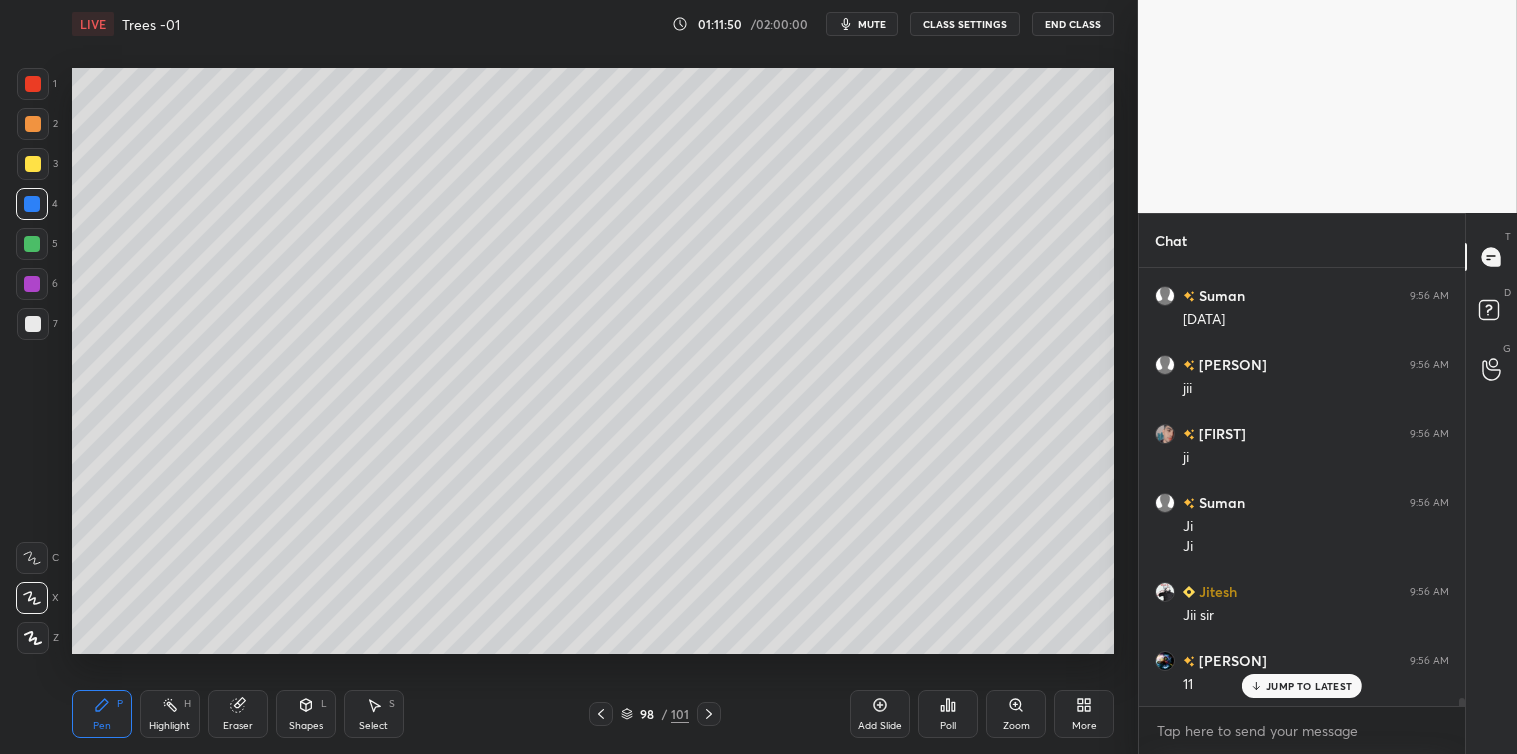 click 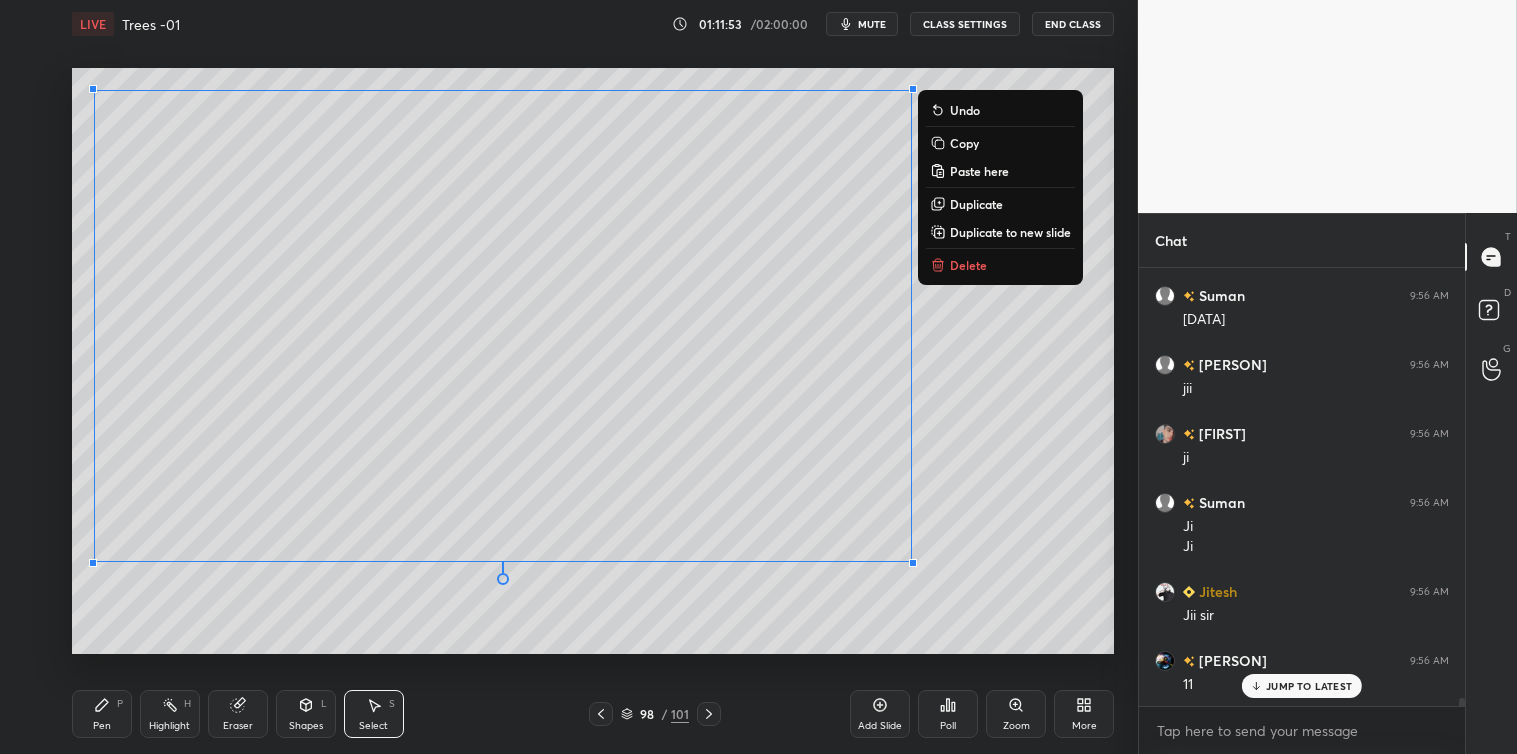 click on "Copy" at bounding box center [964, 143] 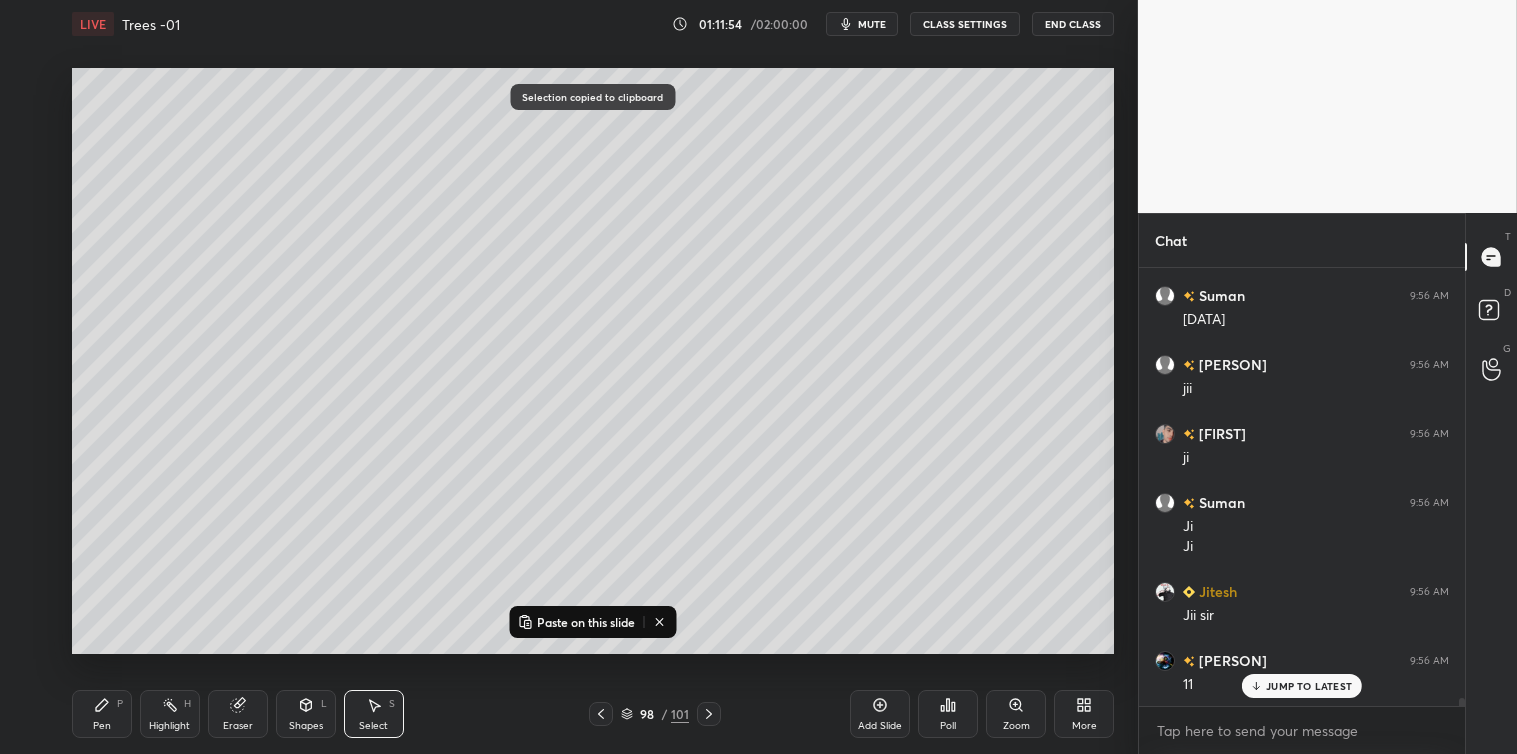 click 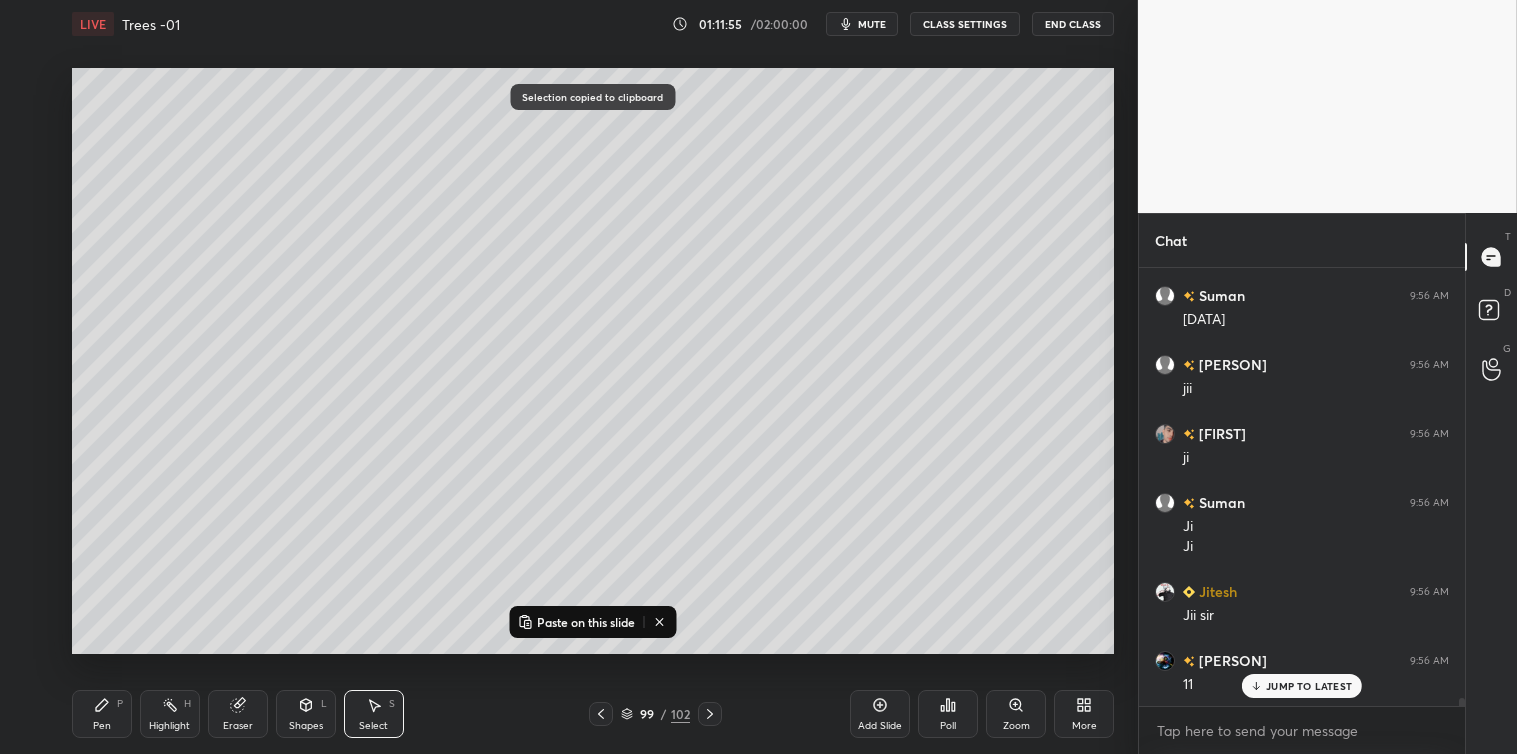 click on "Paste on this slide" at bounding box center (576, 622) 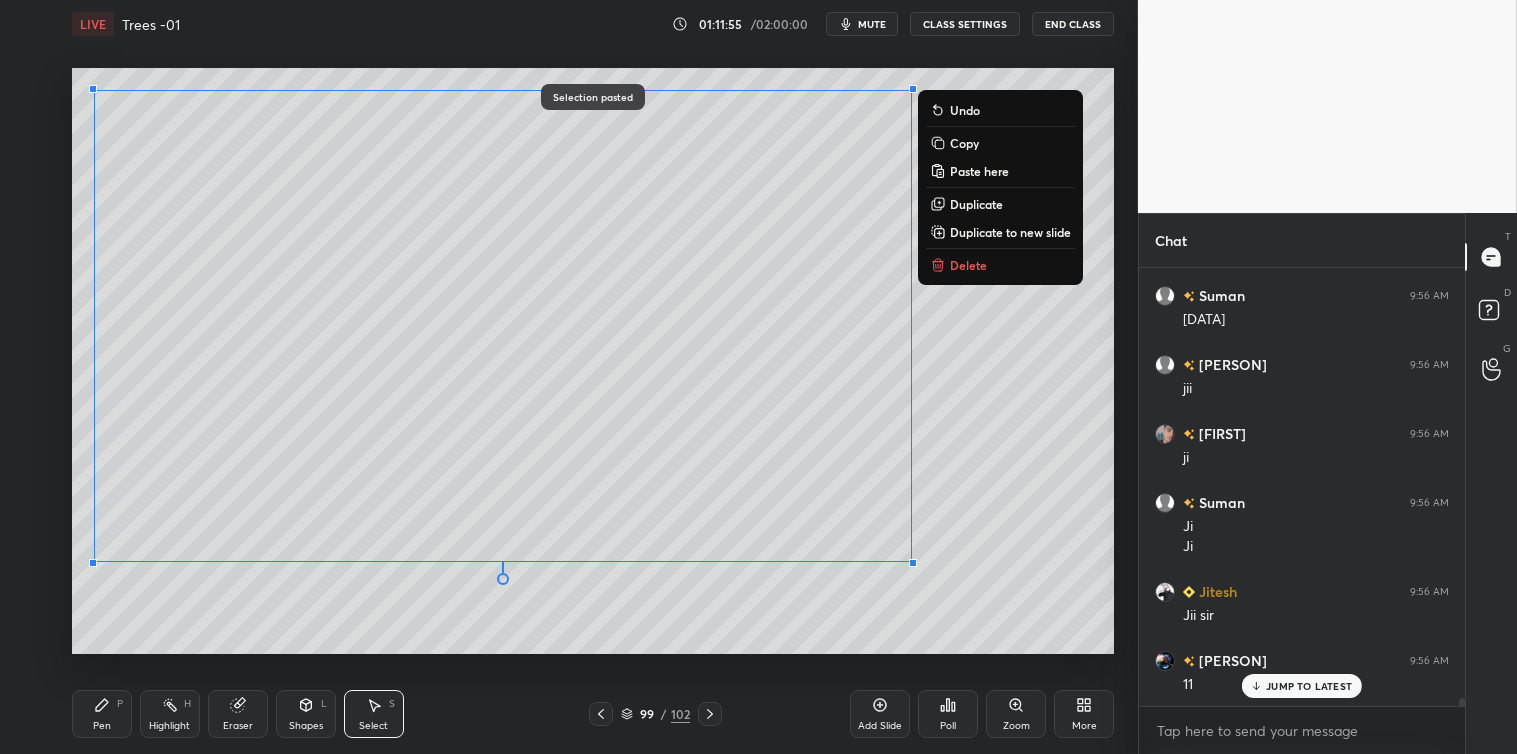 click on "0 ° Undo Copy Paste here Duplicate Duplicate to new slide Delete" at bounding box center [593, 361] 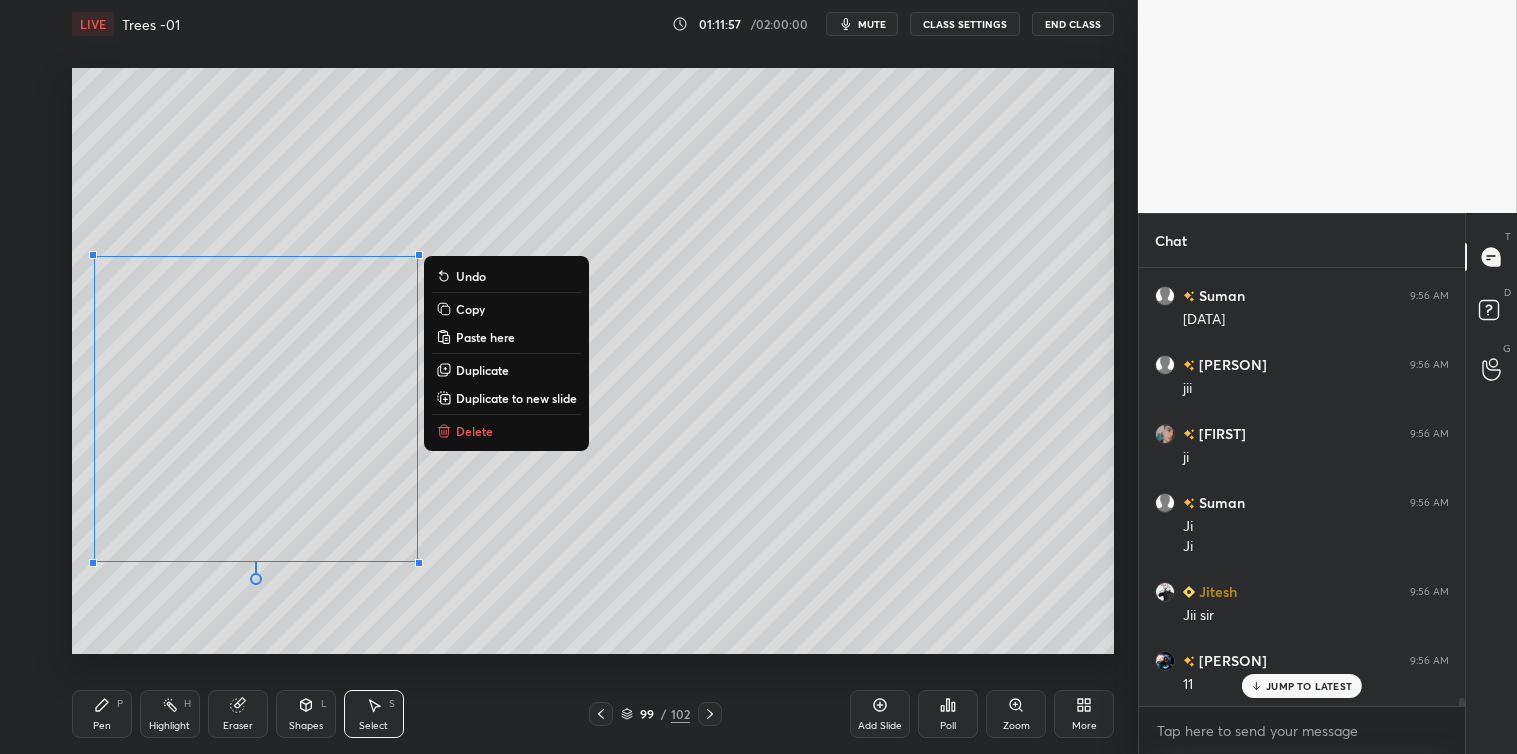 scroll, scrollTop: 24206, scrollLeft: 0, axis: vertical 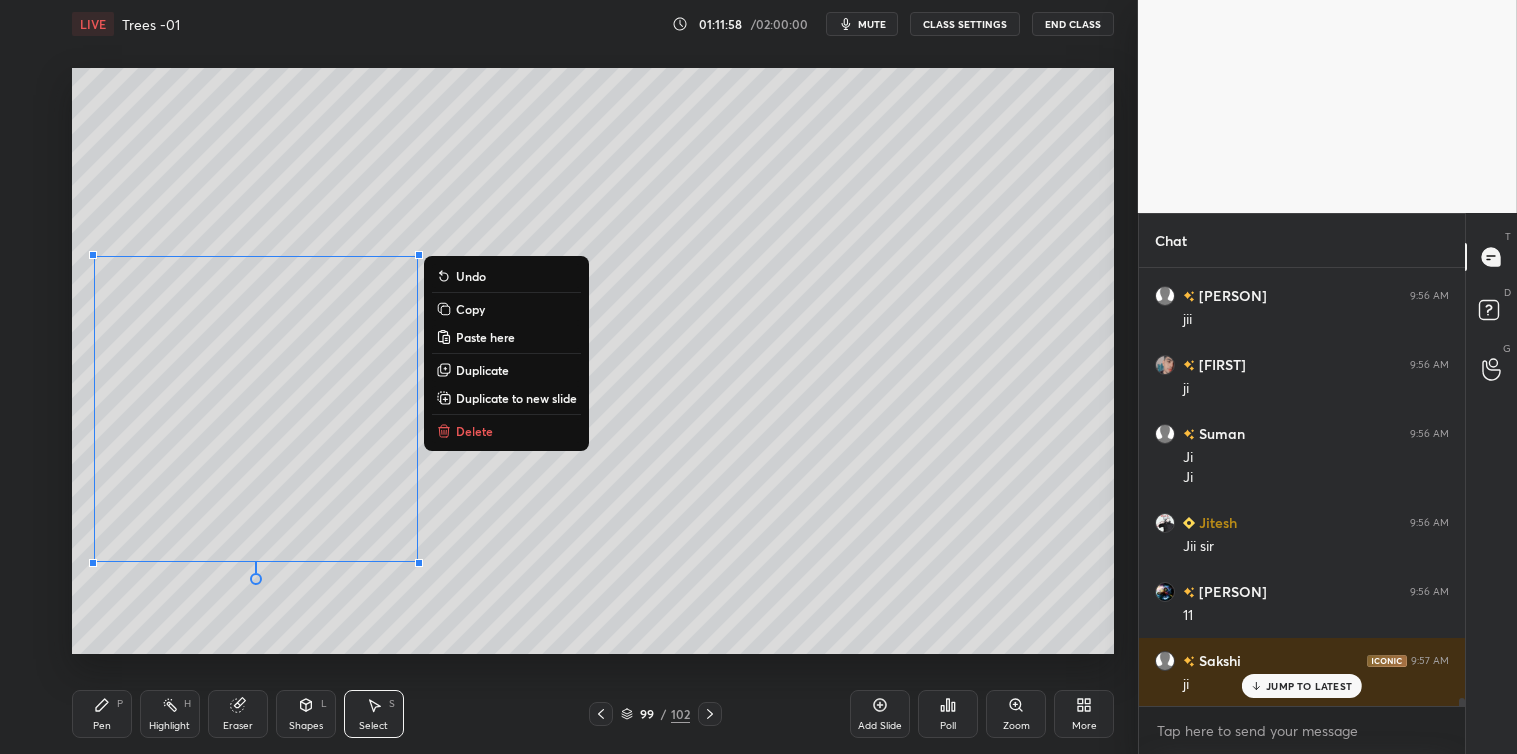click on "Delete" at bounding box center (474, 431) 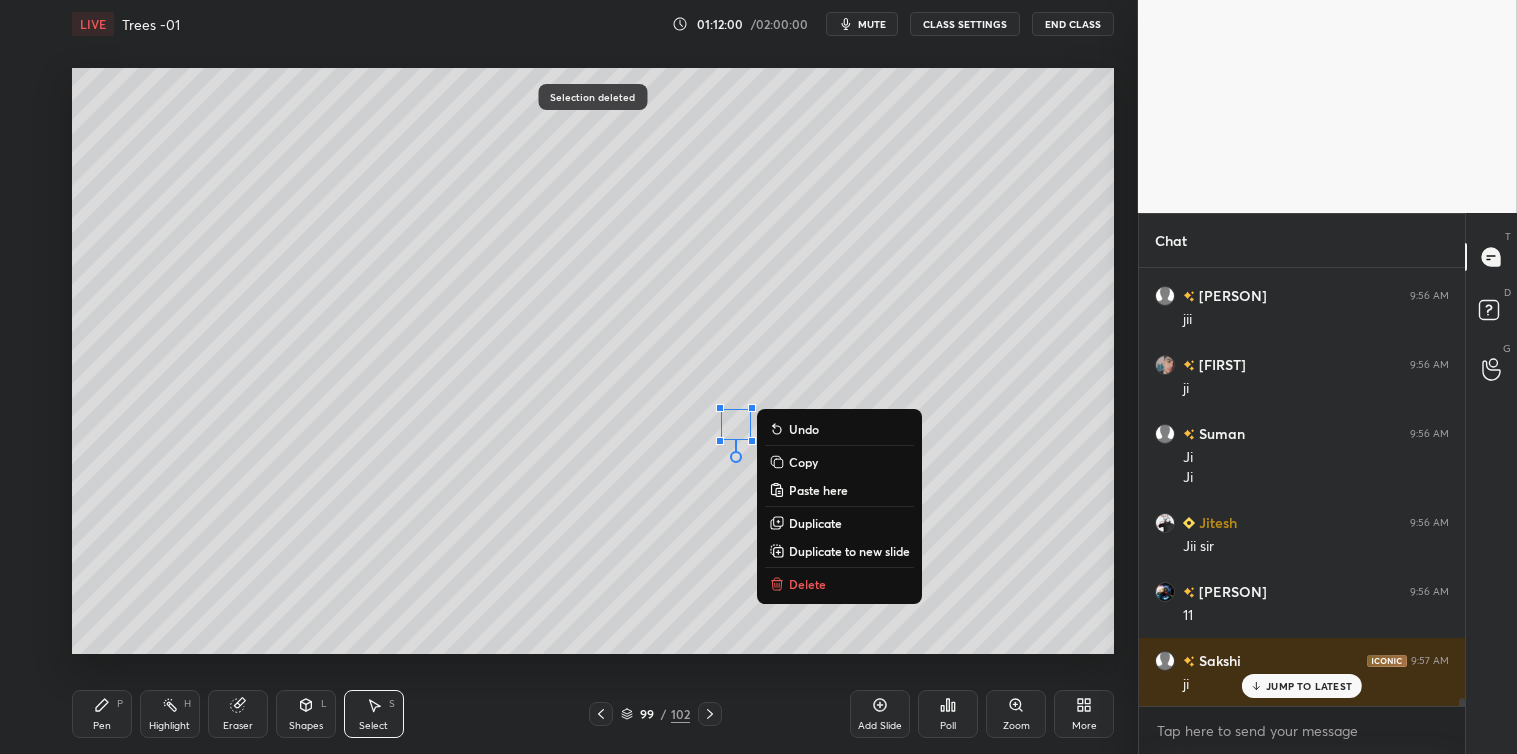 click on "Delete" at bounding box center [807, 584] 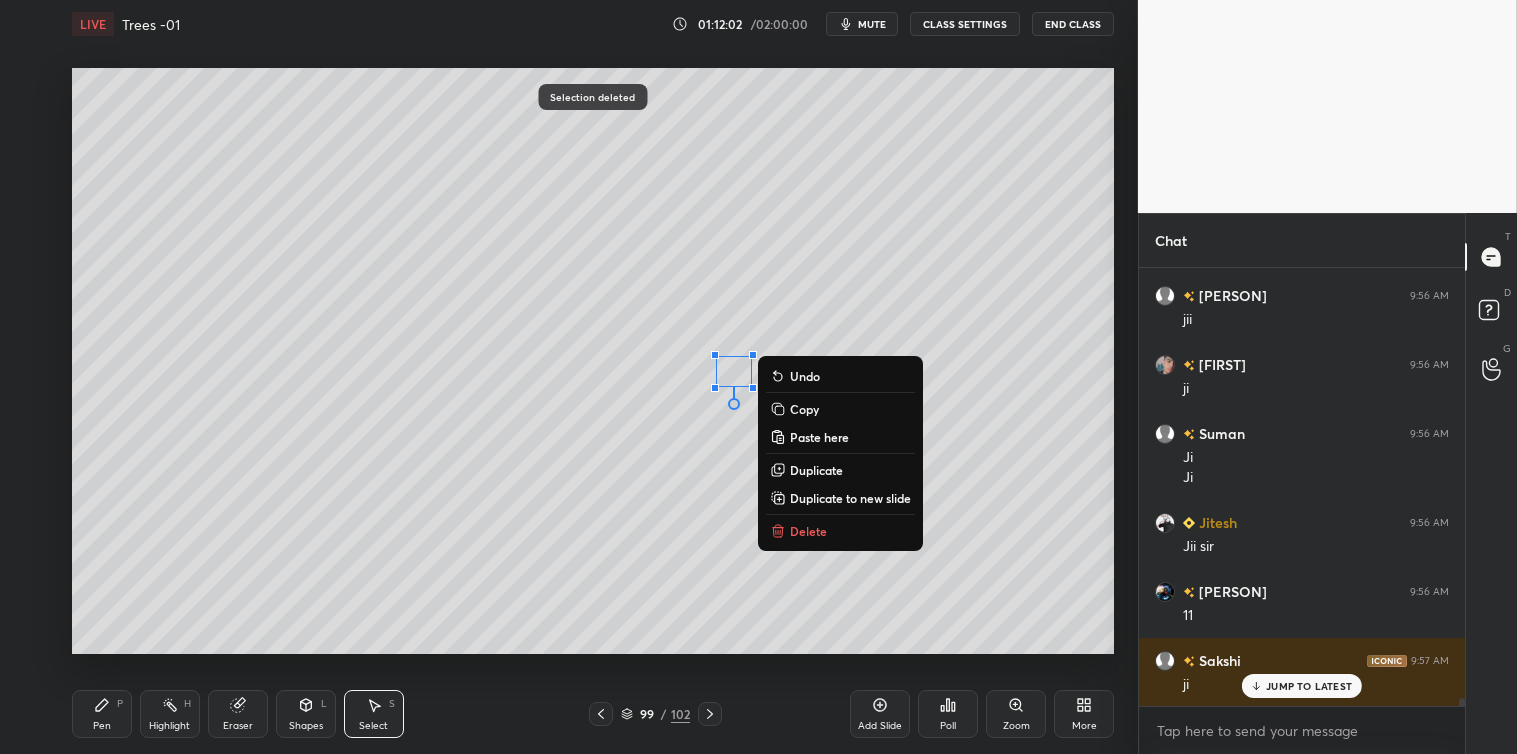 click on "Delete" at bounding box center [808, 531] 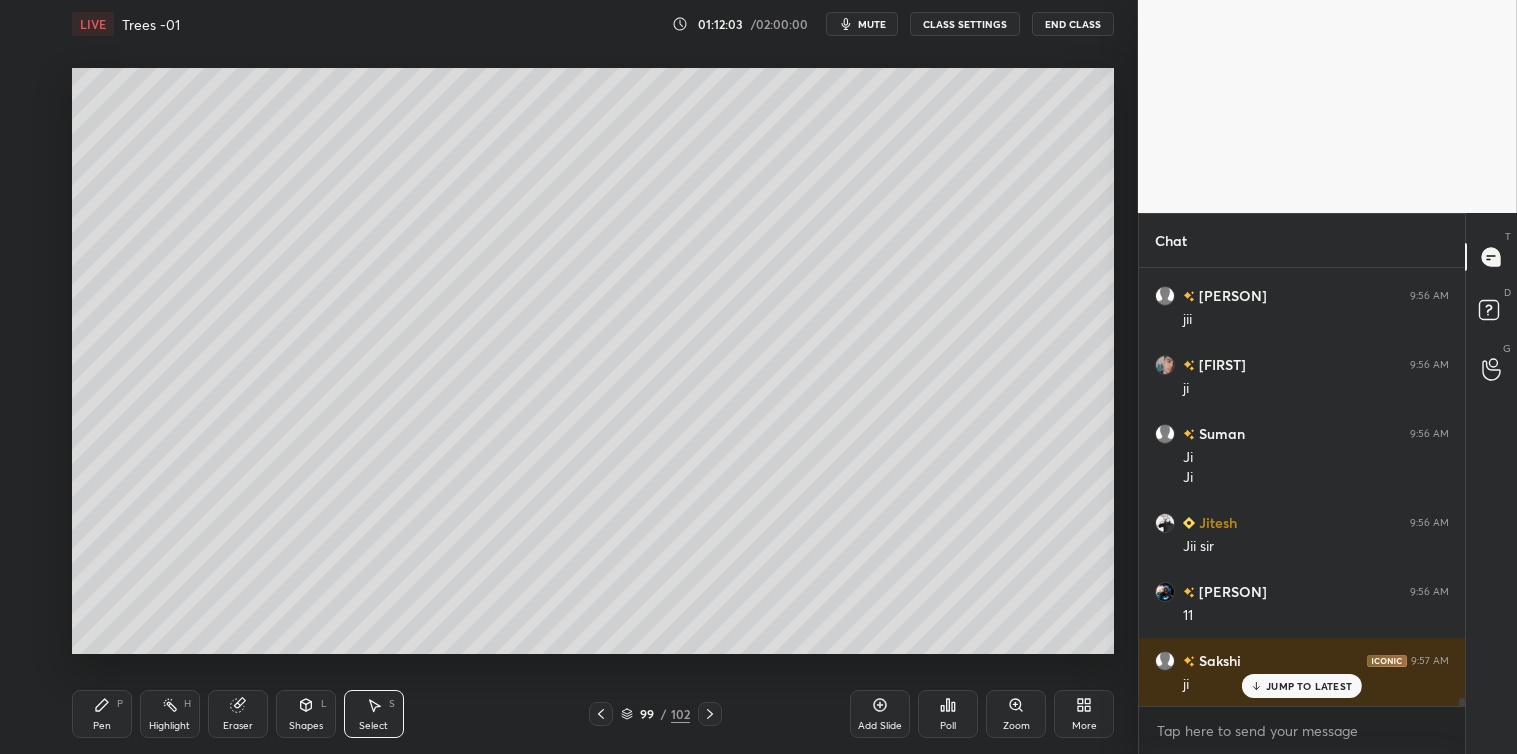 click on "Pen" at bounding box center [102, 726] 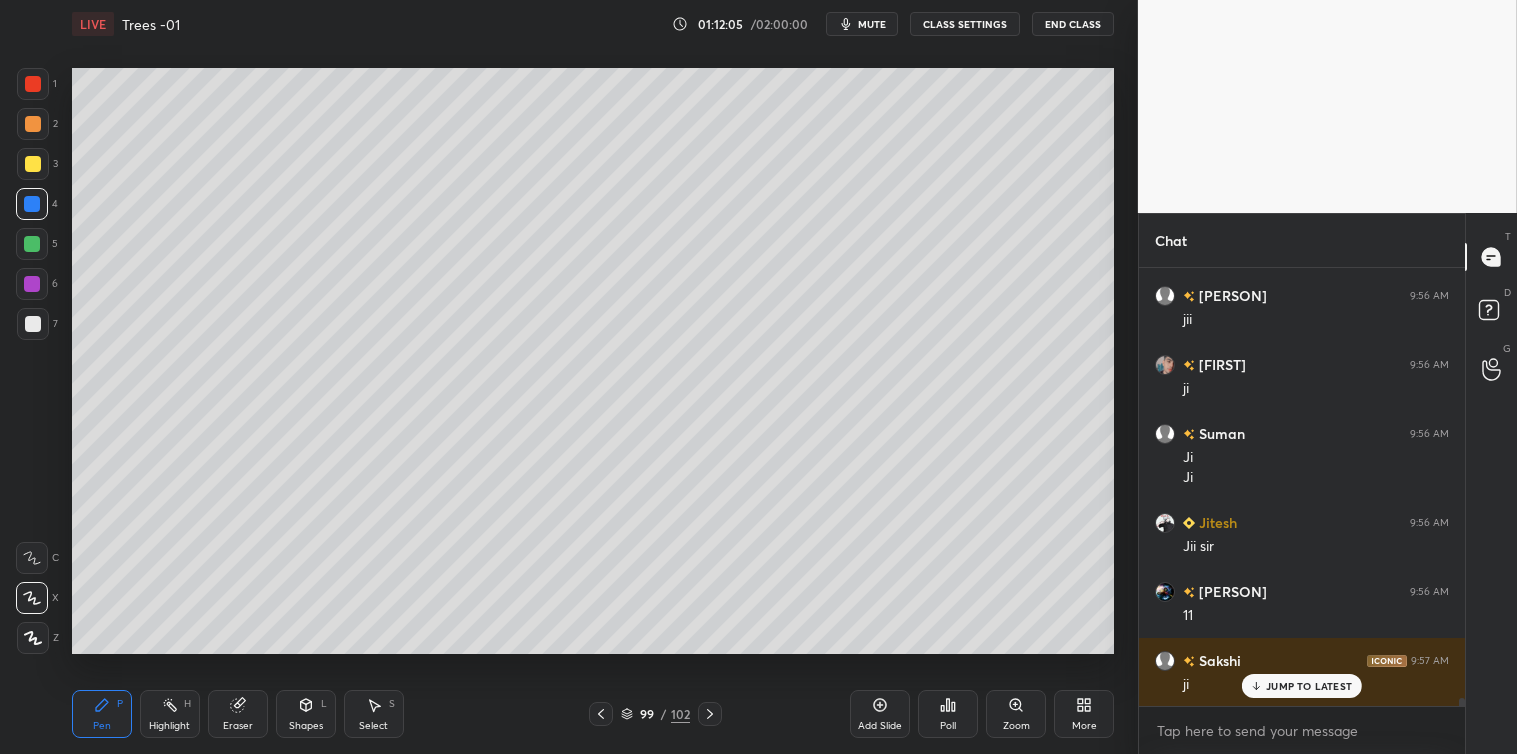 click at bounding box center (33, 324) 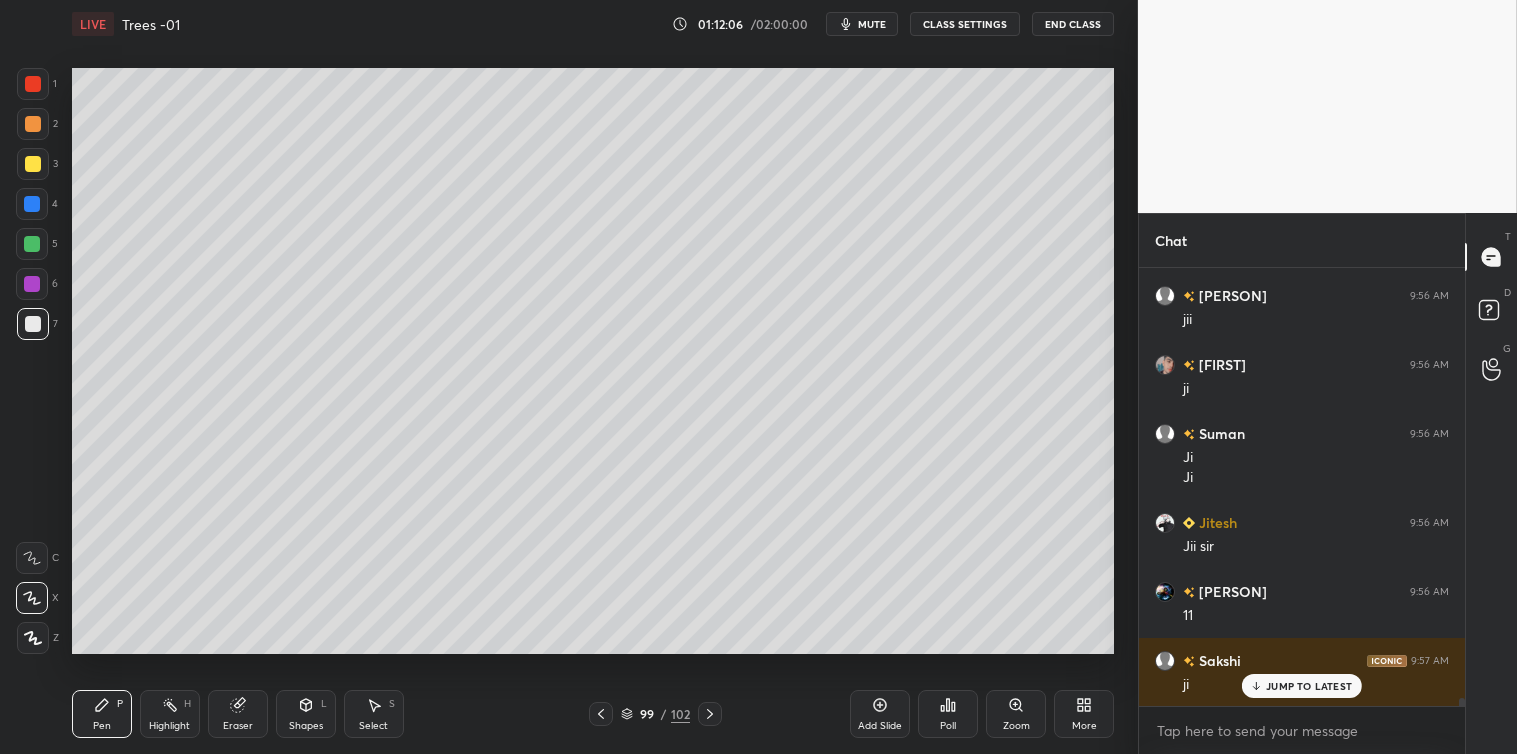 click at bounding box center [33, 164] 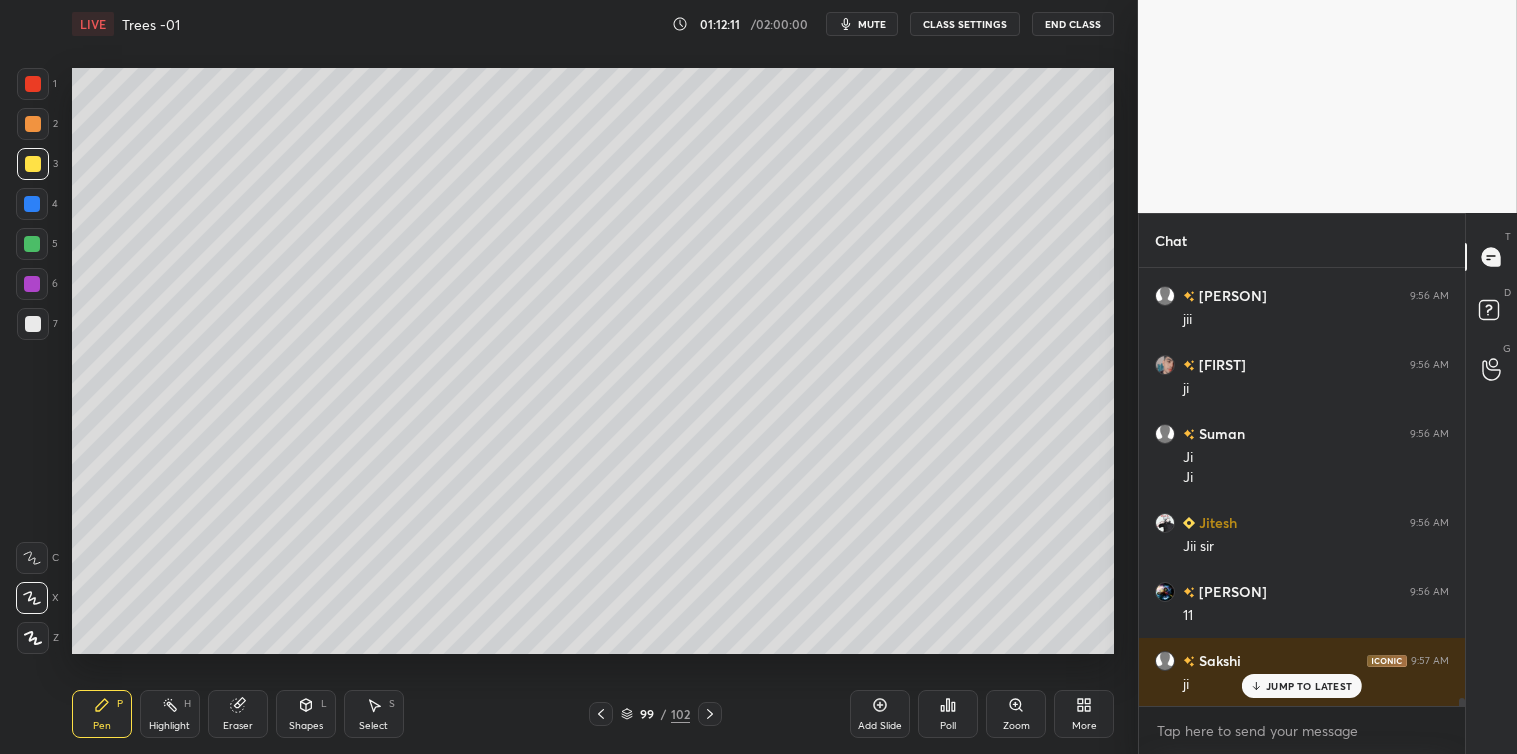 click at bounding box center [33, 84] 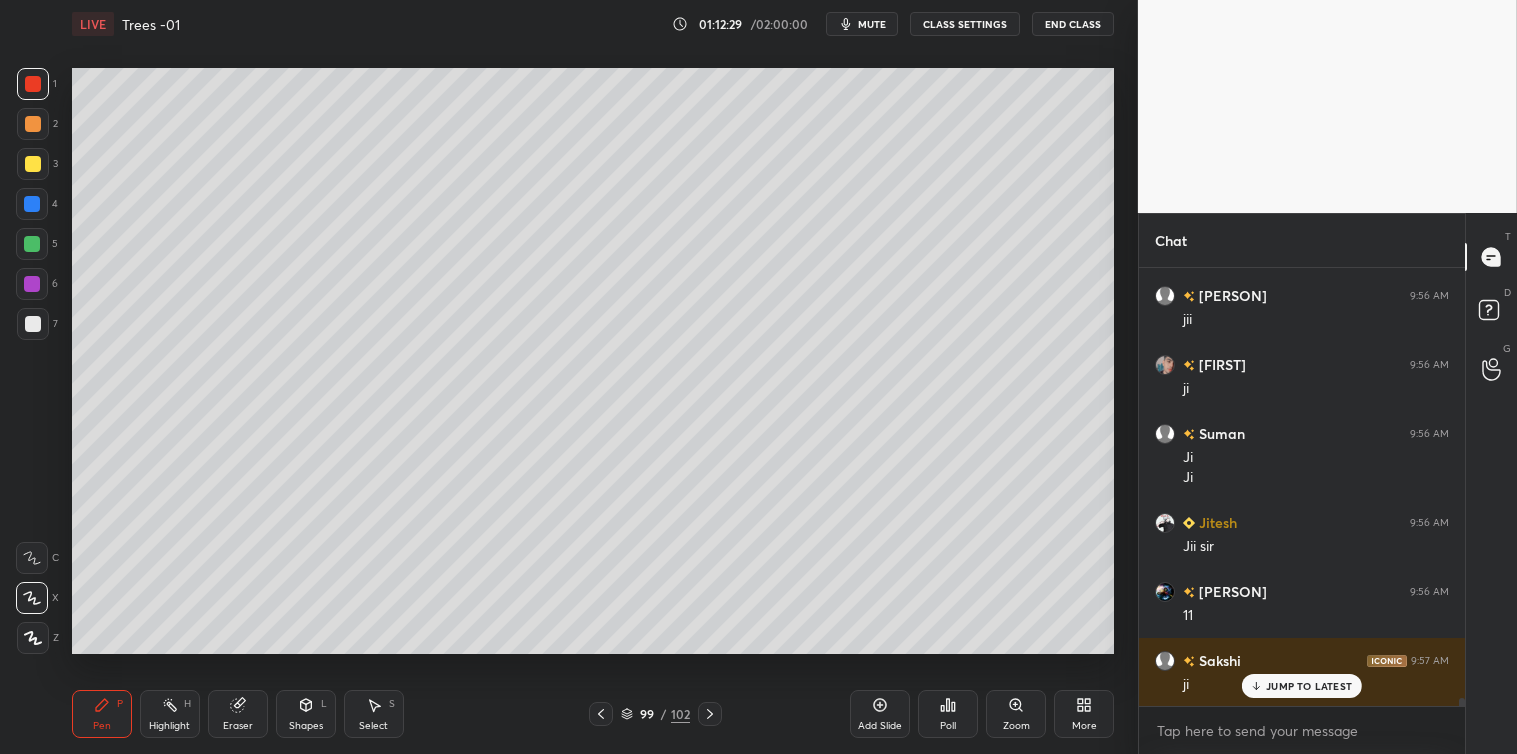 click 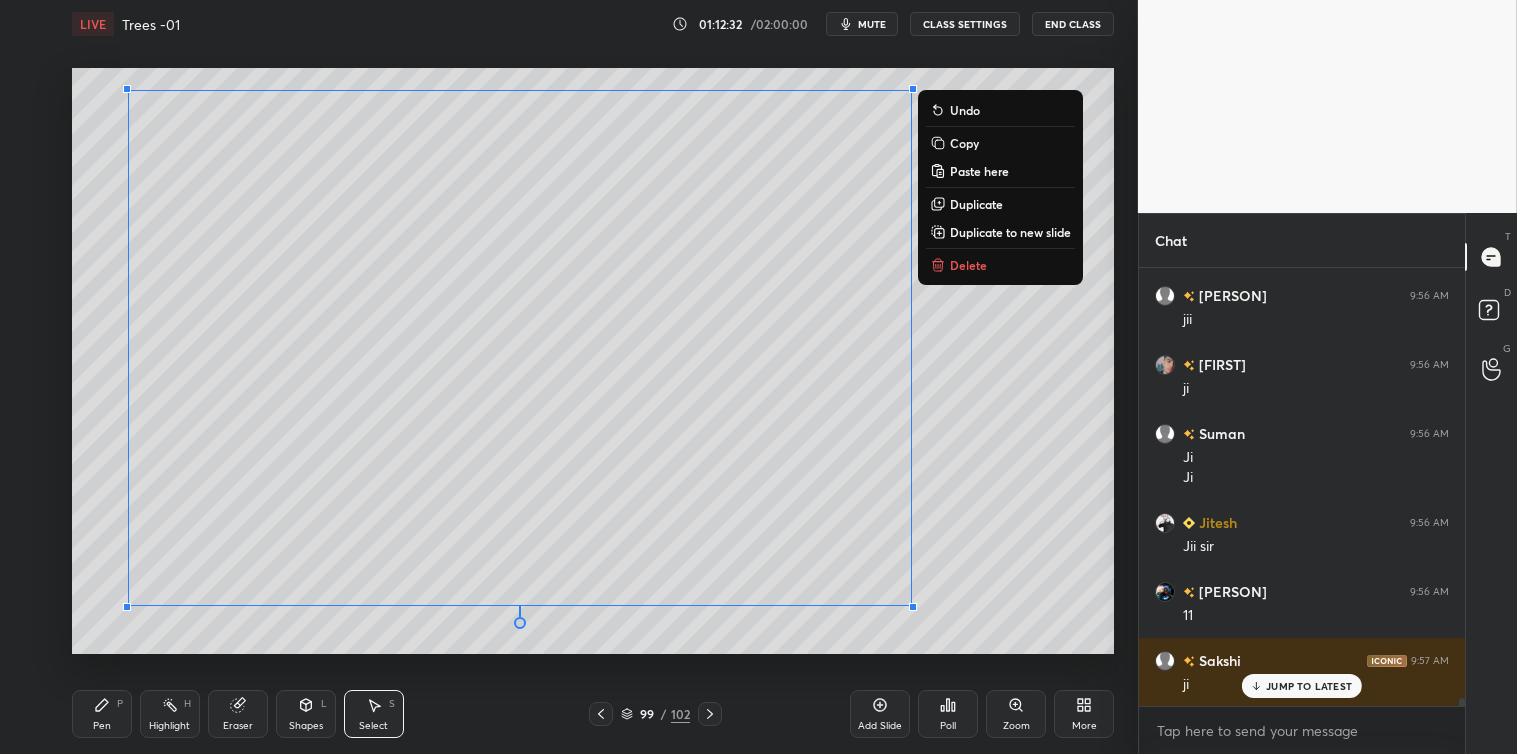 click on "Copy" at bounding box center (964, 143) 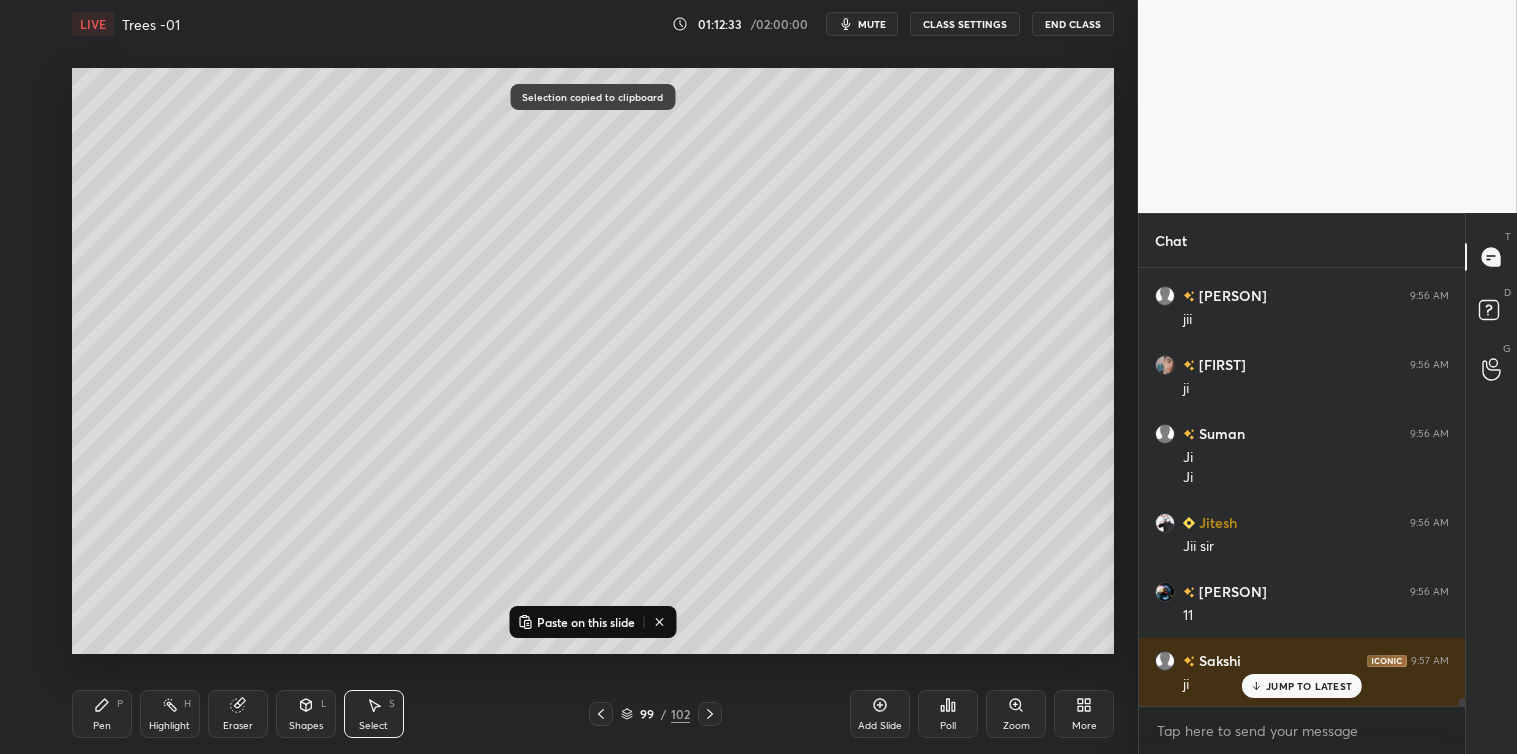 click 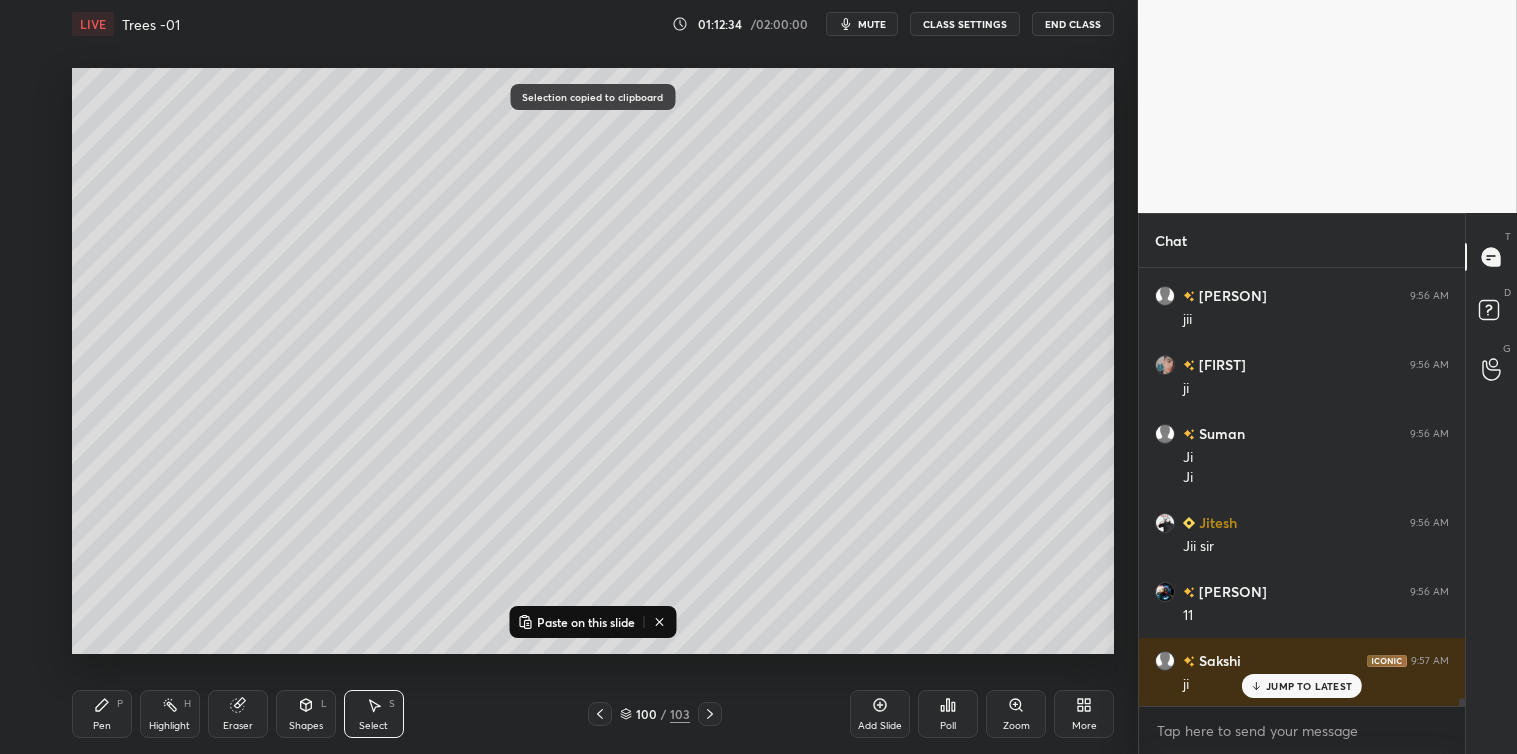 click on "Paste on this slide" at bounding box center (586, 622) 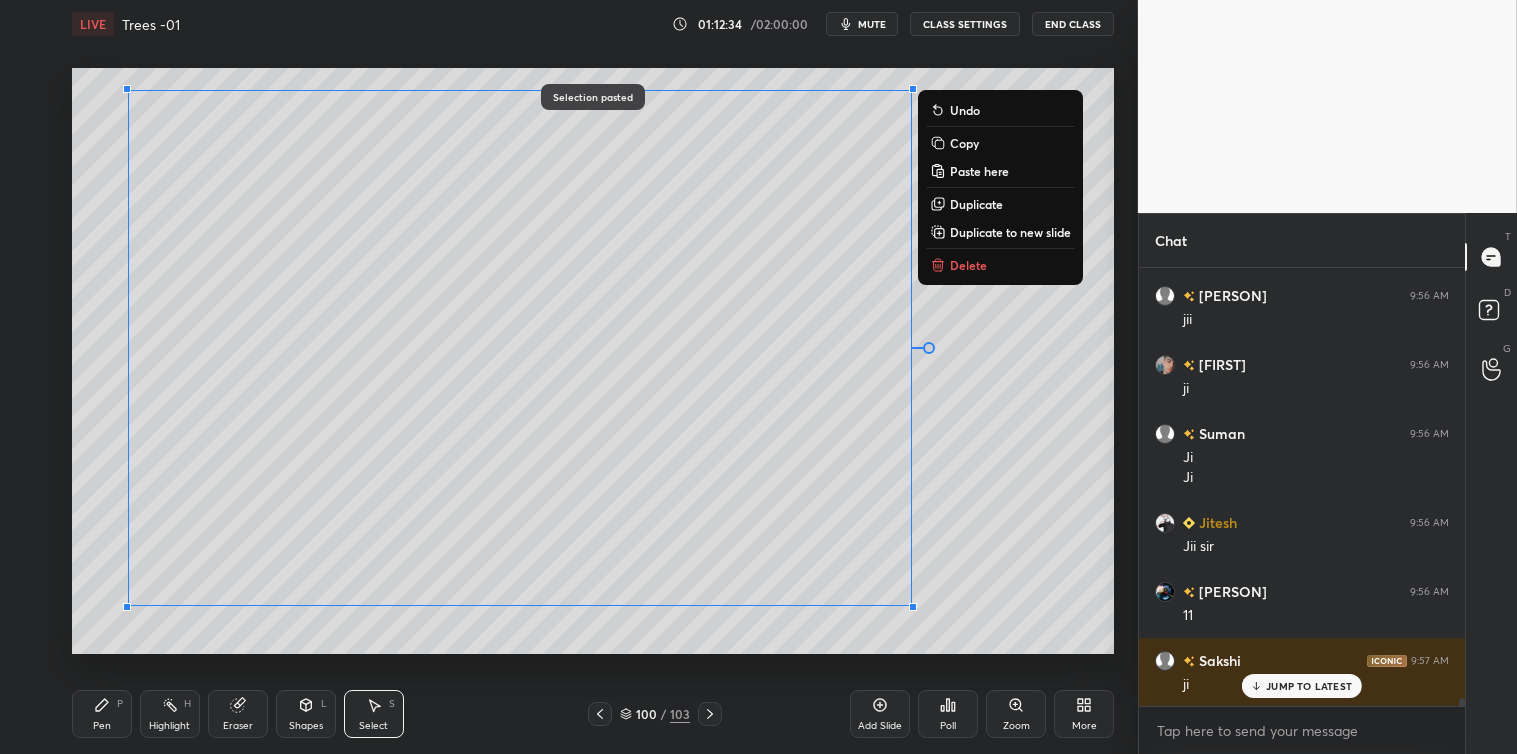 click on "0 ° Undo Copy Paste here Duplicate Duplicate to new slide Delete Selection pasted Setting up your live class Poll for   secs No correct answer Start poll" at bounding box center (593, 361) 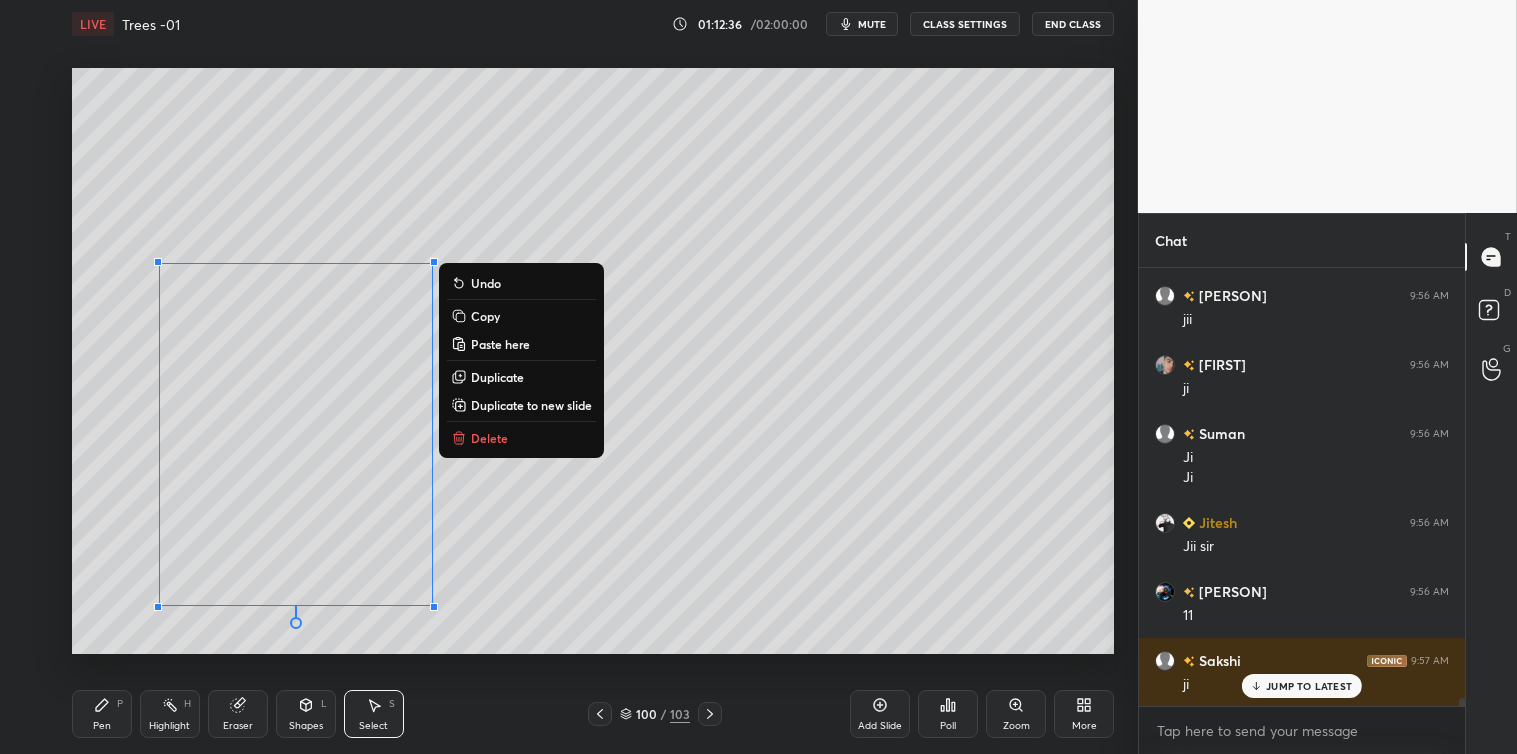 click on "Delete" at bounding box center [521, 438] 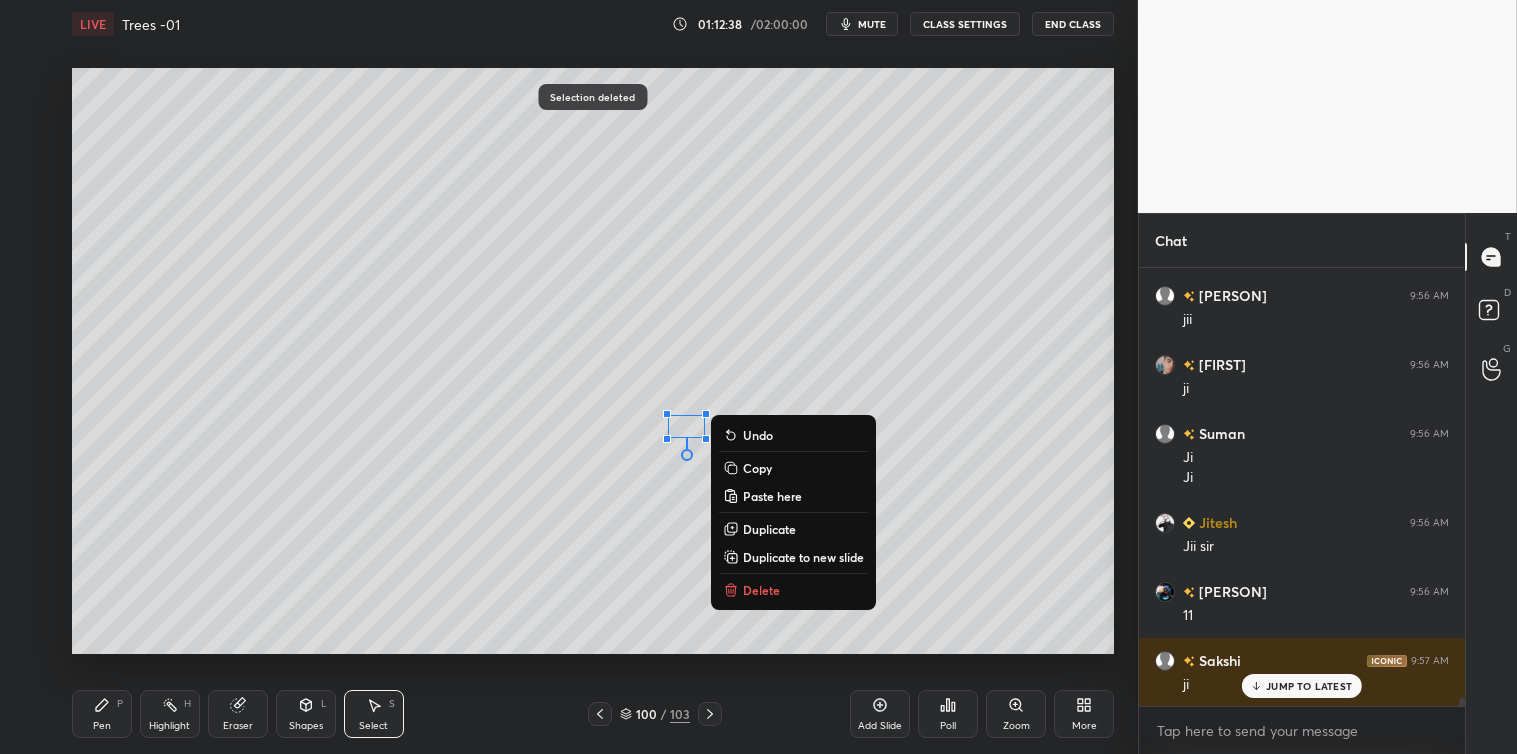 click on "Delete" at bounding box center (761, 590) 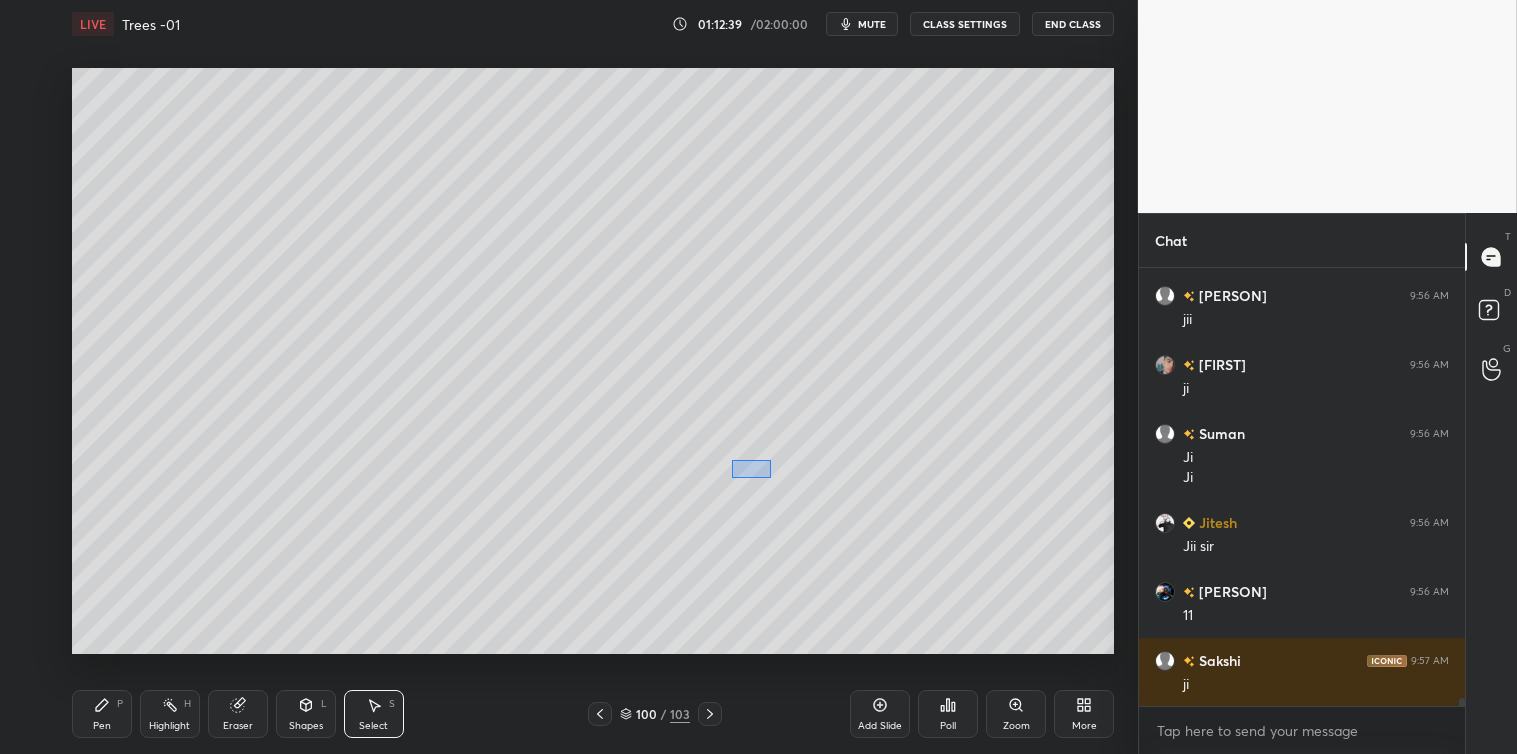 scroll, scrollTop: 24275, scrollLeft: 0, axis: vertical 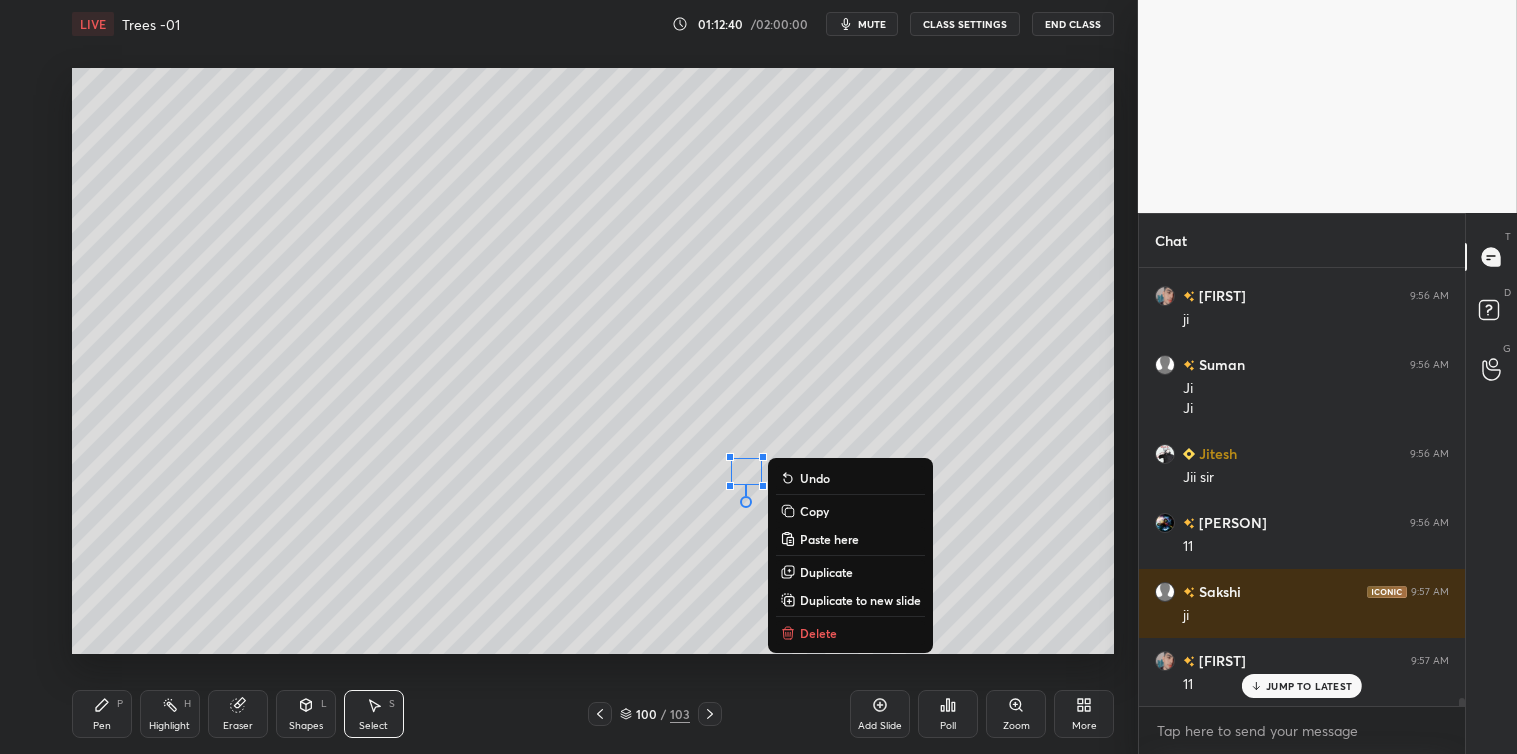 click on "Delete" at bounding box center [850, 633] 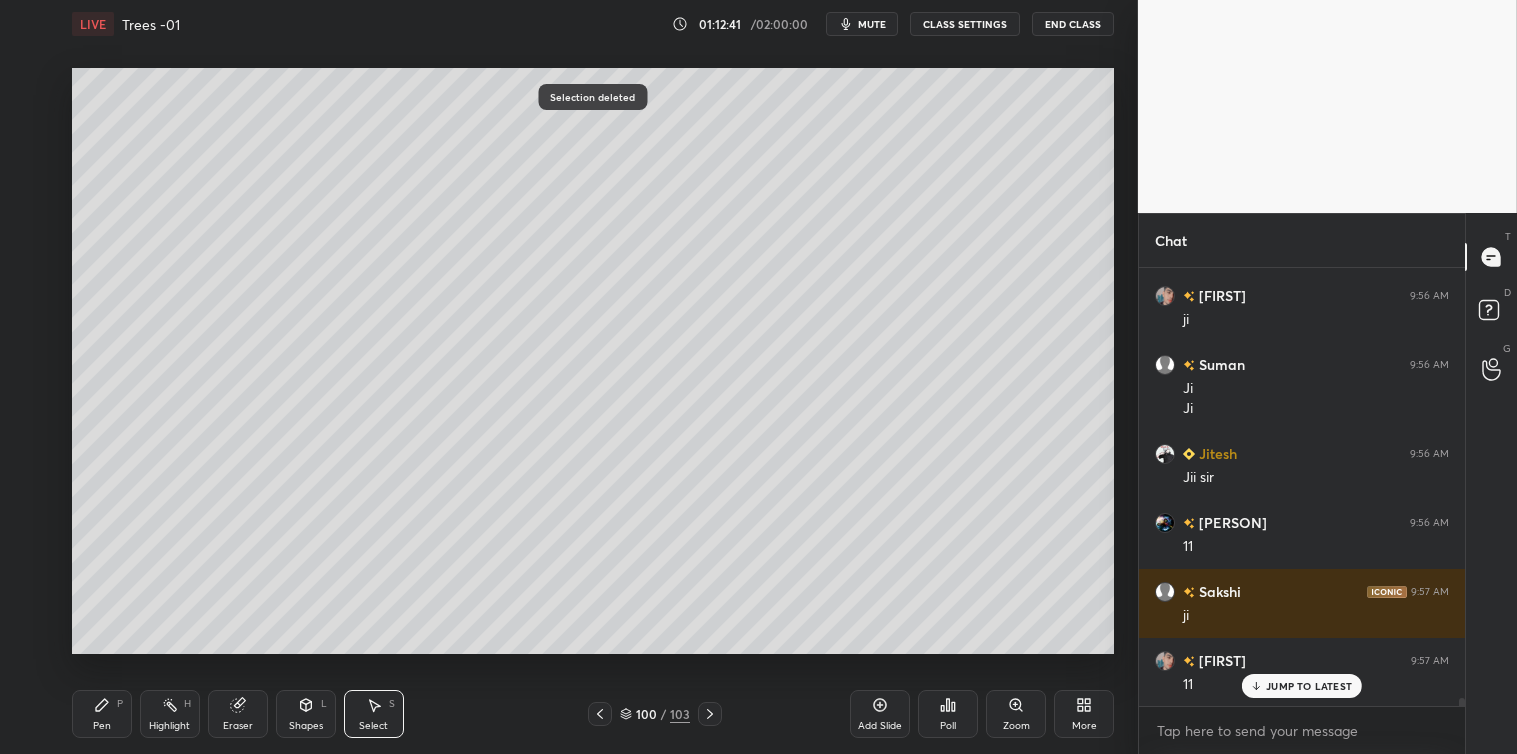 click 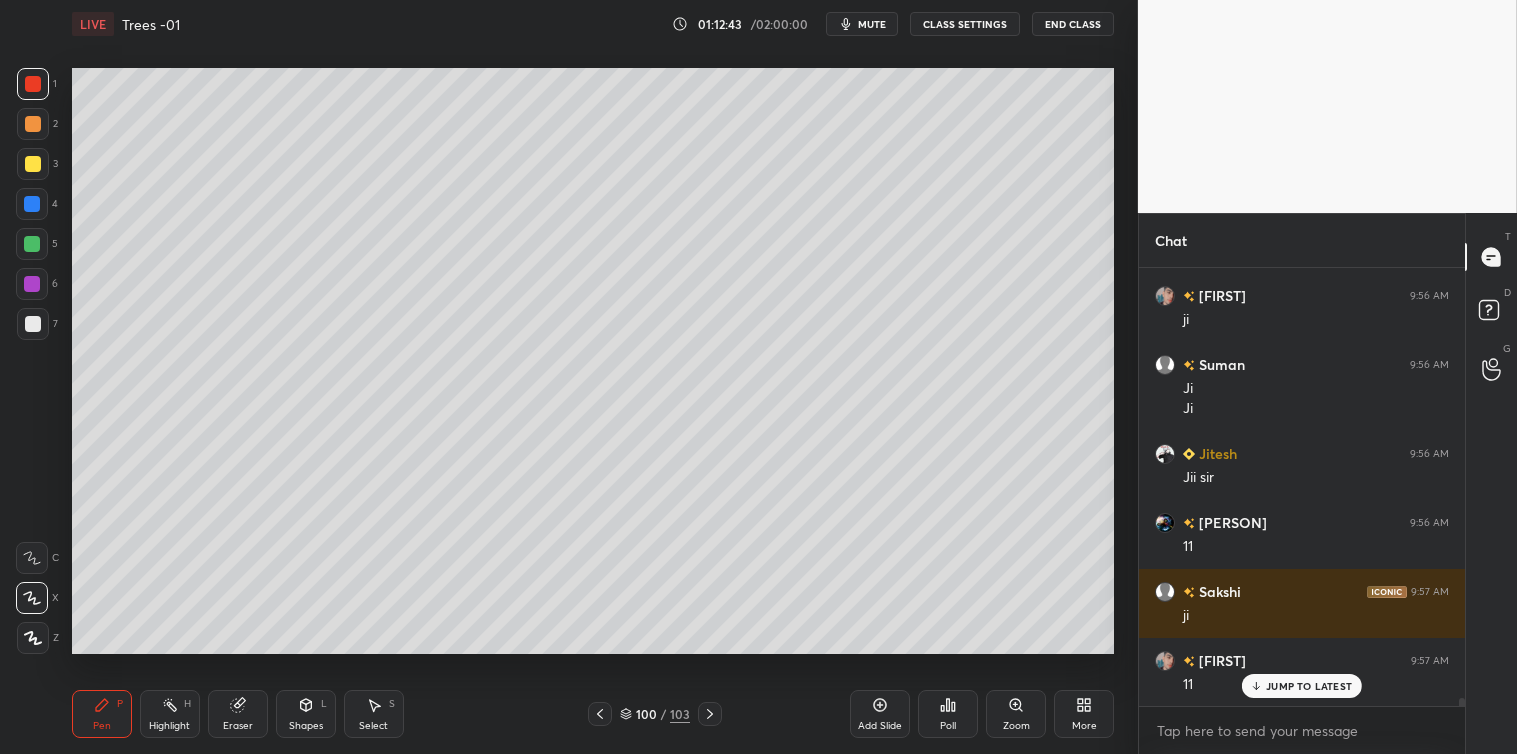 click at bounding box center (33, 164) 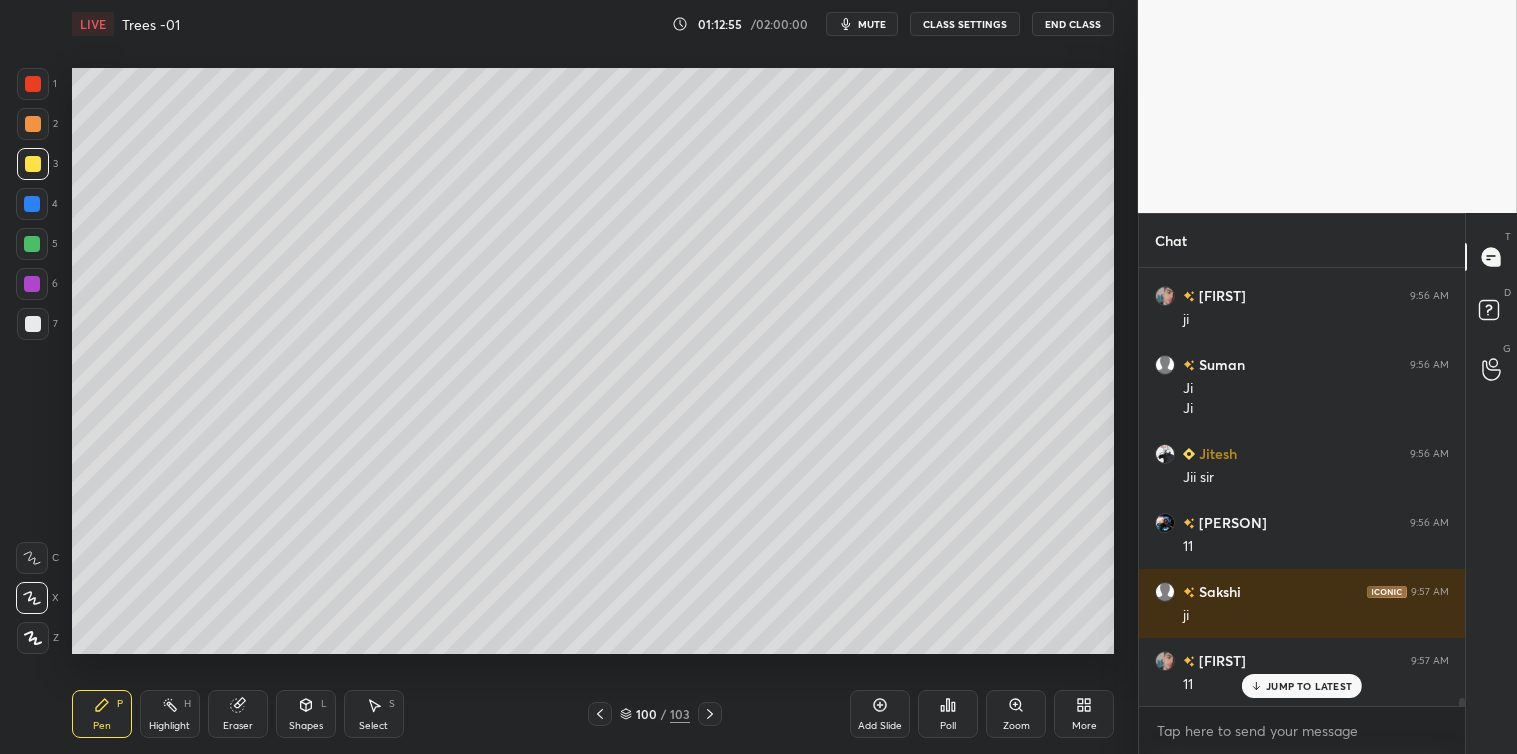 click at bounding box center [32, 244] 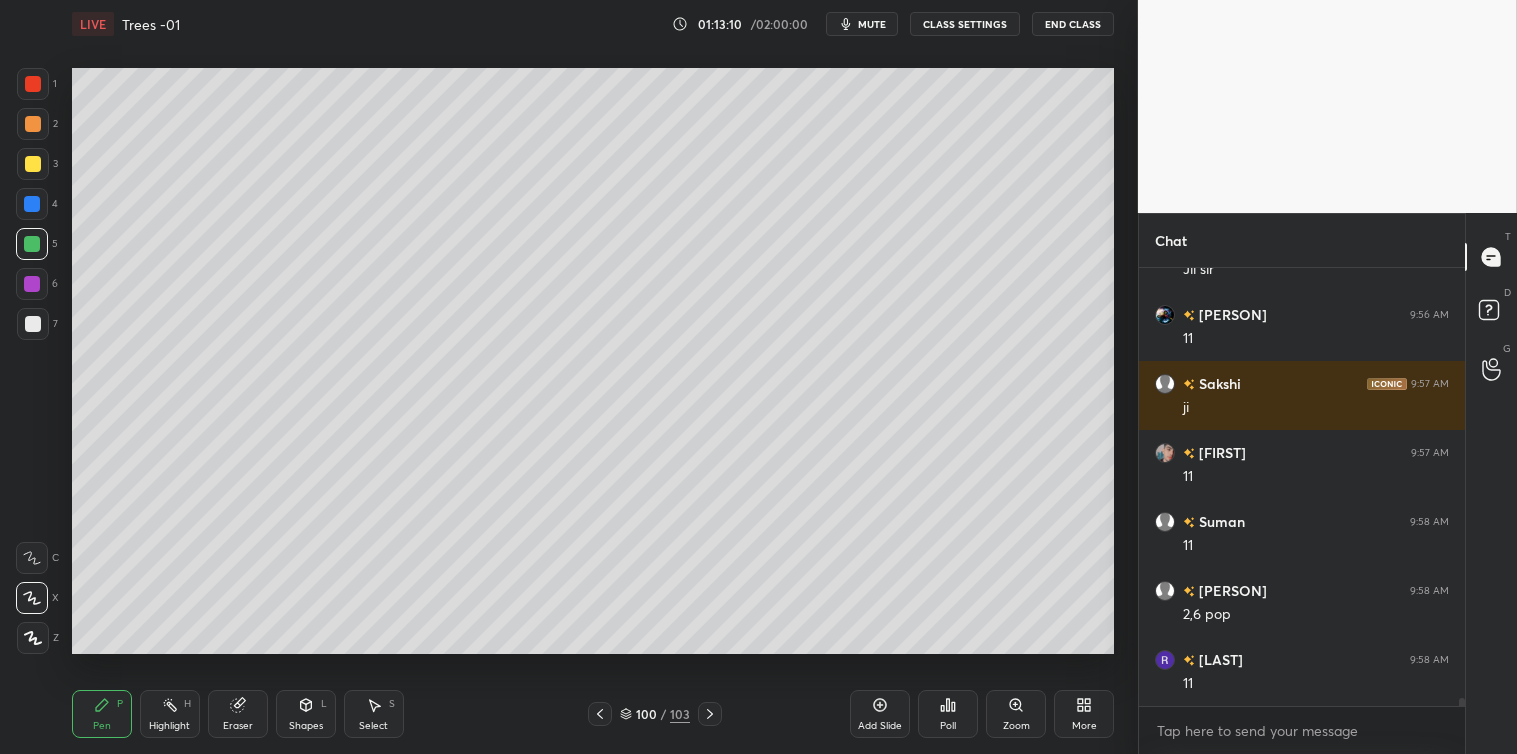 scroll, scrollTop: 24552, scrollLeft: 0, axis: vertical 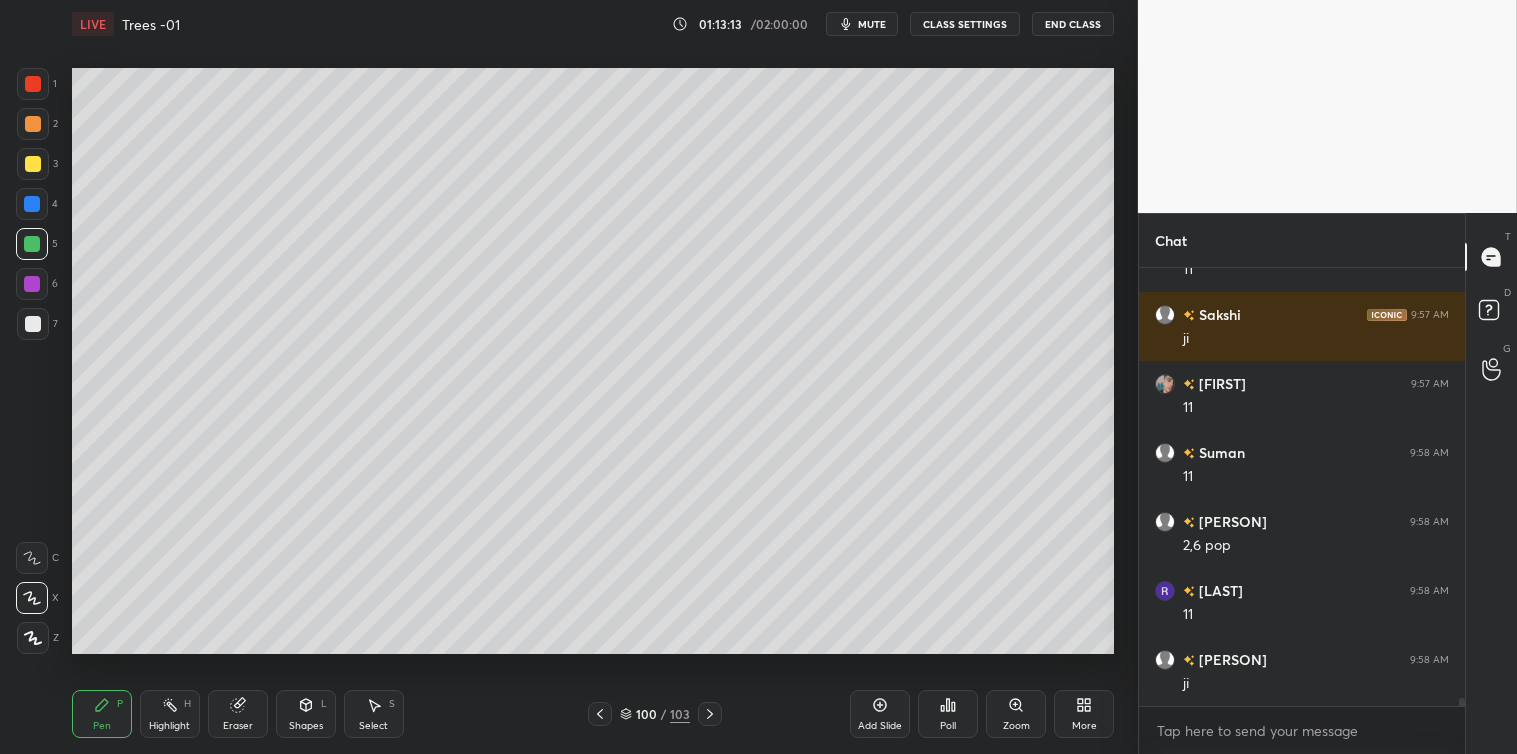 click 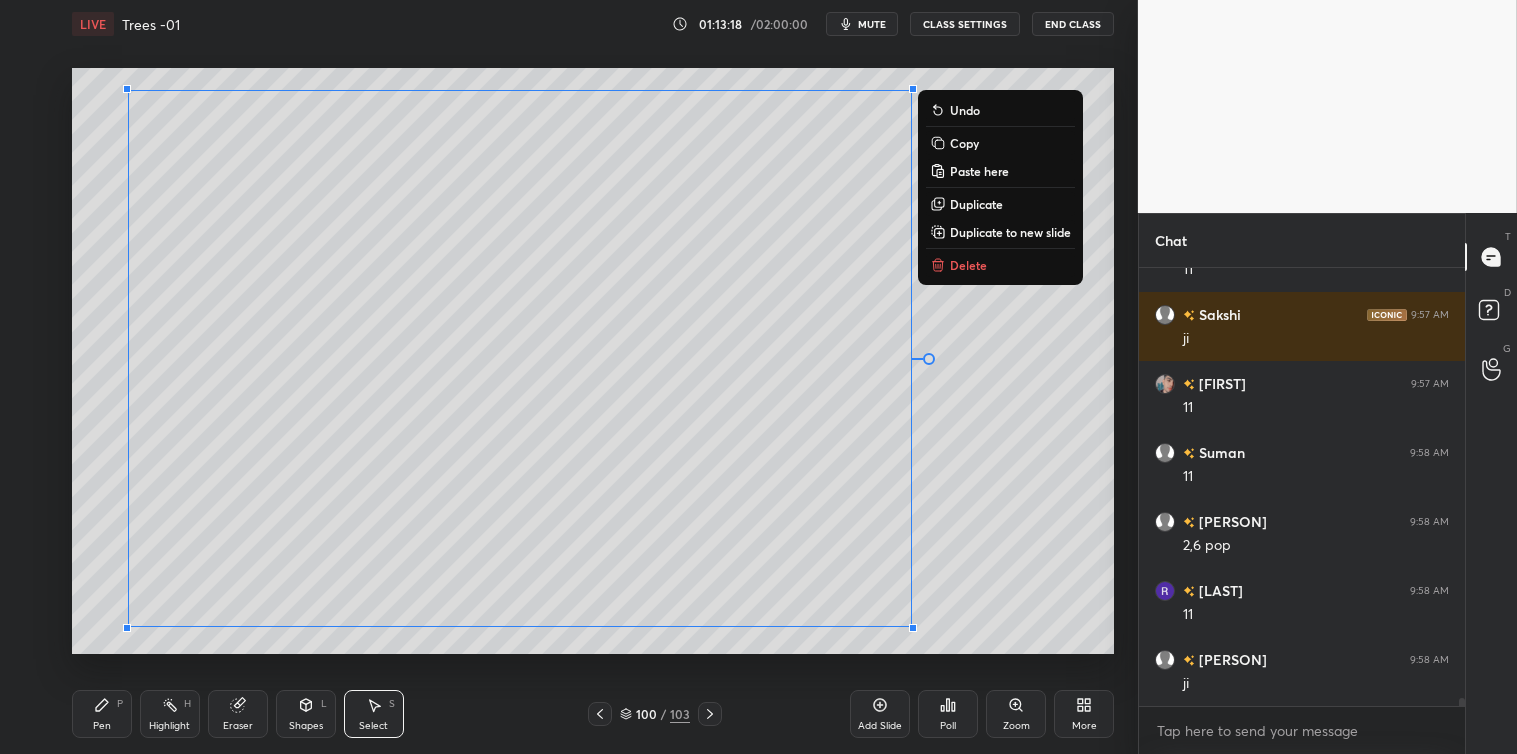 click on "Copy" at bounding box center (964, 143) 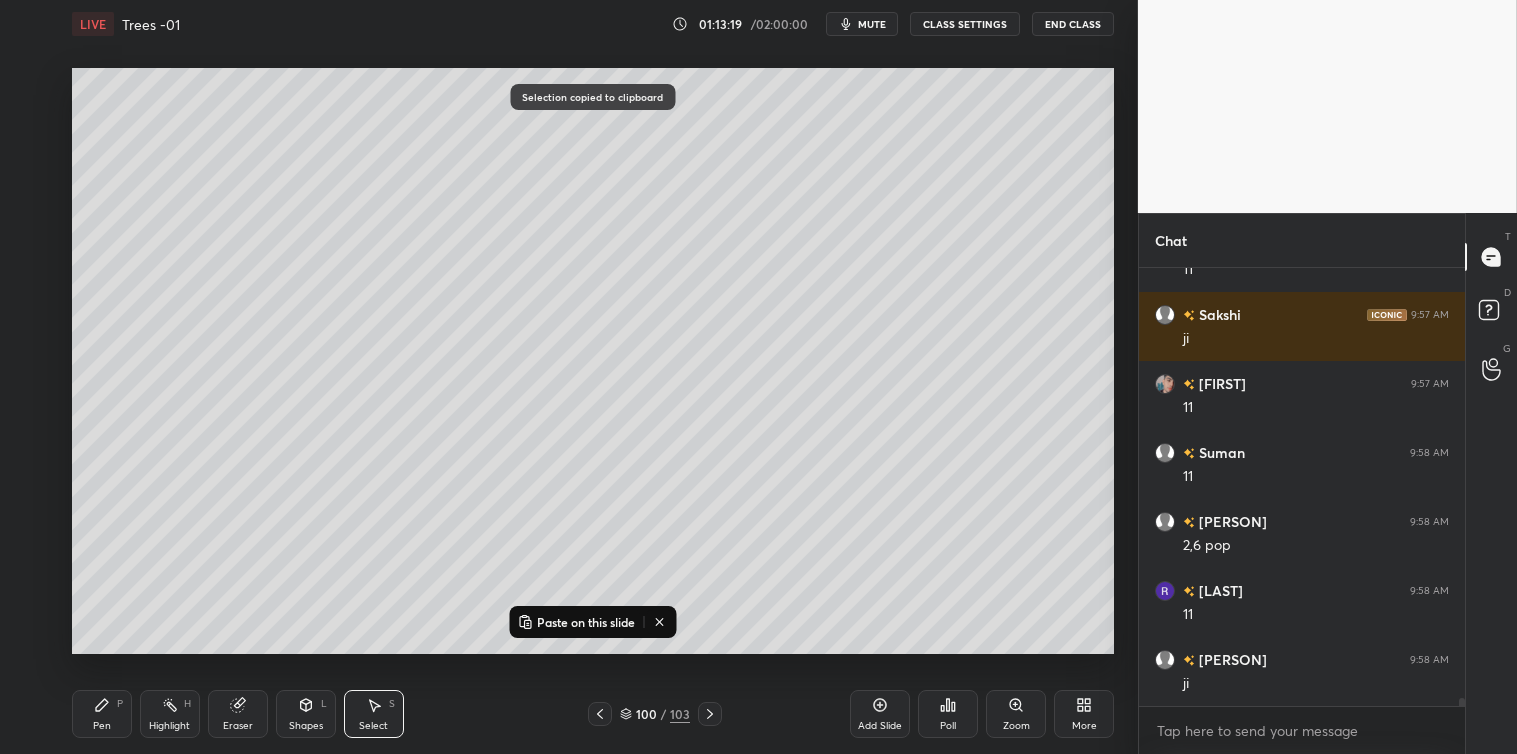 click 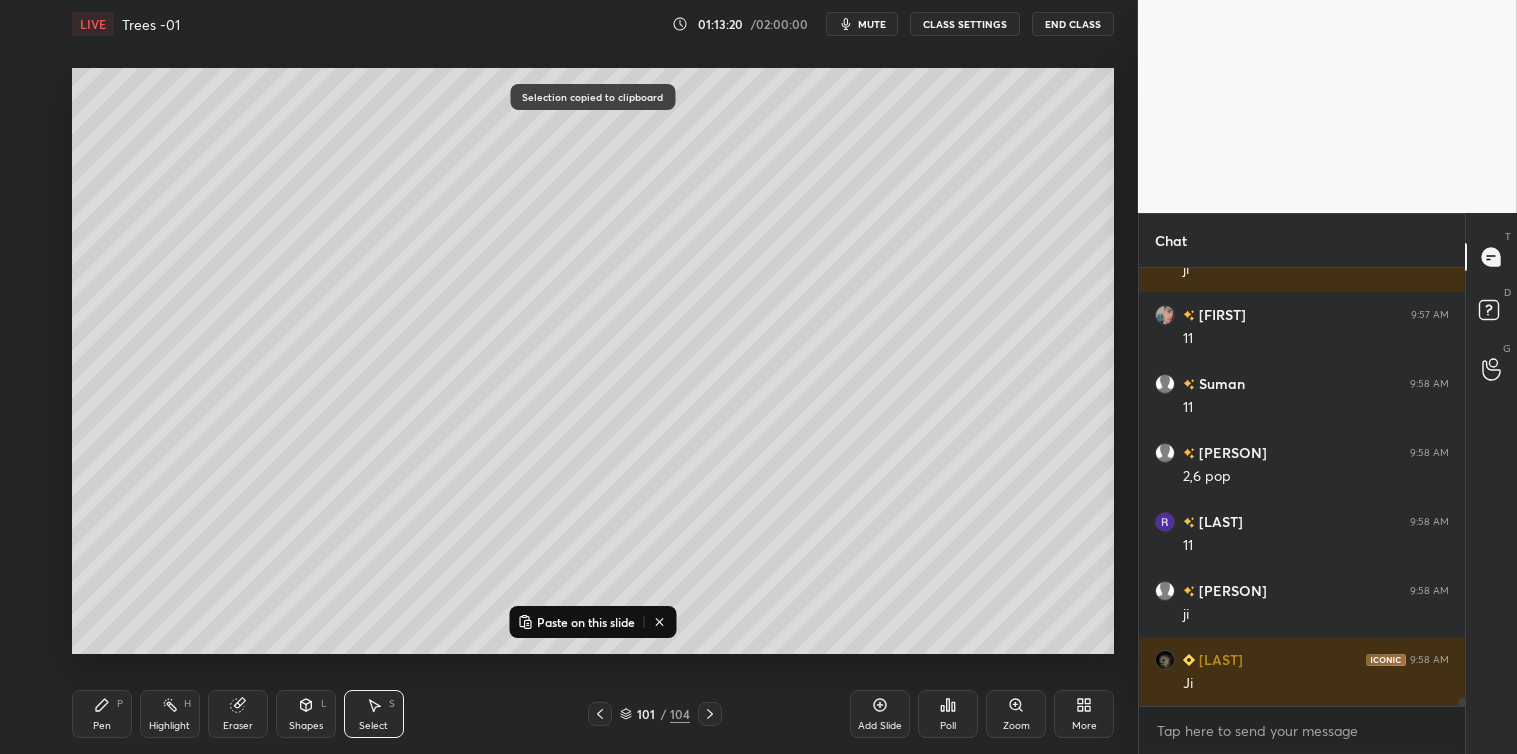 click on "Paste on this slide" at bounding box center [586, 622] 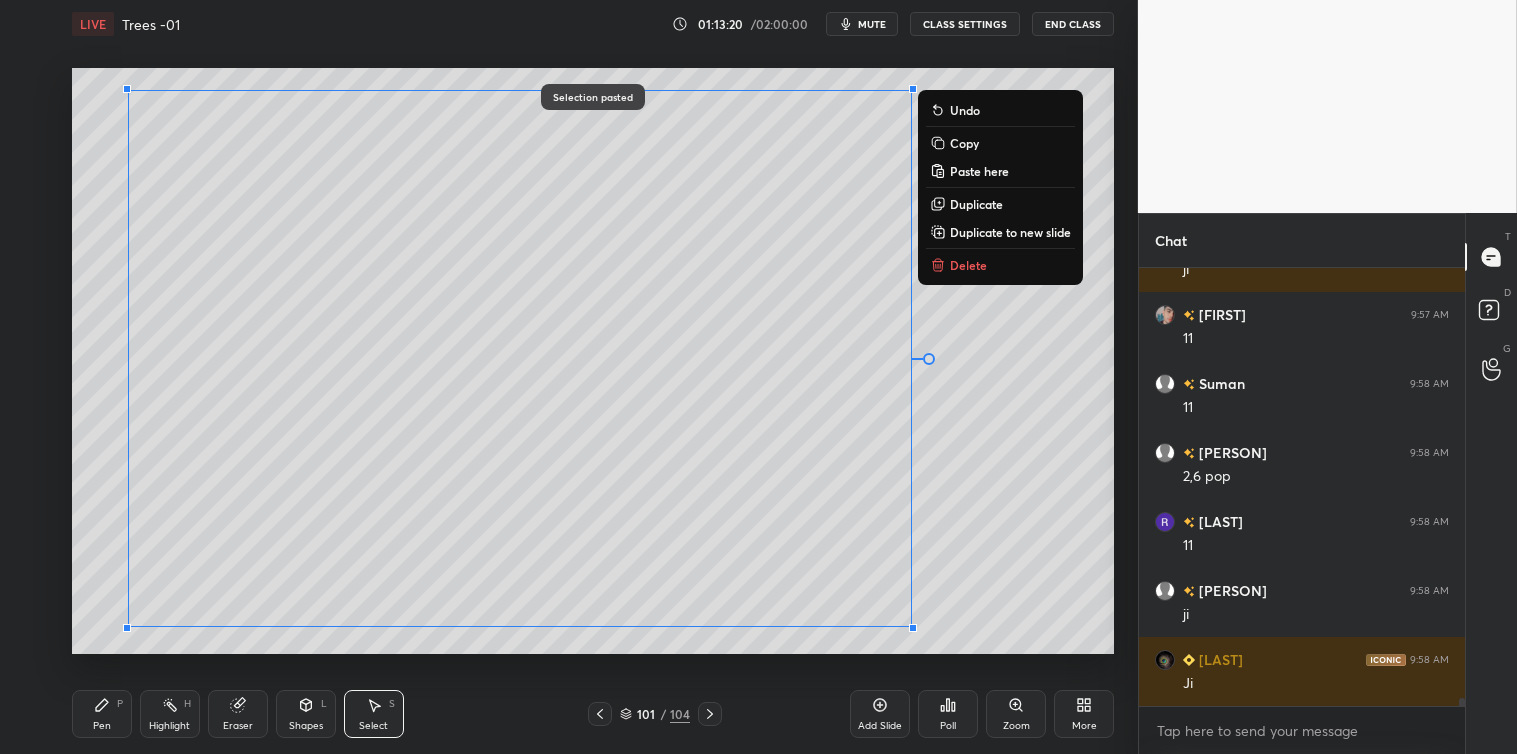 scroll, scrollTop: 24758, scrollLeft: 0, axis: vertical 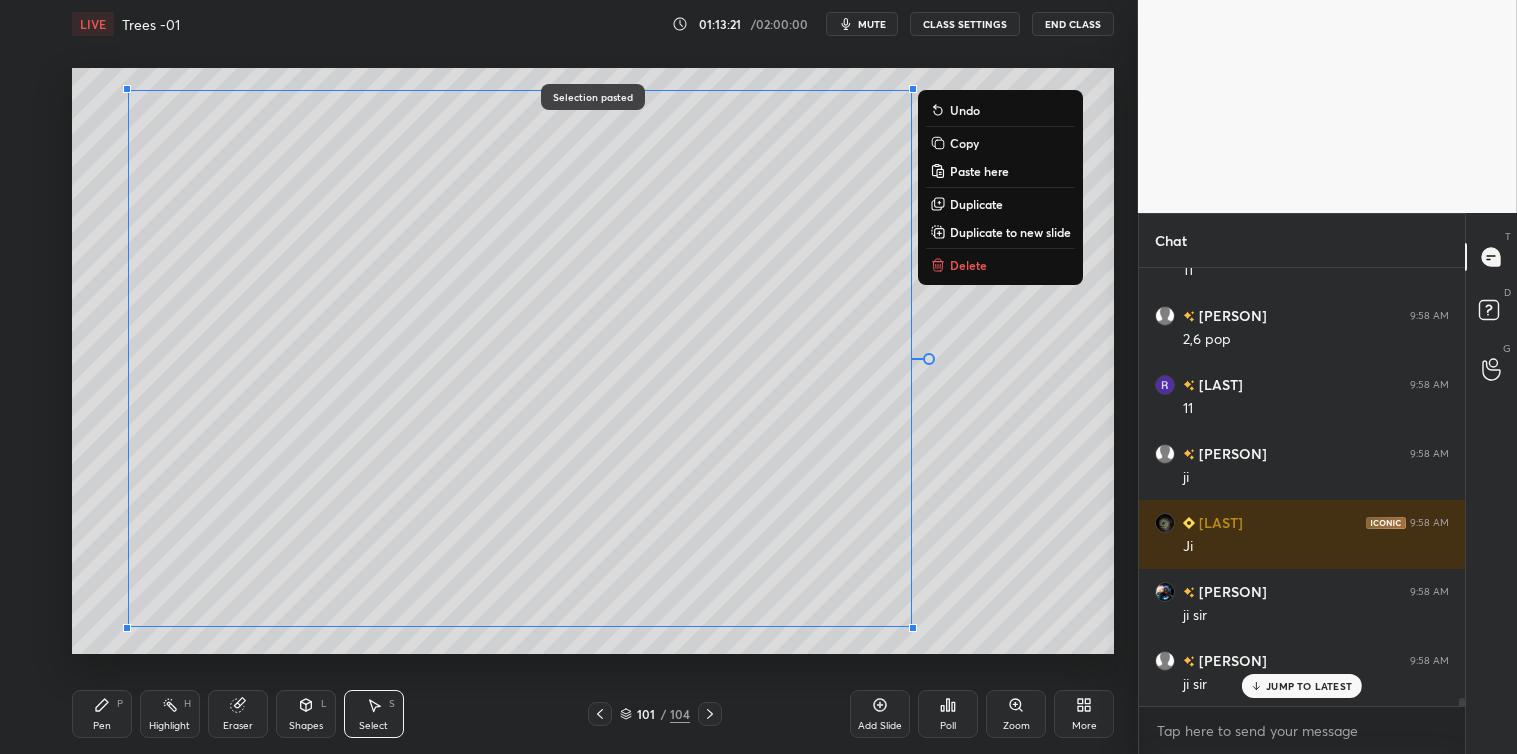 click on "0 ° Undo Copy Paste here Duplicate Duplicate to new slide Delete" at bounding box center [593, 361] 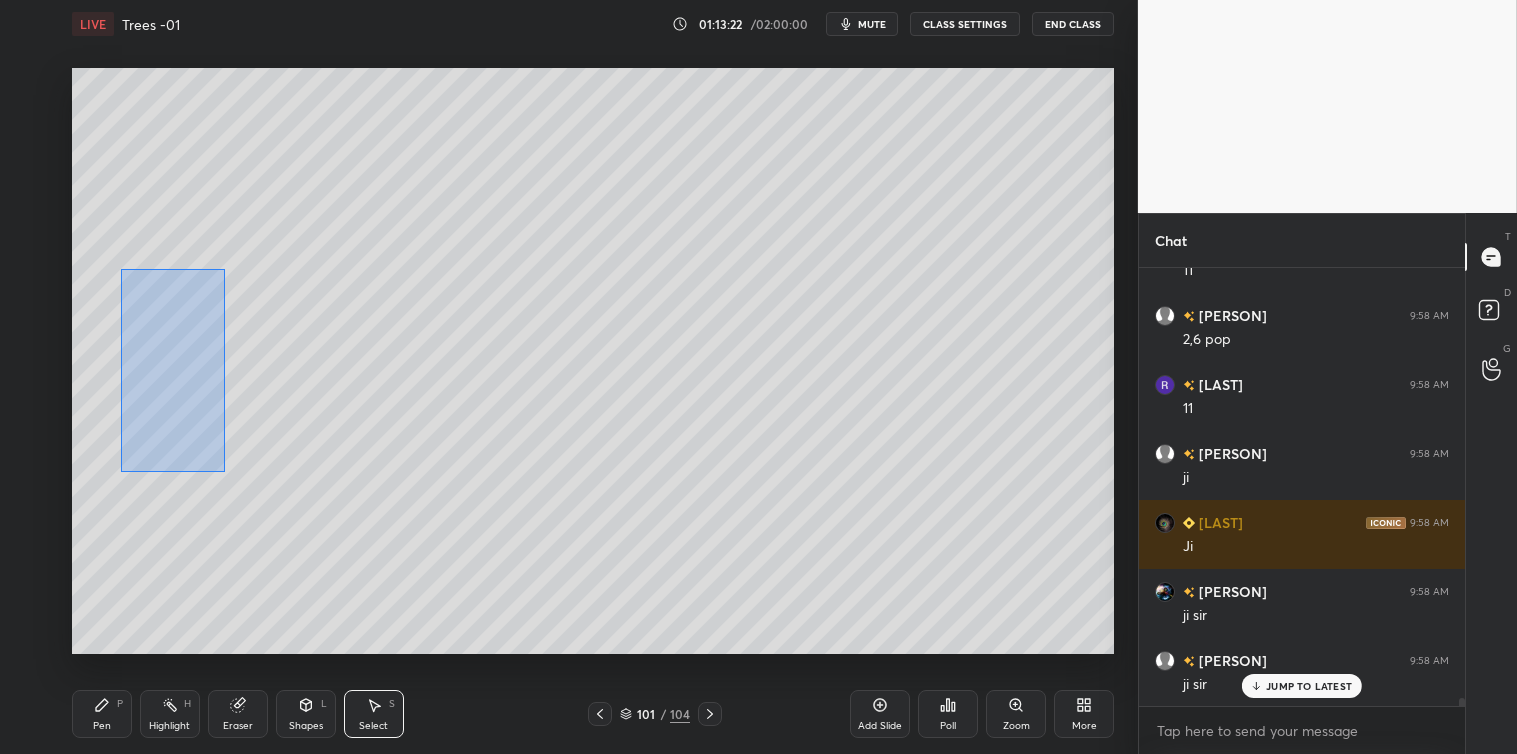 scroll, scrollTop: 24827, scrollLeft: 0, axis: vertical 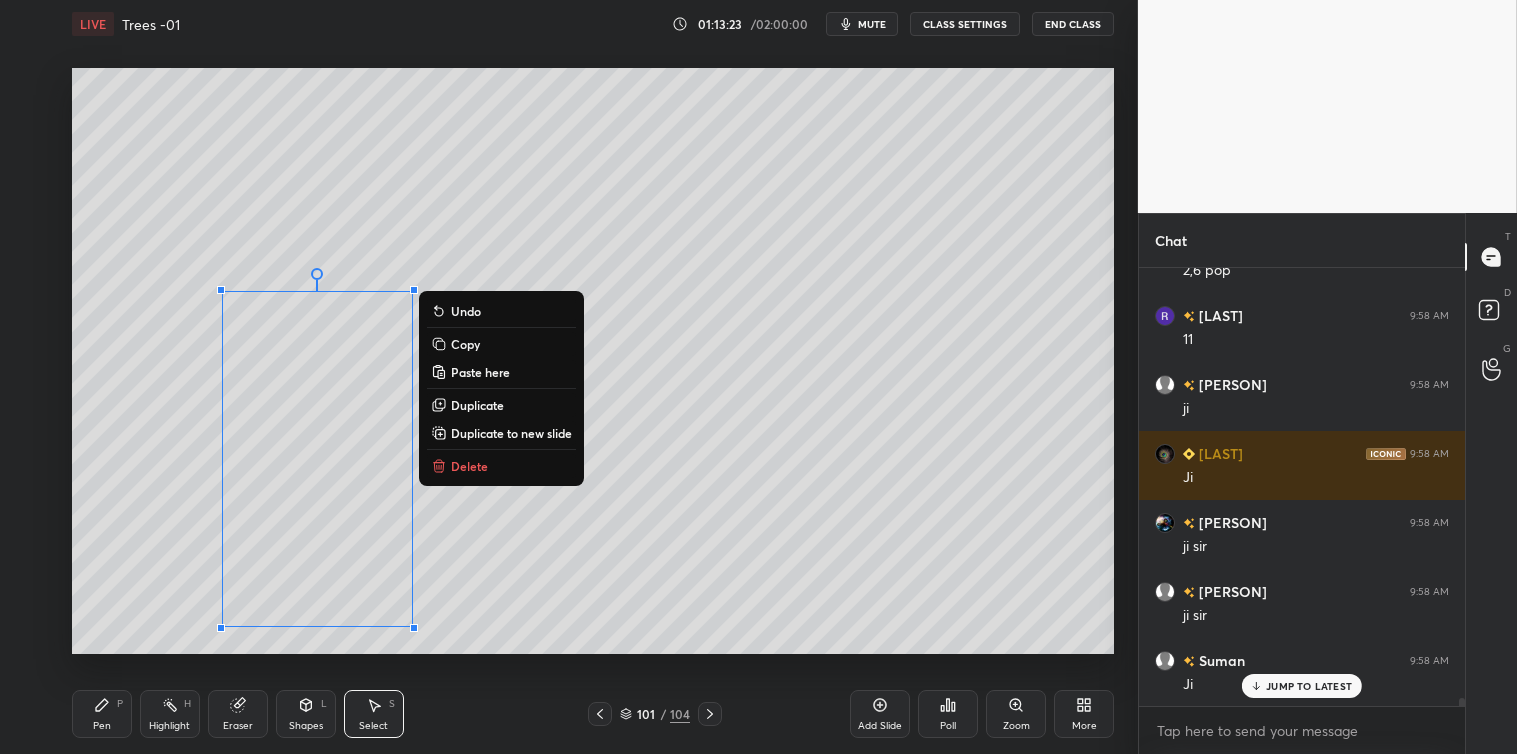 click on "Delete" at bounding box center (469, 466) 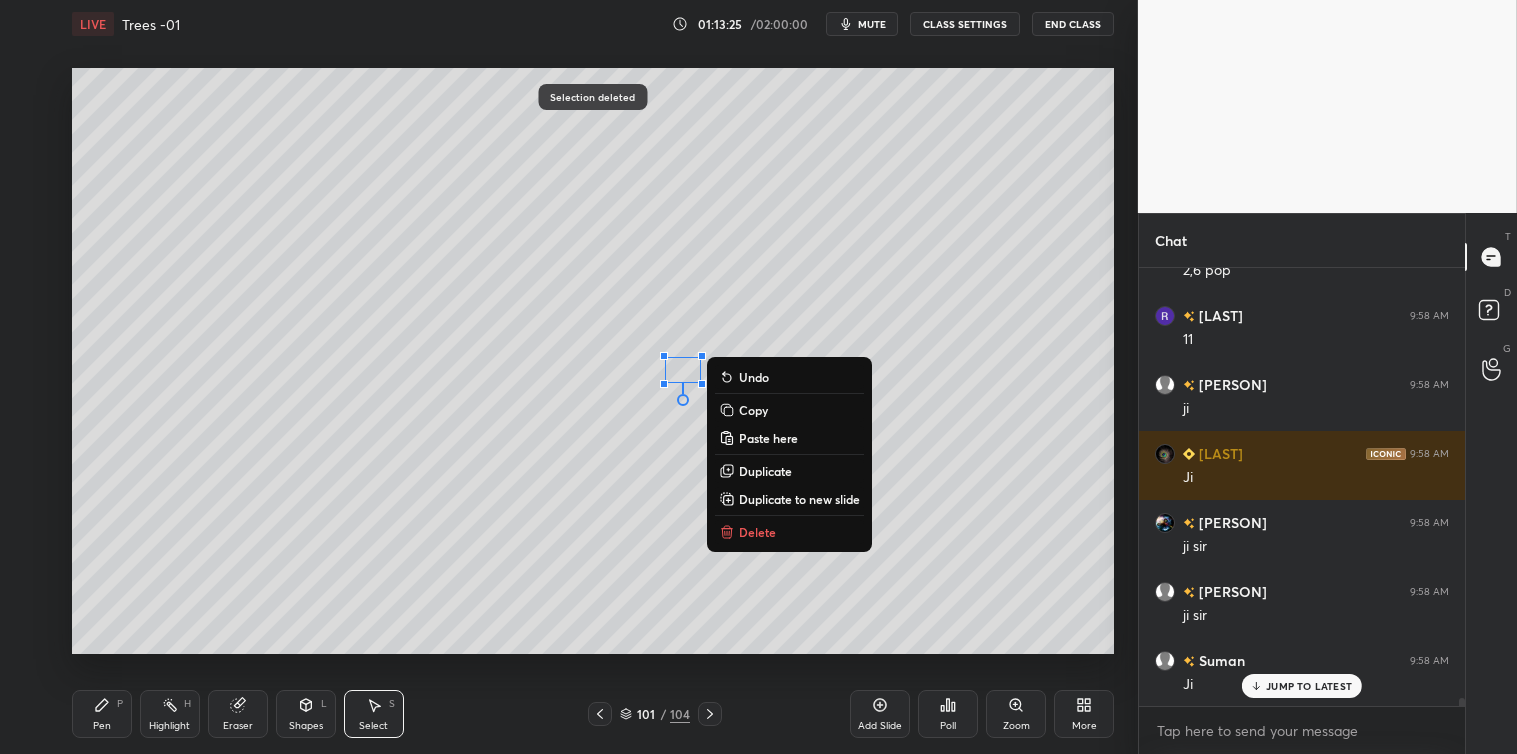 click on "Delete" at bounding box center [757, 532] 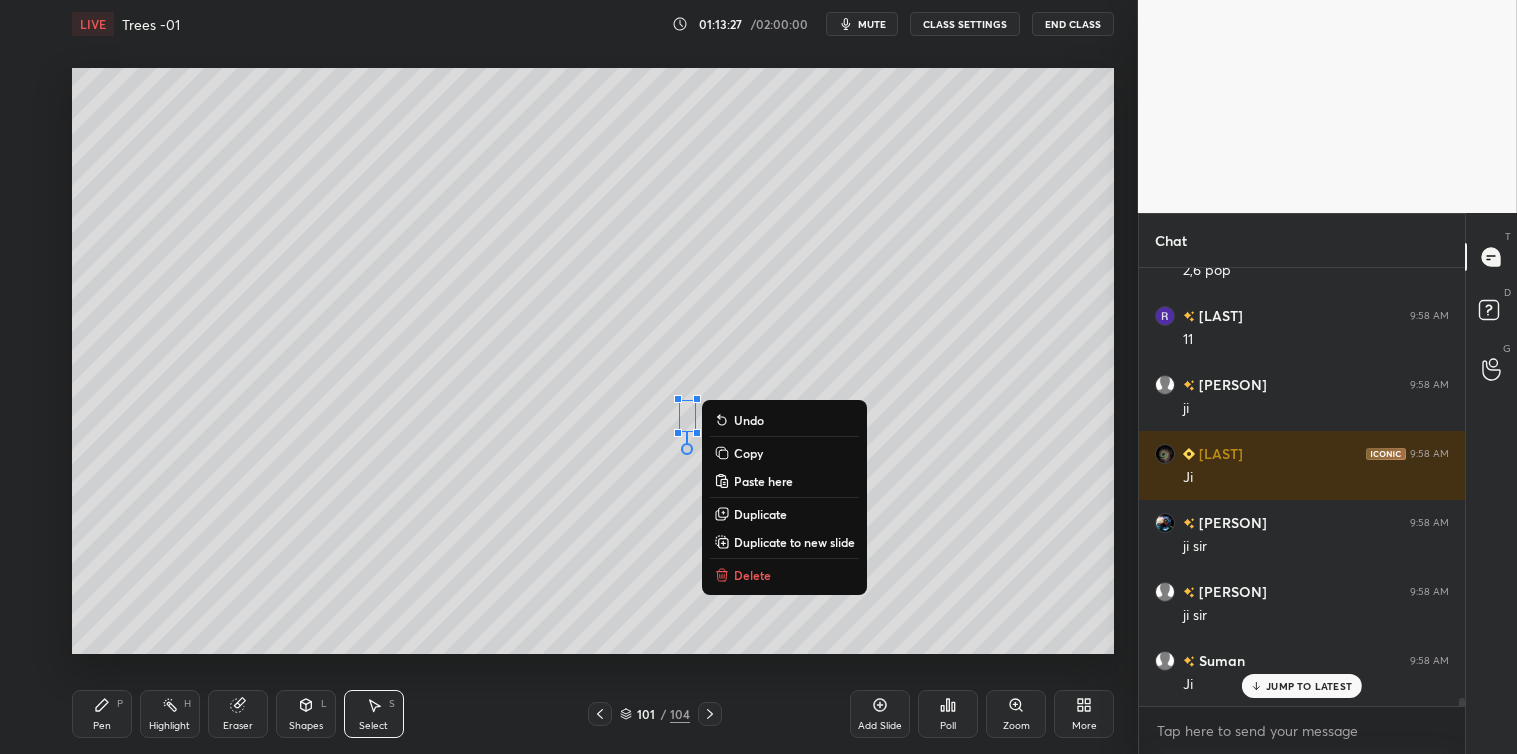click on "Delete" at bounding box center (752, 575) 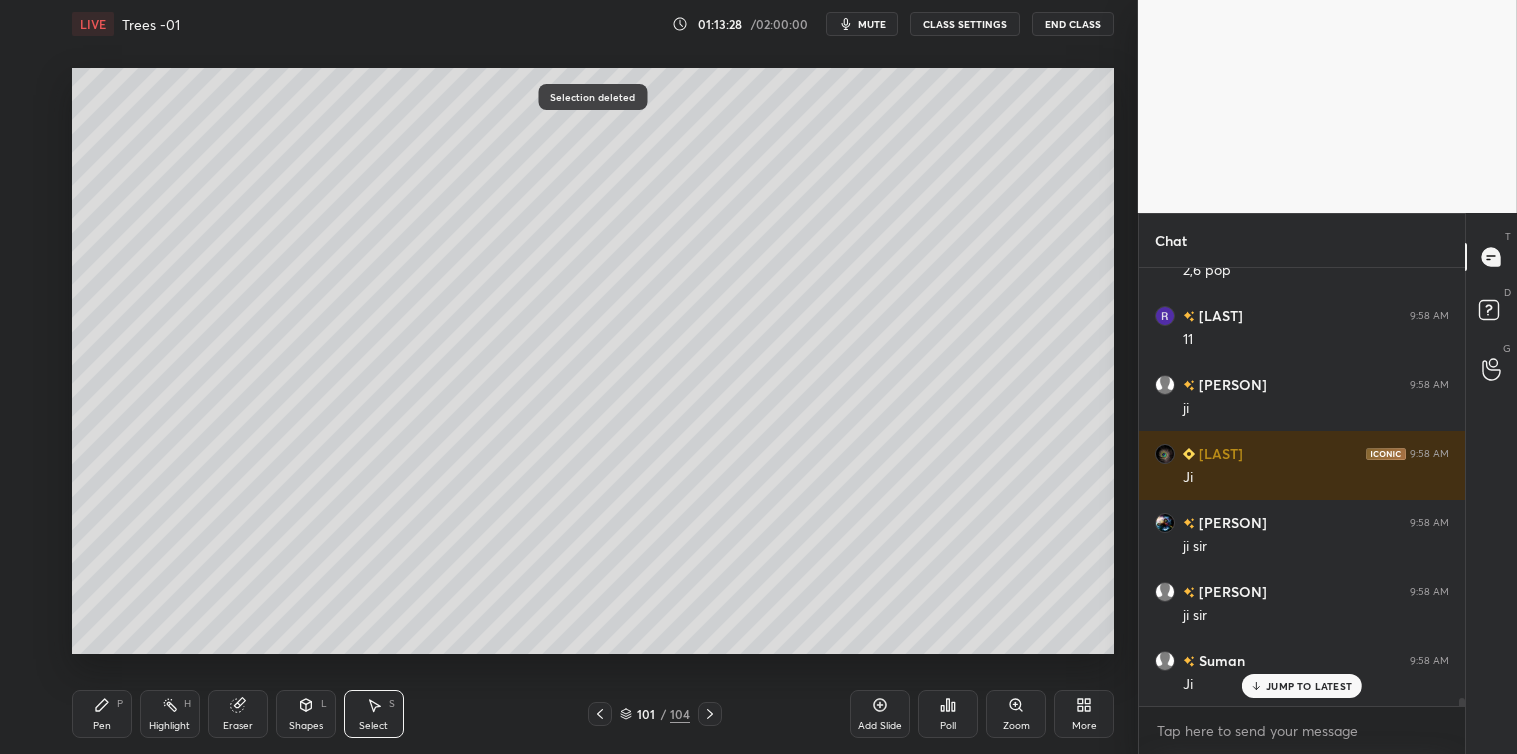click on "Pen P" at bounding box center (102, 714) 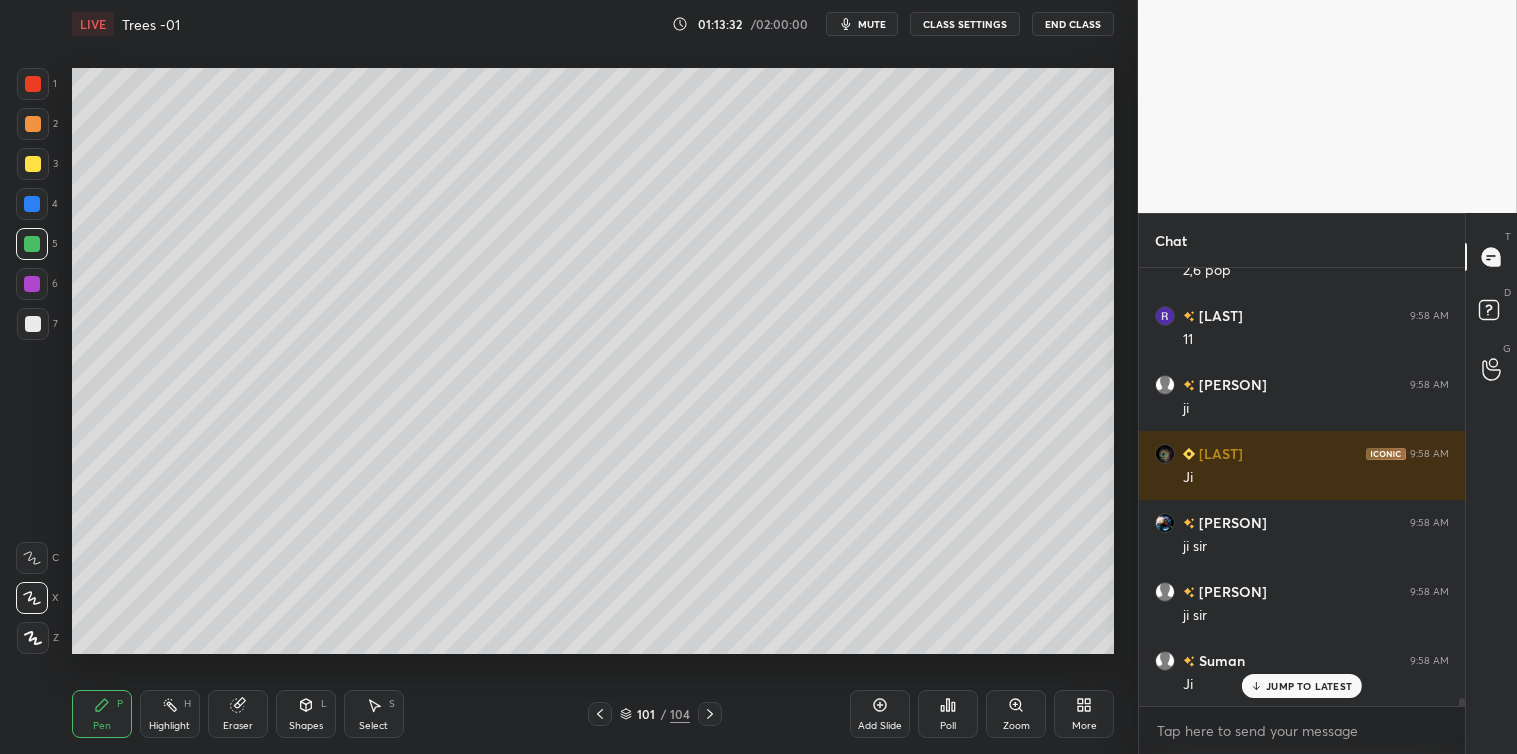 click at bounding box center [32, 204] 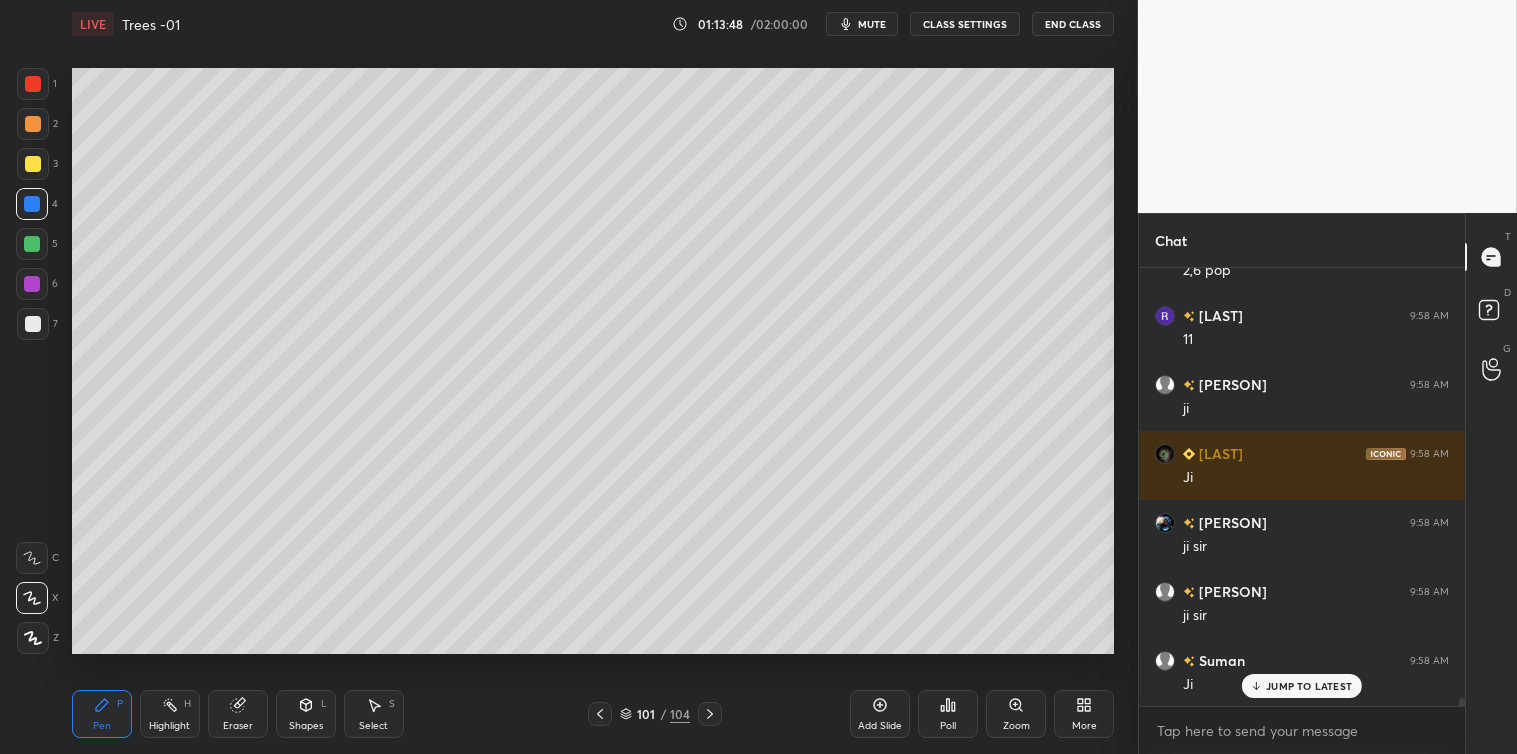 click on "Select S" at bounding box center (374, 714) 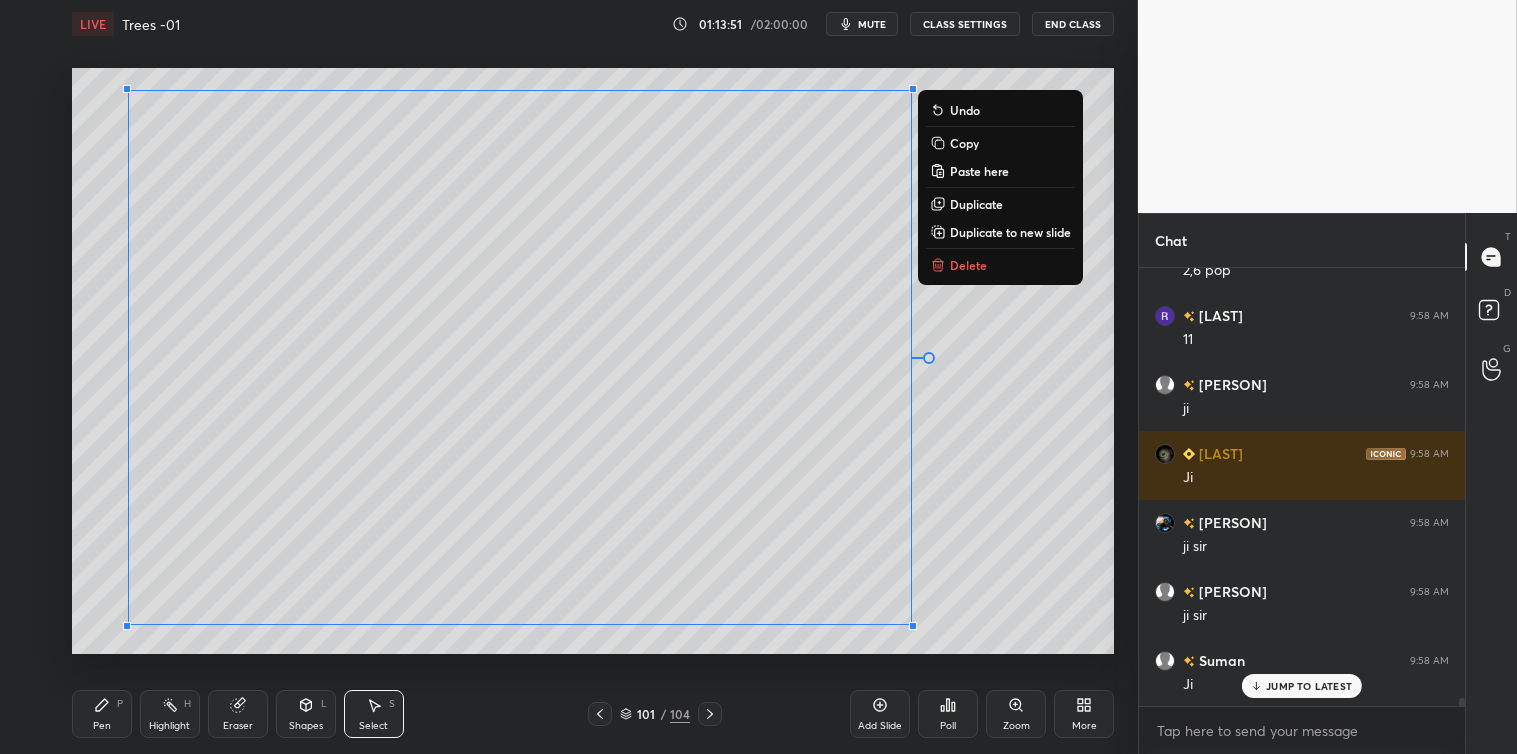 click on "Copy" at bounding box center [964, 143] 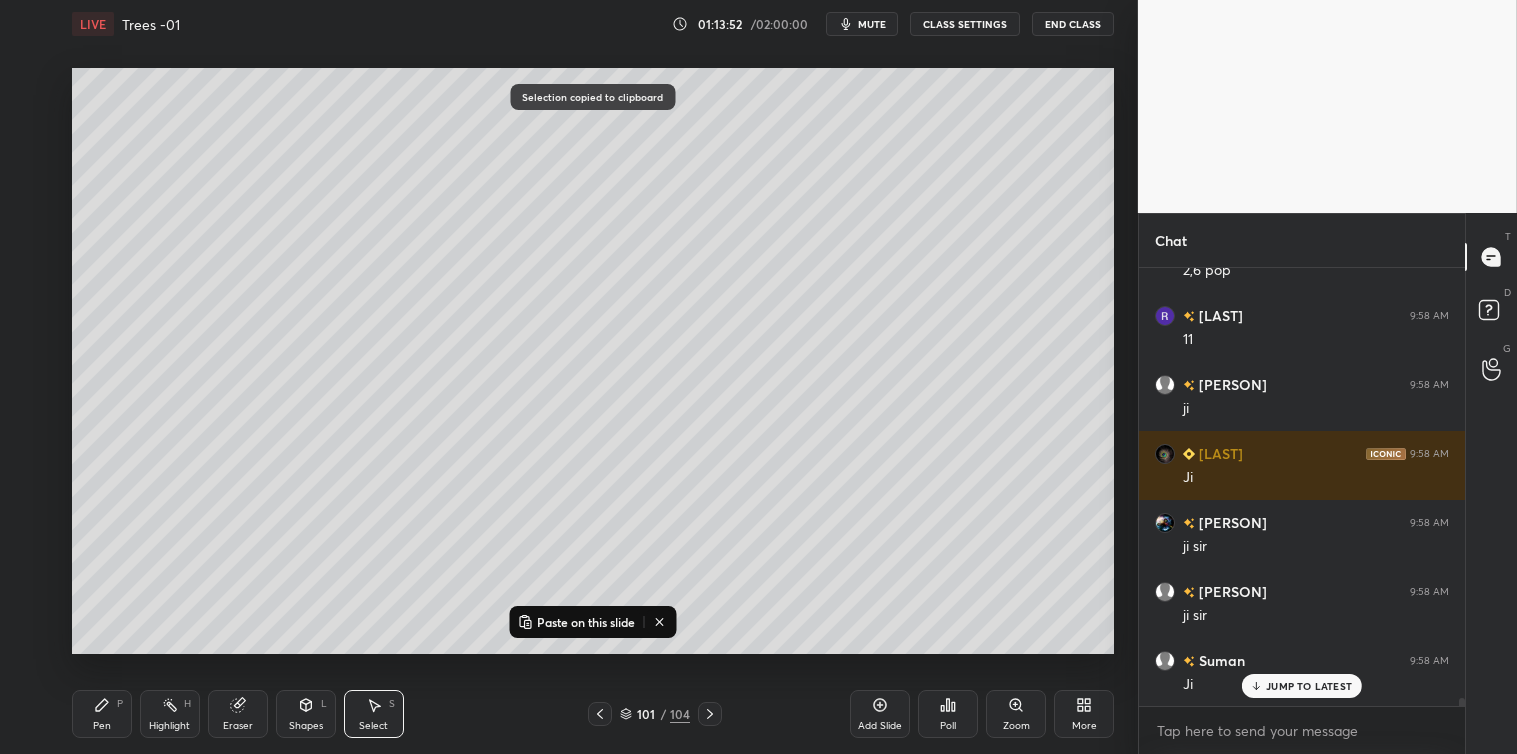 click on "Add Slide" at bounding box center (880, 714) 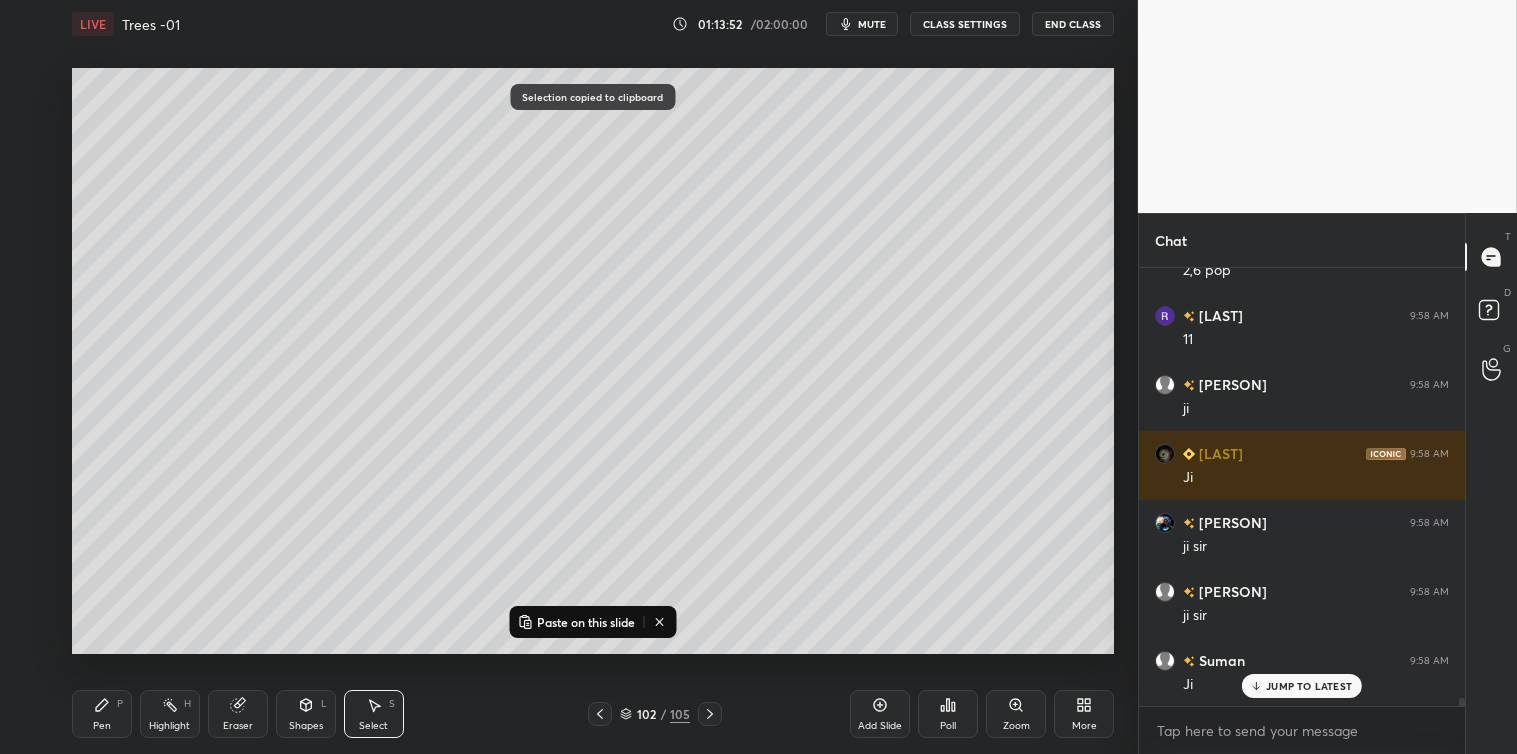 click on "Paste on this slide" at bounding box center (576, 622) 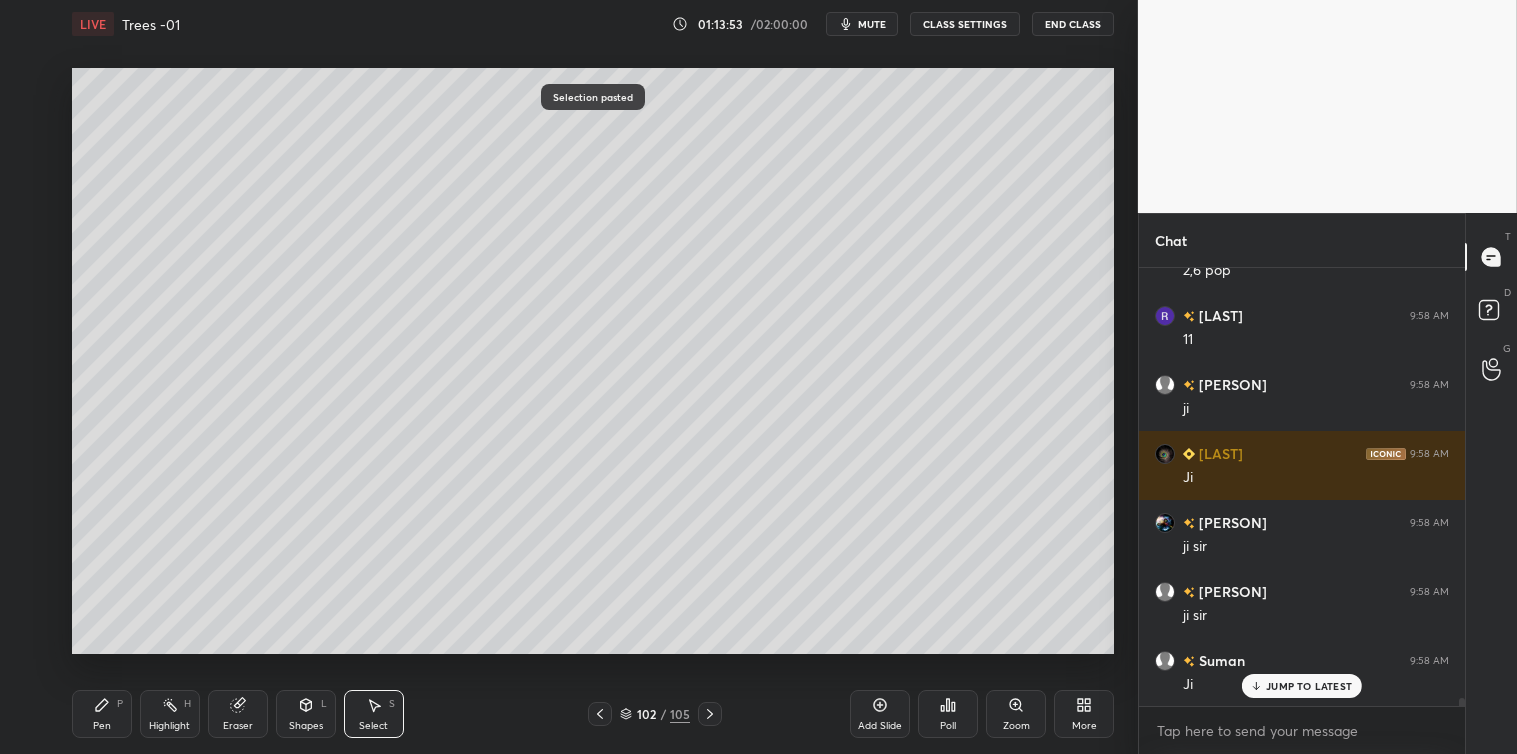 click on "0 ° Undo Copy Paste here Duplicate Duplicate to new slide Delete Selection pasted Setting up your live class Poll for   secs No correct answer Start poll" at bounding box center (593, 361) 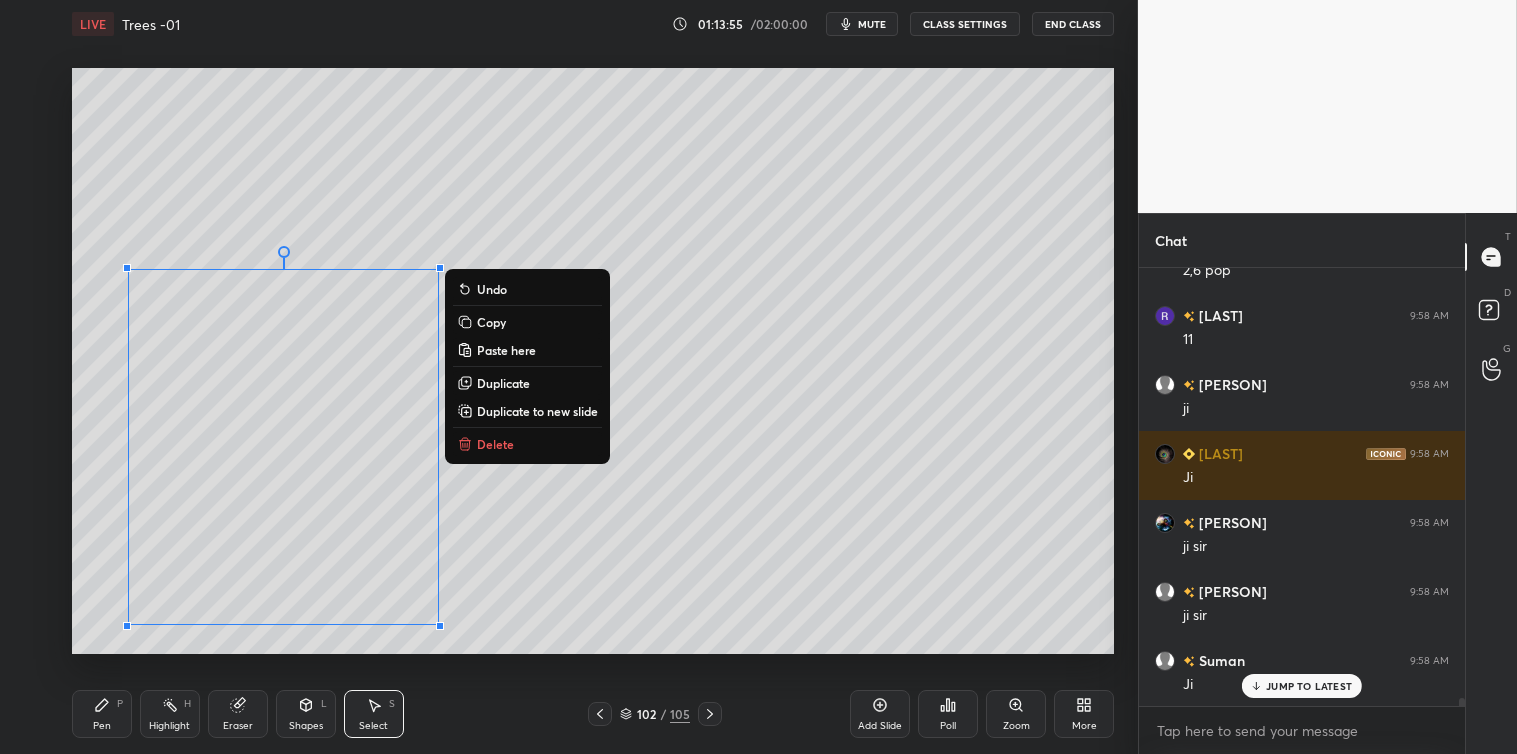 click on "Delete" at bounding box center (495, 444) 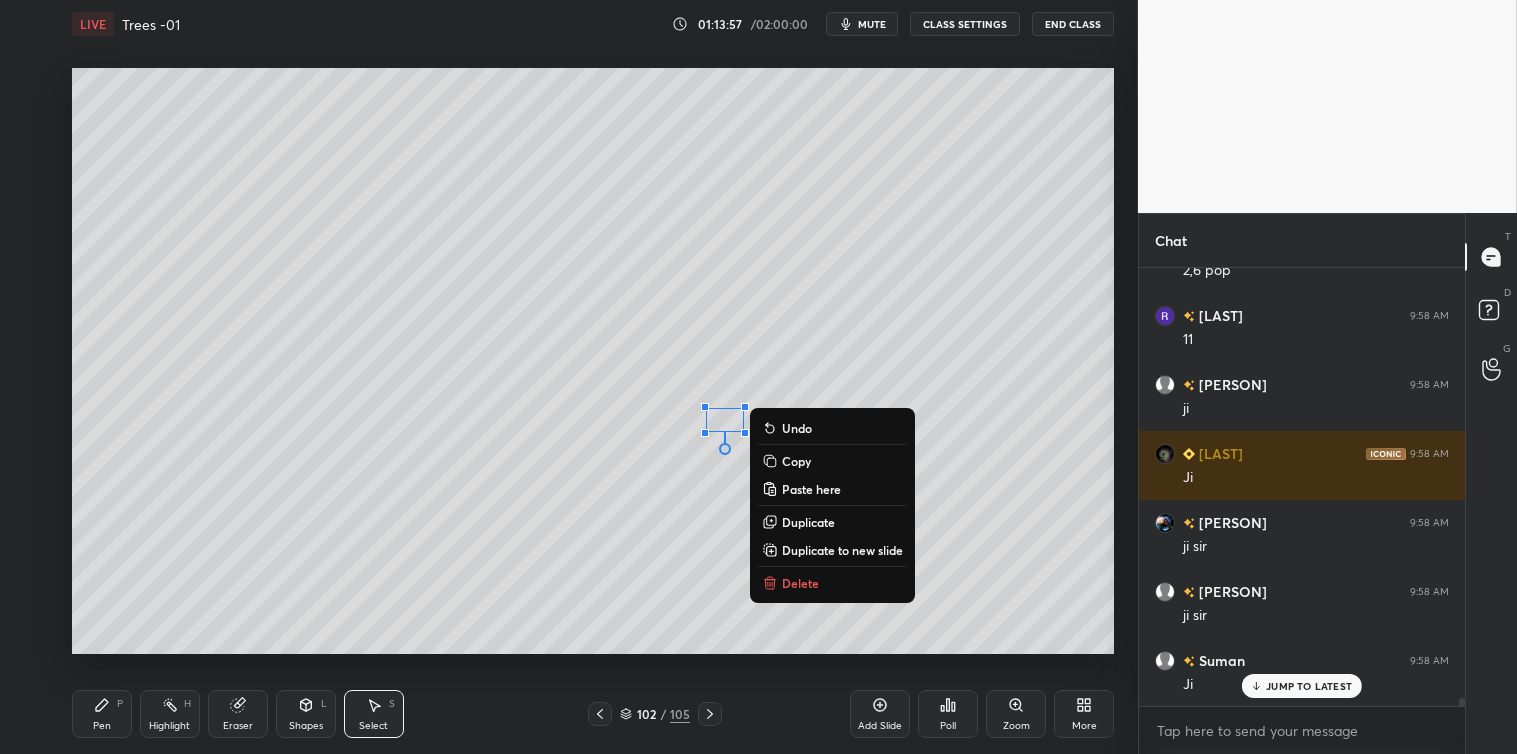 click on "Delete" at bounding box center (832, 583) 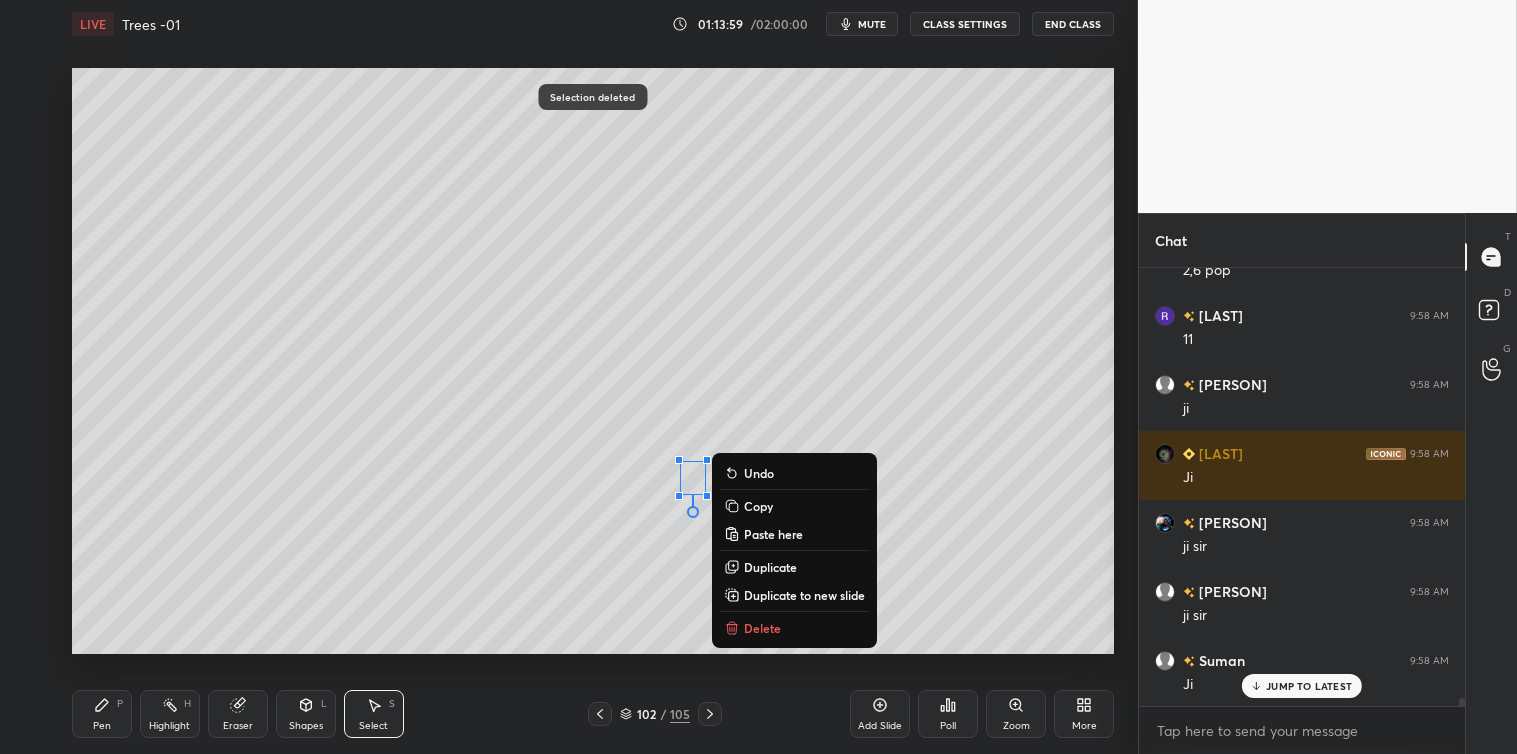 click on "Delete" at bounding box center [762, 628] 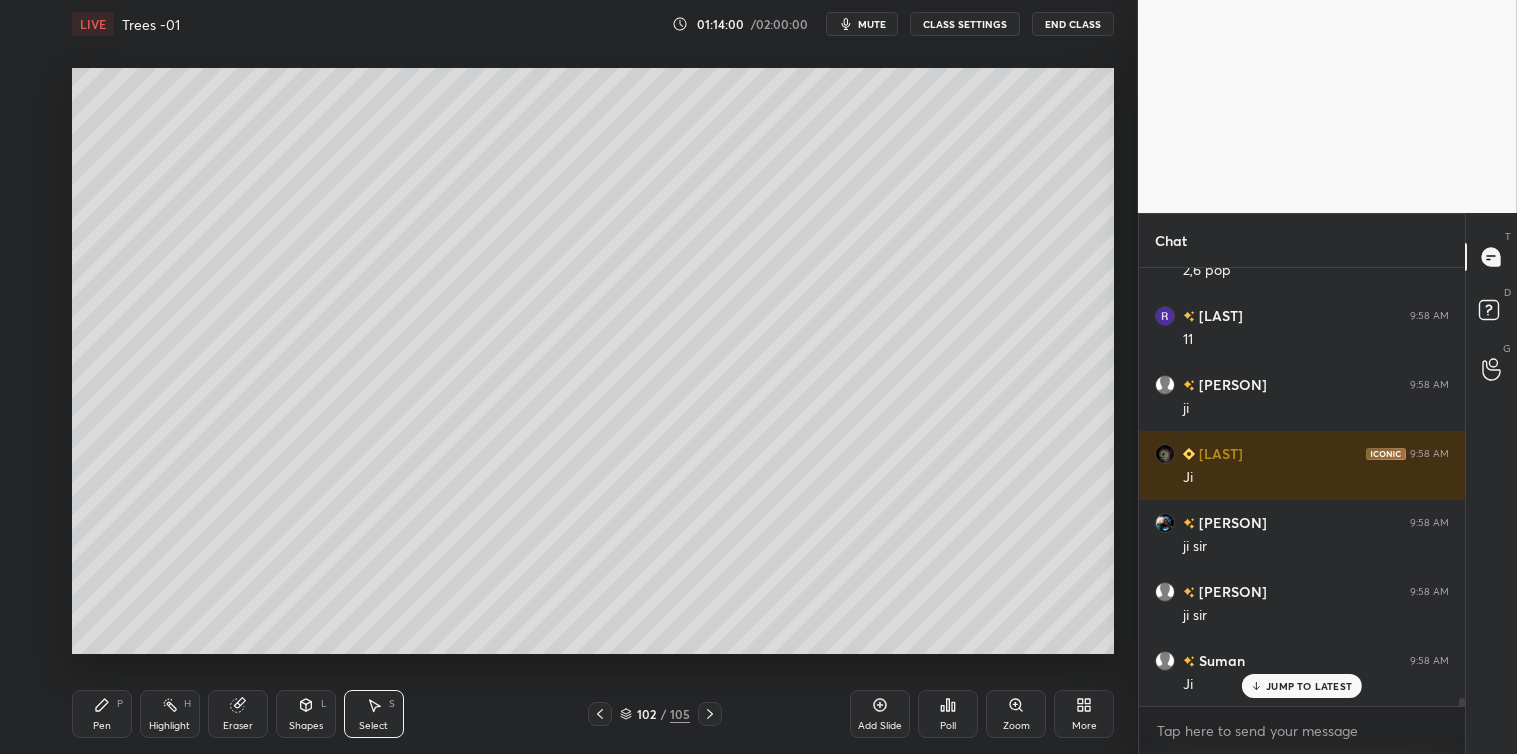 click on "Pen" at bounding box center [102, 726] 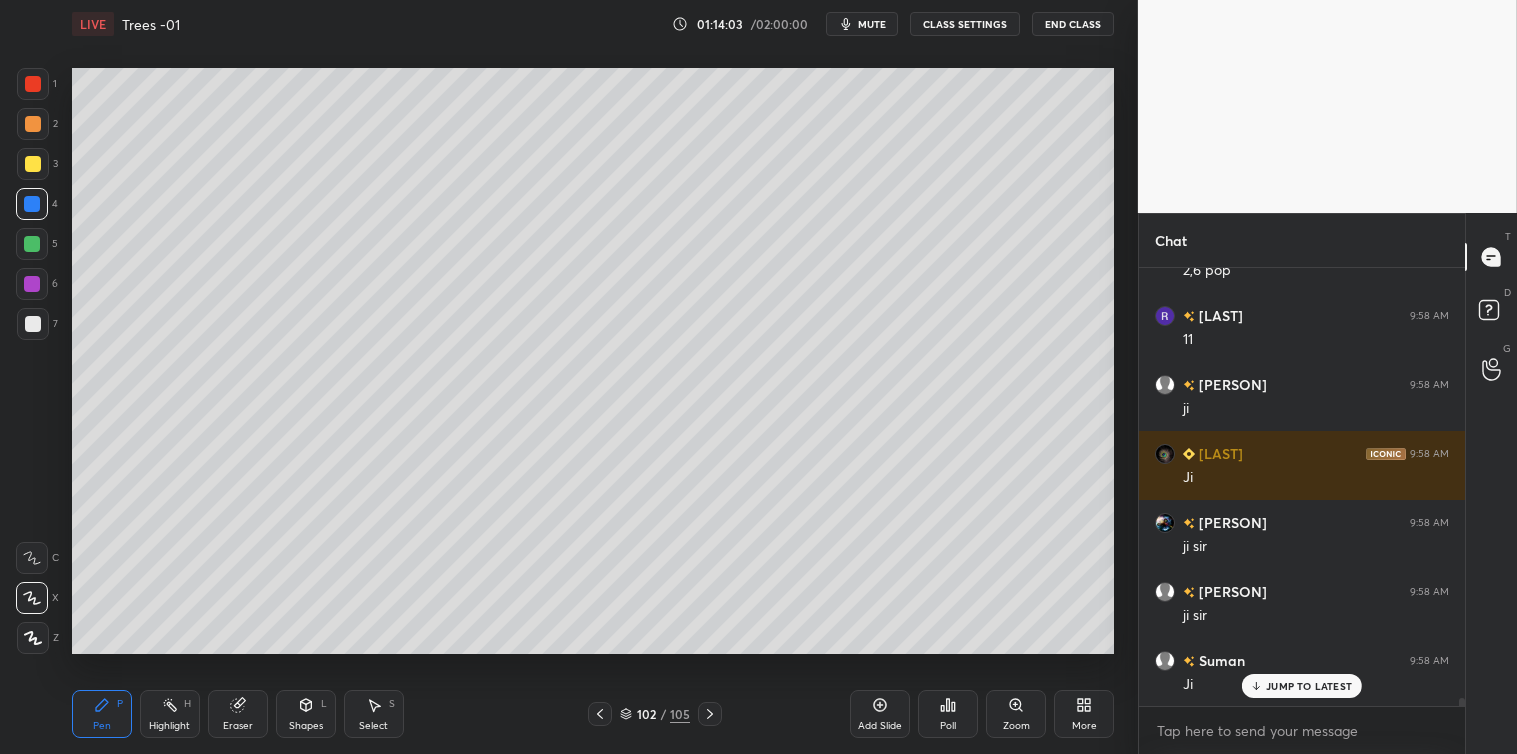 scroll, scrollTop: 24896, scrollLeft: 0, axis: vertical 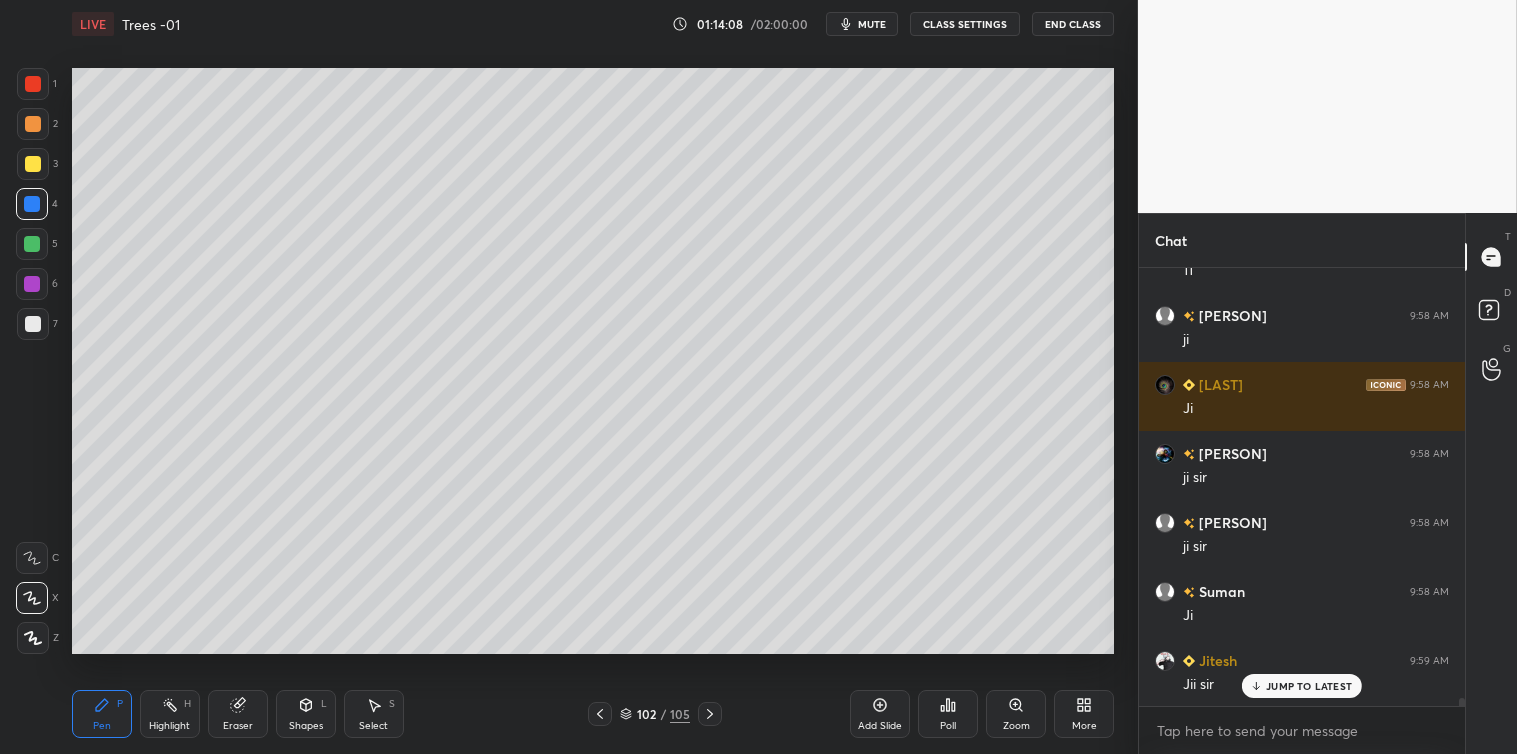click 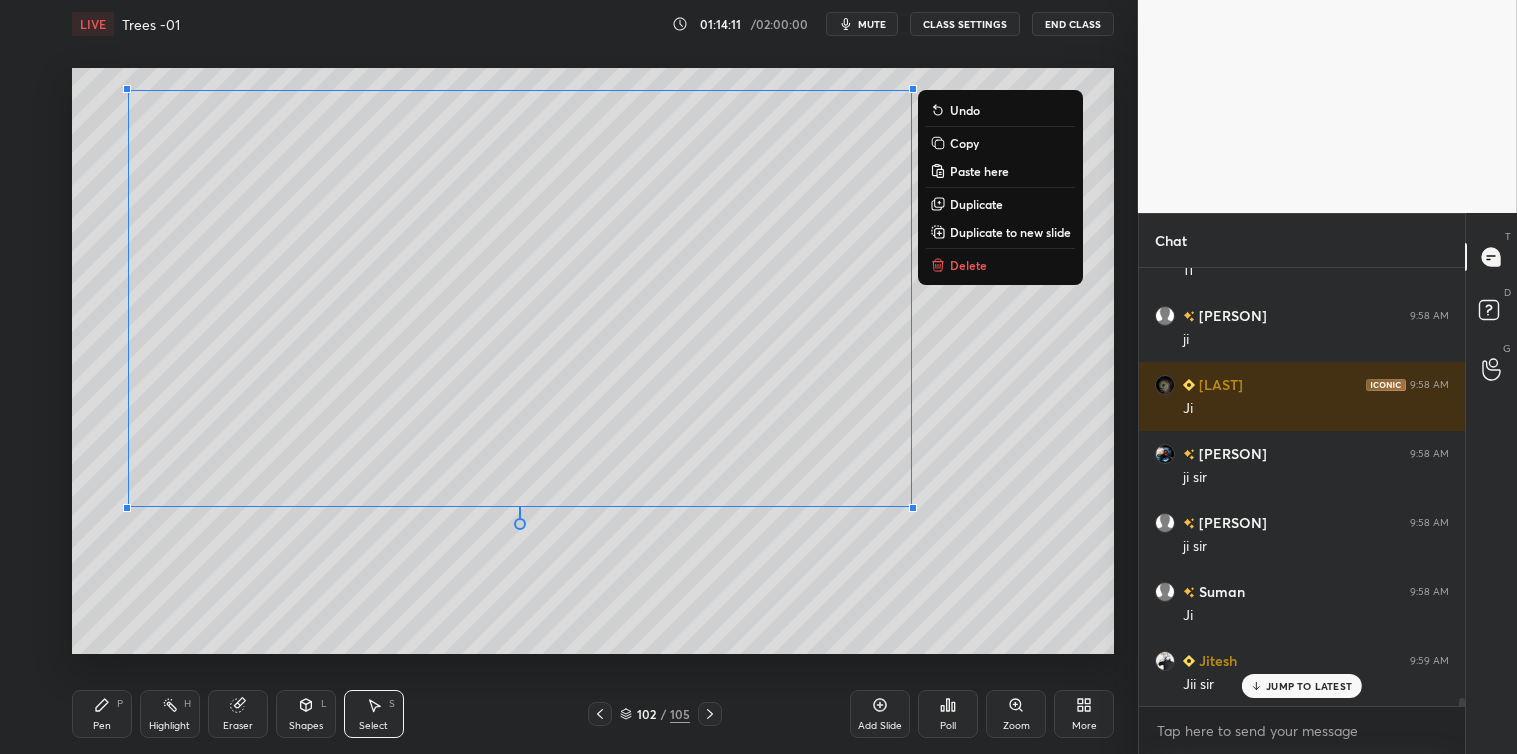 click 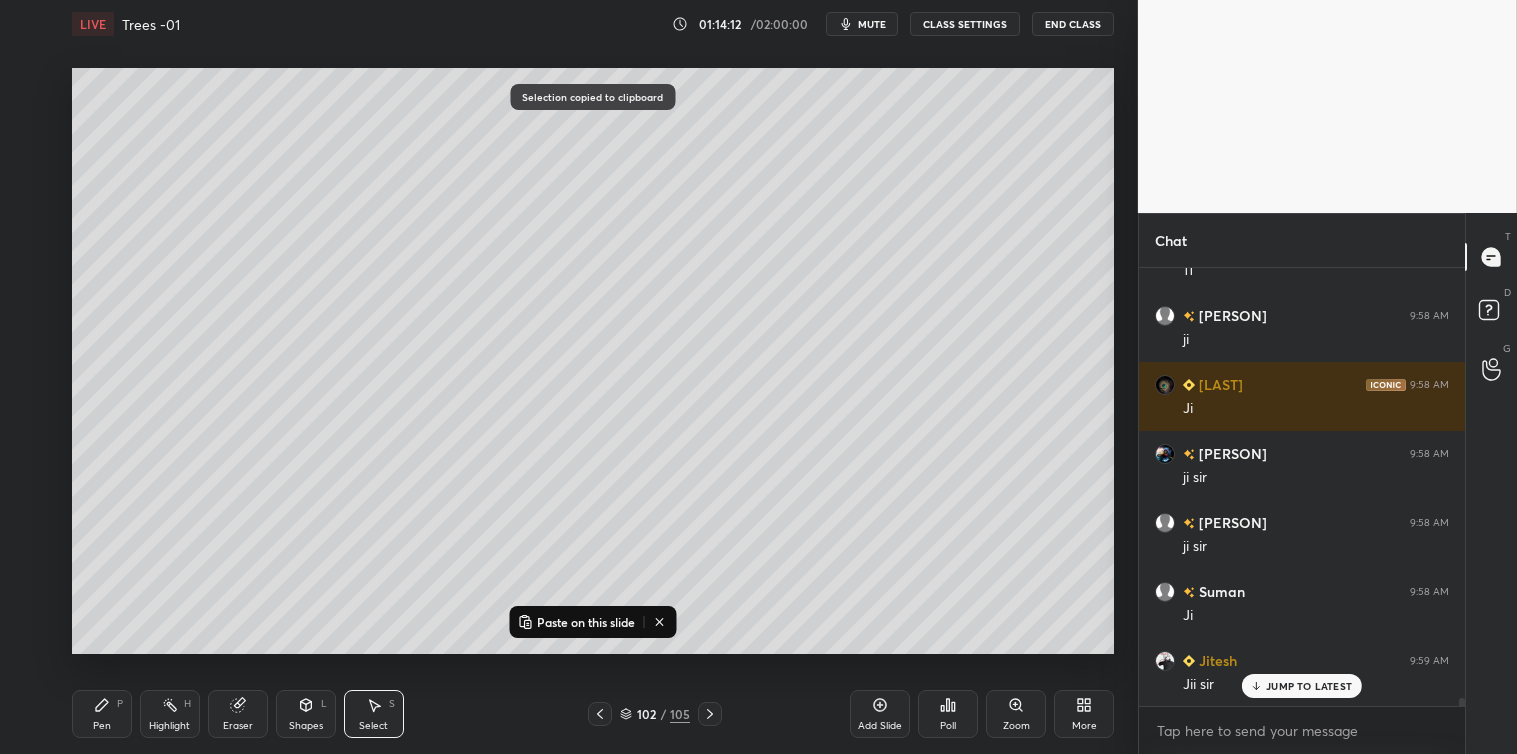 click on "Add Slide" at bounding box center [880, 714] 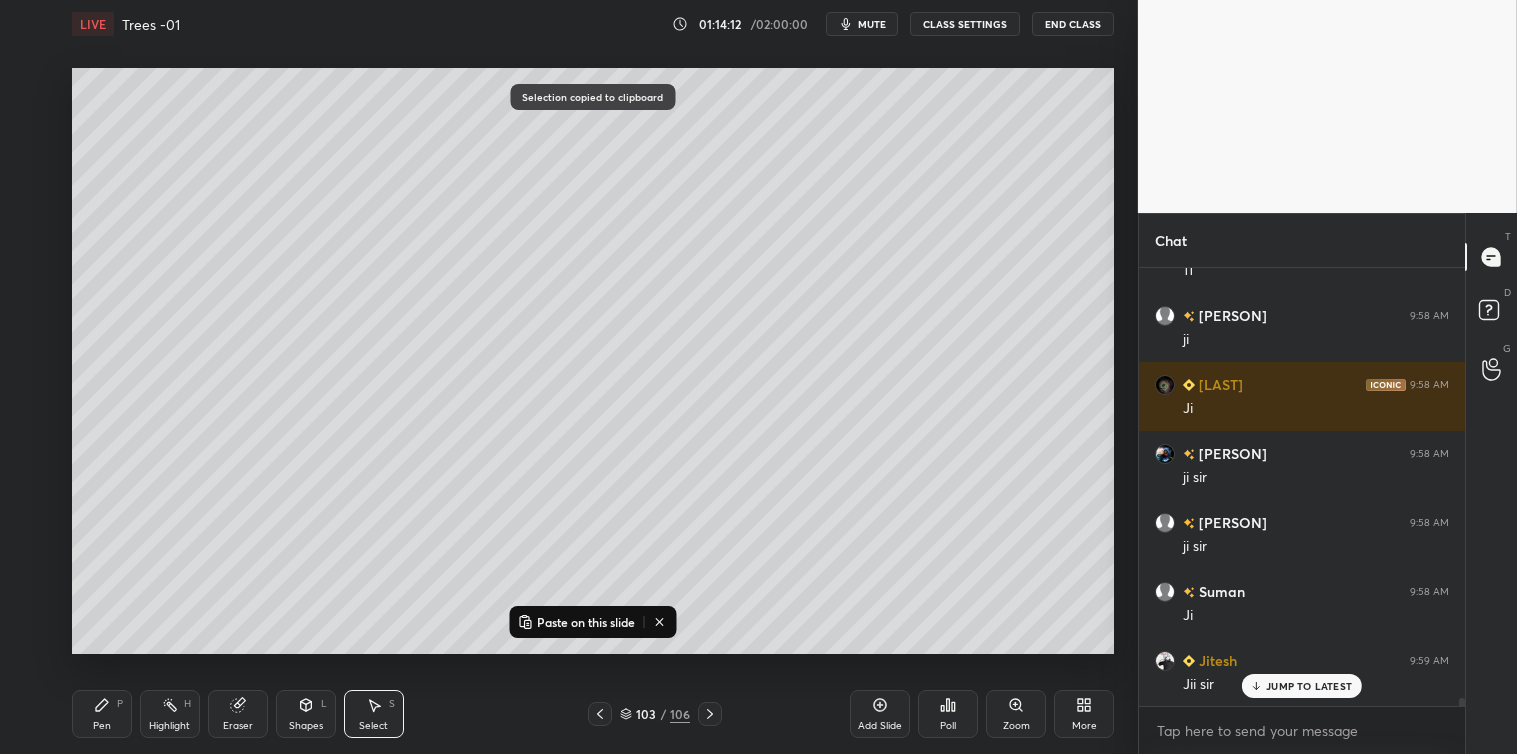 click on "Paste on this slide" at bounding box center (586, 622) 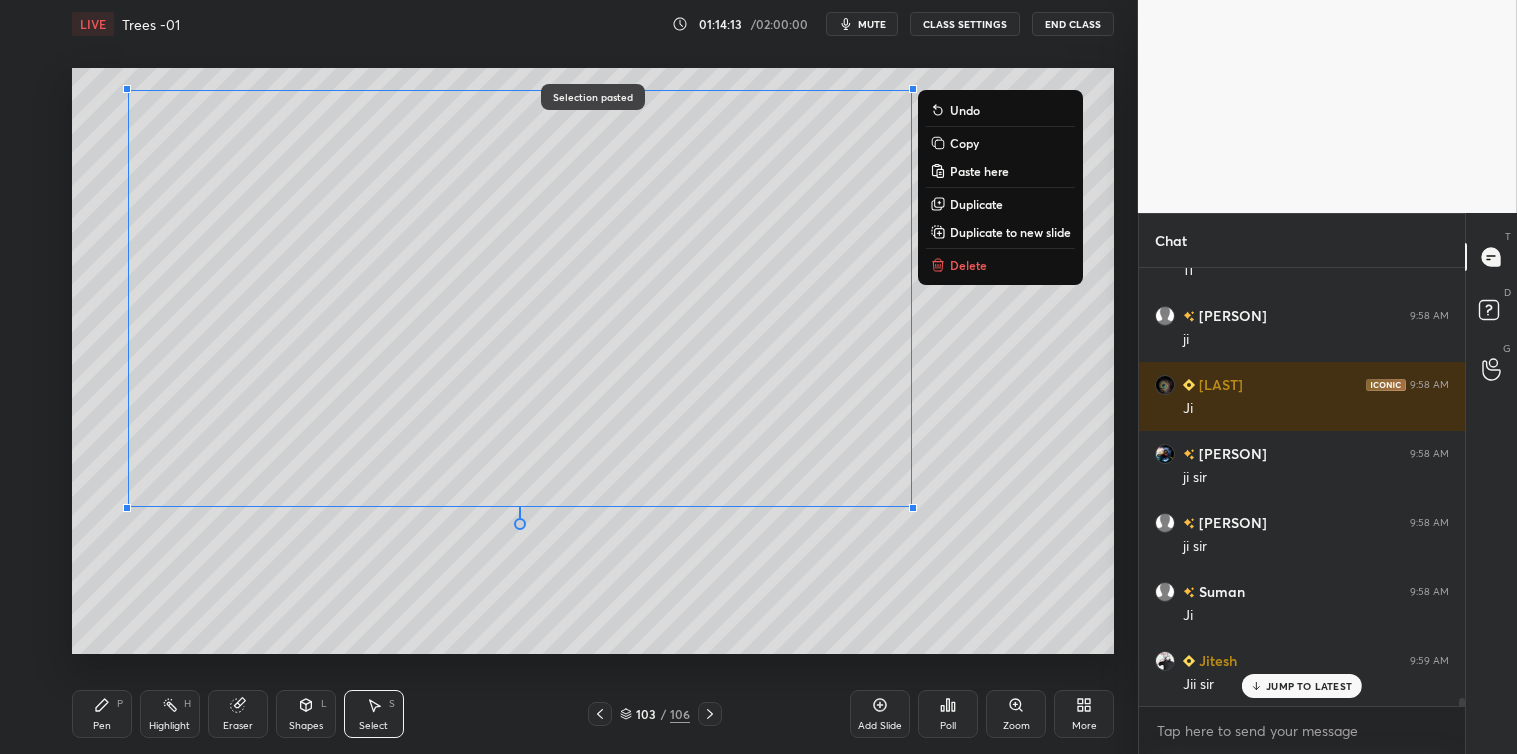click on "0 ° Undo Copy Paste here Duplicate Duplicate to new slide Delete" at bounding box center [593, 361] 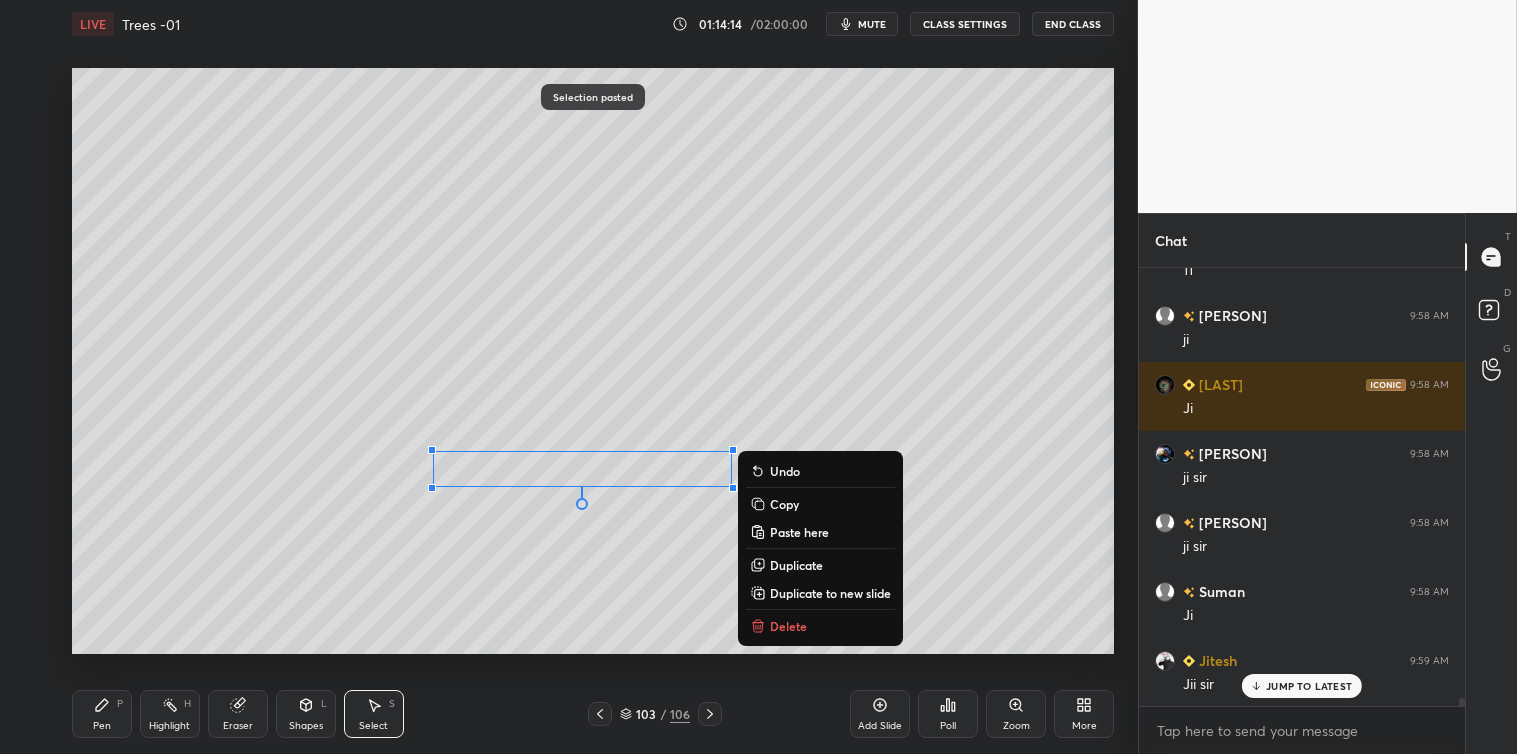 click on "Delete" at bounding box center [788, 626] 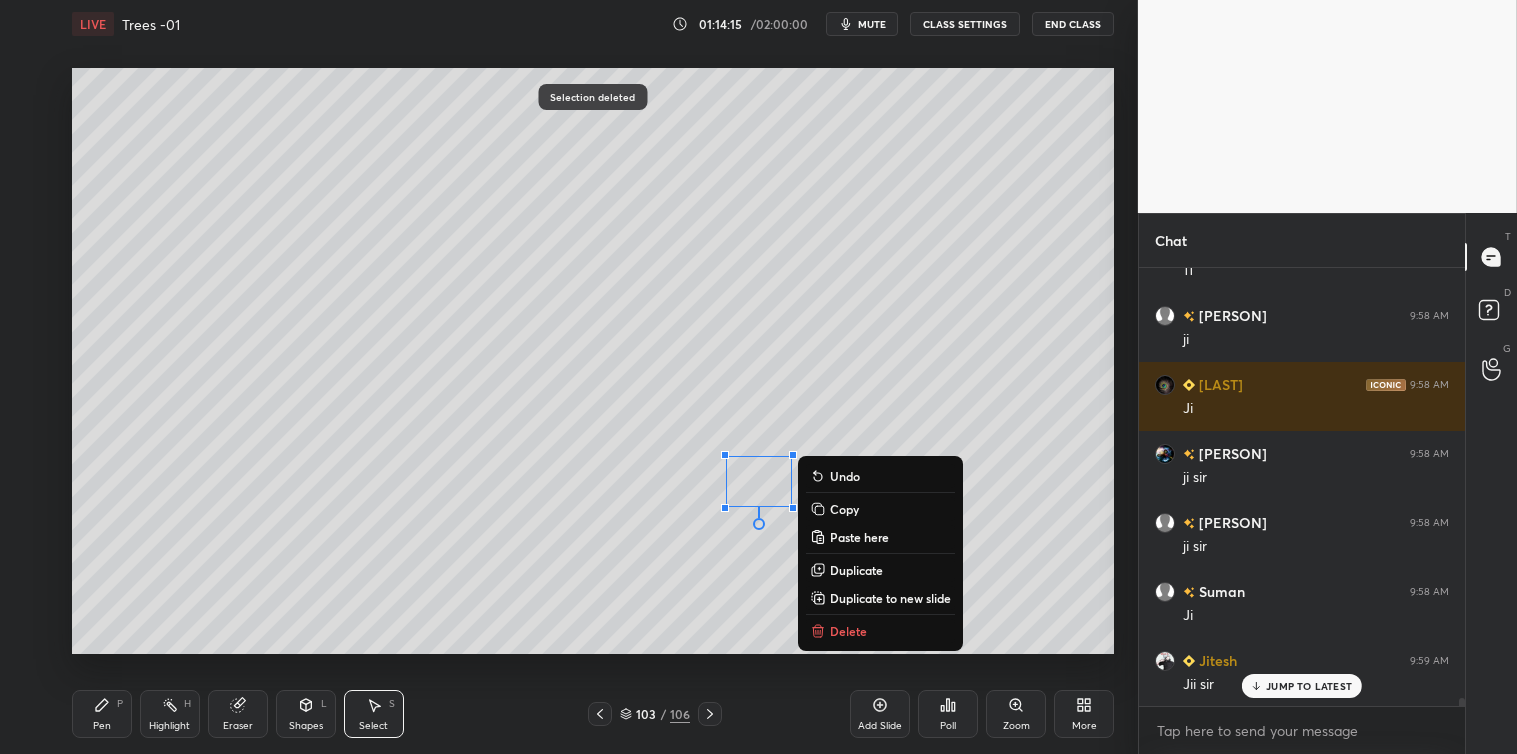 click 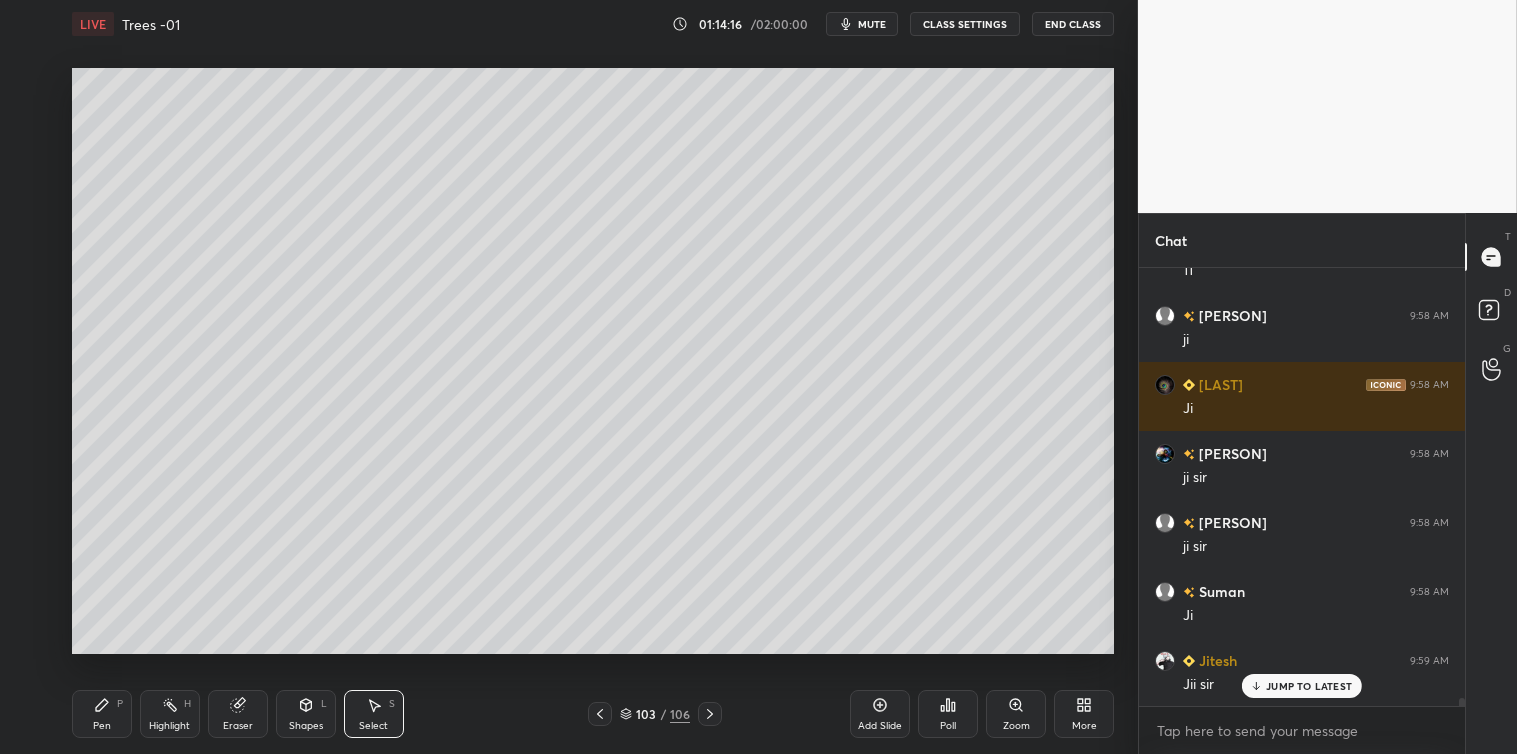 click on "Pen P" at bounding box center (102, 714) 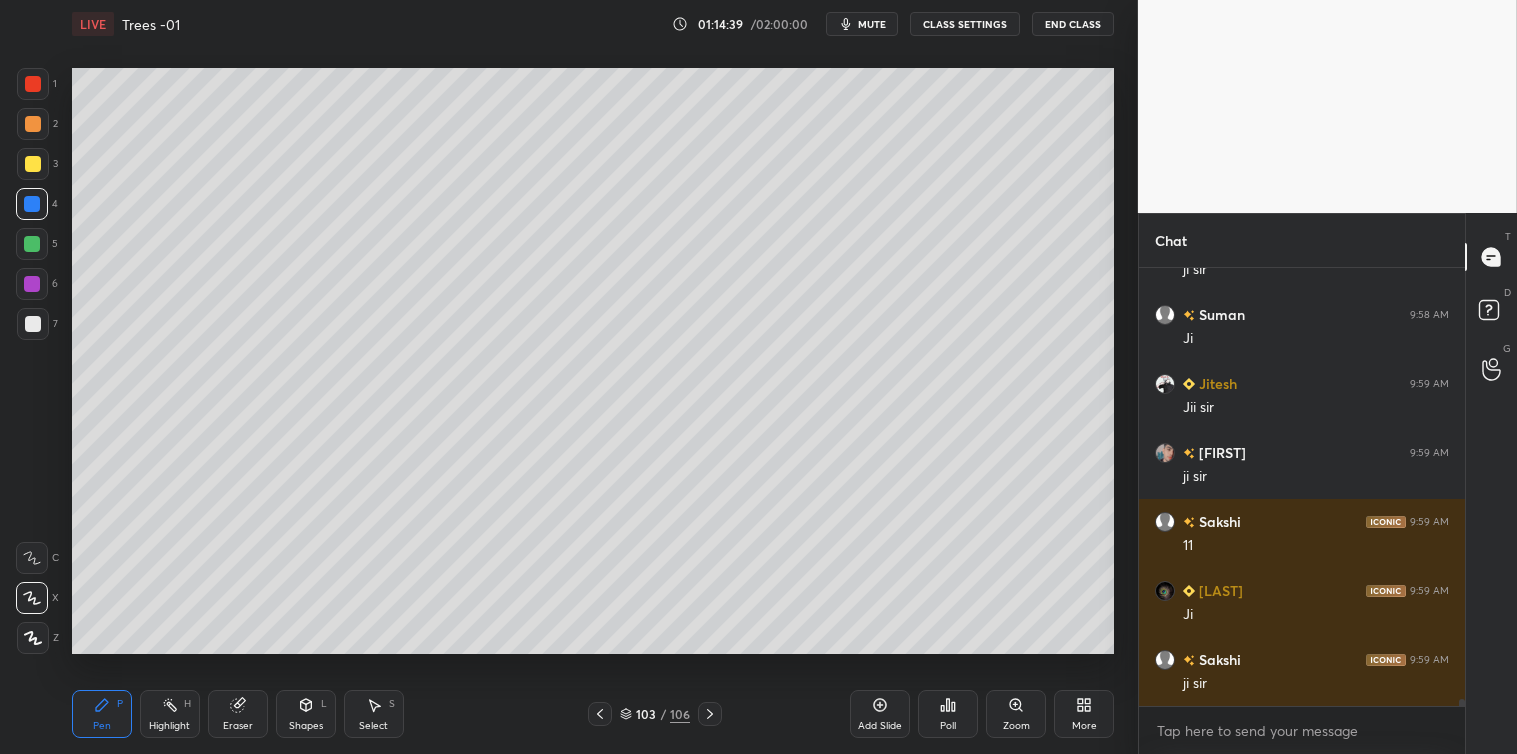 scroll, scrollTop: 25242, scrollLeft: 0, axis: vertical 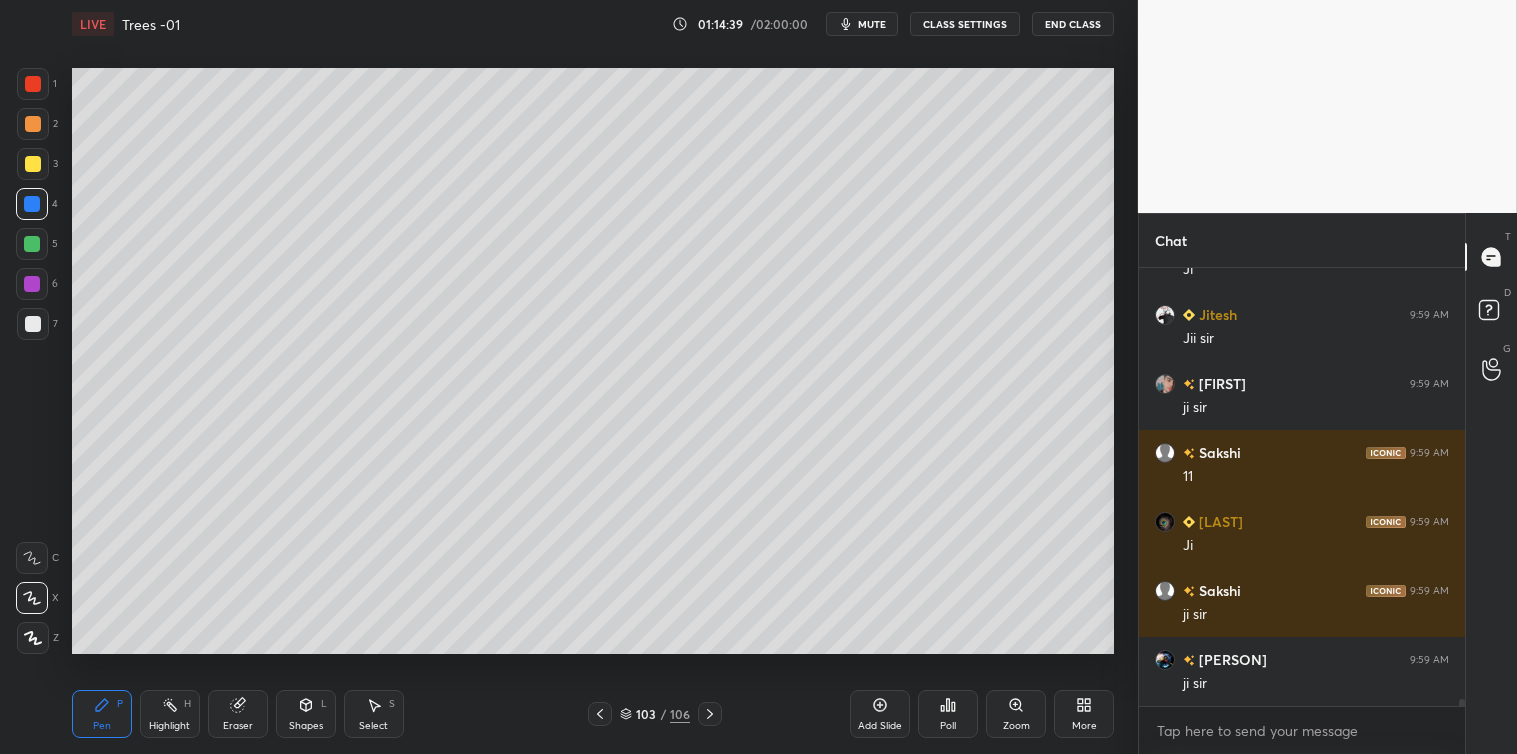 click 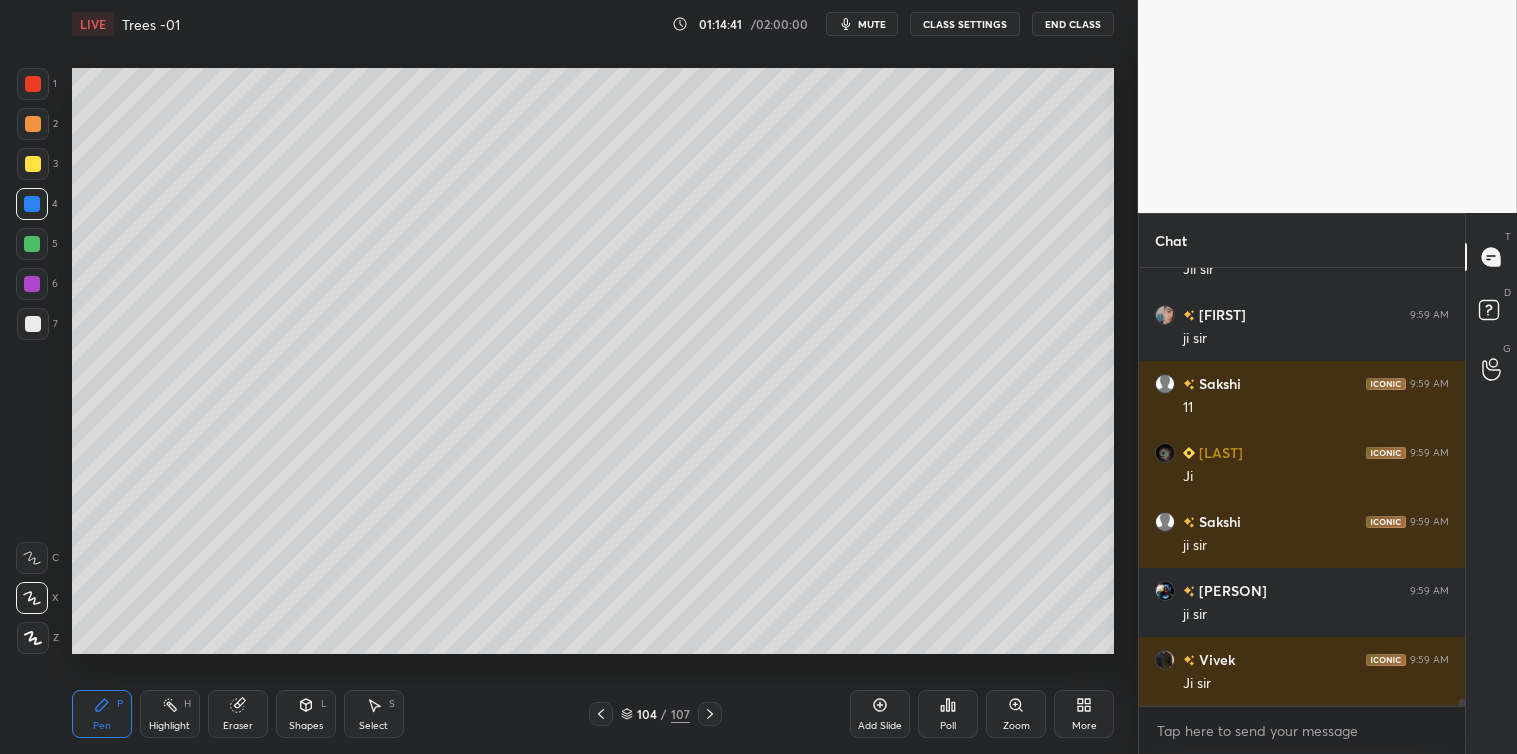 scroll, scrollTop: 25380, scrollLeft: 0, axis: vertical 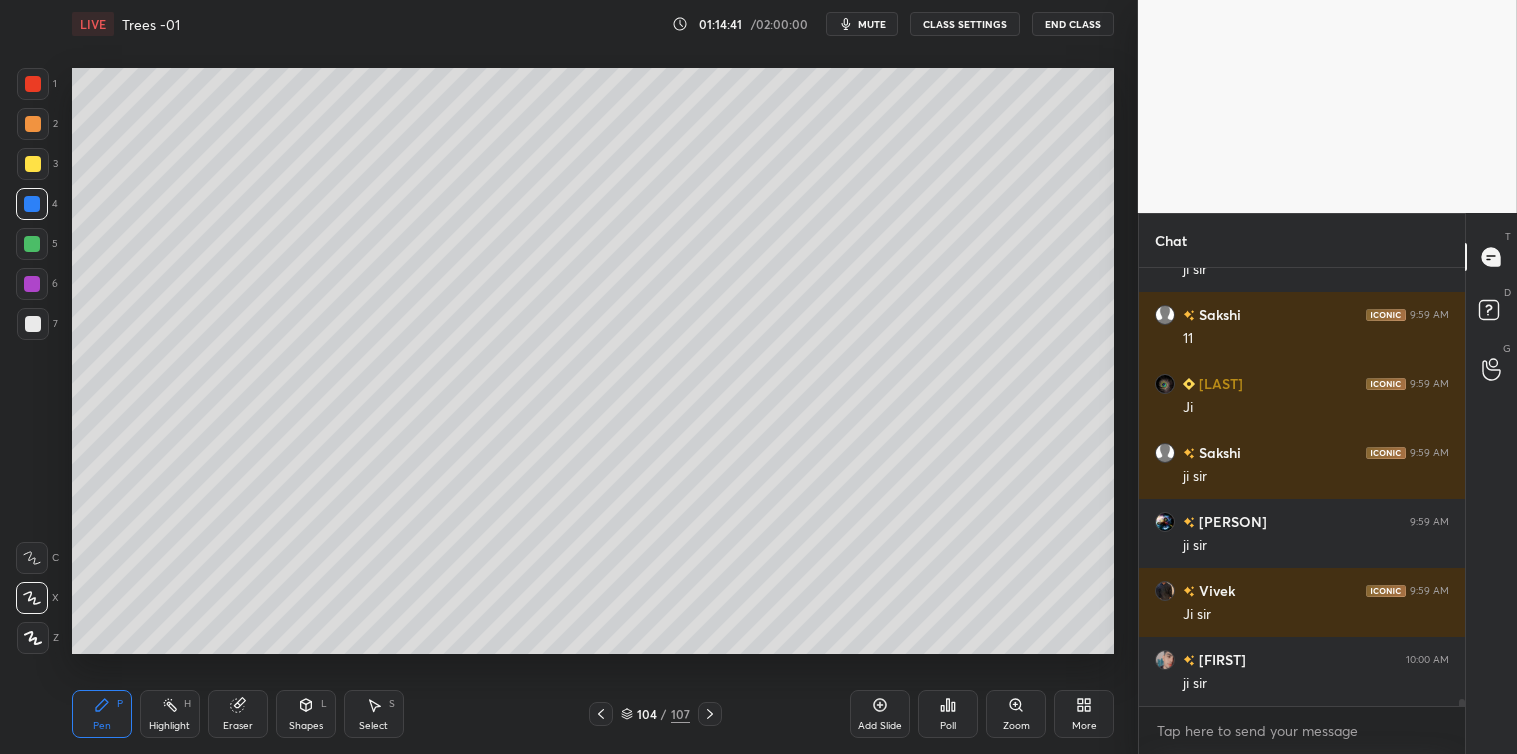 click at bounding box center (33, 164) 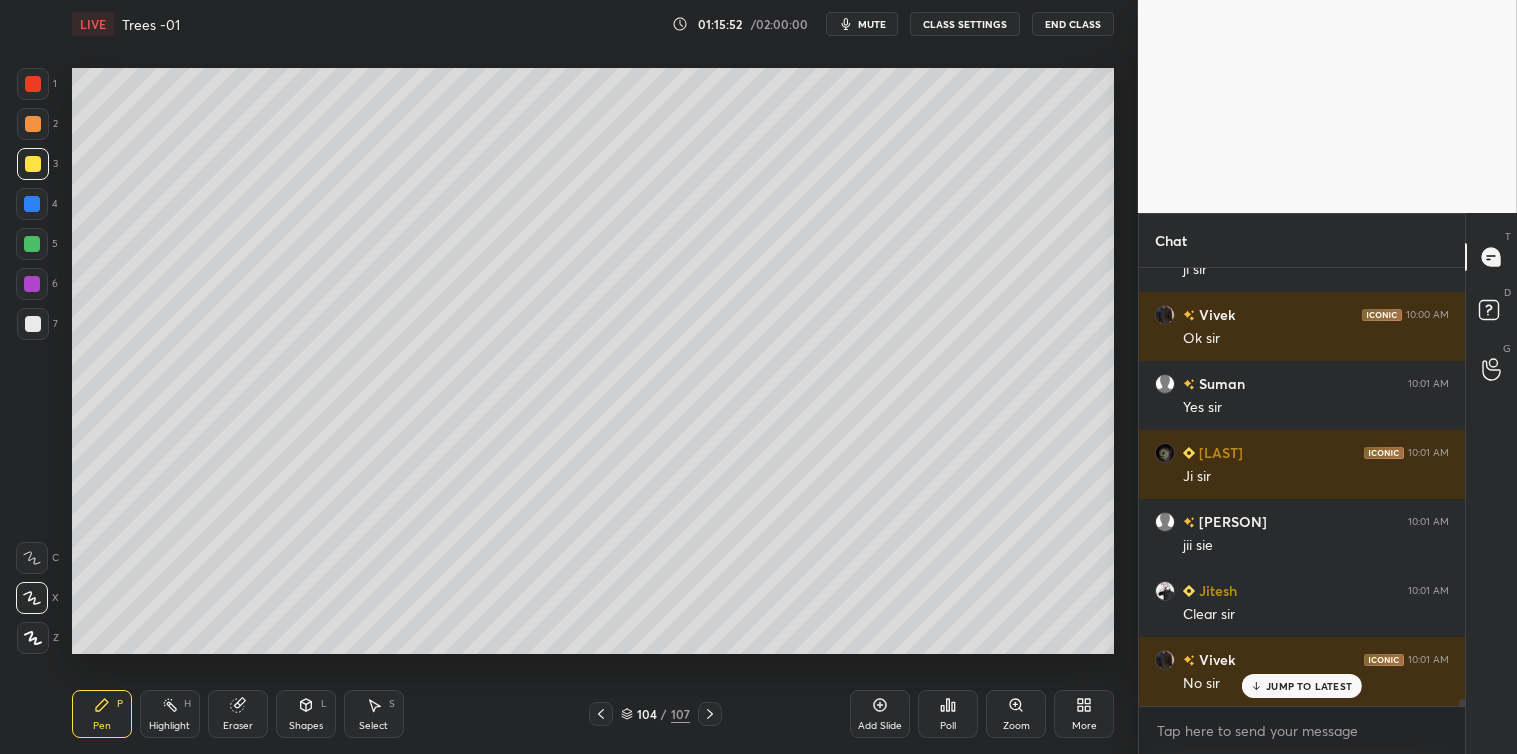 scroll, scrollTop: 26158, scrollLeft: 0, axis: vertical 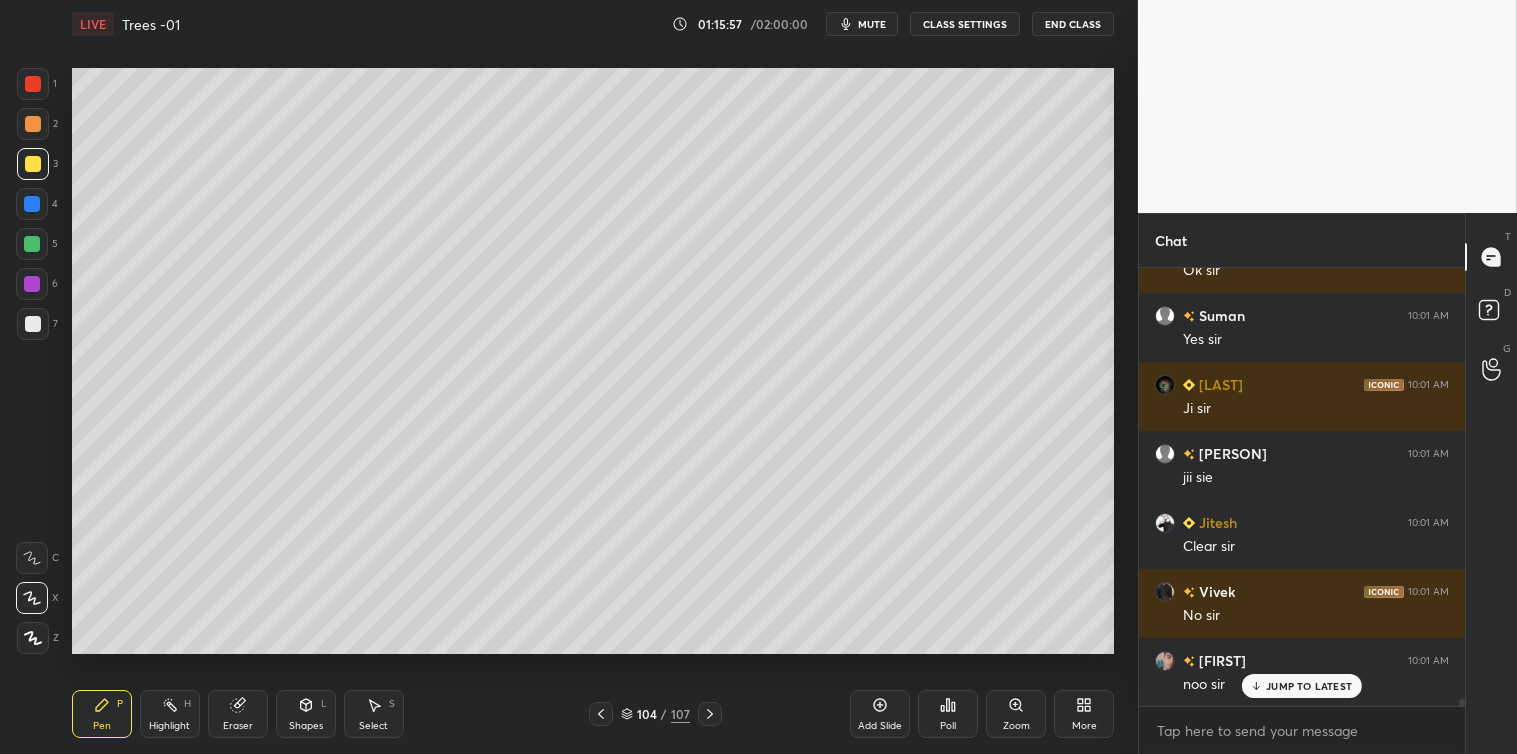 click 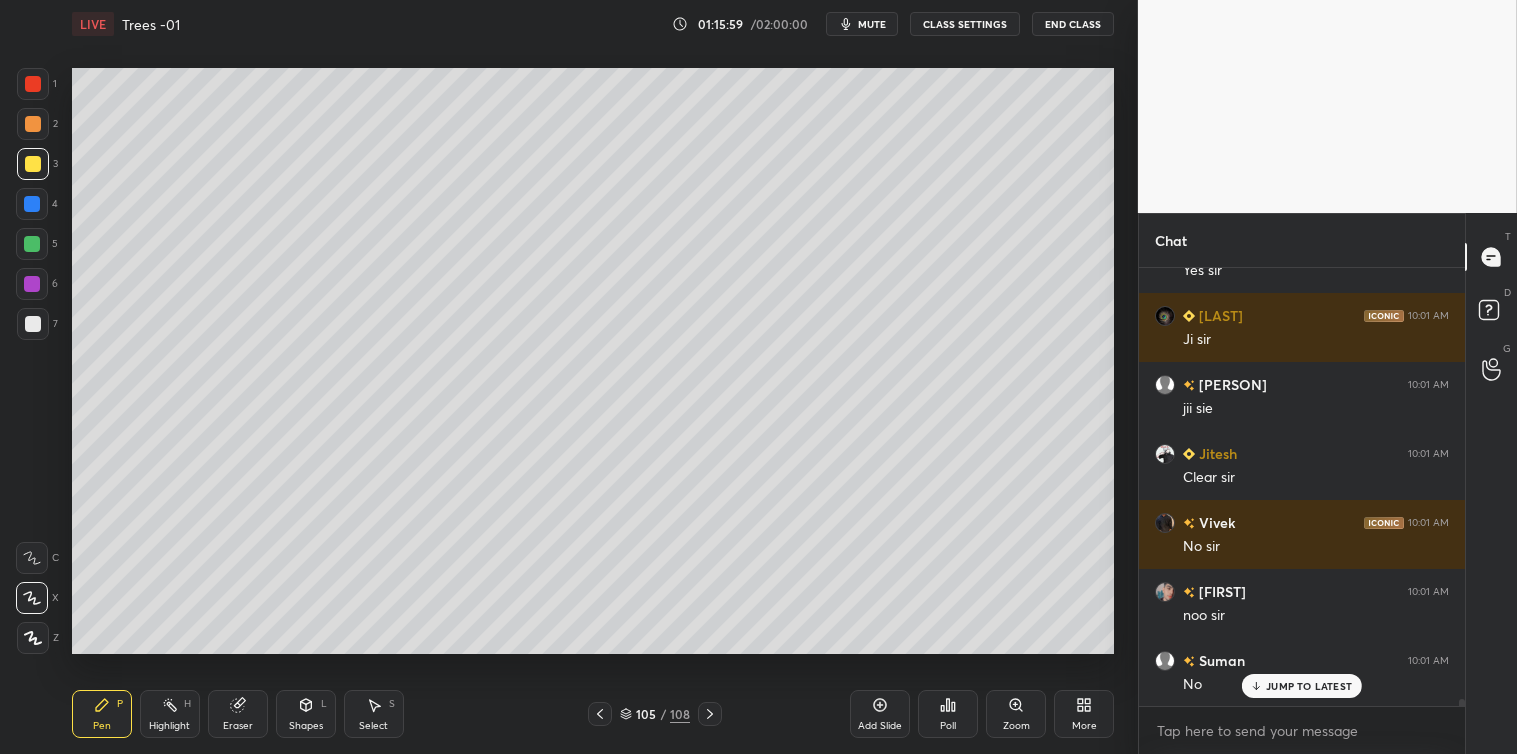 scroll, scrollTop: 26296, scrollLeft: 0, axis: vertical 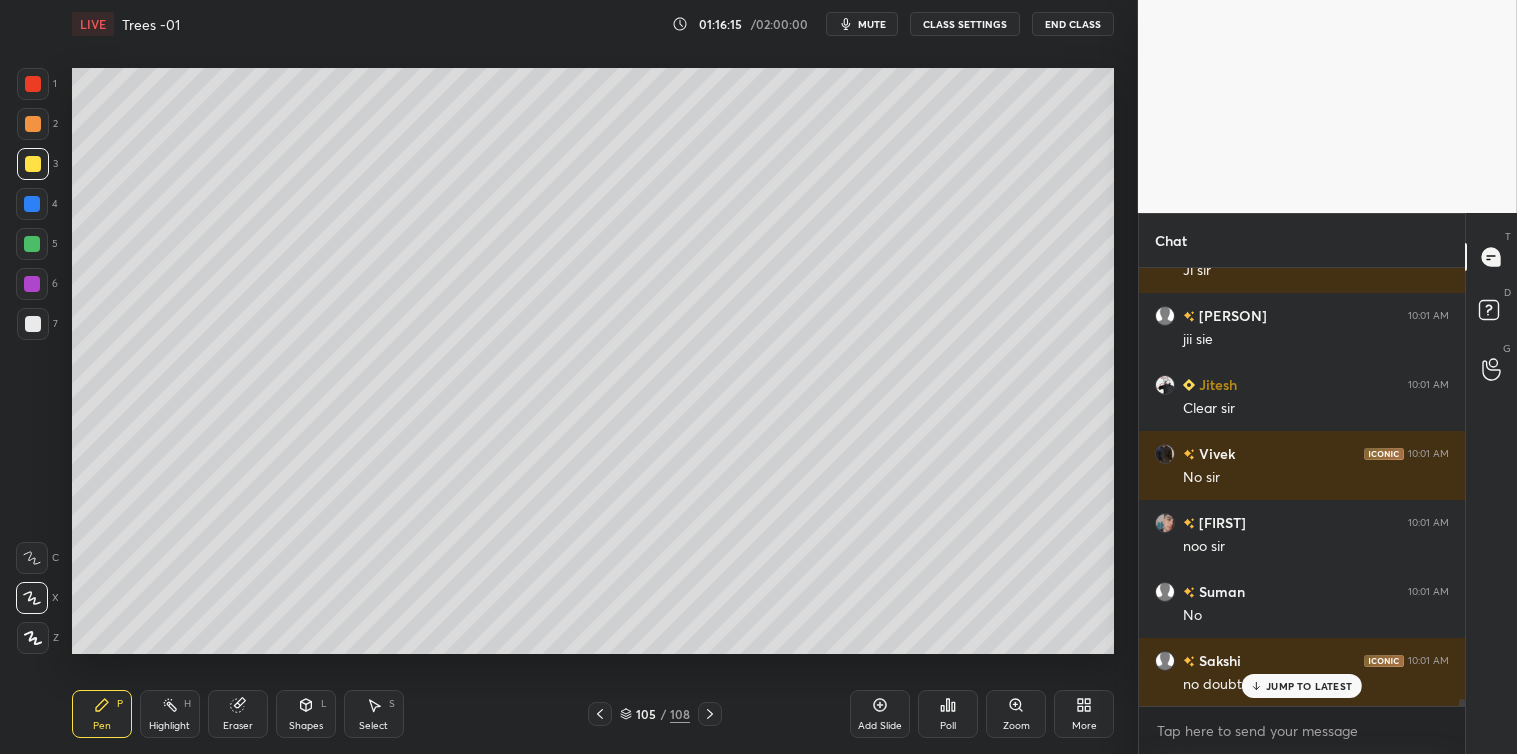 click 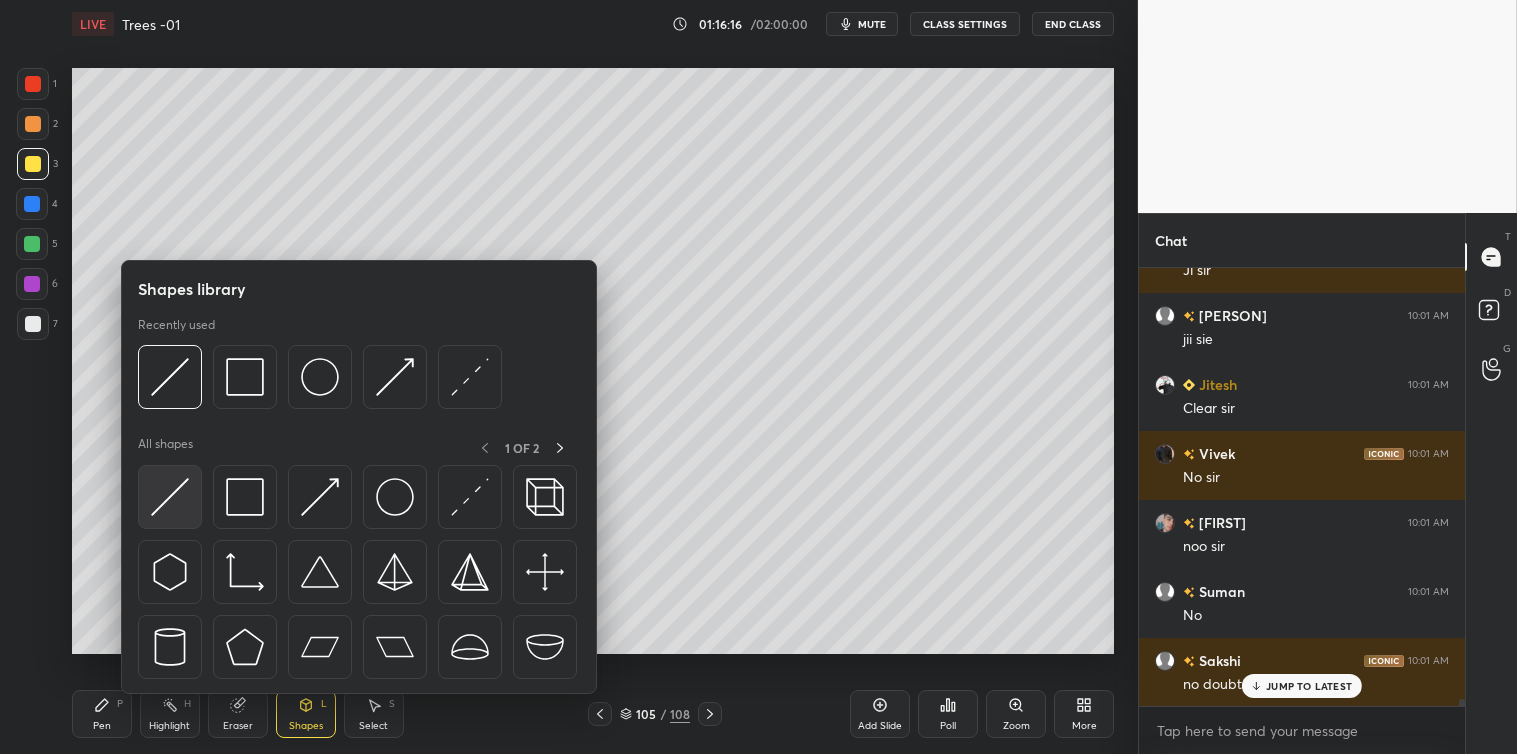 click at bounding box center (170, 497) 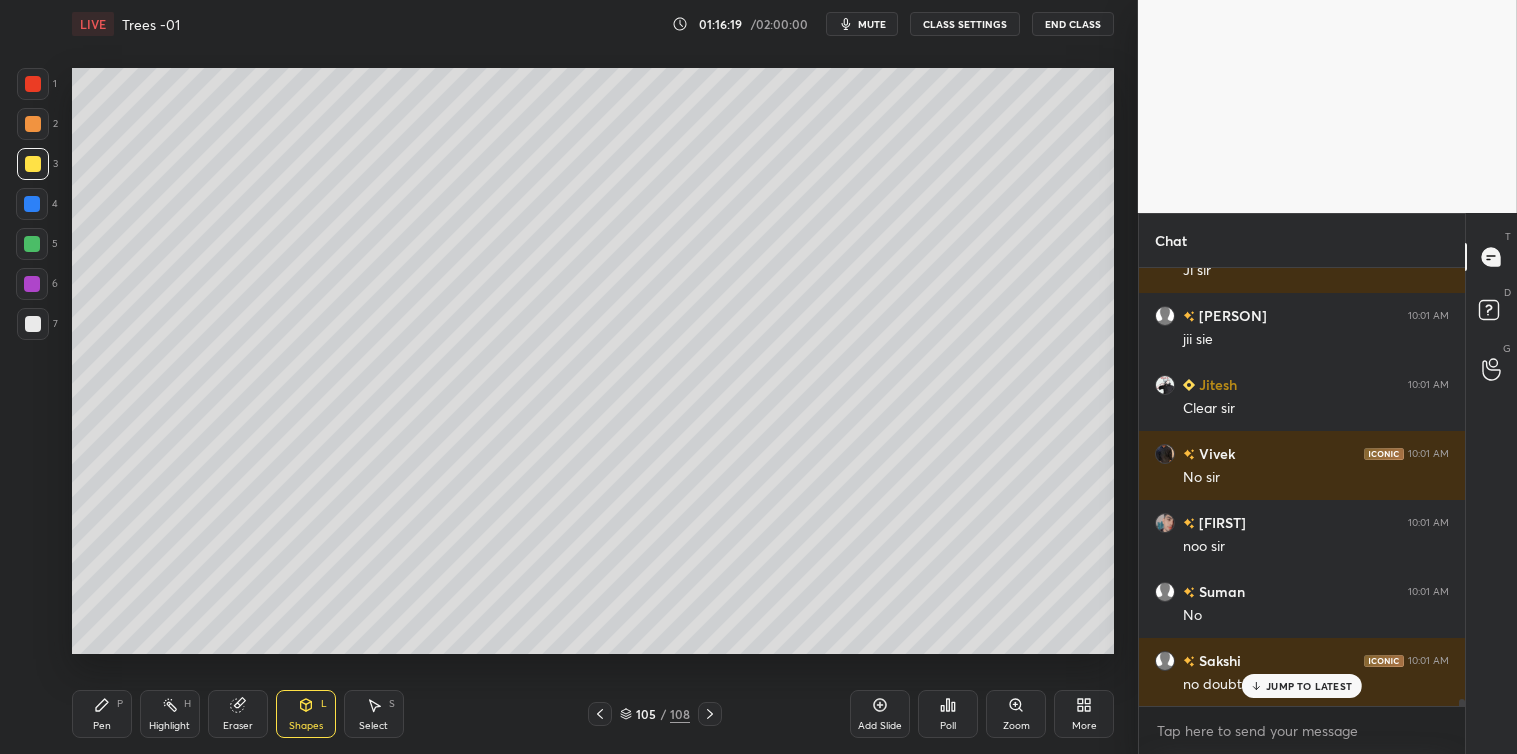 click 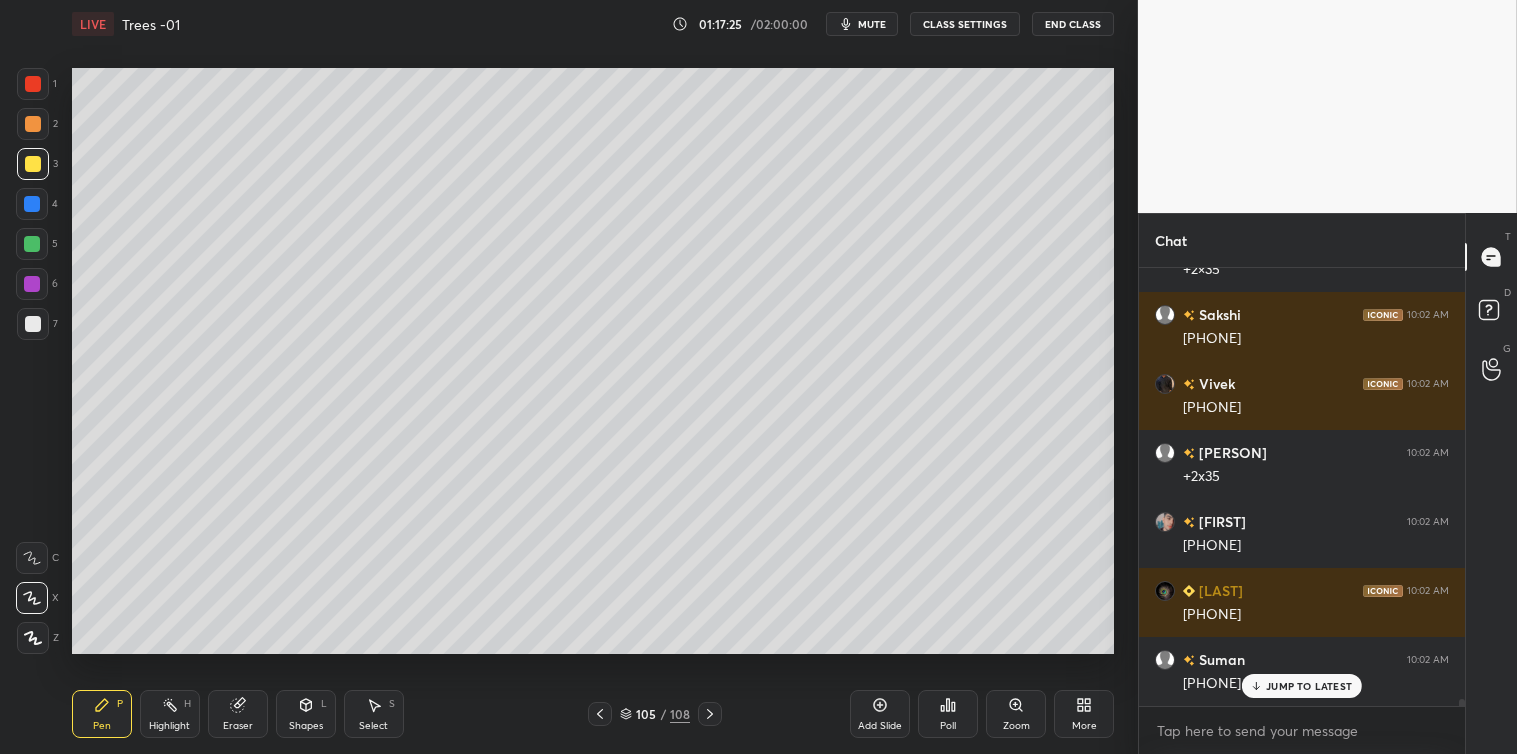 scroll, scrollTop: 26827, scrollLeft: 0, axis: vertical 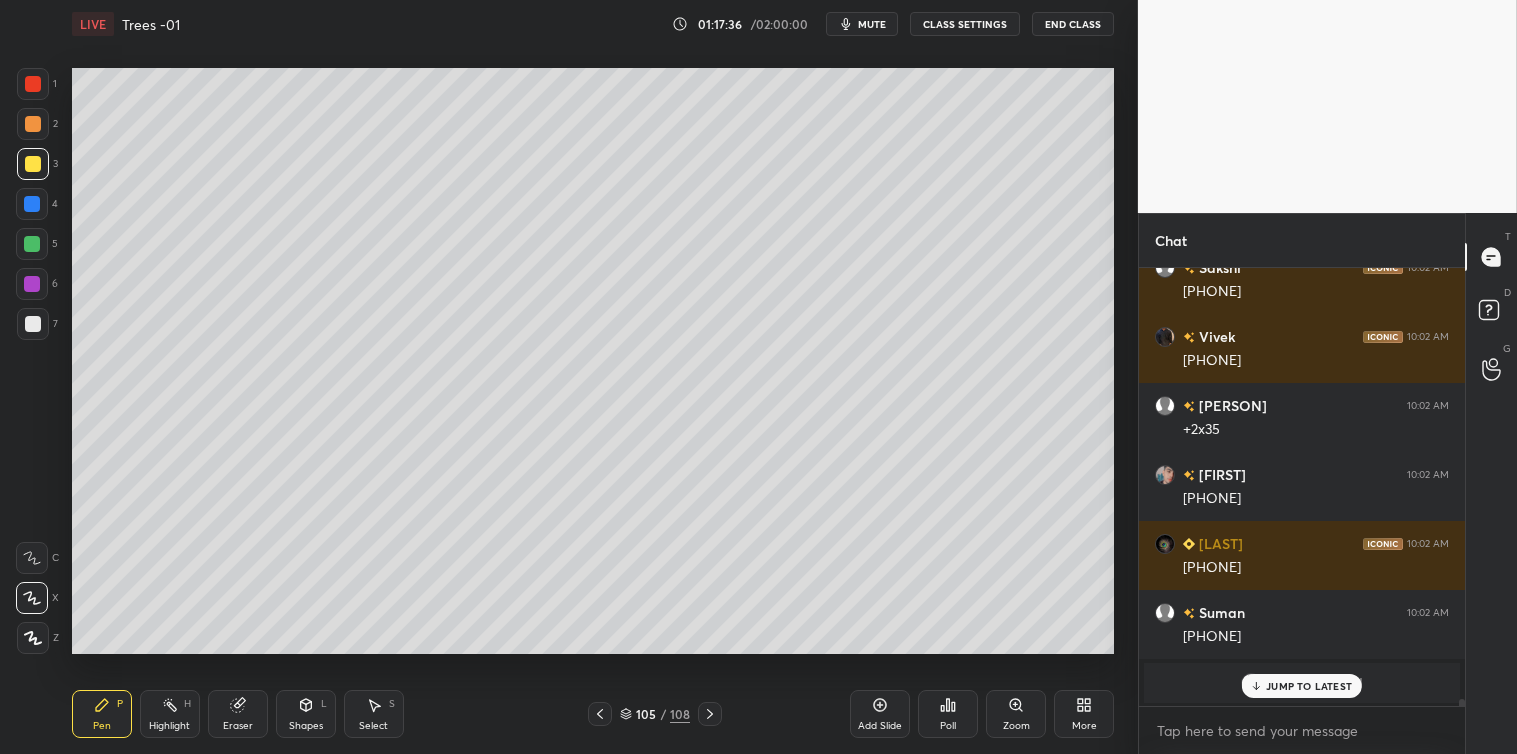 click on "JUMP TO LATEST" at bounding box center [1309, 686] 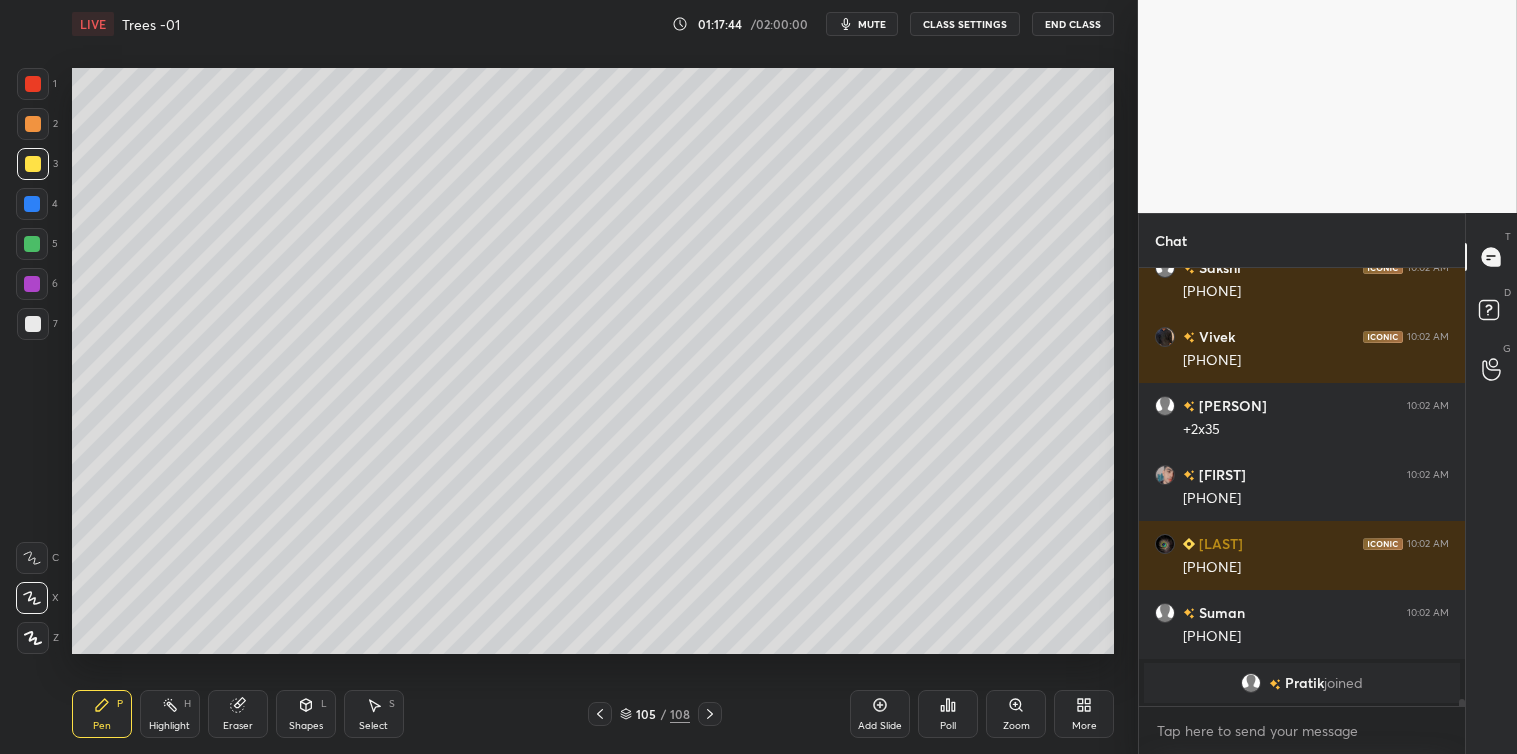 click 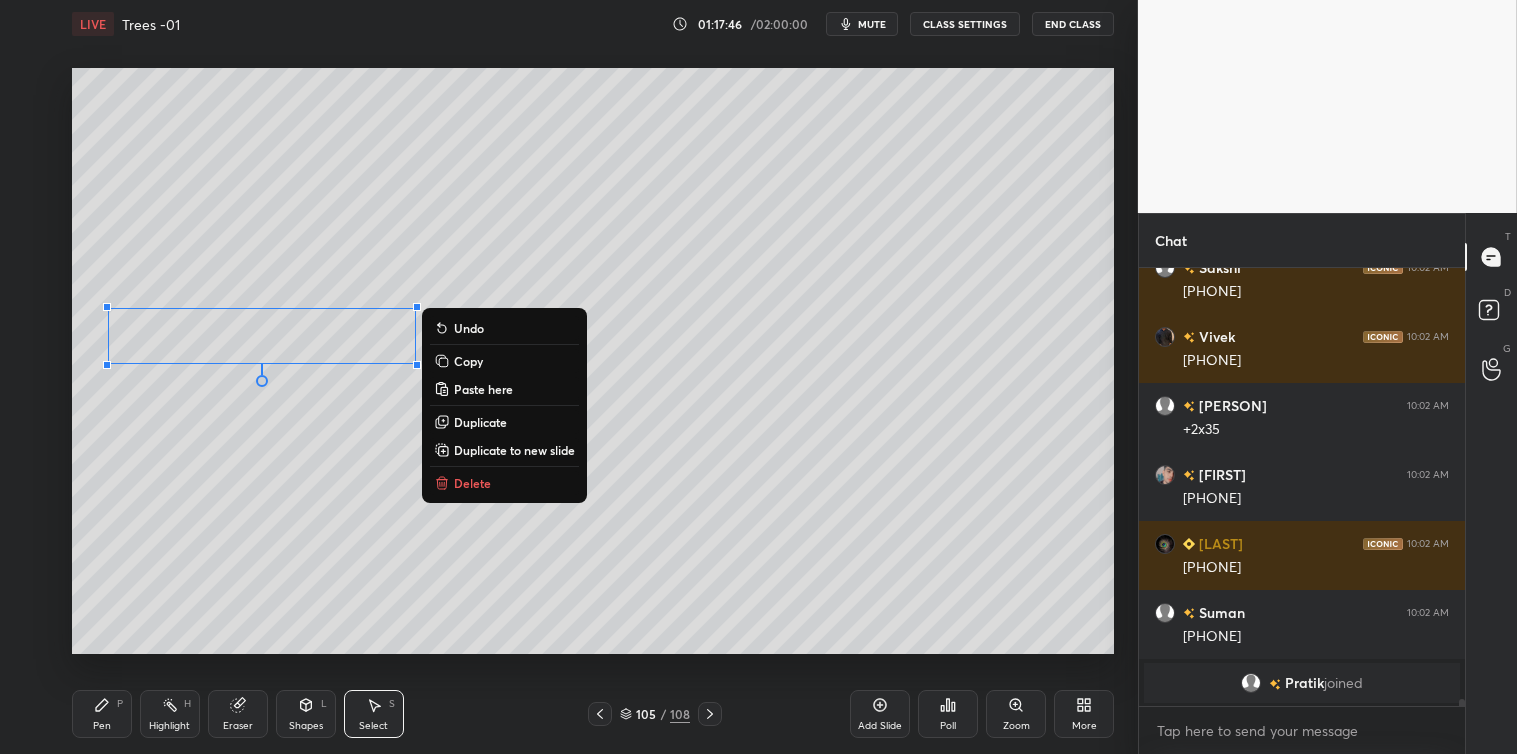 click on "Copy" at bounding box center [468, 361] 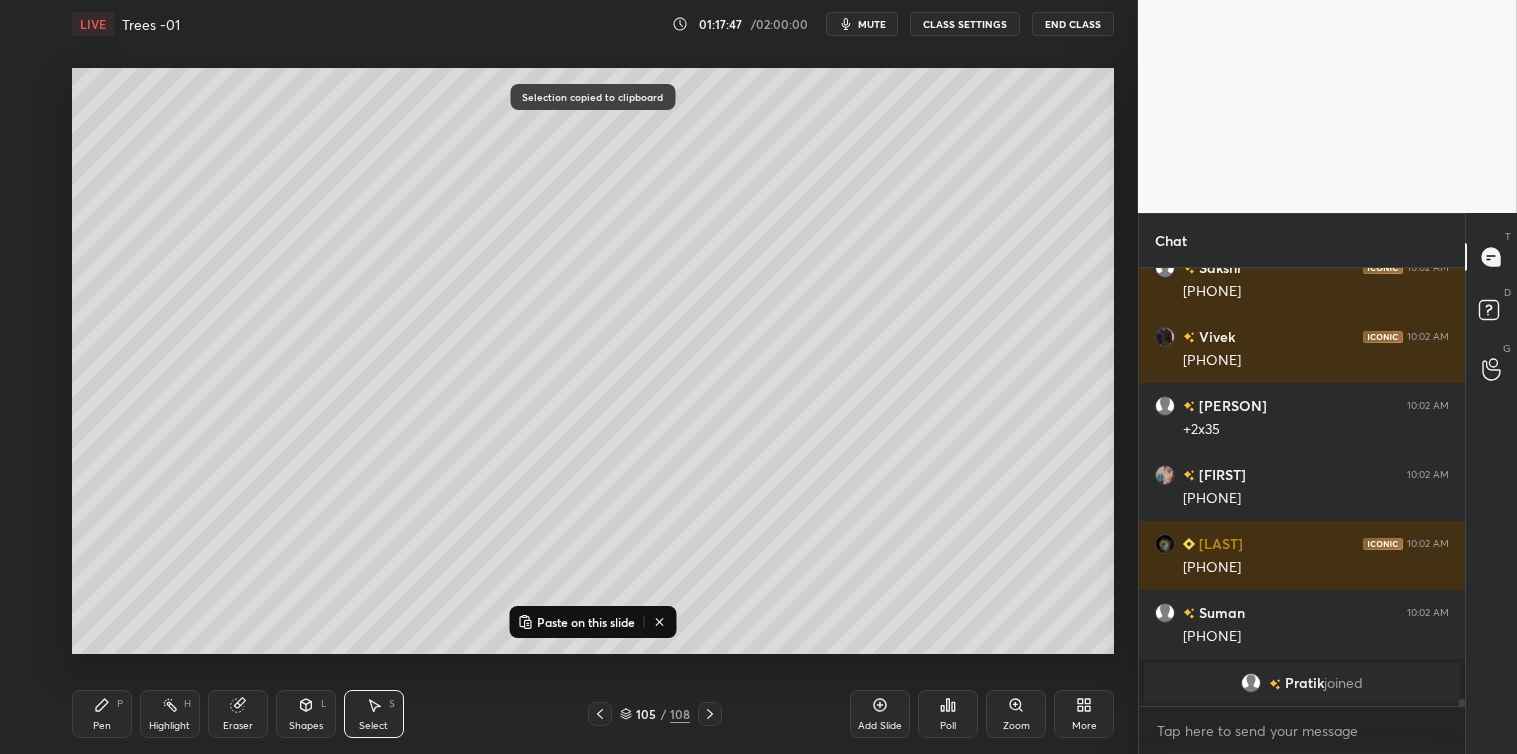 click on "Add Slide" at bounding box center [880, 714] 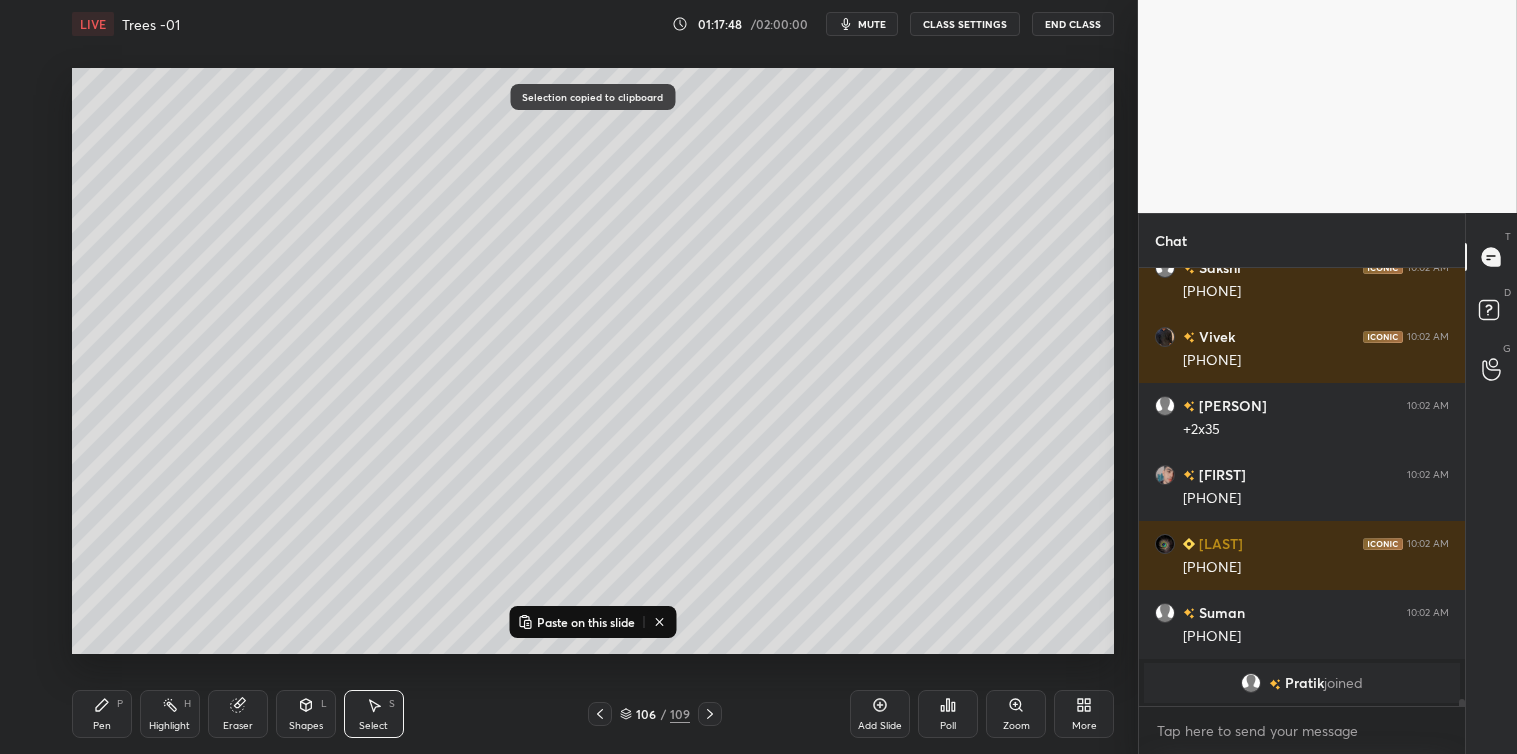 click on "Paste on this slide" at bounding box center [586, 622] 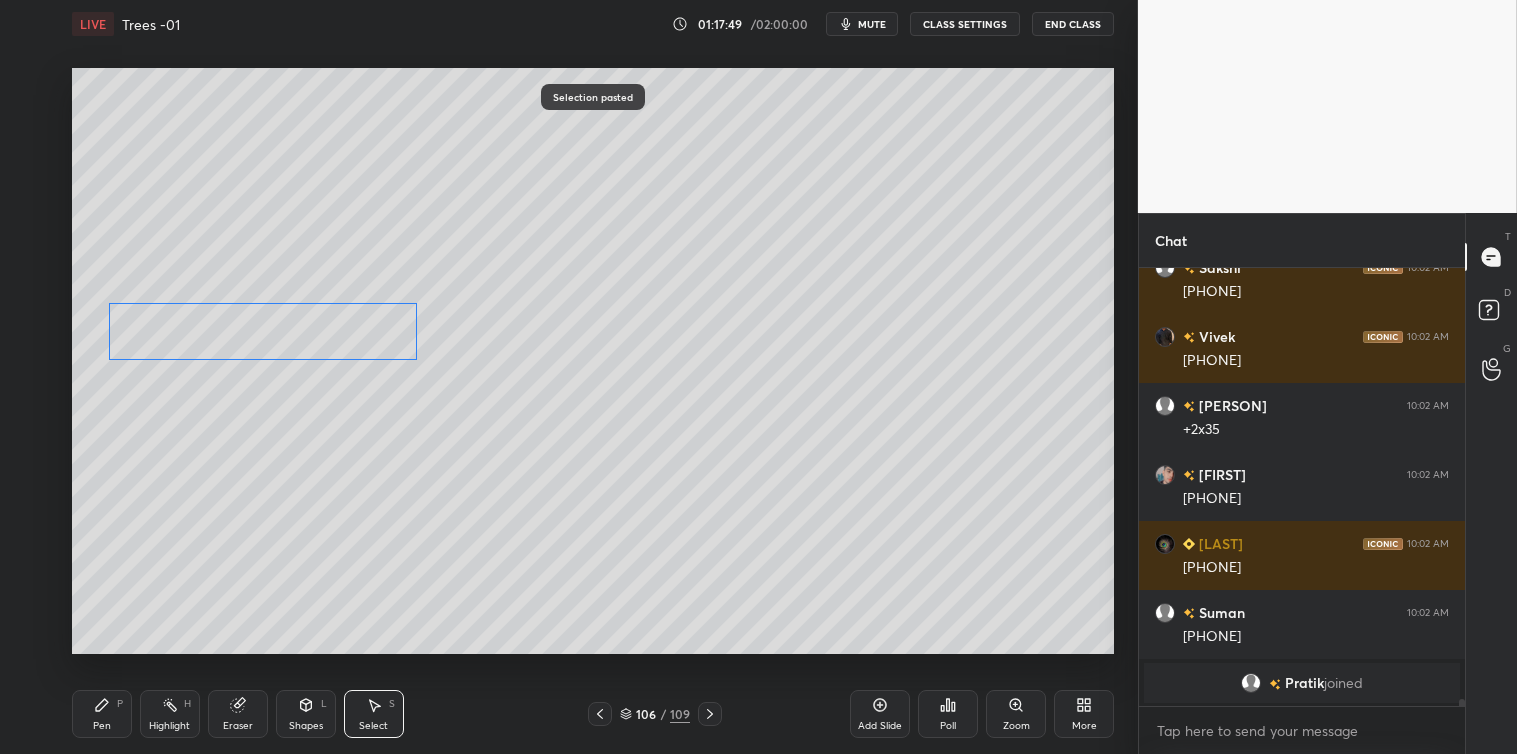 scroll, scrollTop: 19483, scrollLeft: 0, axis: vertical 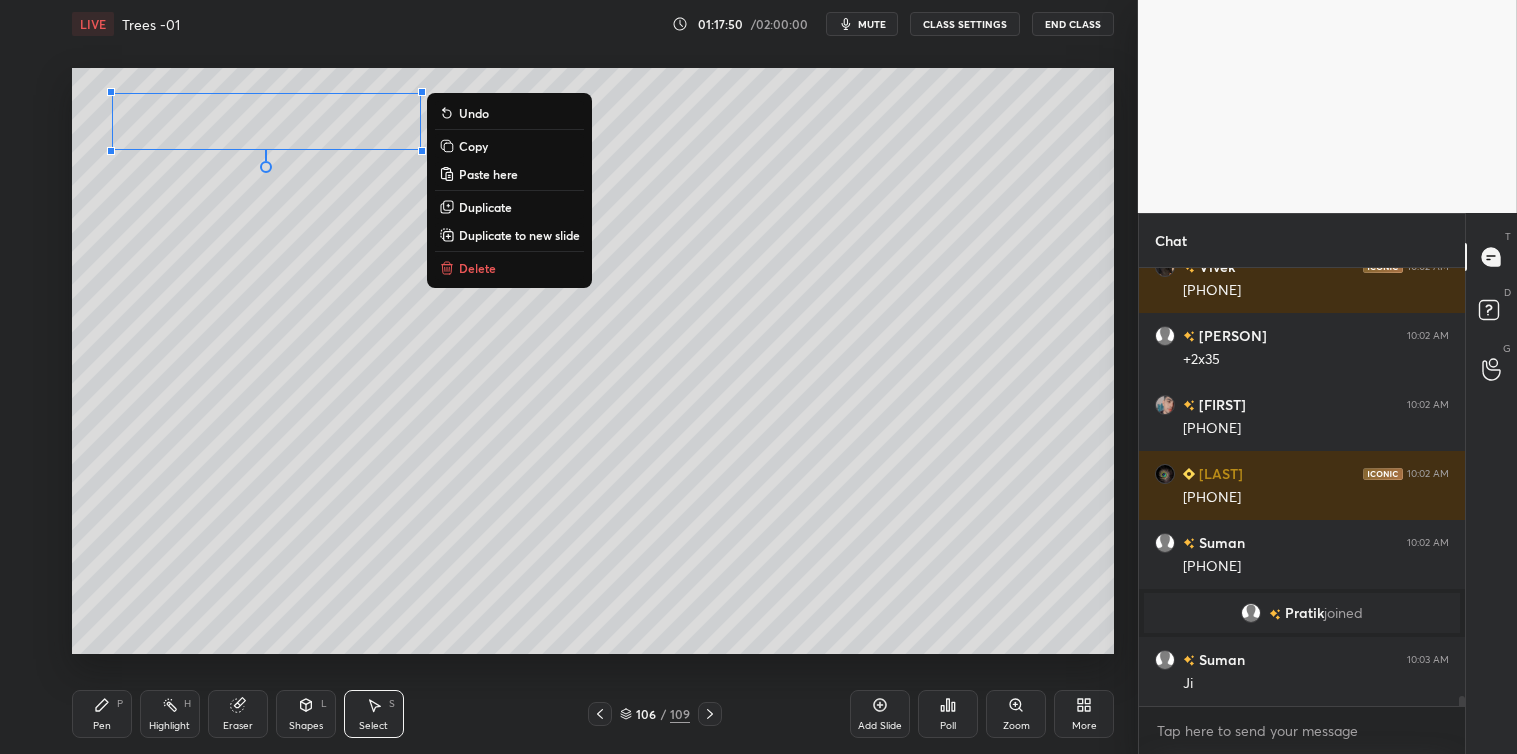 click on "0 ° Undo Copy Paste here Duplicate Duplicate to new slide Delete" at bounding box center (593, 361) 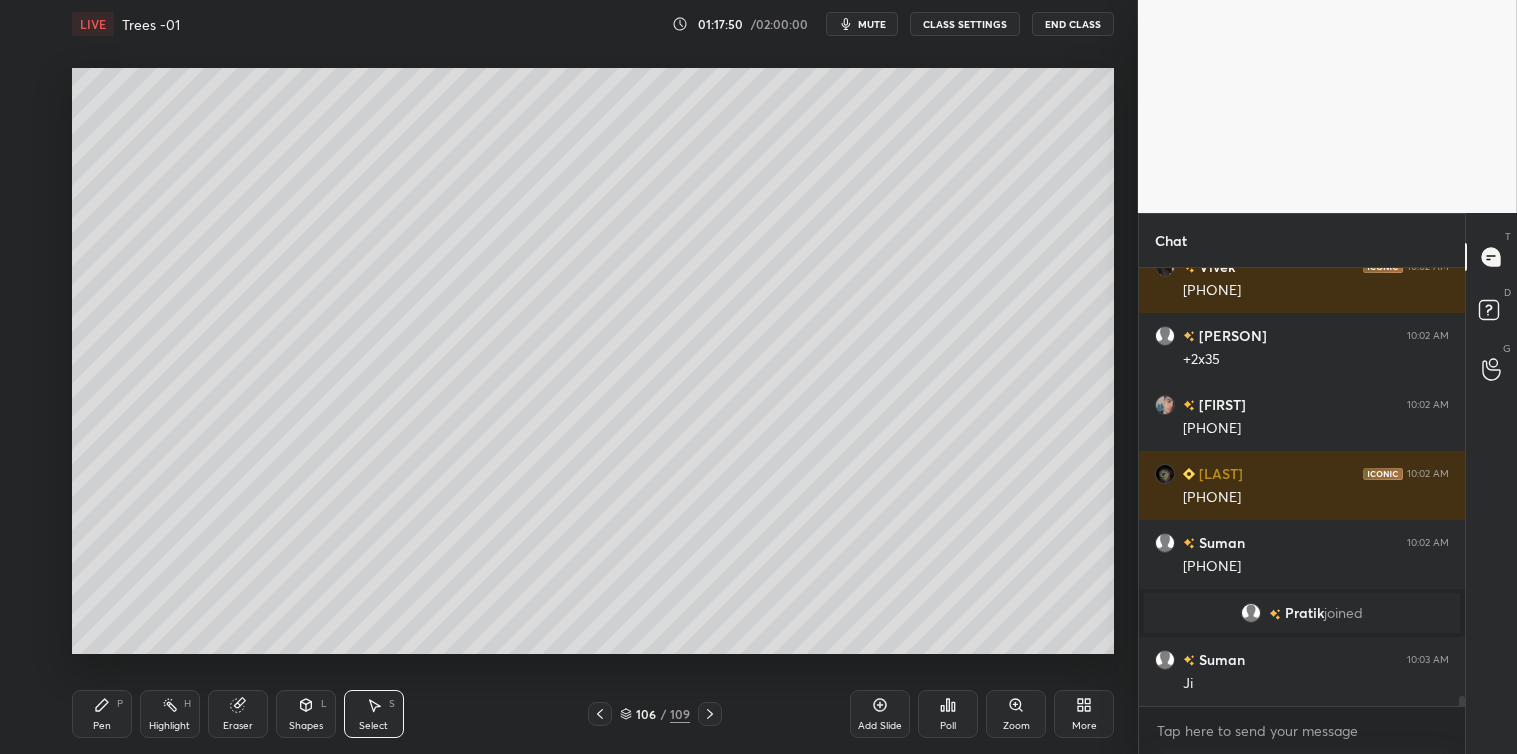 click on "Shapes" at bounding box center (306, 726) 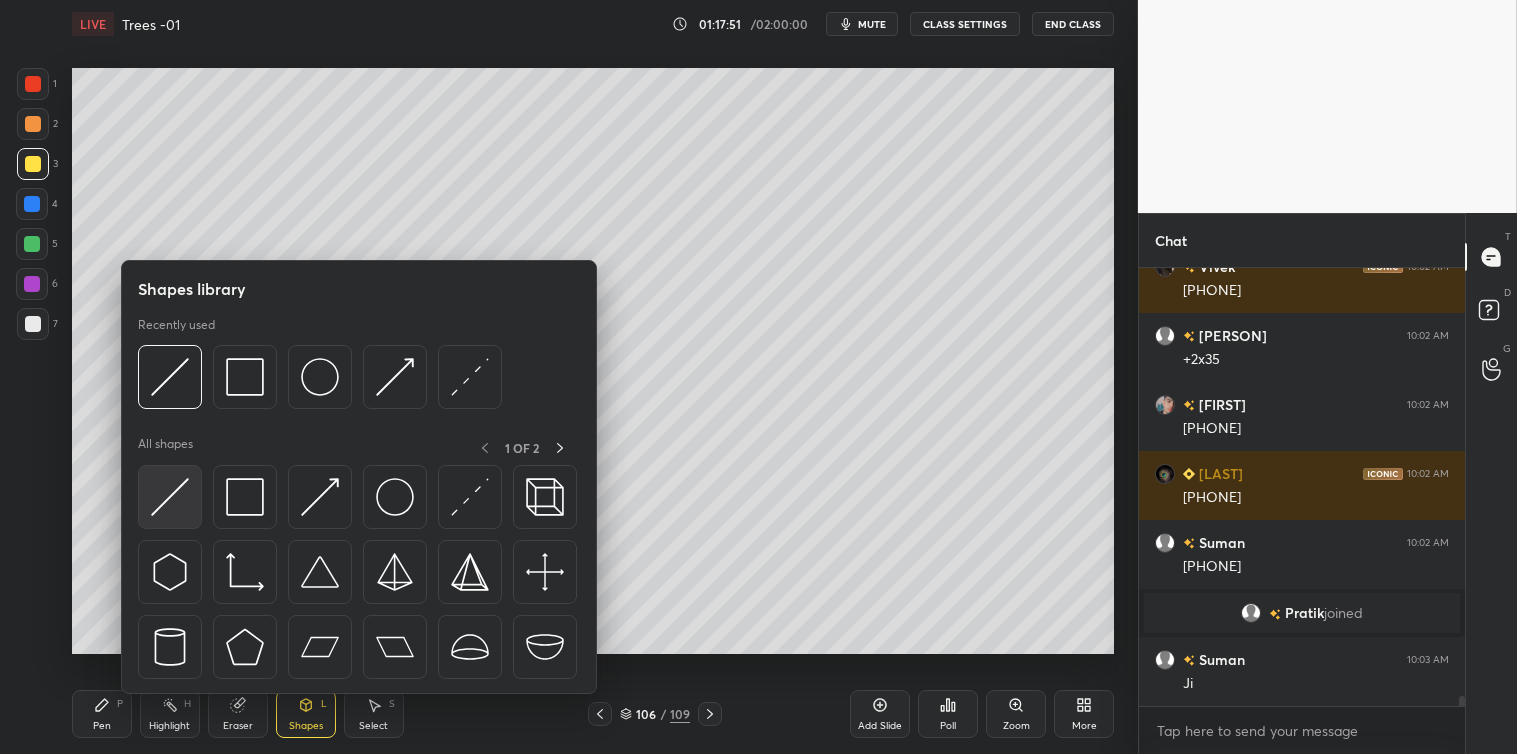 click at bounding box center [170, 497] 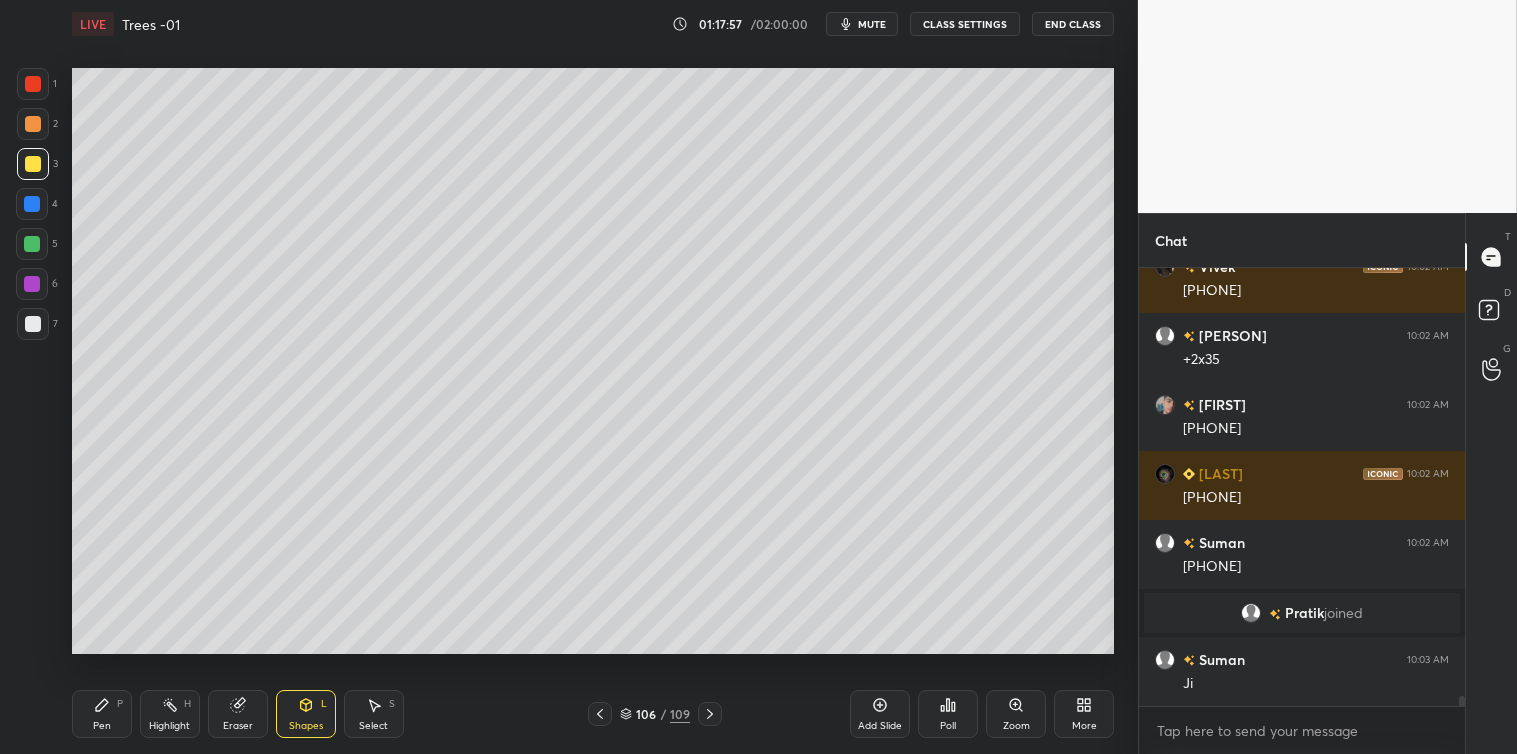 click on "Pen" at bounding box center (102, 726) 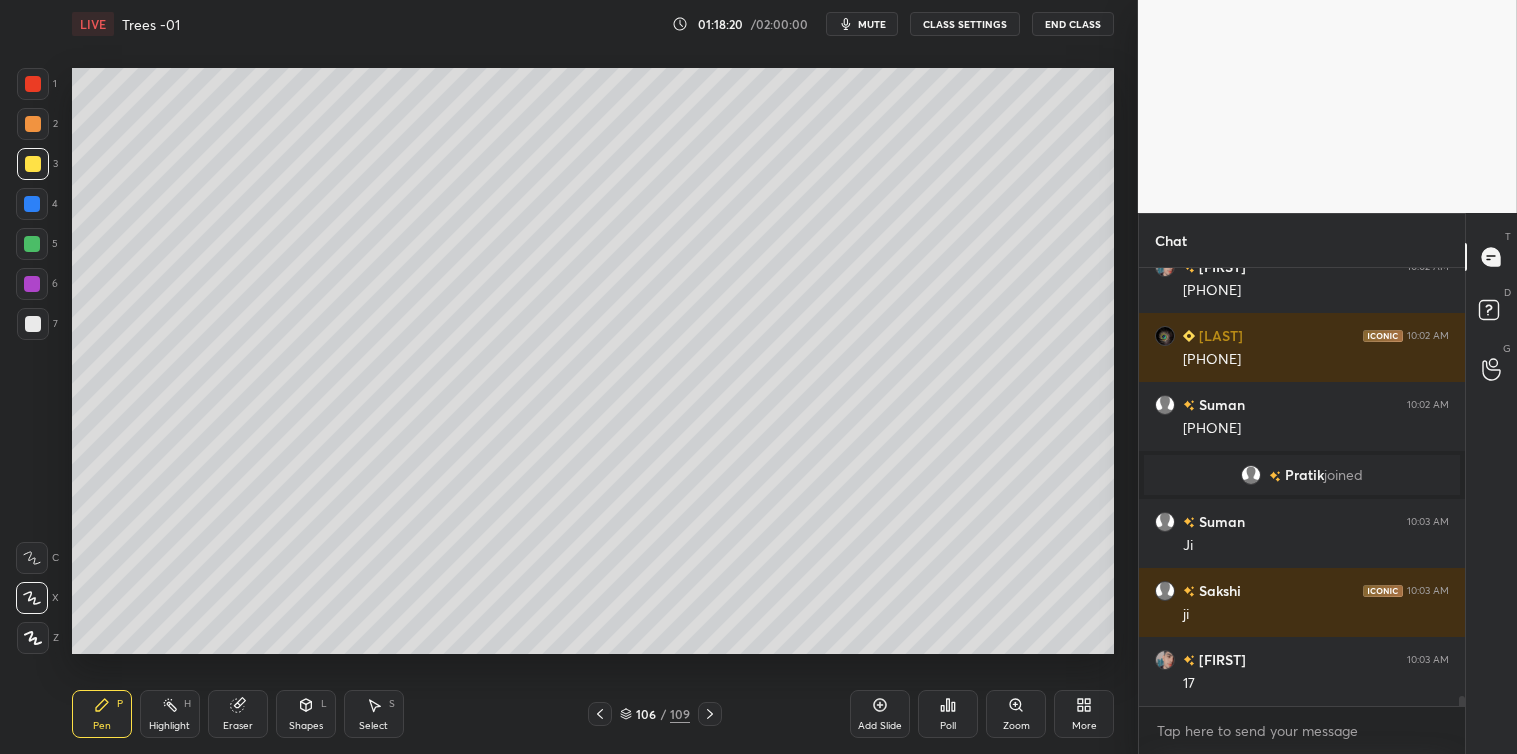scroll, scrollTop: 19641, scrollLeft: 0, axis: vertical 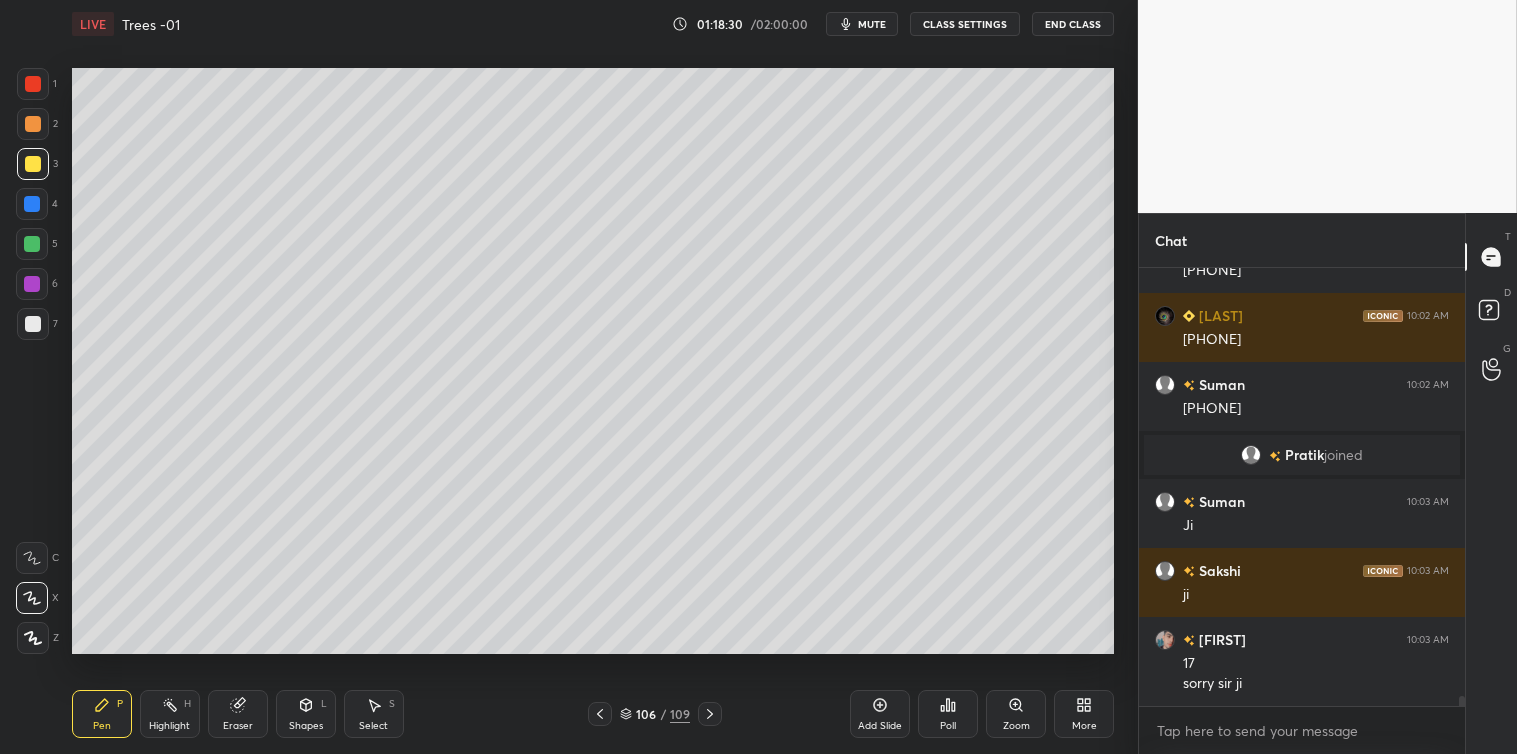 click at bounding box center [32, 244] 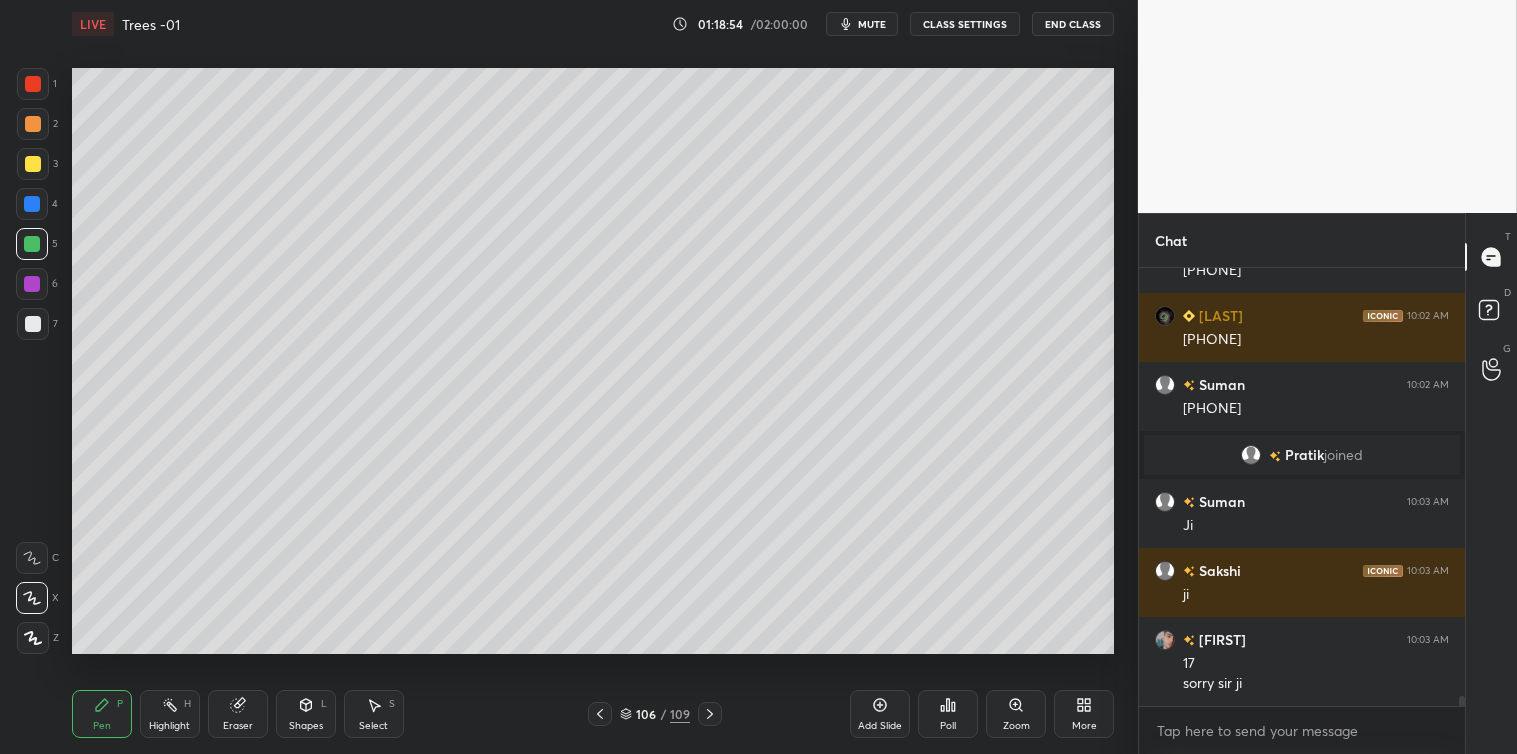 click on "Select S" at bounding box center (374, 714) 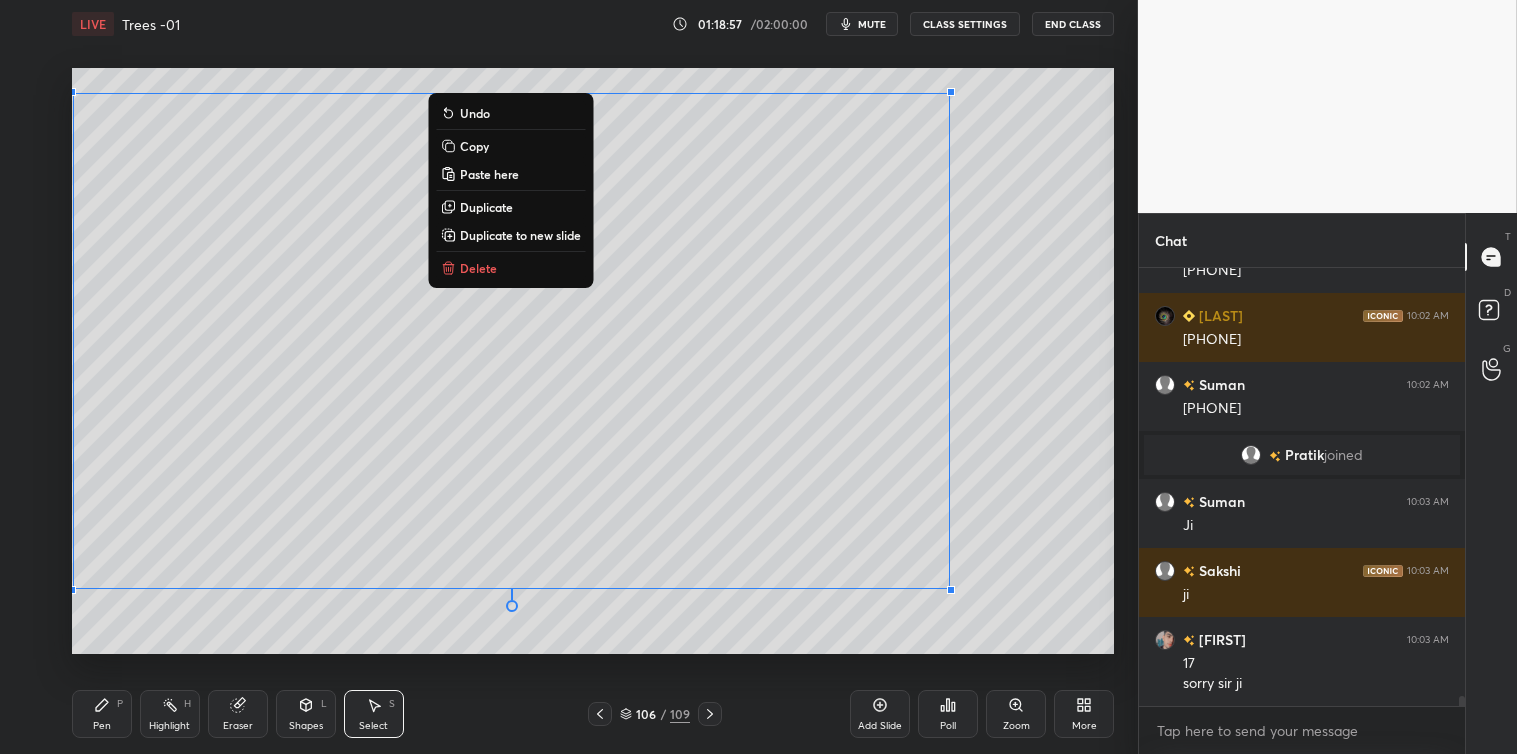click on "Copy" at bounding box center (510, 146) 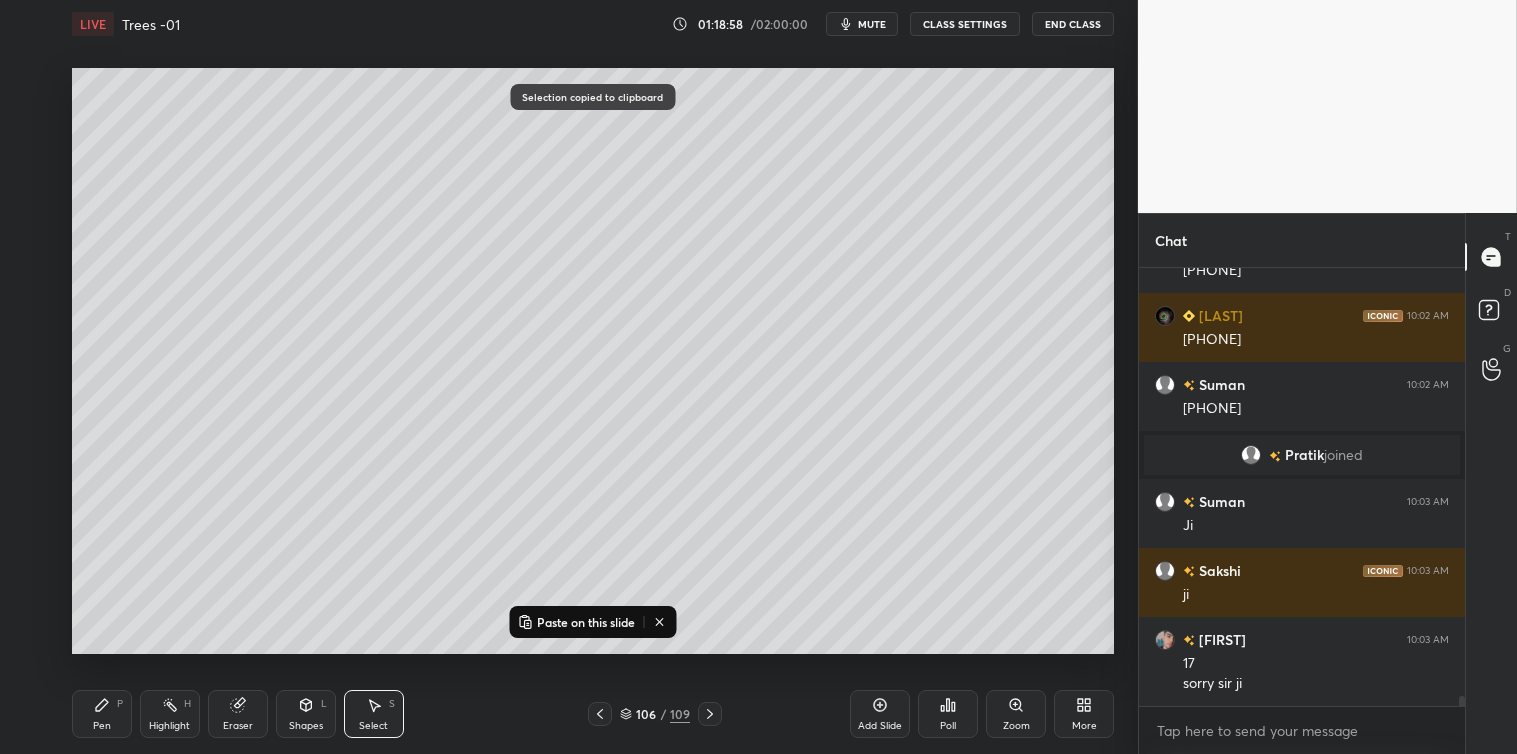 click 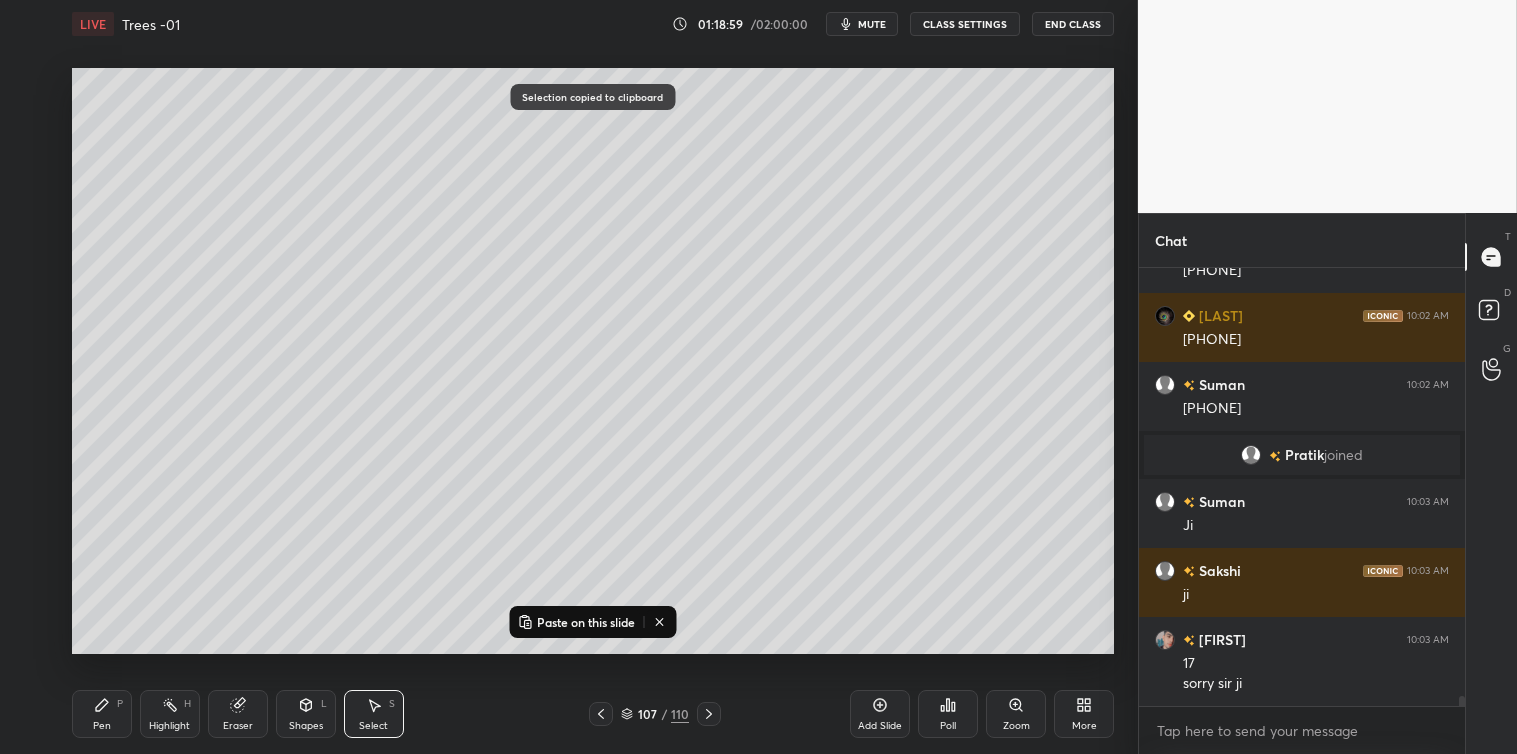 click on "Paste on this slide" at bounding box center (586, 622) 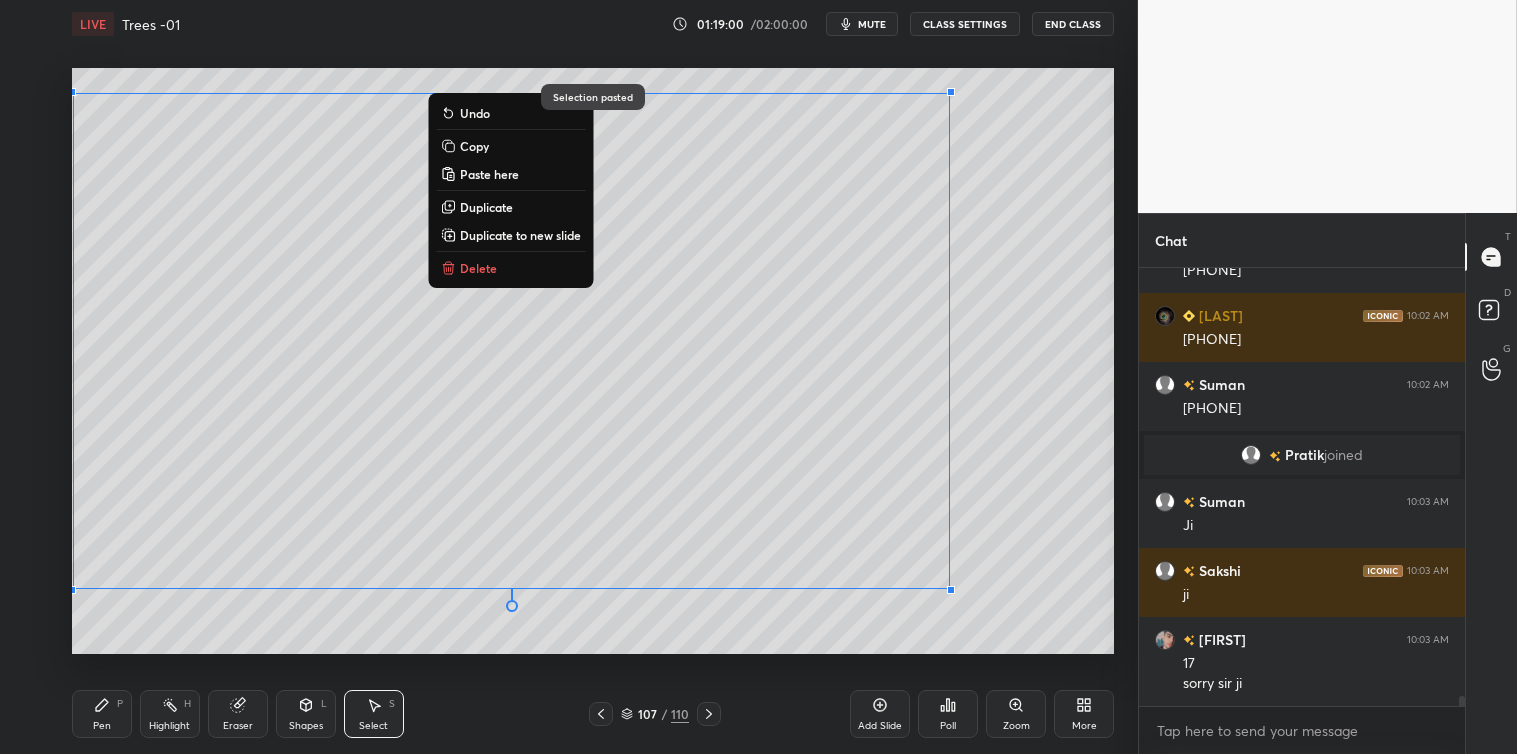 click on "0 ° Undo Copy Paste here Duplicate Duplicate to new slide Delete Selection pasted Setting up your live class Poll for   secs No correct answer Start poll" at bounding box center (593, 361) 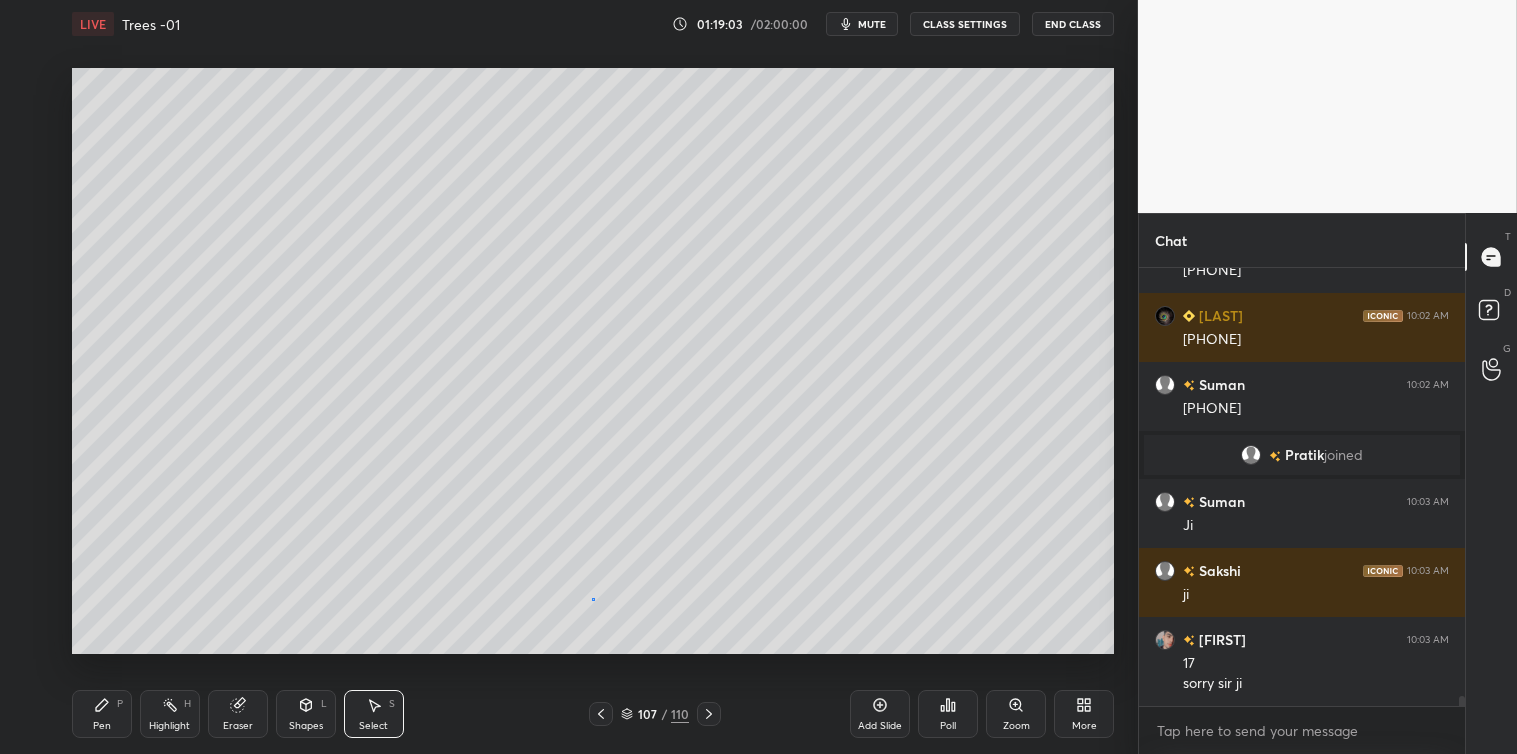 click on "0 ° Undo Copy Paste here Duplicate Duplicate to new slide Delete" at bounding box center (593, 361) 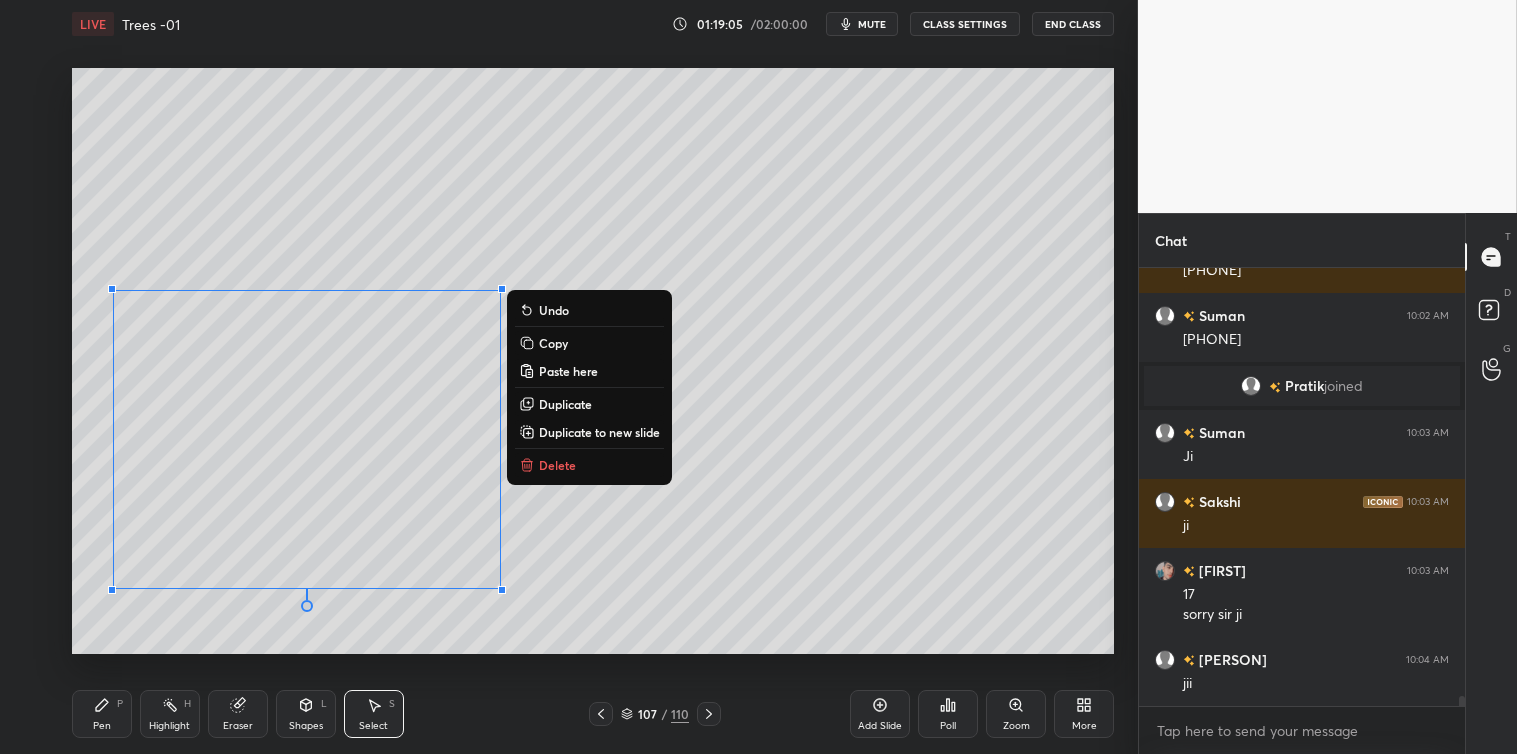 scroll, scrollTop: 19847, scrollLeft: 0, axis: vertical 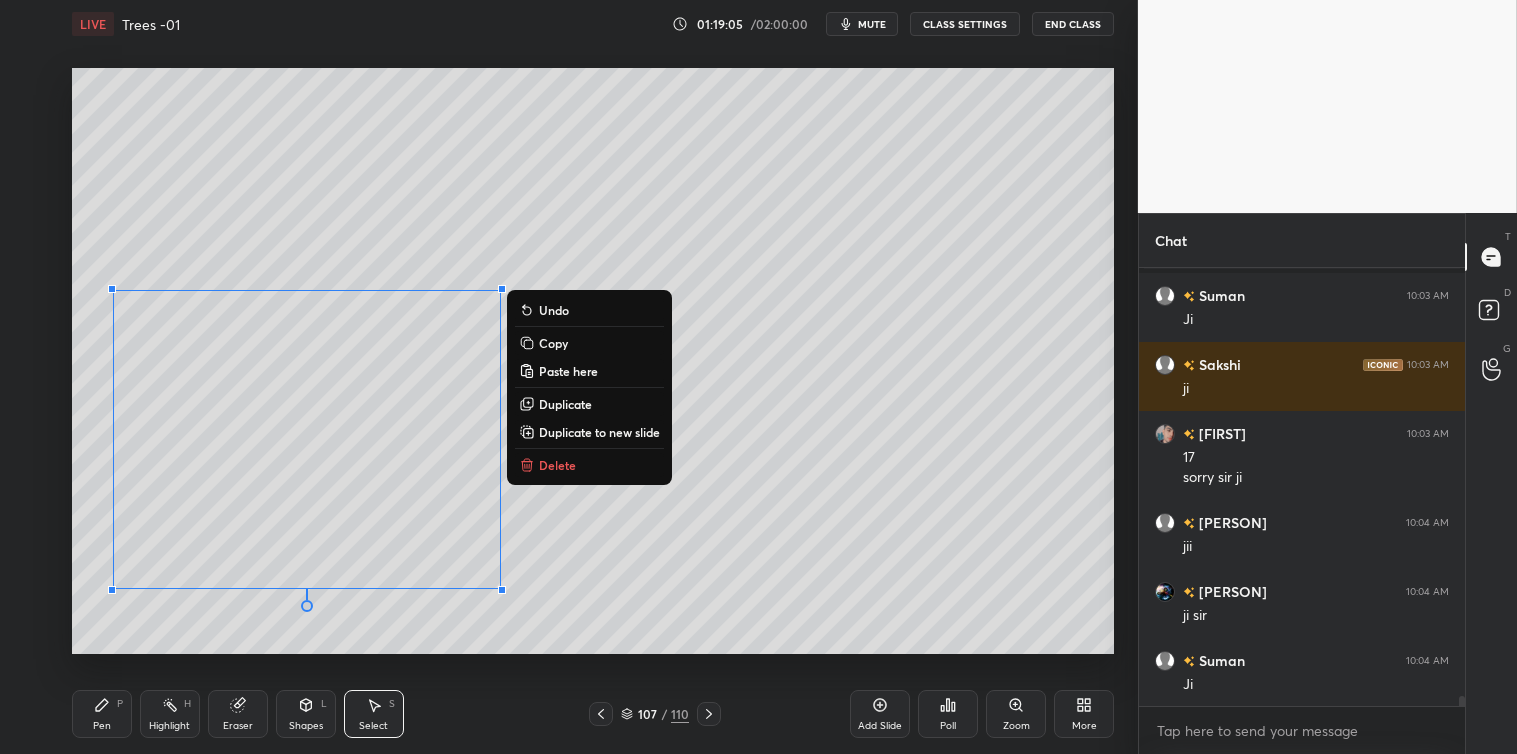 click on "Delete" at bounding box center (557, 465) 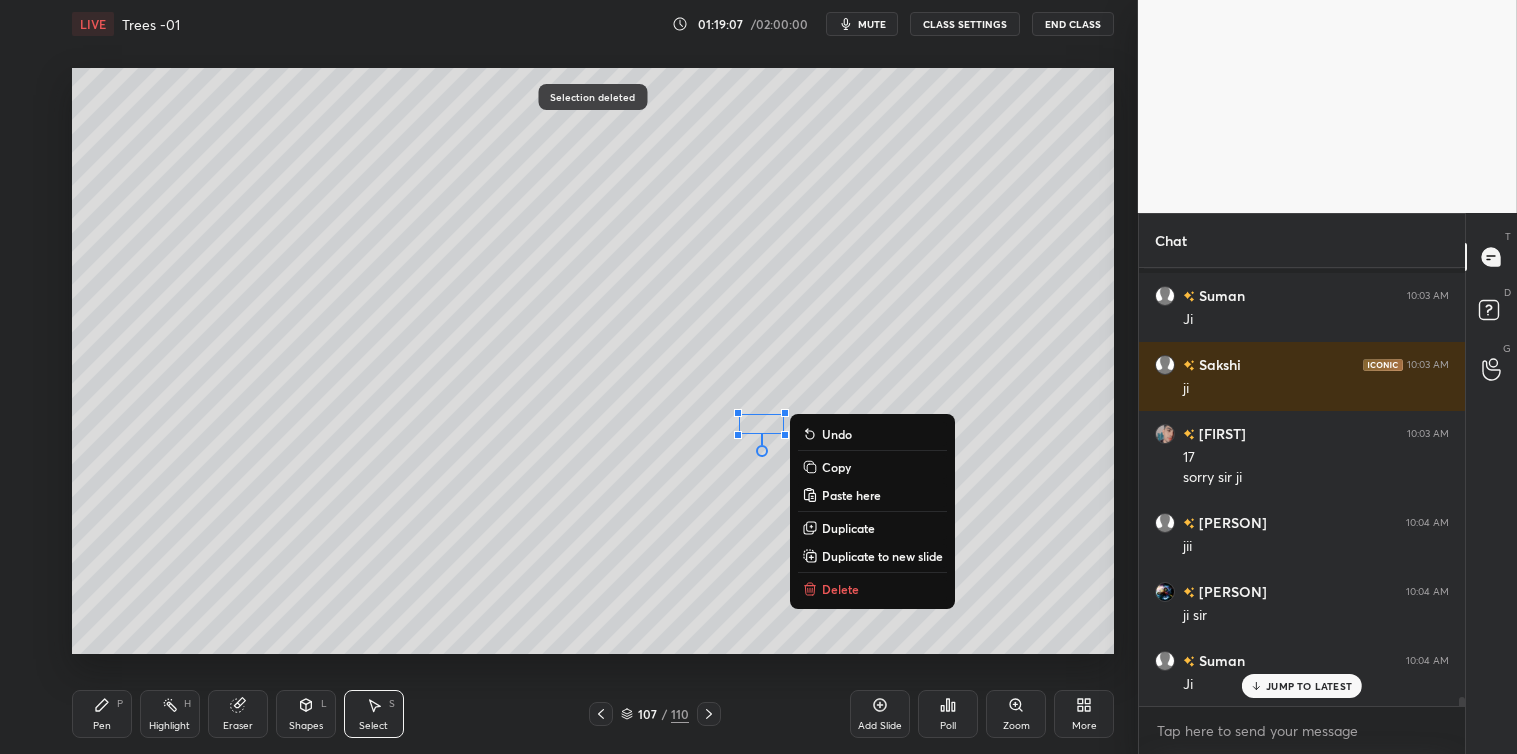 click on "Delete" at bounding box center (840, 589) 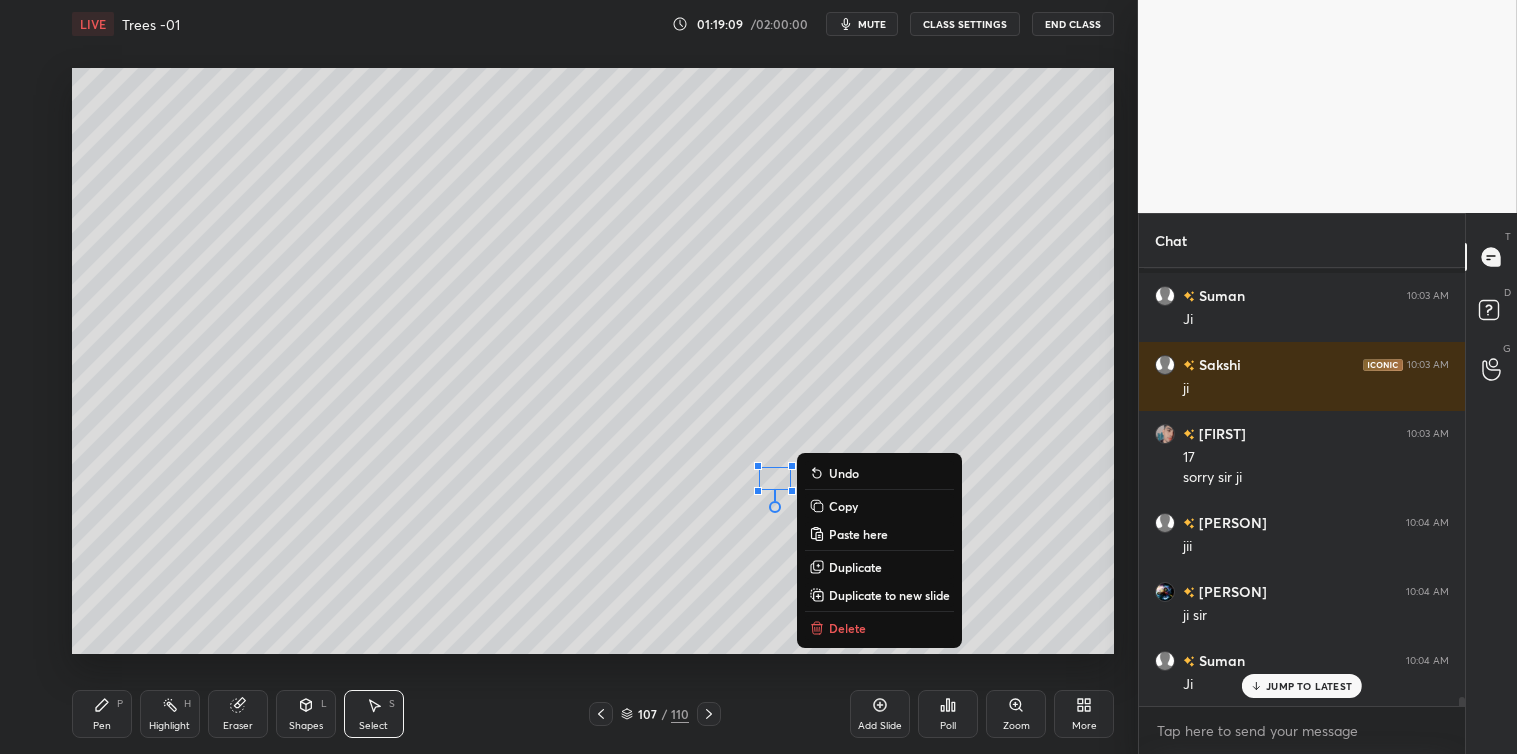 click on "Delete" at bounding box center [847, 628] 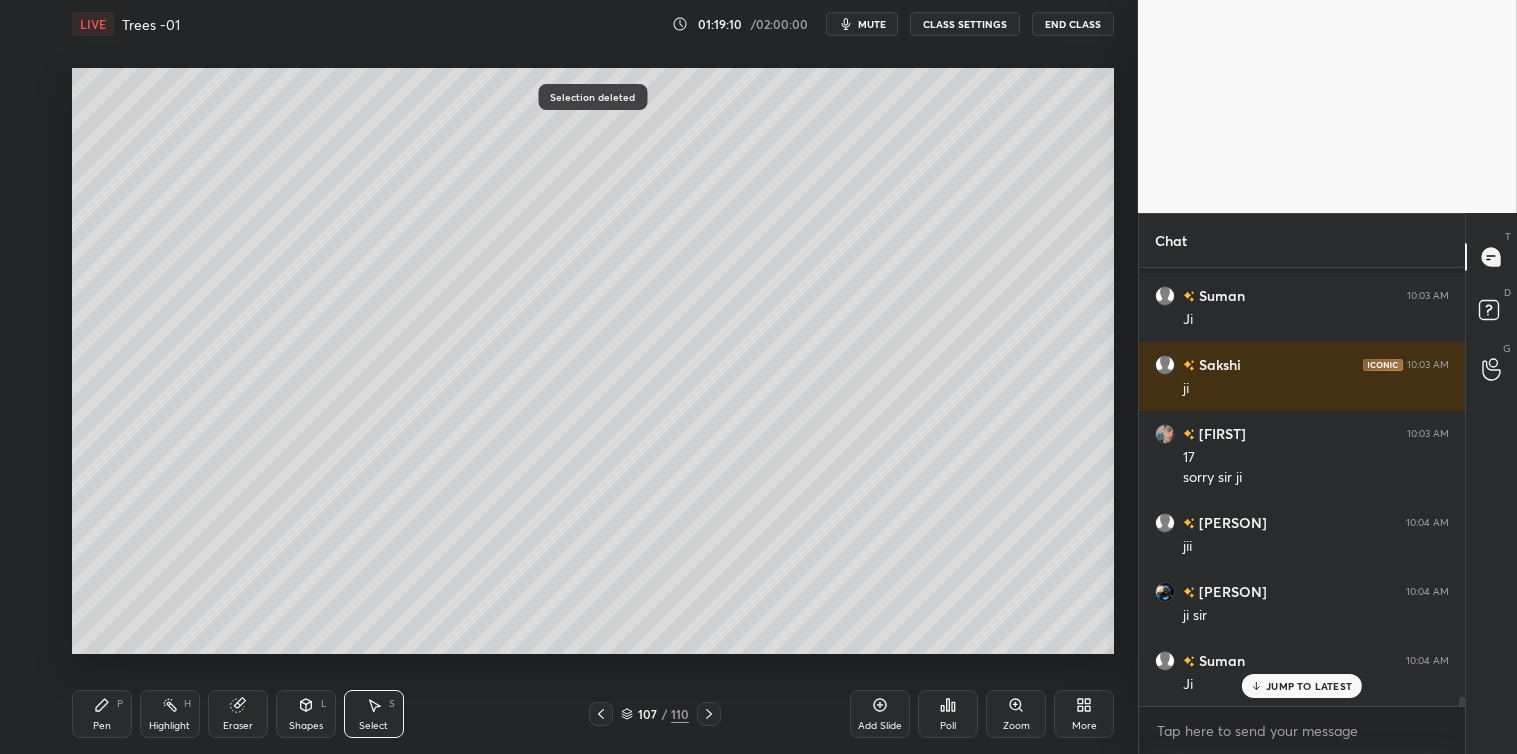click 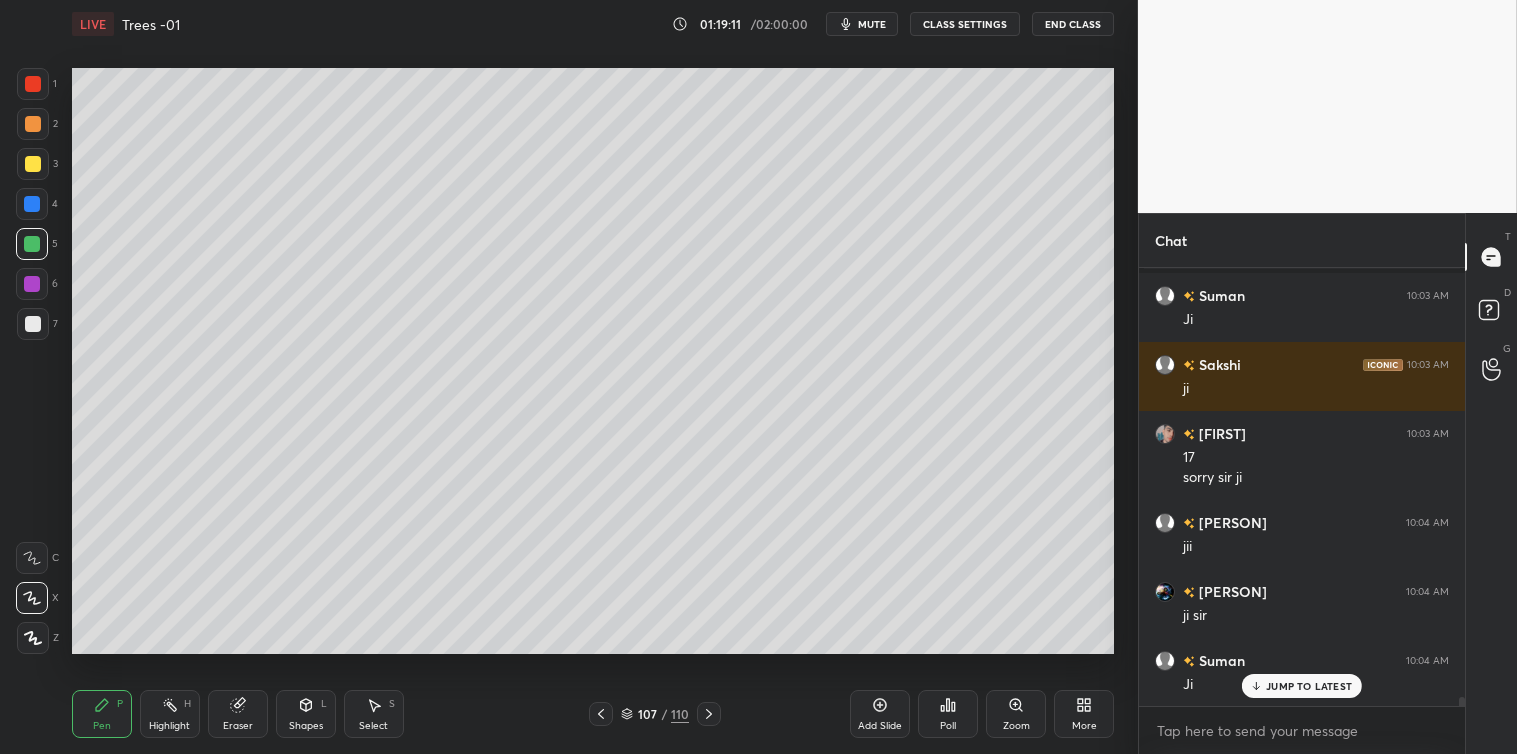 scroll, scrollTop: 19916, scrollLeft: 0, axis: vertical 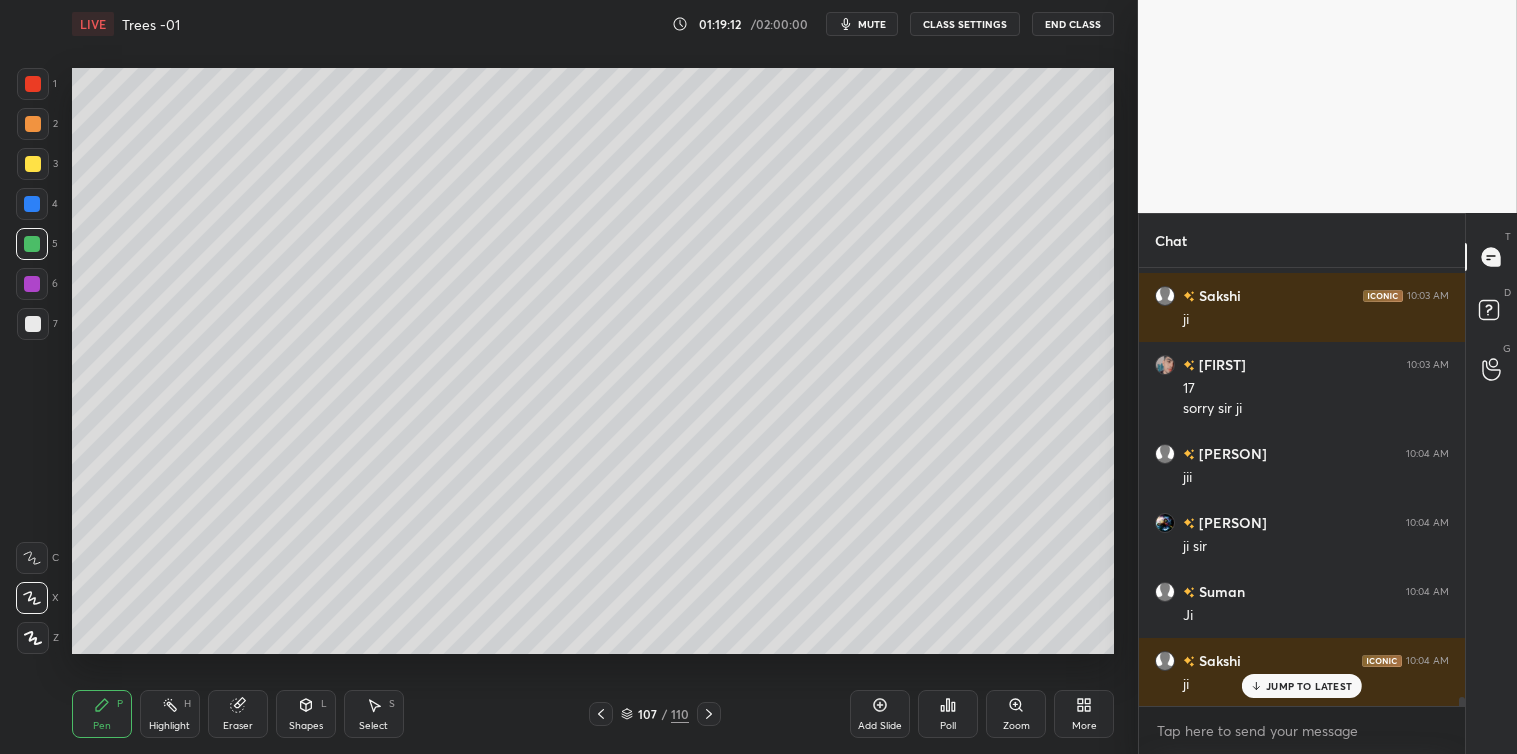 click at bounding box center [33, 164] 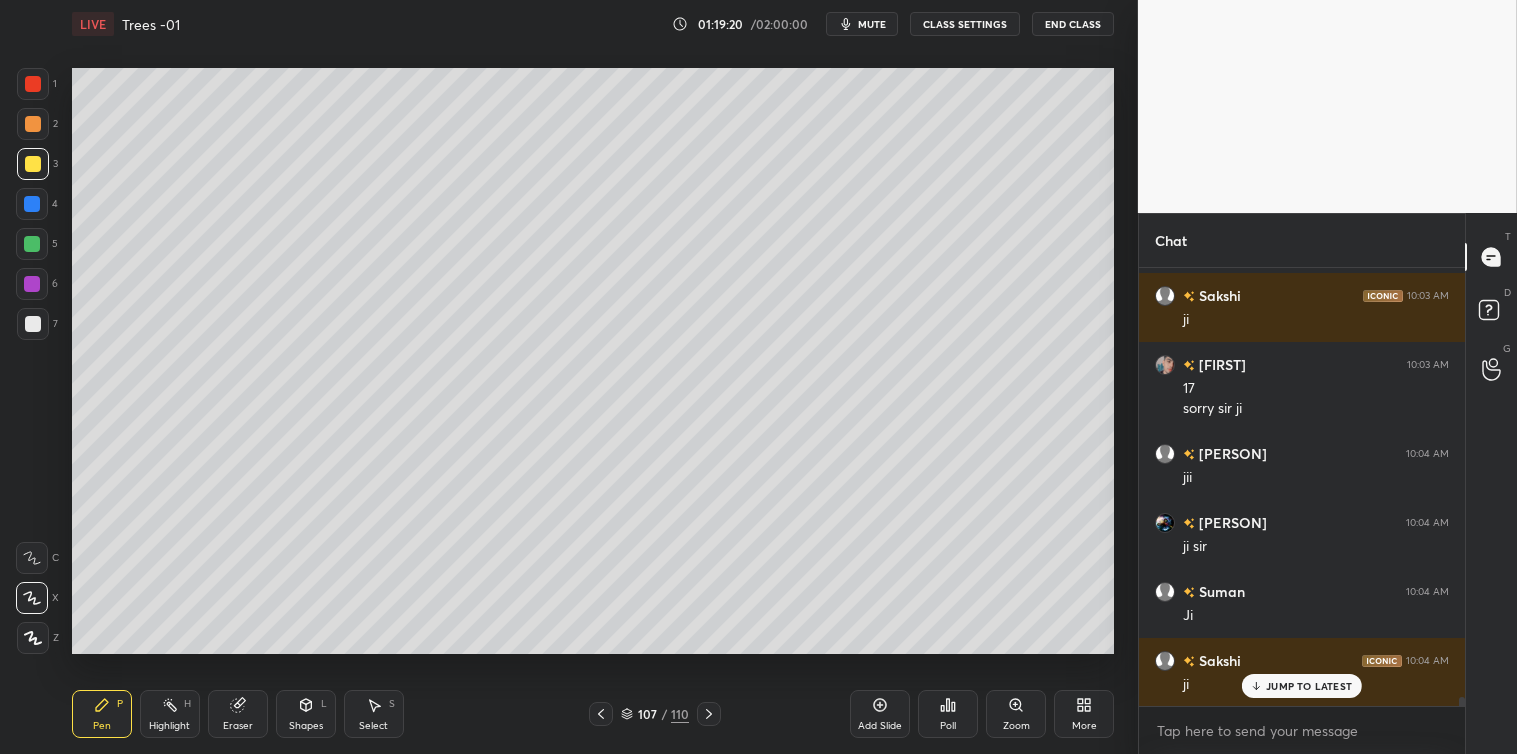 click at bounding box center [32, 244] 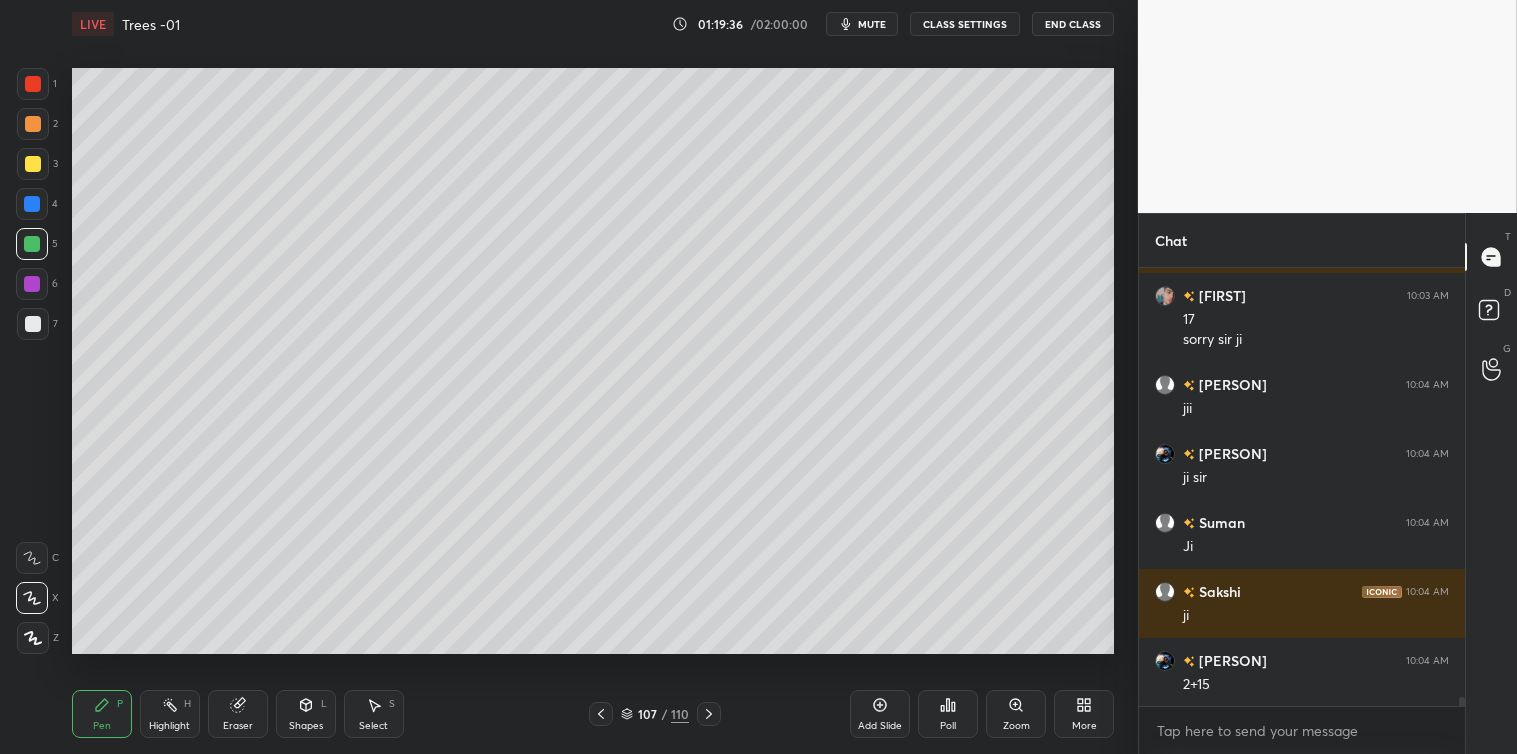 scroll, scrollTop: 20055, scrollLeft: 0, axis: vertical 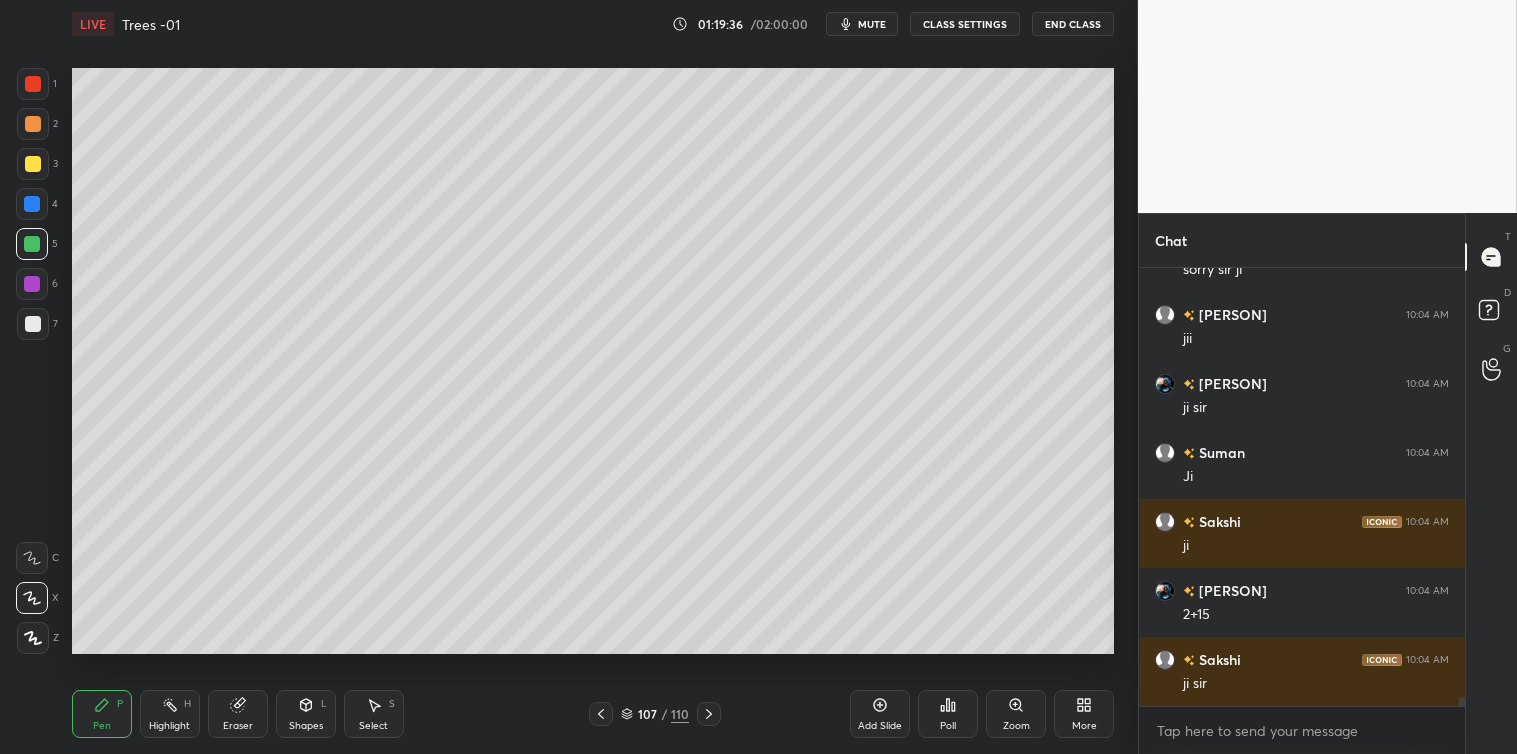 click 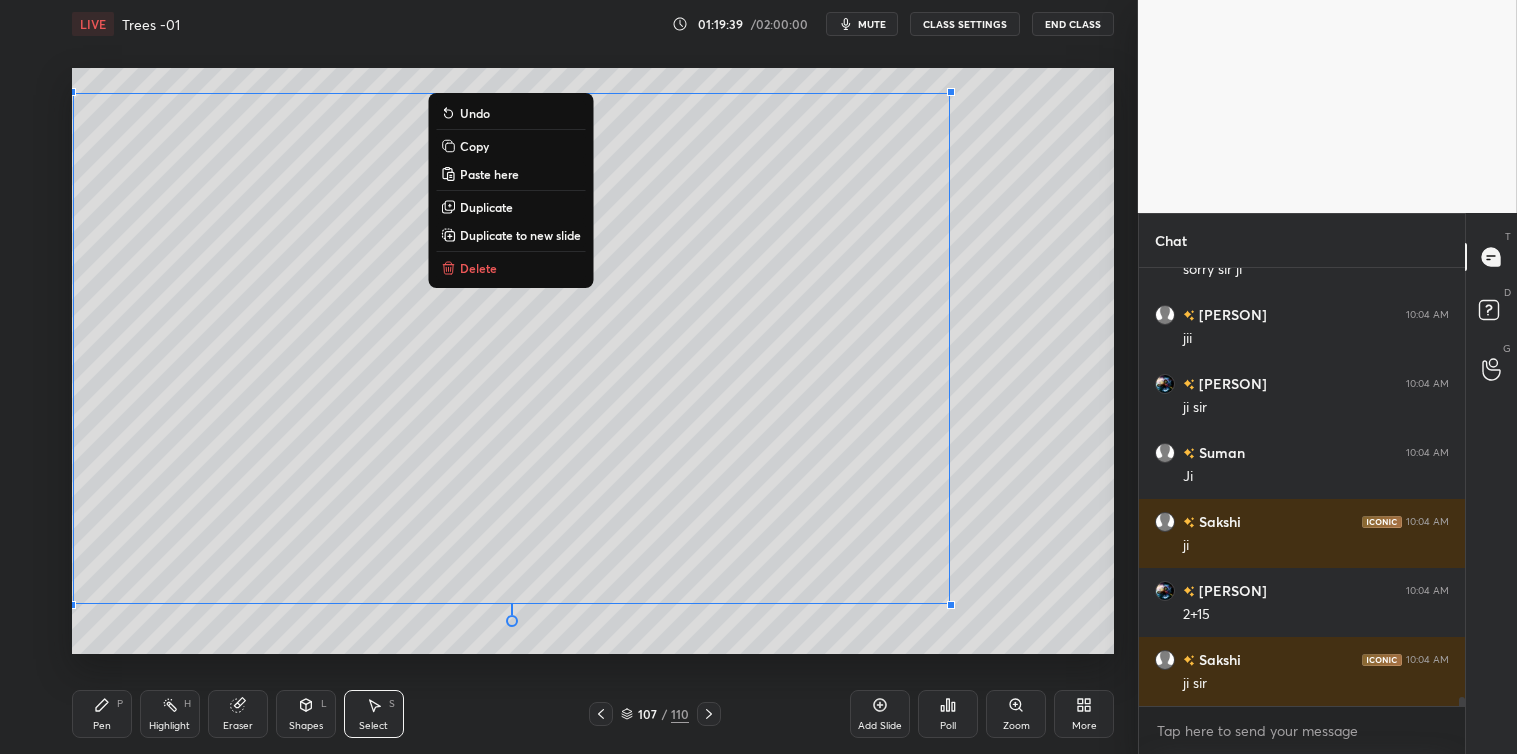 click on "Copy" at bounding box center (510, 146) 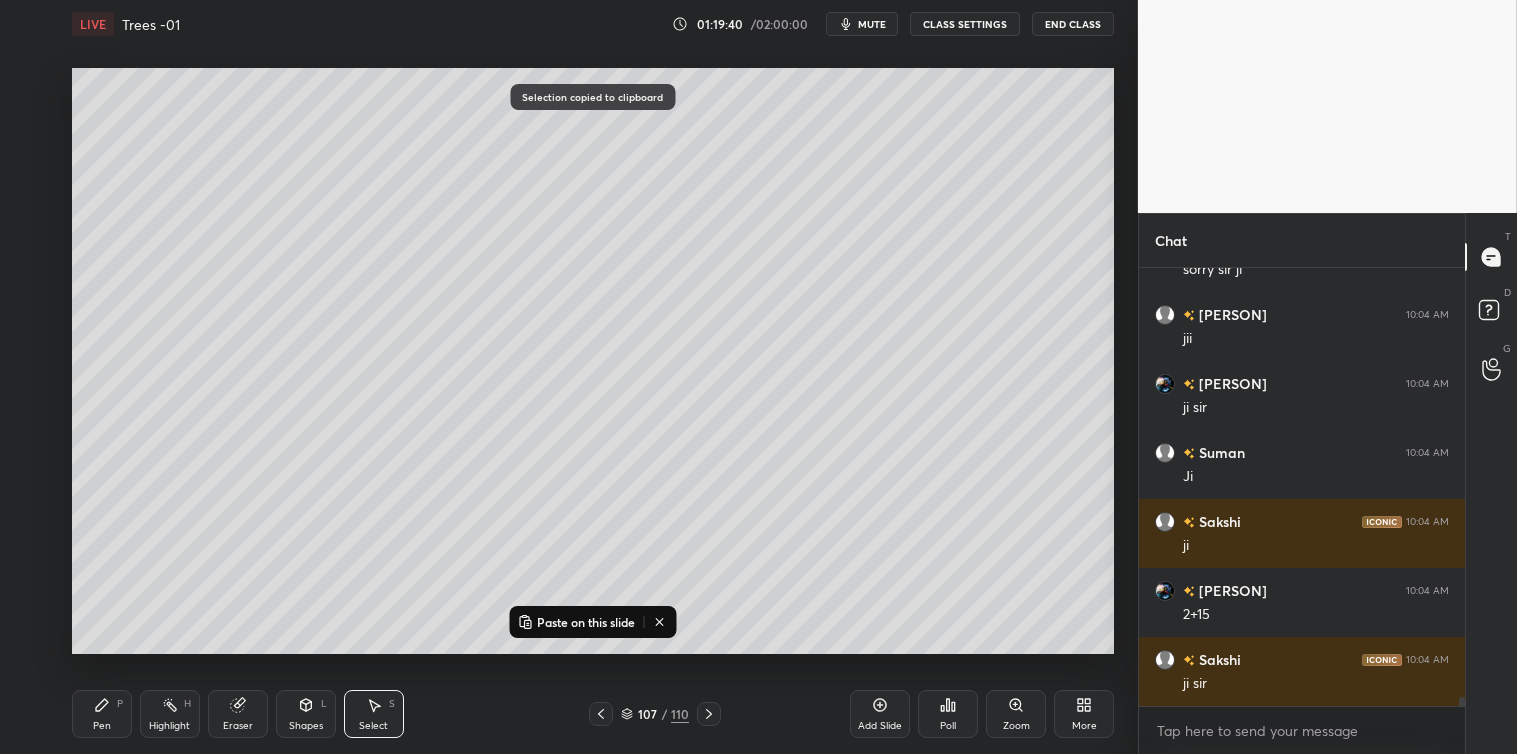click 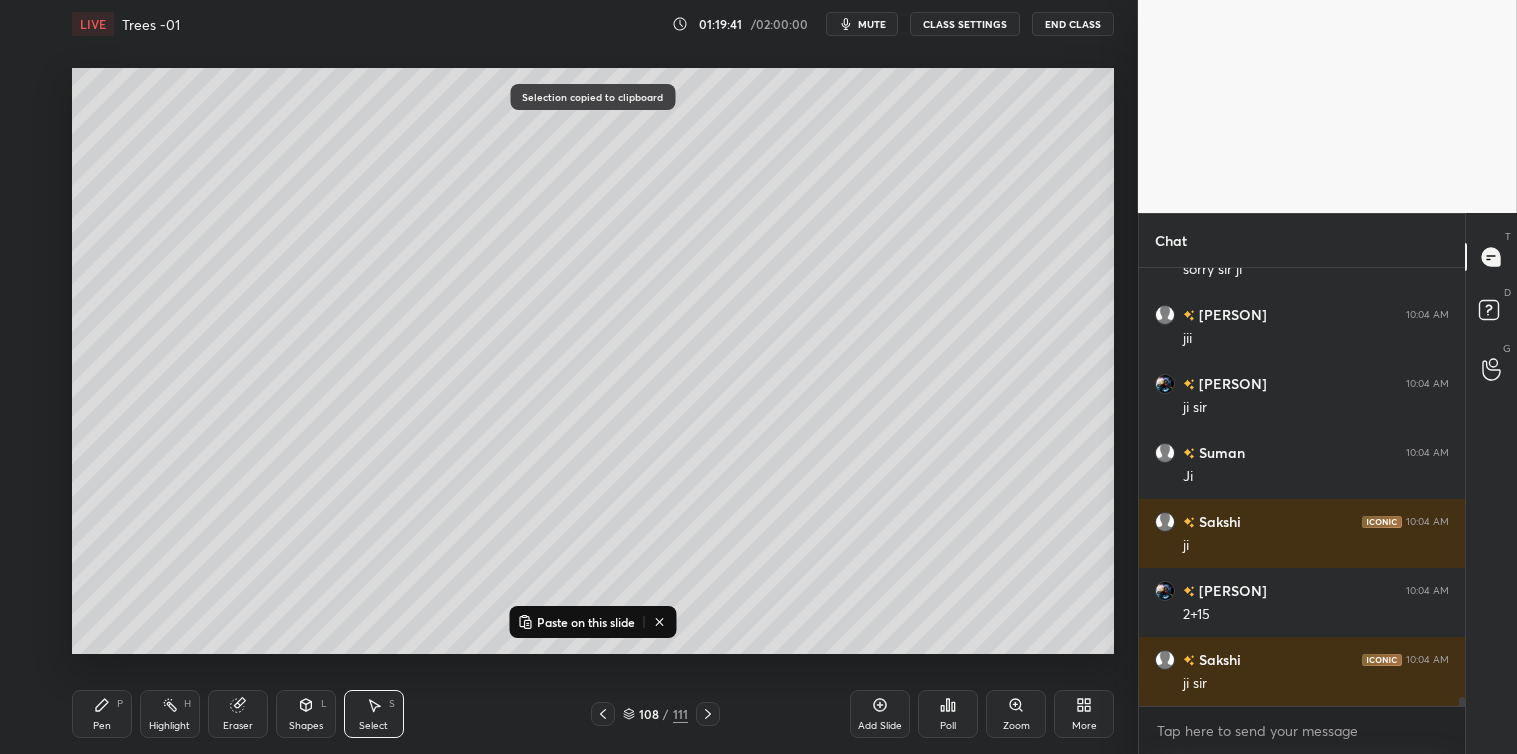 click on "Paste on this slide" at bounding box center (586, 622) 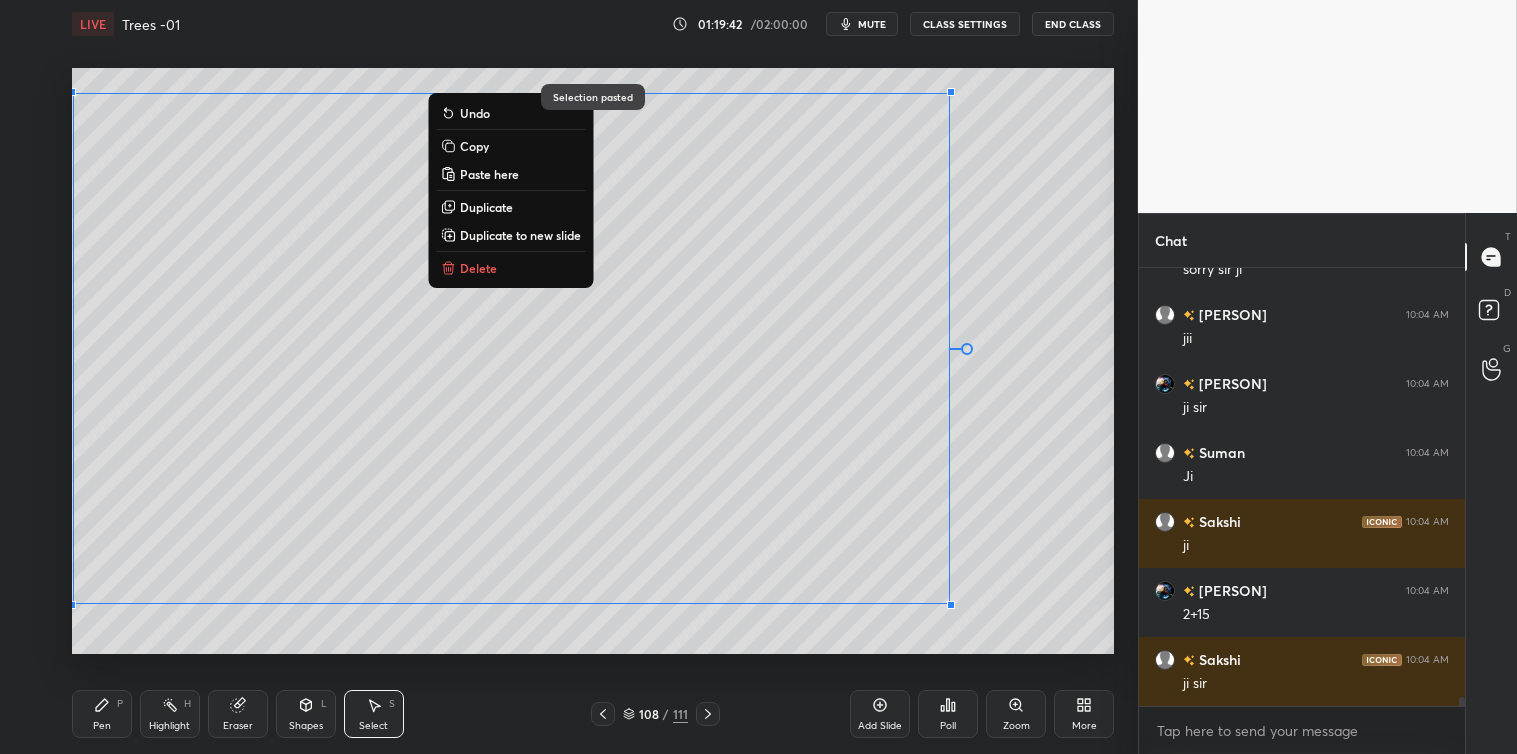 click on "Pen P Highlight H Eraser Shapes L Select S 108 / 111 Add Slide Poll Zoom More" at bounding box center [593, 714] 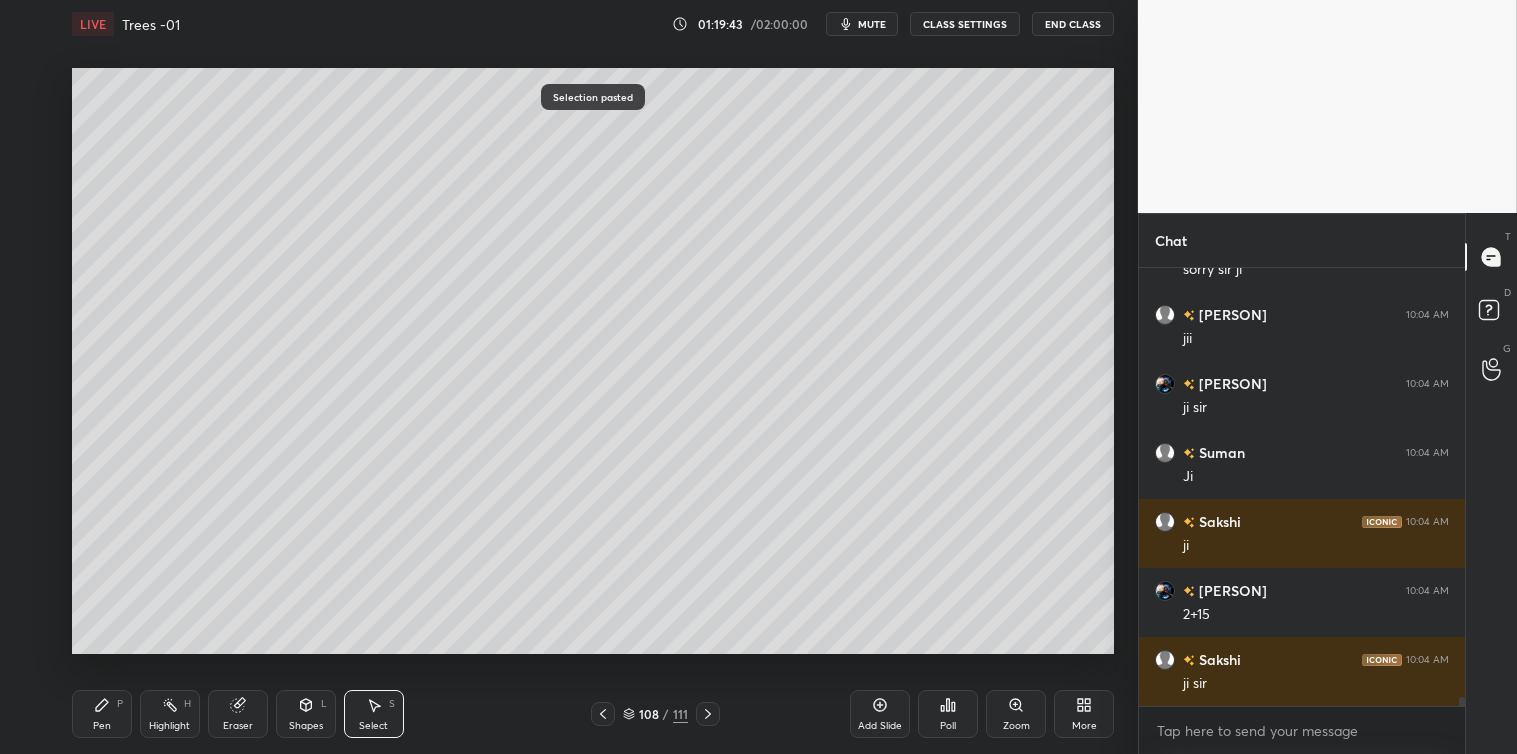 click on "0 ° Undo Copy Paste here Duplicate Duplicate to new slide Delete Selection pasted Setting up your live class Poll for   secs No correct answer Start poll" at bounding box center (593, 361) 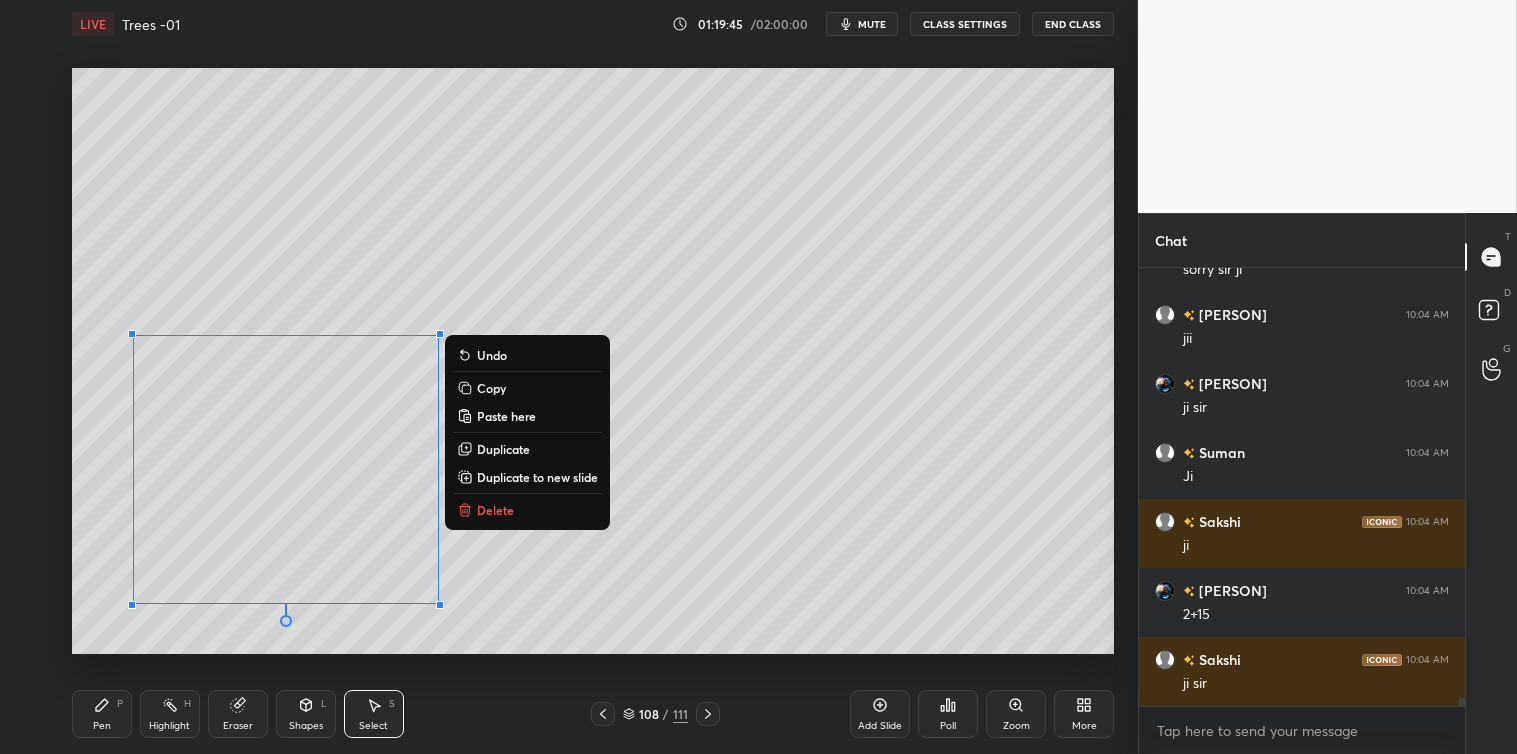 click on "Delete" at bounding box center [495, 510] 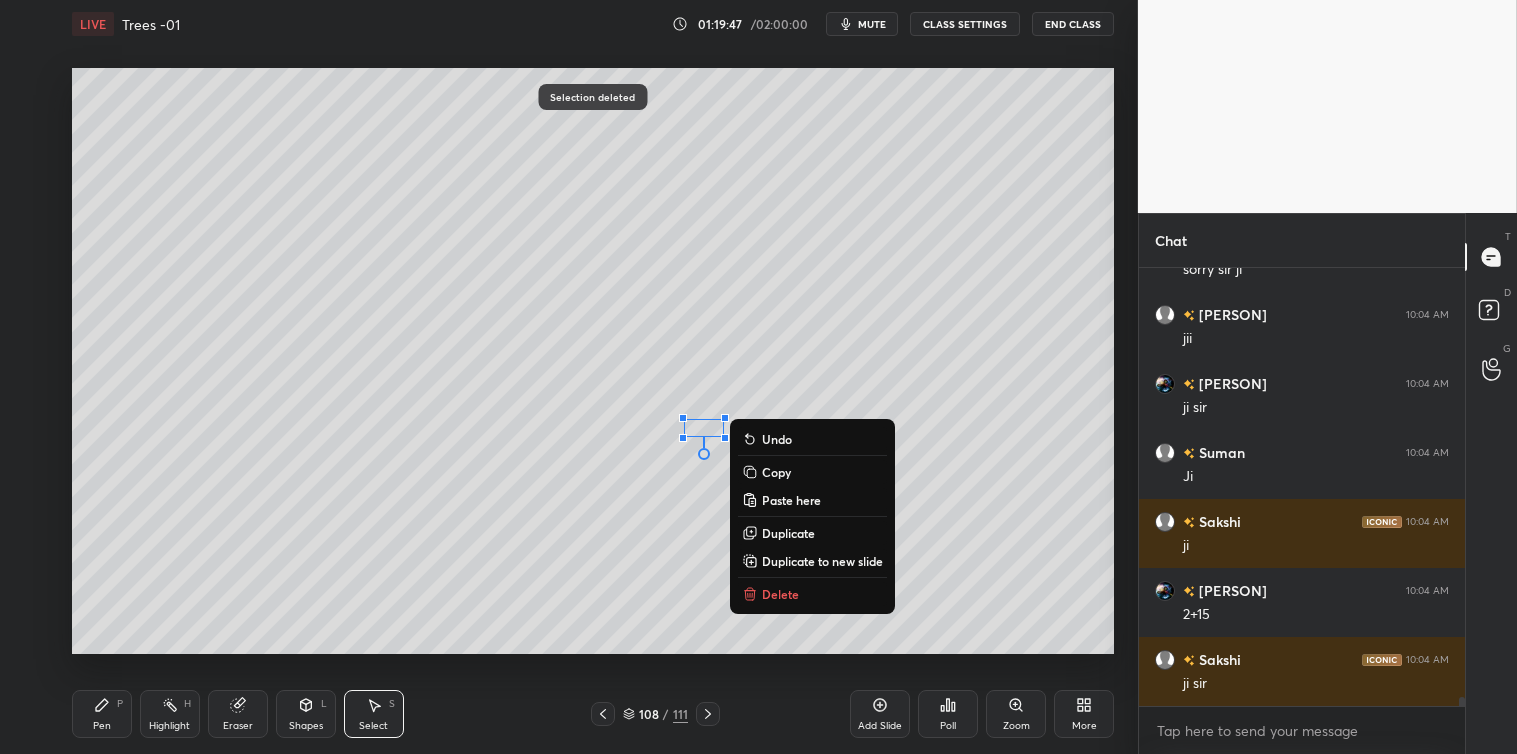 click on "Delete" at bounding box center [780, 594] 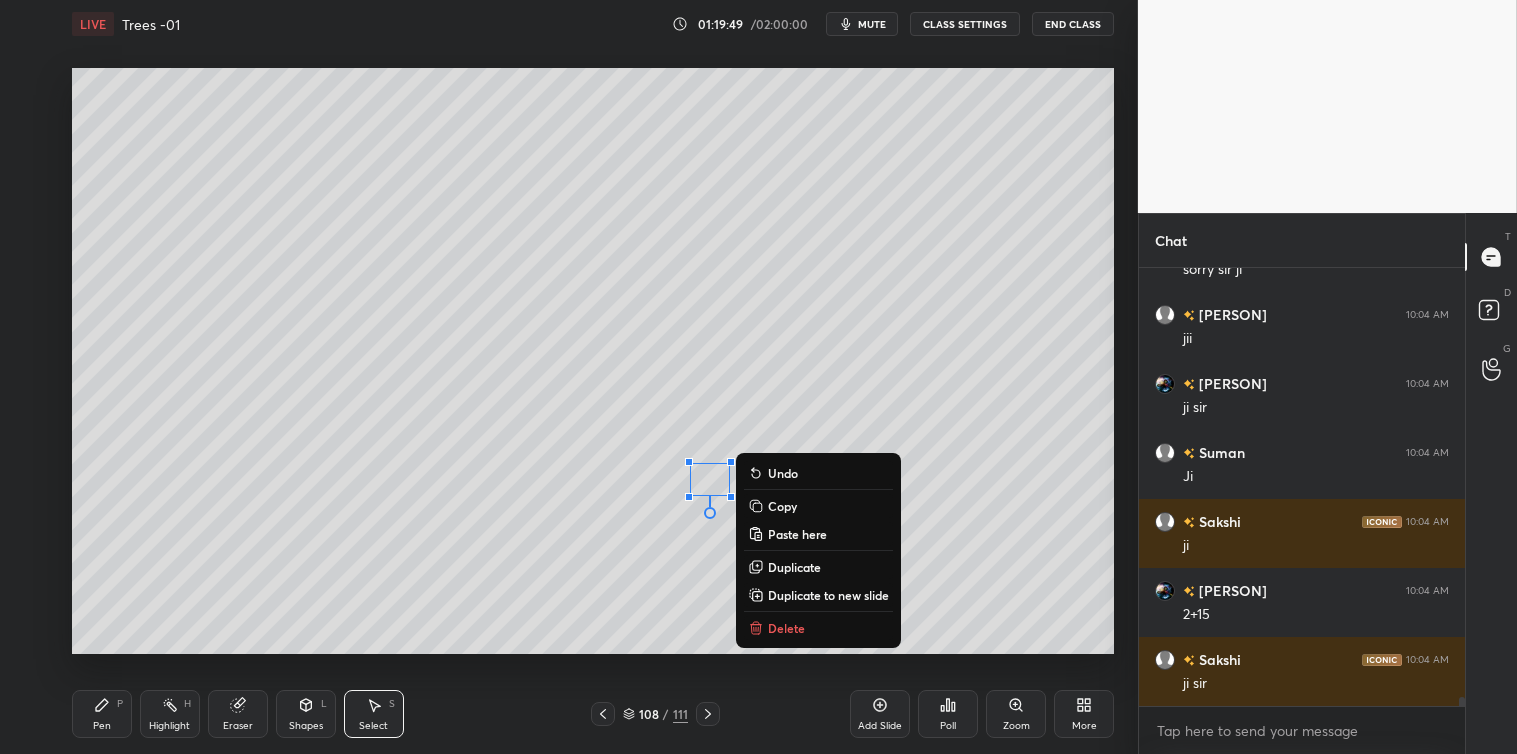 click on "Delete" at bounding box center [786, 628] 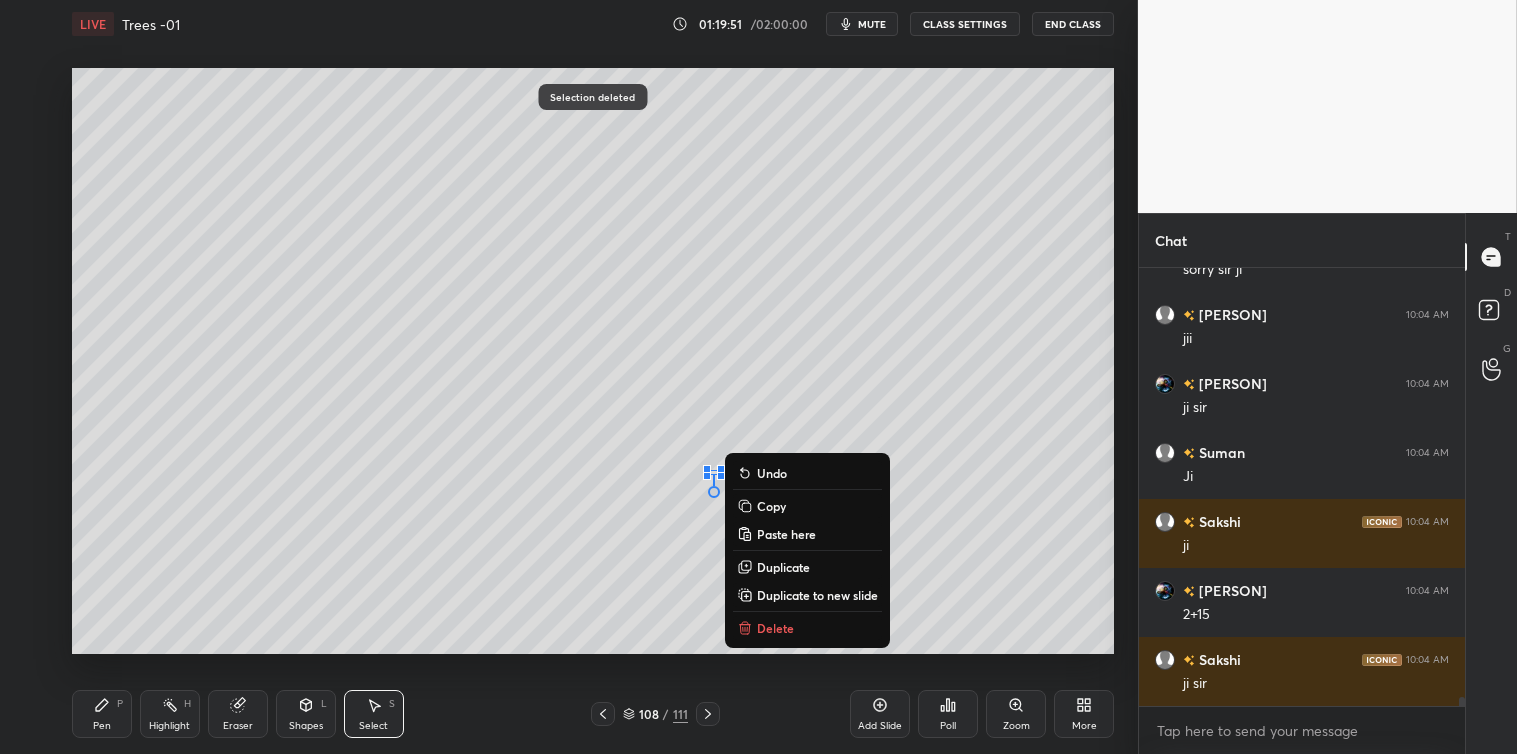 click on "Delete" at bounding box center (775, 628) 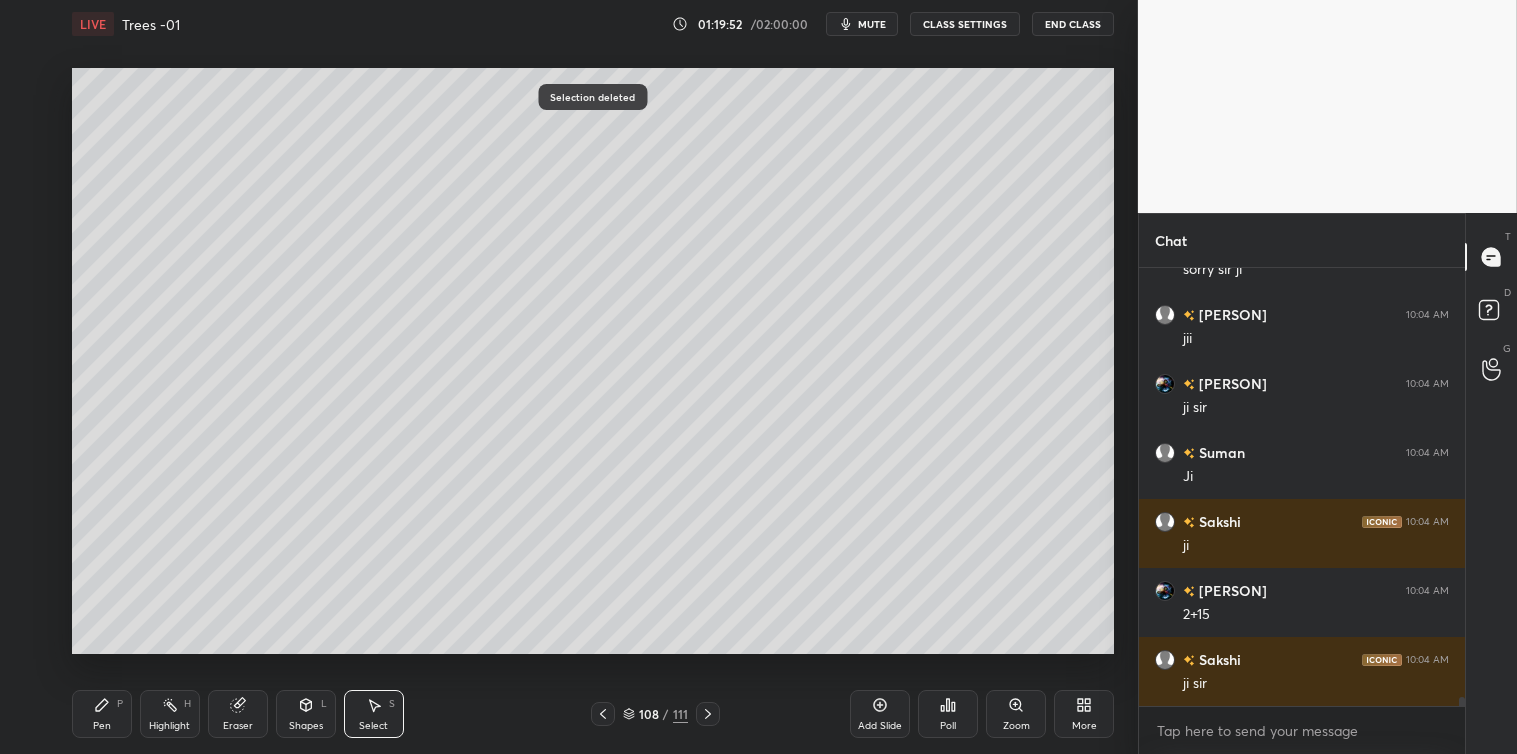 click 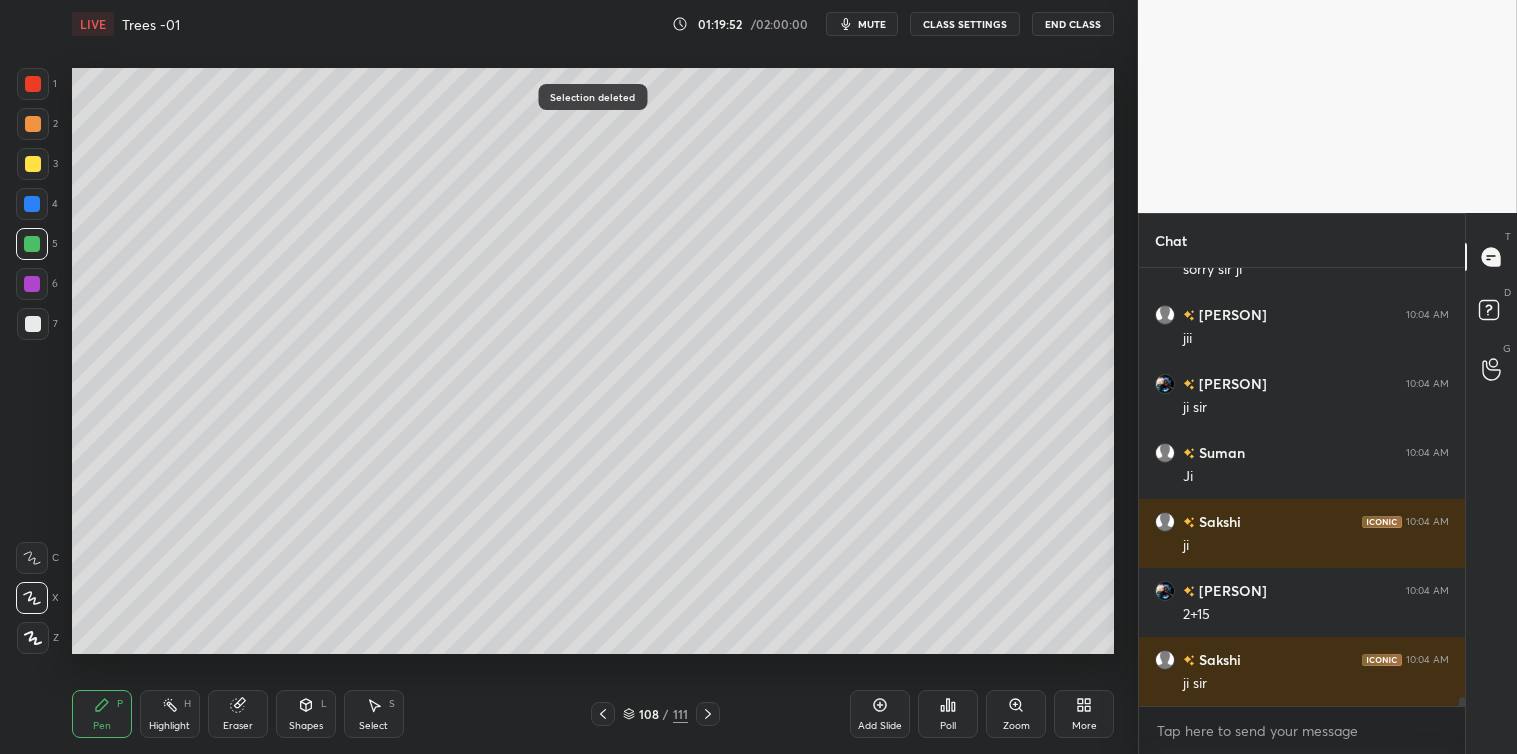 click at bounding box center (32, 204) 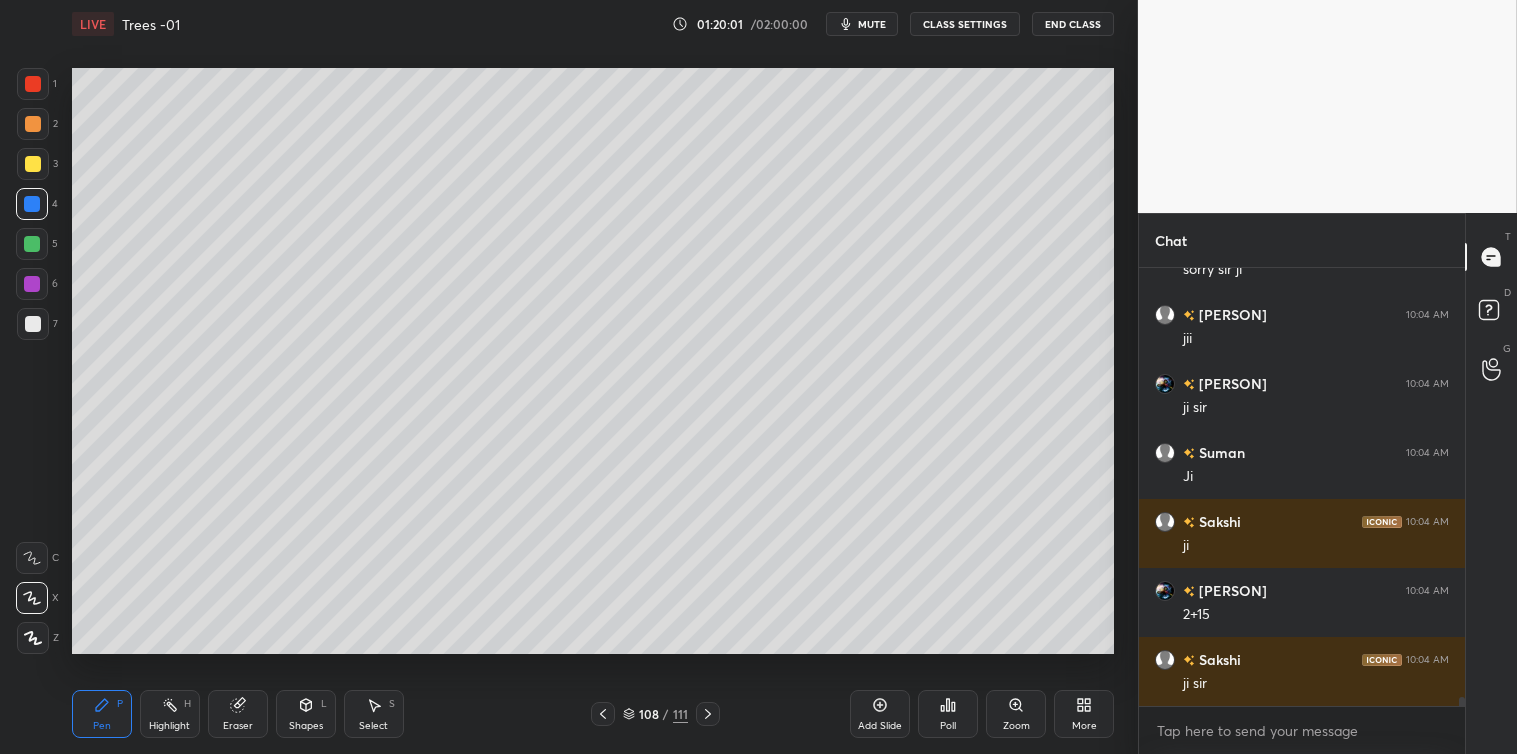 click 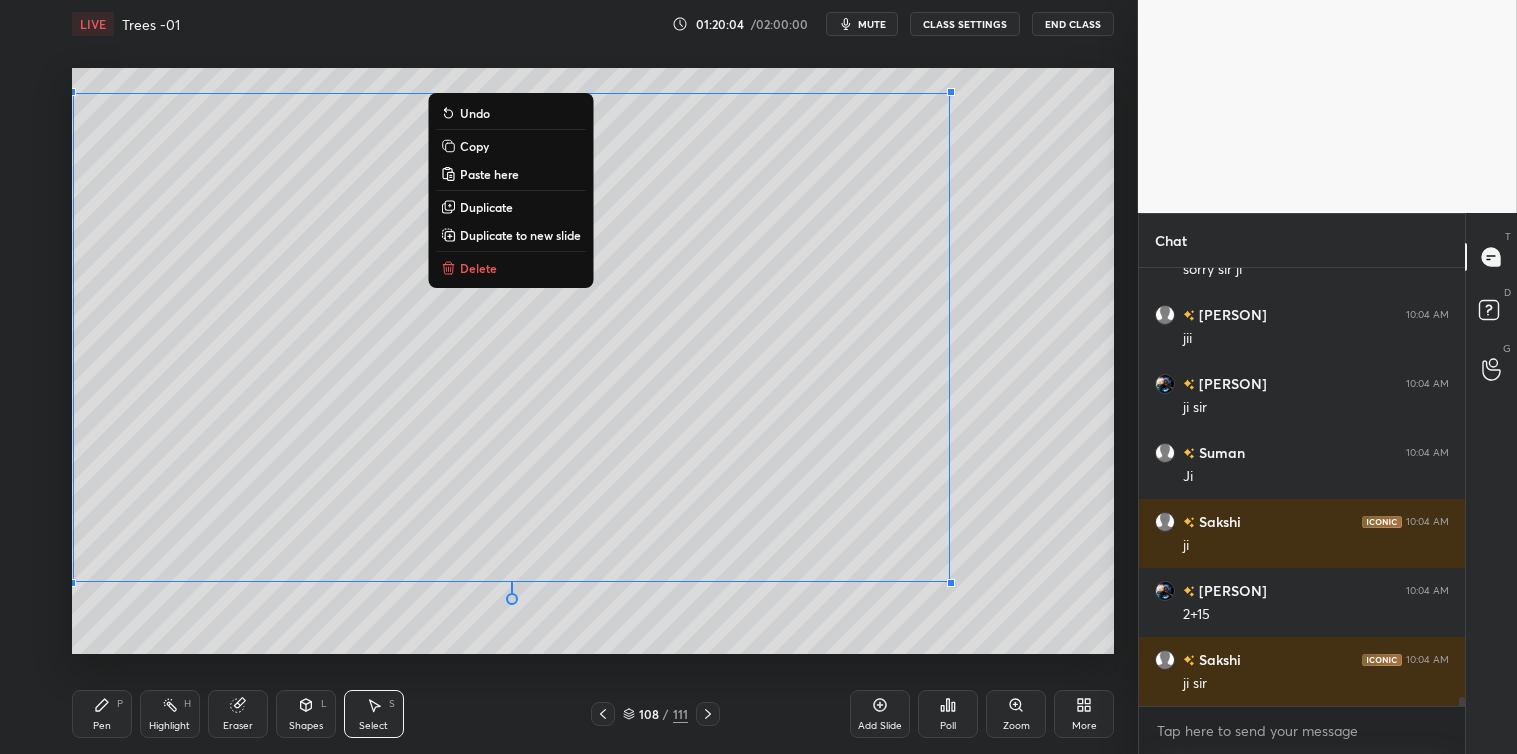 click on "Copy" at bounding box center (474, 146) 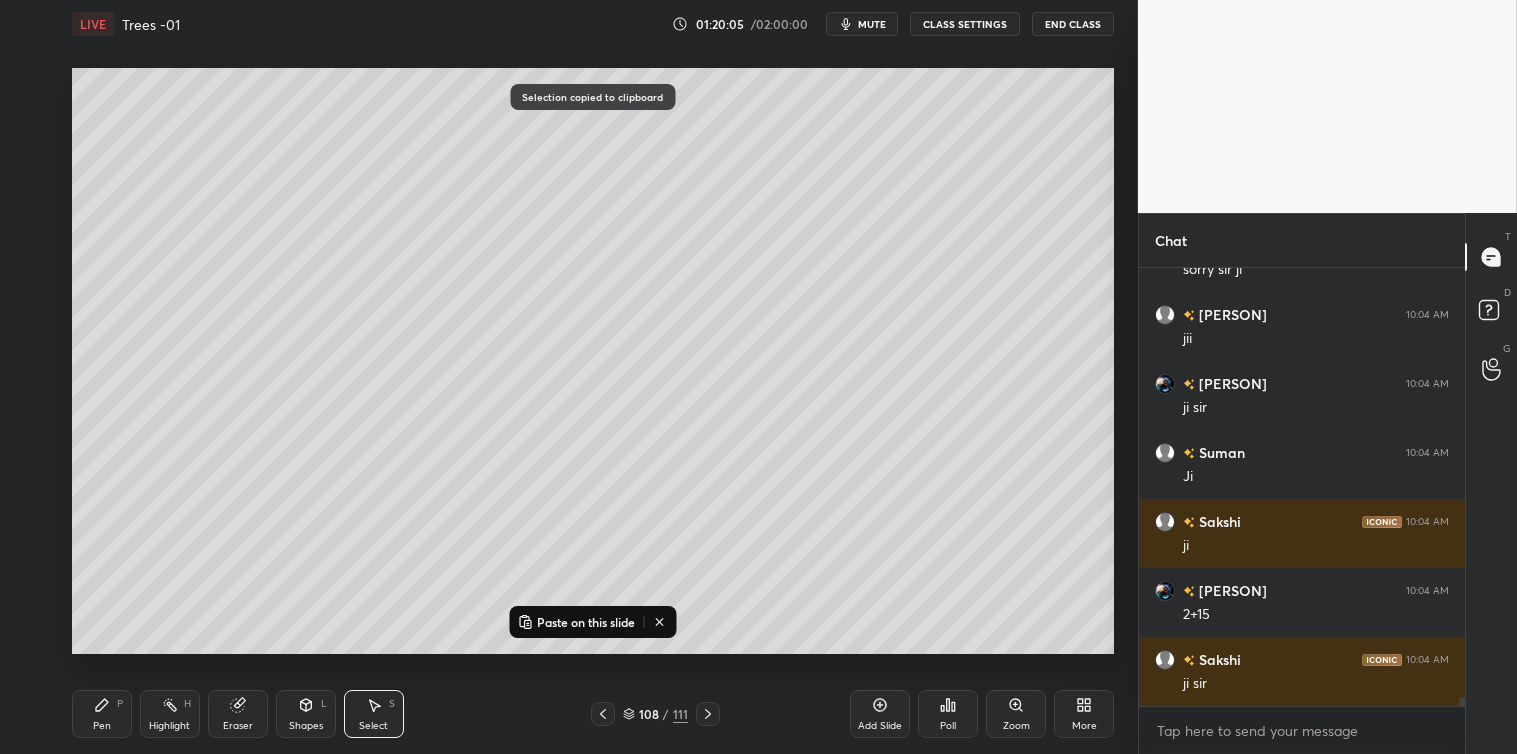 click 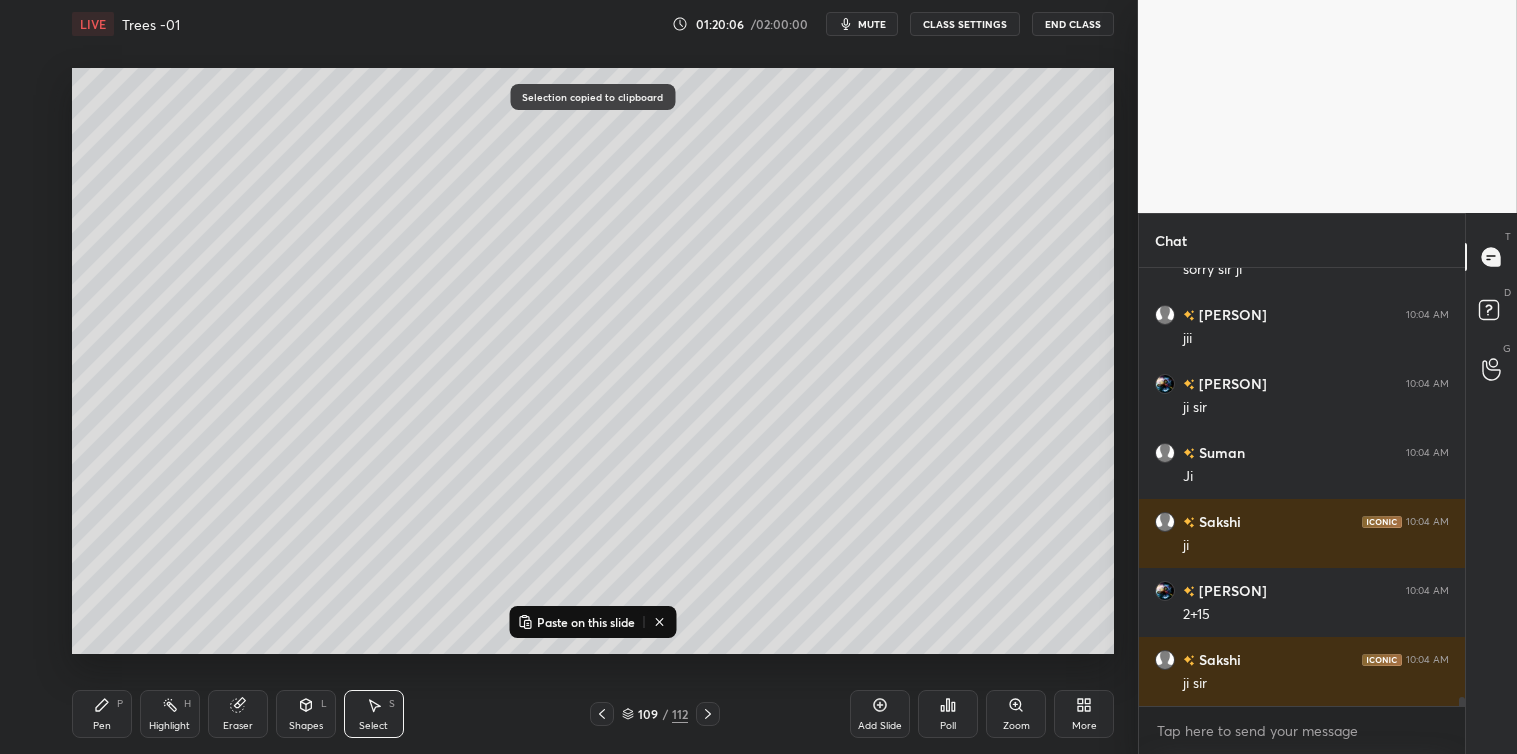 scroll, scrollTop: 20124, scrollLeft: 0, axis: vertical 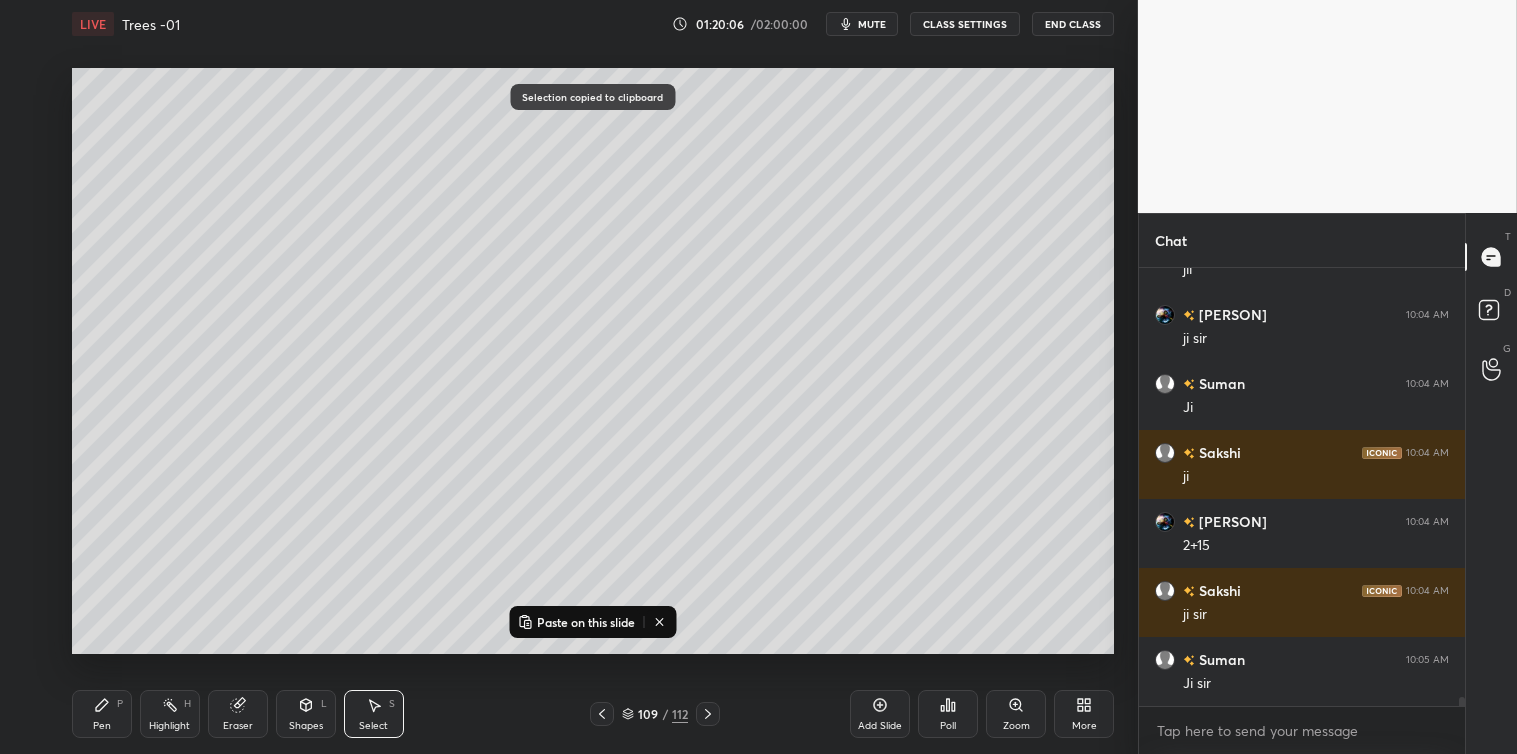 click on "Paste on this slide" at bounding box center (586, 622) 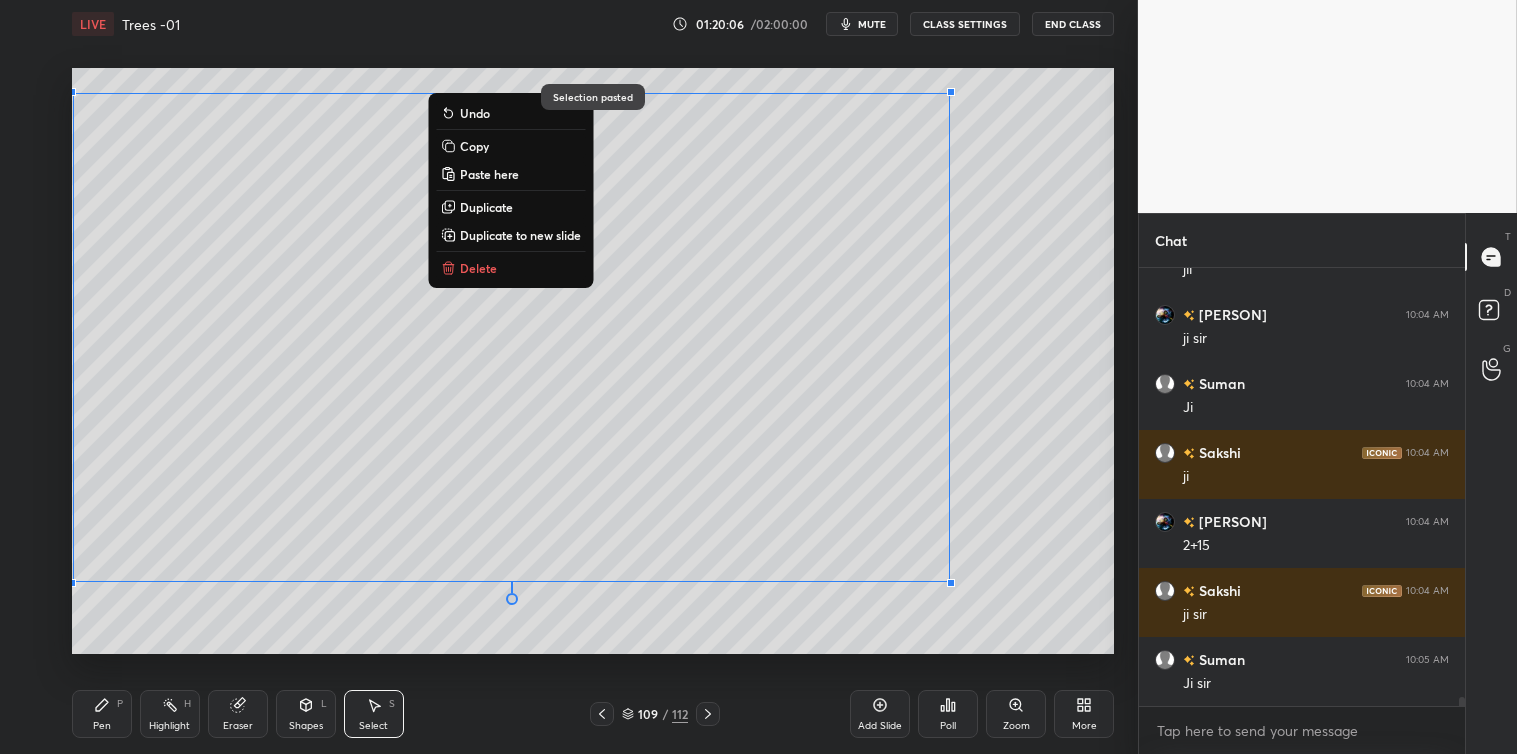 click on "0 ° Undo Copy Paste here Duplicate Duplicate to new slide Delete" at bounding box center [593, 361] 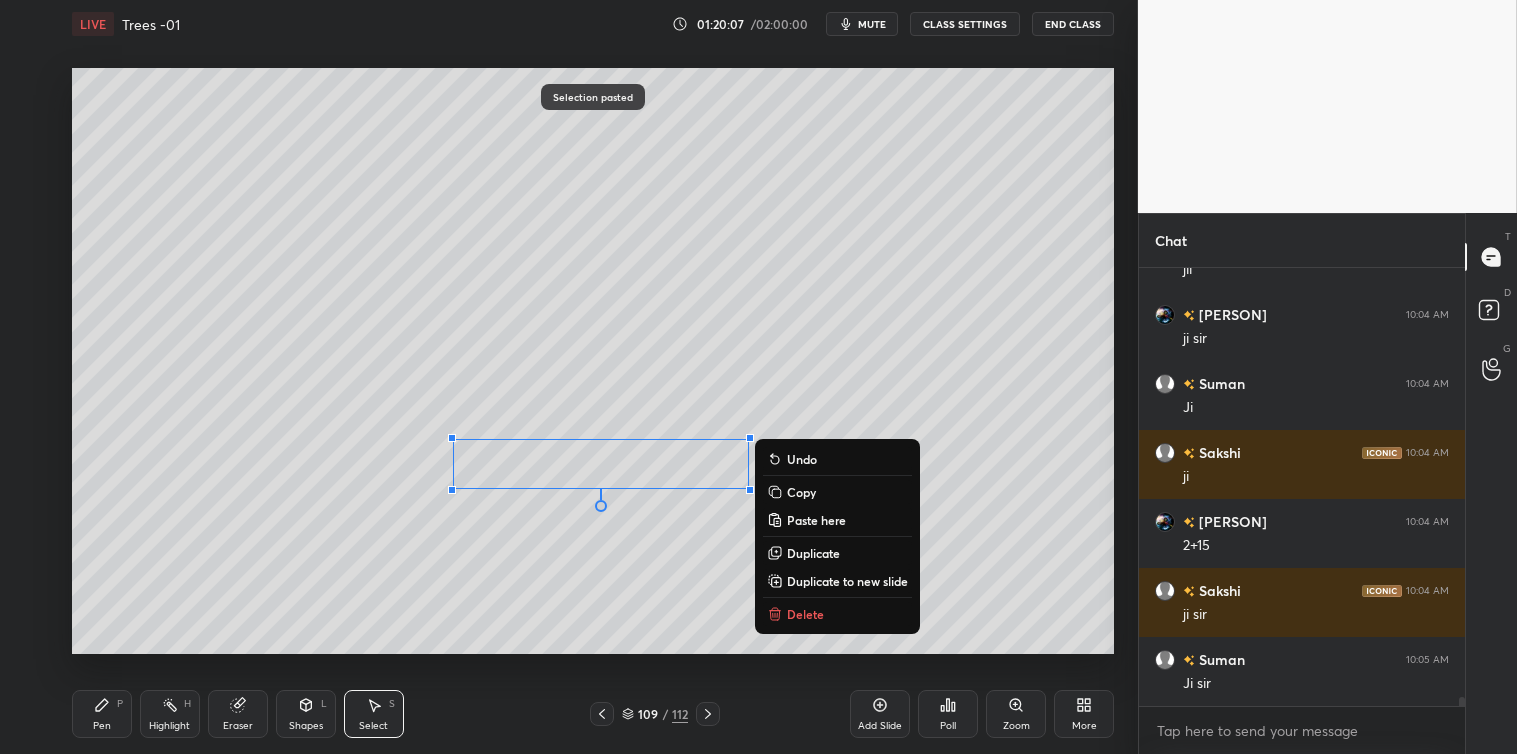 click on "Delete" at bounding box center [805, 614] 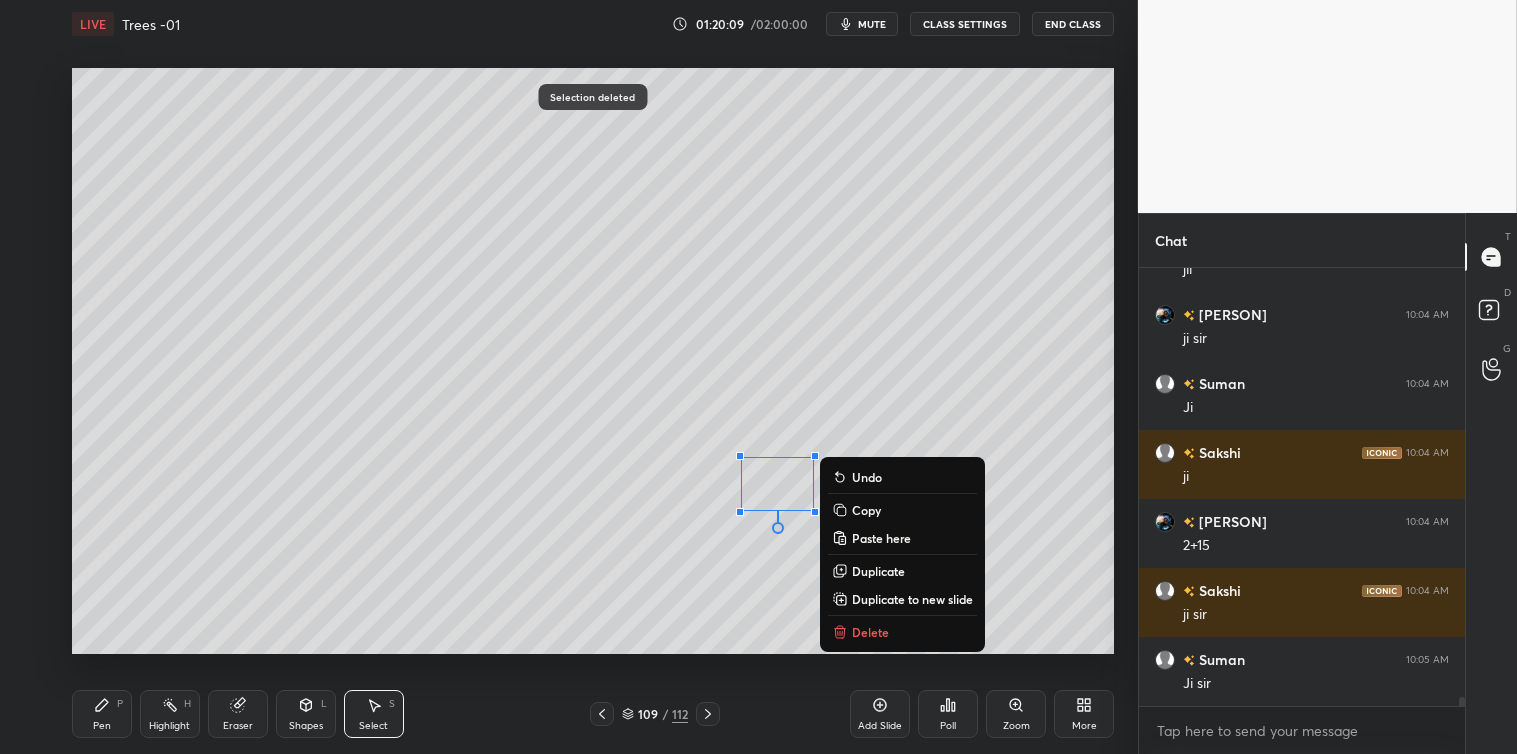 scroll, scrollTop: 20193, scrollLeft: 0, axis: vertical 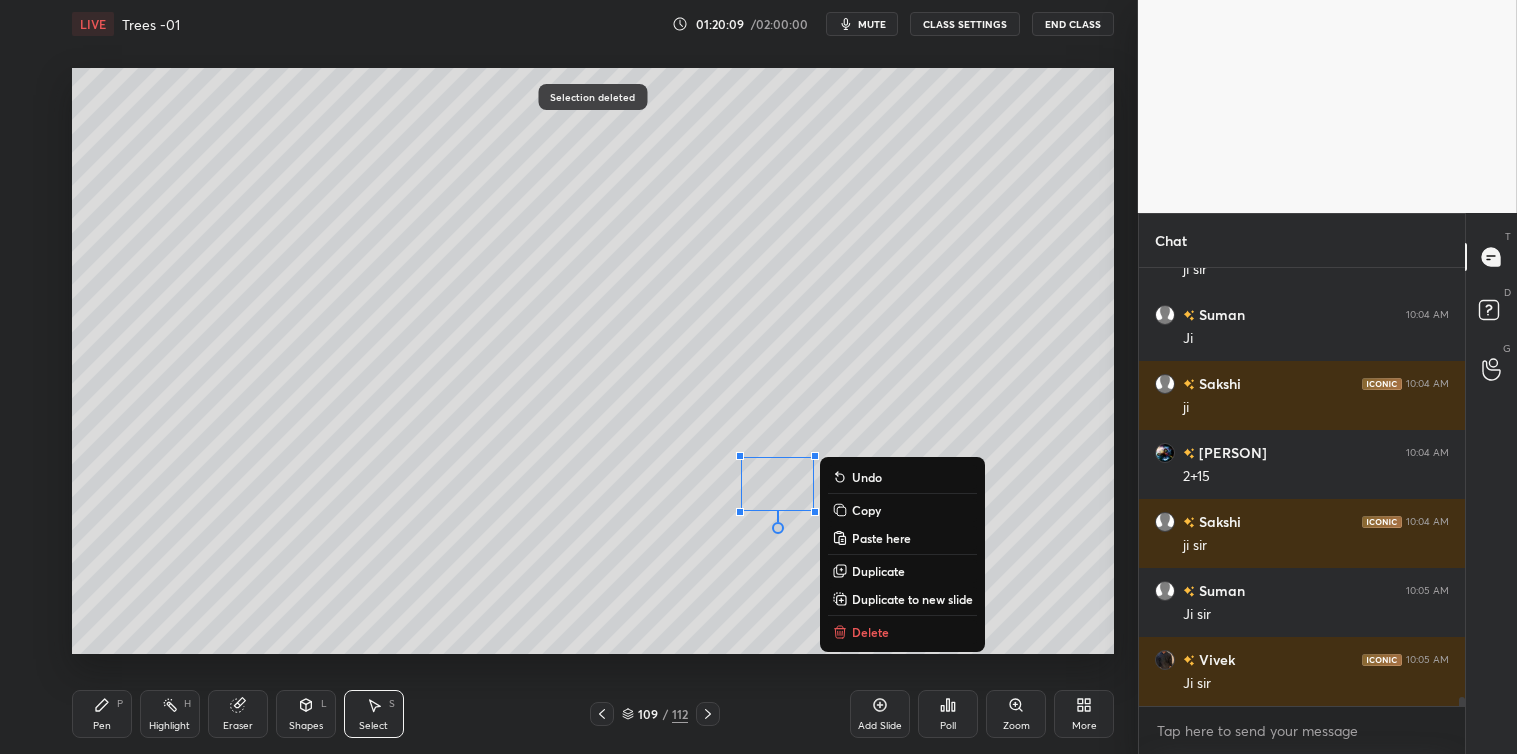 click on "Delete" at bounding box center (870, 632) 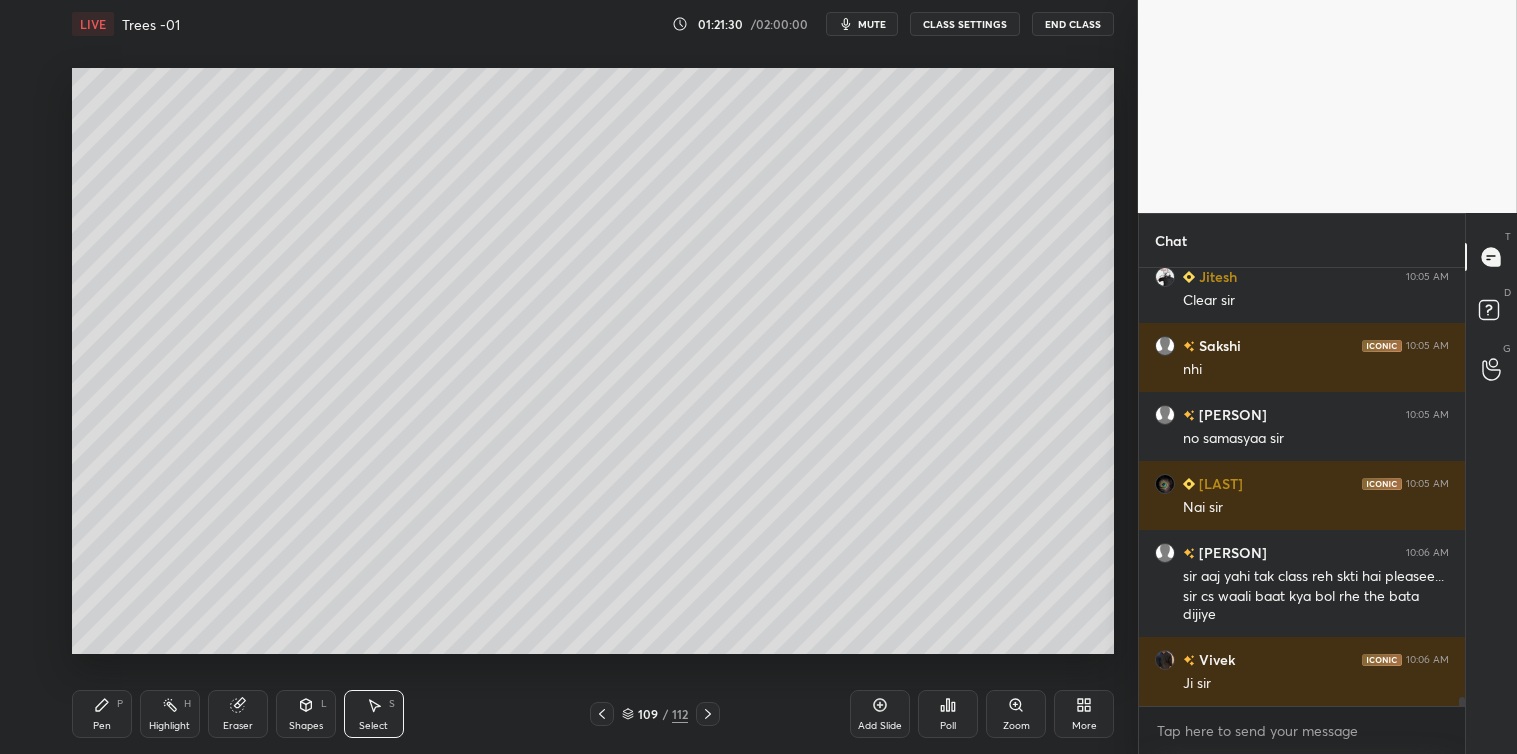 scroll, scrollTop: 20941, scrollLeft: 0, axis: vertical 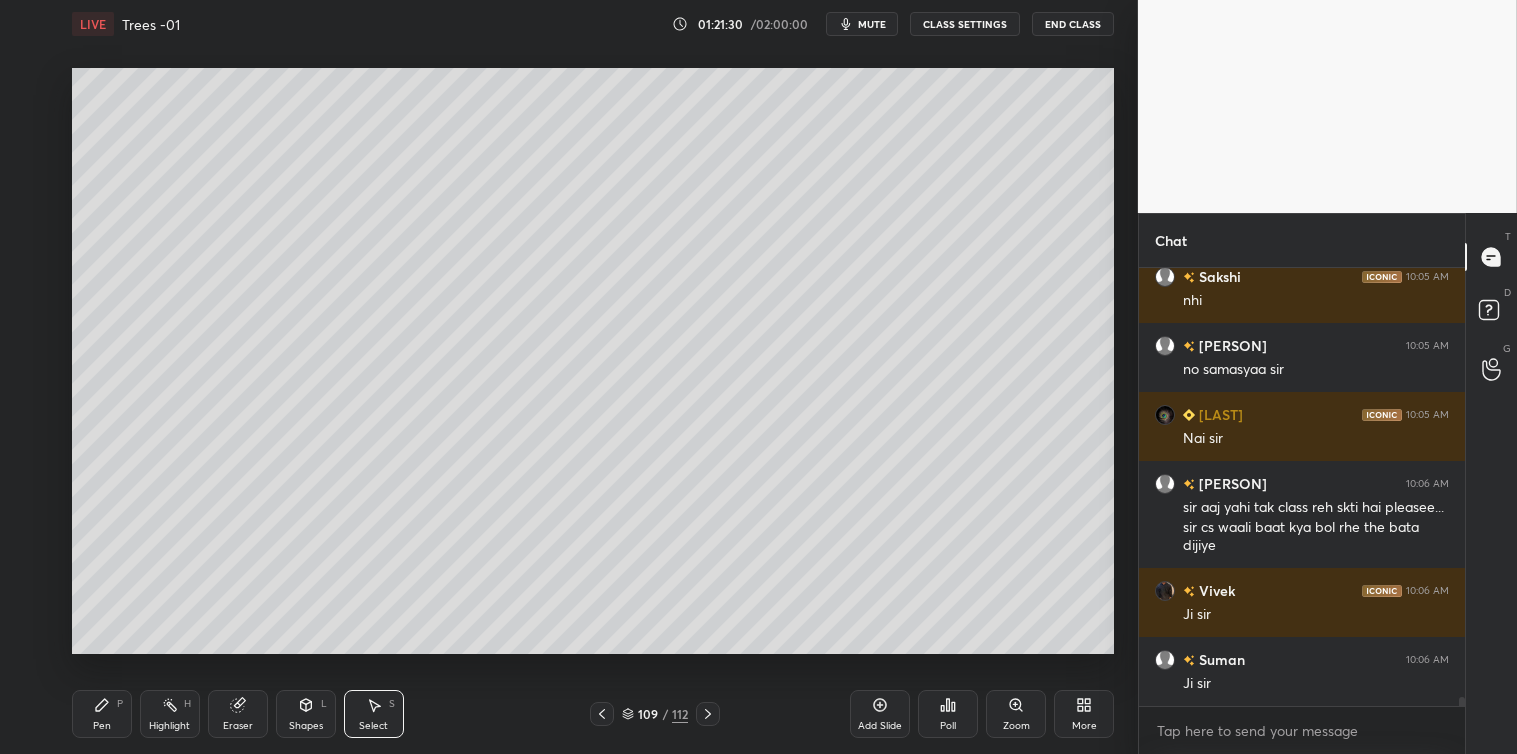 click 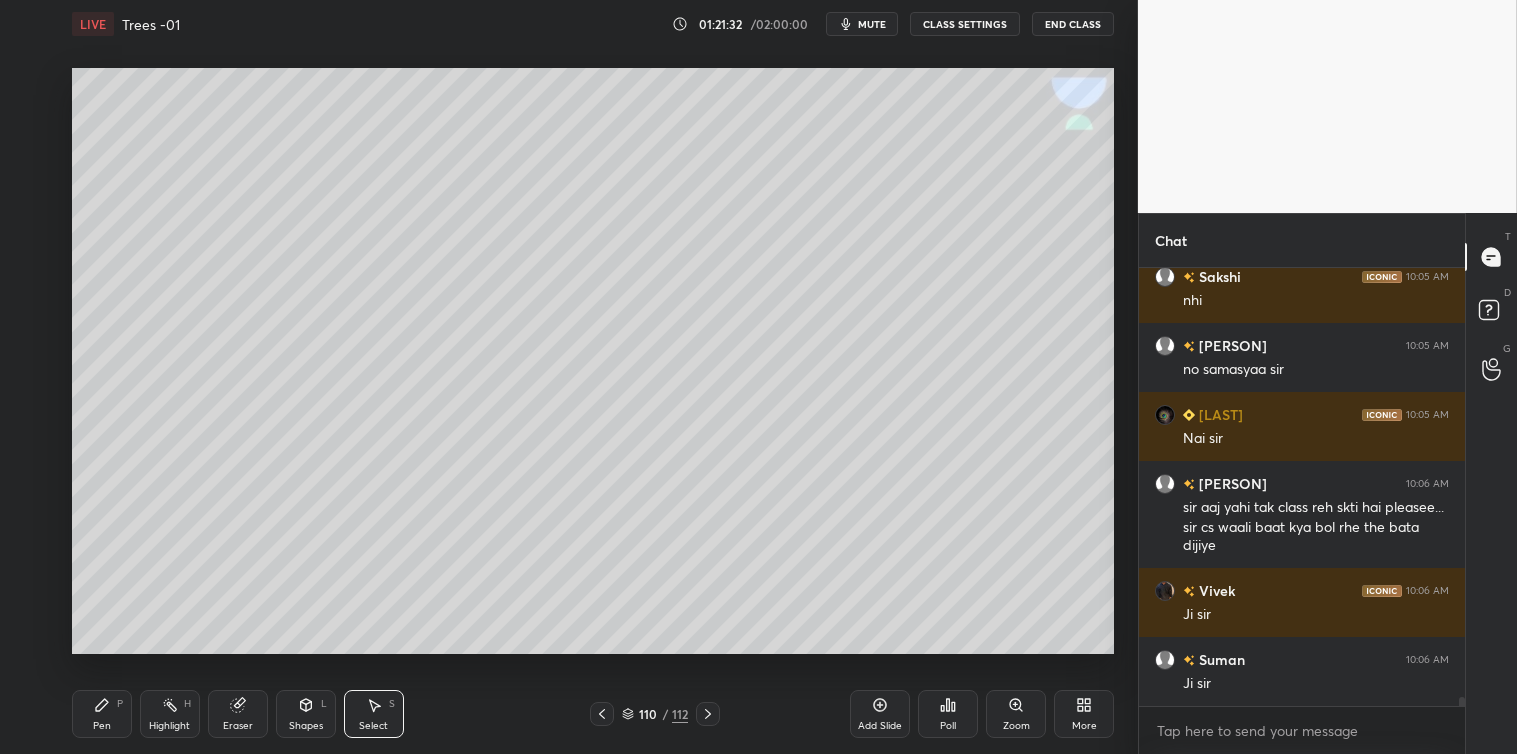 click 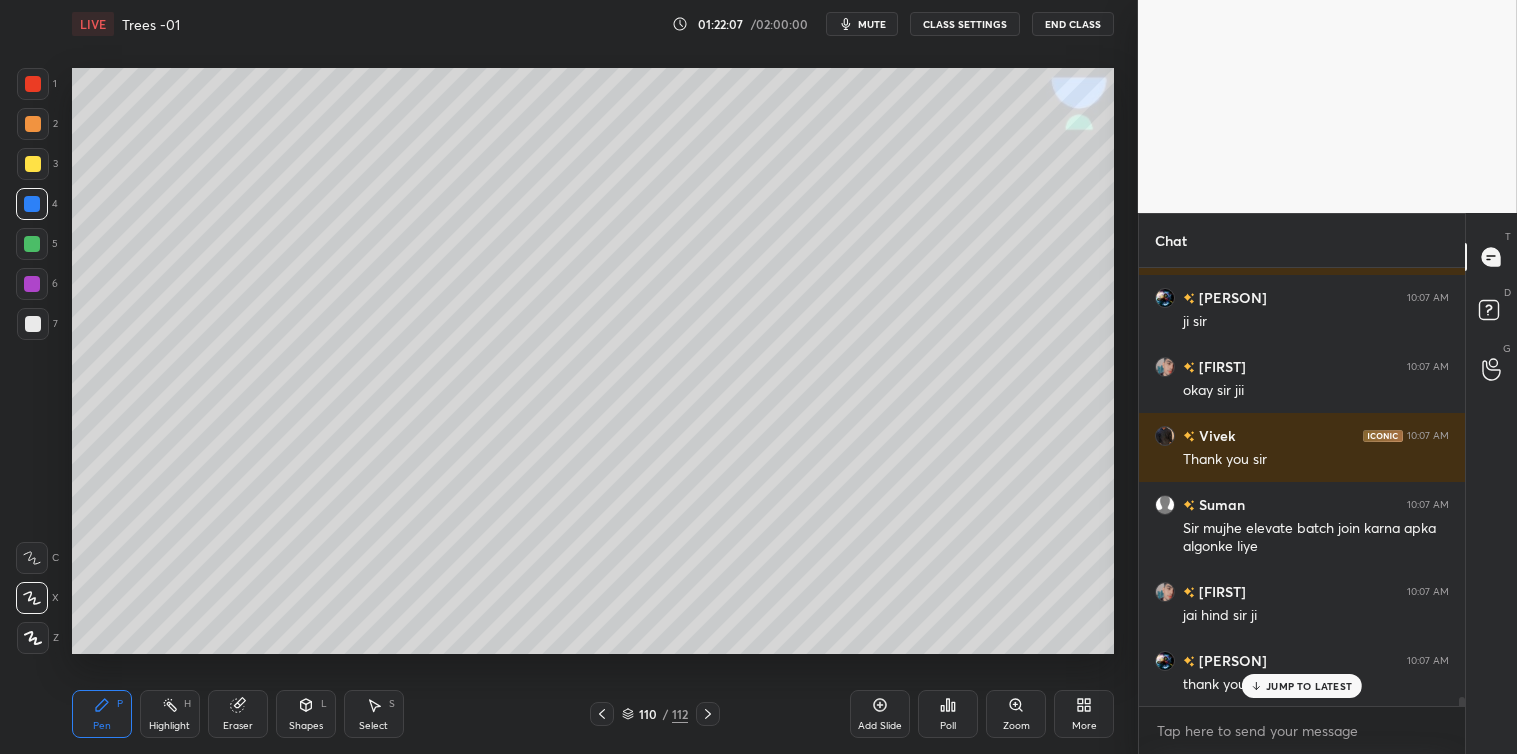 scroll, scrollTop: 21786, scrollLeft: 0, axis: vertical 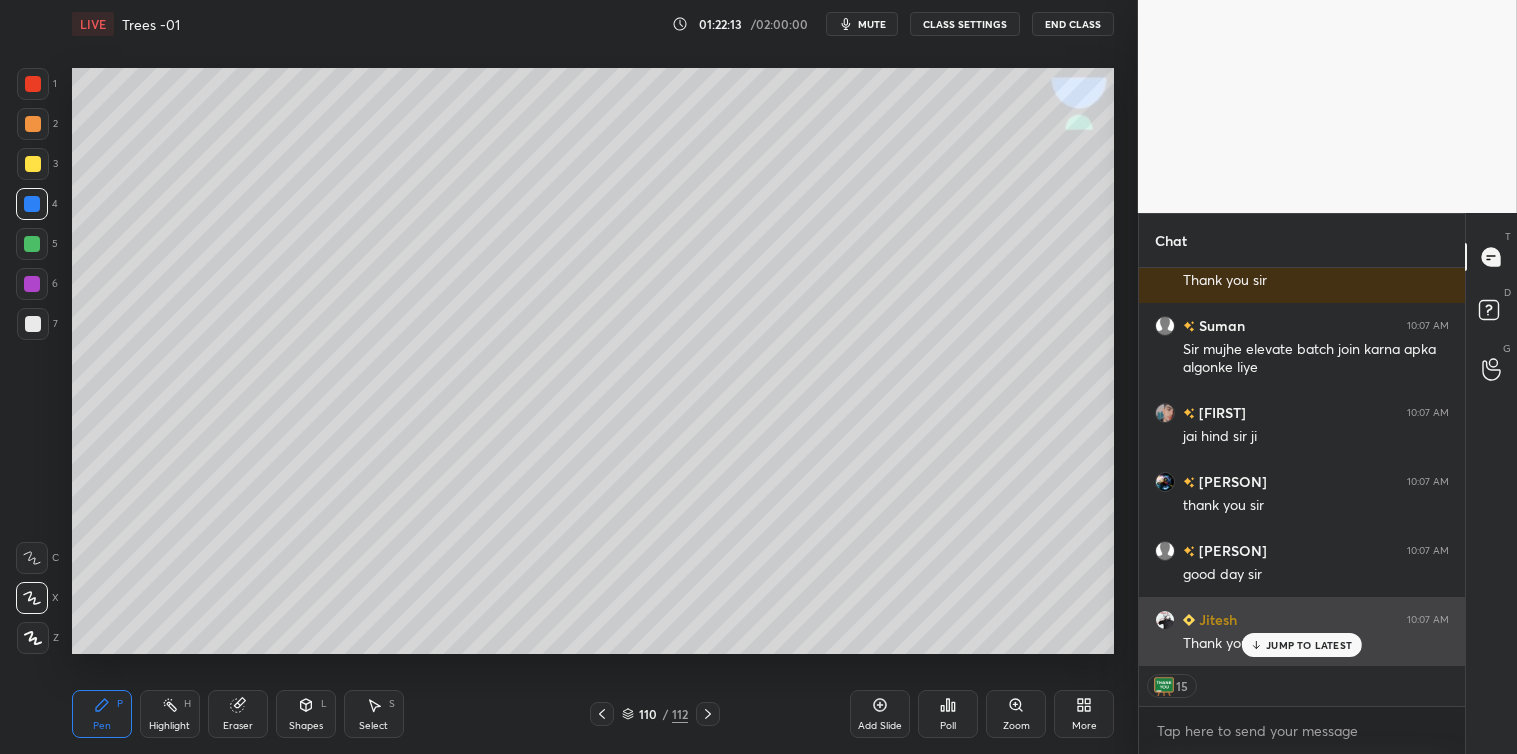 click on "JUMP TO LATEST" at bounding box center [1309, 645] 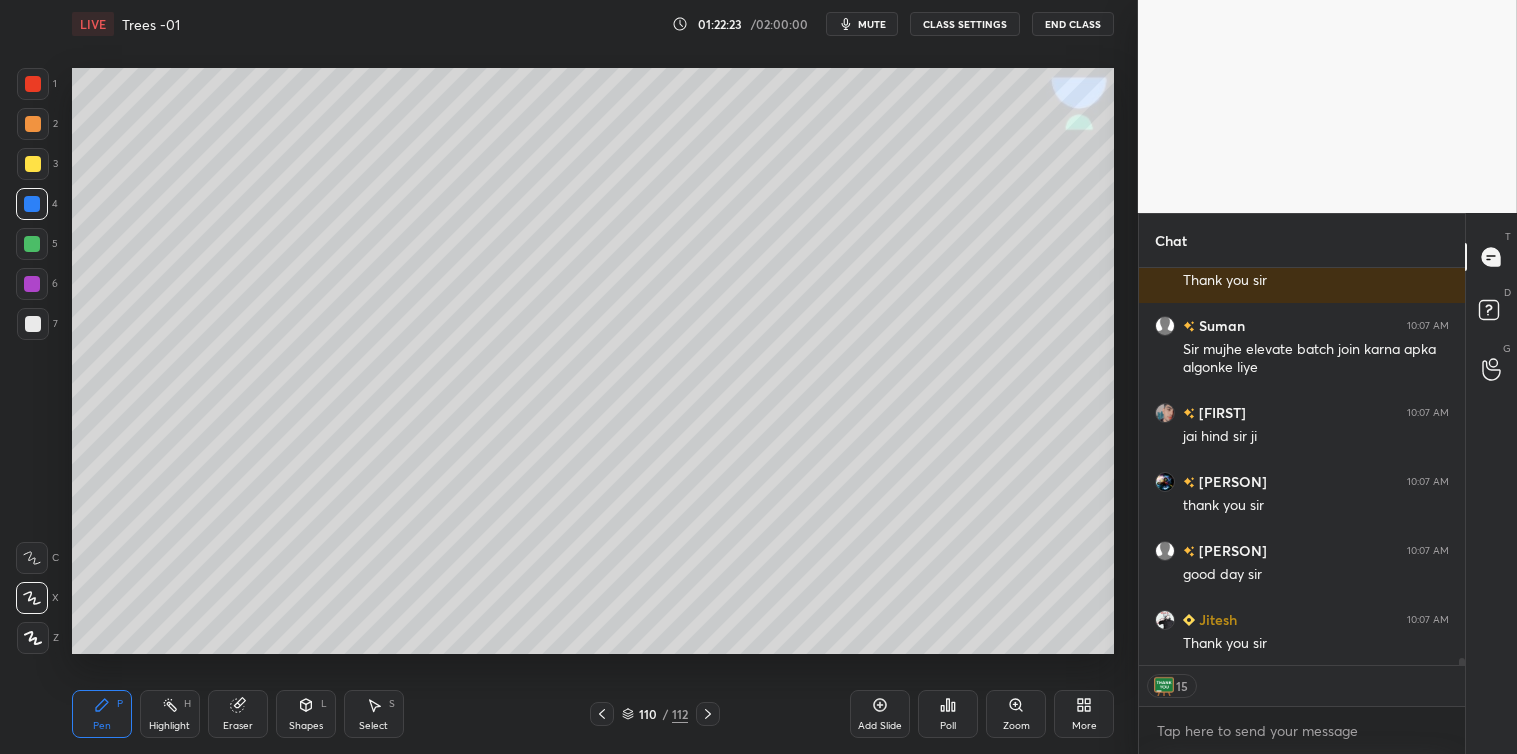 scroll, scrollTop: 6, scrollLeft: 5, axis: both 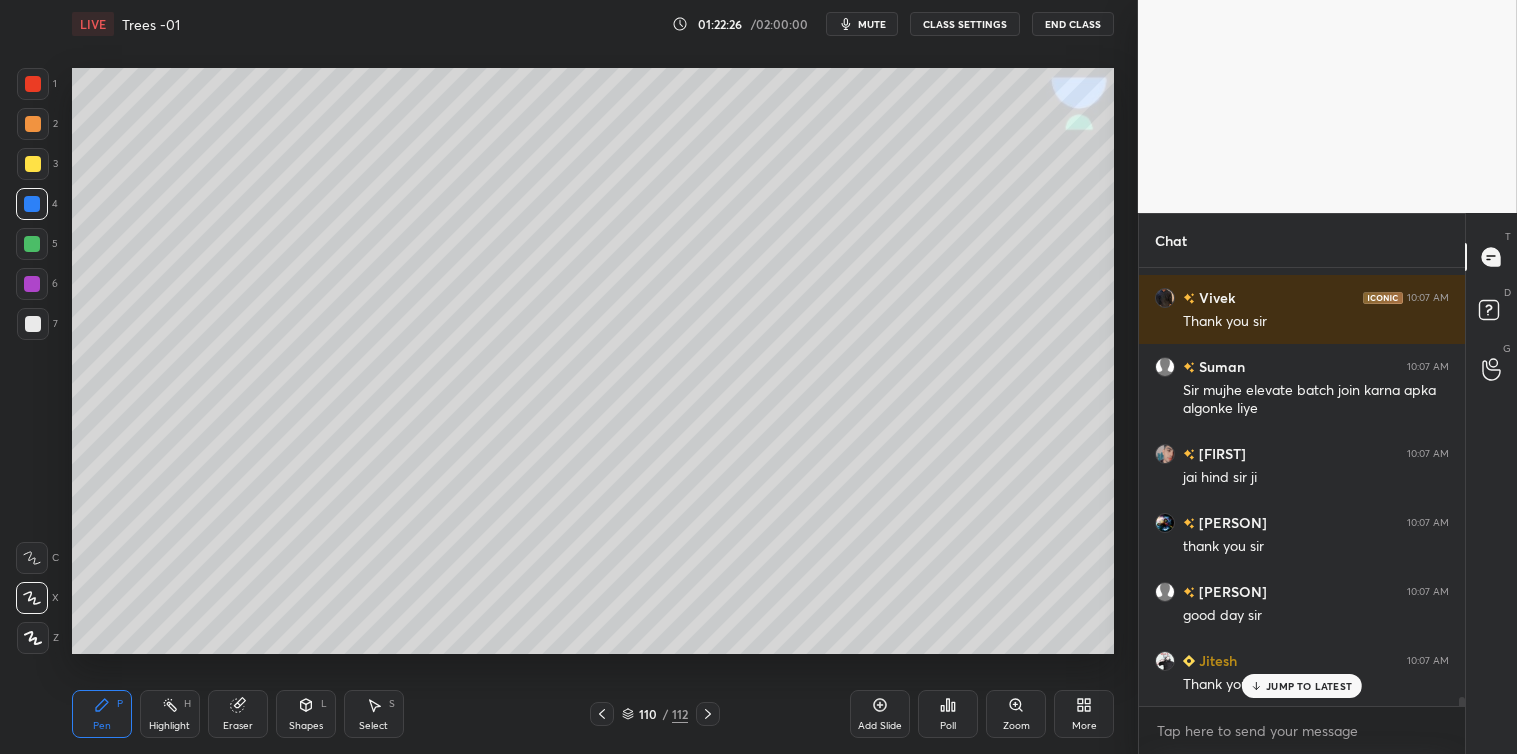 click on "End Class" at bounding box center (1073, 24) 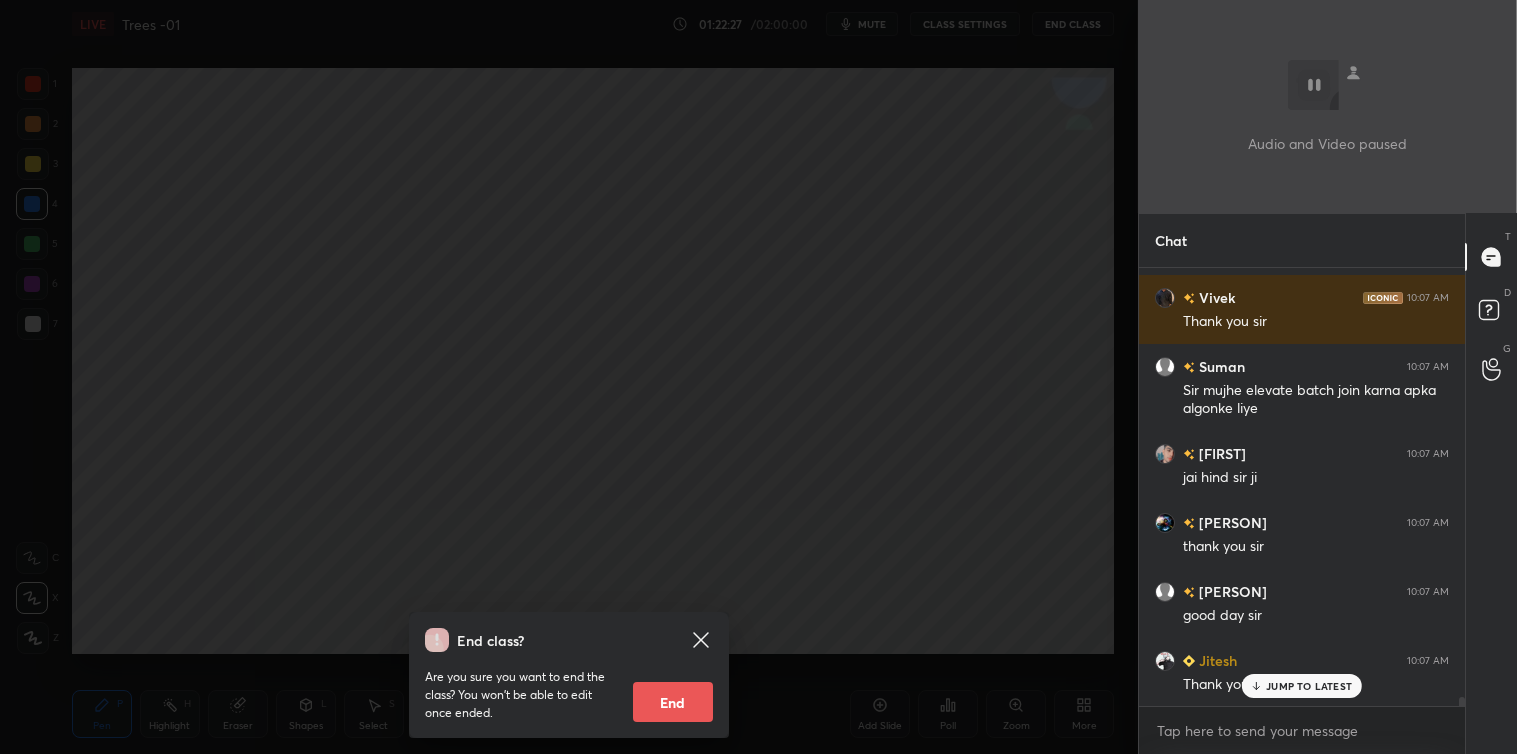 click on "End" at bounding box center [673, 702] 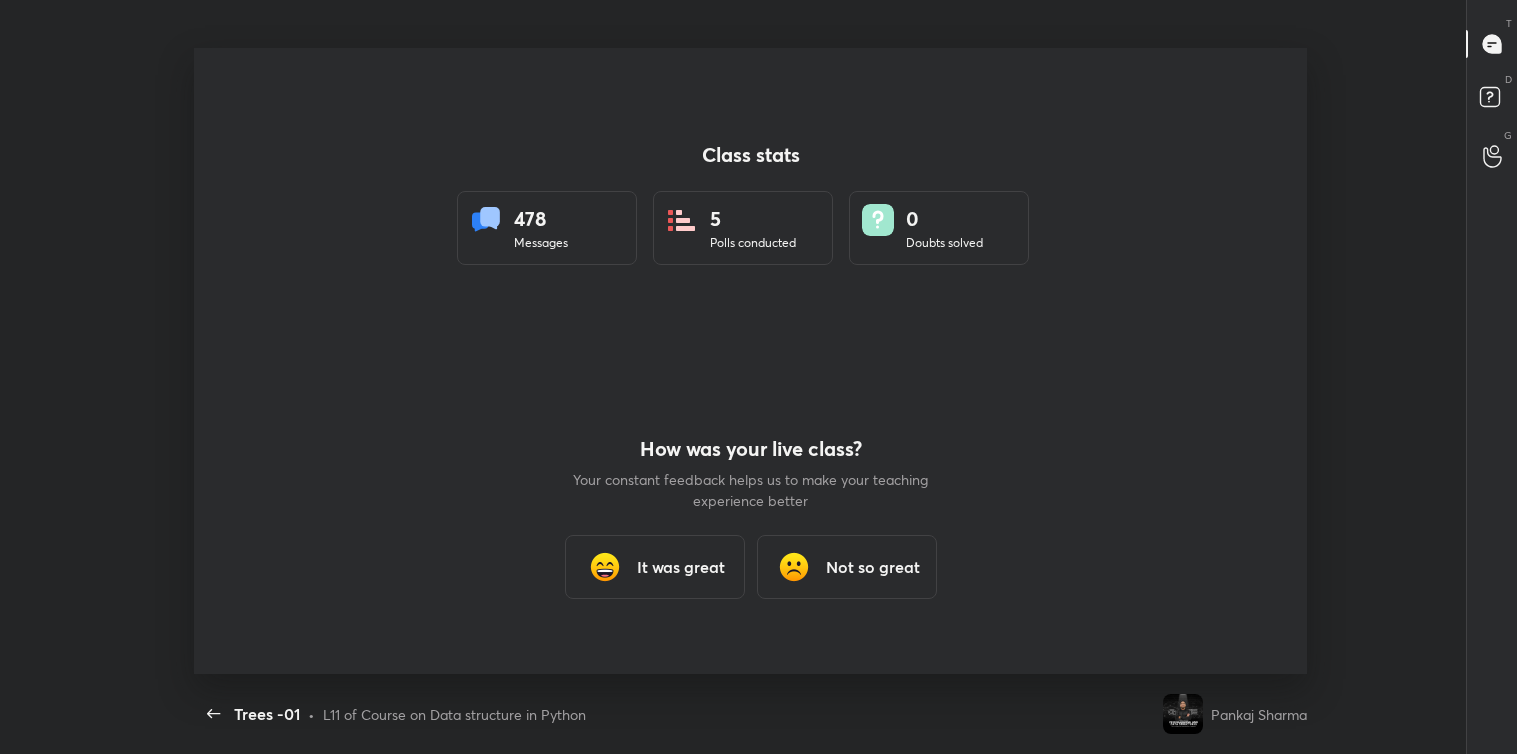 scroll, scrollTop: 99373, scrollLeft: 98586, axis: both 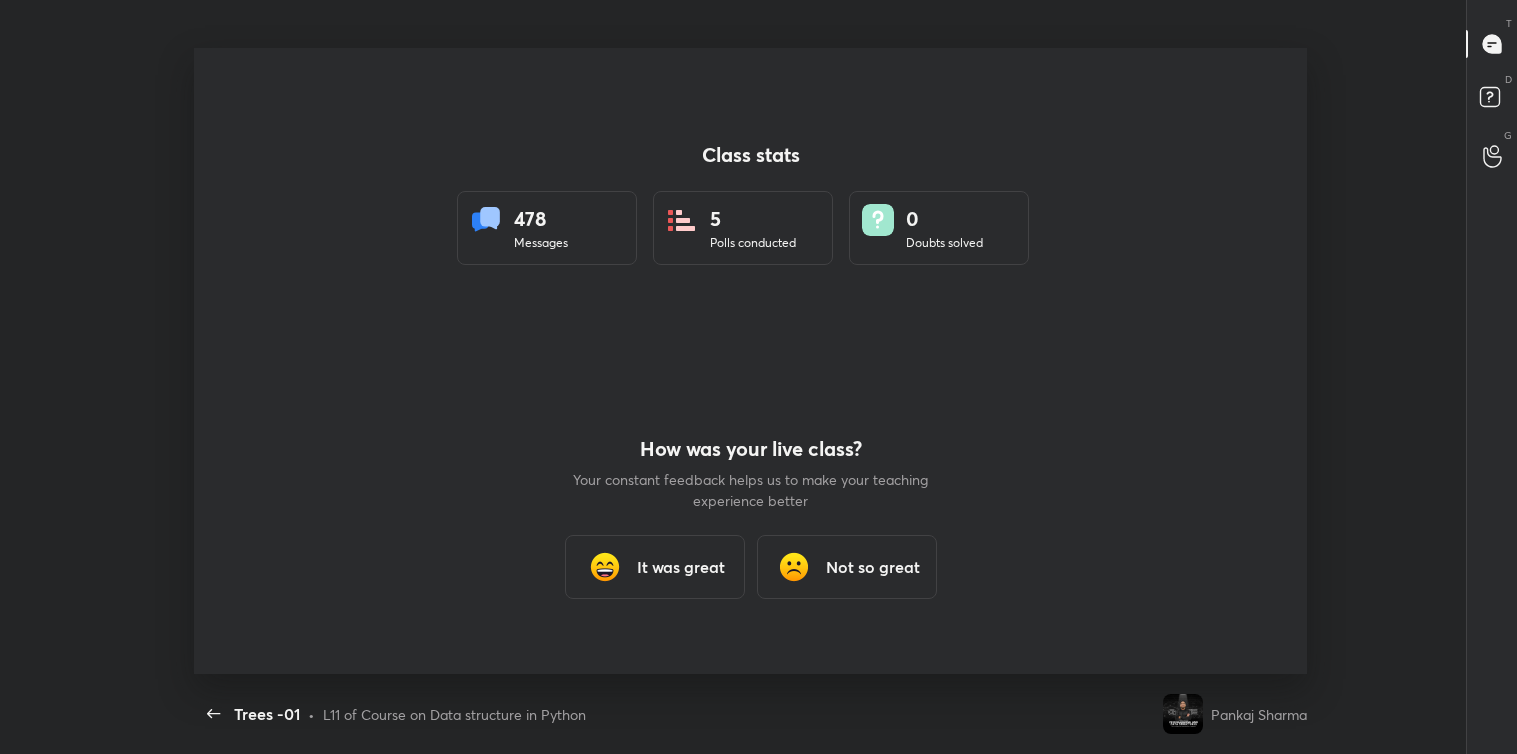 click on "It was great" at bounding box center (681, 567) 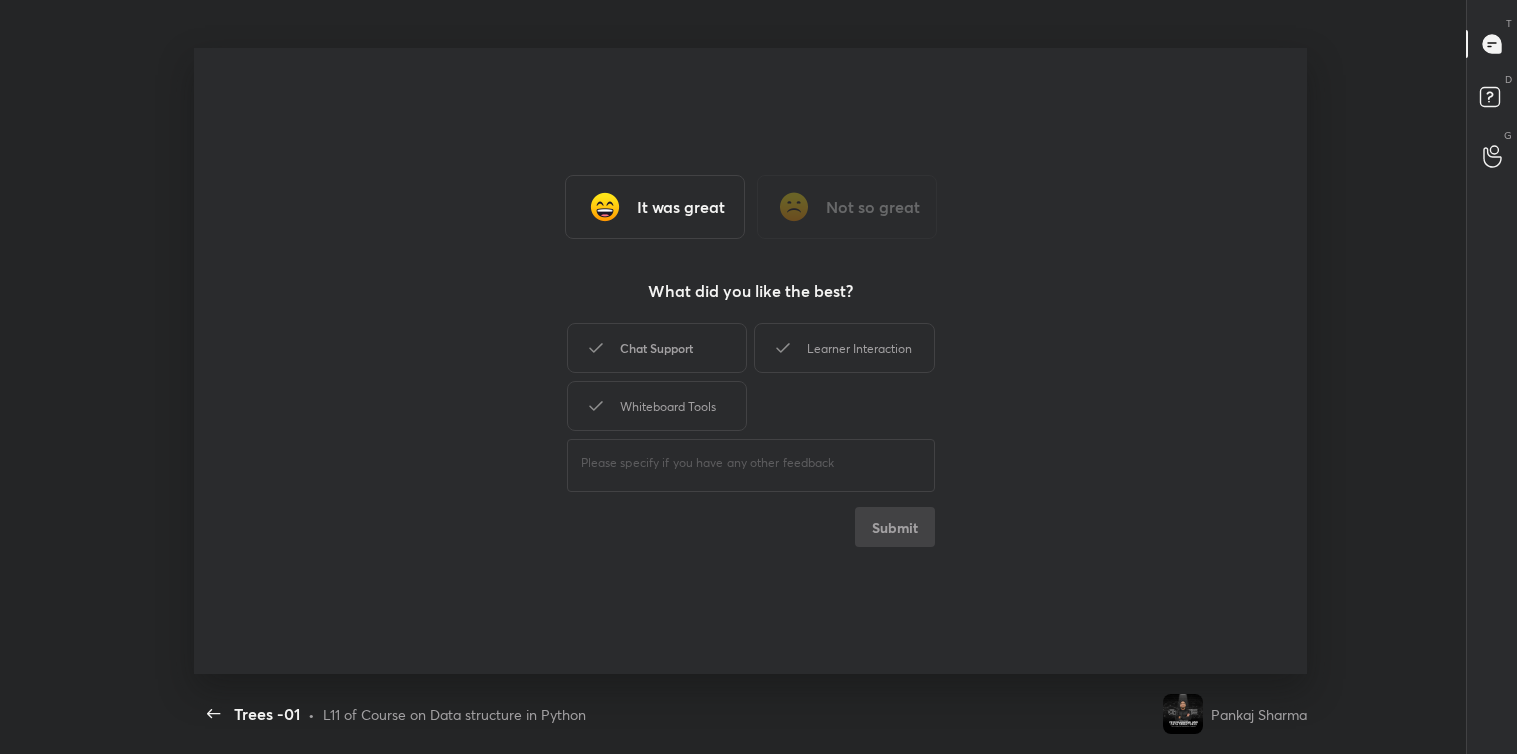 click on "Chat Support" at bounding box center [657, 348] 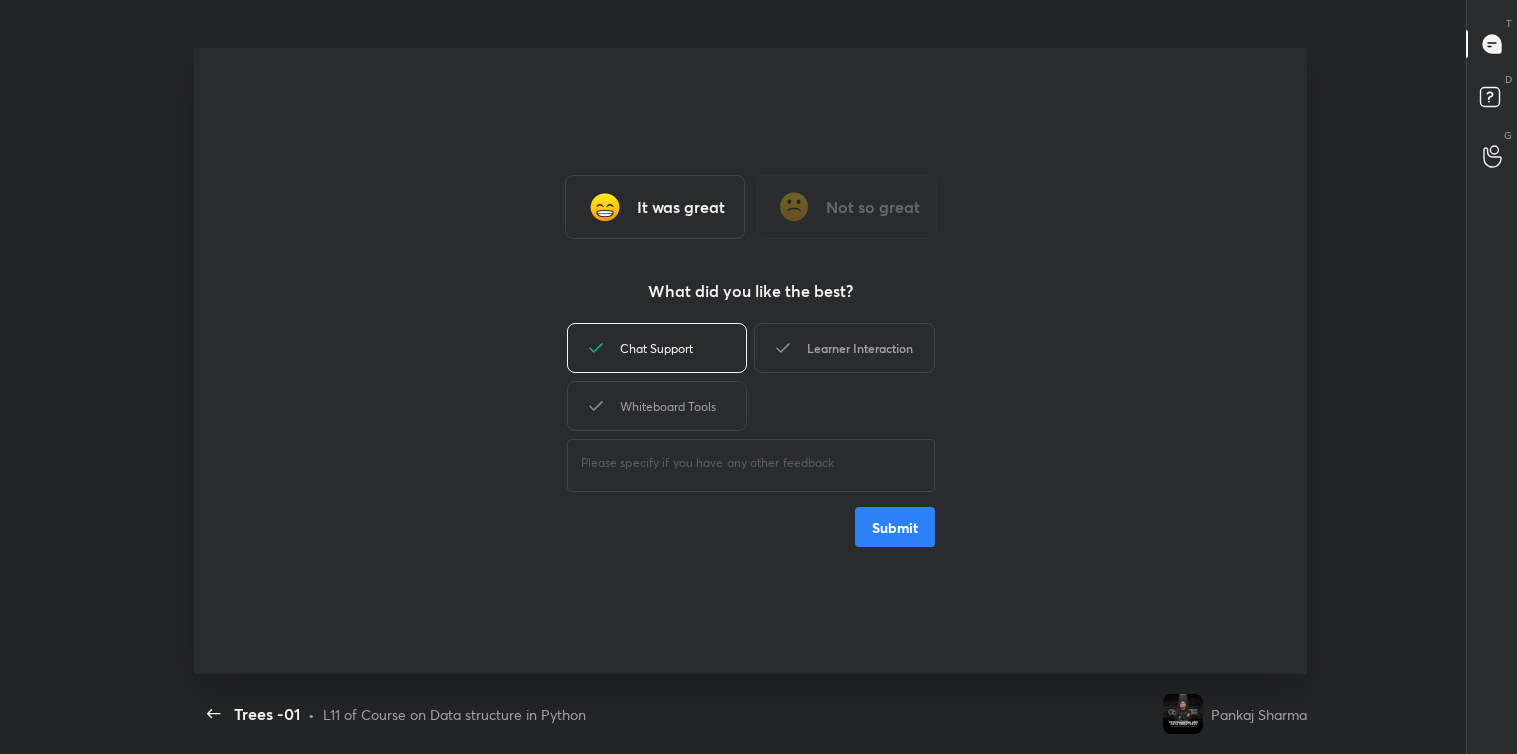 click on "Learner Interaction" at bounding box center [844, 348] 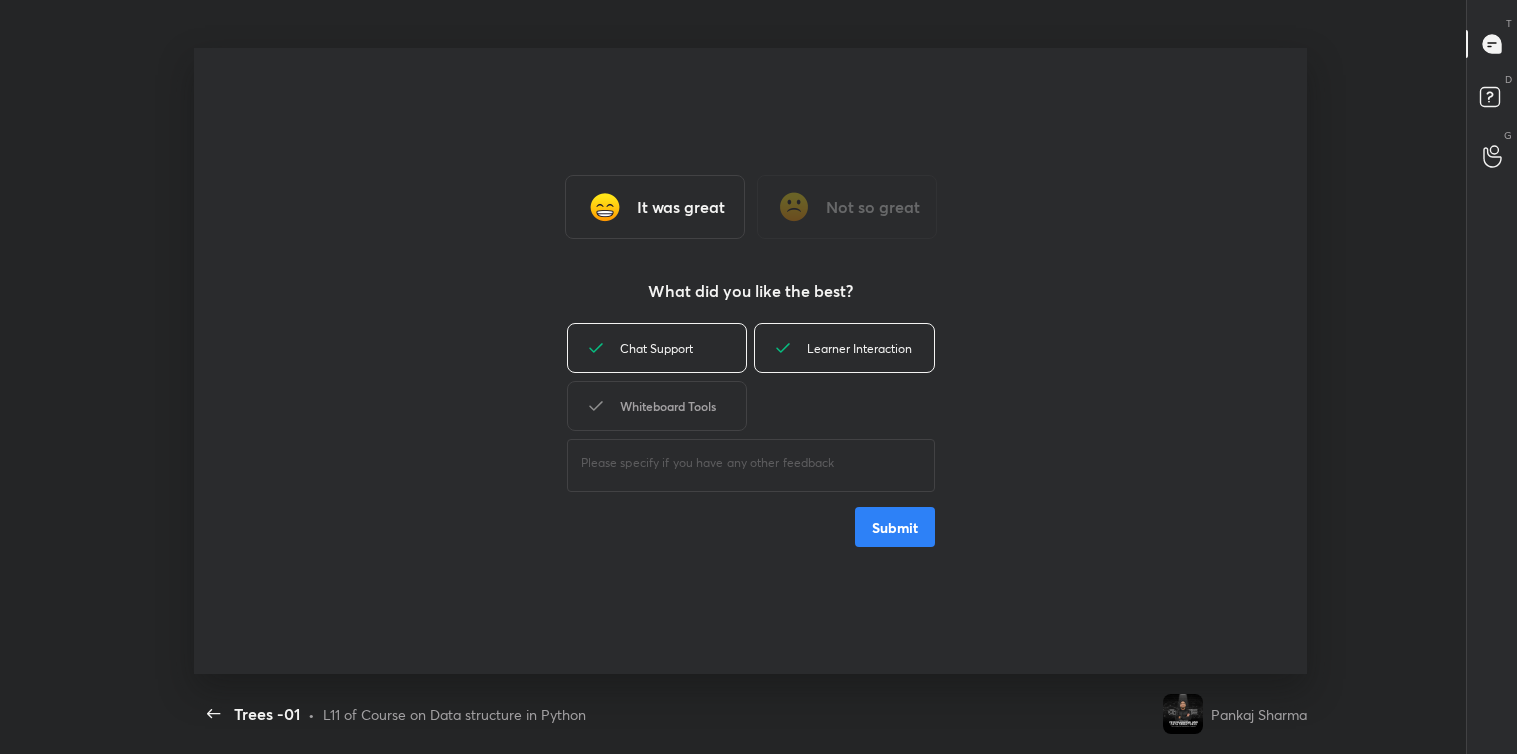 click on "Whiteboard Tools" at bounding box center (657, 406) 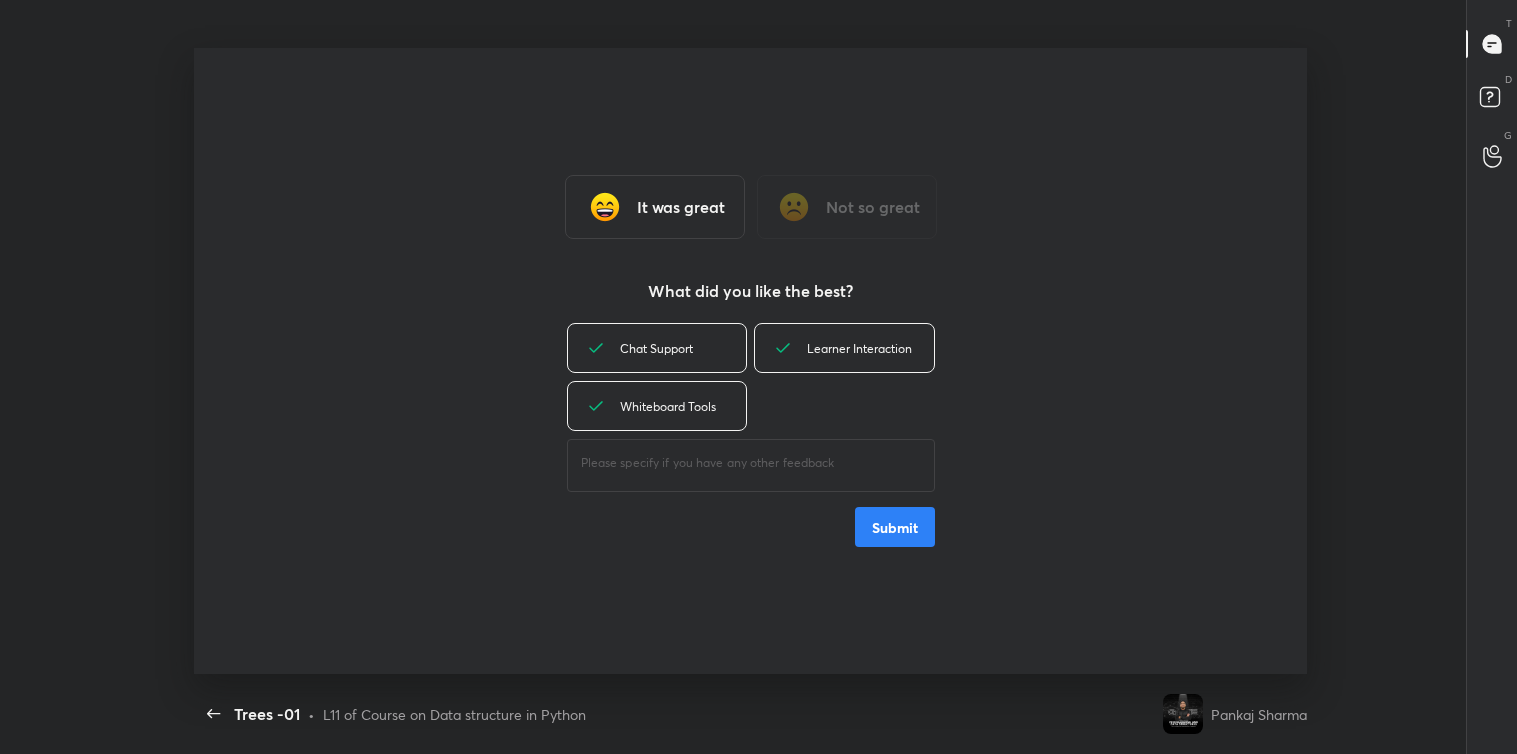 click on "​" at bounding box center (751, 463) 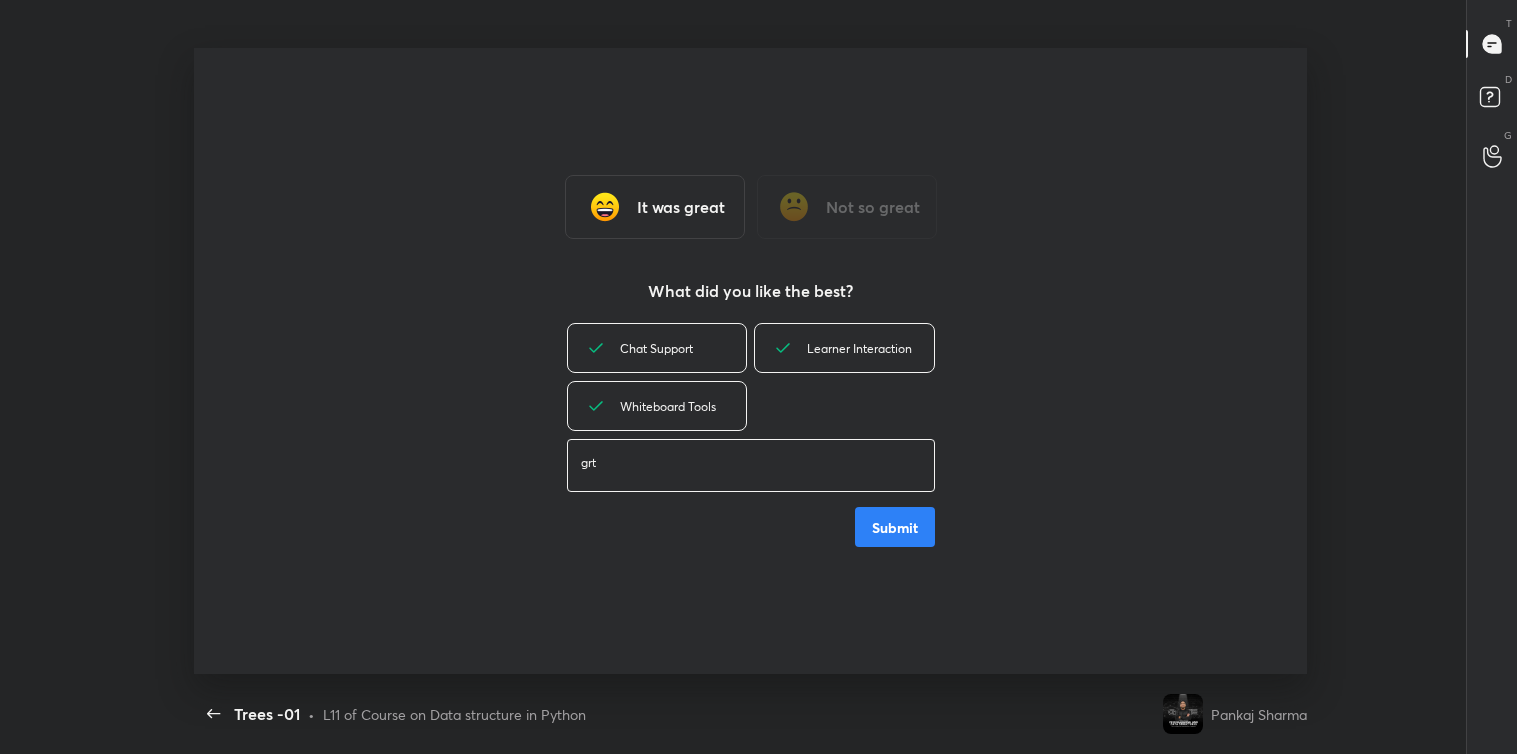 type on "grt" 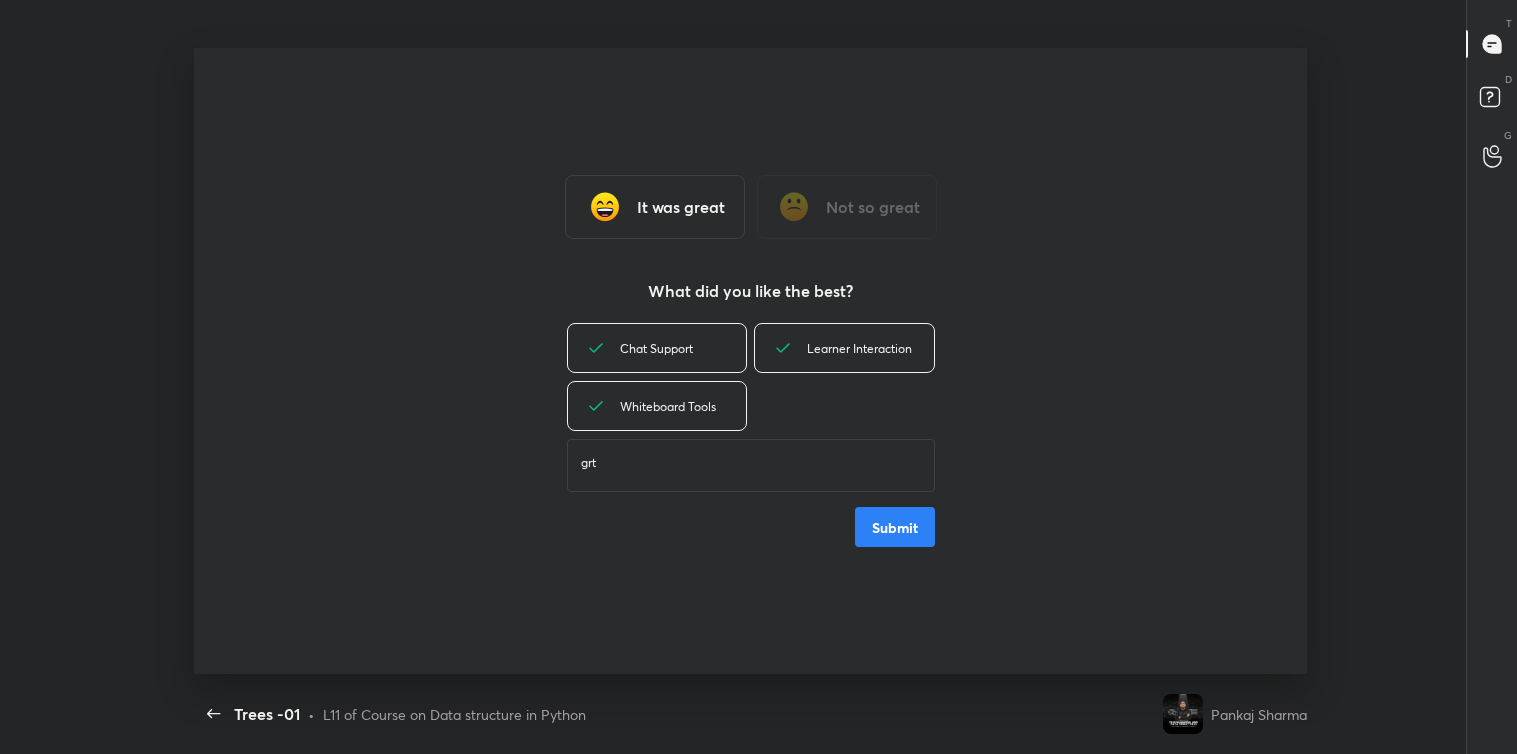 click on "Submit" at bounding box center [895, 527] 